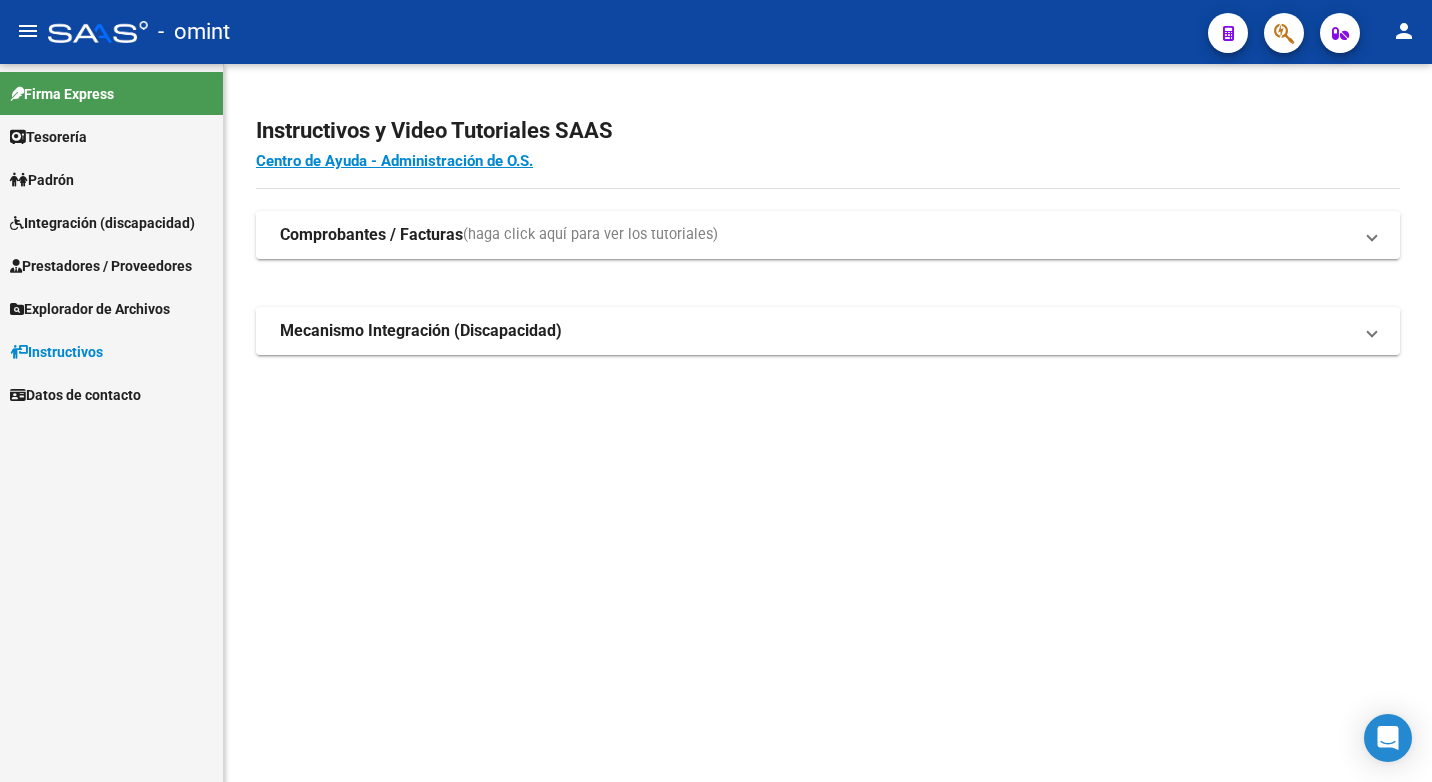 scroll, scrollTop: 0, scrollLeft: 0, axis: both 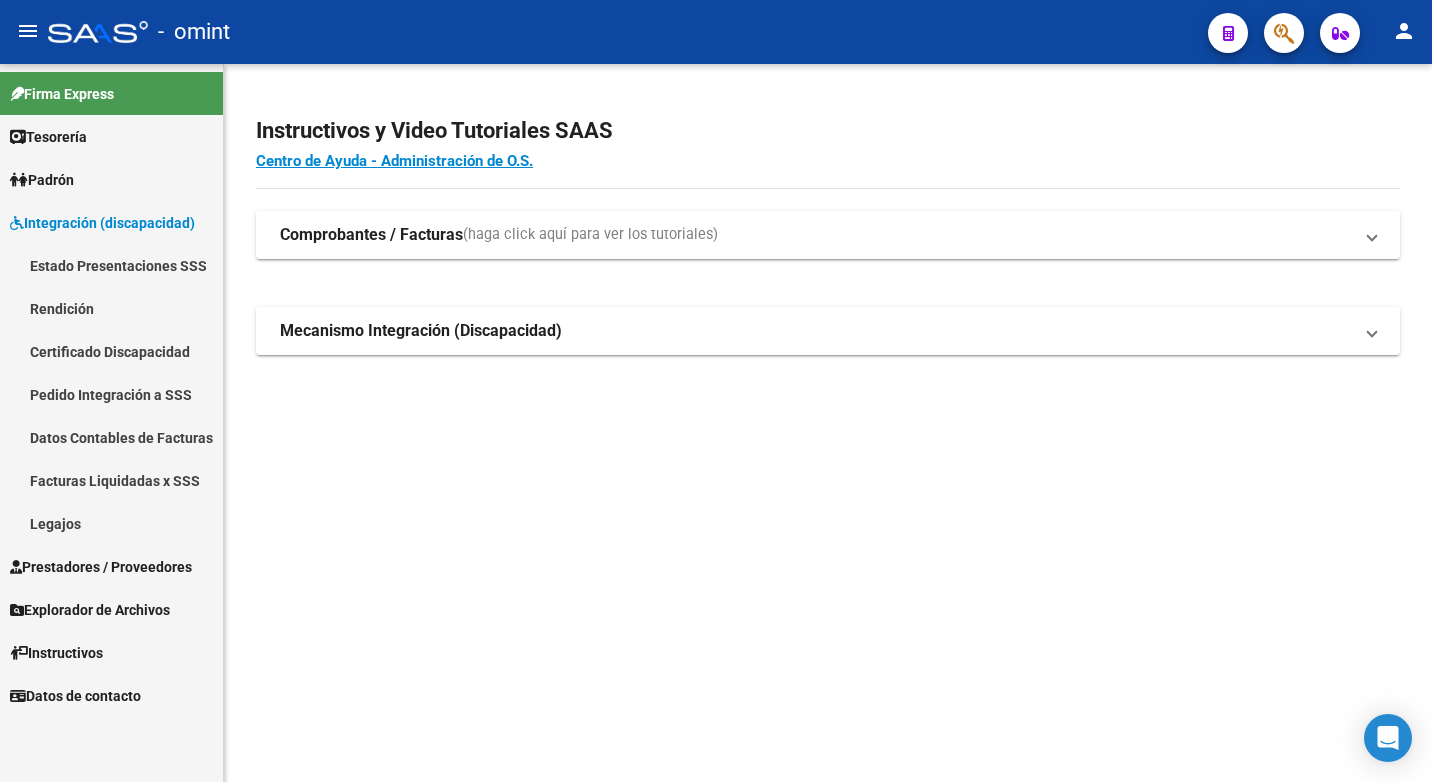 click on "Legajos" at bounding box center (111, 523) 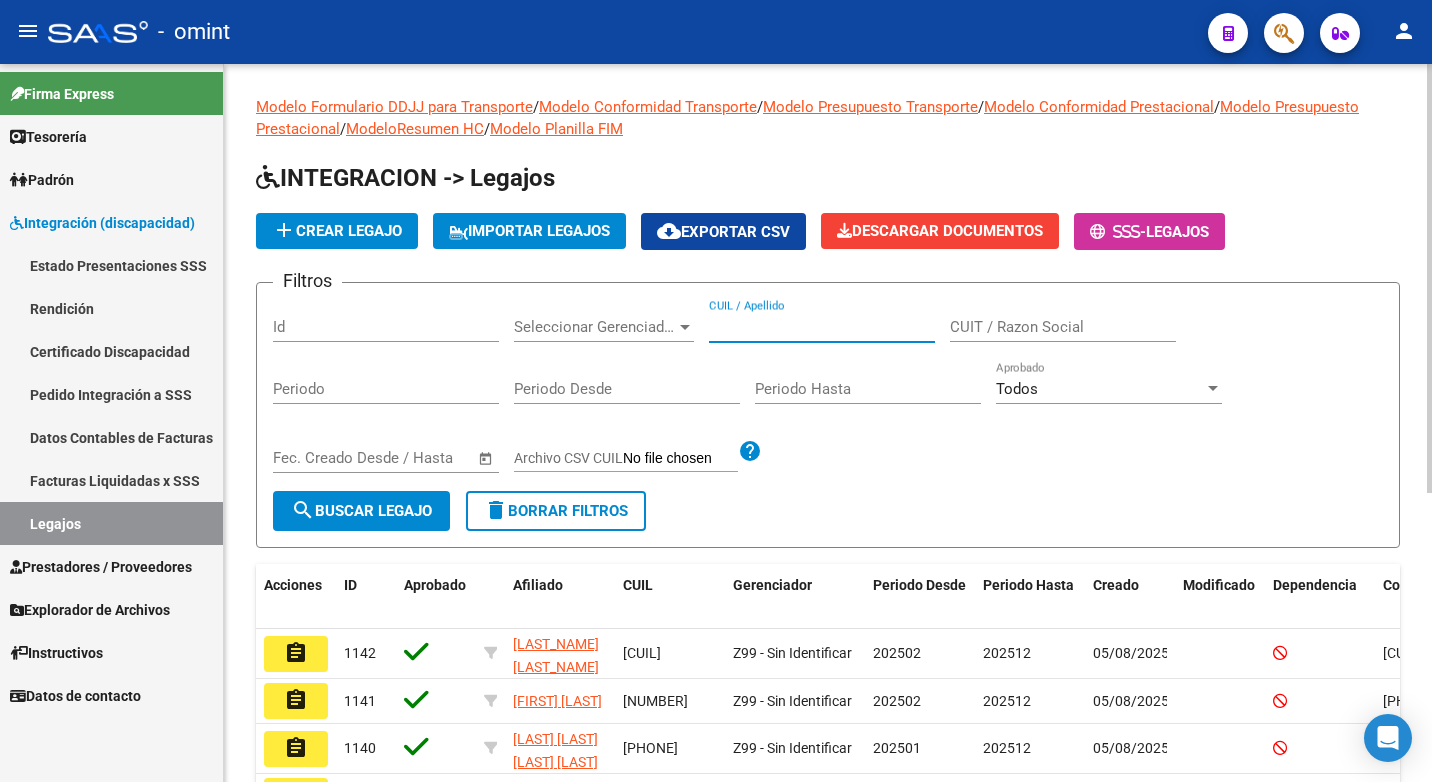 paste on "20534447516" 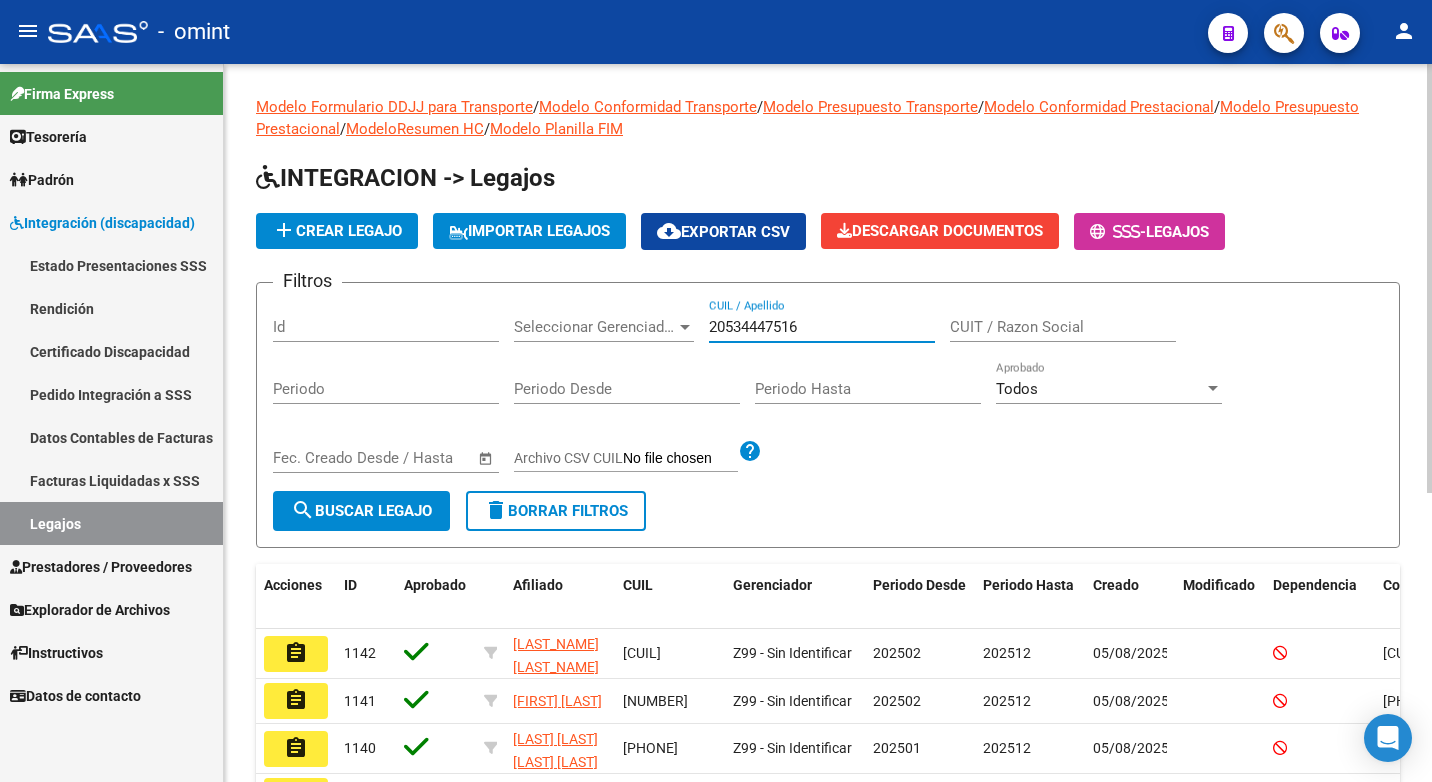 type on "20534447516" 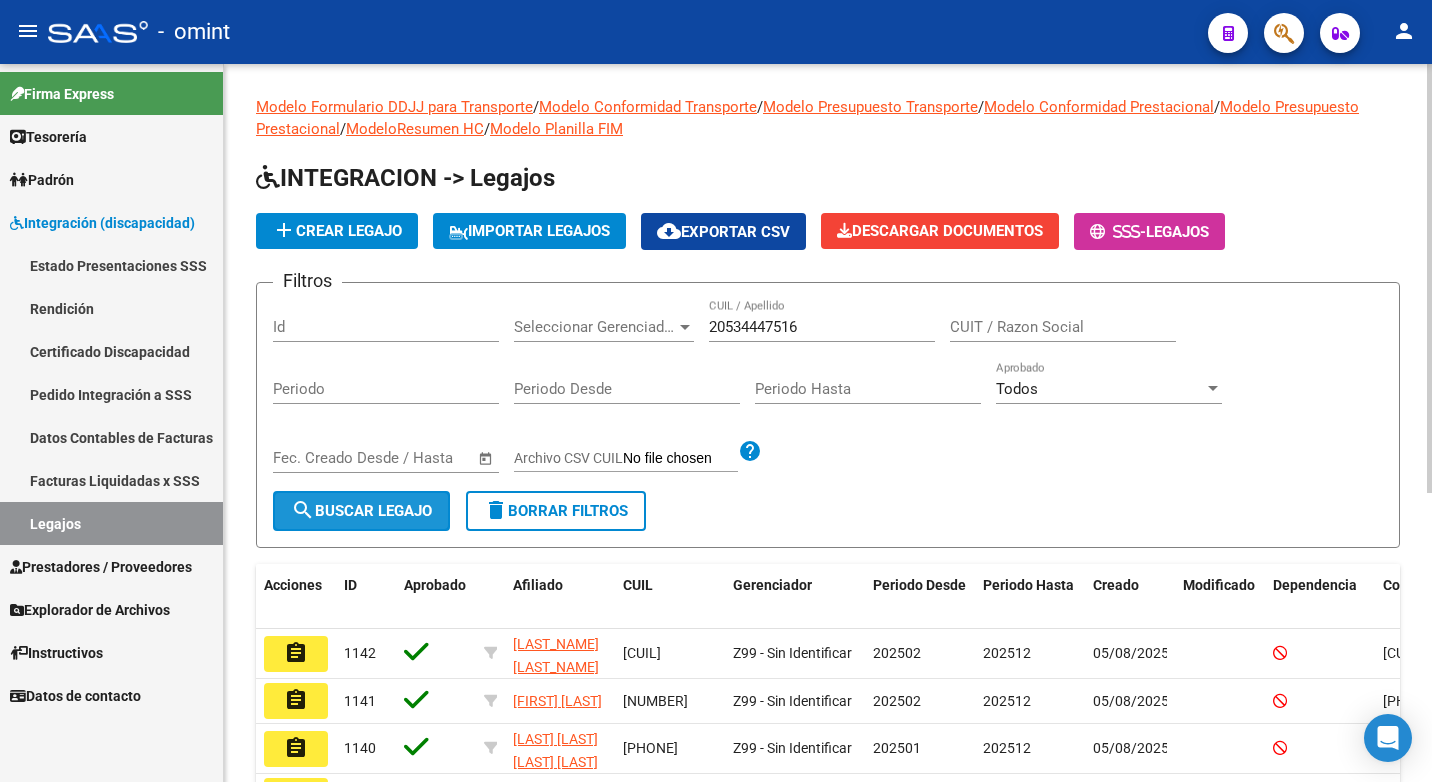 click on "search" 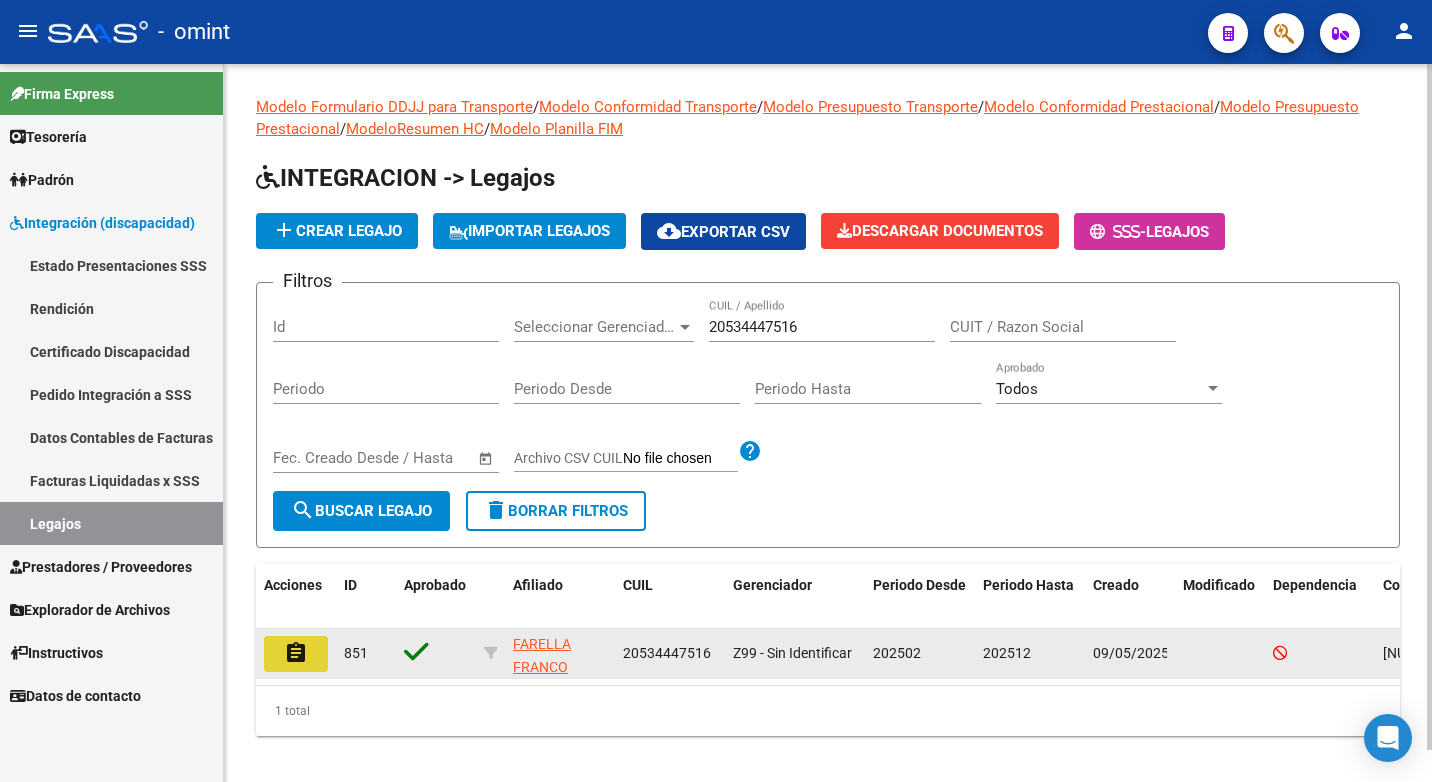 click on "assignment" 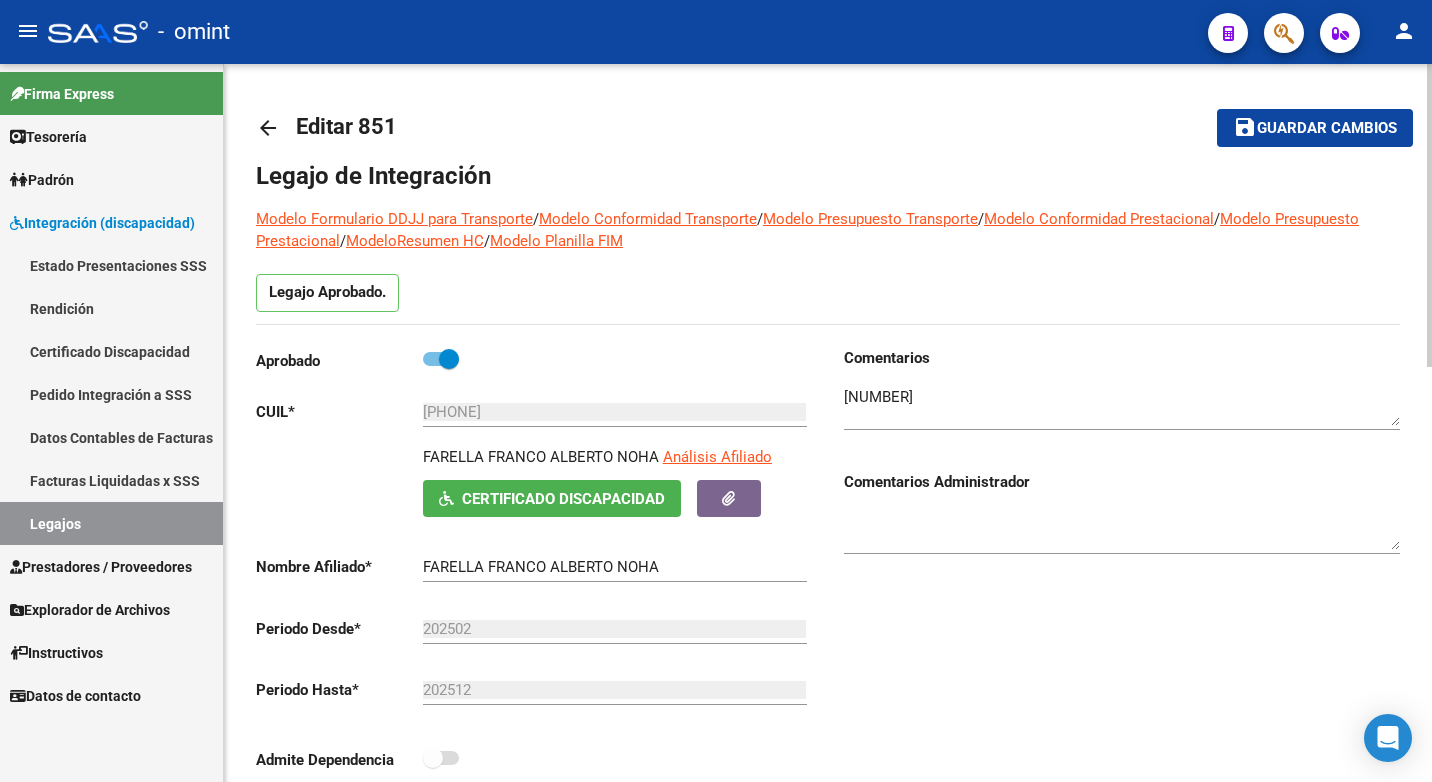 scroll, scrollTop: 400, scrollLeft: 0, axis: vertical 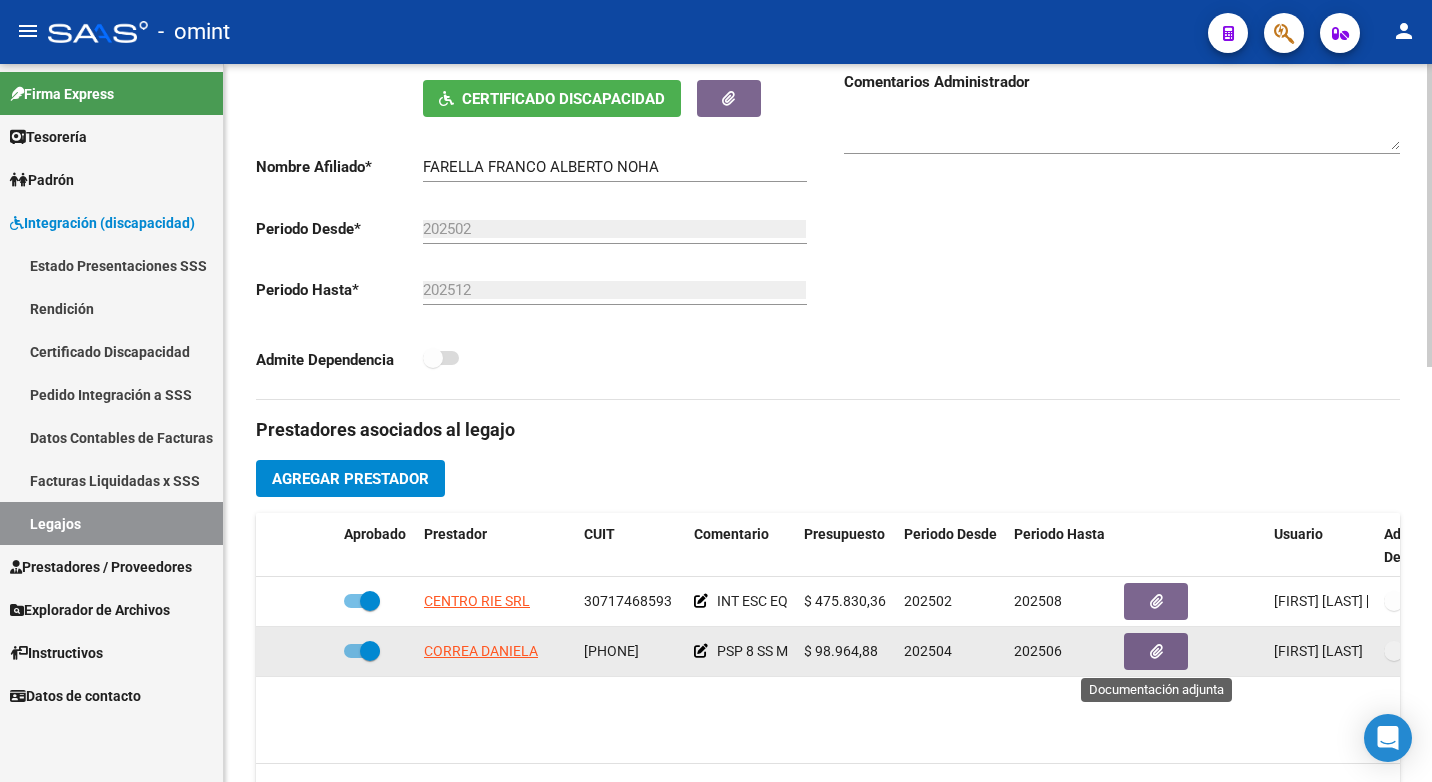 click 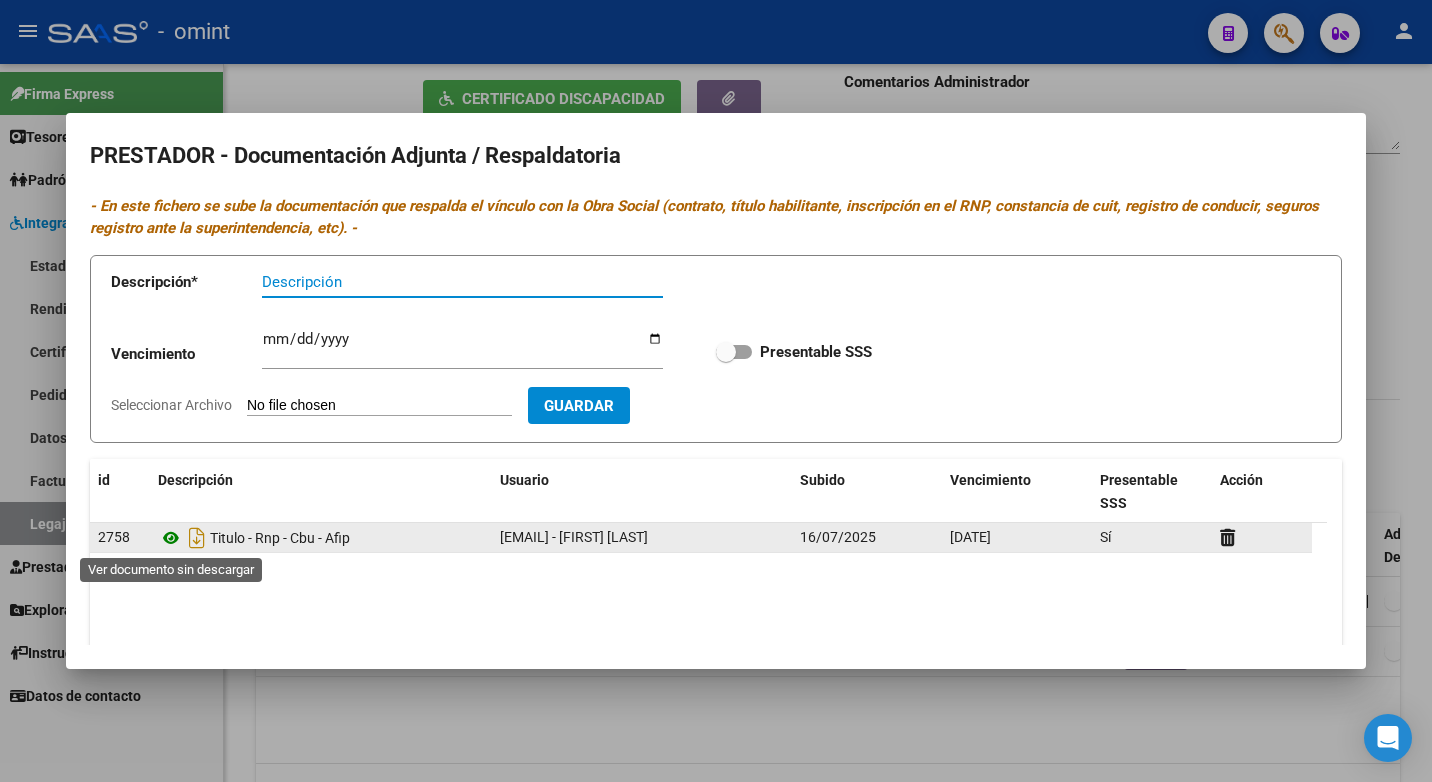 click 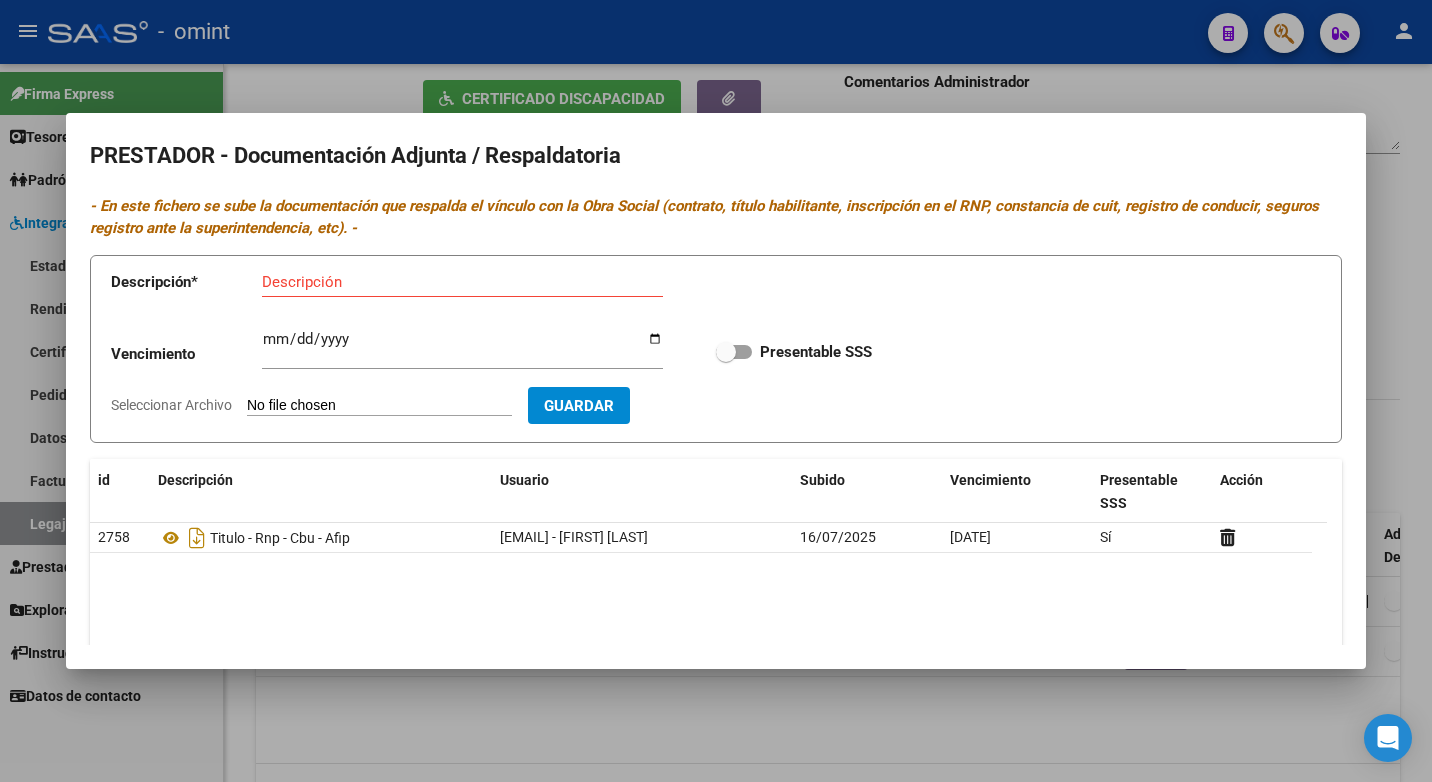 click at bounding box center (716, 391) 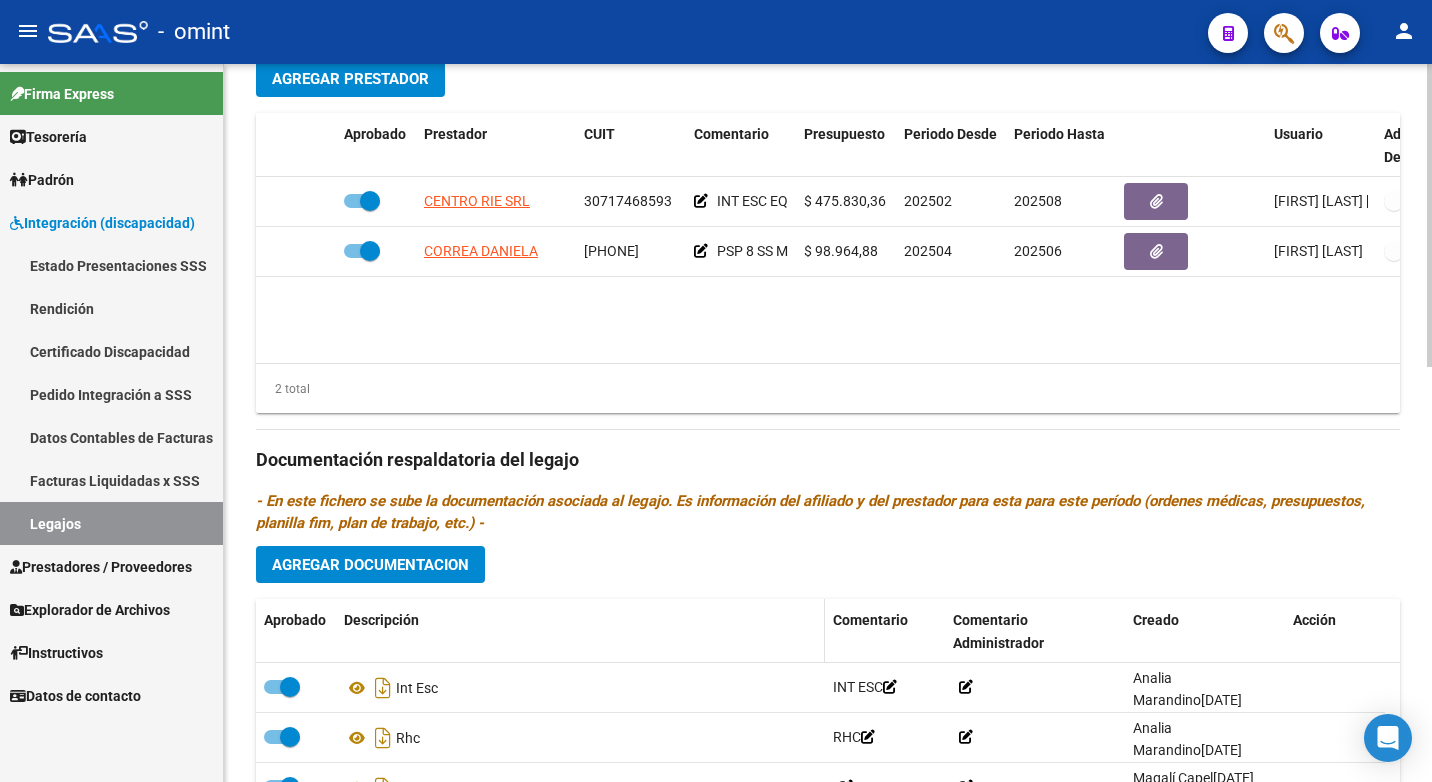scroll, scrollTop: 900, scrollLeft: 0, axis: vertical 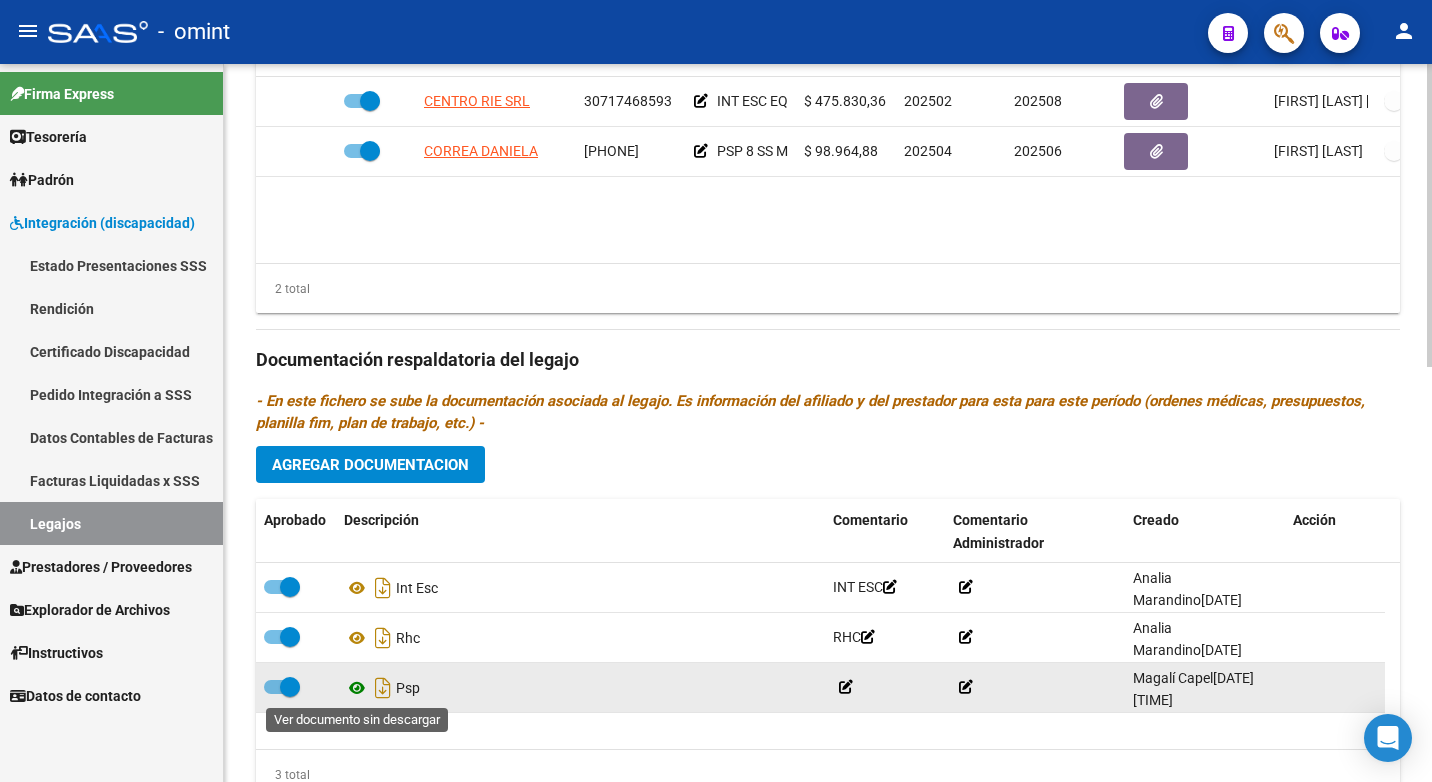 click 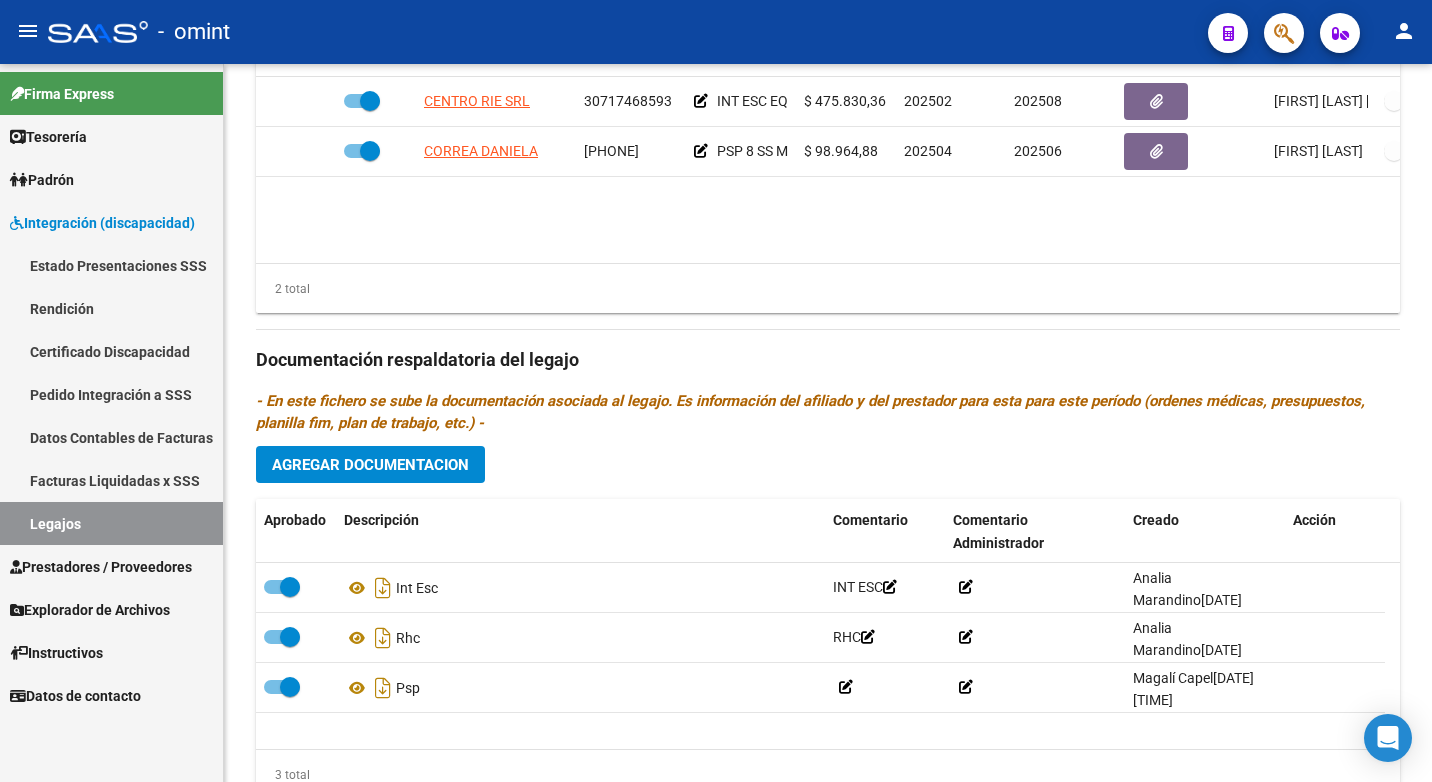 click on "Legajos" at bounding box center [111, 523] 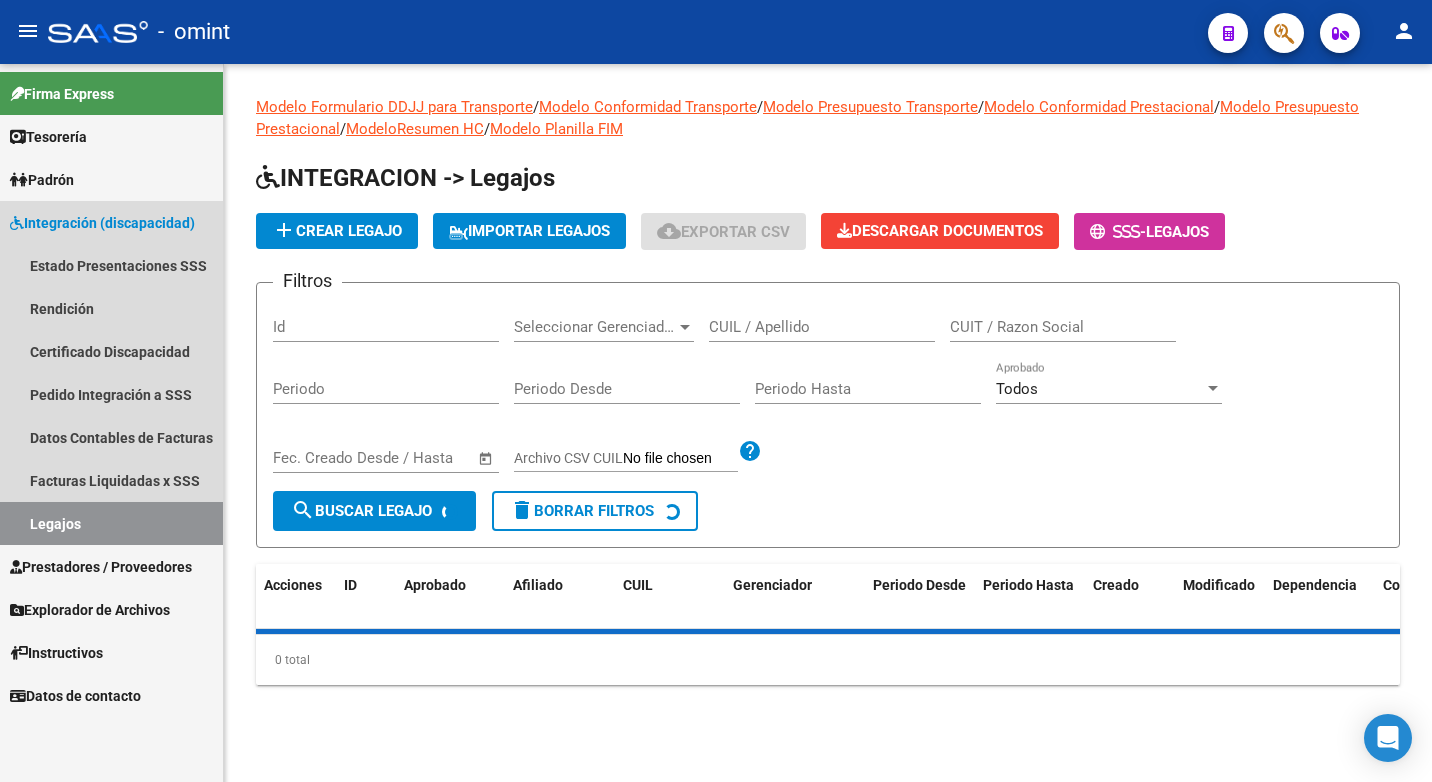 scroll, scrollTop: 0, scrollLeft: 0, axis: both 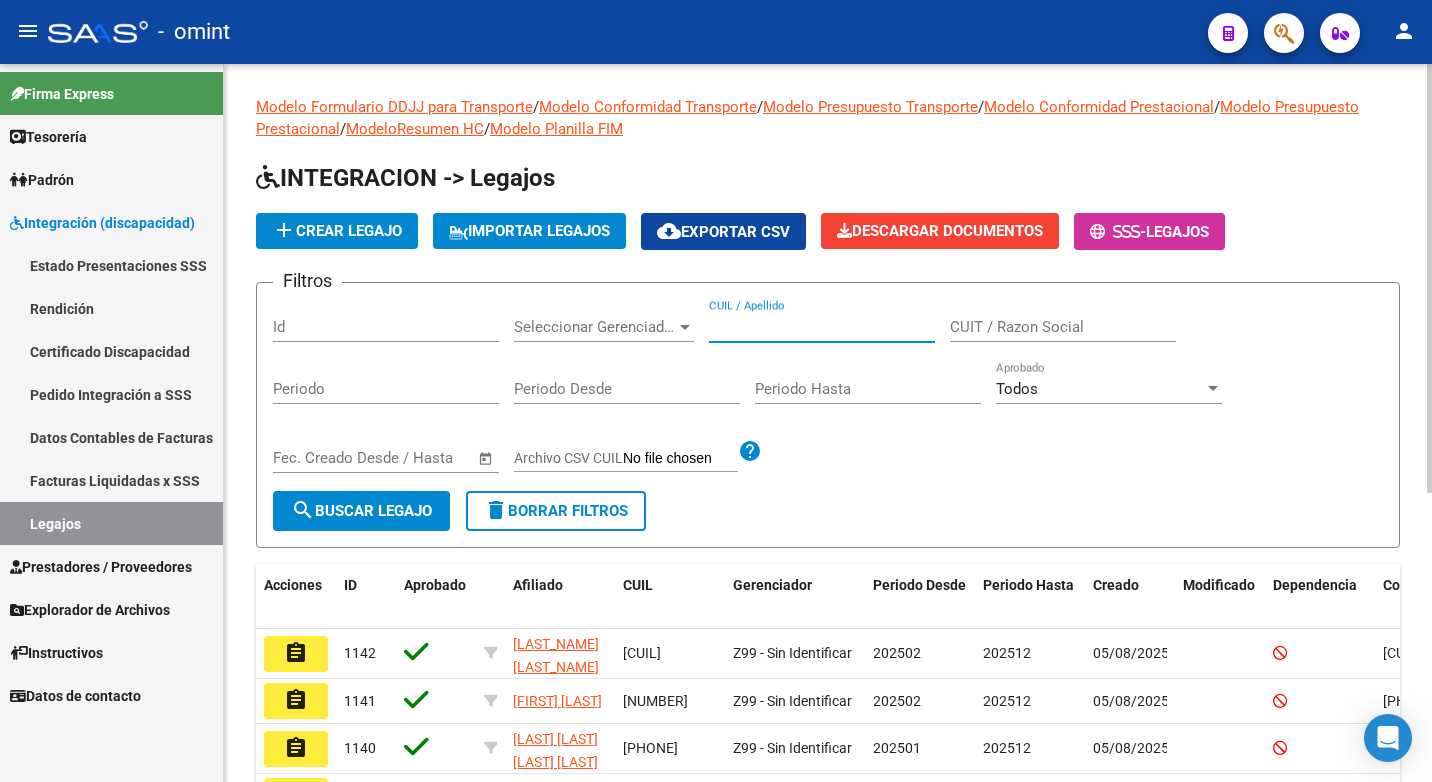 paste on "20540409790" 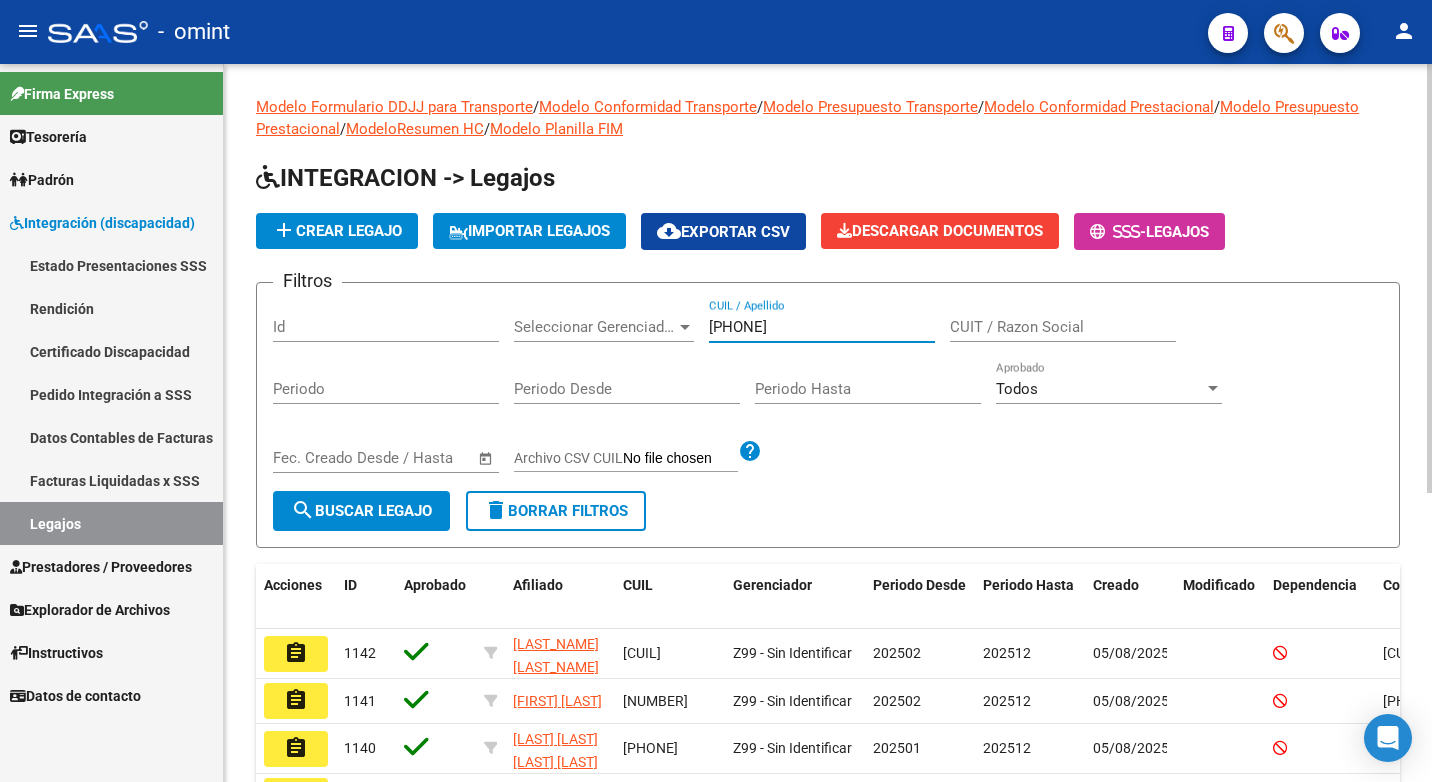 type on "20540409790" 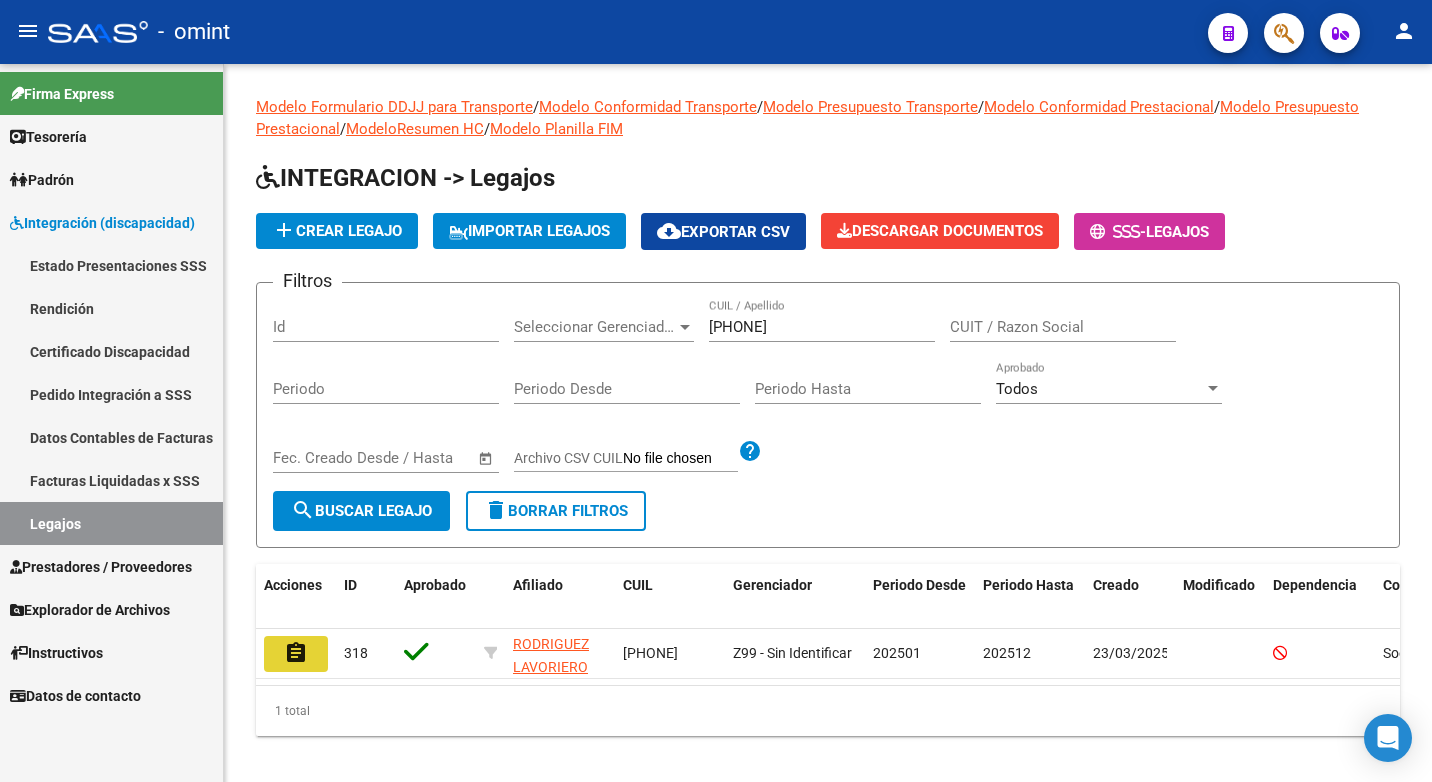 drag, startPoint x: 291, startPoint y: 645, endPoint x: 295, endPoint y: 655, distance: 10.770329 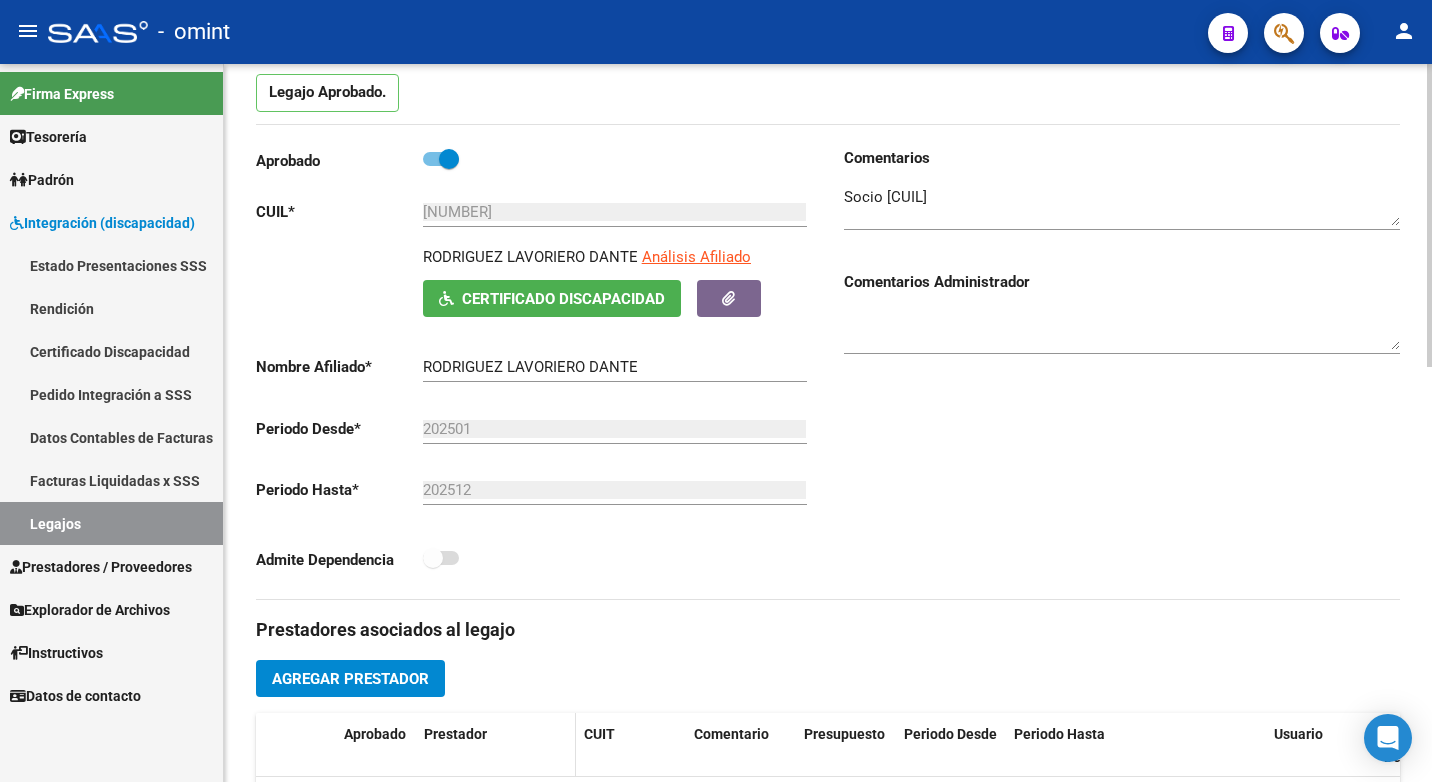 scroll, scrollTop: 600, scrollLeft: 0, axis: vertical 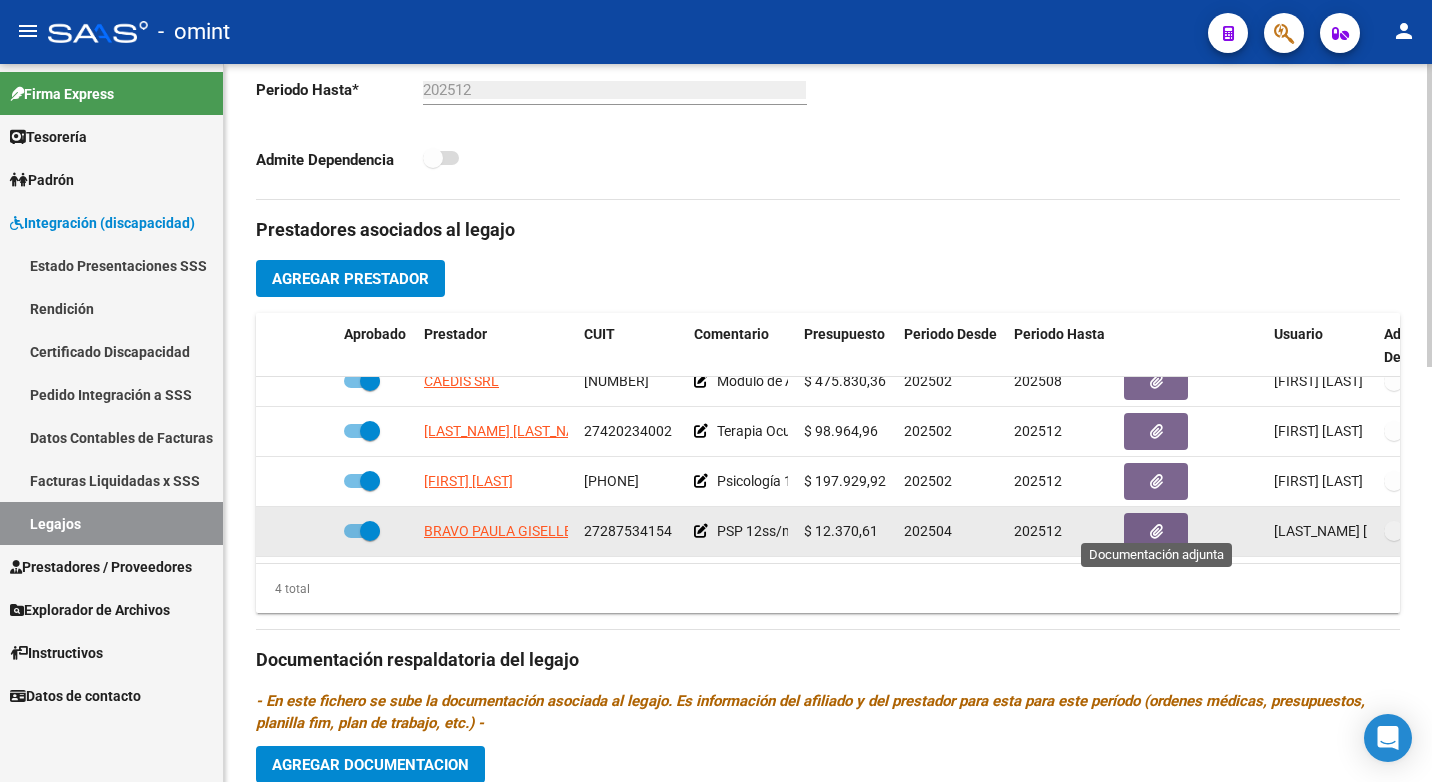 click 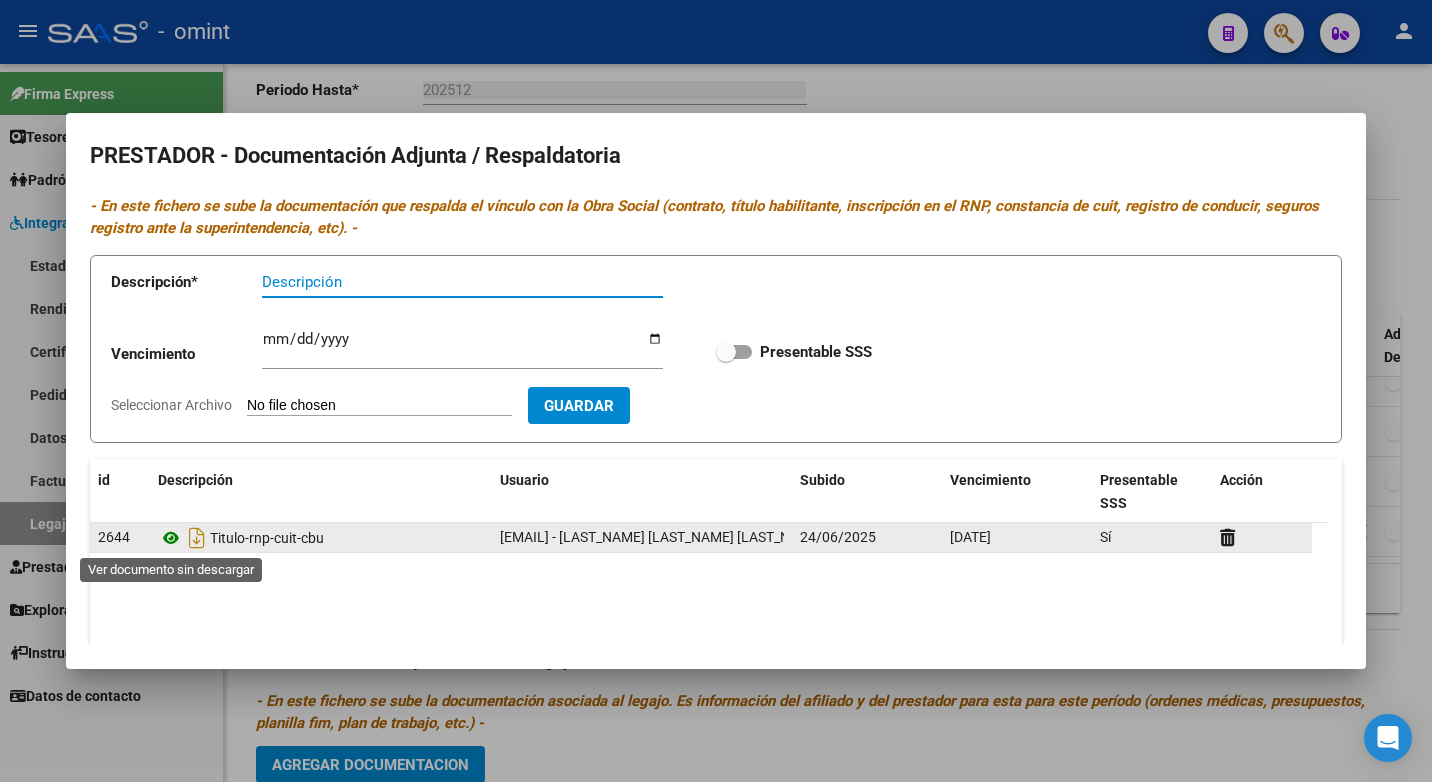 click 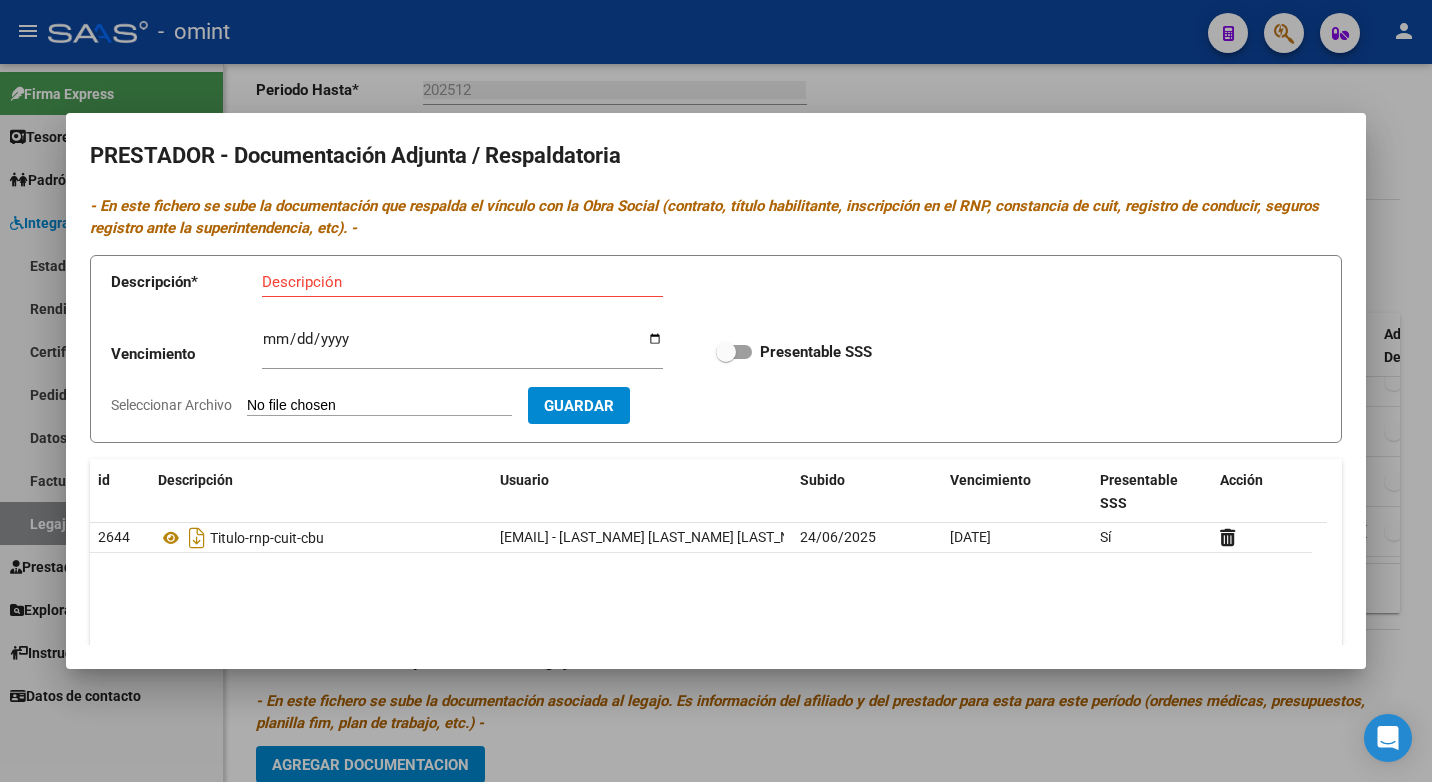 click at bounding box center [716, 391] 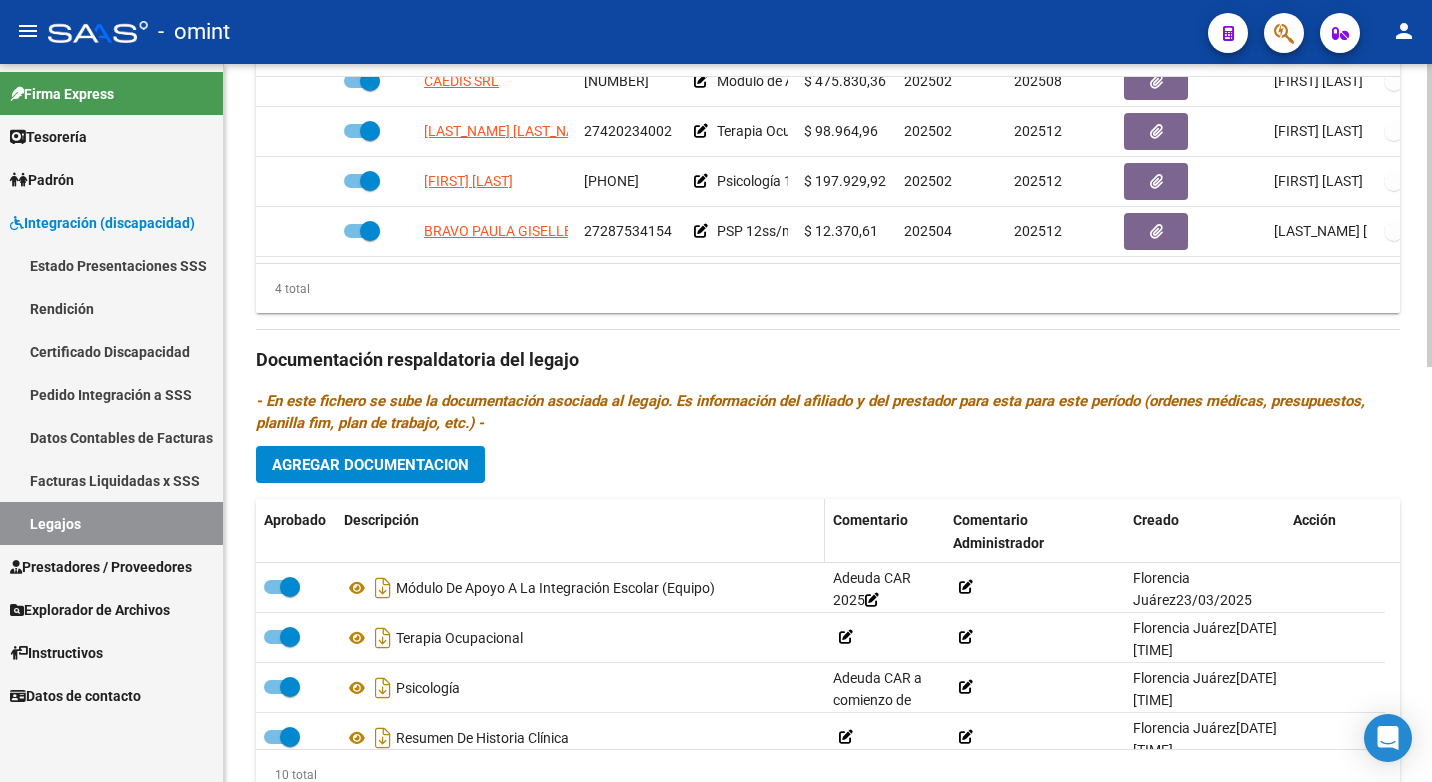 scroll, scrollTop: 981, scrollLeft: 0, axis: vertical 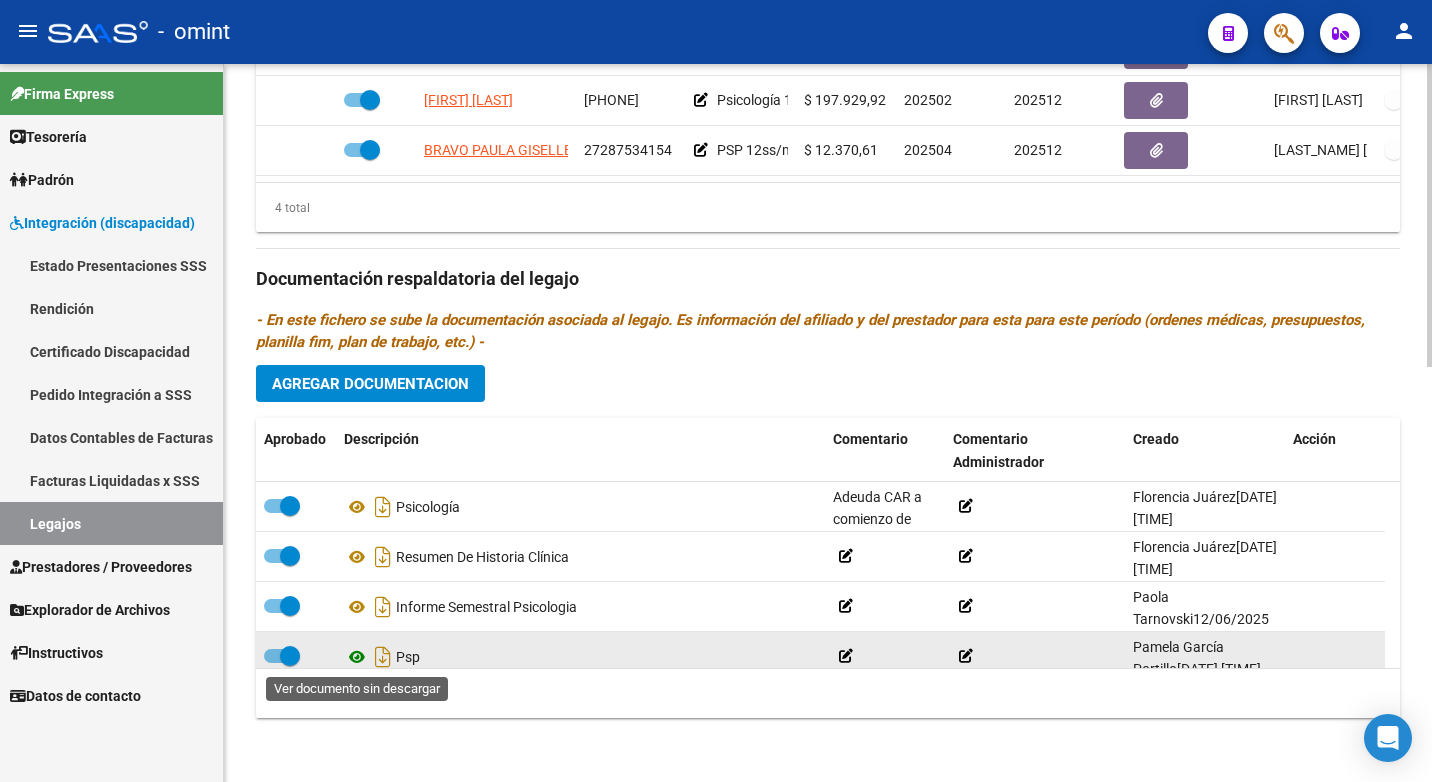 click 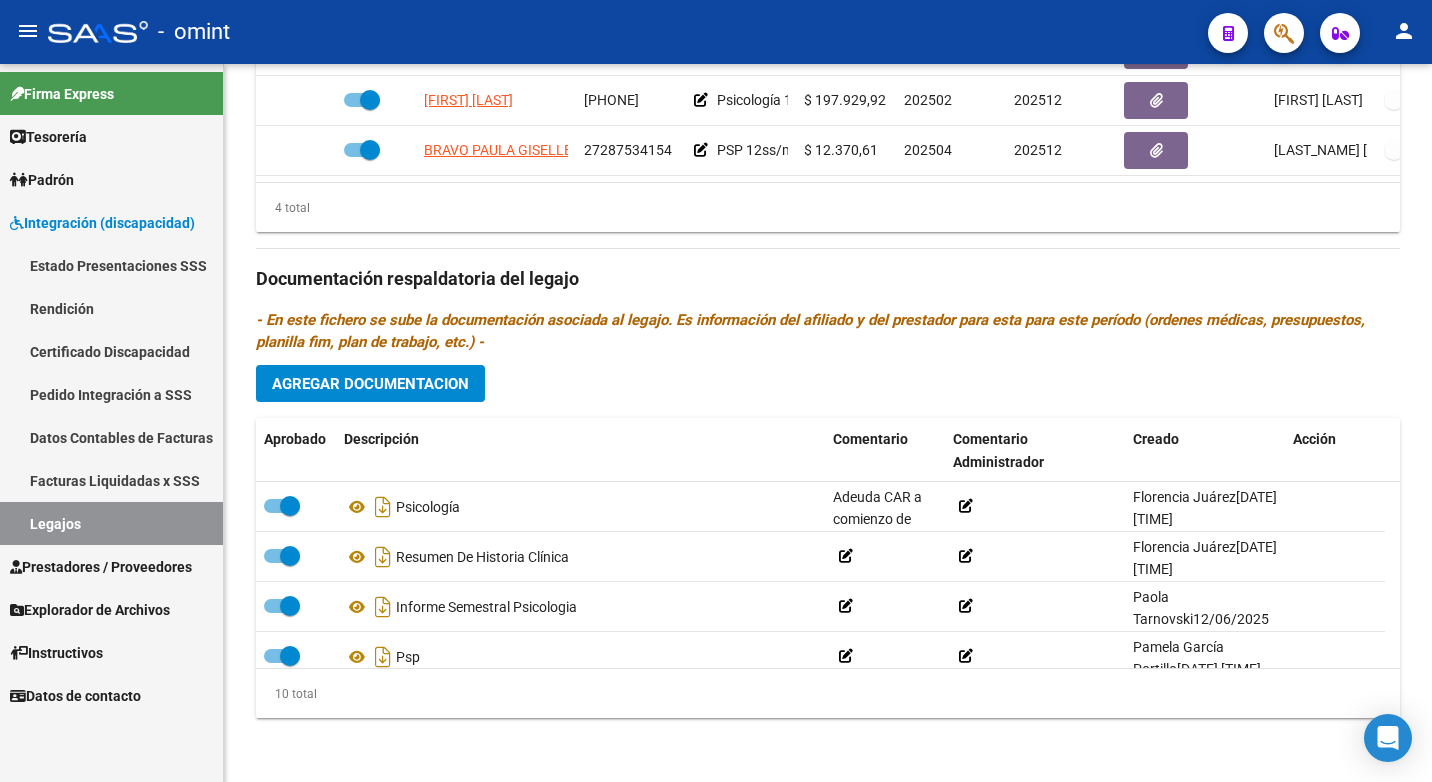 click on "Legajos" at bounding box center (111, 523) 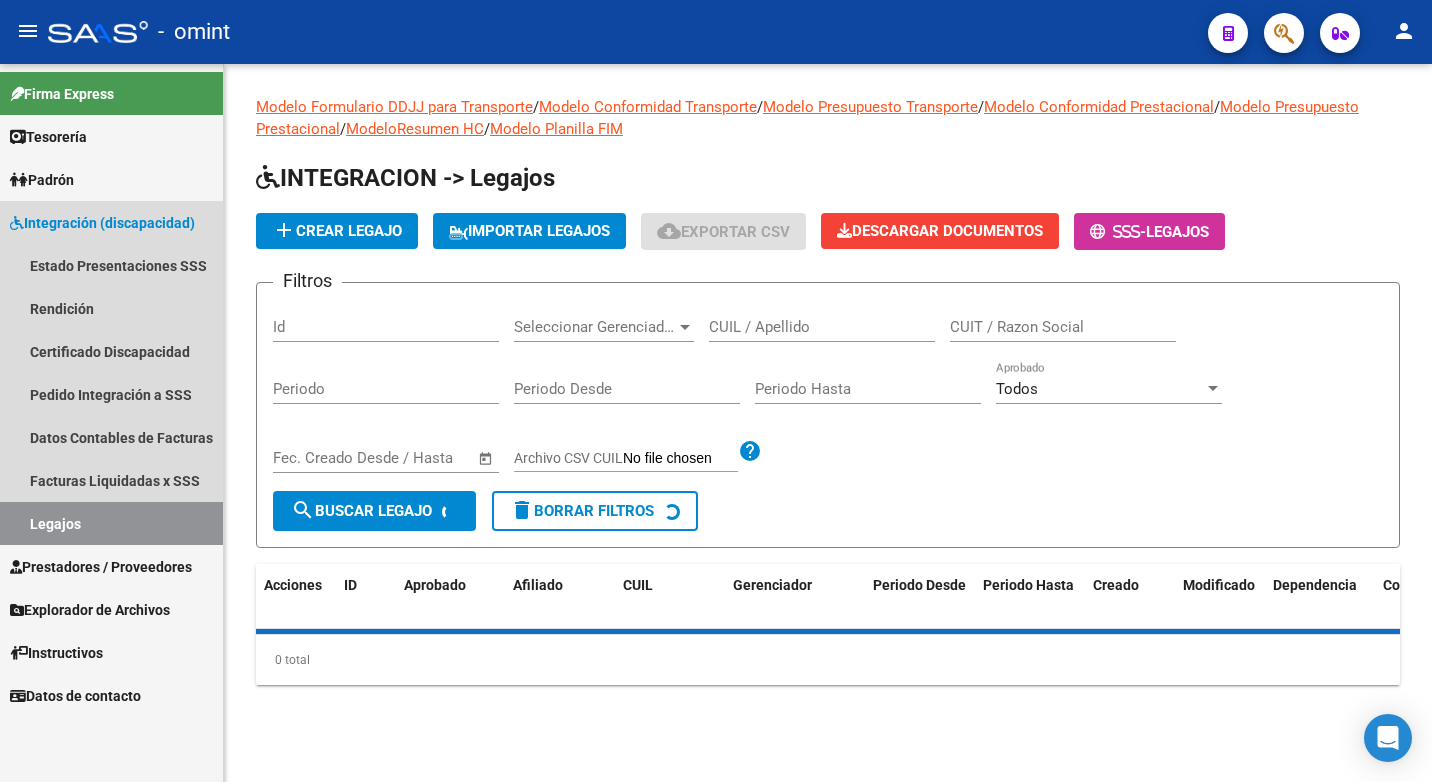 scroll, scrollTop: 0, scrollLeft: 0, axis: both 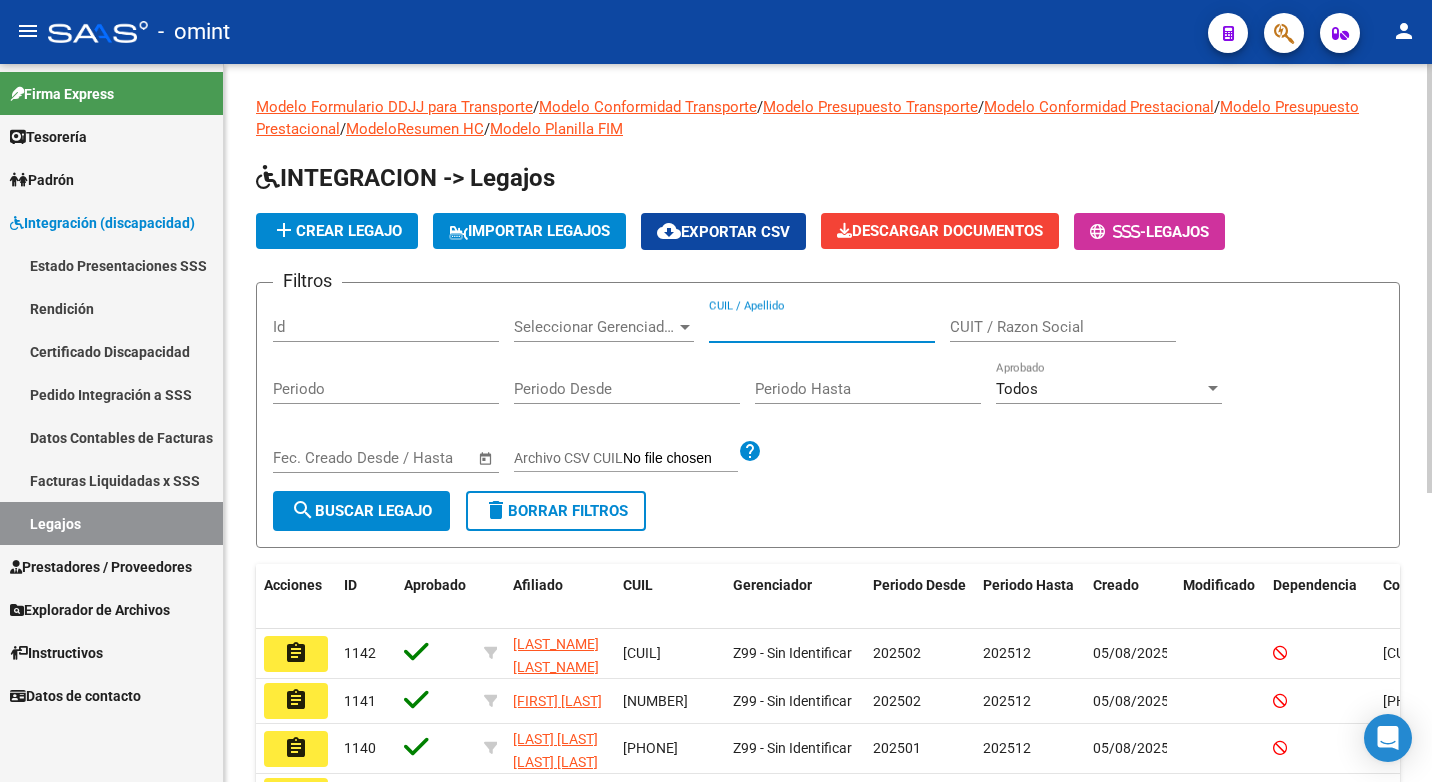 paste on "20544968824" 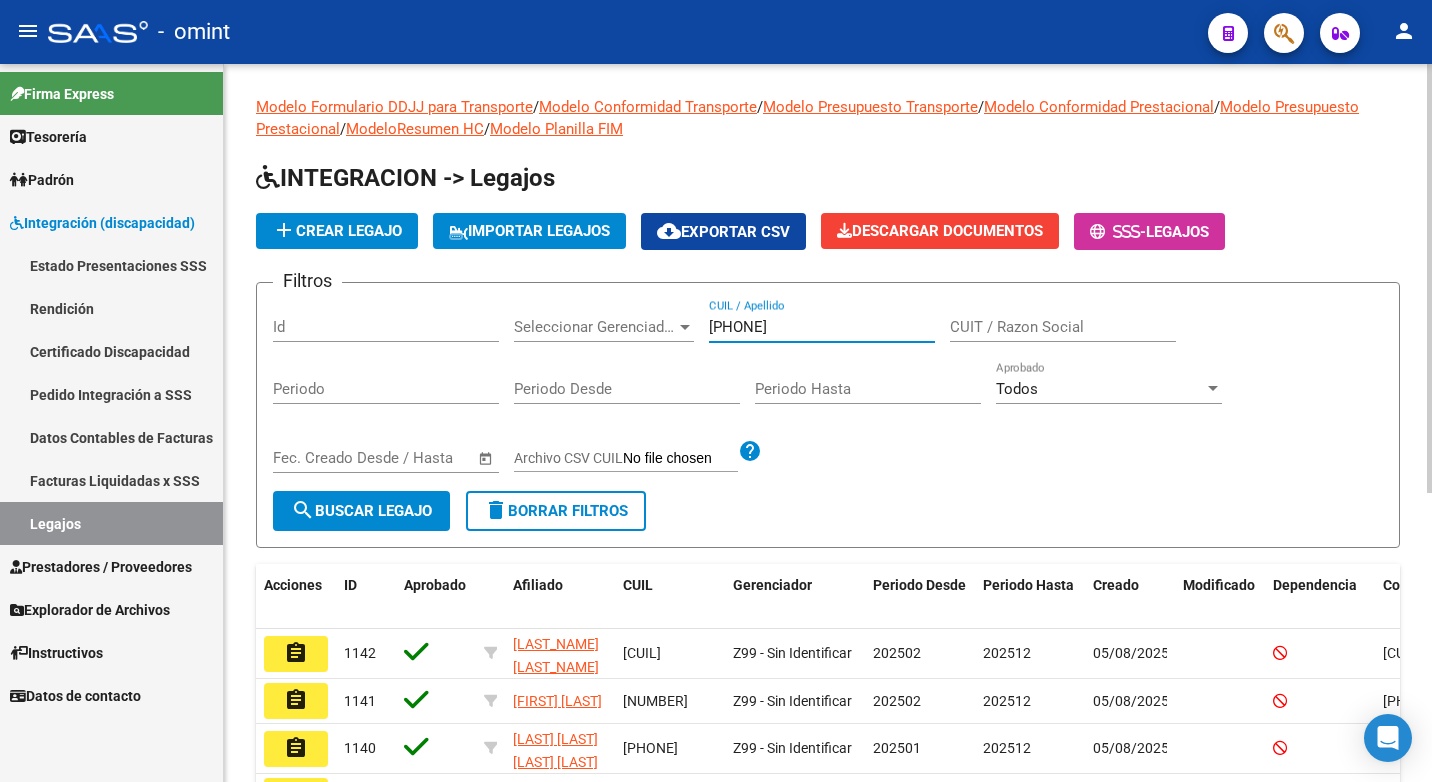 type on "20544968824" 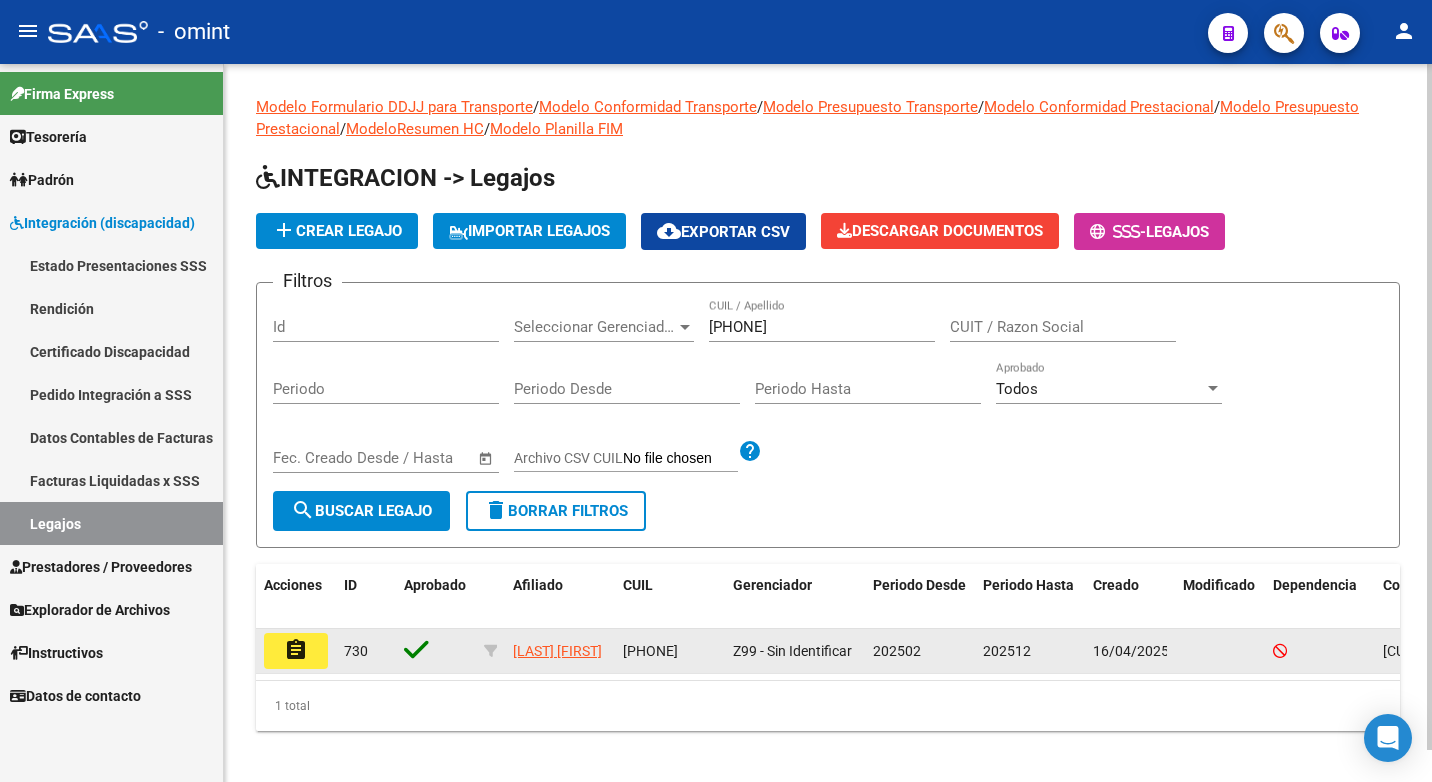 click on "assignment" 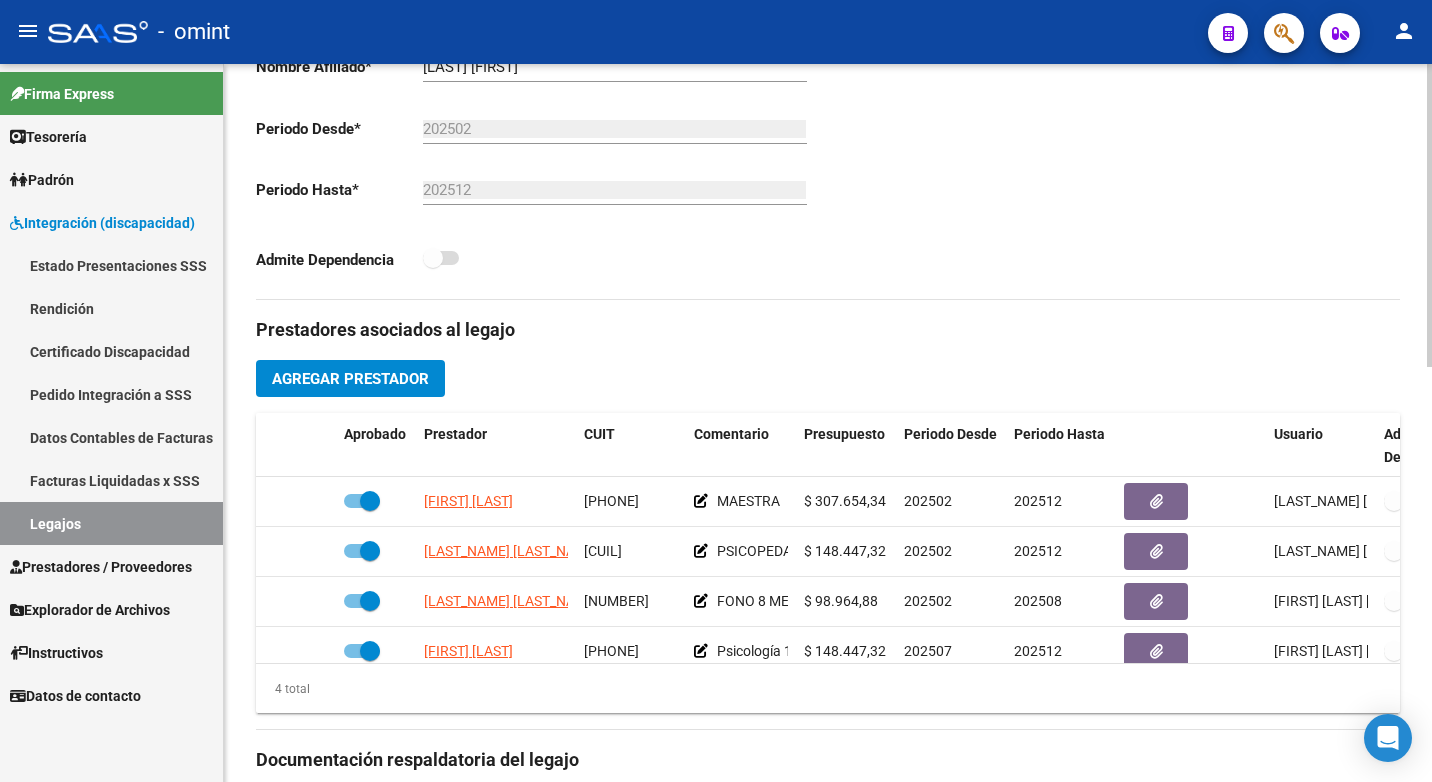 scroll, scrollTop: 600, scrollLeft: 0, axis: vertical 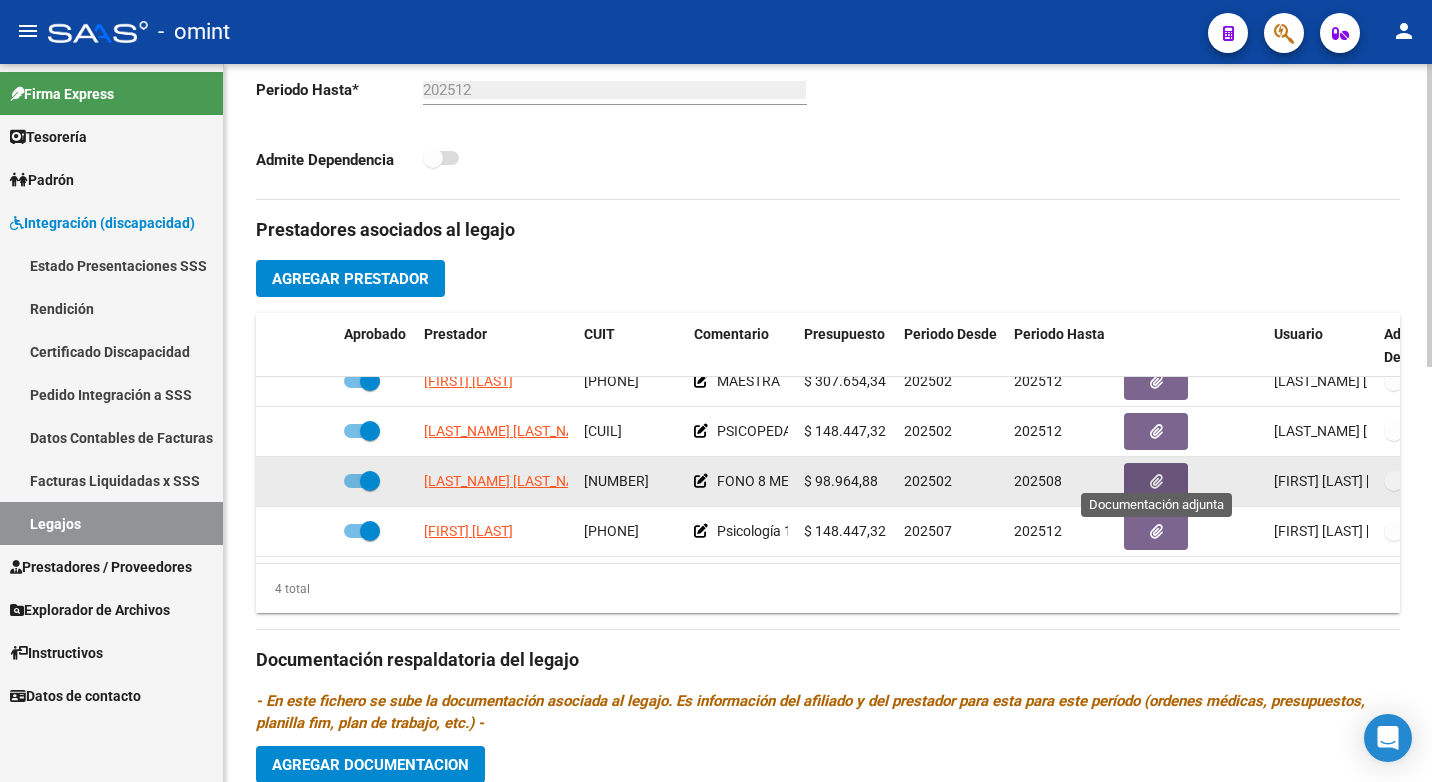 click 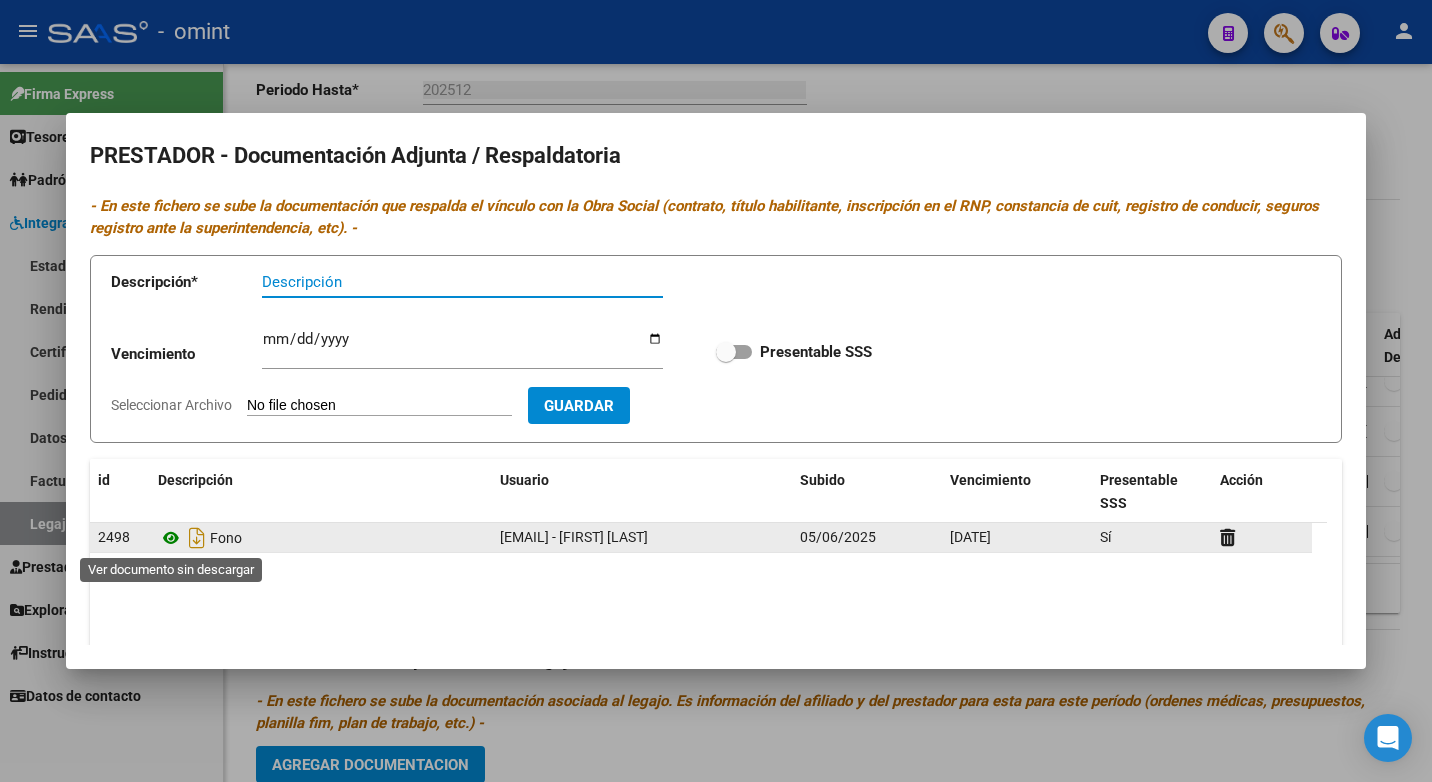 click 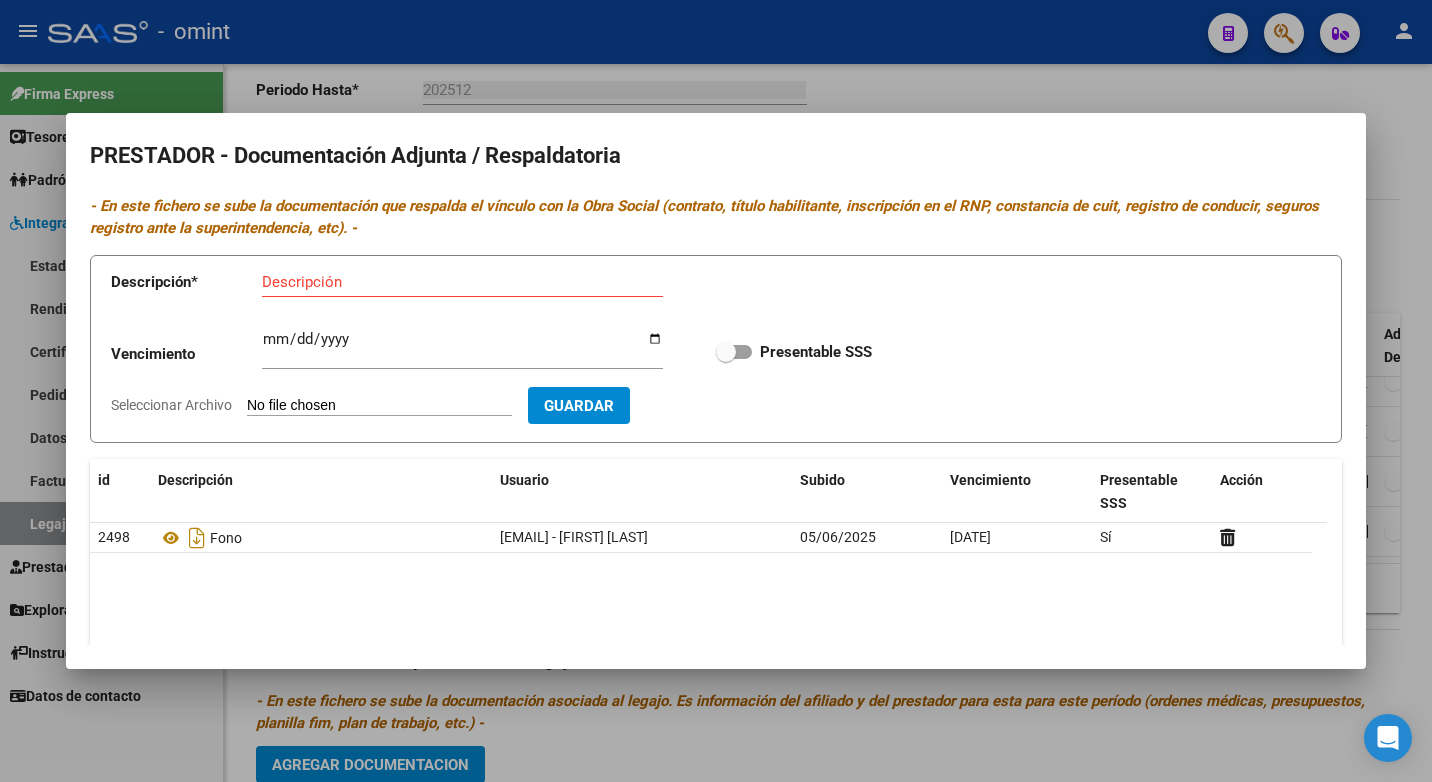 click at bounding box center (716, 391) 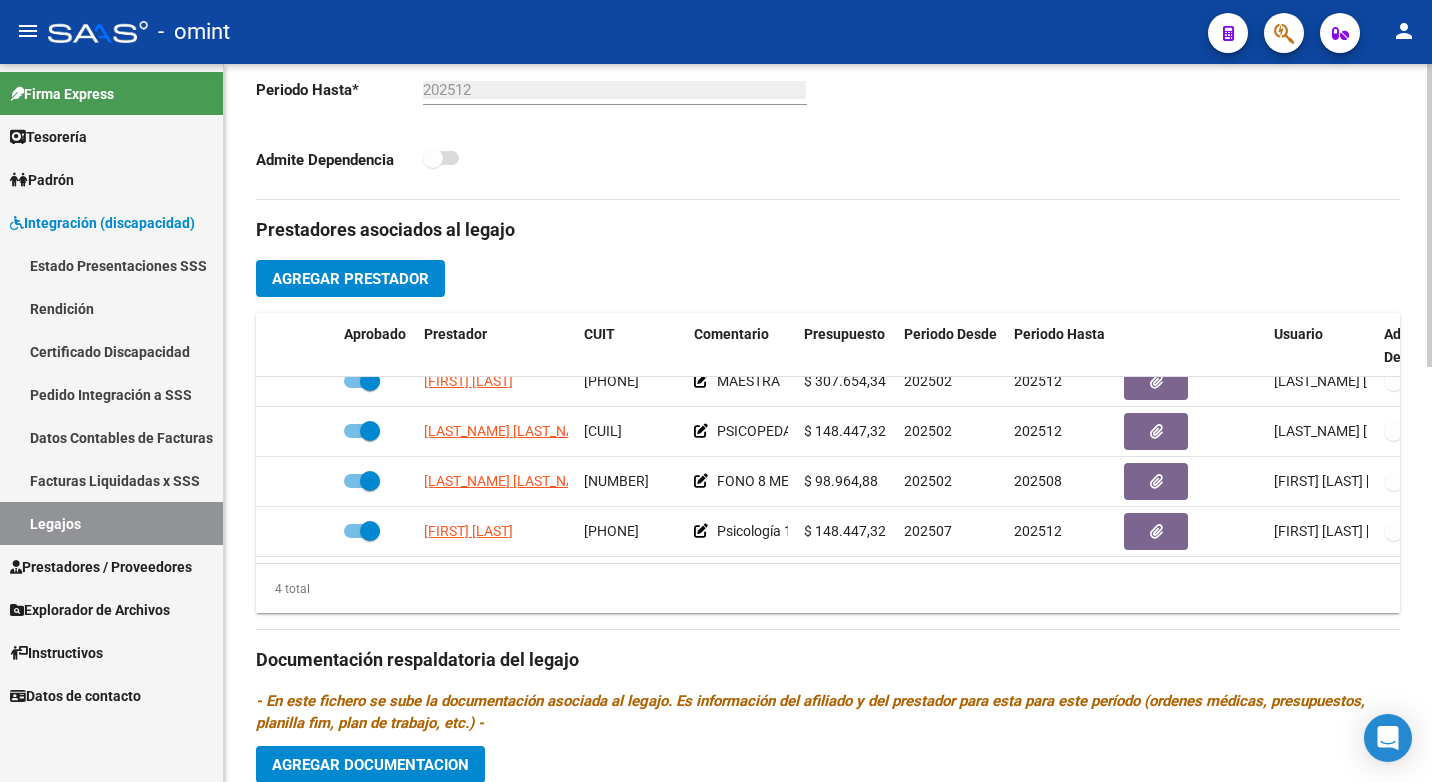 scroll, scrollTop: 6, scrollLeft: 0, axis: vertical 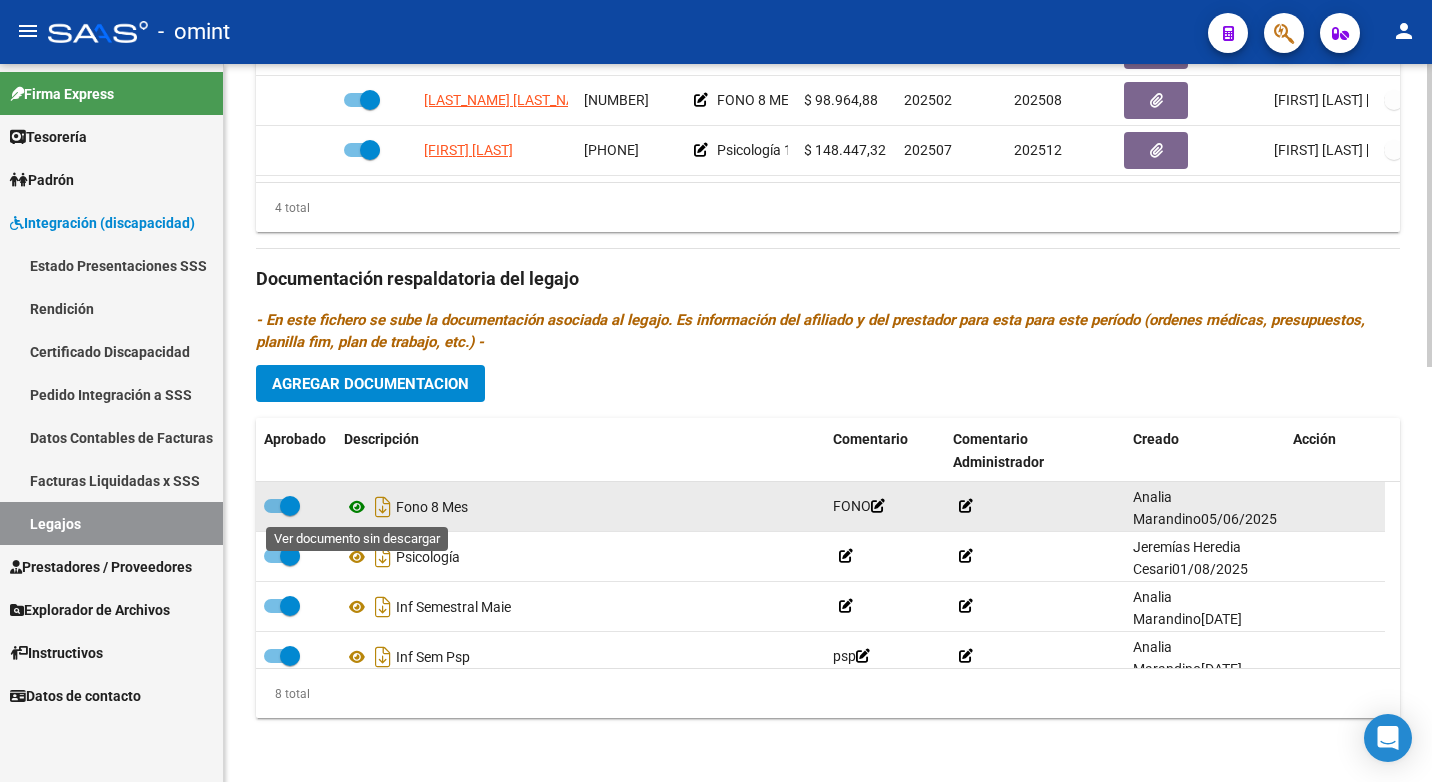 click 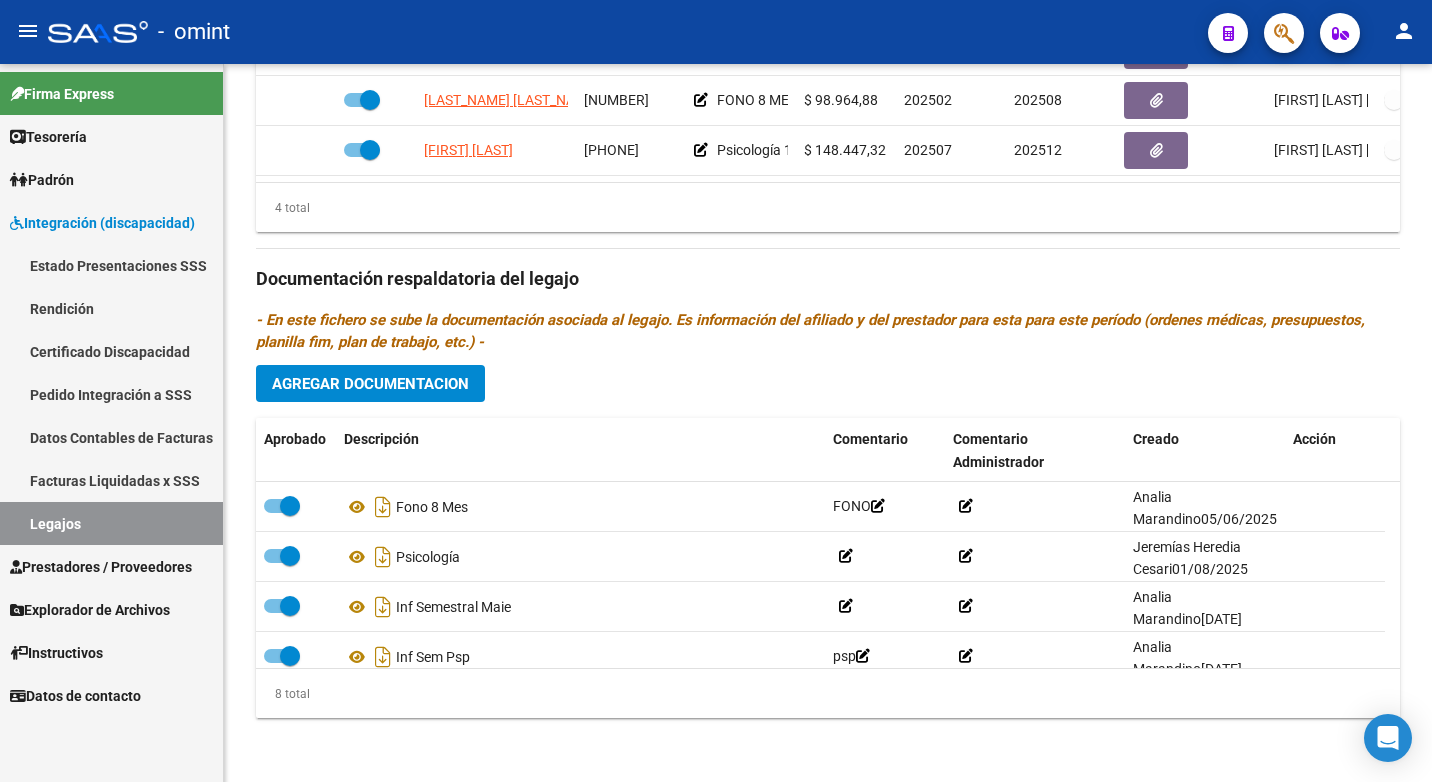 click on "Legajos" at bounding box center (111, 523) 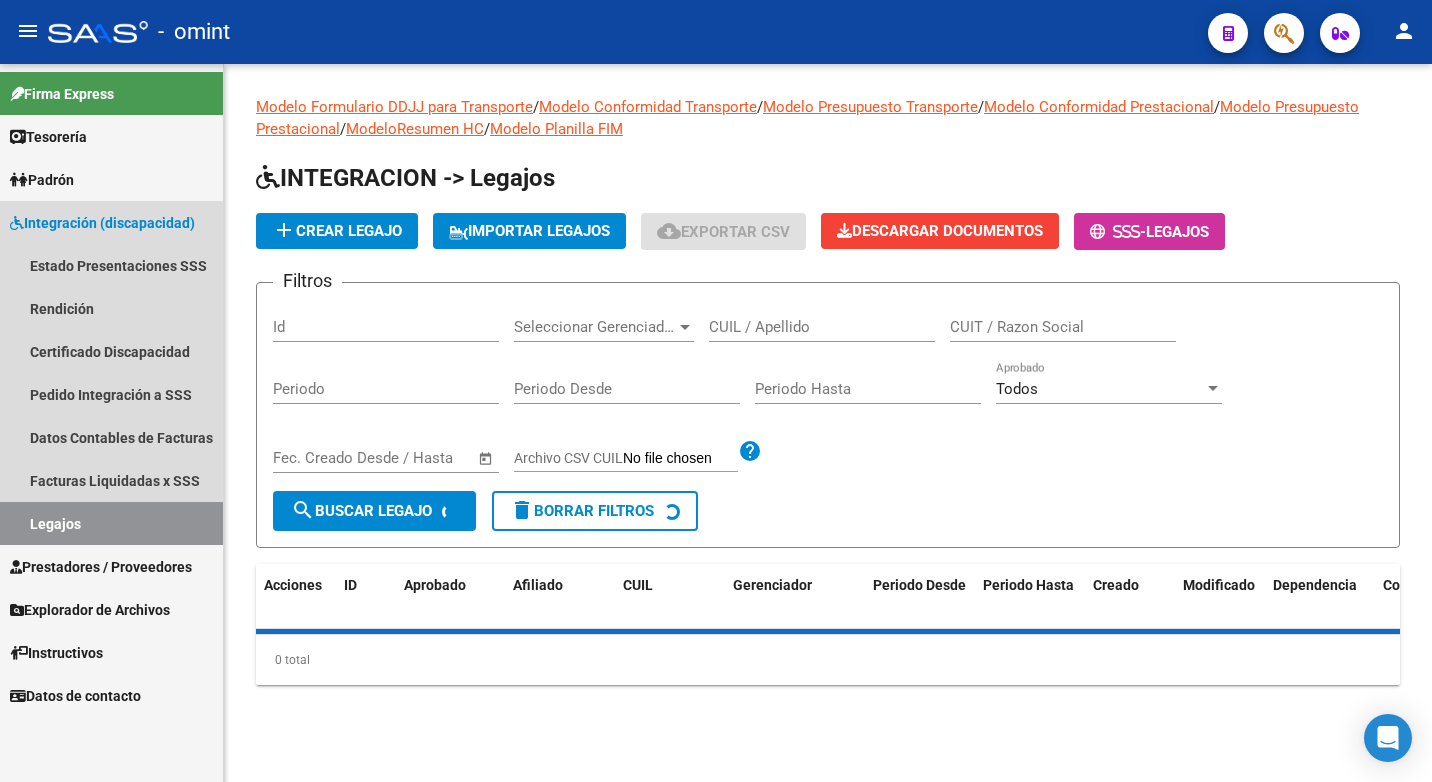 scroll, scrollTop: 0, scrollLeft: 0, axis: both 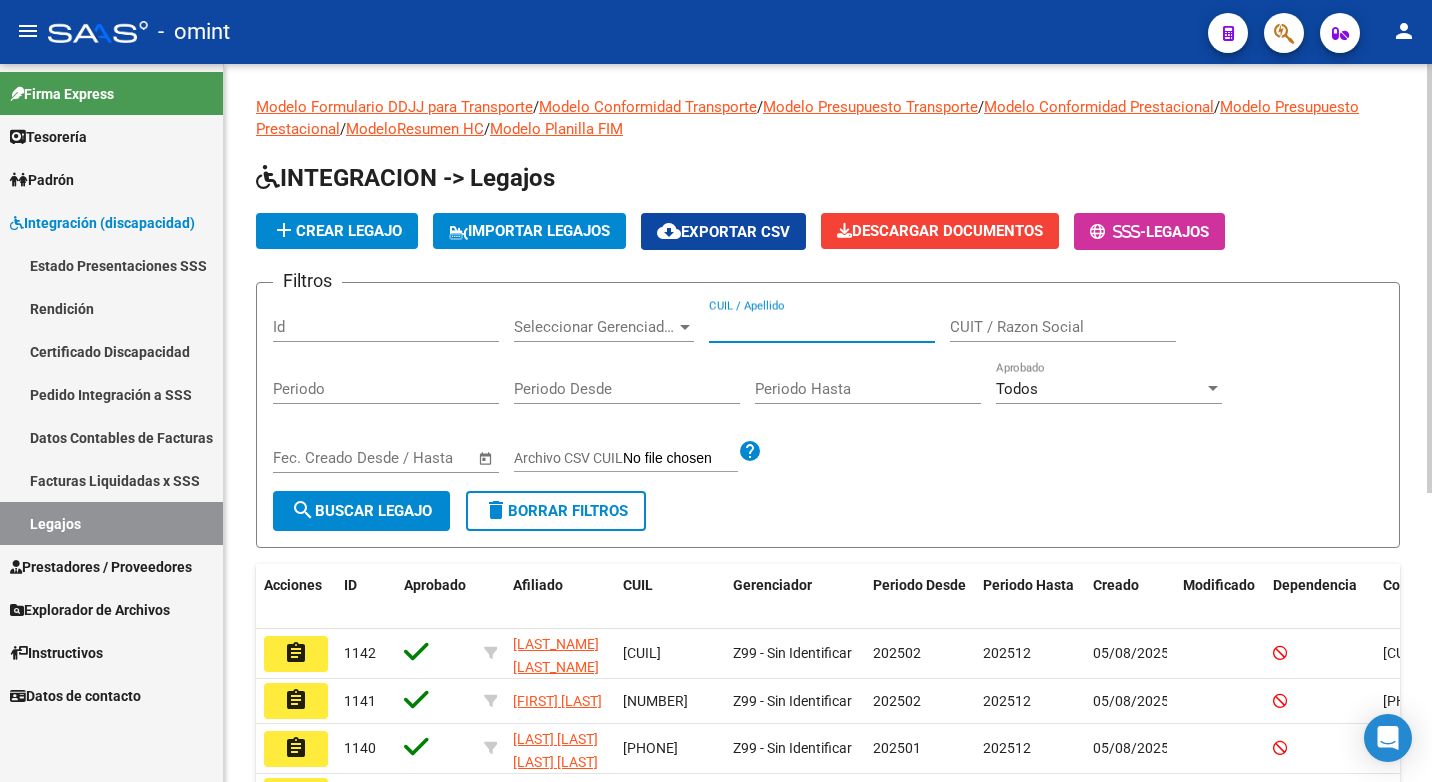 paste on "20544977874" 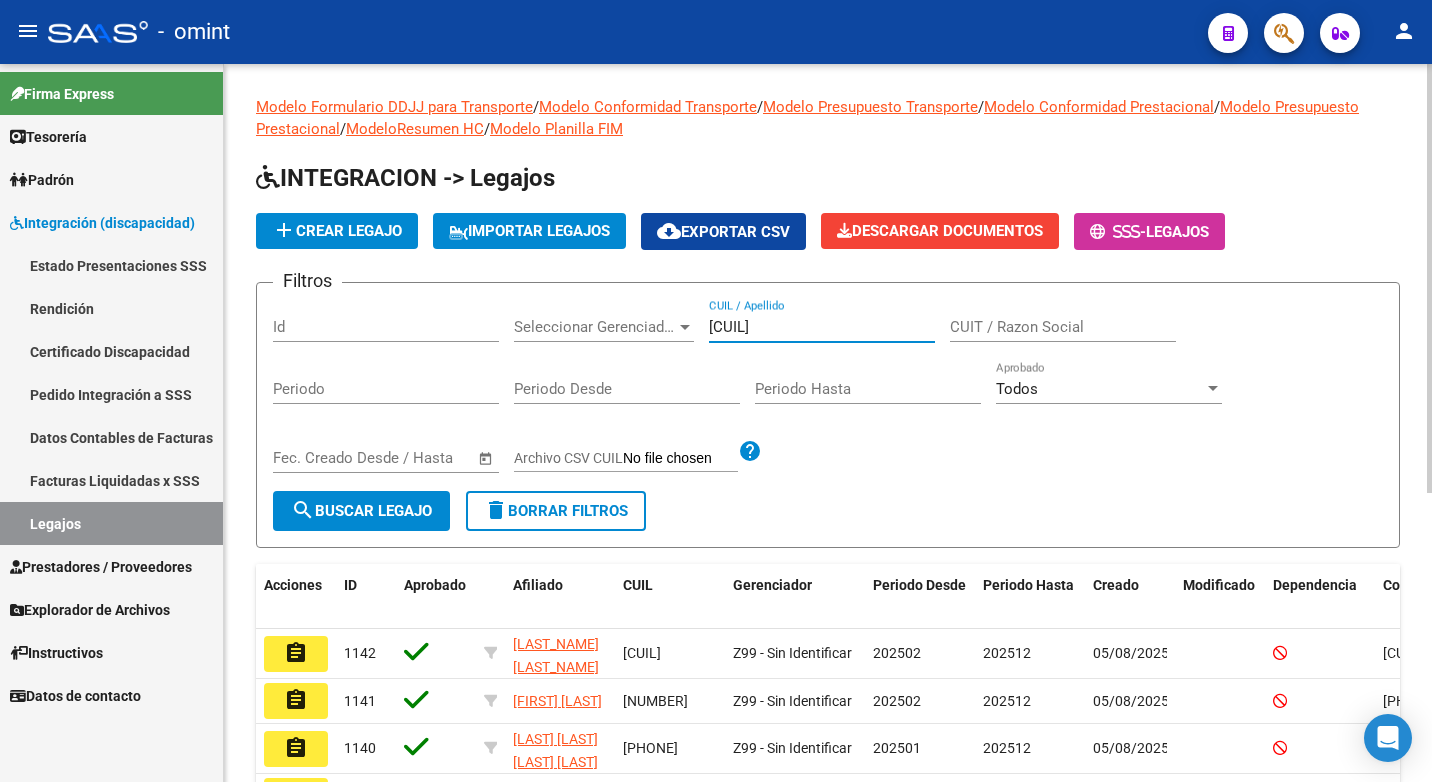 type on "20544977874" 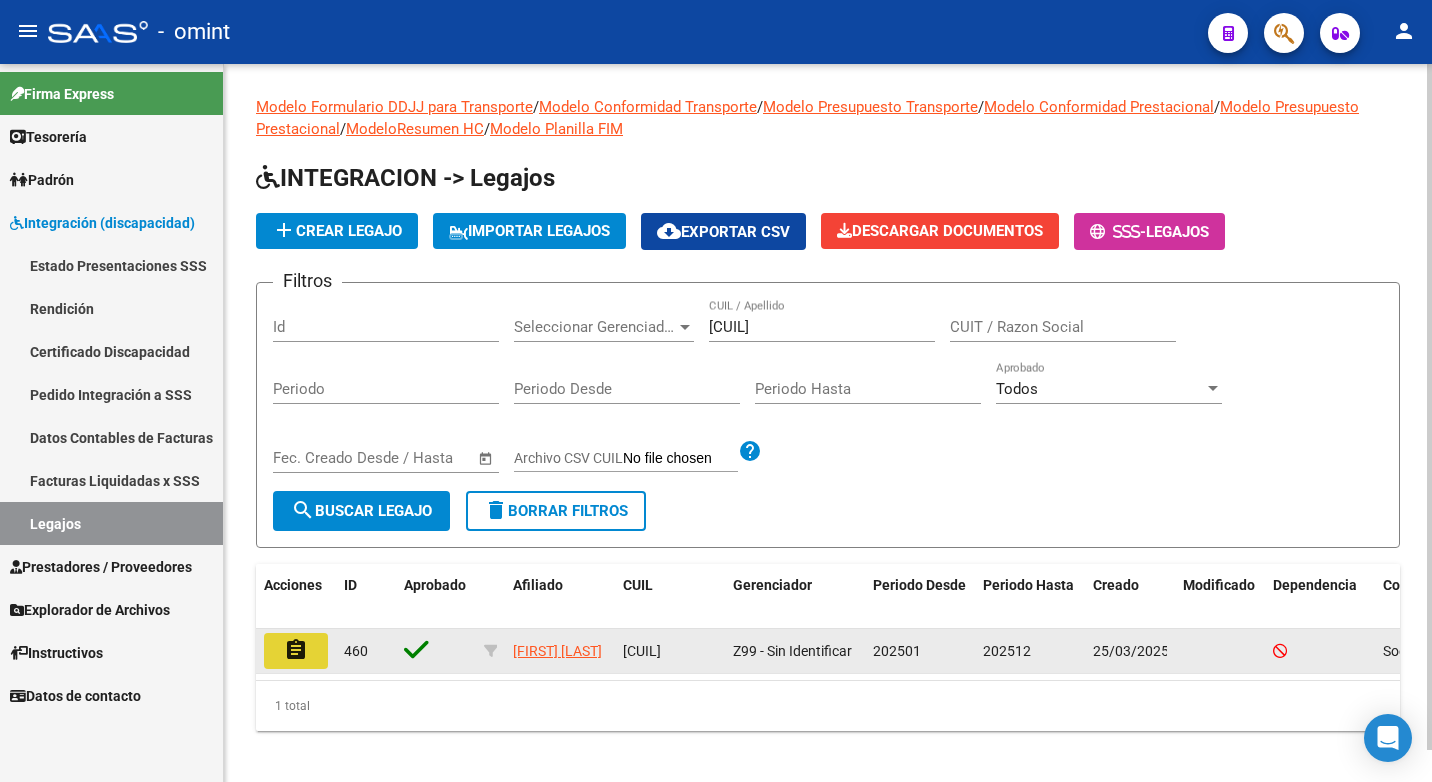 click on "assignment" 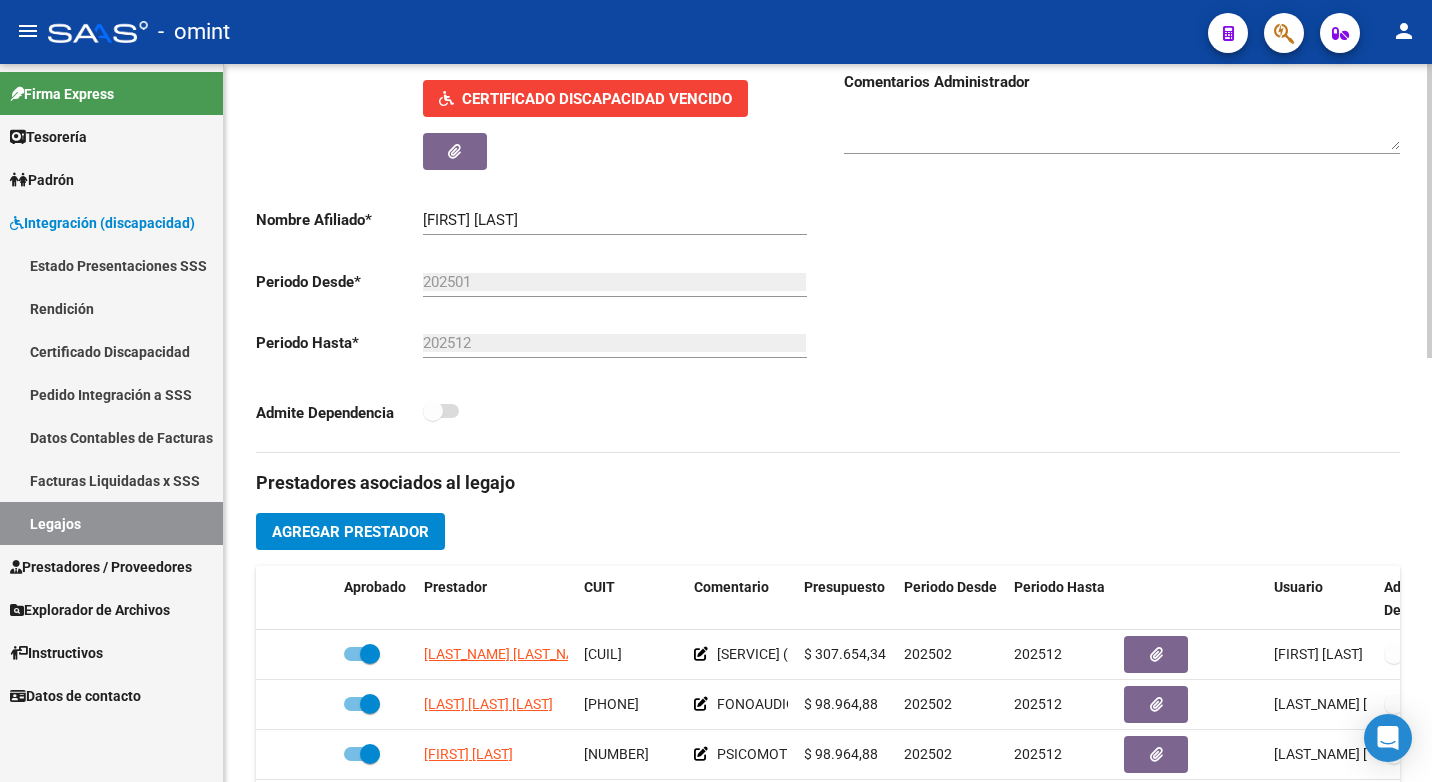 scroll, scrollTop: 600, scrollLeft: 0, axis: vertical 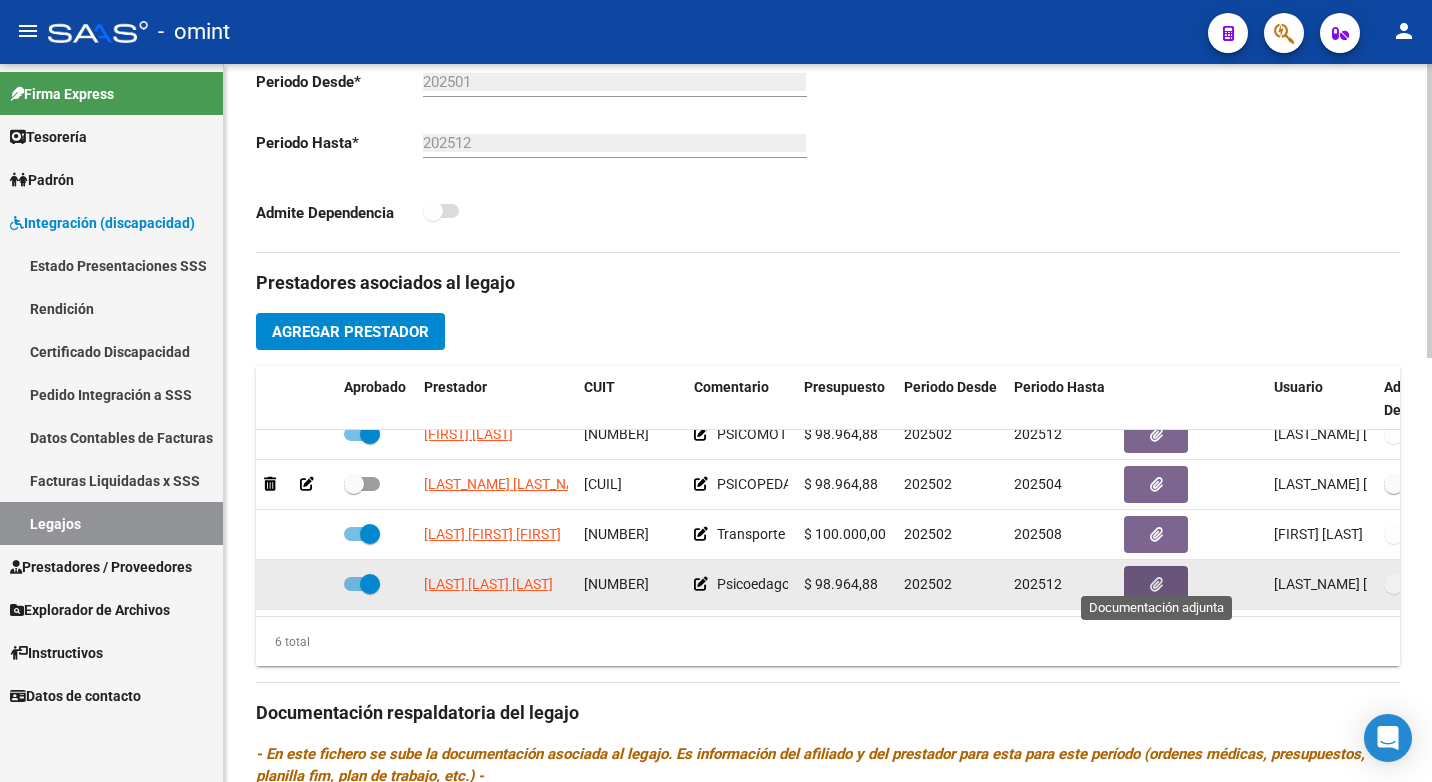 click 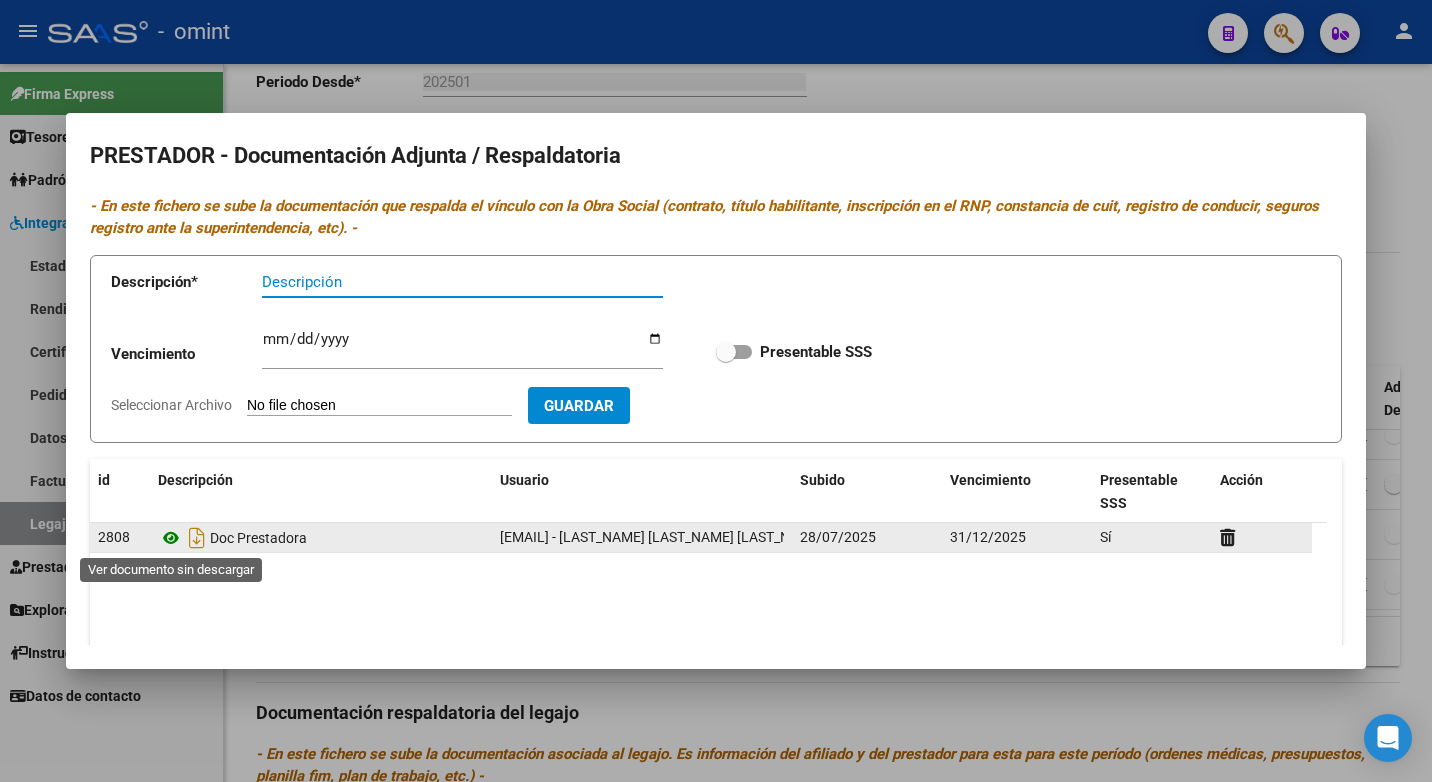 click 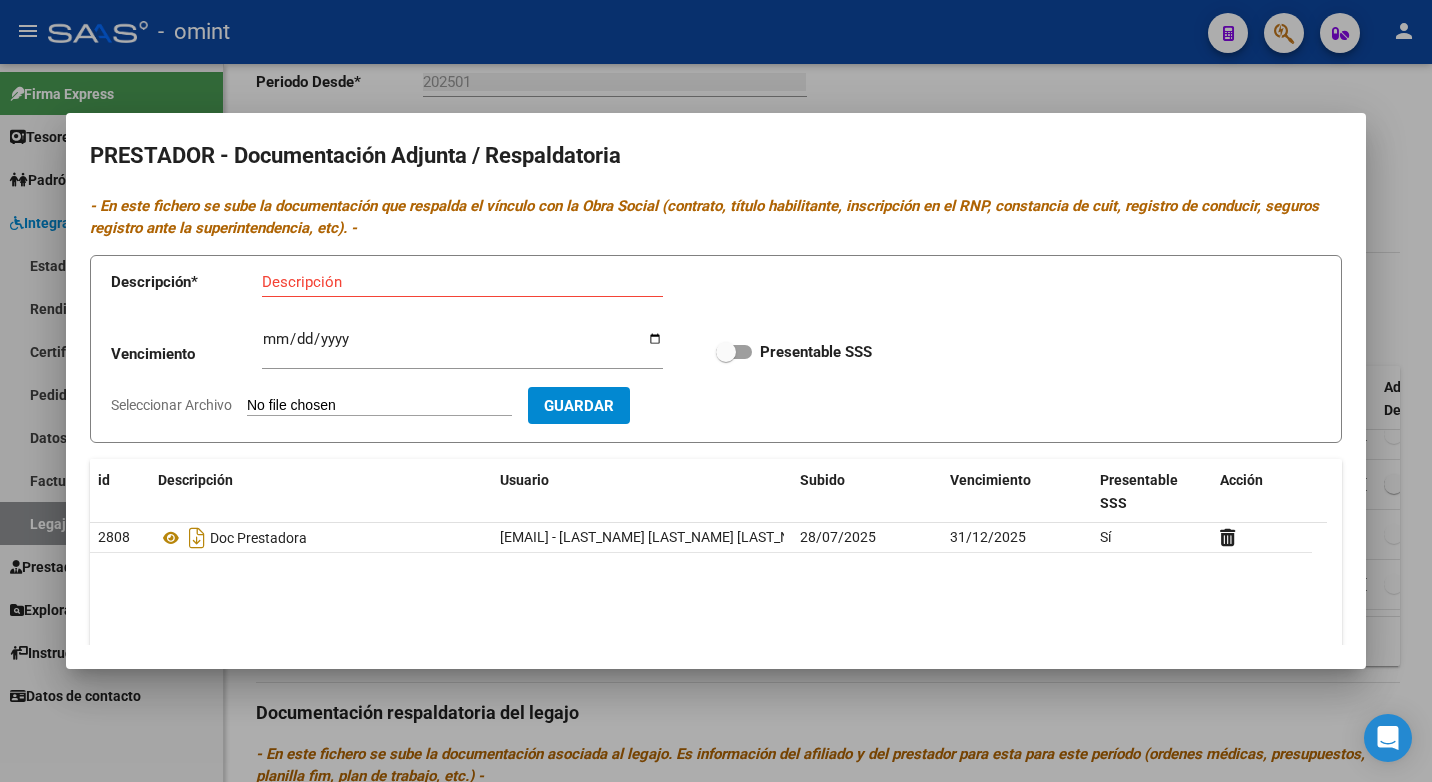 click at bounding box center (716, 391) 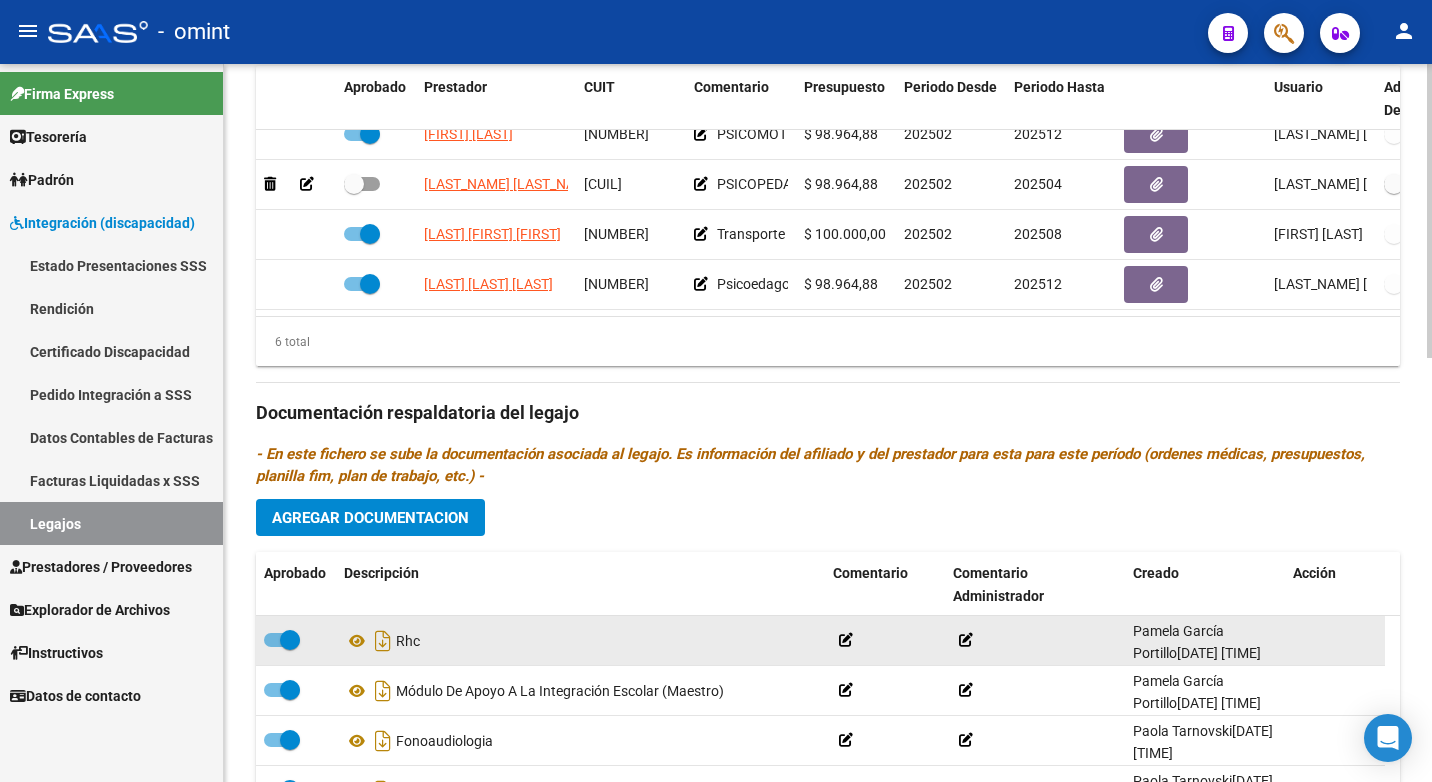 scroll, scrollTop: 1000, scrollLeft: 0, axis: vertical 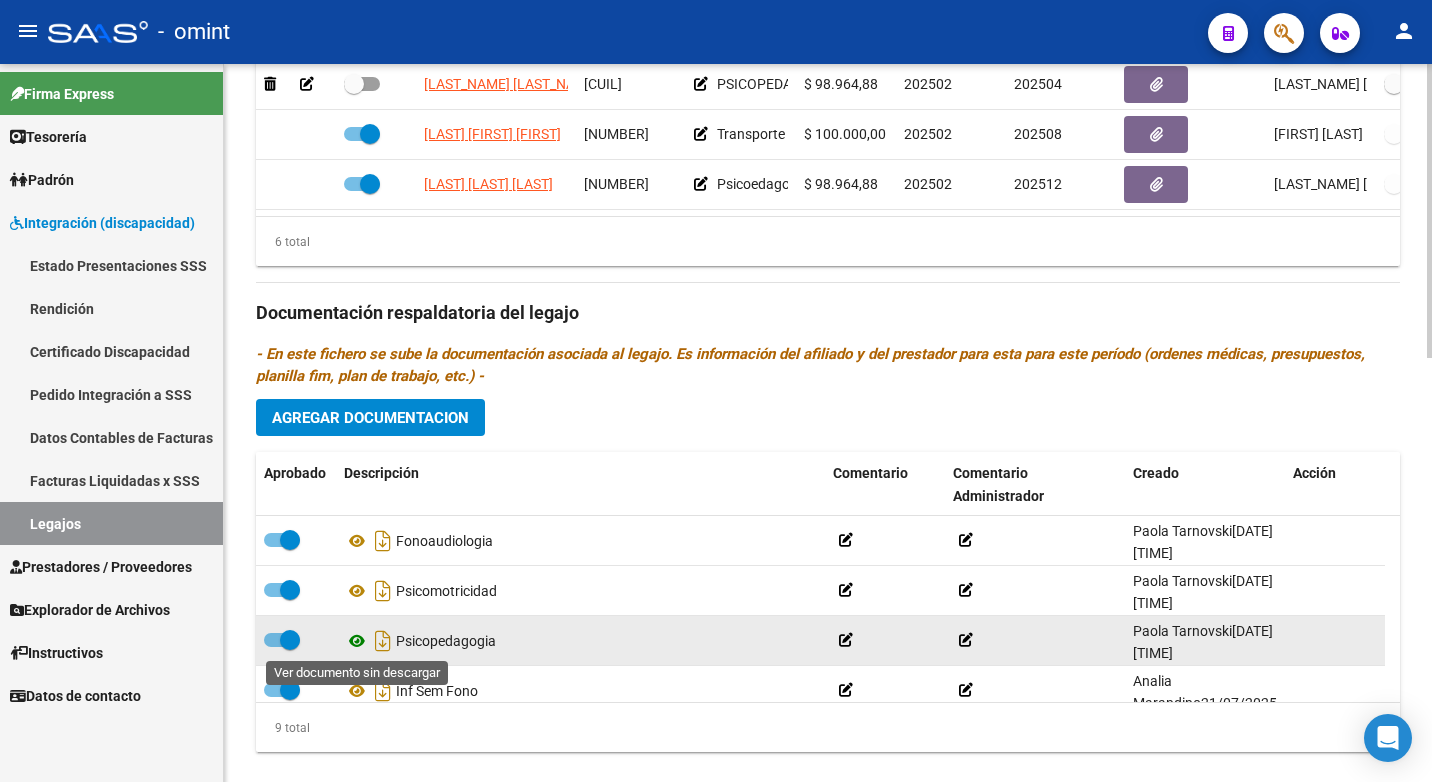click 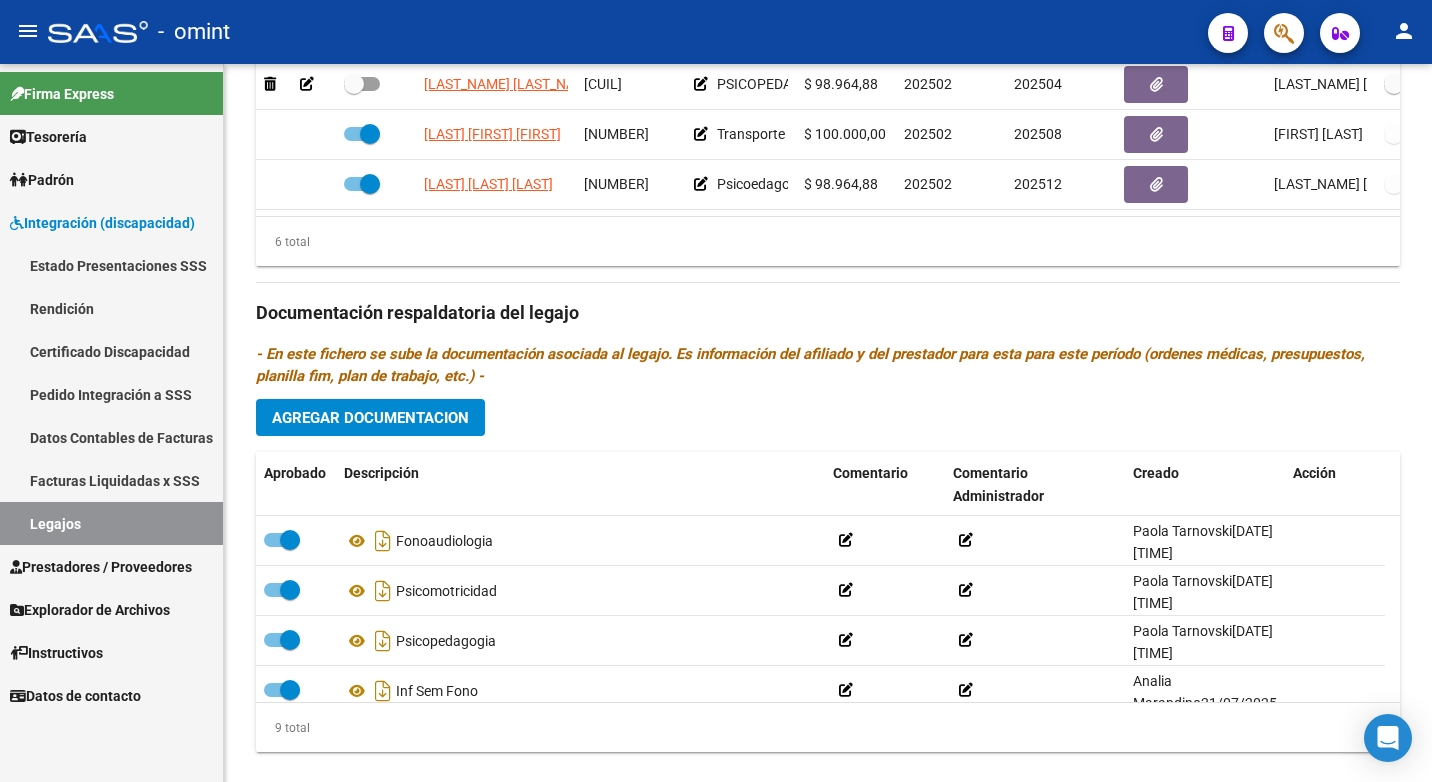 drag, startPoint x: 141, startPoint y: 526, endPoint x: 177, endPoint y: 522, distance: 36.221542 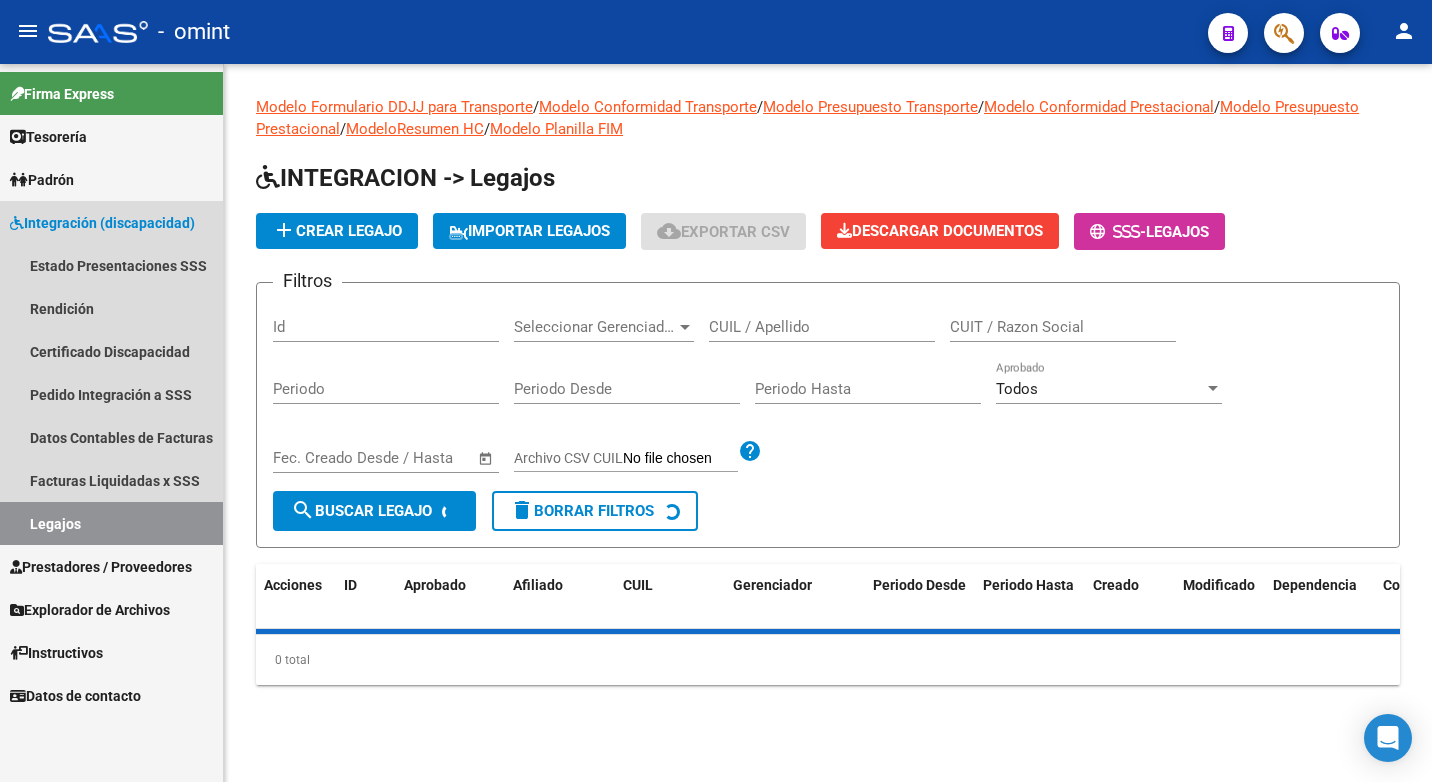 scroll, scrollTop: 0, scrollLeft: 0, axis: both 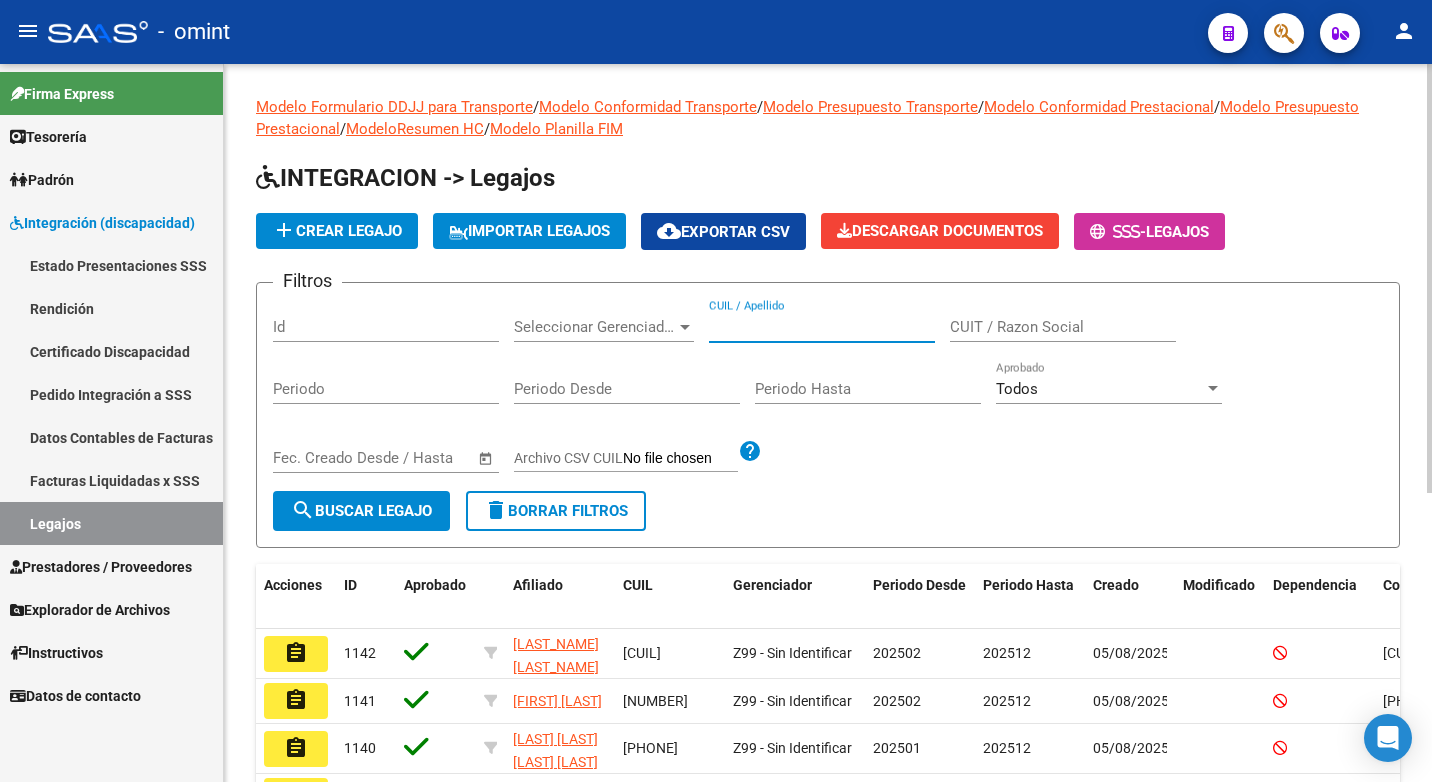 paste on "20547843127" 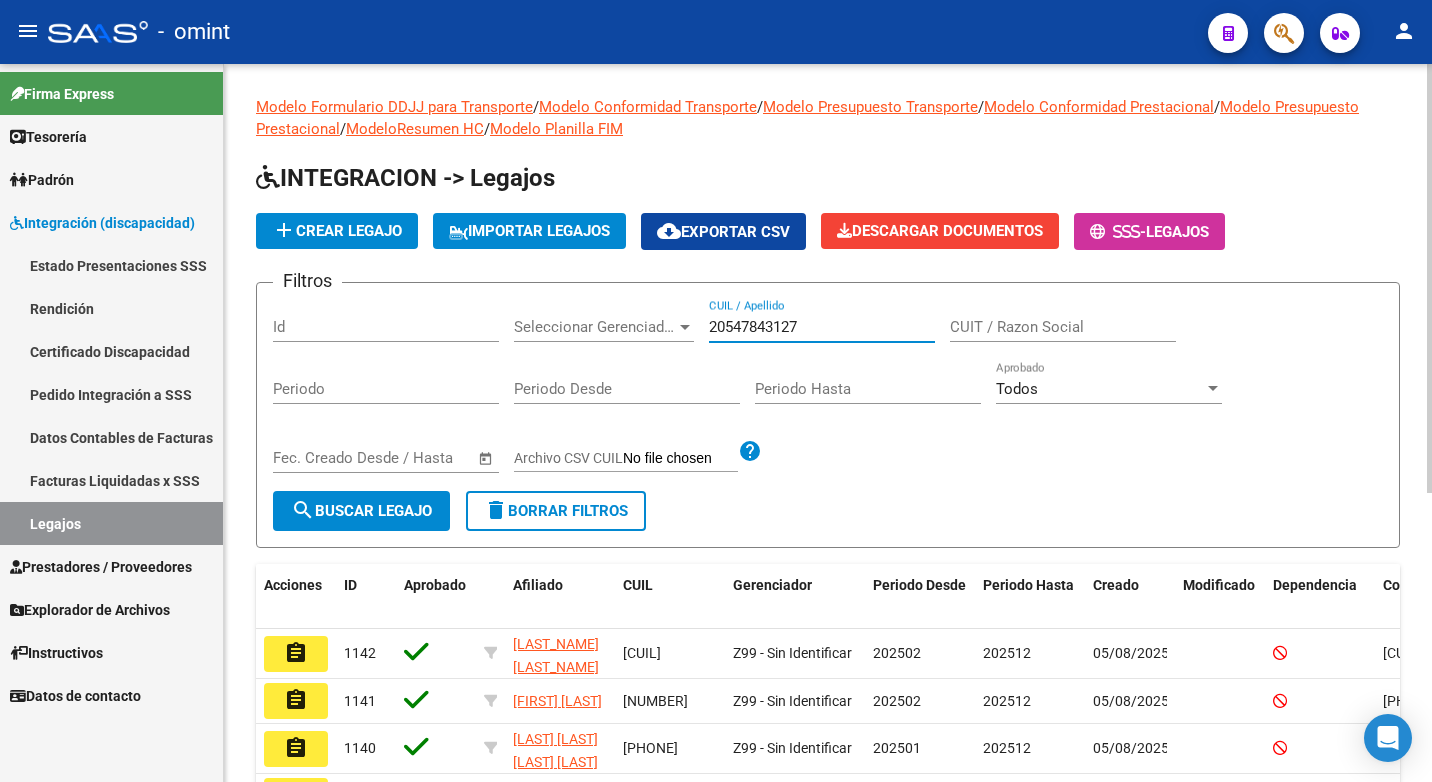 type on "20547843127" 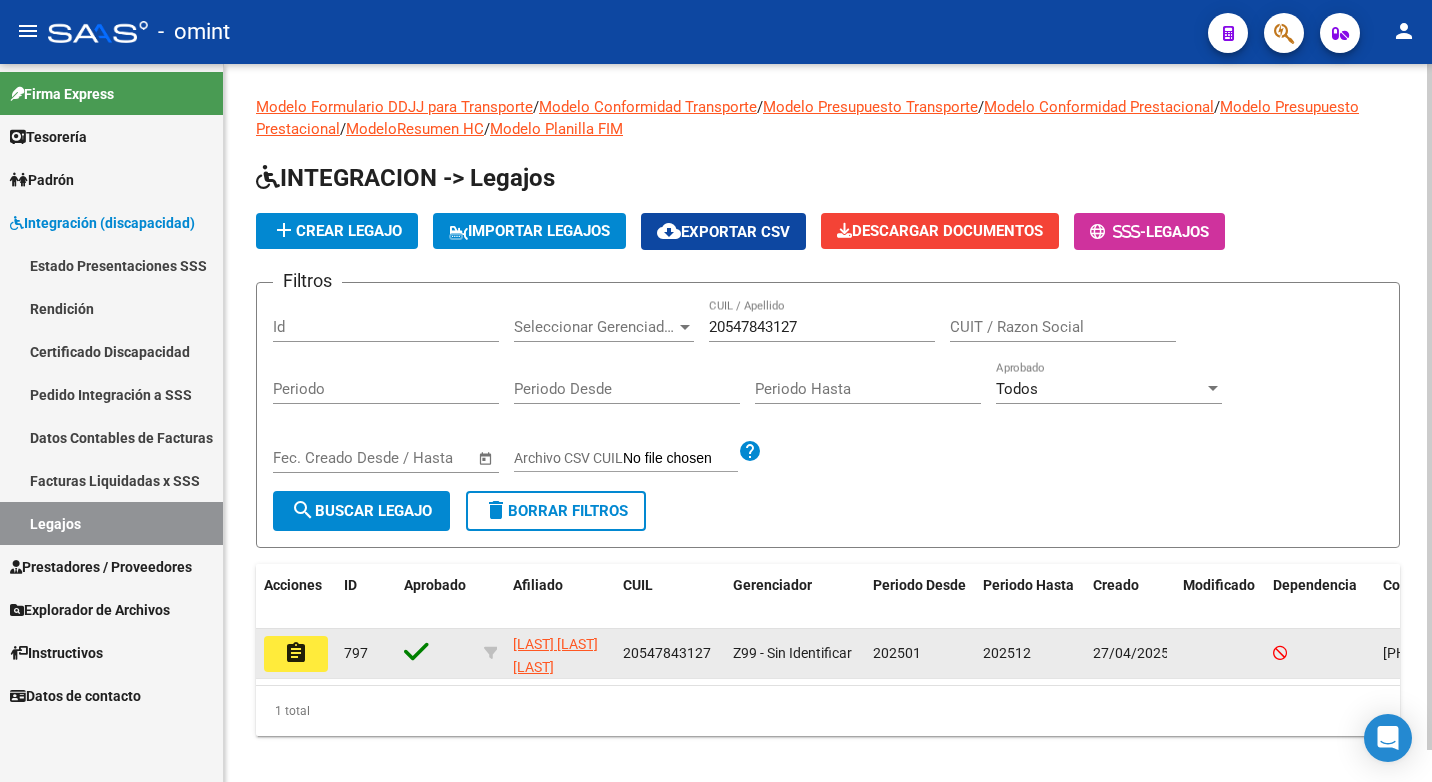click on "assignment" 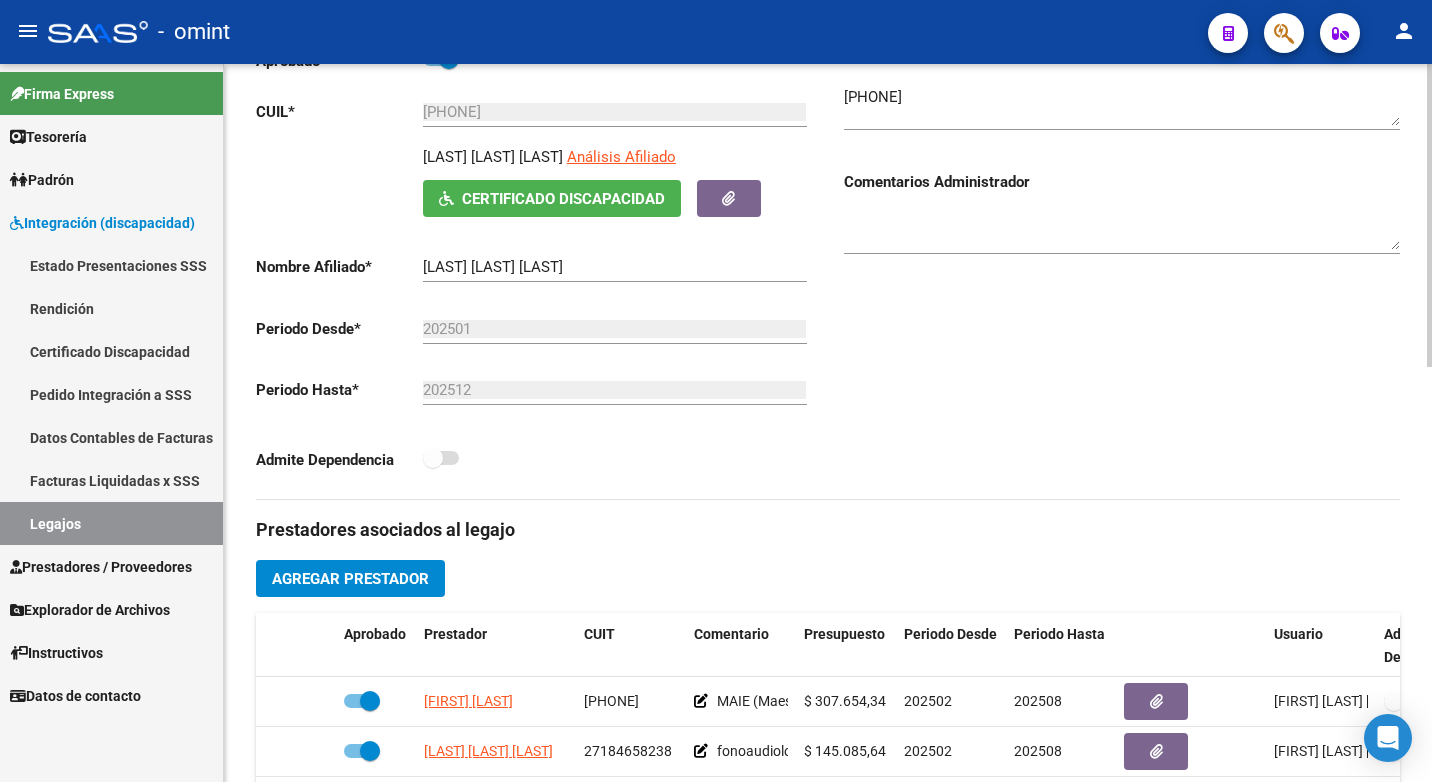 scroll, scrollTop: 500, scrollLeft: 0, axis: vertical 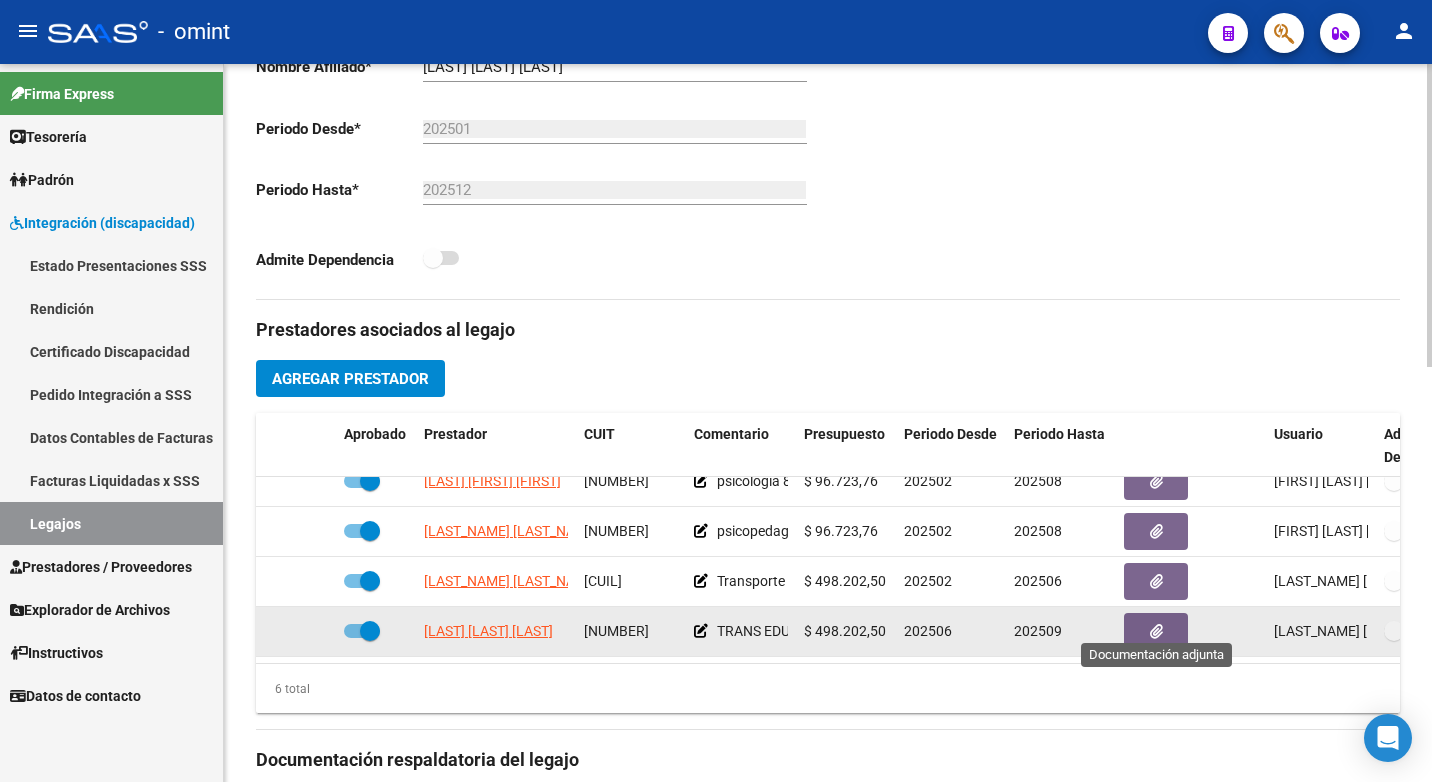 click 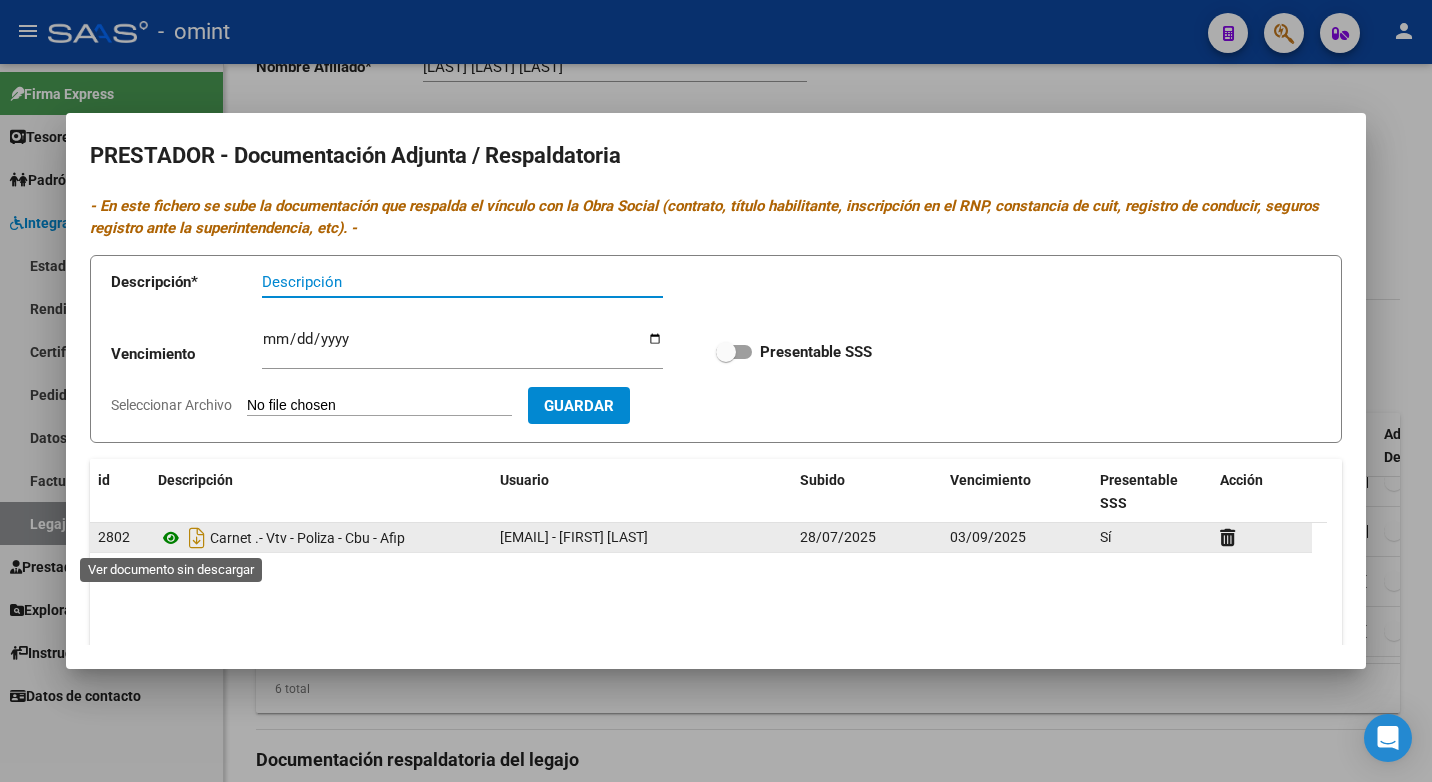 click 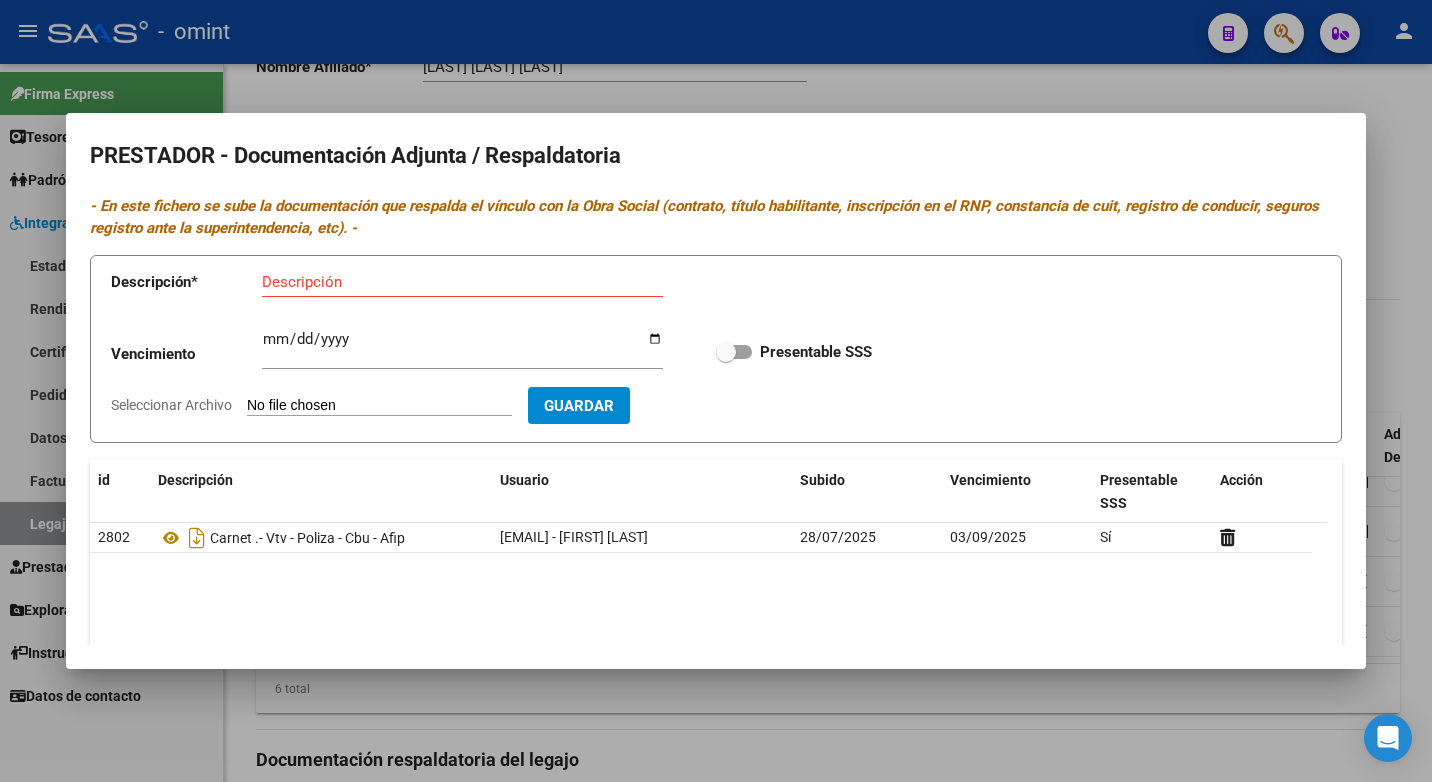 click at bounding box center (716, 391) 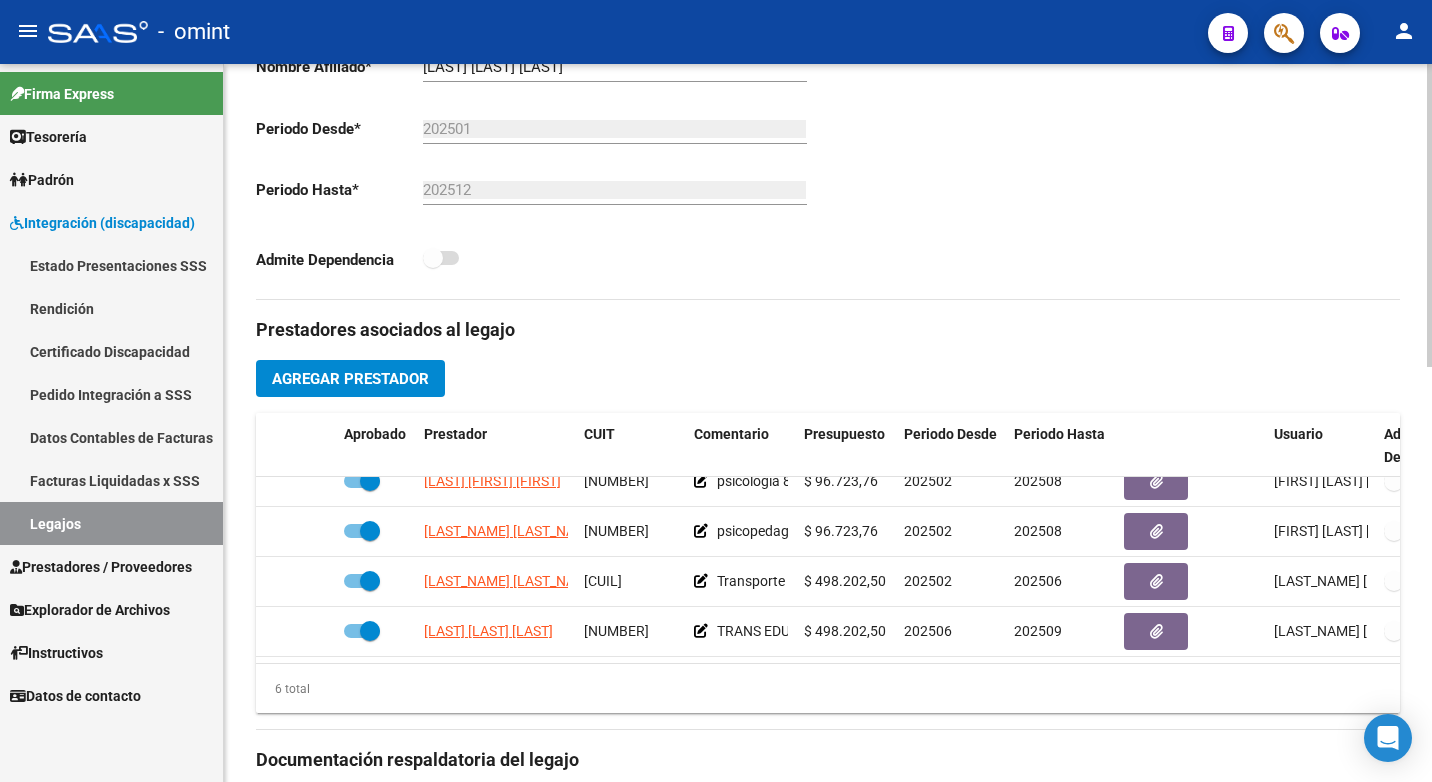 click on "Prestadores asociados al legajo Agregar Prestador Aprobado Prestador CUIT Comentario Presupuesto Periodo Desde Periodo Hasta Usuario Admite Dependencia   IBAÑEZ IVANA JULIETA 27402172172     psicología
8 sesiones mensuales    $ 96.723,76  202502 202508 Paola Tarnovski   27/04/2025      ORDOÑEZ MARIA JULIETA 27368389434     psicopedagogía
8 sesiones mensuales    $ 96.723,76  202502 202508 Paola Tarnovski   27/04/2025      VELIZ MIGUEL ANGEL 20339662828     Transporte escuela 471 km
Transporte Terapia 327 km  $ 498.202,50  202502 202506 Luz Rivero   27/05/2025      GIL FATIMA SILVIA 27146617684     TRANS EDUC 471 KM
TRANS ESP 327 KM  $ 498.202,50  202506 202509 Magalí Capel   28/07/2025    6 total Documentación respaldatoria del legajo - En este fichero se sube la documentación asociada al legajo. Es información del afiliado y del prestador para esta para este período (ordenes médicas, presupuestos, planilla fim, plan de trabajo, etc.) - Agregar Documentacion Aprobado Descripción" 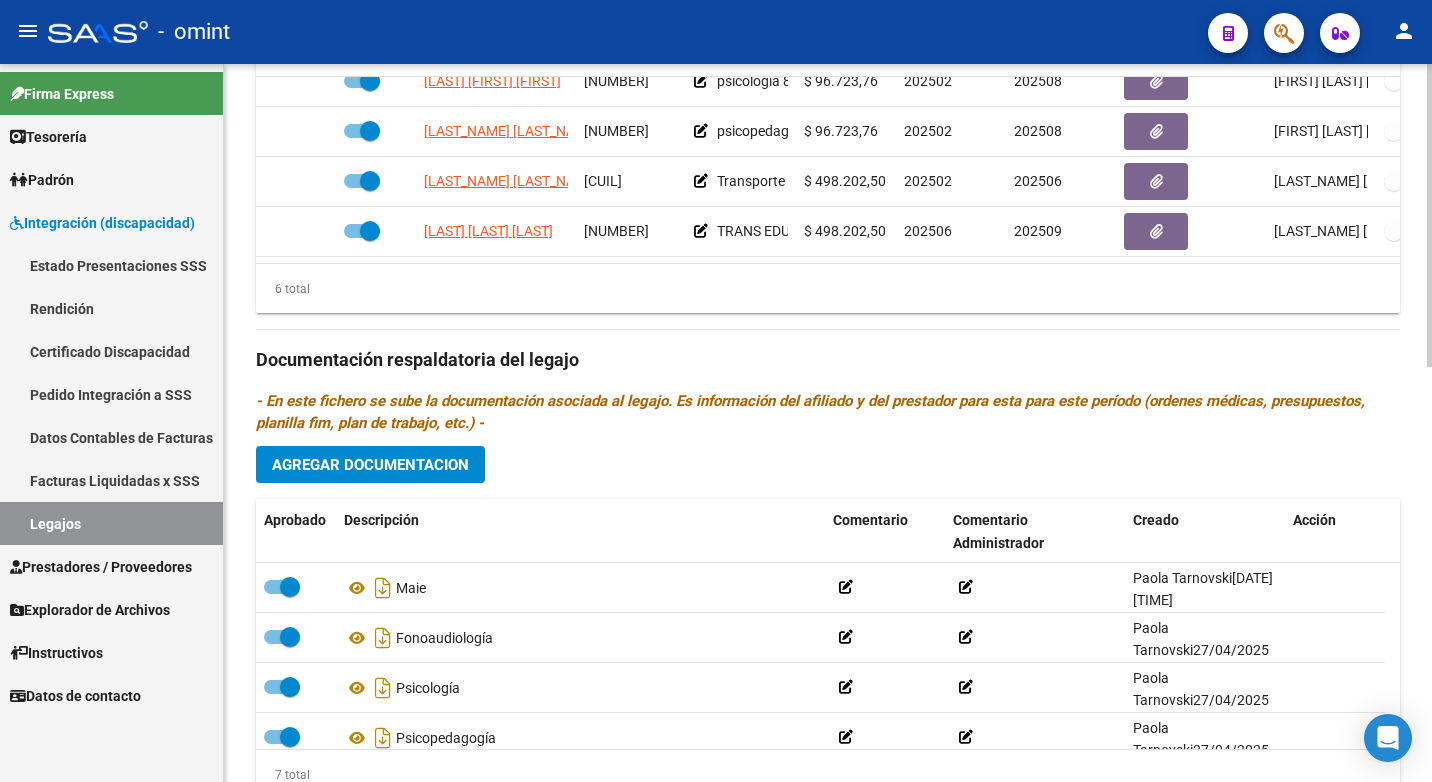 scroll, scrollTop: 981, scrollLeft: 0, axis: vertical 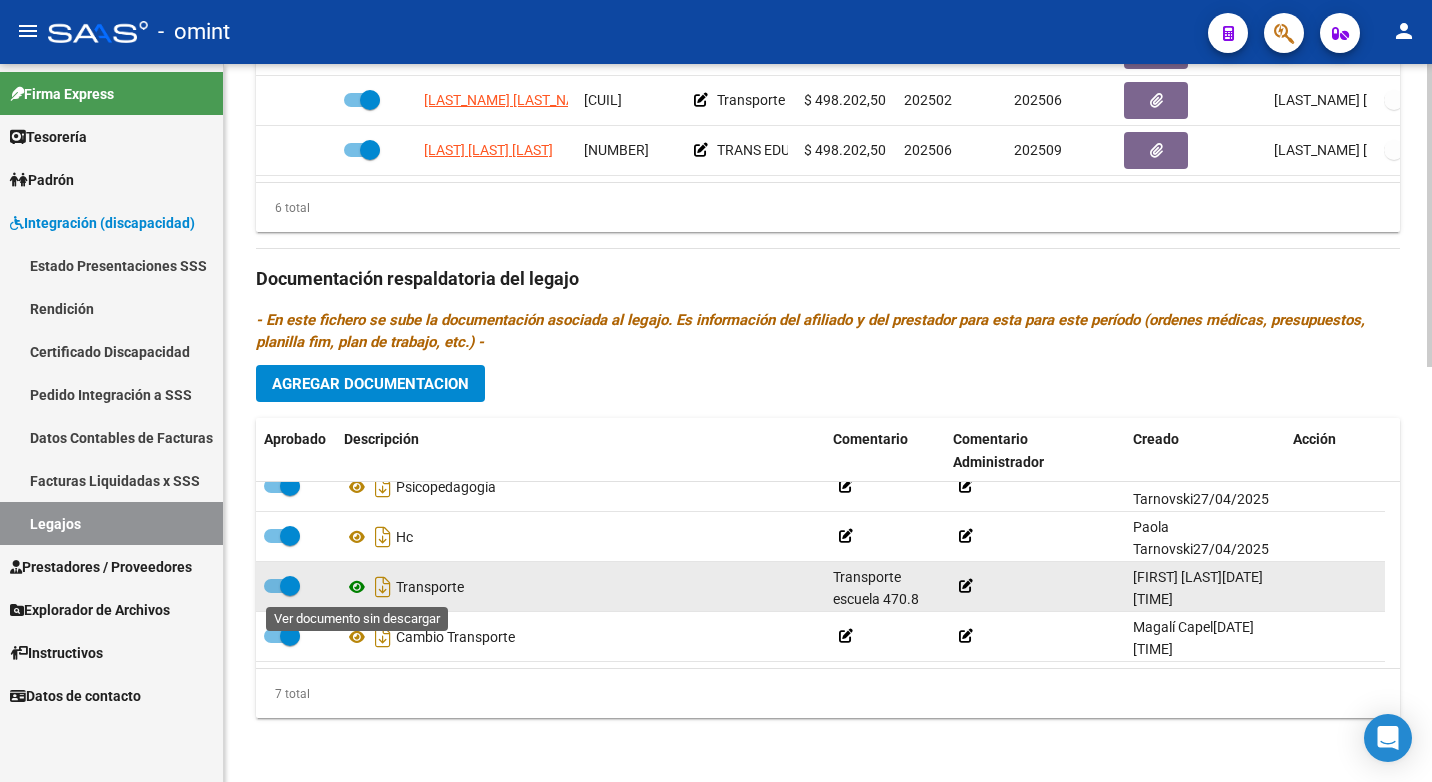 click 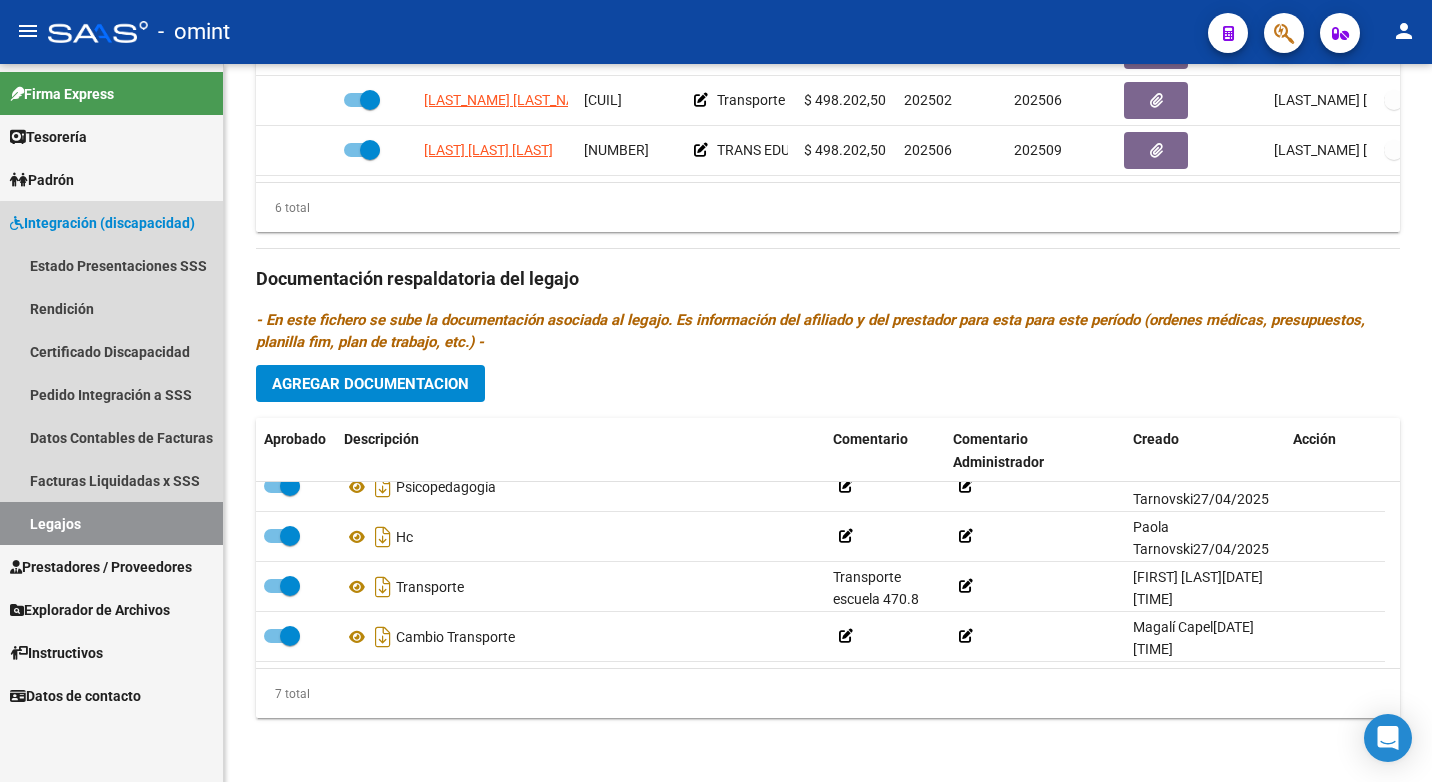 click on "Legajos" at bounding box center [111, 523] 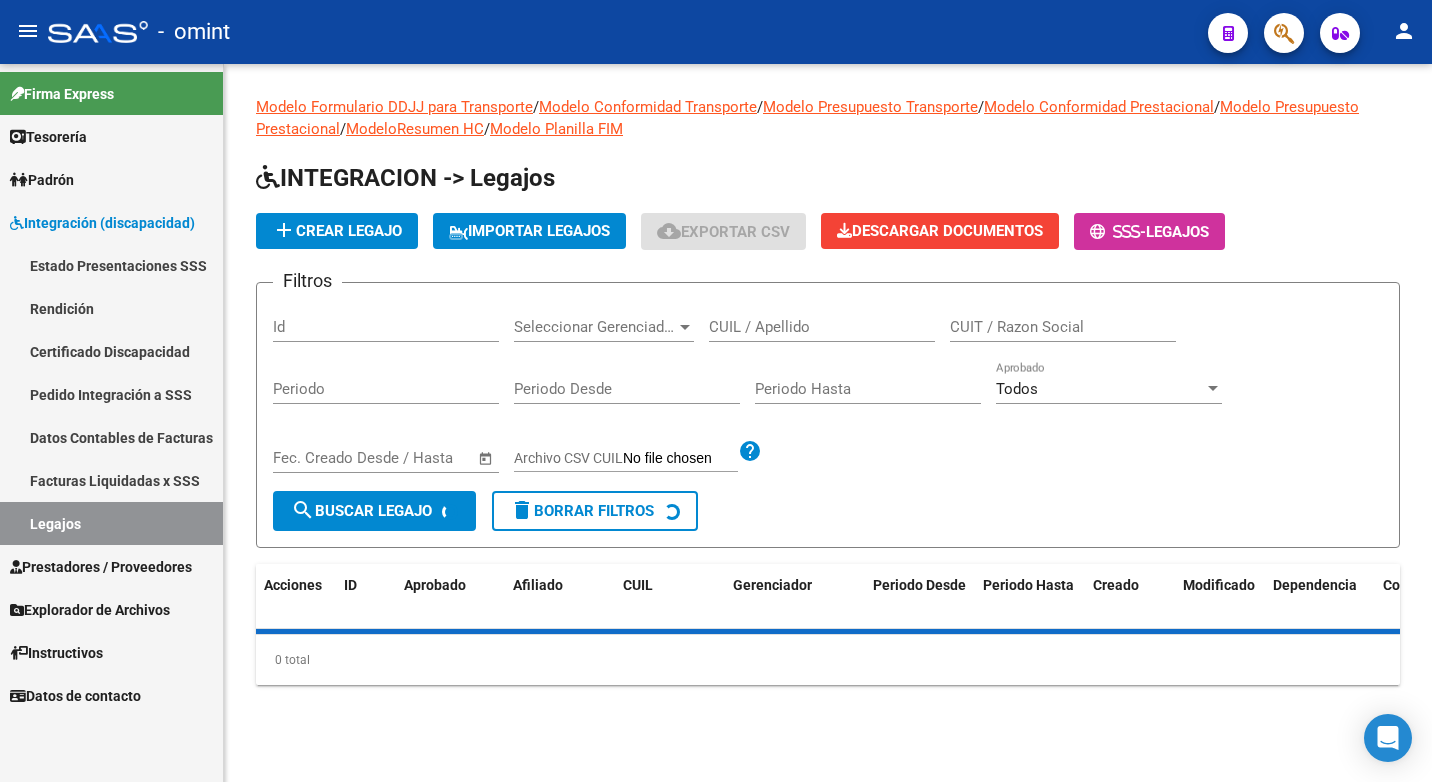 scroll, scrollTop: 0, scrollLeft: 0, axis: both 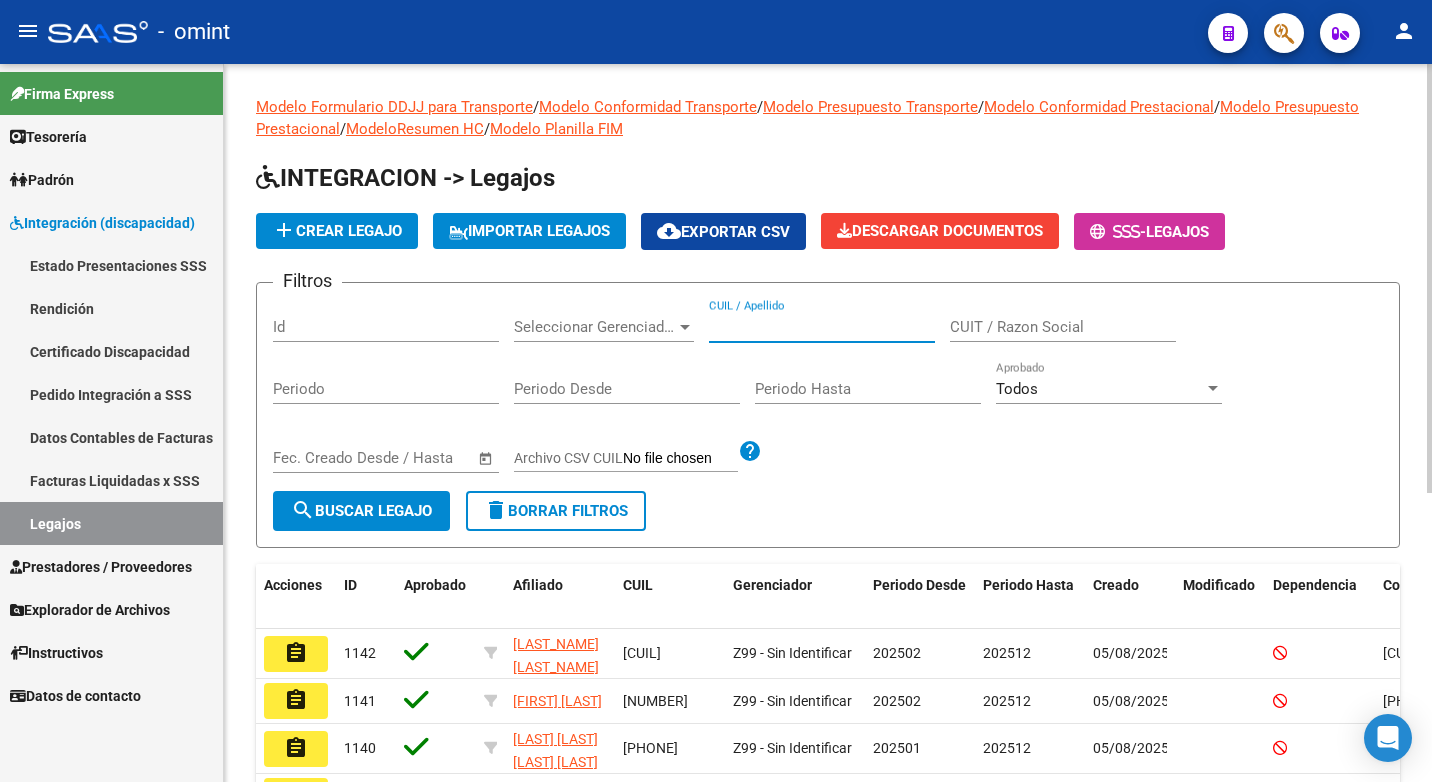 paste on "20549556001" 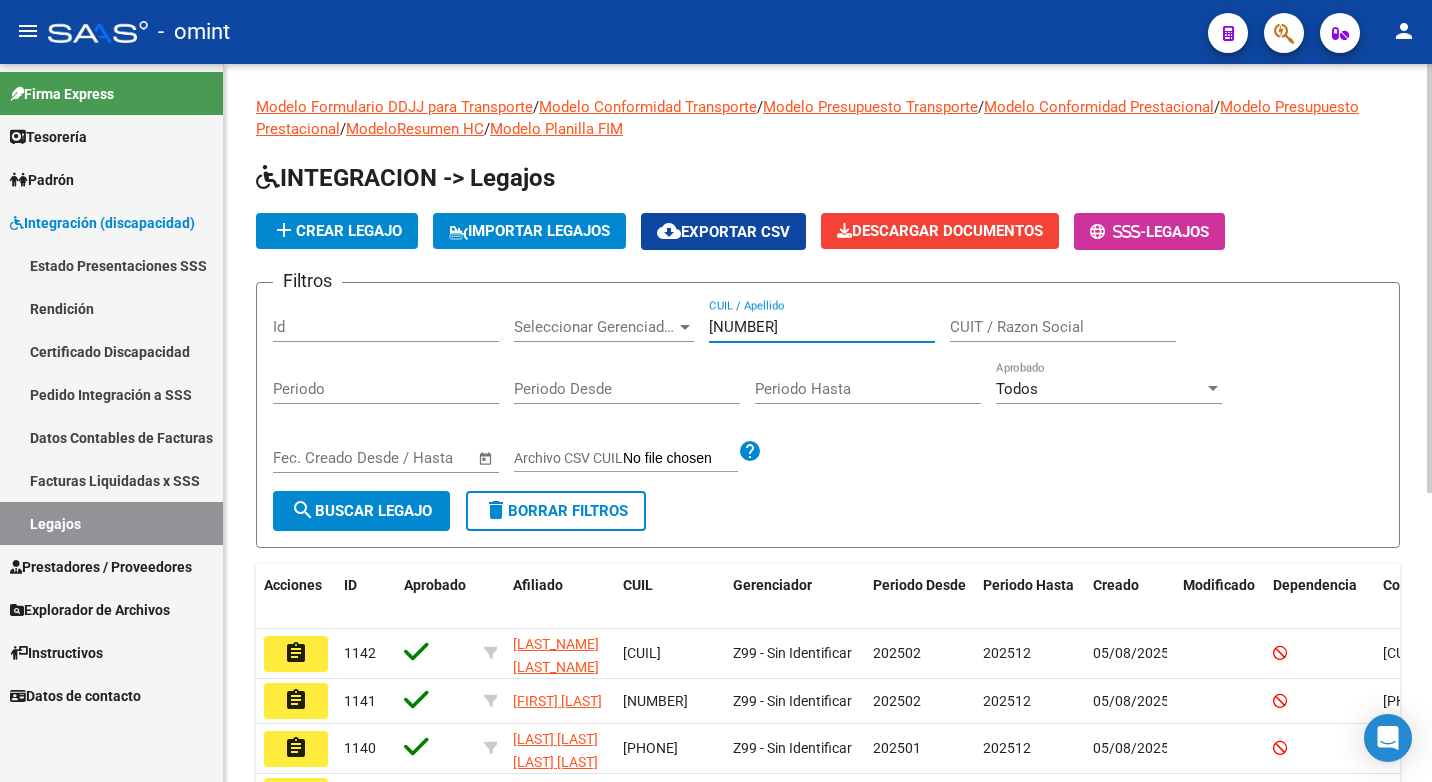 type on "20549556001" 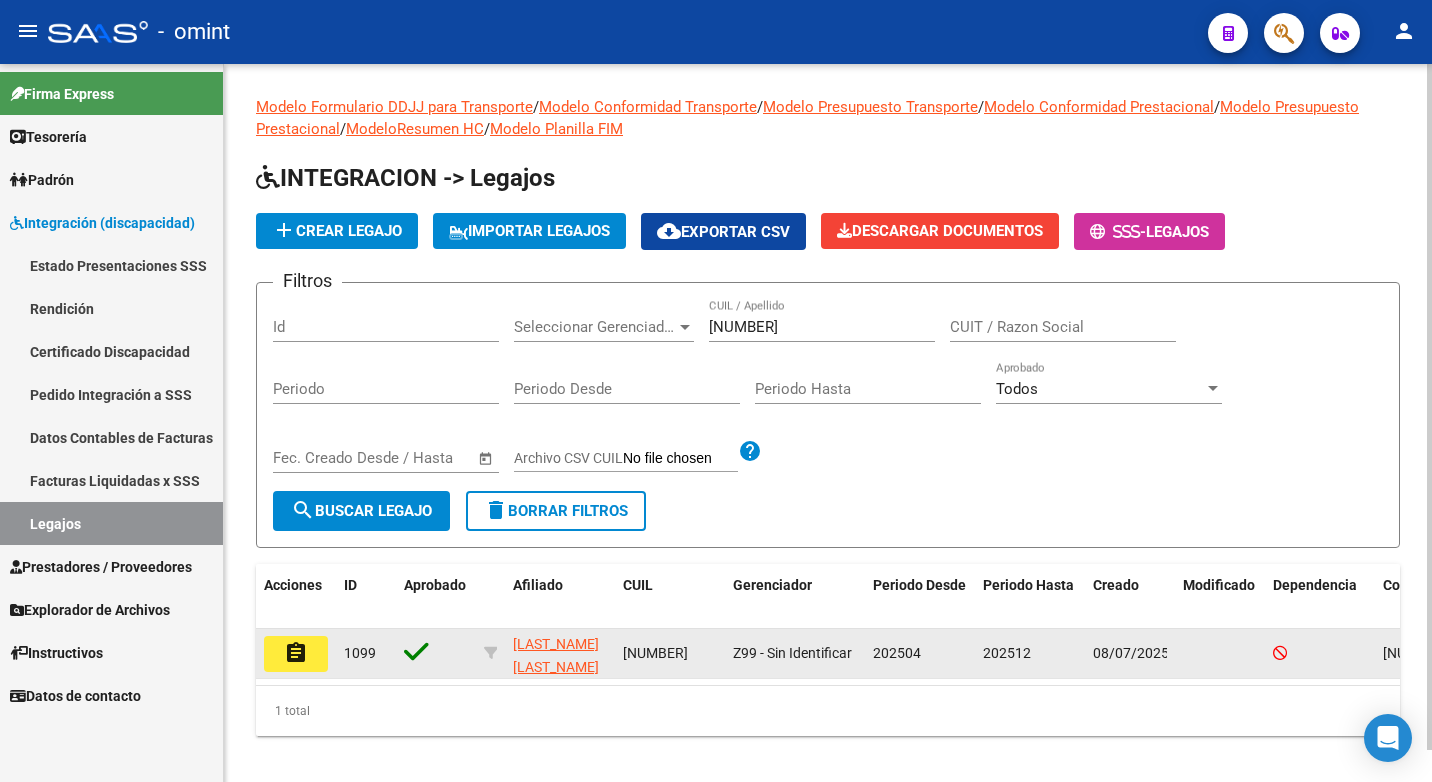 click on "assignment" 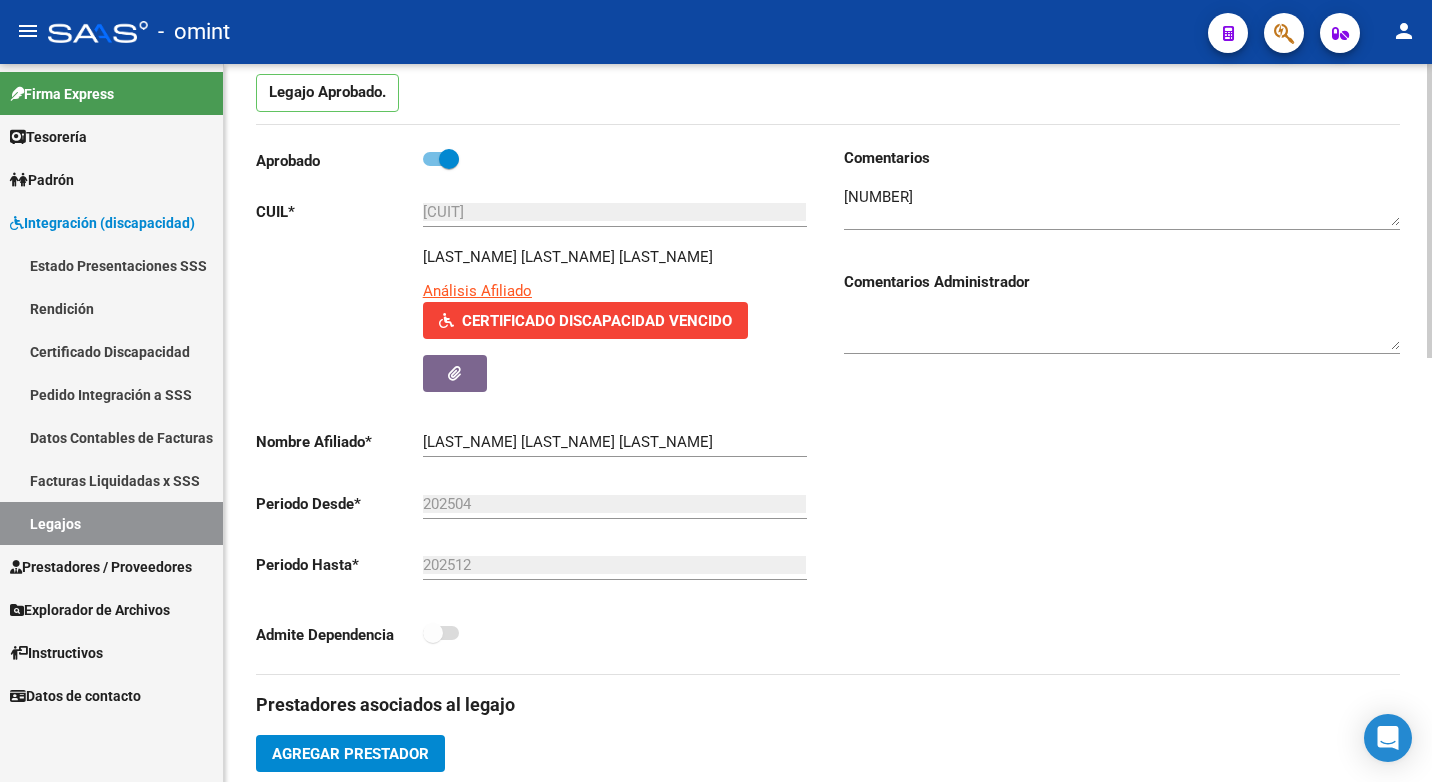 scroll, scrollTop: 0, scrollLeft: 0, axis: both 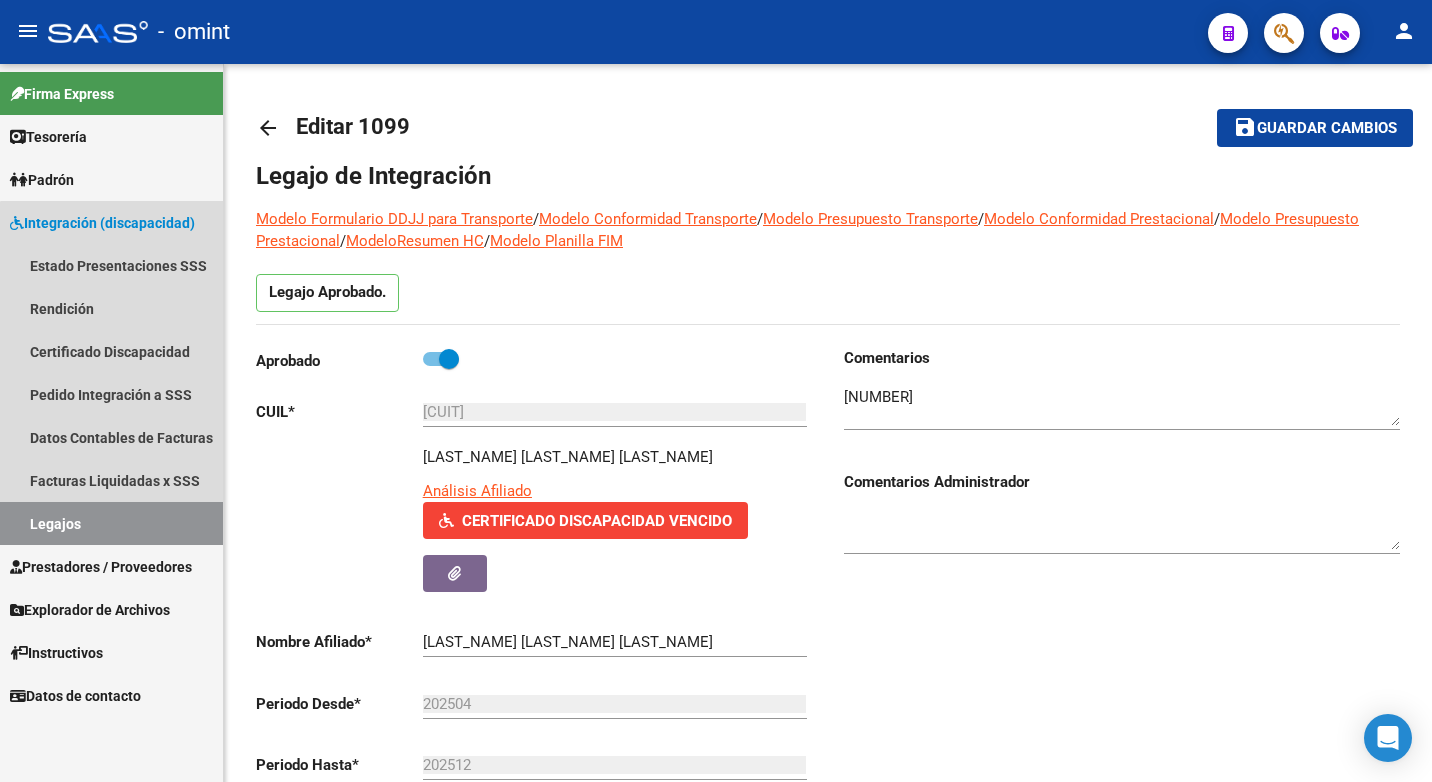 click on "Legajos" at bounding box center (111, 523) 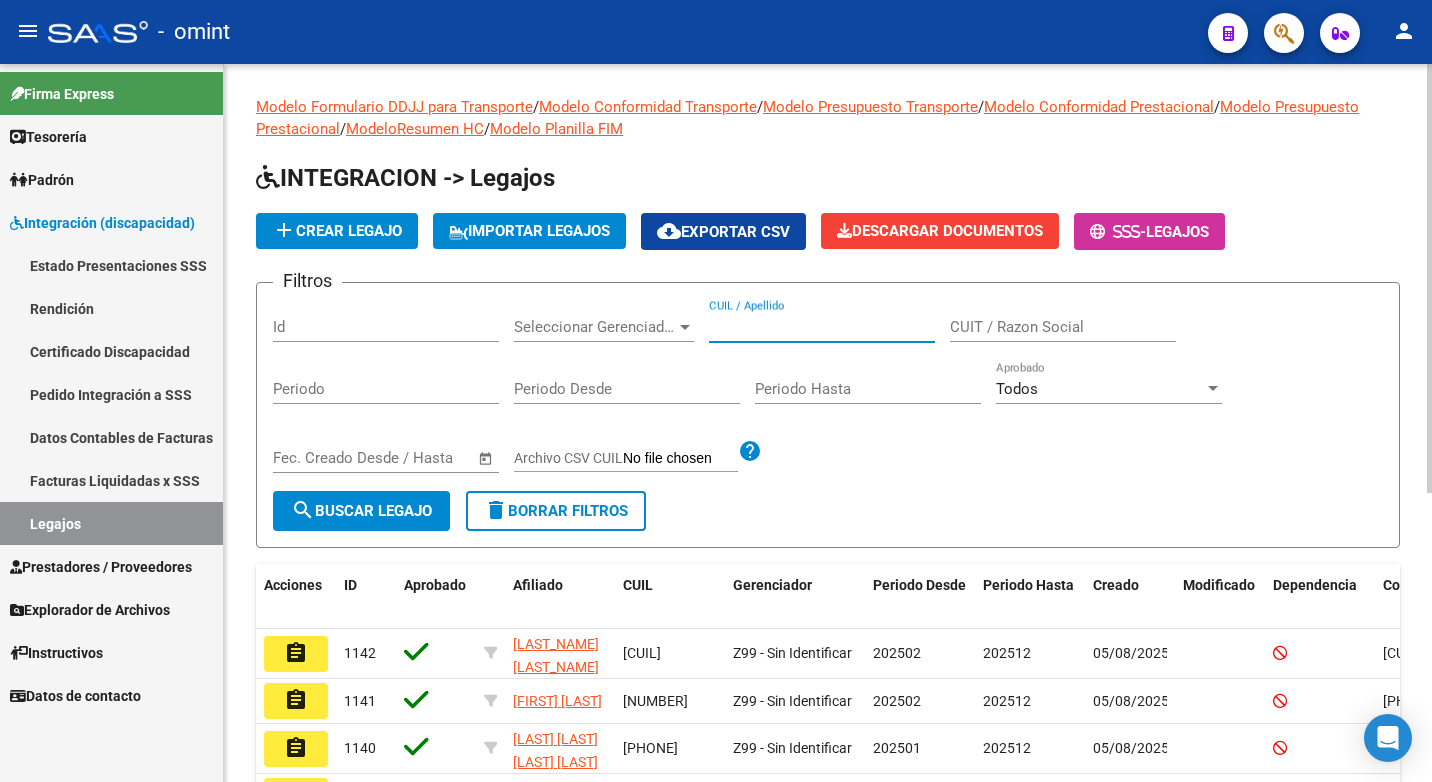 drag, startPoint x: 1003, startPoint y: 322, endPoint x: 781, endPoint y: 326, distance: 222.03603 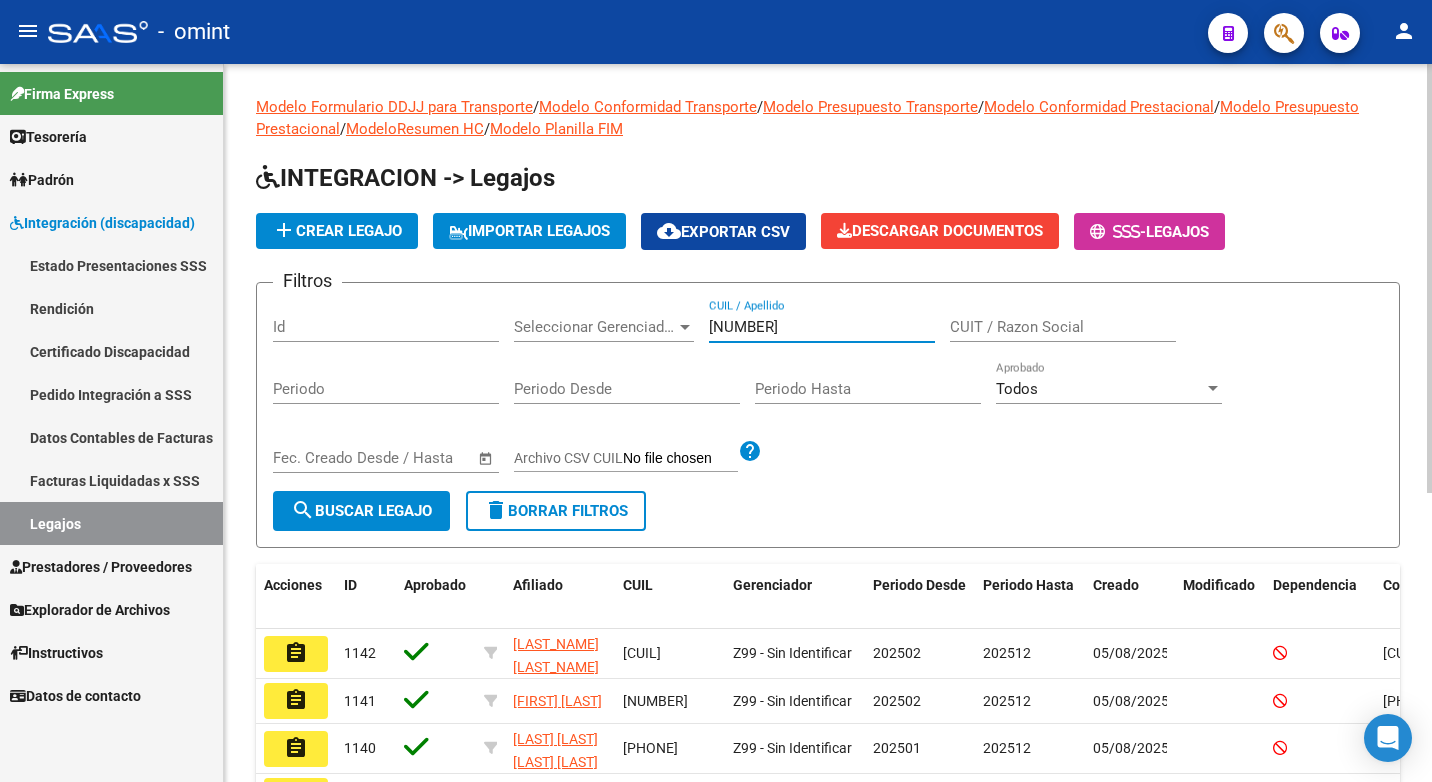 type on "20549556001" 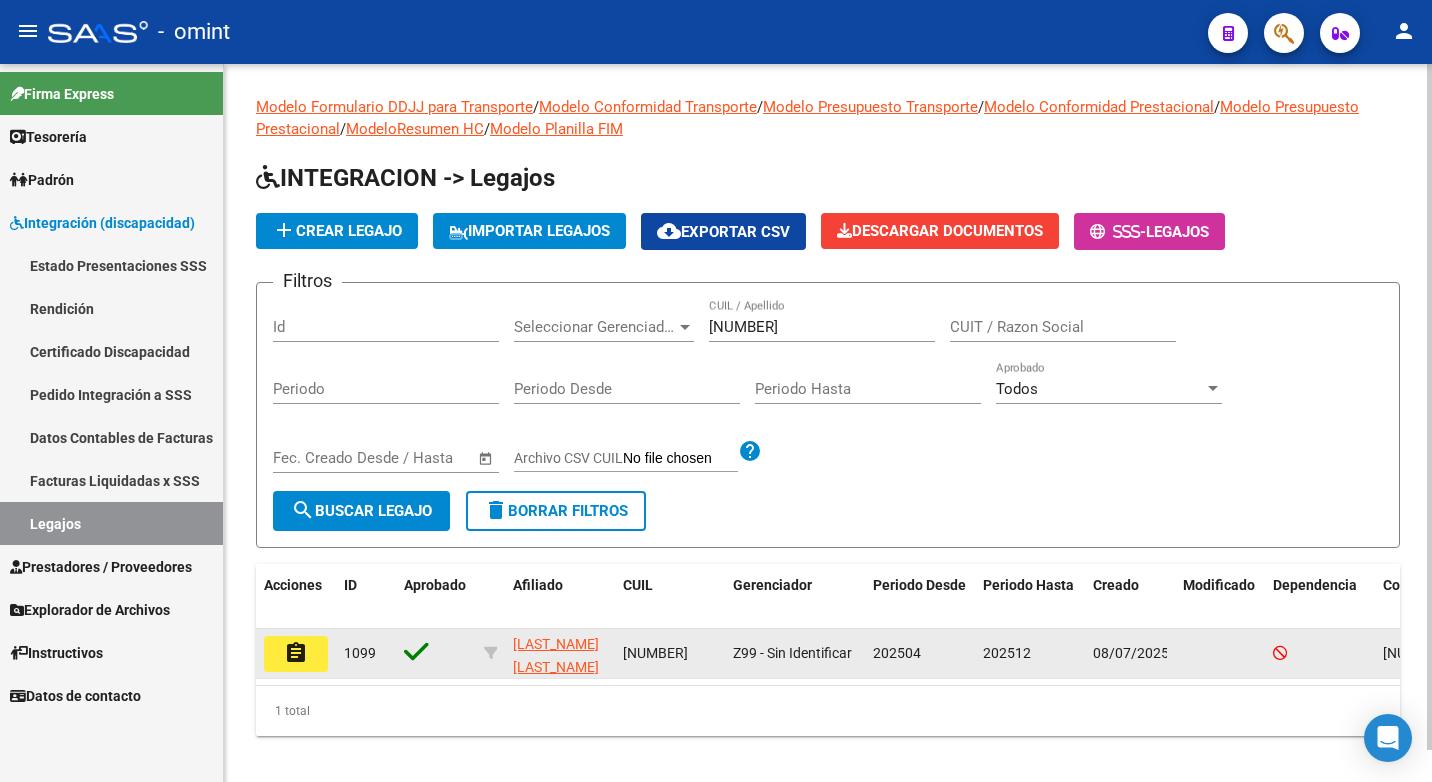 click on "assignment" 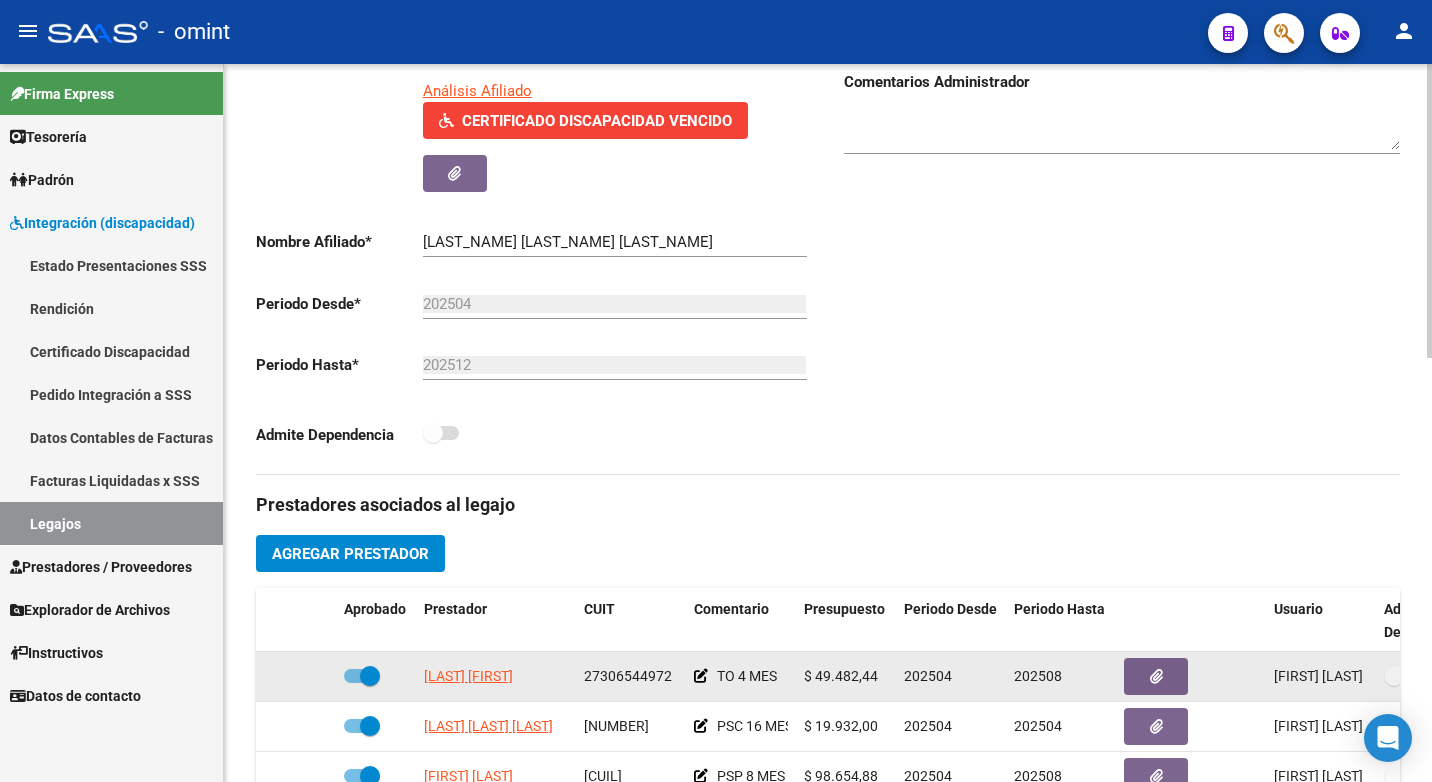 scroll, scrollTop: 700, scrollLeft: 0, axis: vertical 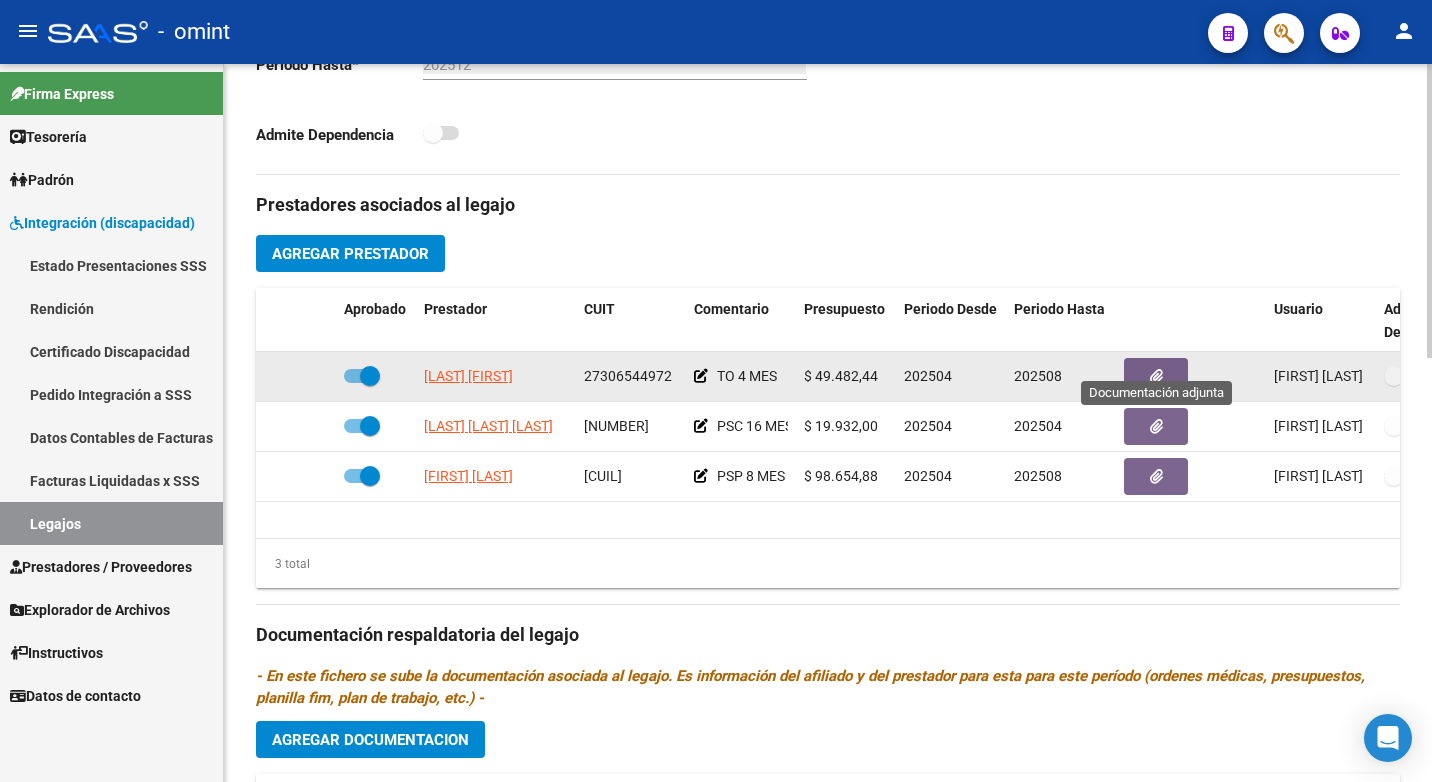 click 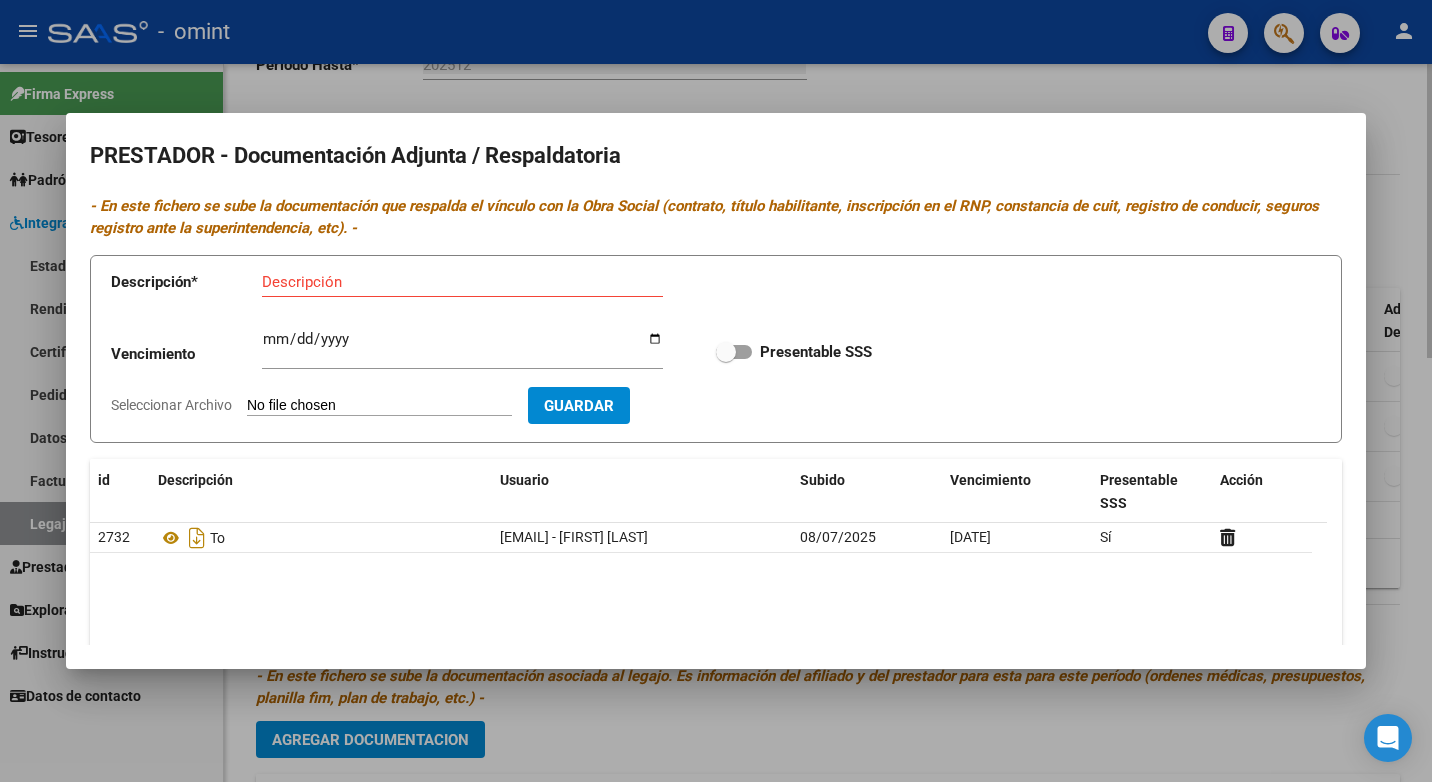 click at bounding box center [716, 391] 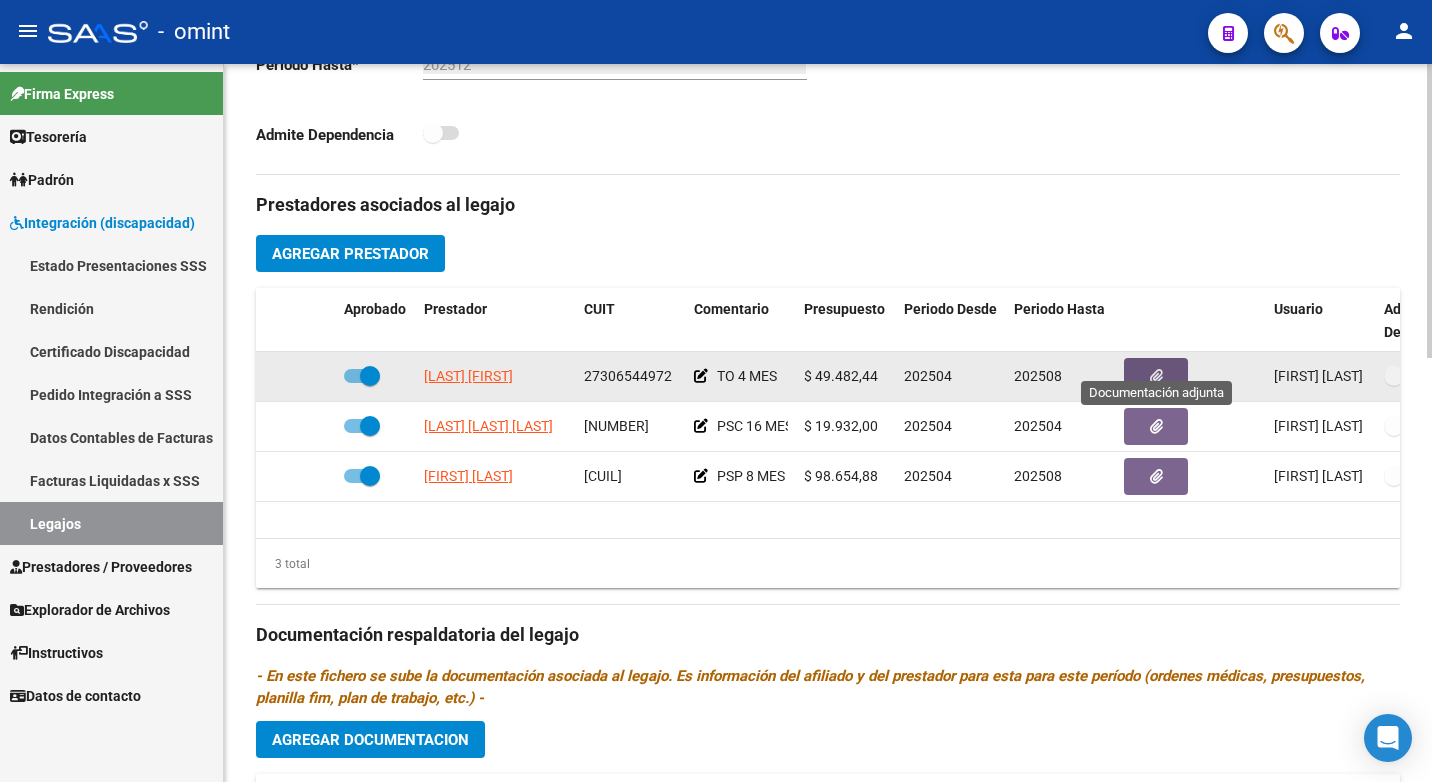 click 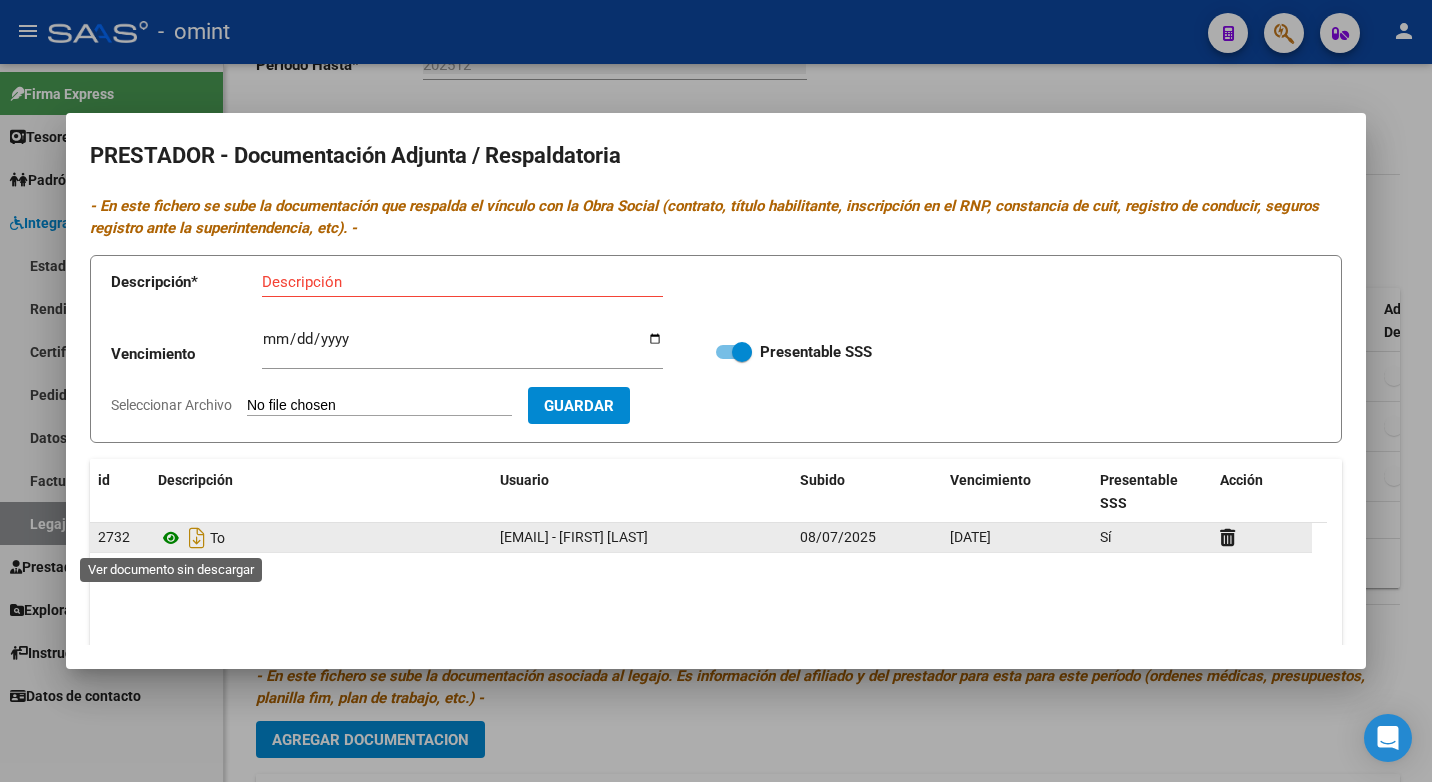 click 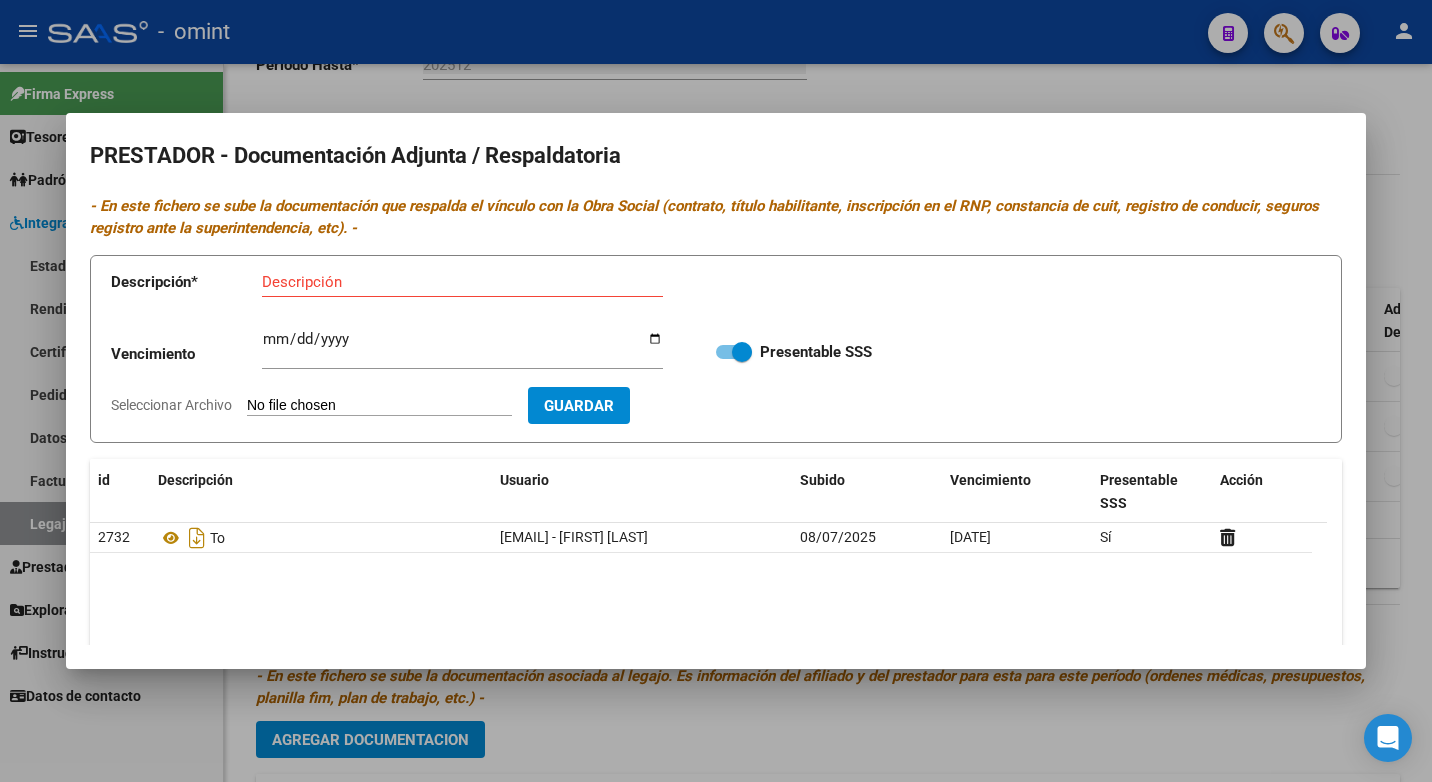 click at bounding box center [716, 391] 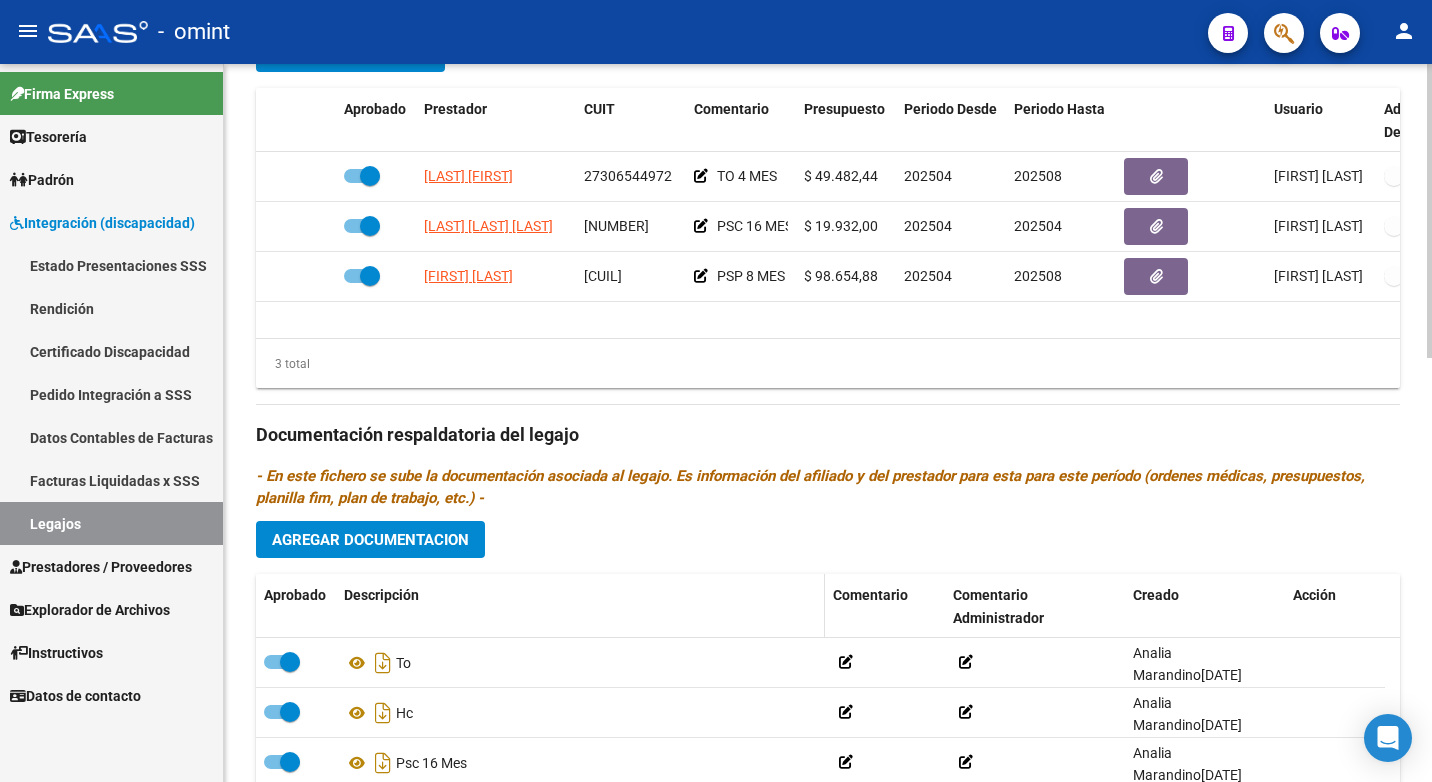 scroll, scrollTop: 1000, scrollLeft: 0, axis: vertical 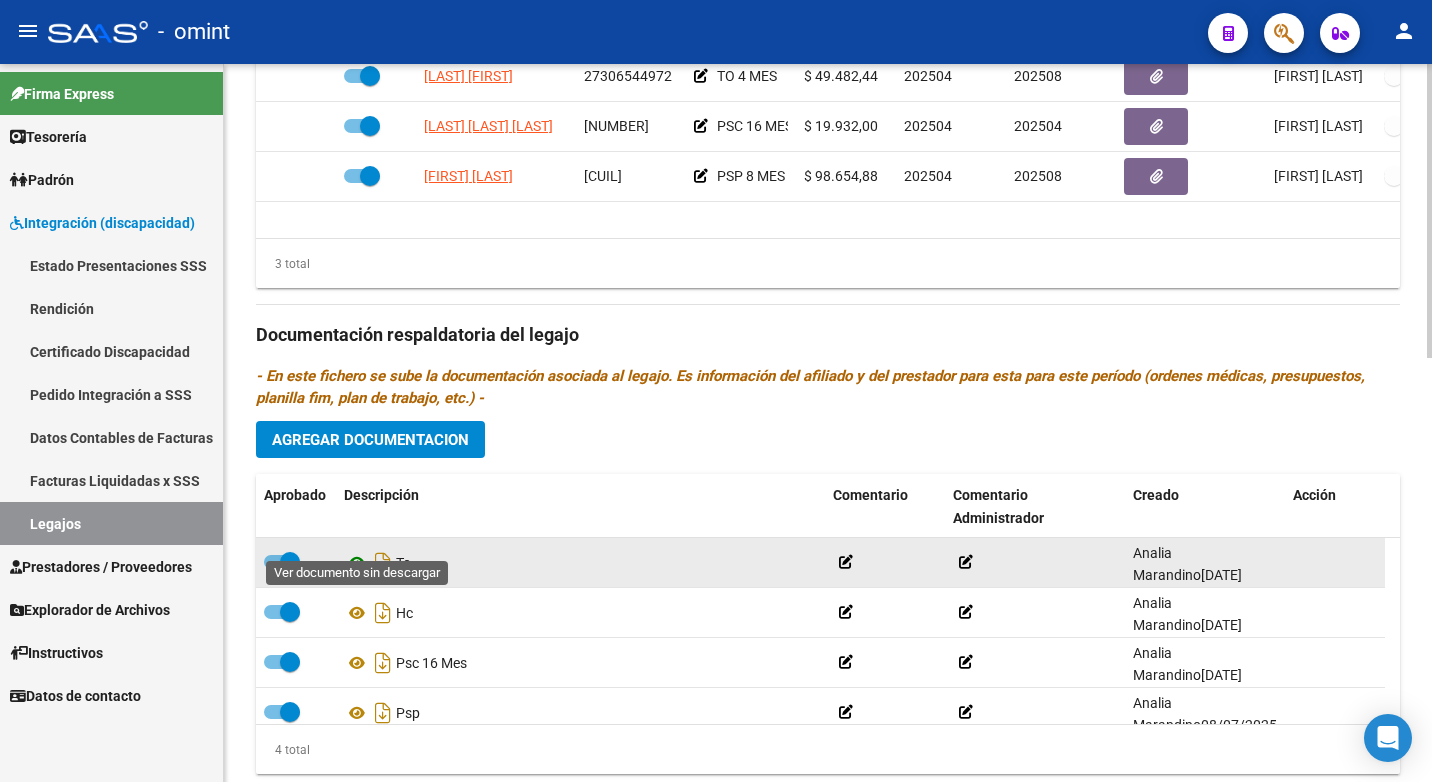 click 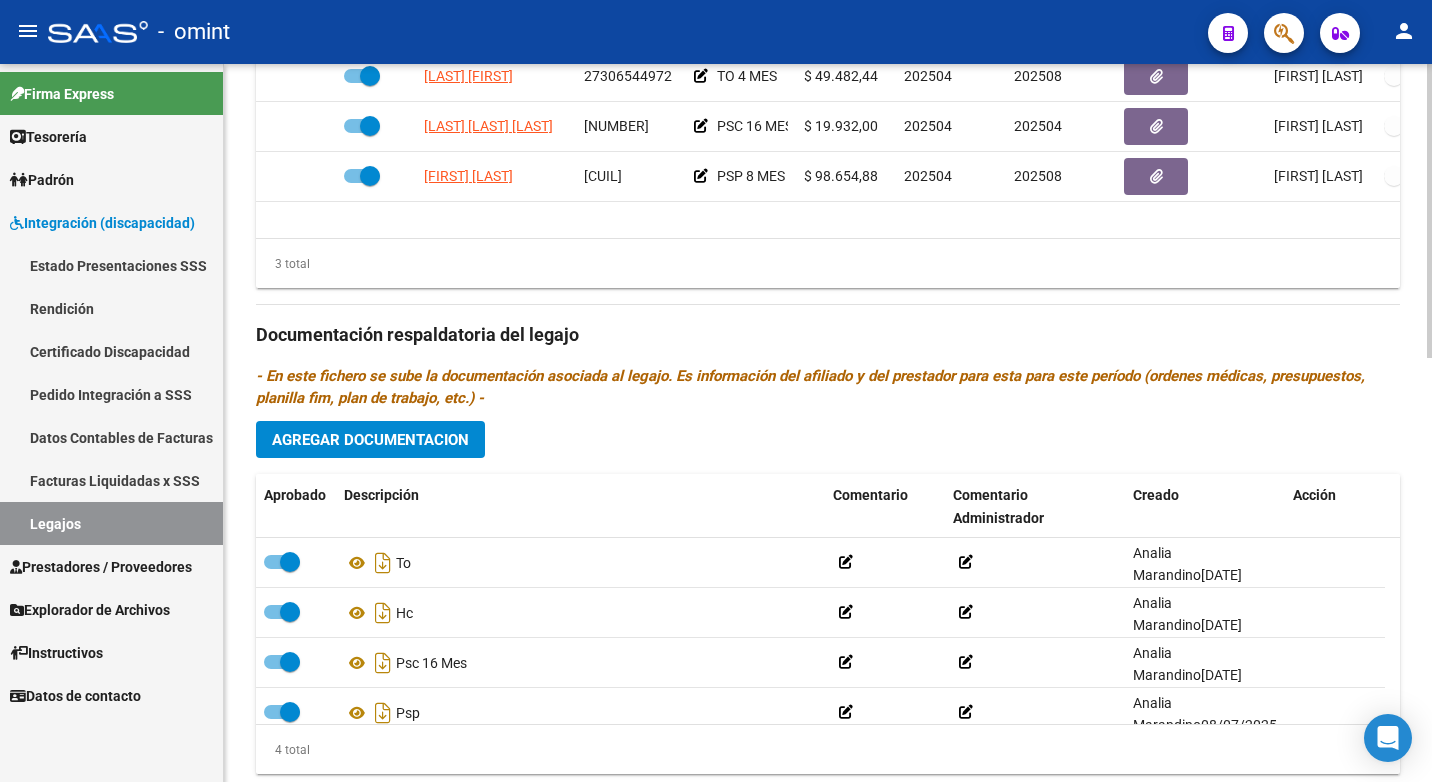 drag, startPoint x: 107, startPoint y: 532, endPoint x: 242, endPoint y: 524, distance: 135.23683 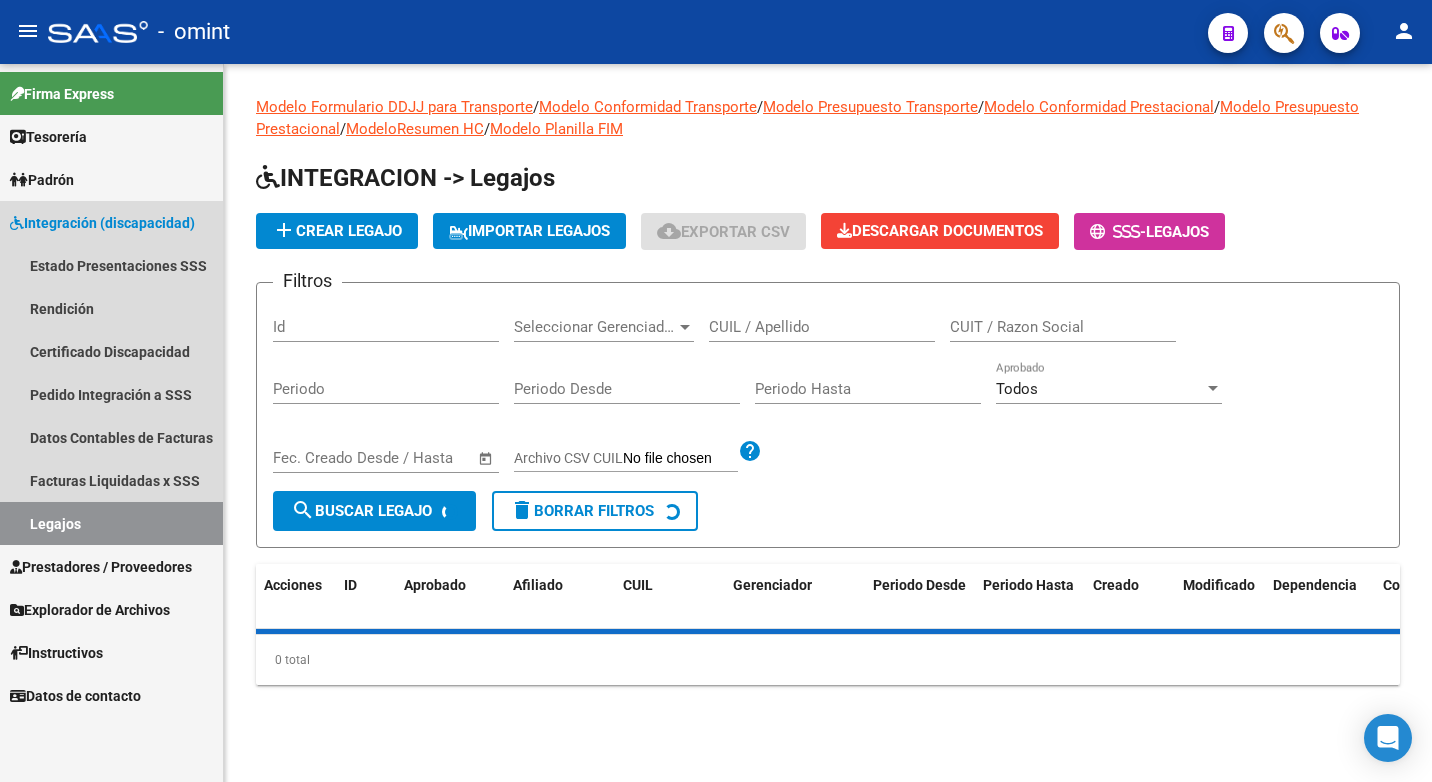 scroll, scrollTop: 0, scrollLeft: 0, axis: both 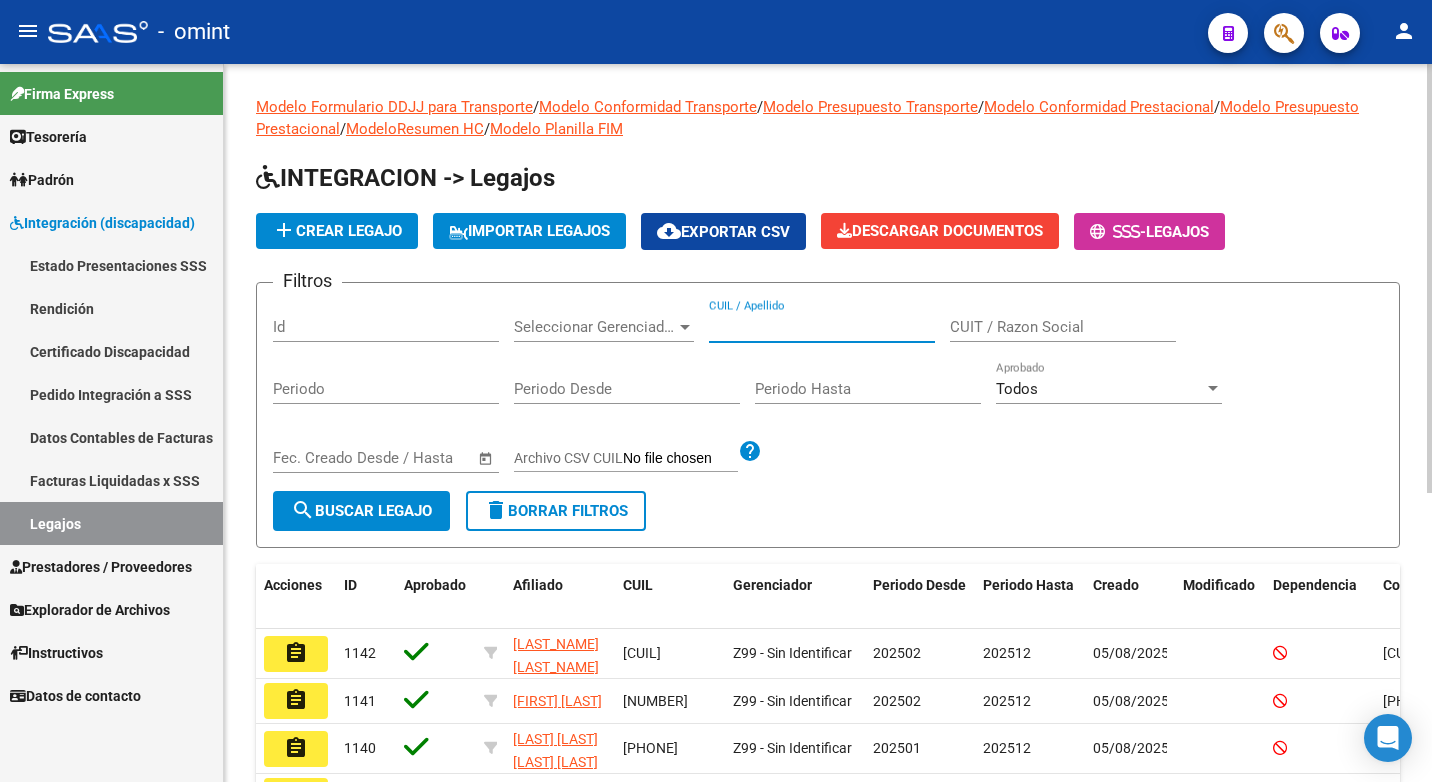 paste on "20550033799" 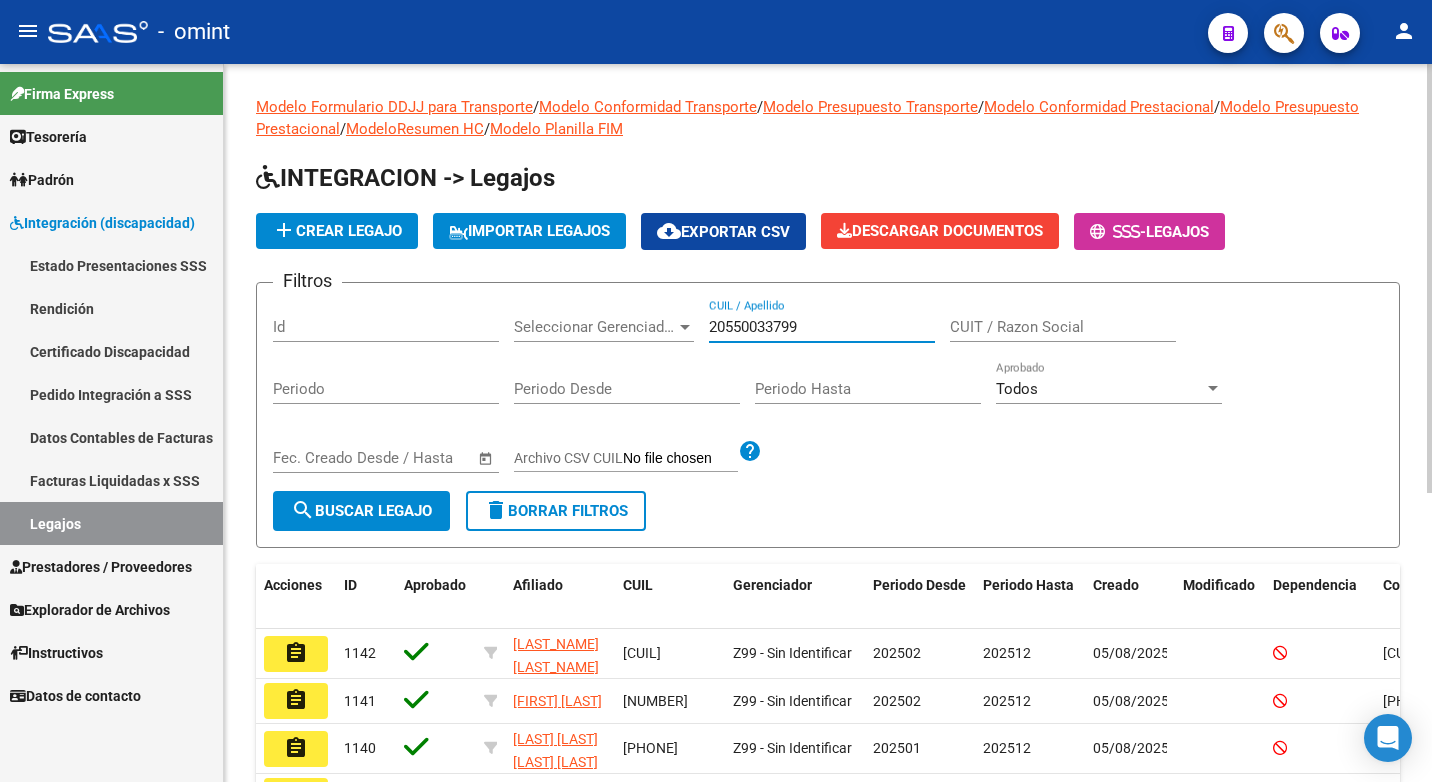 type on "20550033799" 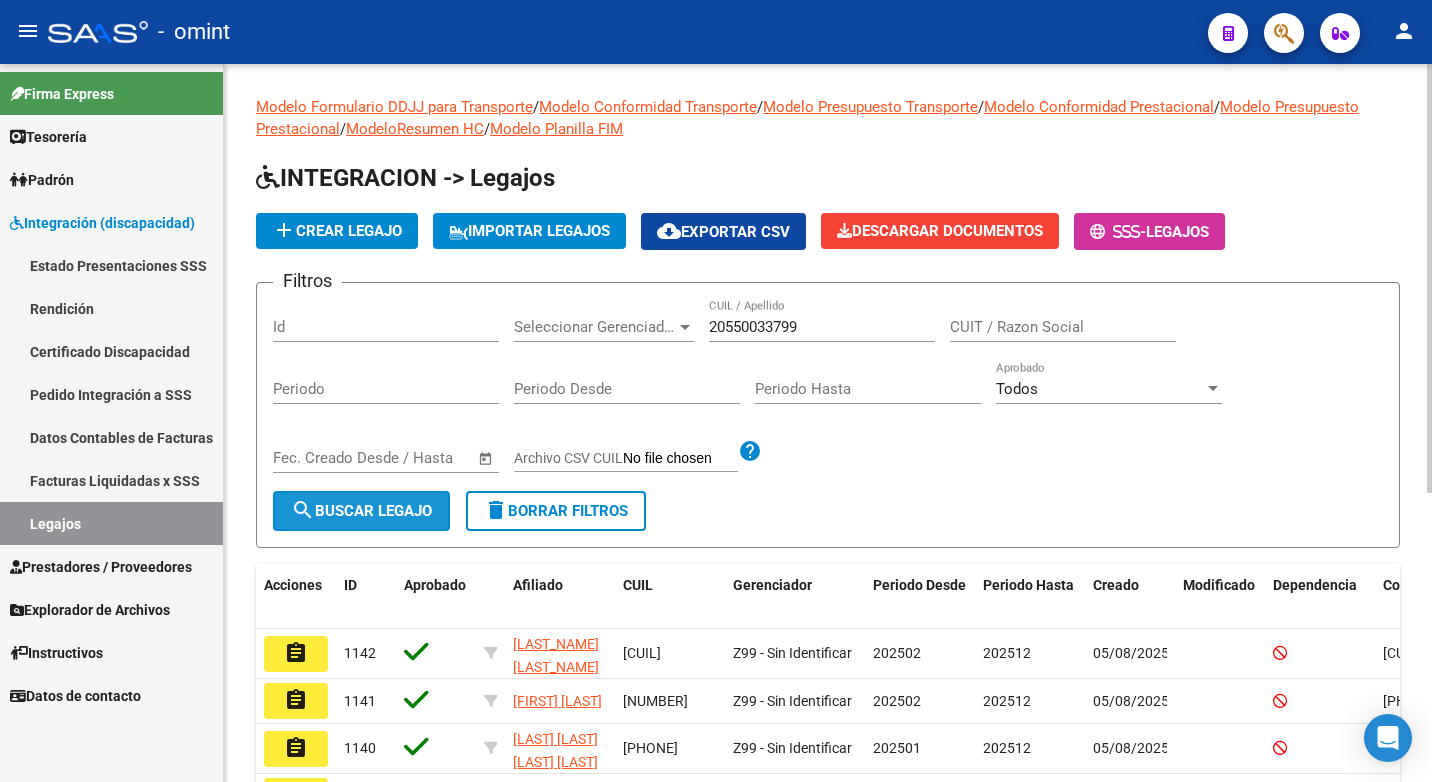 click on "search  Buscar Legajo" 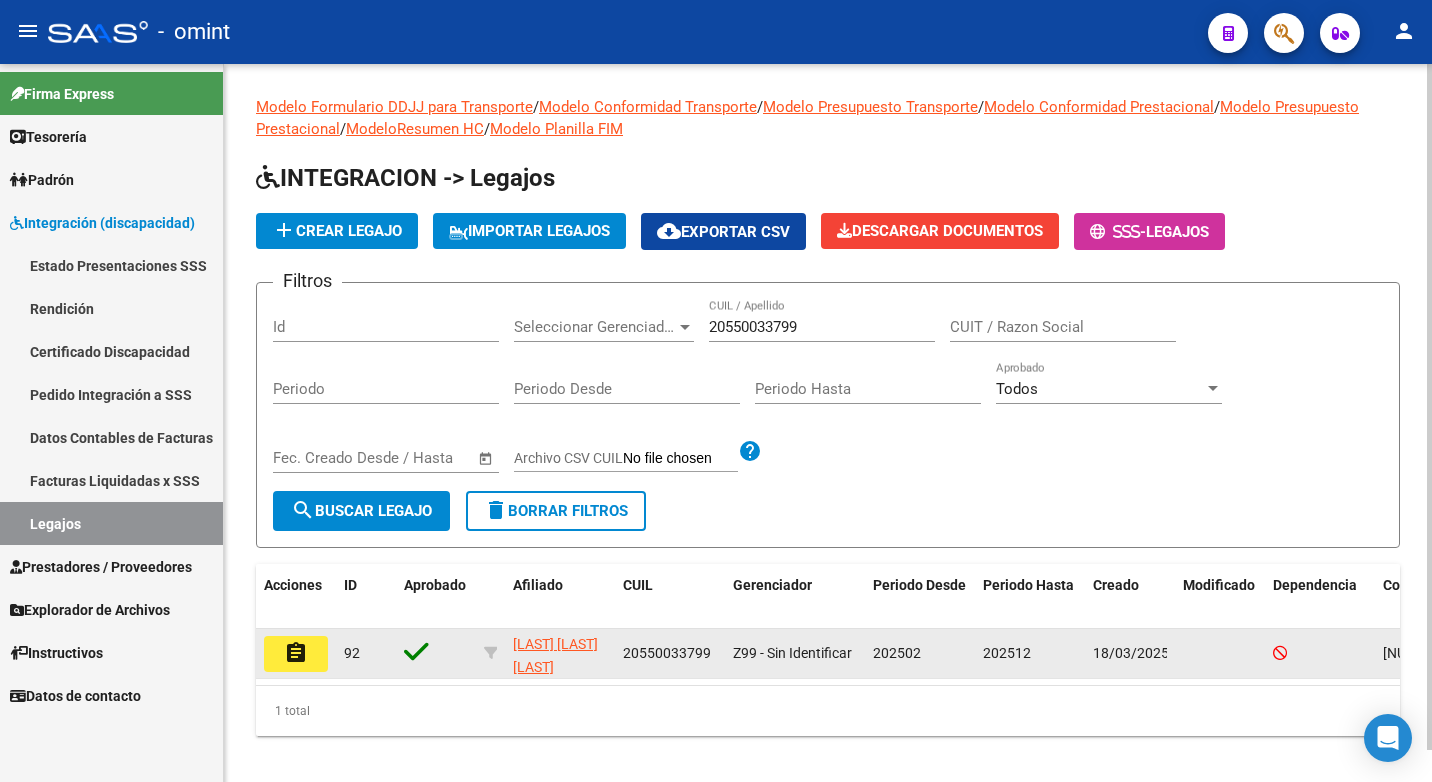 click on "assignment" 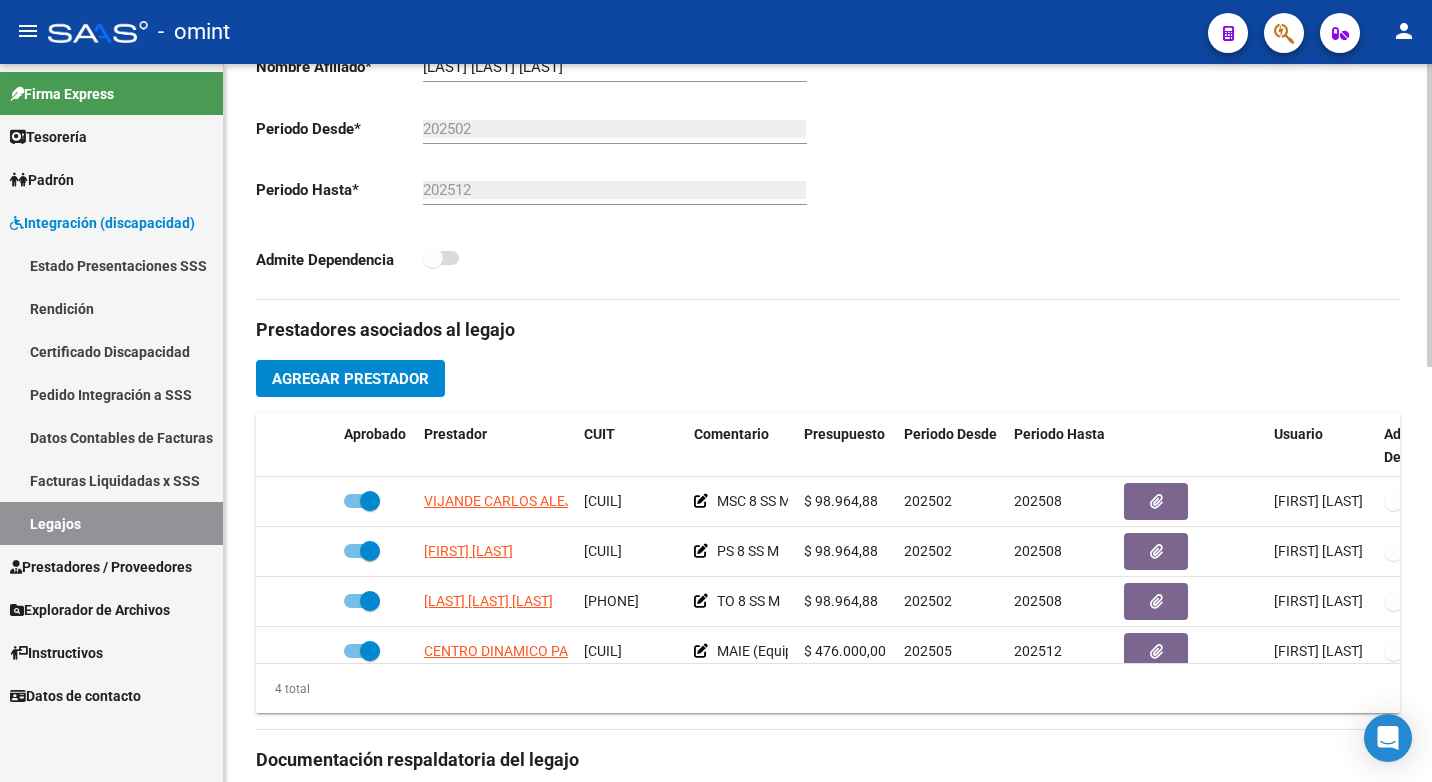scroll, scrollTop: 600, scrollLeft: 0, axis: vertical 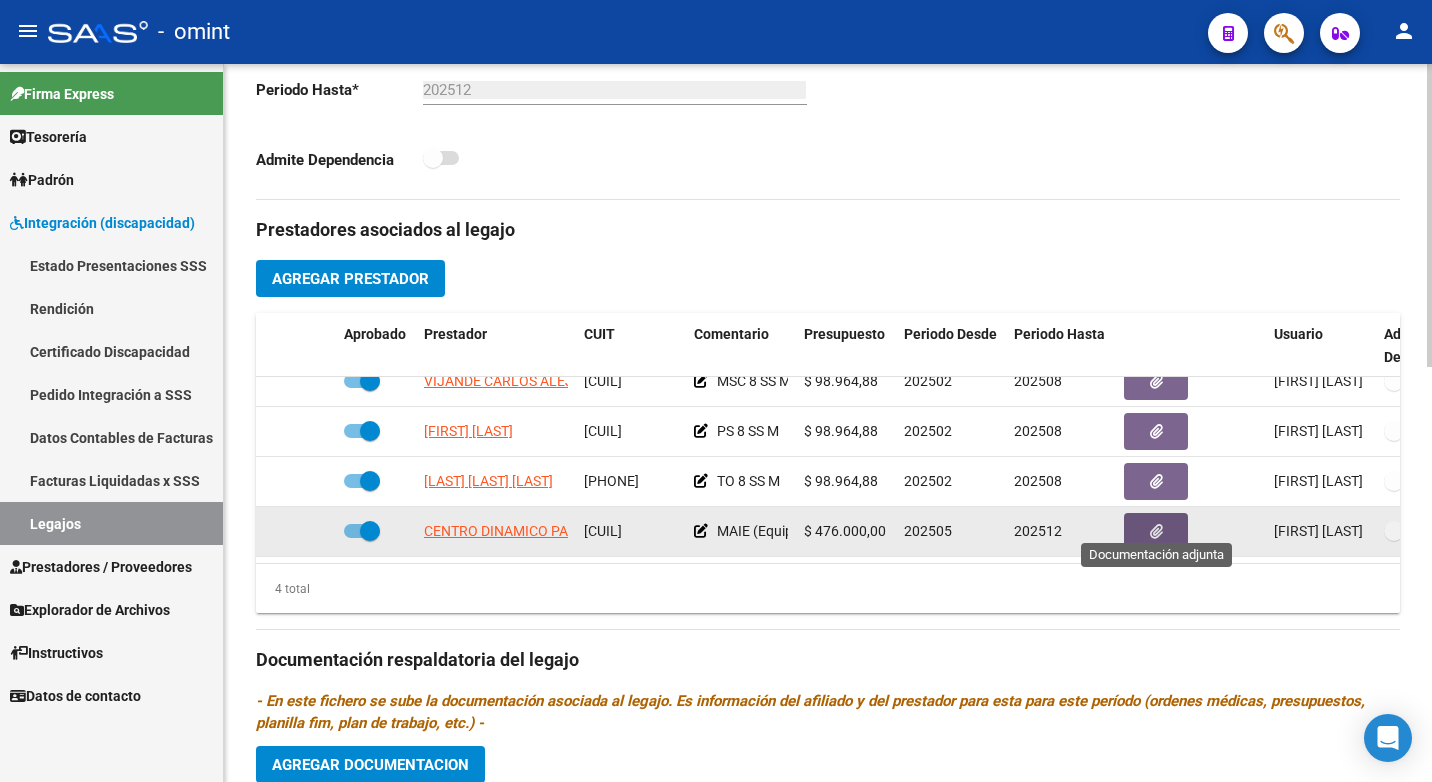 click 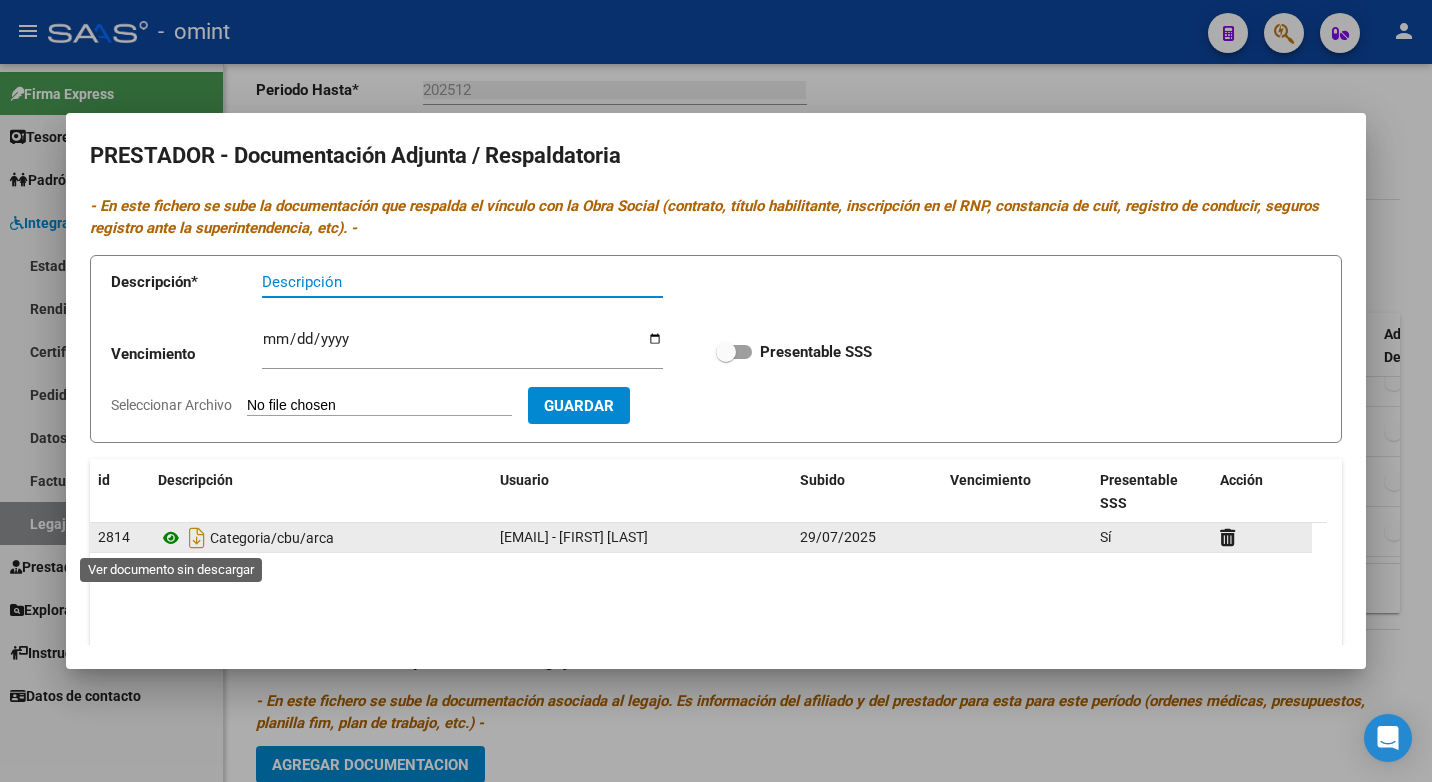 click 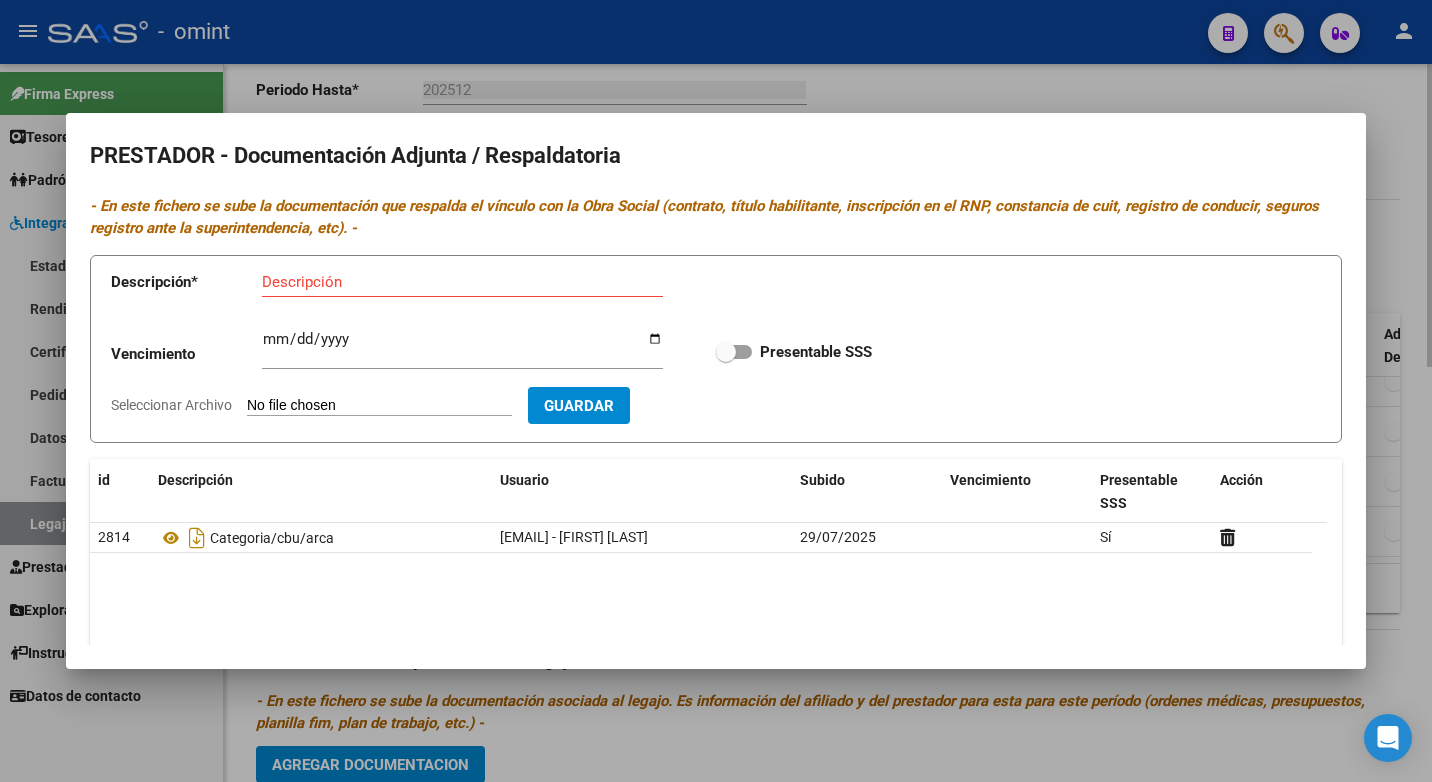 click at bounding box center [716, 391] 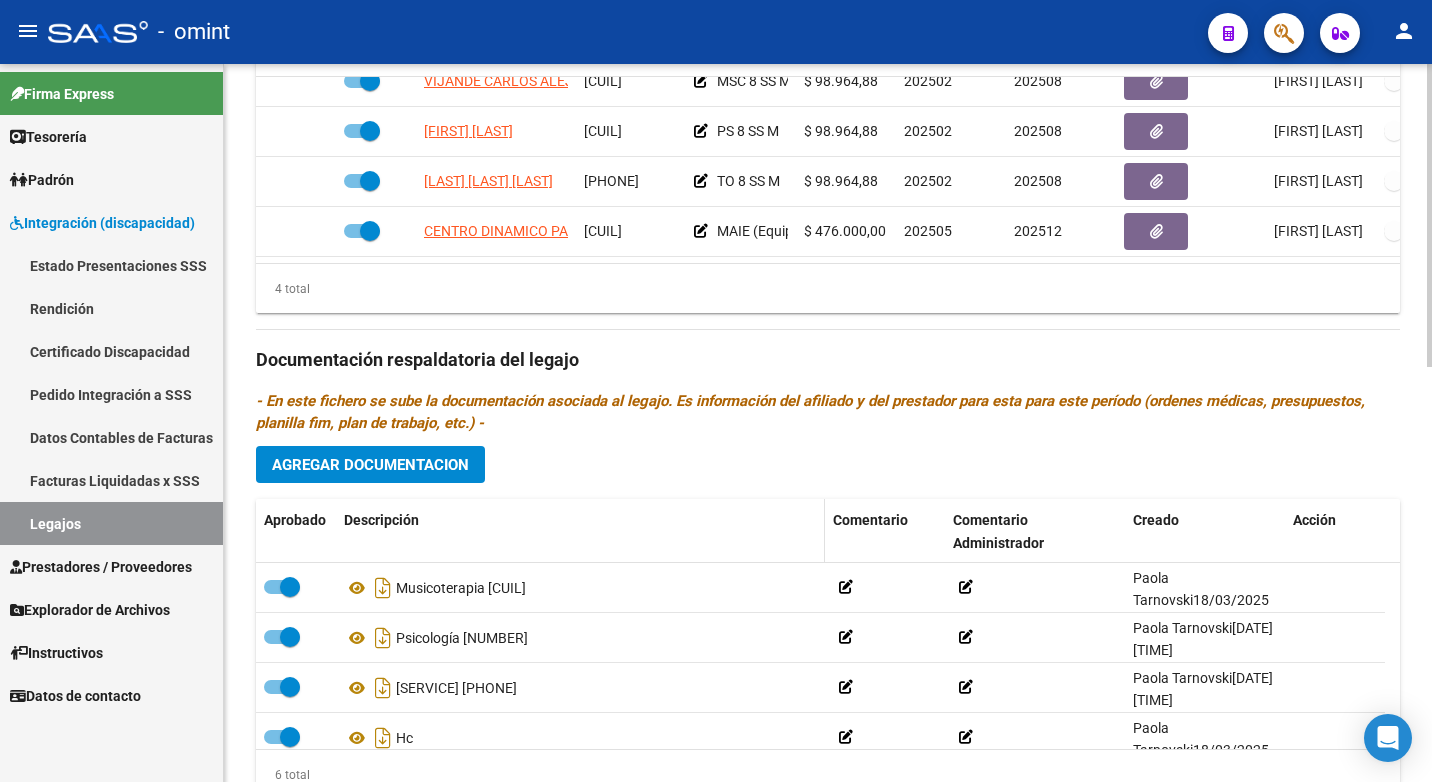 scroll, scrollTop: 981, scrollLeft: 0, axis: vertical 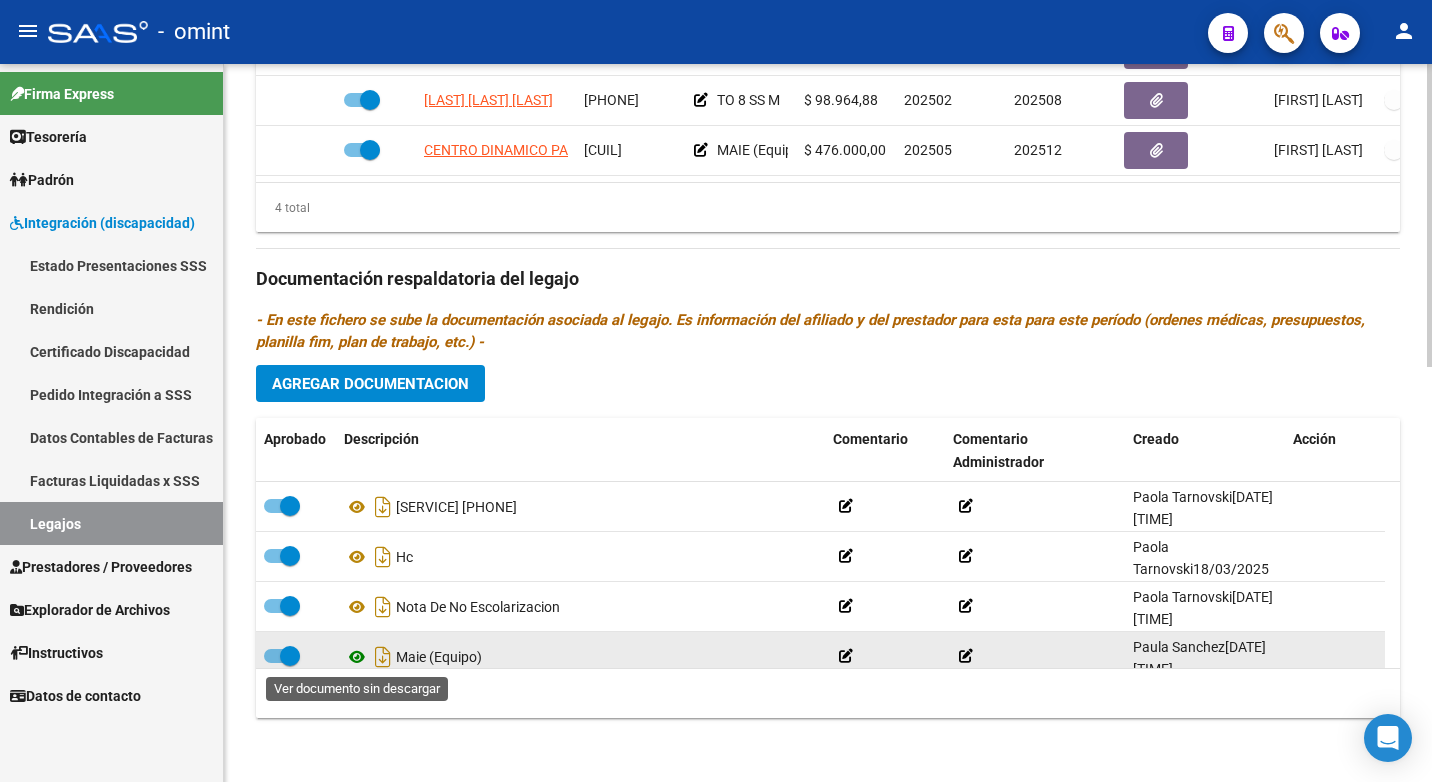 click 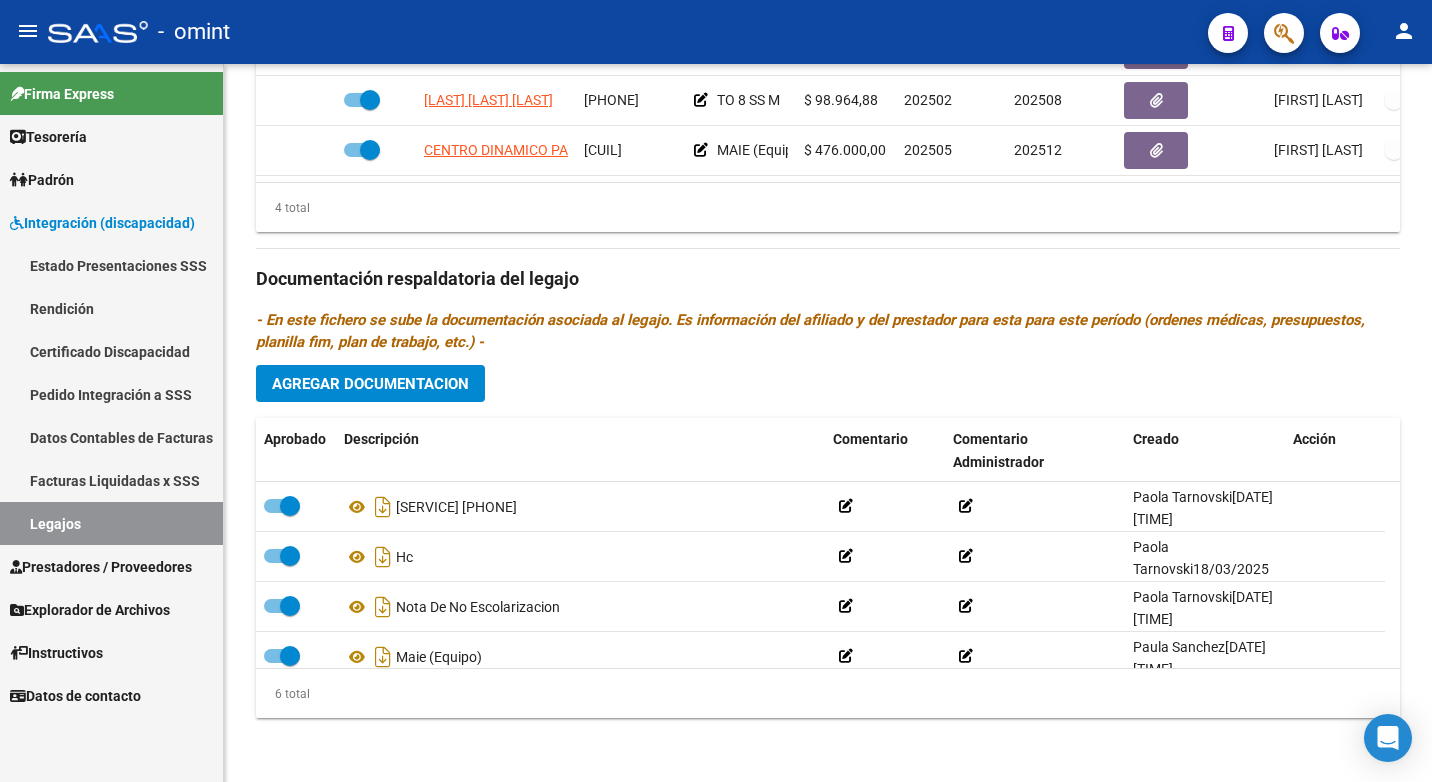 click on "Legajos" at bounding box center (111, 523) 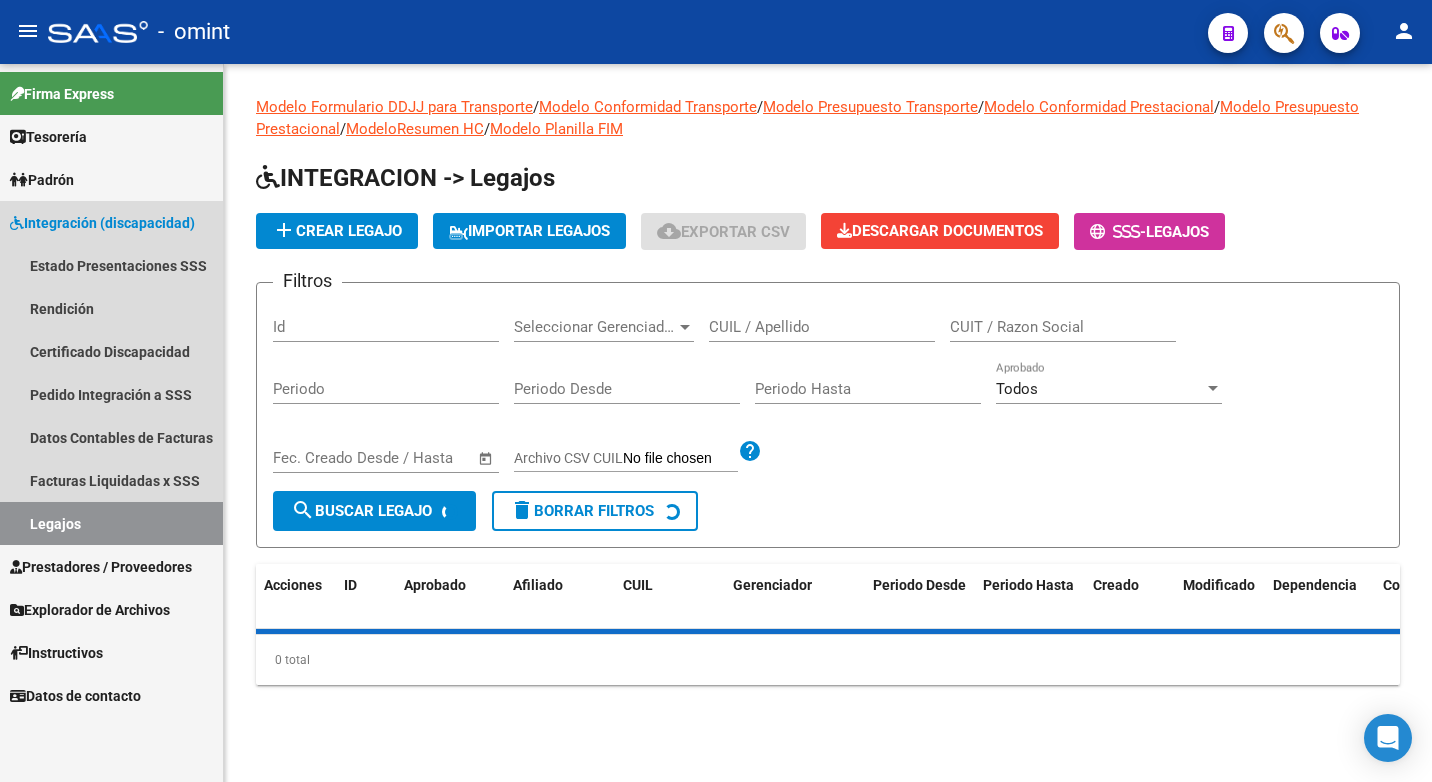scroll, scrollTop: 0, scrollLeft: 0, axis: both 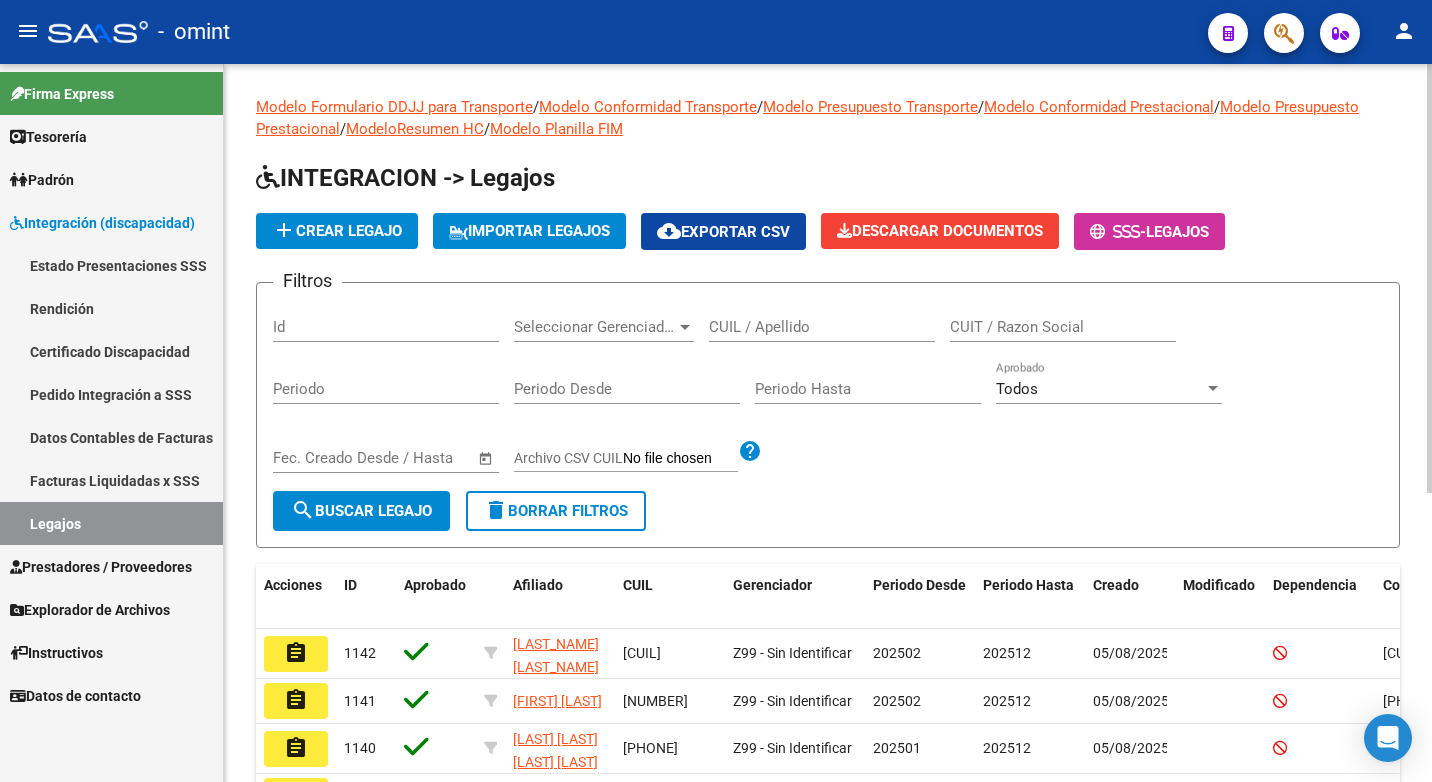 drag, startPoint x: 778, startPoint y: 313, endPoint x: 748, endPoint y: 320, distance: 30.805843 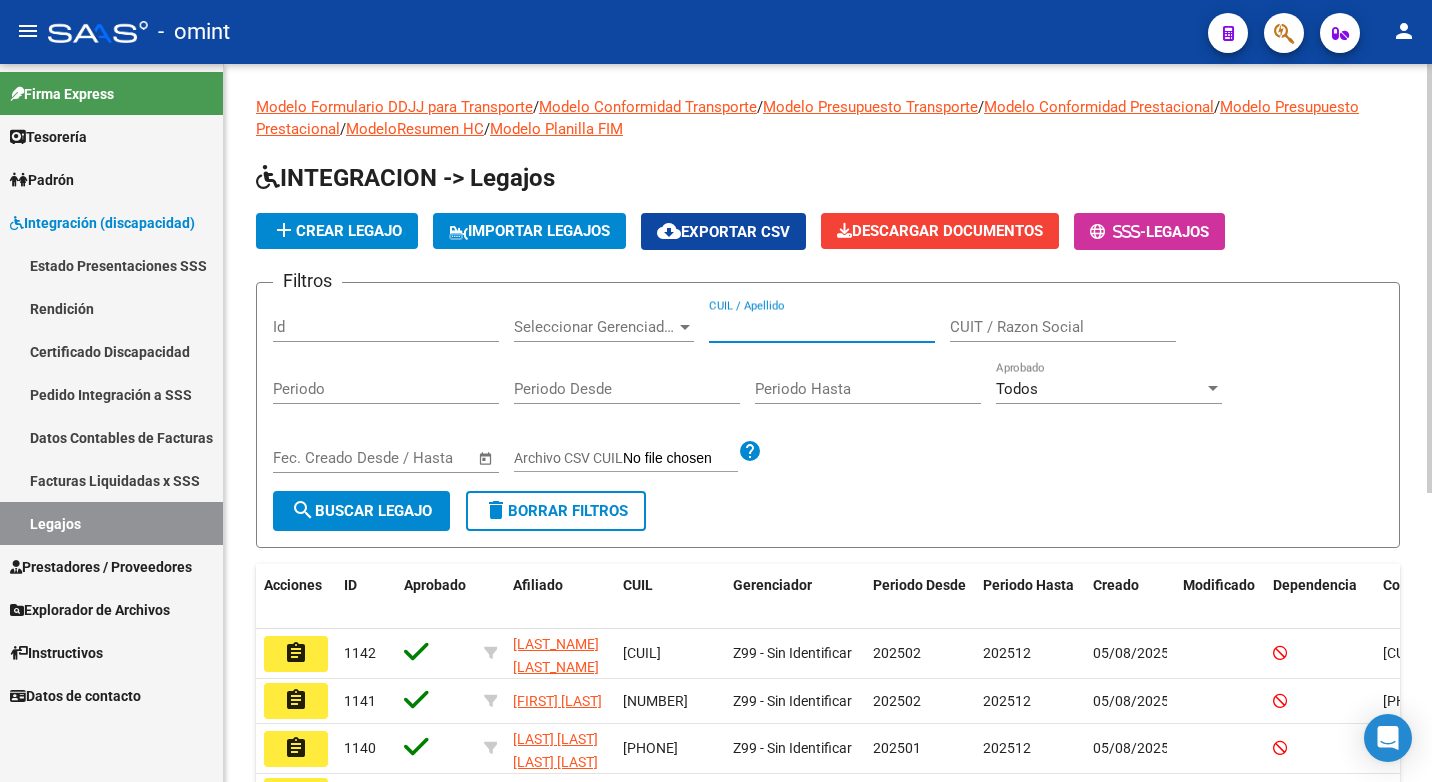 paste on "20552624654" 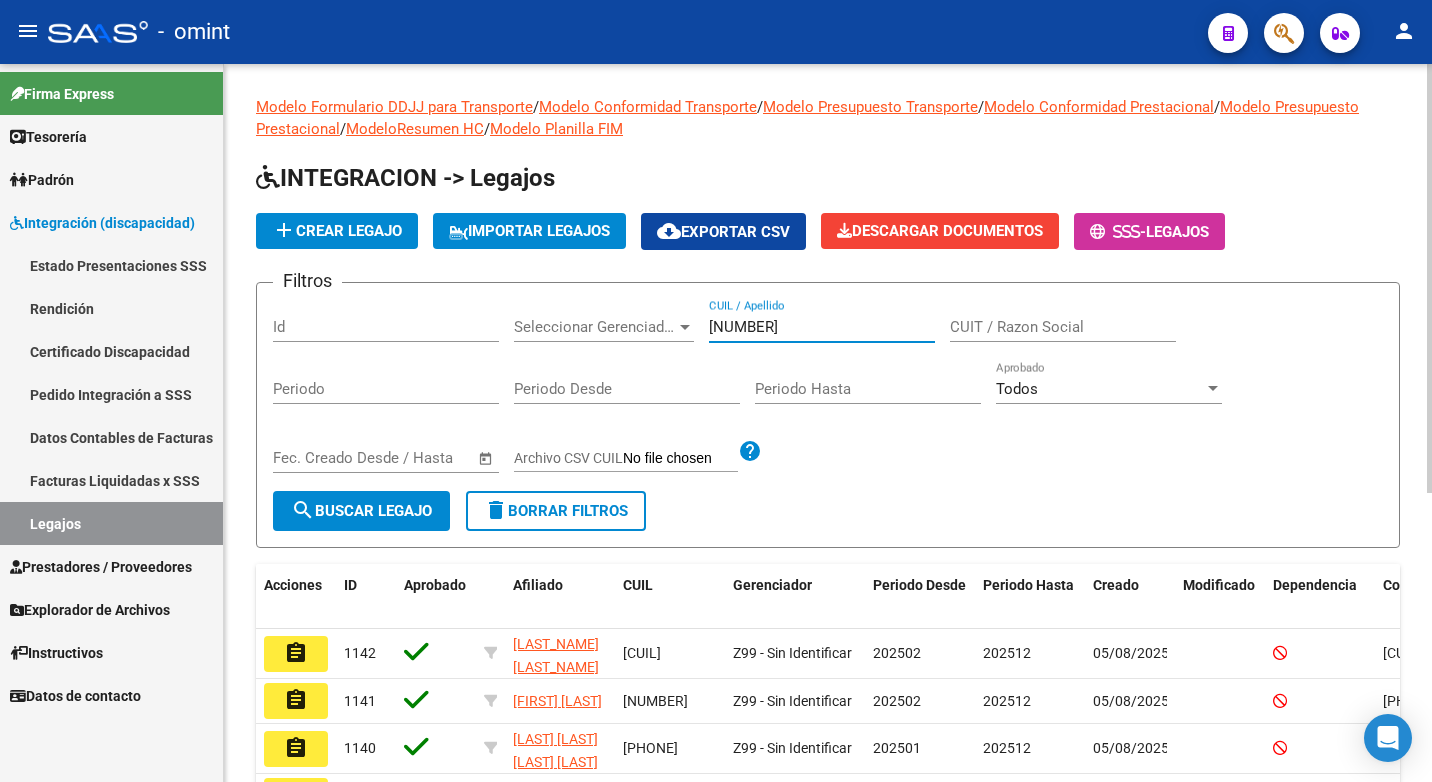 type on "20552624654" 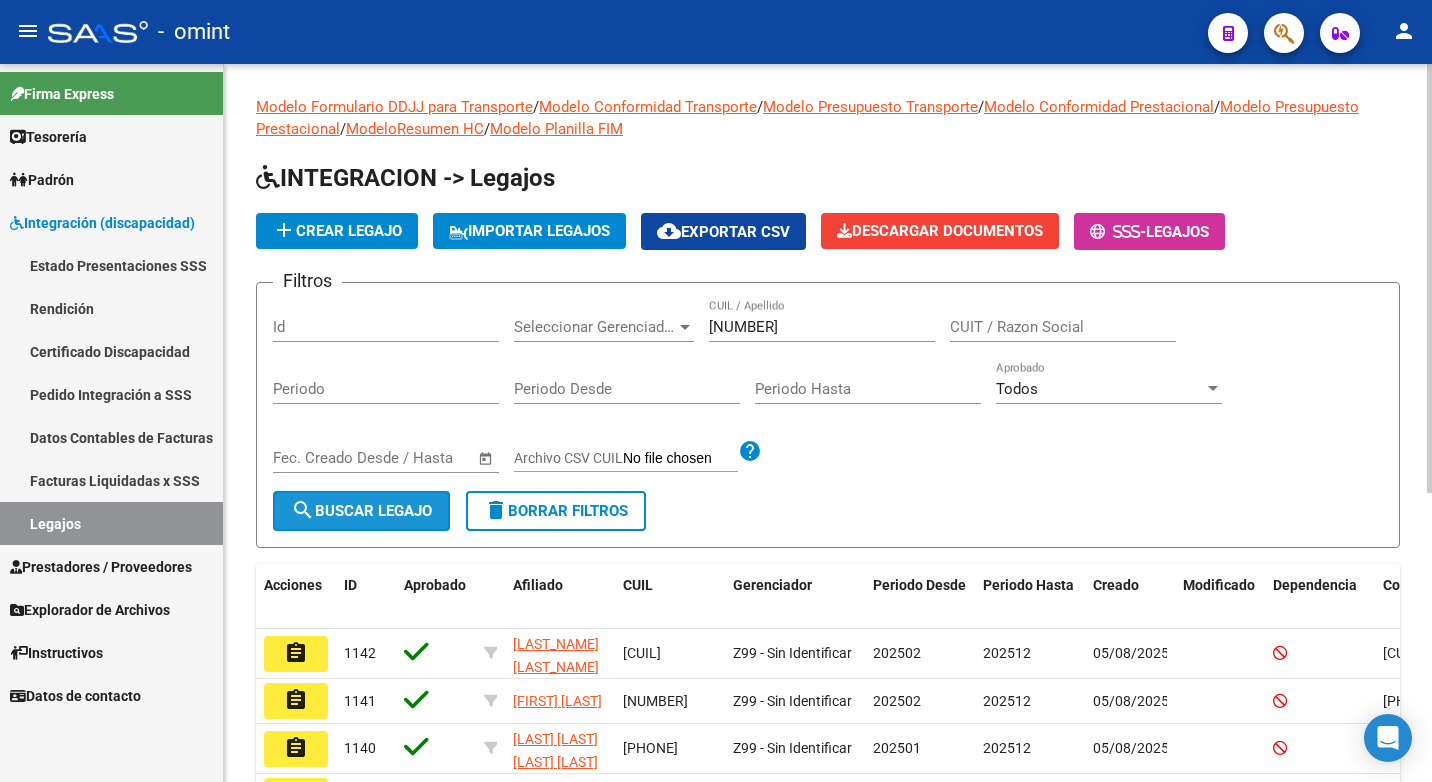 click on "search  Buscar Legajo" 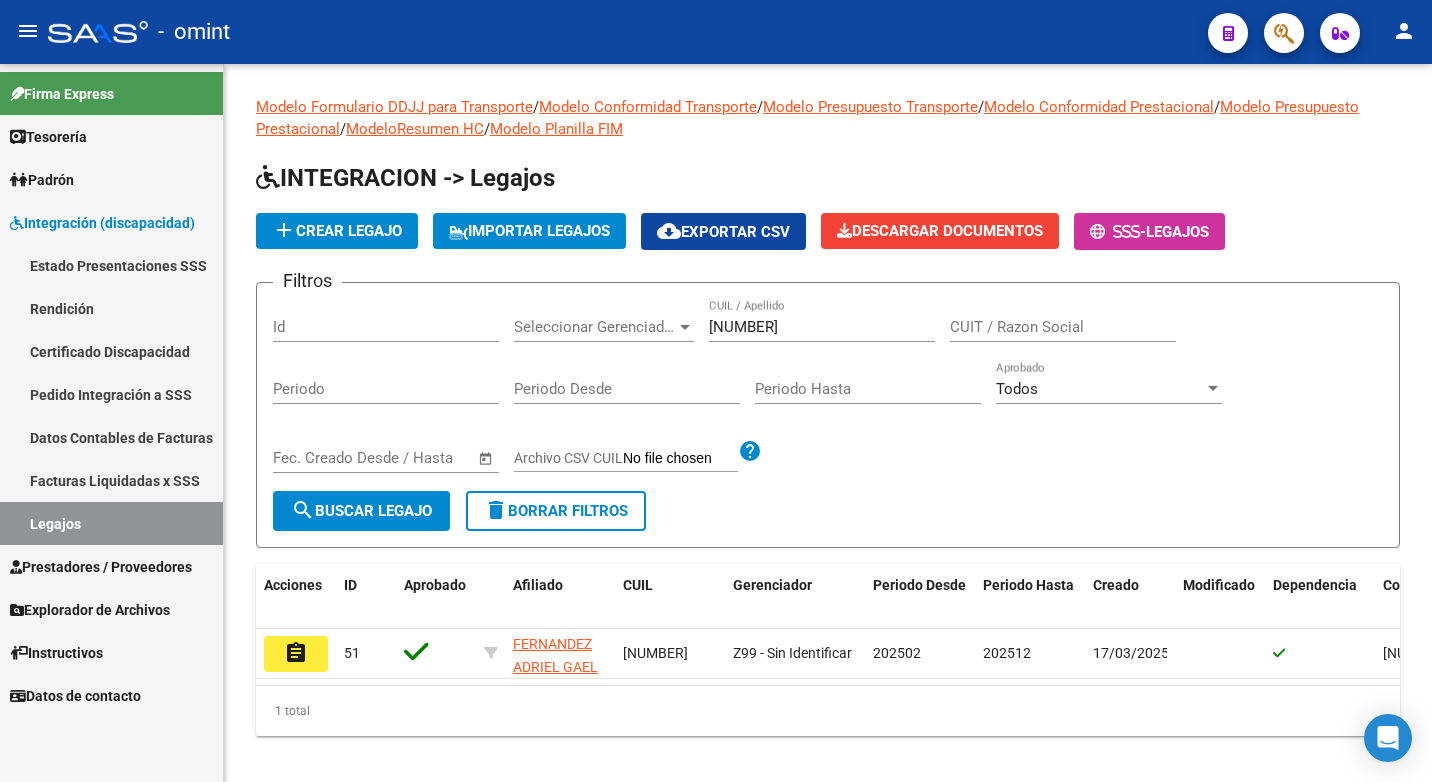 click on "assignment" 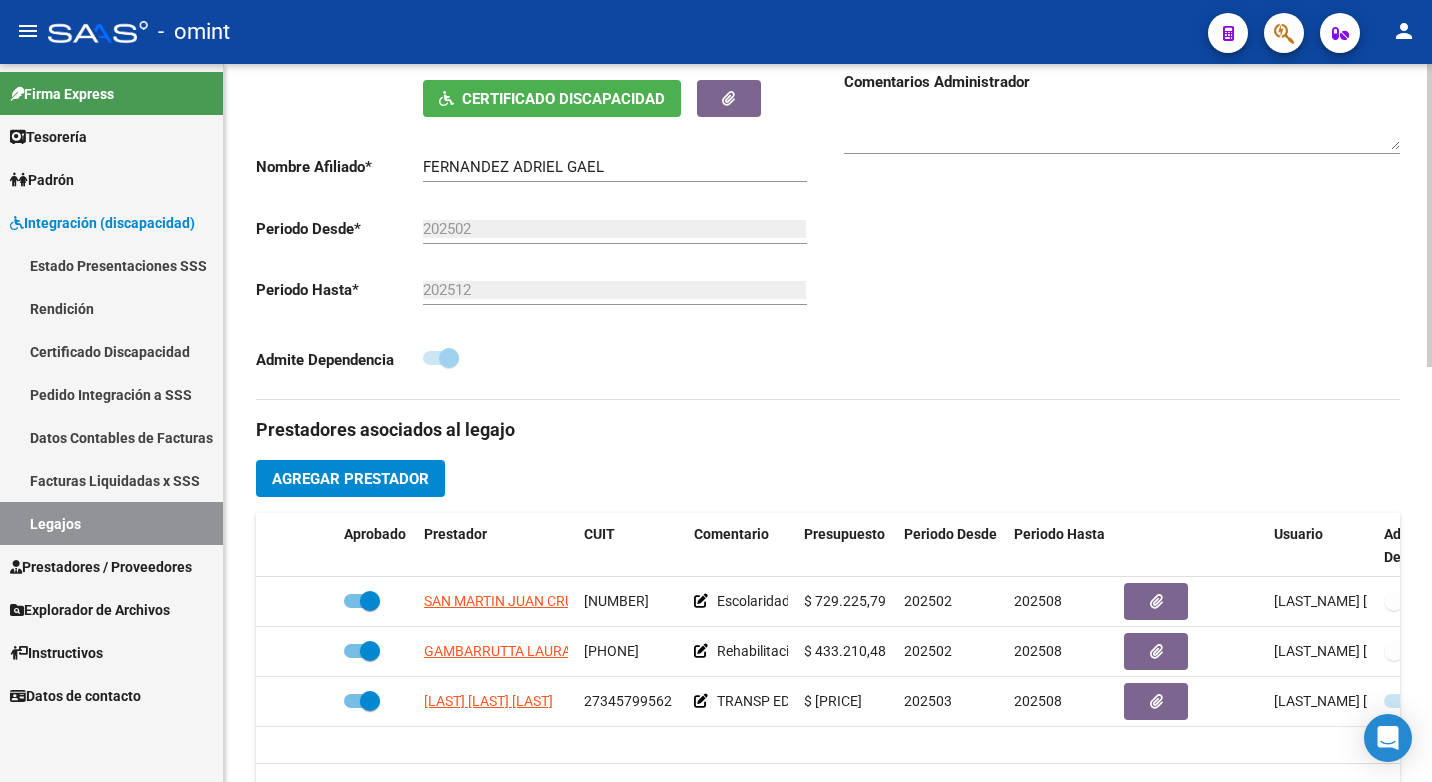 scroll, scrollTop: 500, scrollLeft: 0, axis: vertical 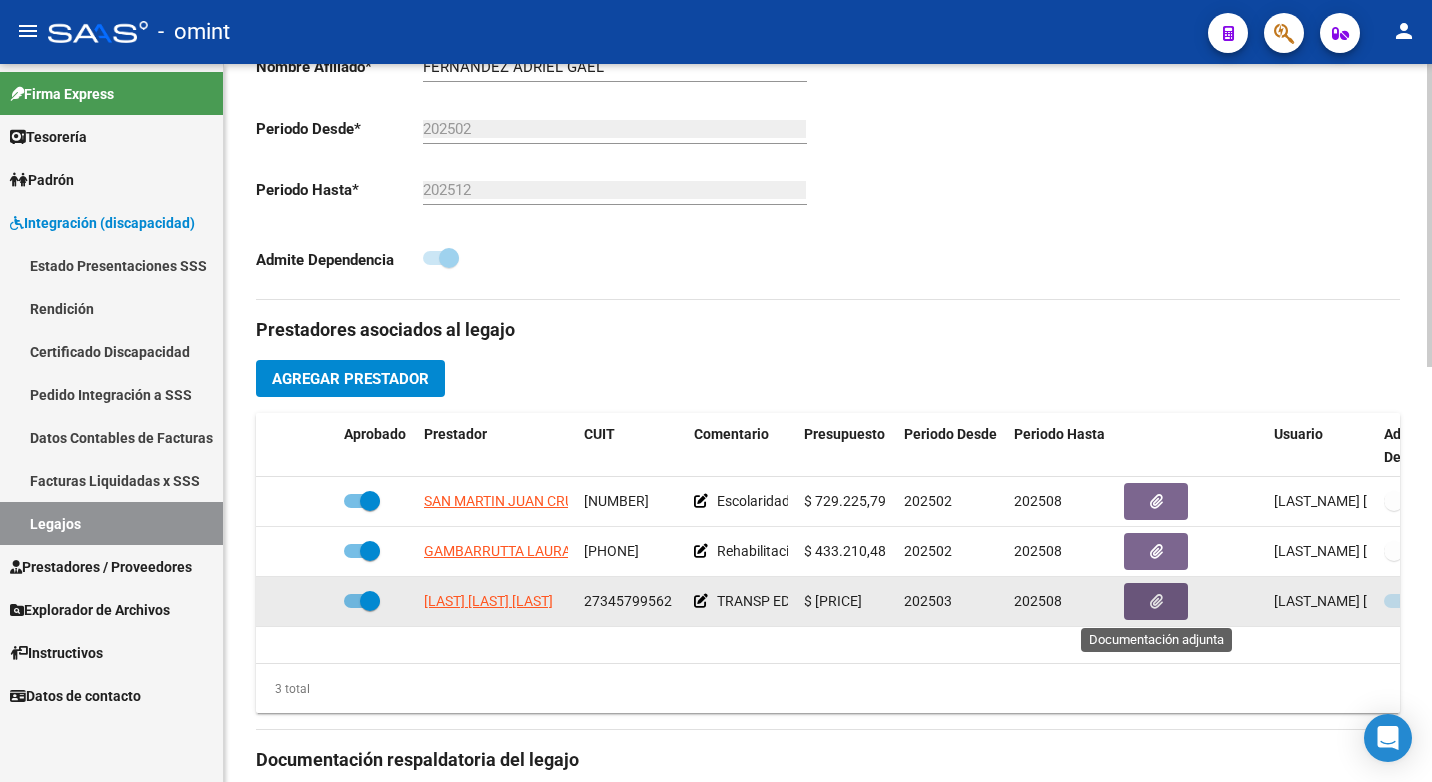 click 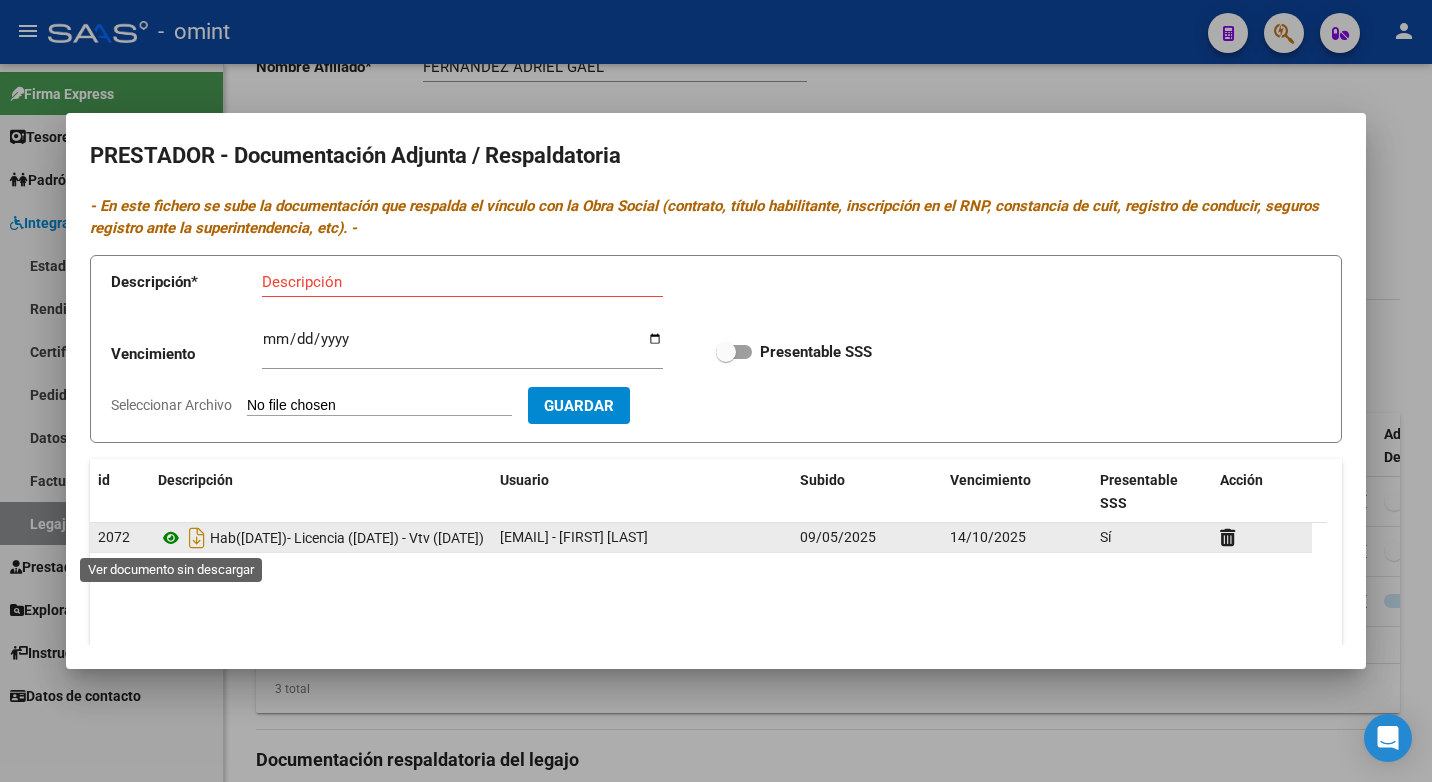 click 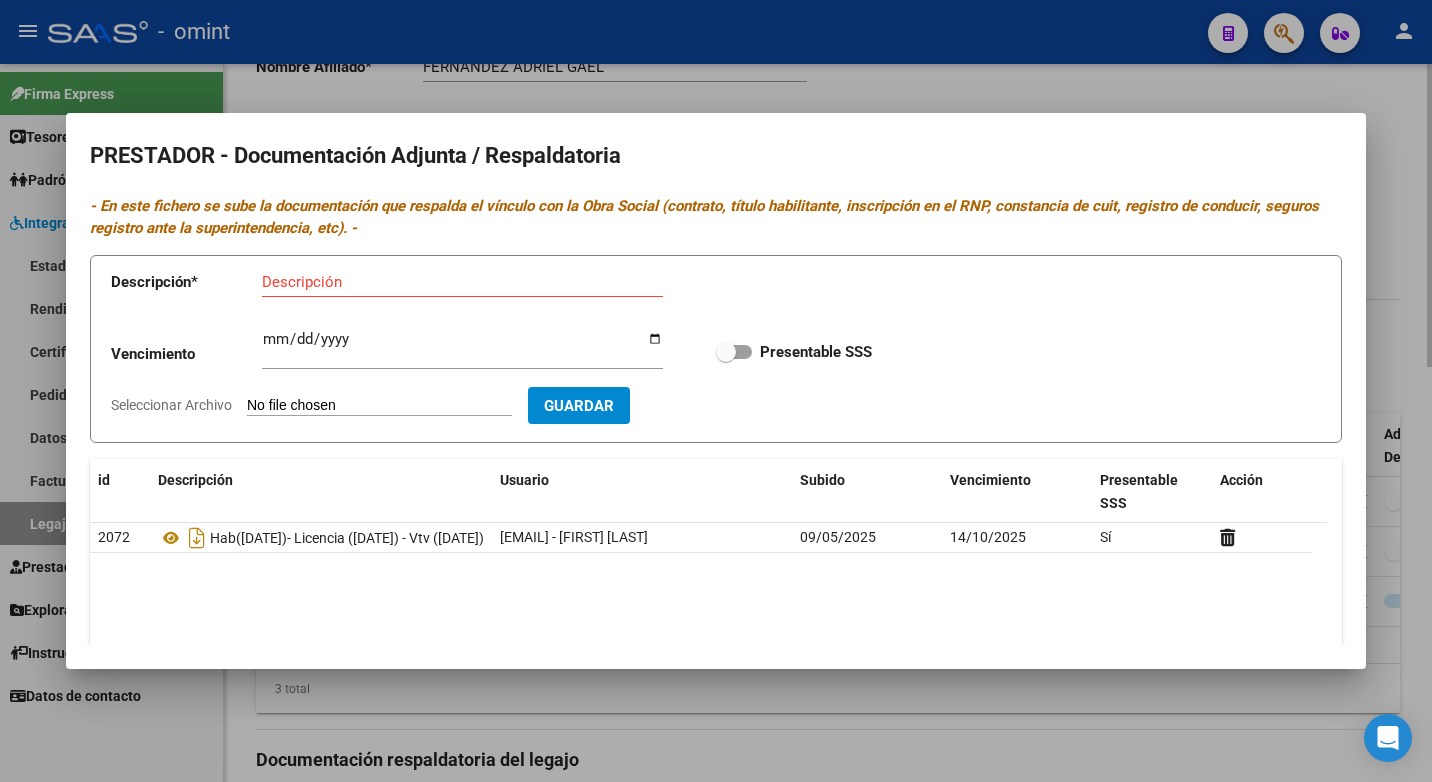click at bounding box center (716, 391) 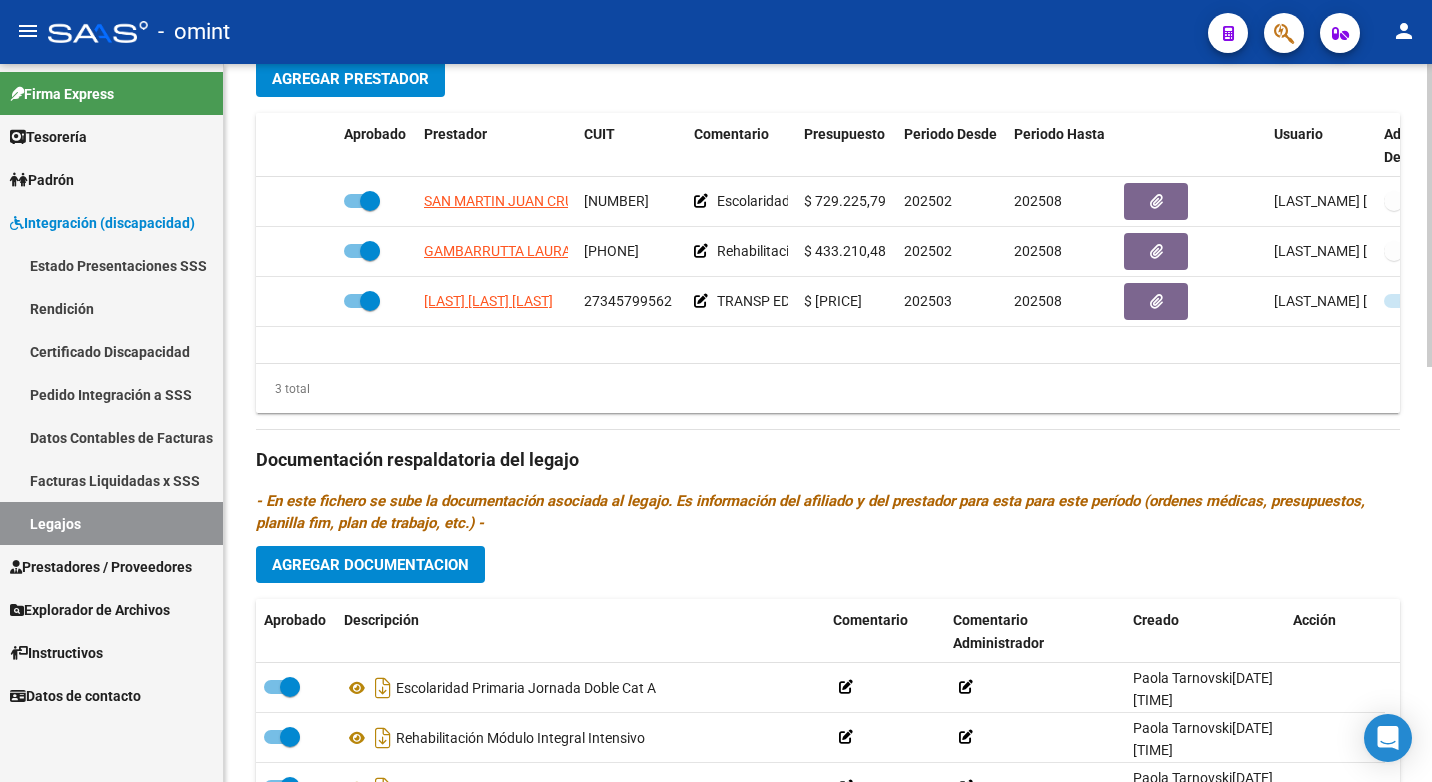 scroll, scrollTop: 900, scrollLeft: 0, axis: vertical 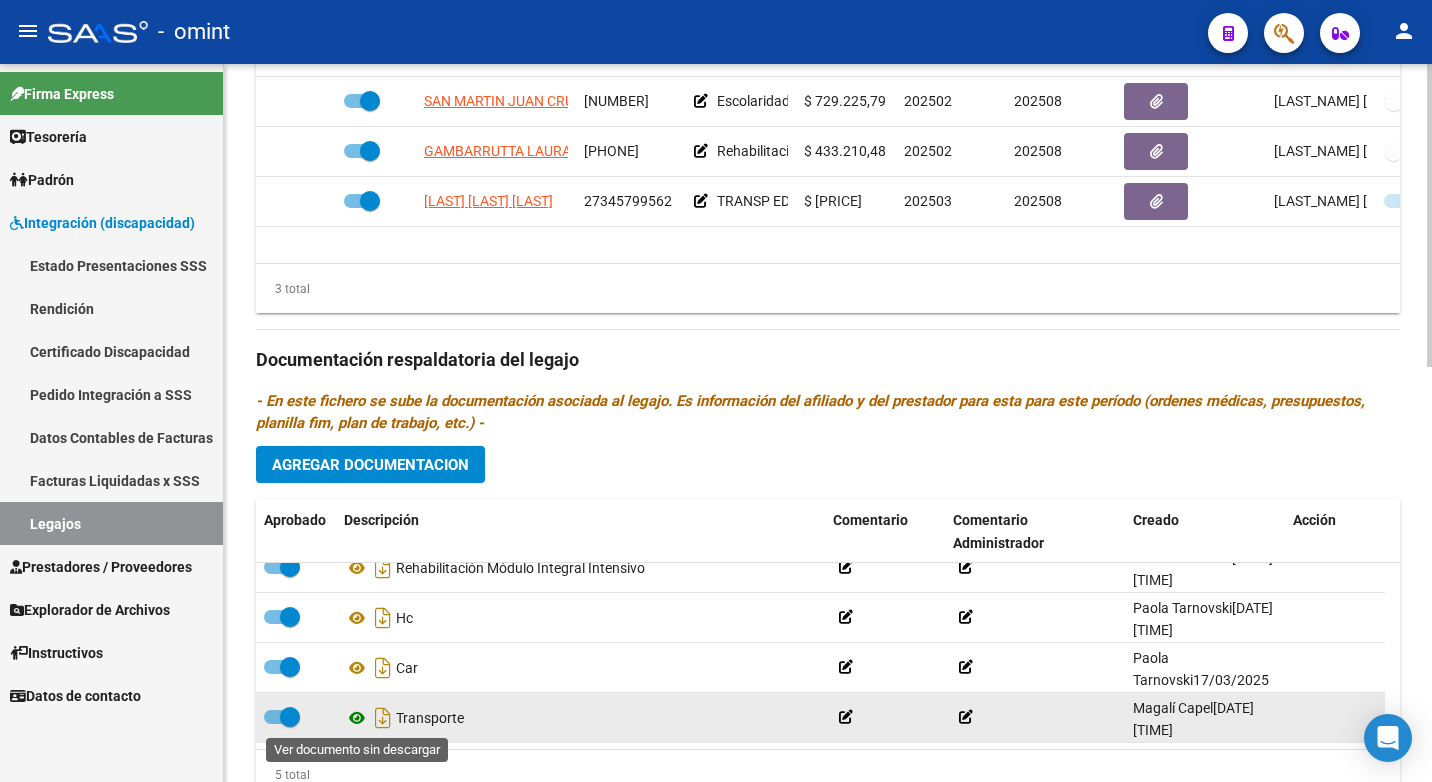 click 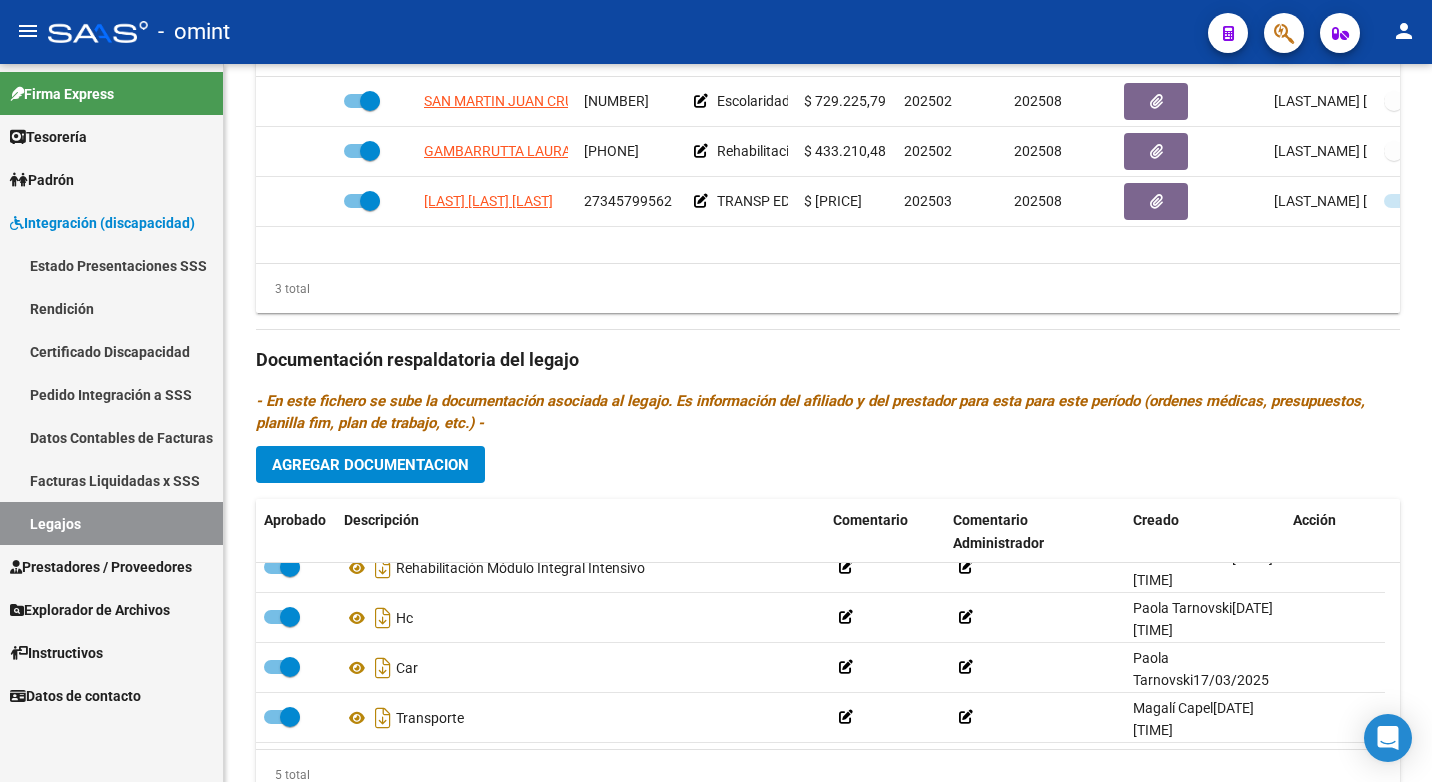 click on "Legajos" at bounding box center [111, 523] 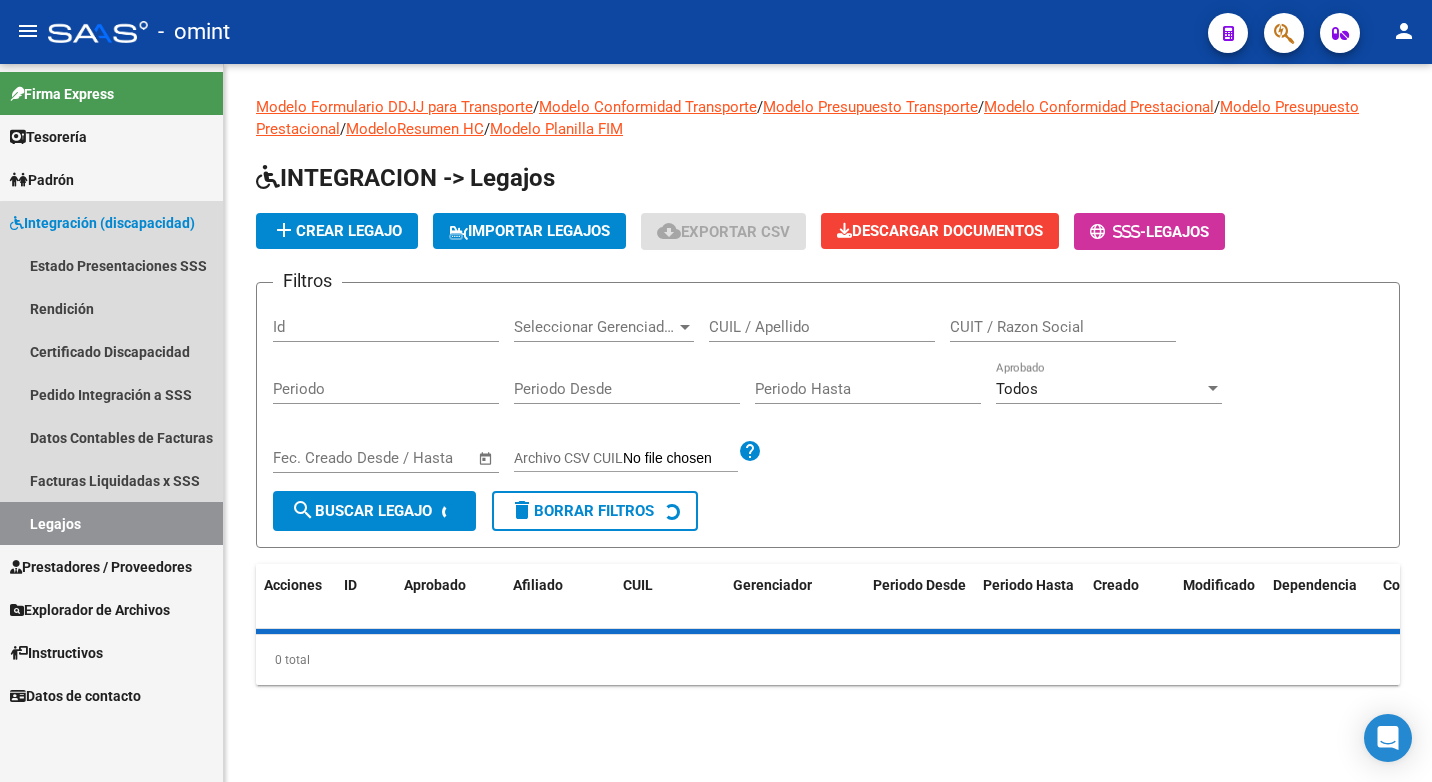scroll, scrollTop: 0, scrollLeft: 0, axis: both 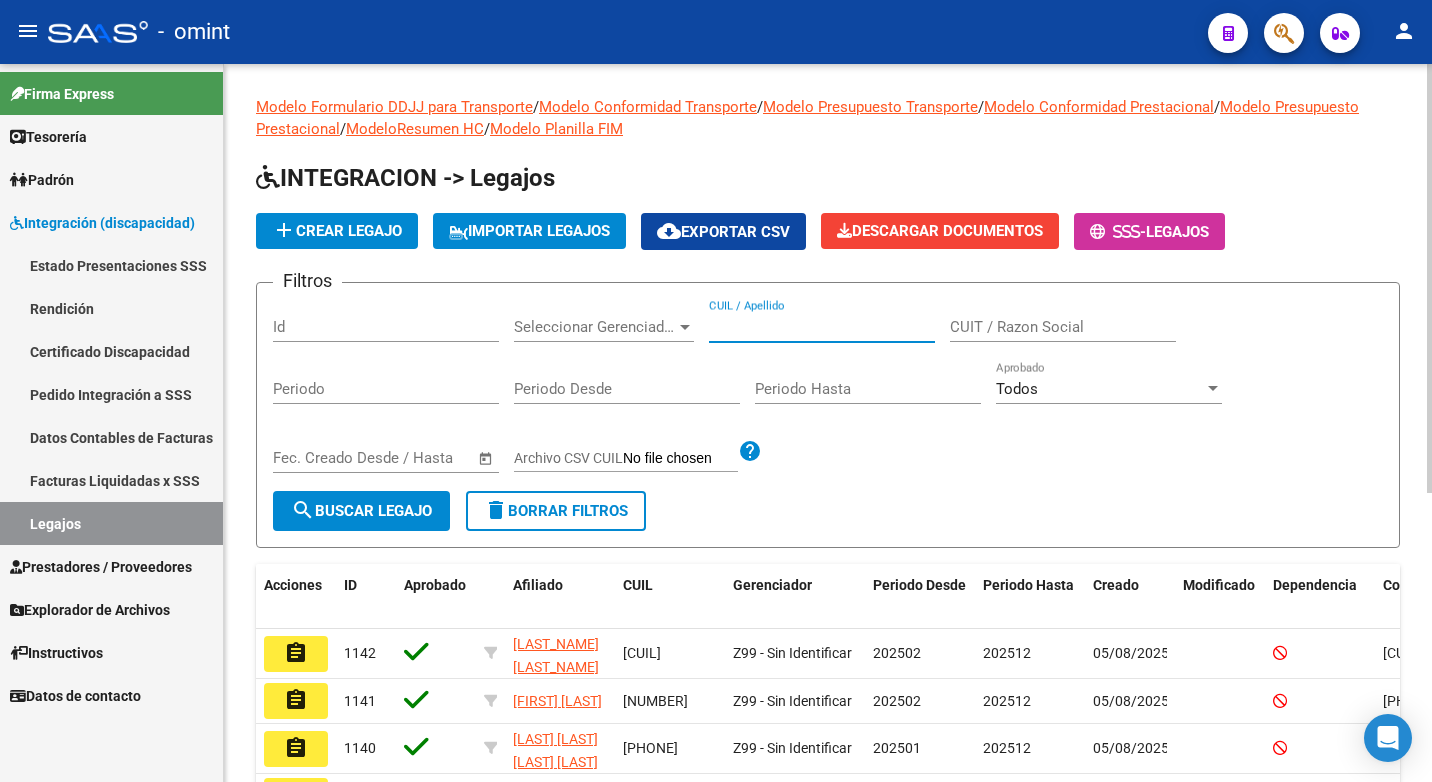 paste on "20554872477" 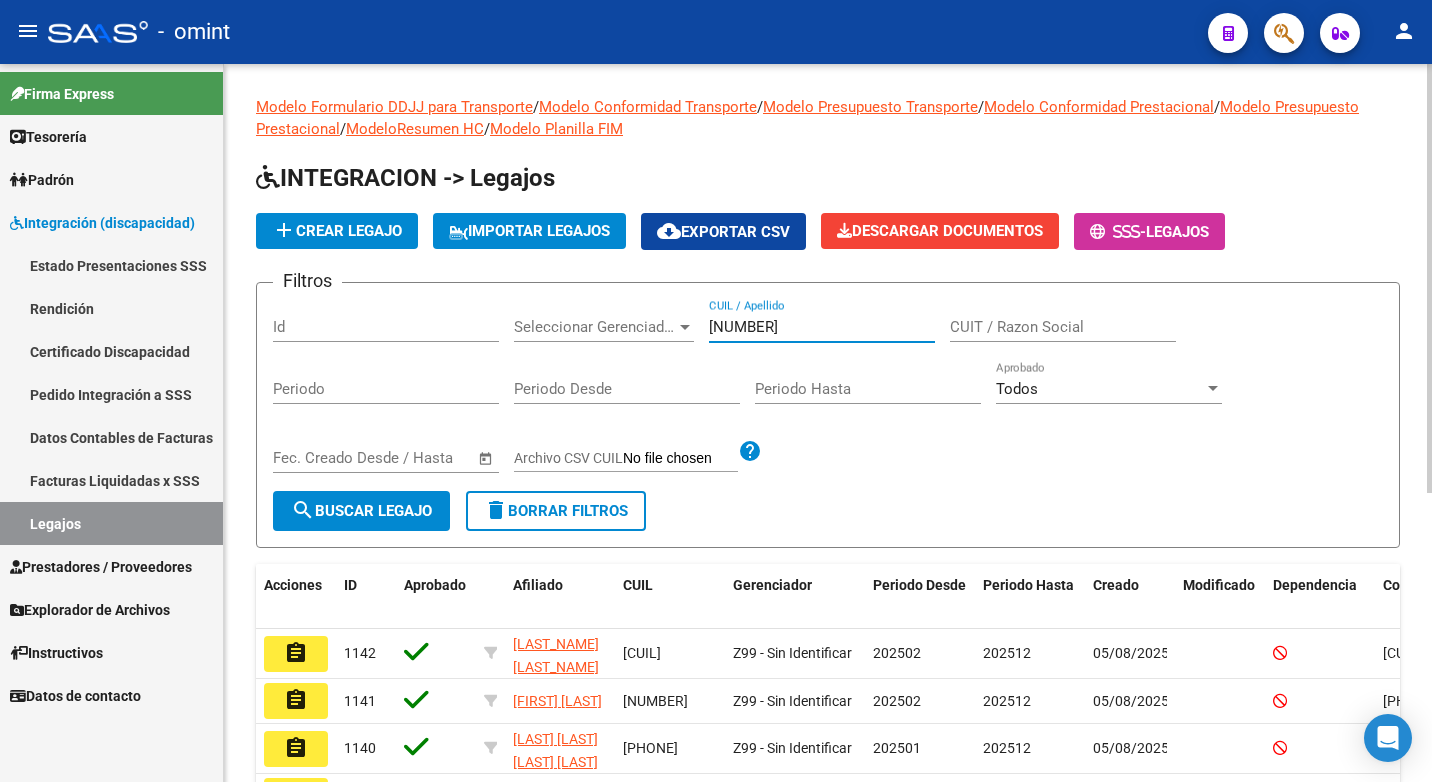 type on "20554872477" 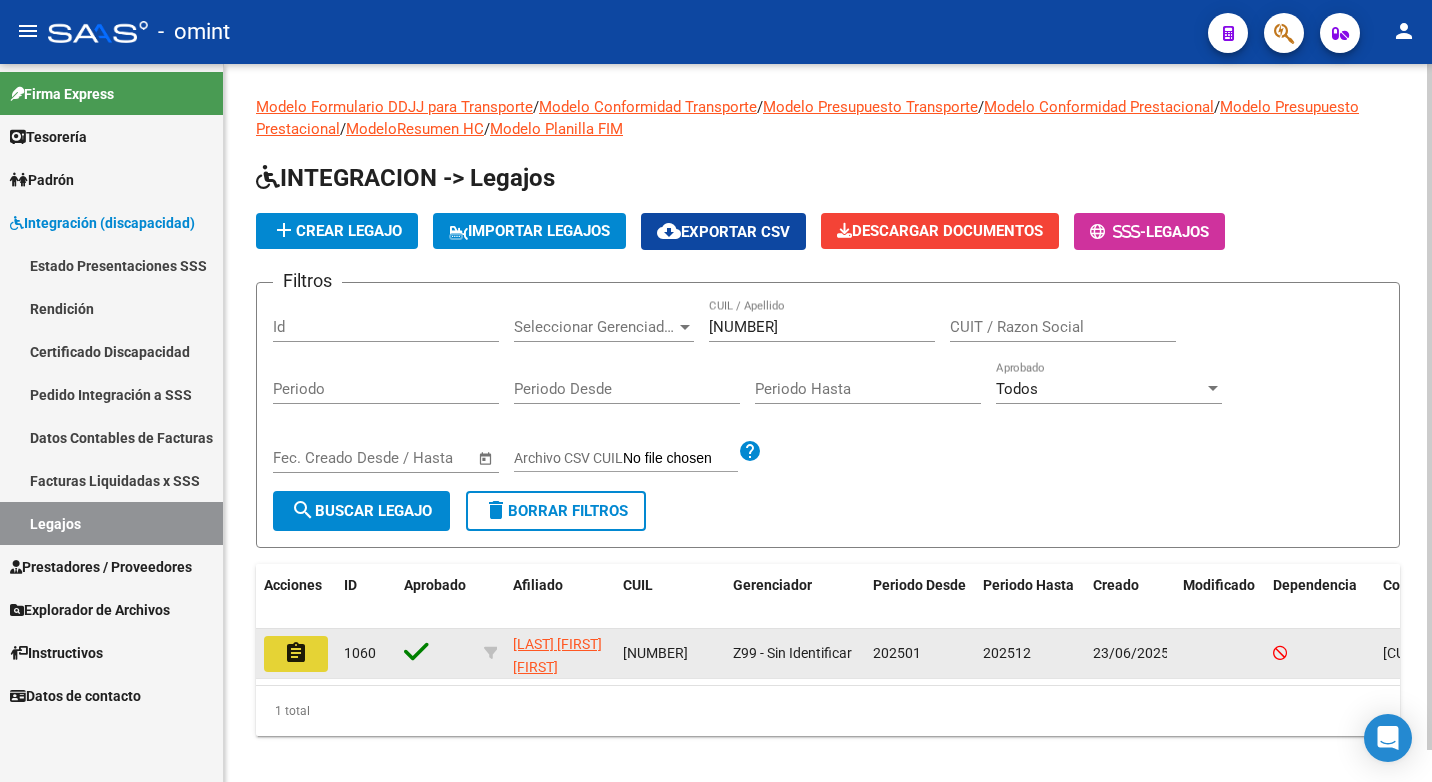 click on "assignment" 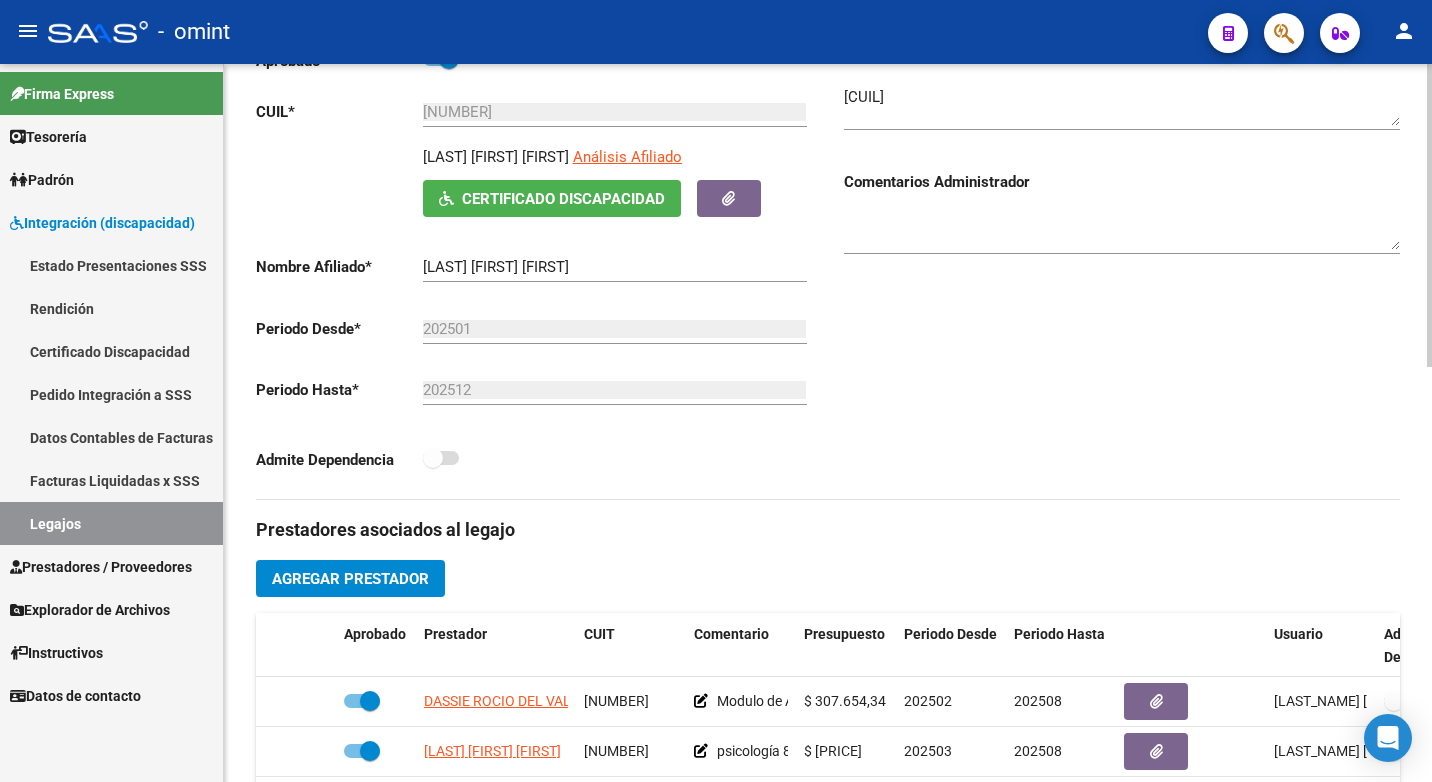 scroll, scrollTop: 500, scrollLeft: 0, axis: vertical 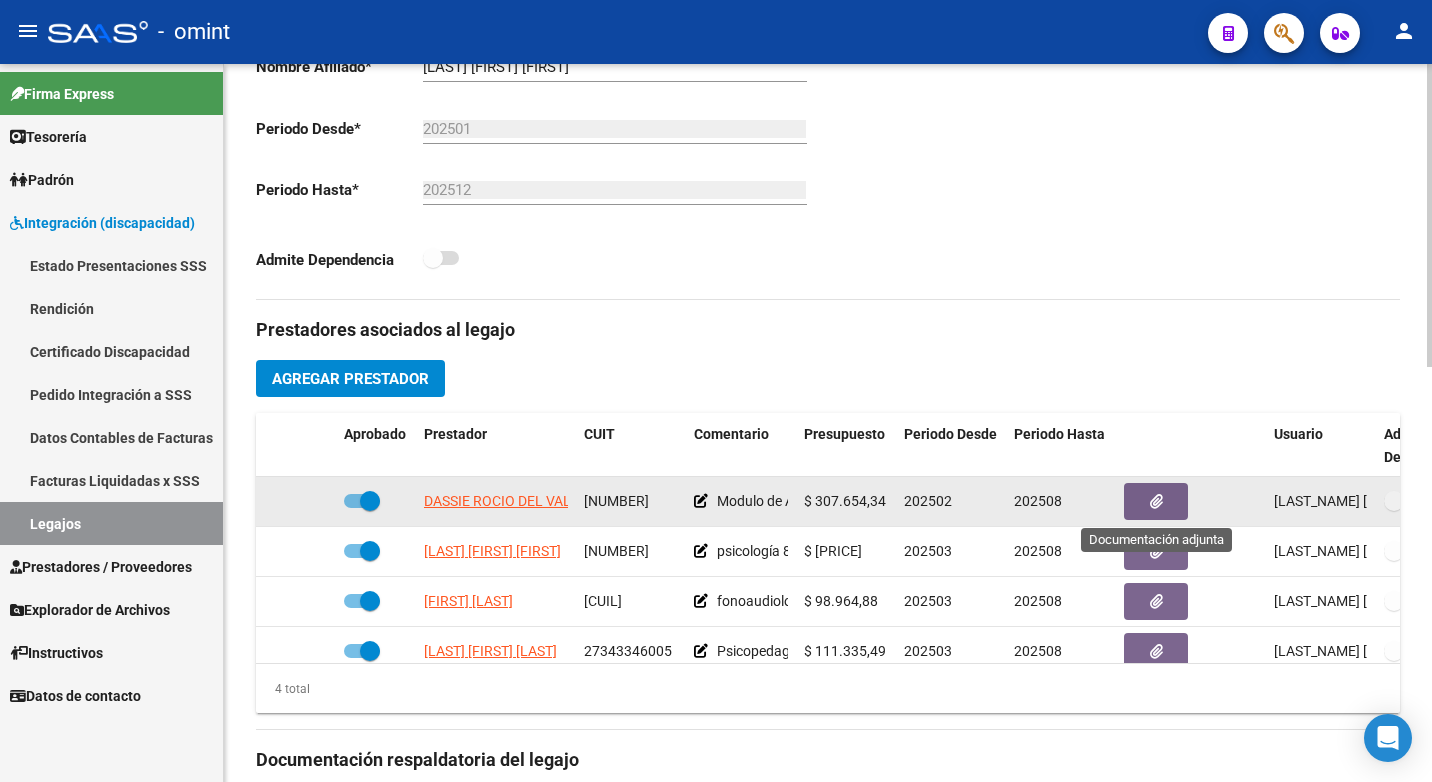 click 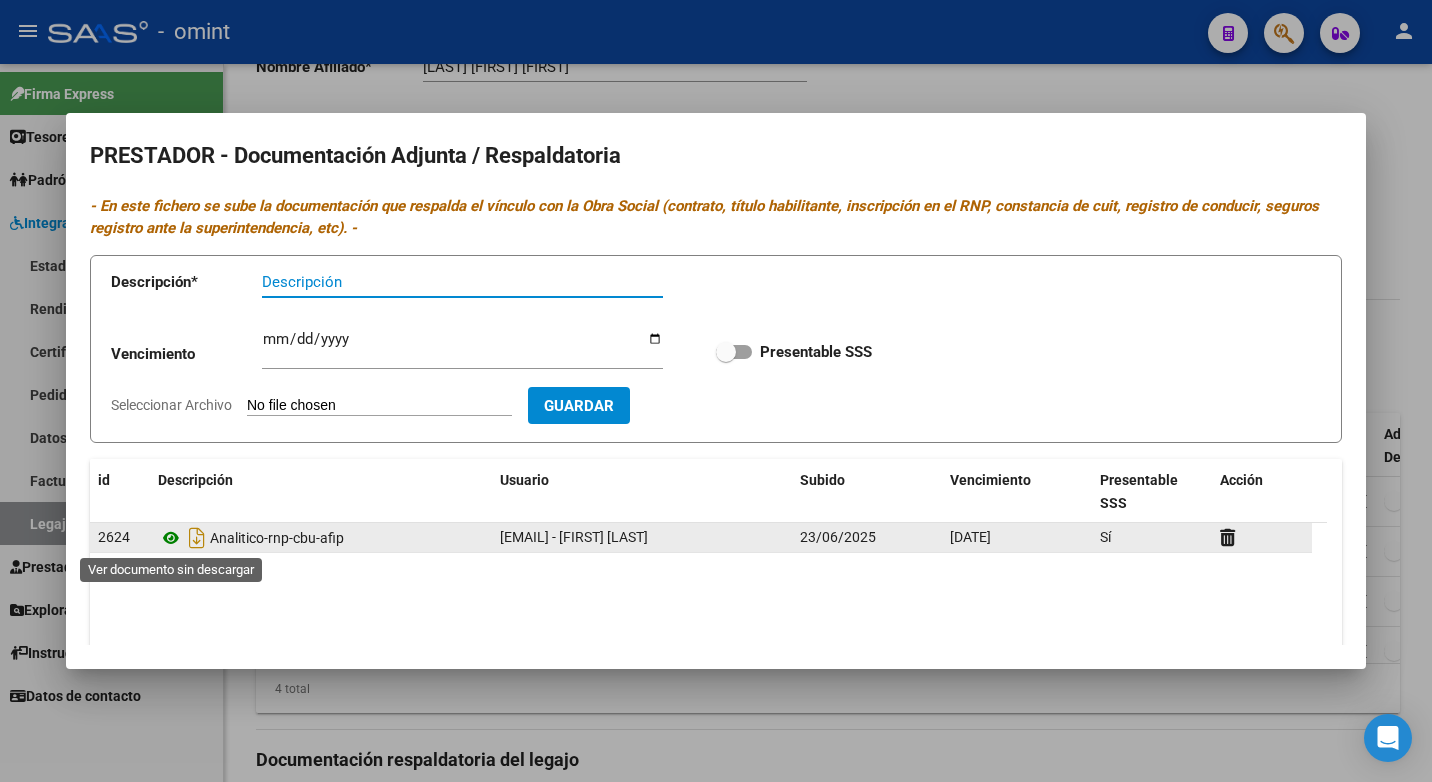 click 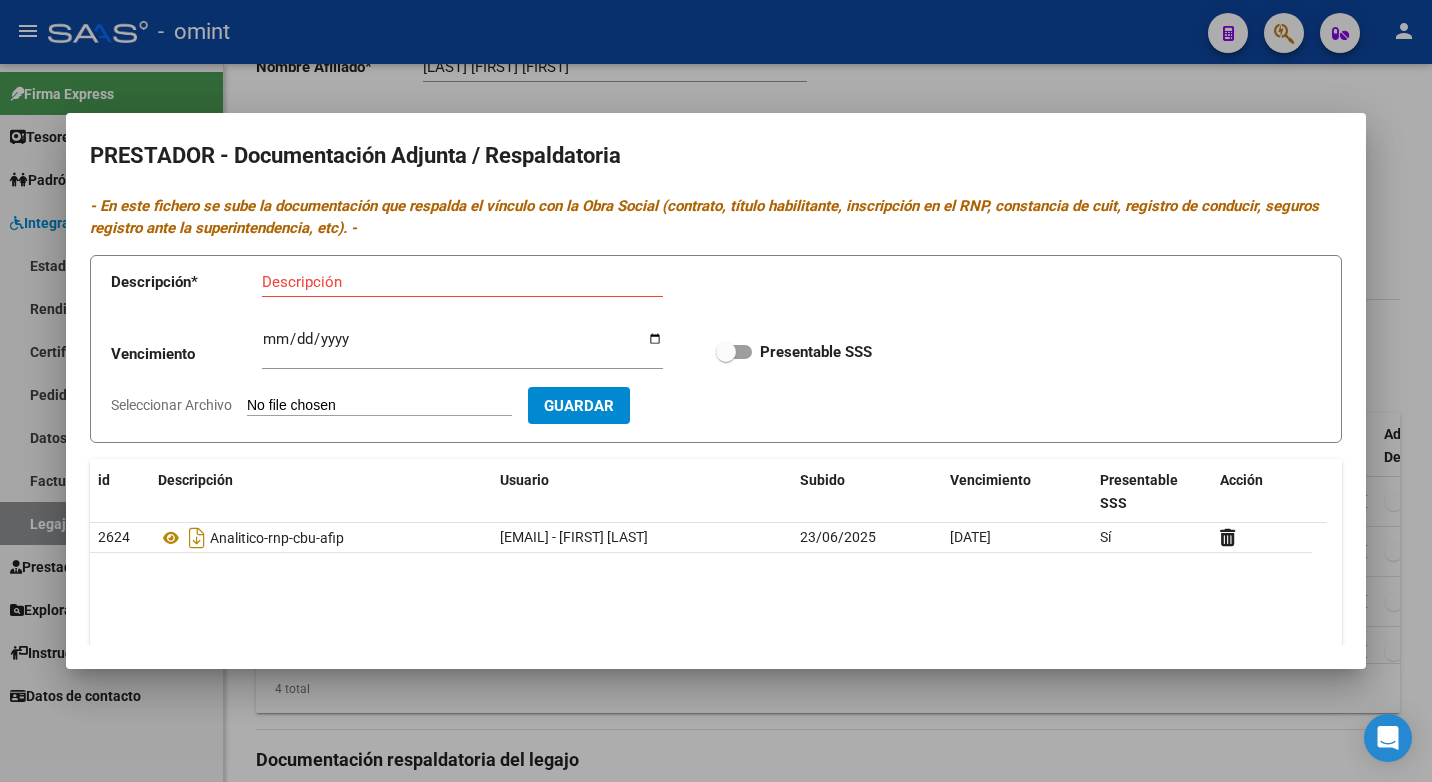 click at bounding box center (716, 391) 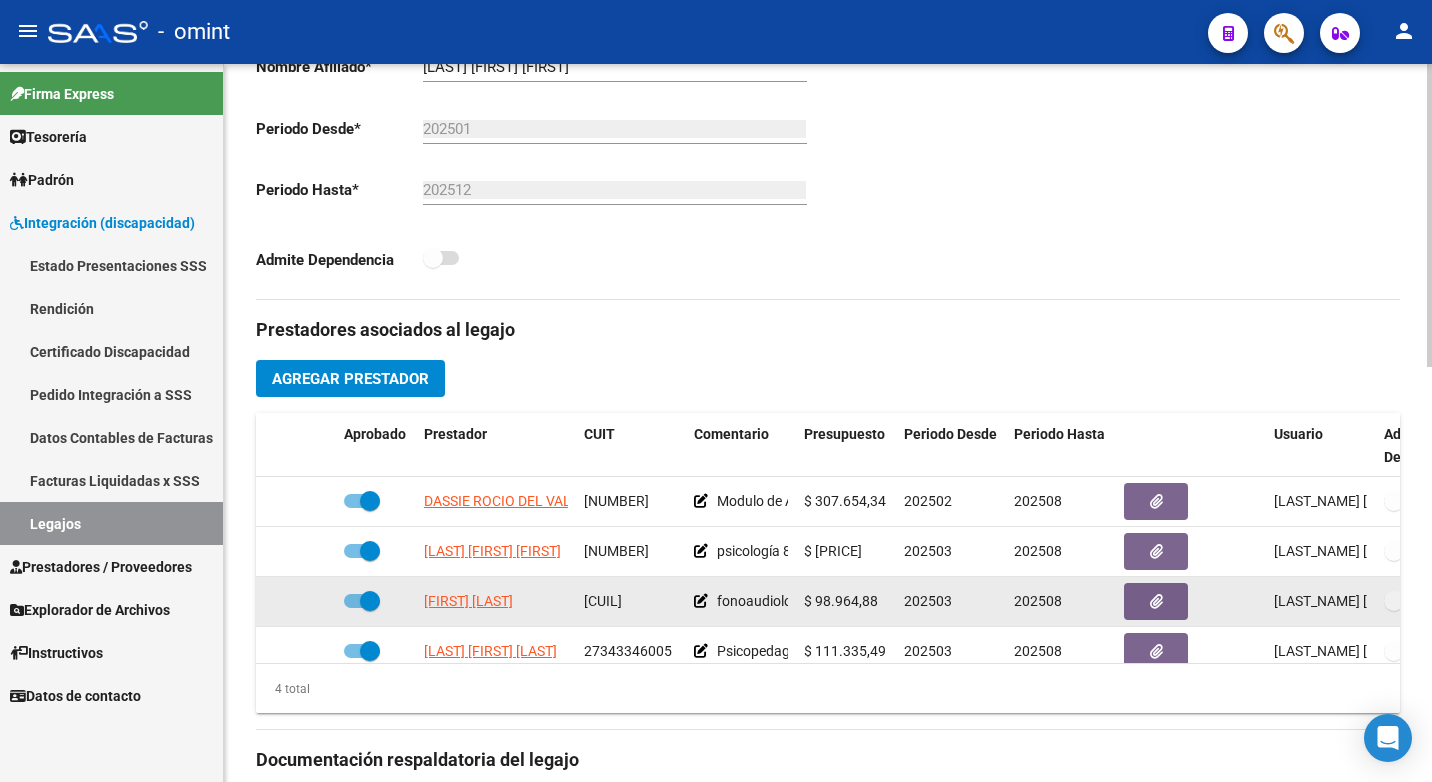 scroll, scrollTop: 35, scrollLeft: 0, axis: vertical 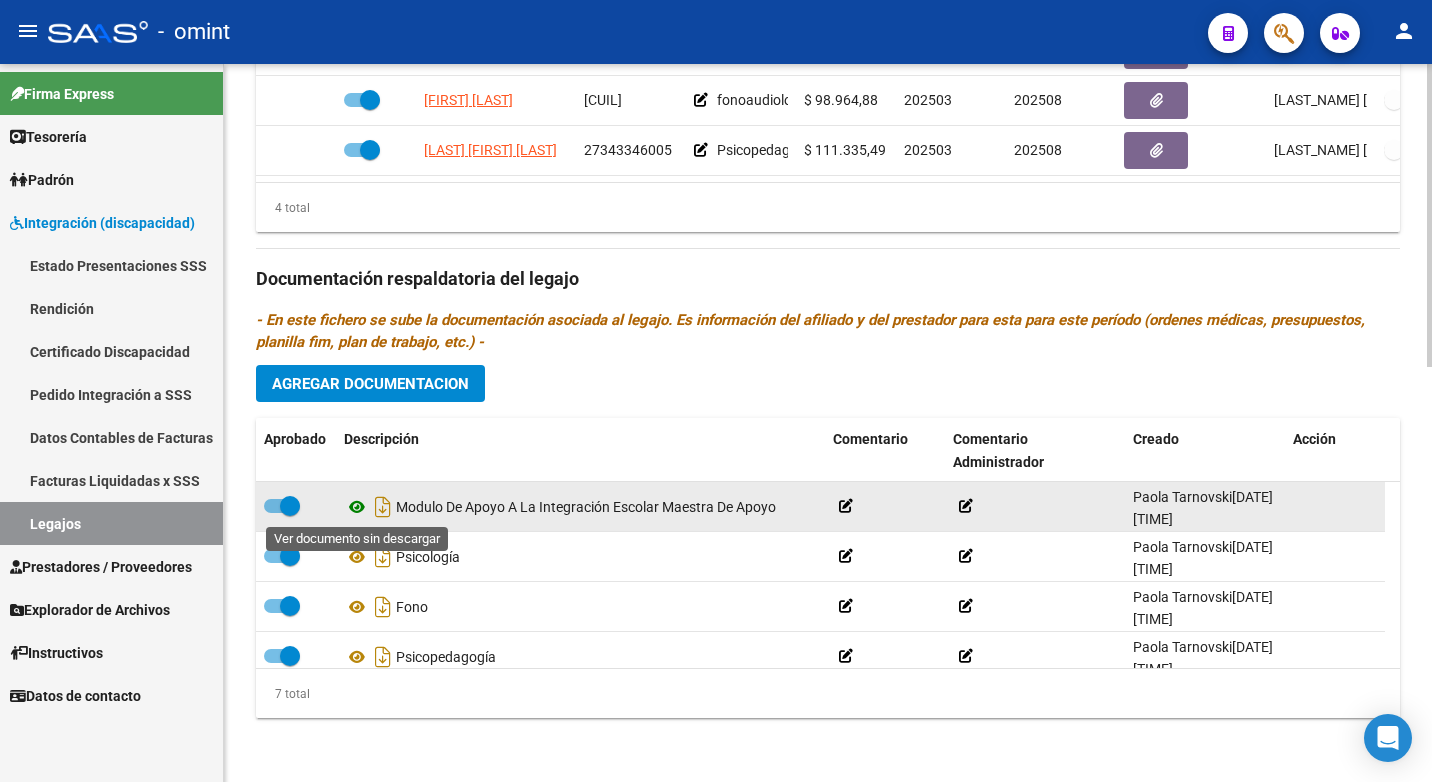 click 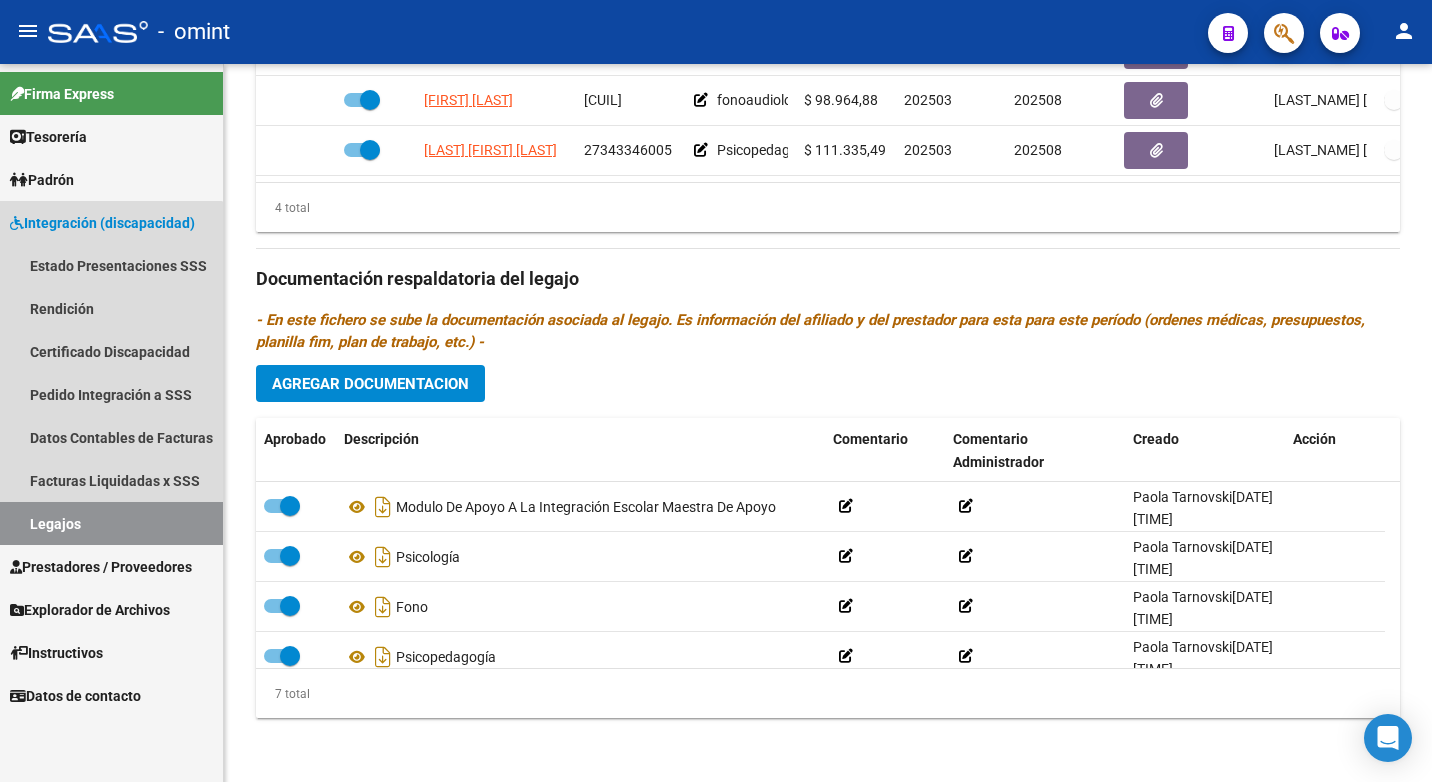 click on "Legajos" at bounding box center [111, 523] 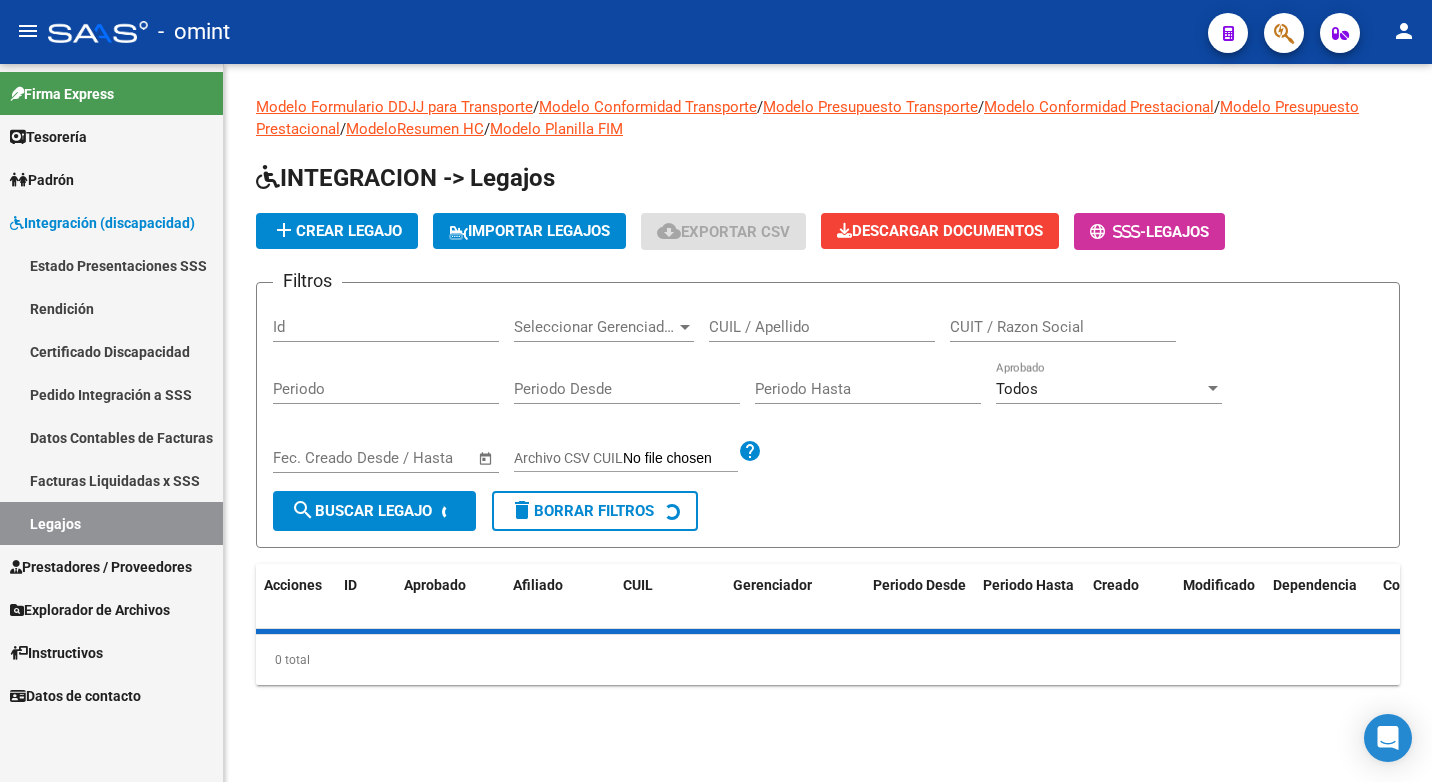 scroll, scrollTop: 0, scrollLeft: 0, axis: both 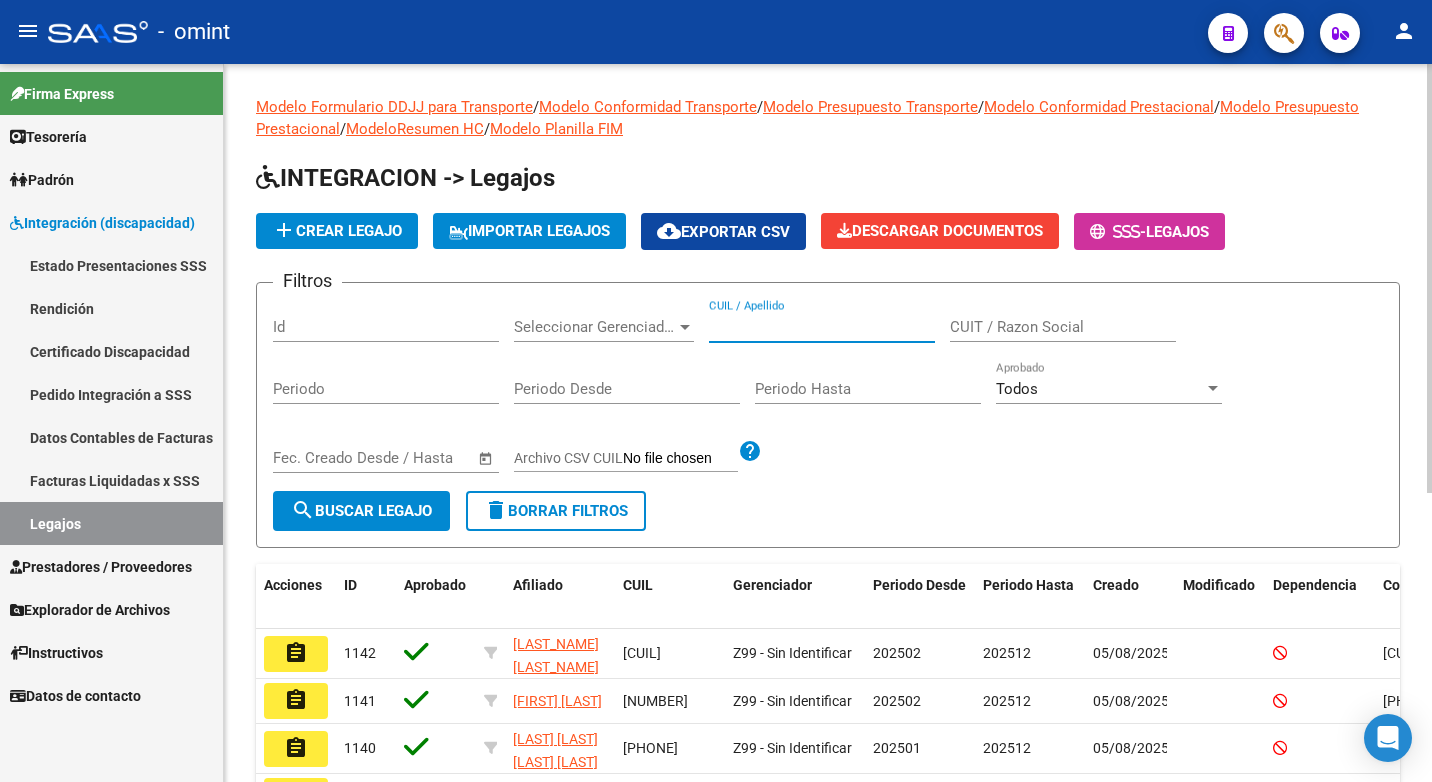 paste on "20554872477" 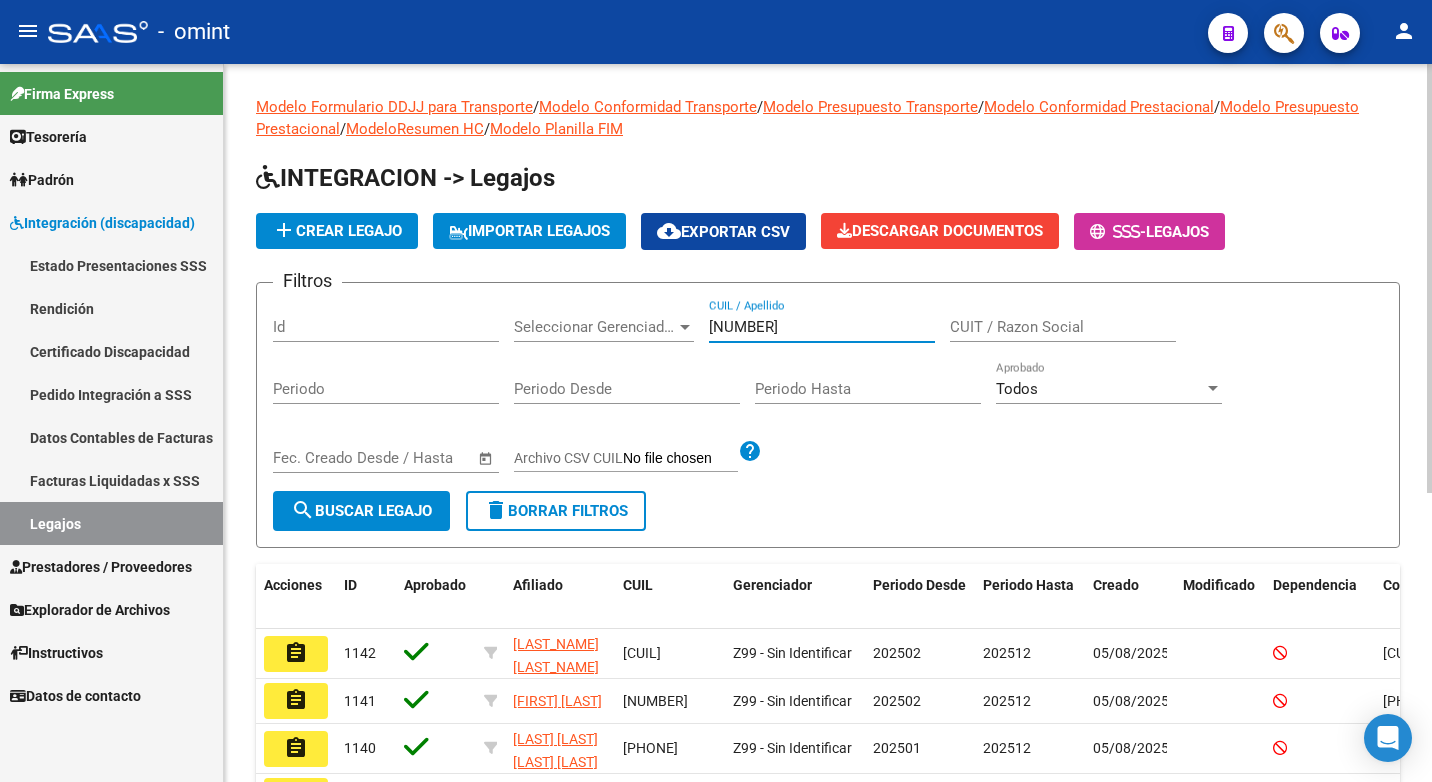 type on "20554872477" 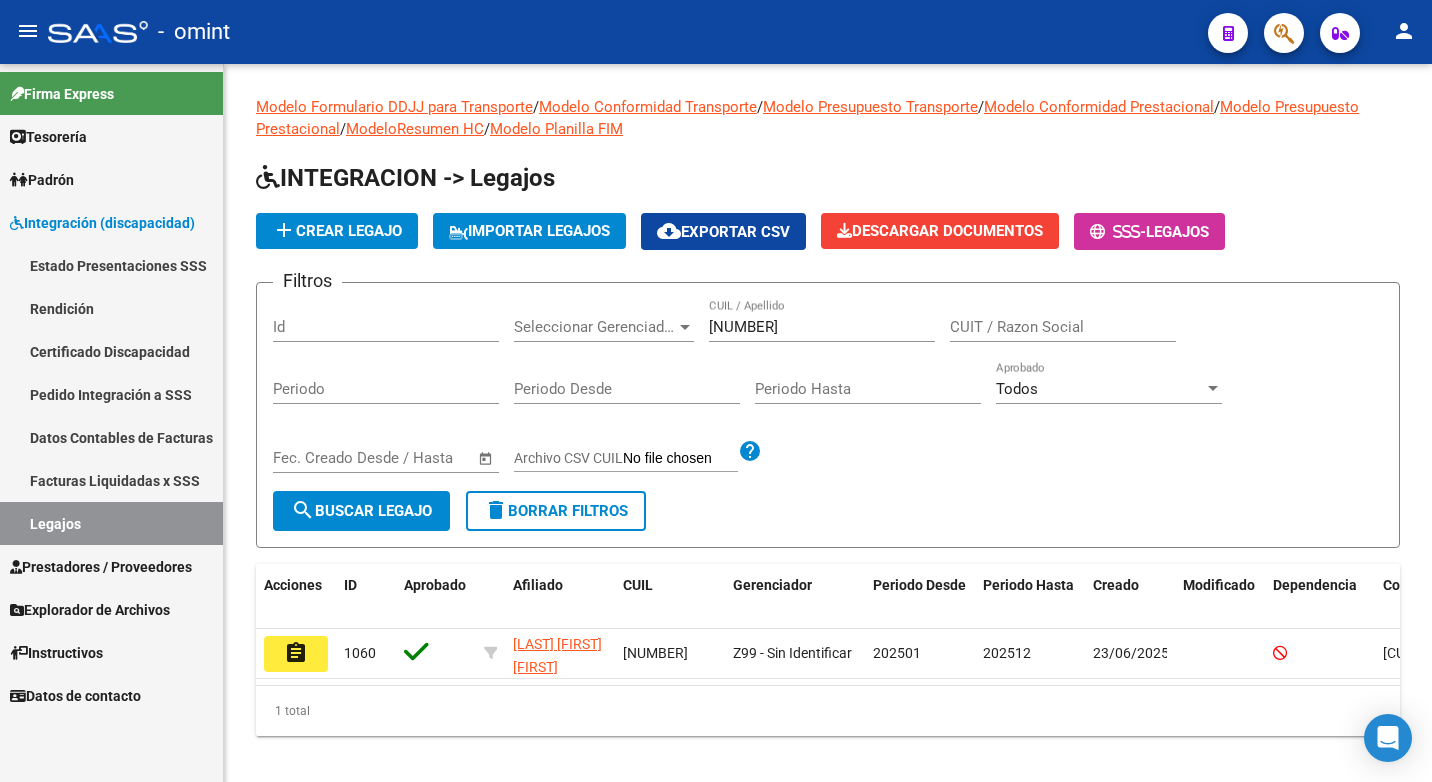 click on "assignment" 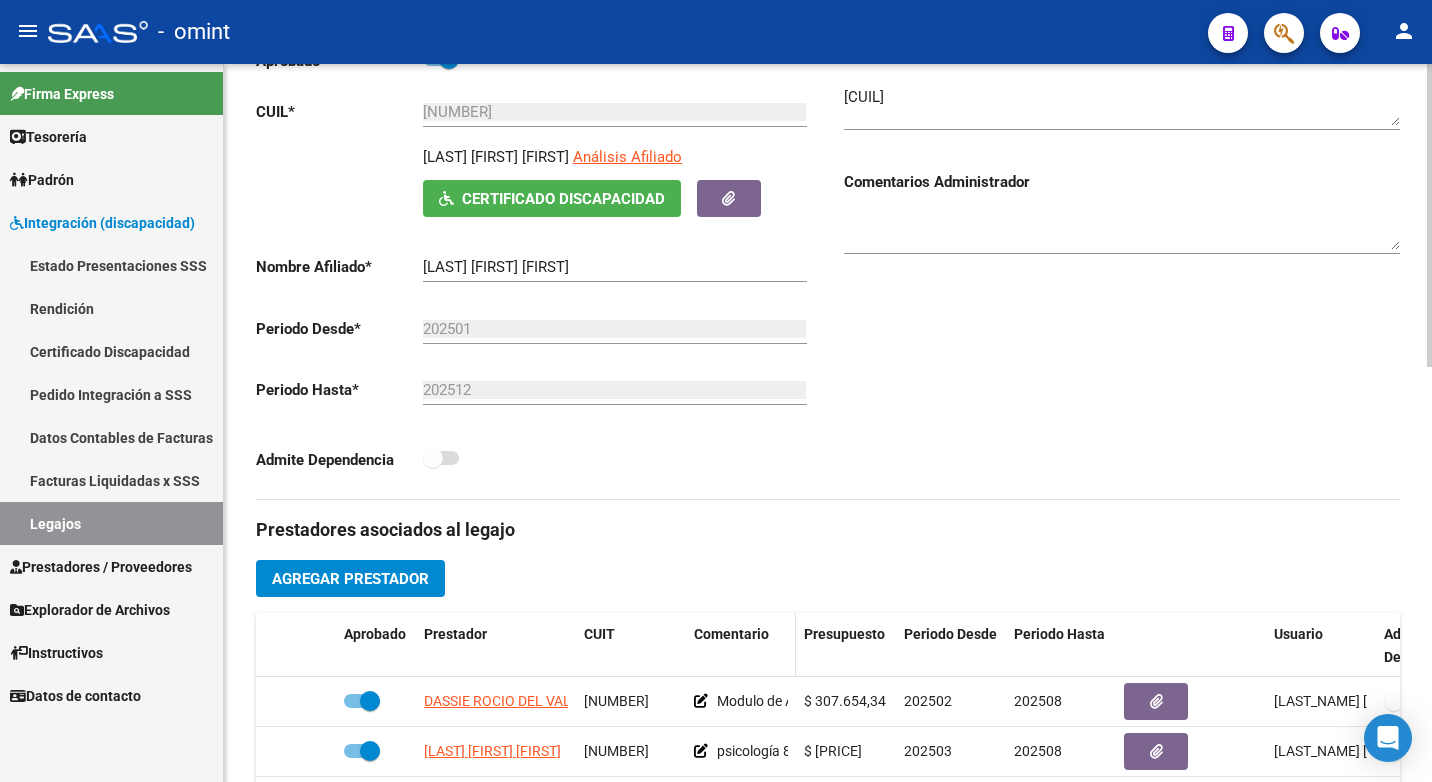 scroll, scrollTop: 500, scrollLeft: 0, axis: vertical 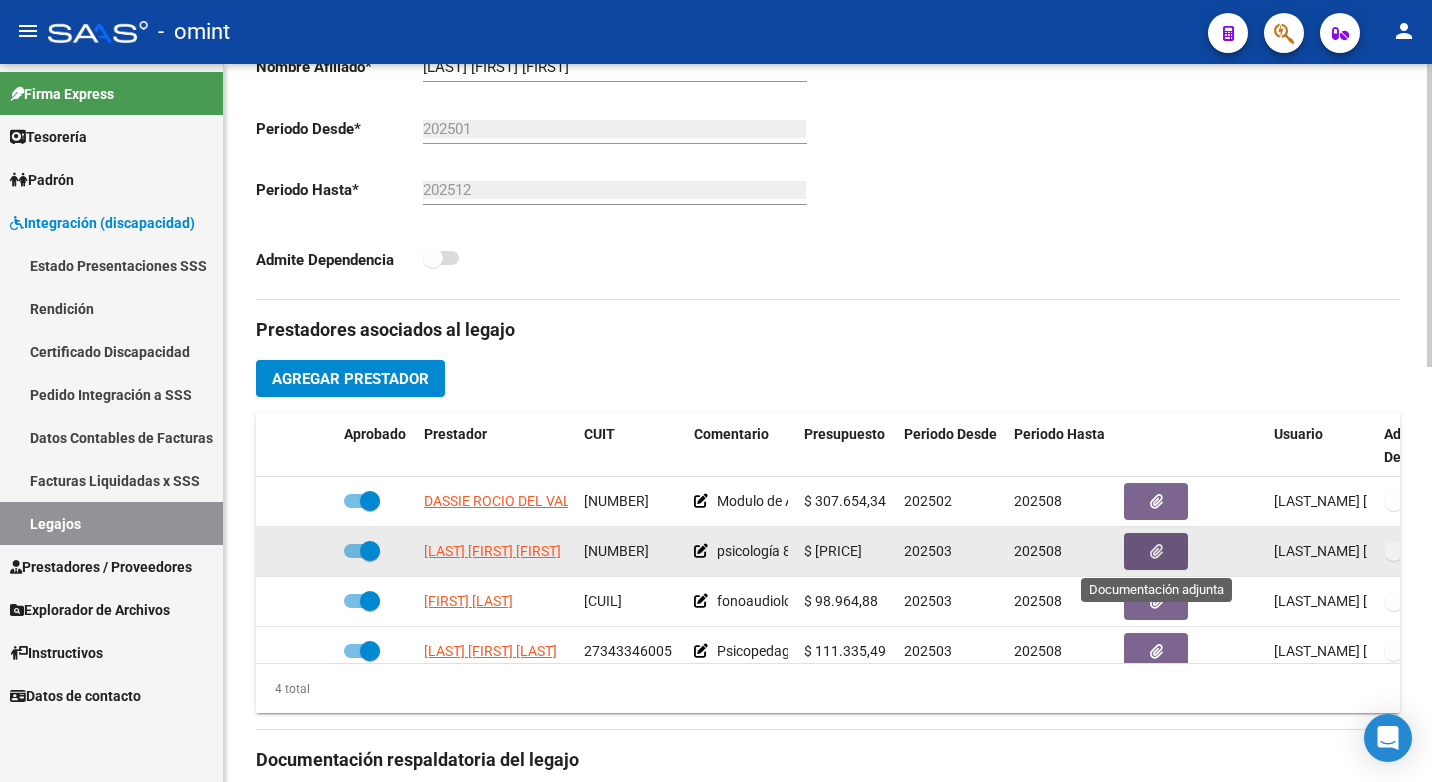 click 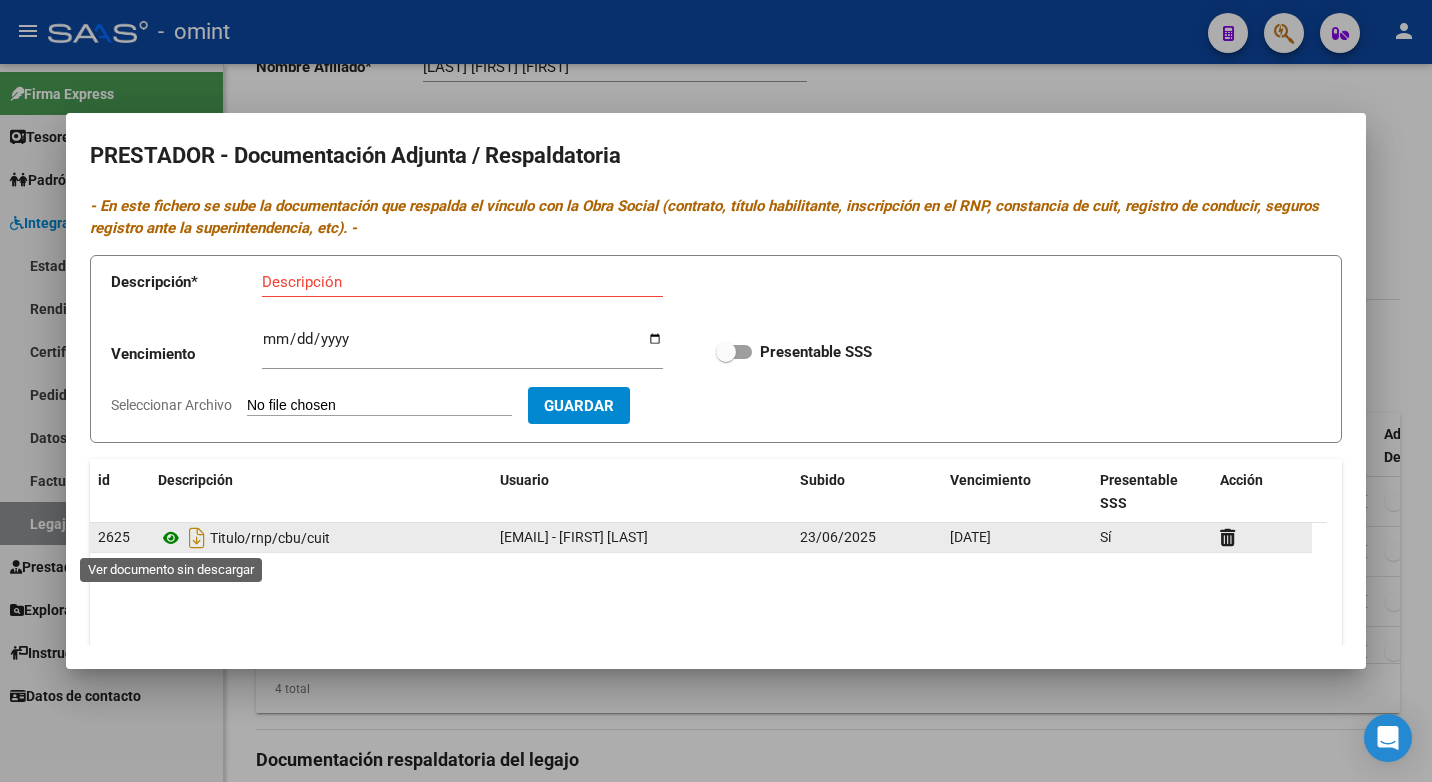 click 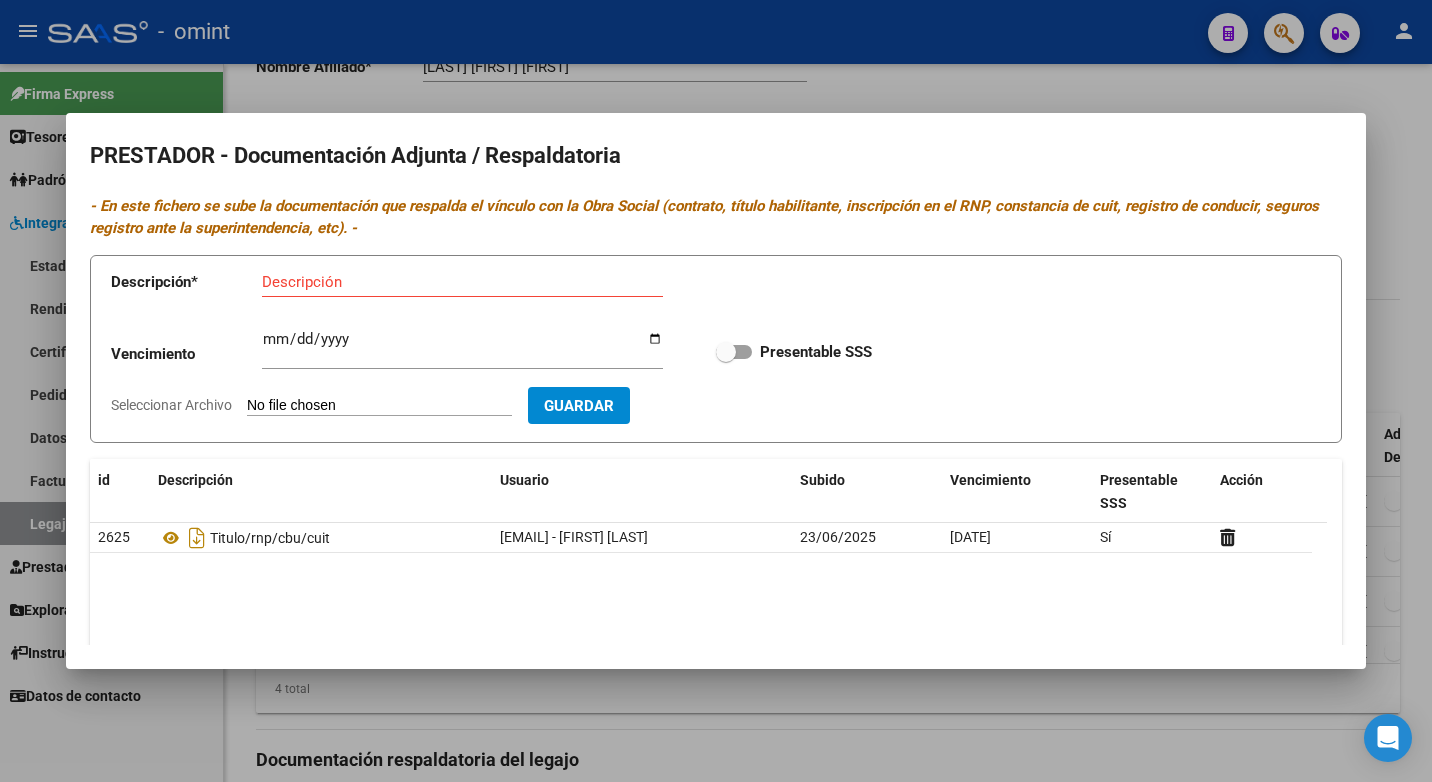 click at bounding box center (716, 391) 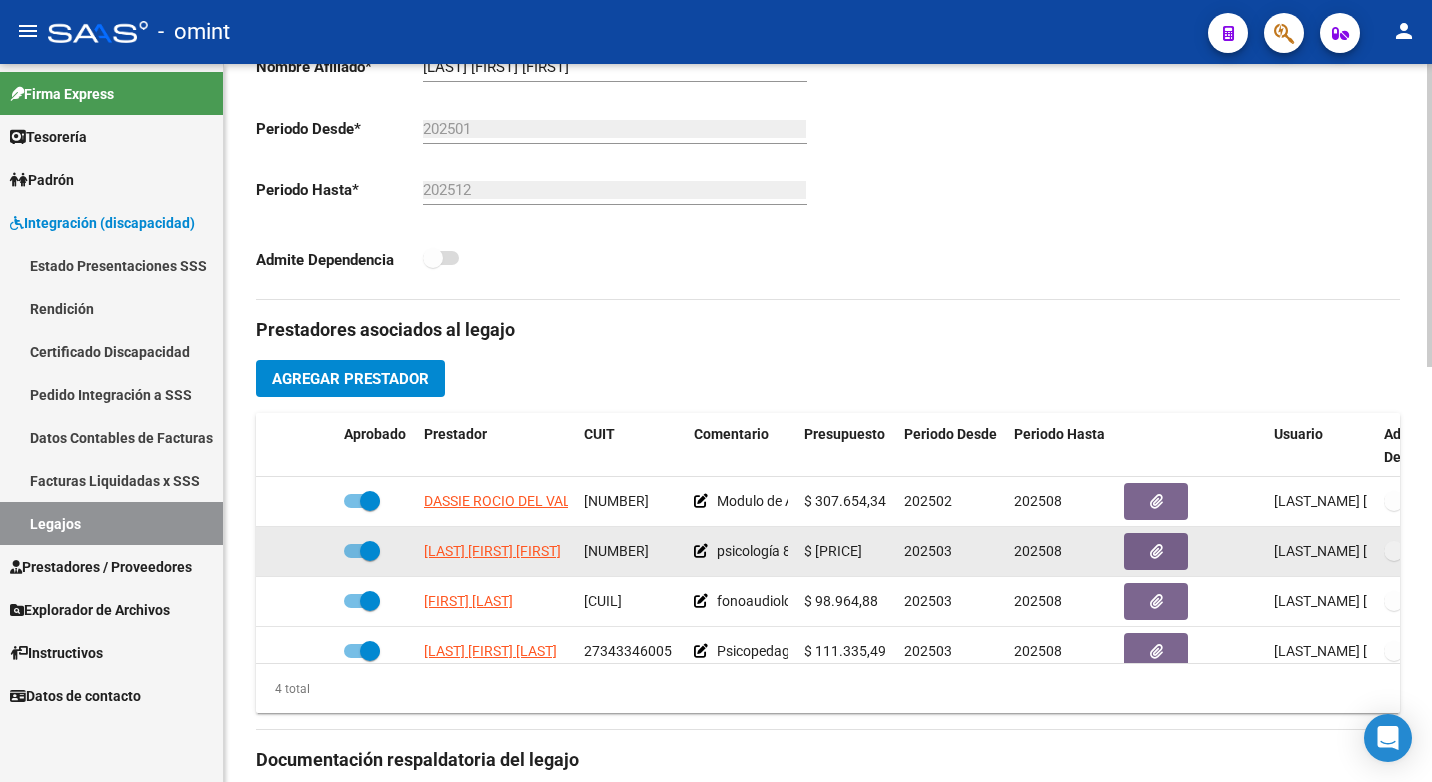 scroll, scrollTop: 35, scrollLeft: 0, axis: vertical 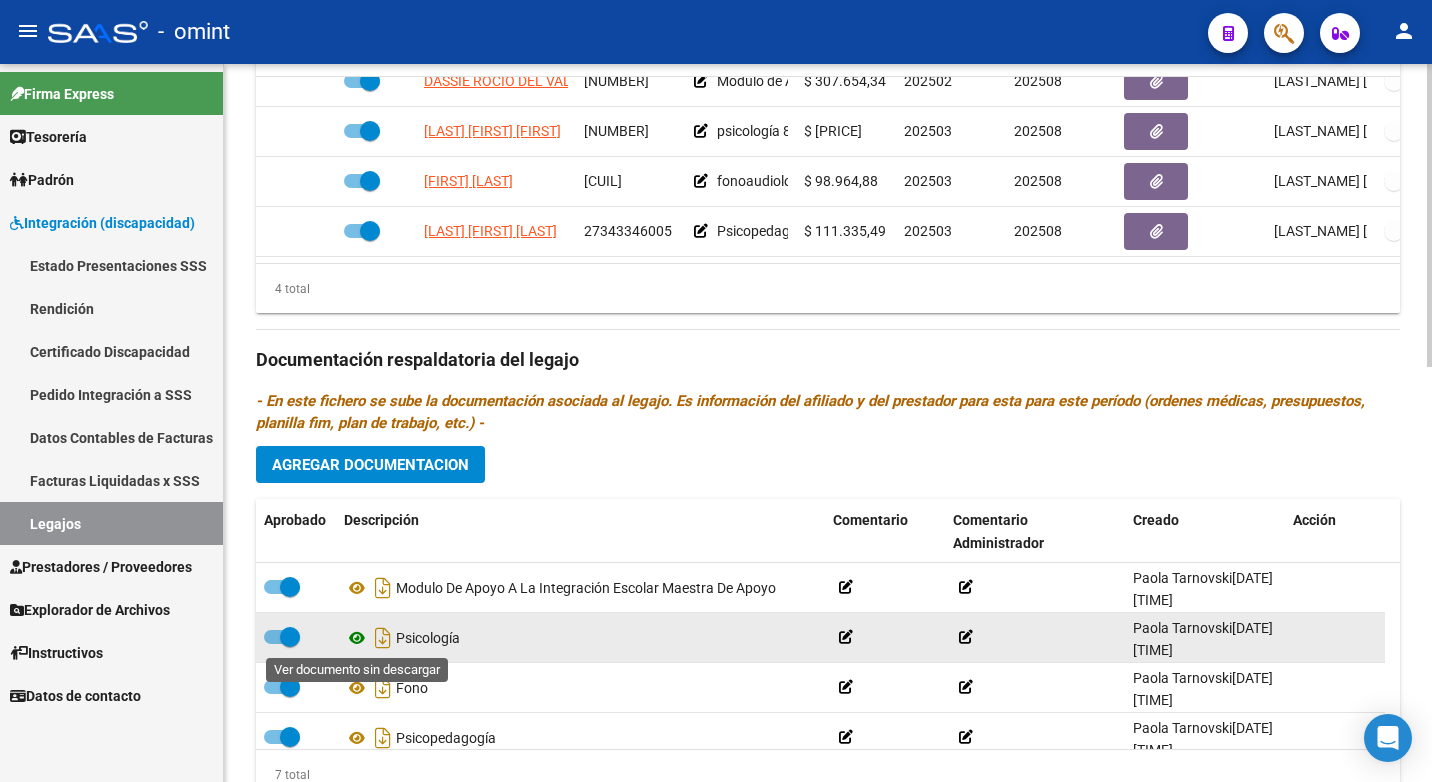 click 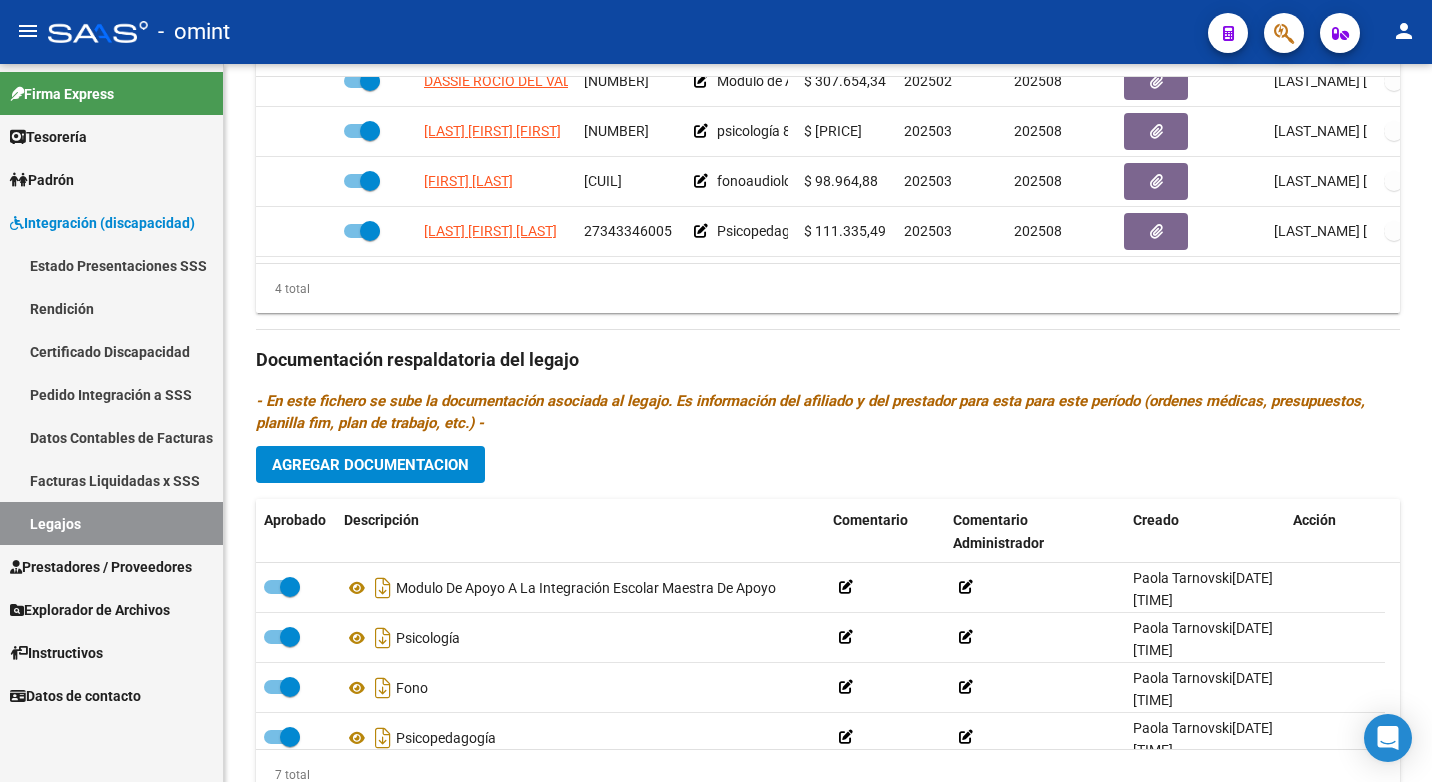 click on "Legajos" at bounding box center [111, 523] 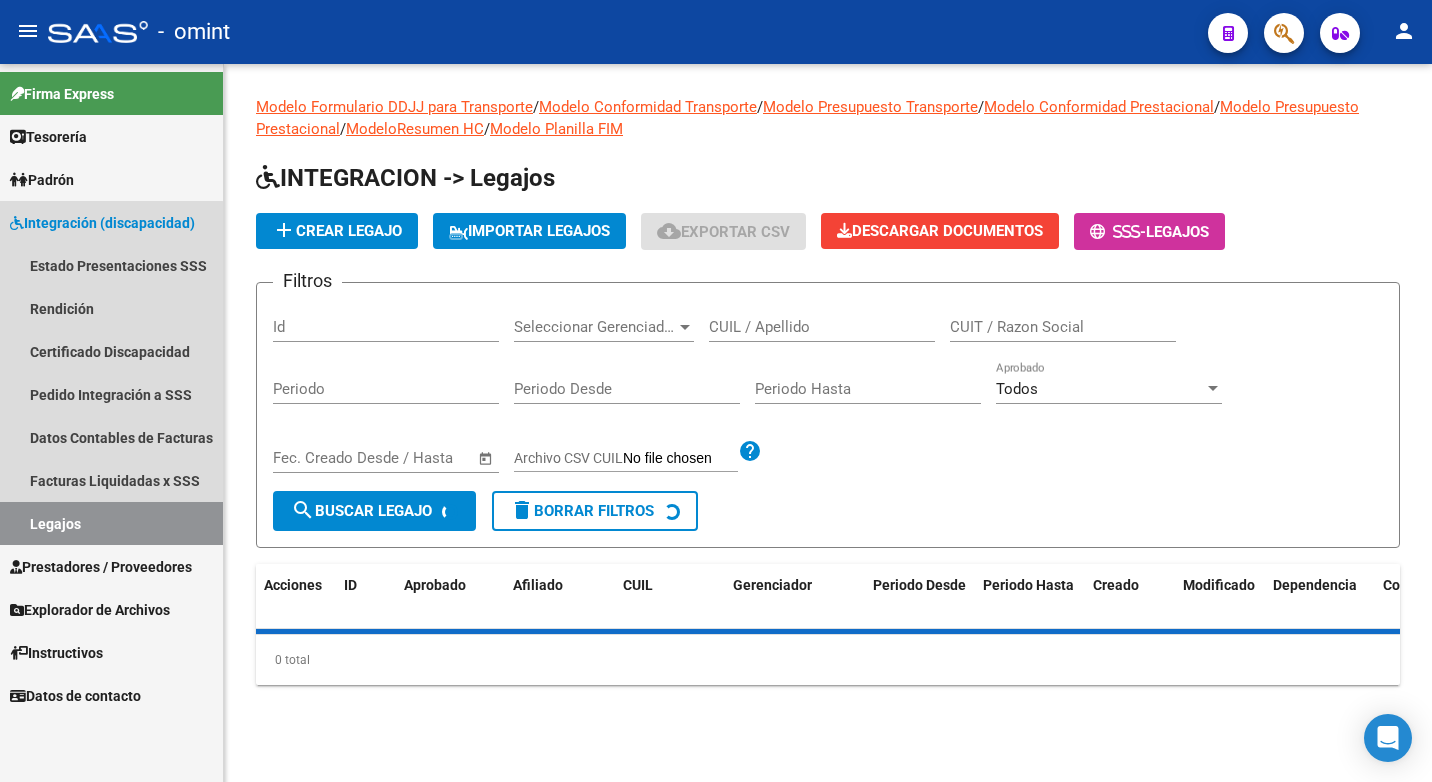 scroll, scrollTop: 0, scrollLeft: 0, axis: both 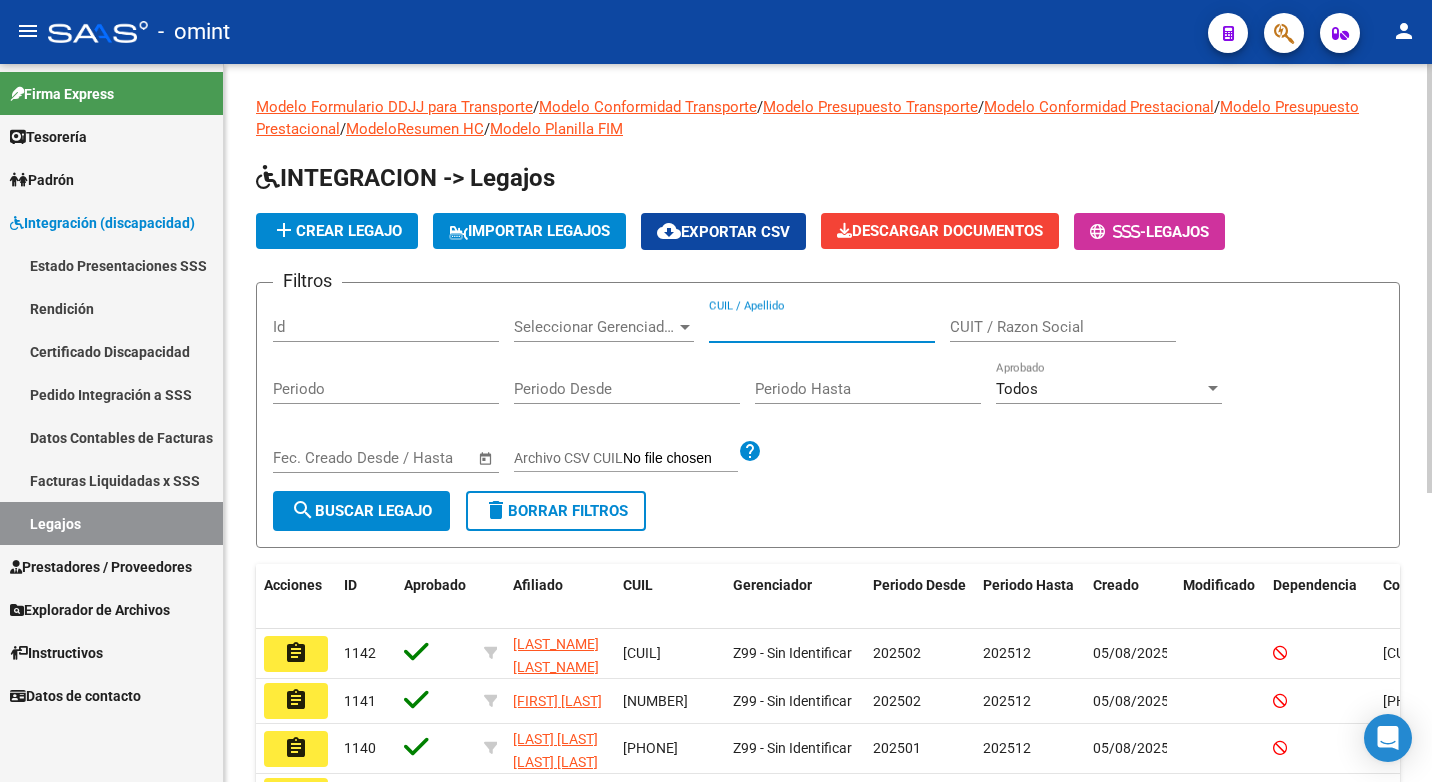 paste on "20555013052" 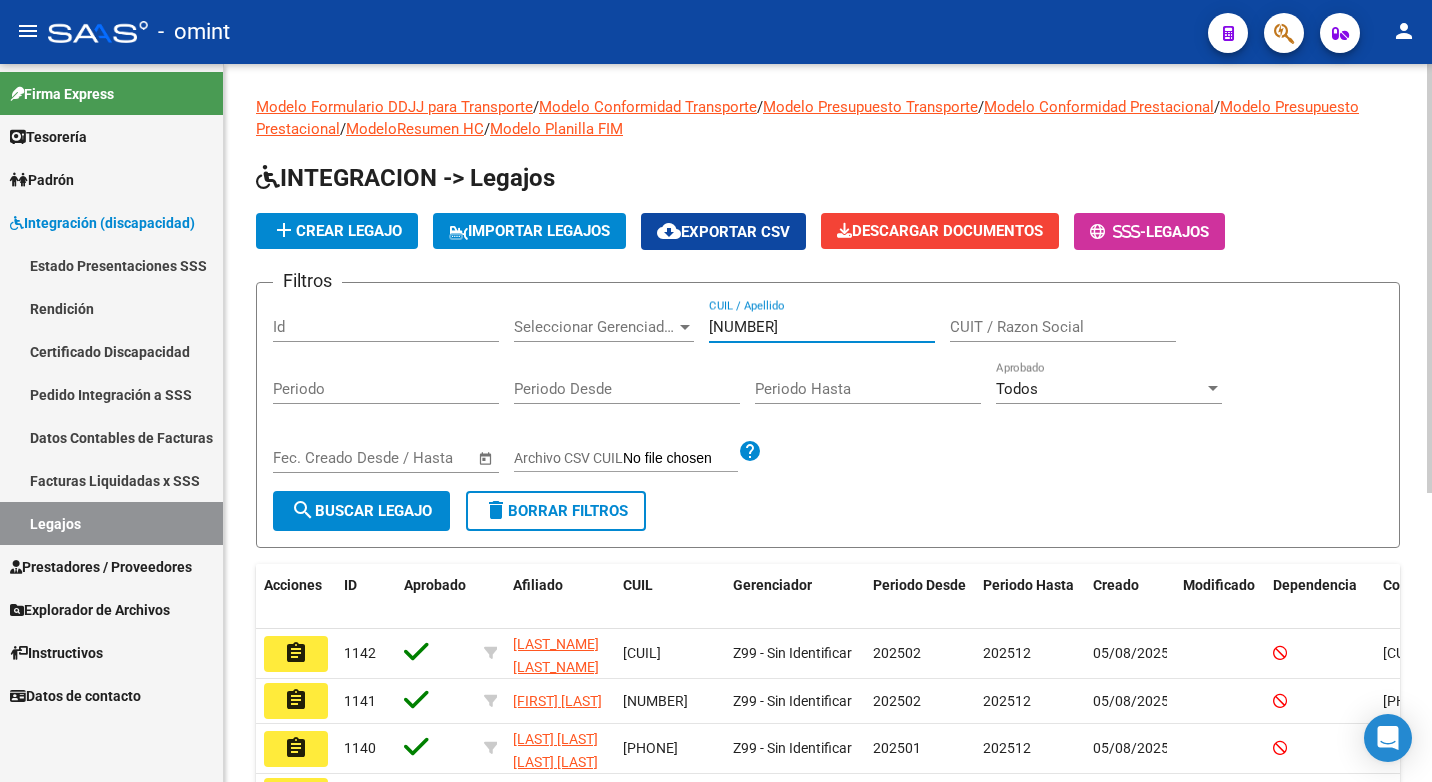 type on "20555013052" 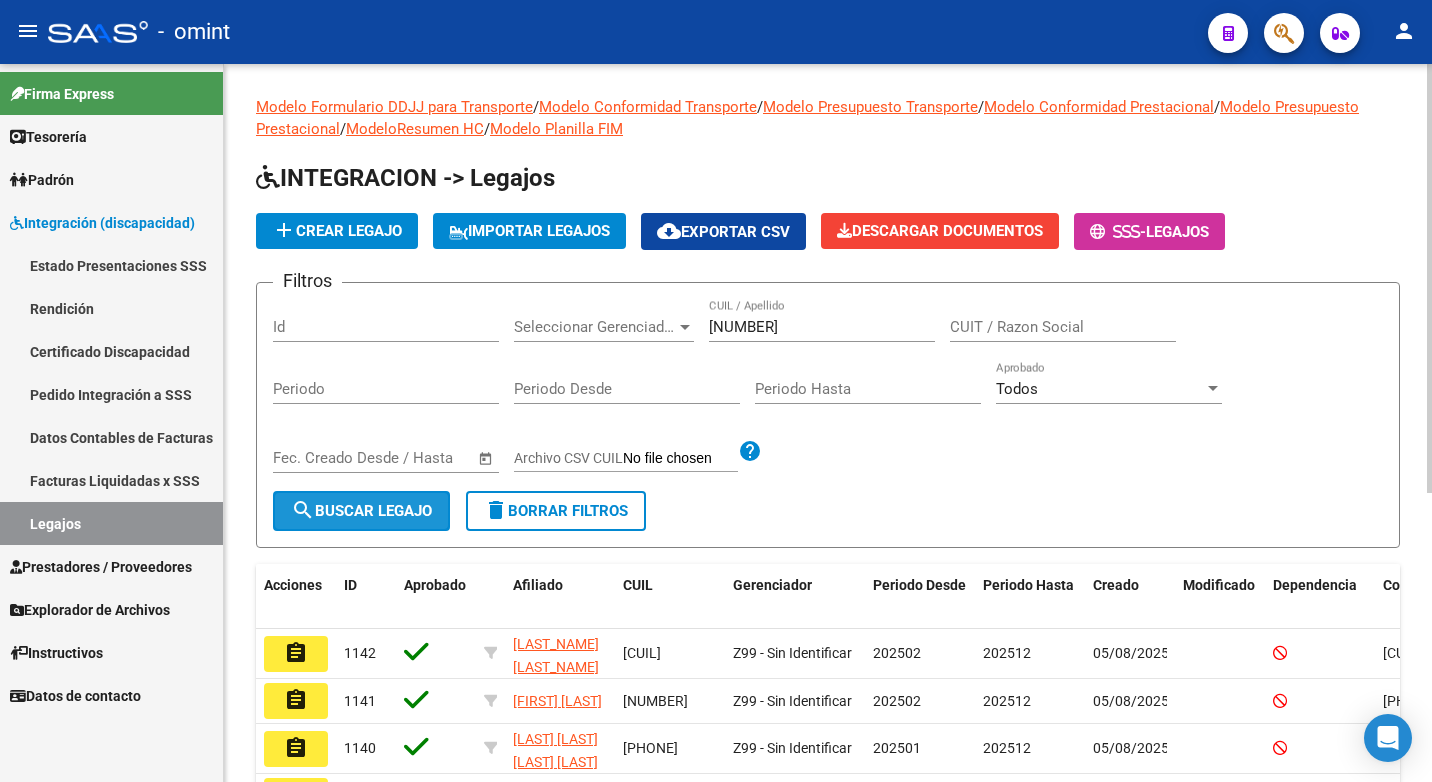 click on "search  Buscar Legajo" 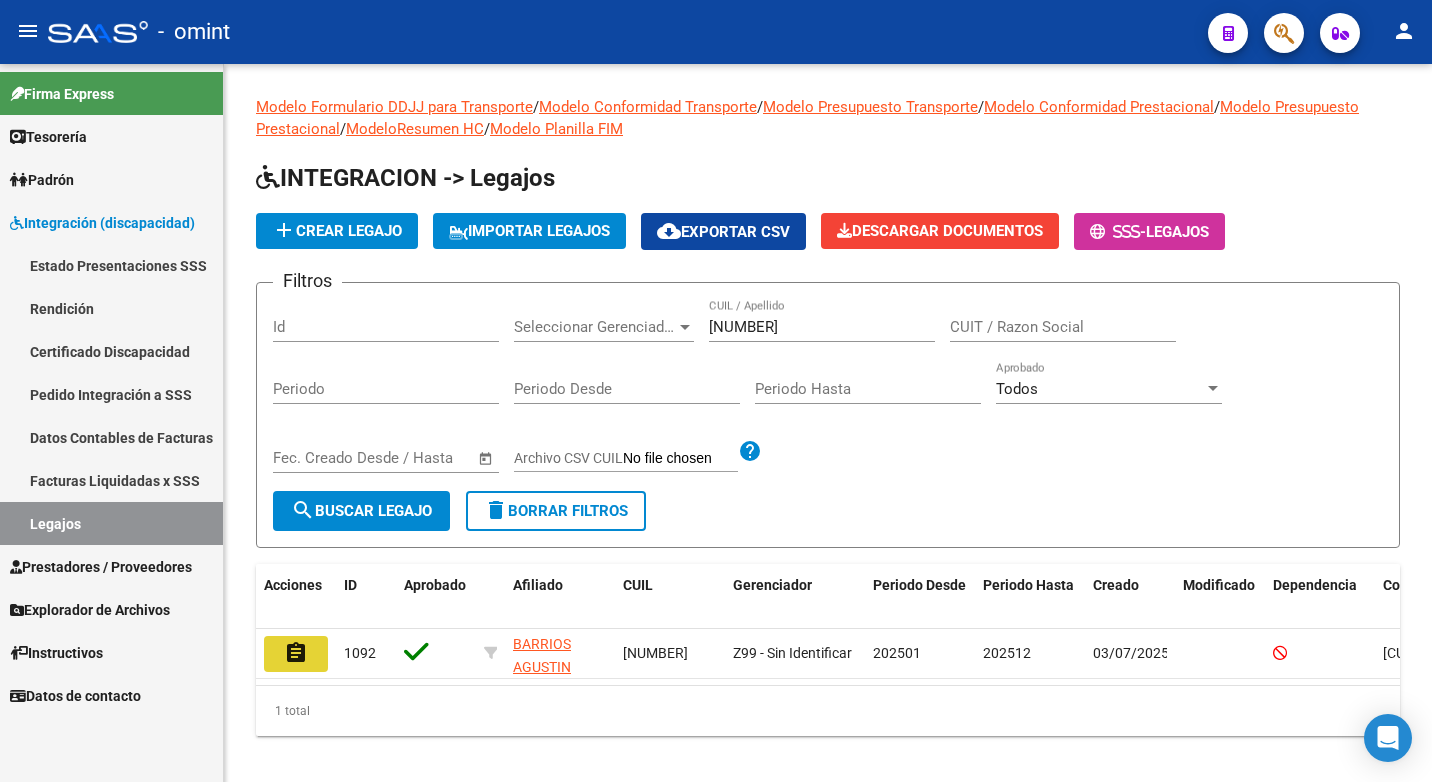 drag, startPoint x: 289, startPoint y: 646, endPoint x: 562, endPoint y: 683, distance: 275.4959 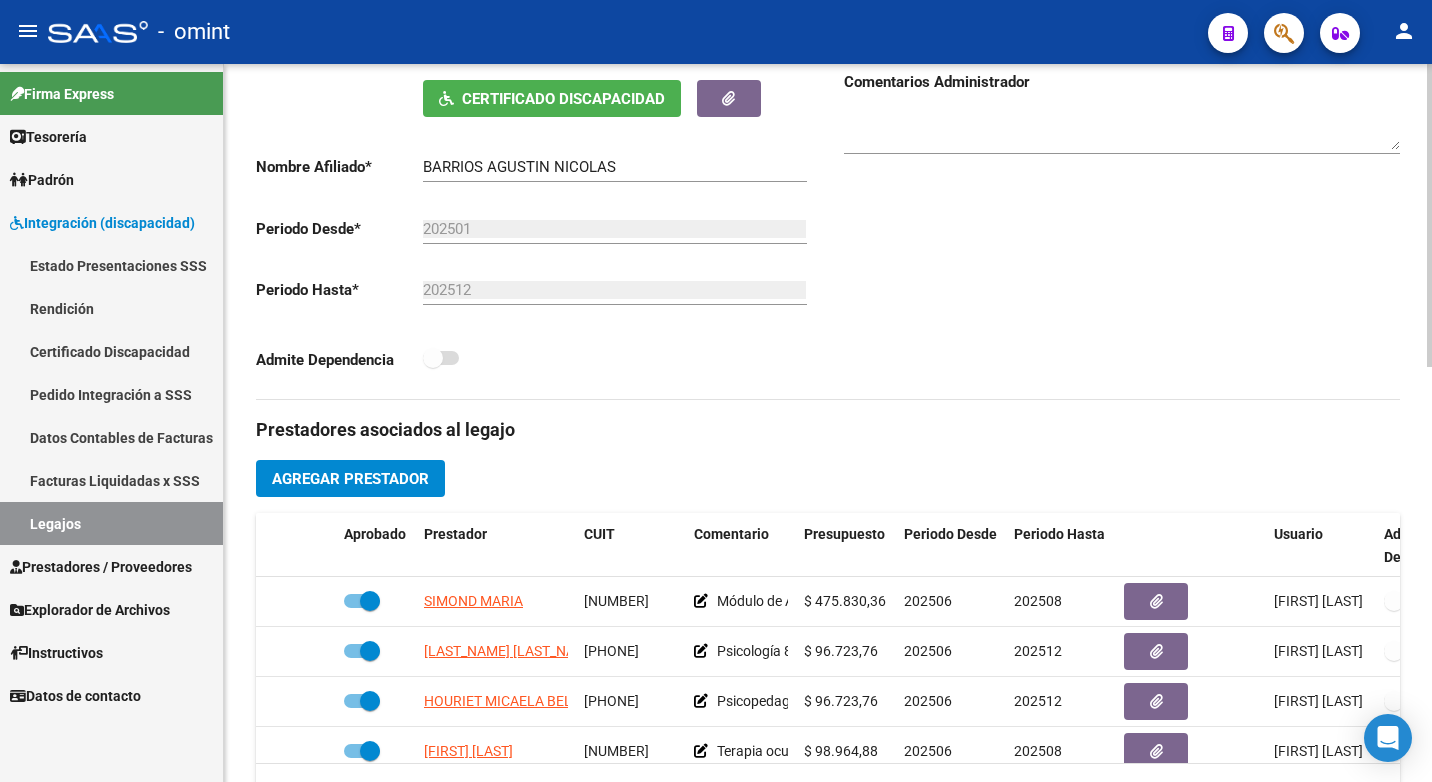 scroll, scrollTop: 600, scrollLeft: 0, axis: vertical 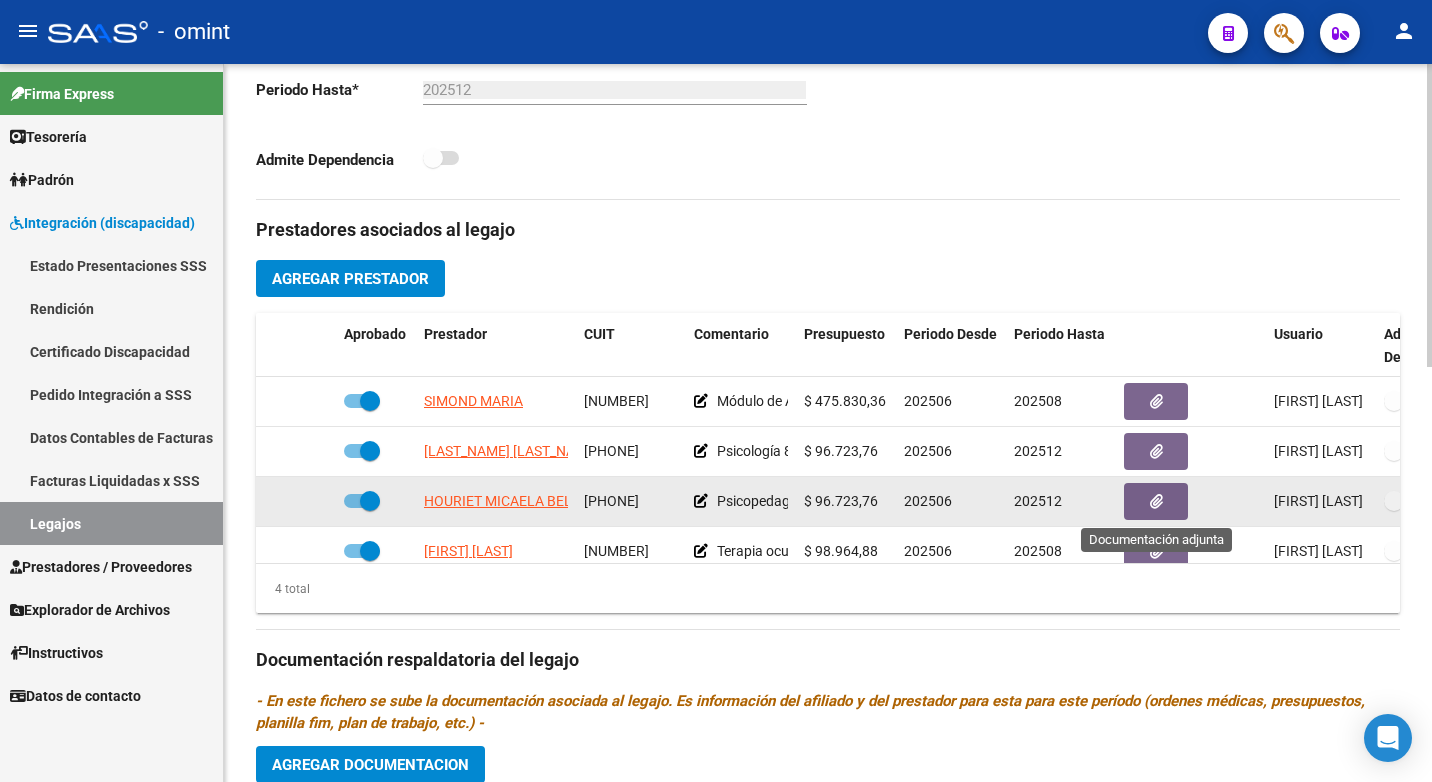 click 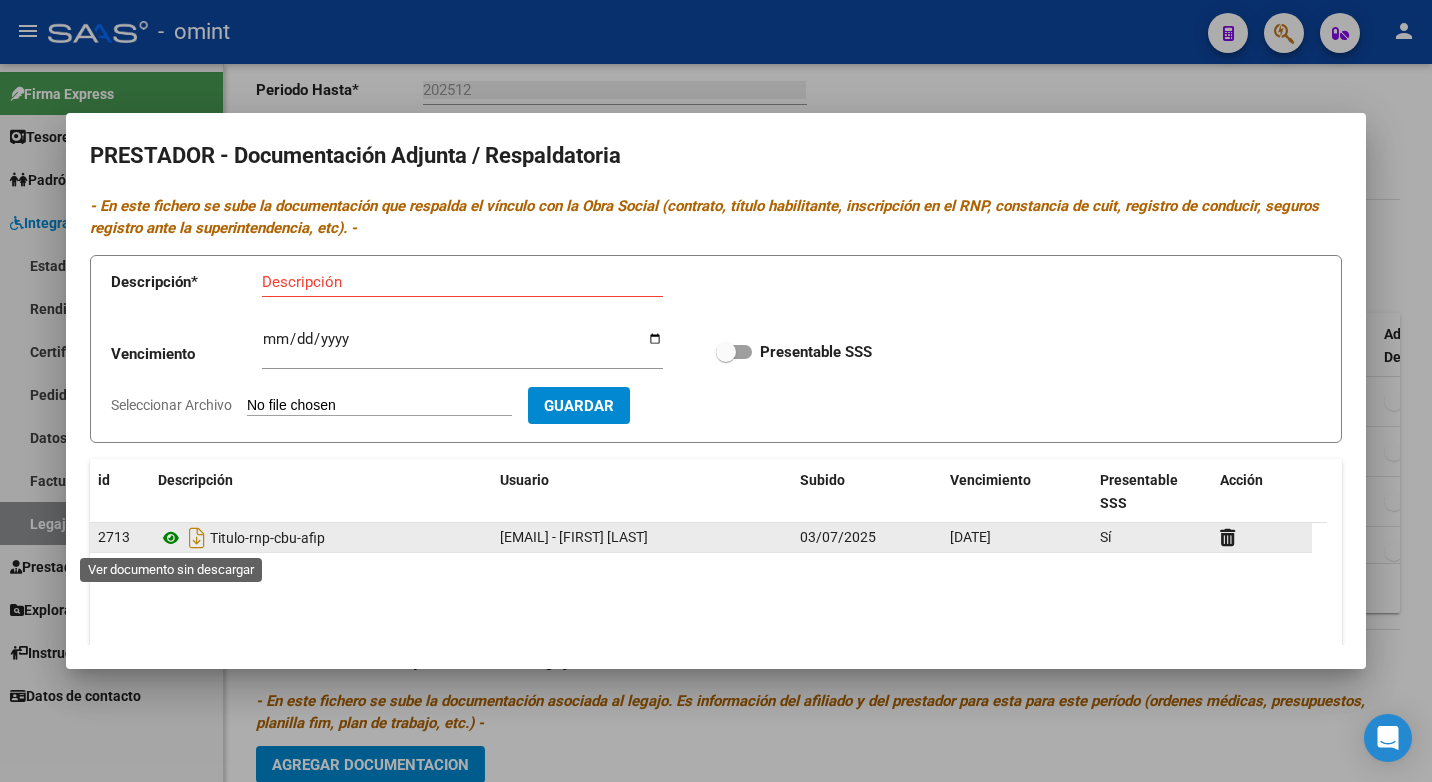 click 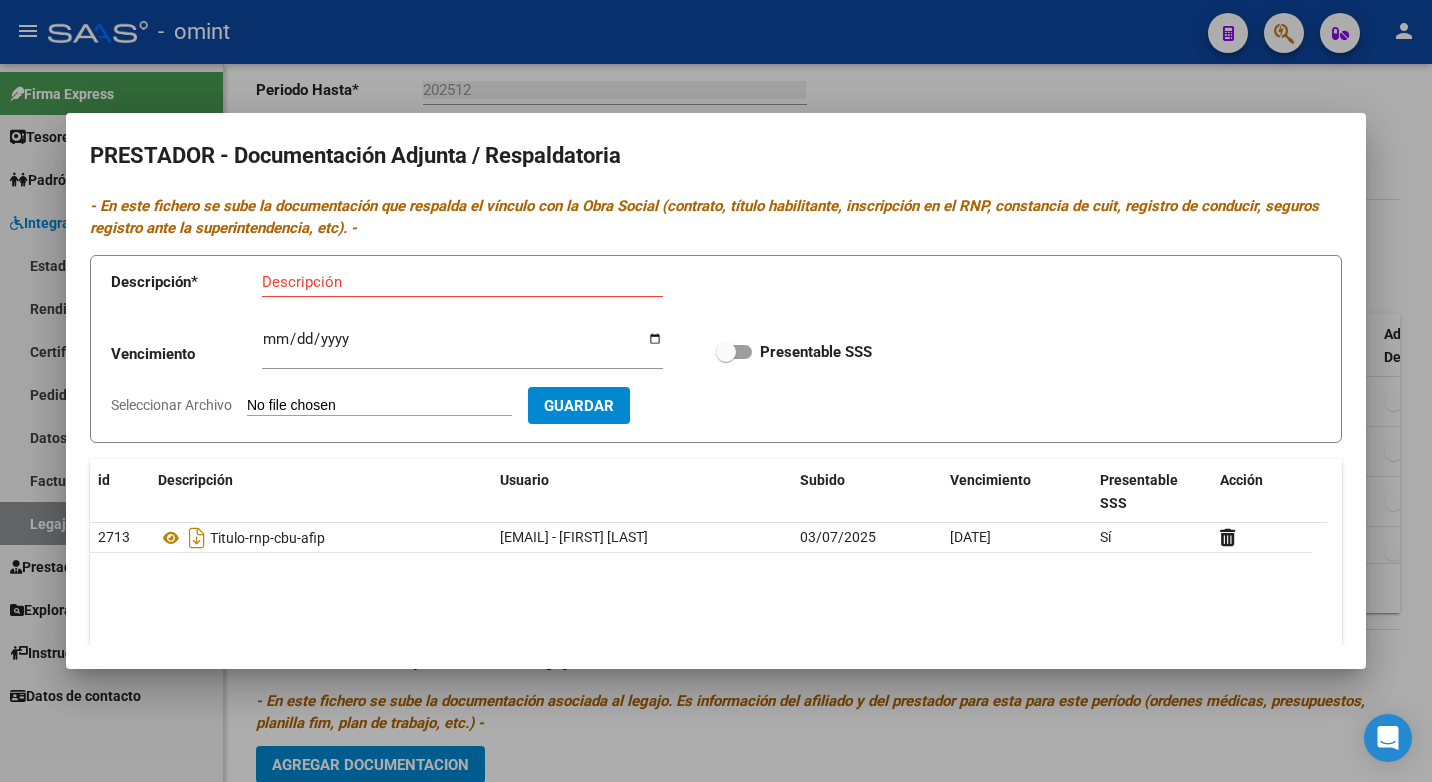 click at bounding box center [716, 391] 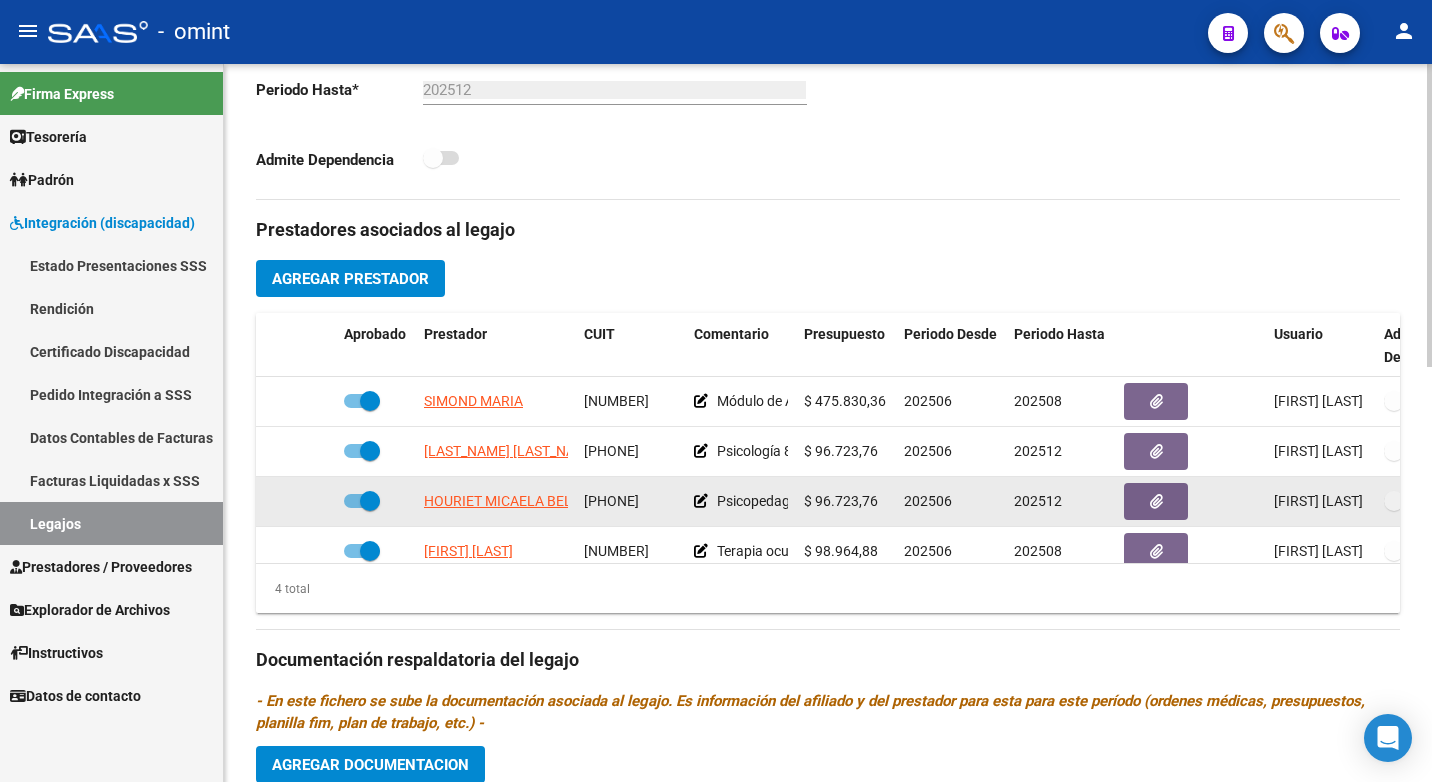scroll, scrollTop: 35, scrollLeft: 0, axis: vertical 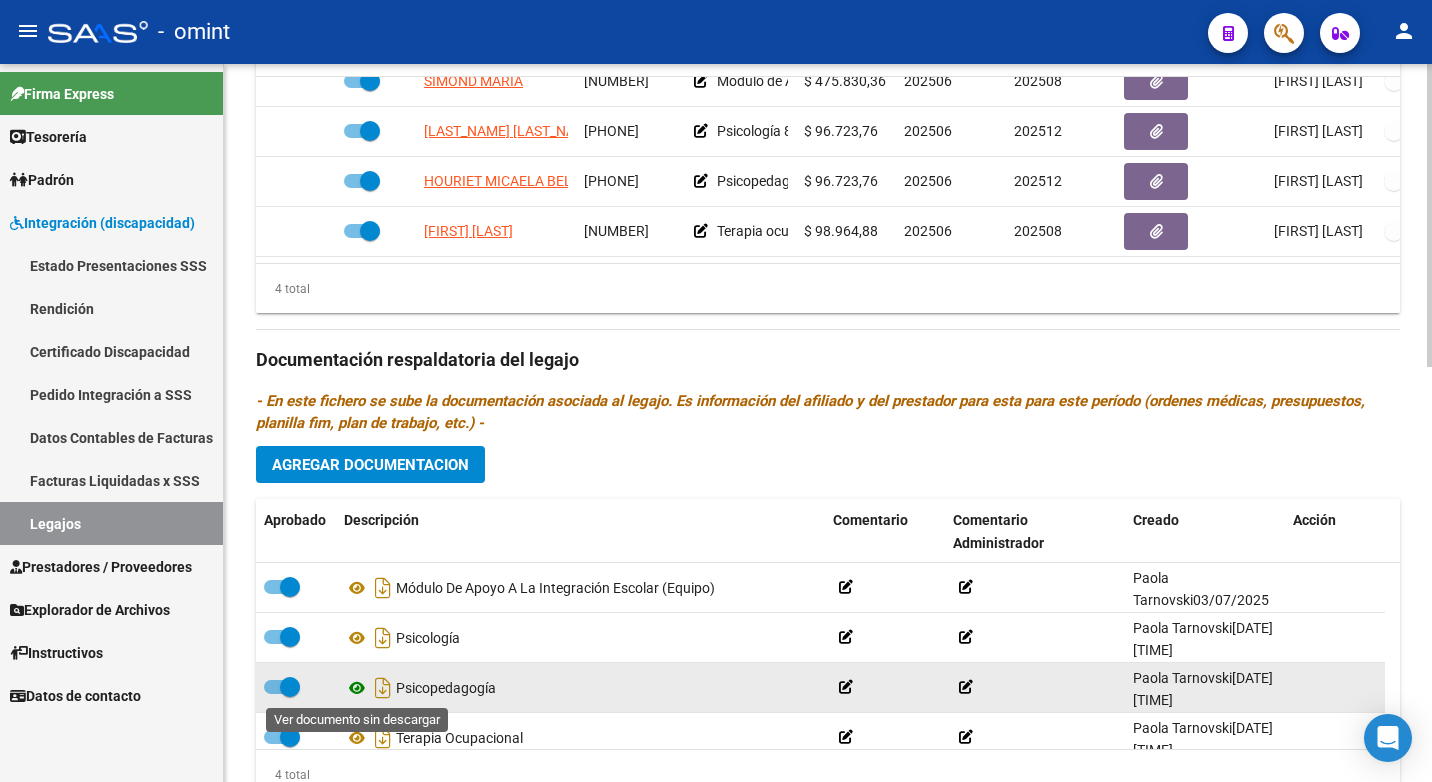 click 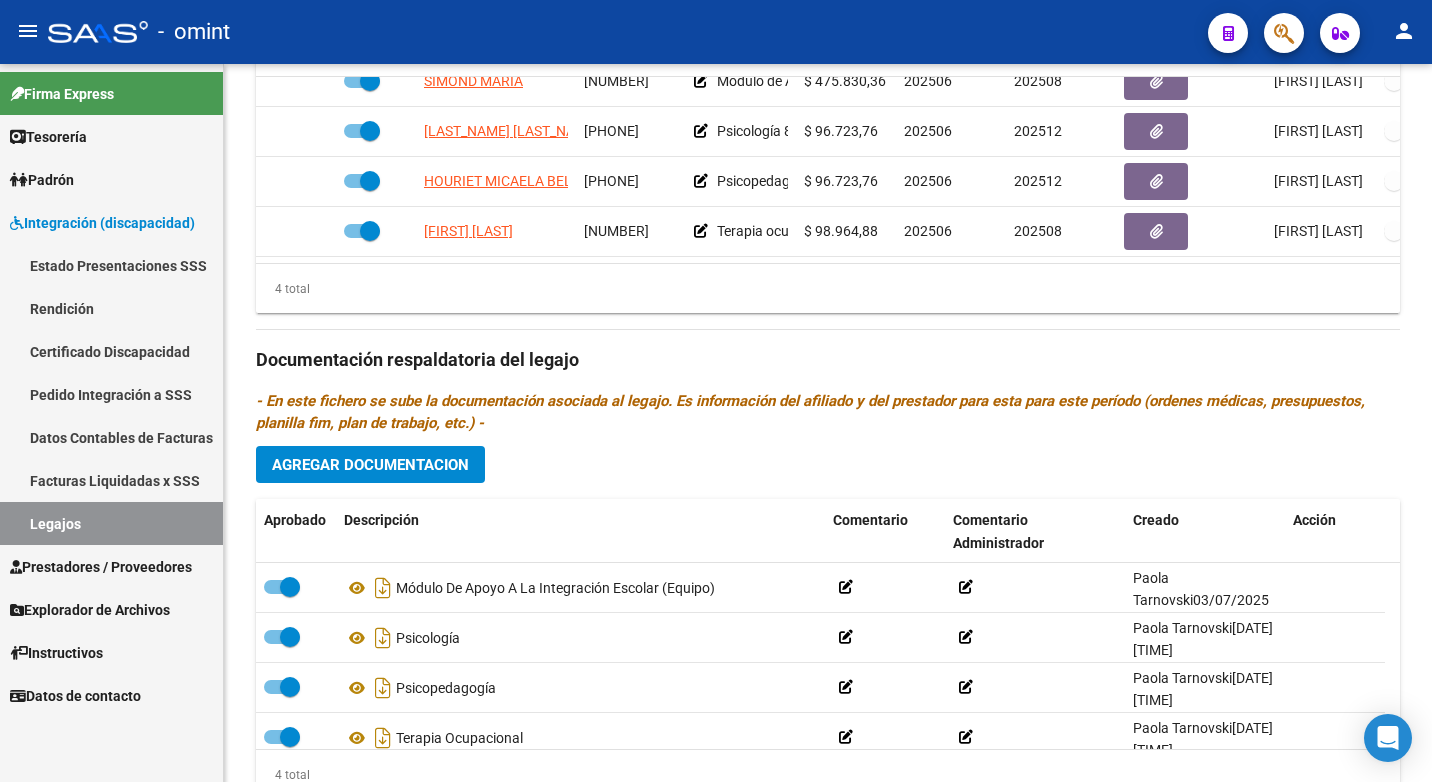 click on "Legajos" at bounding box center (111, 523) 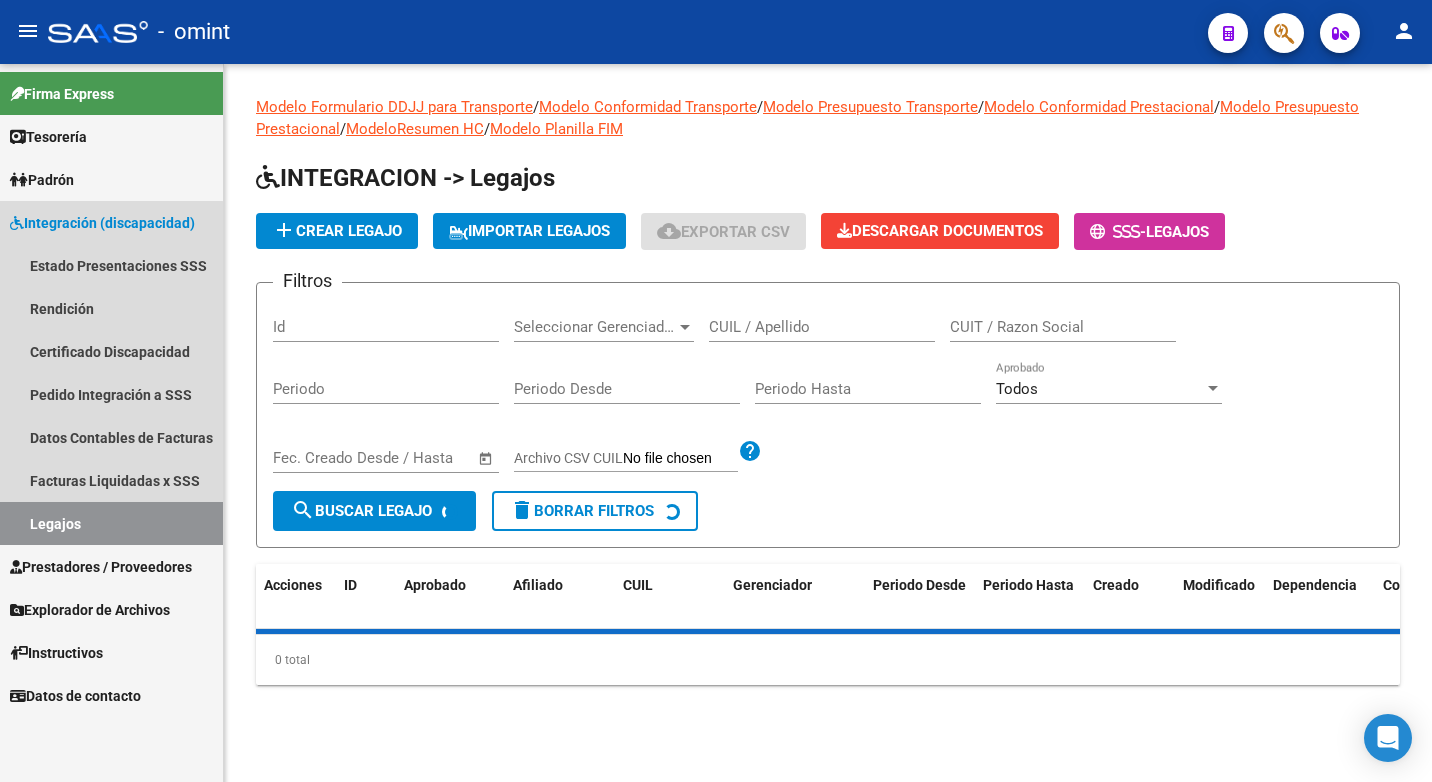scroll, scrollTop: 0, scrollLeft: 0, axis: both 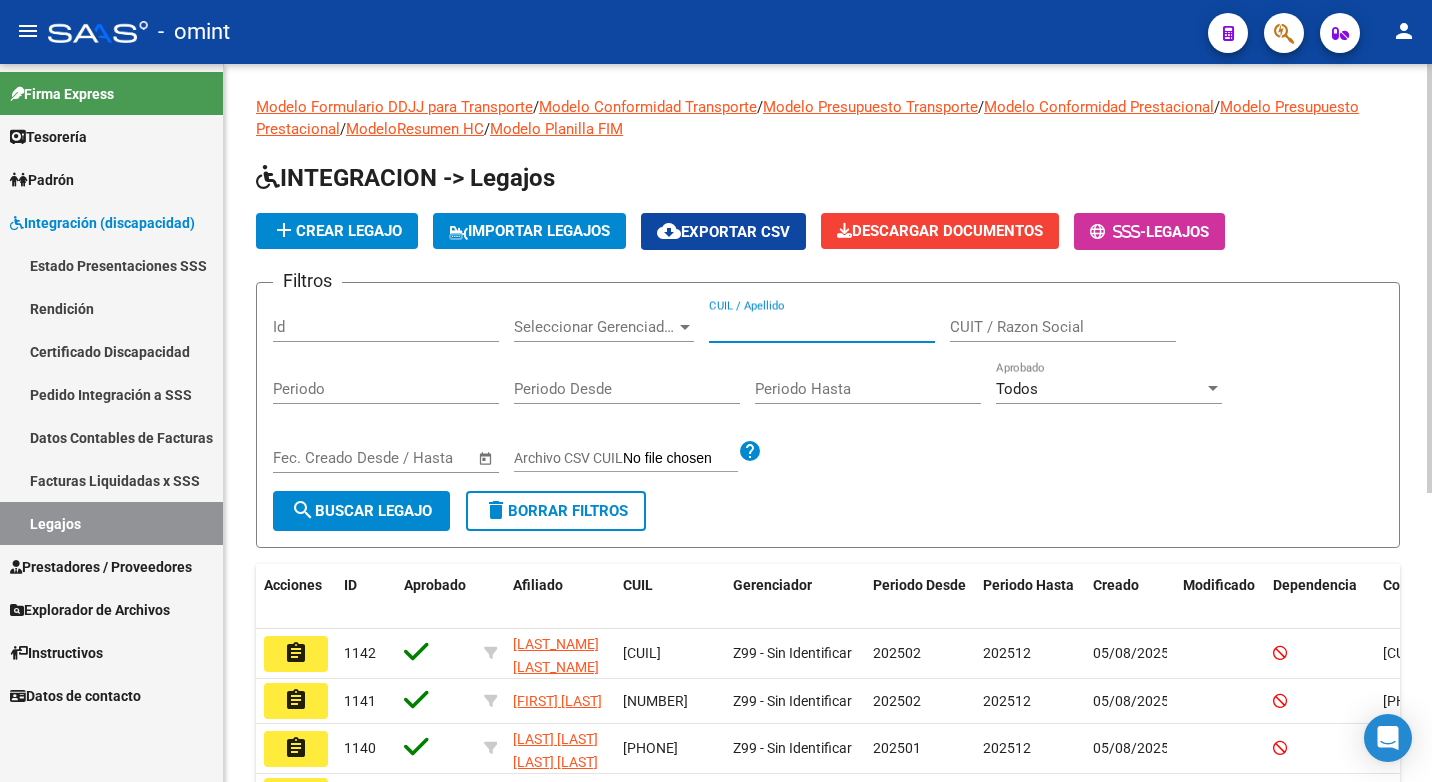paste on "20555013052" 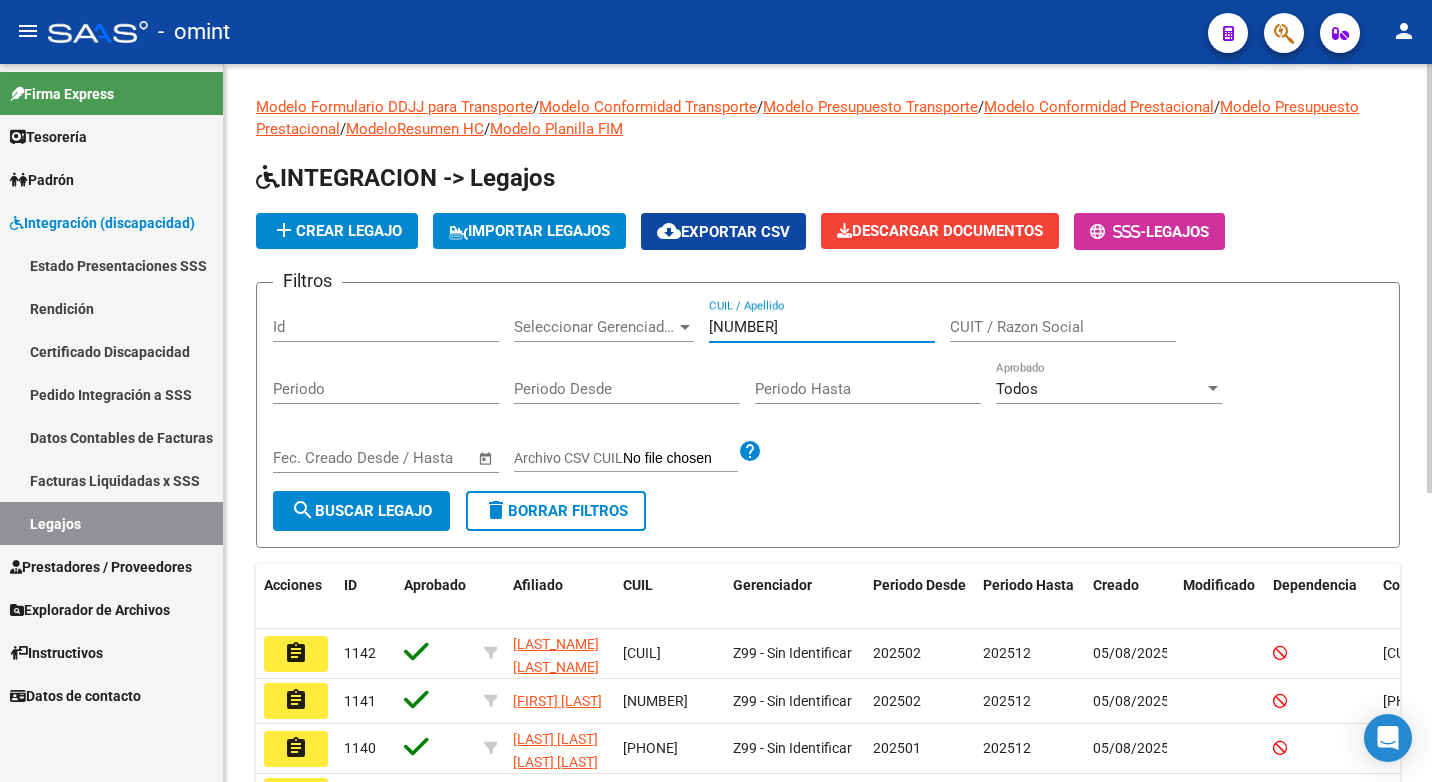 type on "20555013052" 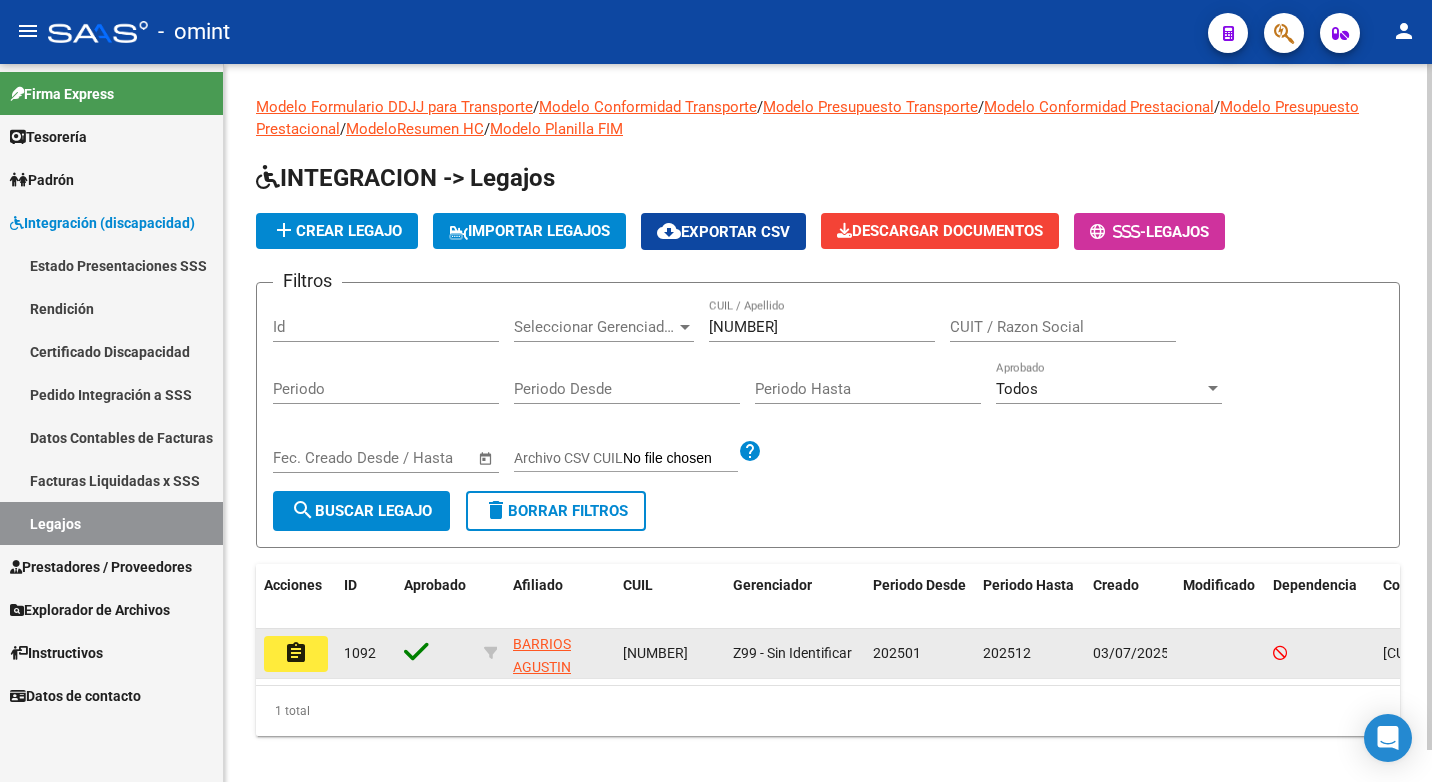 click on "assignment" 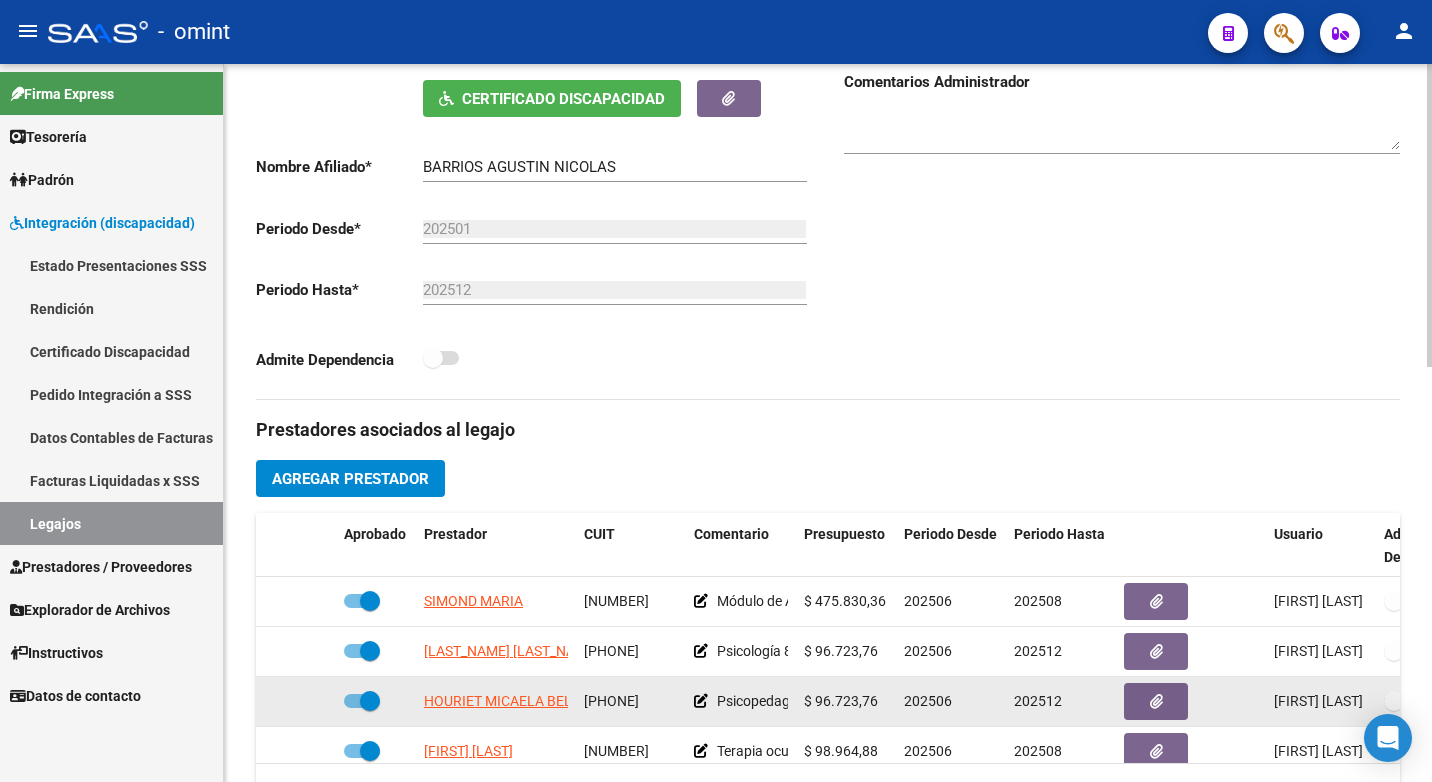 scroll, scrollTop: 600, scrollLeft: 0, axis: vertical 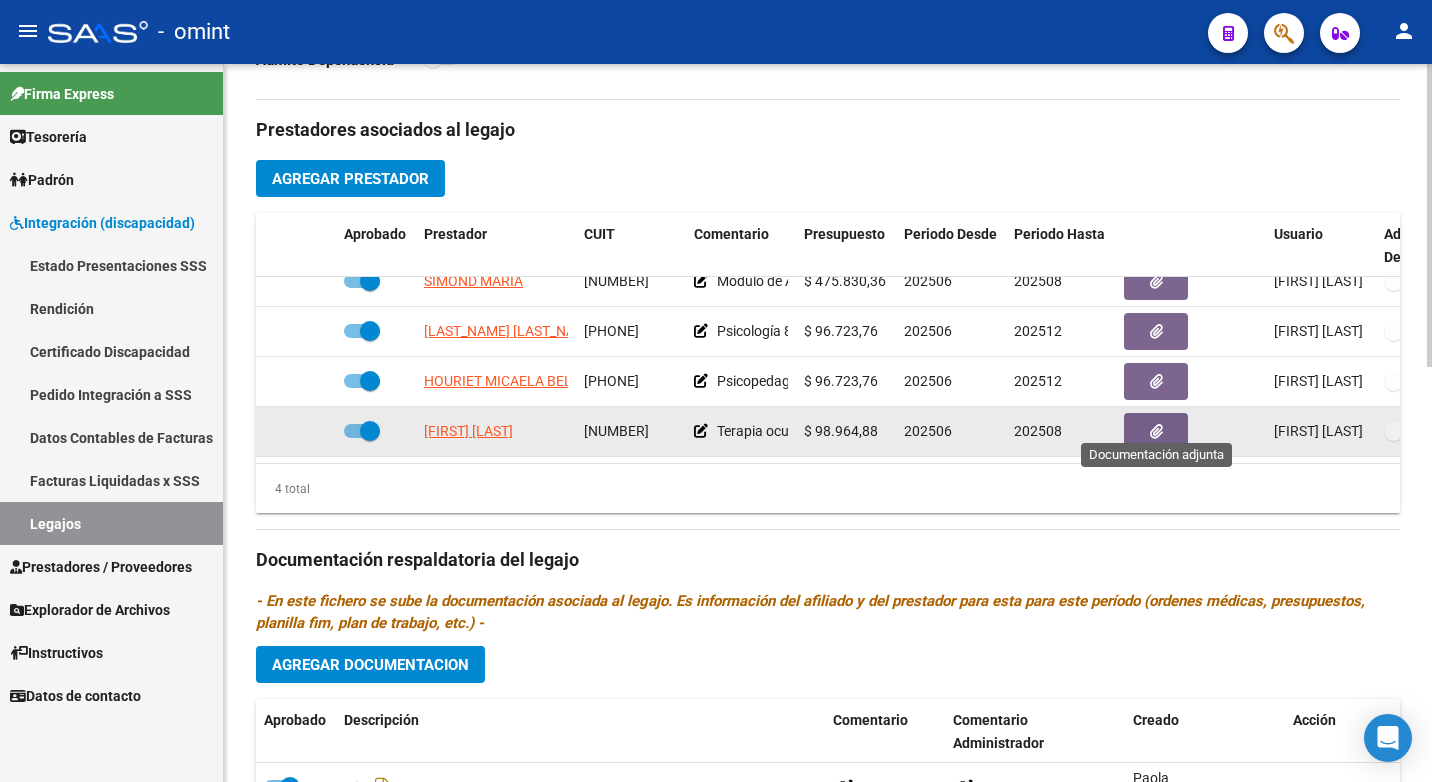 click 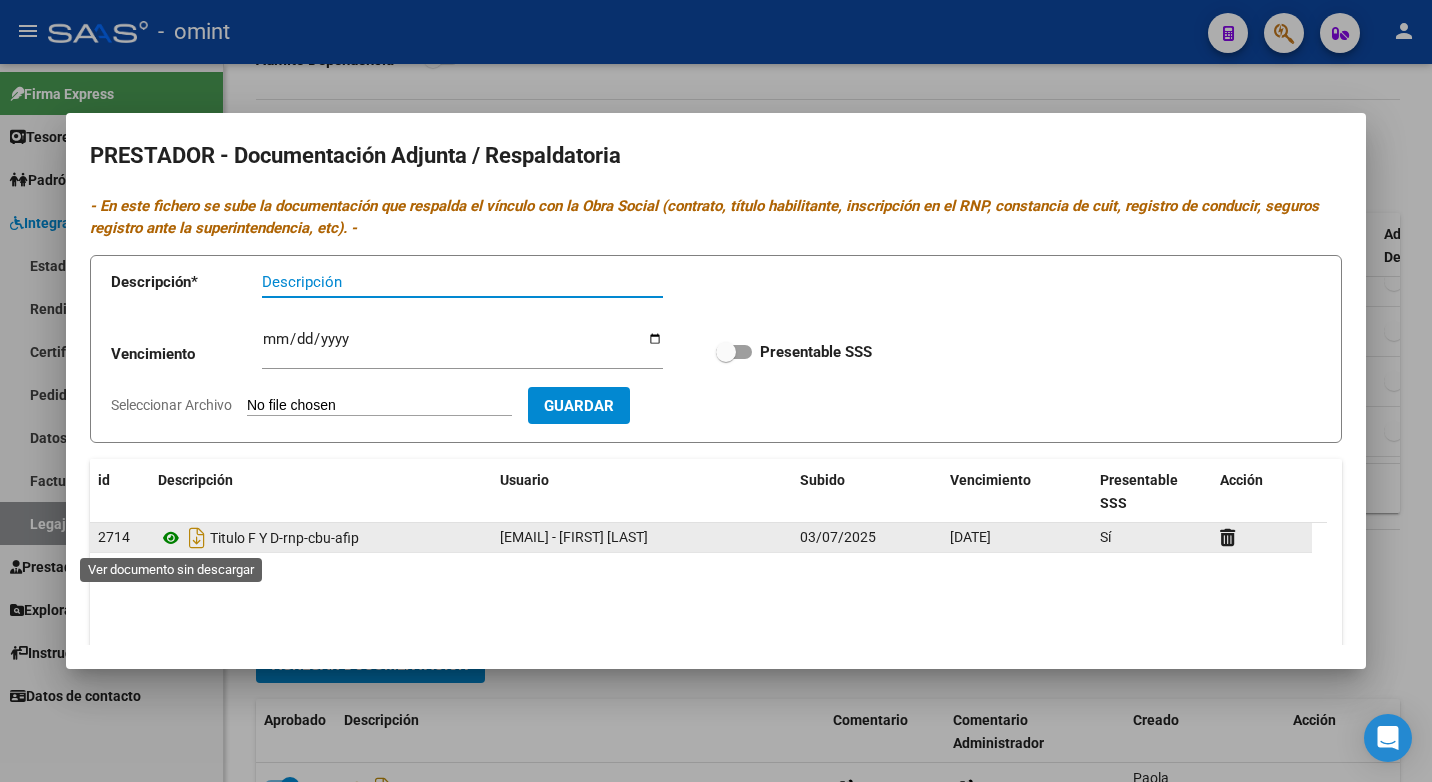 click 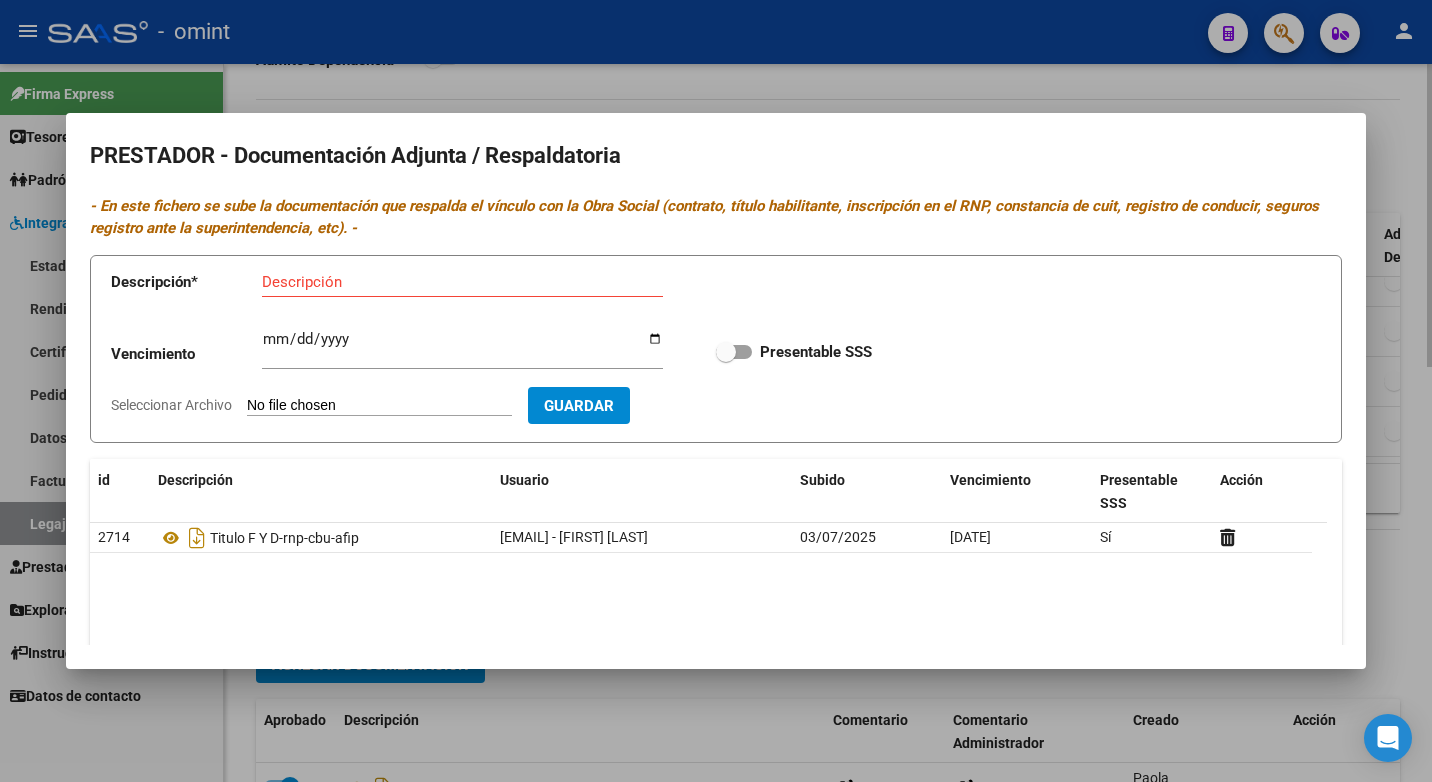 click at bounding box center [716, 391] 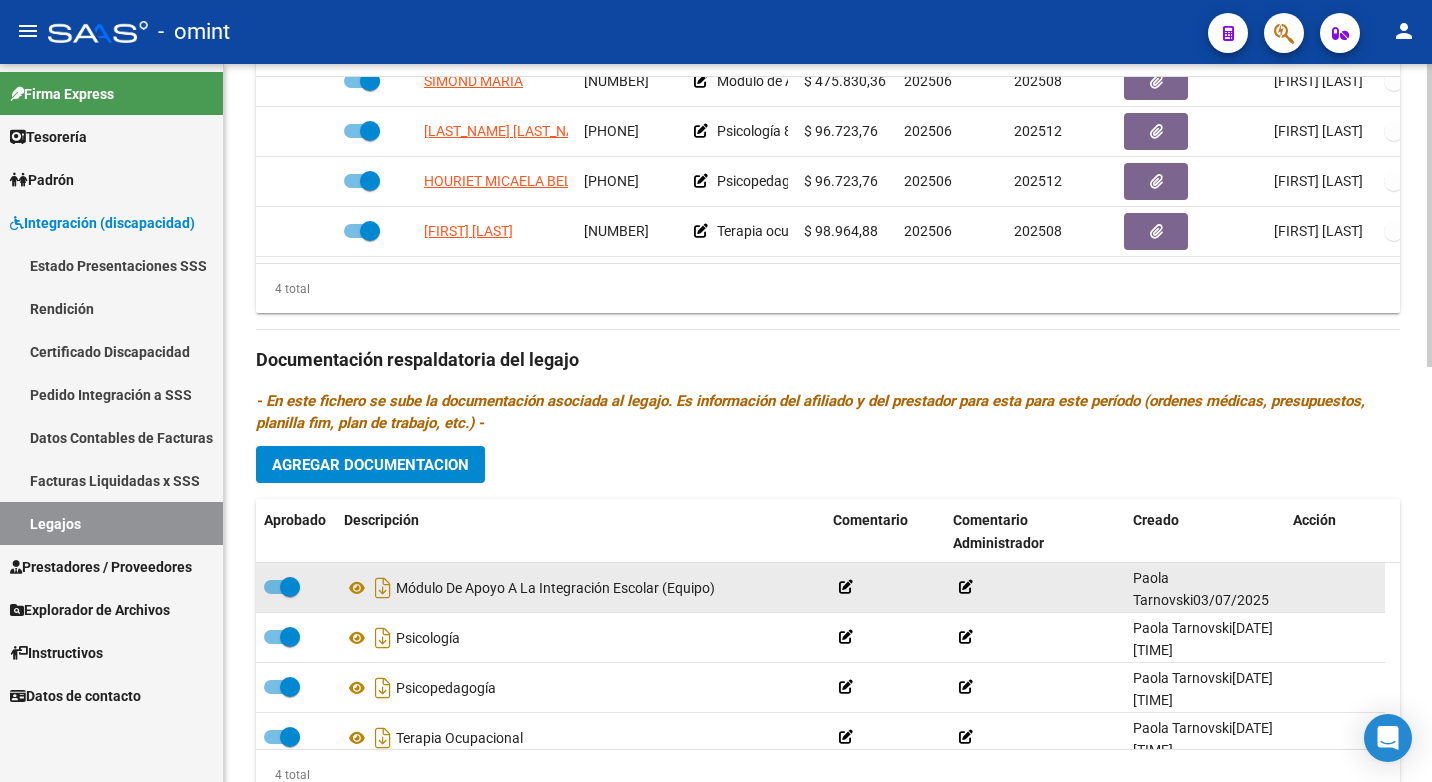 scroll, scrollTop: 981, scrollLeft: 0, axis: vertical 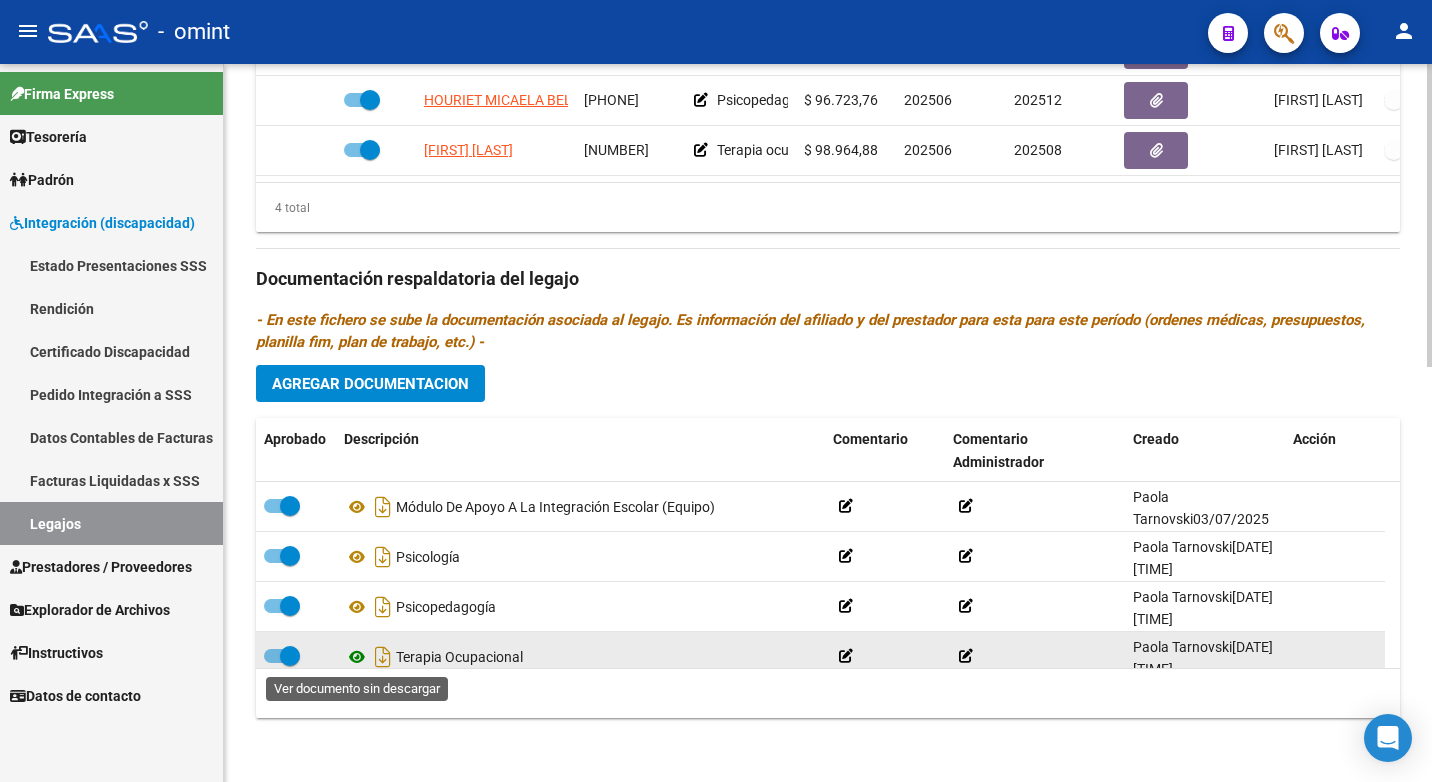 click 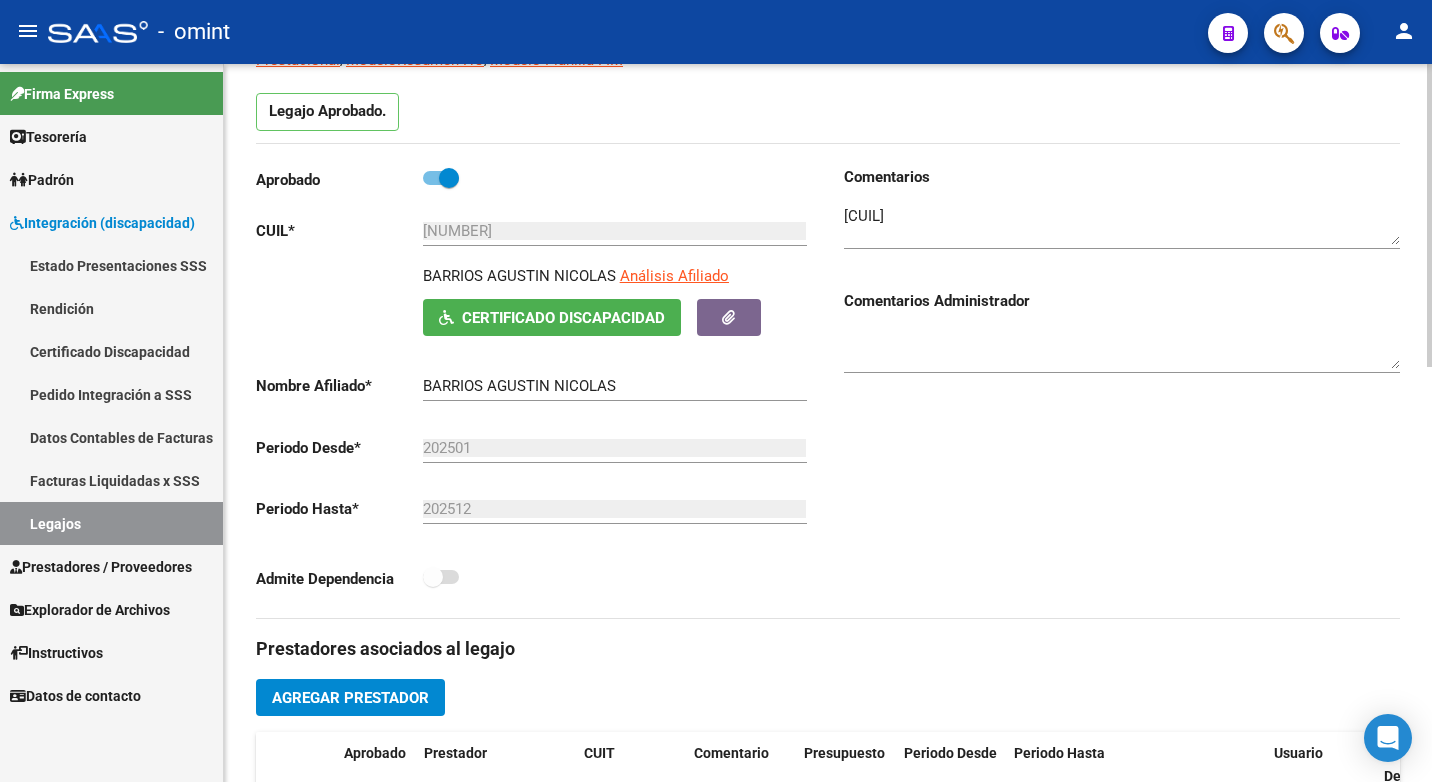 scroll, scrollTop: 0, scrollLeft: 0, axis: both 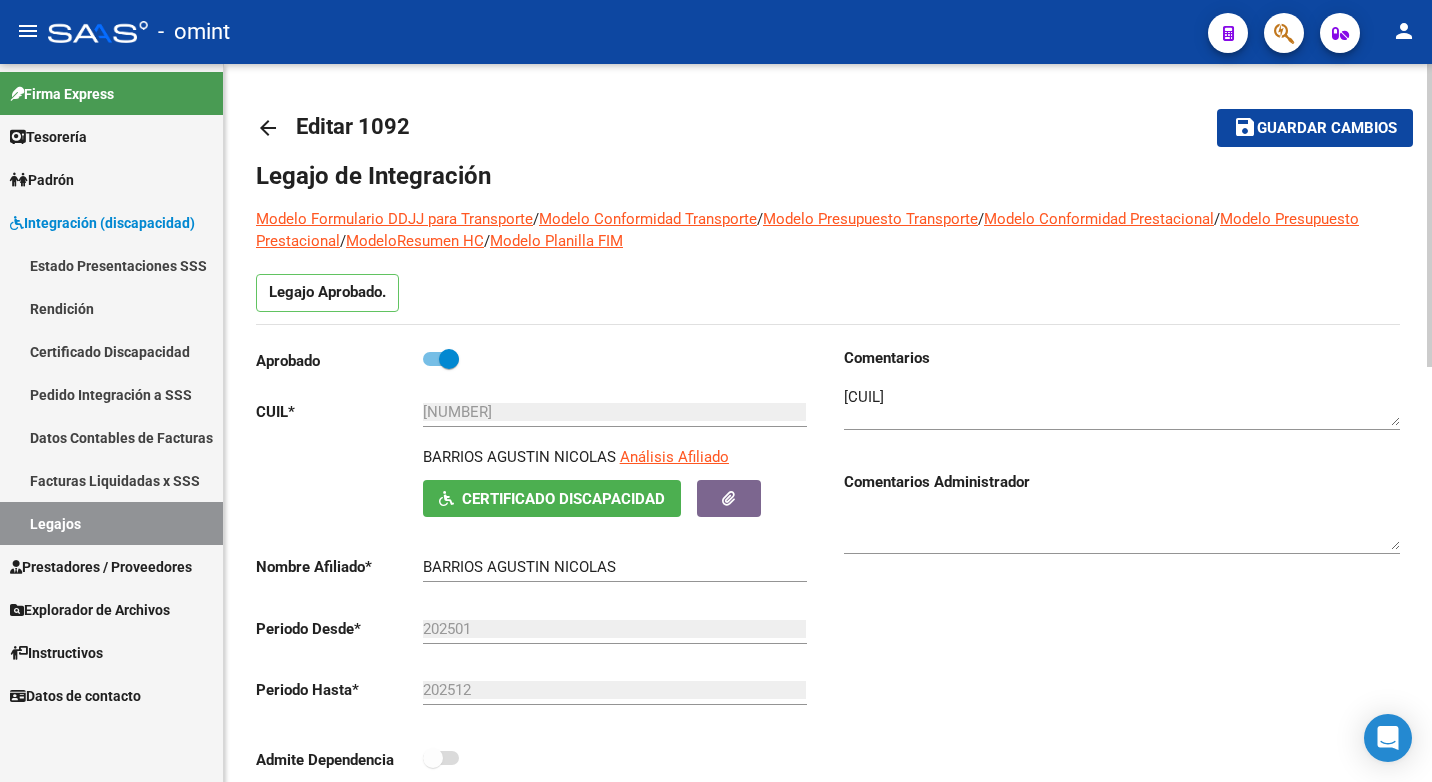 click on "arrow_back" 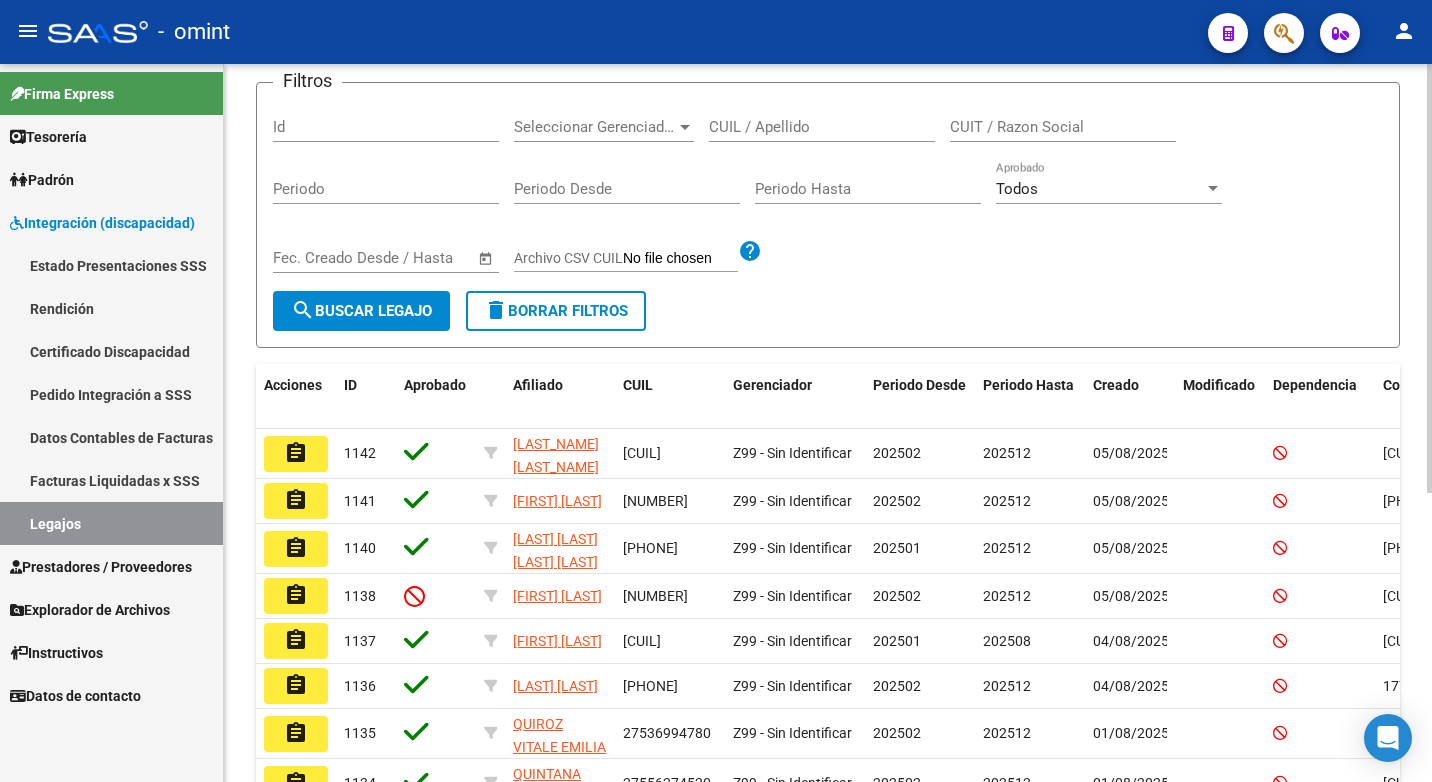 scroll, scrollTop: 0, scrollLeft: 0, axis: both 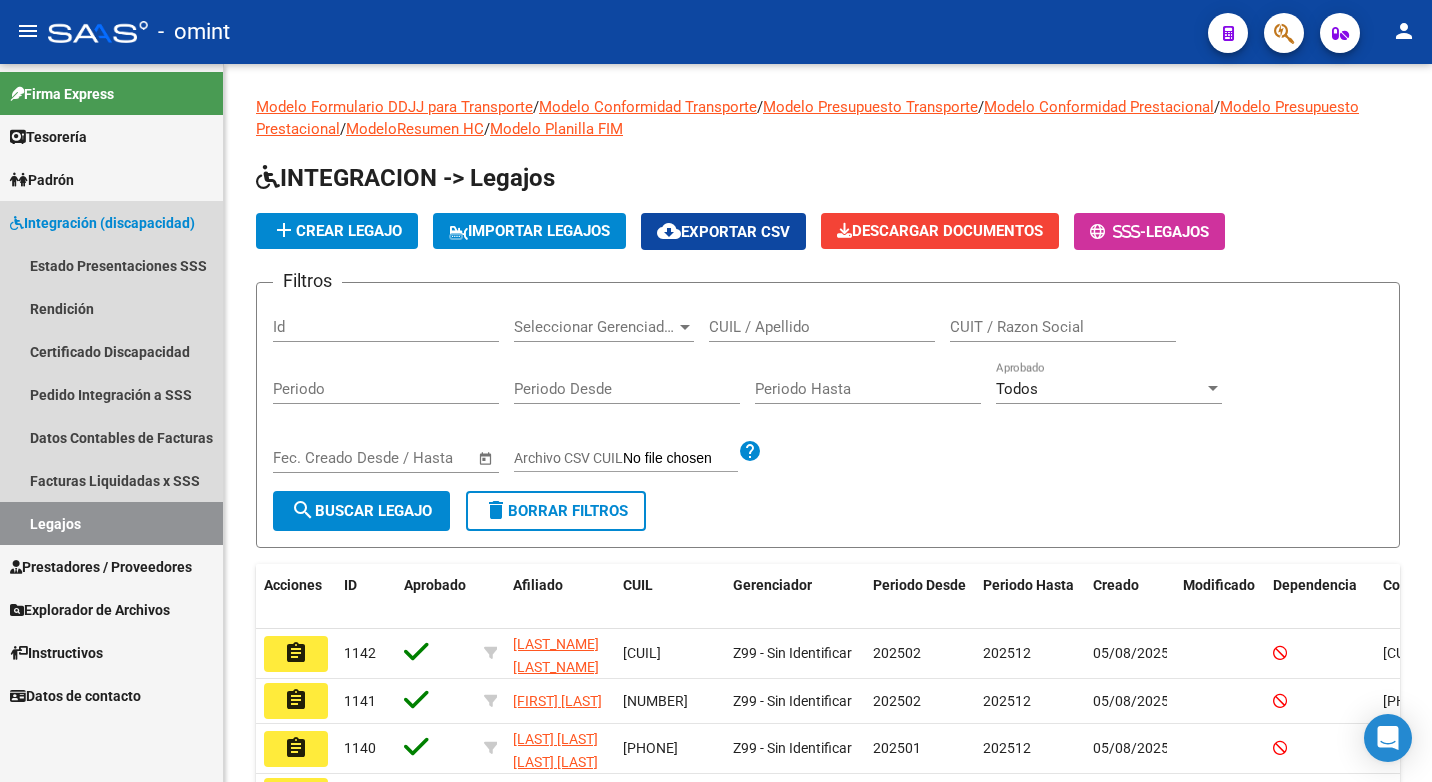 click on "Integración (discapacidad)" at bounding box center (102, 223) 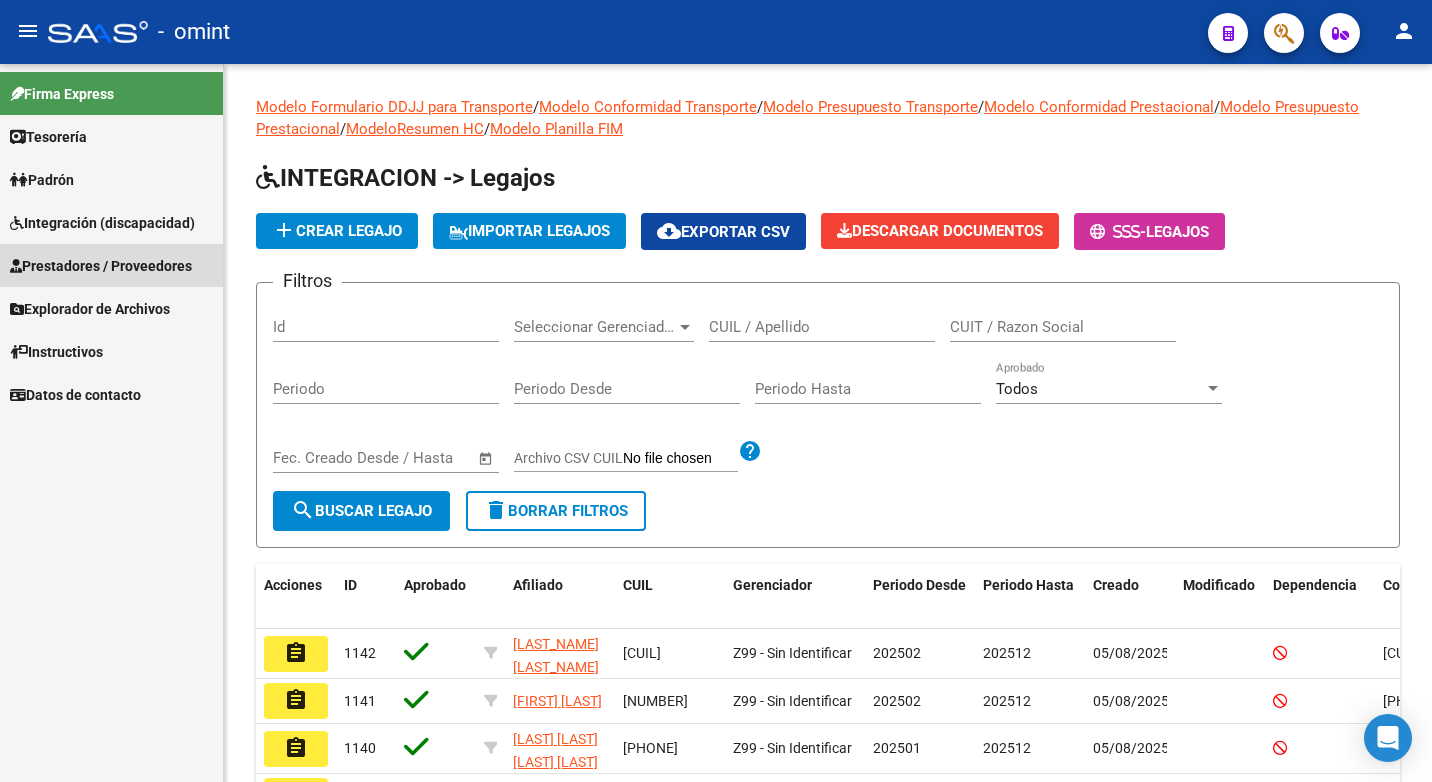 click on "Prestadores / Proveedores" at bounding box center (101, 266) 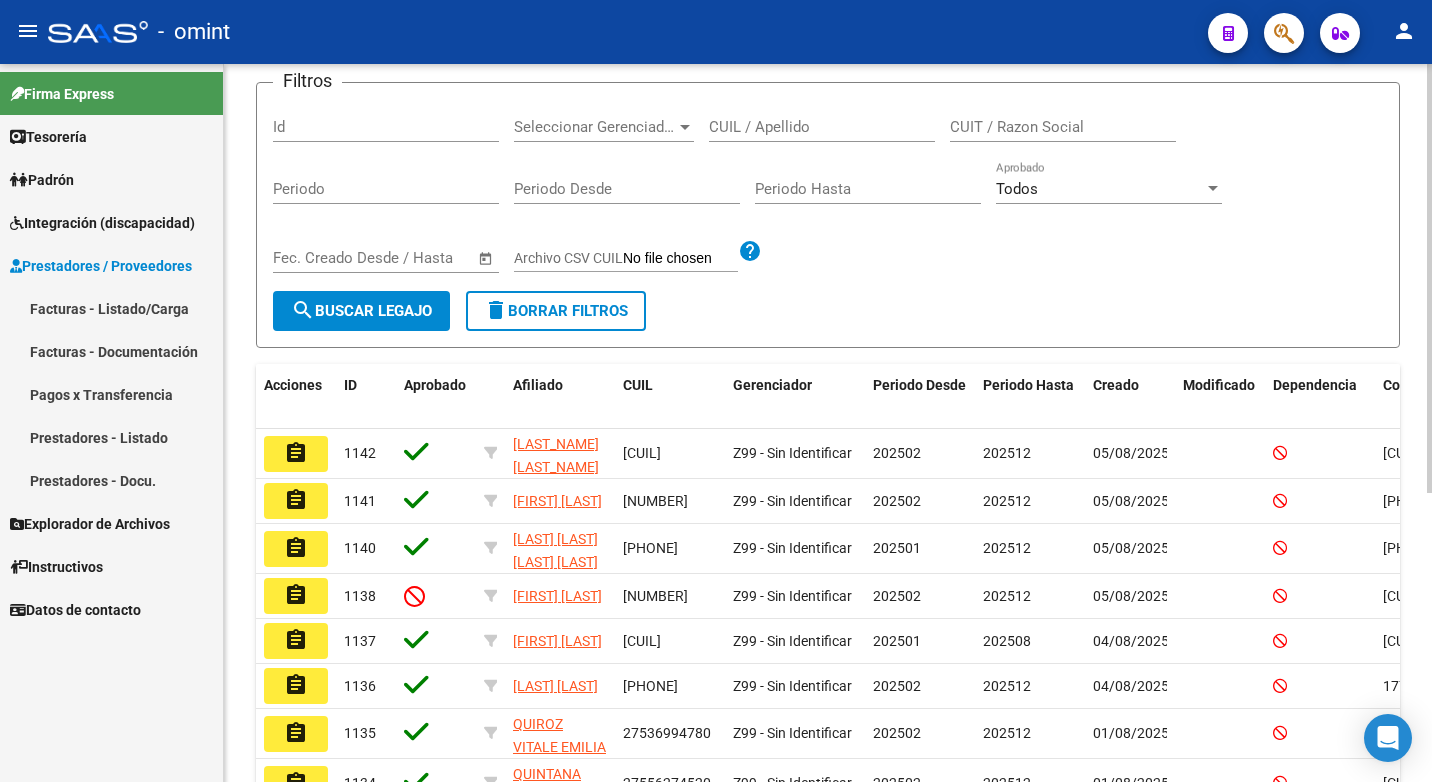 scroll, scrollTop: 100, scrollLeft: 0, axis: vertical 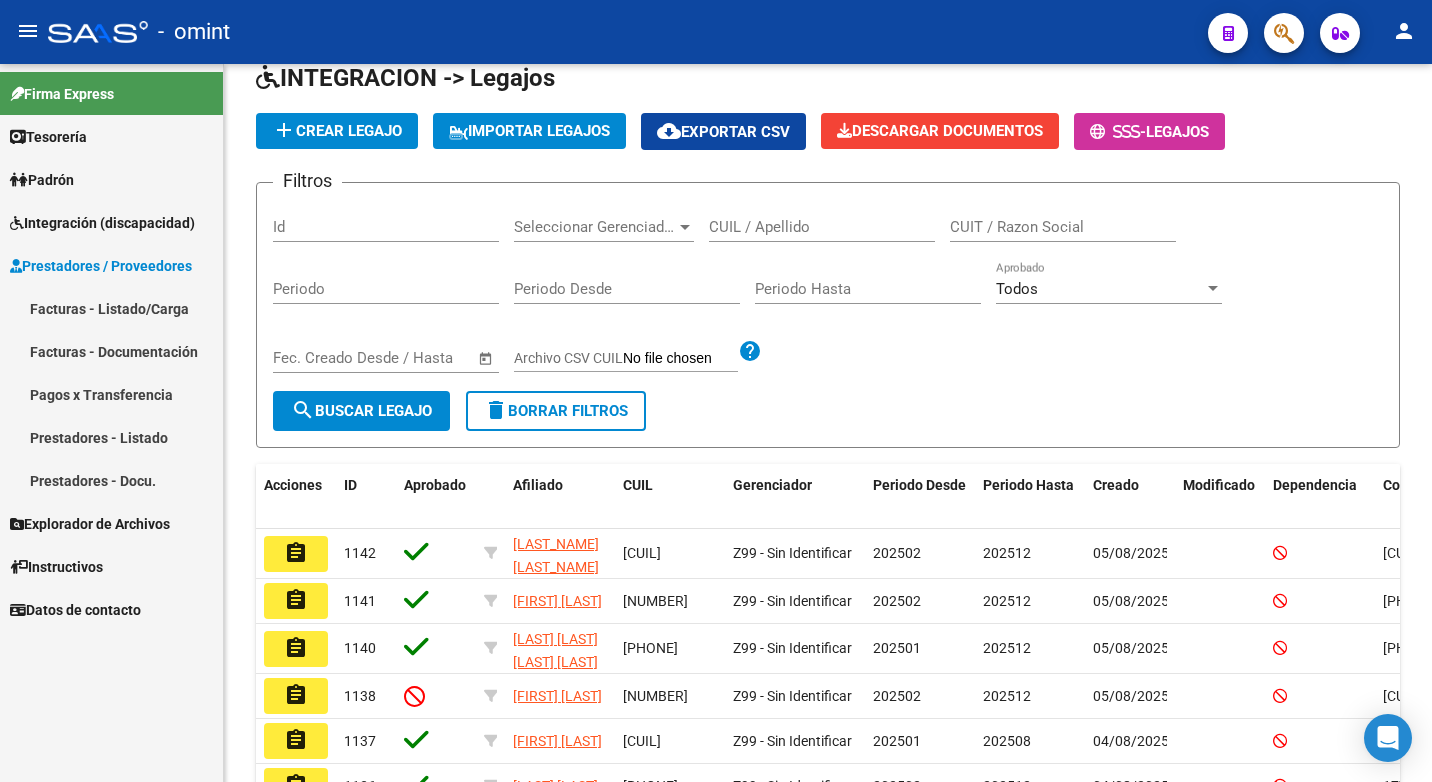 click on "Integración (discapacidad)" at bounding box center (102, 223) 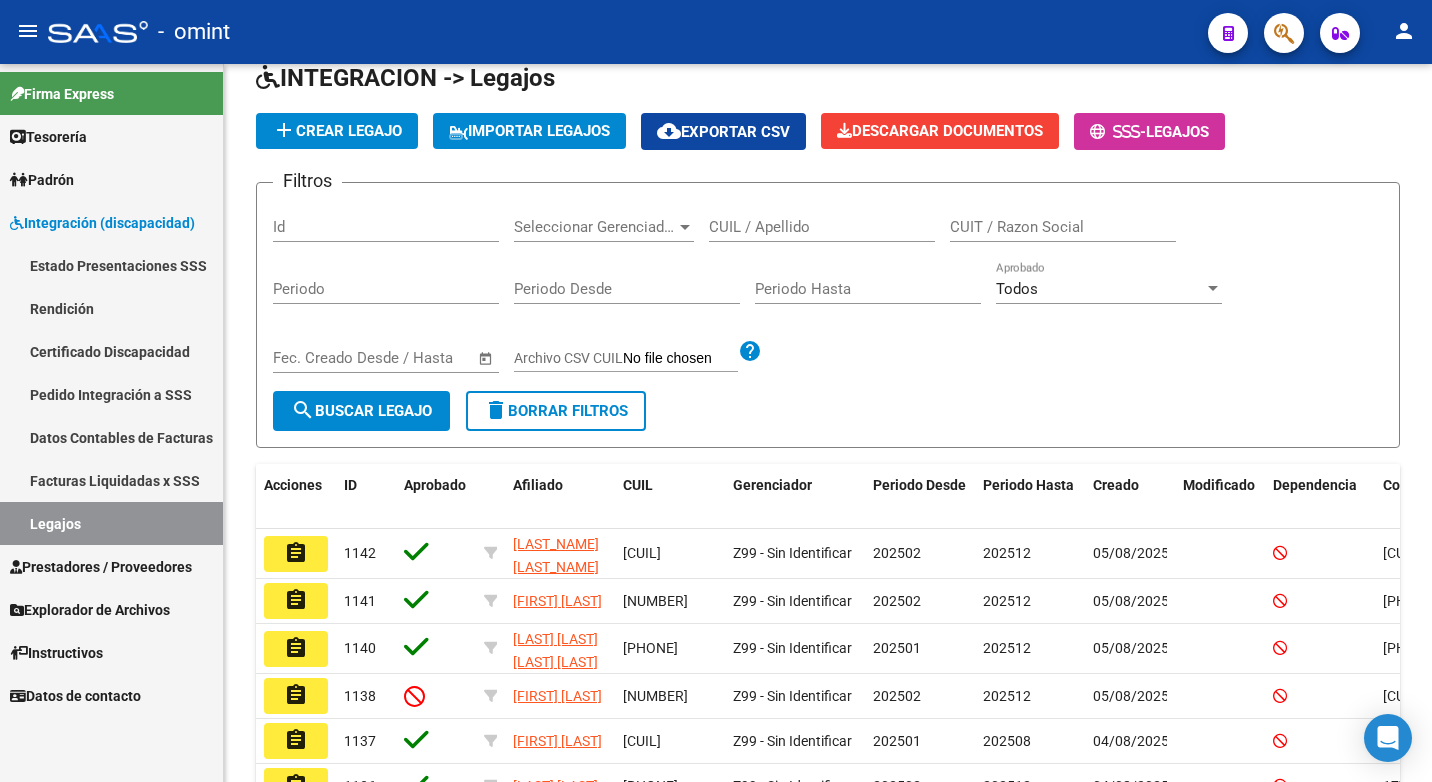 click on "Legajos" at bounding box center (111, 523) 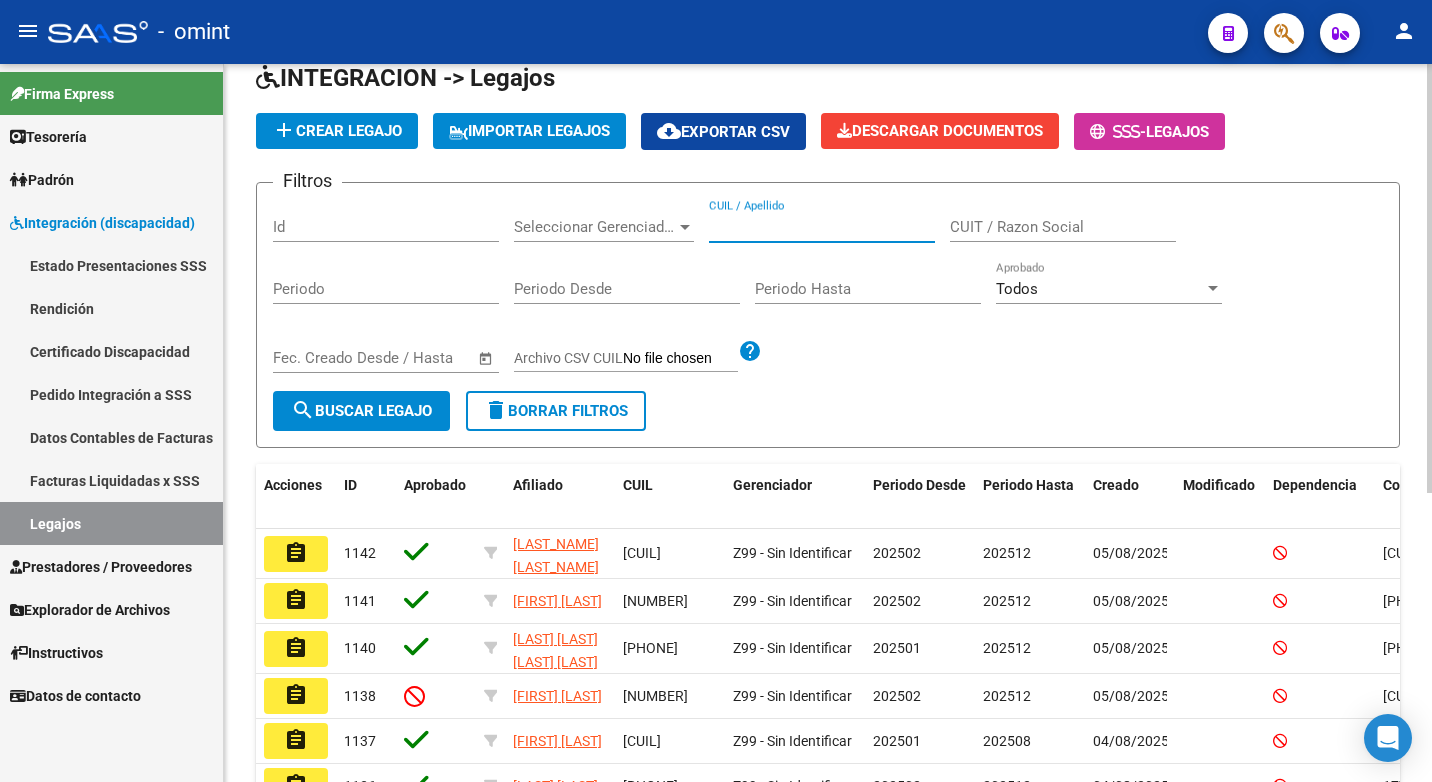 paste on "20558409232" 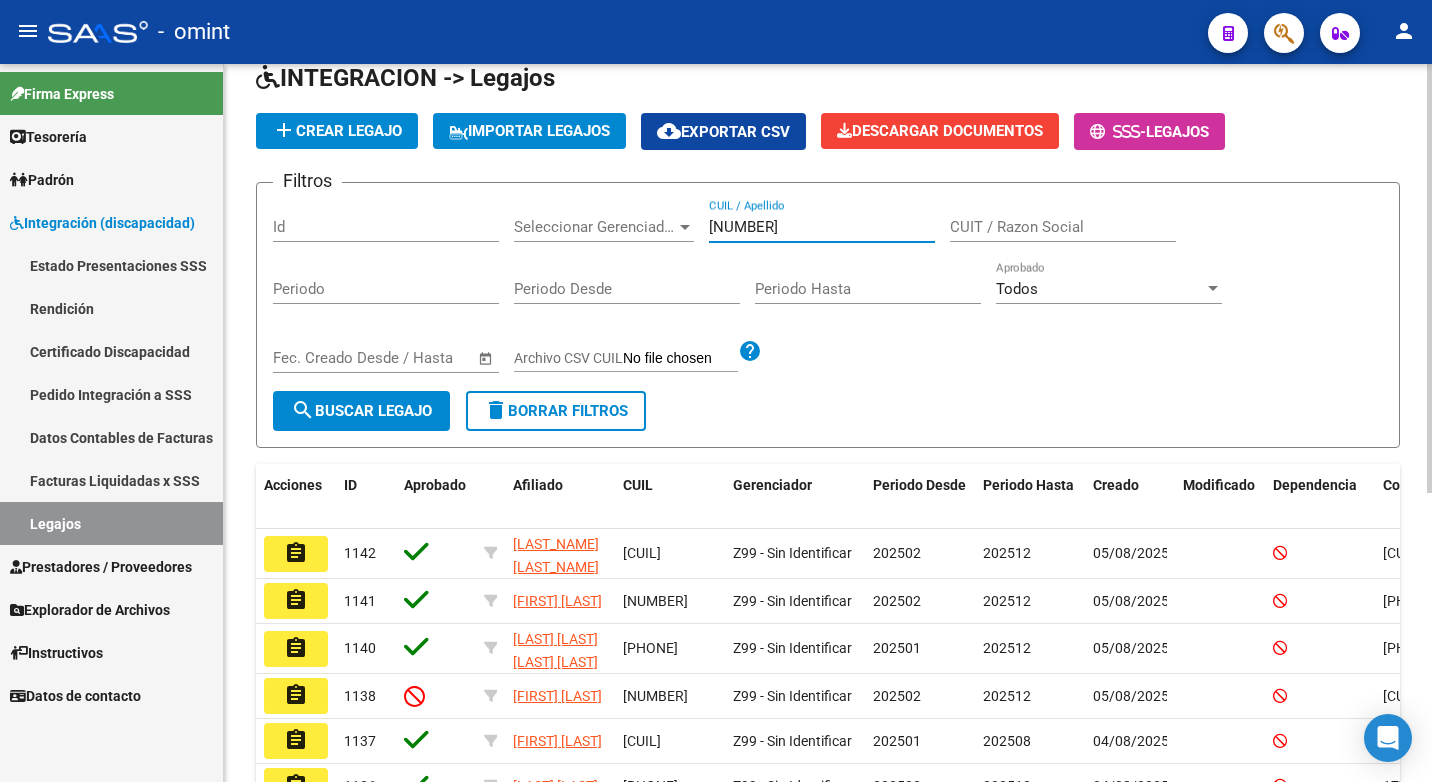 type on "20558409232" 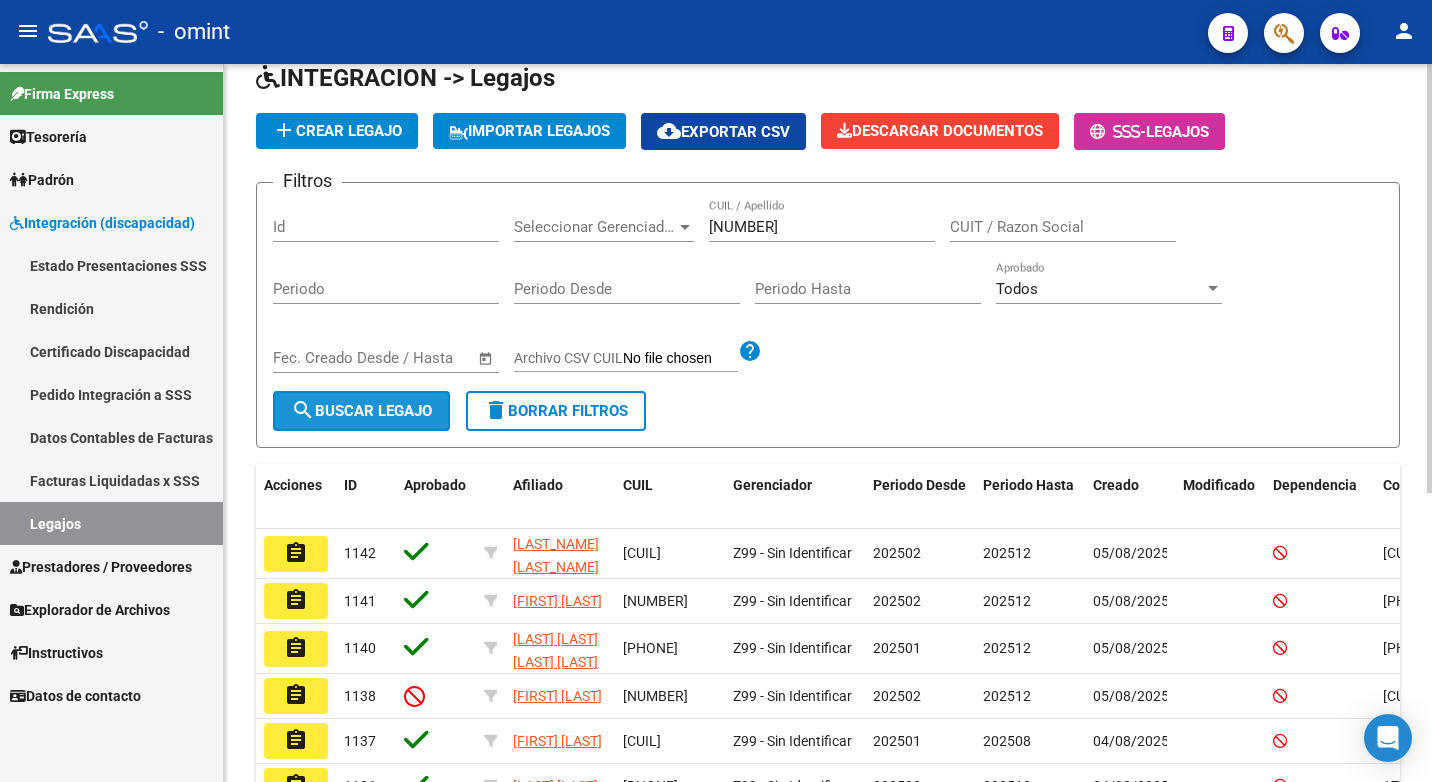 click on "search  Buscar Legajo" 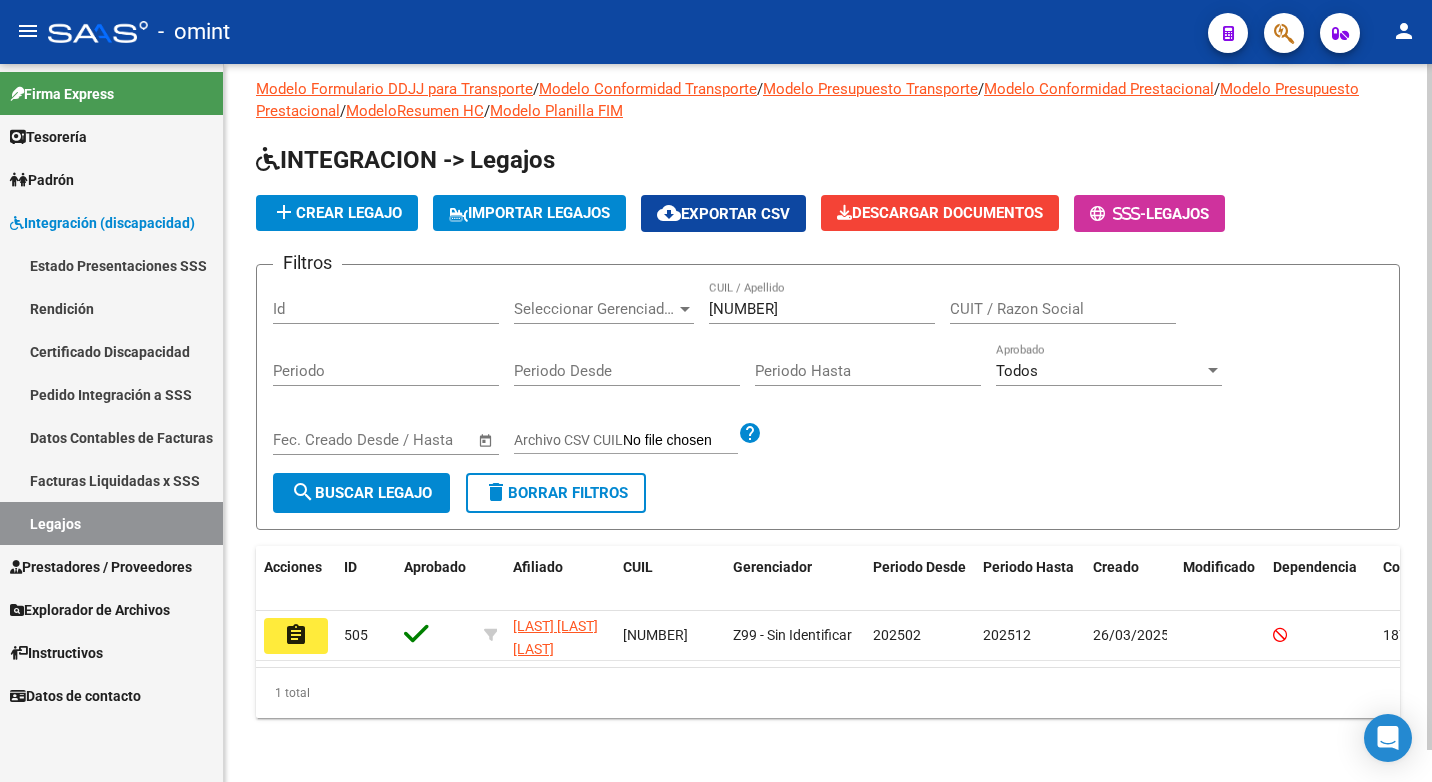 scroll, scrollTop: 33, scrollLeft: 0, axis: vertical 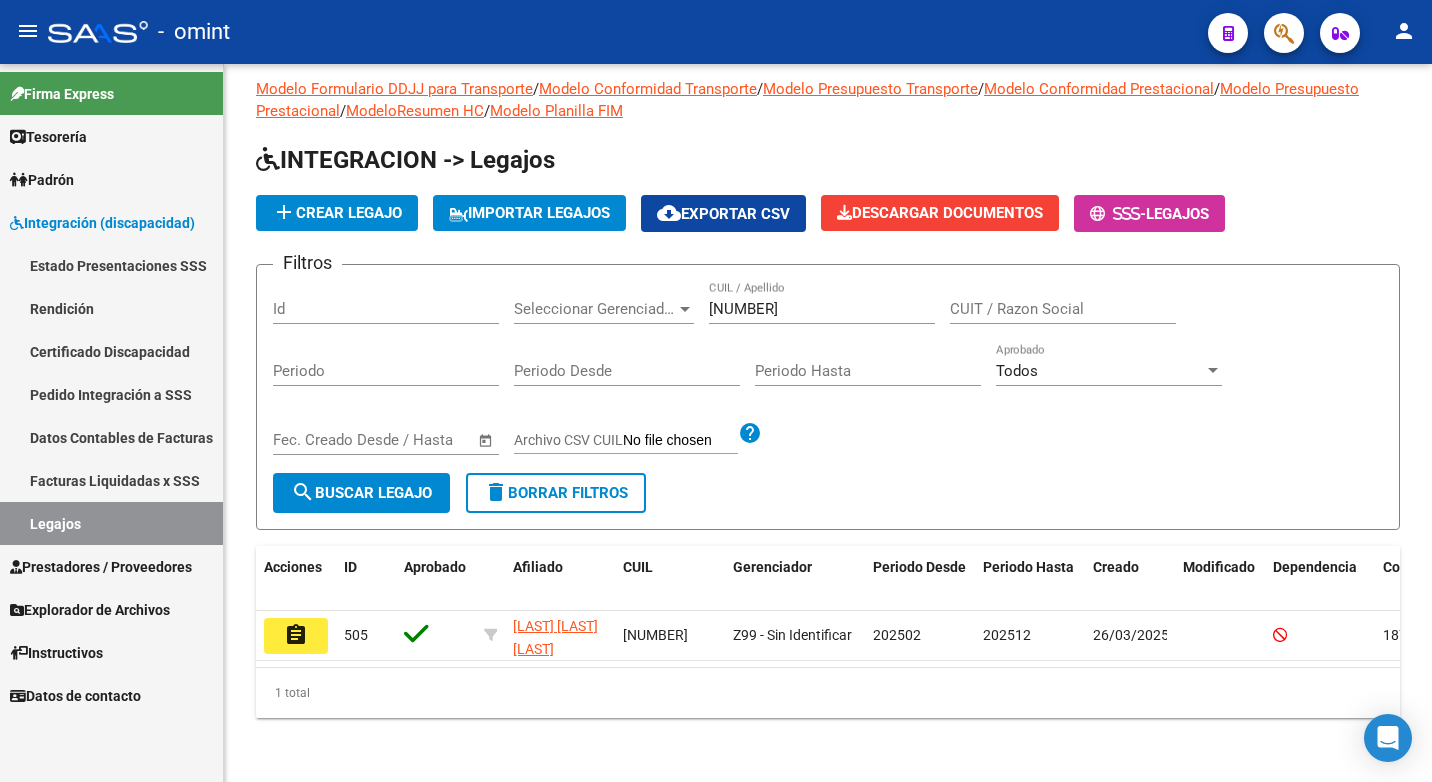 click on "assignment" 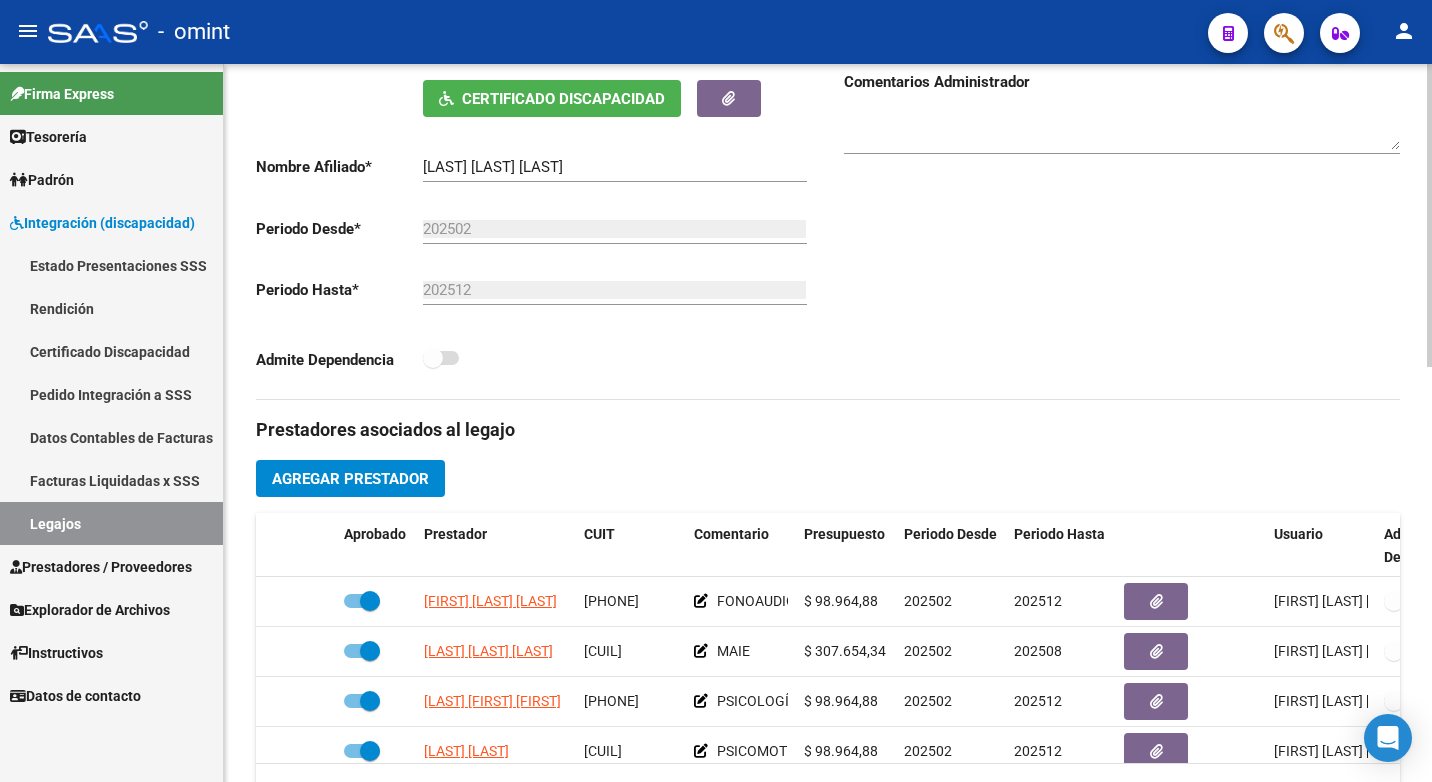scroll, scrollTop: 500, scrollLeft: 0, axis: vertical 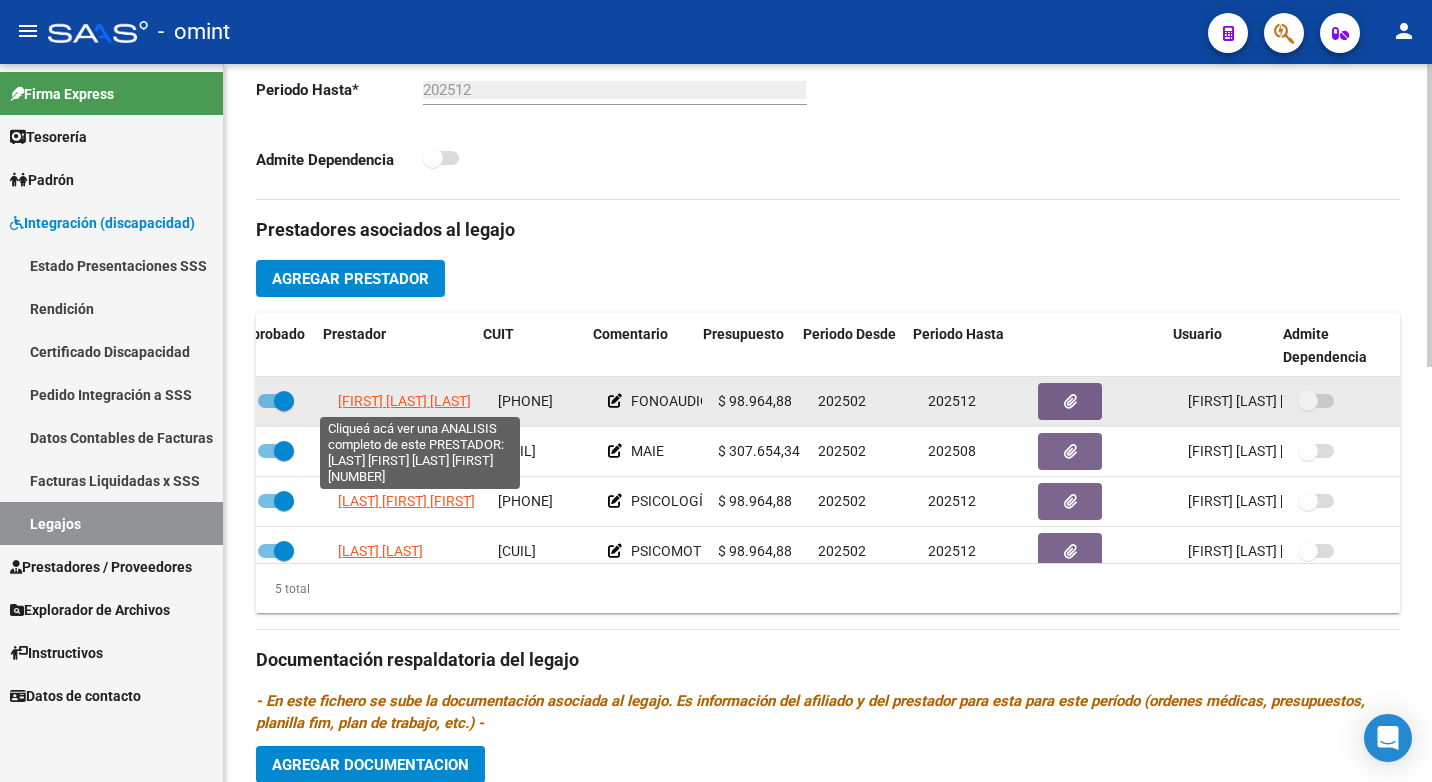 click on "RIOS MARIA CECILIA PATRICIA" 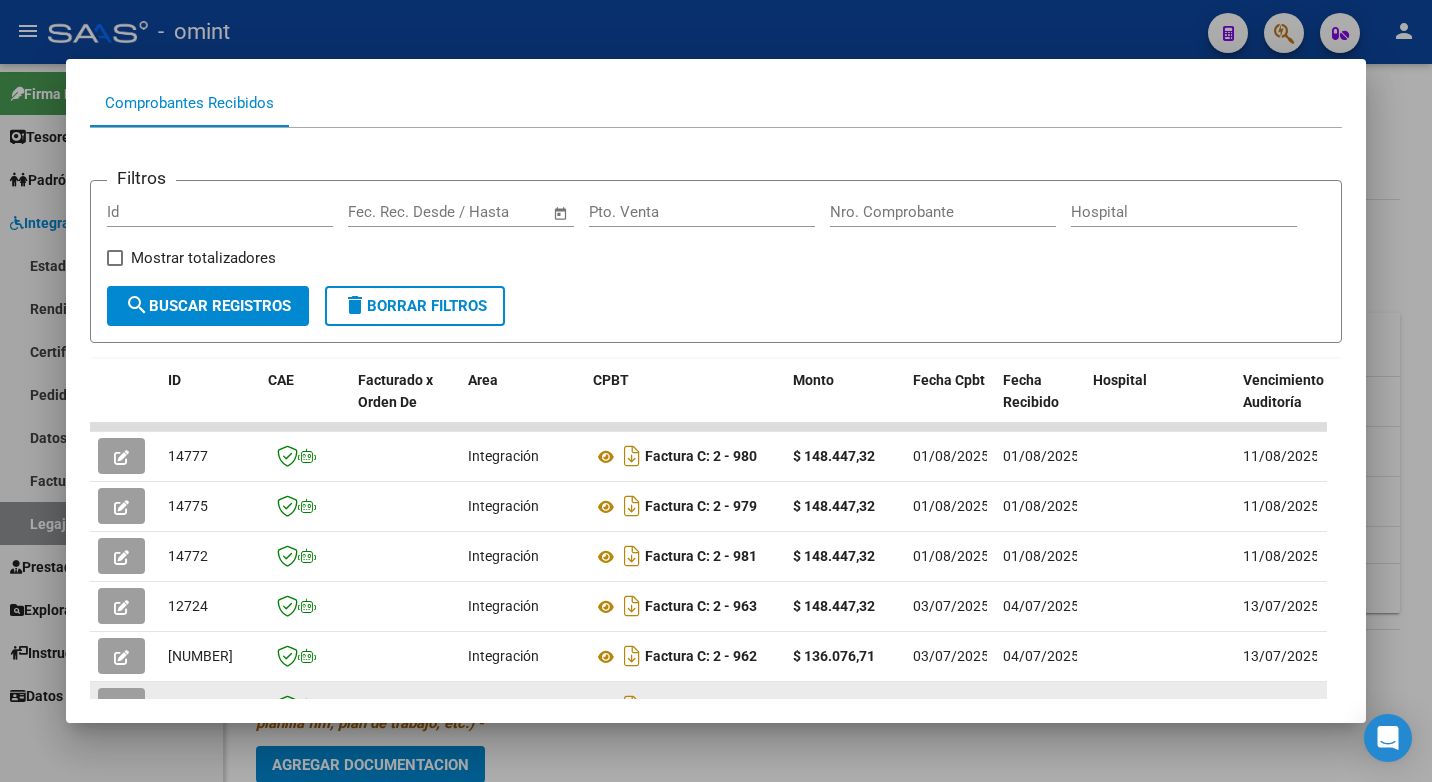 scroll, scrollTop: 400, scrollLeft: 0, axis: vertical 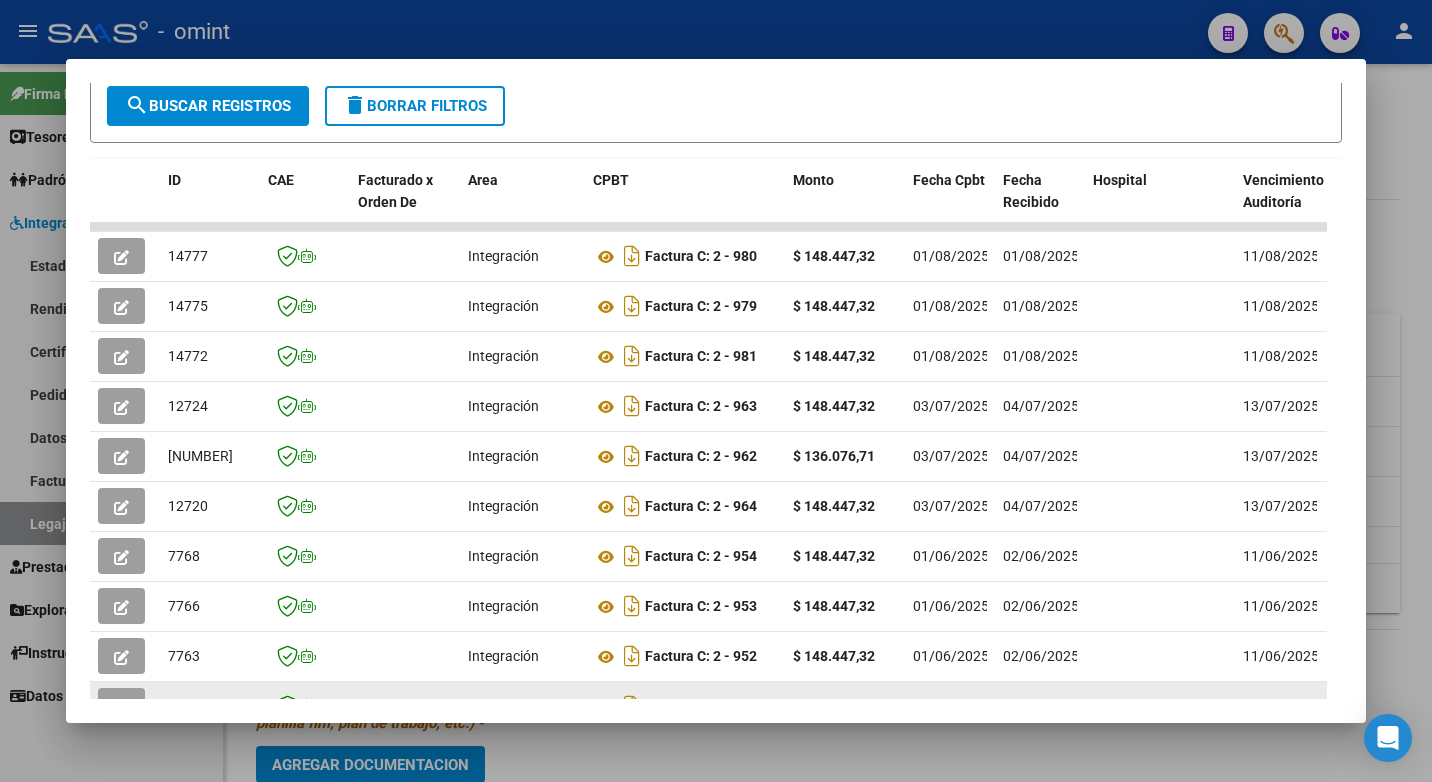 click 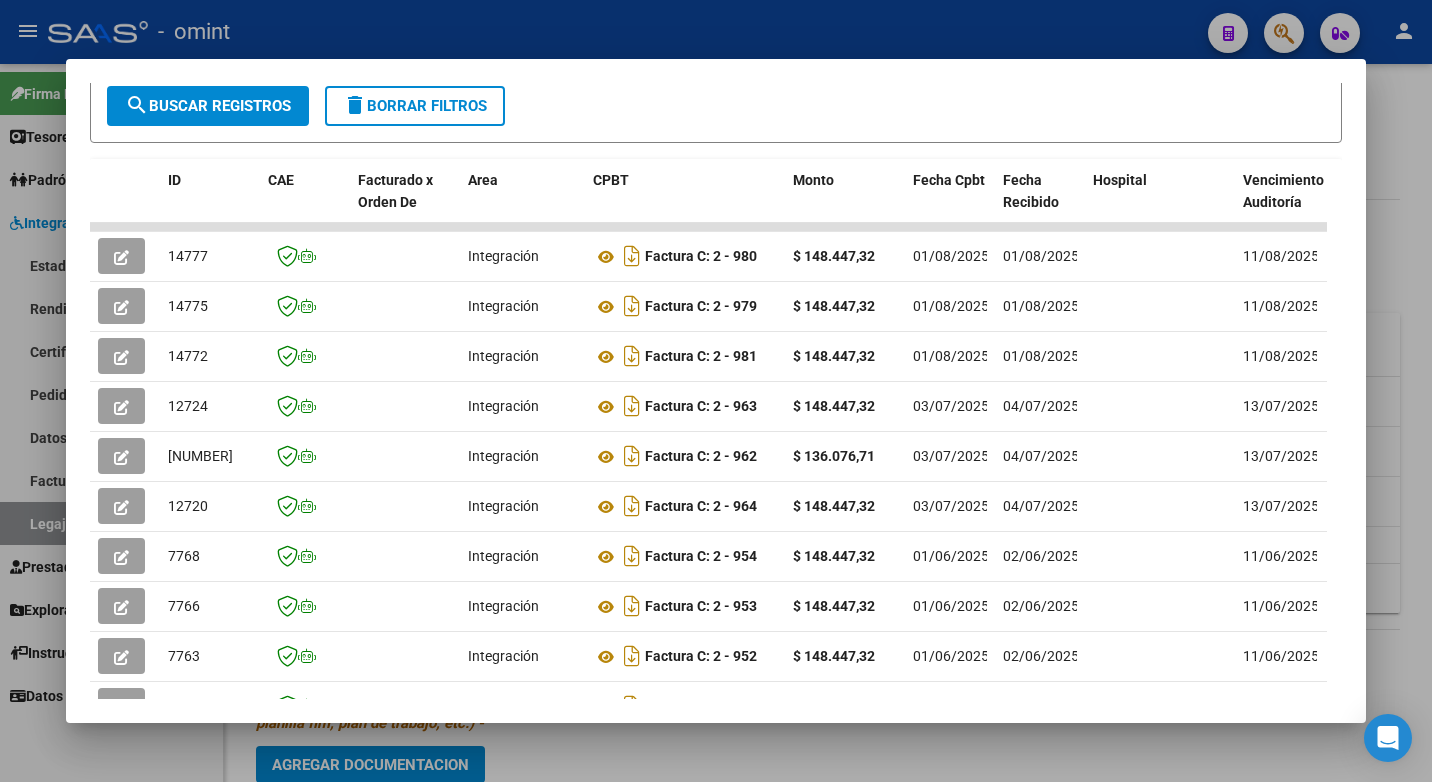 drag, startPoint x: 117, startPoint y: 695, endPoint x: 345, endPoint y: 721, distance: 229.47766 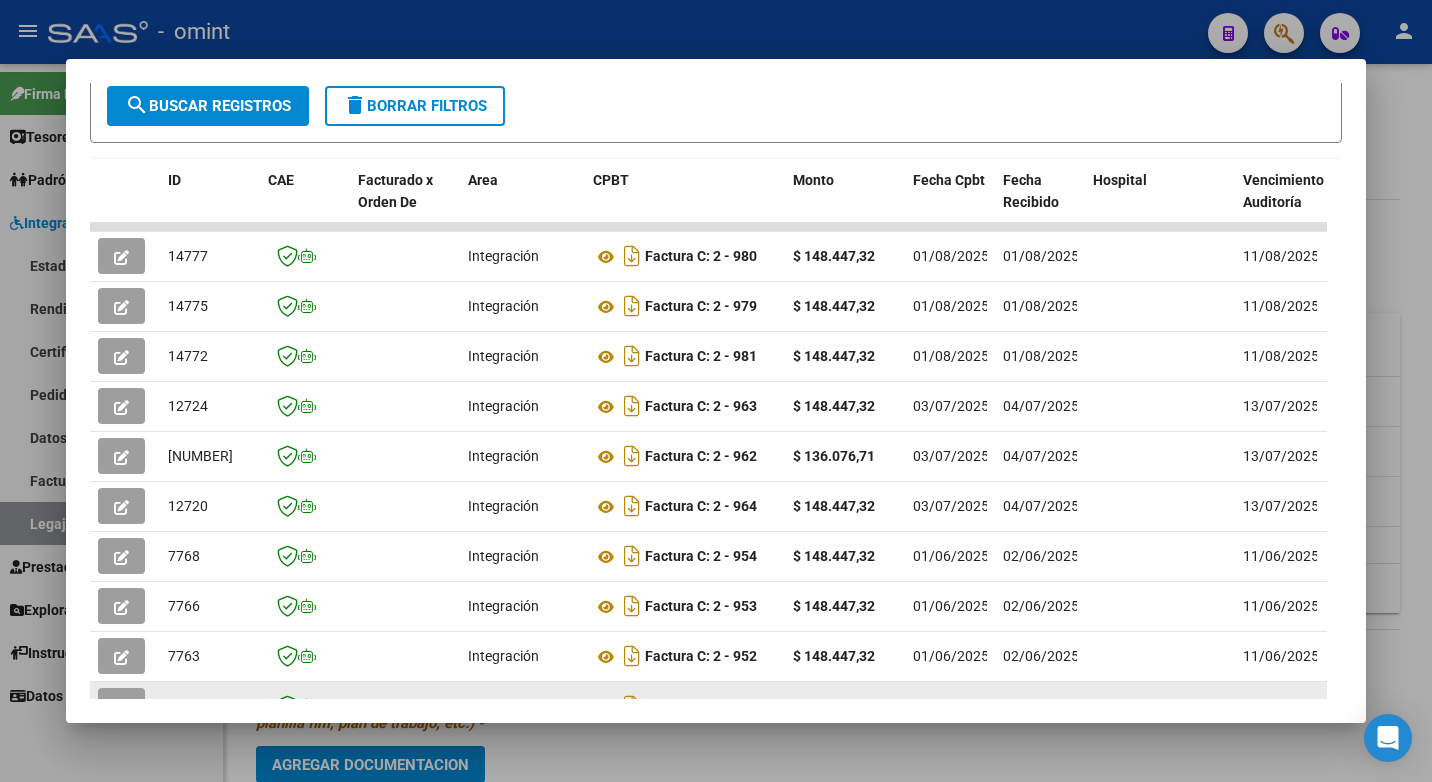 scroll, scrollTop: 552, scrollLeft: 0, axis: vertical 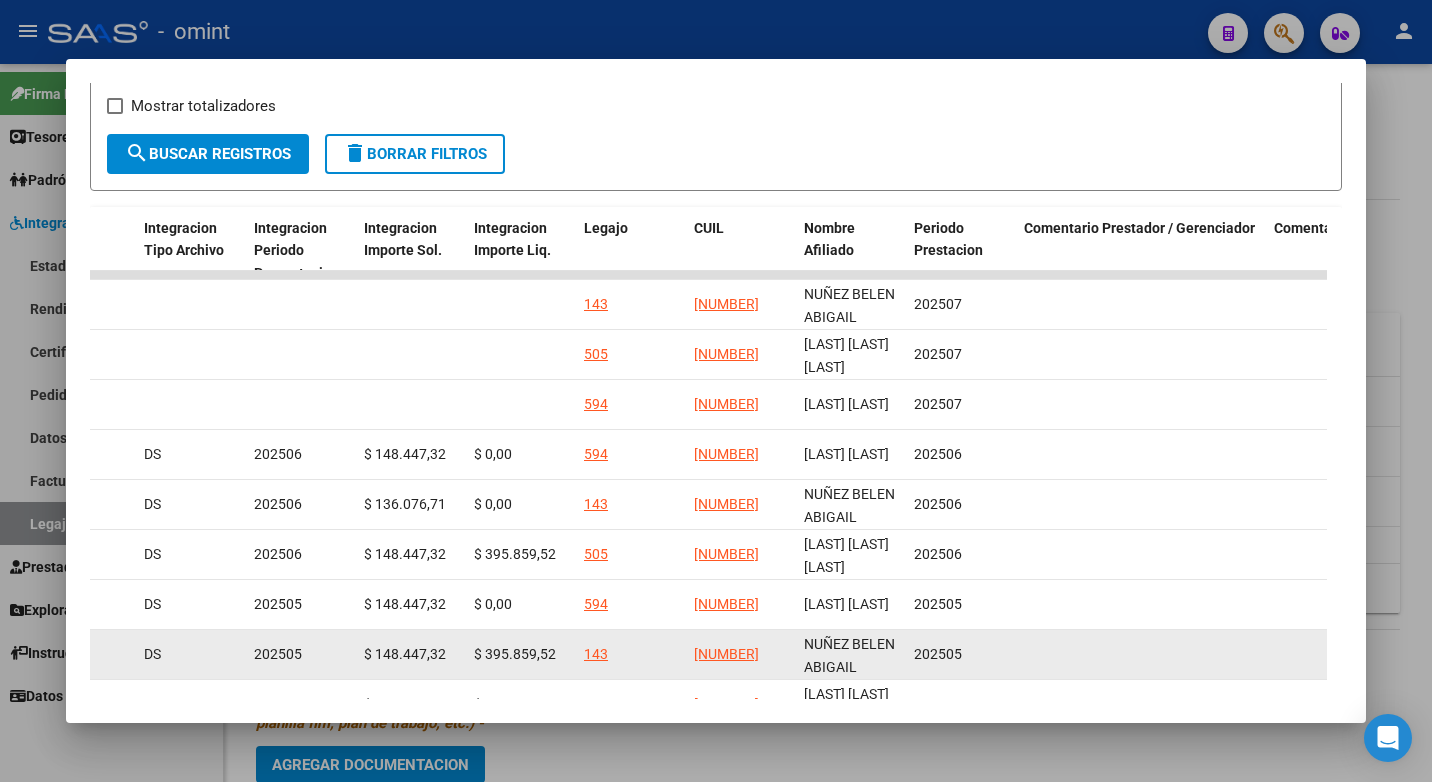 drag, startPoint x: 644, startPoint y: 718, endPoint x: 526, endPoint y: 684, distance: 122.80065 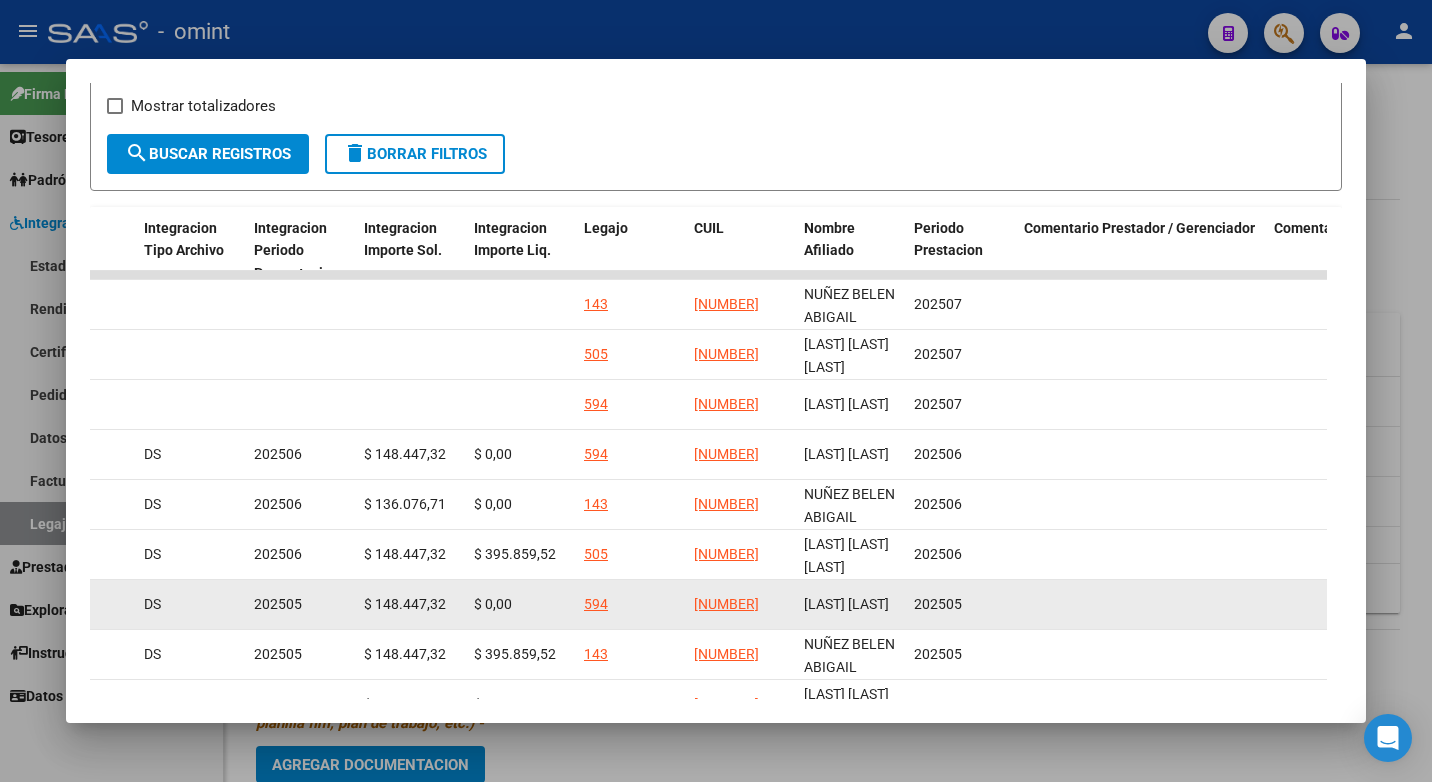 click 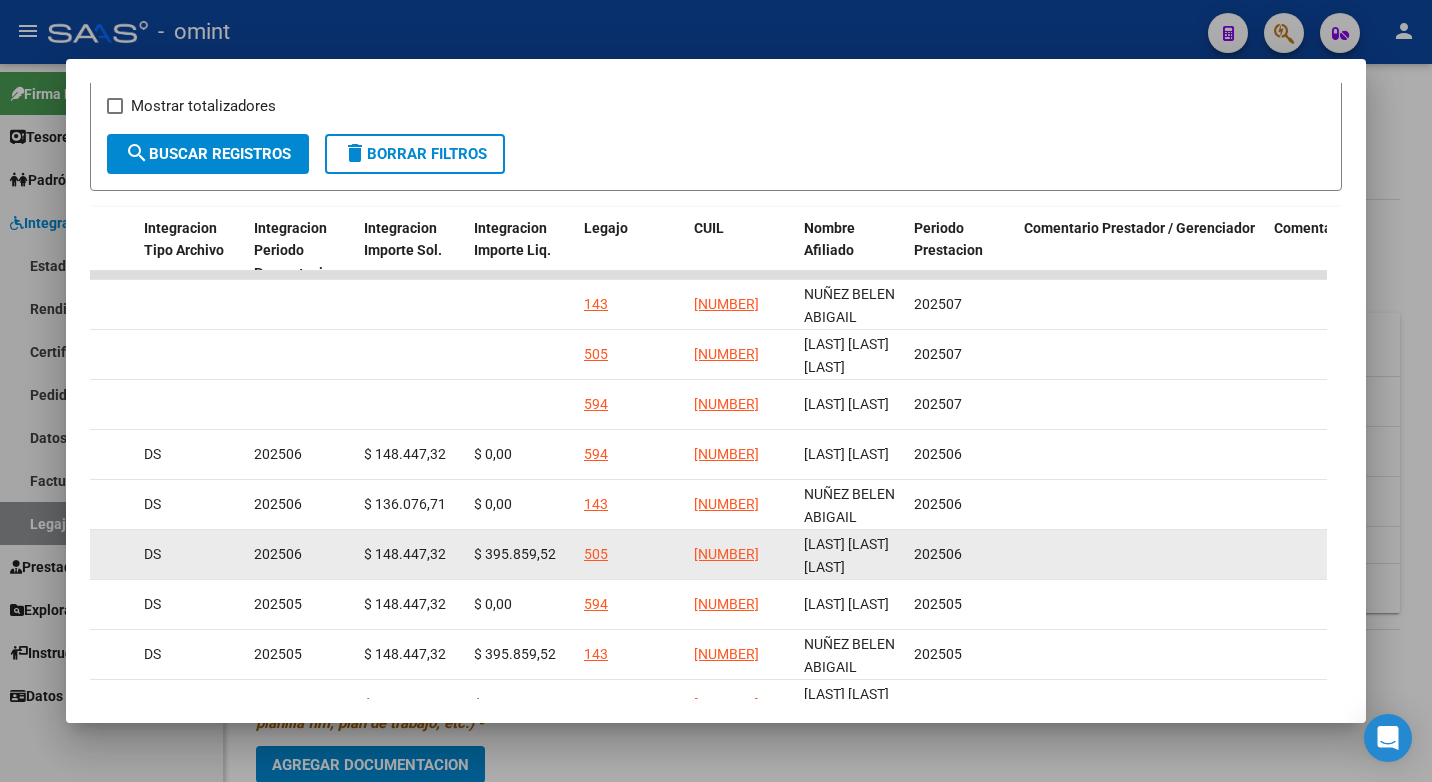 click 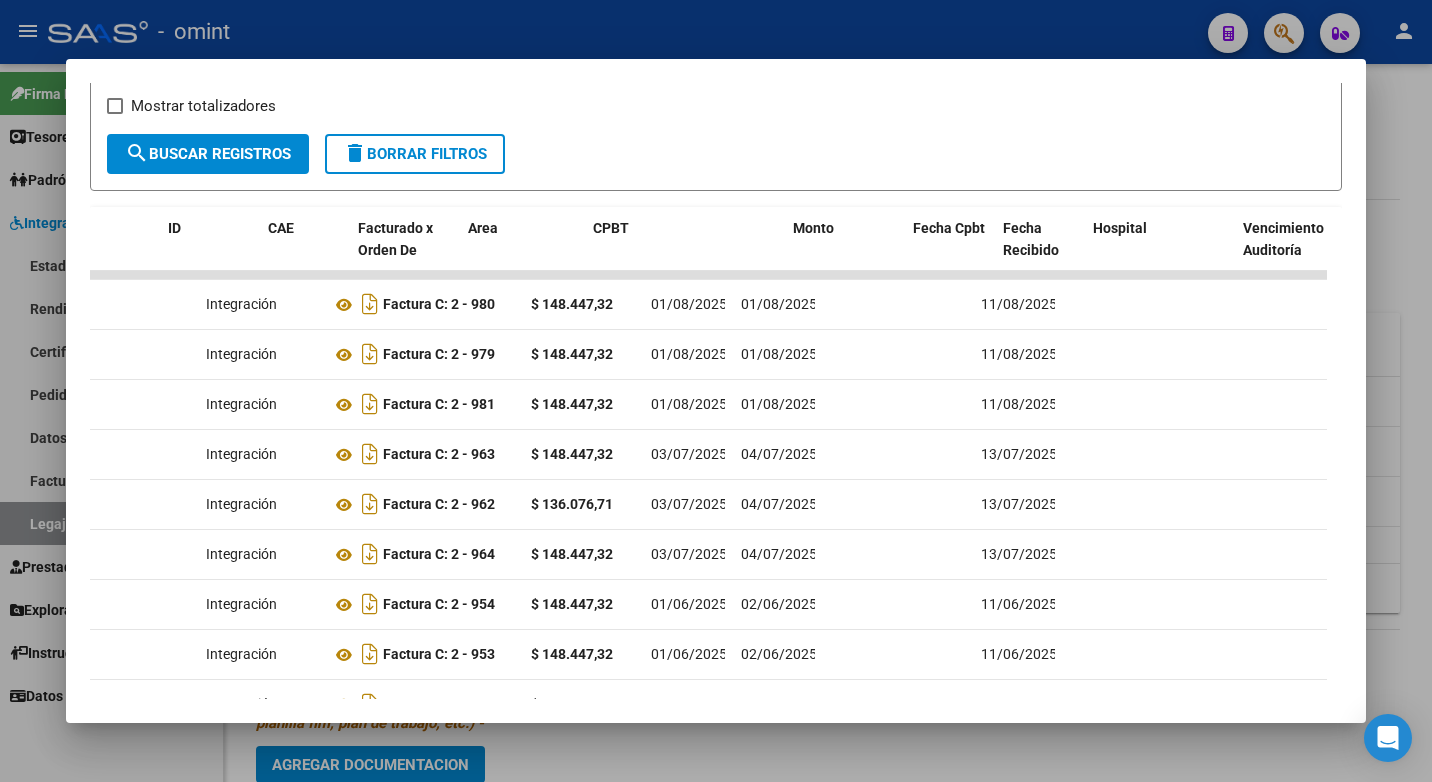 scroll, scrollTop: 0, scrollLeft: 0, axis: both 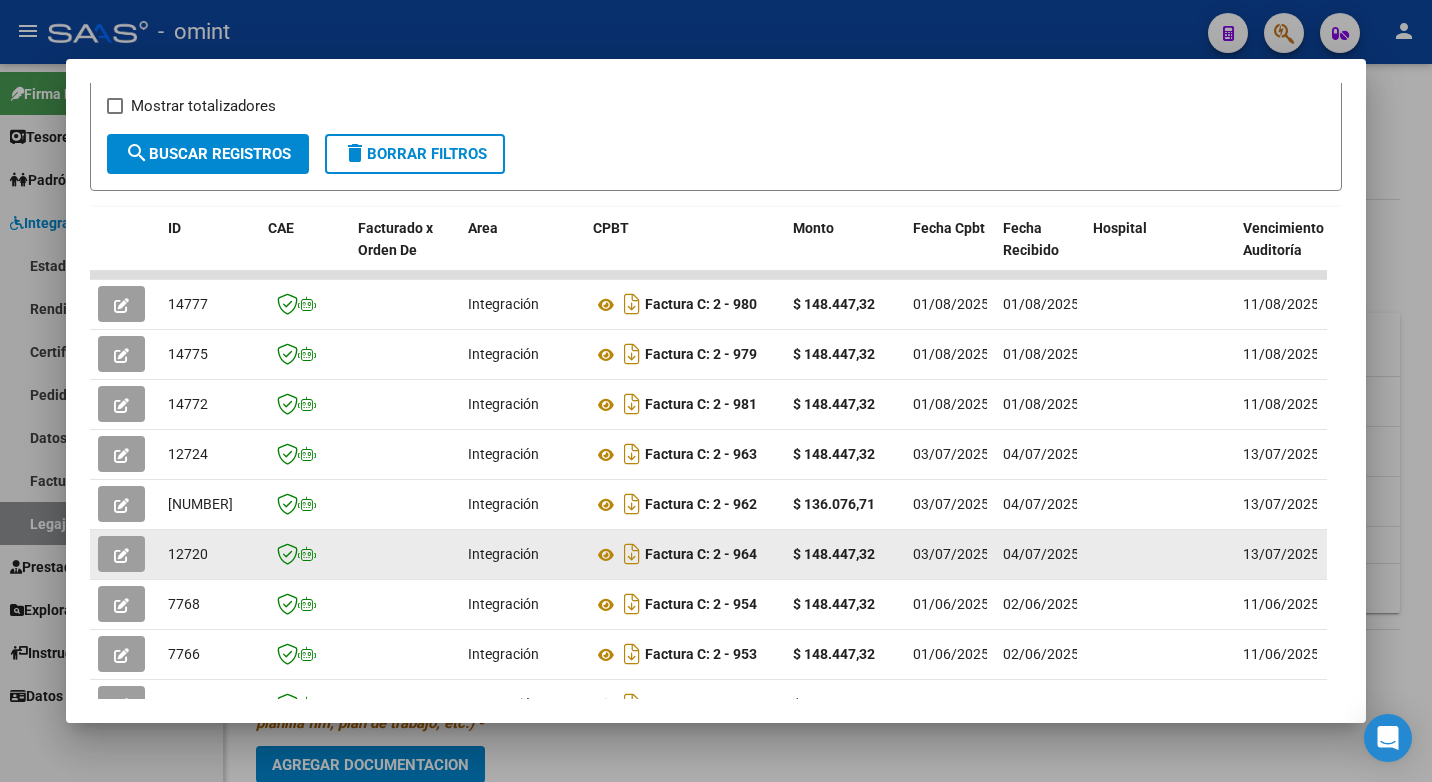 drag, startPoint x: 962, startPoint y: 567, endPoint x: 164, endPoint y: 557, distance: 798.0627 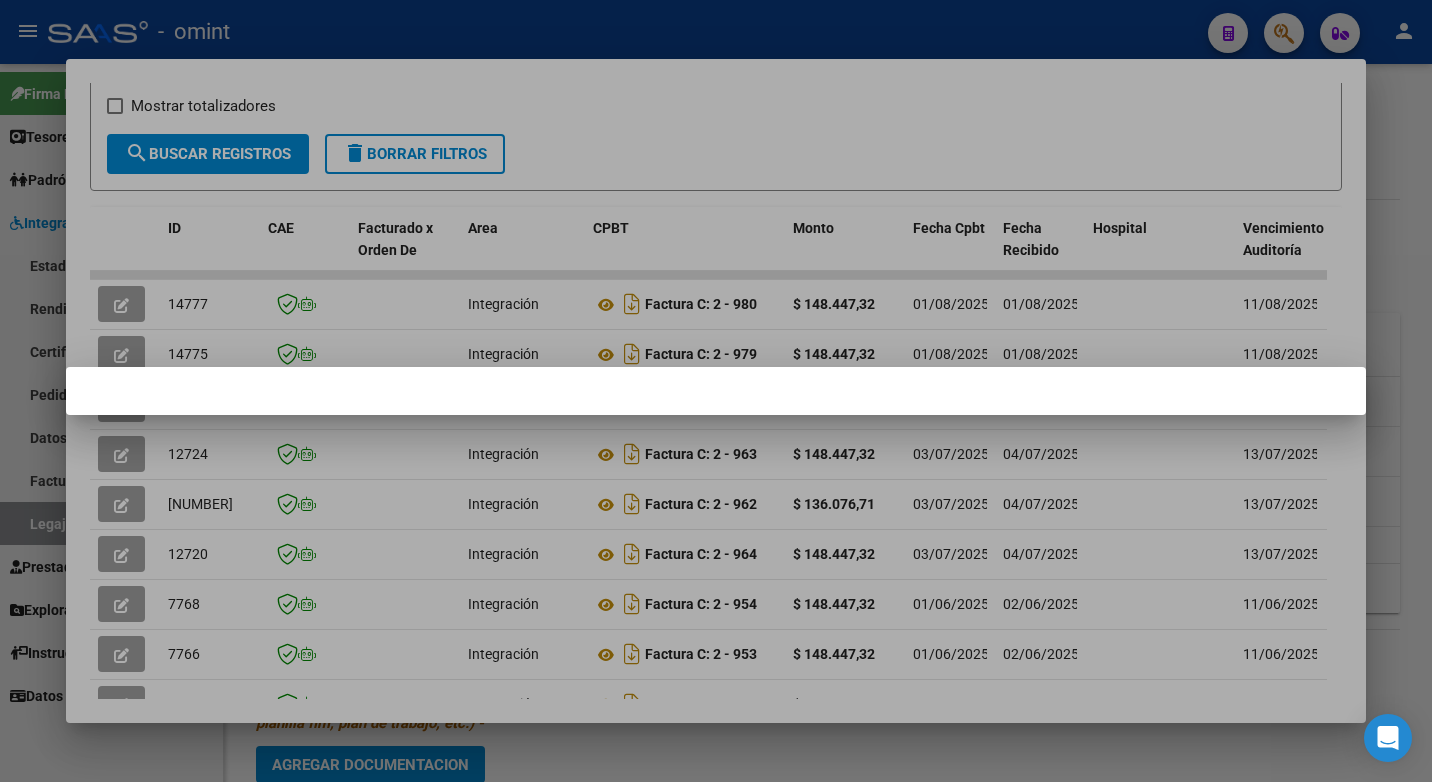 click at bounding box center [716, 391] 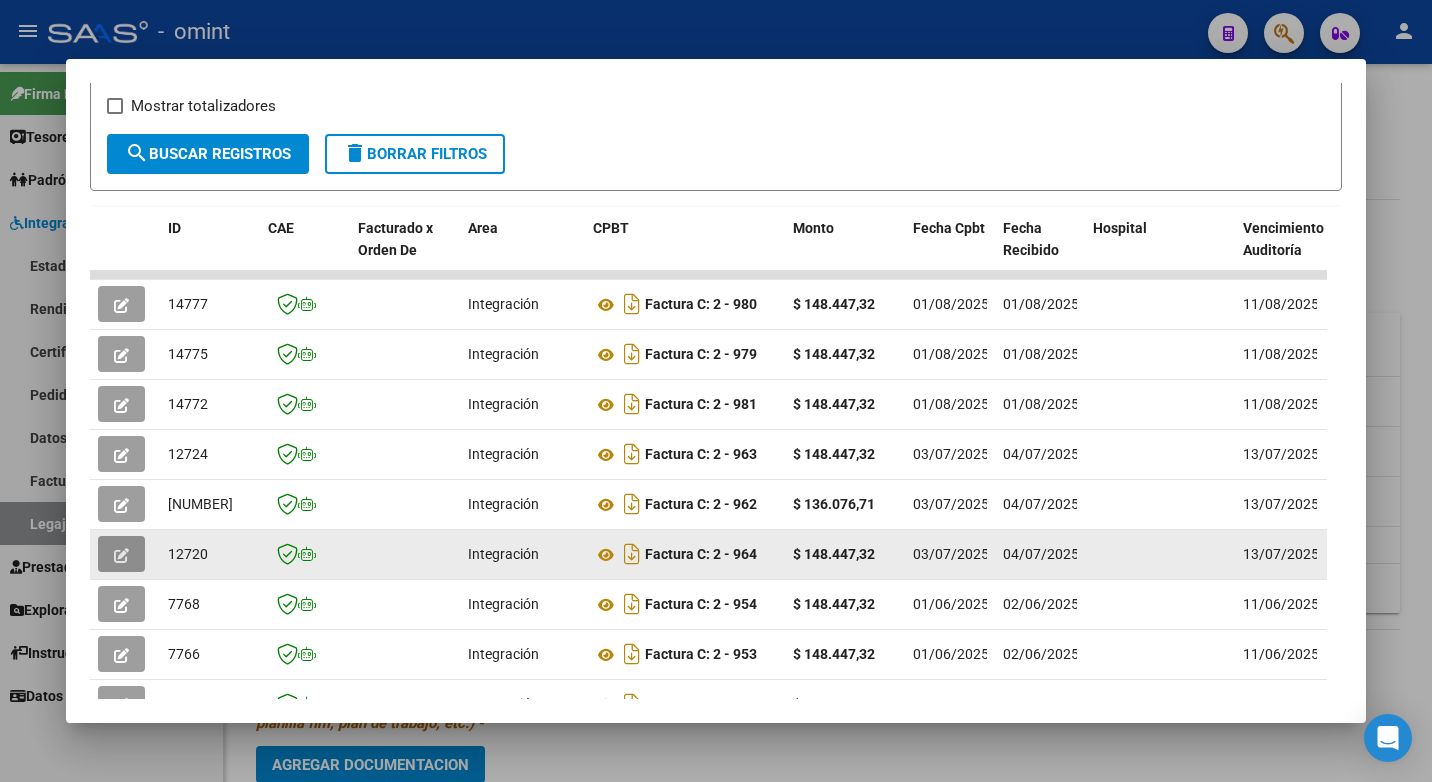 click 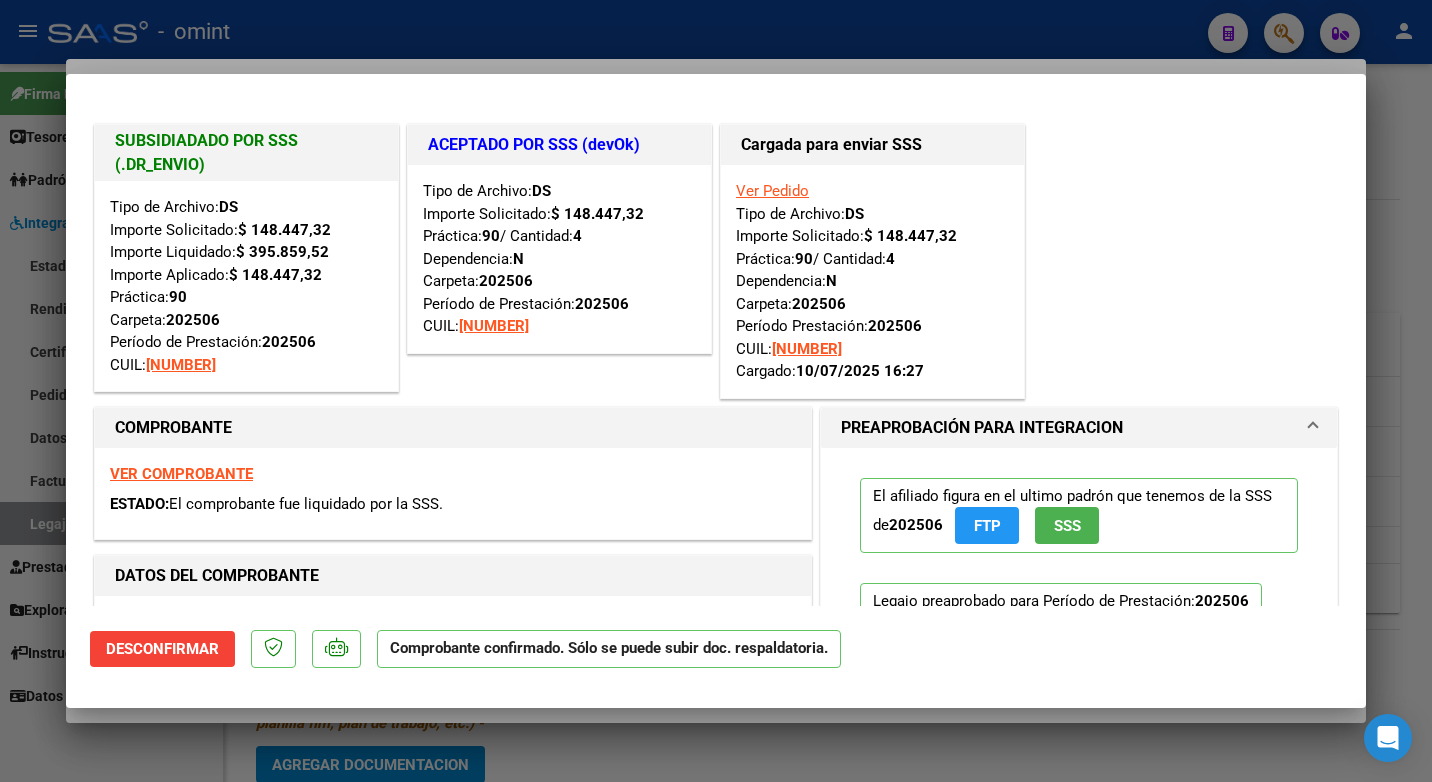 click at bounding box center (716, 391) 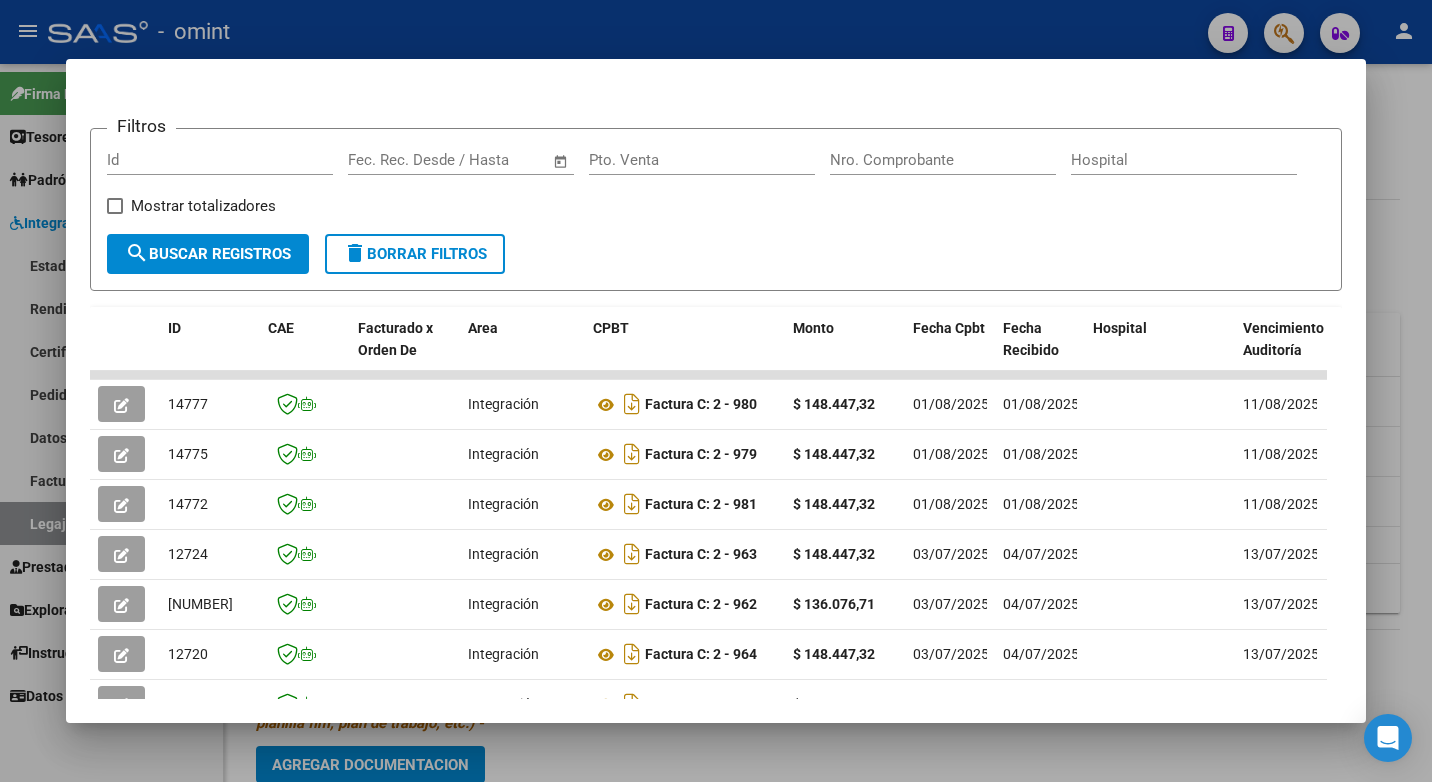 scroll, scrollTop: 552, scrollLeft: 0, axis: vertical 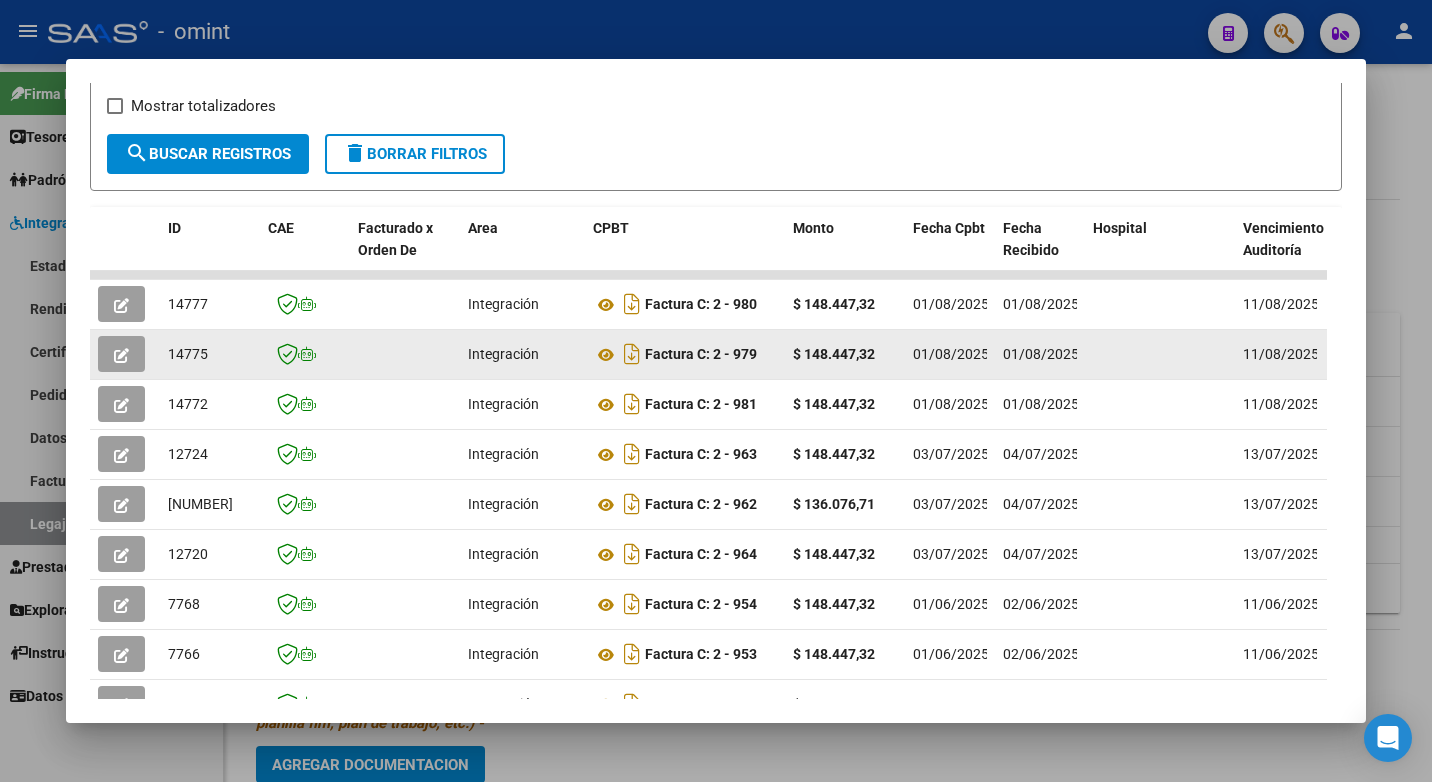 drag, startPoint x: 577, startPoint y: 368, endPoint x: 157, endPoint y: 370, distance: 420.00476 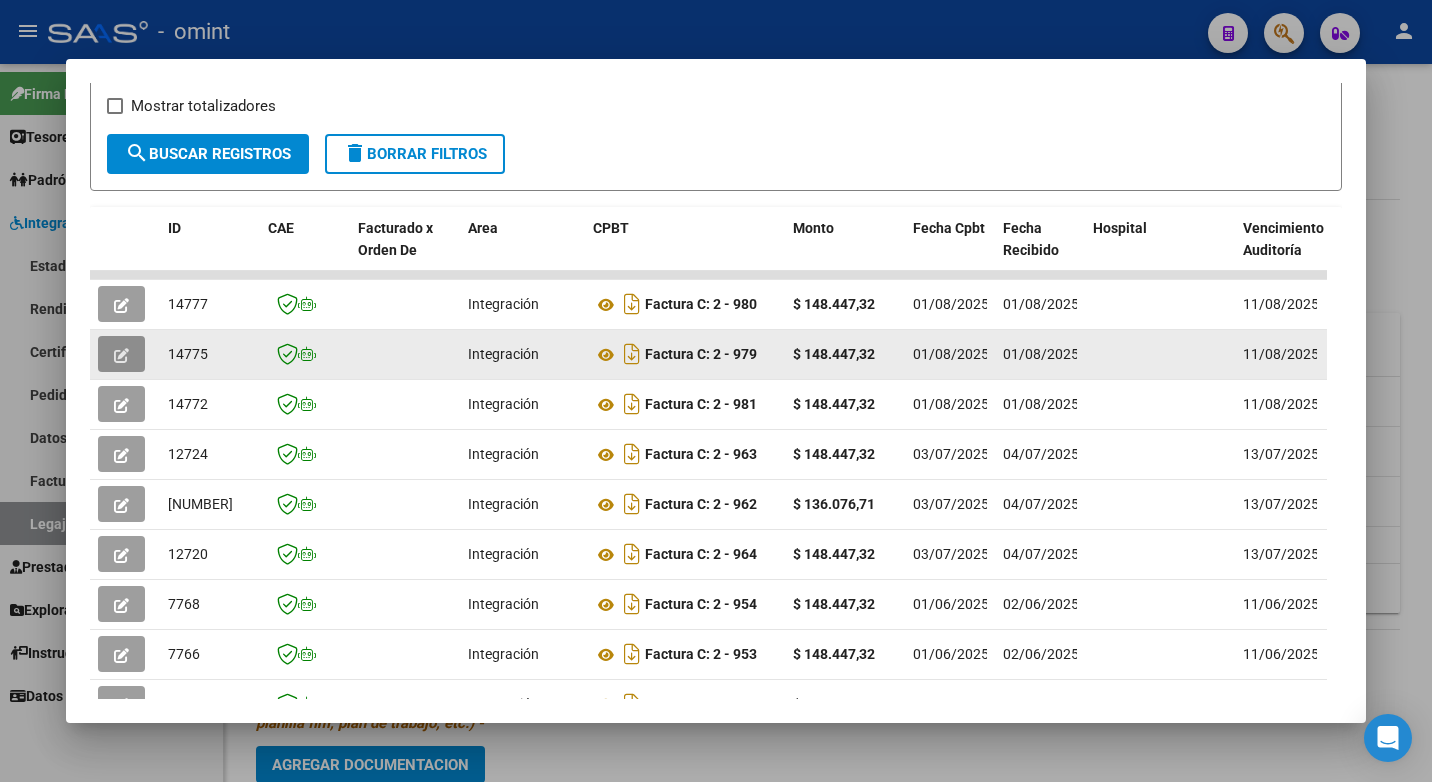 drag, startPoint x: 157, startPoint y: 370, endPoint x: 114, endPoint y: 363, distance: 43.56604 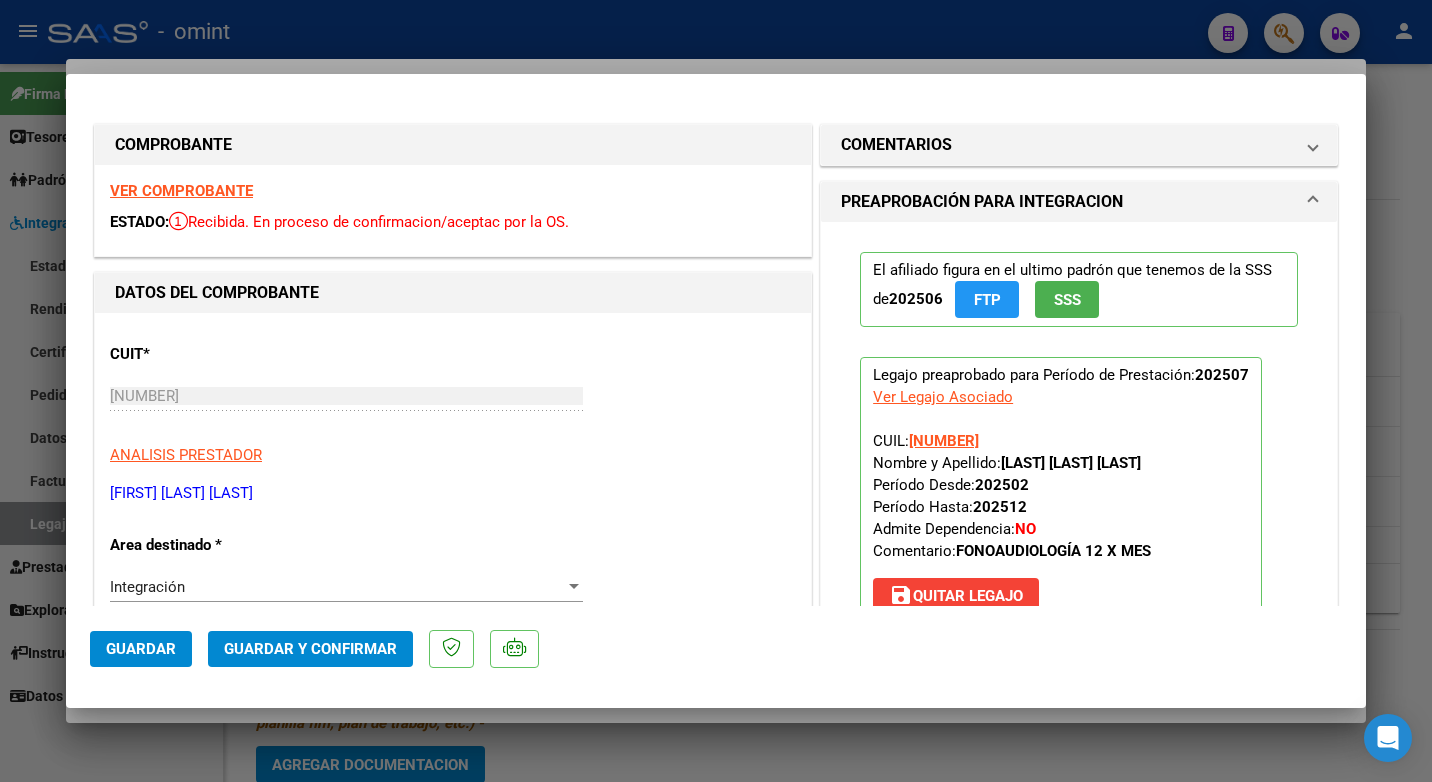 click on "VER COMPROBANTE" at bounding box center (181, 191) 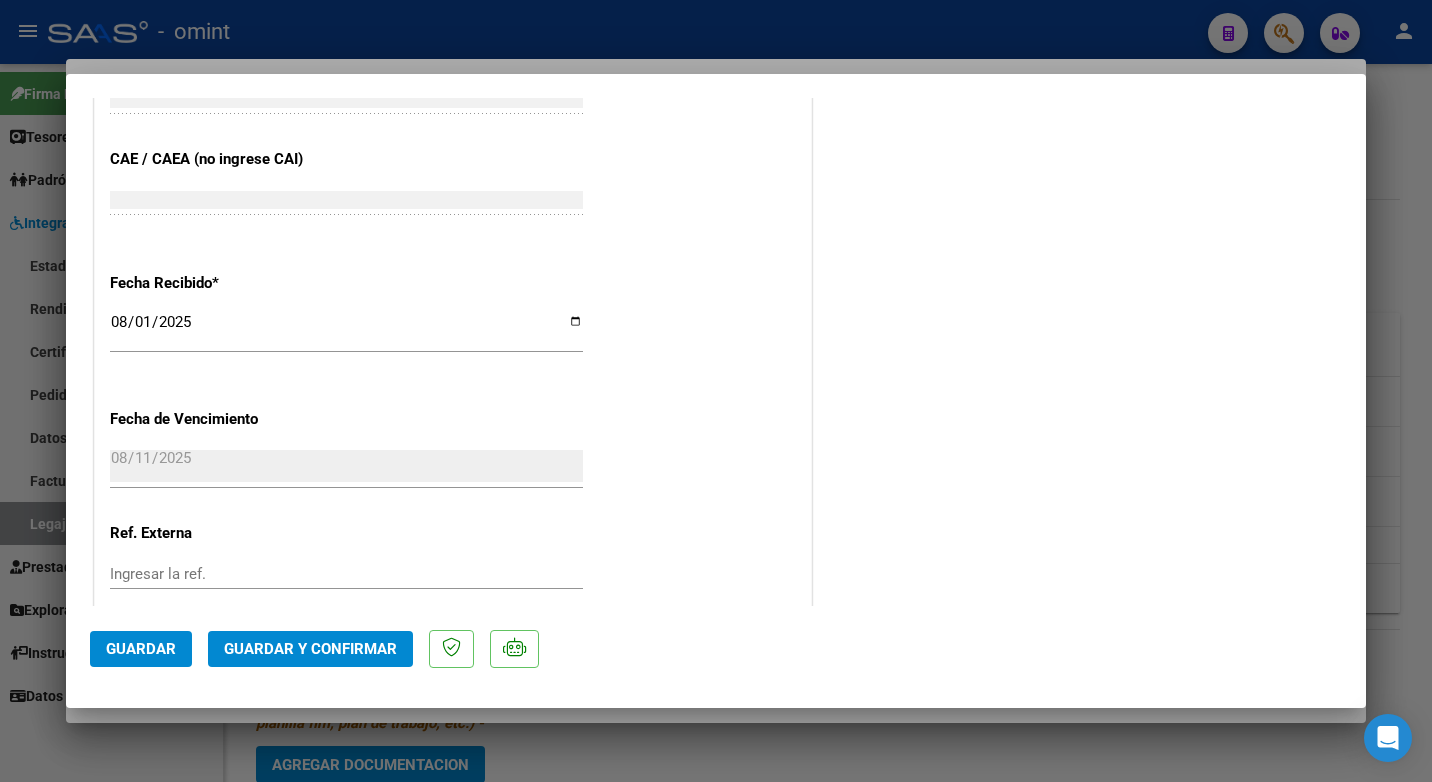 scroll, scrollTop: 1423, scrollLeft: 0, axis: vertical 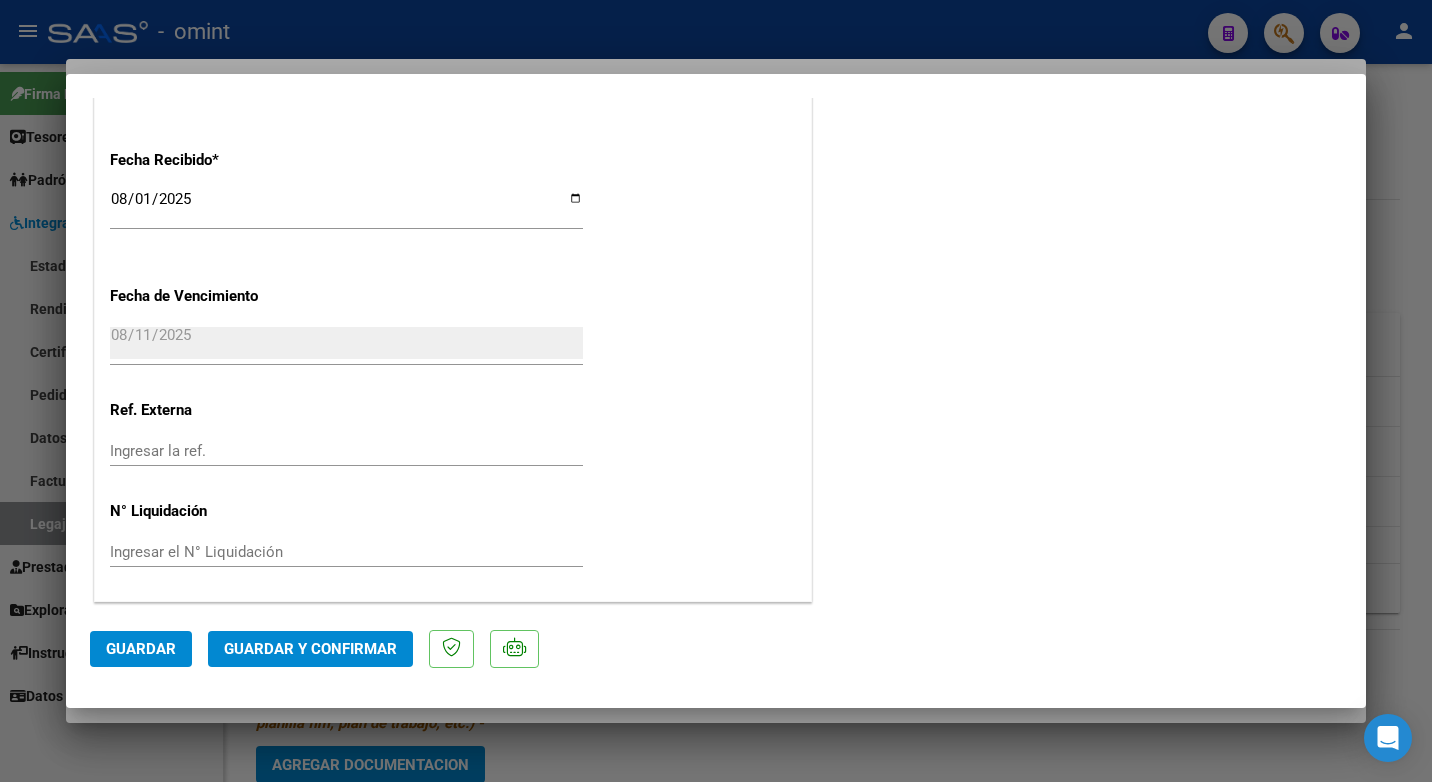 click on "Guardar y Confirmar" 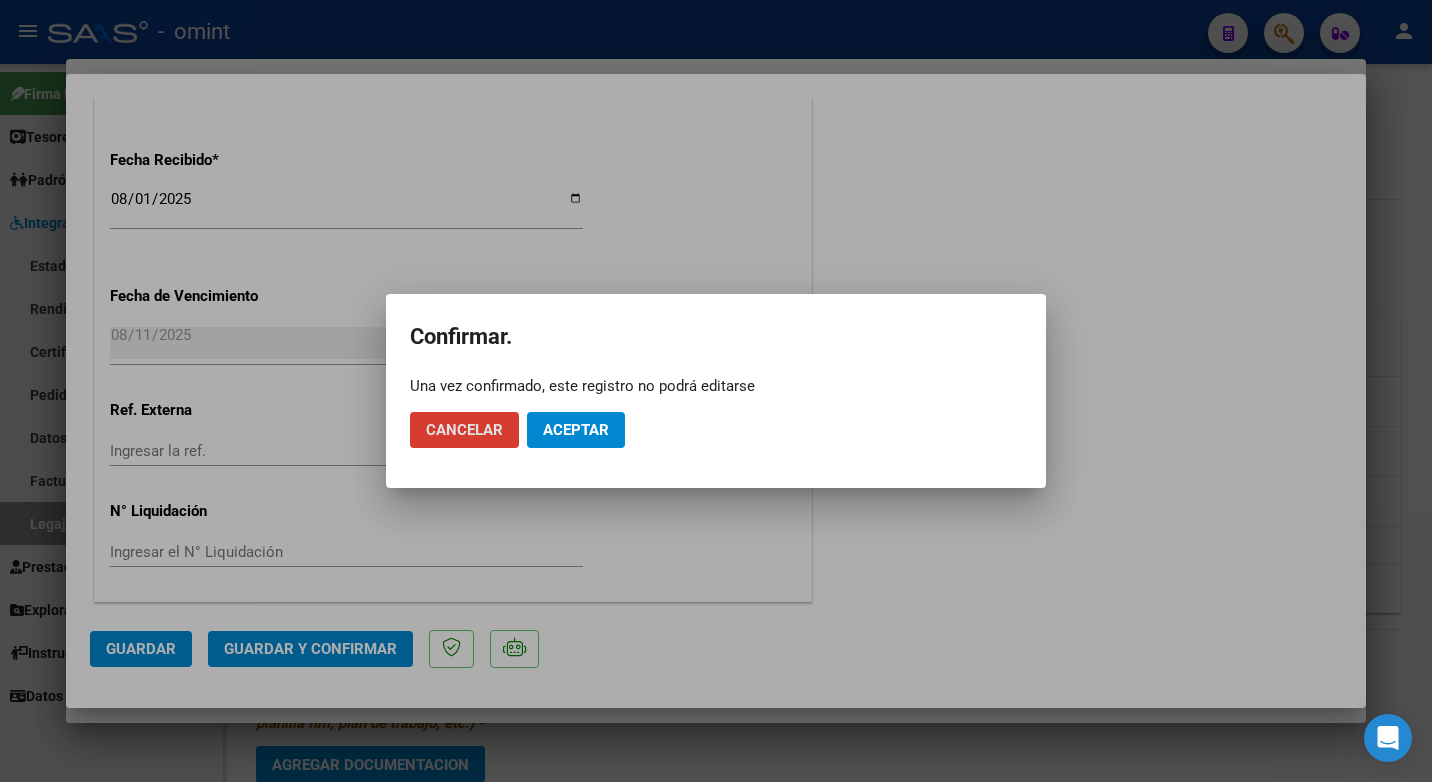 click on "Aceptar" 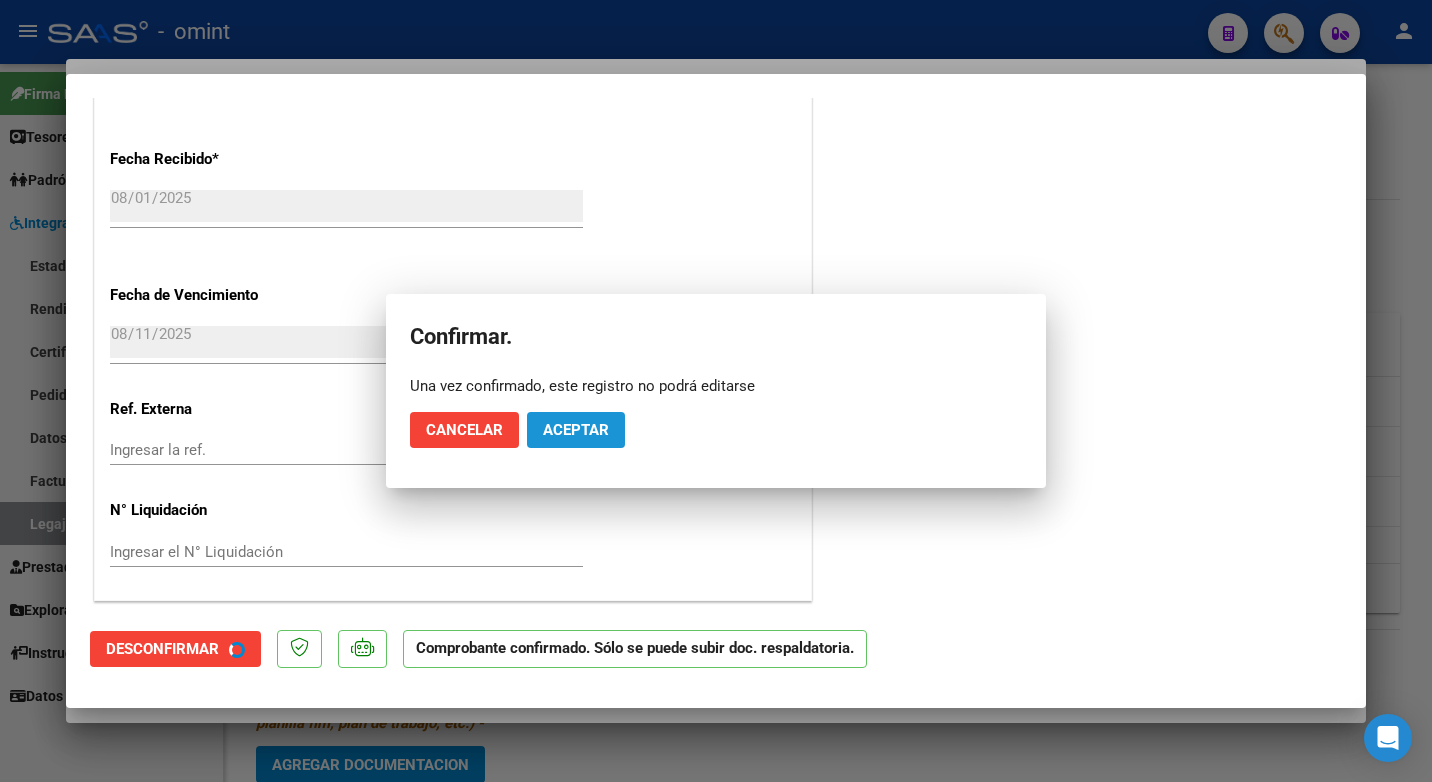 scroll, scrollTop: 1299, scrollLeft: 0, axis: vertical 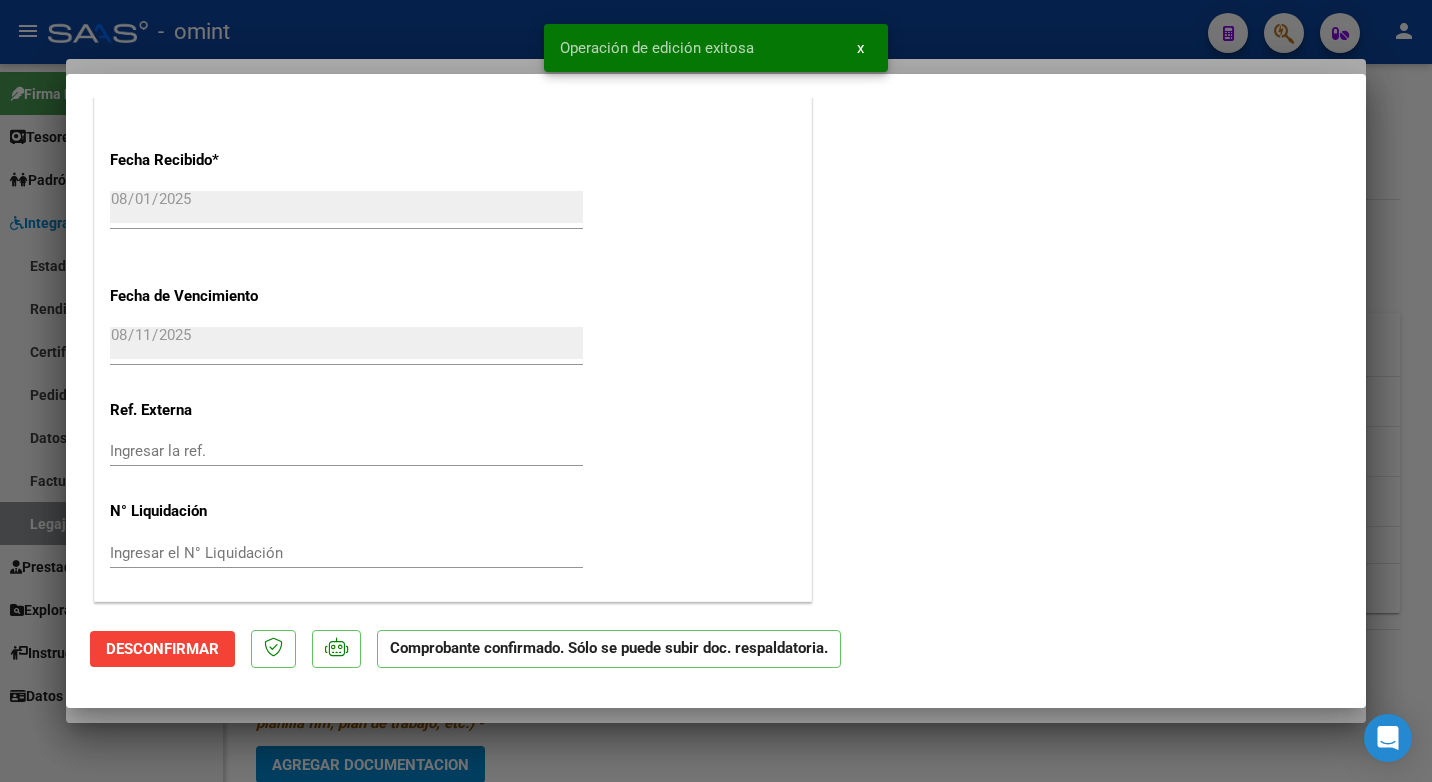 click at bounding box center [716, 391] 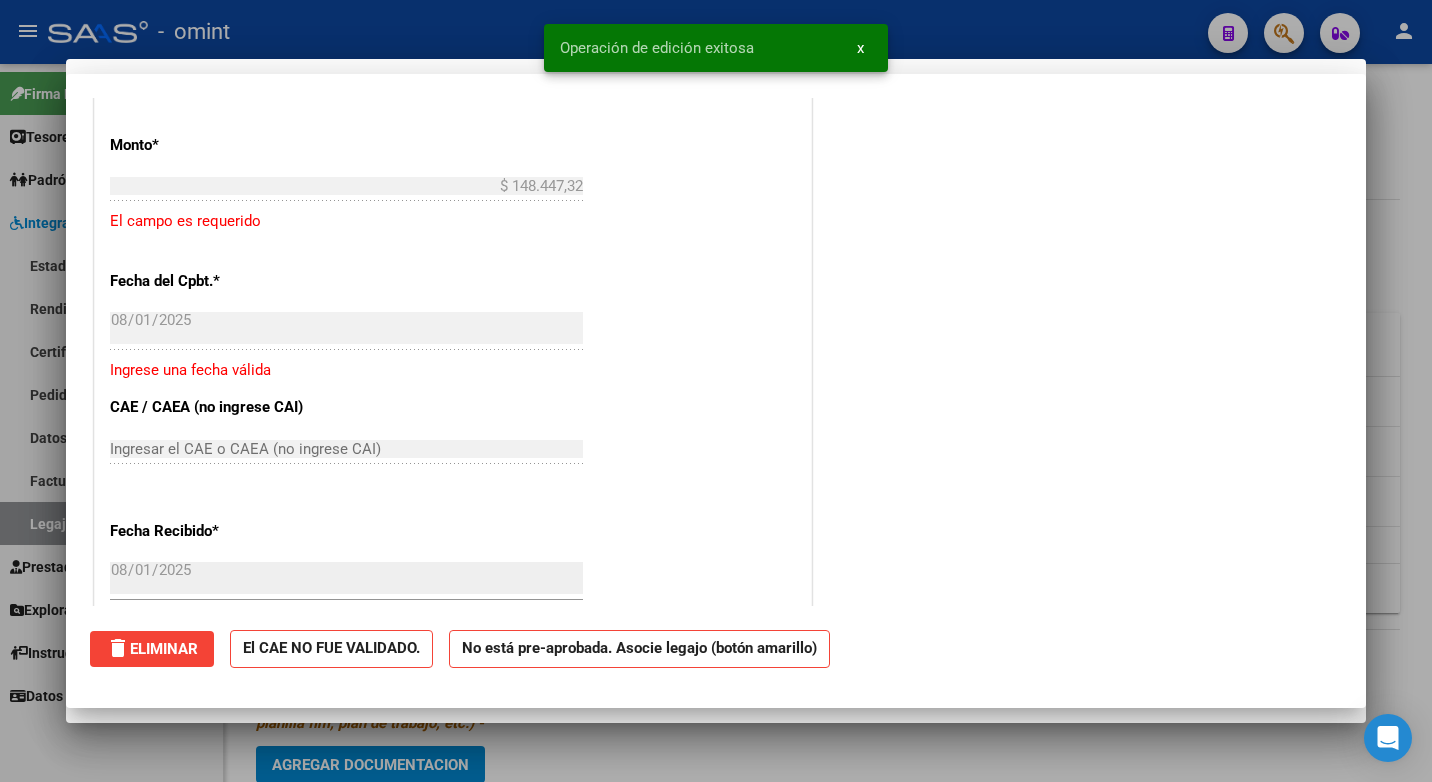 type 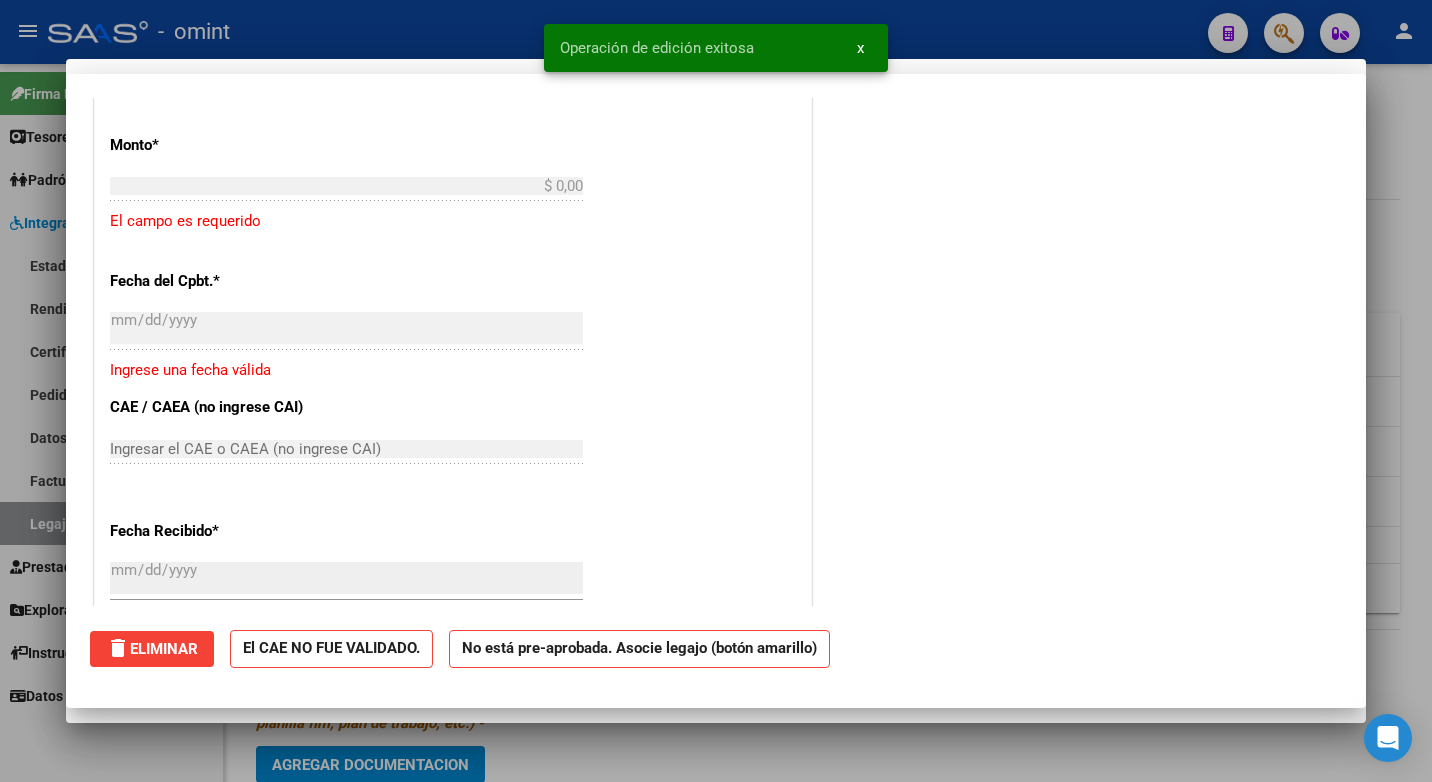 scroll, scrollTop: 1671, scrollLeft: 0, axis: vertical 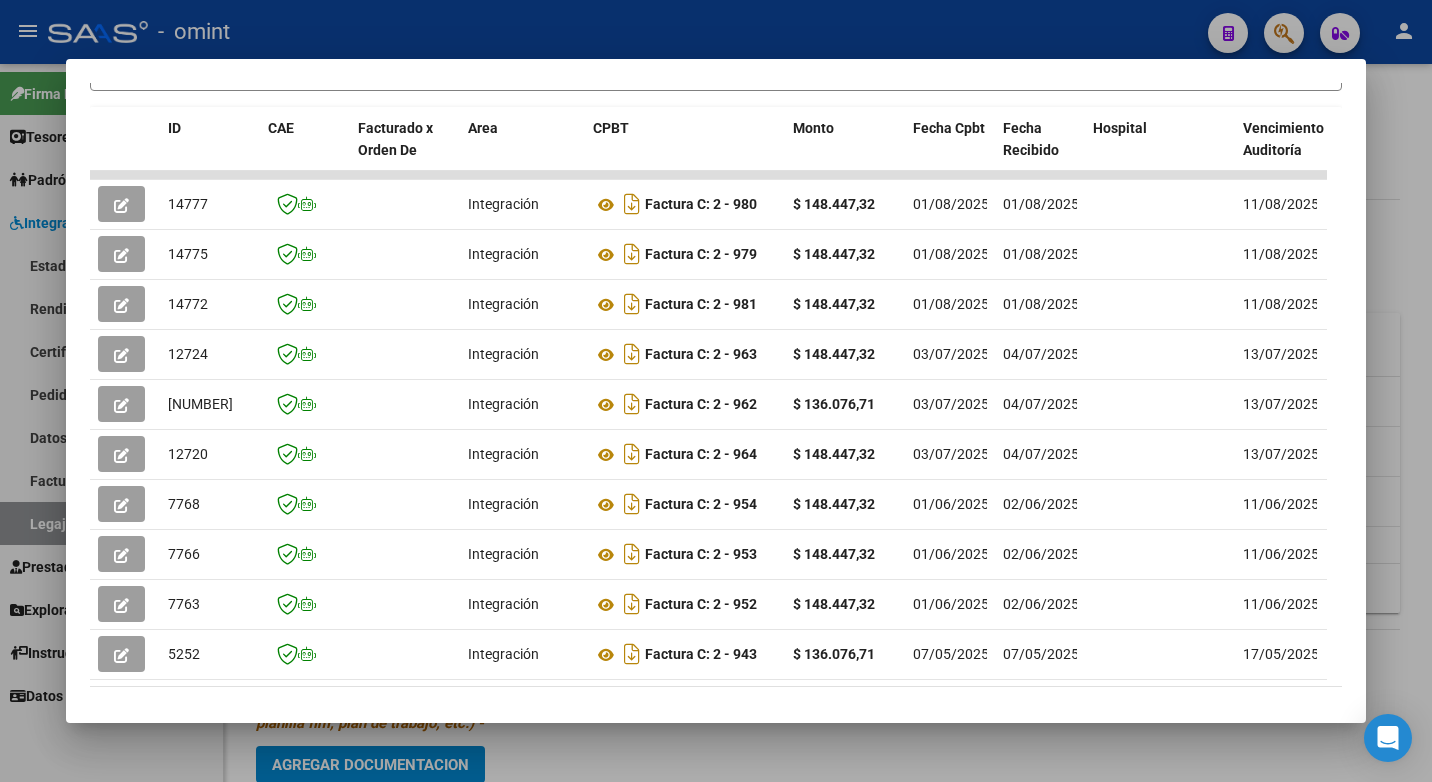 drag, startPoint x: 1020, startPoint y: 273, endPoint x: 11, endPoint y: 241, distance: 1009.5073 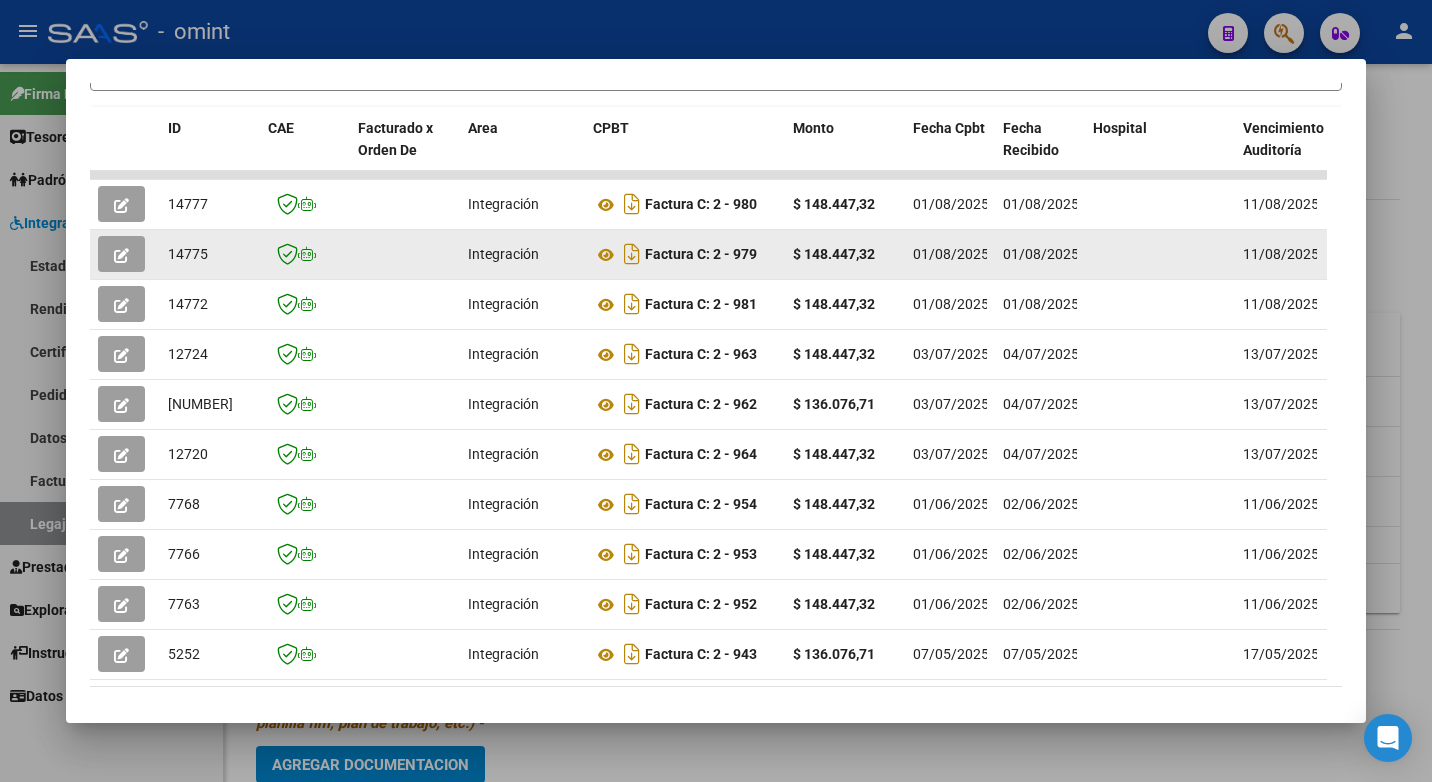click on "14775" 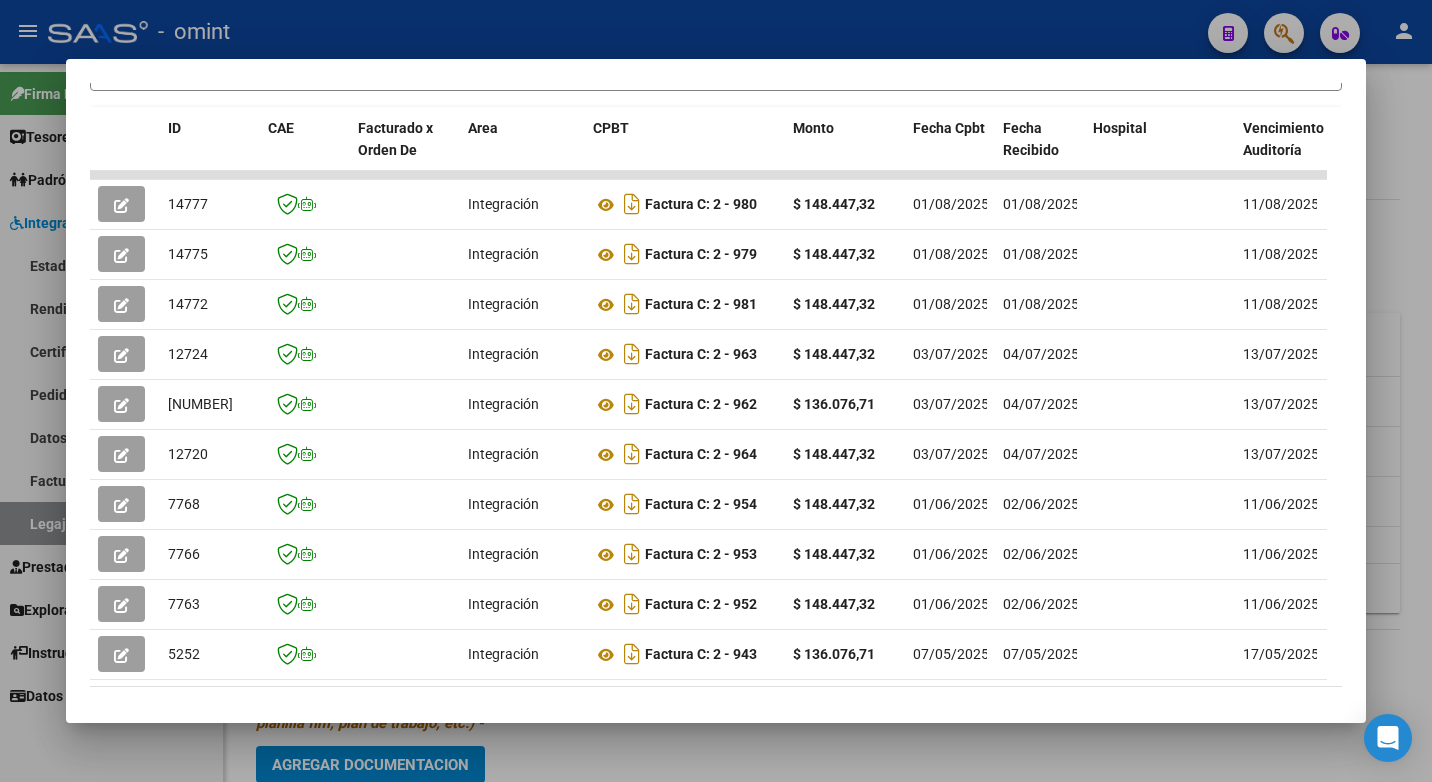 click at bounding box center (716, 391) 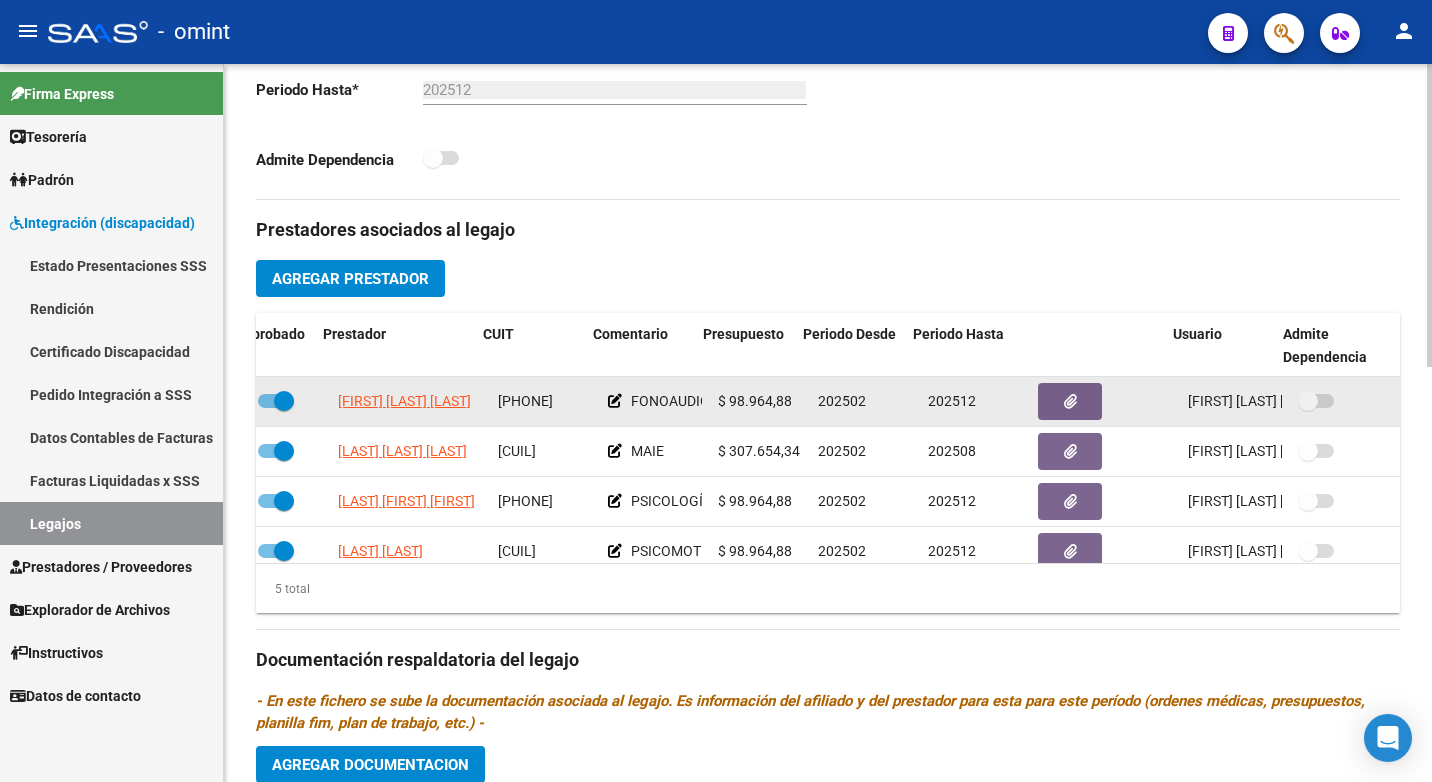 scroll, scrollTop: 400, scrollLeft: 0, axis: vertical 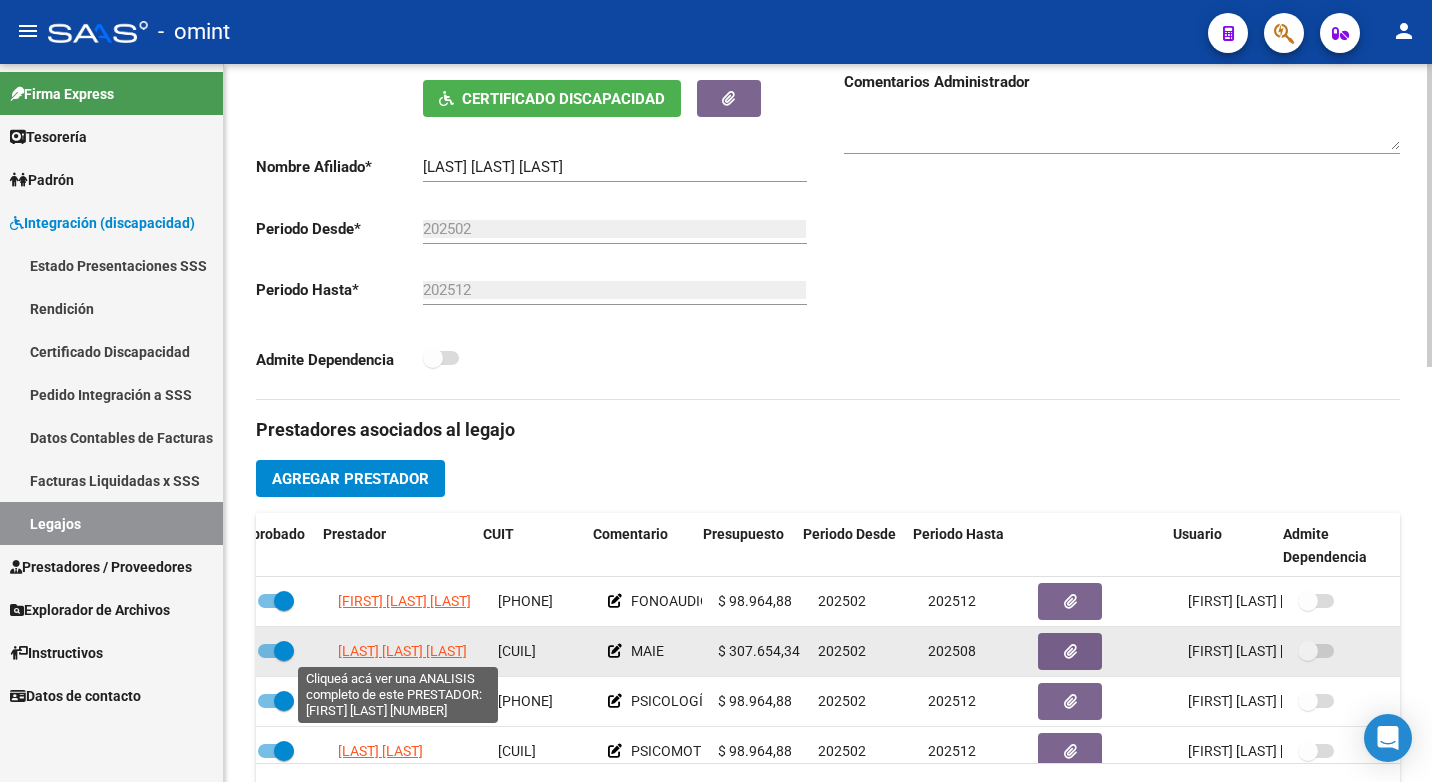 click on "URBANI MARIA CECILIA" 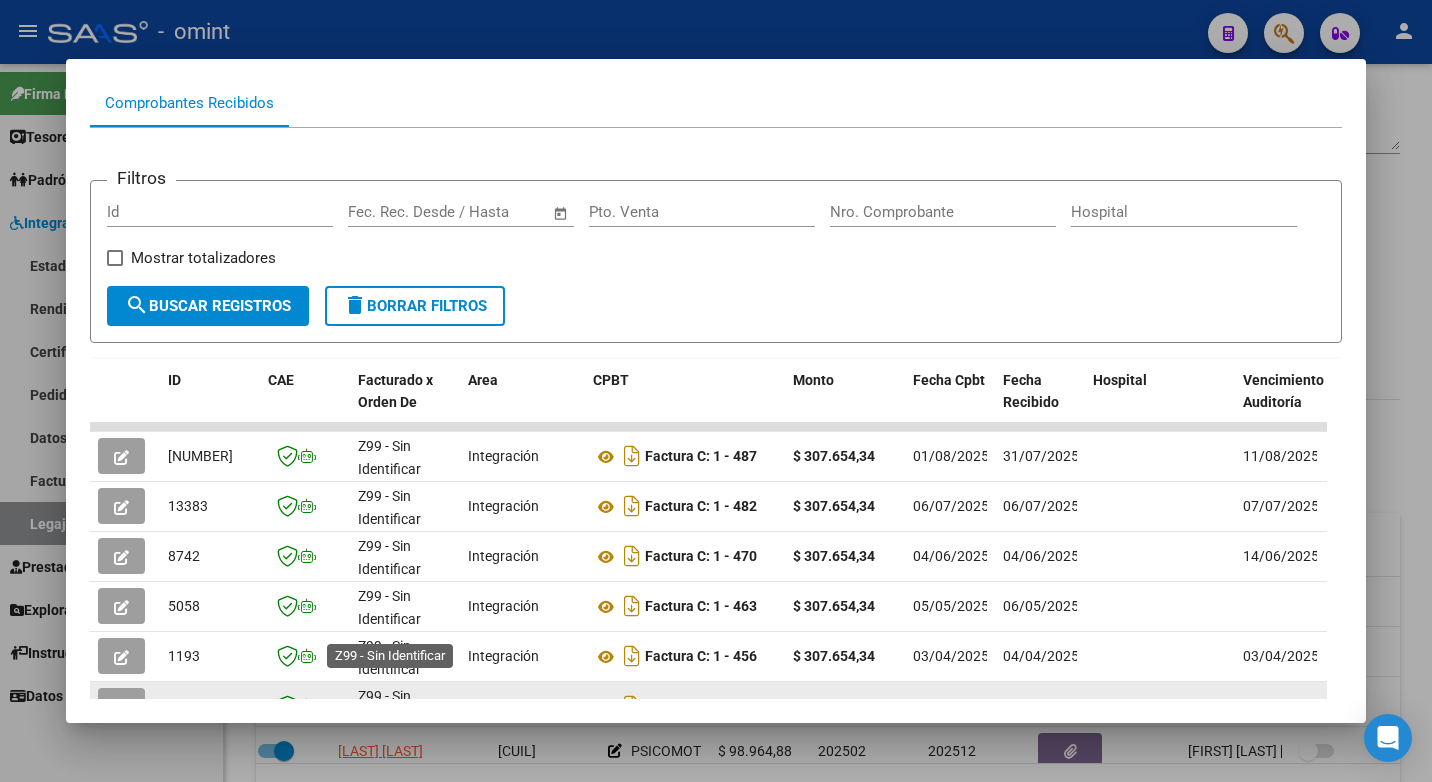 scroll, scrollTop: 300, scrollLeft: 0, axis: vertical 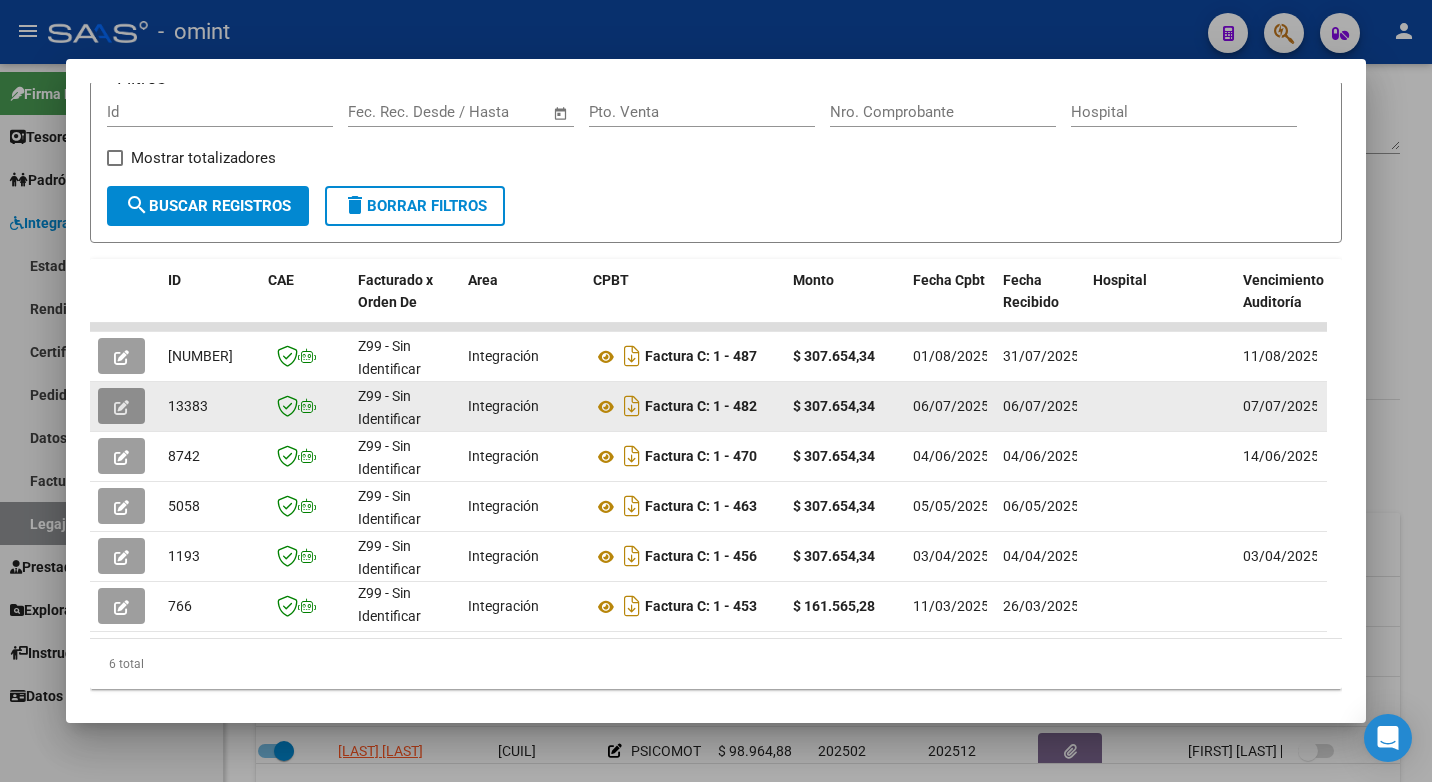 click 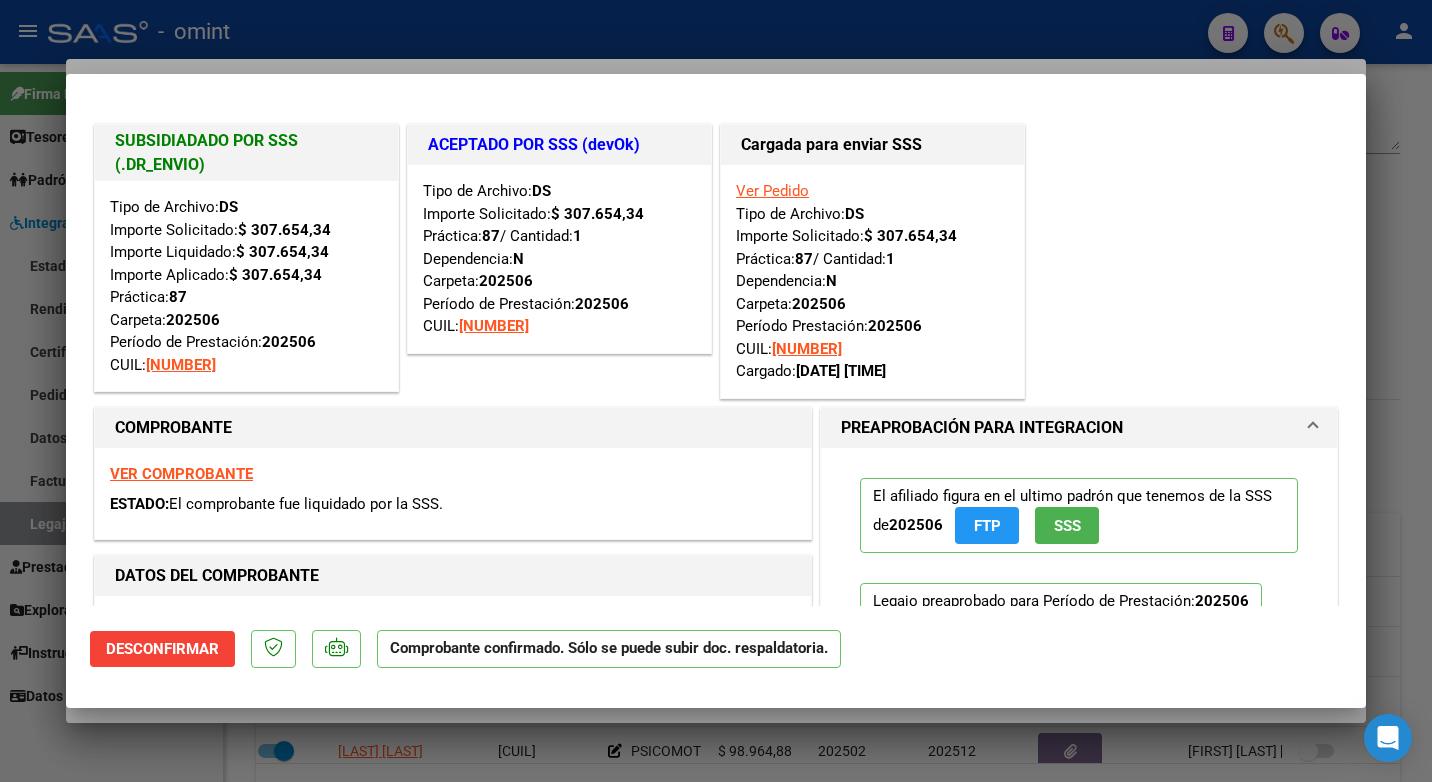 drag, startPoint x: 49, startPoint y: 57, endPoint x: 83, endPoint y: 59, distance: 34.058773 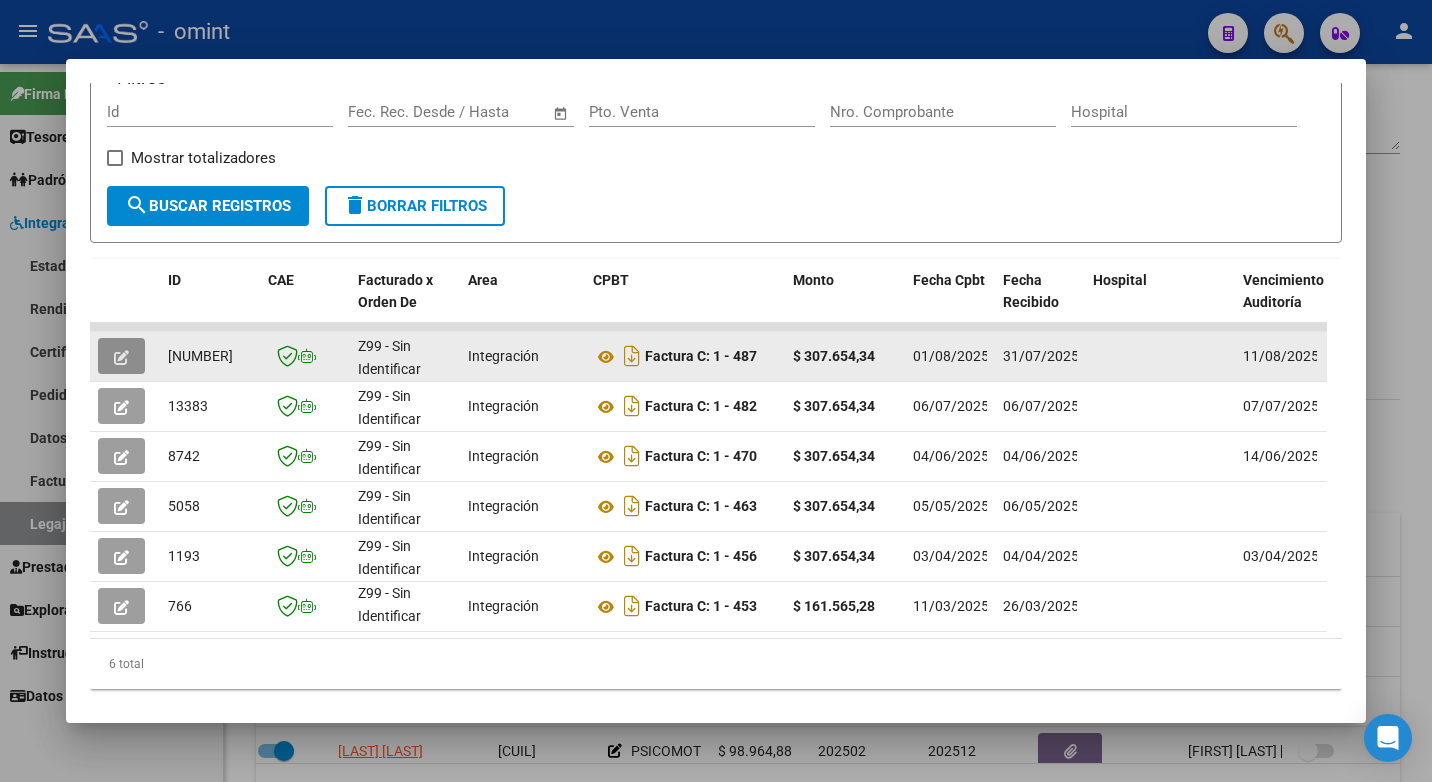 click 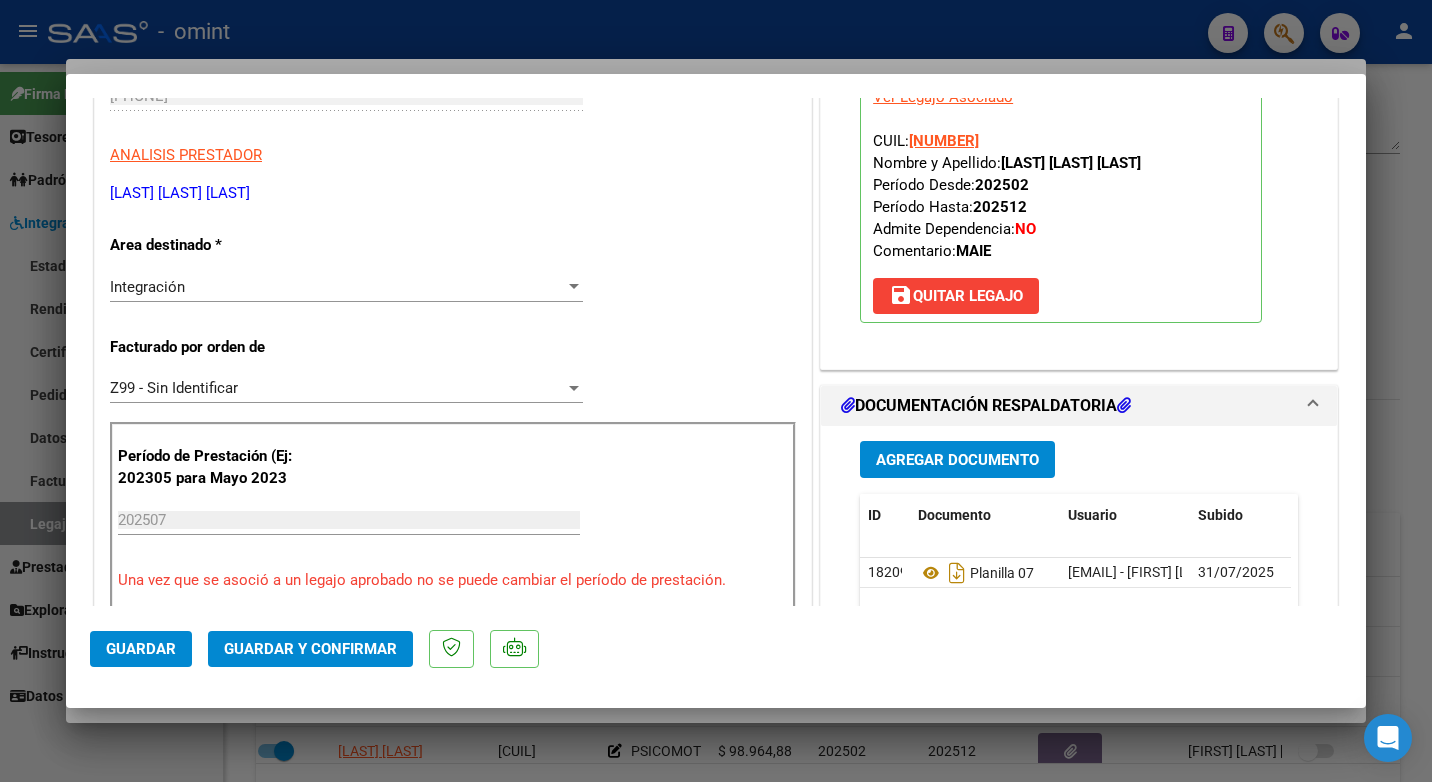 scroll, scrollTop: 400, scrollLeft: 0, axis: vertical 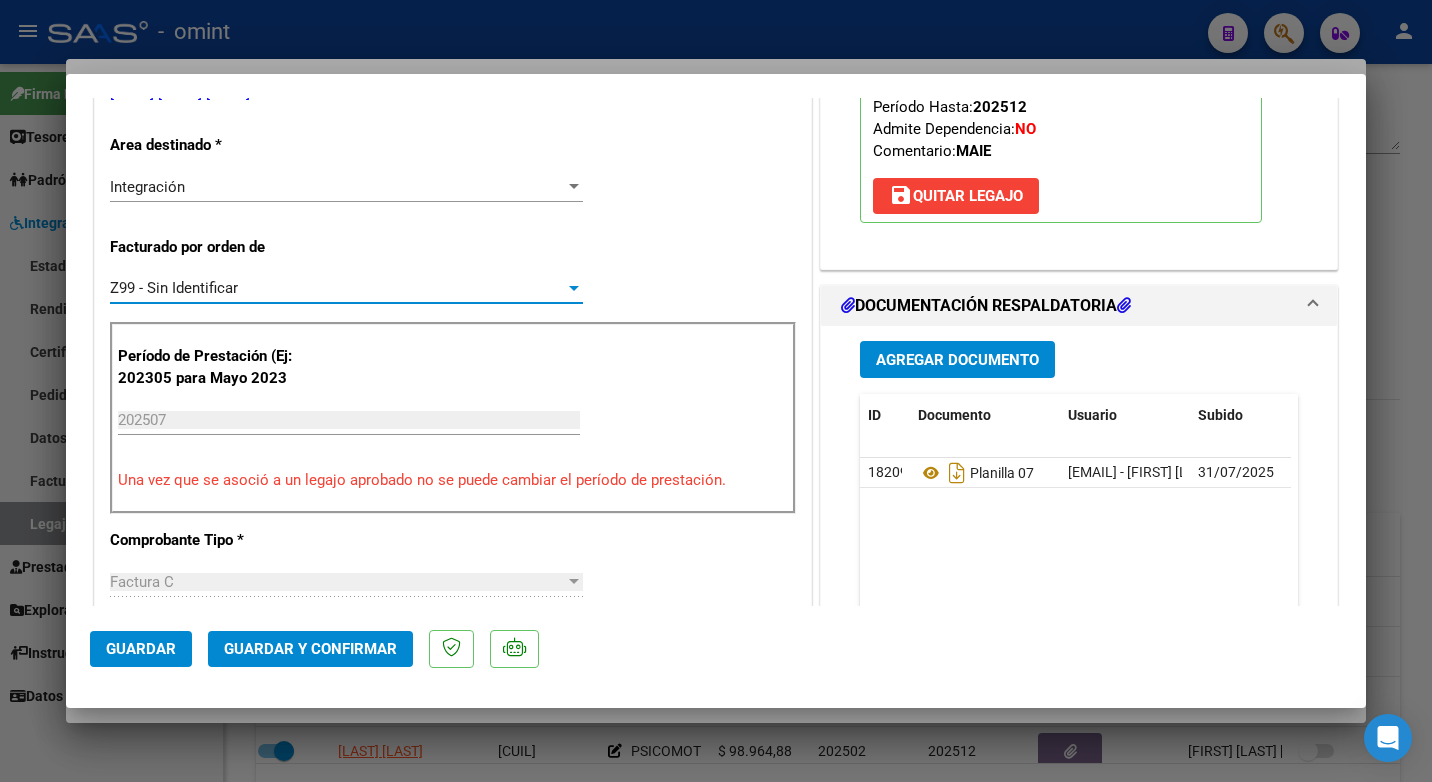 click at bounding box center (574, 288) 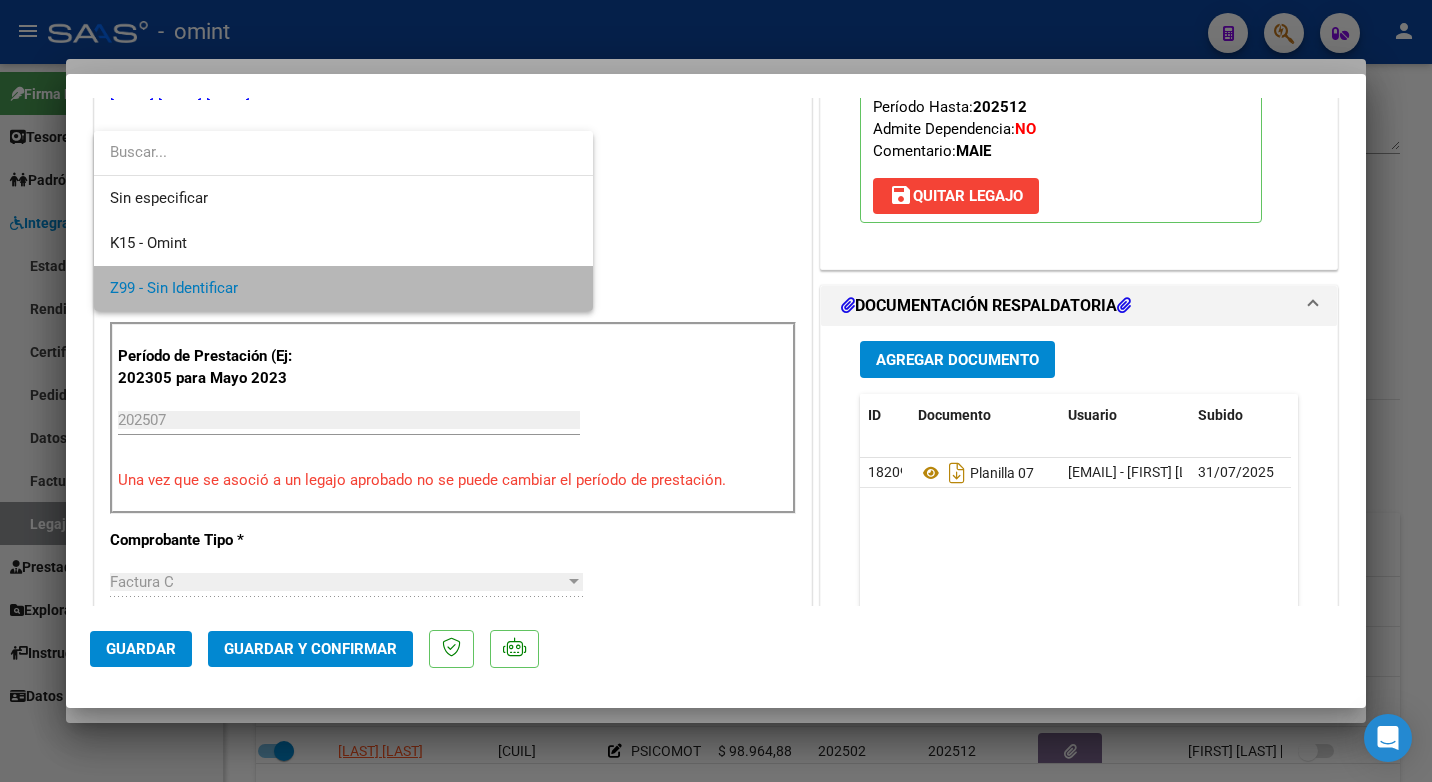 click on "Z99 - Sin Identificar" at bounding box center [343, 288] 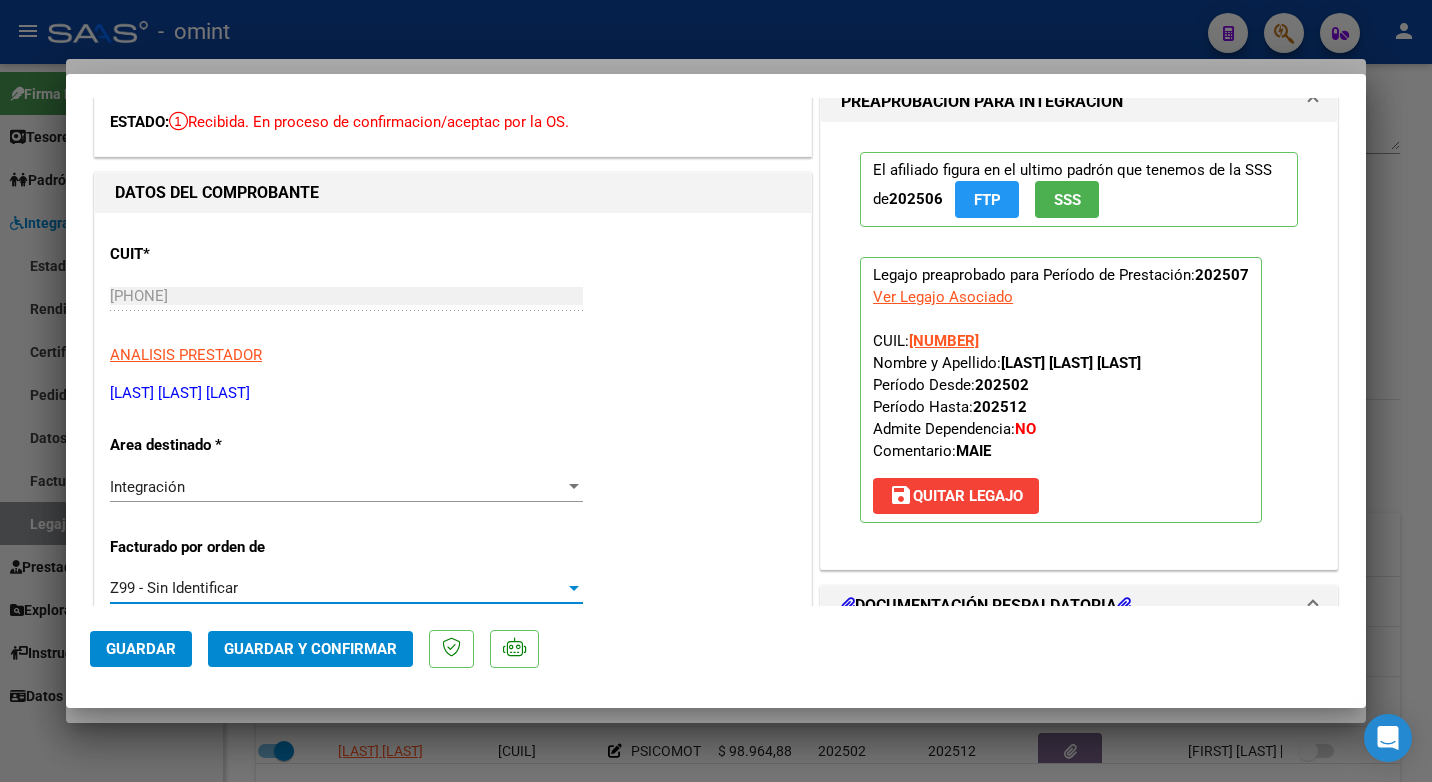 scroll, scrollTop: 0, scrollLeft: 0, axis: both 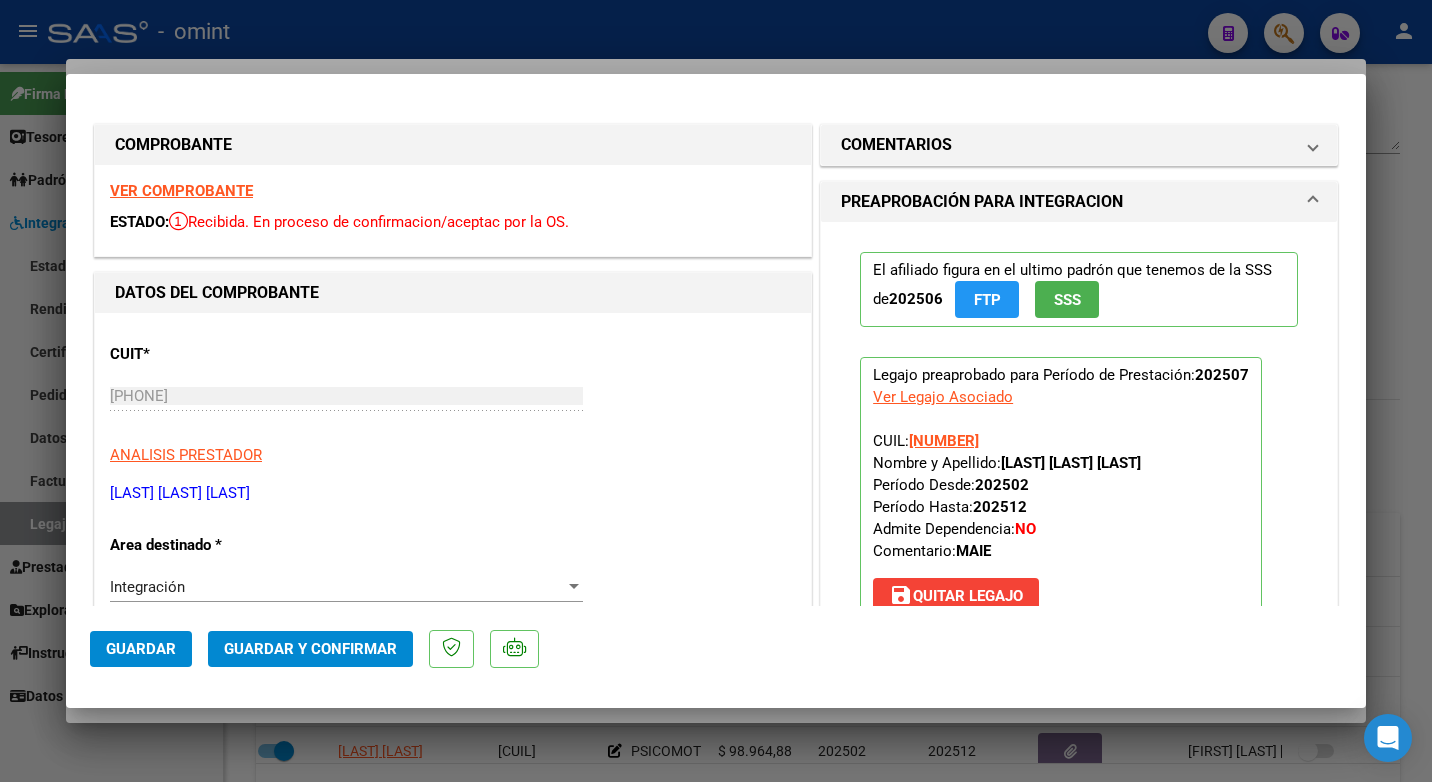 click on "VER COMPROBANTE" at bounding box center [181, 191] 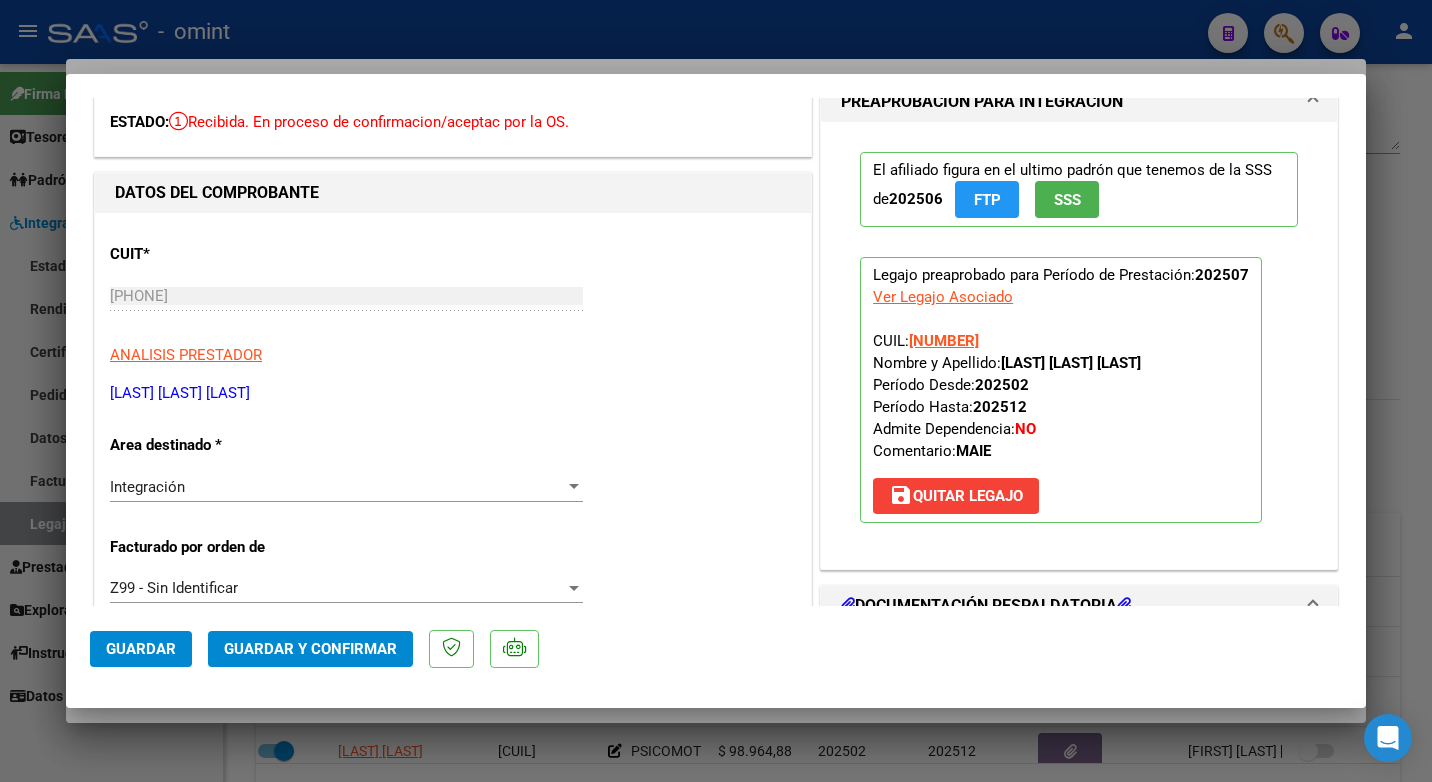 scroll, scrollTop: 300, scrollLeft: 0, axis: vertical 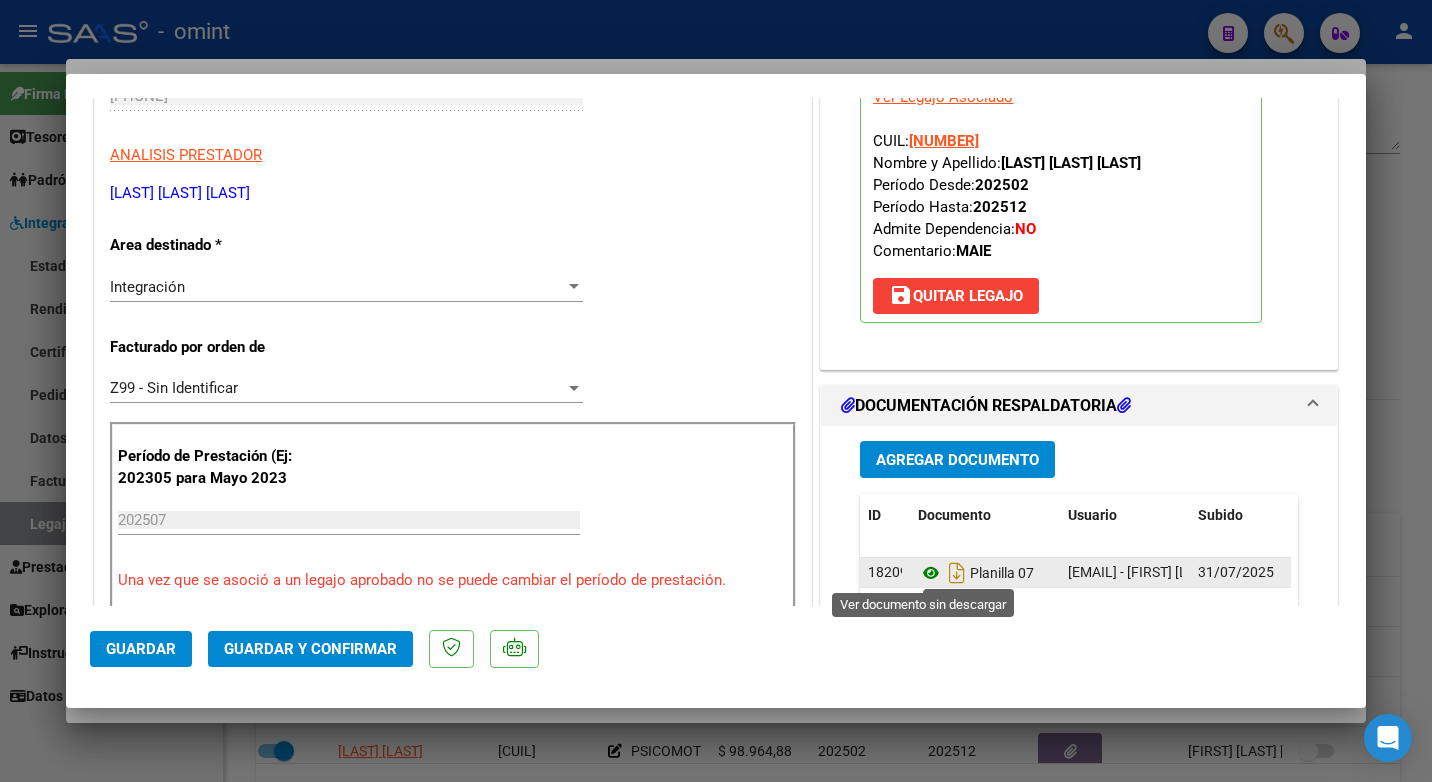 click 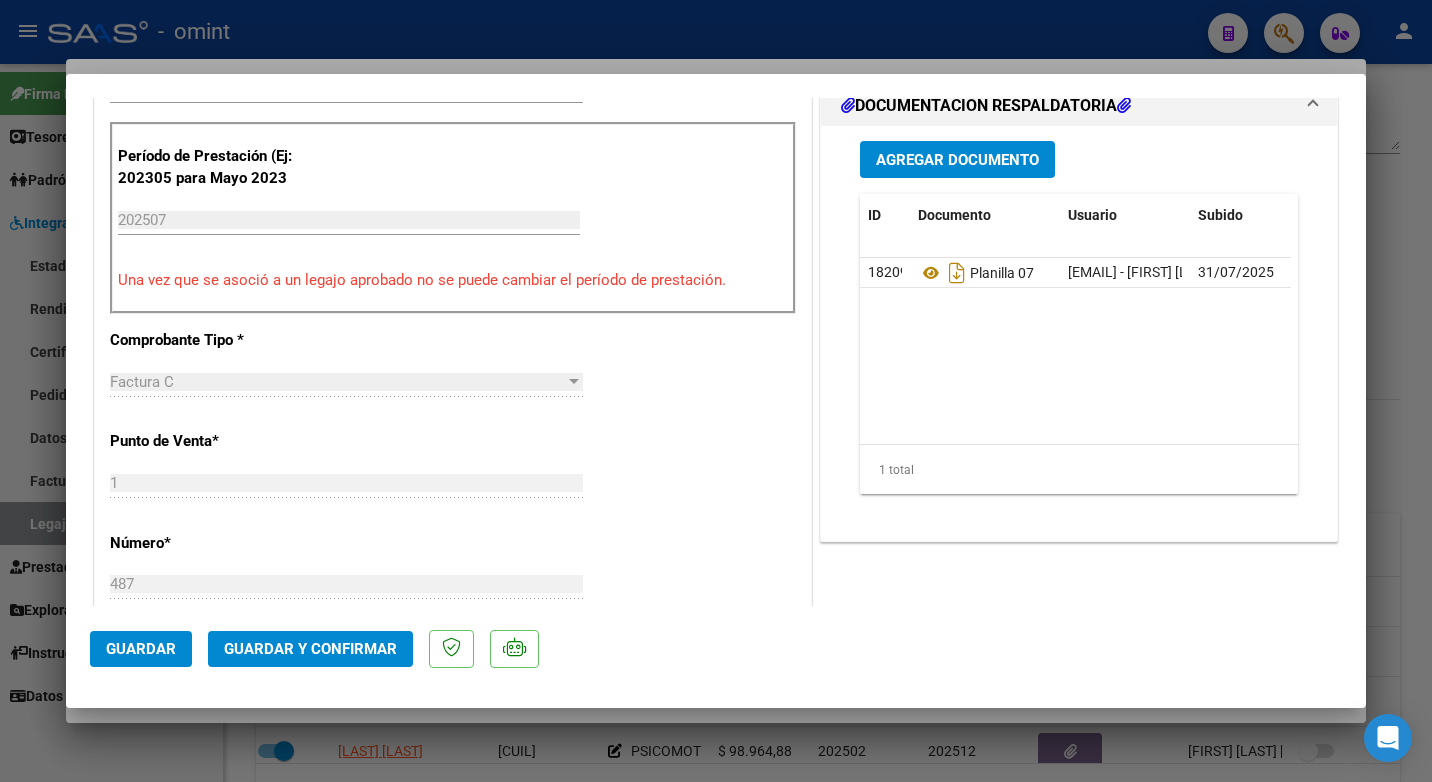 scroll, scrollTop: 900, scrollLeft: 0, axis: vertical 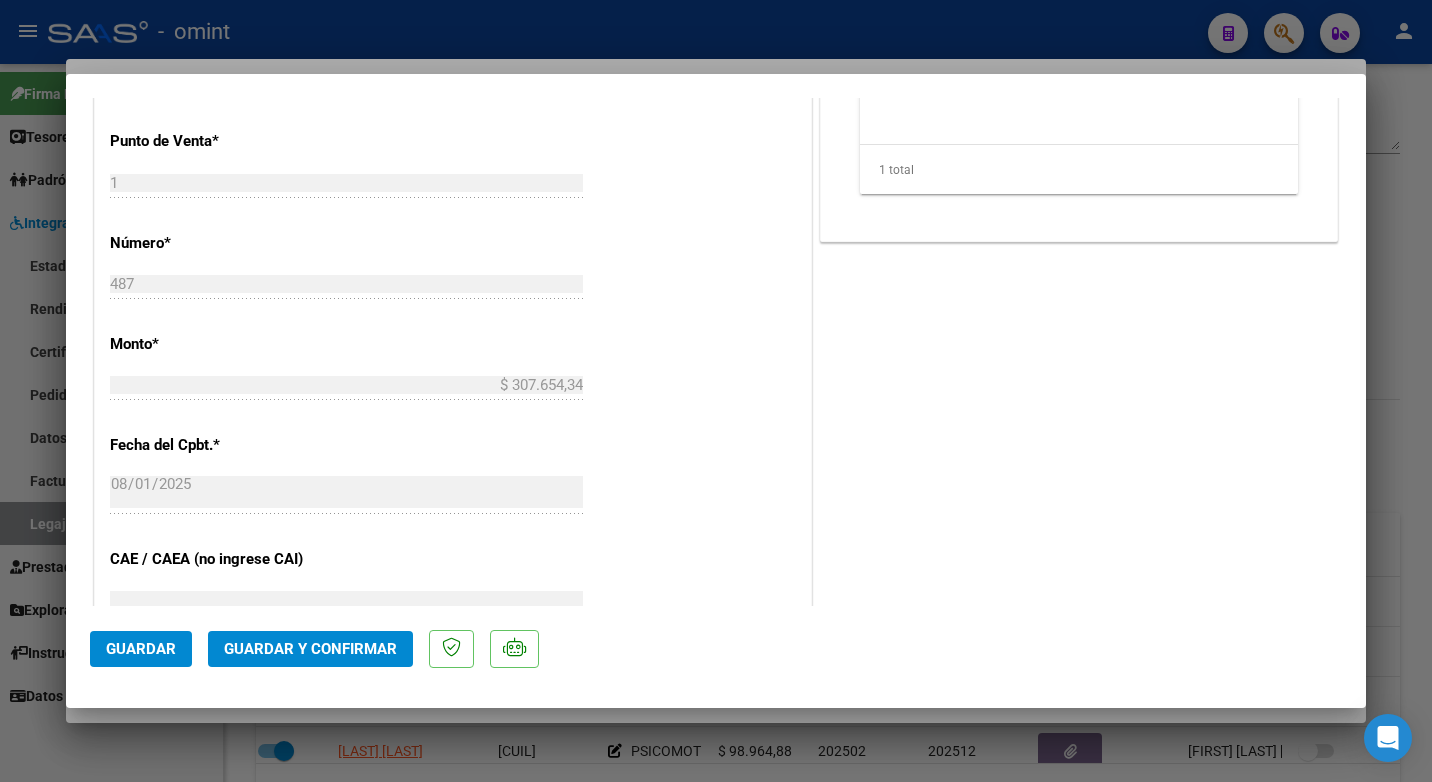 click on "Guardar y Confirmar" 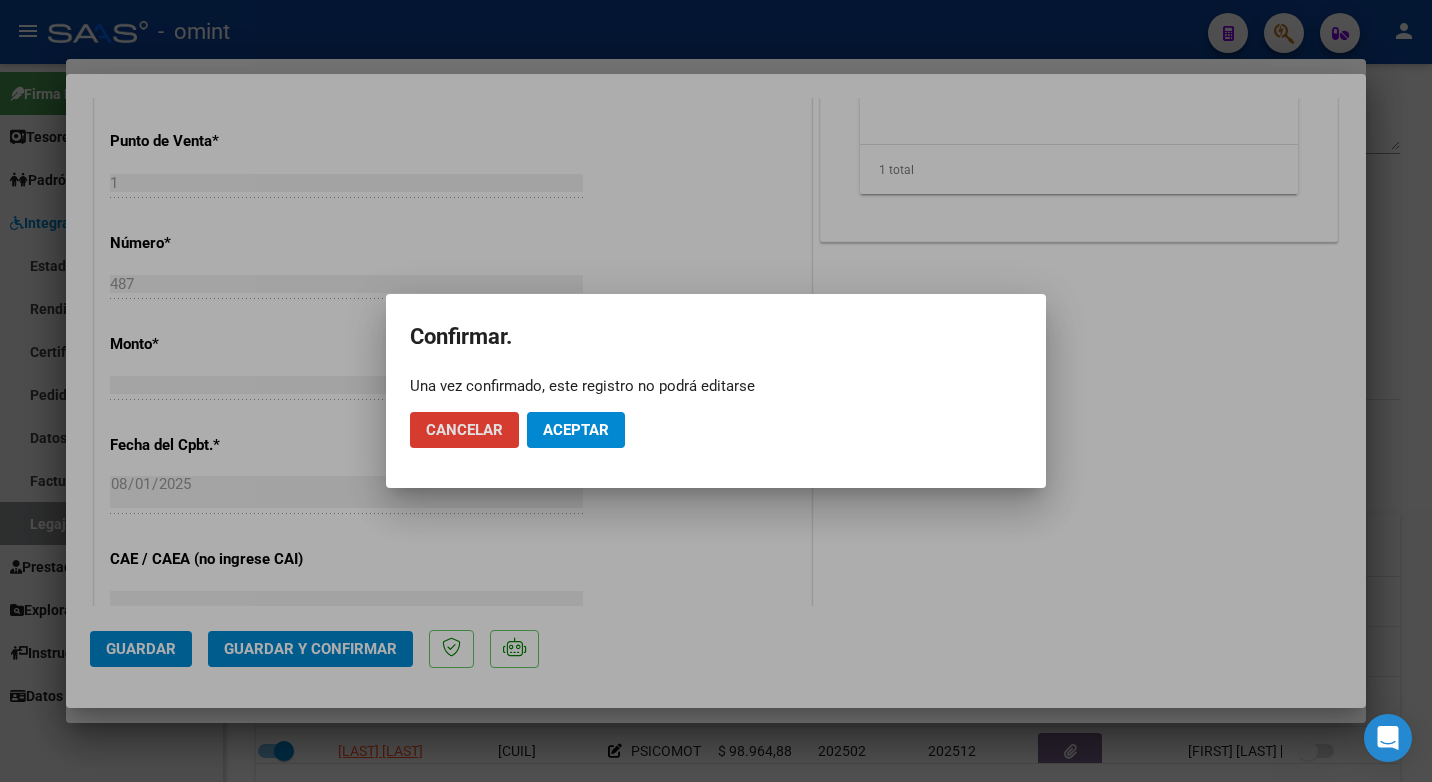 click on "Aceptar" 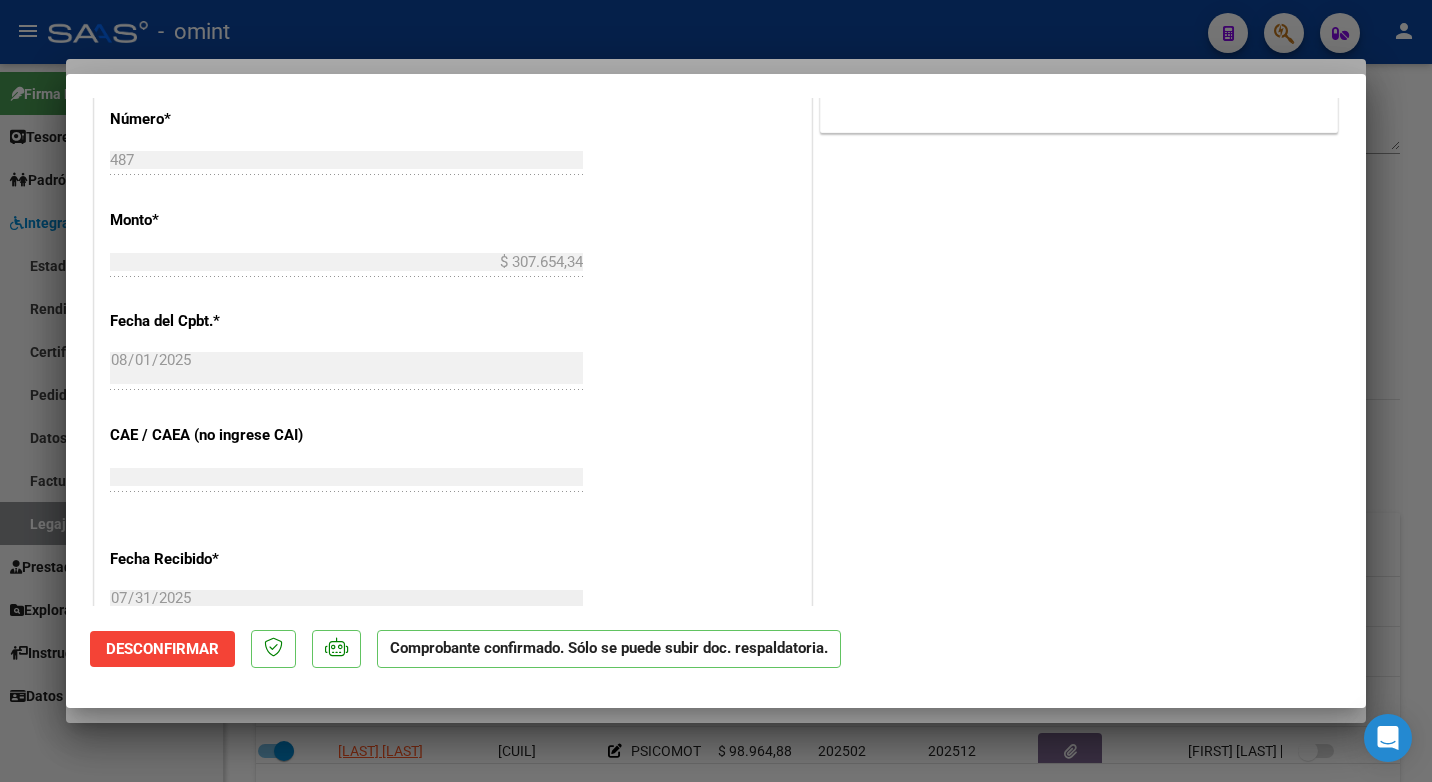 click at bounding box center [716, 391] 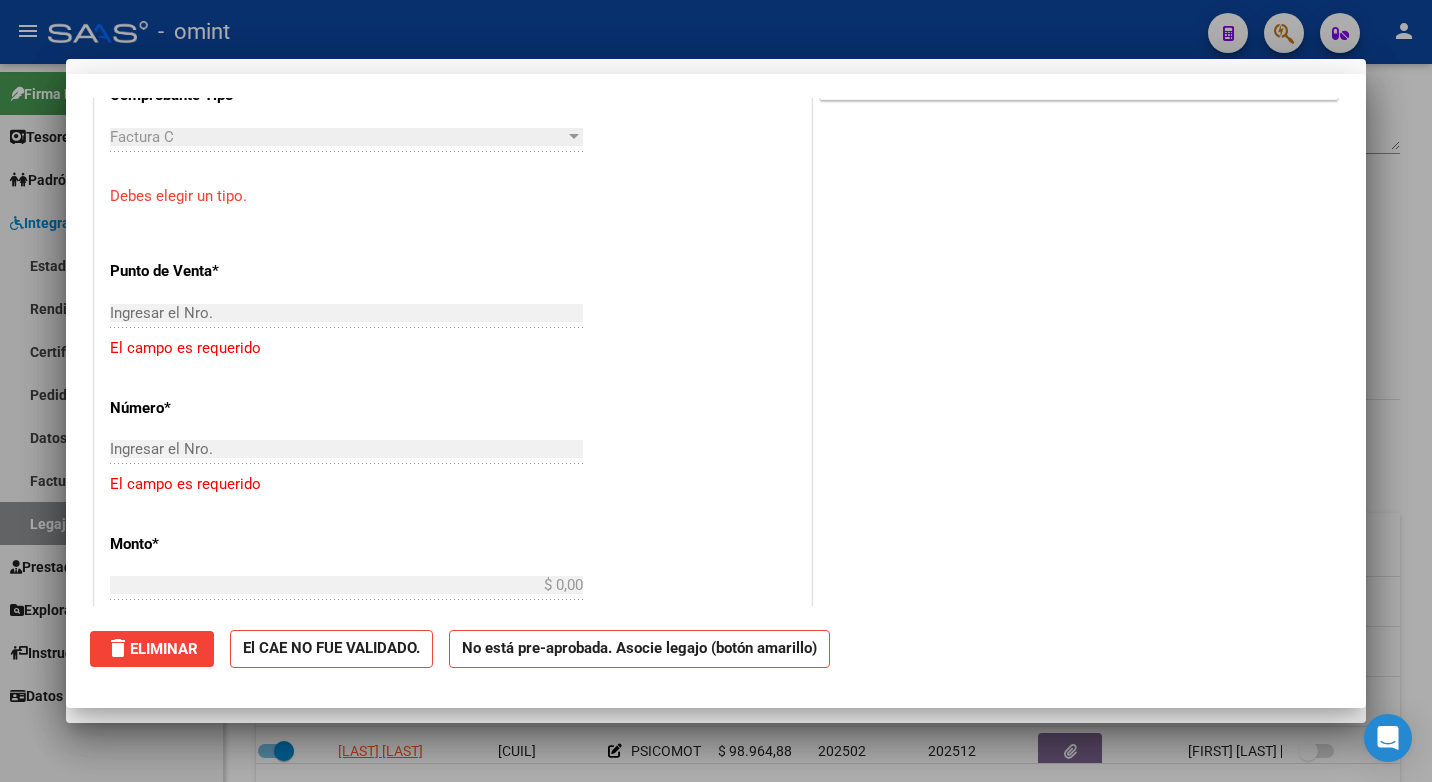 scroll, scrollTop: 935, scrollLeft: 0, axis: vertical 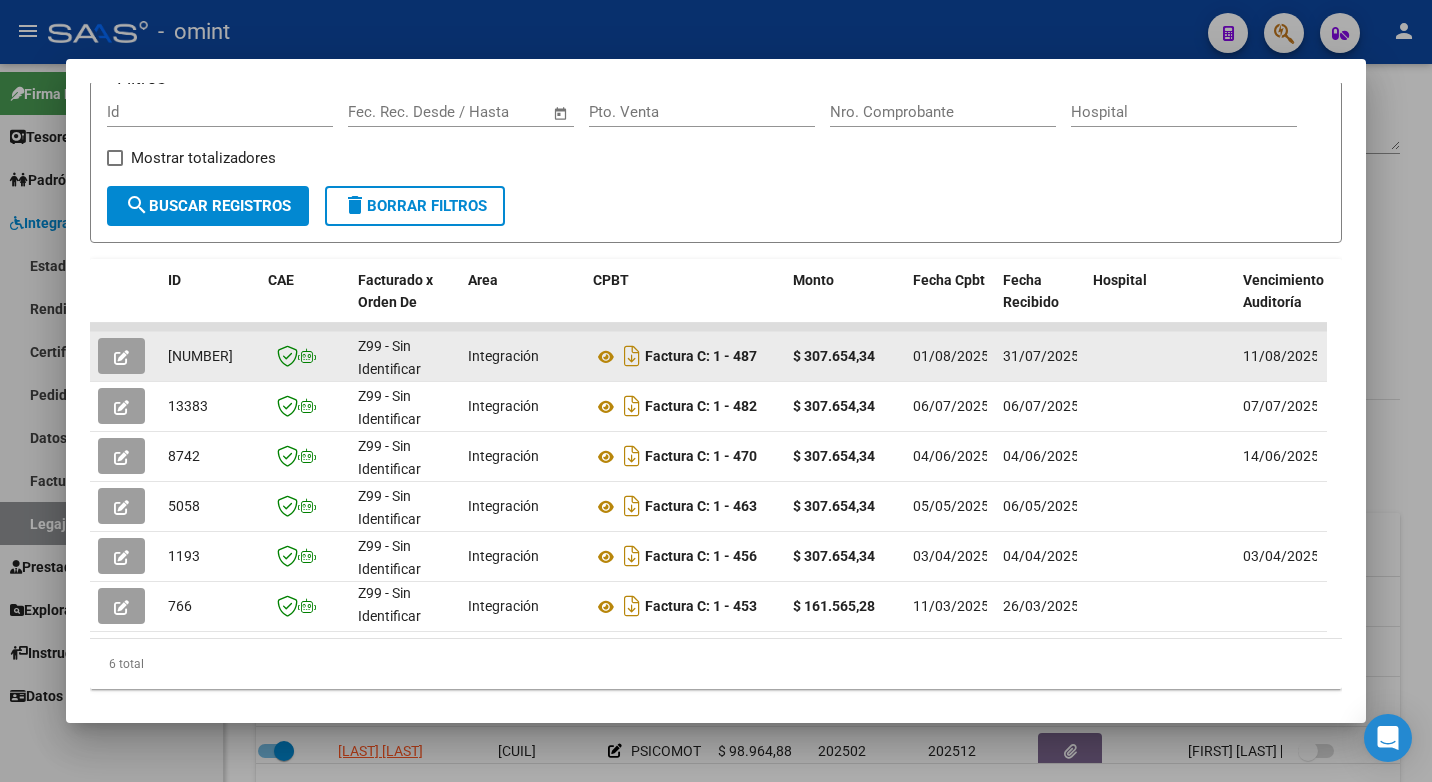 click on "14664" 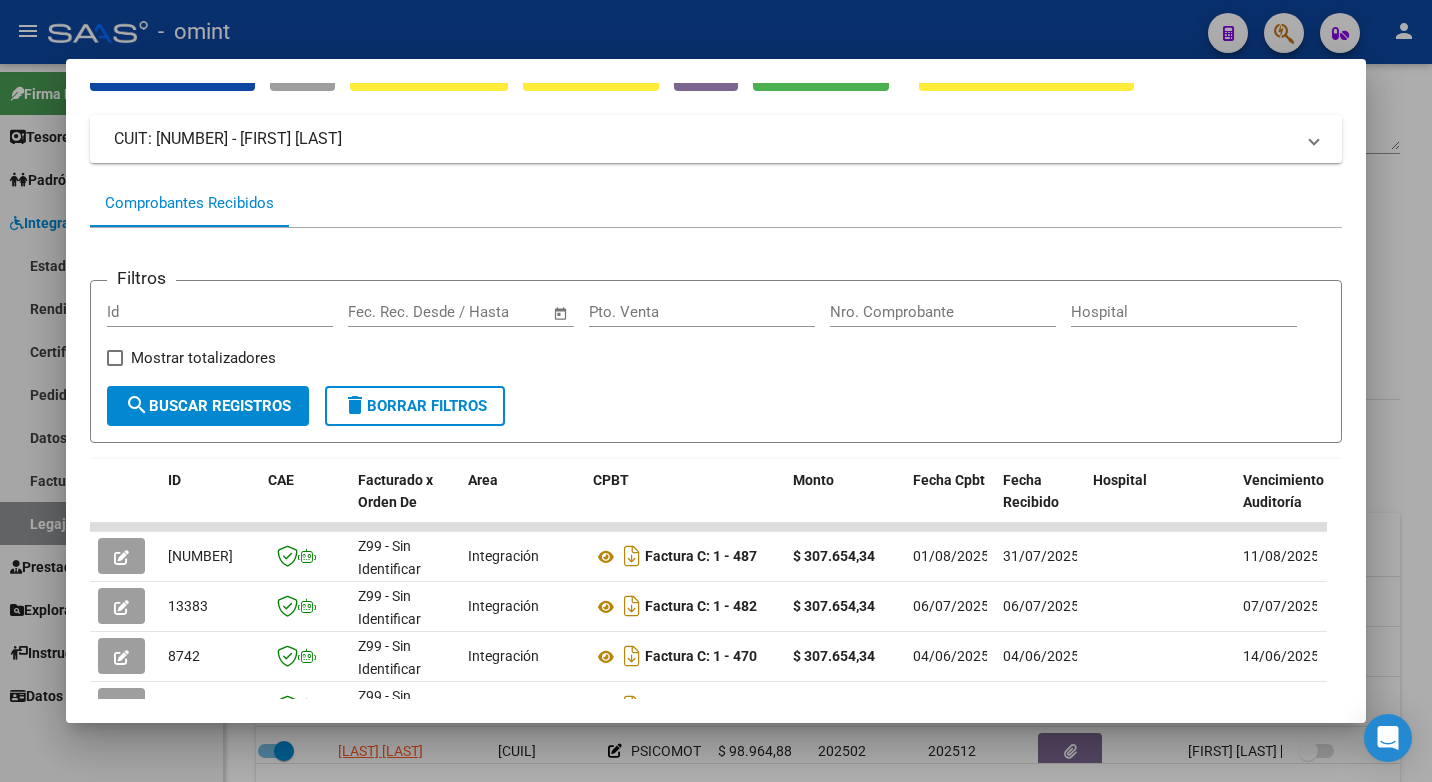 scroll, scrollTop: 0, scrollLeft: 0, axis: both 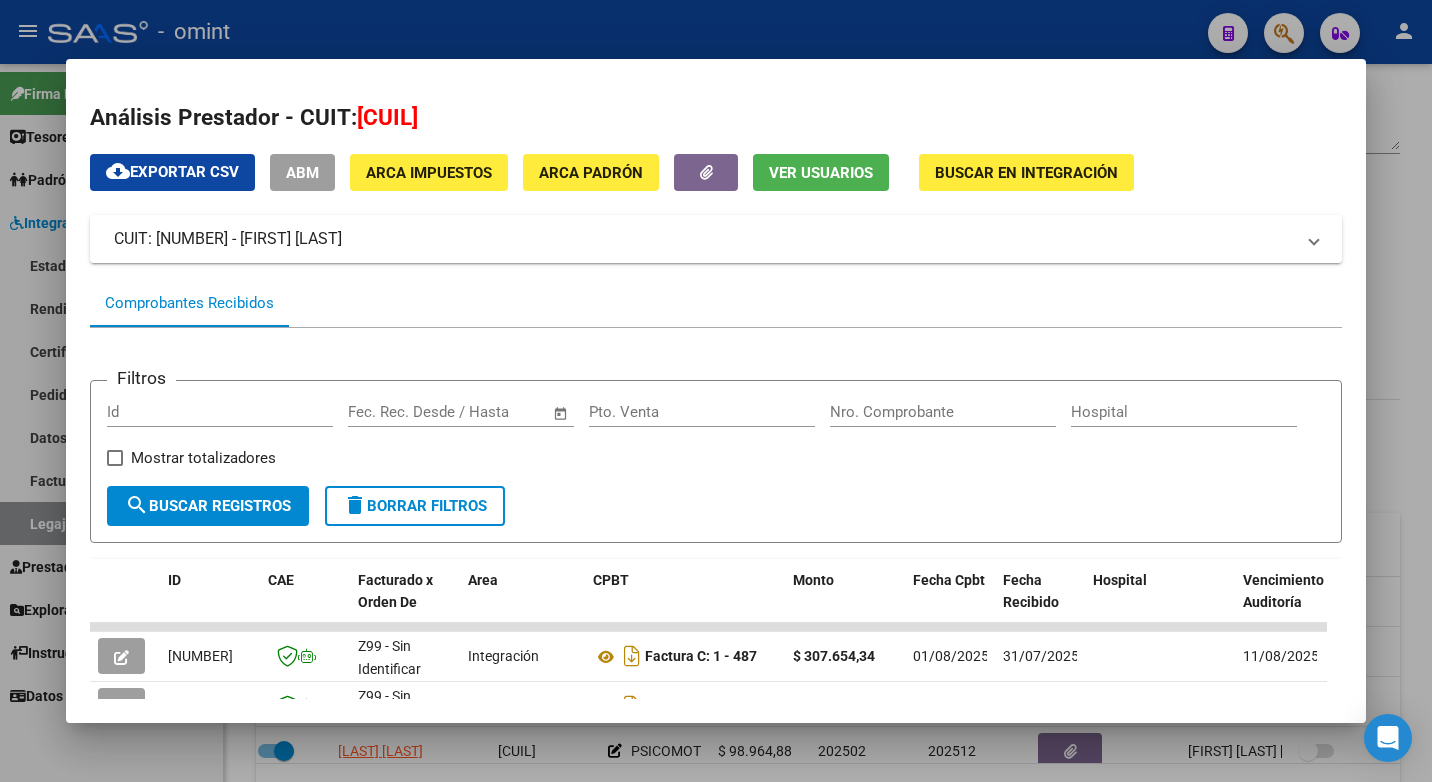 click at bounding box center [716, 391] 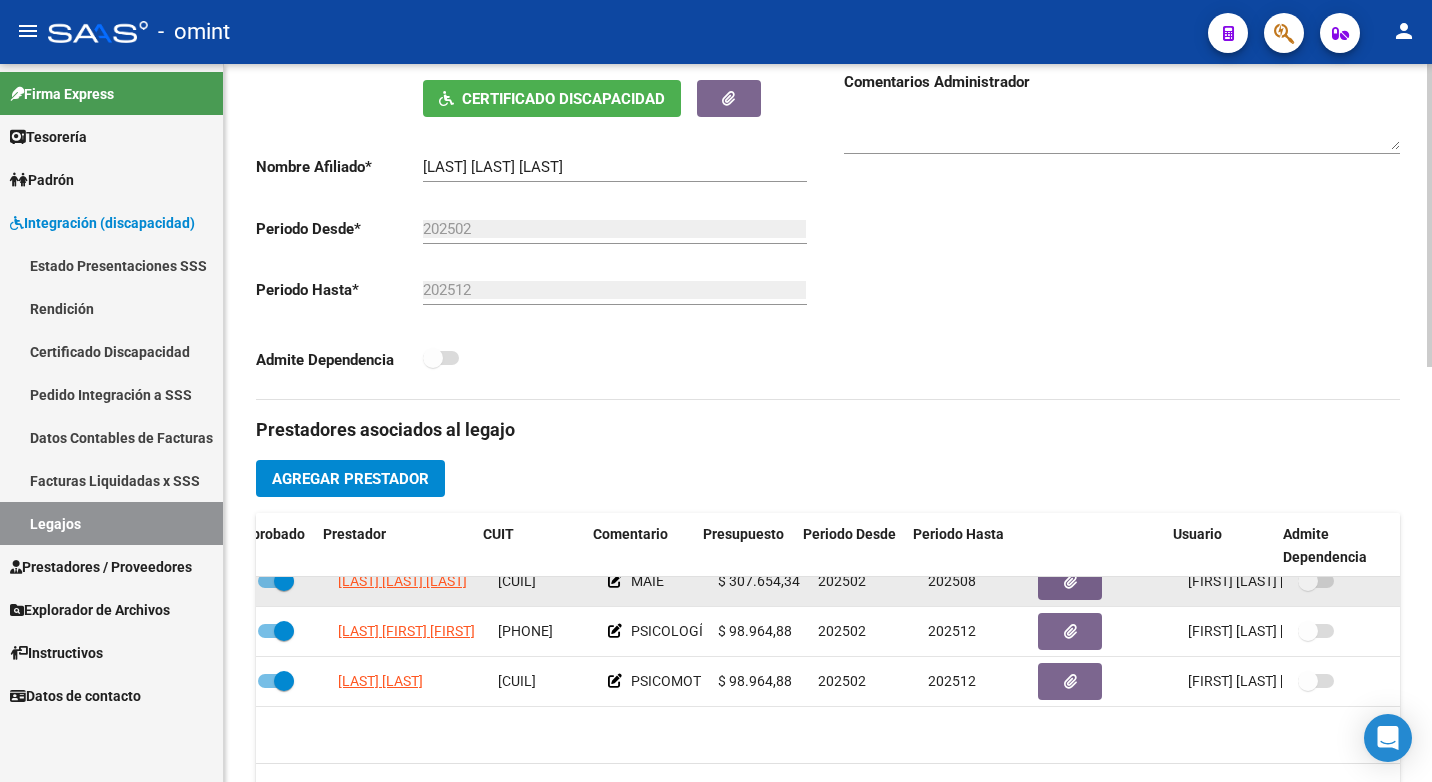 scroll, scrollTop: 0, scrollLeft: 101, axis: horizontal 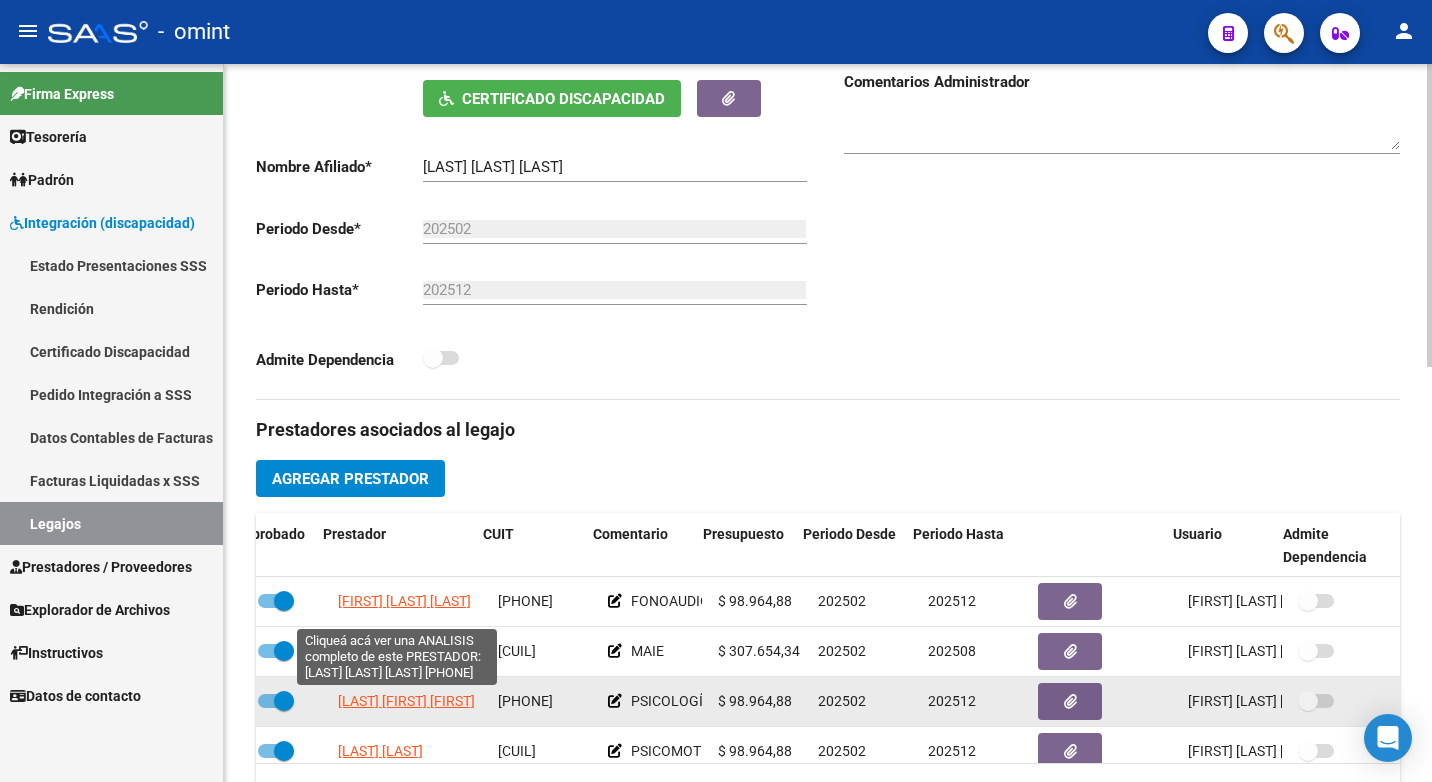 click on "REY DEBORA ELISABET" 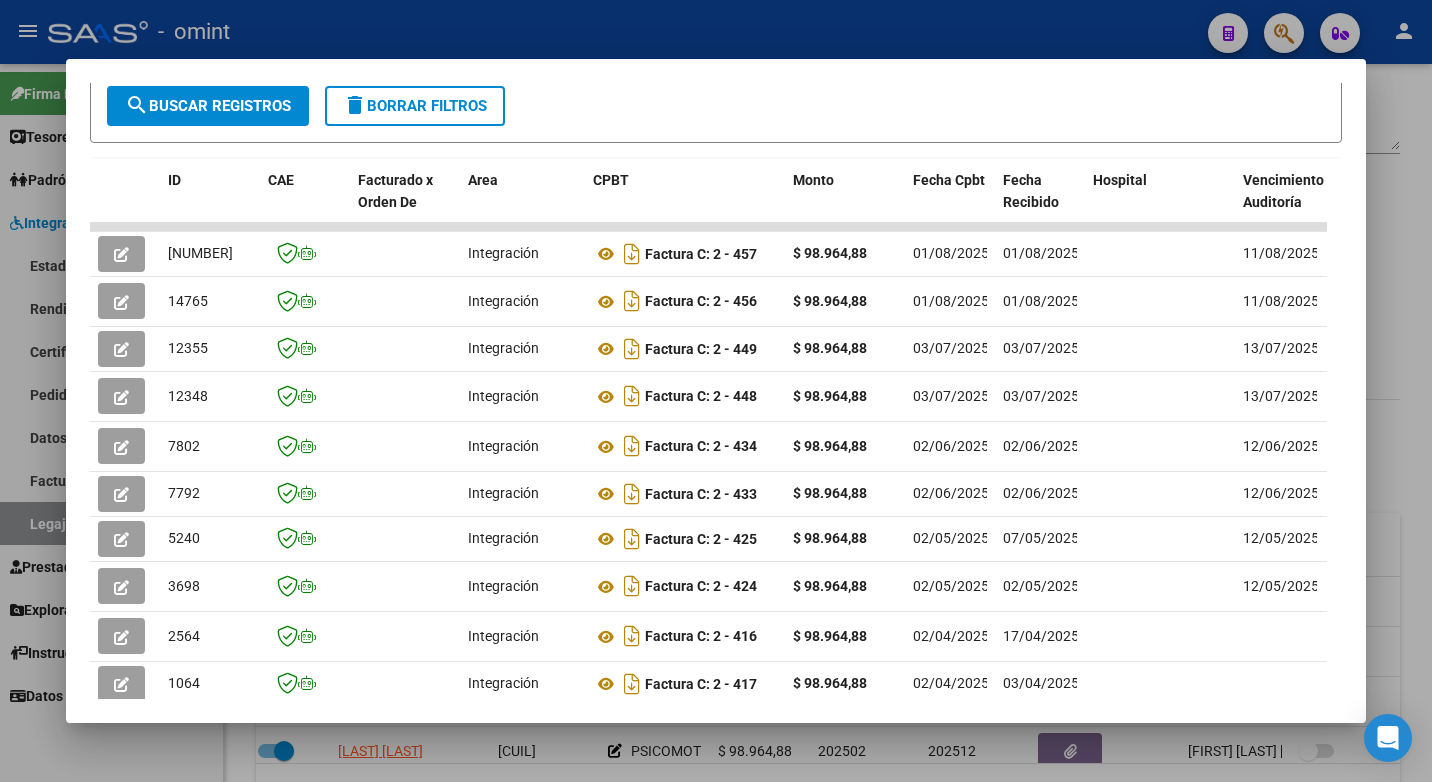 scroll, scrollTop: 552, scrollLeft: 0, axis: vertical 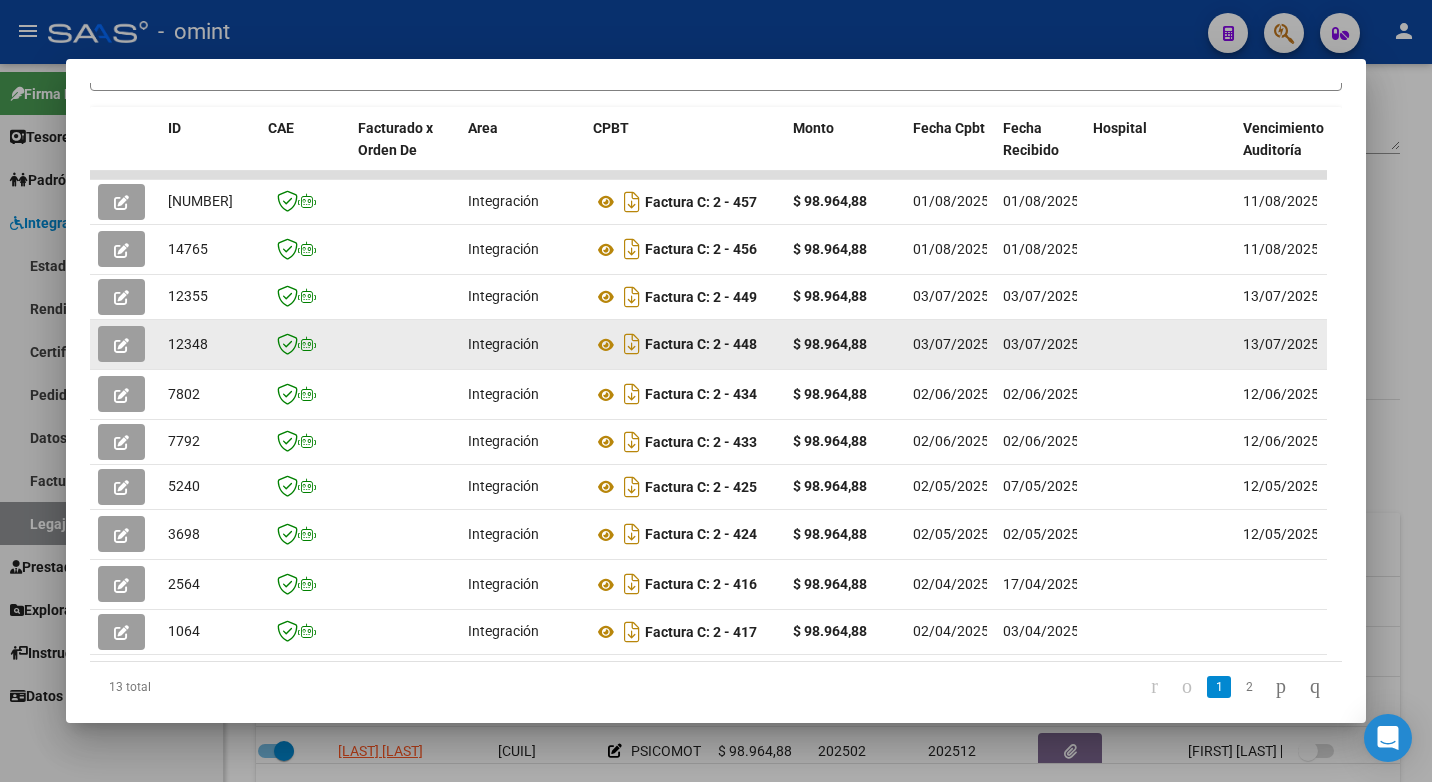 drag, startPoint x: 951, startPoint y: 359, endPoint x: 149, endPoint y: 352, distance: 802.0305 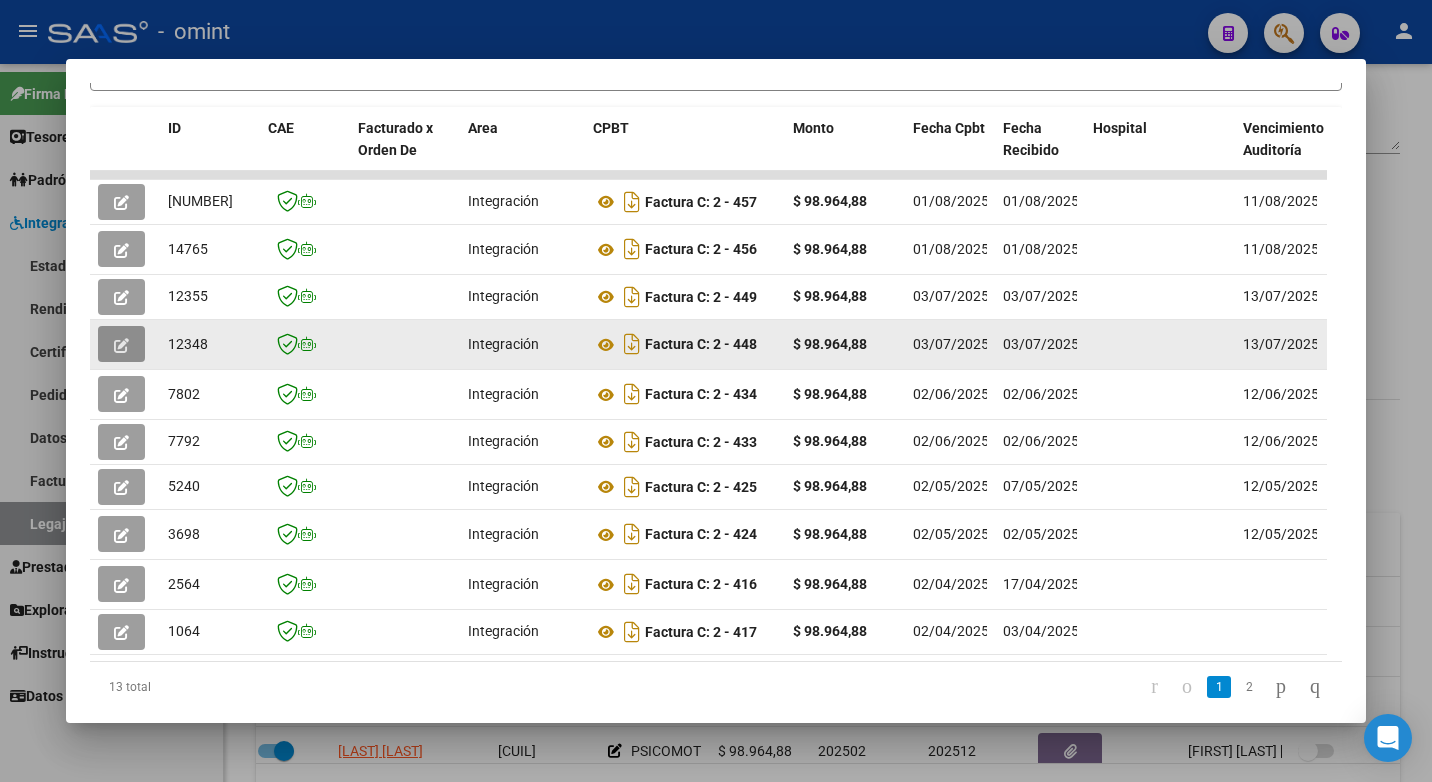 drag, startPoint x: 149, startPoint y: 352, endPoint x: 120, endPoint y: 361, distance: 30.364452 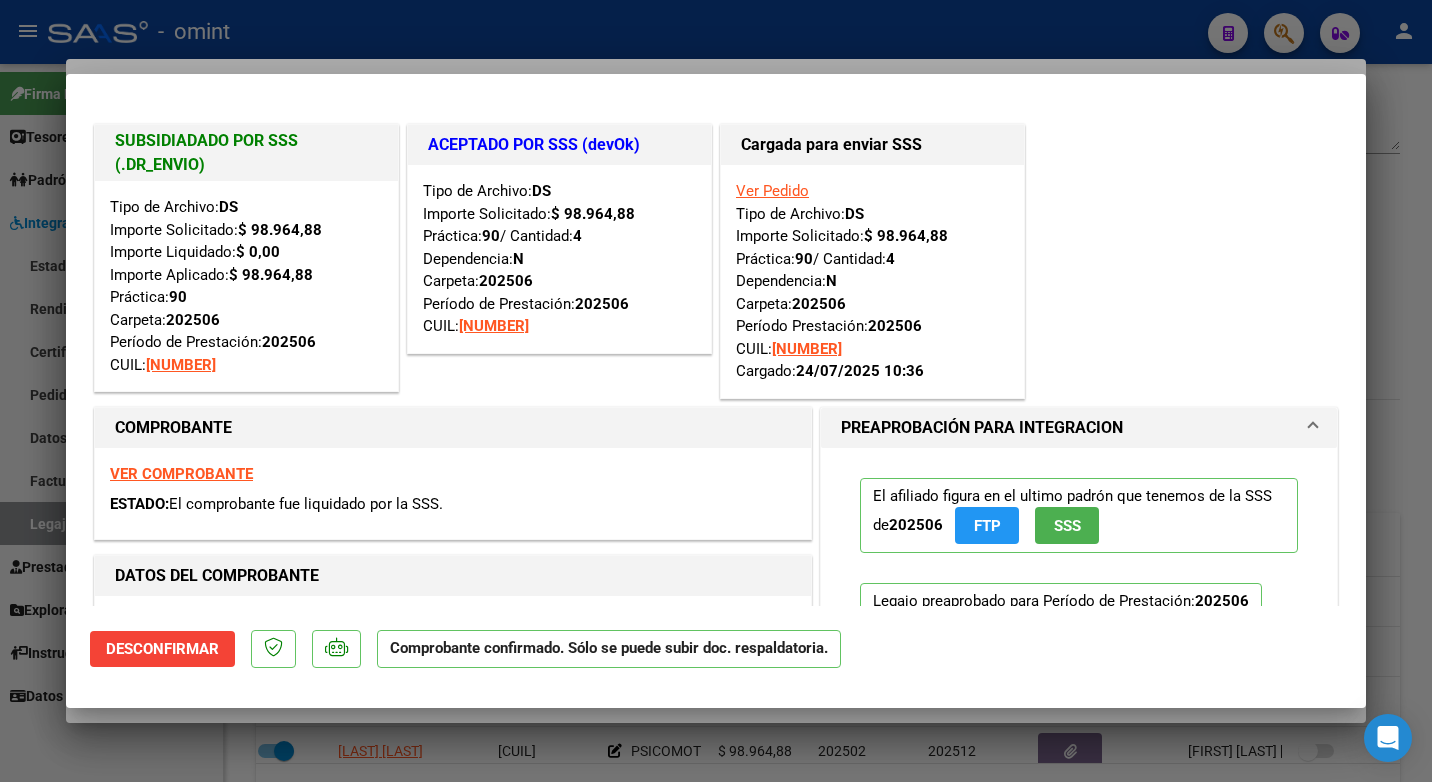 click at bounding box center (716, 391) 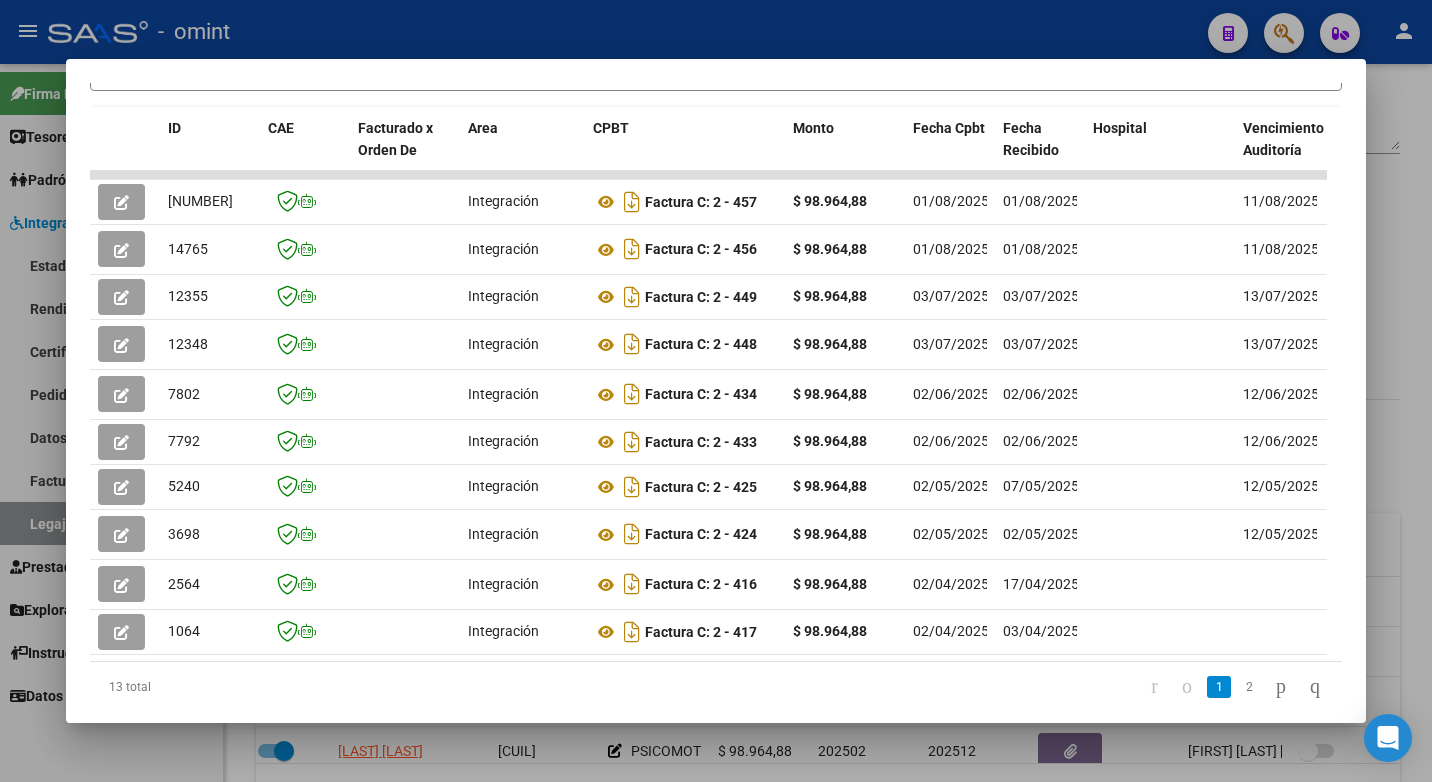 scroll, scrollTop: 552, scrollLeft: 0, axis: vertical 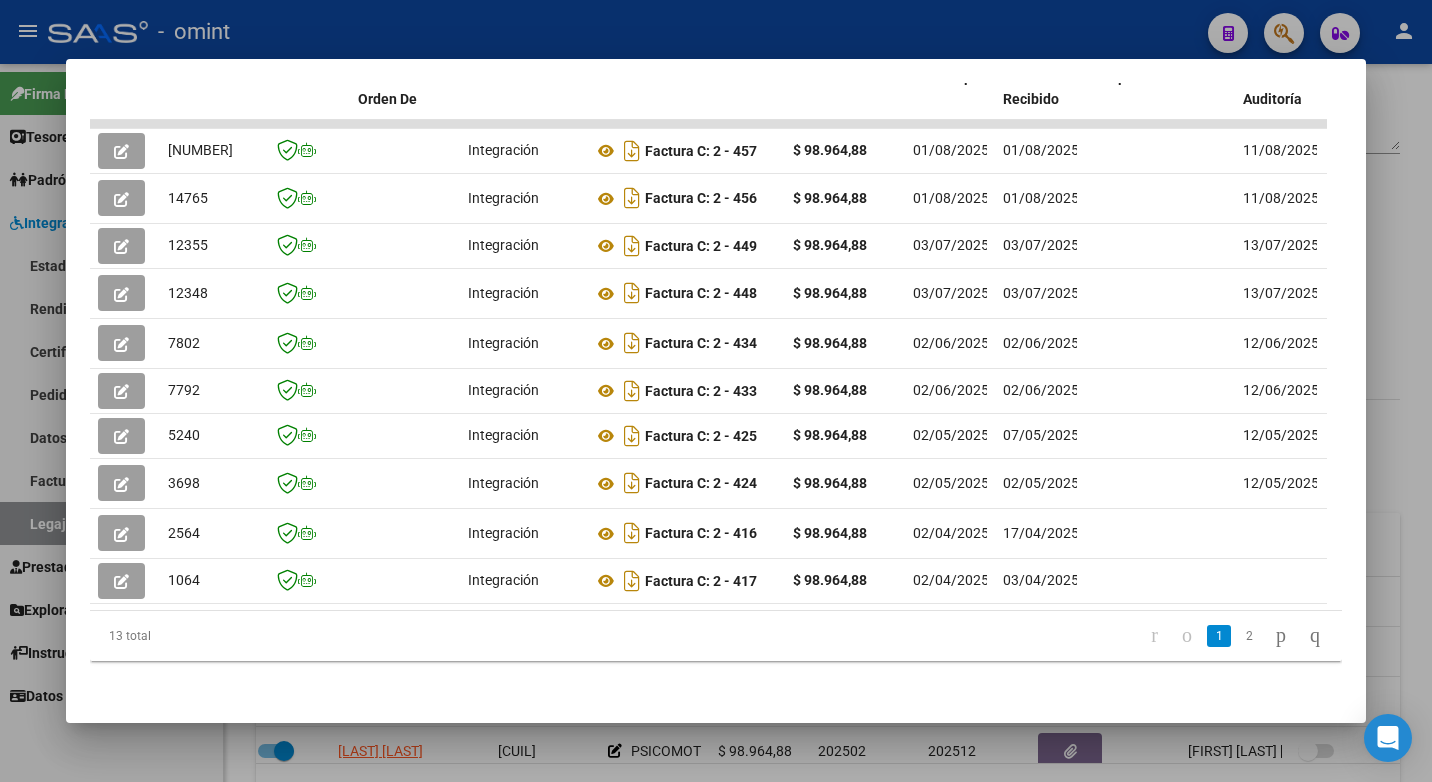drag, startPoint x: 565, startPoint y: 165, endPoint x: -4, endPoint y: 157, distance: 569.0562 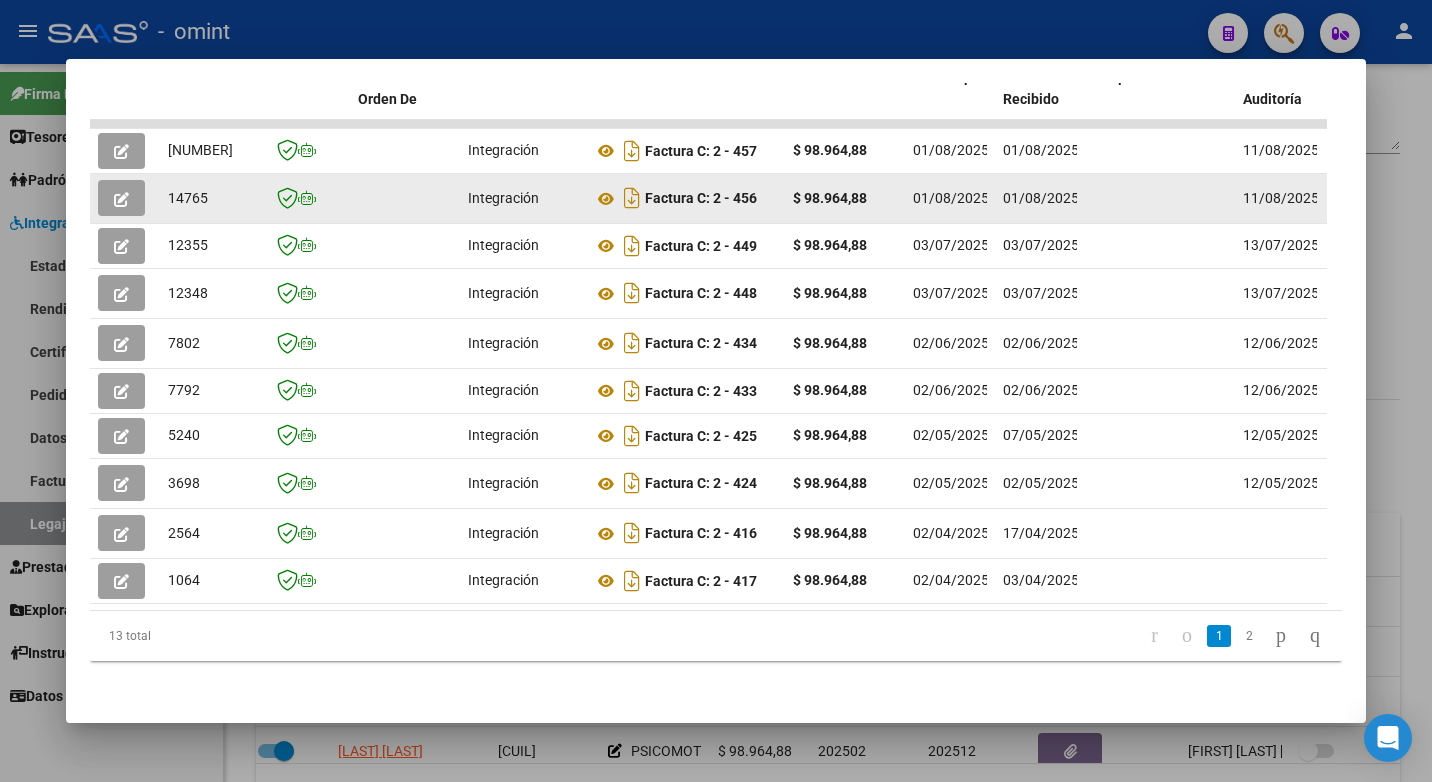 drag, startPoint x: 0, startPoint y: 157, endPoint x: 117, endPoint y: 160, distance: 117.03845 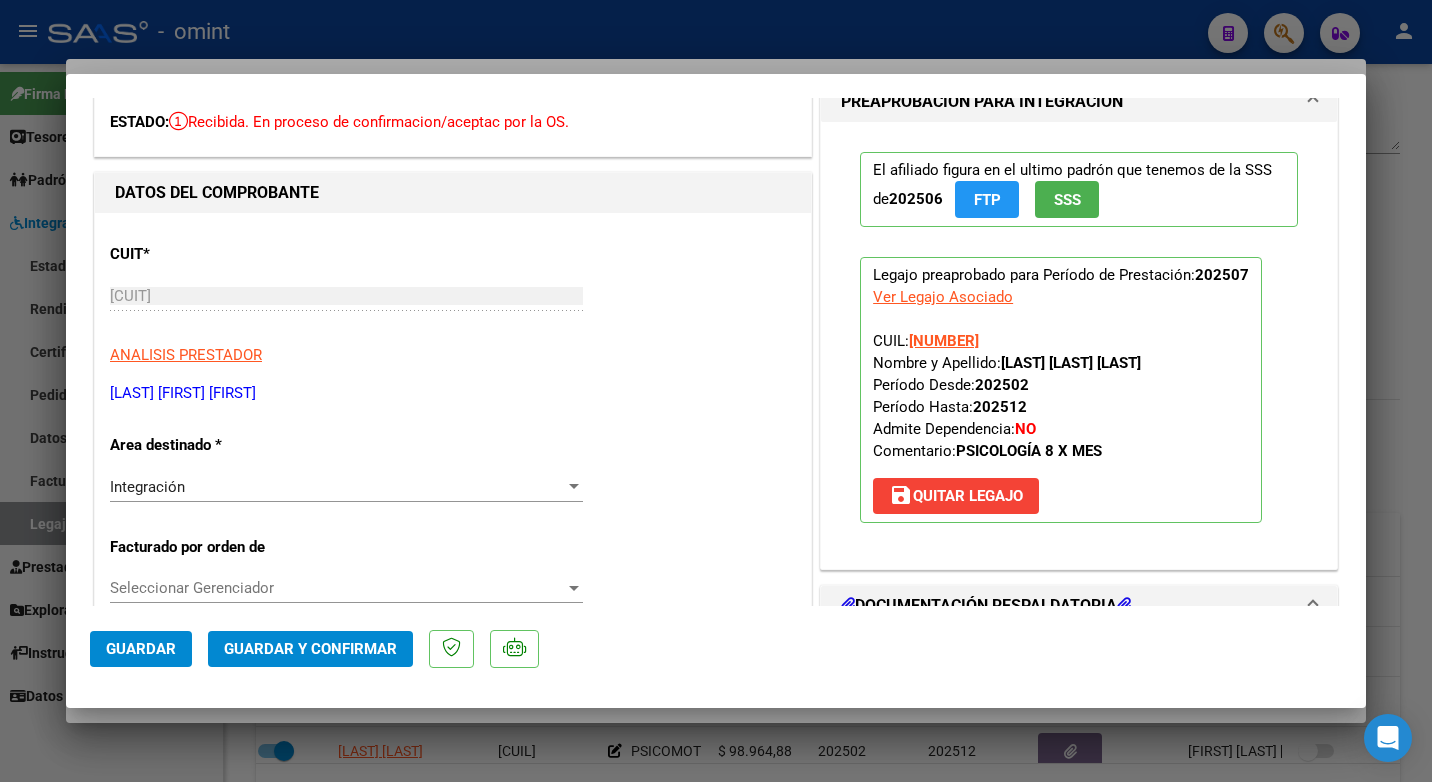 scroll, scrollTop: 0, scrollLeft: 0, axis: both 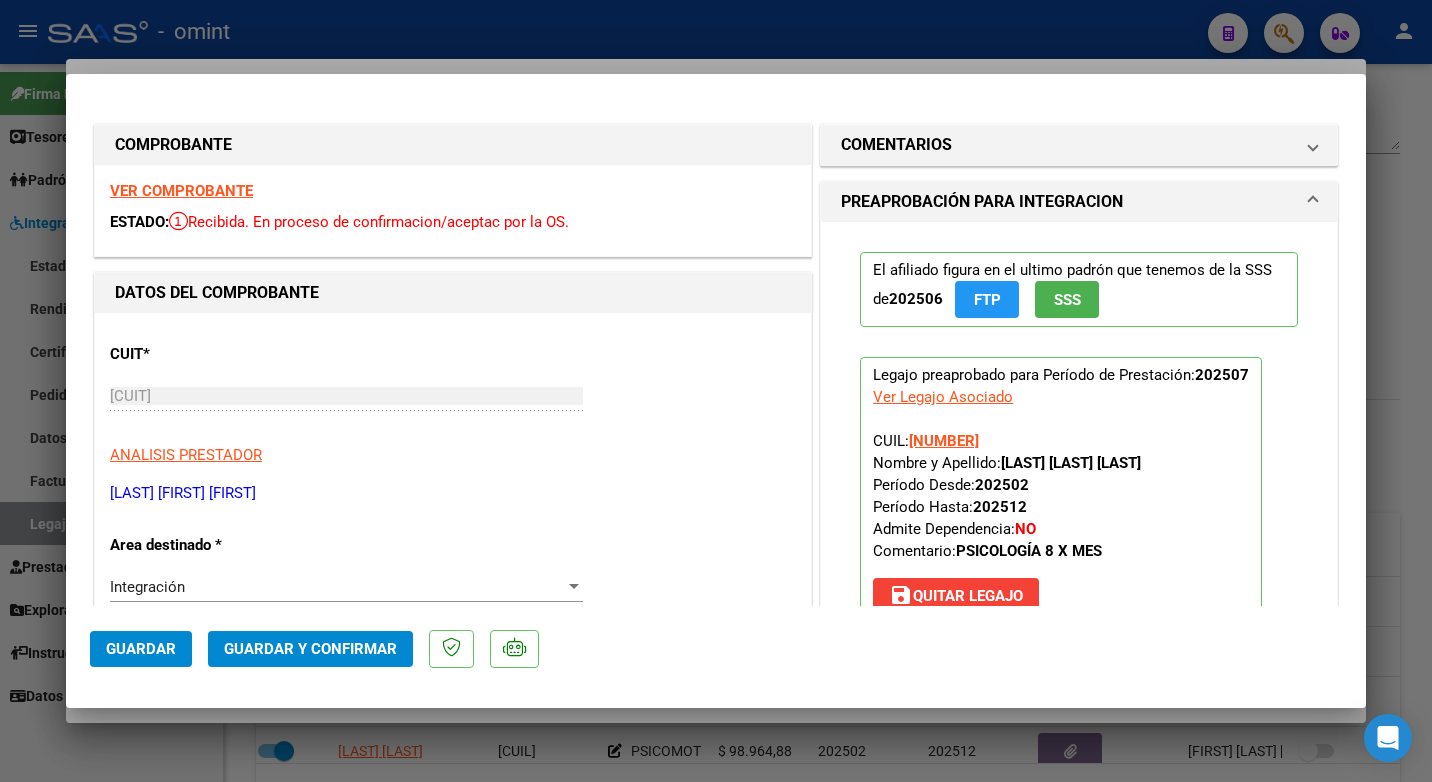 click on "VER COMPROBANTE" at bounding box center [181, 191] 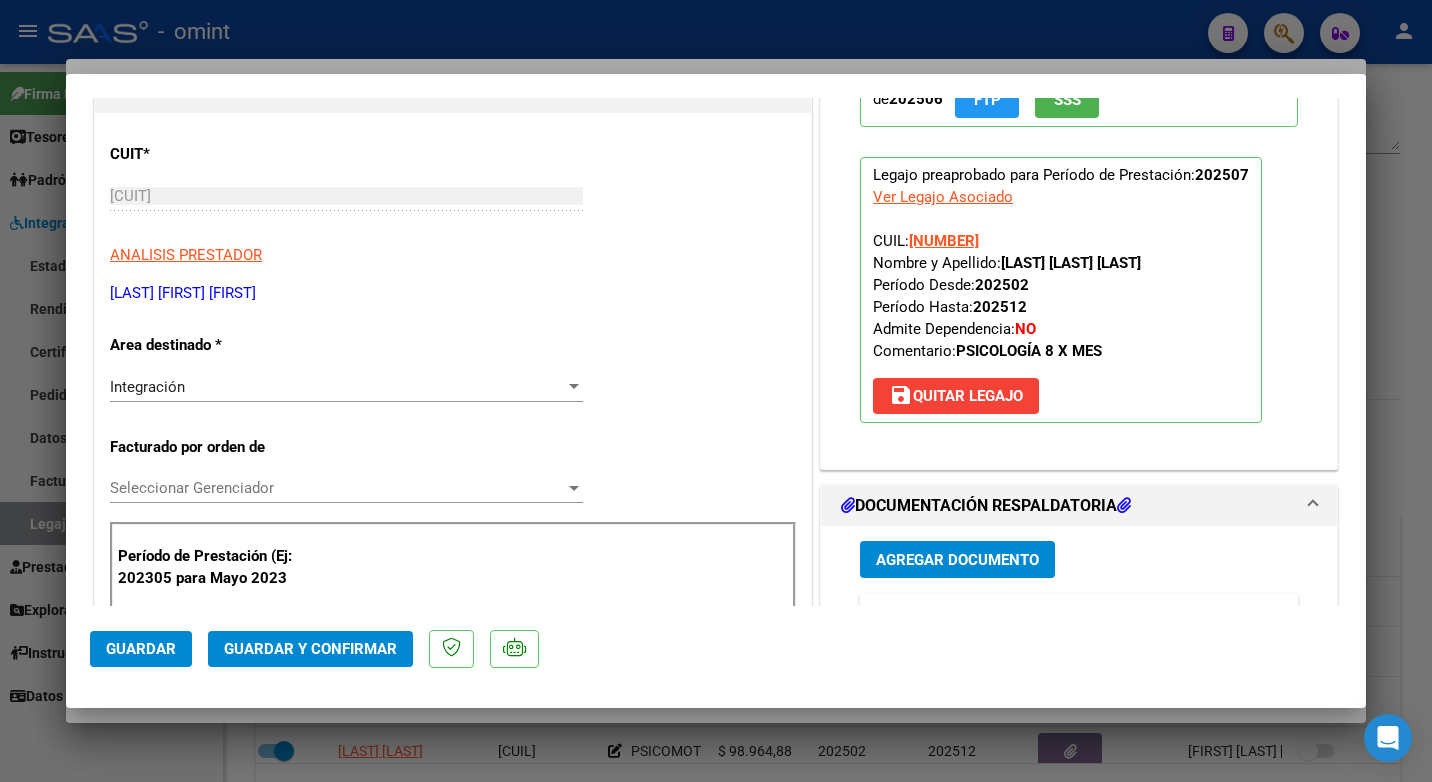 scroll, scrollTop: 300, scrollLeft: 0, axis: vertical 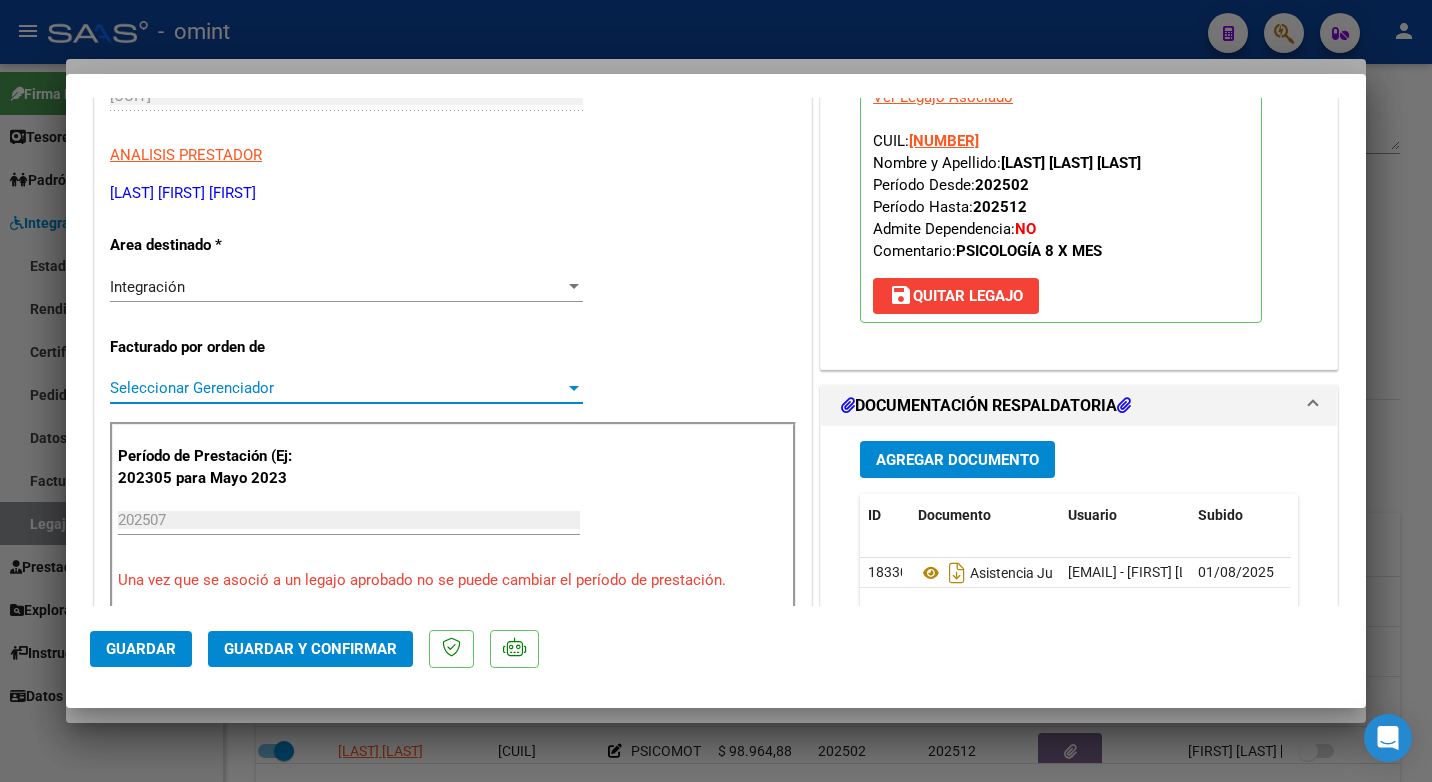 click at bounding box center (574, 388) 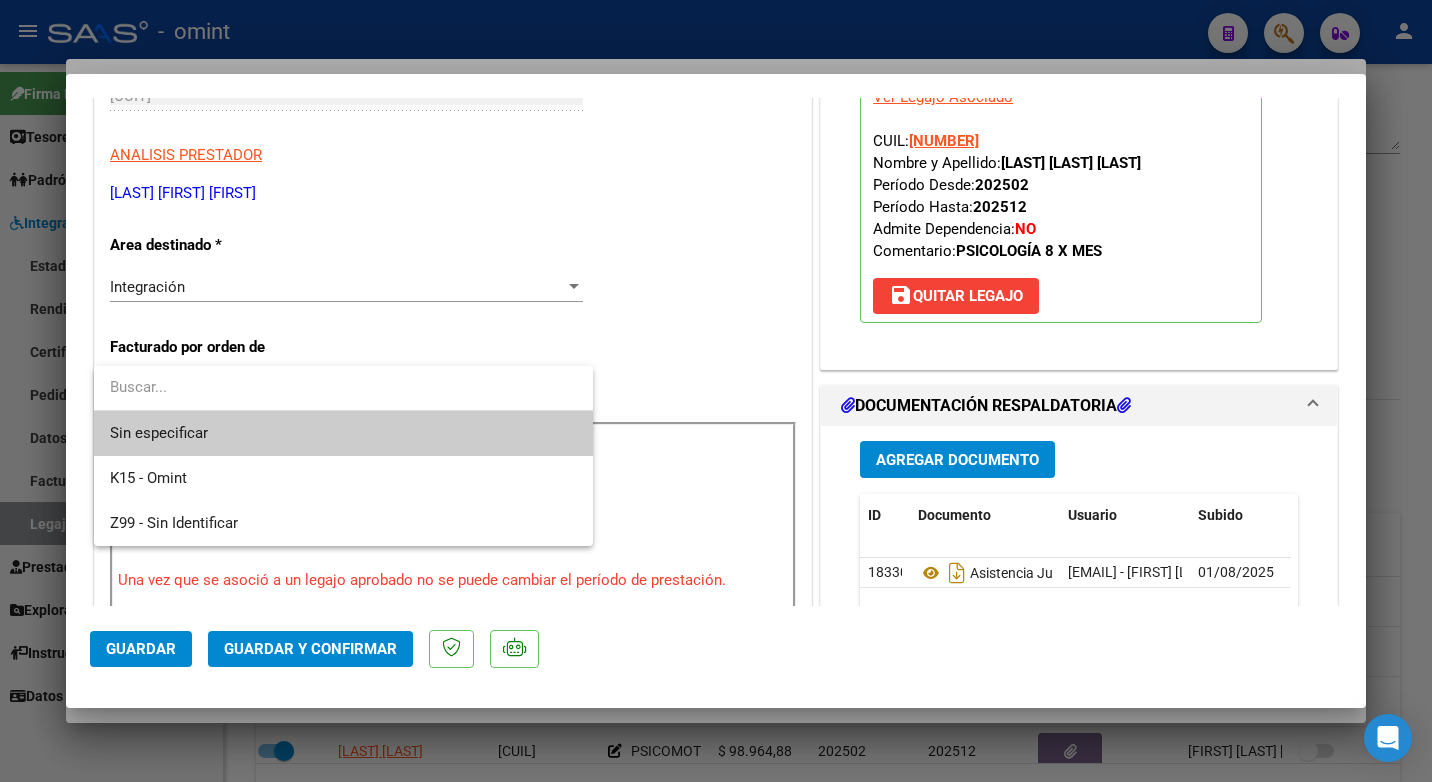 click at bounding box center [343, 387] 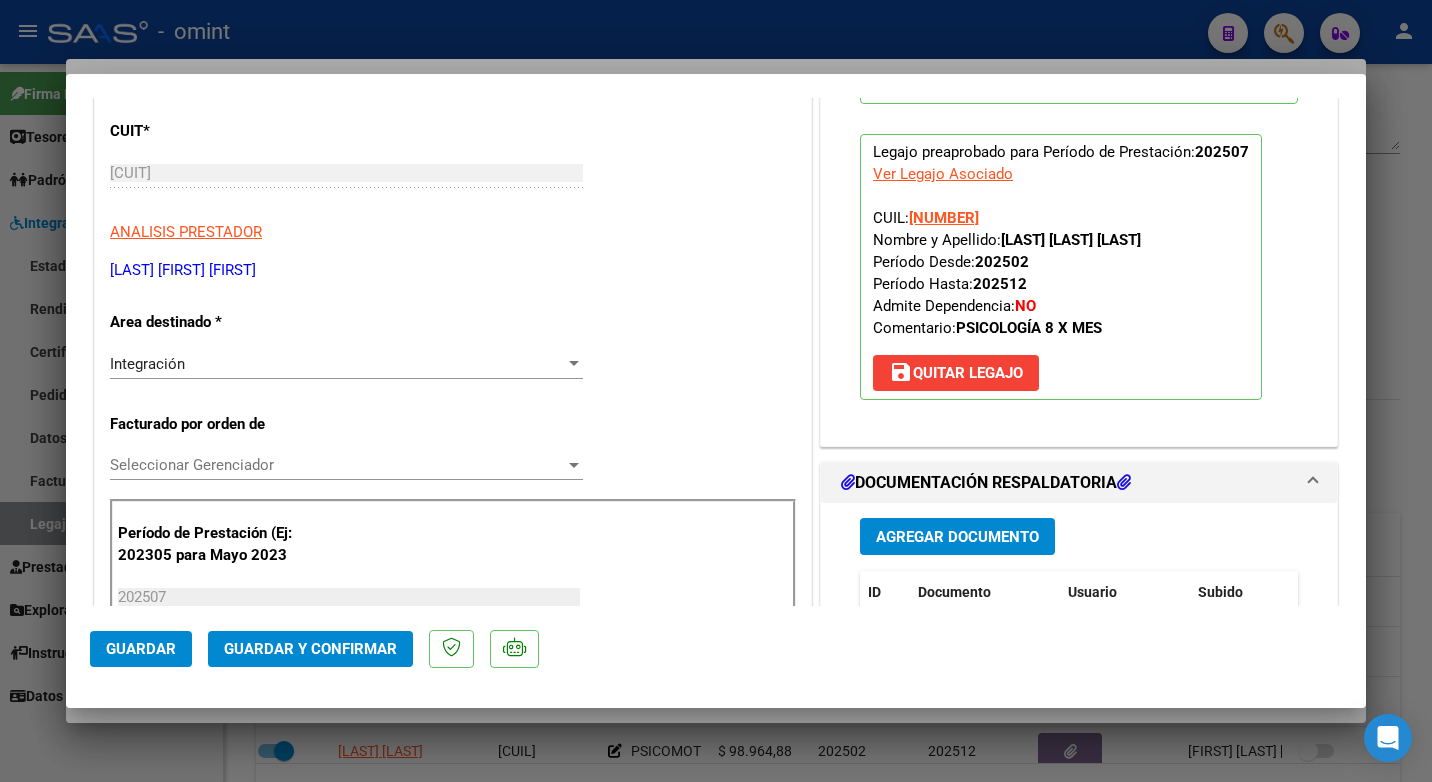 scroll, scrollTop: 523, scrollLeft: 0, axis: vertical 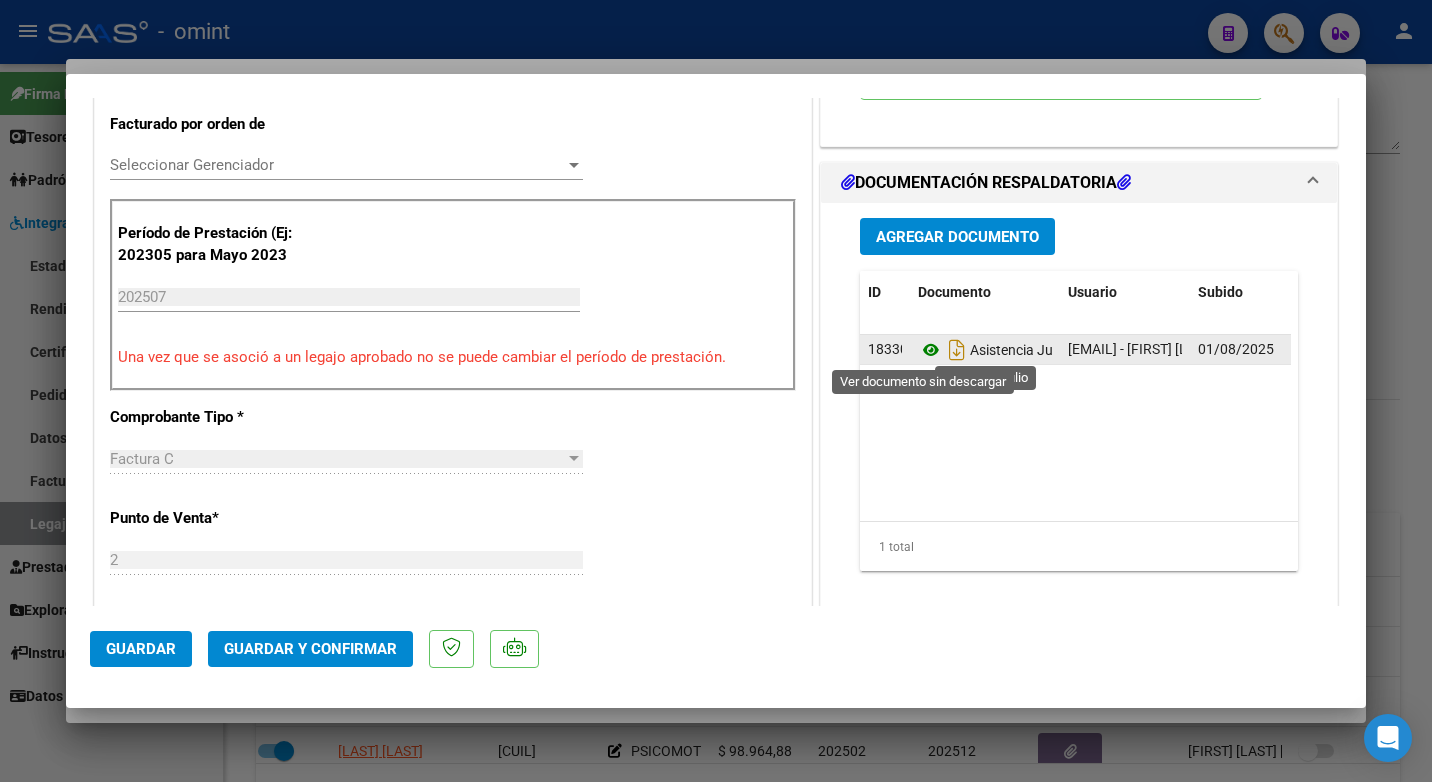 click 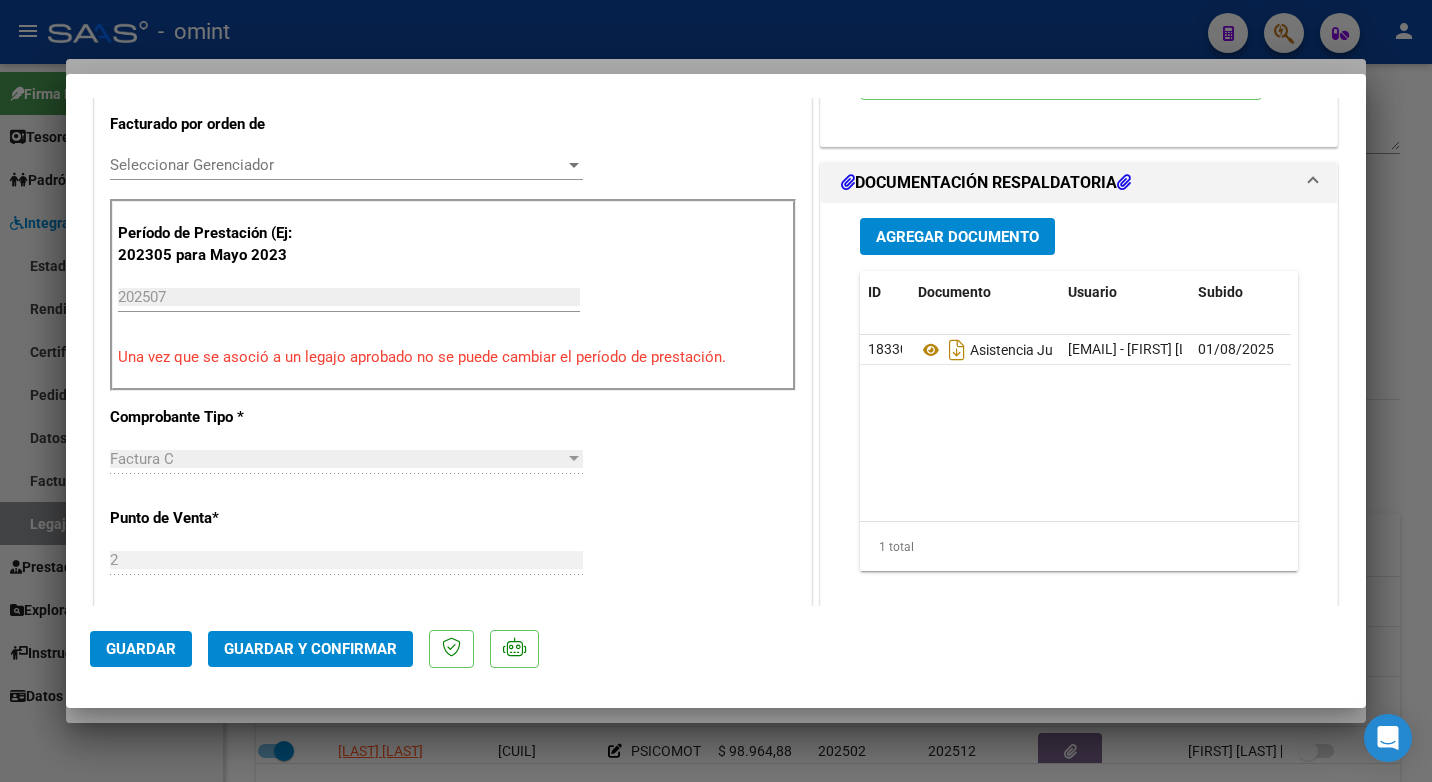 scroll, scrollTop: 0, scrollLeft: 0, axis: both 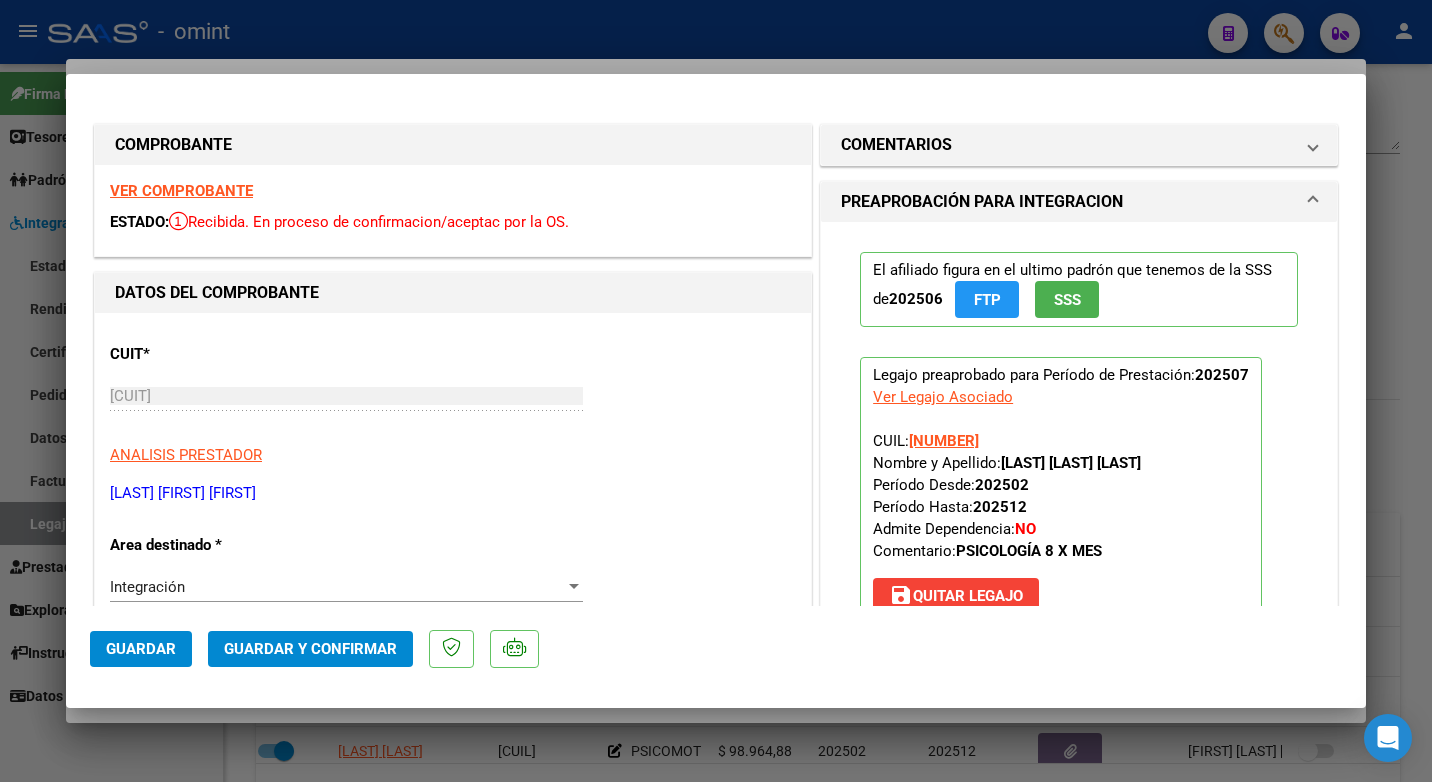 click on "VER COMPROBANTE" at bounding box center [181, 191] 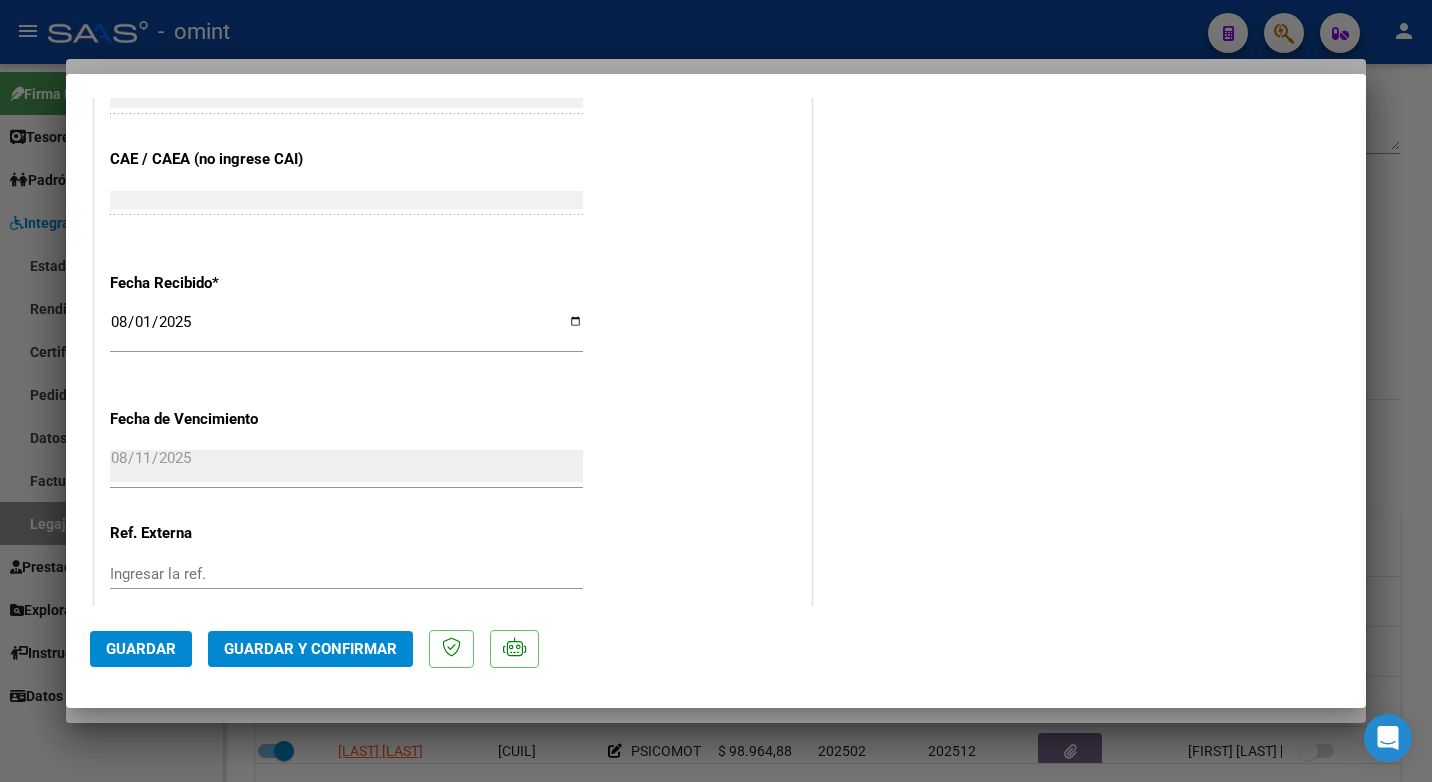 scroll, scrollTop: 1423, scrollLeft: 0, axis: vertical 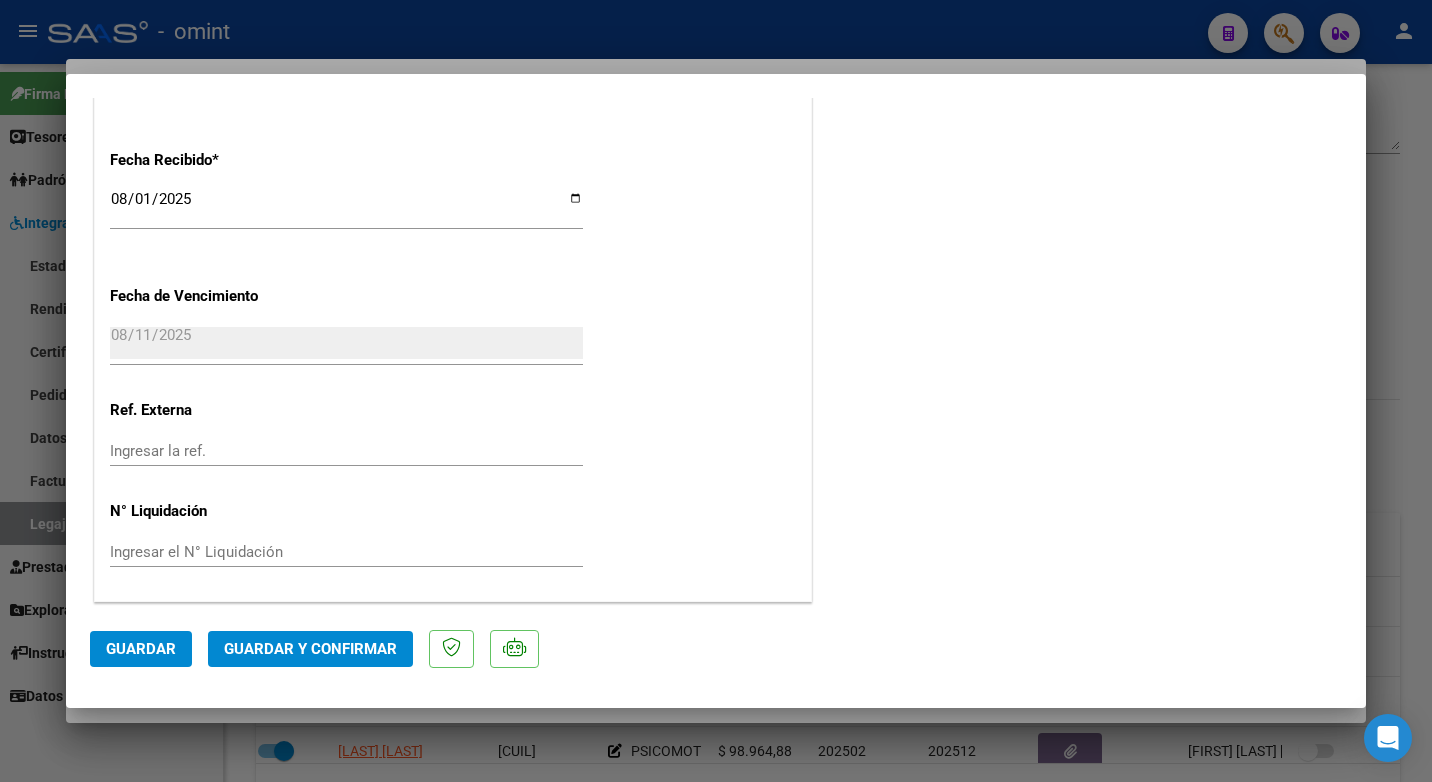 click on "Guardar y Confirmar" 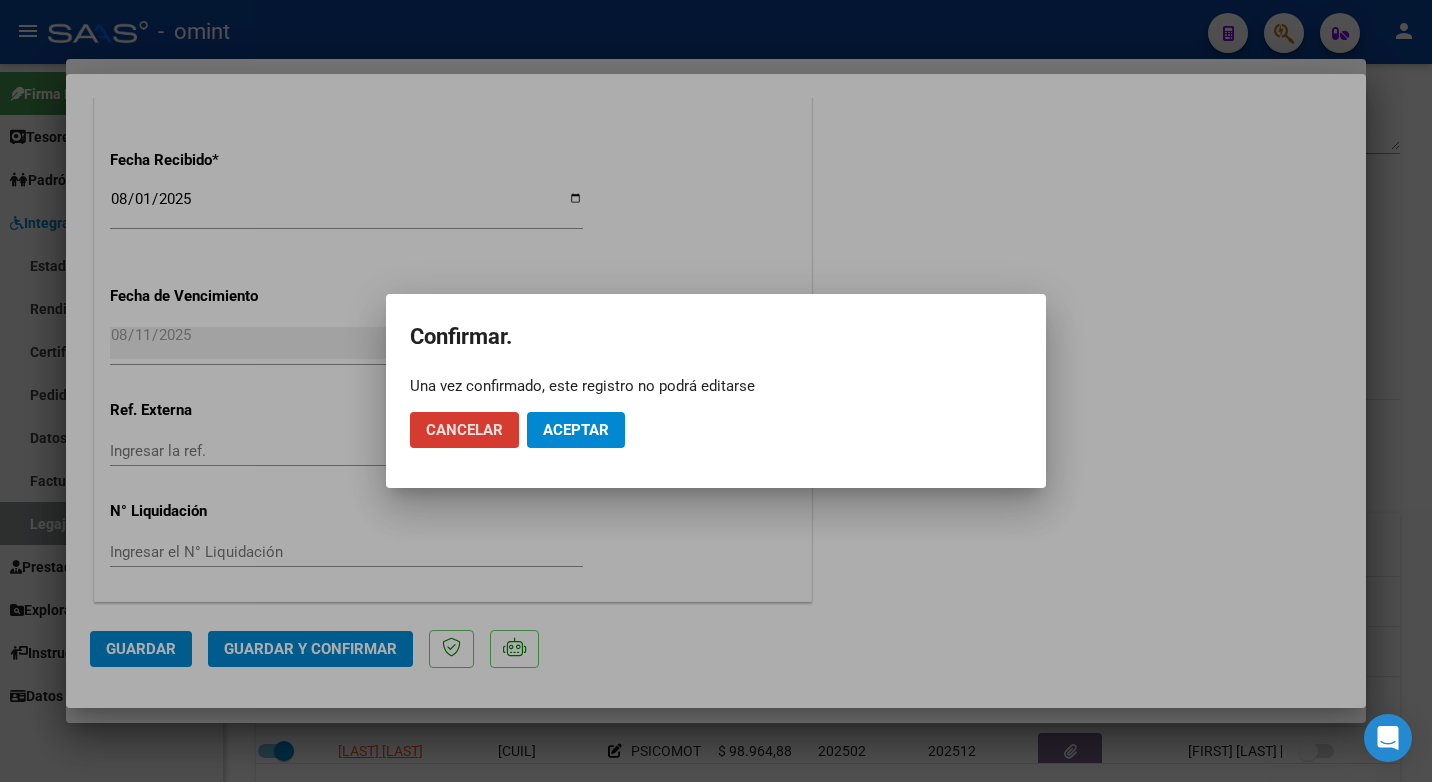 click on "Aceptar" 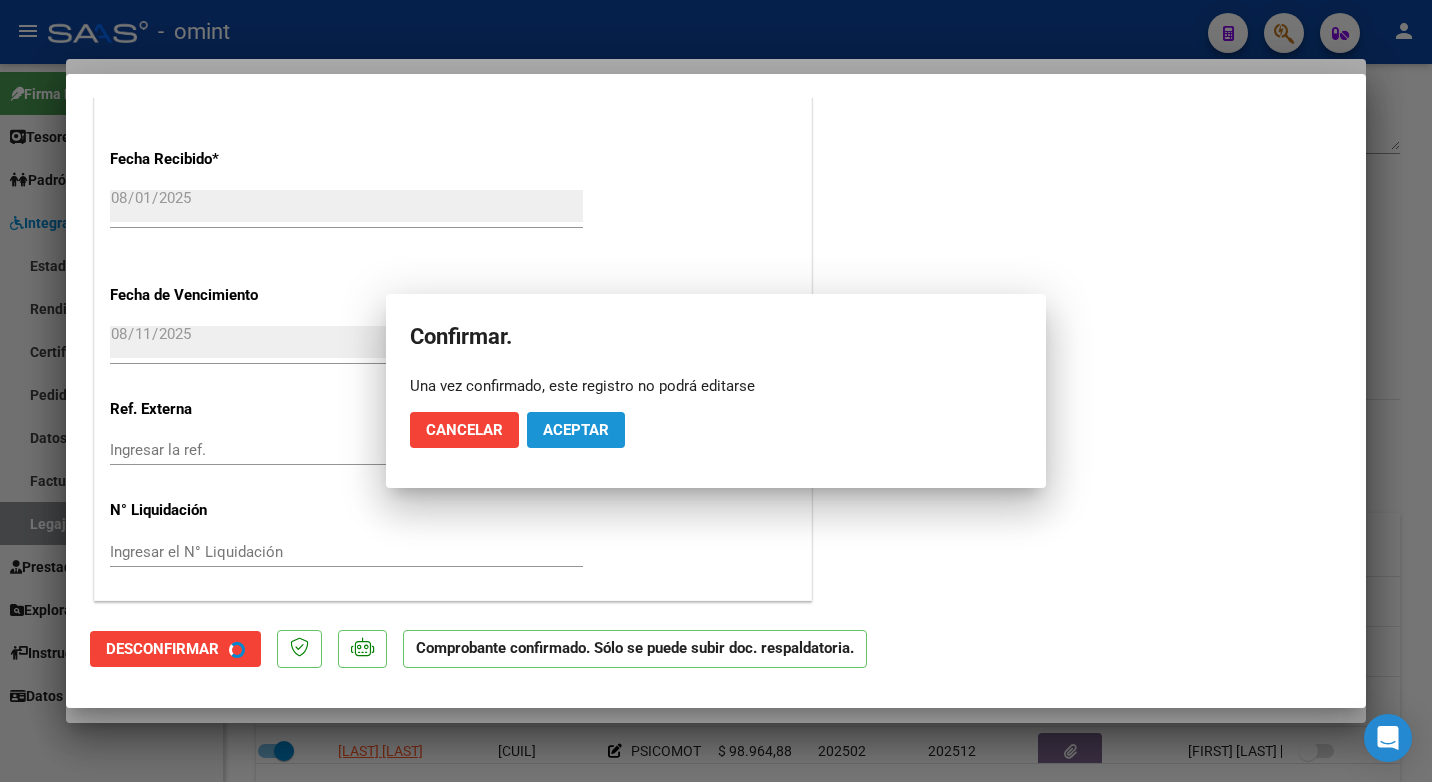 scroll, scrollTop: 1299, scrollLeft: 0, axis: vertical 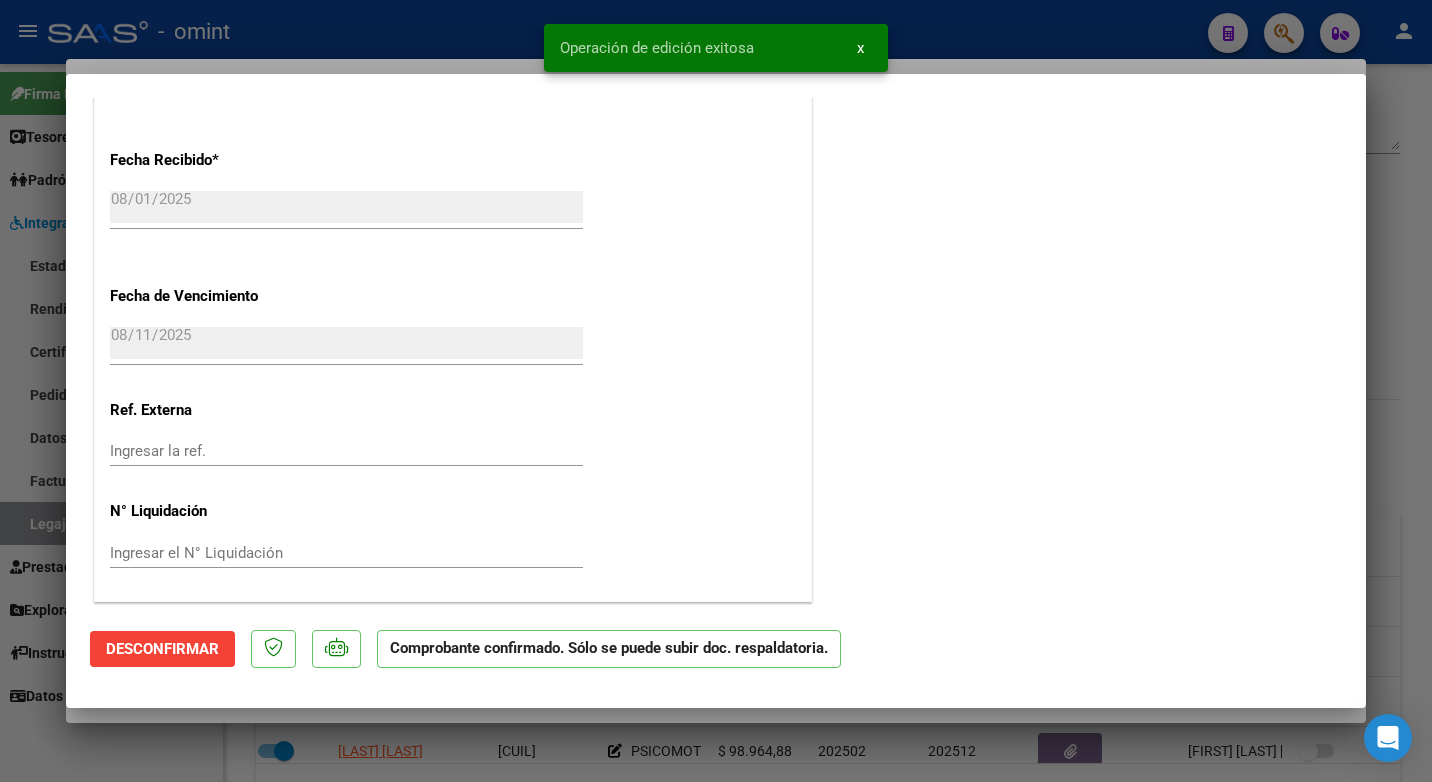 click at bounding box center [716, 391] 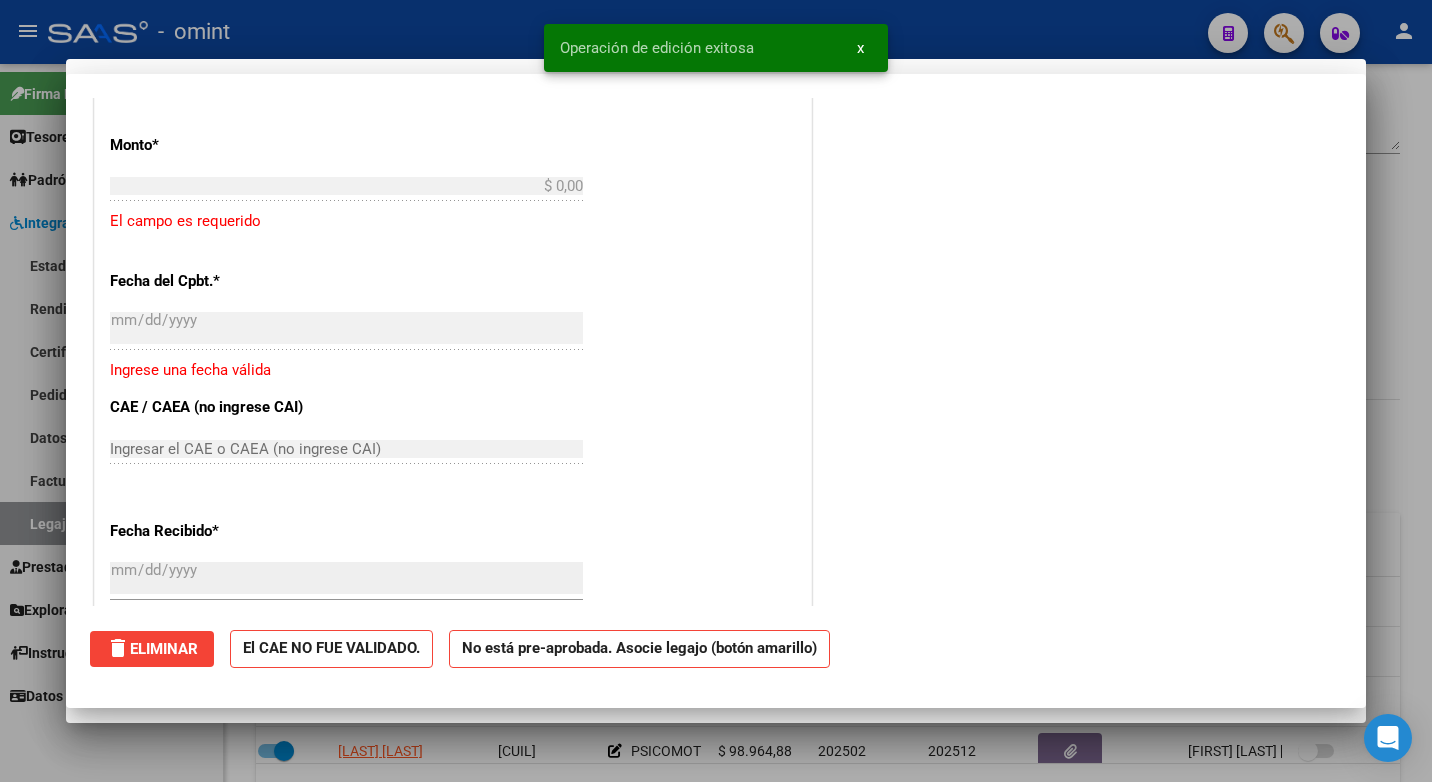 scroll, scrollTop: 0, scrollLeft: 0, axis: both 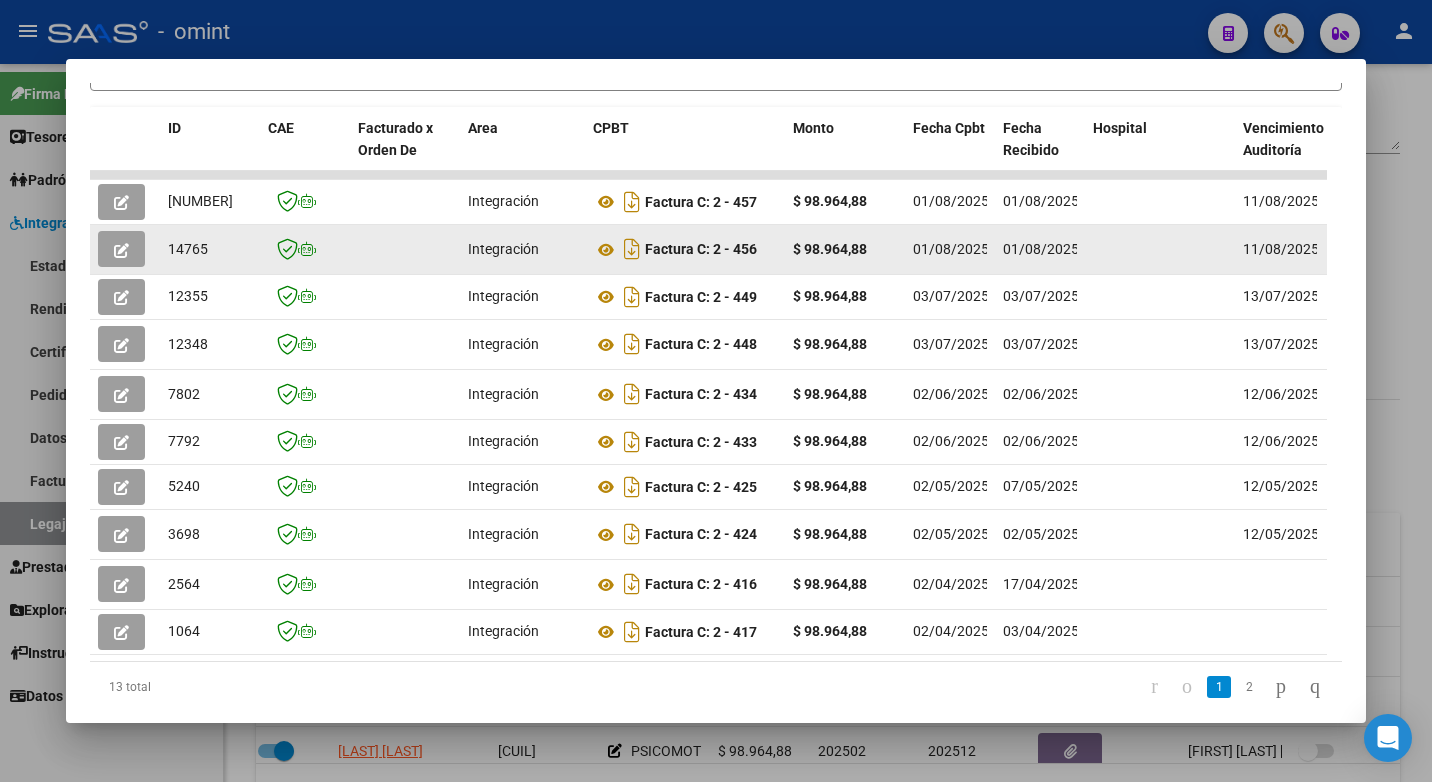 drag, startPoint x: 817, startPoint y: 269, endPoint x: 182, endPoint y: 267, distance: 635.0032 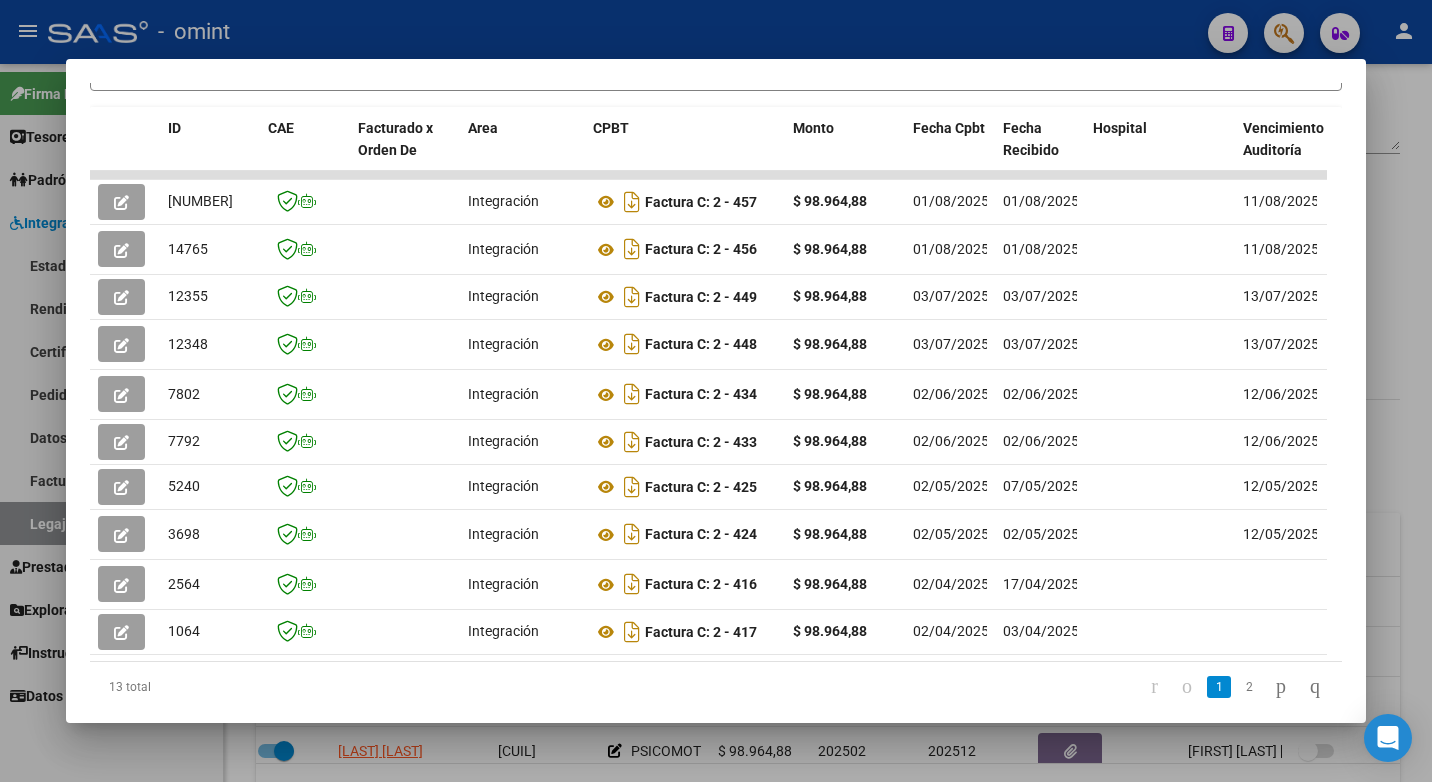 click at bounding box center [716, 391] 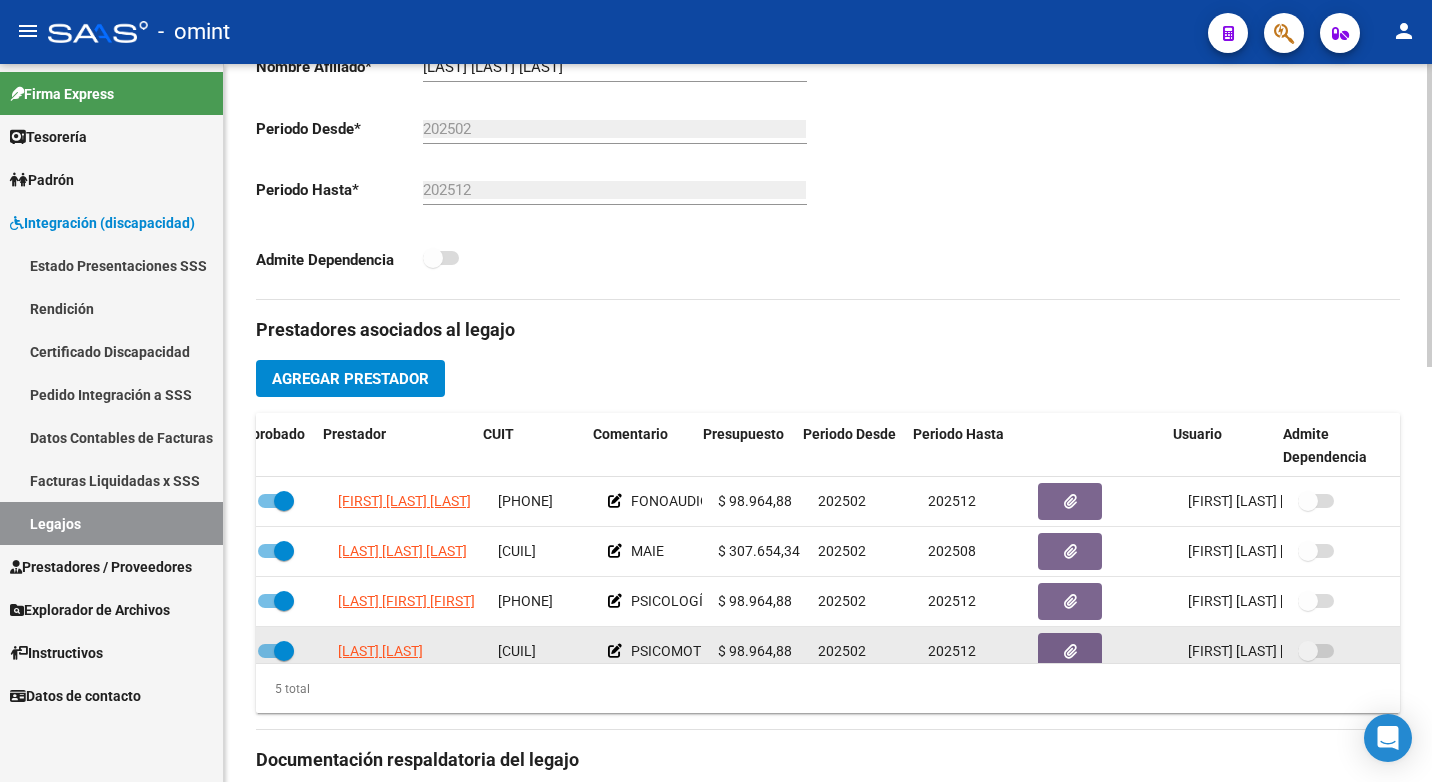 scroll, scrollTop: 600, scrollLeft: 0, axis: vertical 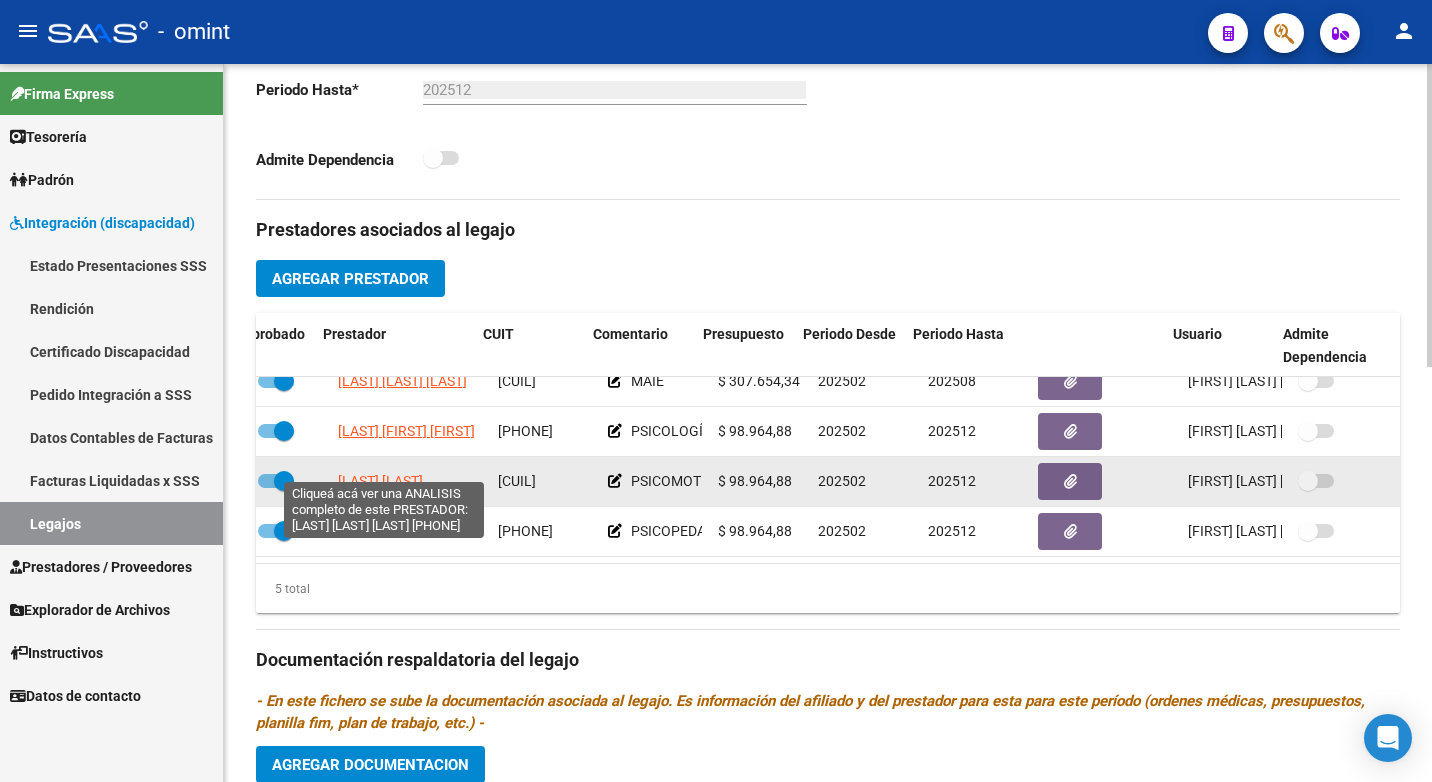 click on "ISAGUIRRE SELENE" 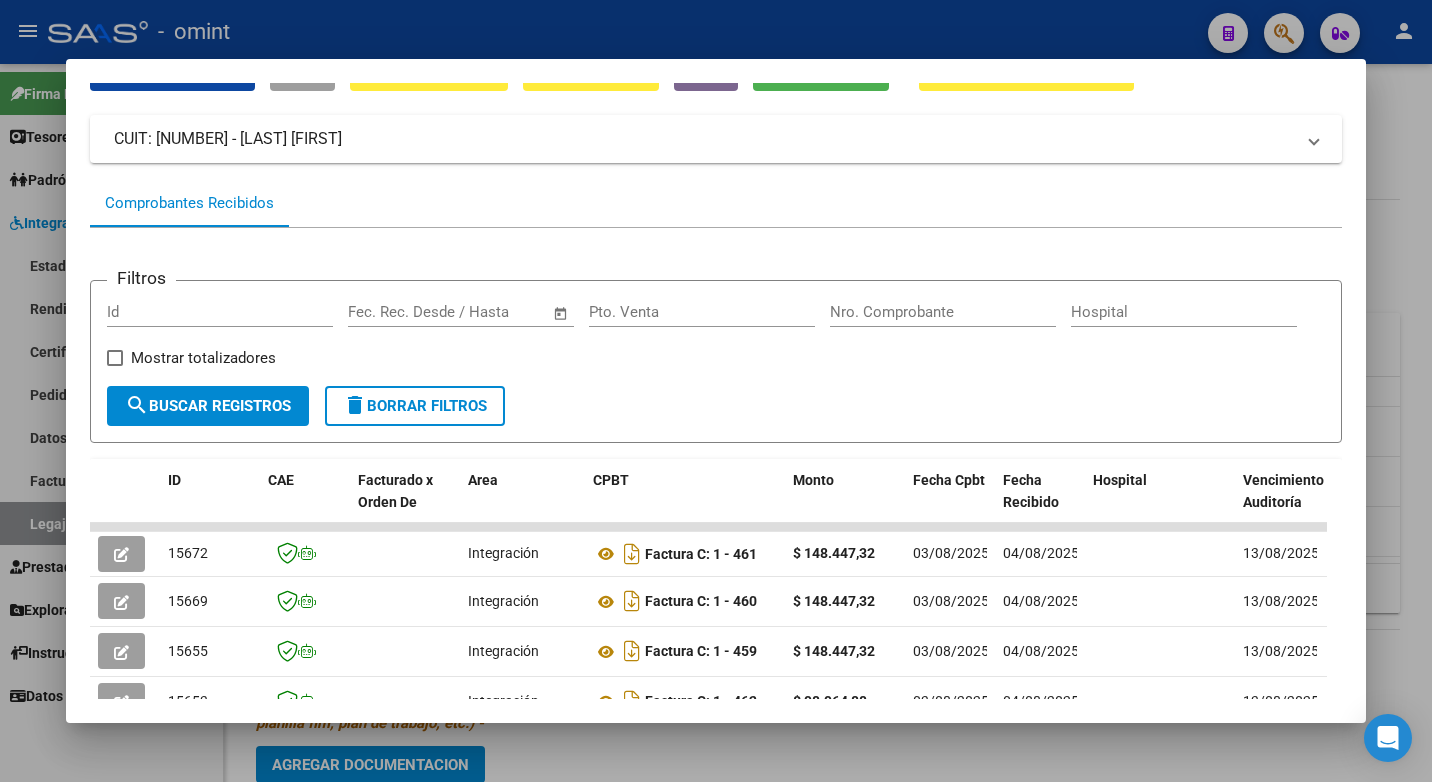 scroll, scrollTop: 552, scrollLeft: 0, axis: vertical 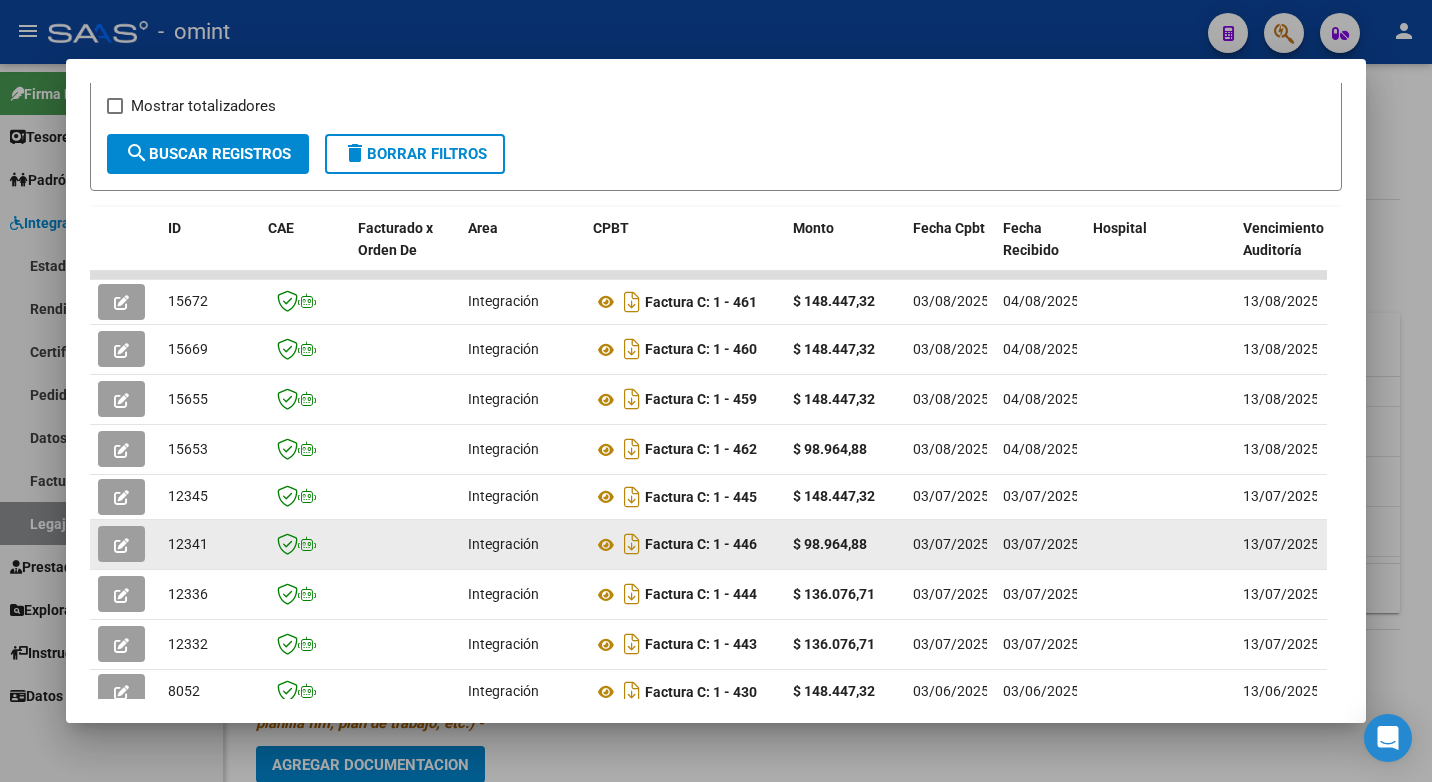 drag, startPoint x: 951, startPoint y: 565, endPoint x: 157, endPoint y: 563, distance: 794.0025 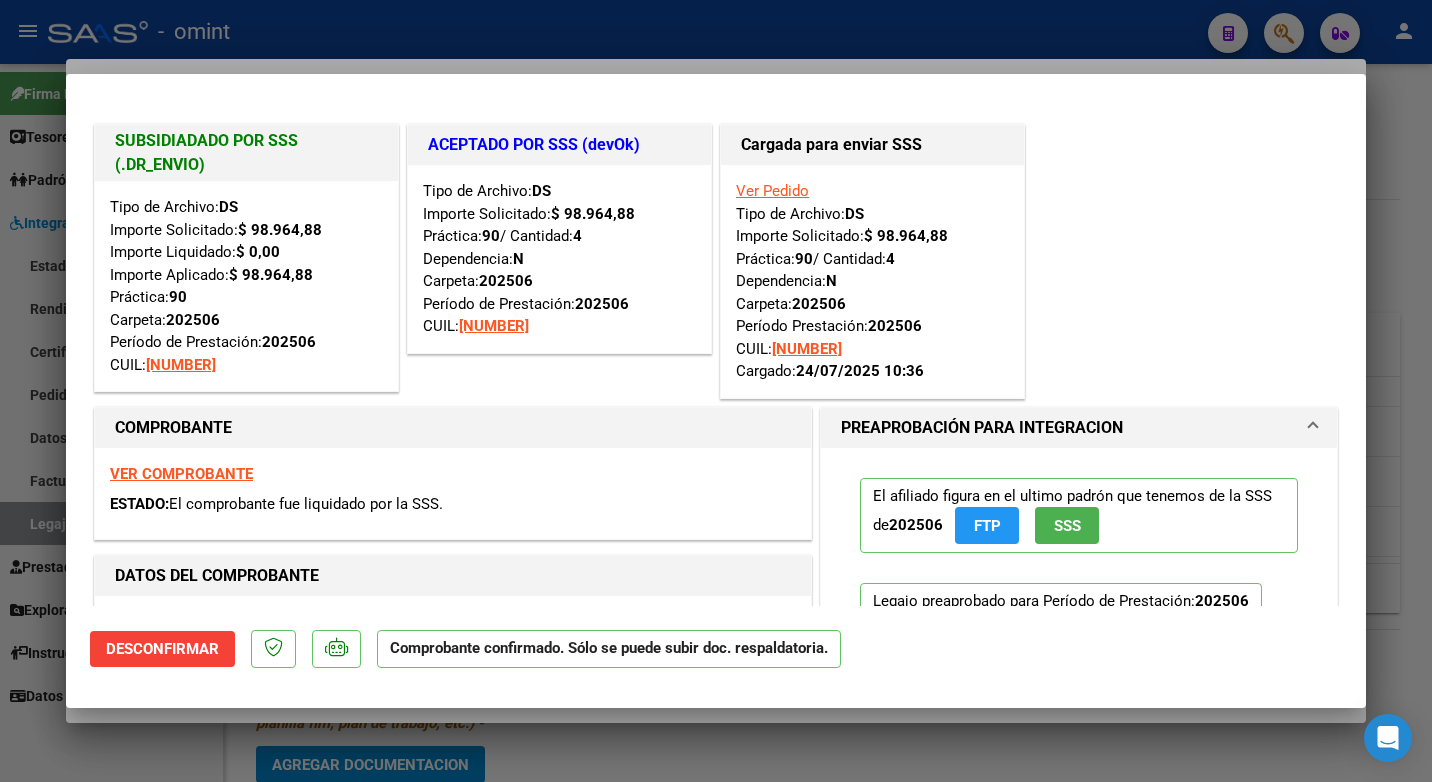click at bounding box center [716, 391] 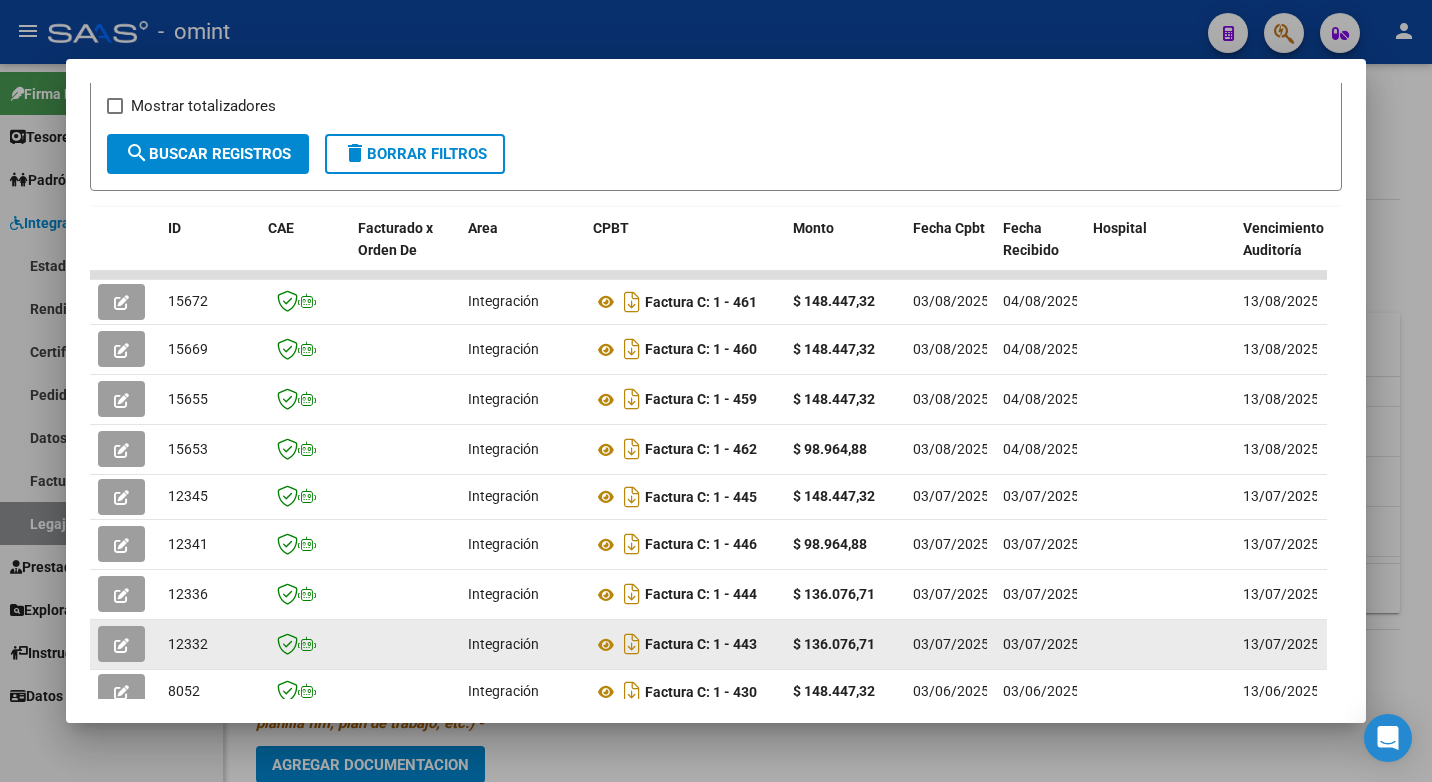 scroll, scrollTop: 552, scrollLeft: 0, axis: vertical 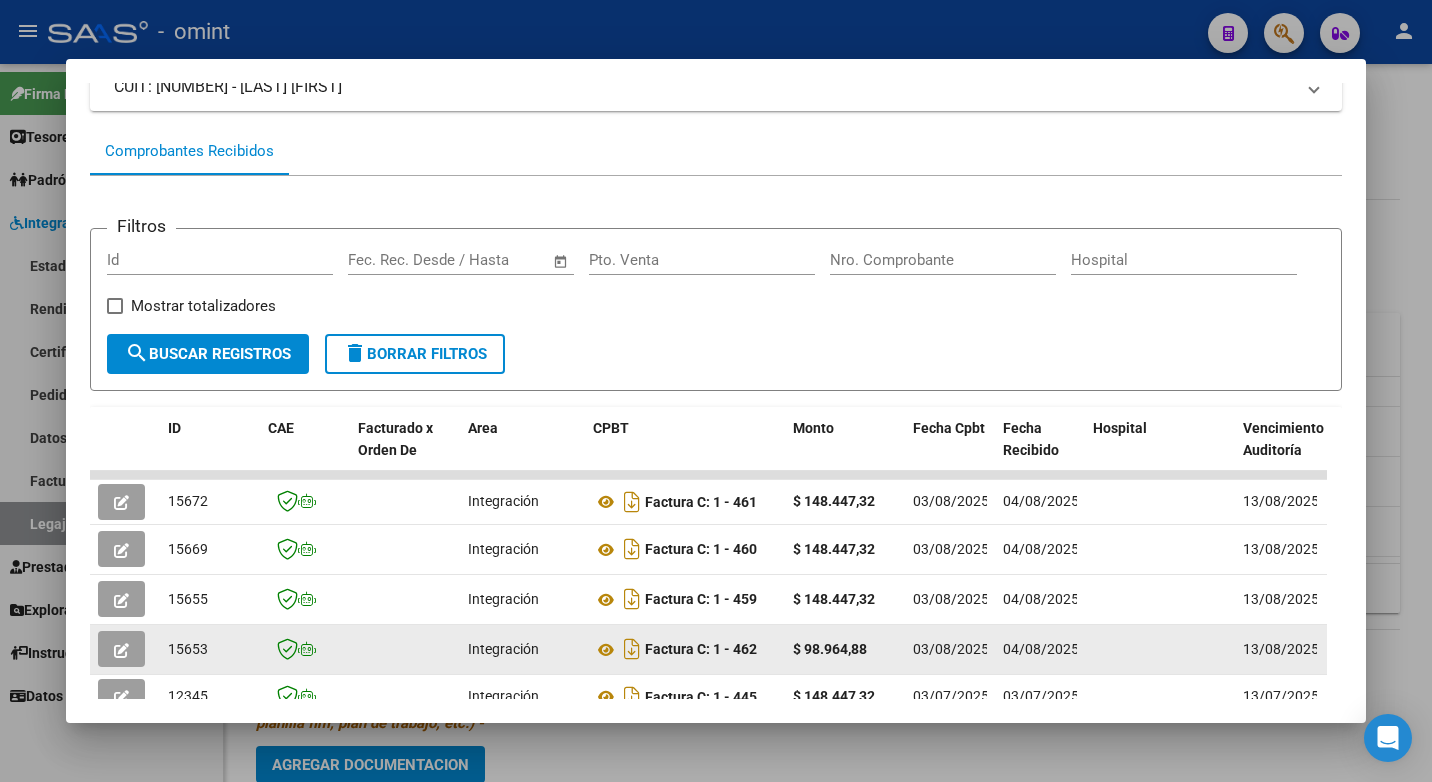 drag, startPoint x: 713, startPoint y: 664, endPoint x: 124, endPoint y: 660, distance: 589.0136 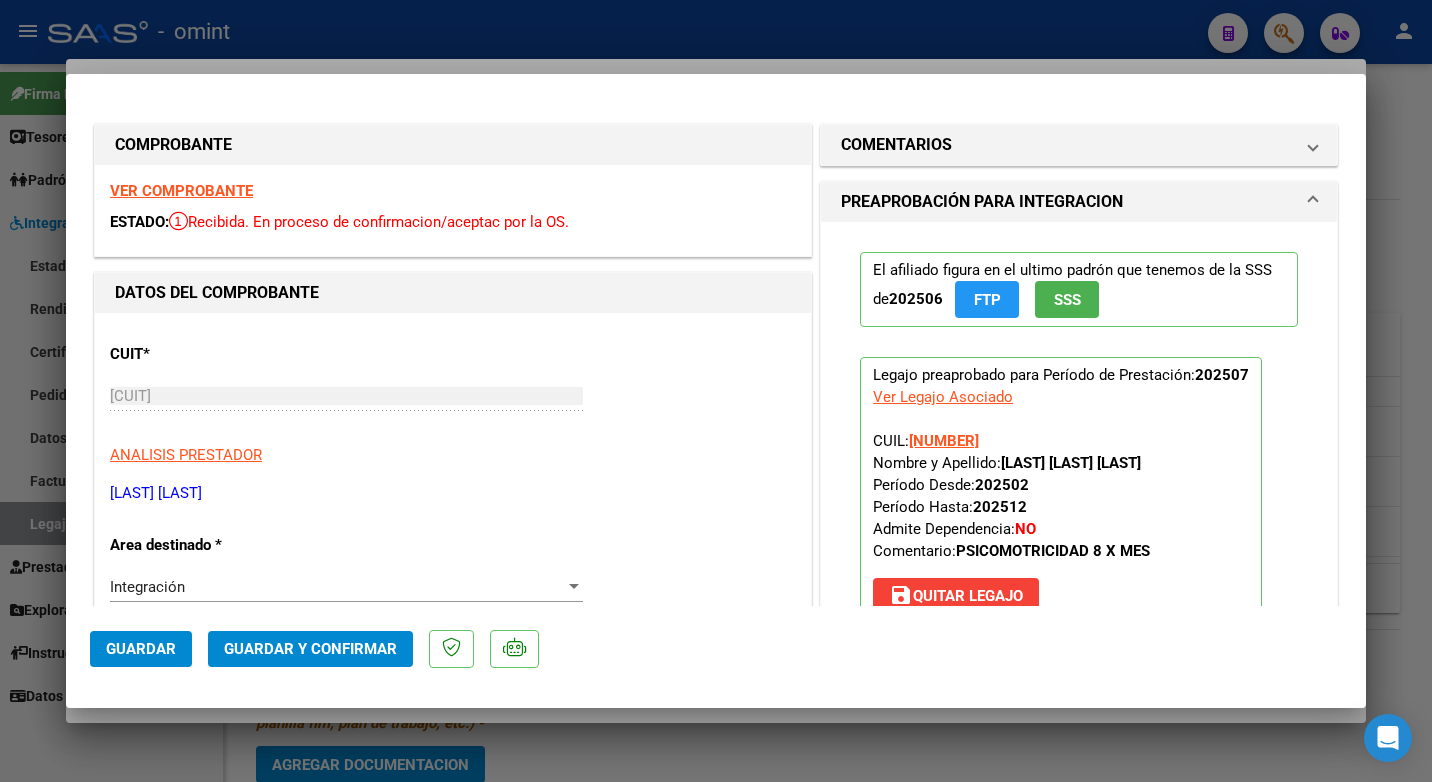 click on "VER COMPROBANTE" at bounding box center (181, 191) 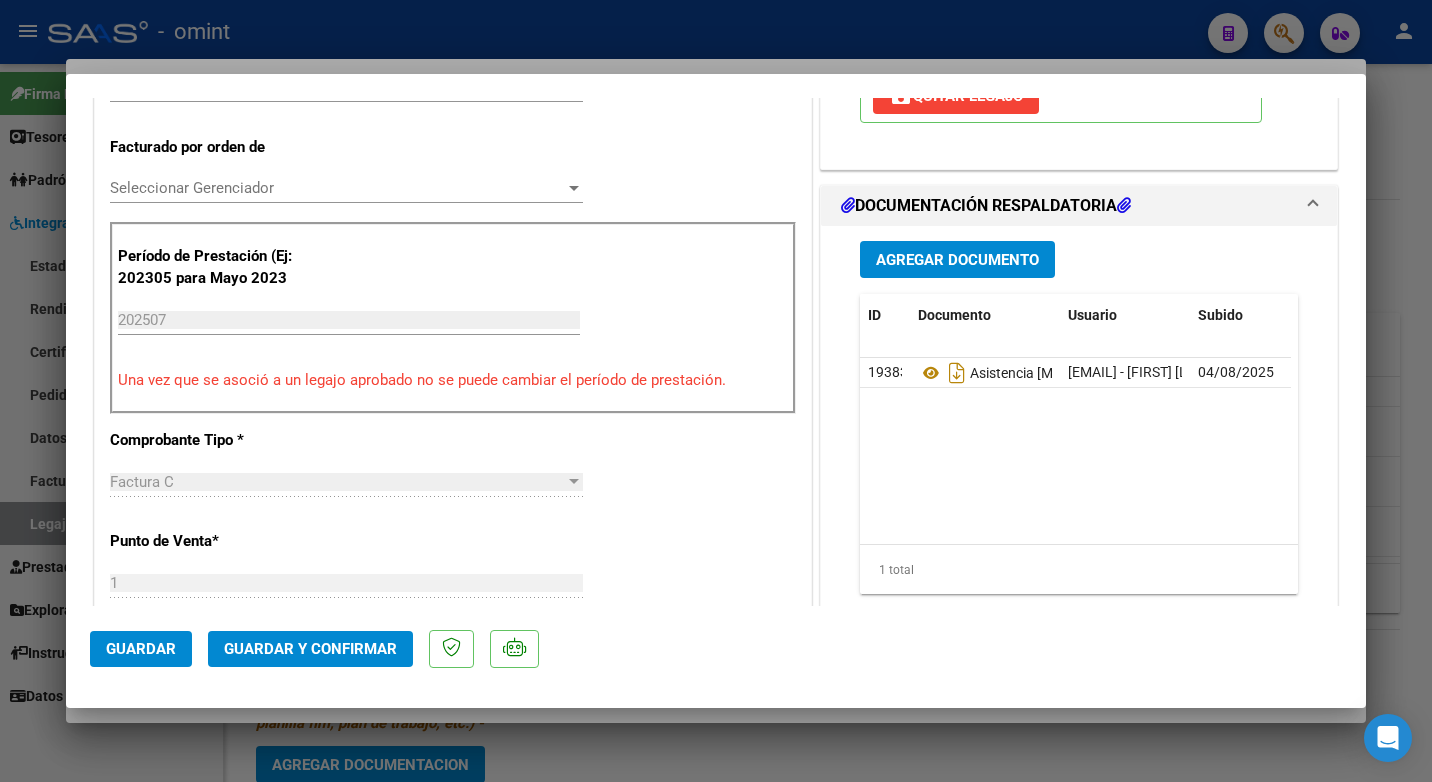 scroll, scrollTop: 600, scrollLeft: 0, axis: vertical 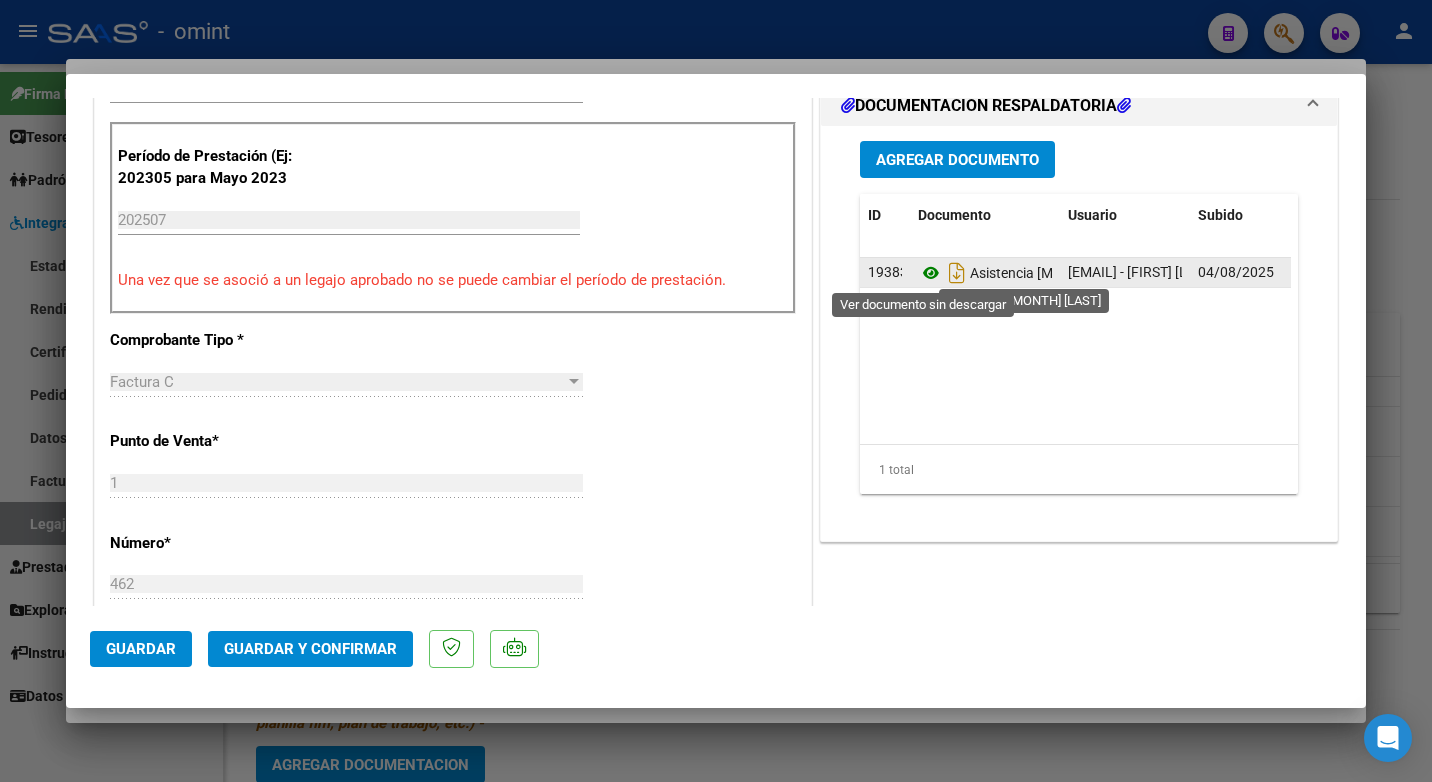 click 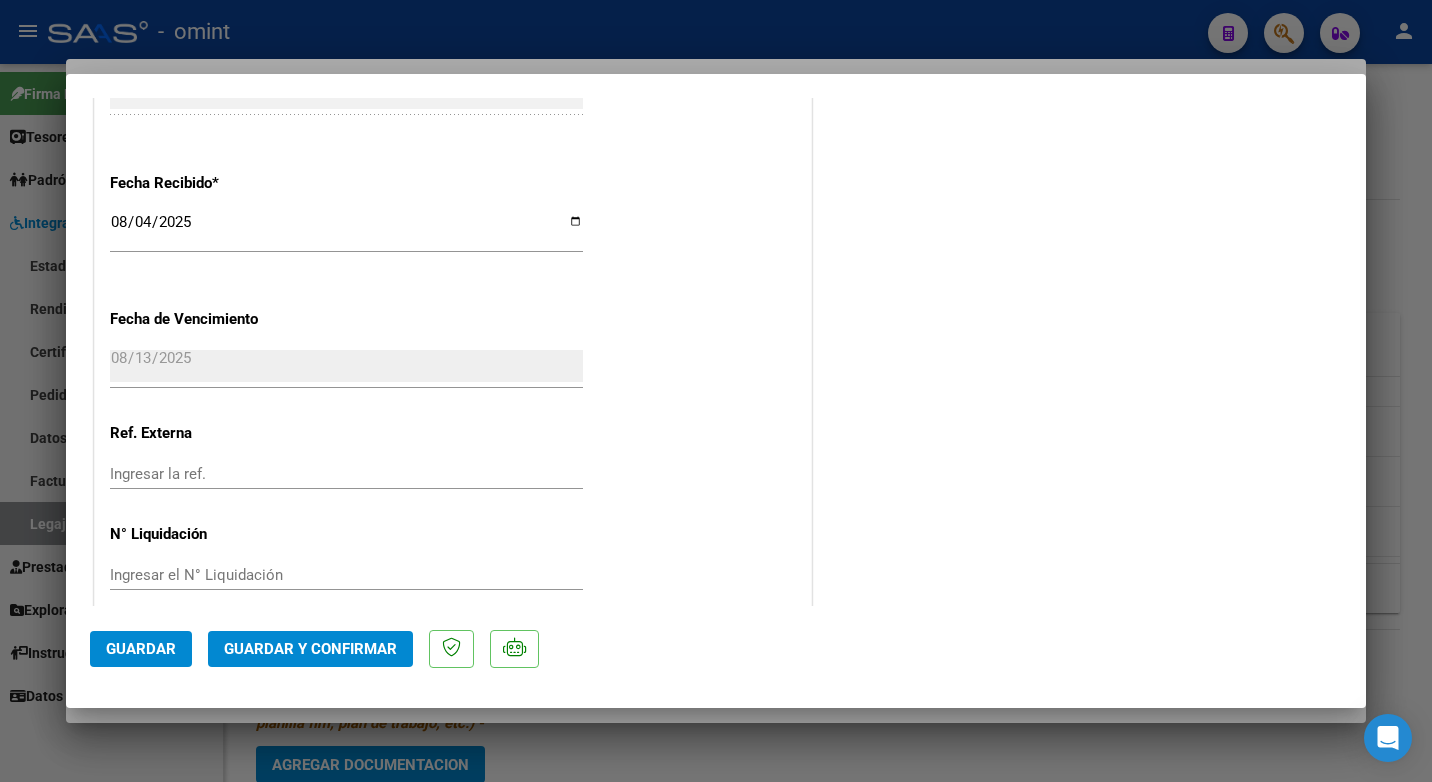scroll, scrollTop: 1423, scrollLeft: 0, axis: vertical 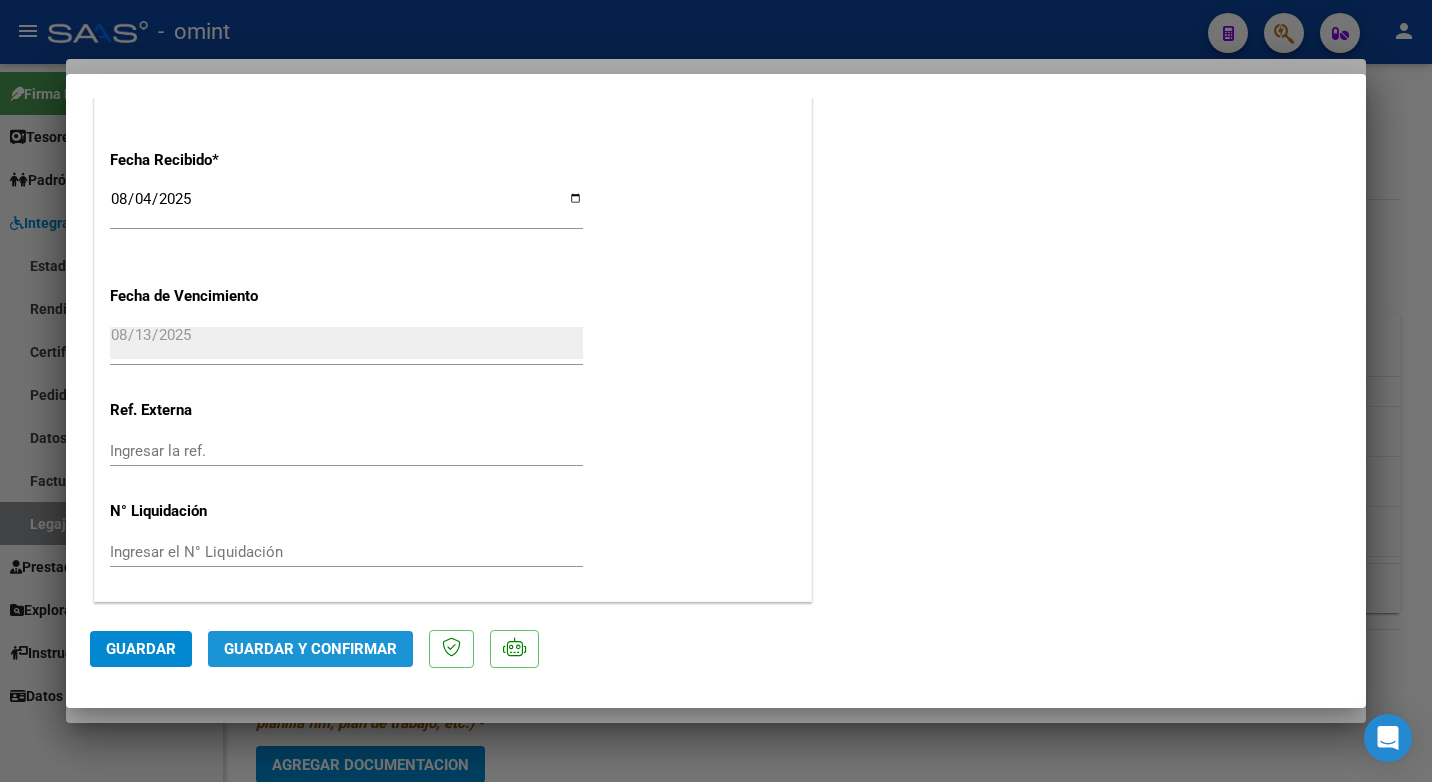 click on "Guardar y Confirmar" 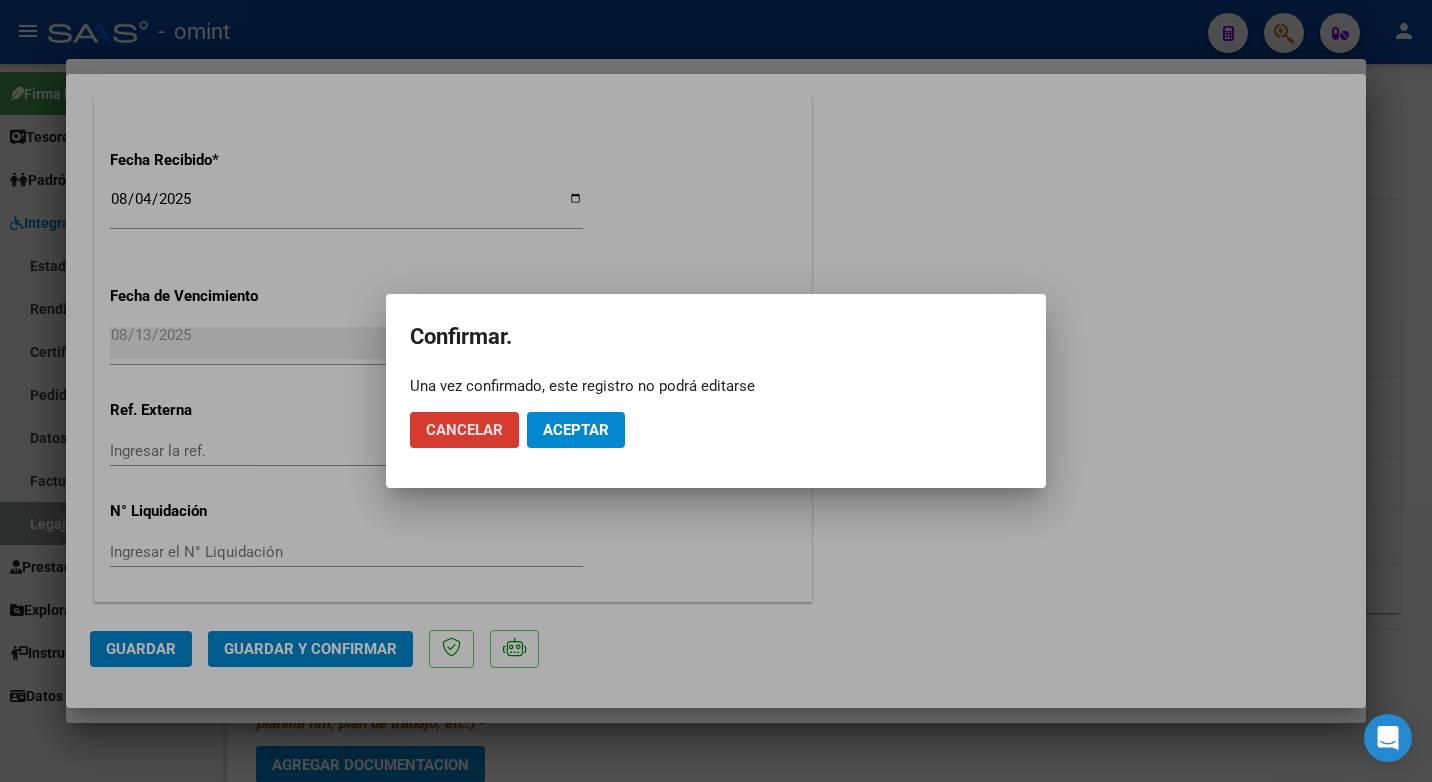 click on "Cancelar Aceptar" 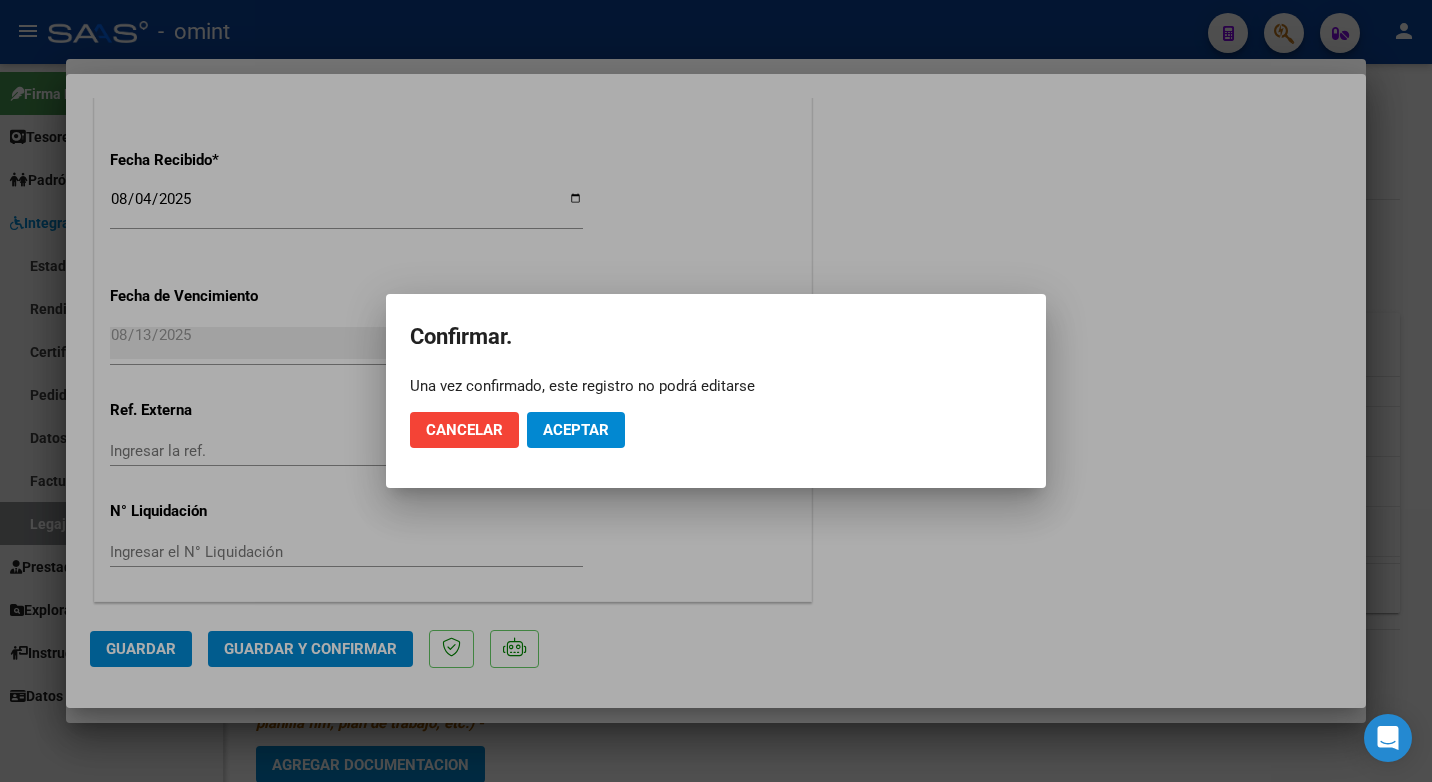click on "Aceptar" 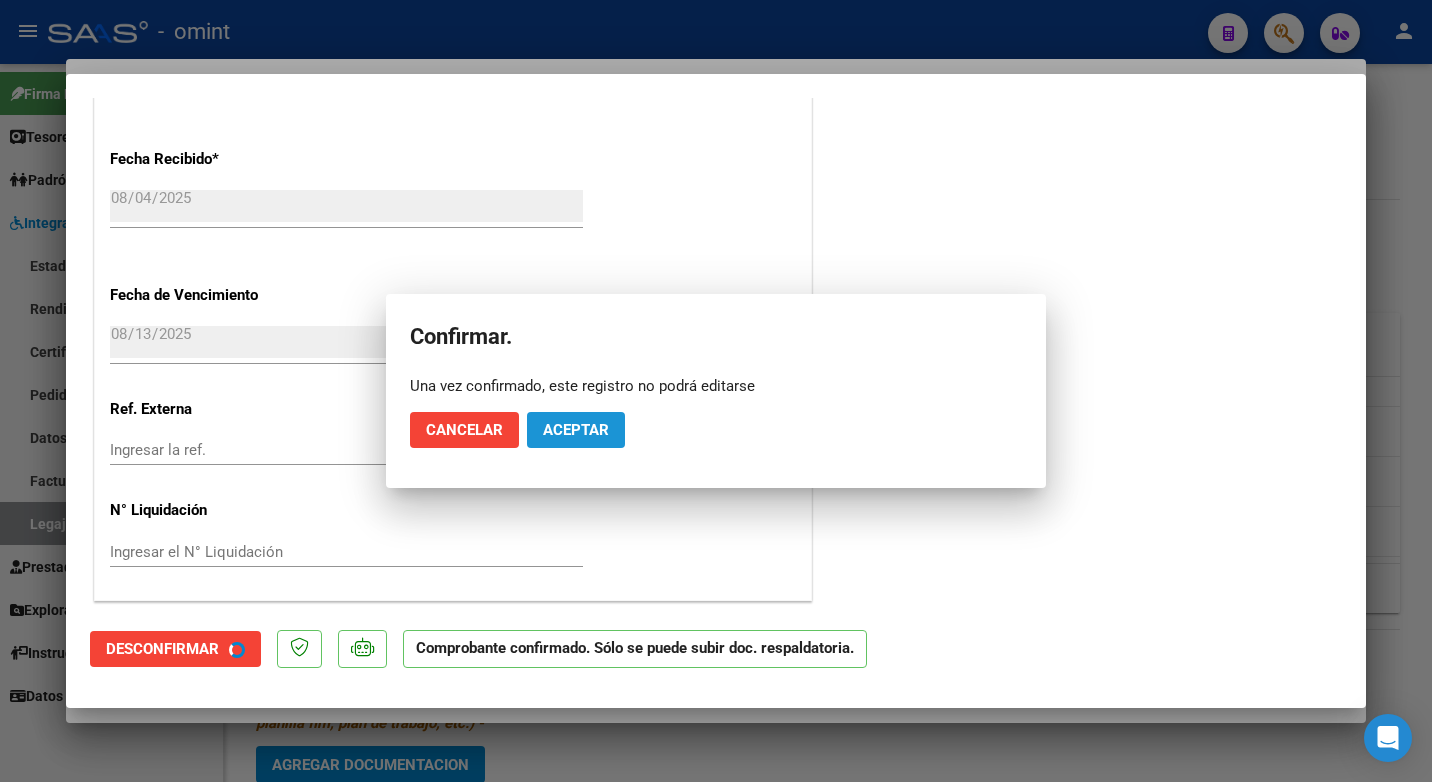 scroll, scrollTop: 1299, scrollLeft: 0, axis: vertical 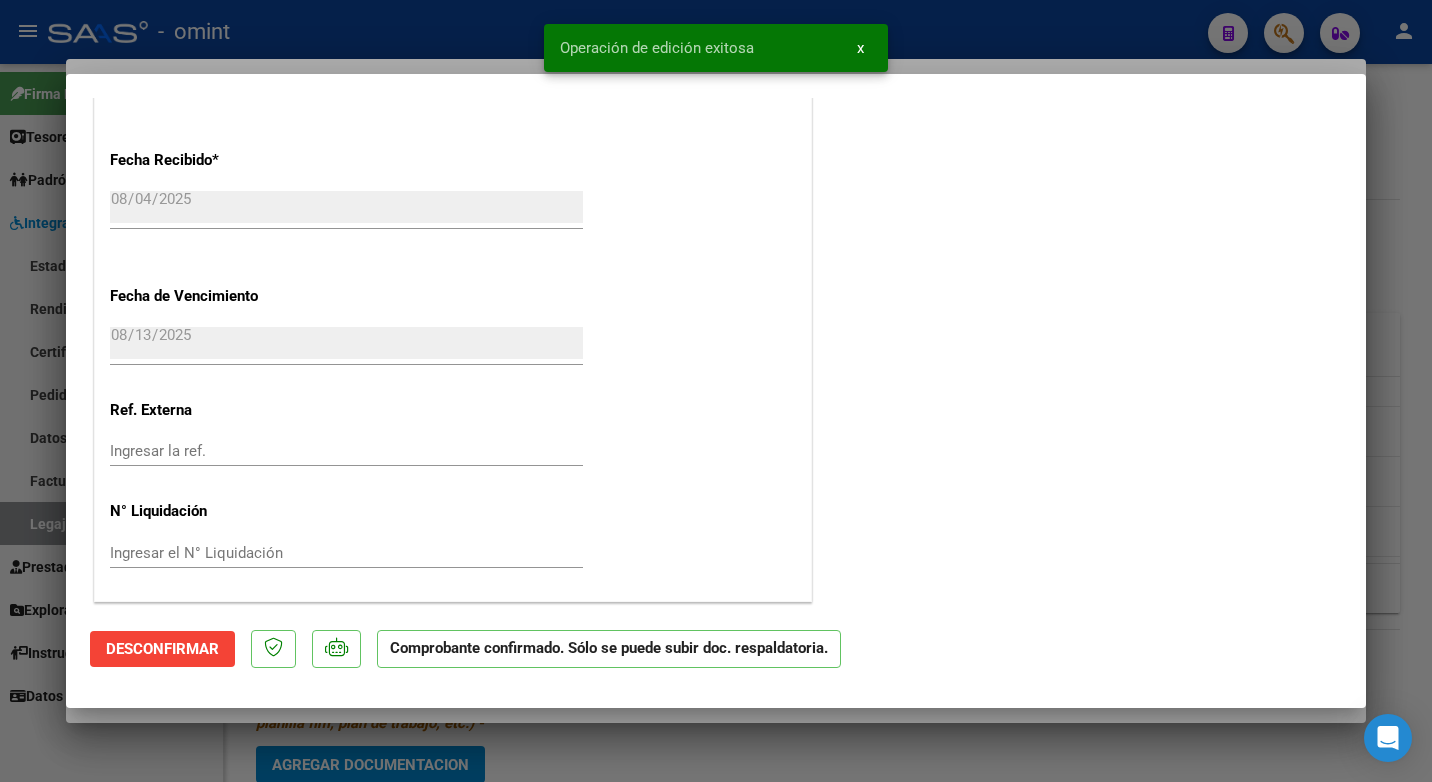 click at bounding box center [716, 391] 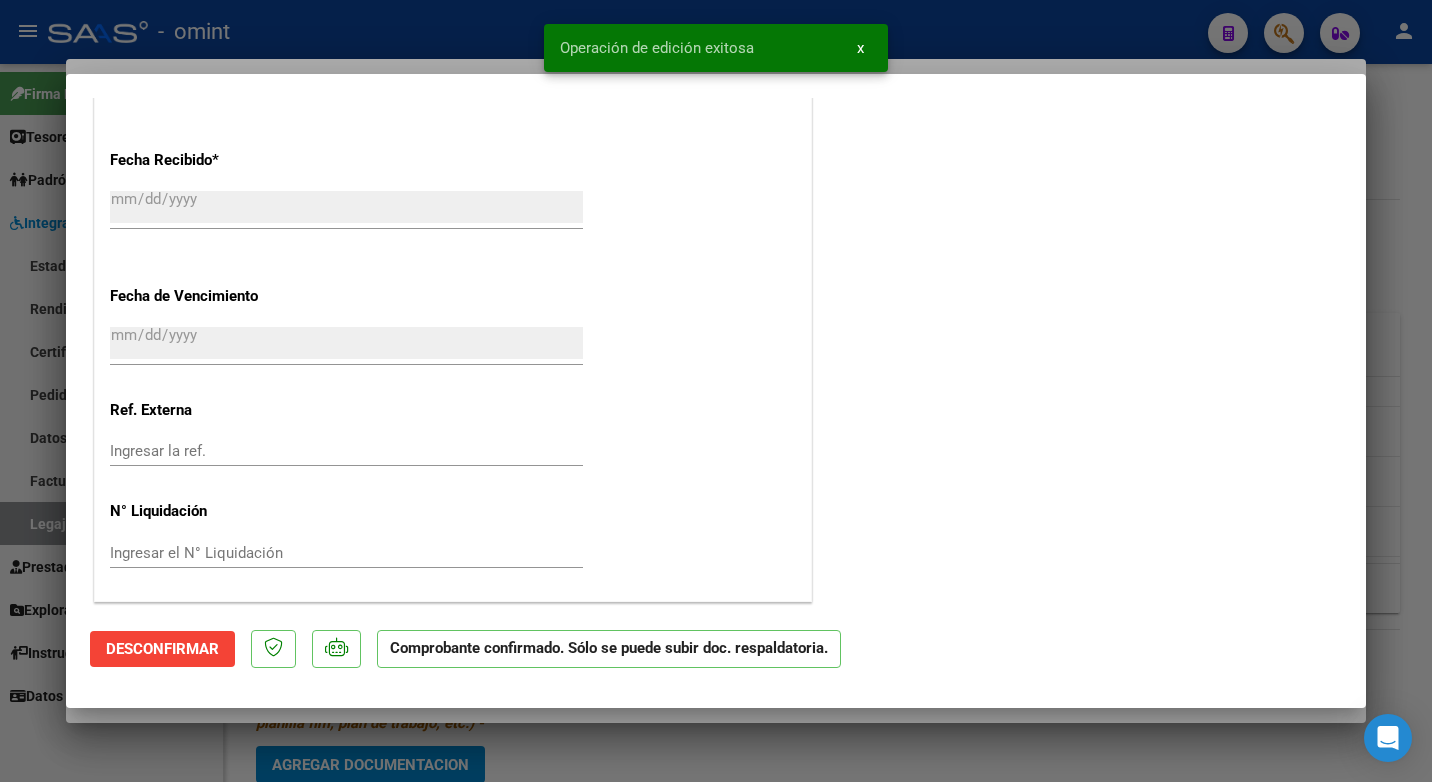 scroll, scrollTop: 1671, scrollLeft: 0, axis: vertical 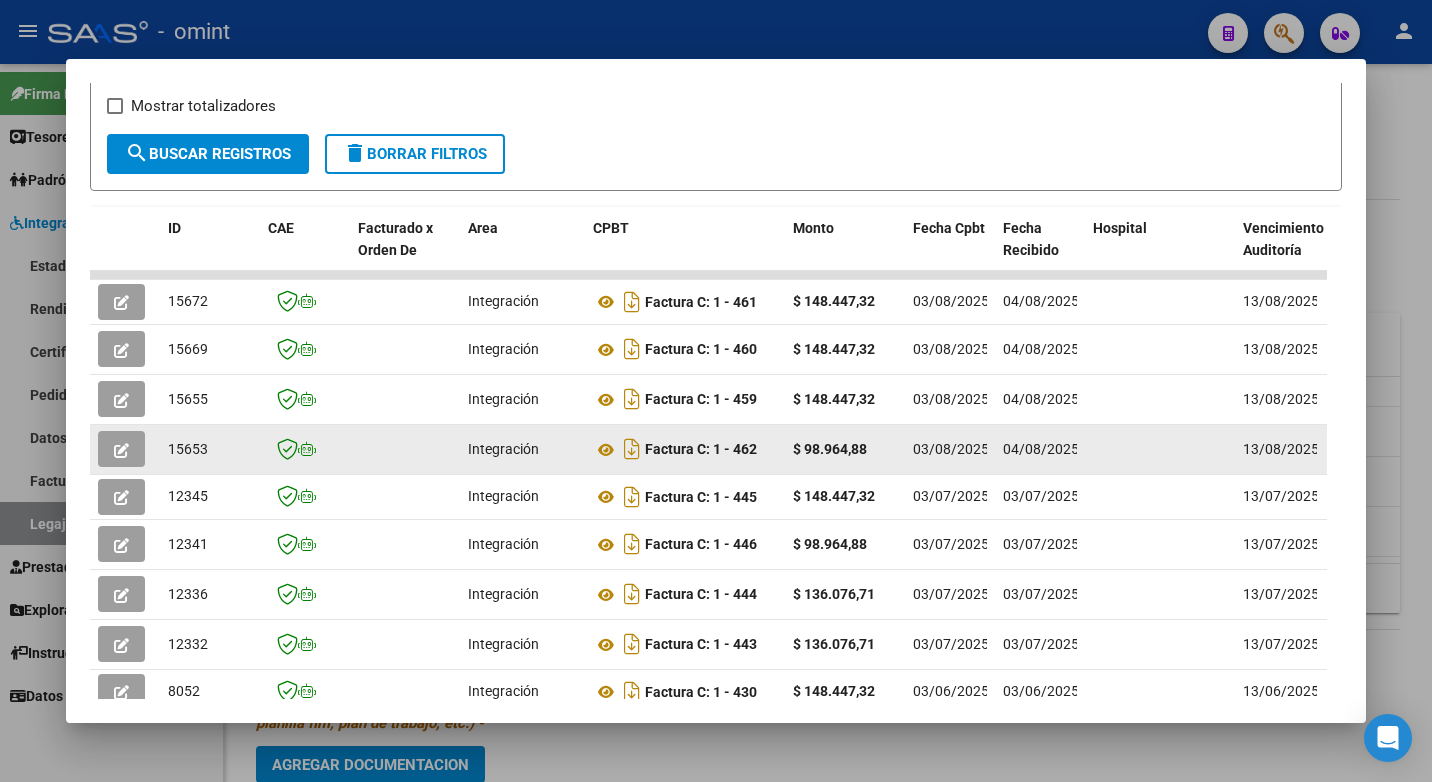 drag, startPoint x: 967, startPoint y: 465, endPoint x: 137, endPoint y: 472, distance: 830.02954 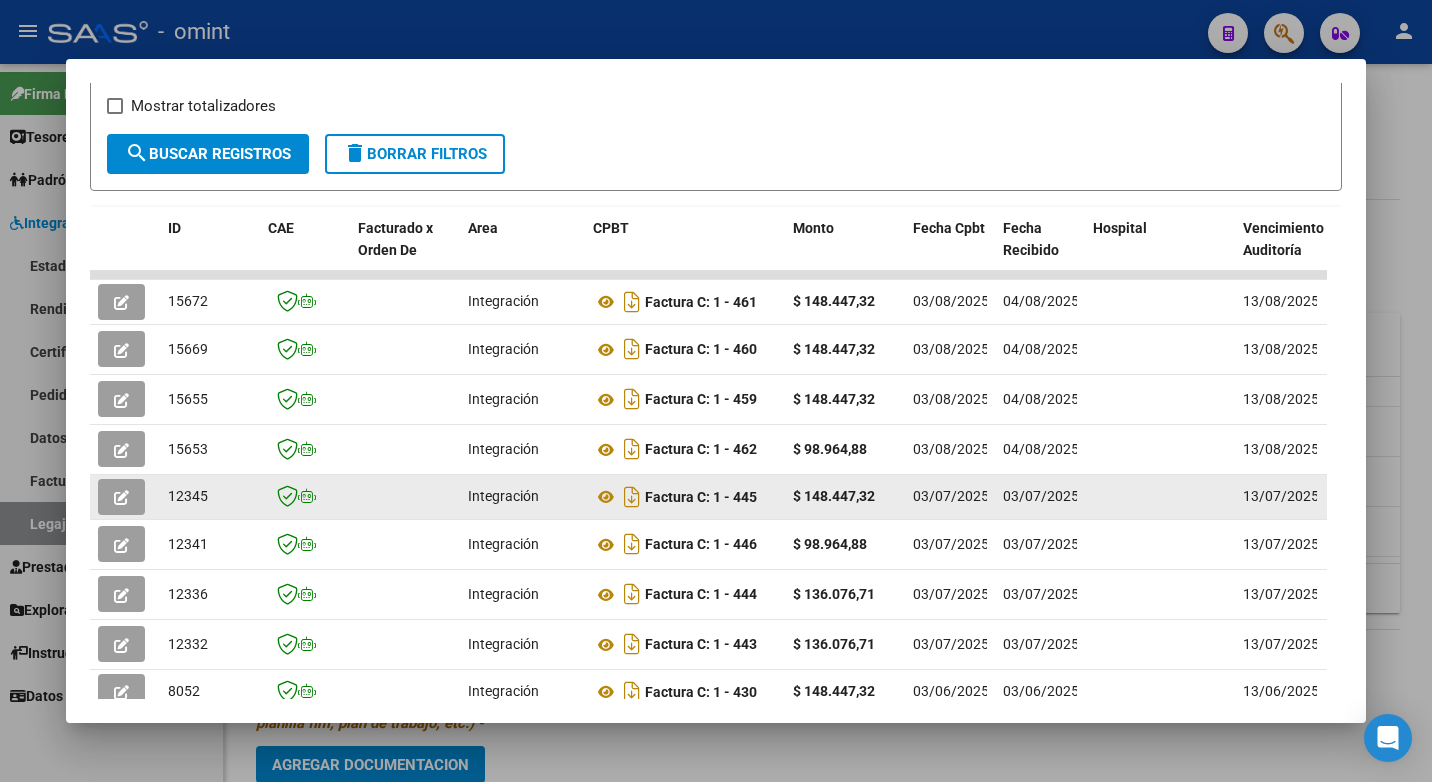click on "12345" 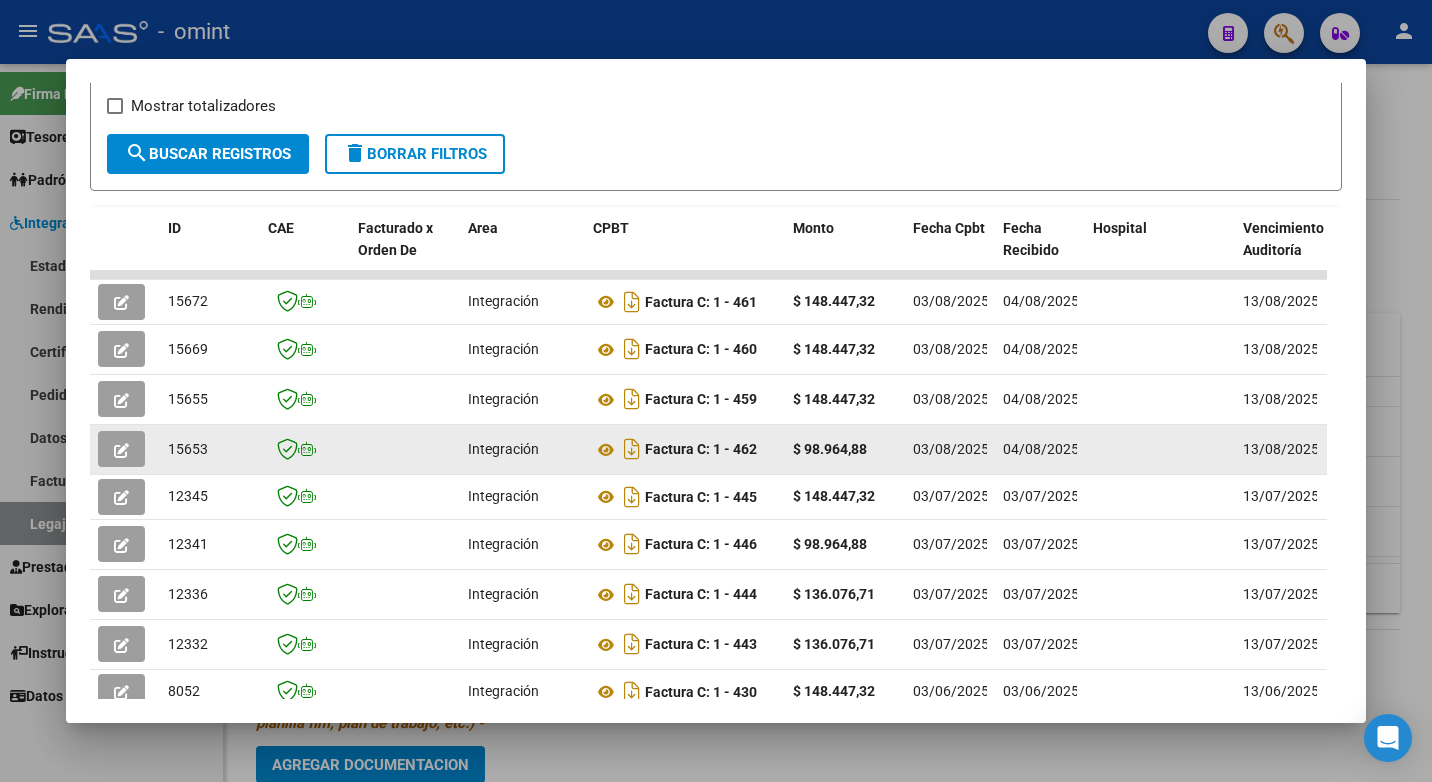 click on "15653" 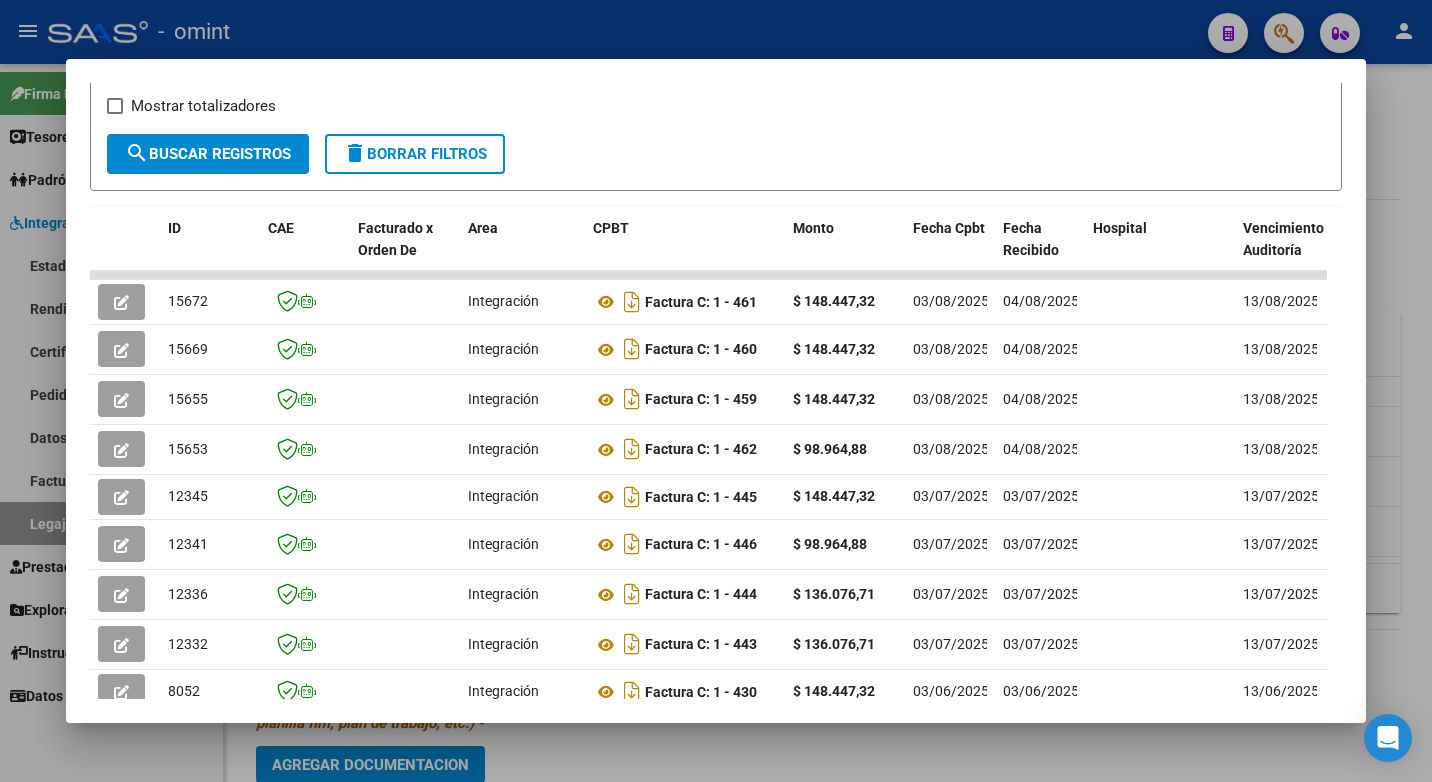 click at bounding box center [716, 391] 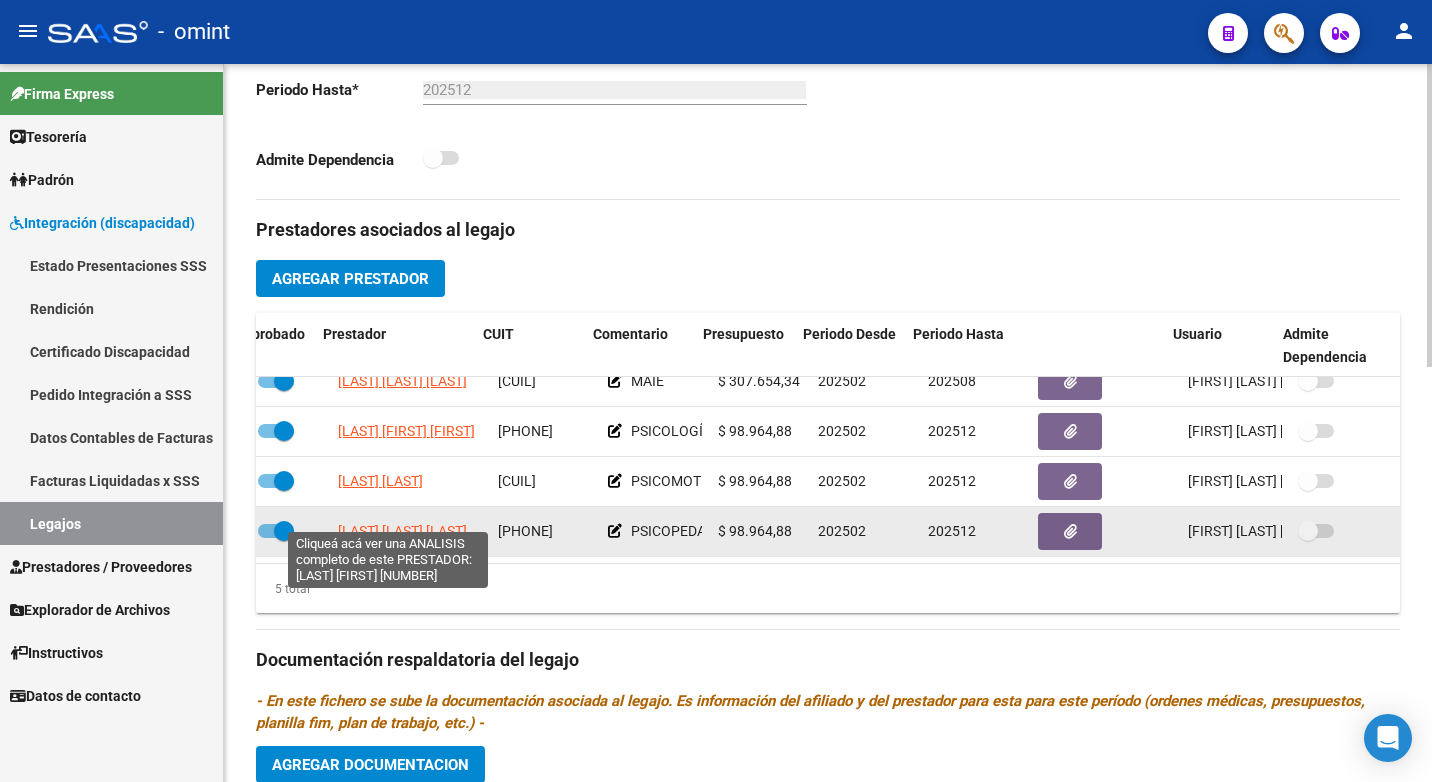 click on "DE UÑA GUADALUPE" 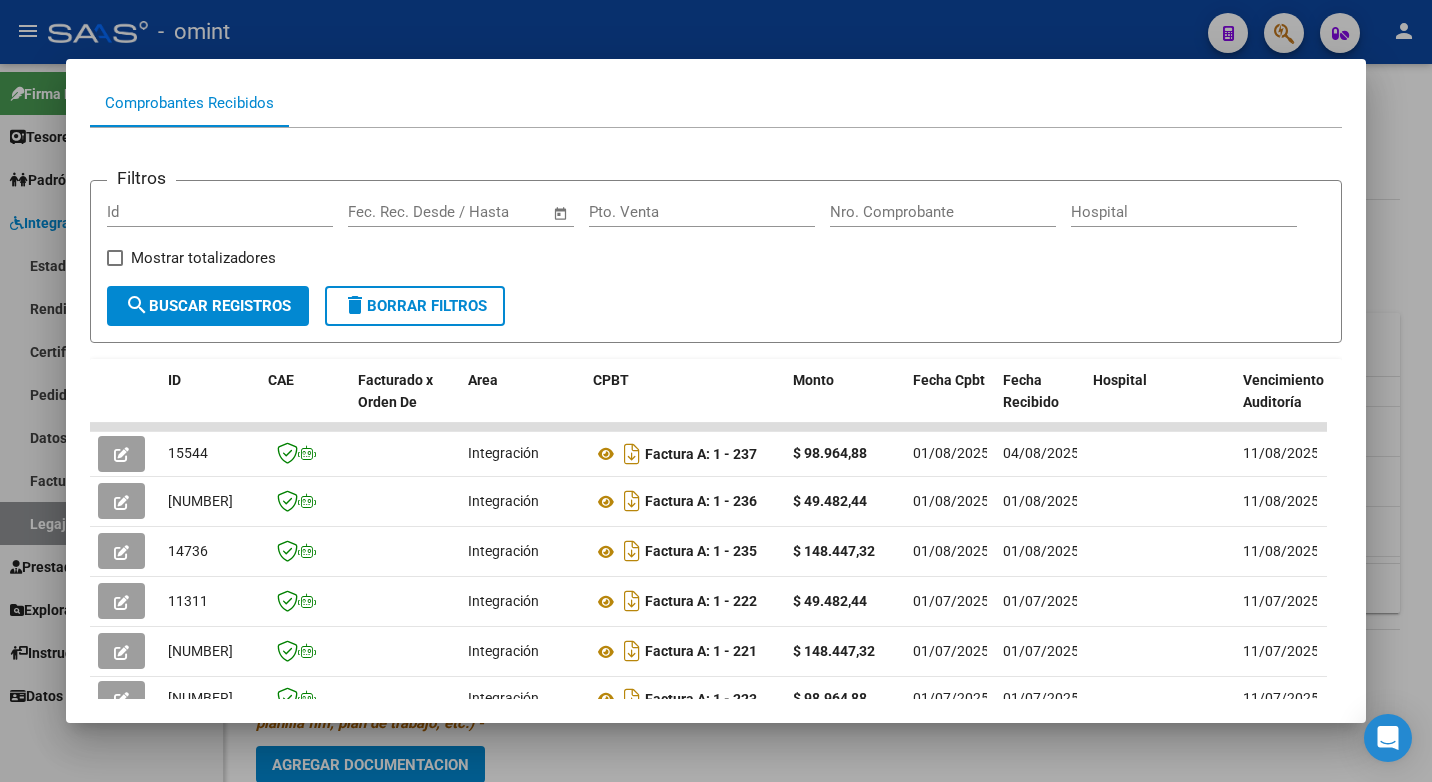 scroll, scrollTop: 552, scrollLeft: 0, axis: vertical 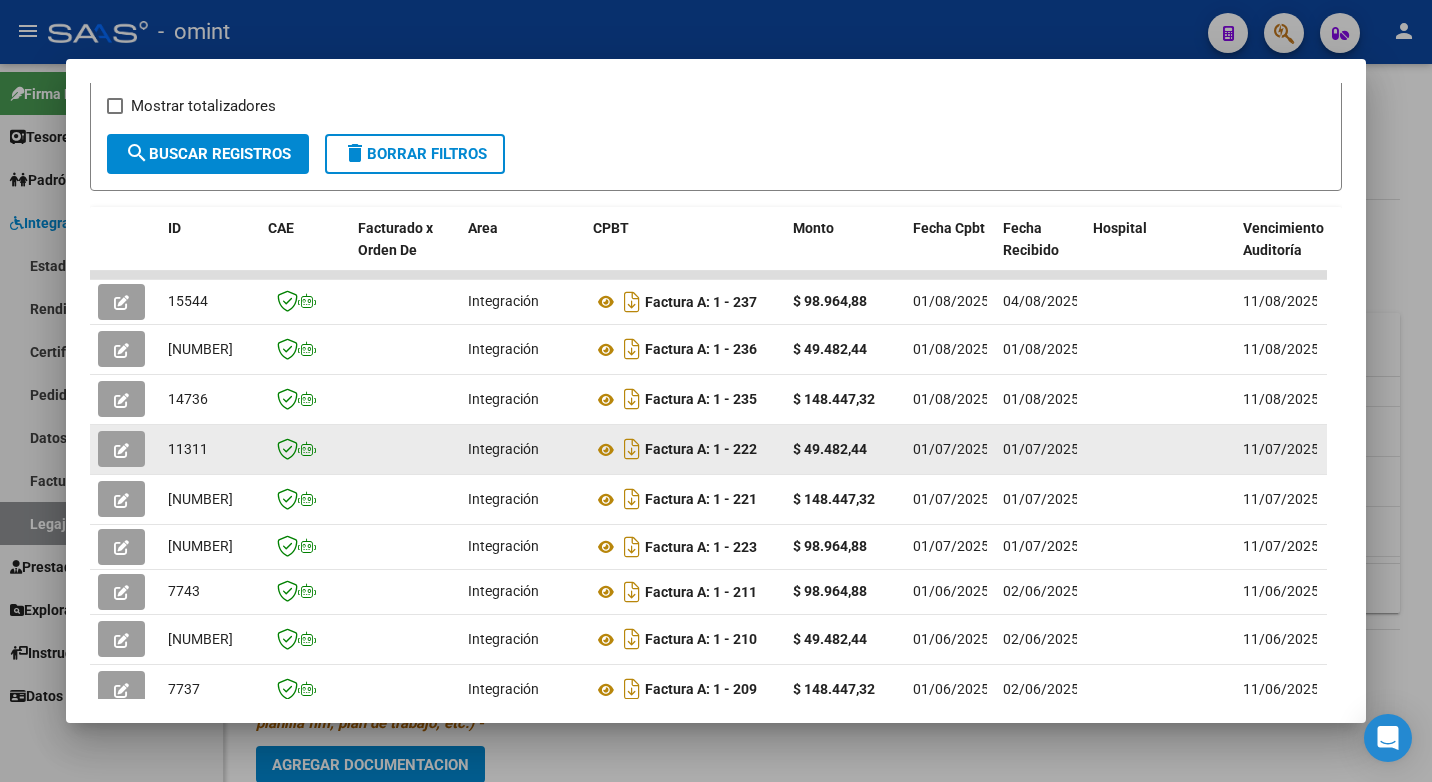 drag, startPoint x: 1040, startPoint y: 462, endPoint x: 115, endPoint y: 464, distance: 925.00214 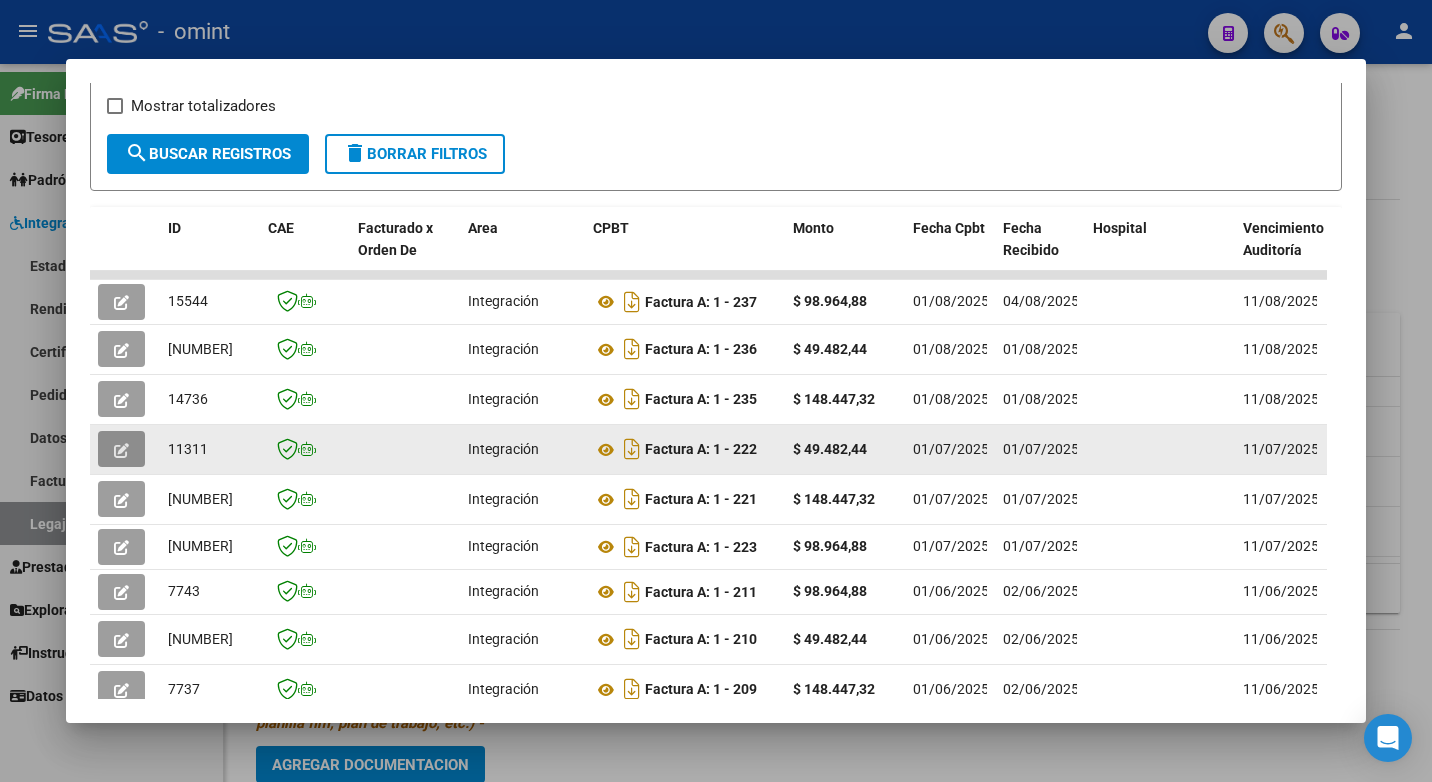 click 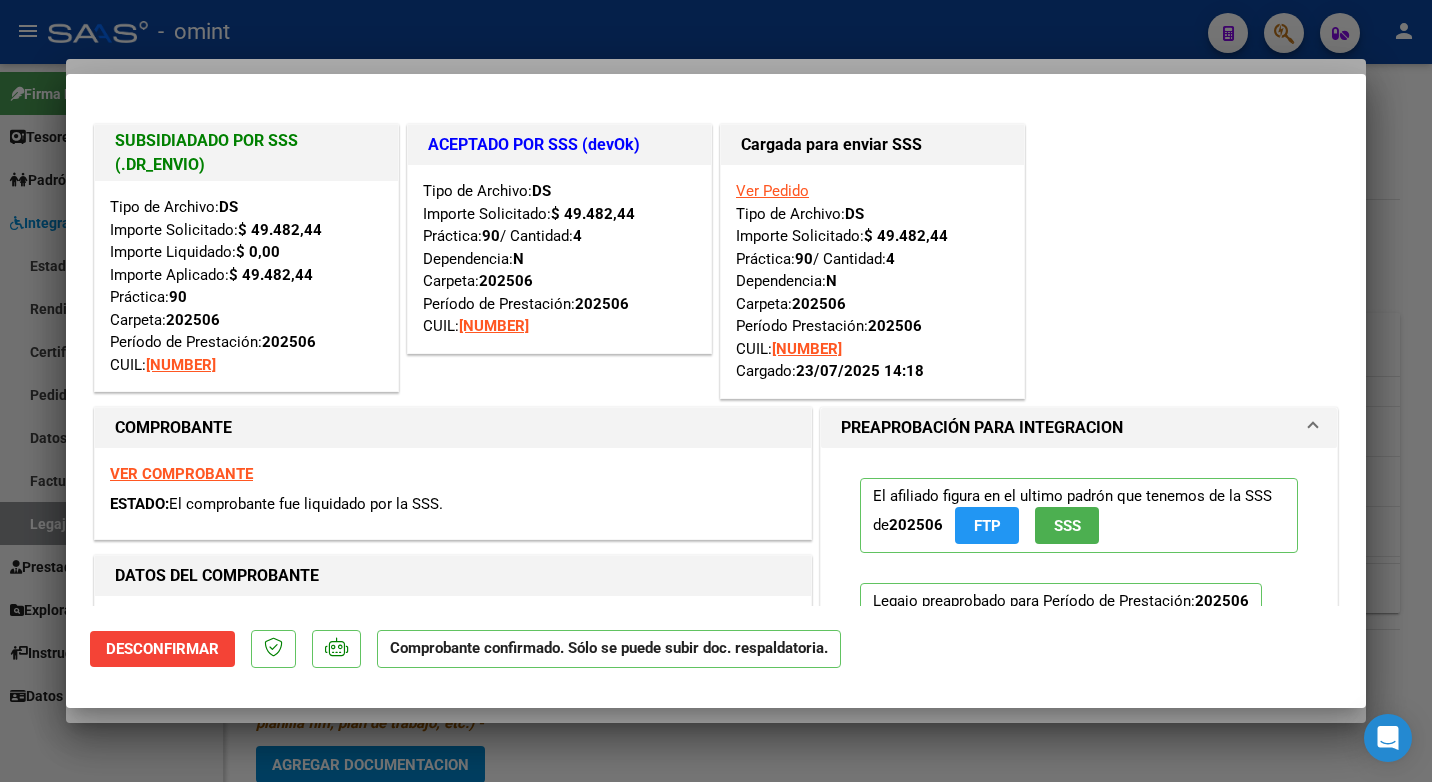 click at bounding box center [716, 391] 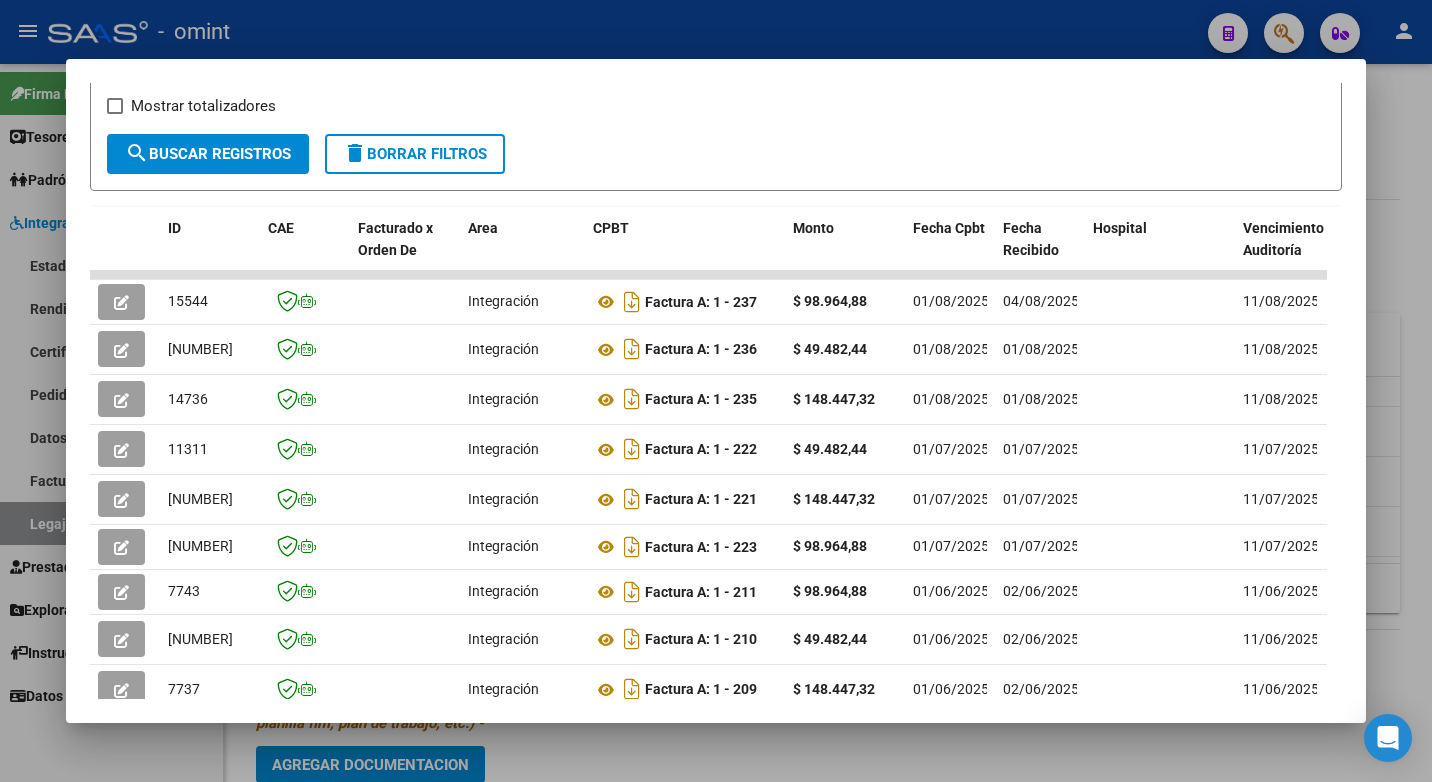 scroll, scrollTop: 552, scrollLeft: 0, axis: vertical 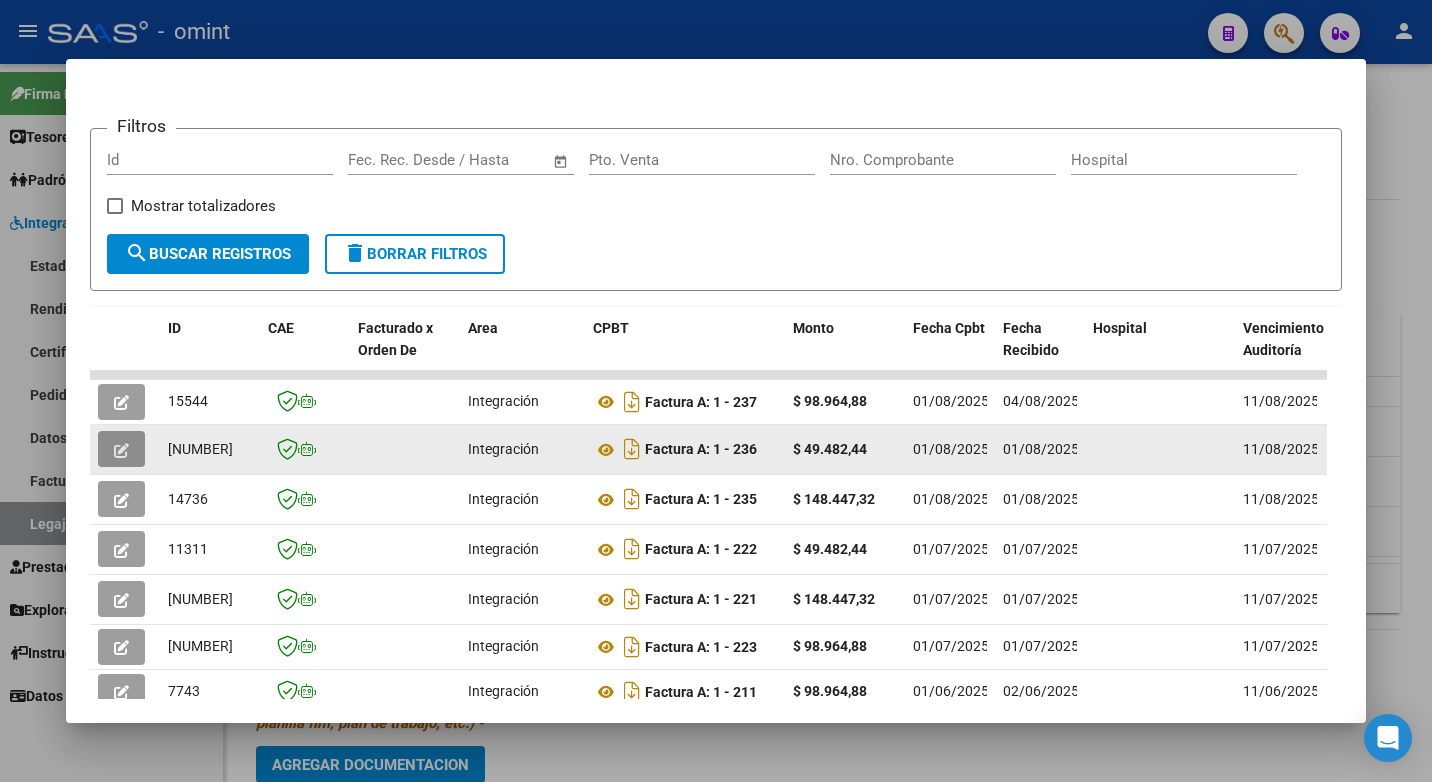 click 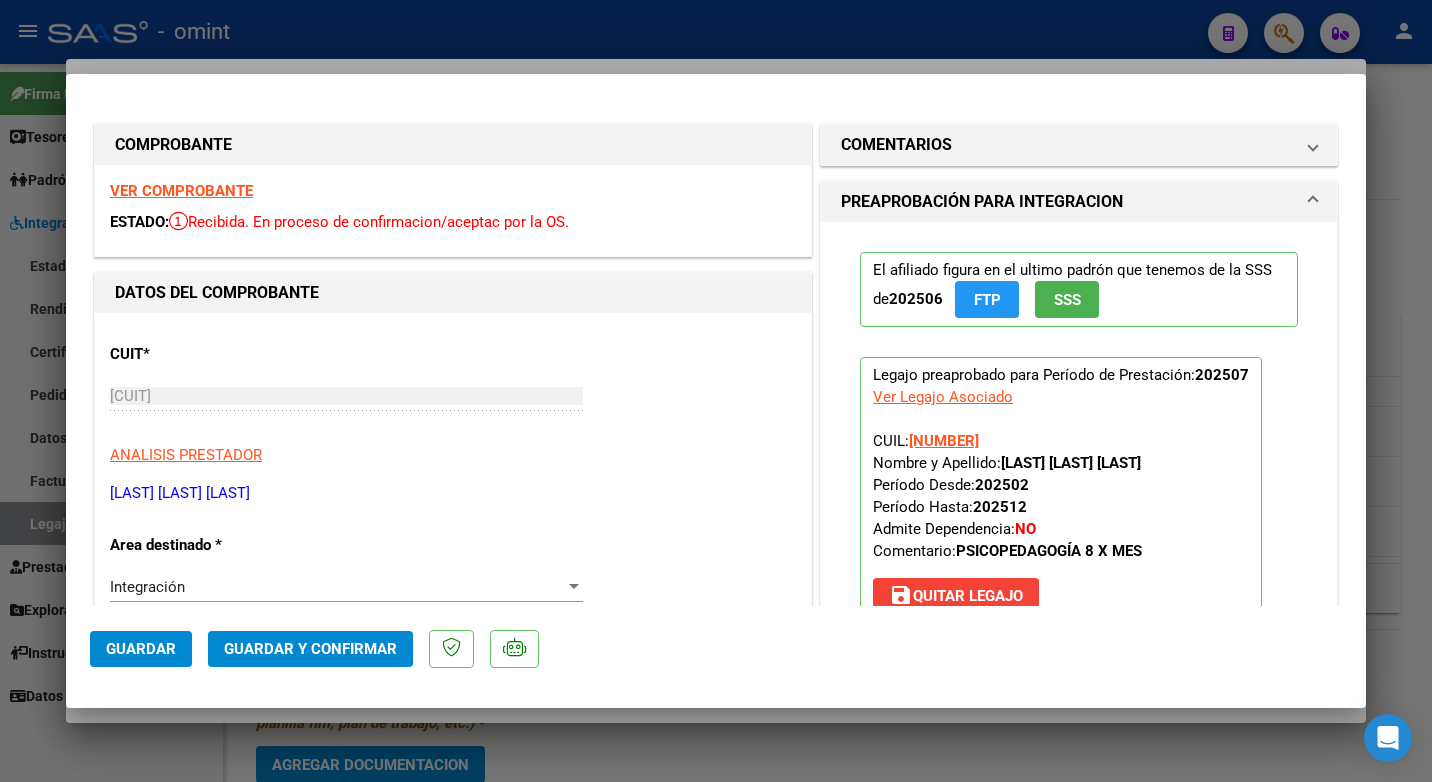 click on "VER COMPROBANTE" at bounding box center (181, 191) 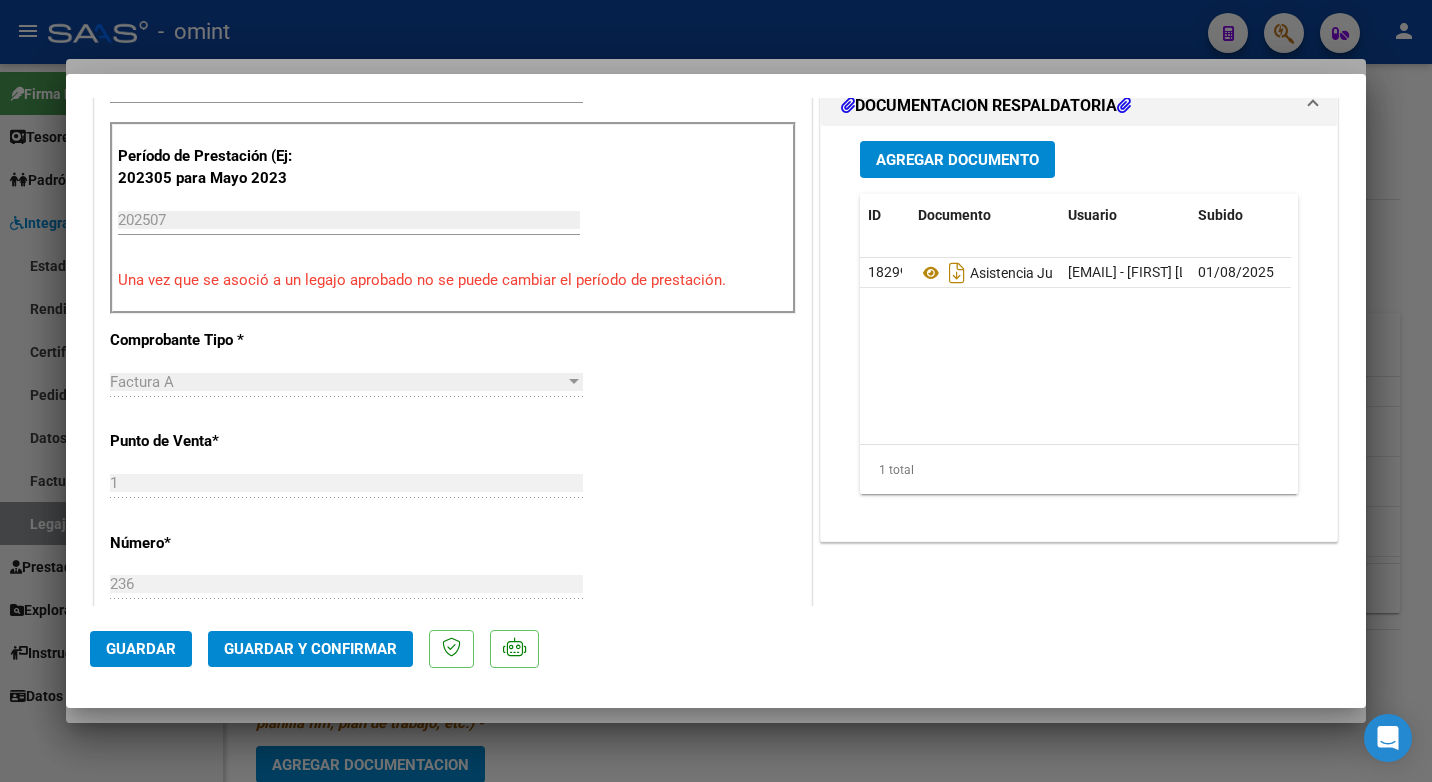 scroll, scrollTop: 700, scrollLeft: 0, axis: vertical 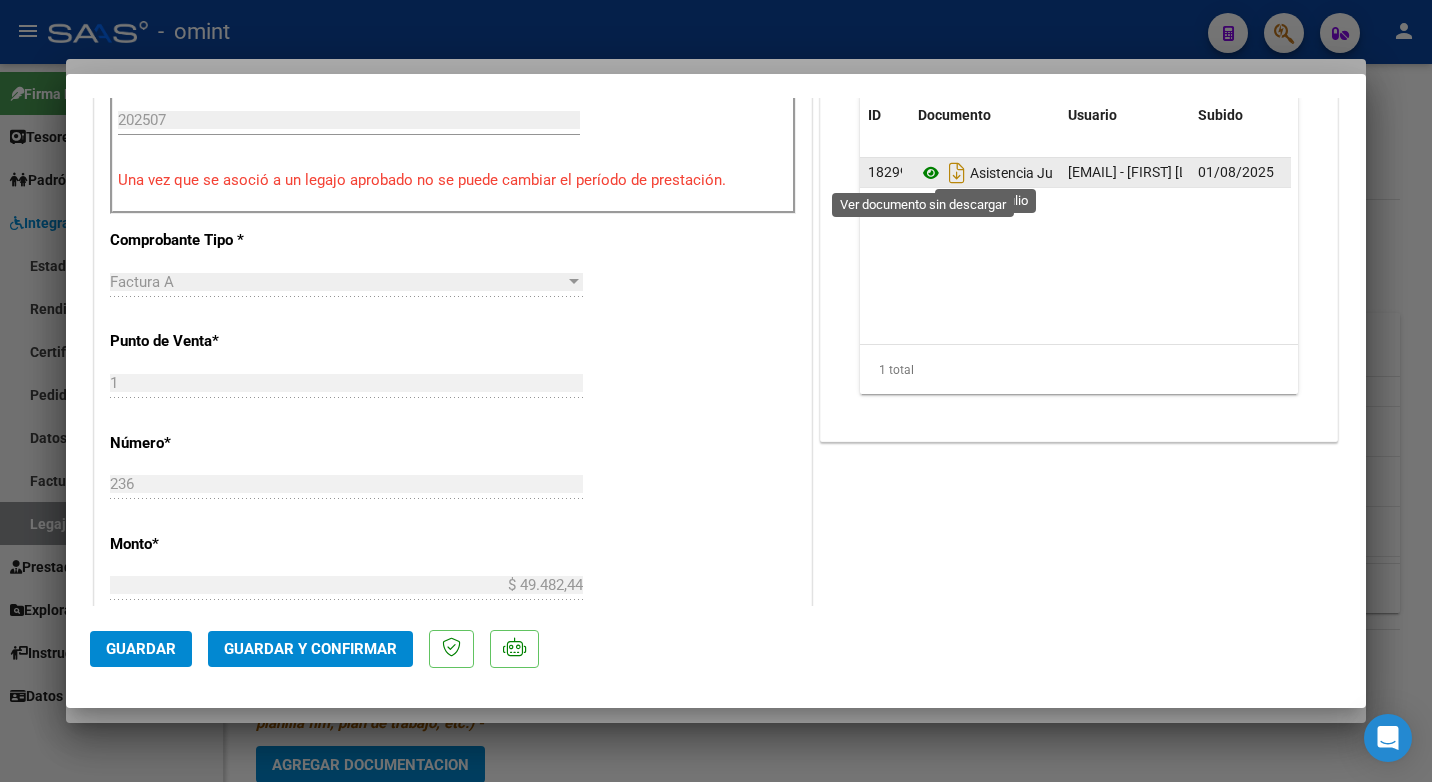 click 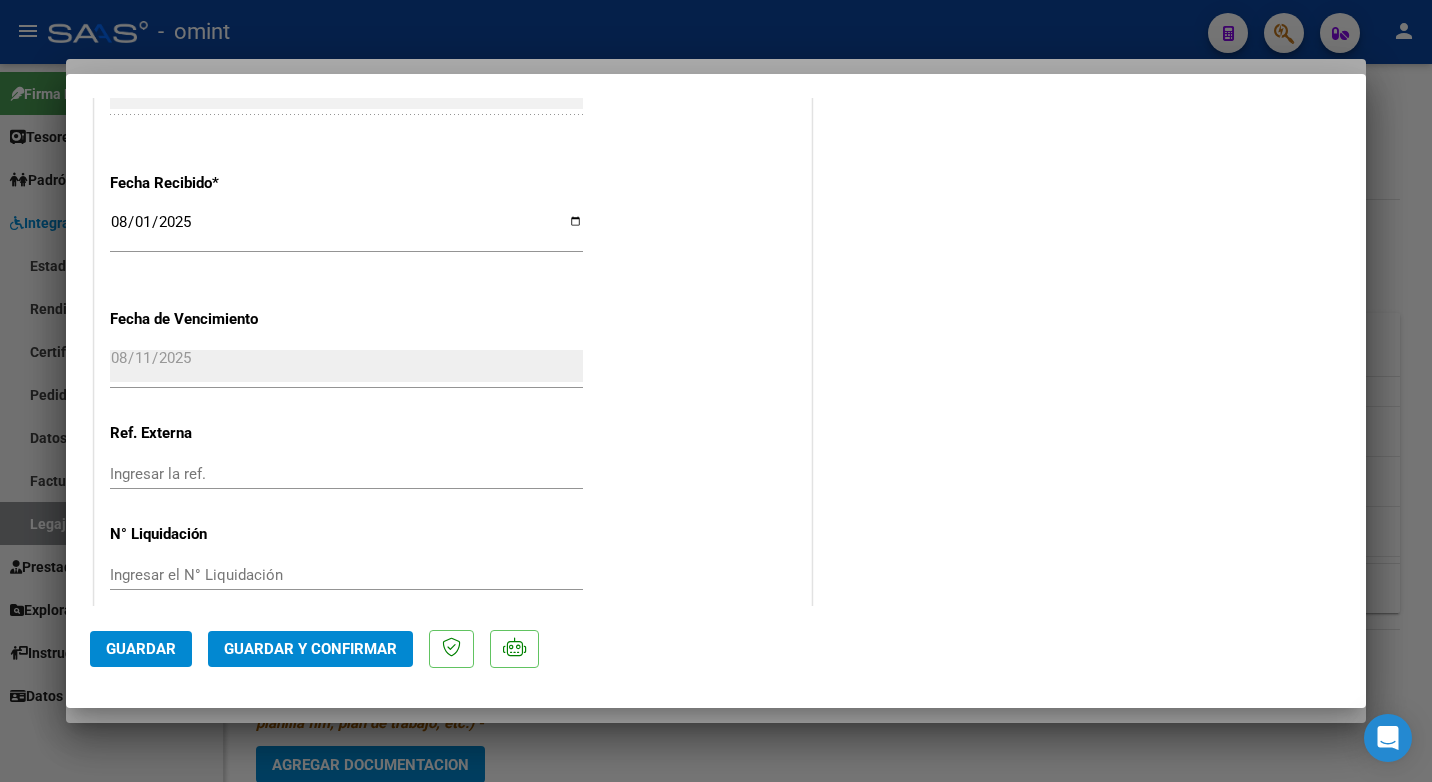 scroll, scrollTop: 1423, scrollLeft: 0, axis: vertical 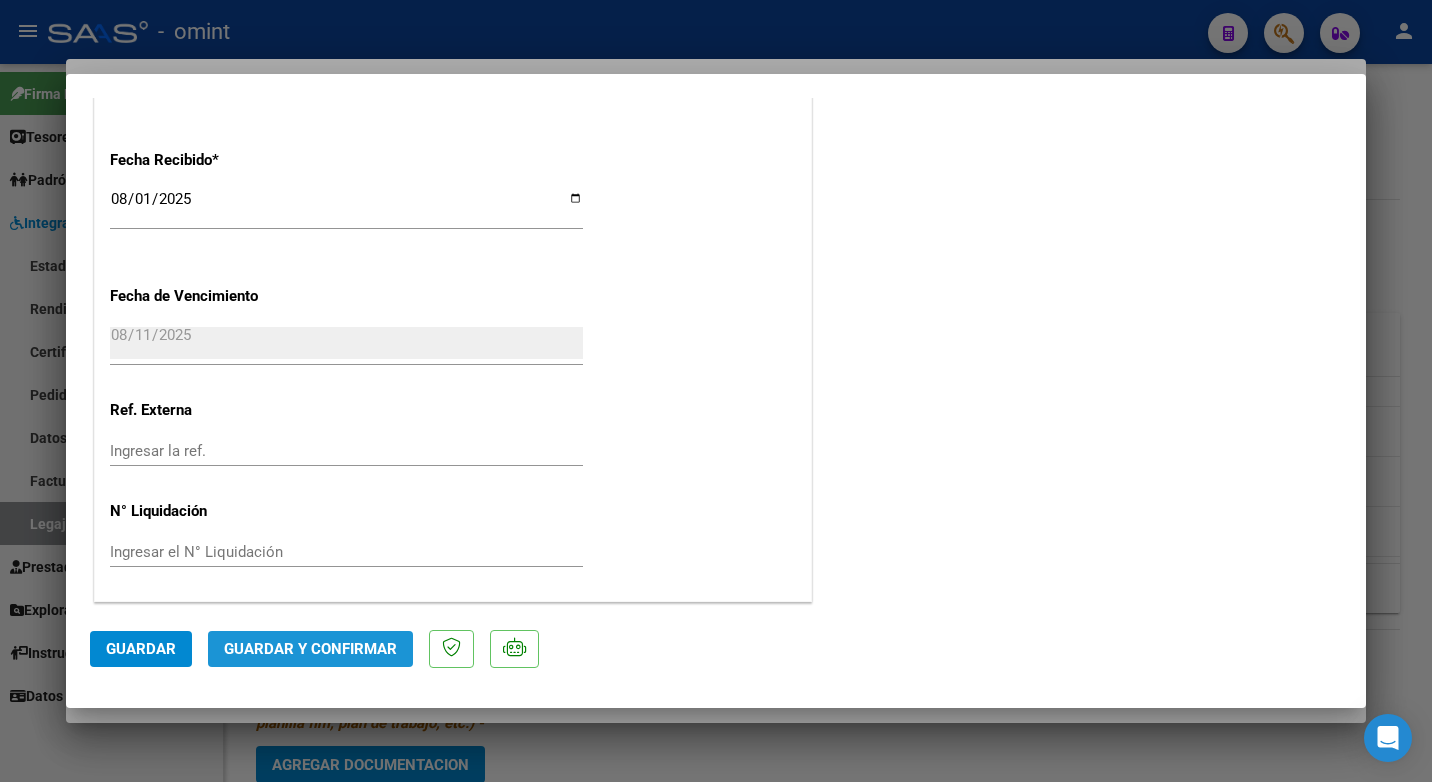 click on "Guardar y Confirmar" 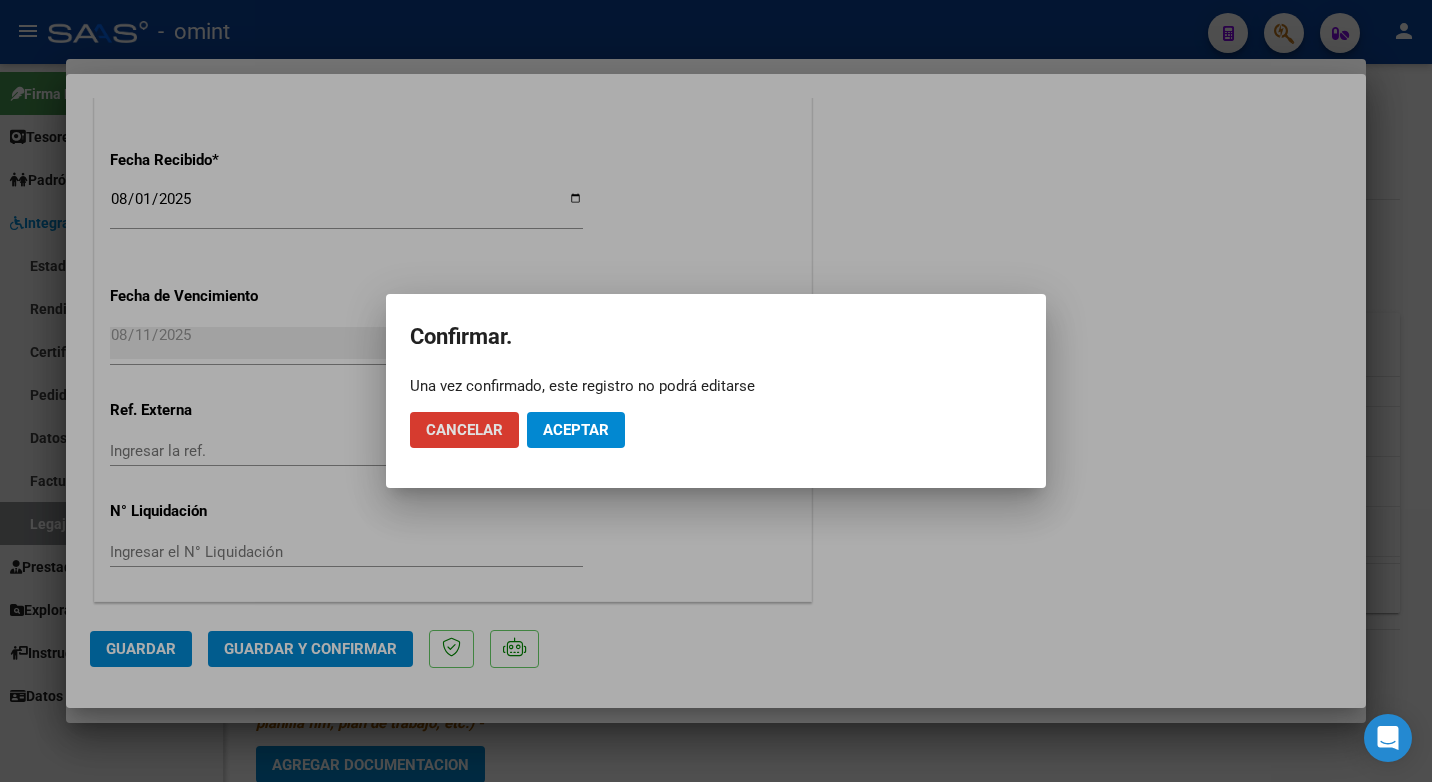 click on "Aceptar" 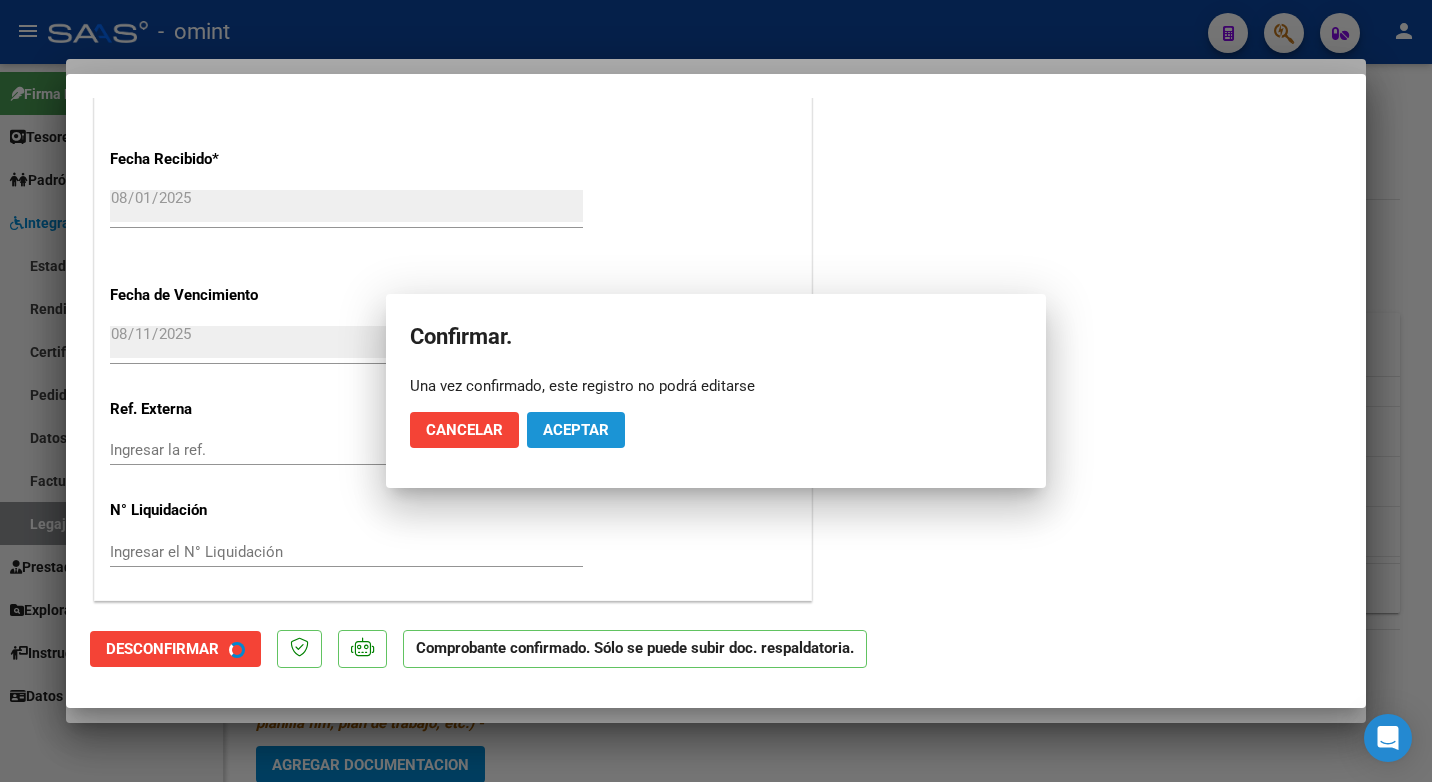 scroll, scrollTop: 1299, scrollLeft: 0, axis: vertical 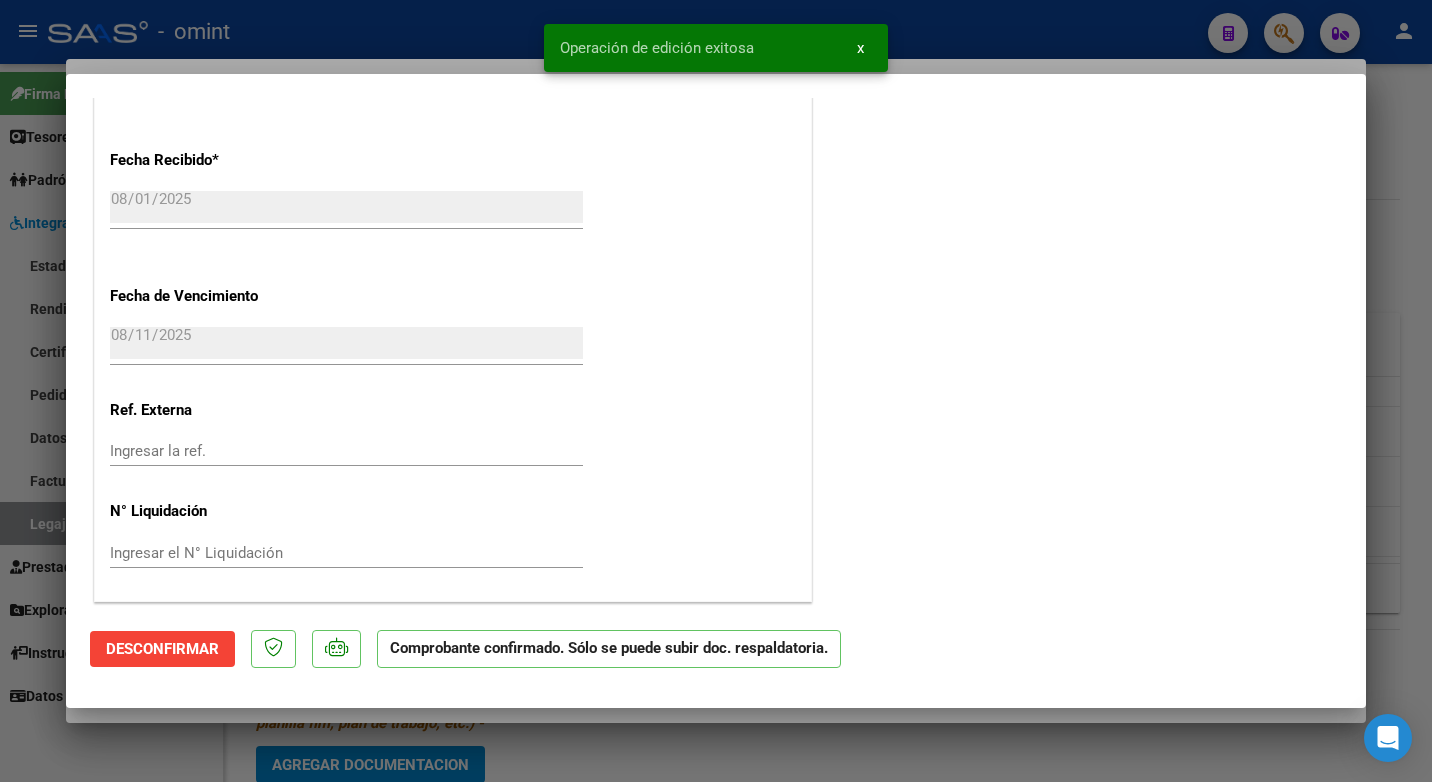 drag, startPoint x: 292, startPoint y: 43, endPoint x: 578, endPoint y: 64, distance: 286.76993 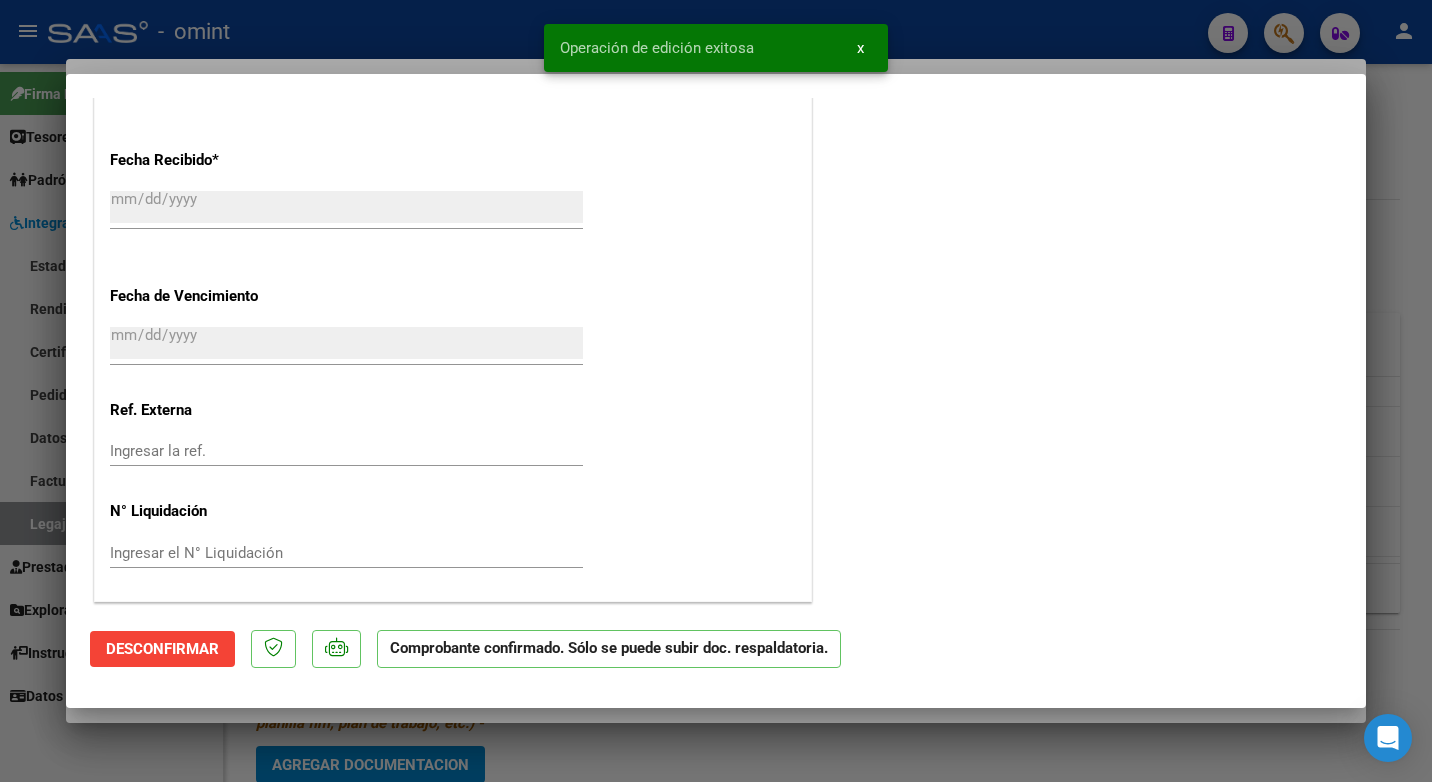 scroll, scrollTop: 1671, scrollLeft: 0, axis: vertical 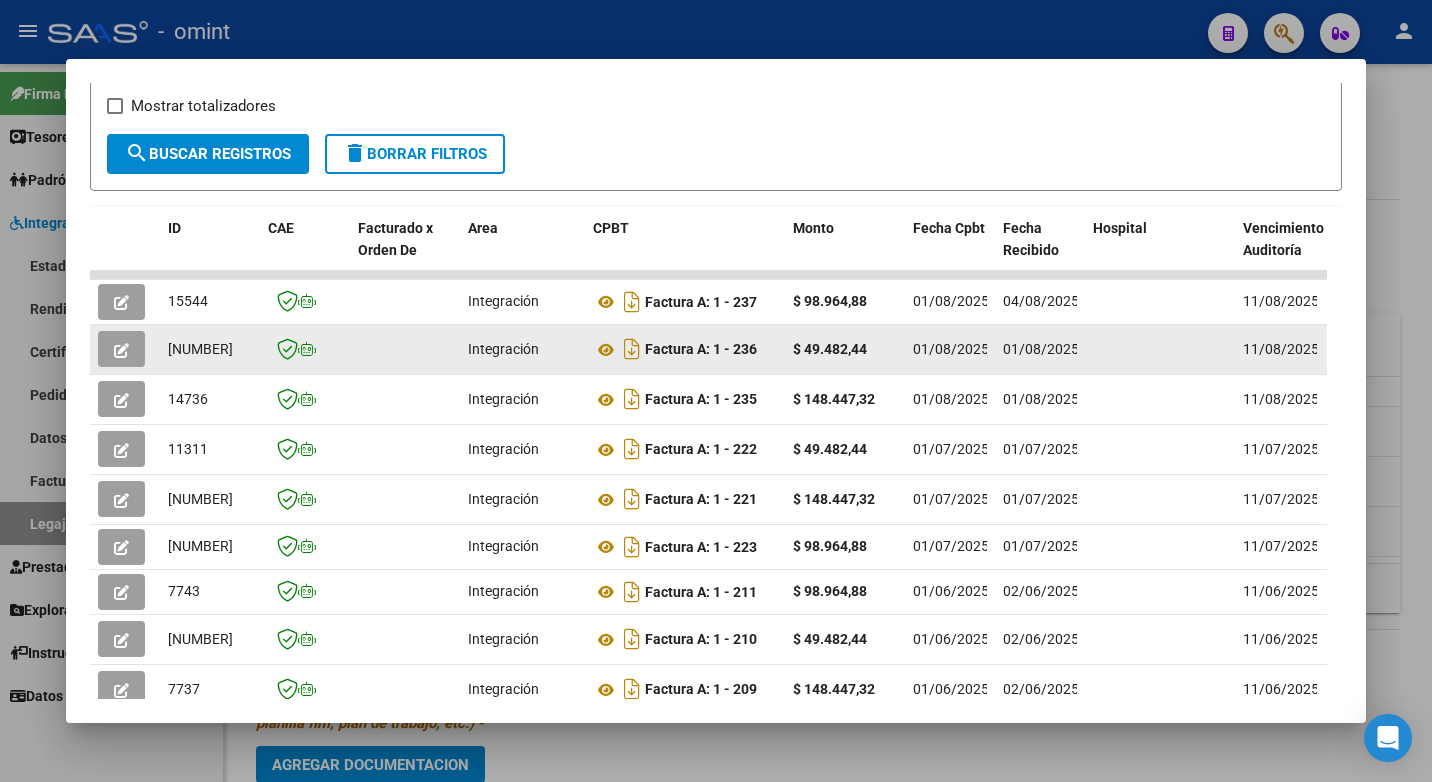 click on "14739" 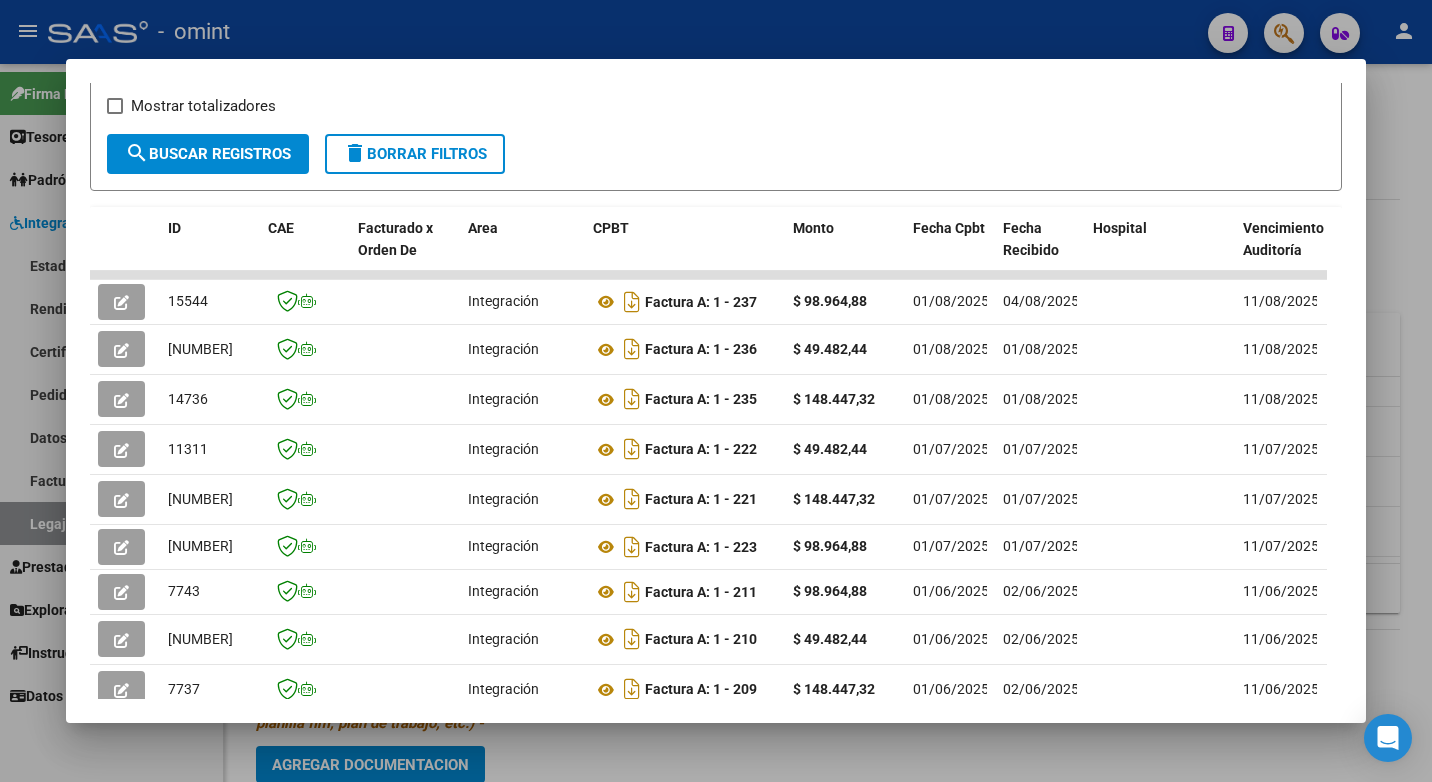 scroll, scrollTop: 0, scrollLeft: 0, axis: both 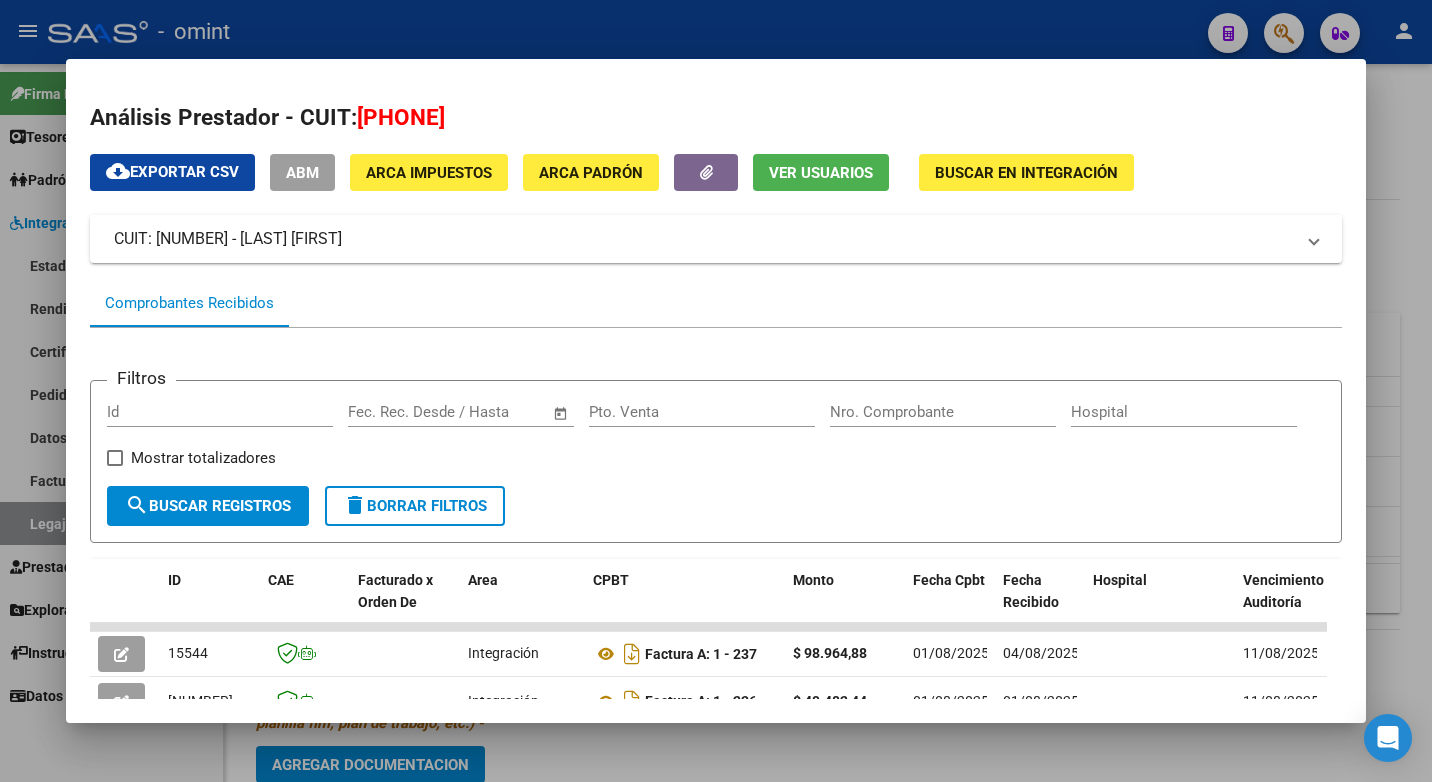 click at bounding box center (716, 391) 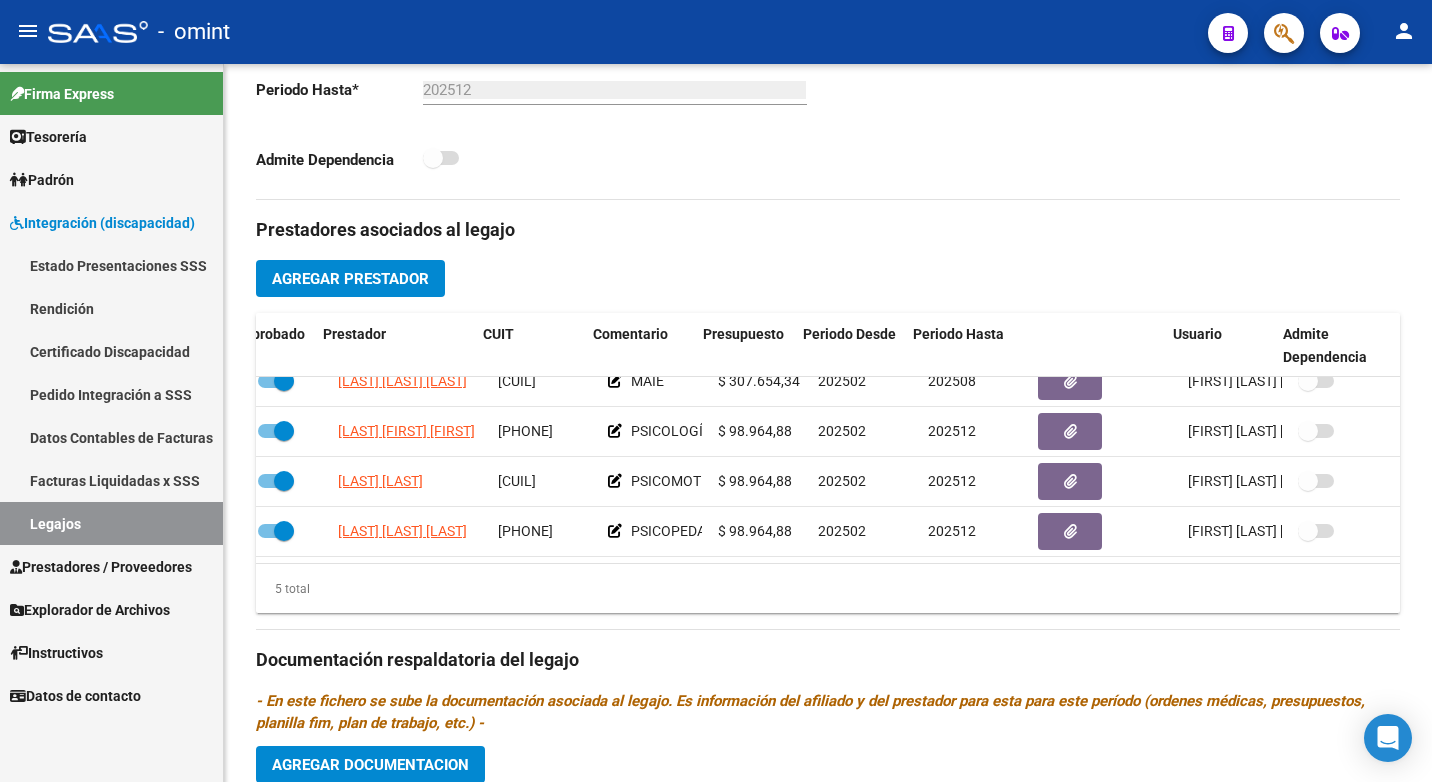 click on "Legajos" at bounding box center (111, 523) 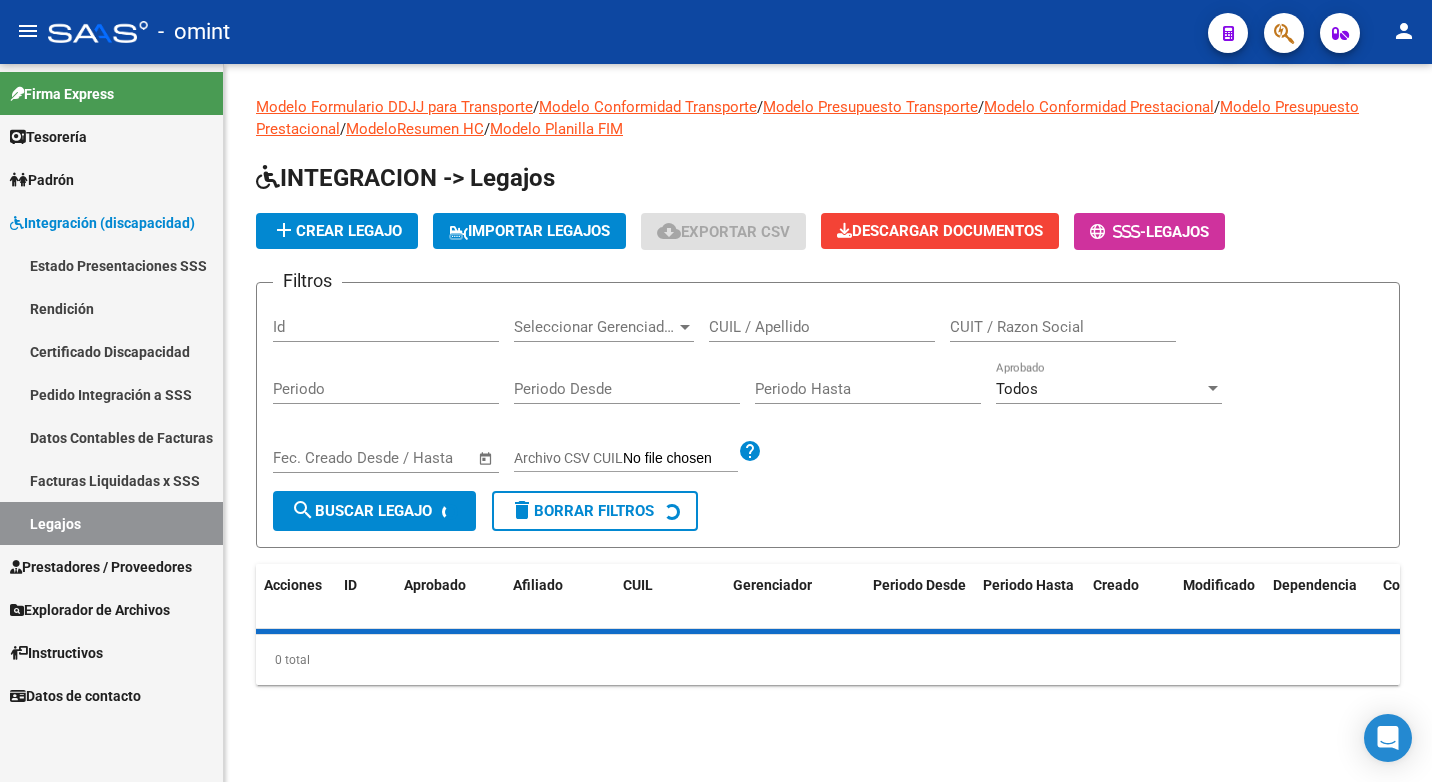 scroll, scrollTop: 0, scrollLeft: 0, axis: both 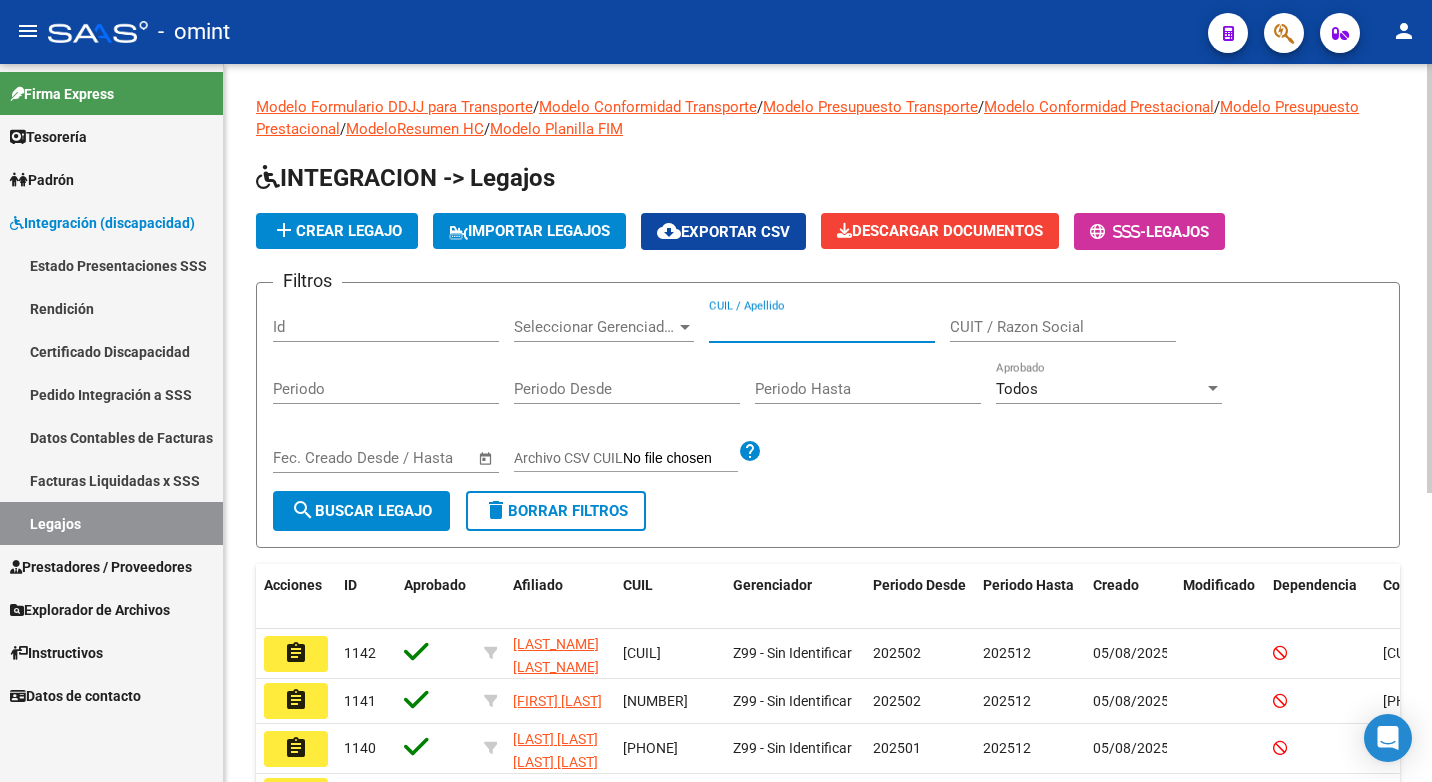 paste on "20581639946" 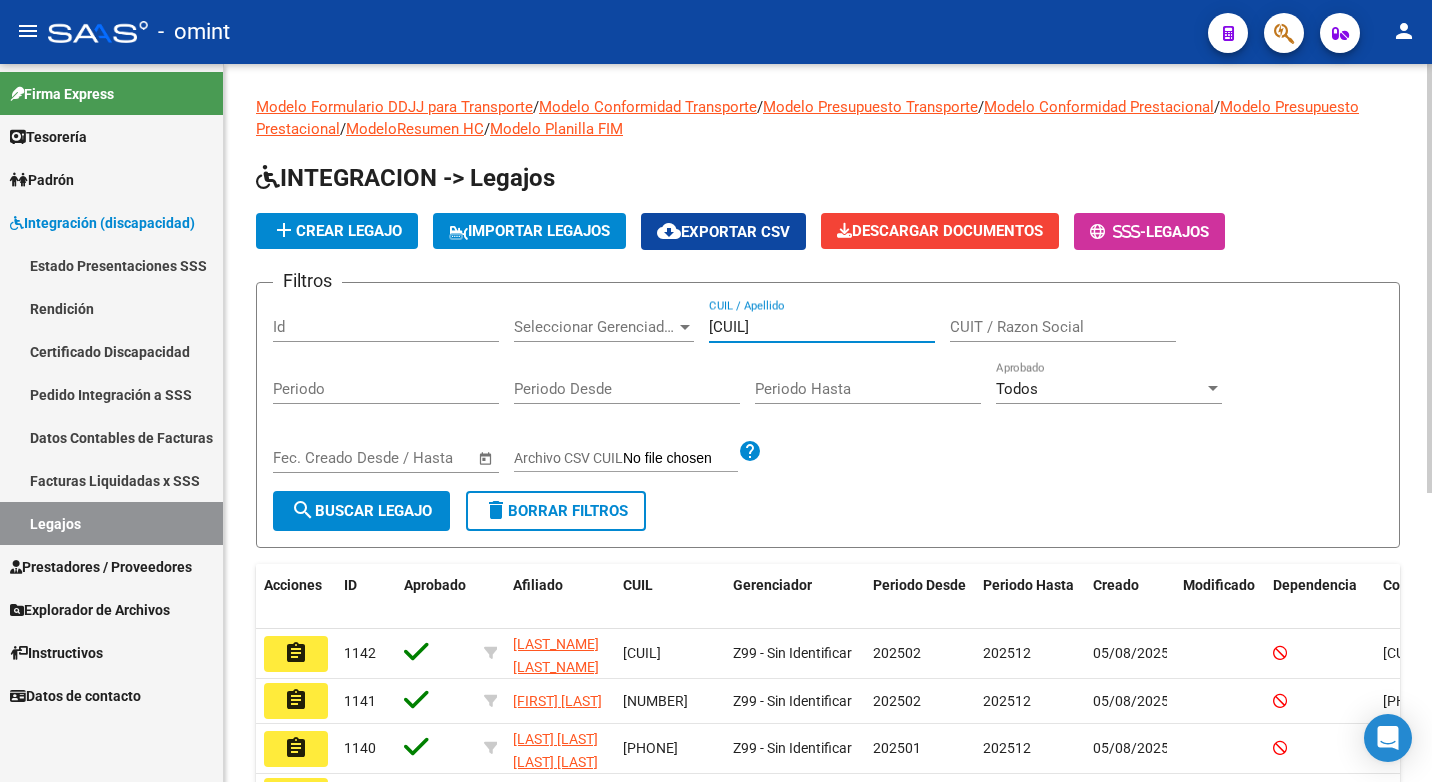 type on "20581639946" 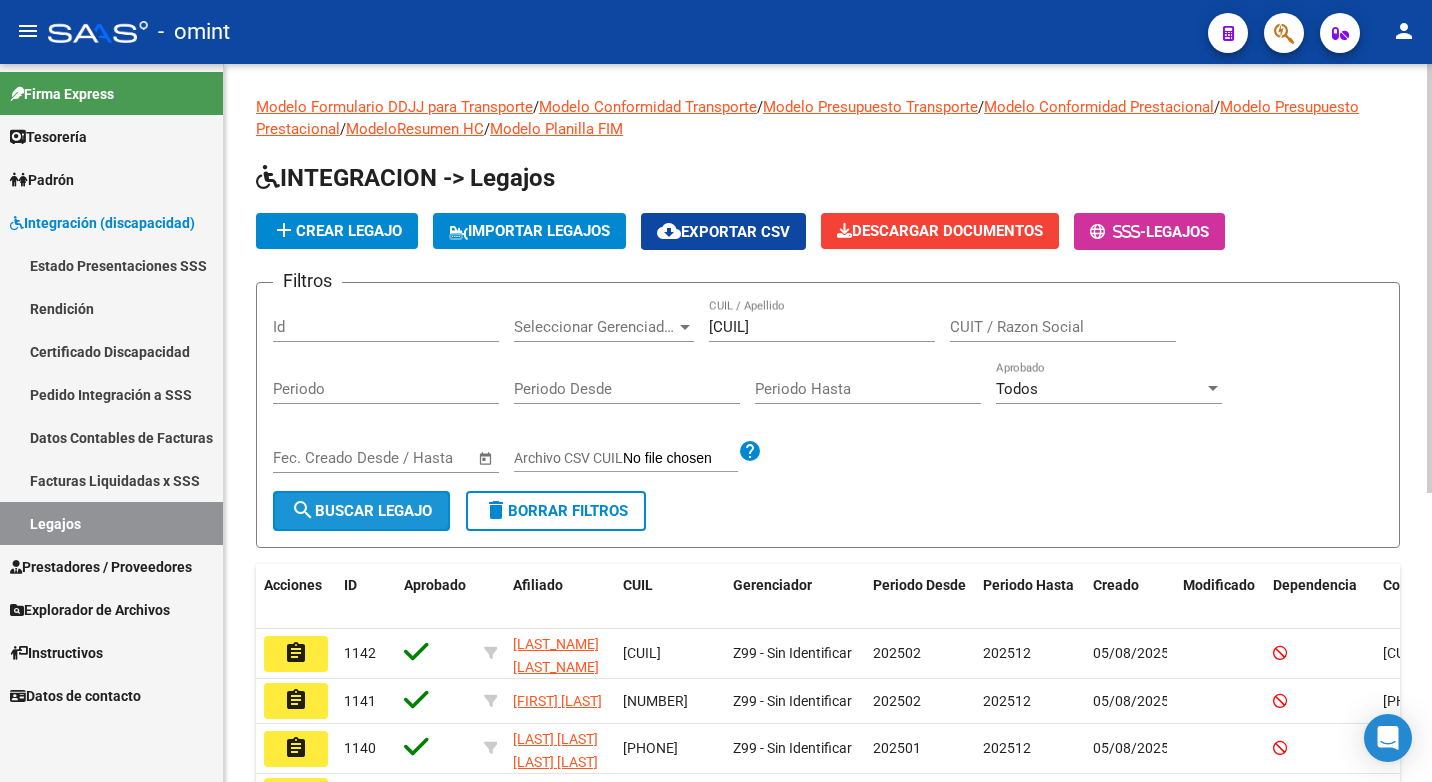 click on "search  Buscar Legajo" 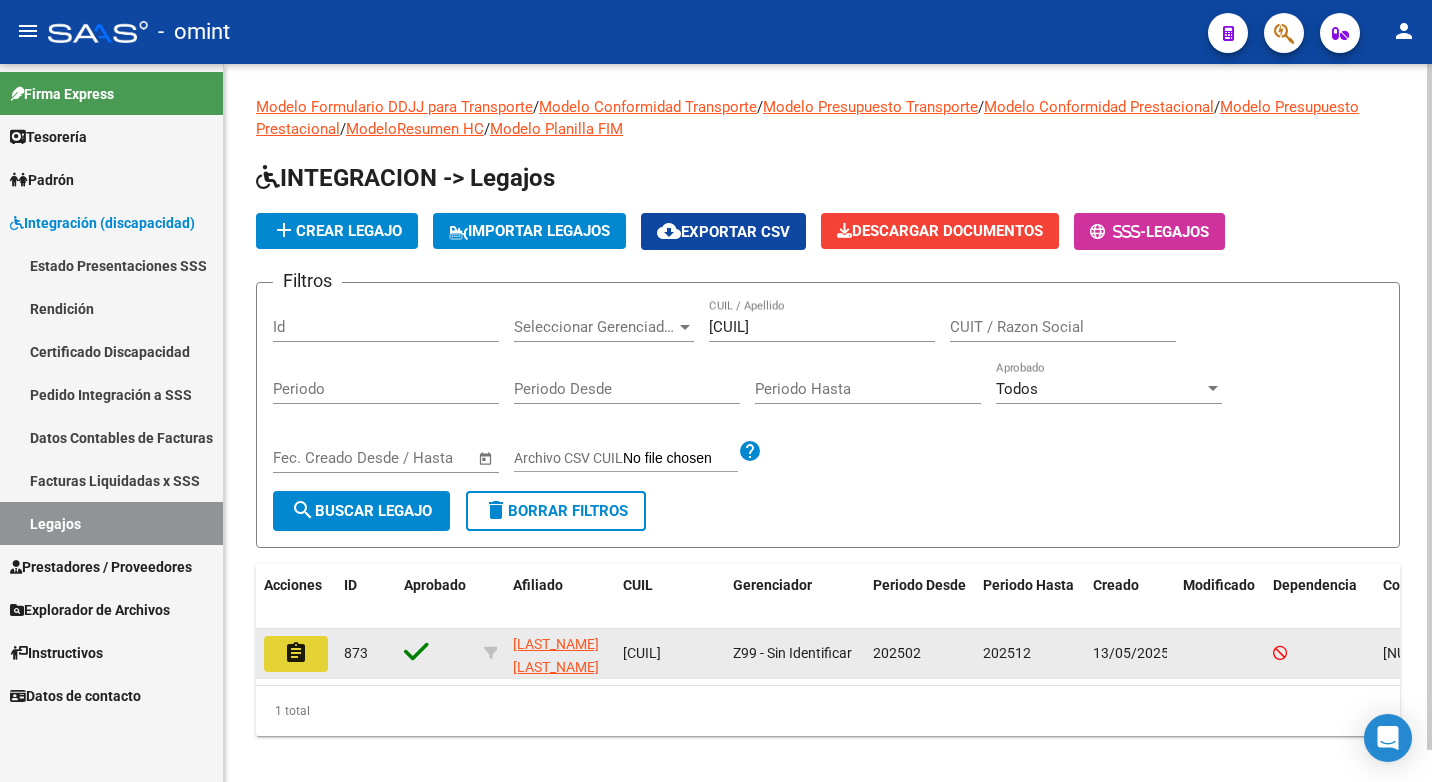 click on "assignment" 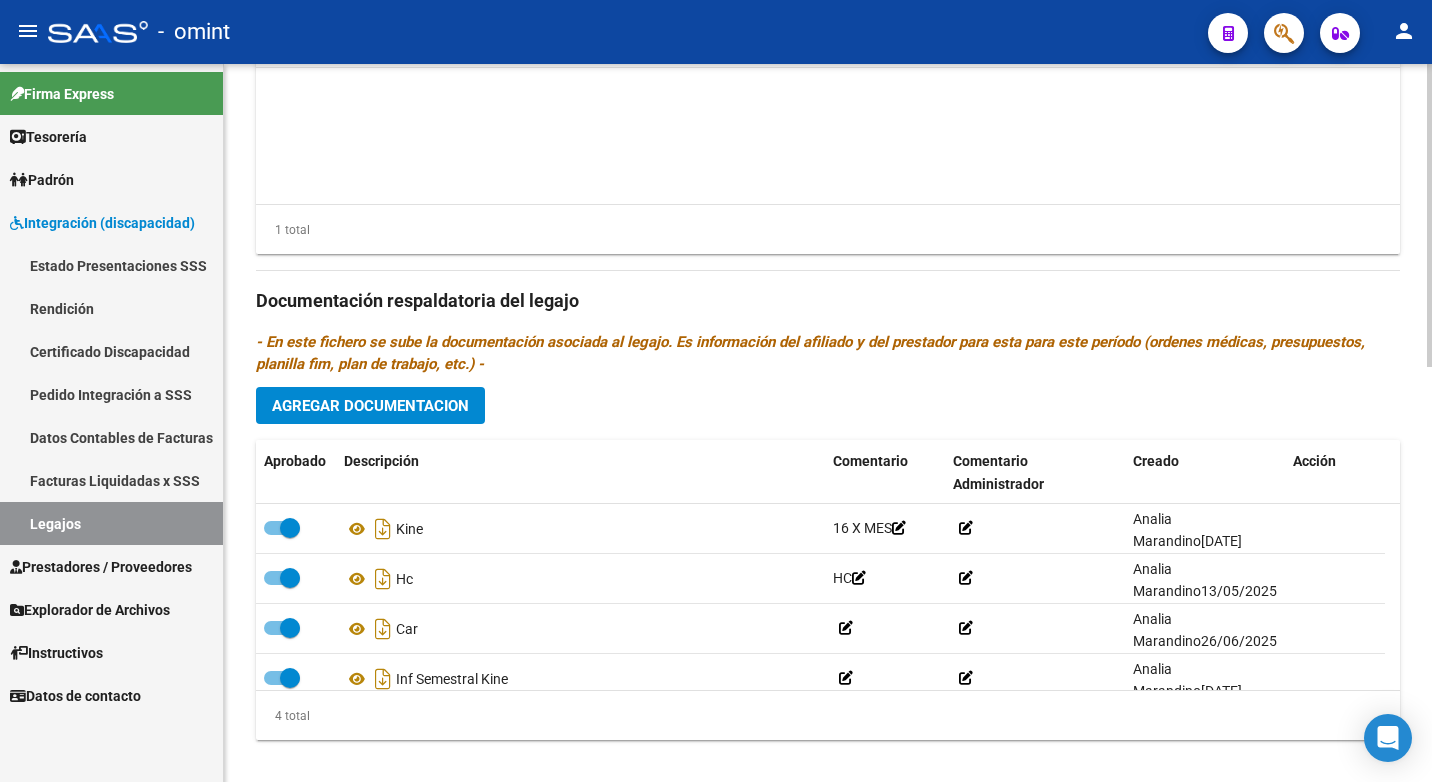 scroll, scrollTop: 581, scrollLeft: 0, axis: vertical 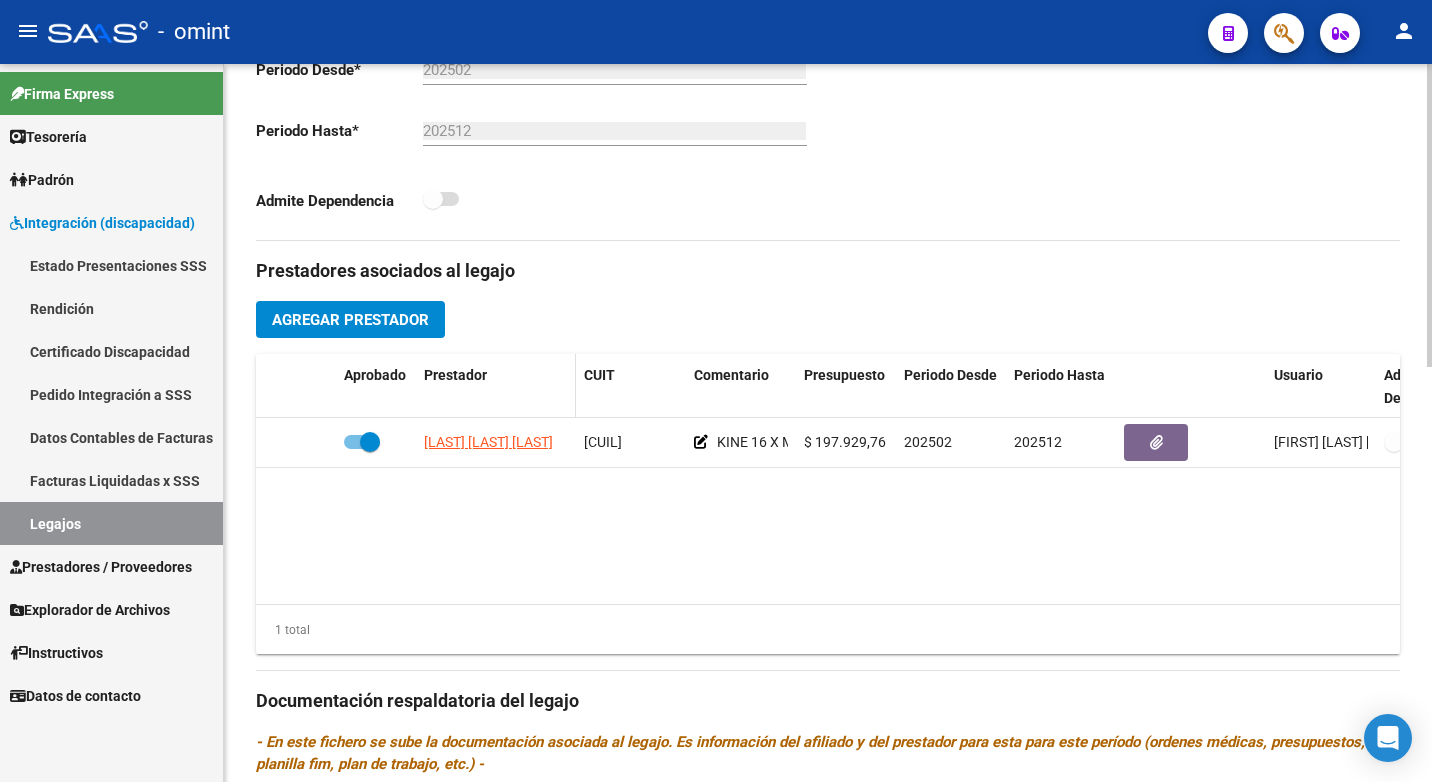 click on "Prestador" 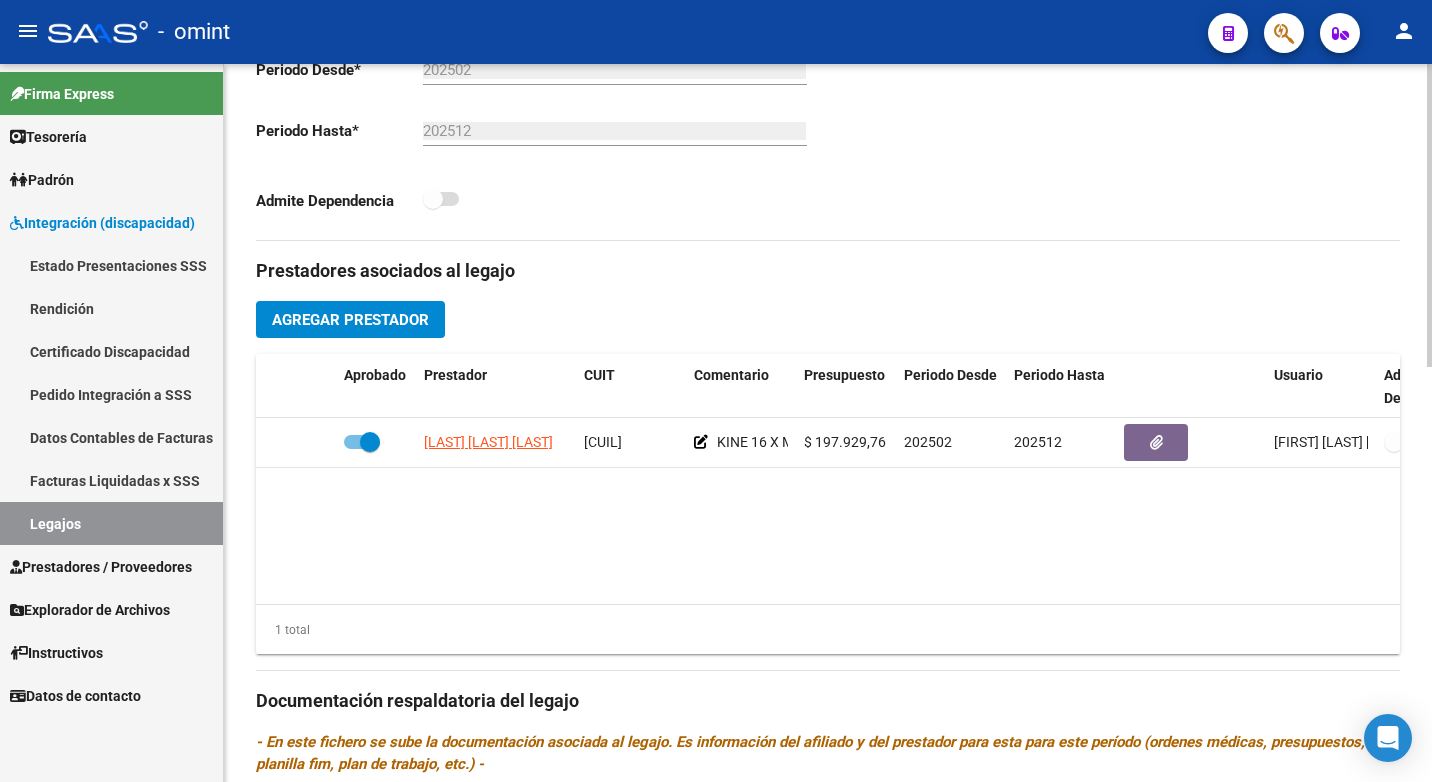 click on "arrow_back Editar 873    save Guardar cambios Legajo de Integración Modelo Formulario DDJJ para Transporte  /  Modelo Conformidad Transporte  /  Modelo Presupuesto Transporte  /  Modelo Conformidad Prestacional  /  Modelo Presupuesto Prestacional  /  ModeloResumen HC  /  Modelo Planilla FIM  Legajo Aprobado.  Aprobado   CUIL  *   20-58163994-6 Ingresar CUIL  LEDESMA FERRER JUAN CRUZ     Análisis Afiliado    Certificado Discapacidad ARCA Padrón Nombre Afiliado  *   LEDESMA FERRER JUAN CRUZ Ingresar el nombre  Periodo Desde  *   202502 Ej: 202203  Periodo Hasta  *   202512 Ej: 202212  Admite Dependencia   Comentarios                                  Comentarios Administrador  Prestadores asociados al legajo Agregar Prestador Aprobado Prestador CUIT Comentario Presupuesto Periodo Desde Periodo Hasta Usuario Admite Dependencia   KNUBEL VANINA ASUNCION 27246508602     KINE 16 X MES FALTA CAR  $ 197.929,76  202502 202512 Analia Marandino   13/05/2025    1 total Documentación respaldatoria del legajo" 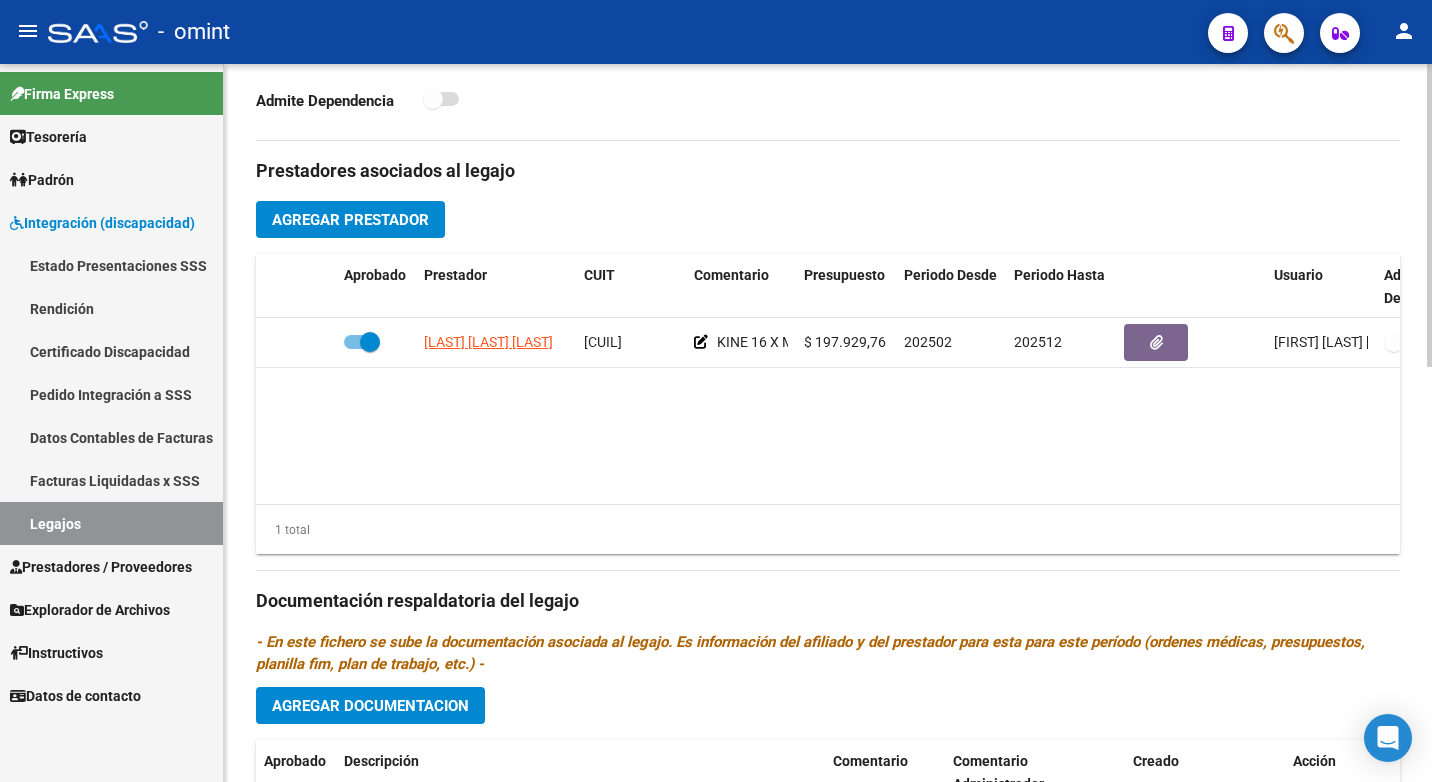 scroll, scrollTop: 981, scrollLeft: 0, axis: vertical 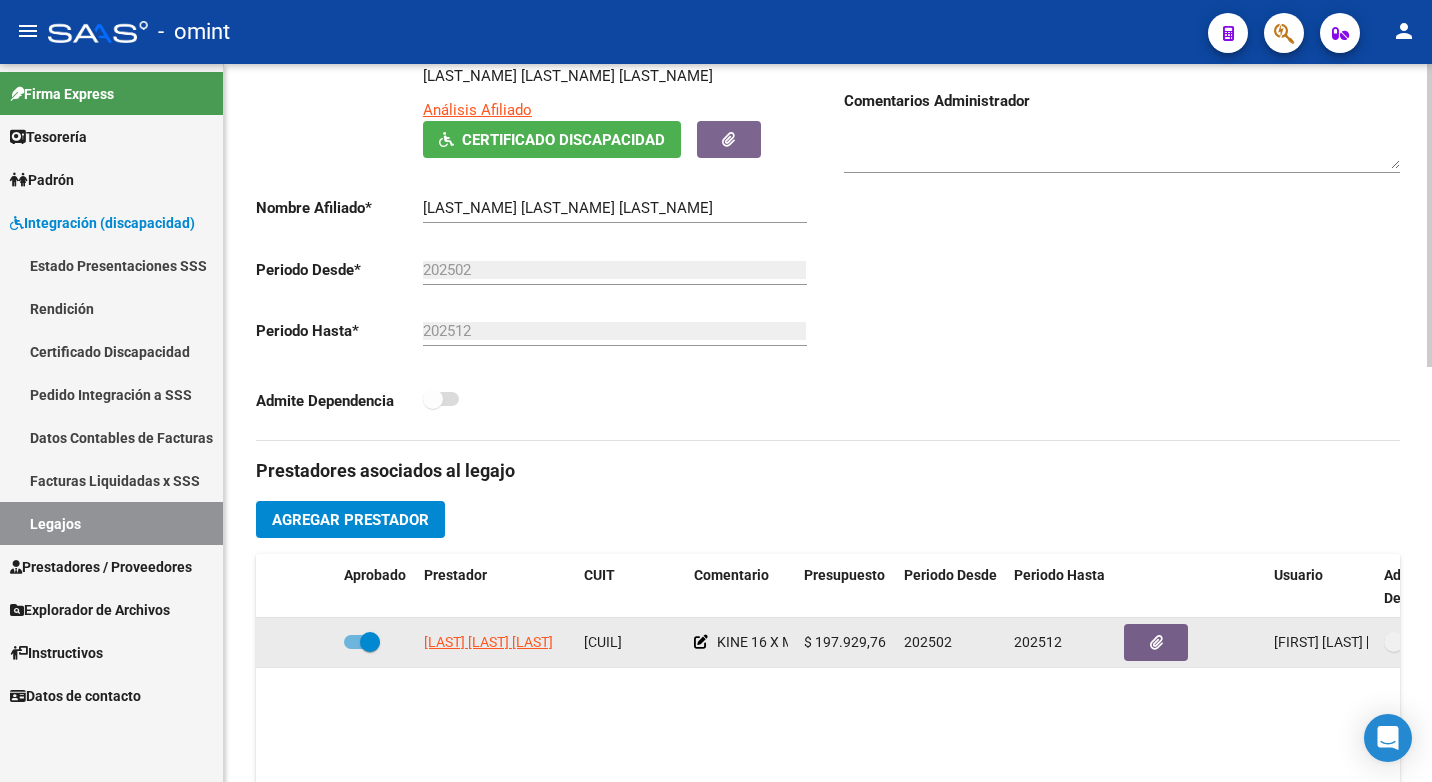 click 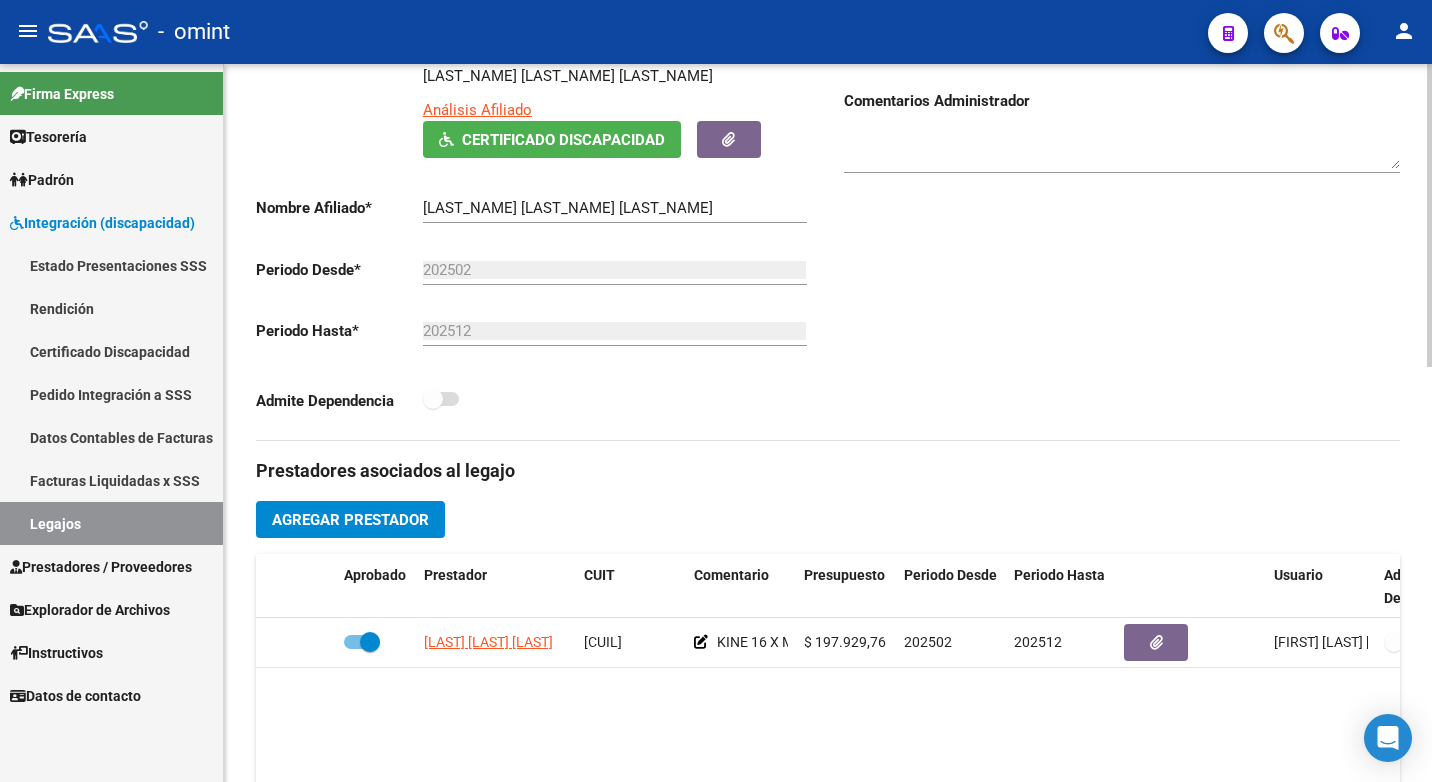 scroll, scrollTop: 581, scrollLeft: 0, axis: vertical 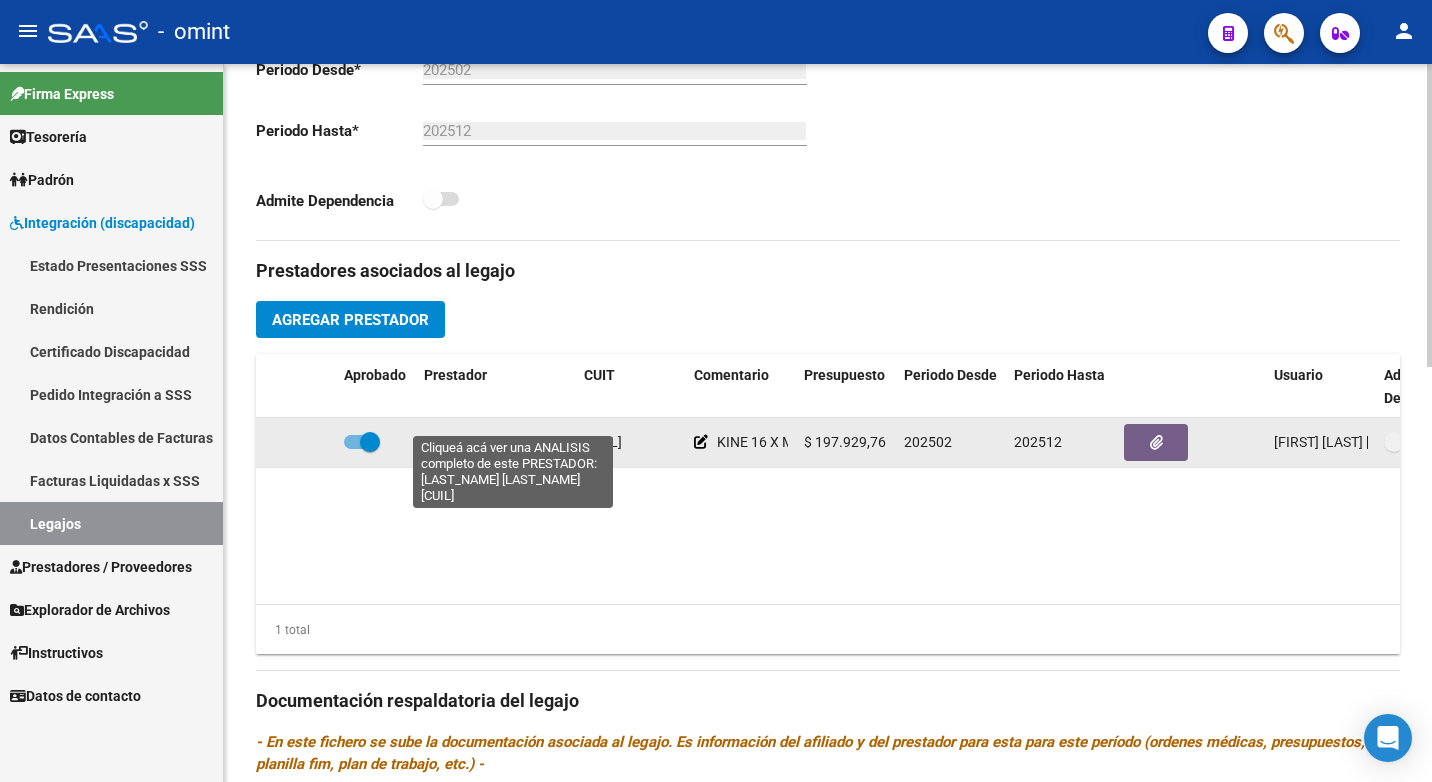 click on "KNUBEL VANINA ASUNCION" 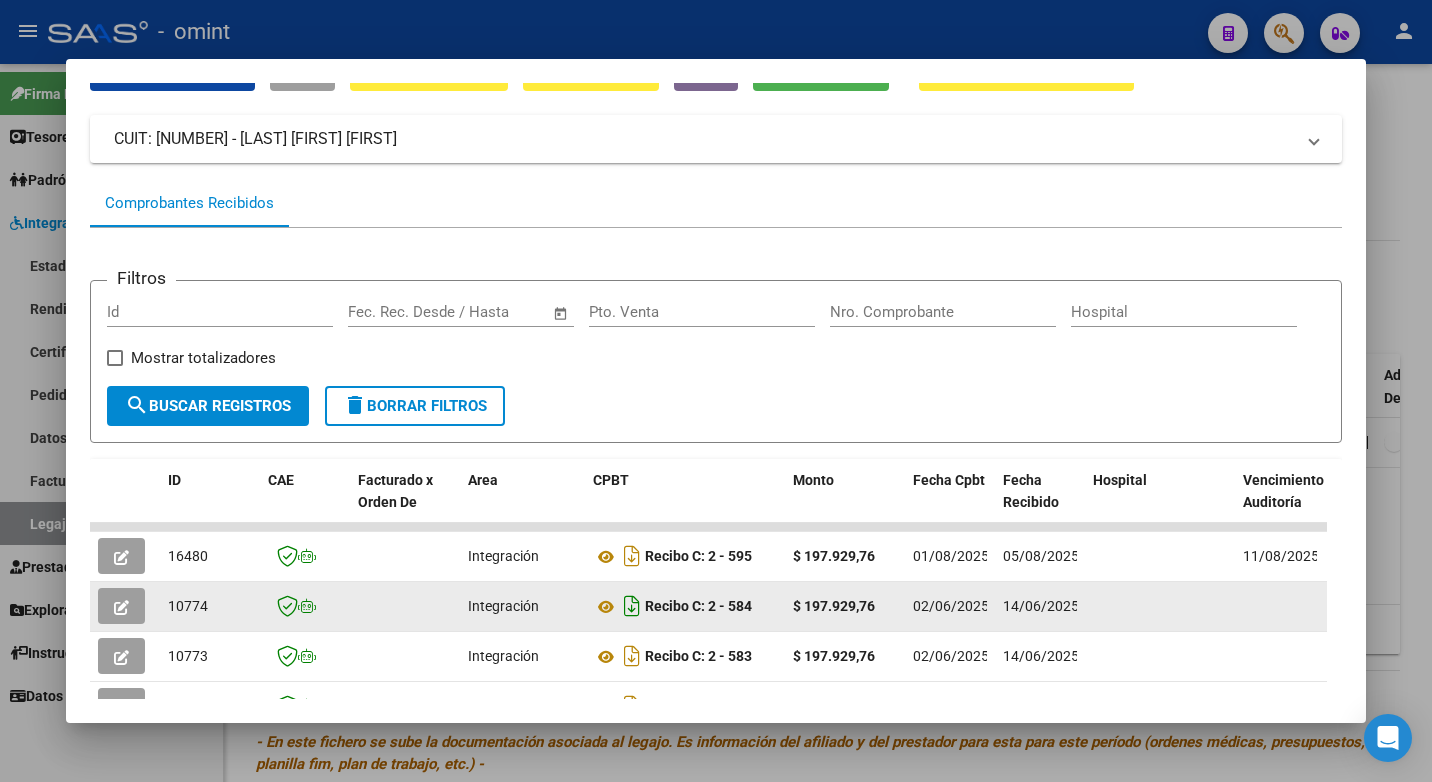 scroll, scrollTop: 200, scrollLeft: 0, axis: vertical 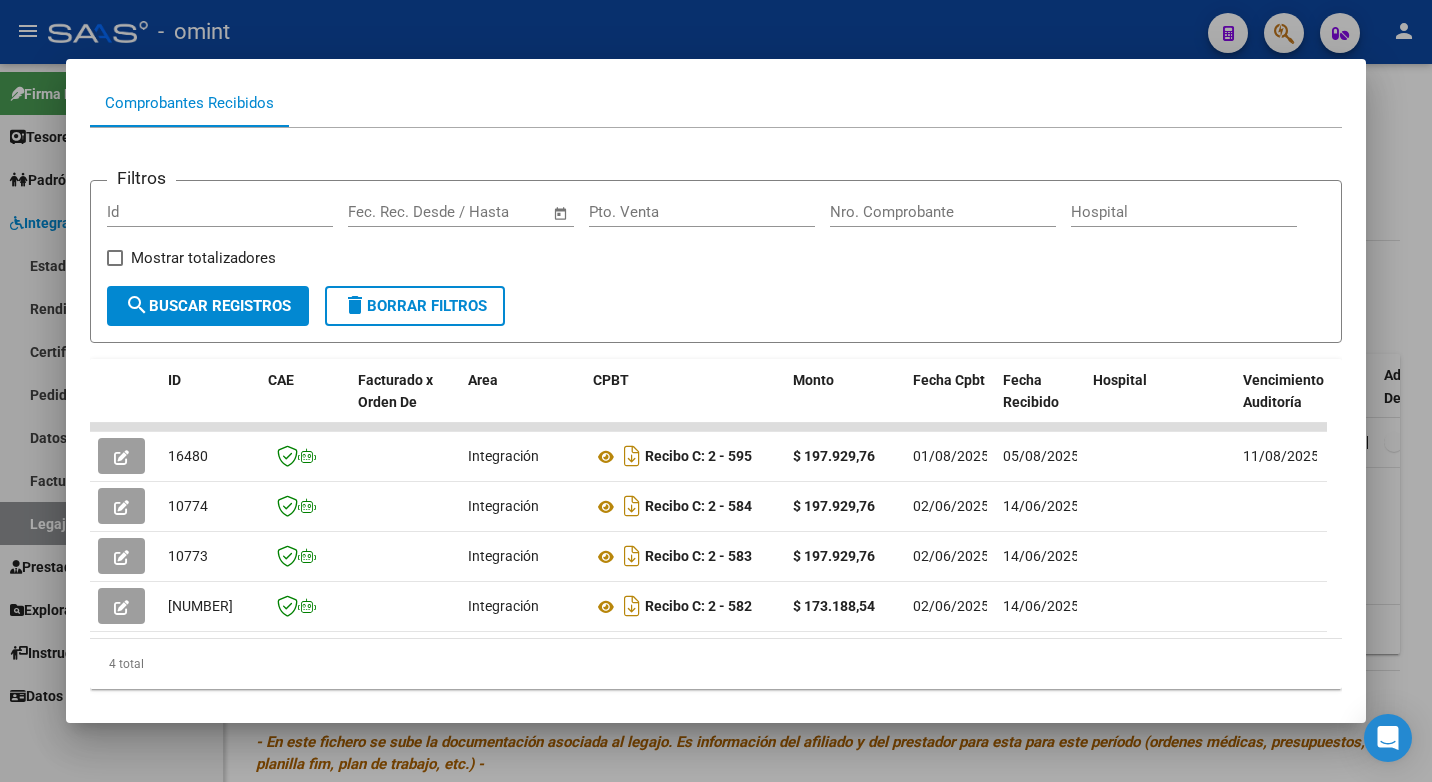drag, startPoint x: 666, startPoint y: 34, endPoint x: 677, endPoint y: 29, distance: 12.083046 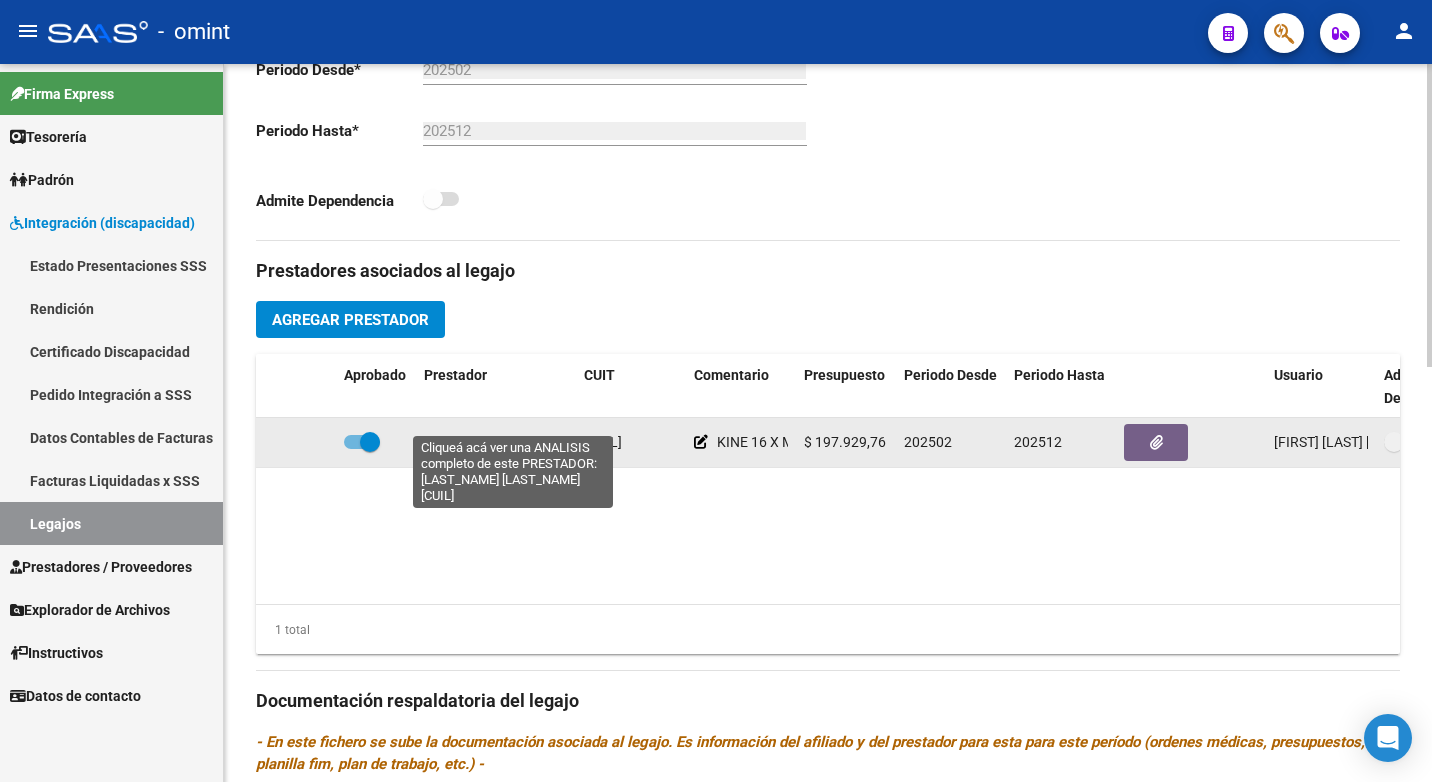click on "KNUBEL VANINA ASUNCION" 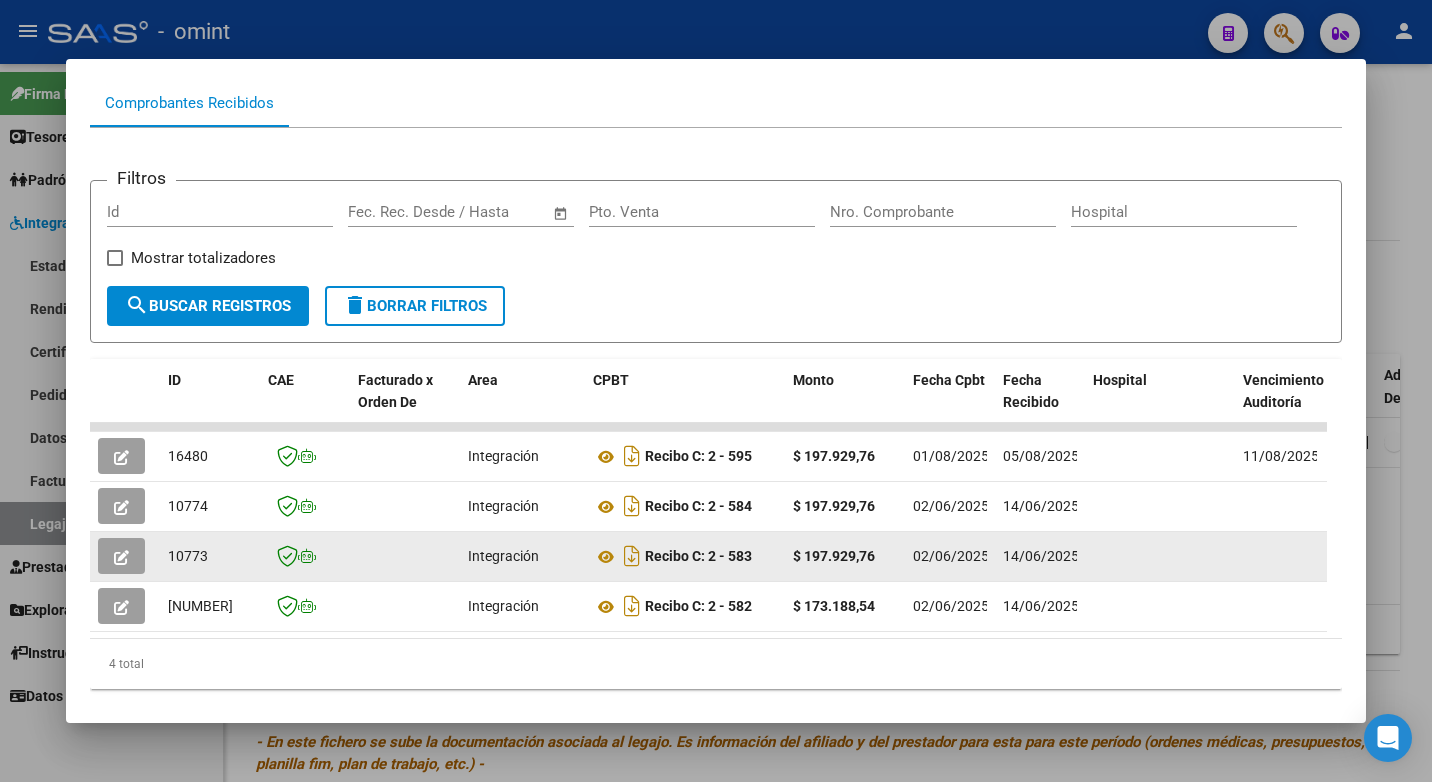 scroll, scrollTop: 252, scrollLeft: 0, axis: vertical 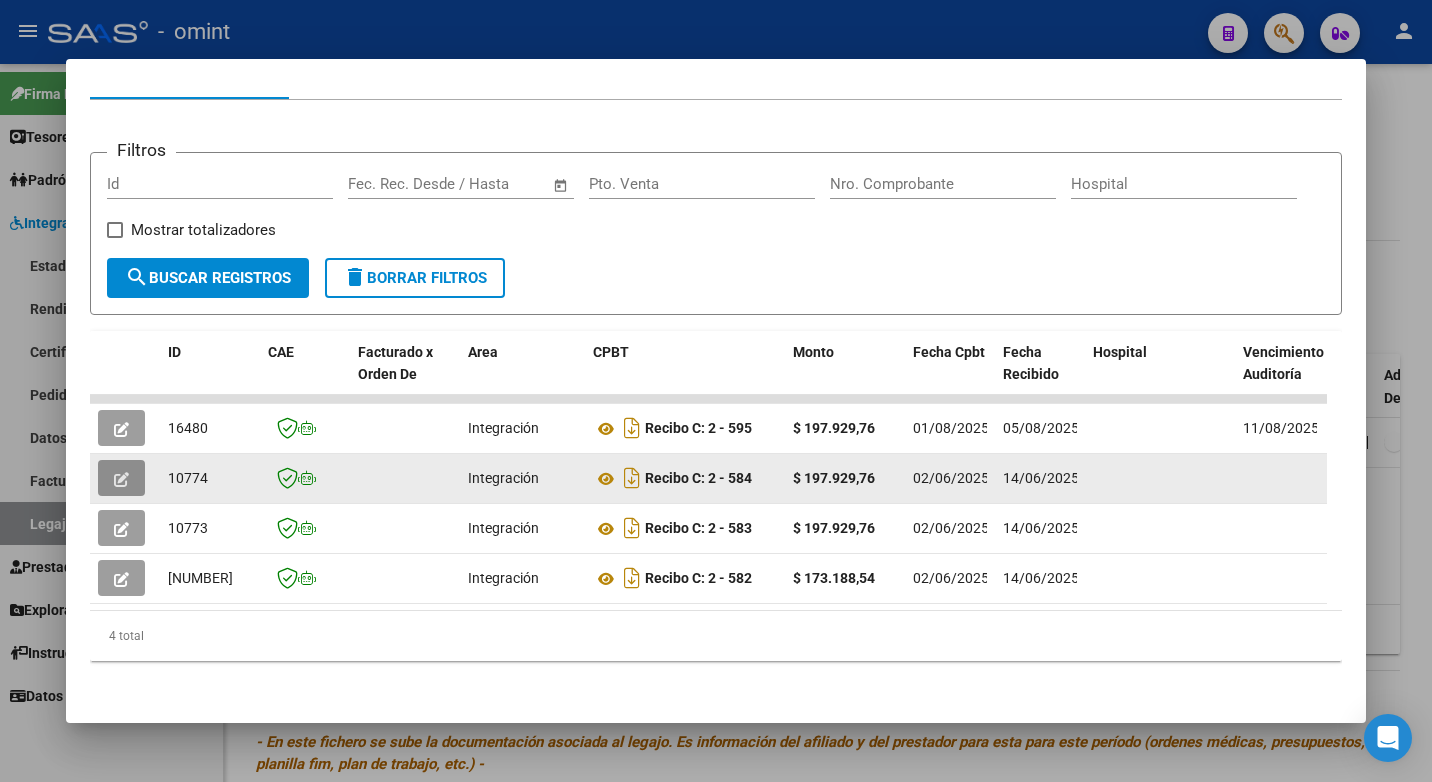 click 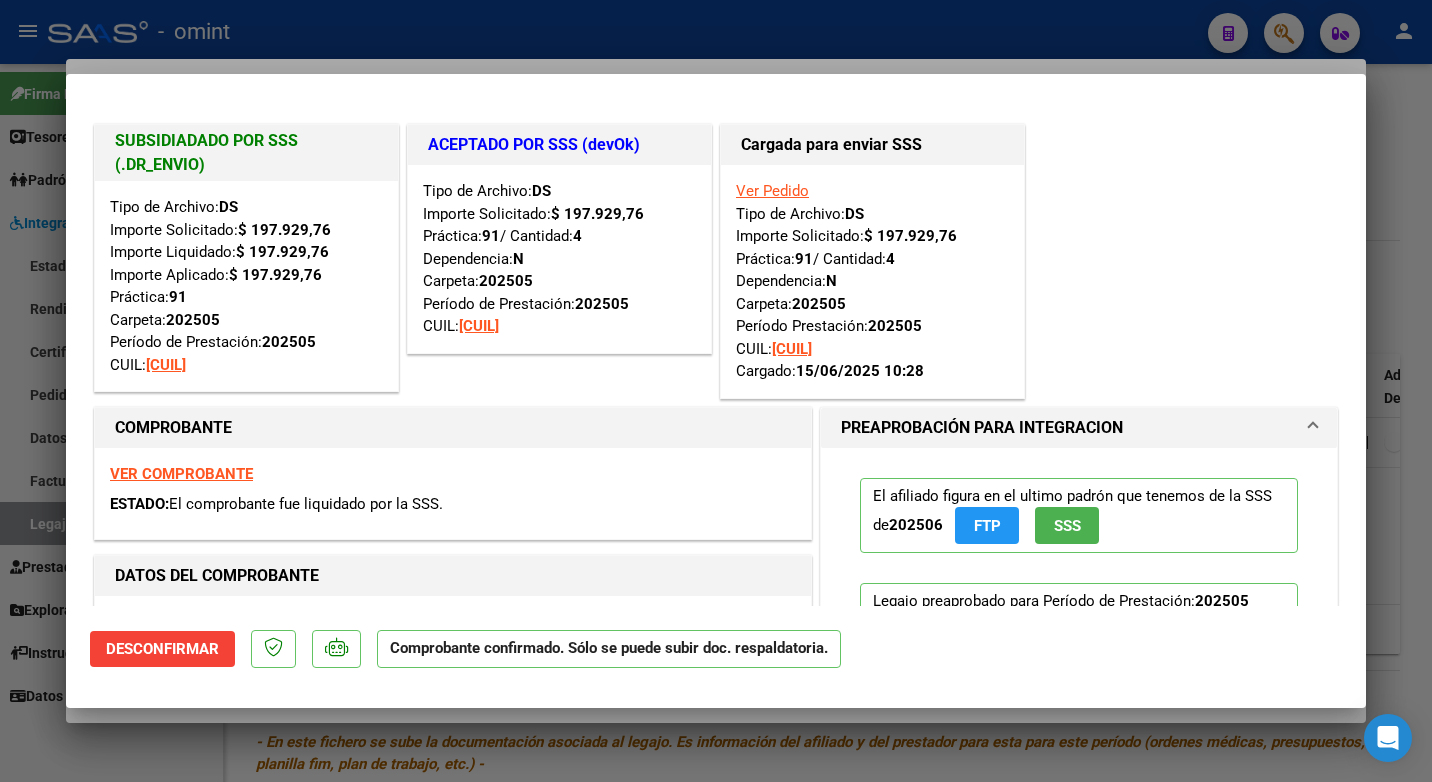 click at bounding box center [716, 391] 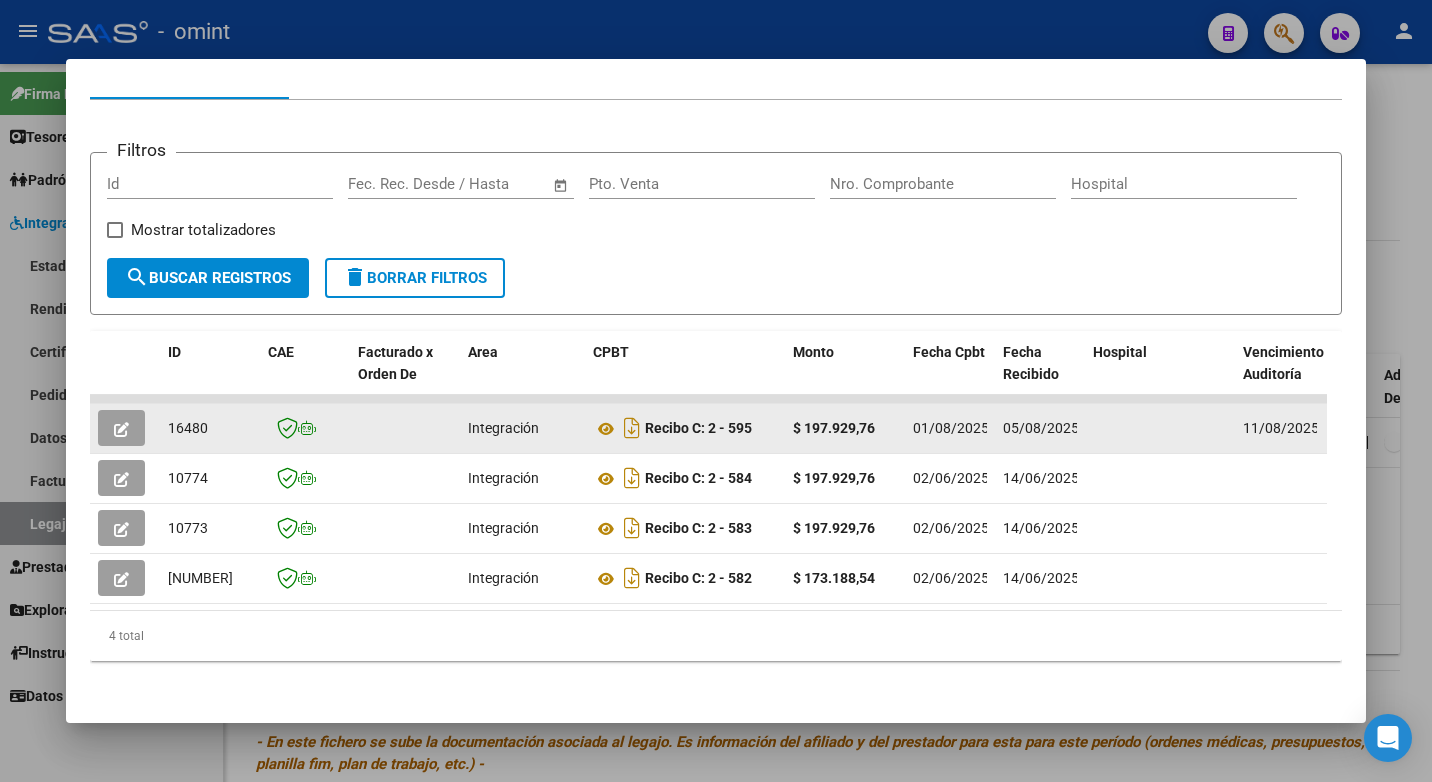 click 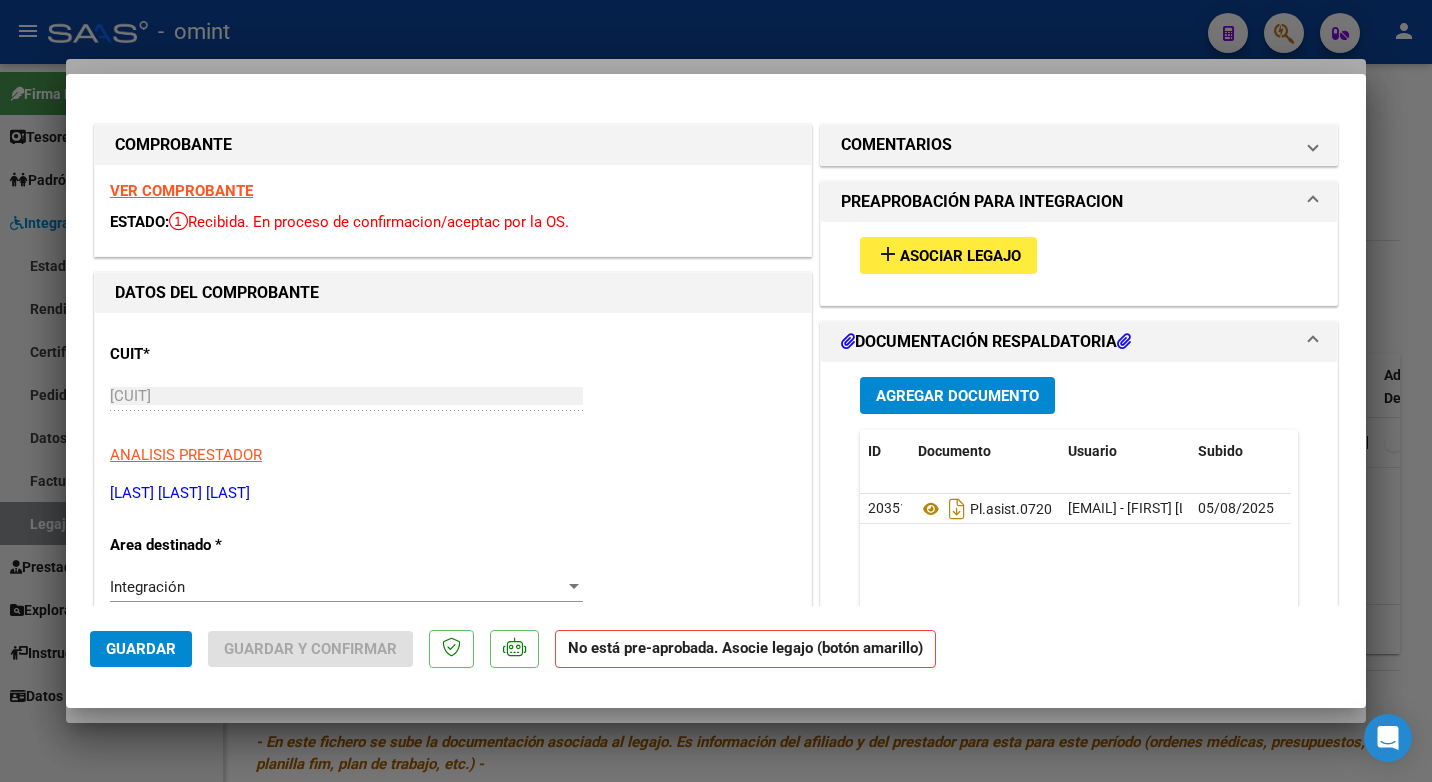 click on "VER COMPROBANTE" at bounding box center [181, 191] 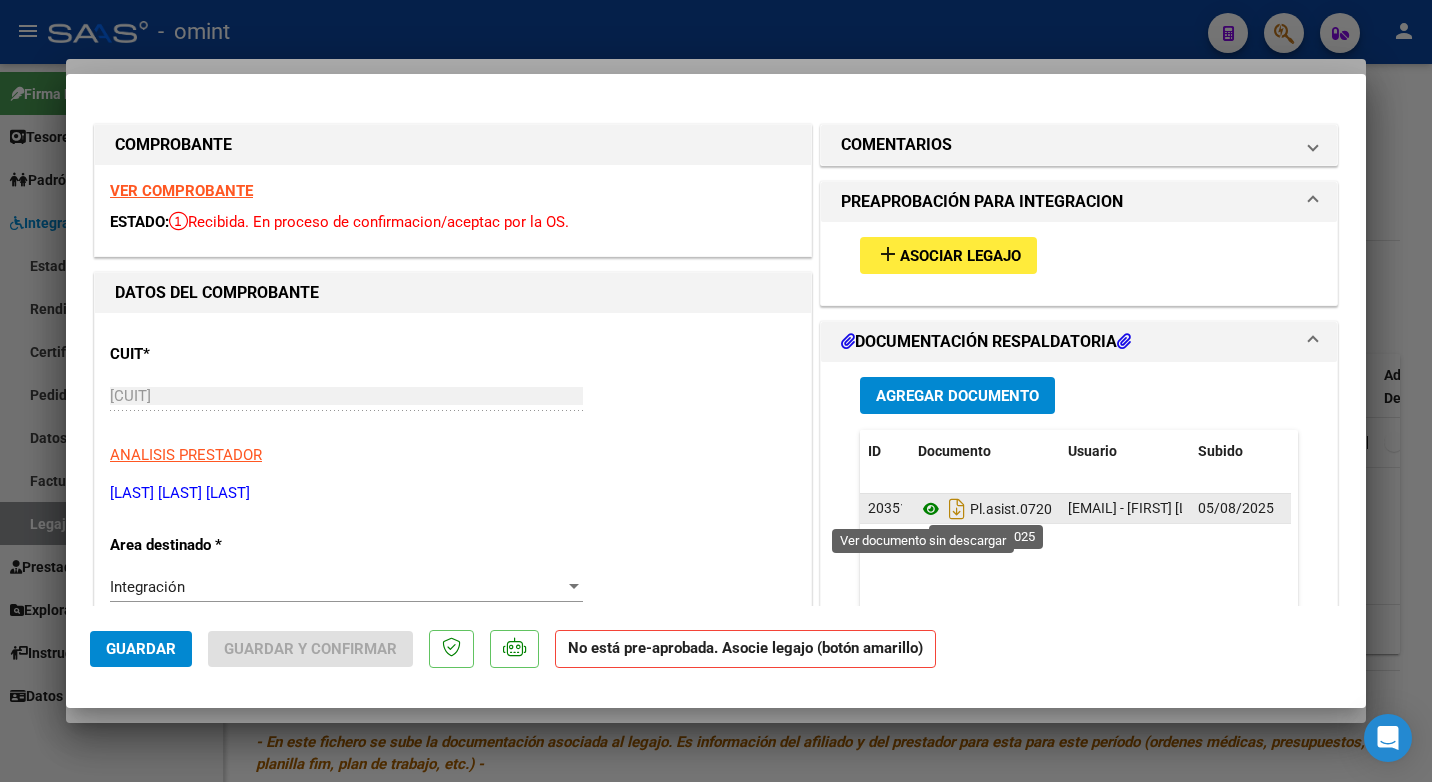 click 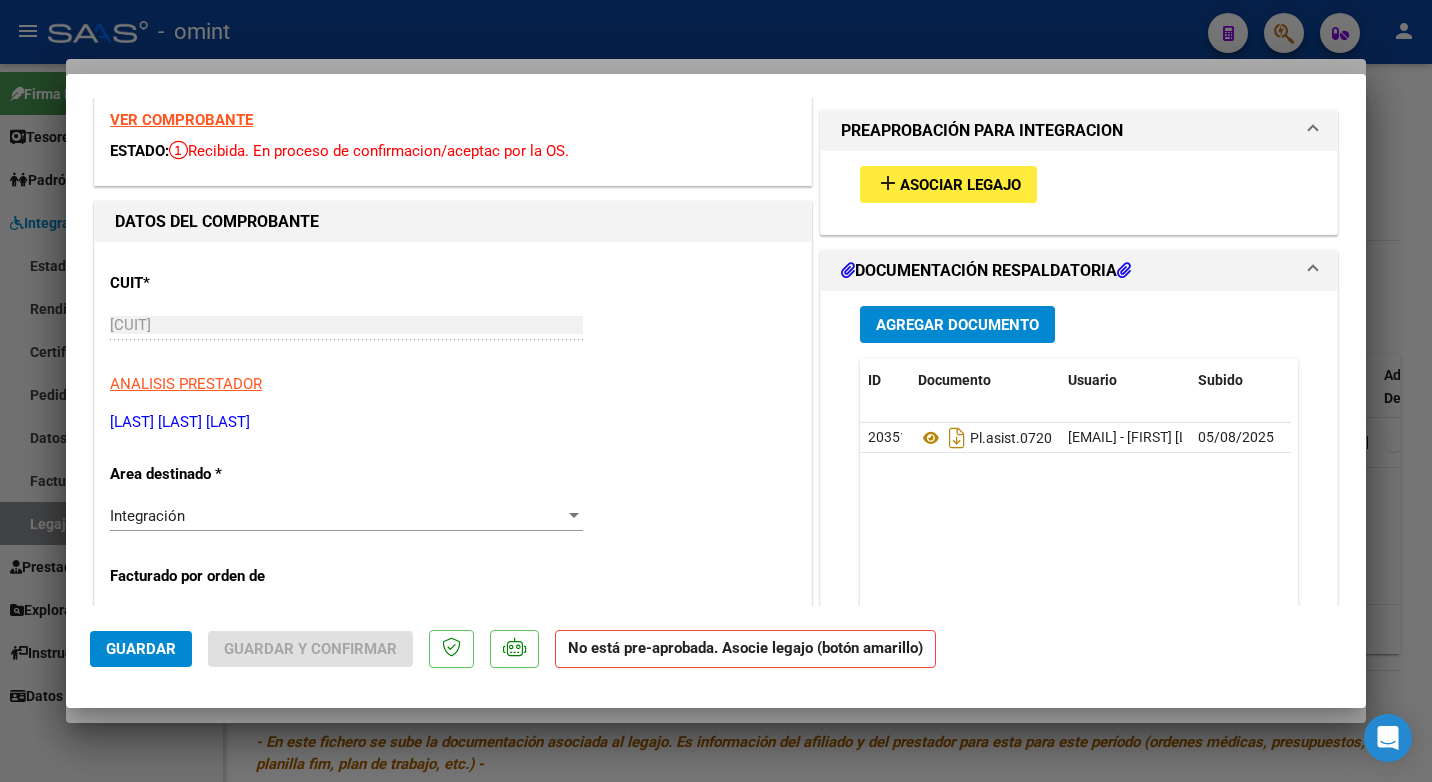 scroll, scrollTop: 0, scrollLeft: 0, axis: both 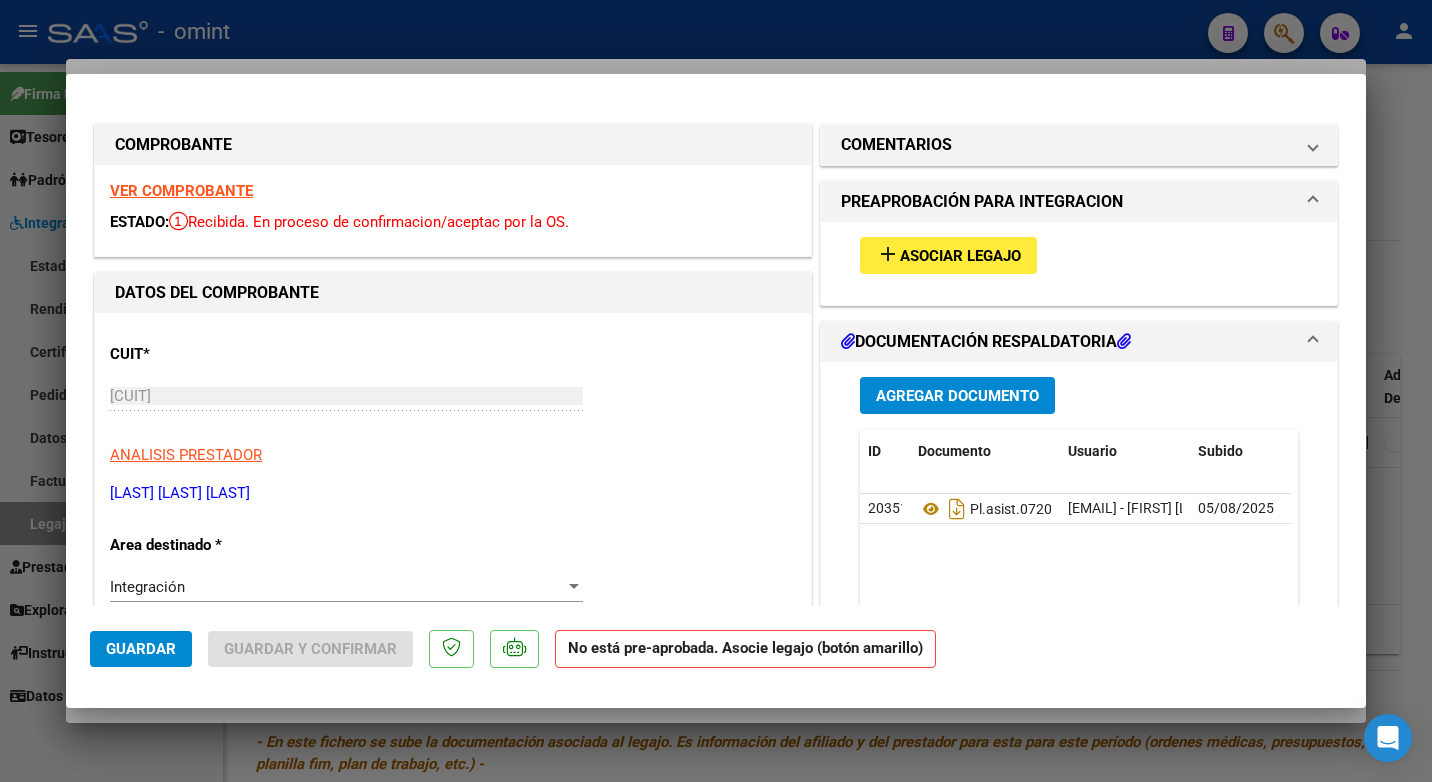 click on "Asociar Legajo" at bounding box center [960, 256] 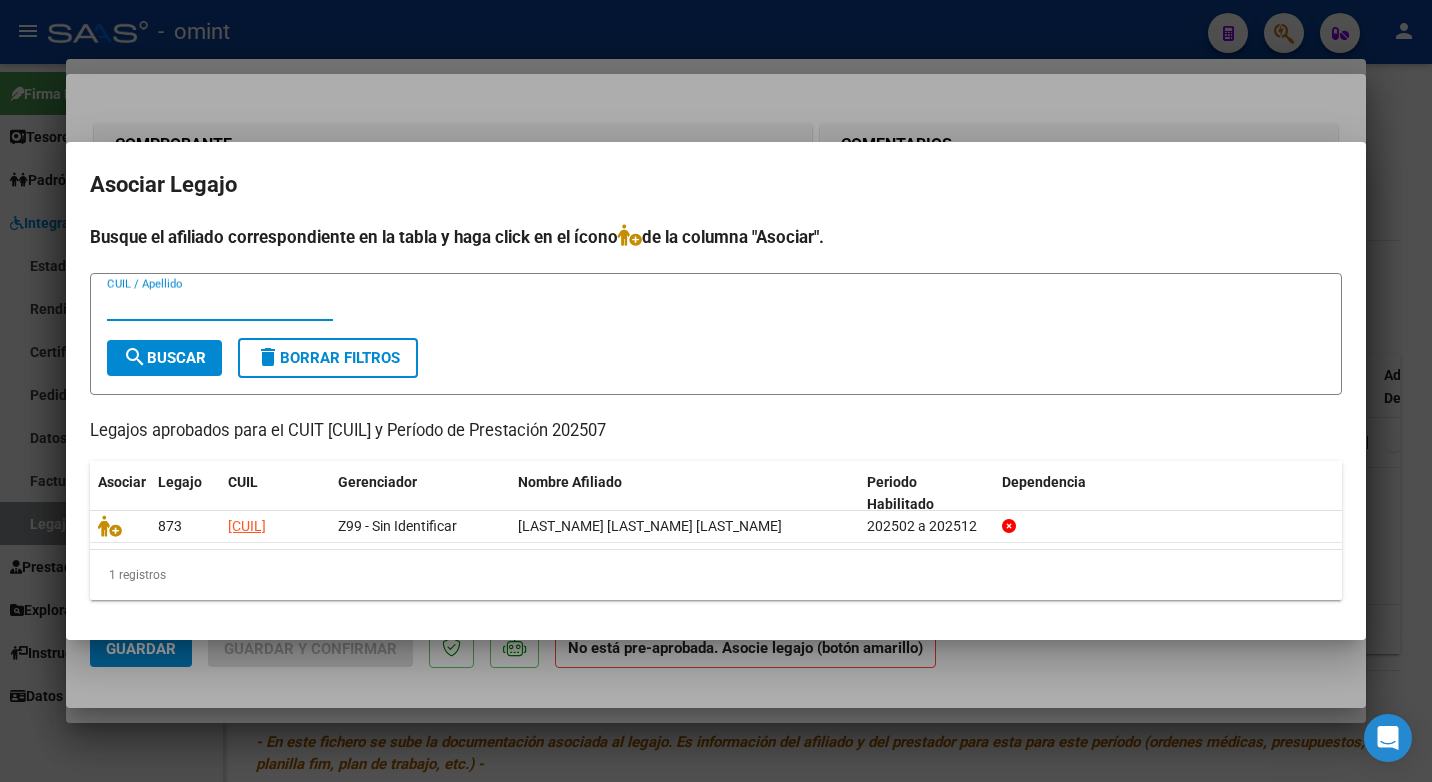 click at bounding box center [716, 391] 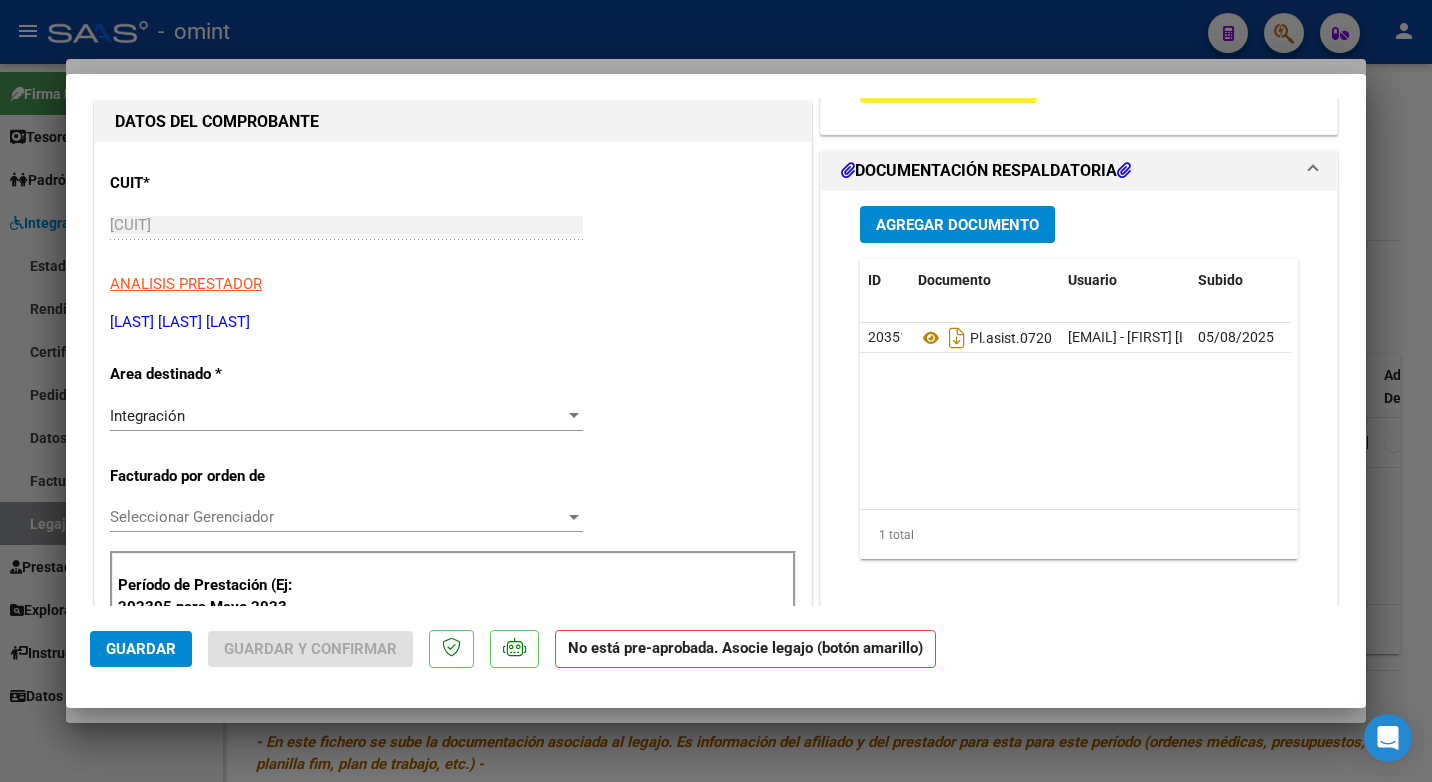 scroll, scrollTop: 0, scrollLeft: 0, axis: both 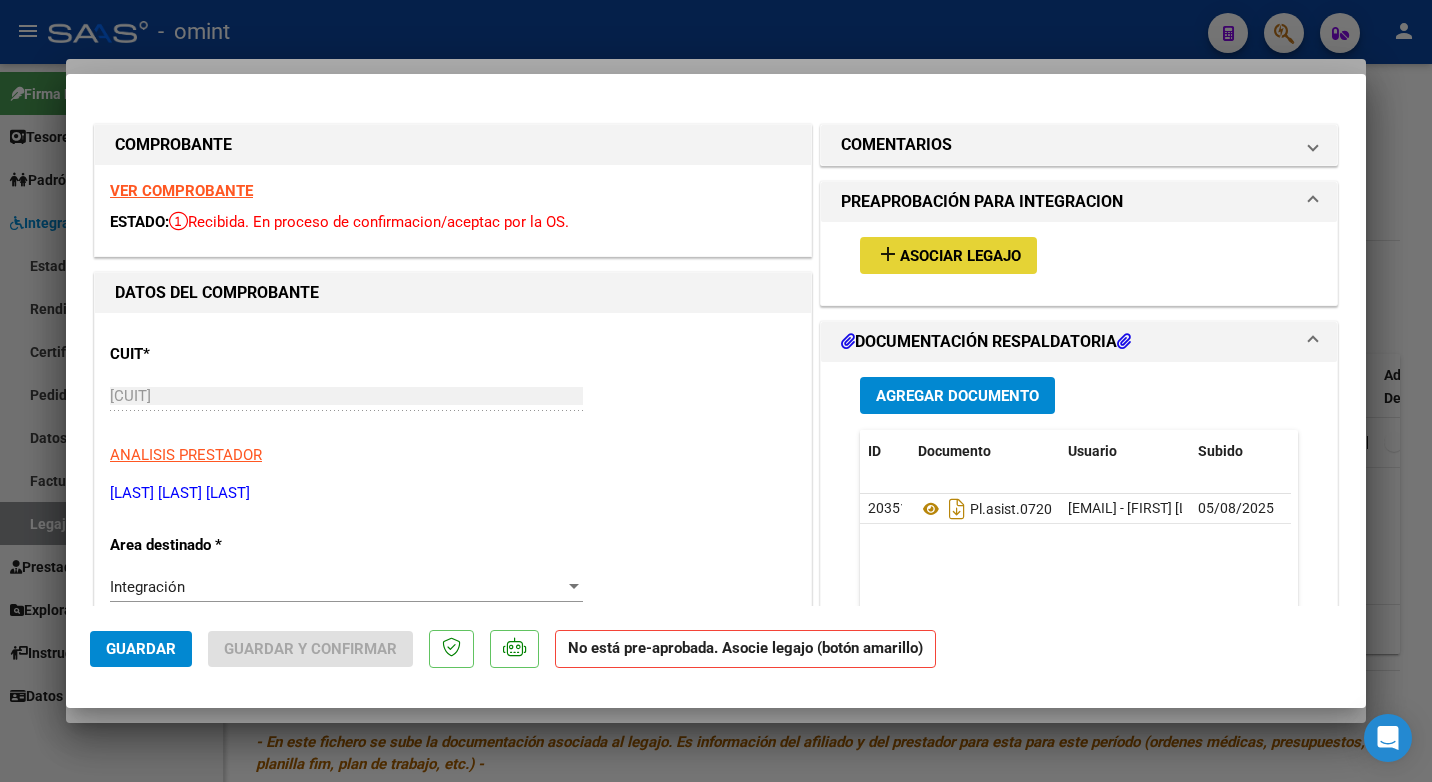 click on "Asociar Legajo" at bounding box center [960, 256] 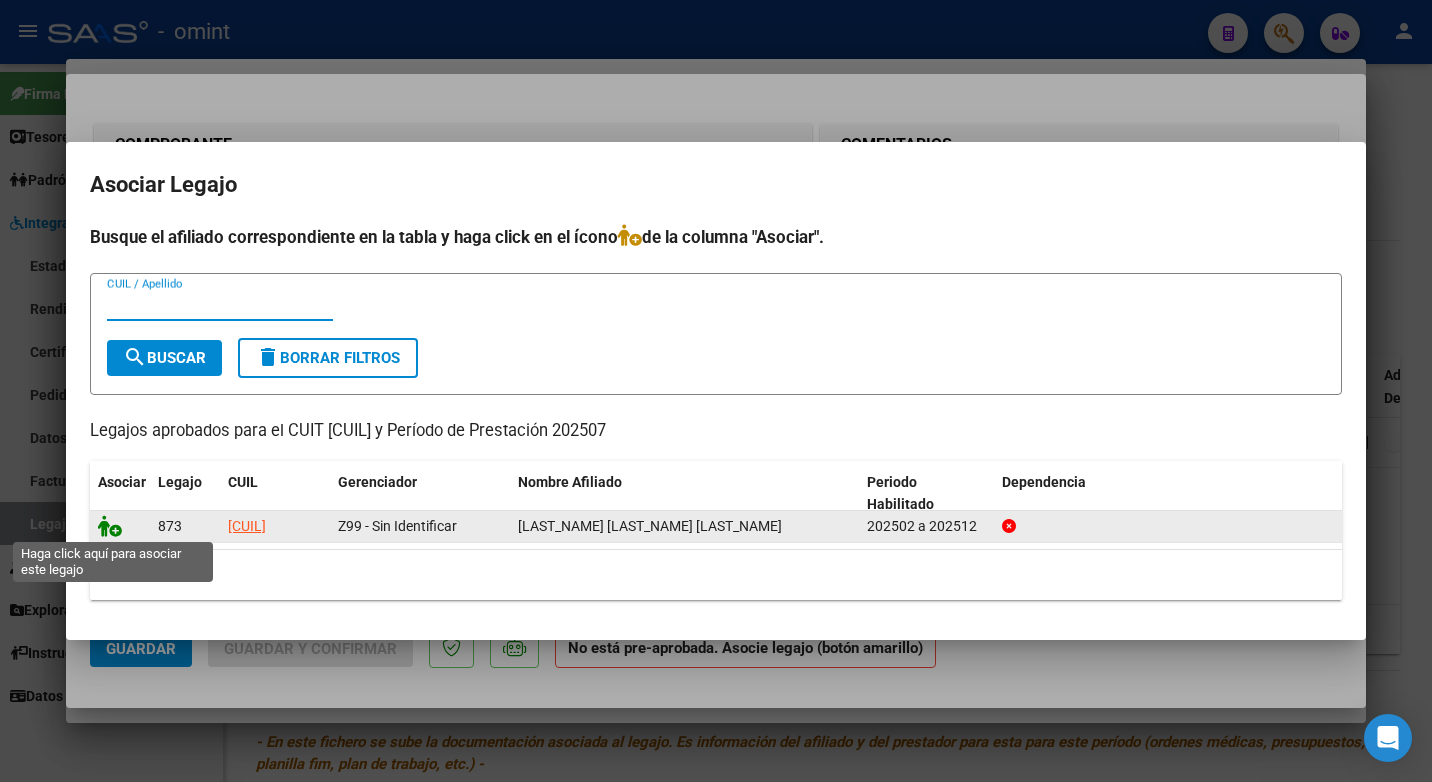 click 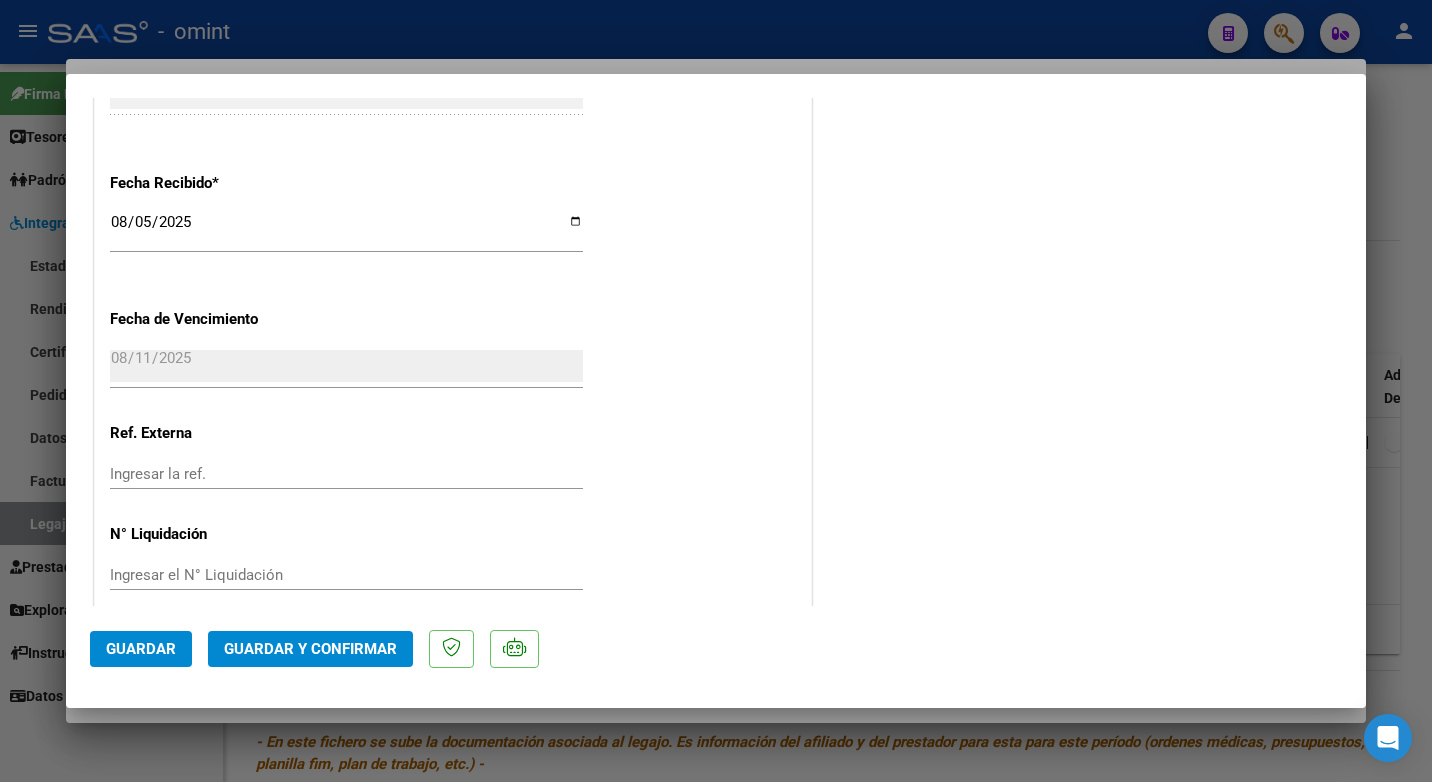 scroll, scrollTop: 1423, scrollLeft: 0, axis: vertical 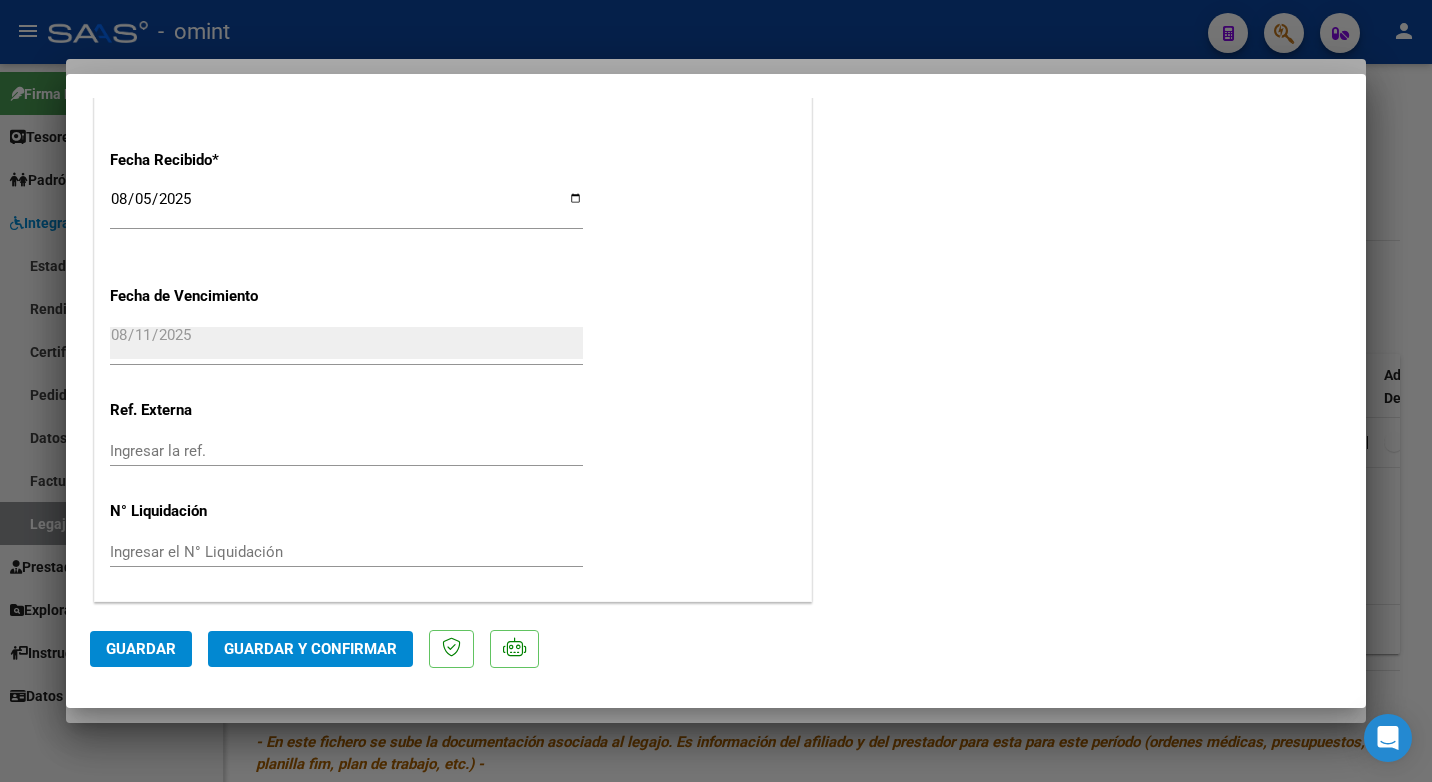 click on "Guardar y Confirmar" 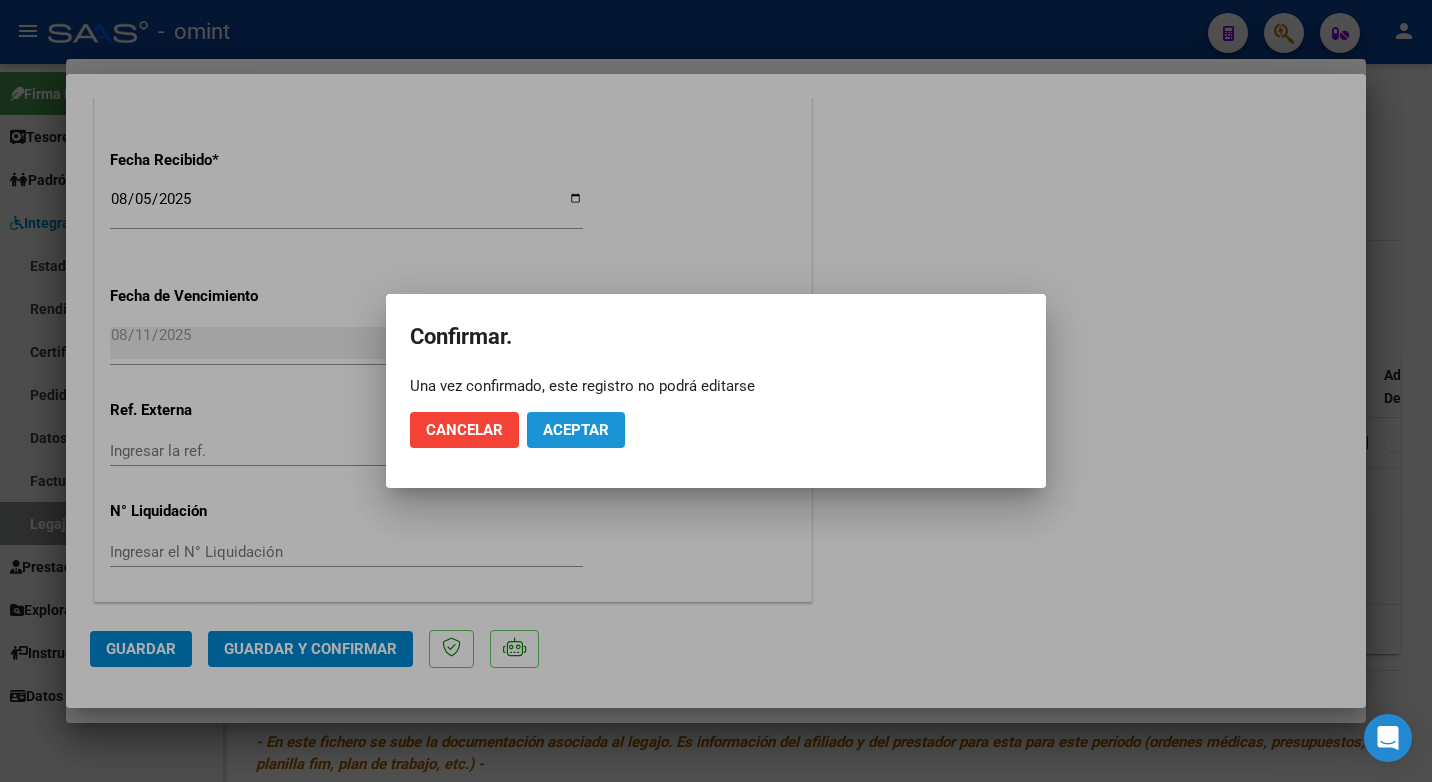 click on "Aceptar" 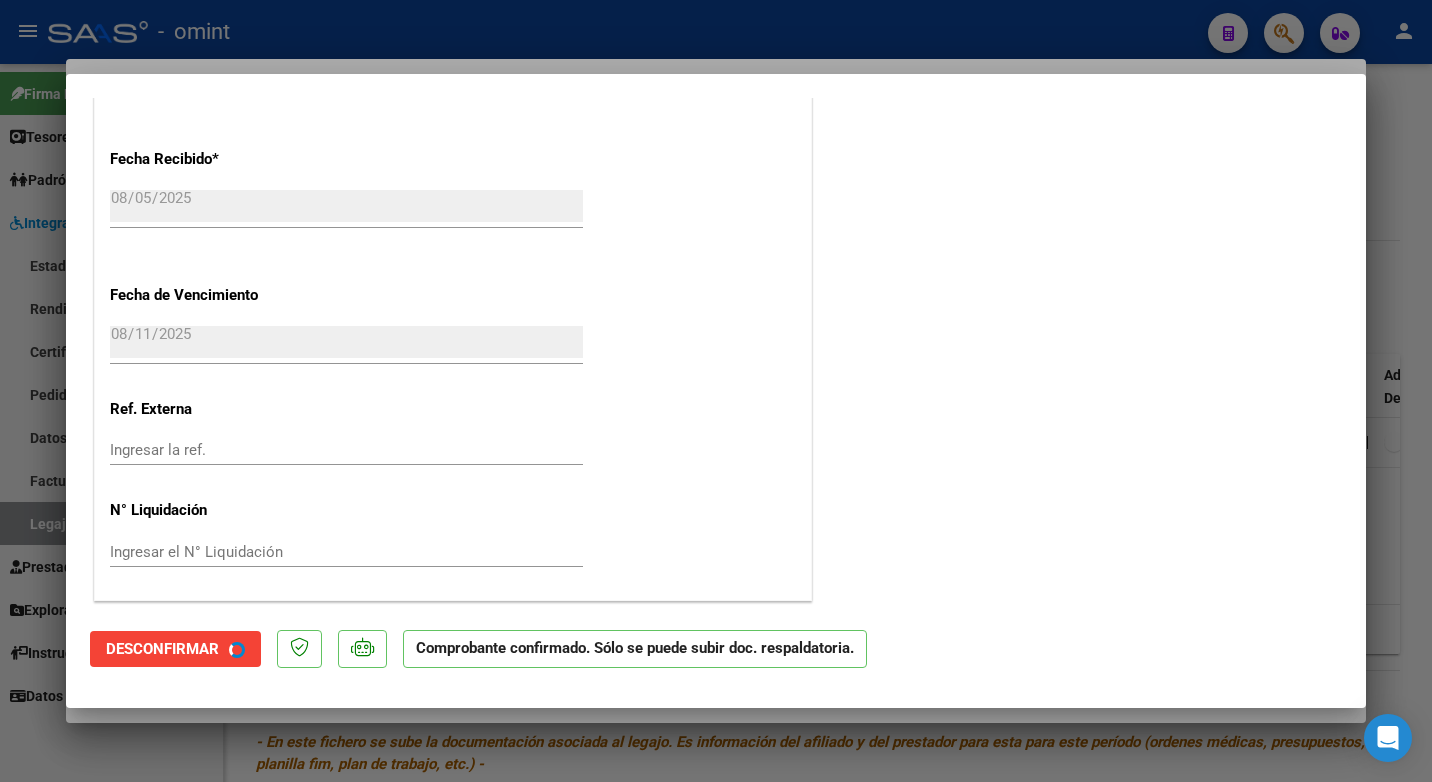 scroll, scrollTop: 1299, scrollLeft: 0, axis: vertical 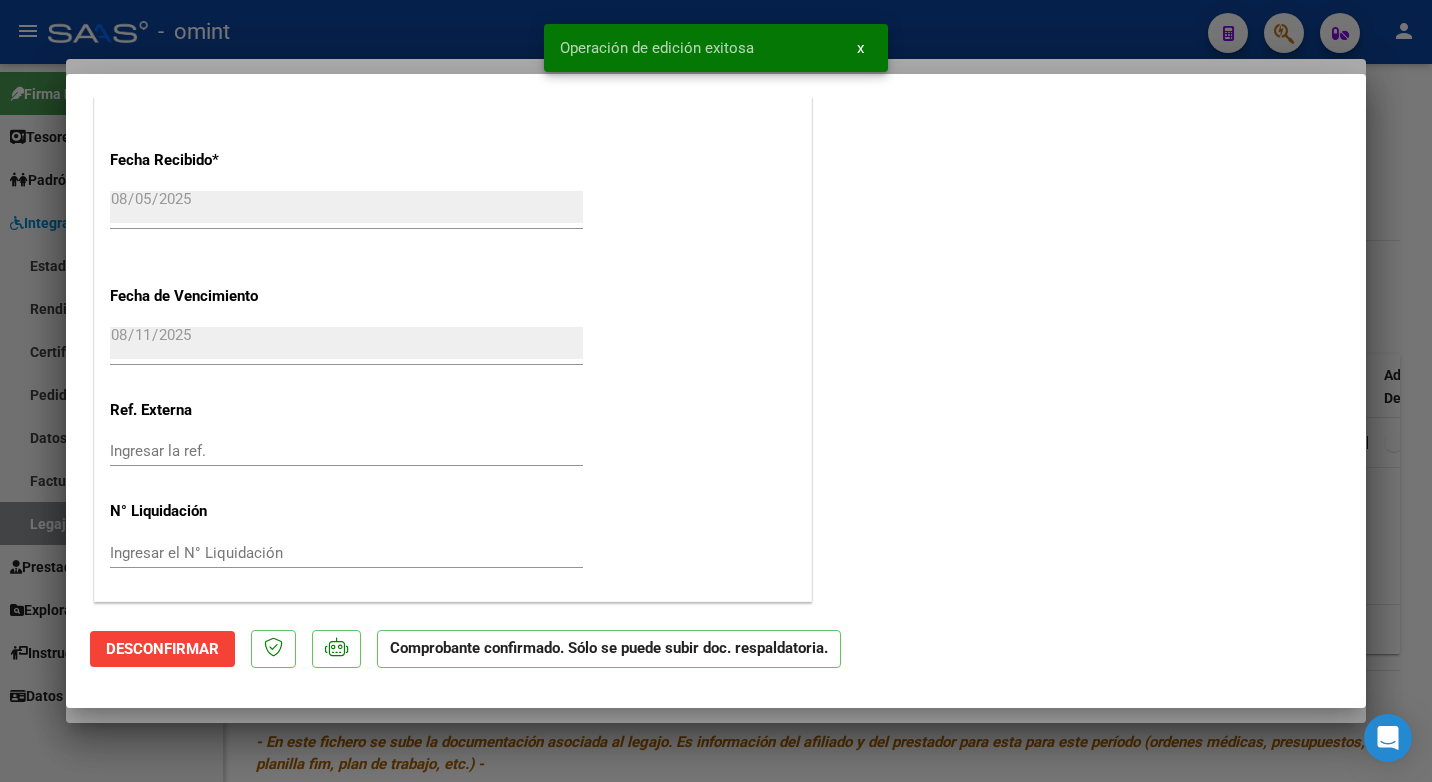 click at bounding box center (716, 391) 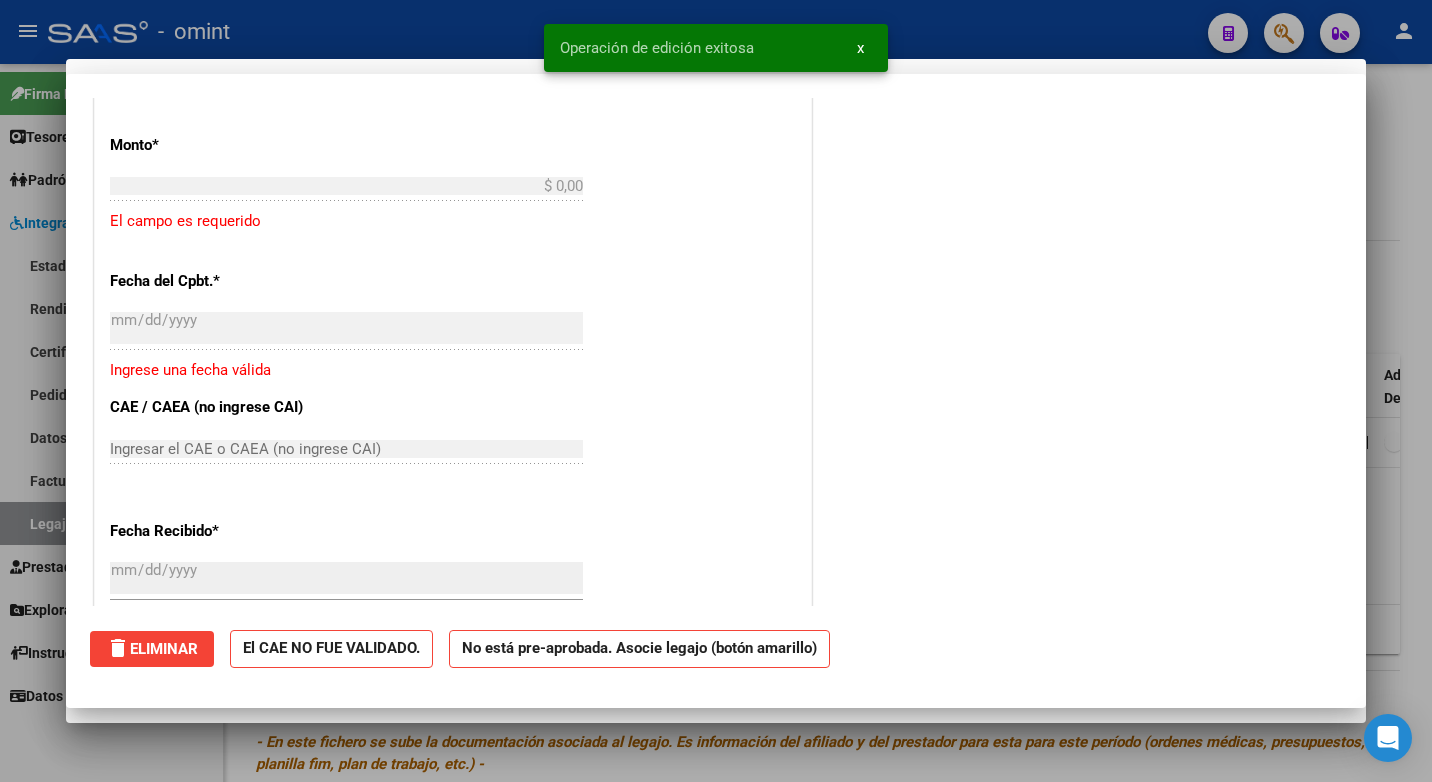 scroll, scrollTop: 0, scrollLeft: 0, axis: both 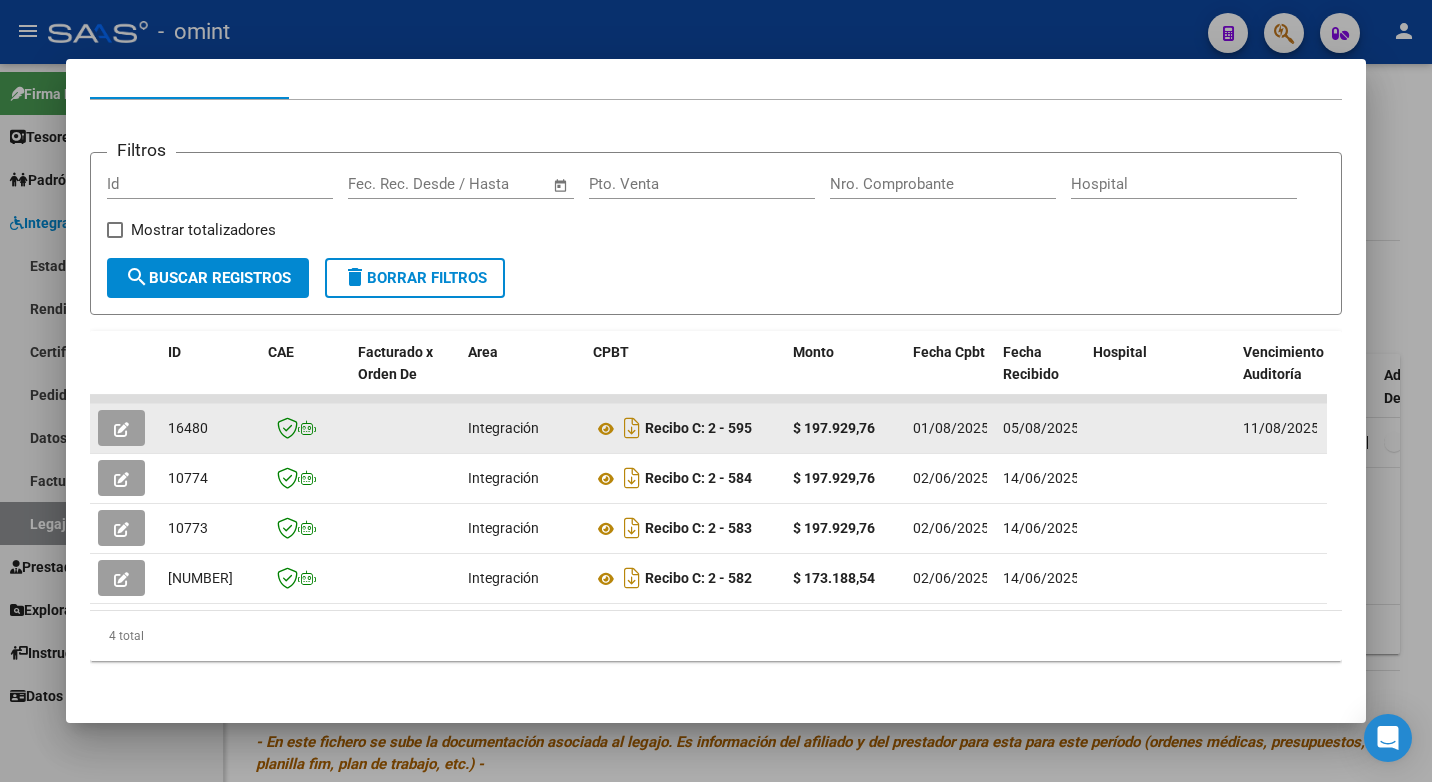 click on "16480" 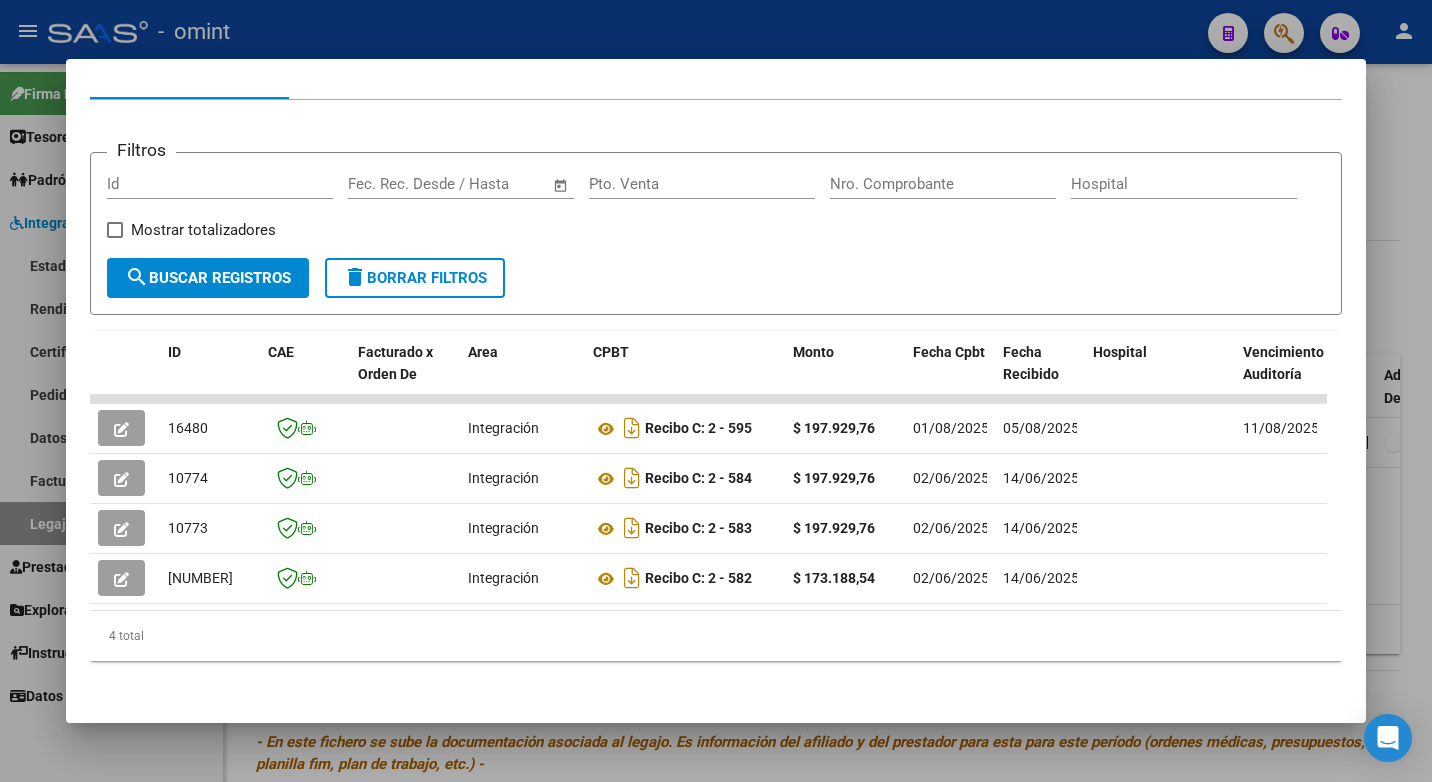 click at bounding box center (716, 391) 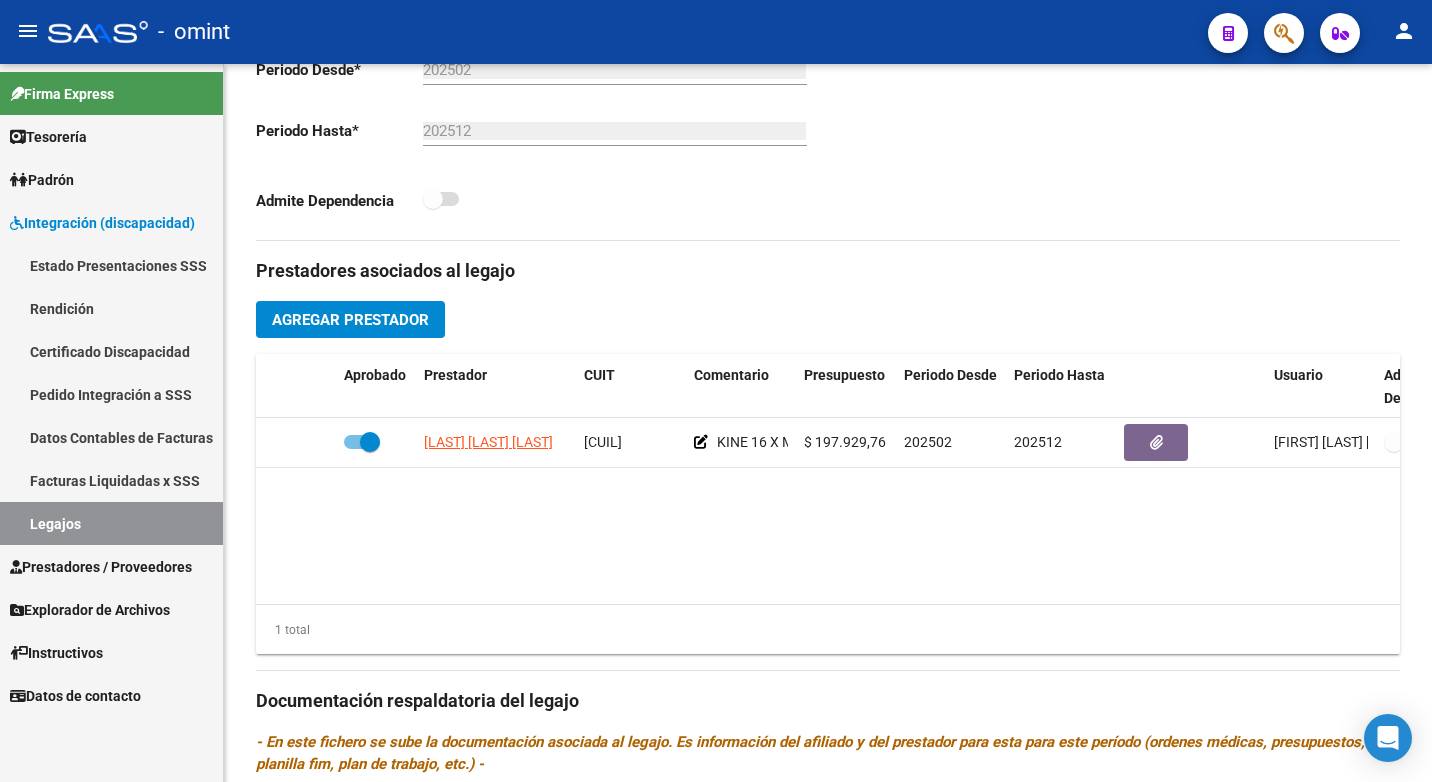 drag, startPoint x: 118, startPoint y: 533, endPoint x: 163, endPoint y: 518, distance: 47.434166 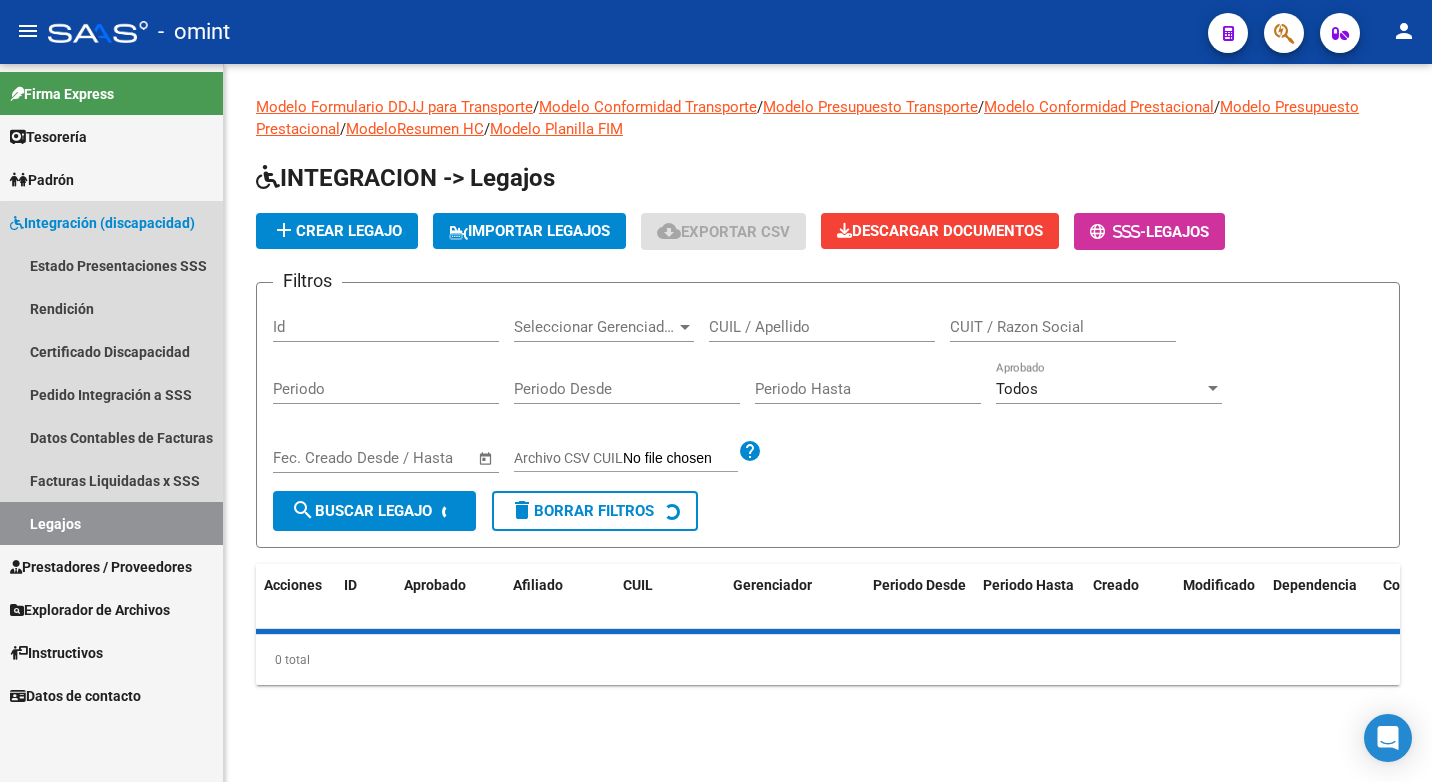 scroll, scrollTop: 0, scrollLeft: 0, axis: both 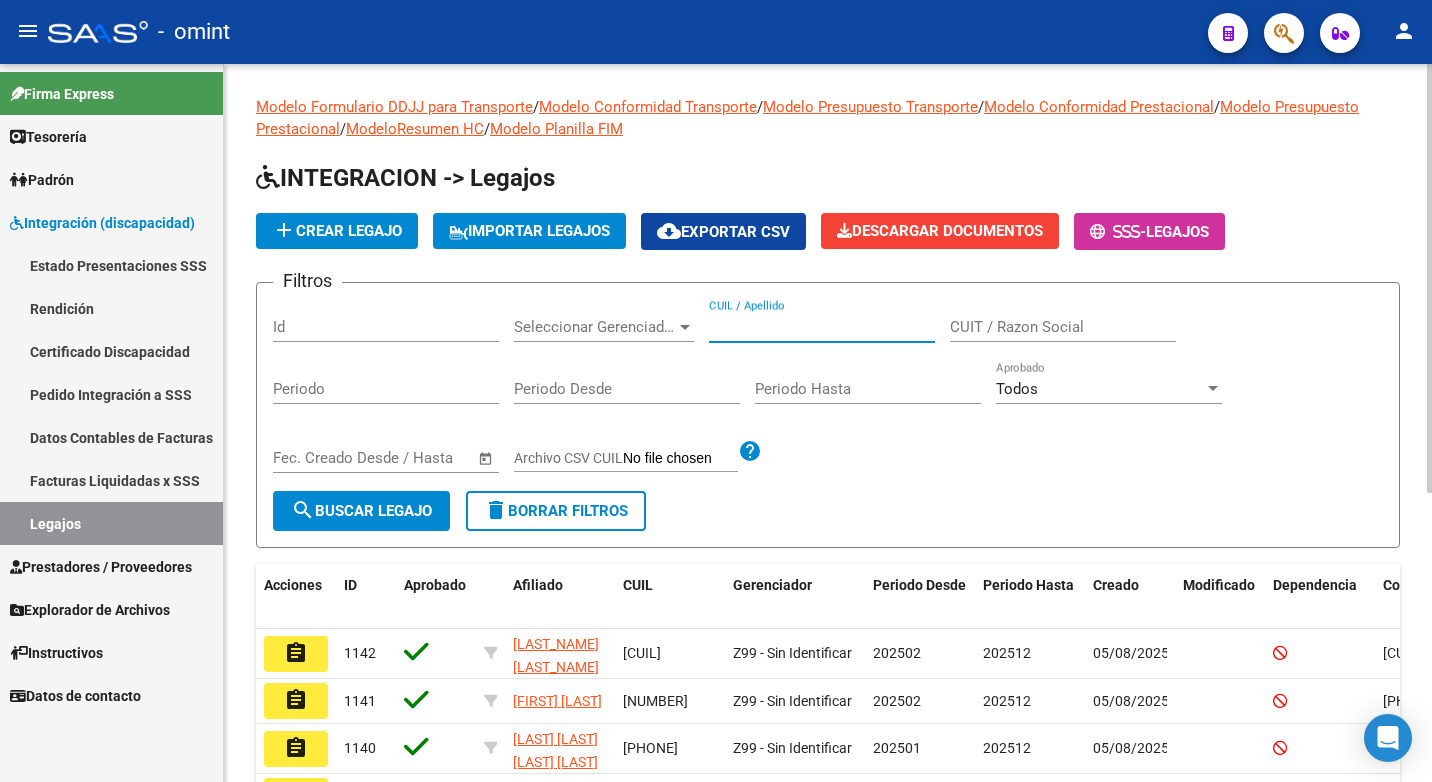 drag, startPoint x: 794, startPoint y: 316, endPoint x: 753, endPoint y: 332, distance: 44.011364 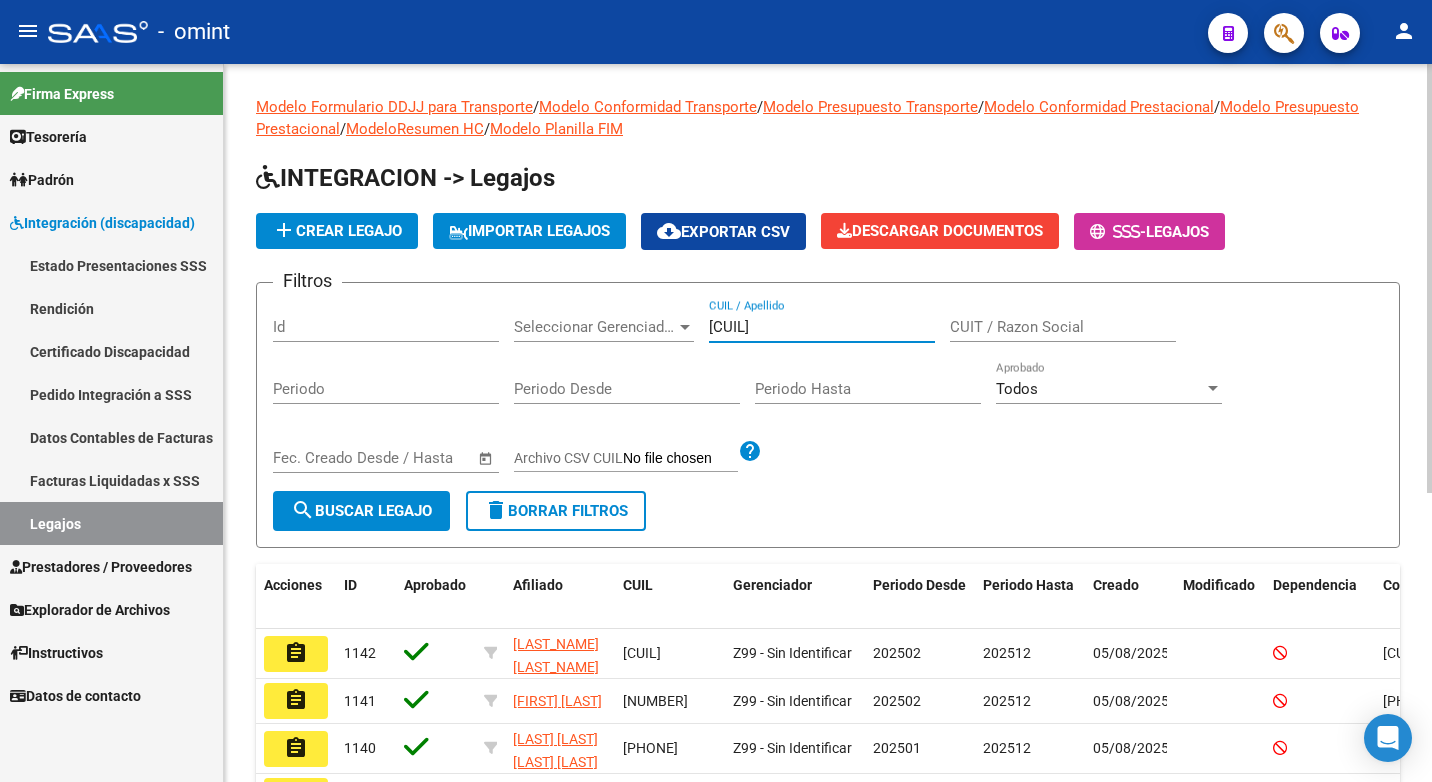 type on "20571388929" 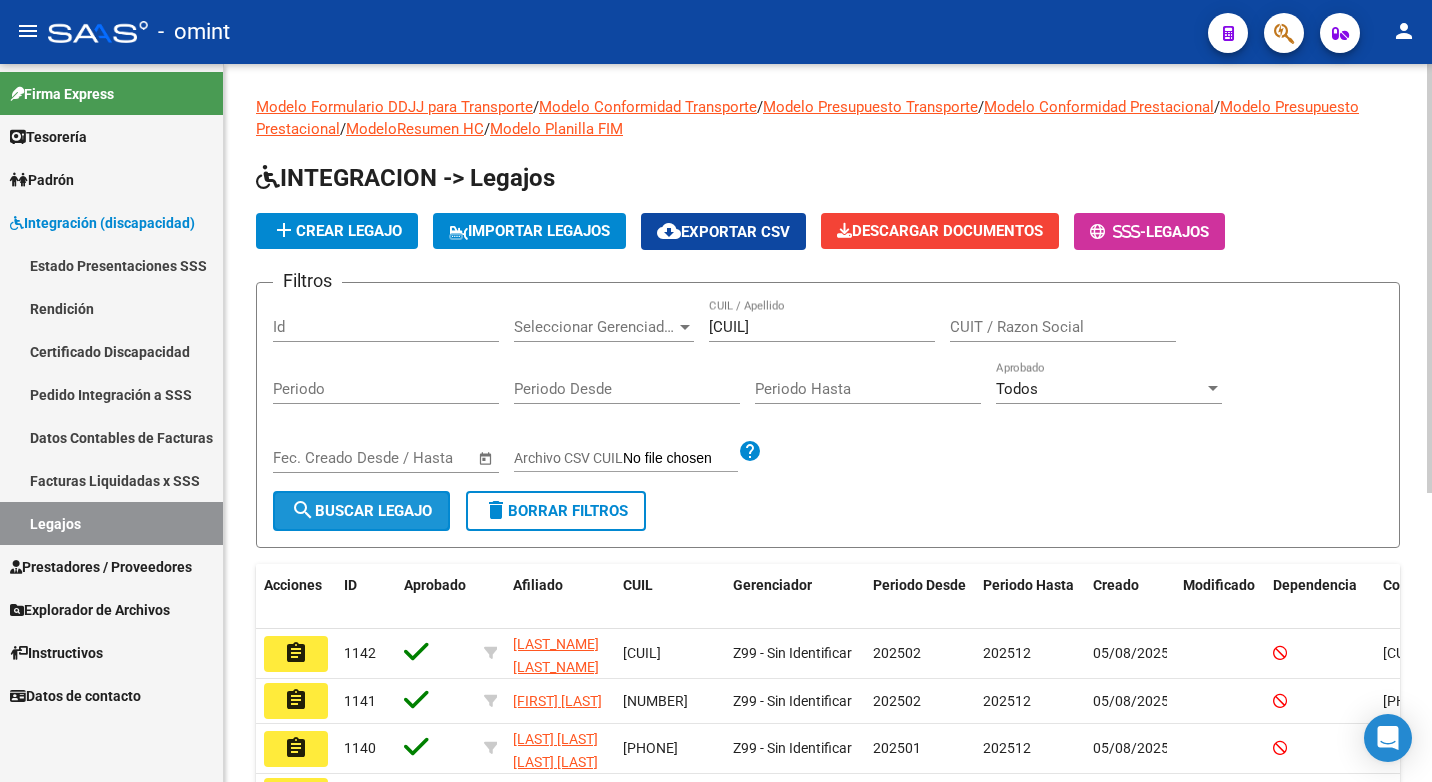 click on "search  Buscar Legajo" 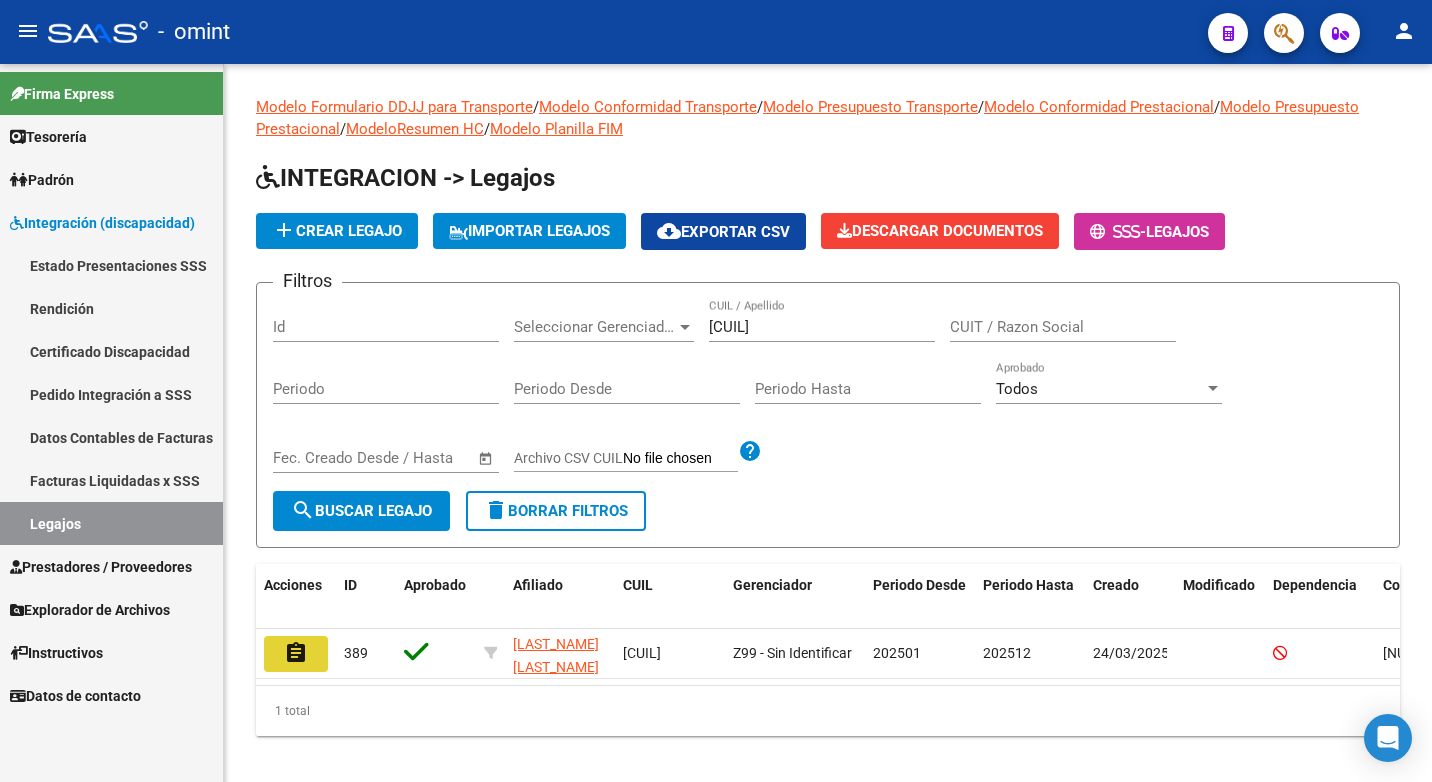 click on "assignment" 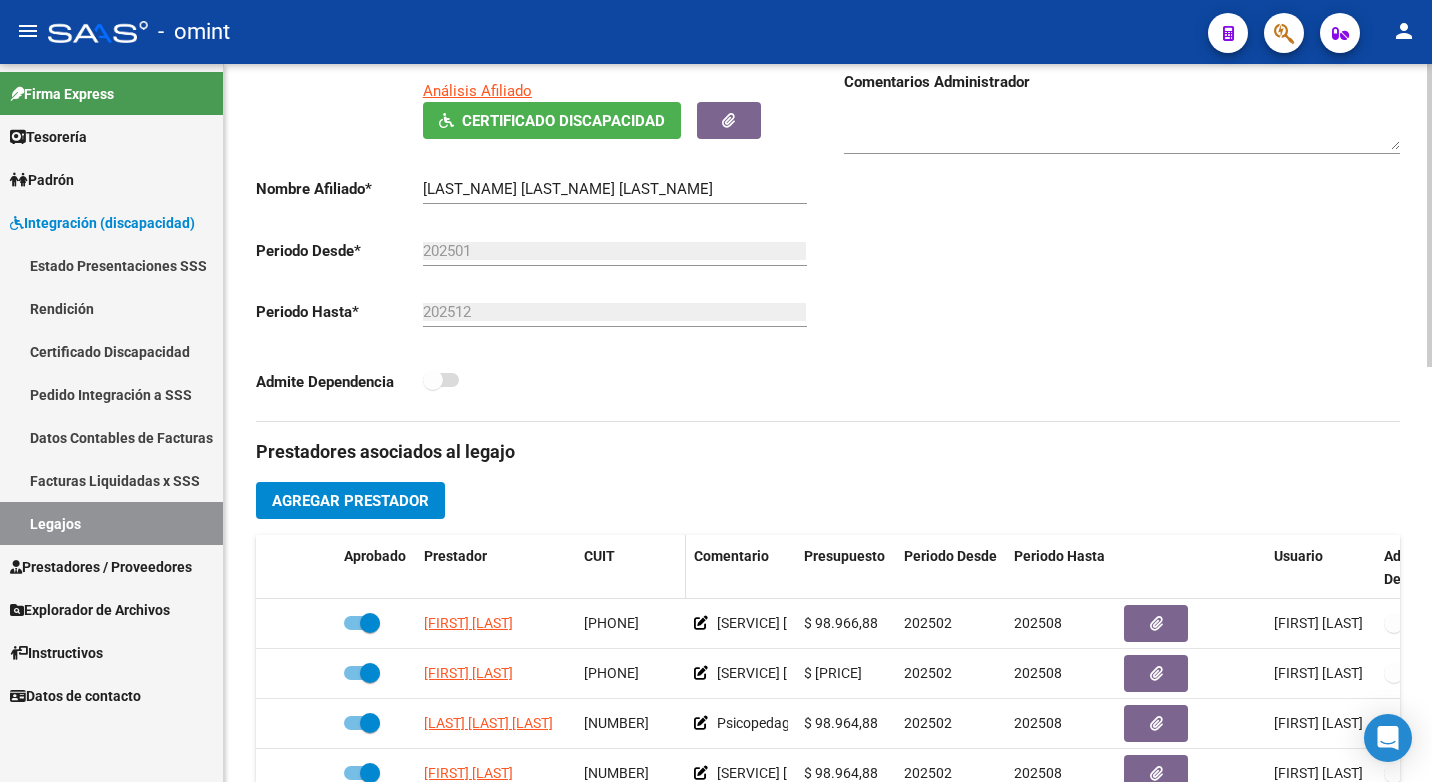 scroll, scrollTop: 700, scrollLeft: 0, axis: vertical 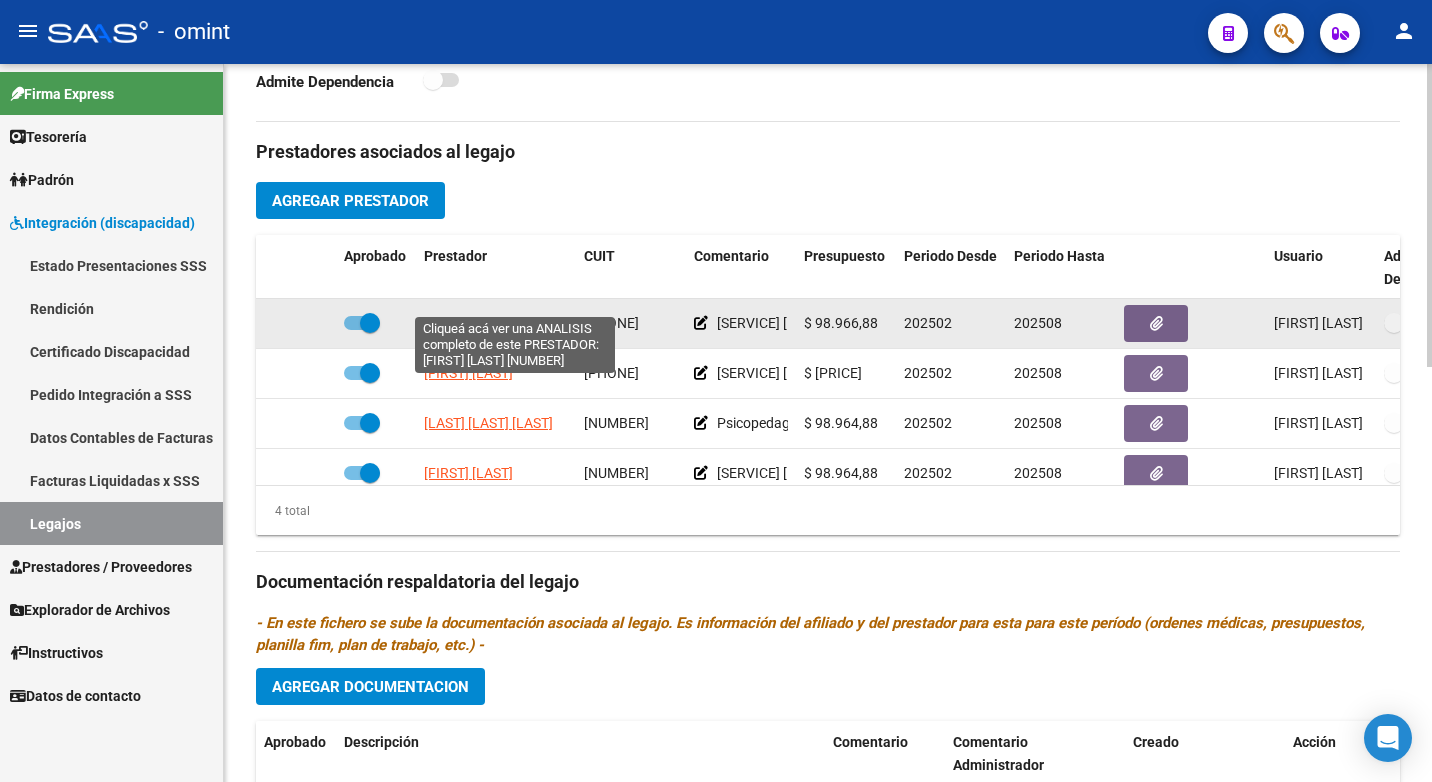 click on "DI BENEDETTO EVANGELINA" 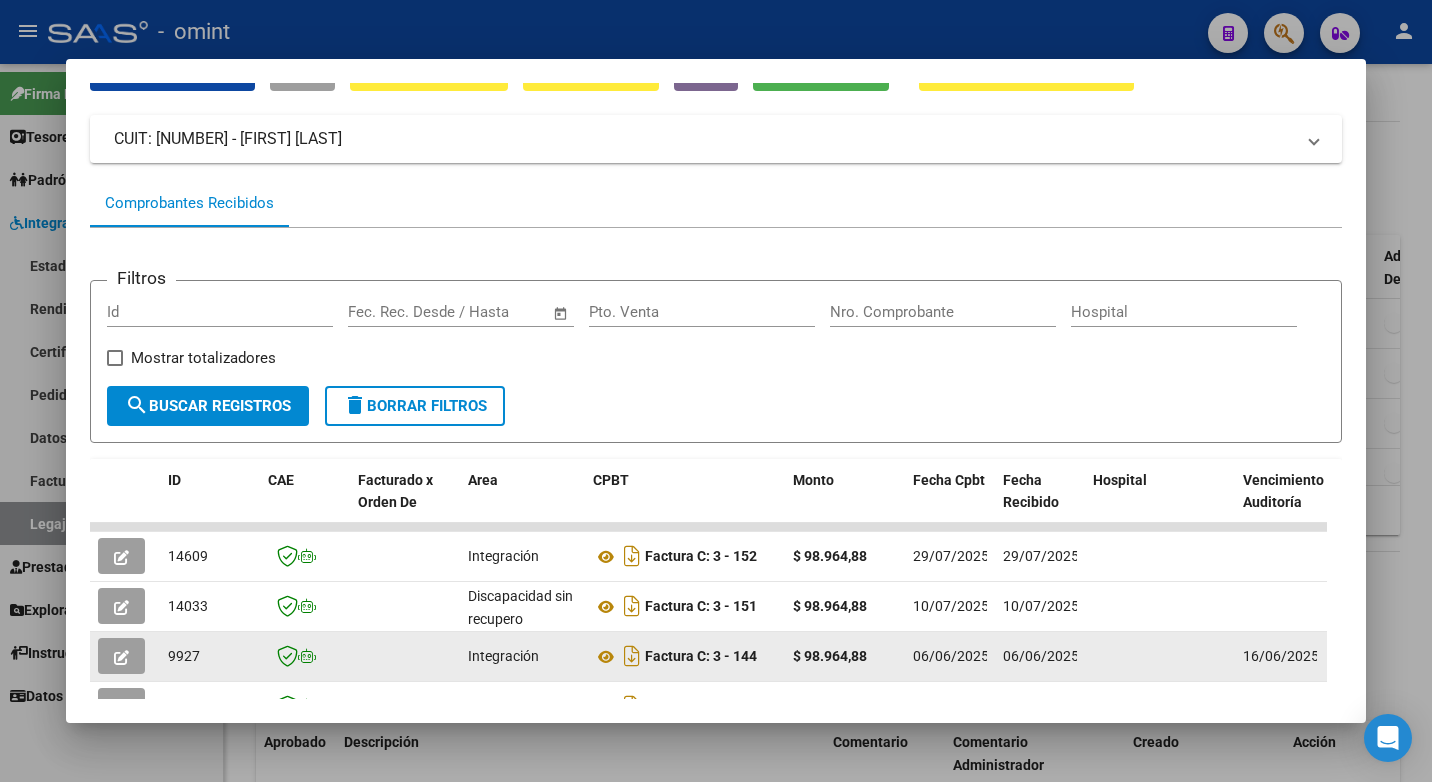 scroll, scrollTop: 300, scrollLeft: 0, axis: vertical 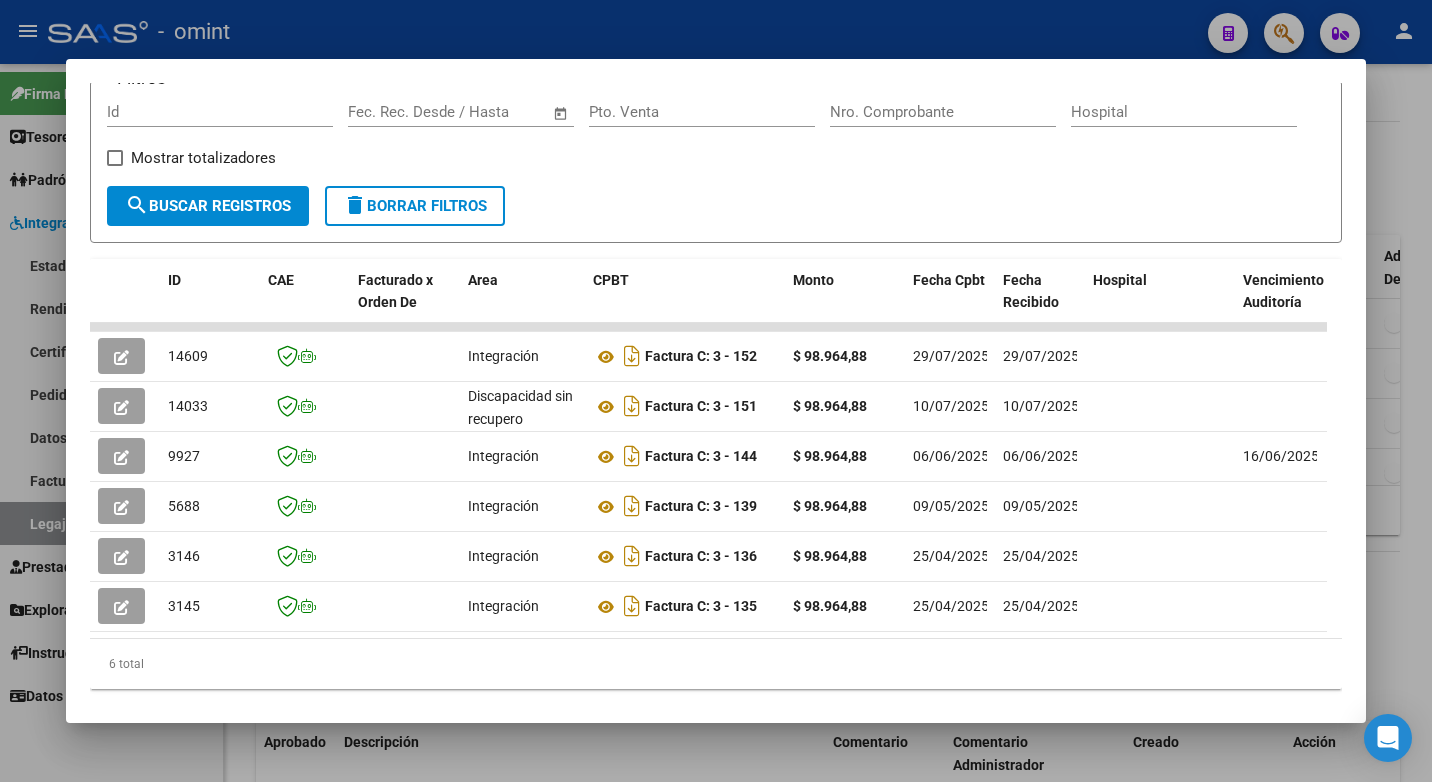 drag, startPoint x: 373, startPoint y: 645, endPoint x: 555, endPoint y: 673, distance: 184.14125 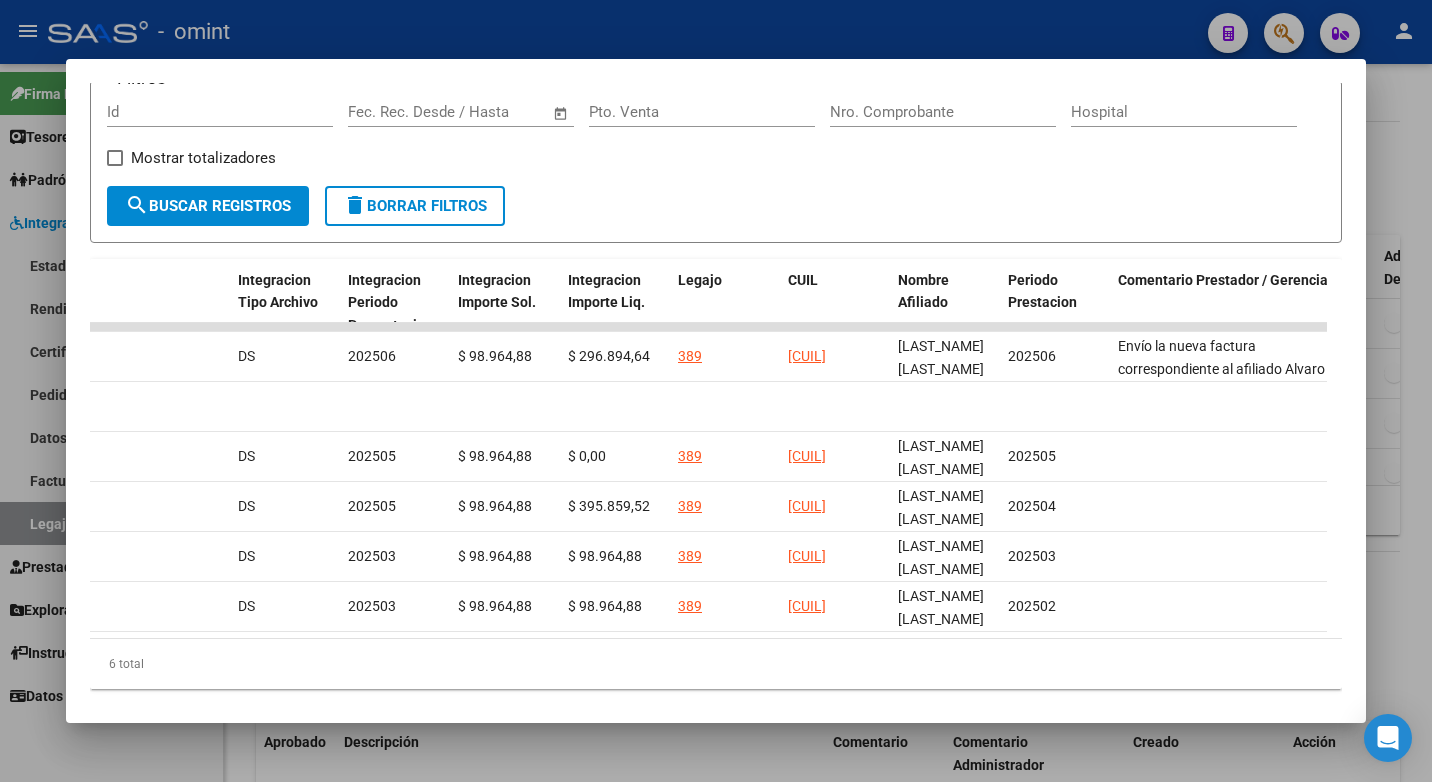 scroll, scrollTop: 0, scrollLeft: 2593, axis: horizontal 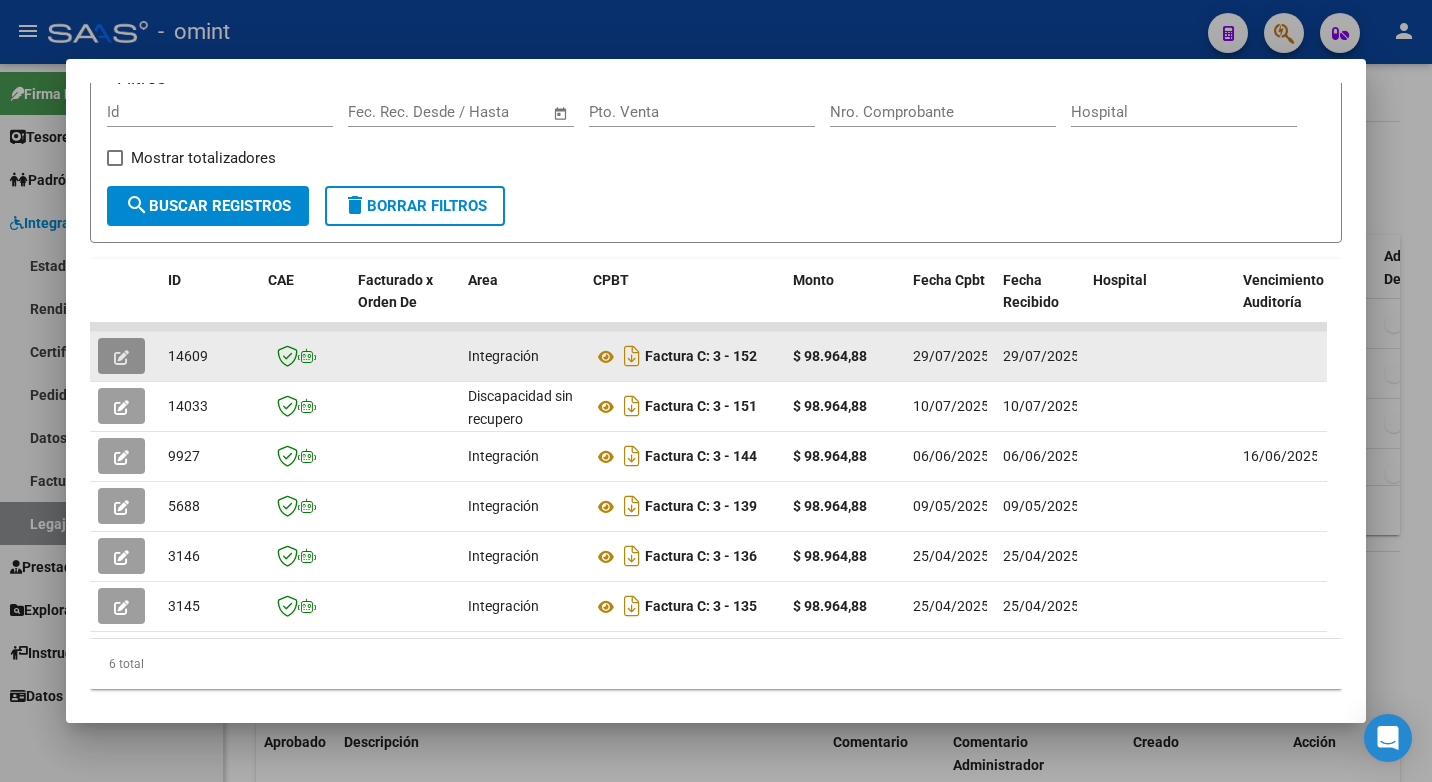 click 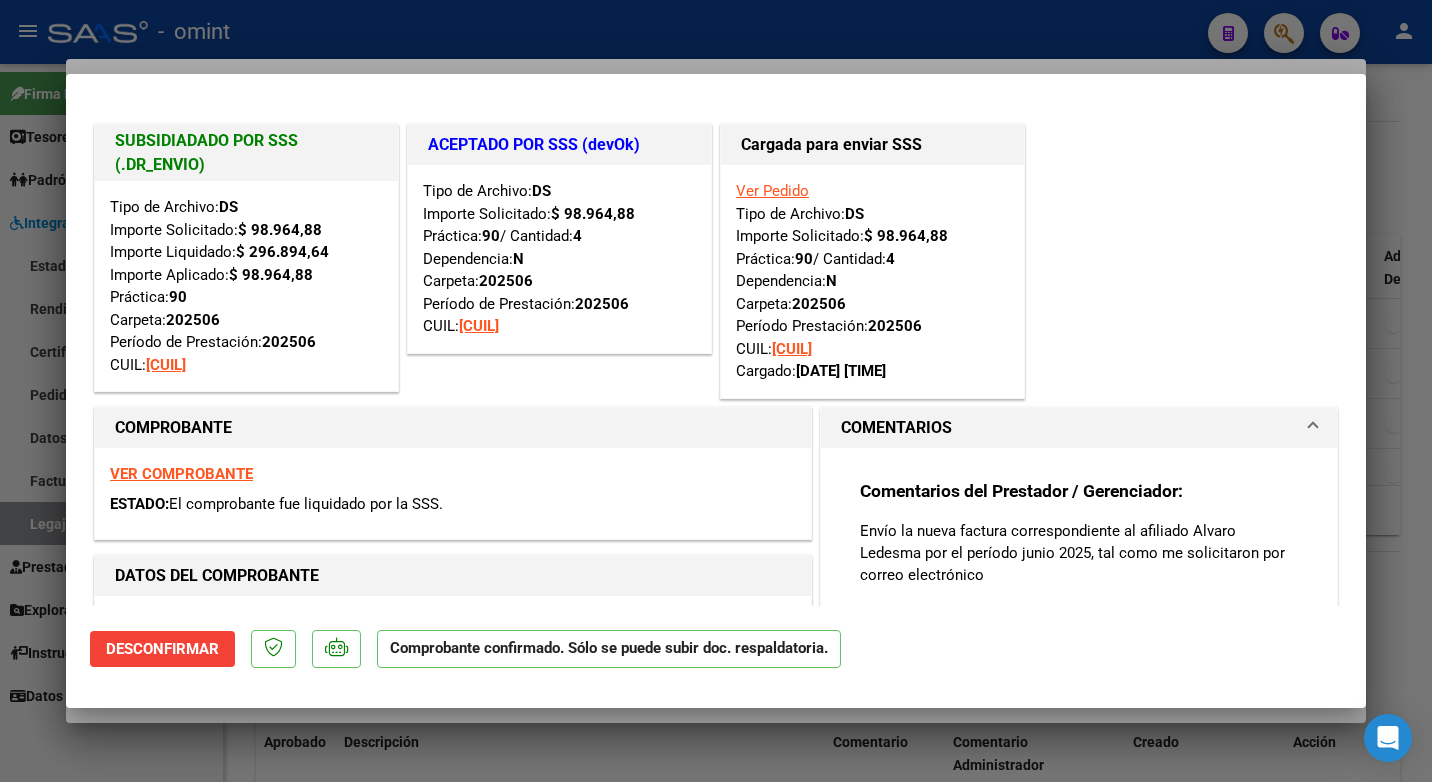 click at bounding box center (716, 391) 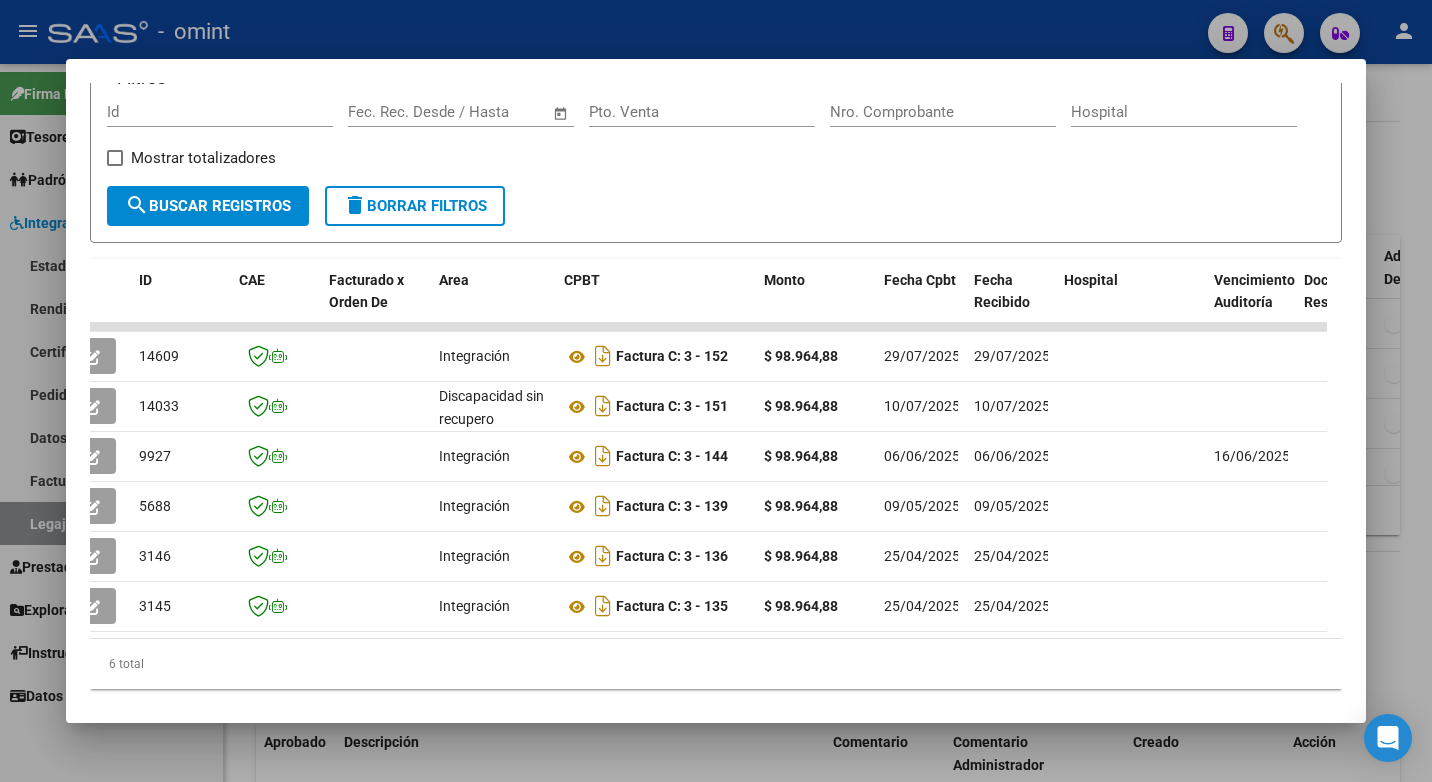 scroll, scrollTop: 0, scrollLeft: 0, axis: both 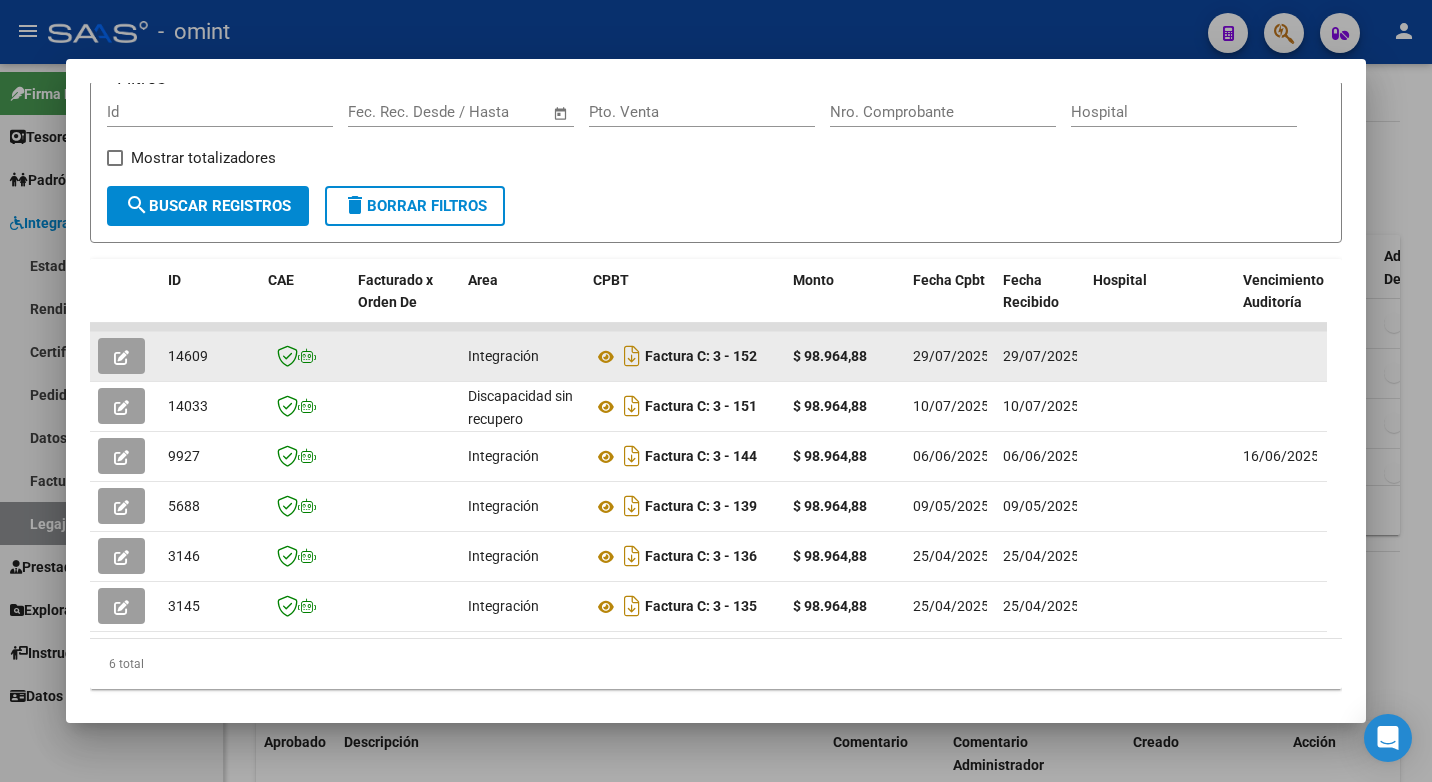 click 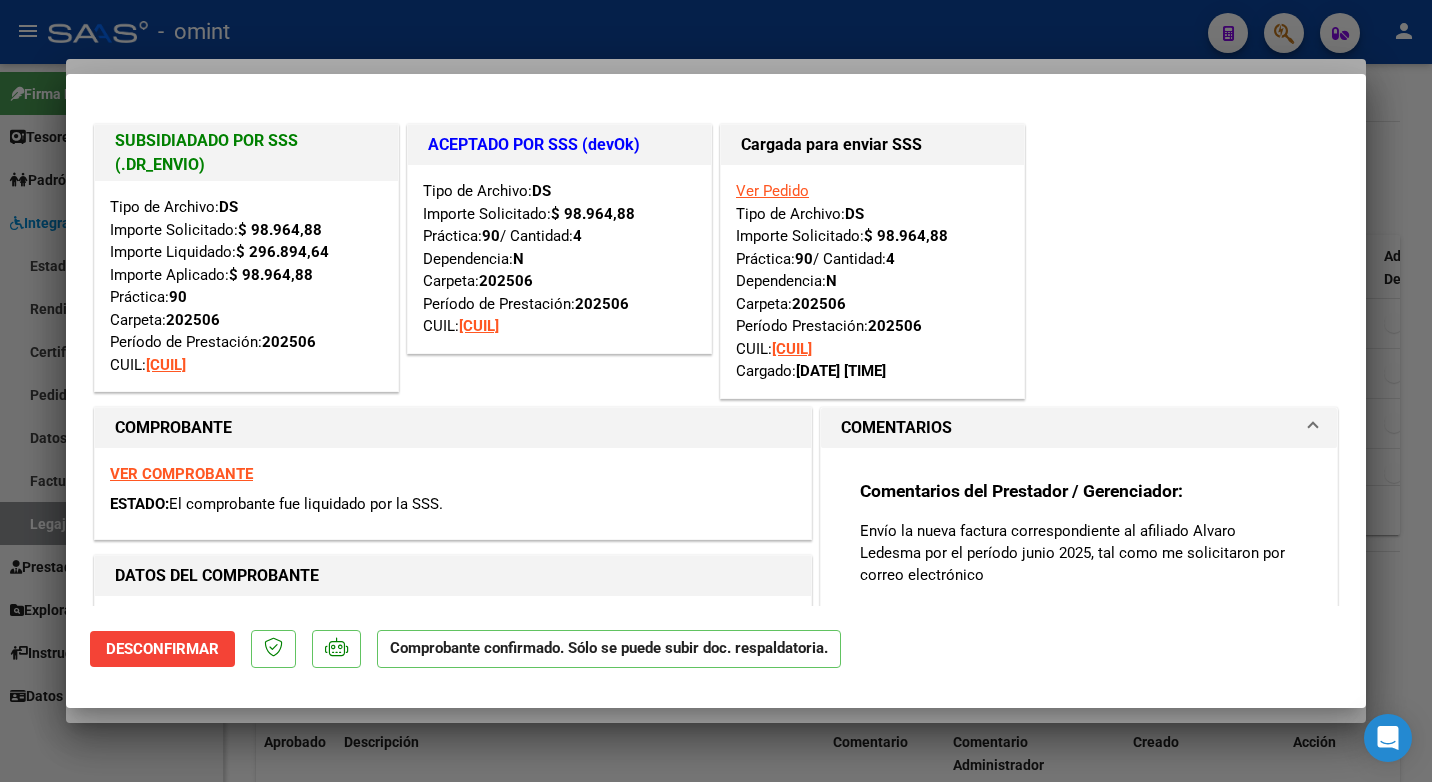 drag, startPoint x: 421, startPoint y: 41, endPoint x: 437, endPoint y: 32, distance: 18.35756 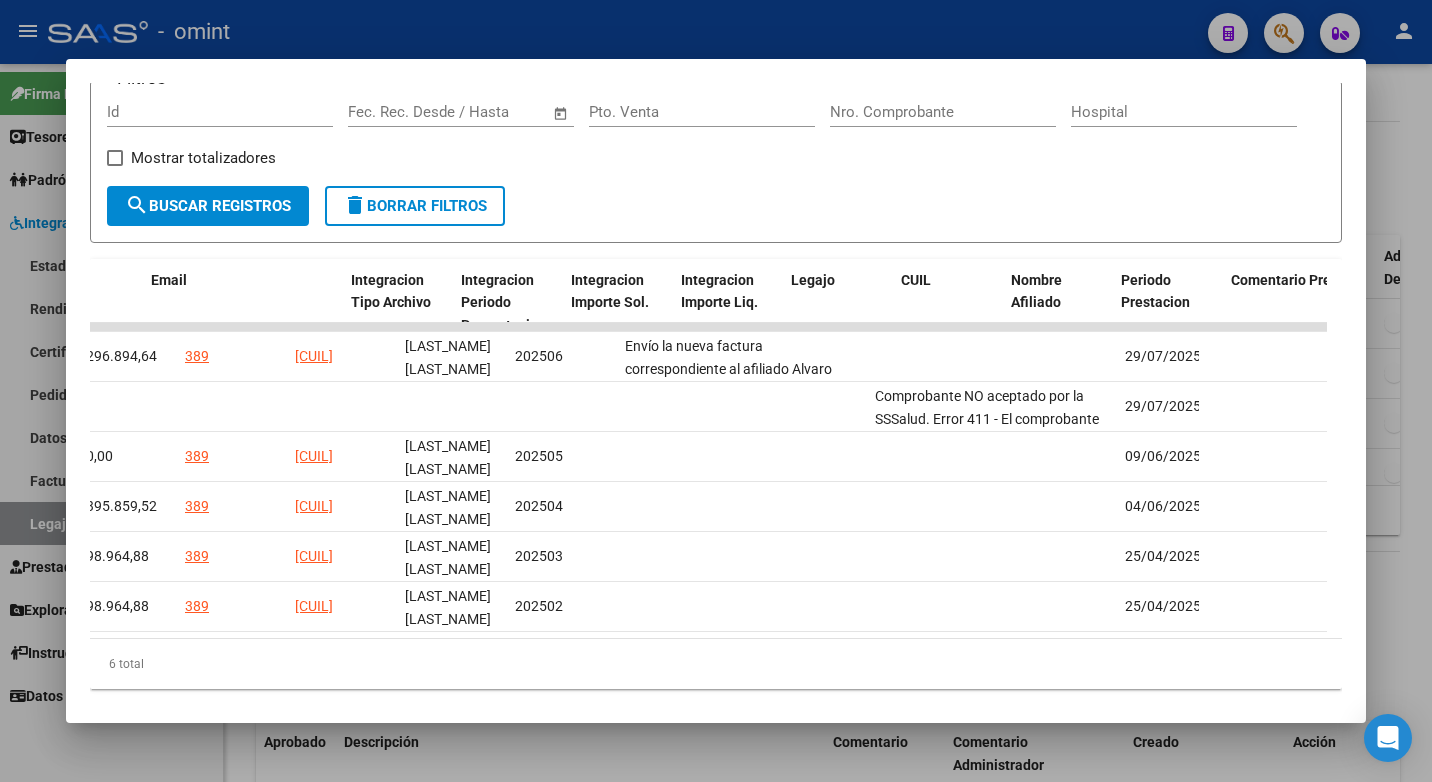 scroll, scrollTop: 0, scrollLeft: 0, axis: both 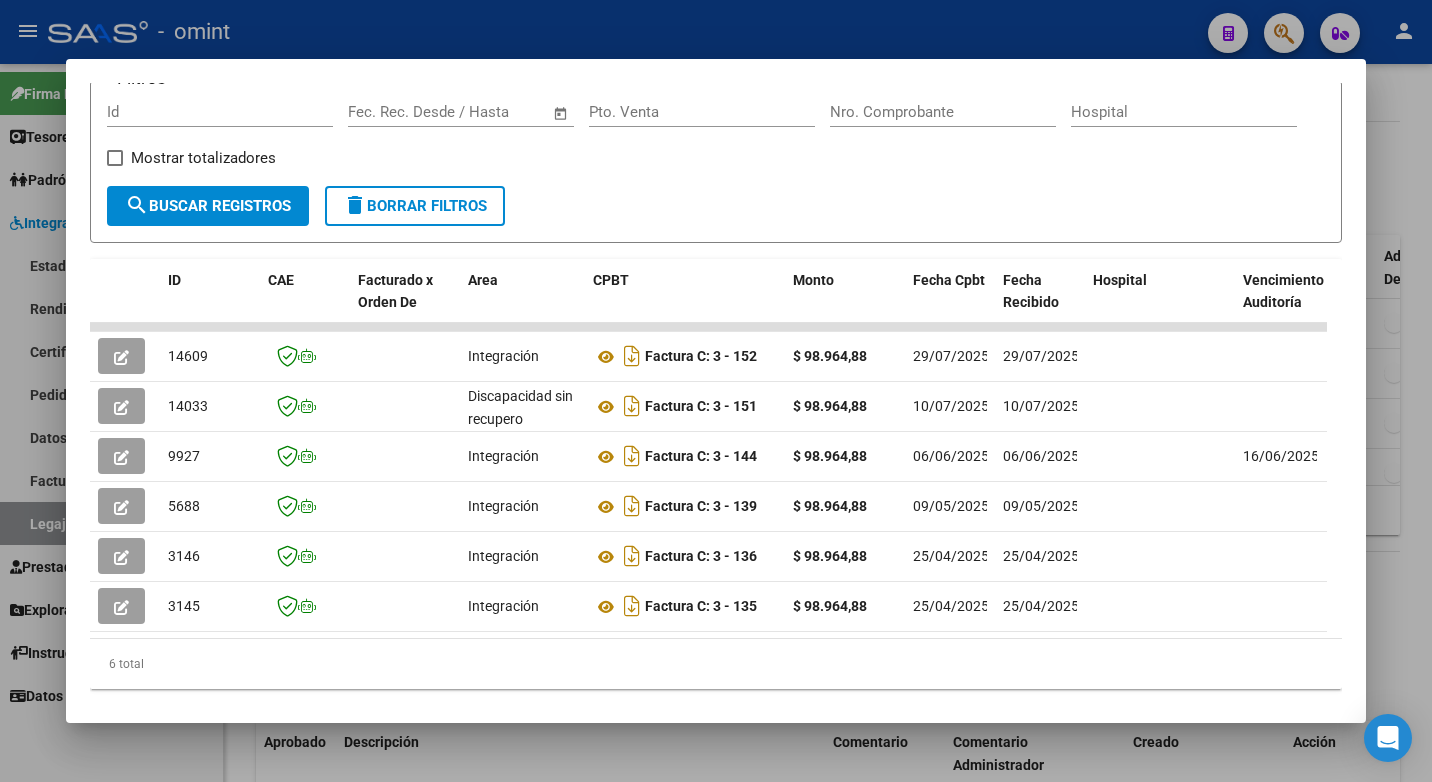 click at bounding box center (716, 391) 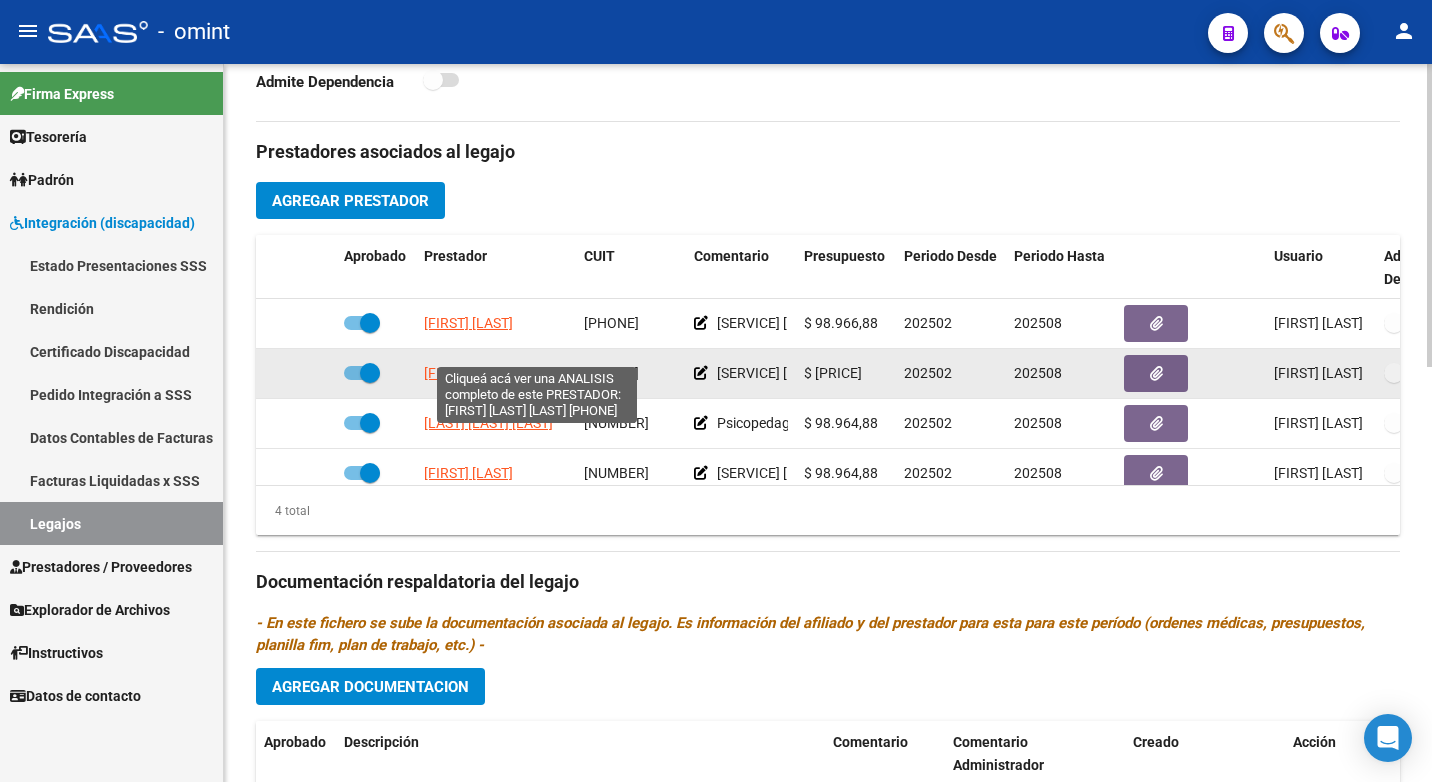 click on "CINQUEMANI ALEJANDRA CELESTE" 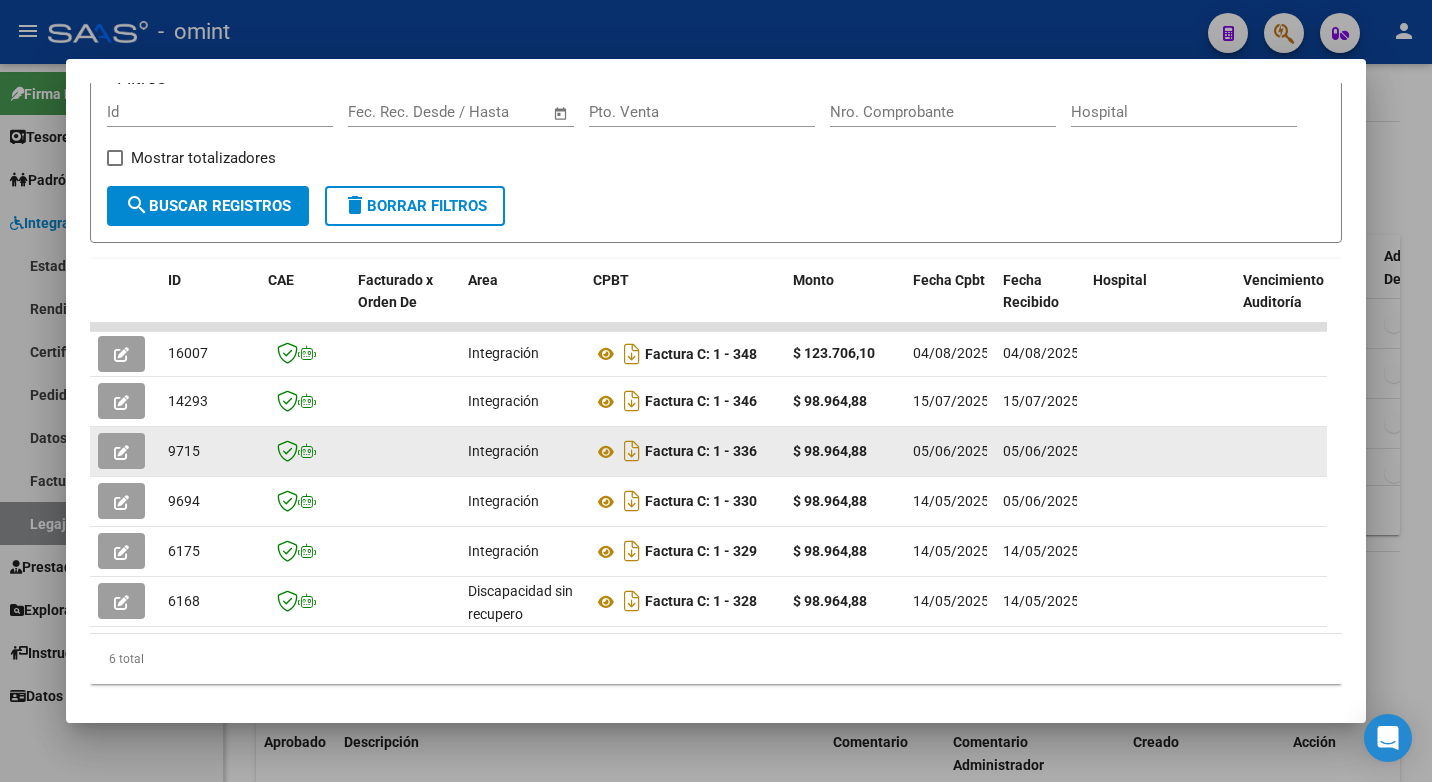 scroll, scrollTop: 347, scrollLeft: 0, axis: vertical 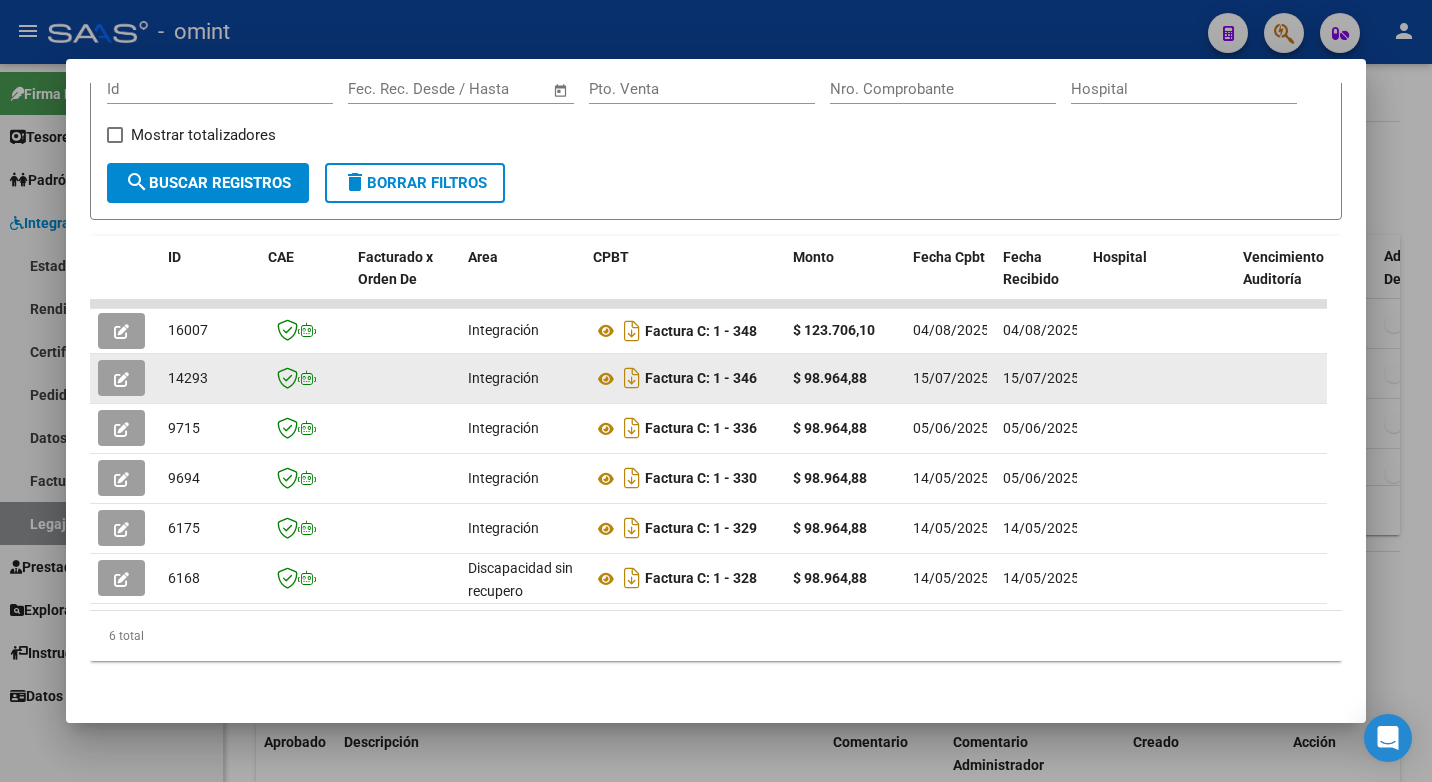 click 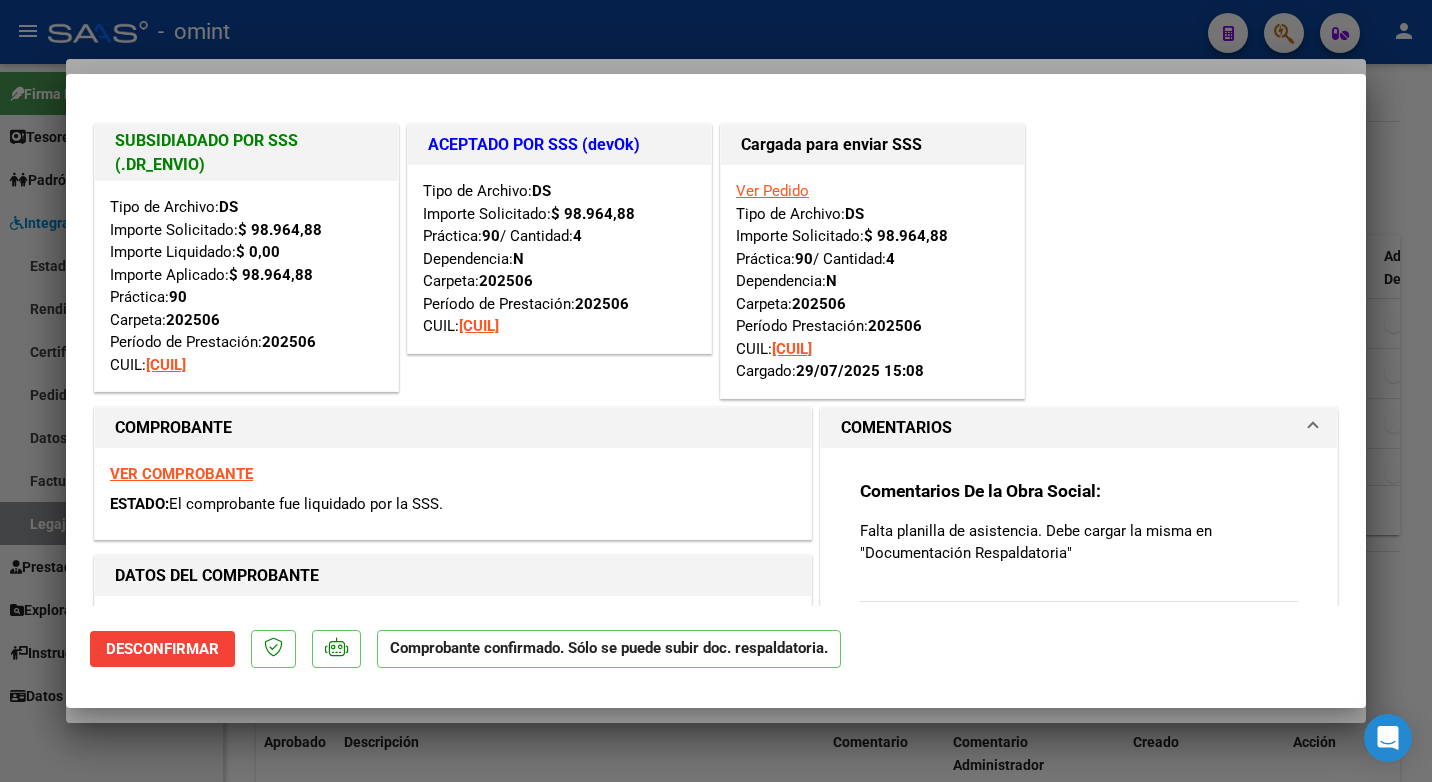click at bounding box center (716, 391) 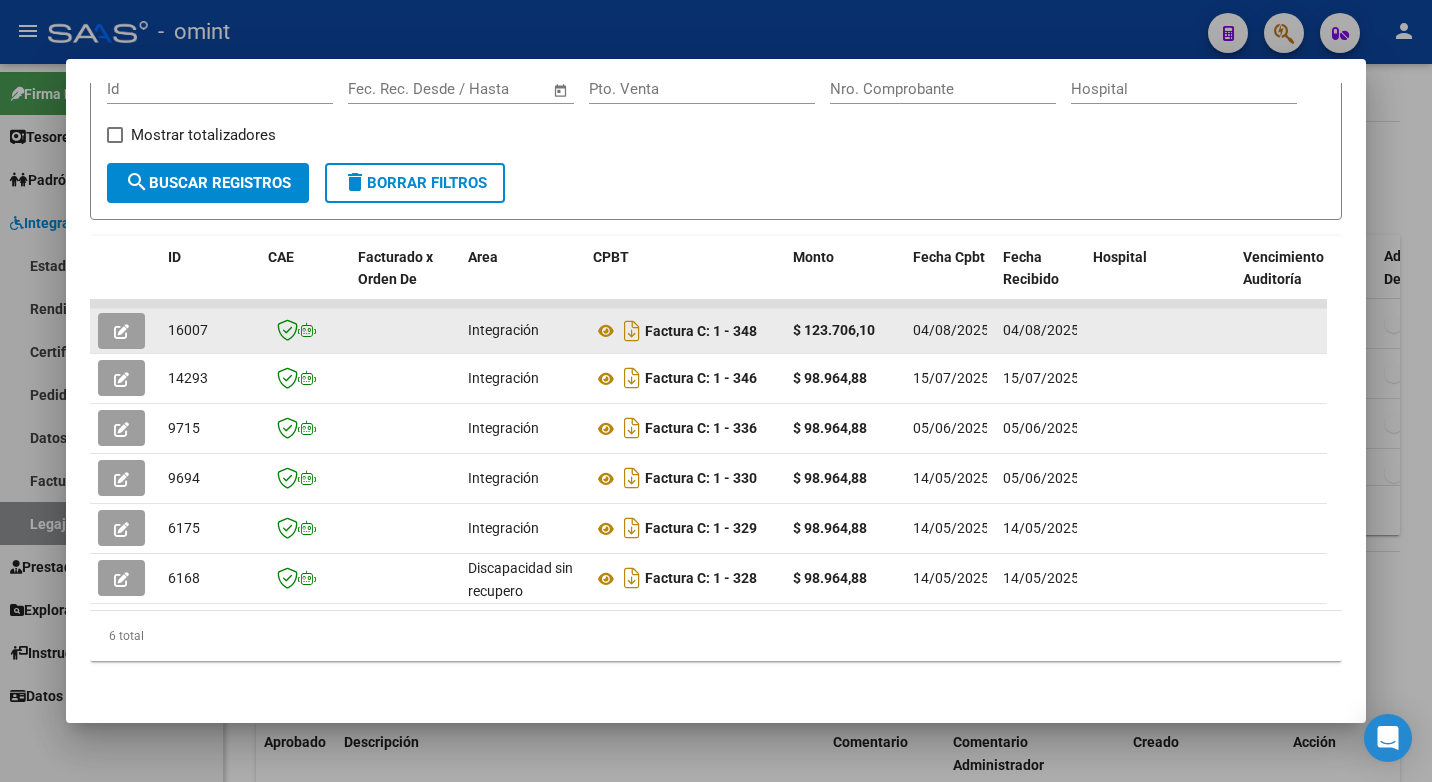 click 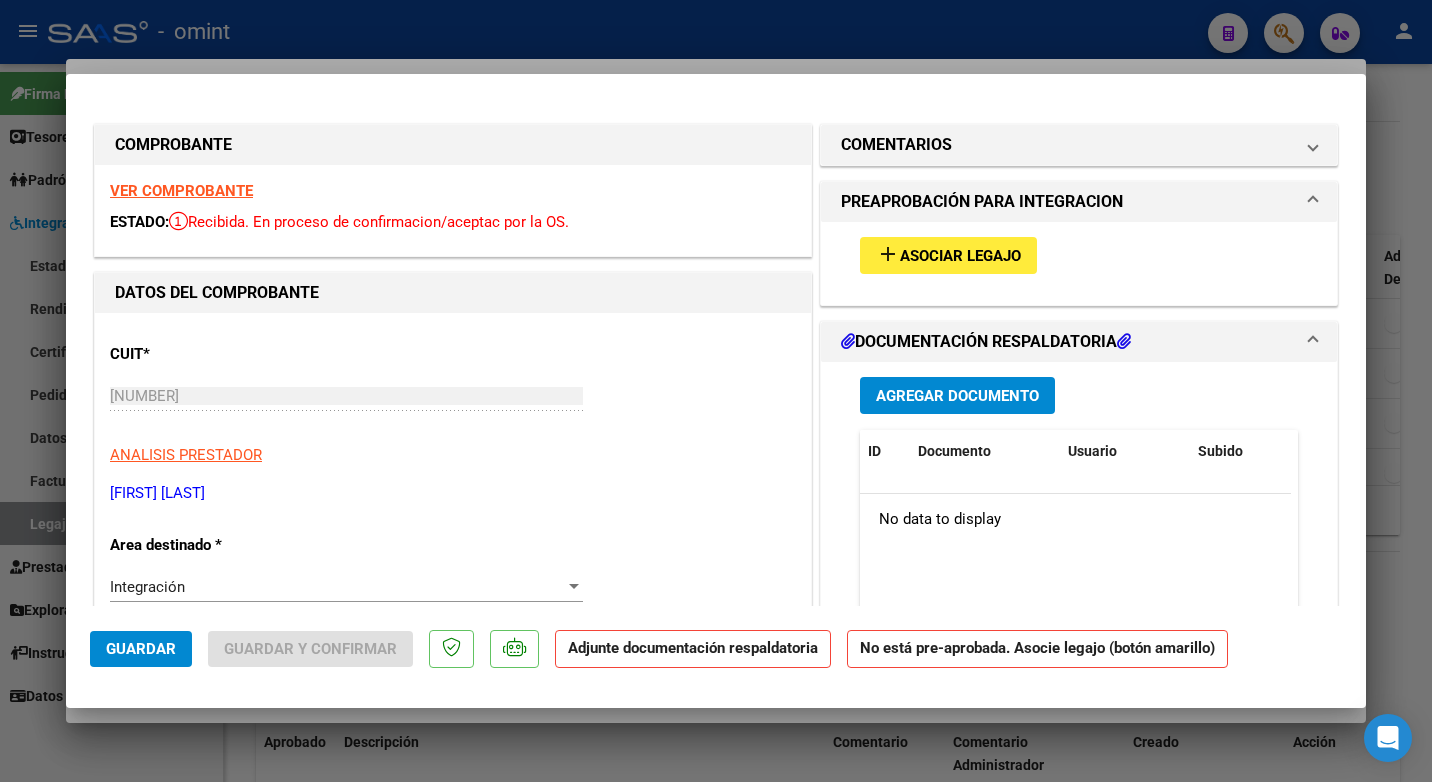 click on "VER COMPROBANTE" at bounding box center [181, 191] 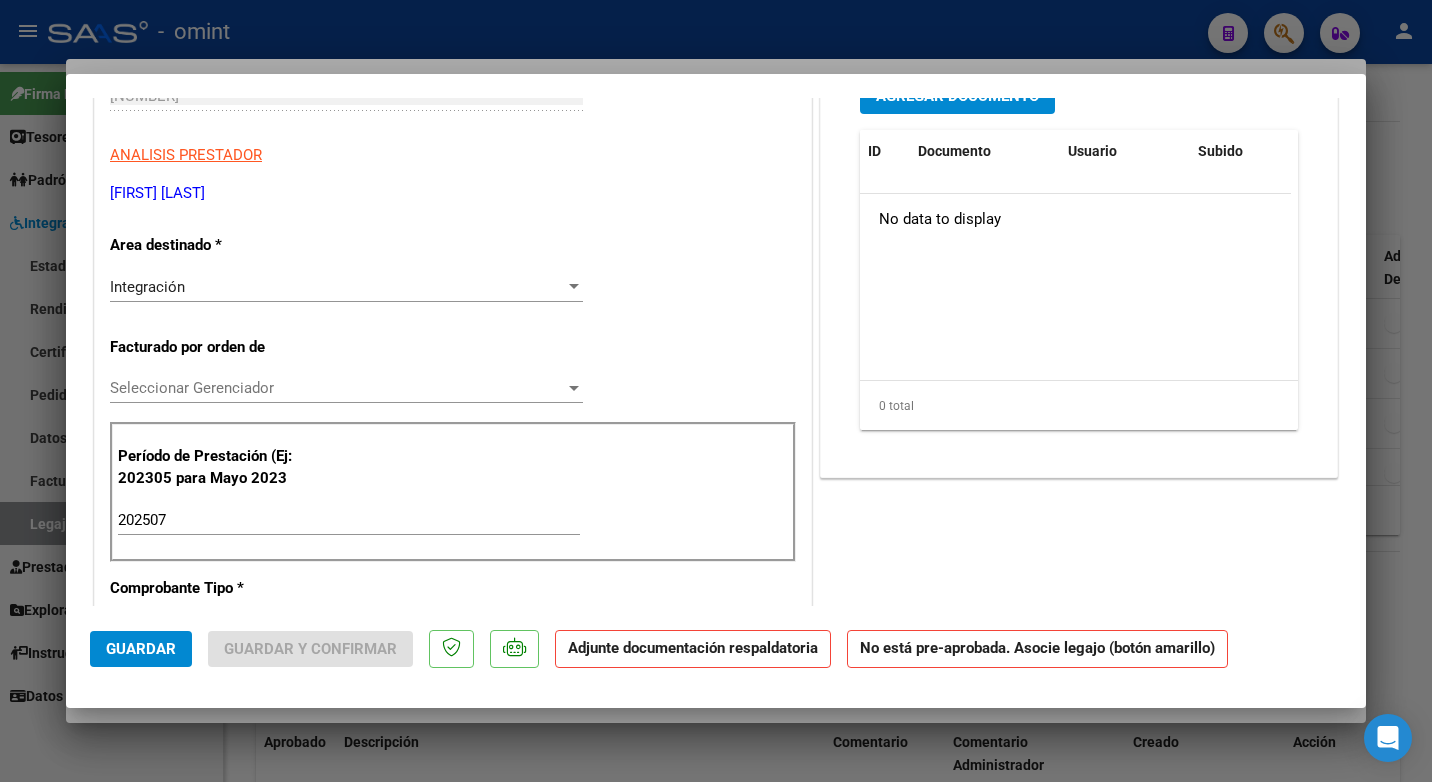 scroll, scrollTop: 0, scrollLeft: 0, axis: both 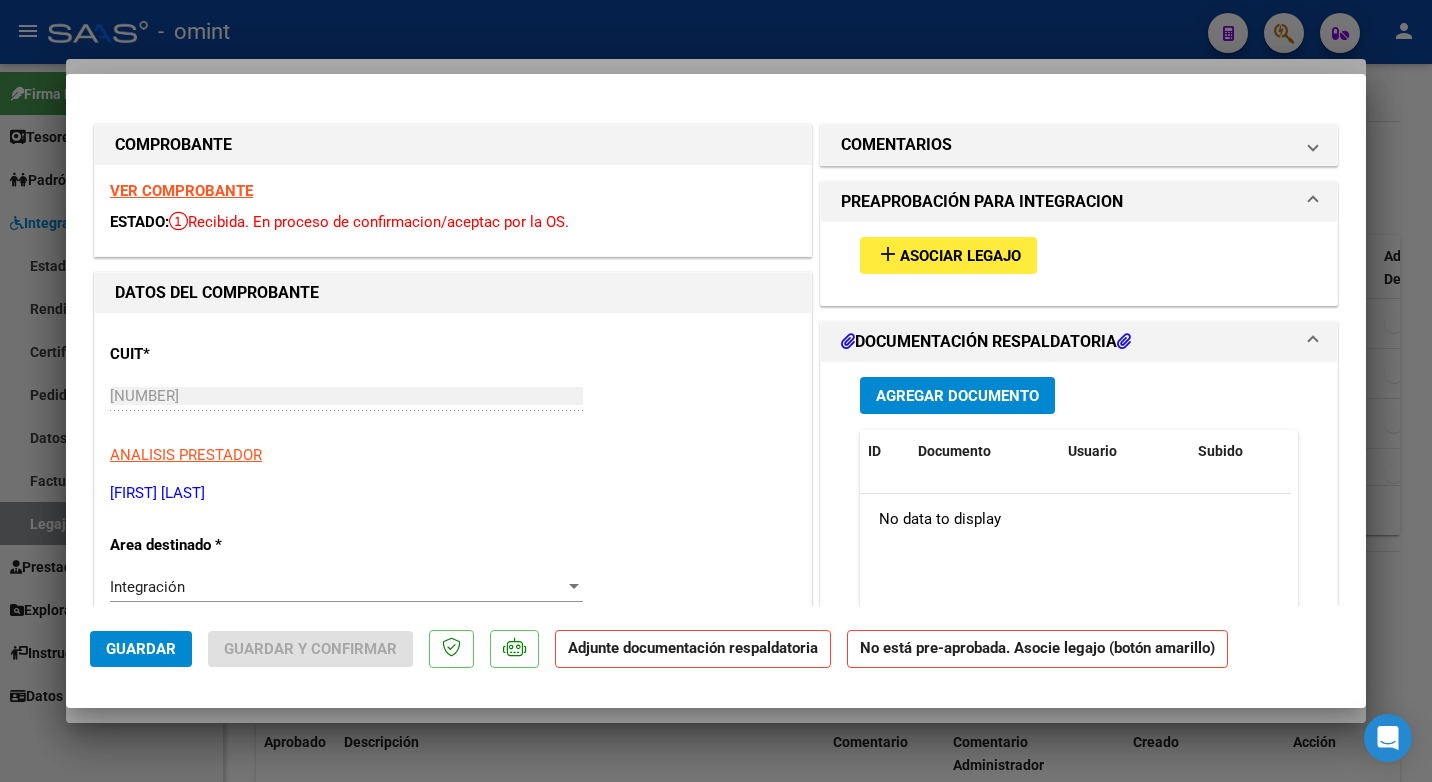 click on "VER COMPROBANTE" at bounding box center [181, 191] 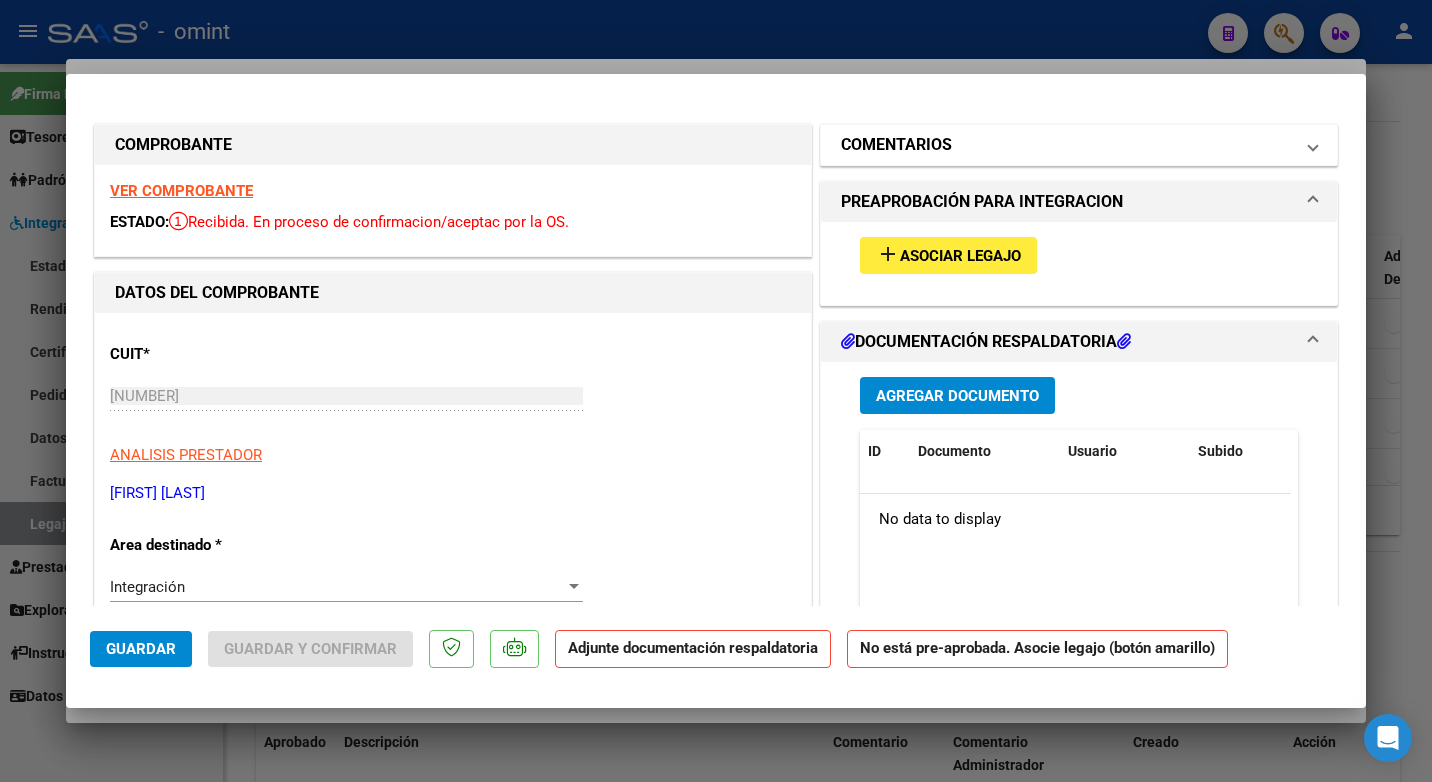 click at bounding box center (1313, 145) 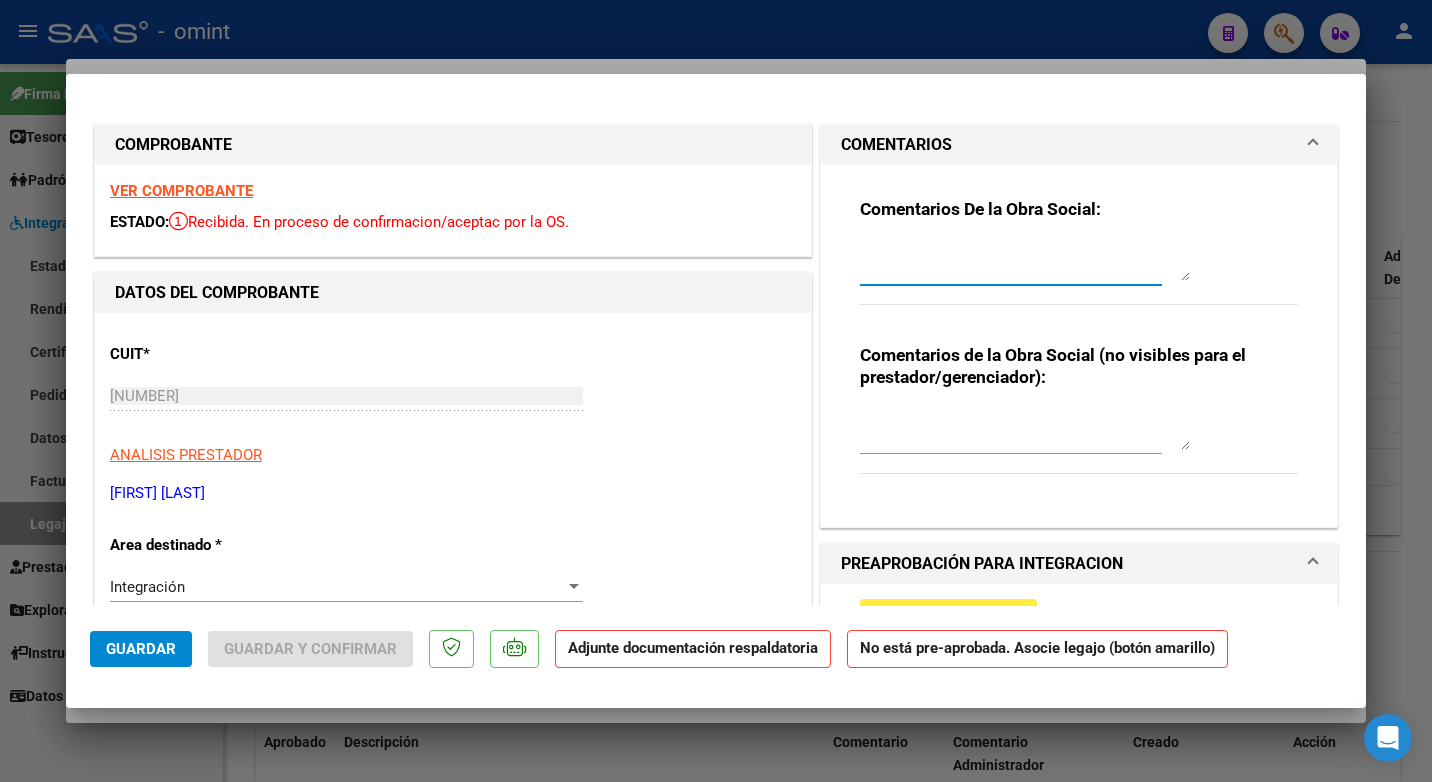click at bounding box center (1025, 261) 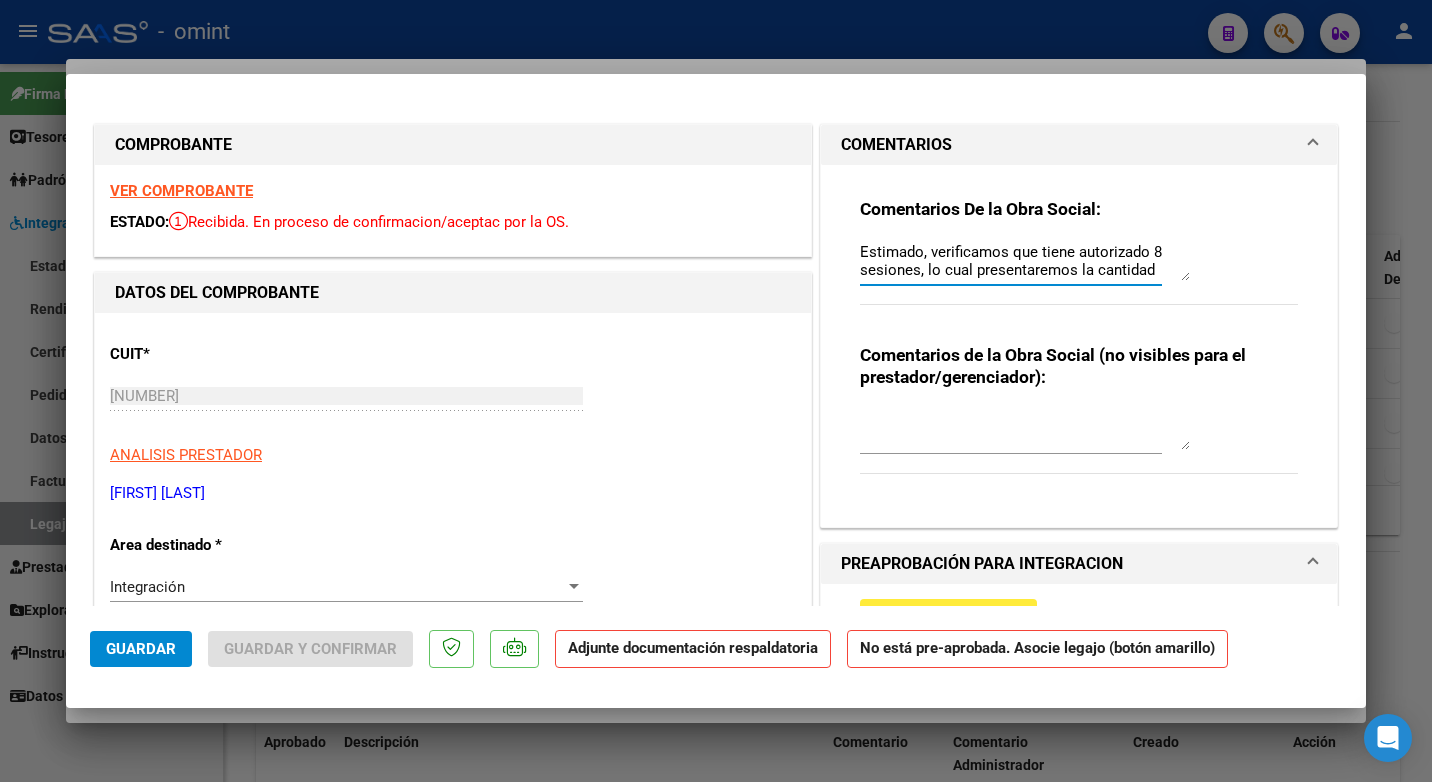 scroll, scrollTop: 17, scrollLeft: 0, axis: vertical 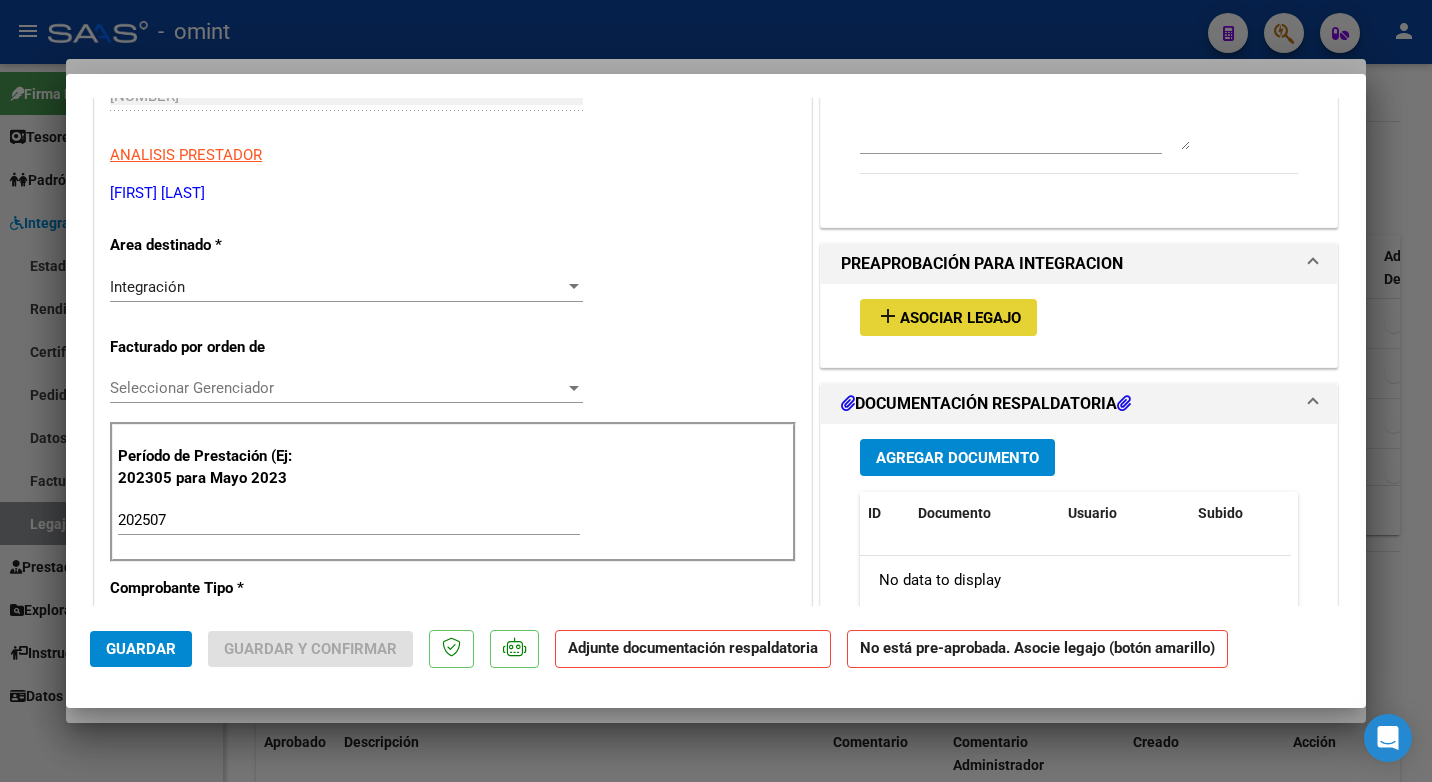 click on "Asociar Legajo" at bounding box center (960, 318) 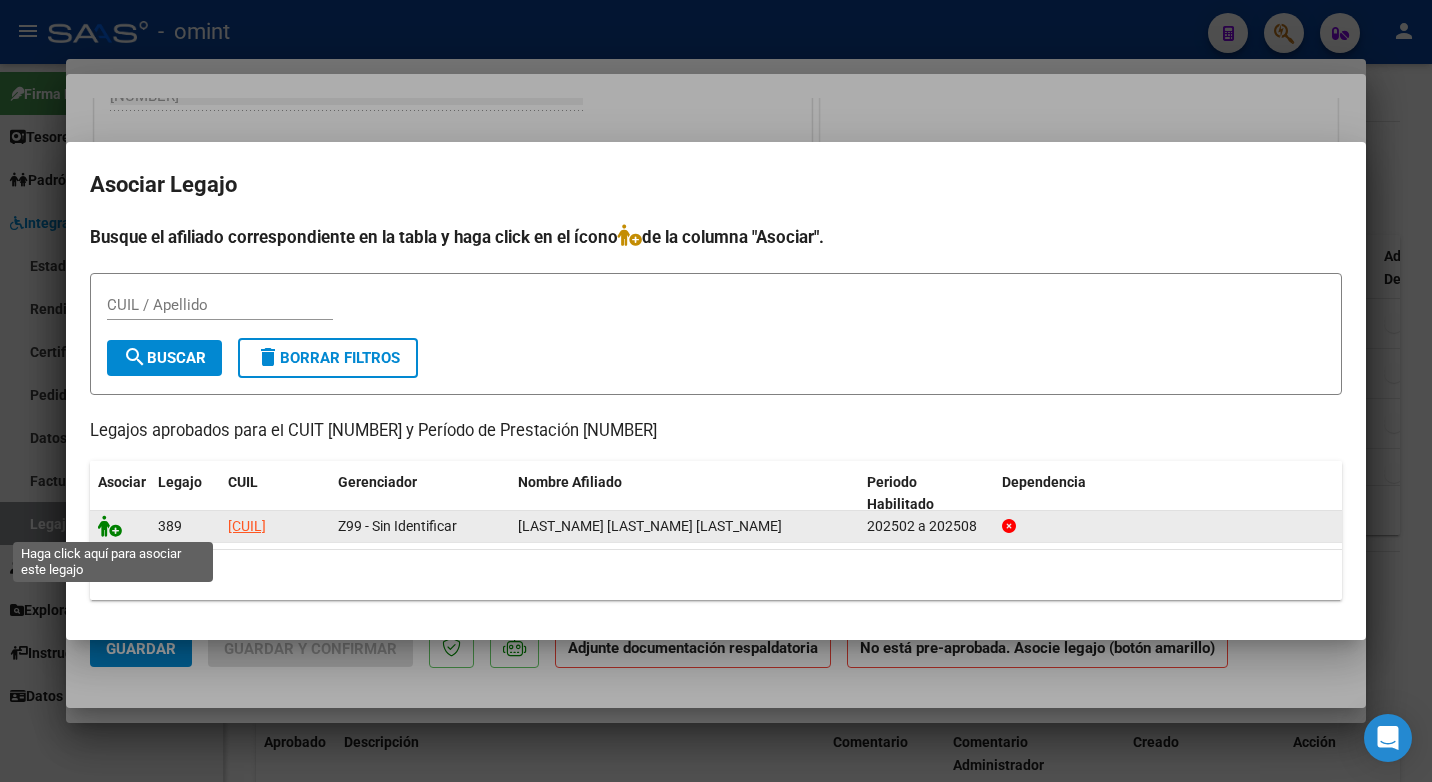 click 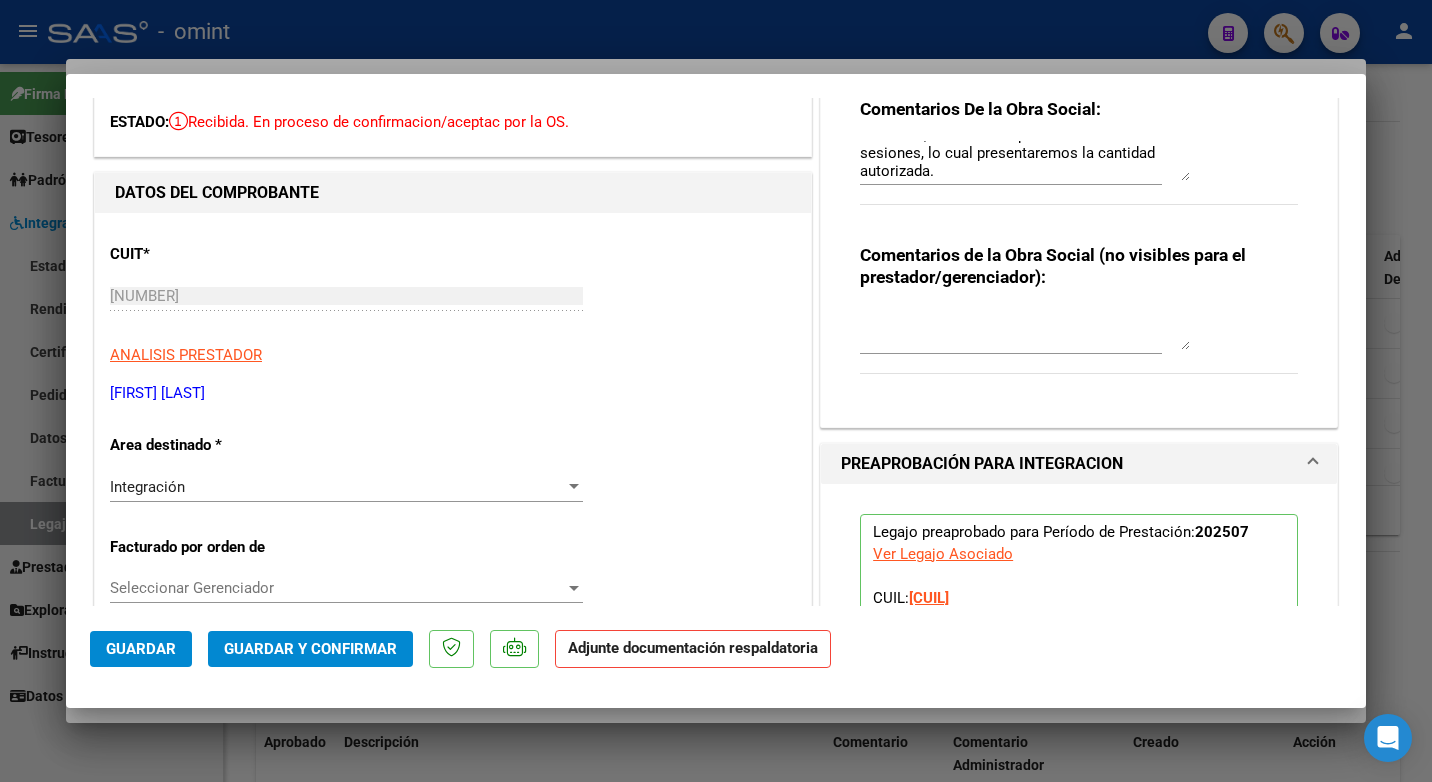 scroll, scrollTop: 0, scrollLeft: 0, axis: both 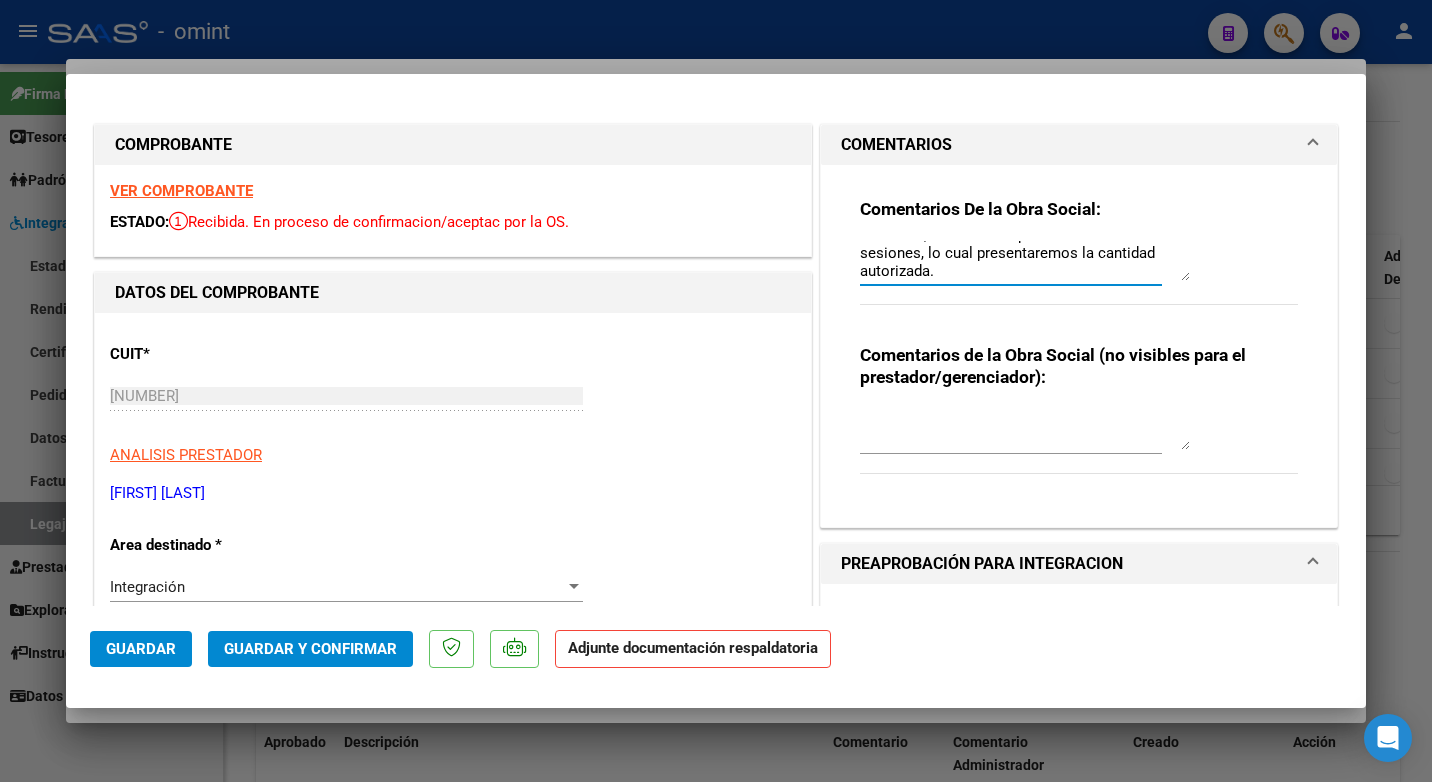click on "Estimado, verificamos que tiene autorizado 8 sesiones, lo cual presentaremos la cantidad autorizada." at bounding box center (1025, 261) 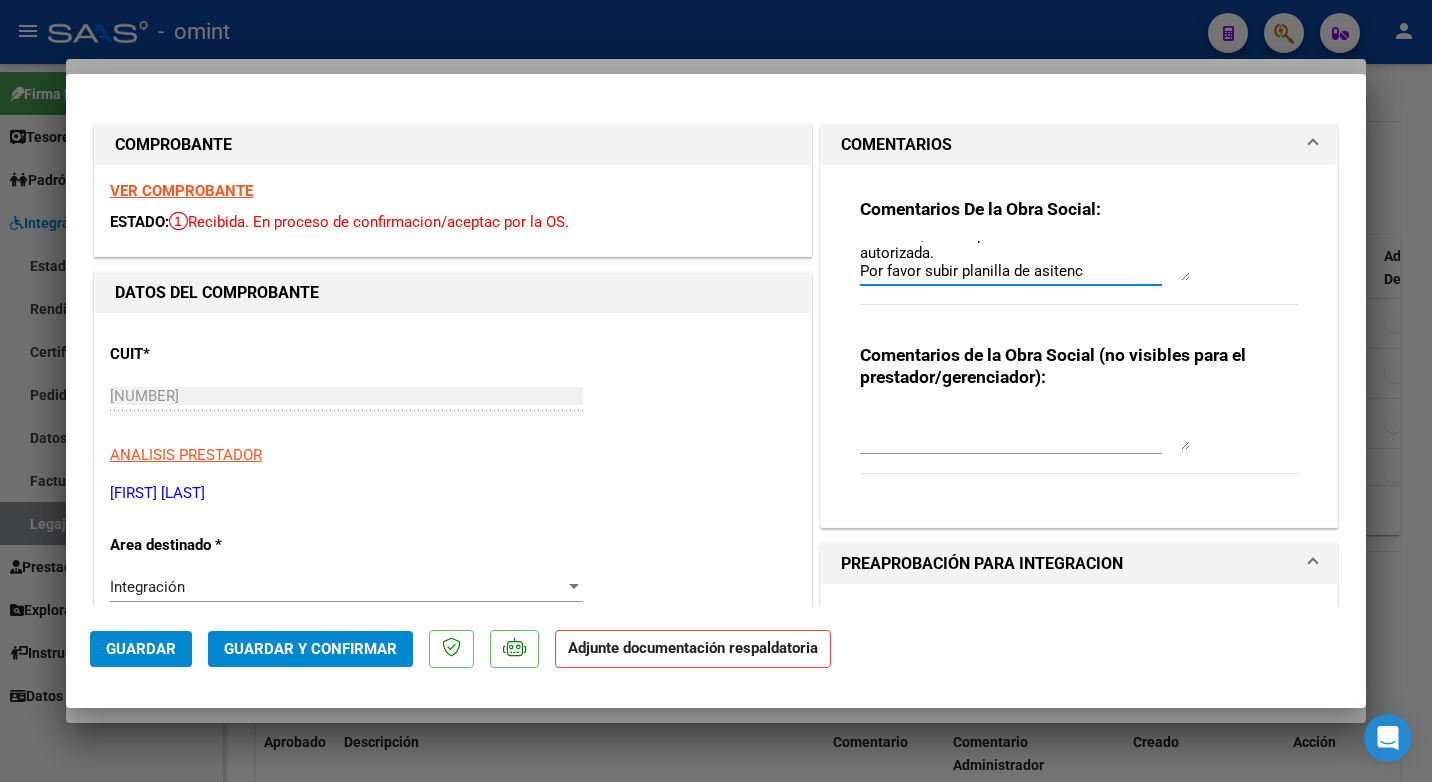 type on "Estimado, verificamos que tiene autorizado 8 sesiones, lo cual presentaremos la cantidad autorizada.
Por favor subir planilla de asitenci" 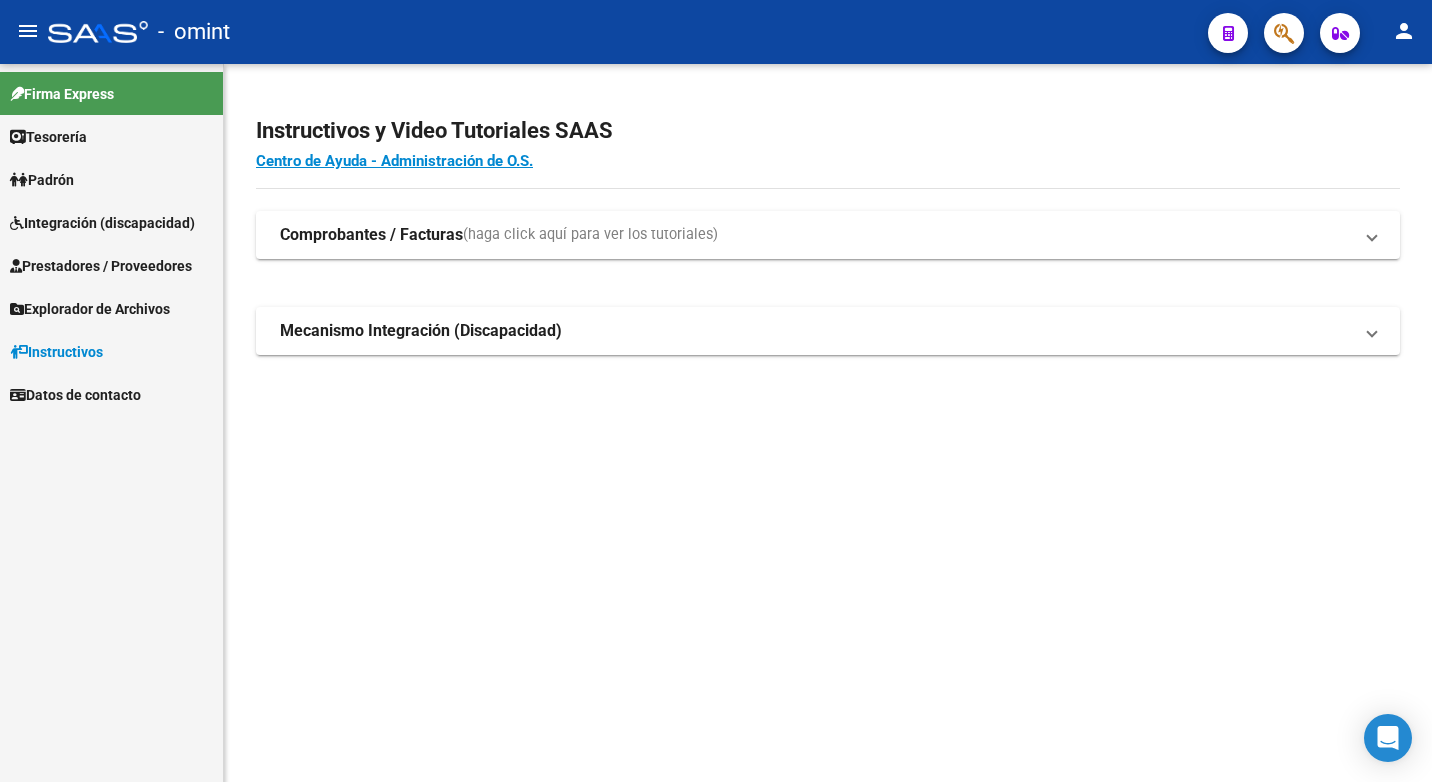 scroll, scrollTop: 0, scrollLeft: 0, axis: both 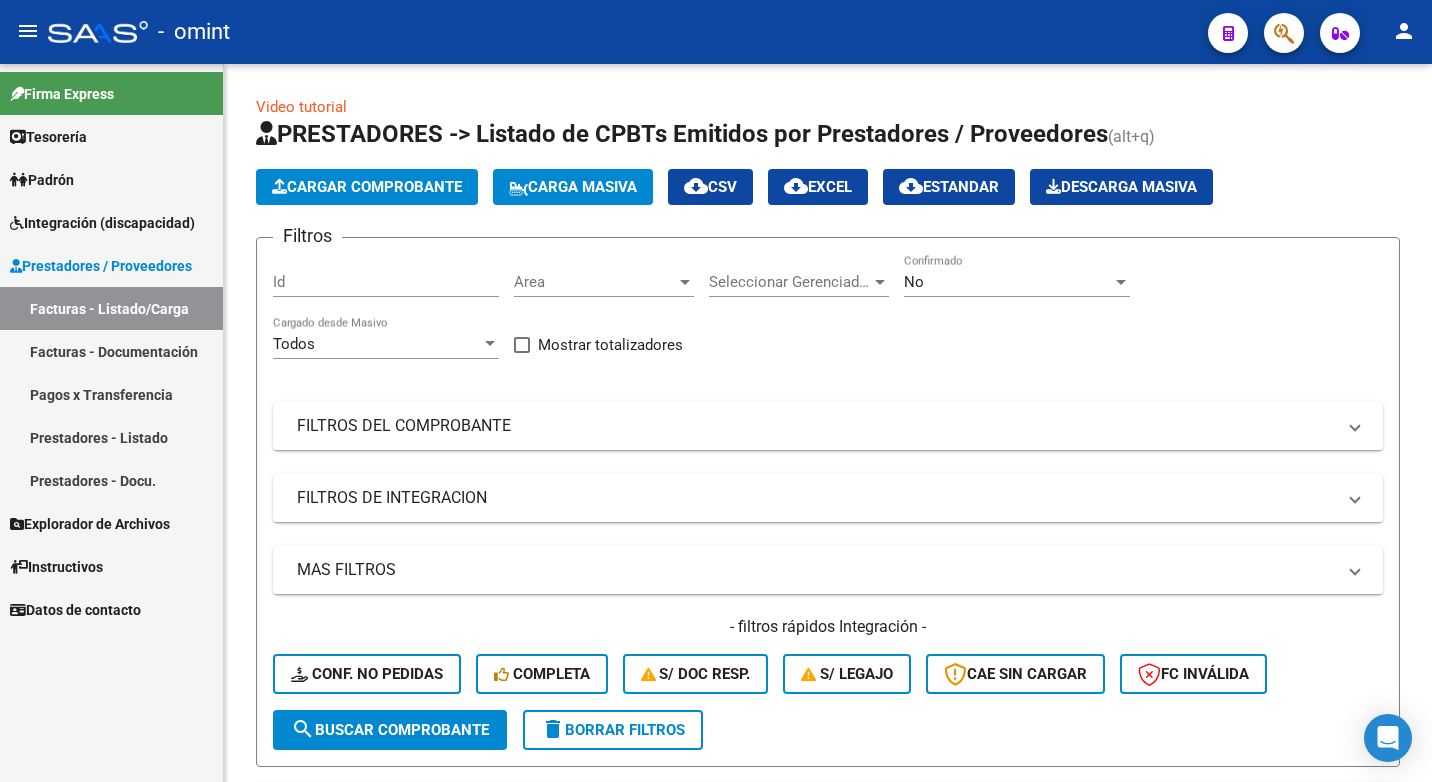 click on "Integración (discapacidad)" at bounding box center (102, 223) 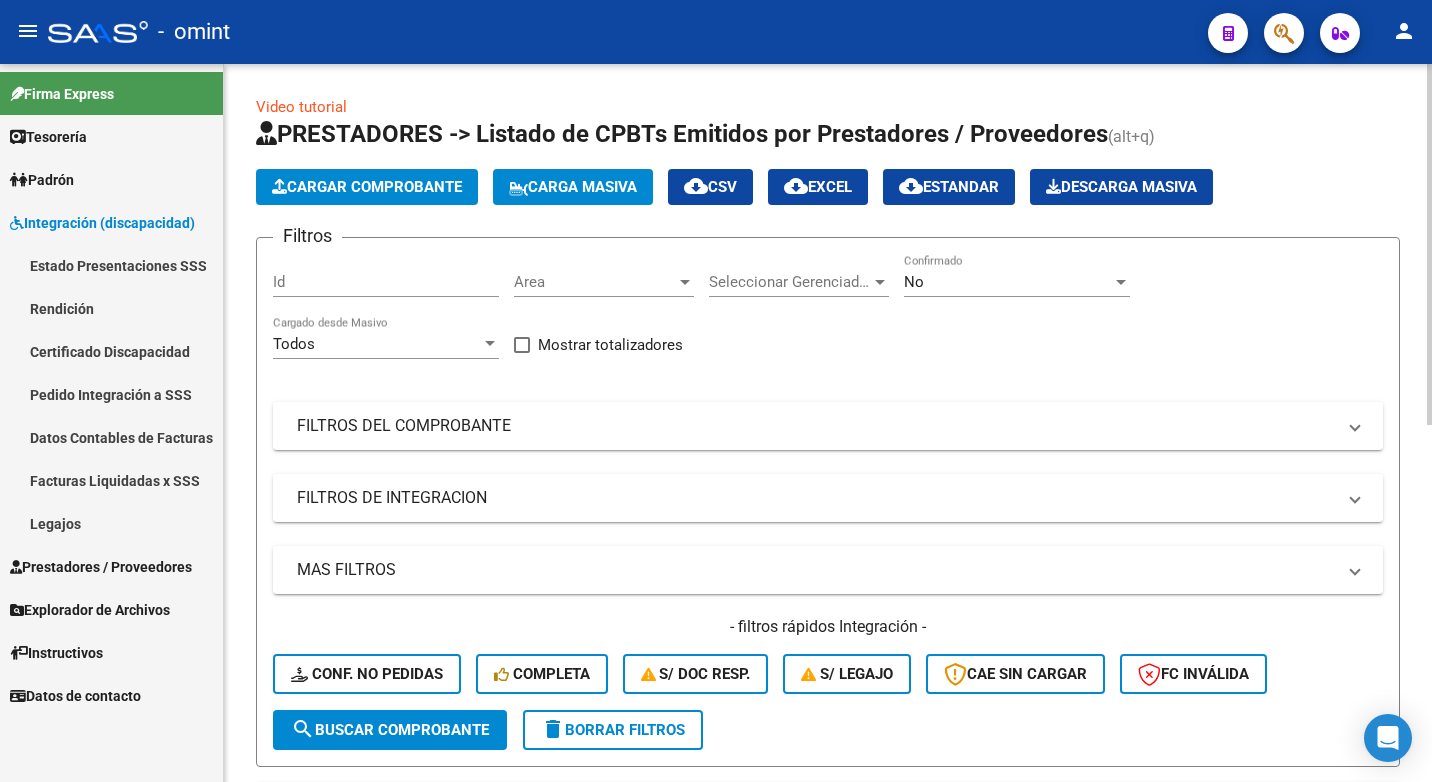 scroll, scrollTop: 100, scrollLeft: 0, axis: vertical 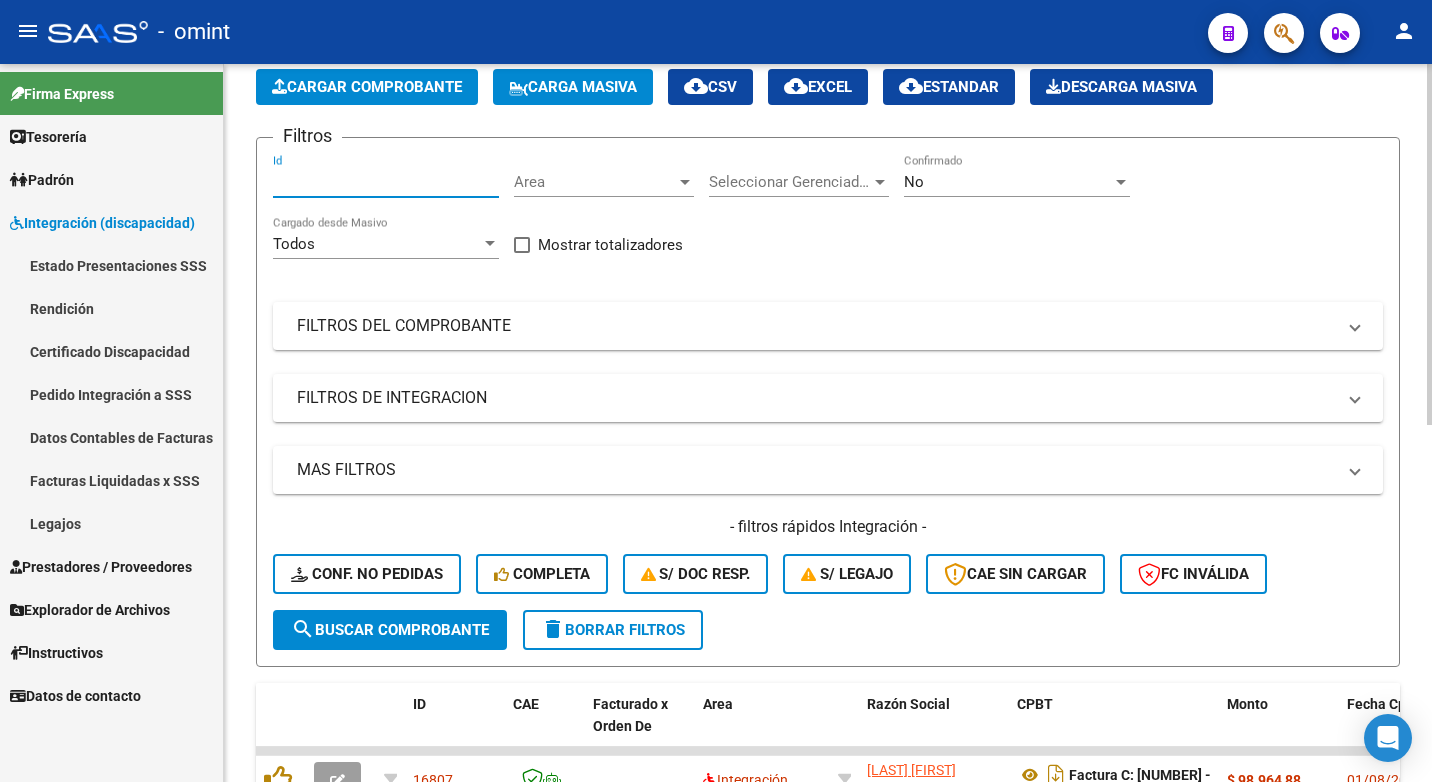 paste on "14775" 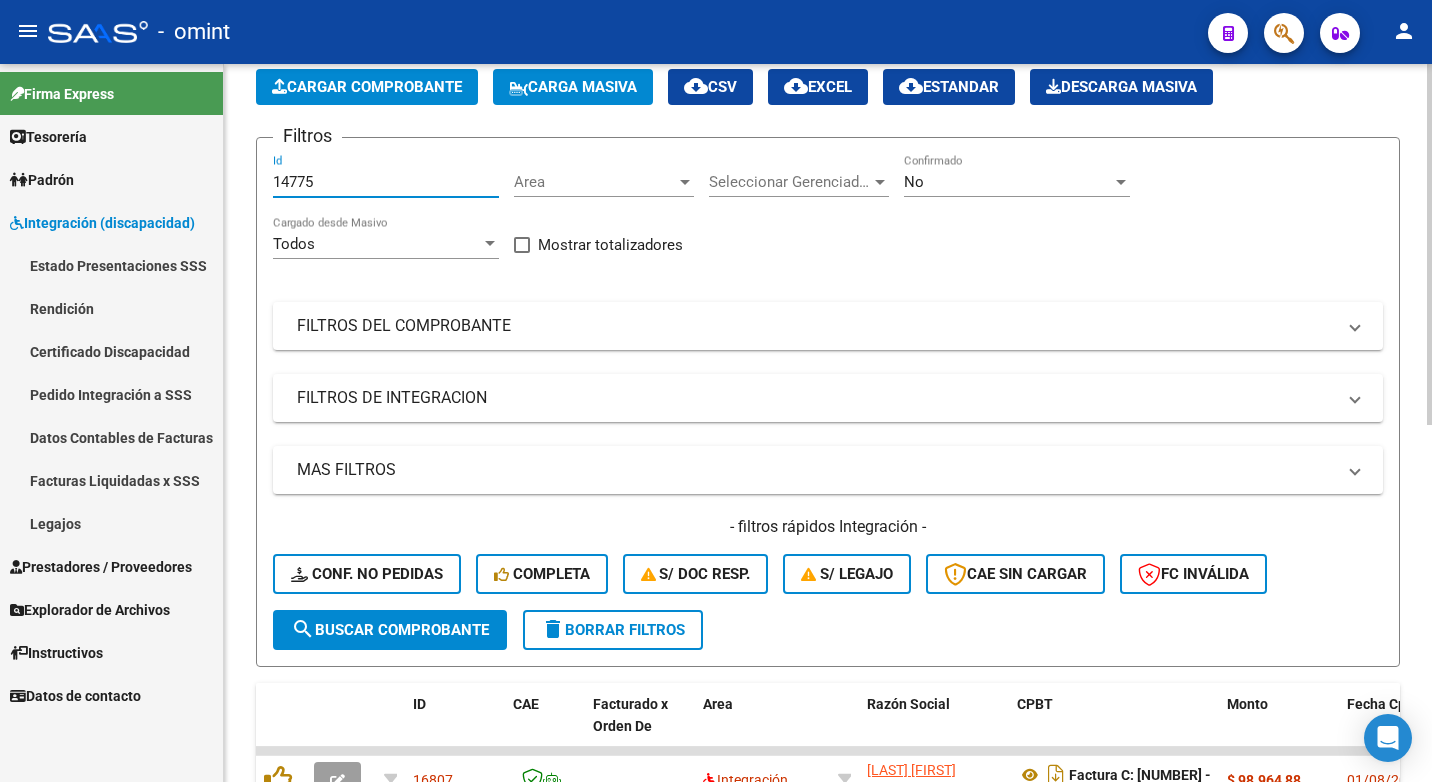 type on "14775" 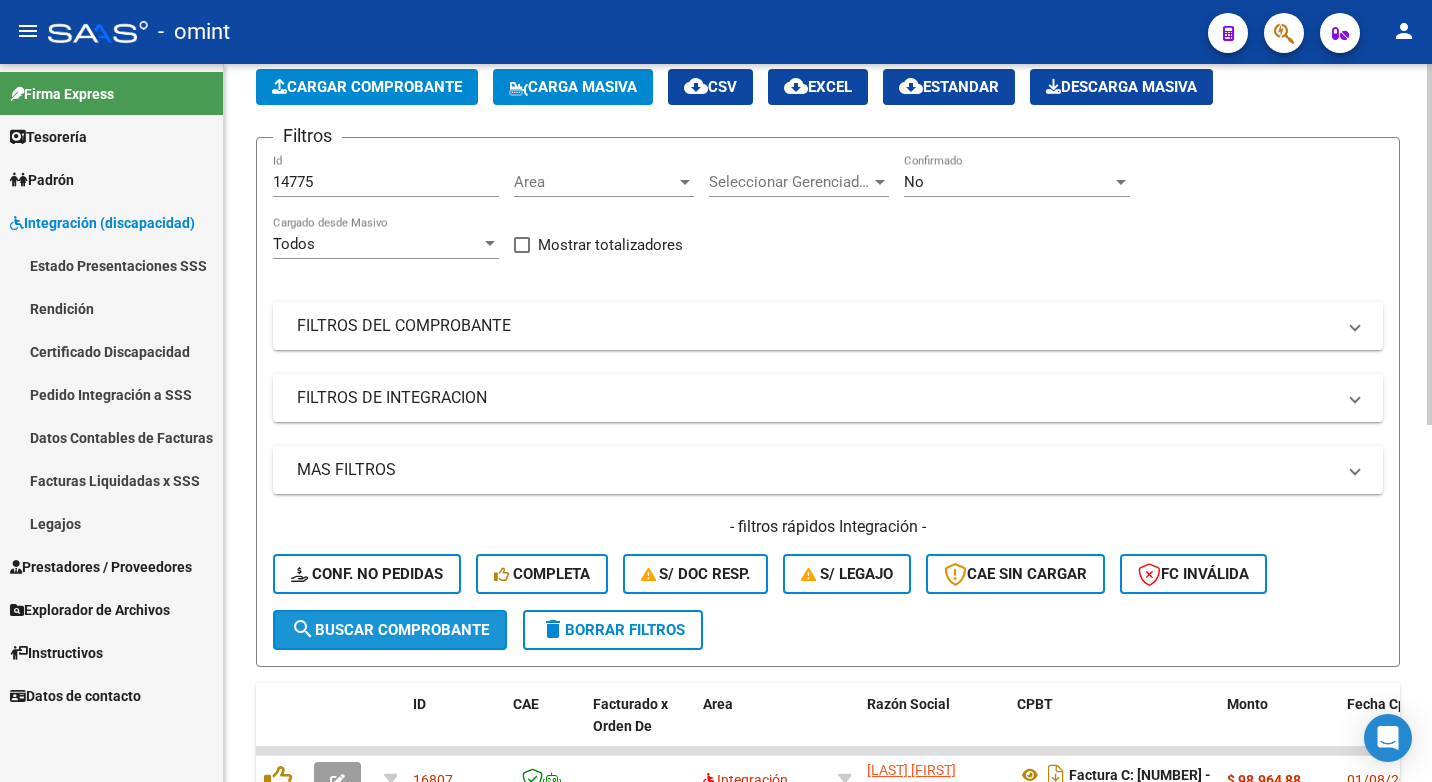 click on "search  Buscar Comprobante" 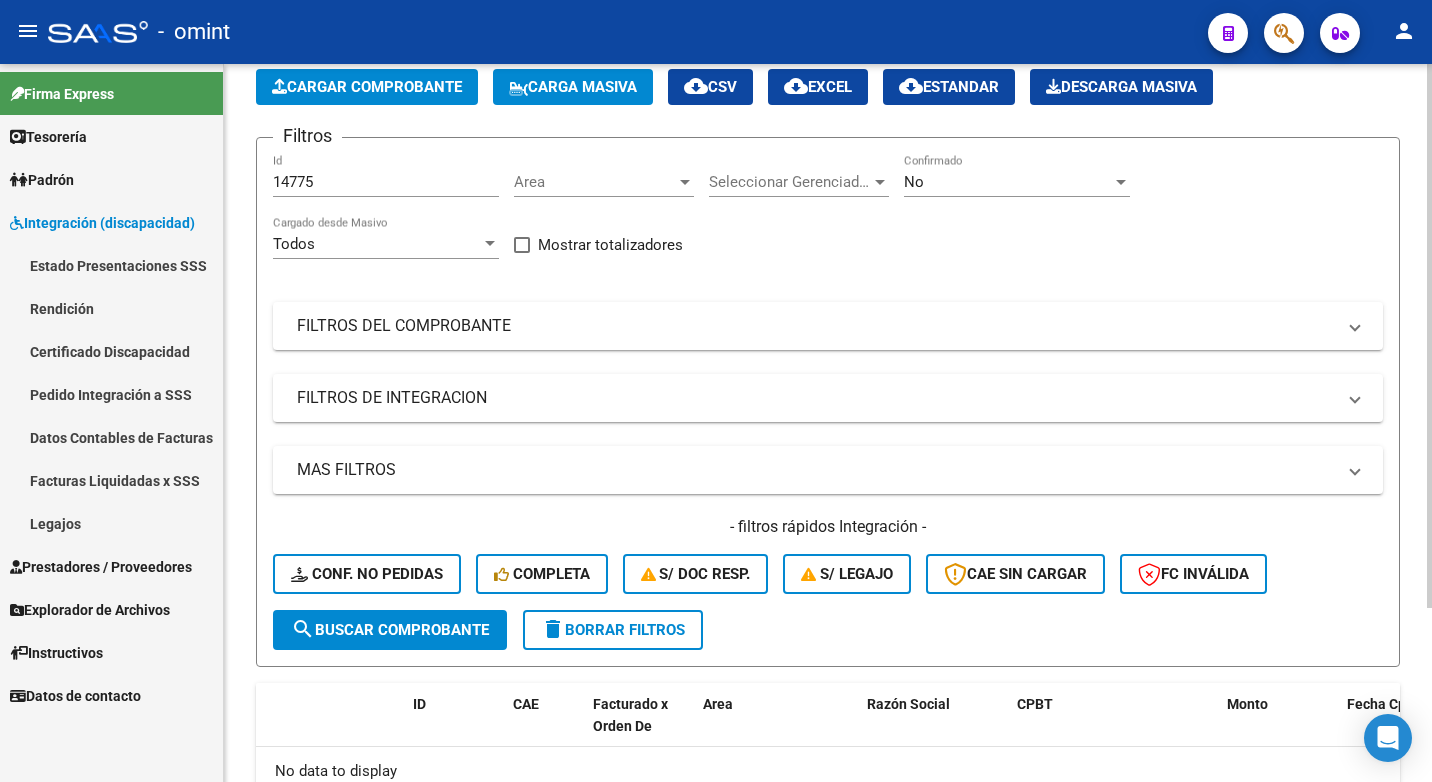 scroll, scrollTop: 200, scrollLeft: 0, axis: vertical 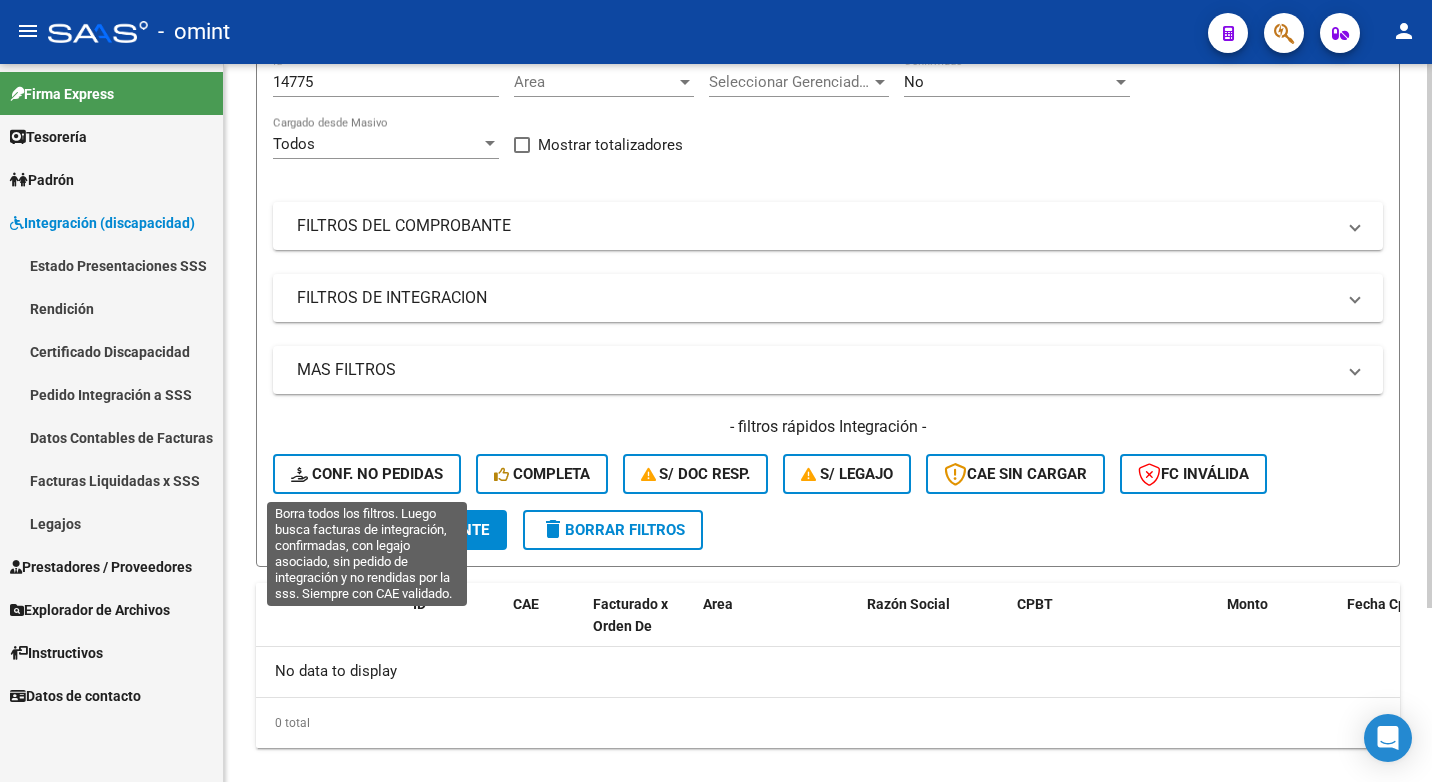 click on "Conf. no pedidas" 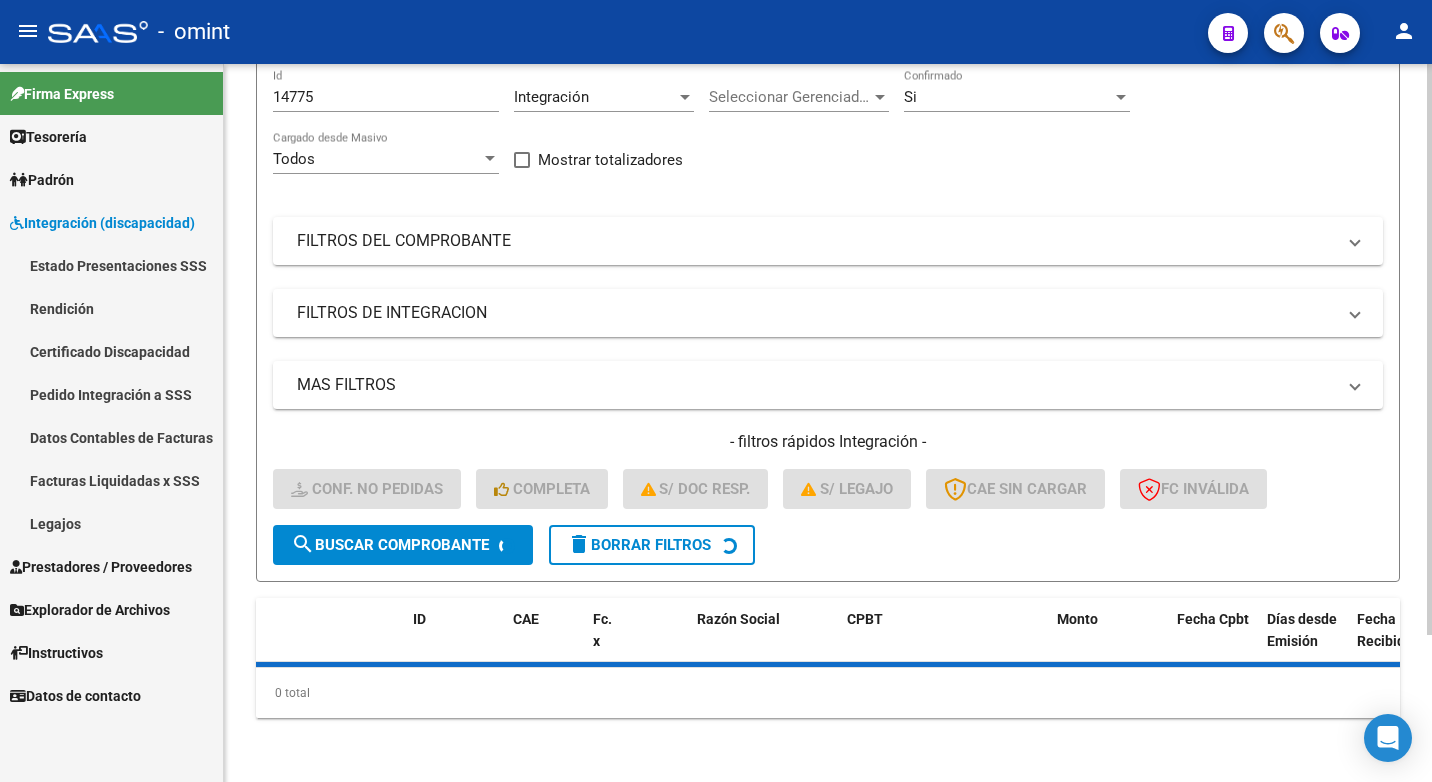 scroll, scrollTop: 200, scrollLeft: 0, axis: vertical 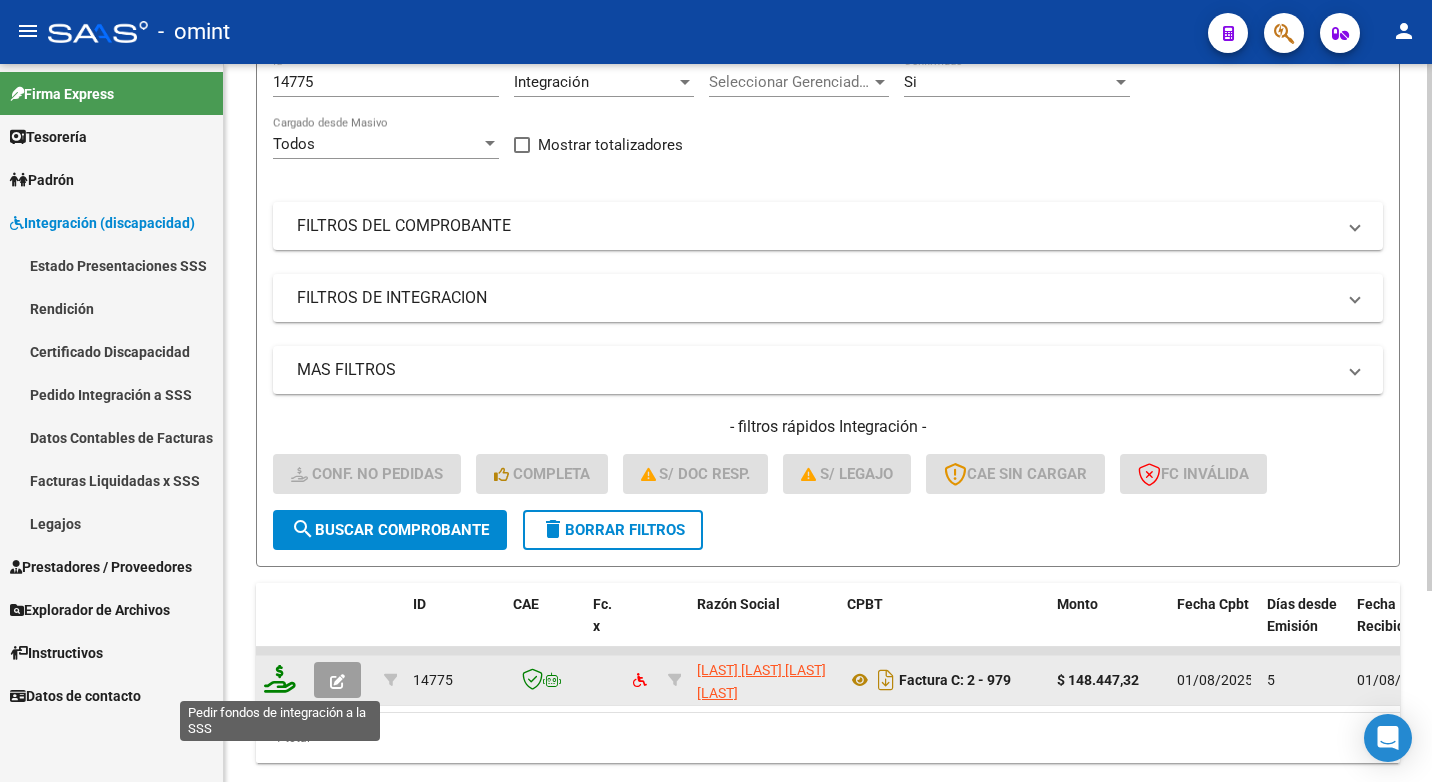 click 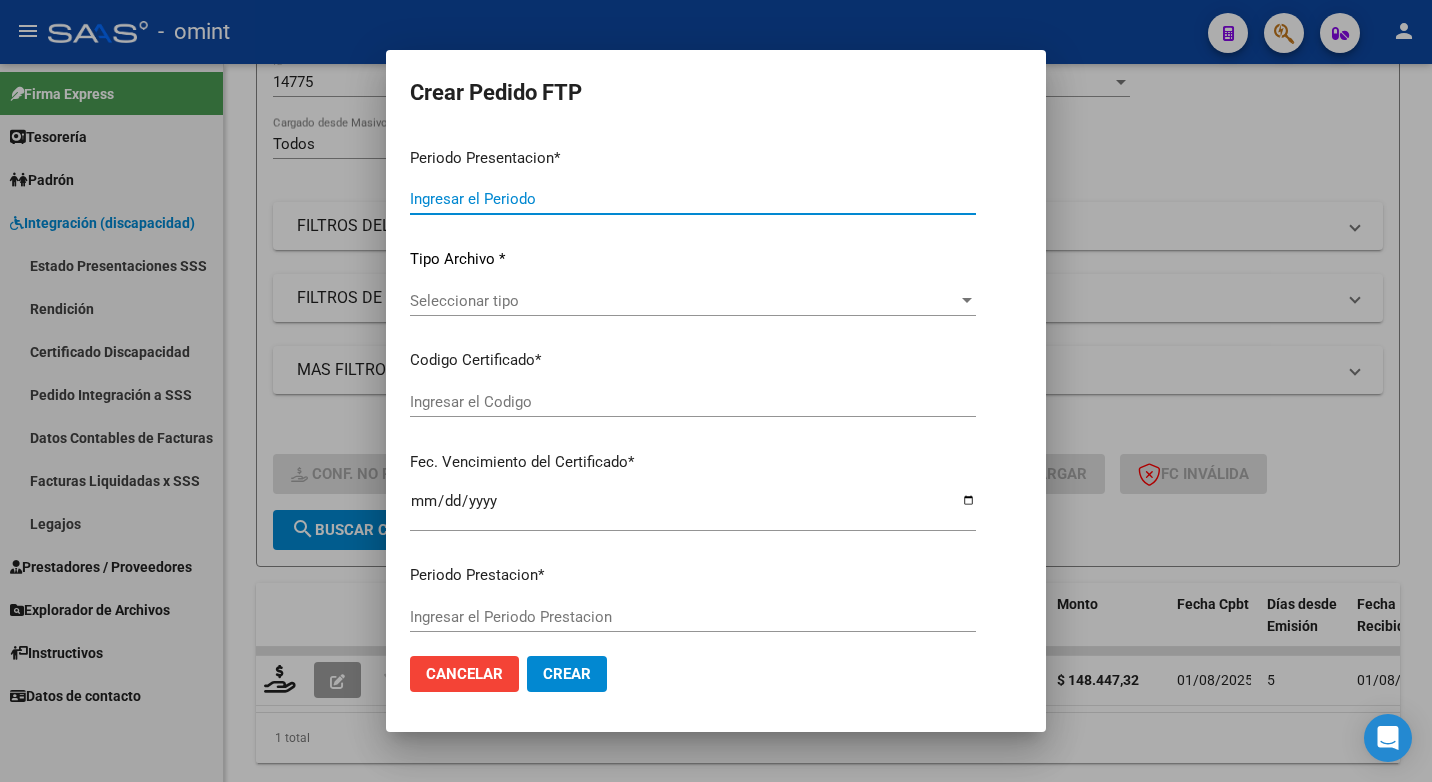 type on "202507" 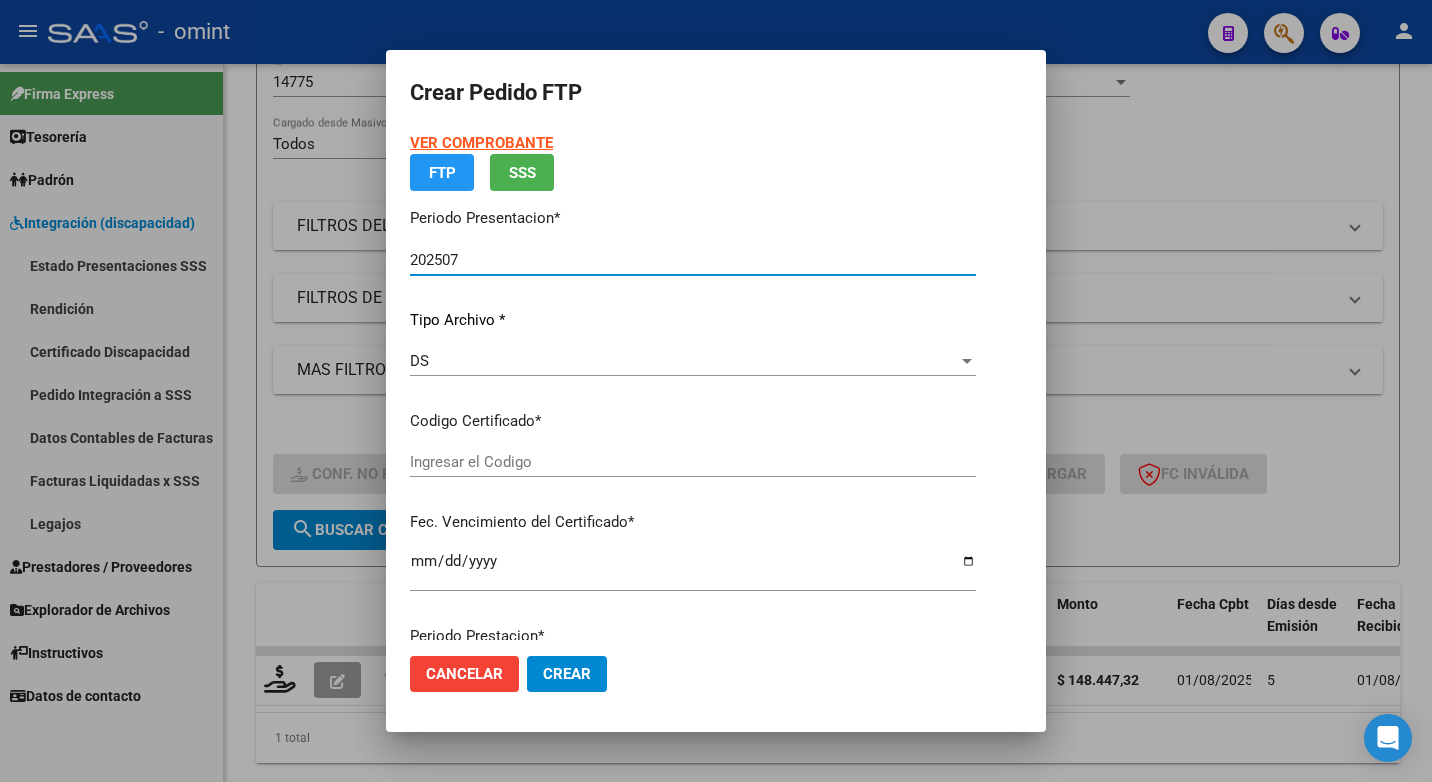 type on "7397727632" 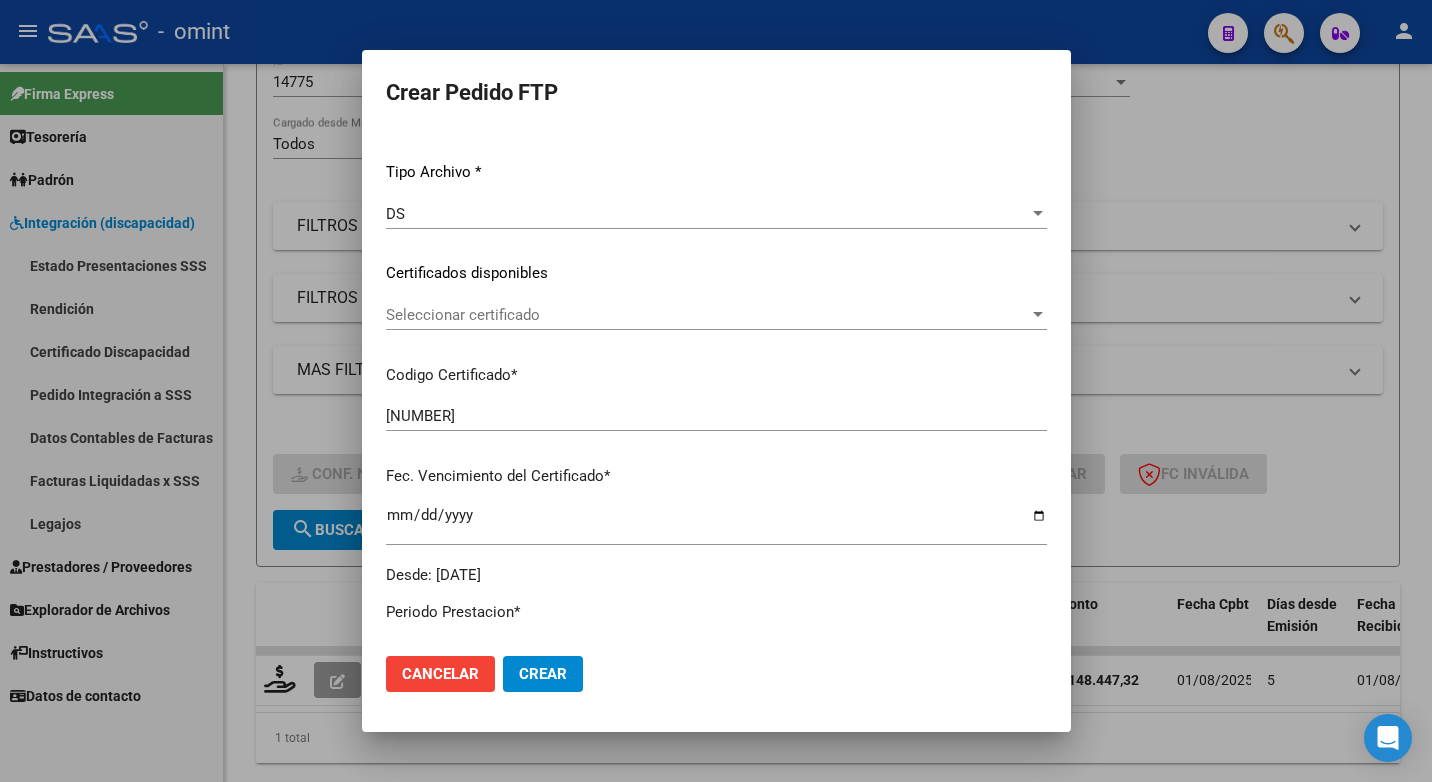 scroll, scrollTop: 300, scrollLeft: 0, axis: vertical 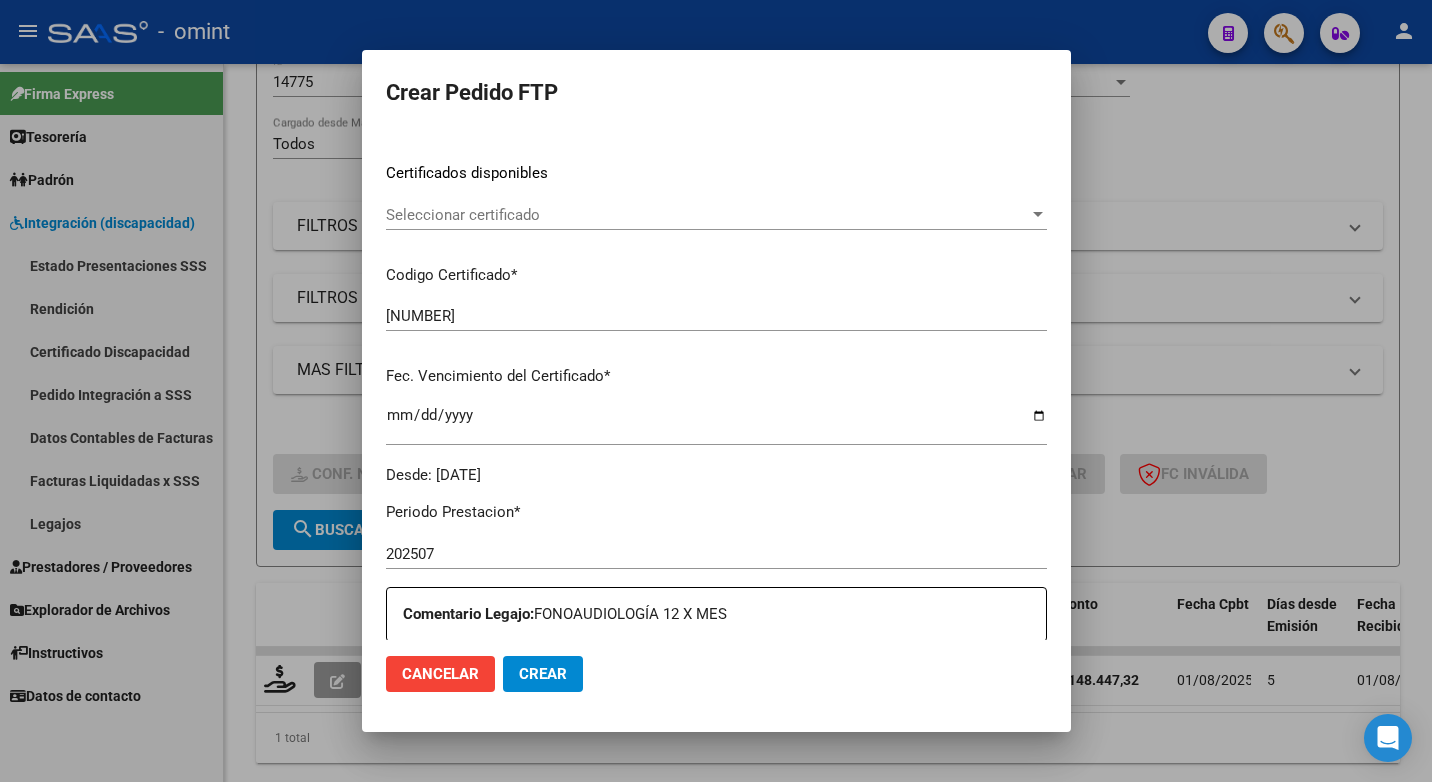 click at bounding box center [1038, 214] 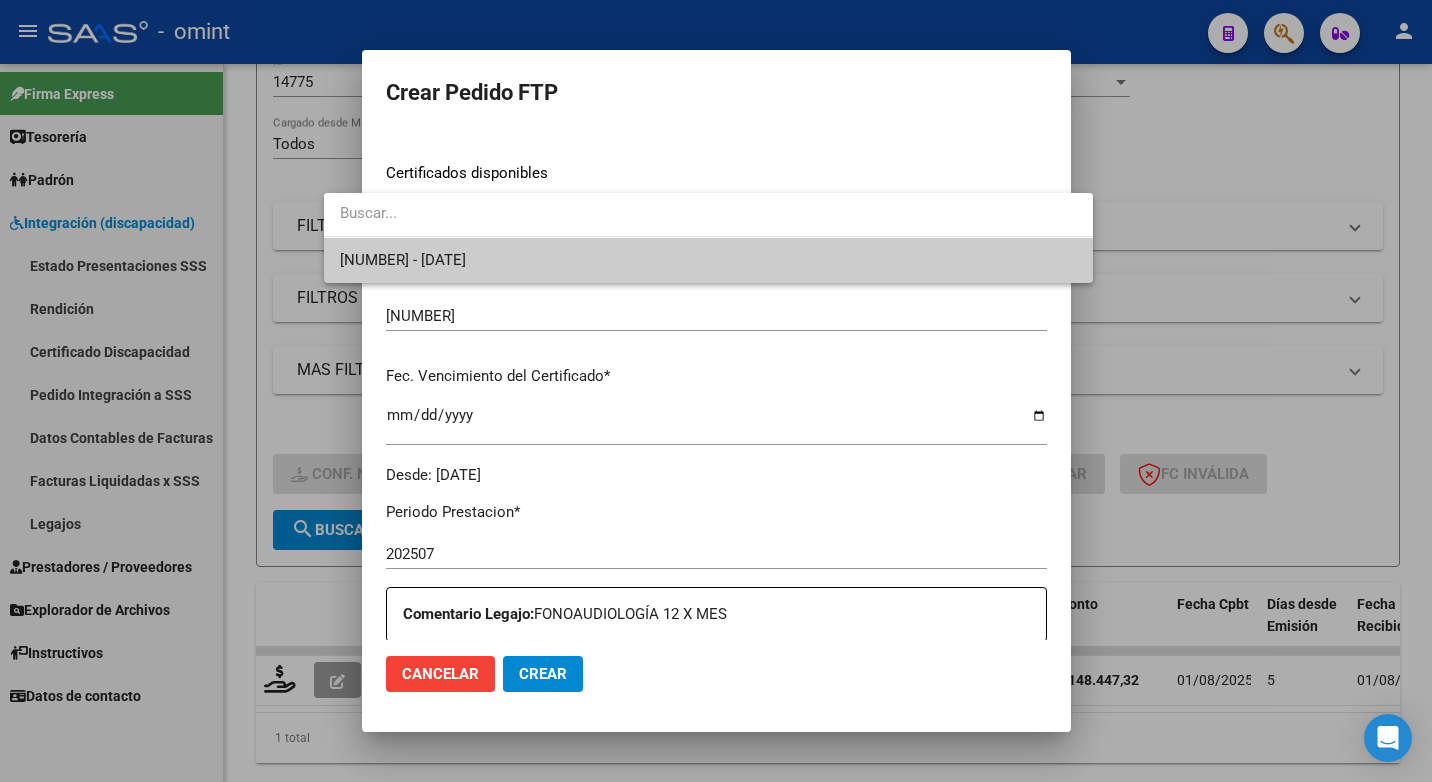 click on "7397727632 - 2026-01-15" at bounding box center [708, 260] 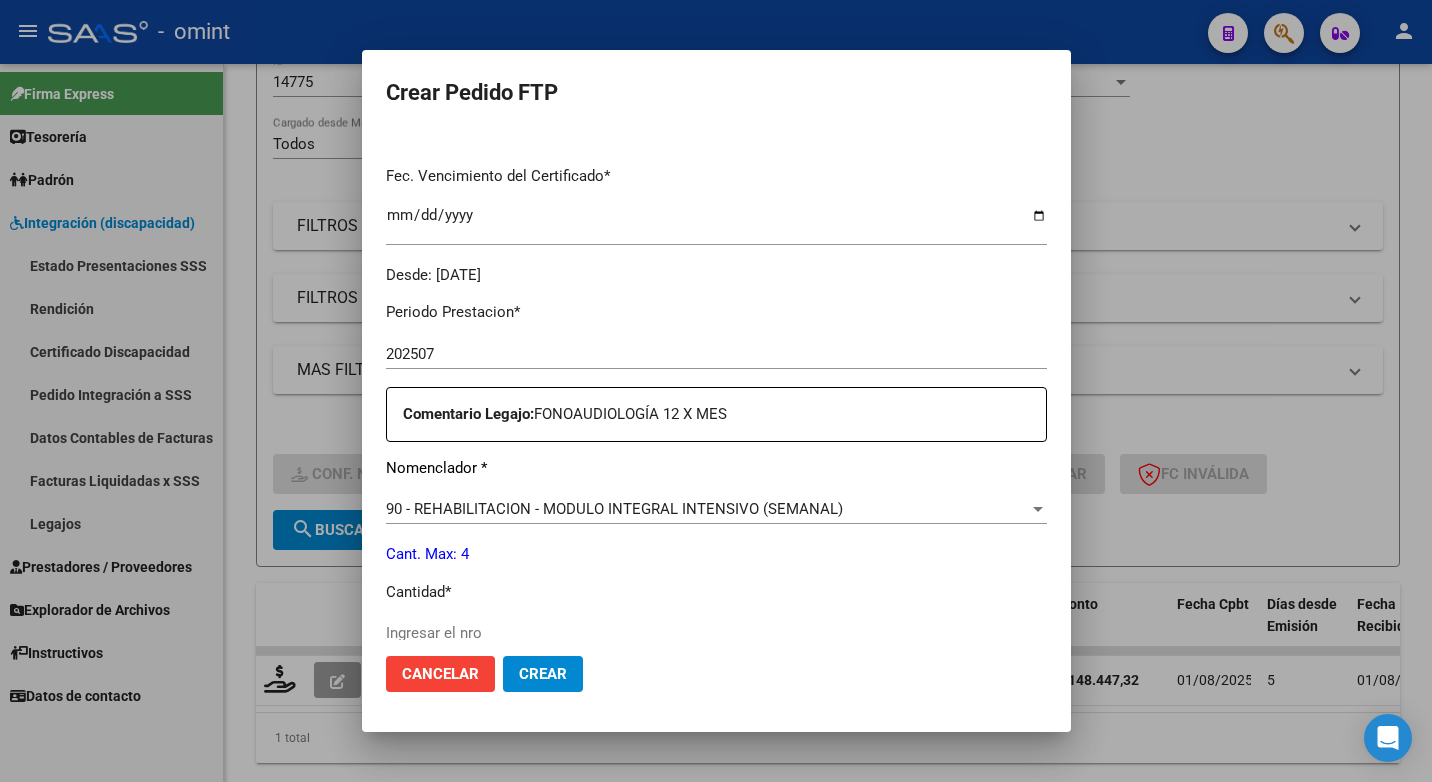 scroll, scrollTop: 600, scrollLeft: 0, axis: vertical 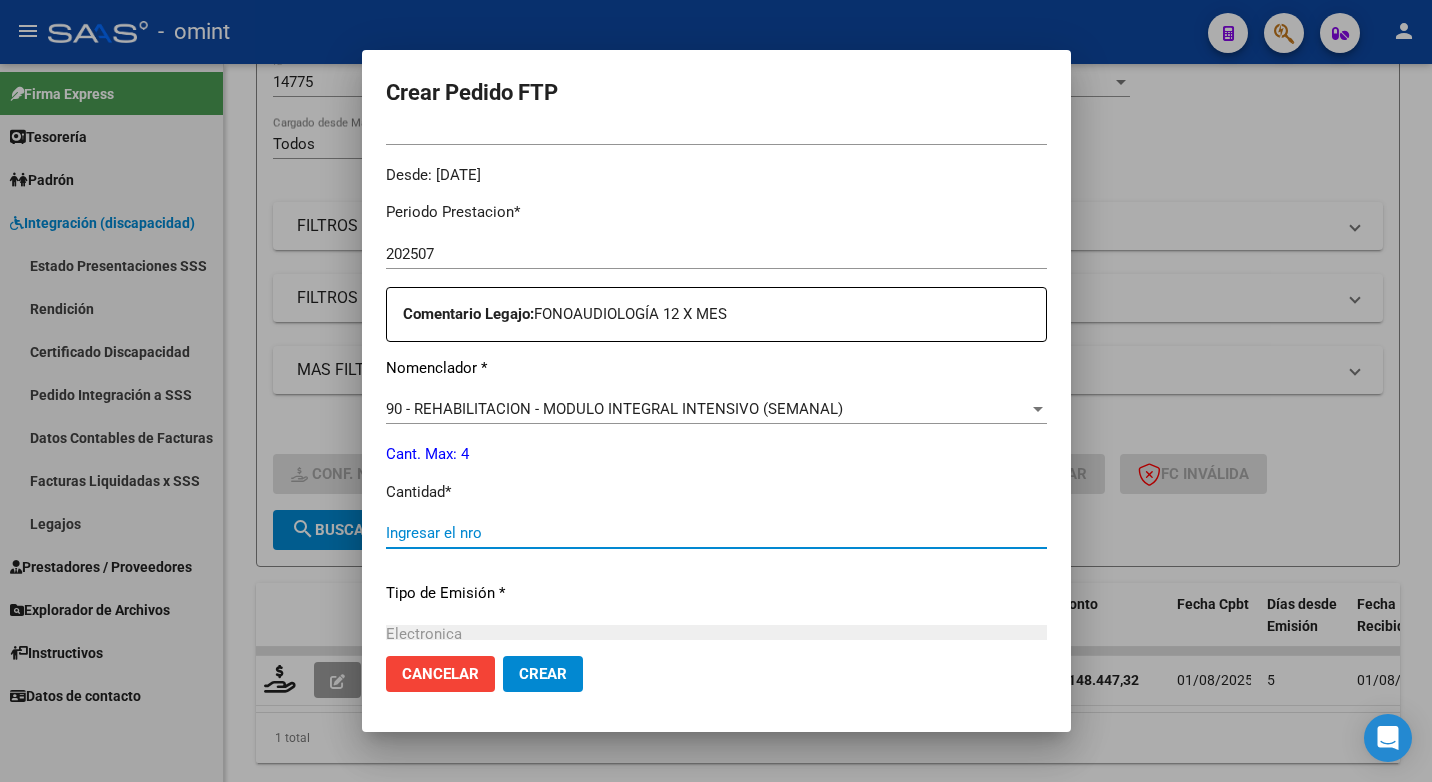 click on "Ingresar el nro" at bounding box center (716, 533) 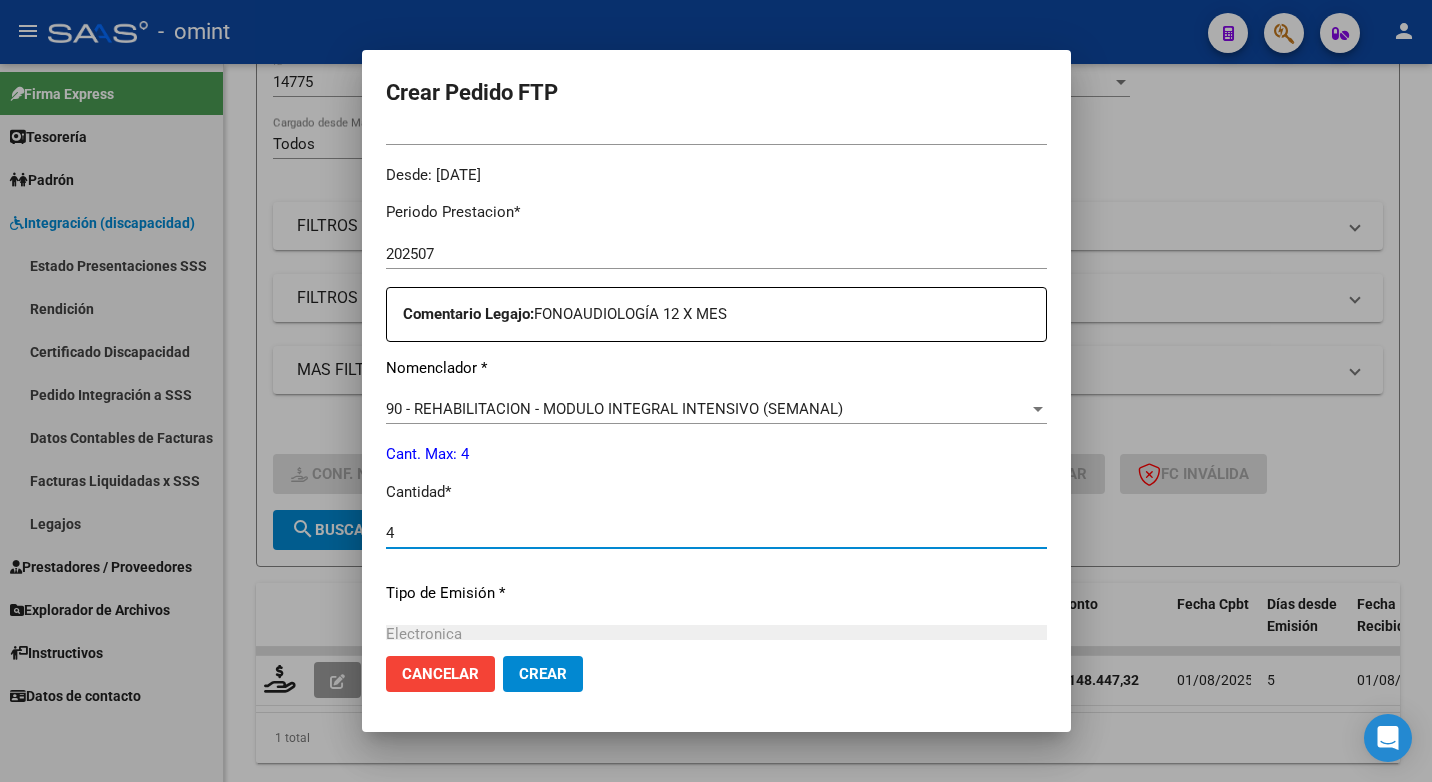 type on "4" 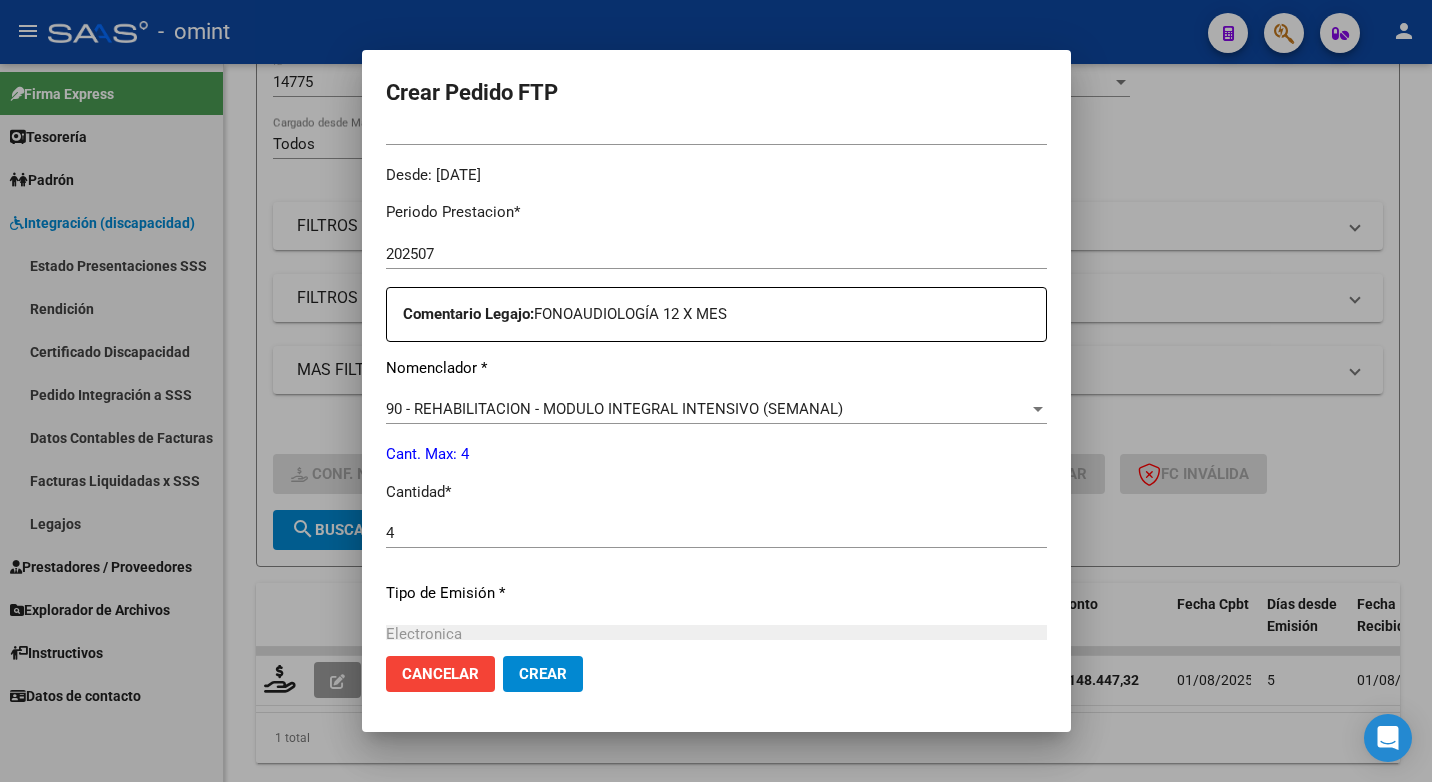 click on "Electronica" at bounding box center (716, 634) 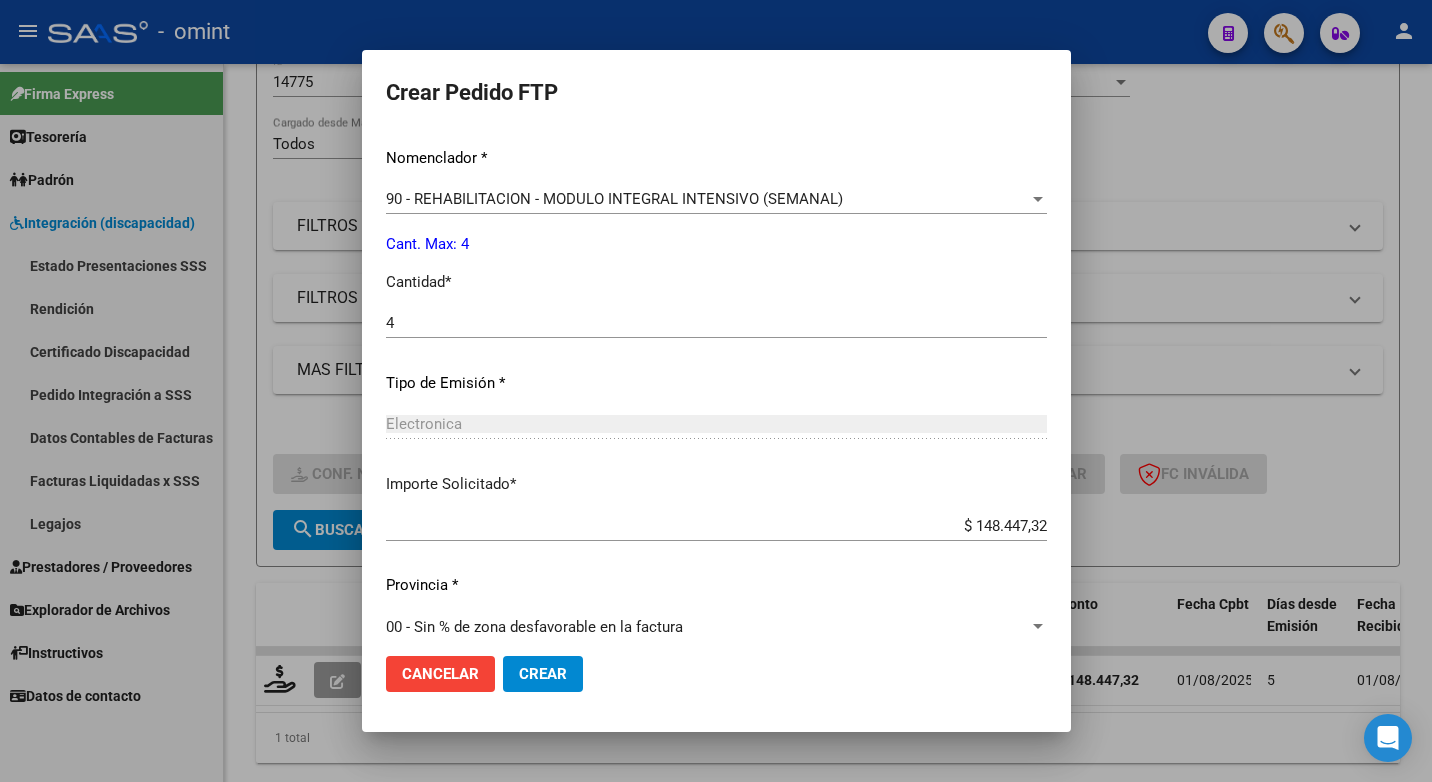 scroll, scrollTop: 831, scrollLeft: 0, axis: vertical 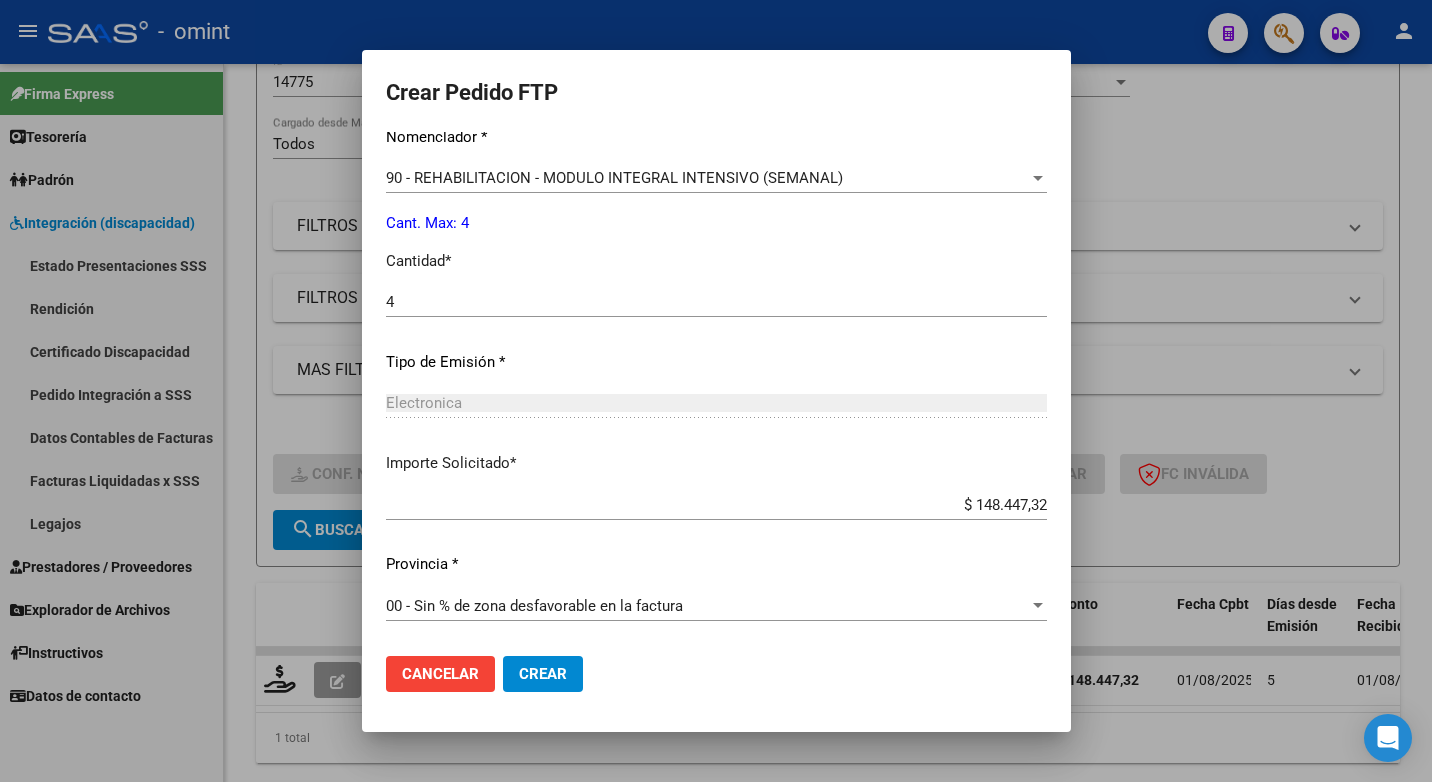click on "Crear" 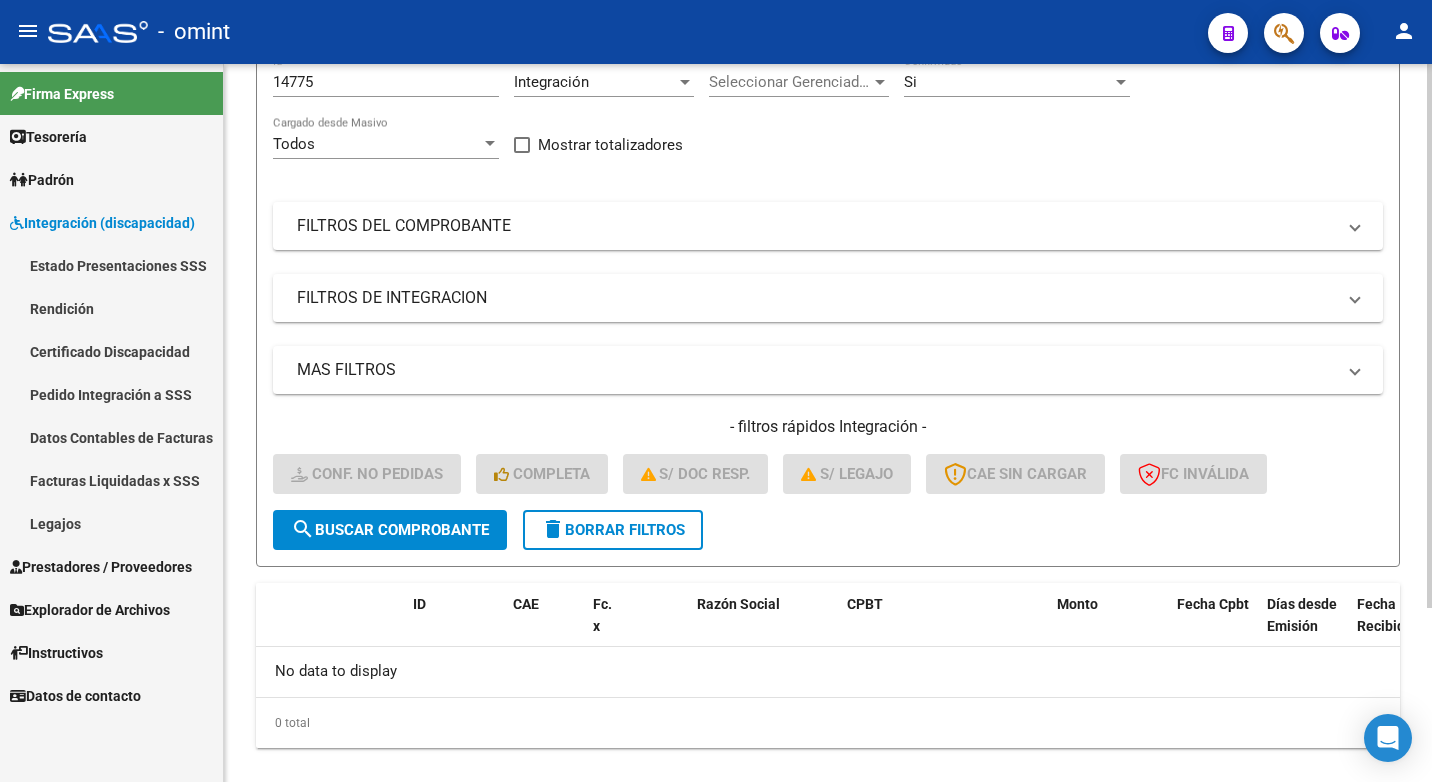 scroll, scrollTop: 0, scrollLeft: 0, axis: both 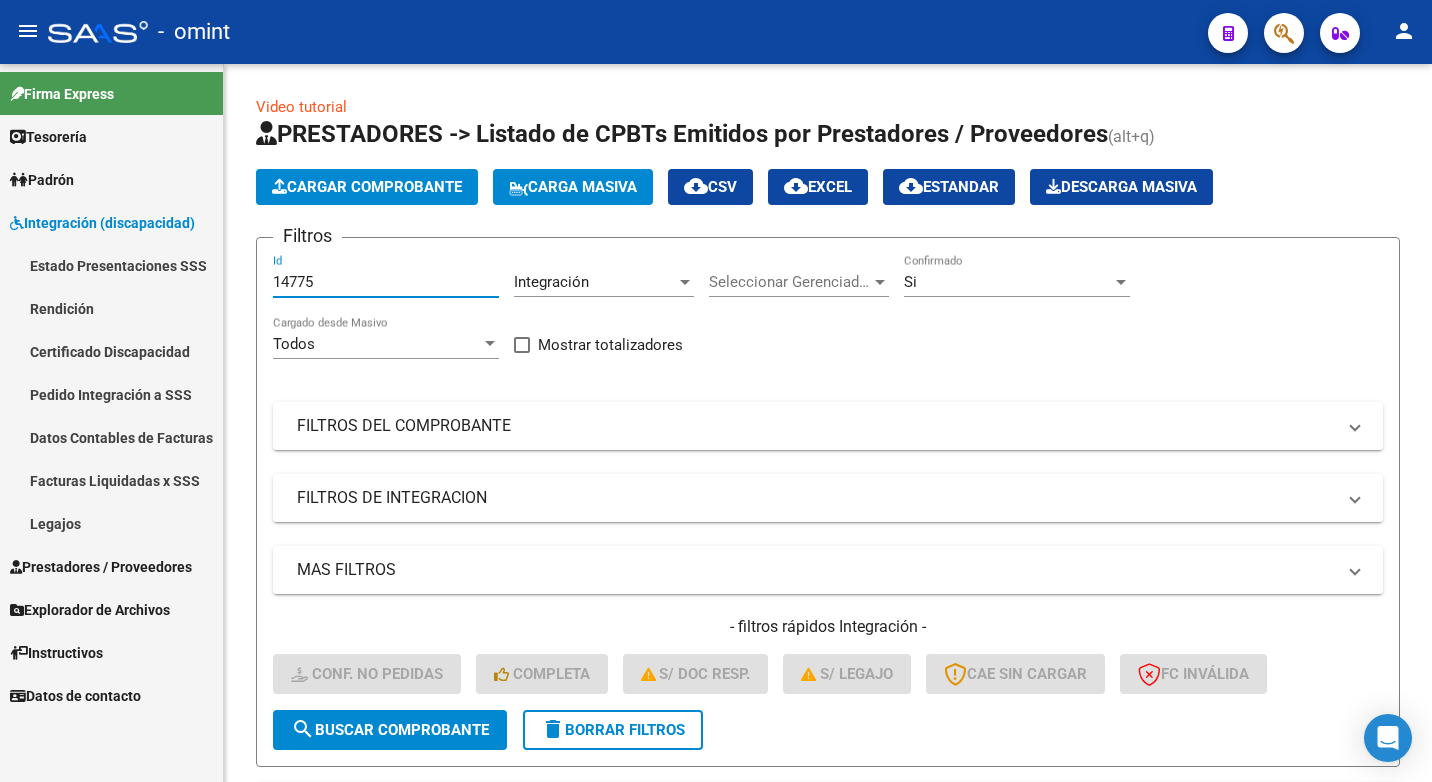 drag, startPoint x: 337, startPoint y: 278, endPoint x: 19, endPoint y: 203, distance: 326.72464 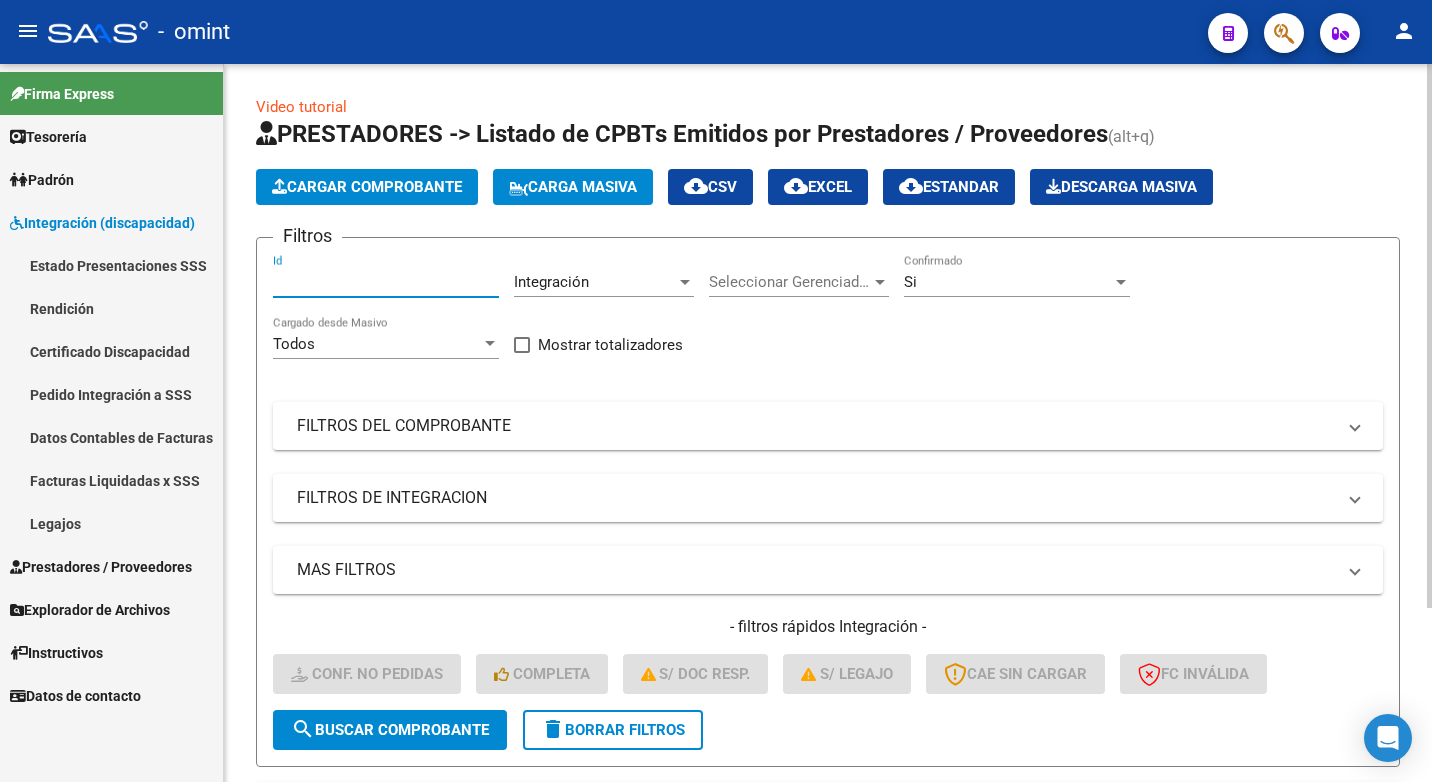 paste on "14664" 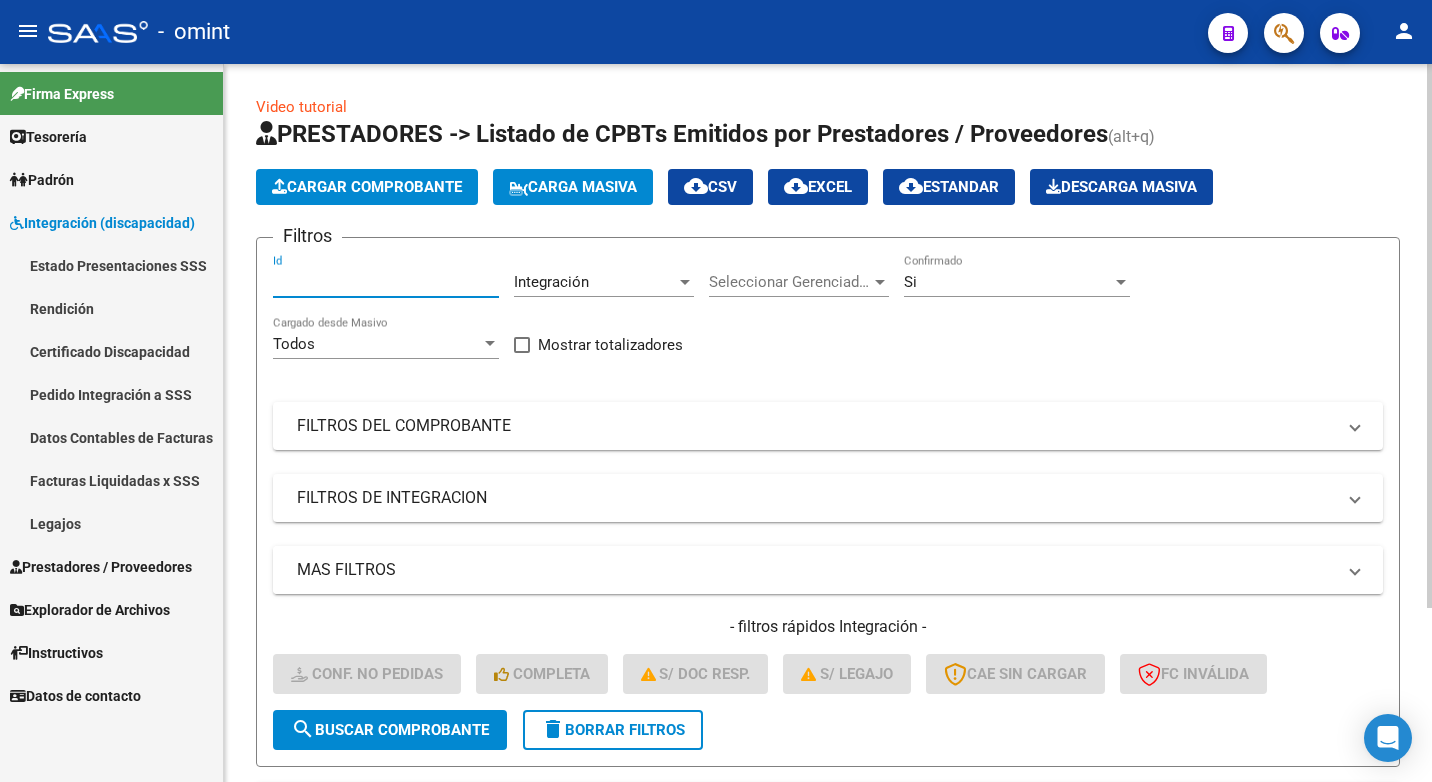 scroll, scrollTop: 200, scrollLeft: 0, axis: vertical 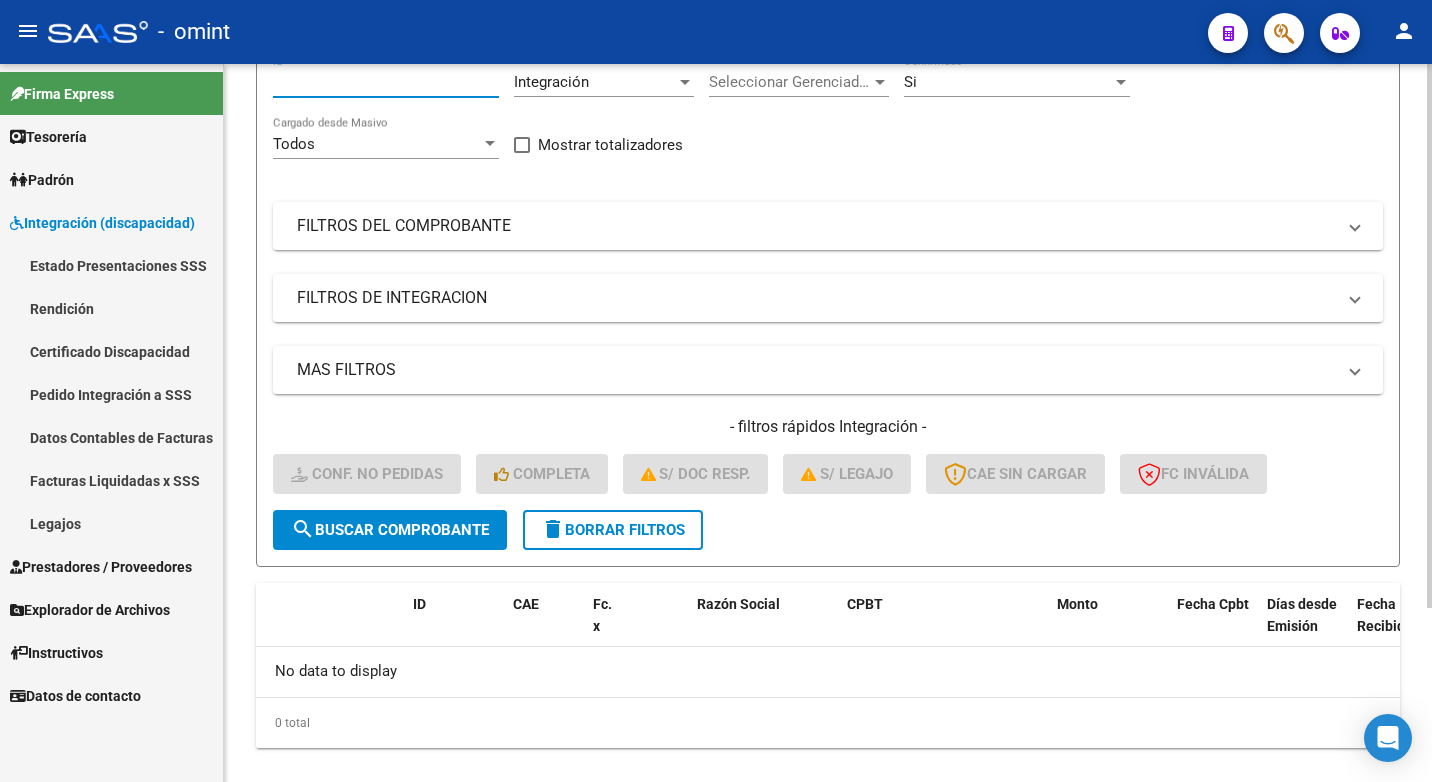 type on "14664" 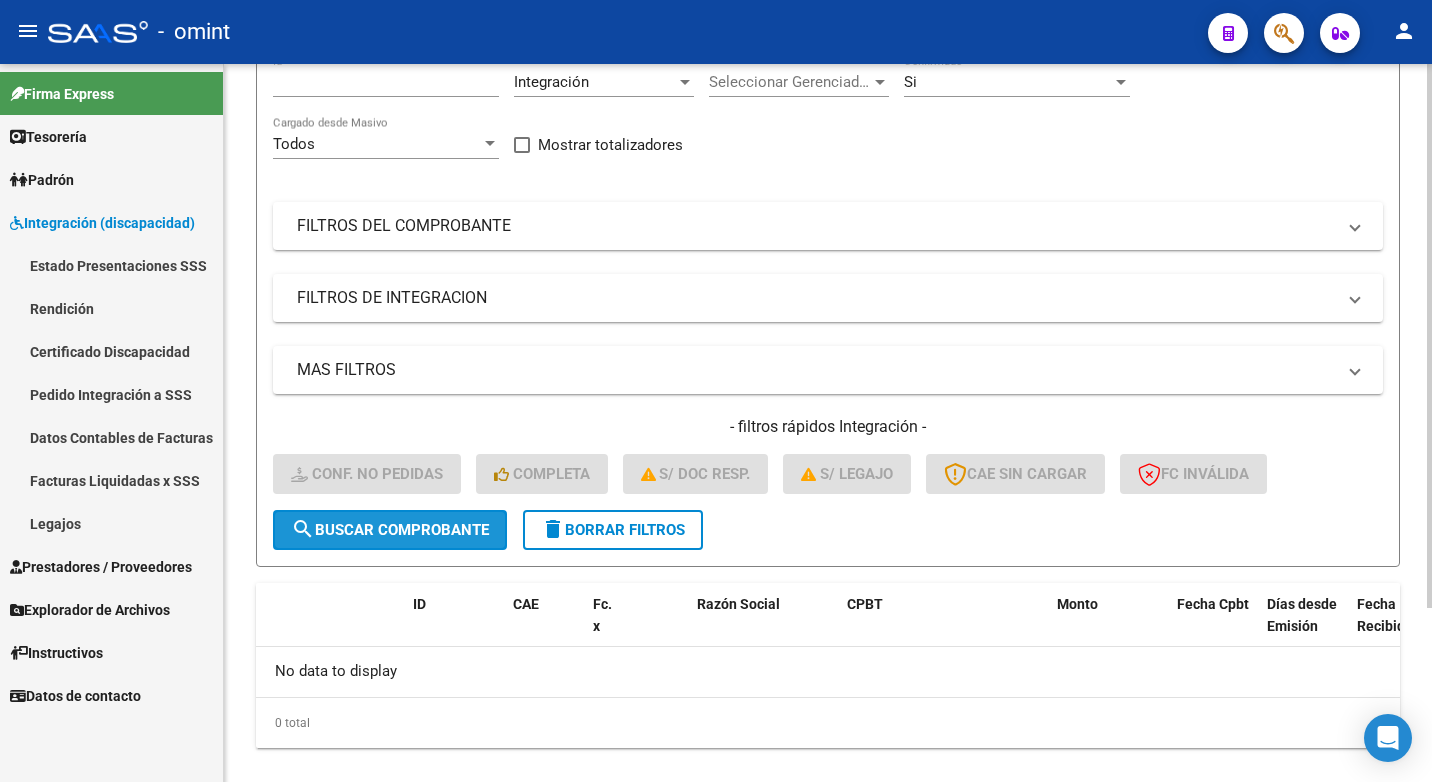 click on "search  Buscar Comprobante" 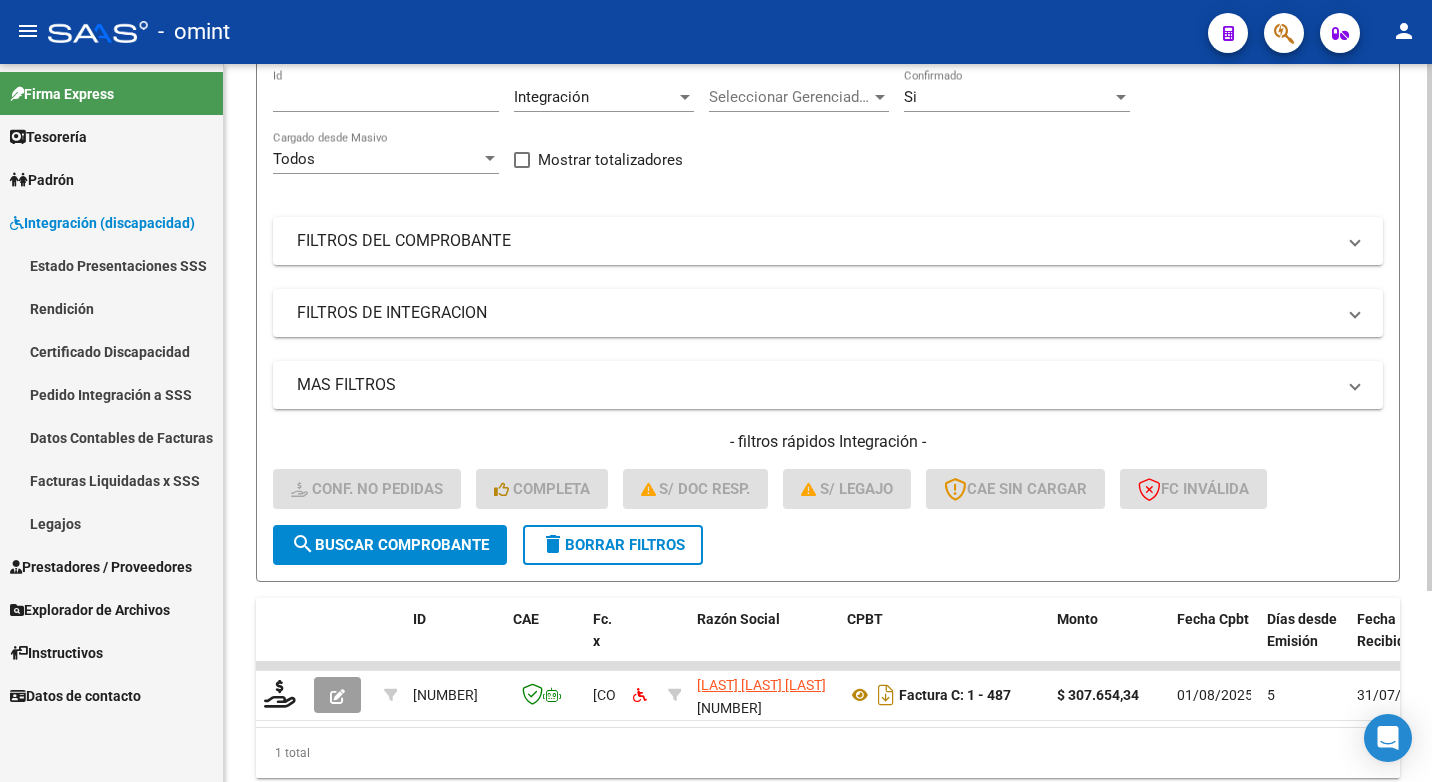 scroll, scrollTop: 200, scrollLeft: 0, axis: vertical 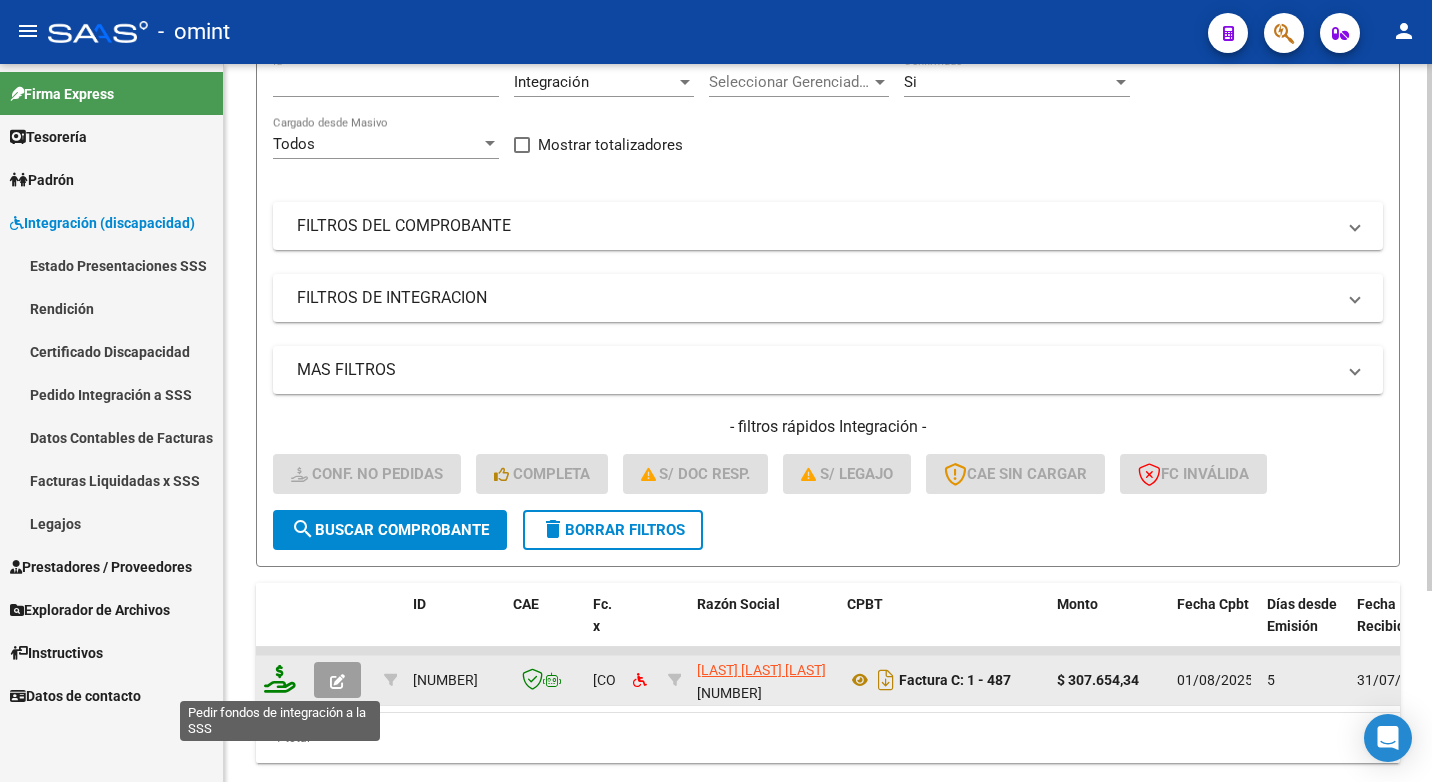 click 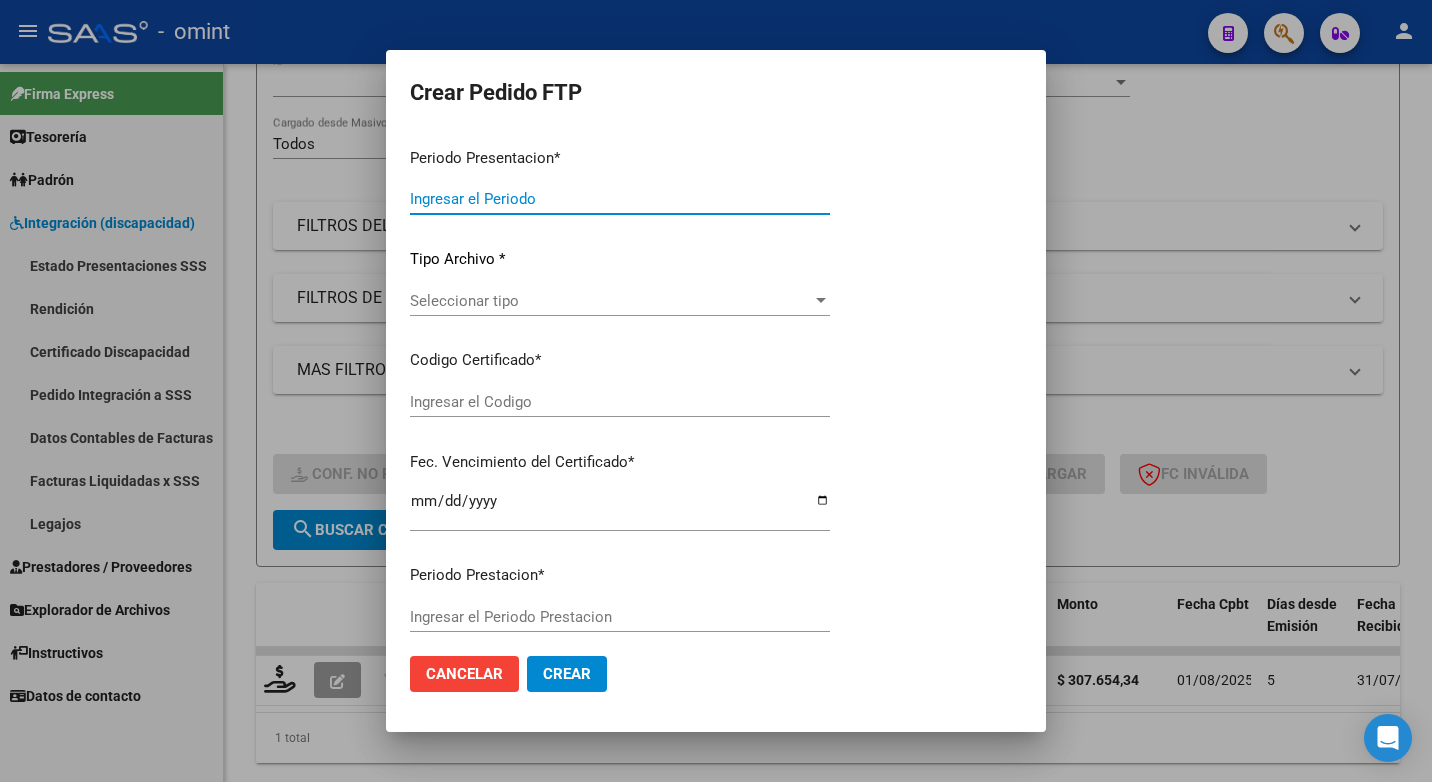type on "202507" 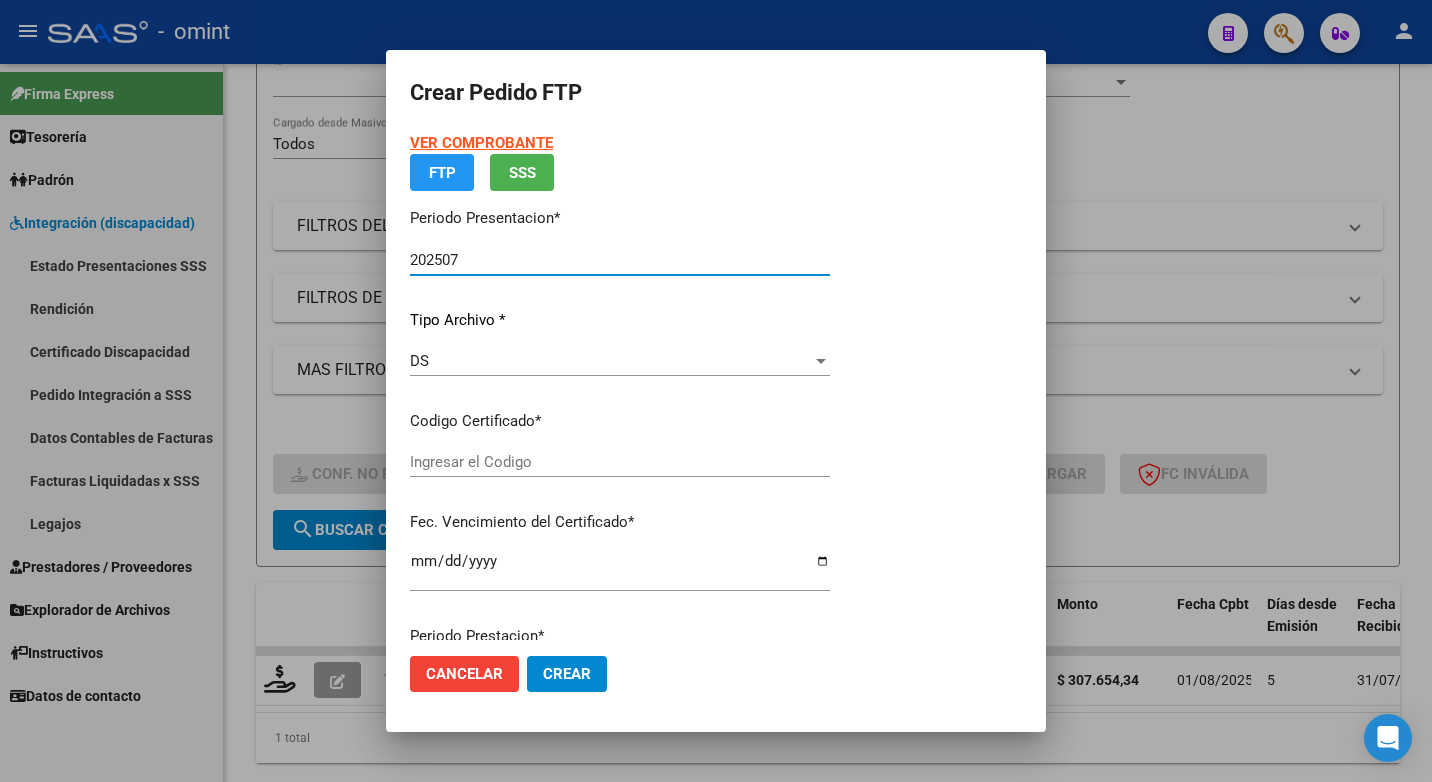 type on "7397727632" 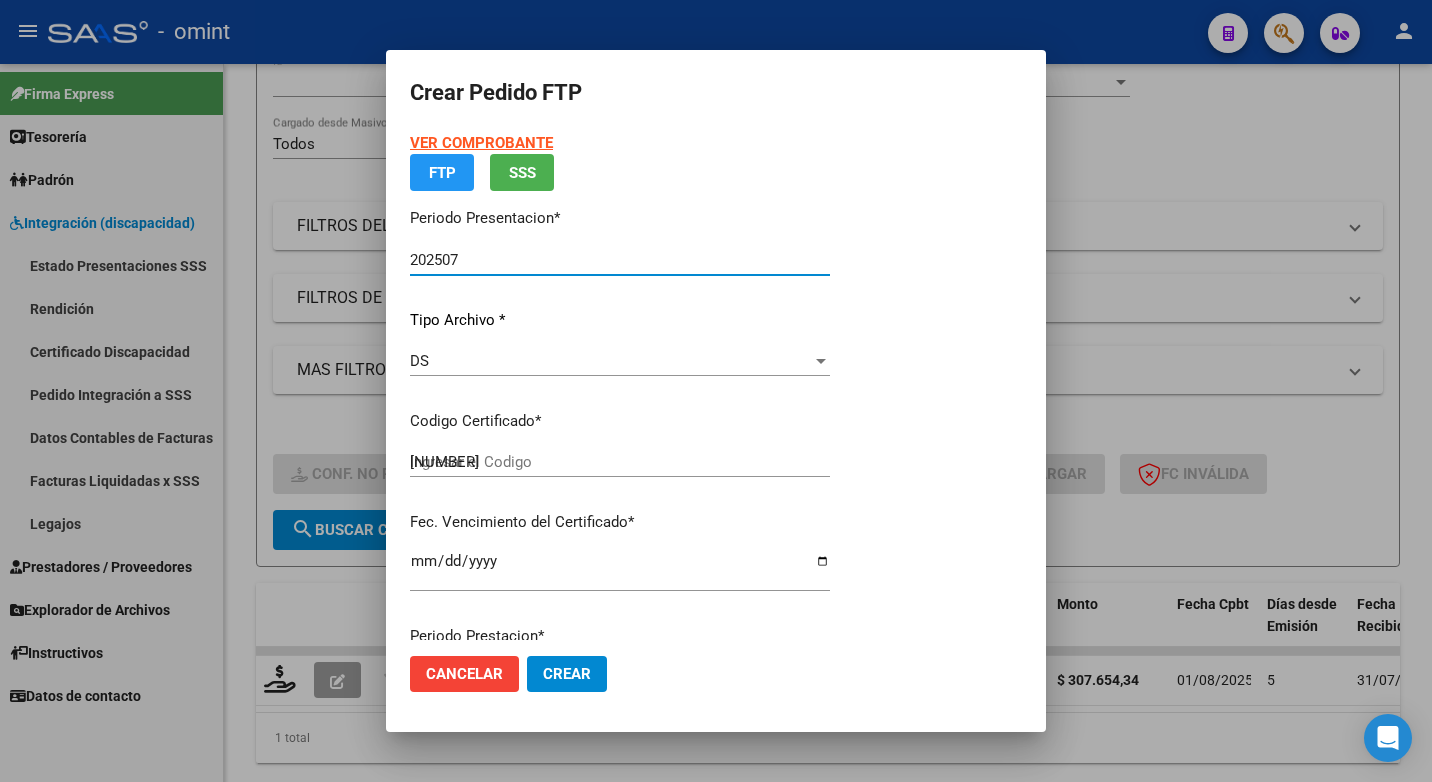 type on "2026-01-15" 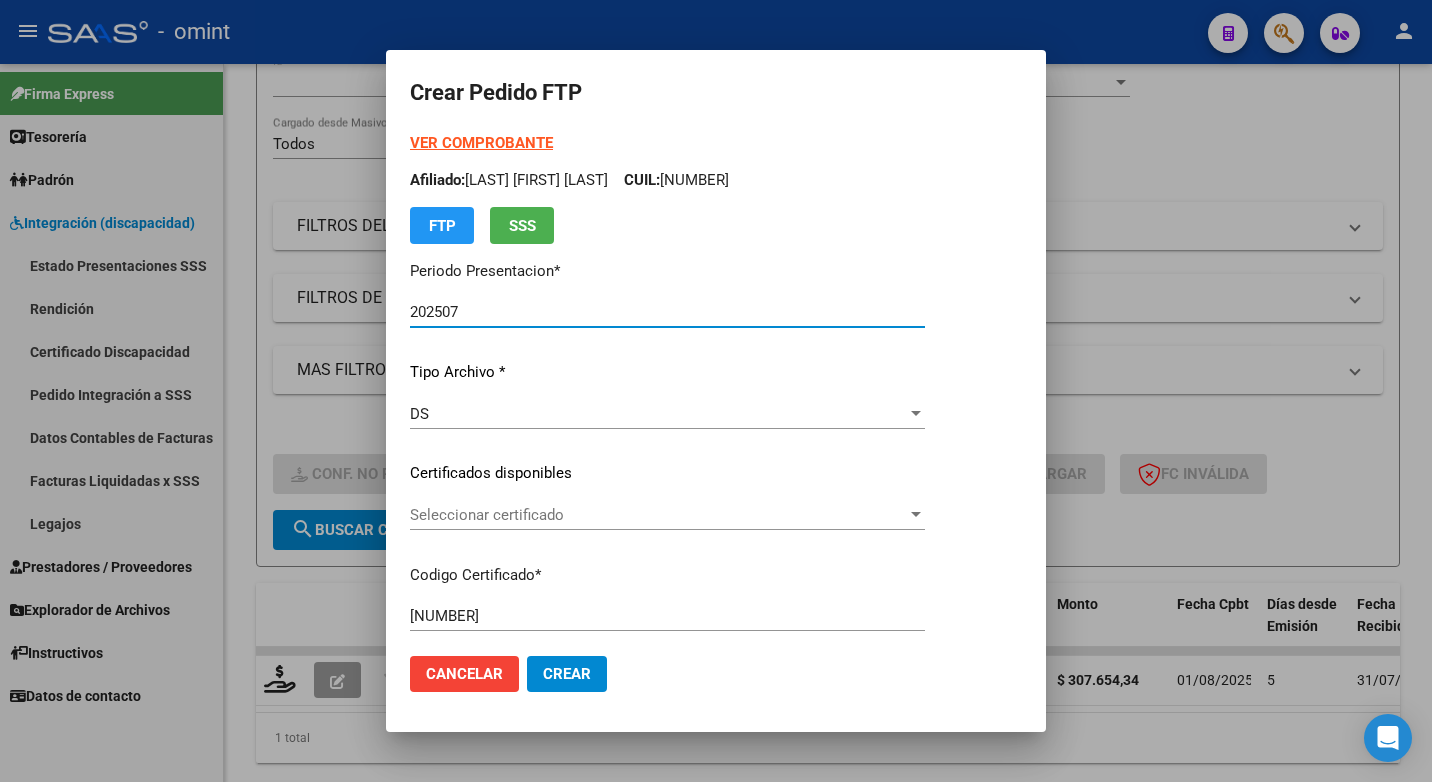 scroll, scrollTop: 100, scrollLeft: 0, axis: vertical 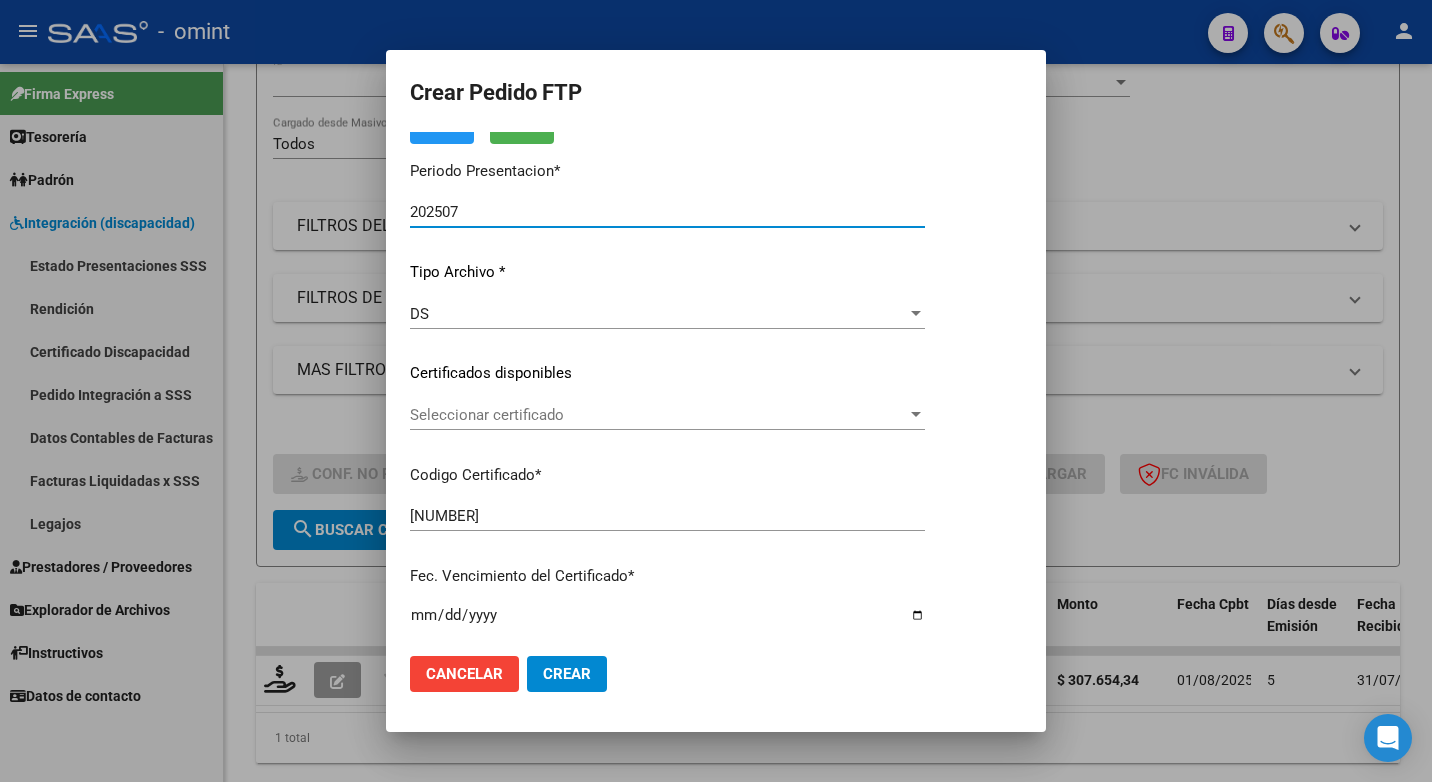 click at bounding box center (916, 313) 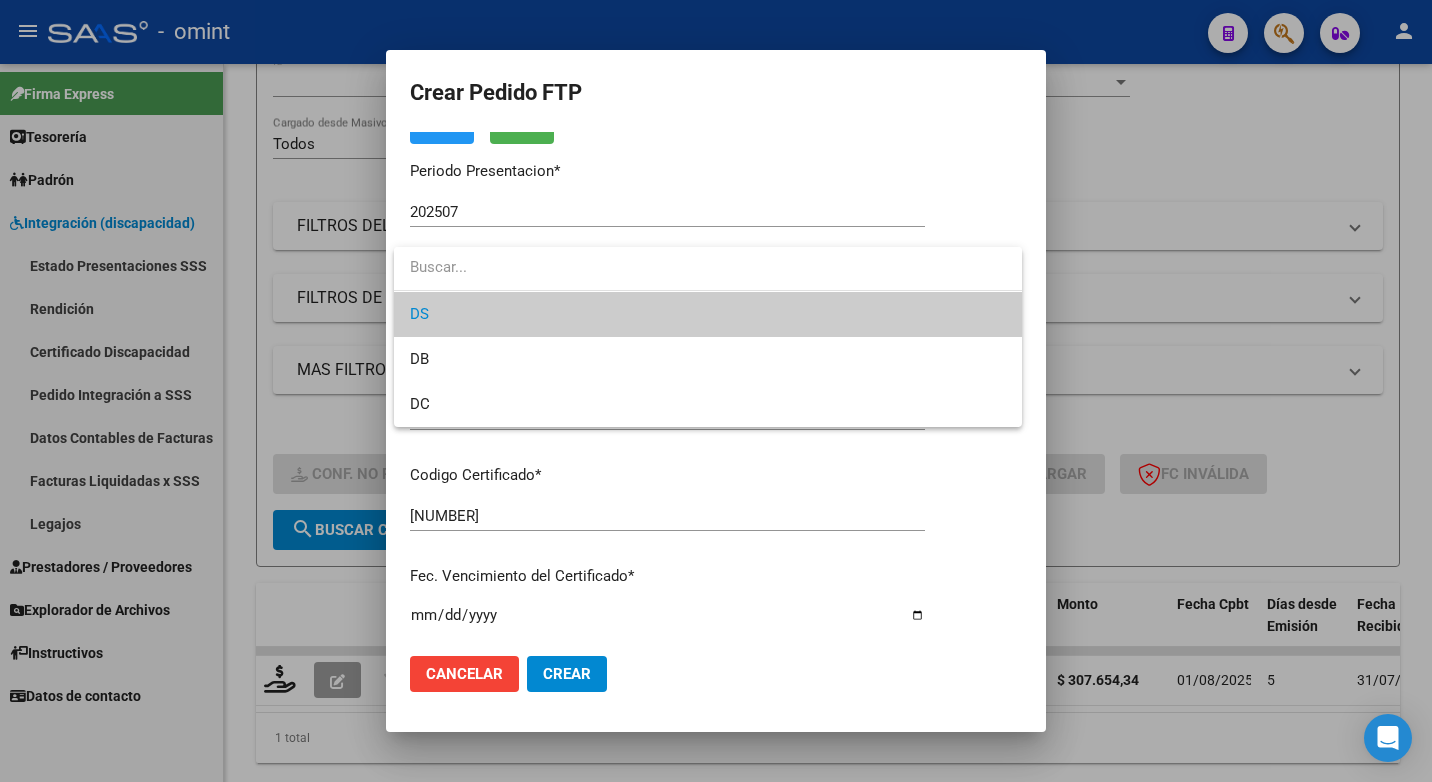 click at bounding box center (708, 267) 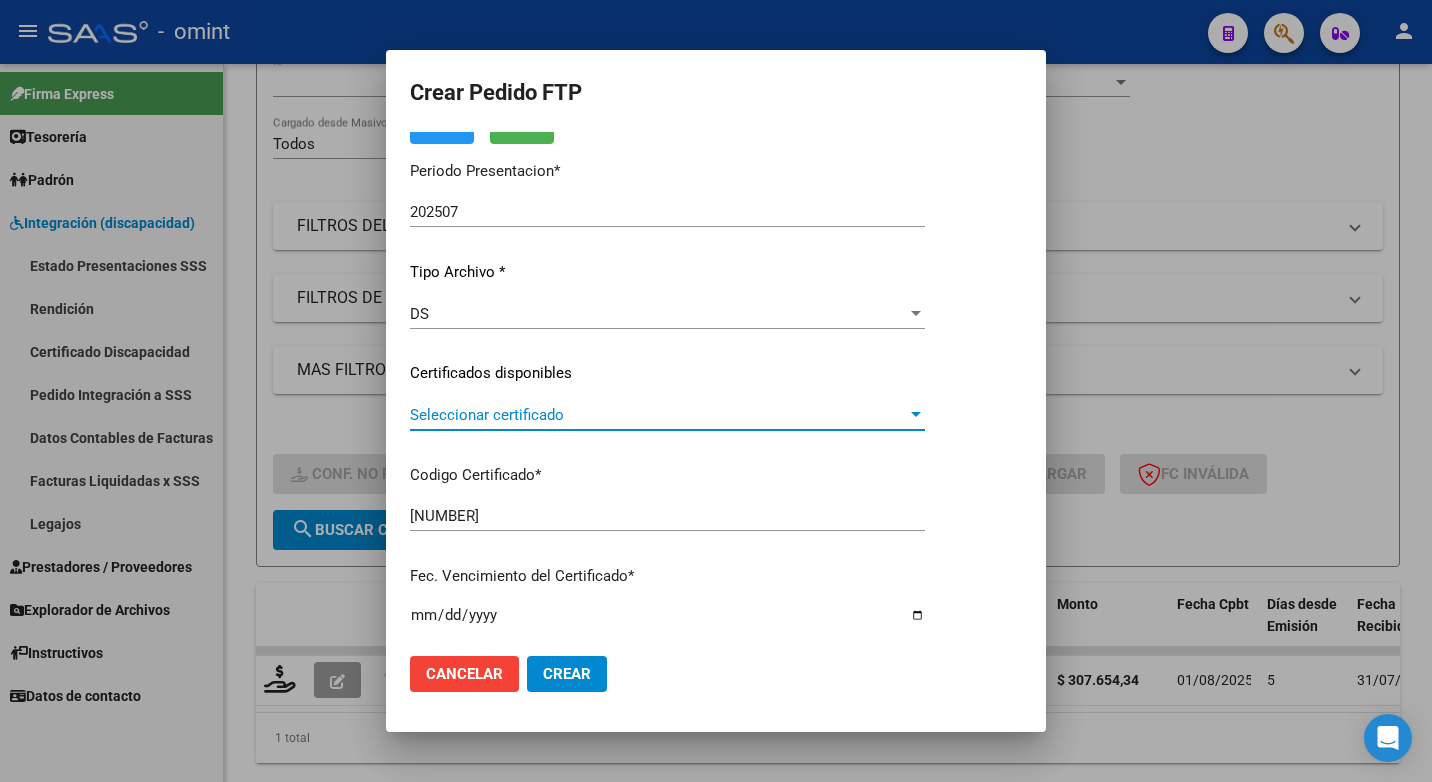 click at bounding box center (916, 415) 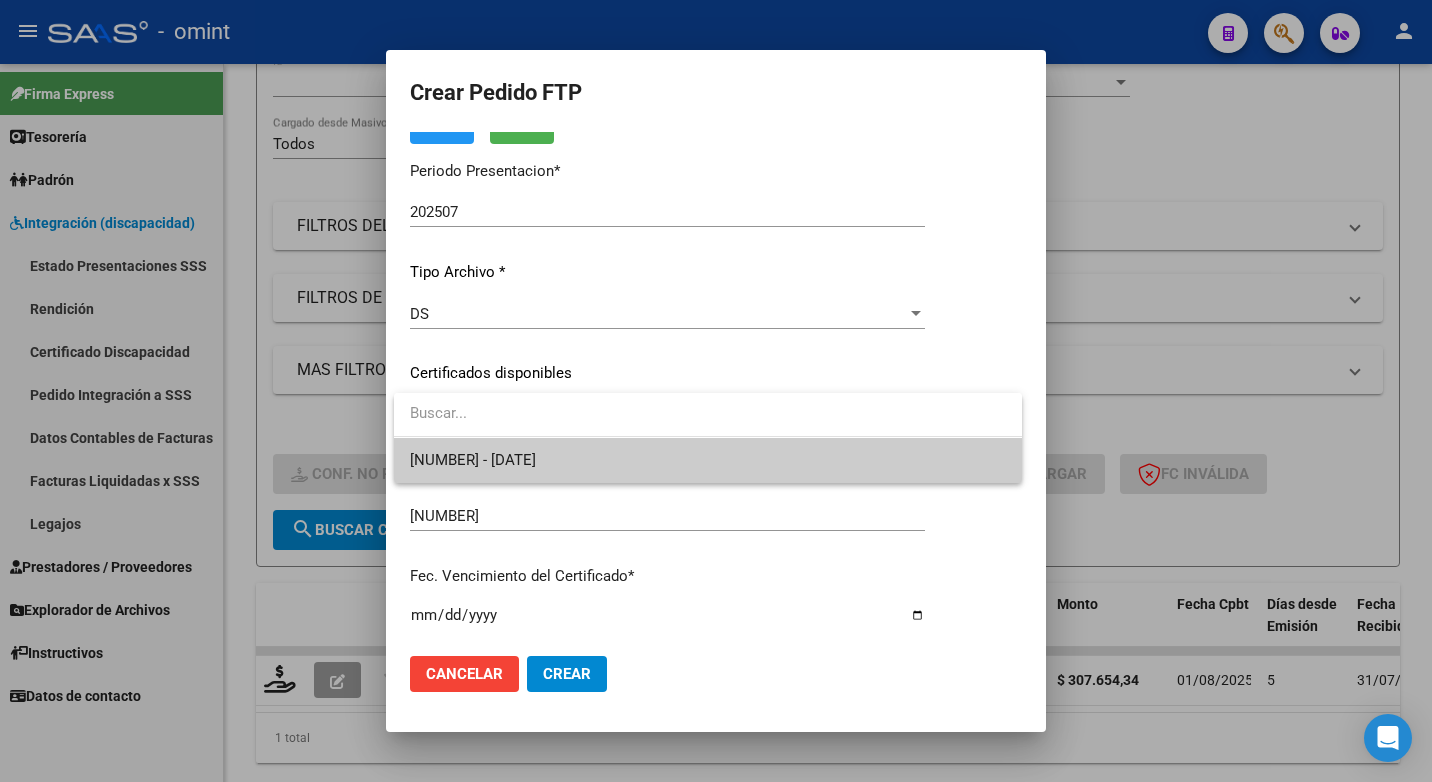 click on "7397727632 - 2026-01-15" at bounding box center [708, 460] 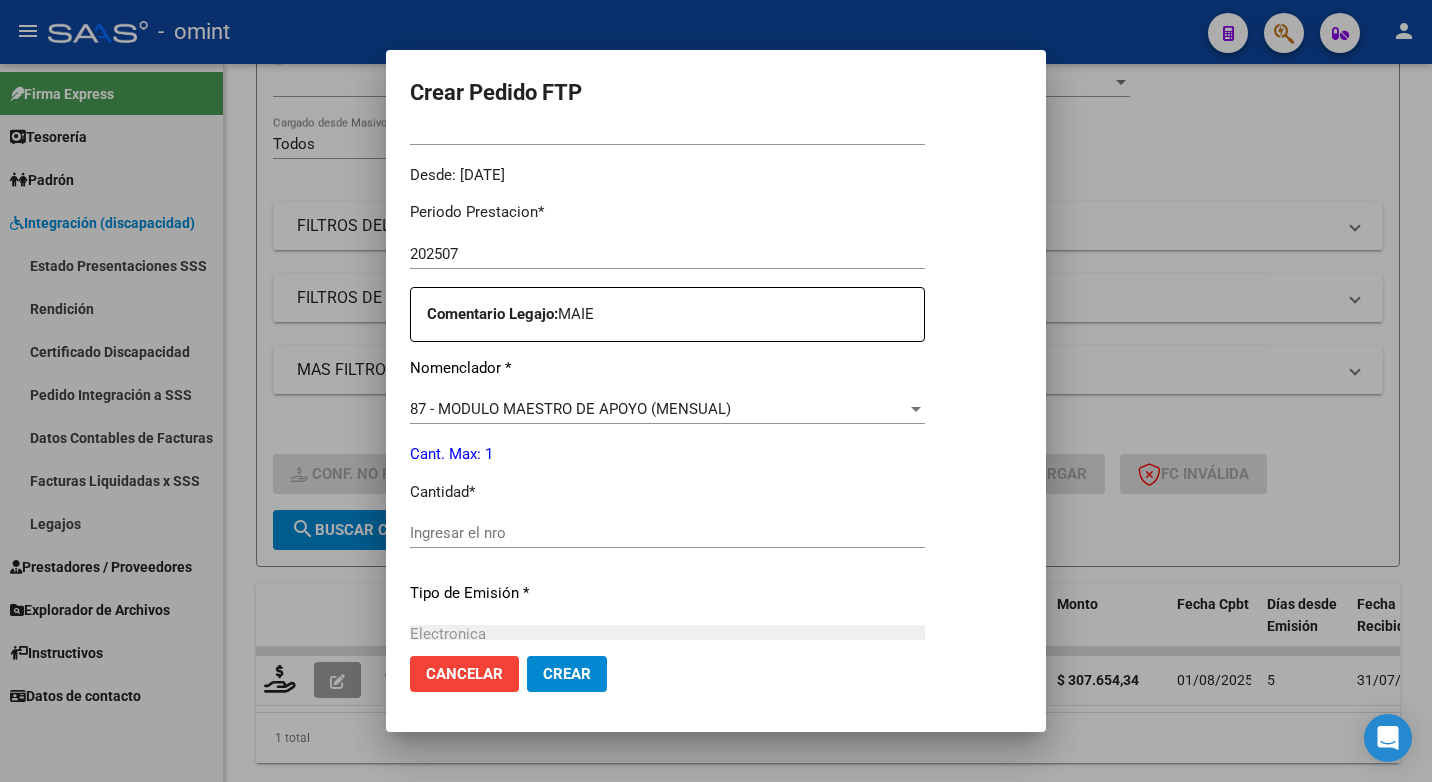 scroll, scrollTop: 700, scrollLeft: 0, axis: vertical 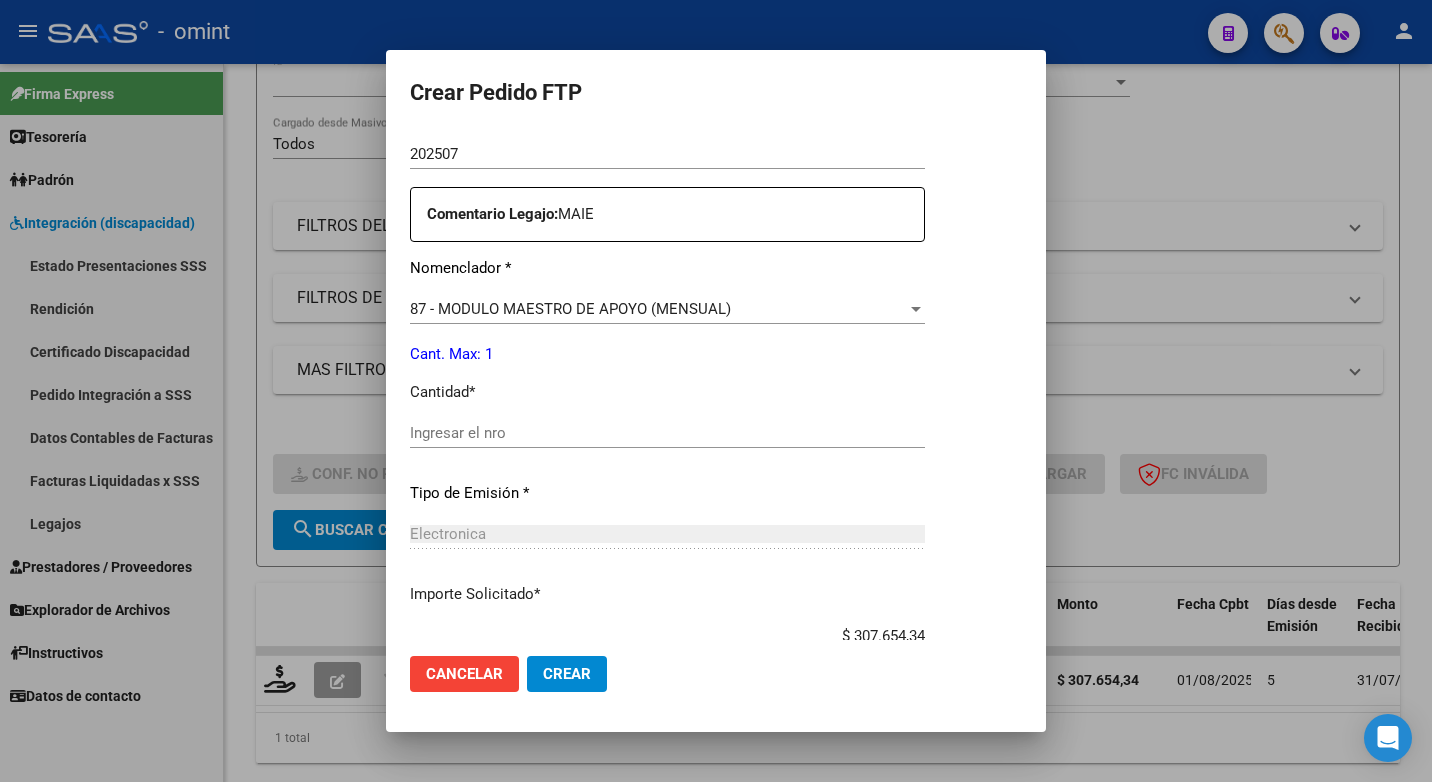 click on "Ingresar el nro" at bounding box center [667, 433] 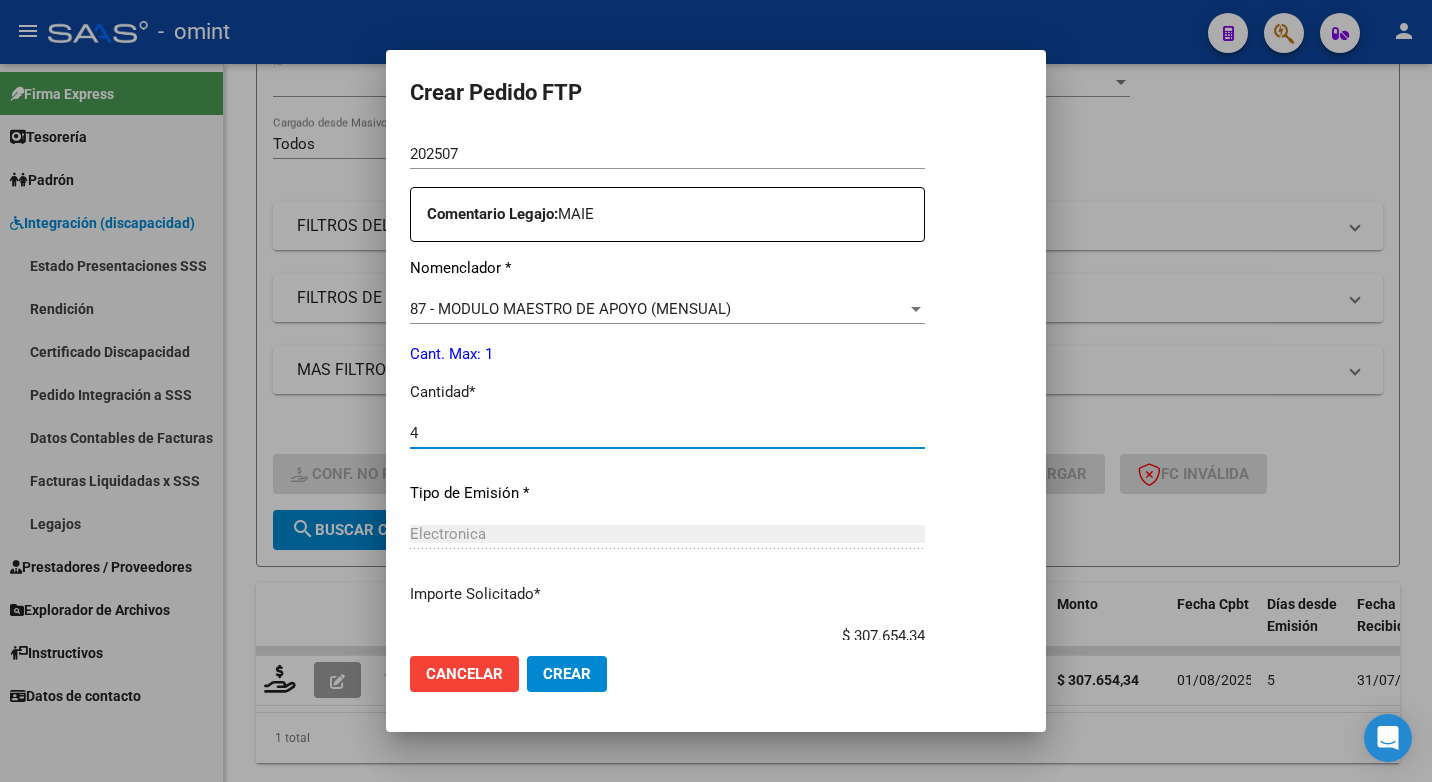 type on "4" 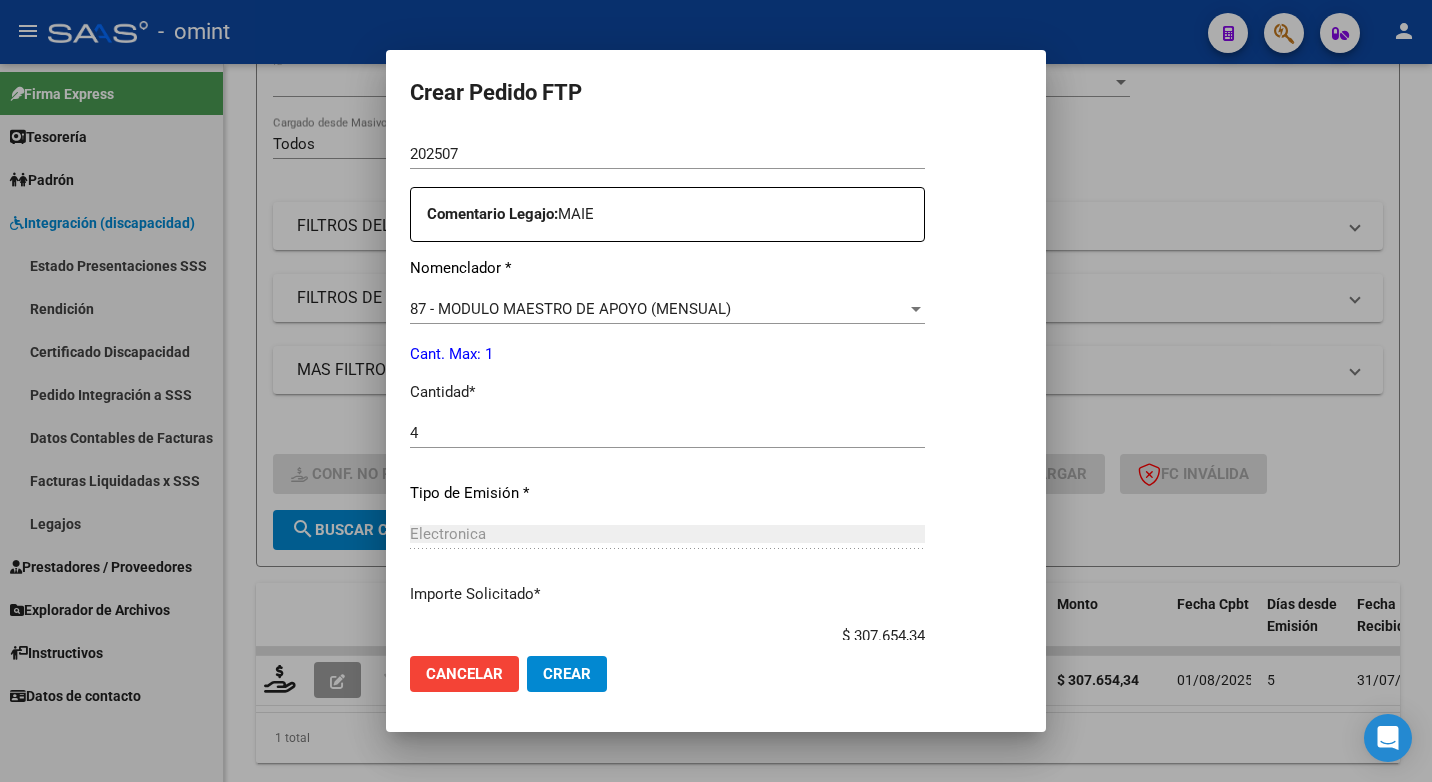 click on "Periodo Prestacion  *   202507 Ingresar el Periodo Prestacion  Comentario Legajo:    MAIE  Nomenclador * 87 - MODULO MAESTRO DE APOYO (MENSUAL) Seleccionar nomenclador Cant. Max: 1 Cantidad  *   4 Ingresar el nro   Tipo de Emisión * Electronica Seleccionar tipo Importe Solicitado  *   $ 307.654,34 Ingresar imp. solicitado   Provincia * 00 - Sin % de zona desfavorable en la factura Seleccionar provincia" at bounding box center (667, 428) 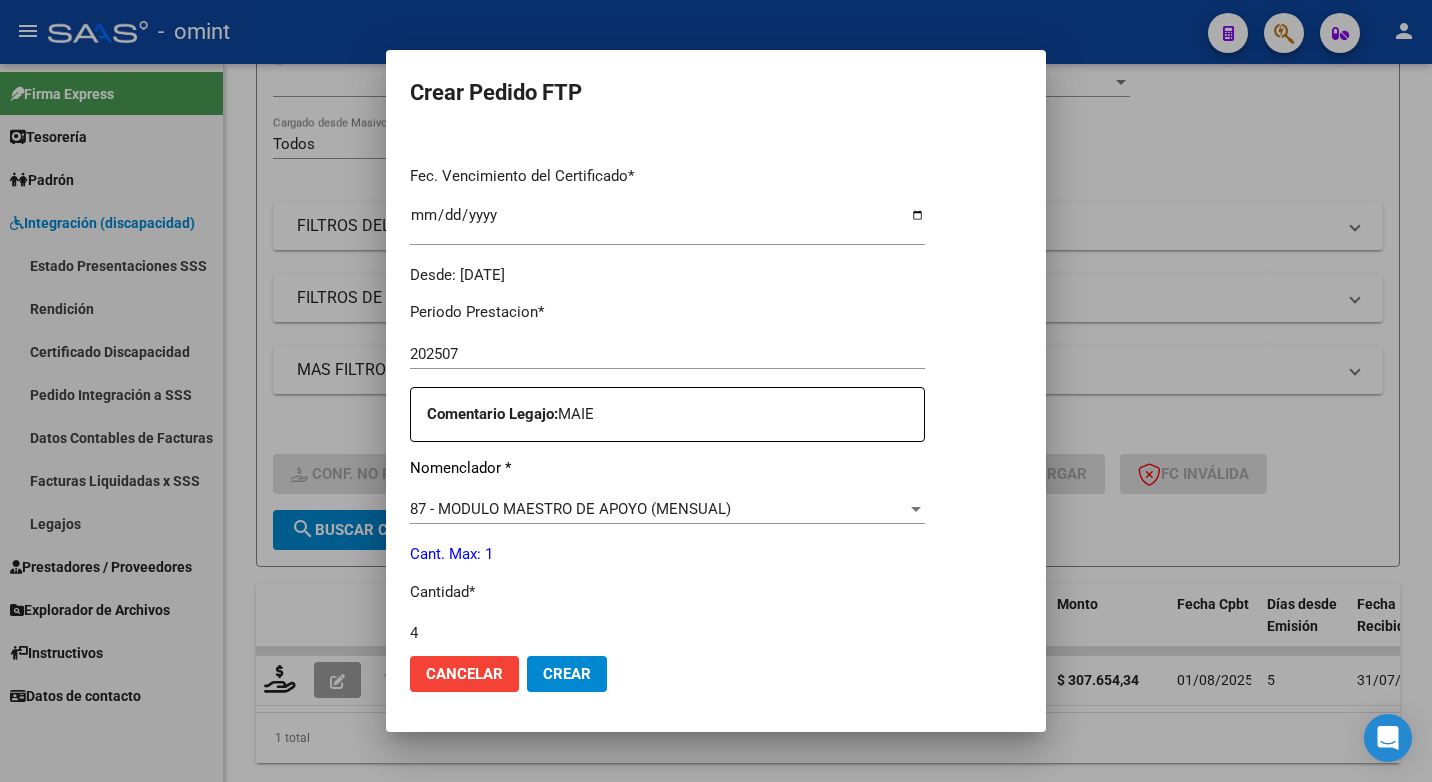 scroll, scrollTop: 600, scrollLeft: 0, axis: vertical 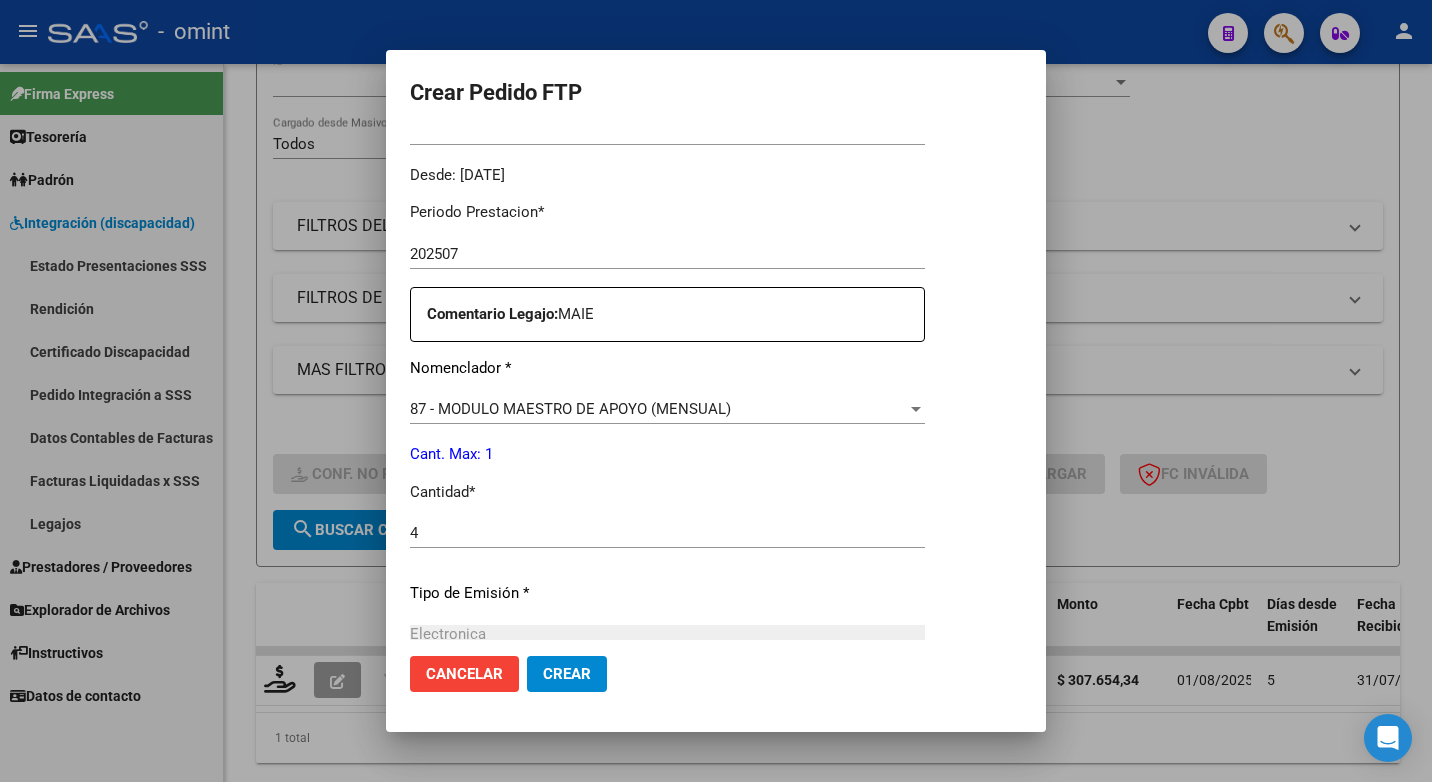click at bounding box center (916, 409) 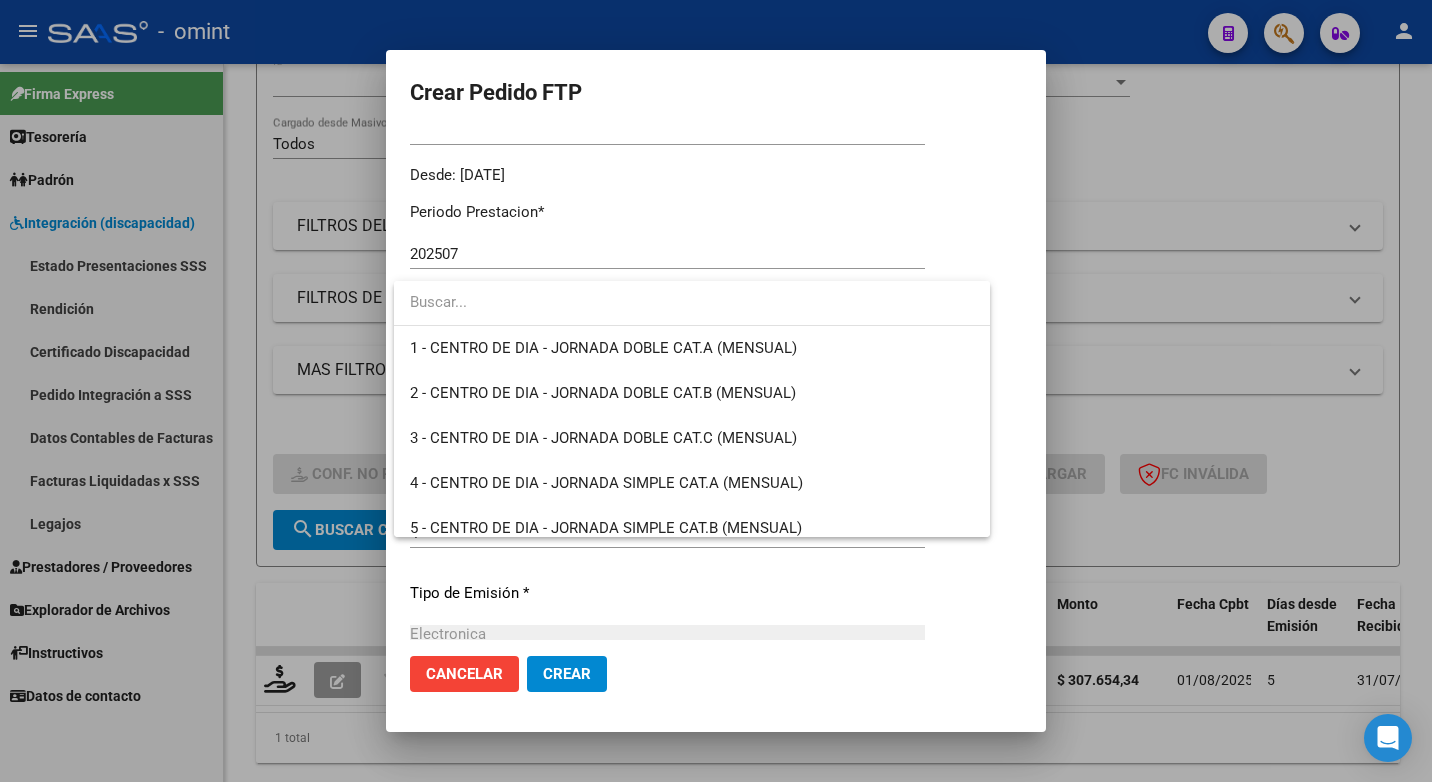 scroll, scrollTop: 3810, scrollLeft: 0, axis: vertical 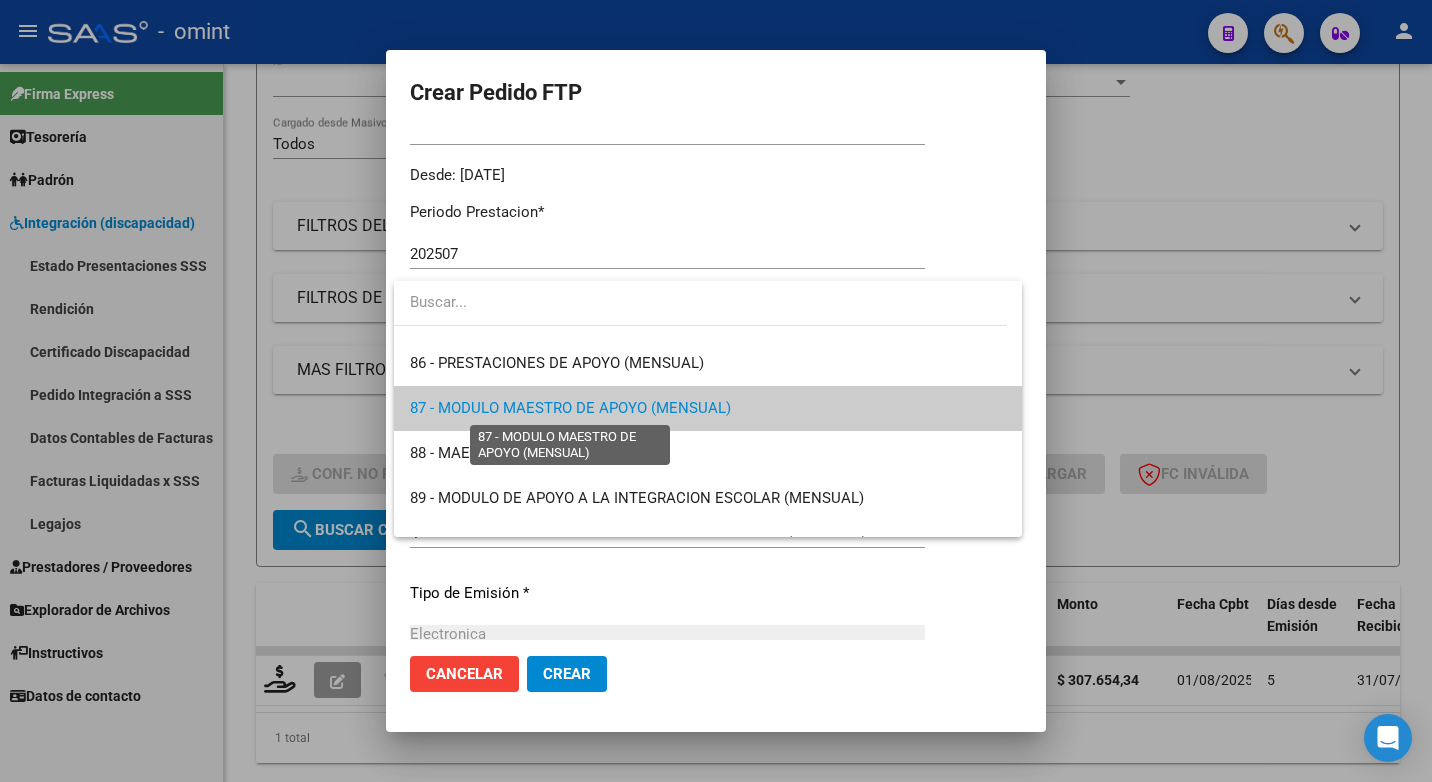 click on "87 - MODULO MAESTRO DE APOYO (MENSUAL)" at bounding box center [570, 408] 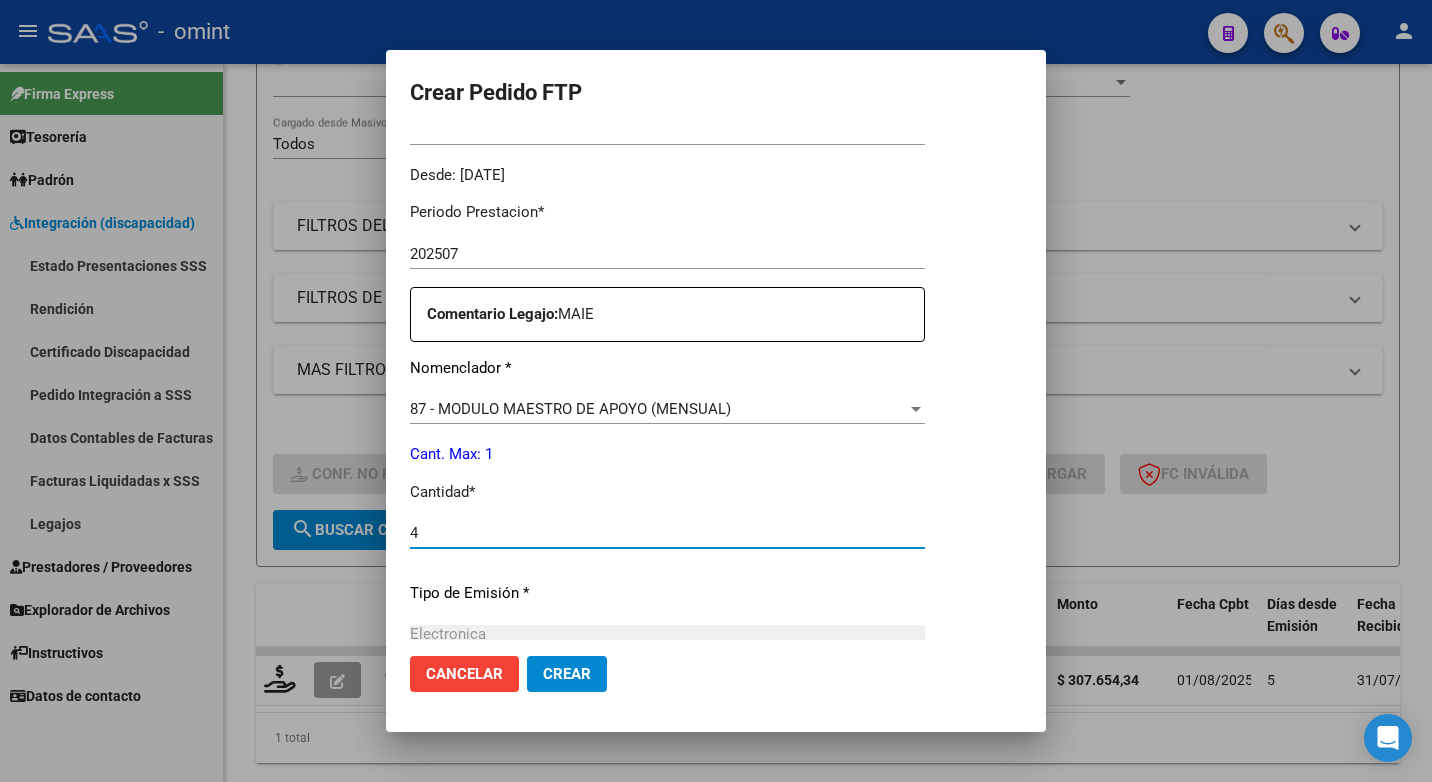 click on "4" at bounding box center [667, 533] 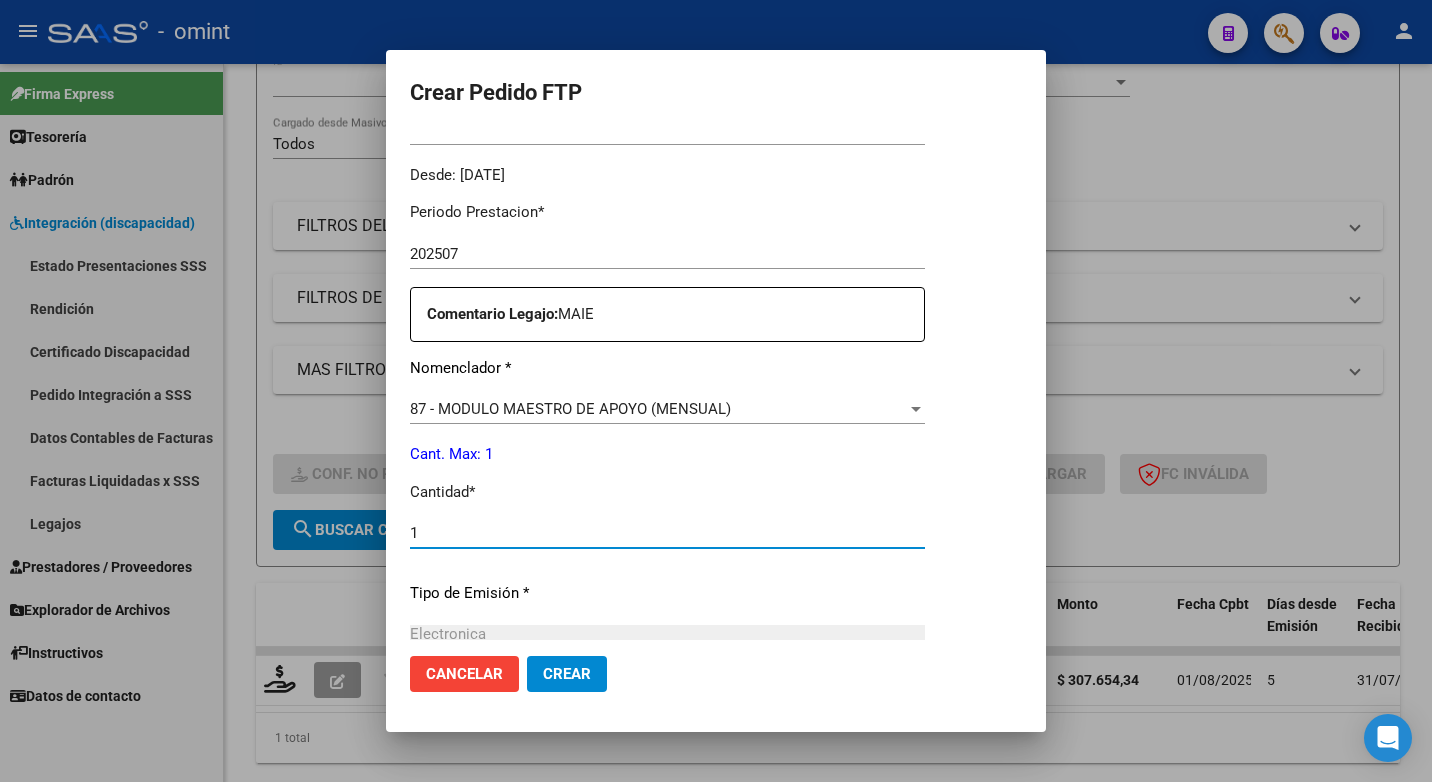 type on "1" 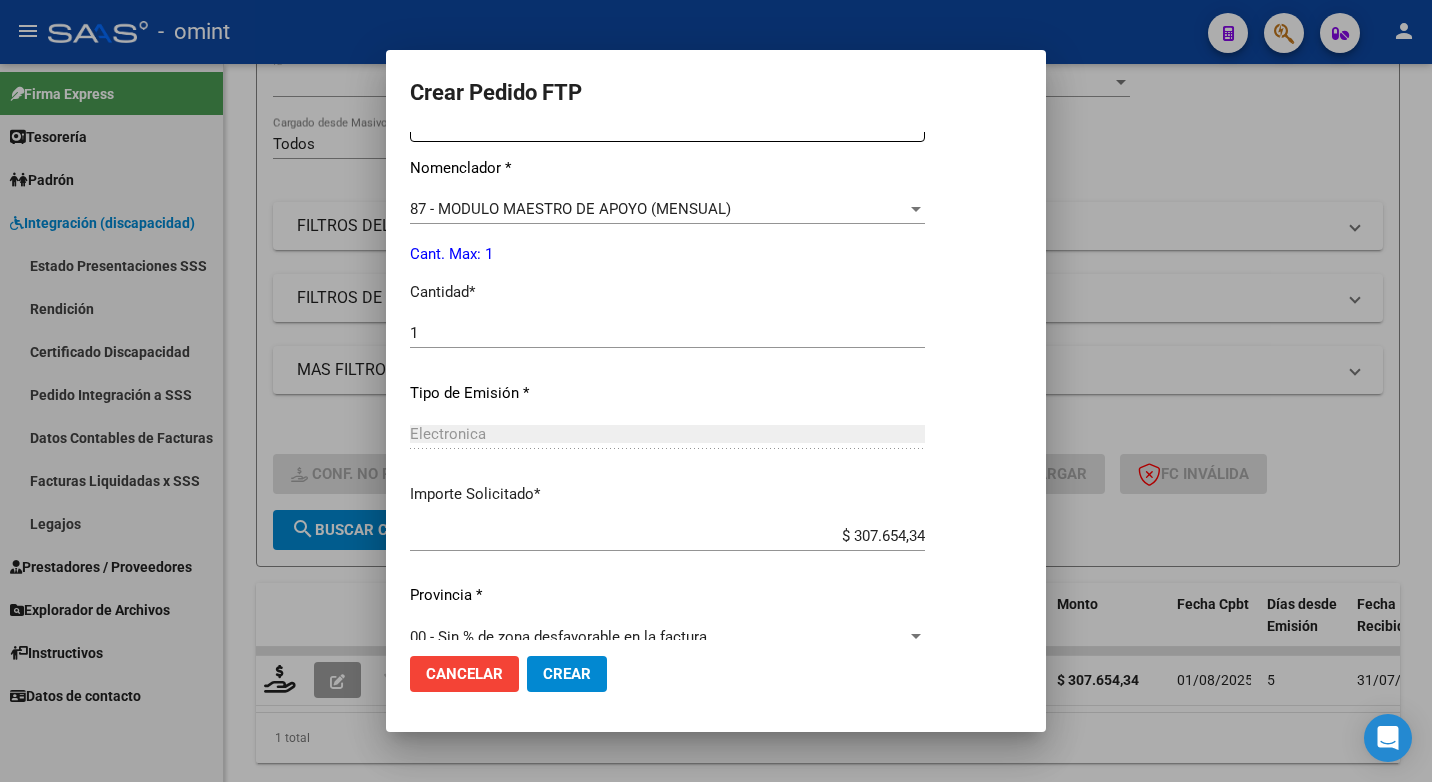 scroll, scrollTop: 831, scrollLeft: 0, axis: vertical 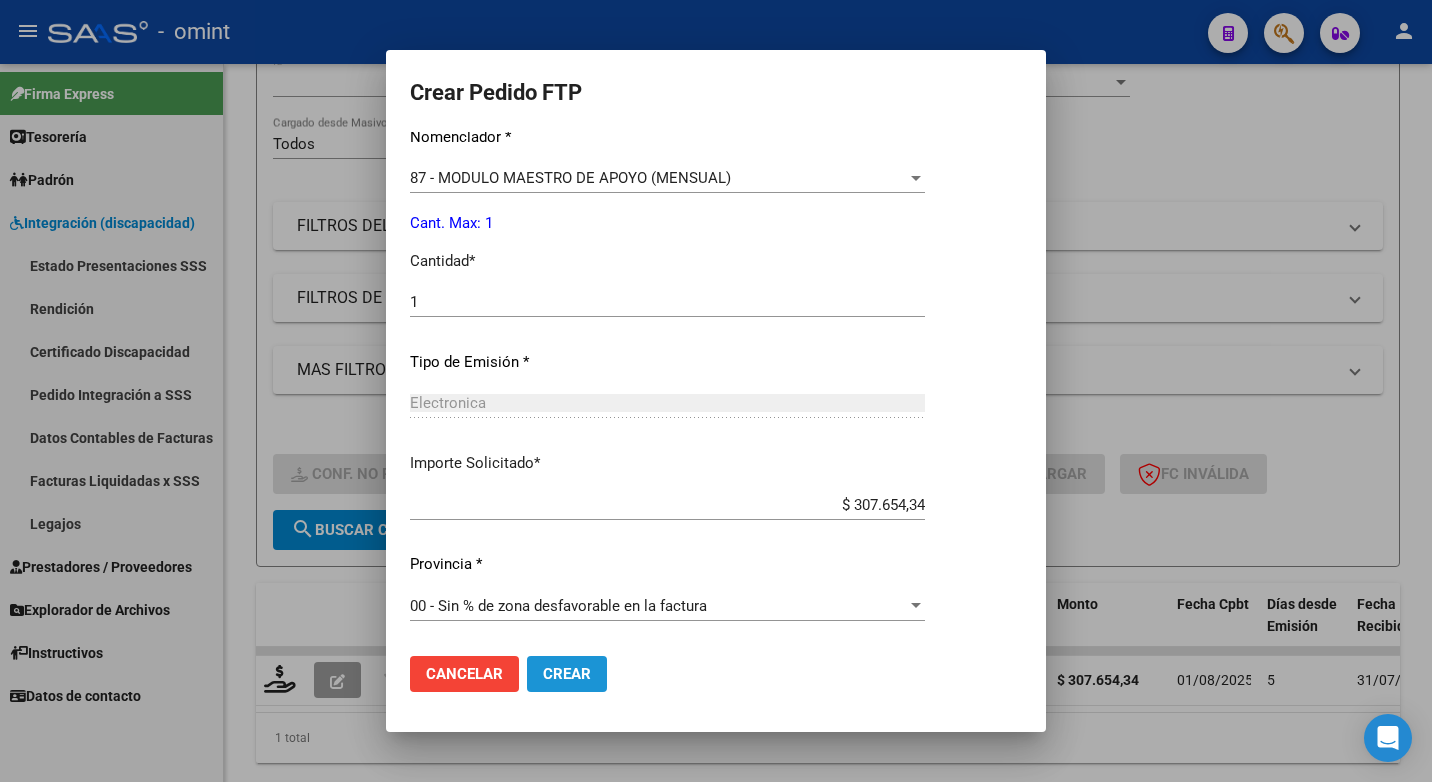 click on "Crear" 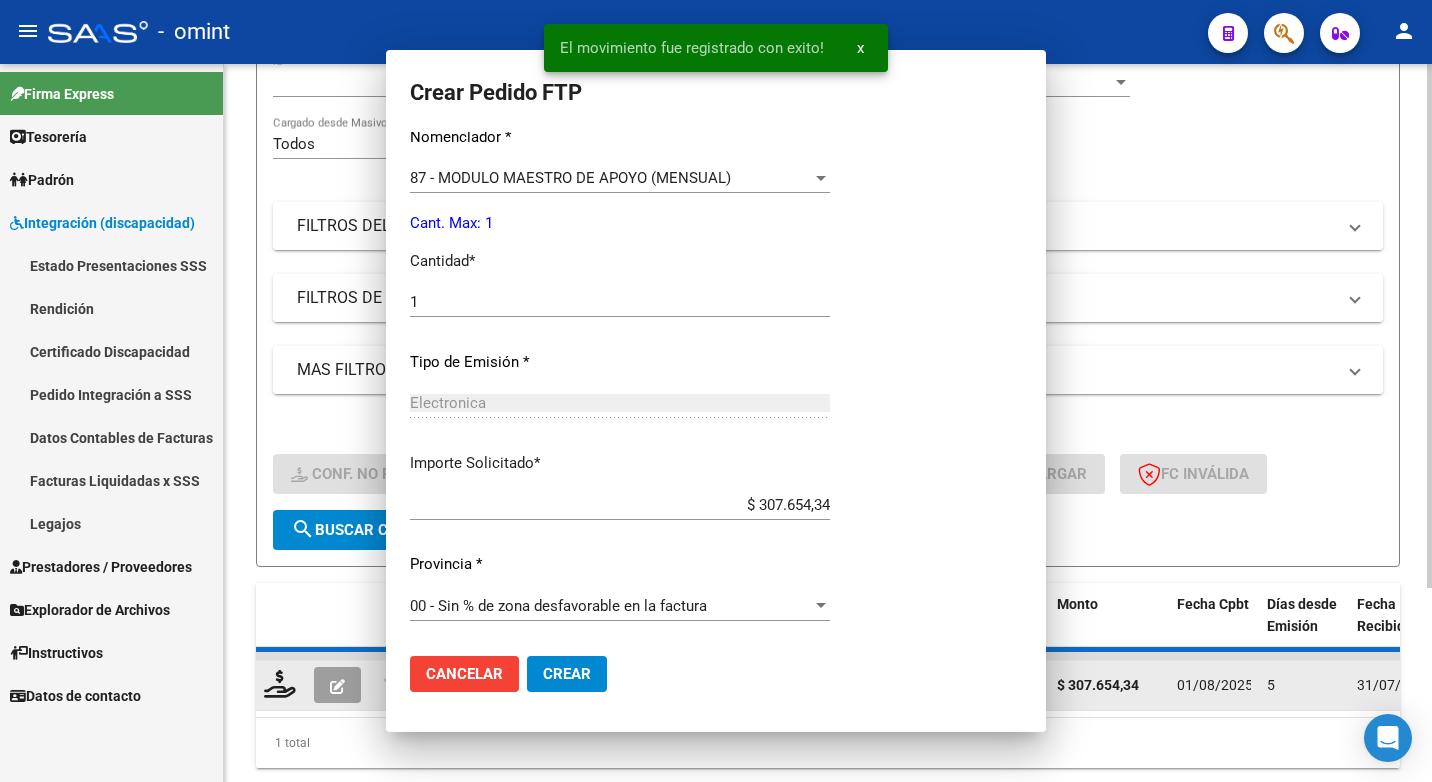 scroll, scrollTop: 0, scrollLeft: 0, axis: both 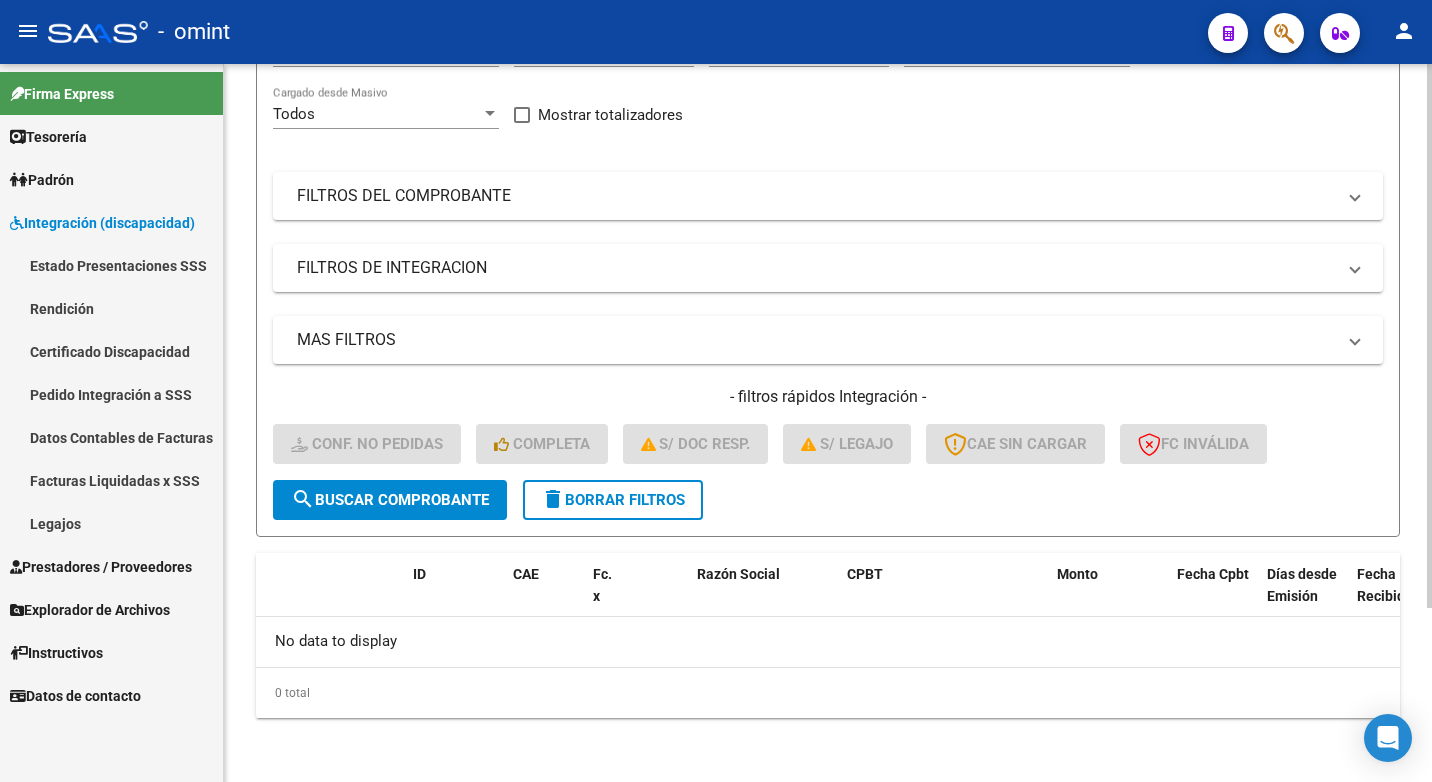 click on "search  Buscar Comprobante" 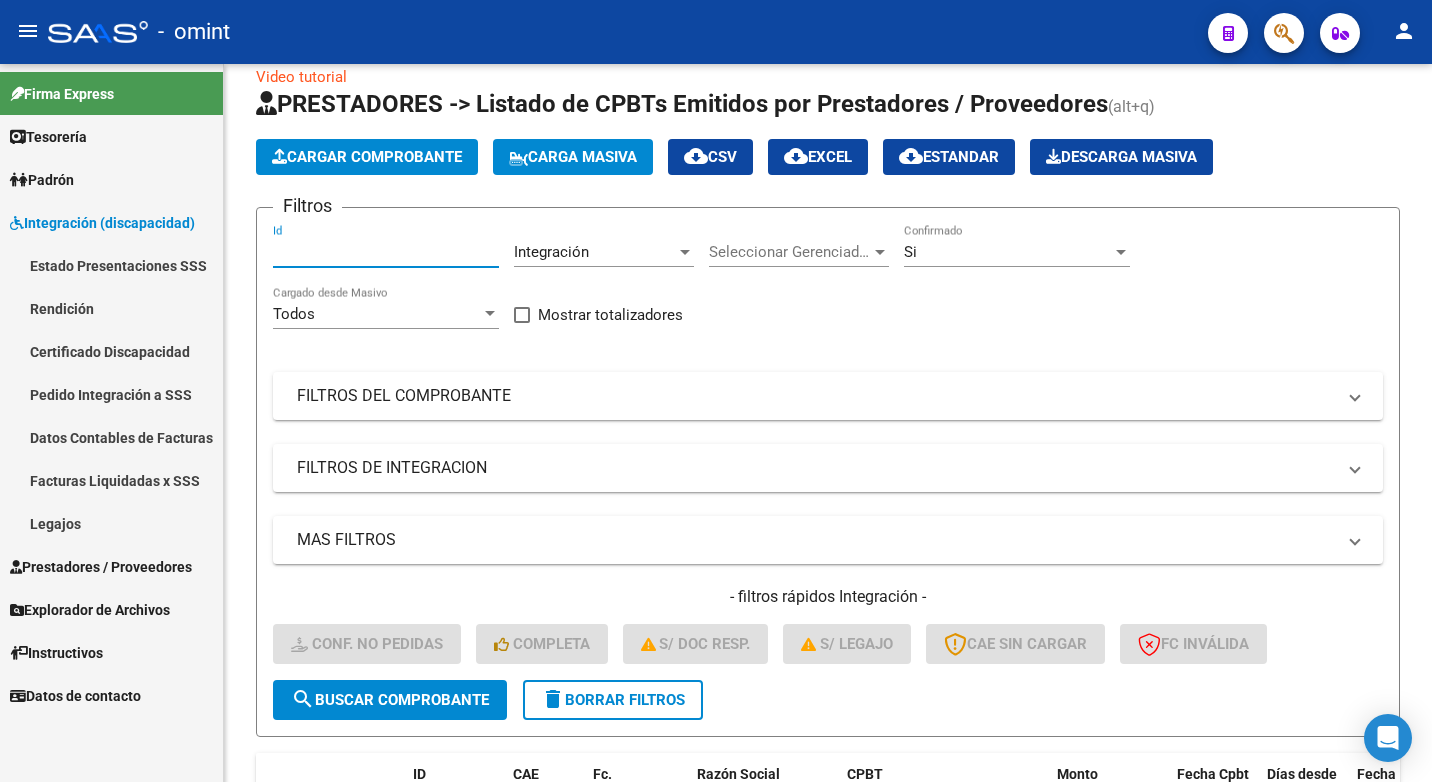 drag, startPoint x: 324, startPoint y: 255, endPoint x: 39, endPoint y: 200, distance: 290.2585 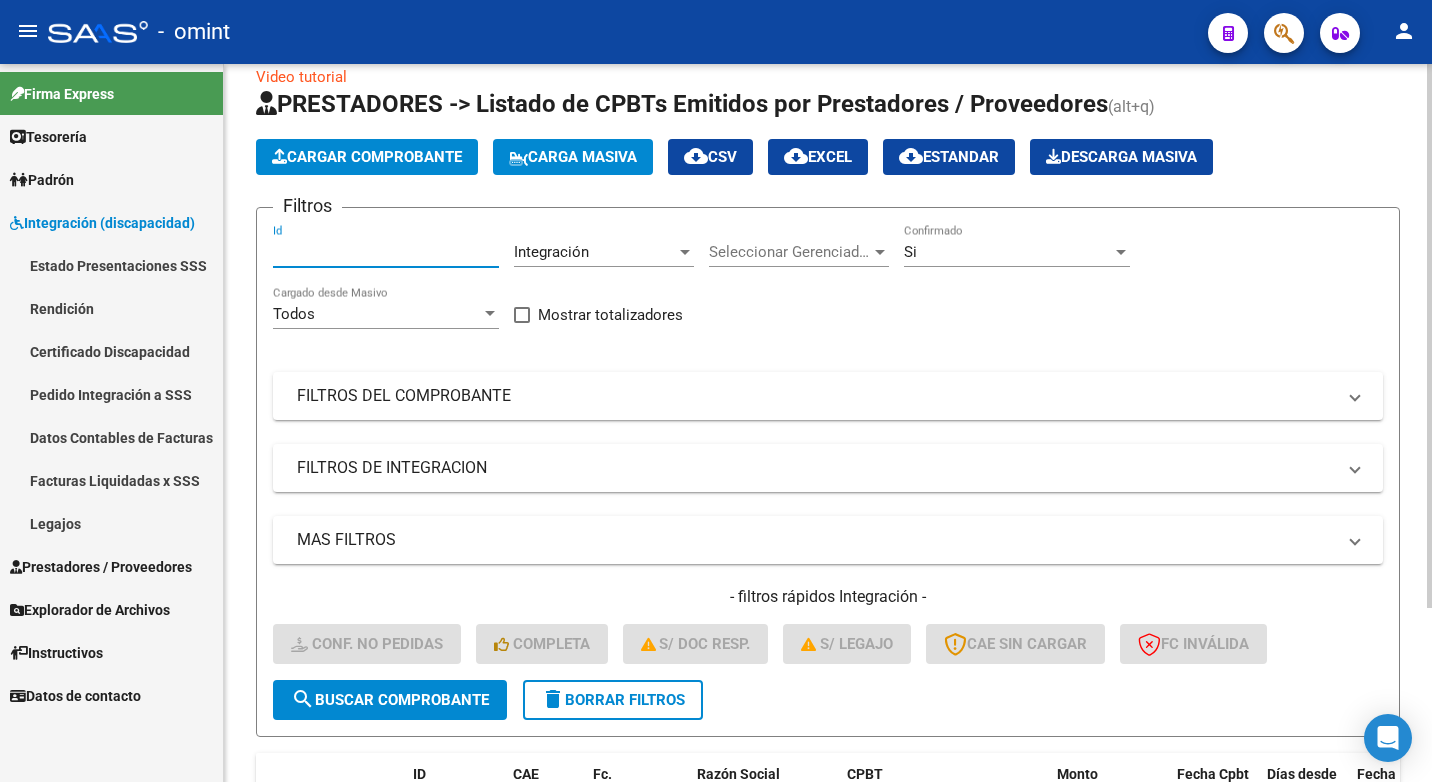 paste on "15653" 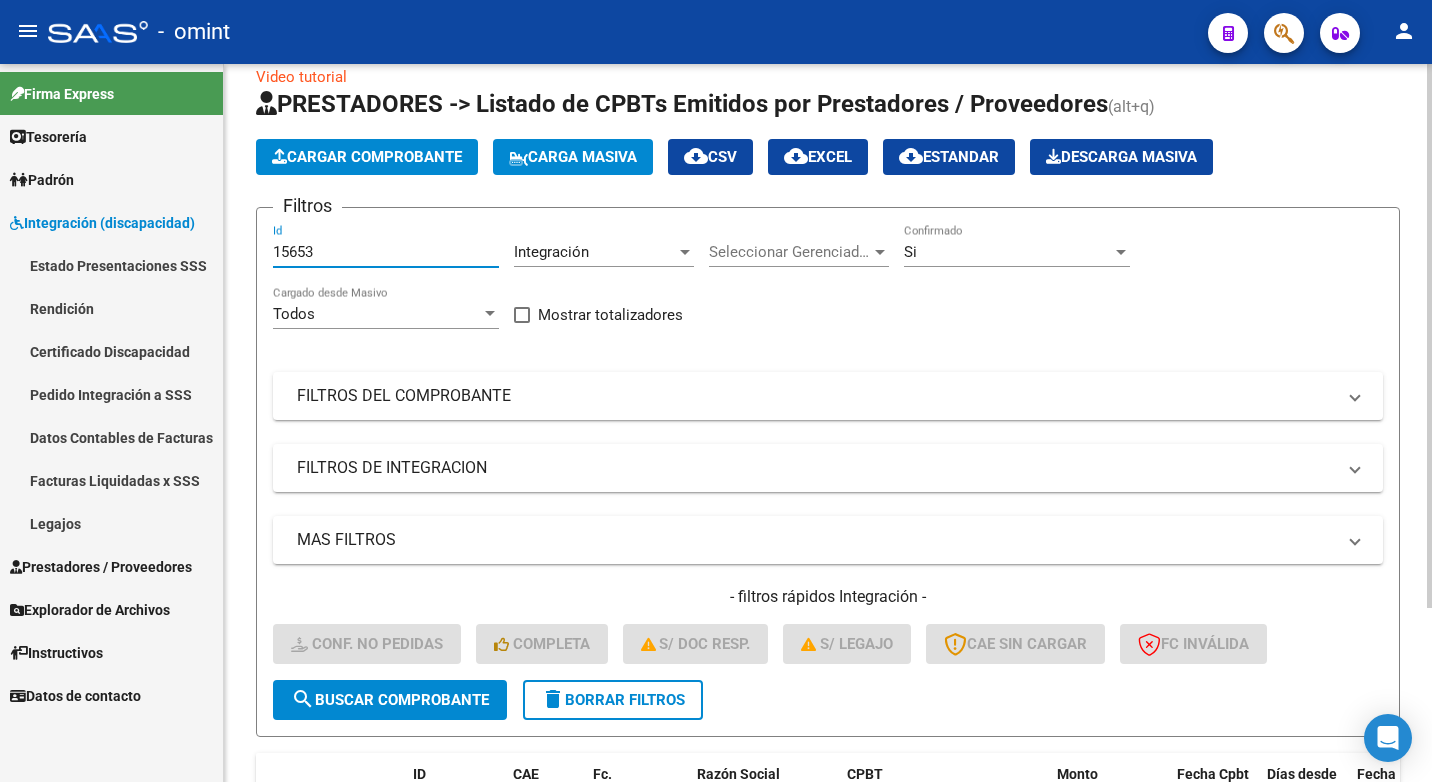 type on "15653" 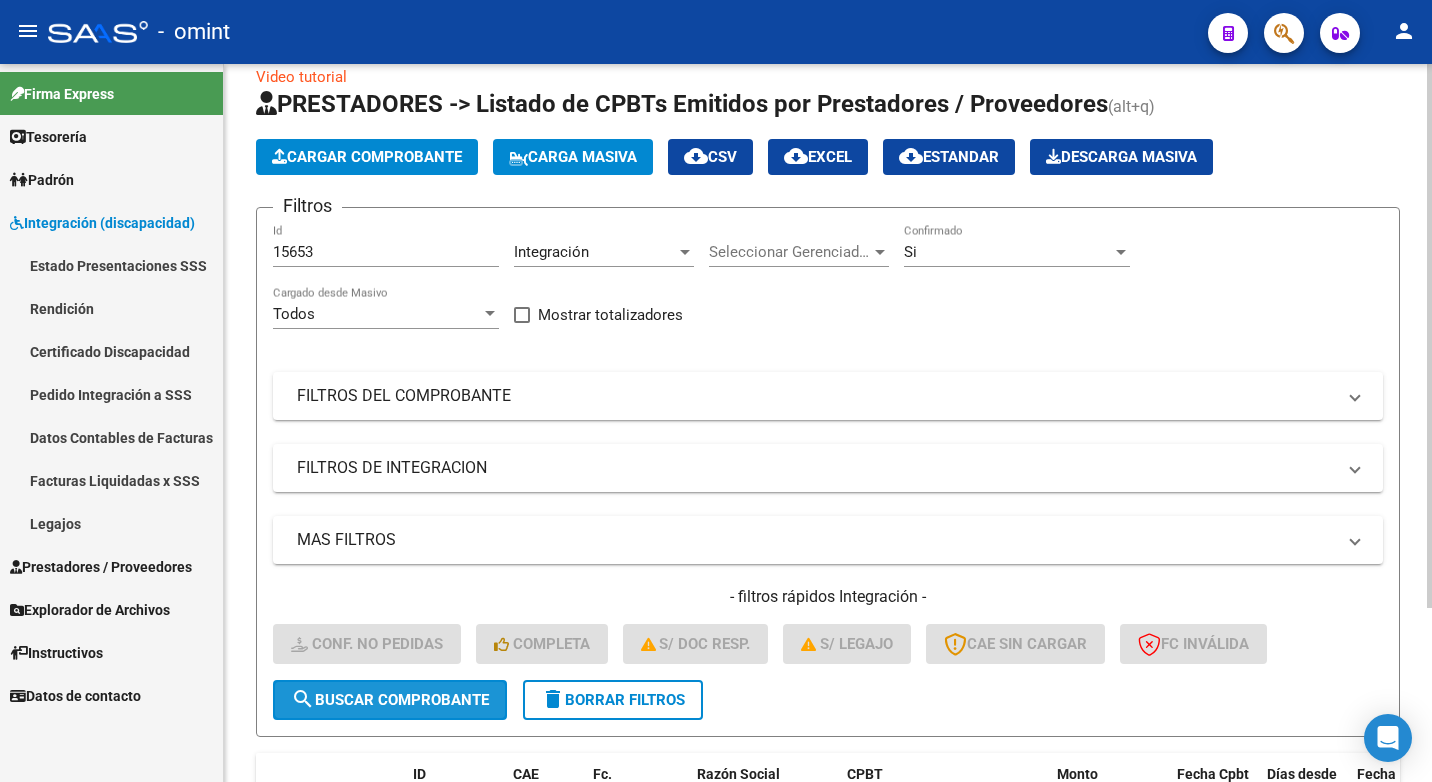 click on "search  Buscar Comprobante" 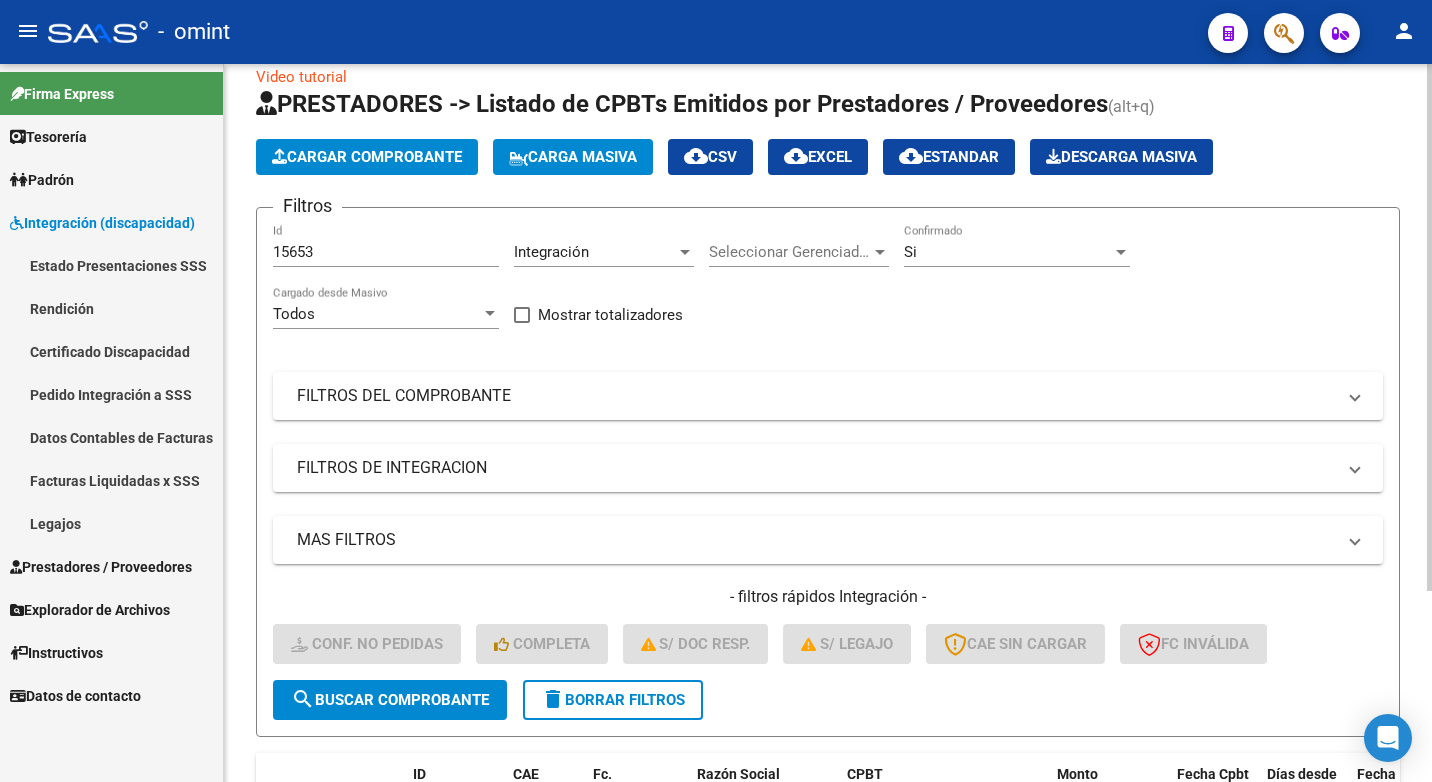scroll, scrollTop: 230, scrollLeft: 0, axis: vertical 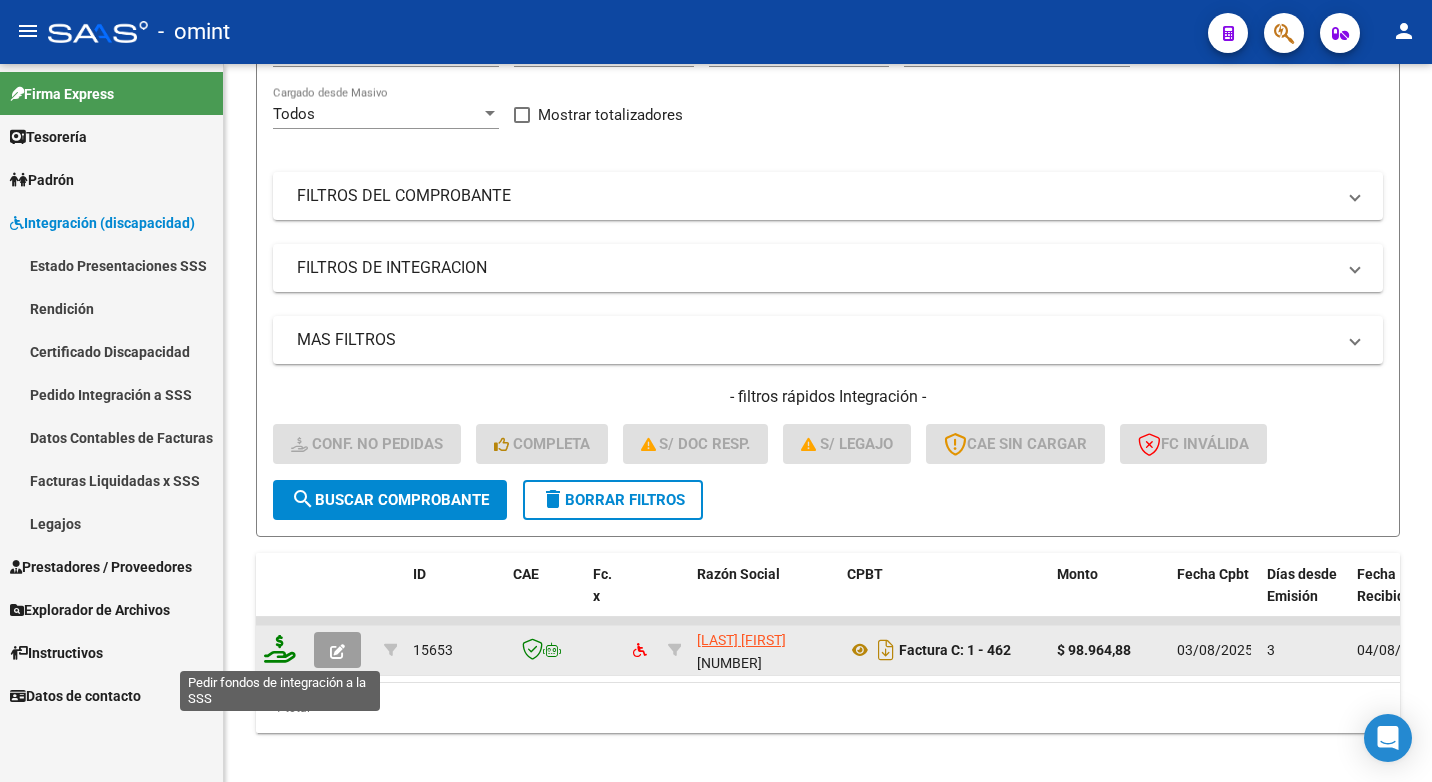click 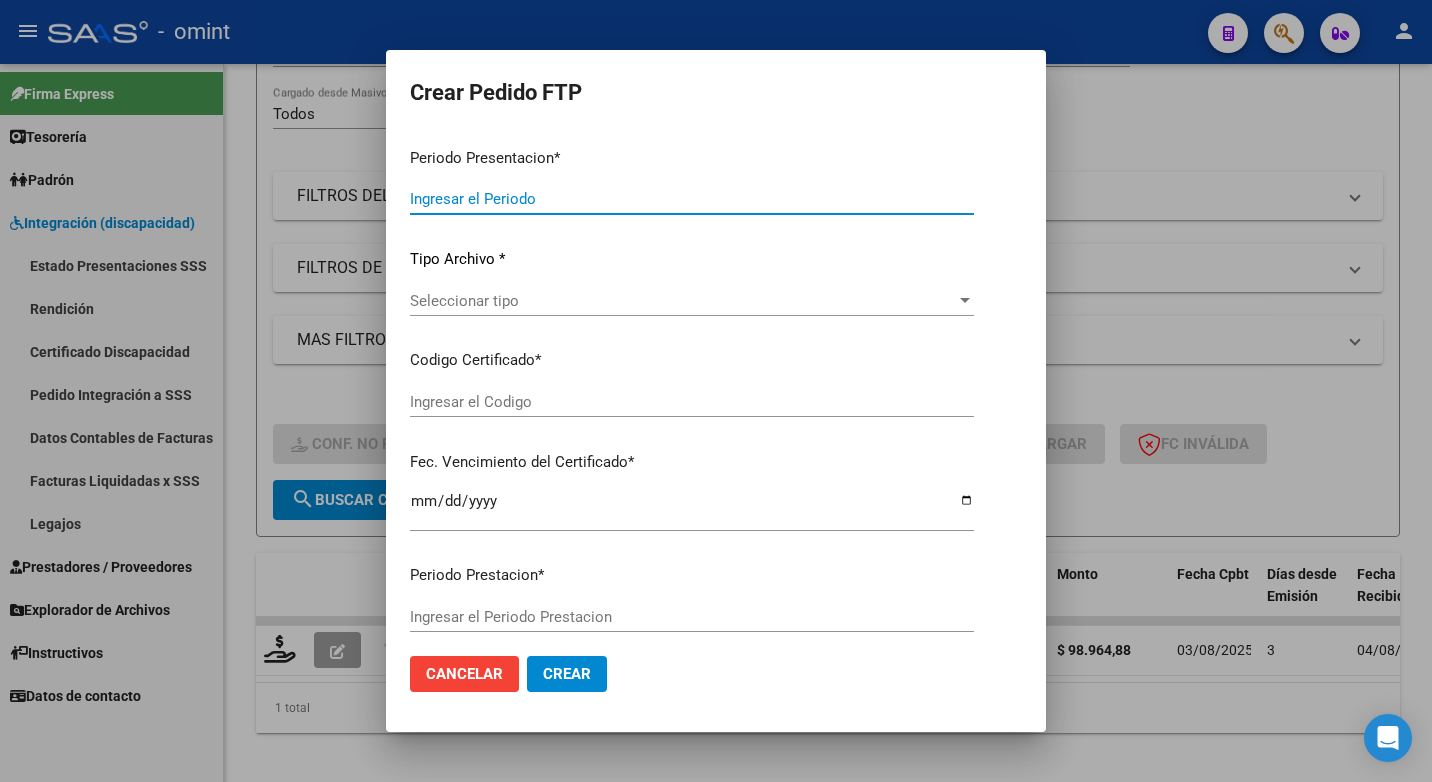 type on "202507" 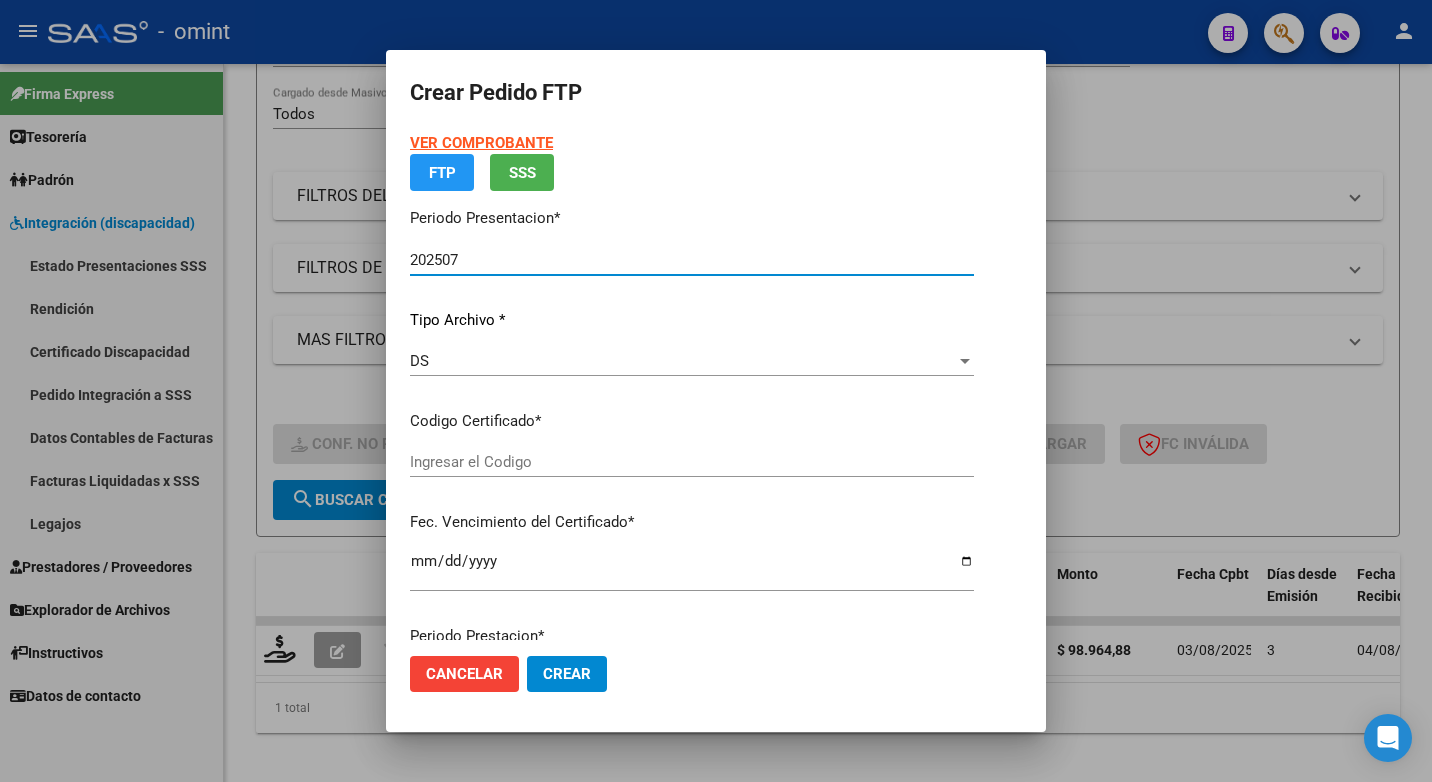 type on "7397727632" 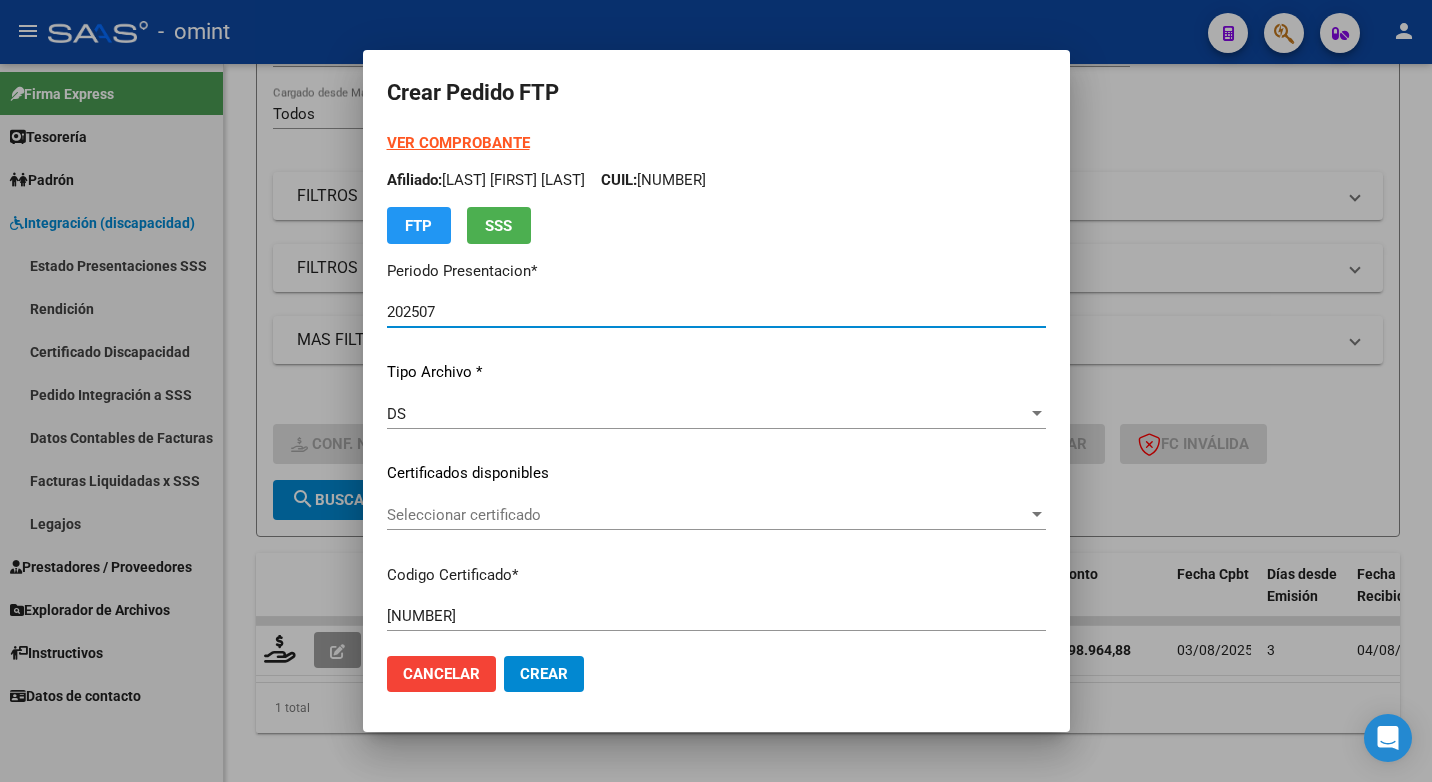 click at bounding box center (1037, 514) 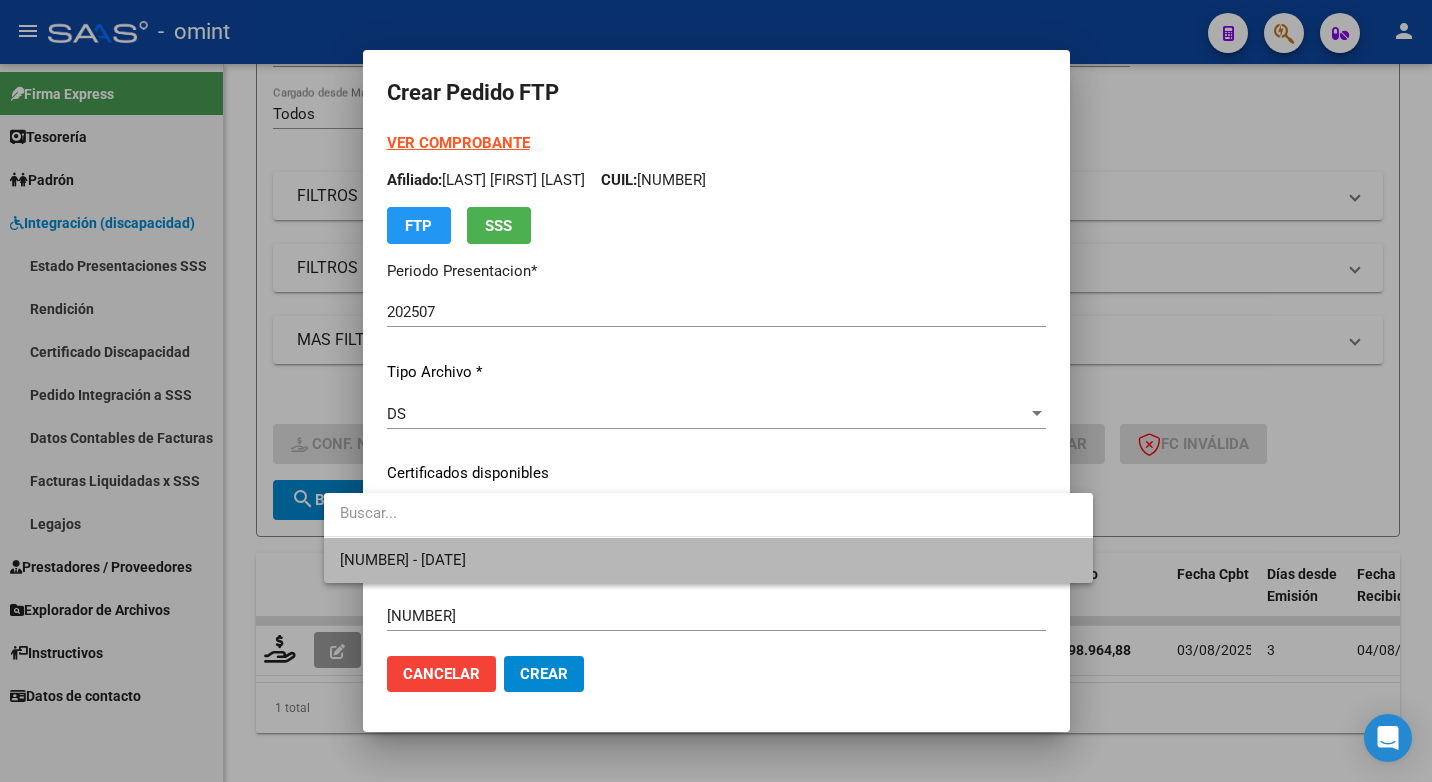 click on "7397727632 - 2026-01-15" at bounding box center [708, 560] 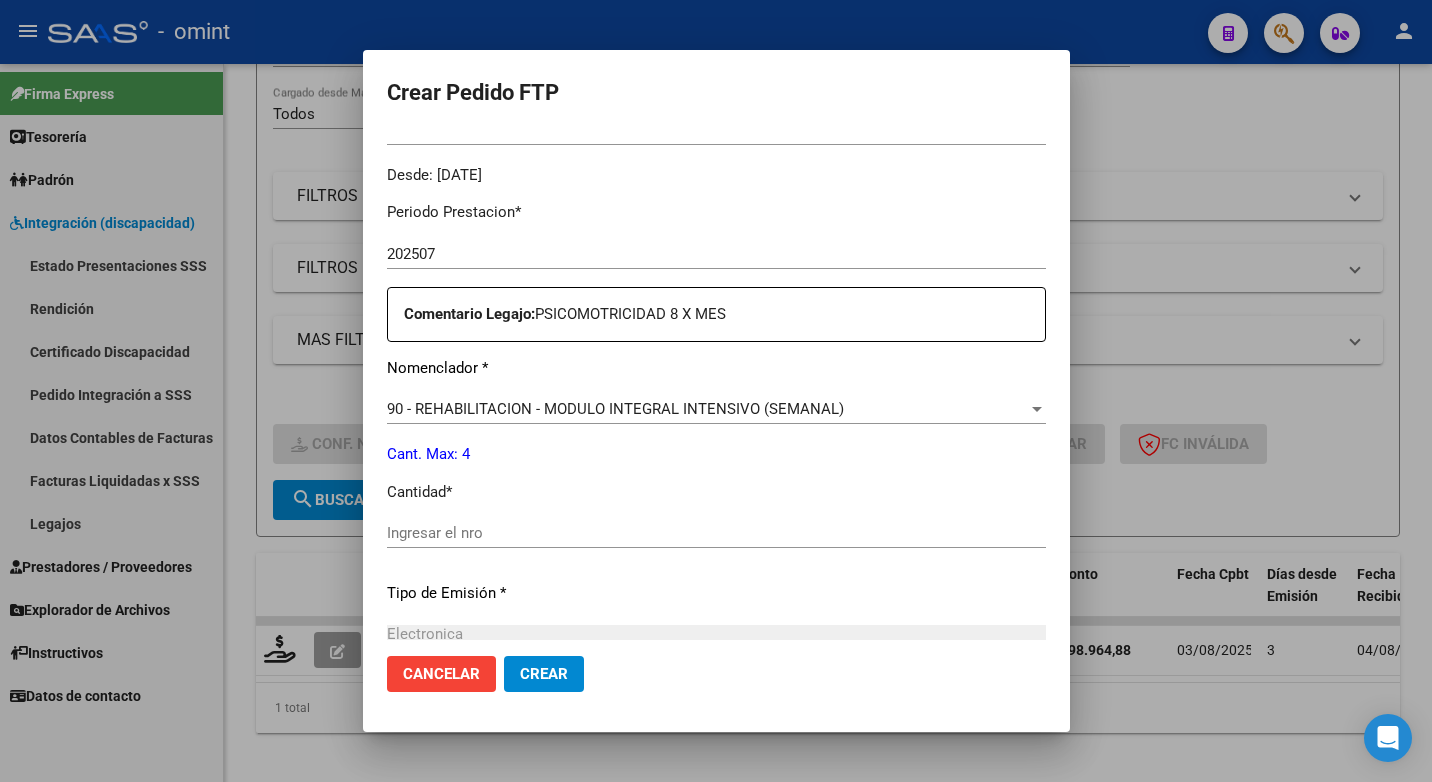 scroll, scrollTop: 700, scrollLeft: 0, axis: vertical 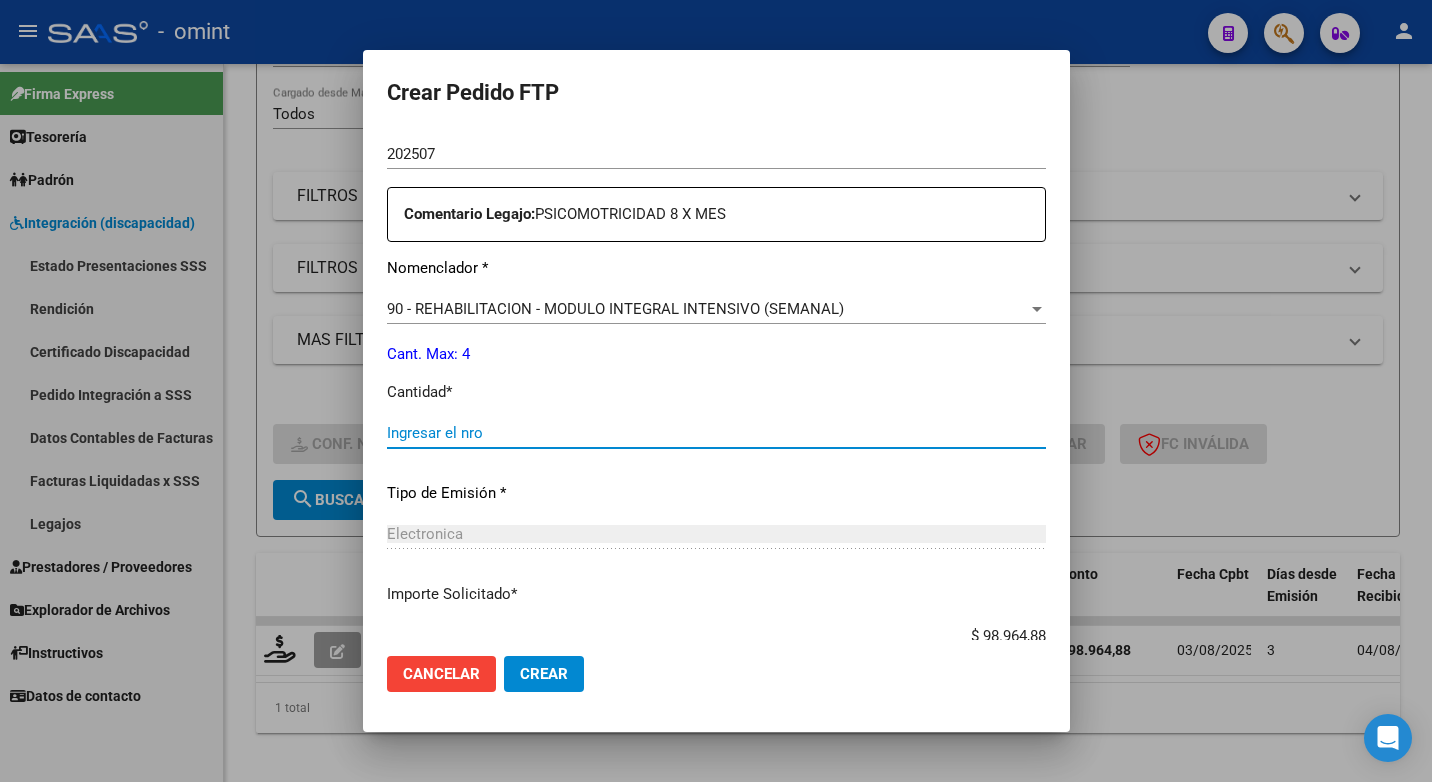 click on "Ingresar el nro" at bounding box center (716, 433) 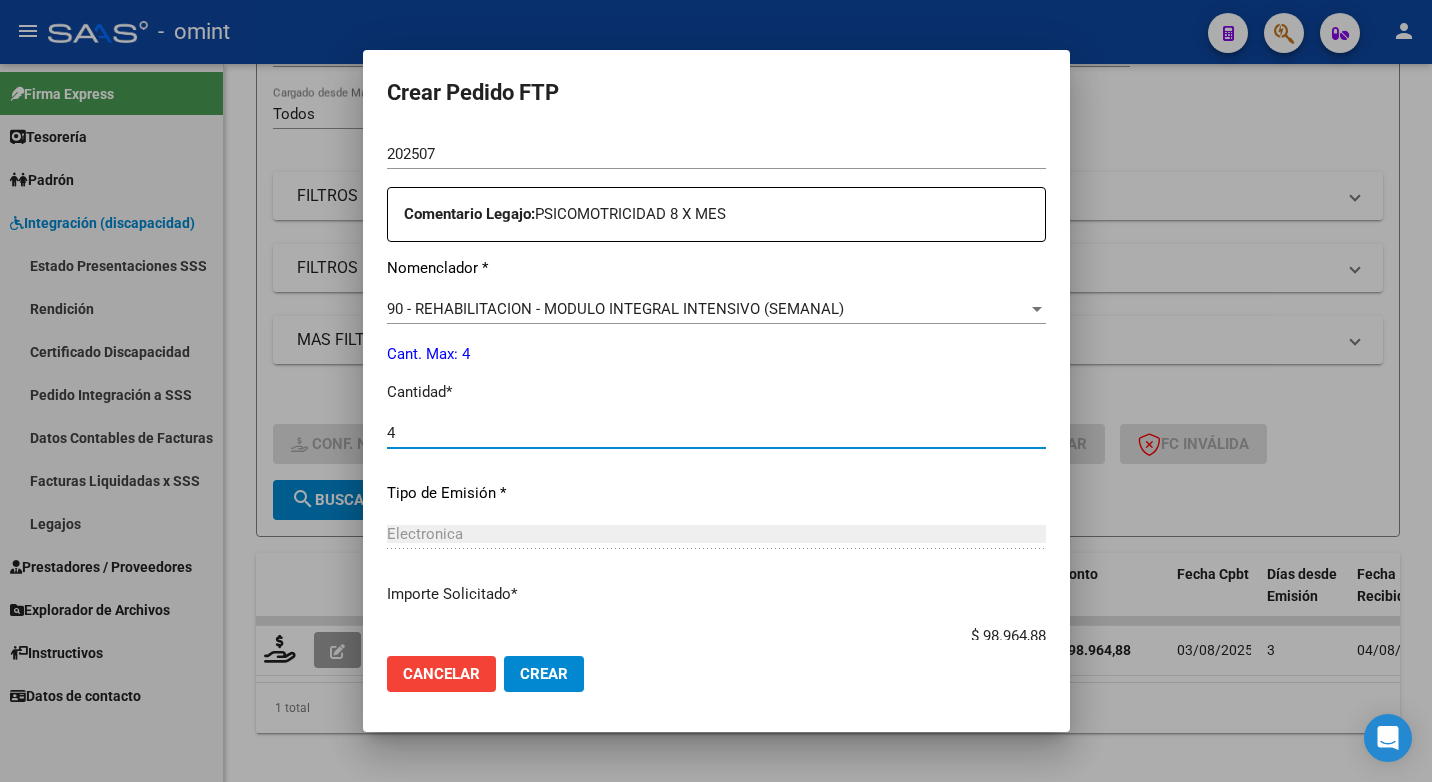 type on "4" 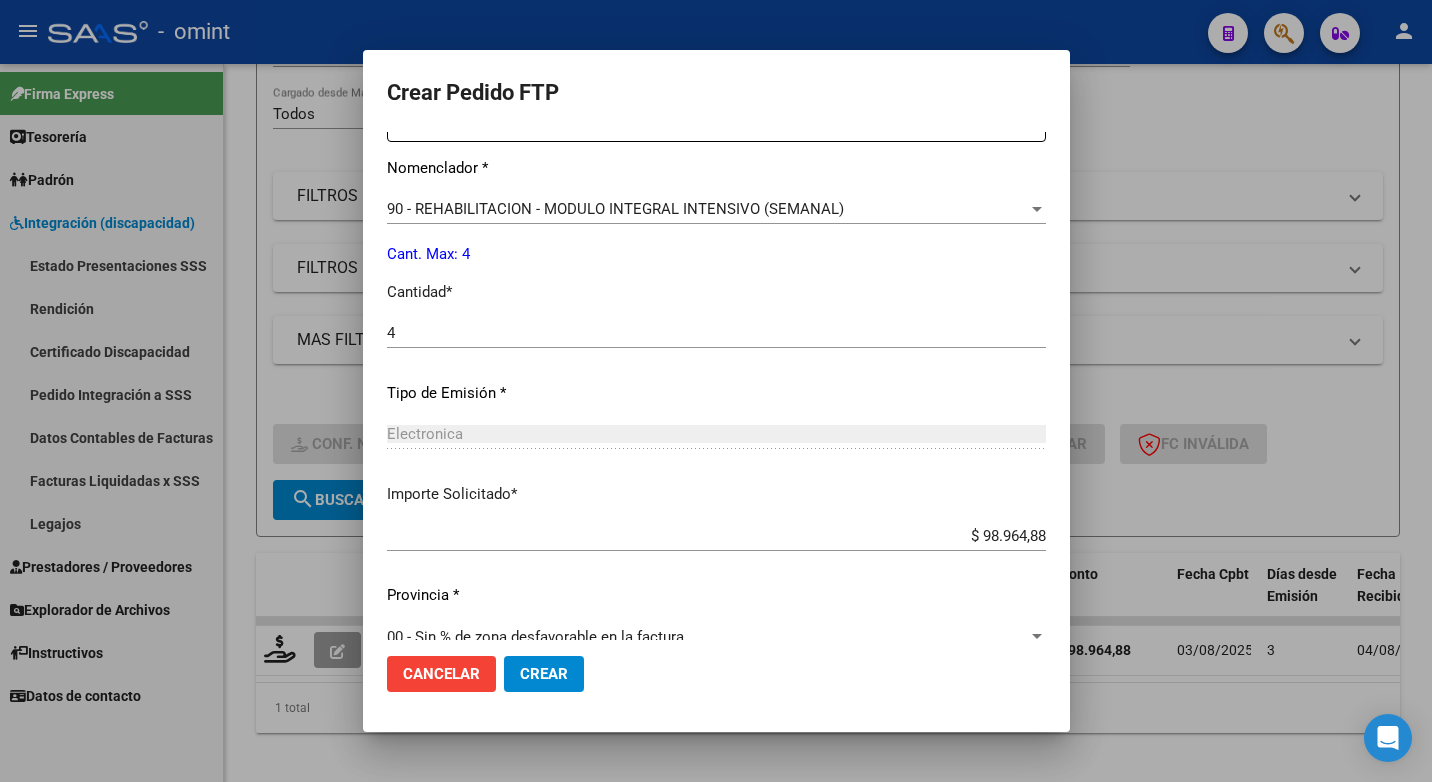 scroll, scrollTop: 831, scrollLeft: 0, axis: vertical 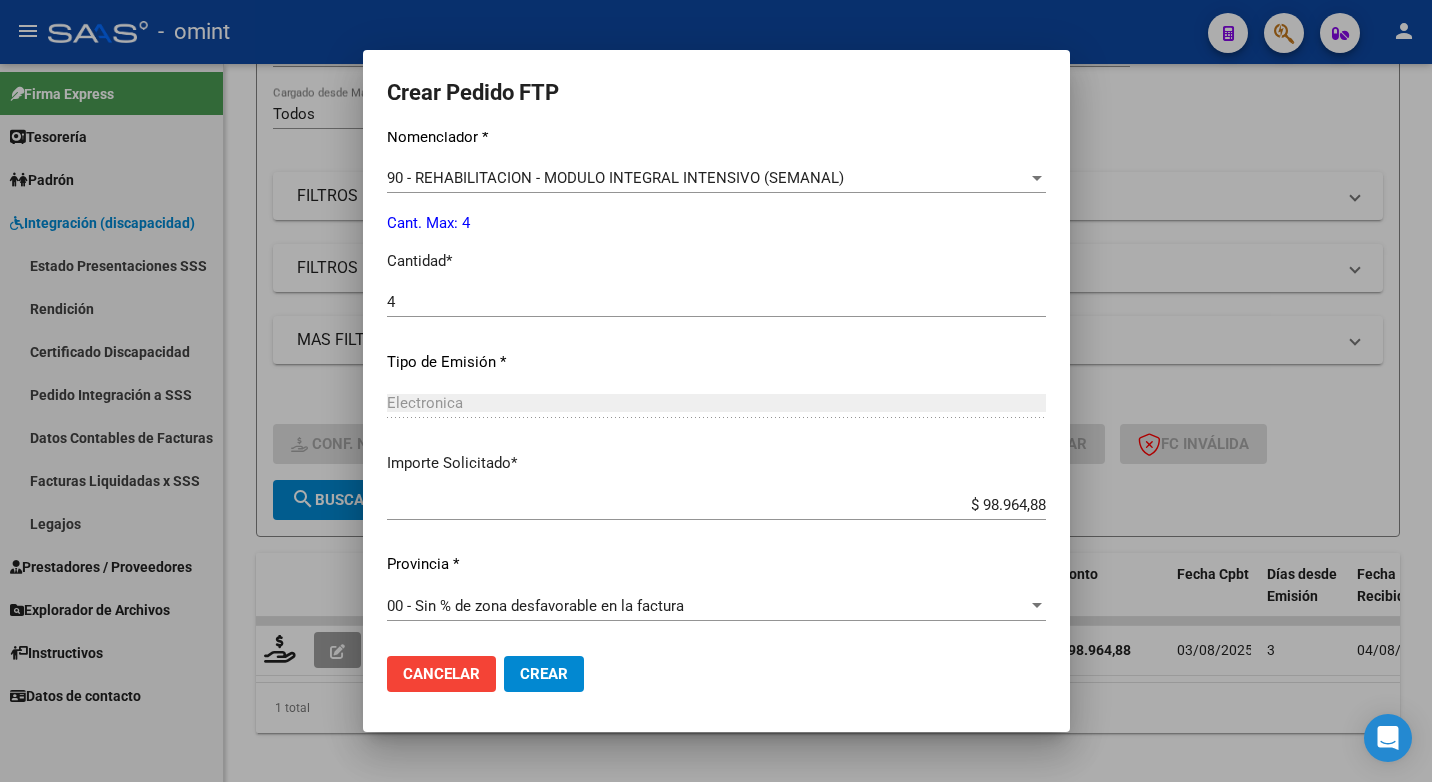 click on "Crear" 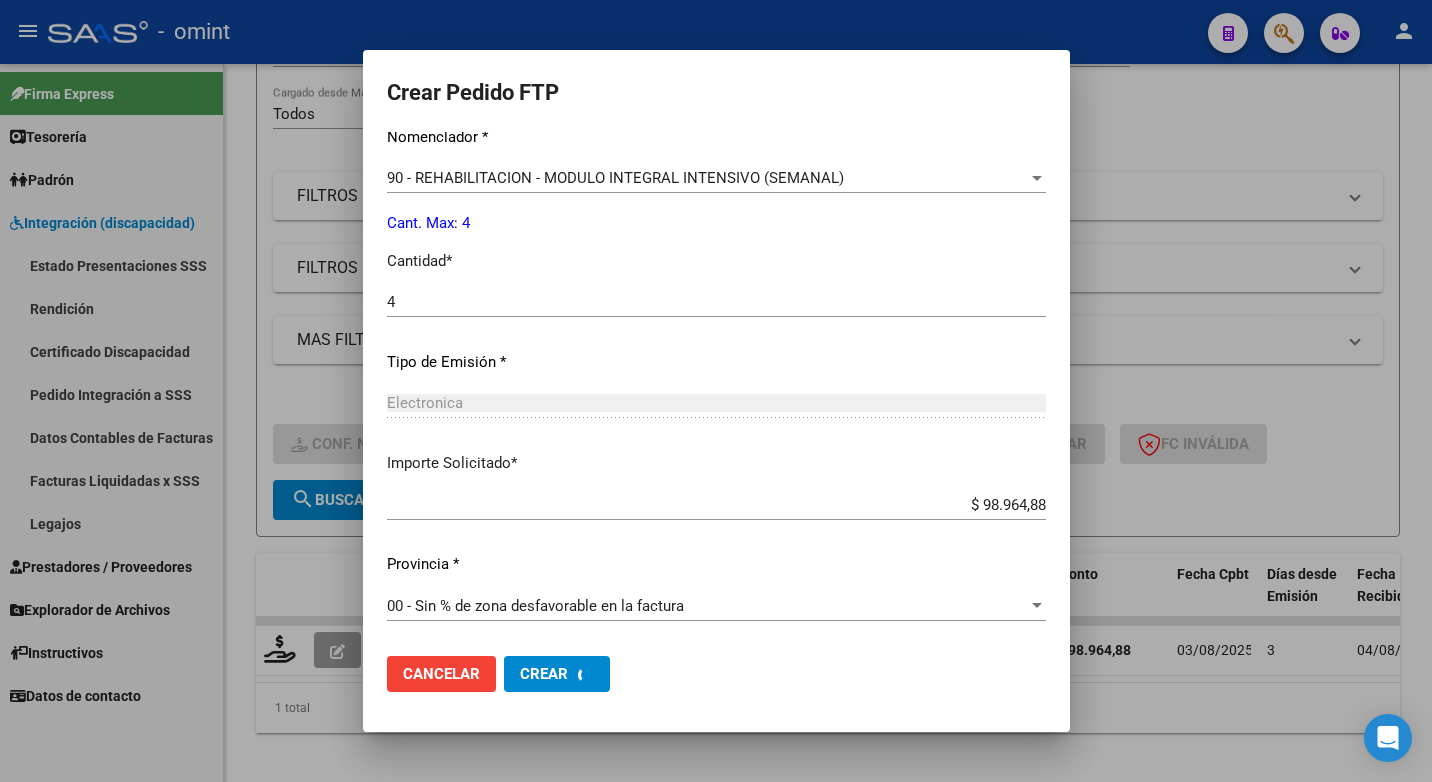 scroll, scrollTop: 0, scrollLeft: 0, axis: both 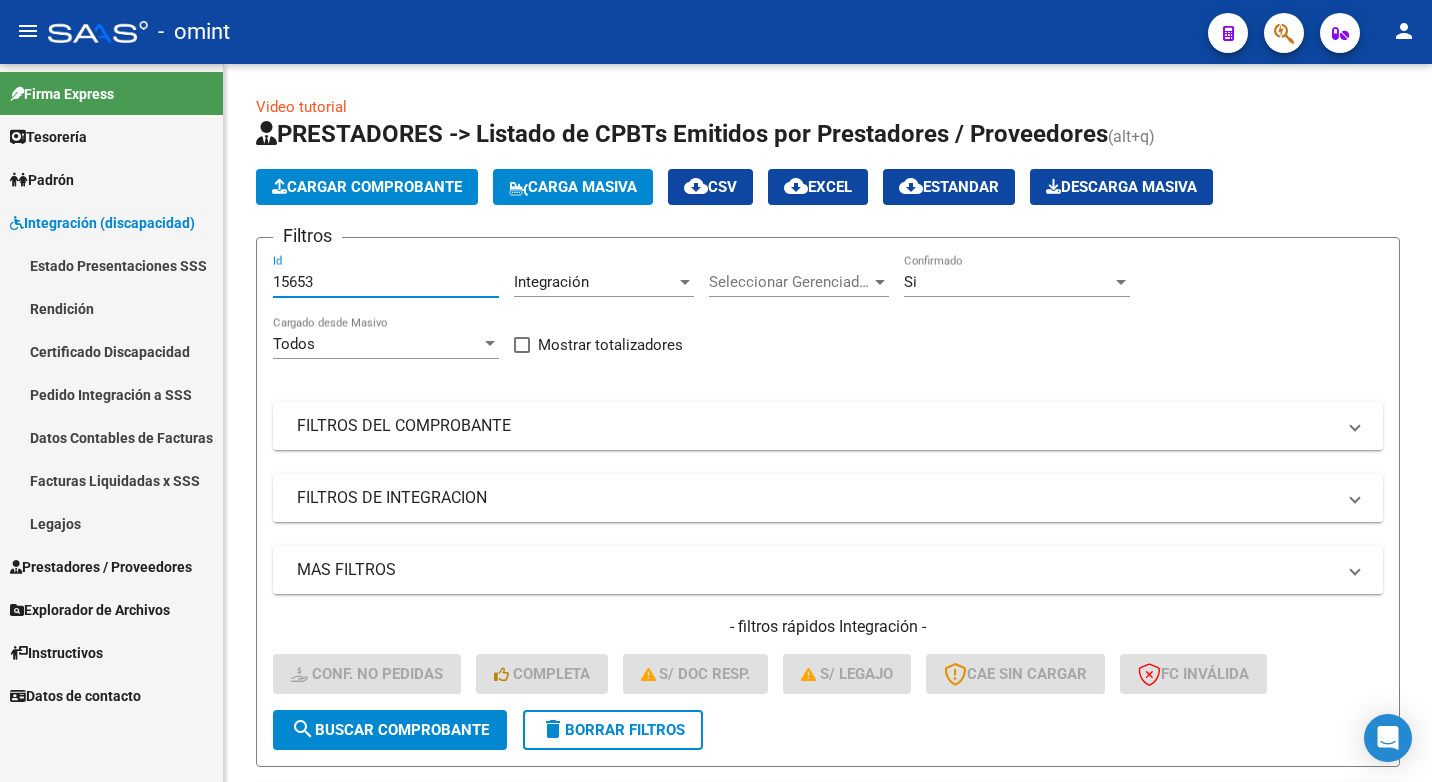 drag, startPoint x: 348, startPoint y: 287, endPoint x: 0, endPoint y: 256, distance: 349.37802 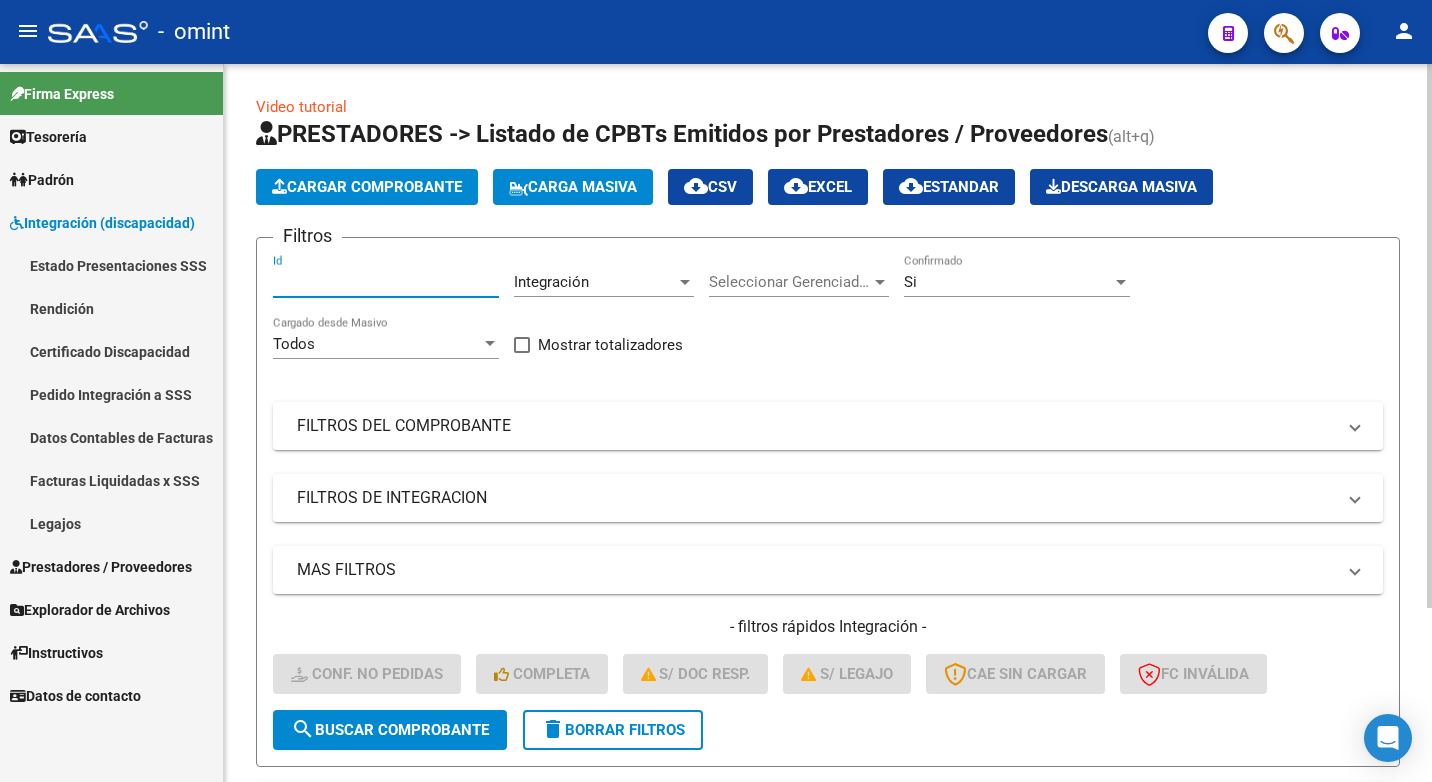 paste on "14739" 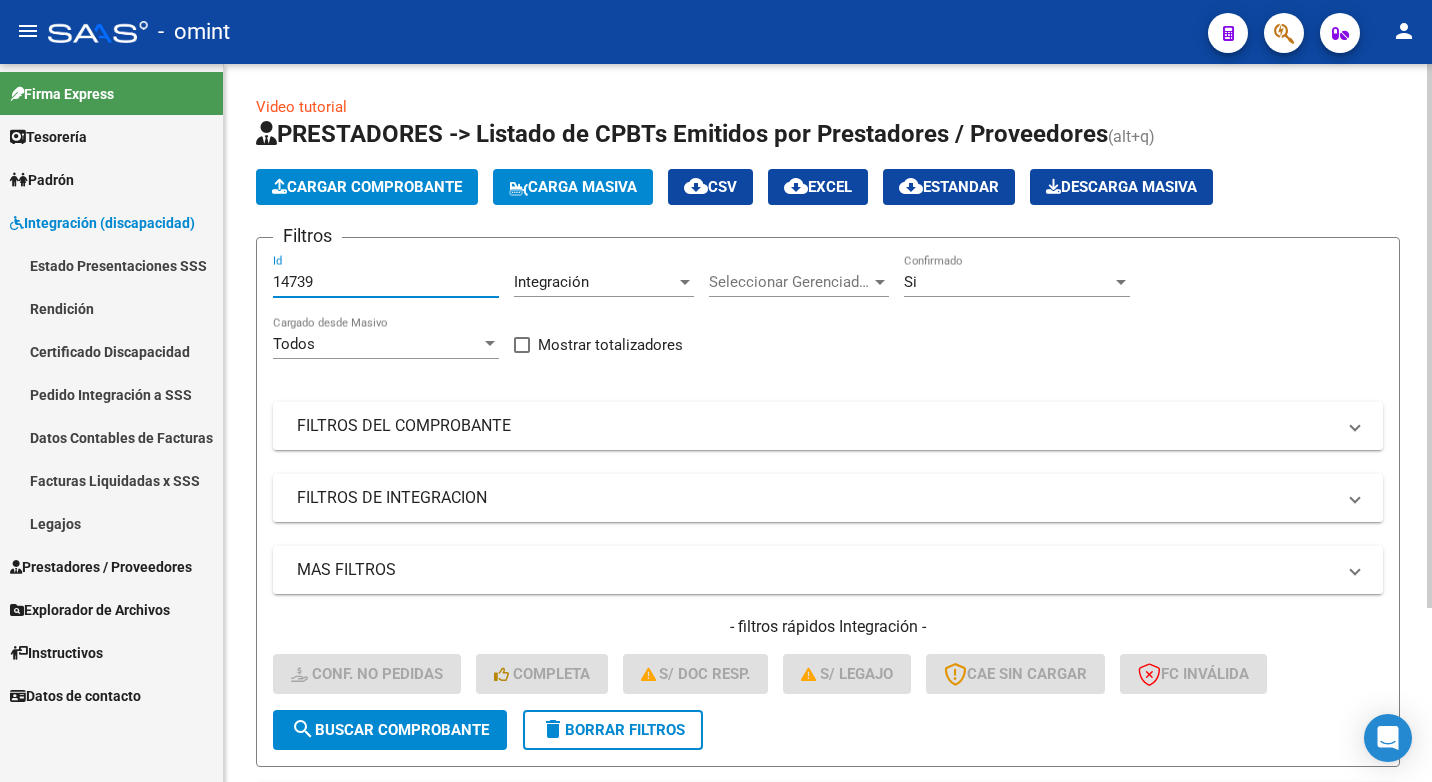 type on "14739" 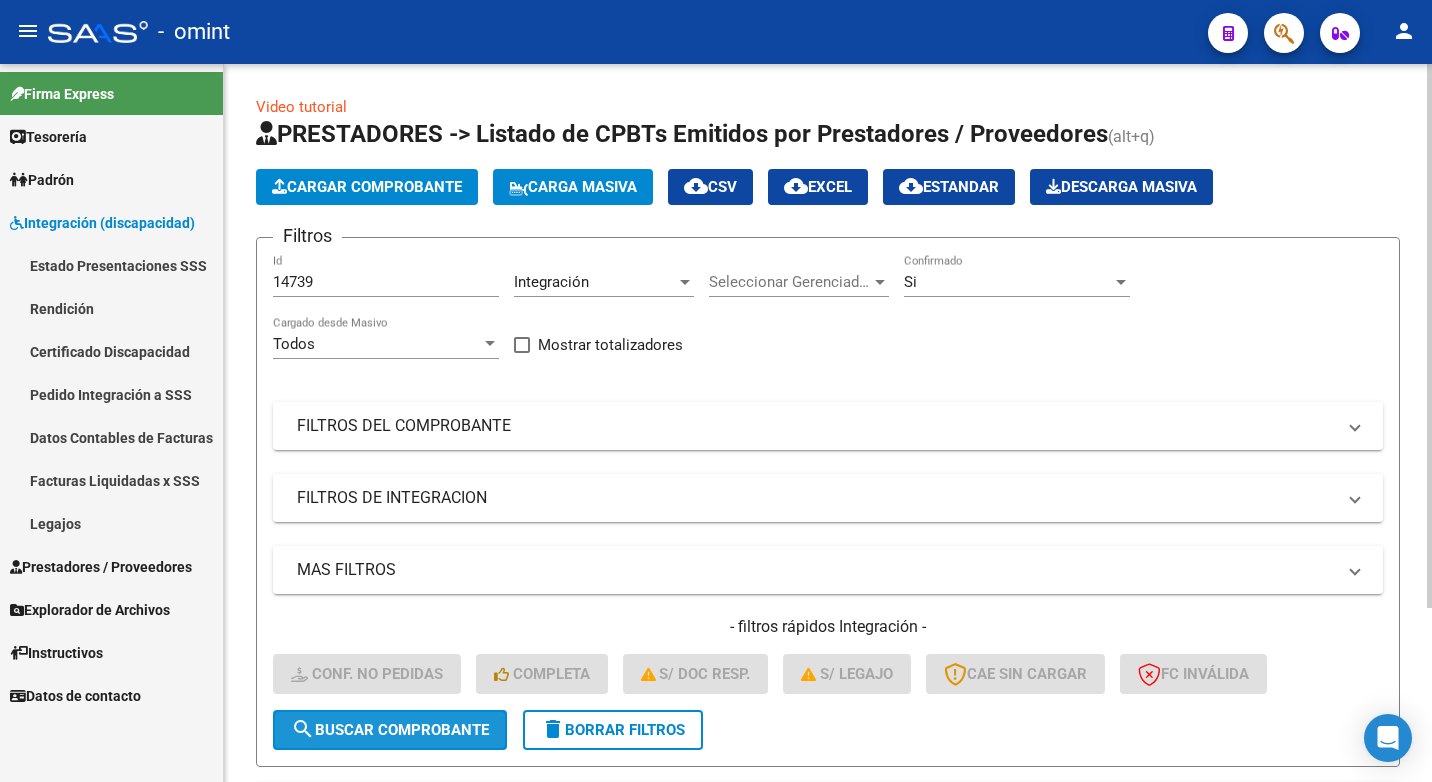 click on "search  Buscar Comprobante" 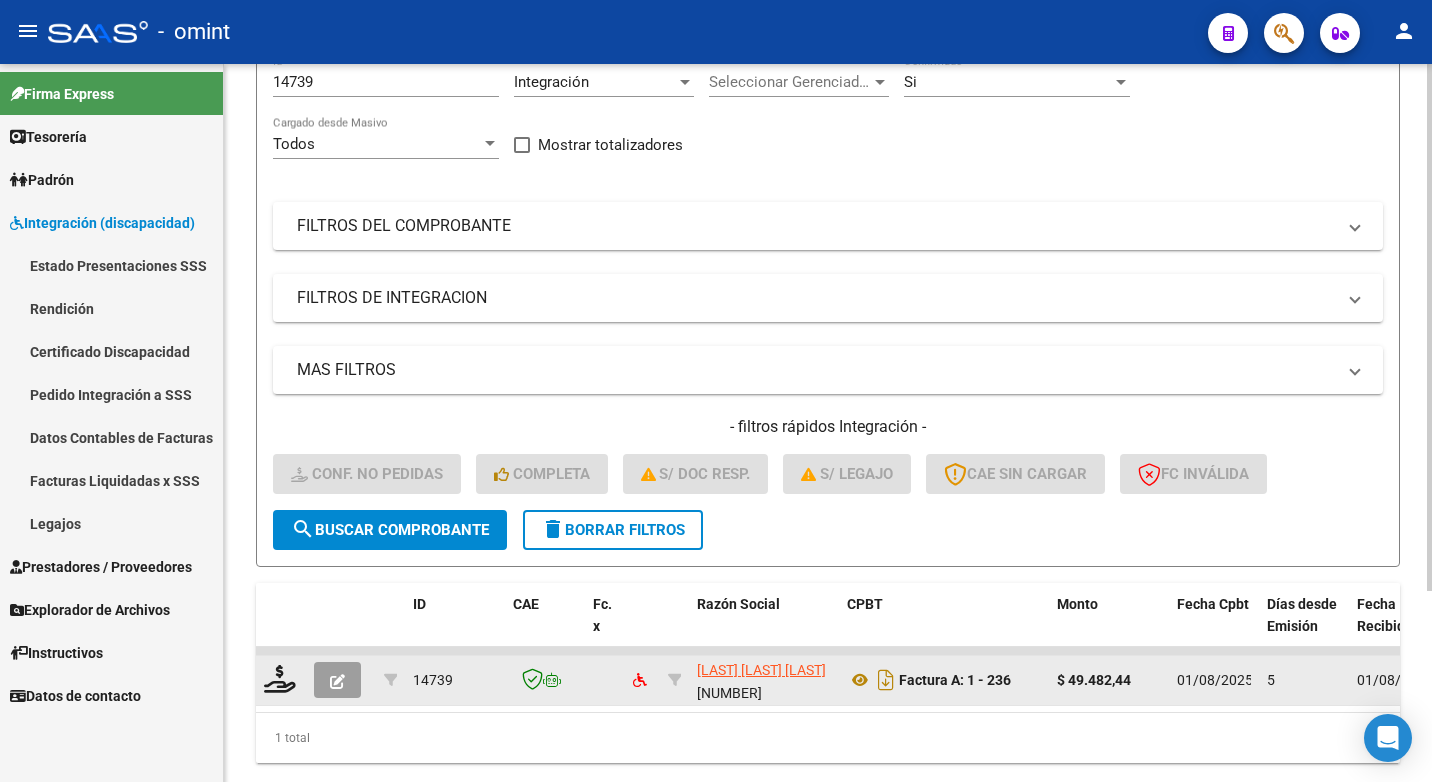 scroll, scrollTop: 260, scrollLeft: 0, axis: vertical 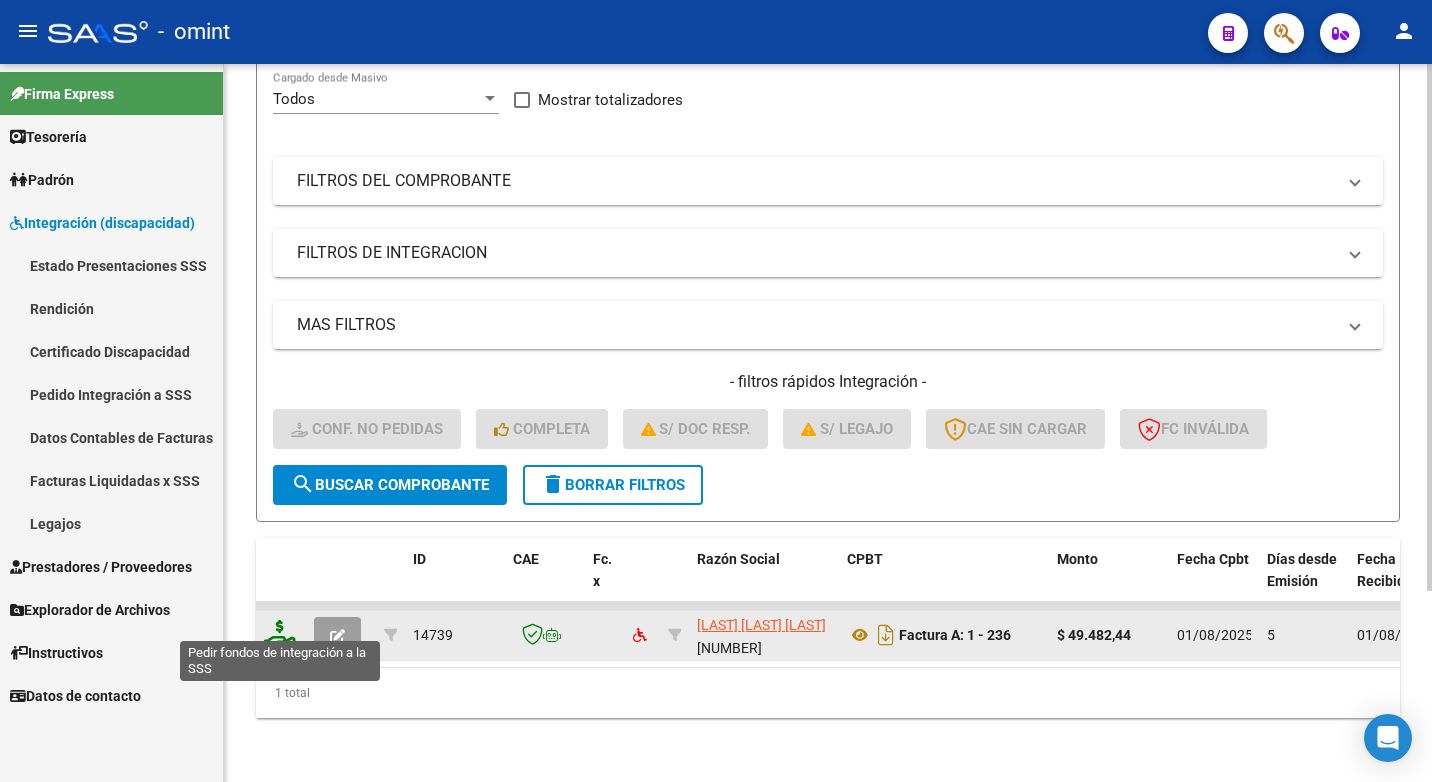 click 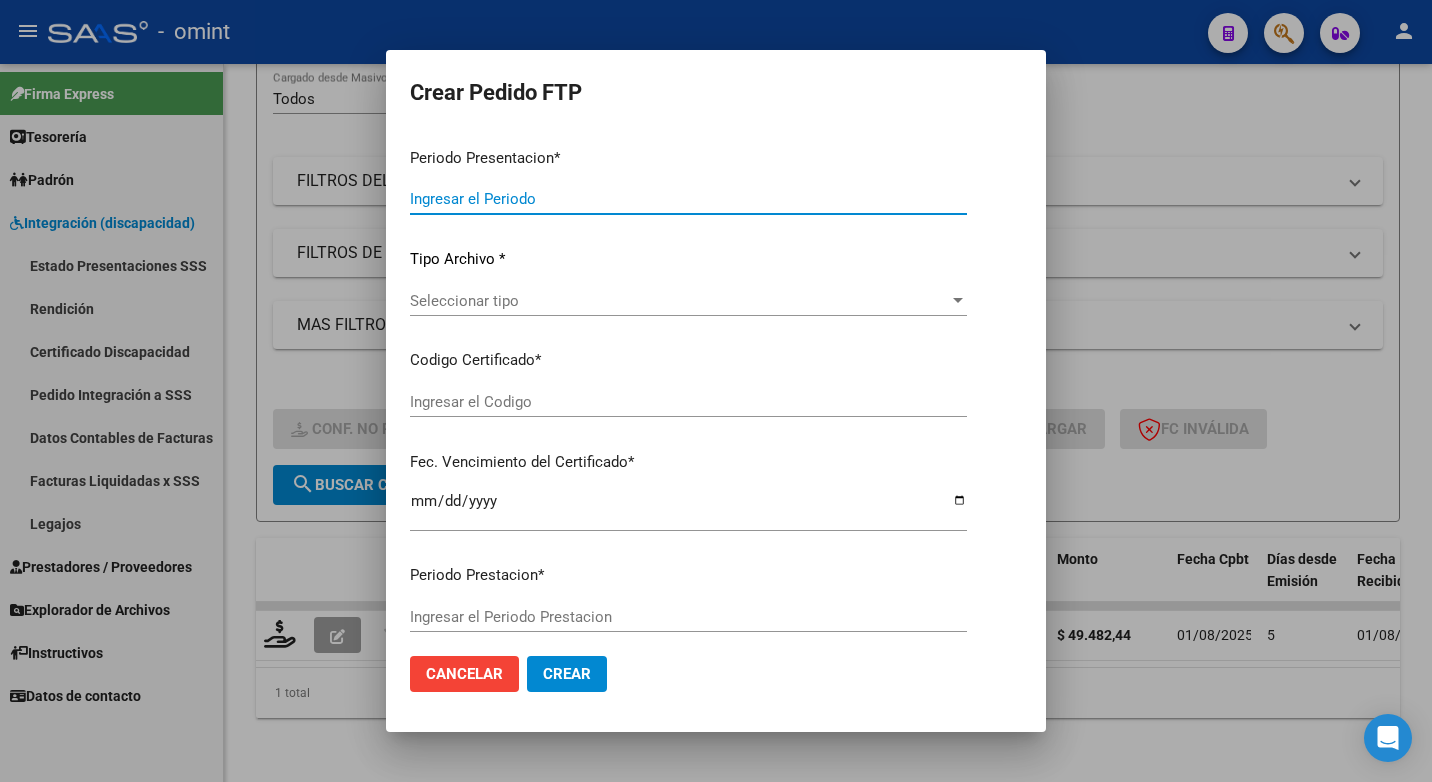 type on "202507" 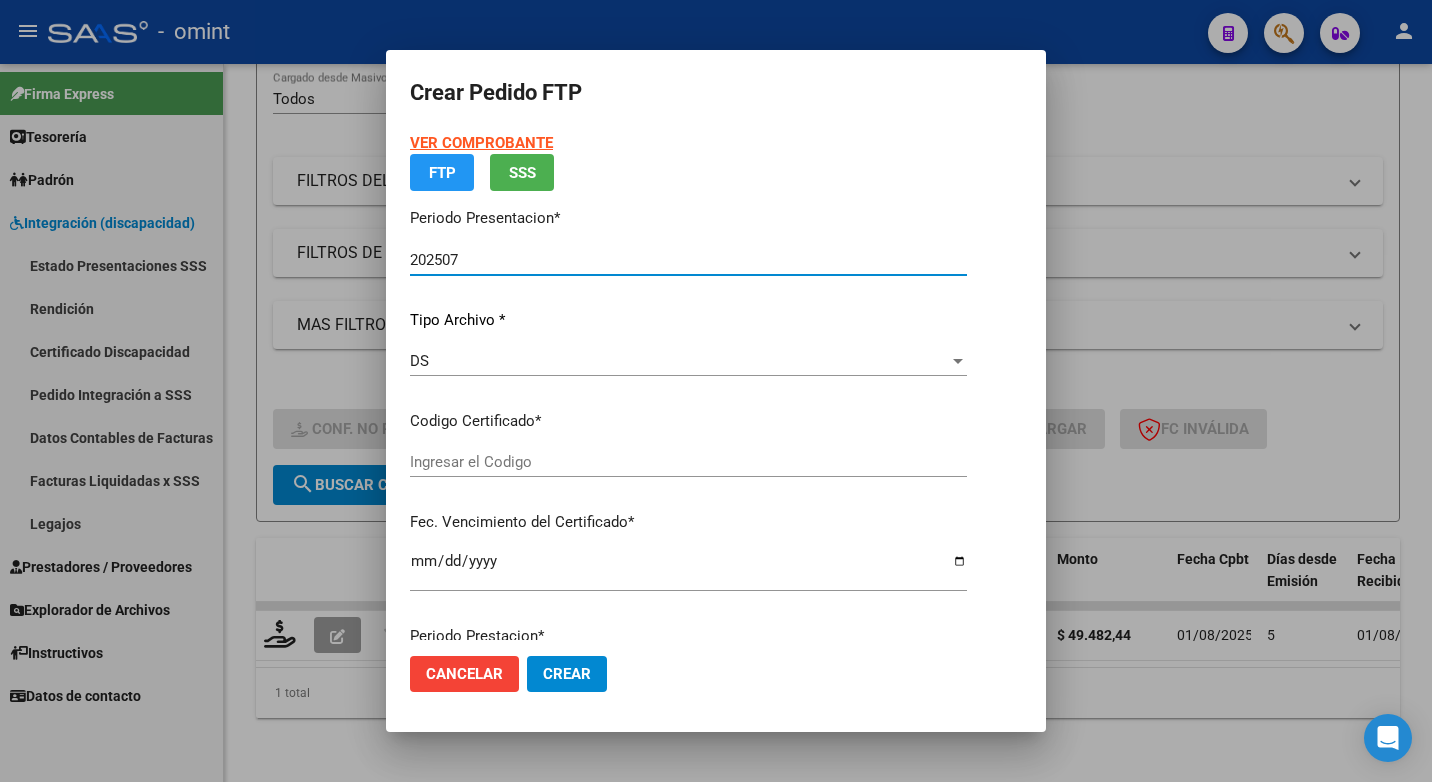 type on "7397727632" 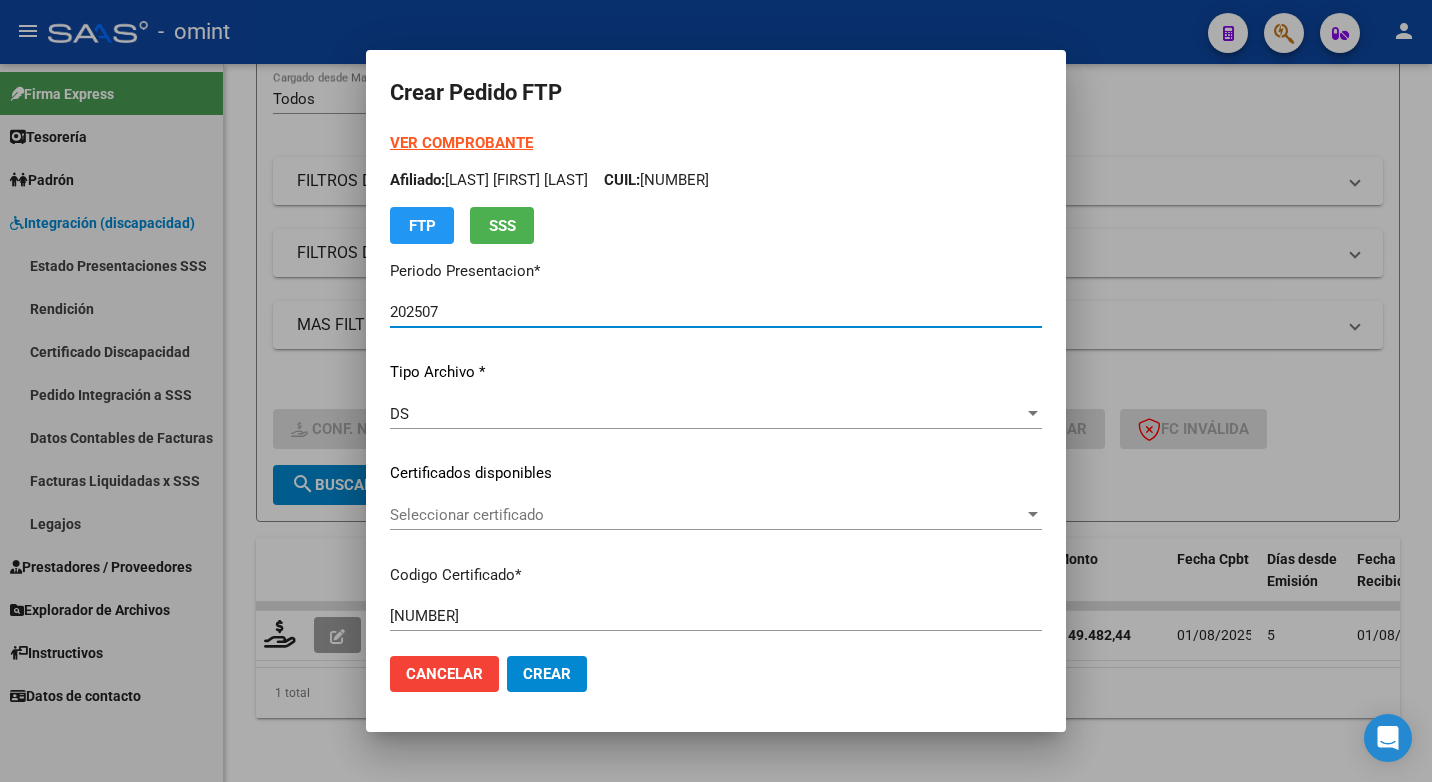 click at bounding box center [1033, 515] 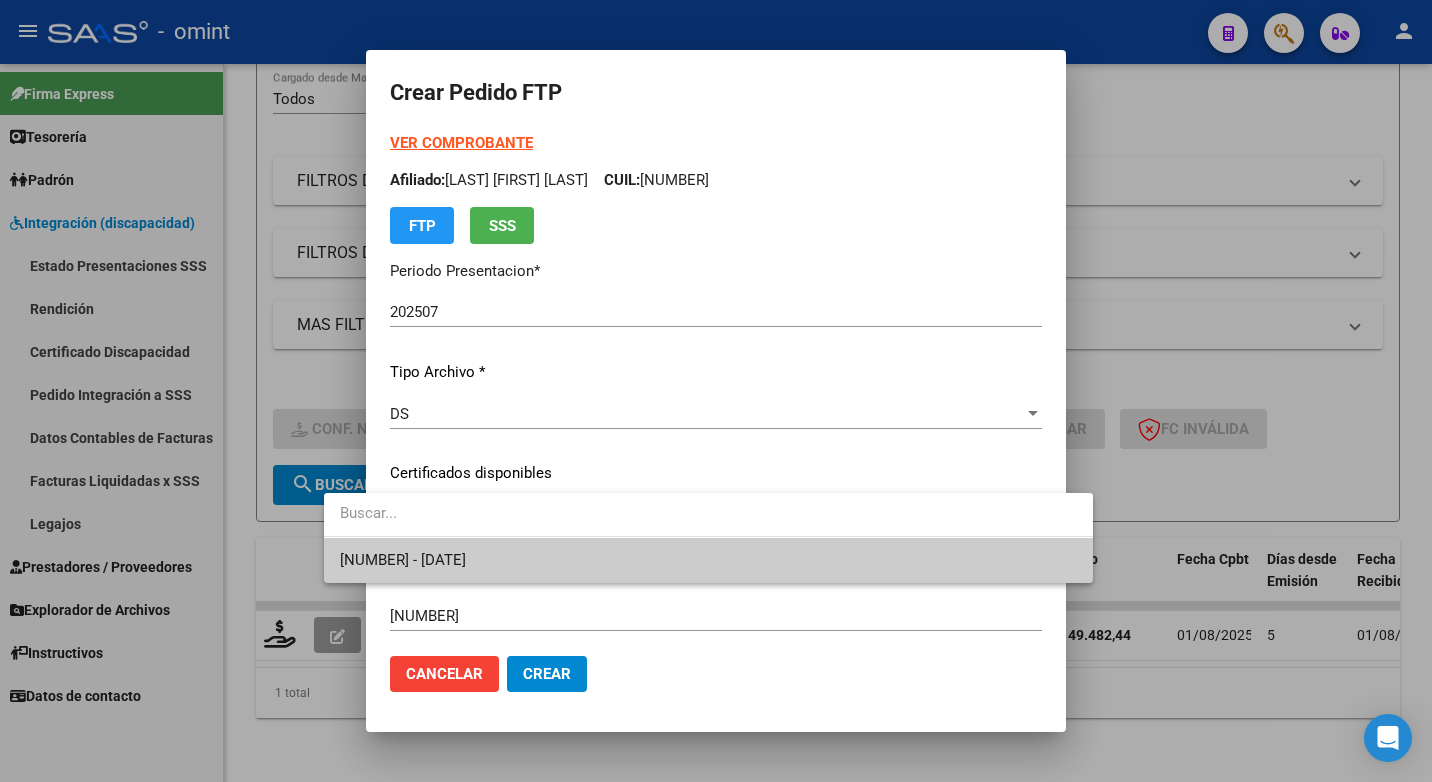 click on "7397727632 - 2026-01-15" at bounding box center (708, 560) 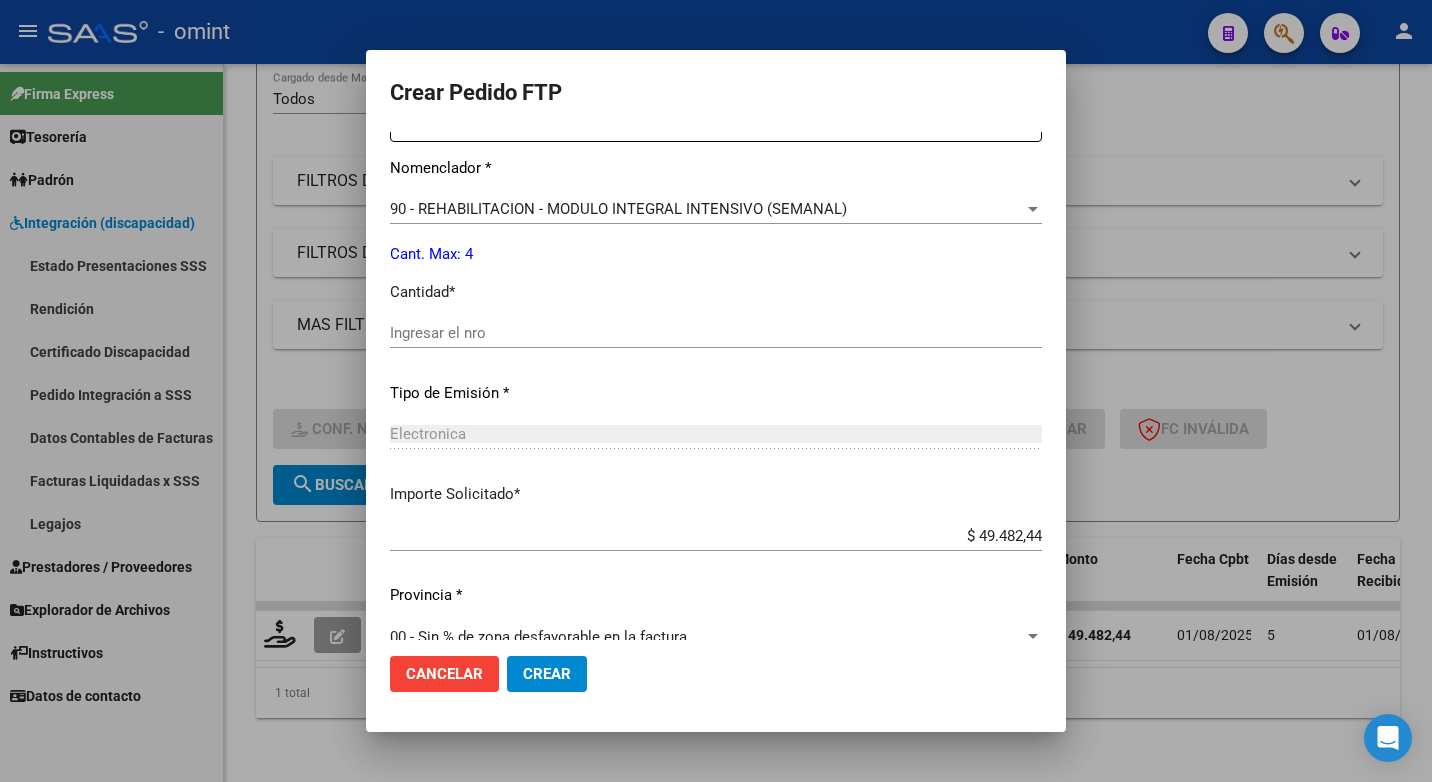 scroll, scrollTop: 831, scrollLeft: 0, axis: vertical 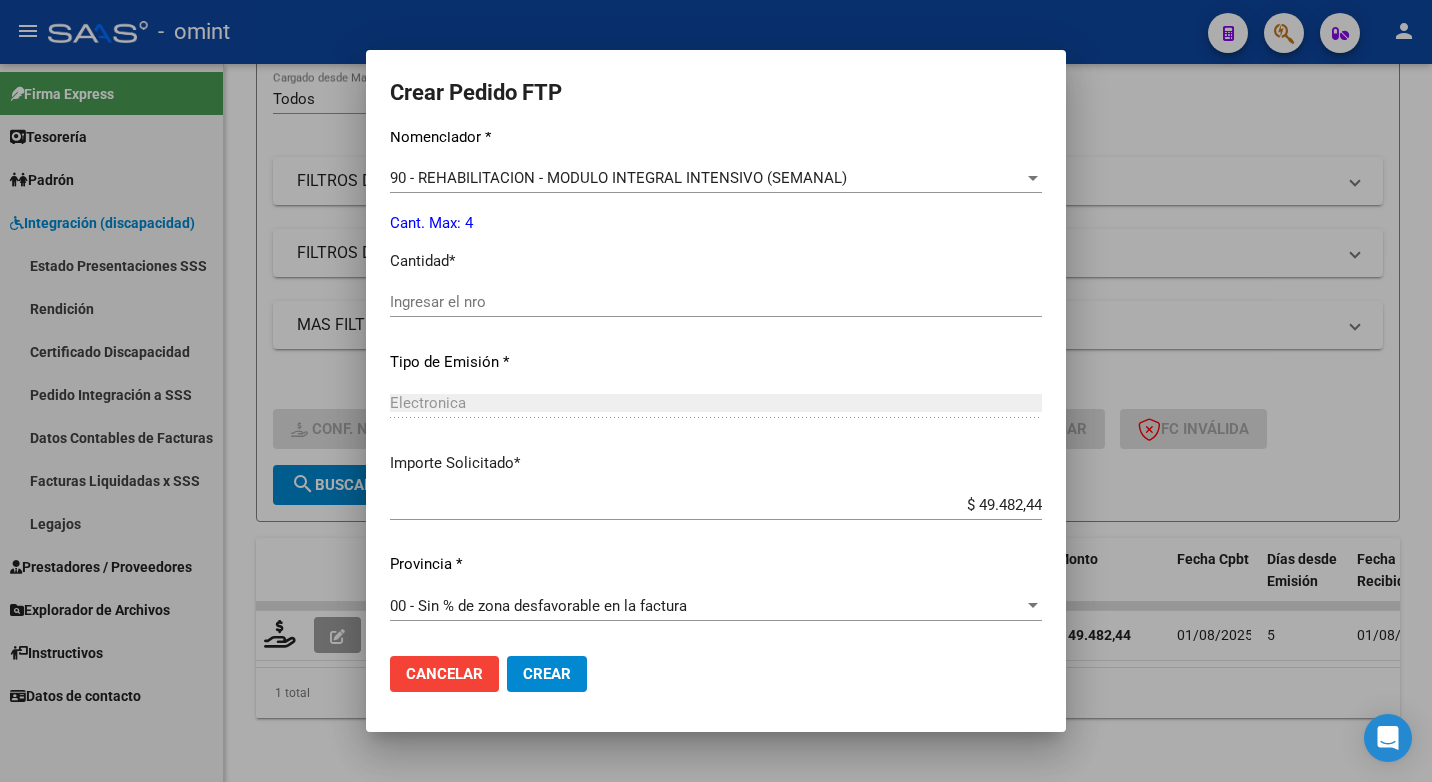 click on "Ingresar el nro" at bounding box center [716, 302] 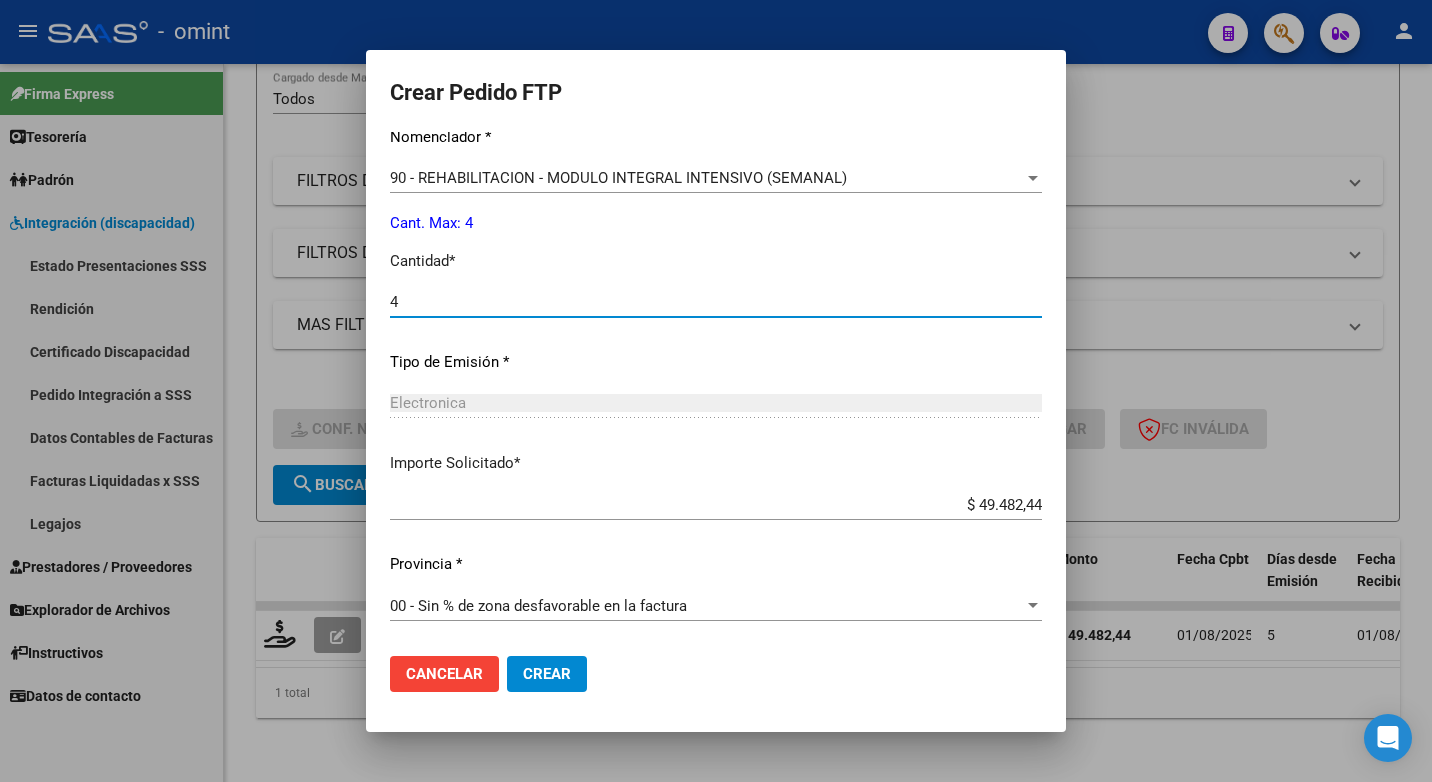 type on "4" 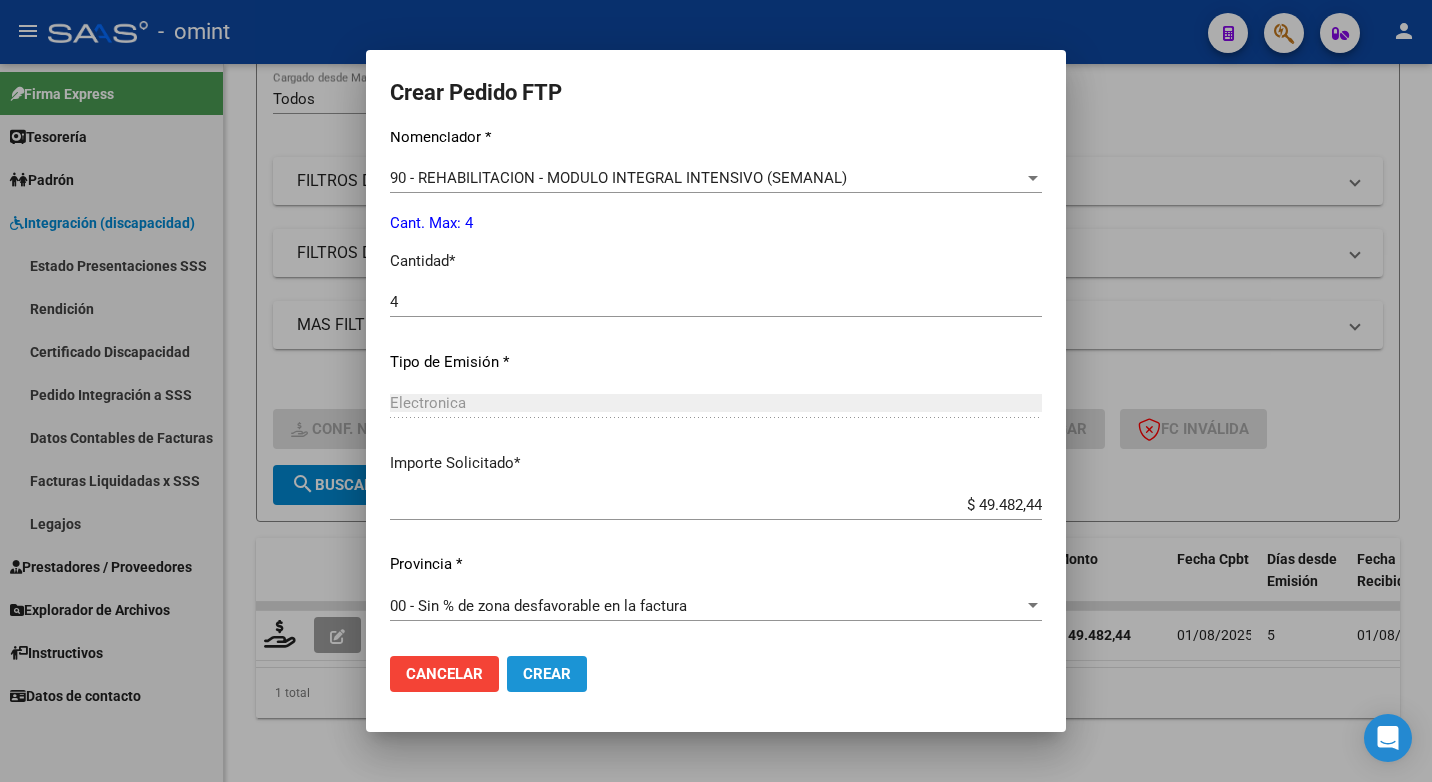 click on "Crear" 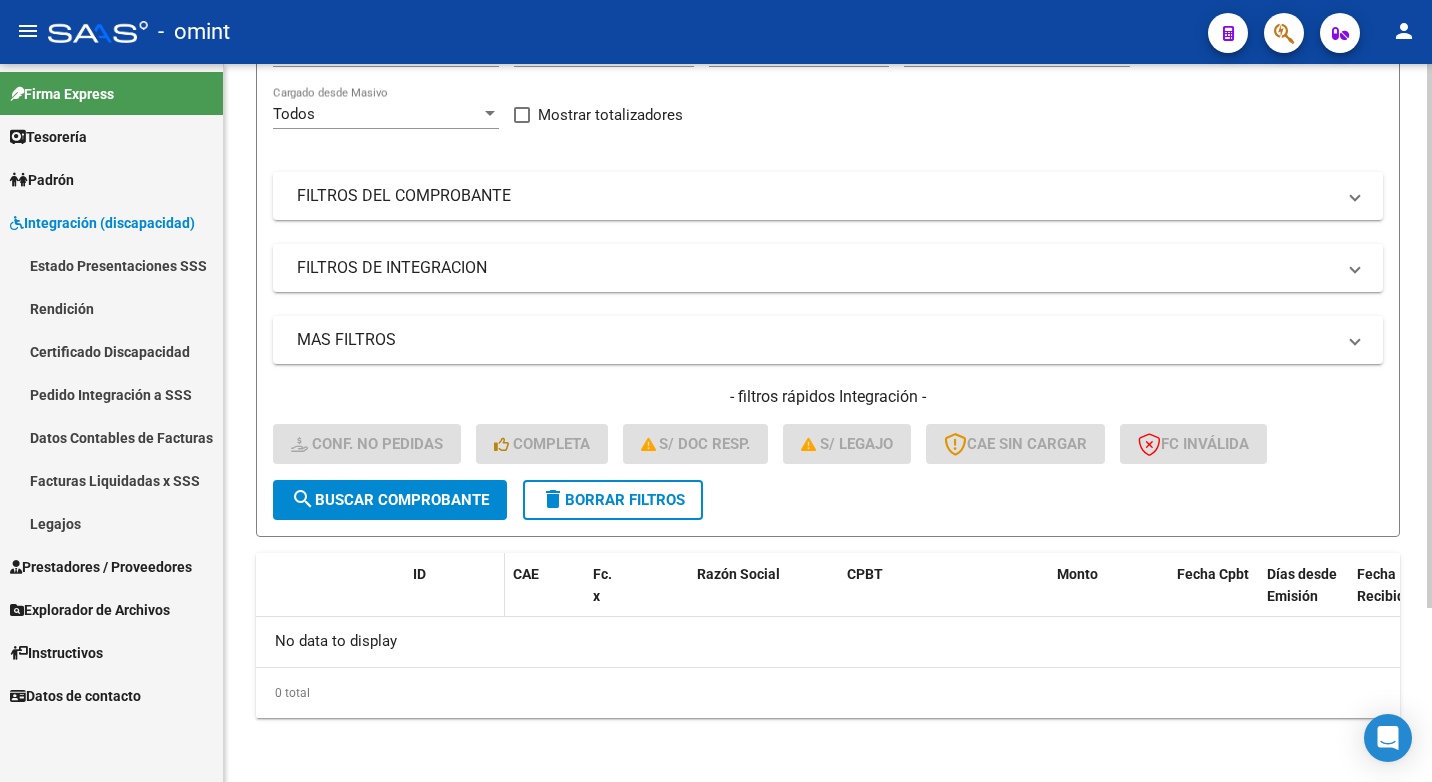 scroll, scrollTop: 0, scrollLeft: 0, axis: both 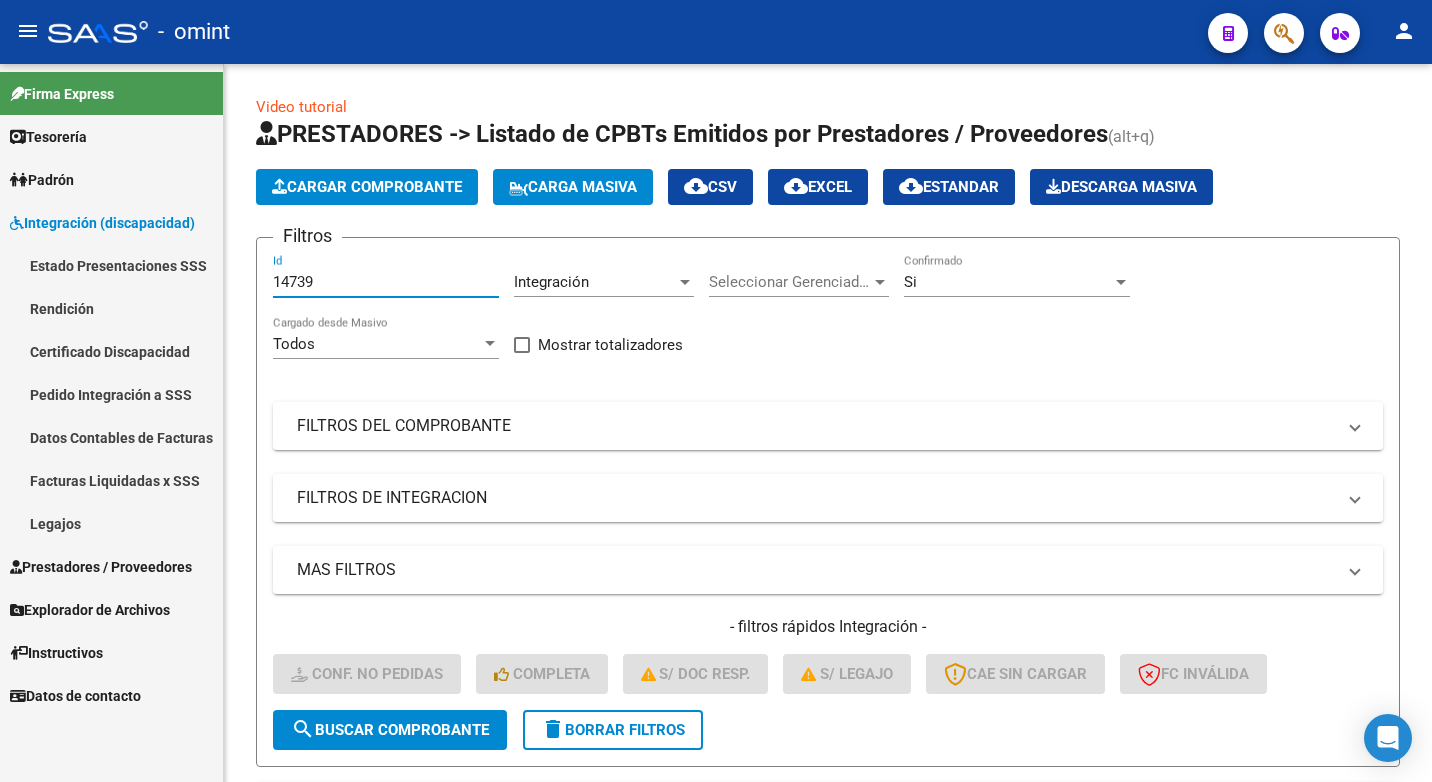 drag, startPoint x: 330, startPoint y: 282, endPoint x: 145, endPoint y: 238, distance: 190.16046 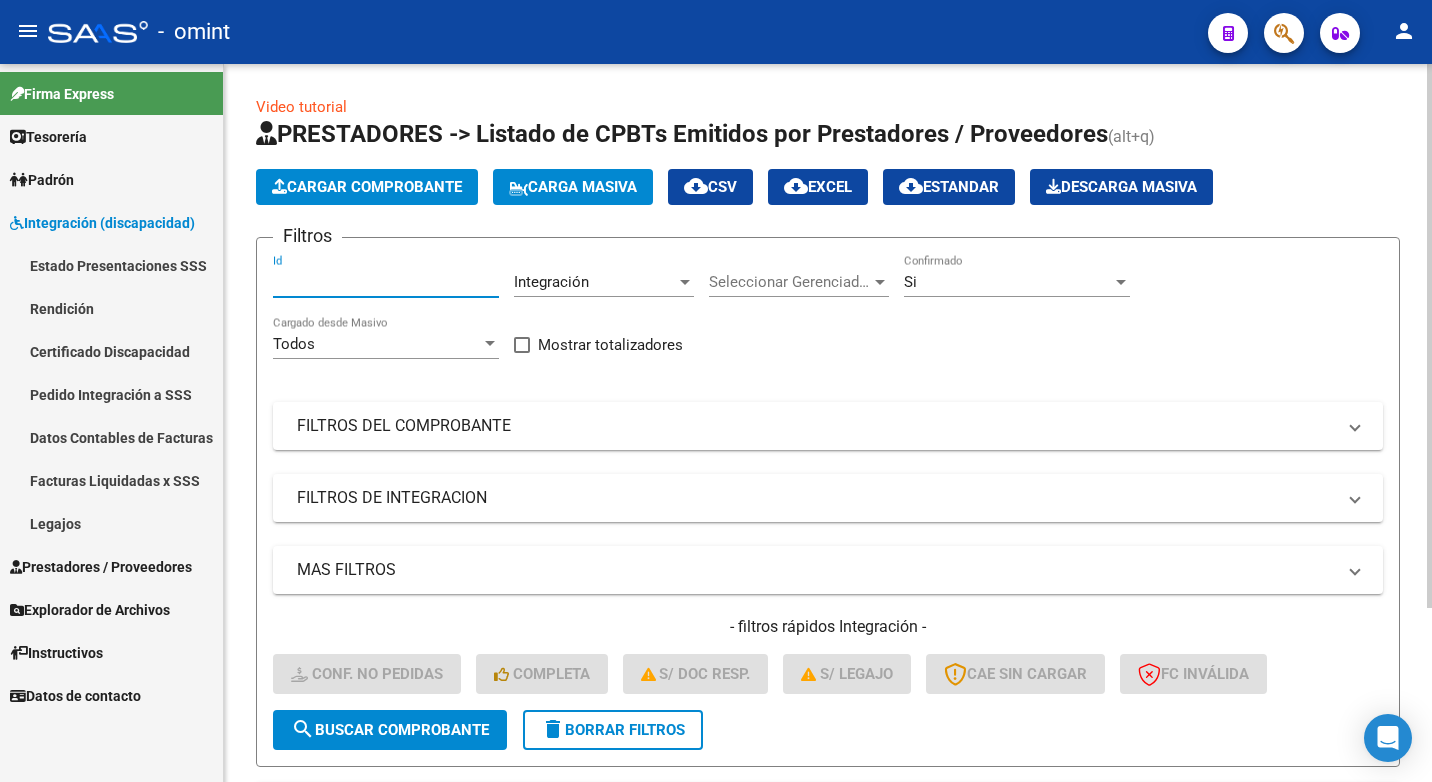 paste on "16480" 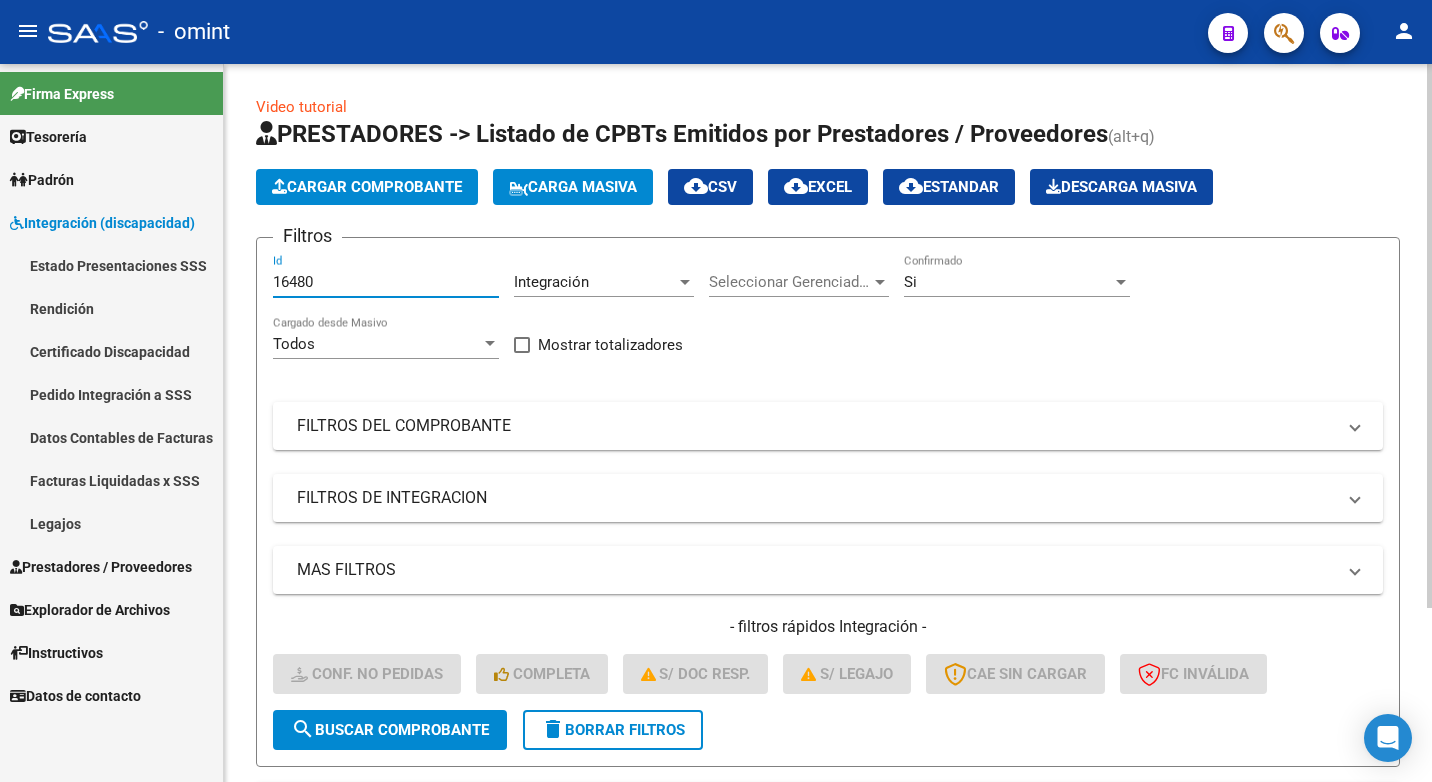 type on "16480" 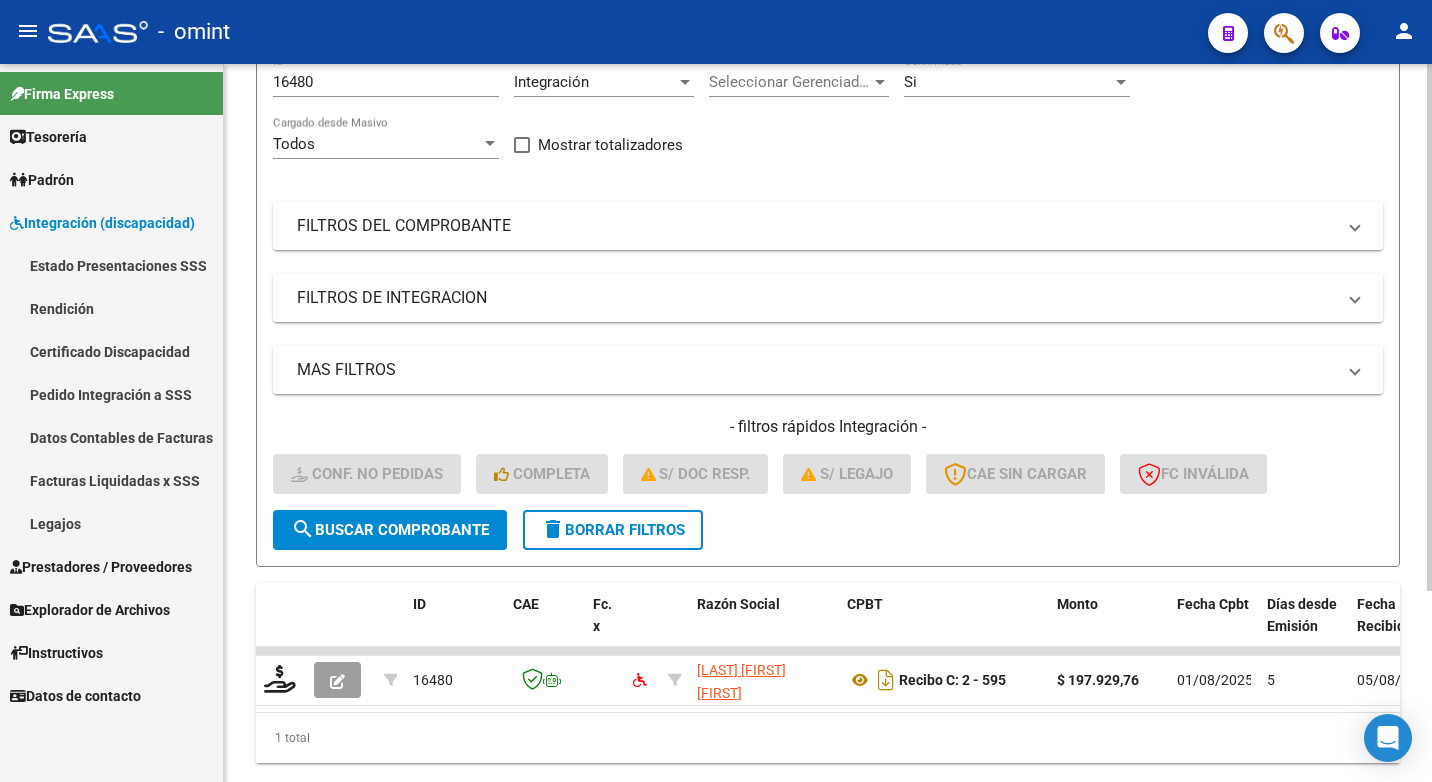 scroll, scrollTop: 260, scrollLeft: 0, axis: vertical 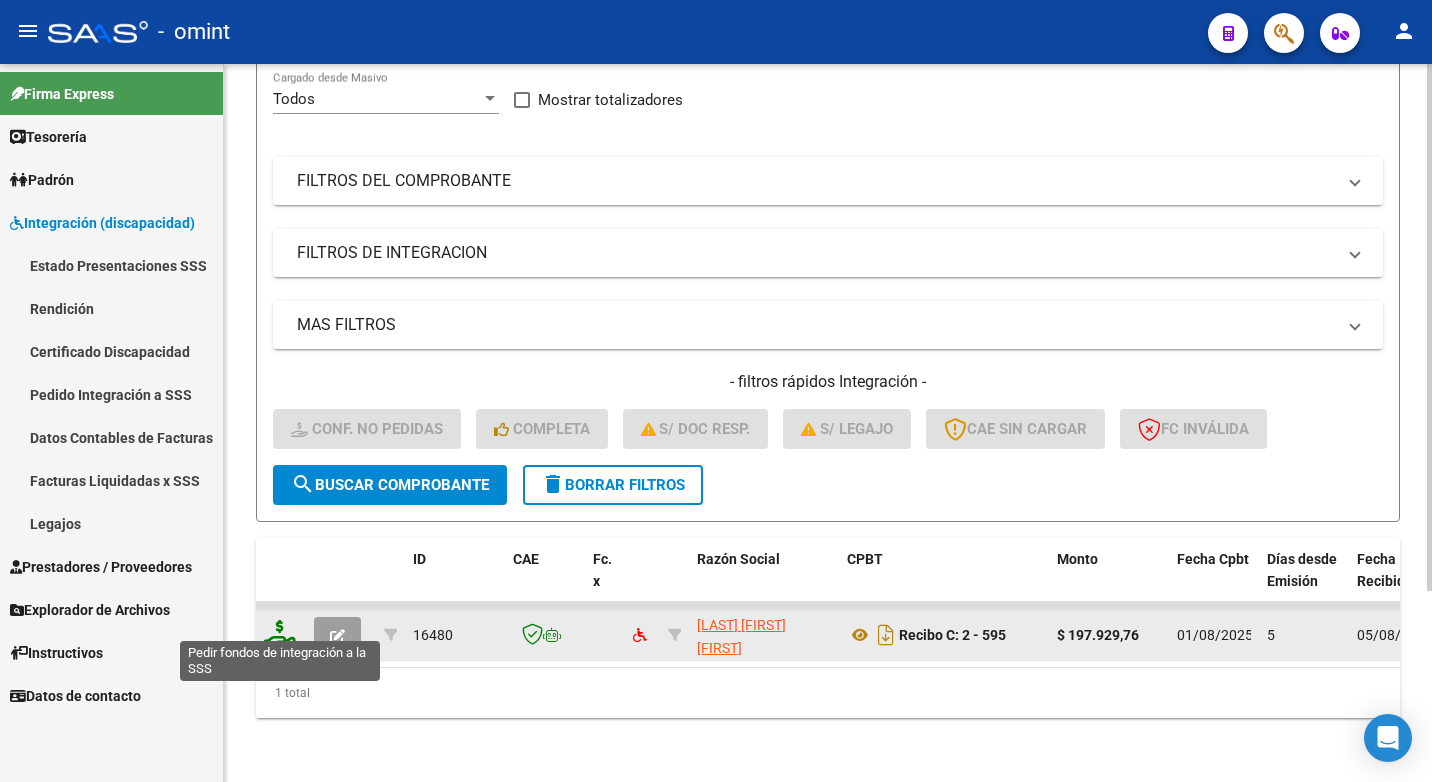 click 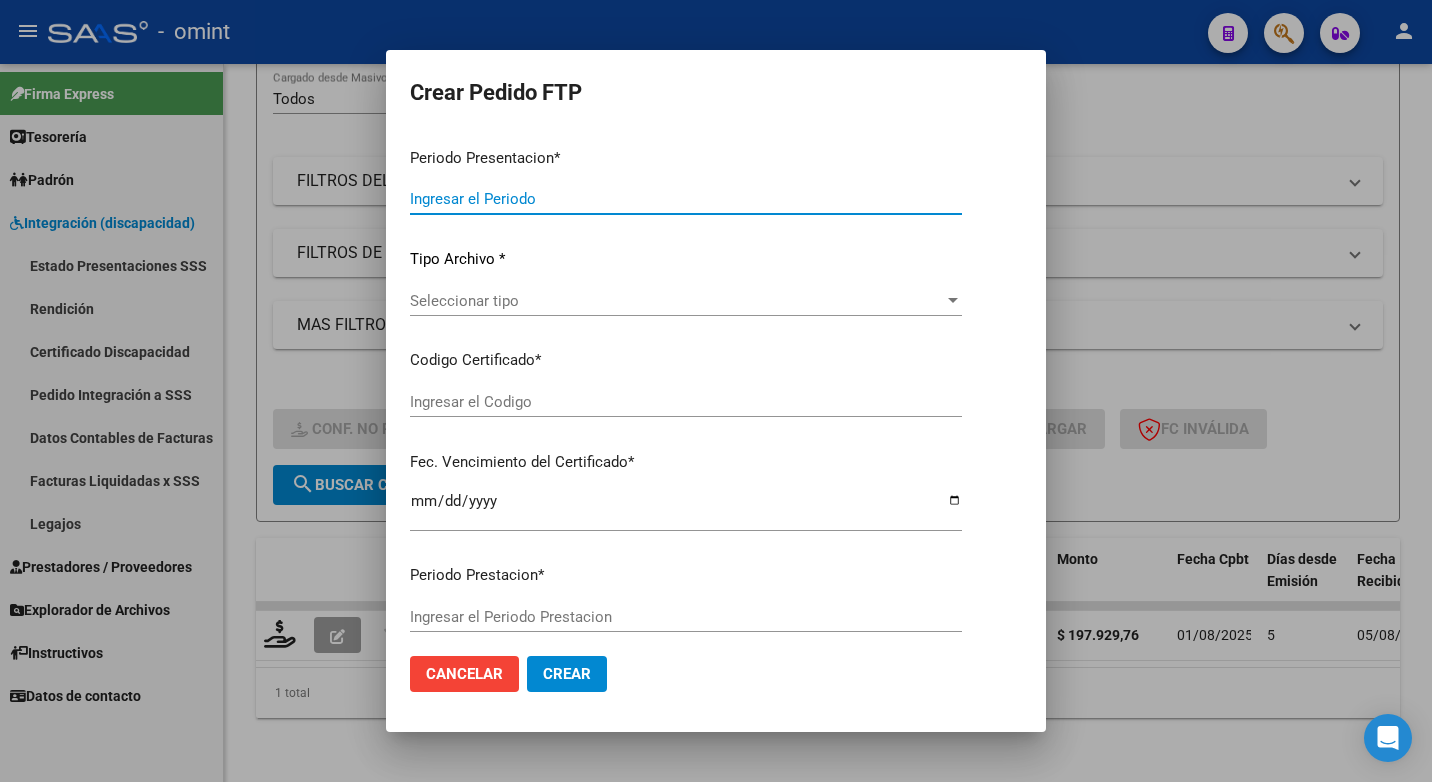 type on "202507" 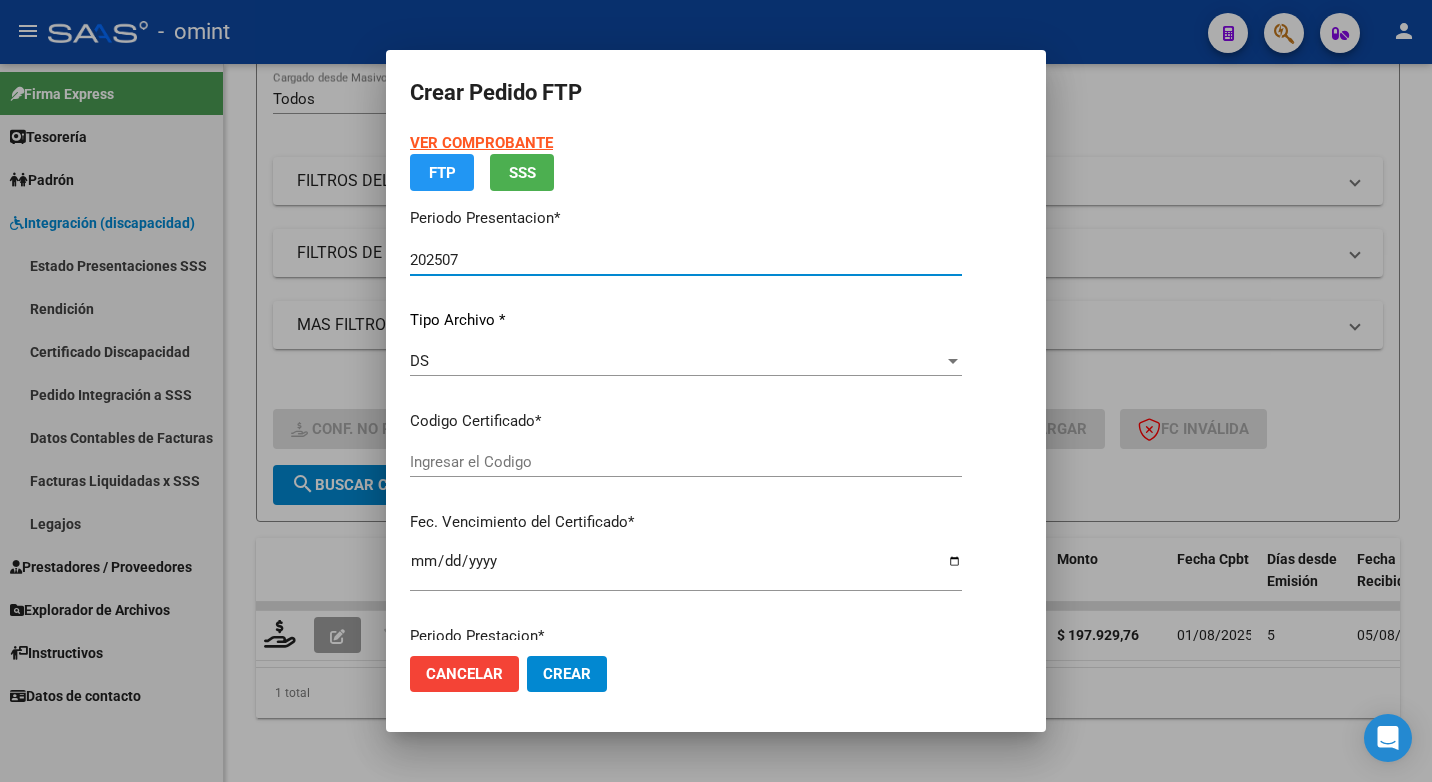 type on "4936204397" 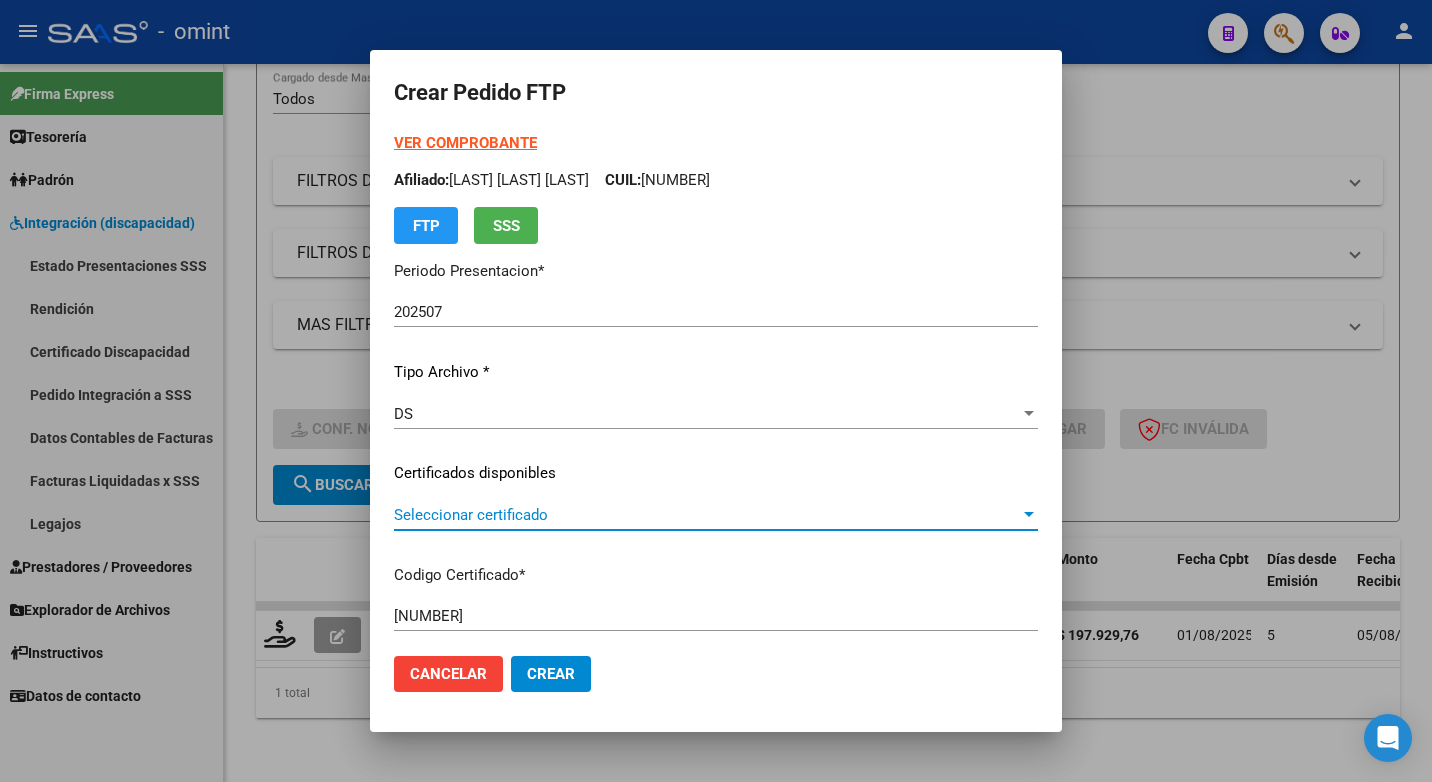 click at bounding box center (1029, 514) 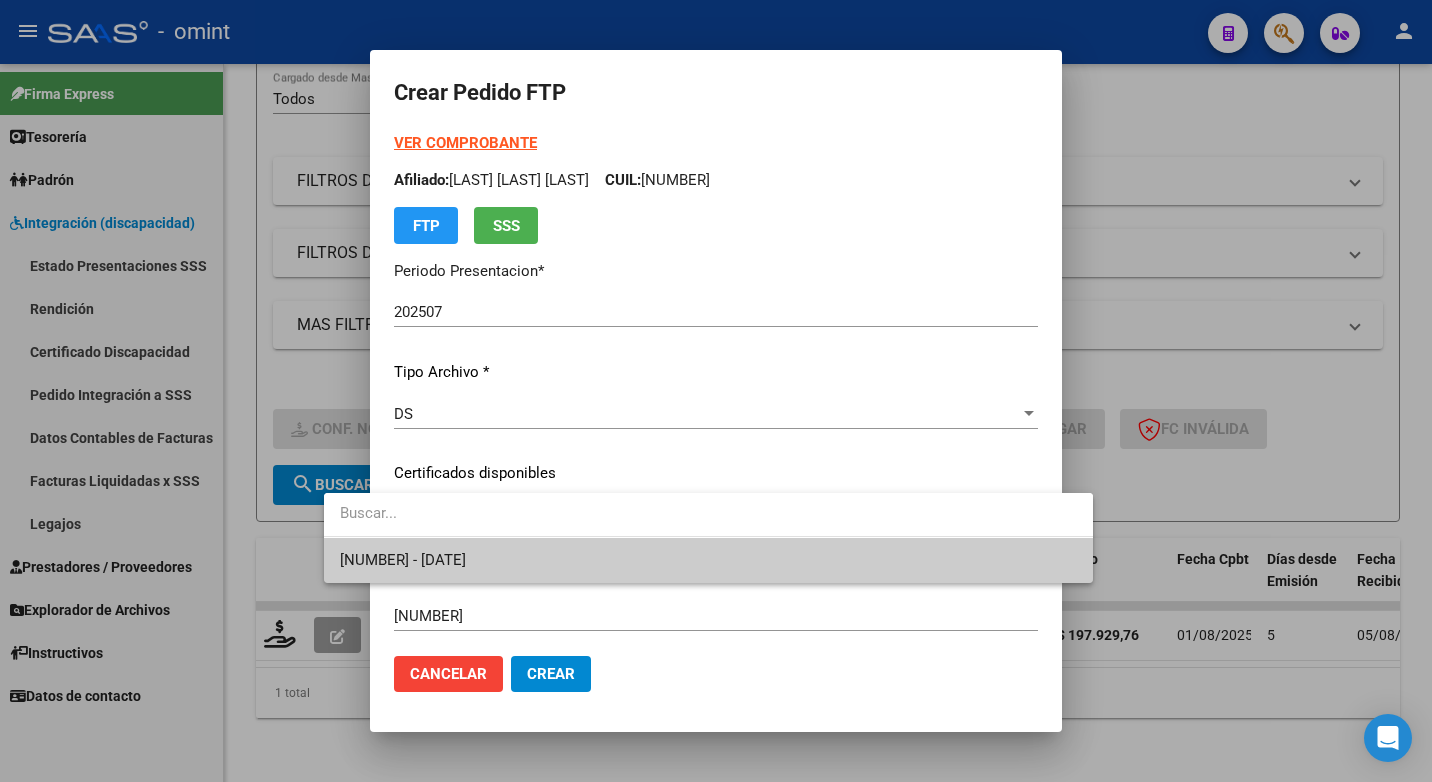 click on "4936204397 - 2025-12-31" at bounding box center (708, 560) 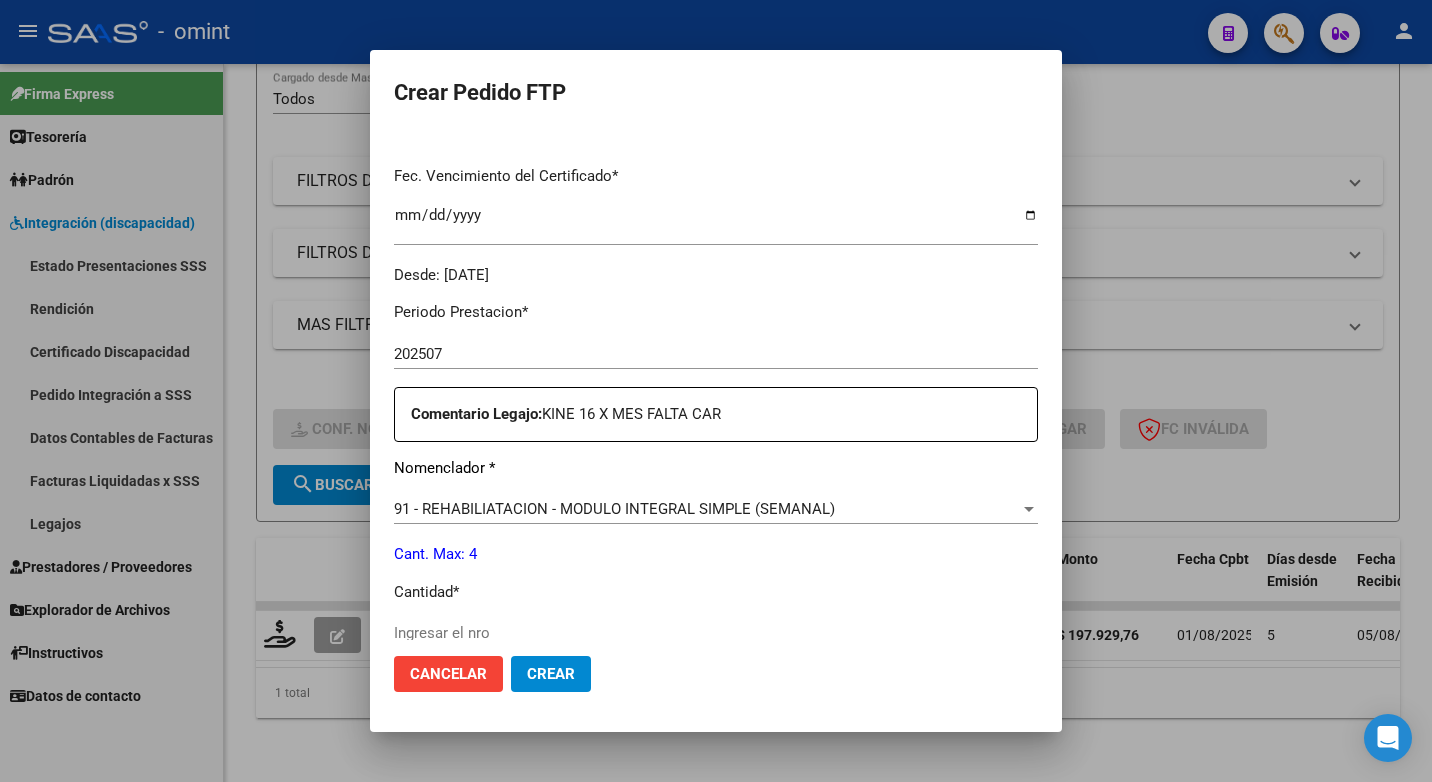 scroll, scrollTop: 600, scrollLeft: 0, axis: vertical 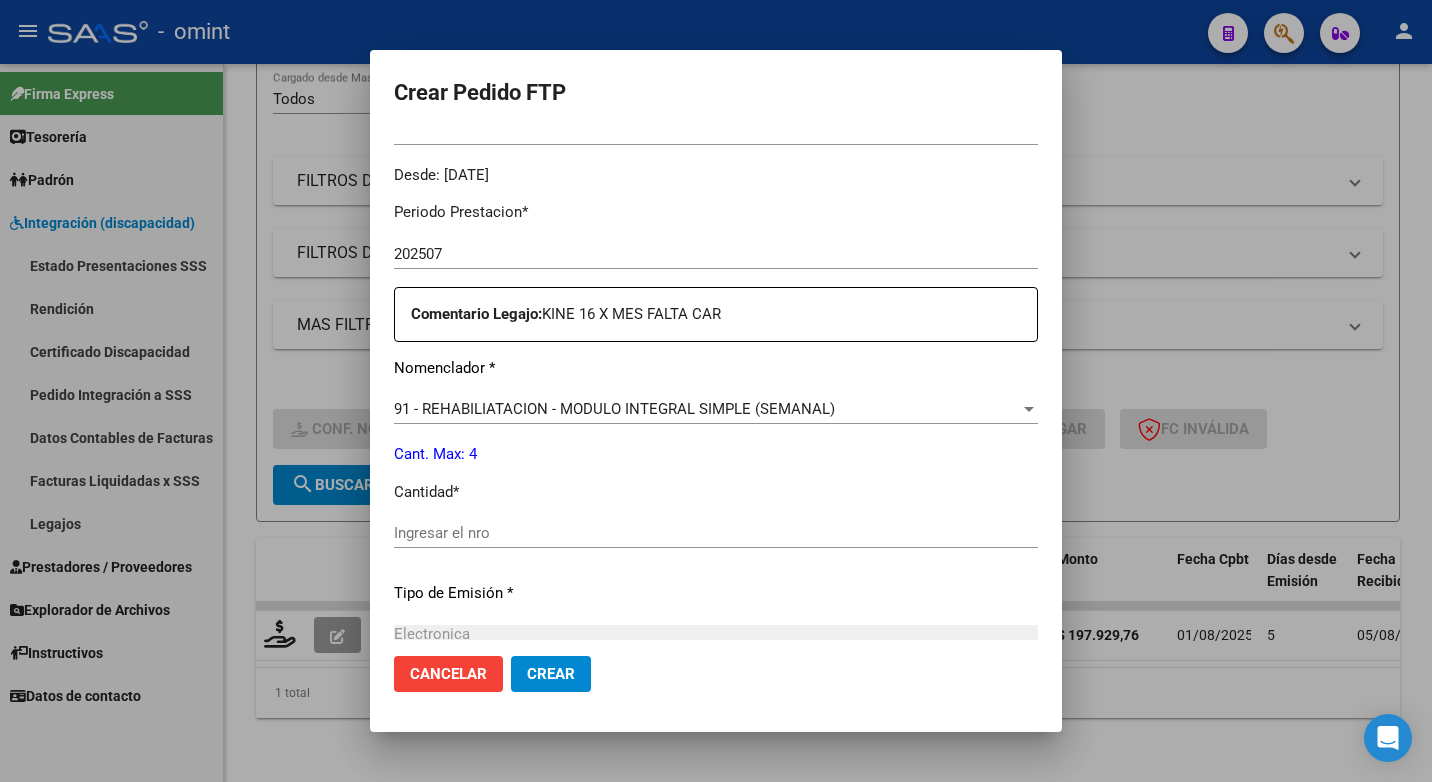 click on "Ingresar el nro" at bounding box center [716, 533] 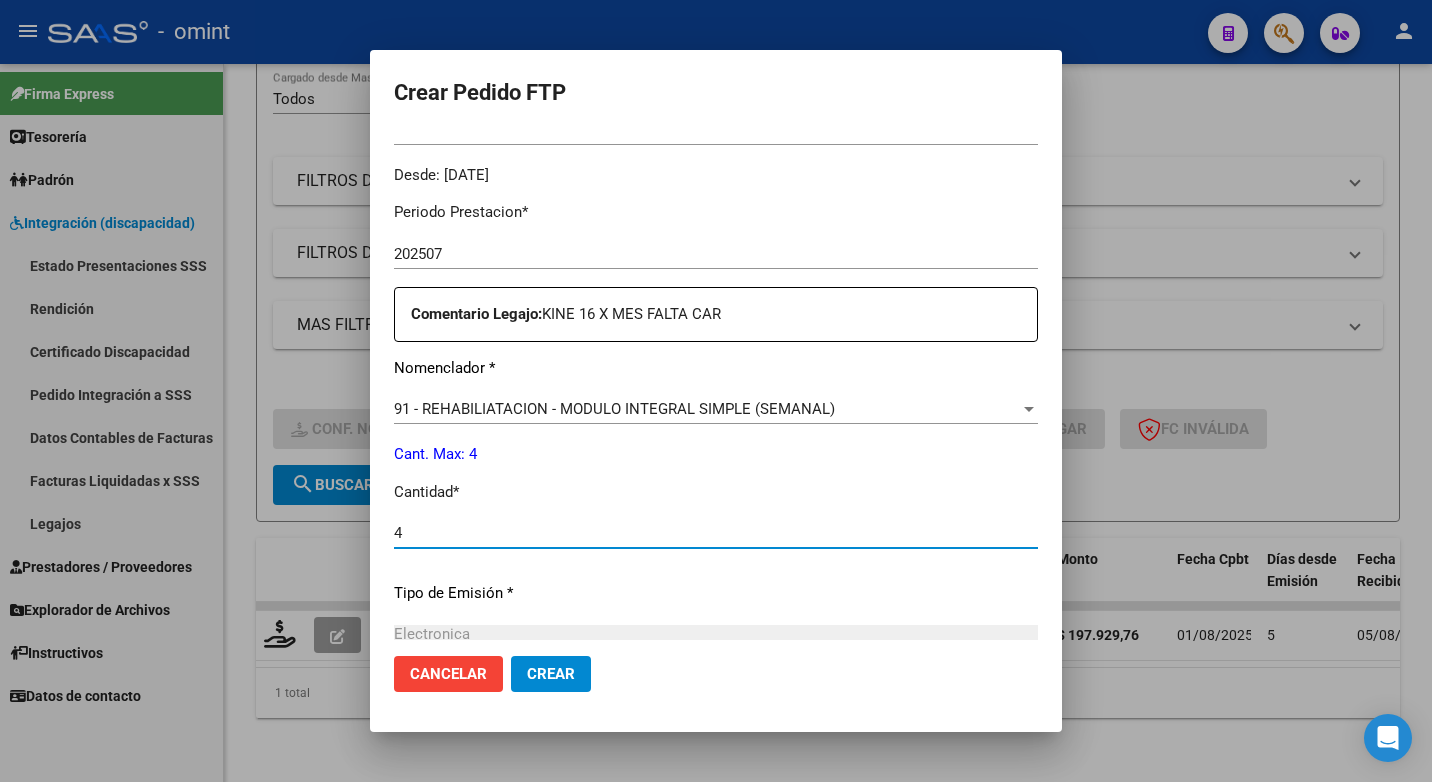 type on "4" 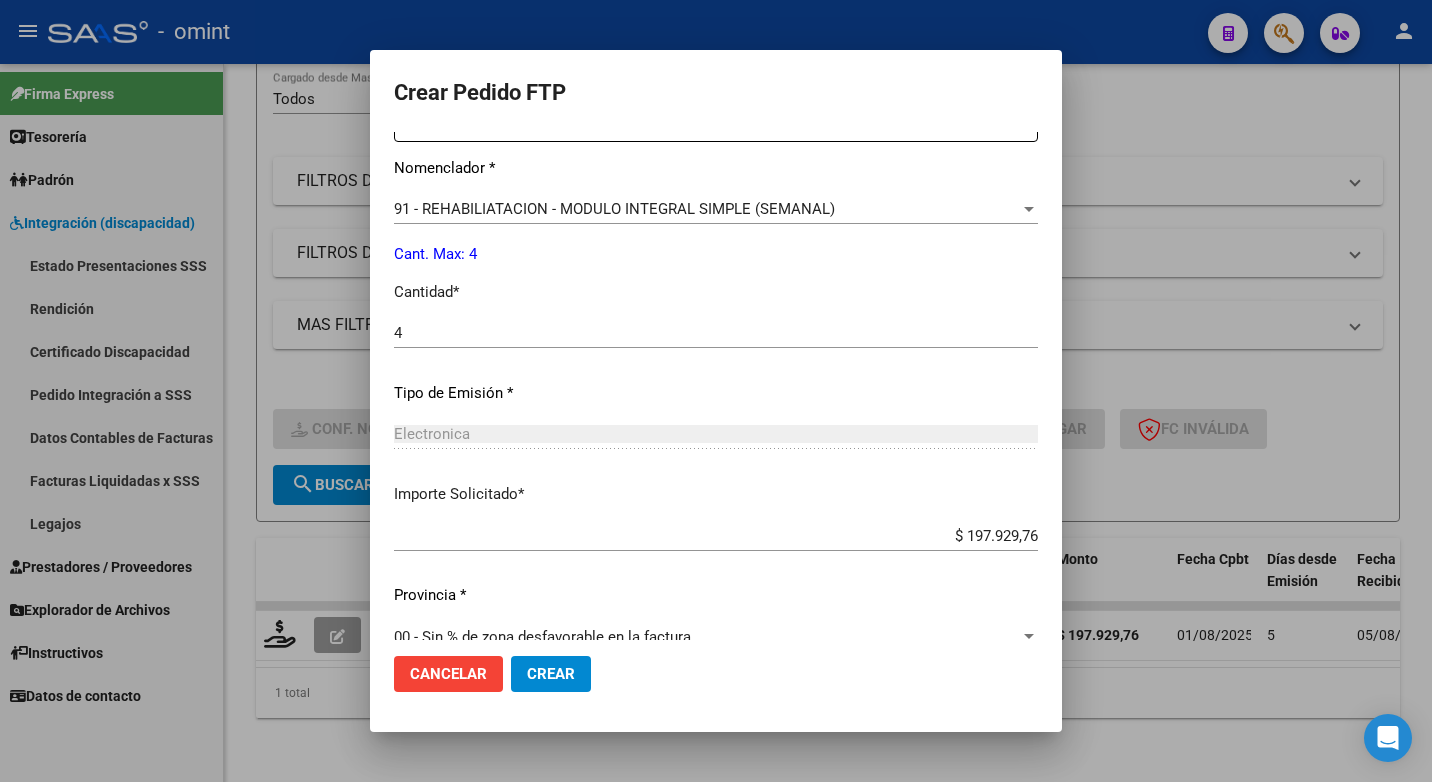 scroll, scrollTop: 831, scrollLeft: 0, axis: vertical 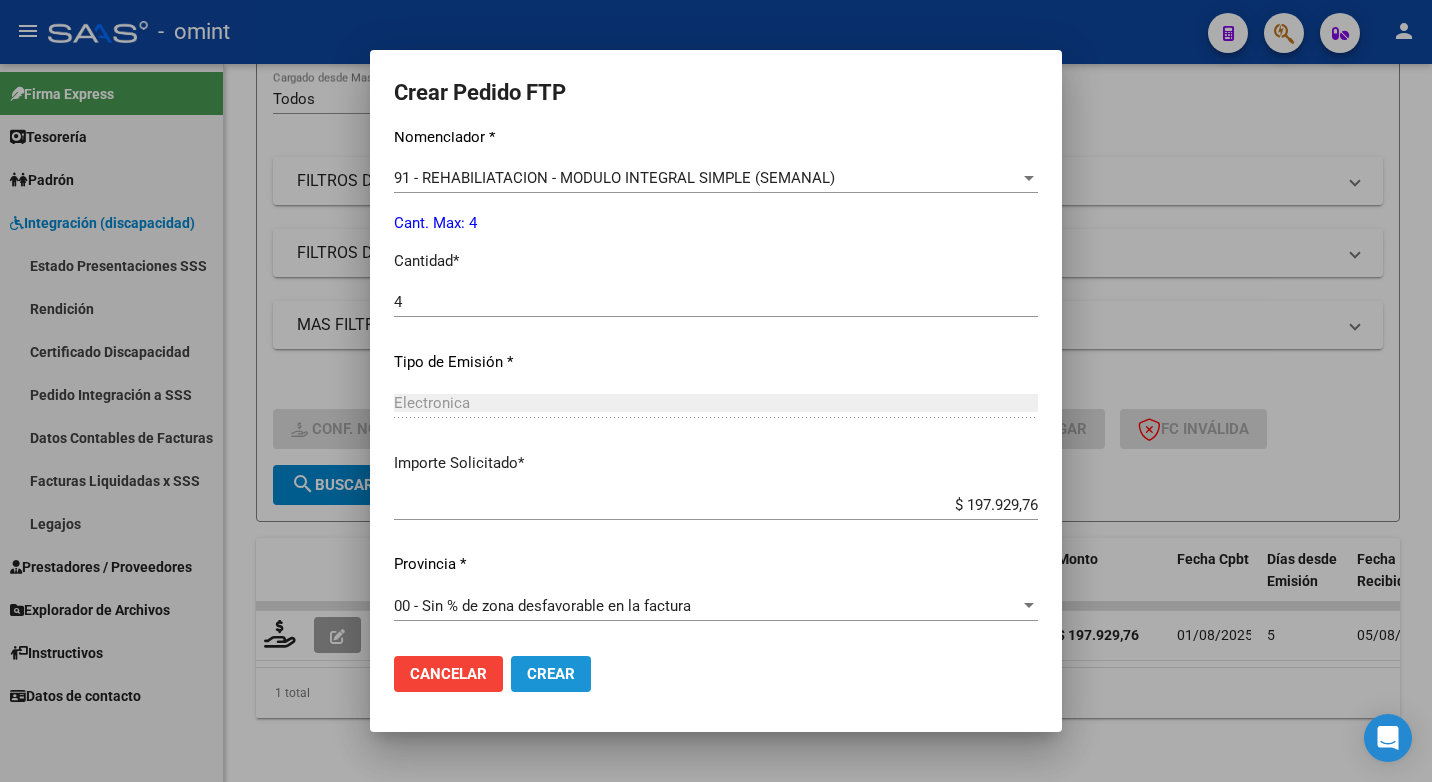 click on "Crear" 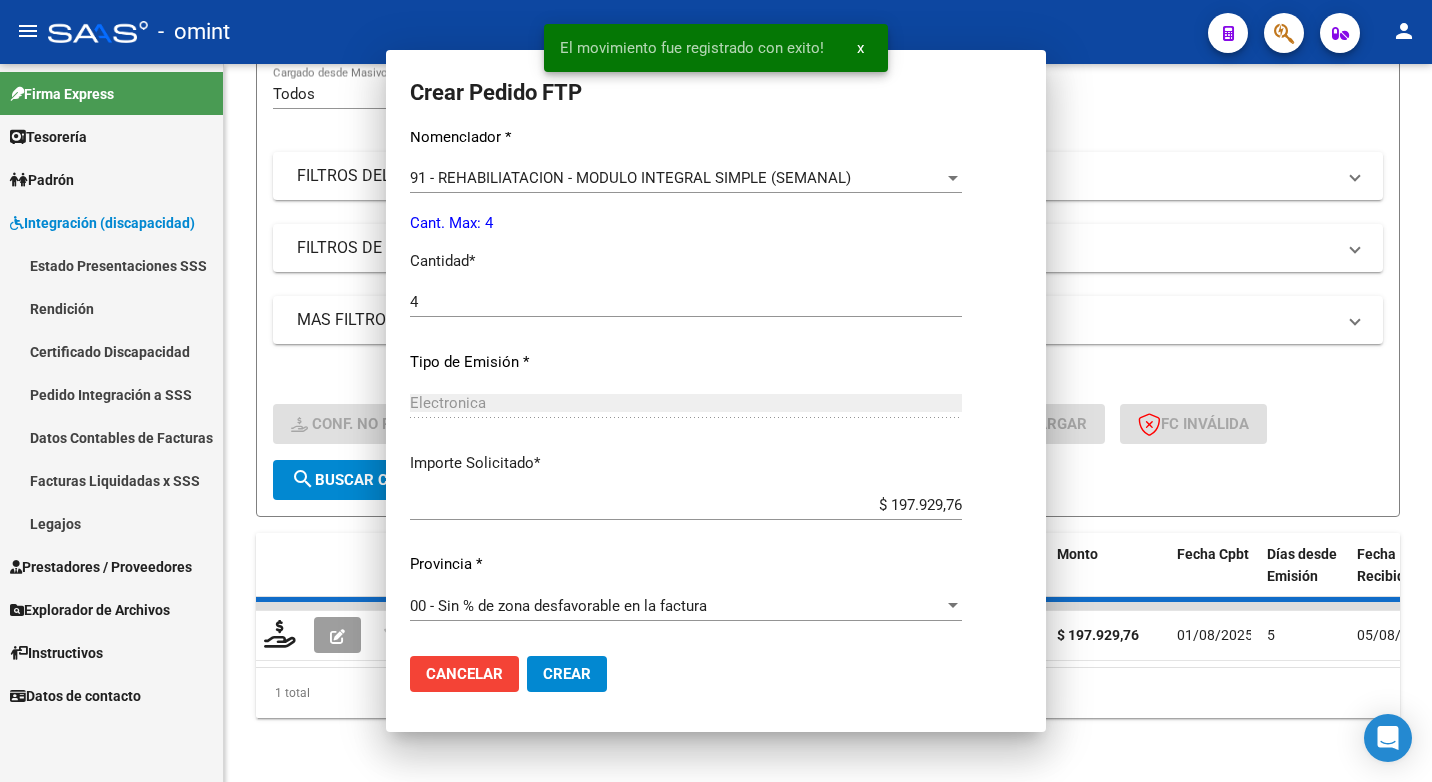 scroll, scrollTop: 0, scrollLeft: 0, axis: both 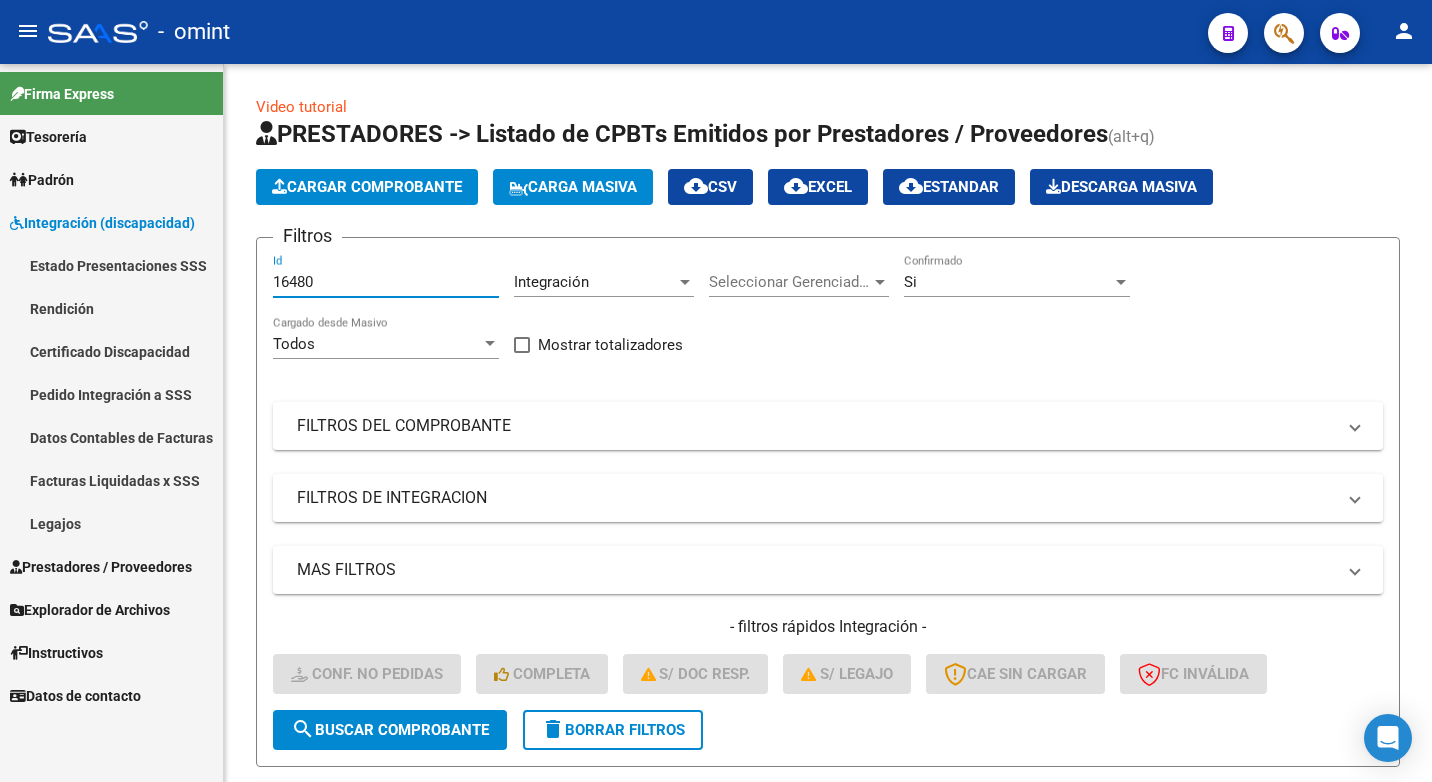 drag, startPoint x: 336, startPoint y: 288, endPoint x: 67, endPoint y: 231, distance: 274.97272 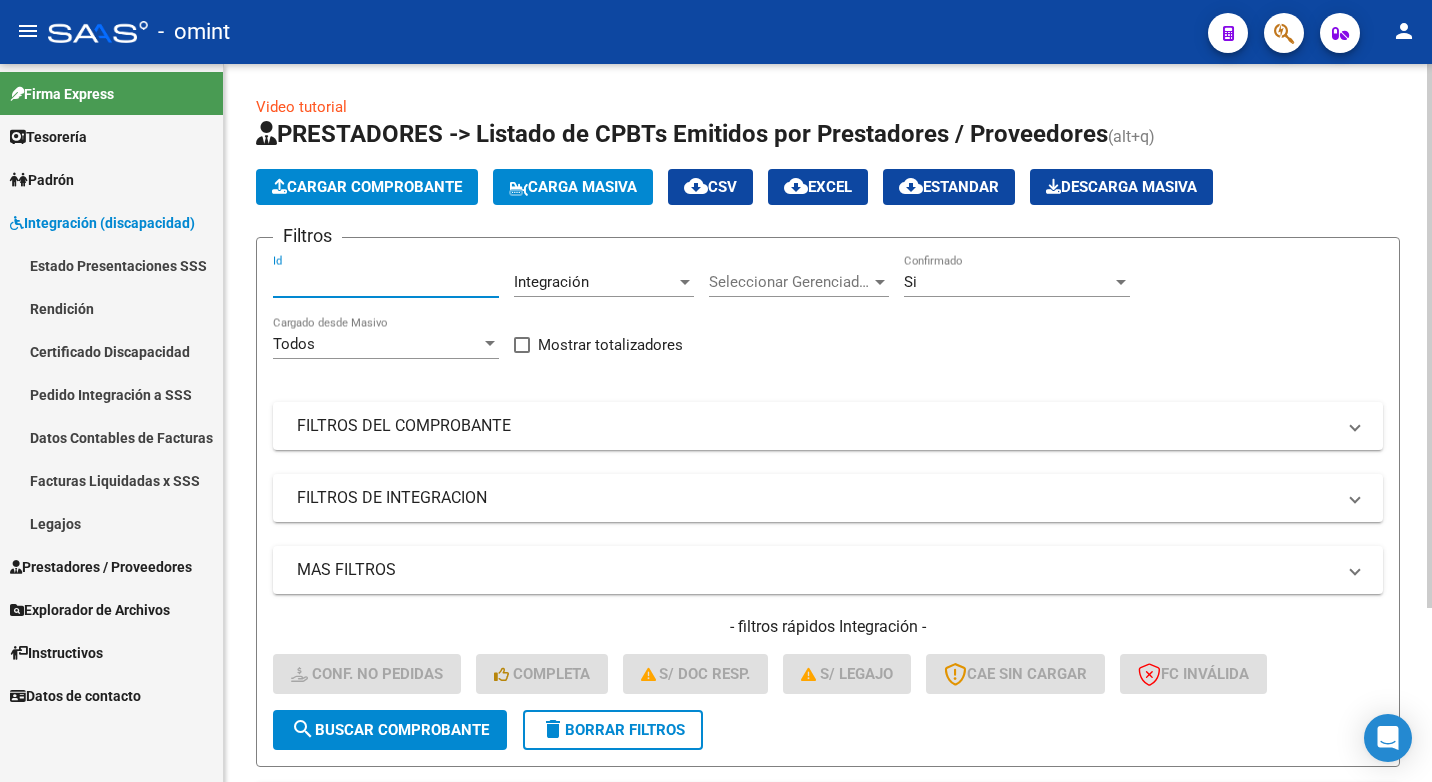 paste on "16007" 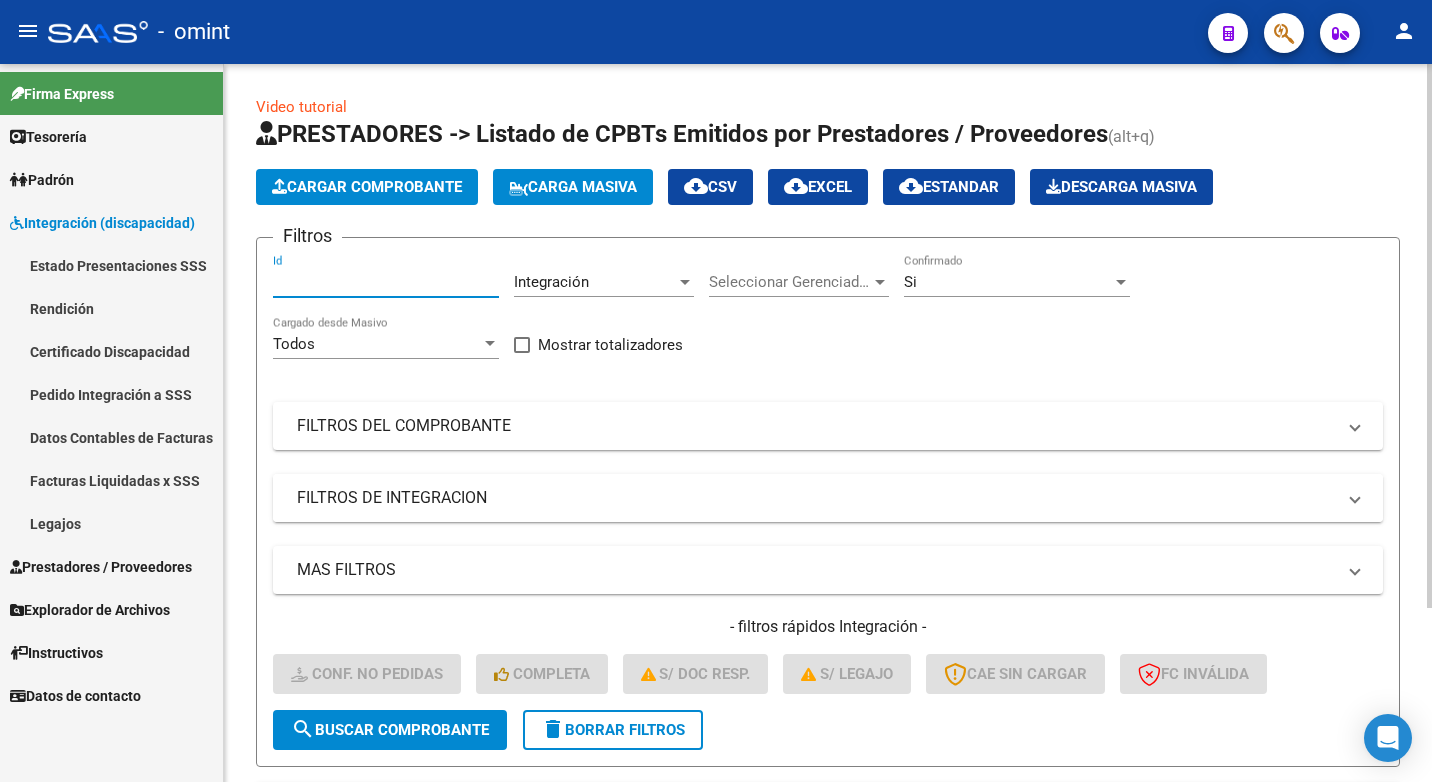 scroll, scrollTop: 100, scrollLeft: 0, axis: vertical 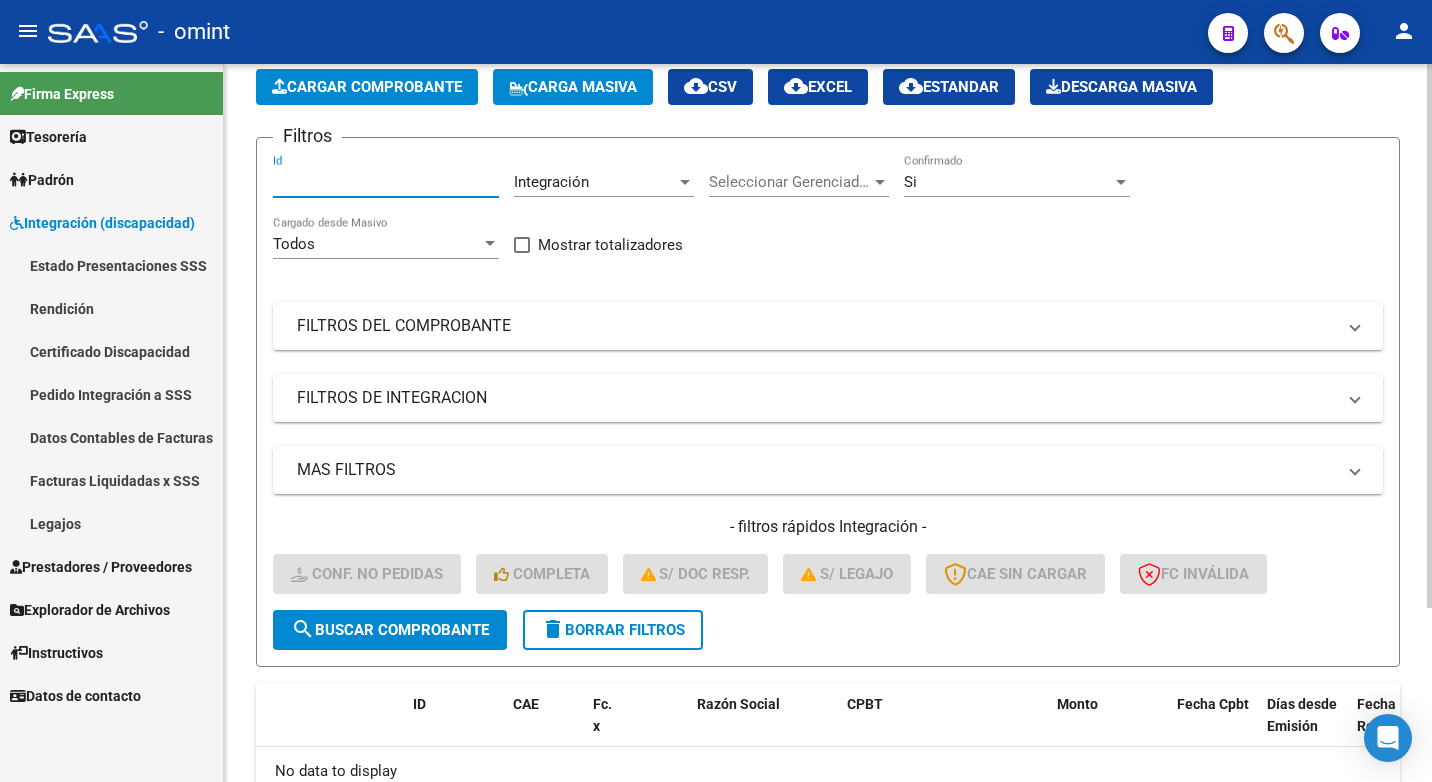 type on "16007" 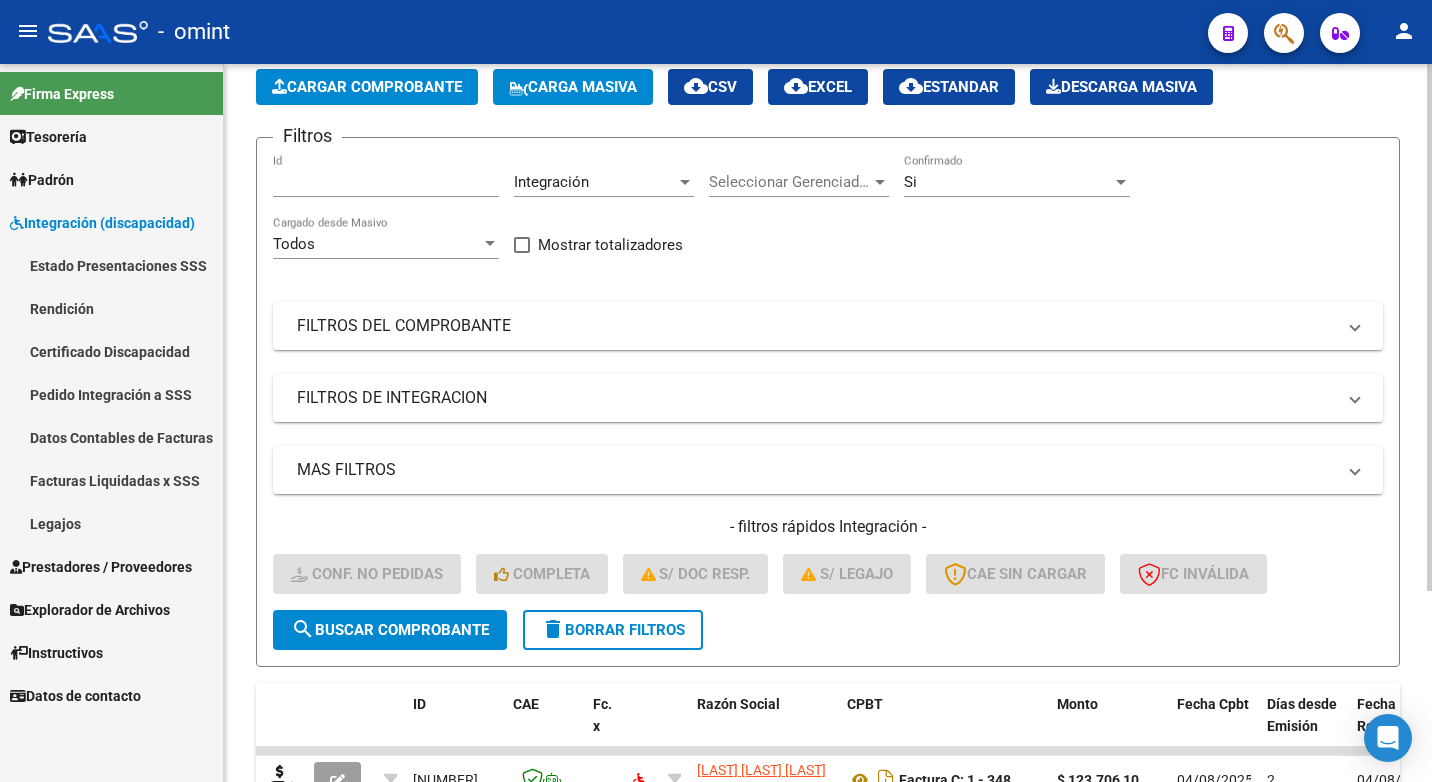 scroll, scrollTop: 260, scrollLeft: 0, axis: vertical 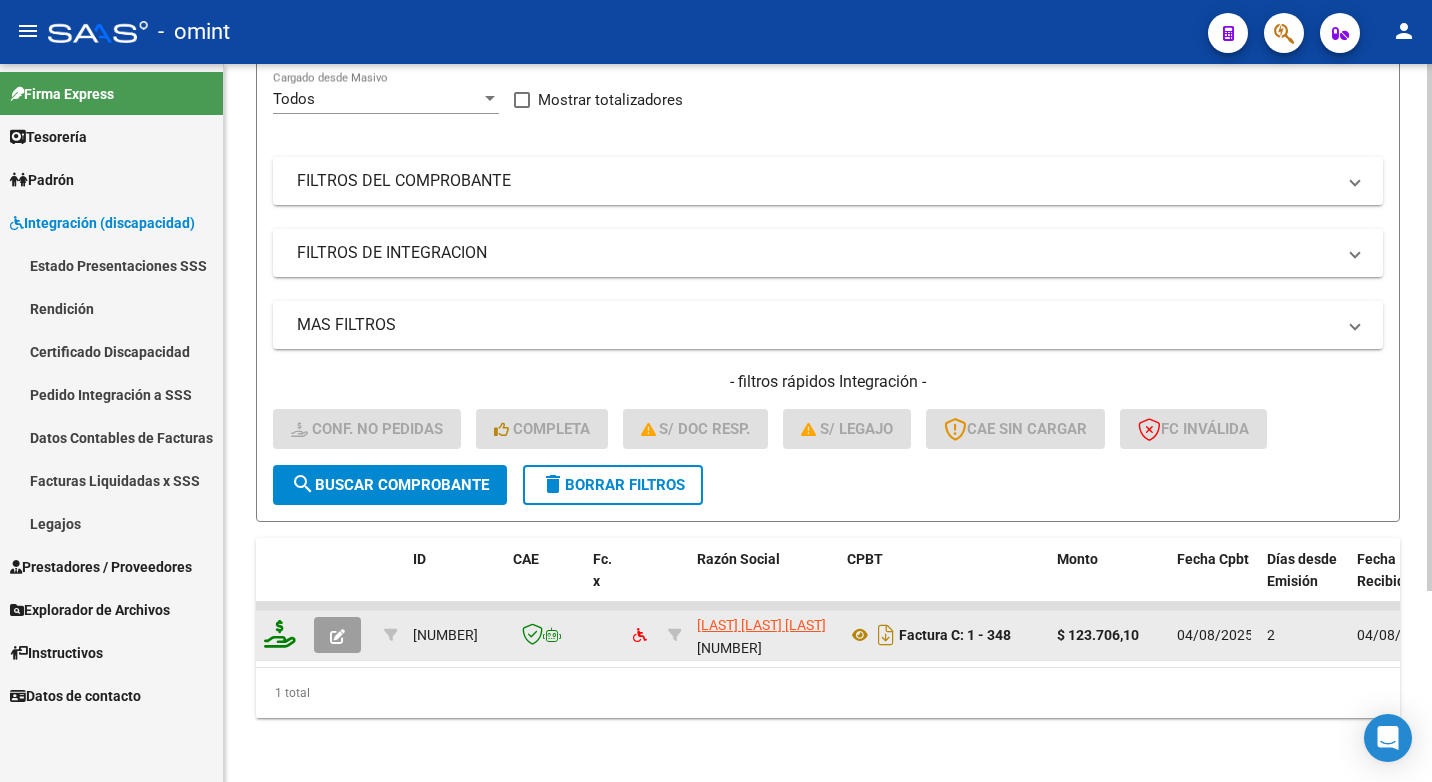 click 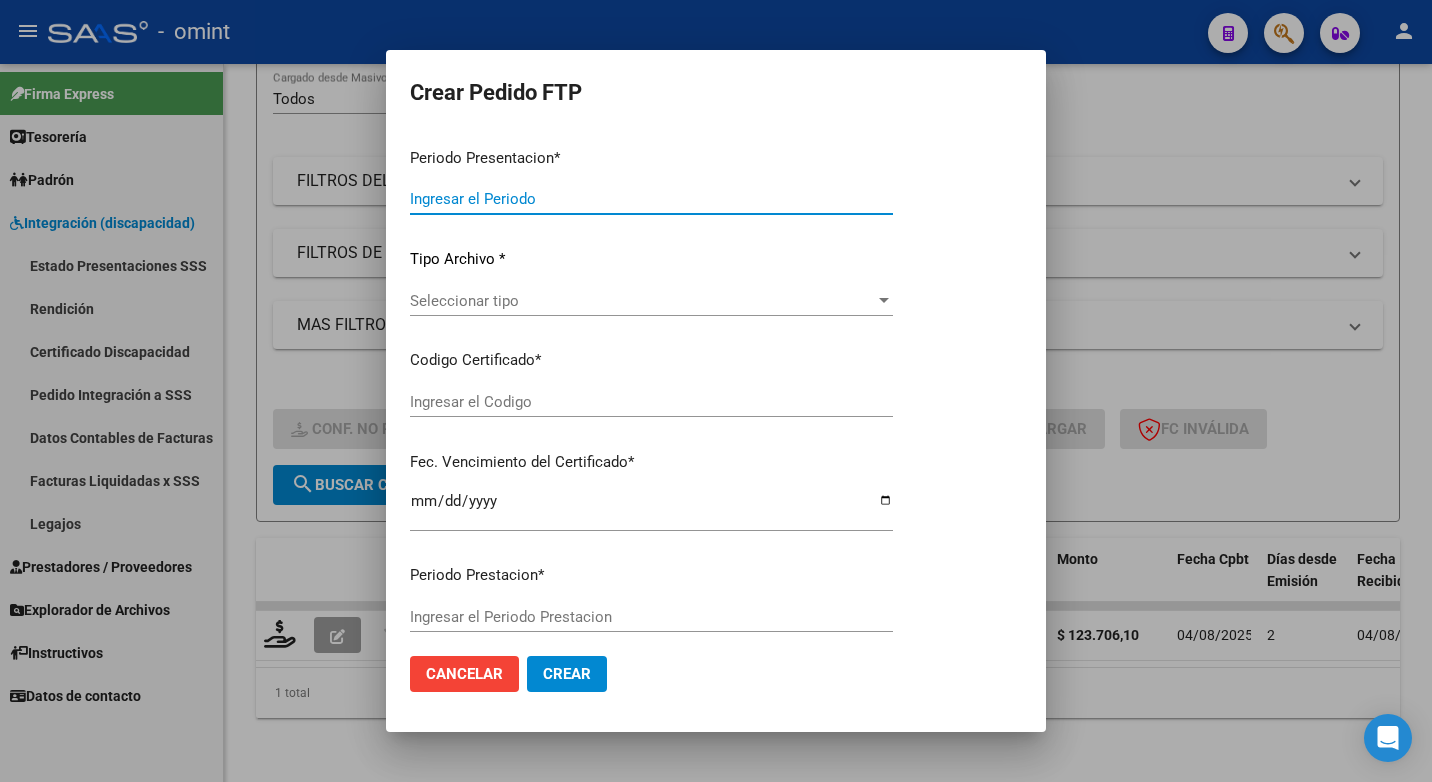 type on "202507" 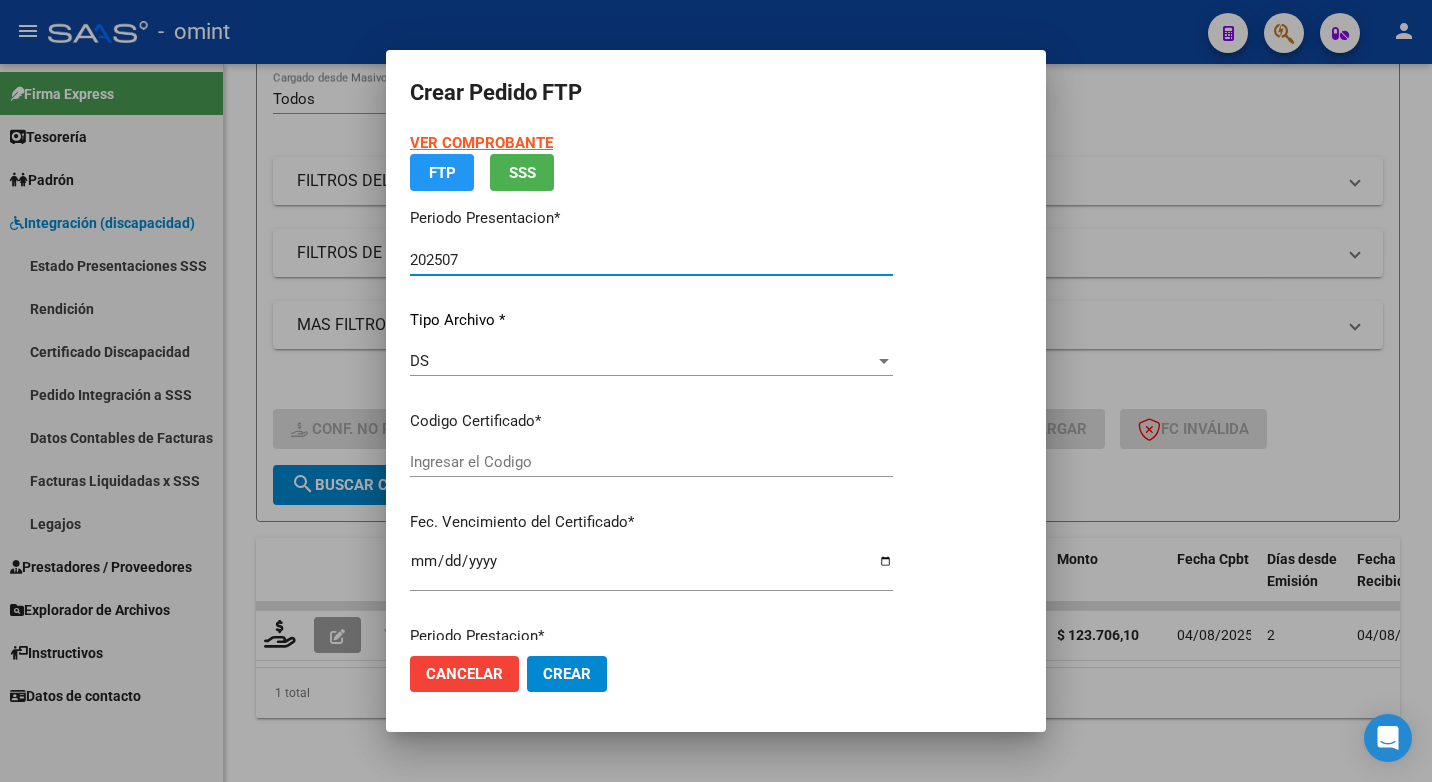 type on "1780804137" 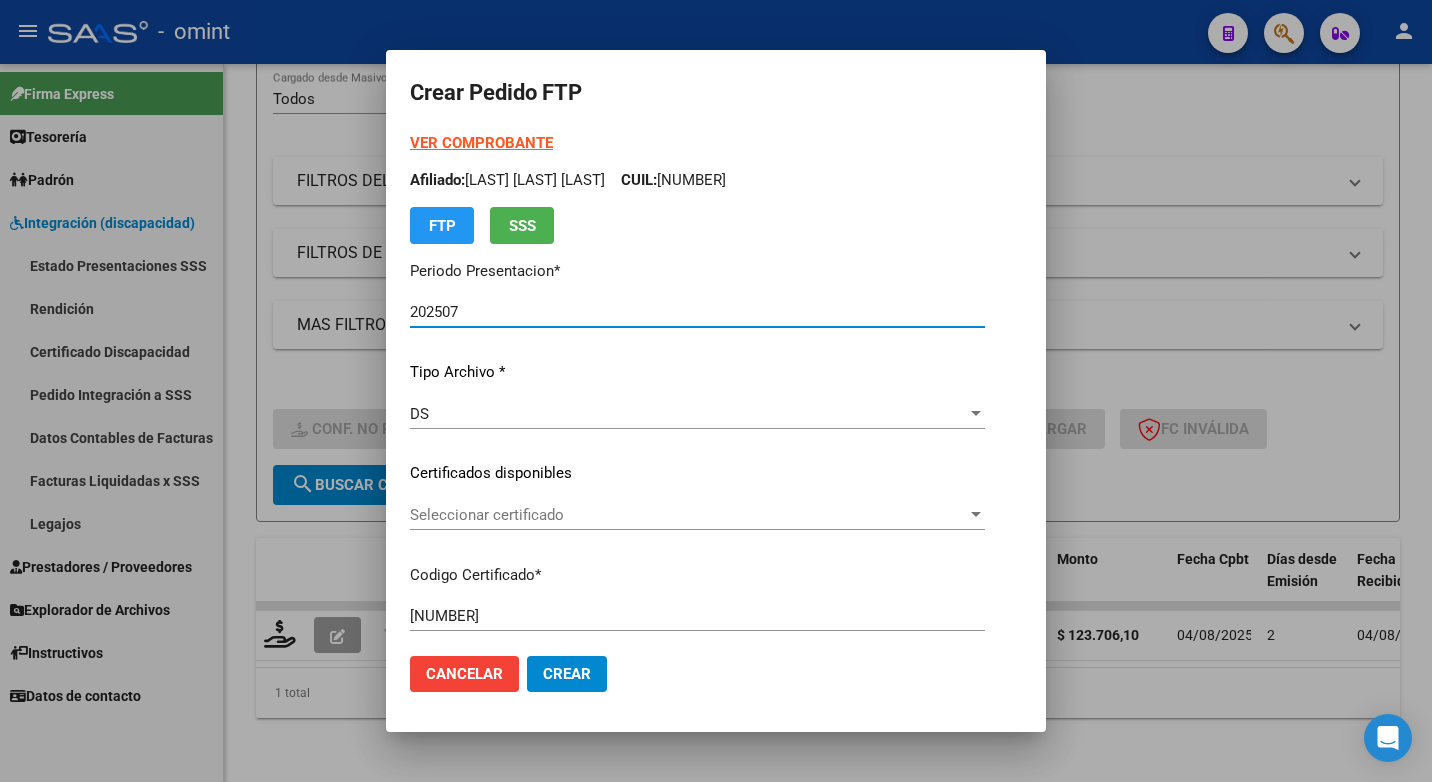 scroll, scrollTop: 100, scrollLeft: 0, axis: vertical 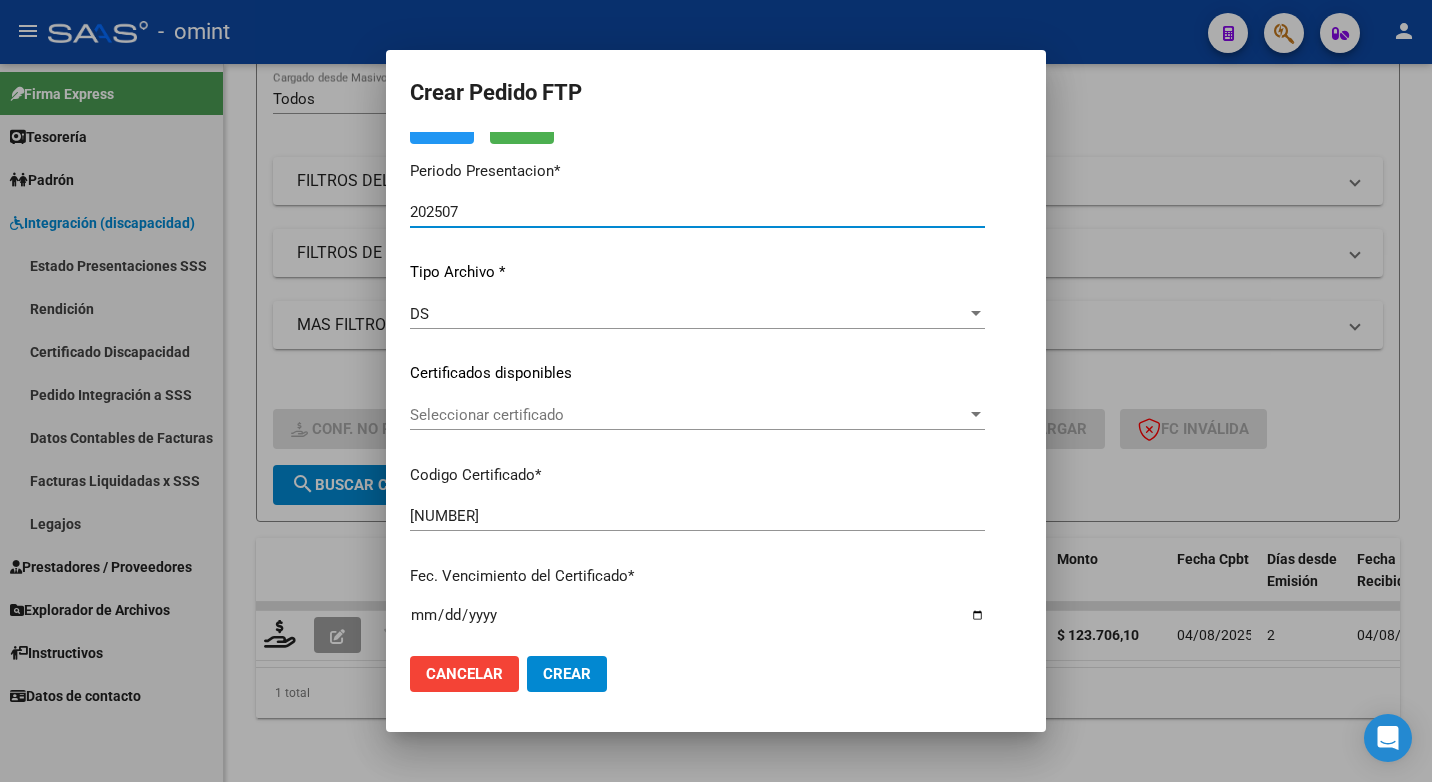 click on "Seleccionar certificado" at bounding box center [688, 415] 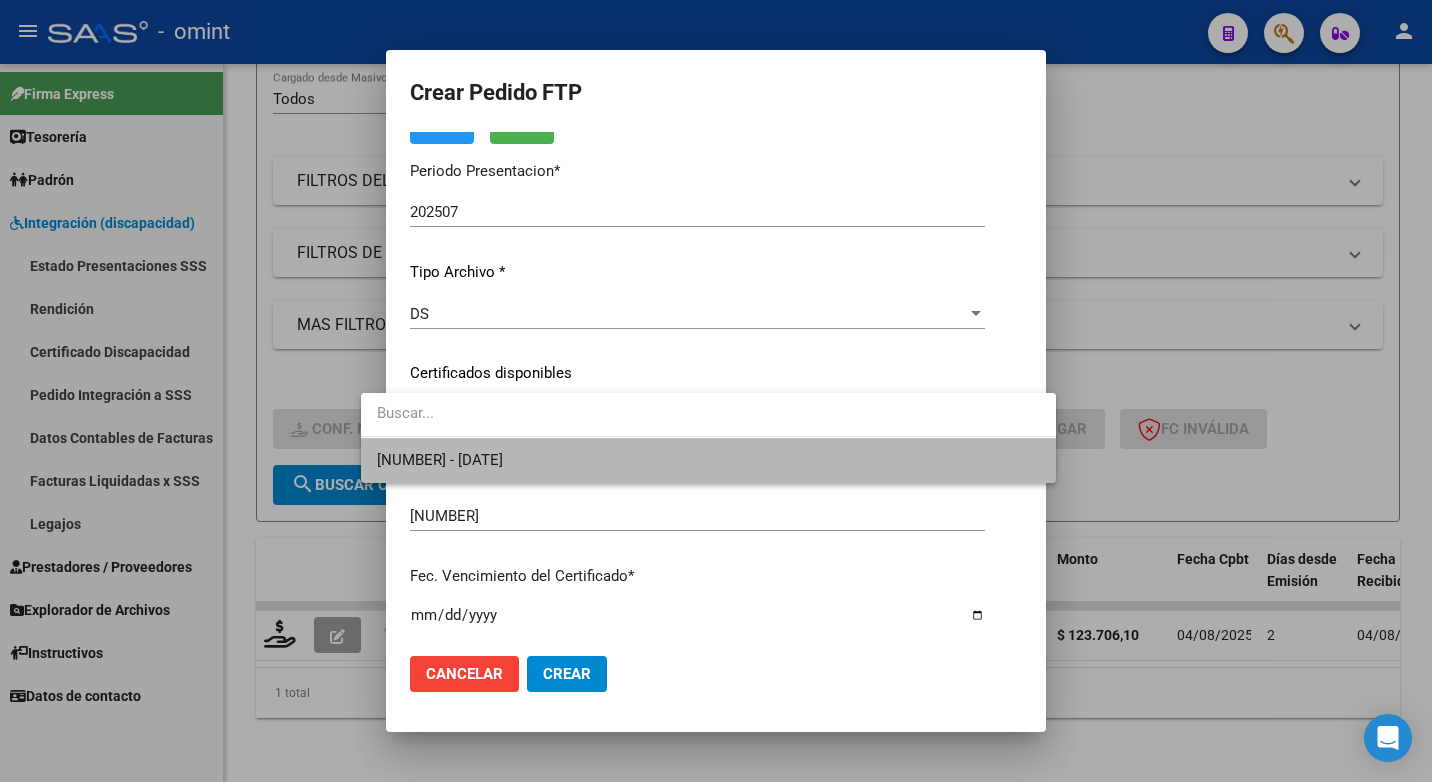 click on "1780804137 - 2025-12-06" at bounding box center (708, 460) 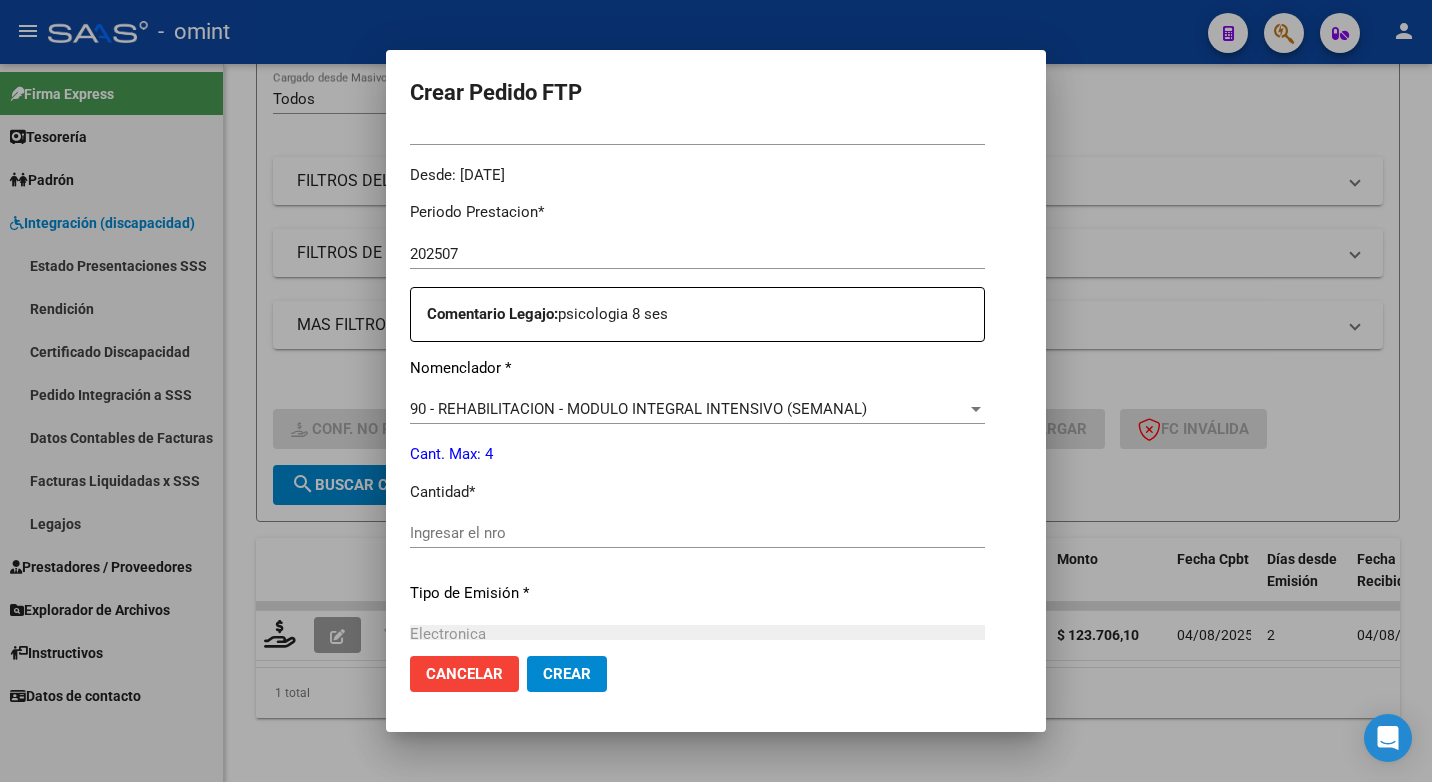 scroll, scrollTop: 700, scrollLeft: 0, axis: vertical 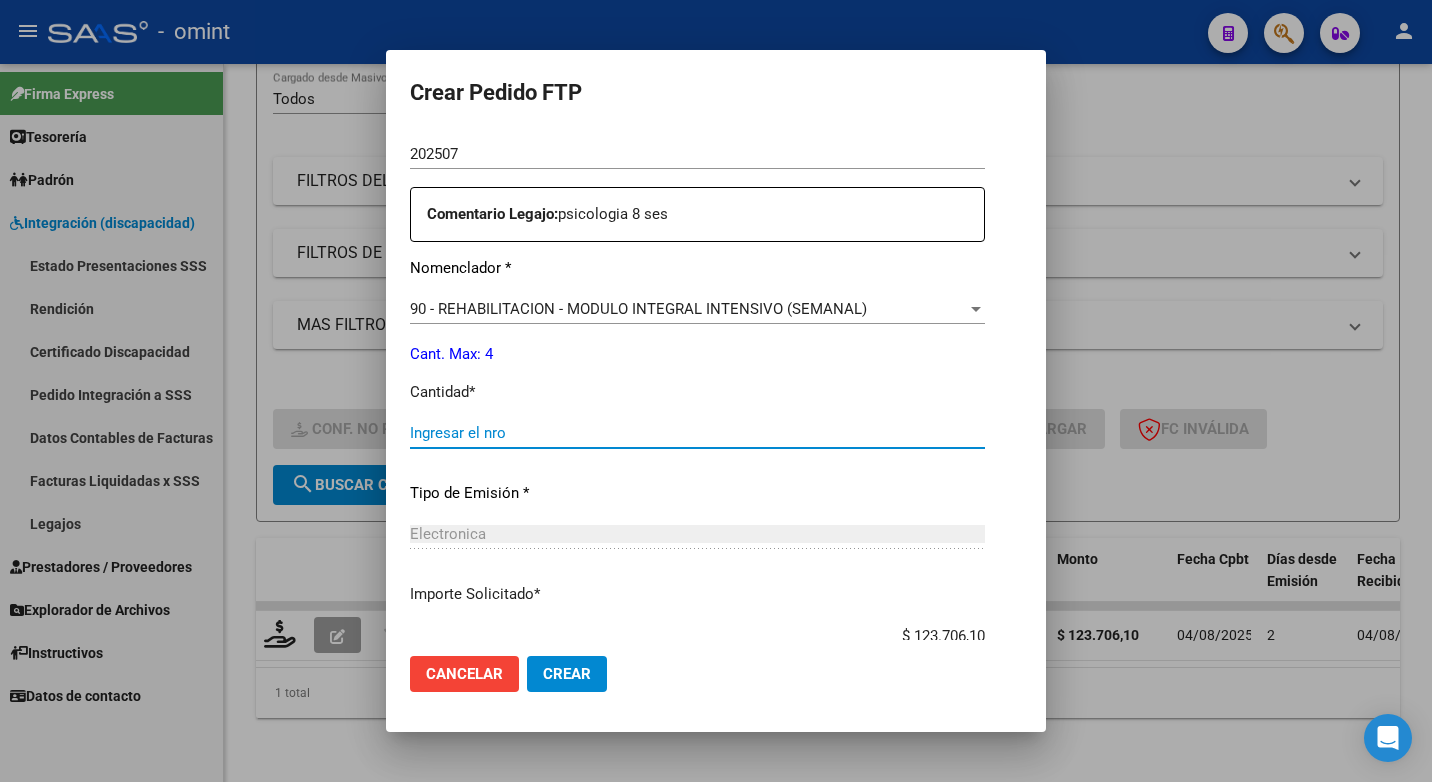 click on "Ingresar el nro" at bounding box center [697, 433] 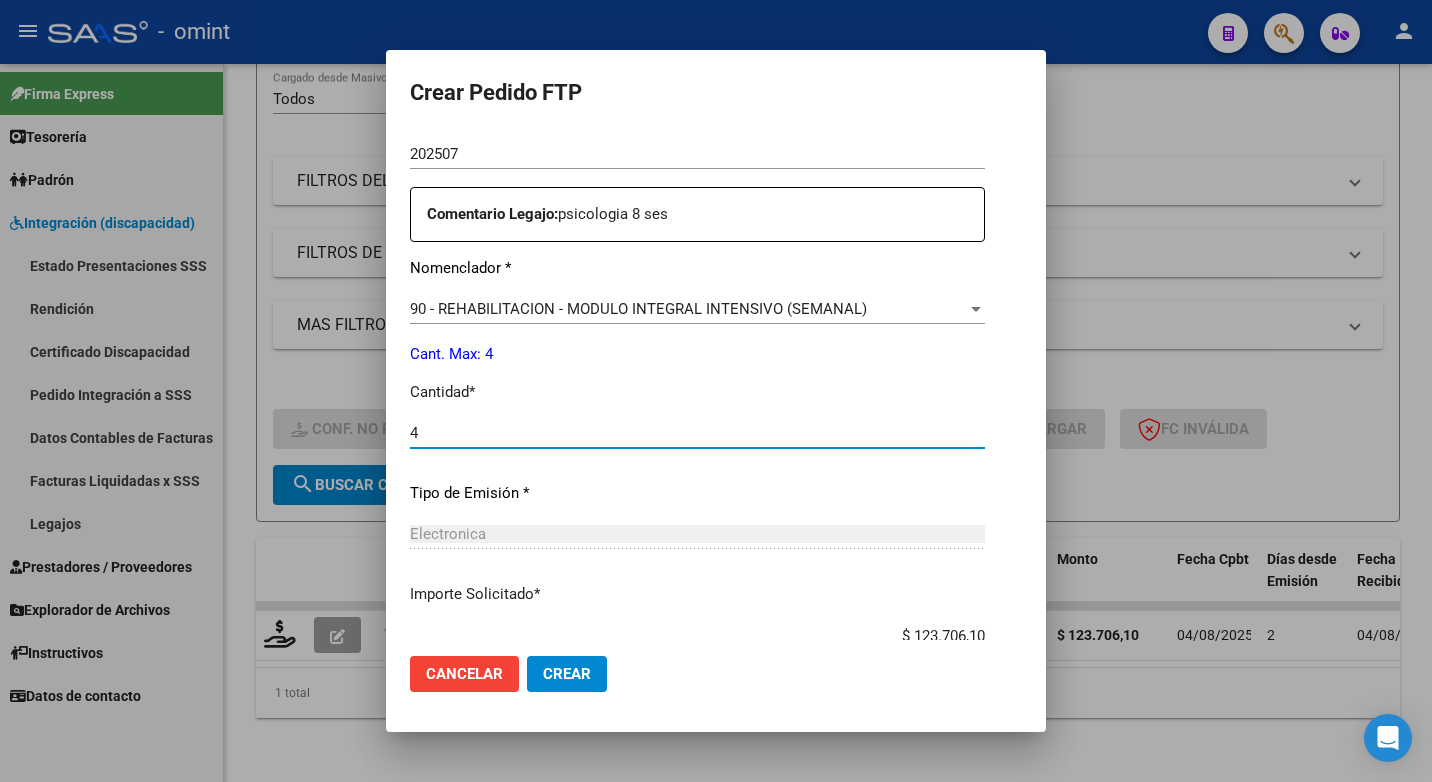 scroll, scrollTop: 800, scrollLeft: 0, axis: vertical 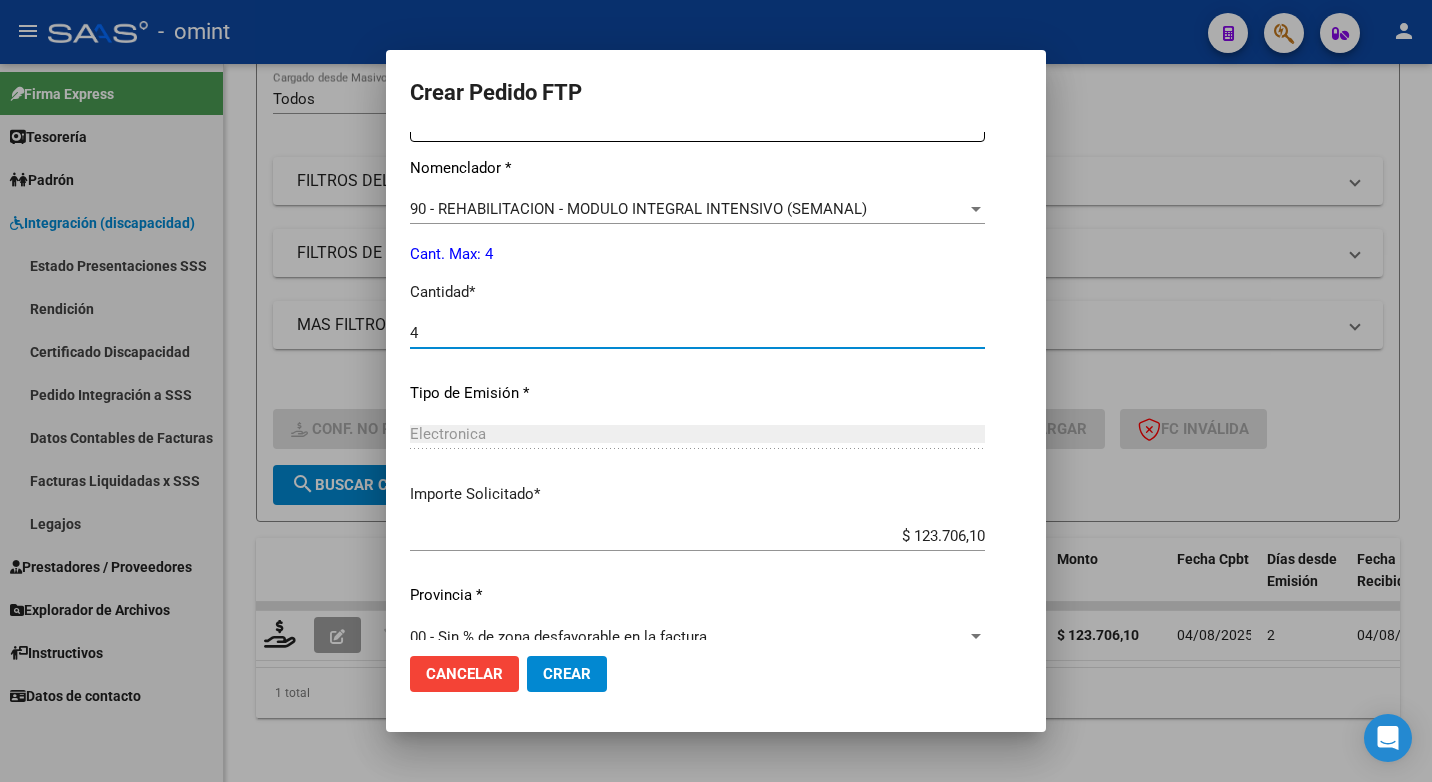type on "4" 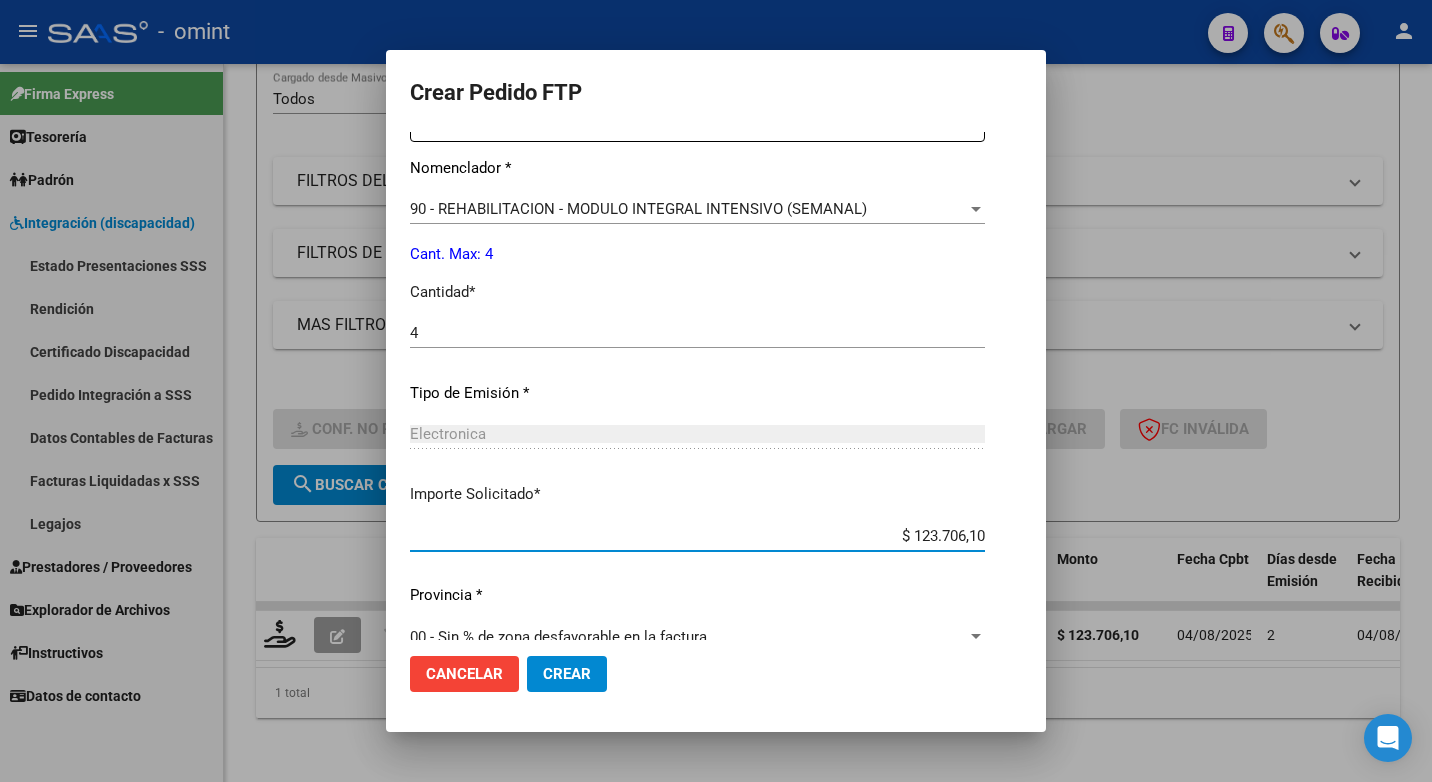 click on "$ 123.706,10" at bounding box center (697, 536) 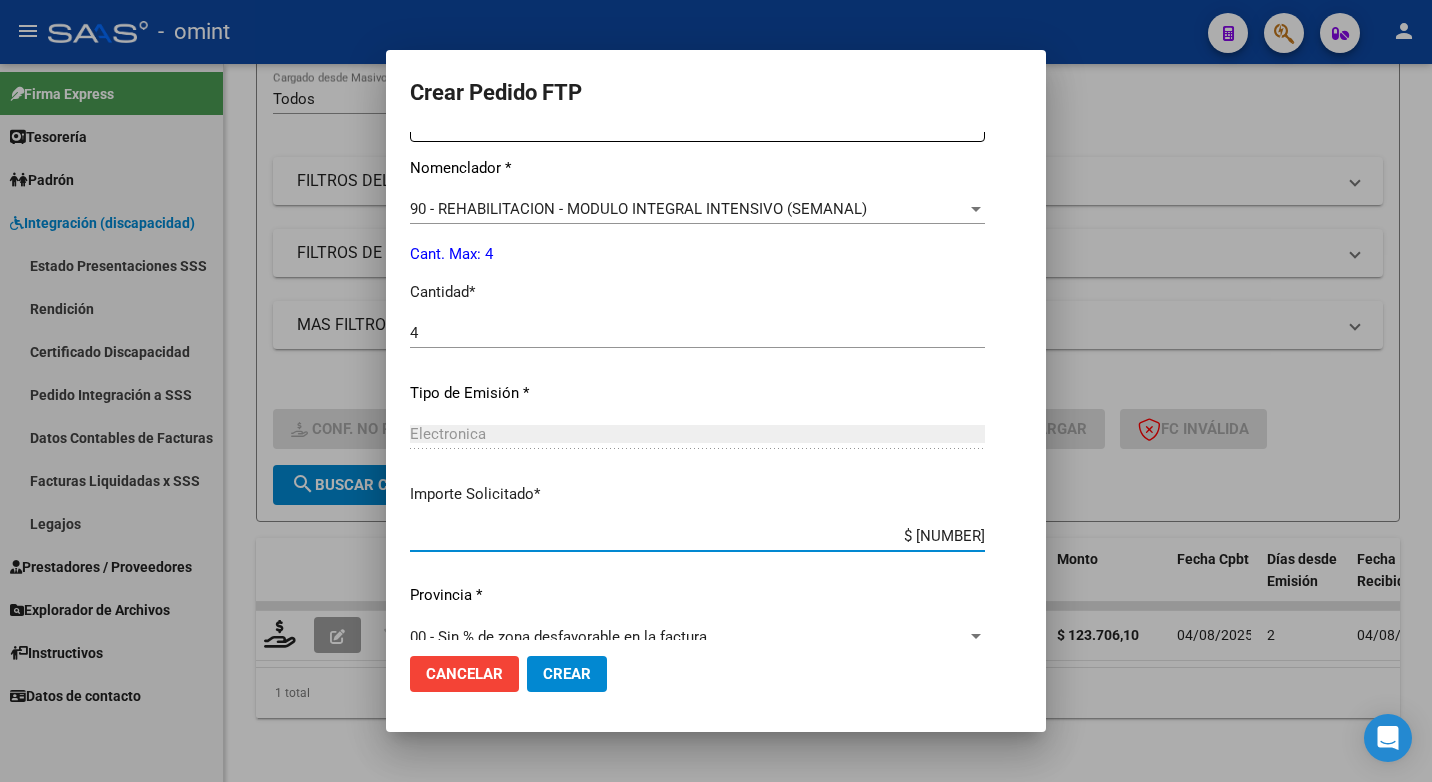 type on "$ 98.964,88" 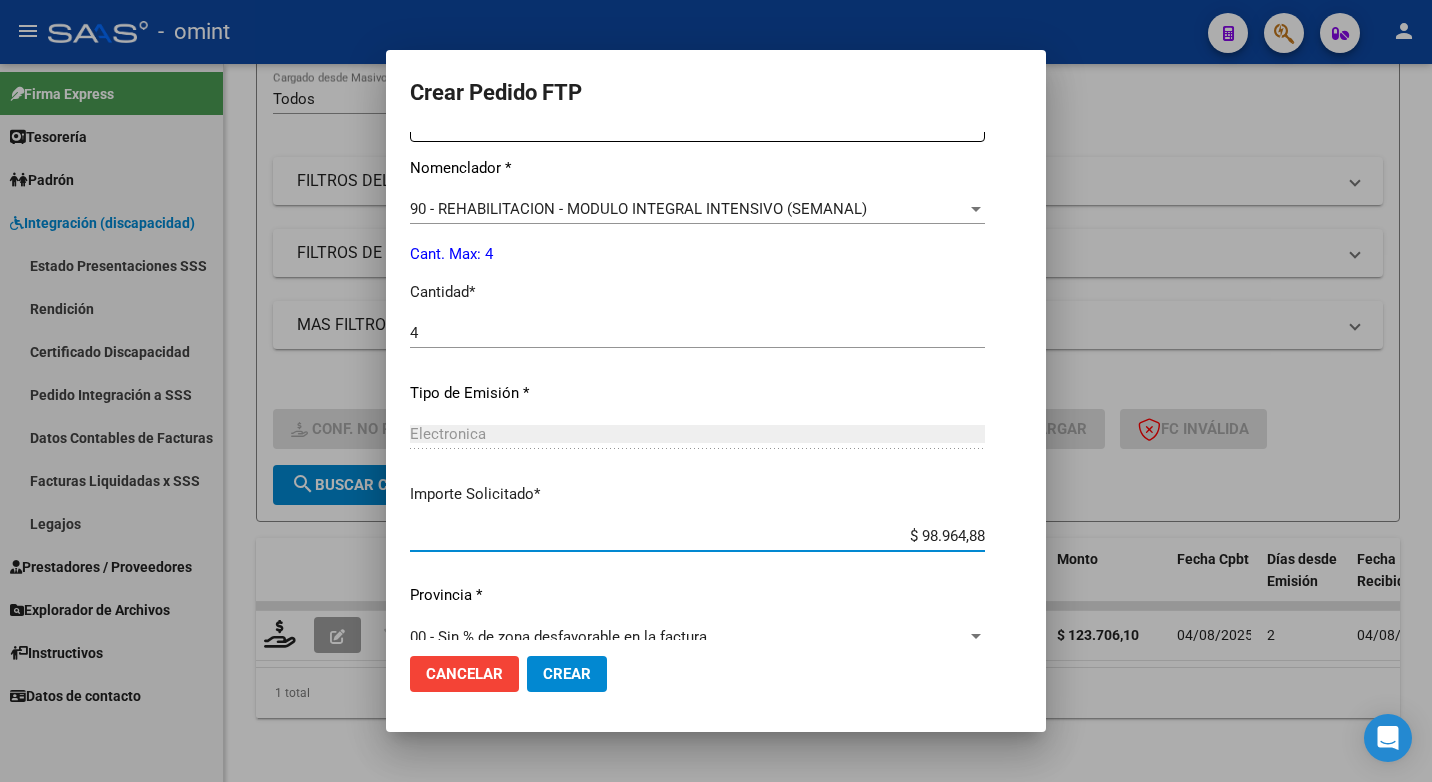 scroll, scrollTop: 831, scrollLeft: 0, axis: vertical 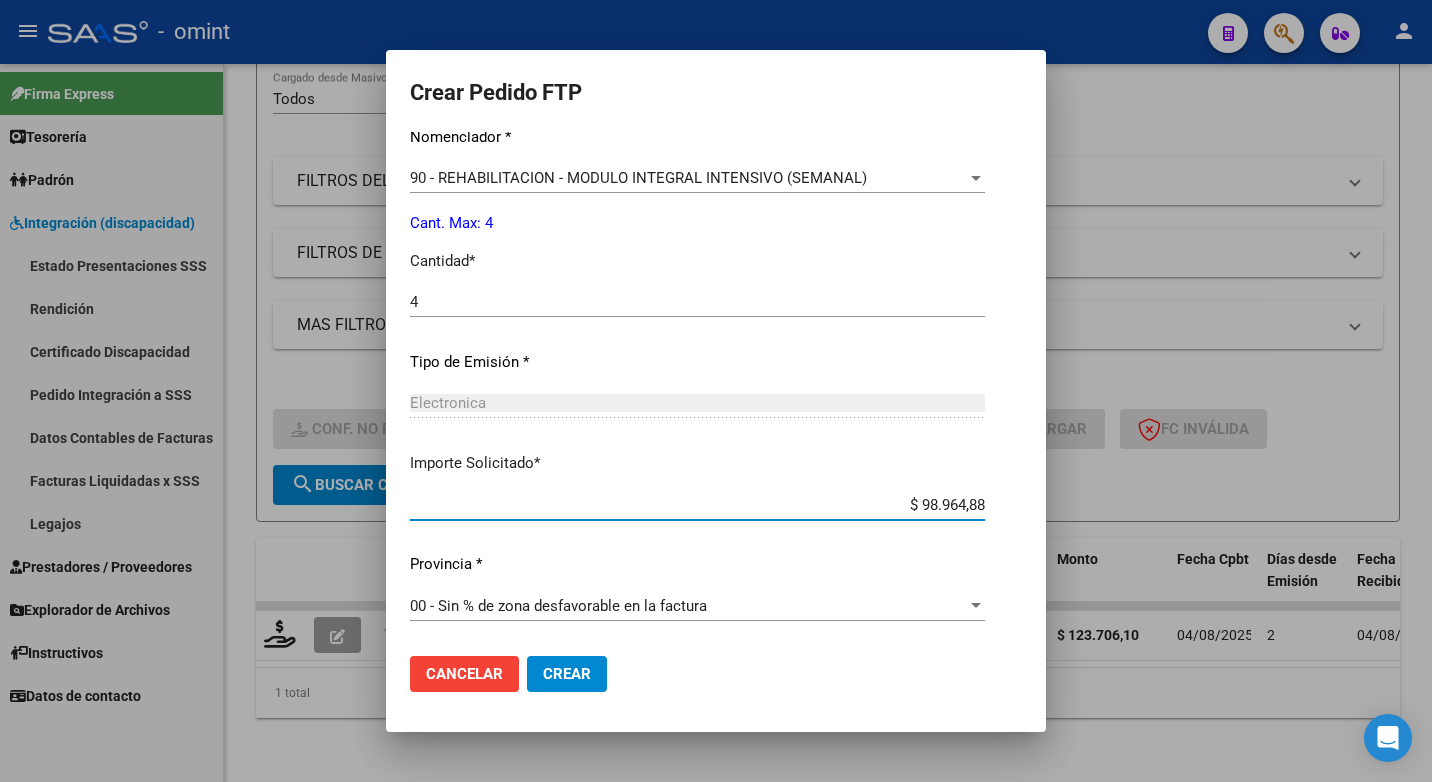 click on "Crear" 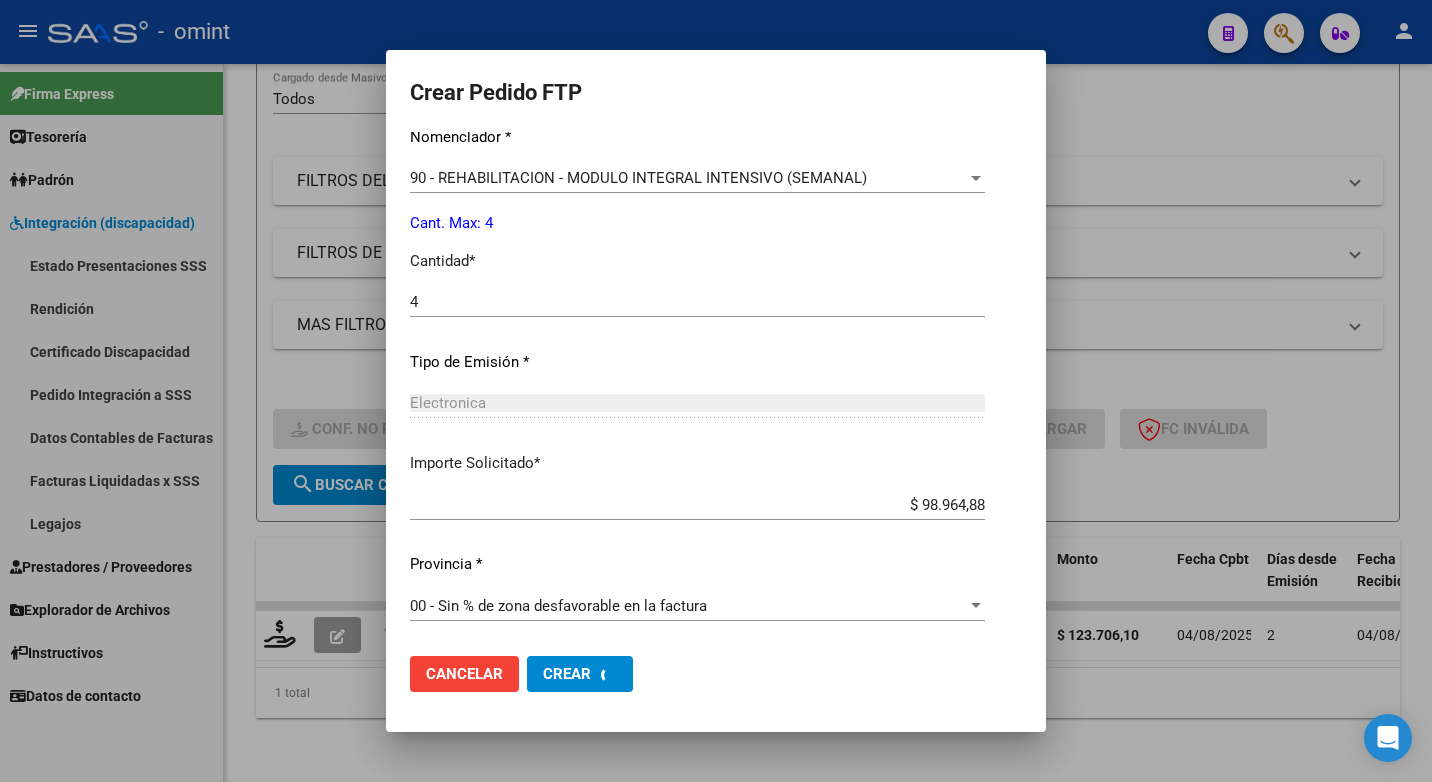 scroll, scrollTop: 0, scrollLeft: 0, axis: both 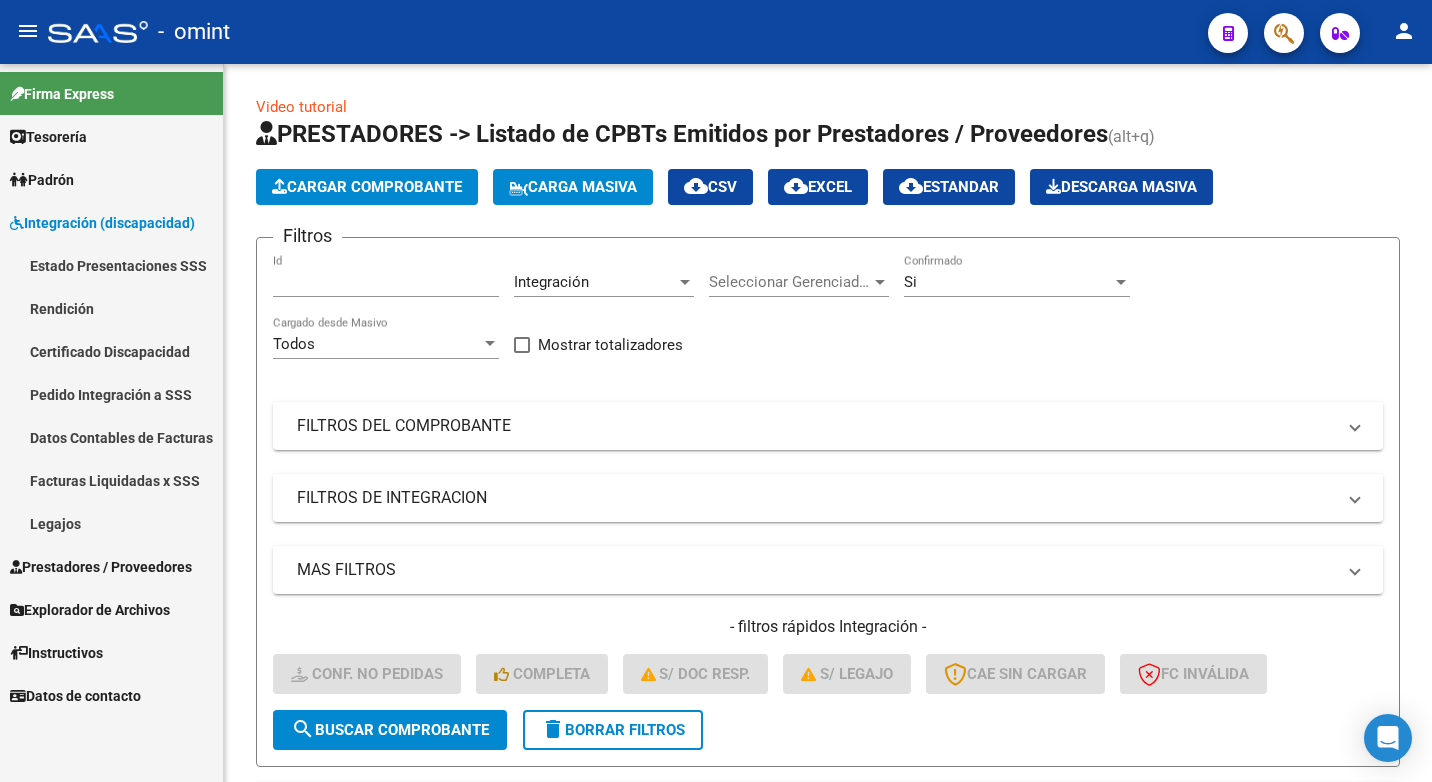 drag, startPoint x: 323, startPoint y: 281, endPoint x: 140, endPoint y: 247, distance: 186.13167 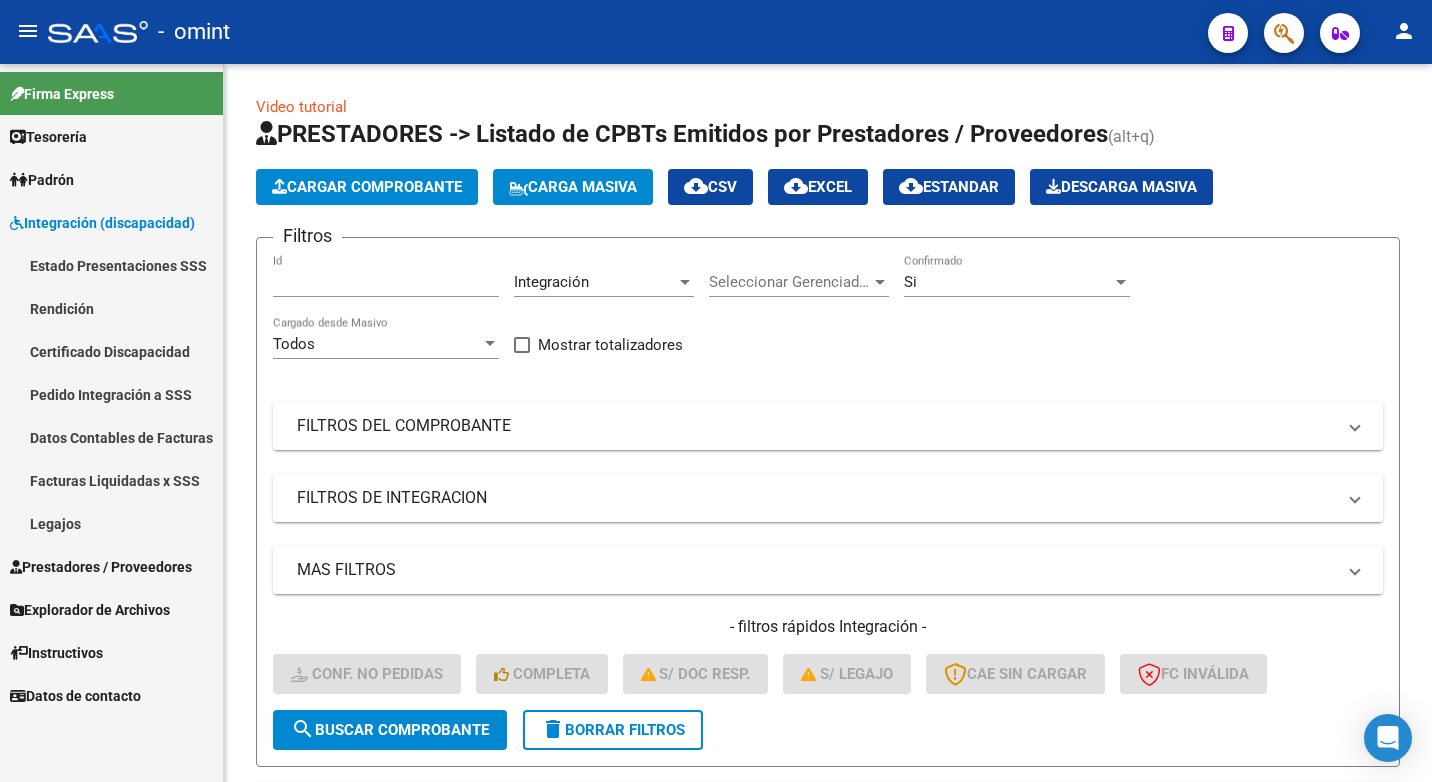 click on "Firma Express     Tesorería Extractos Procesados (csv) Extractos Originales (pdf)    Padrón Afiliados Empadronados Análisis Afiliado Doc. Respaldatoria    Integración (discapacidad) Estado Presentaciones SSS Rendición Certificado Discapacidad Pedido Integración a SSS Datos Contables de Facturas Facturas Liquidadas x SSS Legajos    Prestadores / Proveedores Facturas - Listado/Carga Facturas - Documentación Pagos x Transferencia Prestadores - Listado Prestadores - Docu.    Explorador de Archivos Integración DS.SUBSIDIO DR.ENVIO DS.DEVERR DS.DEVOK    Instructivos    Datos de contacto  Video tutorial   PRESTADORES -> Listado de CPBTs Emitidos por Prestadores / Proveedores (alt+q)   Cargar Comprobante
Carga Masiva  cloud_download  CSV  cloud_download  EXCEL  cloud_download  Estandar   Descarga Masiva
Filtros 16007 Id Integración Area Seleccionar Gerenciador Seleccionar Gerenciador Si Confirmado Todos Cargado desde Masivo   Mostrar totalizadores   FILTROS DEL COMPROBANTE  Comprobante Tipo" 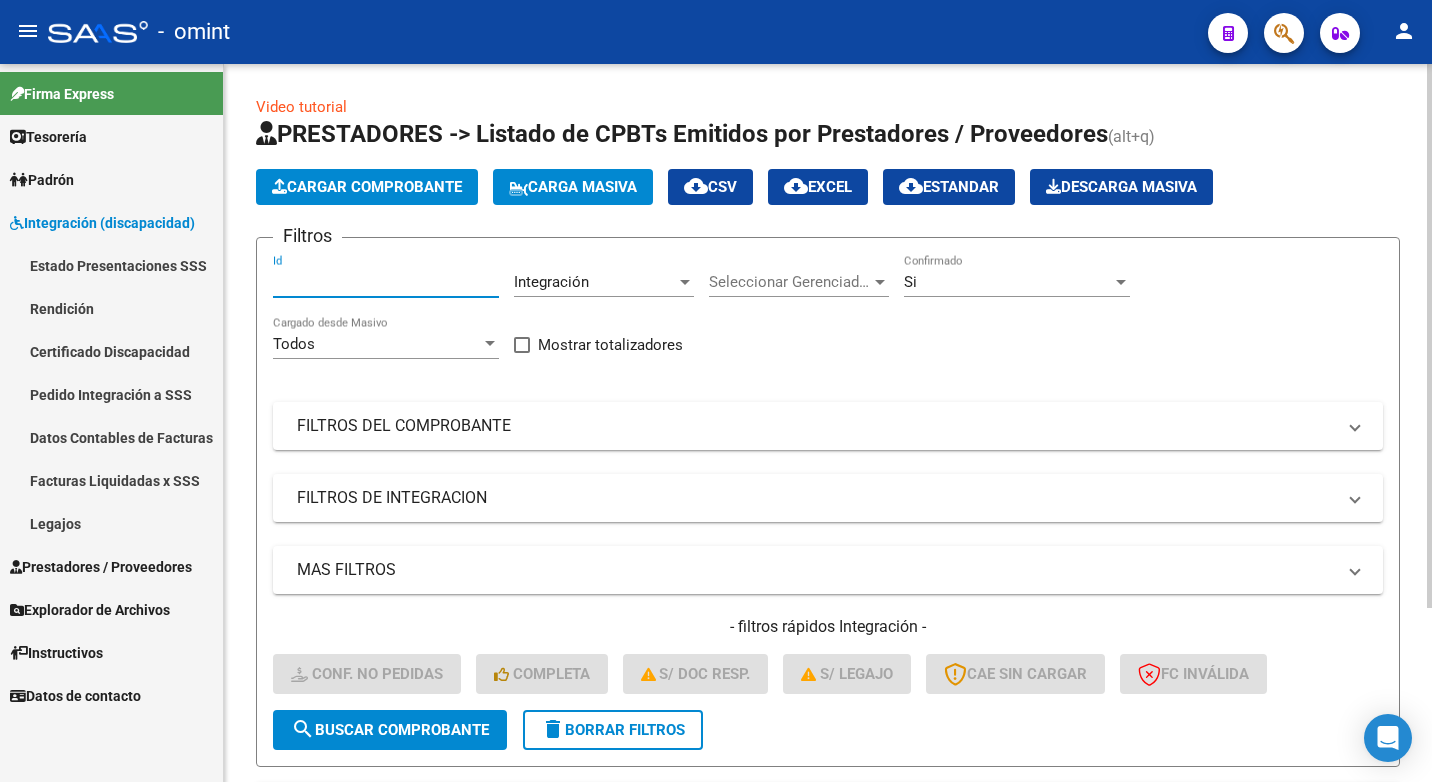 paste on "16144" 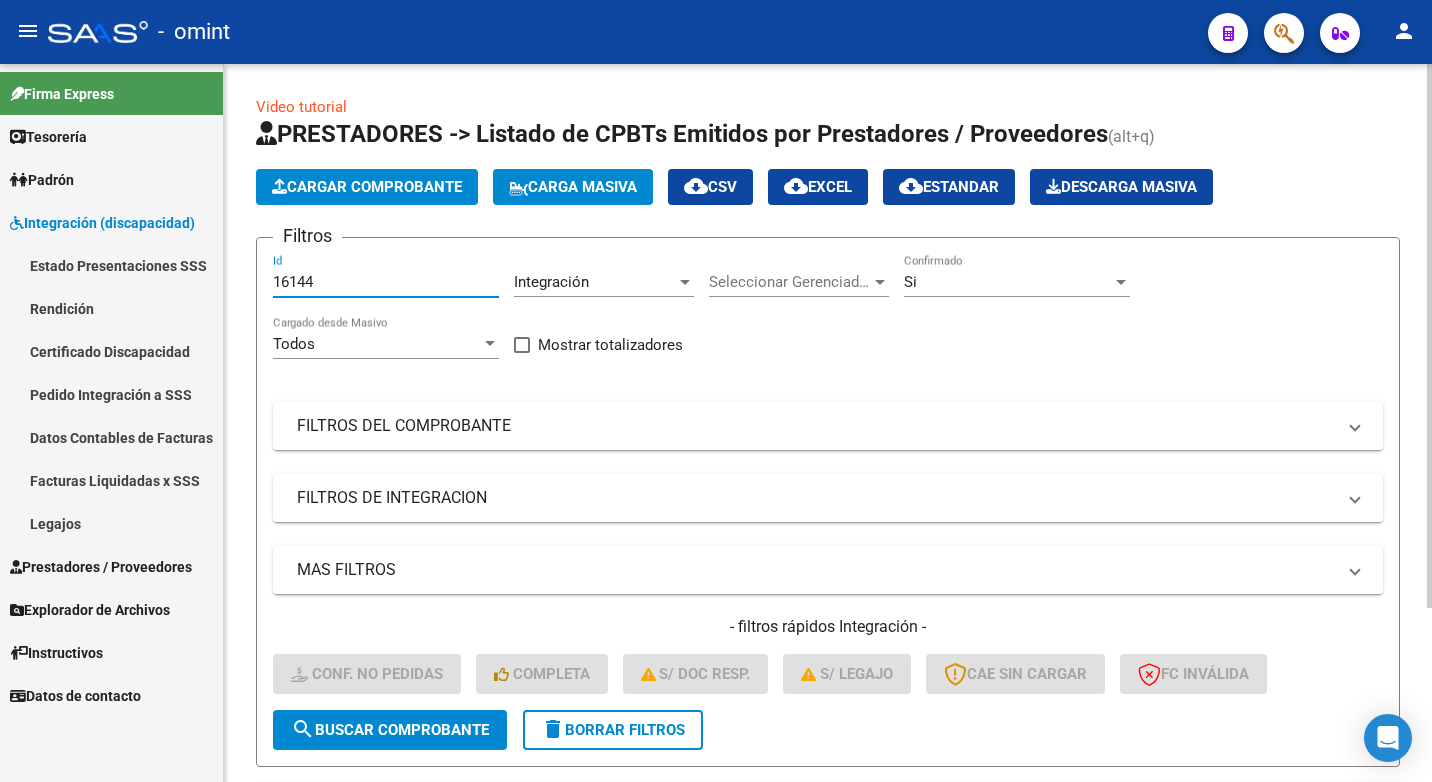 type on "16144" 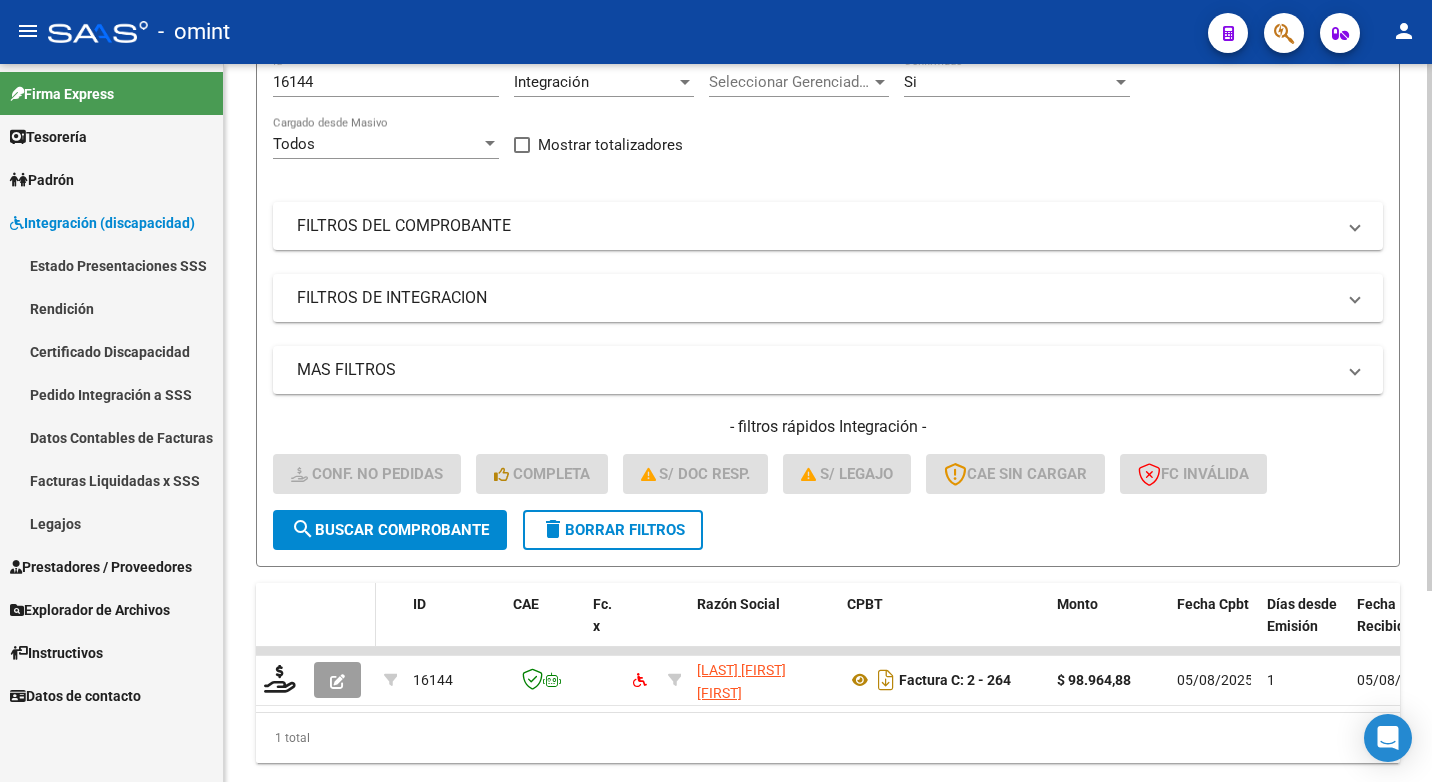 scroll, scrollTop: 260, scrollLeft: 0, axis: vertical 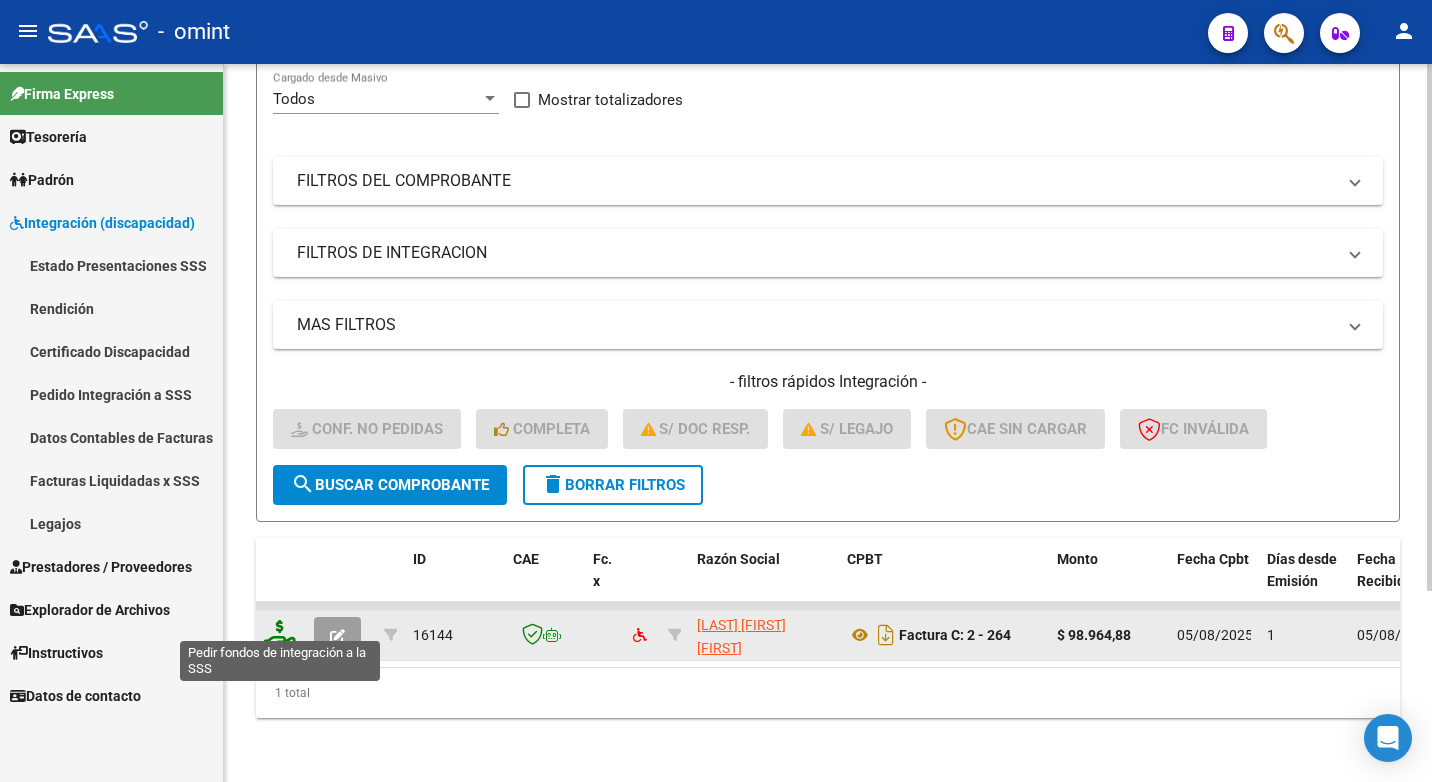 click 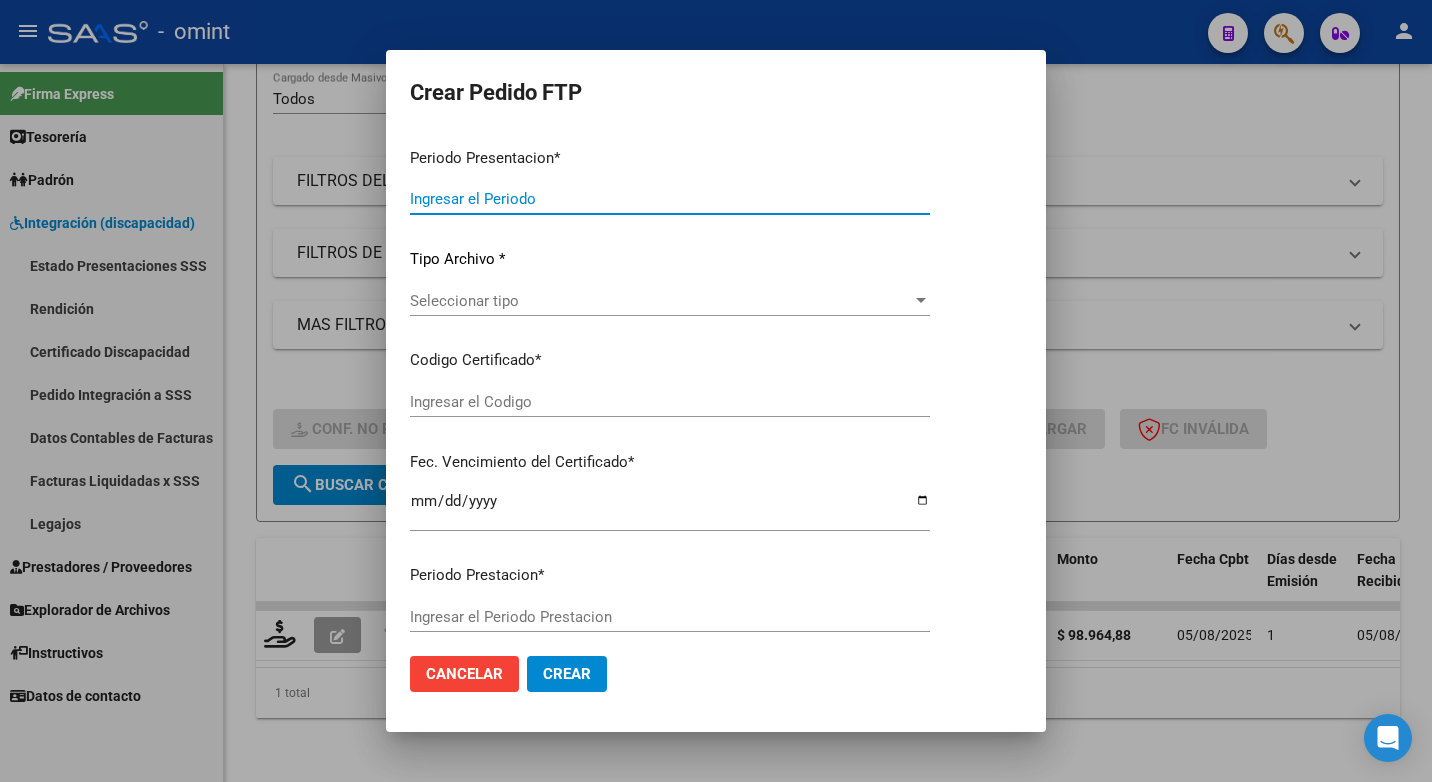 type on "202507" 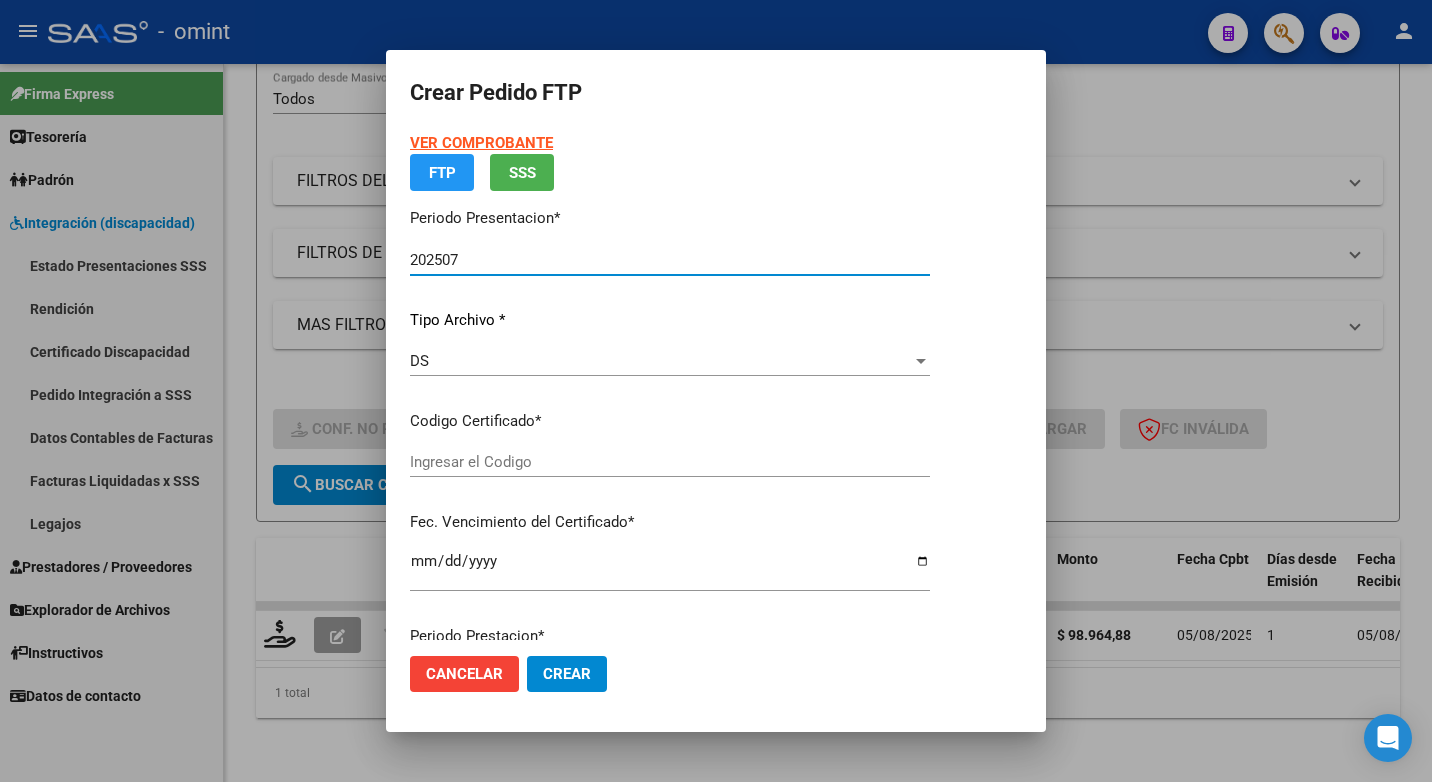 type on "1780804137" 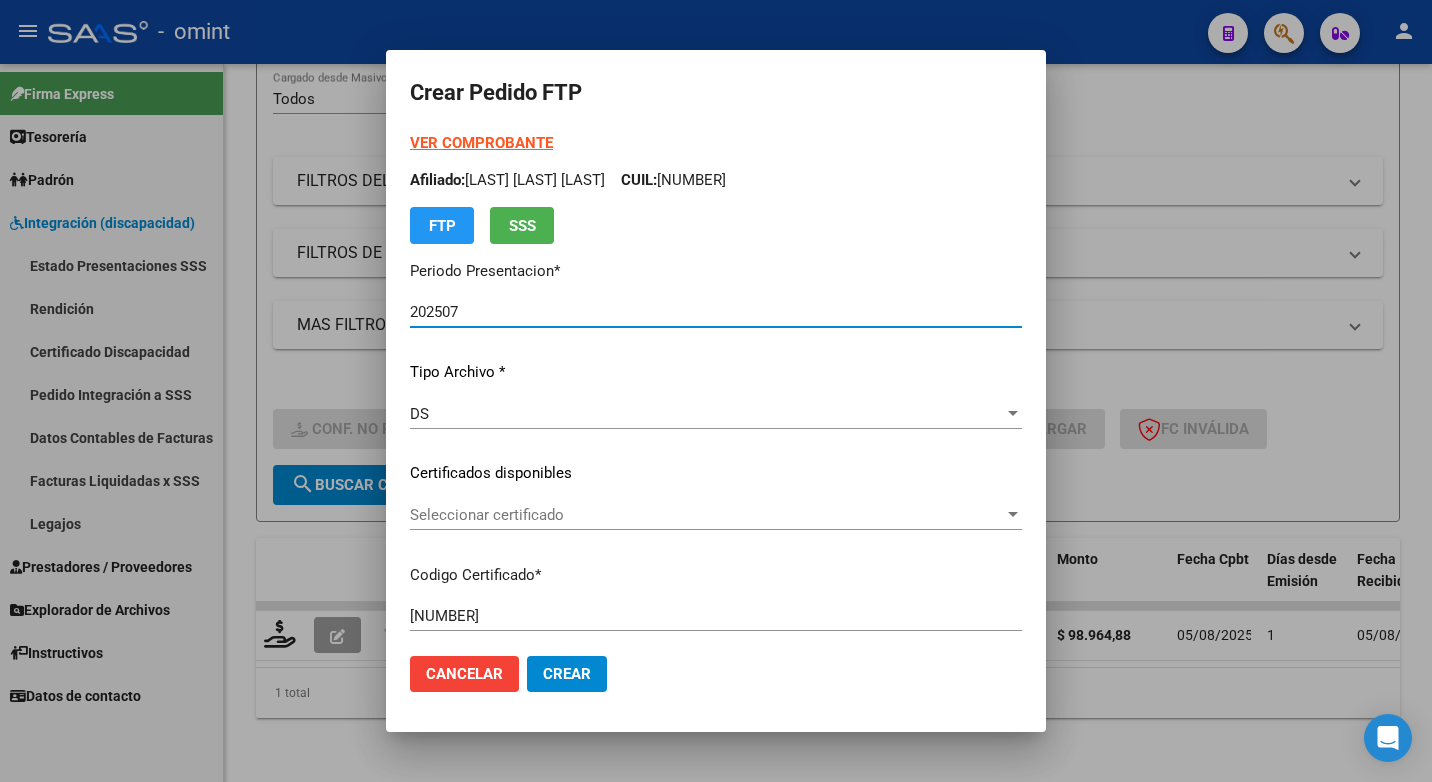 scroll, scrollTop: 100, scrollLeft: 0, axis: vertical 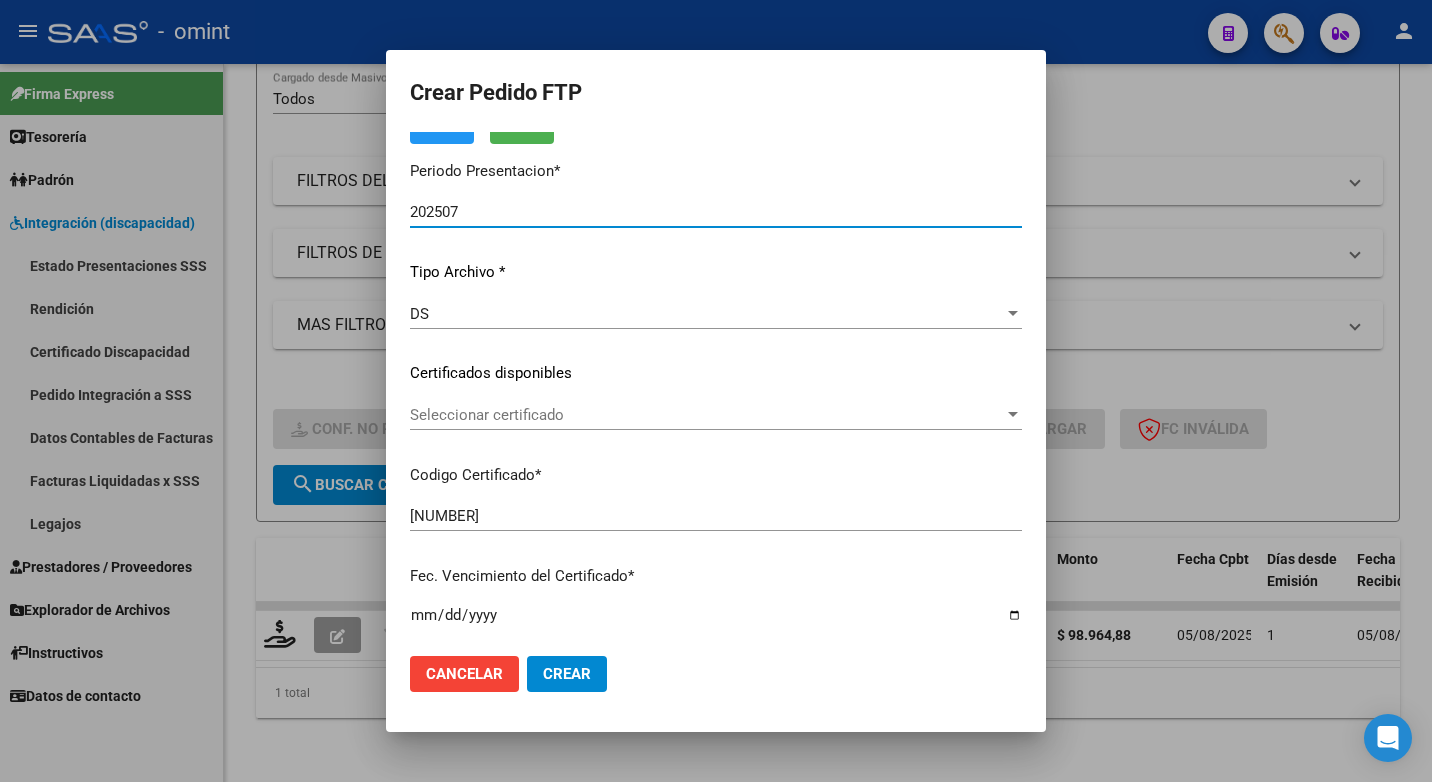 click at bounding box center [1013, 415] 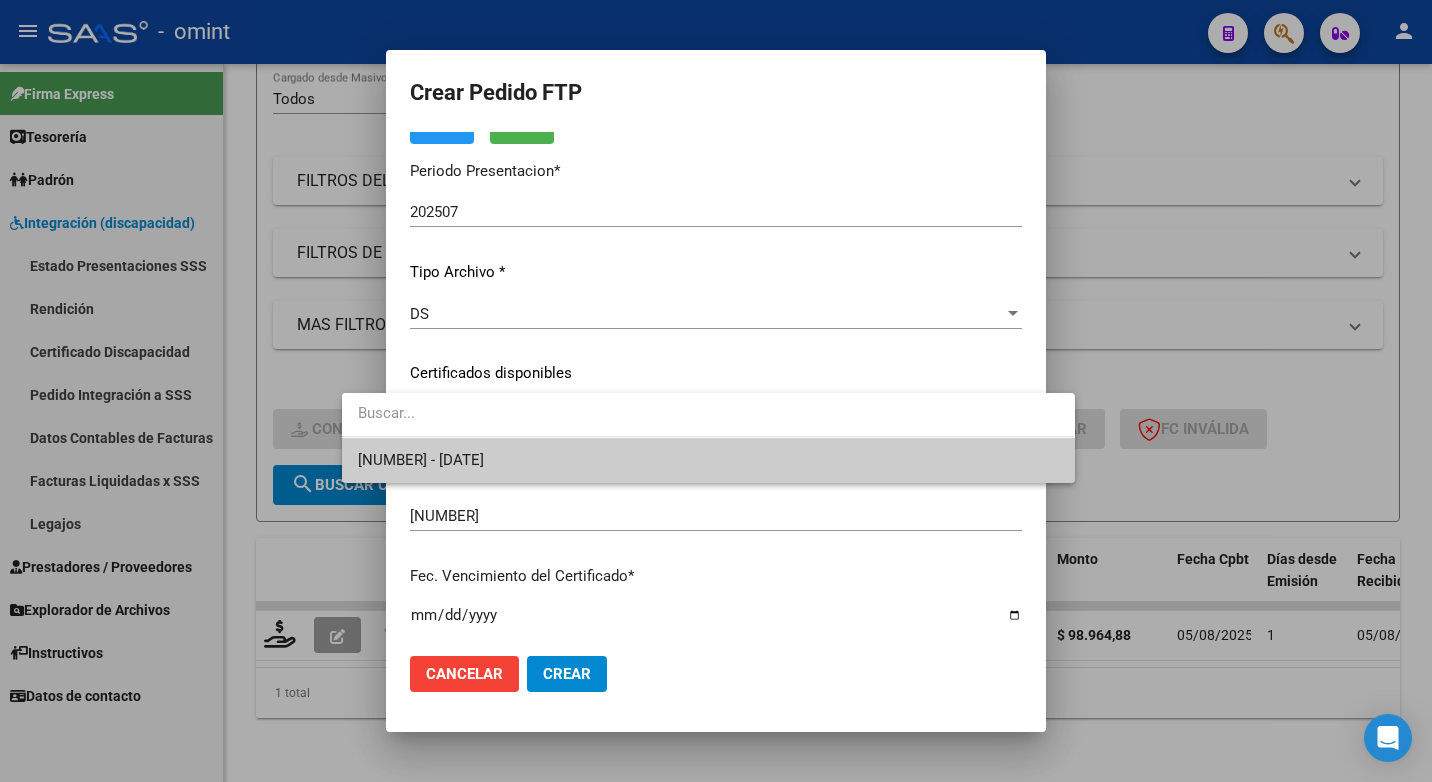 click on "1780804137 - 2025-12-06" at bounding box center (708, 460) 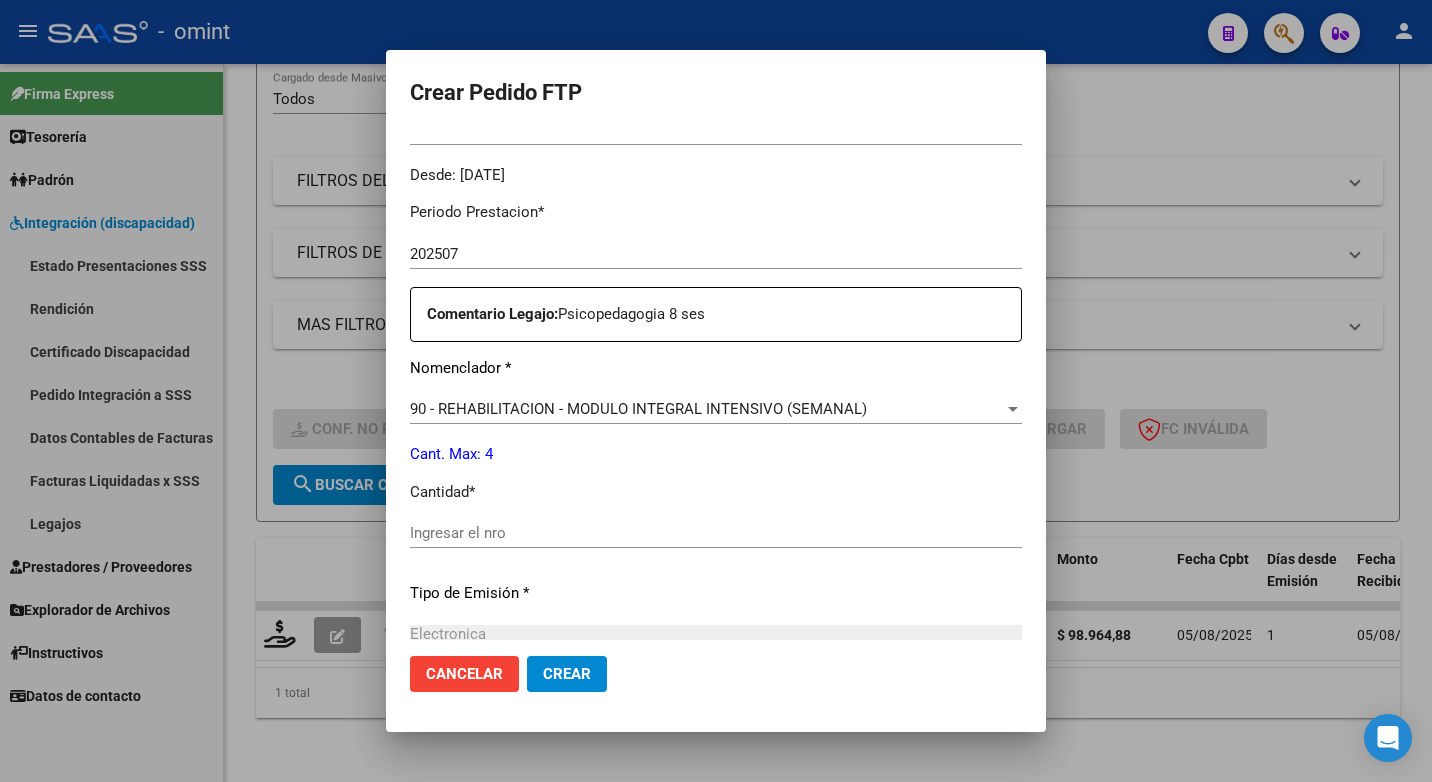 scroll, scrollTop: 700, scrollLeft: 0, axis: vertical 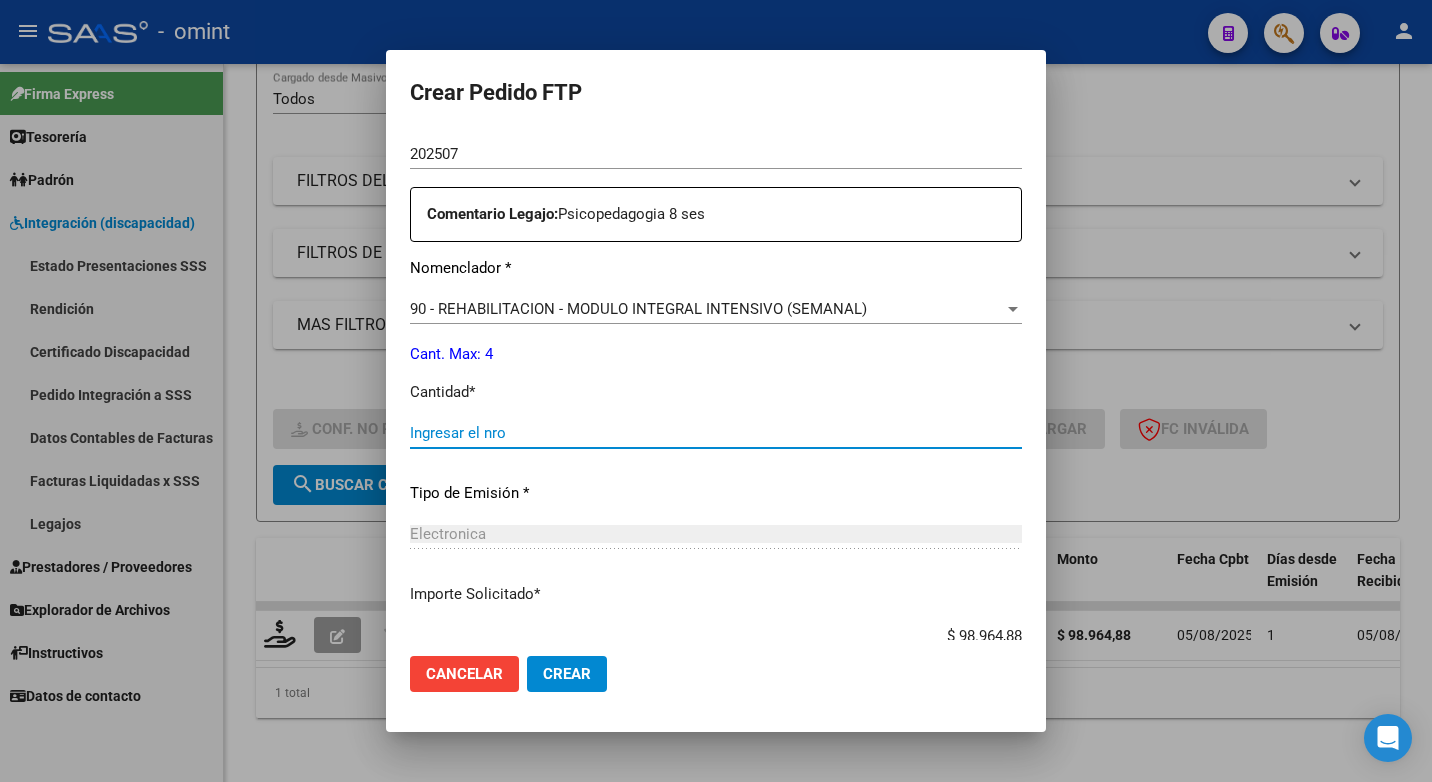 click on "Ingresar el nro" at bounding box center (716, 433) 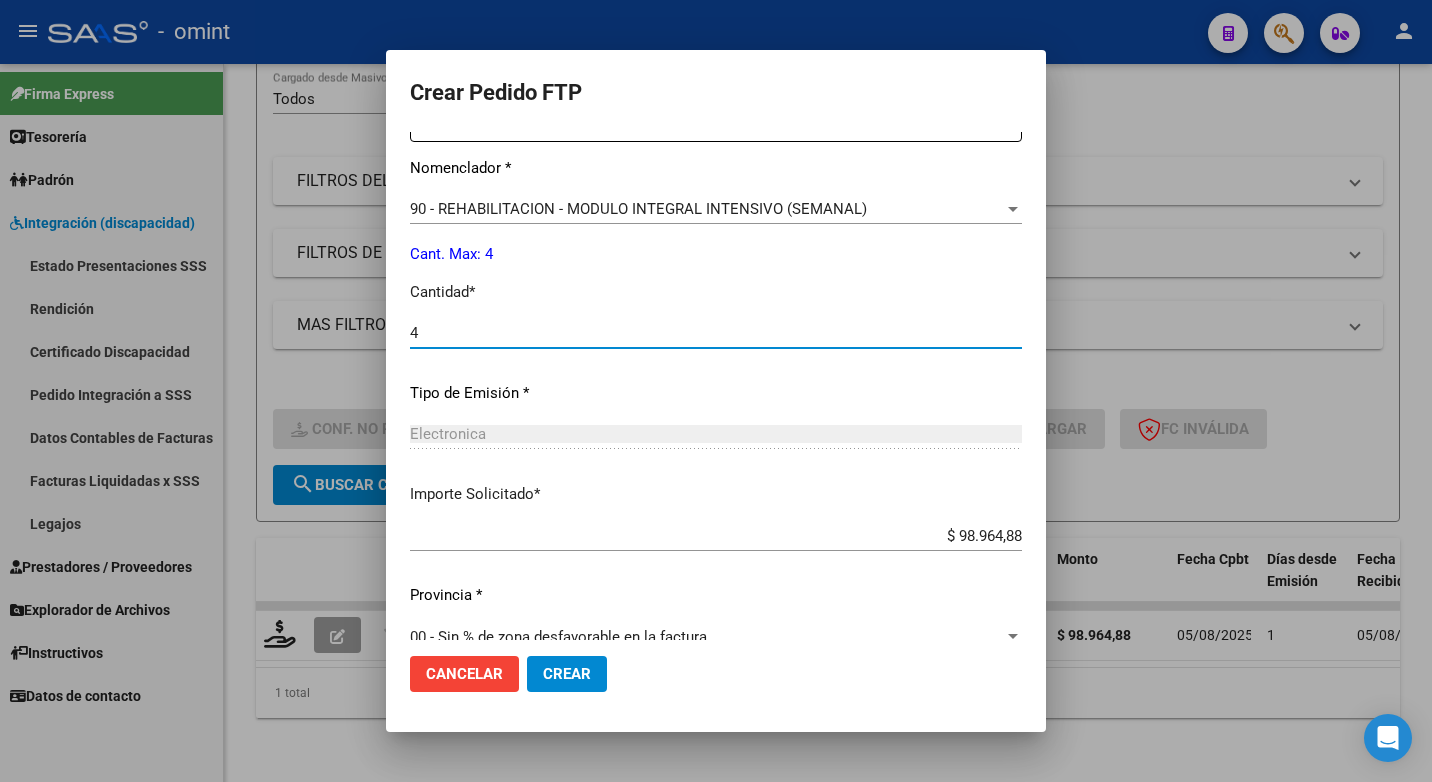 scroll, scrollTop: 831, scrollLeft: 0, axis: vertical 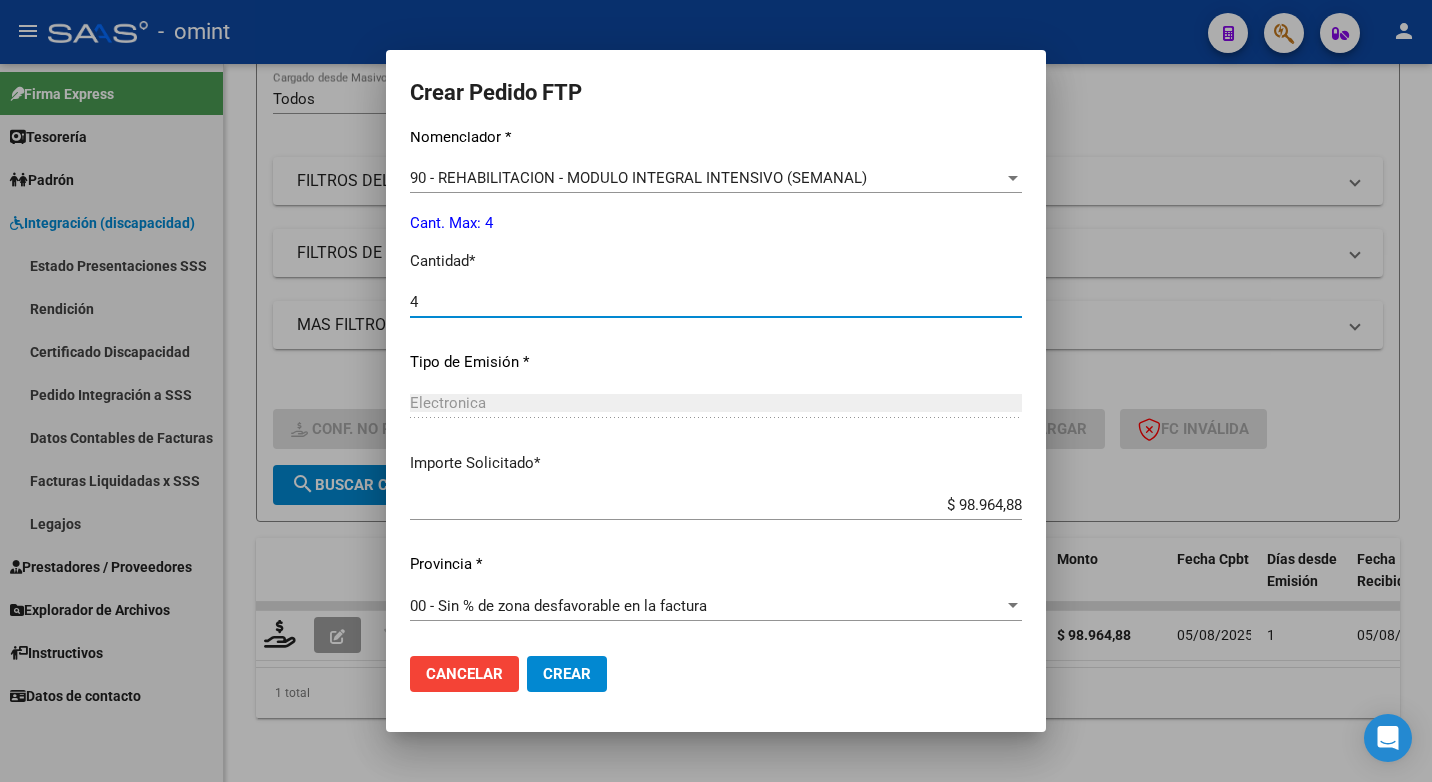 type on "4" 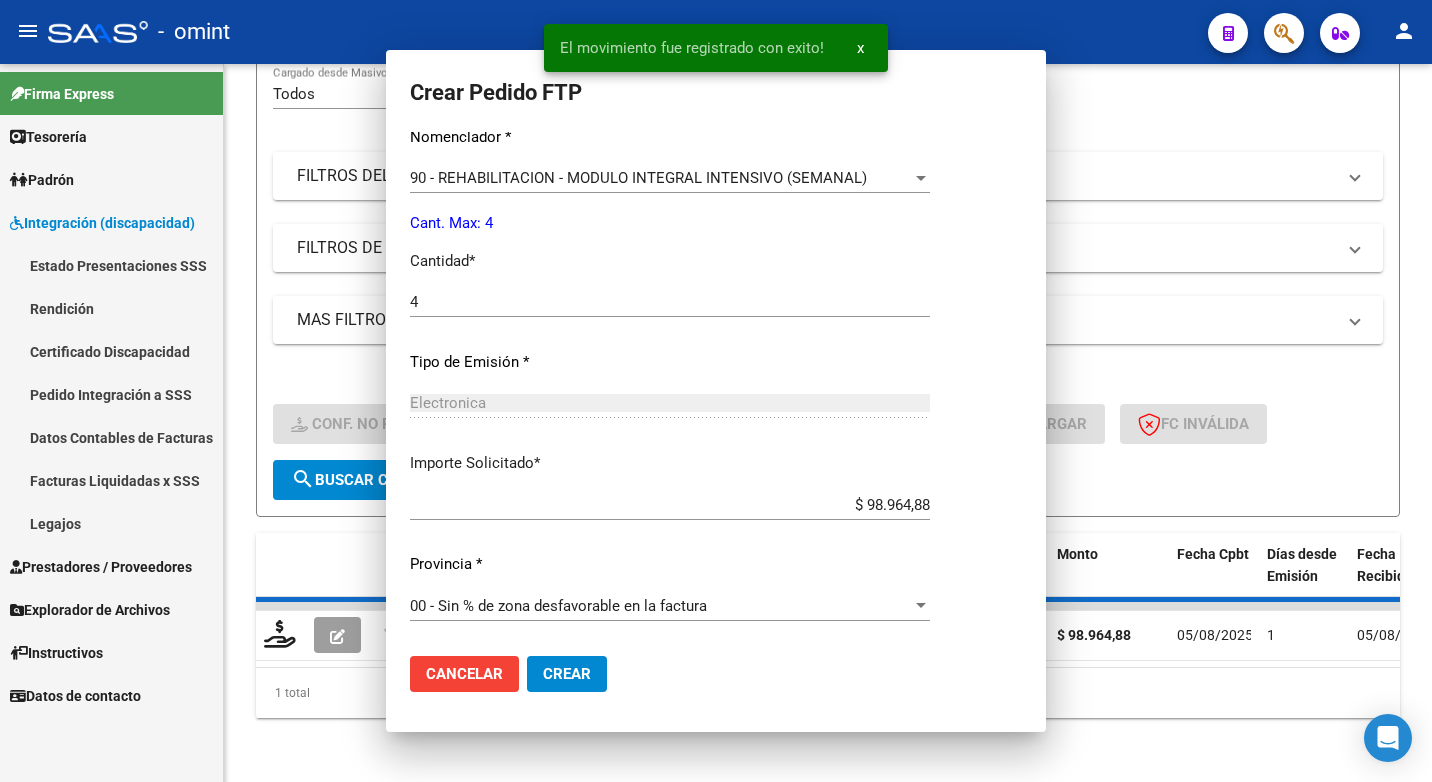 scroll, scrollTop: 718, scrollLeft: 0, axis: vertical 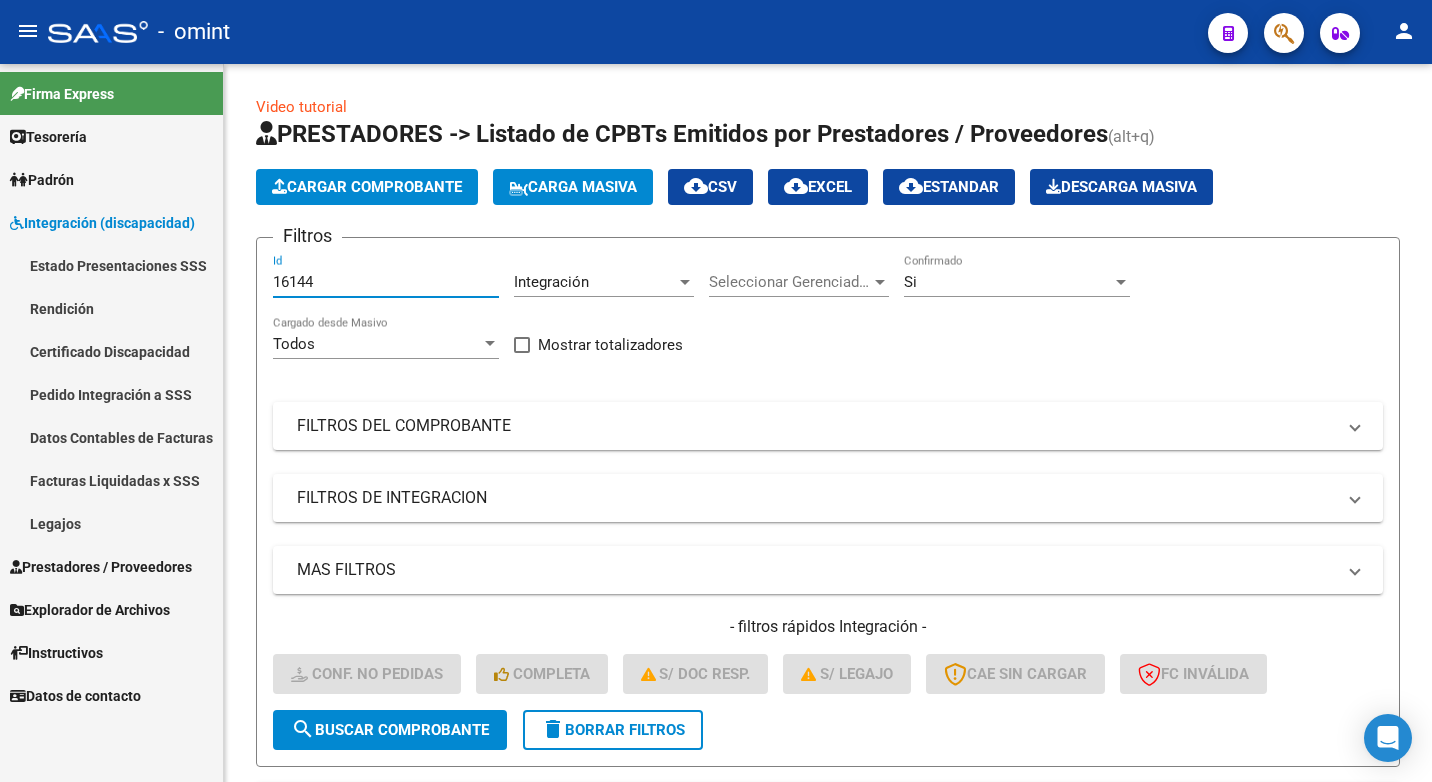 drag, startPoint x: 321, startPoint y: 288, endPoint x: 175, endPoint y: 248, distance: 151.38031 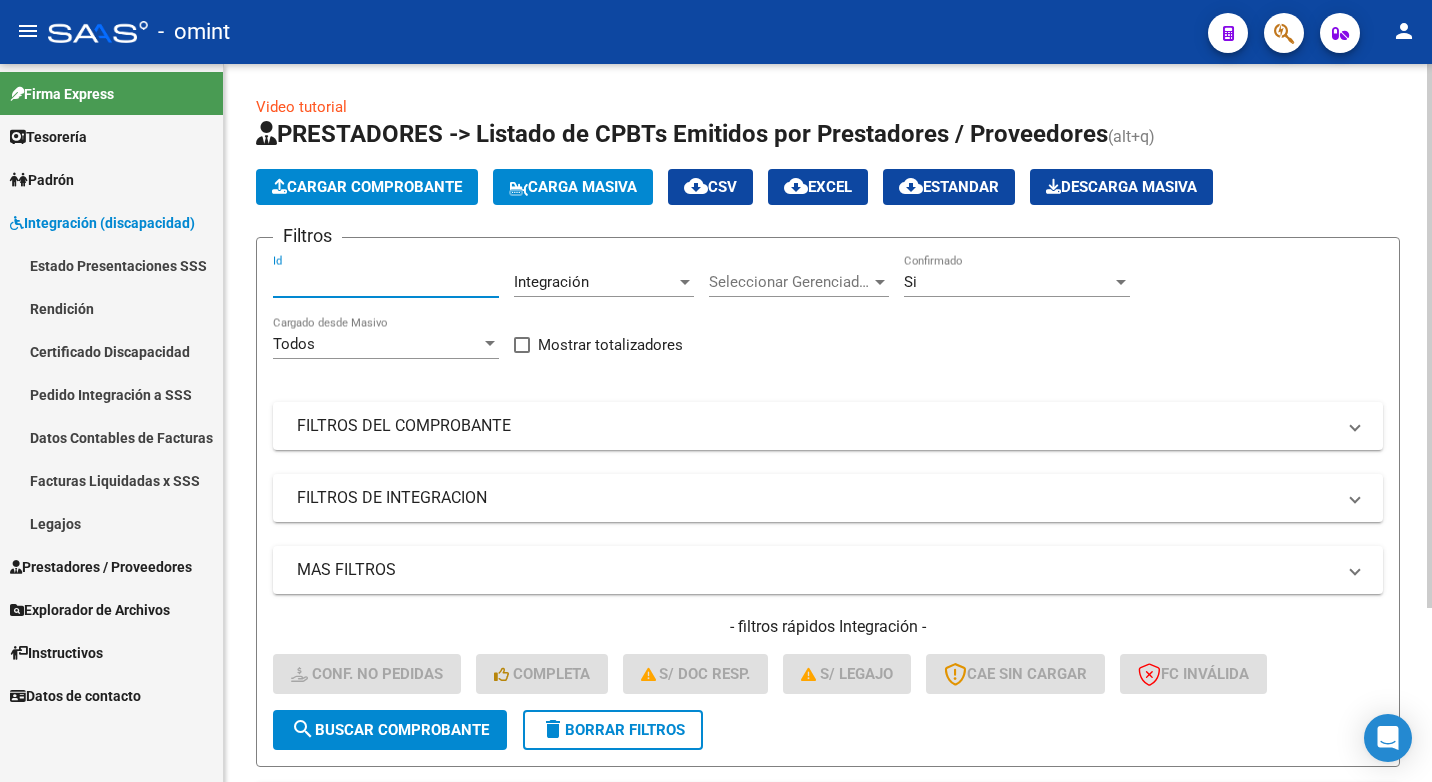 paste on "12966" 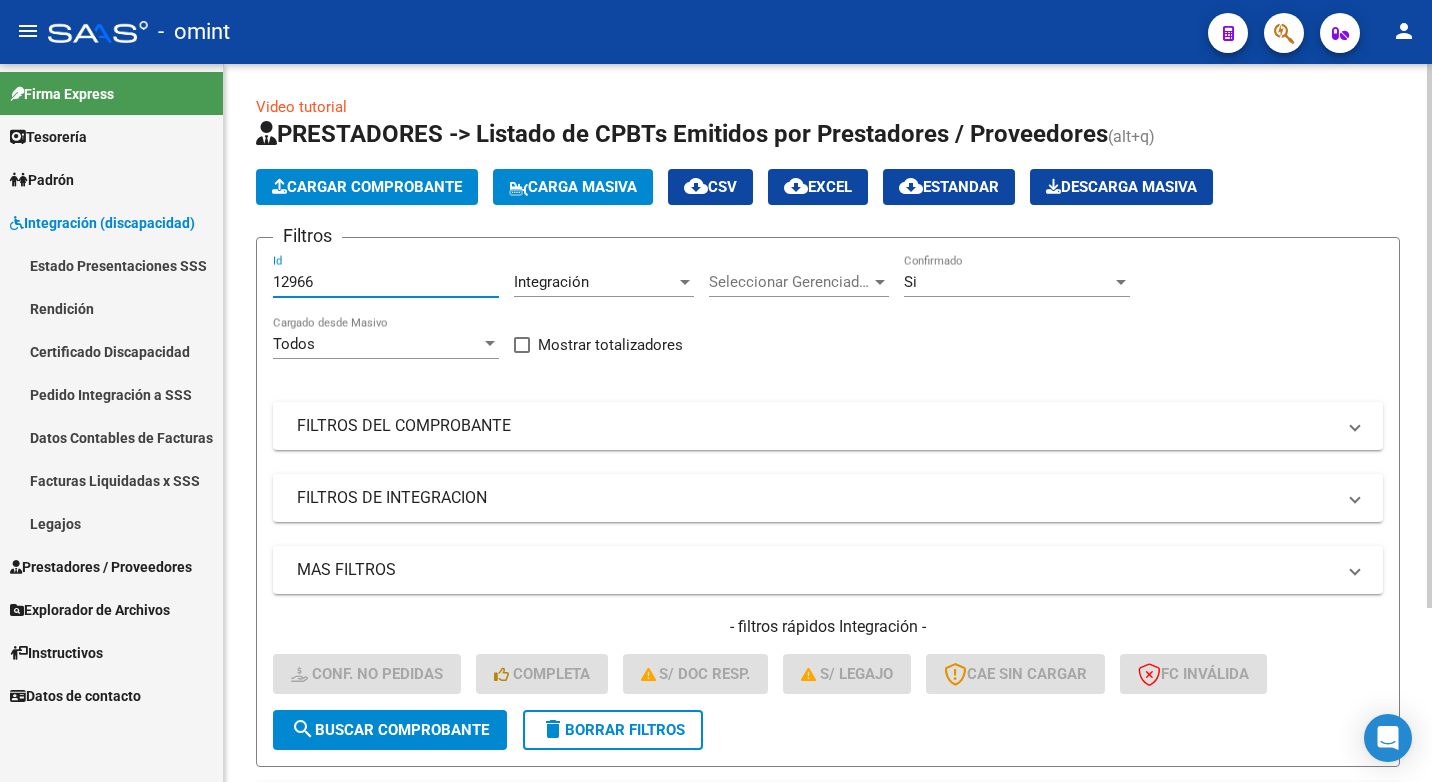 type on "12966" 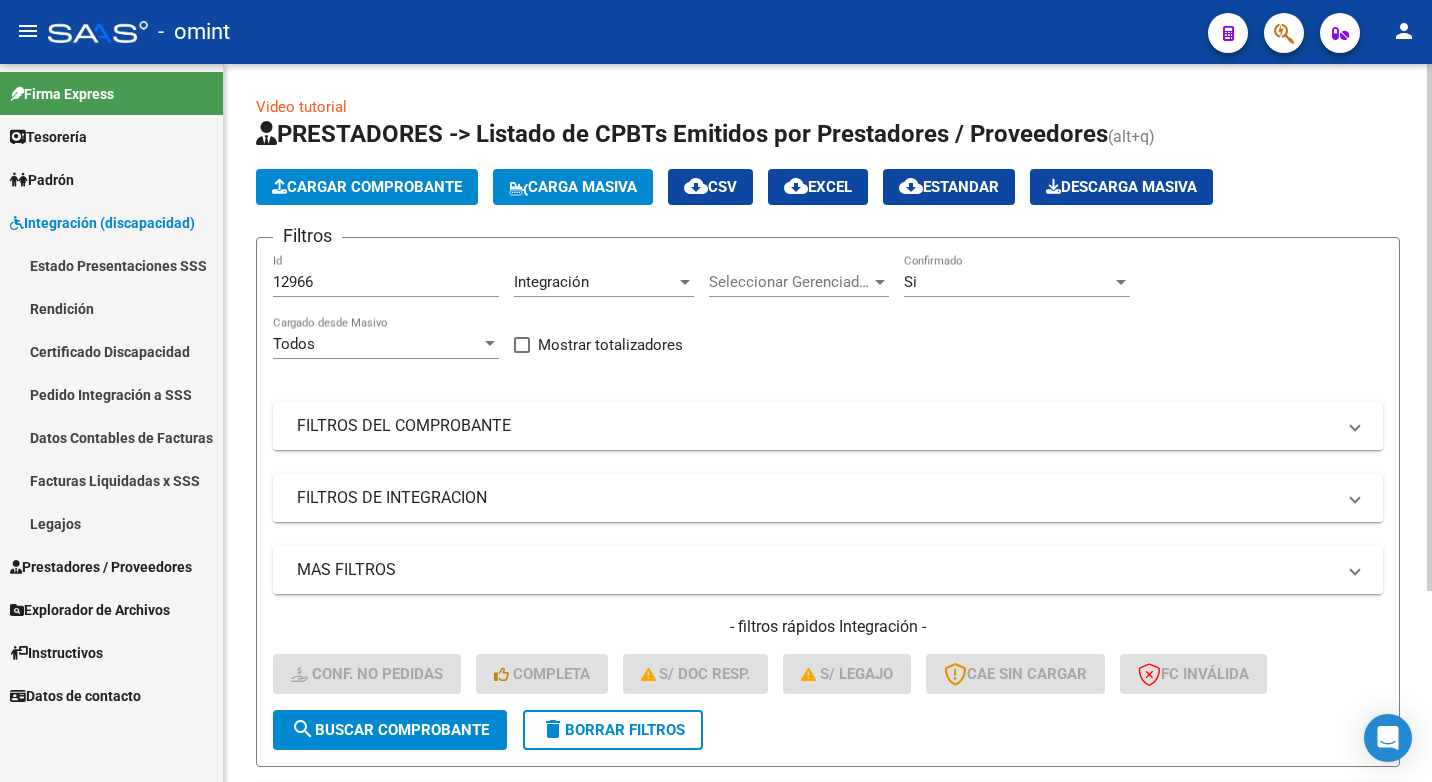 scroll, scrollTop: 200, scrollLeft: 0, axis: vertical 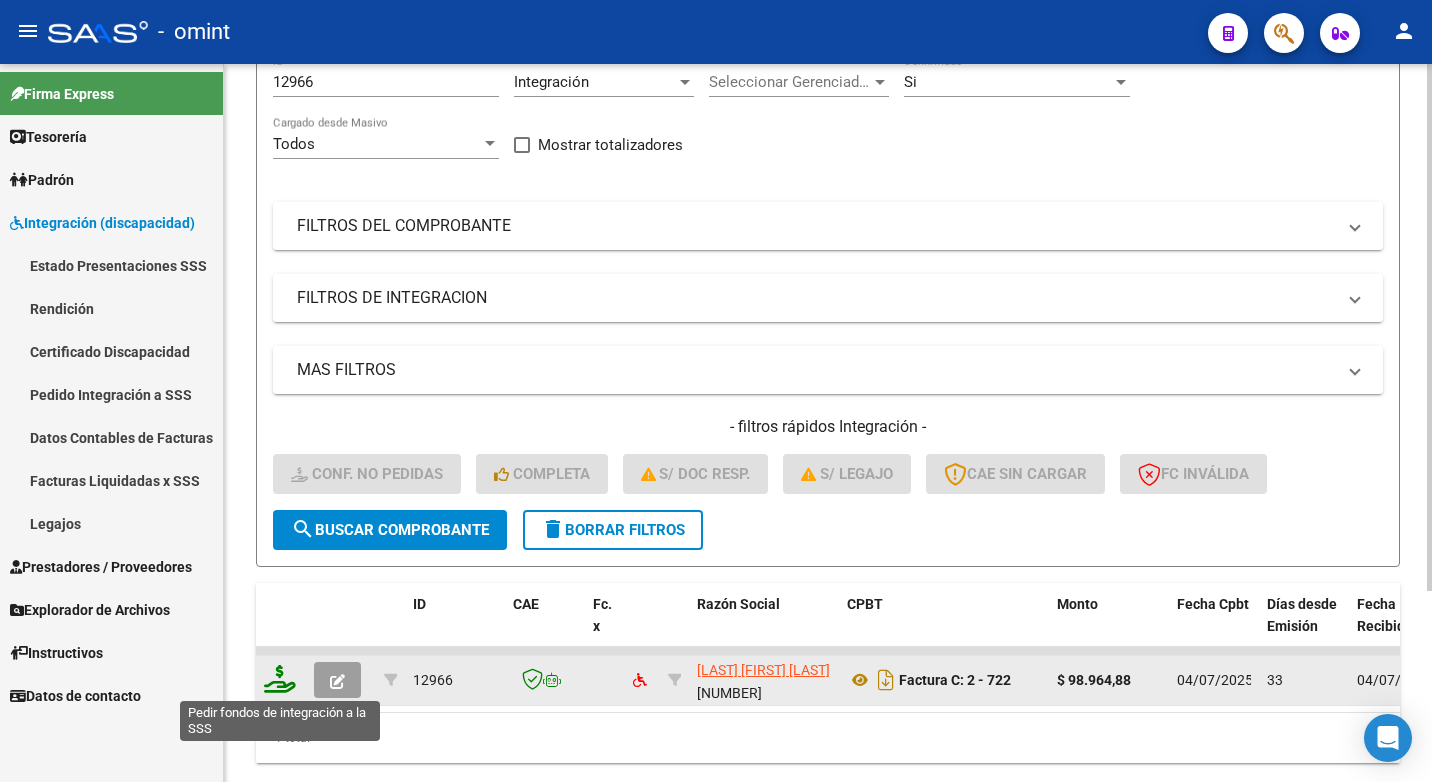 click 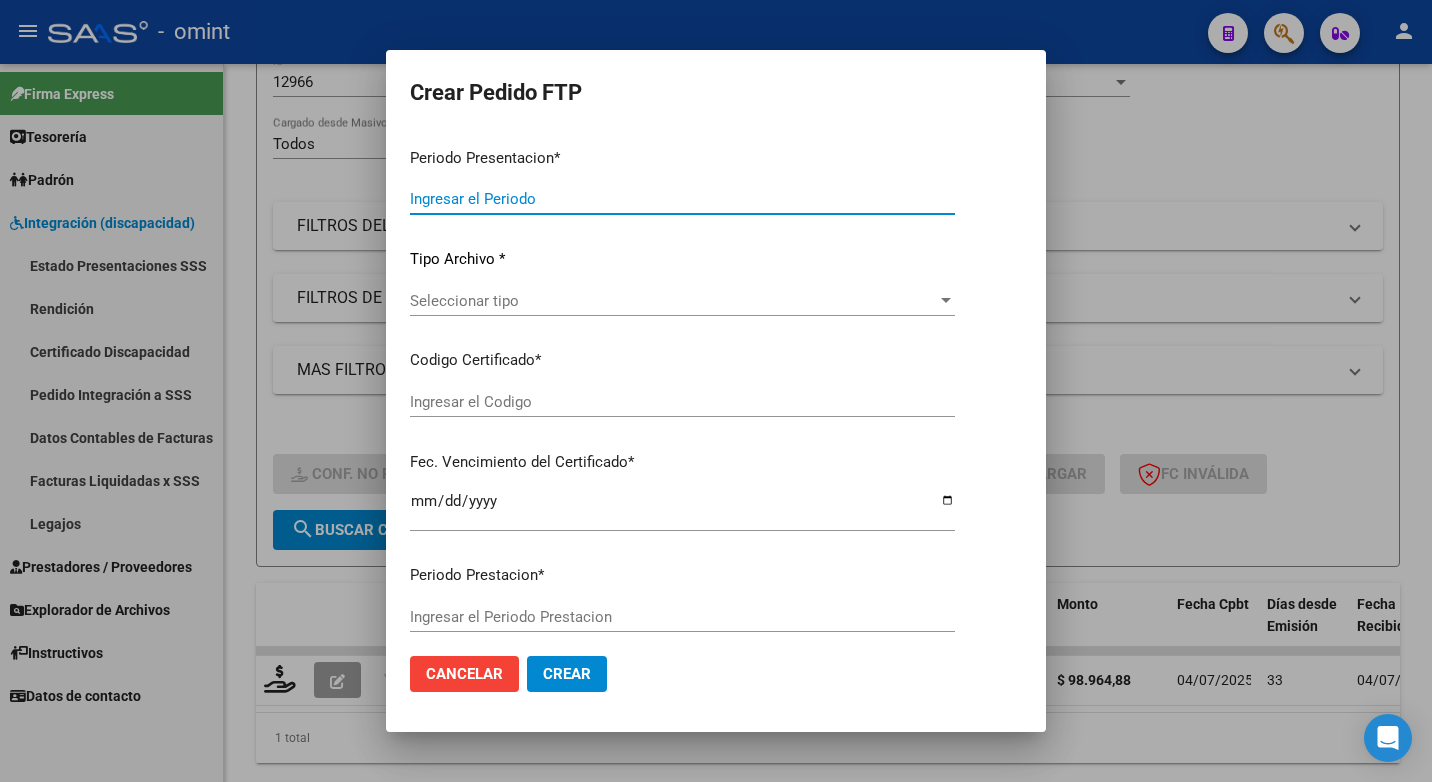 type on "202507" 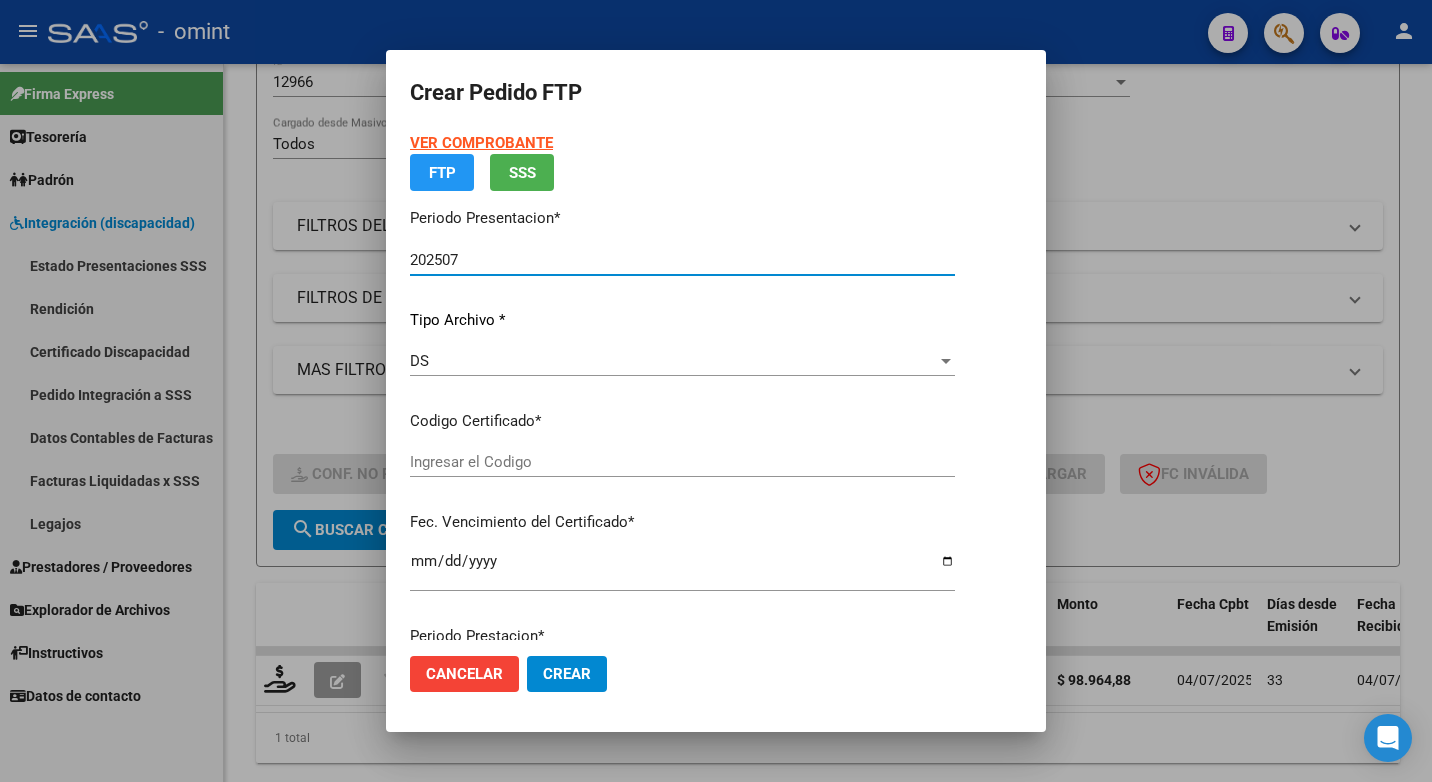 type on "1780804137" 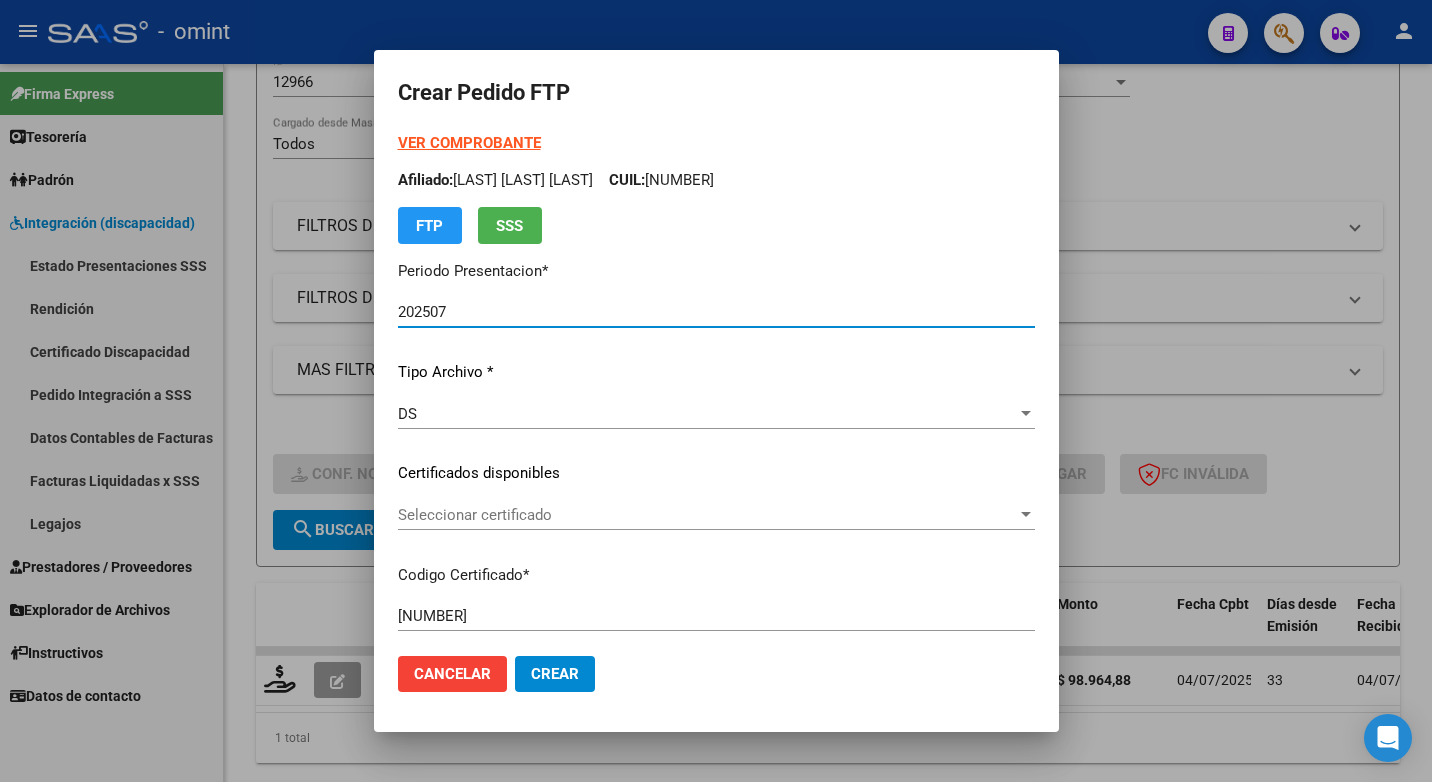 scroll, scrollTop: 200, scrollLeft: 0, axis: vertical 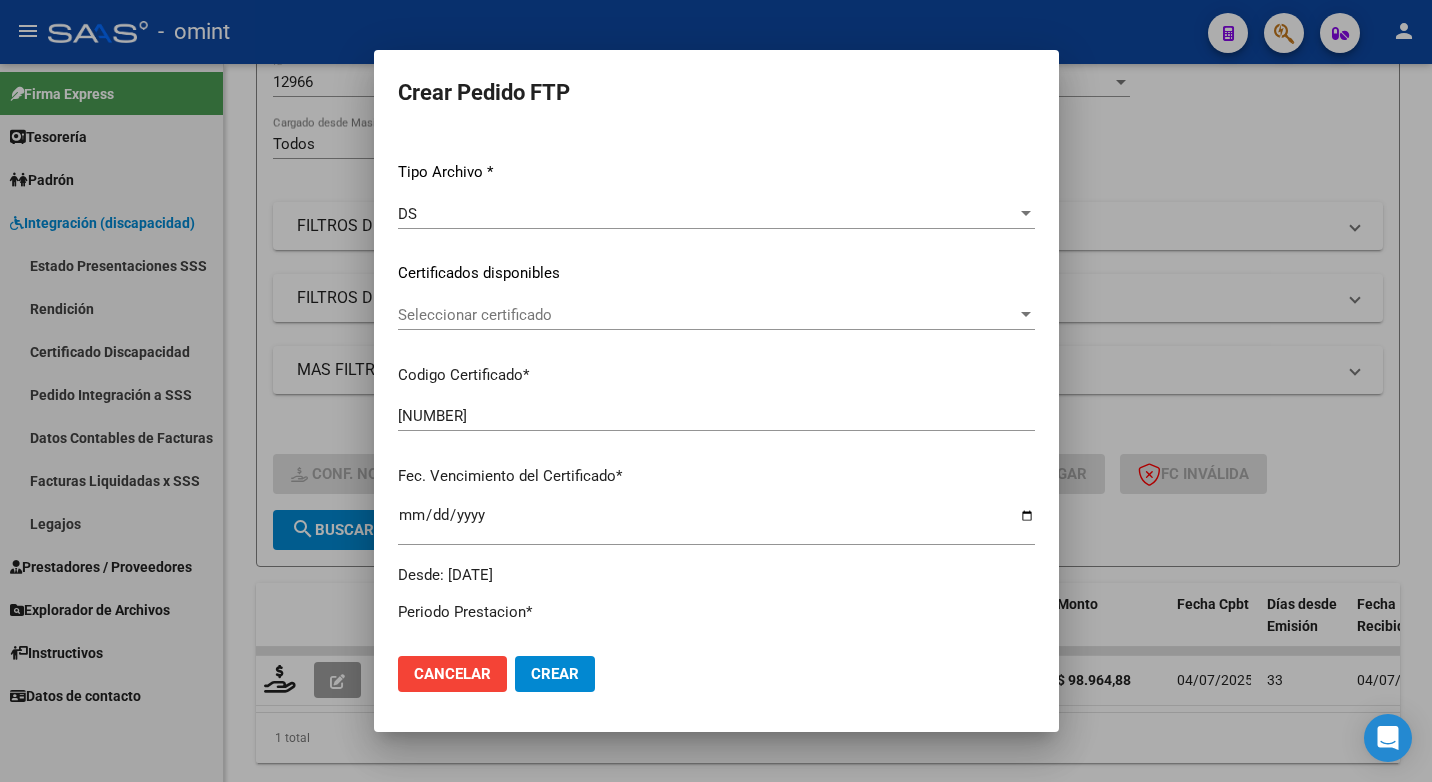 click at bounding box center (1026, 314) 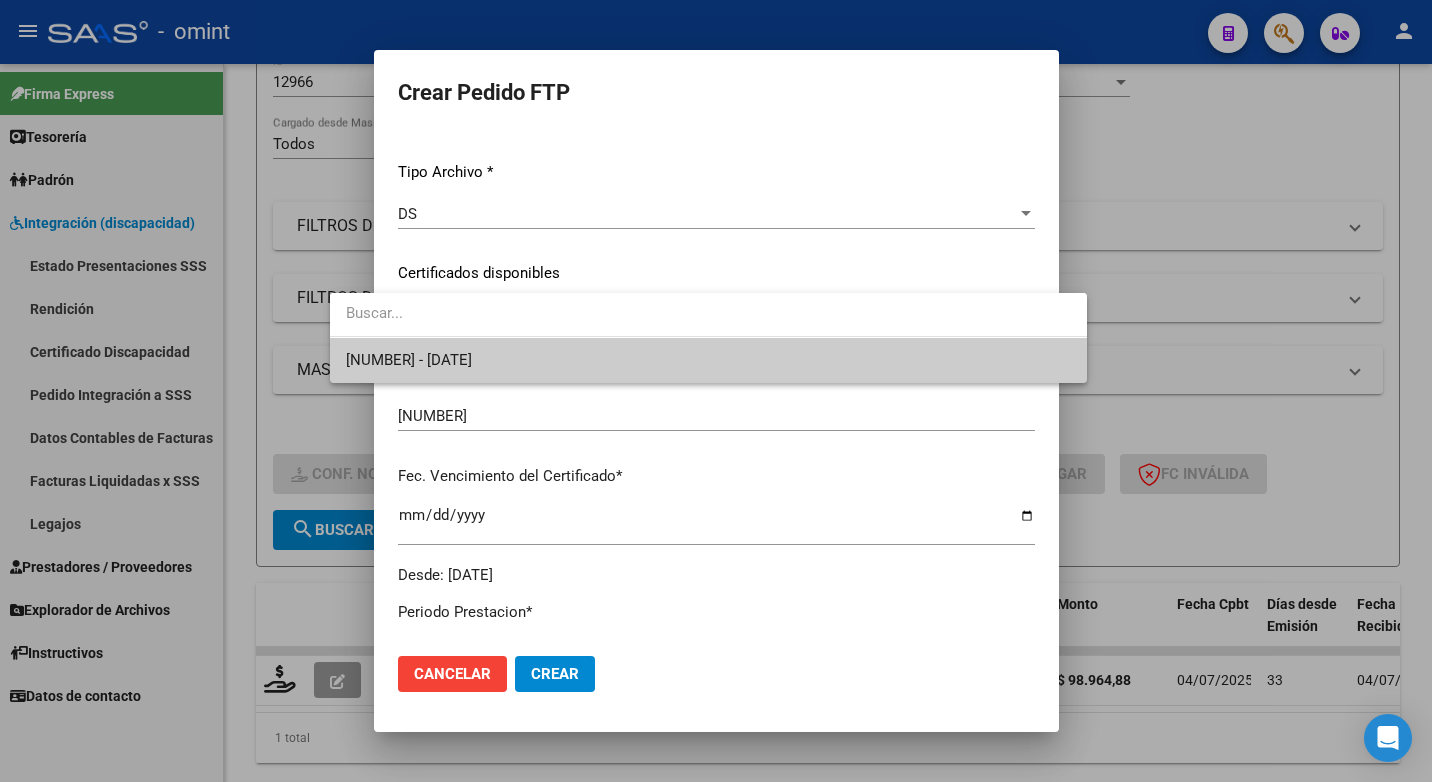 click on "1780804137 - 2025-12-06" at bounding box center (708, 360) 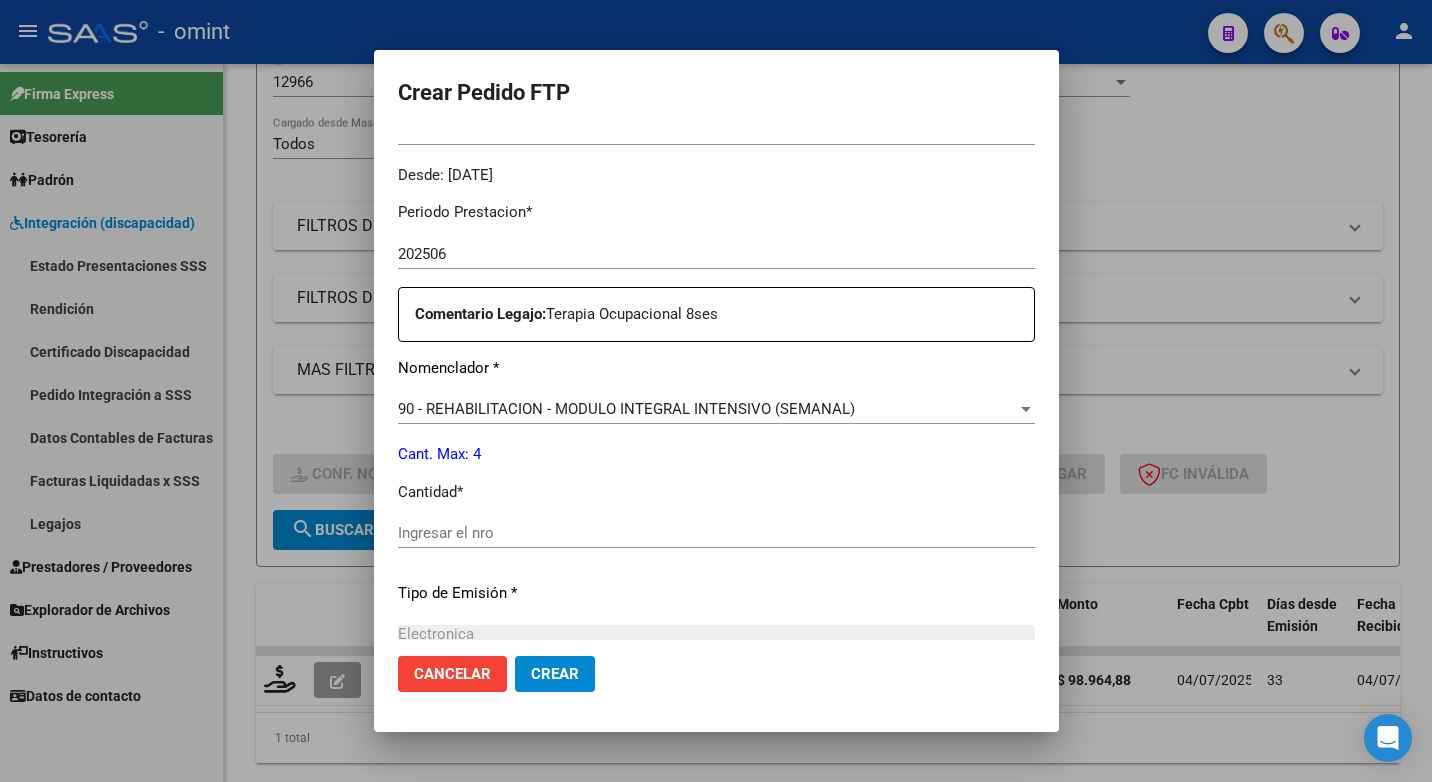 scroll, scrollTop: 700, scrollLeft: 0, axis: vertical 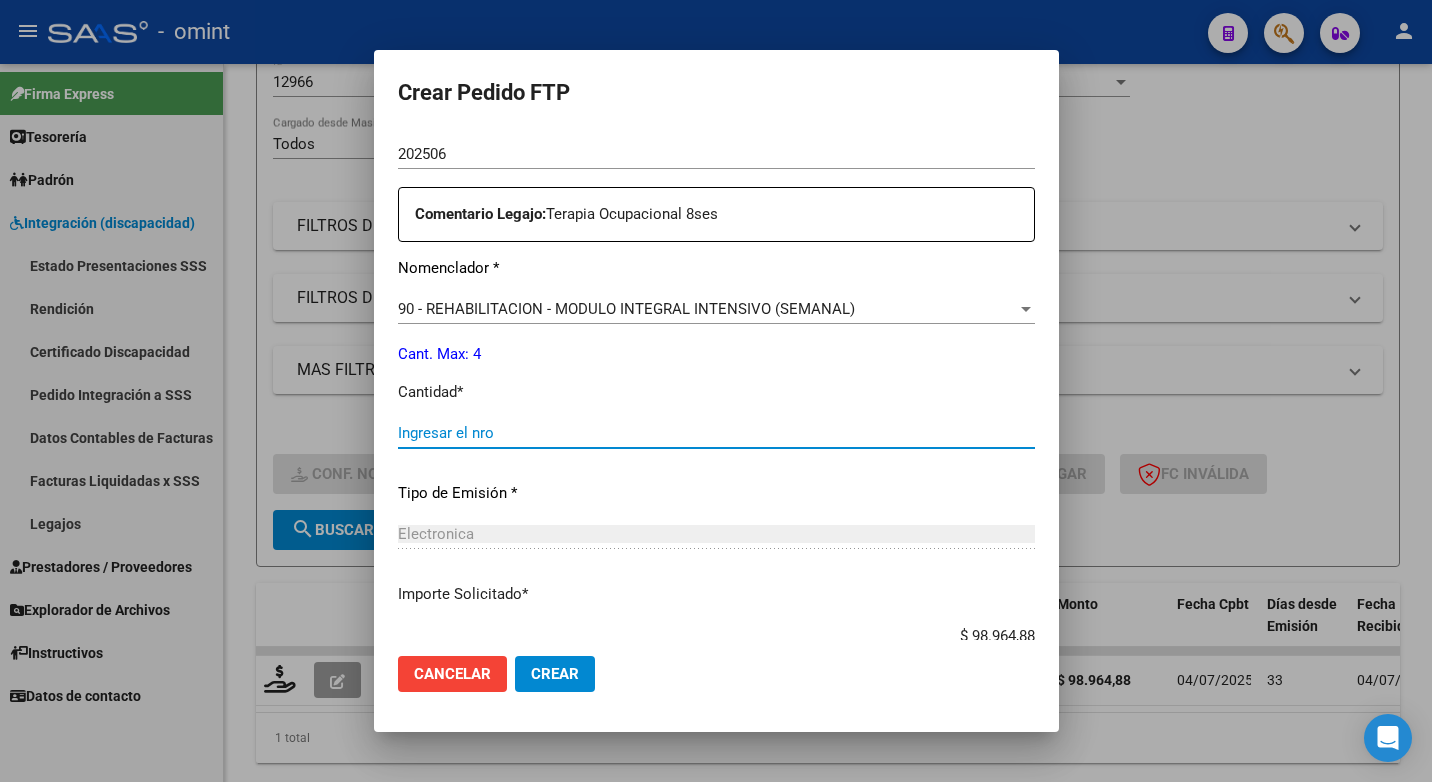 click on "Ingresar el nro" at bounding box center [716, 433] 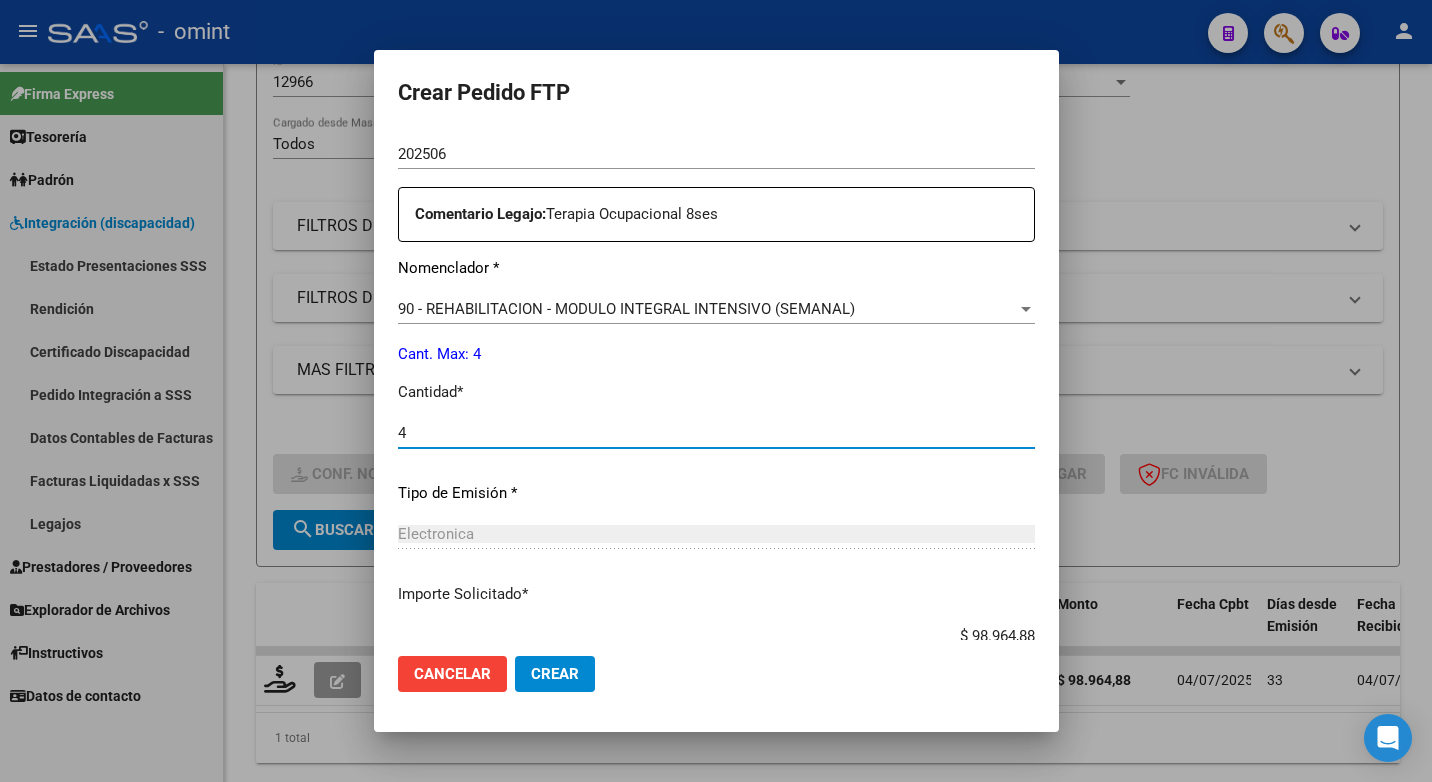 type on "4" 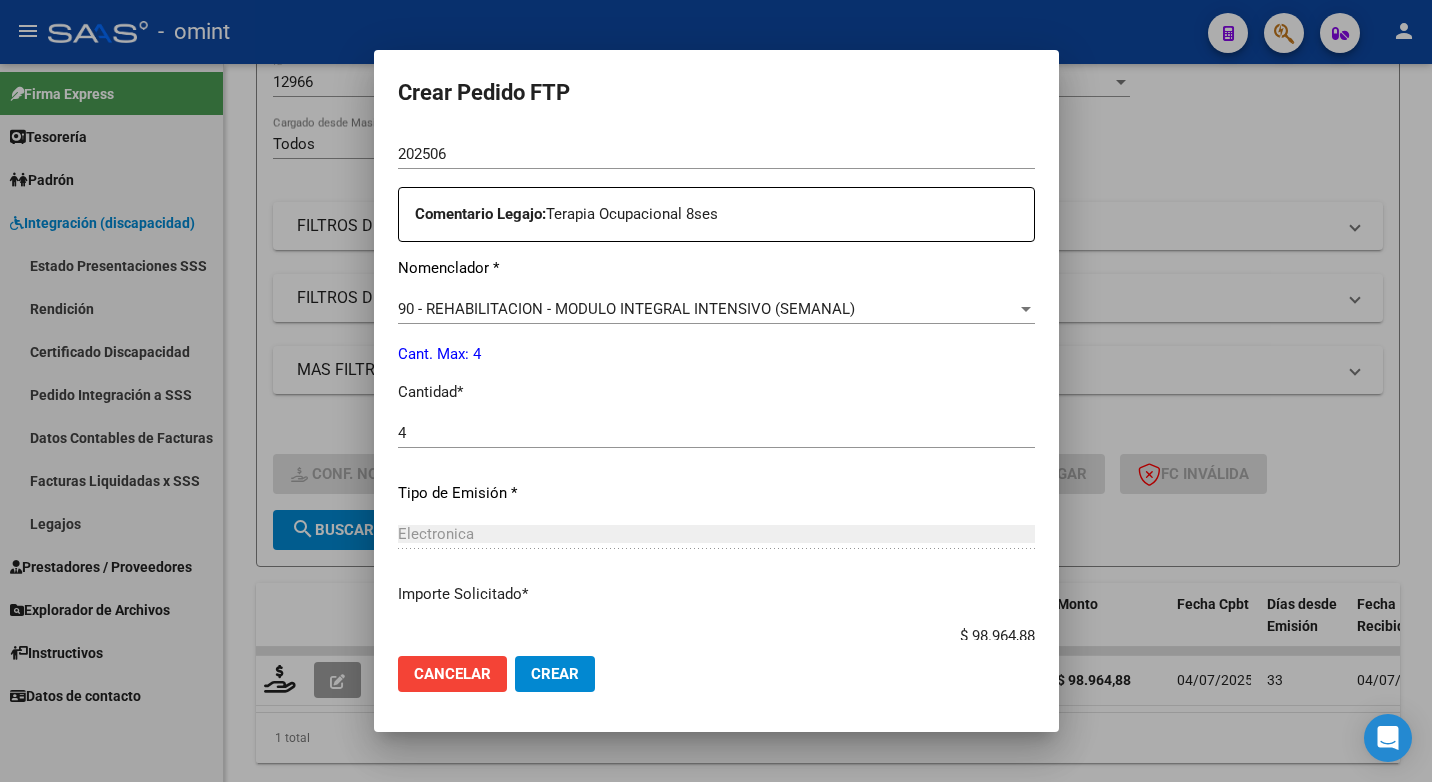 drag, startPoint x: 592, startPoint y: 525, endPoint x: 605, endPoint y: 516, distance: 15.811388 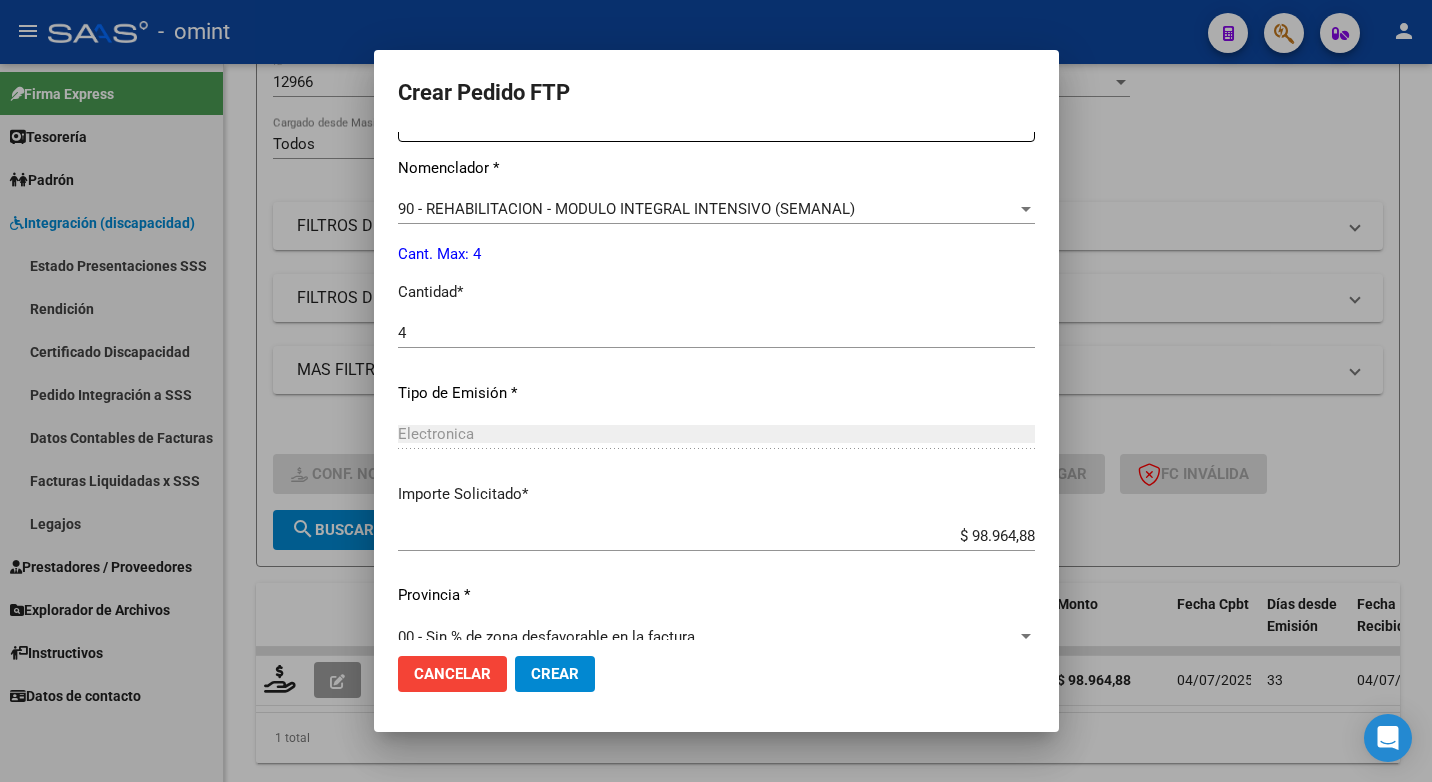 scroll, scrollTop: 831, scrollLeft: 0, axis: vertical 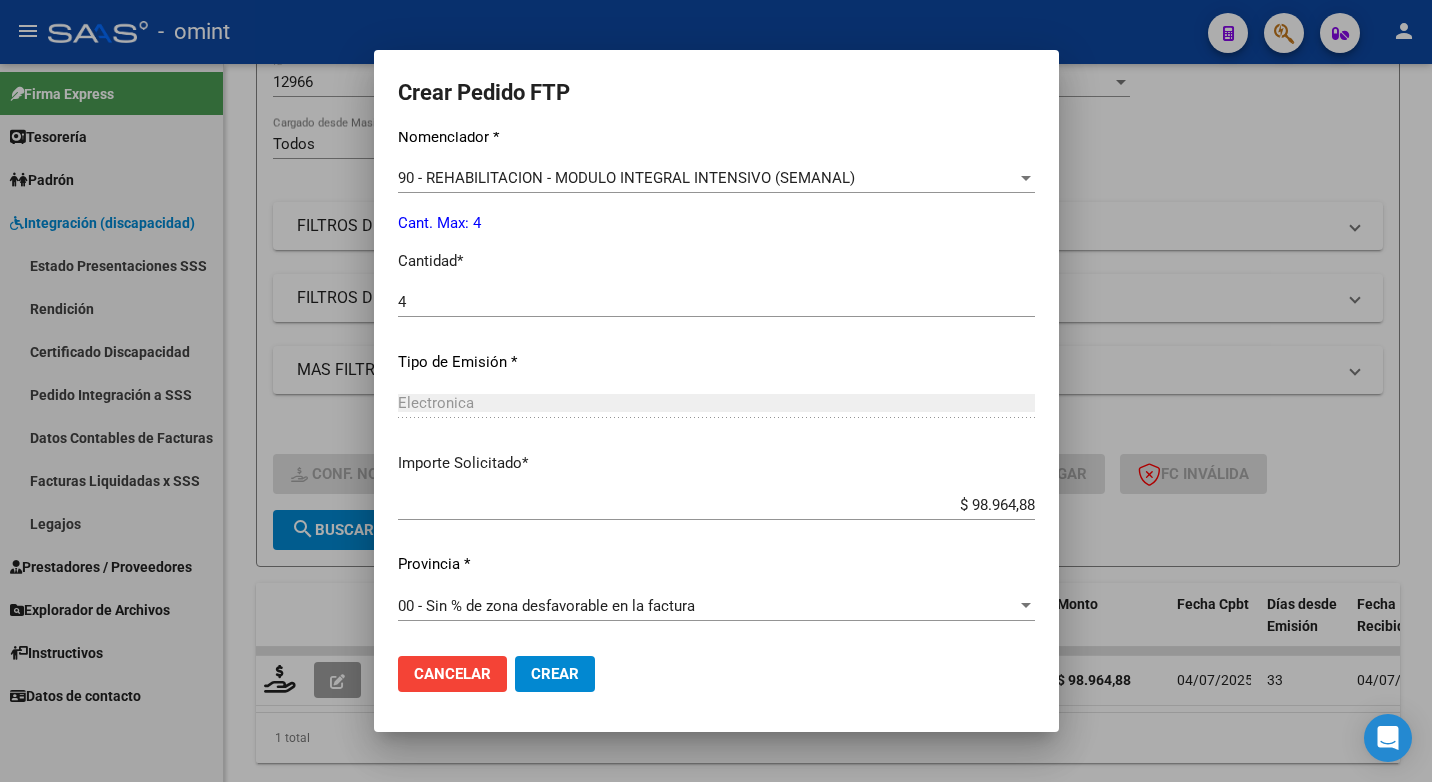 click on "Crear" 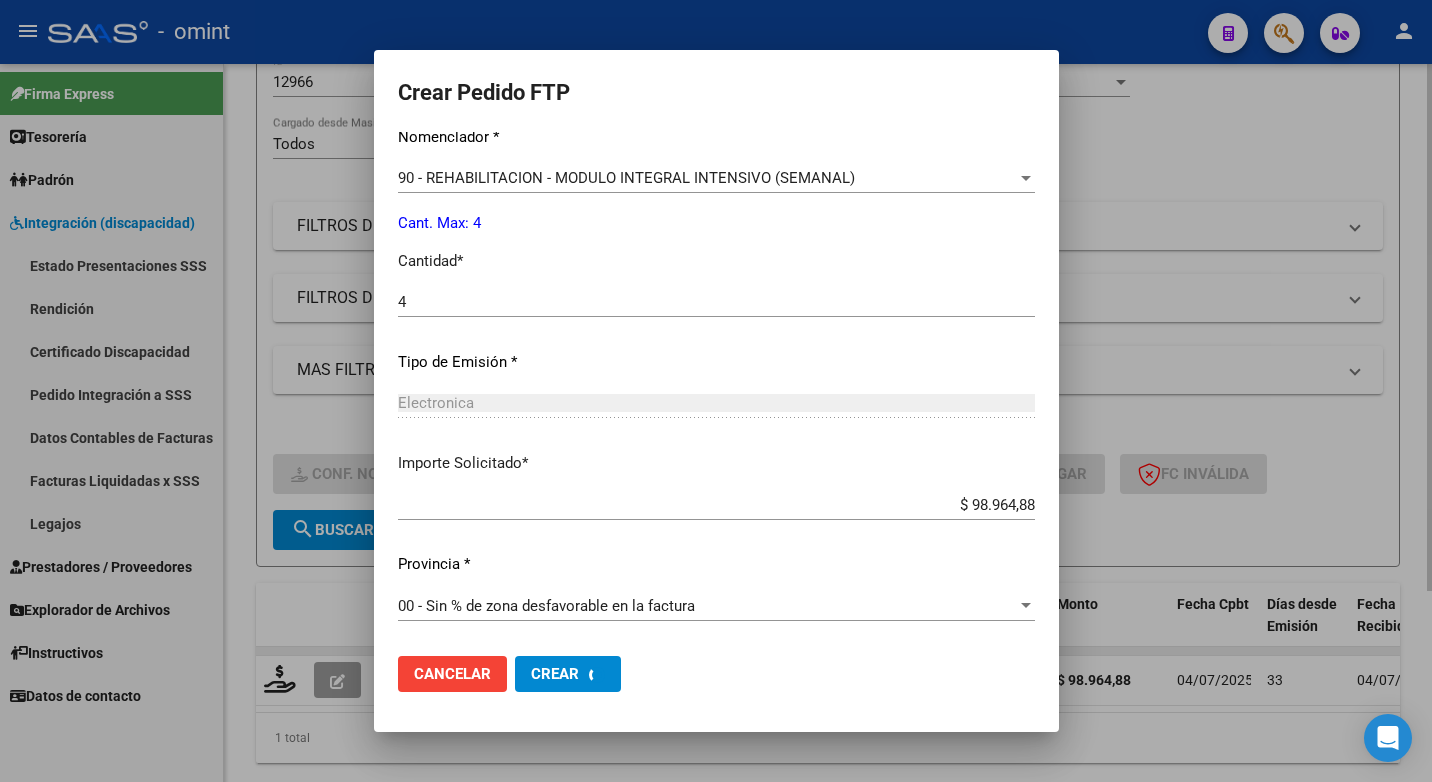 scroll, scrollTop: 0, scrollLeft: 0, axis: both 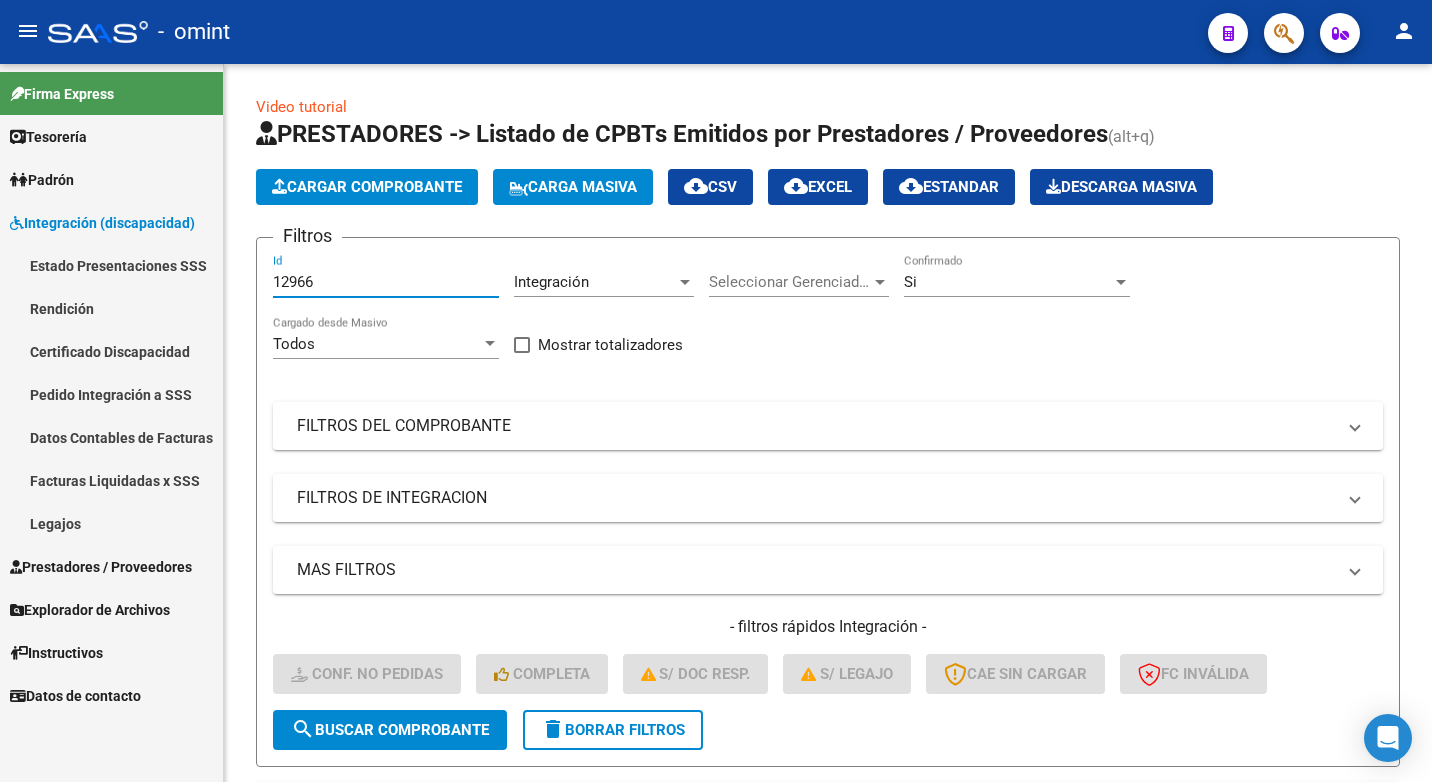 drag, startPoint x: 331, startPoint y: 284, endPoint x: 139, endPoint y: 236, distance: 197.90907 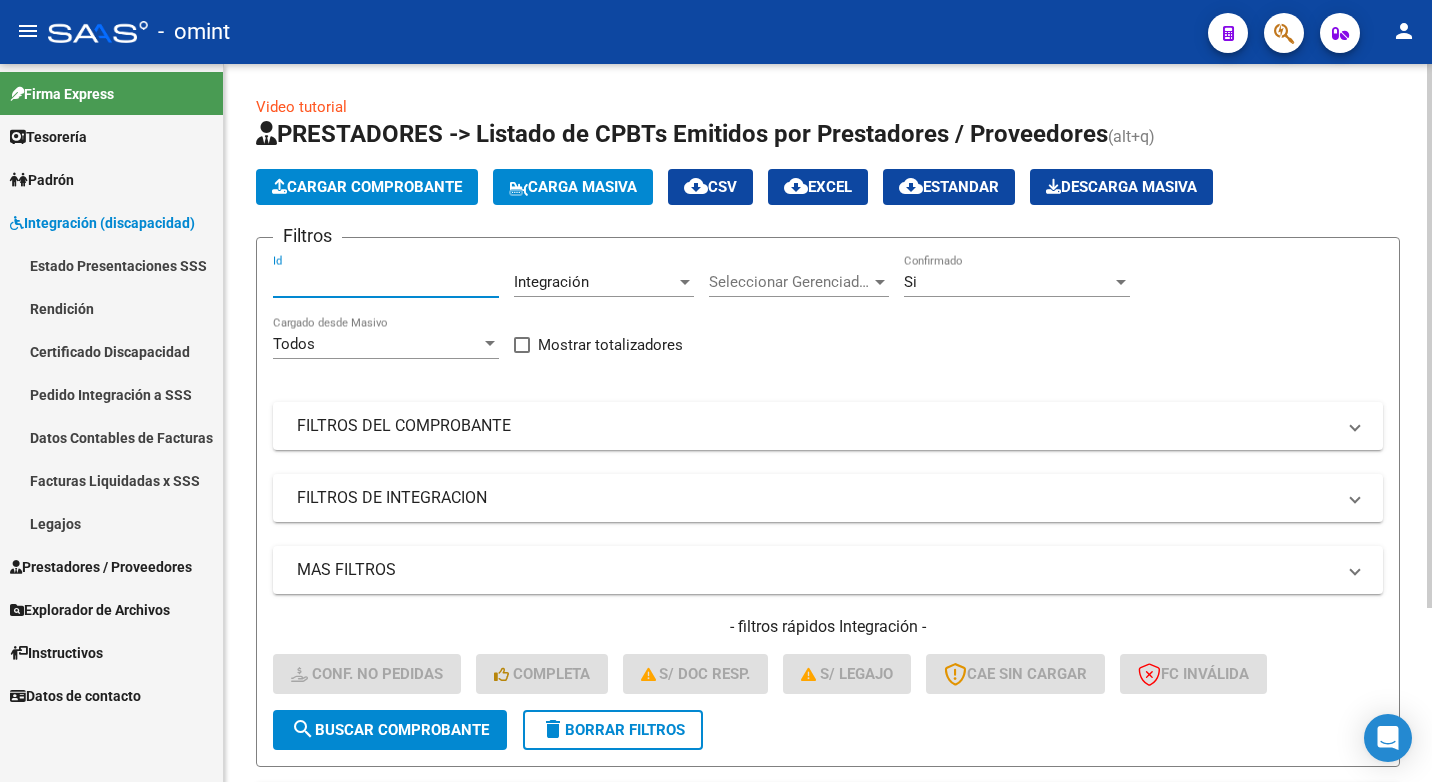 paste on "16577" 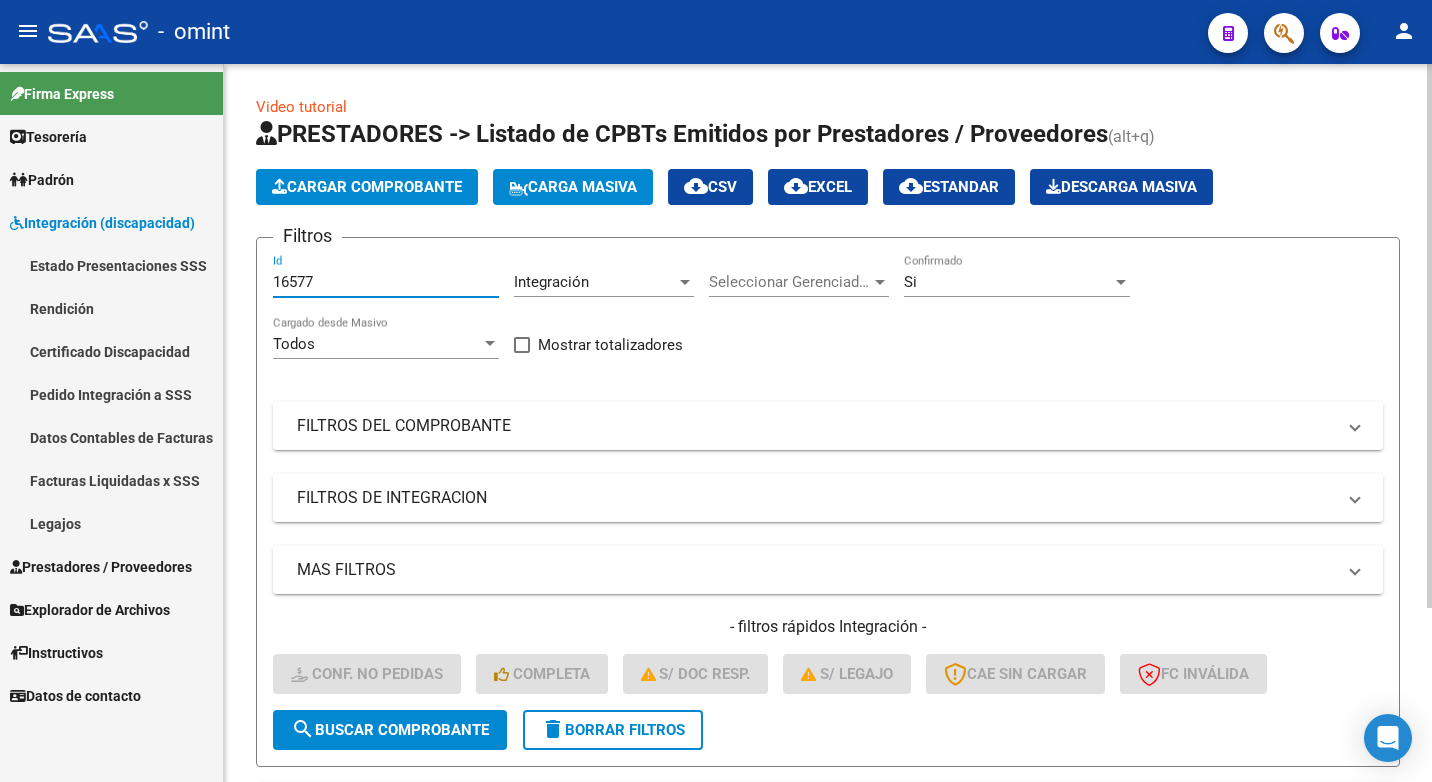 type on "16577" 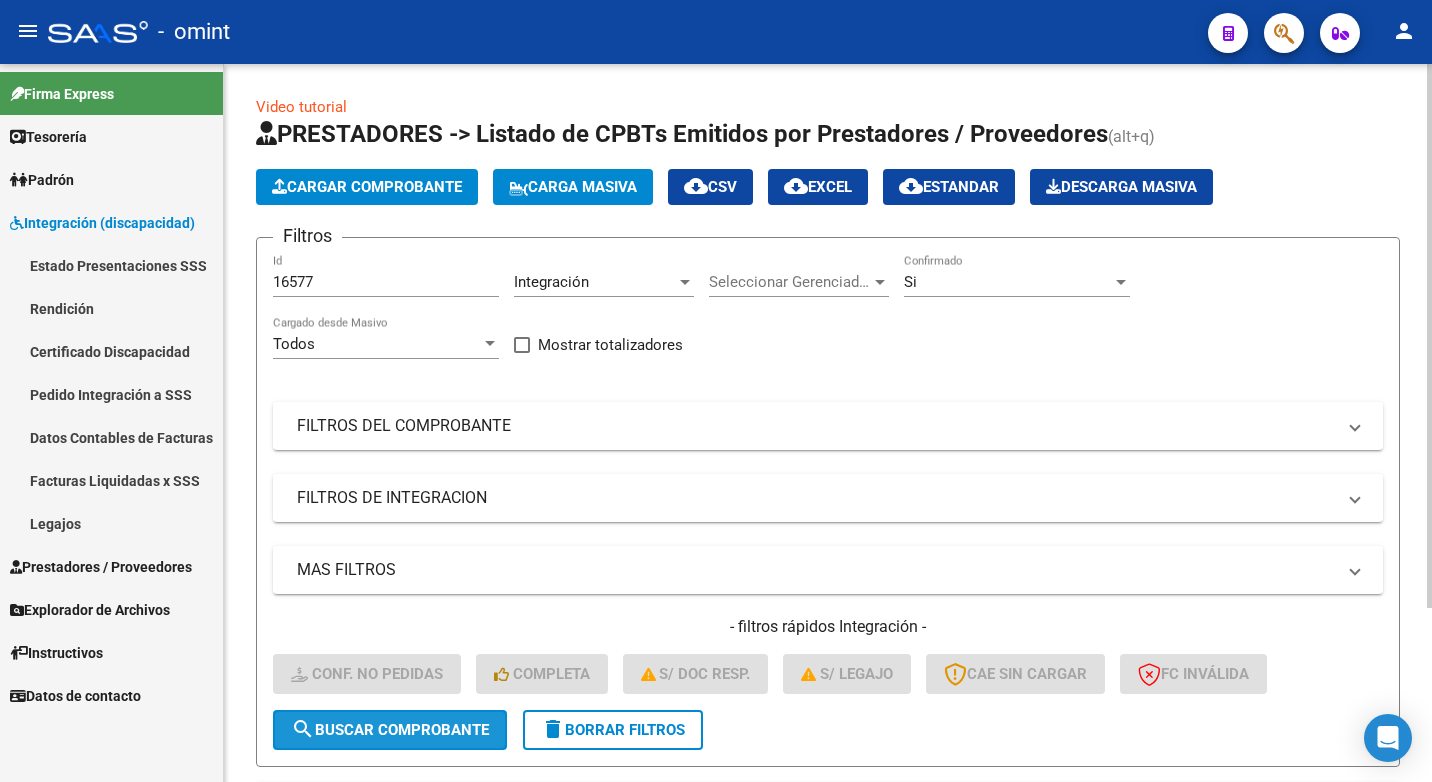 click on "search  Buscar Comprobante" 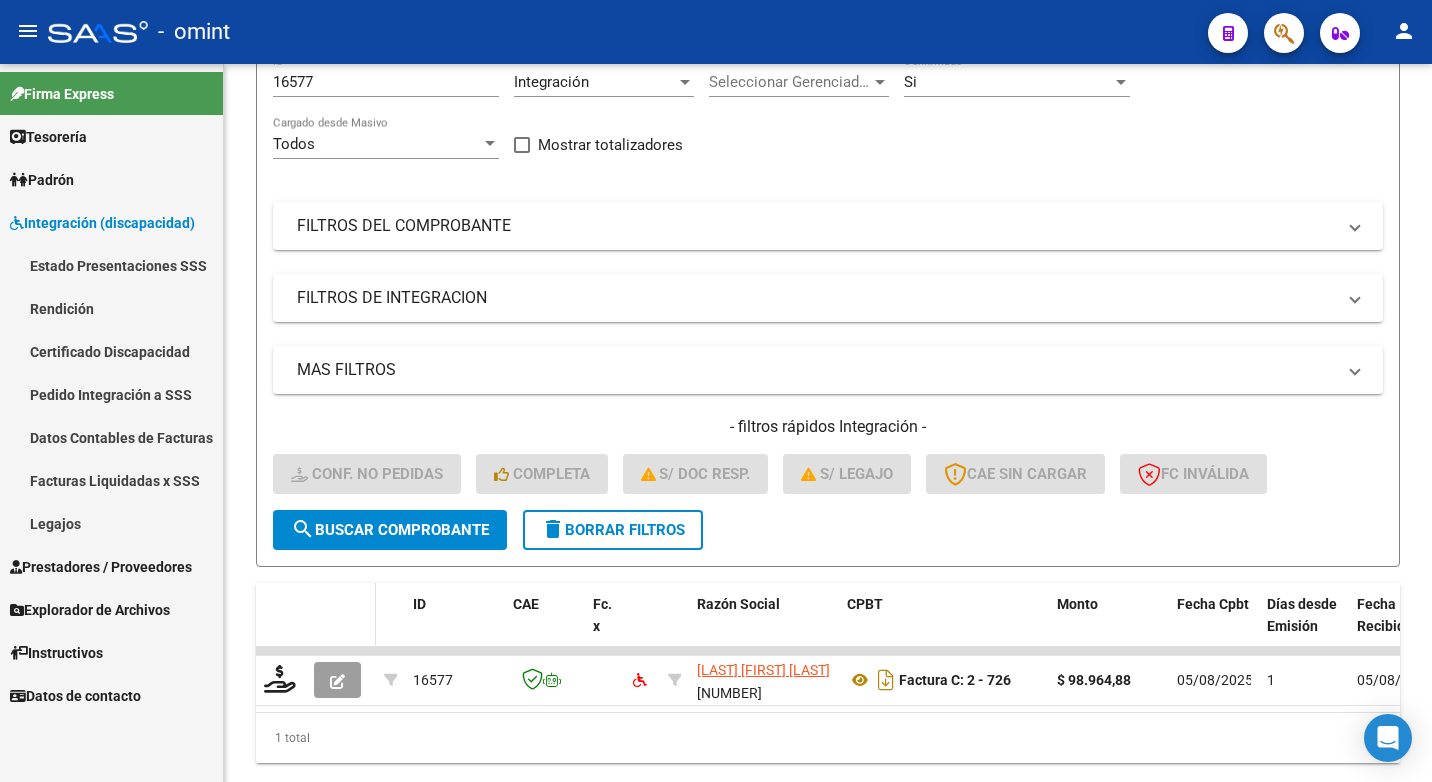 scroll, scrollTop: 260, scrollLeft: 0, axis: vertical 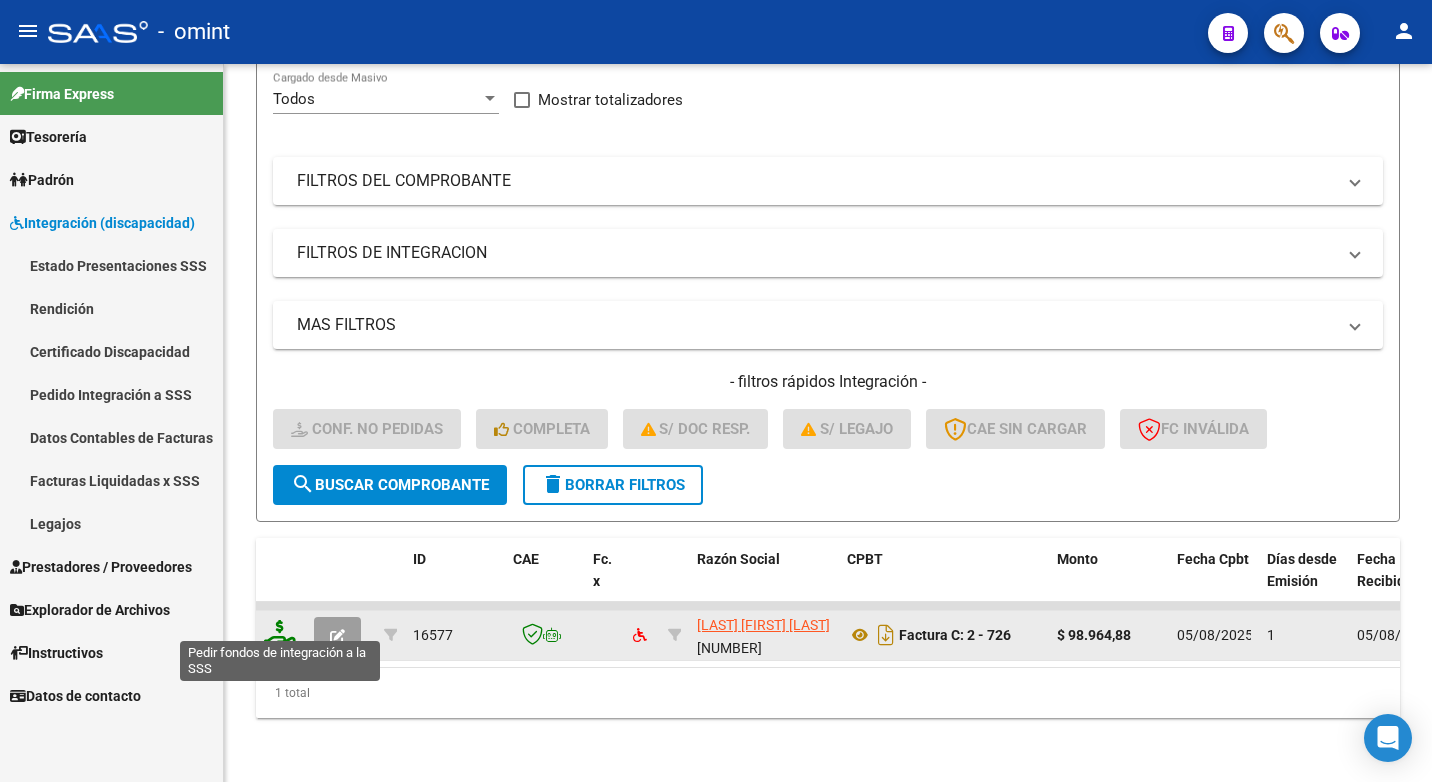 click 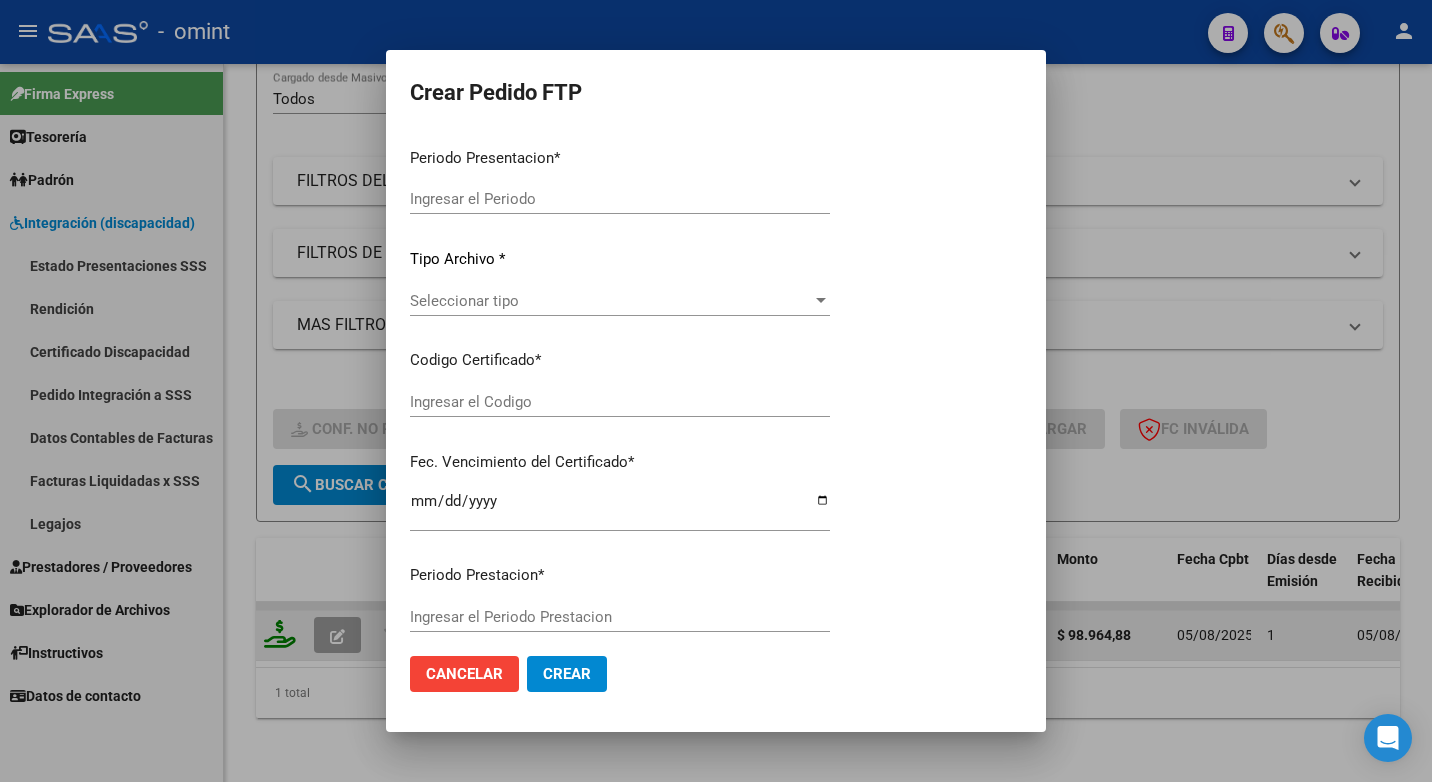 type on "202507" 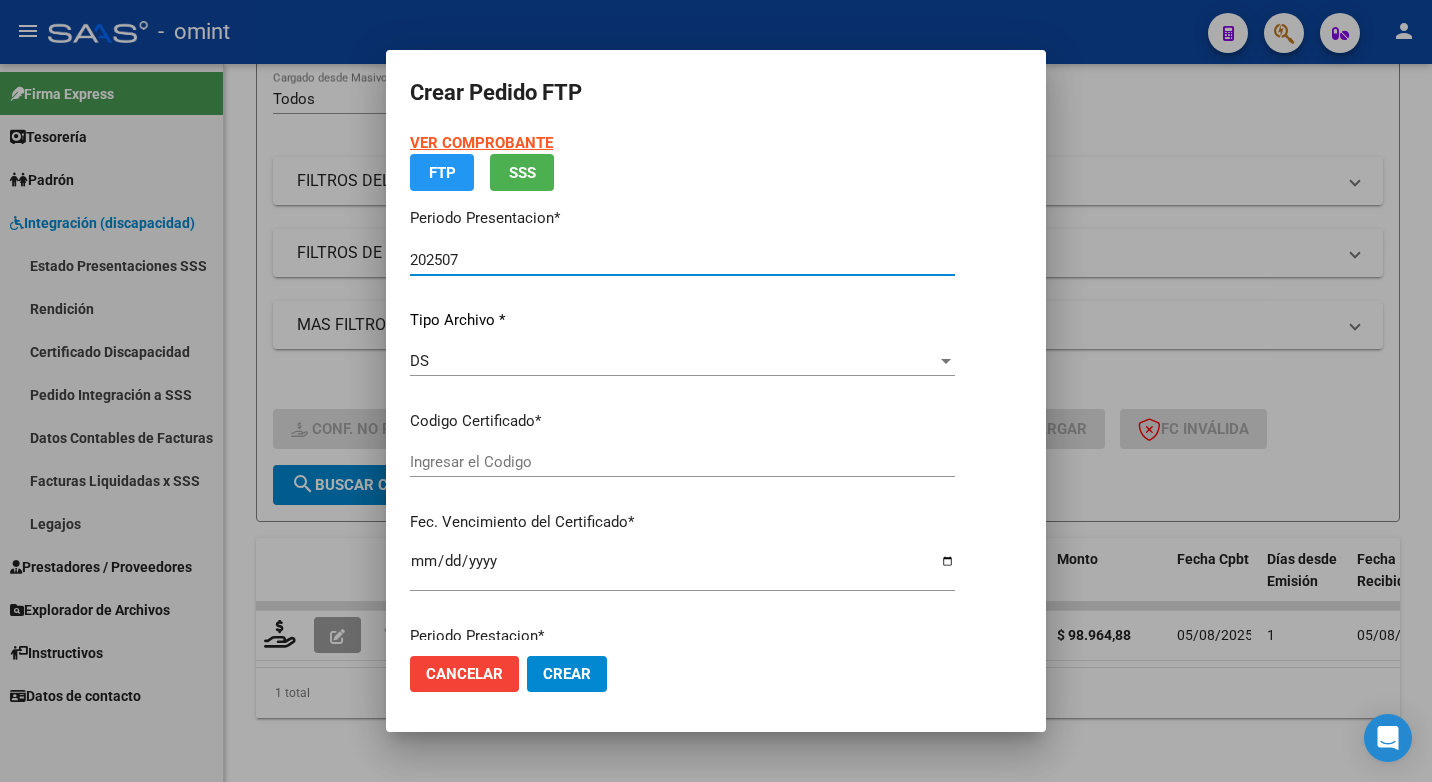 type on "1780804137" 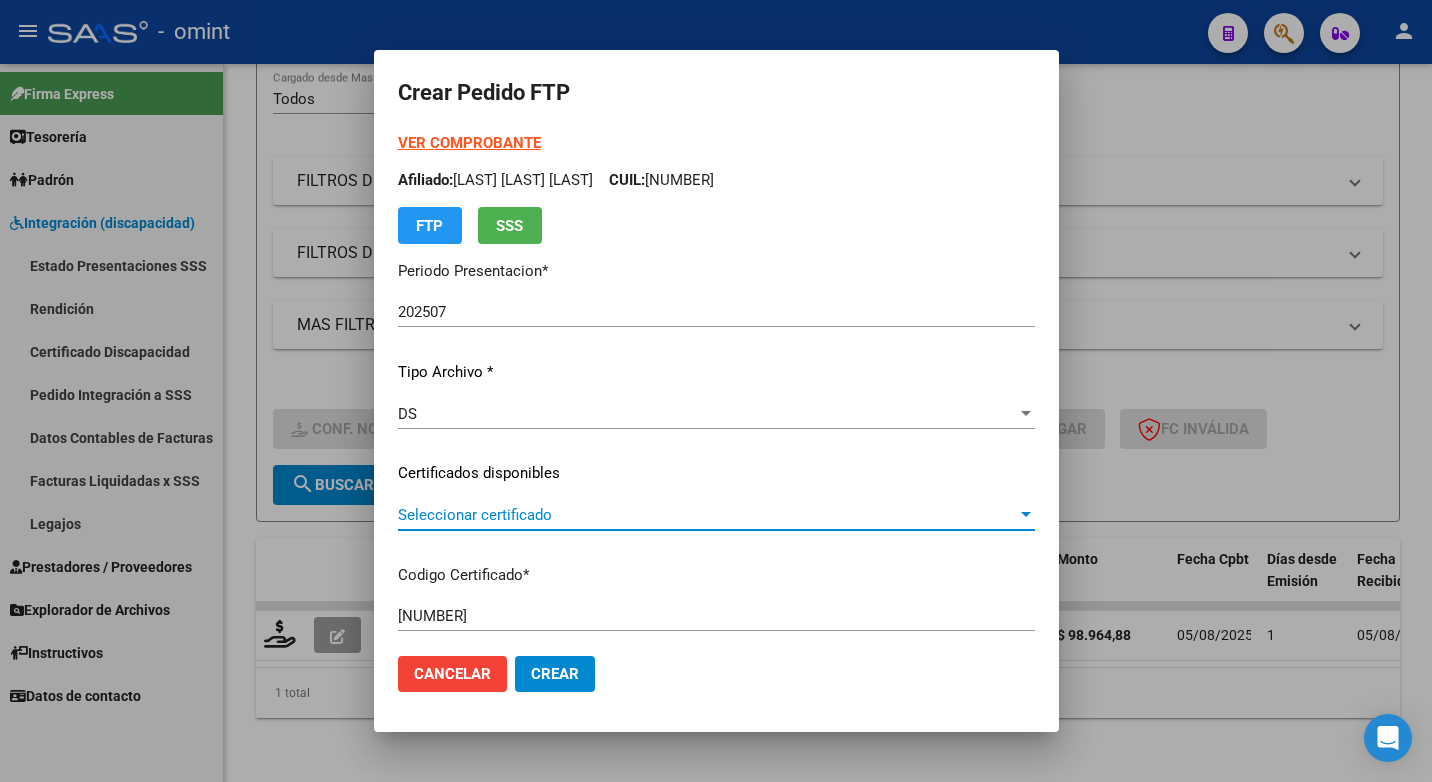 click at bounding box center [1026, 515] 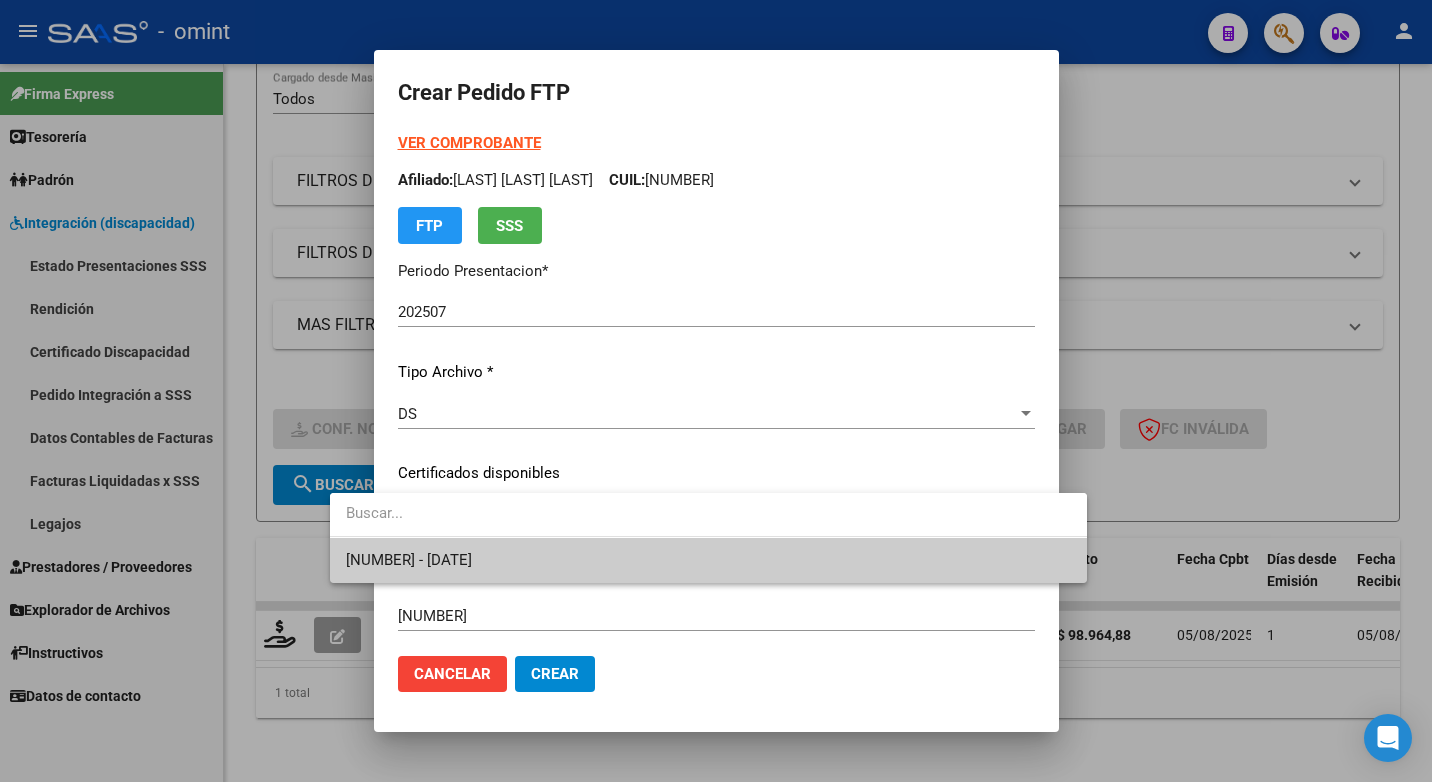 click on "1780804137 - 2025-12-06" at bounding box center (708, 560) 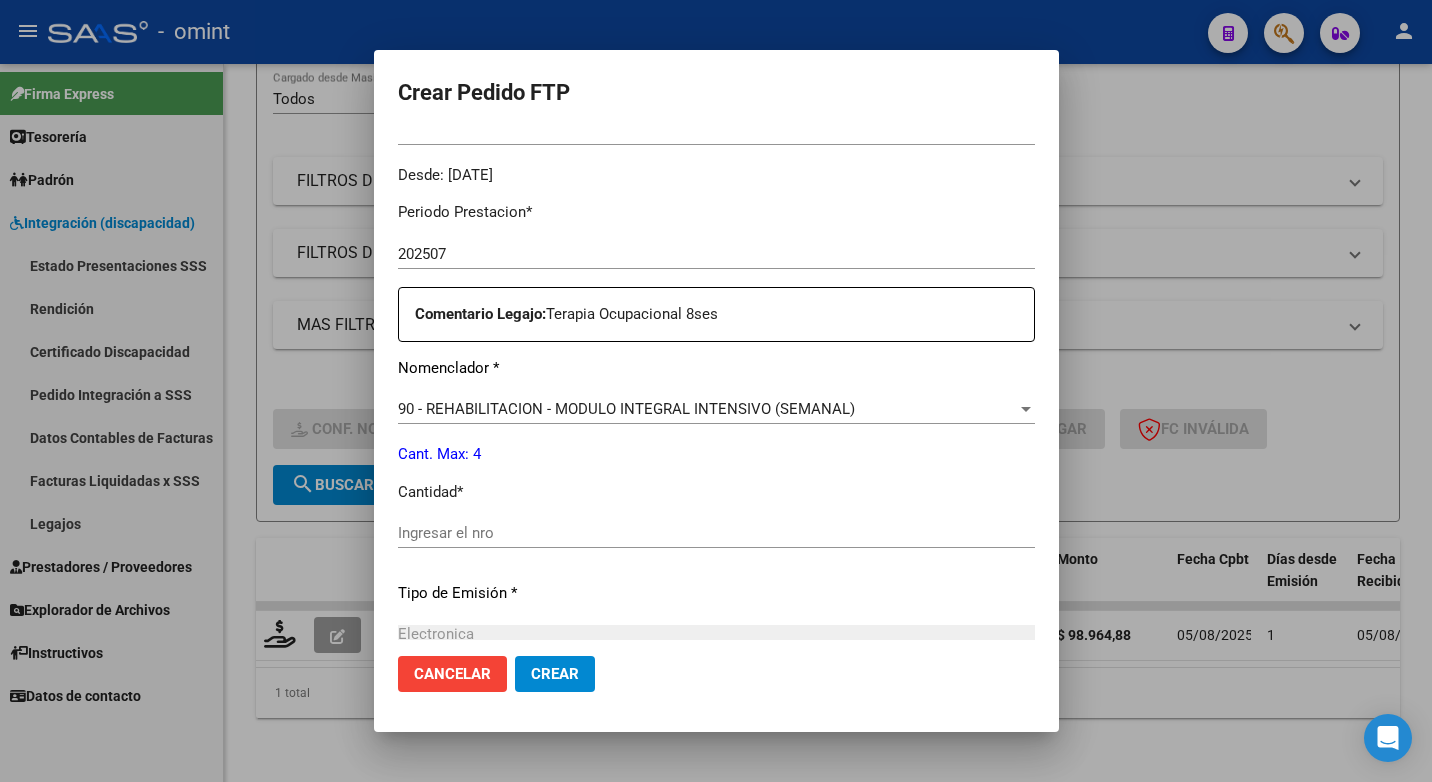 scroll, scrollTop: 700, scrollLeft: 0, axis: vertical 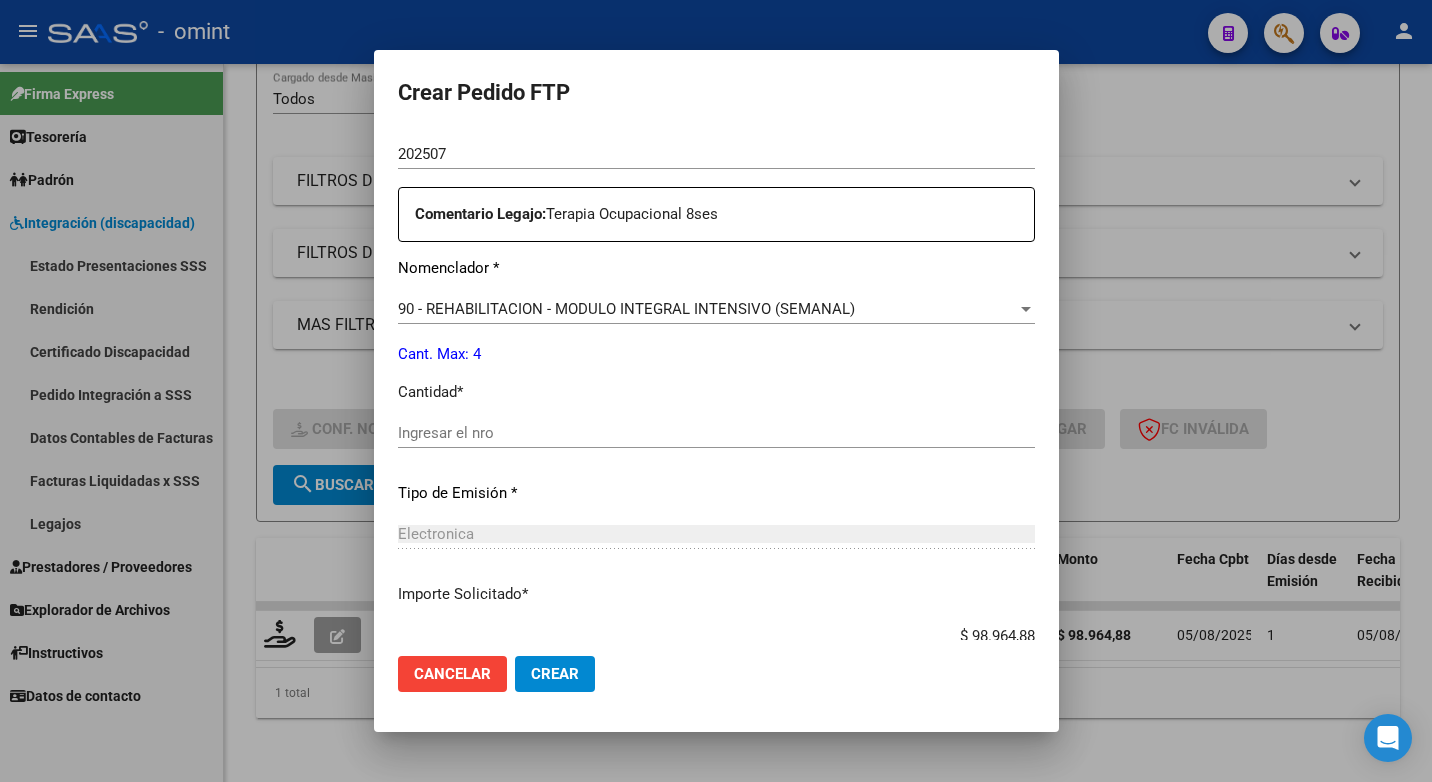 click on "Ingresar el nro" at bounding box center [716, 433] 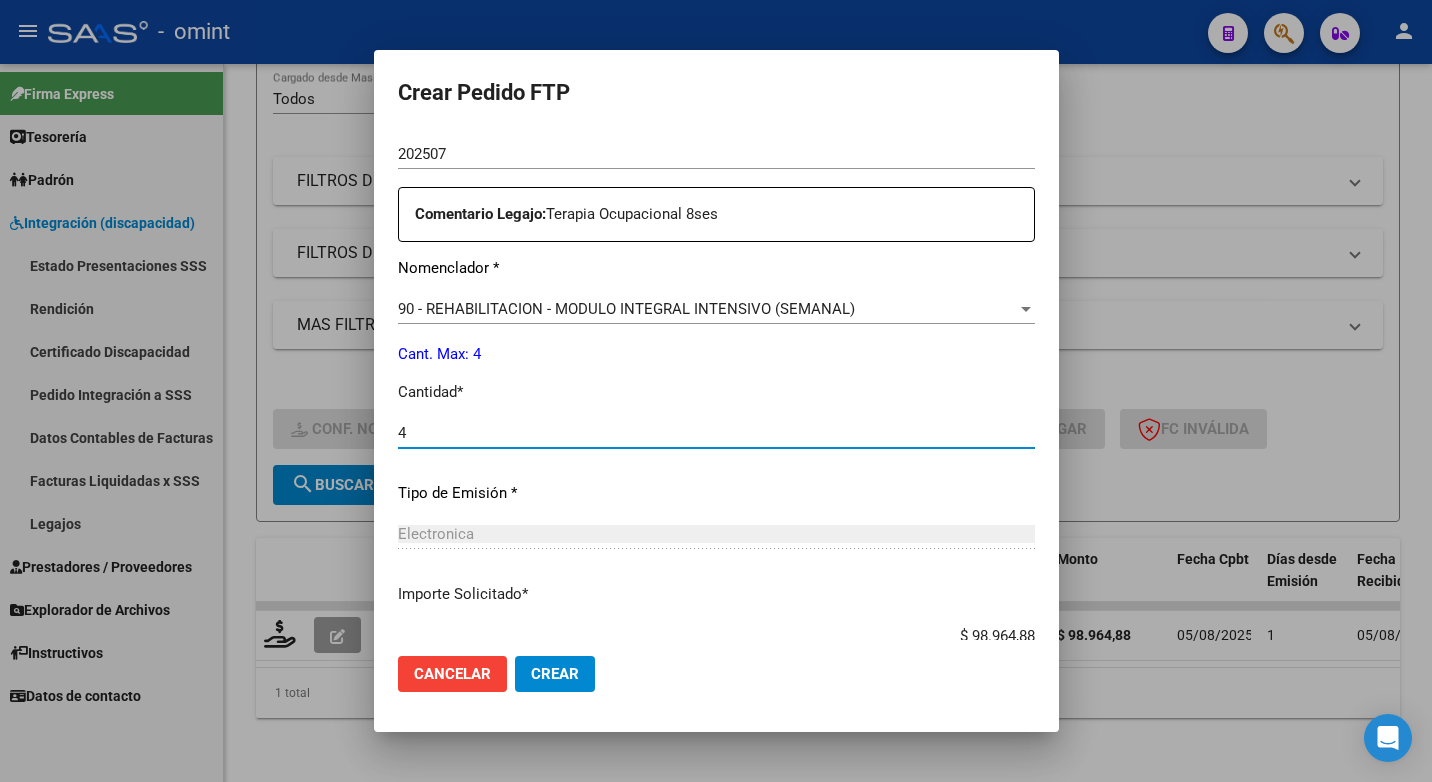 type on "4" 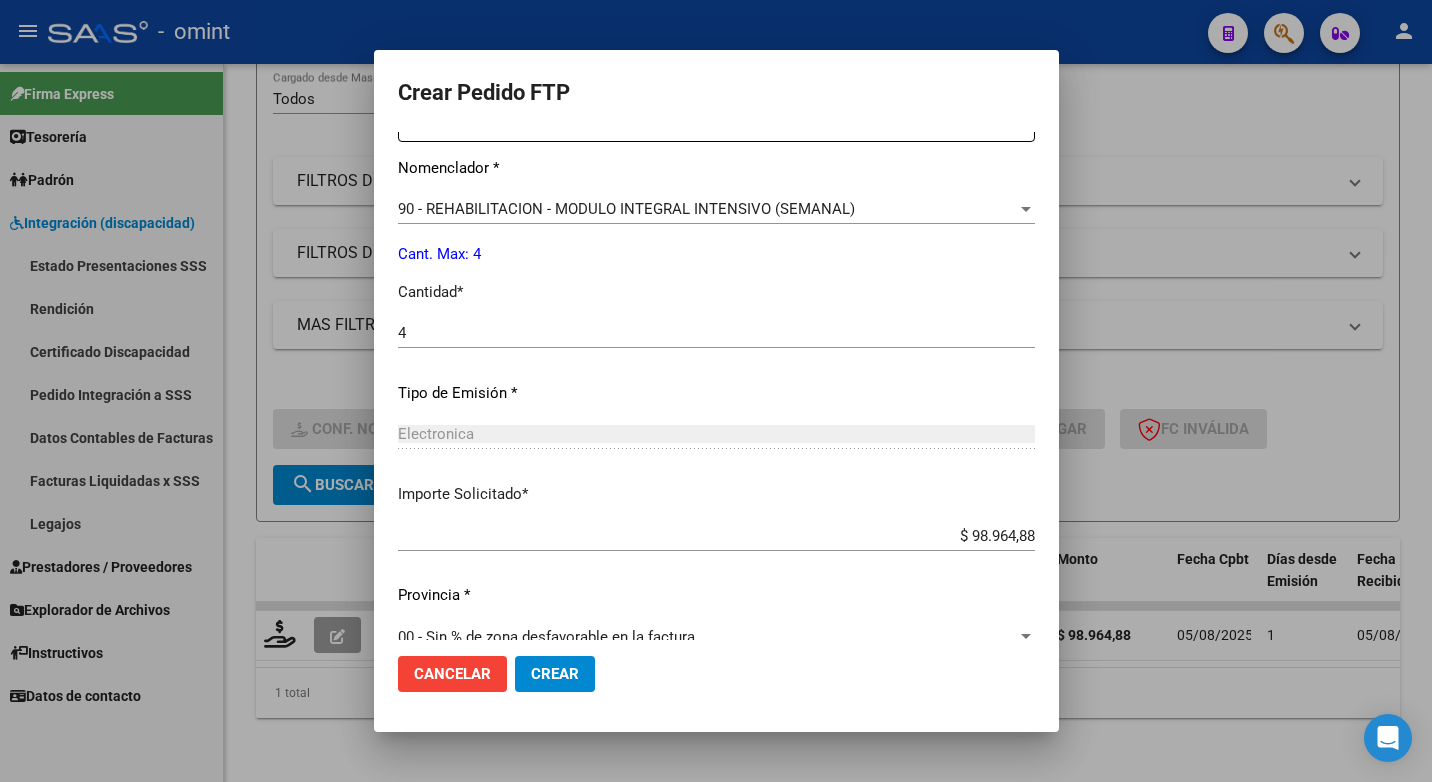 scroll, scrollTop: 831, scrollLeft: 0, axis: vertical 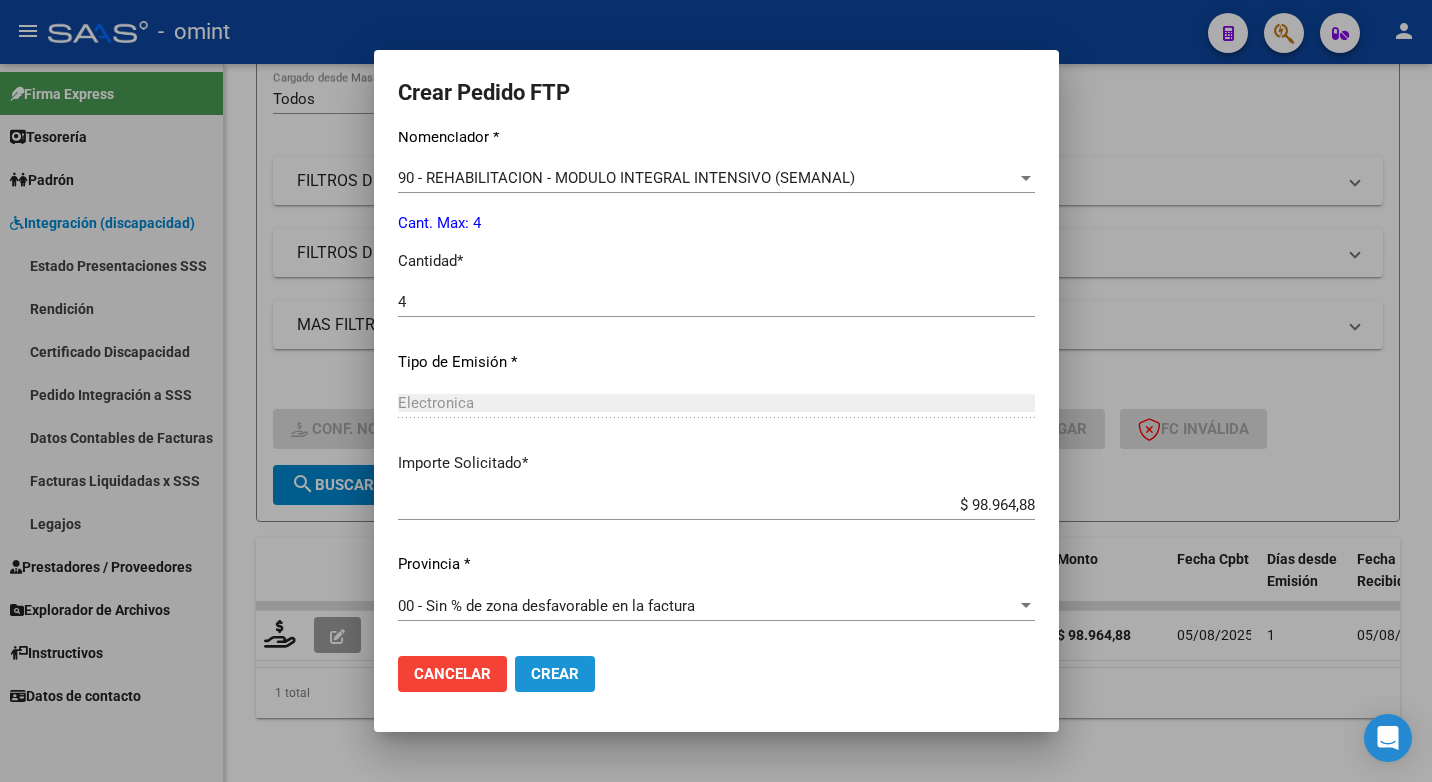 click on "Crear" 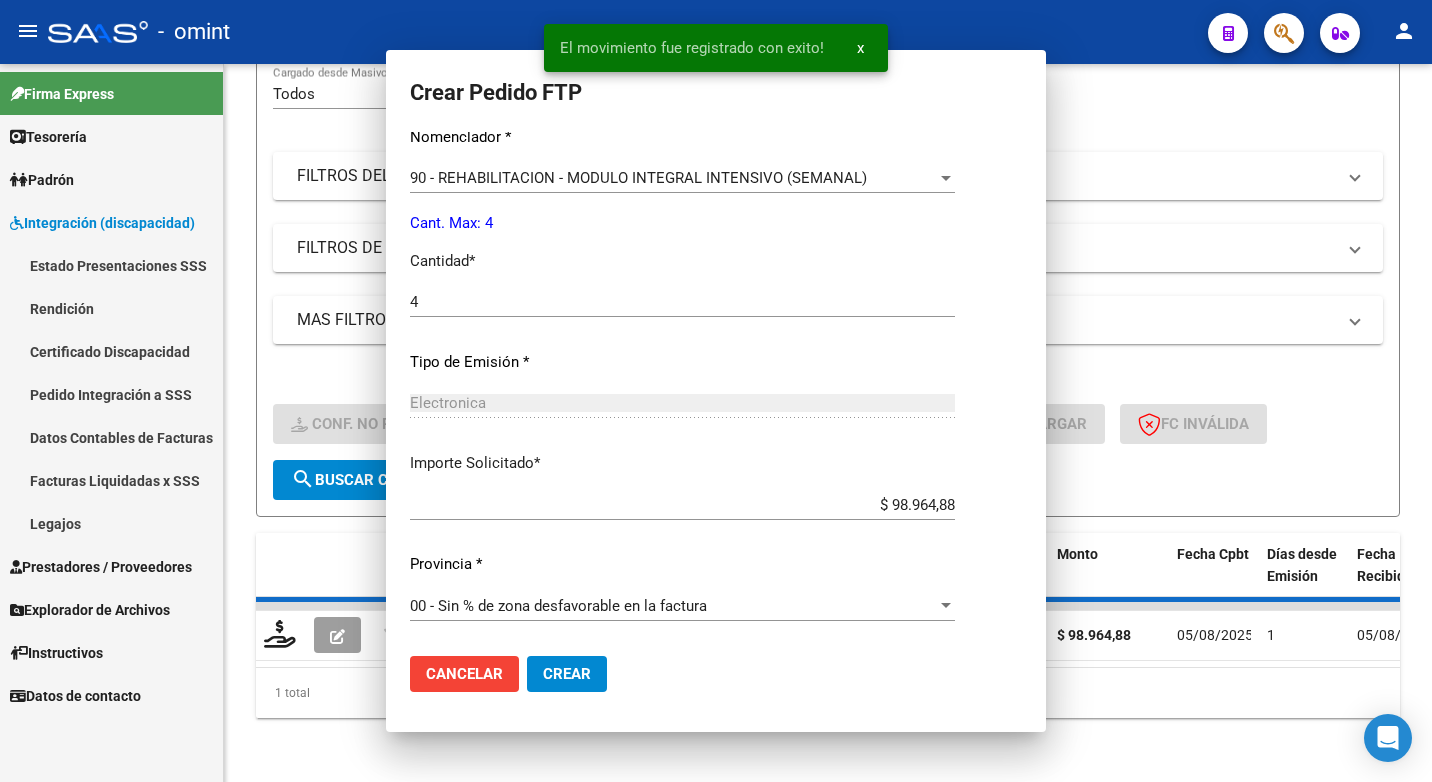 scroll, scrollTop: 0, scrollLeft: 0, axis: both 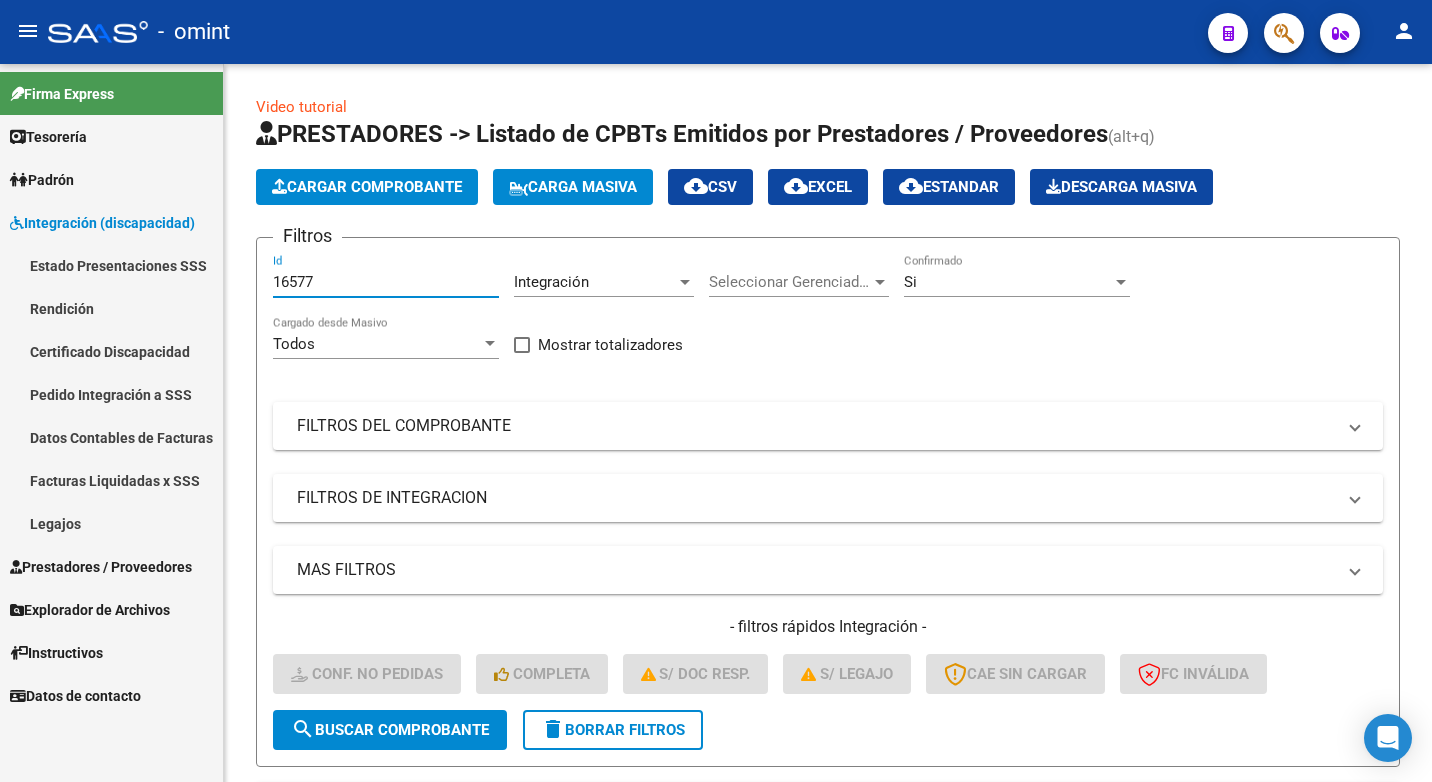 drag, startPoint x: 322, startPoint y: 285, endPoint x: 54, endPoint y: 234, distance: 272.80945 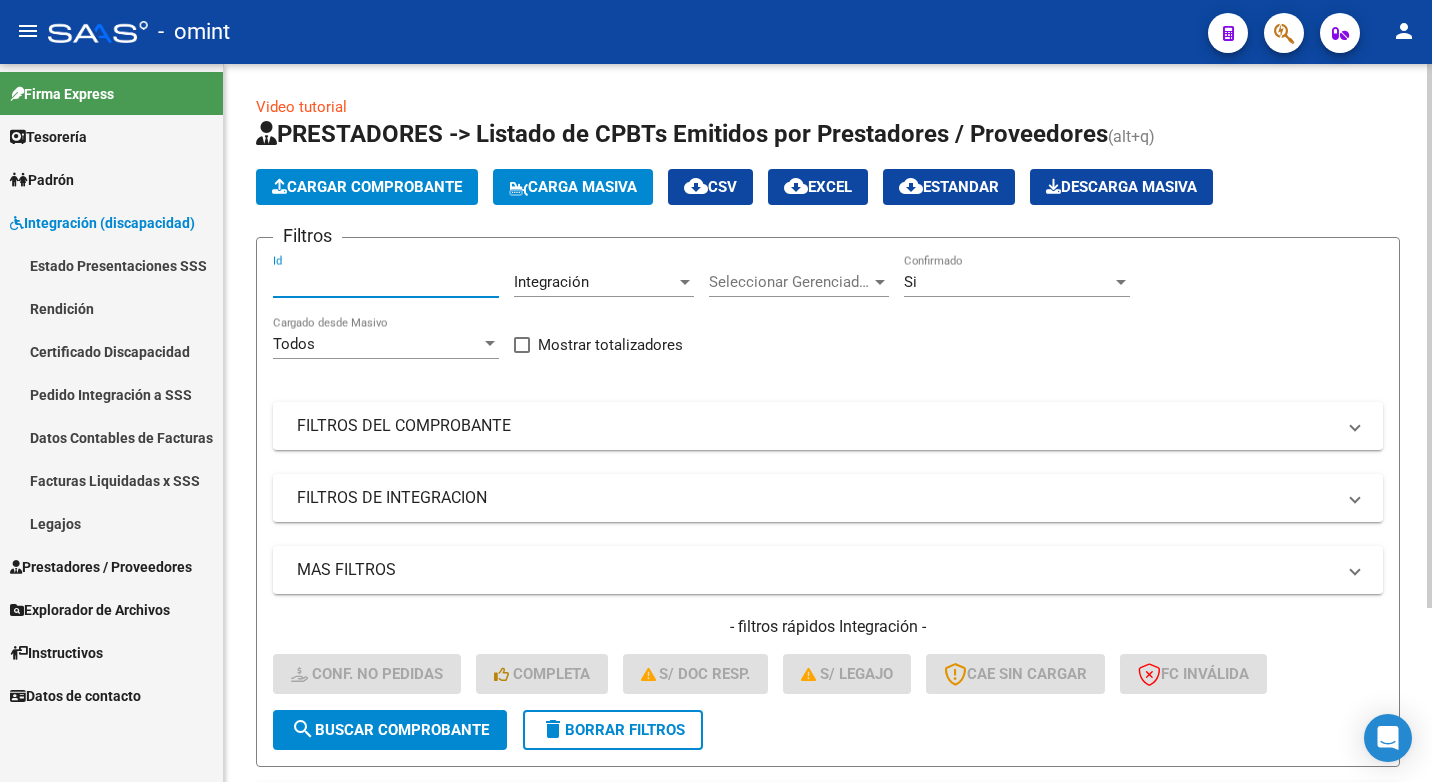 paste on "15398" 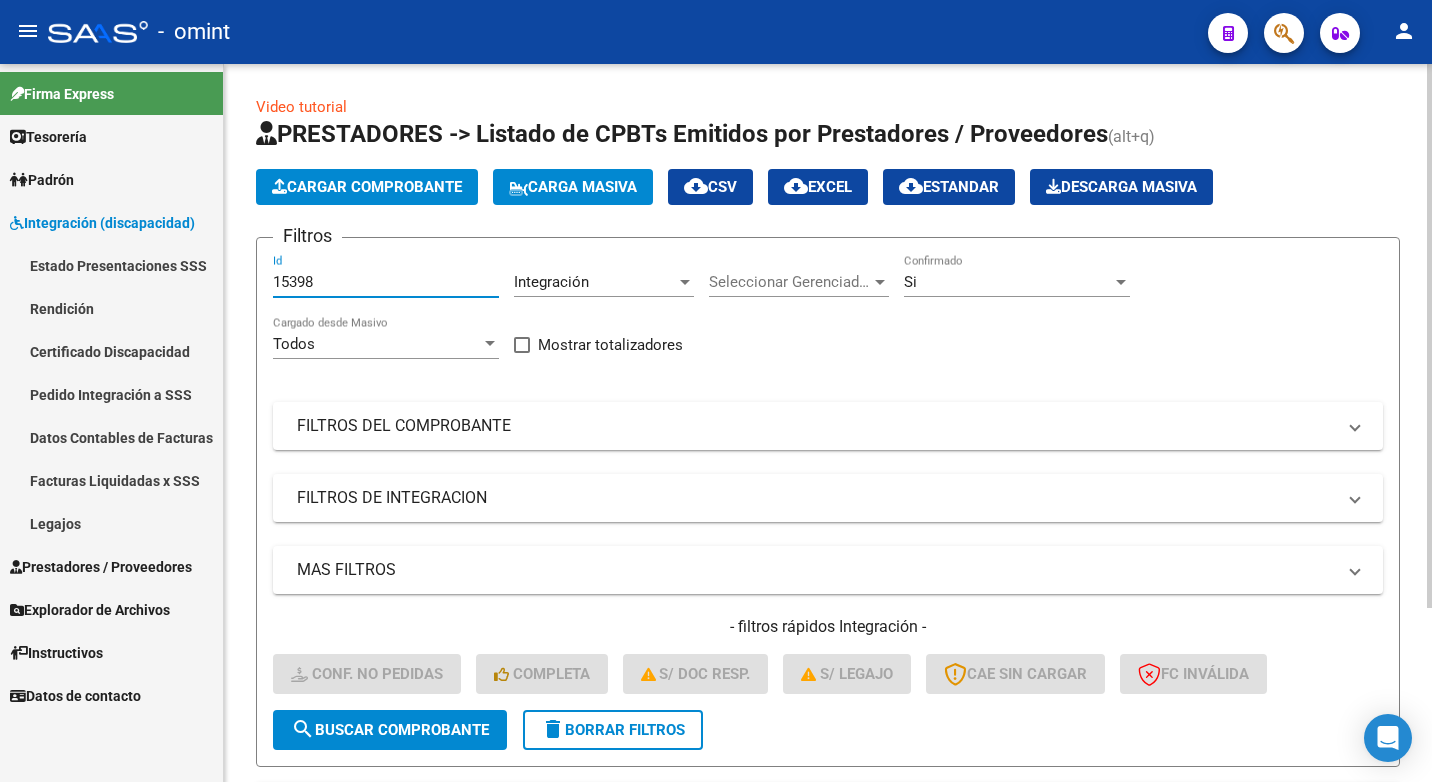 type on "15398" 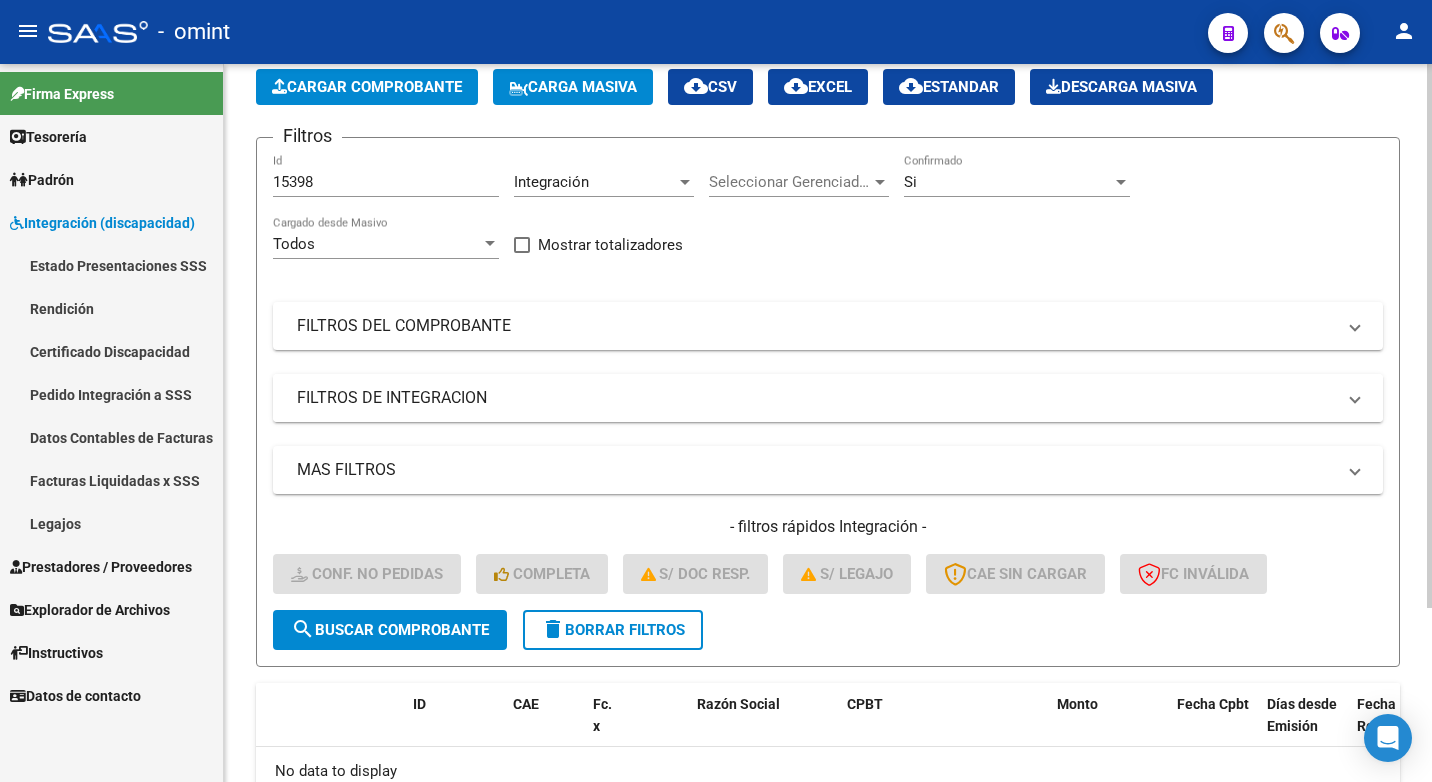 scroll, scrollTop: 0, scrollLeft: 0, axis: both 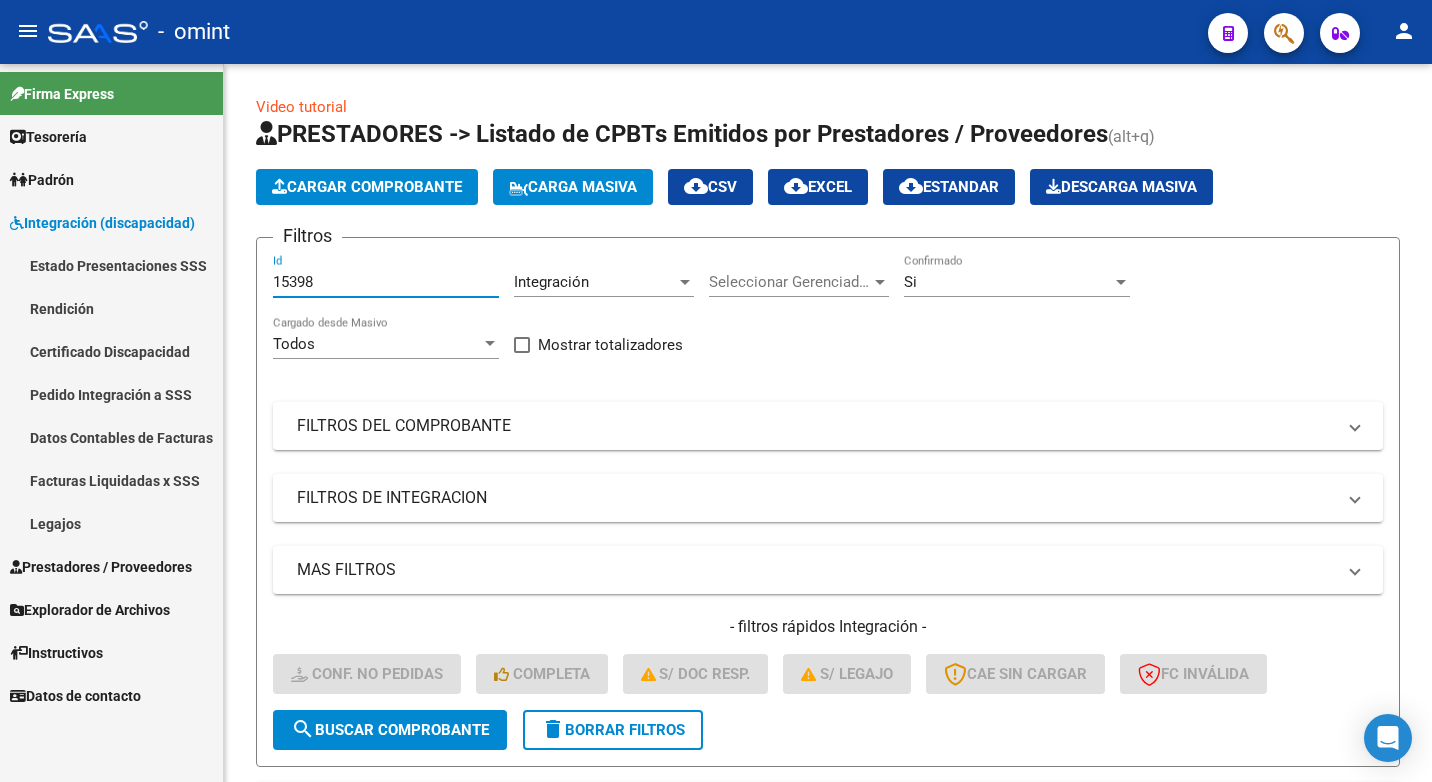 drag, startPoint x: 323, startPoint y: 277, endPoint x: 197, endPoint y: 275, distance: 126.01587 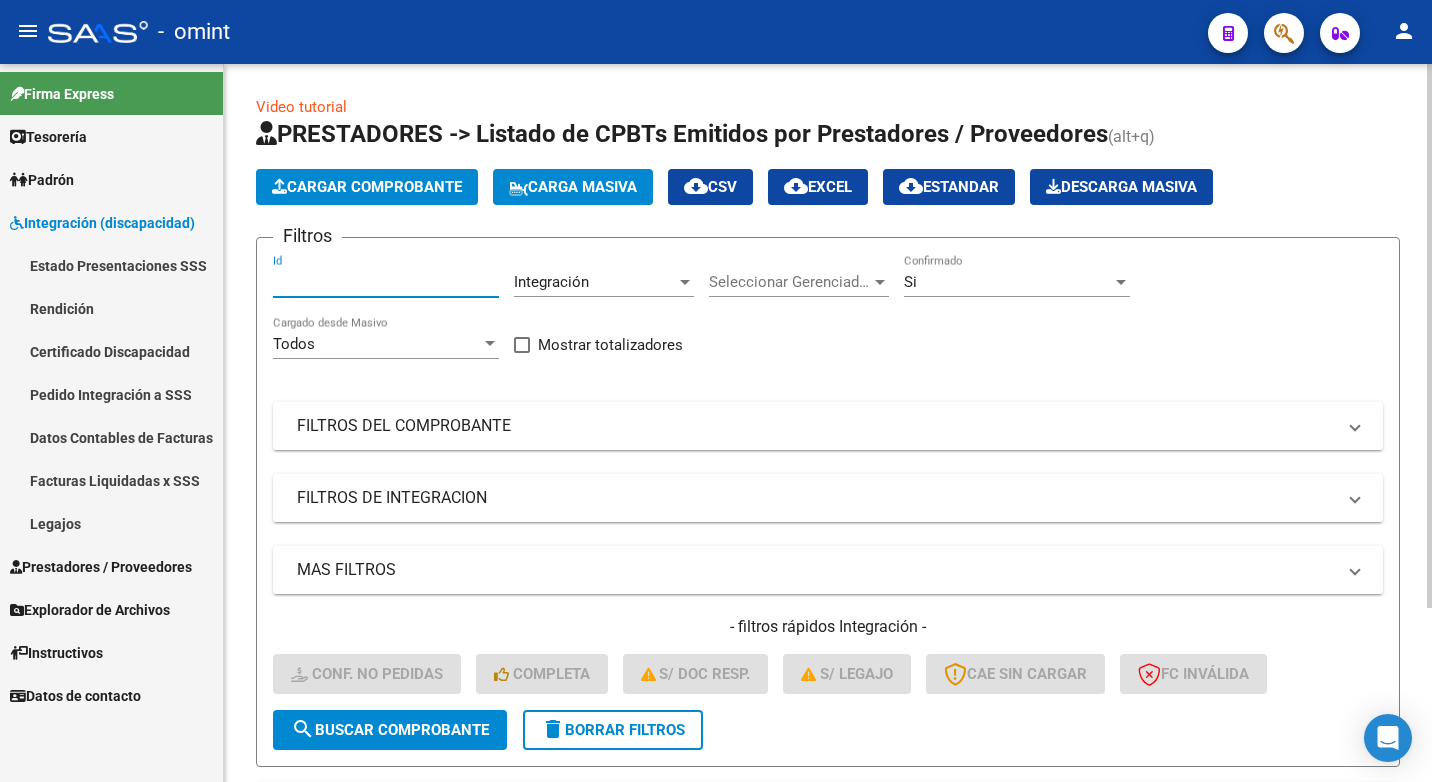 paste on "15398" 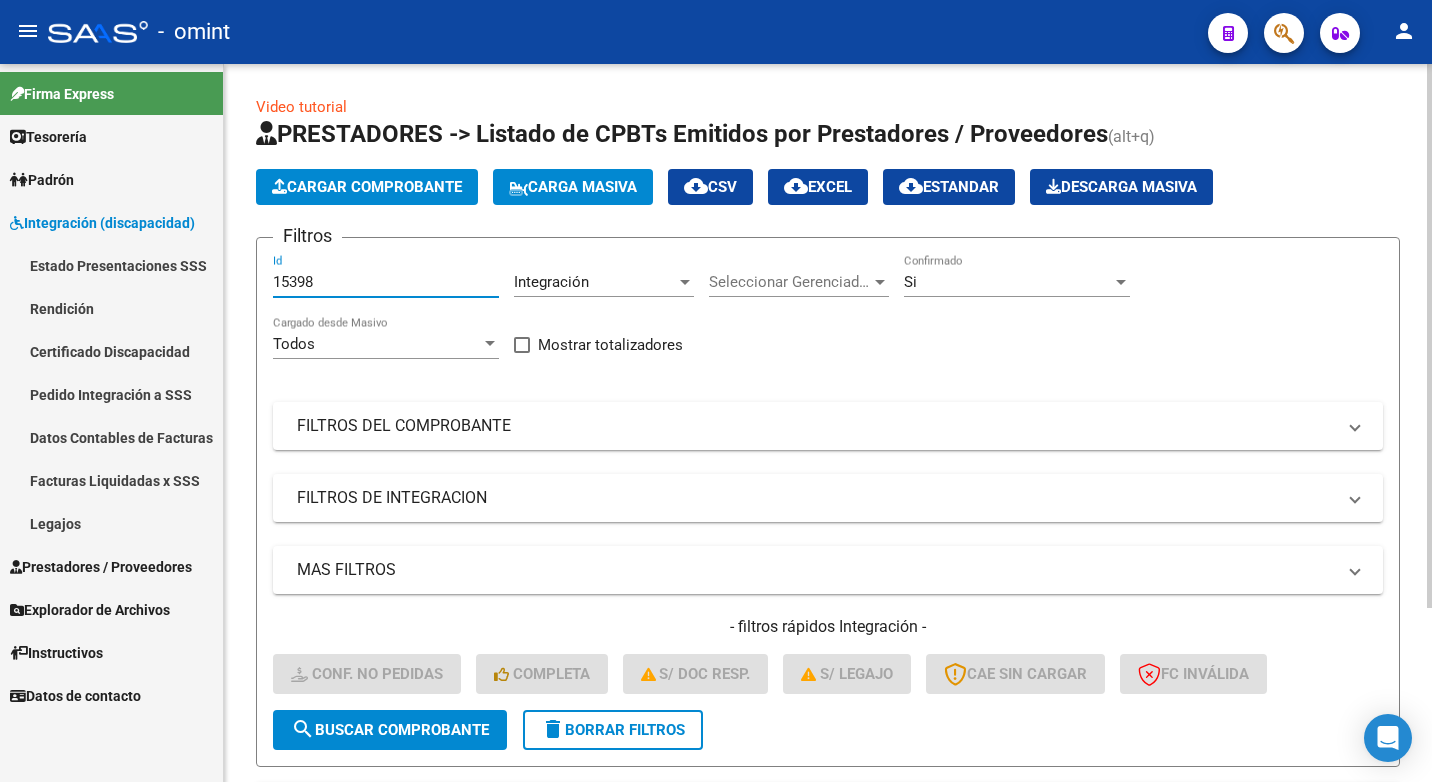 drag, startPoint x: 390, startPoint y: 731, endPoint x: 414, endPoint y: 730, distance: 24.020824 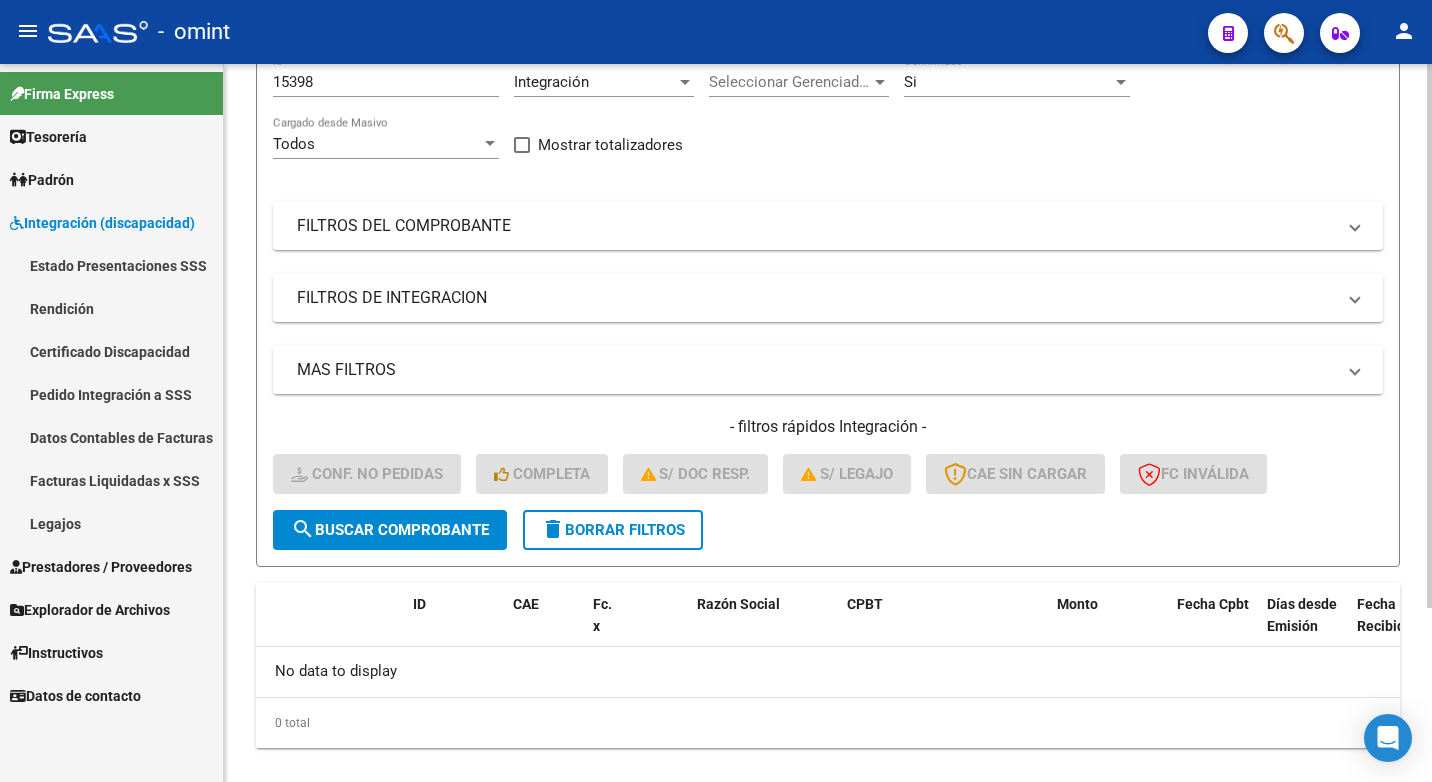 scroll, scrollTop: 0, scrollLeft: 0, axis: both 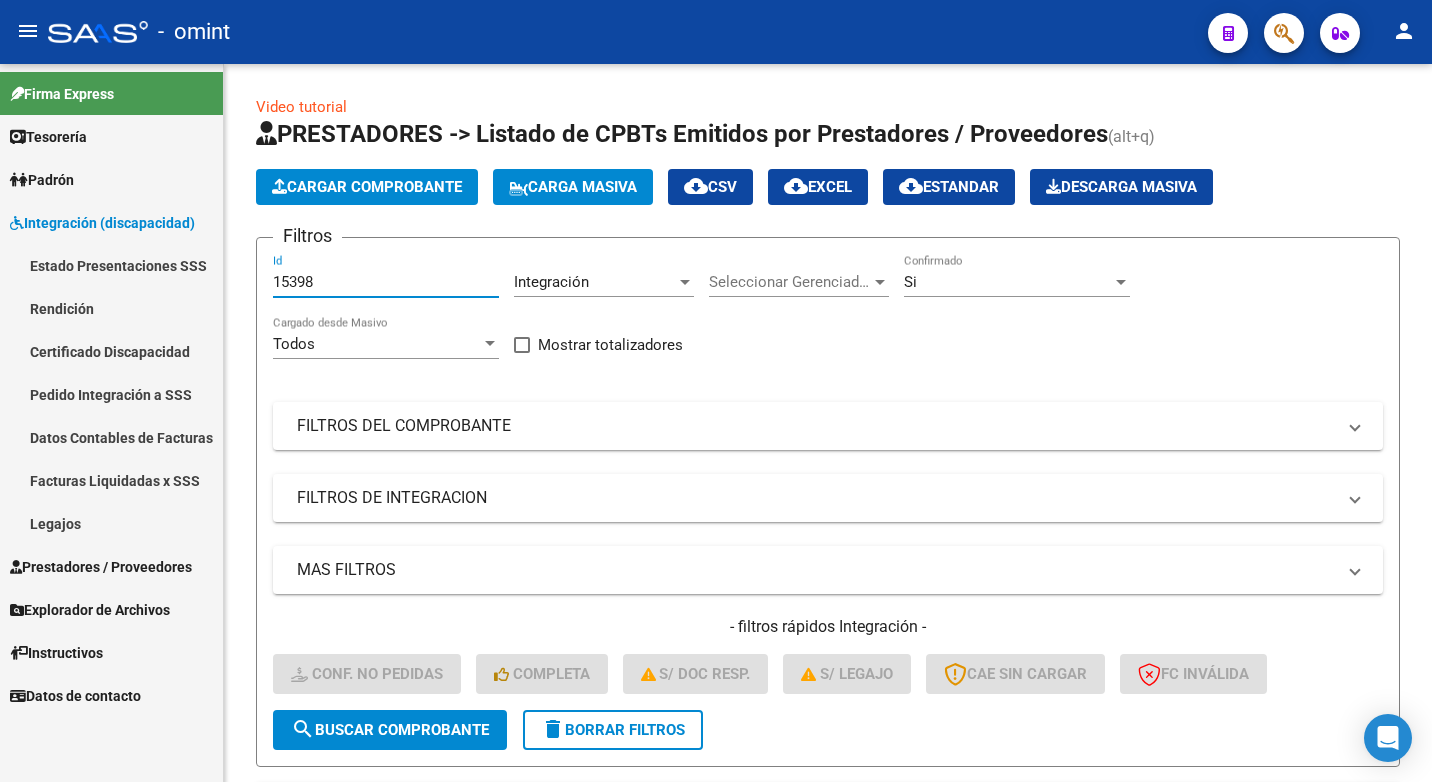 drag, startPoint x: 331, startPoint y: 286, endPoint x: 166, endPoint y: 241, distance: 171.0263 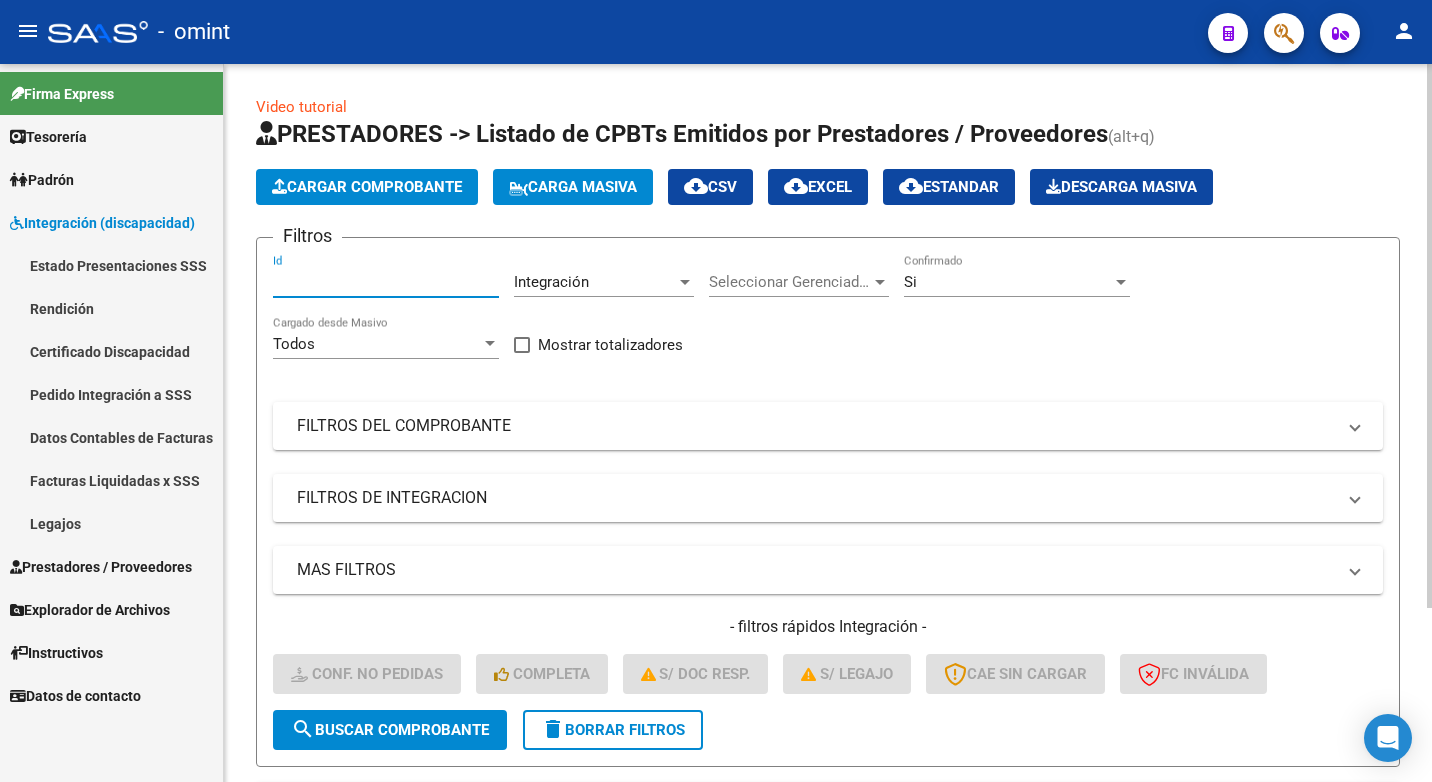 paste on "15398" 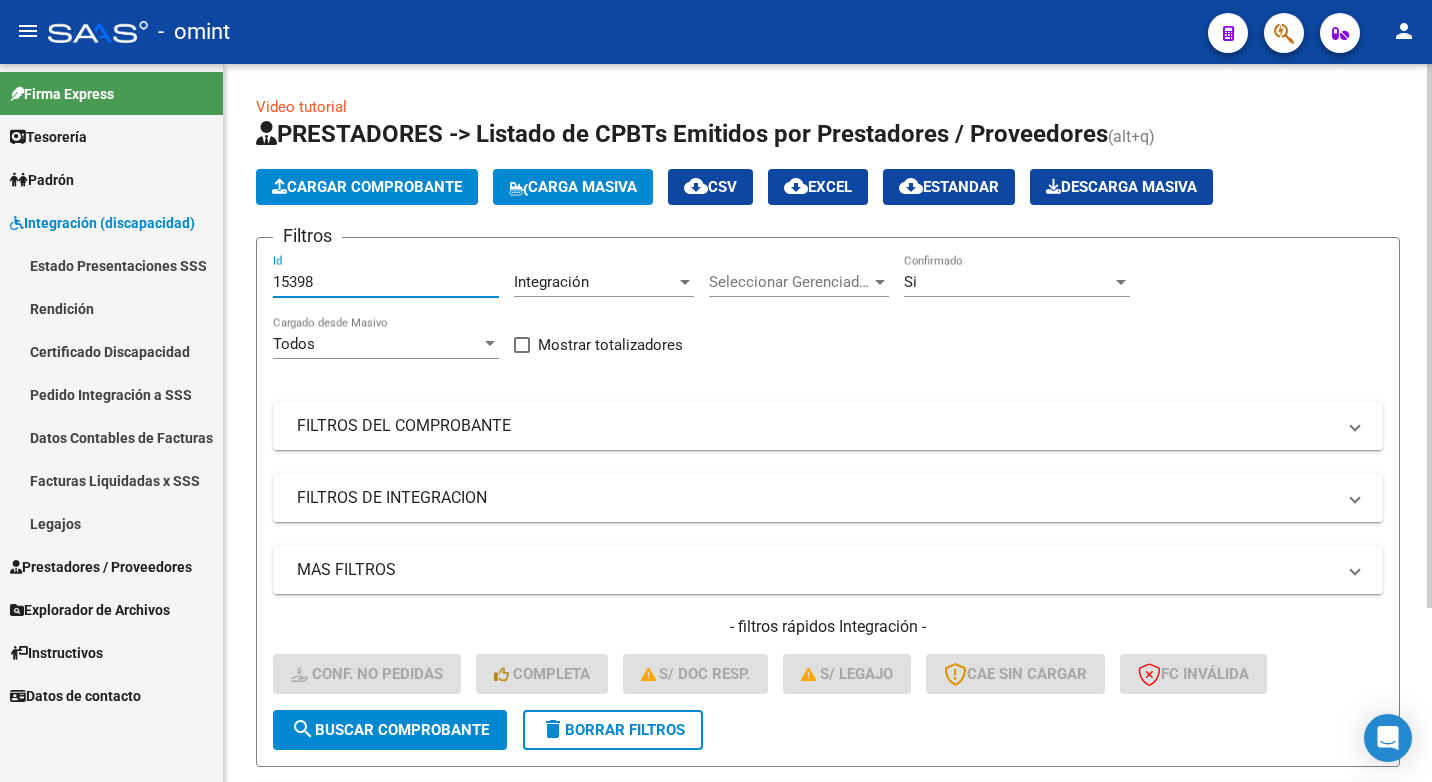 click on "search  Buscar Comprobante" 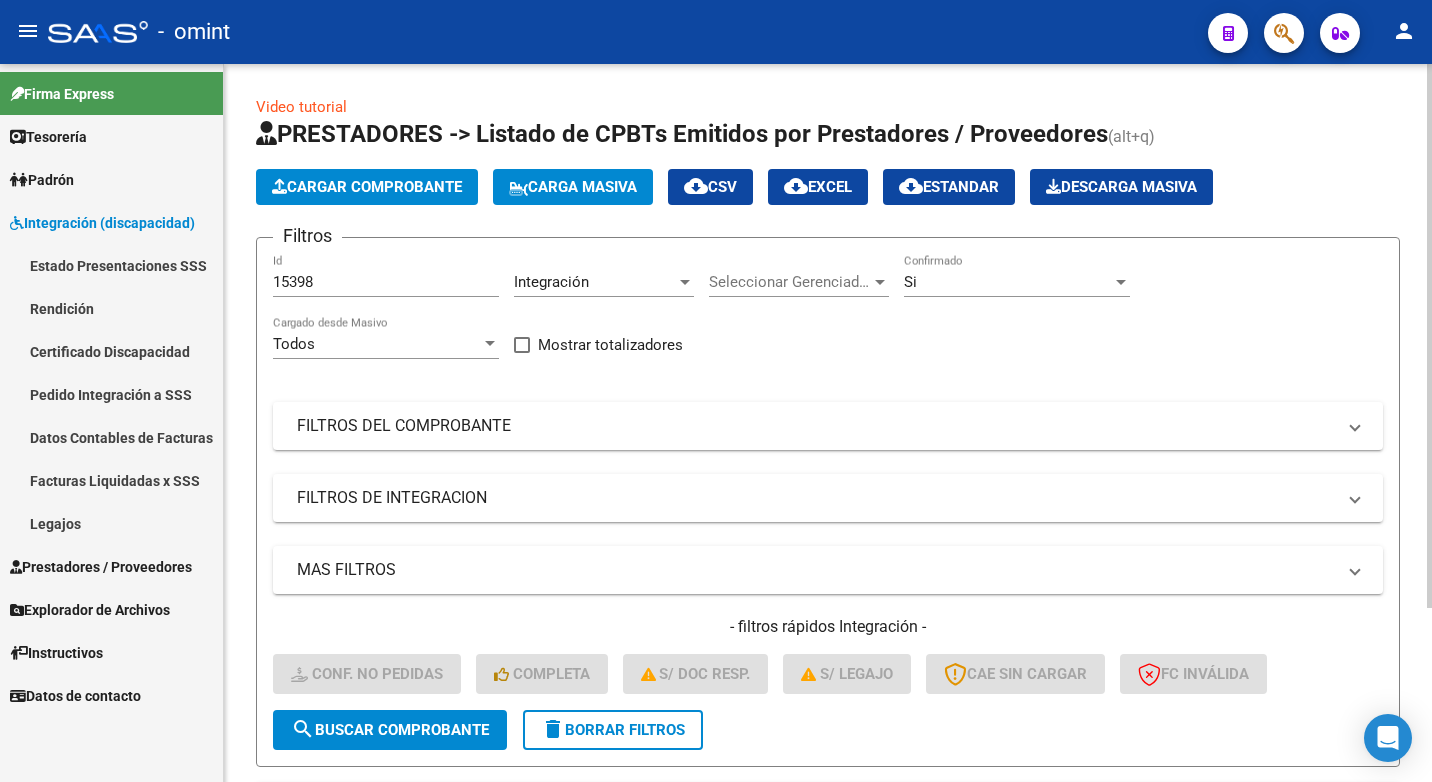 click on "Filtros 15398 Id Integración Area Seleccionar Gerenciador Seleccionar Gerenciador Si Confirmado Todos Cargado desde Masivo   Mostrar totalizadores   FILTROS DEL COMPROBANTE  Comprobante Tipo Comprobante Tipo Start date – End date Fec. Comprobante Desde / Hasta Días Emisión Desde(cant. días) Días Emisión Hasta(cant. días) CUIT / Razón Social Pto. Venta Nro. Comprobante Código SSS CAE Válido CAE Válido Todos Cargado Módulo Hosp. Todos Tiene facturacion Apócrifa Hospital Refes  FILTROS DE INTEGRACION  No Cargado en Para Enviar SSS Período De Prestación Campos del Archivo de Rendición Devuelto x SSS (dr_envio) No Rendido x SSS (dr_envio) Tipo de Registro Tipo de Registro Período Presentación Período Presentación Campos del Legajo Asociado (preaprobación) Afiliado Legajo (cuil/nombre) Si Solo facturas preaprobadas  MAS FILTROS  Todos Con Doc. Respaldatoria Todos Con Trazabilidad Todos Asociado a Expediente Sur Auditoría Auditoría Auditoría Id Start date – End date Start date – – Op" 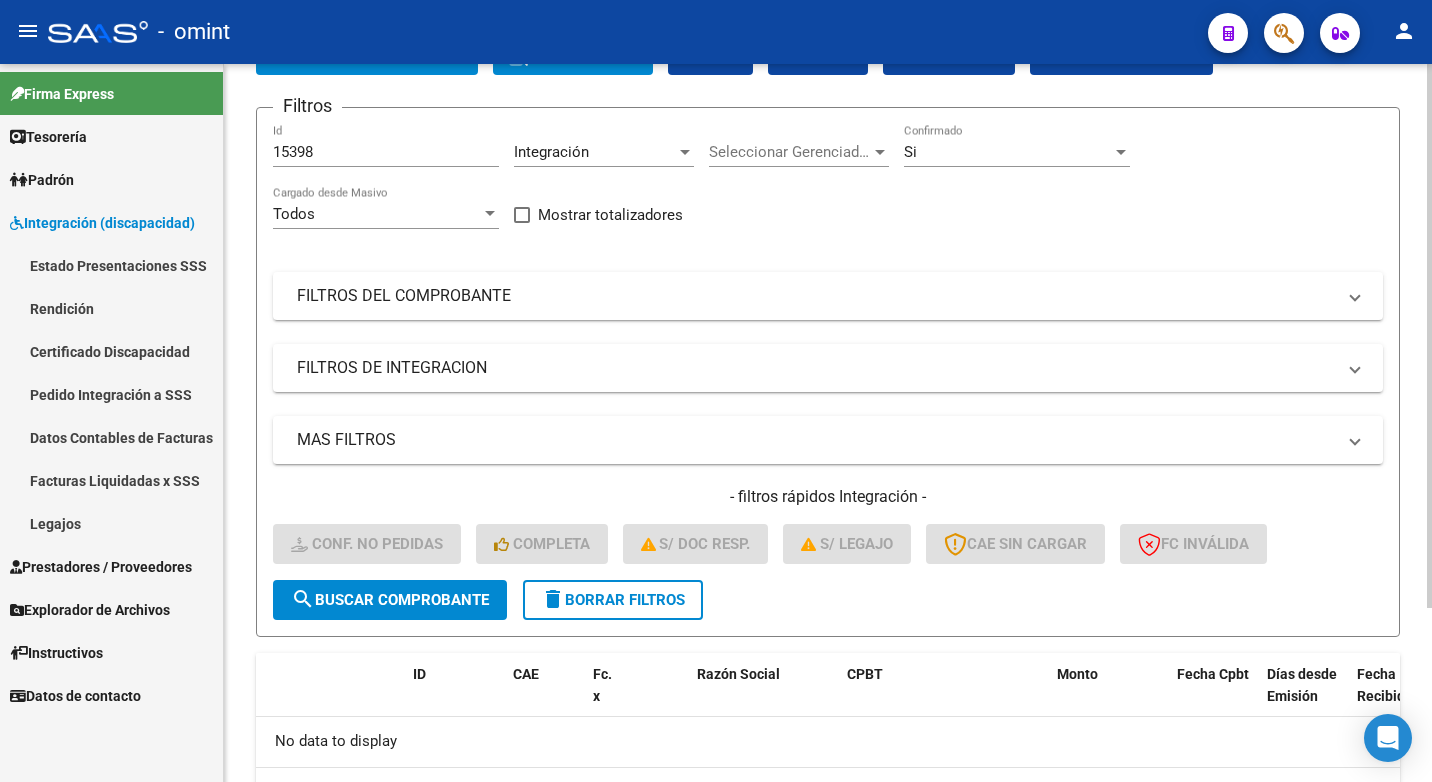 scroll, scrollTop: 0, scrollLeft: 0, axis: both 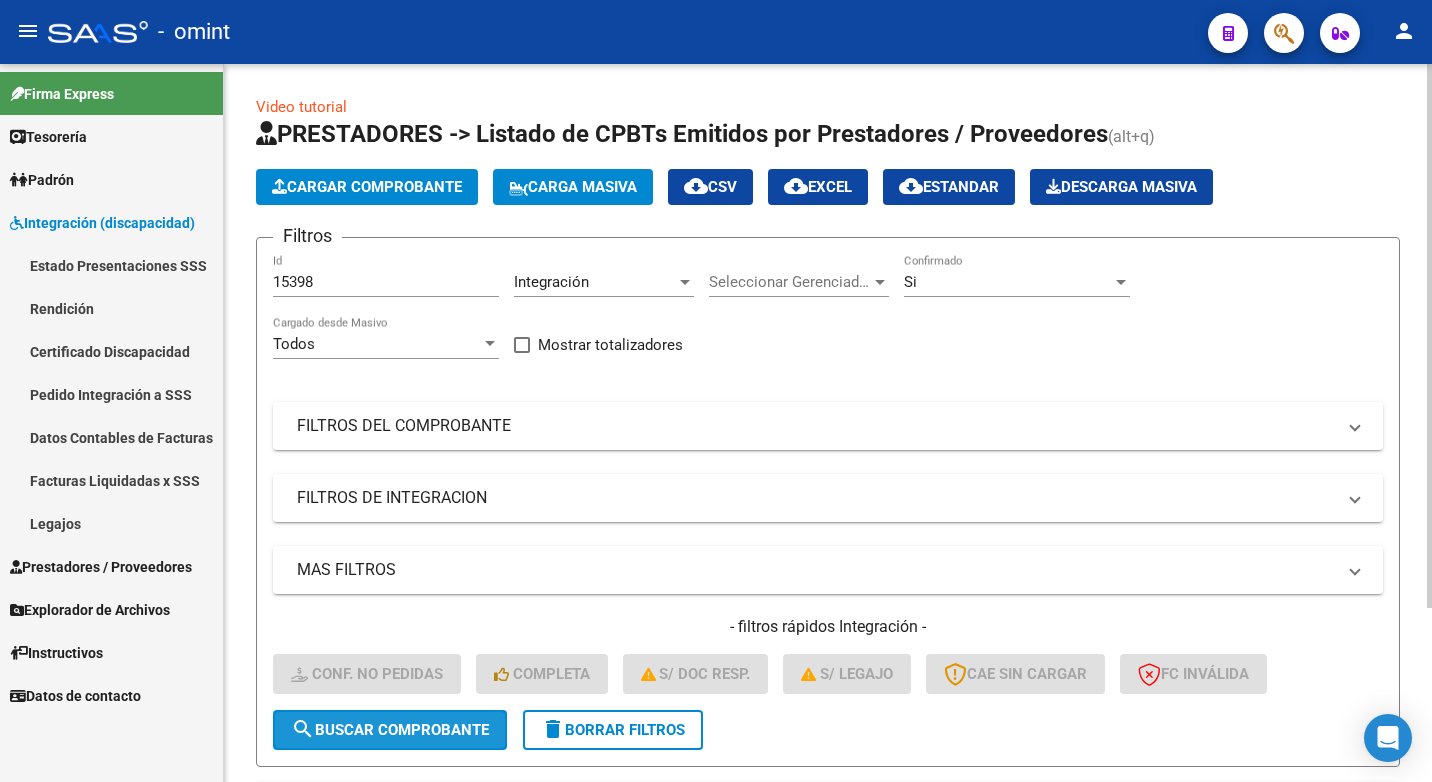 click on "search  Buscar Comprobante" 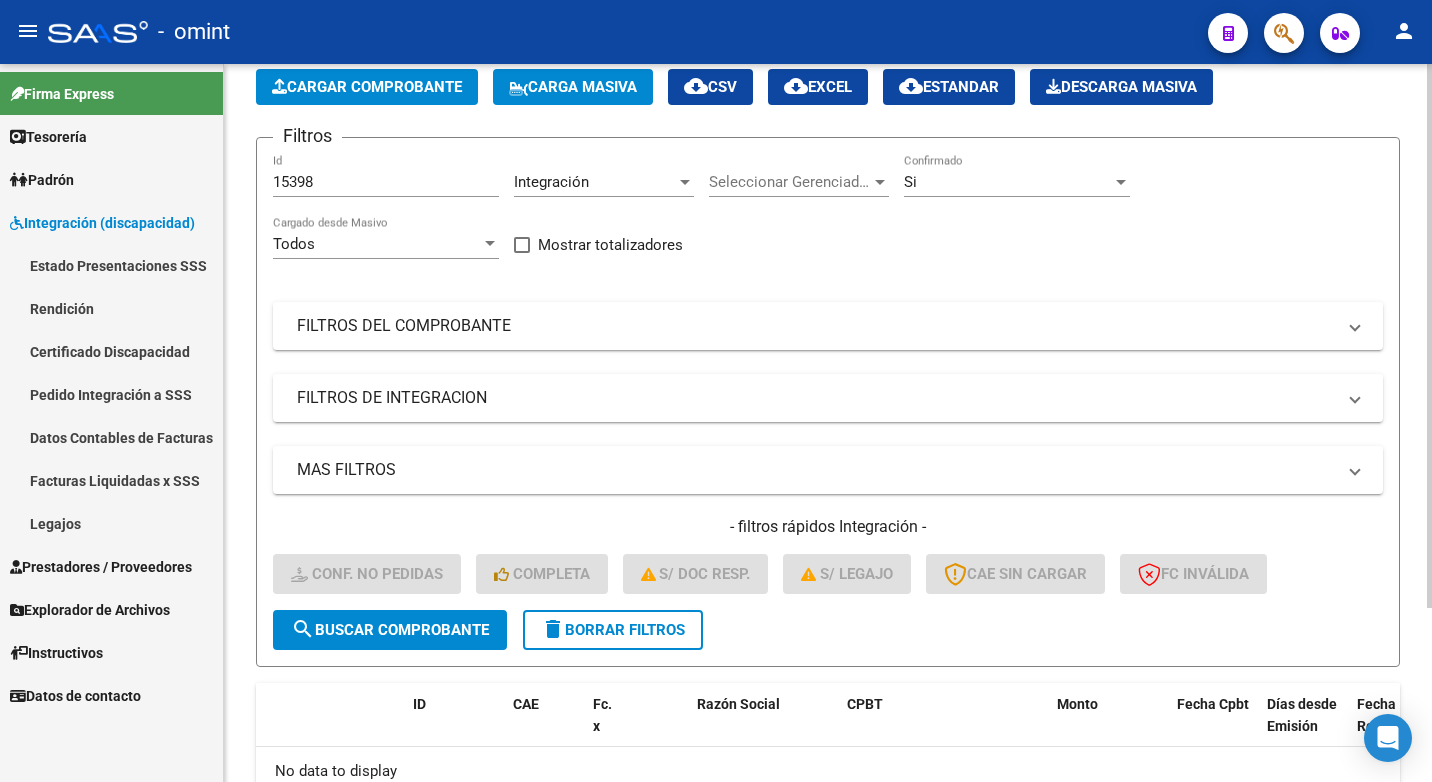 scroll, scrollTop: 200, scrollLeft: 0, axis: vertical 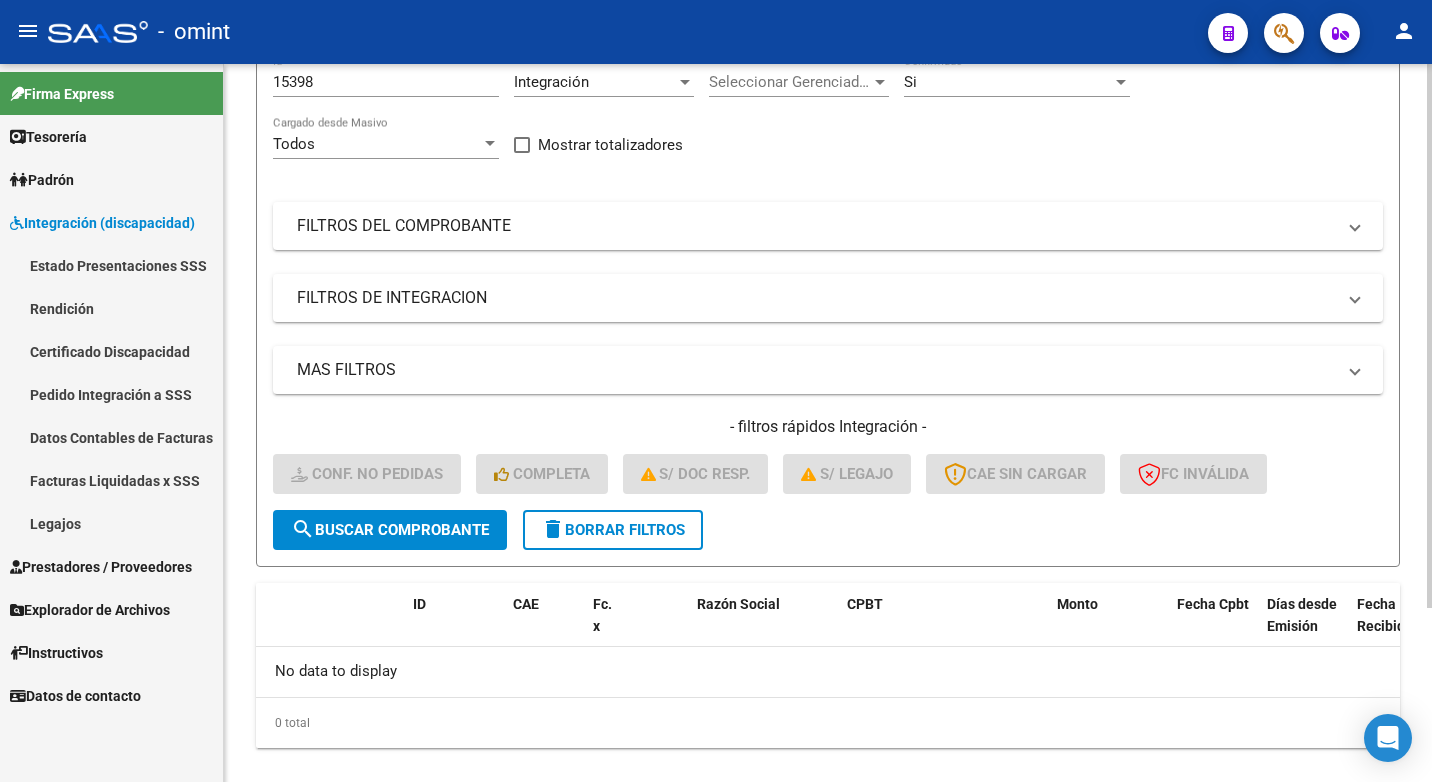 click on "- filtros rápidos Integración -    Conf. no pedidas    Completa    S/ Doc Resp.    S/ legajo  CAE SIN CARGAR  FC Inválida" 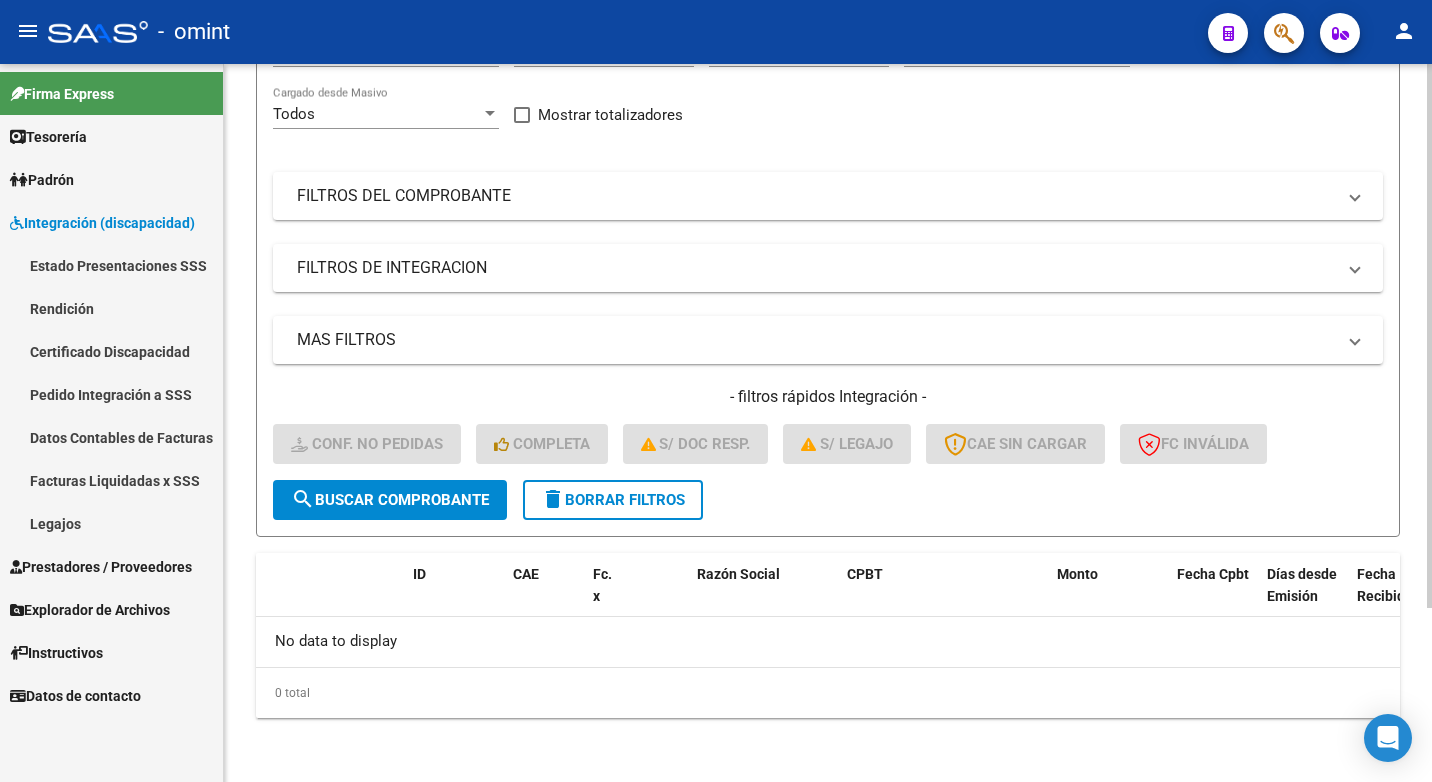 click on "search  Buscar Comprobante" 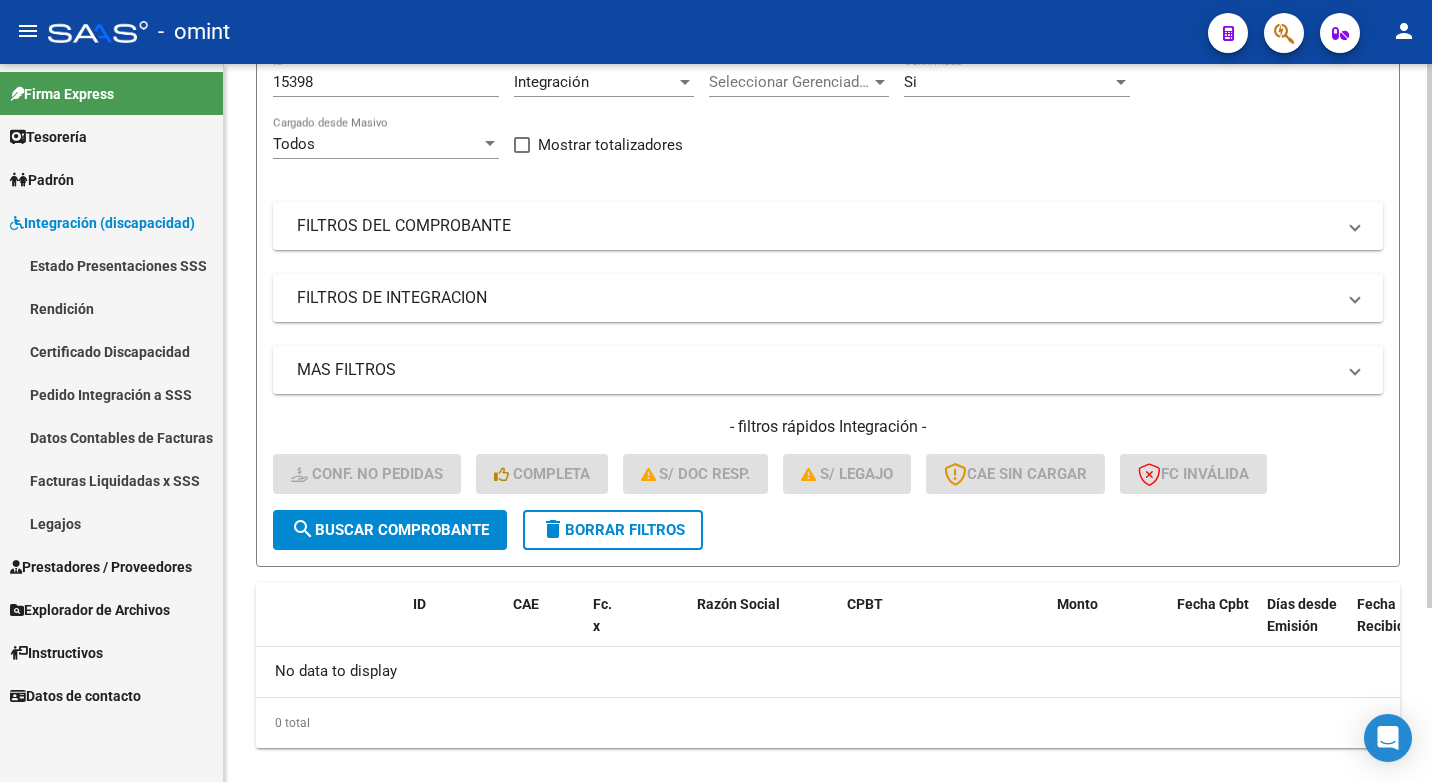 scroll, scrollTop: 100, scrollLeft: 0, axis: vertical 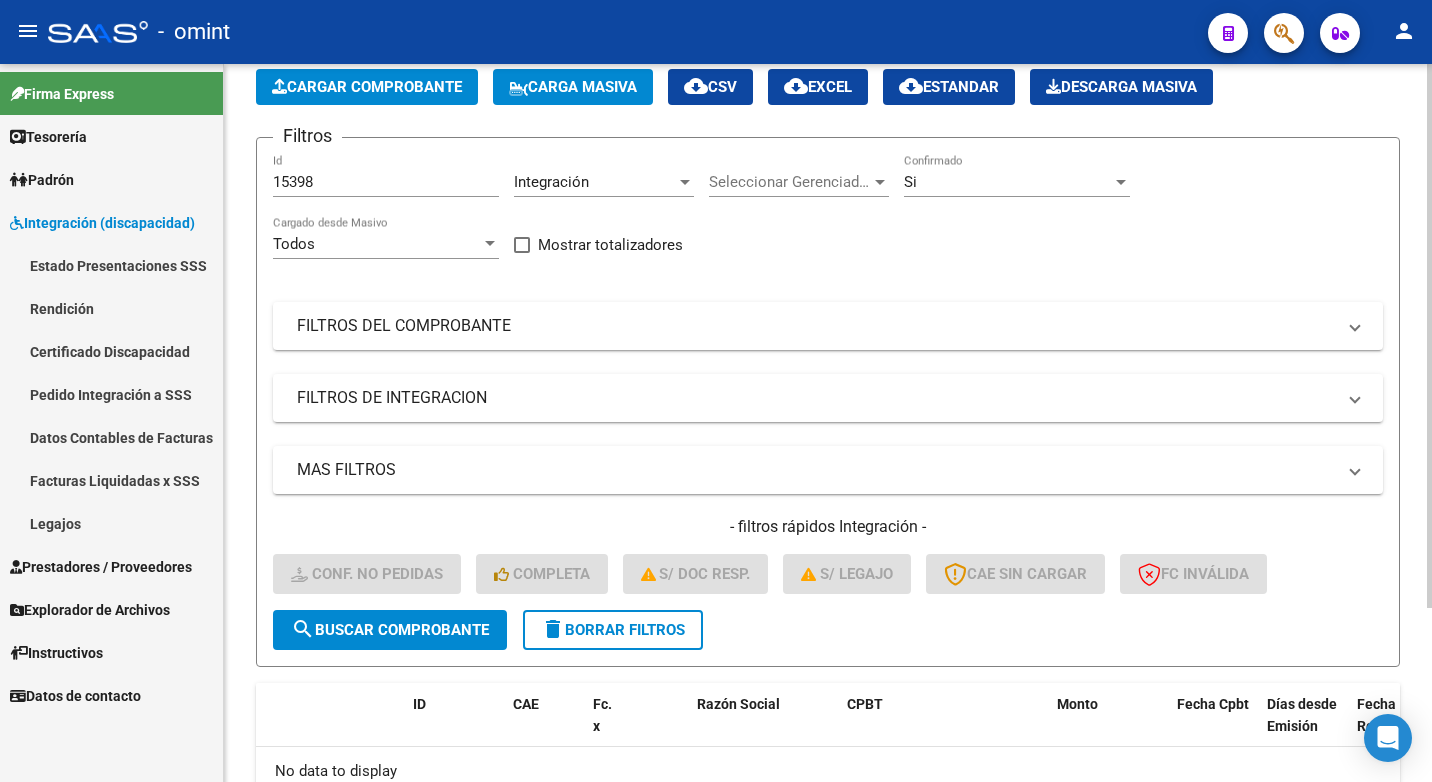 click on "Si" at bounding box center [1008, 182] 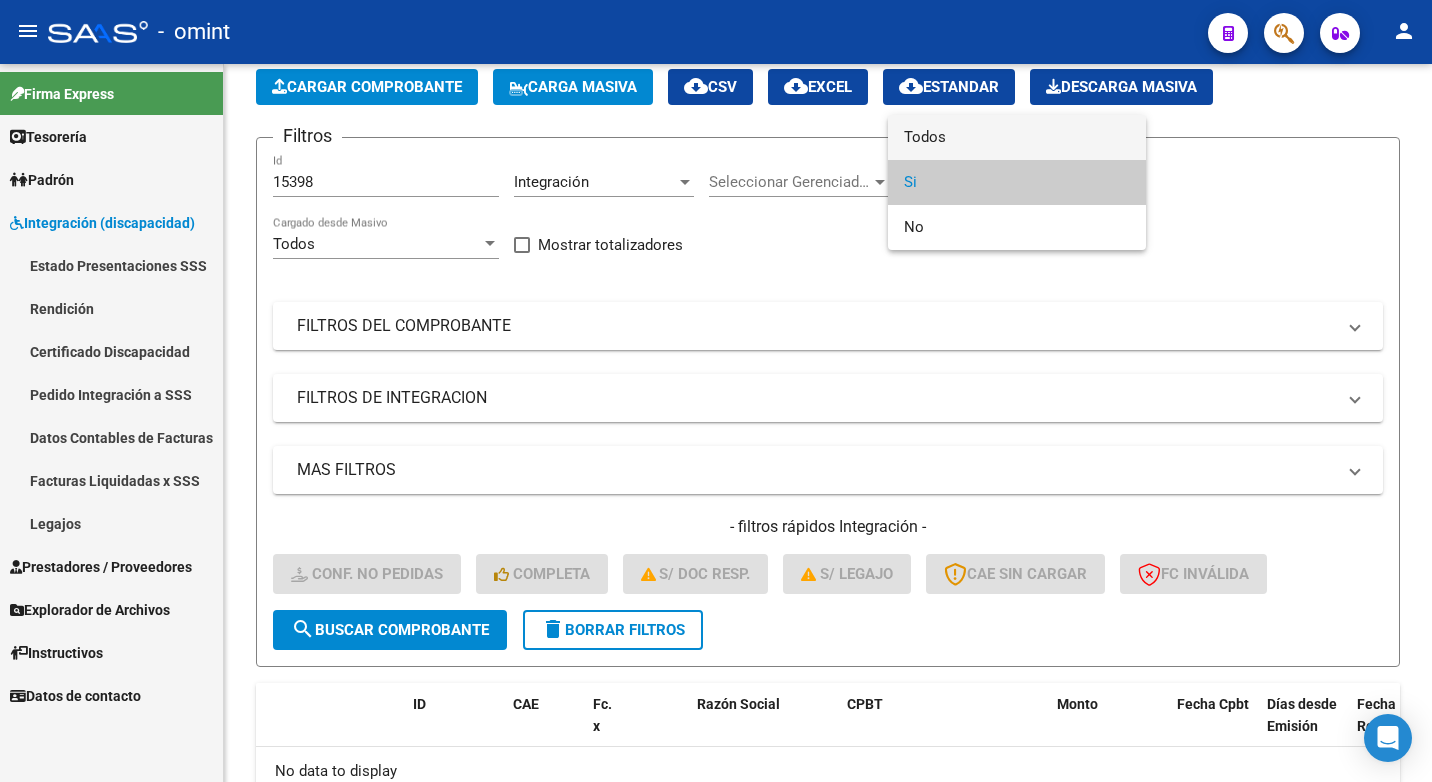 click on "Todos" at bounding box center (1017, 137) 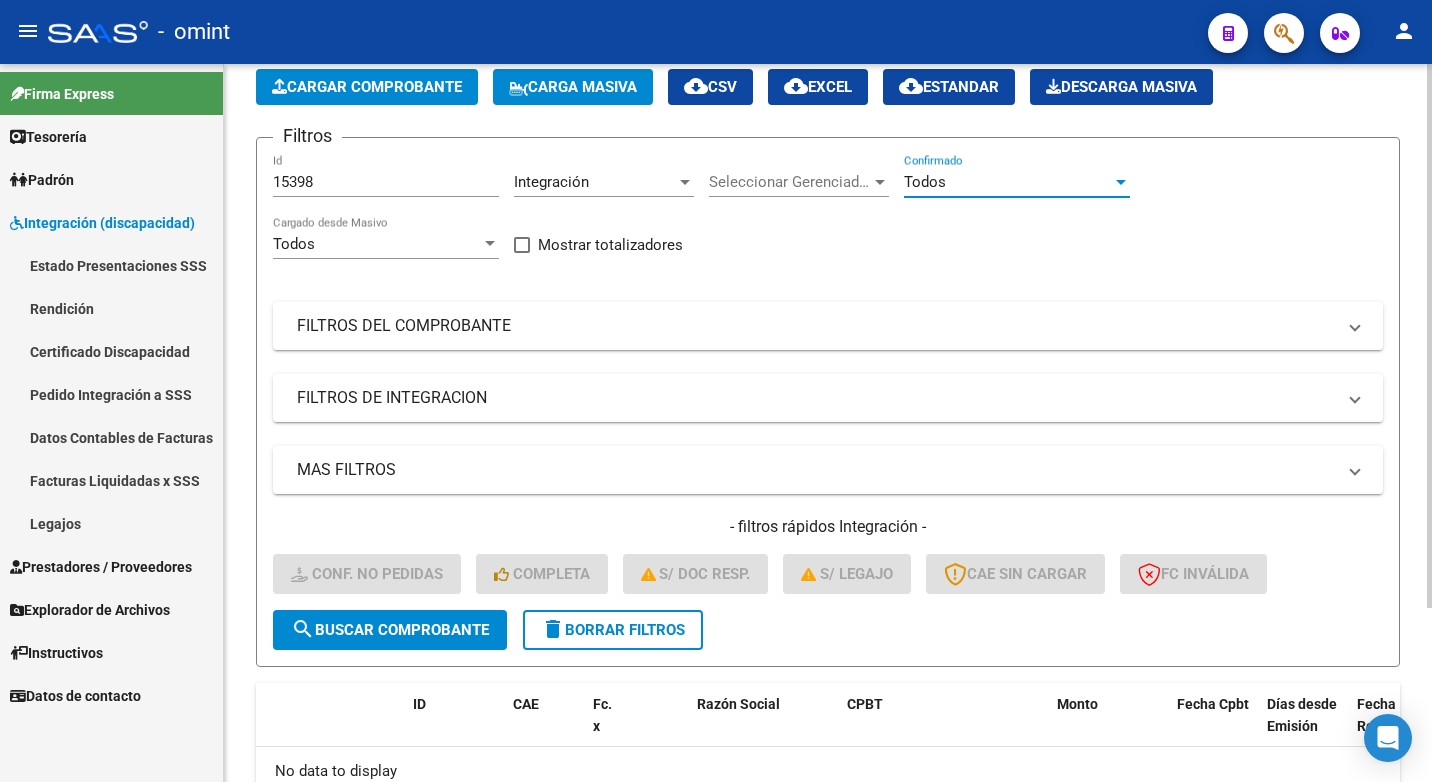 click on "search  Buscar Comprobante" 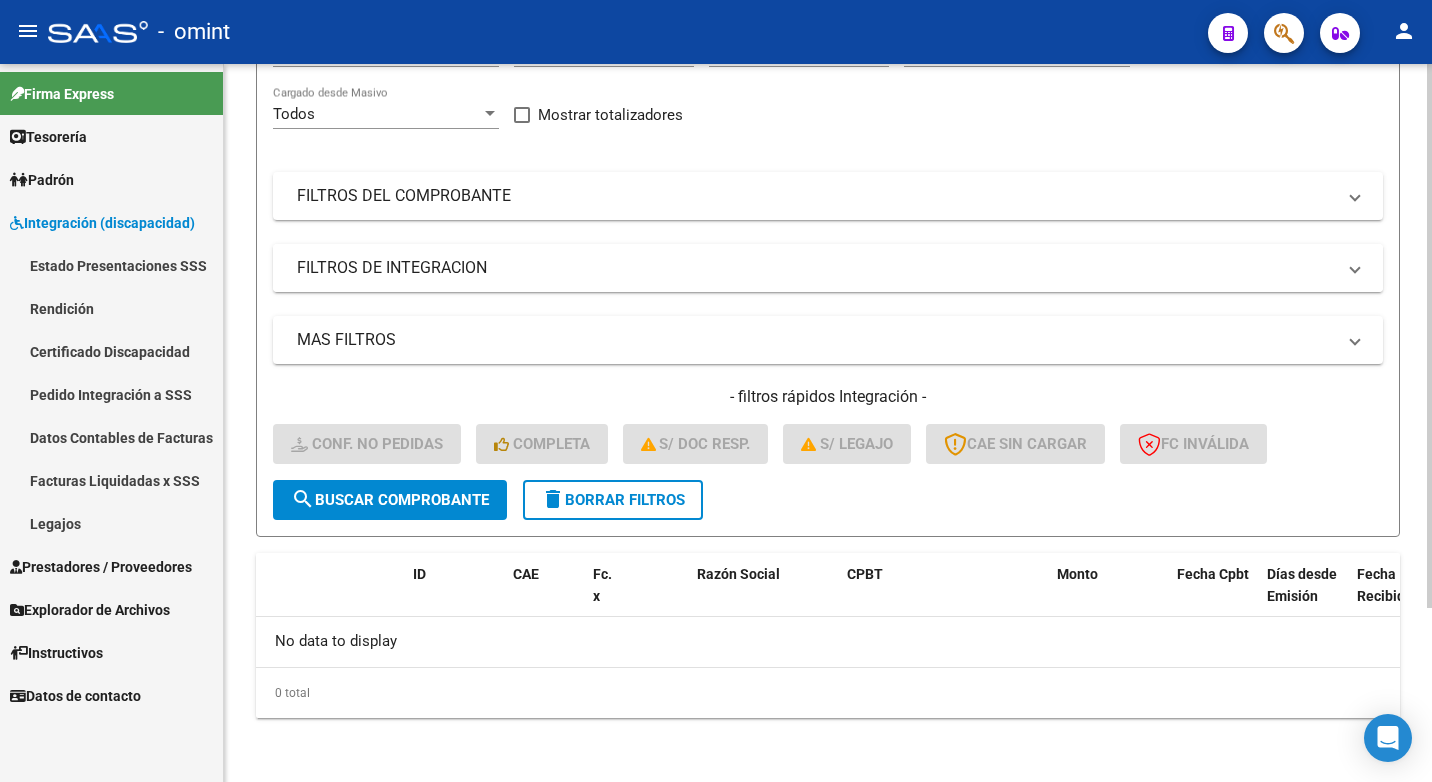 scroll, scrollTop: 30, scrollLeft: 0, axis: vertical 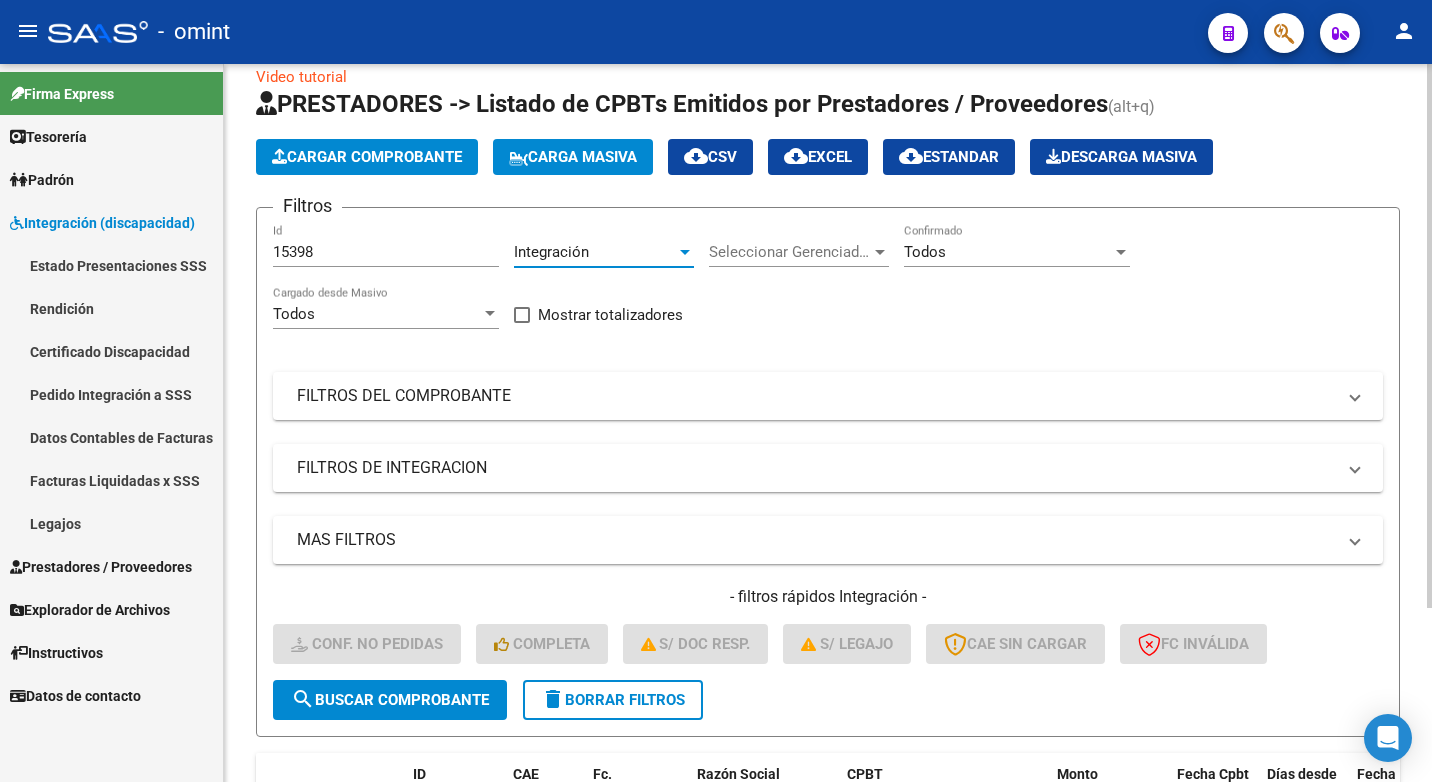 click on "Integración" at bounding box center (595, 252) 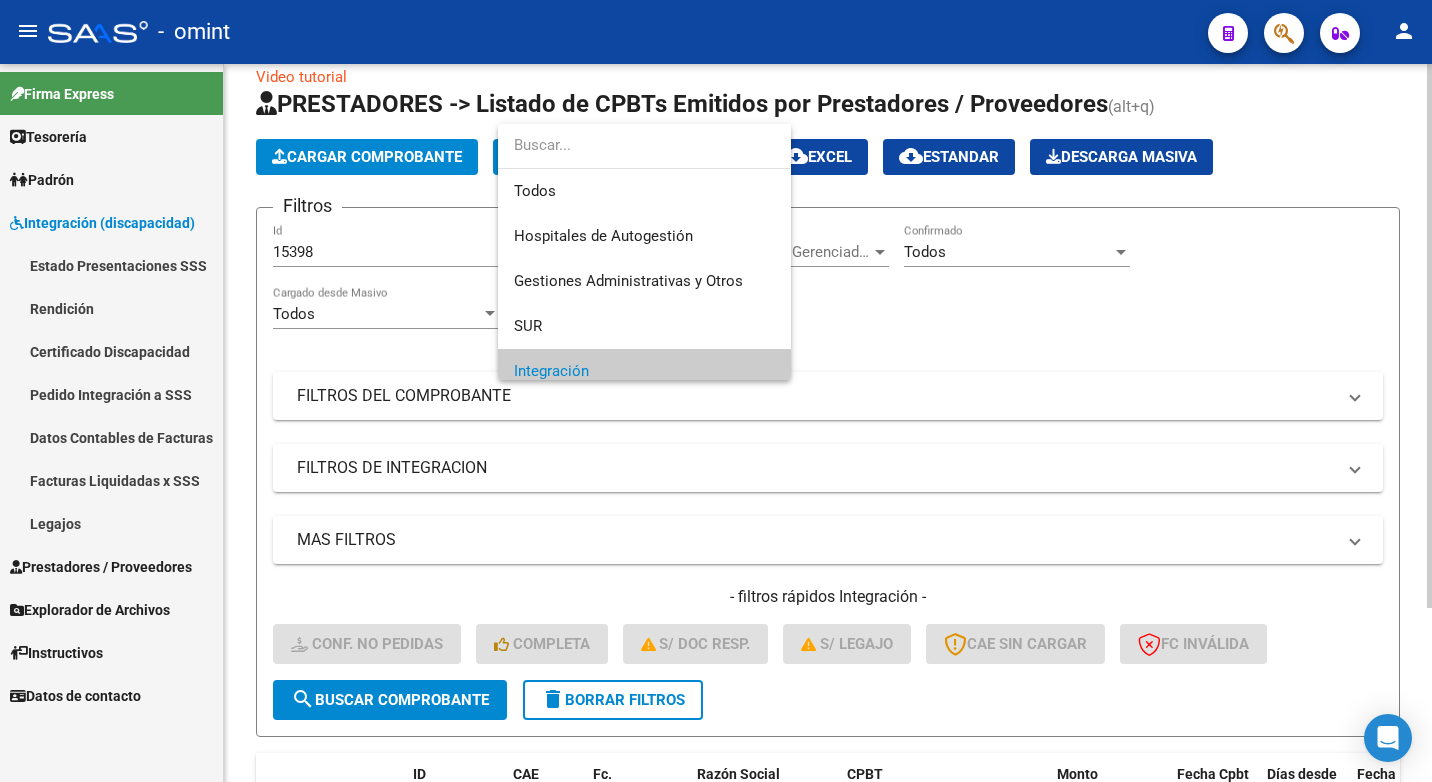 scroll, scrollTop: 120, scrollLeft: 0, axis: vertical 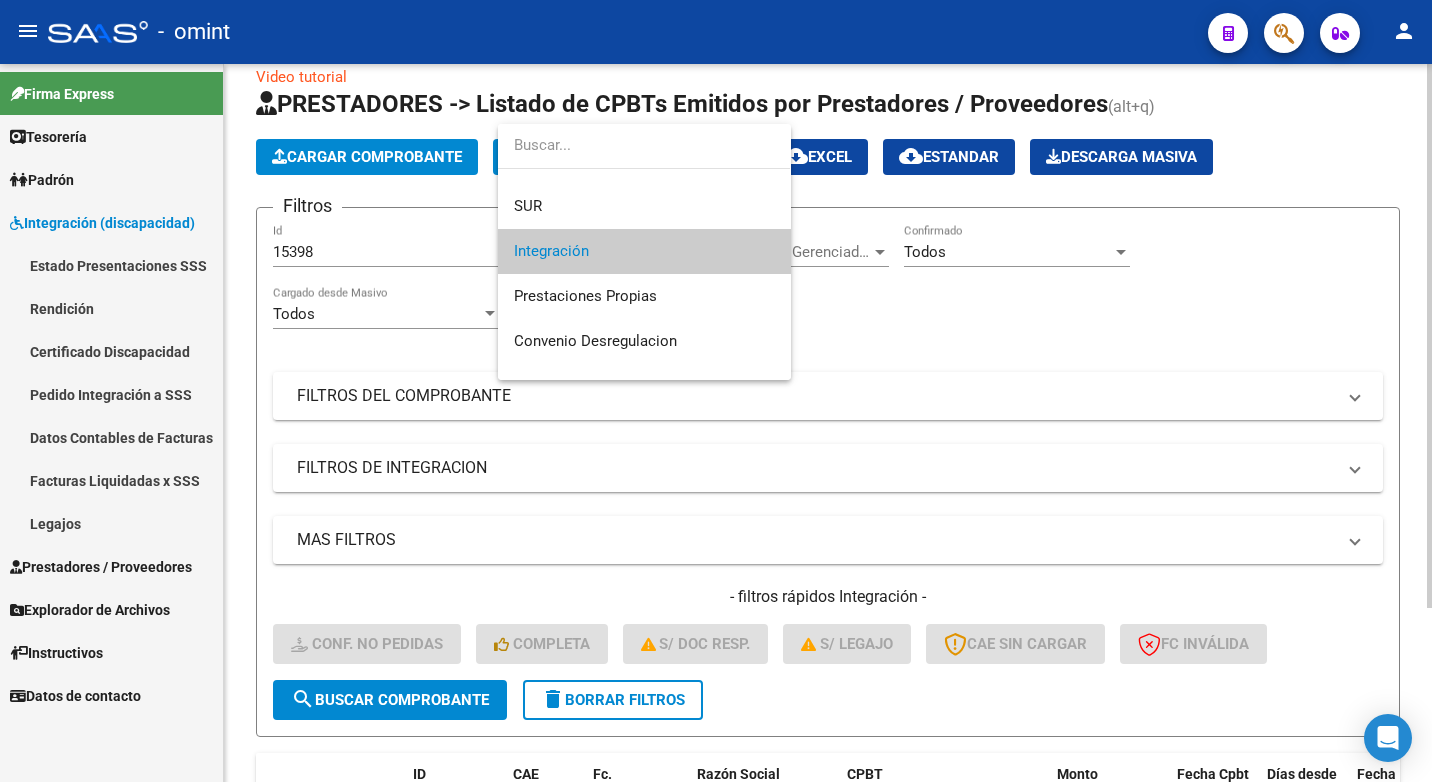 click on "Integración" at bounding box center [644, 251] 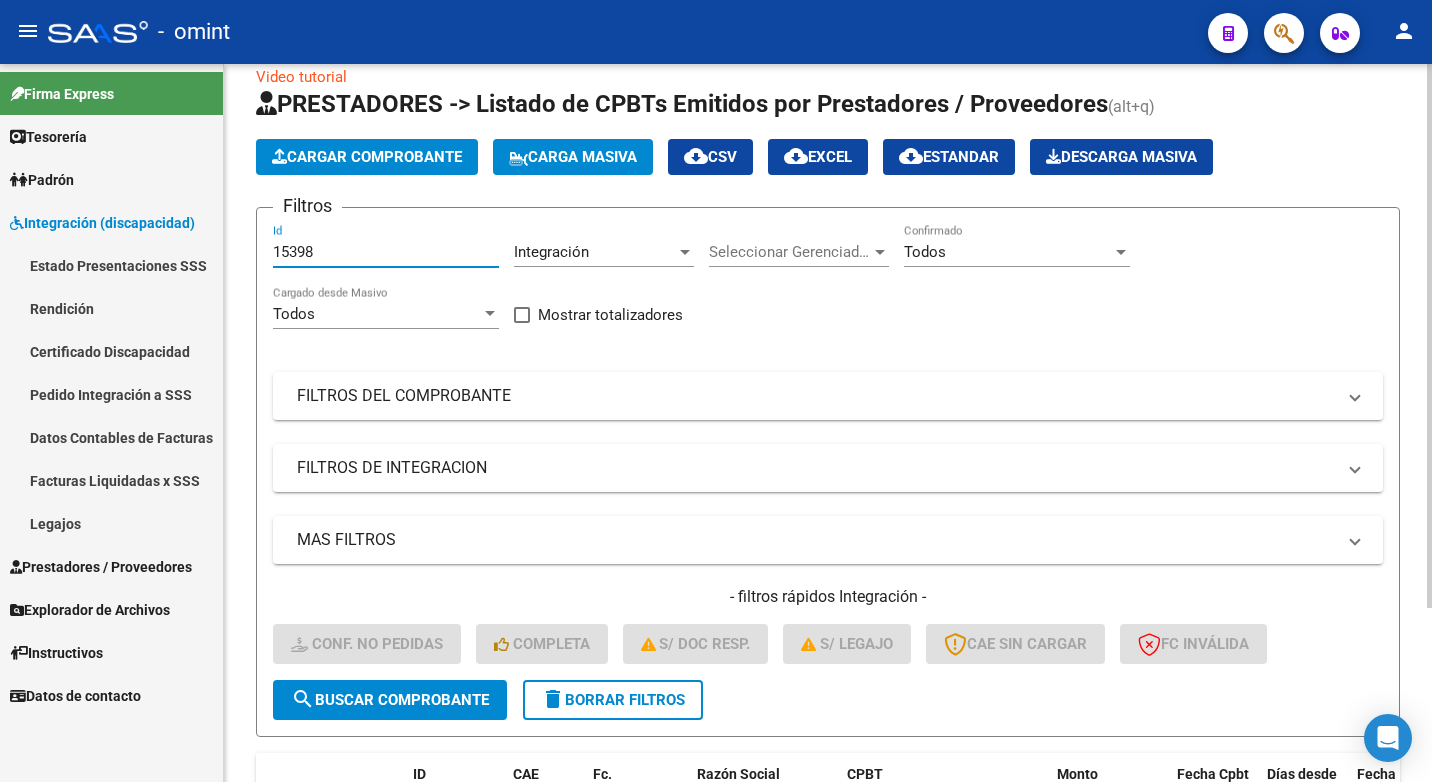 drag, startPoint x: 355, startPoint y: 247, endPoint x: 273, endPoint y: 246, distance: 82.006096 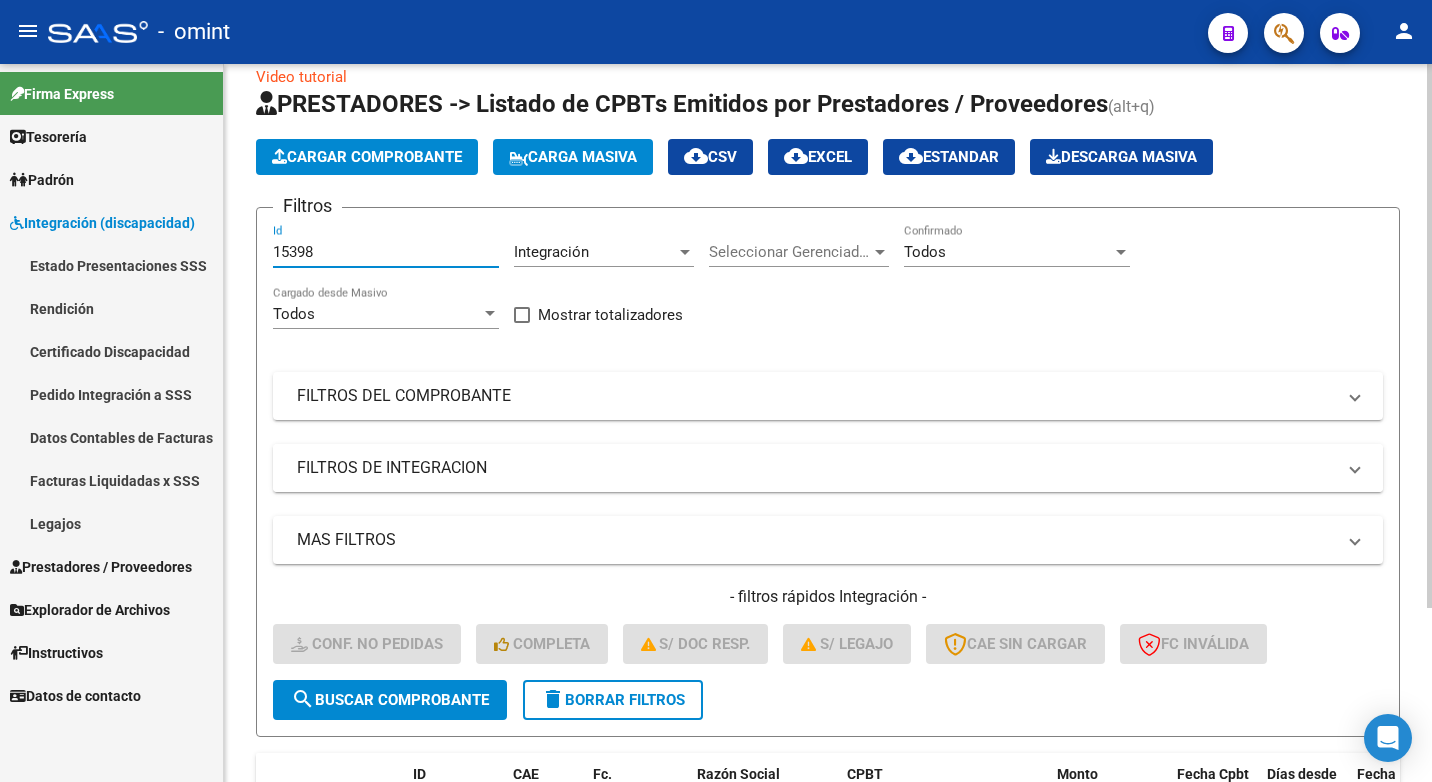 scroll, scrollTop: 130, scrollLeft: 0, axis: vertical 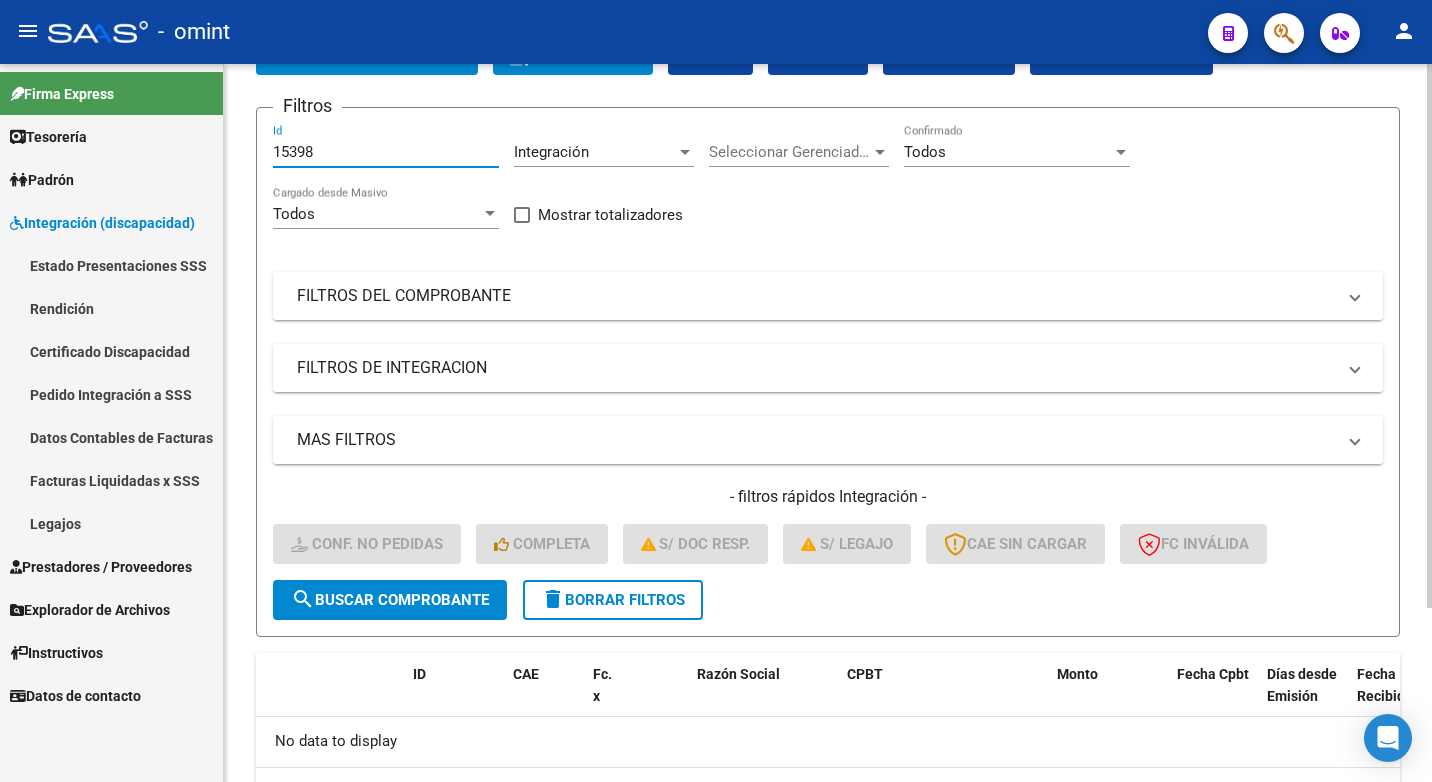 click on "delete  Borrar Filtros" 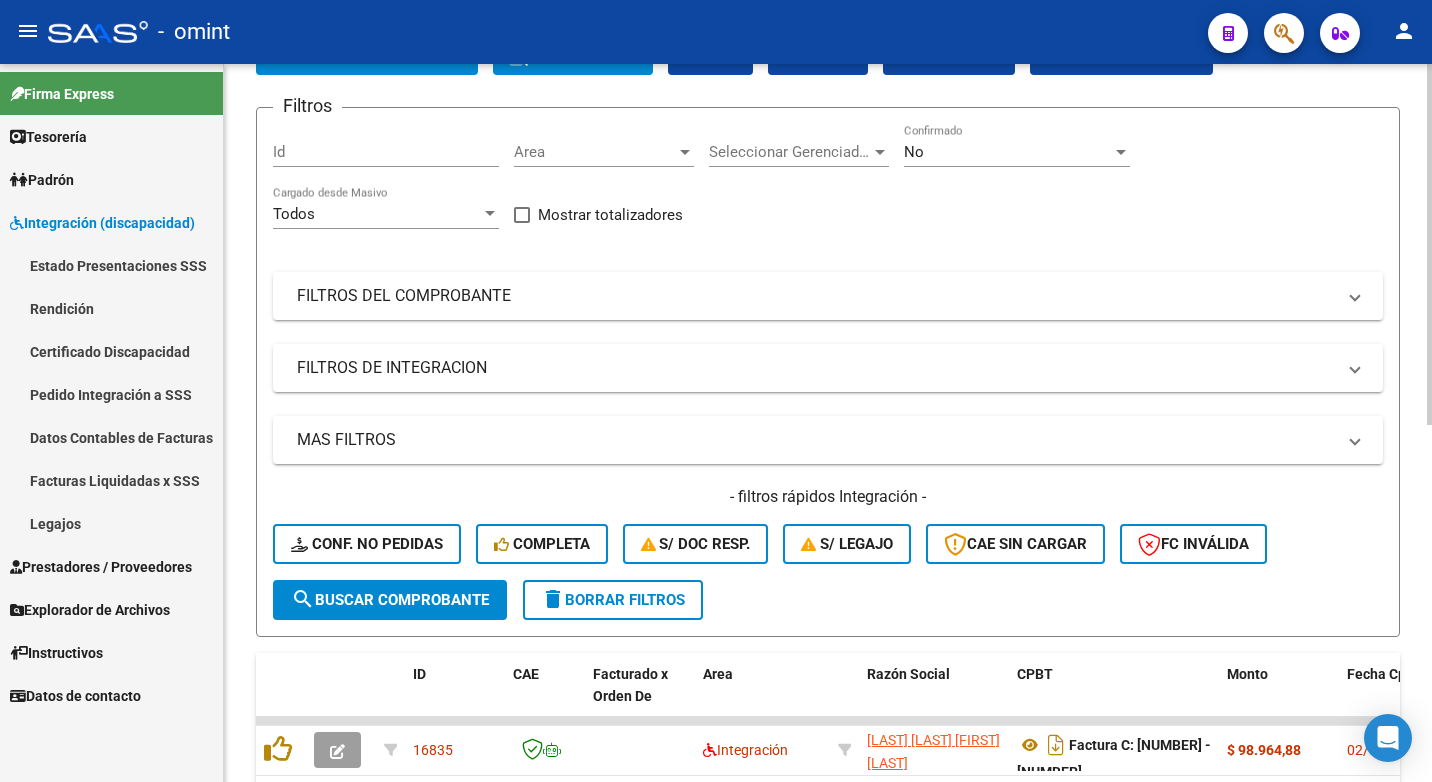 click on "Id" at bounding box center [386, 152] 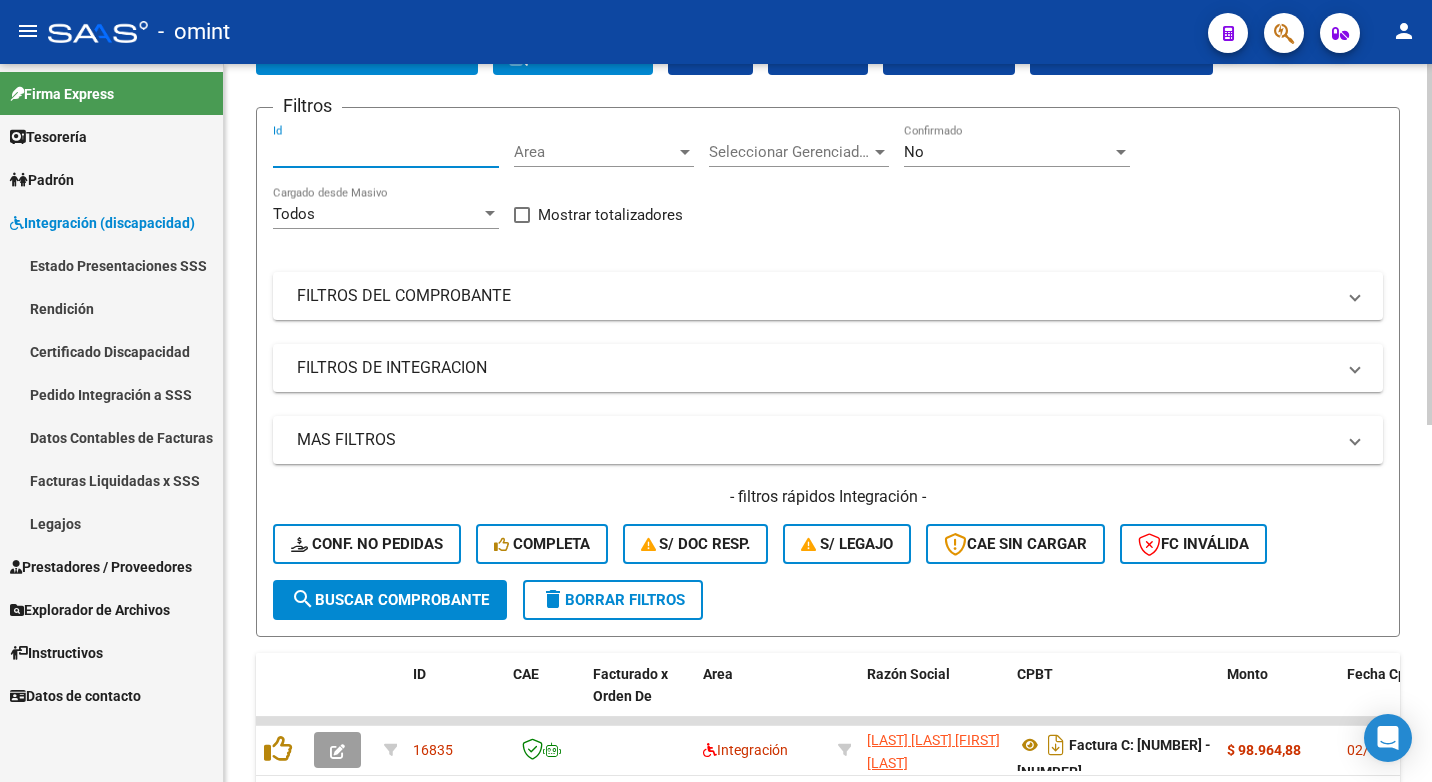 paste on "15398" 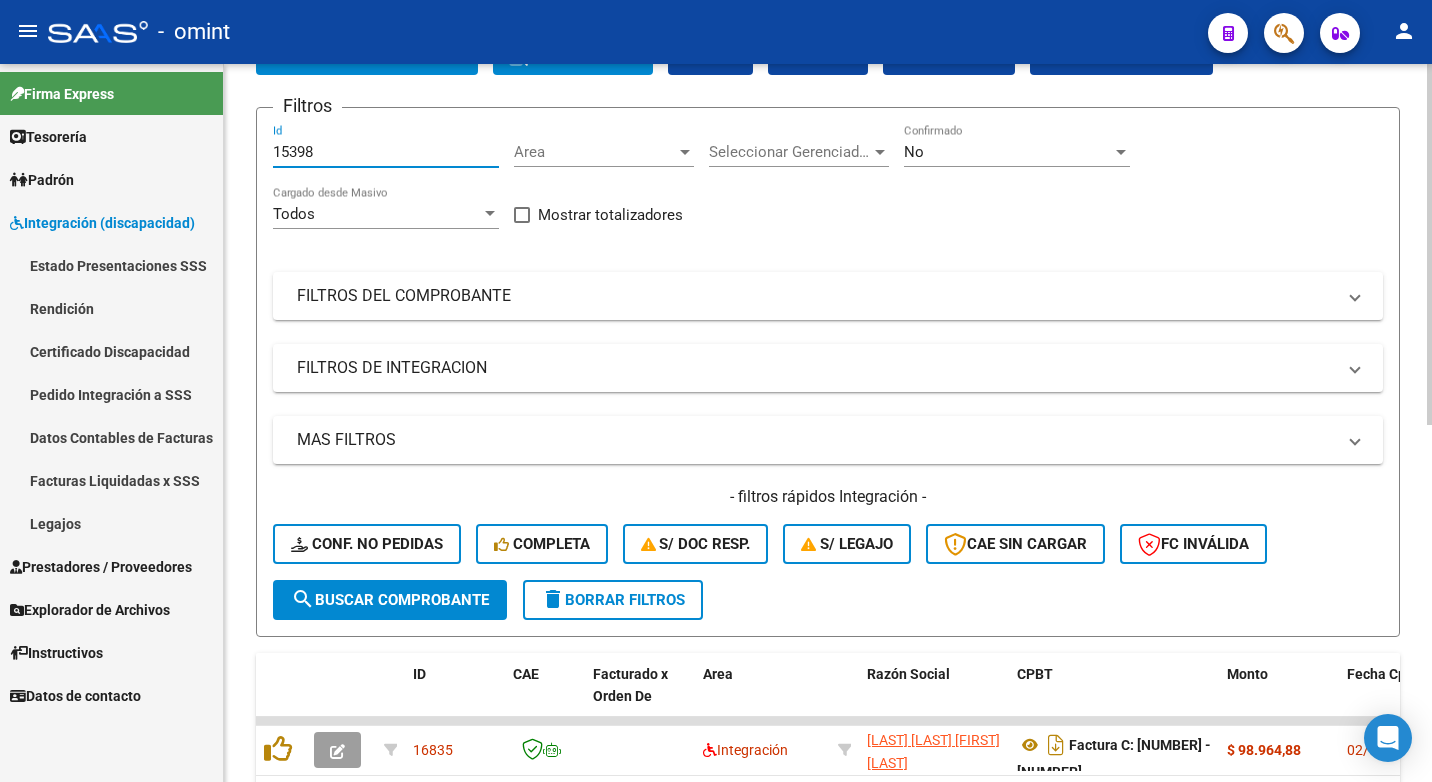 type on "15398" 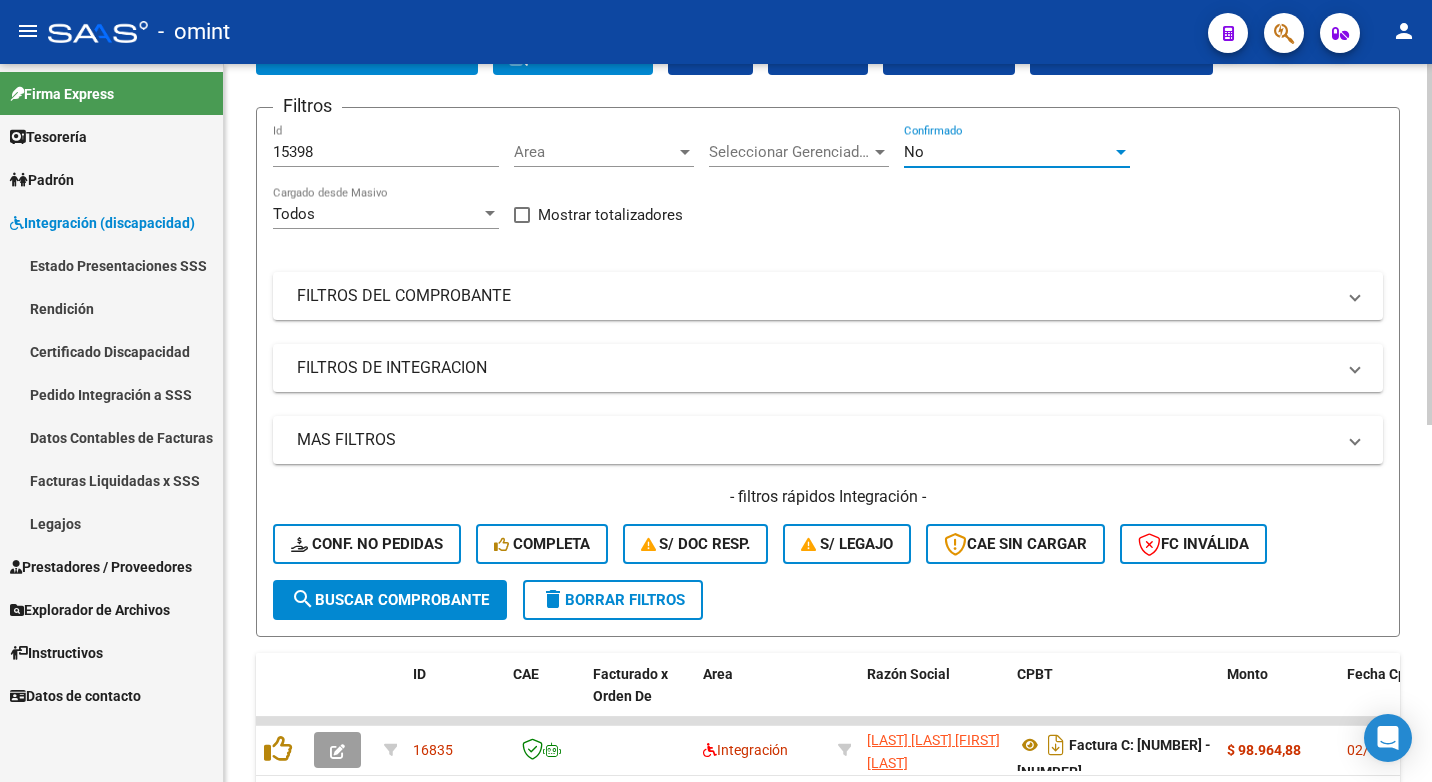 click on "No" at bounding box center [914, 152] 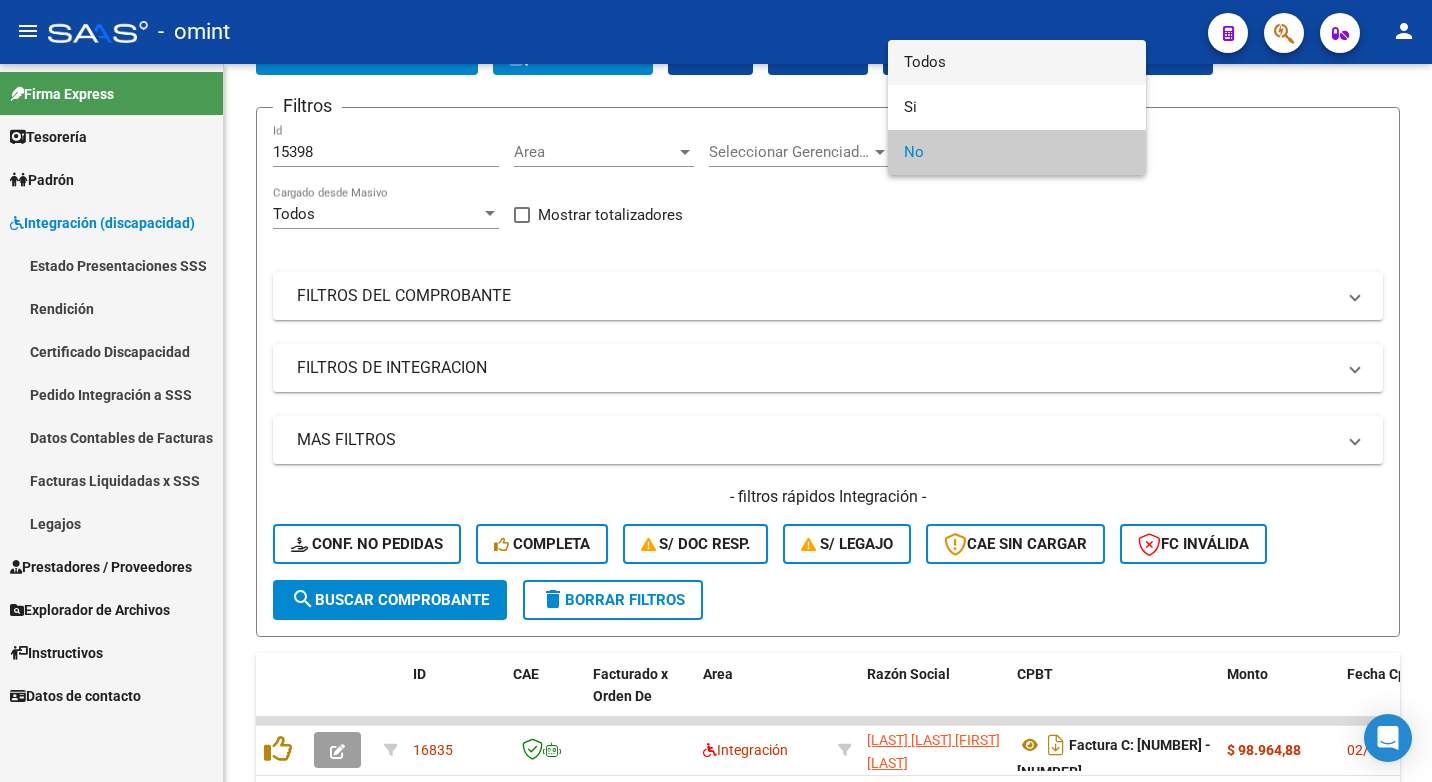 click on "Todos" at bounding box center (1017, 62) 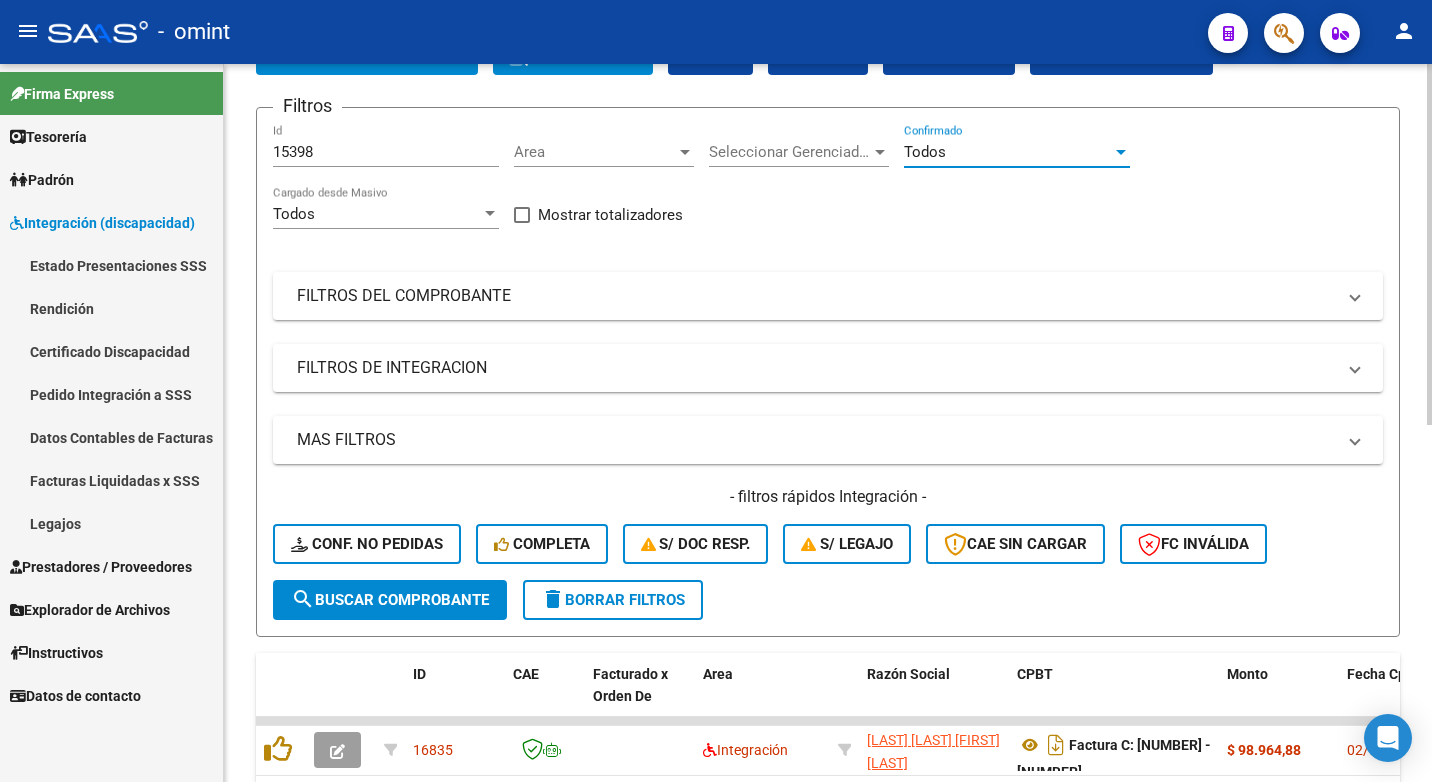 click on "search  Buscar Comprobante" 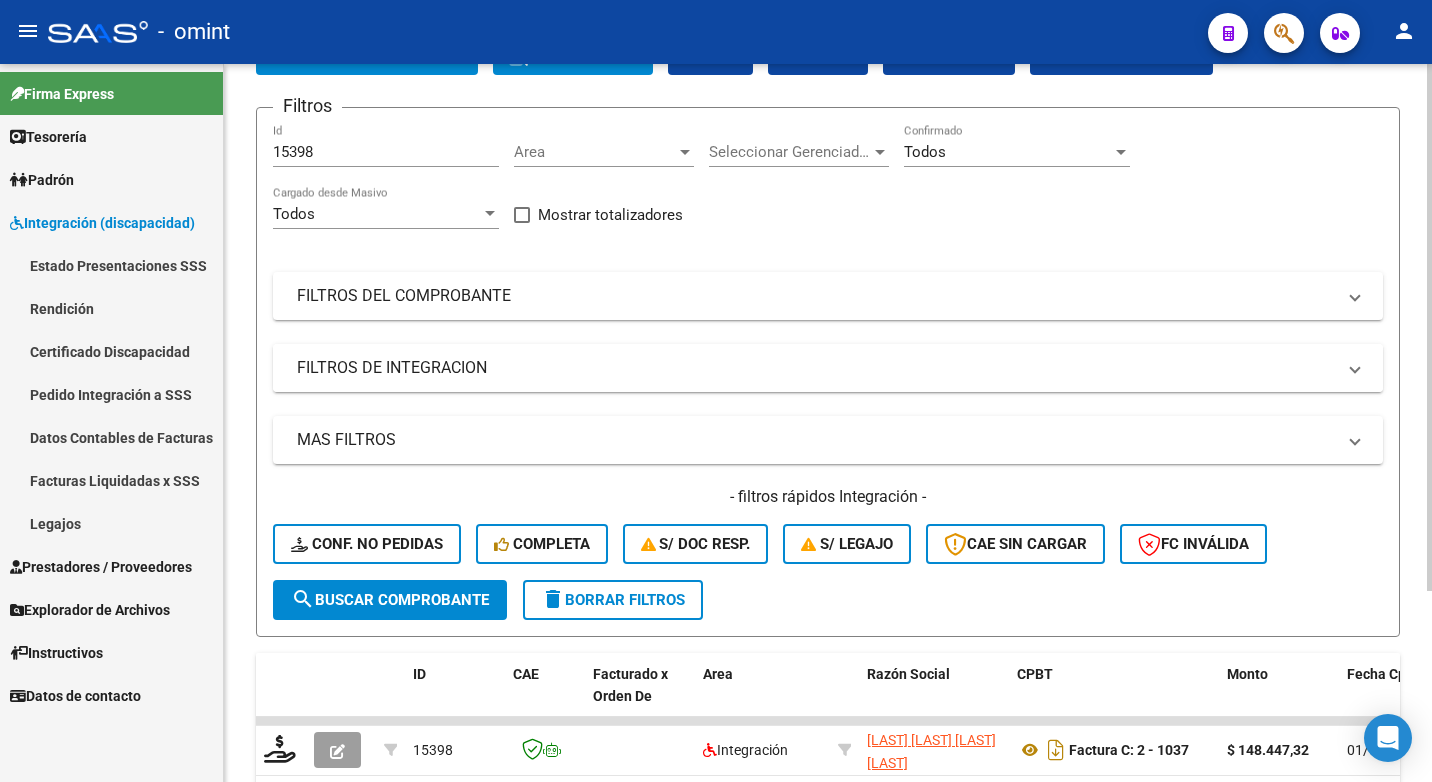 scroll, scrollTop: 260, scrollLeft: 0, axis: vertical 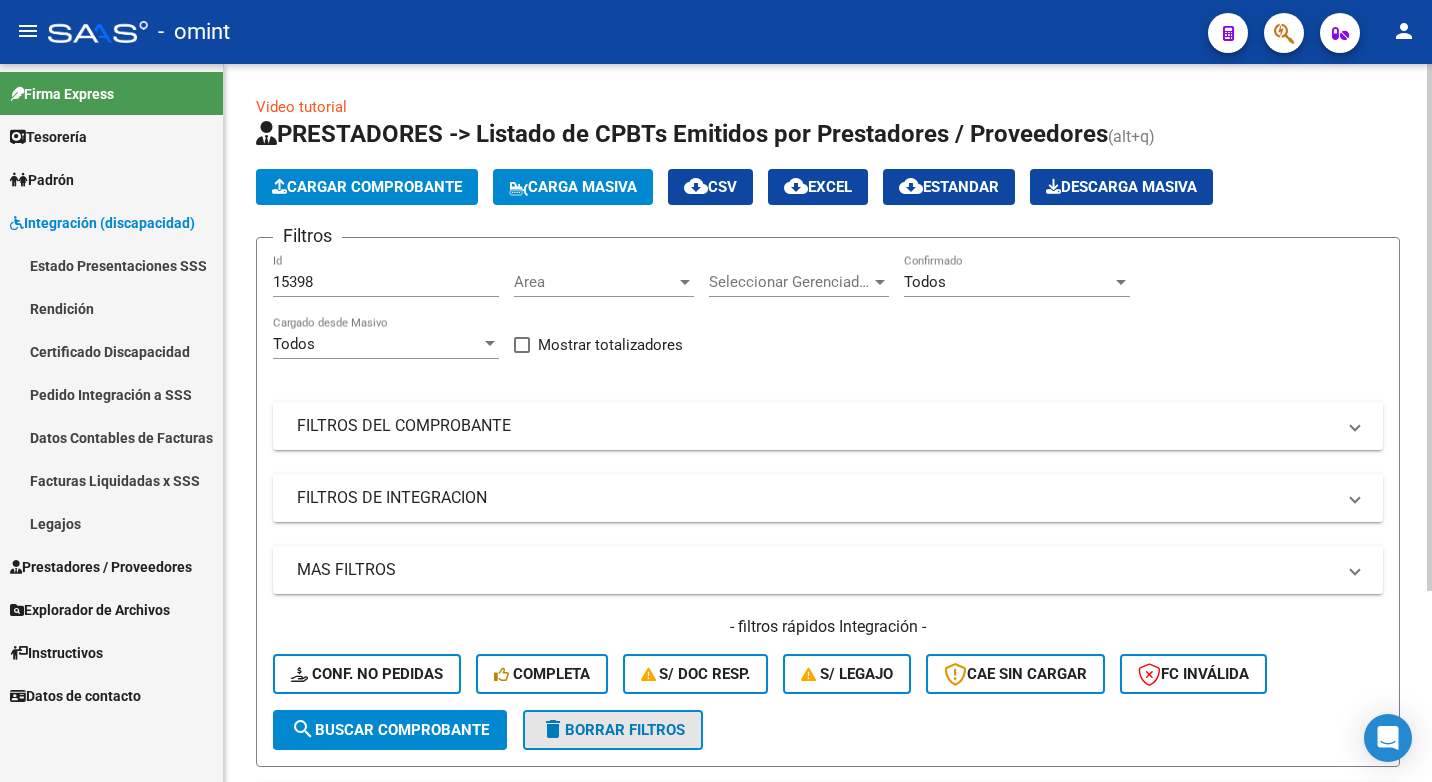 click on "delete  Borrar Filtros" 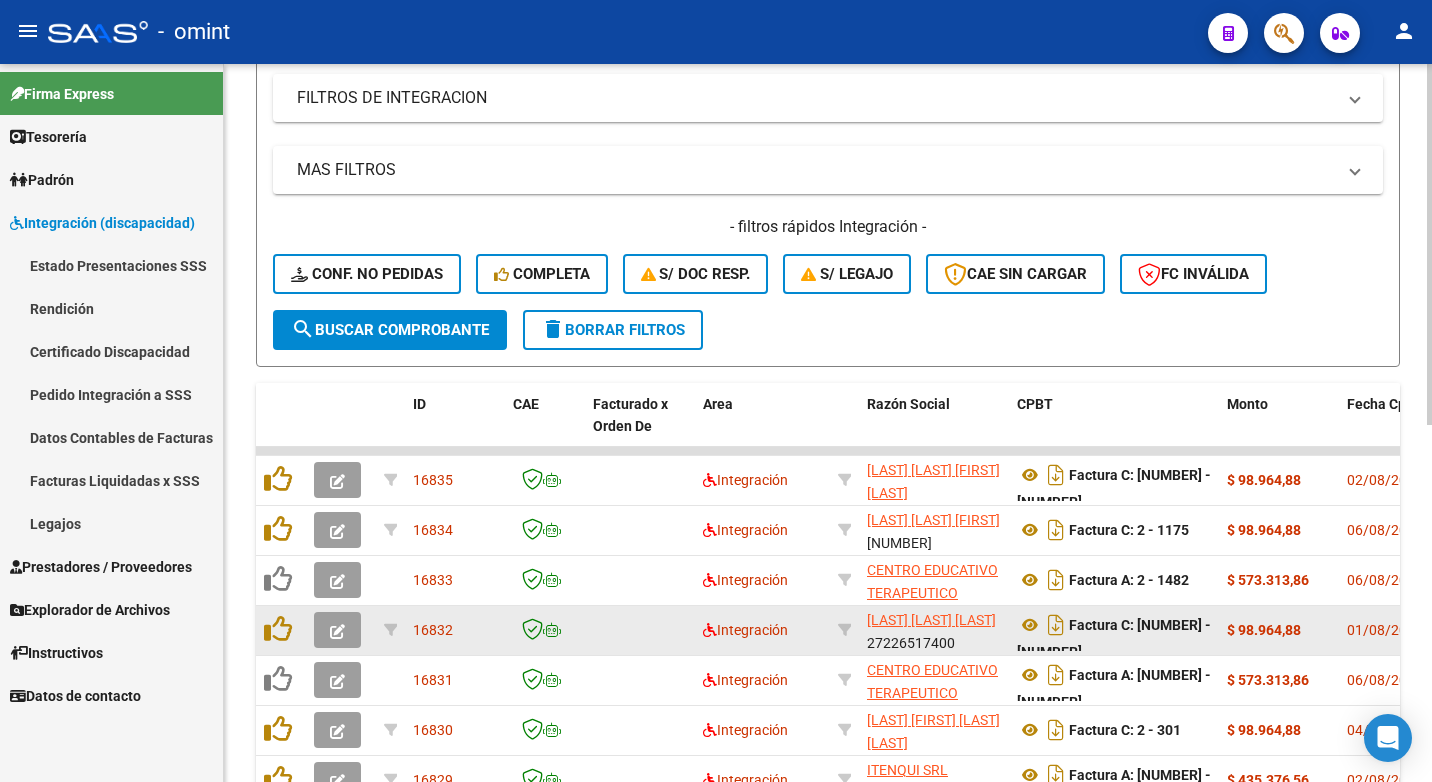 scroll, scrollTop: 500, scrollLeft: 0, axis: vertical 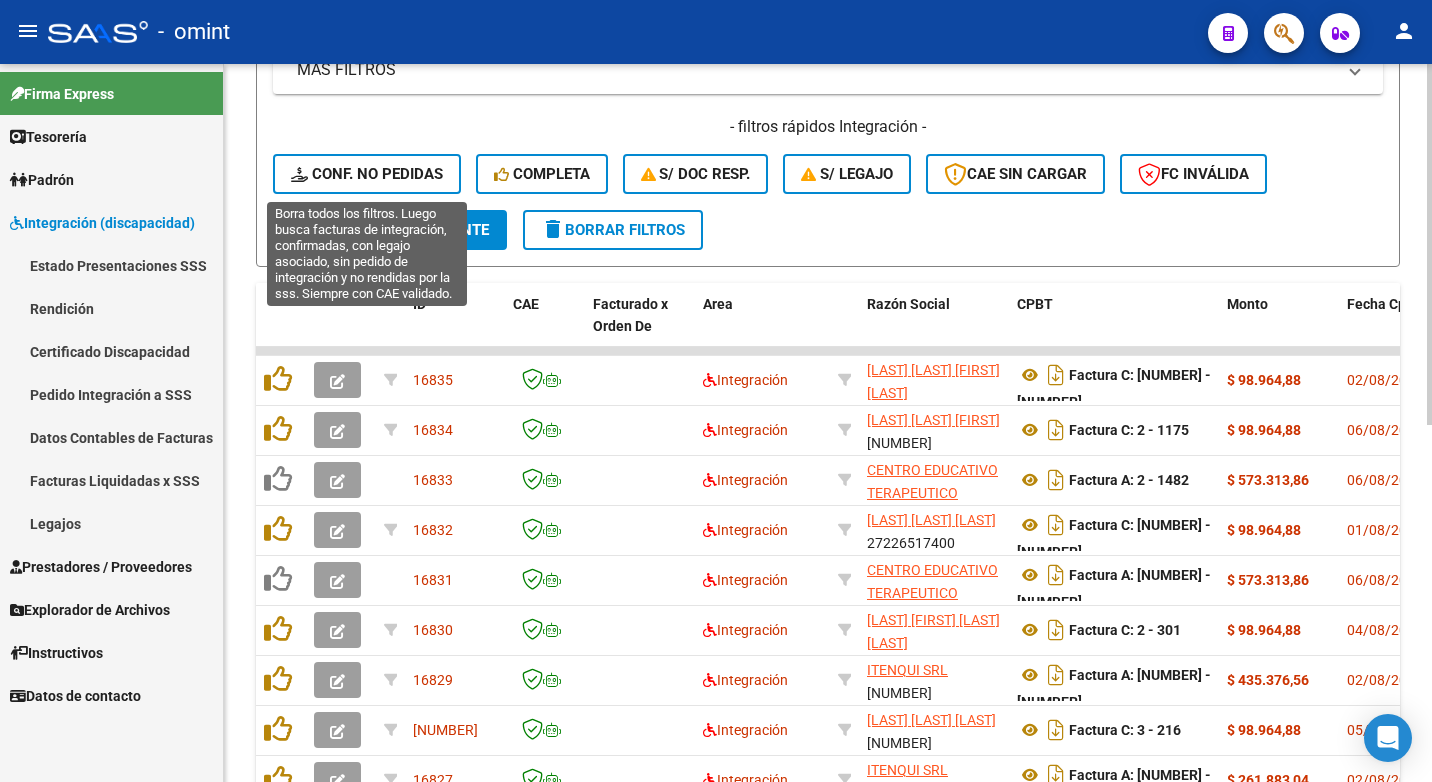 click on "Conf. no pedidas" 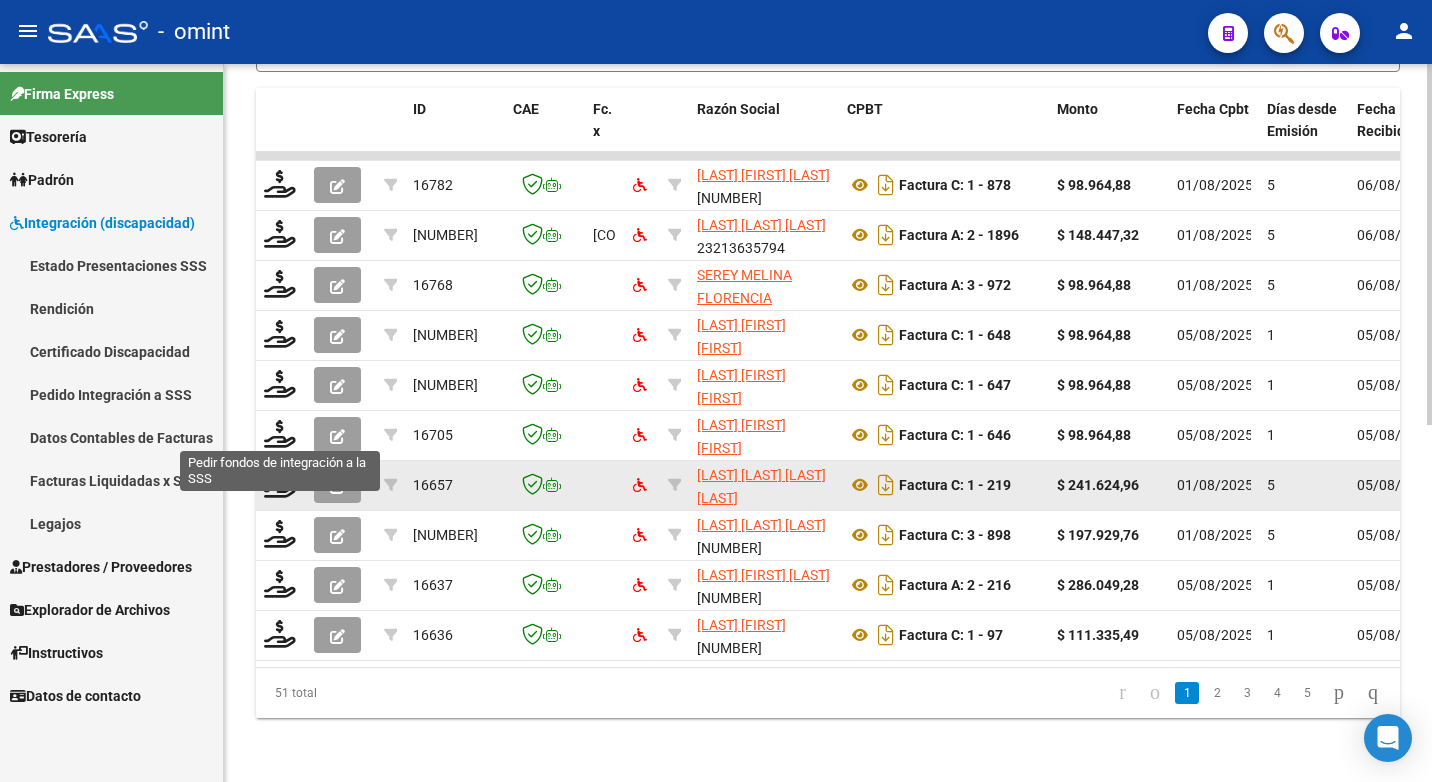 scroll, scrollTop: 710, scrollLeft: 0, axis: vertical 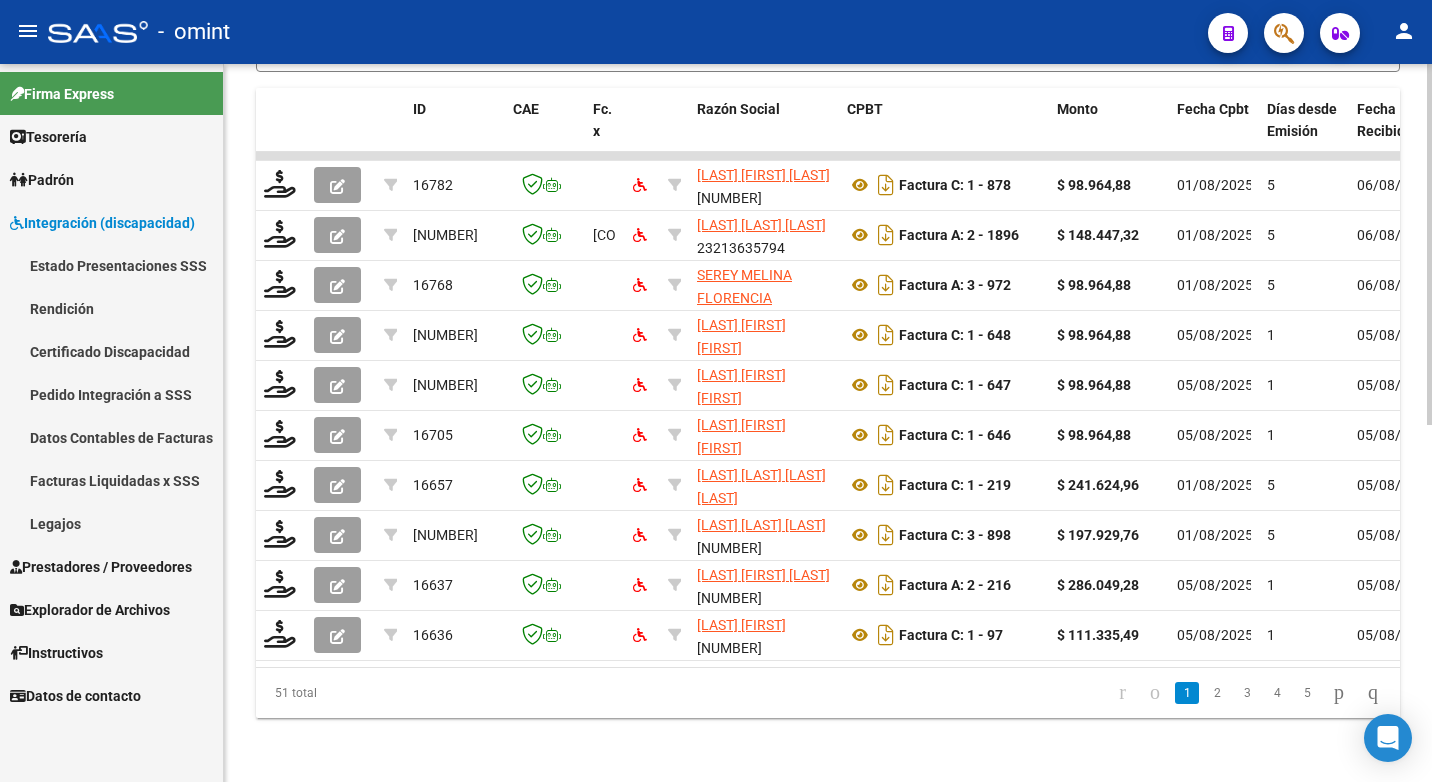 click on "51 total" 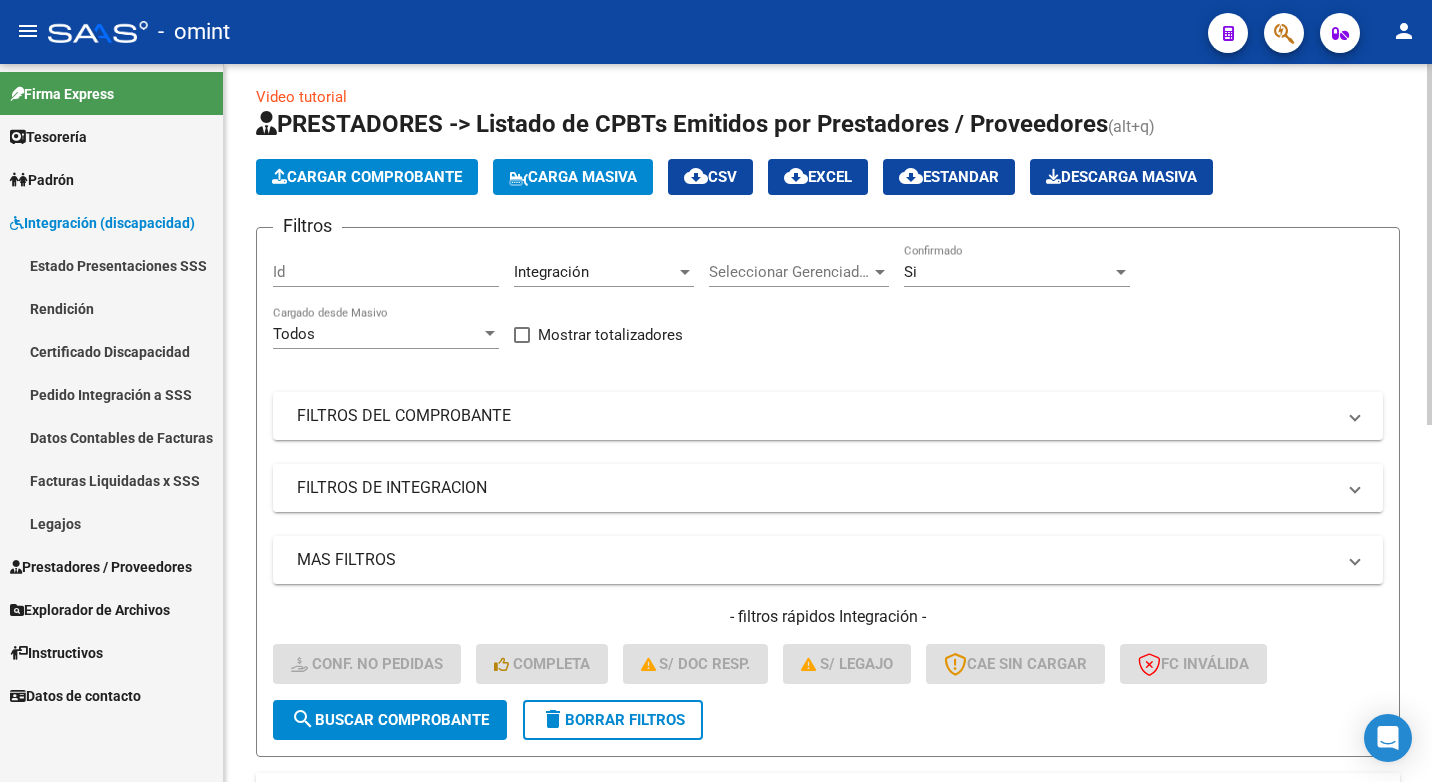 scroll, scrollTop: 0, scrollLeft: 0, axis: both 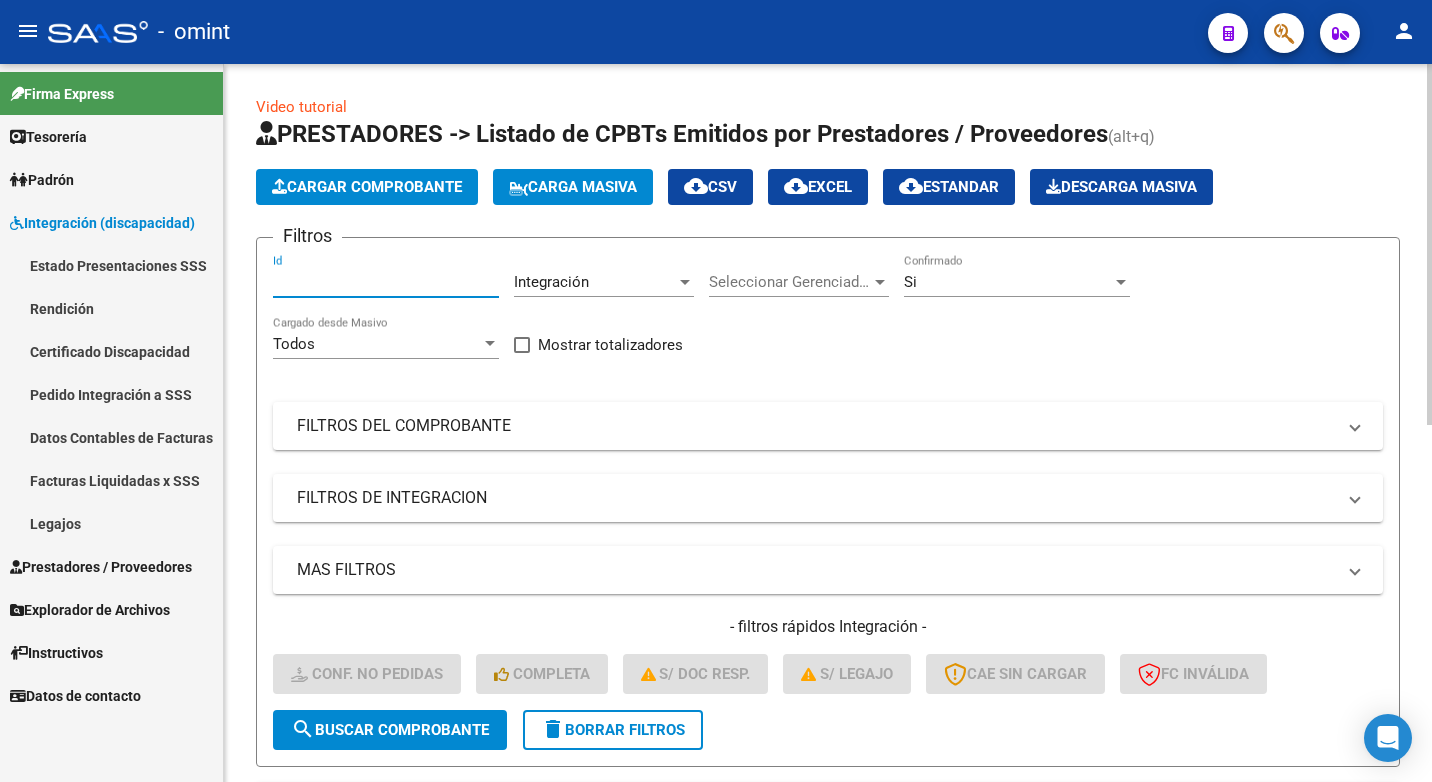 paste on "15300" 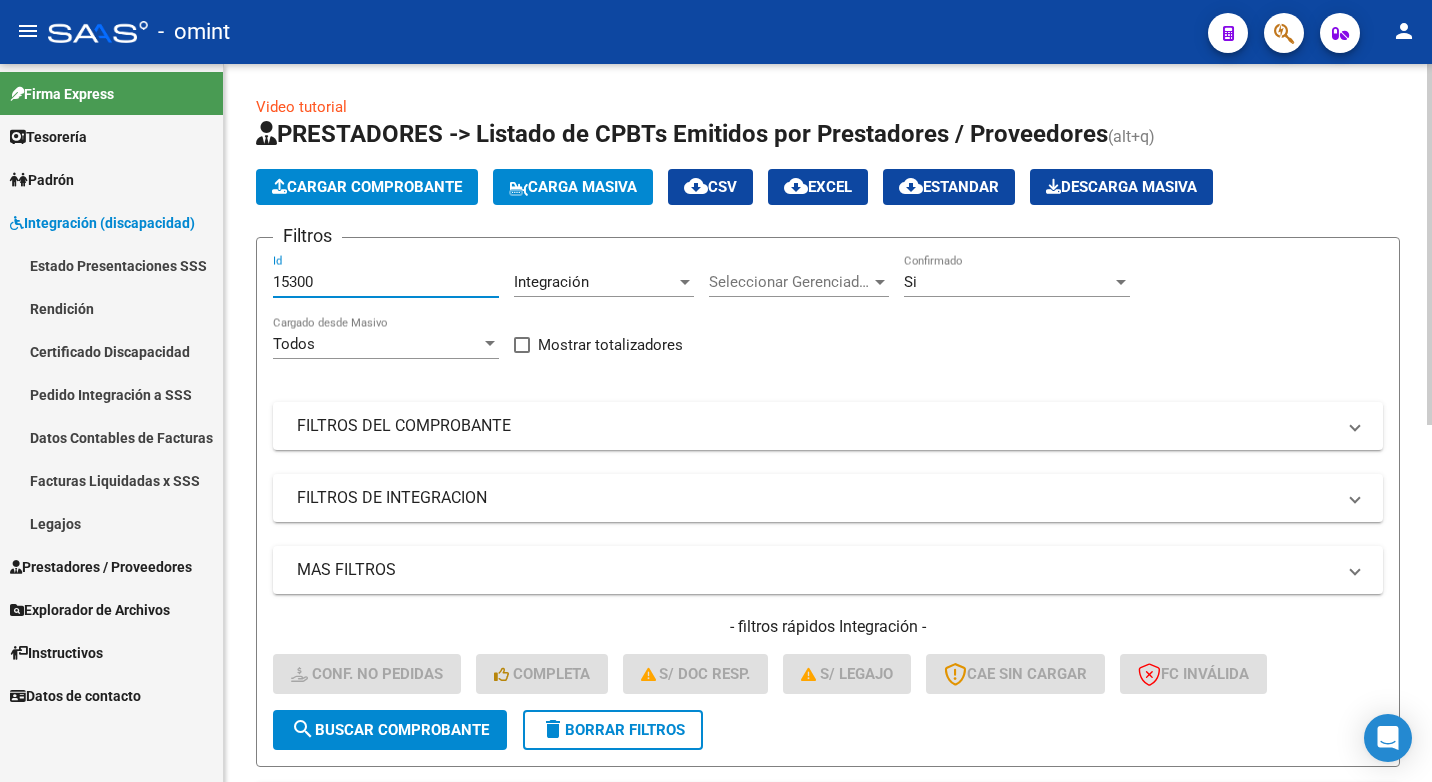 type on "15300" 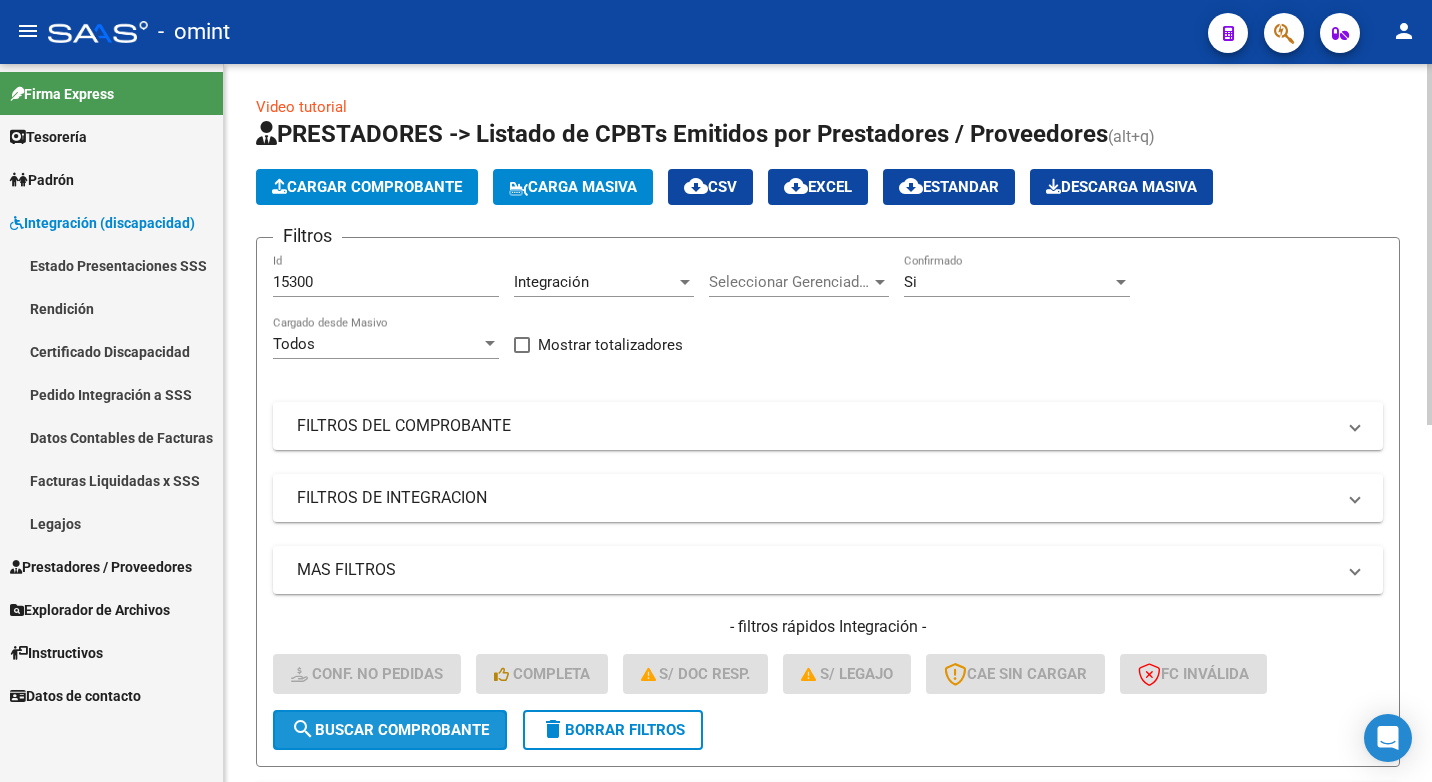 click on "search  Buscar Comprobante" 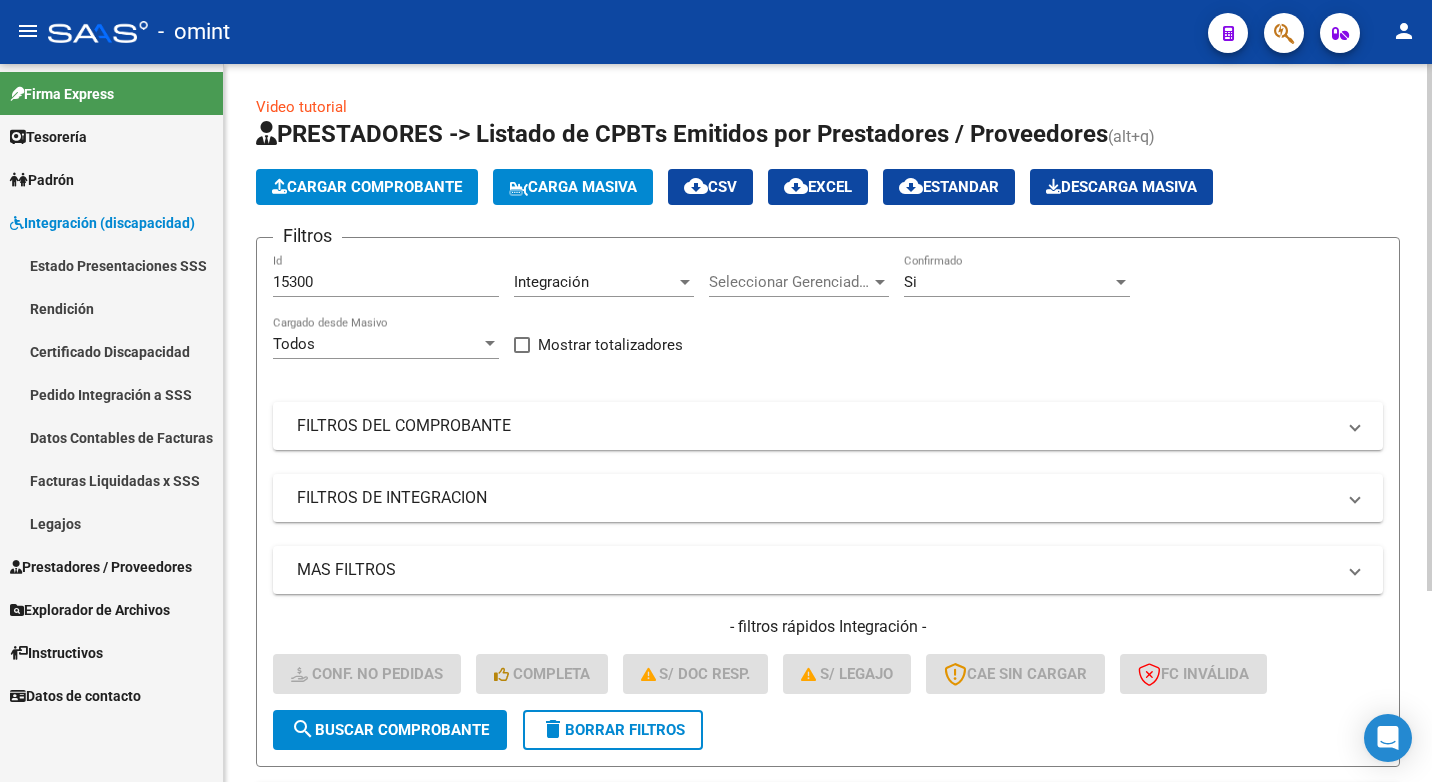 scroll, scrollTop: 260, scrollLeft: 0, axis: vertical 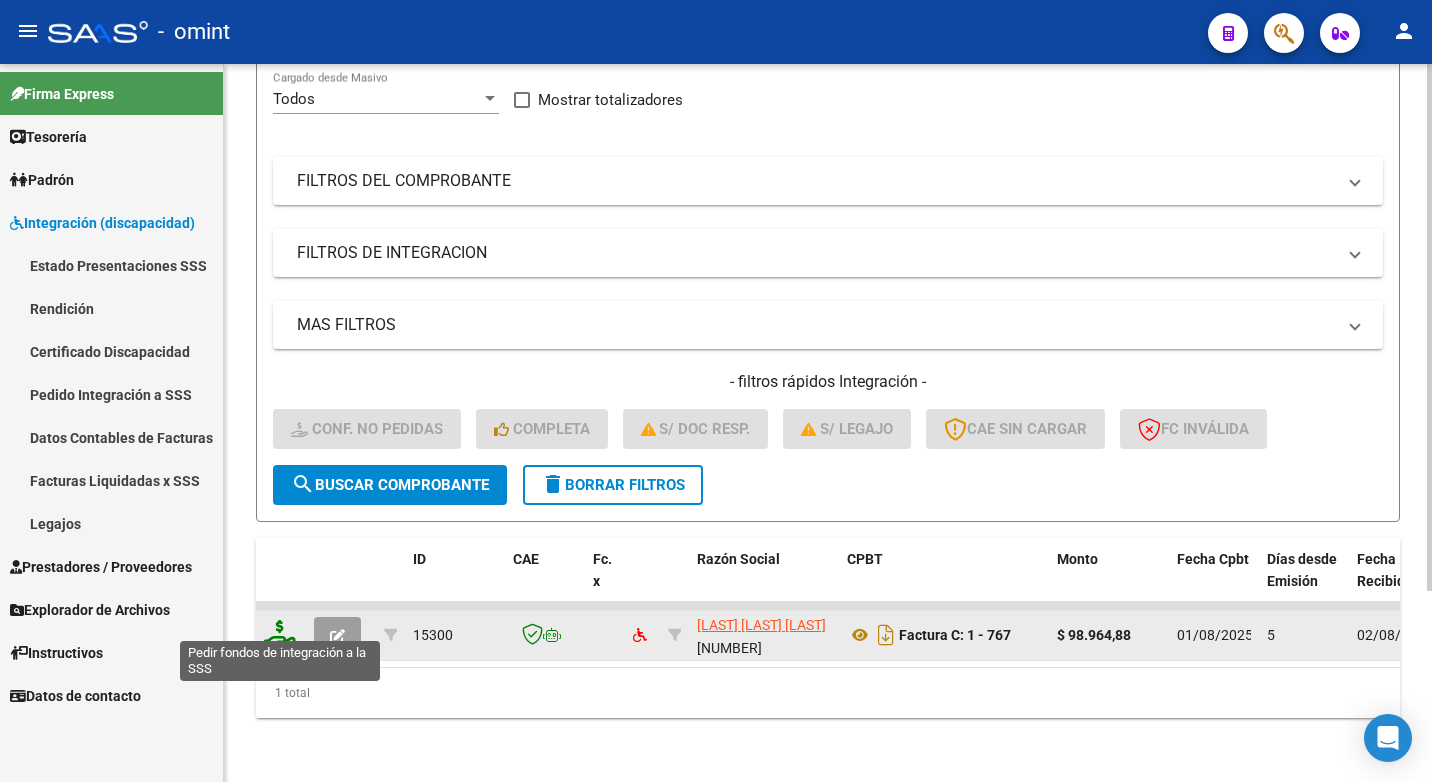 click 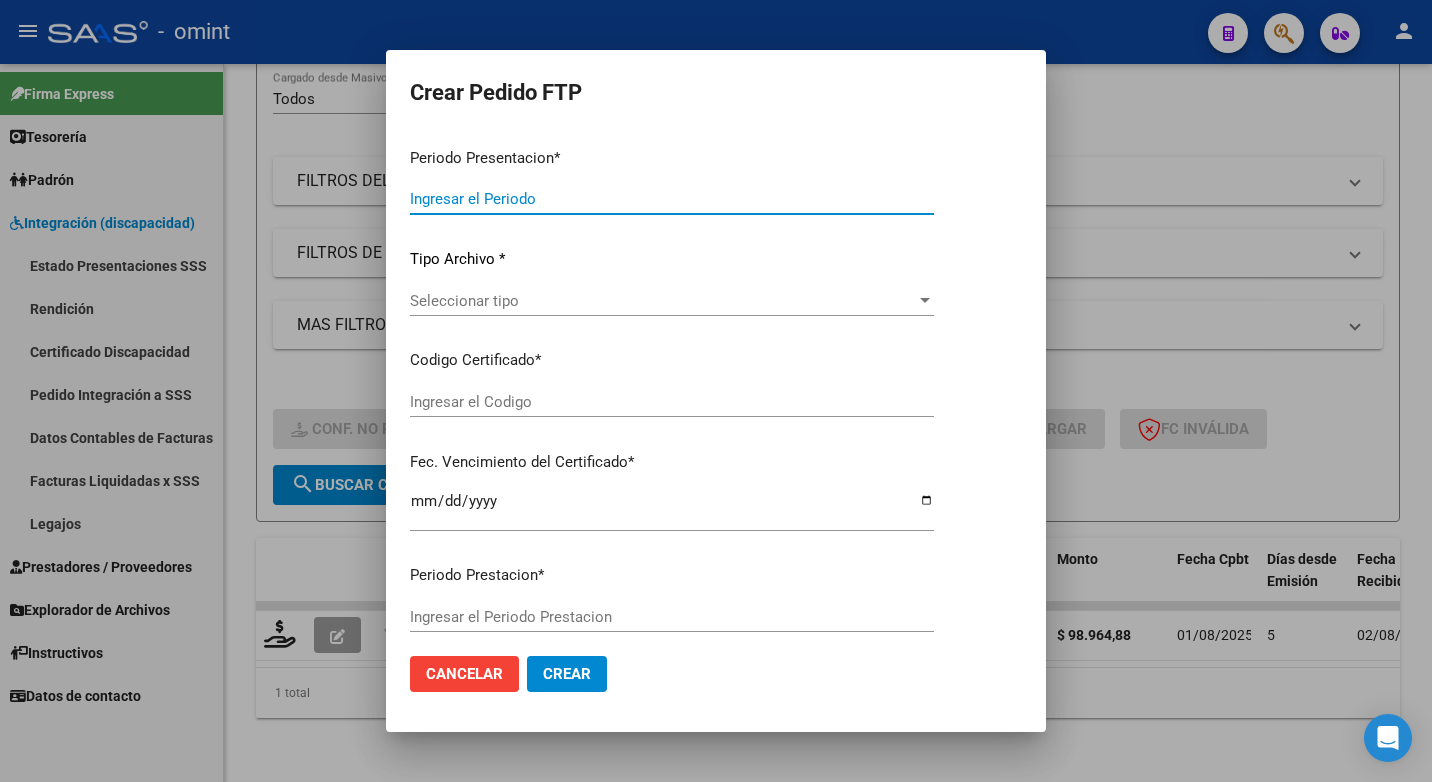 type on "202507" 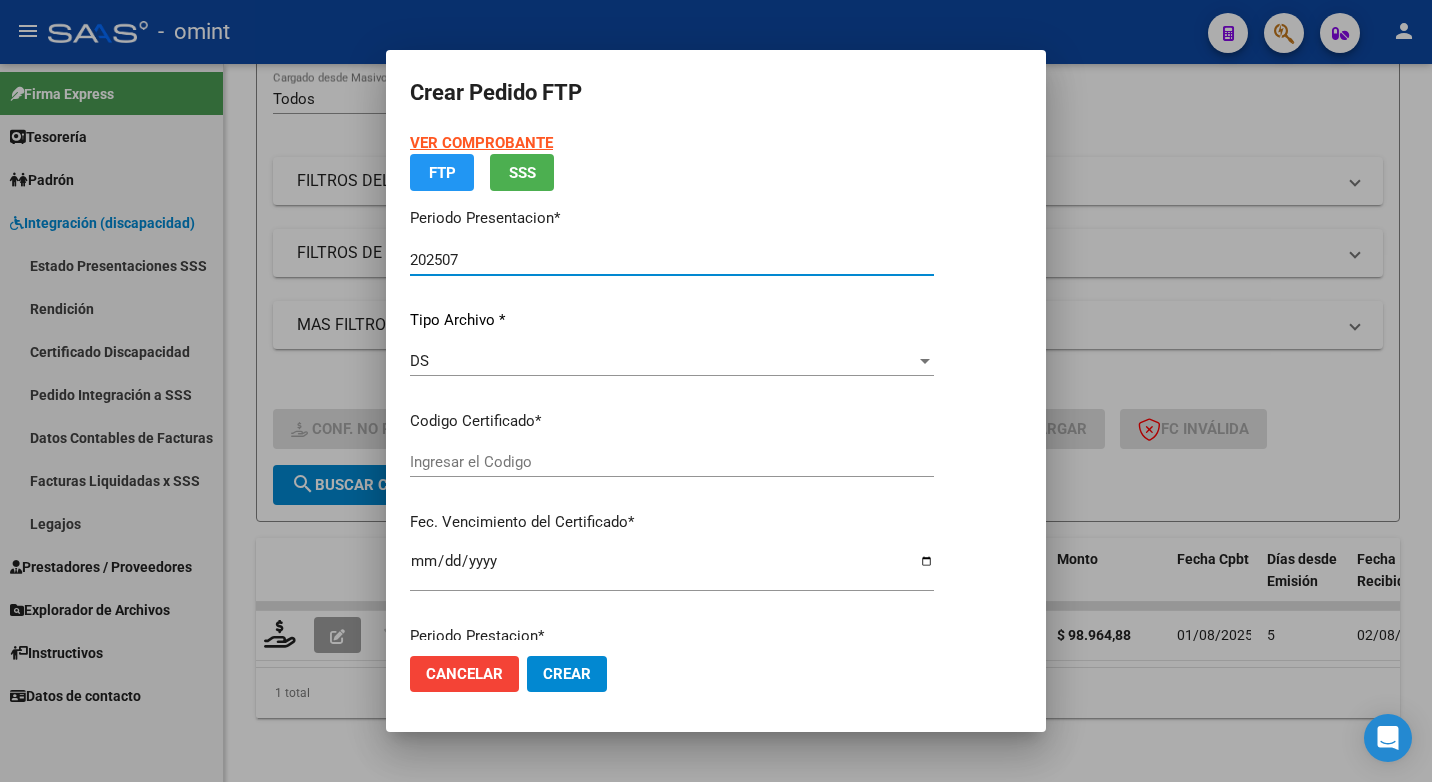 type on "8696823925" 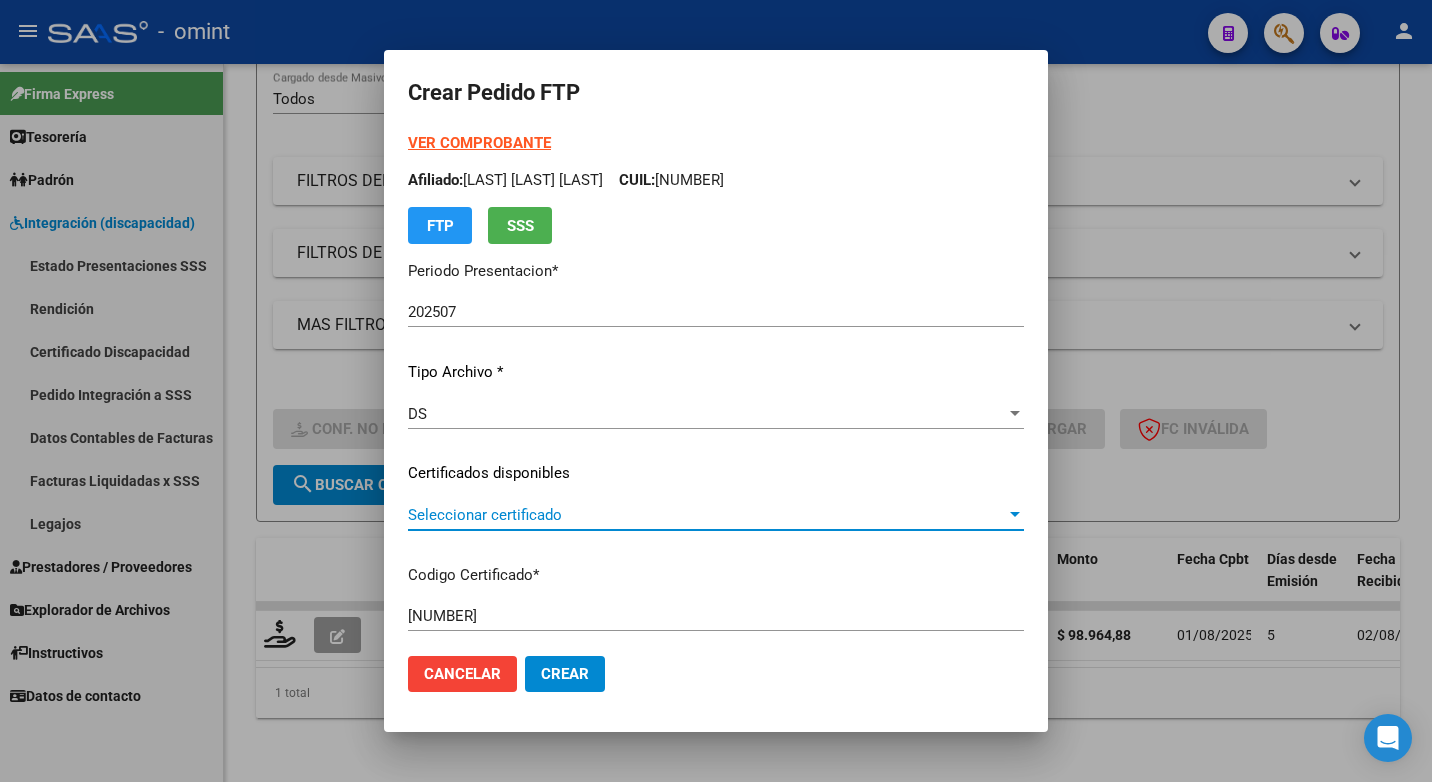 click at bounding box center (1015, 515) 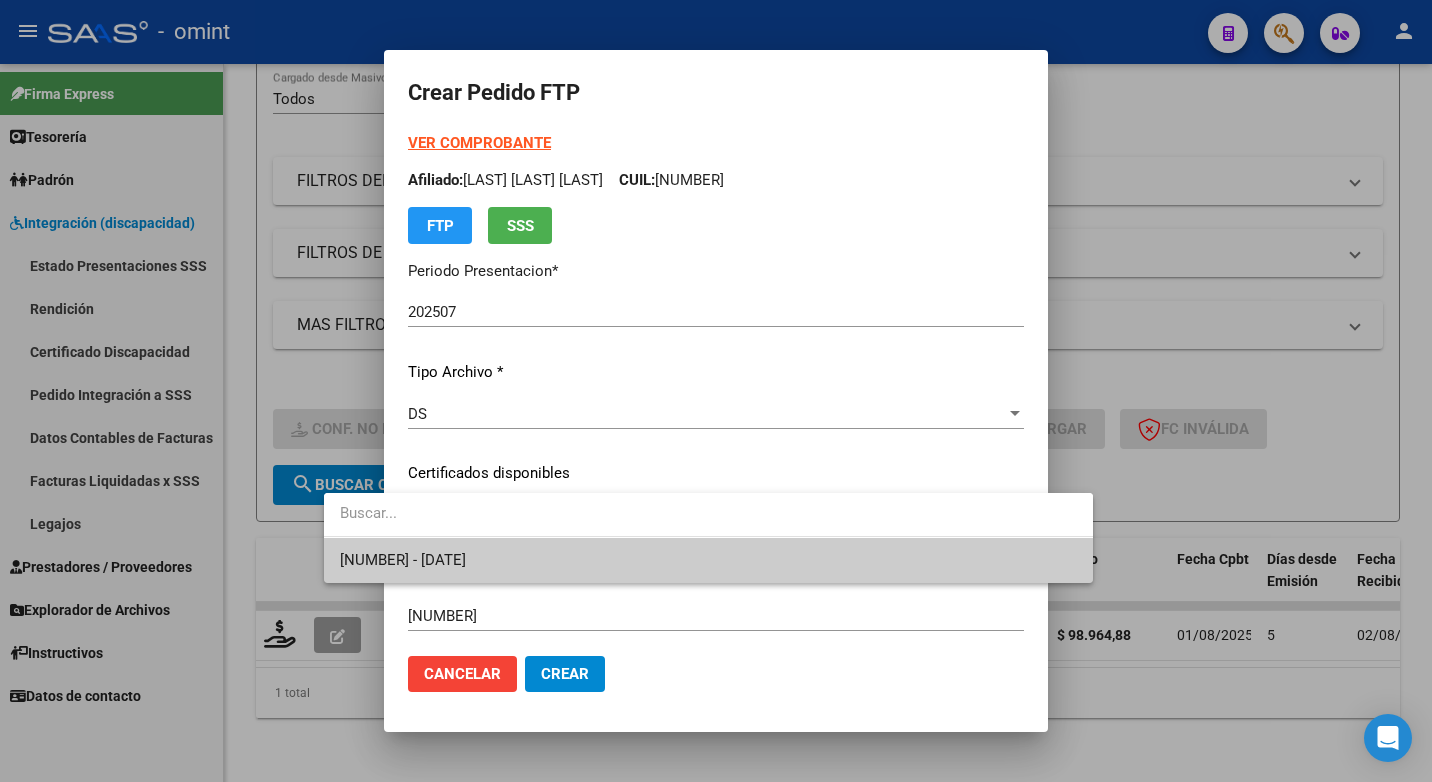 click on "8696823925 - 2027-01-20" at bounding box center [708, 560] 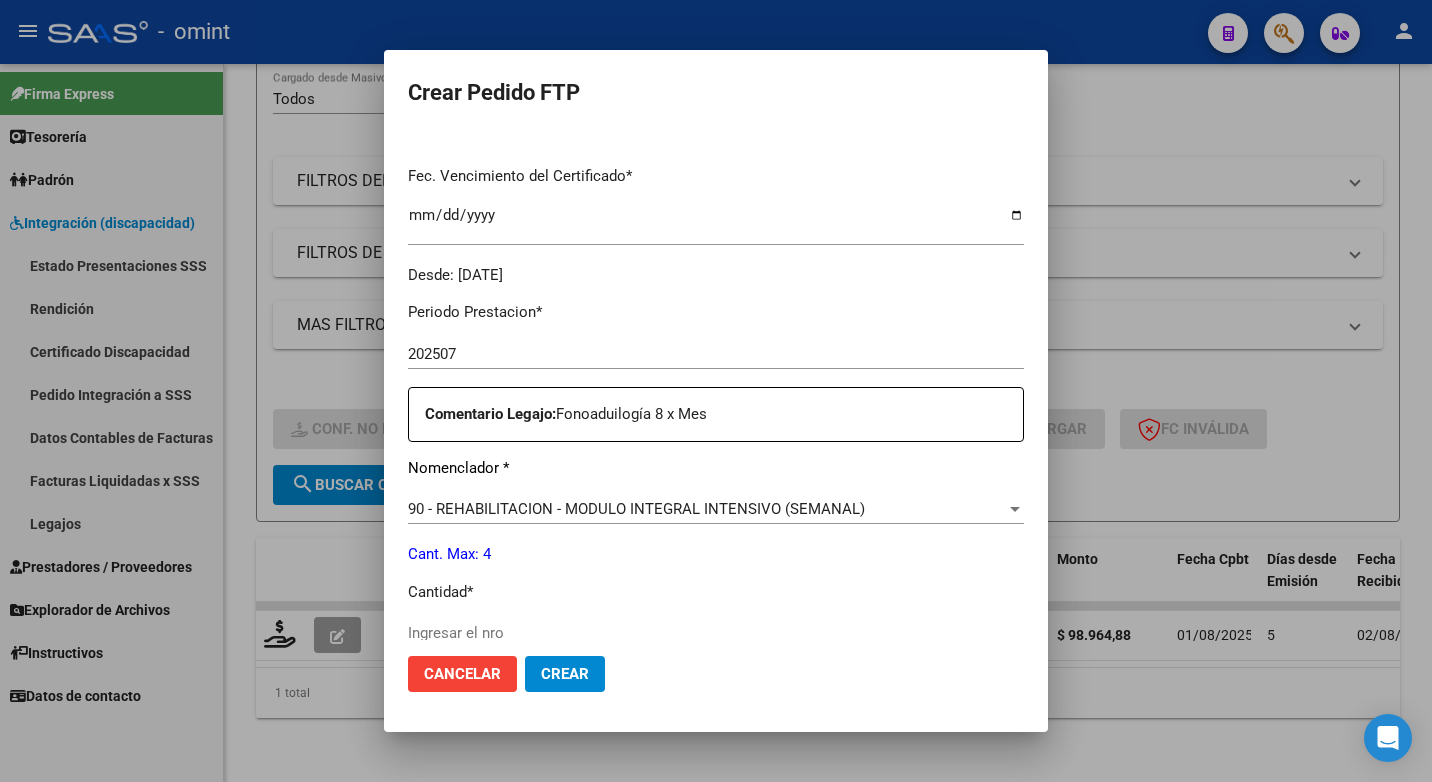 scroll, scrollTop: 600, scrollLeft: 0, axis: vertical 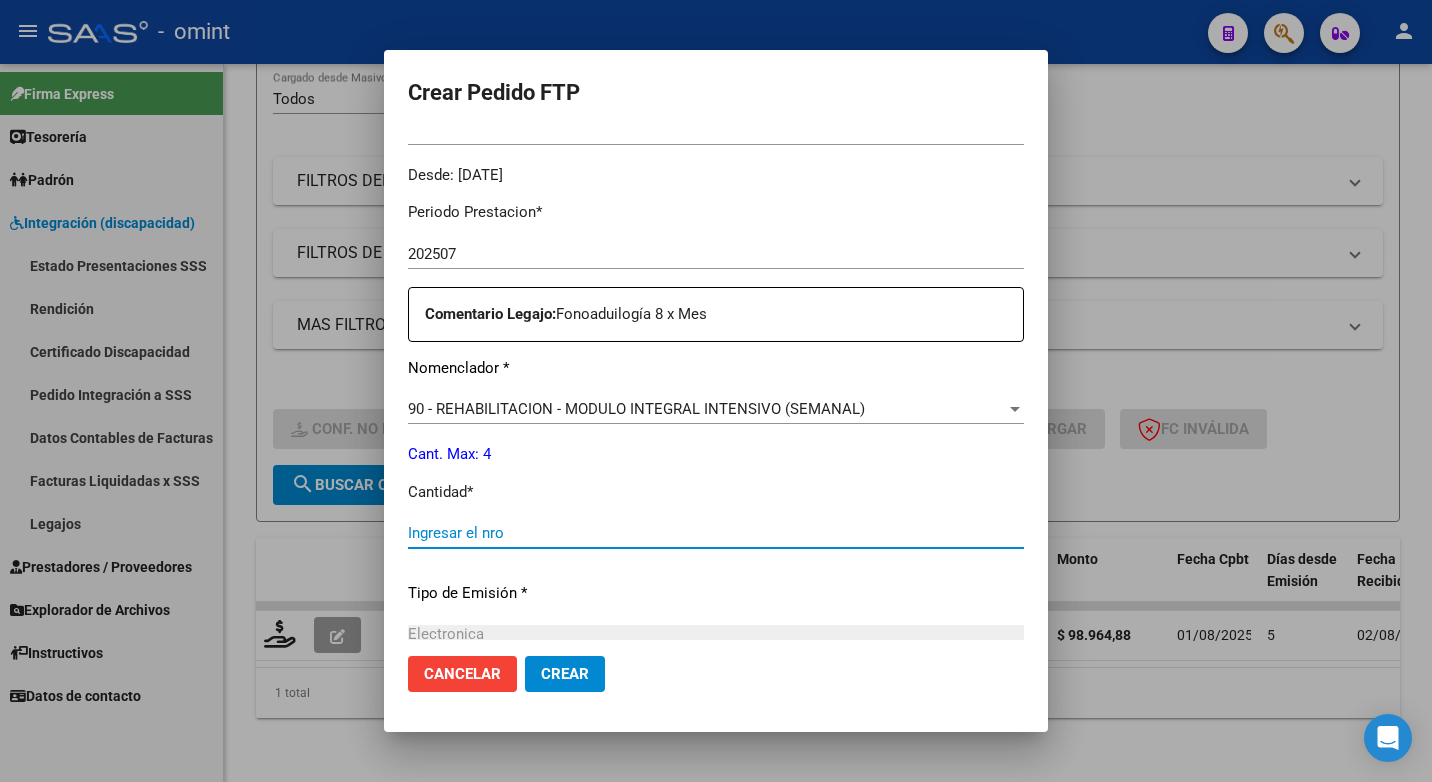 click on "Ingresar el nro" at bounding box center [716, 533] 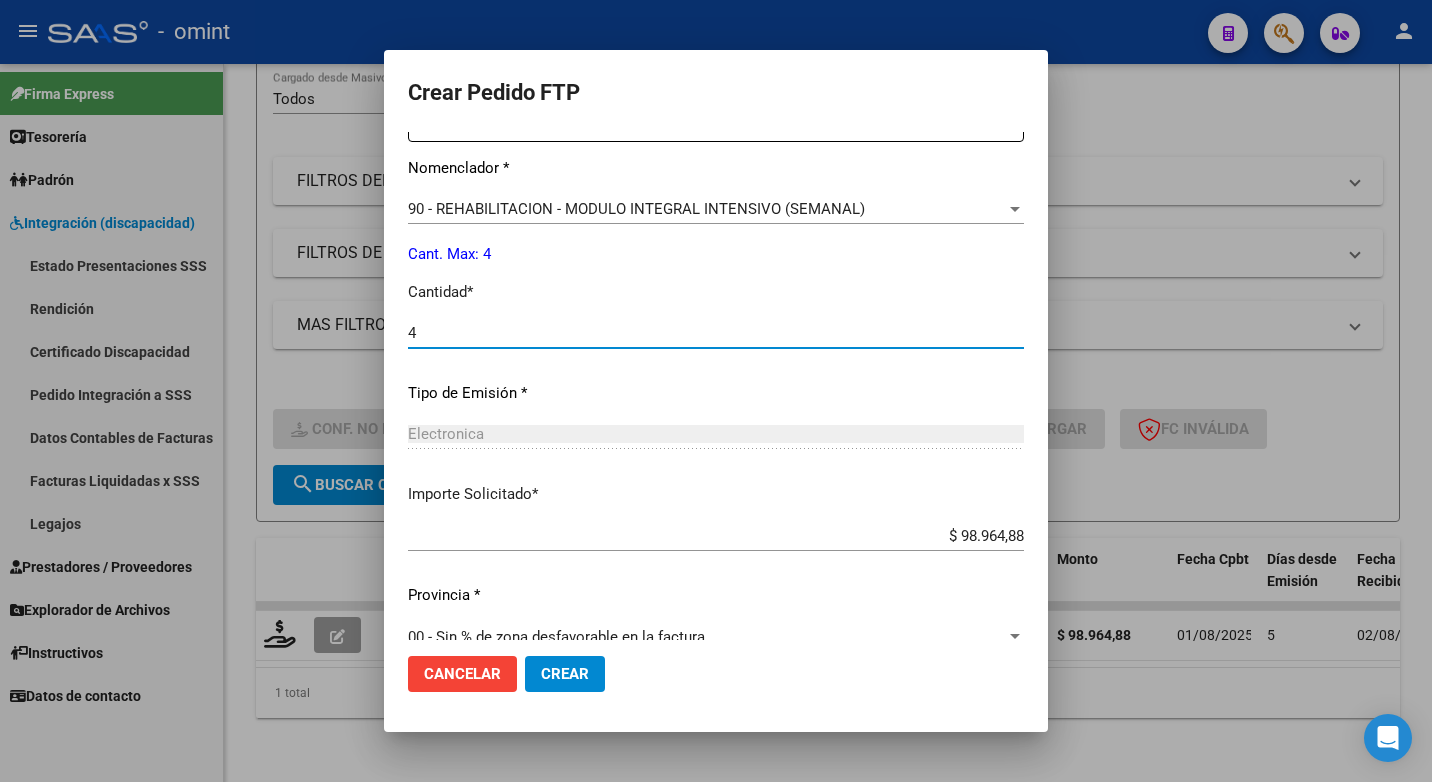 scroll, scrollTop: 831, scrollLeft: 0, axis: vertical 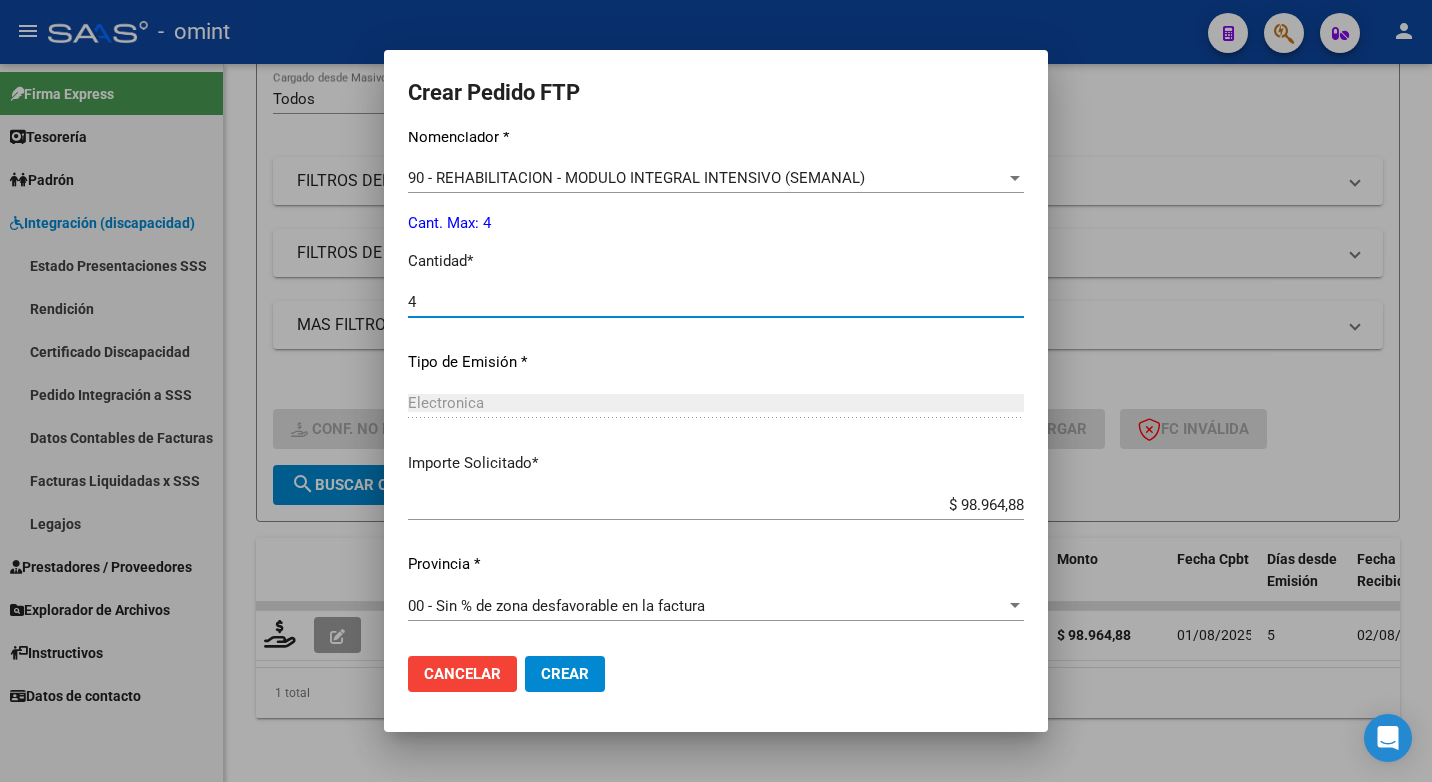 type on "4" 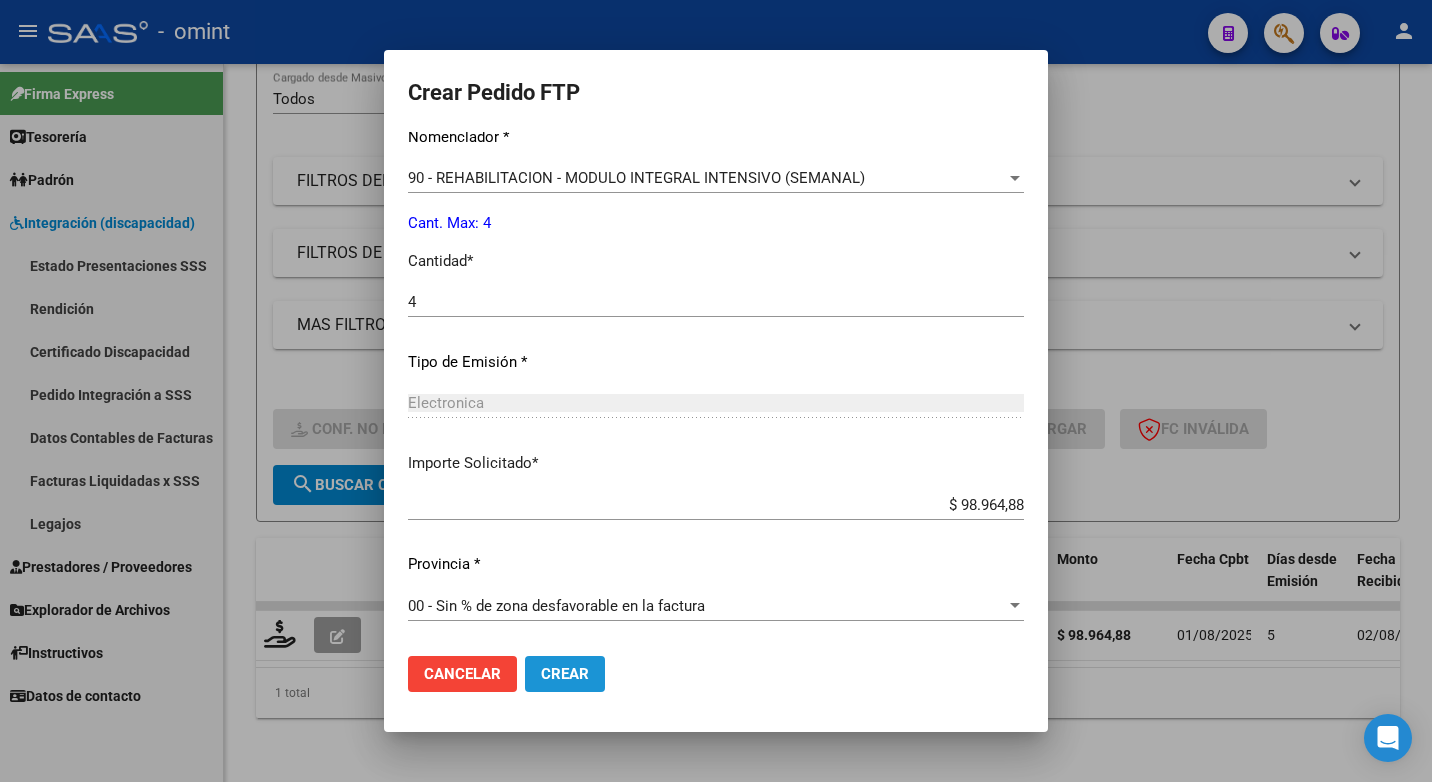 click on "Crear" 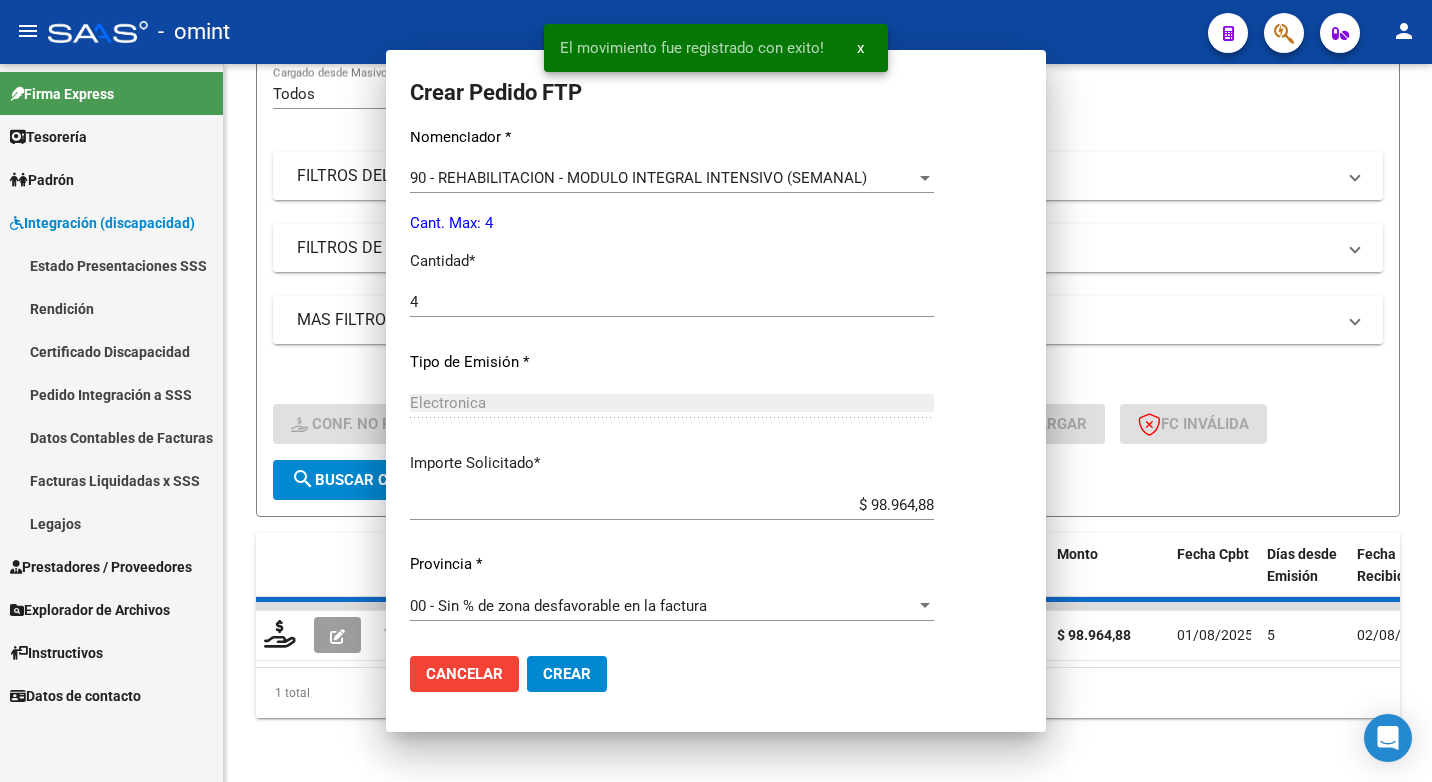 scroll, scrollTop: 0, scrollLeft: 0, axis: both 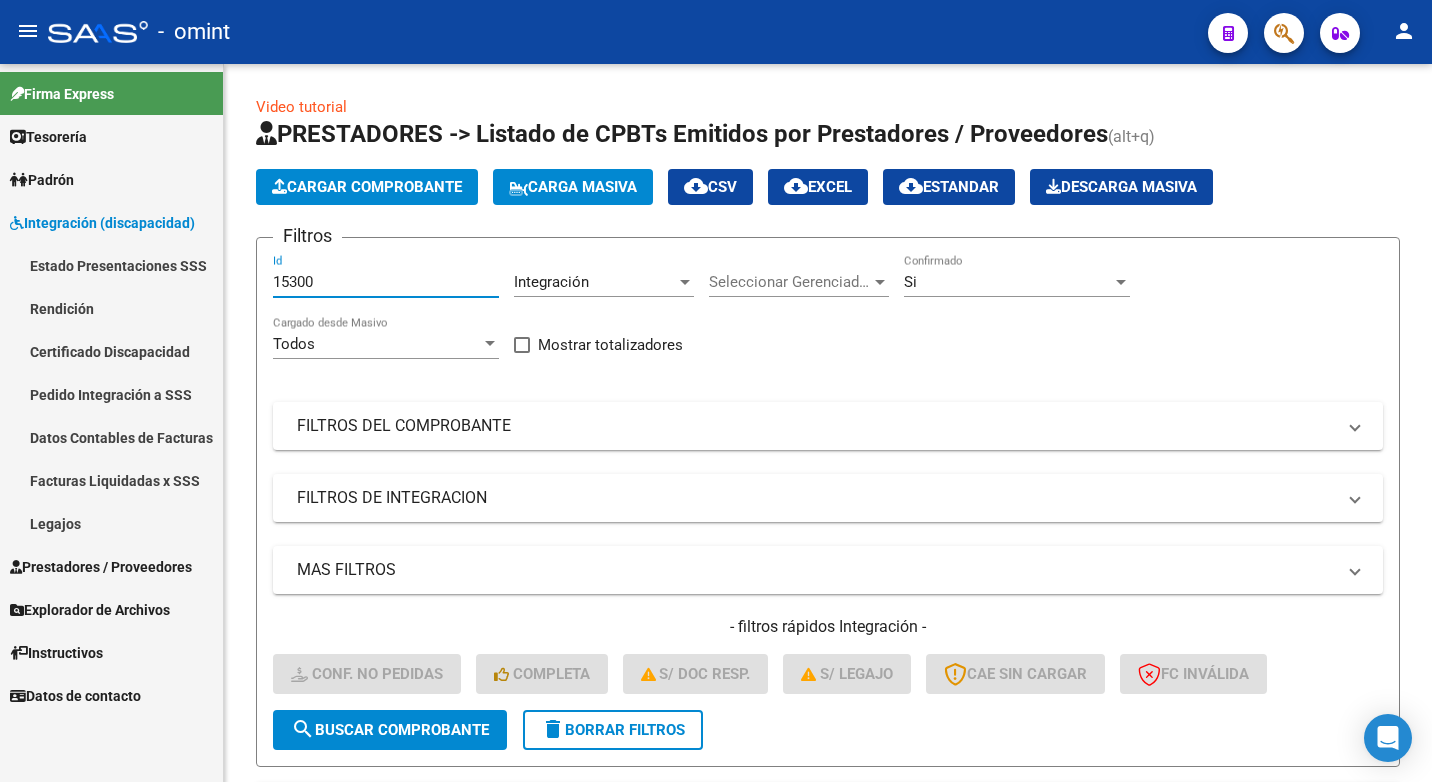 drag, startPoint x: 334, startPoint y: 275, endPoint x: 220, endPoint y: 272, distance: 114.03947 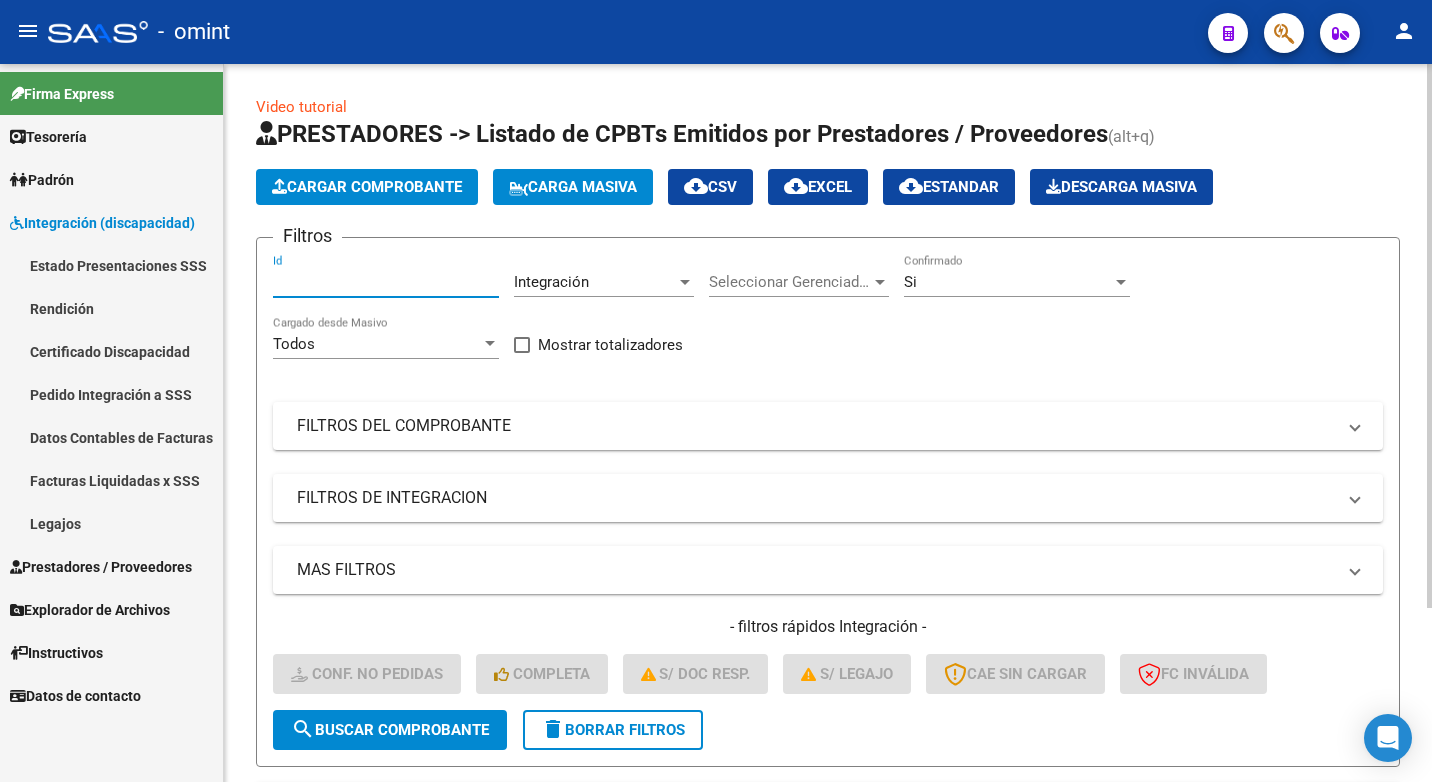 paste on "16389" 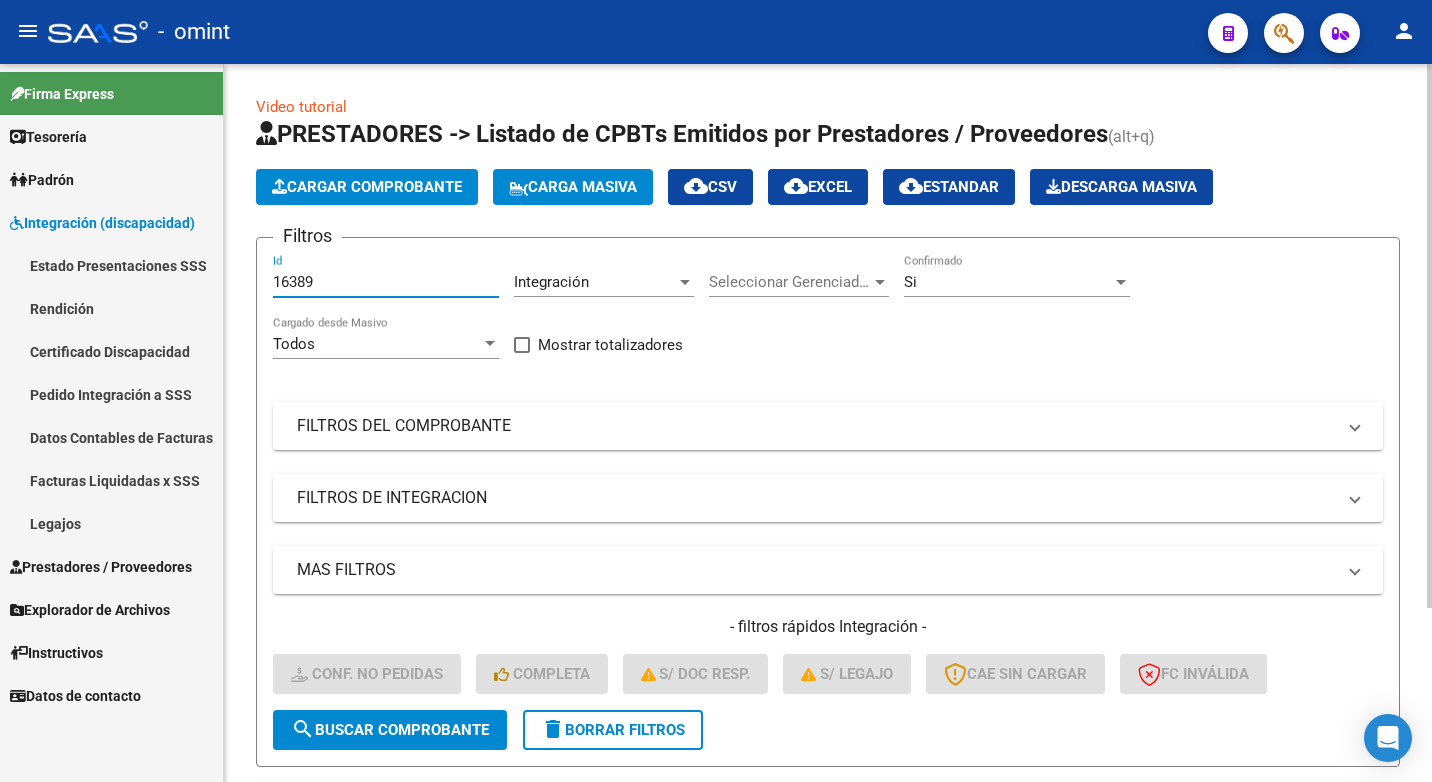 type on "16389" 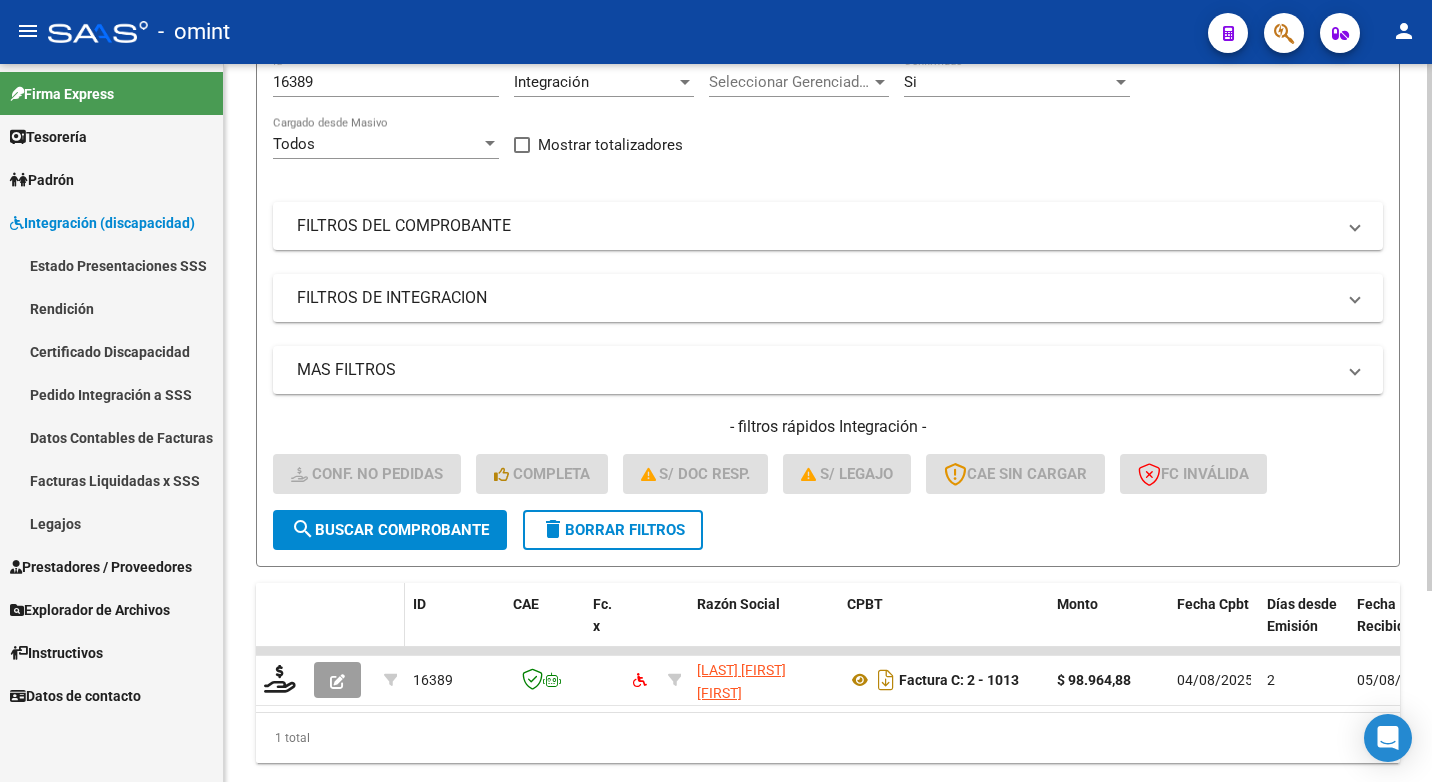 scroll, scrollTop: 260, scrollLeft: 0, axis: vertical 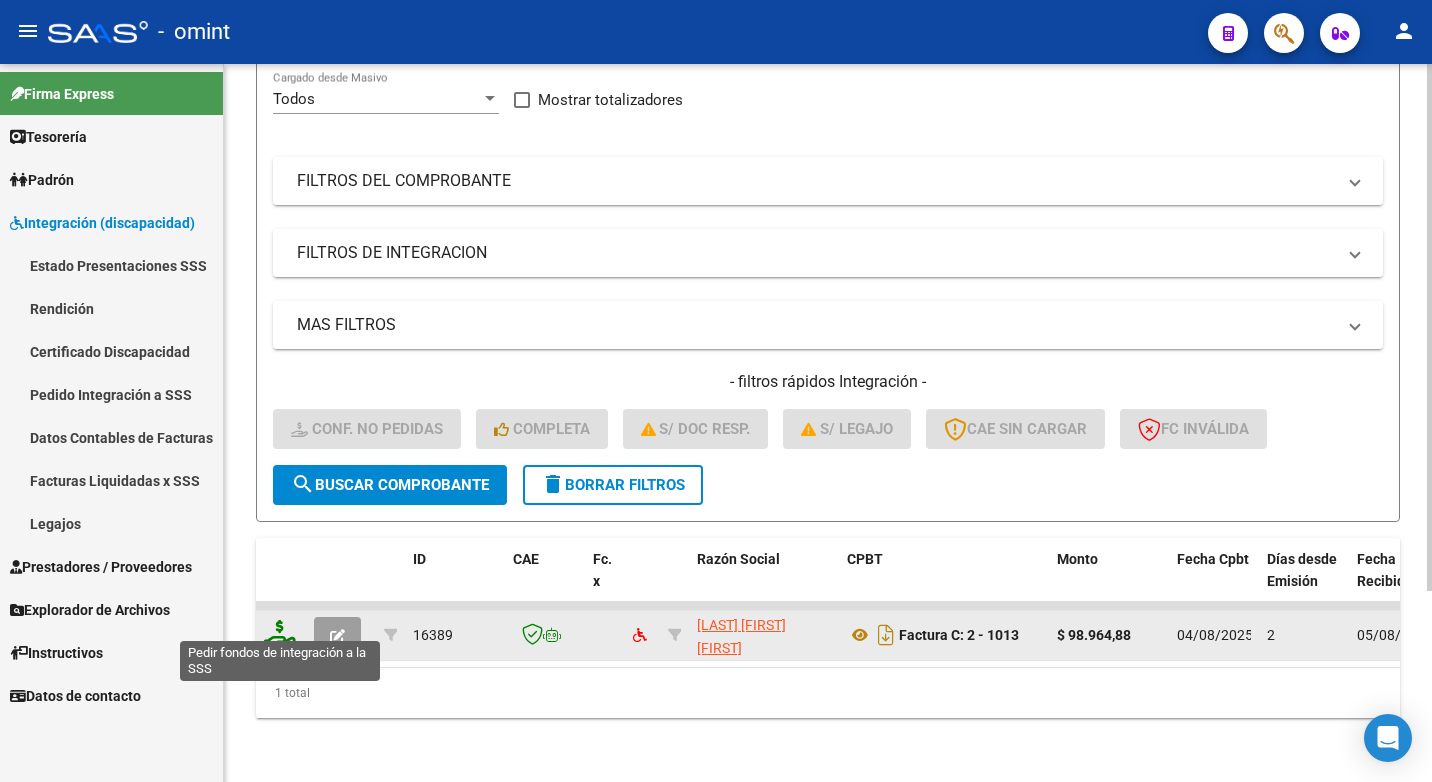 click 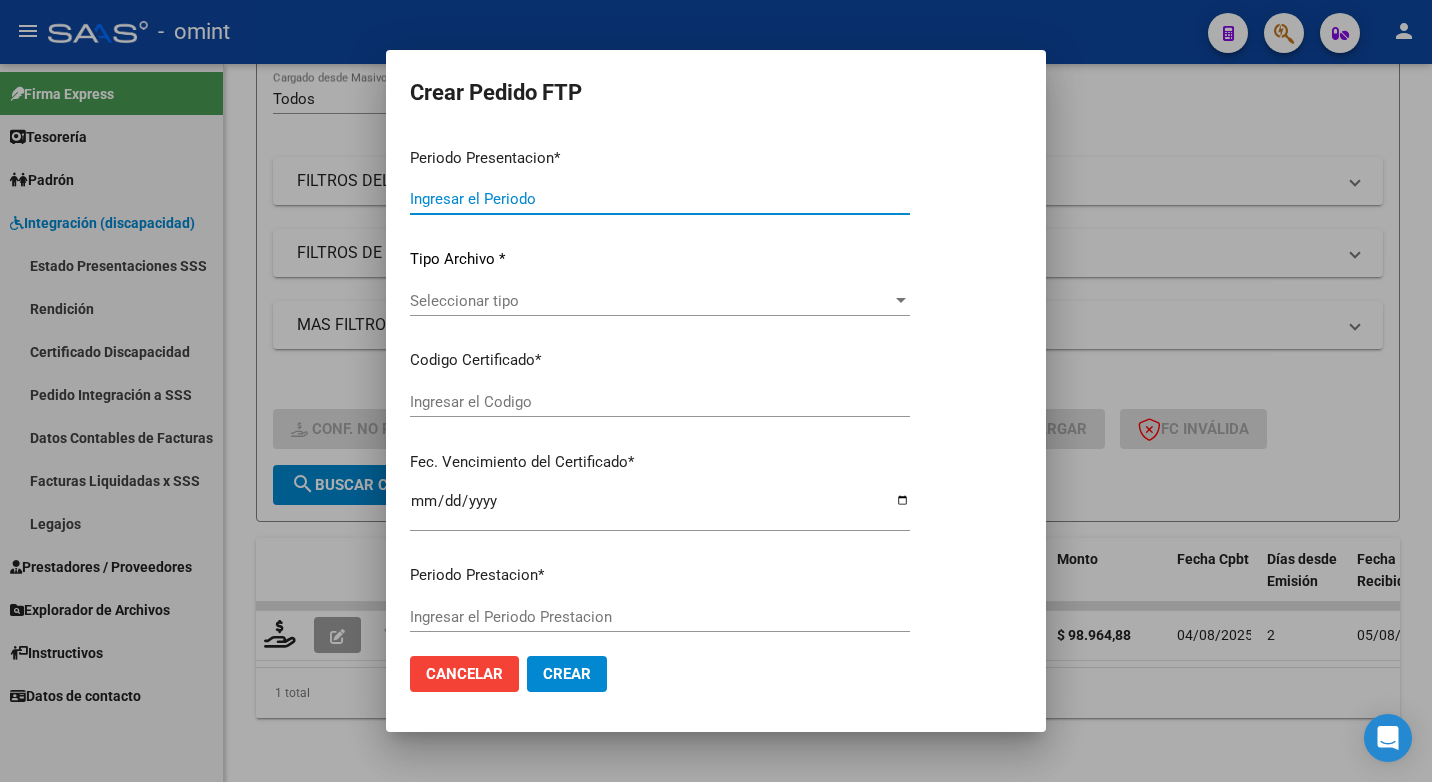 type on "202507" 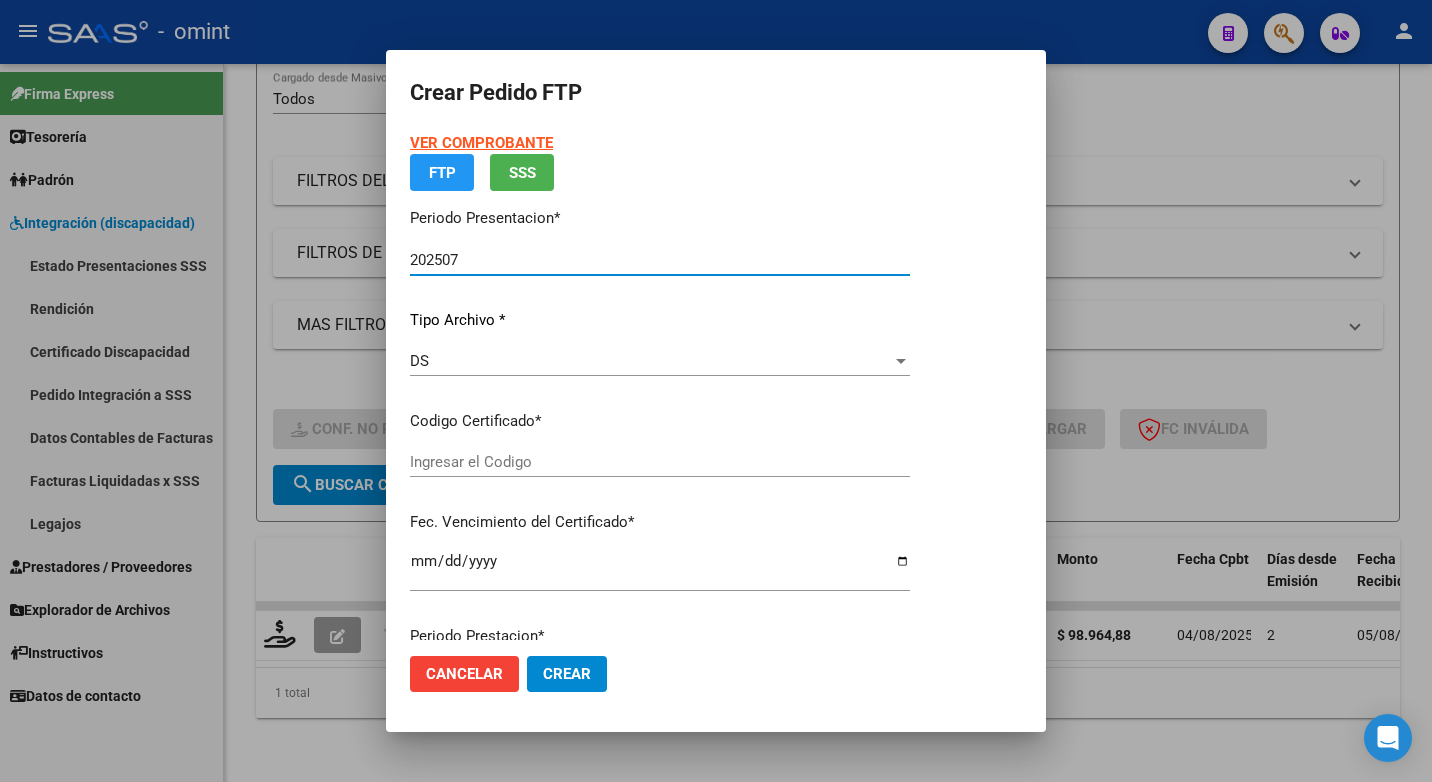 type on "8696823925" 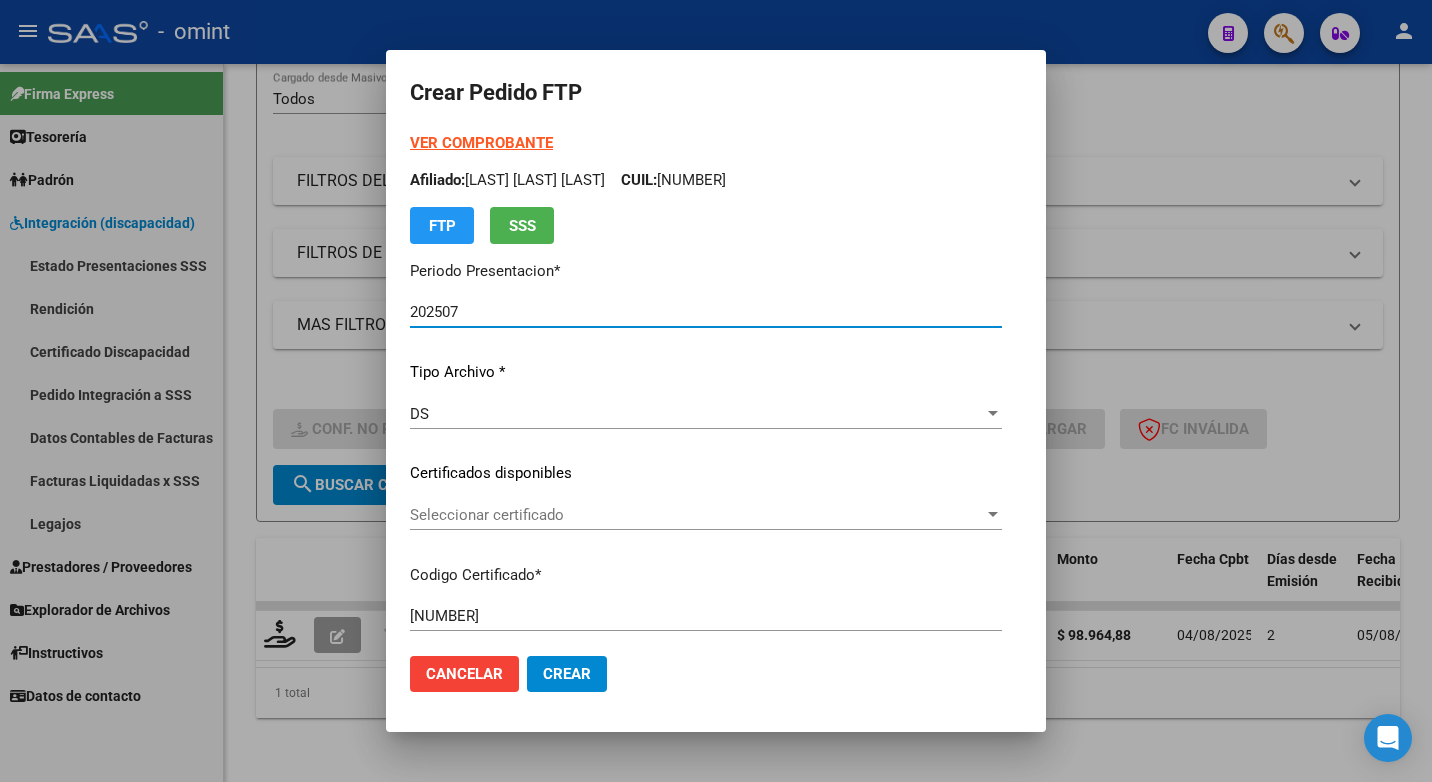 scroll, scrollTop: 100, scrollLeft: 0, axis: vertical 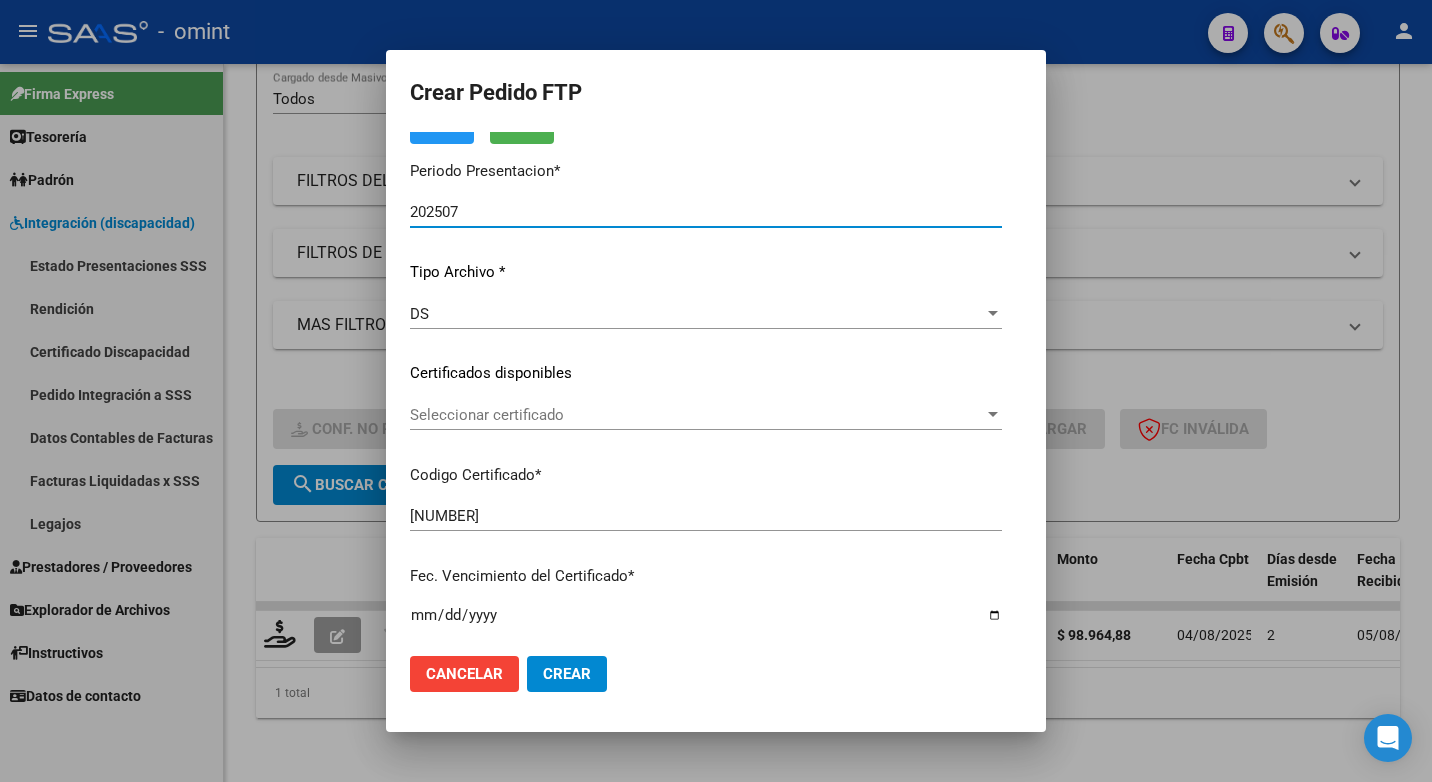 click at bounding box center [993, 415] 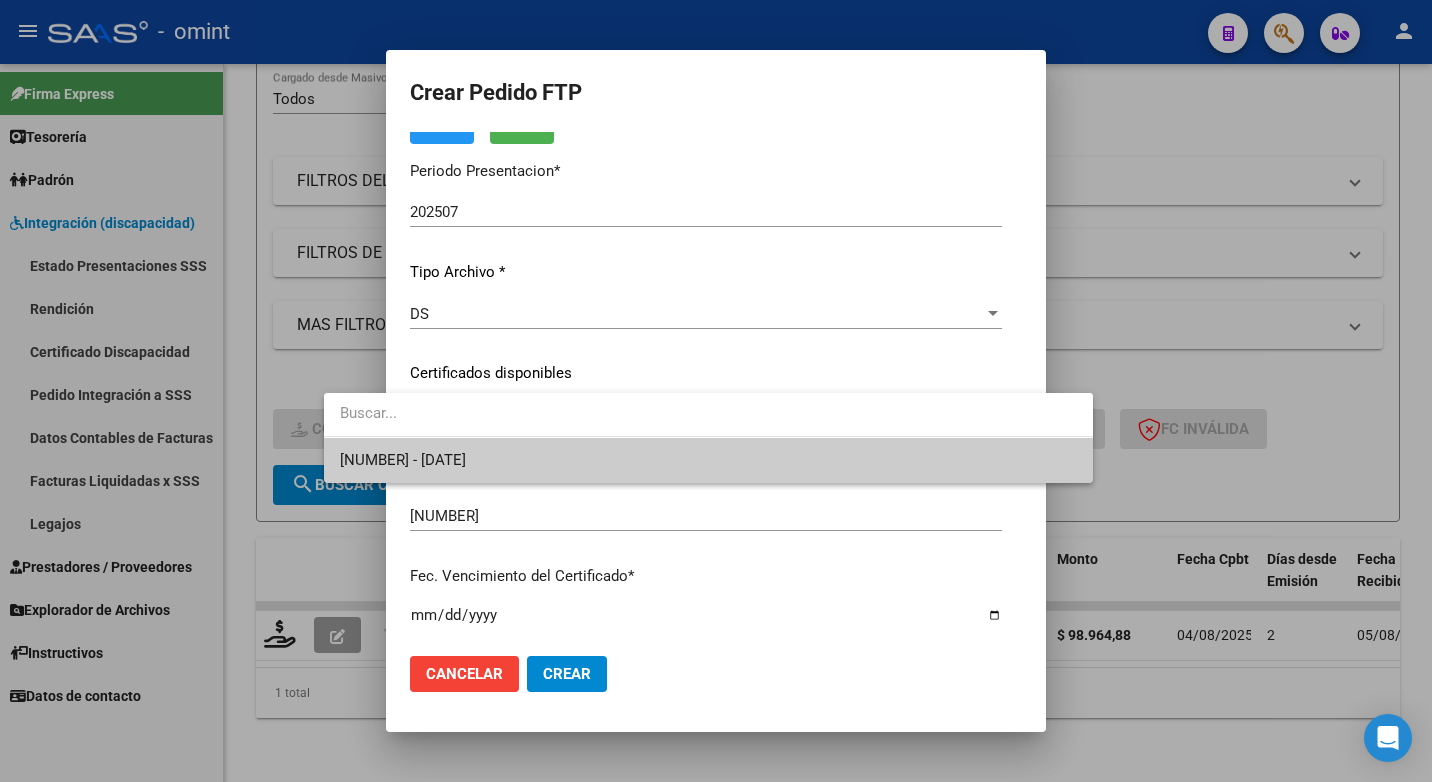 click on "8696823925 - 2027-01-20" at bounding box center (708, 460) 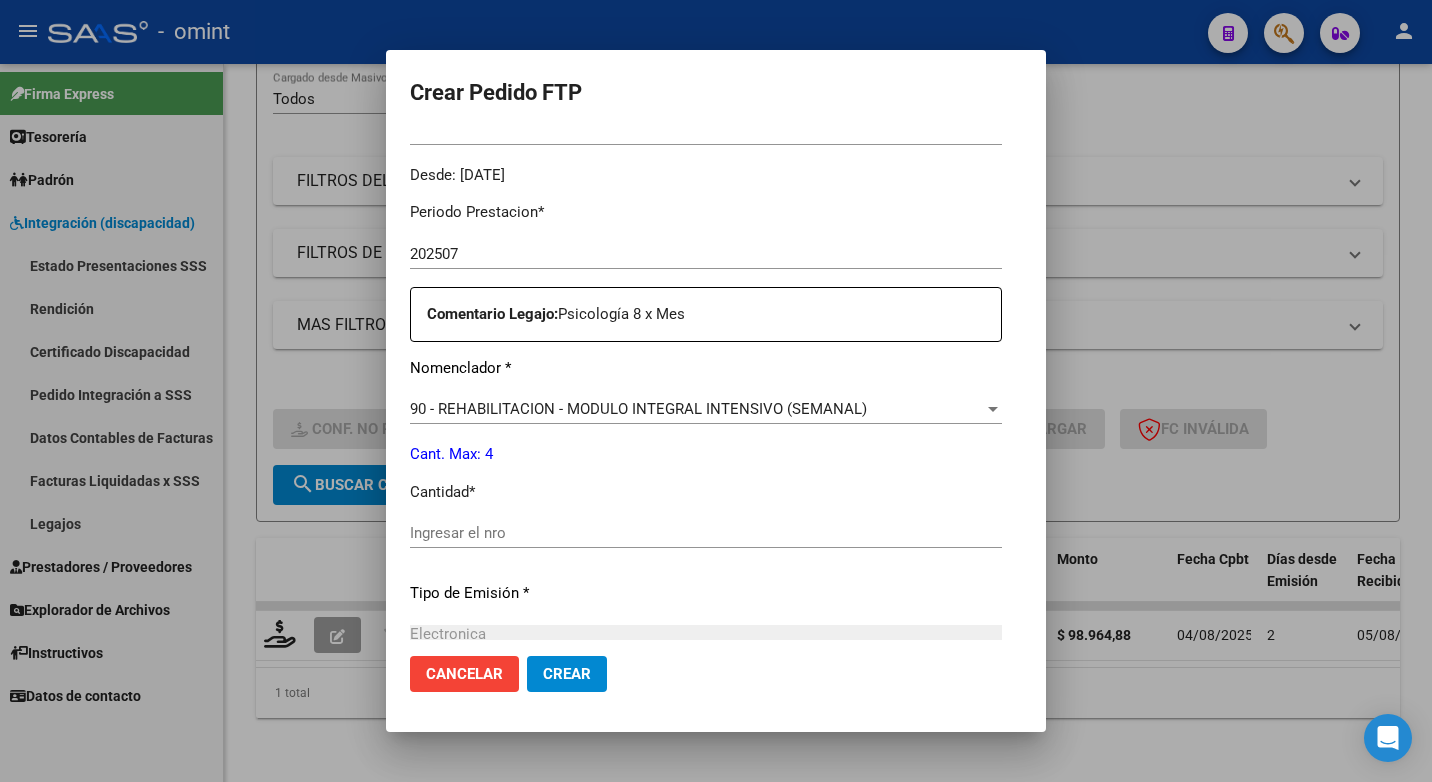 scroll, scrollTop: 700, scrollLeft: 0, axis: vertical 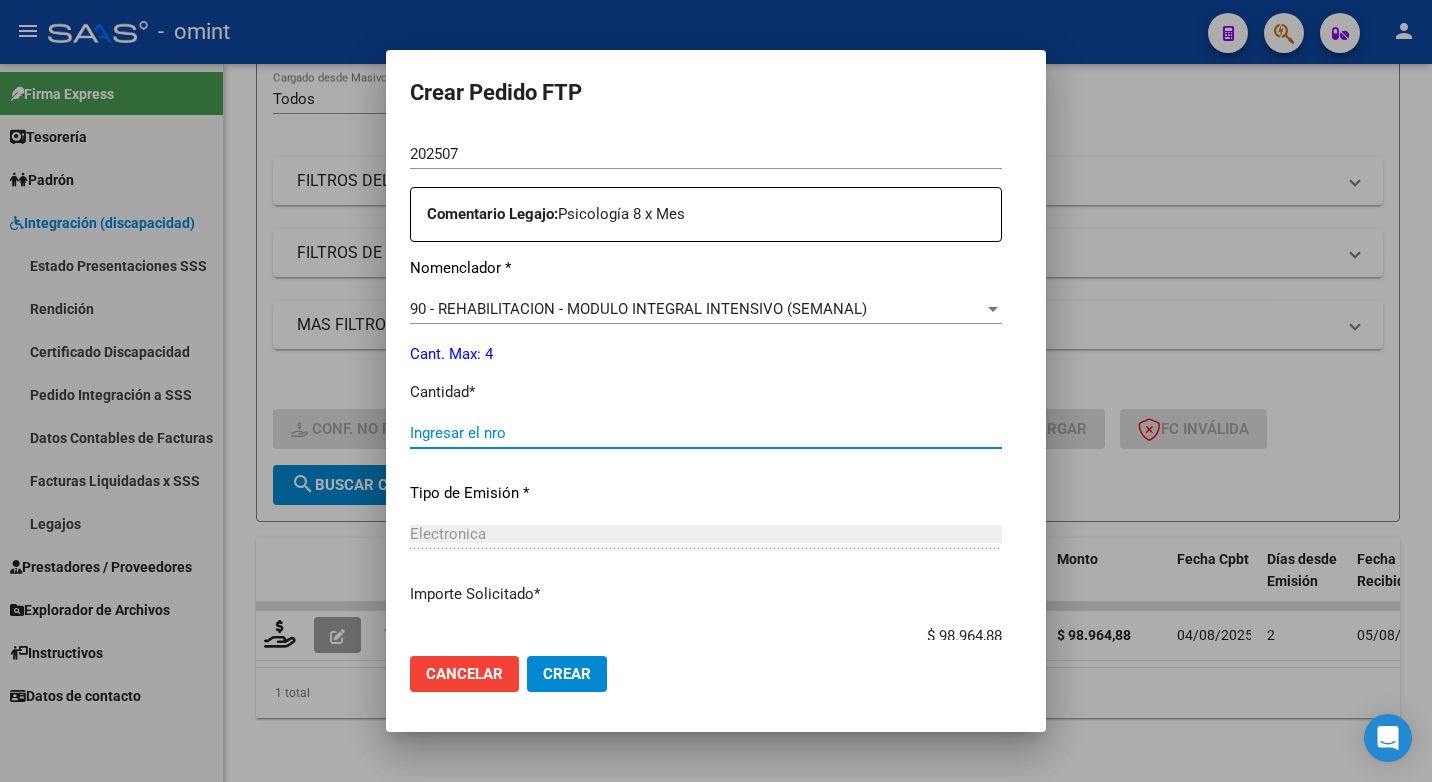 click on "Ingresar el nro" at bounding box center (706, 433) 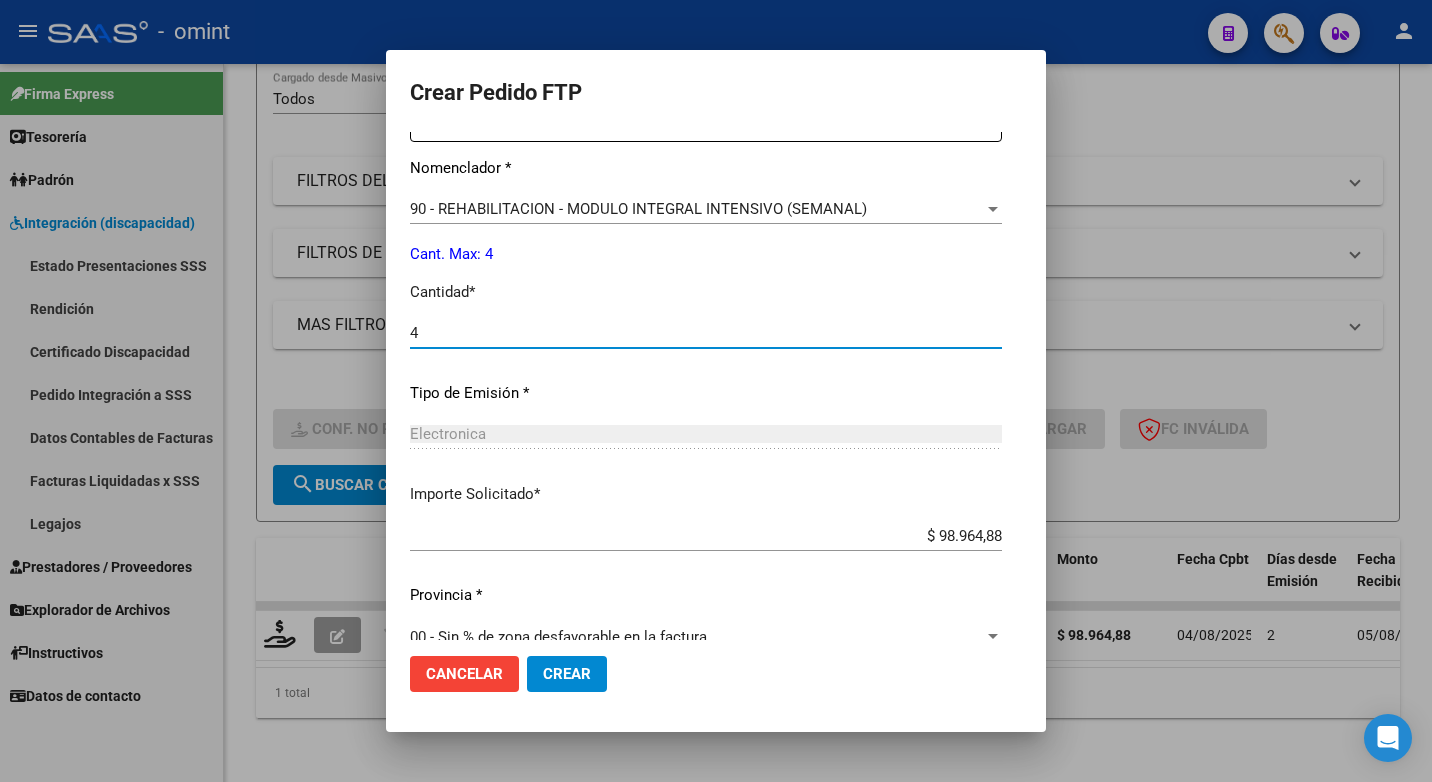 scroll, scrollTop: 831, scrollLeft: 0, axis: vertical 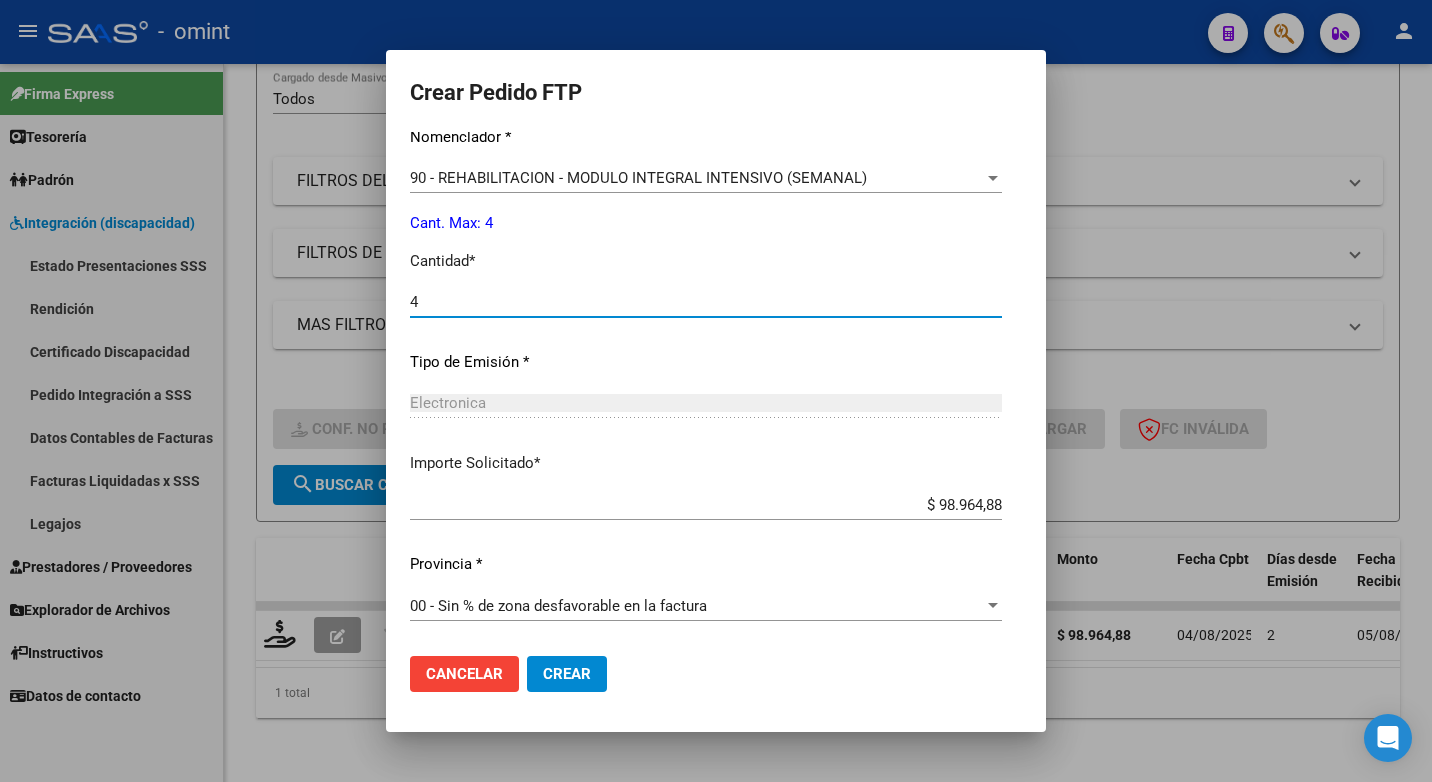 type on "4" 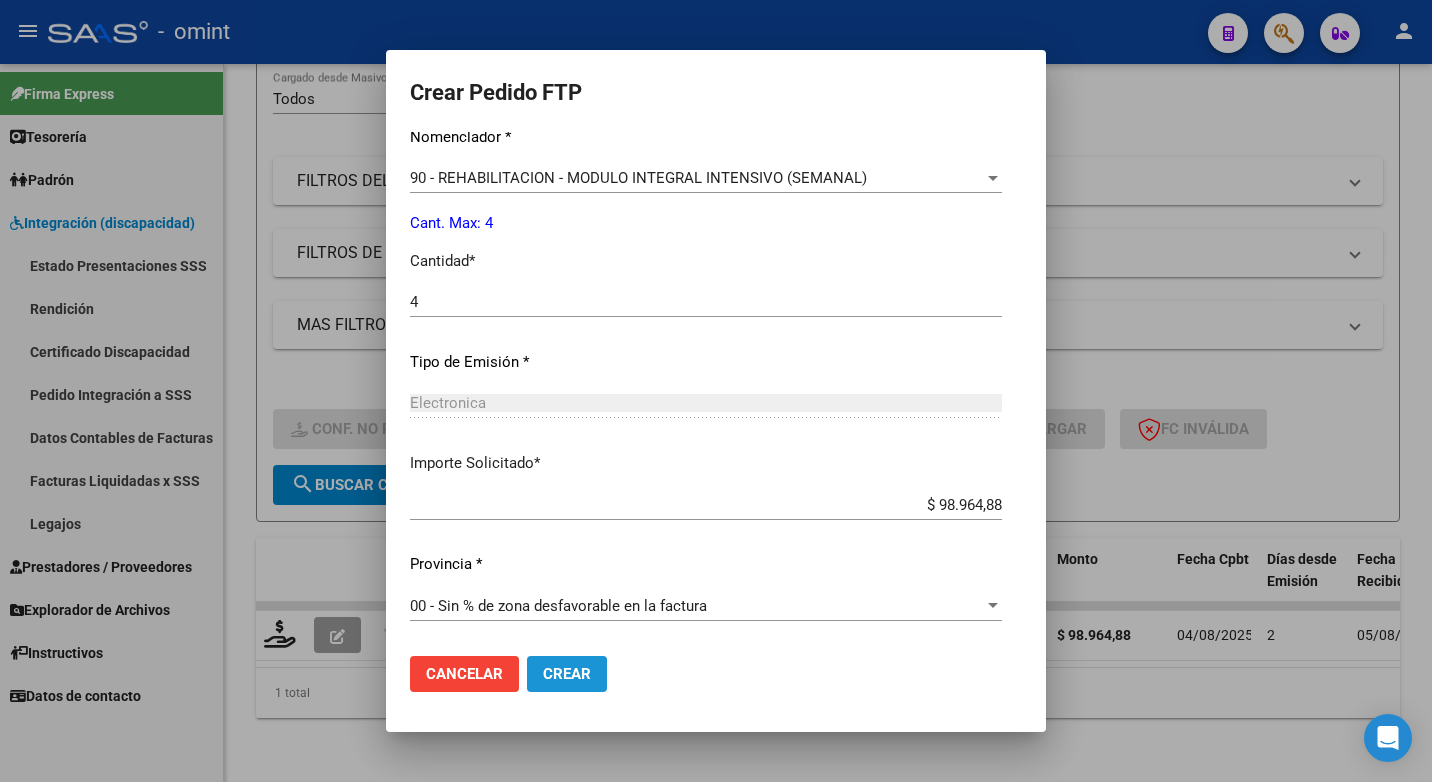 click on "Crear" 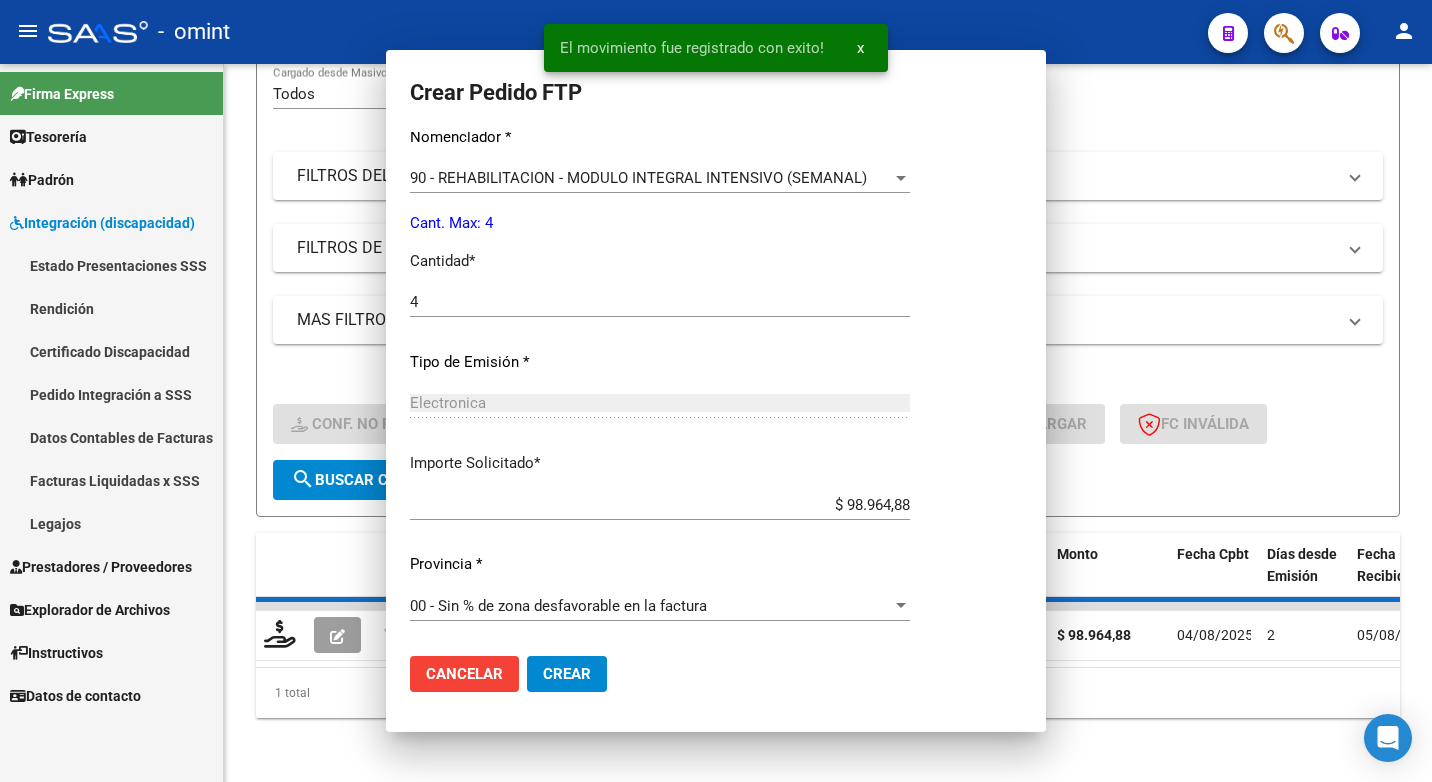 scroll, scrollTop: 0, scrollLeft: 0, axis: both 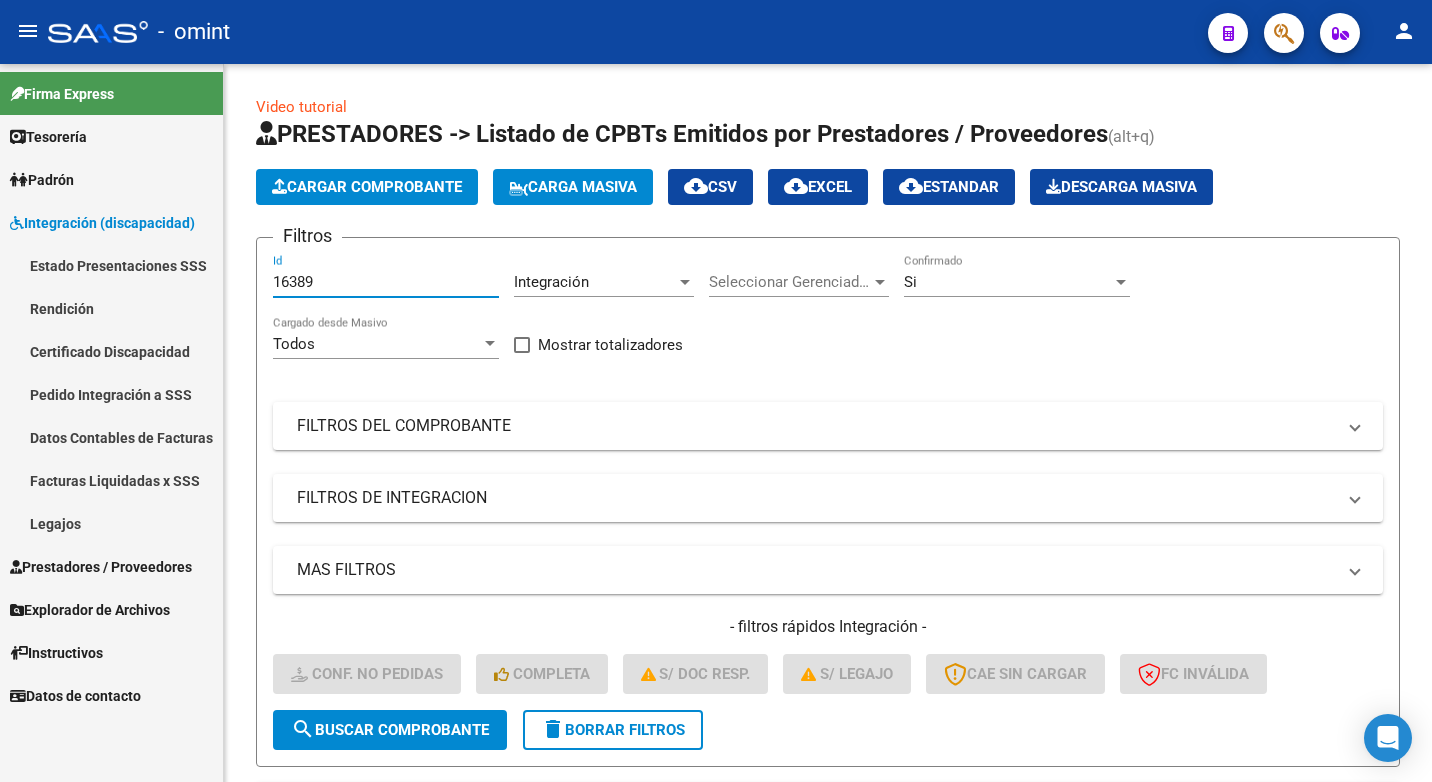 drag, startPoint x: 334, startPoint y: 284, endPoint x: 220, endPoint y: 266, distance: 115.41231 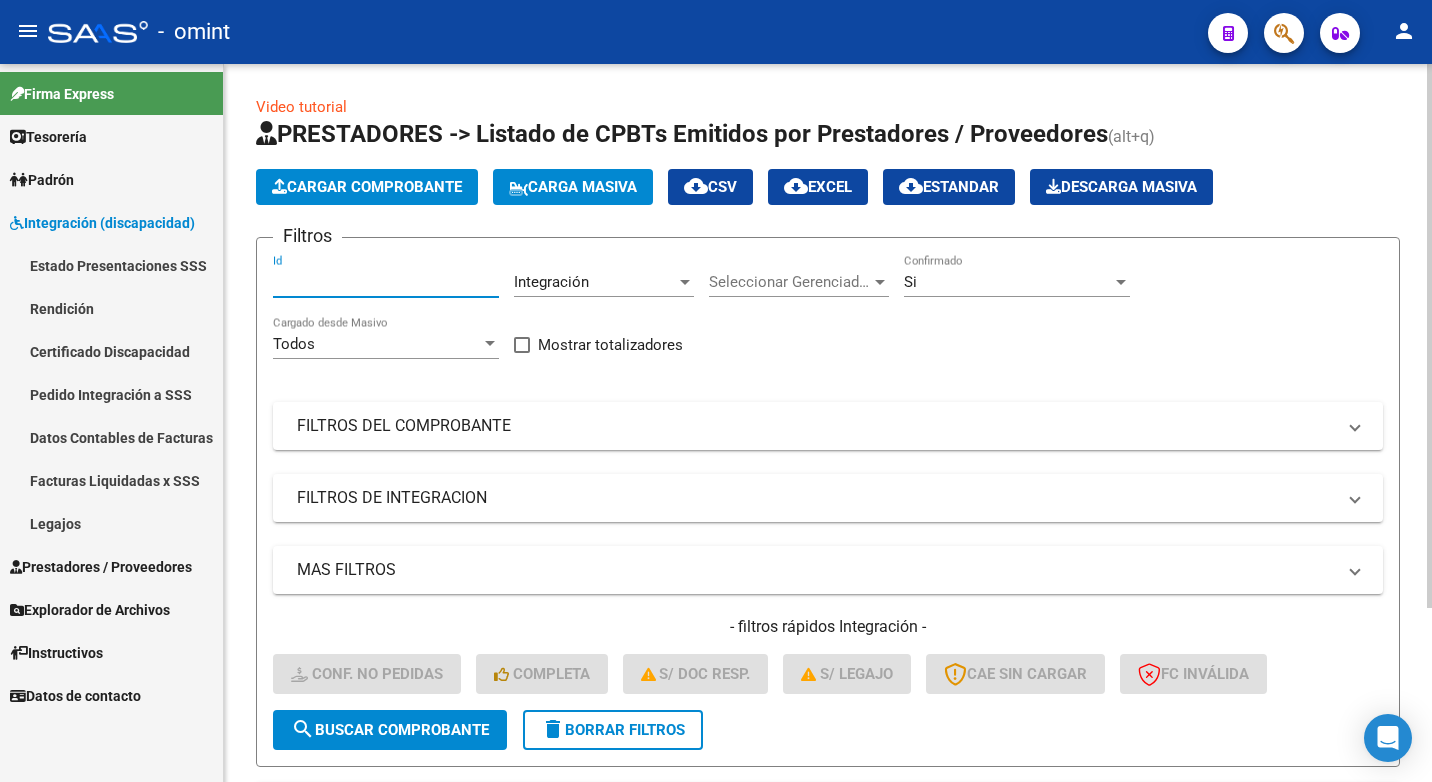 paste on "15759" 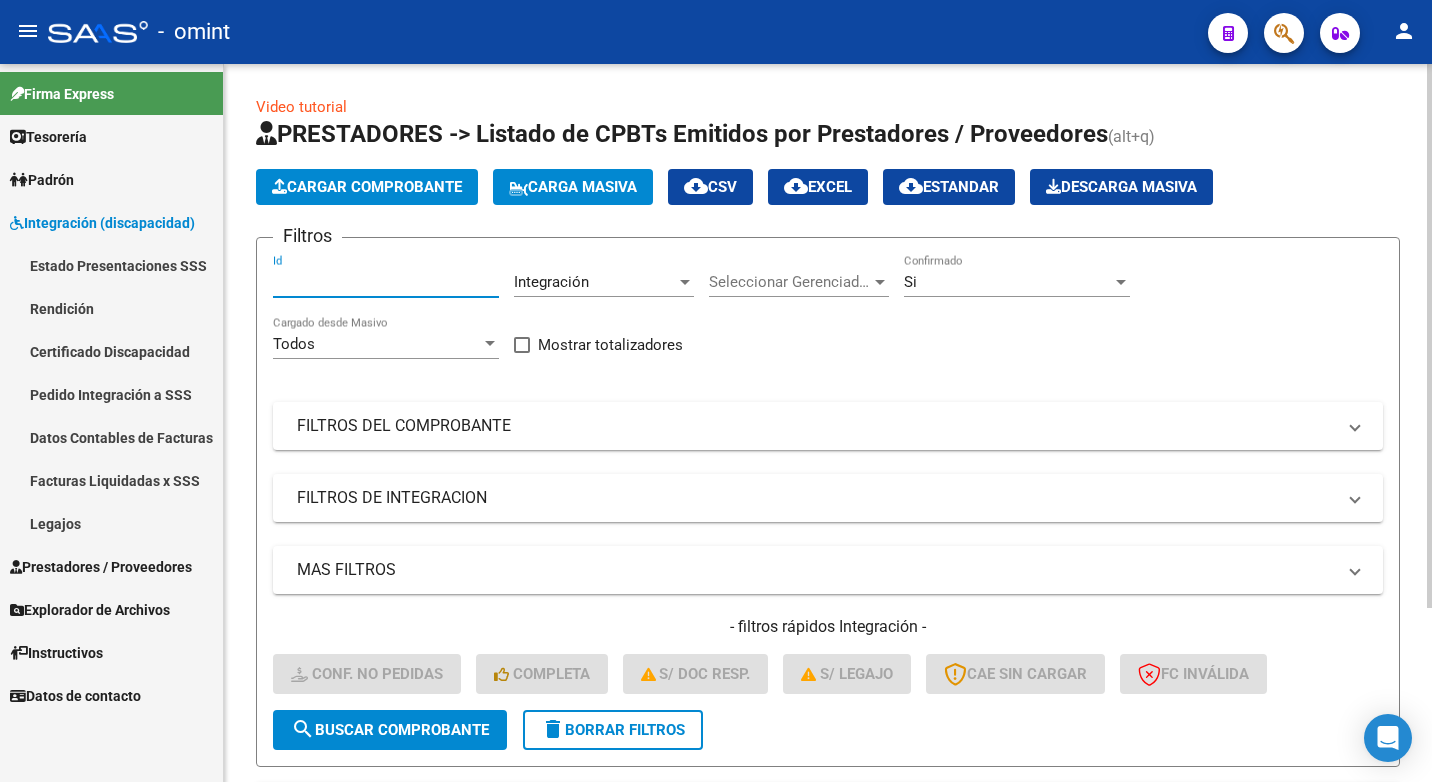 type on "15759" 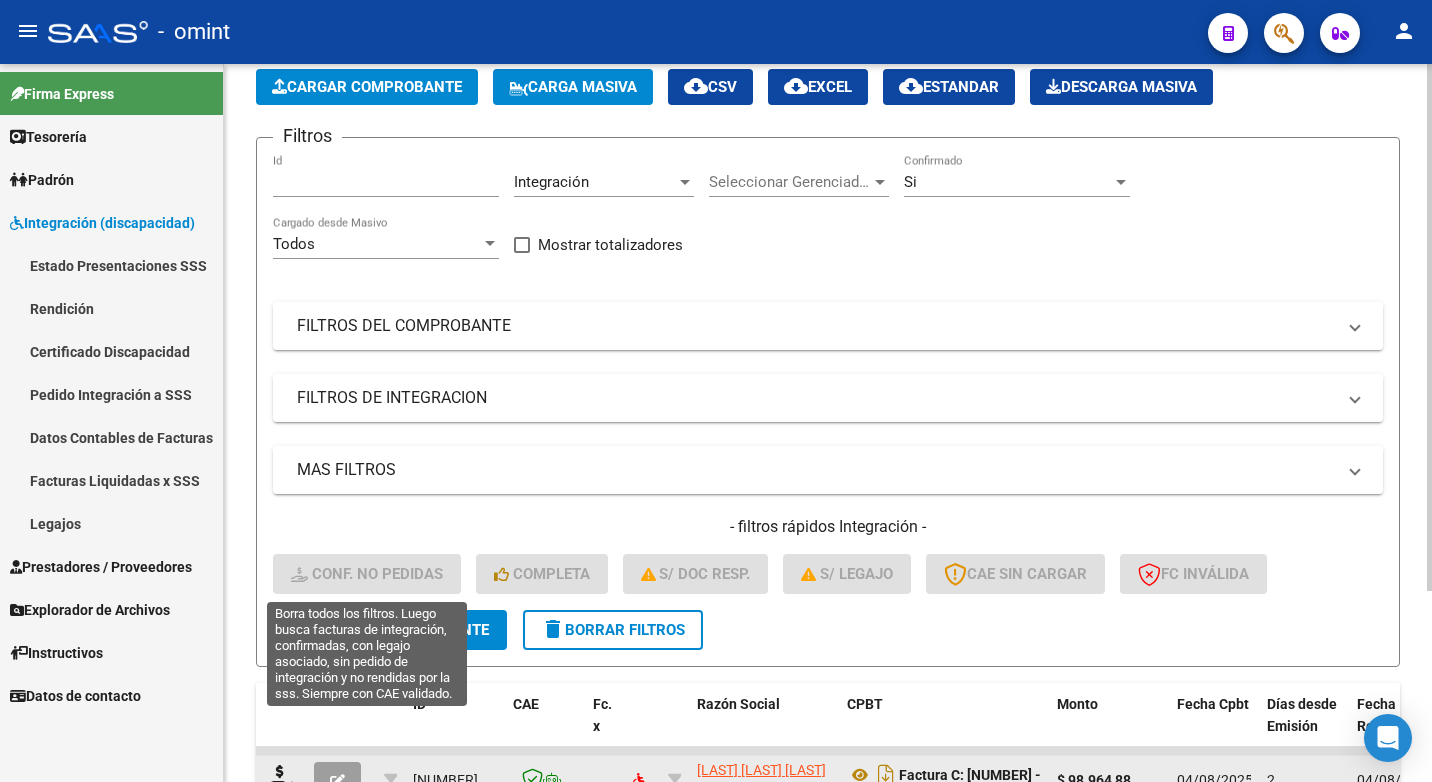 scroll, scrollTop: 260, scrollLeft: 0, axis: vertical 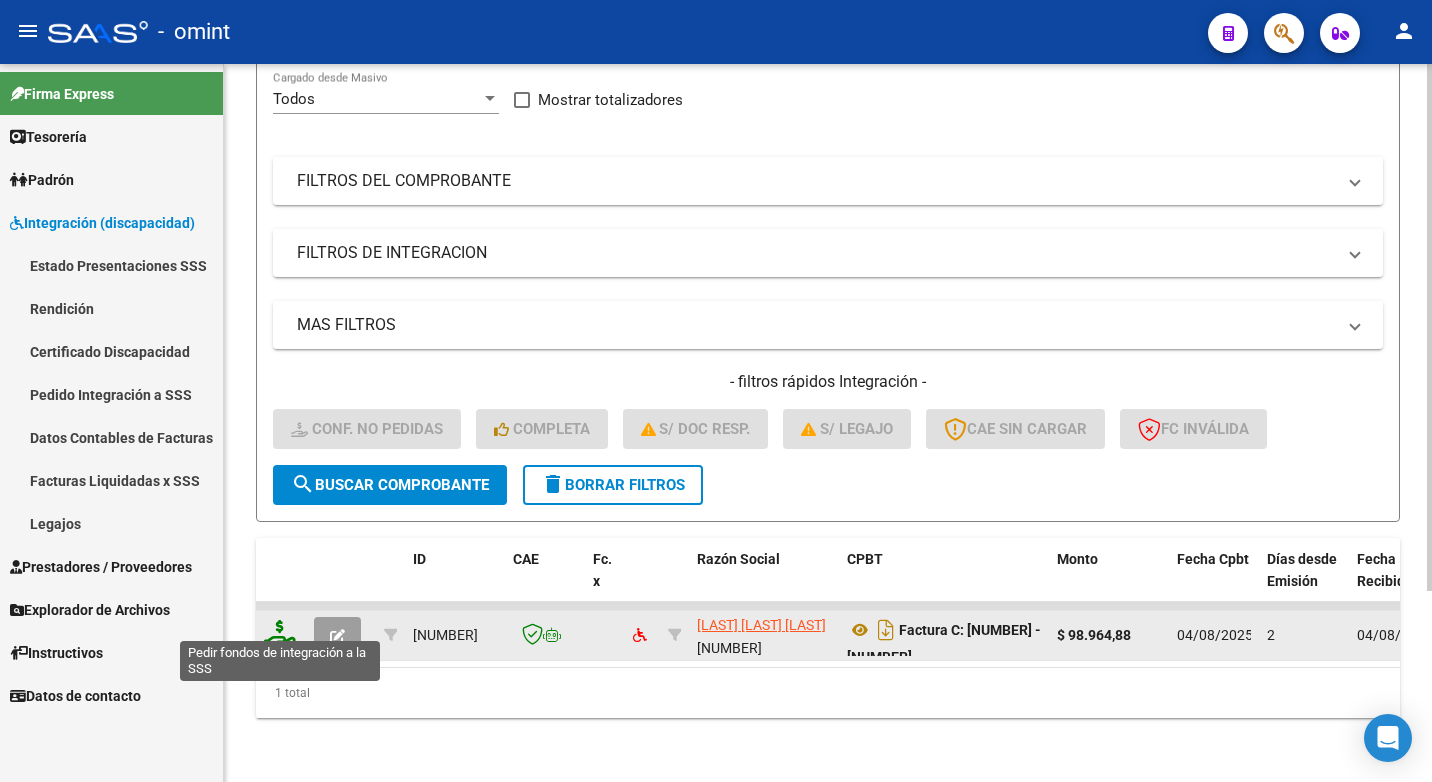 click 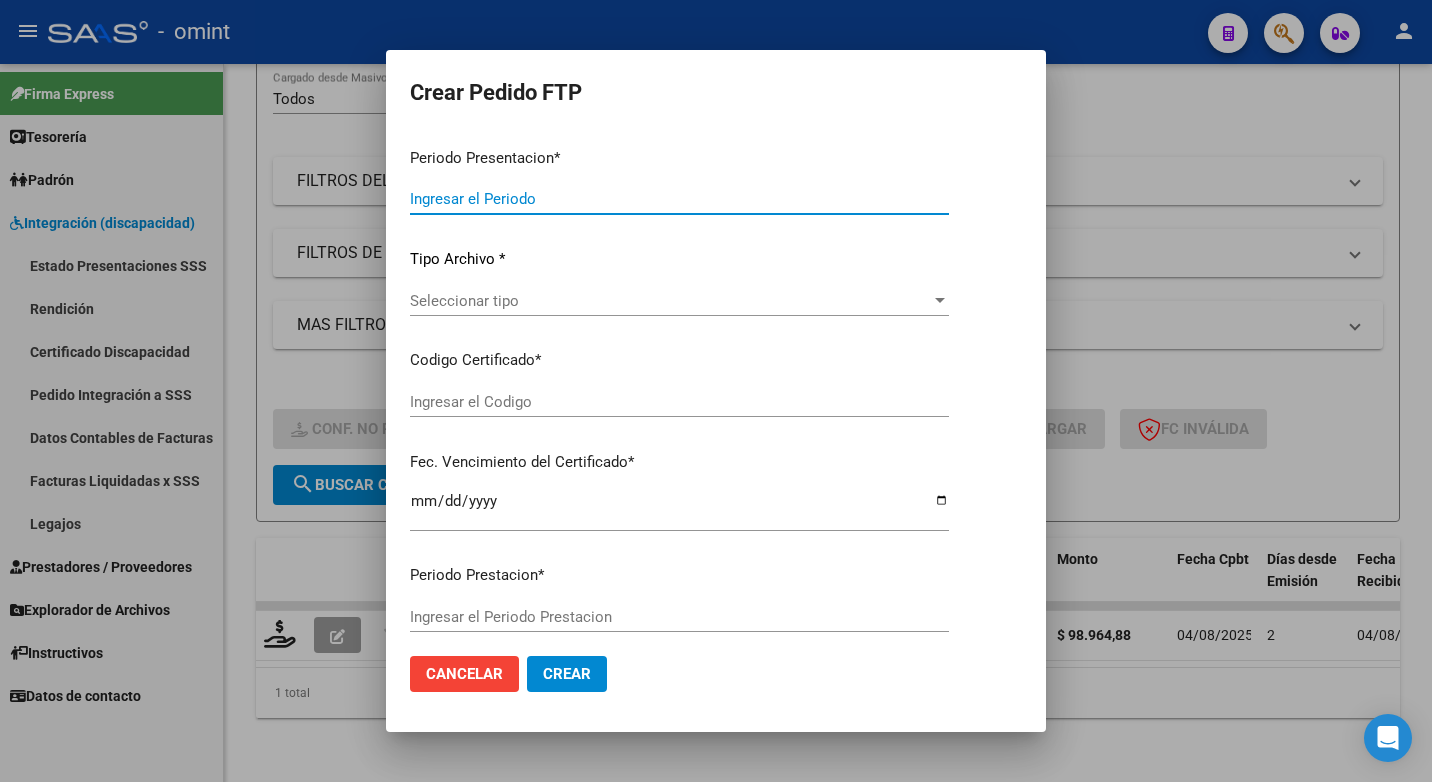 type on "202507" 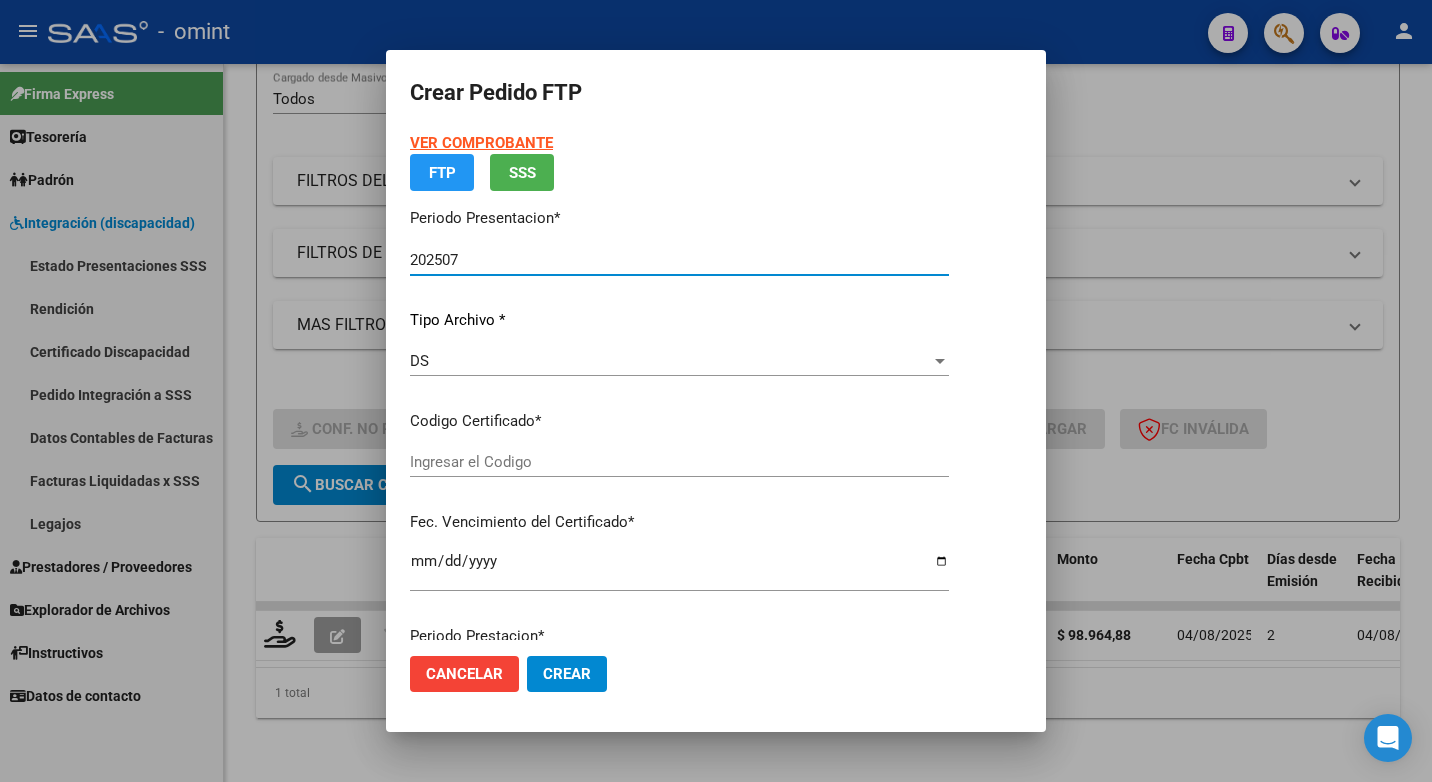 type on "8696823925" 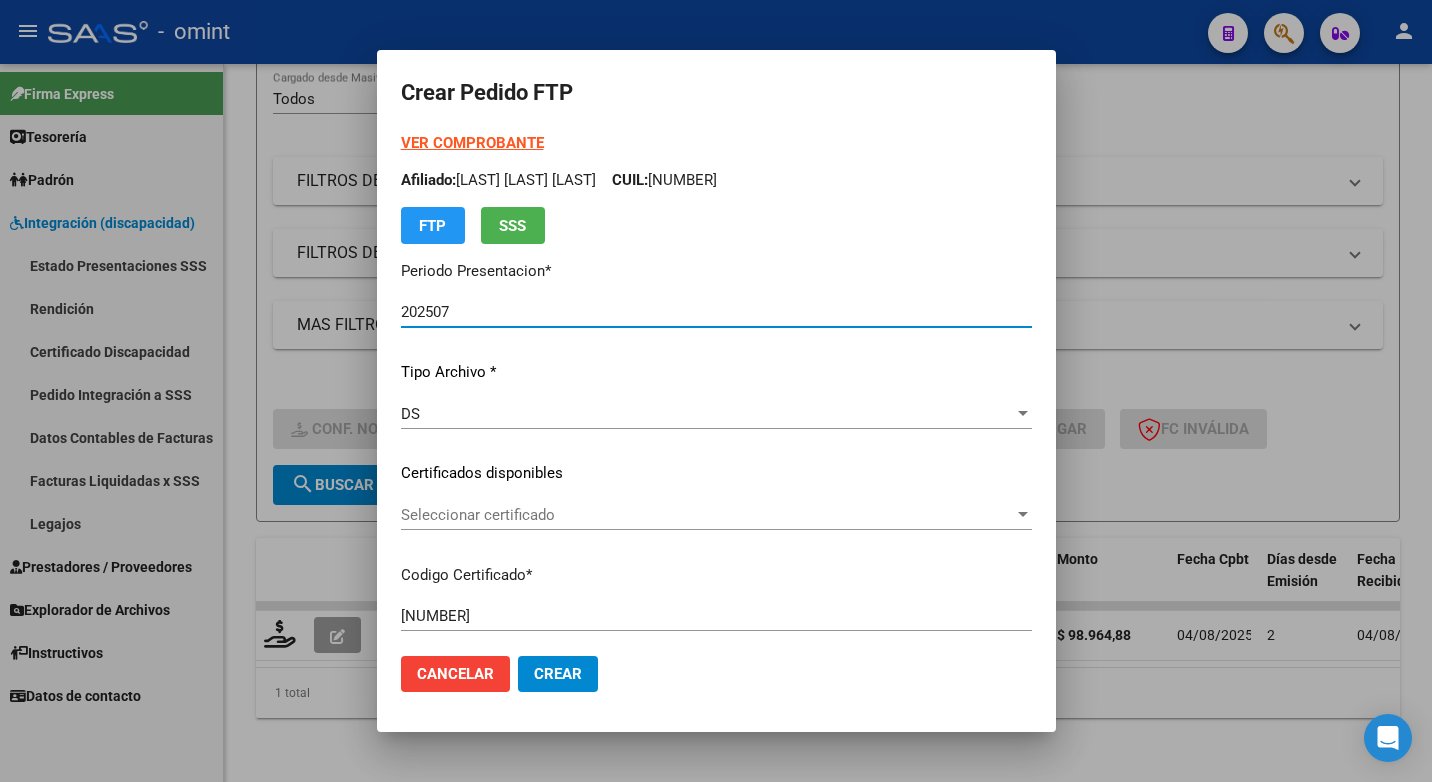 click at bounding box center (1023, 515) 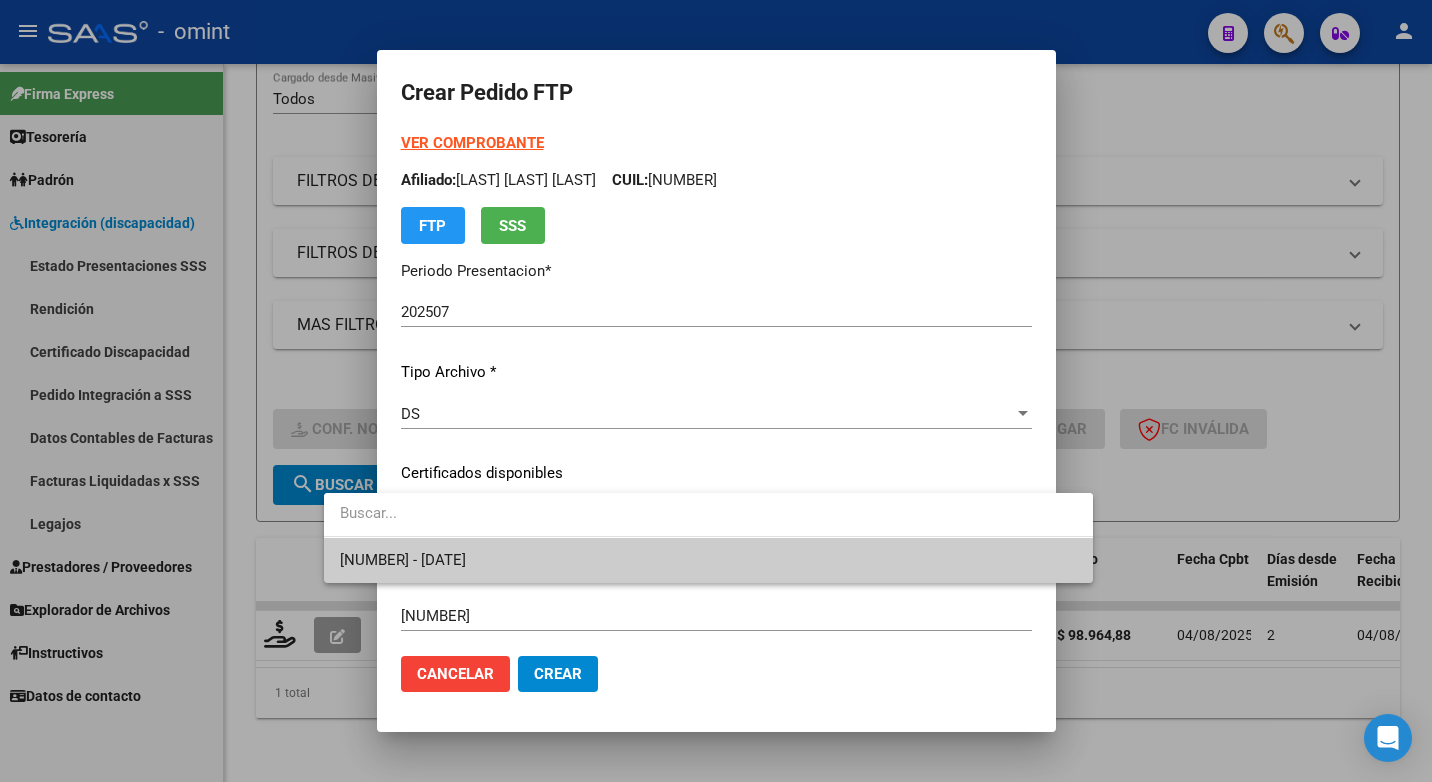 click on "8696823925 - 2027-01-20" at bounding box center [708, 560] 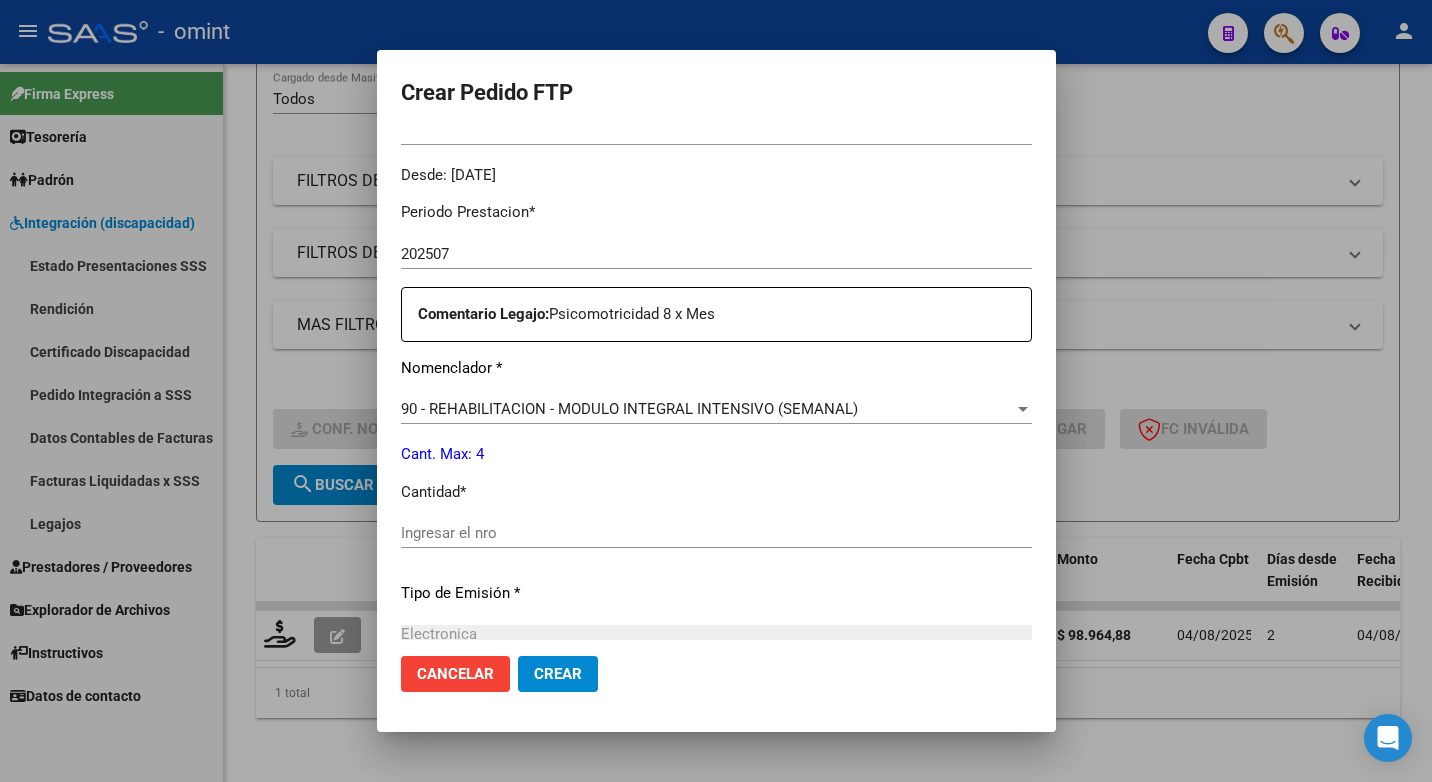 scroll, scrollTop: 700, scrollLeft: 0, axis: vertical 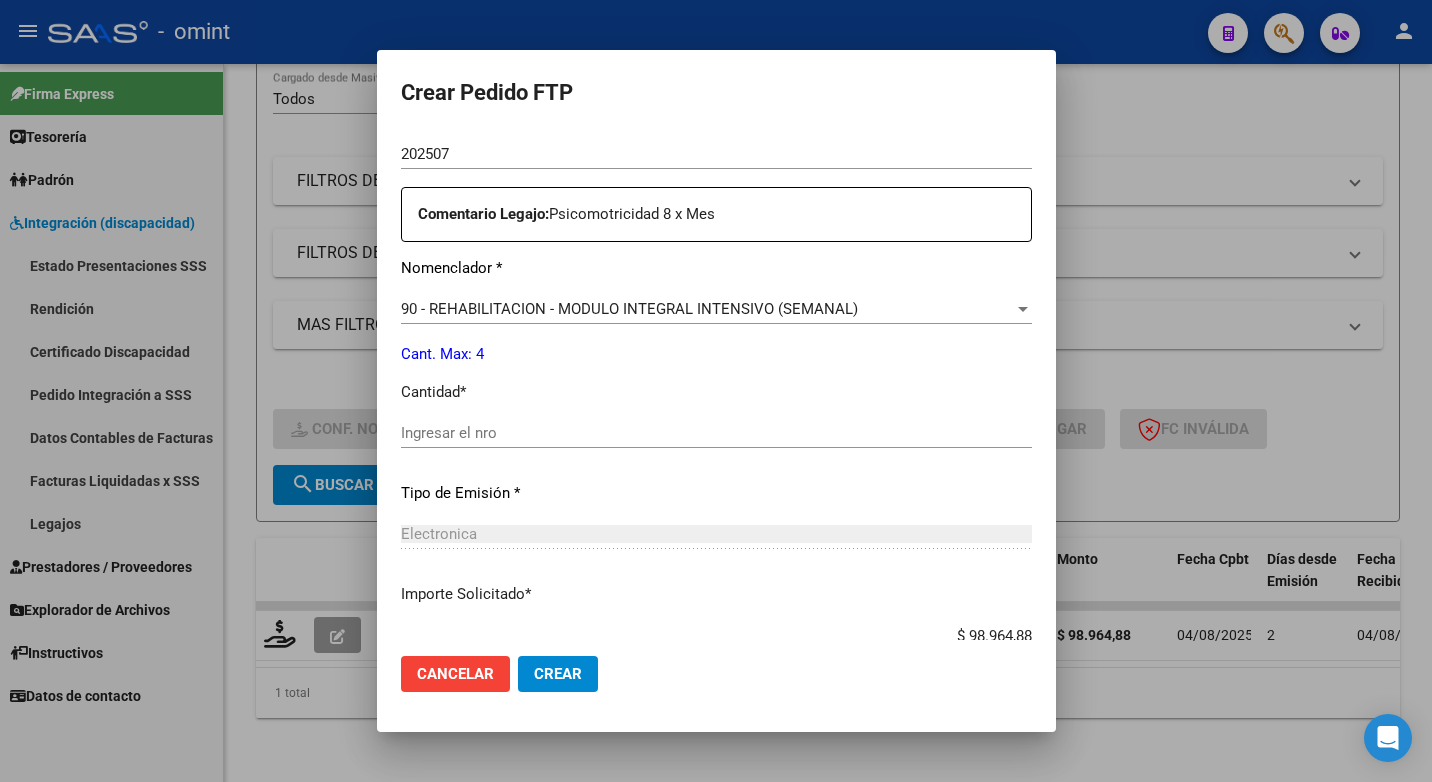 click on "Ingresar el nro" at bounding box center [716, 433] 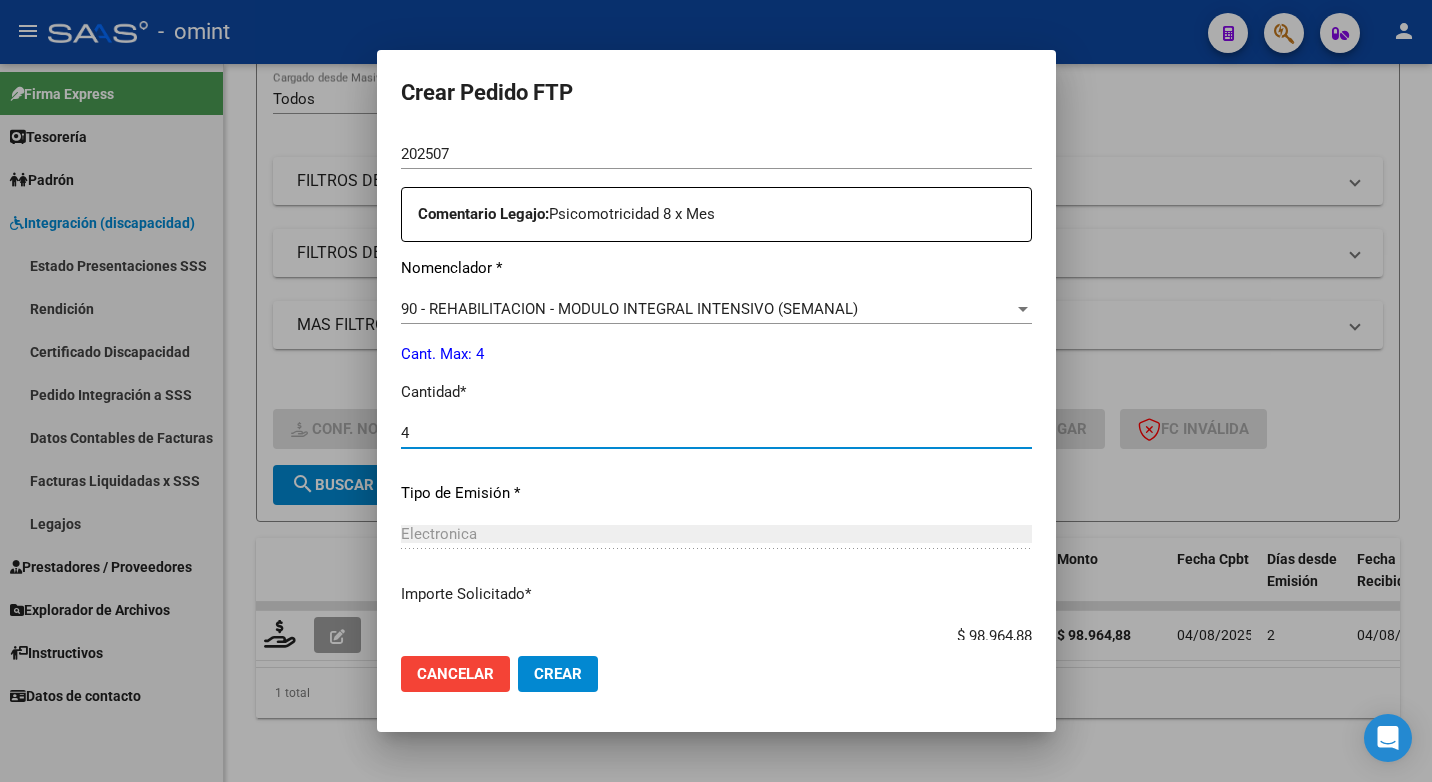 type on "4" 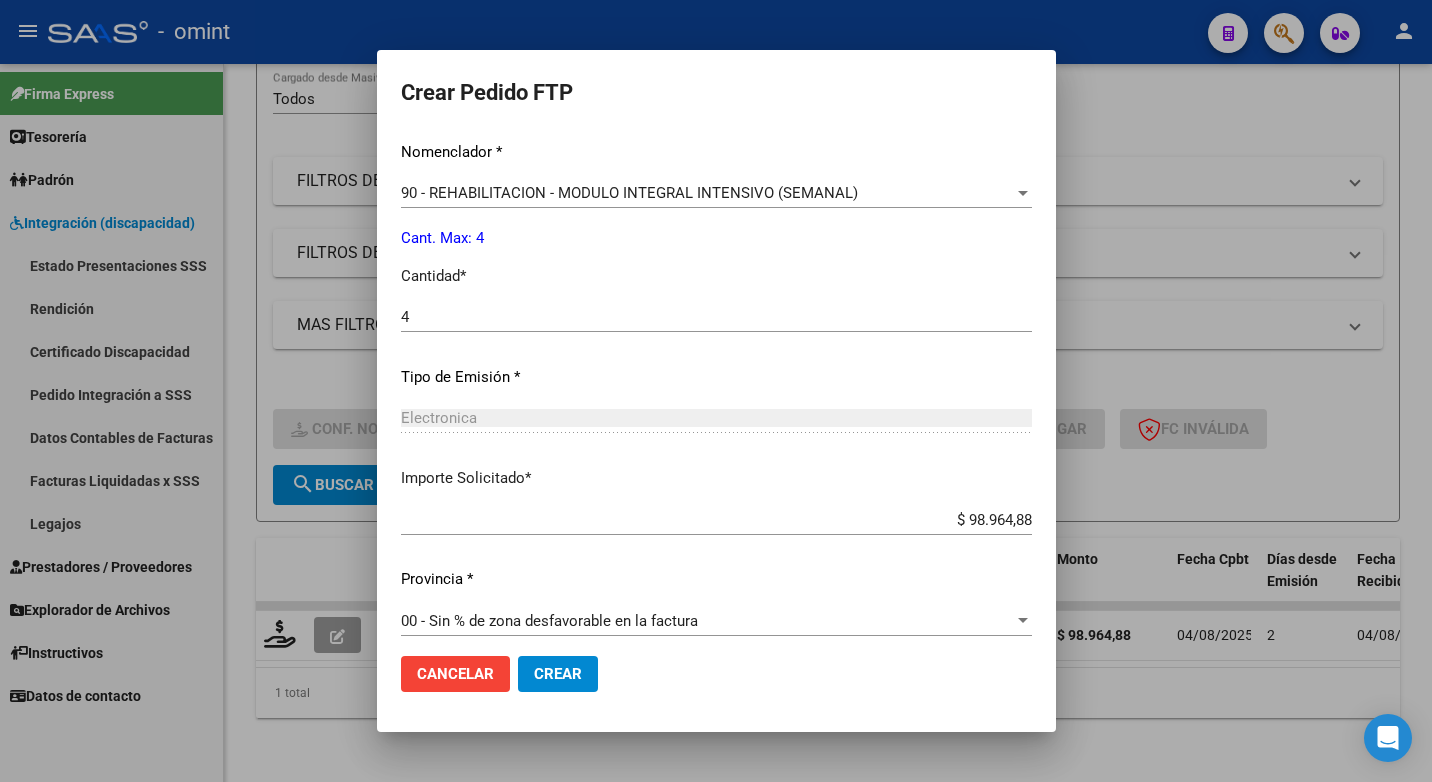 scroll, scrollTop: 831, scrollLeft: 0, axis: vertical 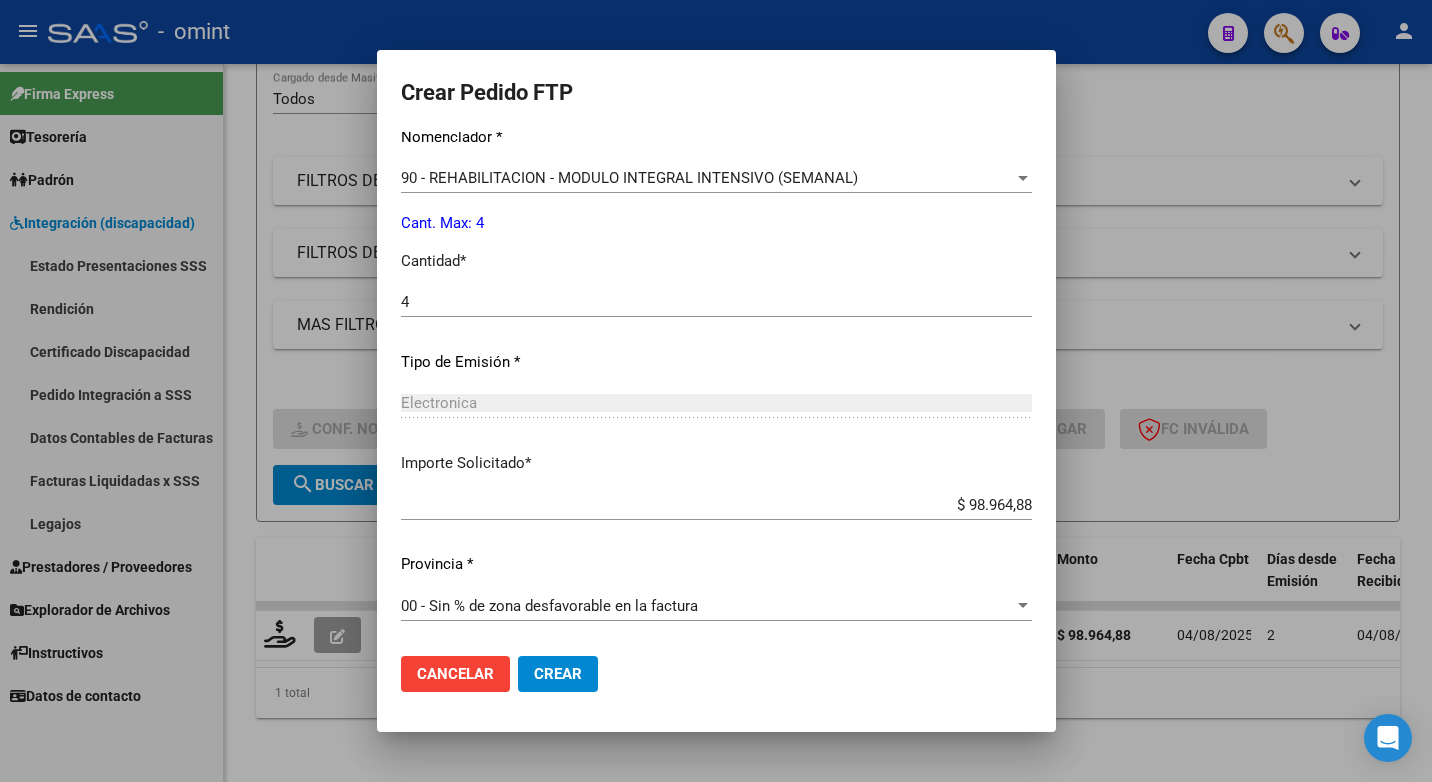 click on "Crear" 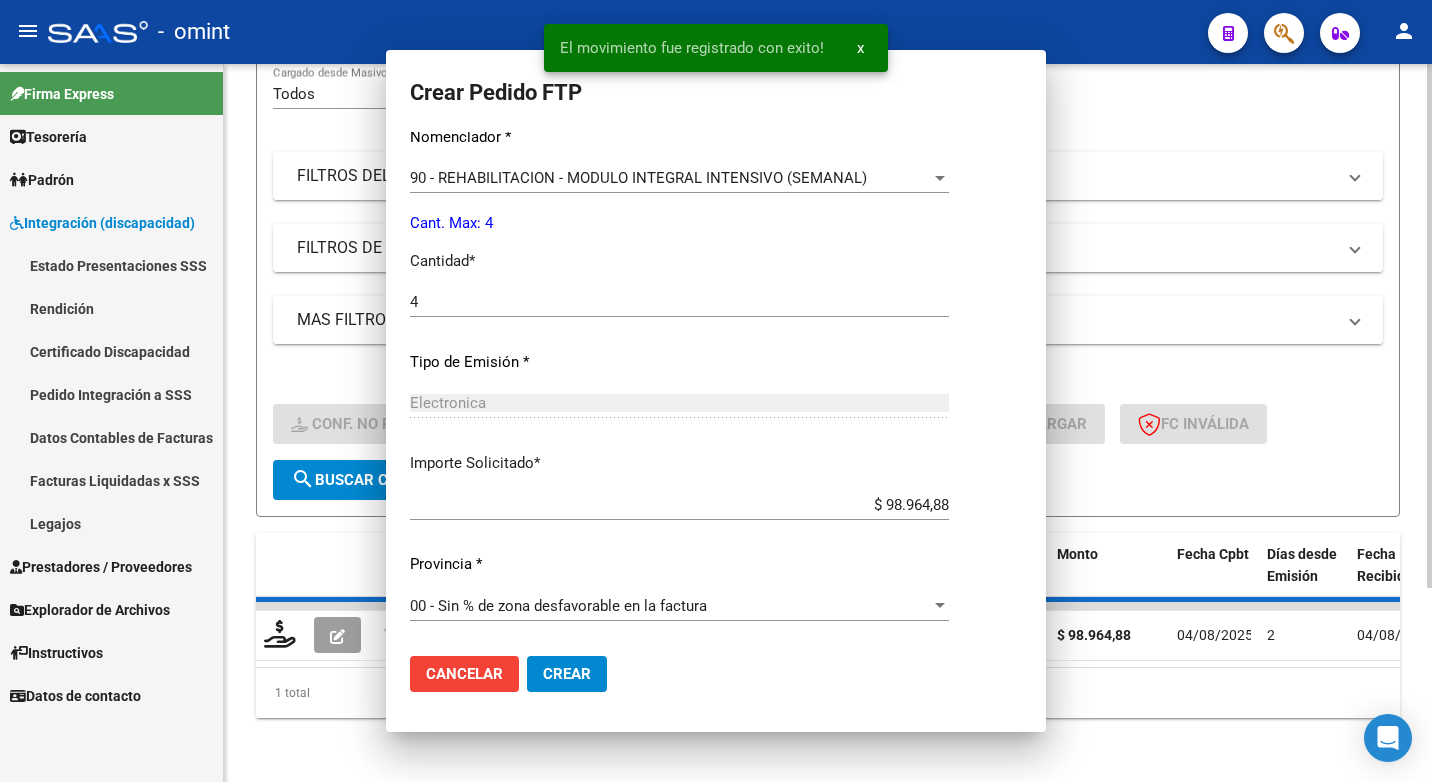scroll, scrollTop: 718, scrollLeft: 0, axis: vertical 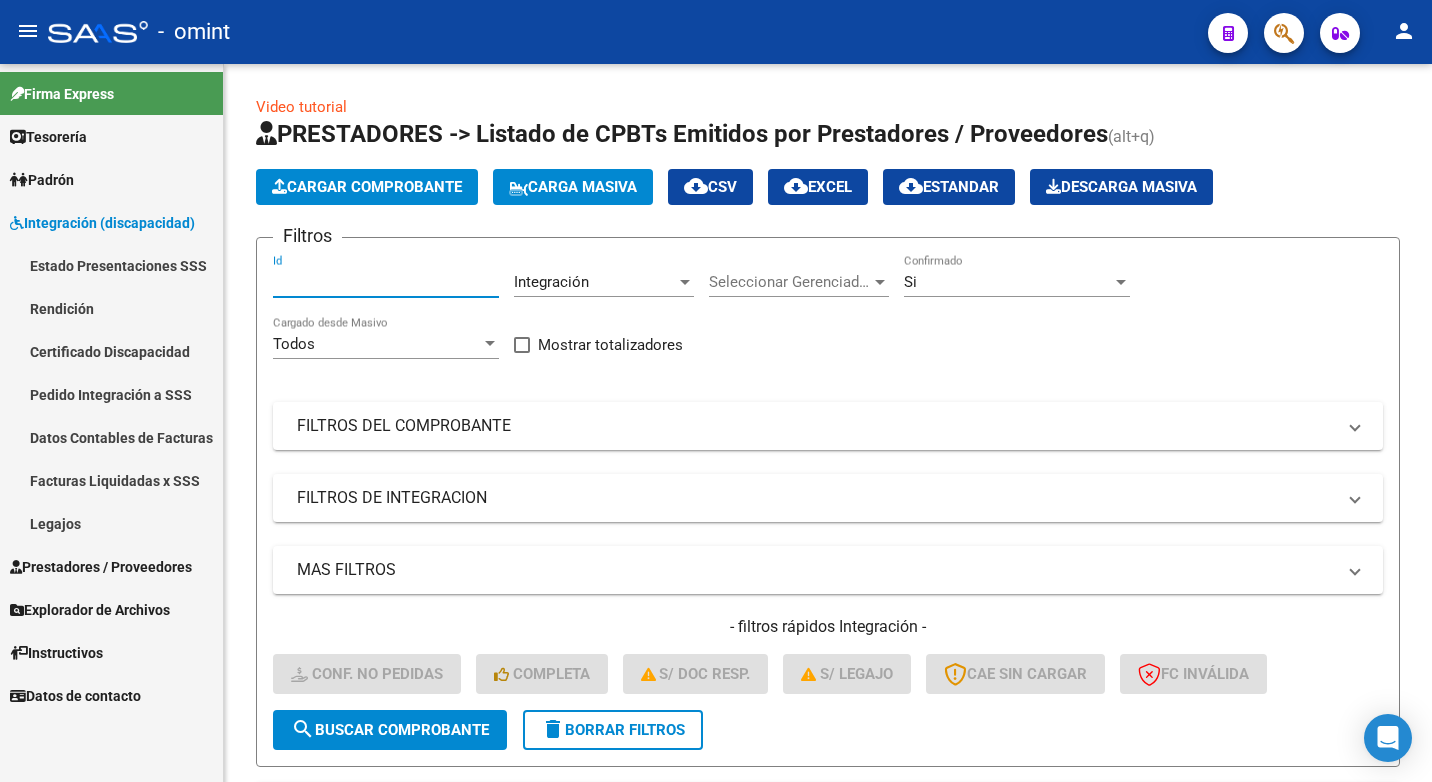 drag, startPoint x: 350, startPoint y: 280, endPoint x: 85, endPoint y: 213, distance: 273.33862 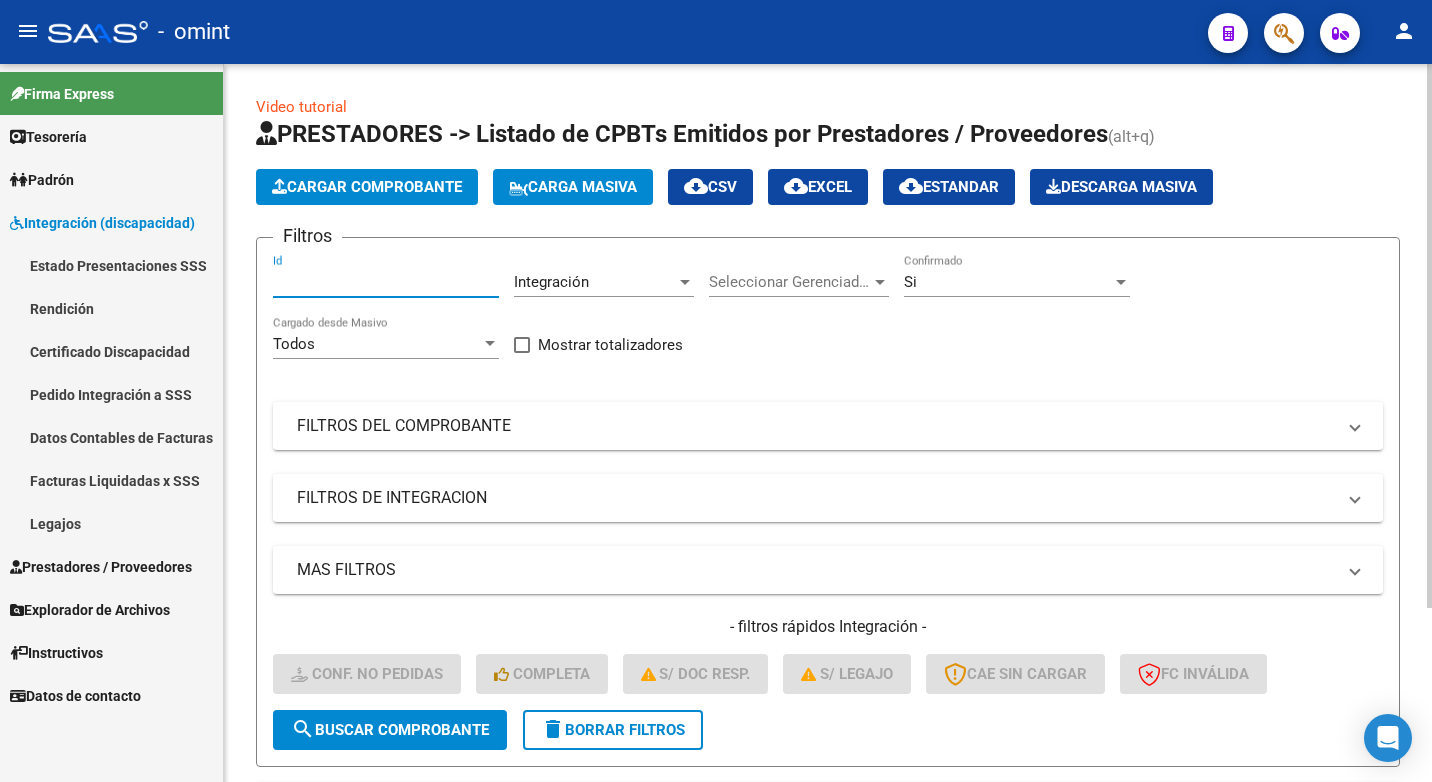 paste on "16762" 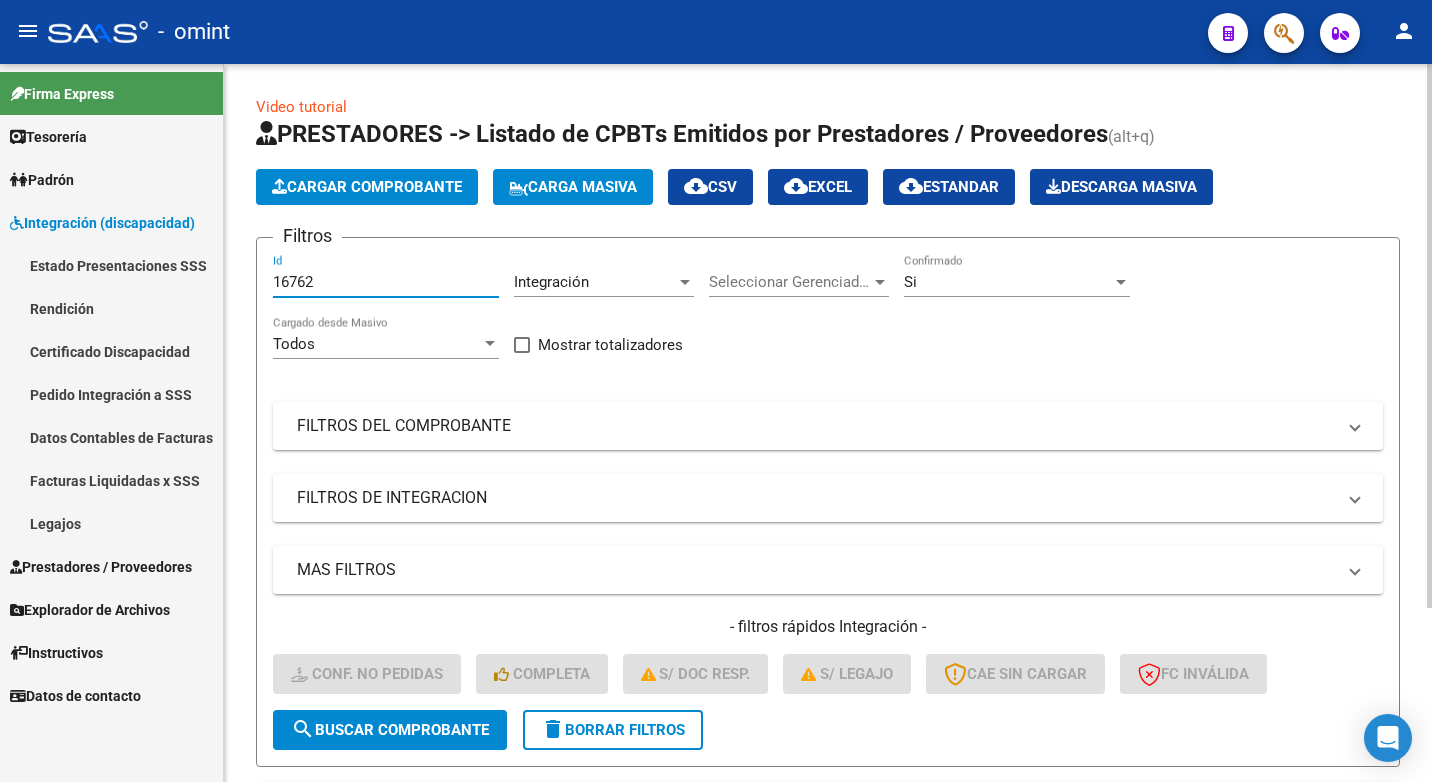 type on "16762" 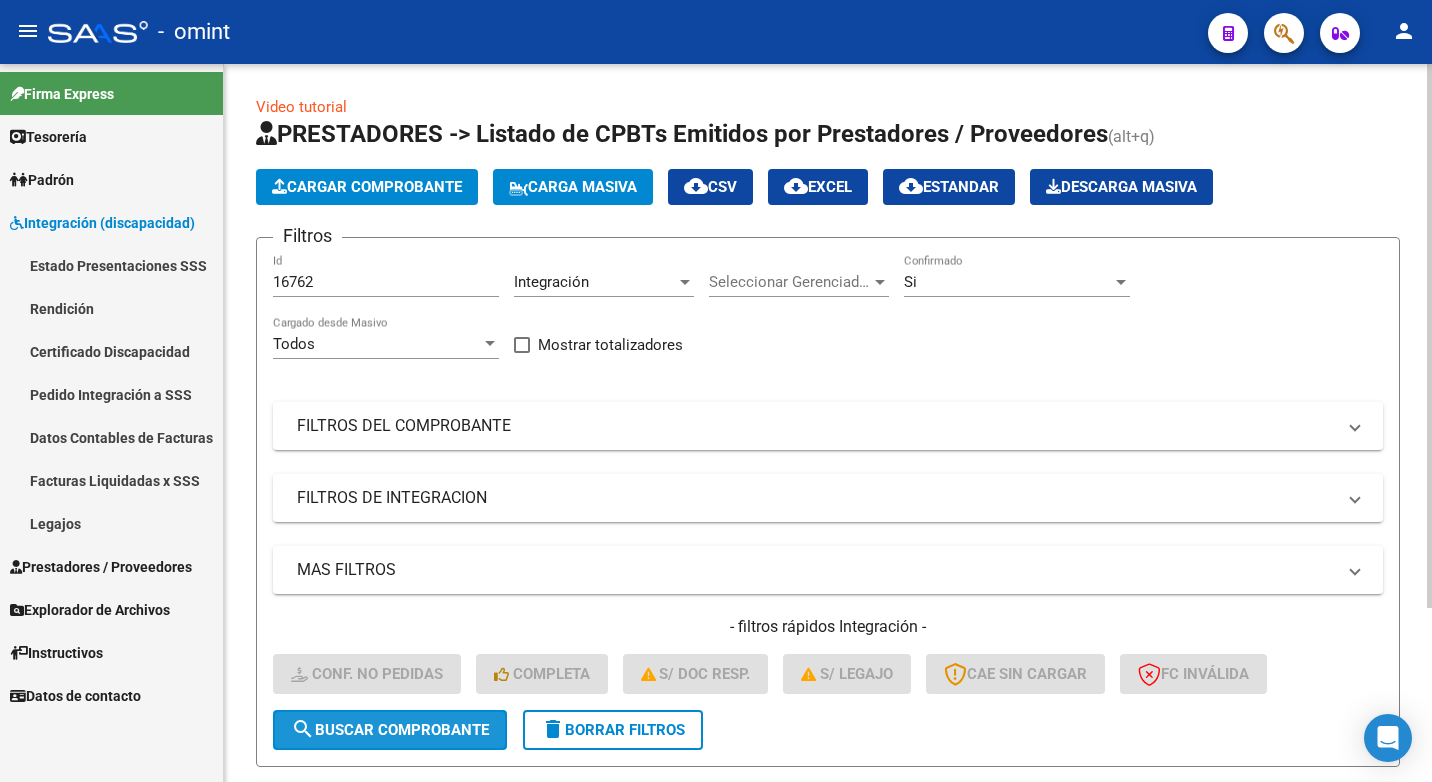 click on "search  Buscar Comprobante" 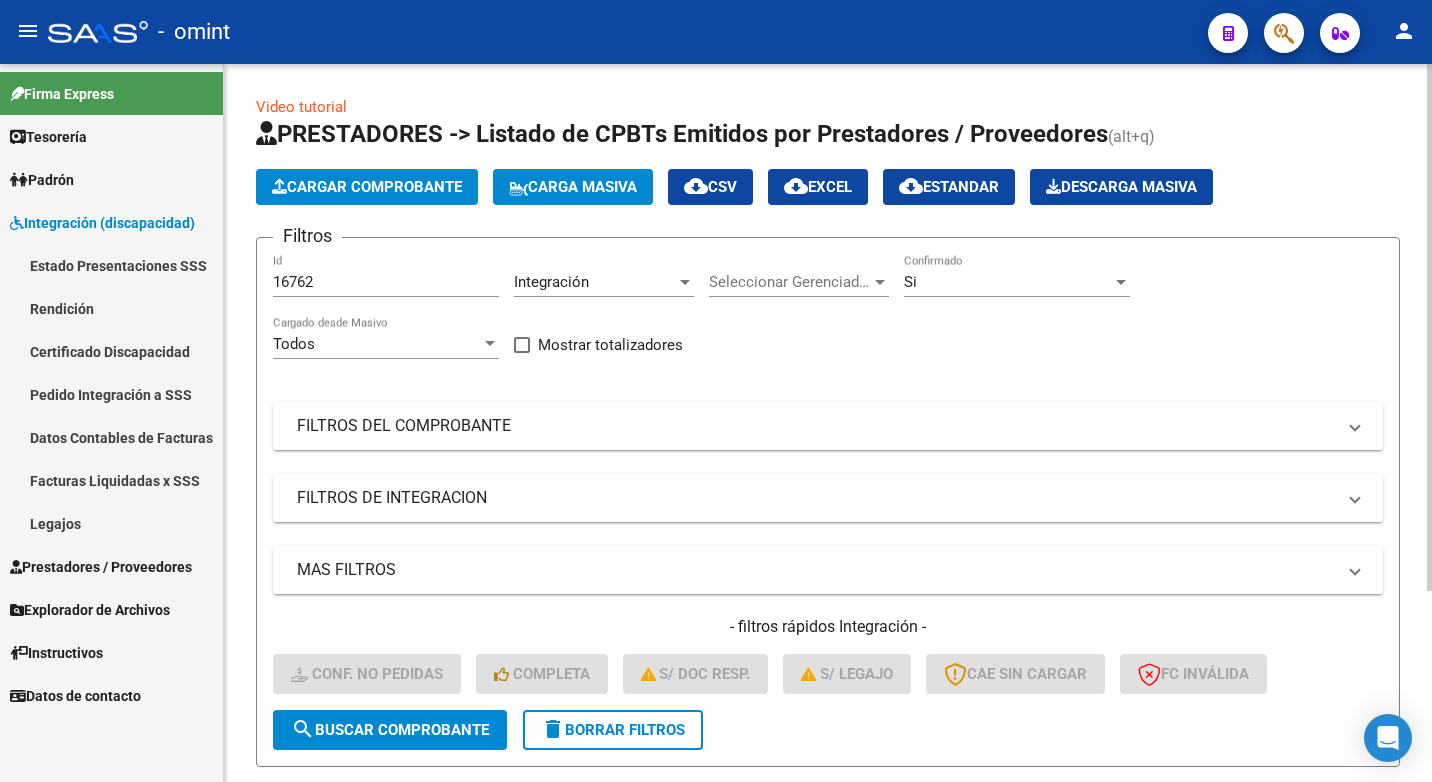 scroll, scrollTop: 200, scrollLeft: 0, axis: vertical 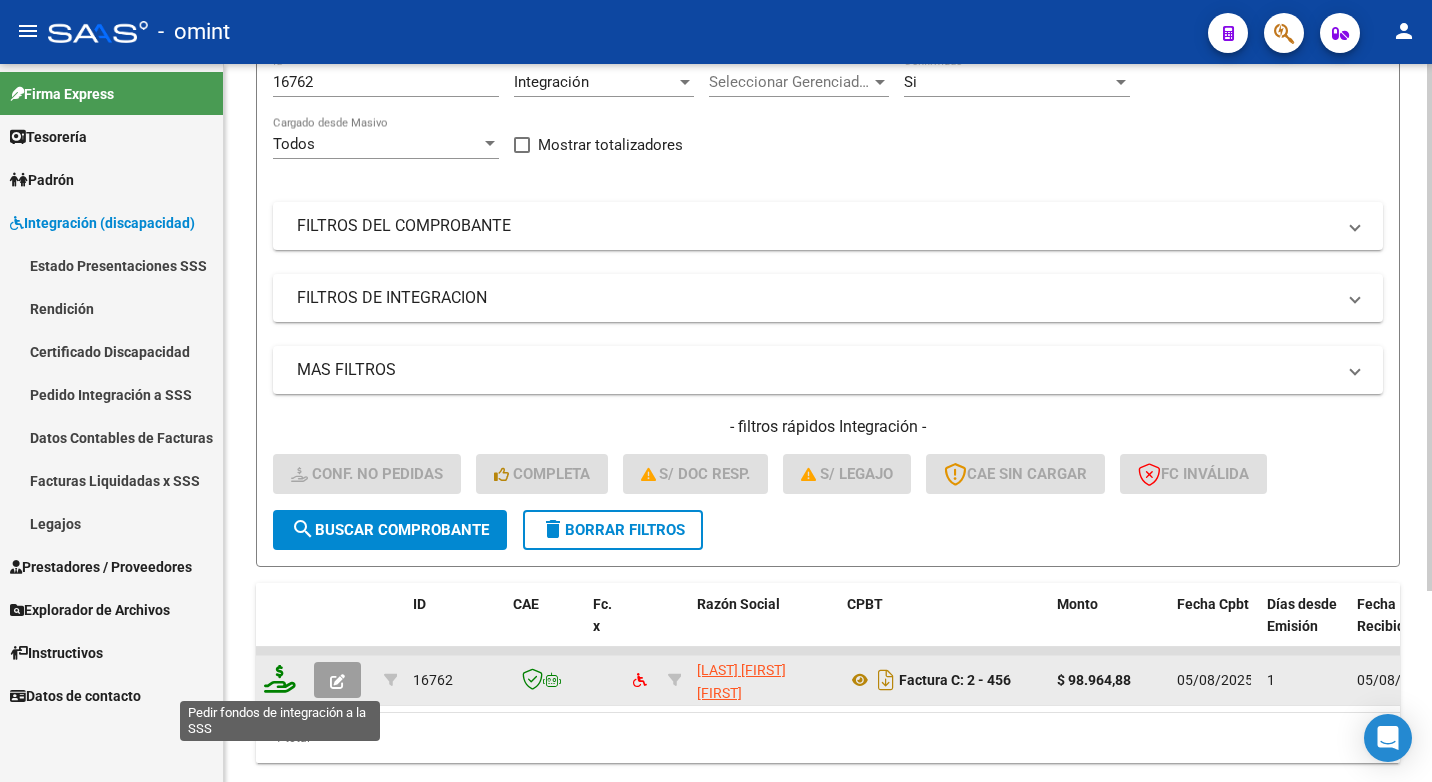 click 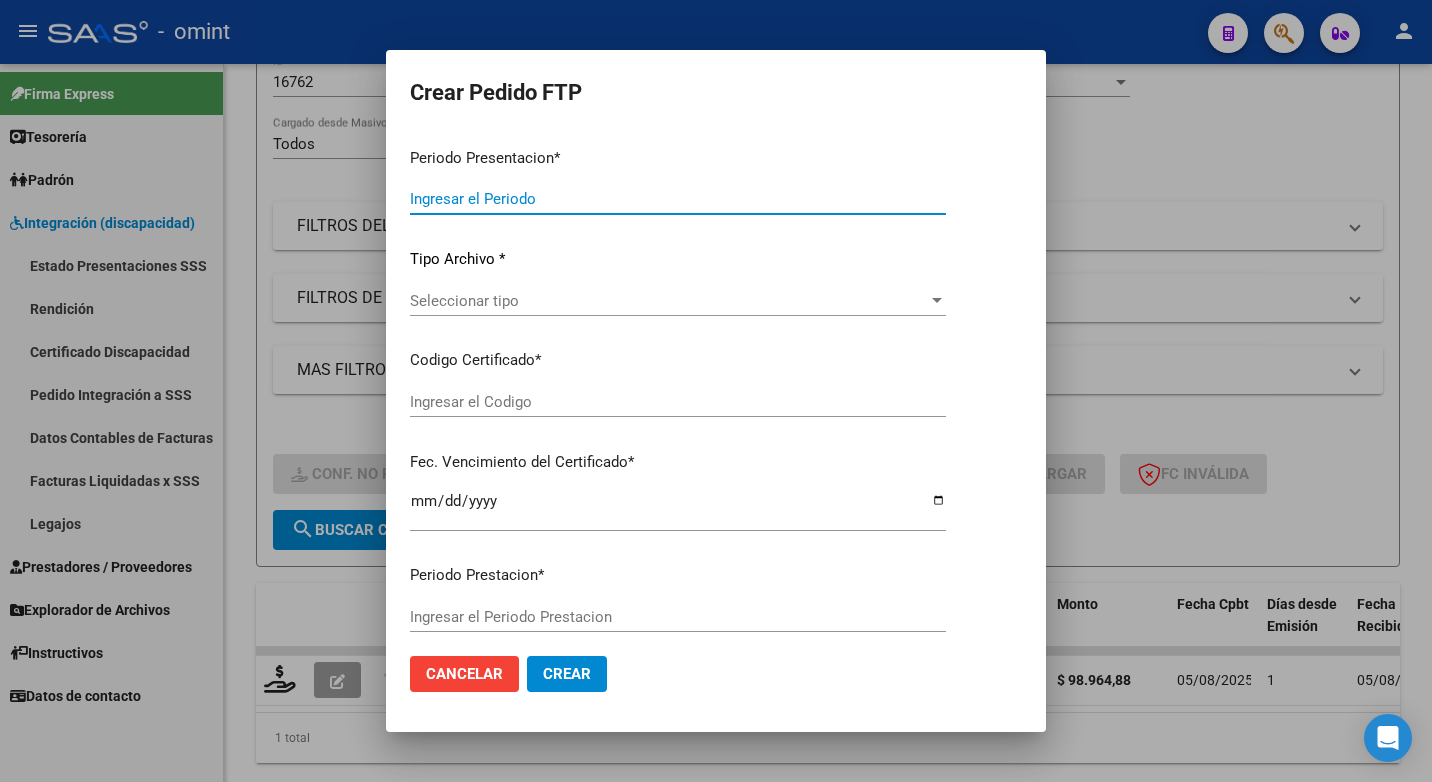 type on "202507" 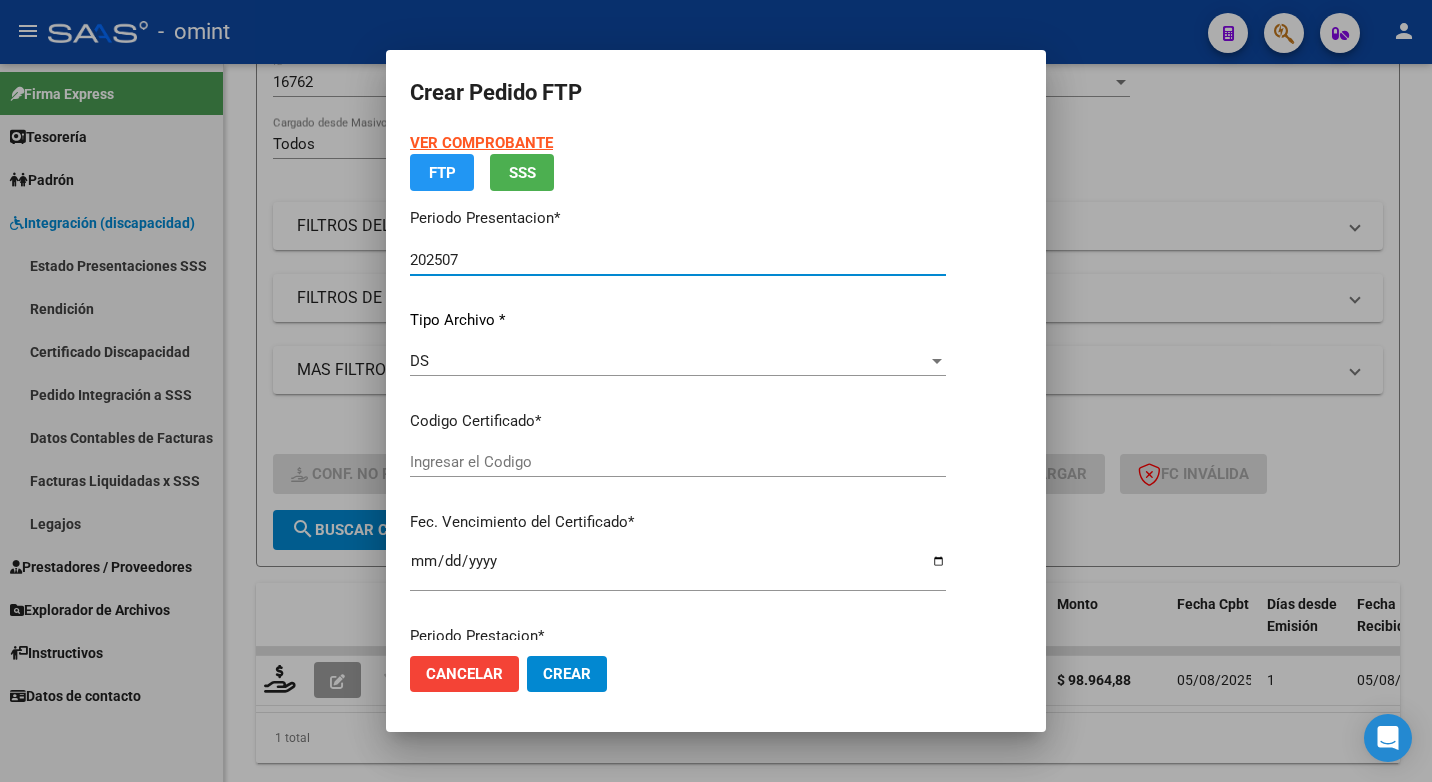 type on "8696823925" 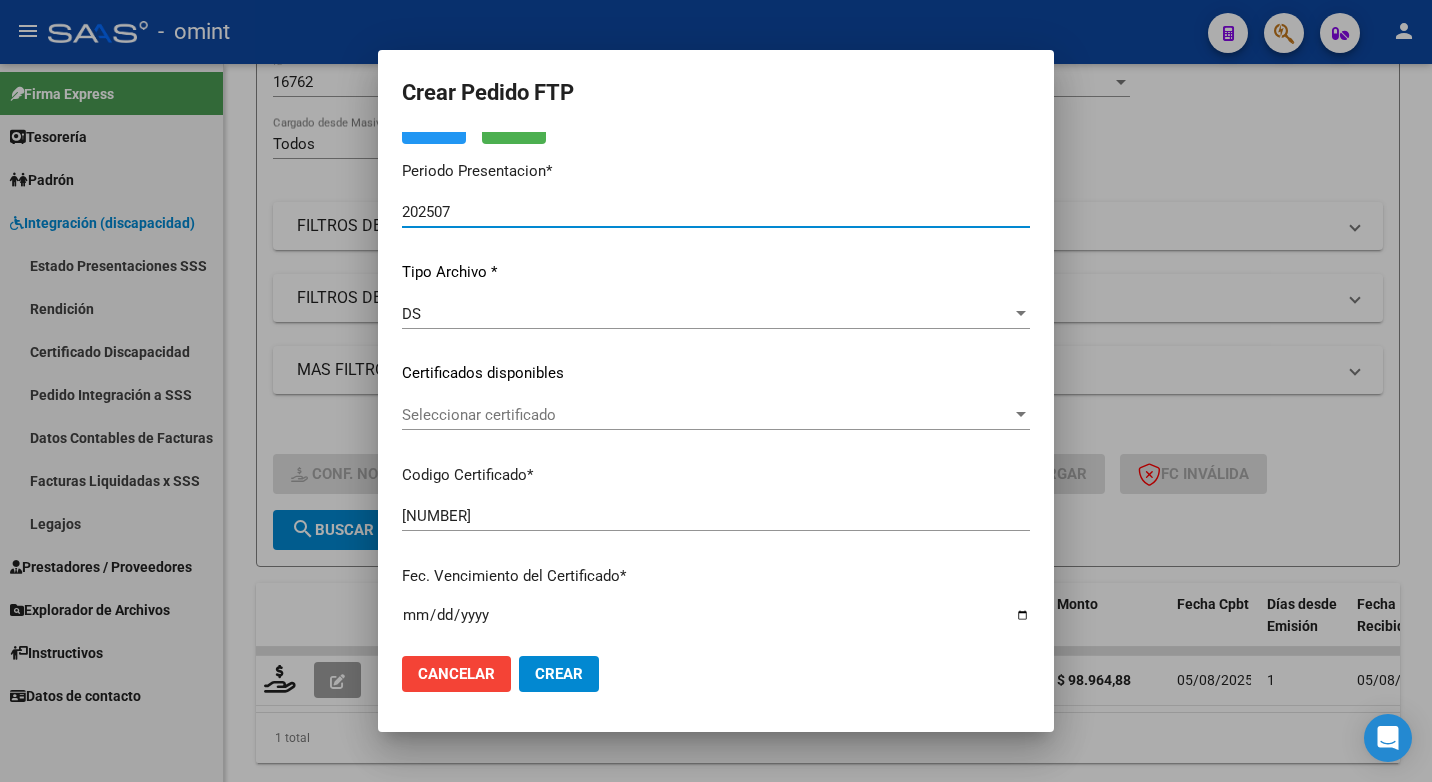 scroll, scrollTop: 200, scrollLeft: 0, axis: vertical 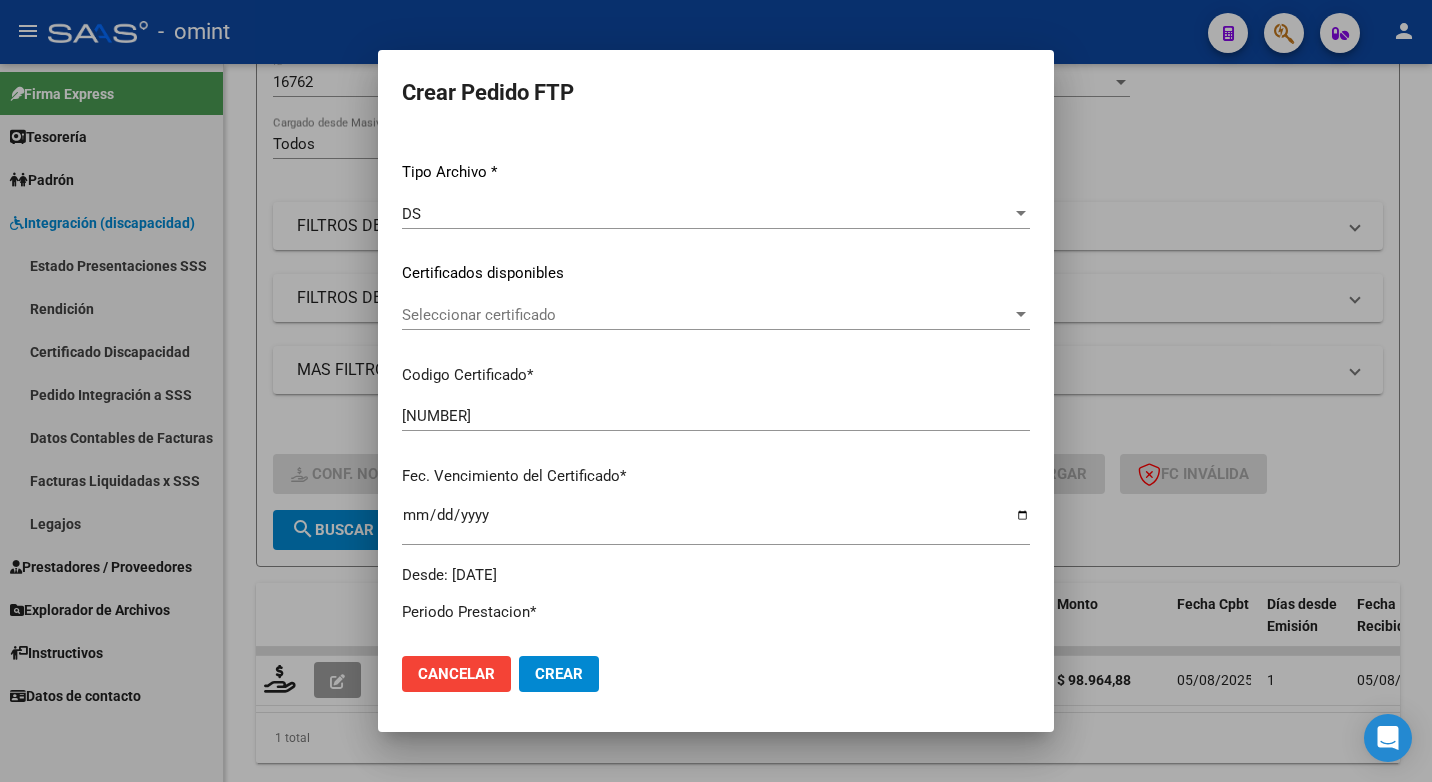 click at bounding box center (1021, 314) 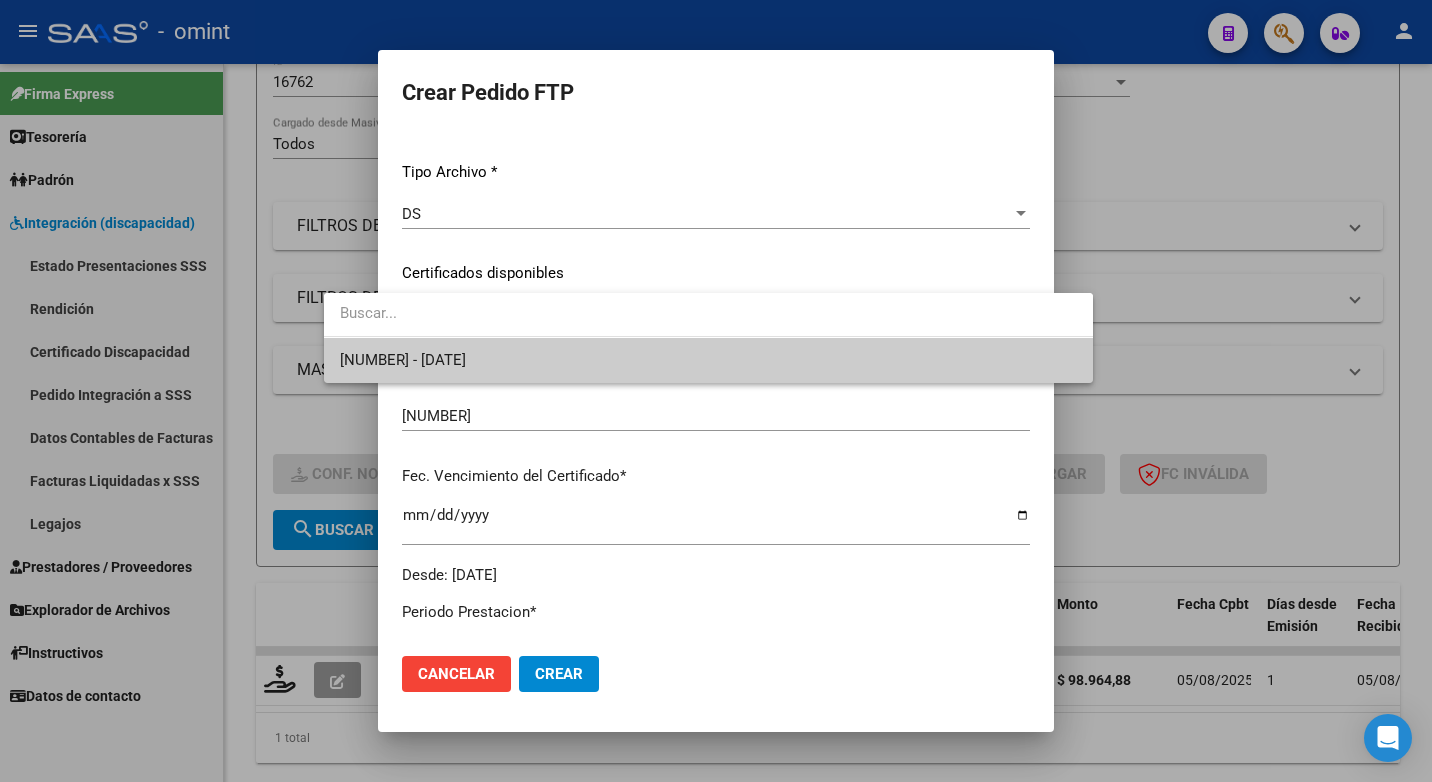 click on "8696823925 - 2027-01-20" at bounding box center (708, 360) 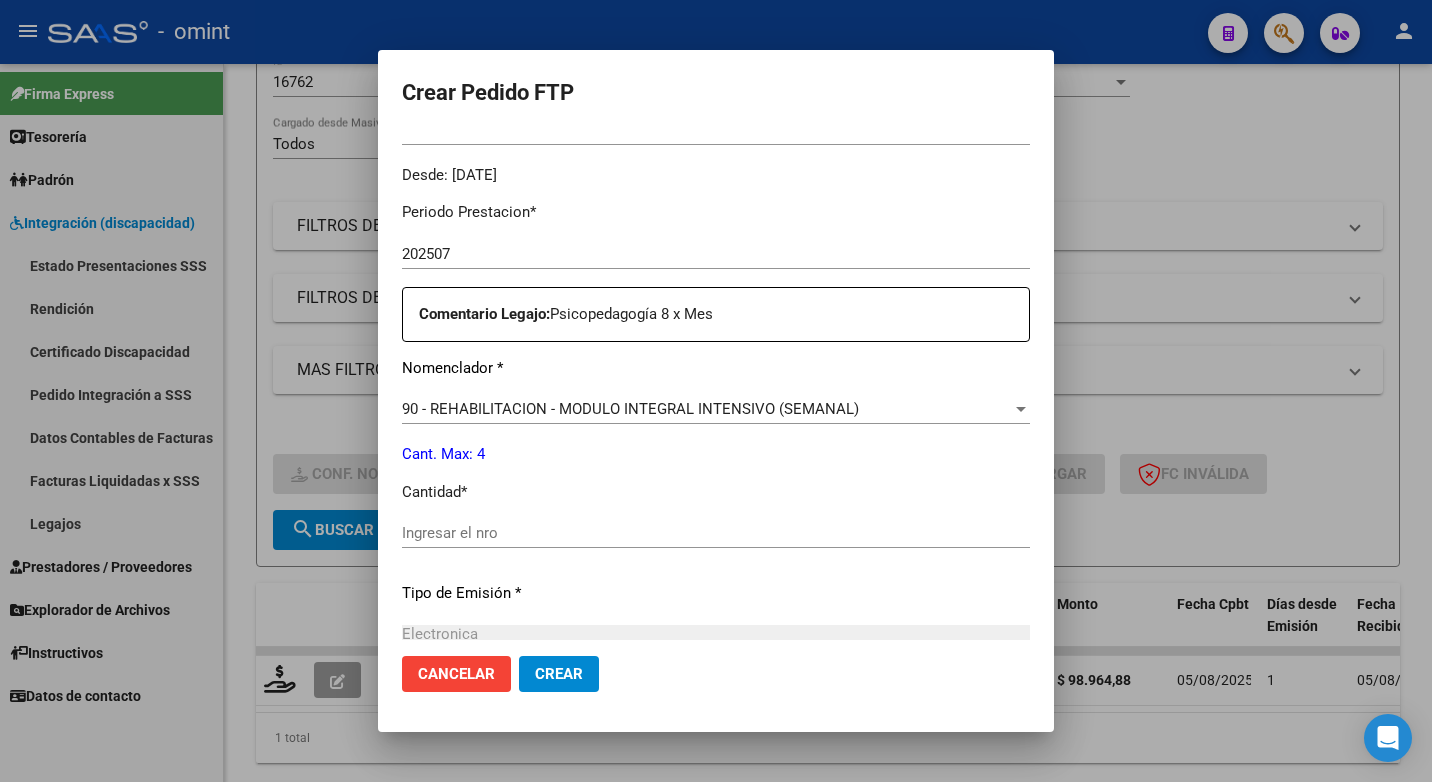 scroll, scrollTop: 700, scrollLeft: 0, axis: vertical 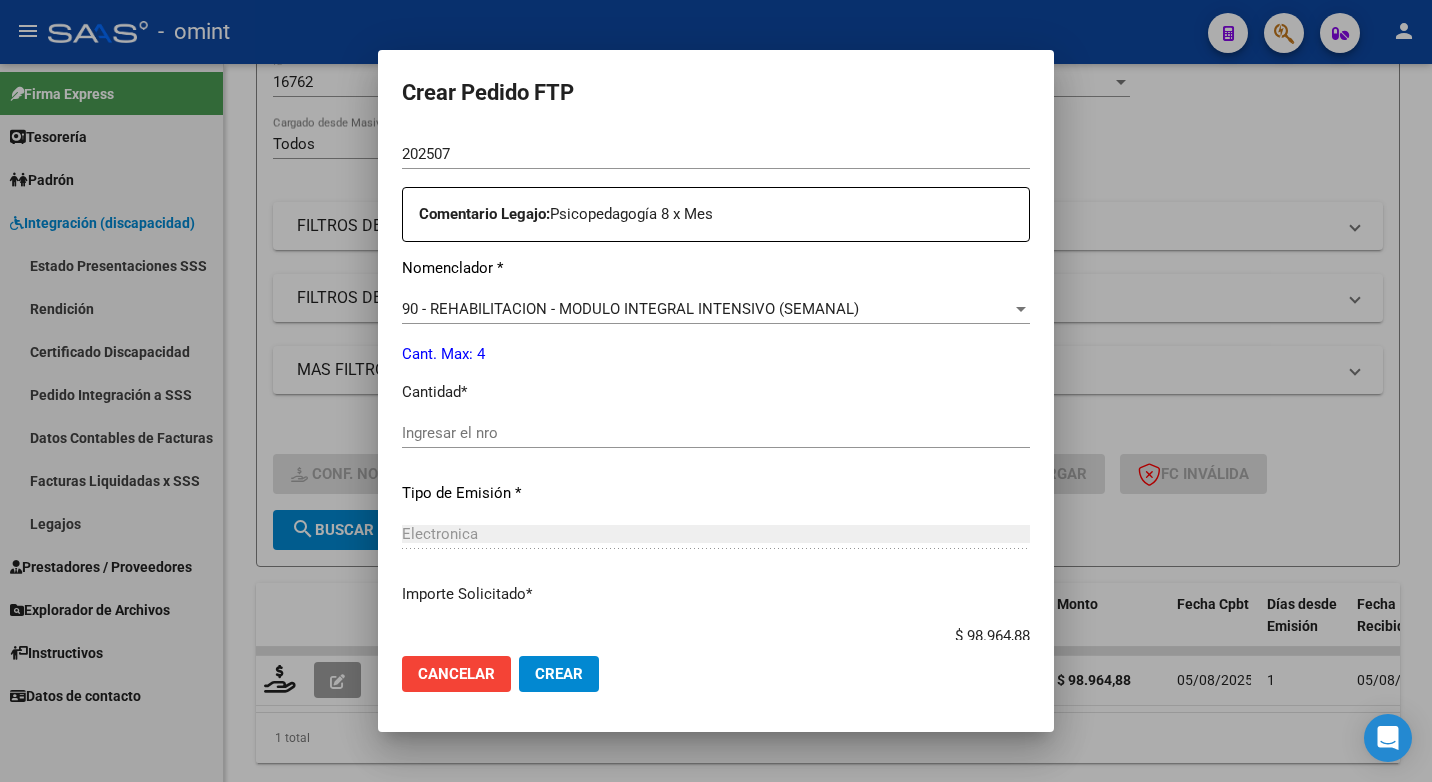 click on "Ingresar el nro" at bounding box center (716, 433) 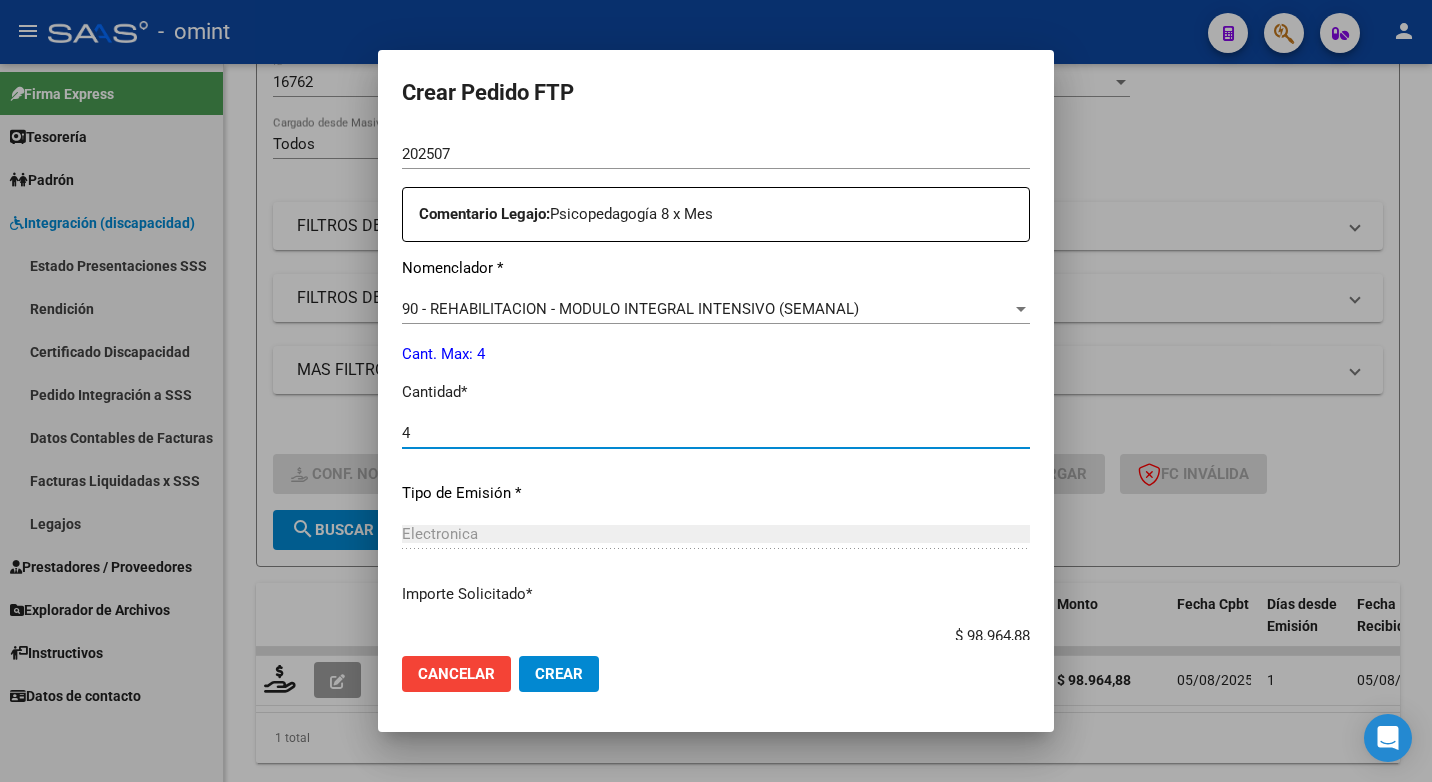 type on "4" 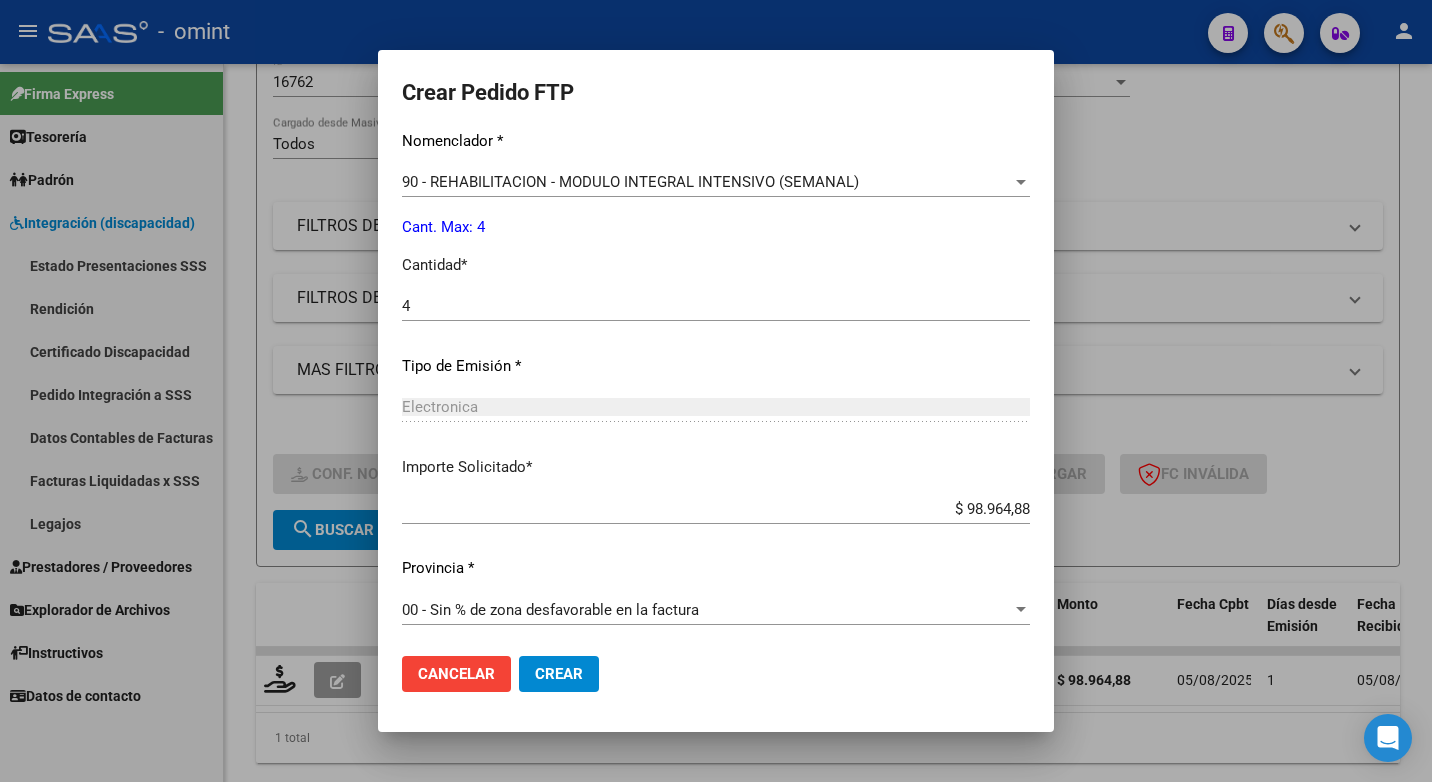 scroll, scrollTop: 831, scrollLeft: 0, axis: vertical 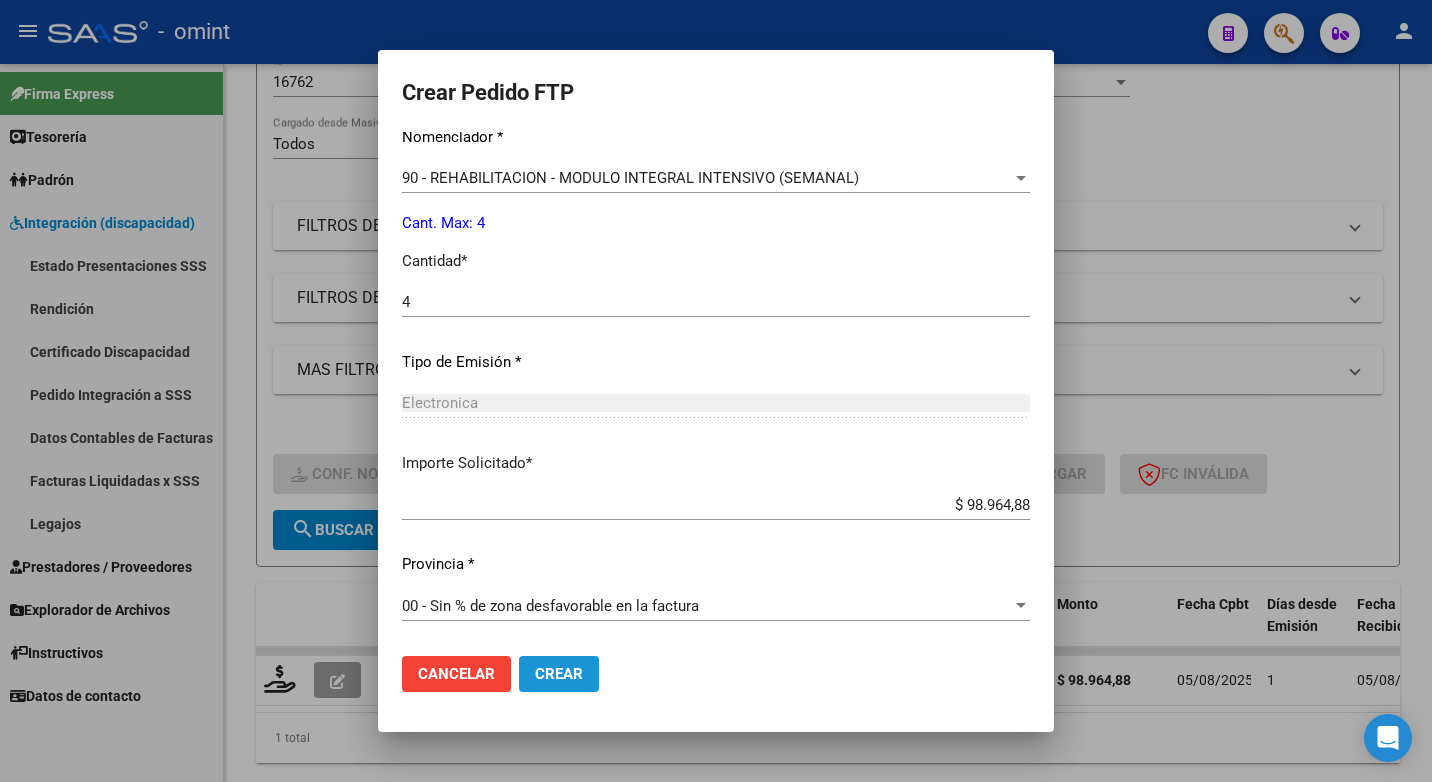 click on "Crear" 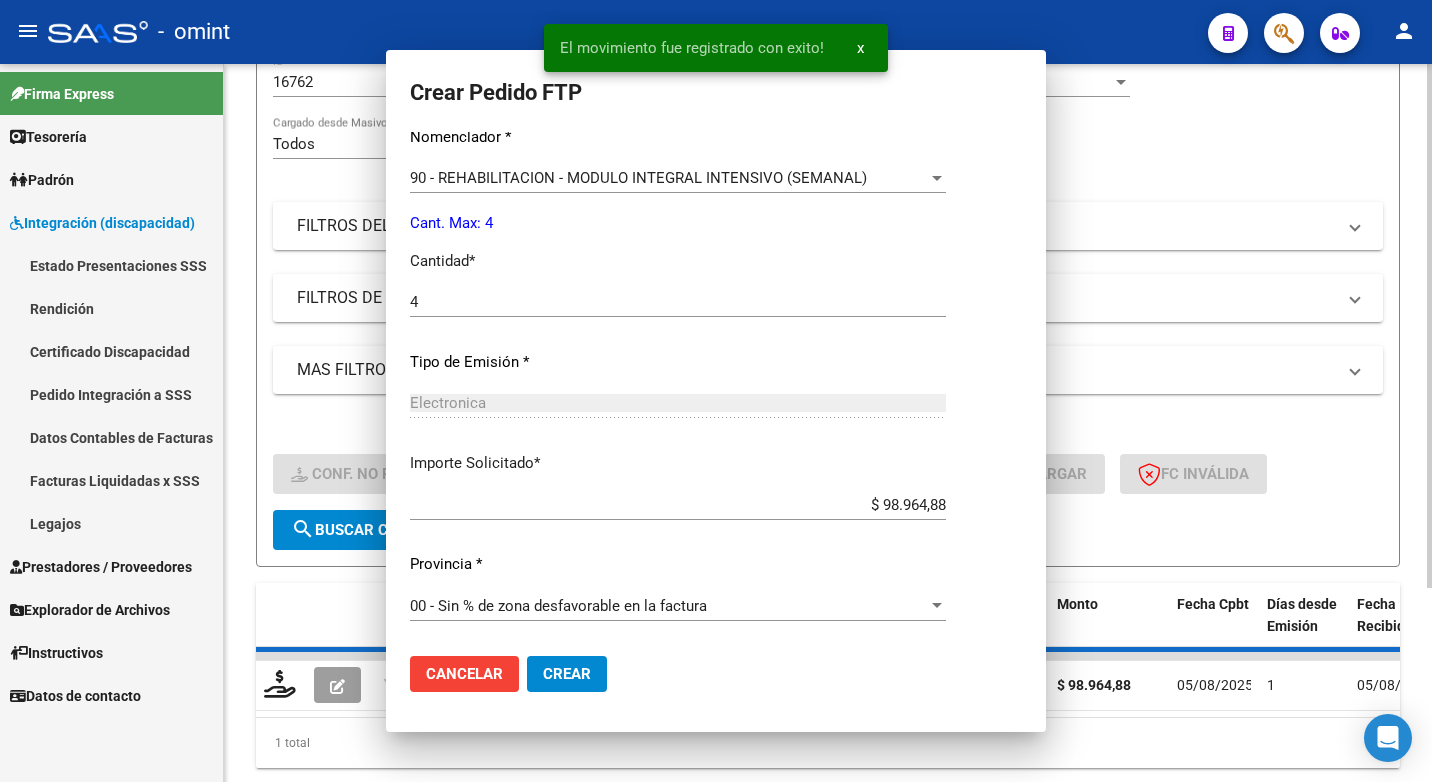 scroll, scrollTop: 0, scrollLeft: 0, axis: both 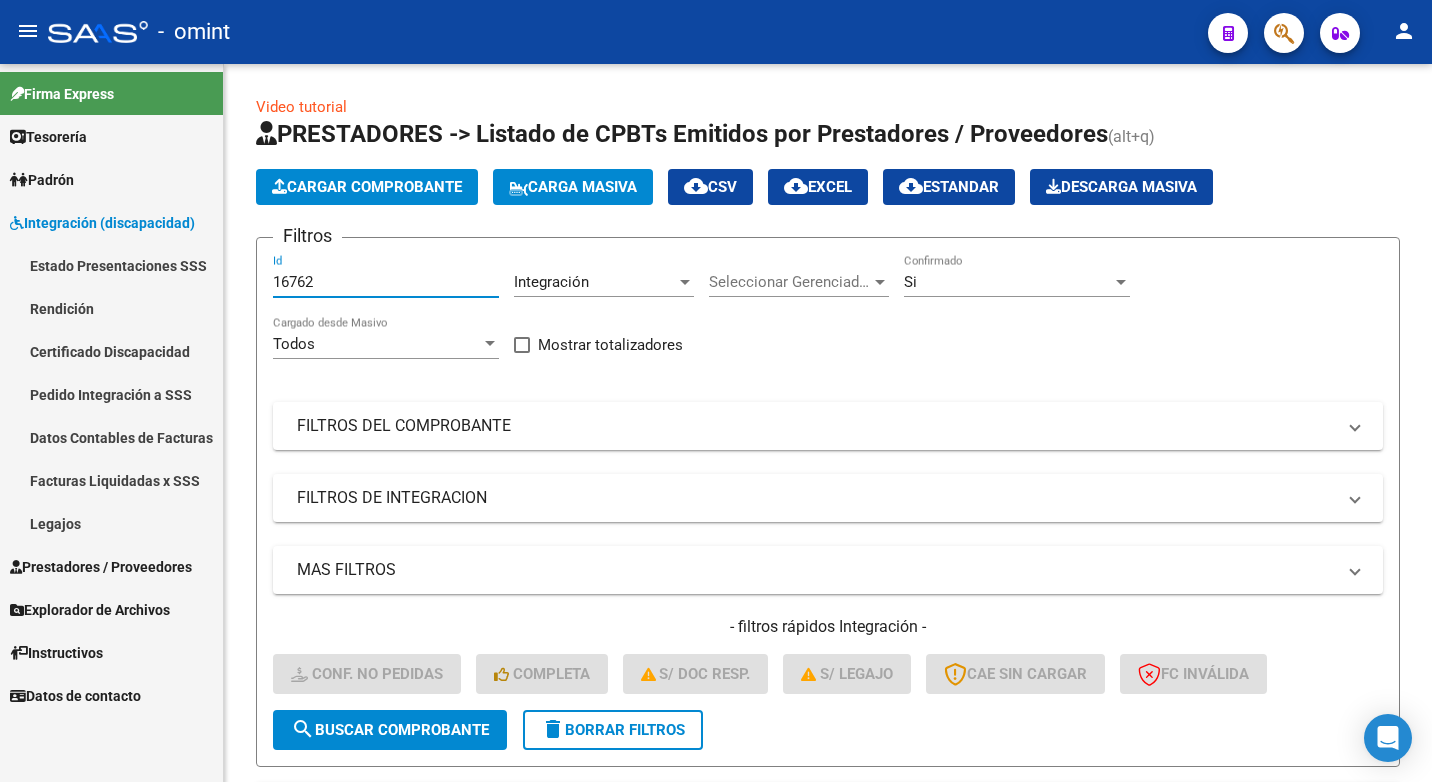drag, startPoint x: 340, startPoint y: 276, endPoint x: 172, endPoint y: 256, distance: 169.1863 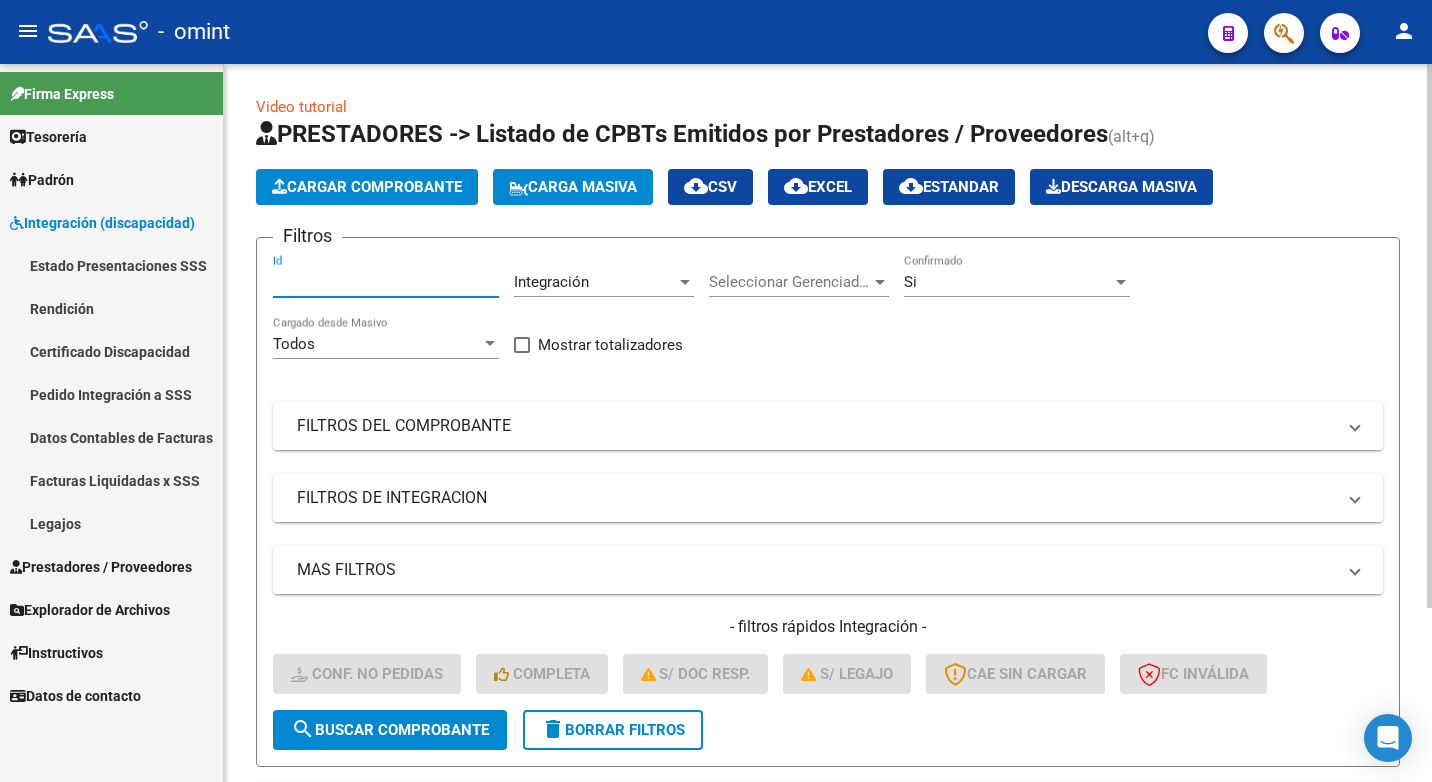paste on "15204" 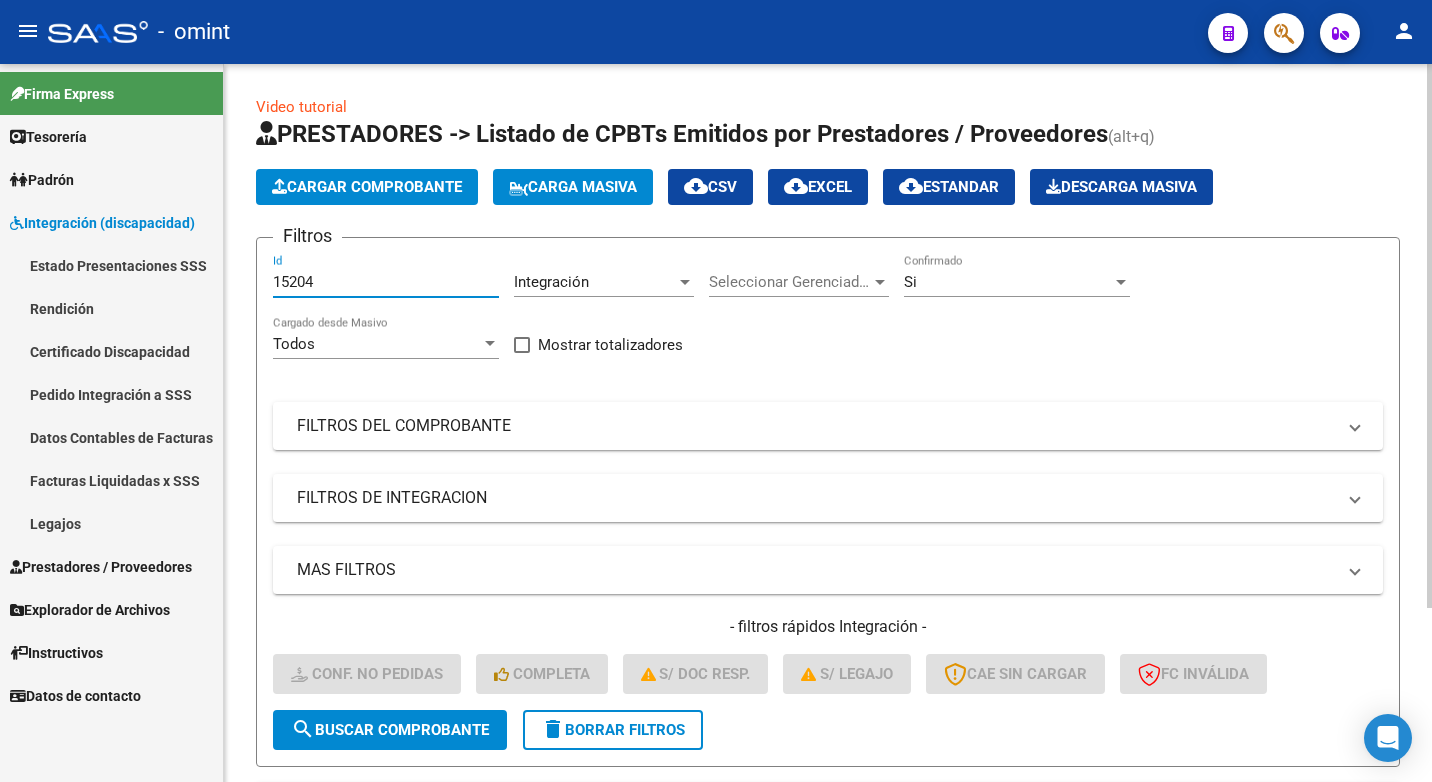 type on "15204" 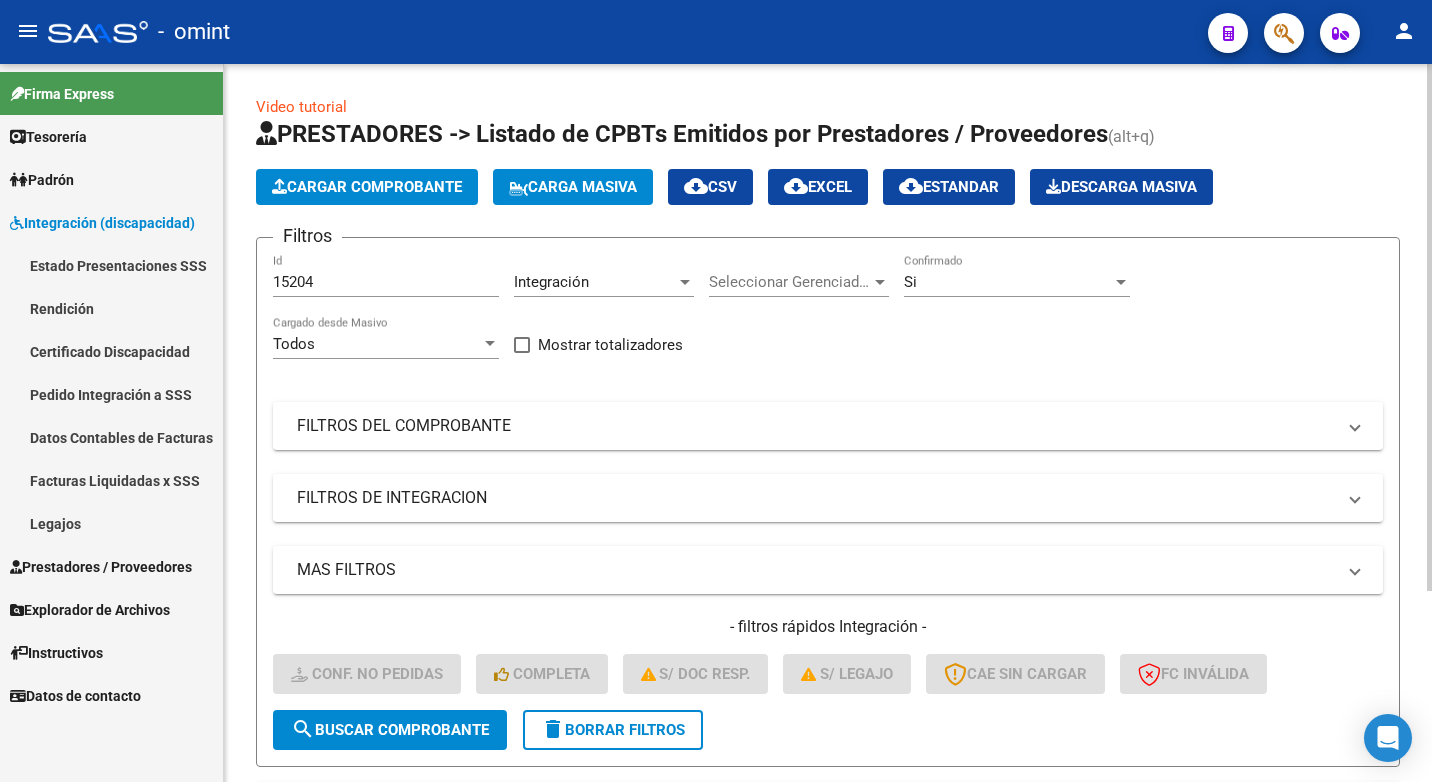 scroll, scrollTop: 260, scrollLeft: 0, axis: vertical 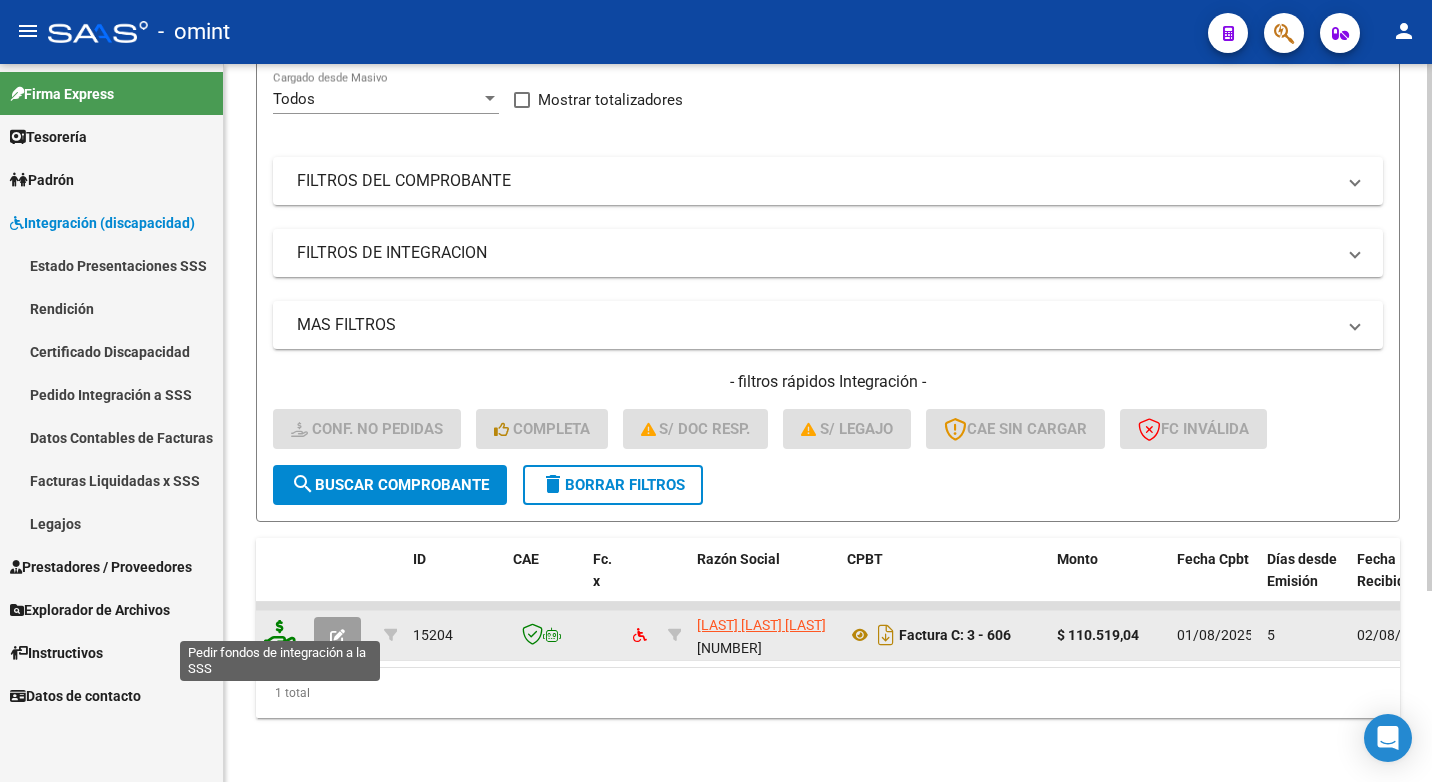 click 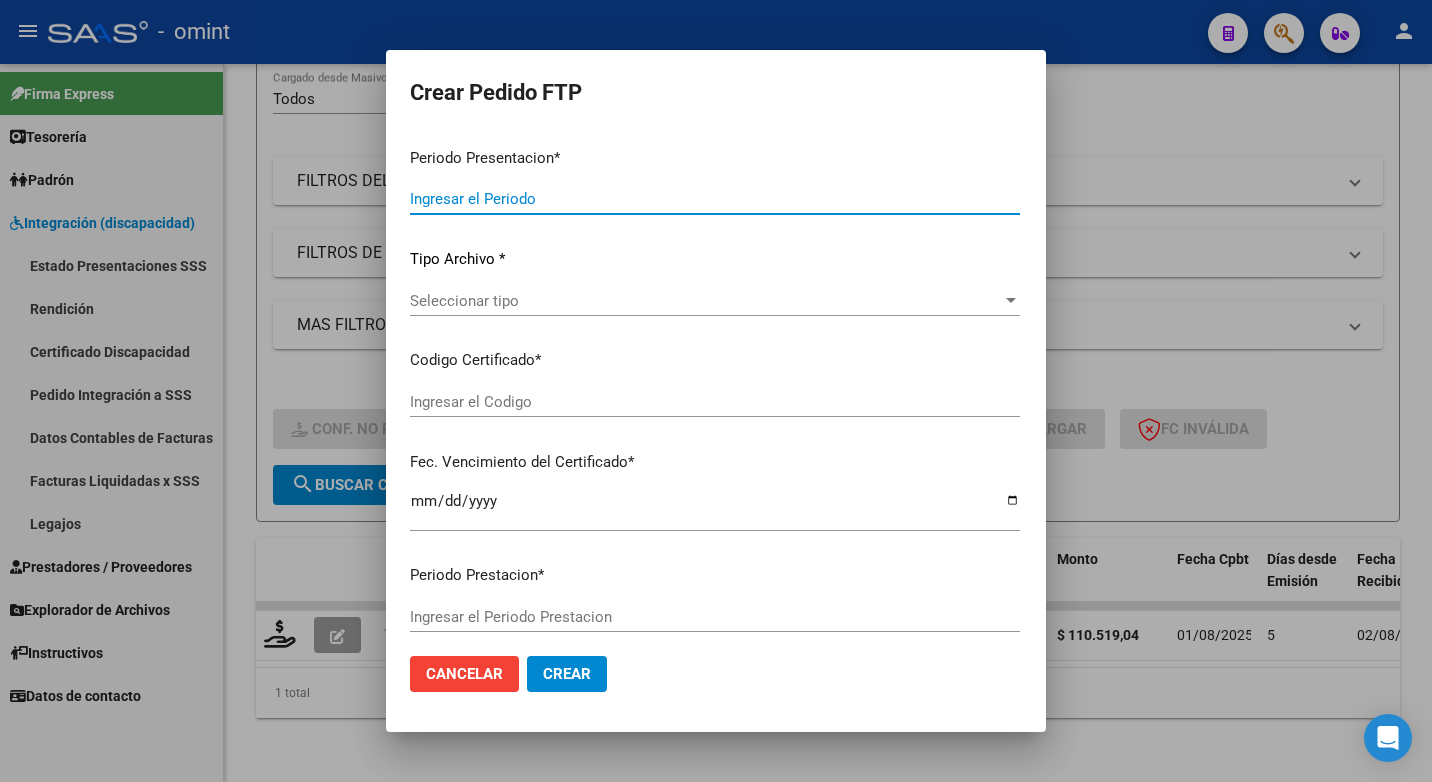 type on "202507" 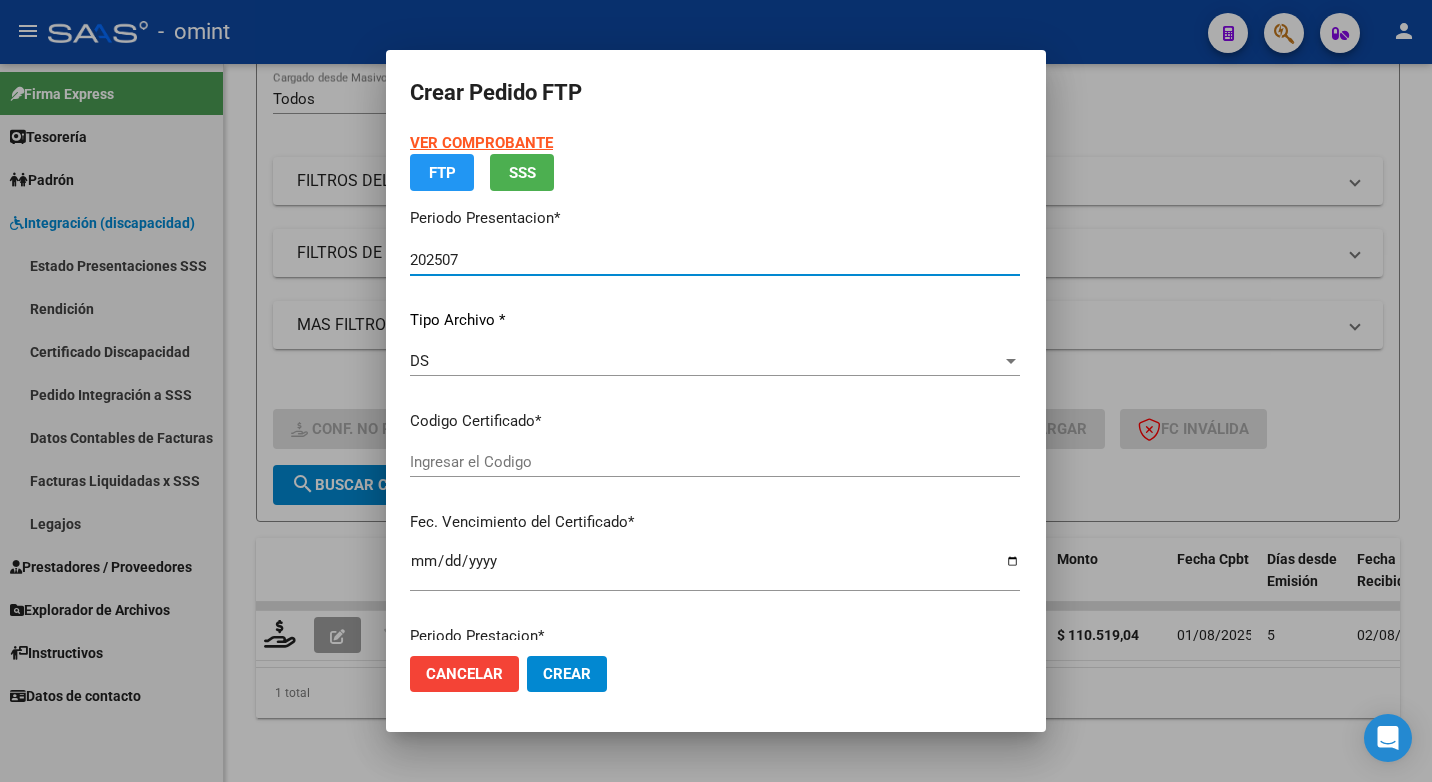 type on "8696823925" 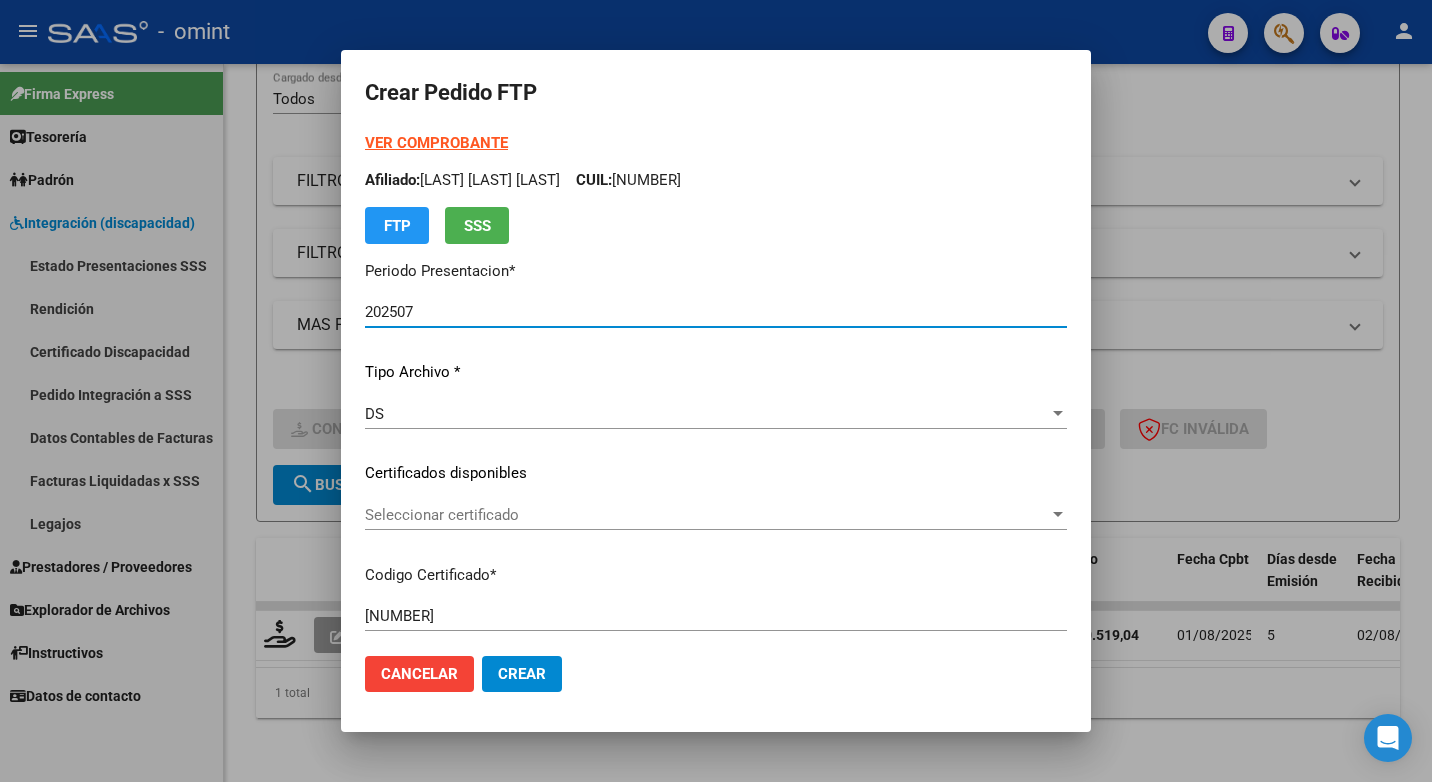 scroll, scrollTop: 100, scrollLeft: 0, axis: vertical 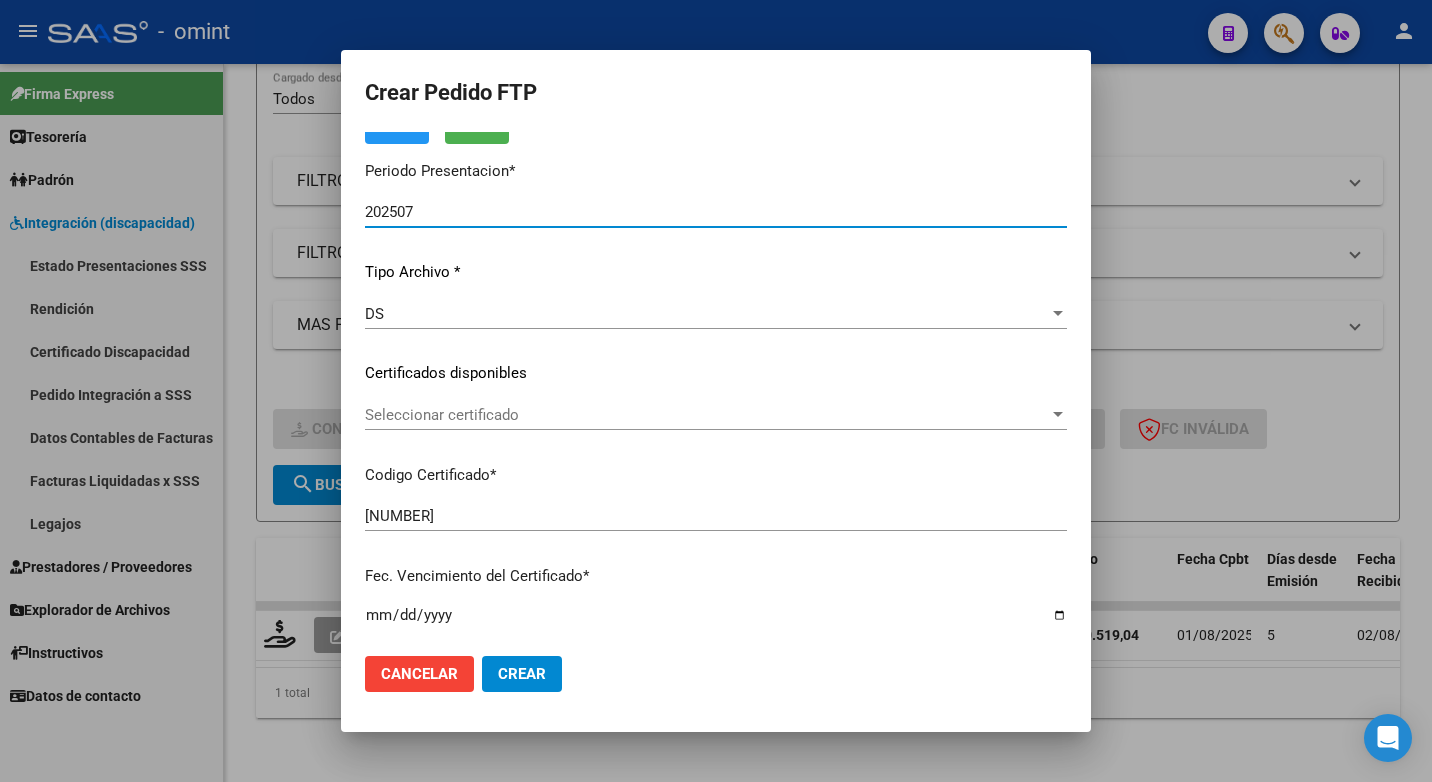 click at bounding box center (1058, 415) 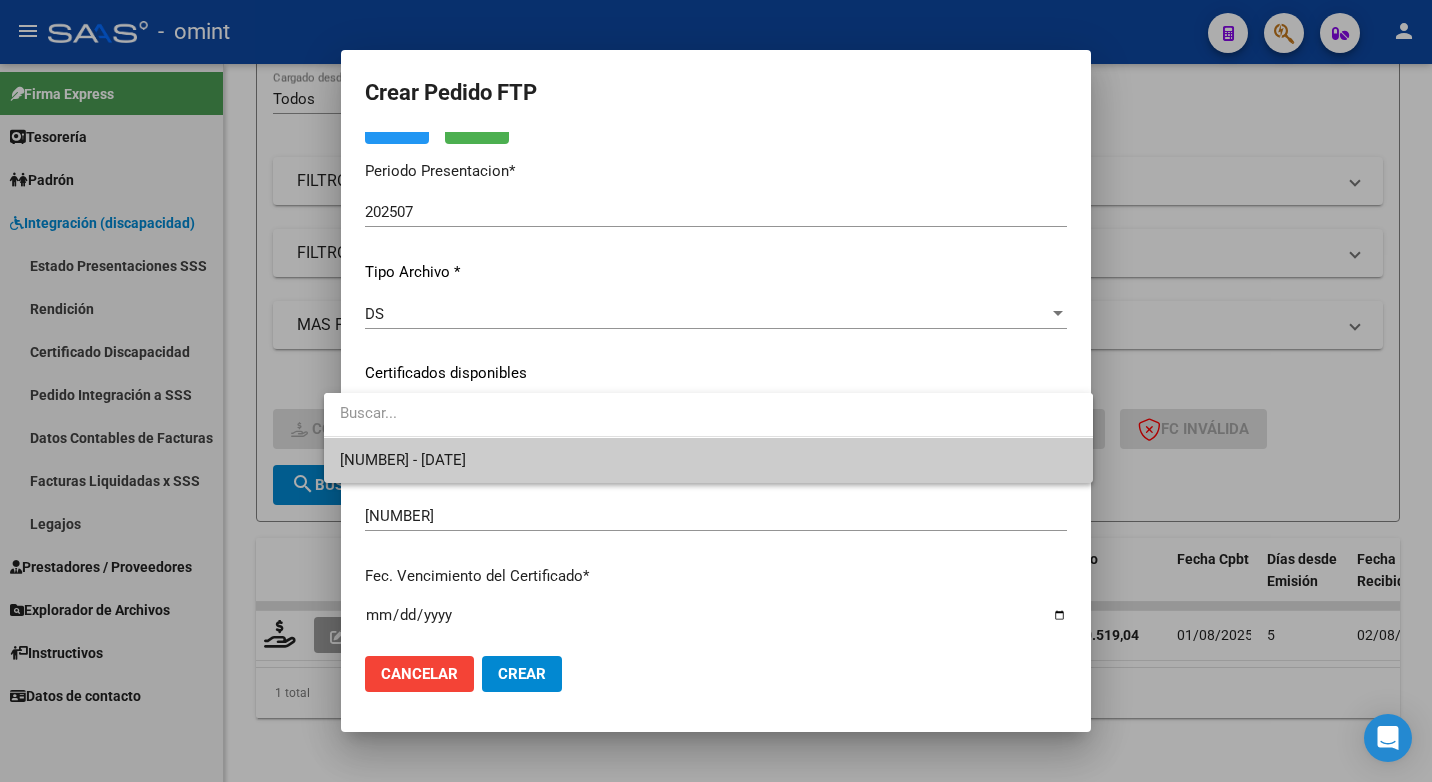 click on "8696823925 - 2027-01-20" at bounding box center [708, 460] 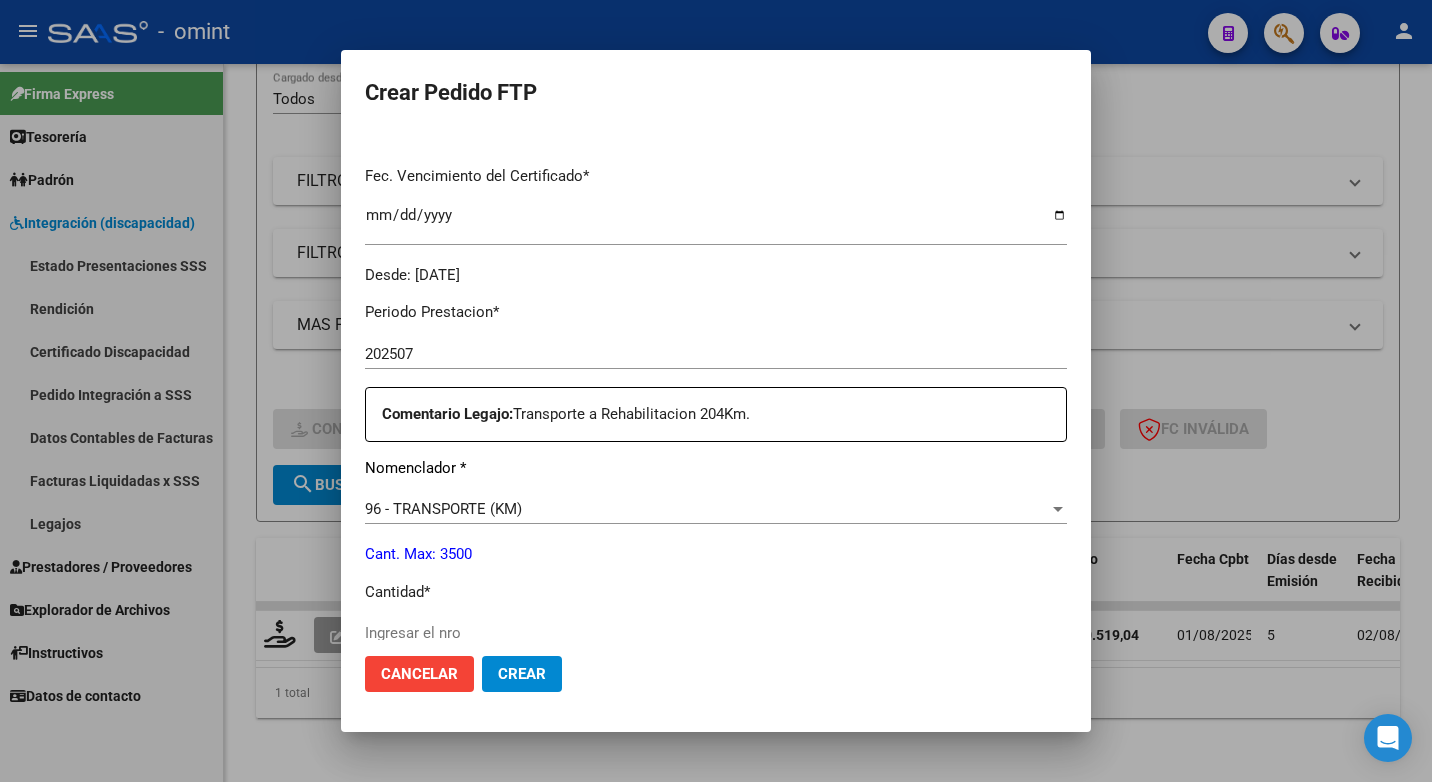 scroll, scrollTop: 600, scrollLeft: 0, axis: vertical 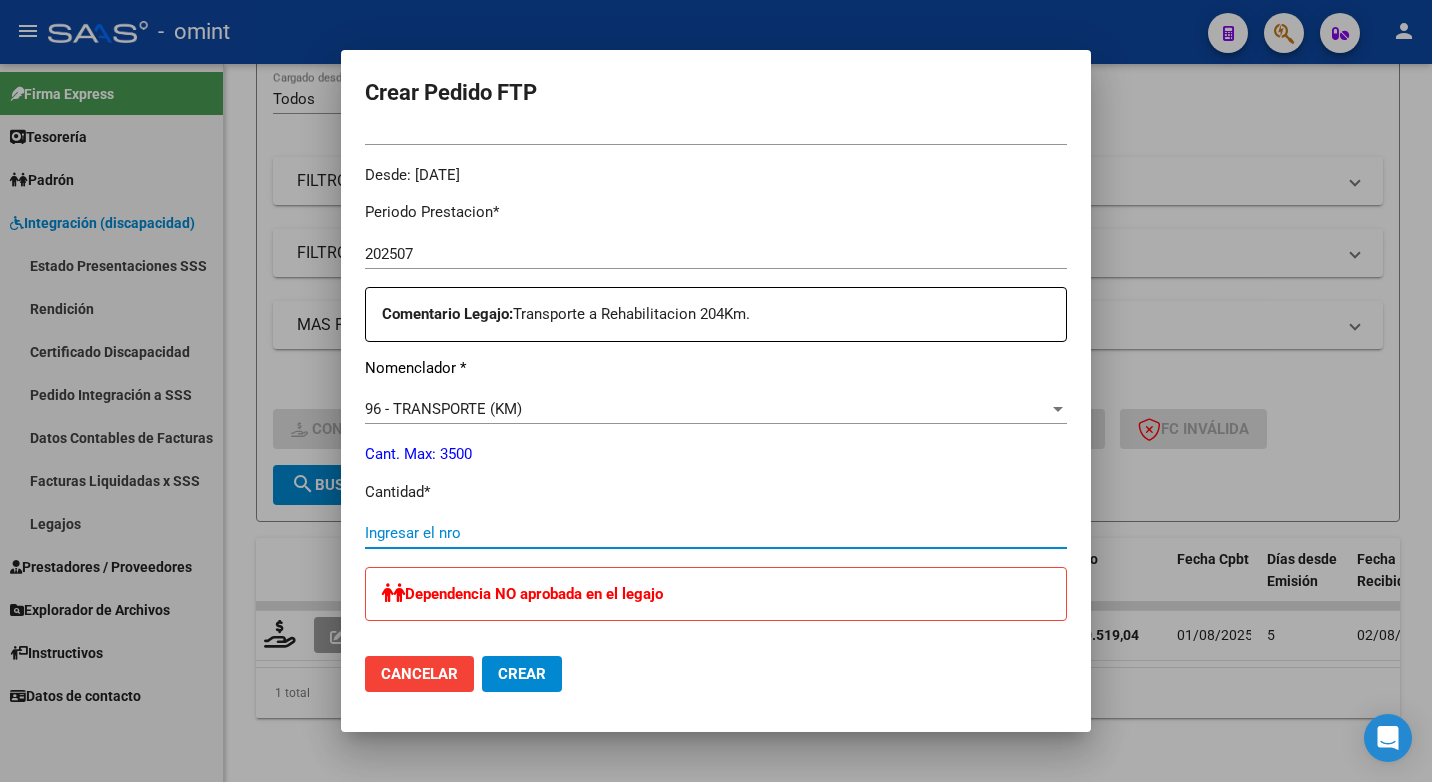 click on "Ingresar el nro" at bounding box center (716, 533) 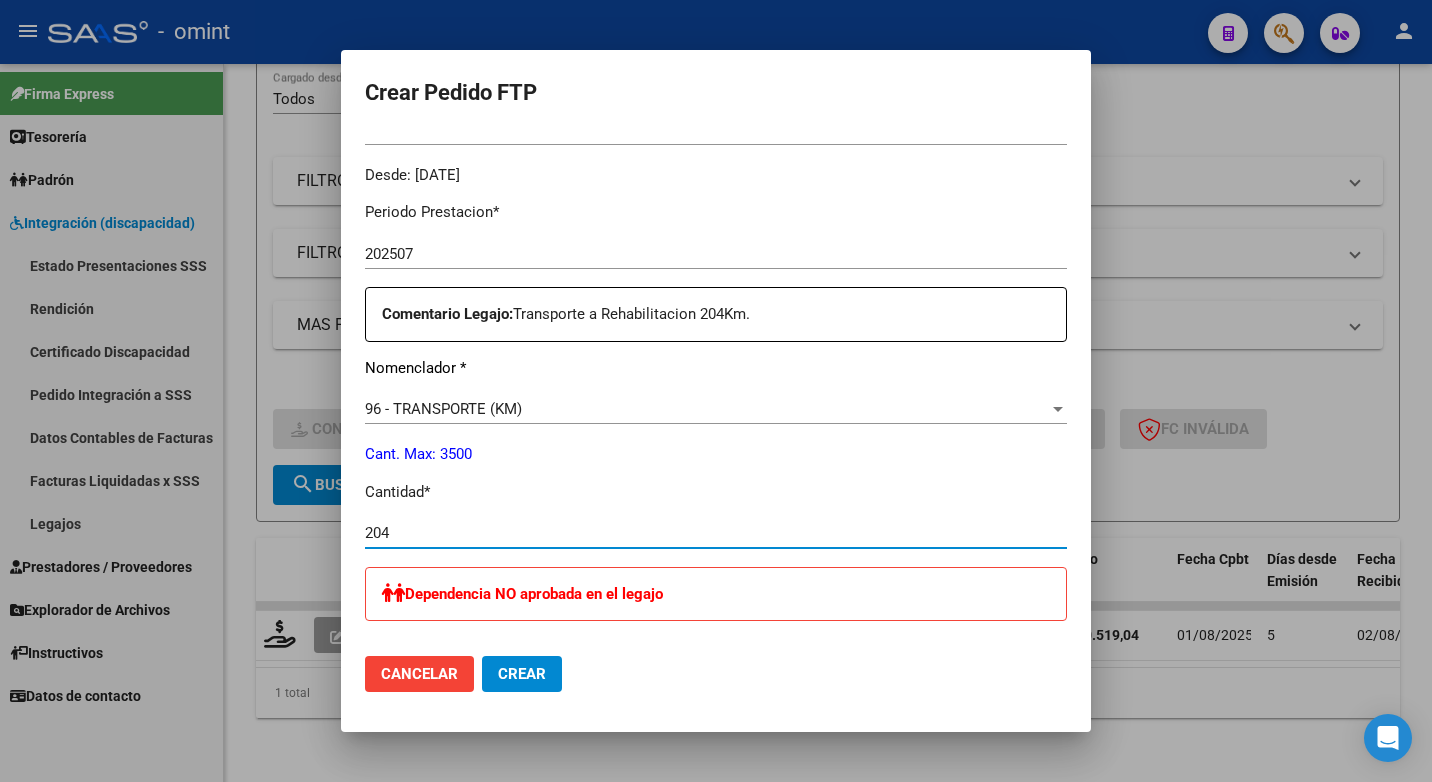 type on "204" 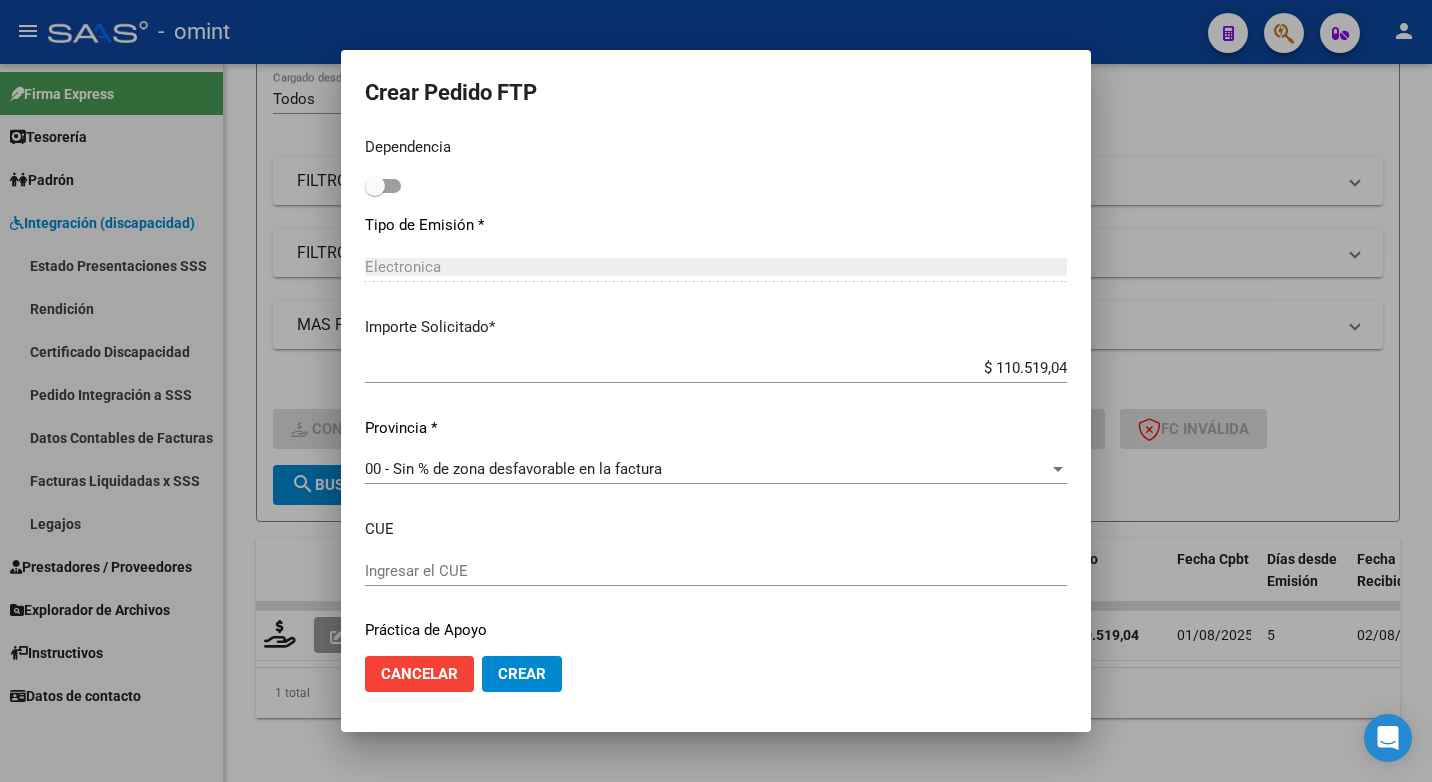 scroll, scrollTop: 1166, scrollLeft: 0, axis: vertical 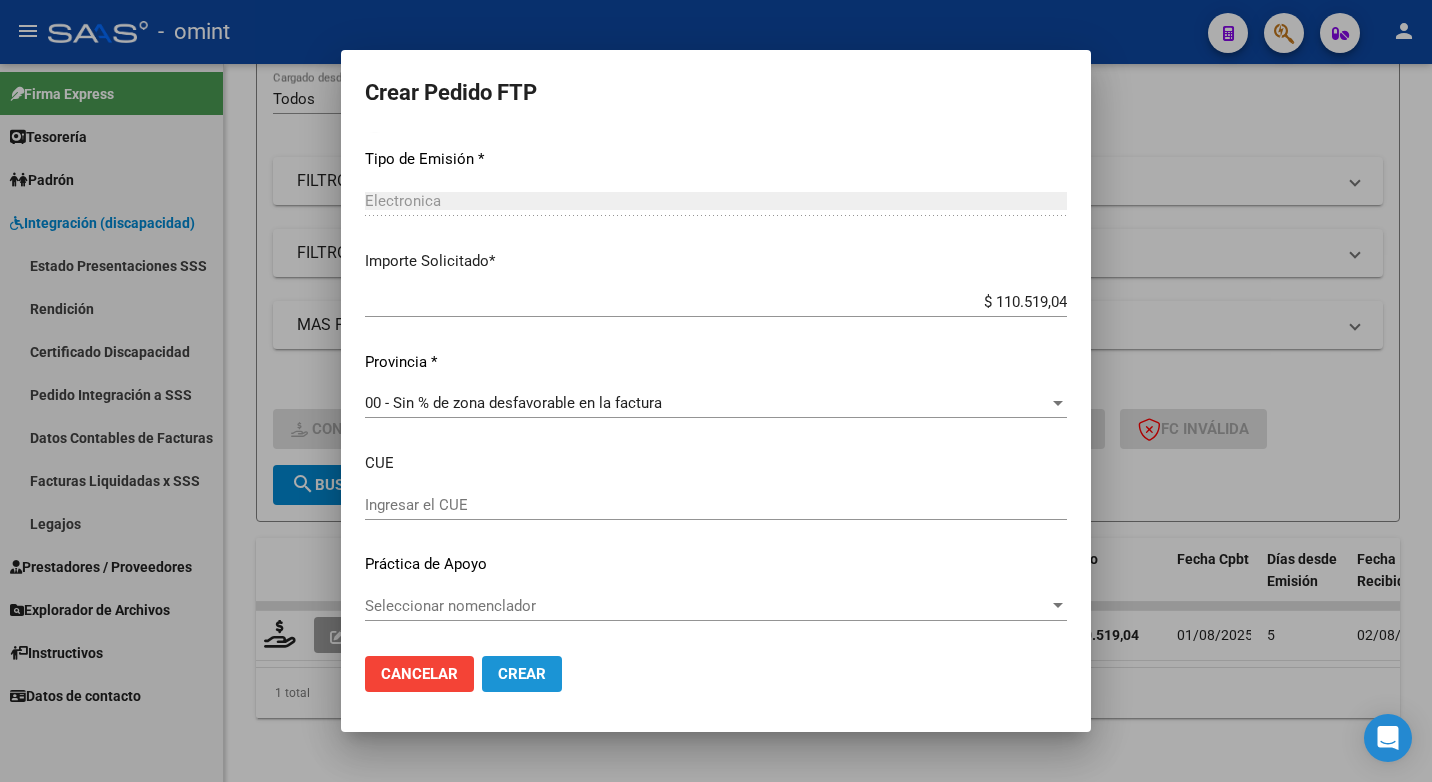 click on "Crear" 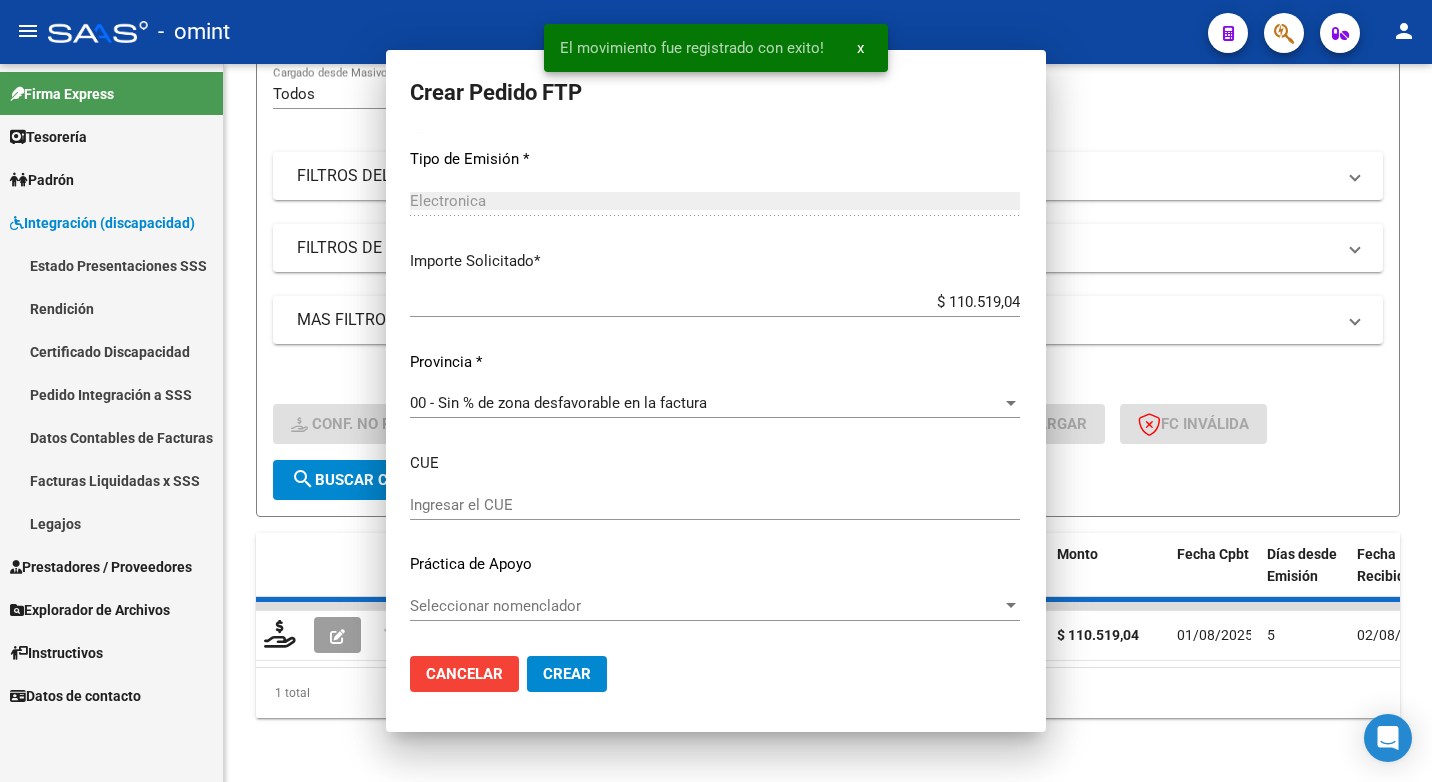 scroll, scrollTop: 0, scrollLeft: 0, axis: both 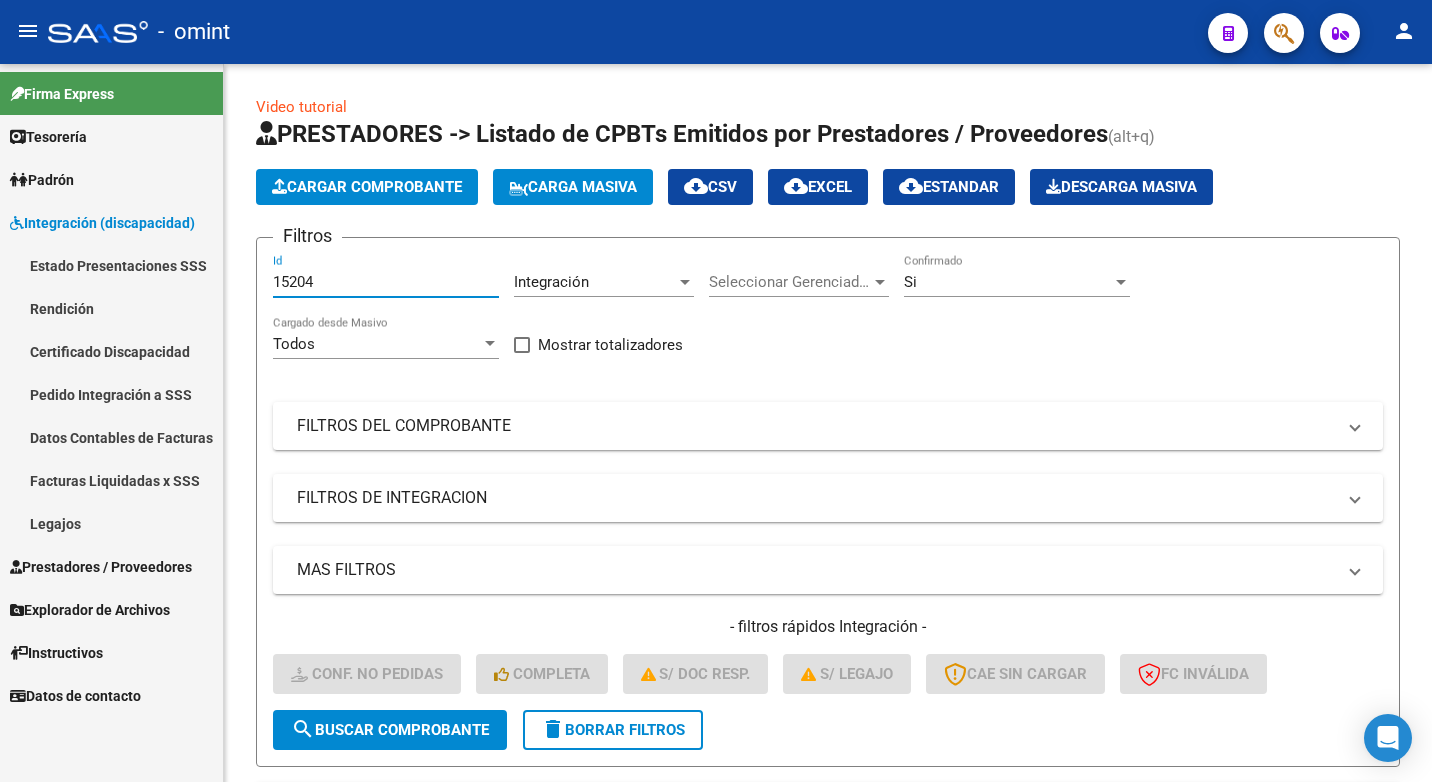 drag, startPoint x: 323, startPoint y: 279, endPoint x: 147, endPoint y: 243, distance: 179.64409 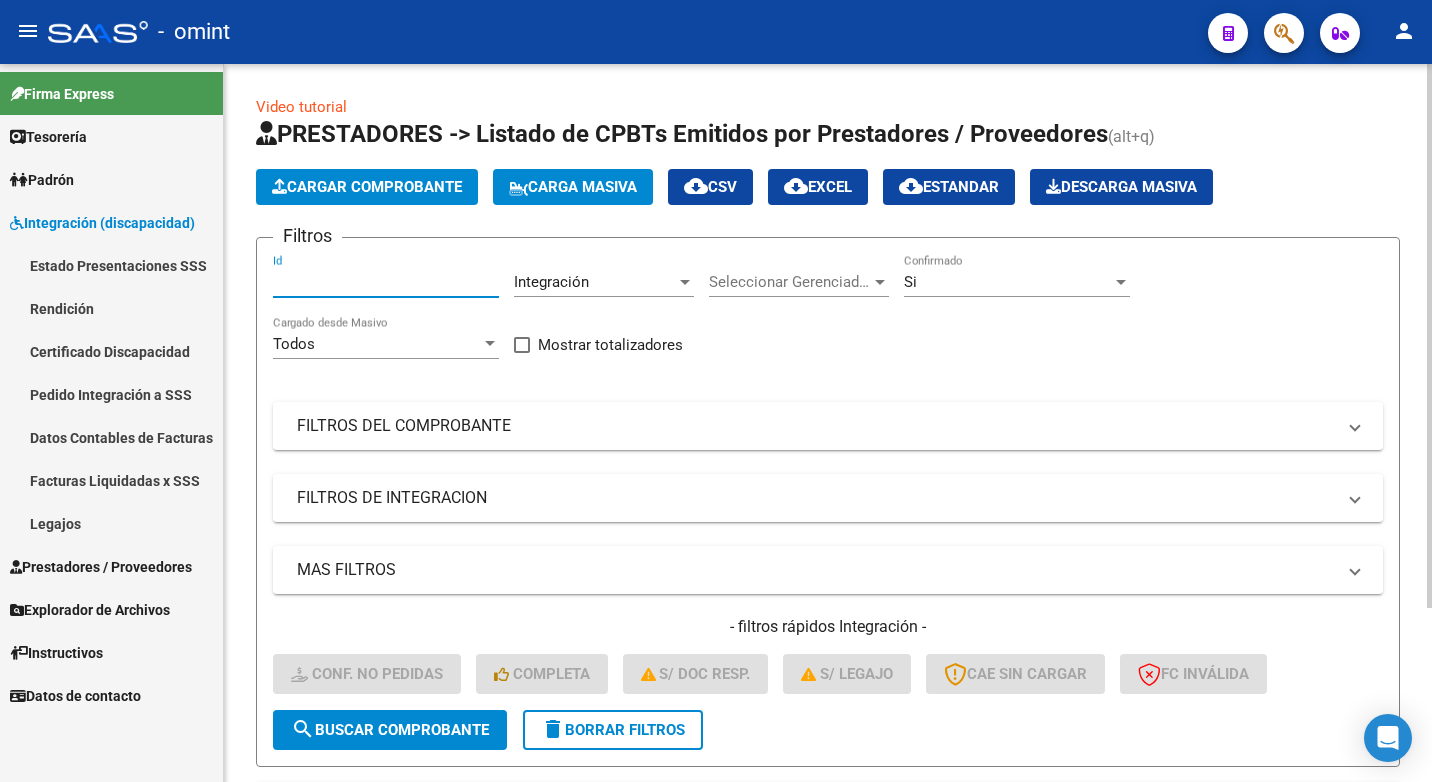 paste on "15317" 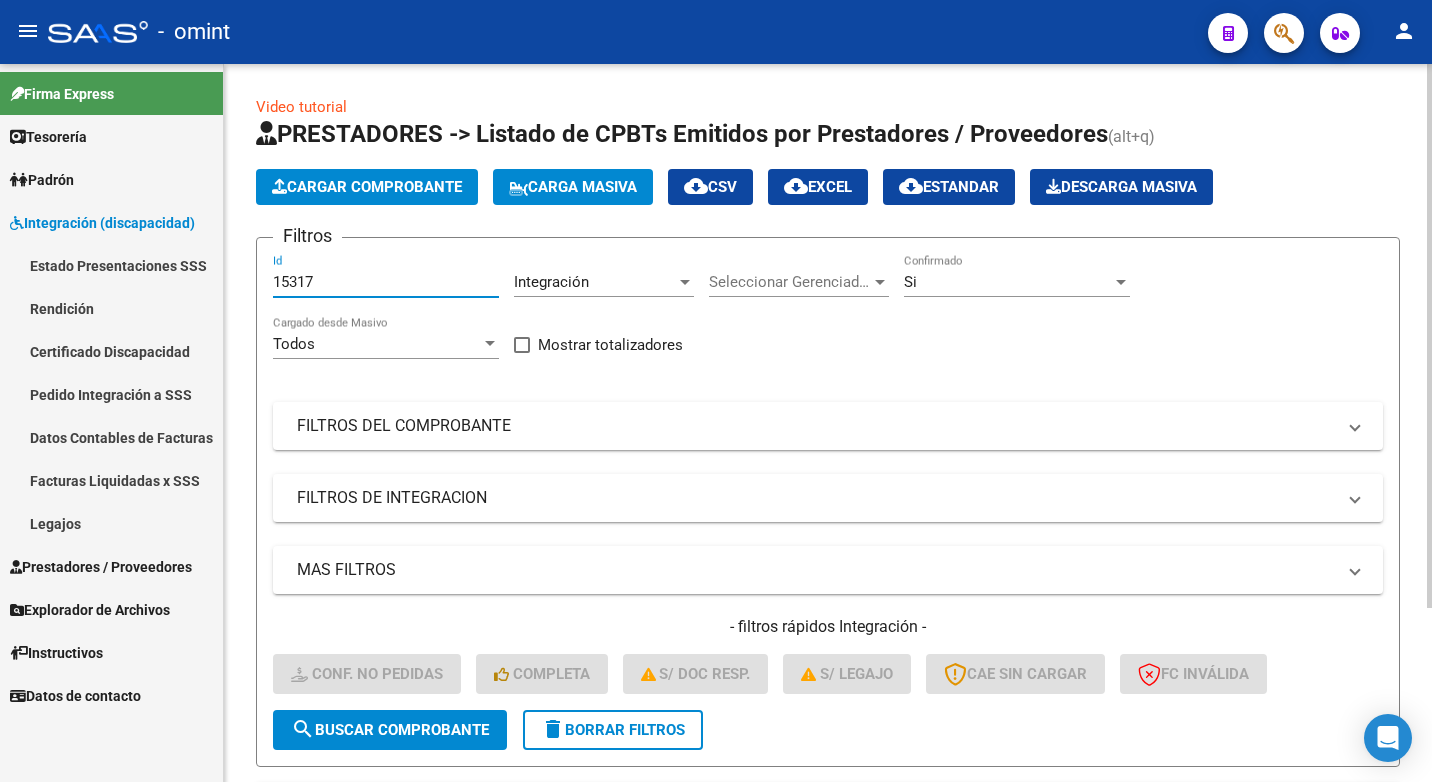 type on "15317" 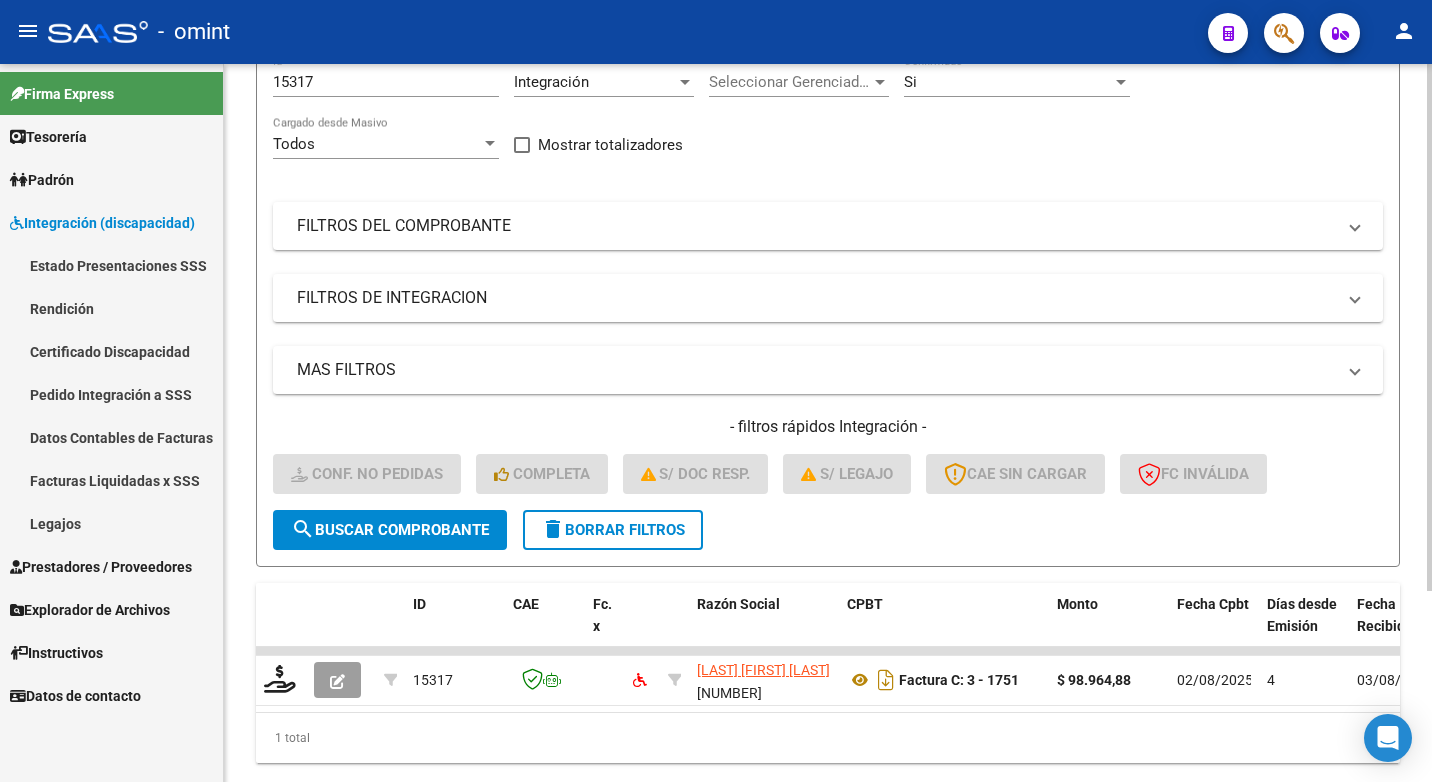 scroll, scrollTop: 260, scrollLeft: 0, axis: vertical 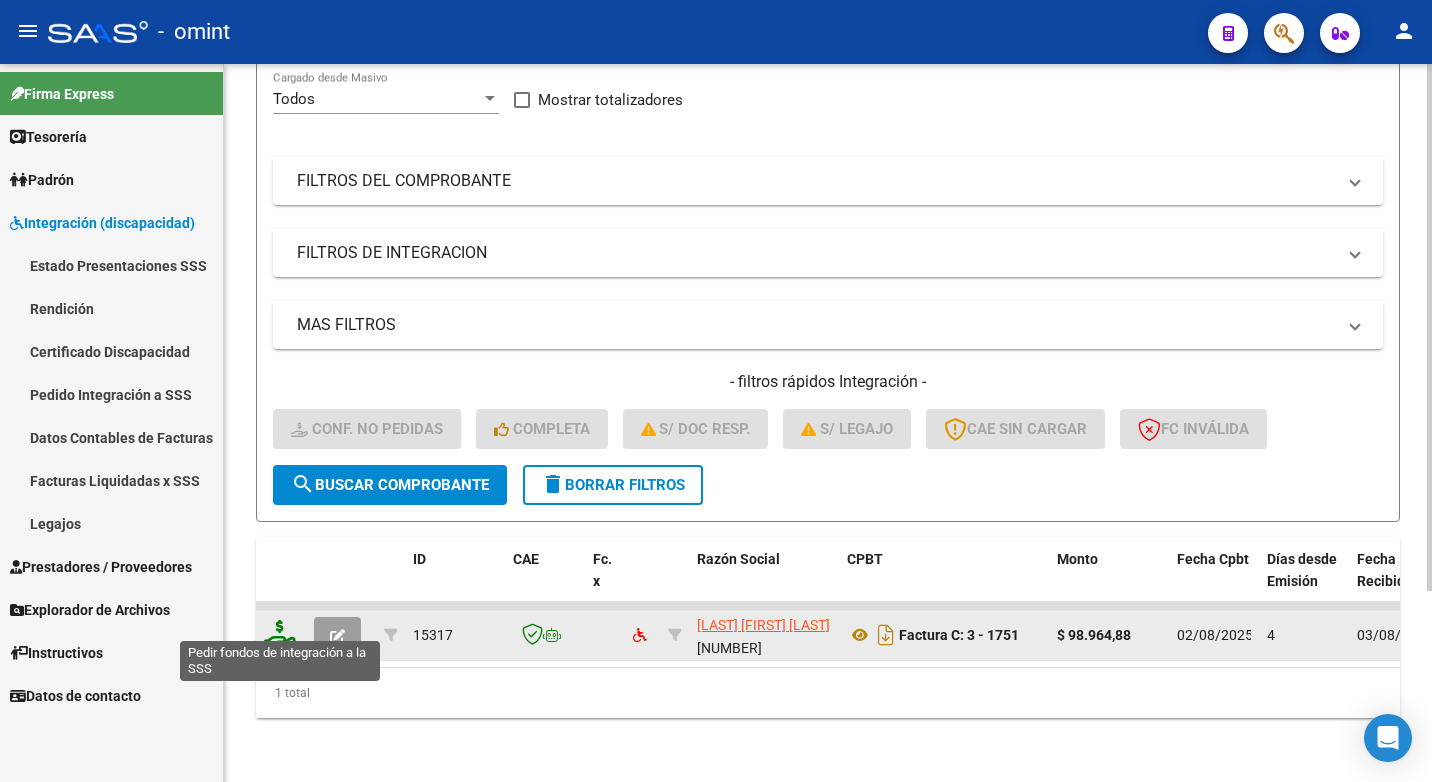 click 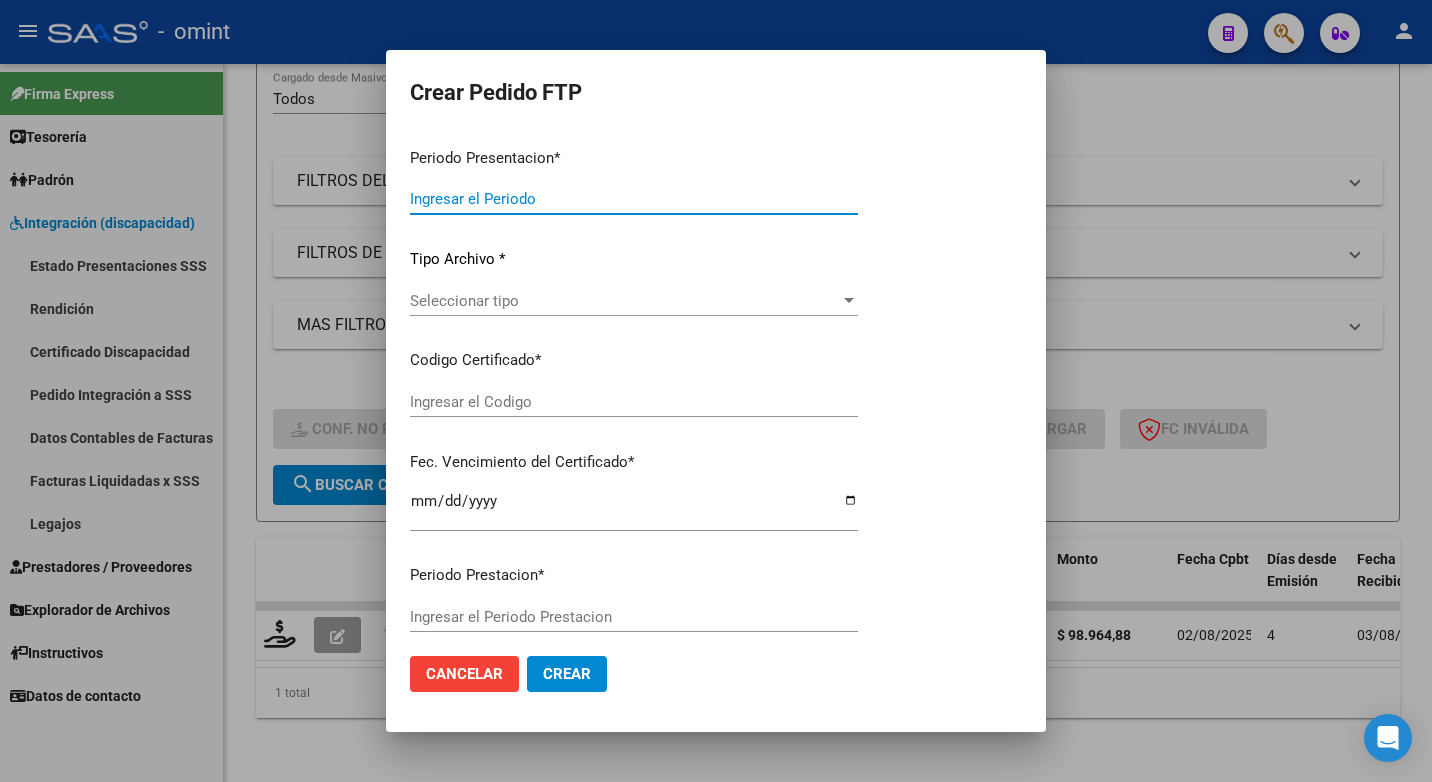 type on "202507" 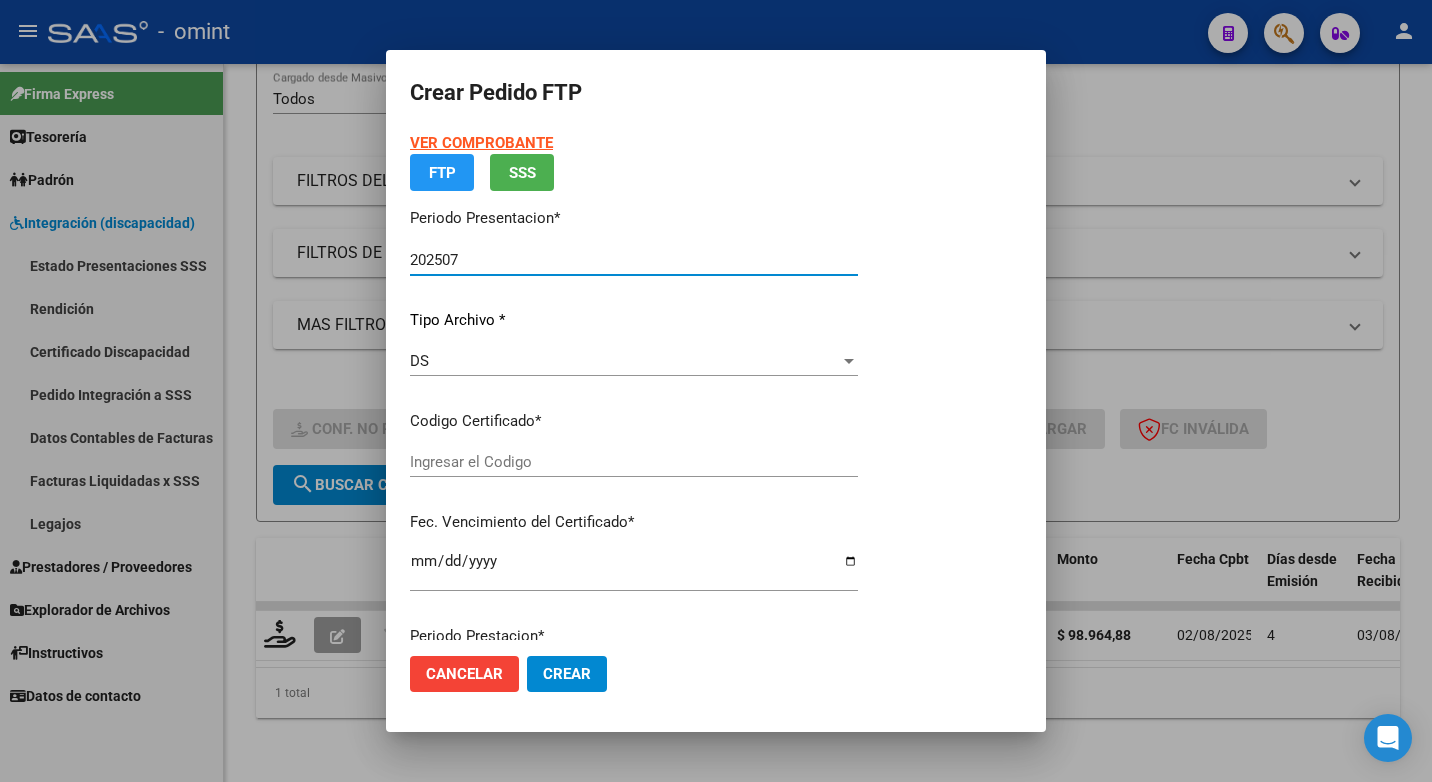 type on "61405611" 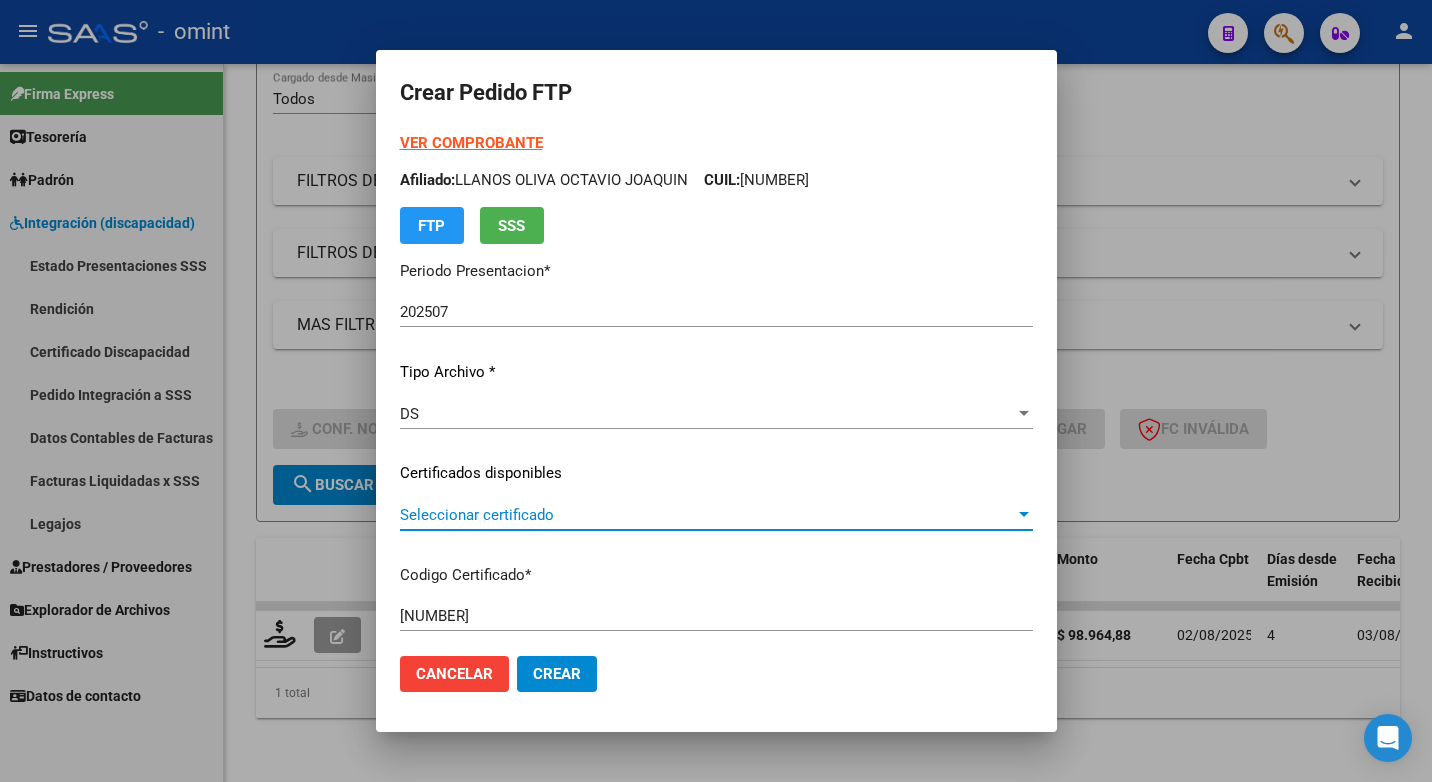 click at bounding box center (1024, 514) 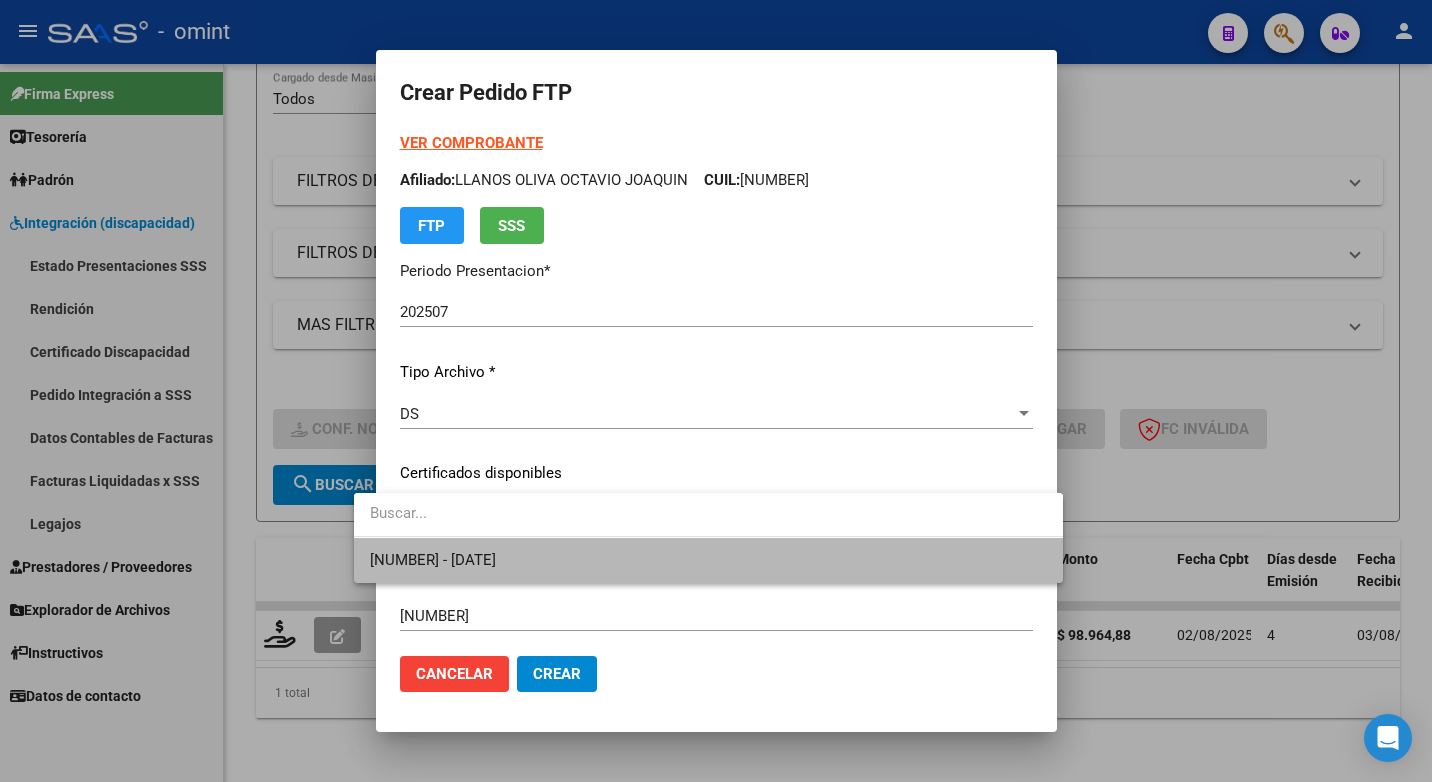 click on "61405611 - 2029-04-01" at bounding box center (708, 560) 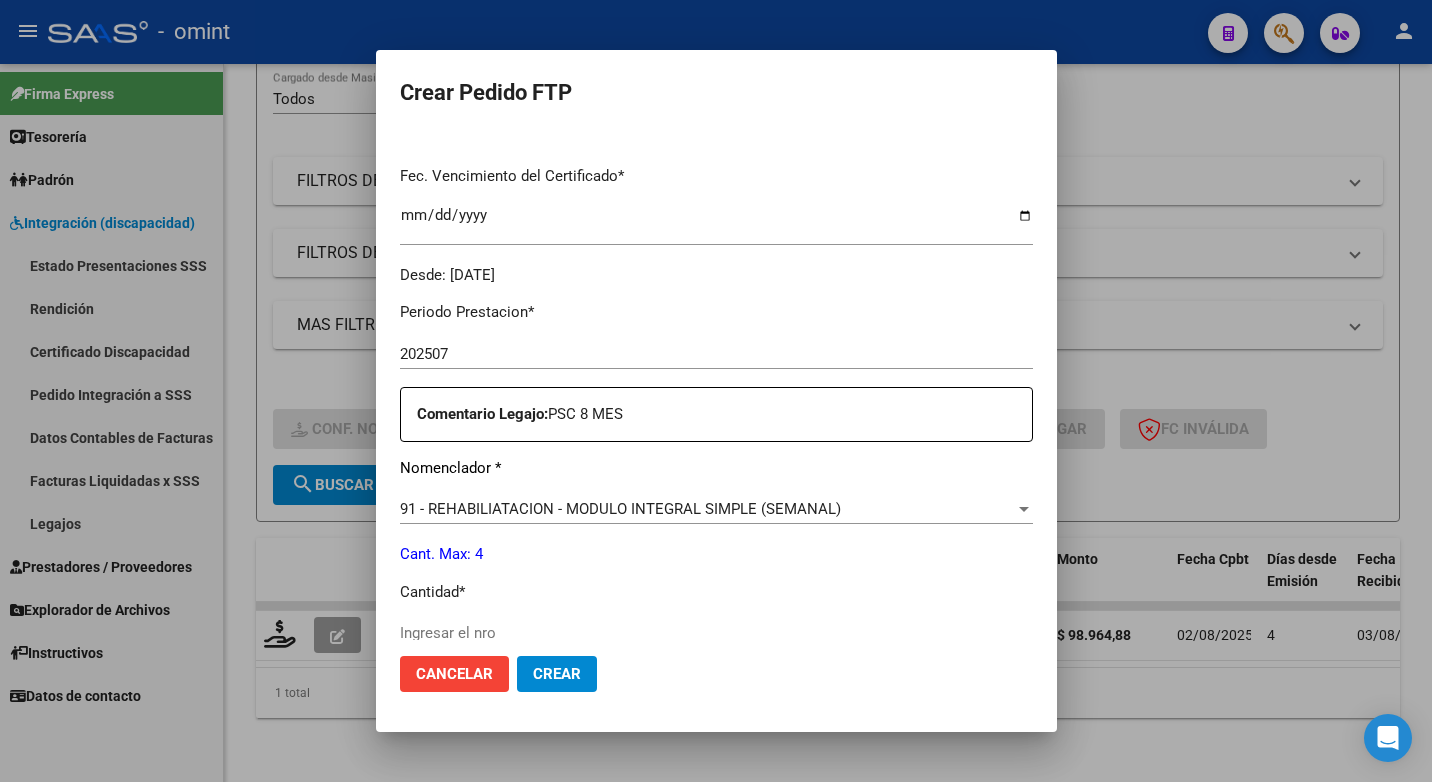 scroll, scrollTop: 600, scrollLeft: 0, axis: vertical 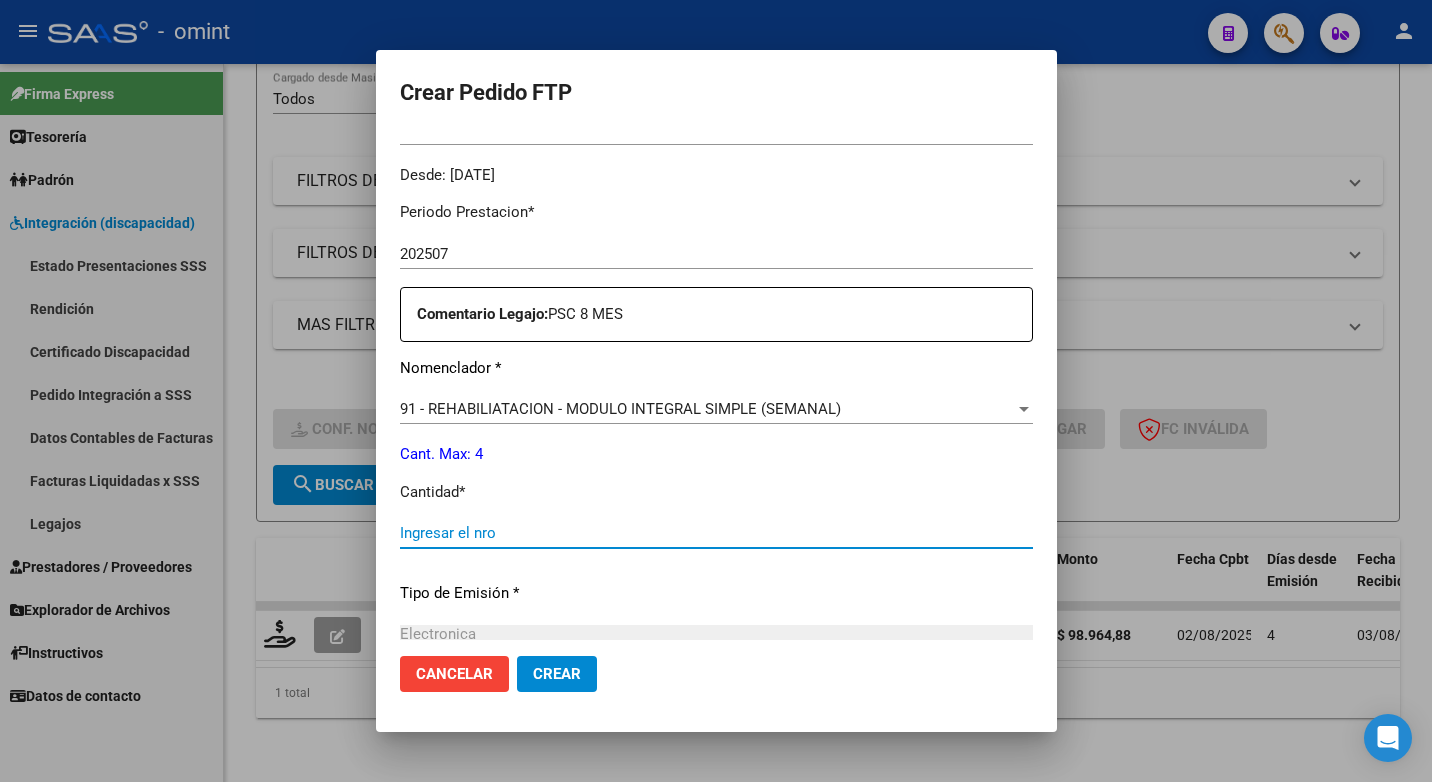 click on "Ingresar el nro" at bounding box center (716, 533) 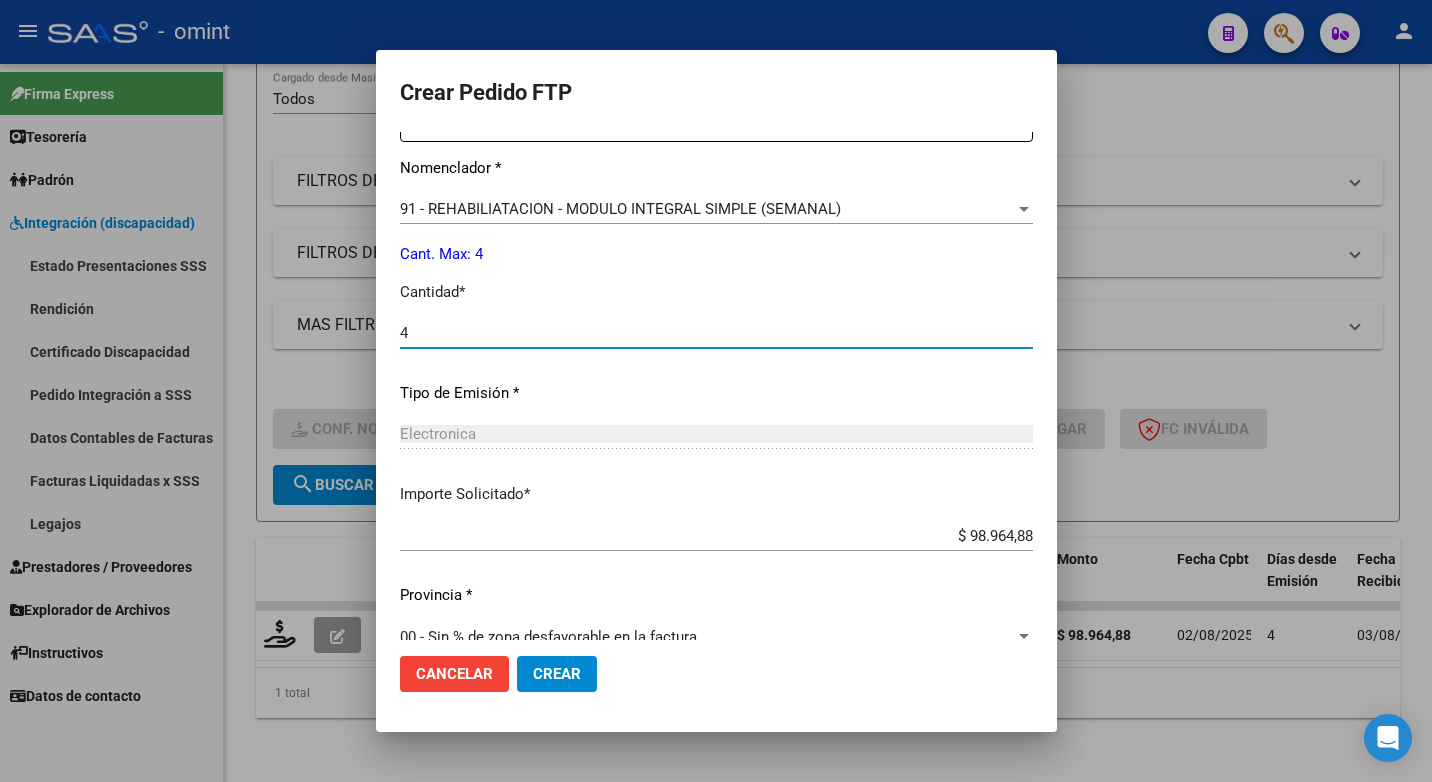scroll, scrollTop: 831, scrollLeft: 0, axis: vertical 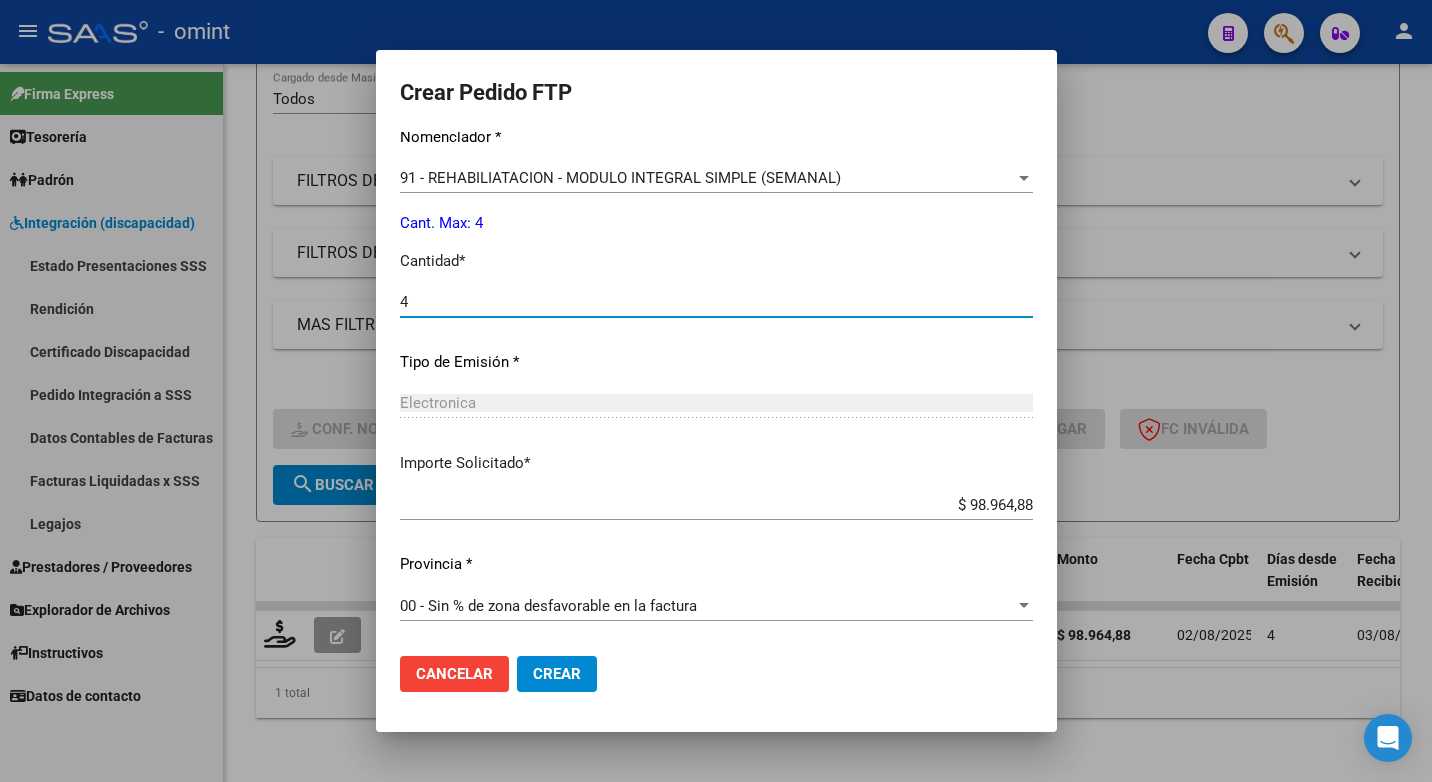 type on "4" 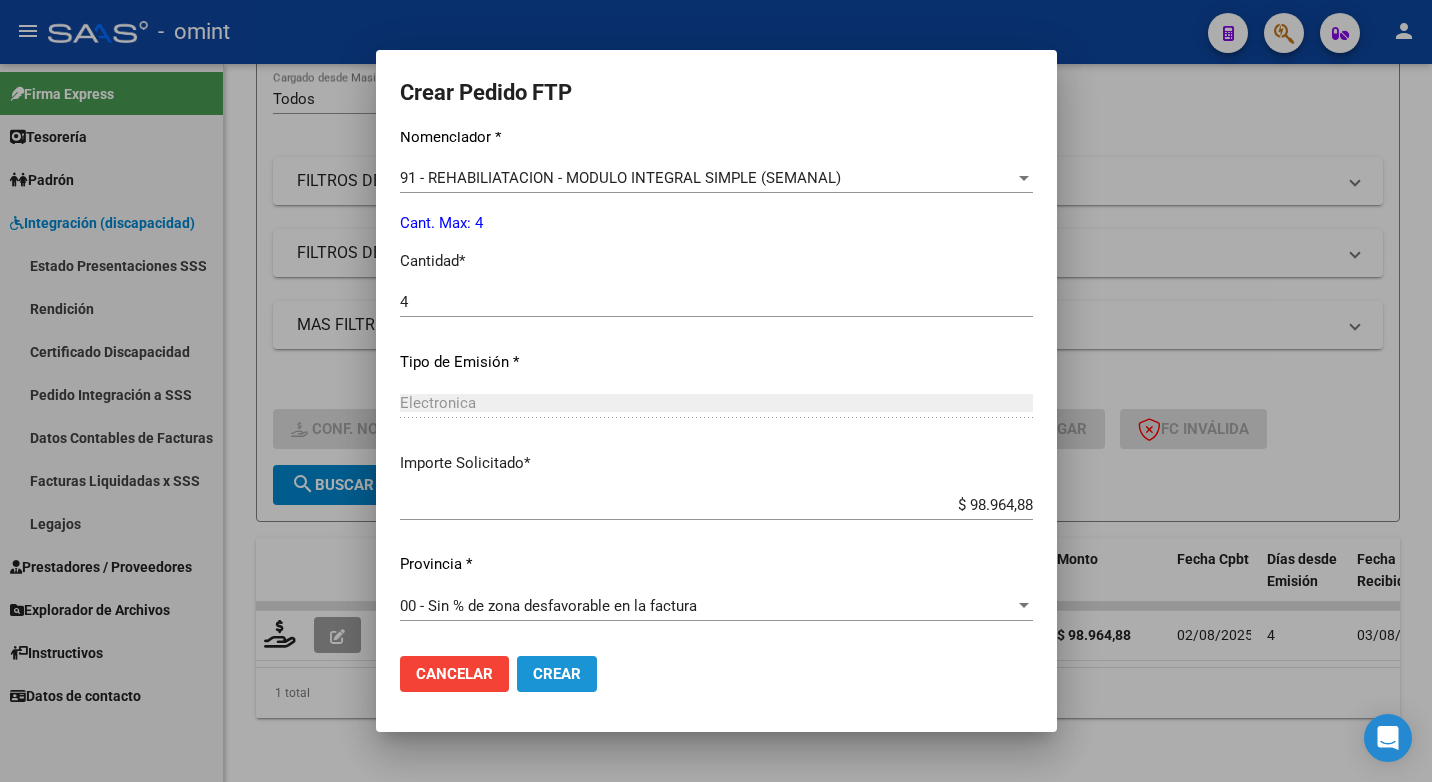 click on "Crear" 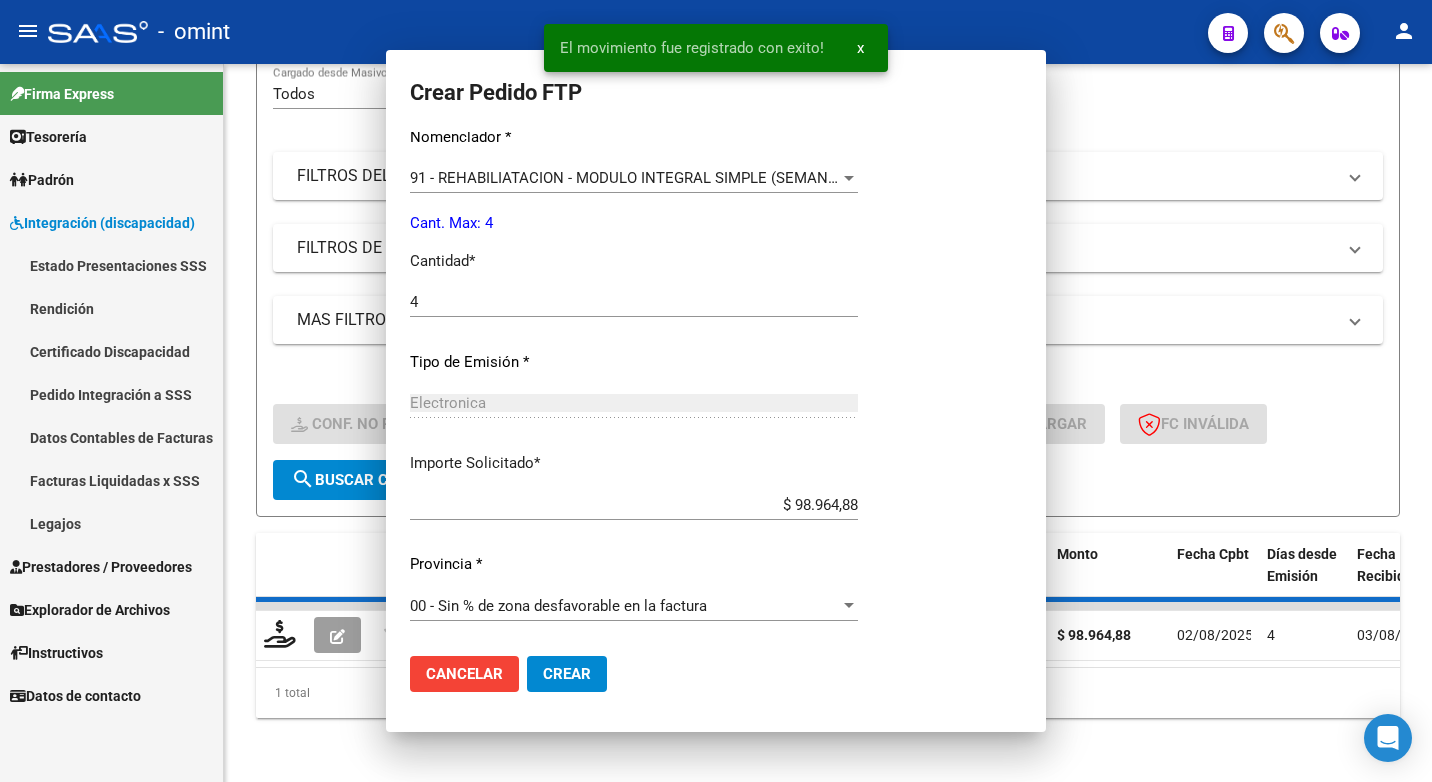 scroll, scrollTop: 718, scrollLeft: 0, axis: vertical 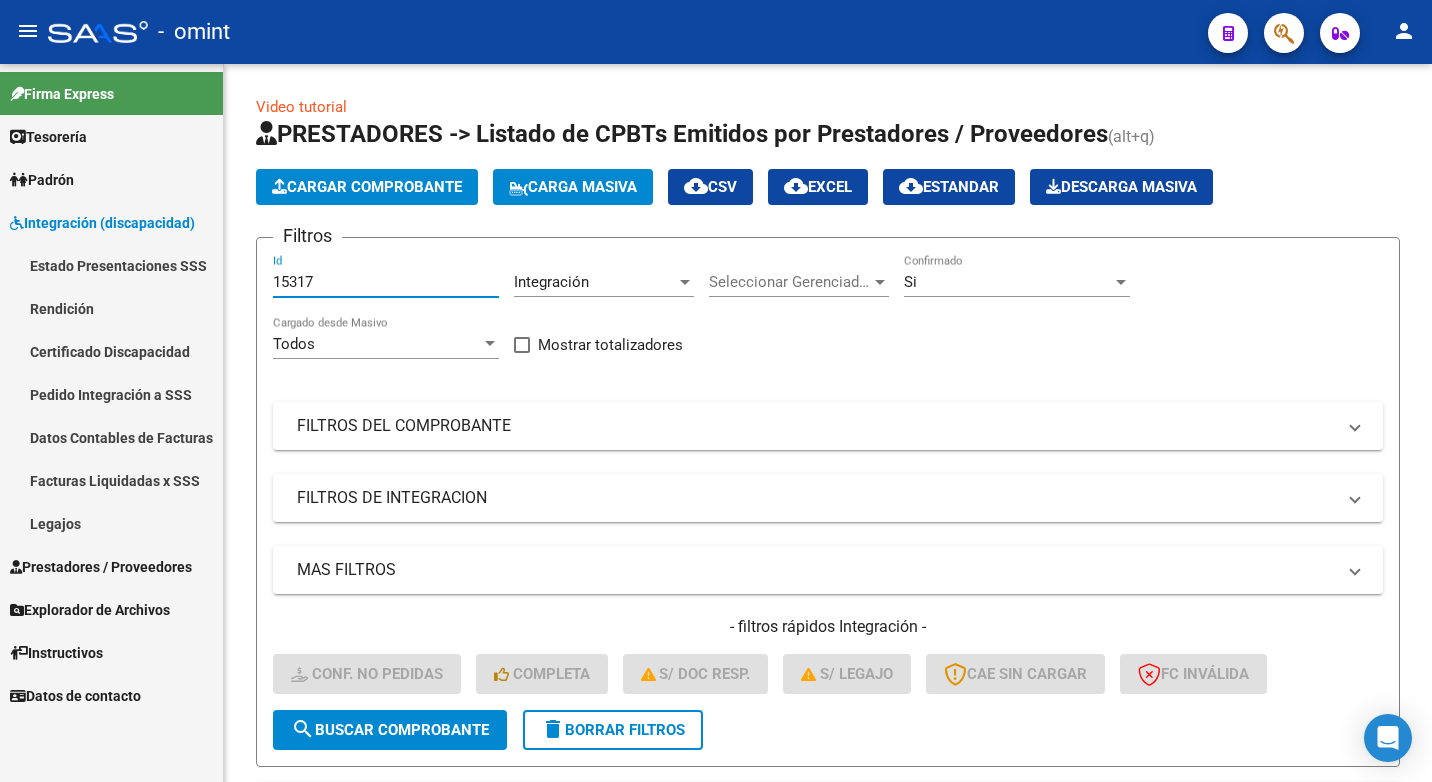drag, startPoint x: 341, startPoint y: 273, endPoint x: 221, endPoint y: 242, distance: 123.9395 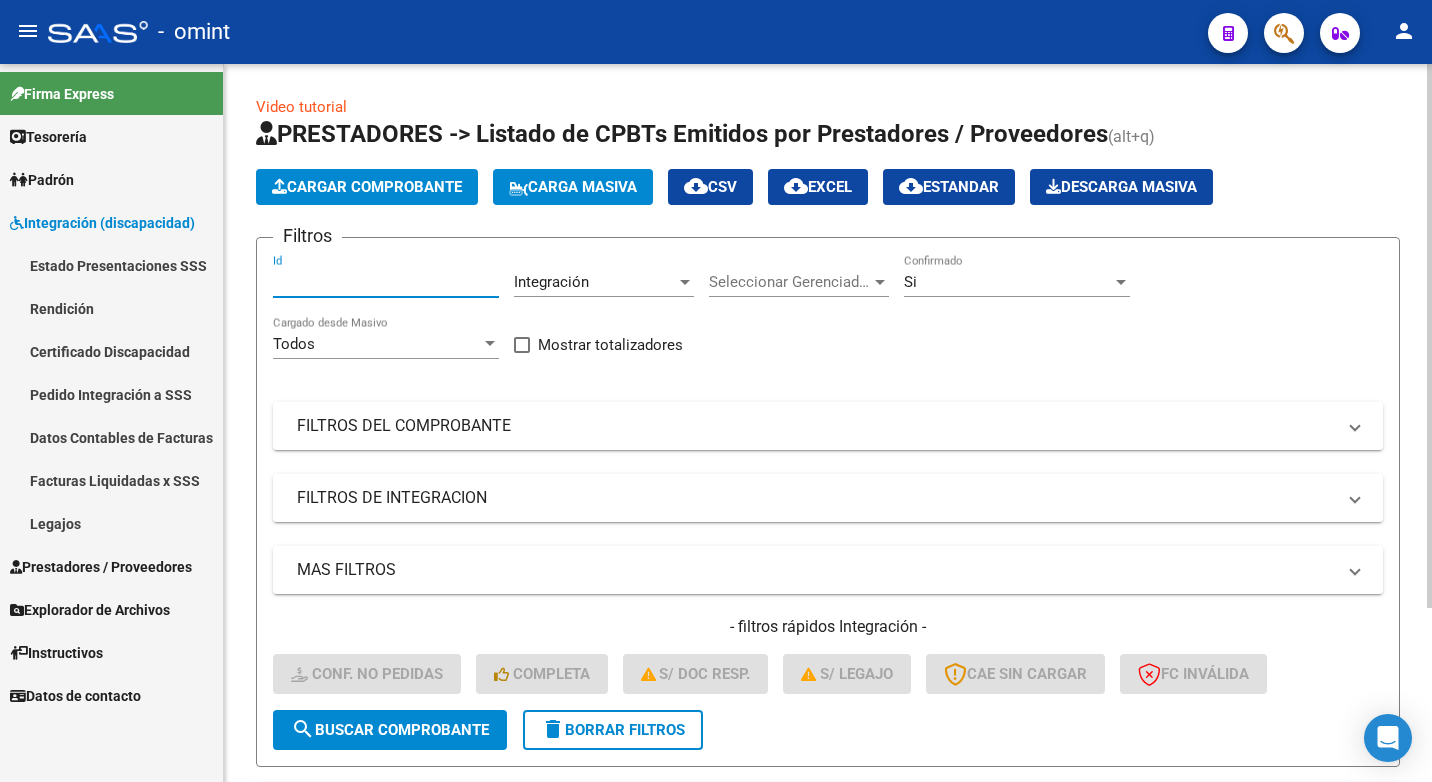 paste on "16027" 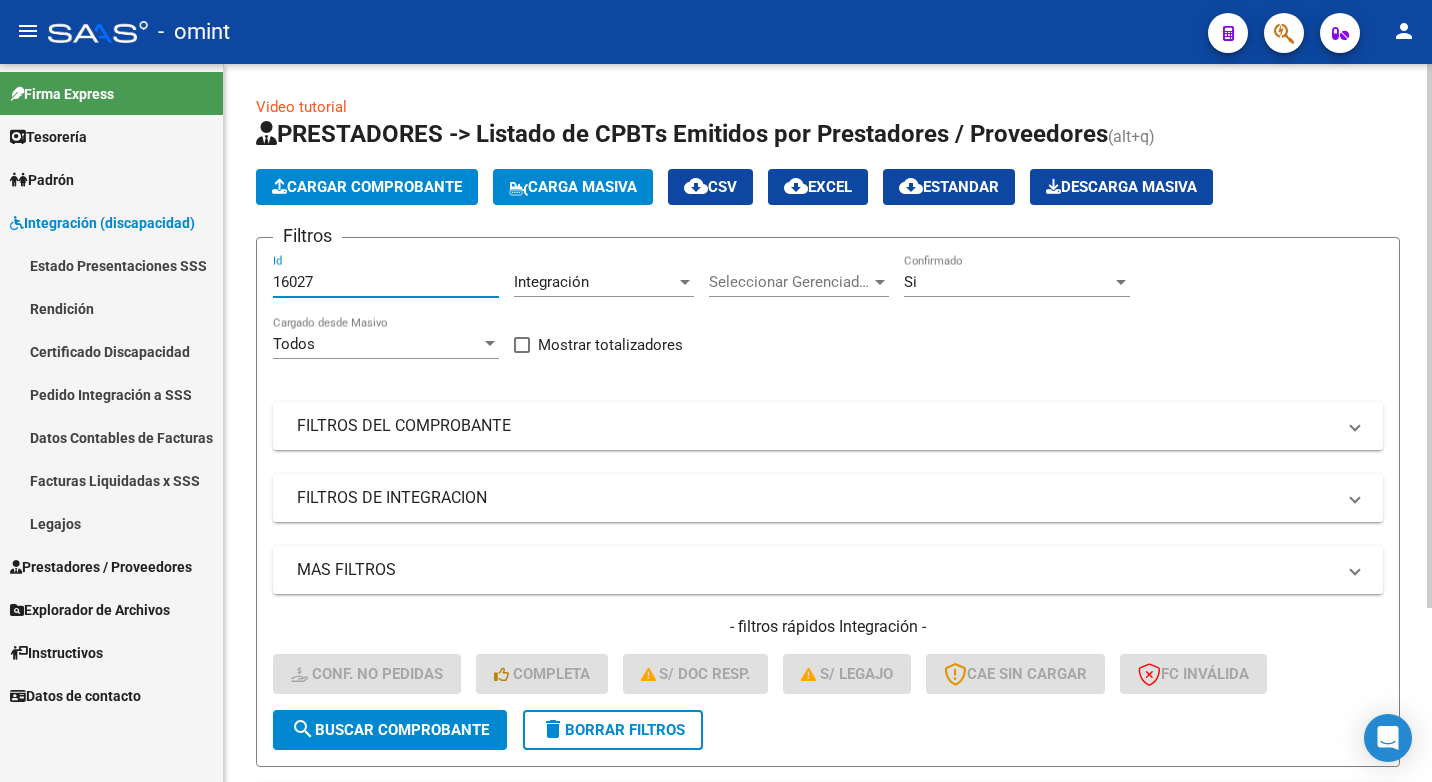 type on "16027" 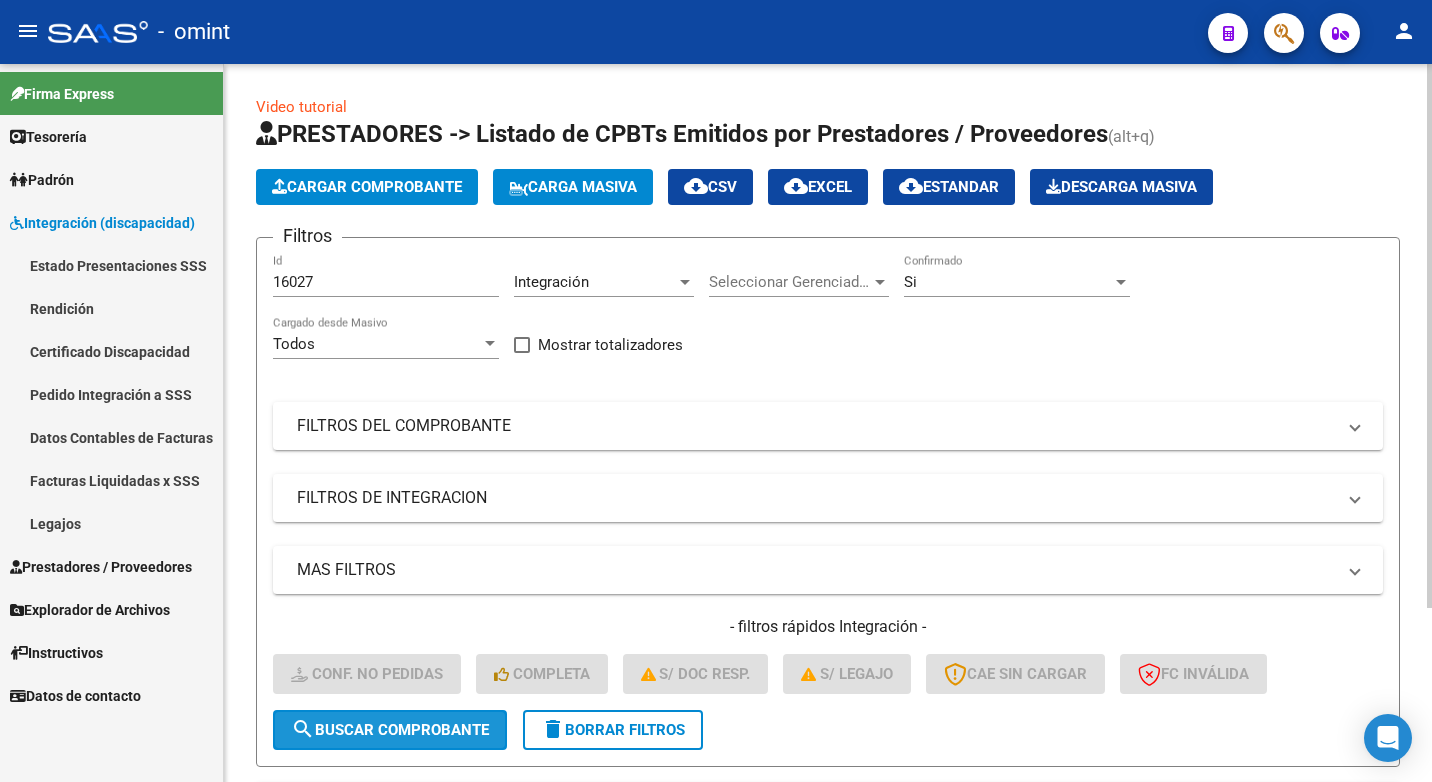 click on "search  Buscar Comprobante" 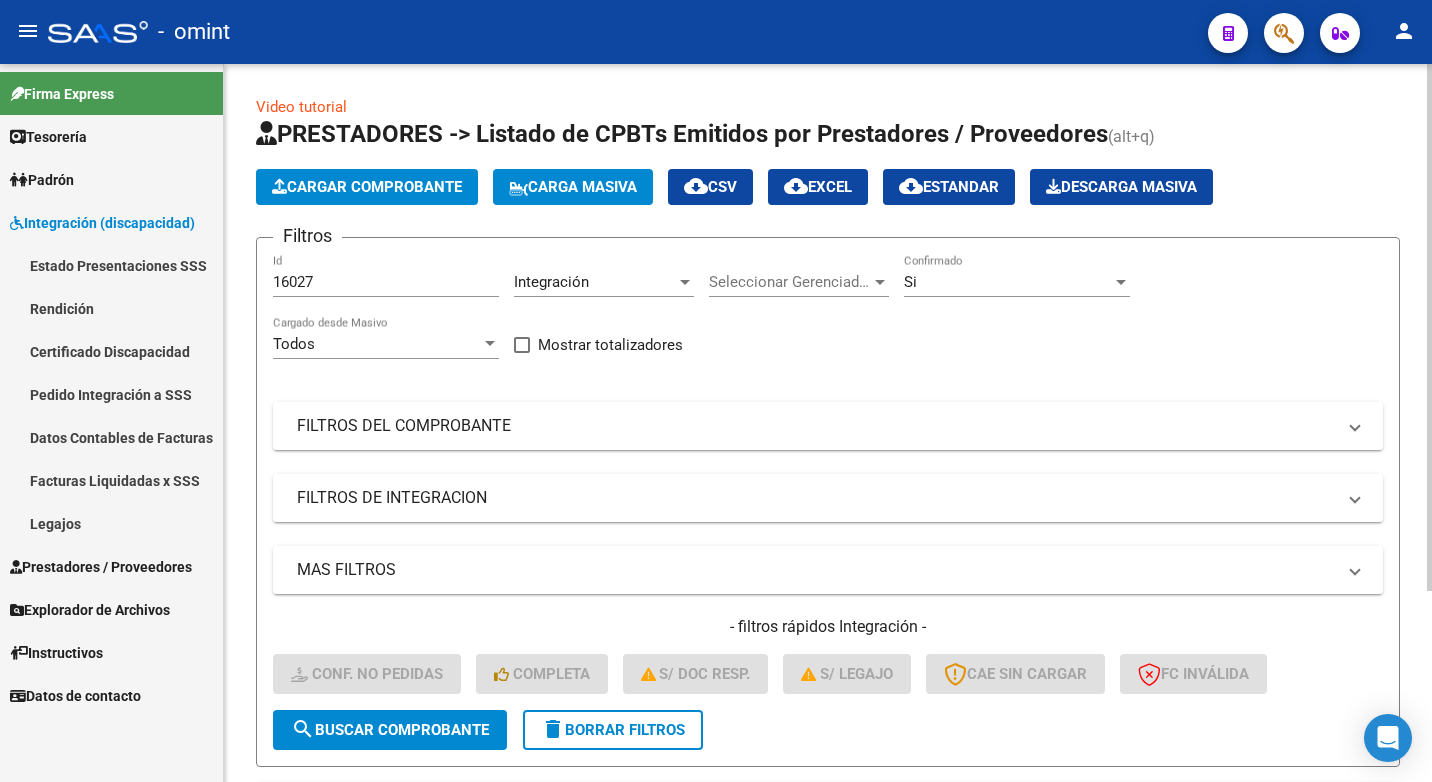 scroll, scrollTop: 260, scrollLeft: 0, axis: vertical 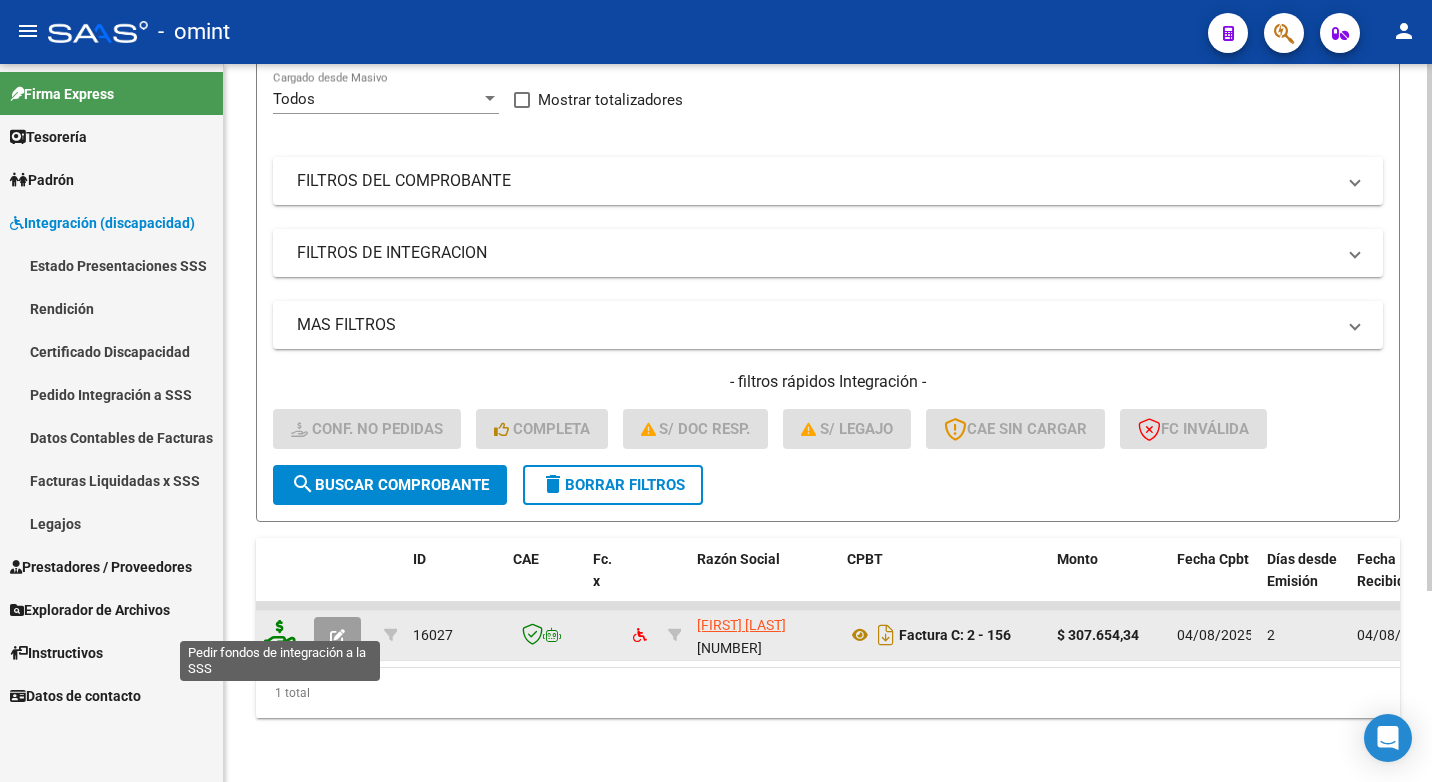 click 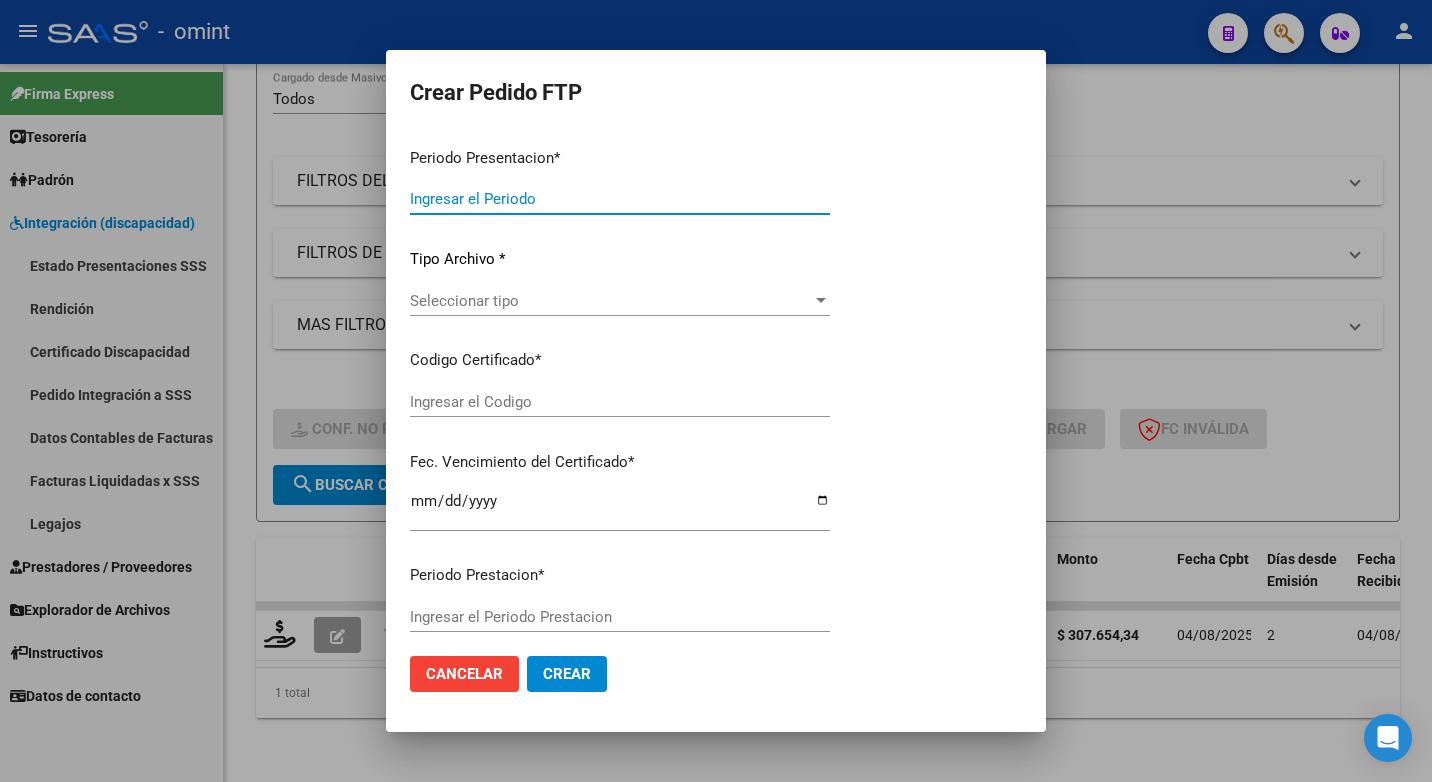 type on "202507" 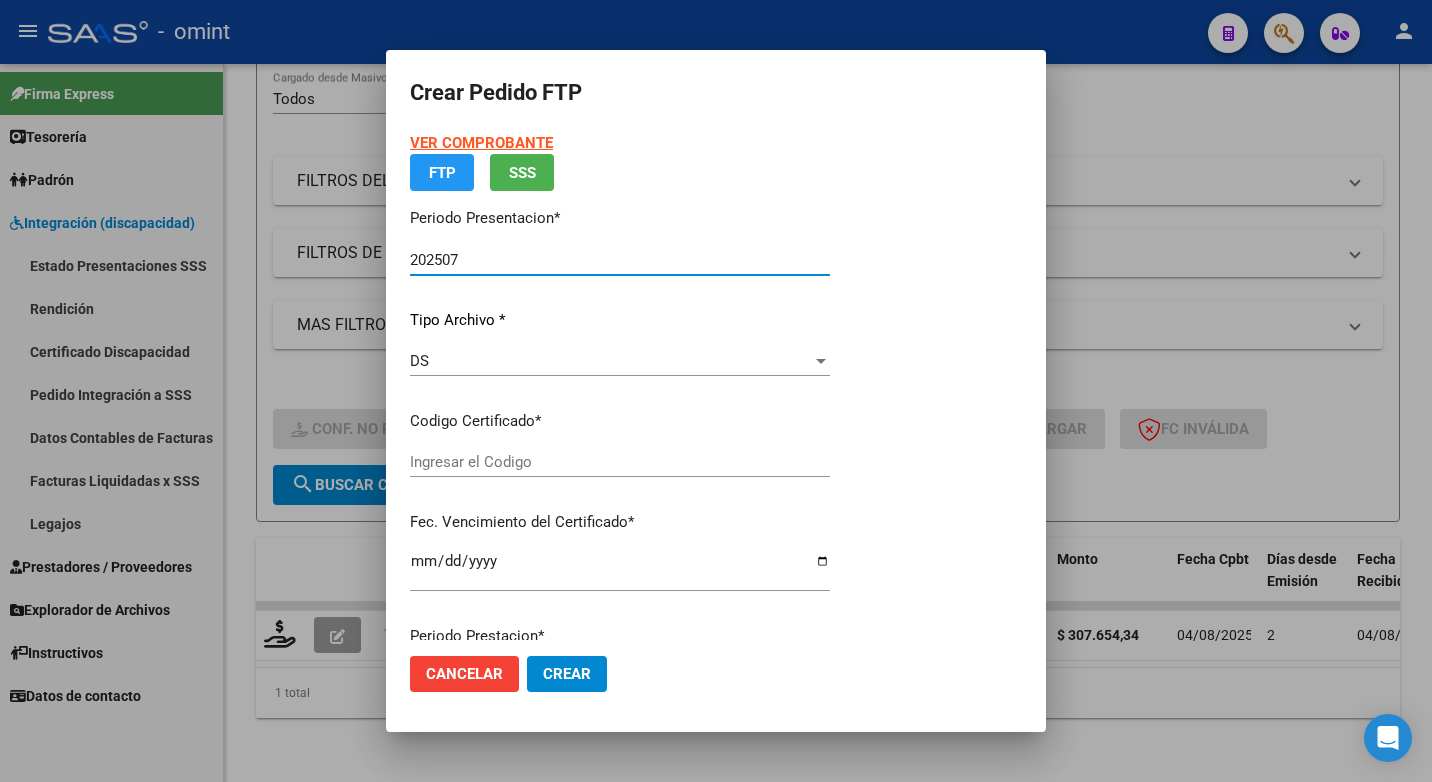 type on "50328999" 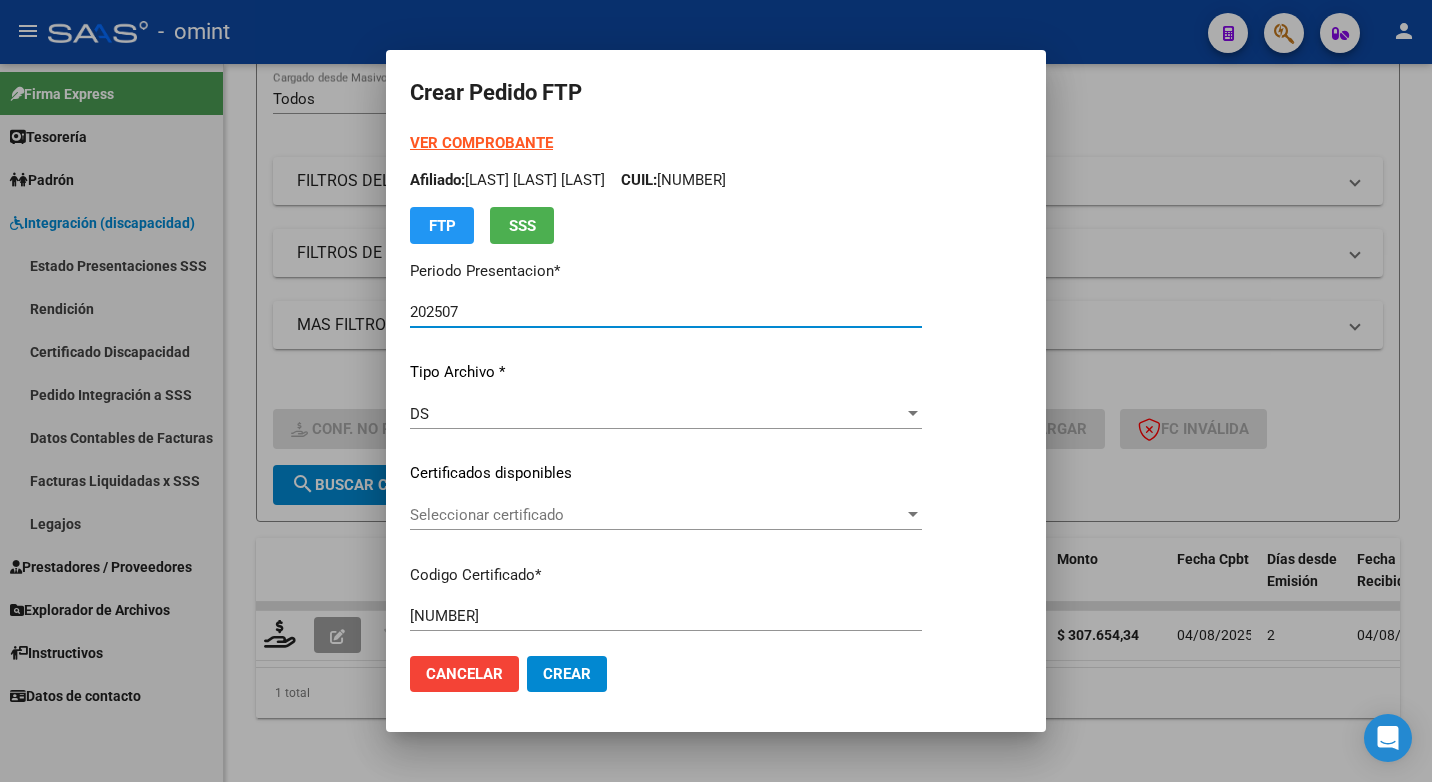 click at bounding box center [913, 514] 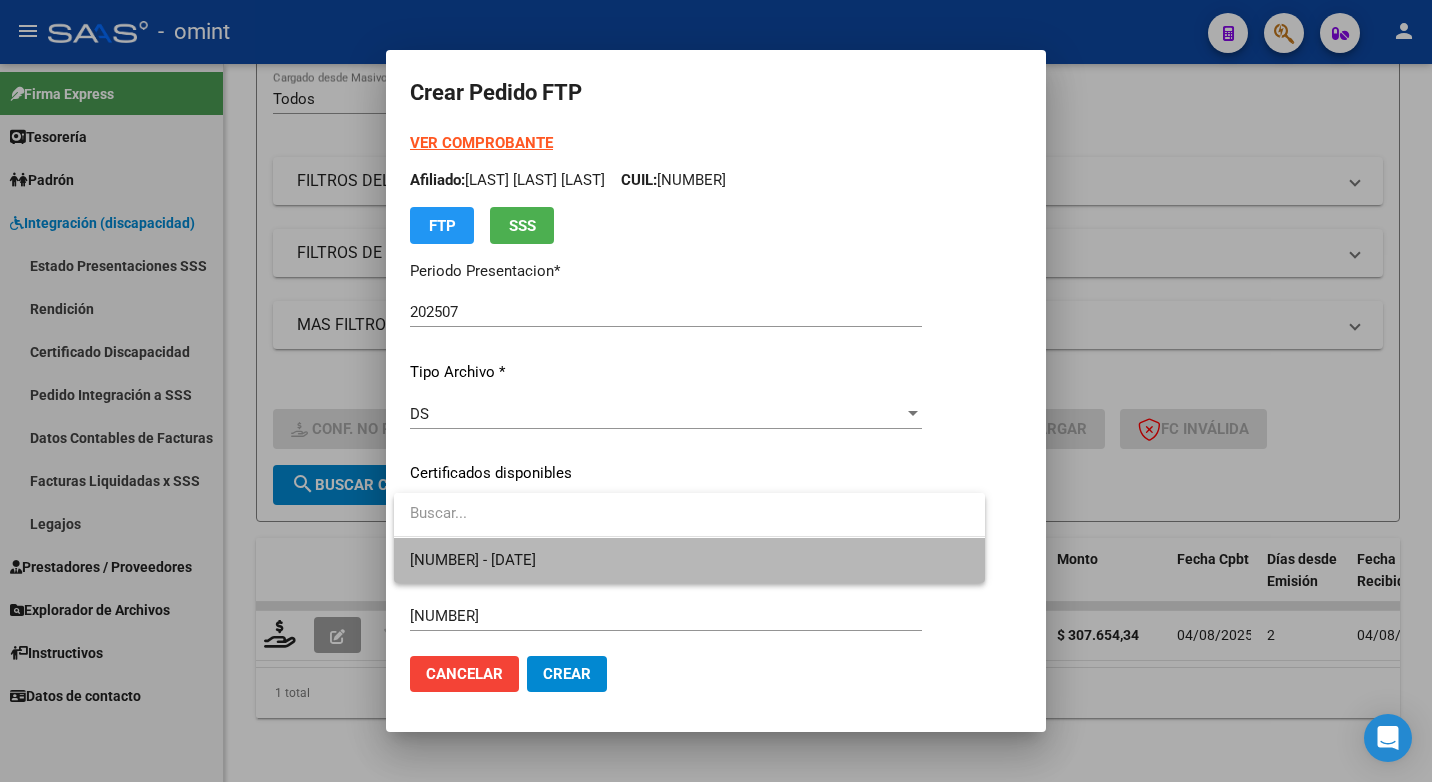 click on "50328999 - 2025-04-11" at bounding box center [689, 560] 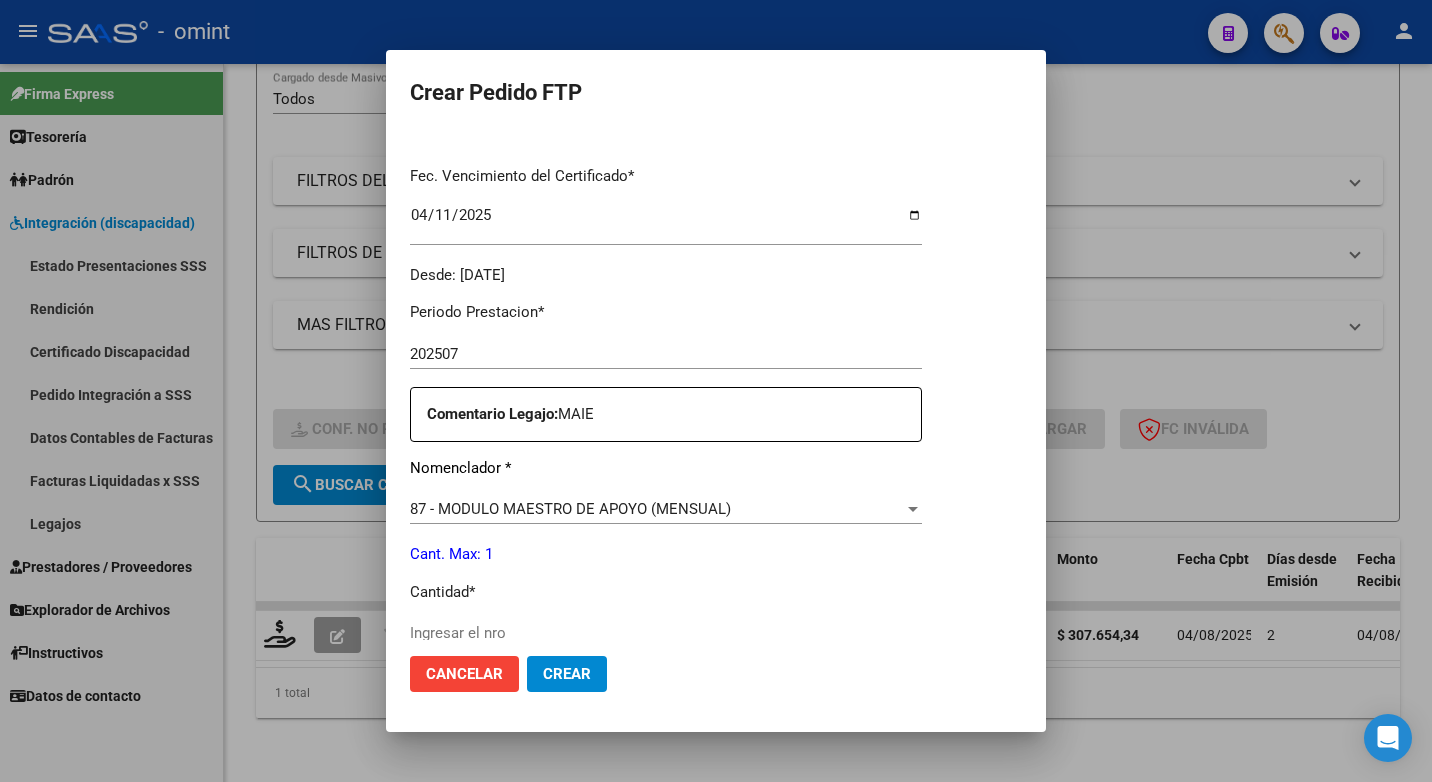 scroll, scrollTop: 600, scrollLeft: 0, axis: vertical 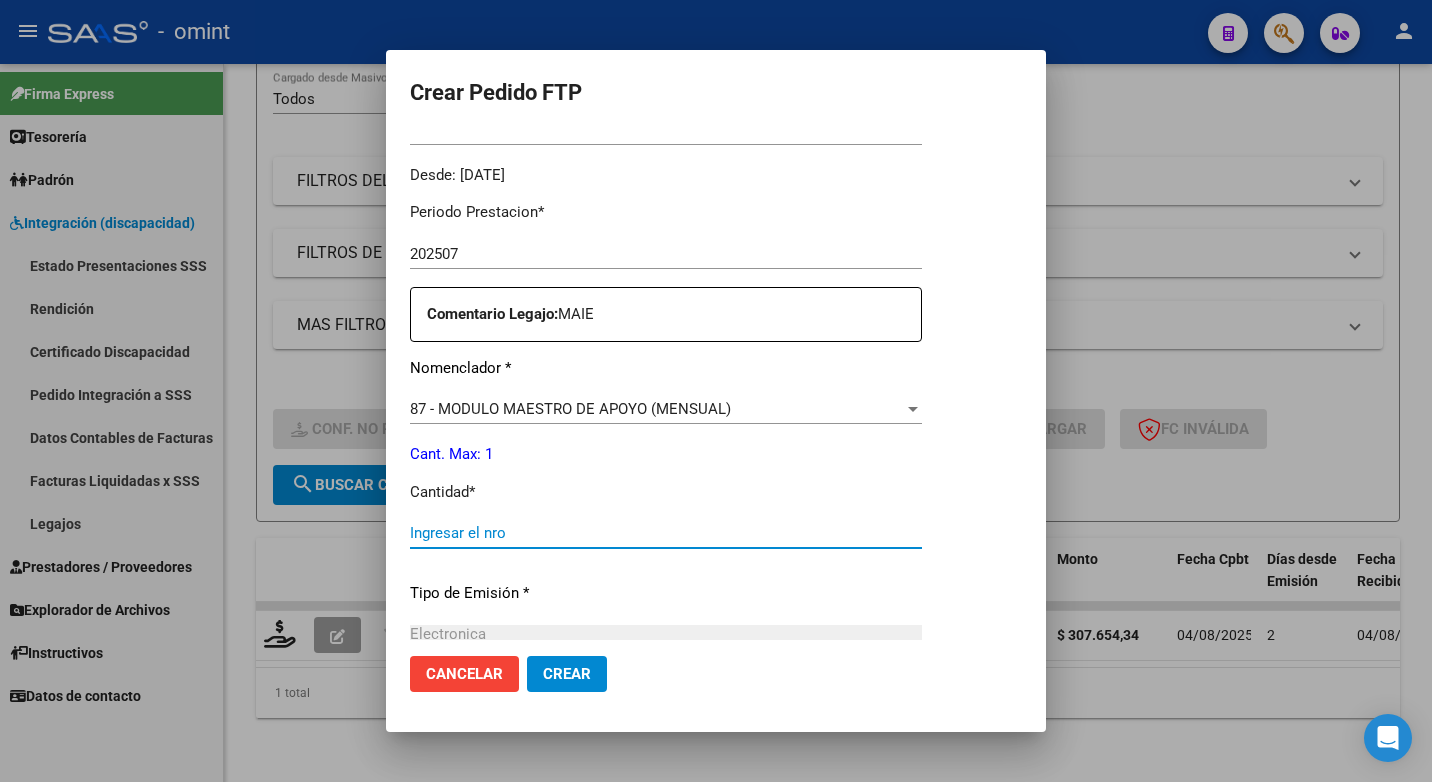 click on "Ingresar el nro" at bounding box center [666, 533] 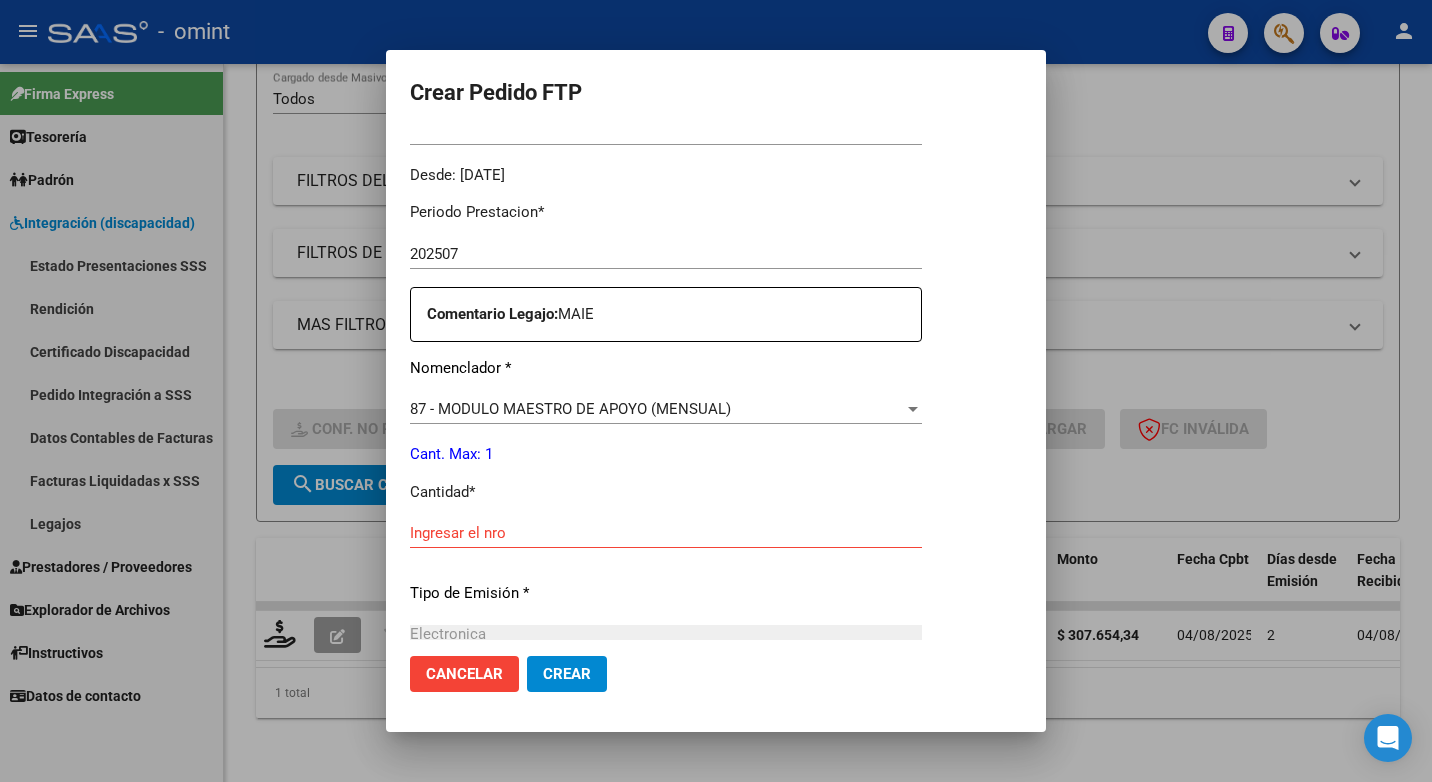 click on "Ingresar el nro" at bounding box center (666, 533) 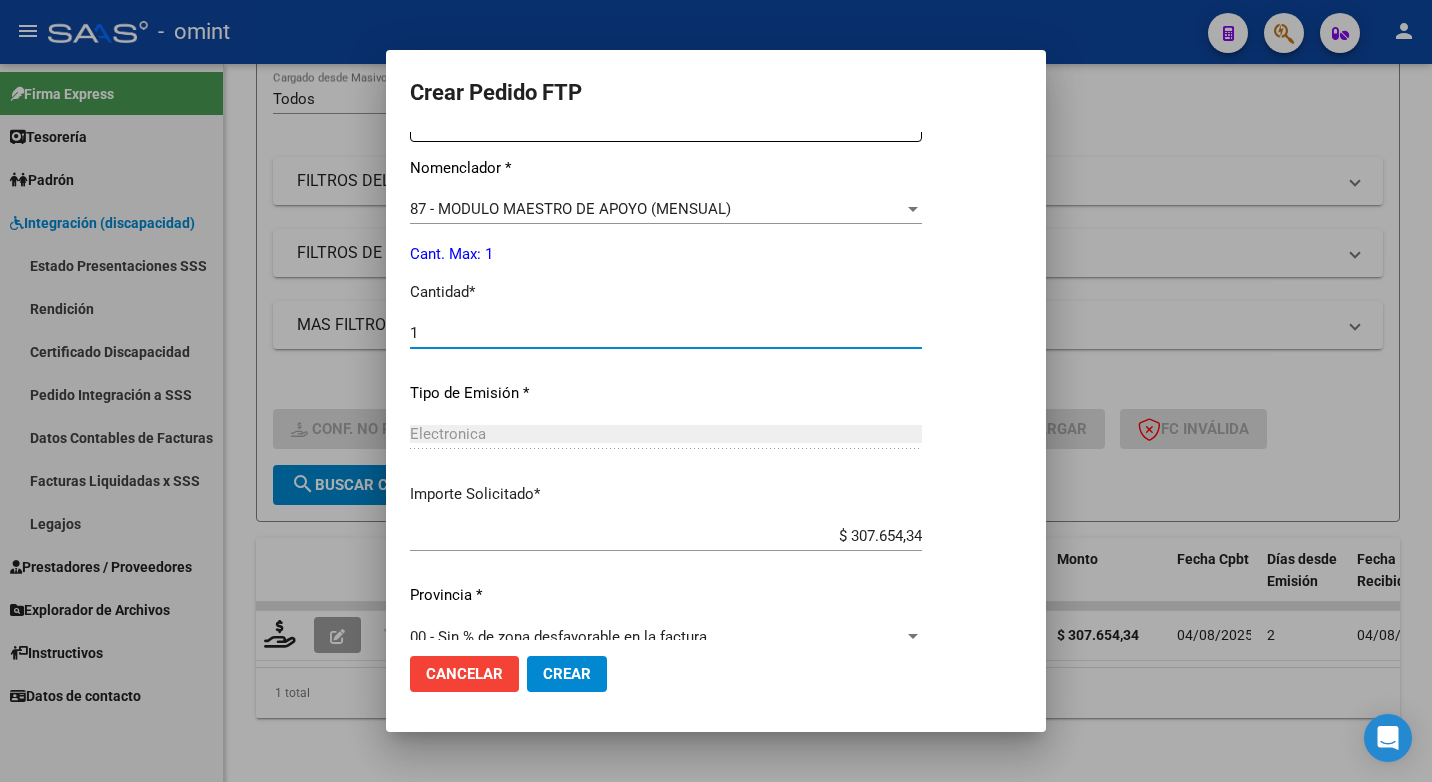 scroll, scrollTop: 831, scrollLeft: 0, axis: vertical 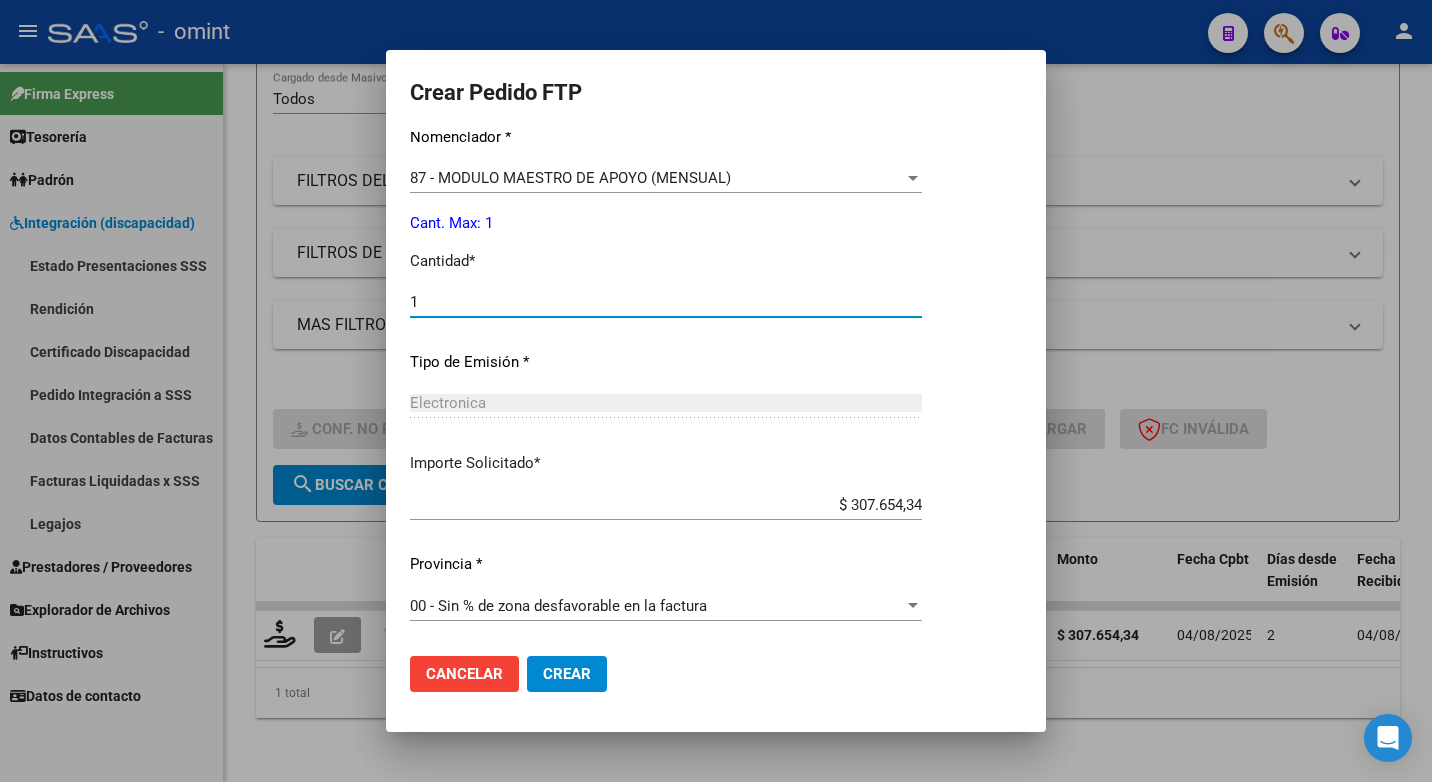 type on "1" 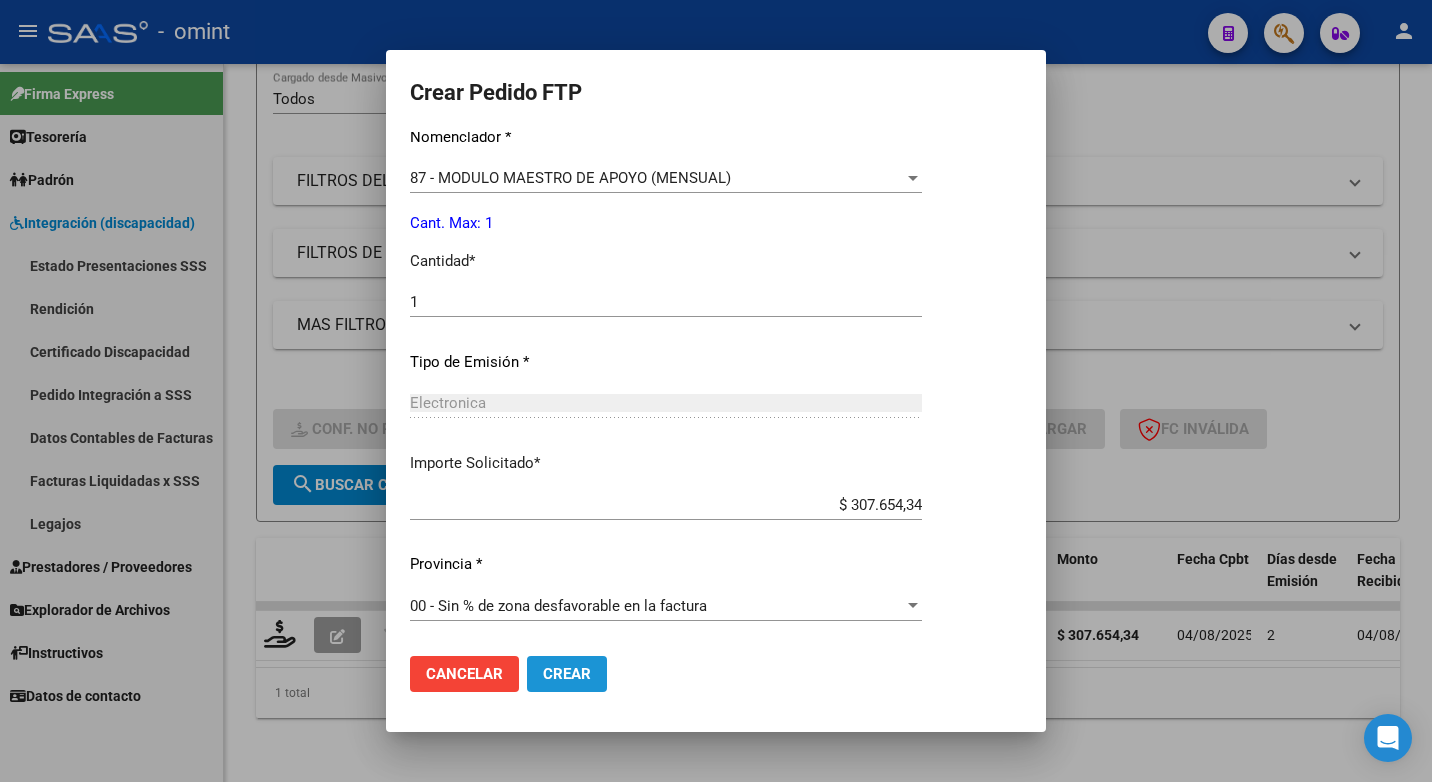 click on "Crear" 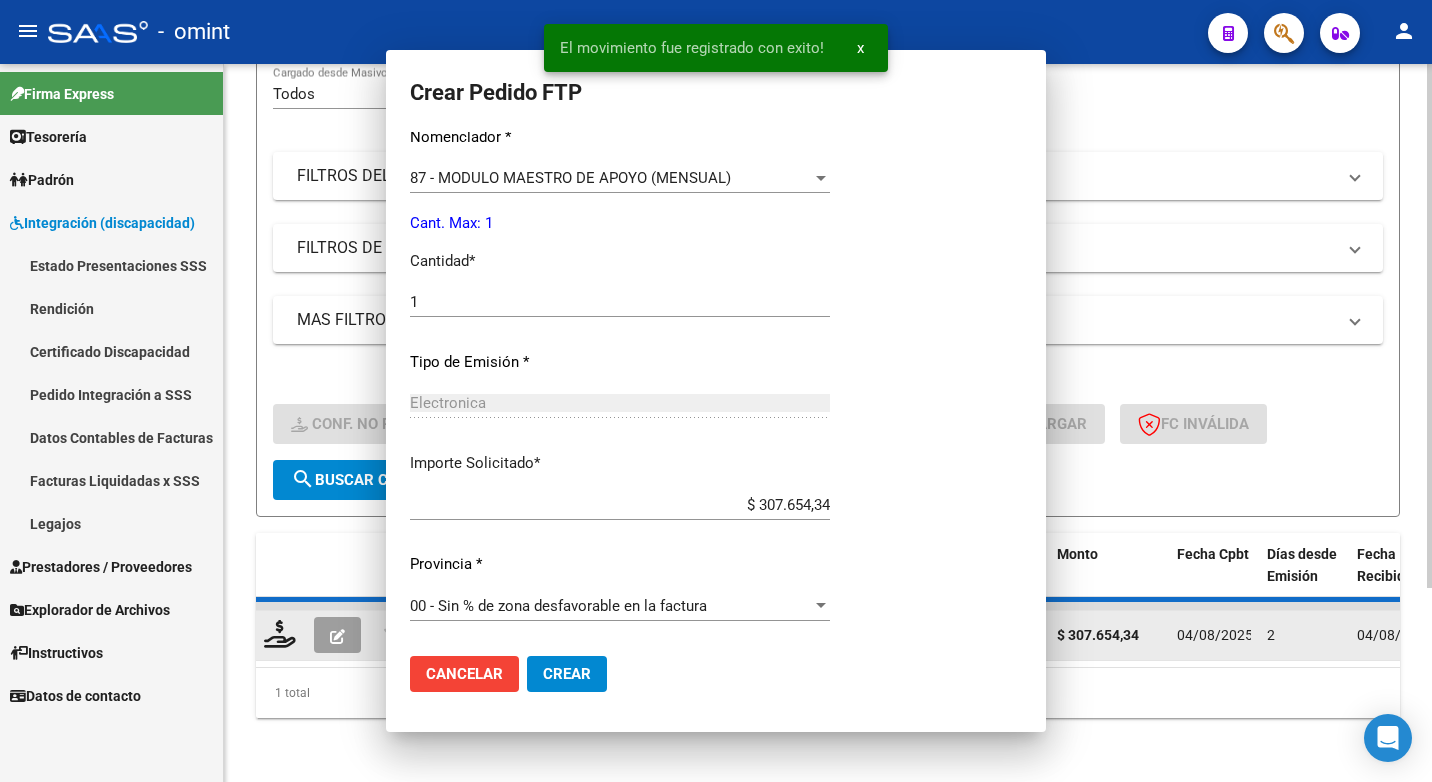 scroll, scrollTop: 0, scrollLeft: 0, axis: both 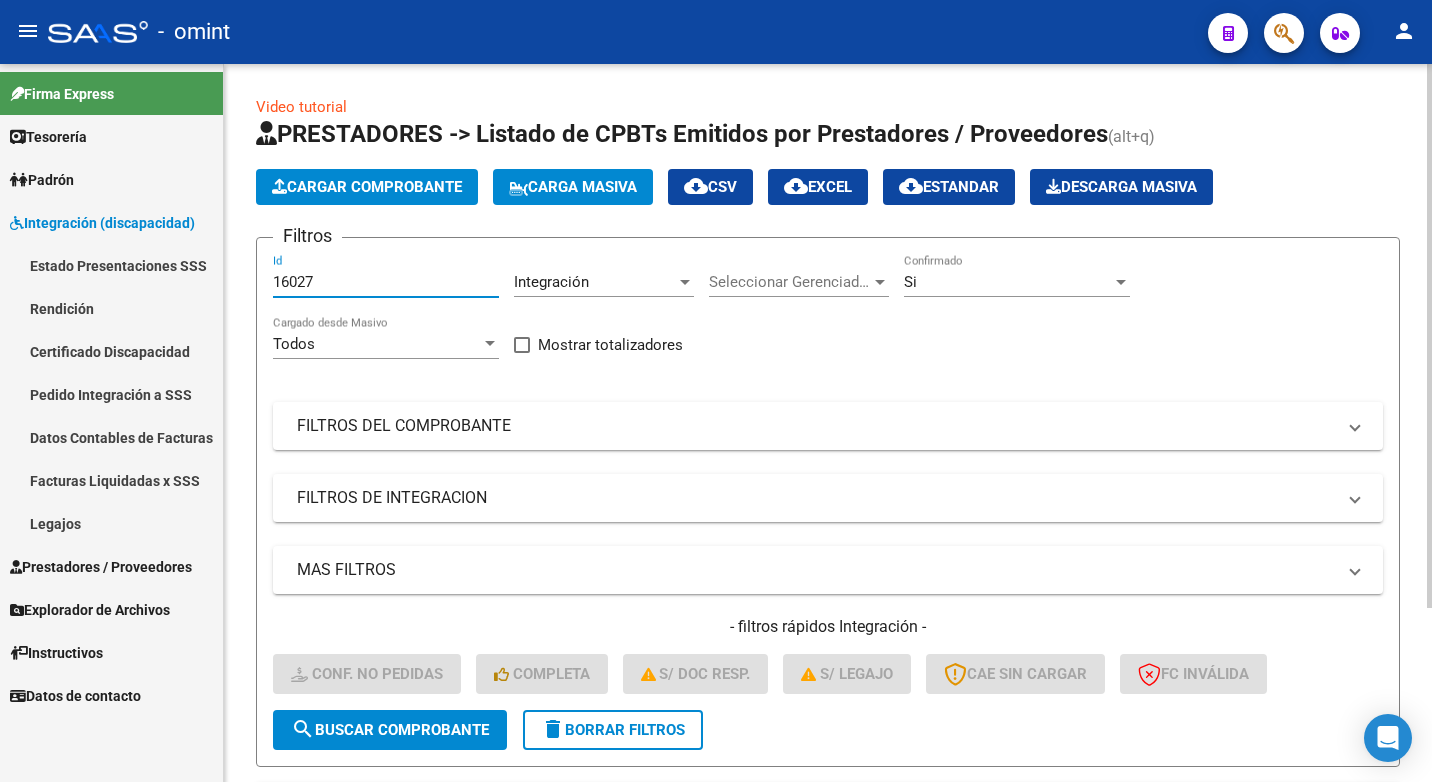 drag, startPoint x: 331, startPoint y: 281, endPoint x: 249, endPoint y: 260, distance: 84.646324 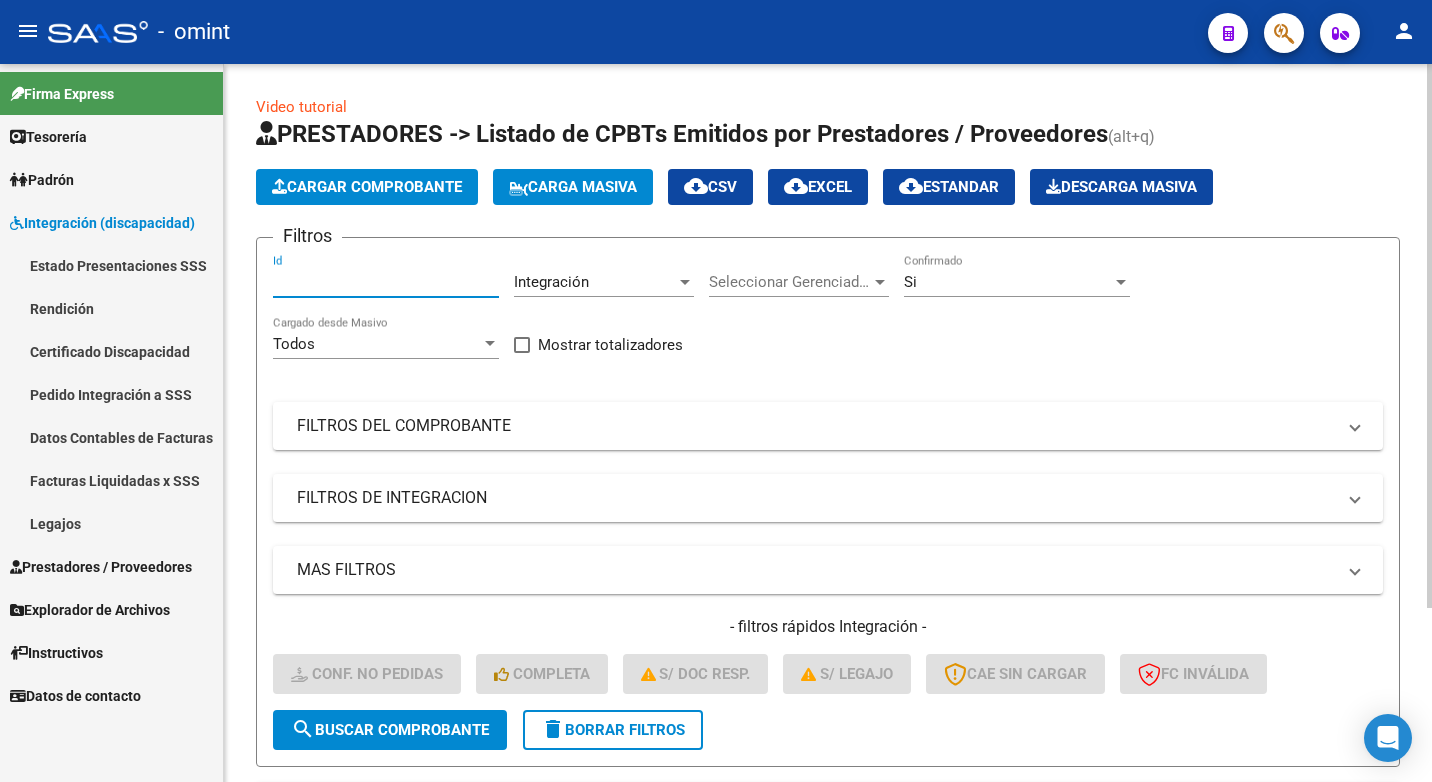 paste on "15929" 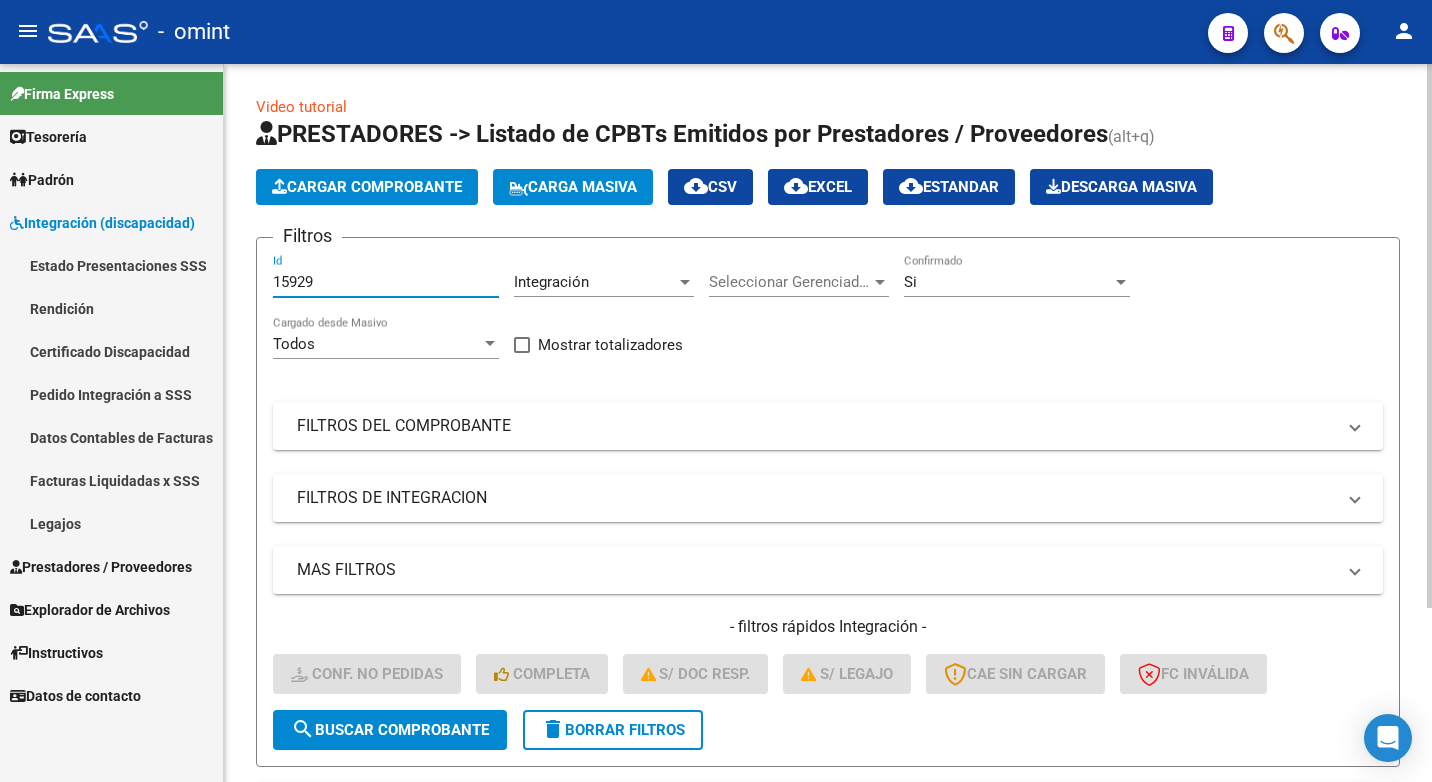 type on "15929" 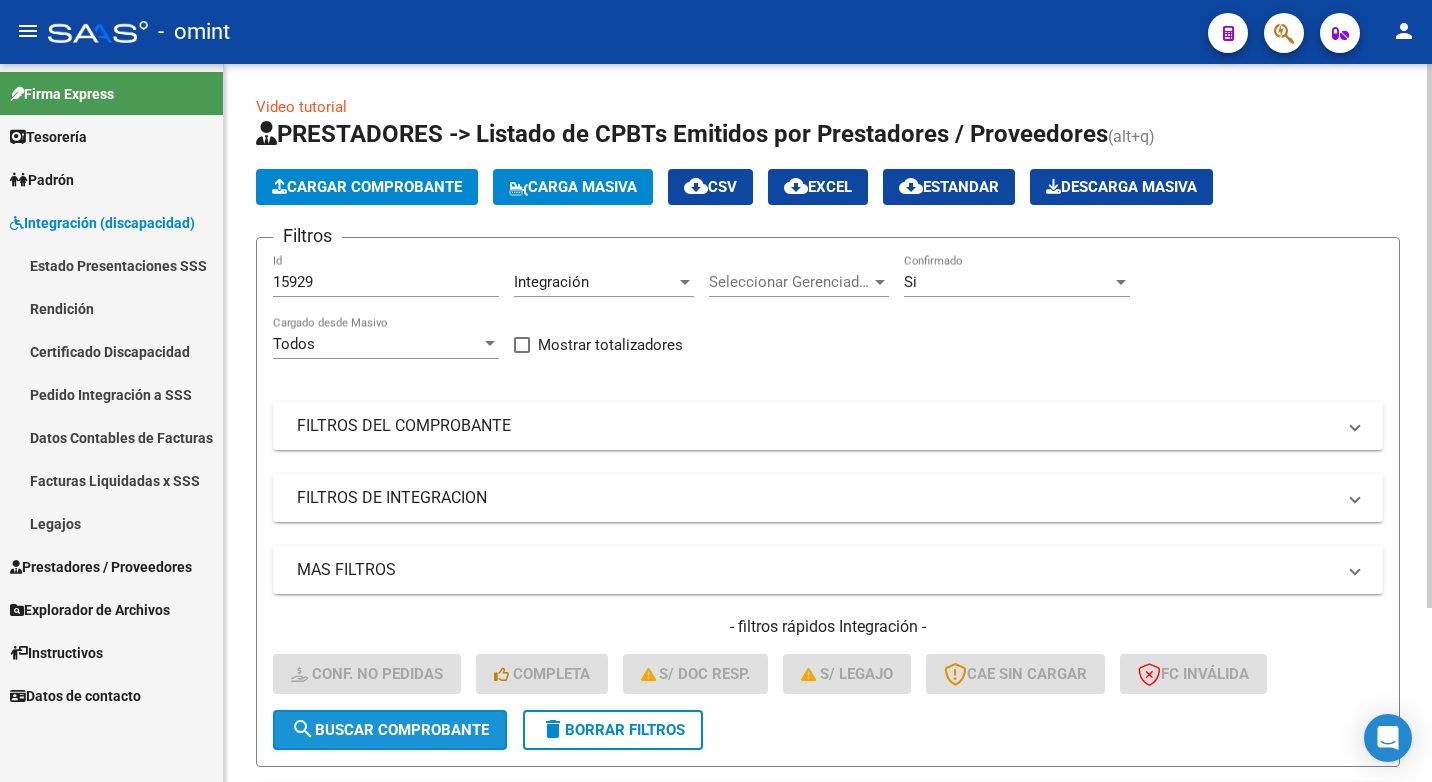 click on "search  Buscar Comprobante" 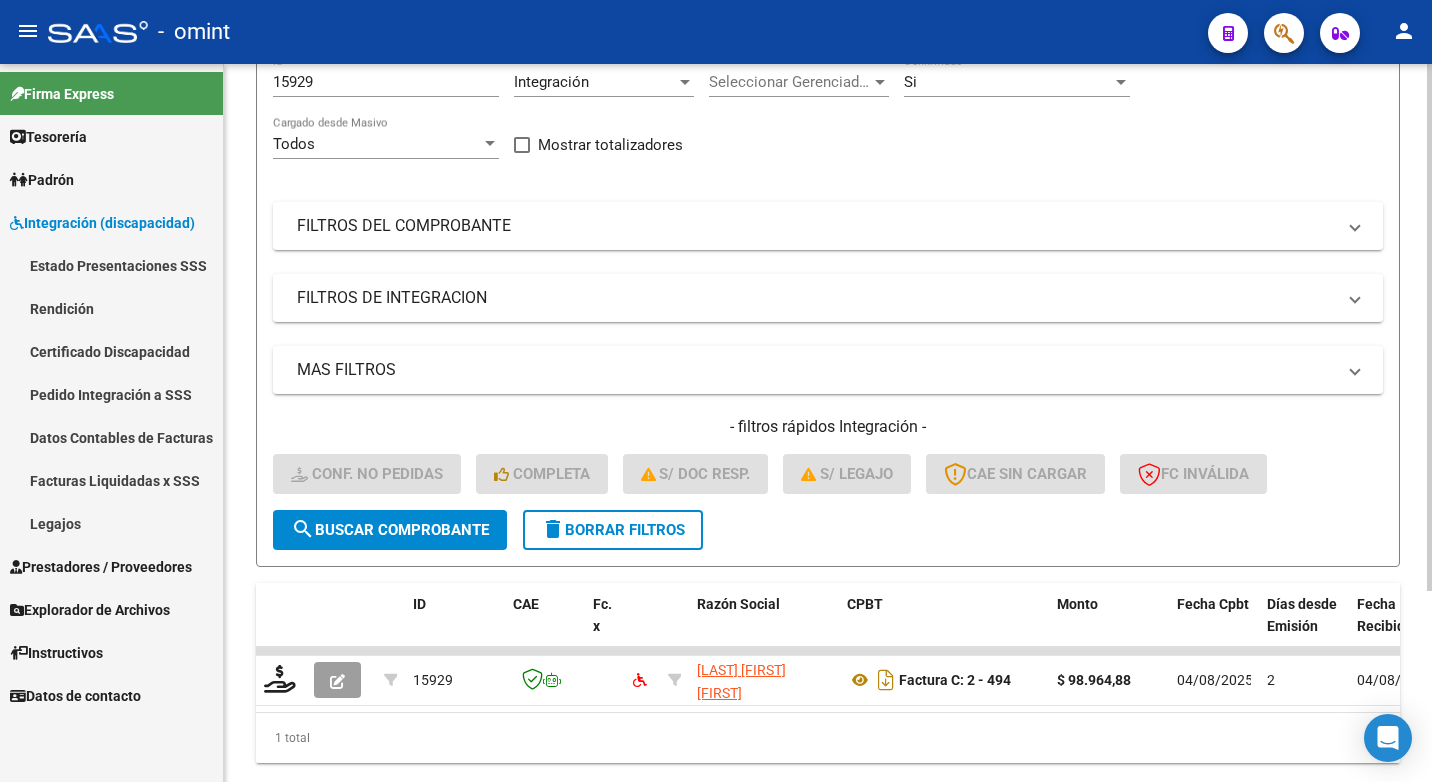 scroll, scrollTop: 260, scrollLeft: 0, axis: vertical 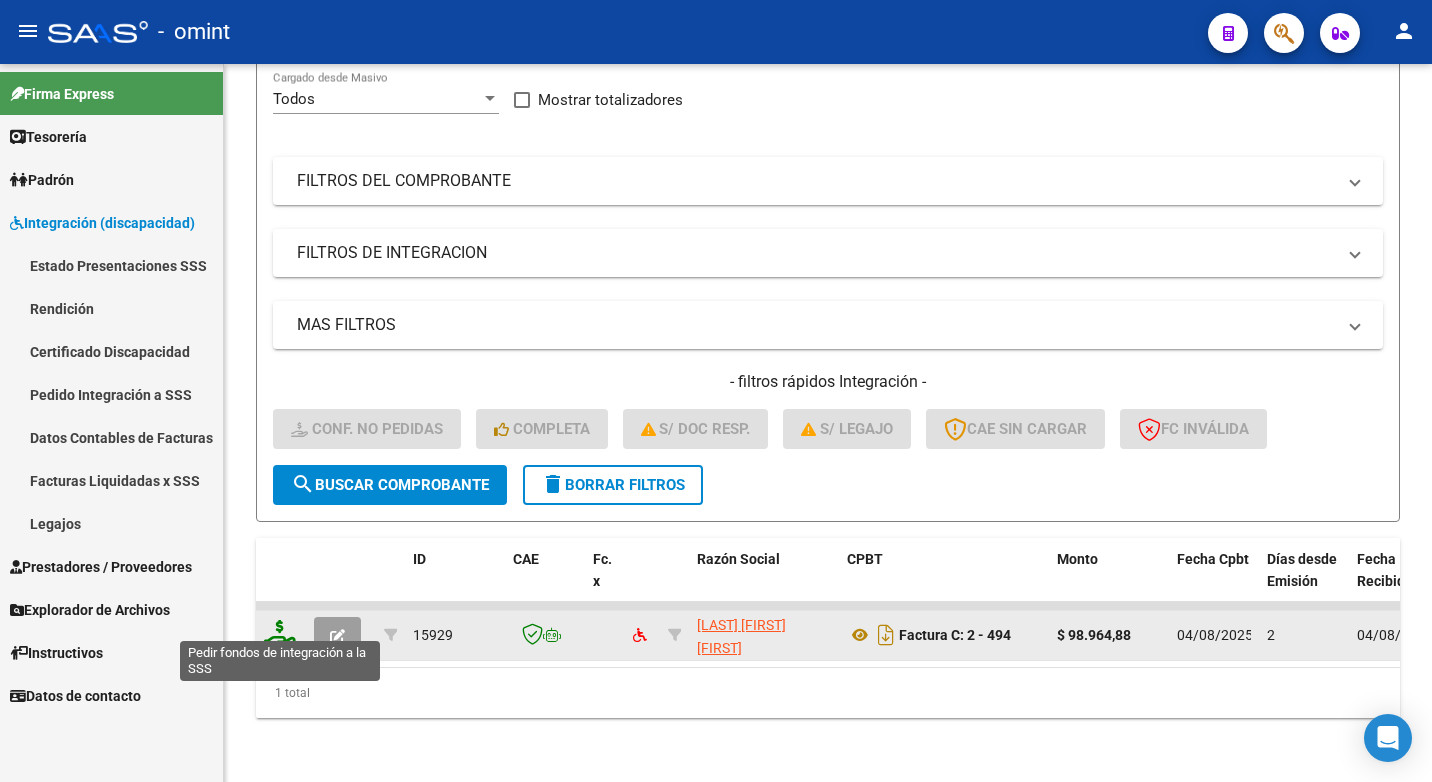 click 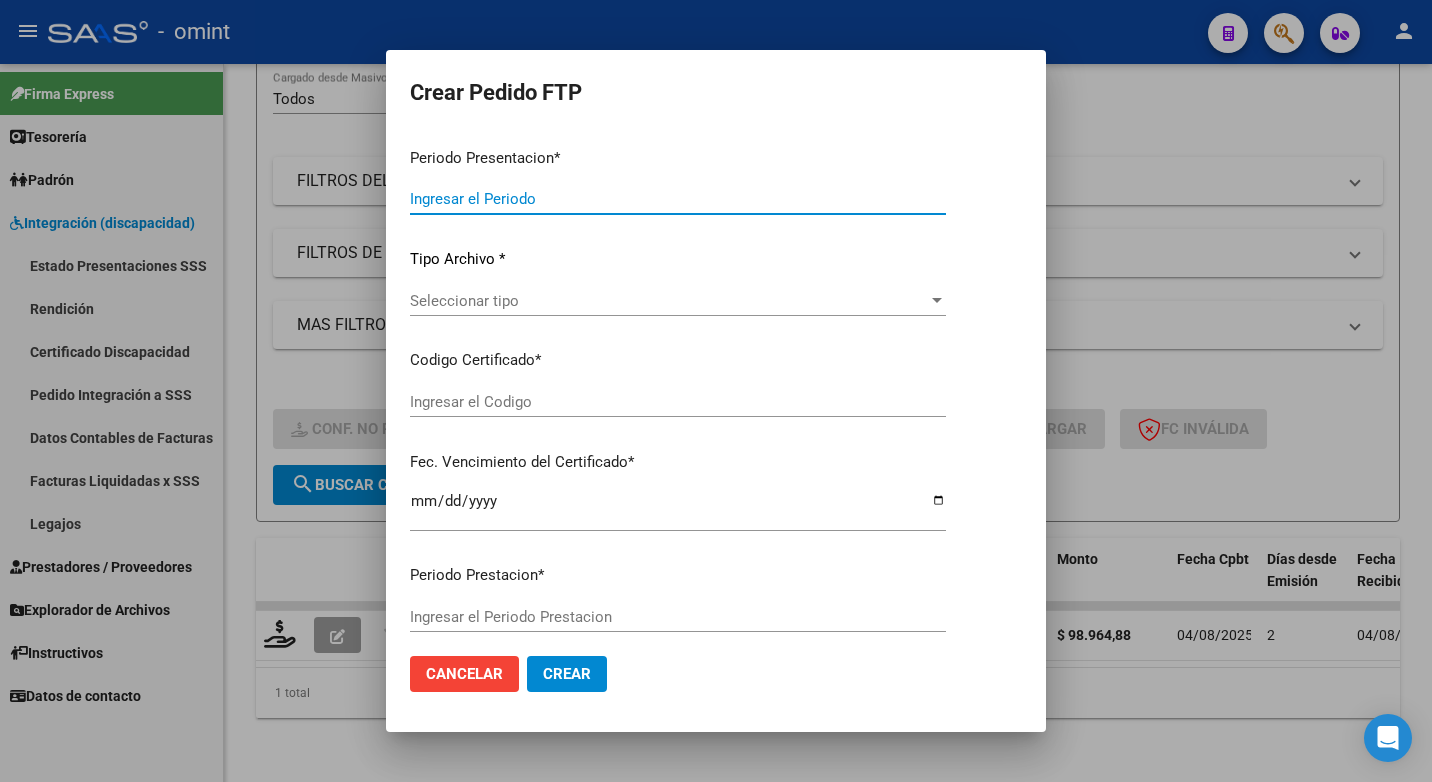 type on "202507" 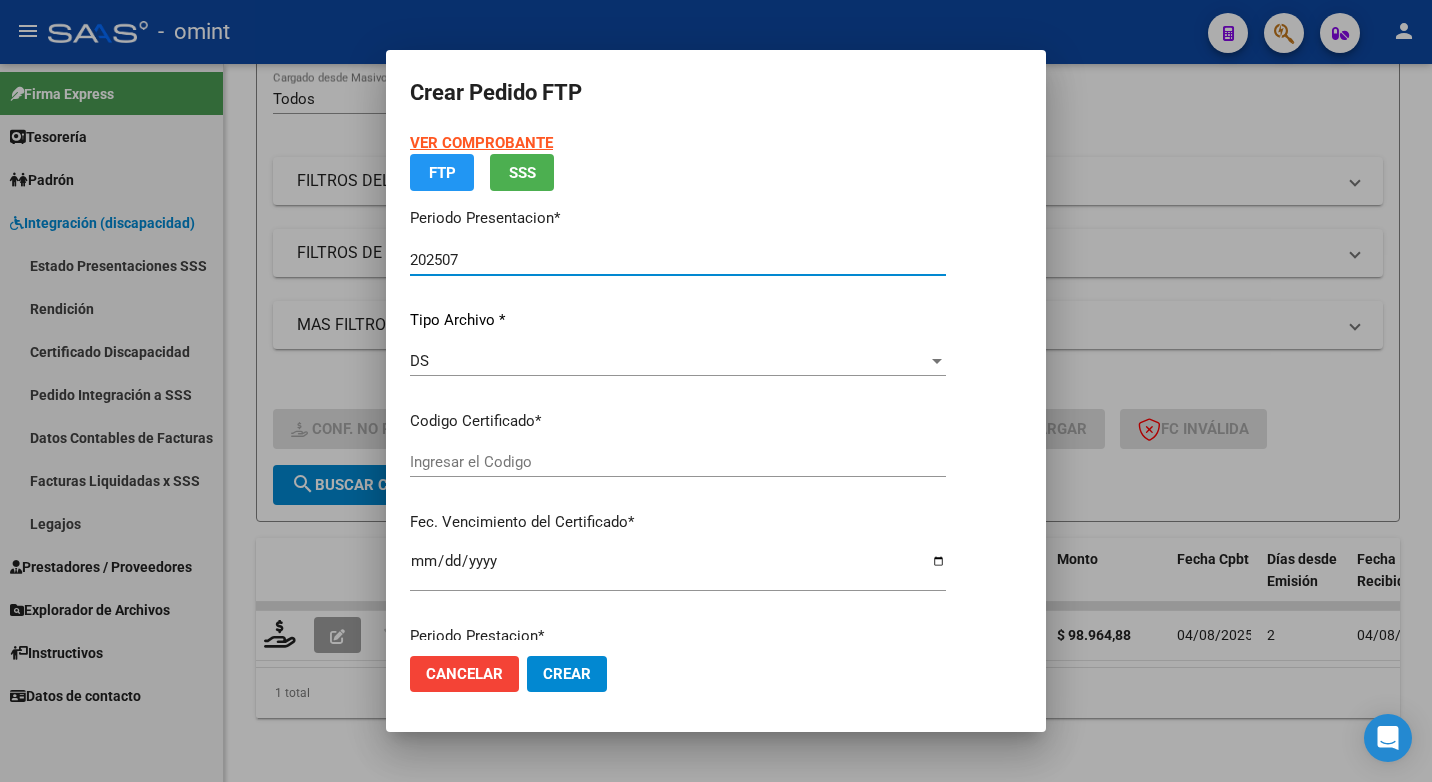 type on "50328999" 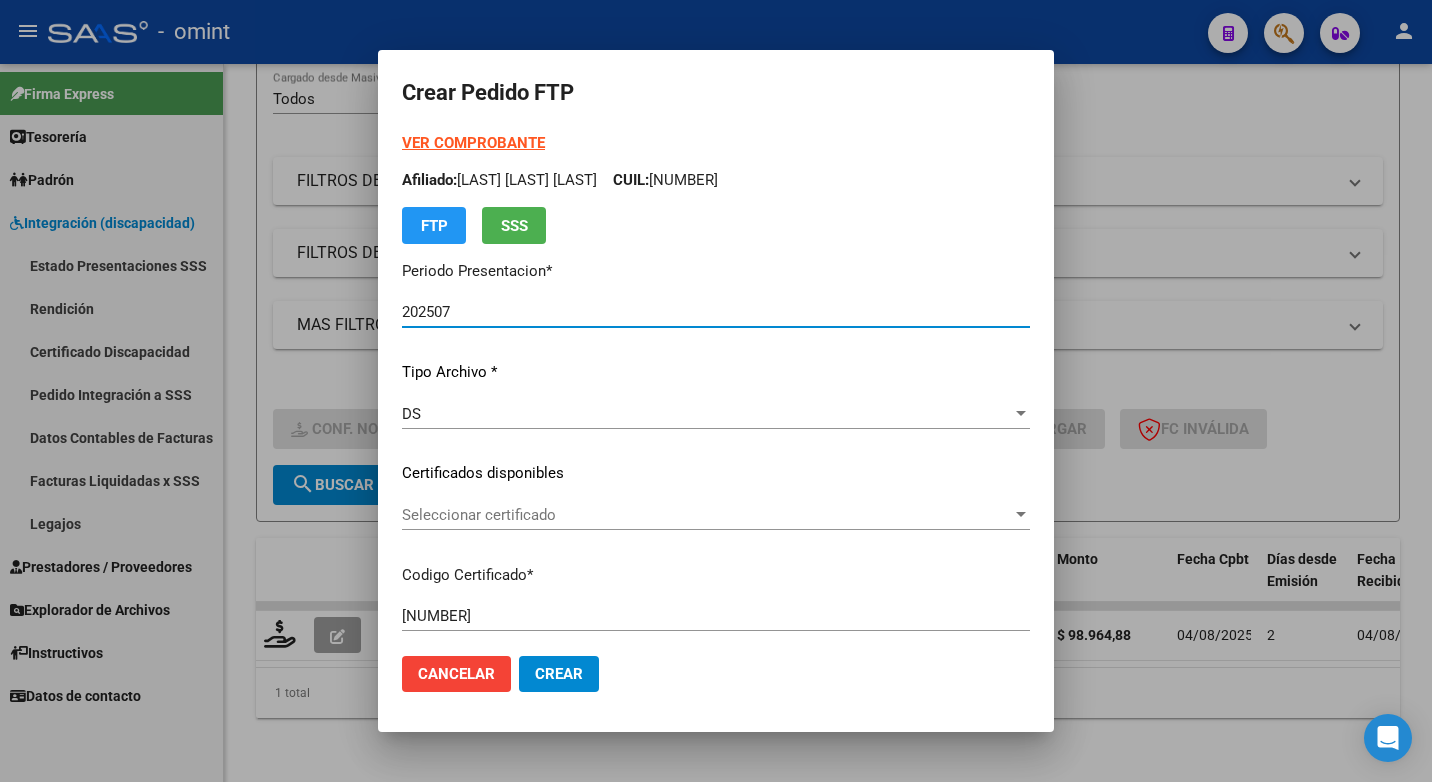 scroll, scrollTop: 100, scrollLeft: 0, axis: vertical 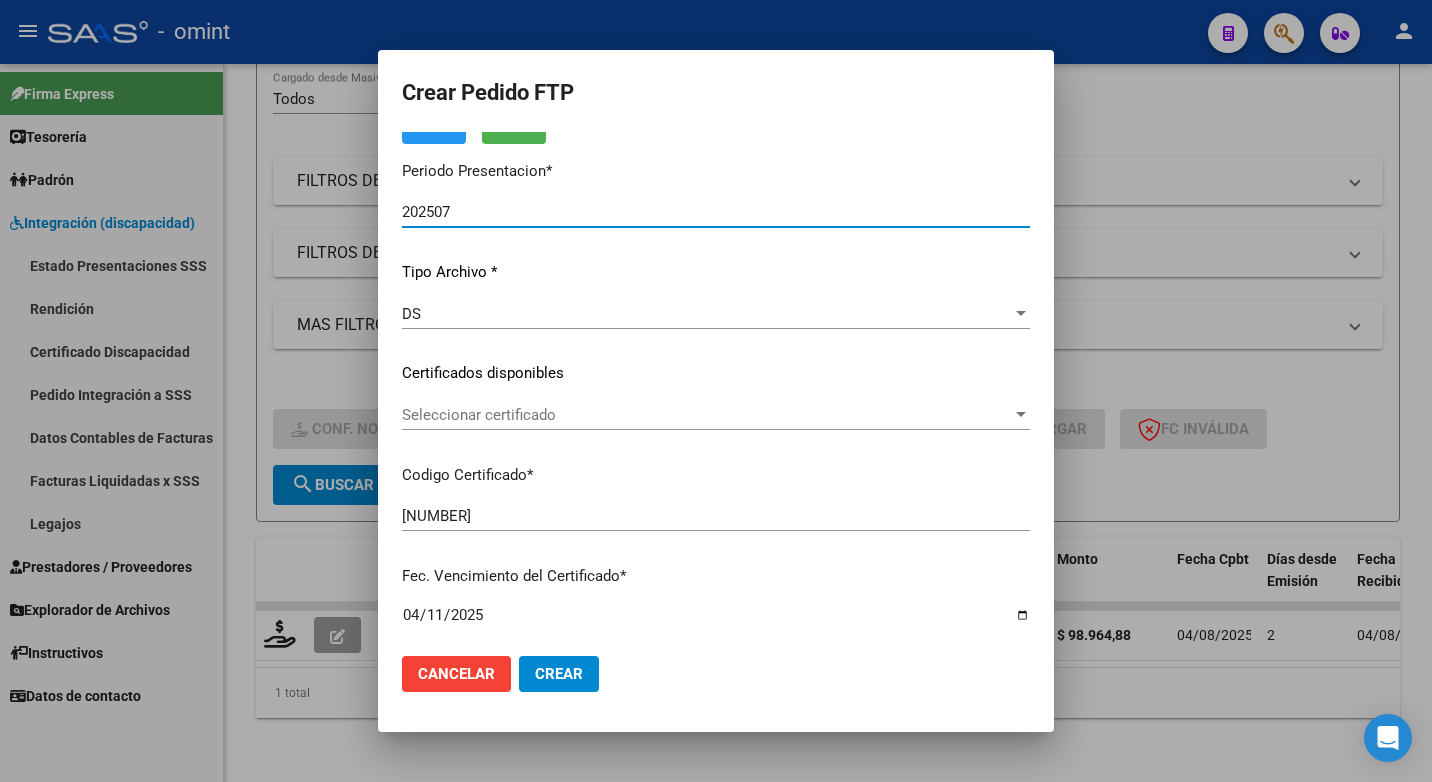 click at bounding box center [1021, 414] 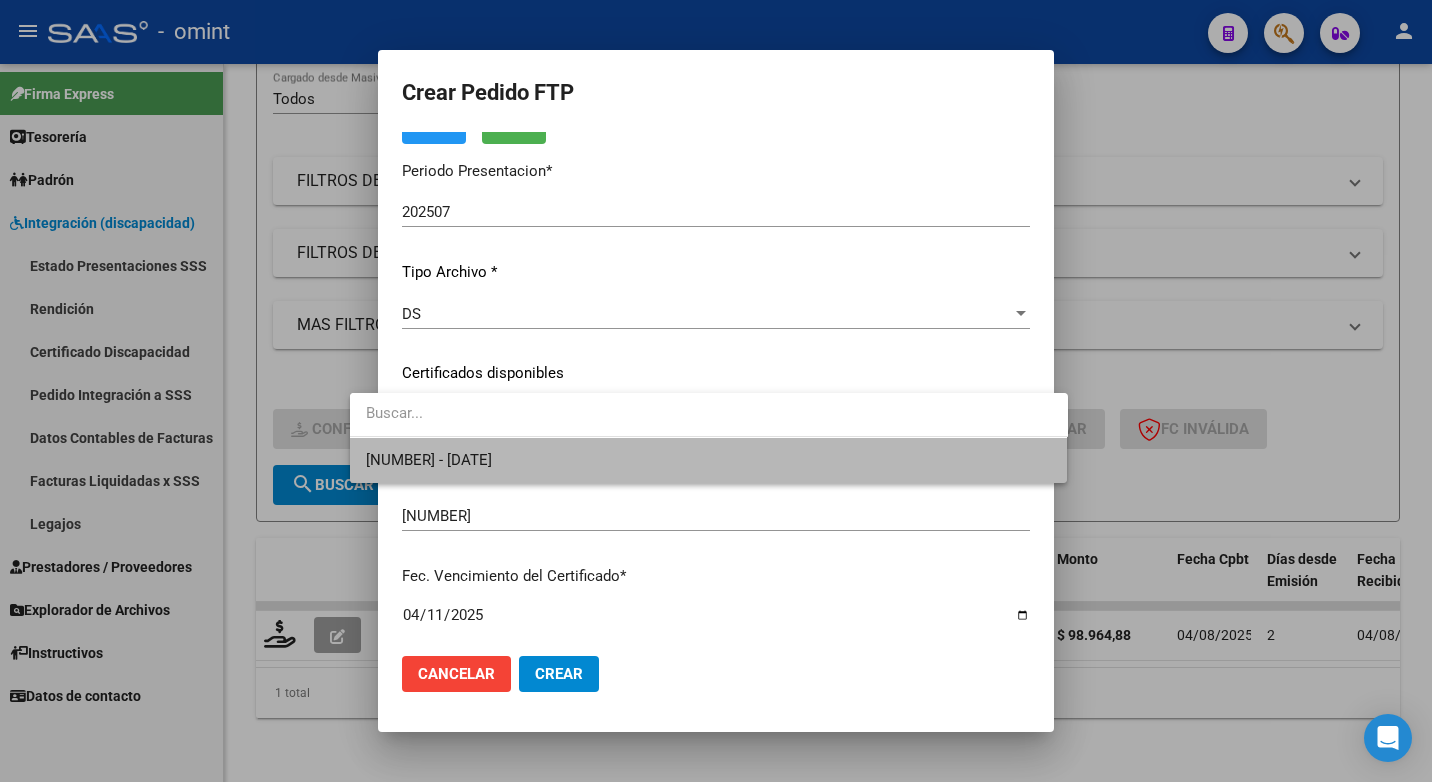 click on "50328999 - 2025-04-11" at bounding box center [709, 460] 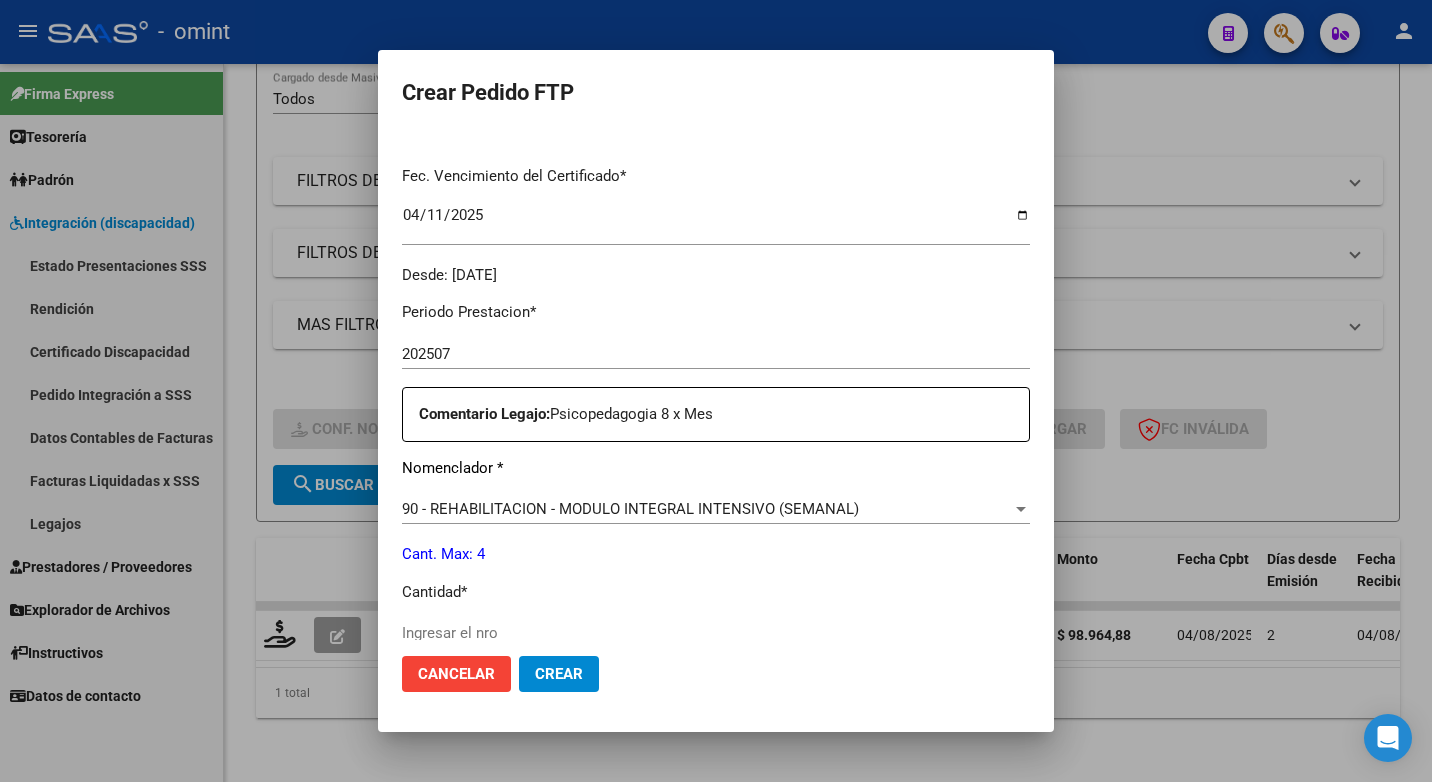 scroll, scrollTop: 600, scrollLeft: 0, axis: vertical 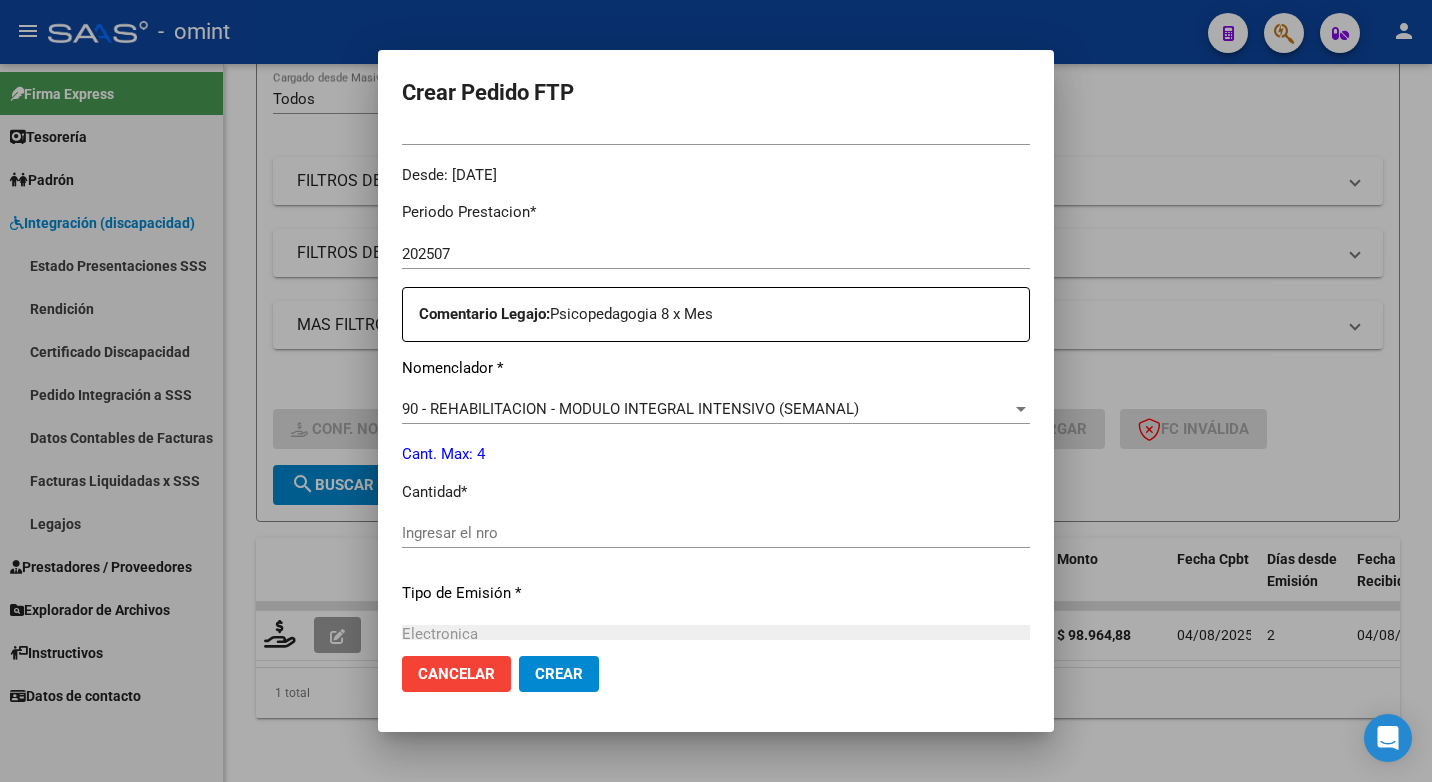 click at bounding box center [1021, 409] 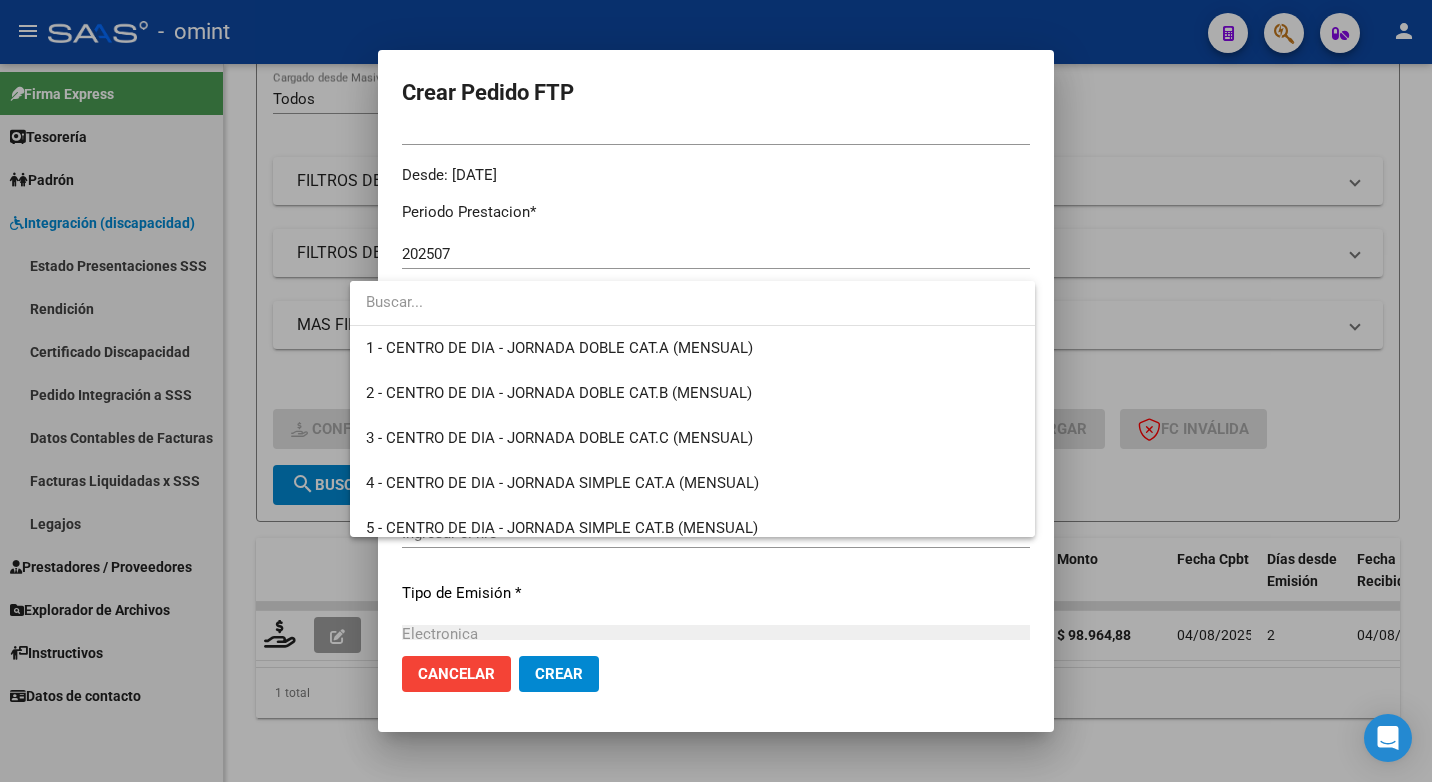 scroll, scrollTop: 3945, scrollLeft: 0, axis: vertical 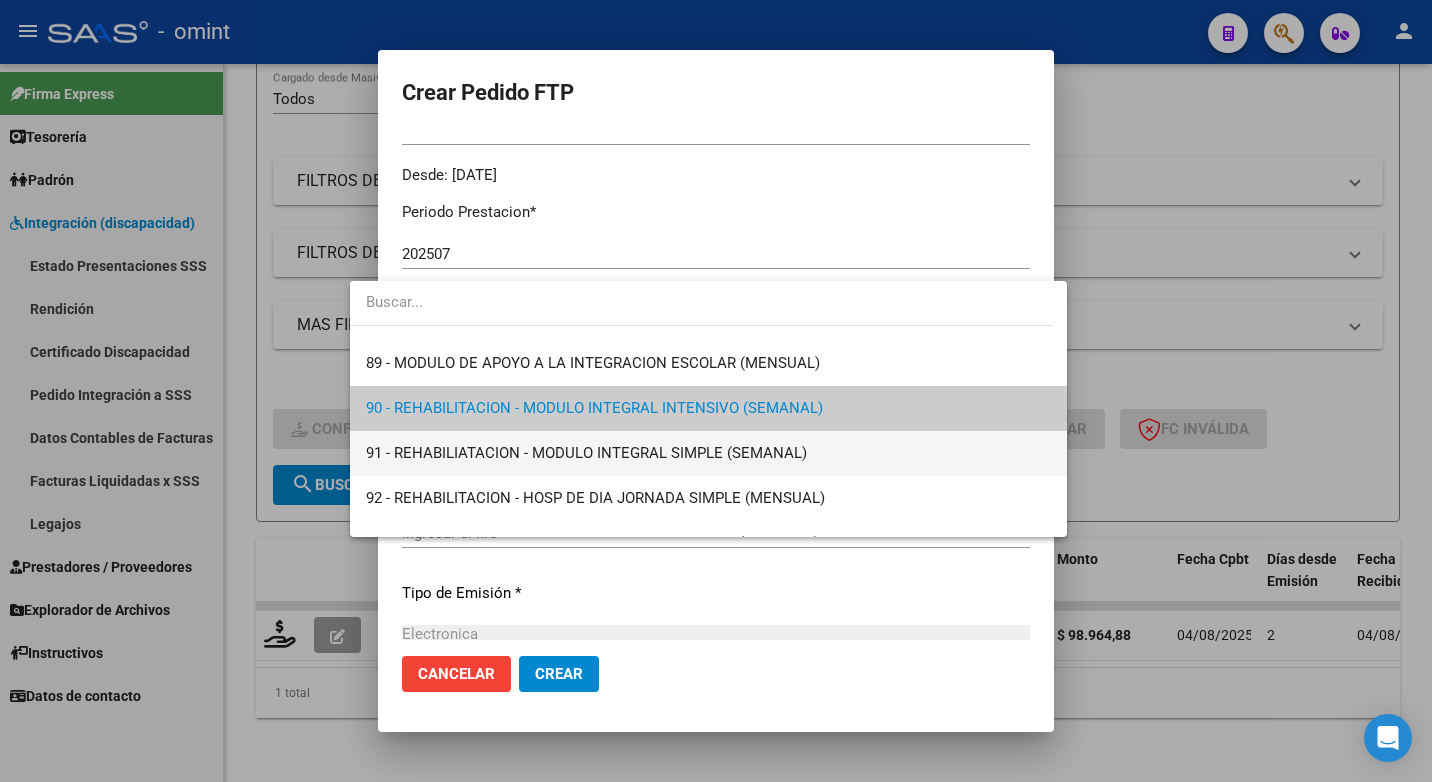 click on "91 - REHABILIATACION - MODULO INTEGRAL SIMPLE (SEMANAL)" at bounding box center (709, 453) 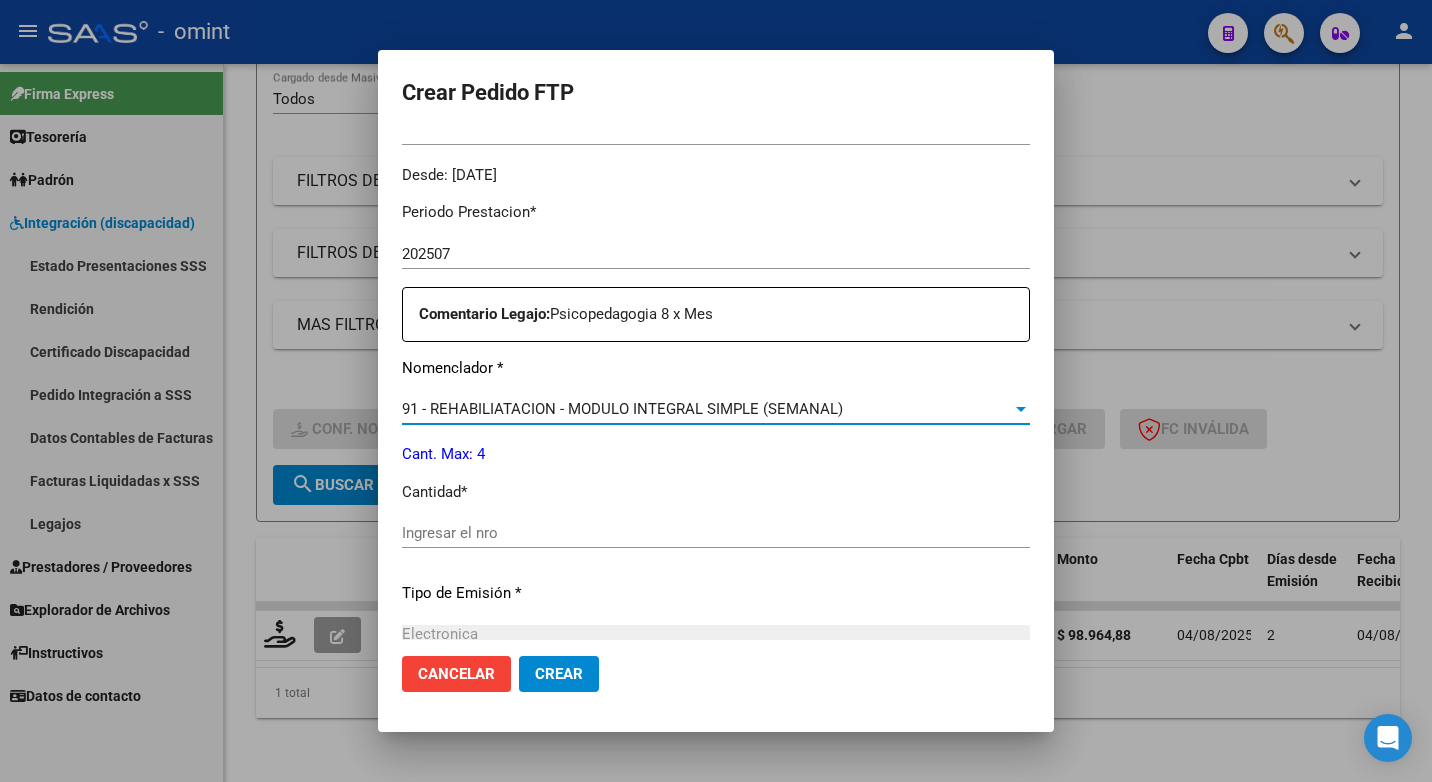 scroll, scrollTop: 700, scrollLeft: 0, axis: vertical 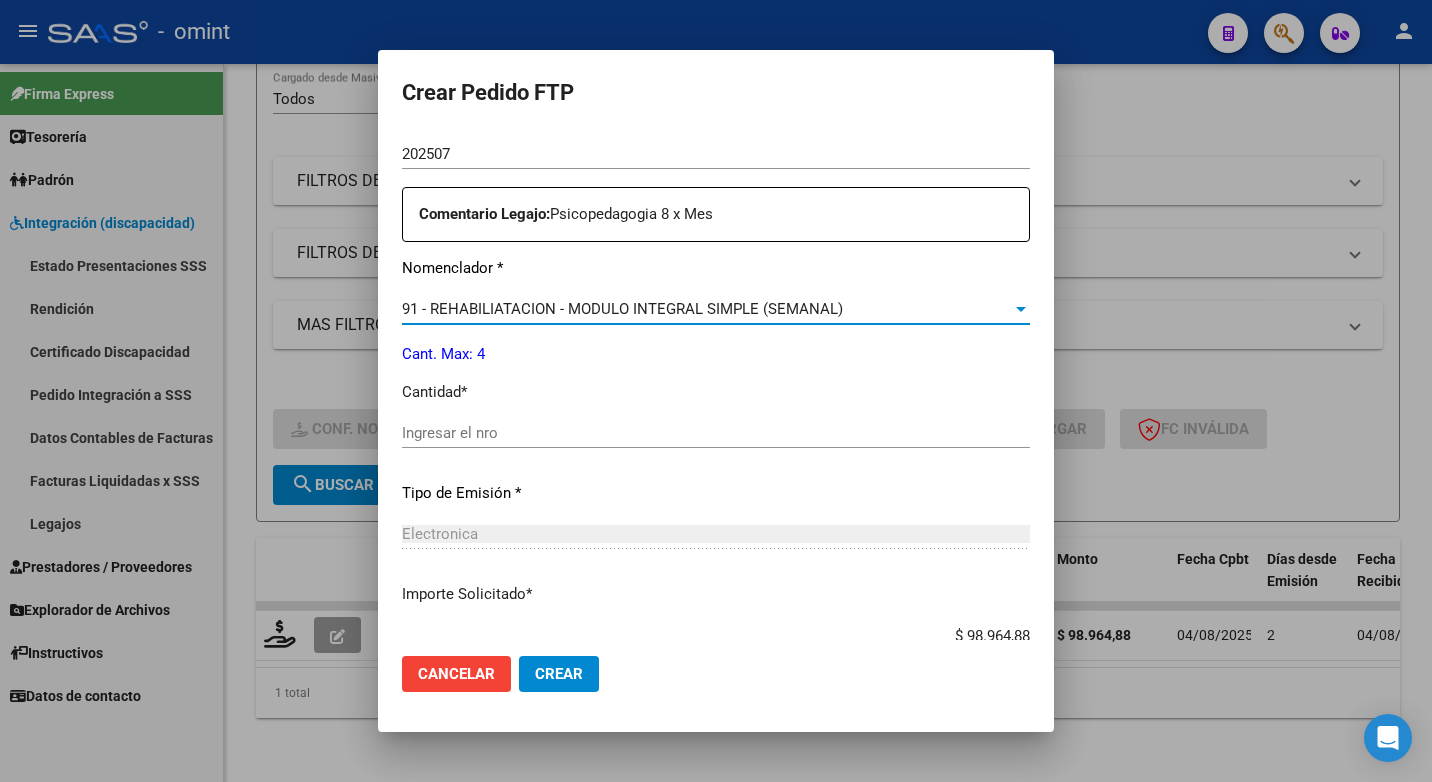 click on "Ingresar el nro" at bounding box center (716, 433) 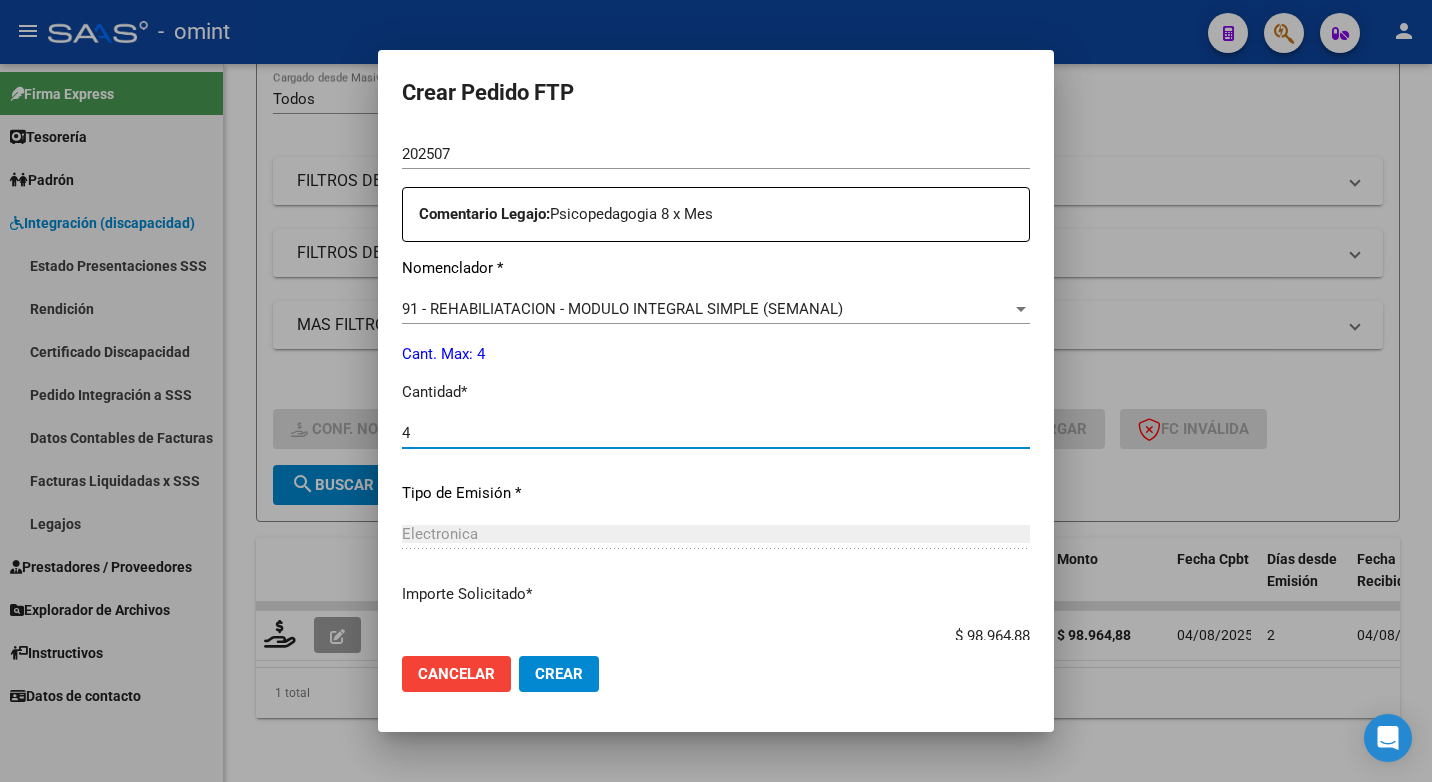 type on "4" 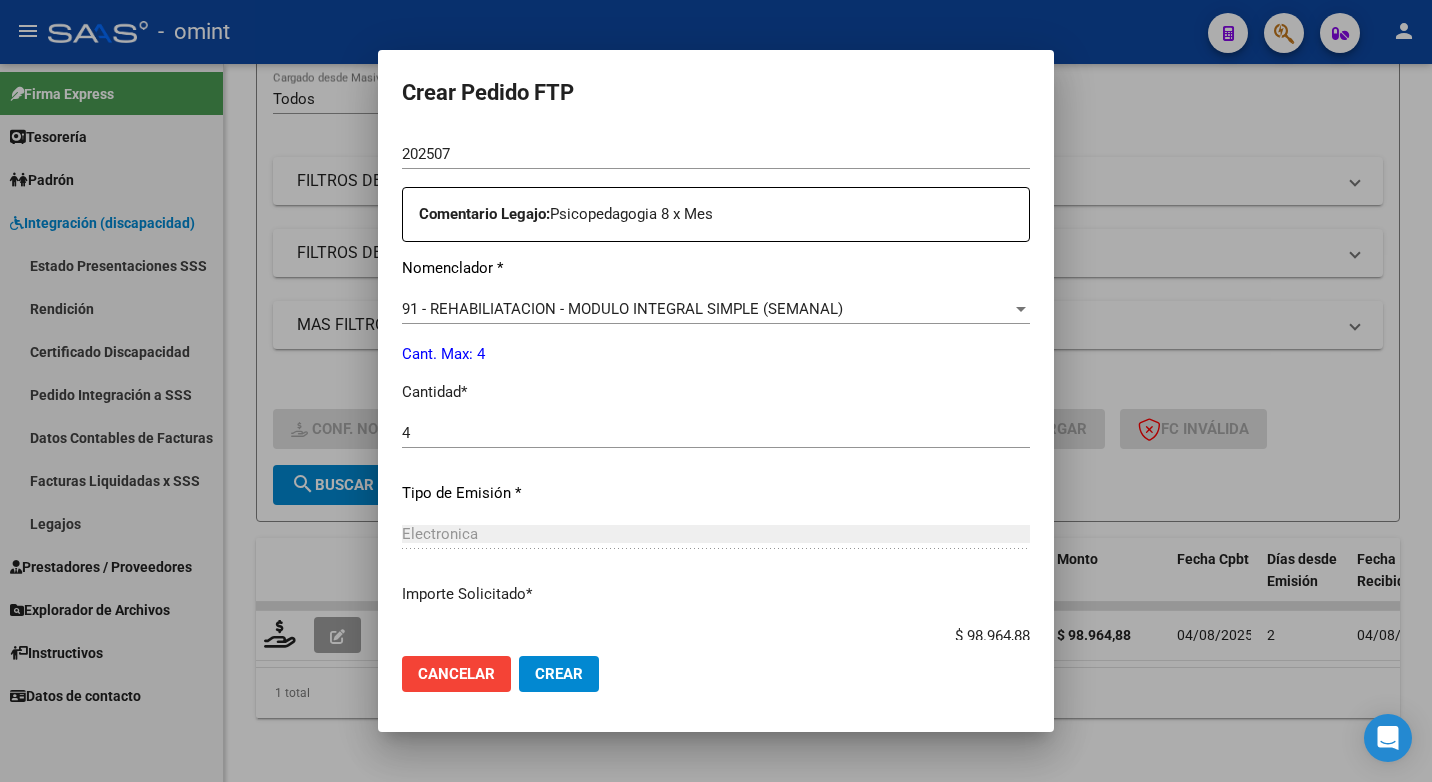 click on "Tipo de Emisión *" 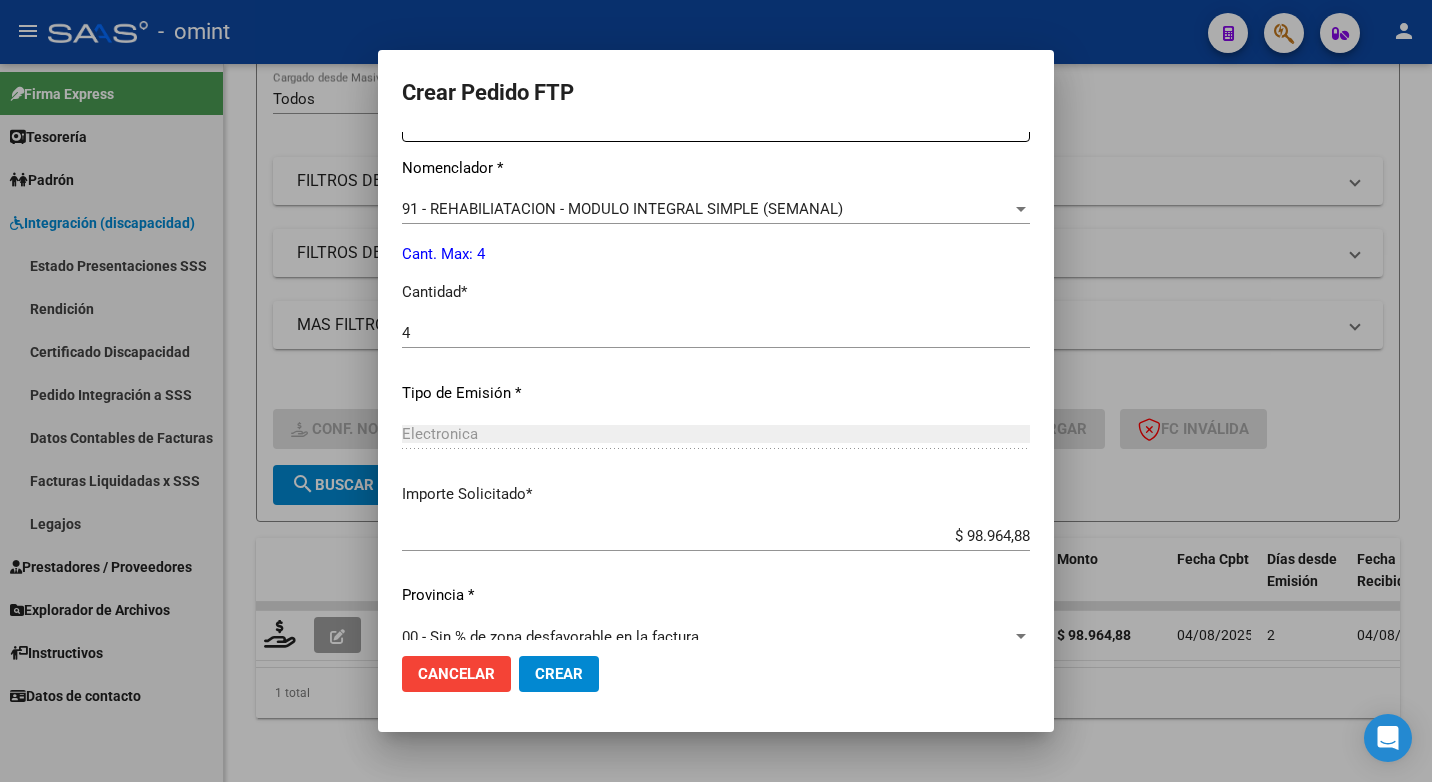 scroll, scrollTop: 831, scrollLeft: 0, axis: vertical 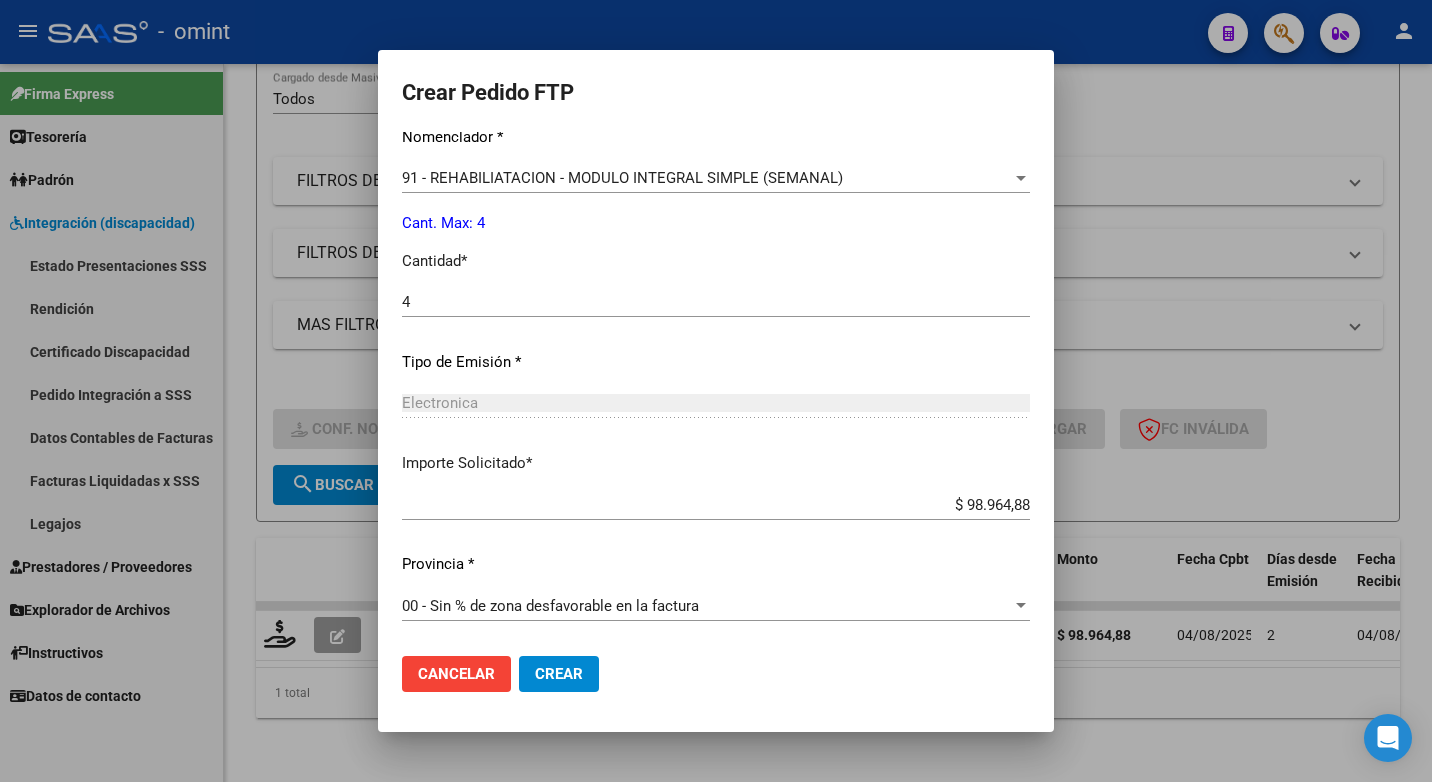 click on "Crear" 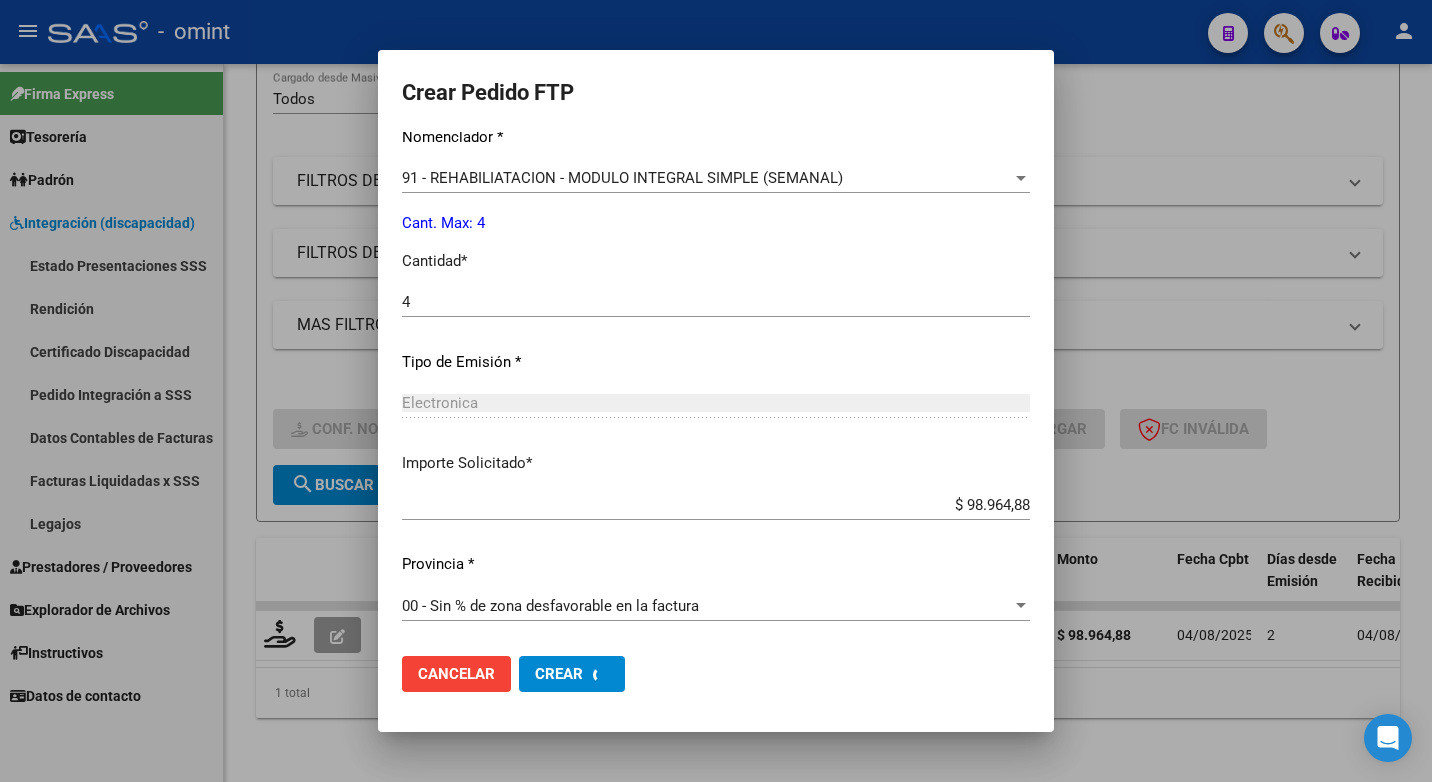 scroll, scrollTop: 0, scrollLeft: 0, axis: both 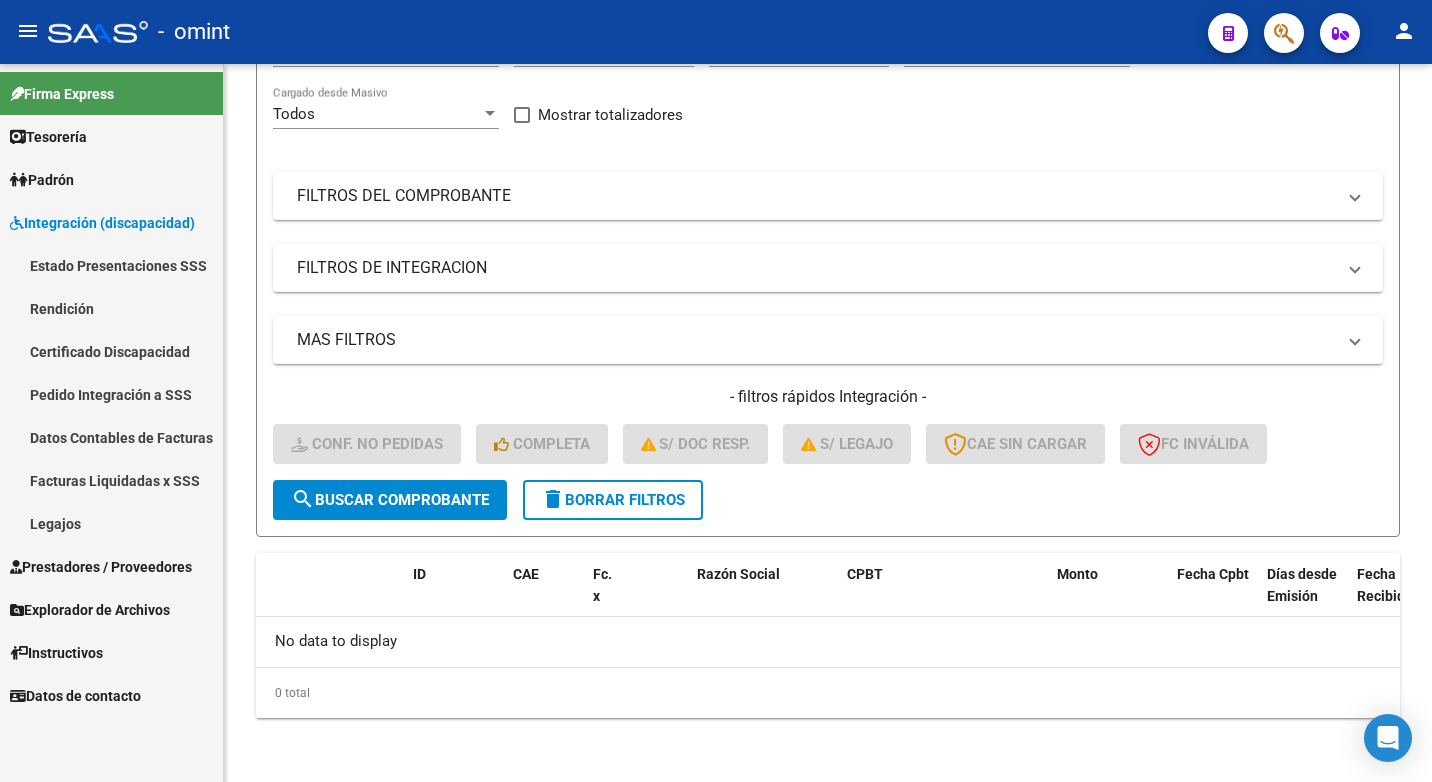 click on "Legajos" at bounding box center [111, 523] 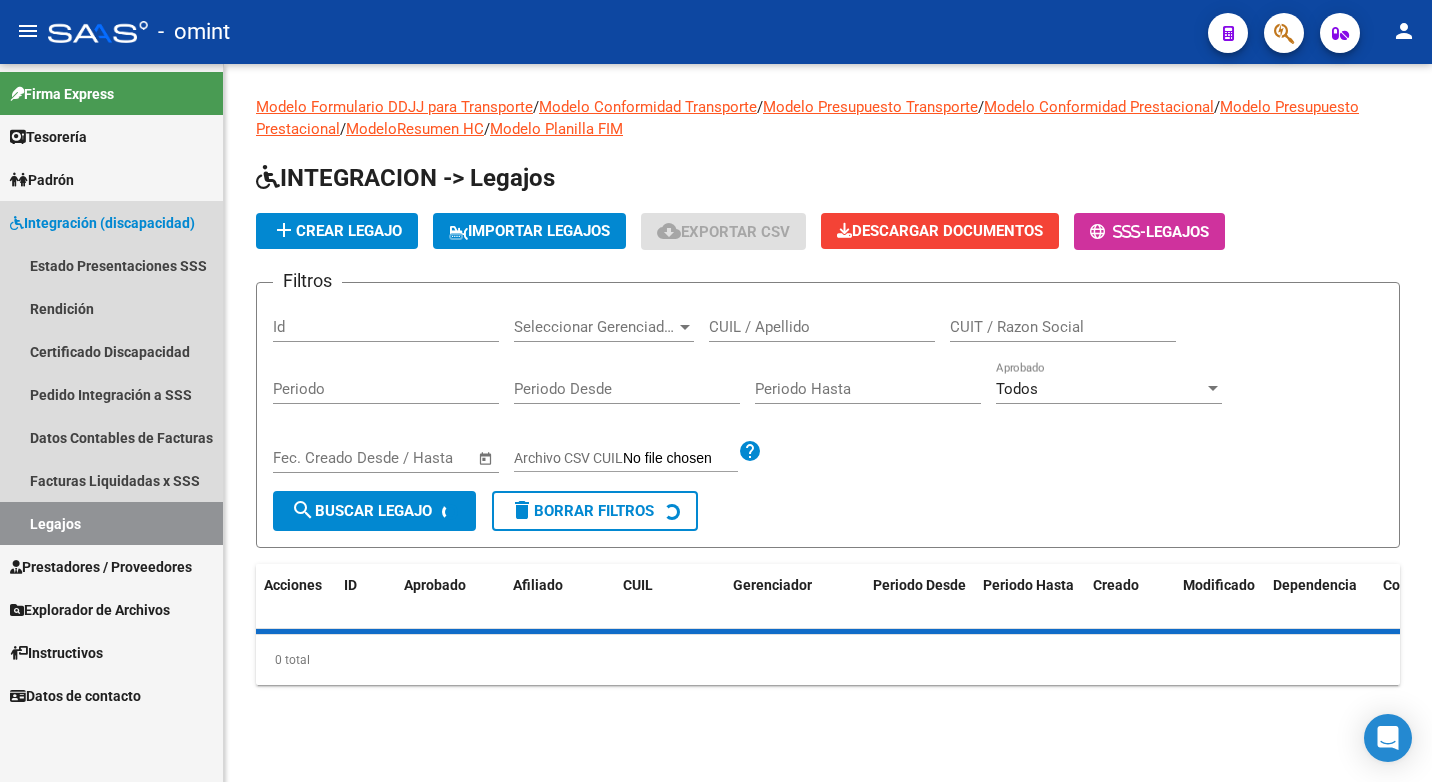 scroll, scrollTop: 0, scrollLeft: 0, axis: both 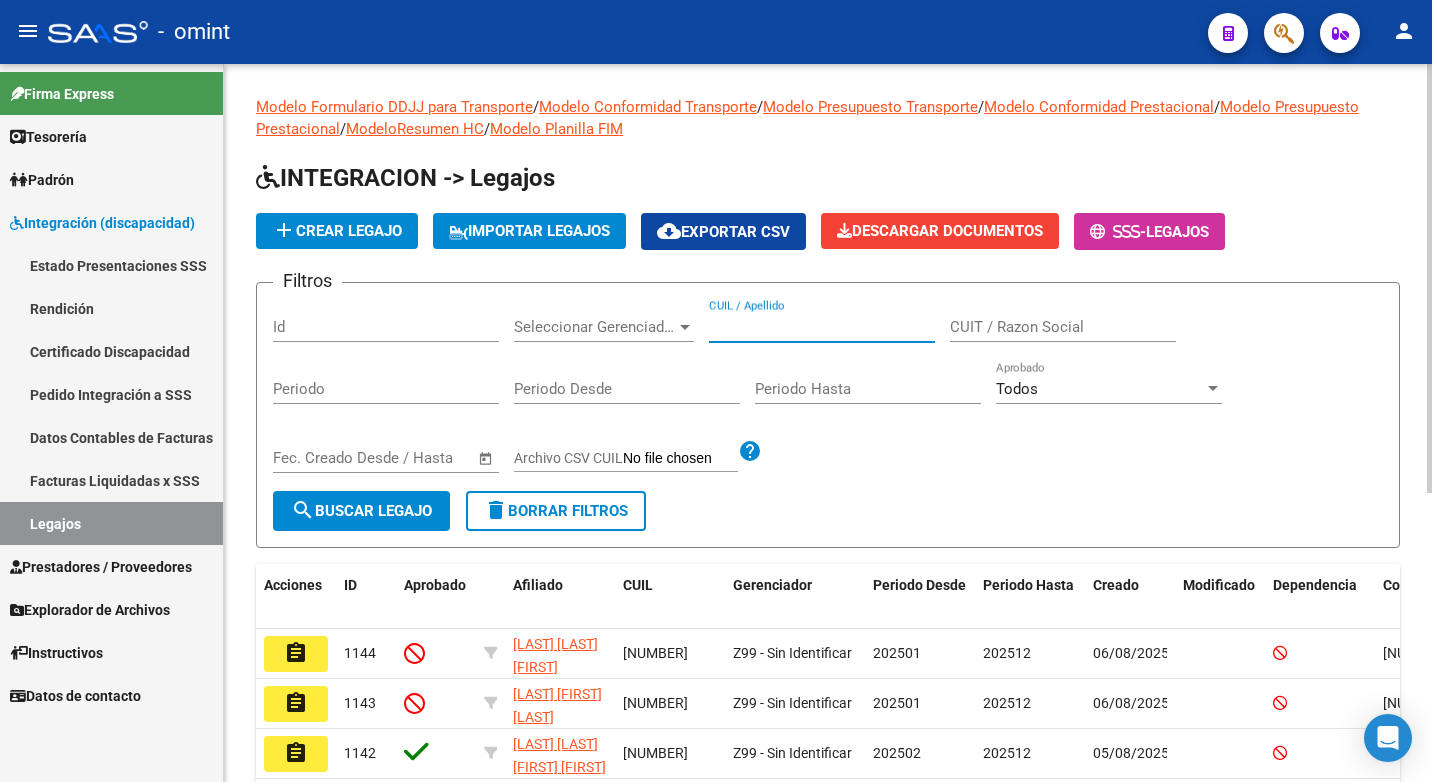 paste on "[DOCUMENT_ID]" 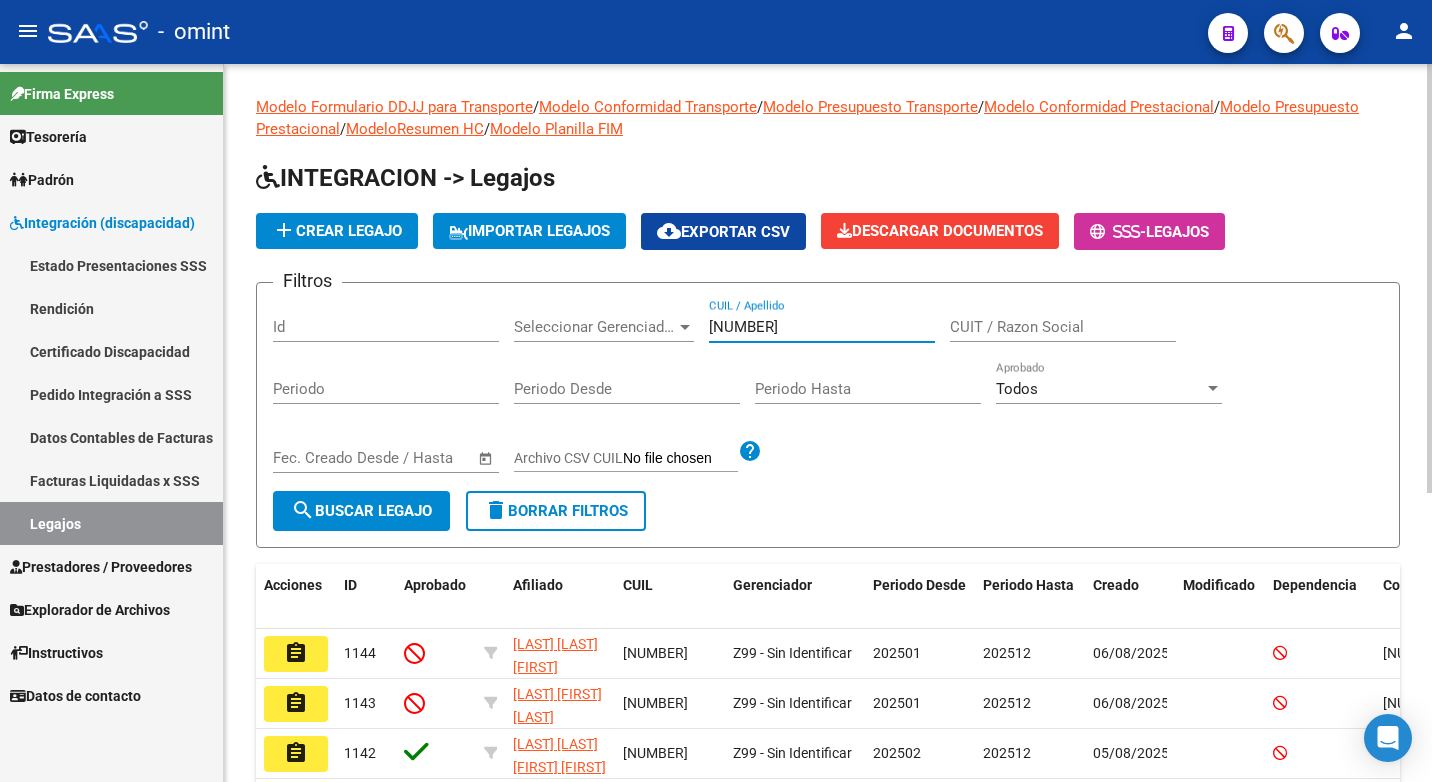 type on "[DOCUMENT_ID]" 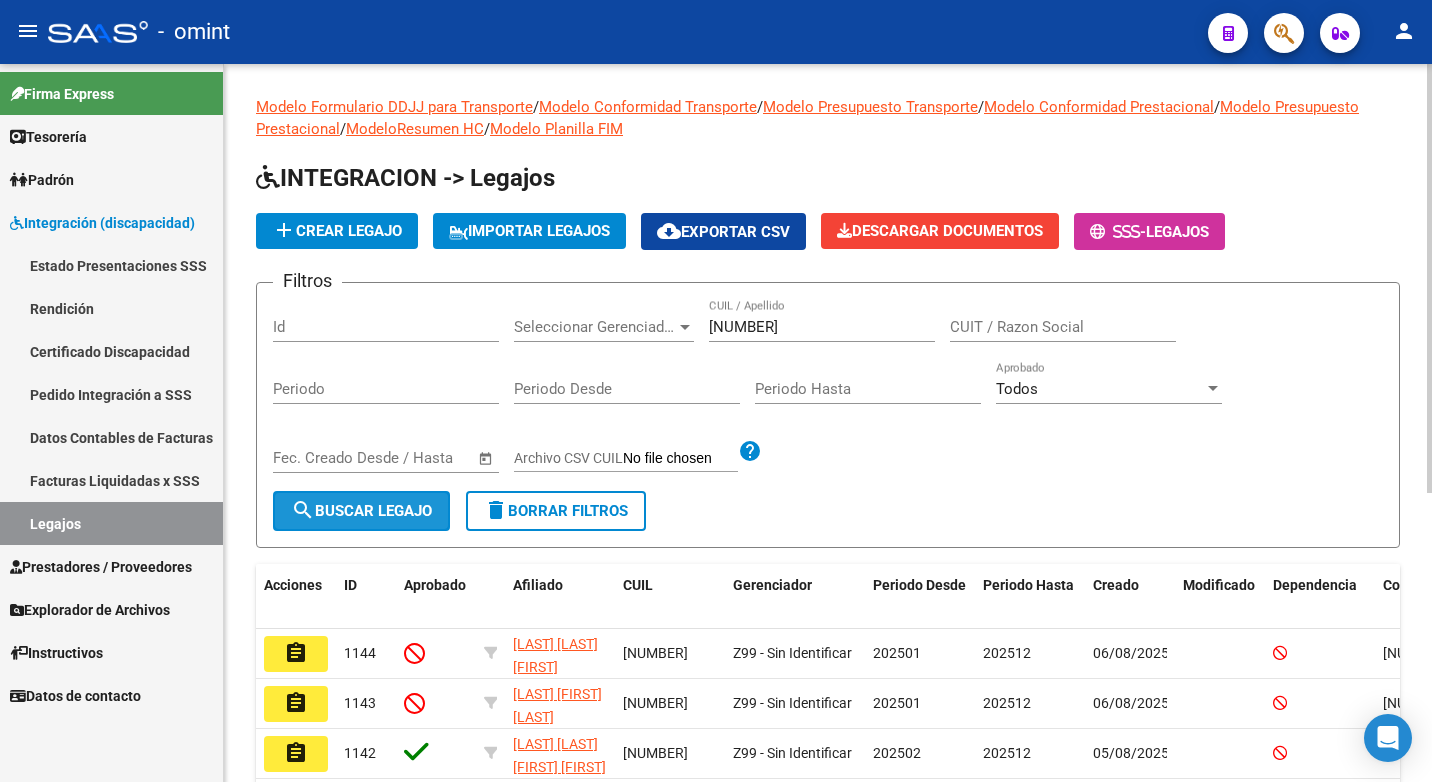 click on "search  Buscar Legajo" 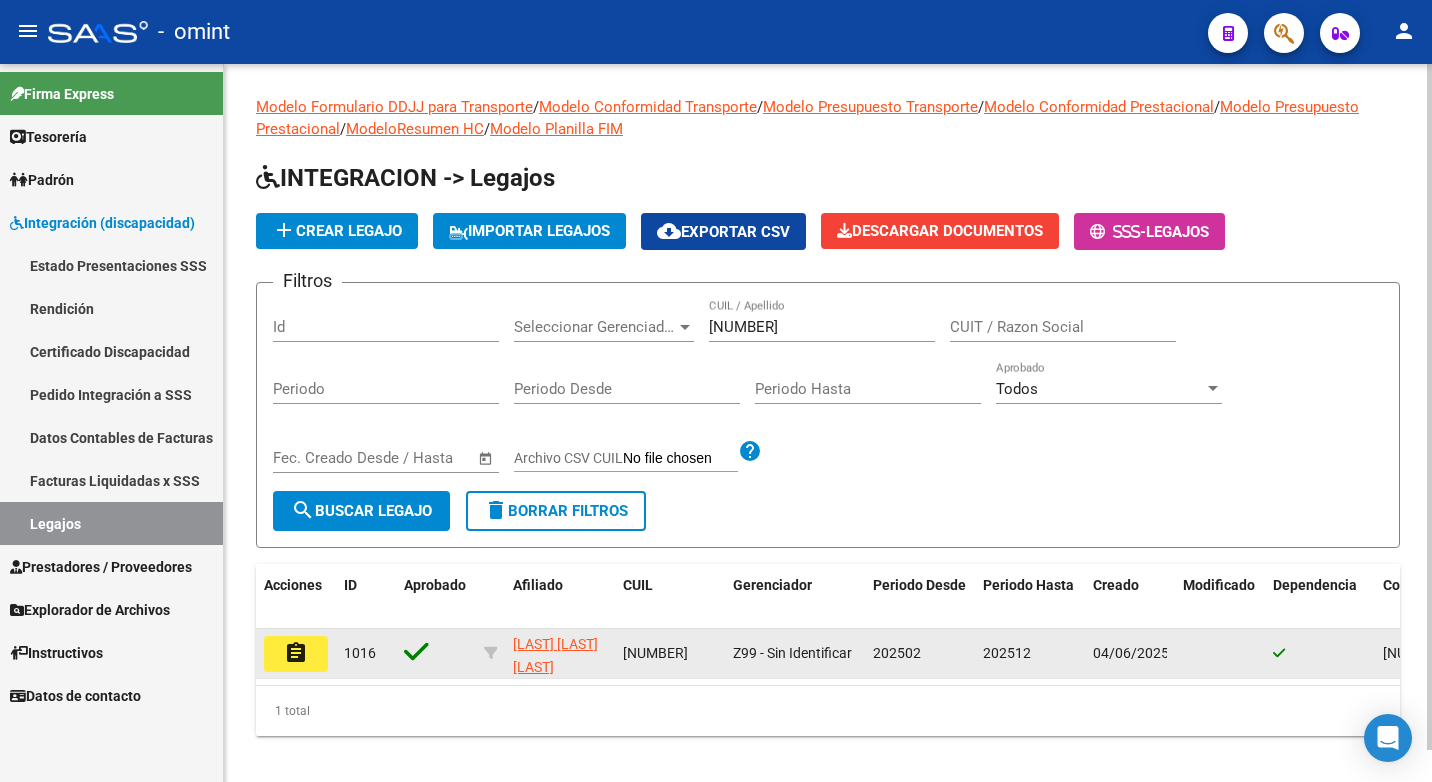 click on "assignment" 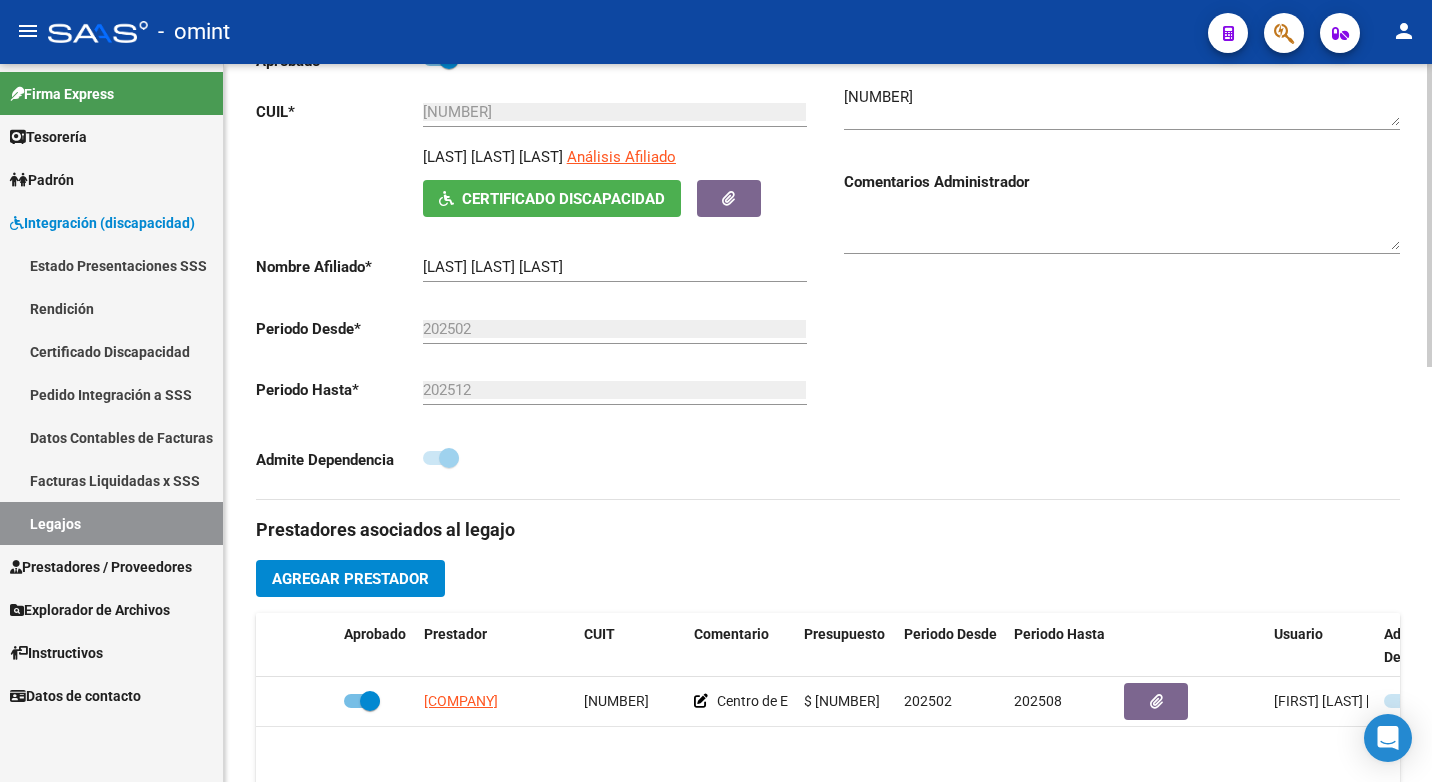 scroll, scrollTop: 600, scrollLeft: 0, axis: vertical 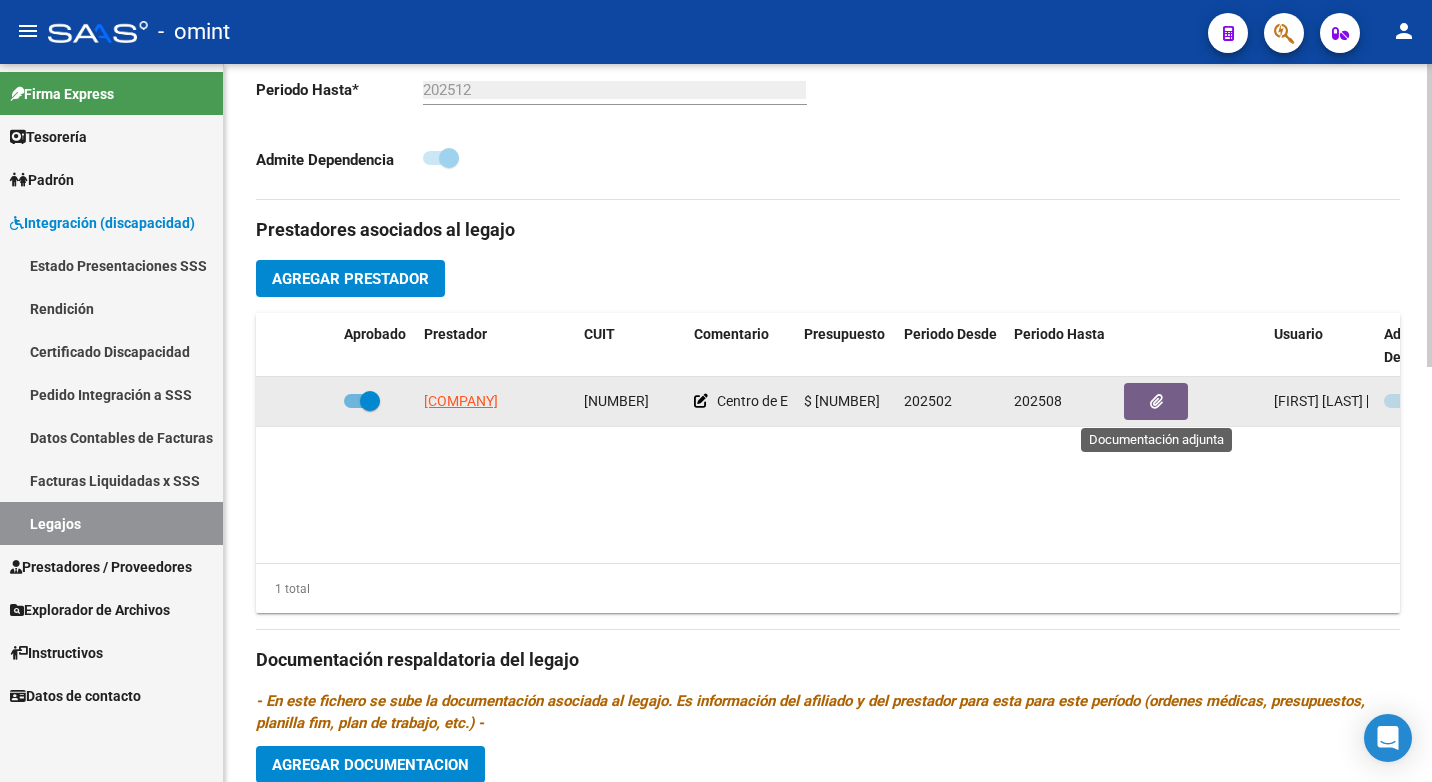 click 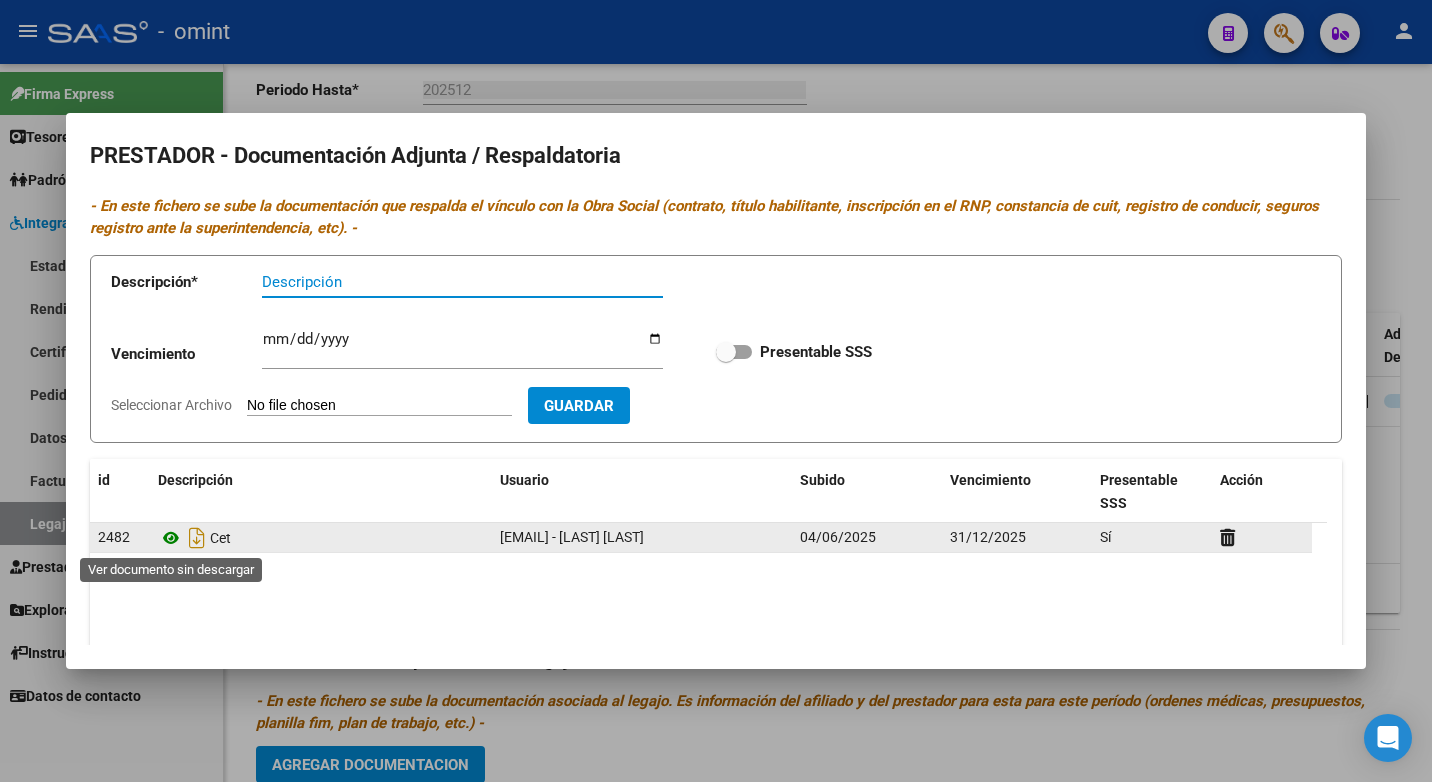 click 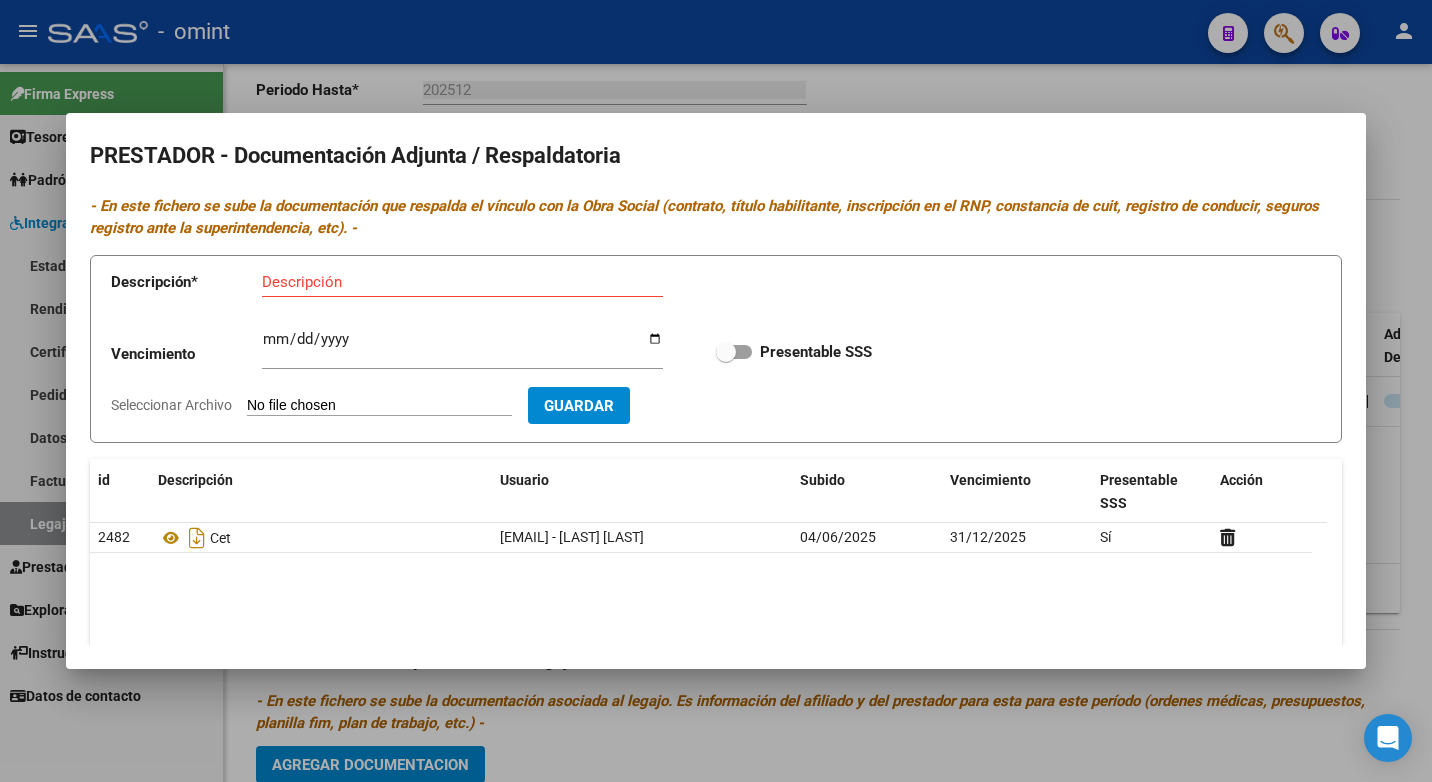 click at bounding box center [716, 391] 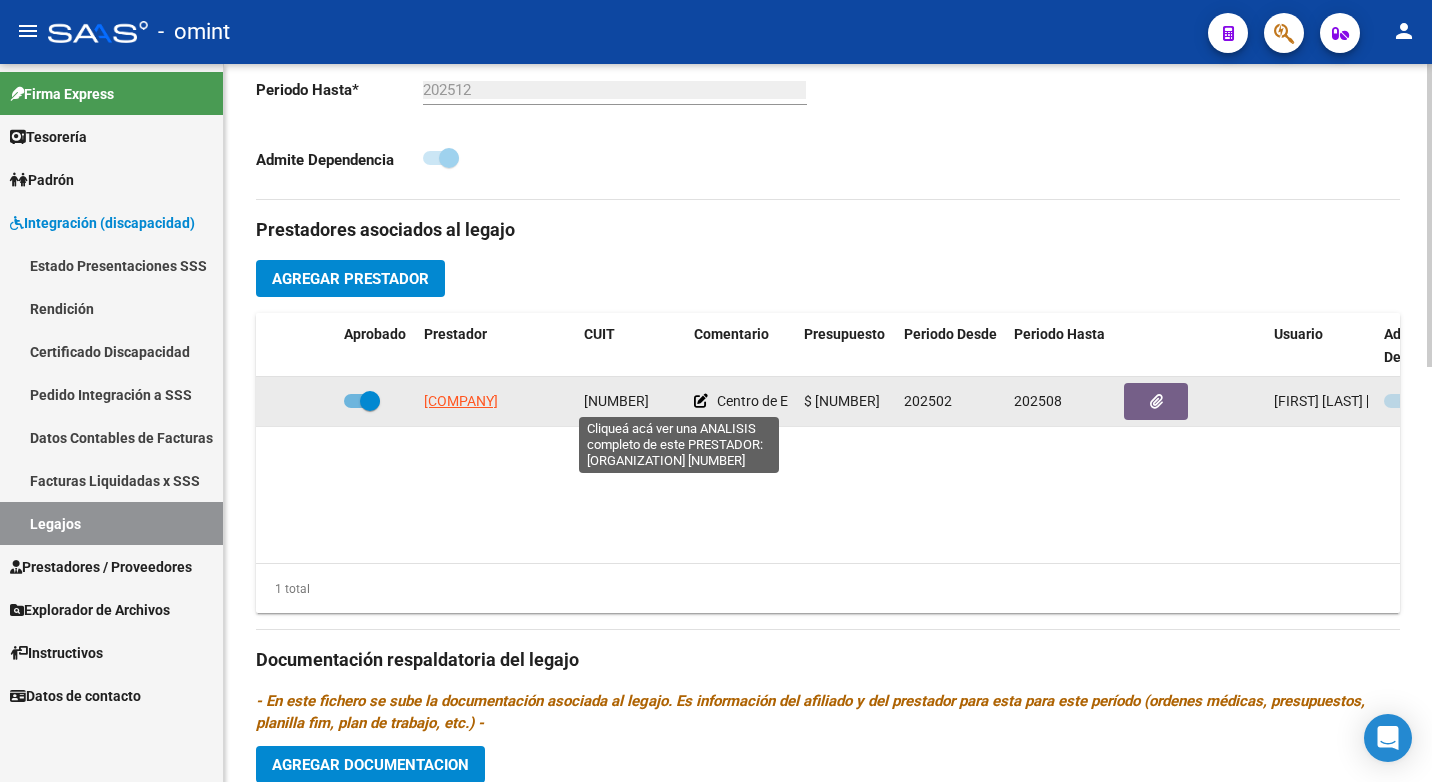 click on "[ORGANIZATION_NAME]" 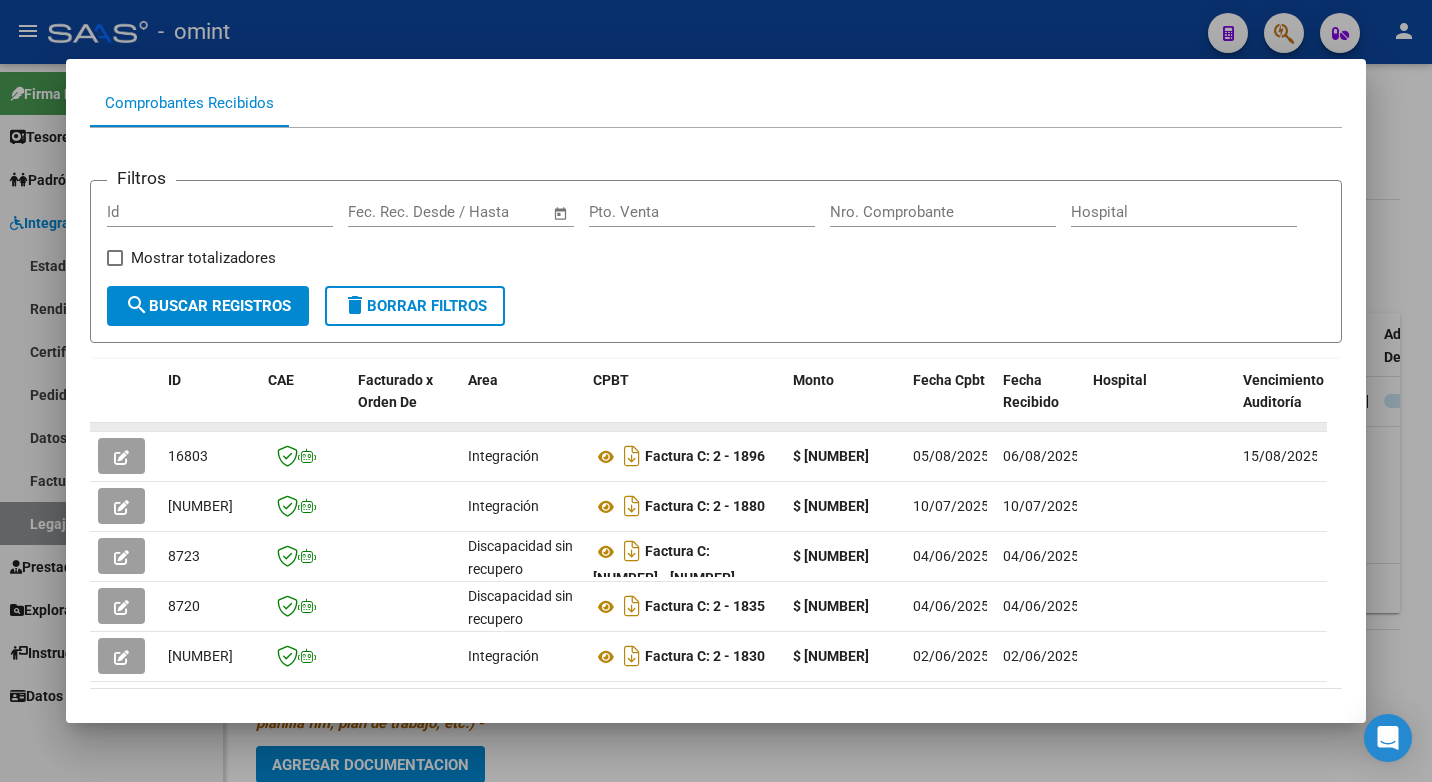 scroll, scrollTop: 302, scrollLeft: 0, axis: vertical 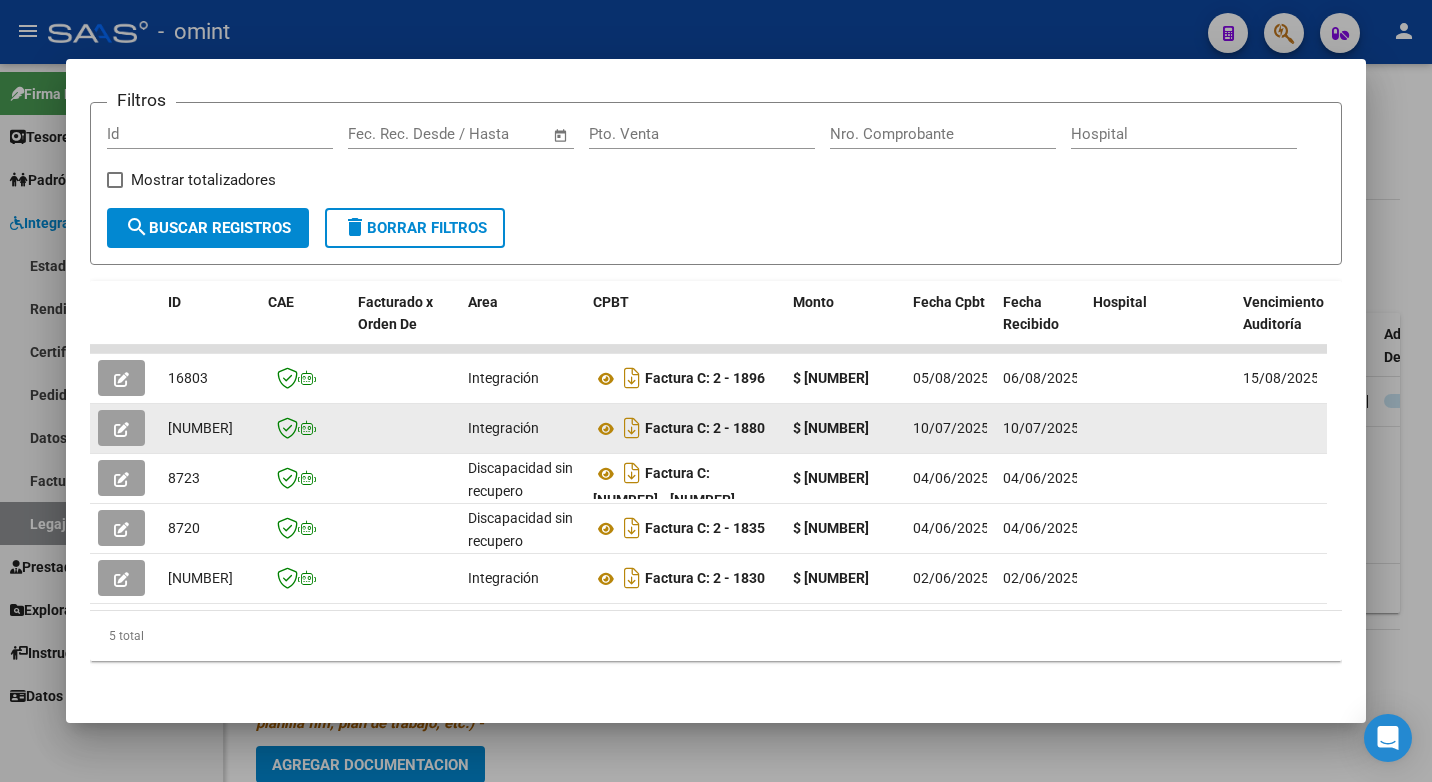 click 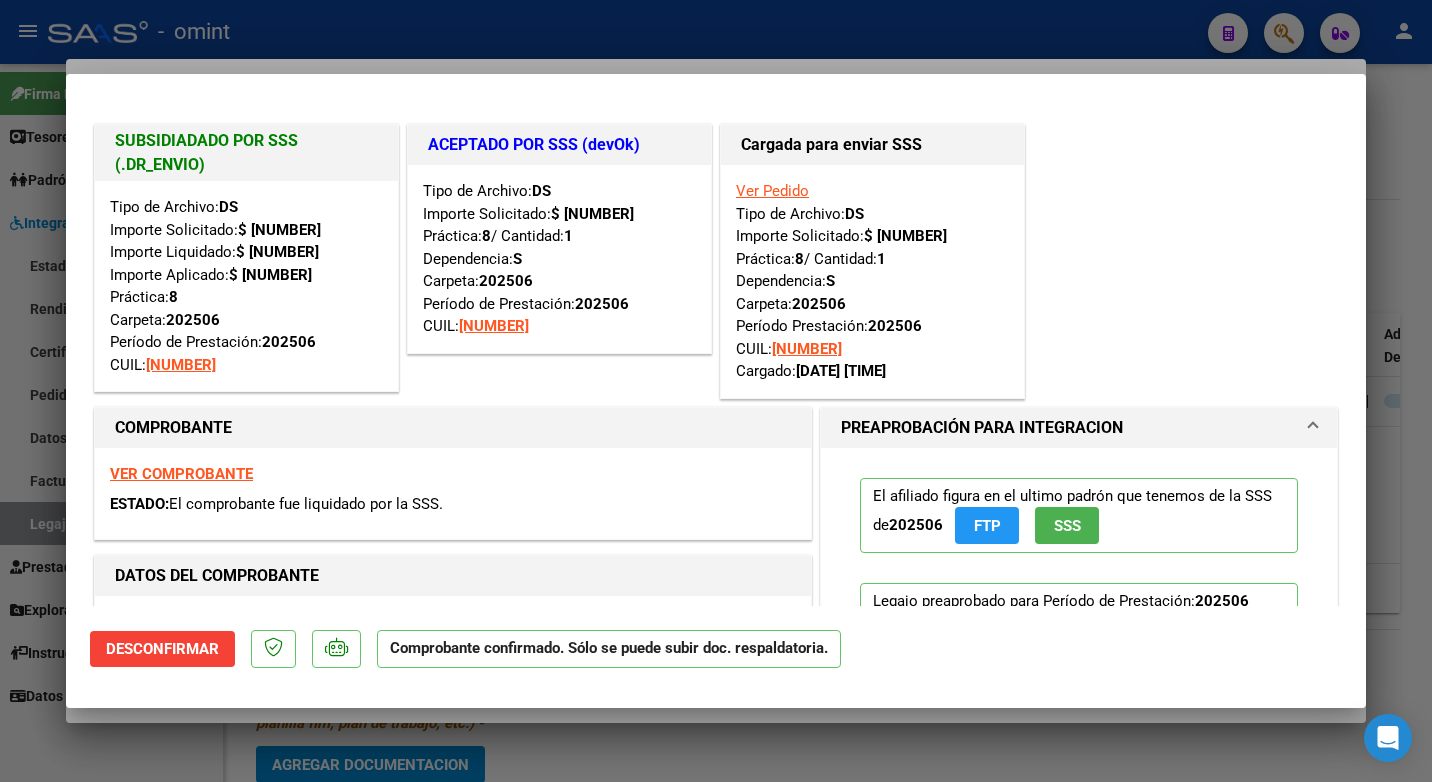 click at bounding box center [716, 391] 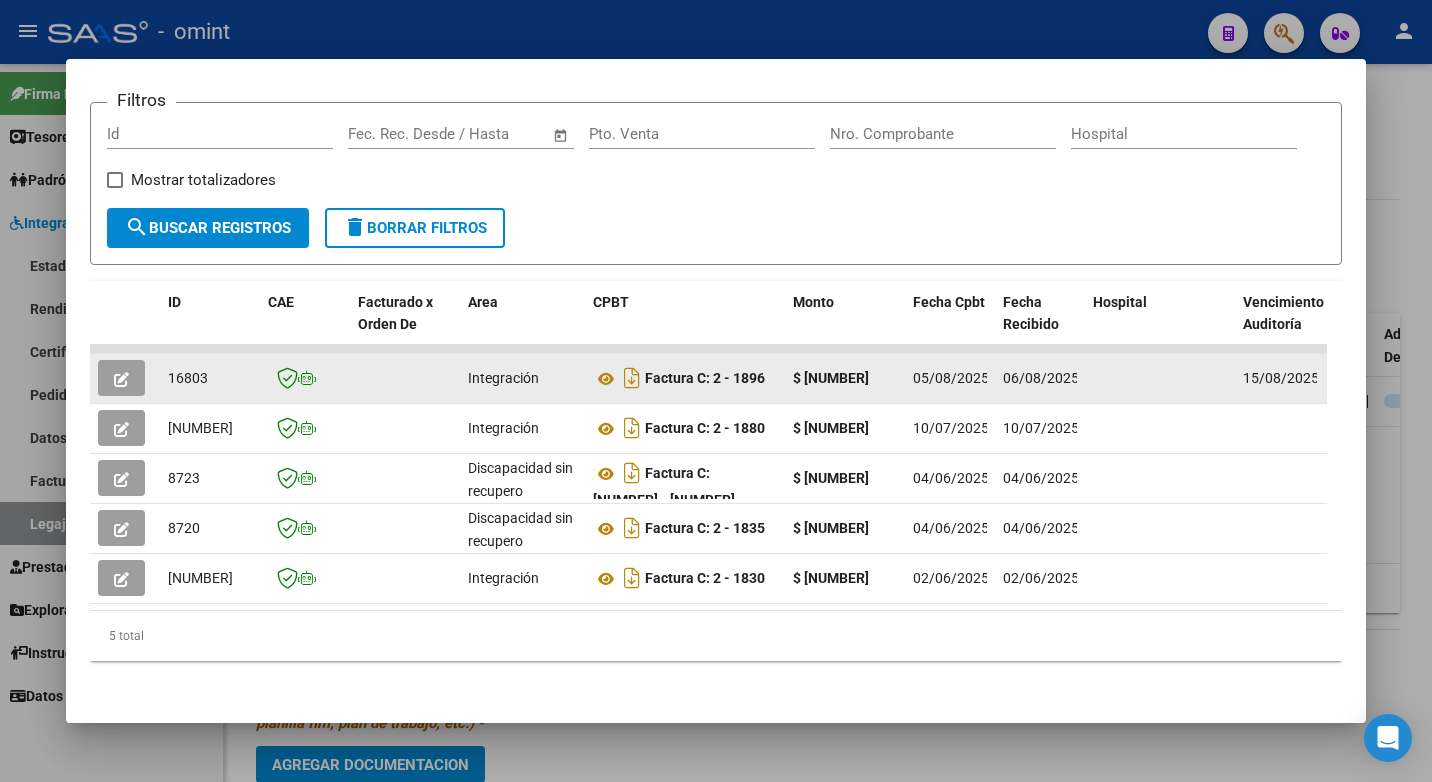 click 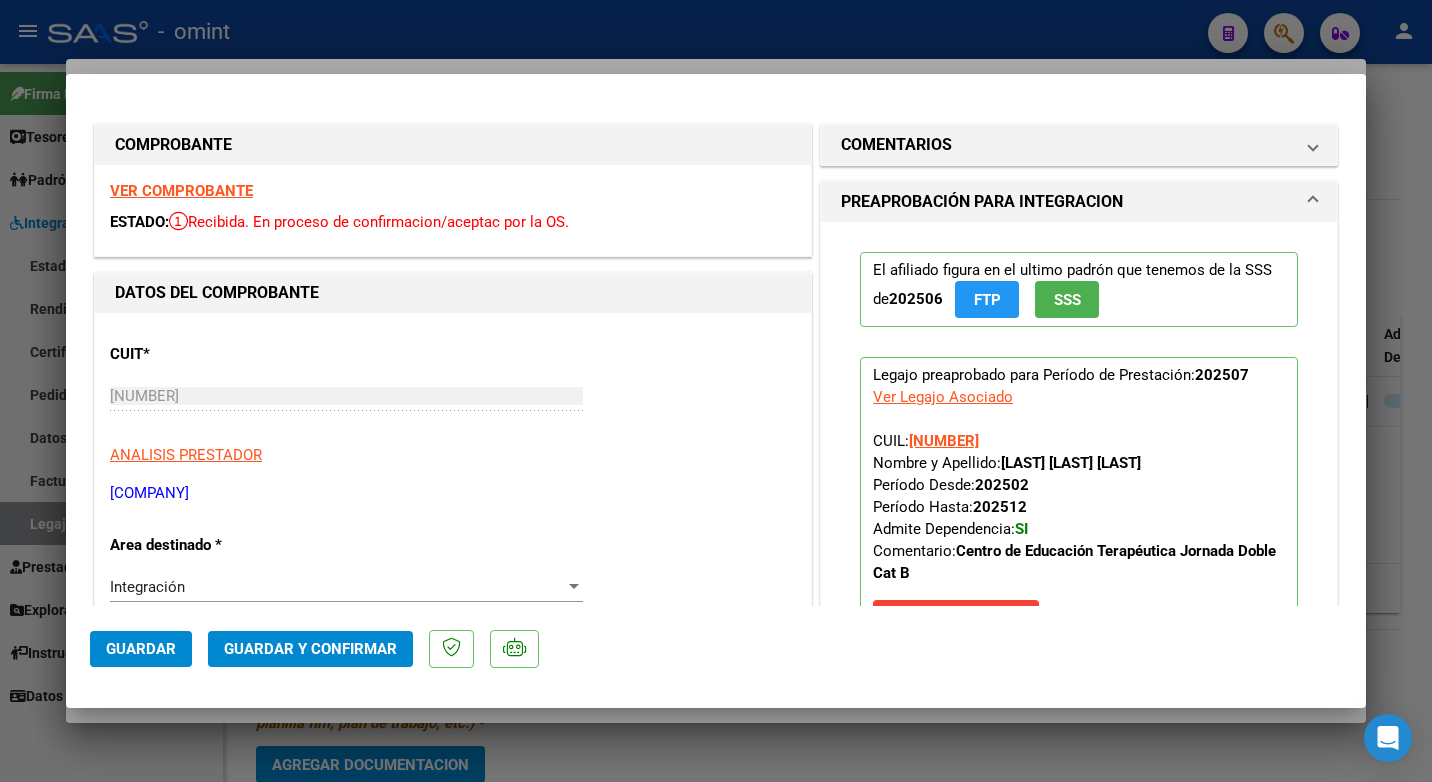 click on "VER COMPROBANTE" at bounding box center [181, 191] 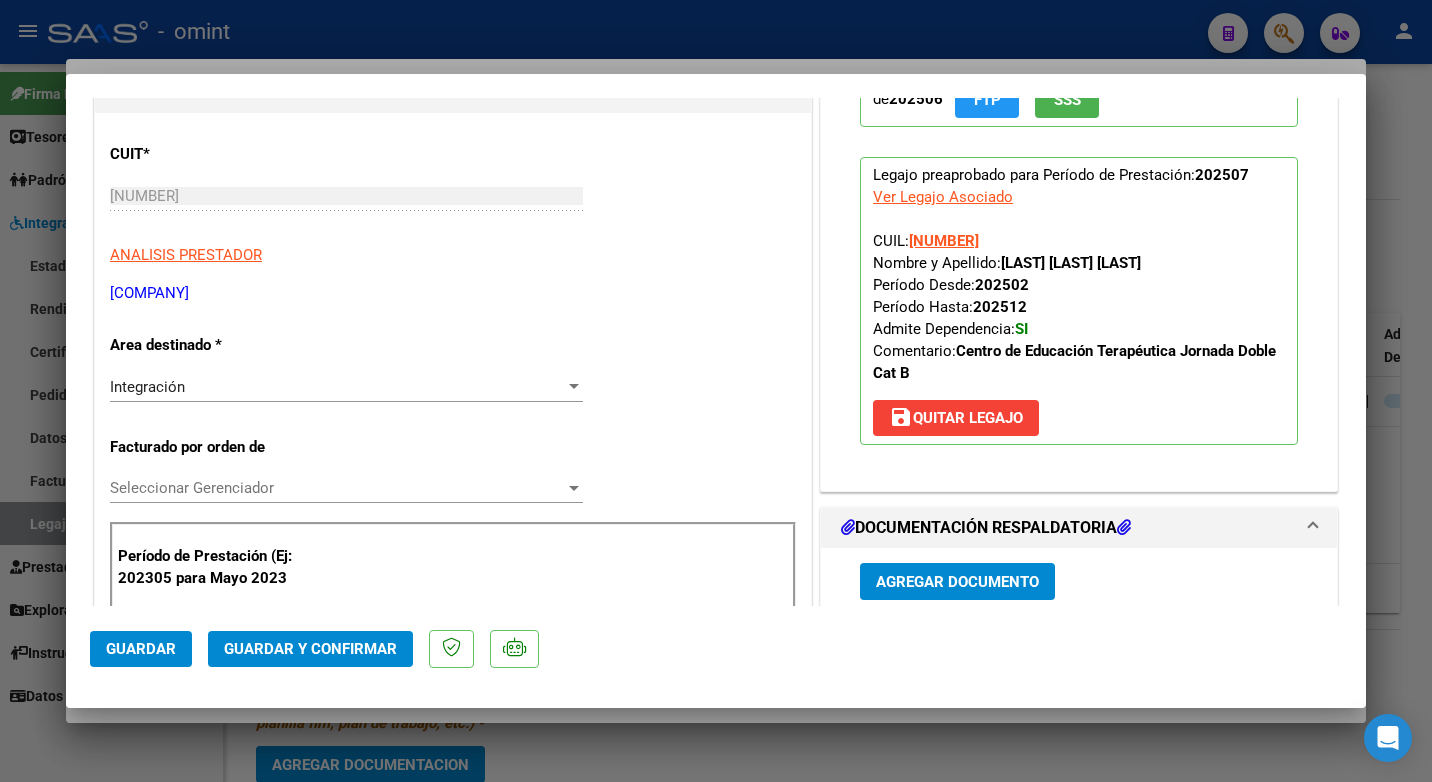 scroll, scrollTop: 300, scrollLeft: 0, axis: vertical 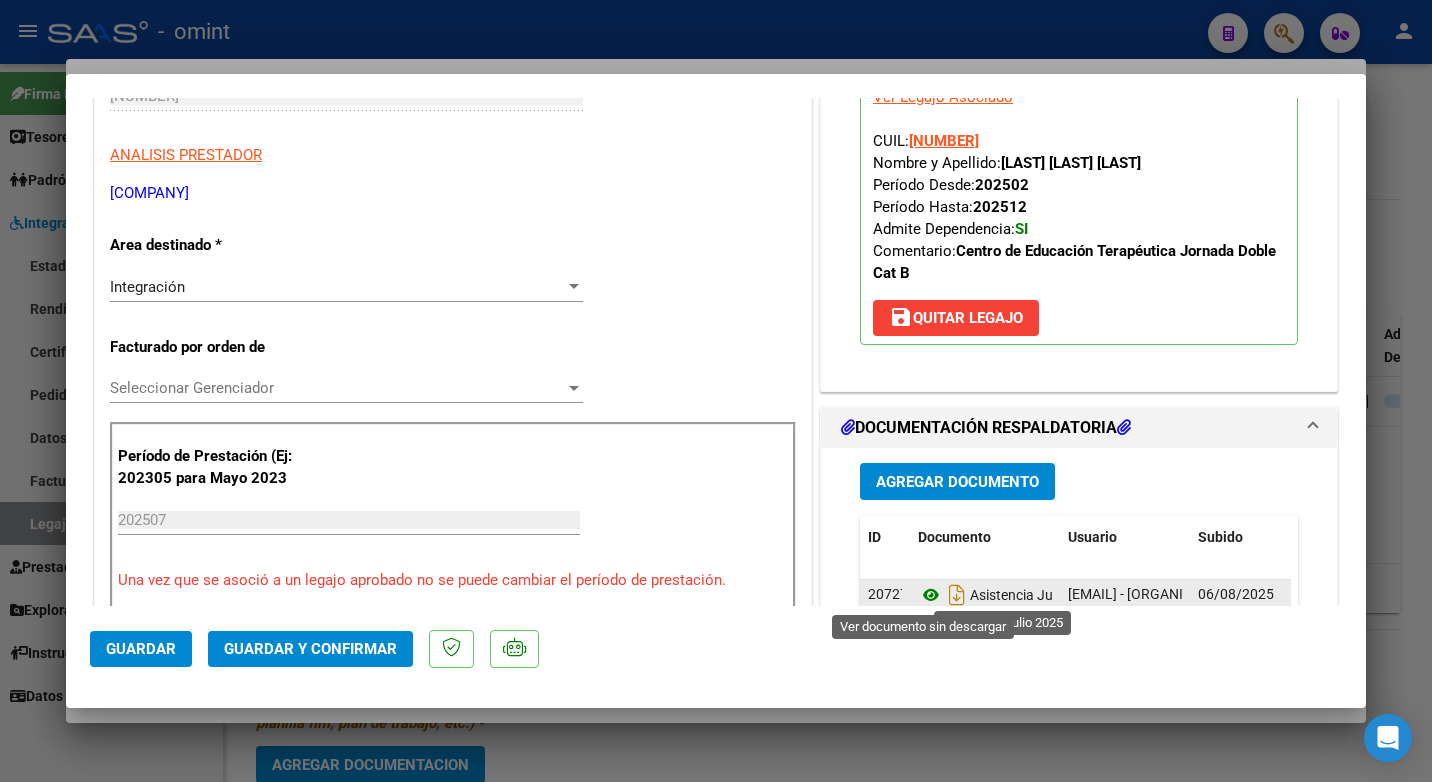 click 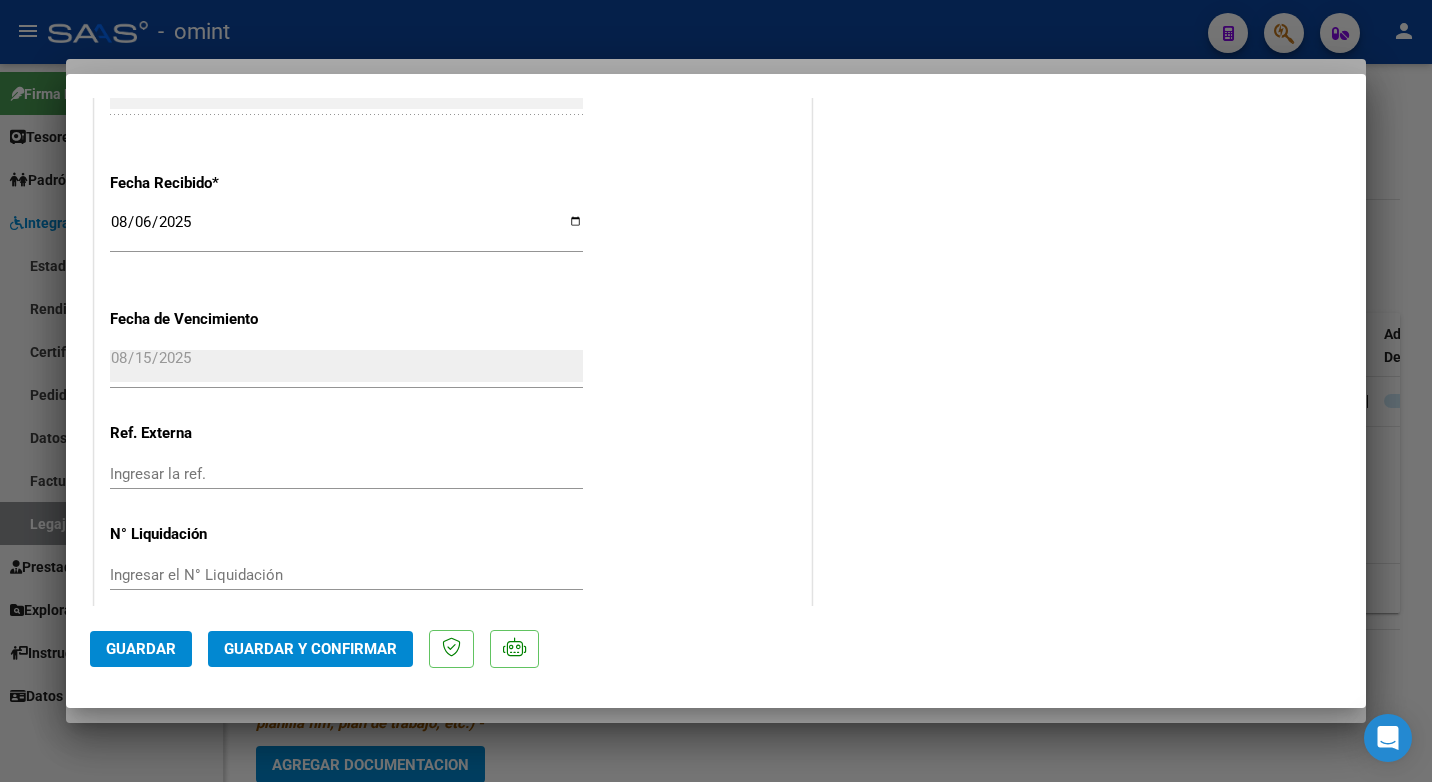 scroll, scrollTop: 1423, scrollLeft: 0, axis: vertical 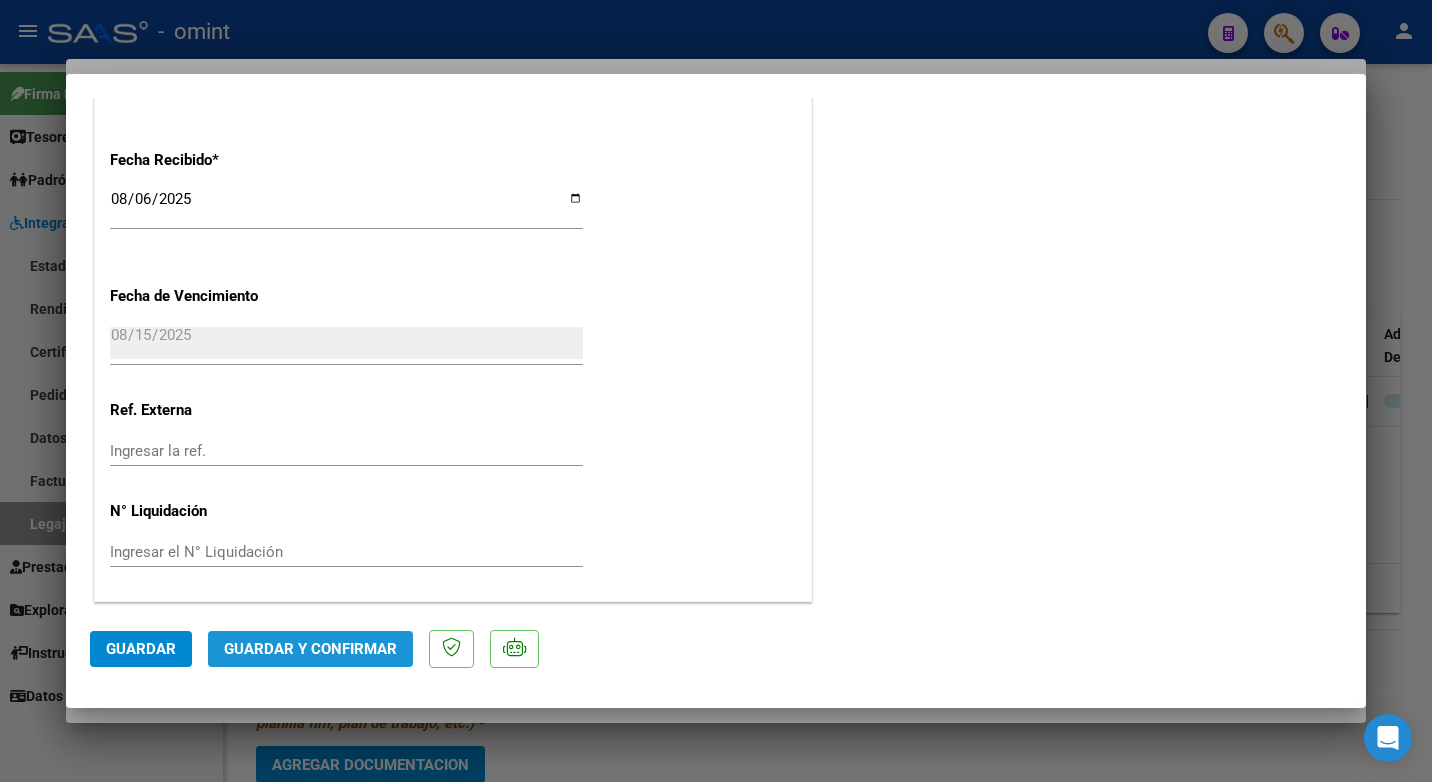 click on "Guardar y Confirmar" 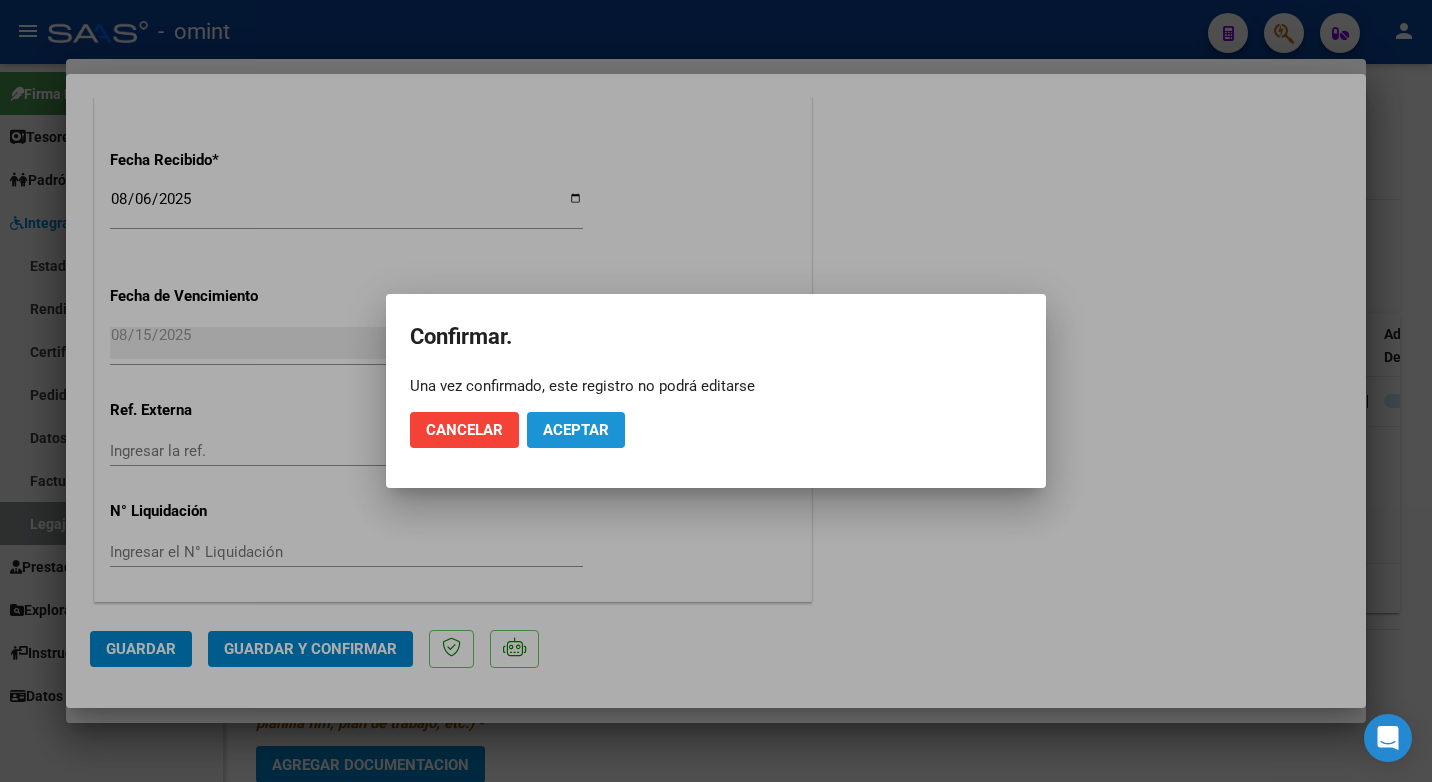 click on "Aceptar" 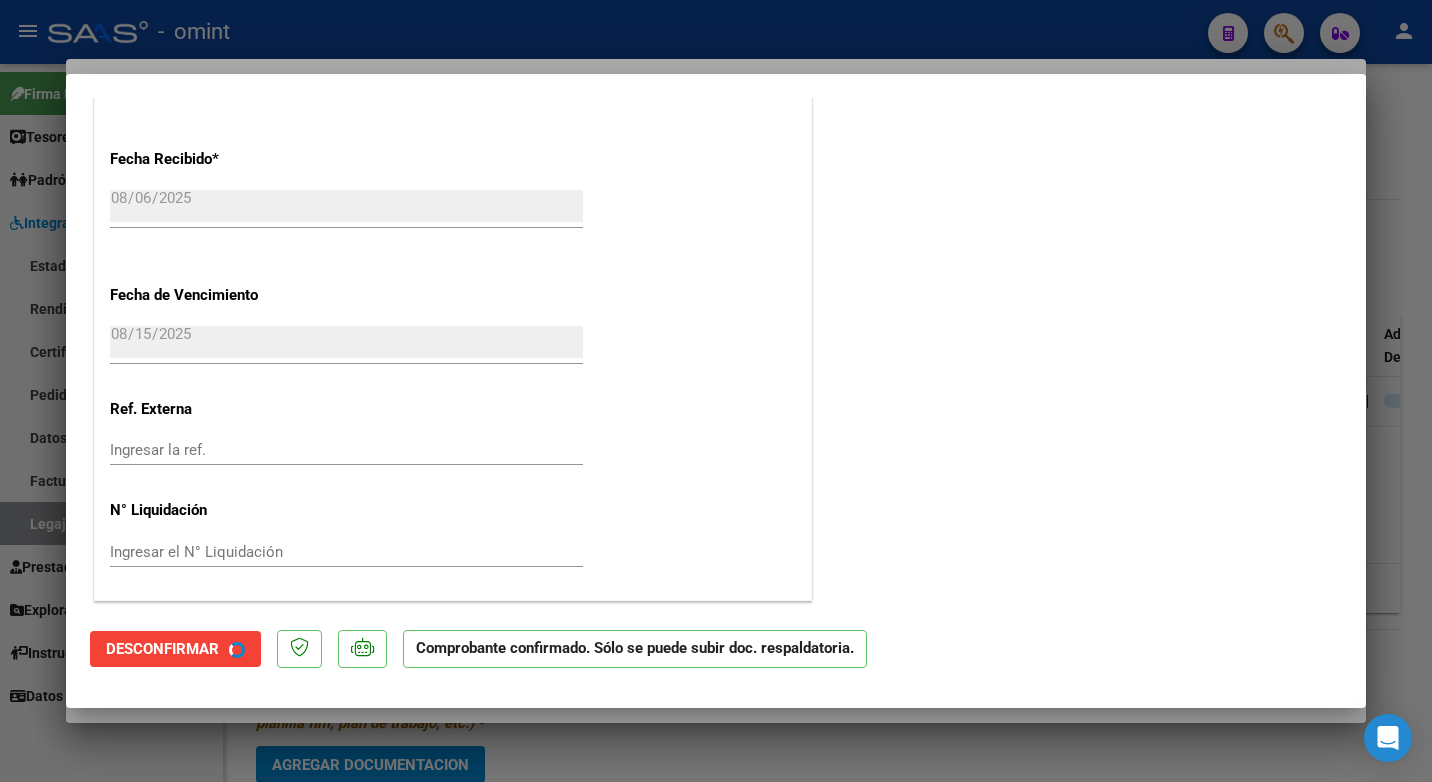 scroll, scrollTop: 1299, scrollLeft: 0, axis: vertical 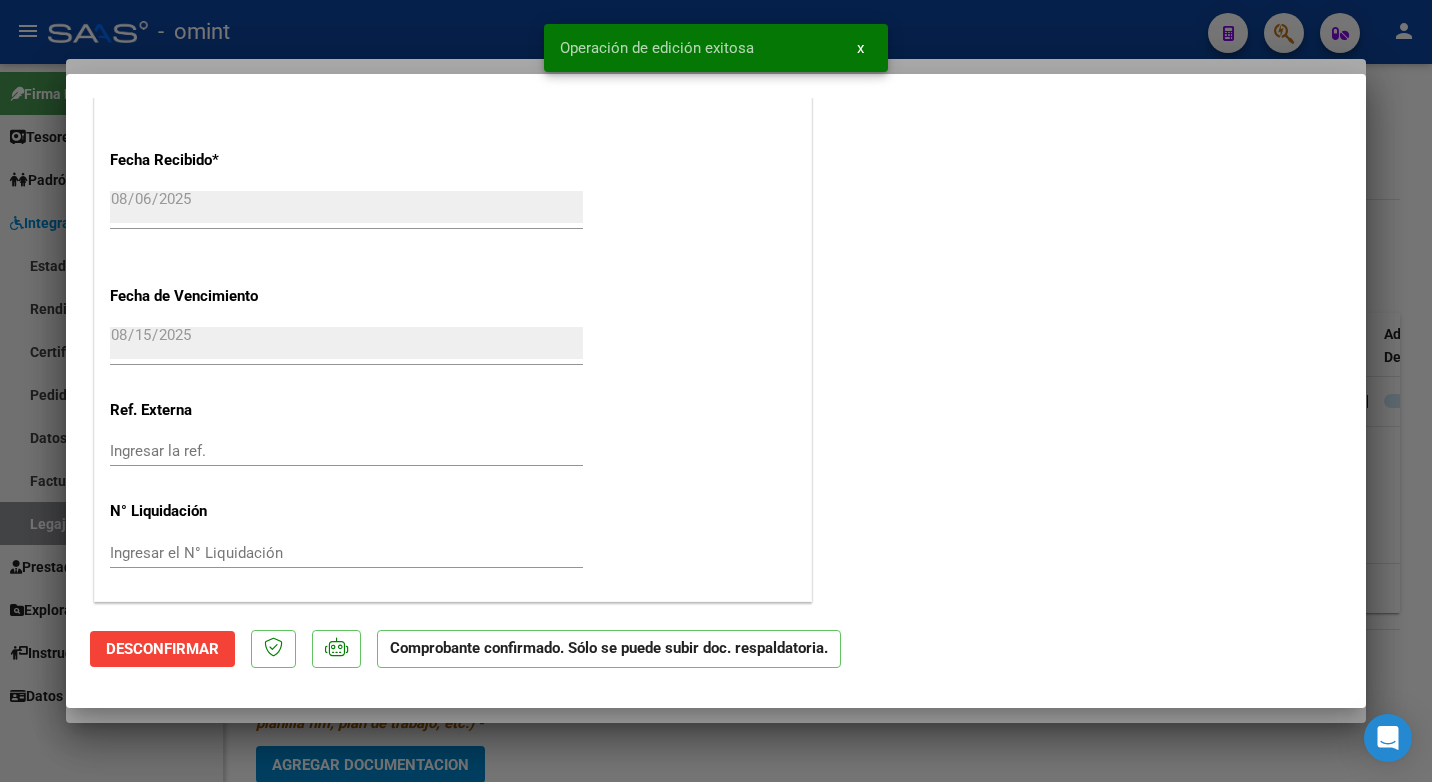 click at bounding box center [716, 391] 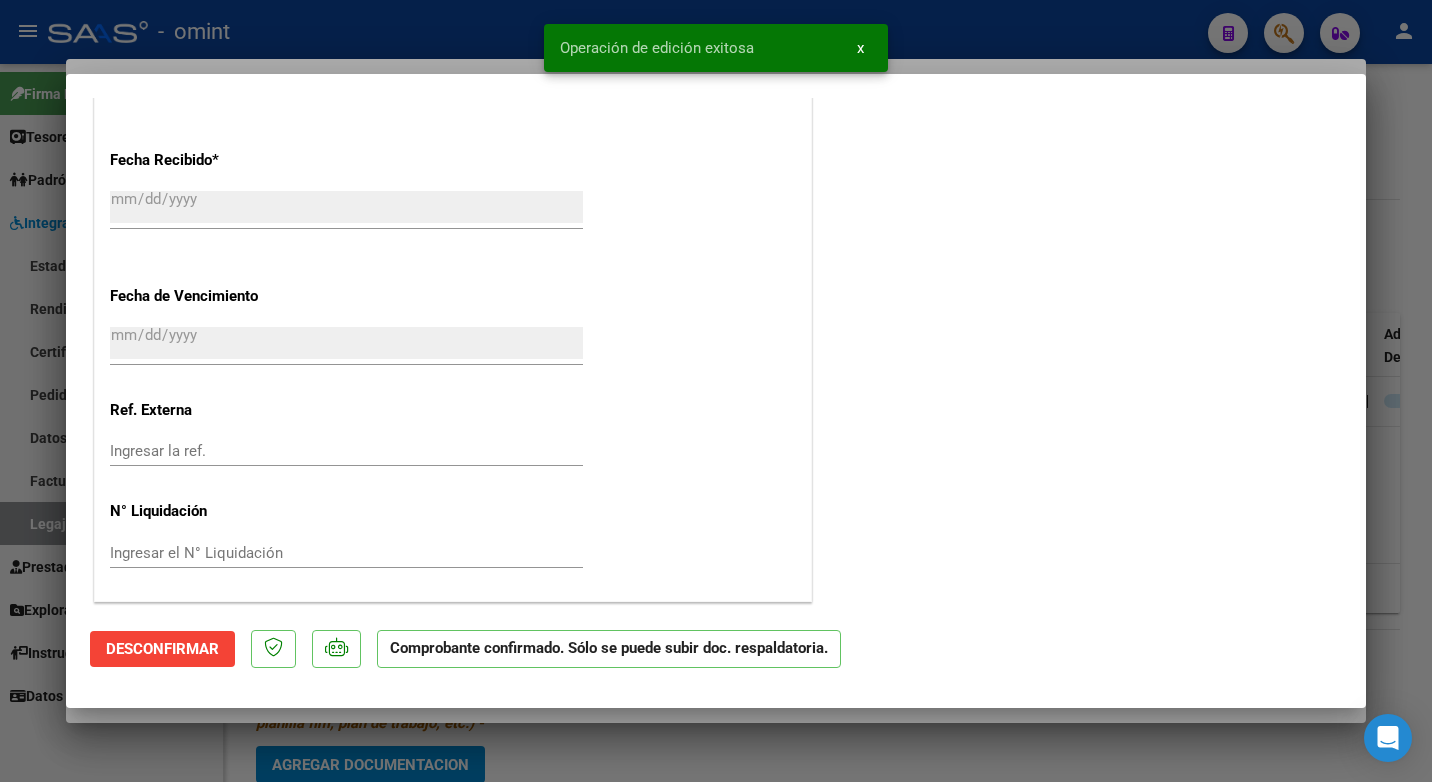 scroll, scrollTop: 1671, scrollLeft: 0, axis: vertical 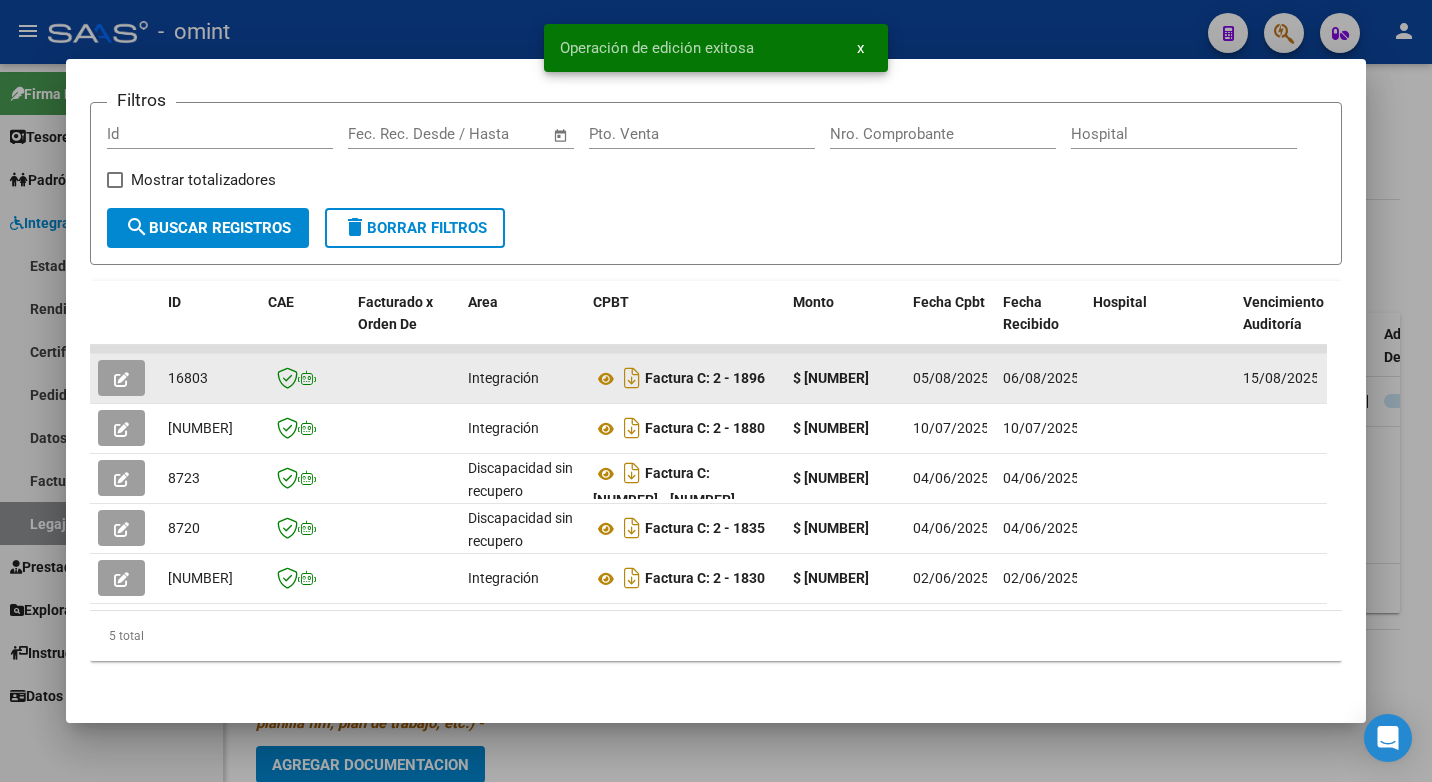 click on "16803" 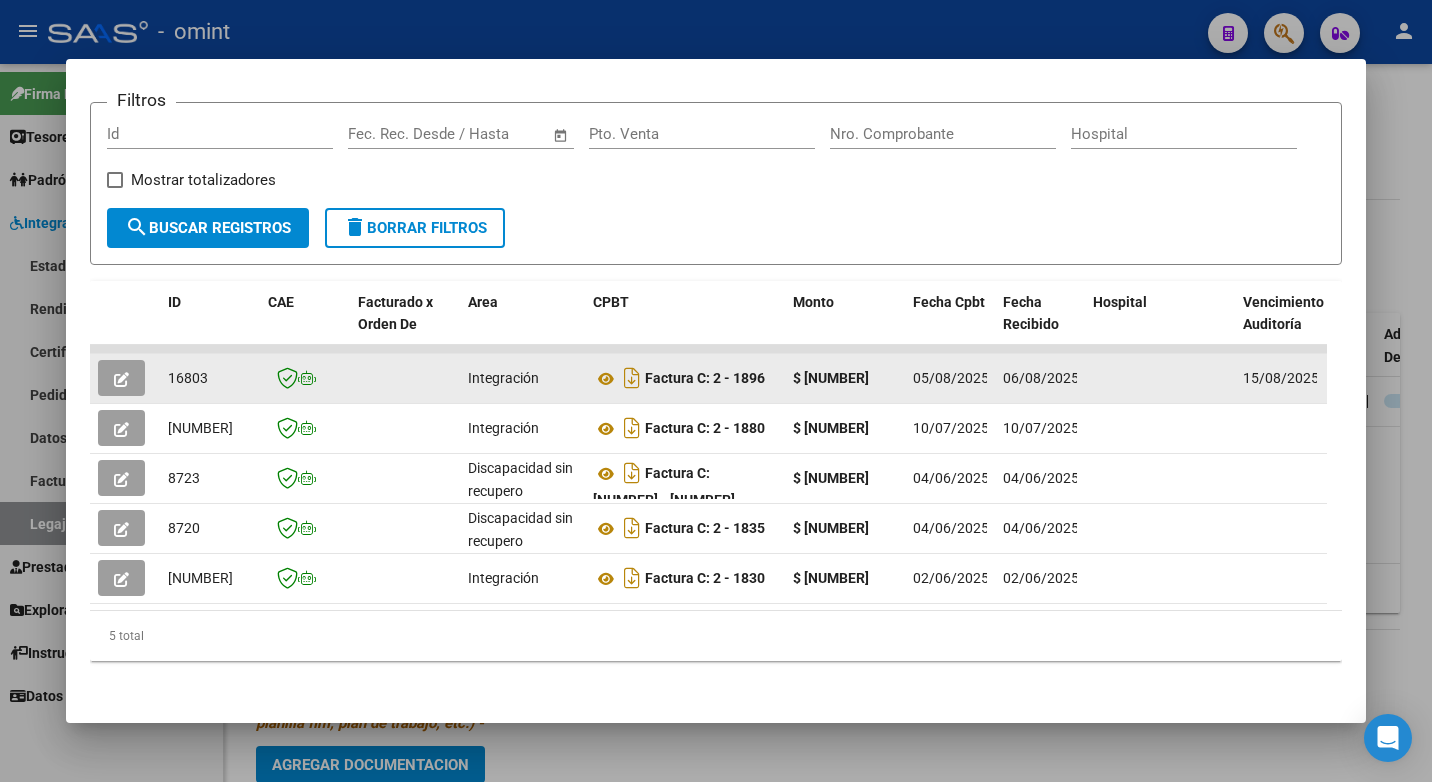 copy on "16803" 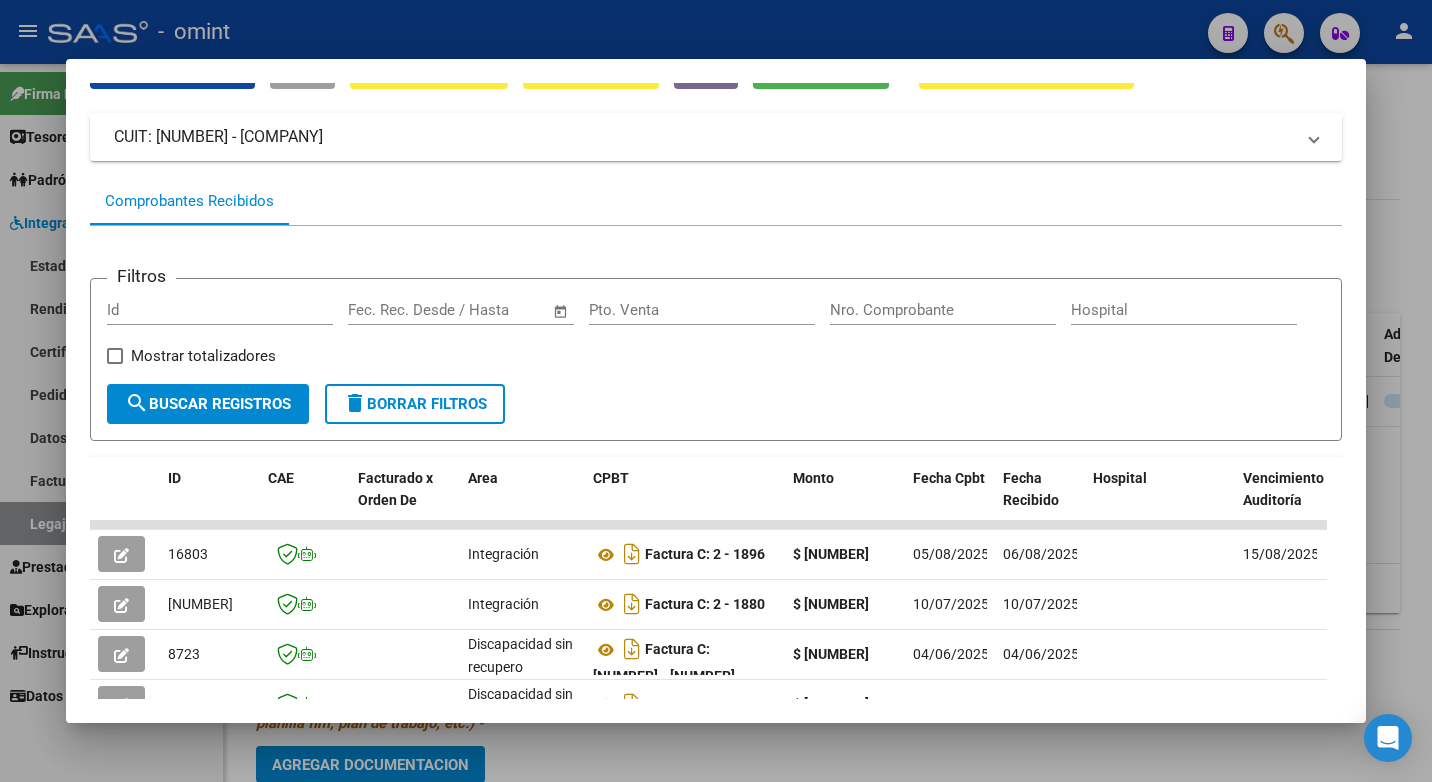 scroll, scrollTop: 0, scrollLeft: 0, axis: both 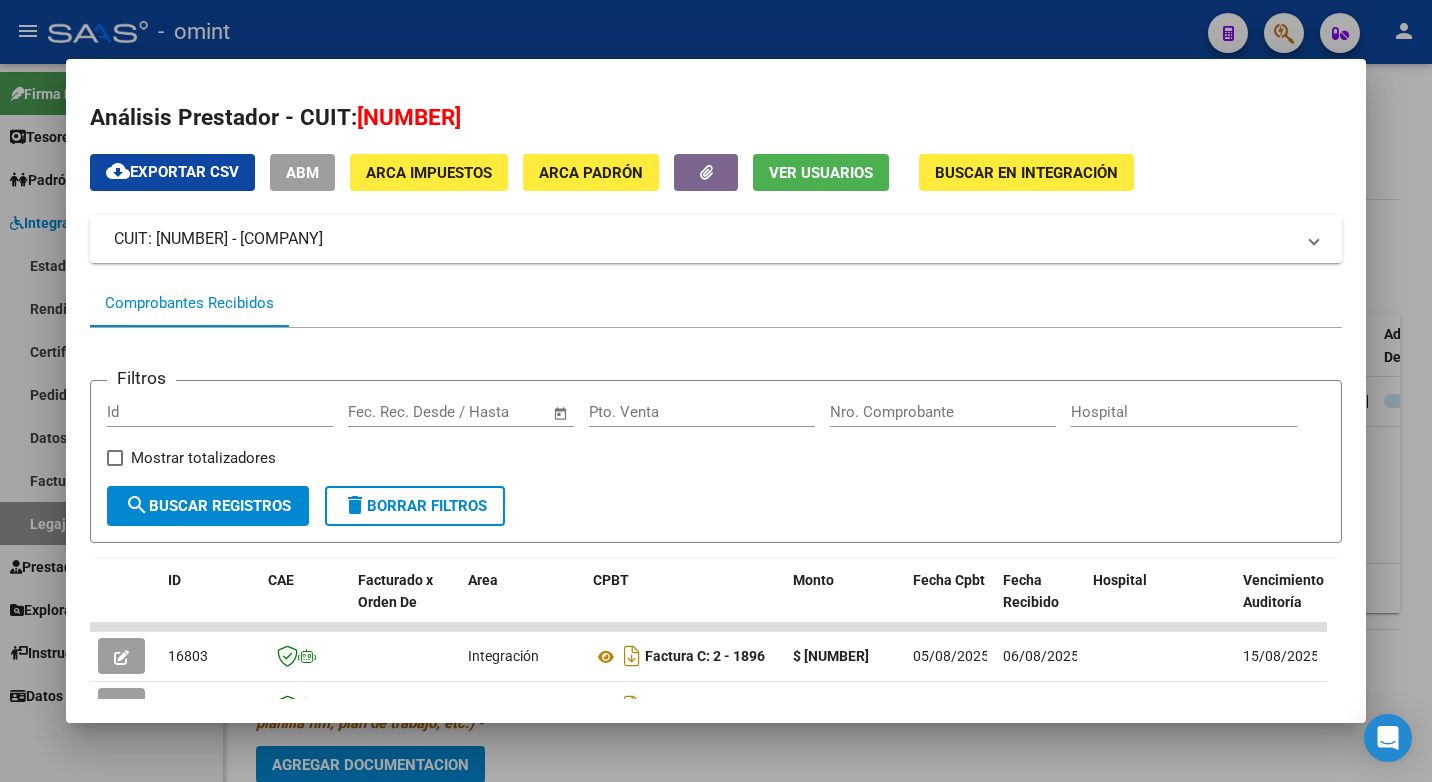 click at bounding box center [716, 391] 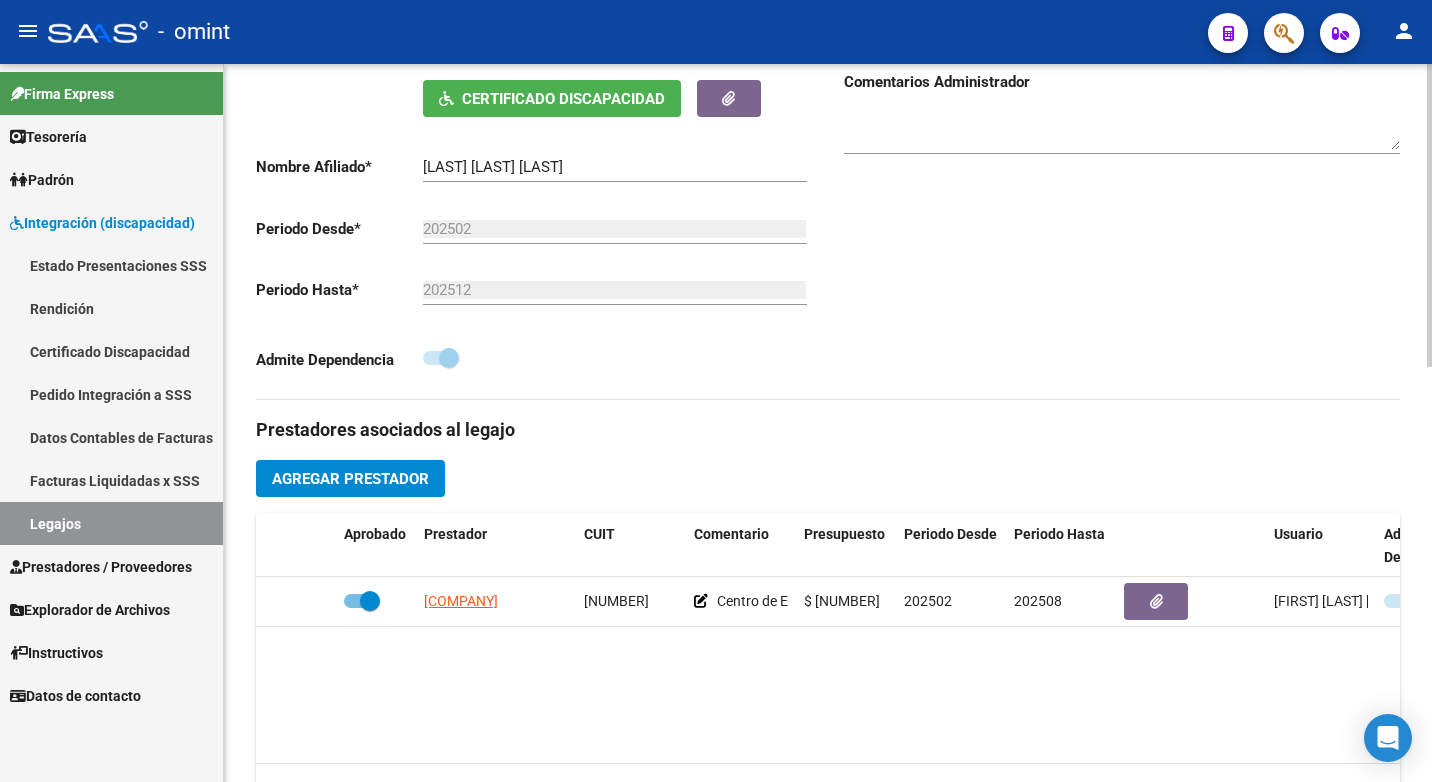 scroll, scrollTop: 0, scrollLeft: 0, axis: both 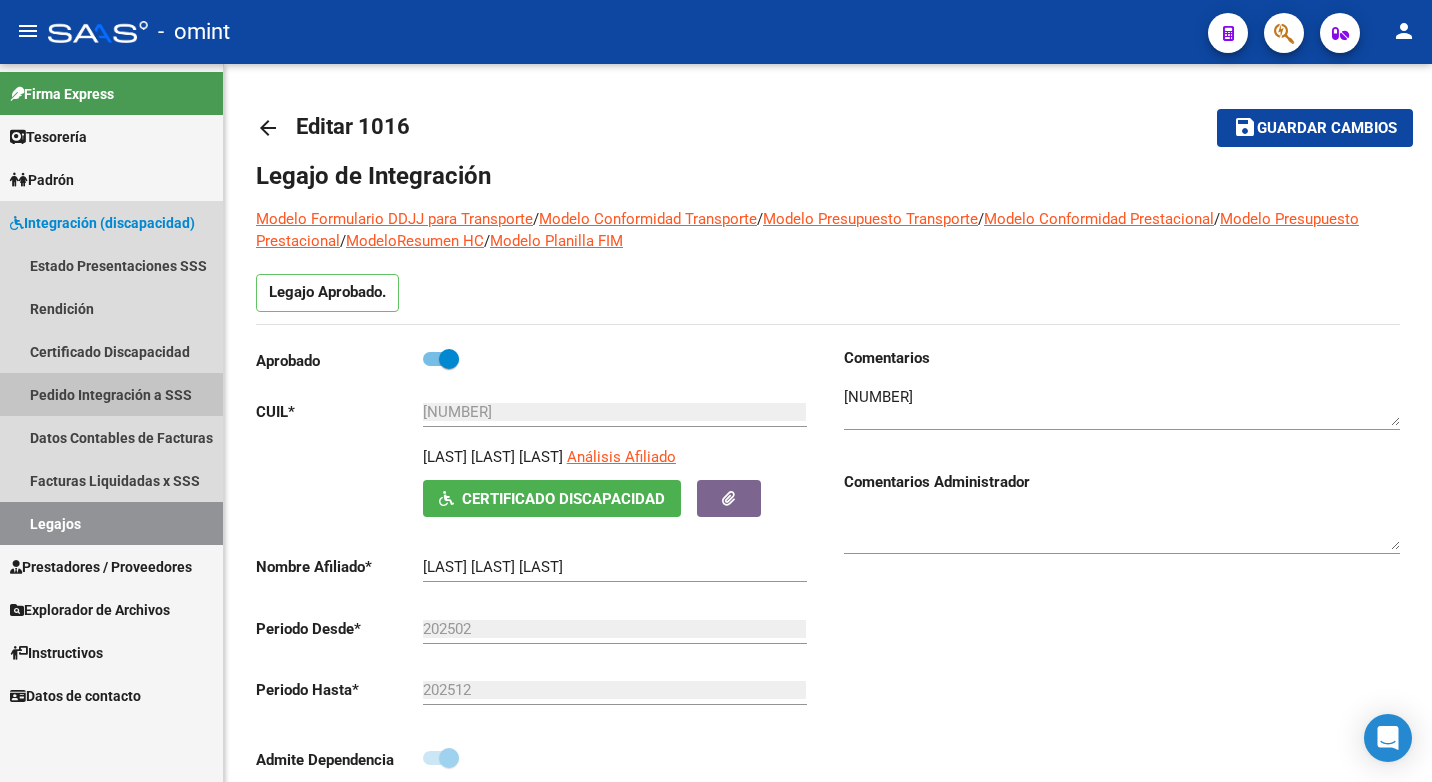 click on "Pedido Integración a SSS" at bounding box center [111, 394] 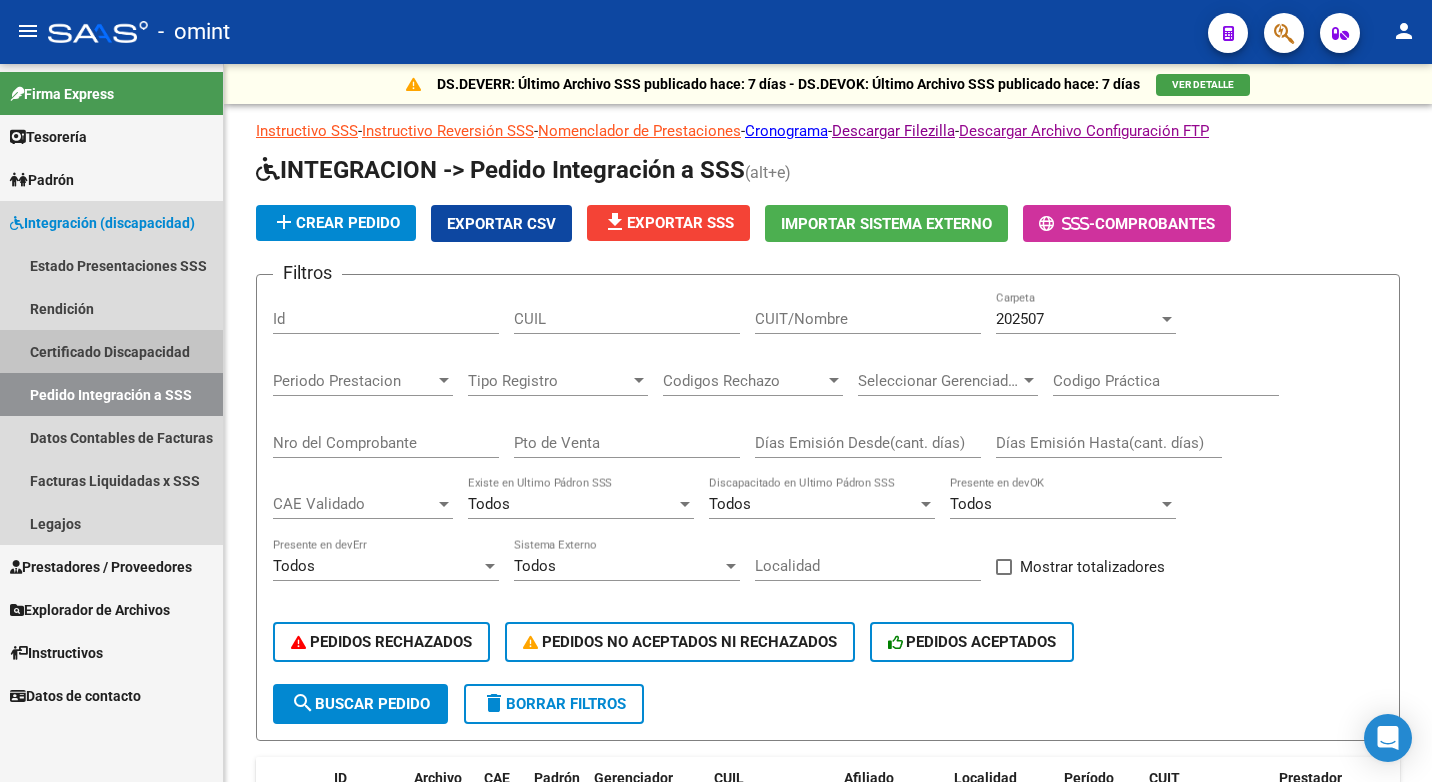 click on "Certificado Discapacidad" at bounding box center [111, 351] 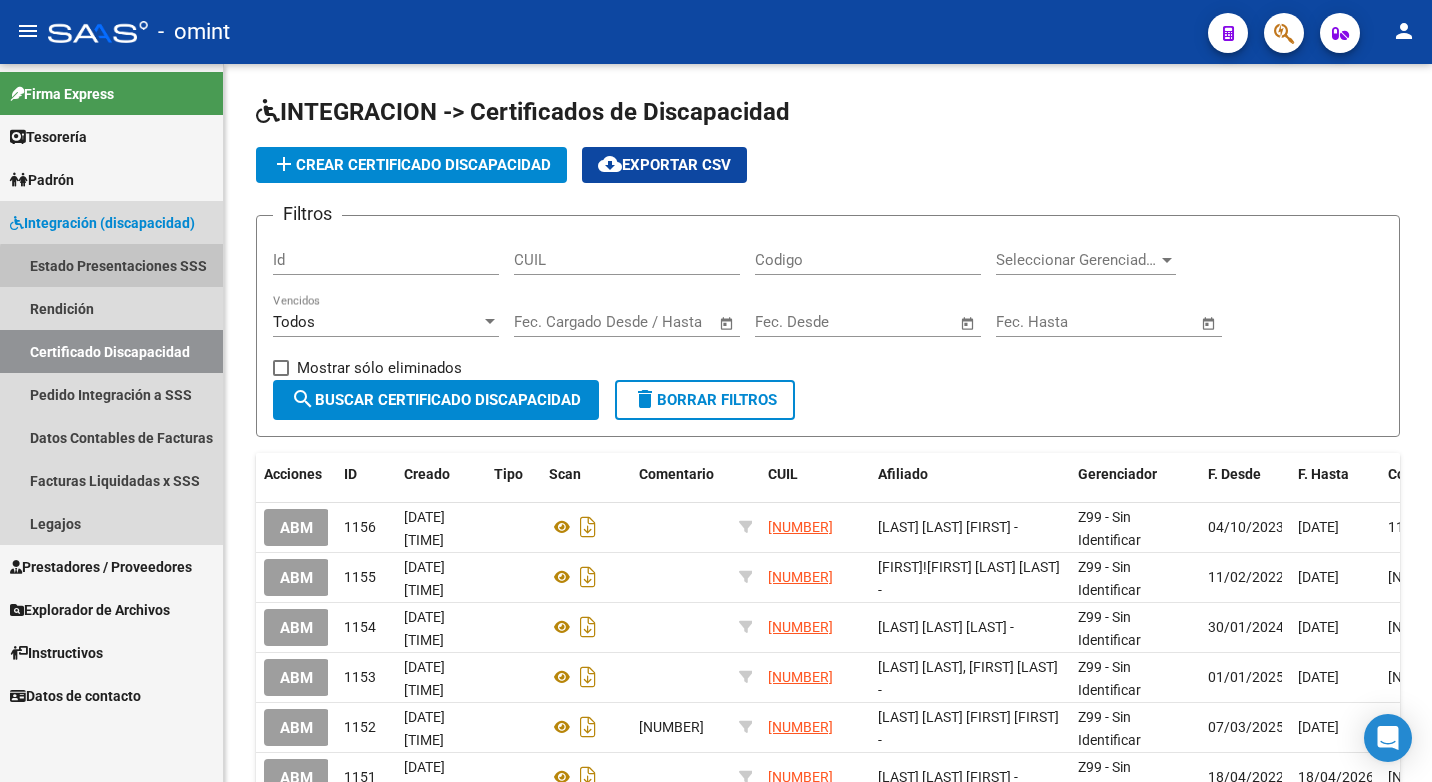 click on "Estado Presentaciones SSS" at bounding box center (111, 265) 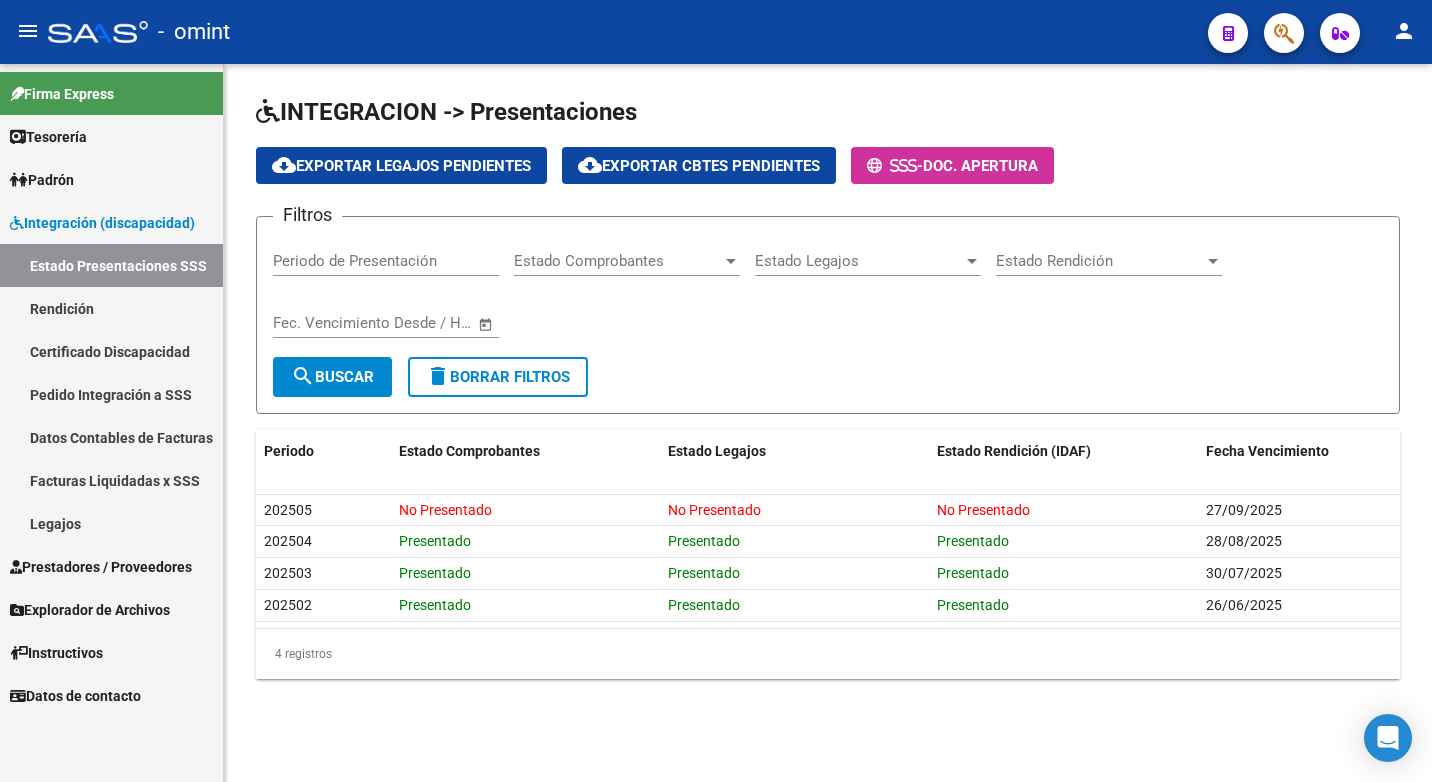 click on "Estado Presentaciones SSS" at bounding box center [111, 265] 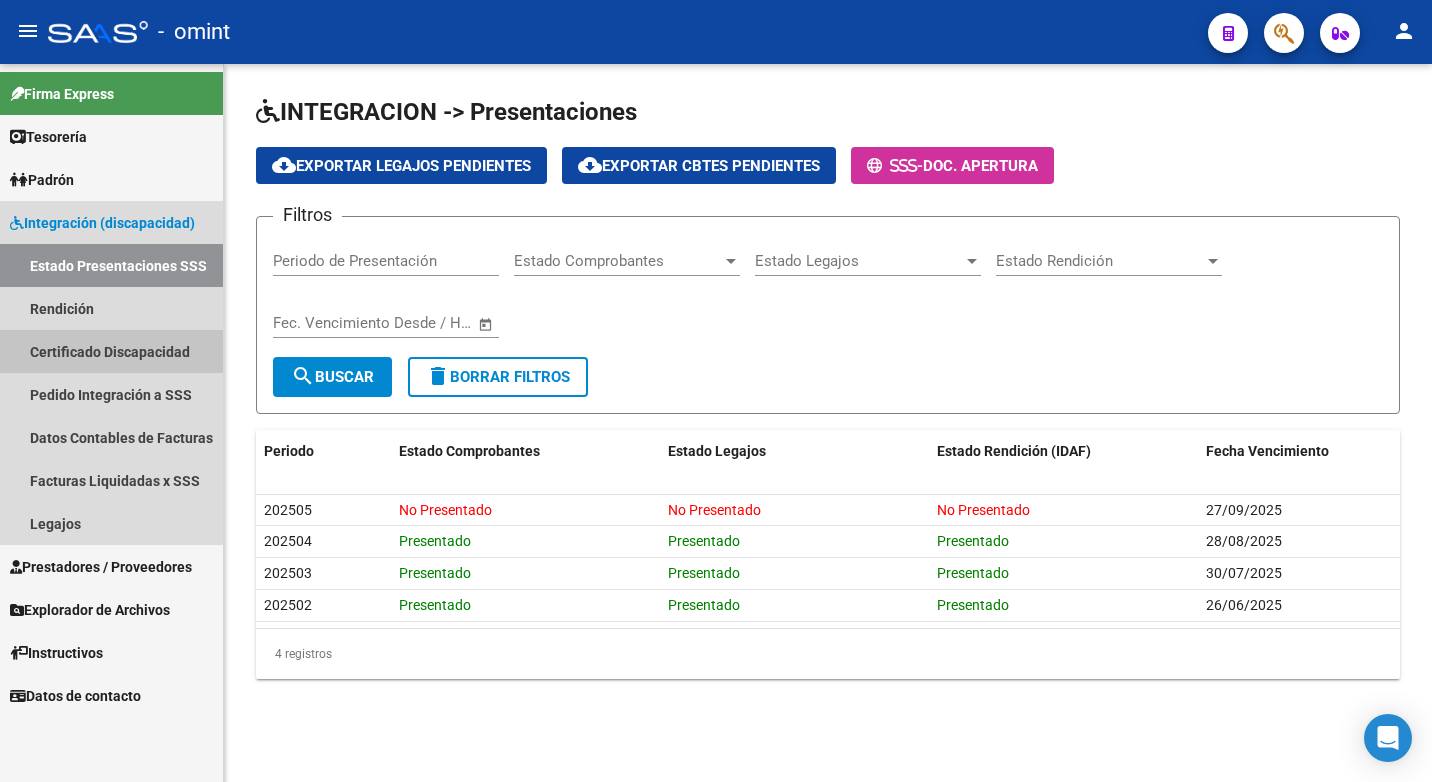 click on "Certificado Discapacidad" at bounding box center [111, 351] 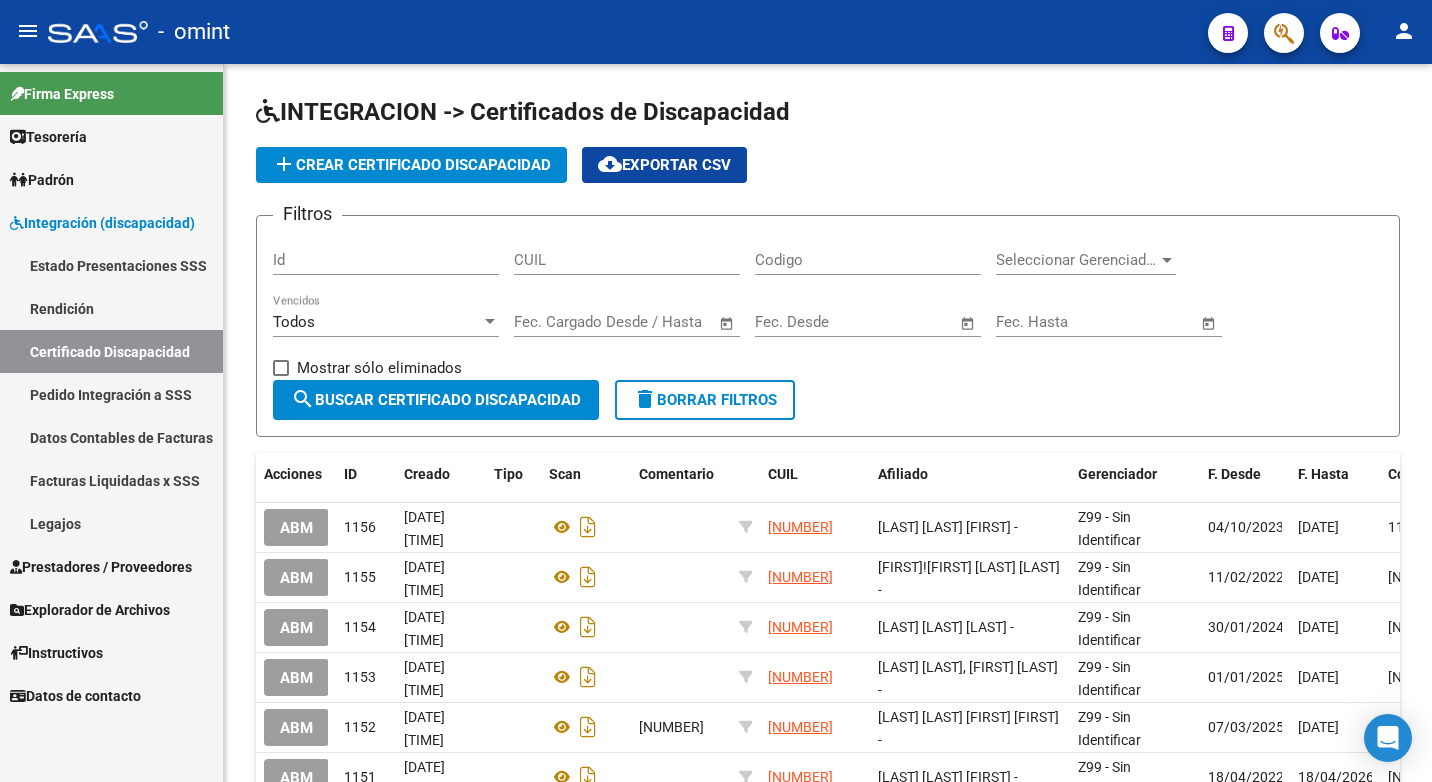 click on "Pedido Integración a SSS" at bounding box center [111, 394] 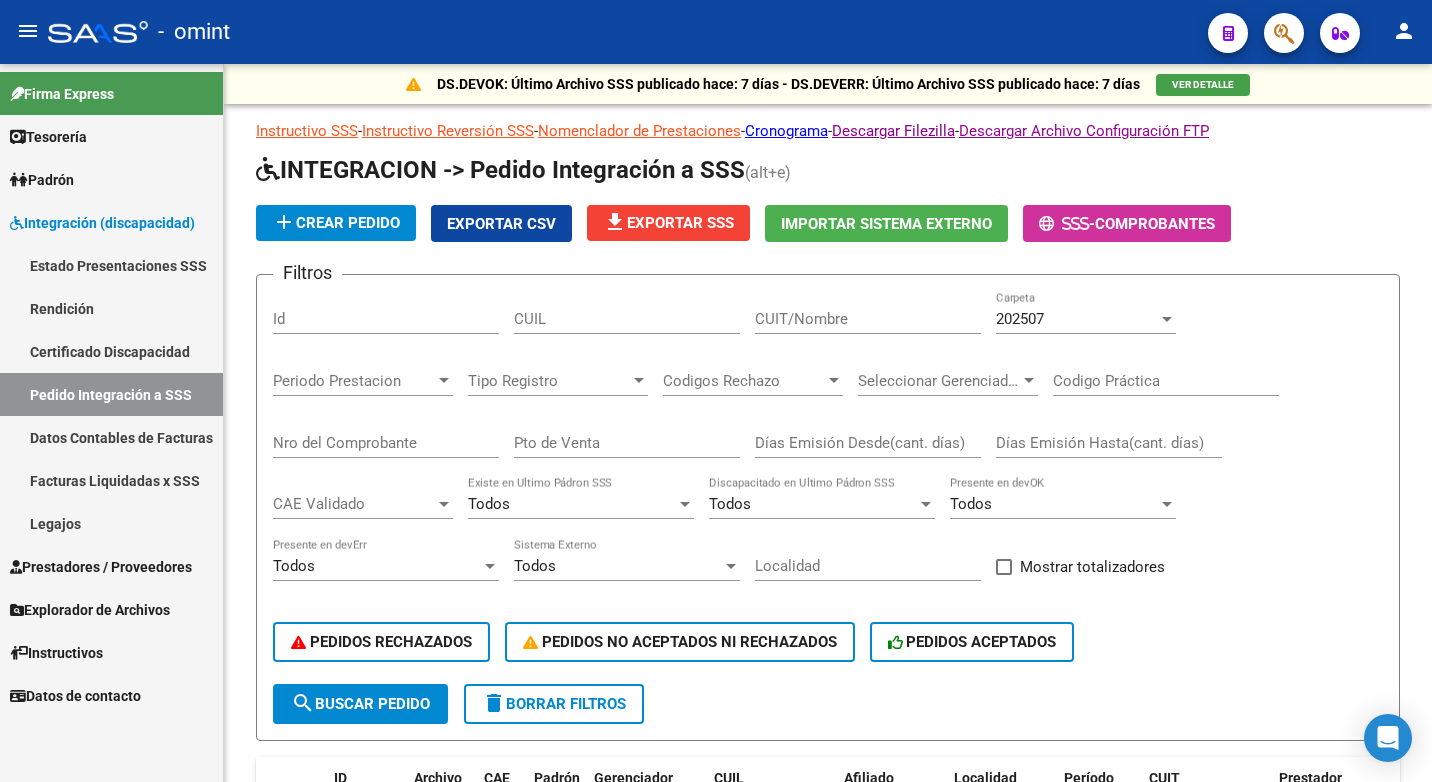 click on "Facturas Liquidadas x SSS" at bounding box center (111, 480) 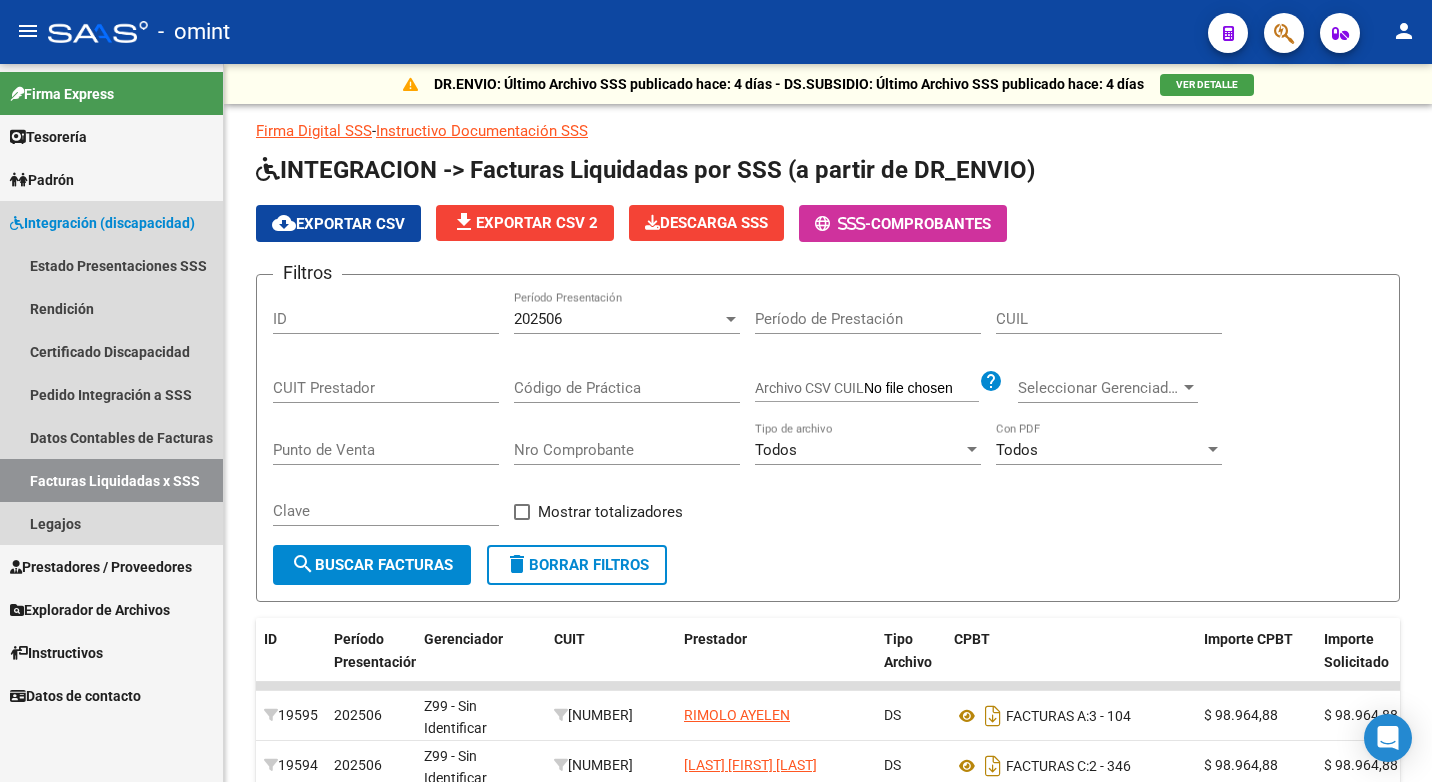 click on "Facturas Liquidadas x SSS" at bounding box center (111, 480) 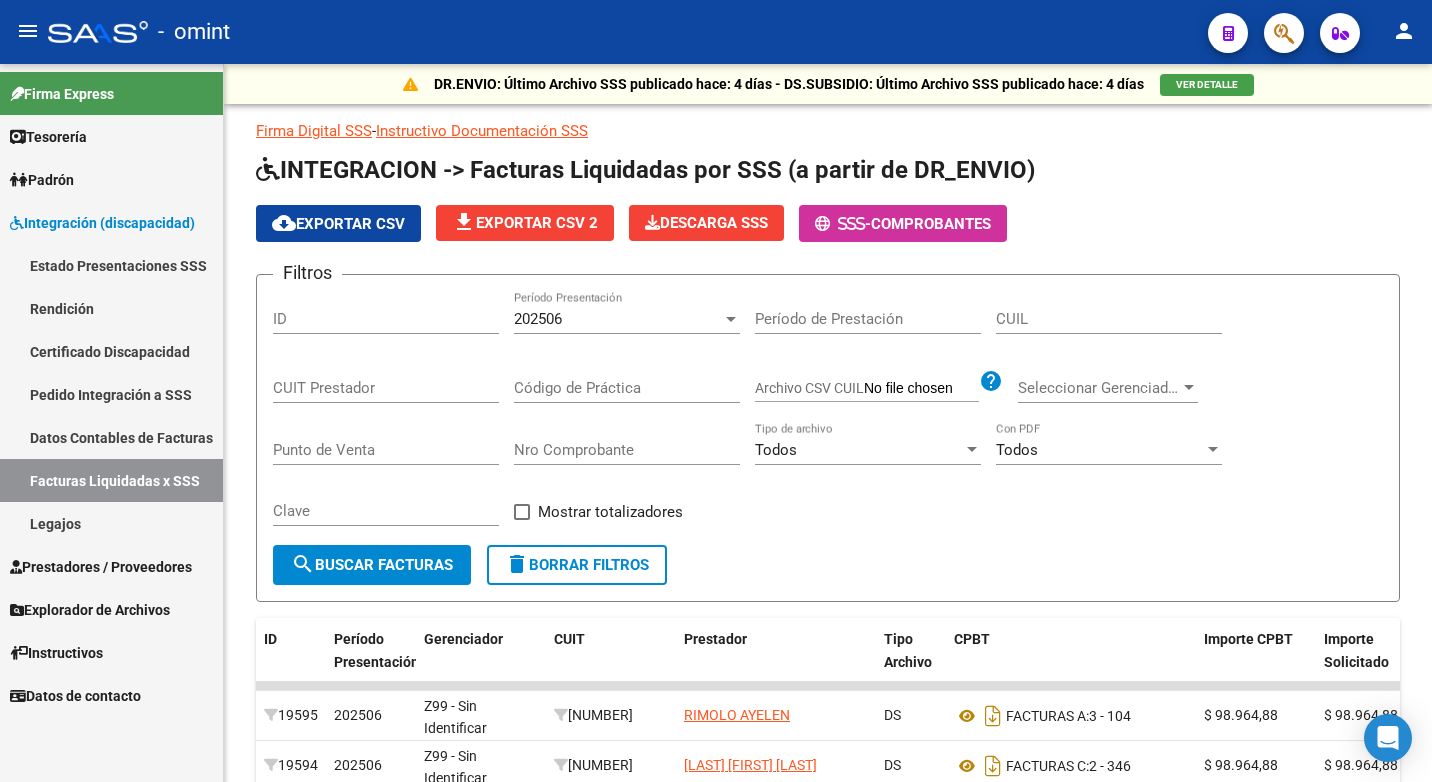 click on "Prestadores / Proveedores" at bounding box center (101, 567) 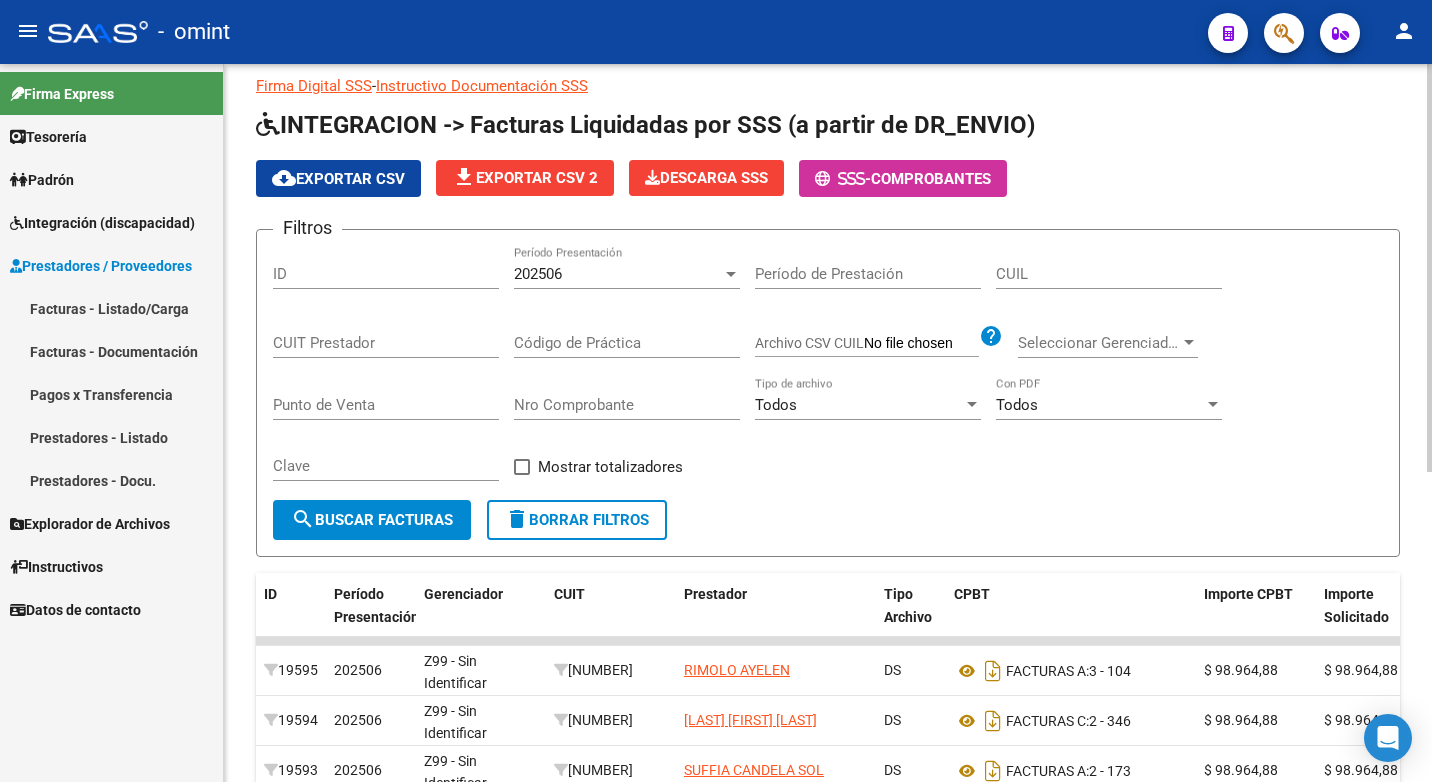 scroll, scrollTop: 0, scrollLeft: 0, axis: both 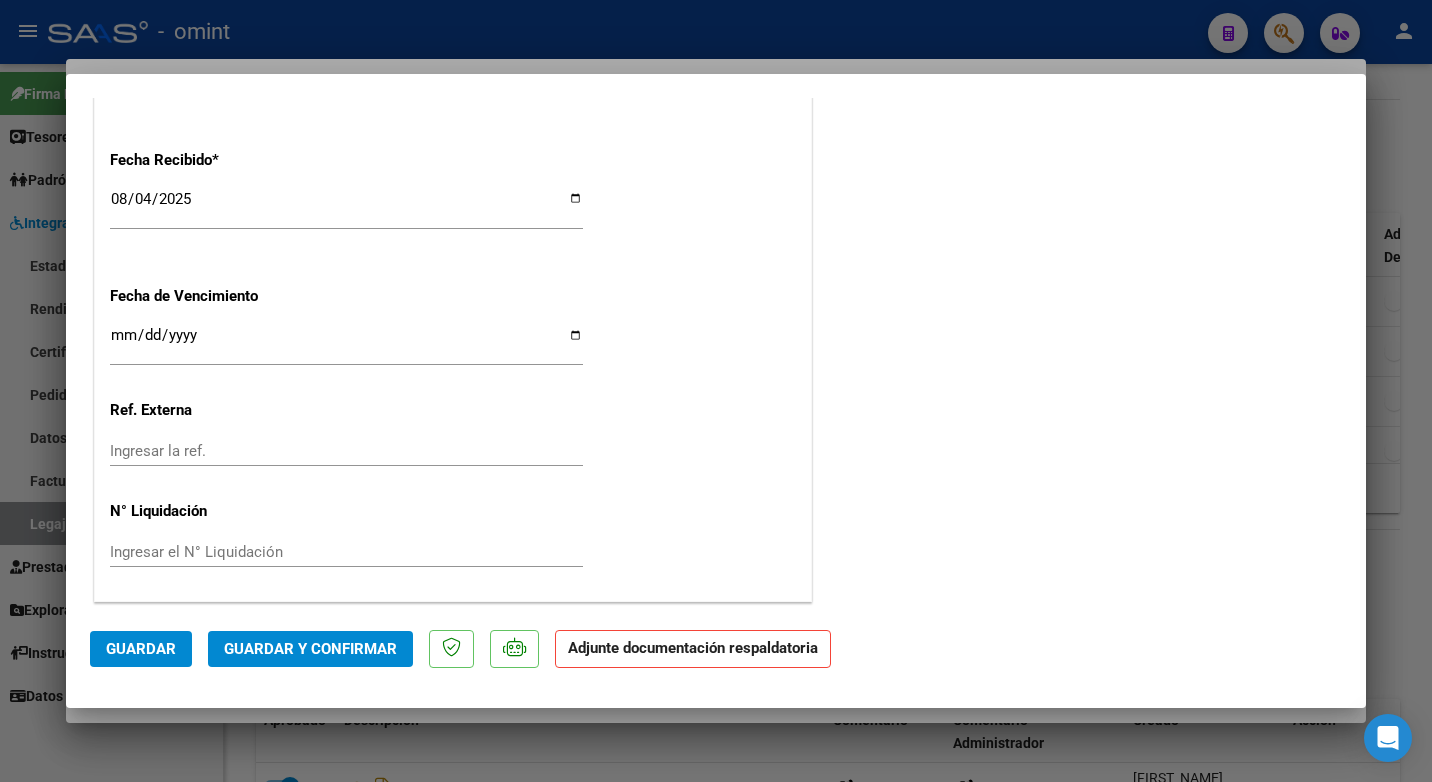 type on "Estimado, verificamos que tiene autorizado 8 sesiones, lo cual presentaremos la cantidad autorizada.
Por favor subir planilla de asitencia en documentacion respaldatoria." 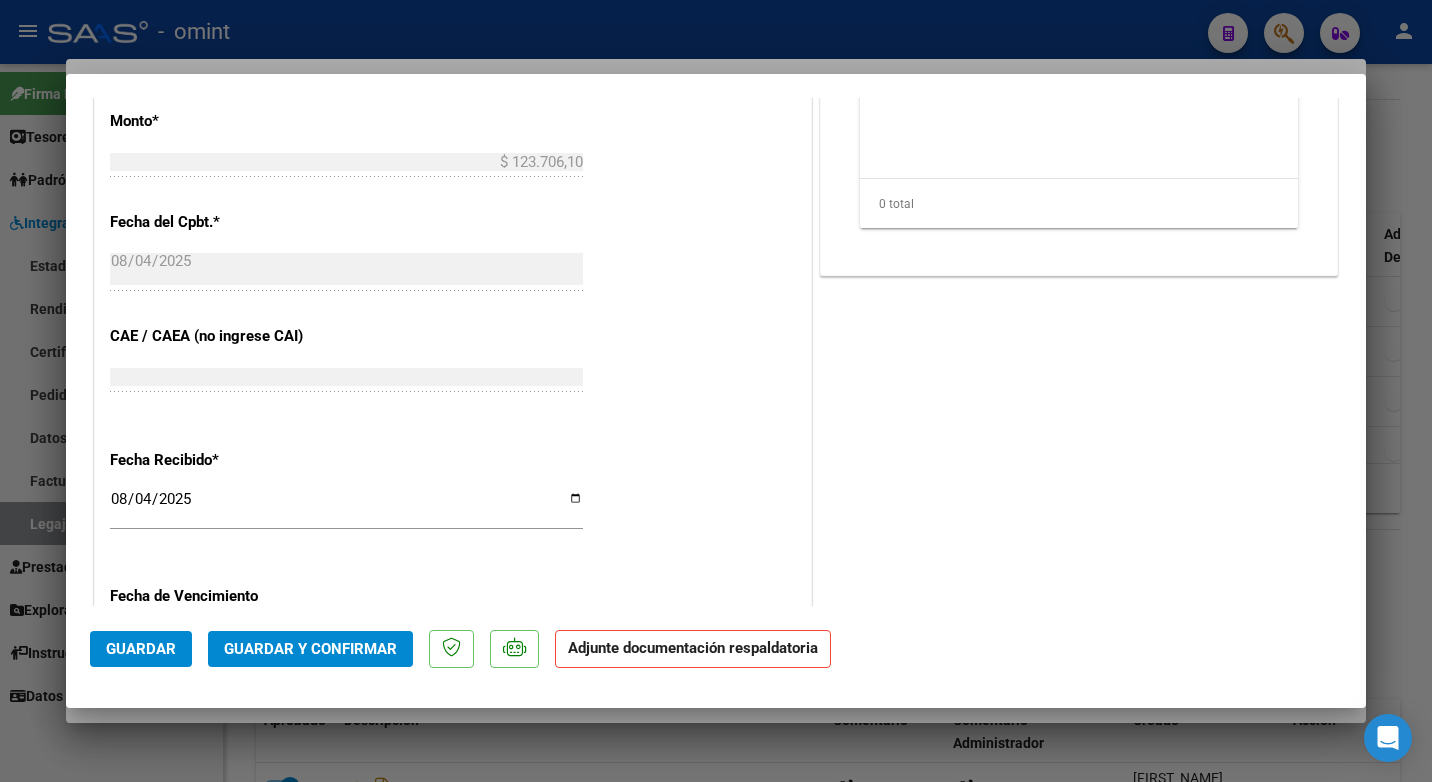 scroll, scrollTop: 1423, scrollLeft: 0, axis: vertical 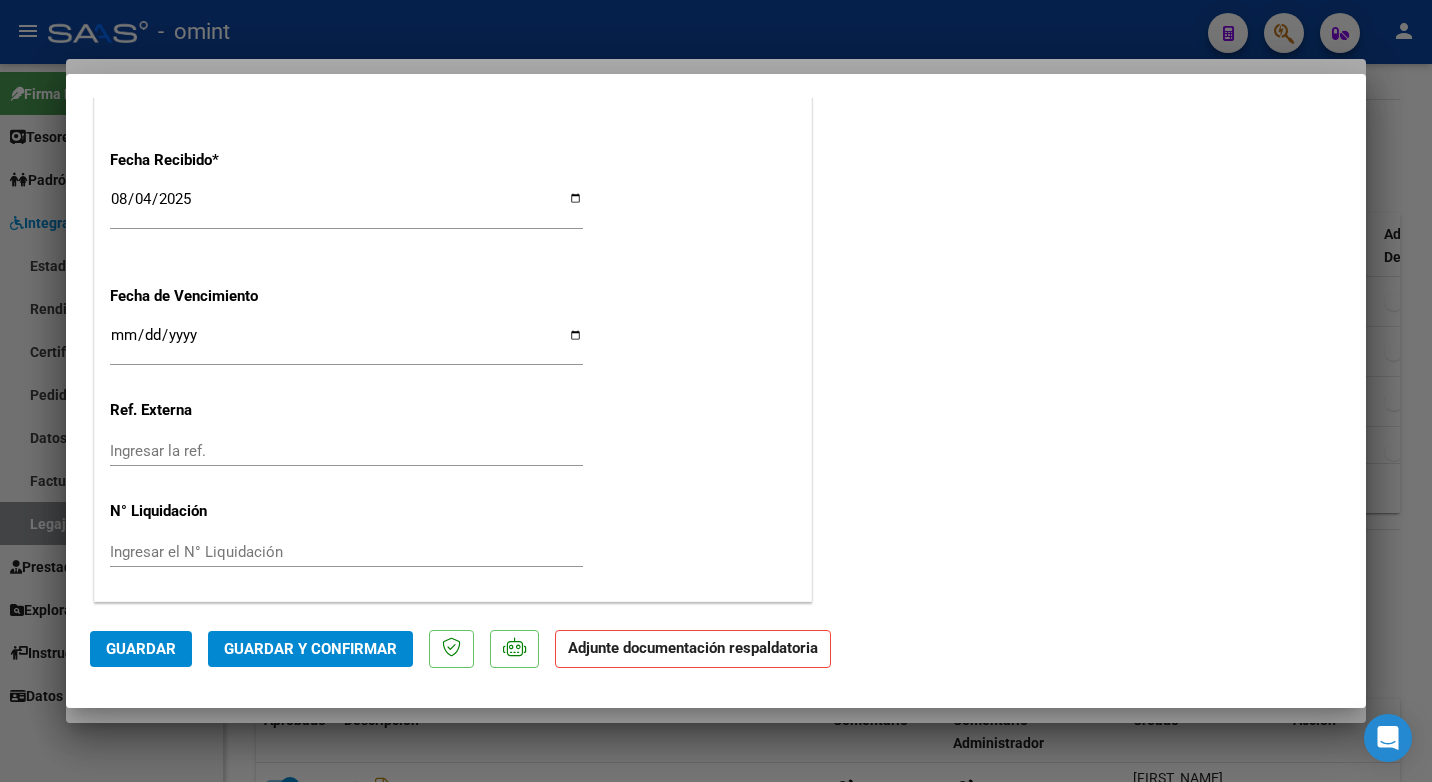 click on "Guardar y Confirmar" 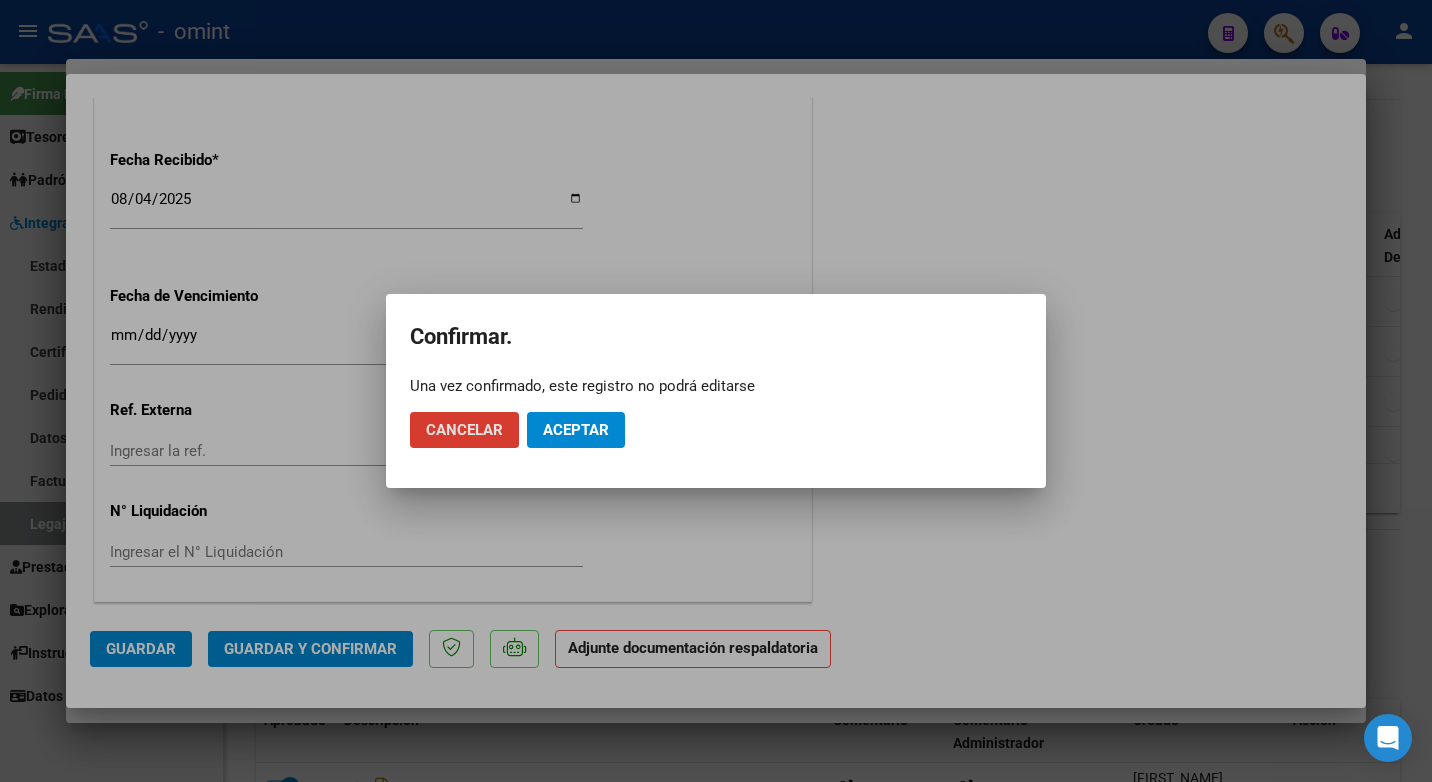 click on "Aceptar" 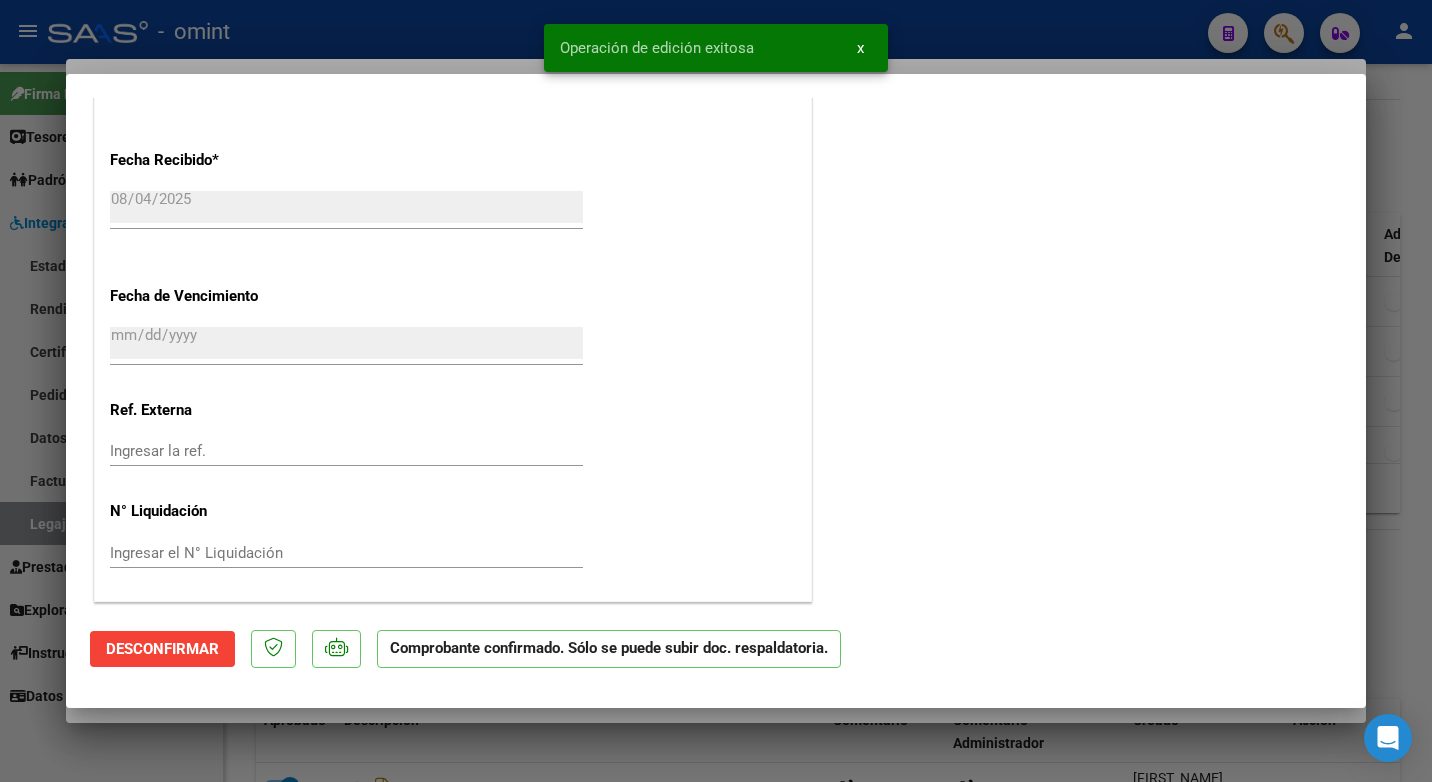 click at bounding box center (716, 391) 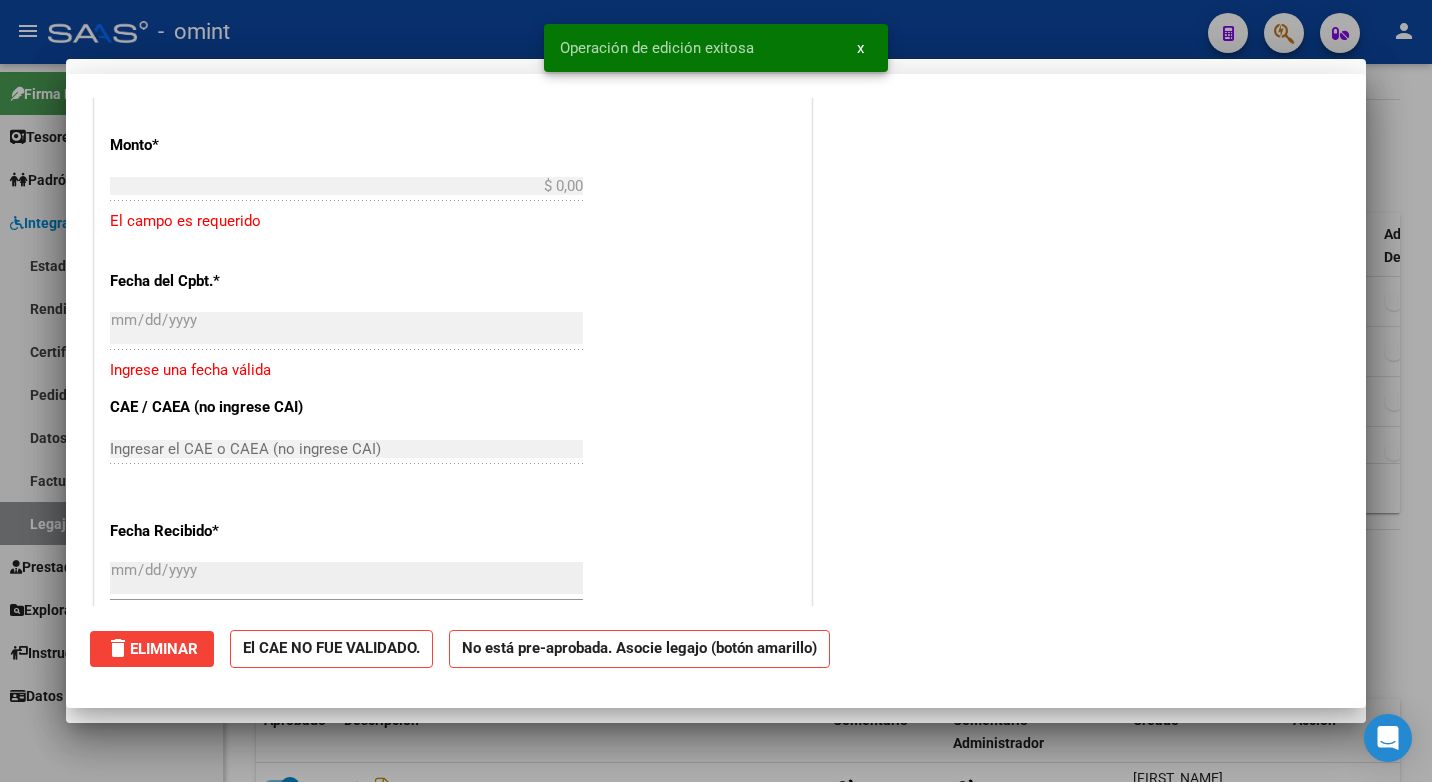 scroll, scrollTop: 1671, scrollLeft: 0, axis: vertical 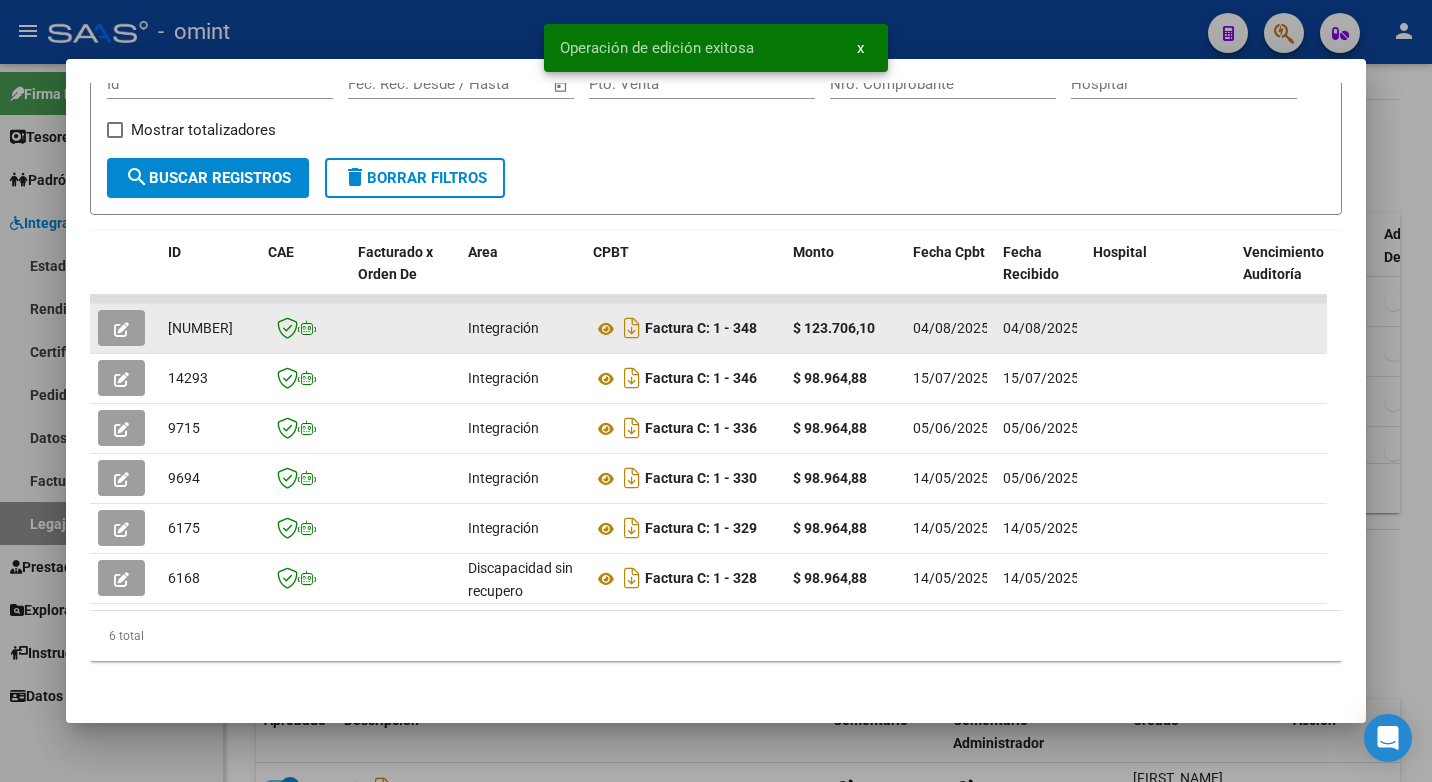 click on "16007" 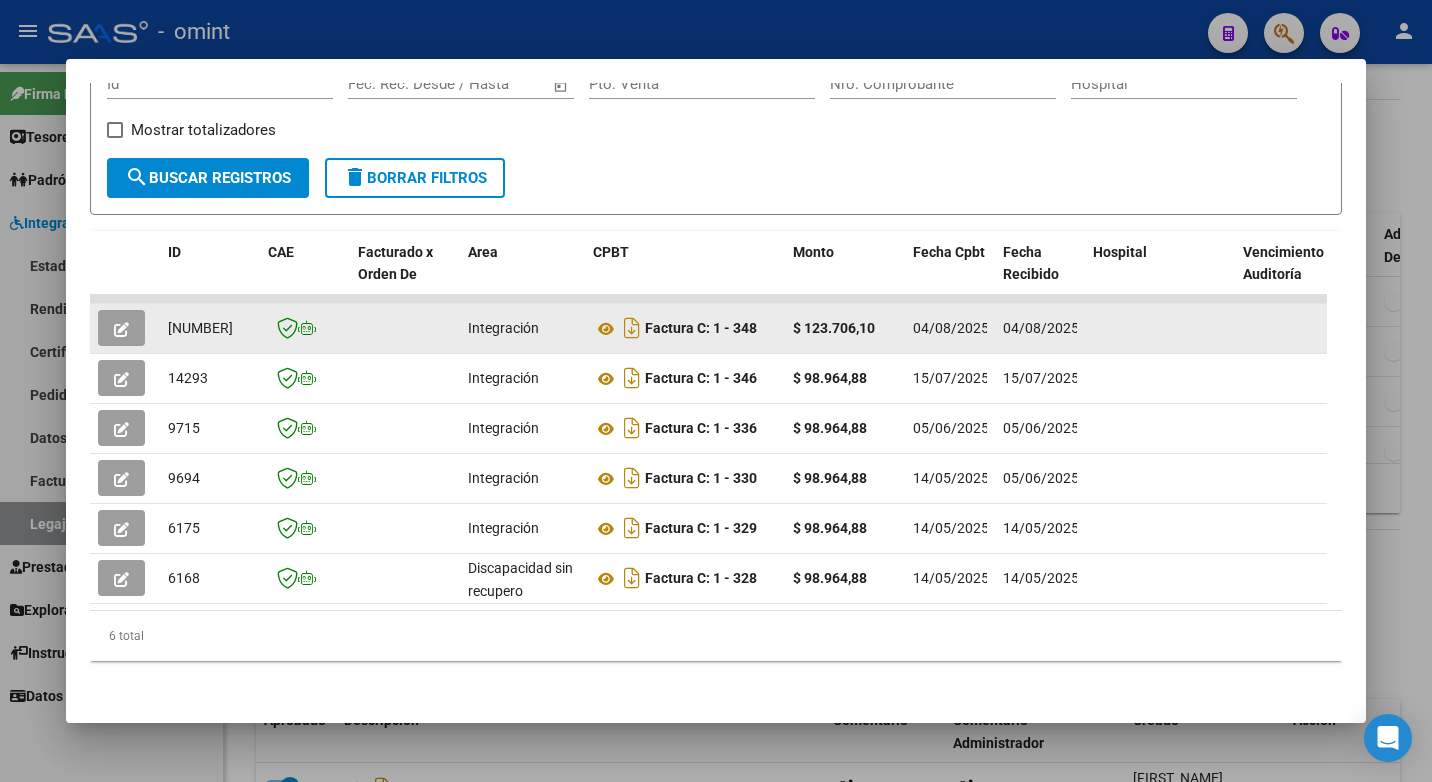 copy on "16007" 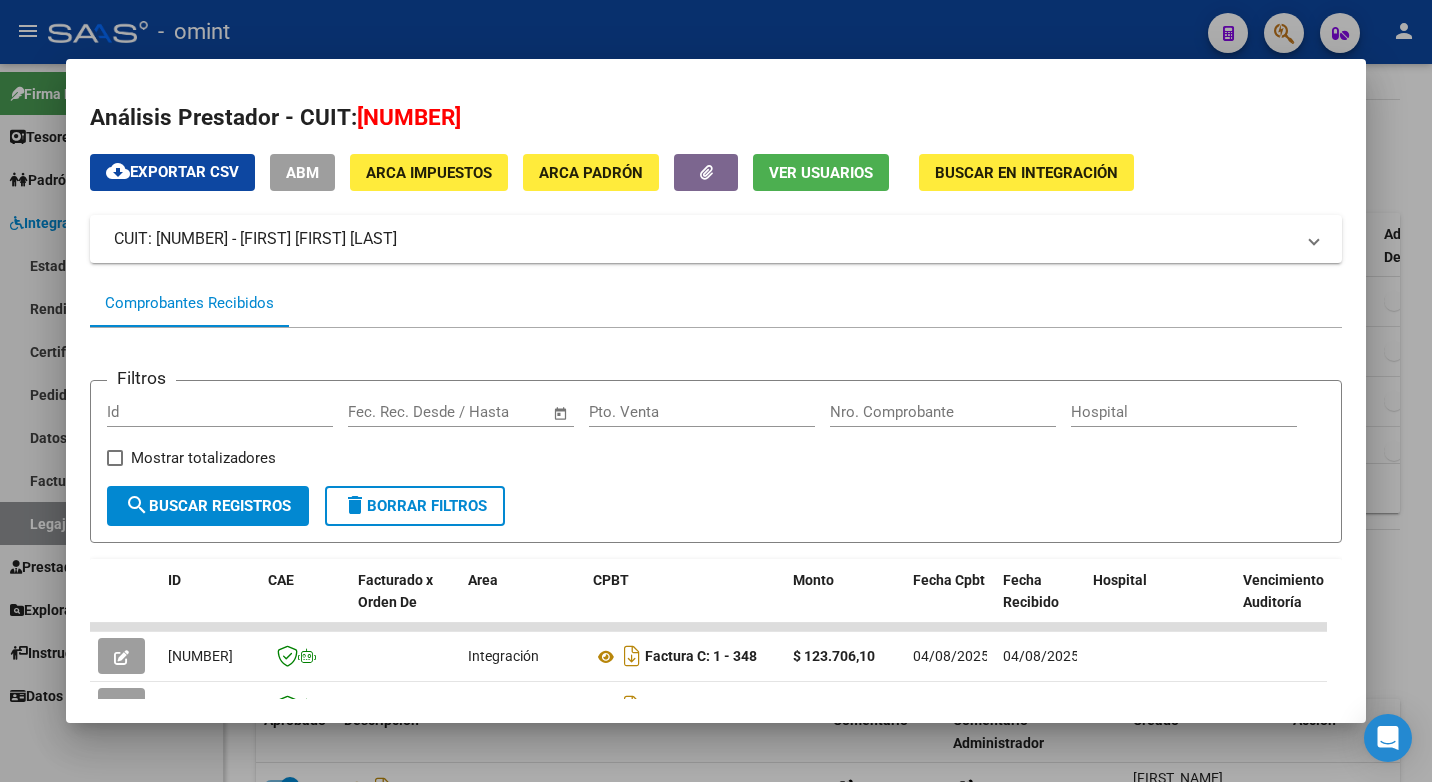 scroll, scrollTop: 100, scrollLeft: 0, axis: vertical 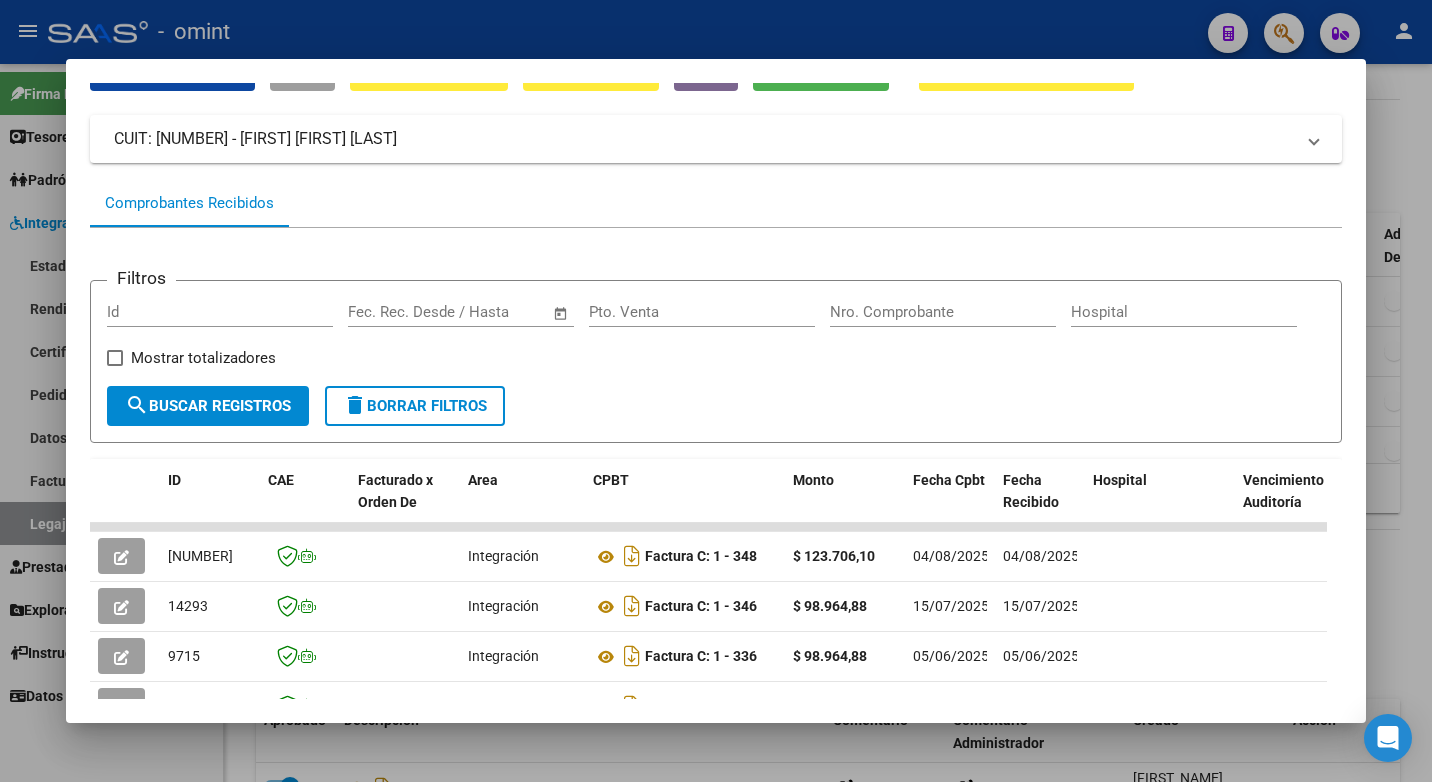 click at bounding box center [716, 391] 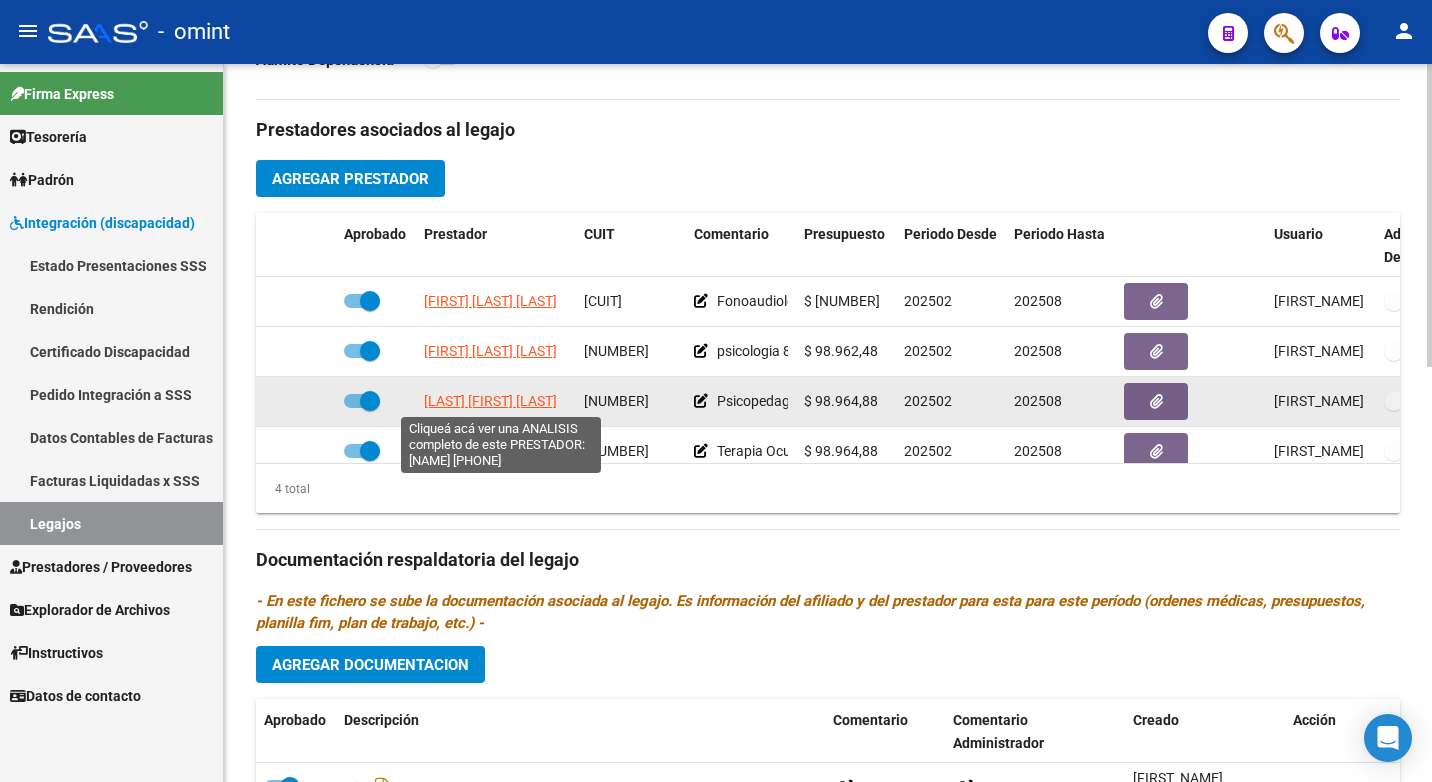 click on "MASSEI PAOLA ROMINA" 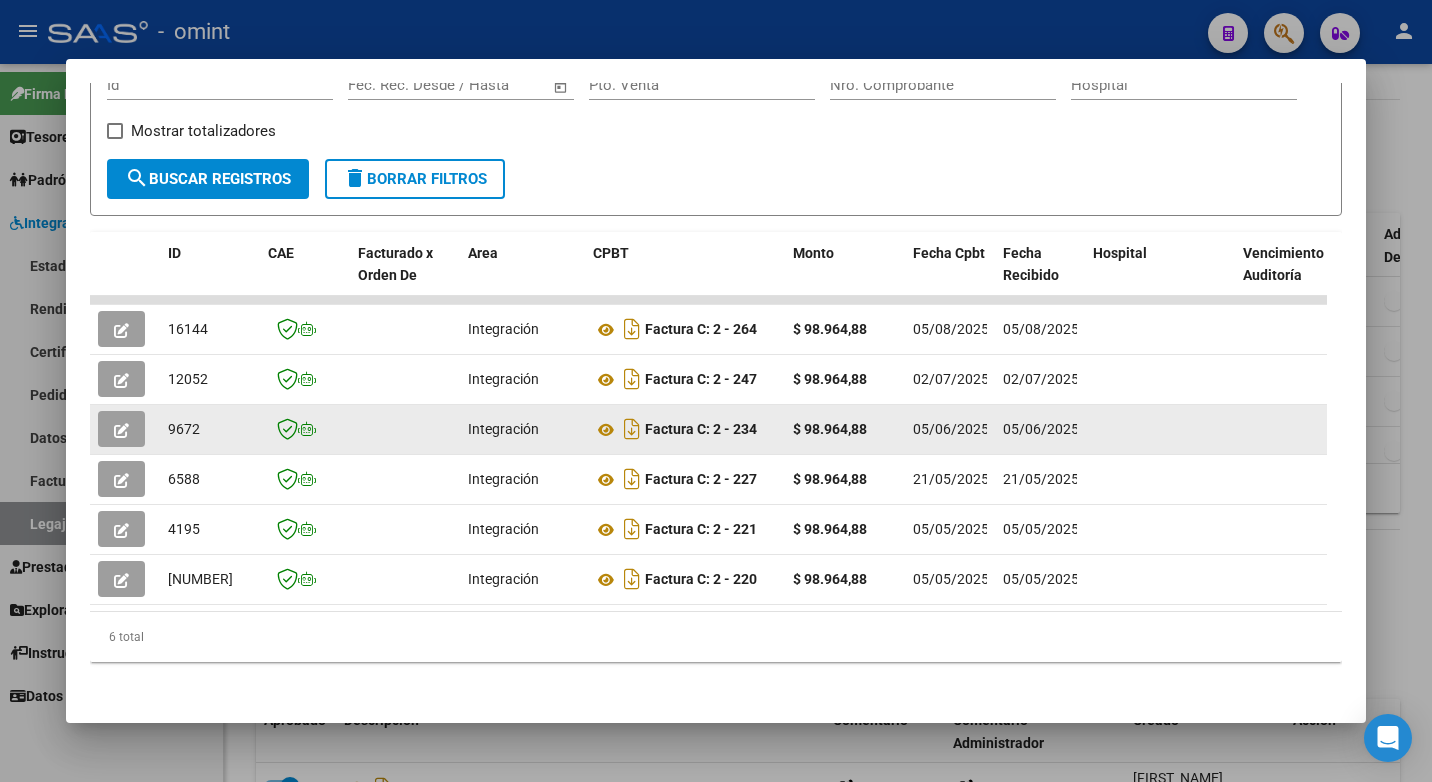 scroll, scrollTop: 352, scrollLeft: 0, axis: vertical 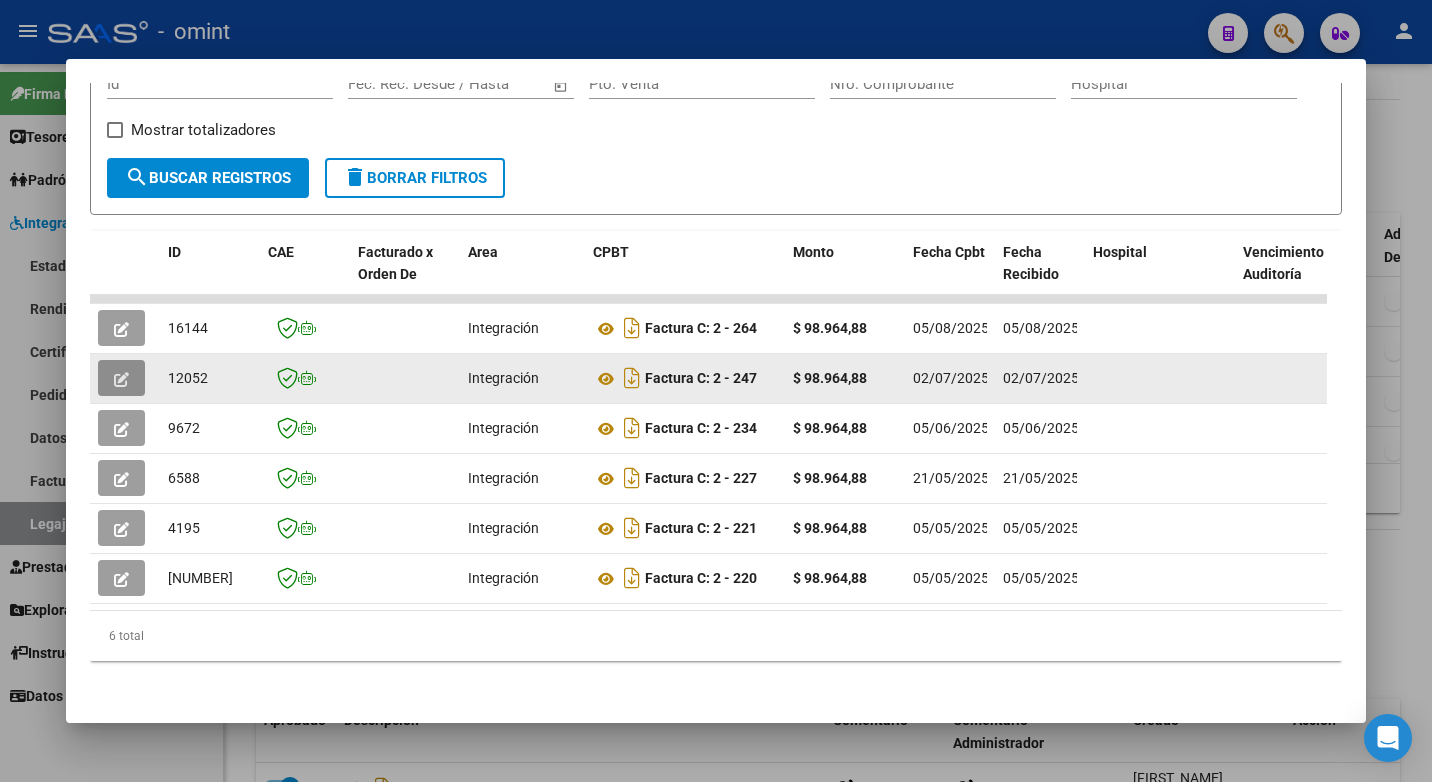 click 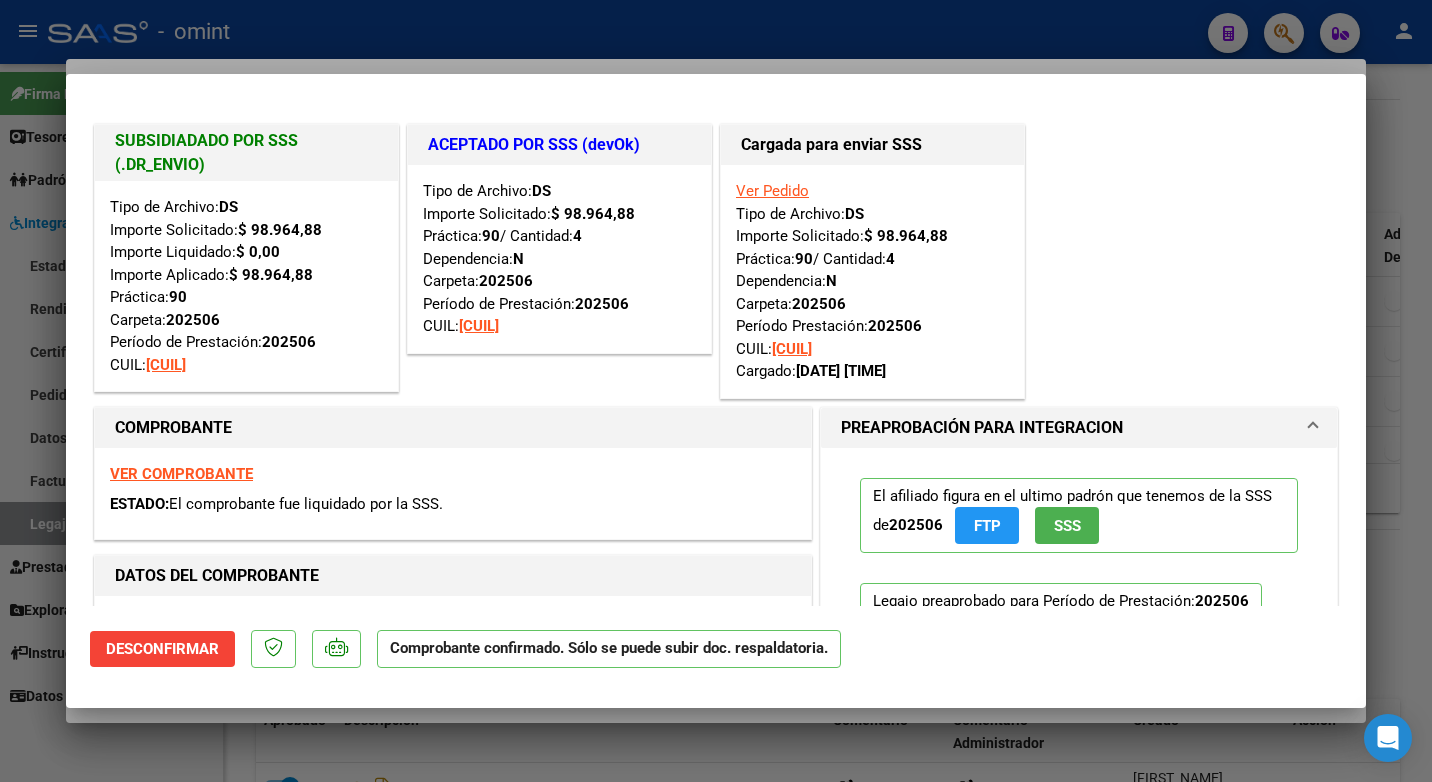 click at bounding box center [716, 391] 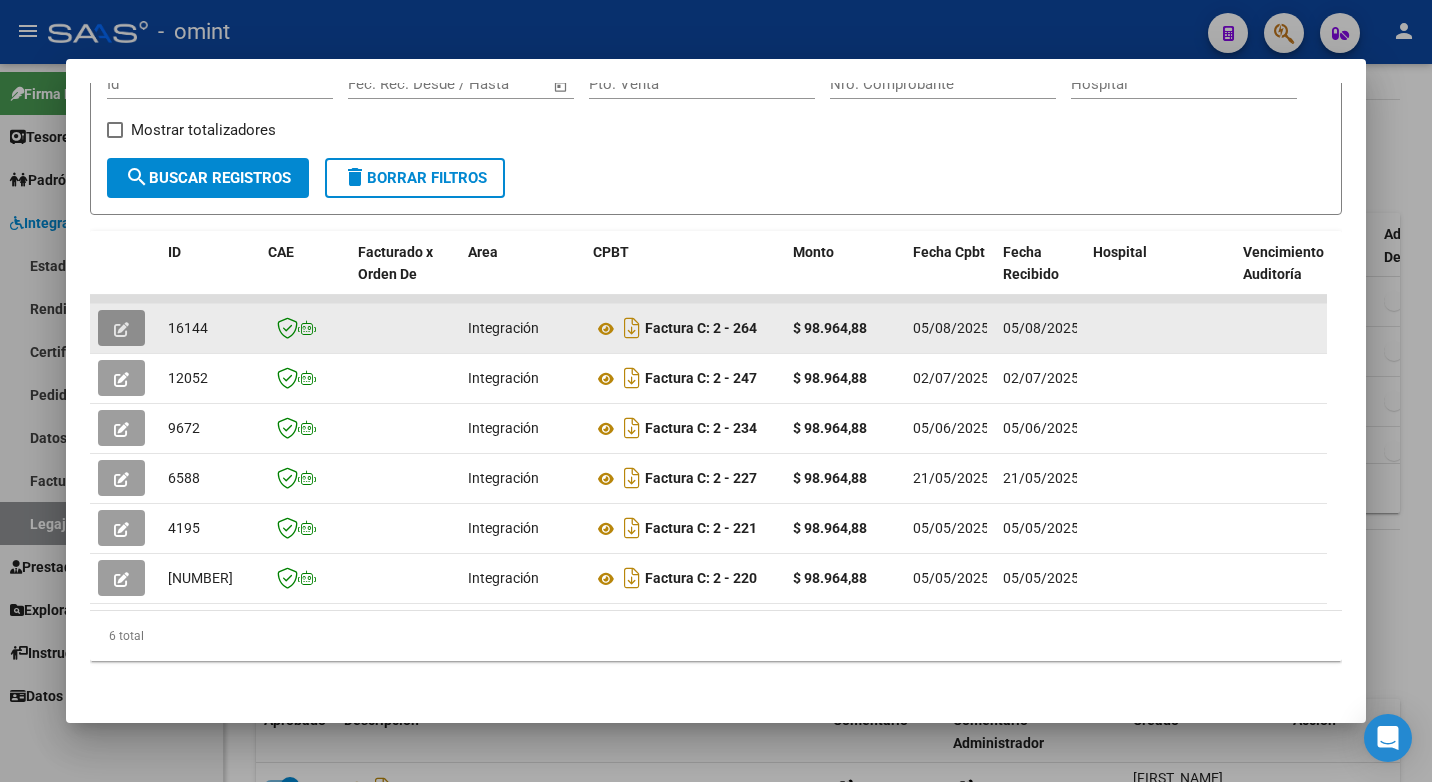 click 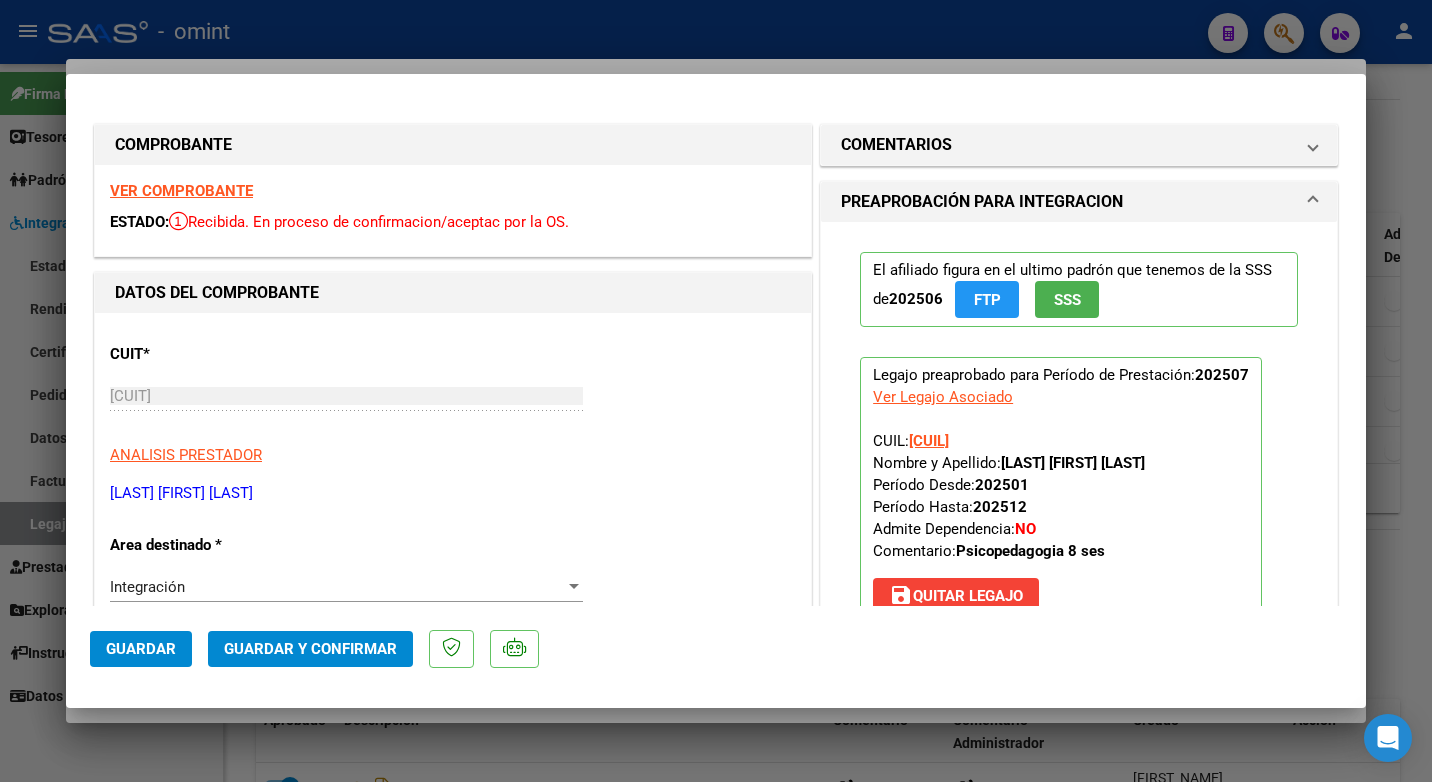click on "VER COMPROBANTE" at bounding box center [181, 191] 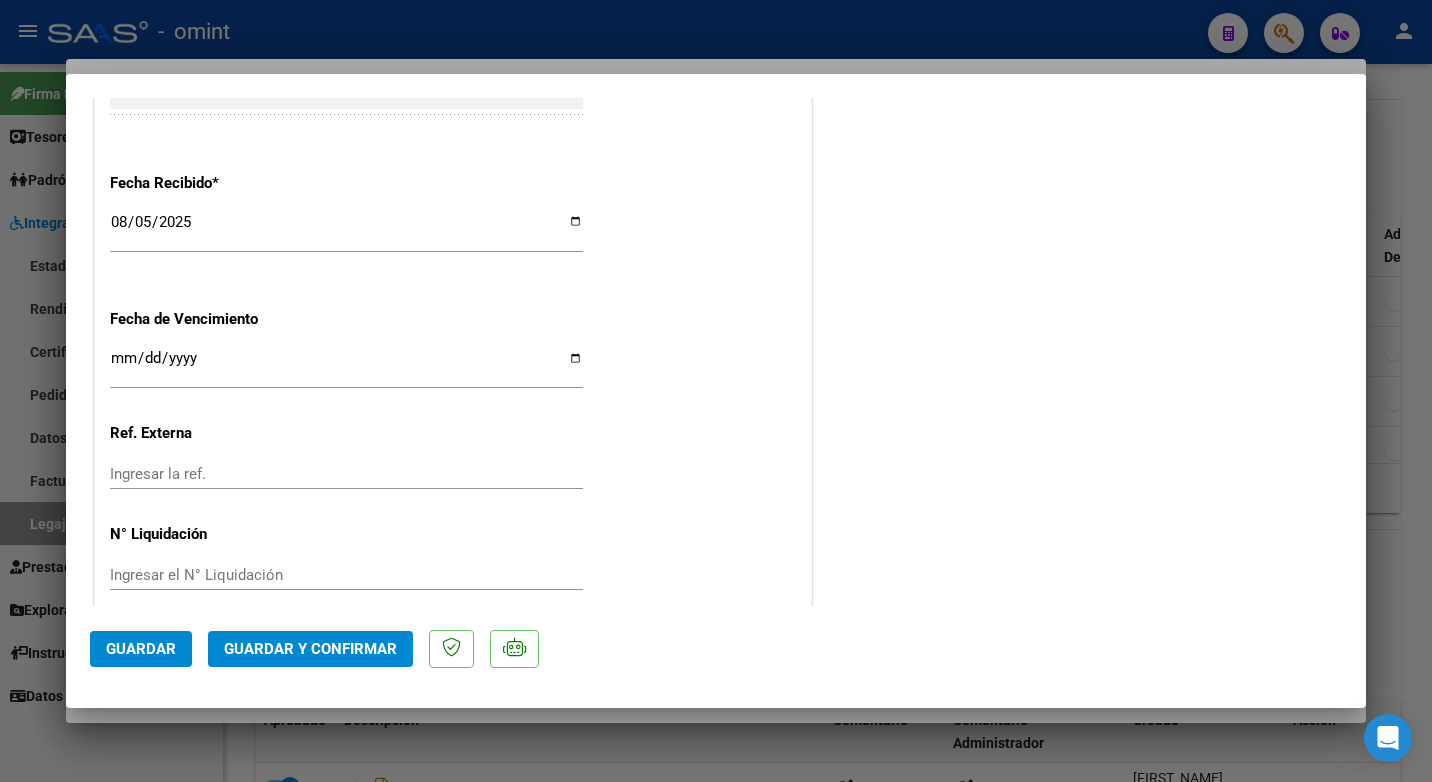 scroll, scrollTop: 1423, scrollLeft: 0, axis: vertical 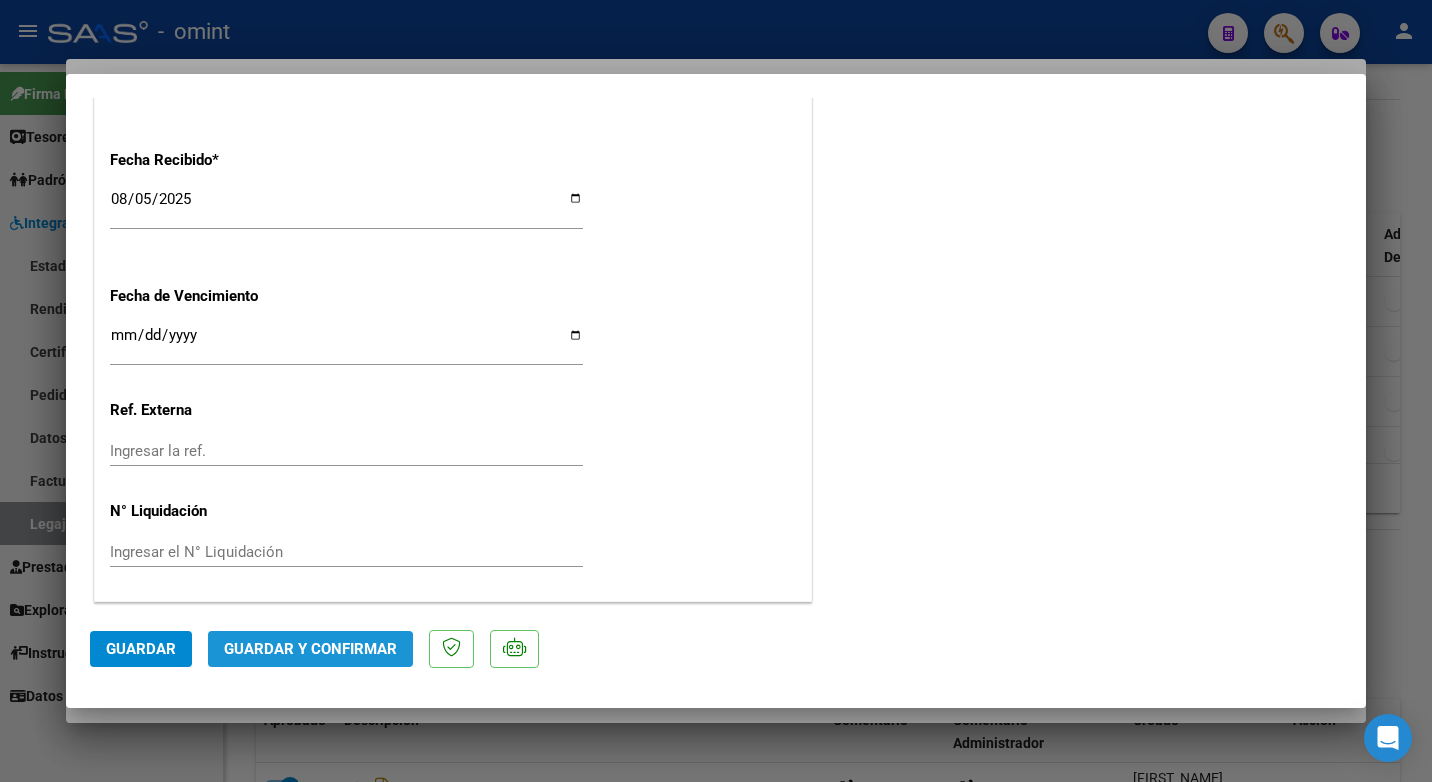 click on "Guardar y Confirmar" 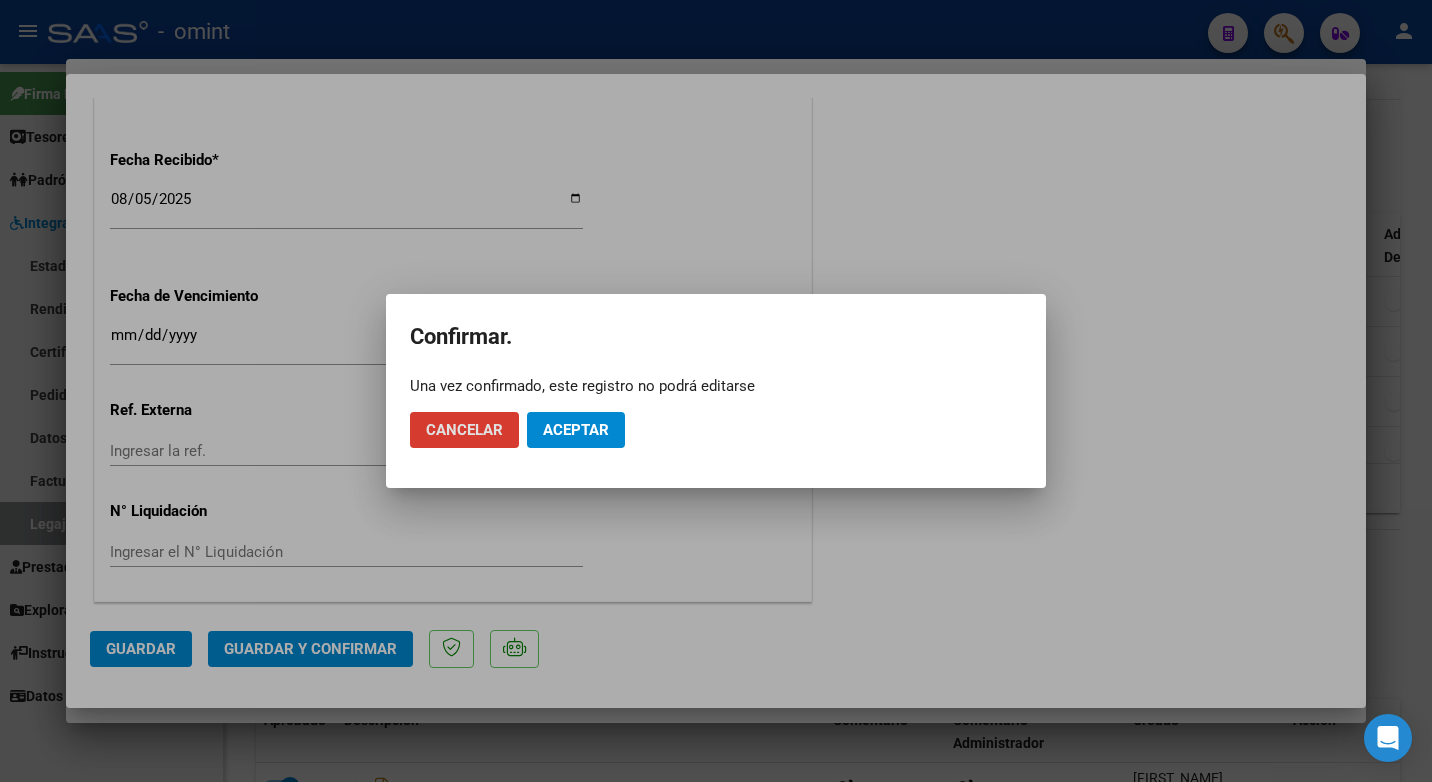 drag, startPoint x: 589, startPoint y: 436, endPoint x: 590, endPoint y: 423, distance: 13.038404 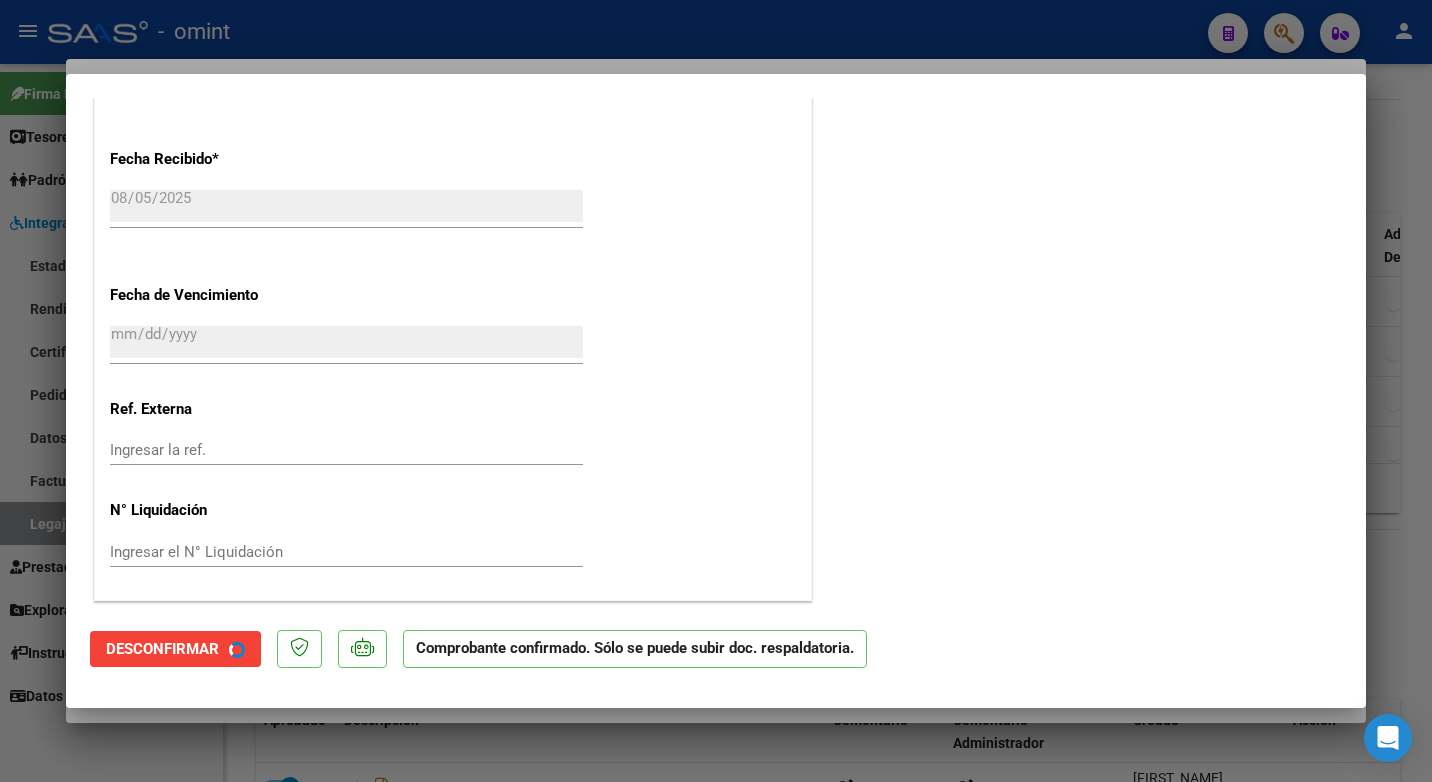 scroll, scrollTop: 1299, scrollLeft: 0, axis: vertical 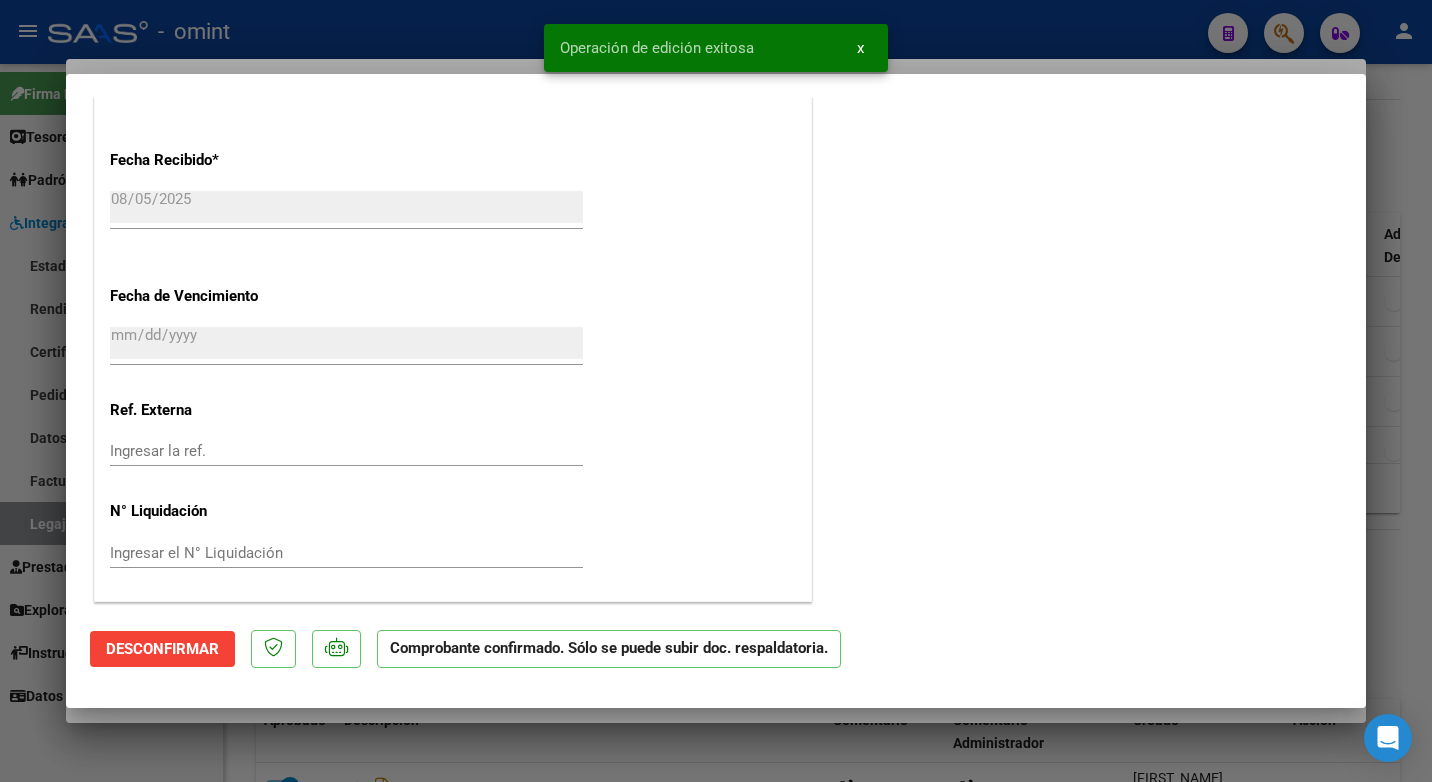click at bounding box center [716, 391] 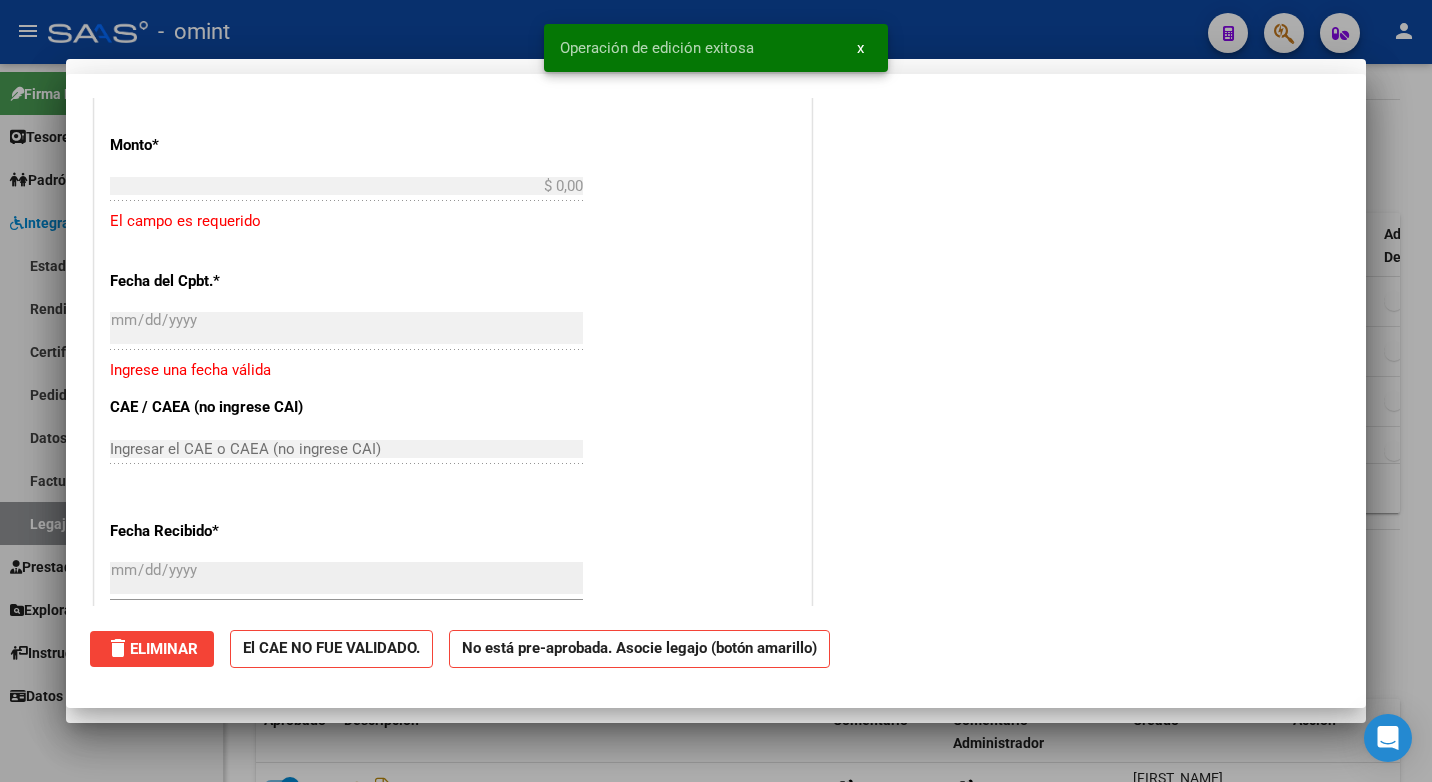 scroll, scrollTop: 0, scrollLeft: 0, axis: both 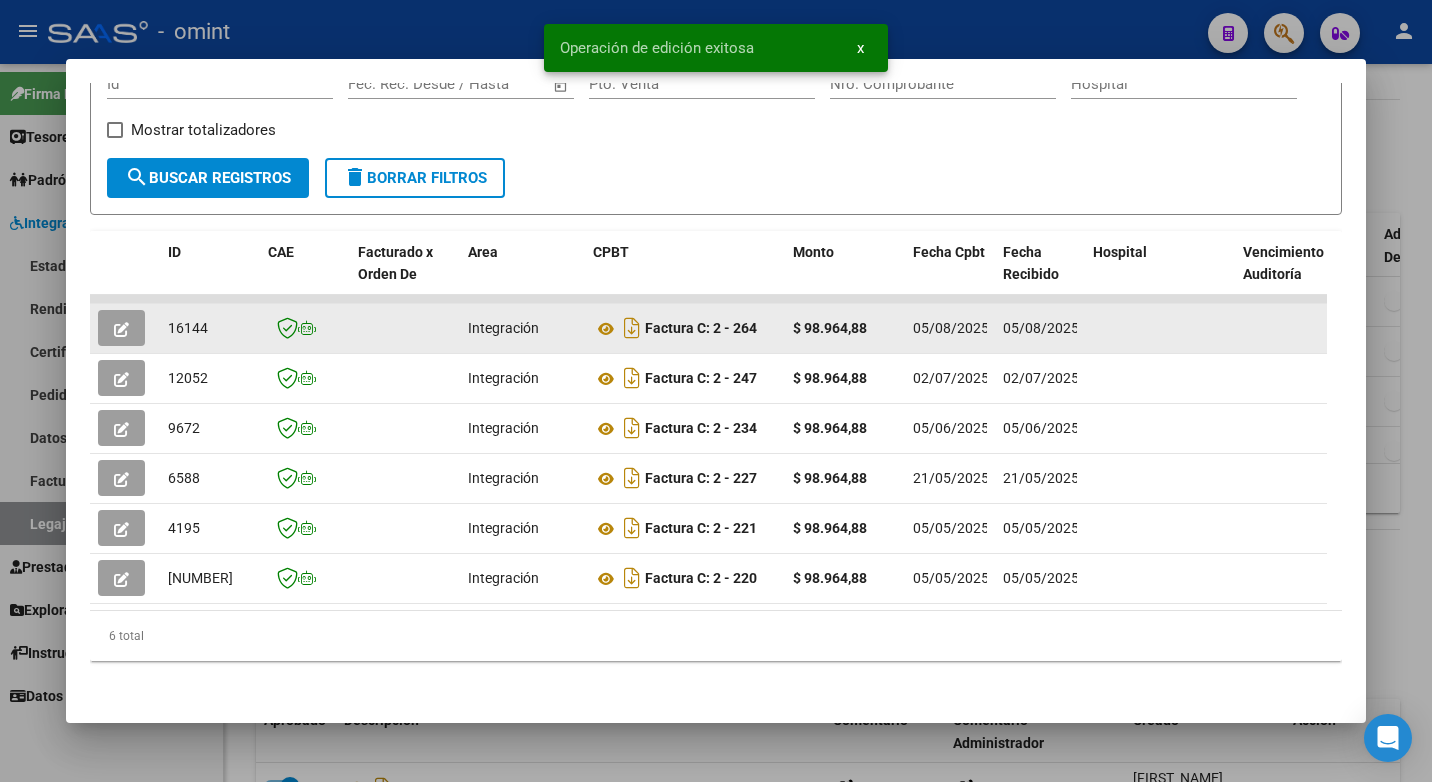 click on "16144" 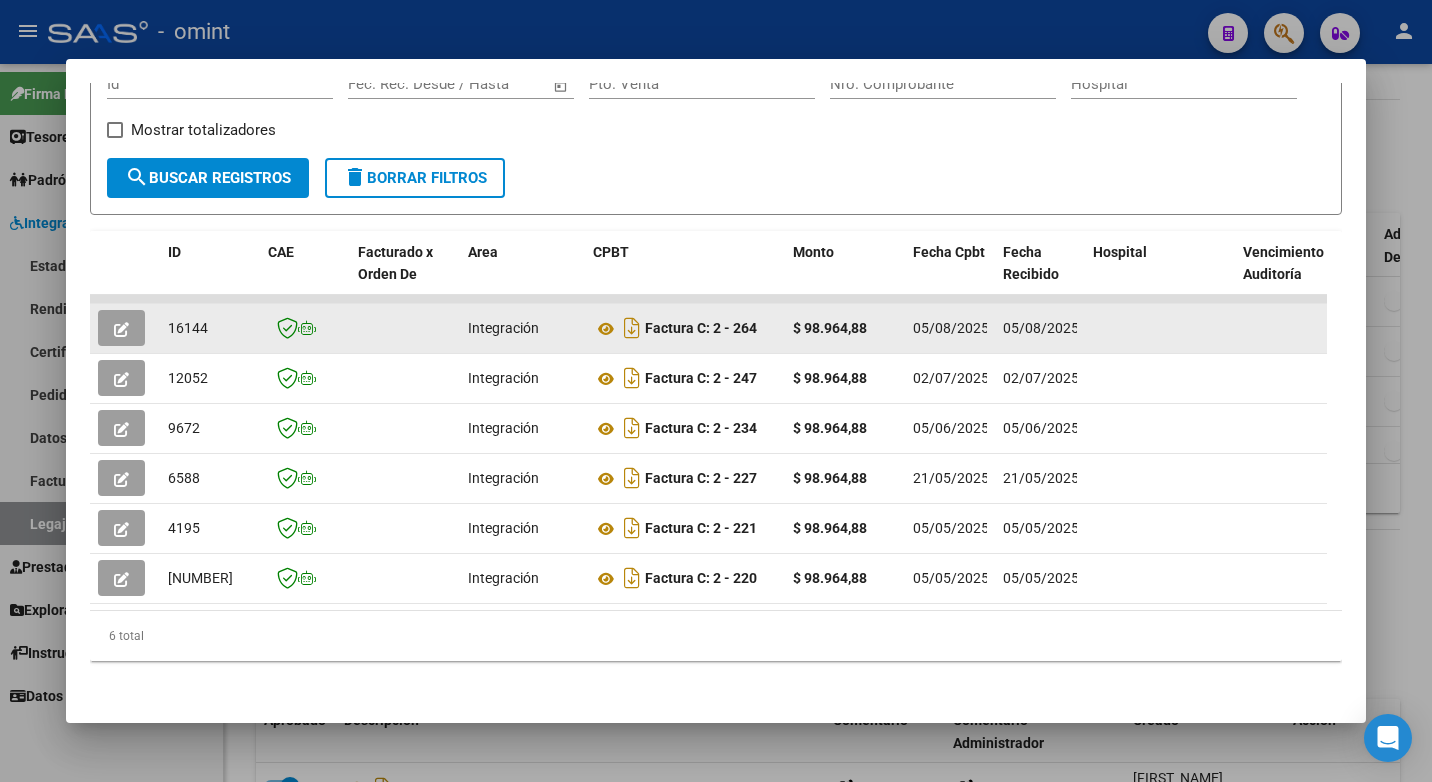 copy on "16144" 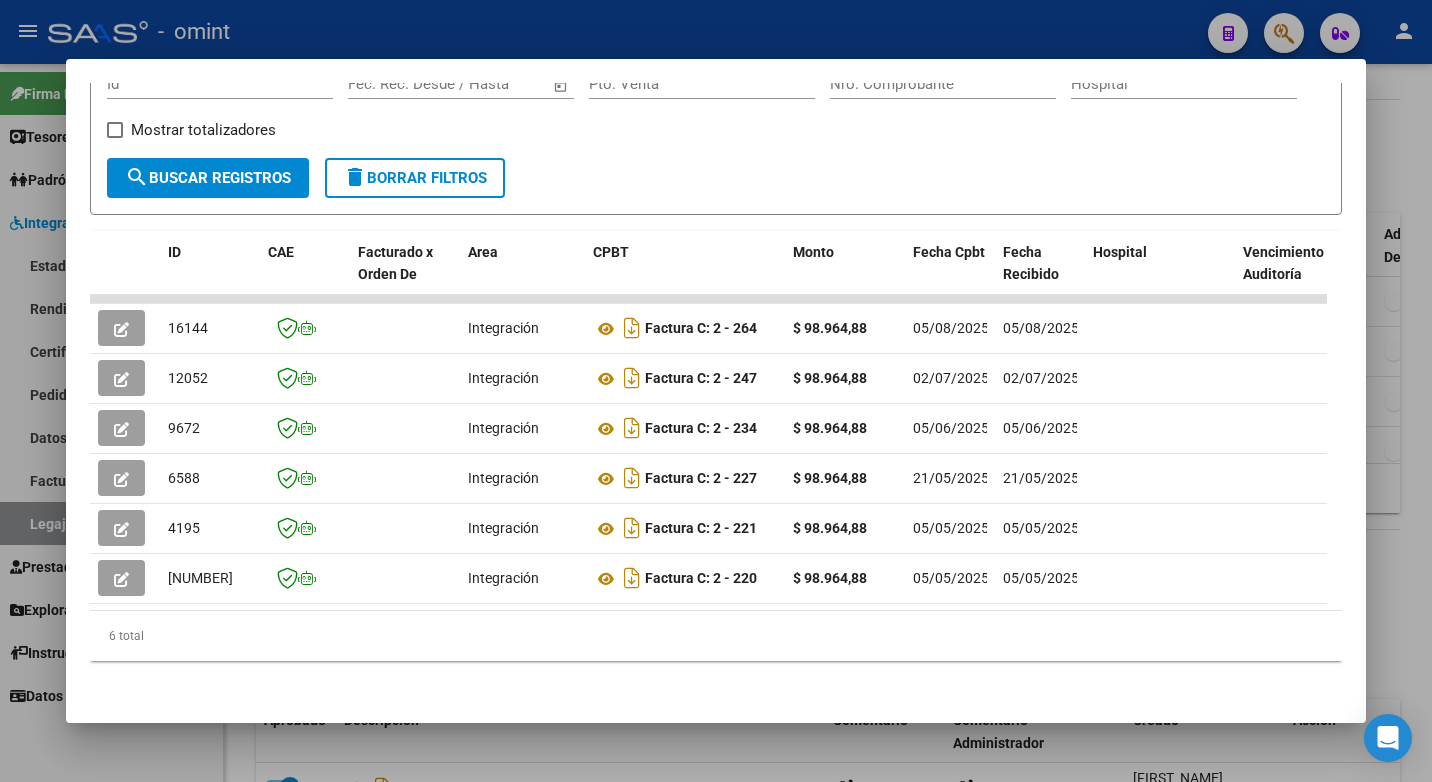 click at bounding box center [716, 391] 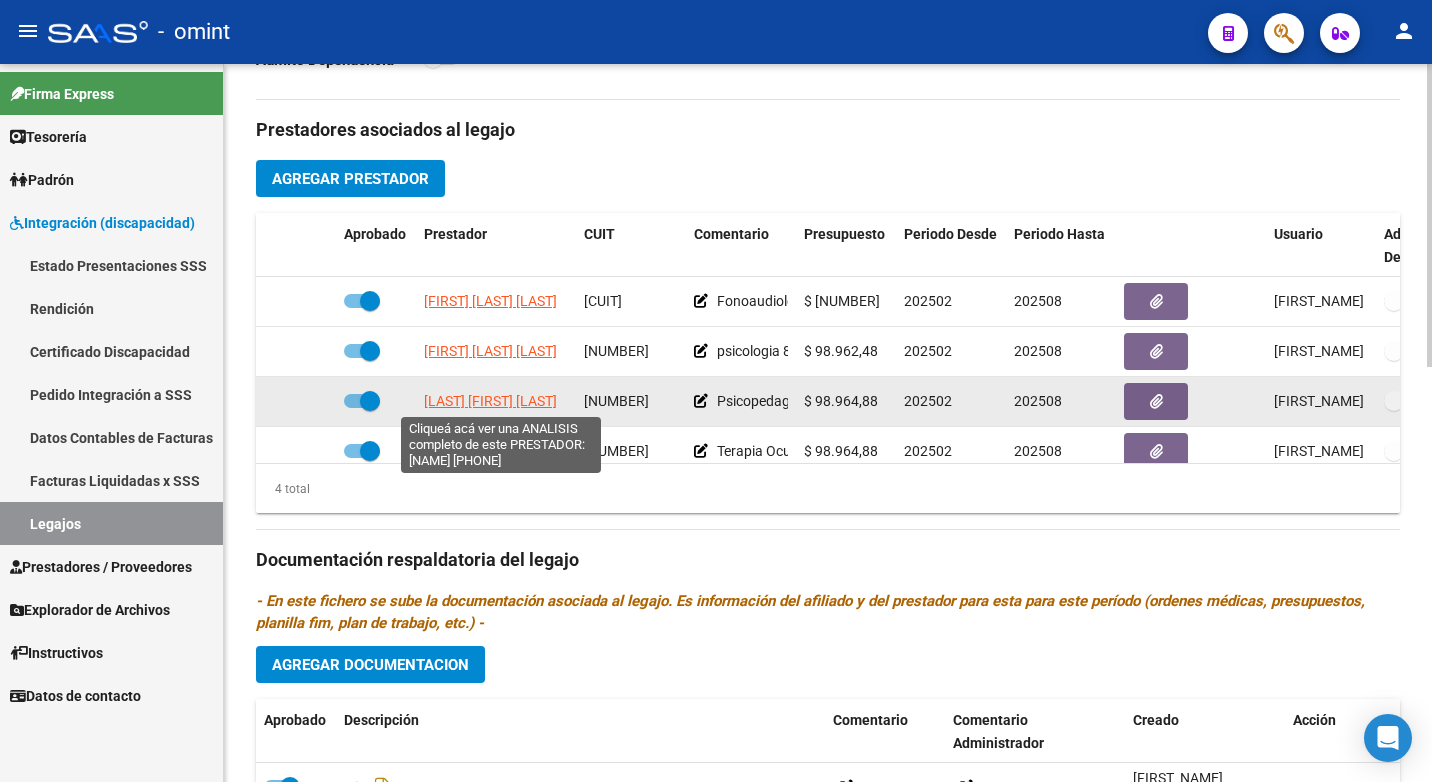 scroll, scrollTop: 35, scrollLeft: 0, axis: vertical 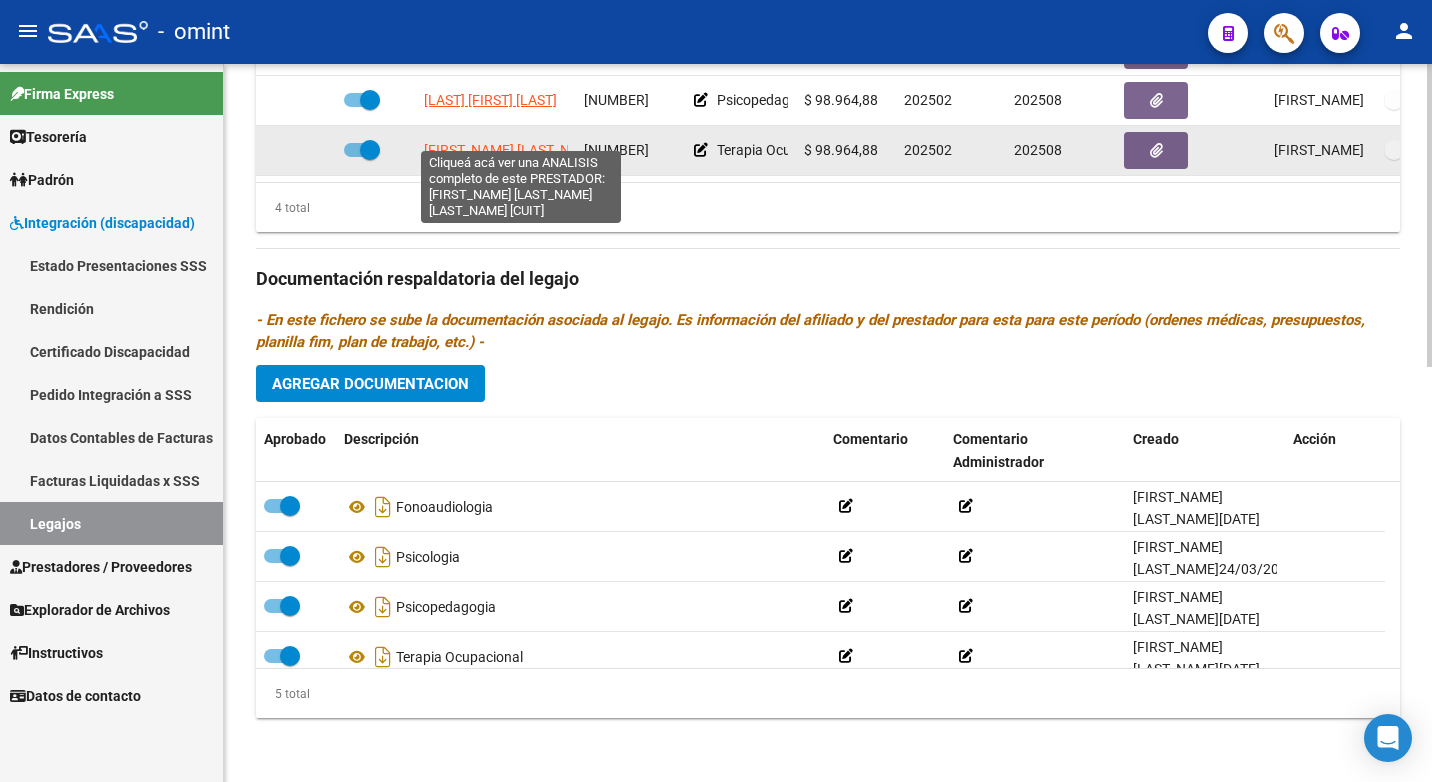 click on "GUTIERREZ ROMINA SOLEDAD" 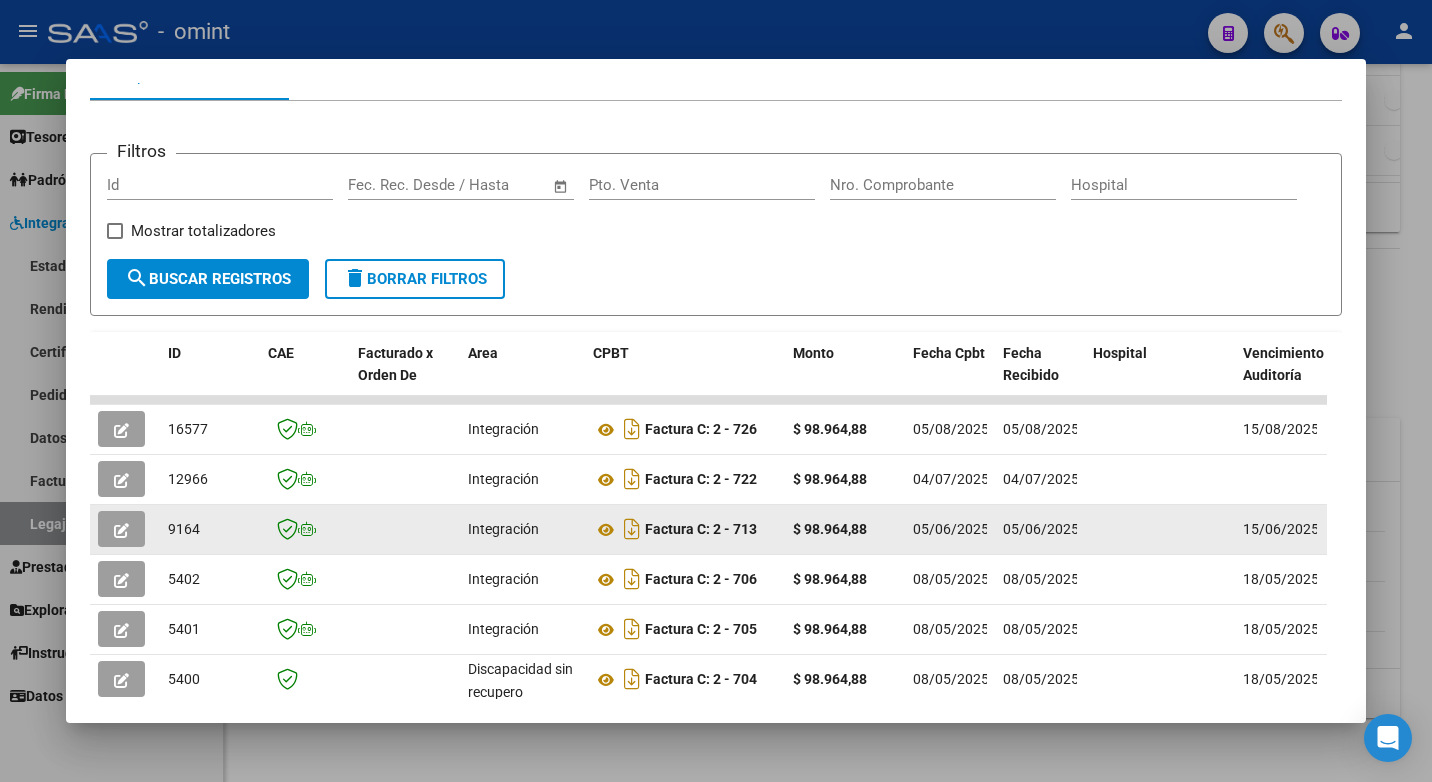 scroll, scrollTop: 352, scrollLeft: 0, axis: vertical 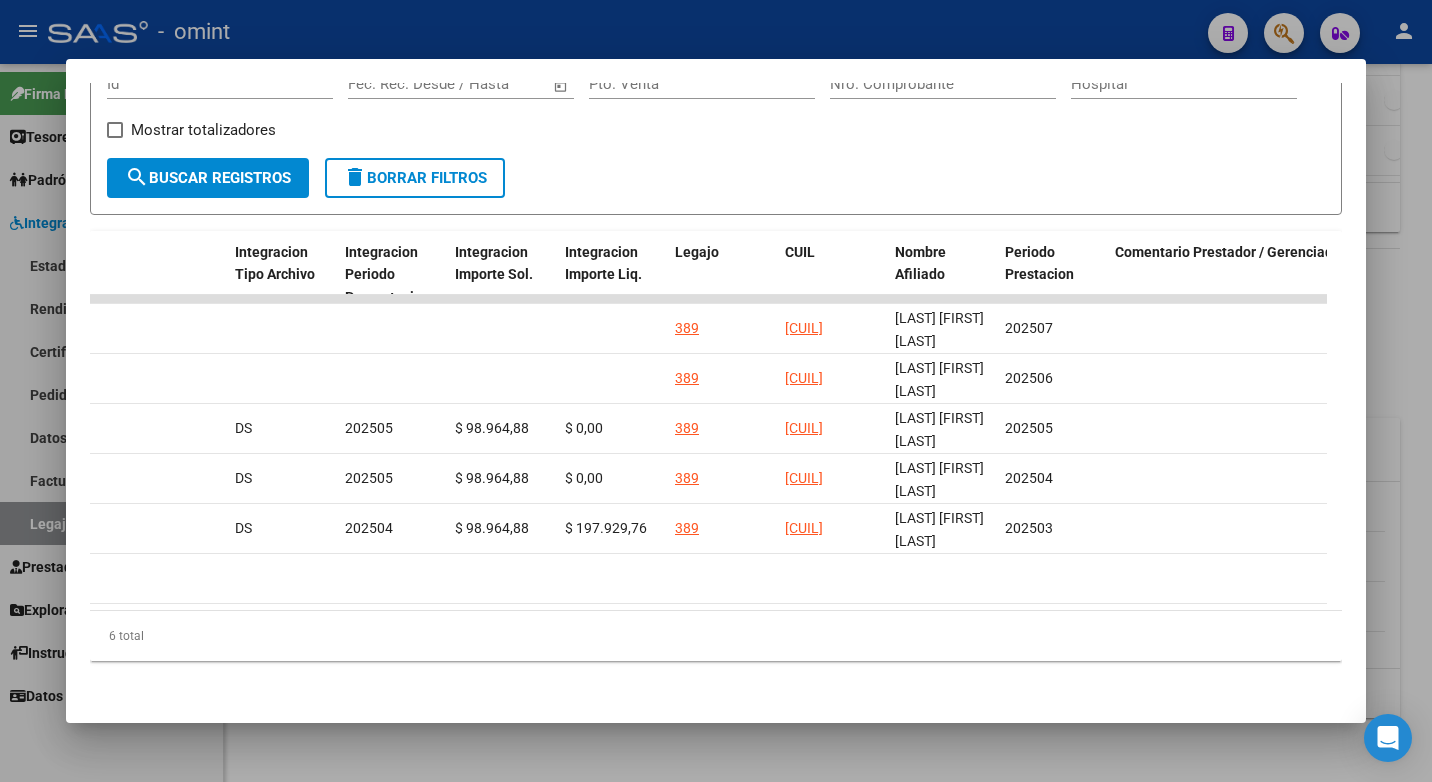 drag, startPoint x: 888, startPoint y: 610, endPoint x: 717, endPoint y: 598, distance: 171.42053 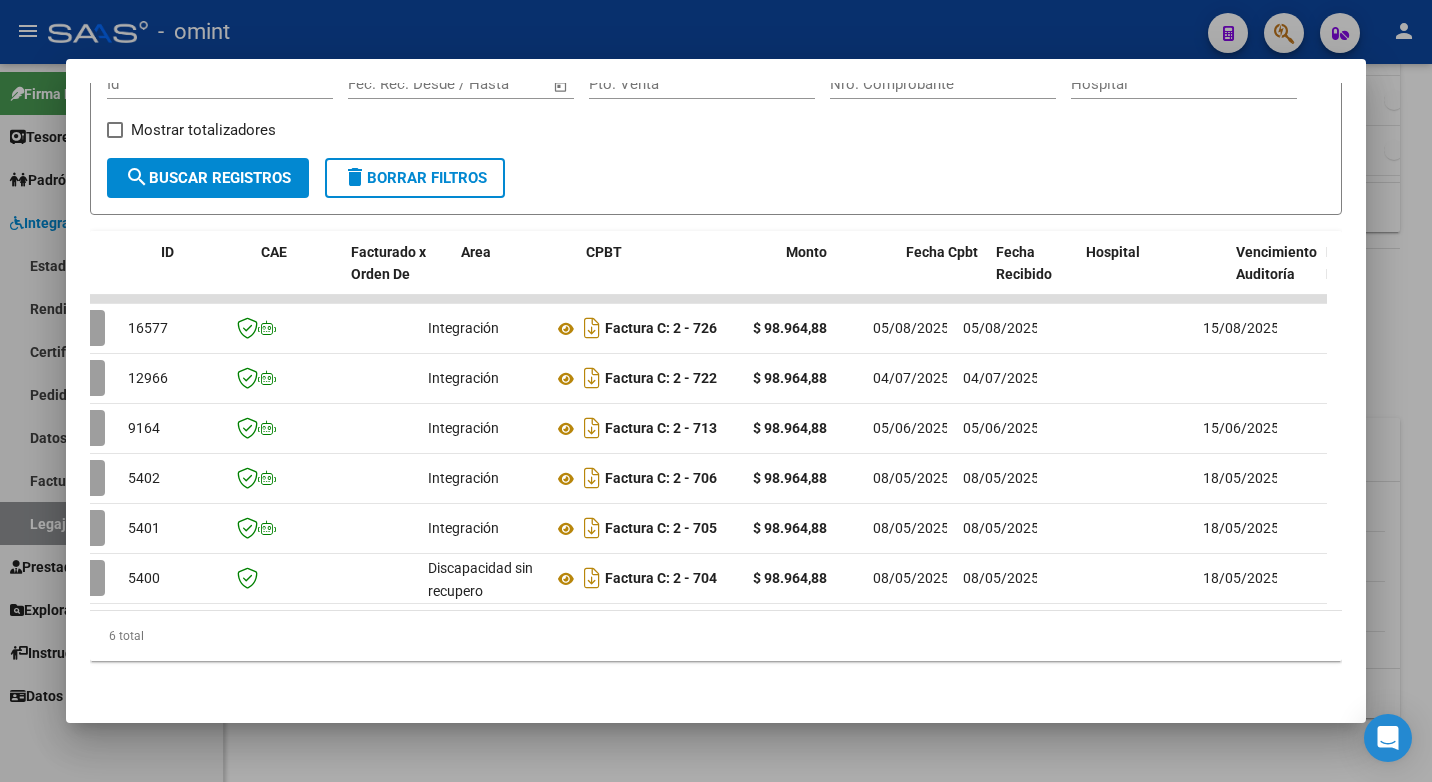 scroll, scrollTop: 0, scrollLeft: 0, axis: both 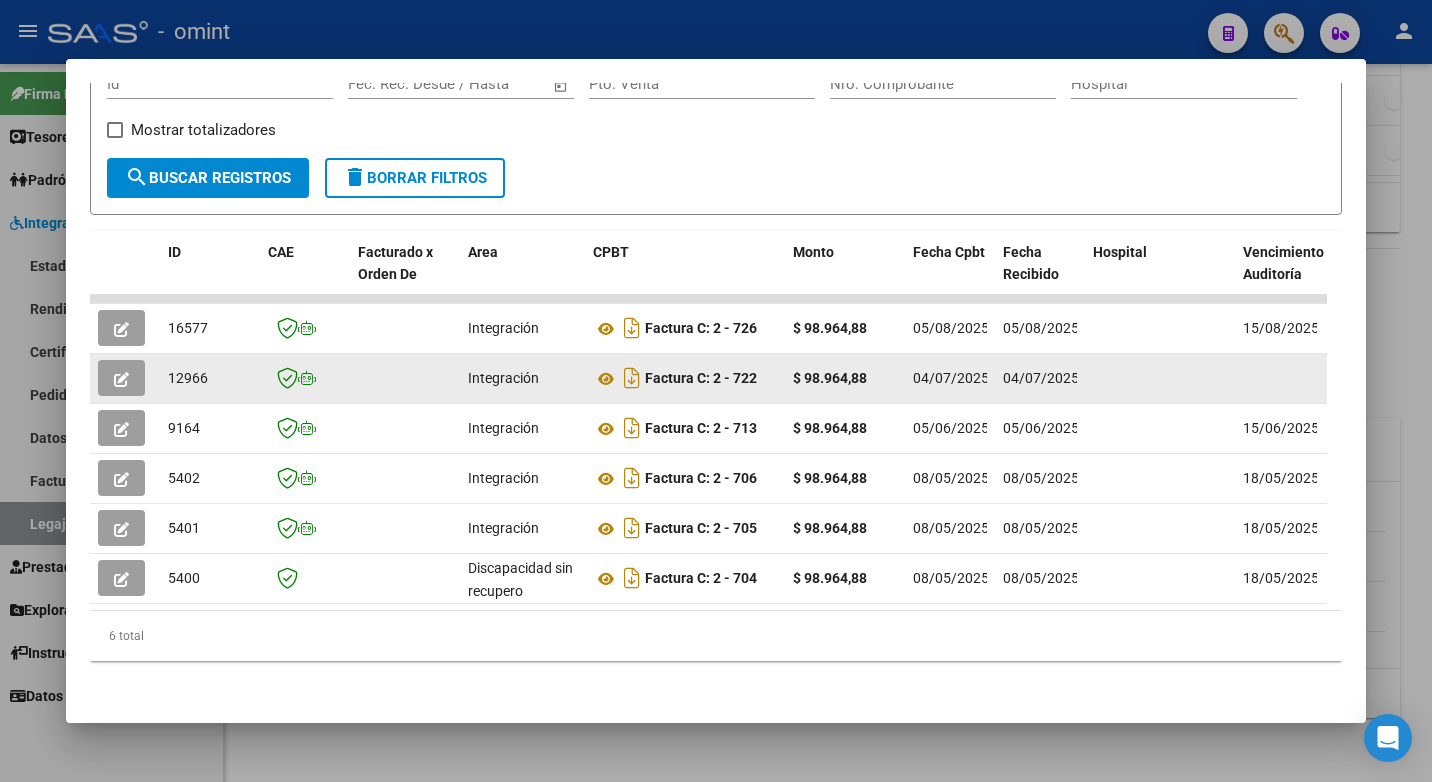 click 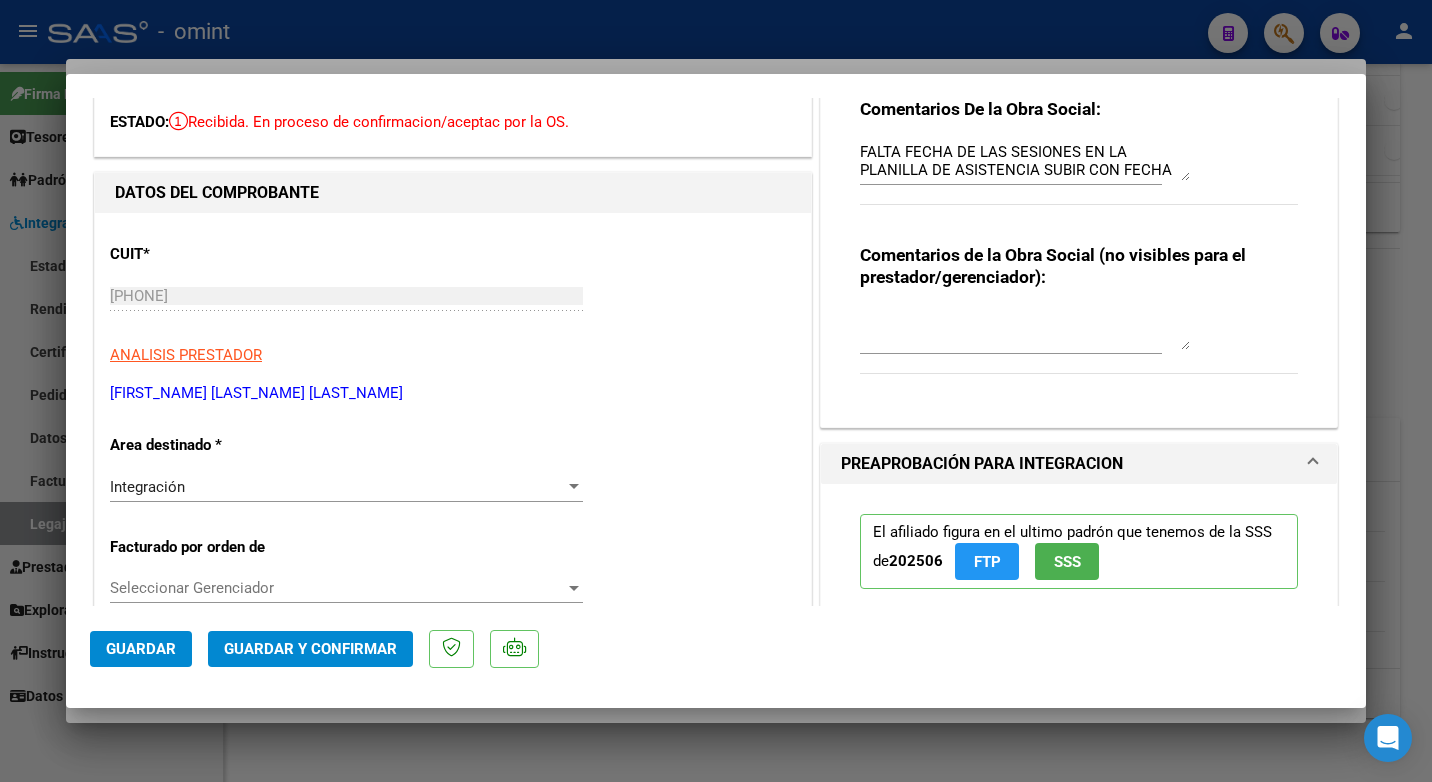 scroll, scrollTop: 0, scrollLeft: 0, axis: both 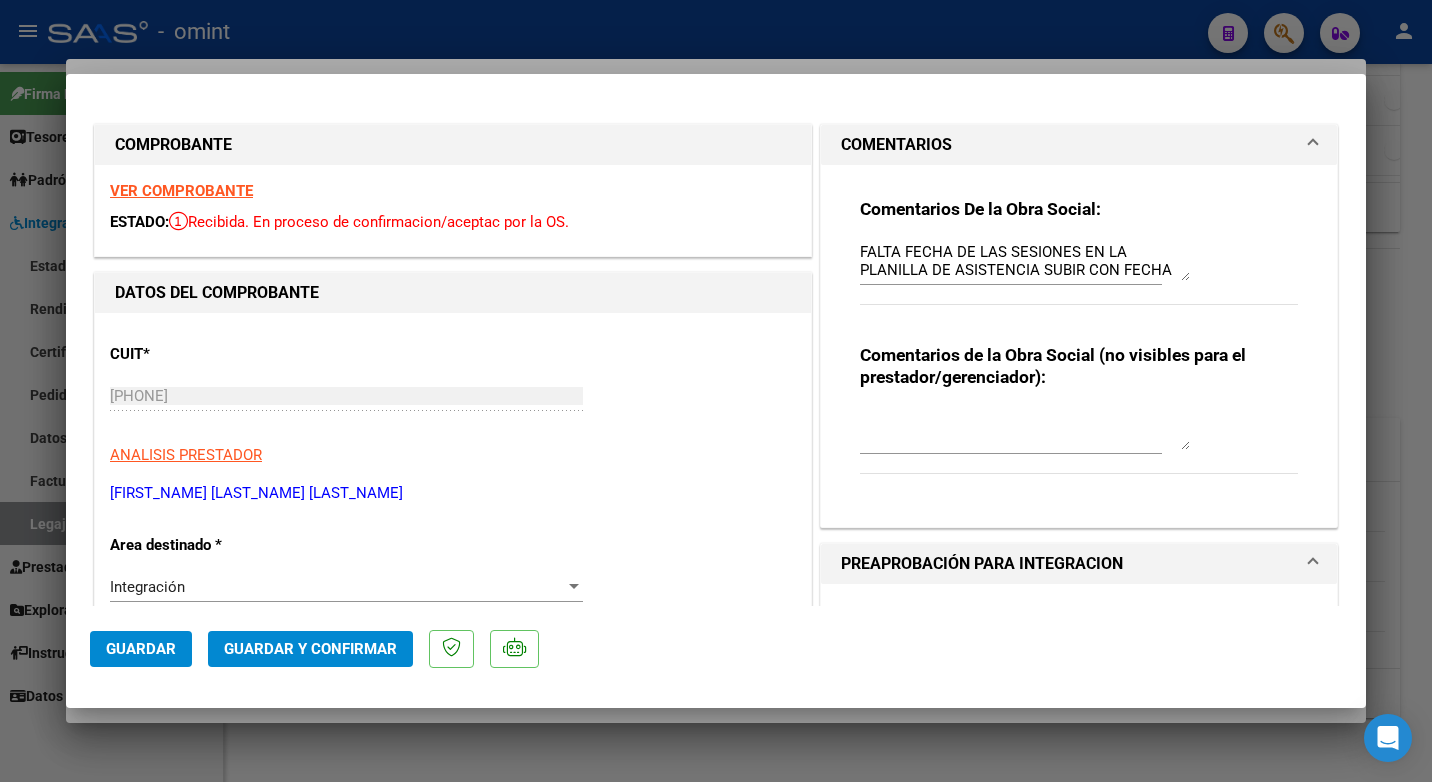 click on "VER COMPROBANTE" at bounding box center (181, 191) 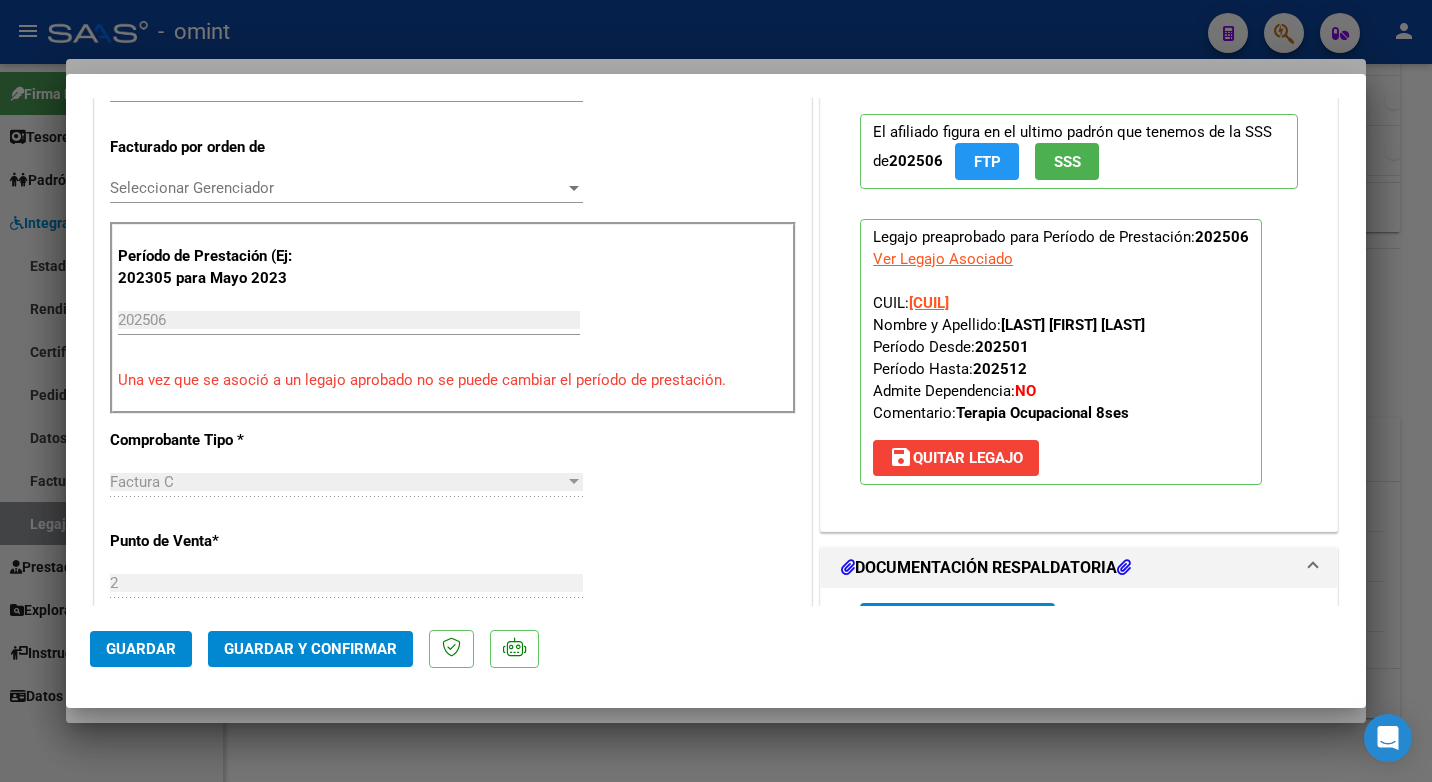 scroll, scrollTop: 700, scrollLeft: 0, axis: vertical 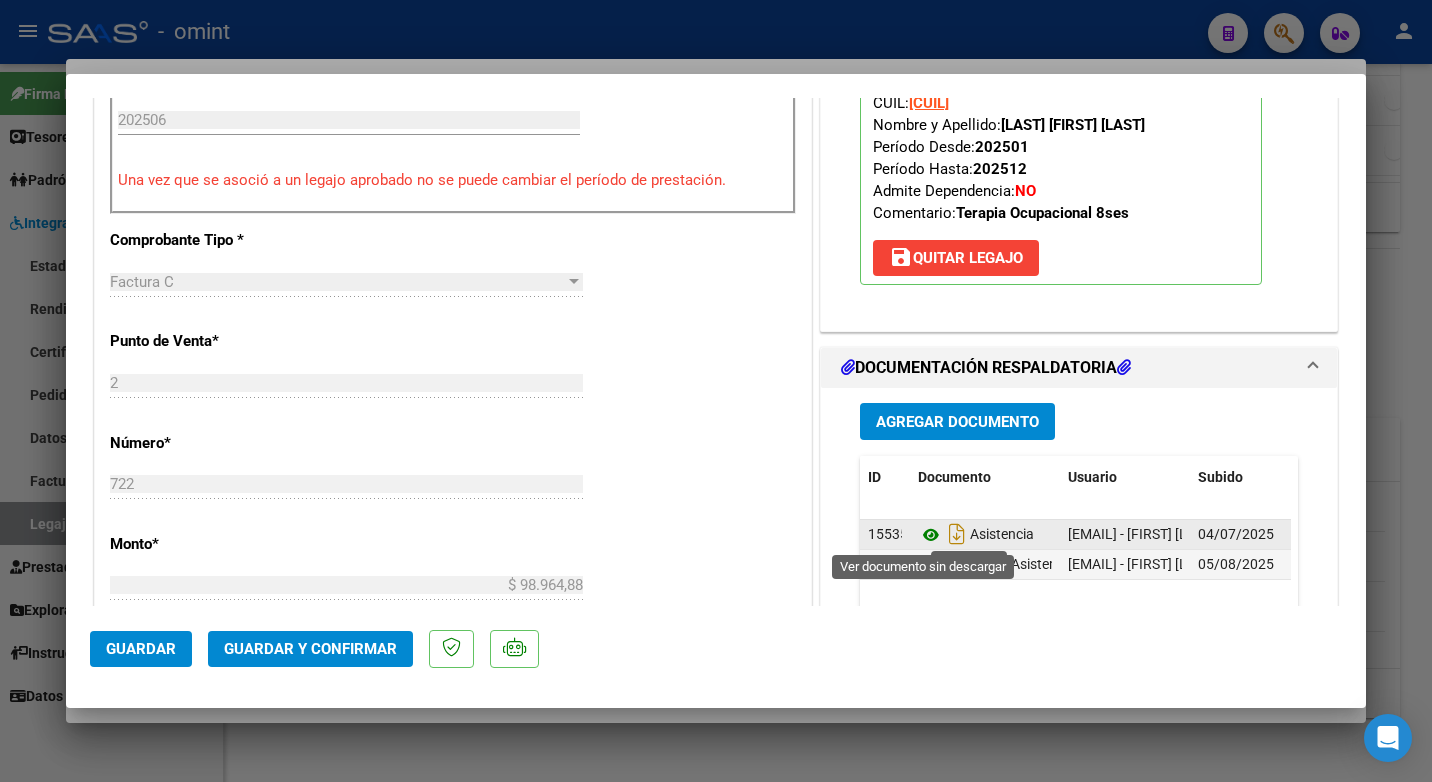 click 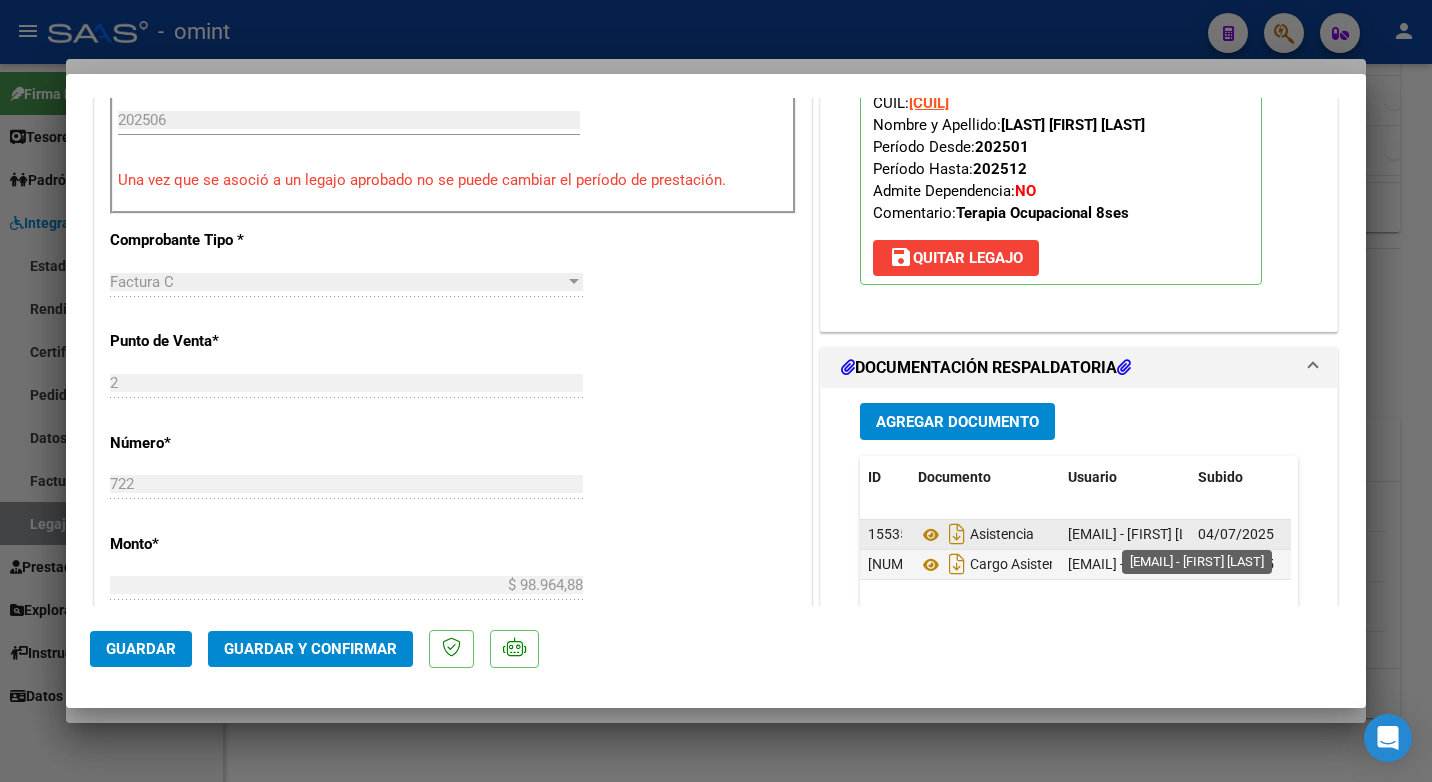 click on "rominagutierrez-to@hotmail.com -   Romina Gutierrez" 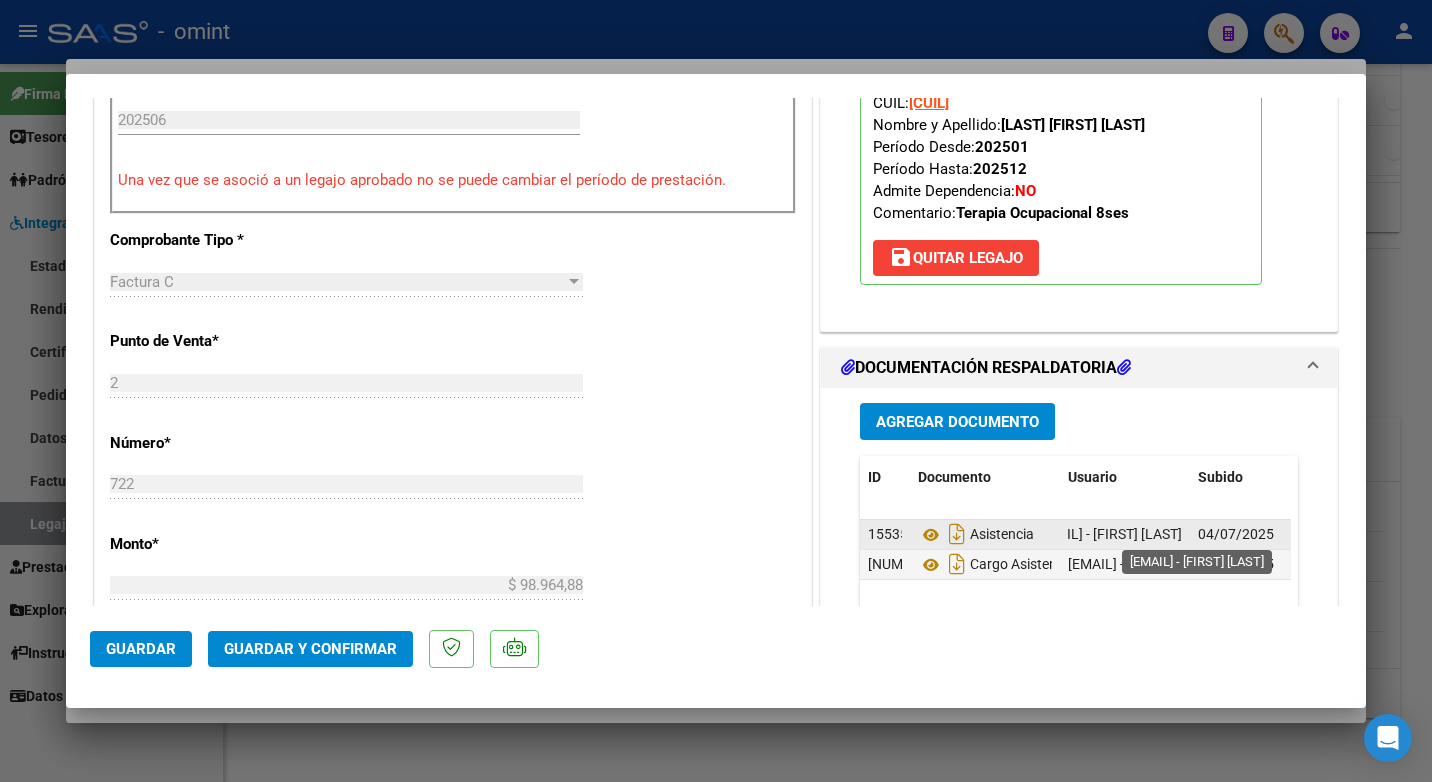 scroll, scrollTop: 0, scrollLeft: 210, axis: horizontal 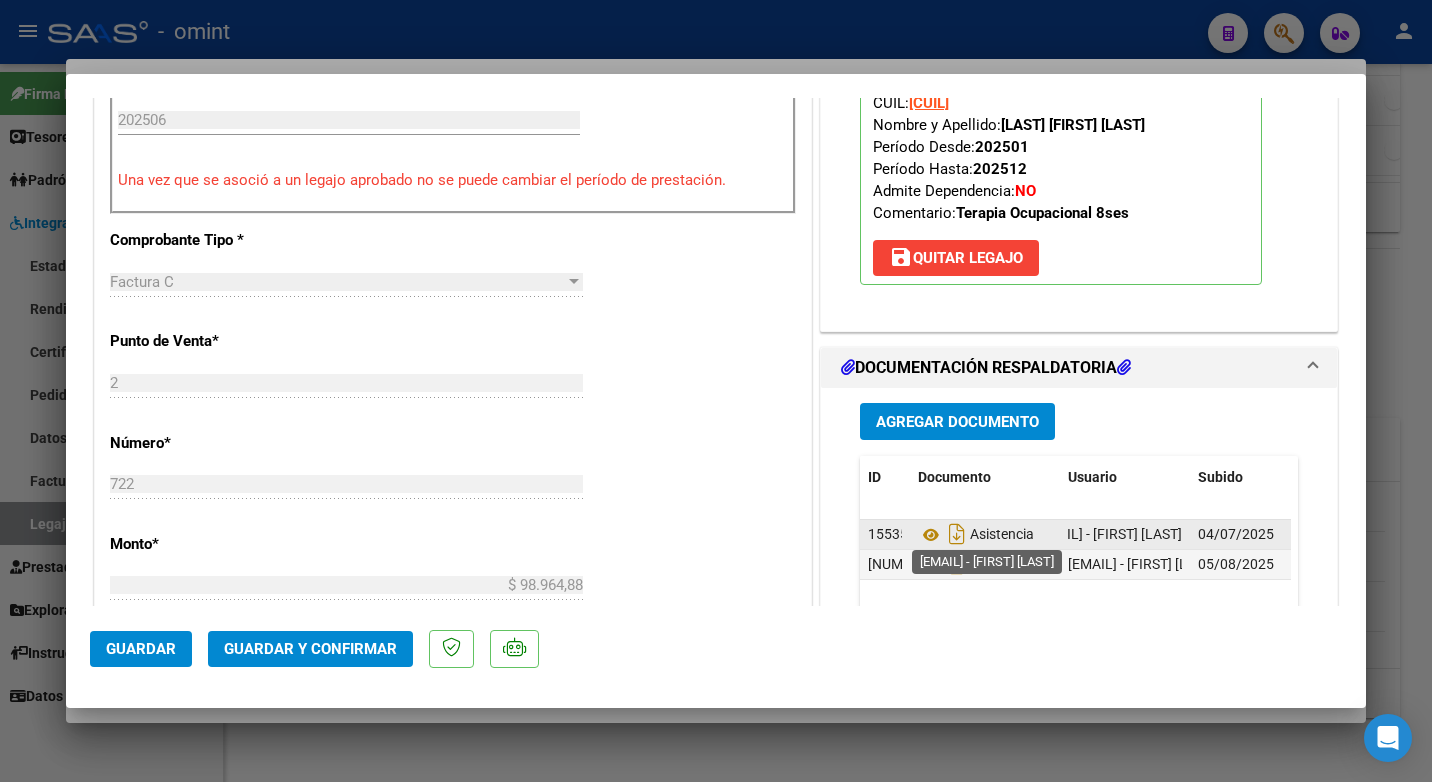 drag, startPoint x: 1060, startPoint y: 532, endPoint x: 1168, endPoint y: 537, distance: 108.11568 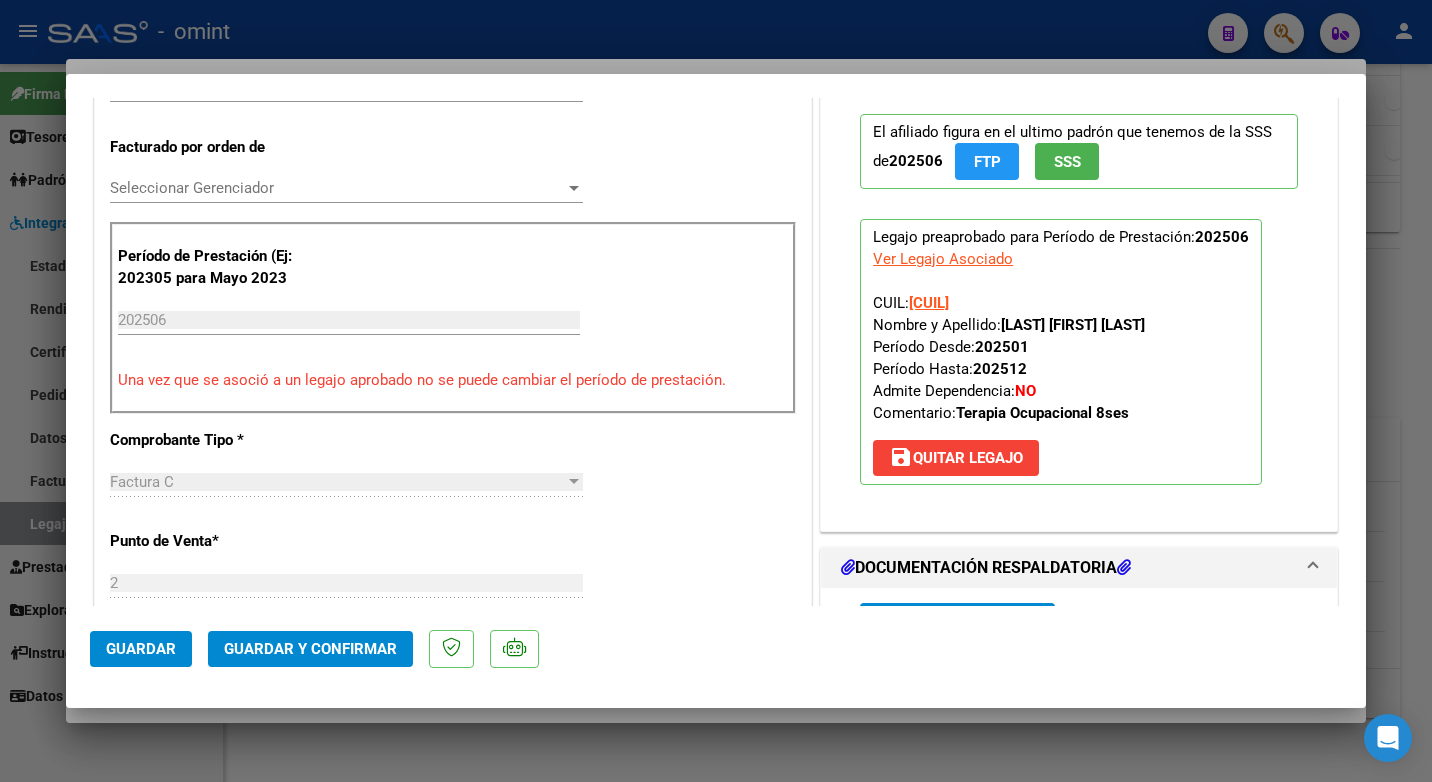 scroll, scrollTop: 700, scrollLeft: 0, axis: vertical 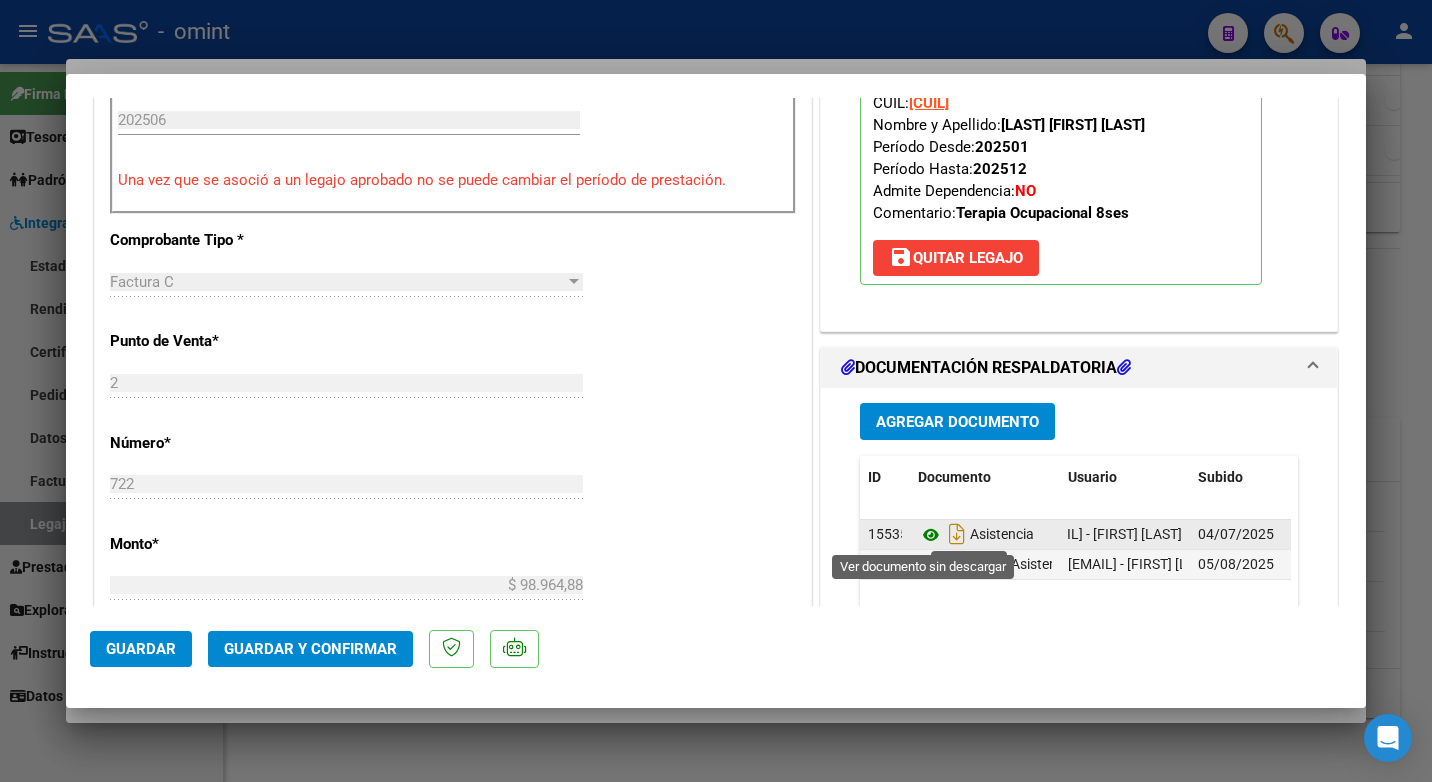 click 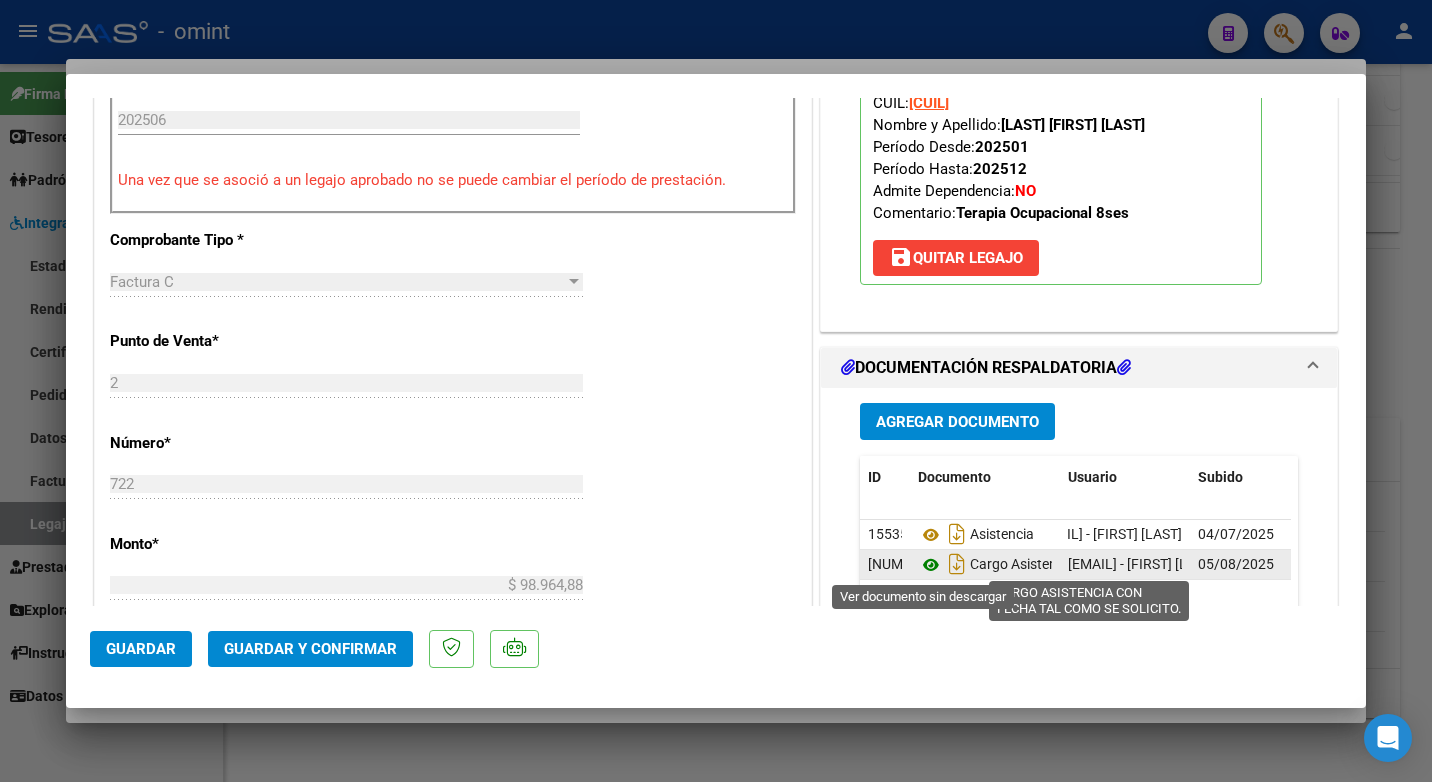 click 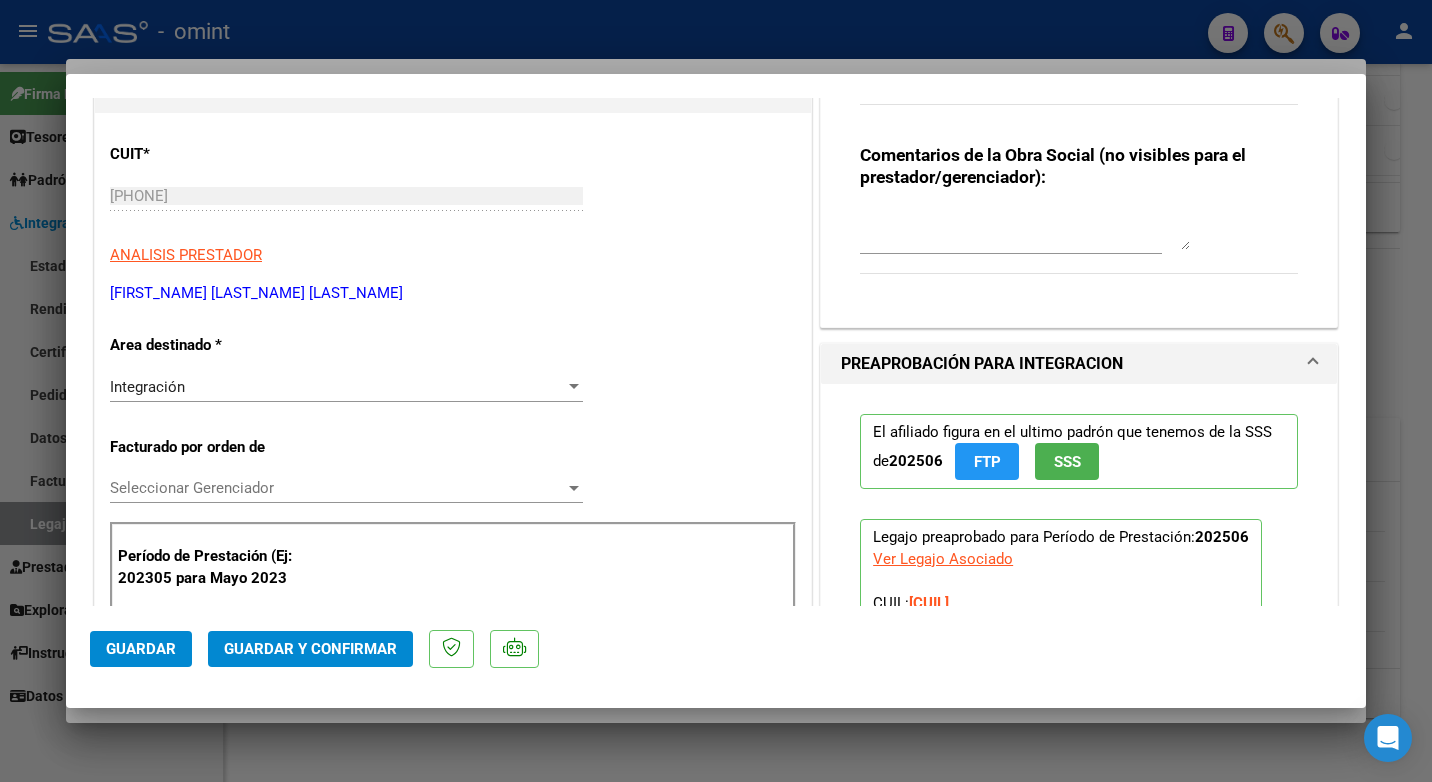 scroll, scrollTop: 0, scrollLeft: 0, axis: both 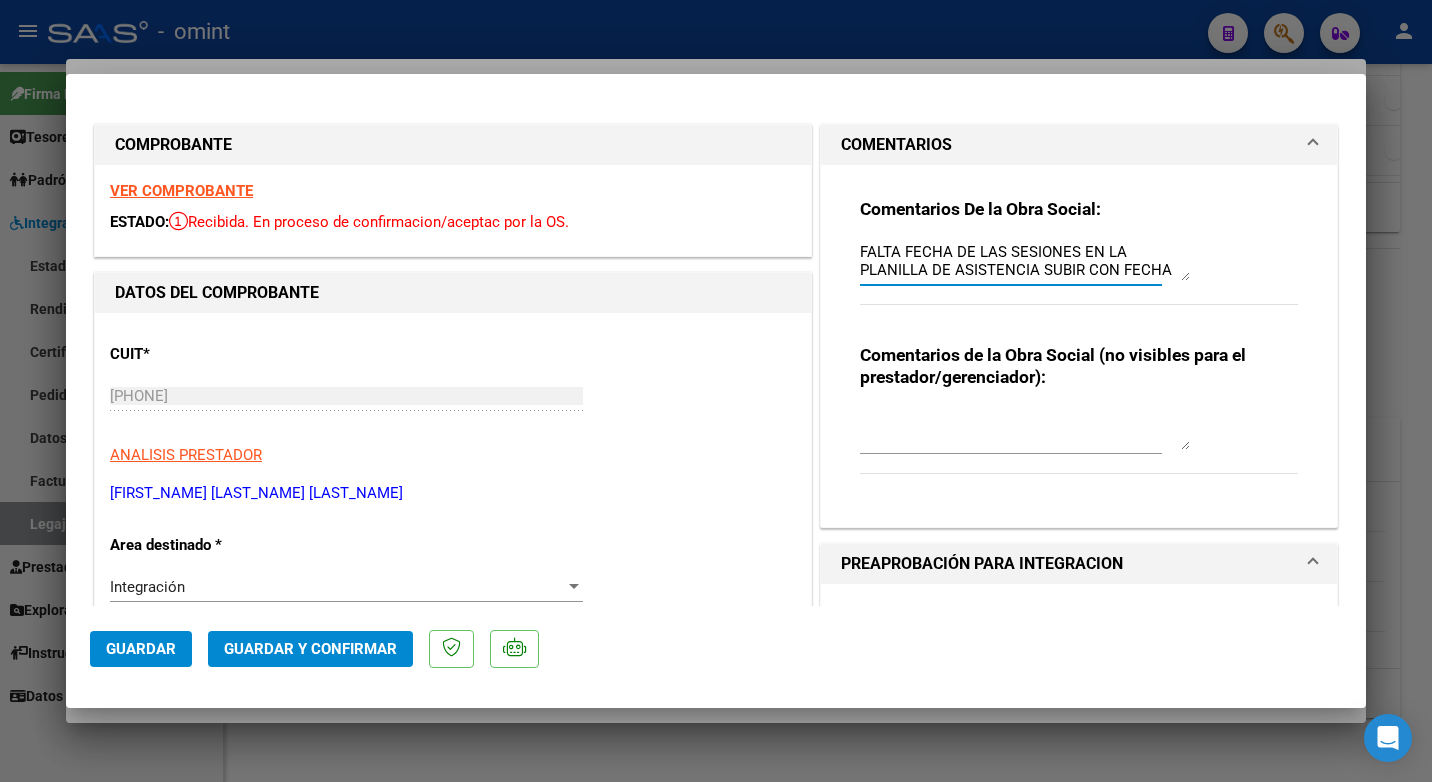 drag, startPoint x: 1159, startPoint y: 269, endPoint x: 823, endPoint y: 256, distance: 336.2514 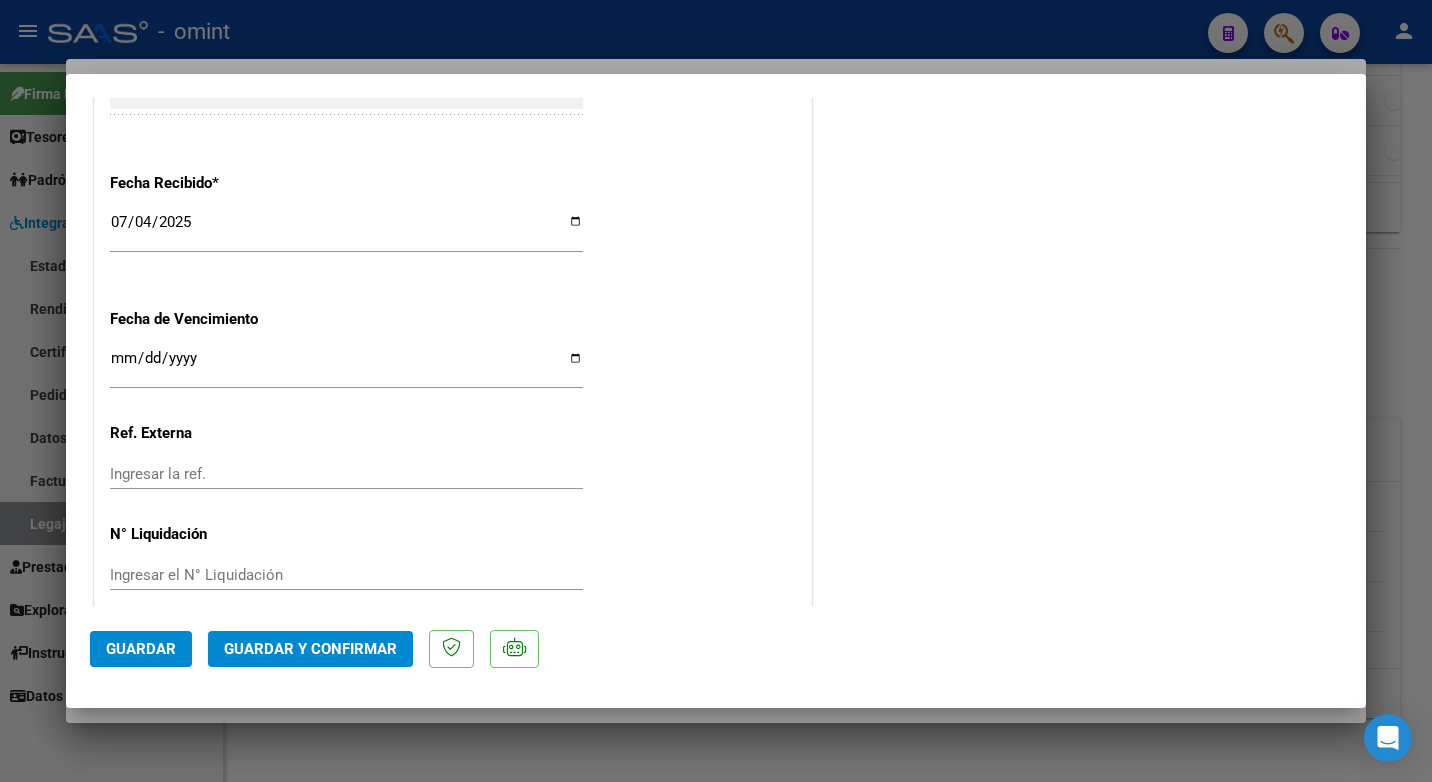 scroll, scrollTop: 1423, scrollLeft: 0, axis: vertical 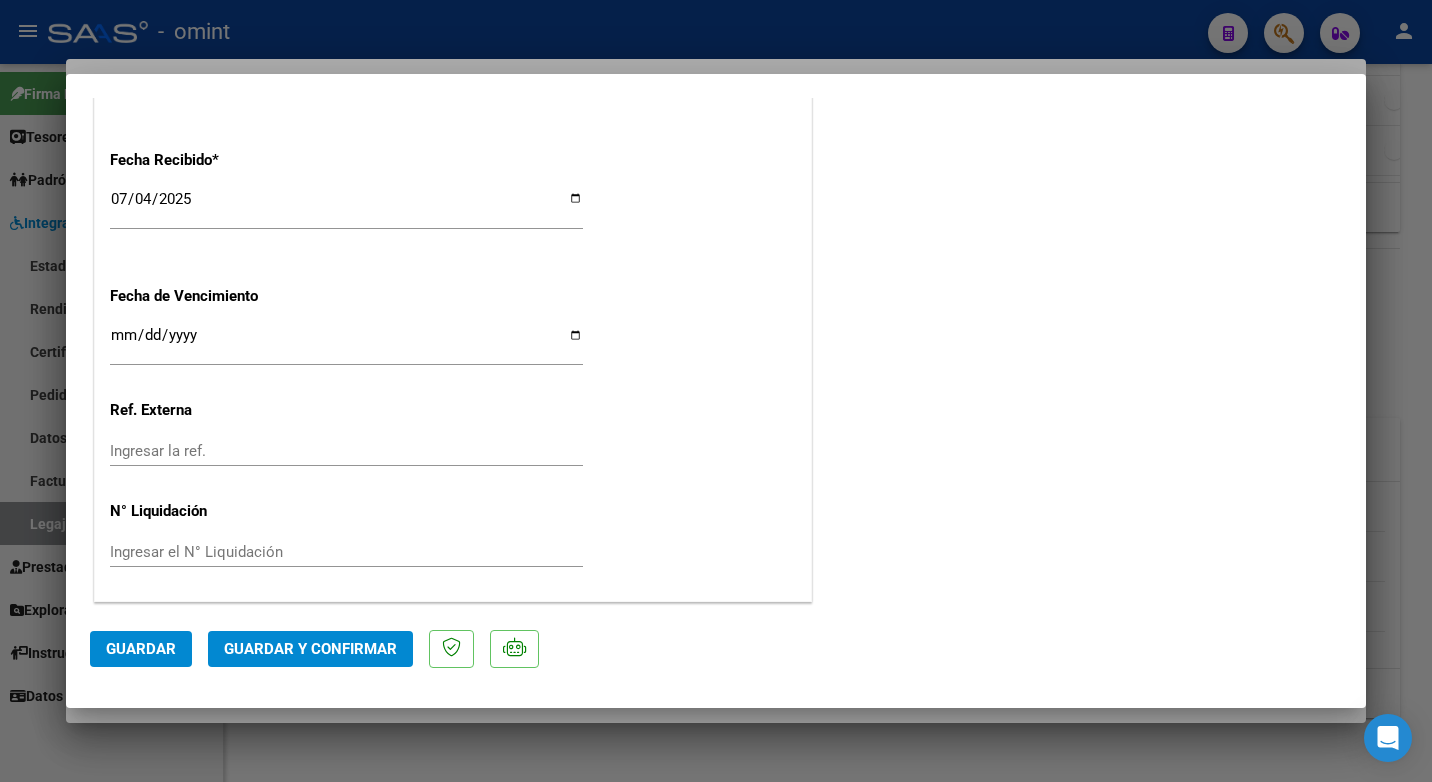 click on "Guardar y Confirmar" 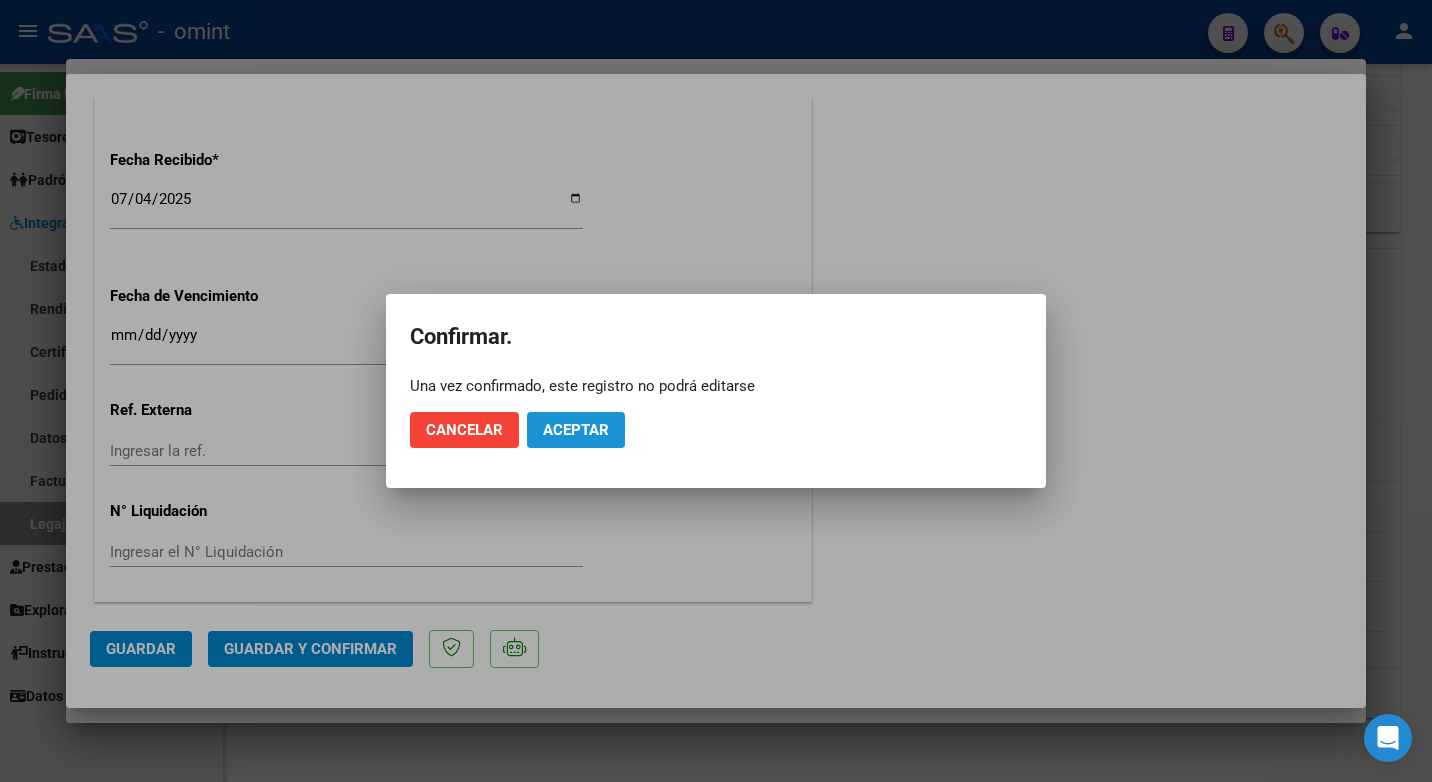 click on "Aceptar" 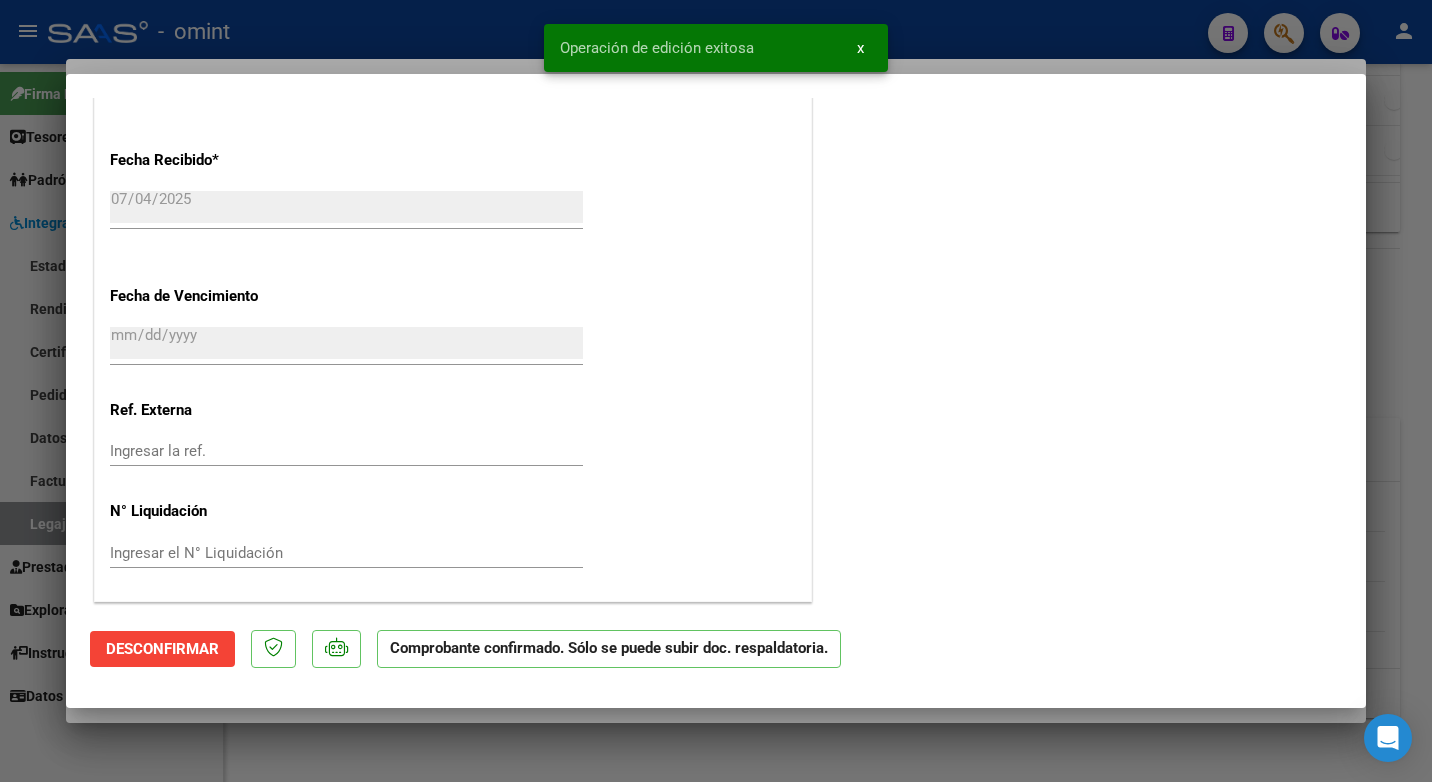 click at bounding box center (716, 391) 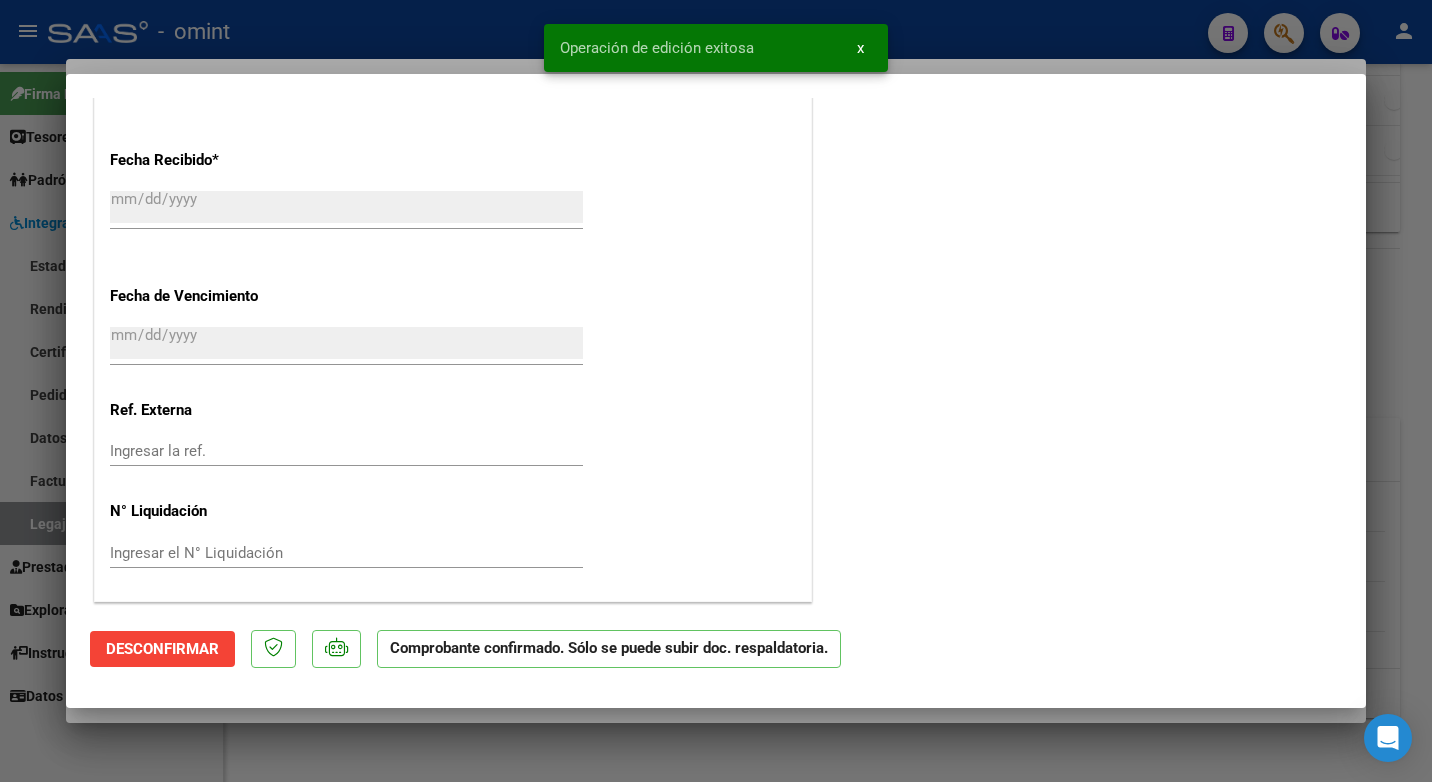 scroll, scrollTop: 1671, scrollLeft: 0, axis: vertical 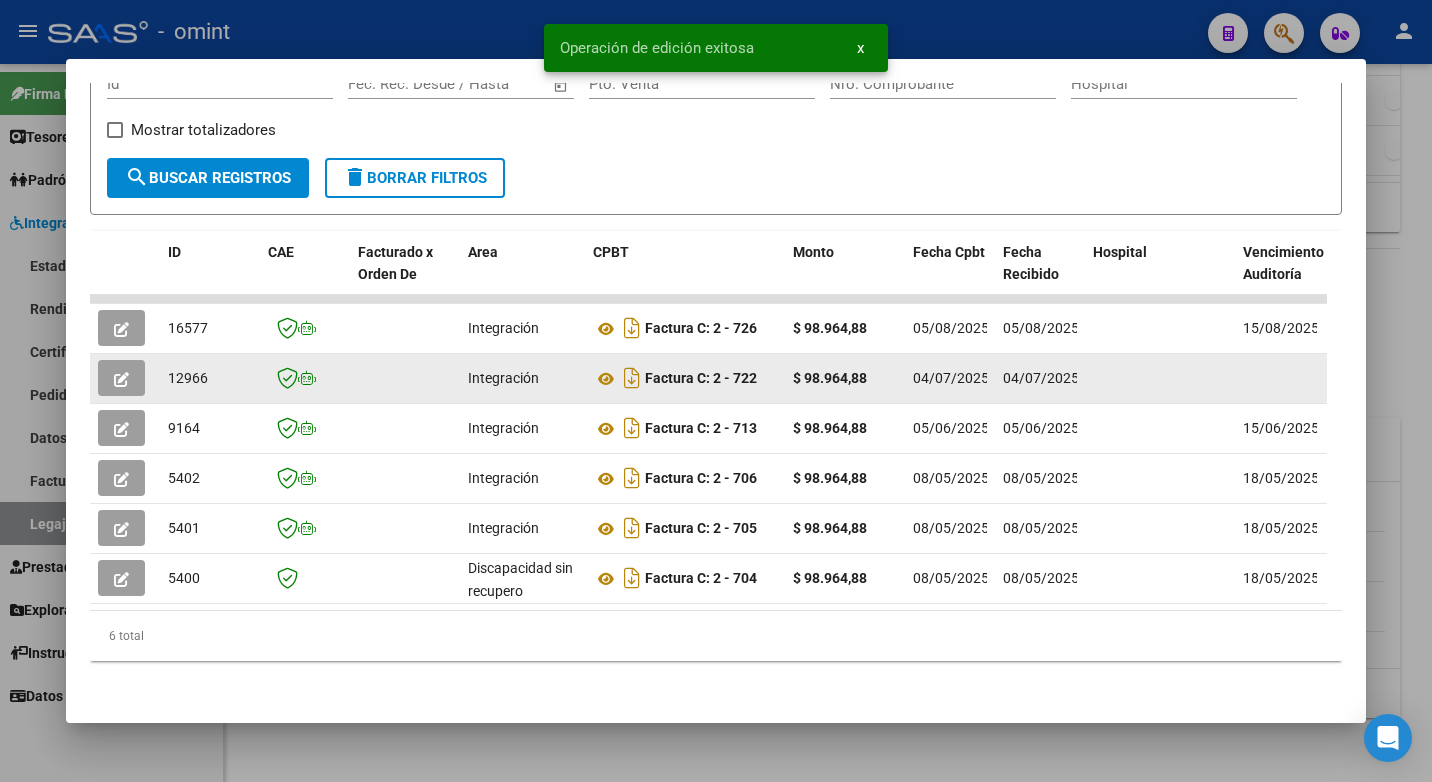 click on "12966" 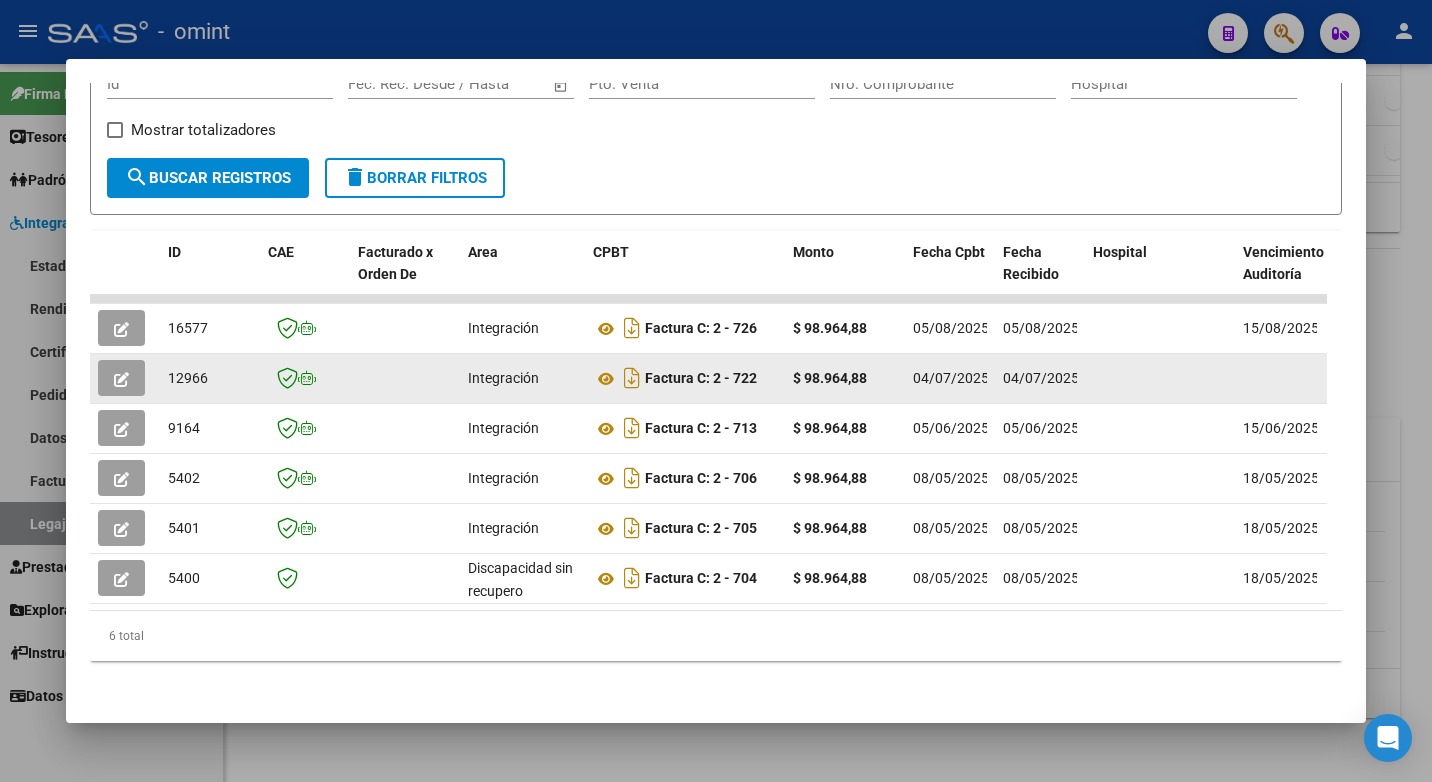 copy on "12966" 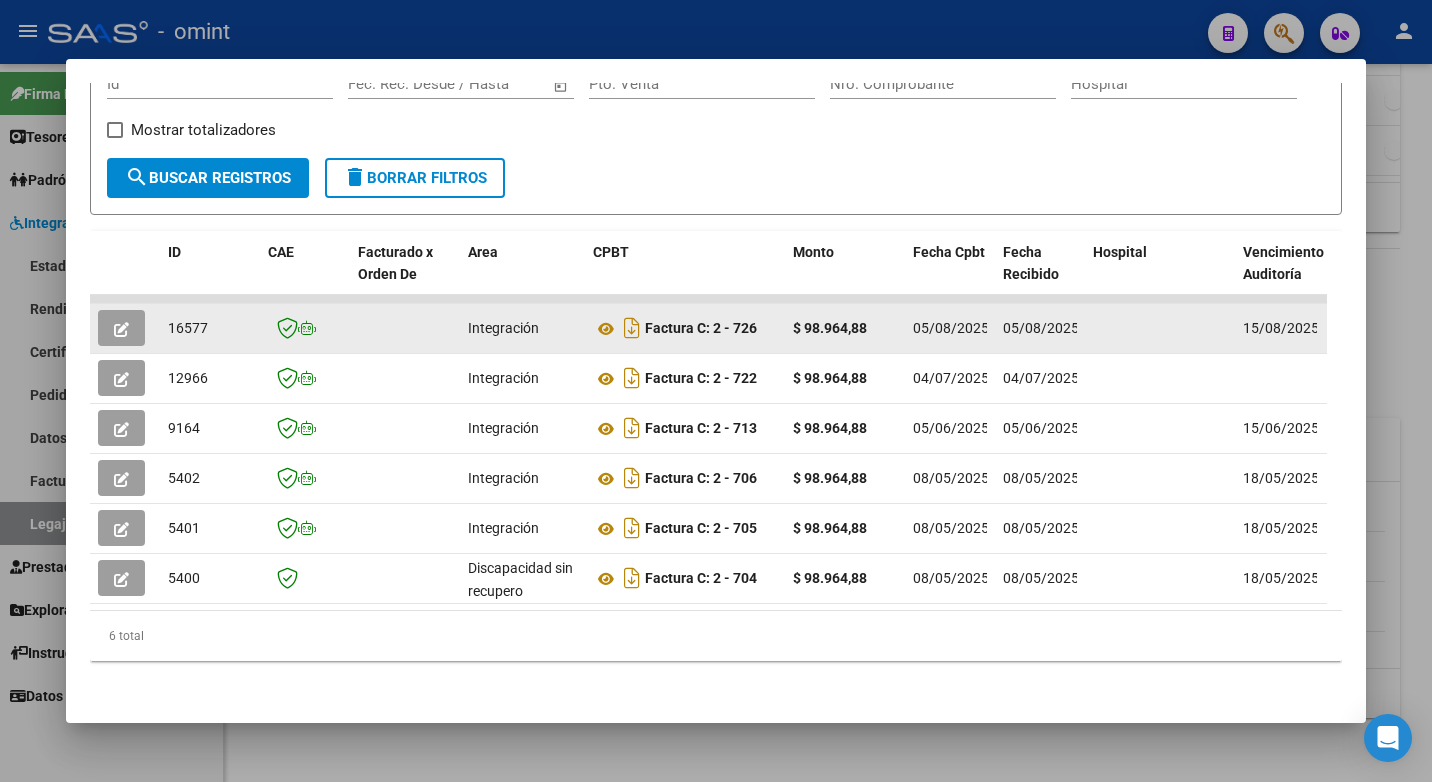 click 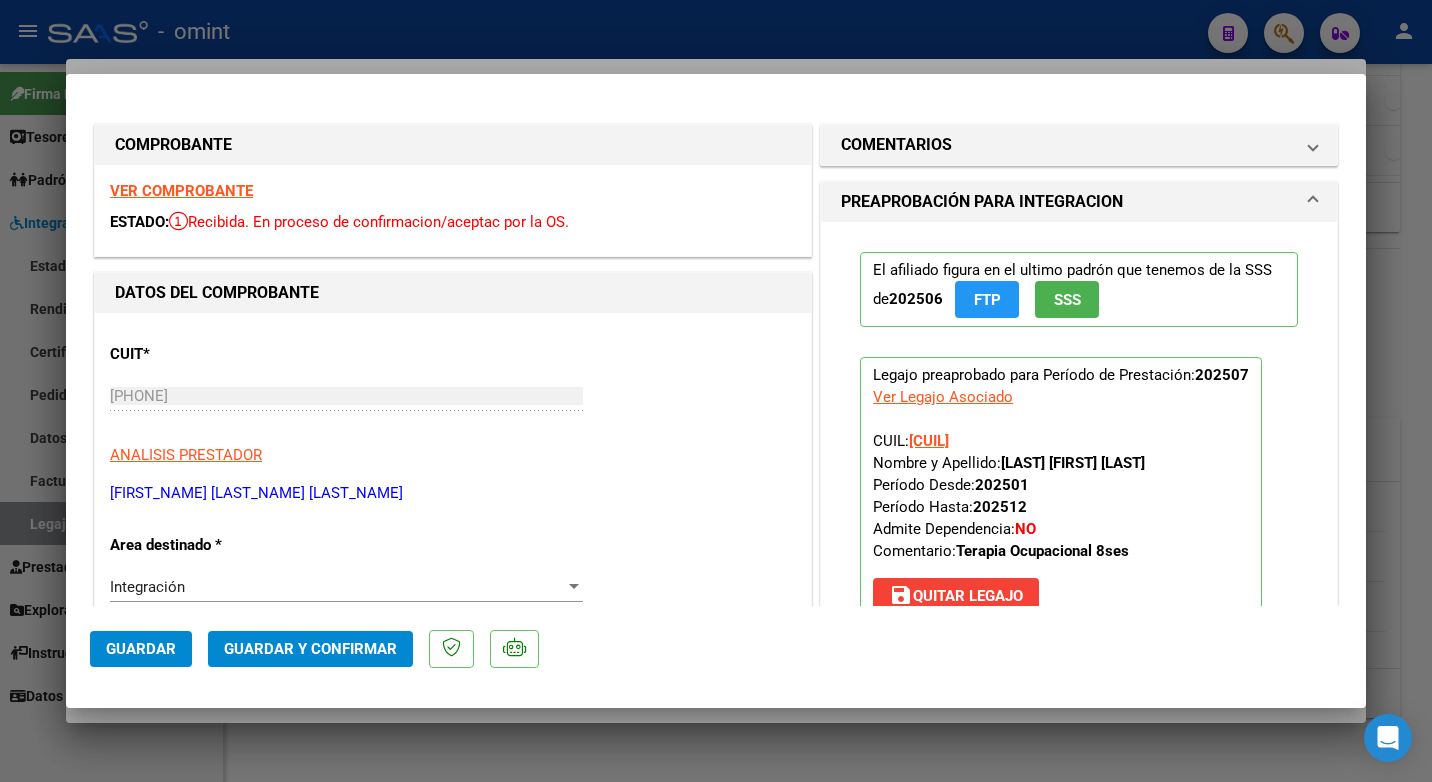 click on "VER COMPROBANTE" at bounding box center [181, 191] 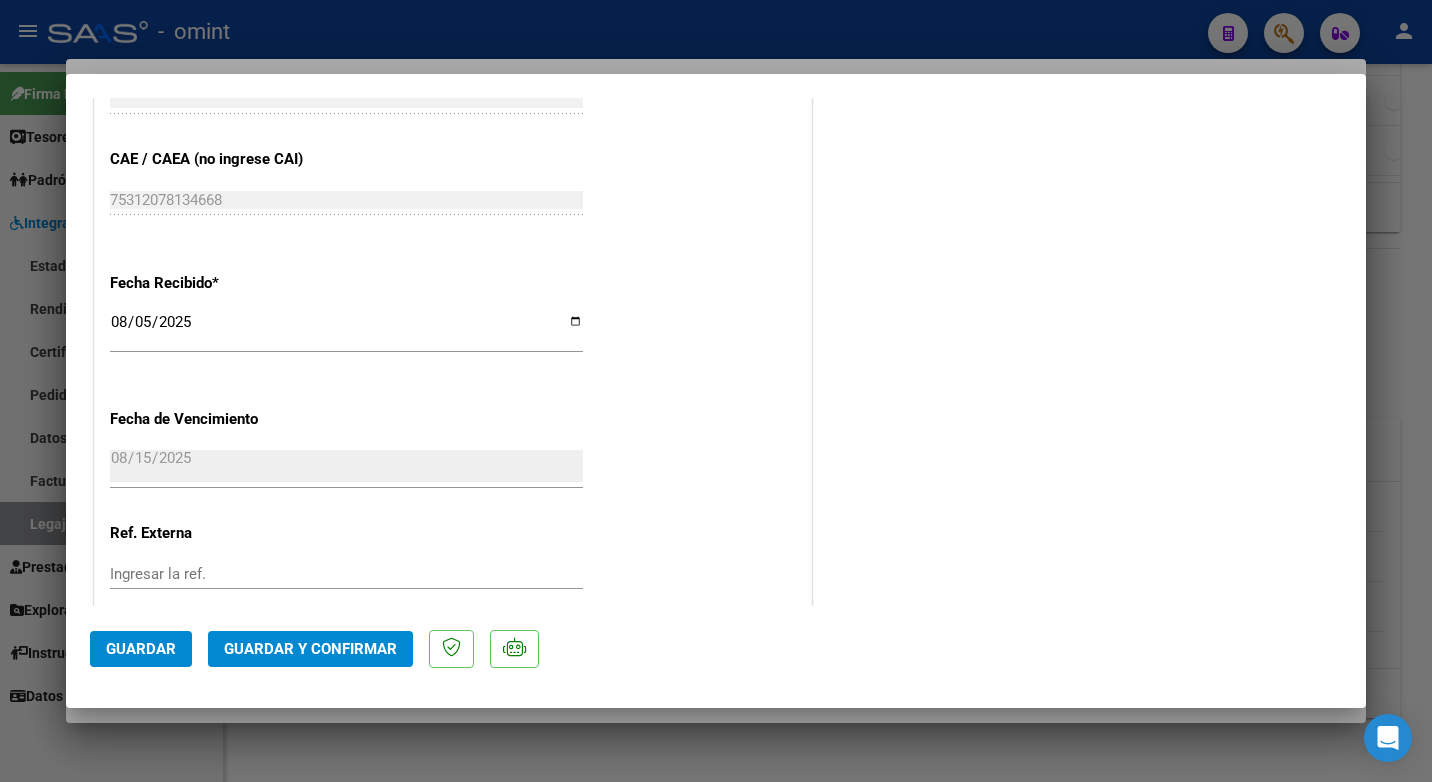 scroll, scrollTop: 1423, scrollLeft: 0, axis: vertical 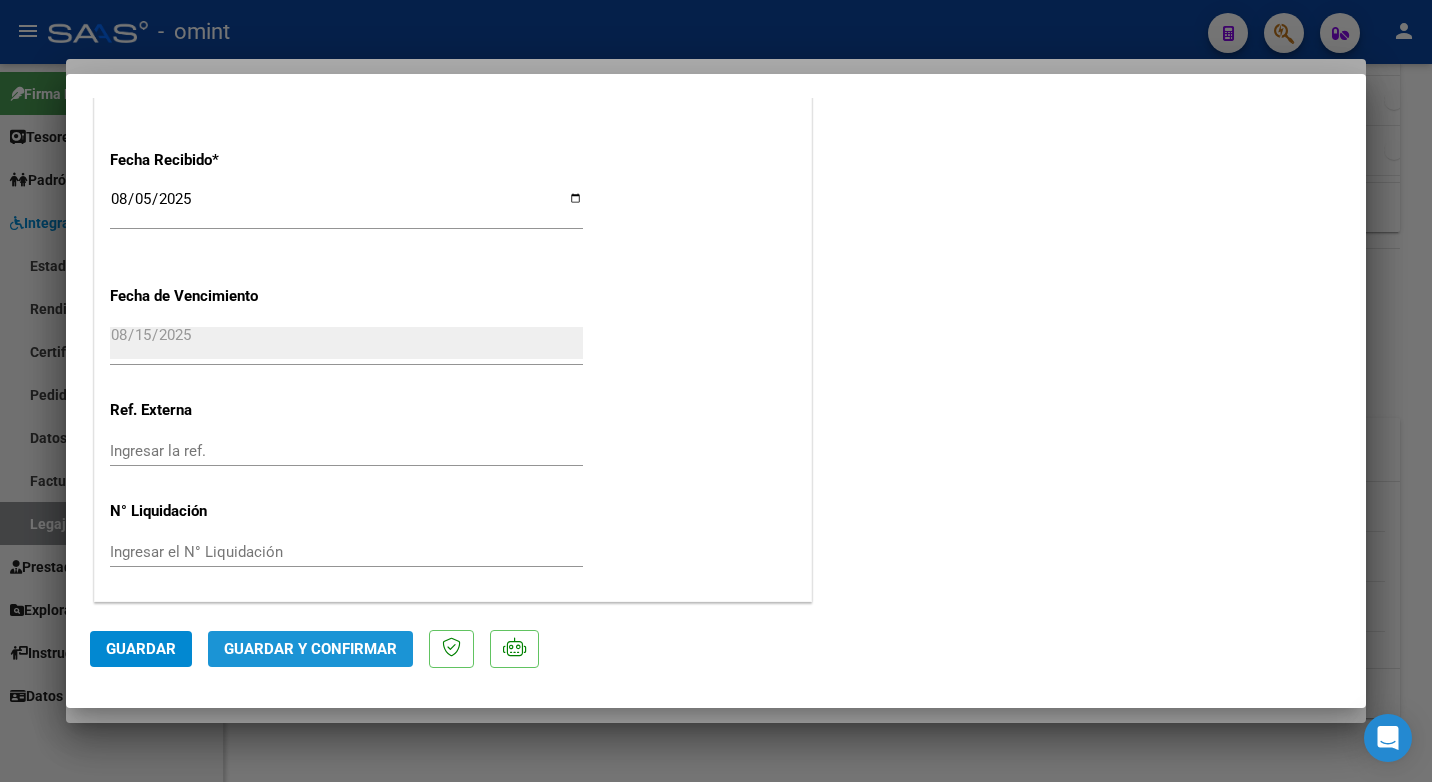 click on "Guardar y Confirmar" 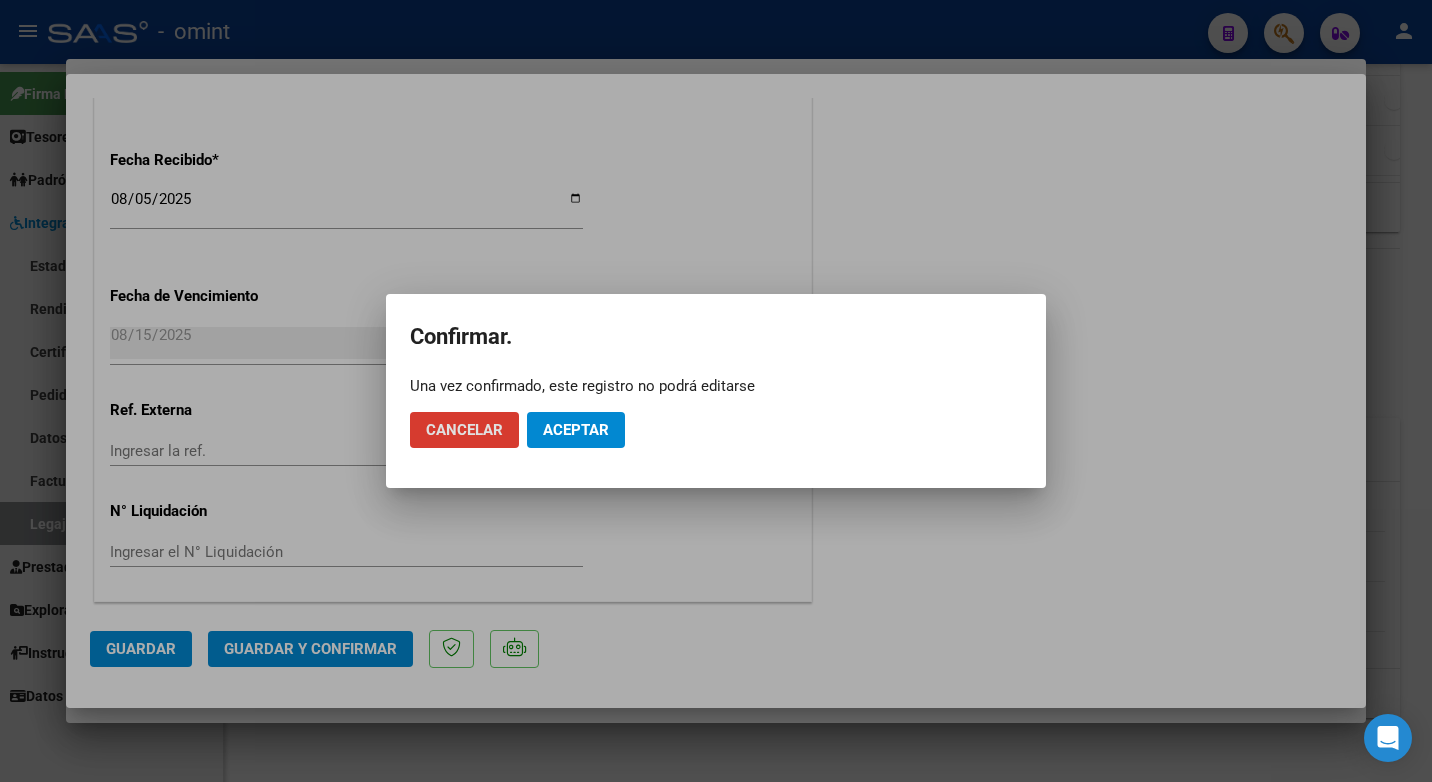click on "Aceptar" 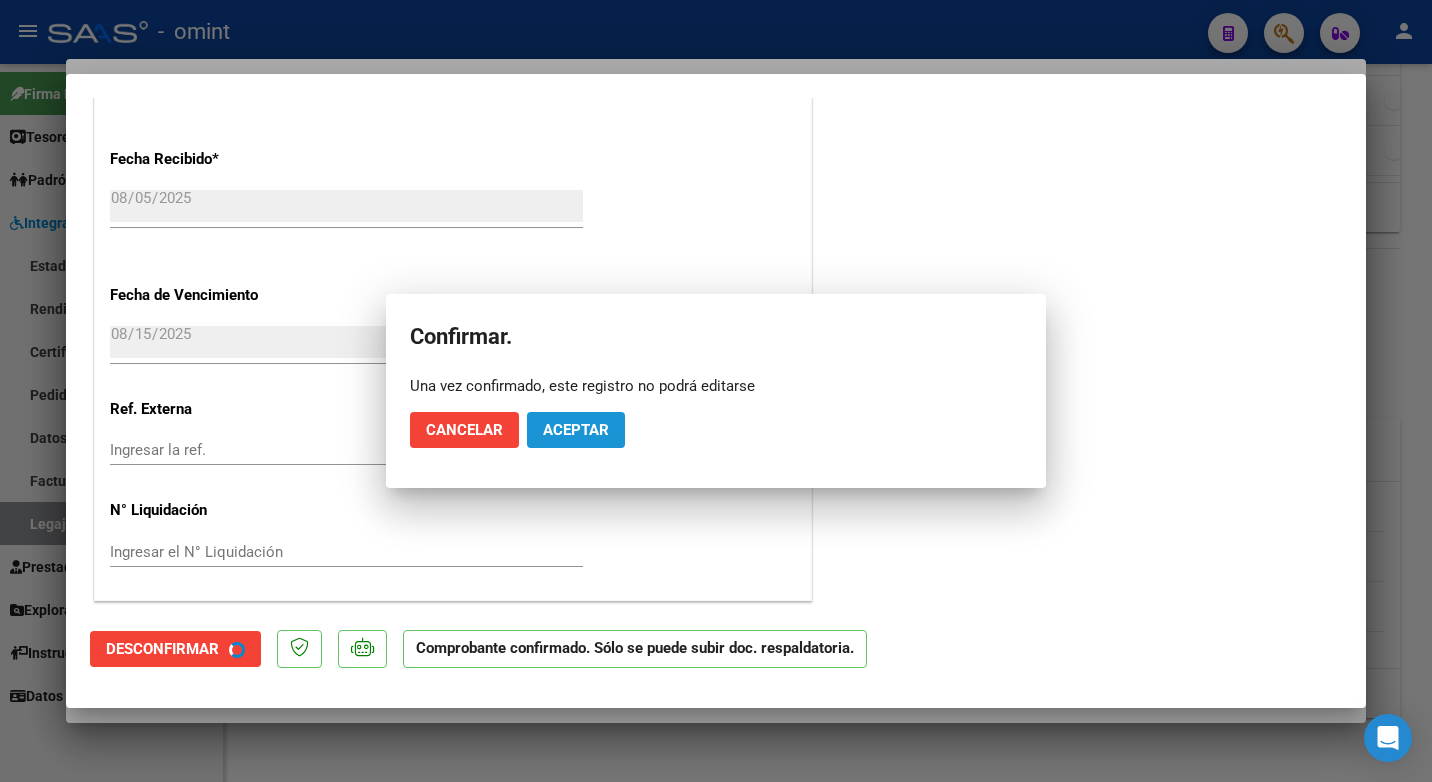 scroll, scrollTop: 1299, scrollLeft: 0, axis: vertical 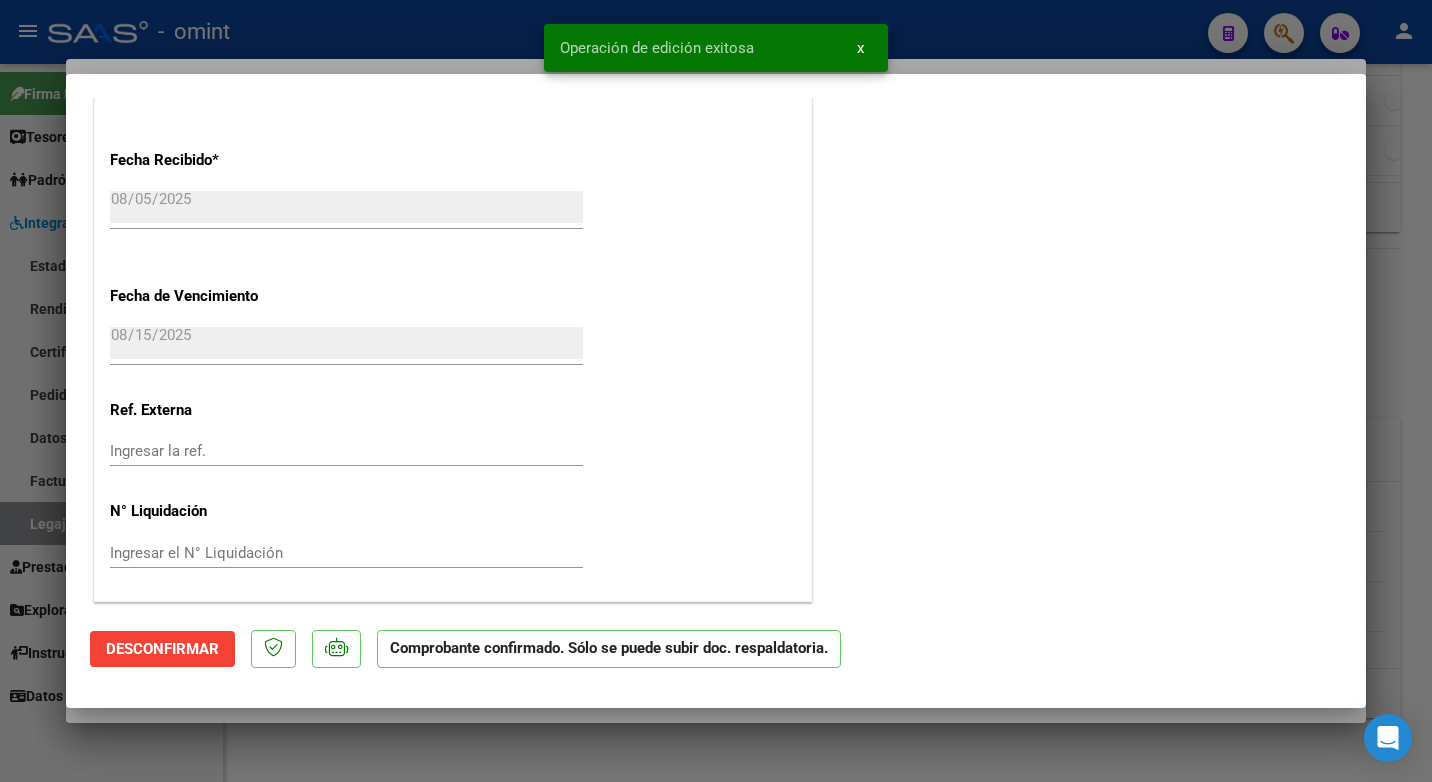 click at bounding box center (716, 391) 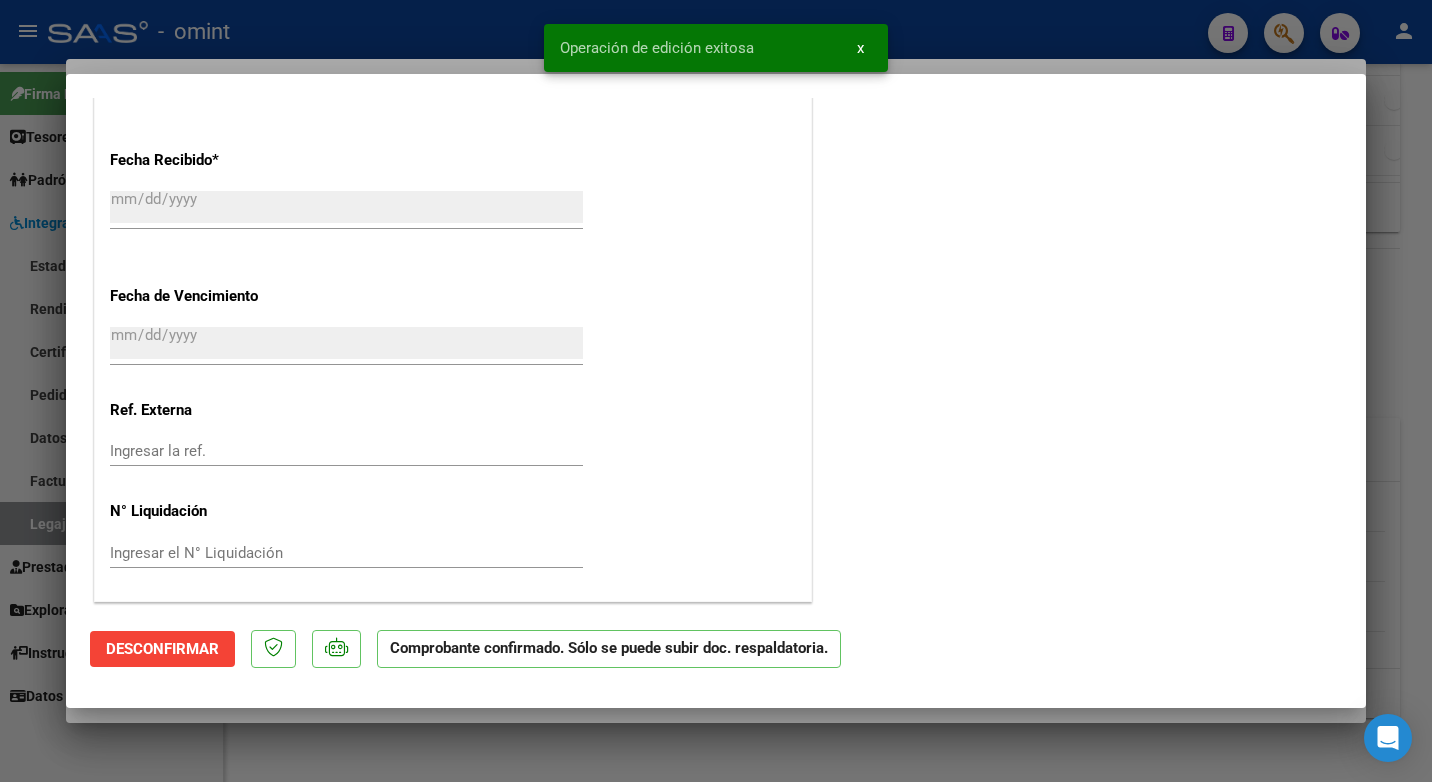 scroll, scrollTop: 1671, scrollLeft: 0, axis: vertical 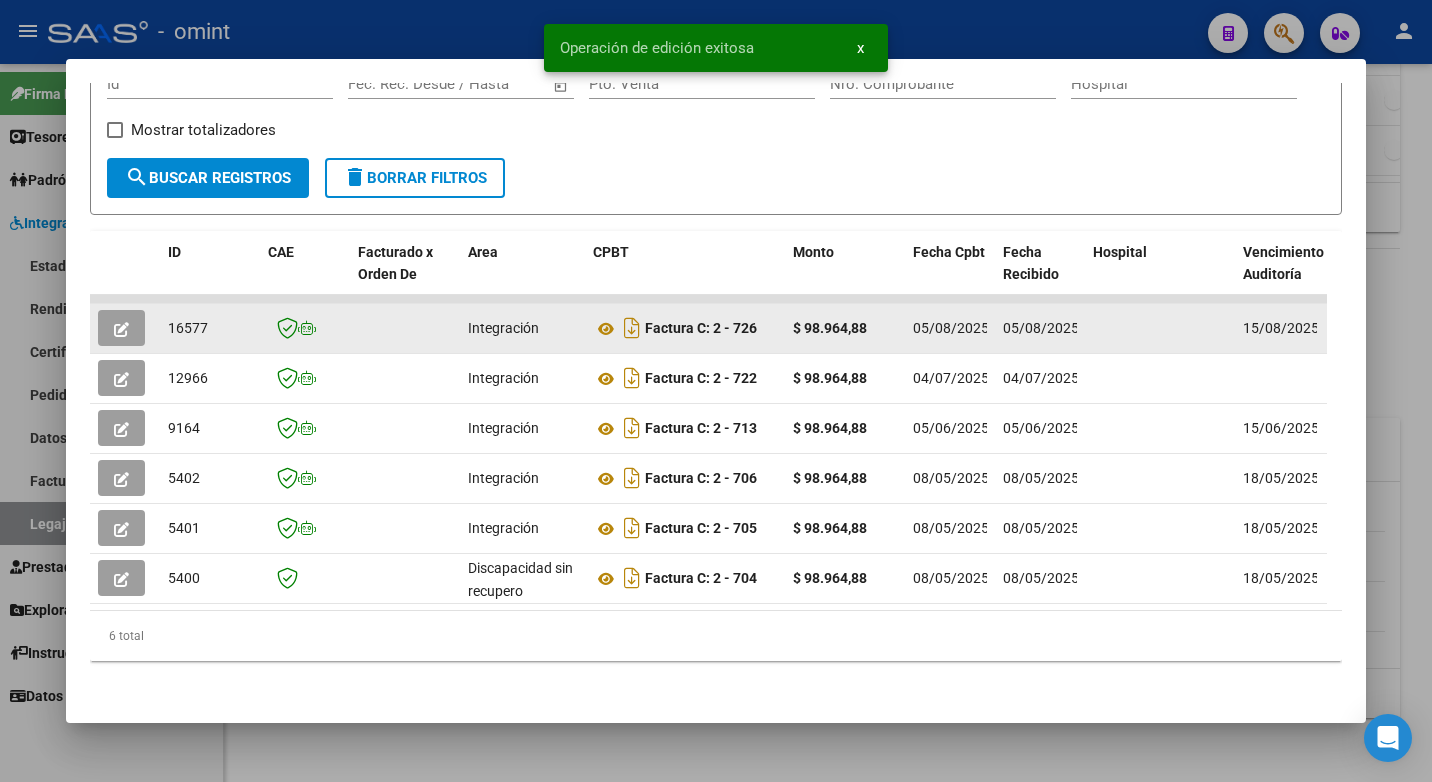 click on "16577" 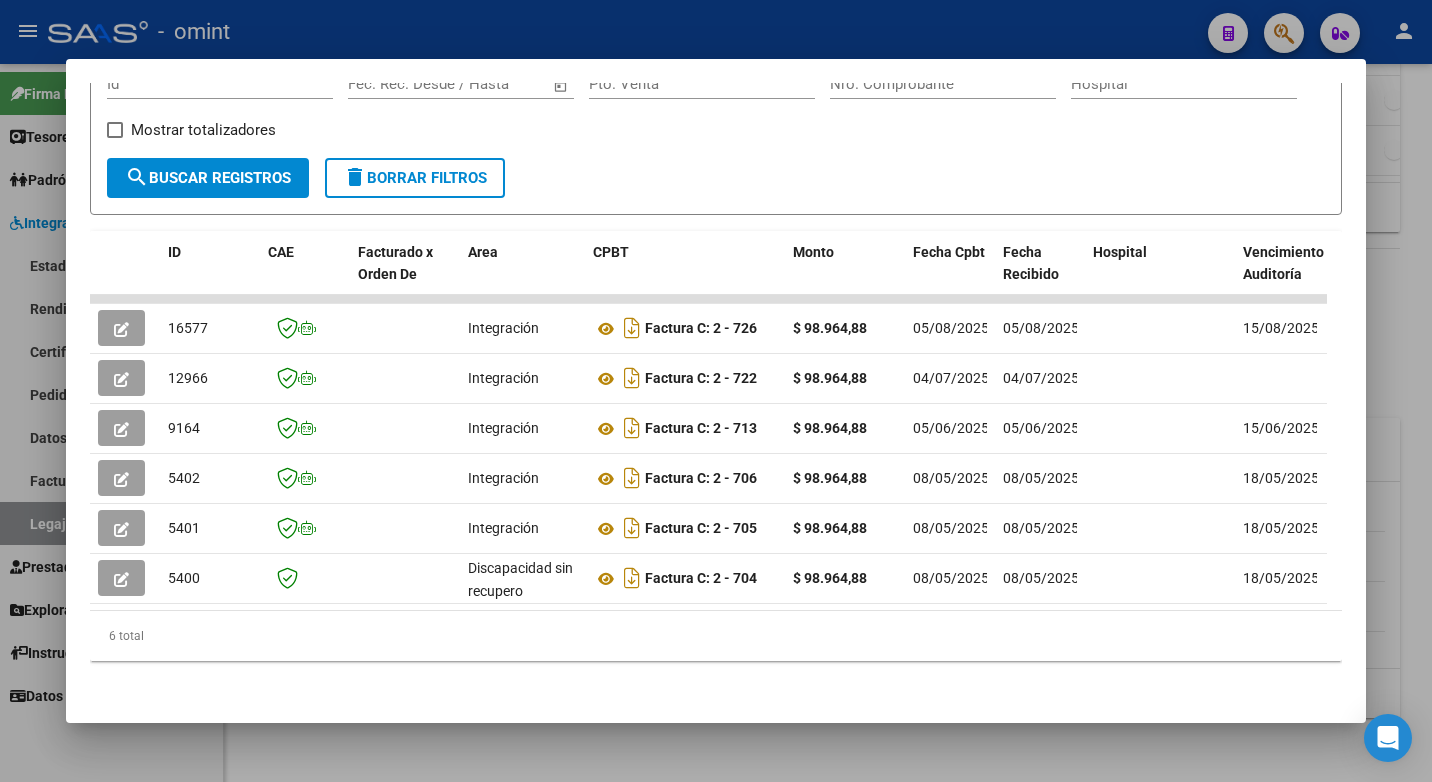 click at bounding box center (716, 391) 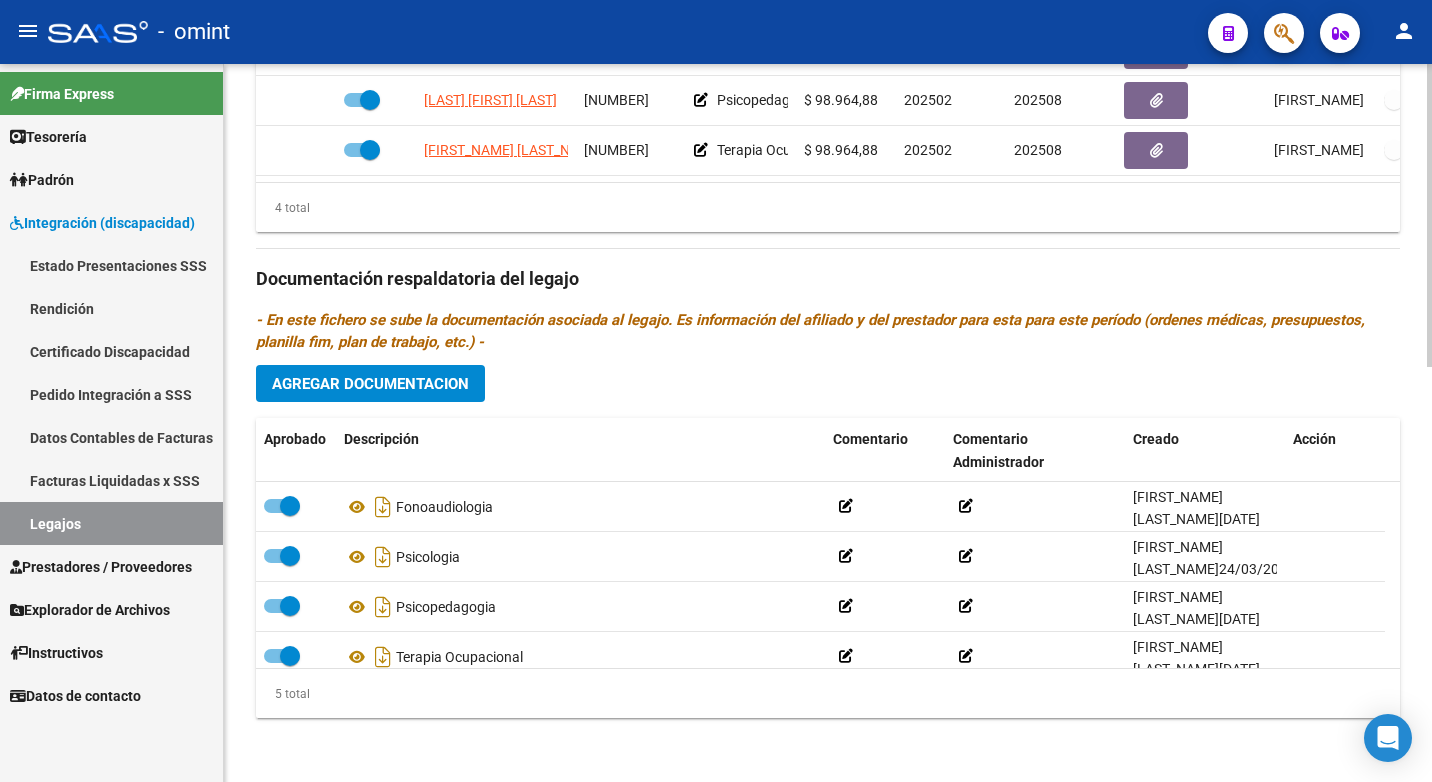 scroll, scrollTop: 881, scrollLeft: 0, axis: vertical 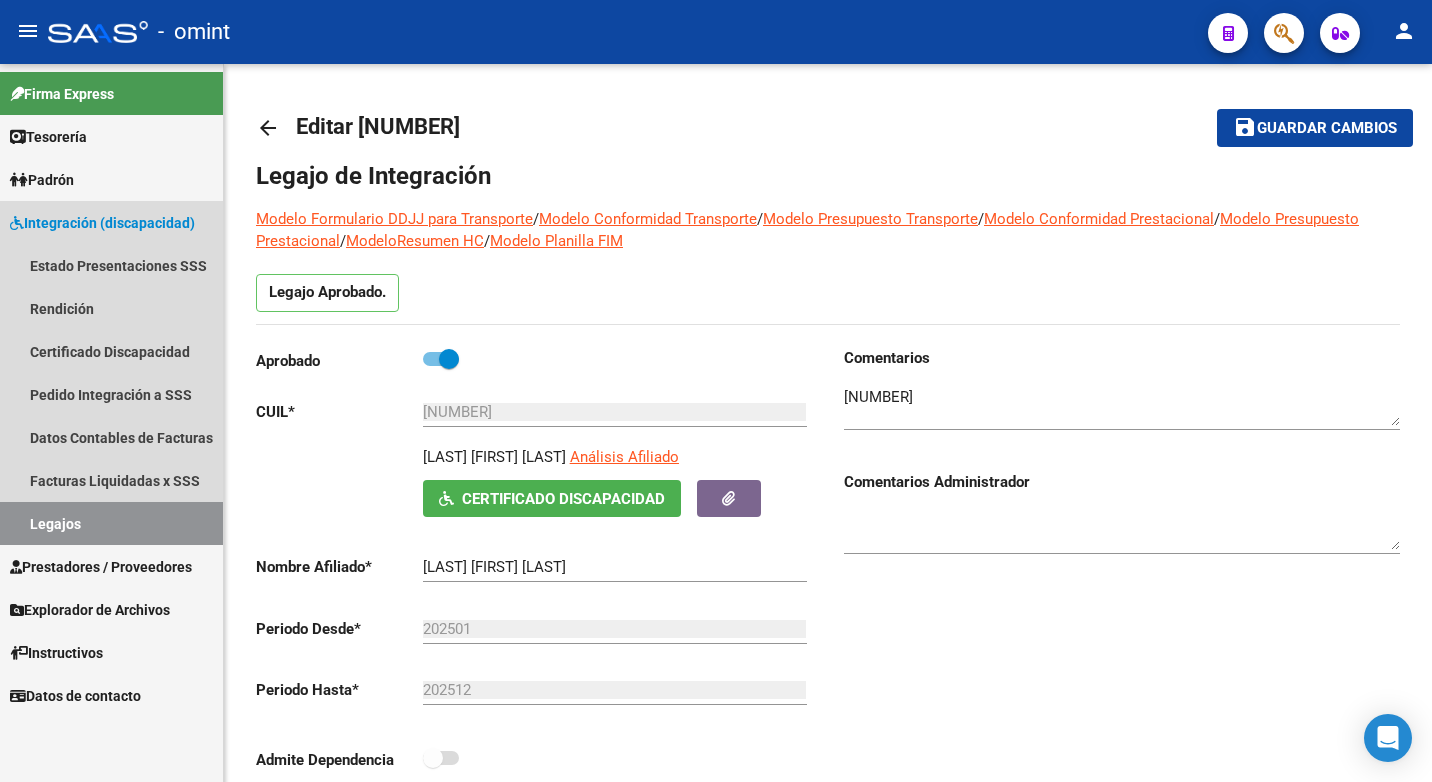 click on "Integración (discapacidad)" at bounding box center [102, 223] 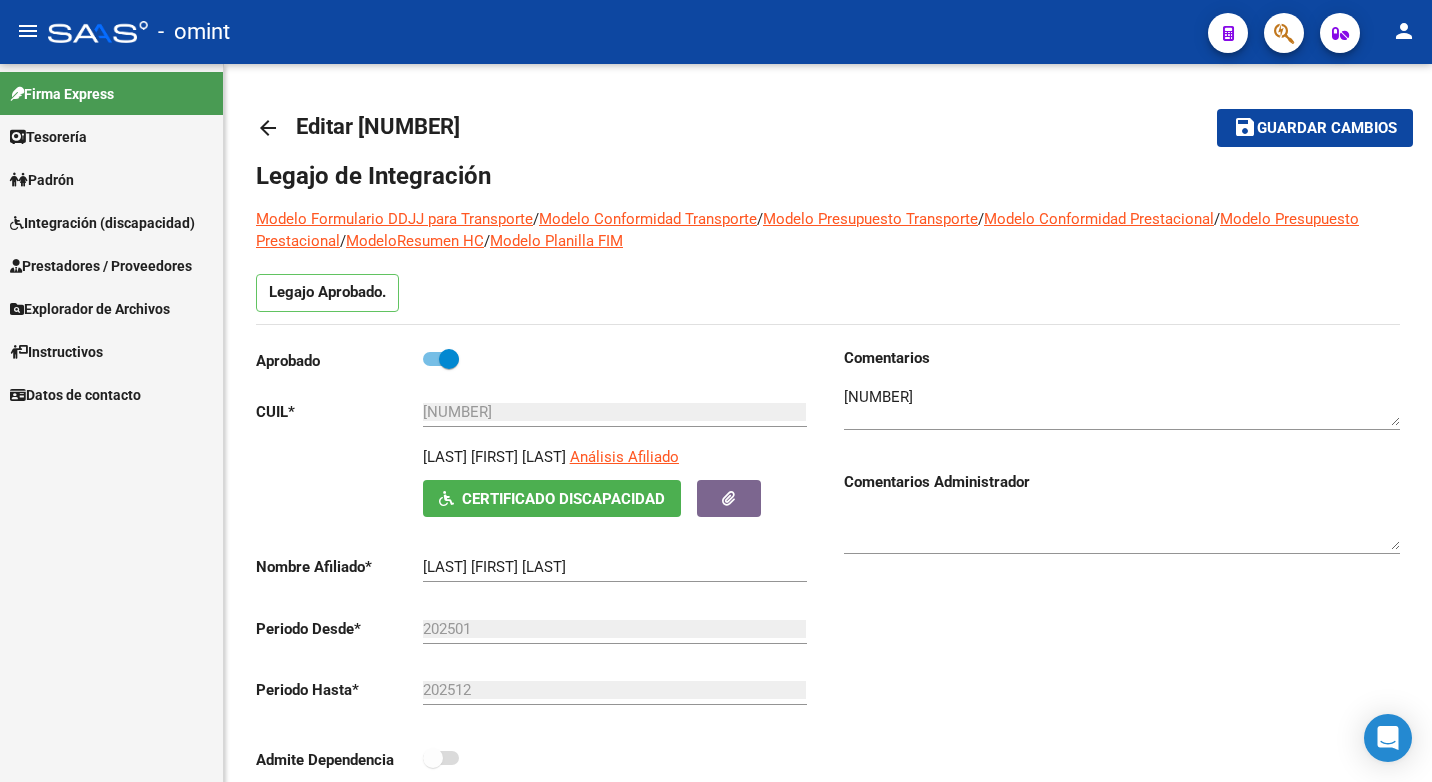 click on "Integración (discapacidad)" at bounding box center (102, 223) 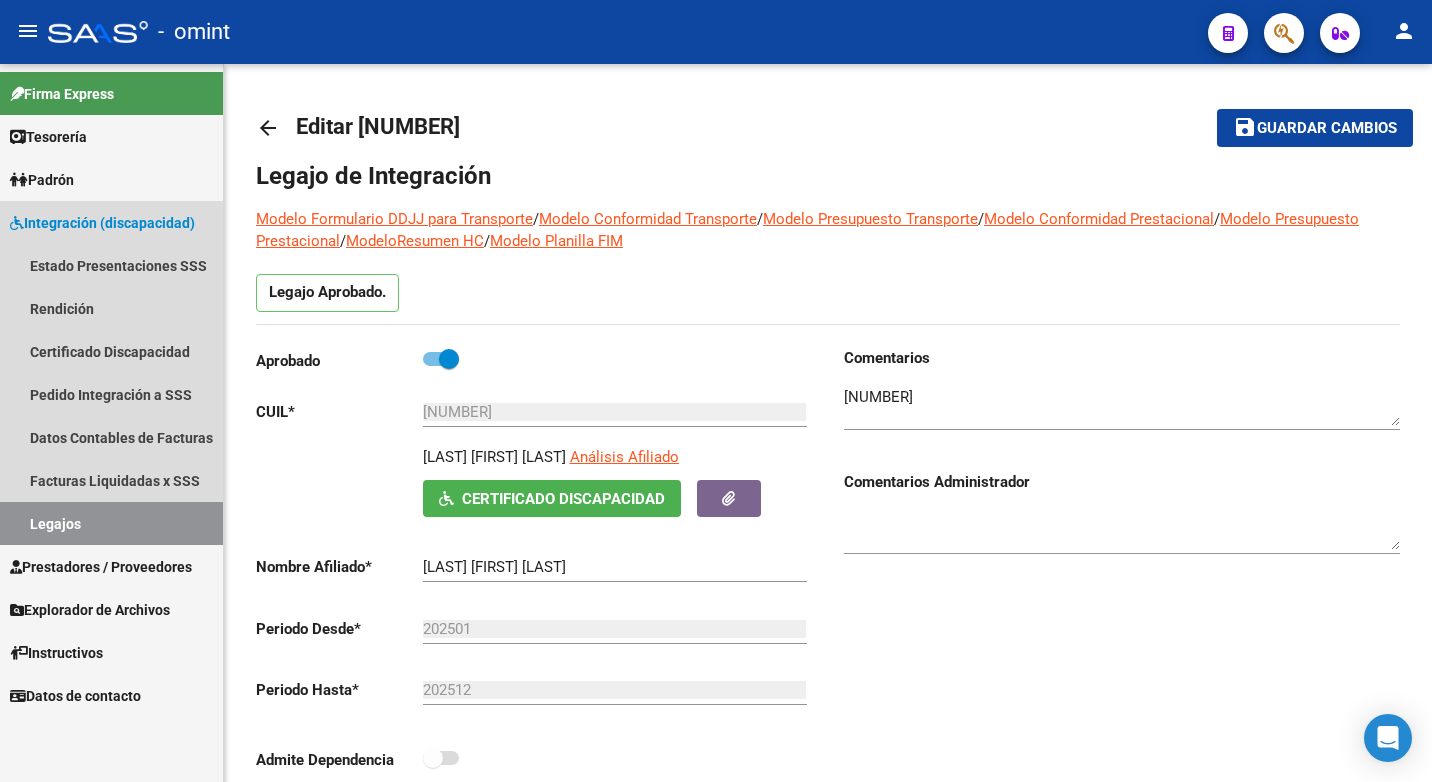 drag, startPoint x: 93, startPoint y: 526, endPoint x: 146, endPoint y: 519, distance: 53.460266 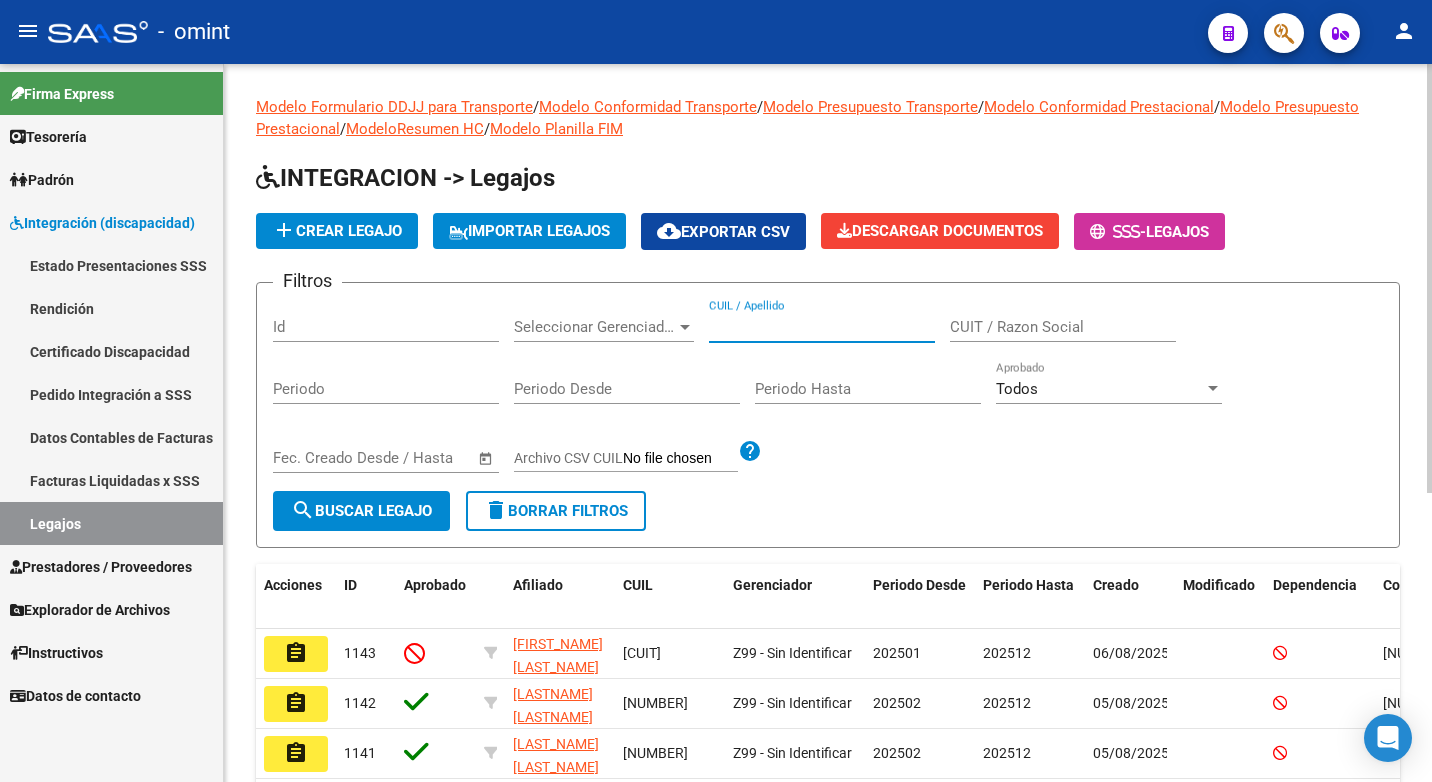 paste on "27571140670" 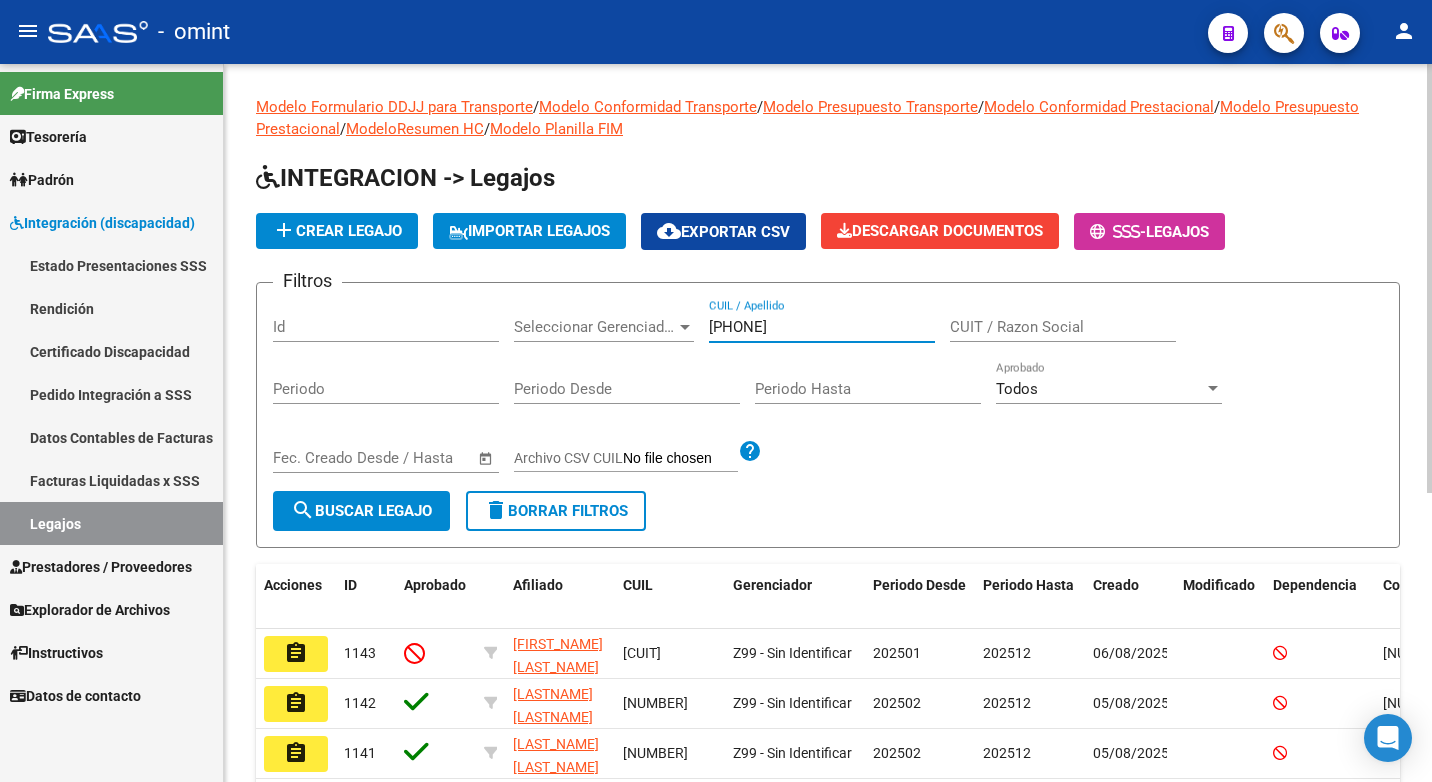 type on "27571140670" 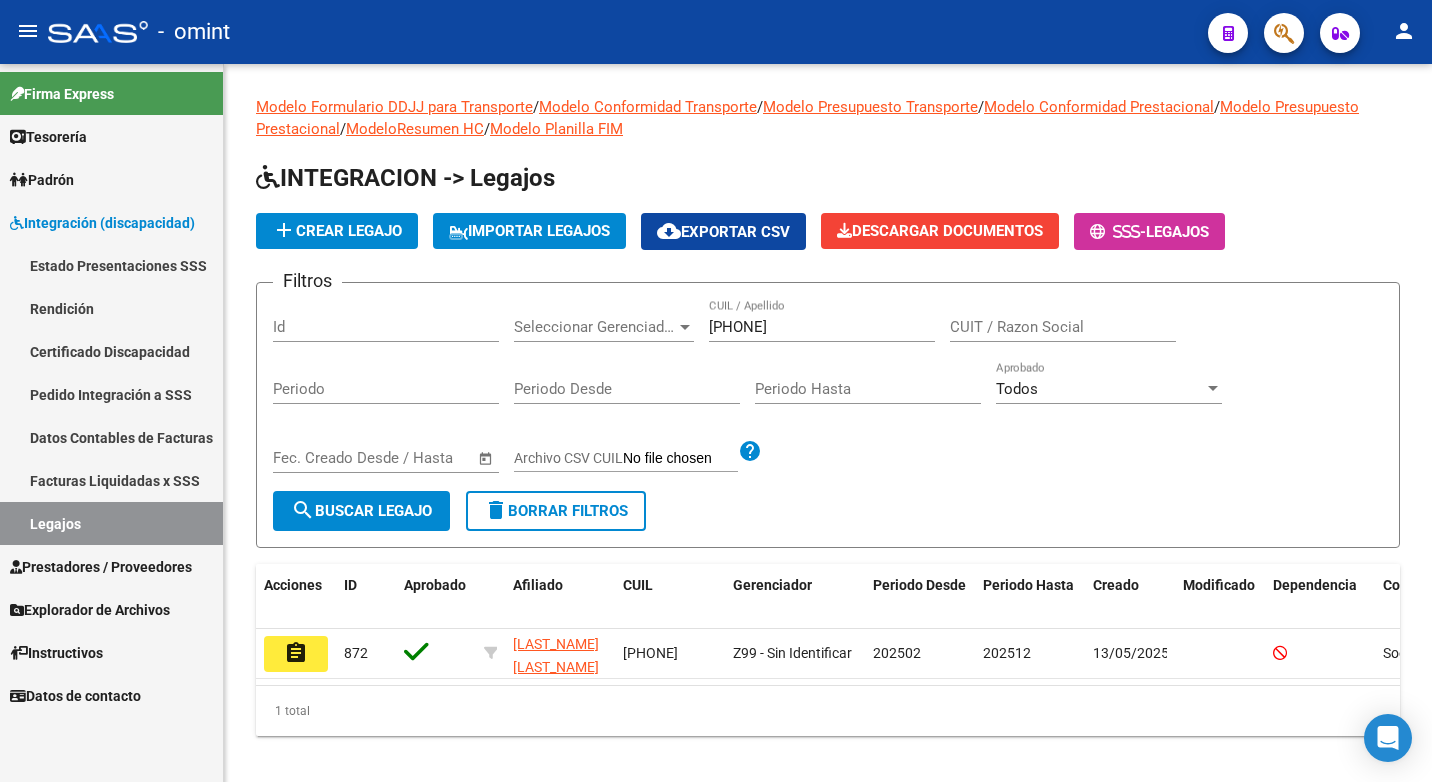 click on "assignment" 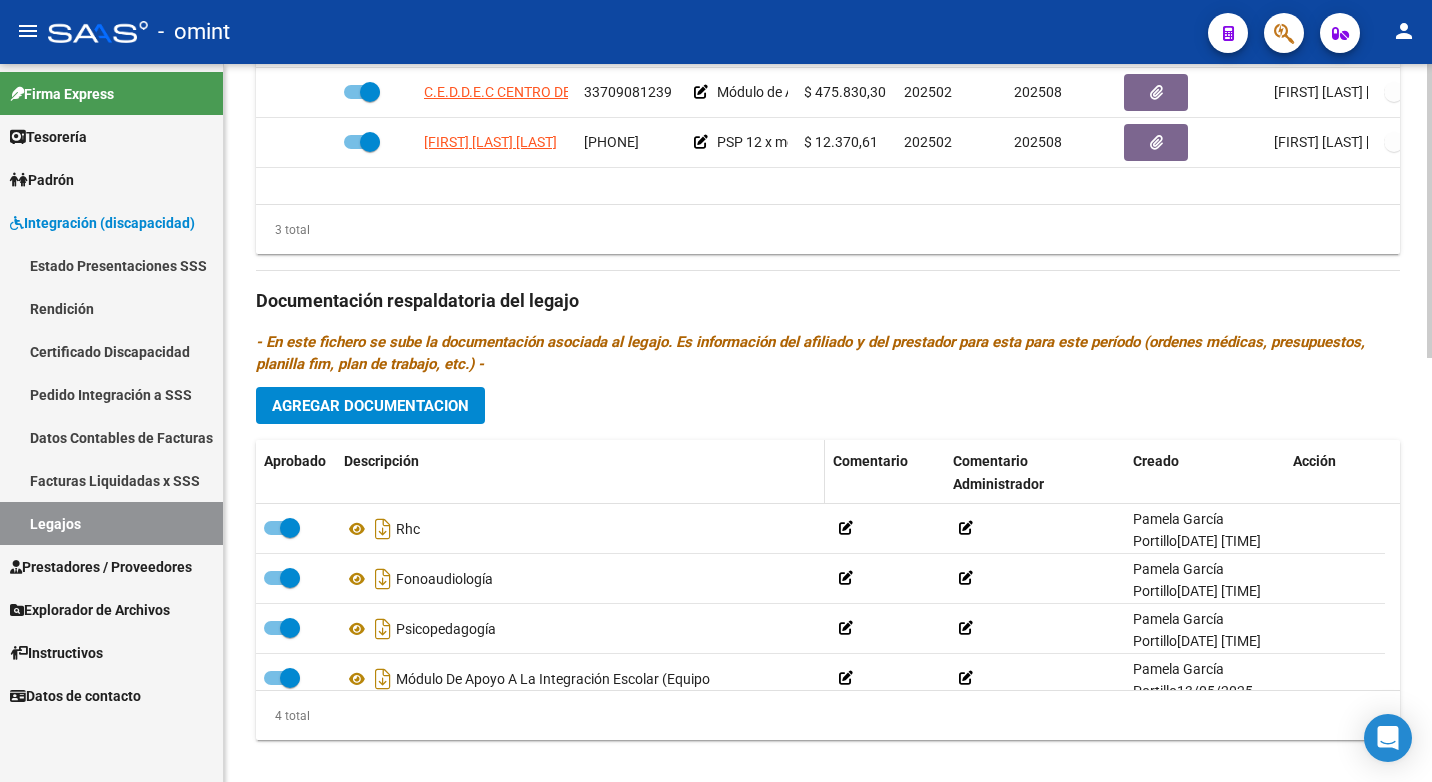 scroll, scrollTop: 534, scrollLeft: 0, axis: vertical 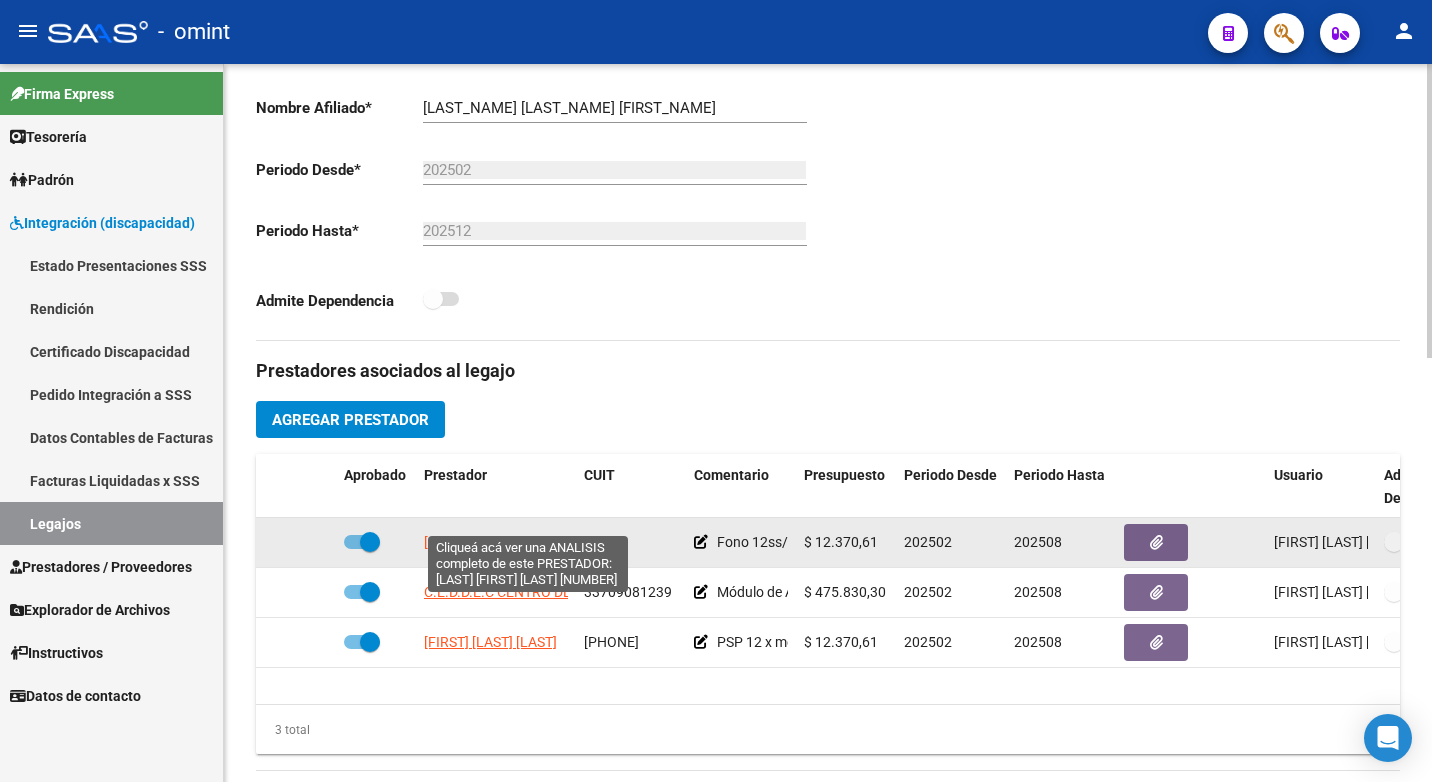 click on "GOMEZ CENTURION MARIA INES" 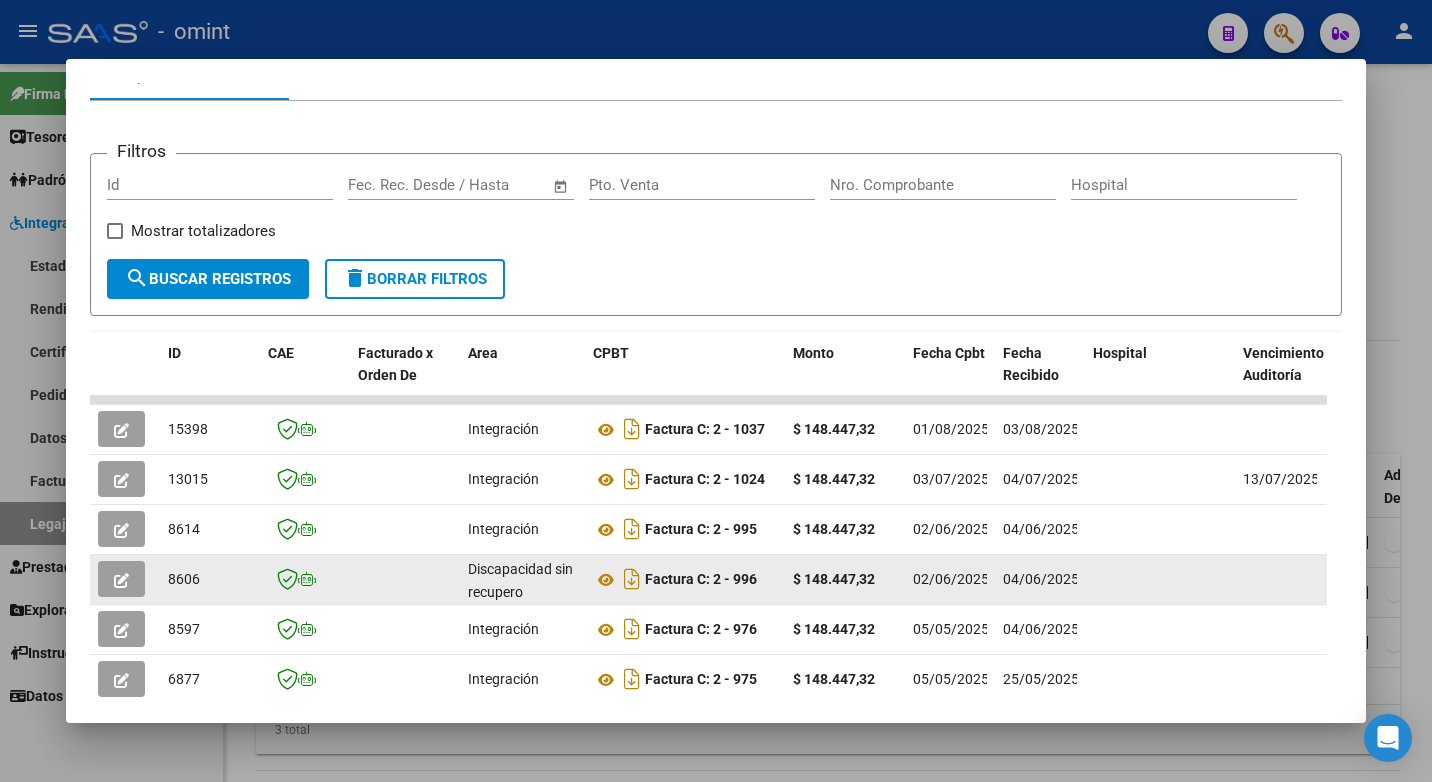 scroll, scrollTop: 327, scrollLeft: 0, axis: vertical 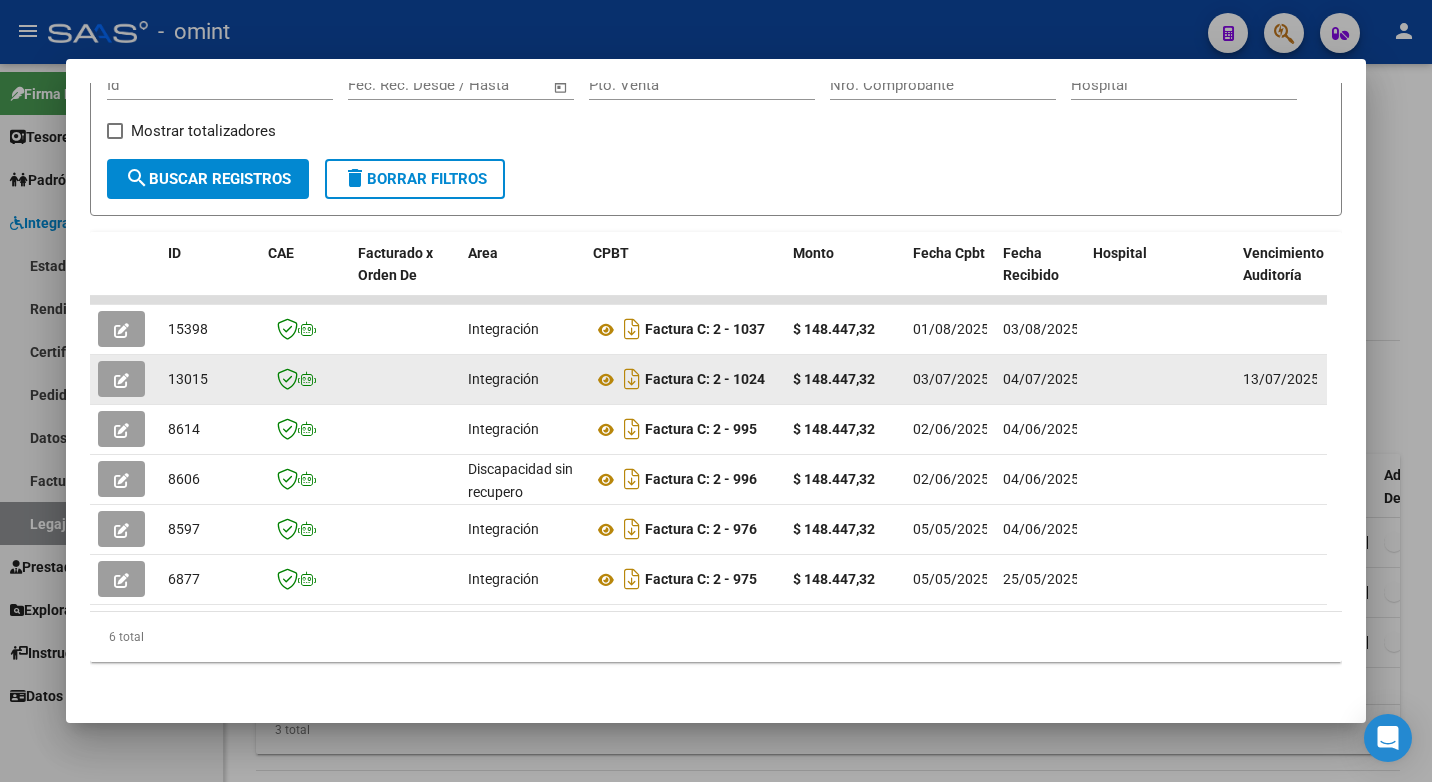 click 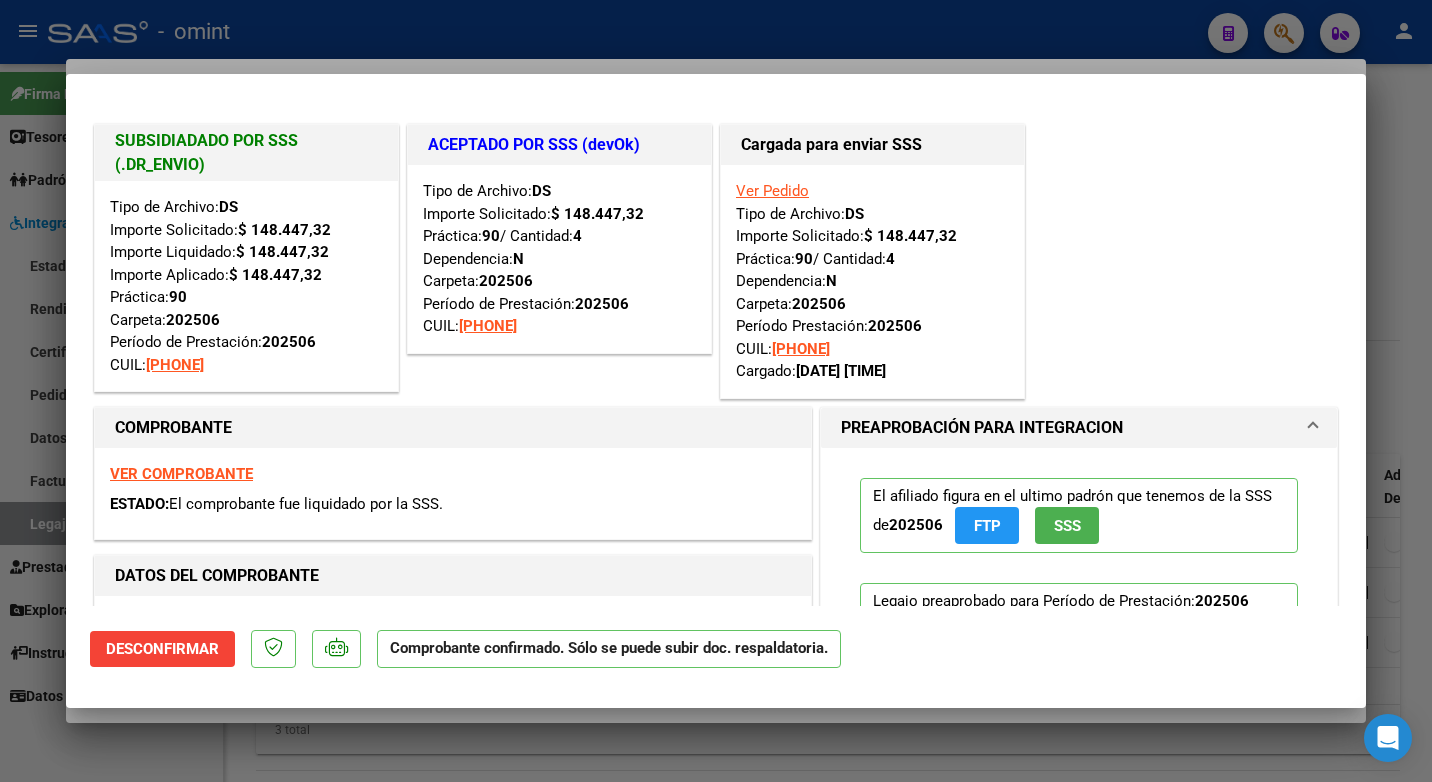 click at bounding box center [716, 391] 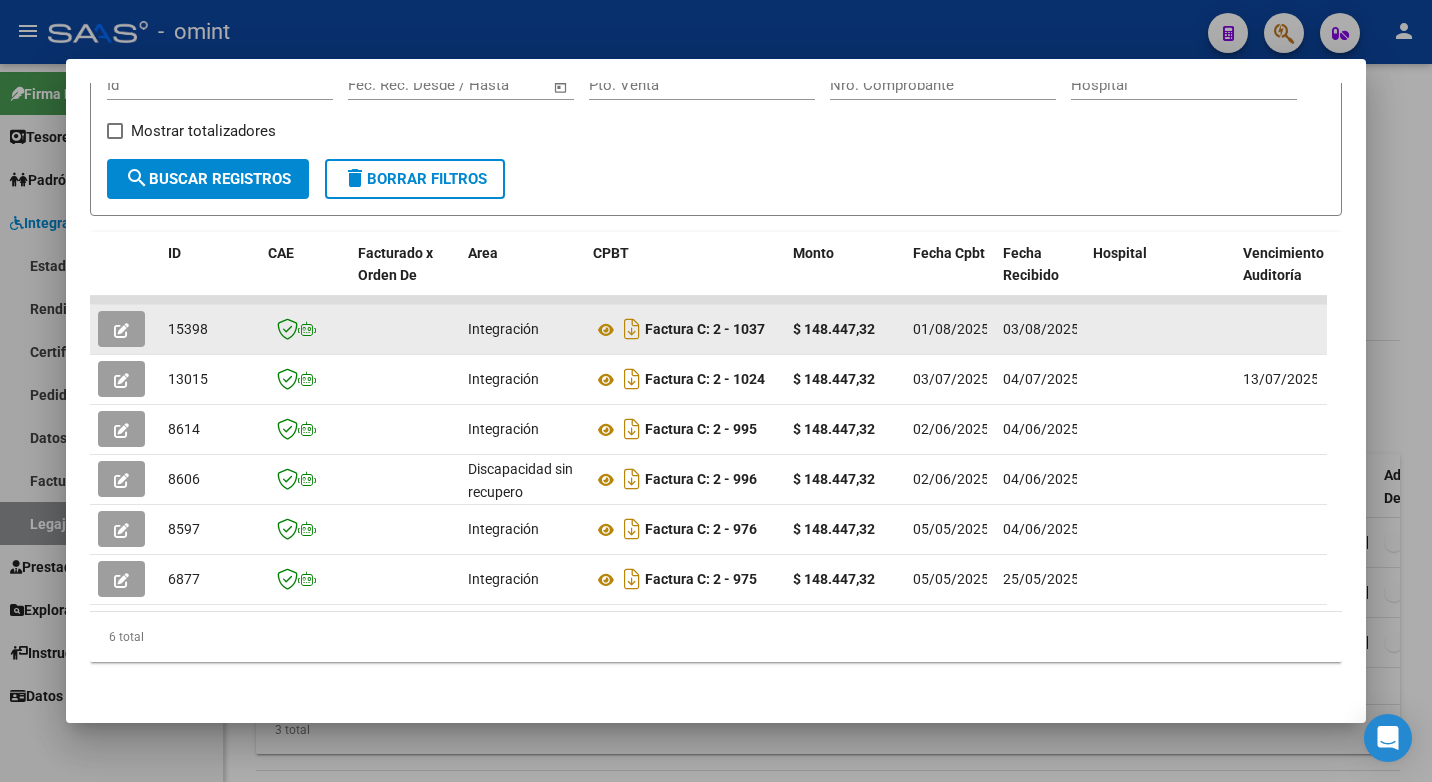 click 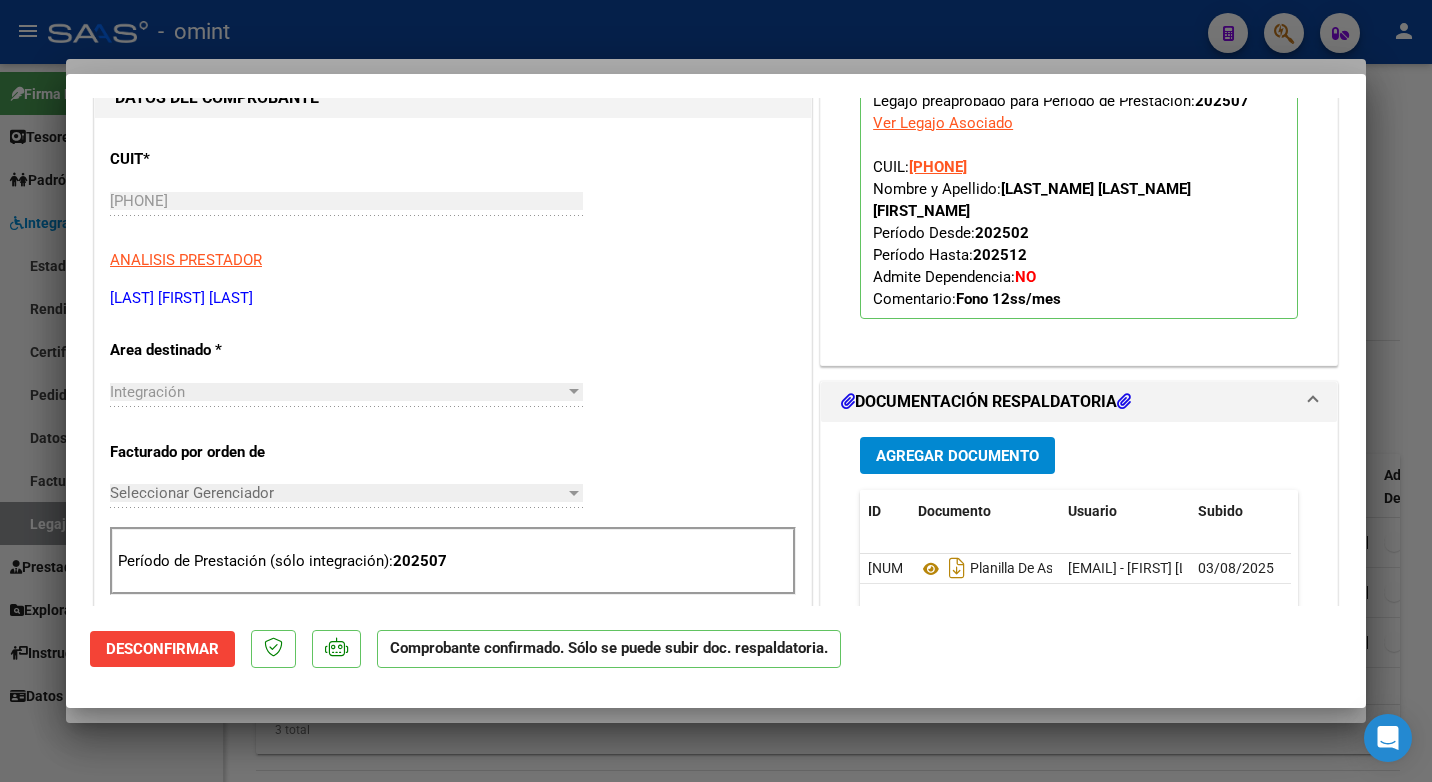 scroll, scrollTop: 0, scrollLeft: 0, axis: both 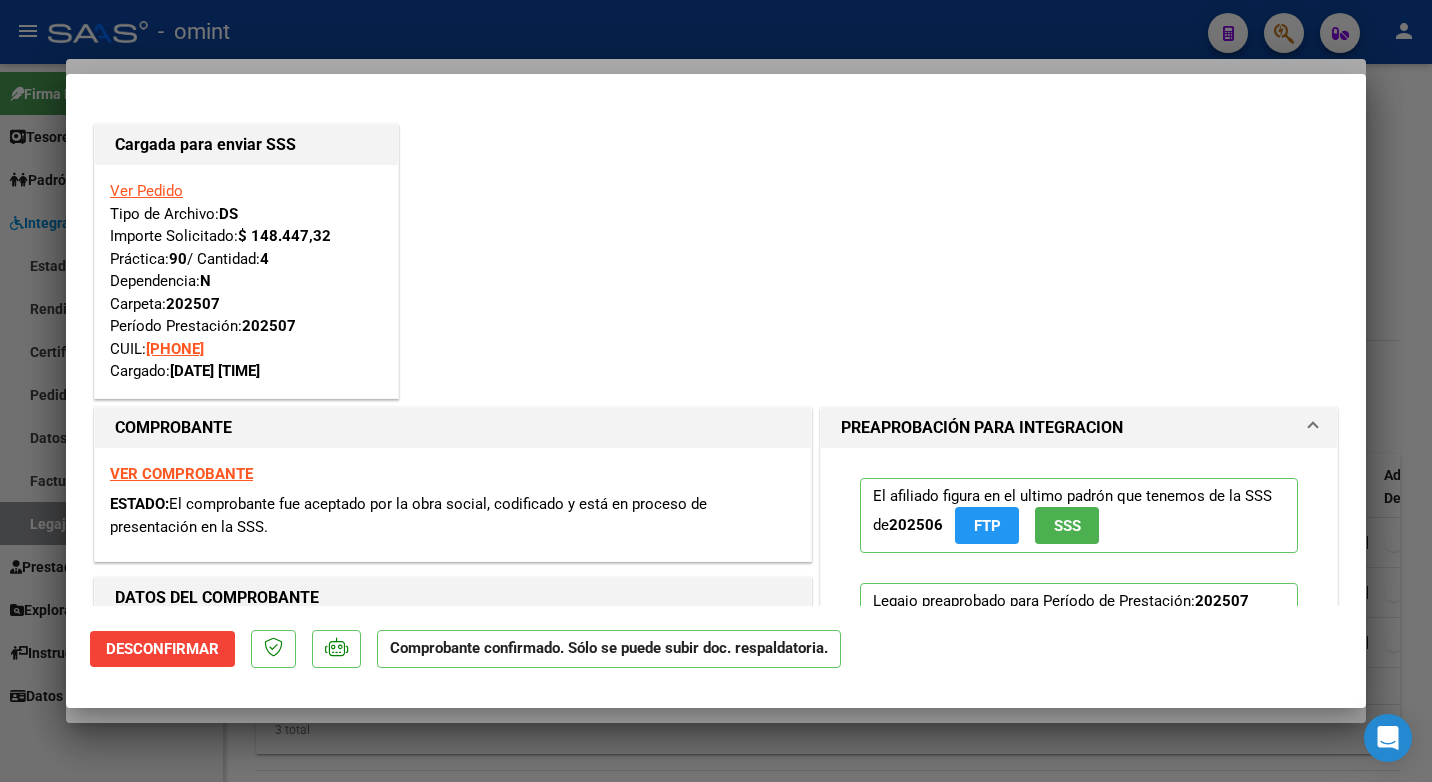 click at bounding box center [716, 391] 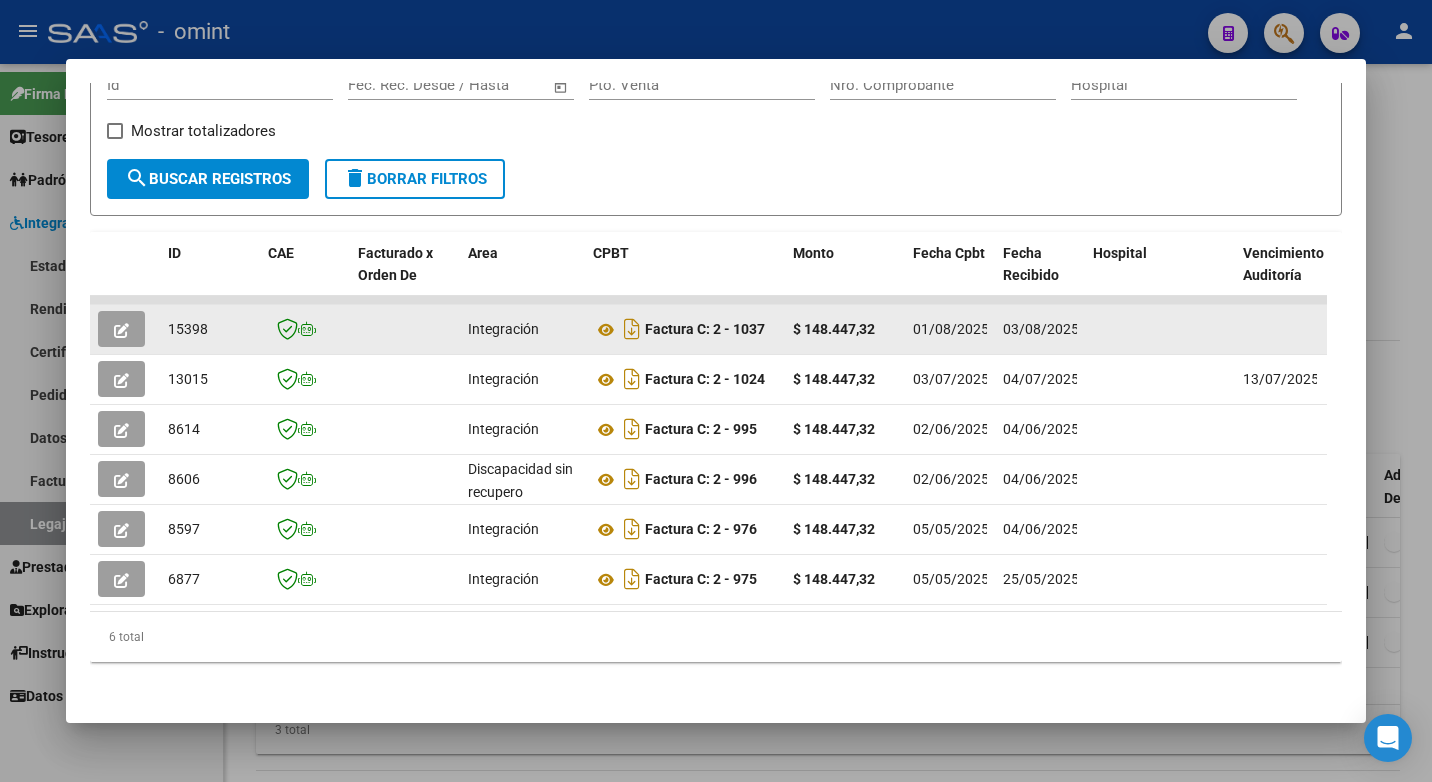 click on "15398" 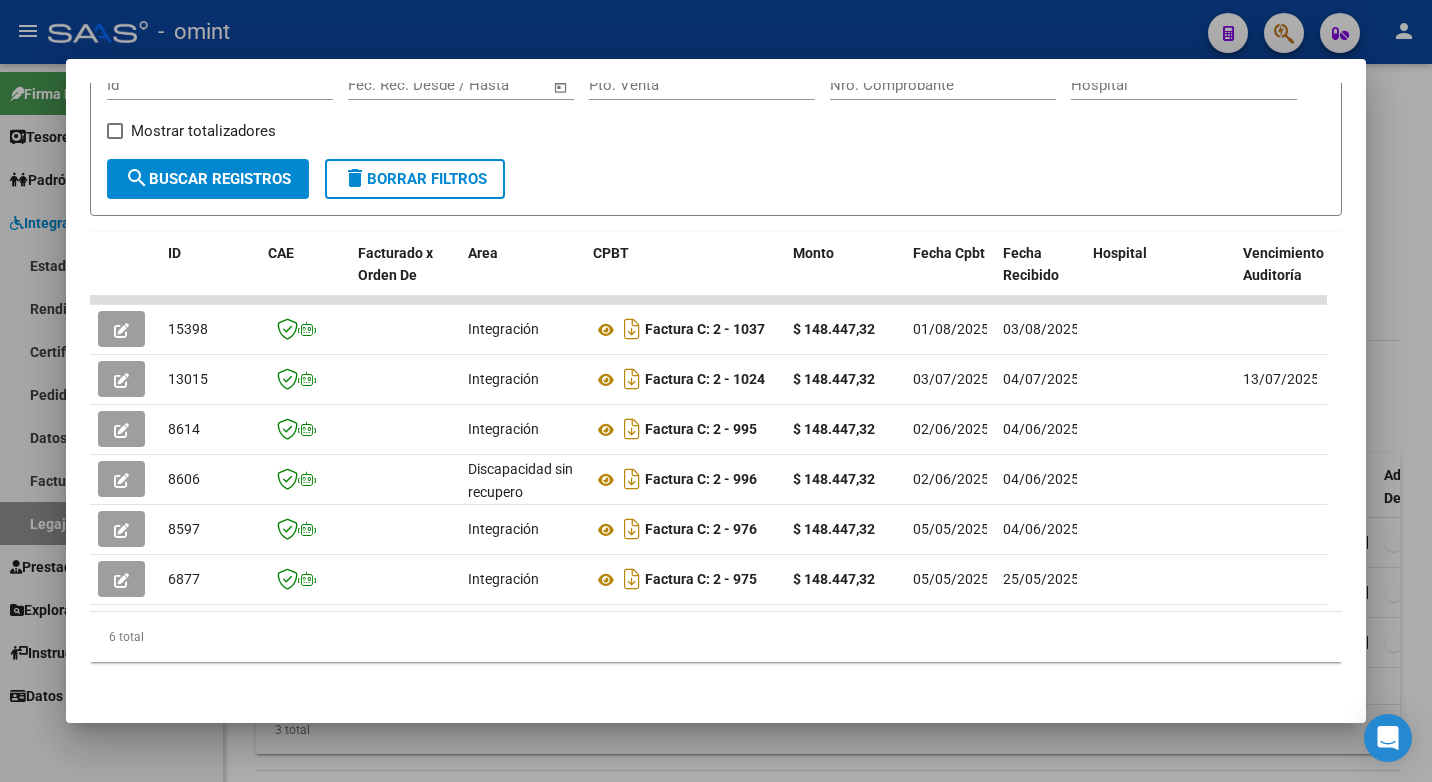 click at bounding box center [716, 391] 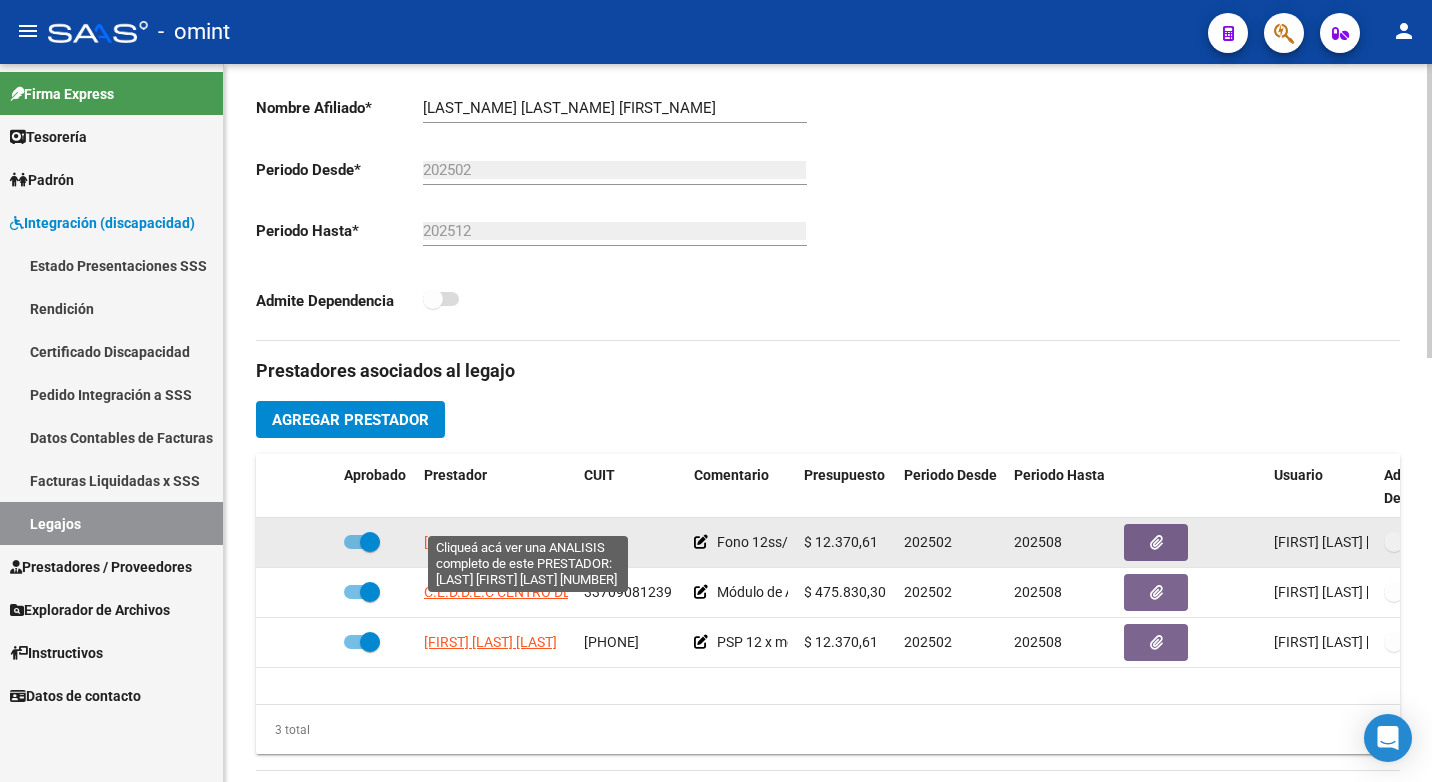 click on "GOMEZ CENTURION MARIA INES" 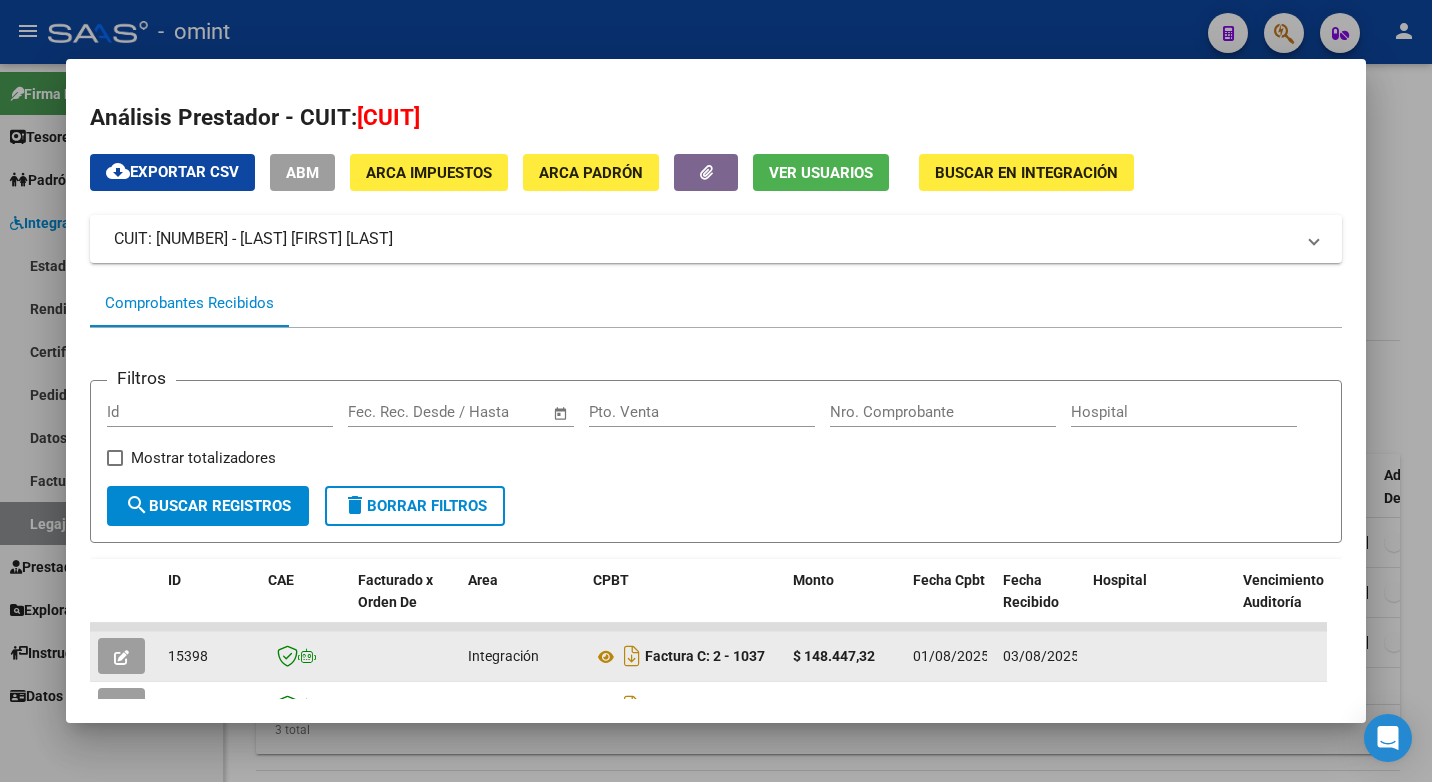 scroll, scrollTop: 100, scrollLeft: 0, axis: vertical 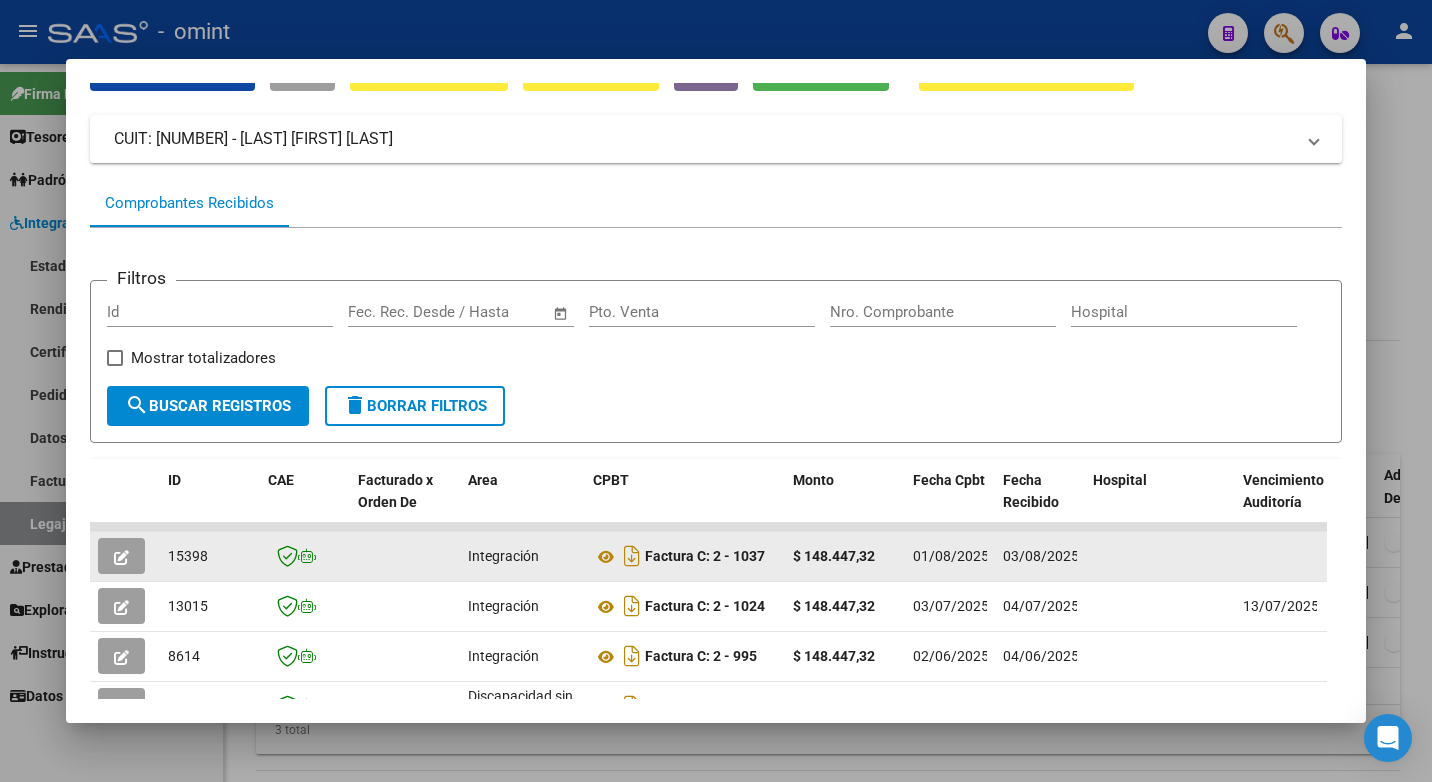 click on "15398" 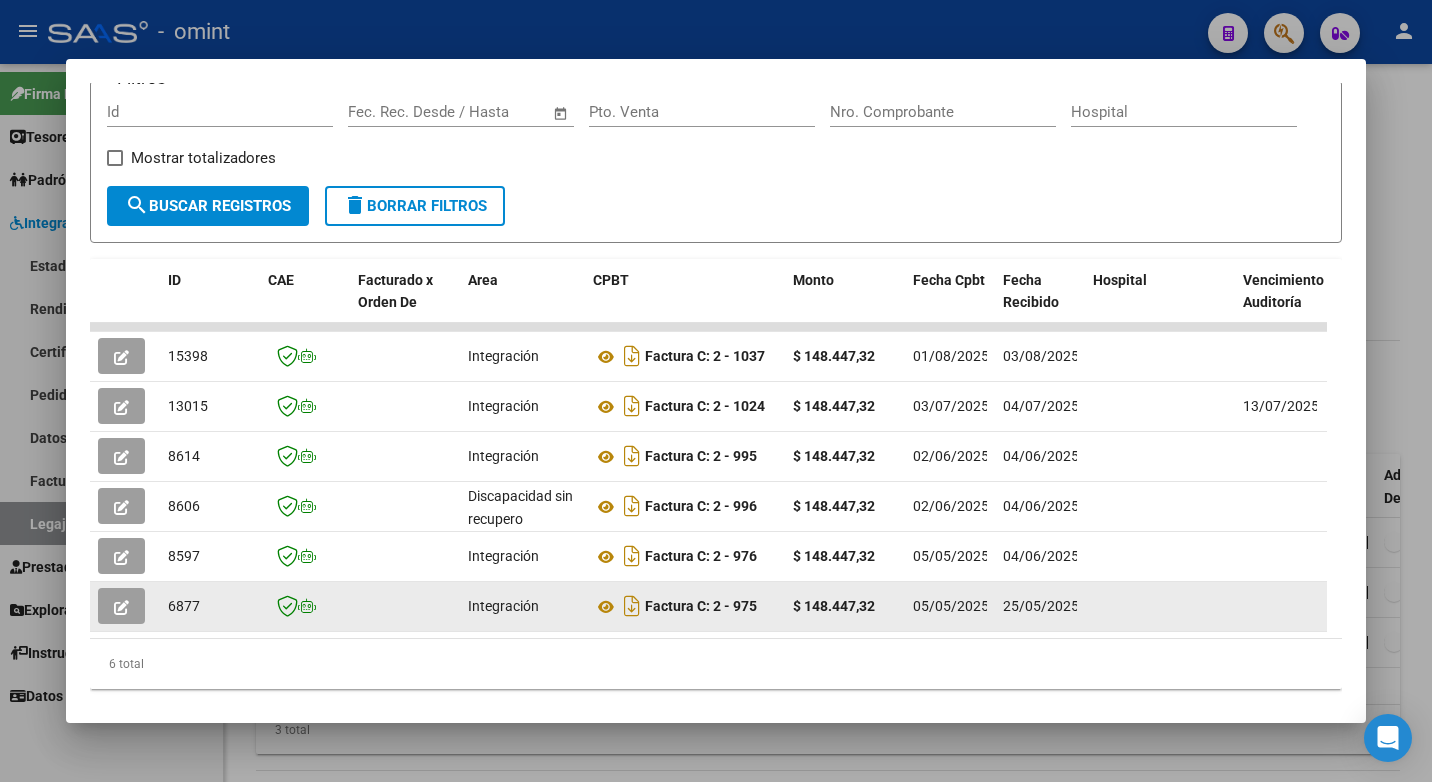 scroll, scrollTop: 352, scrollLeft: 0, axis: vertical 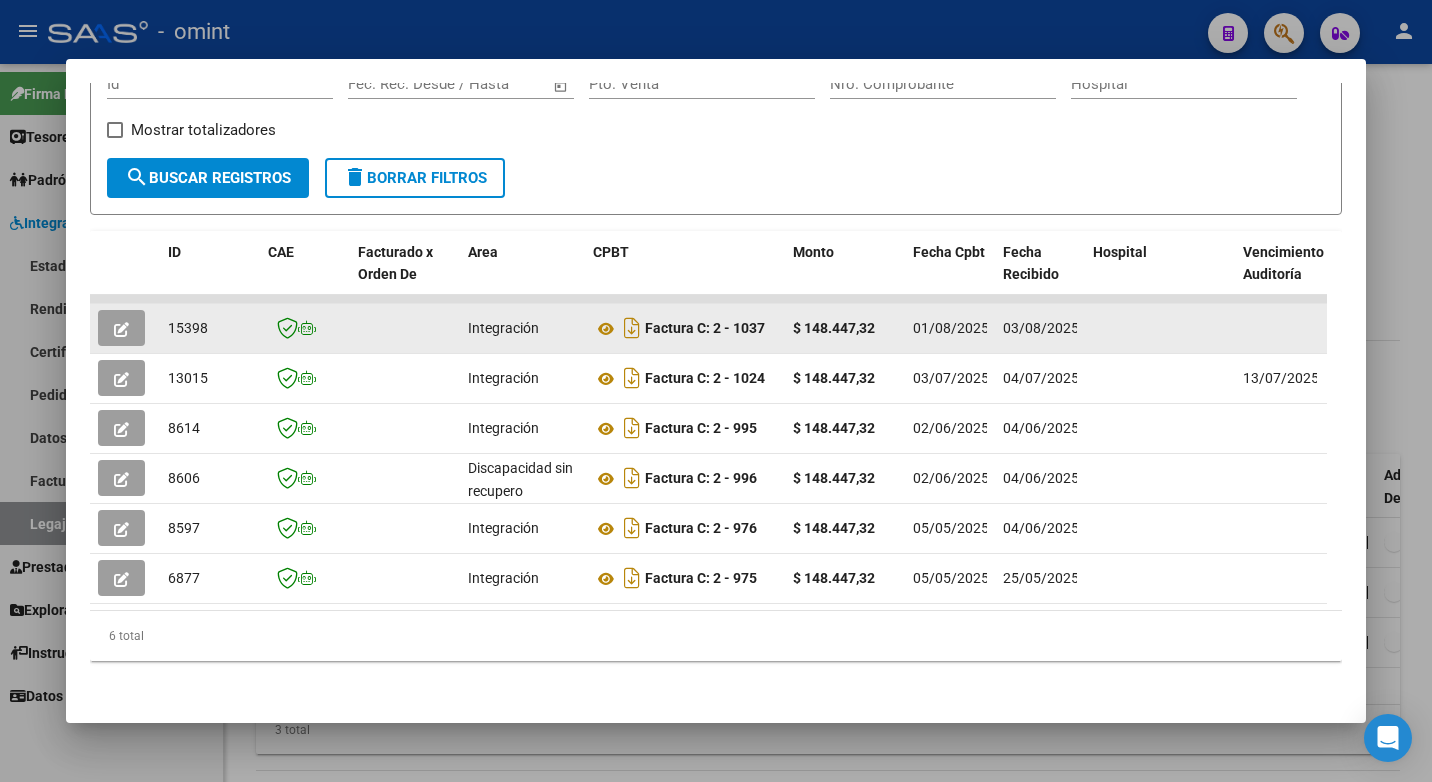 click 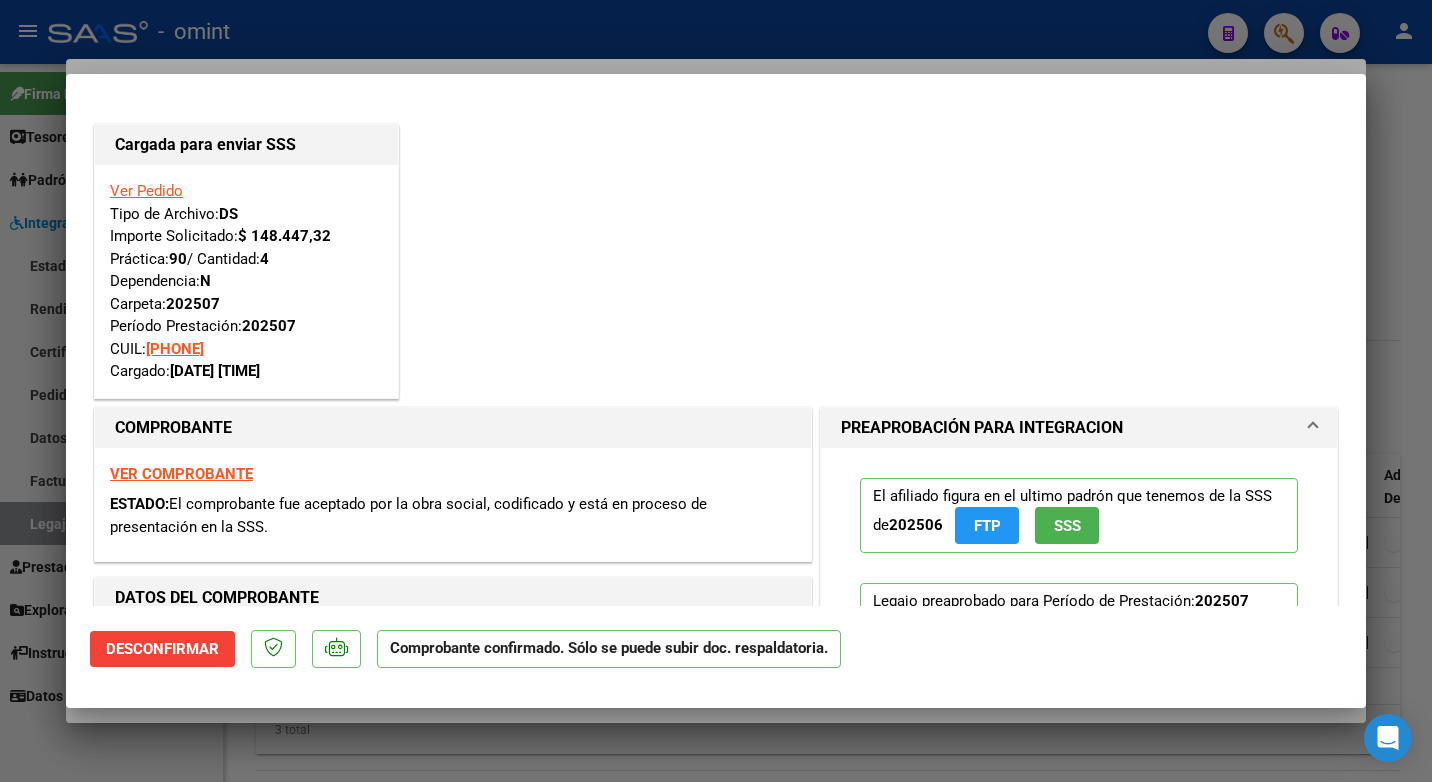 drag, startPoint x: 250, startPoint y: 231, endPoint x: 338, endPoint y: 227, distance: 88.09086 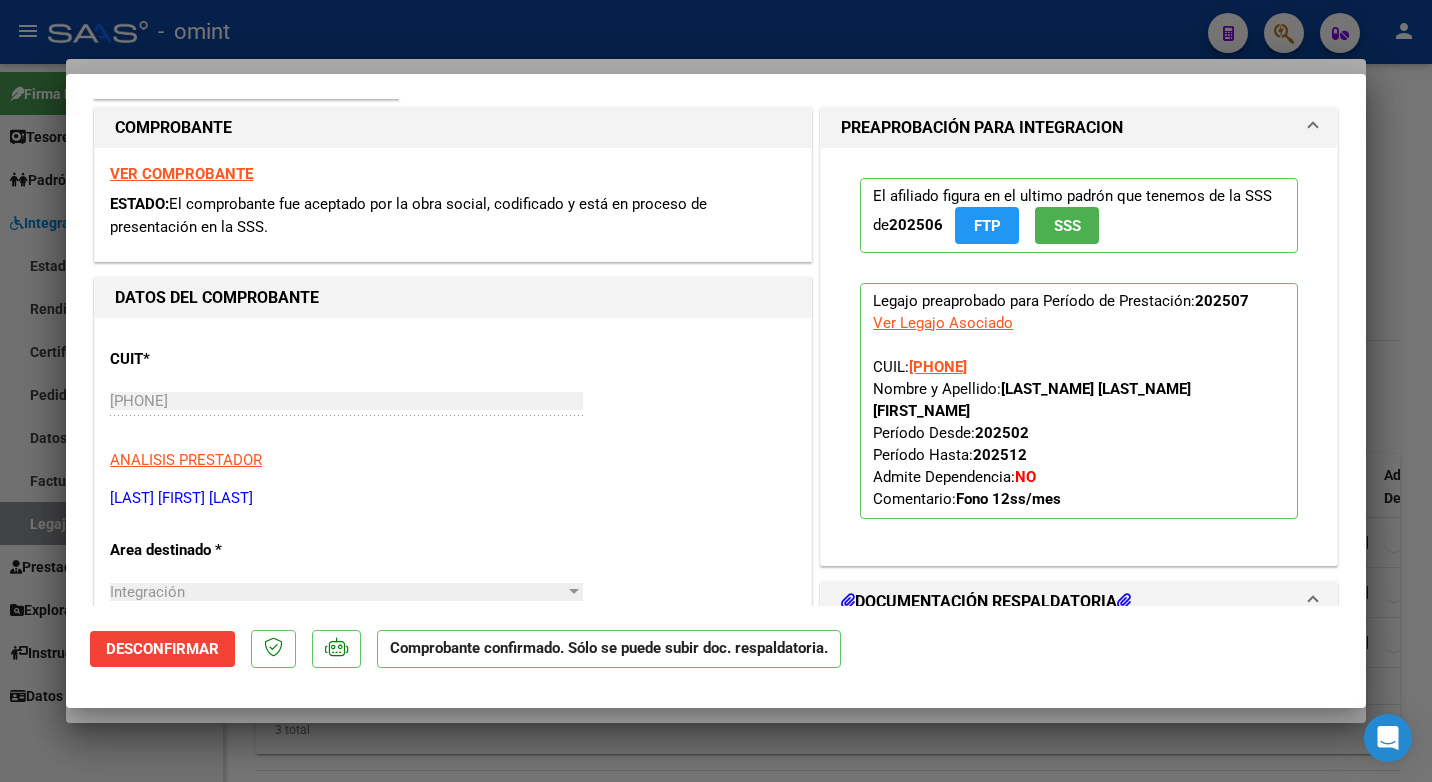 scroll, scrollTop: 0, scrollLeft: 0, axis: both 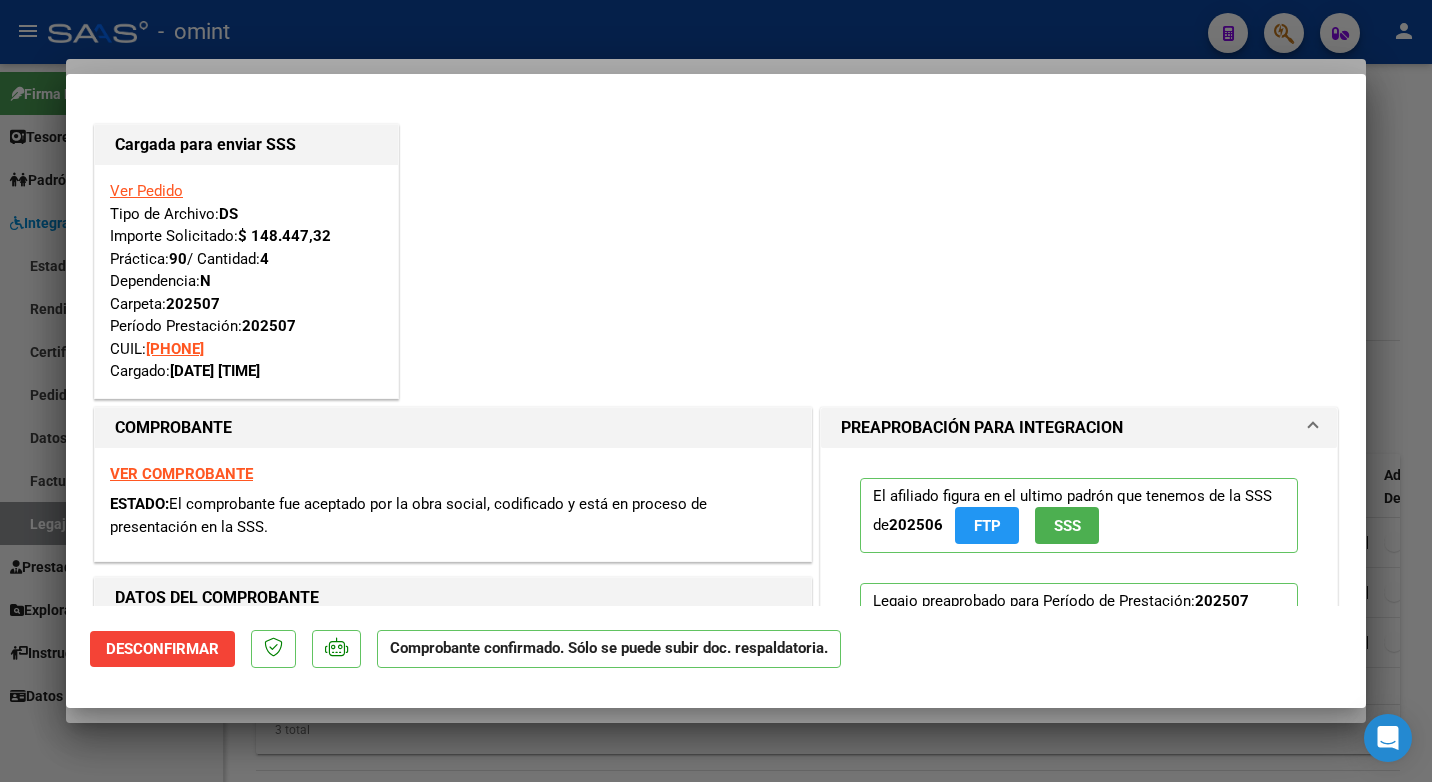 click at bounding box center (716, 391) 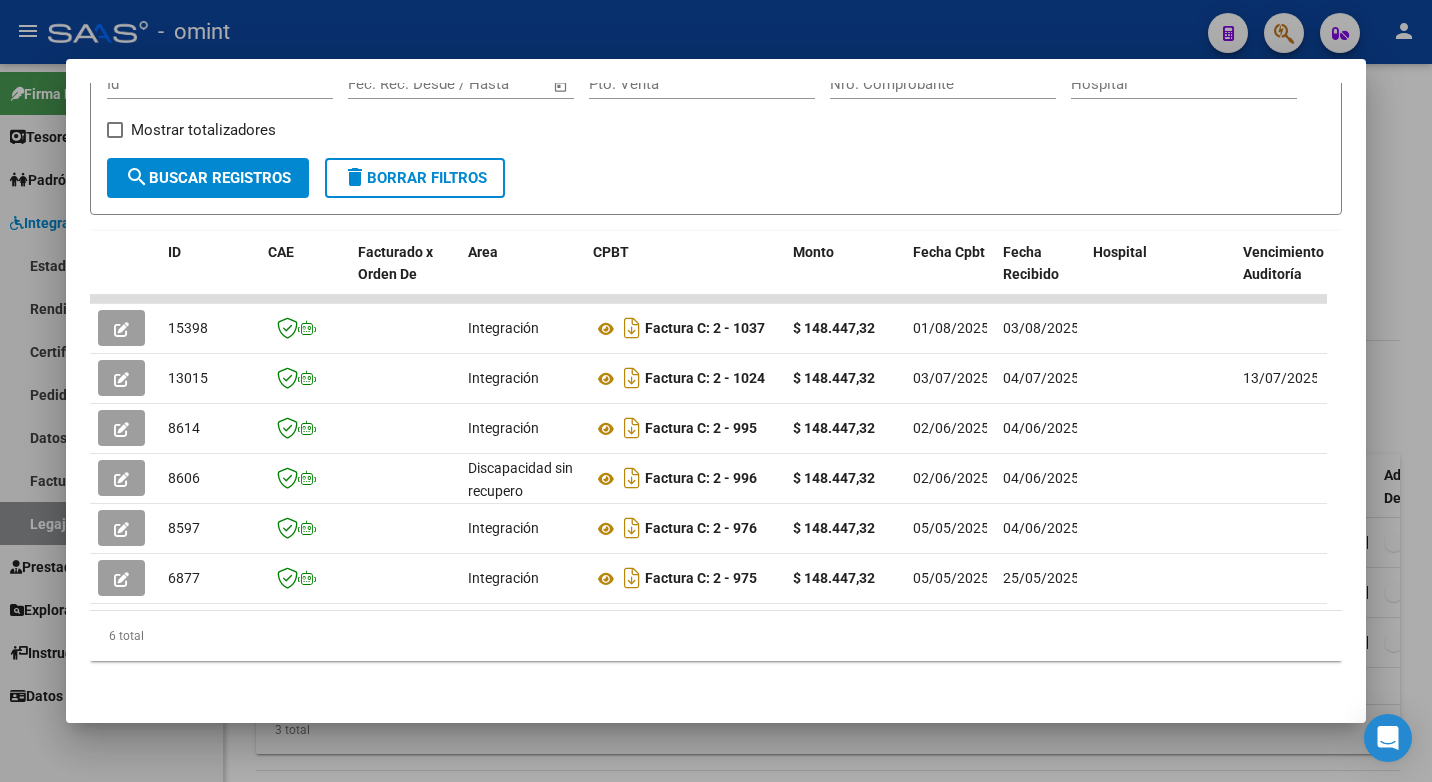 click at bounding box center (716, 391) 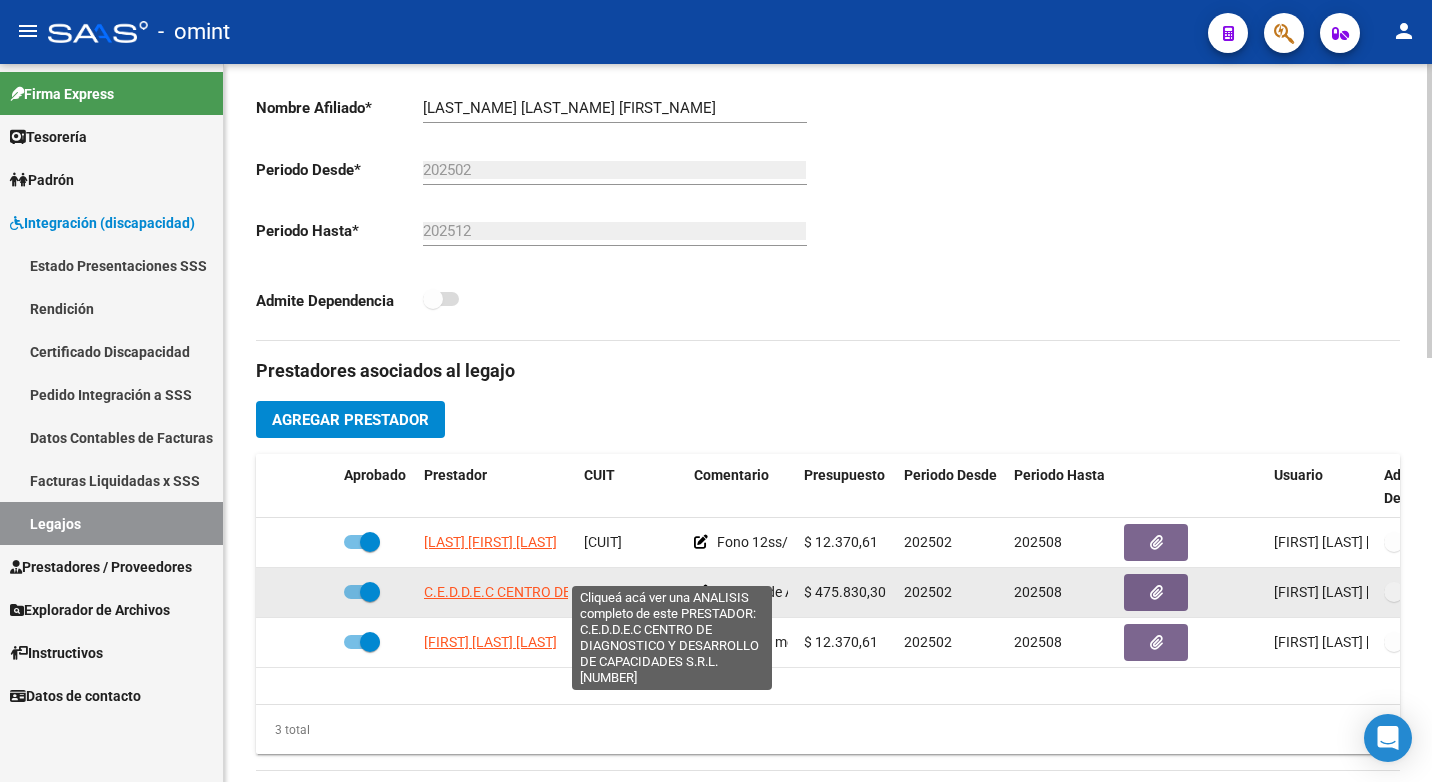 click on "C.E.D.D.E.C CENTRO DE DIAGNOSTICO Y DESARROLLO DE CAPACIDADES S.R.L." 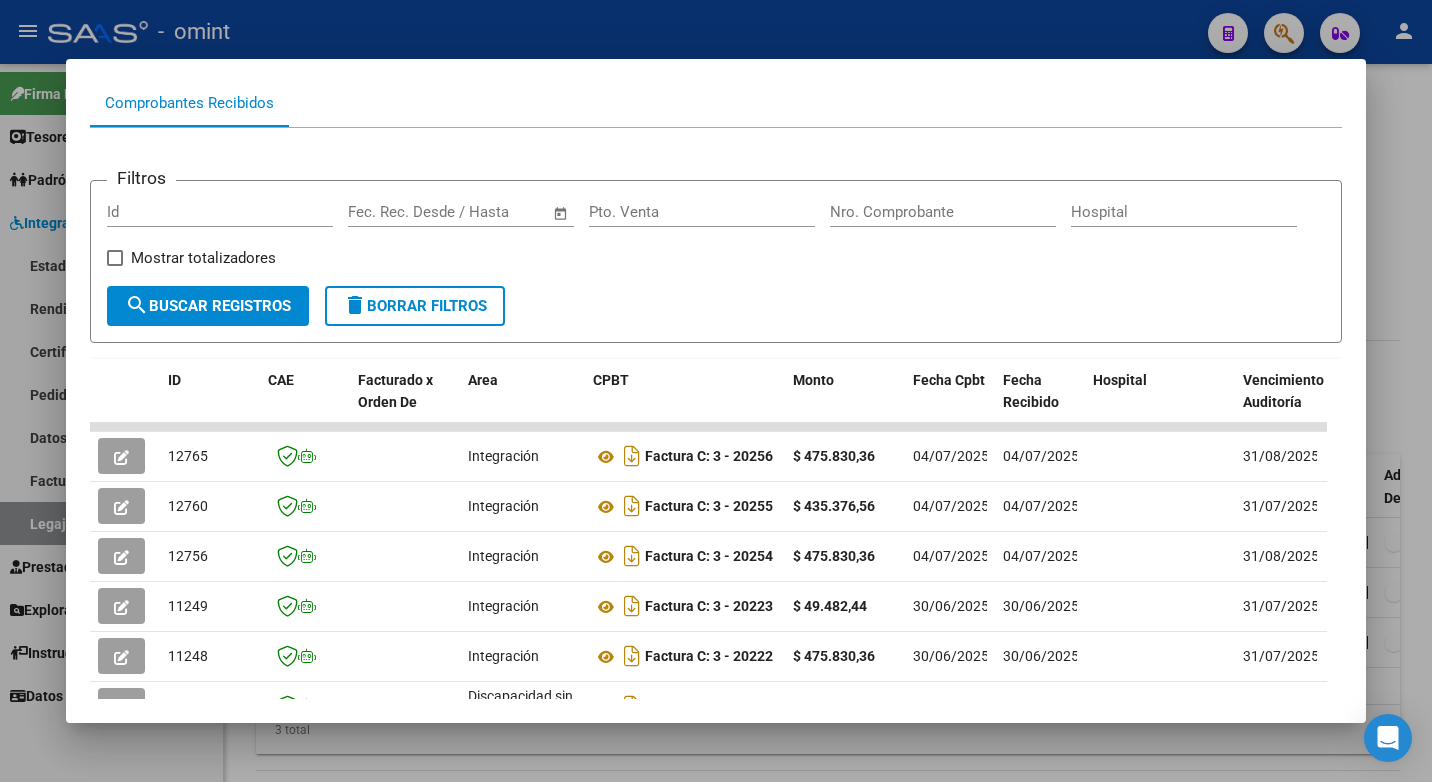 scroll, scrollTop: 552, scrollLeft: 0, axis: vertical 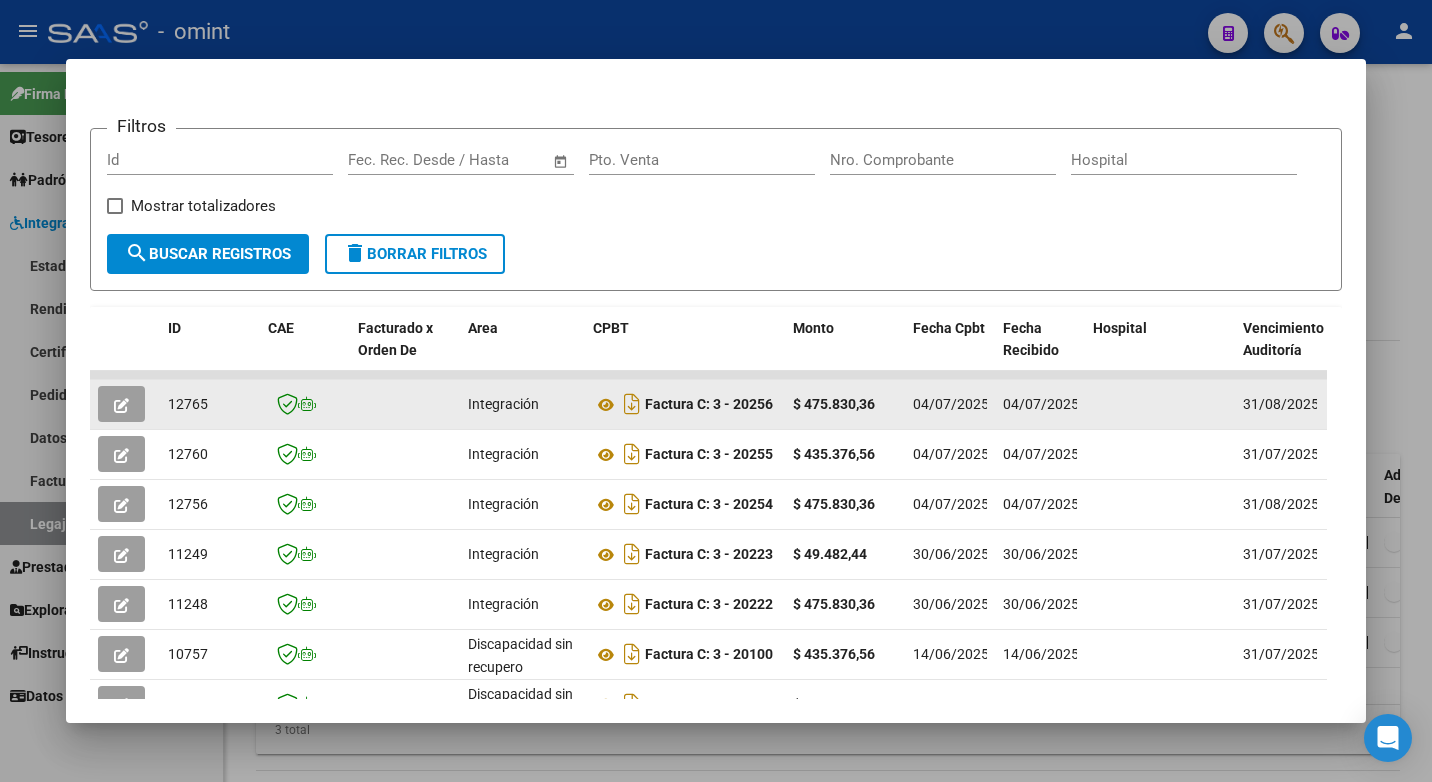 click 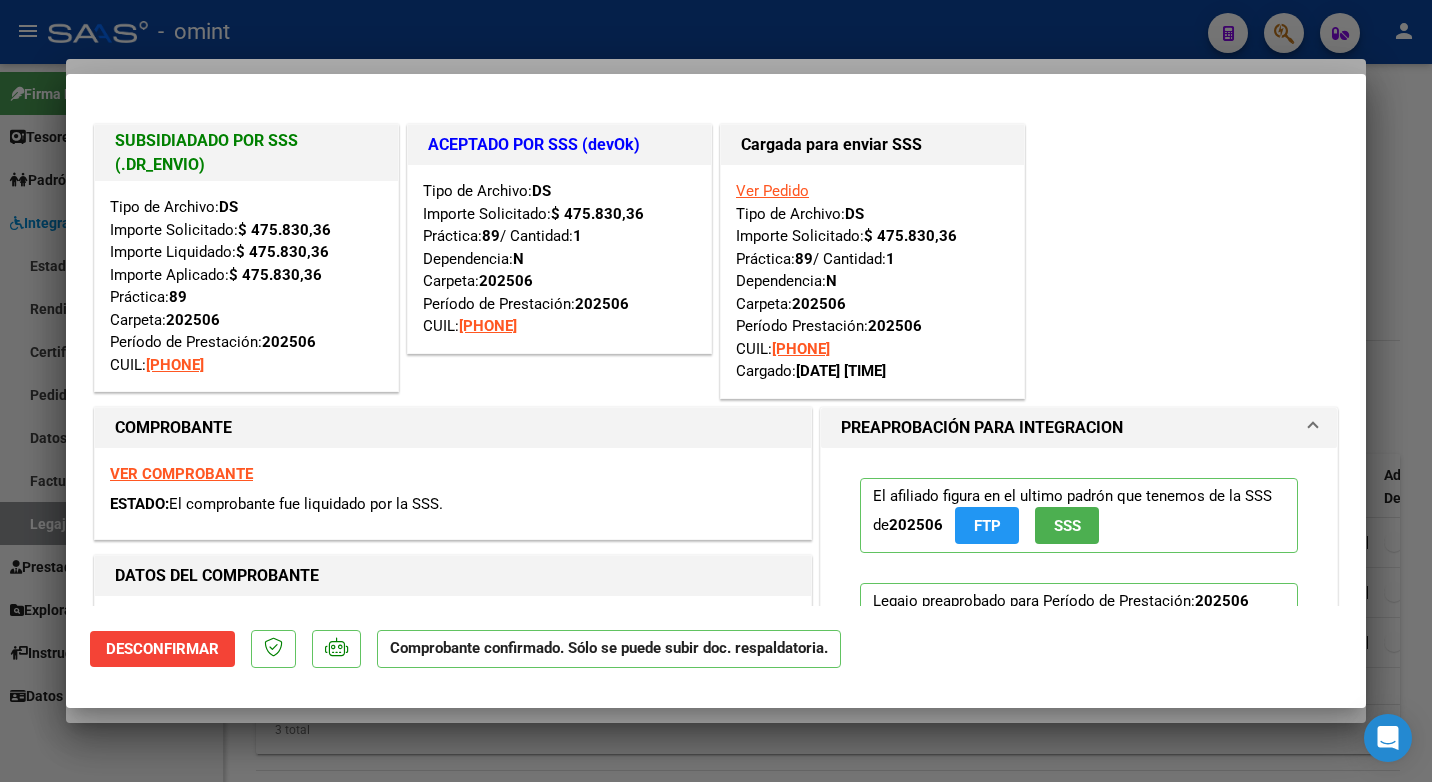 click at bounding box center (716, 391) 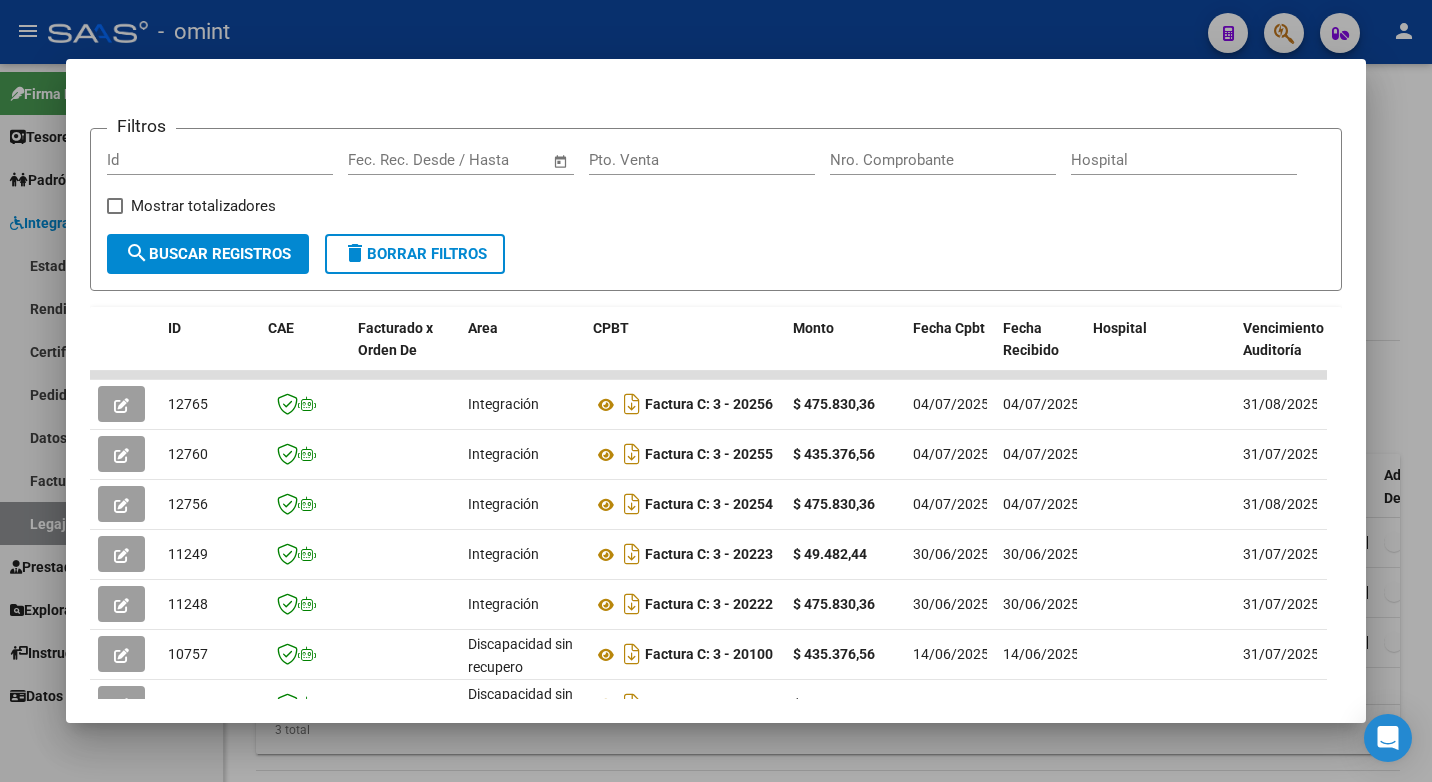 click at bounding box center [716, 391] 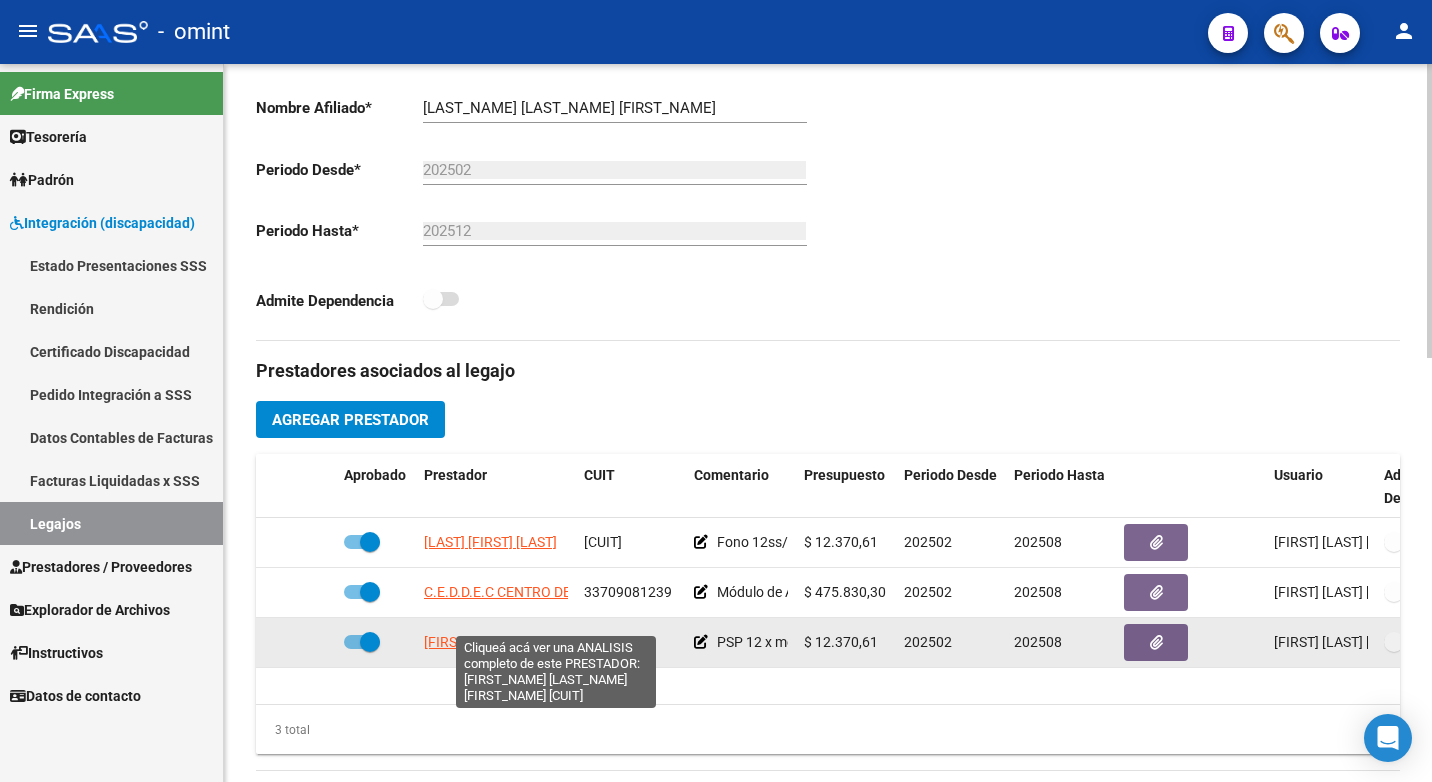 click on "GOMEZ CENTURION MARIA DEL ROSARIO" 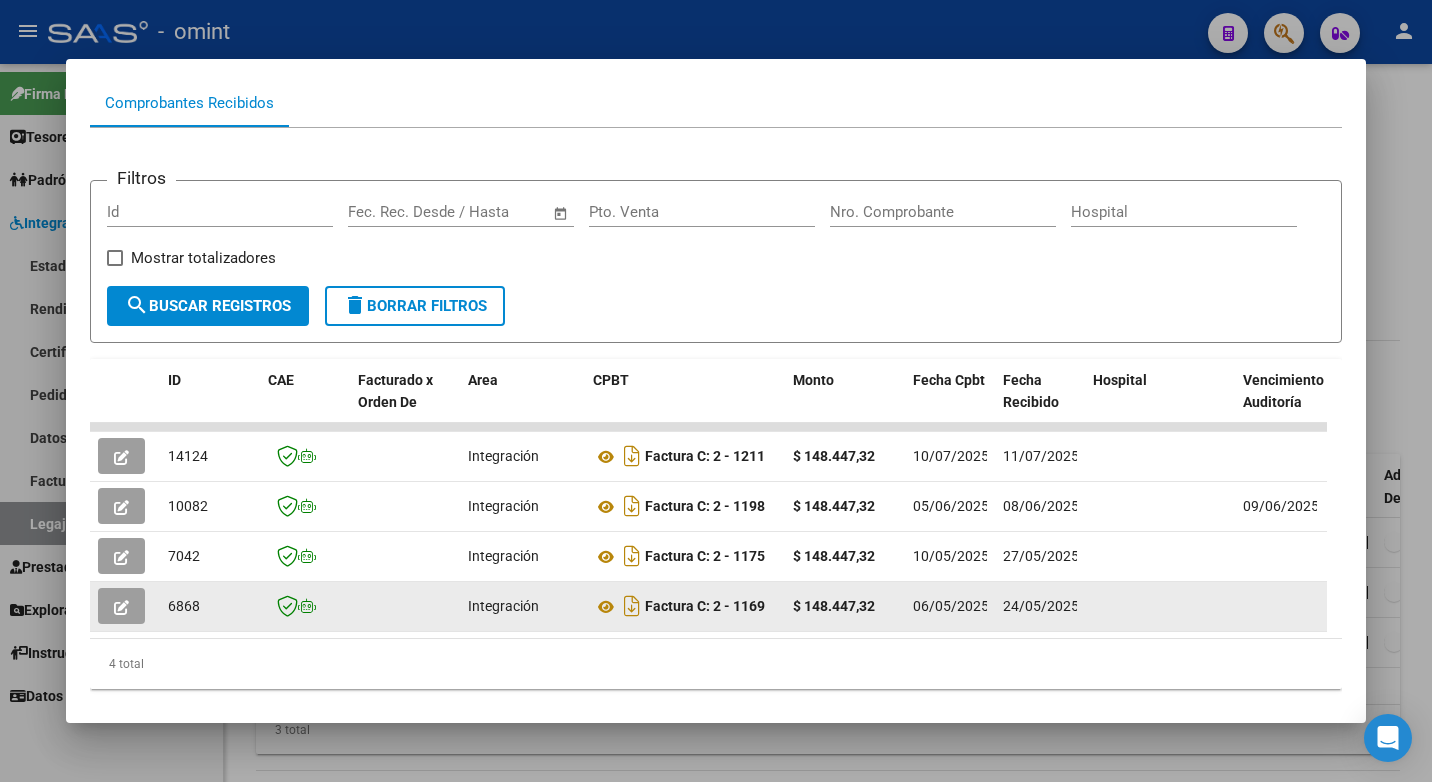 scroll, scrollTop: 252, scrollLeft: 0, axis: vertical 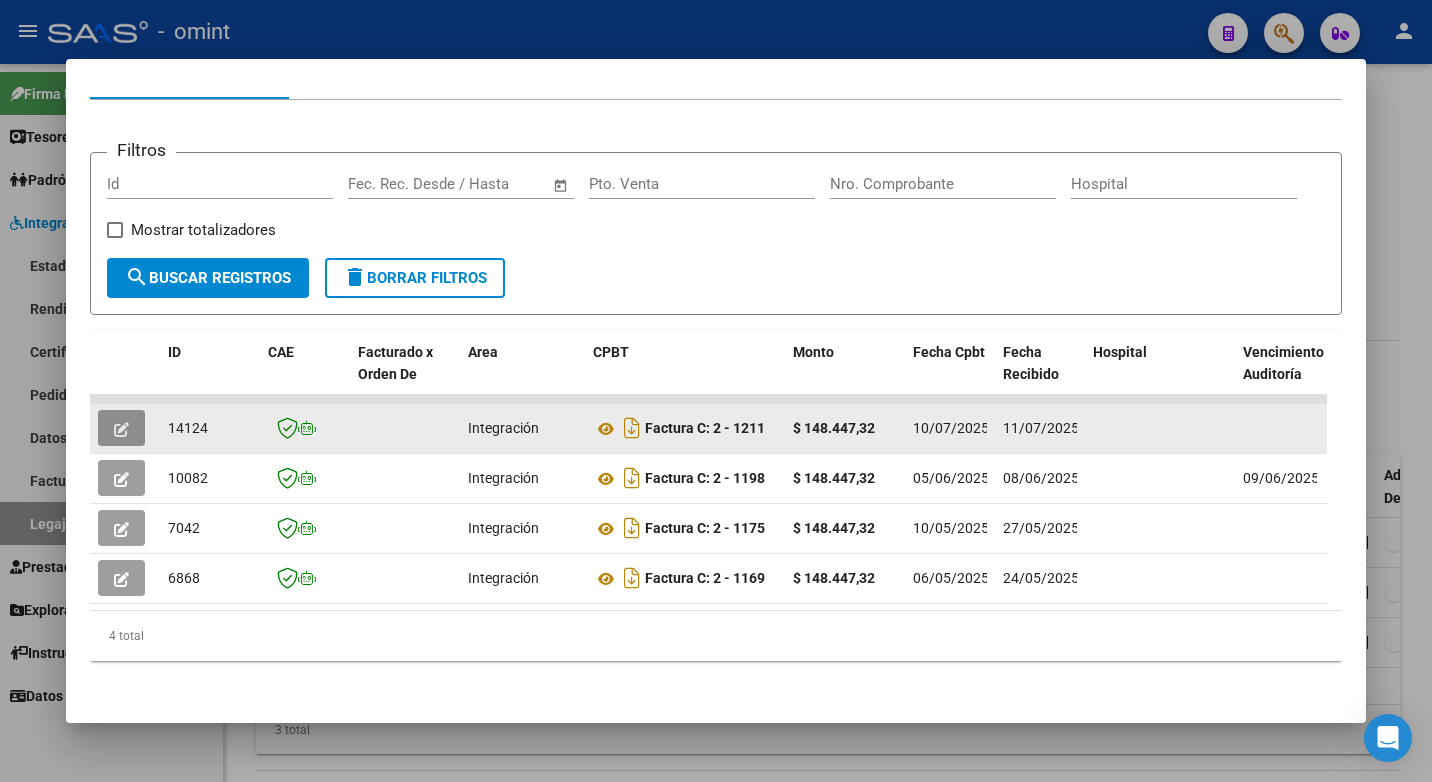 click 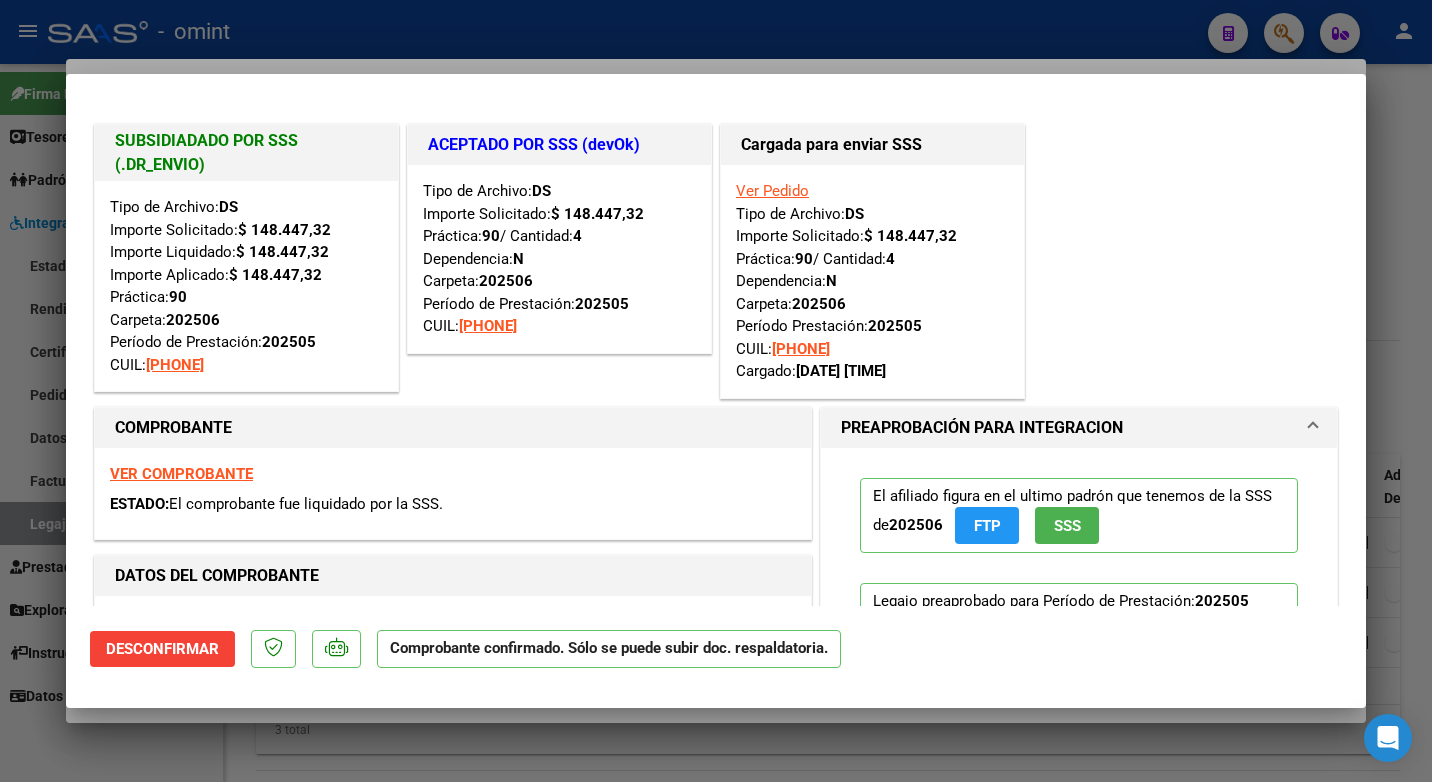 drag, startPoint x: 511, startPoint y: 40, endPoint x: 525, endPoint y: 34, distance: 15.231546 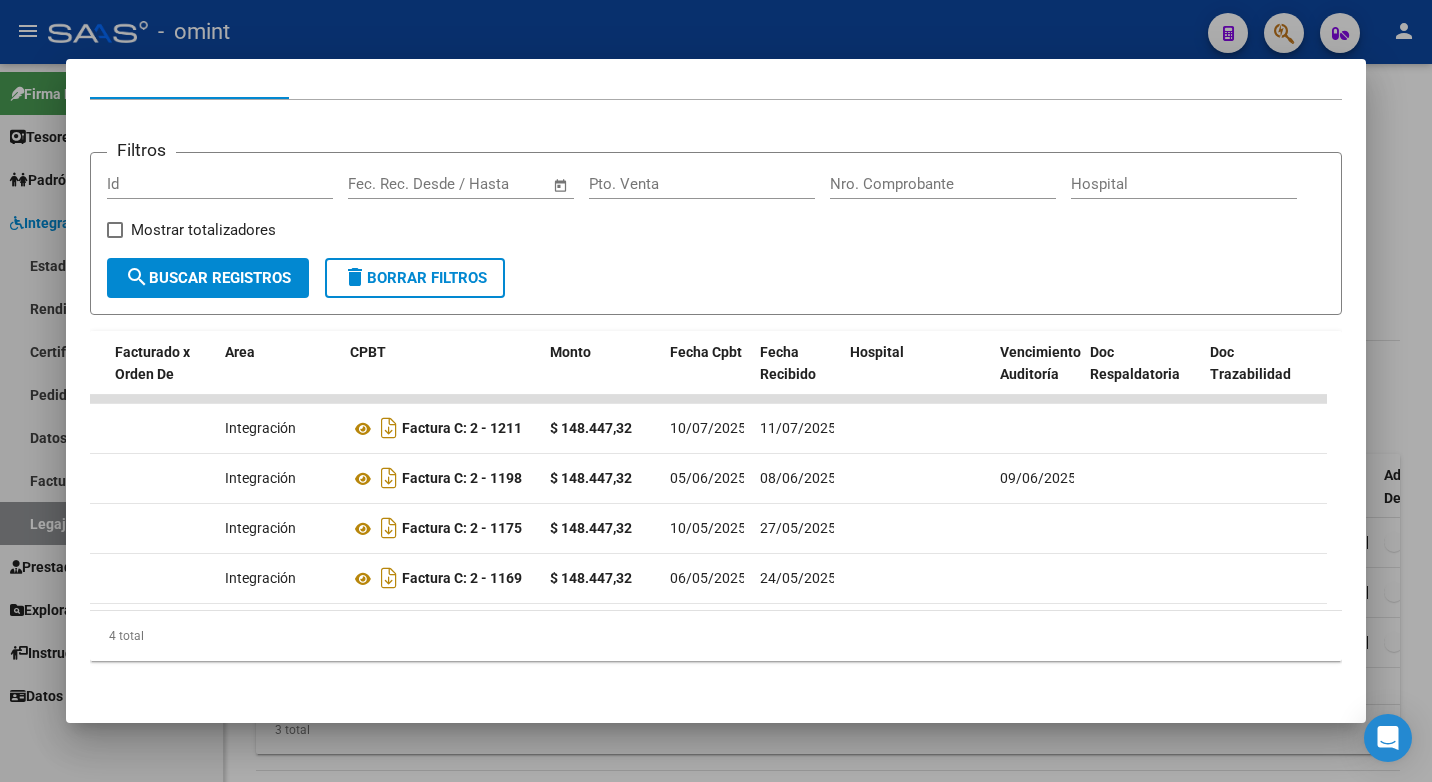 scroll, scrollTop: 0, scrollLeft: 0, axis: both 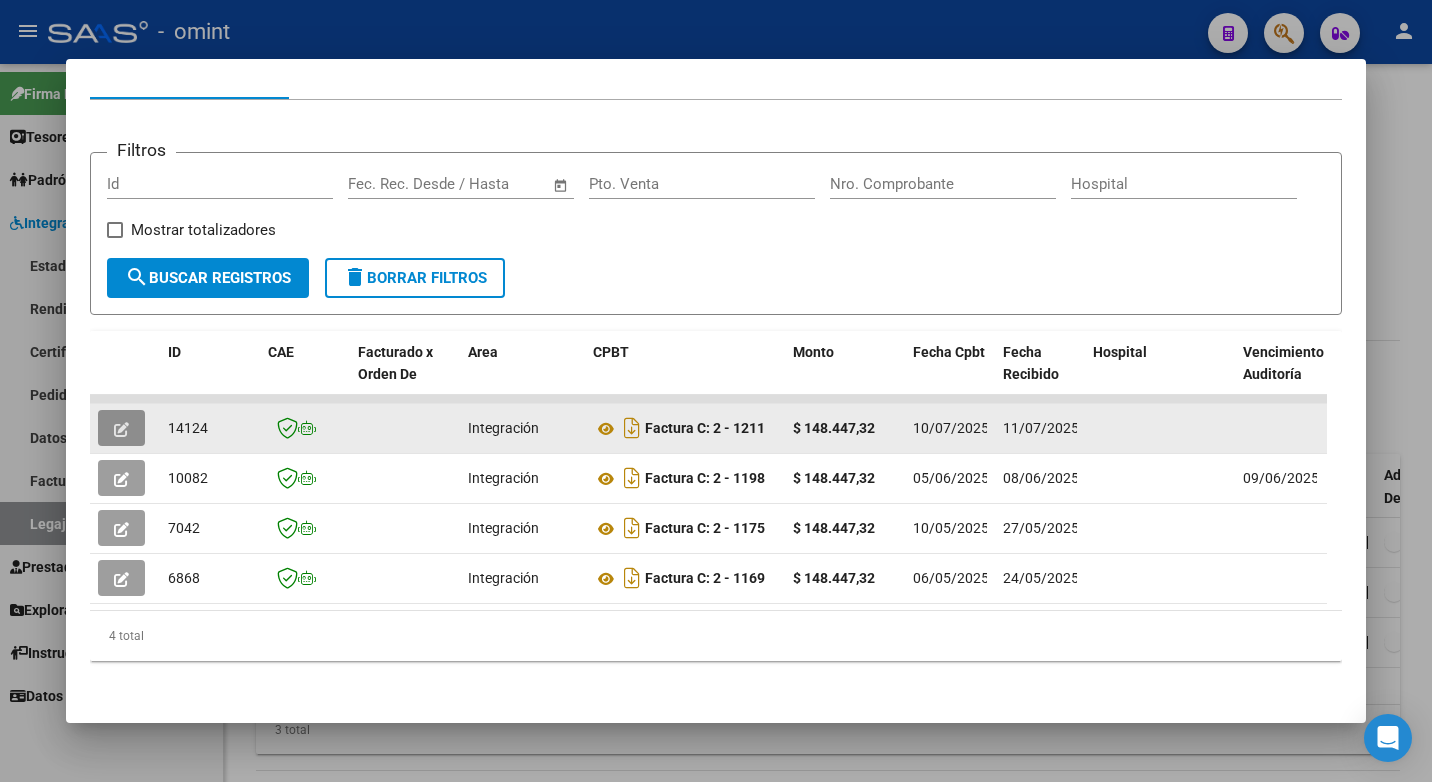 click 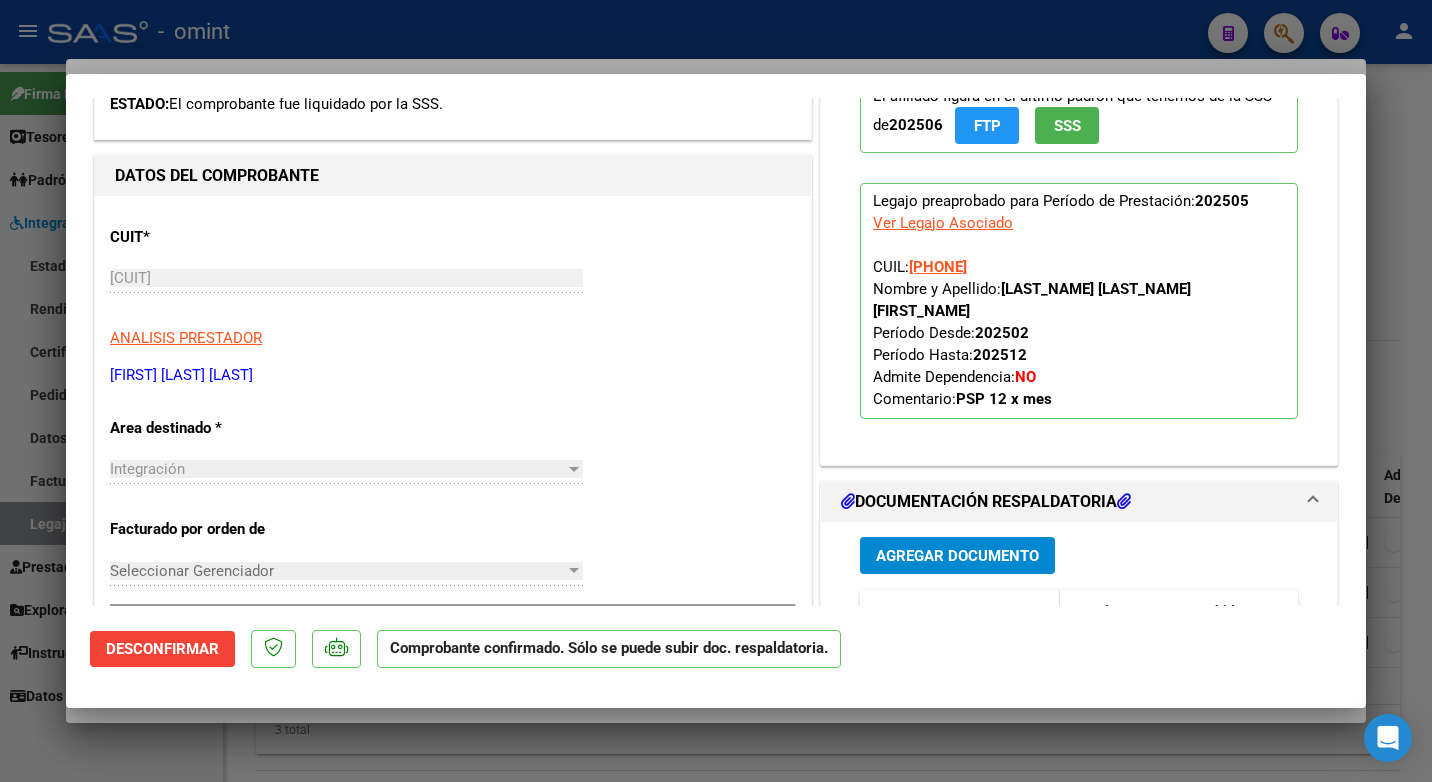scroll, scrollTop: 500, scrollLeft: 0, axis: vertical 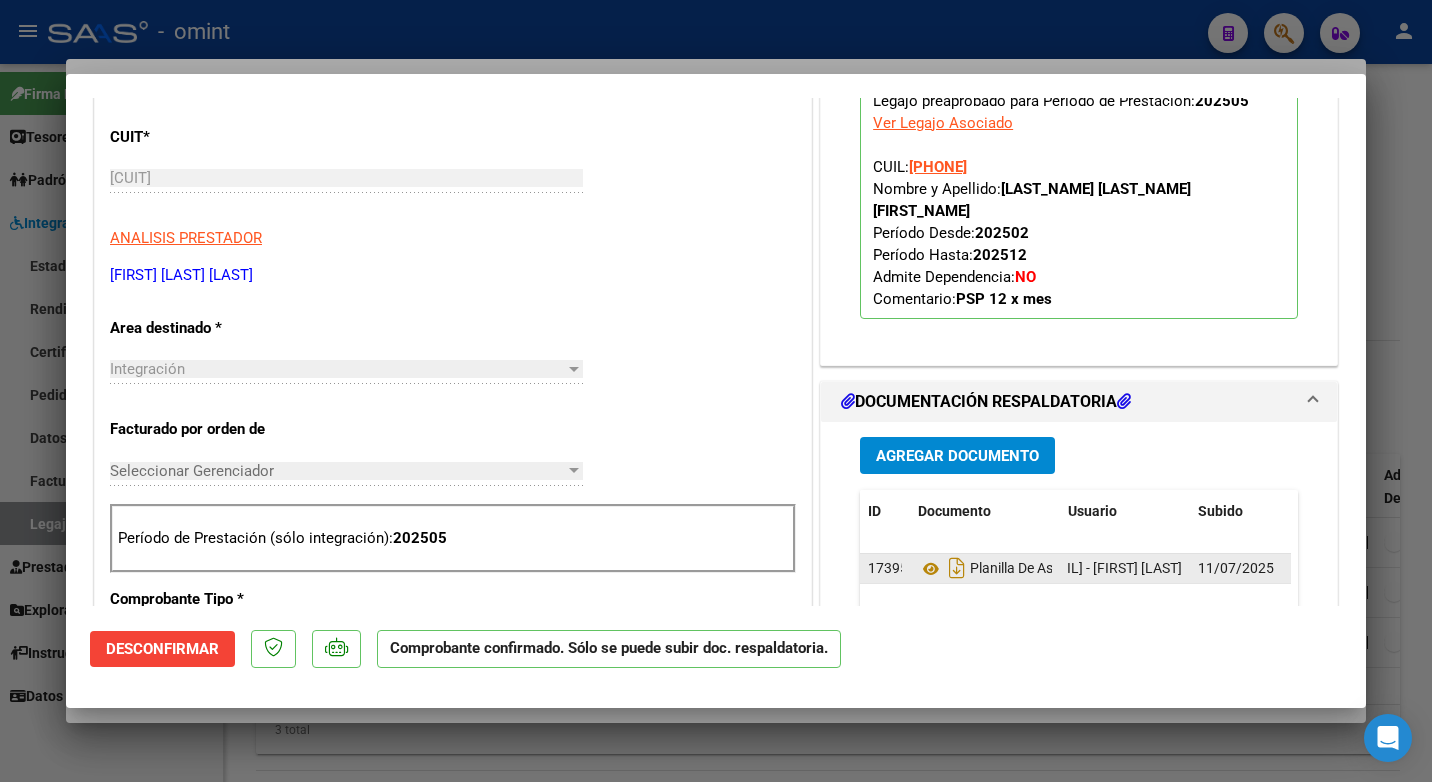 drag, startPoint x: 1064, startPoint y: 548, endPoint x: 1168, endPoint y: 555, distance: 104.23531 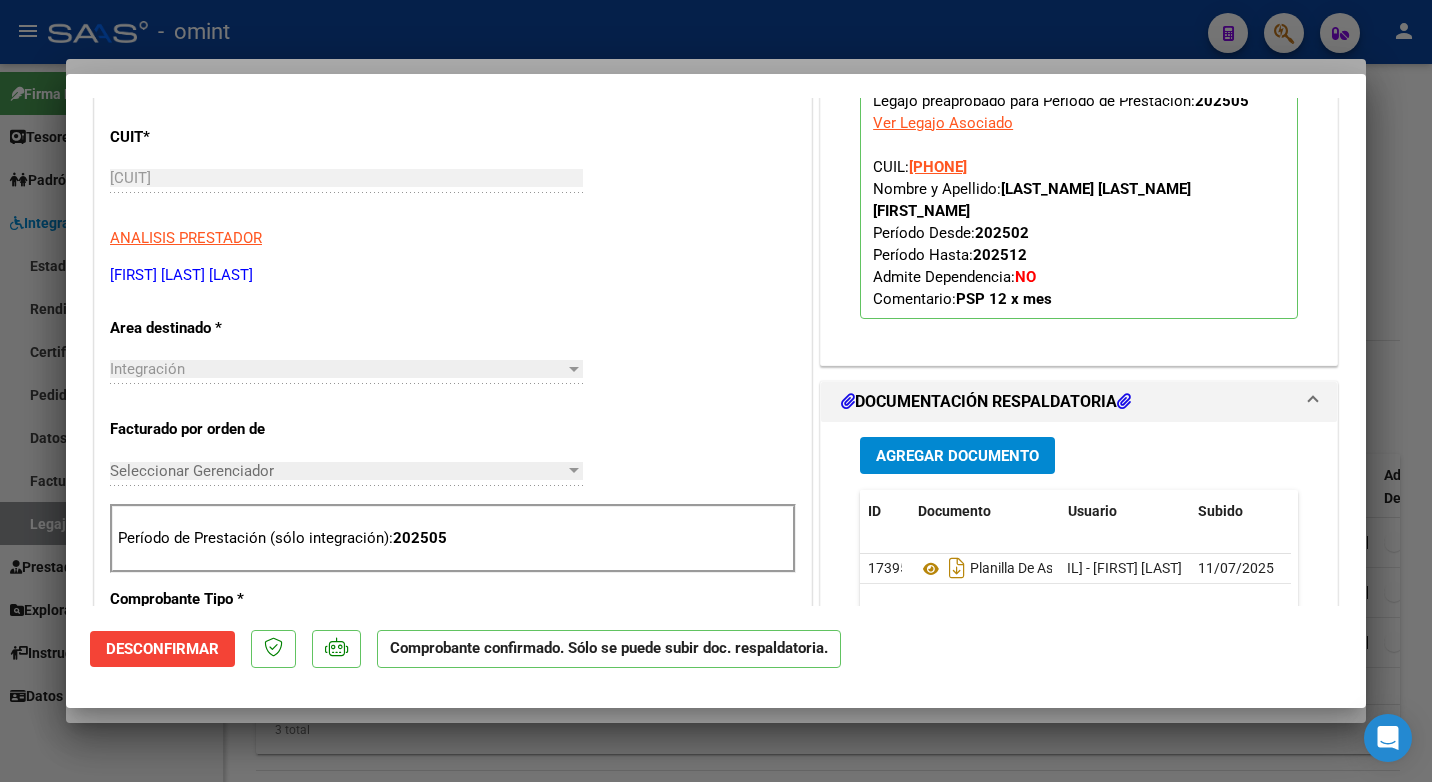 drag, startPoint x: 1168, startPoint y: 555, endPoint x: 1116, endPoint y: 600, distance: 68.76772 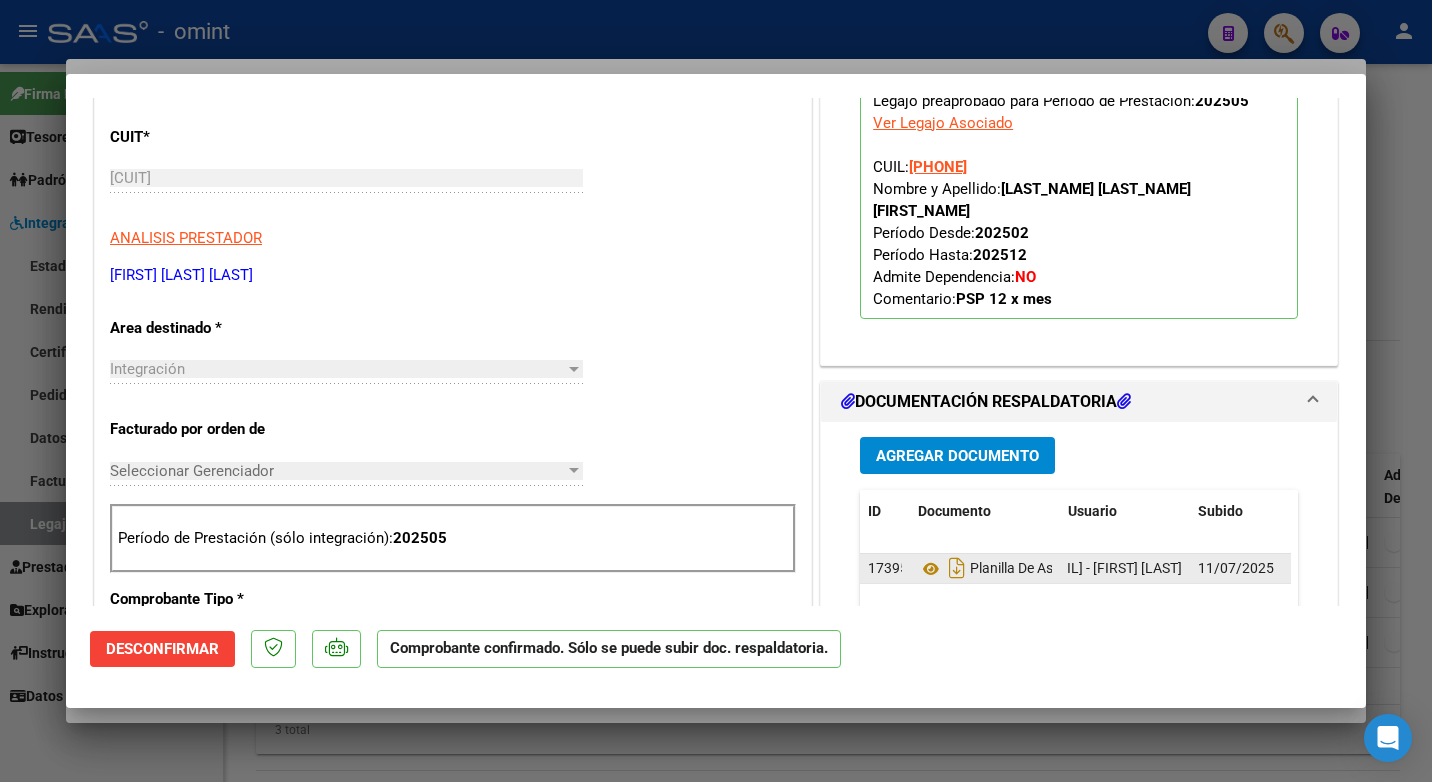 scroll, scrollTop: 0, scrollLeft: 0, axis: both 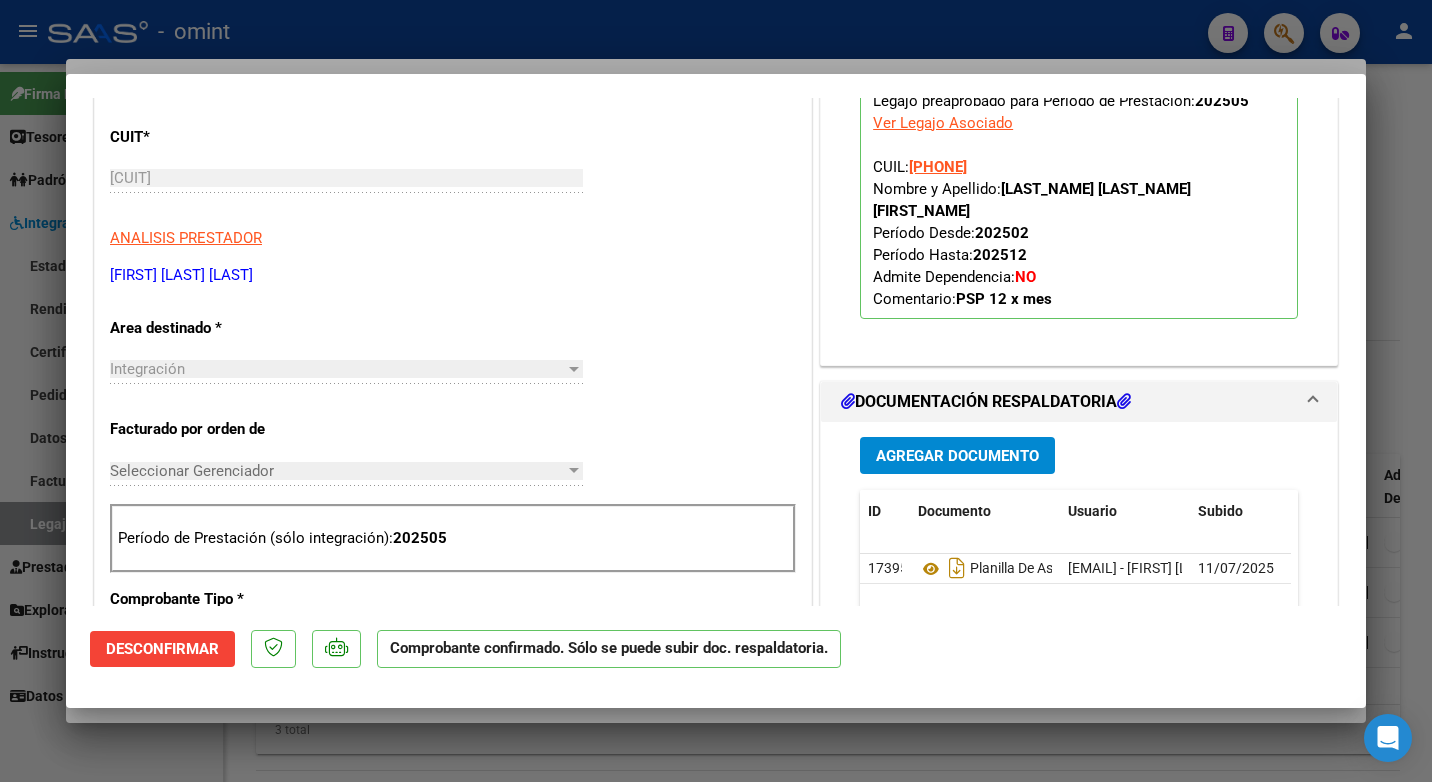 drag, startPoint x: 1067, startPoint y: 547, endPoint x: 916, endPoint y: 565, distance: 152.06906 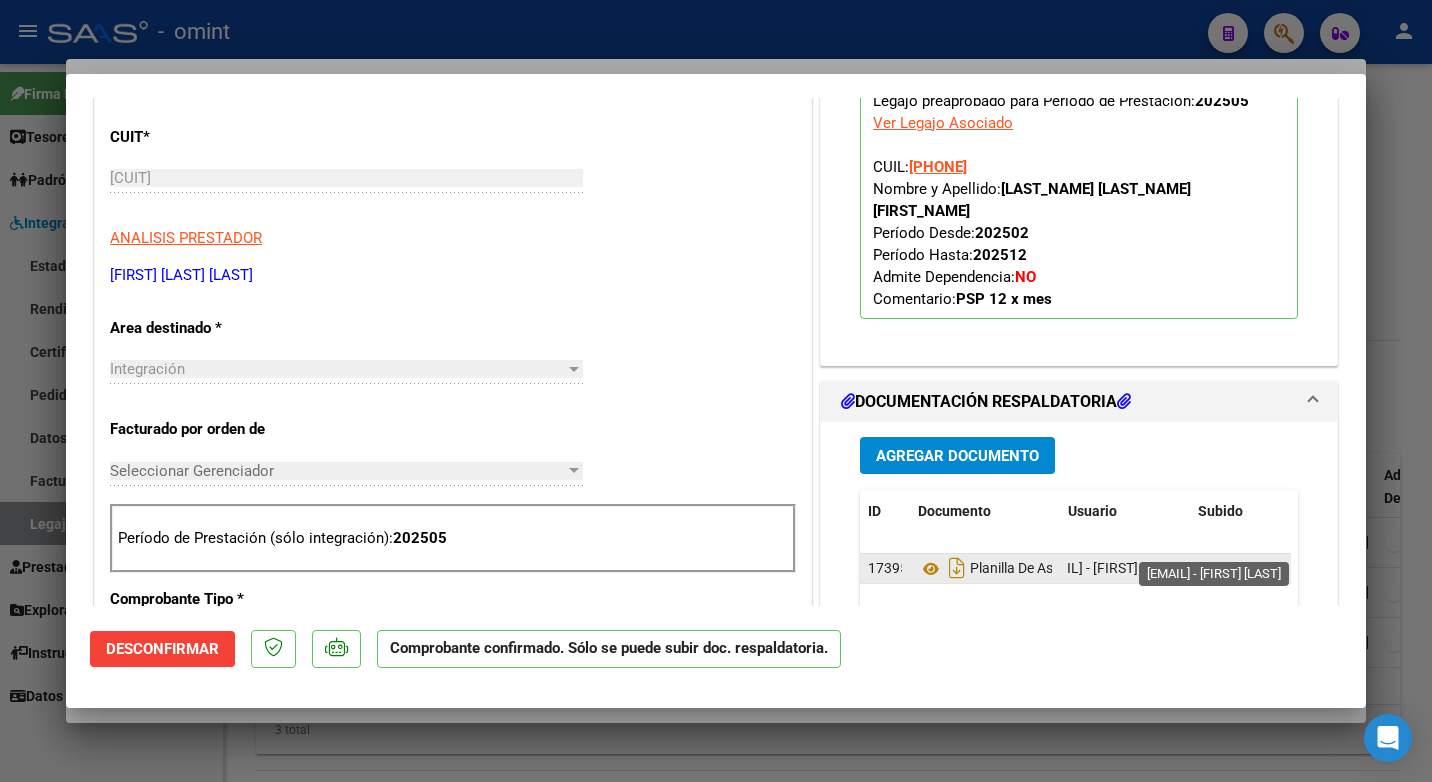 scroll, scrollTop: 0, scrollLeft: 129, axis: horizontal 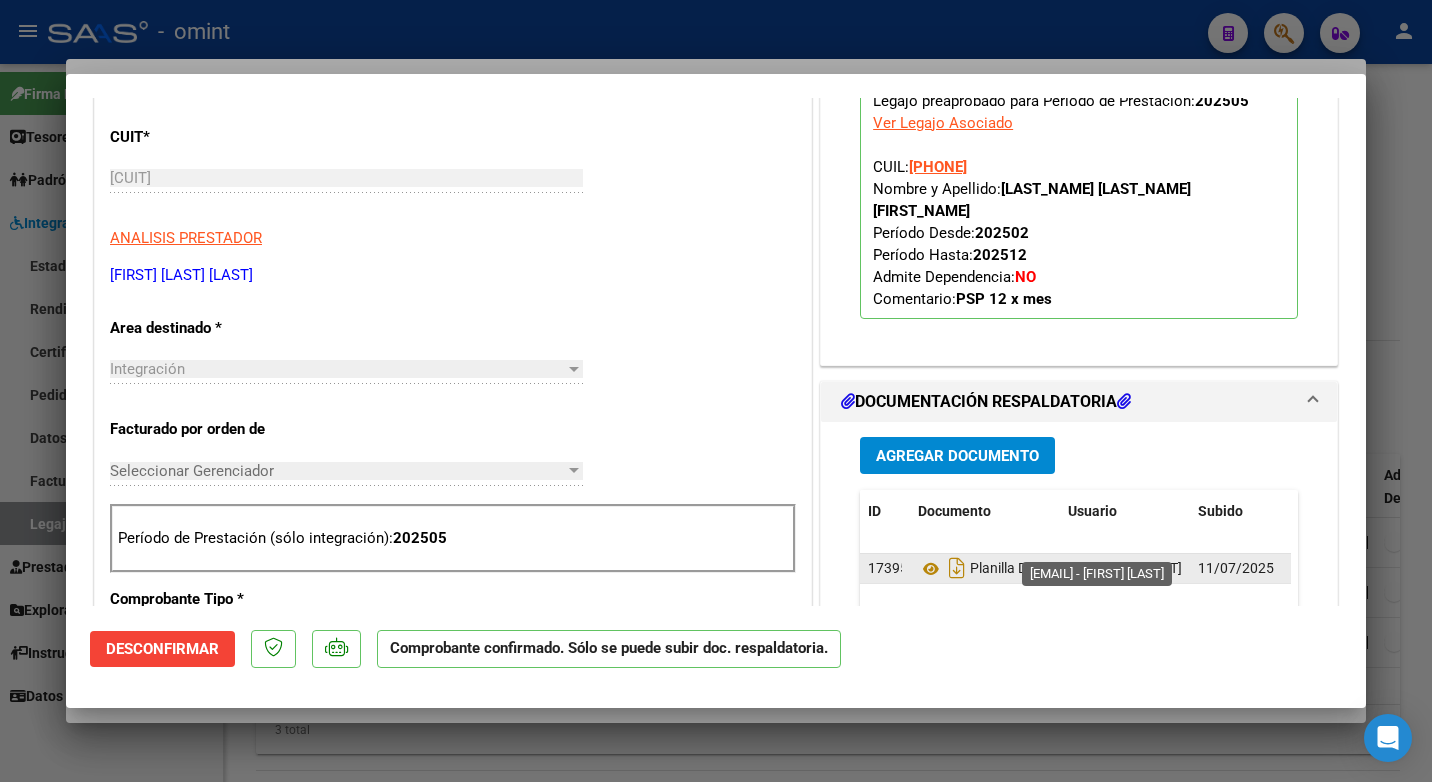 drag, startPoint x: 1087, startPoint y: 537, endPoint x: 1073, endPoint y: 549, distance: 18.439089 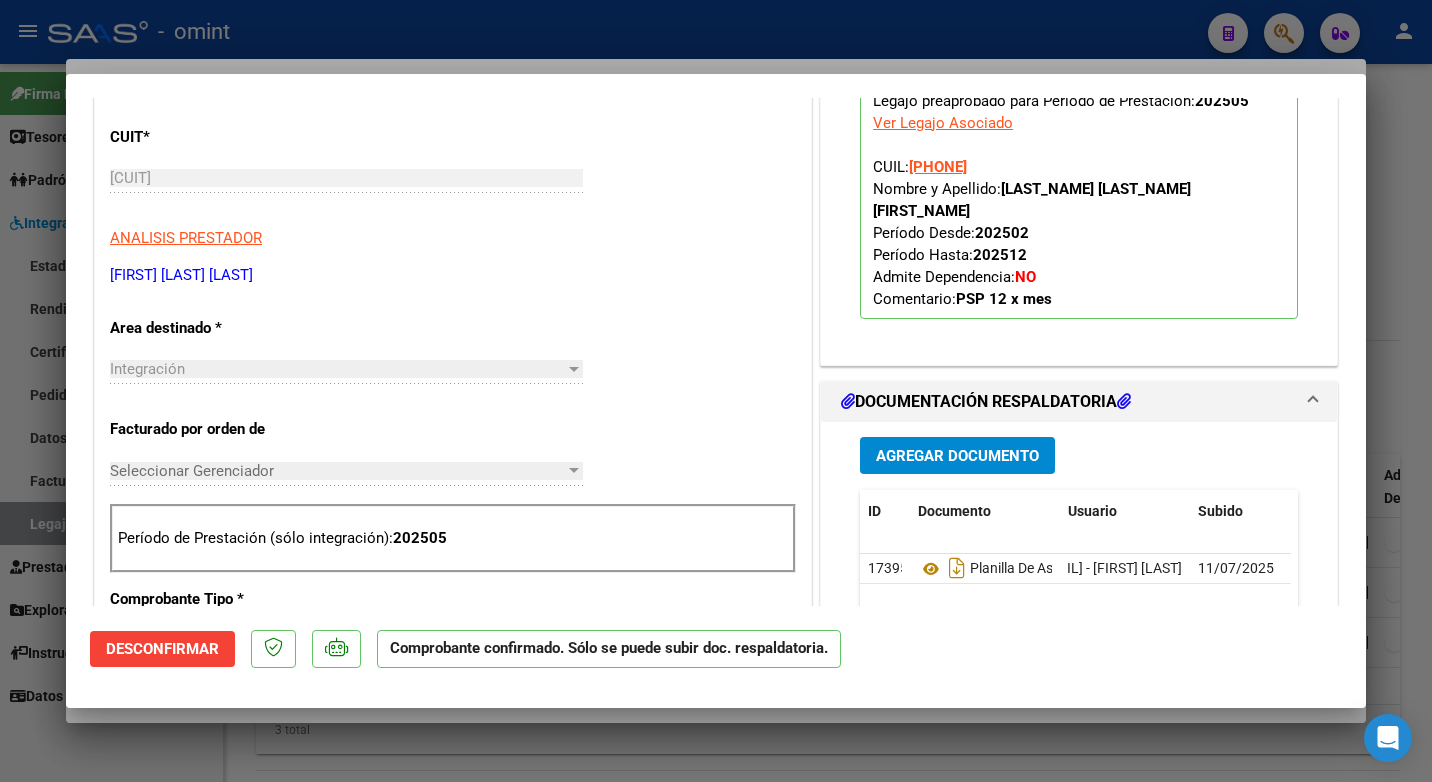 scroll, scrollTop: 600, scrollLeft: 0, axis: vertical 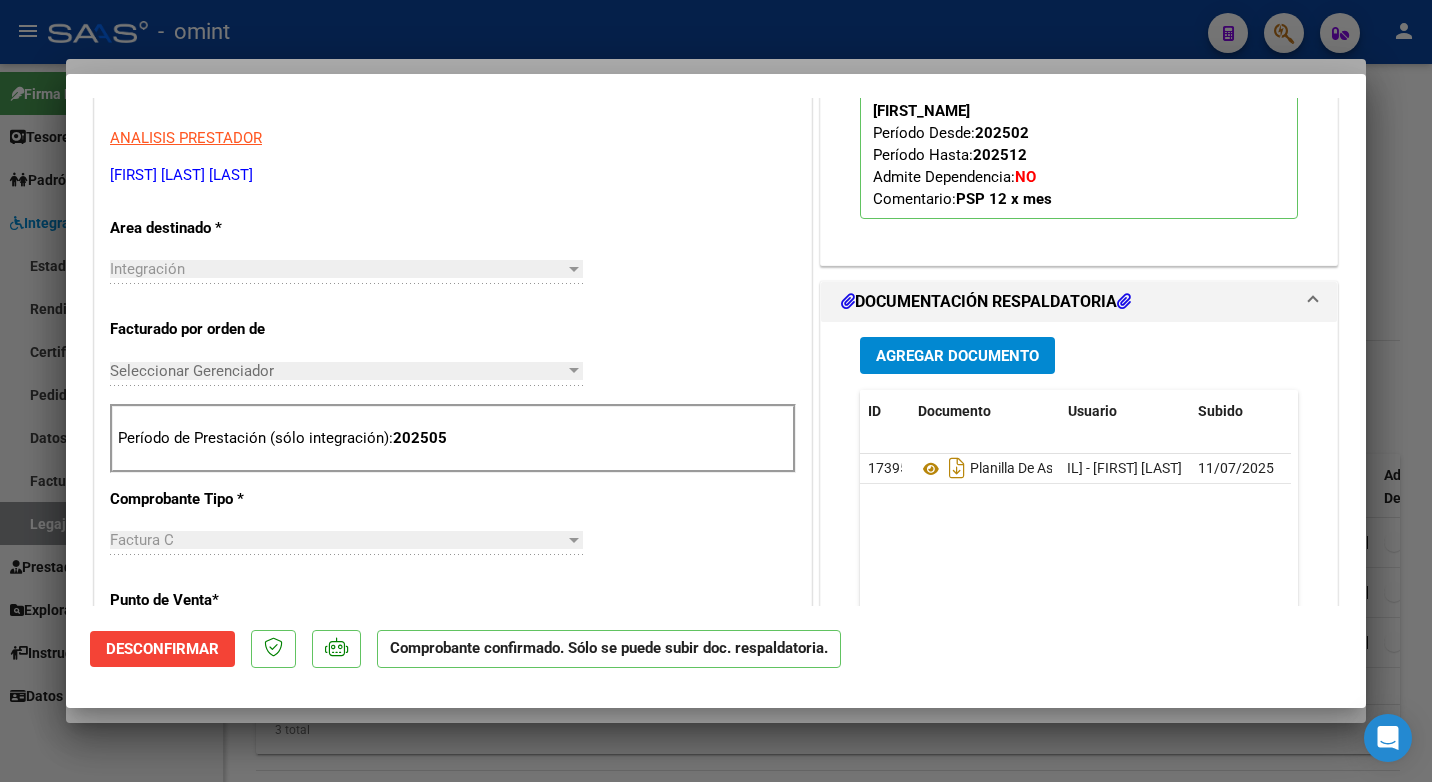 click at bounding box center (716, 391) 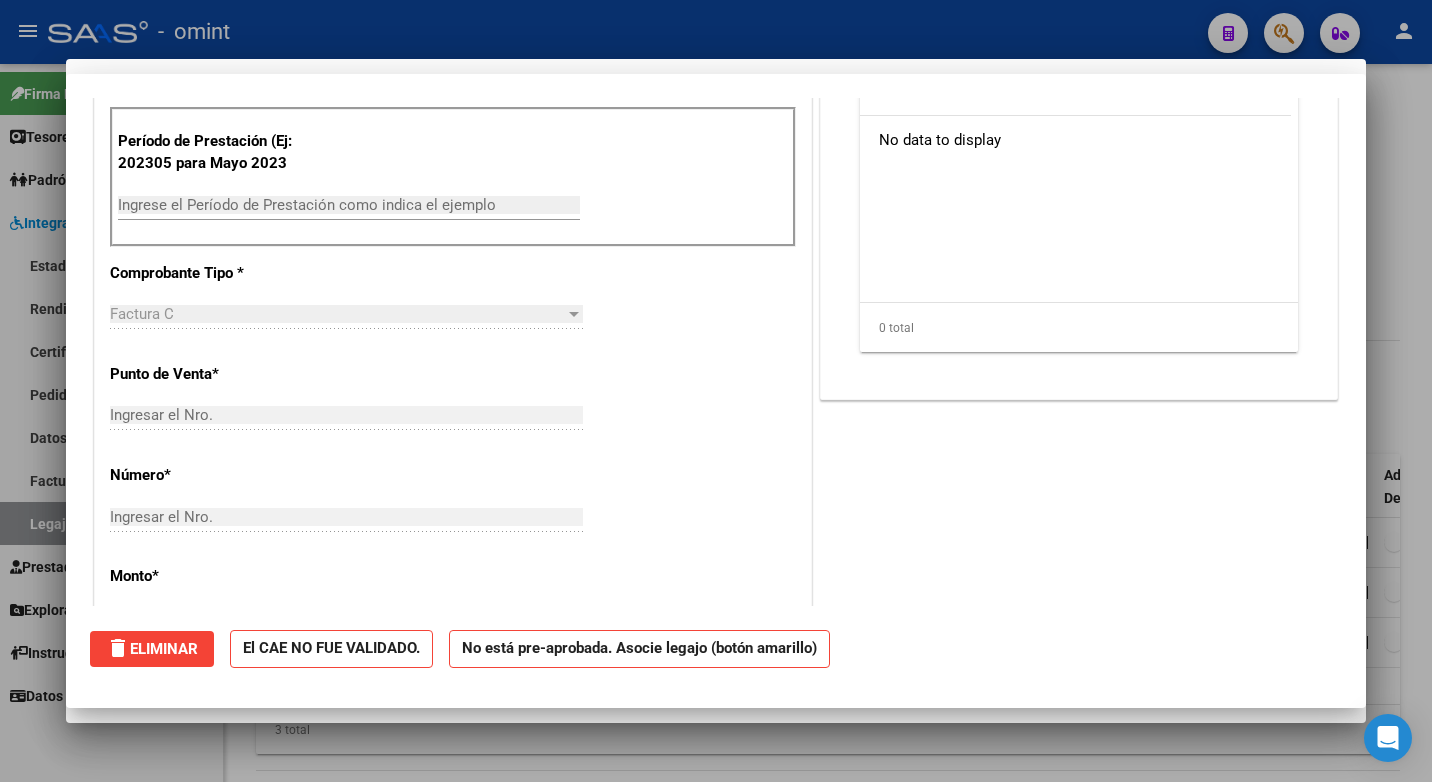 scroll, scrollTop: 0, scrollLeft: 0, axis: both 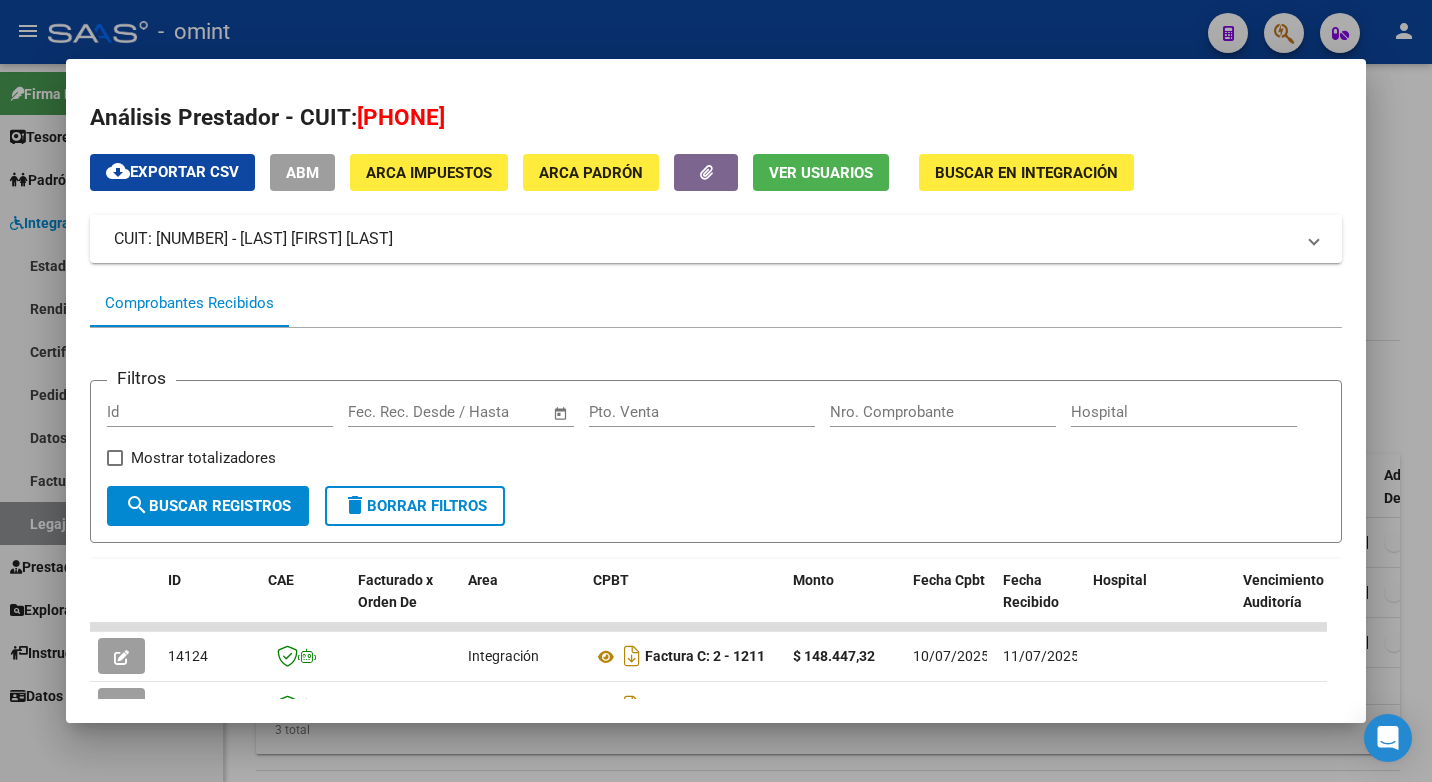 click at bounding box center [716, 391] 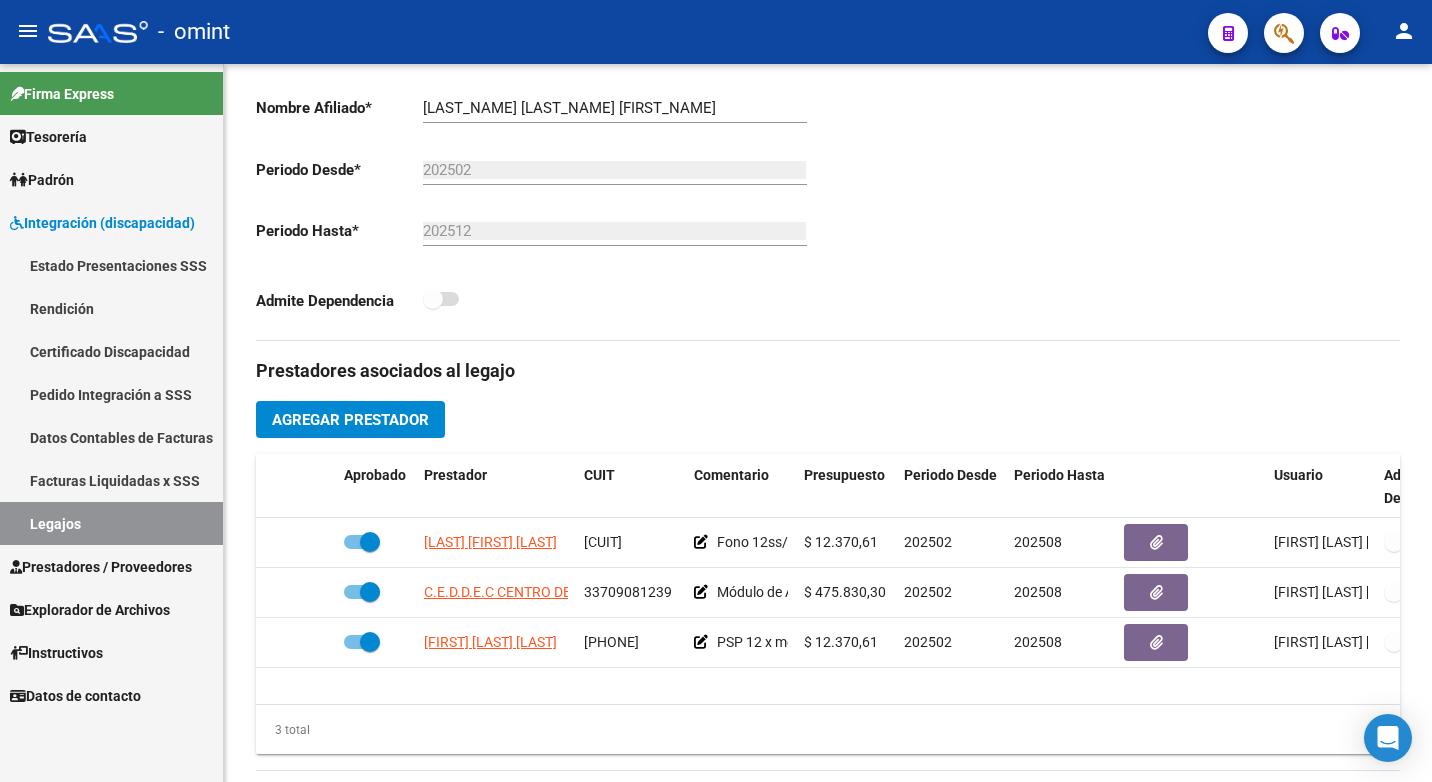 click on "Legajos" at bounding box center (111, 523) 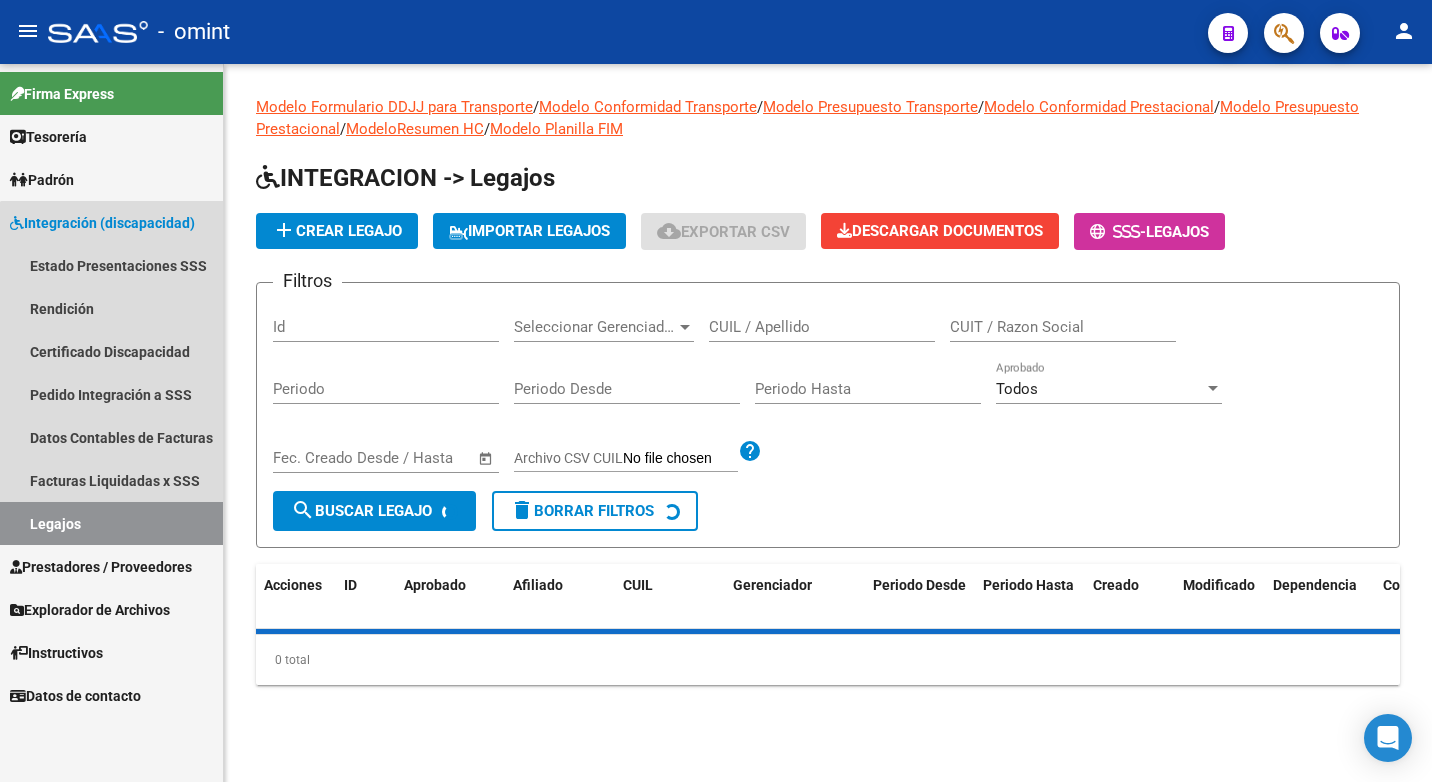 scroll, scrollTop: 0, scrollLeft: 0, axis: both 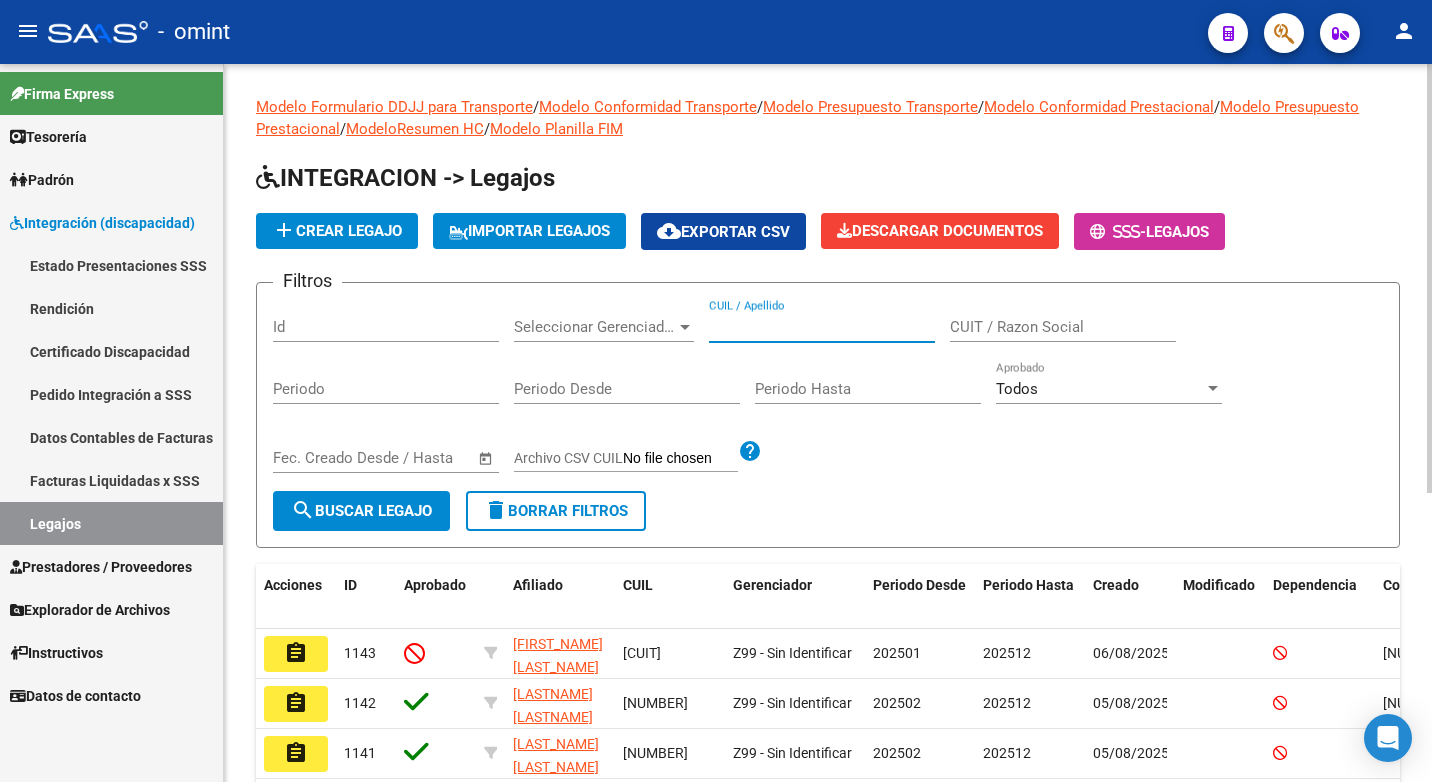 paste on "20473518644" 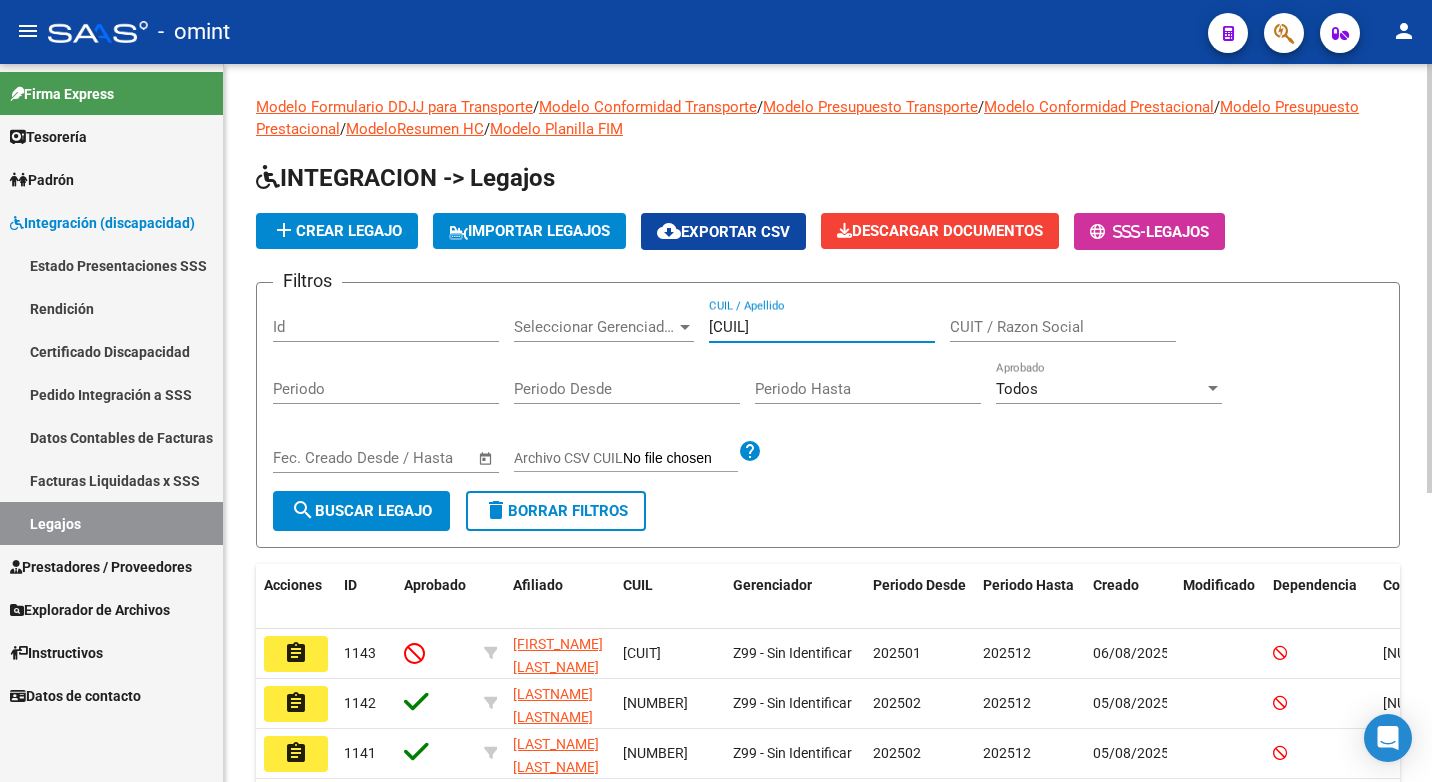 type on "20473518644" 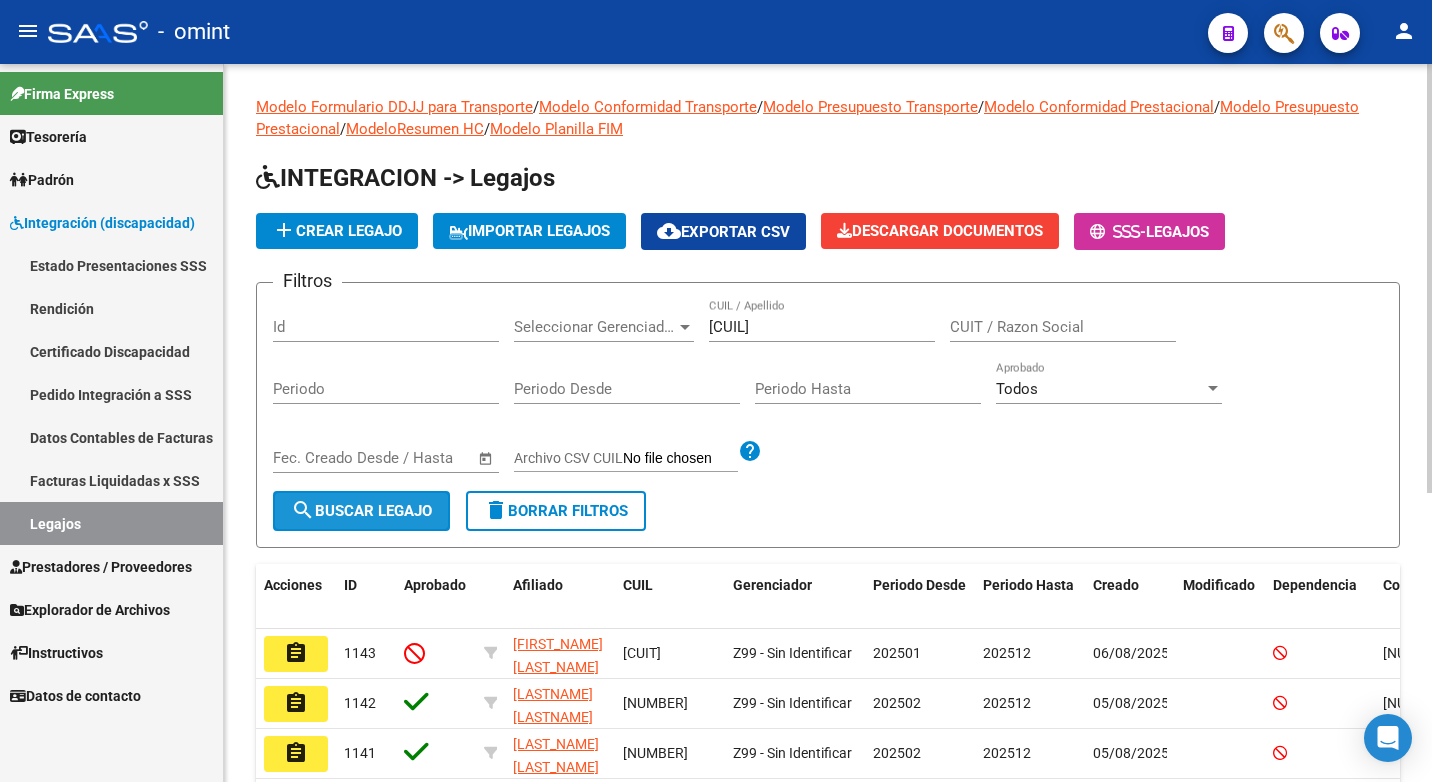 click on "search  Buscar Legajo" 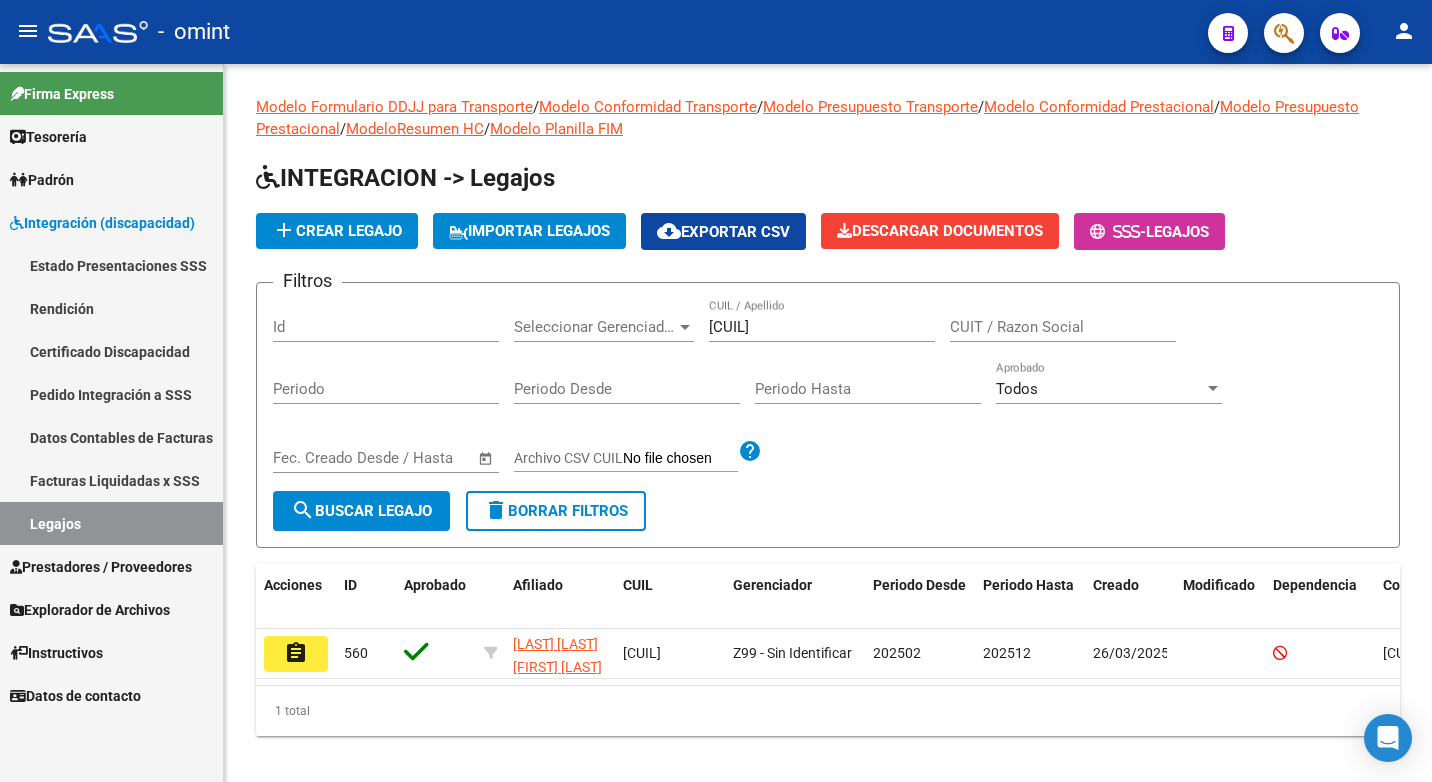 drag, startPoint x: 311, startPoint y: 656, endPoint x: 377, endPoint y: 653, distance: 66.068146 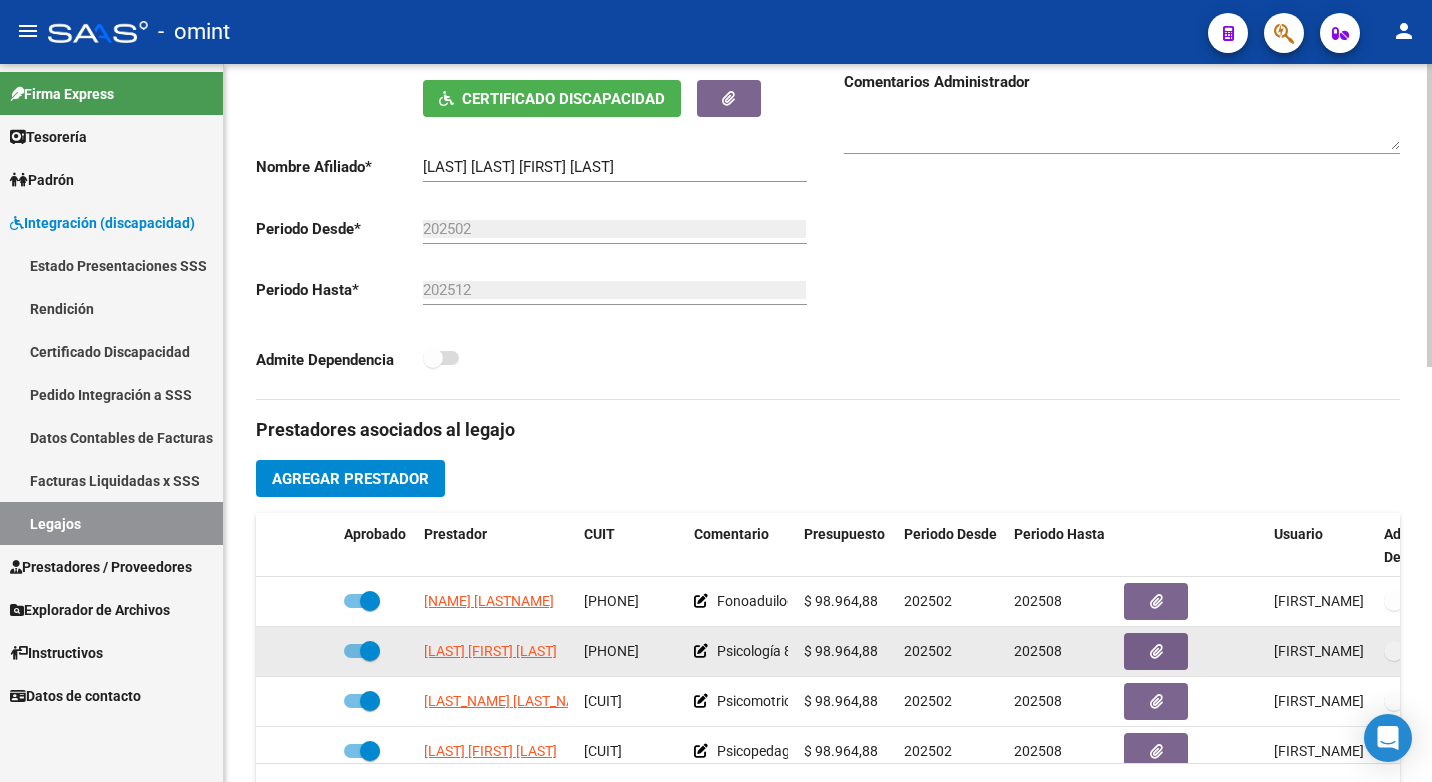 scroll, scrollTop: 500, scrollLeft: 0, axis: vertical 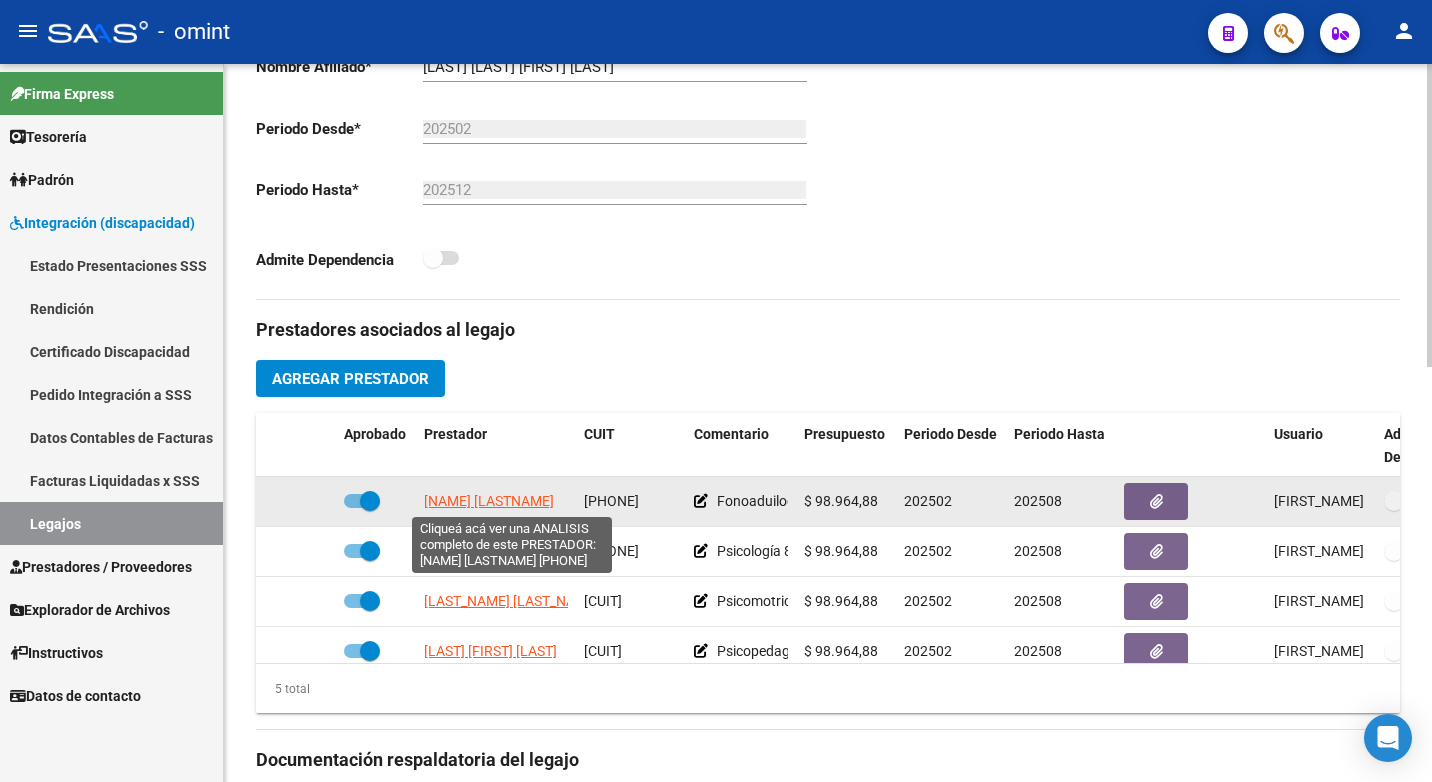 click on "GIOVANINI MARIA DEL MAR" 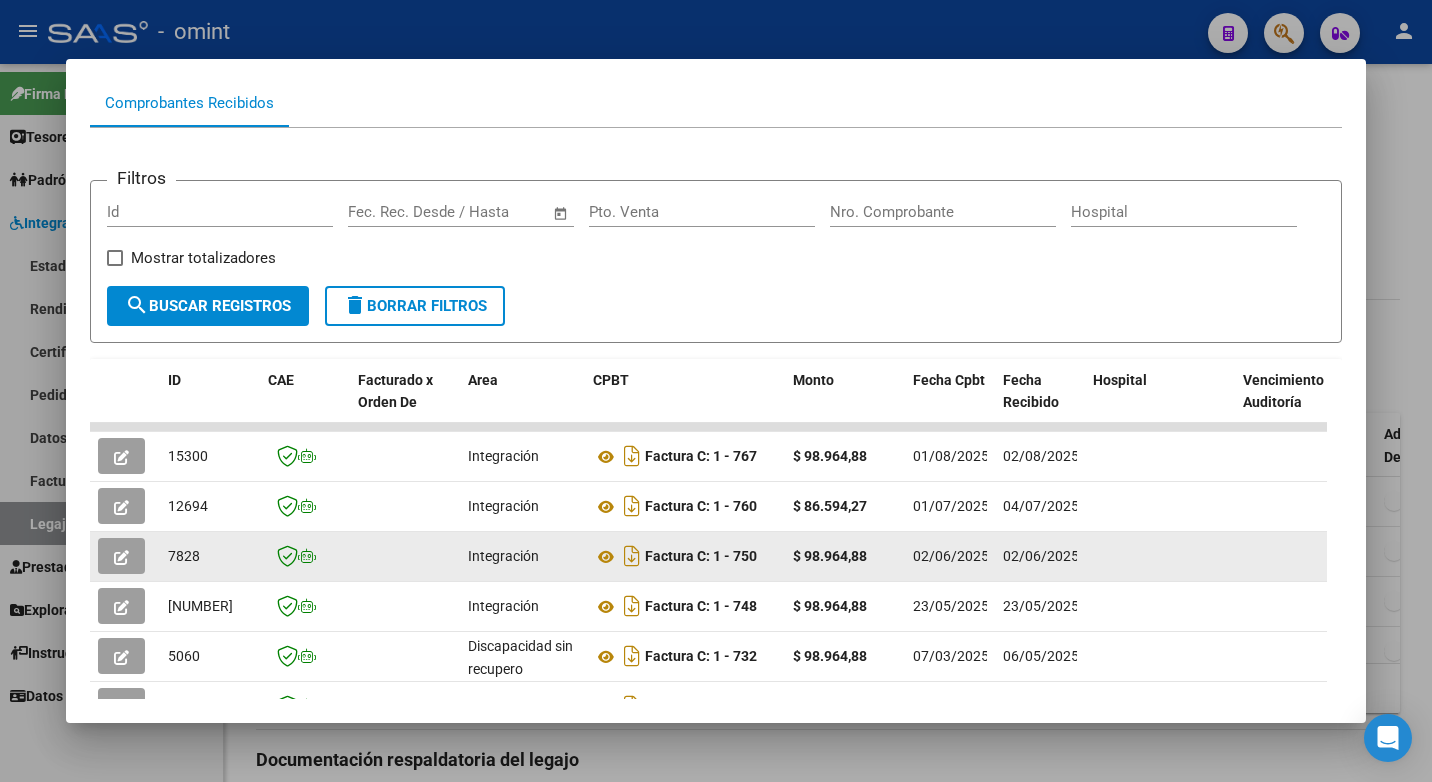 scroll, scrollTop: 400, scrollLeft: 0, axis: vertical 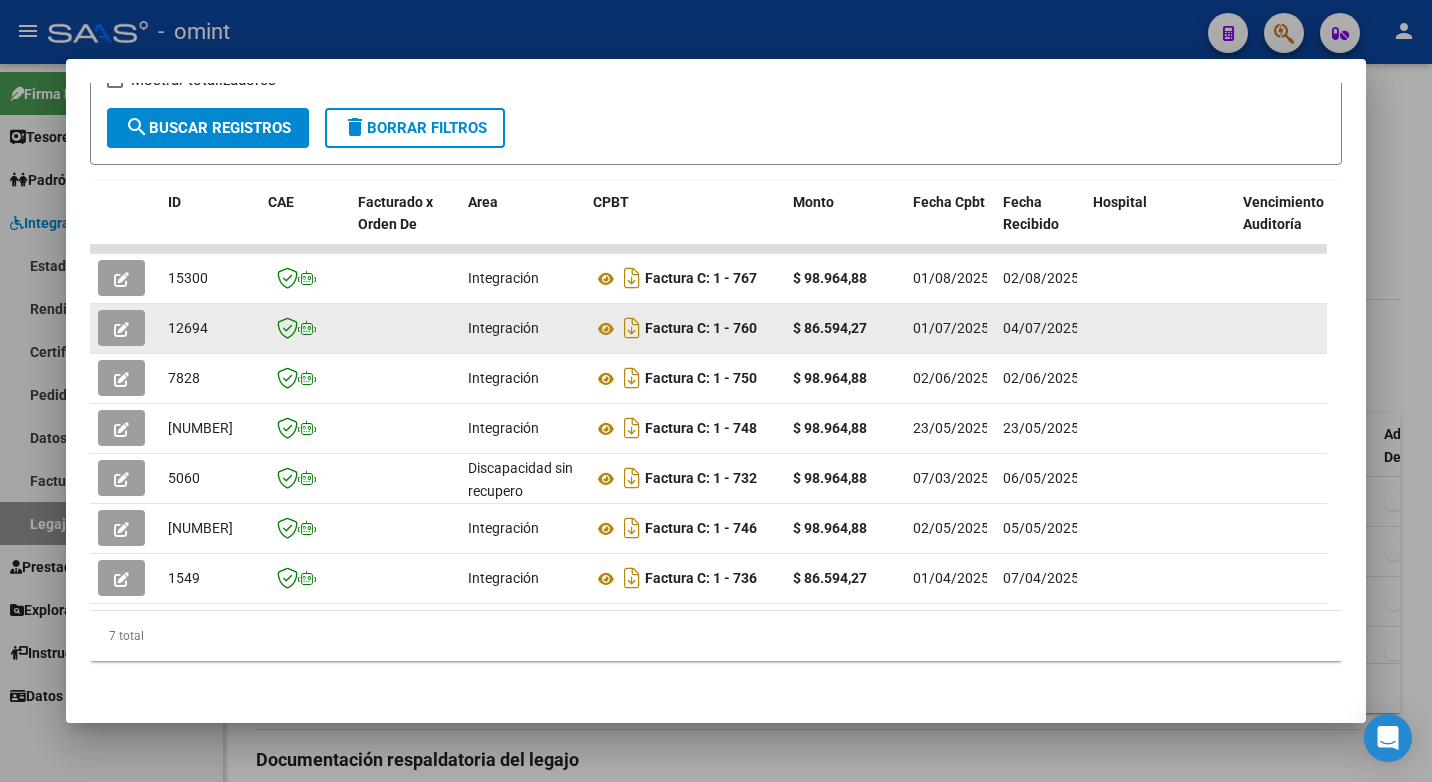 click 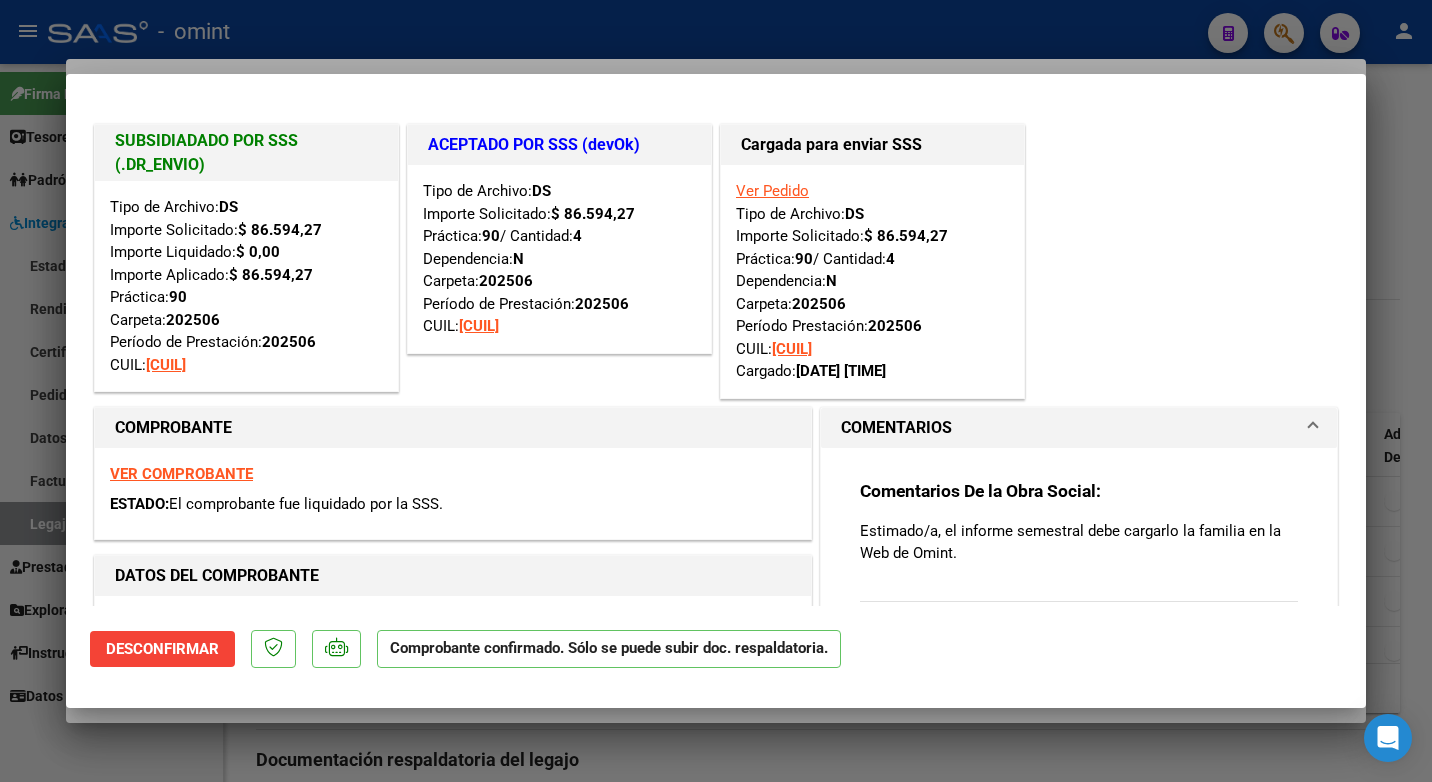 click at bounding box center (716, 391) 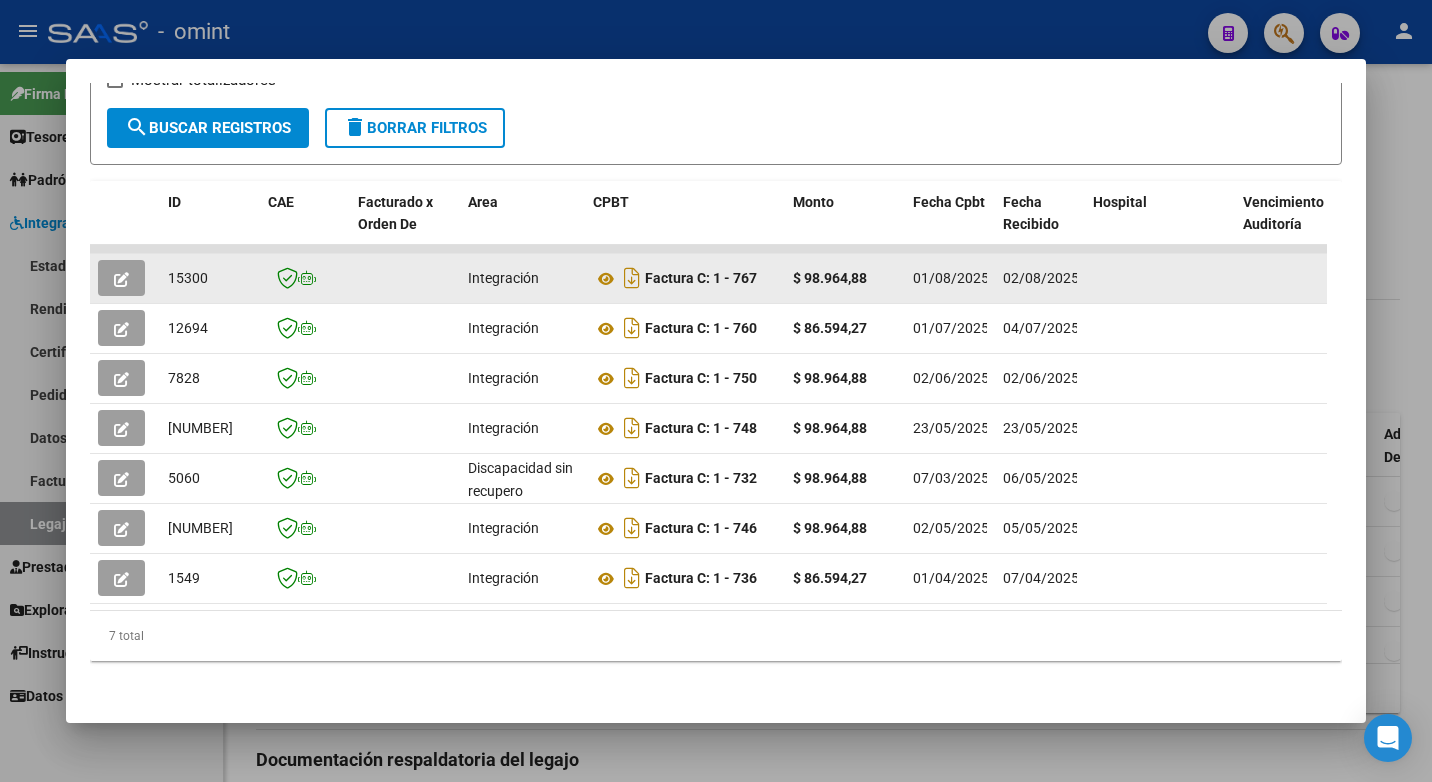 click 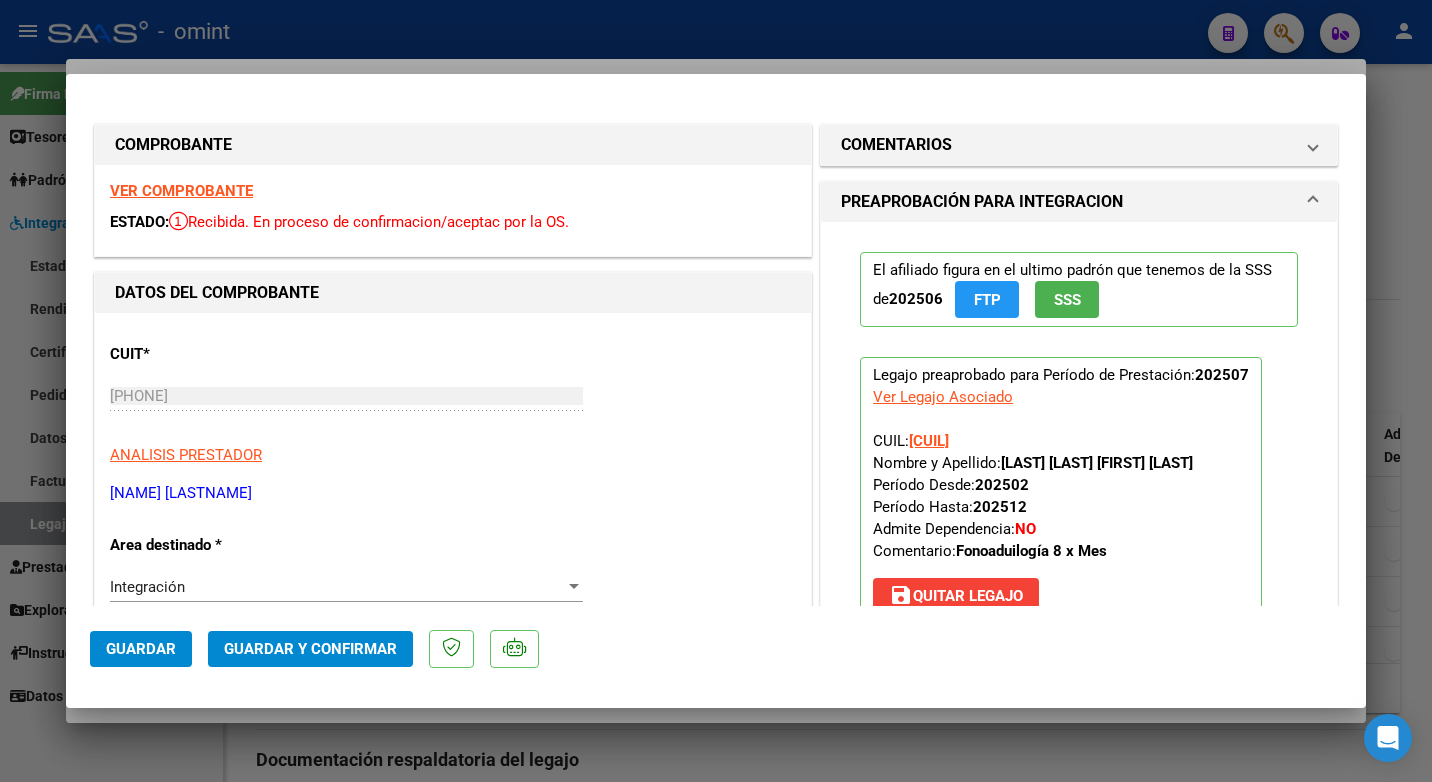 click on "VER COMPROBANTE" at bounding box center (181, 191) 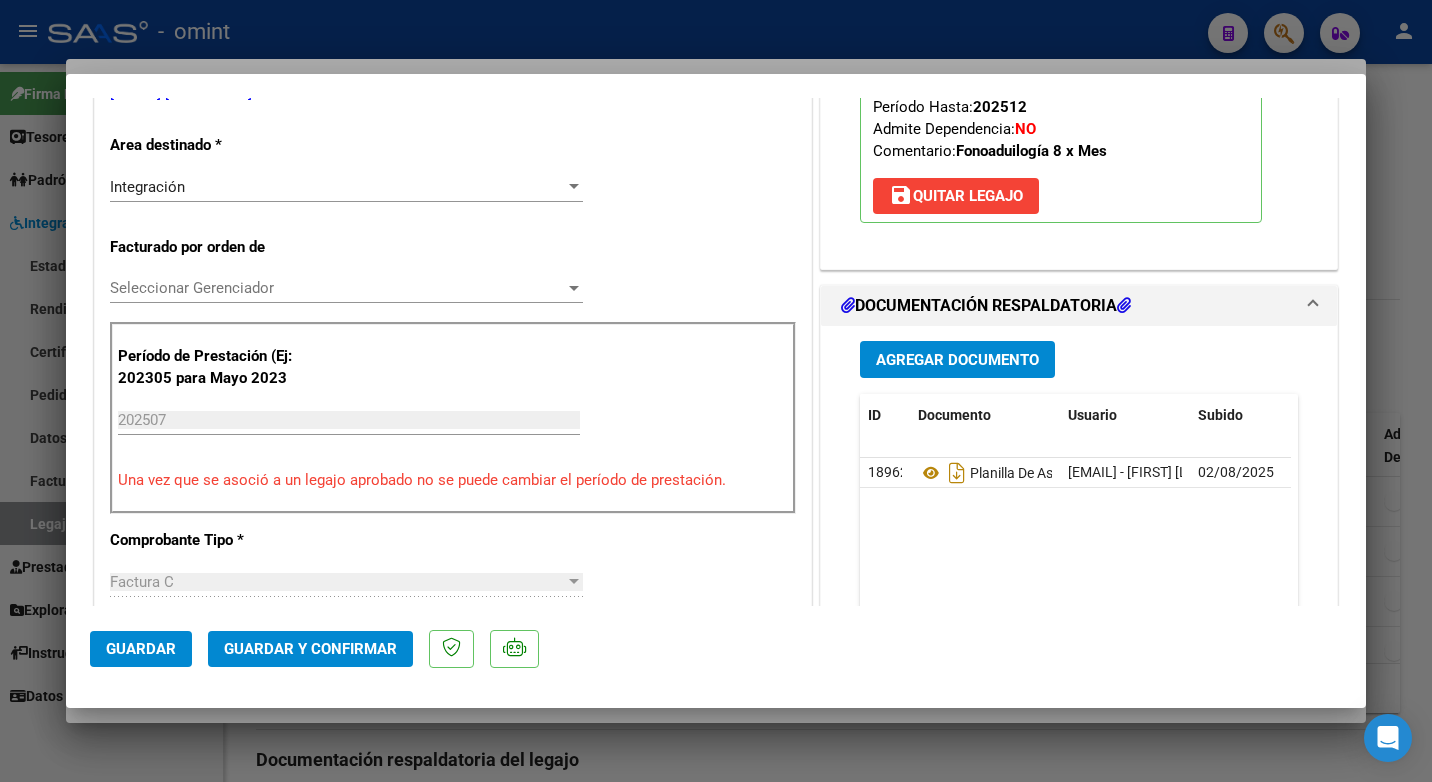 scroll, scrollTop: 500, scrollLeft: 0, axis: vertical 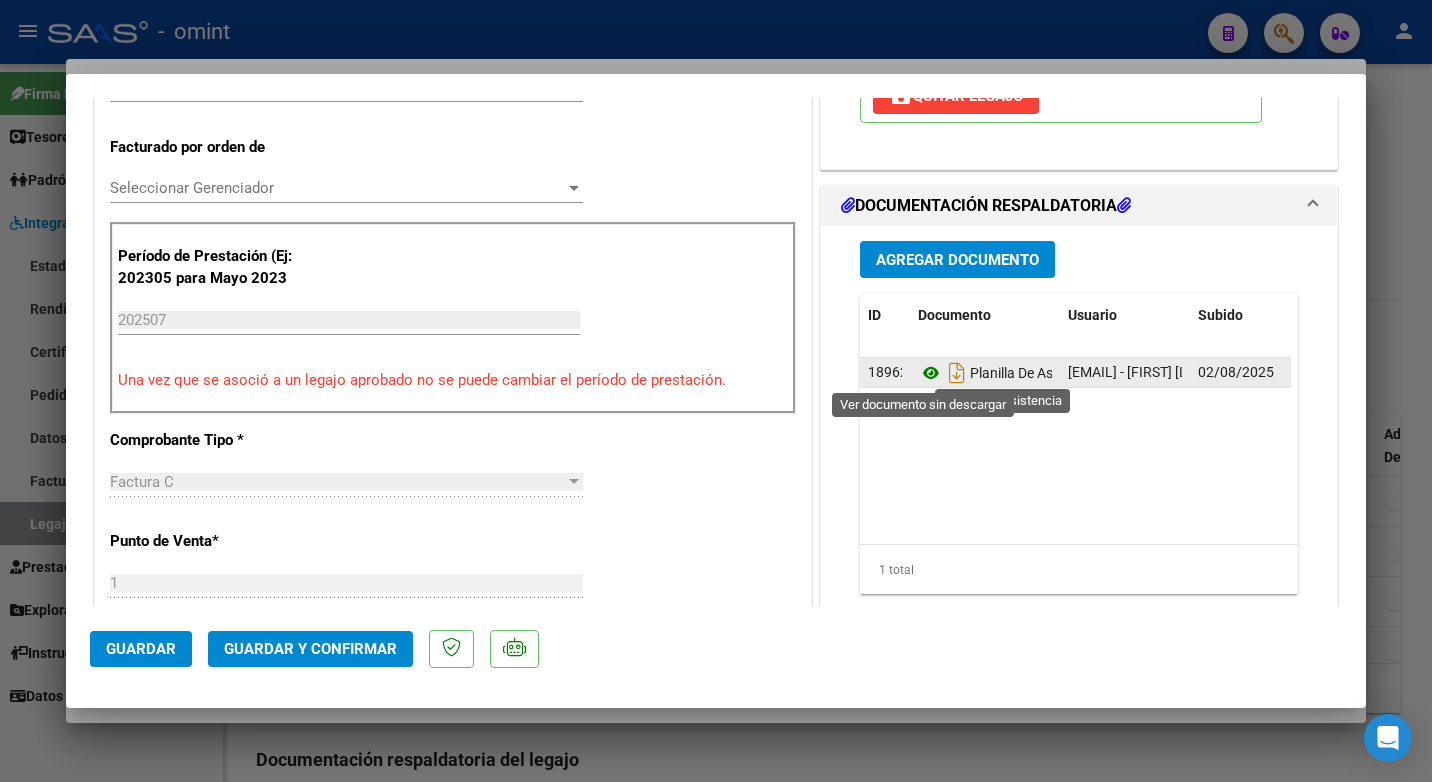 click 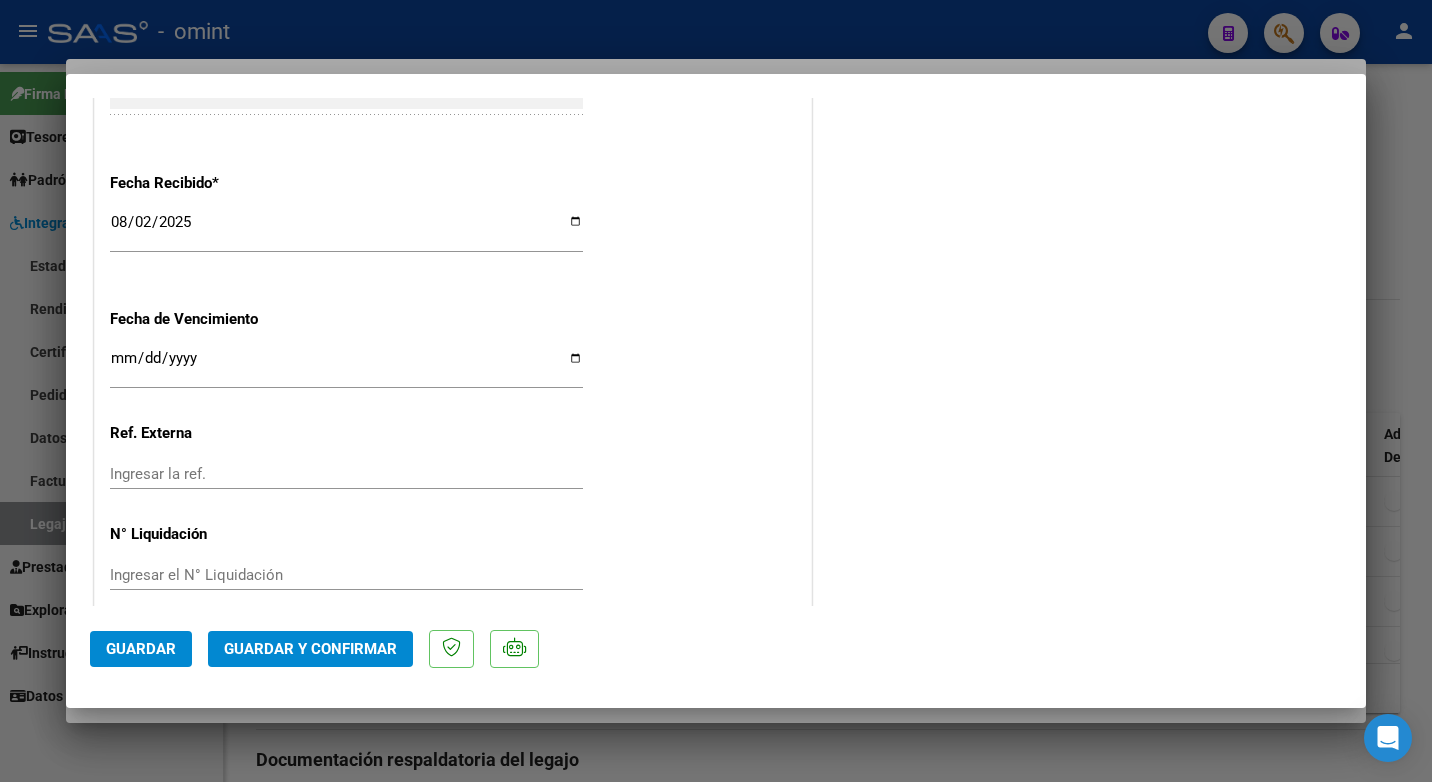 scroll, scrollTop: 1423, scrollLeft: 0, axis: vertical 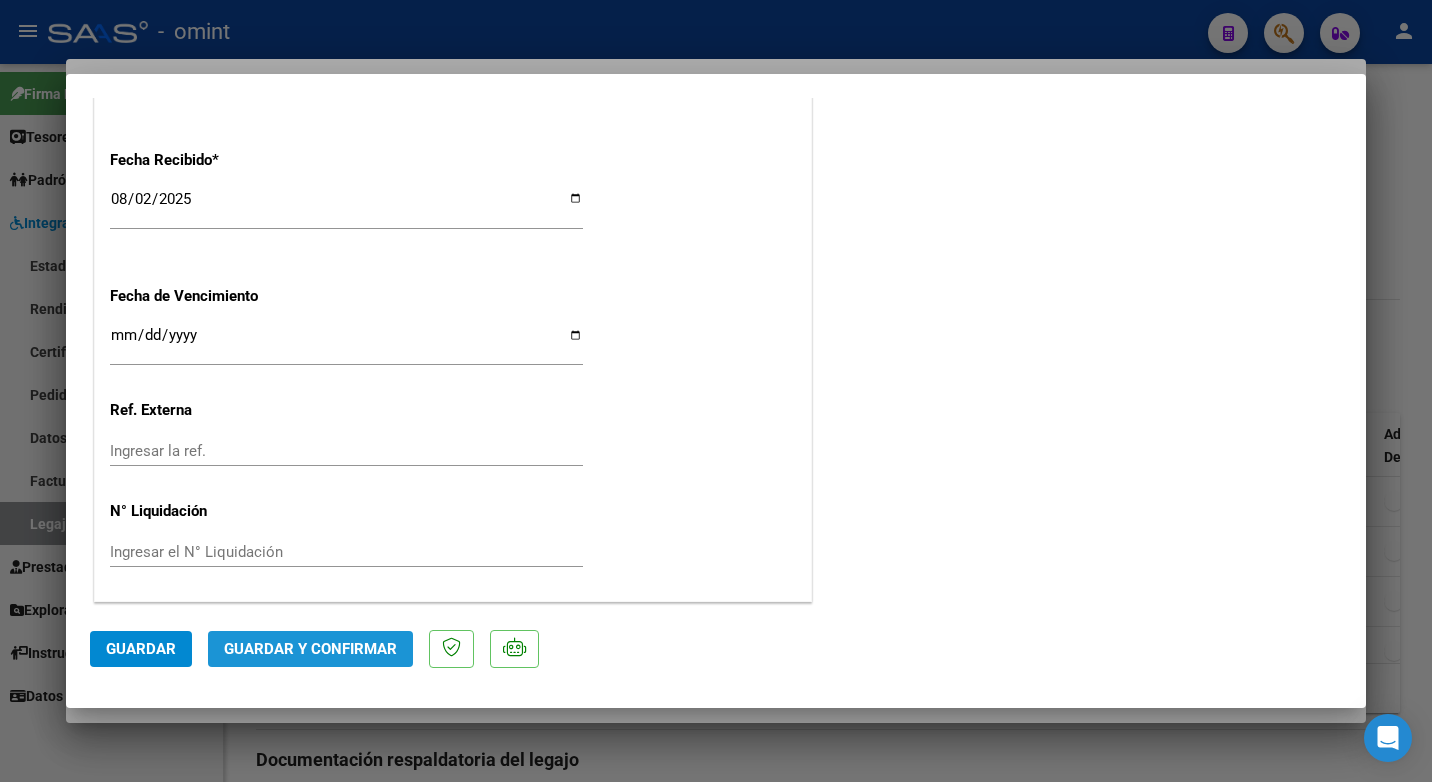 click on "Guardar y Confirmar" 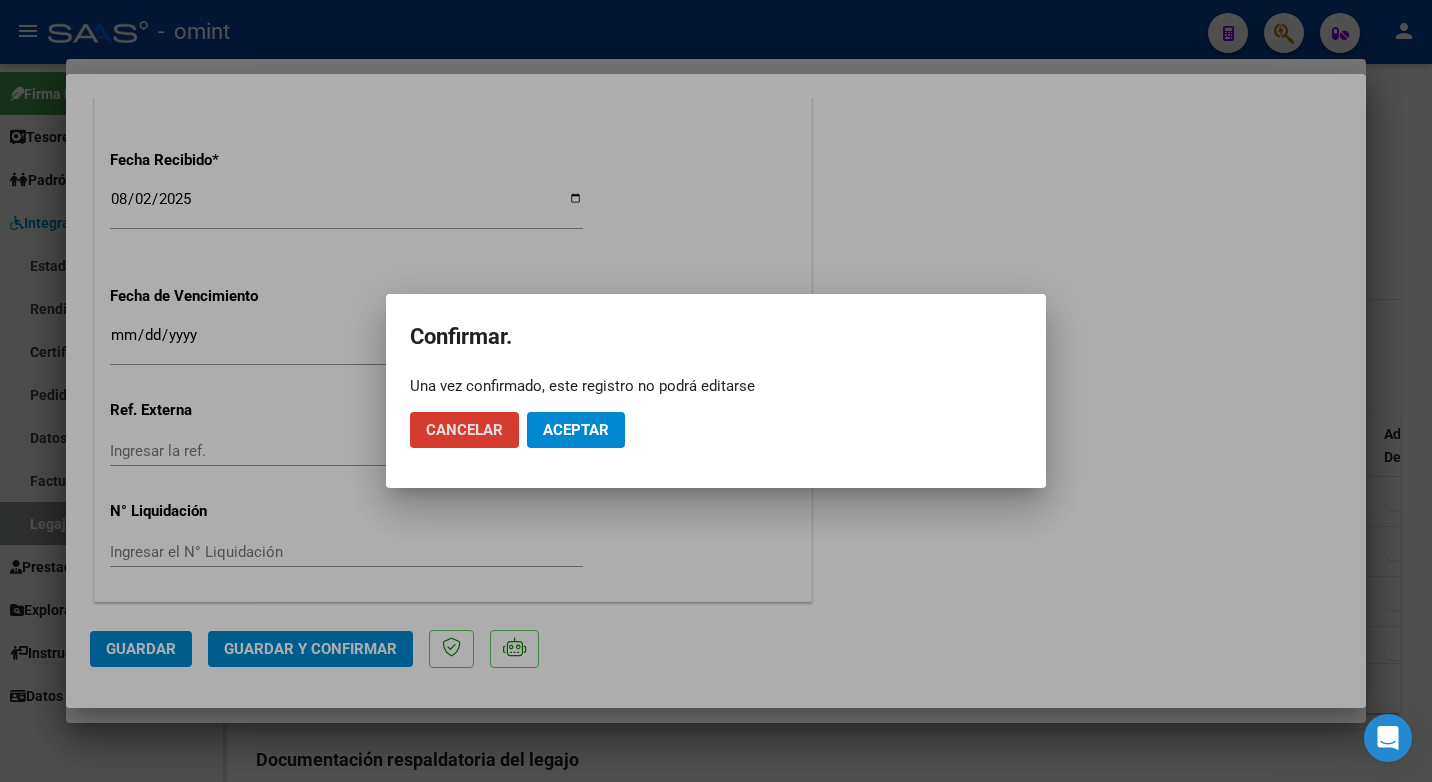 click on "Aceptar" 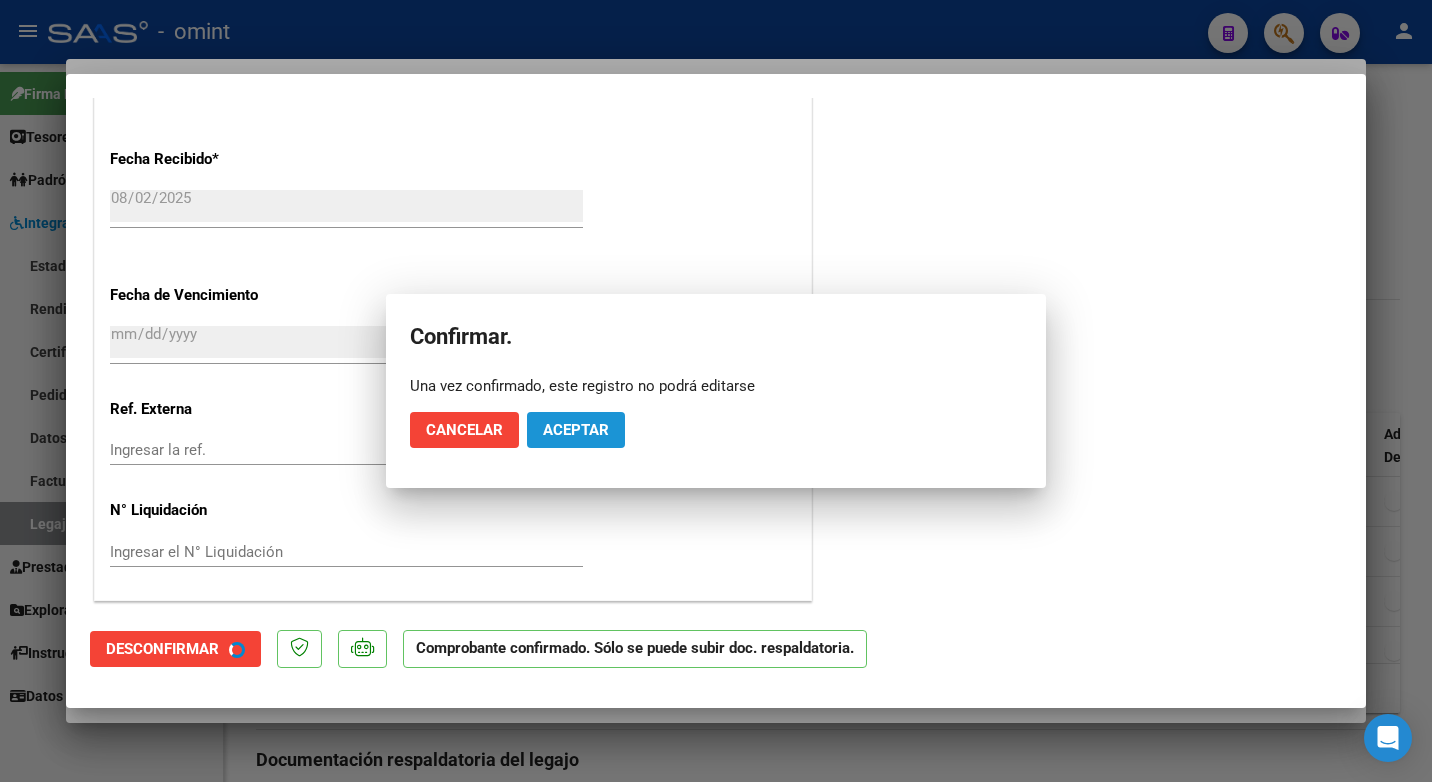 scroll, scrollTop: 1299, scrollLeft: 0, axis: vertical 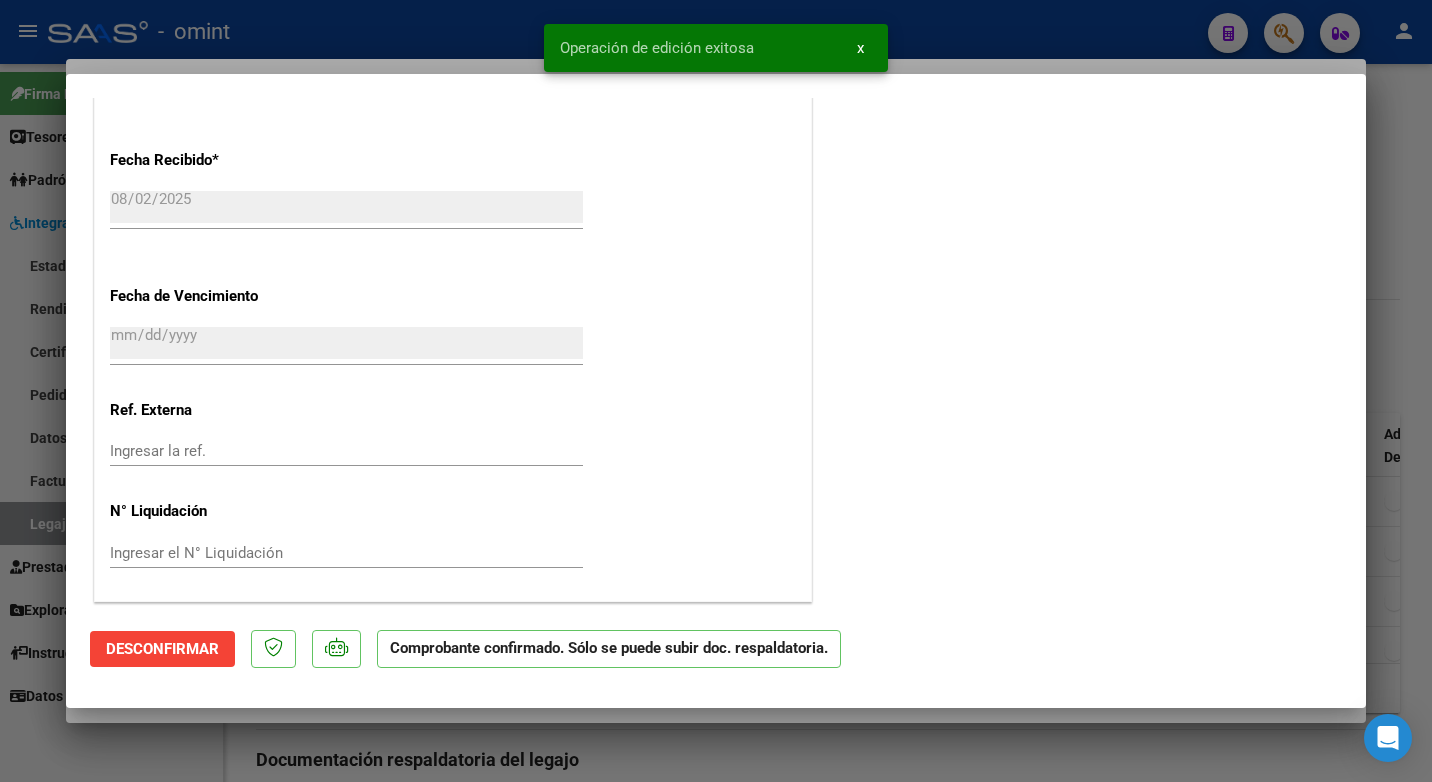 drag, startPoint x: 305, startPoint y: 48, endPoint x: 316, endPoint y: 45, distance: 11.401754 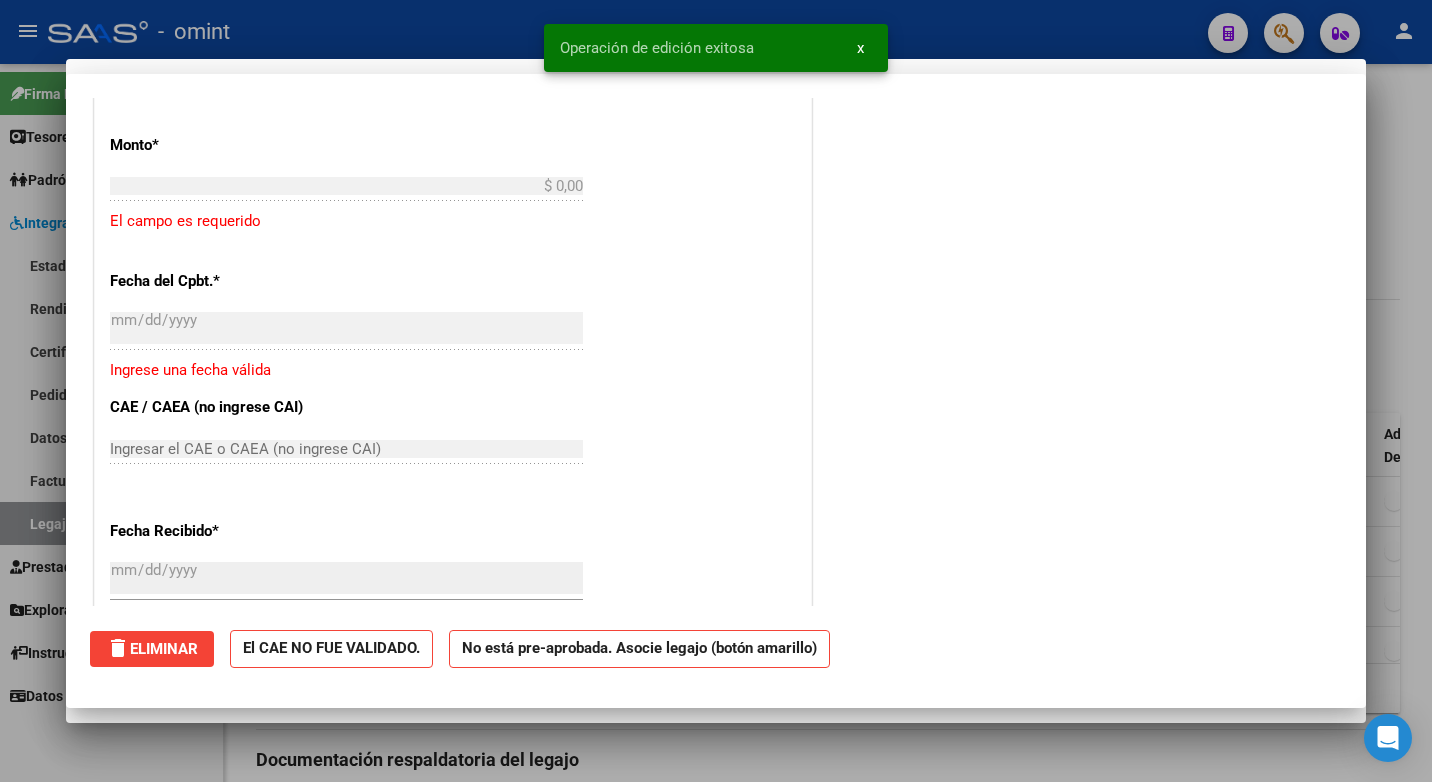 scroll, scrollTop: 0, scrollLeft: 0, axis: both 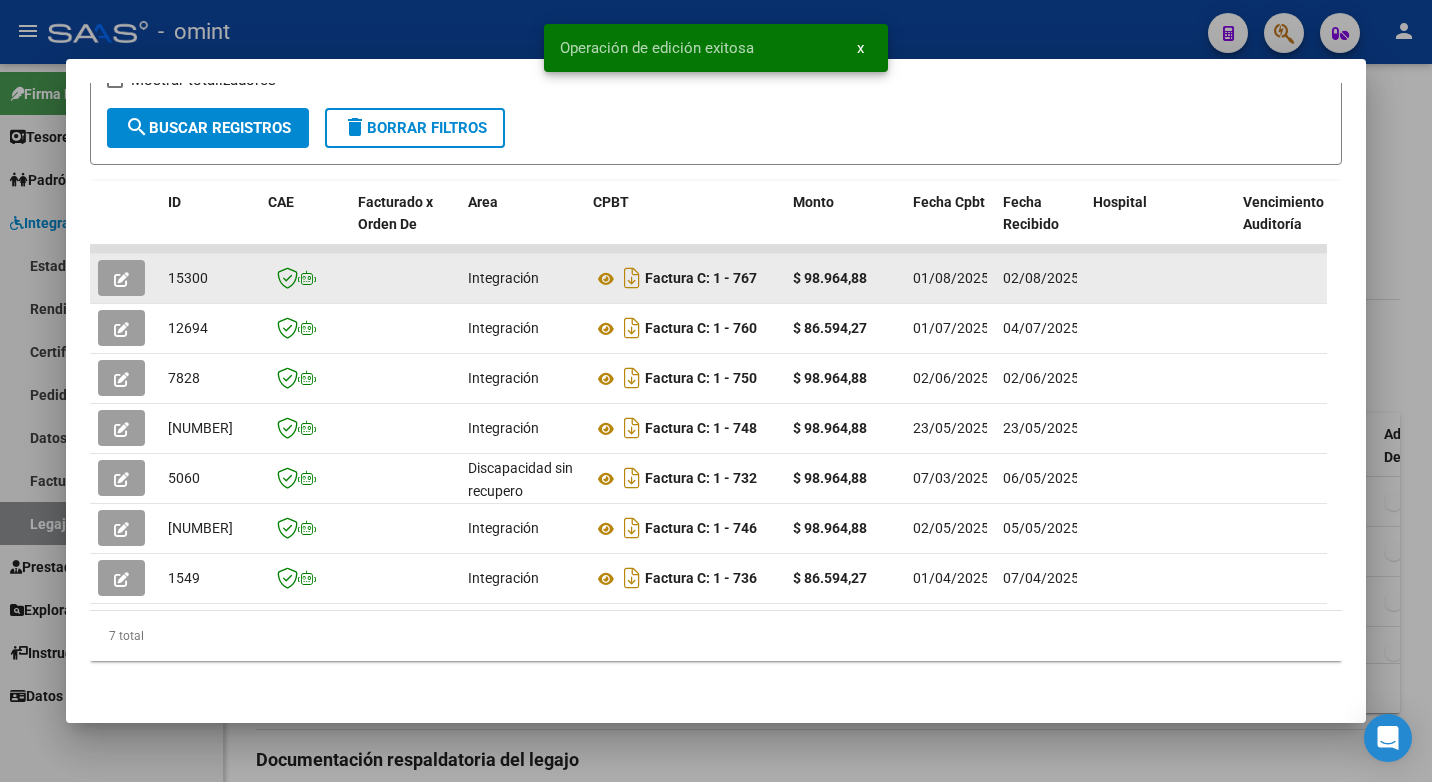 click on "15300" 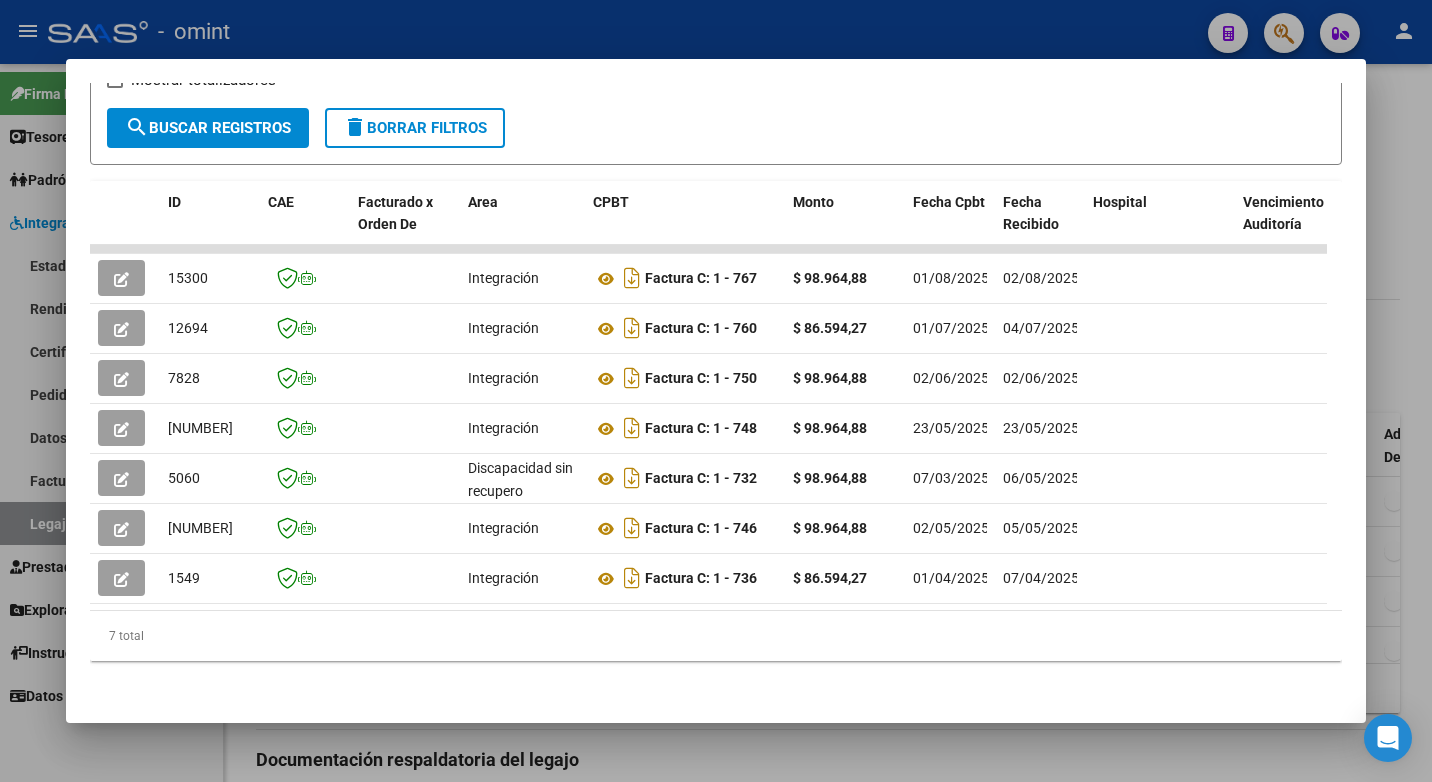 click at bounding box center [716, 391] 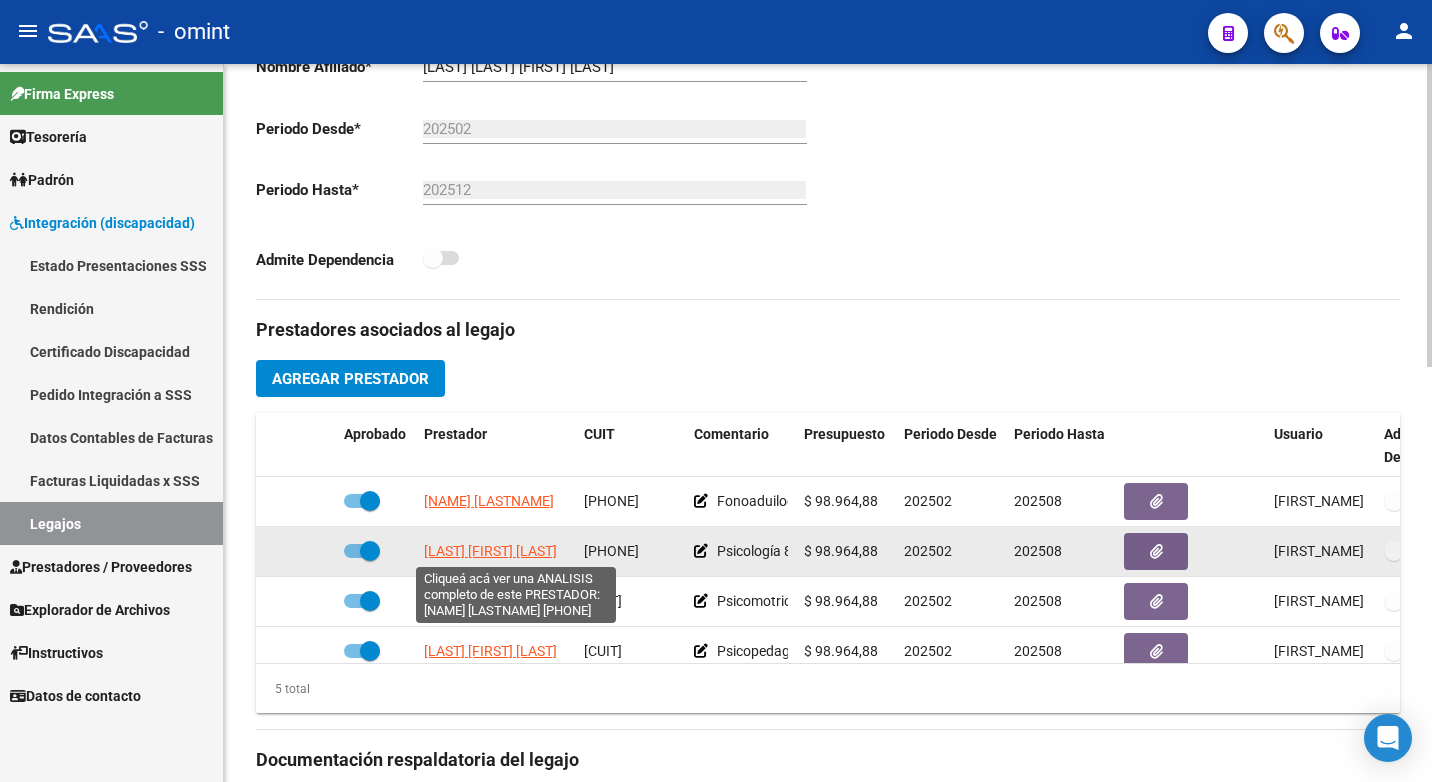 click on "GHIBAUDO MONICA LORENA" 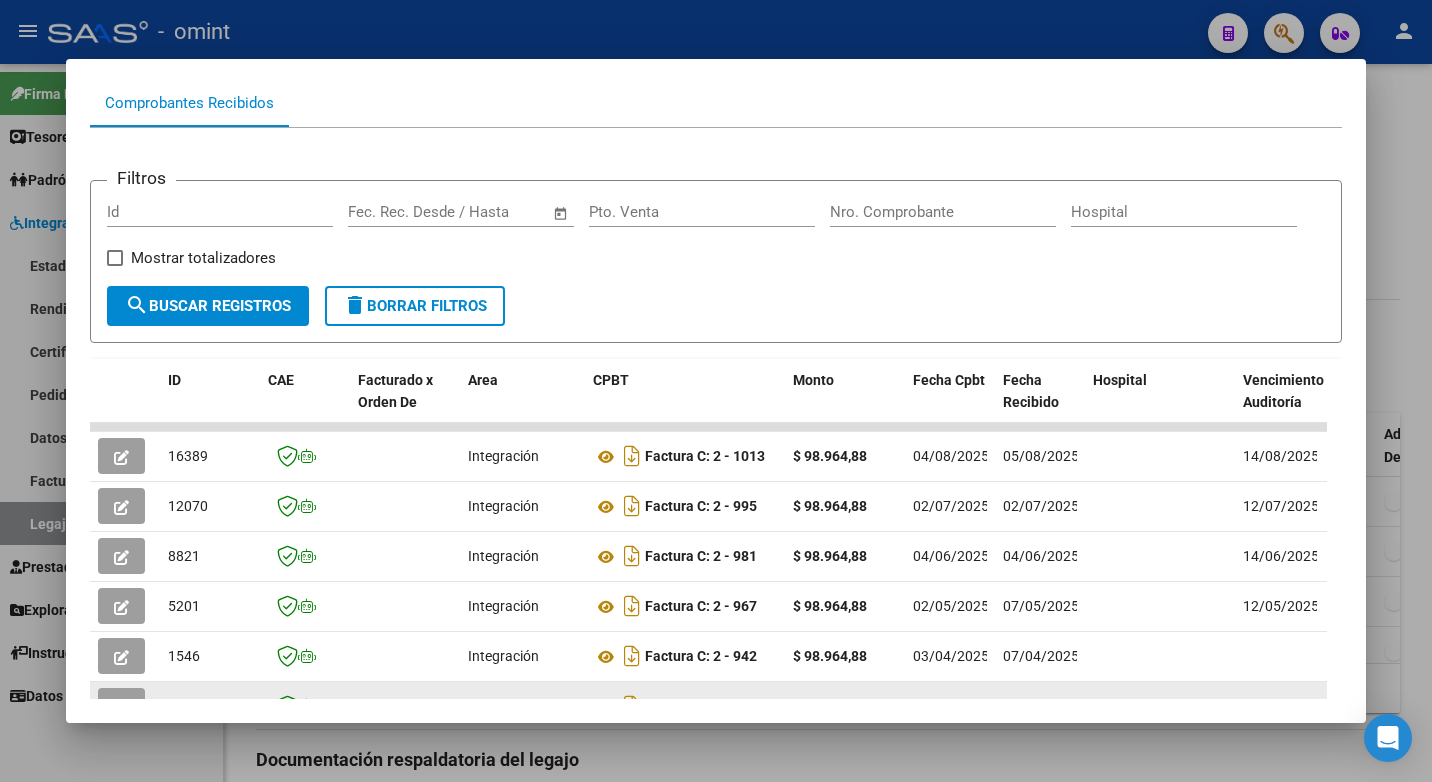 scroll, scrollTop: 352, scrollLeft: 0, axis: vertical 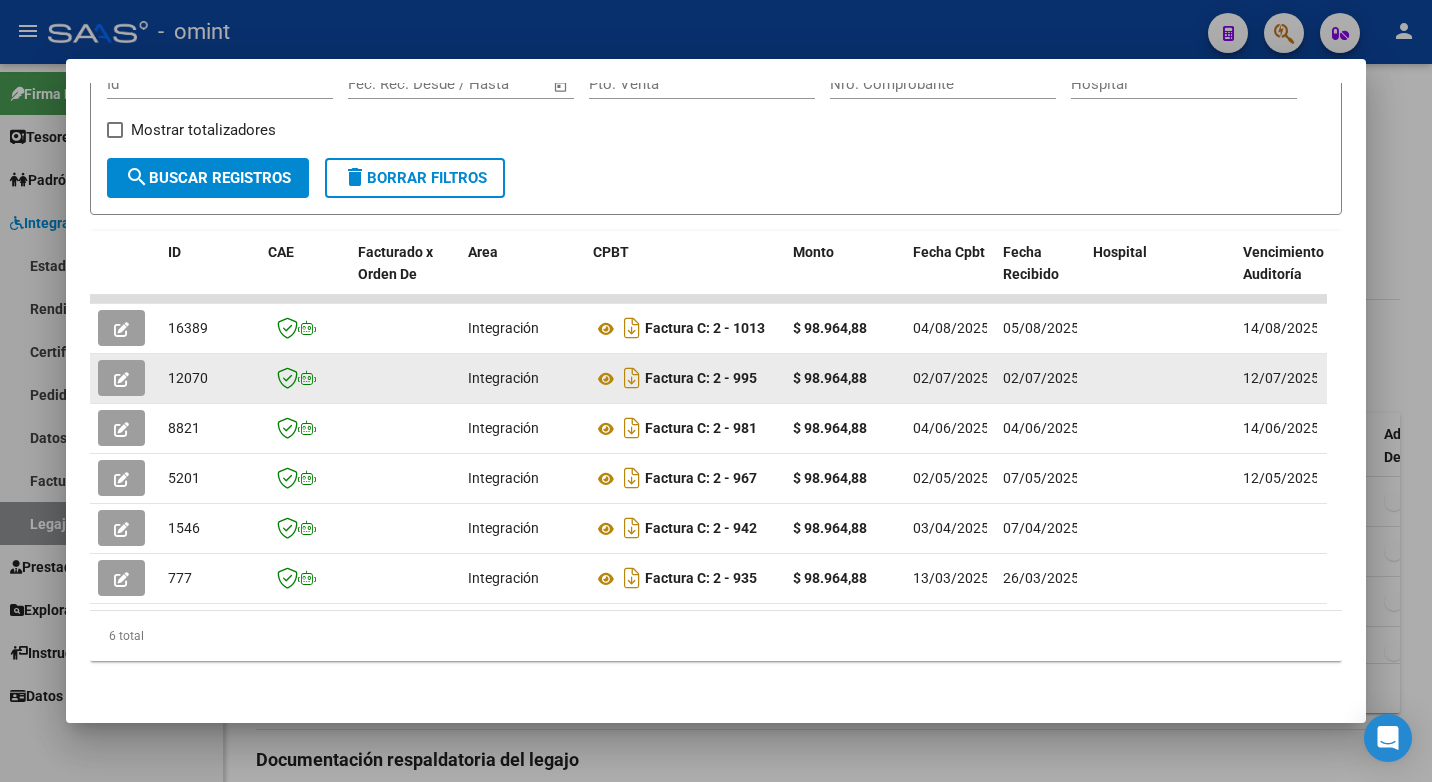 click 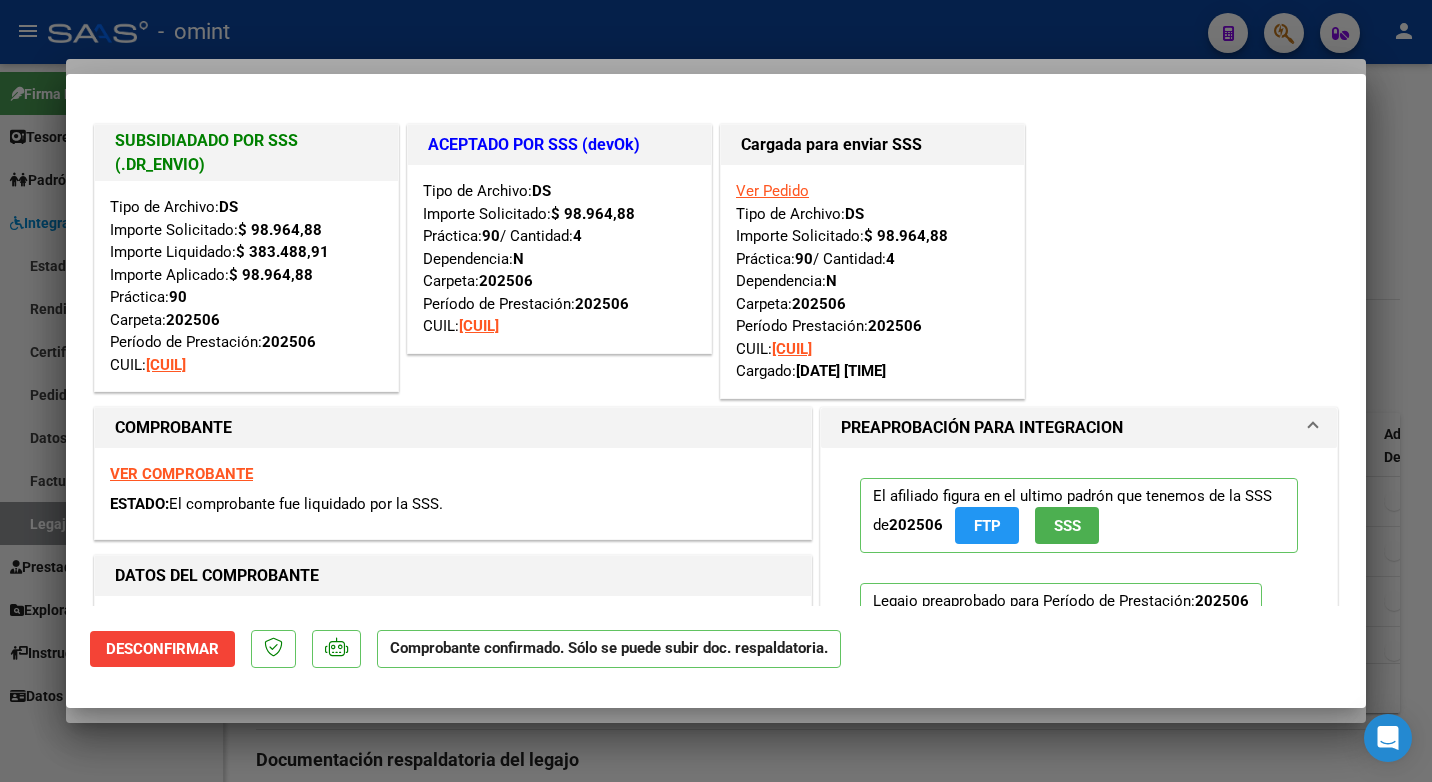 click at bounding box center (716, 391) 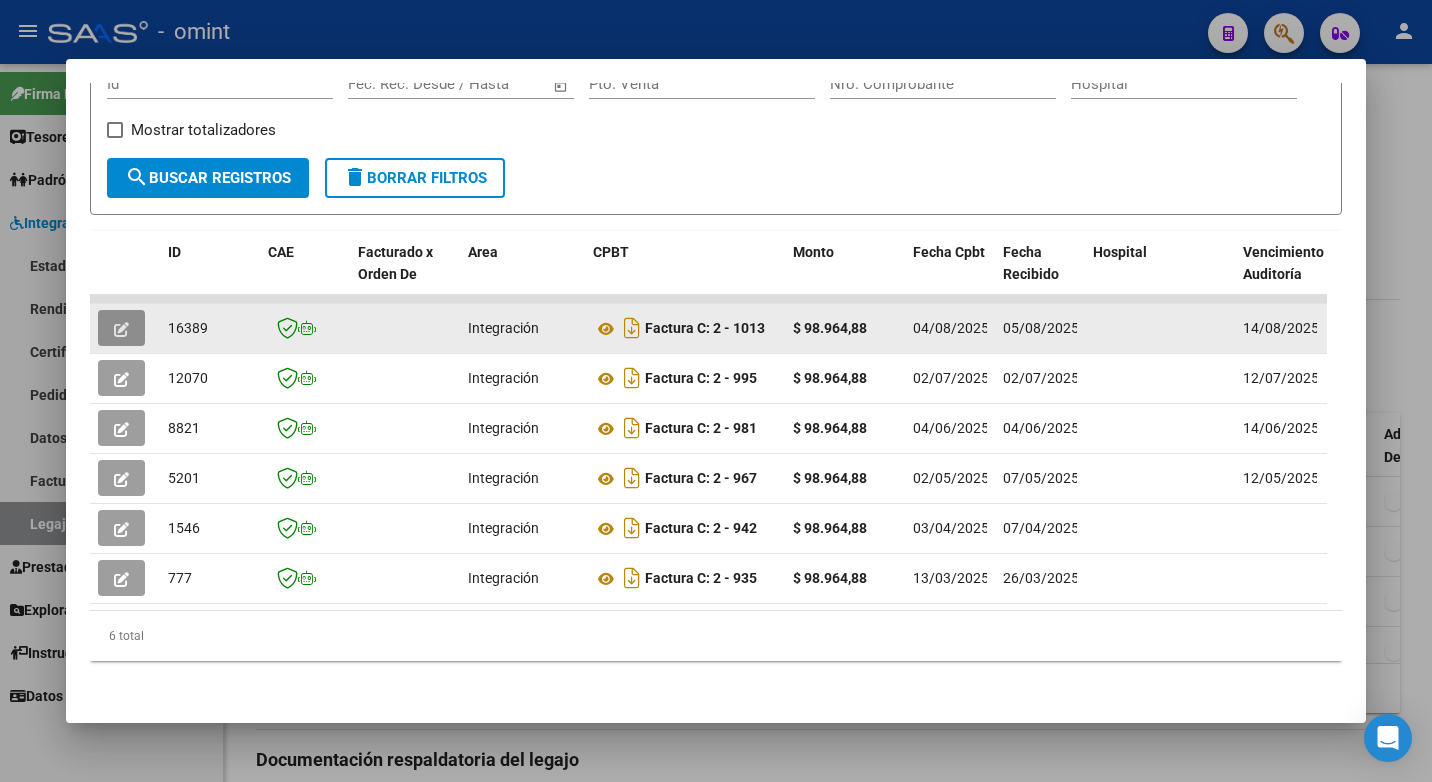 click 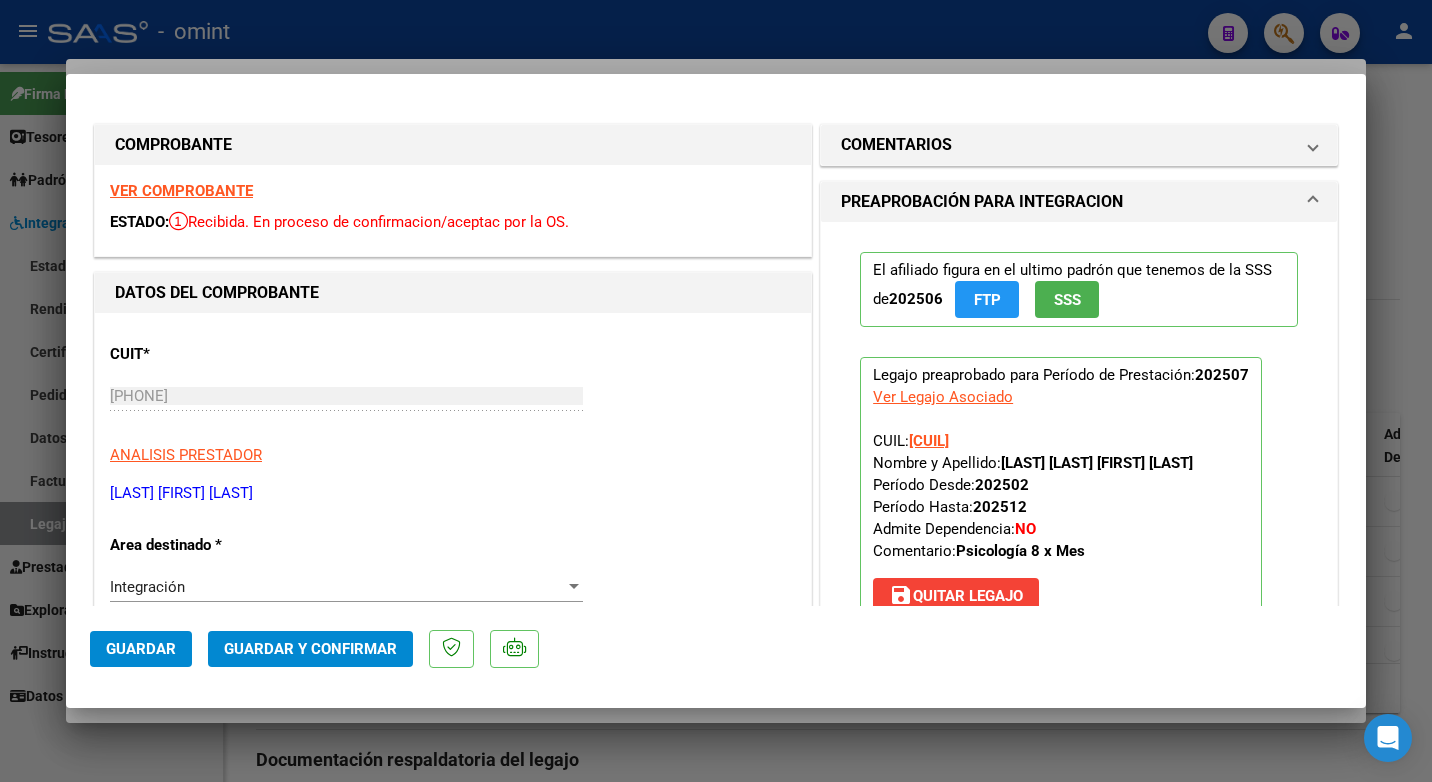 click on "VER COMPROBANTE" at bounding box center [181, 191] 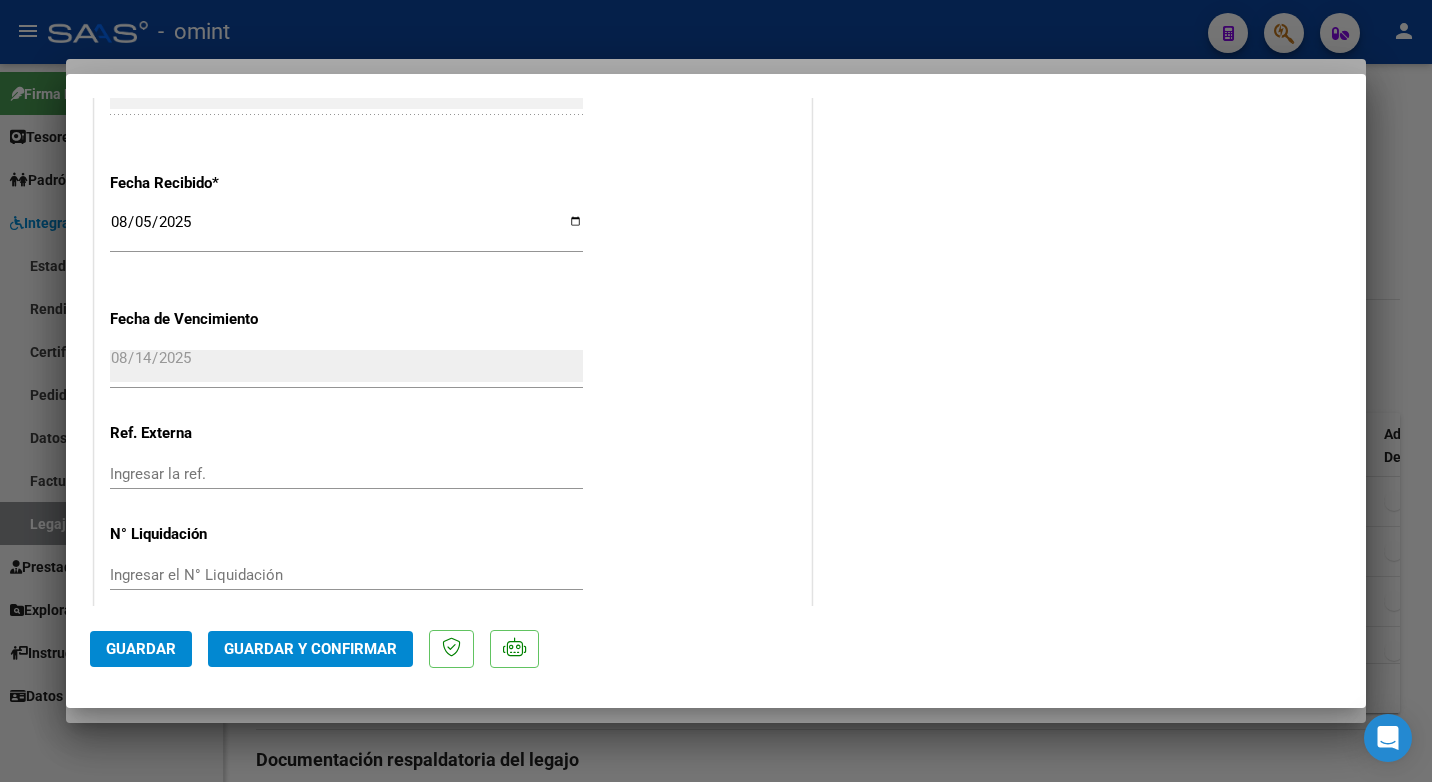 scroll, scrollTop: 1423, scrollLeft: 0, axis: vertical 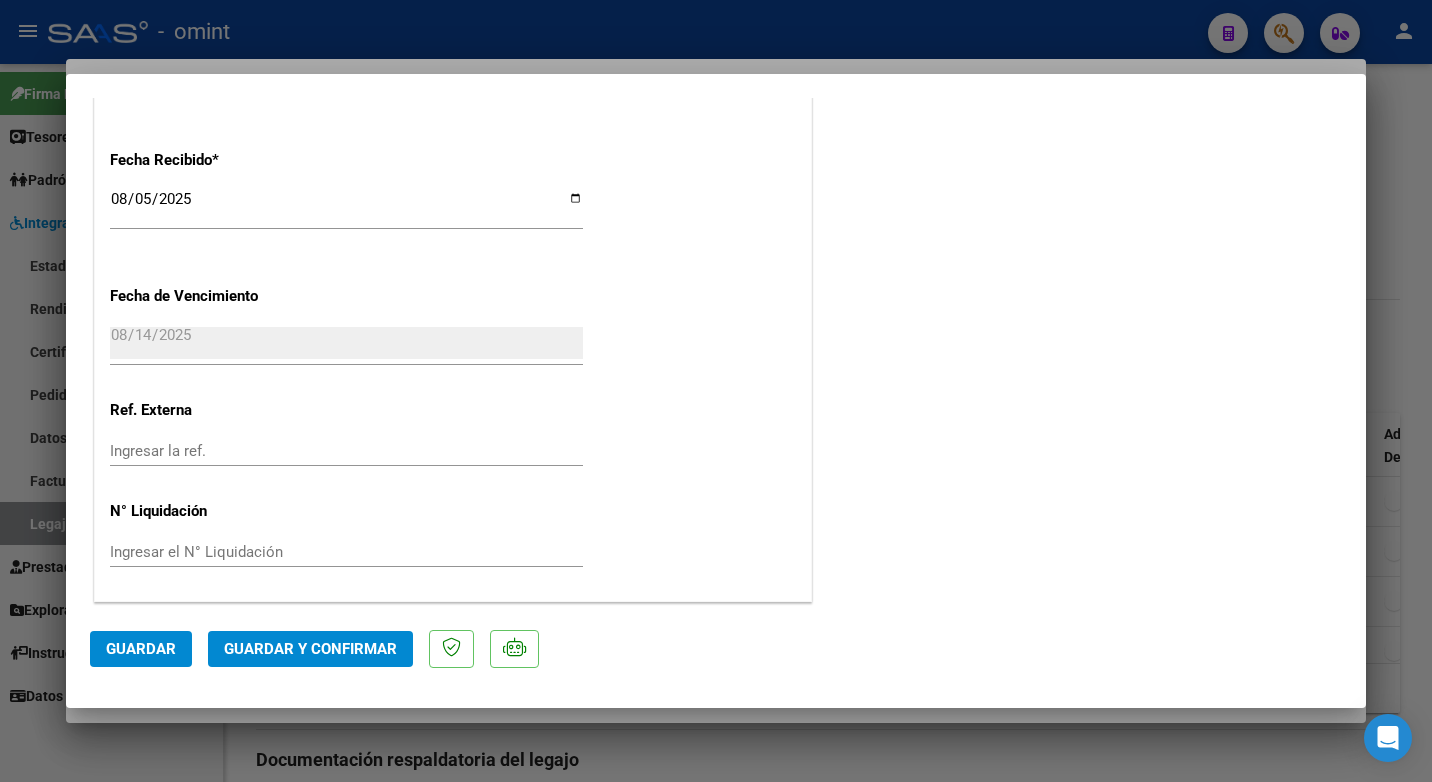 click on "Guardar y Confirmar" 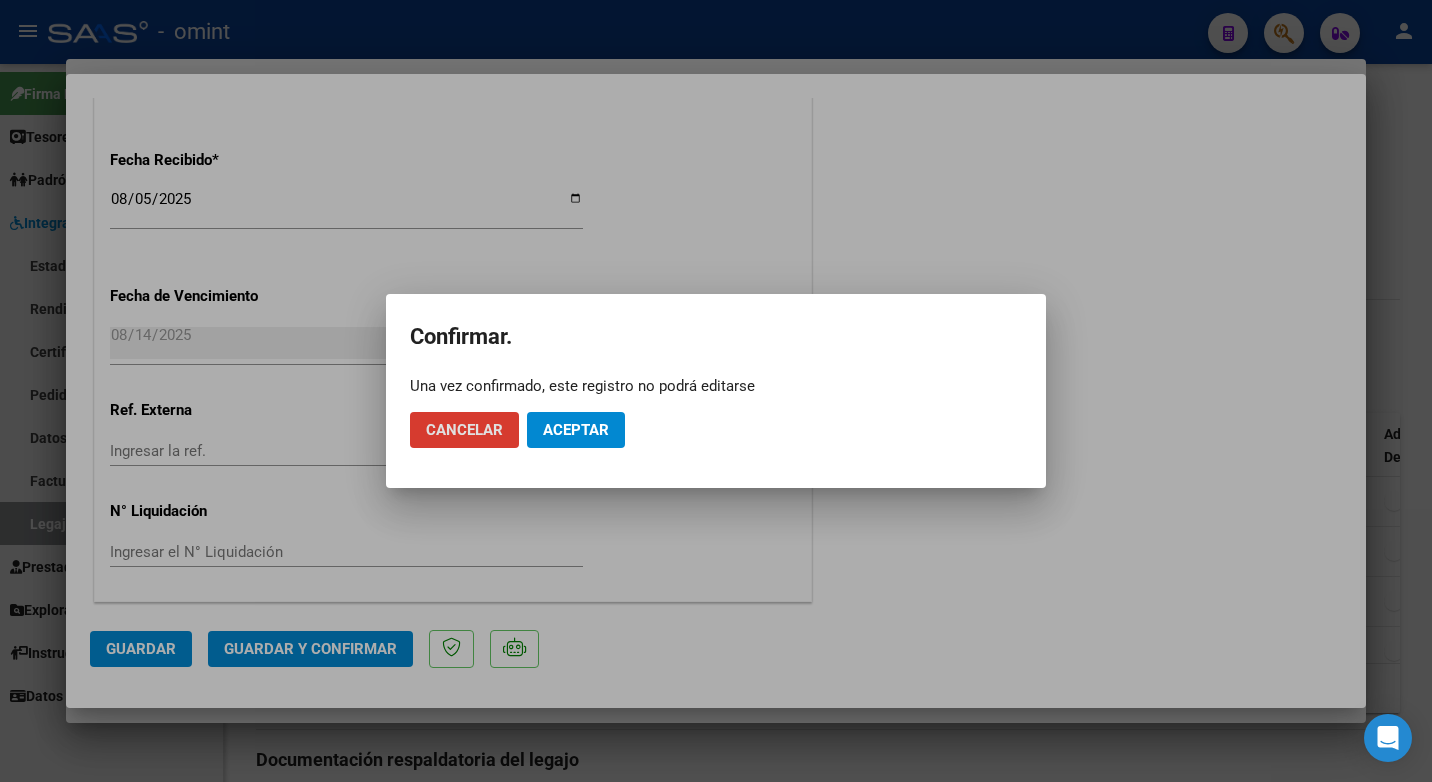 click on "Aceptar" 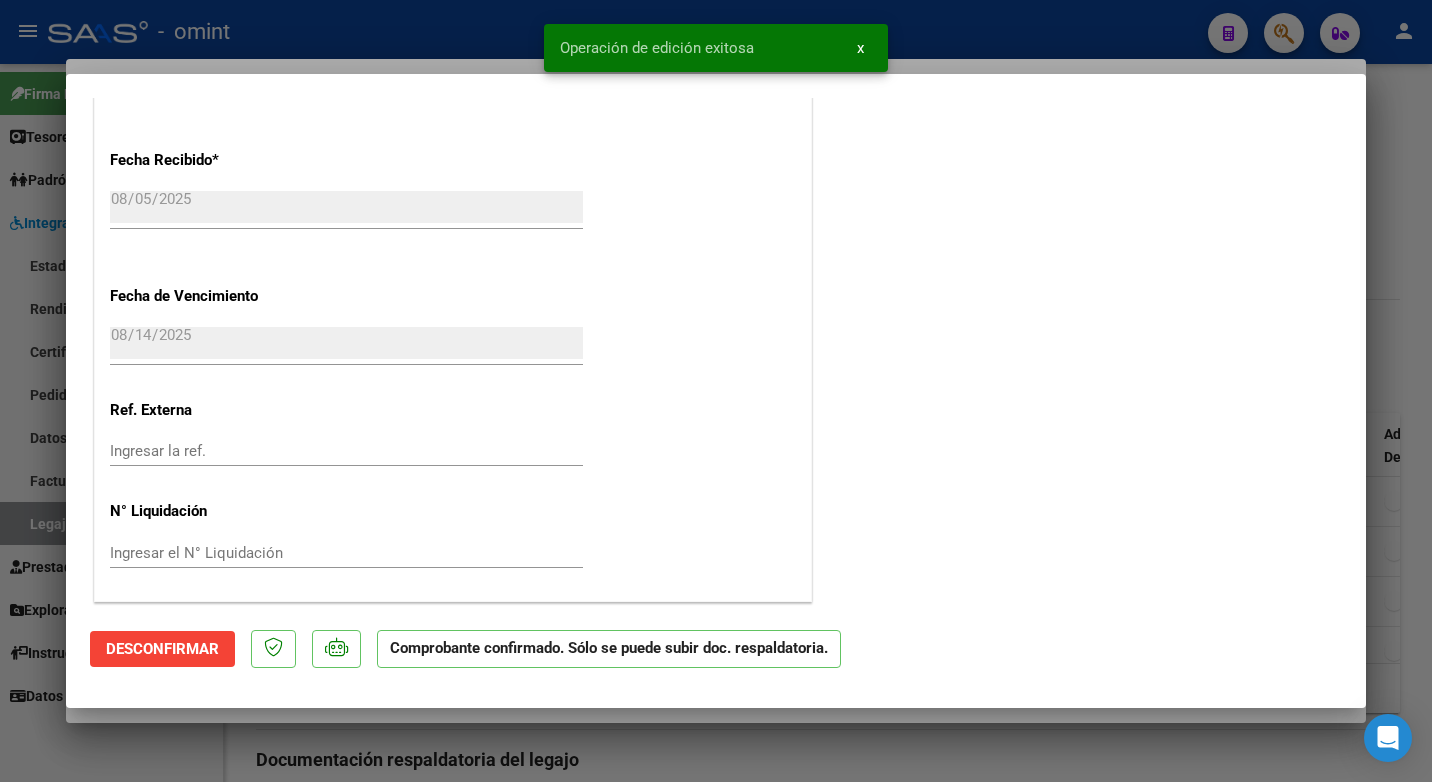 click at bounding box center [716, 391] 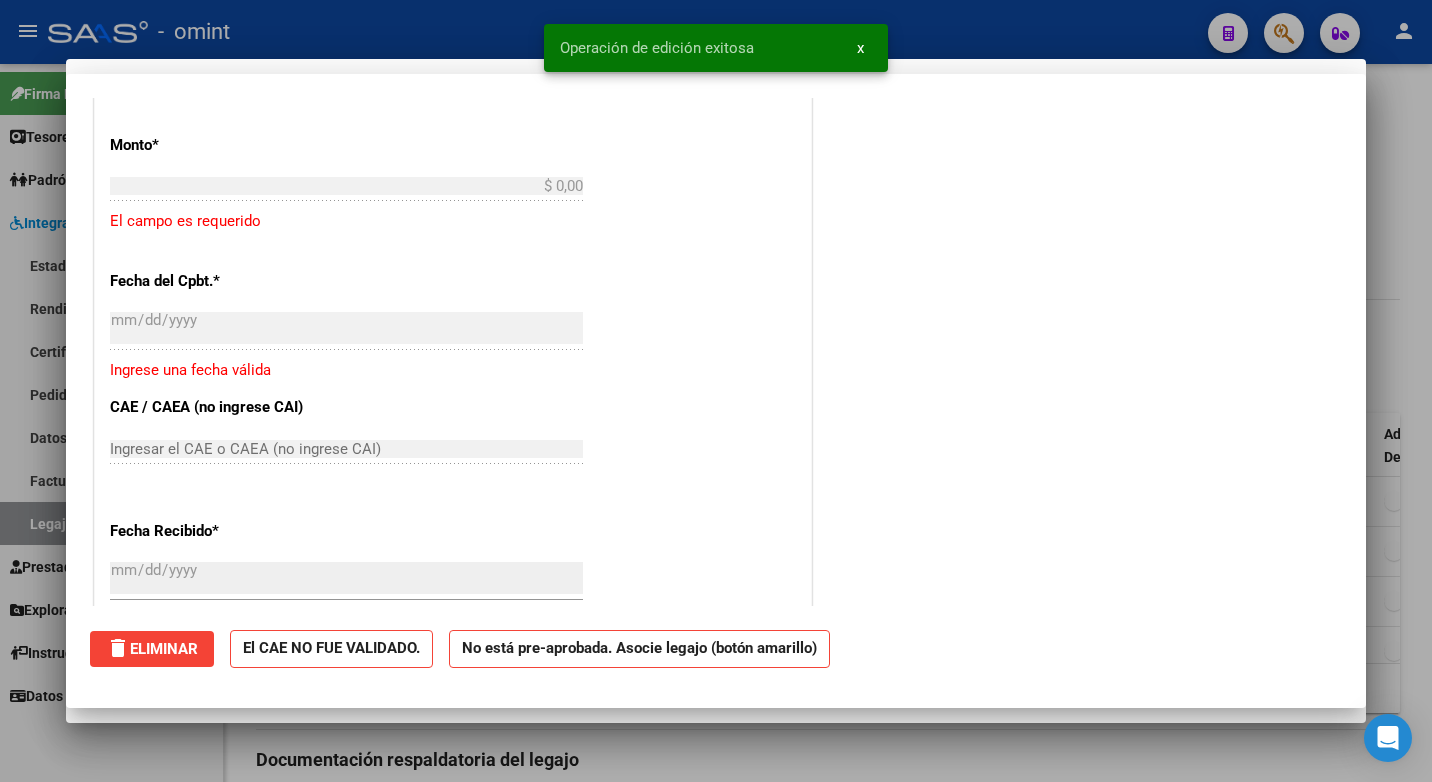 scroll, scrollTop: 0, scrollLeft: 0, axis: both 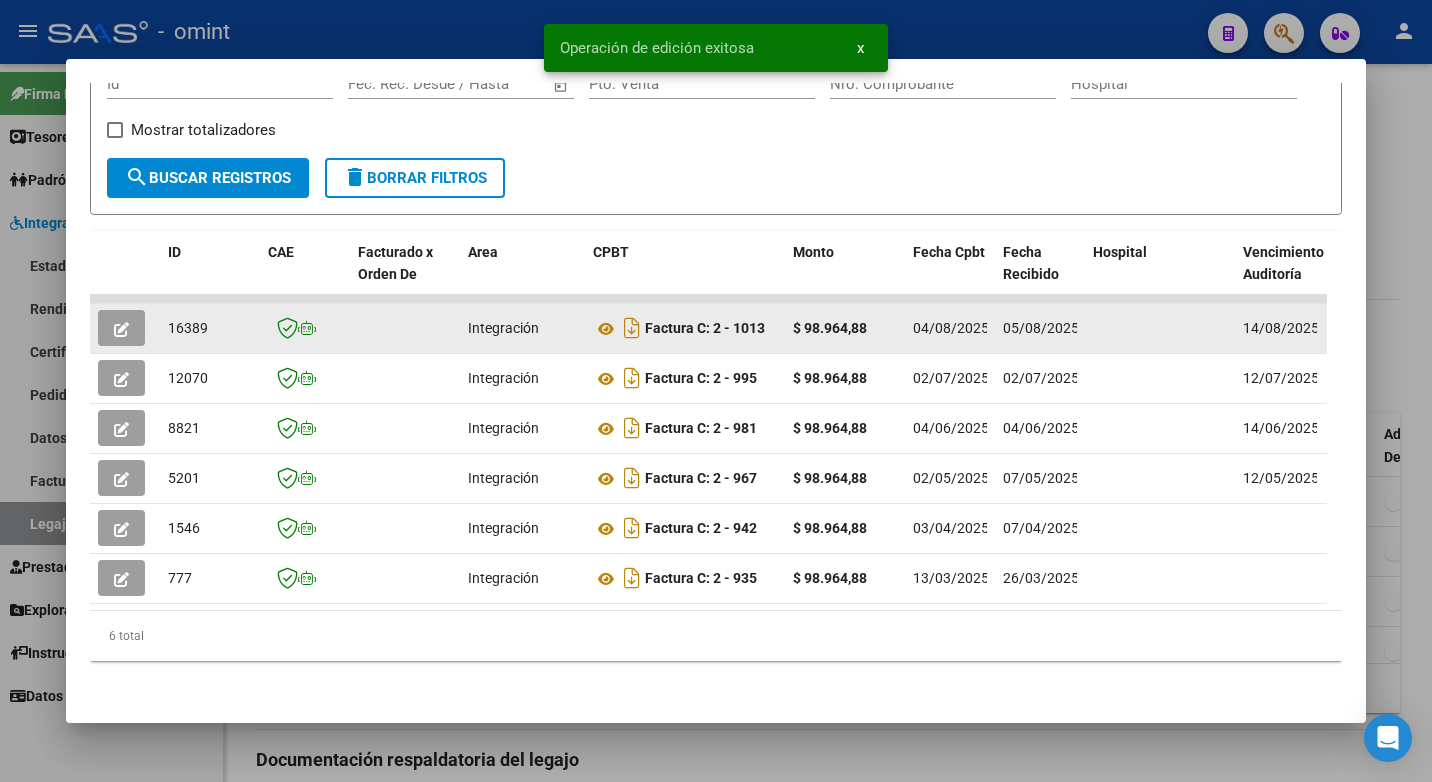 click on "16389" 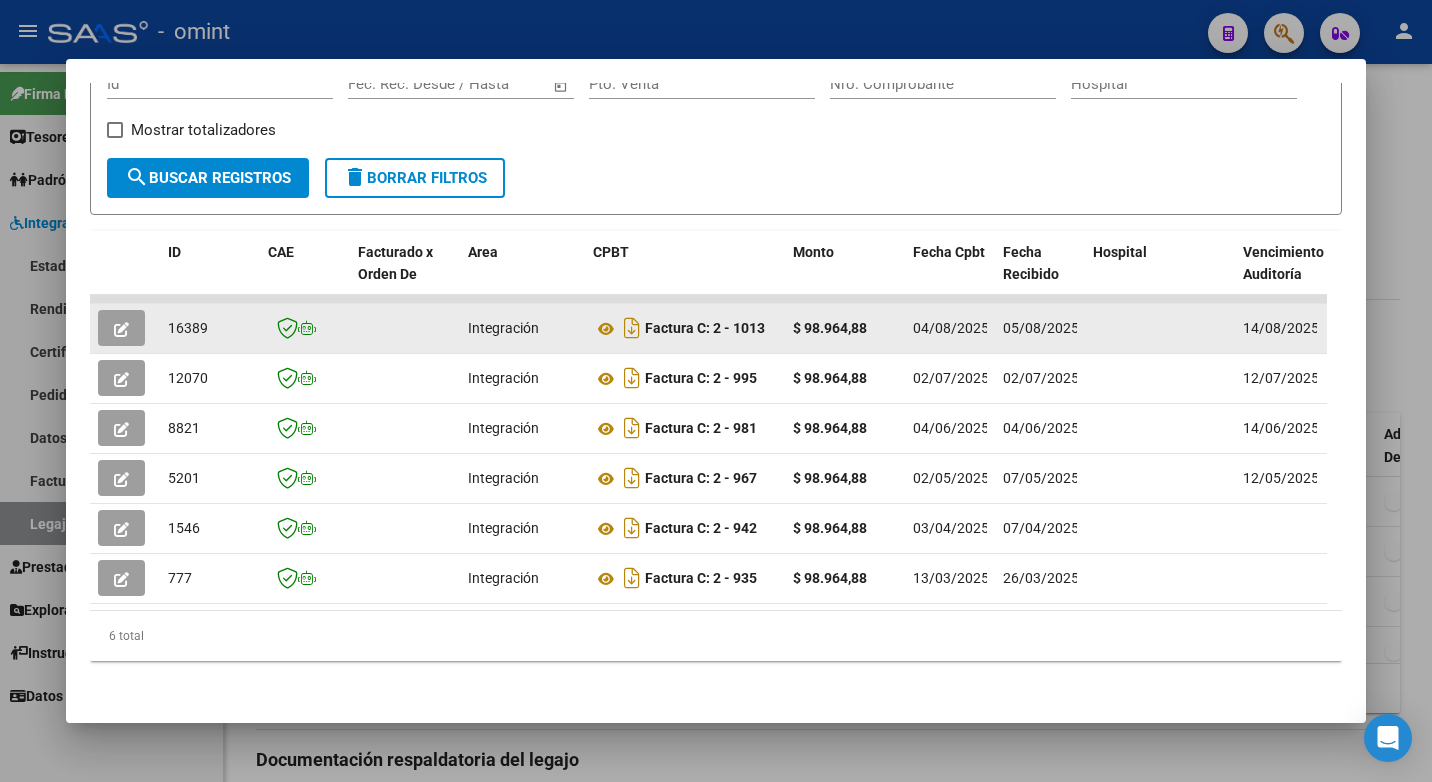 copy on "16389" 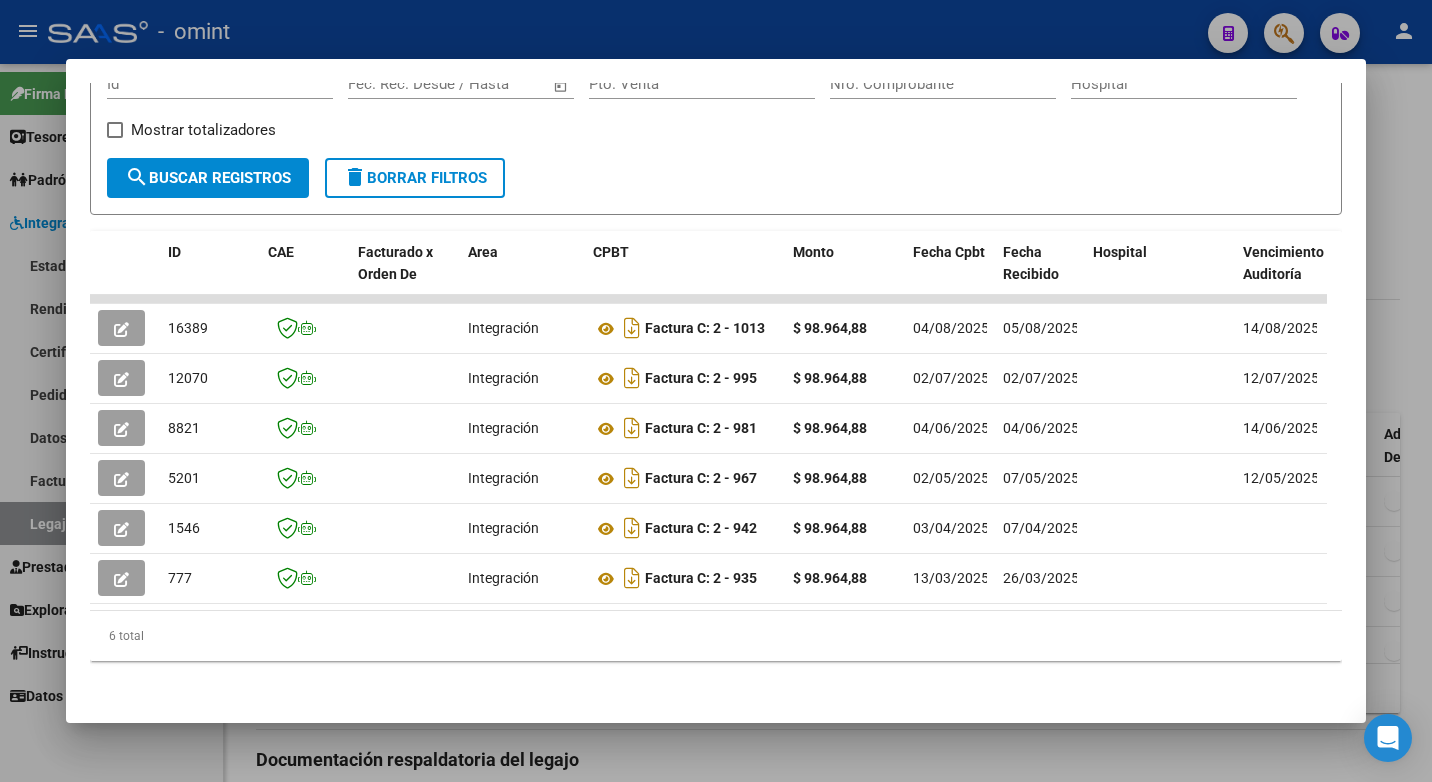 click at bounding box center (716, 391) 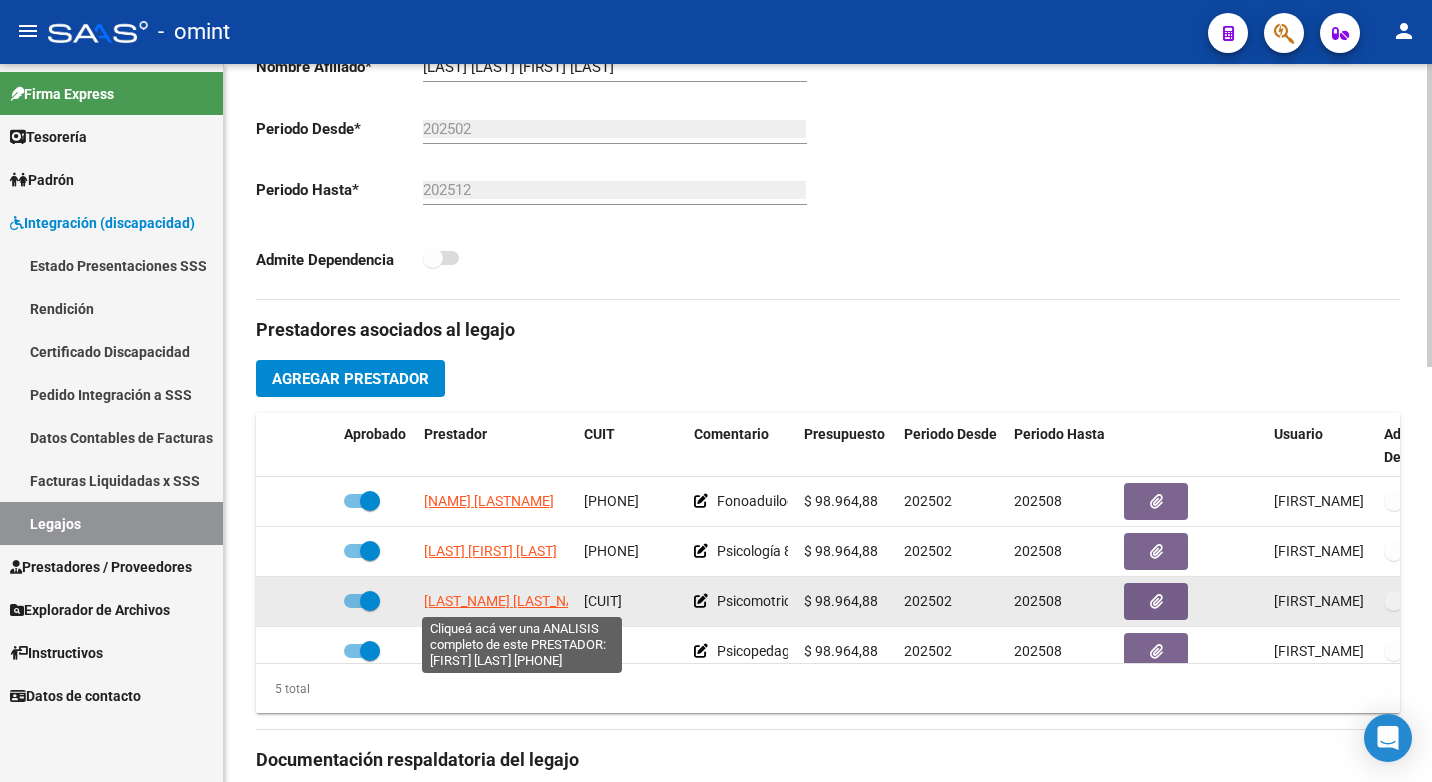 click on "BERGESE MELINA ALEJANDRA" 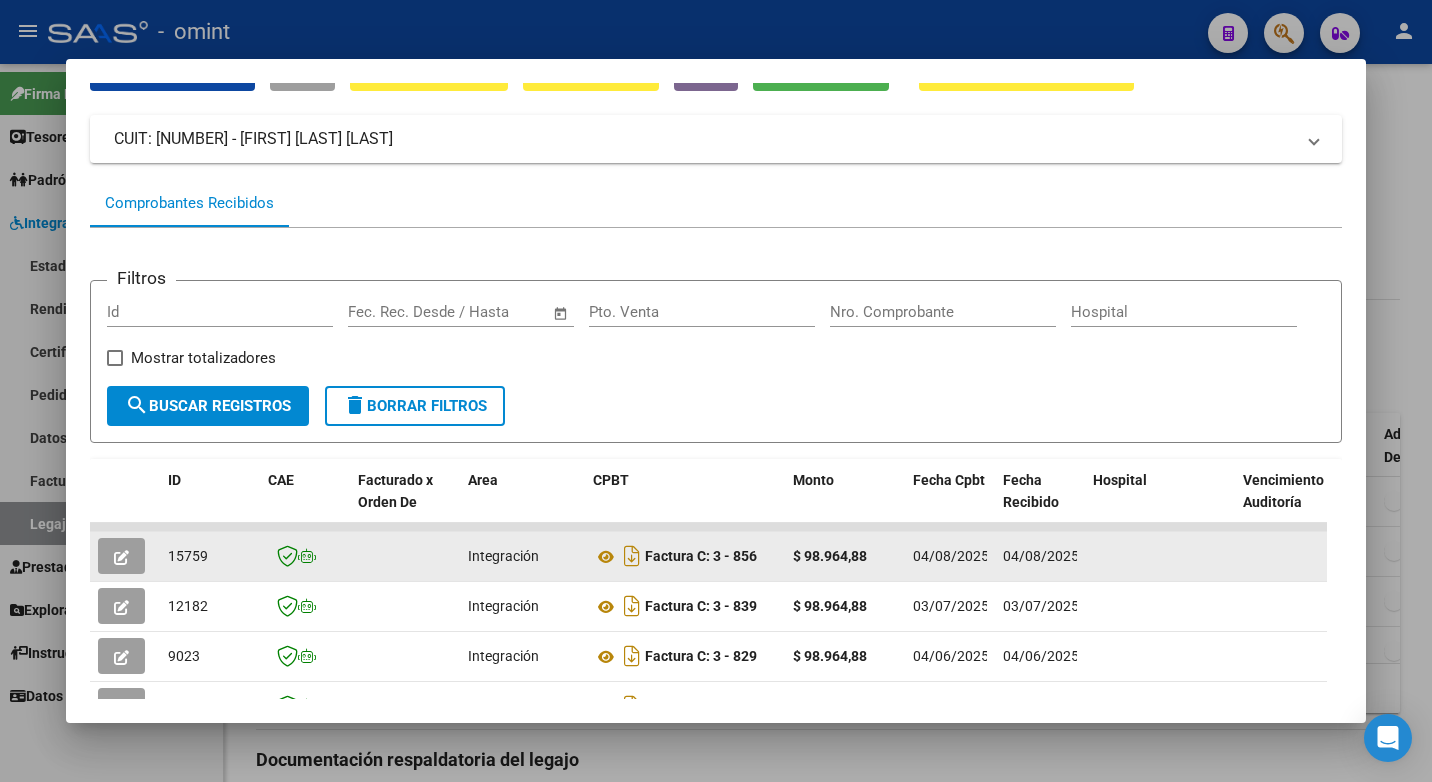 scroll, scrollTop: 300, scrollLeft: 0, axis: vertical 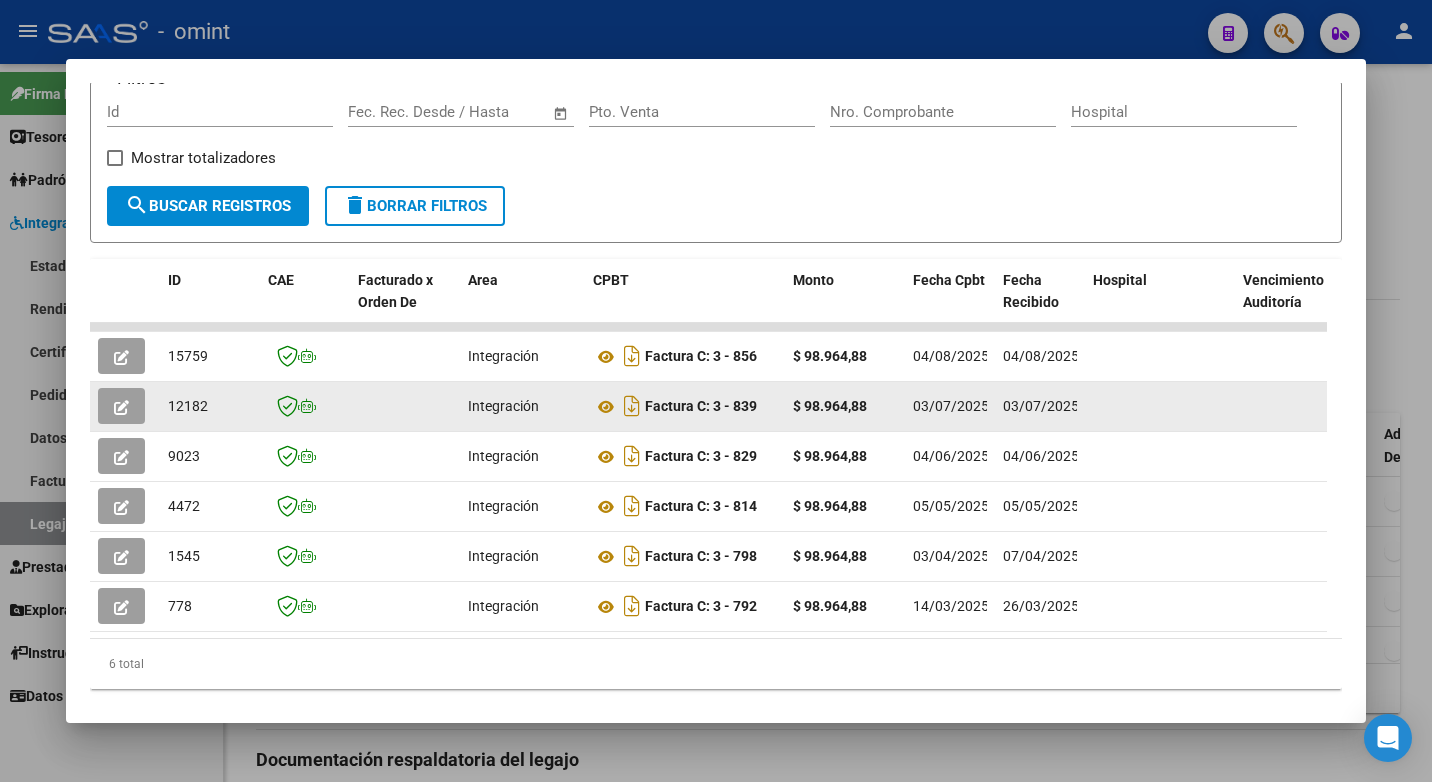 click 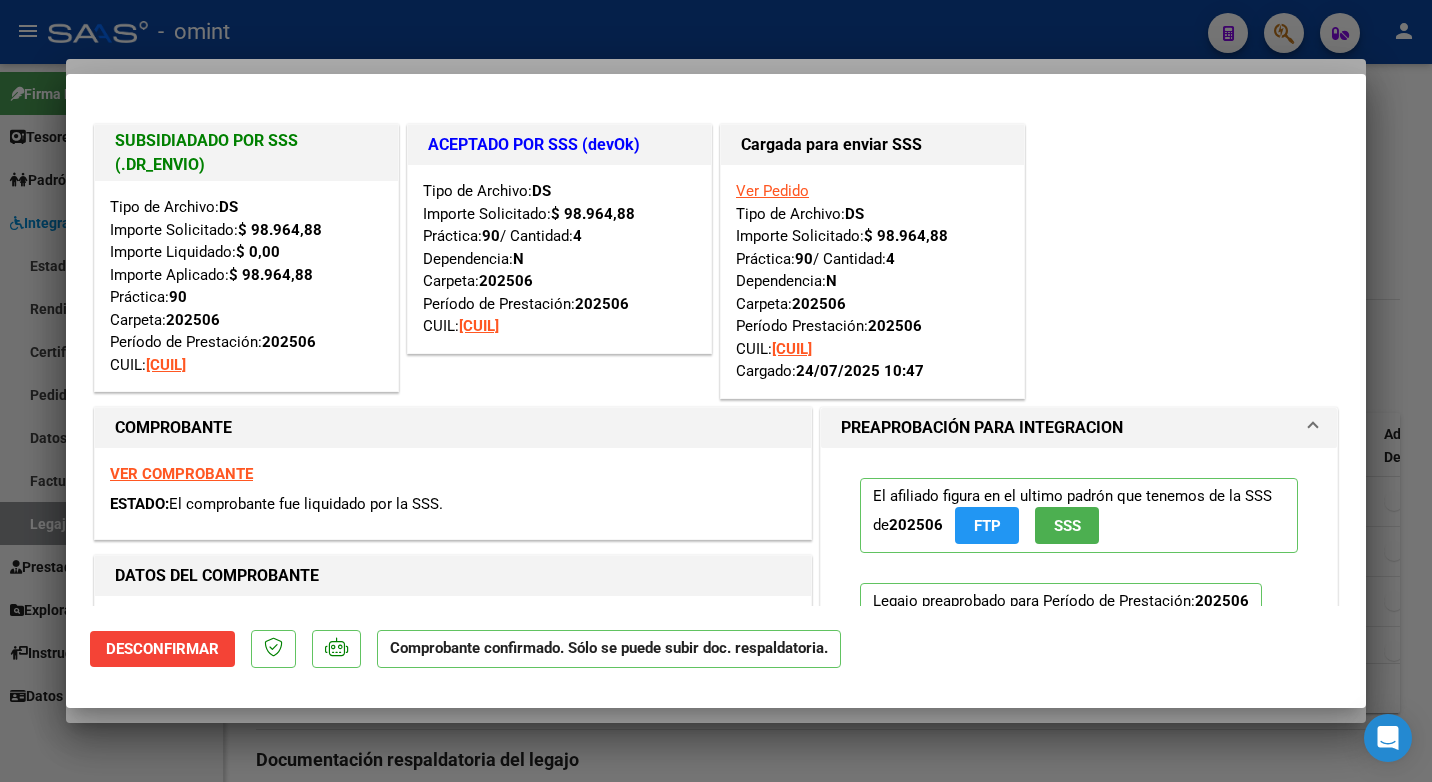 click at bounding box center [716, 391] 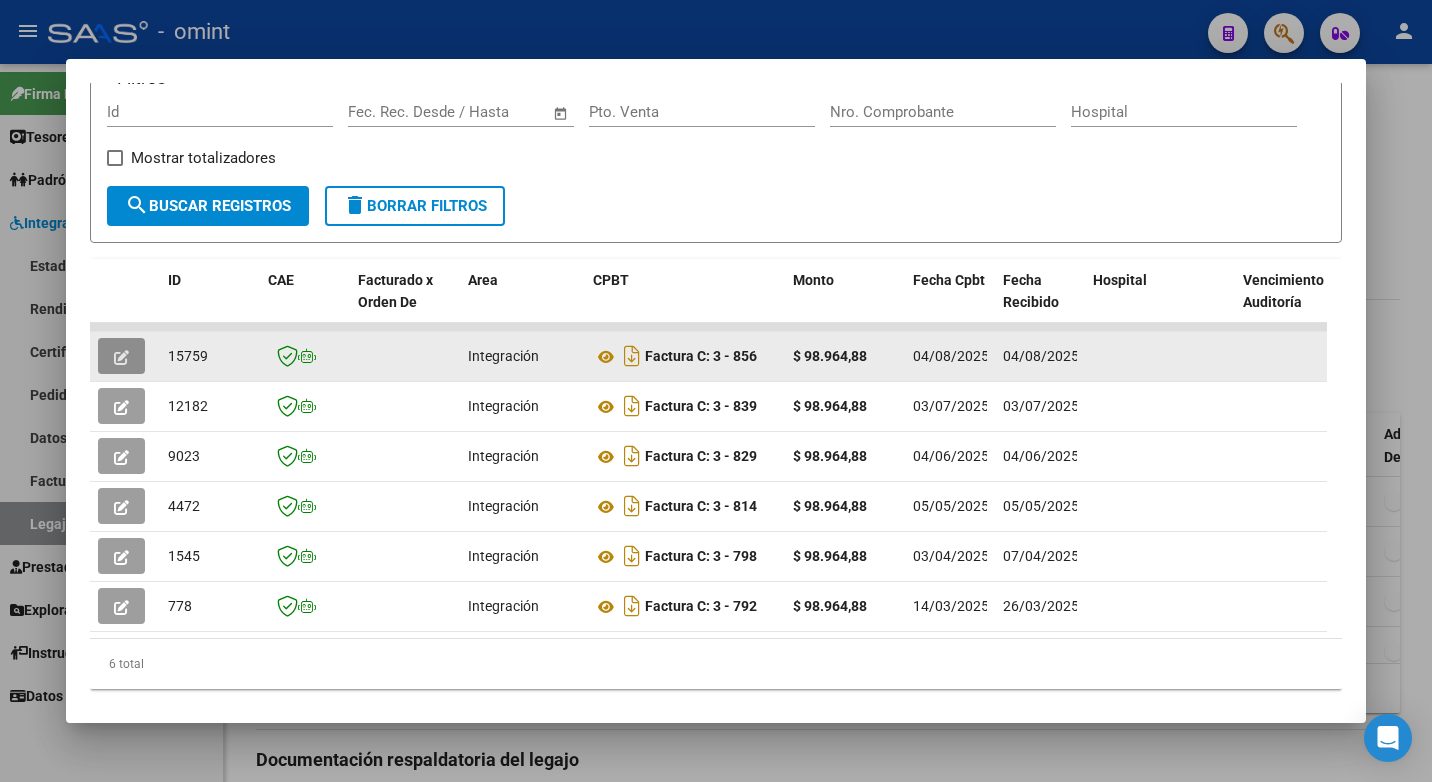 click 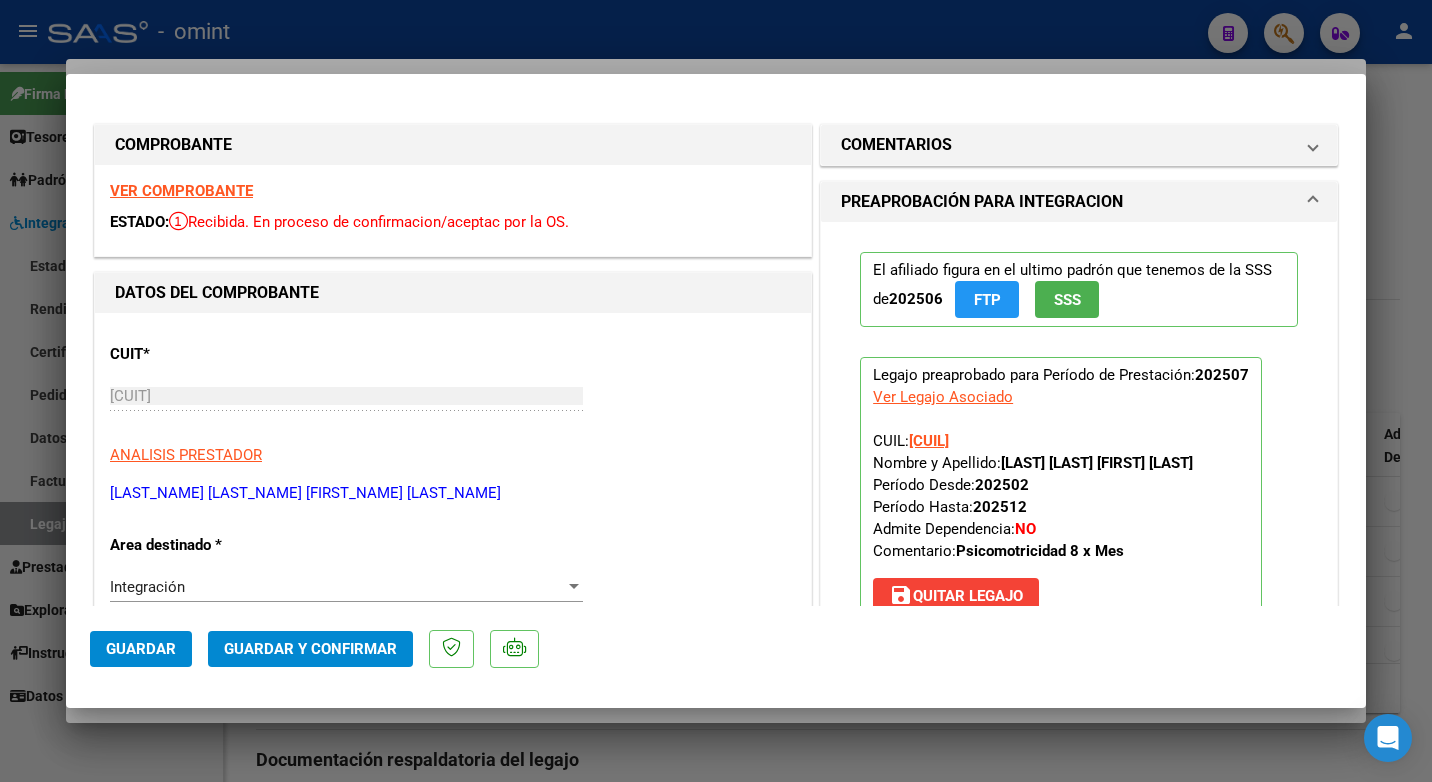 click on "VER COMPROBANTE" at bounding box center (181, 191) 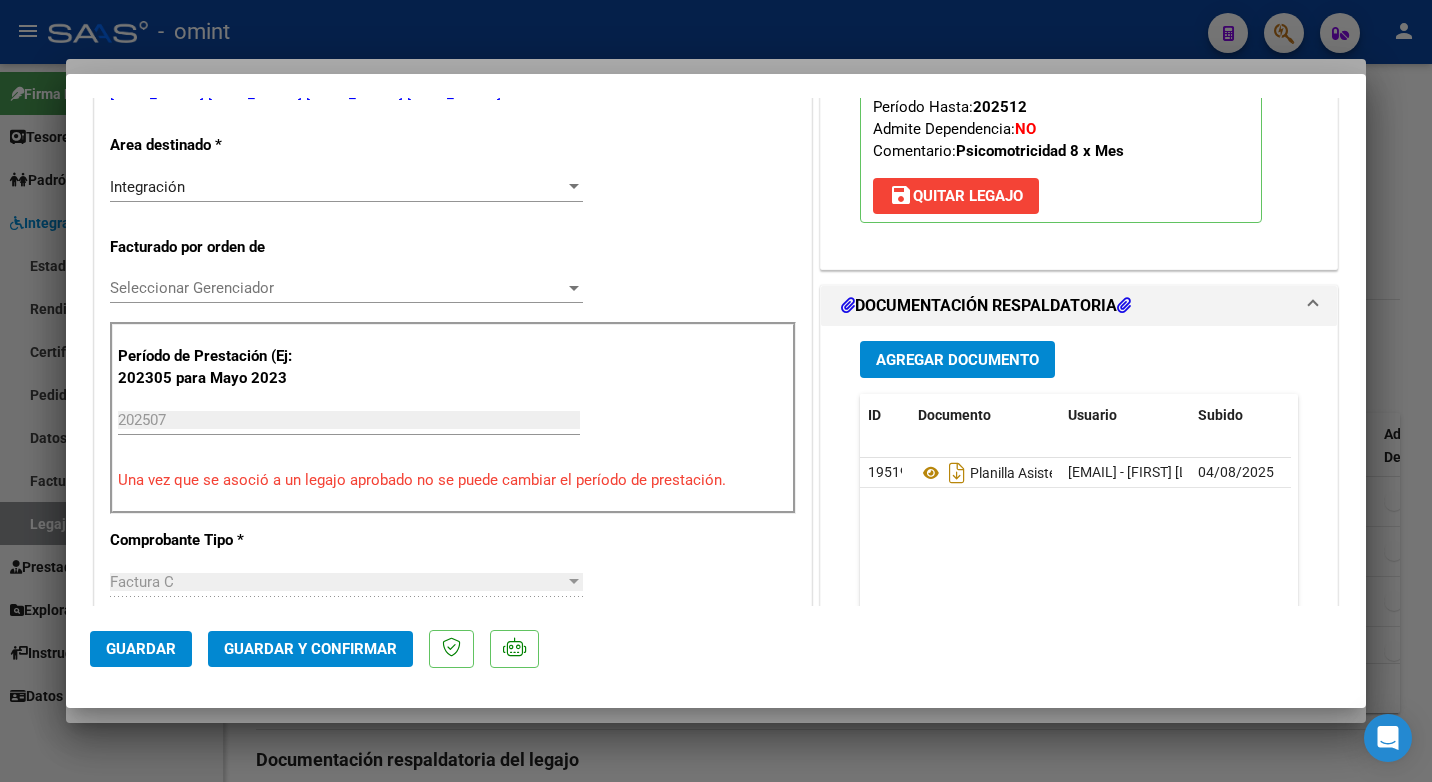 scroll, scrollTop: 500, scrollLeft: 0, axis: vertical 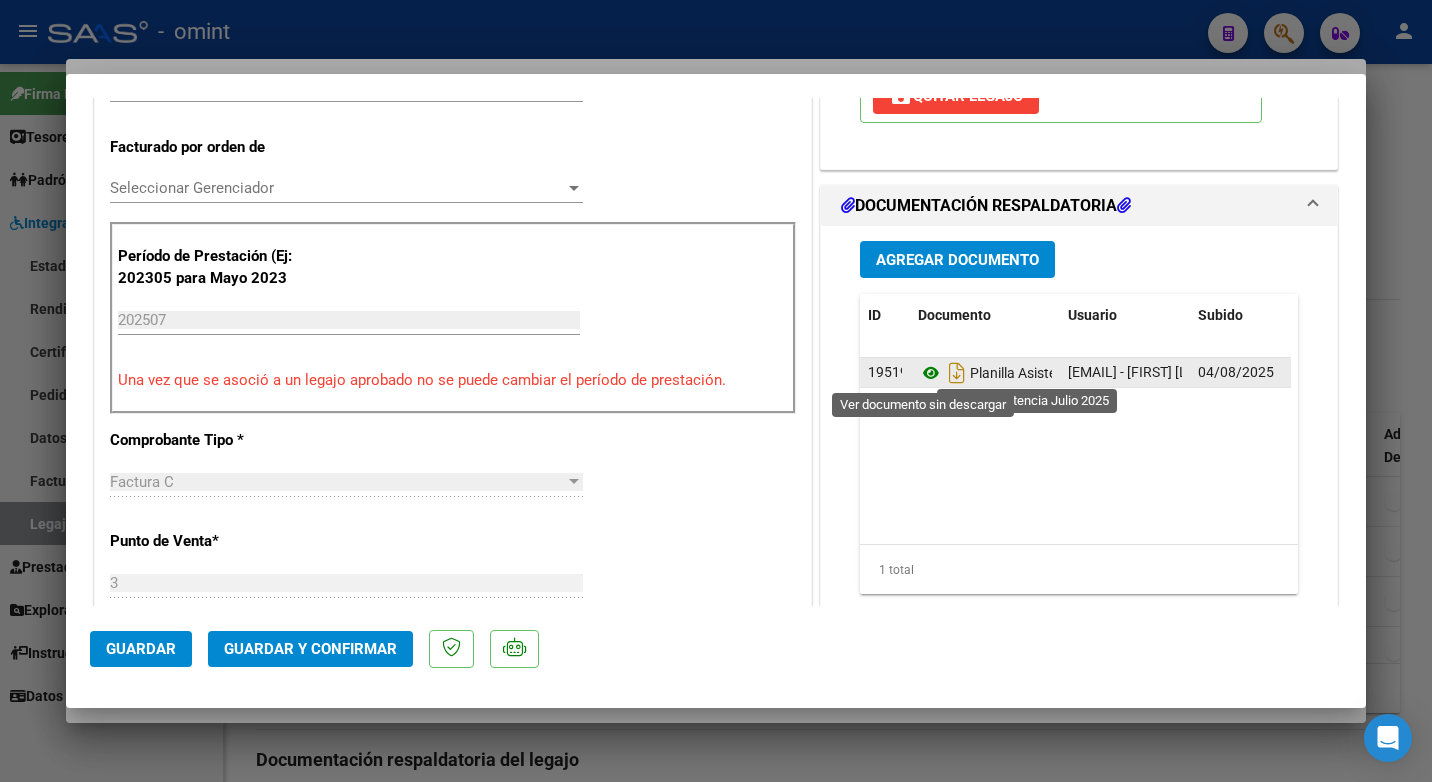 click 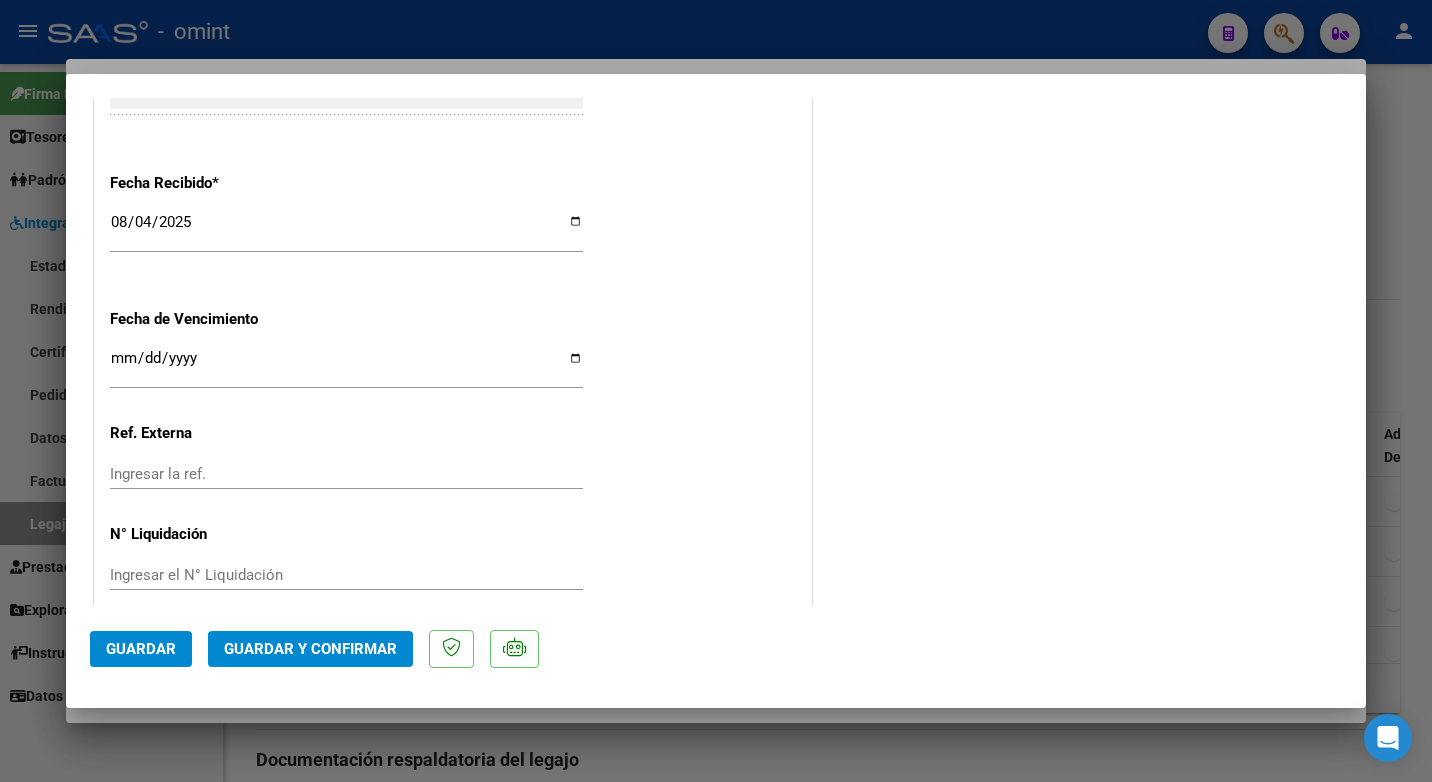 scroll, scrollTop: 1423, scrollLeft: 0, axis: vertical 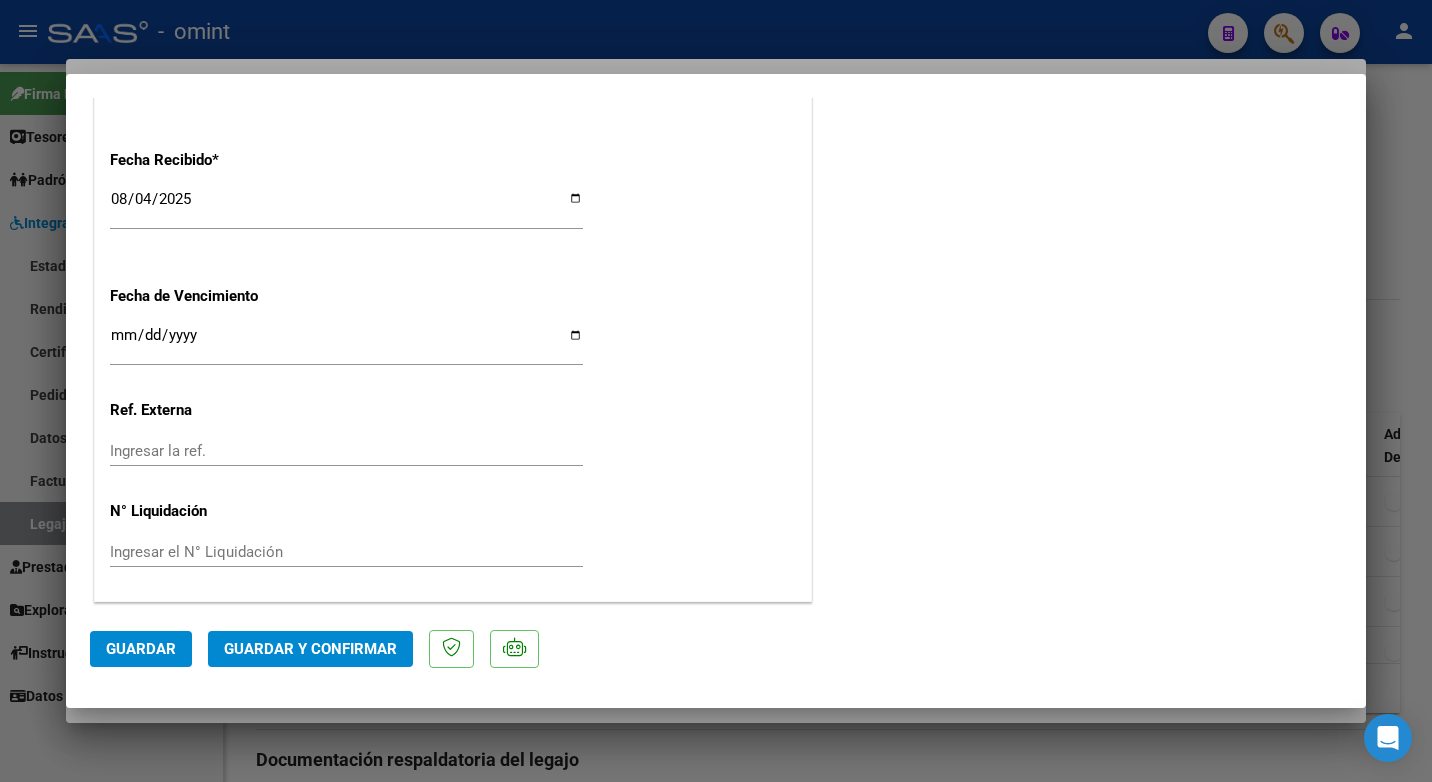 click on "Guardar y Confirmar" 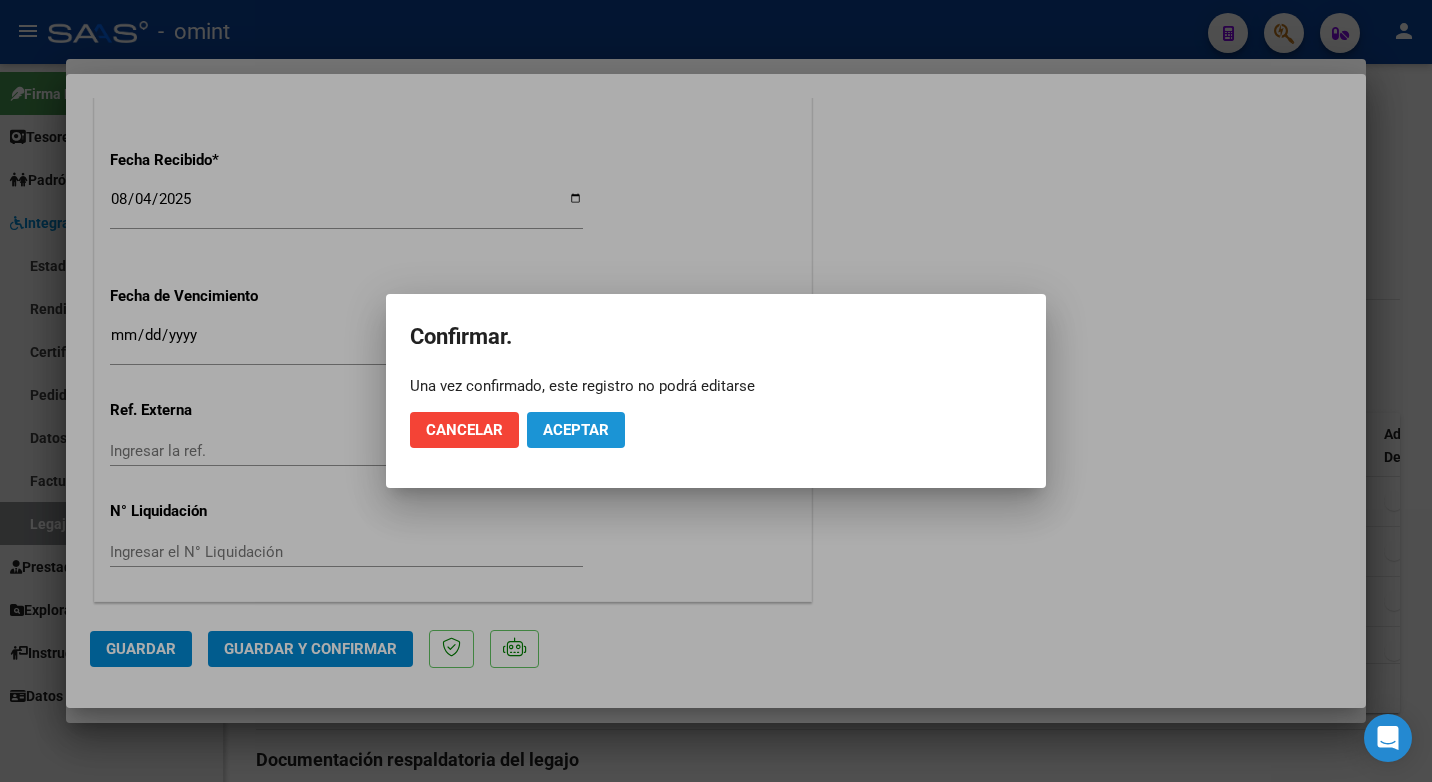 click on "Aceptar" 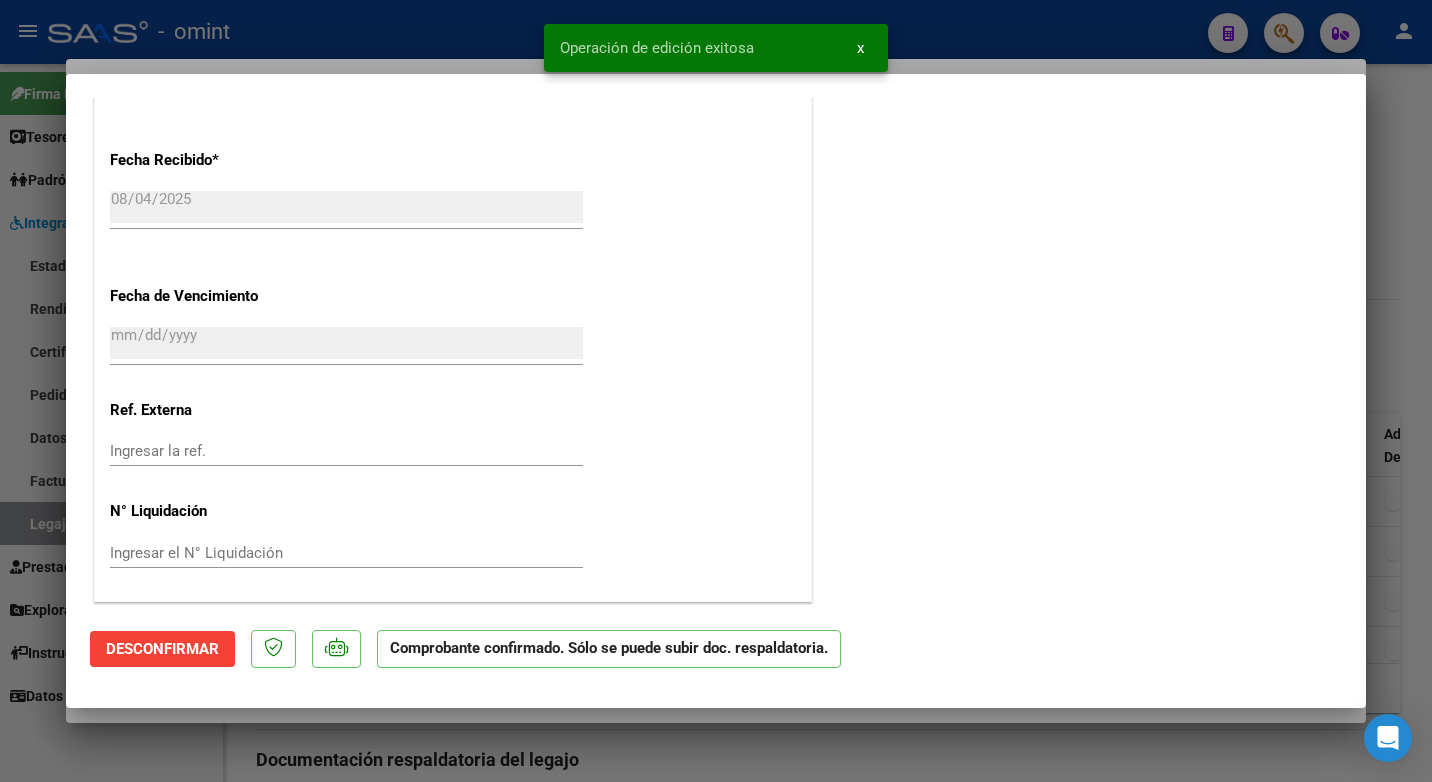 click at bounding box center (716, 391) 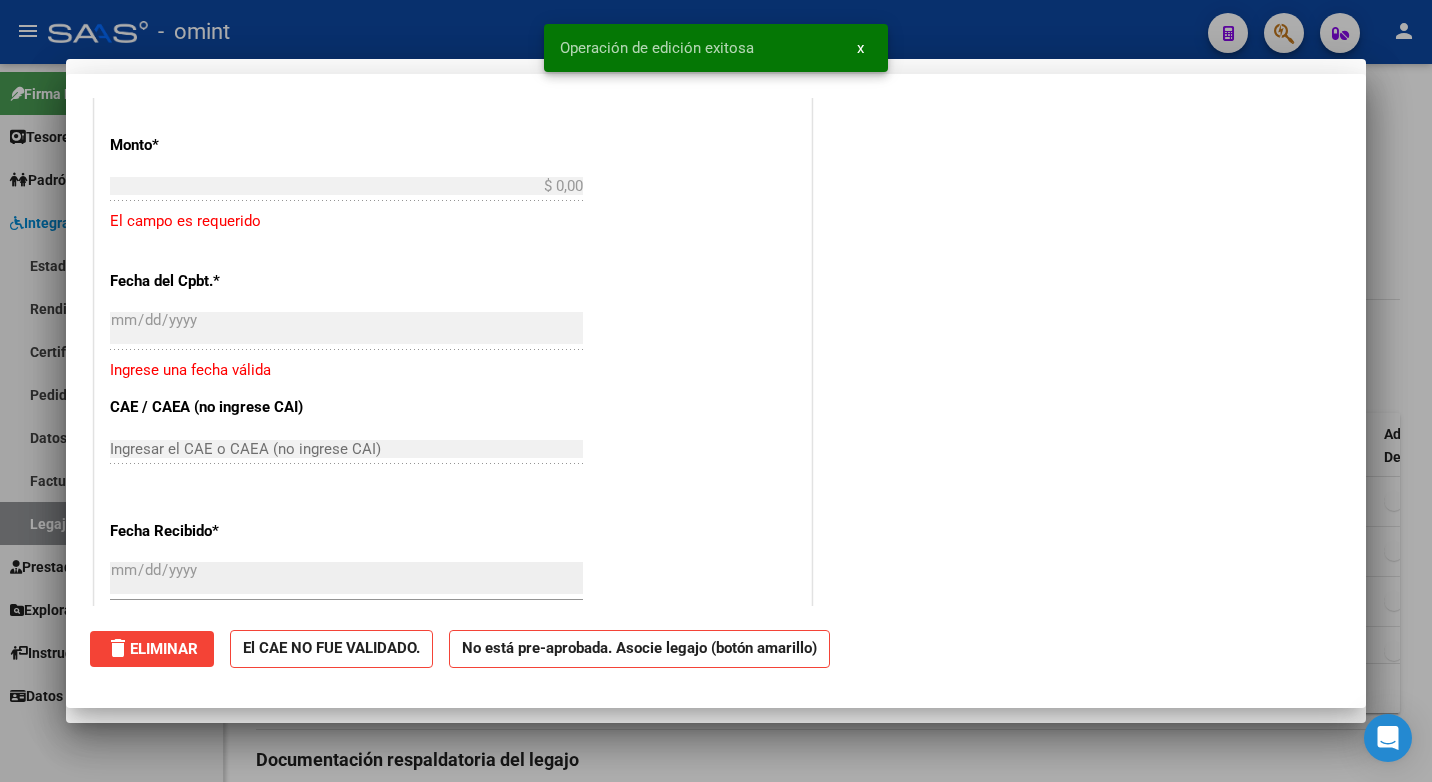 scroll, scrollTop: 0, scrollLeft: 0, axis: both 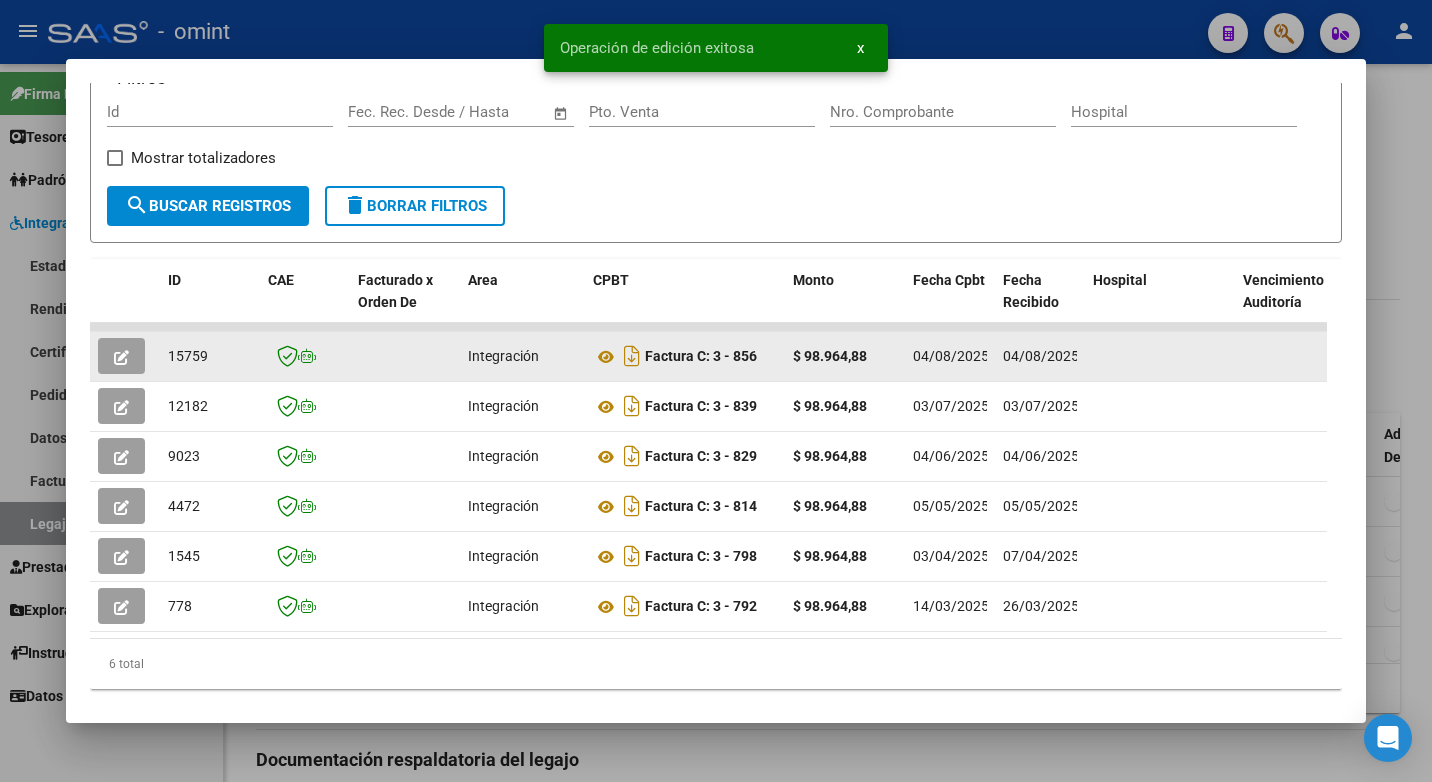 click on "15759" 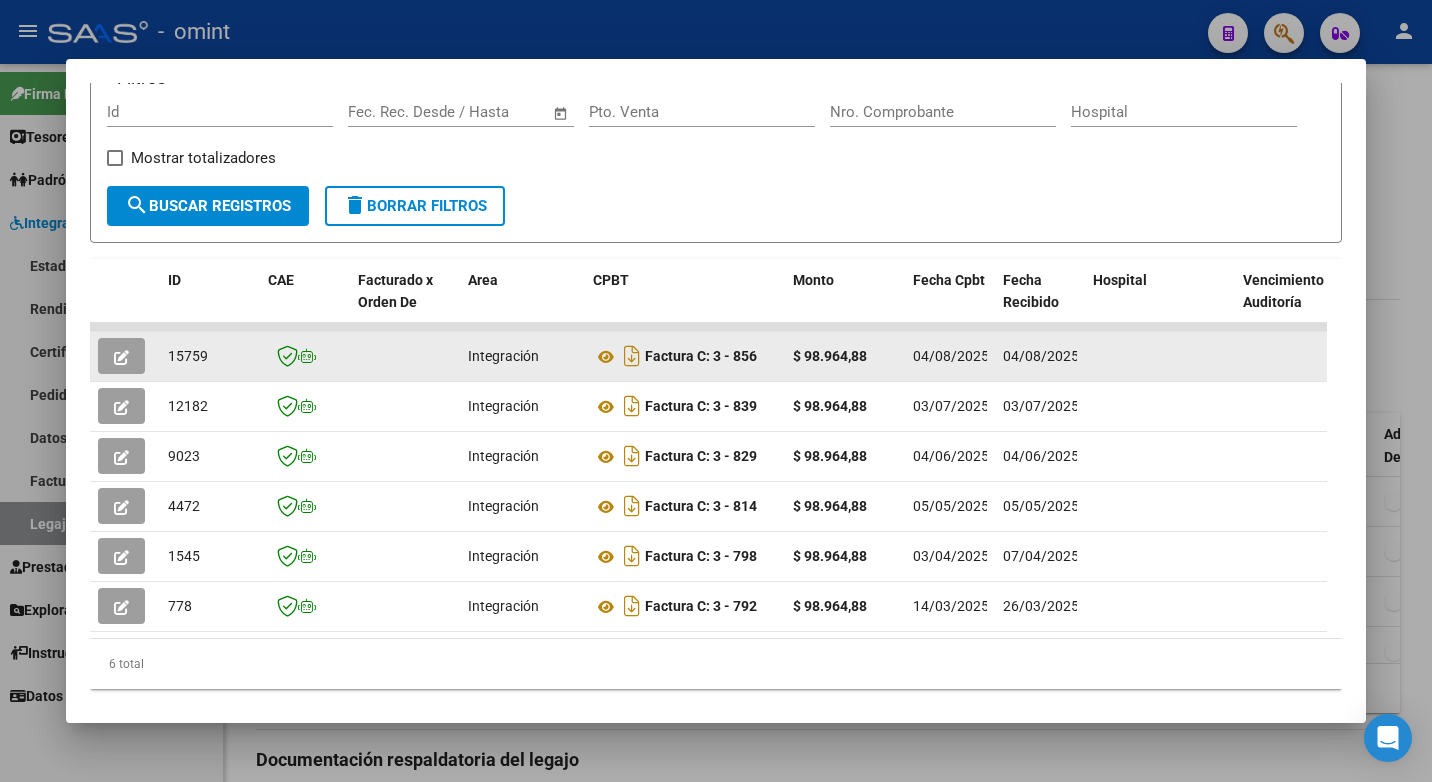 click on "15759" 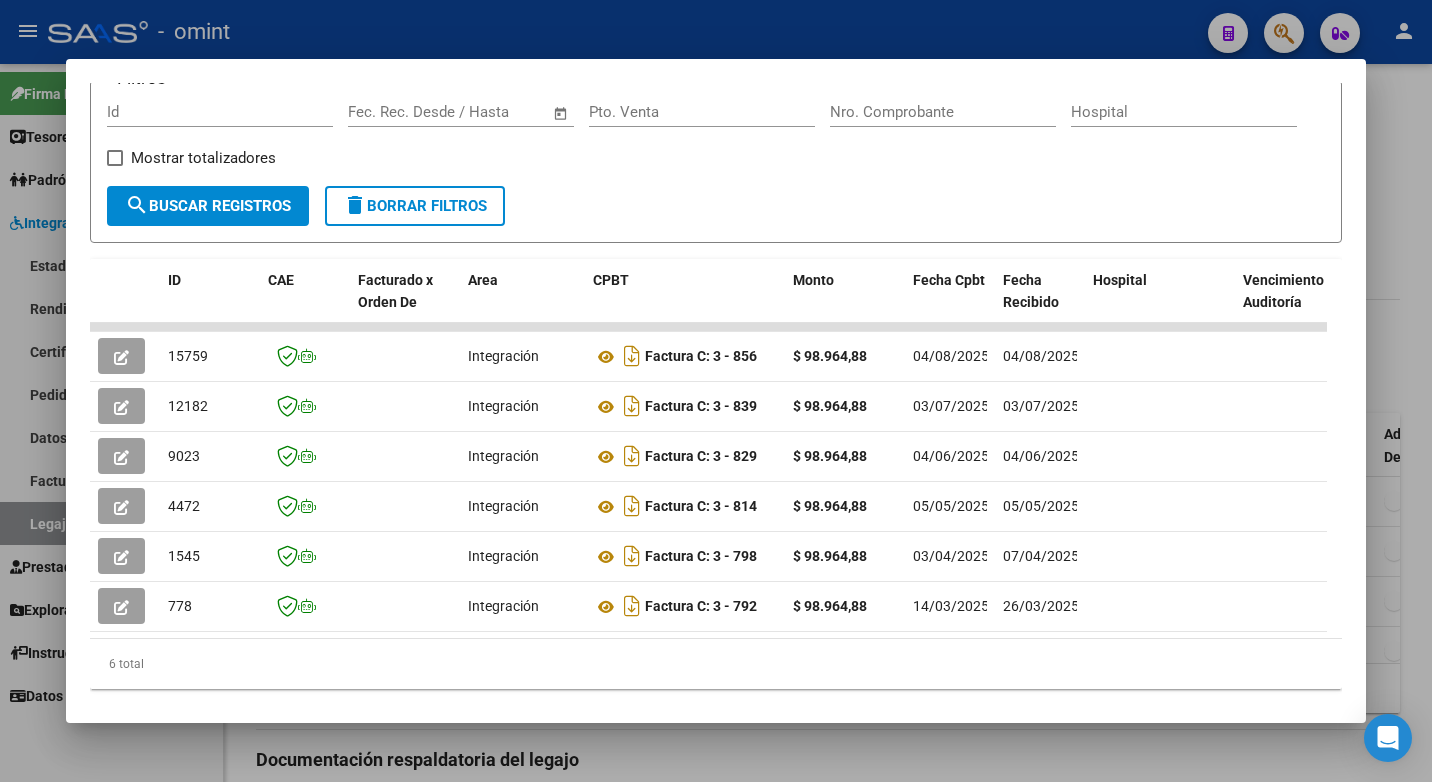 click at bounding box center [716, 391] 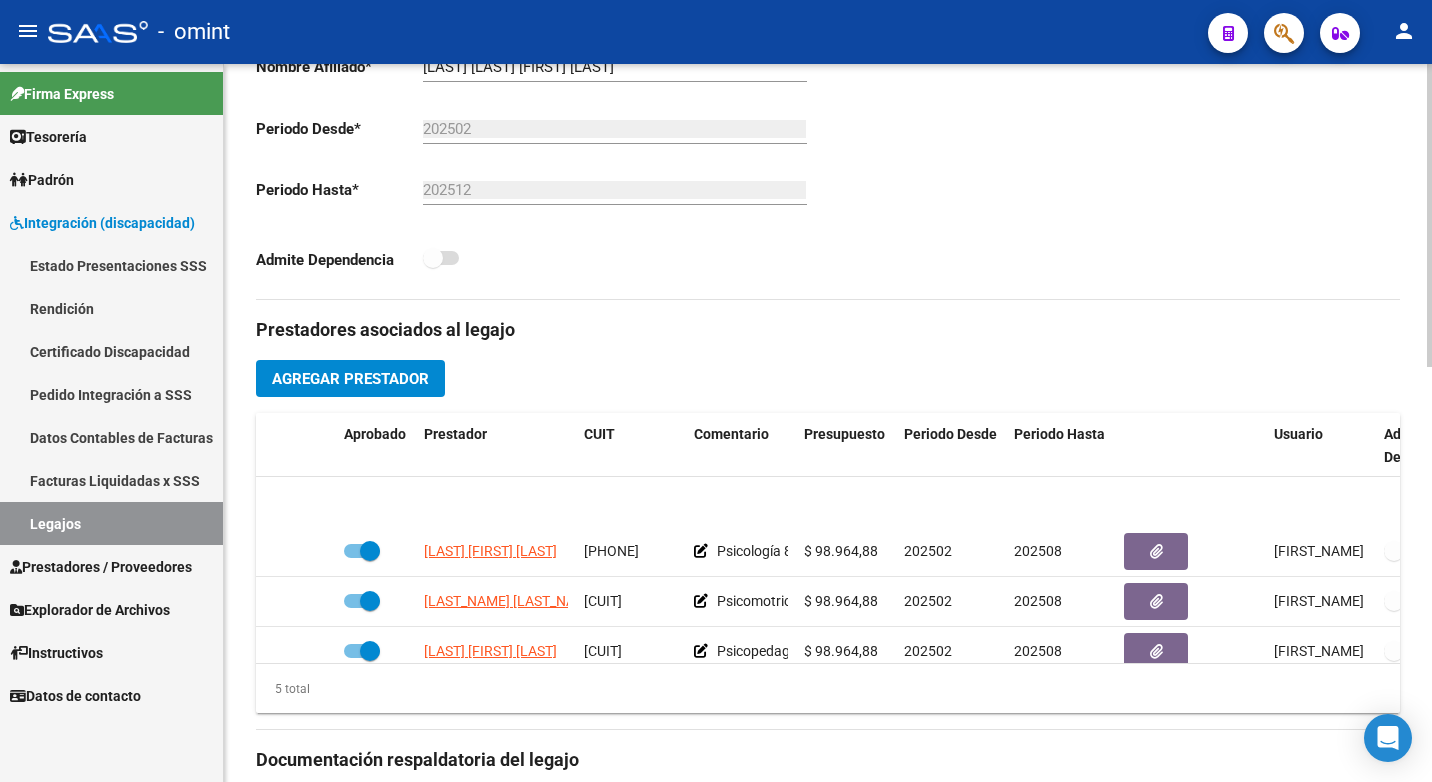 scroll, scrollTop: 85, scrollLeft: 0, axis: vertical 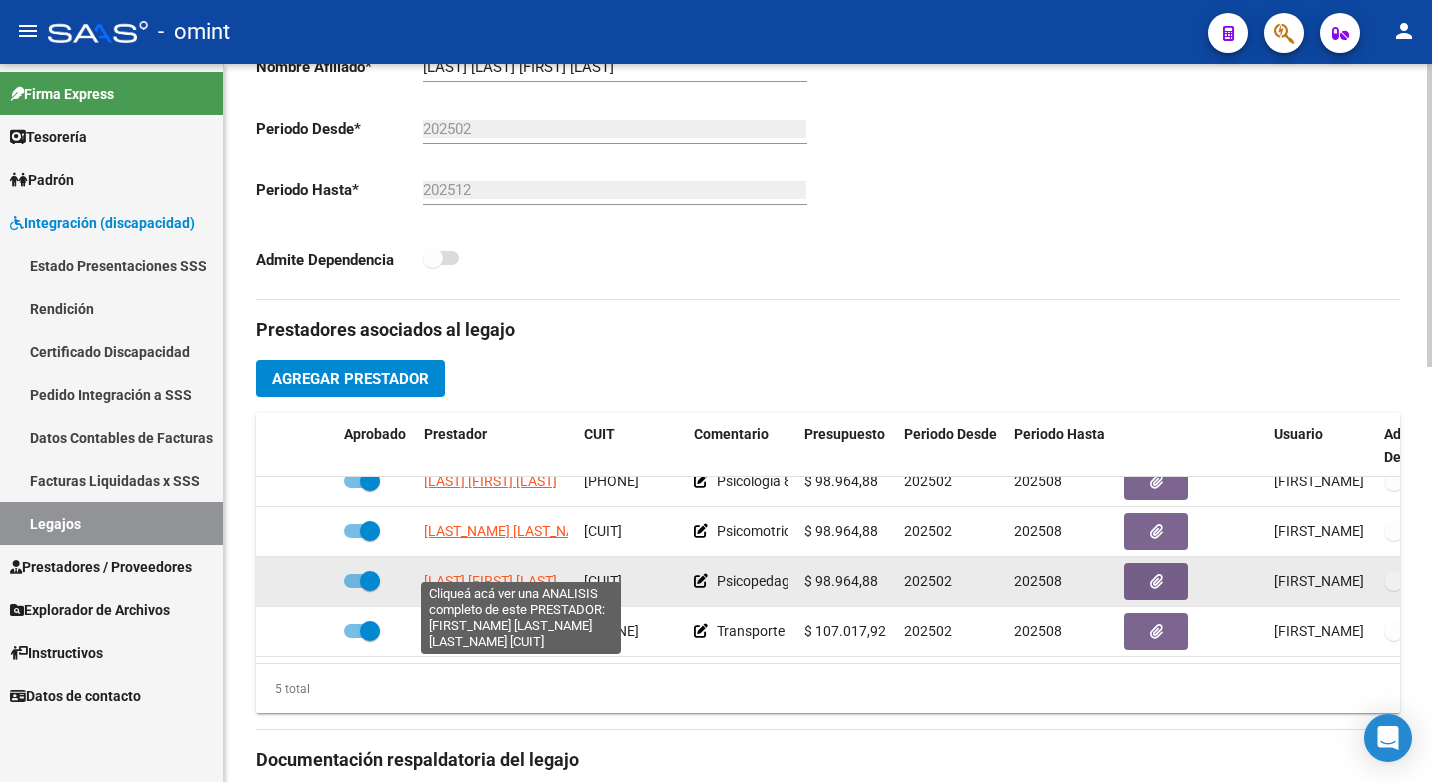 click on "PEREZ VERONICA ALEJANDRA" 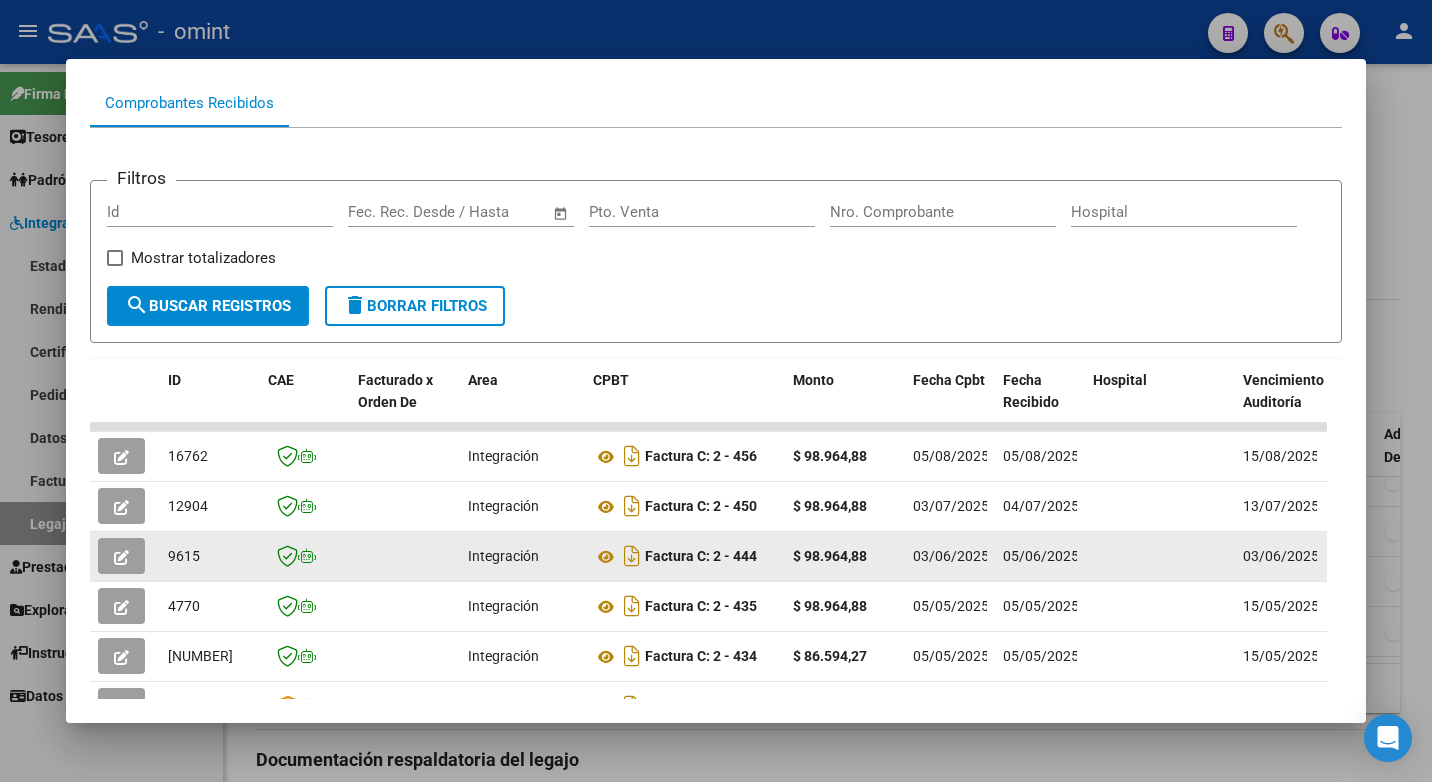 scroll, scrollTop: 352, scrollLeft: 0, axis: vertical 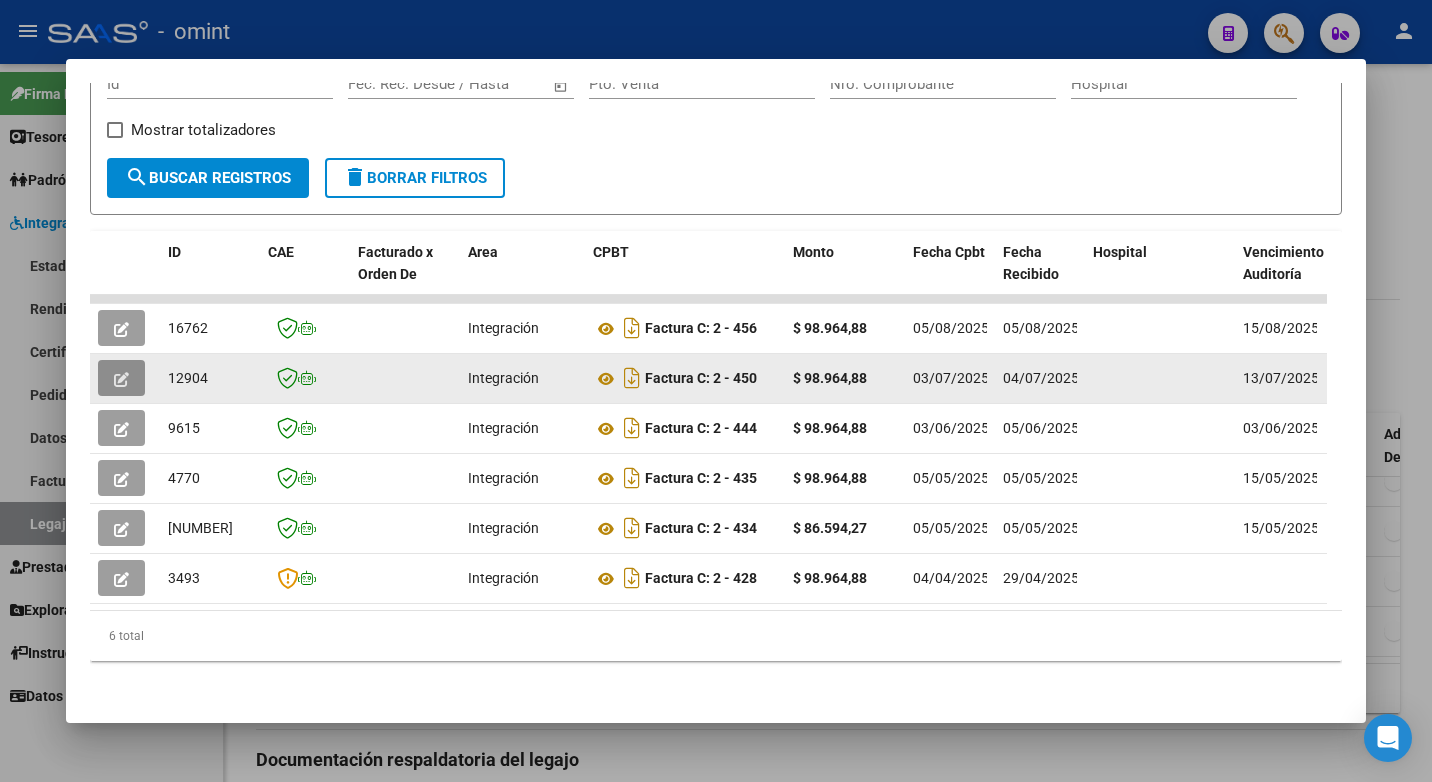 click 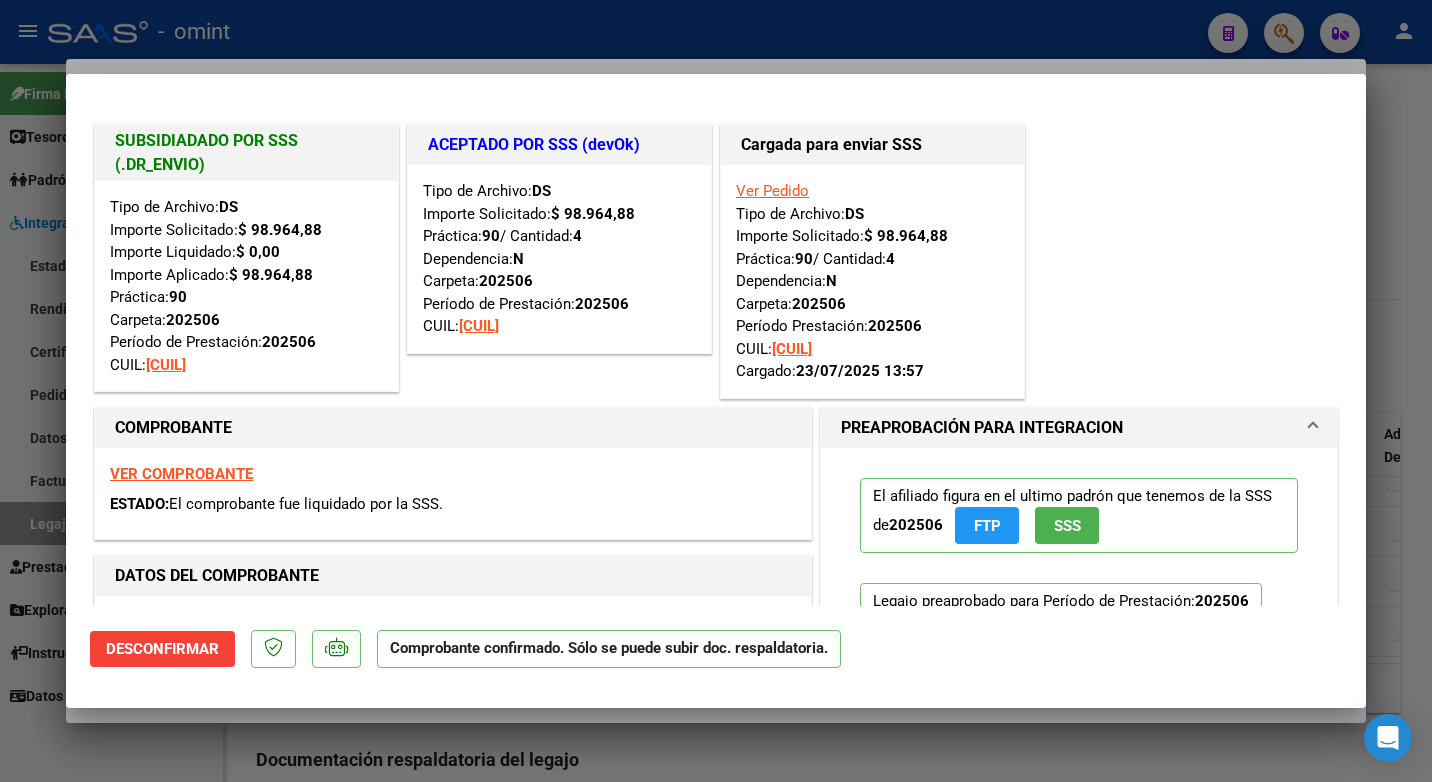click at bounding box center [716, 391] 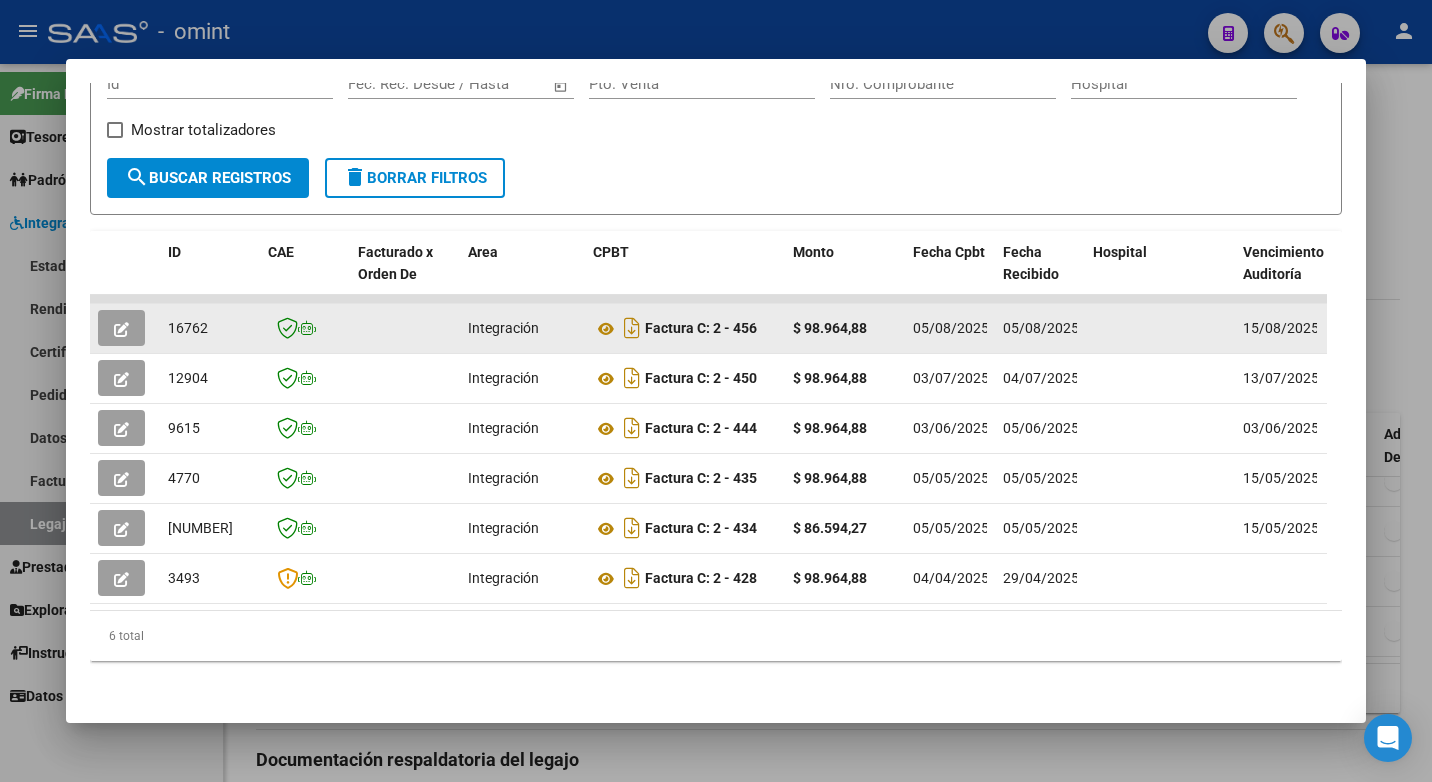 click 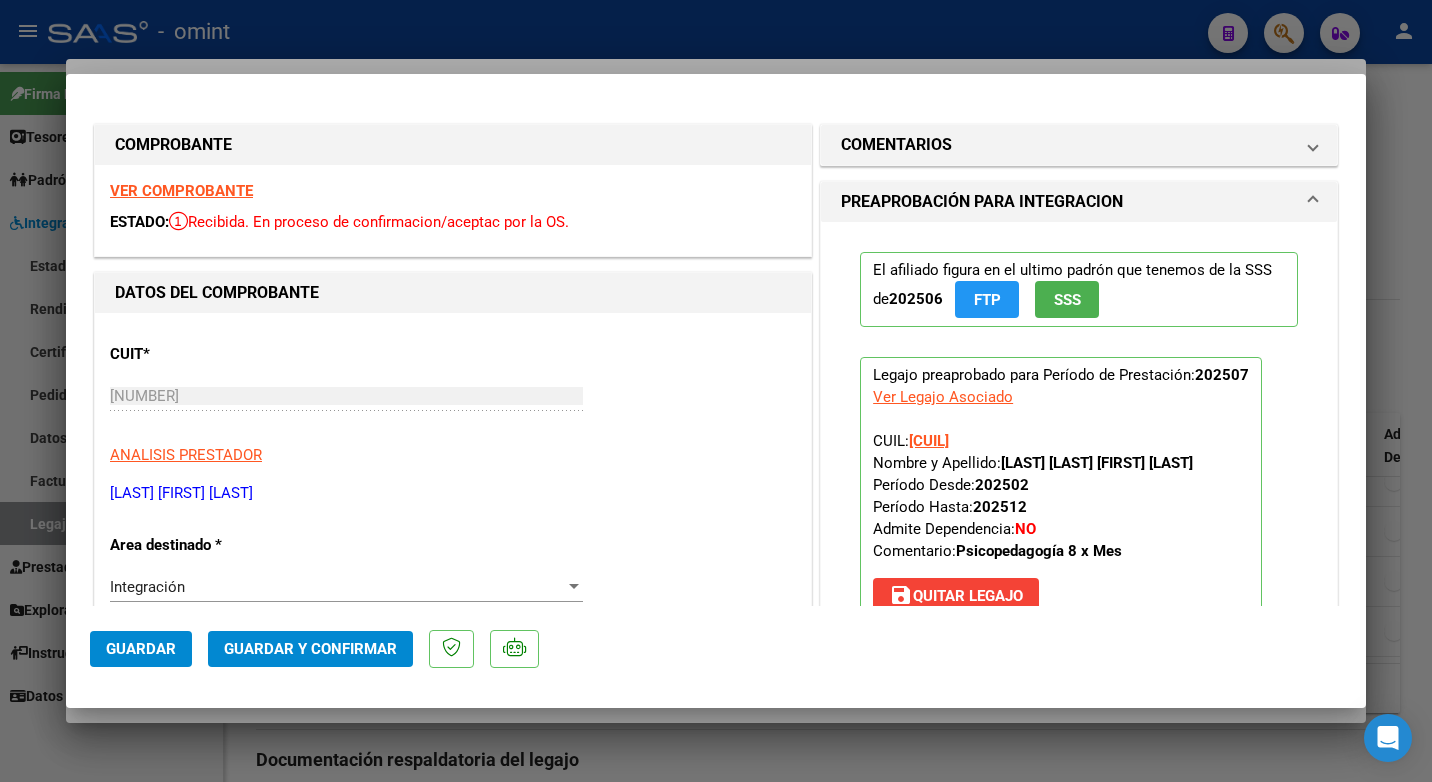 click on "VER COMPROBANTE" at bounding box center (181, 191) 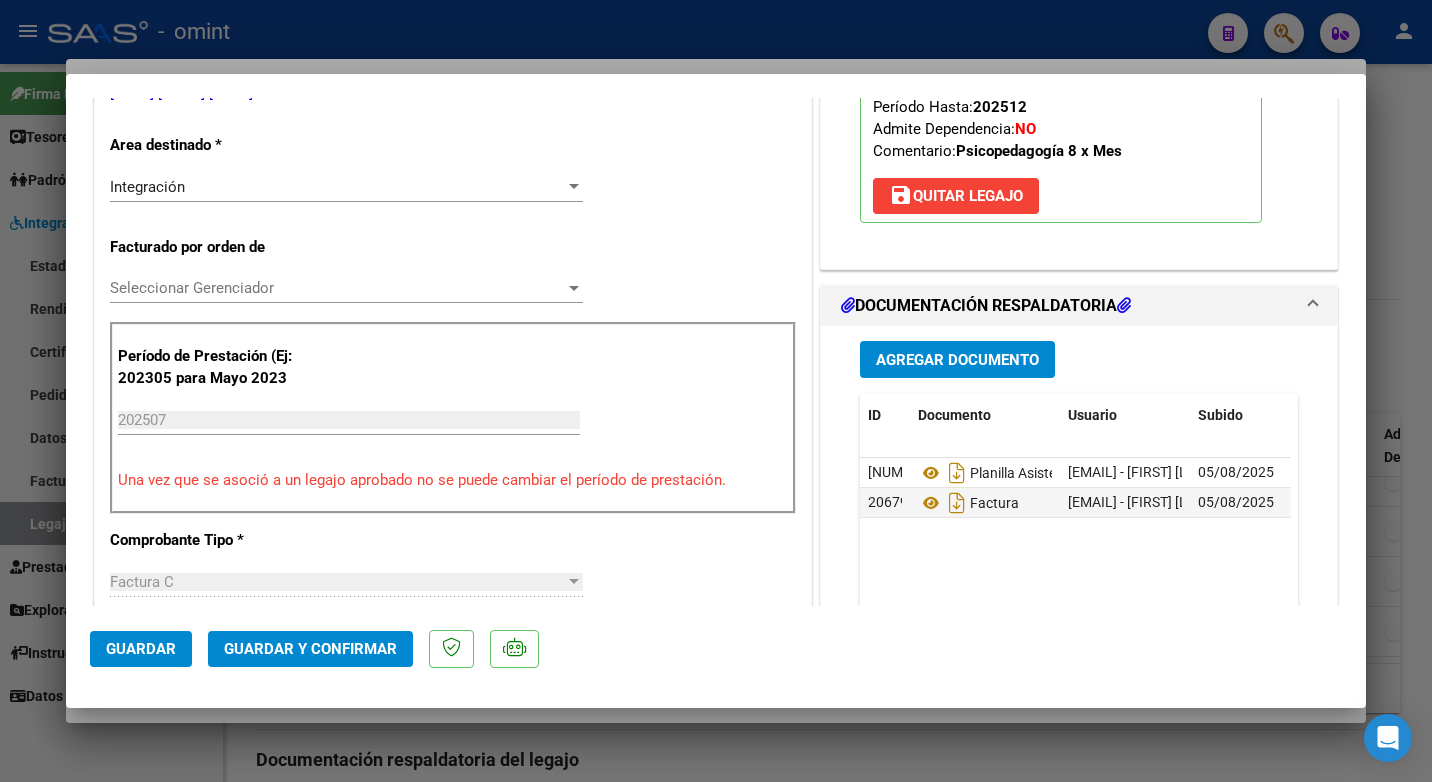 scroll, scrollTop: 500, scrollLeft: 0, axis: vertical 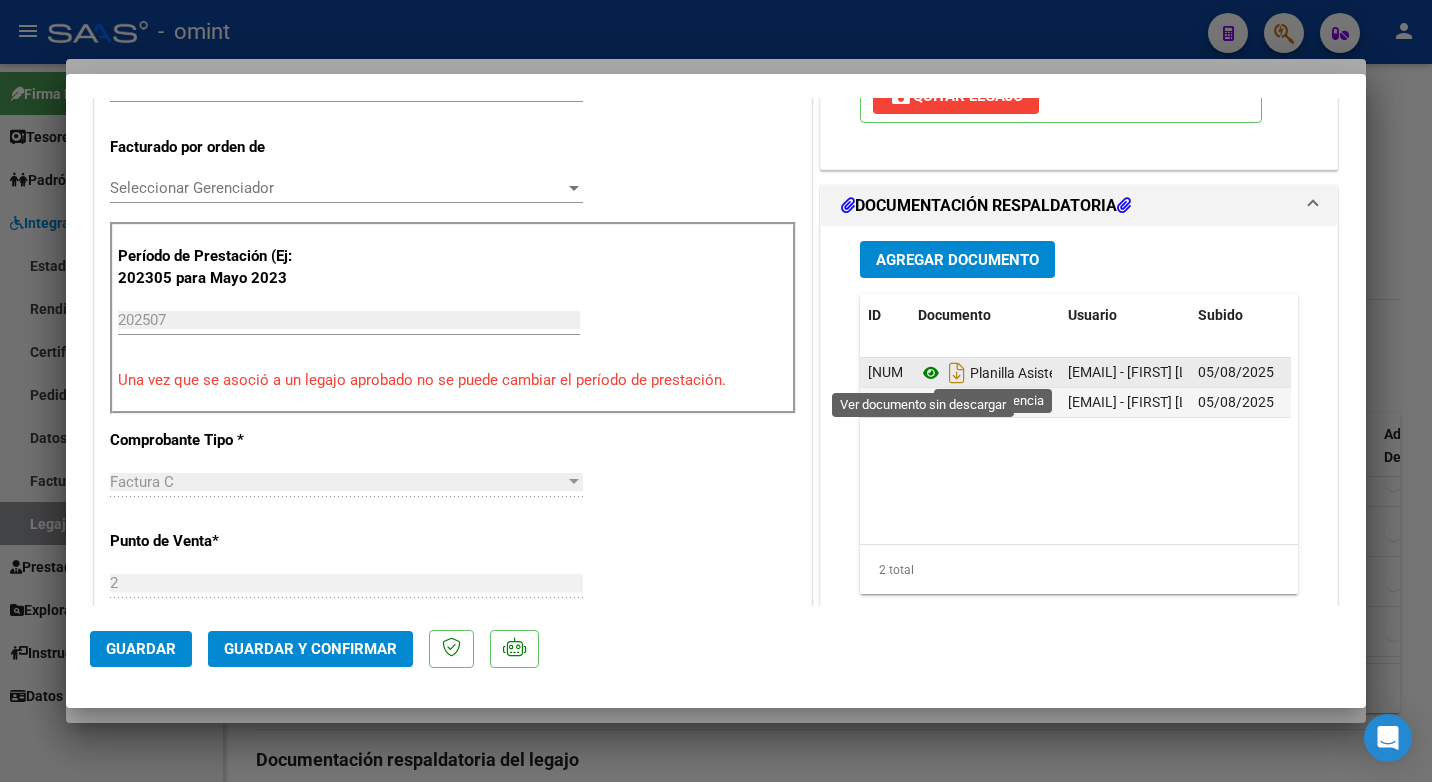 click 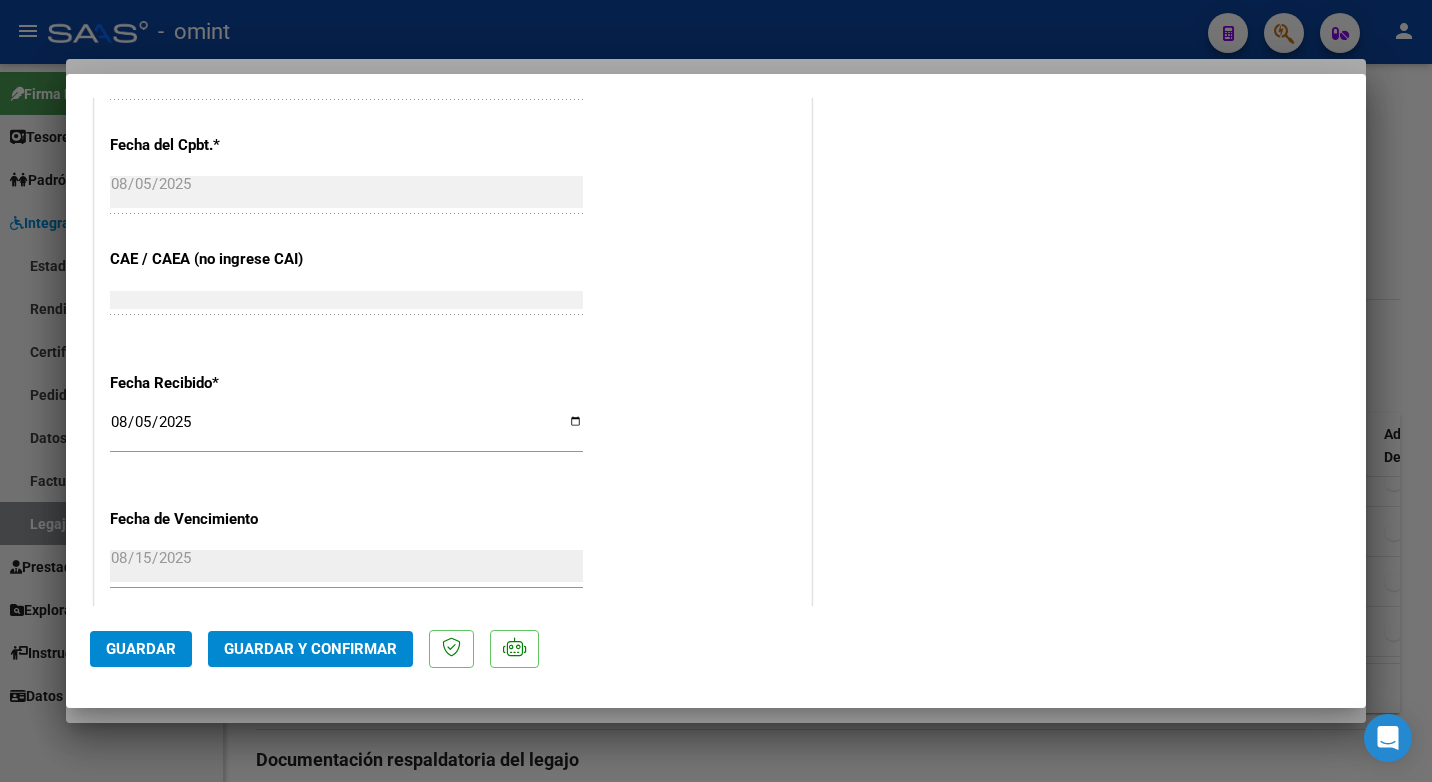 scroll, scrollTop: 1423, scrollLeft: 0, axis: vertical 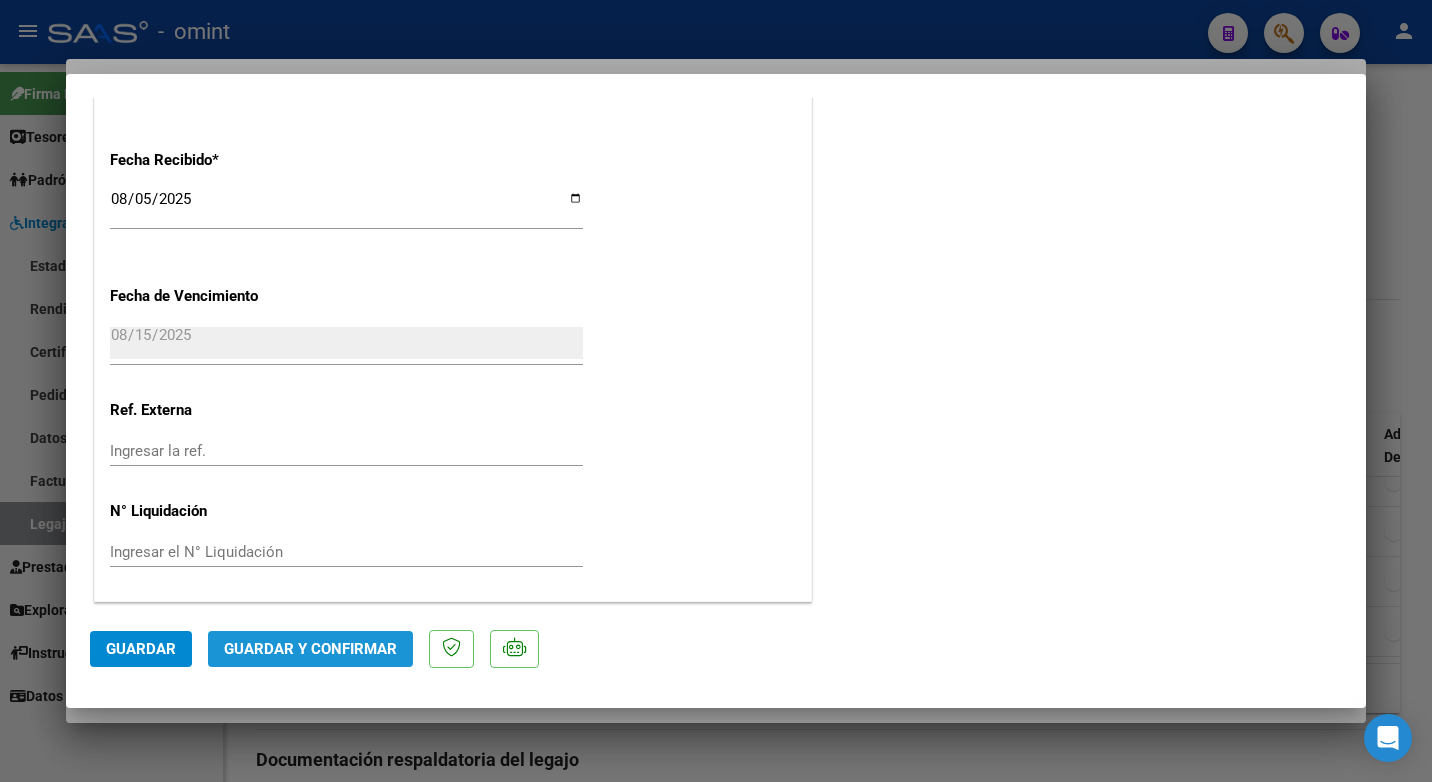click on "Guardar y Confirmar" 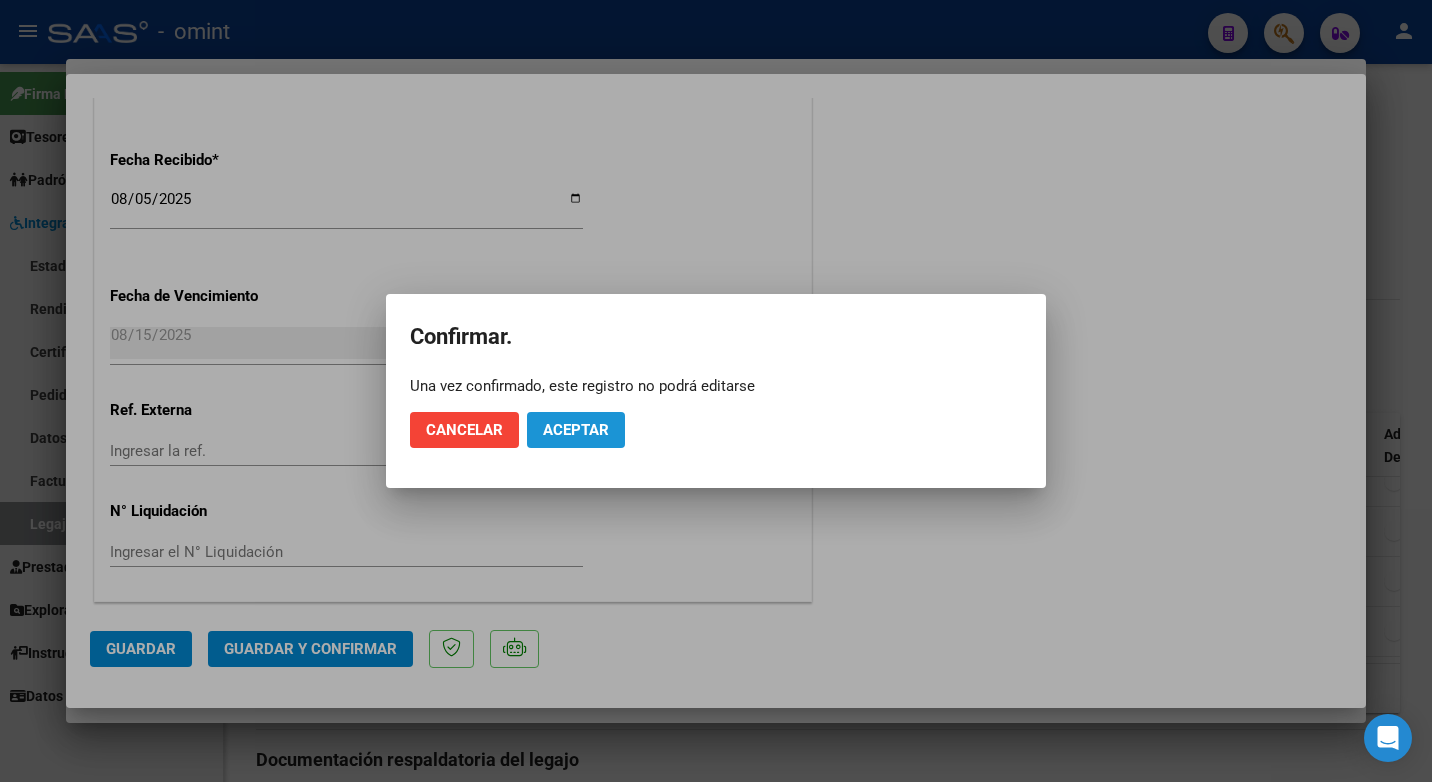 click on "Aceptar" 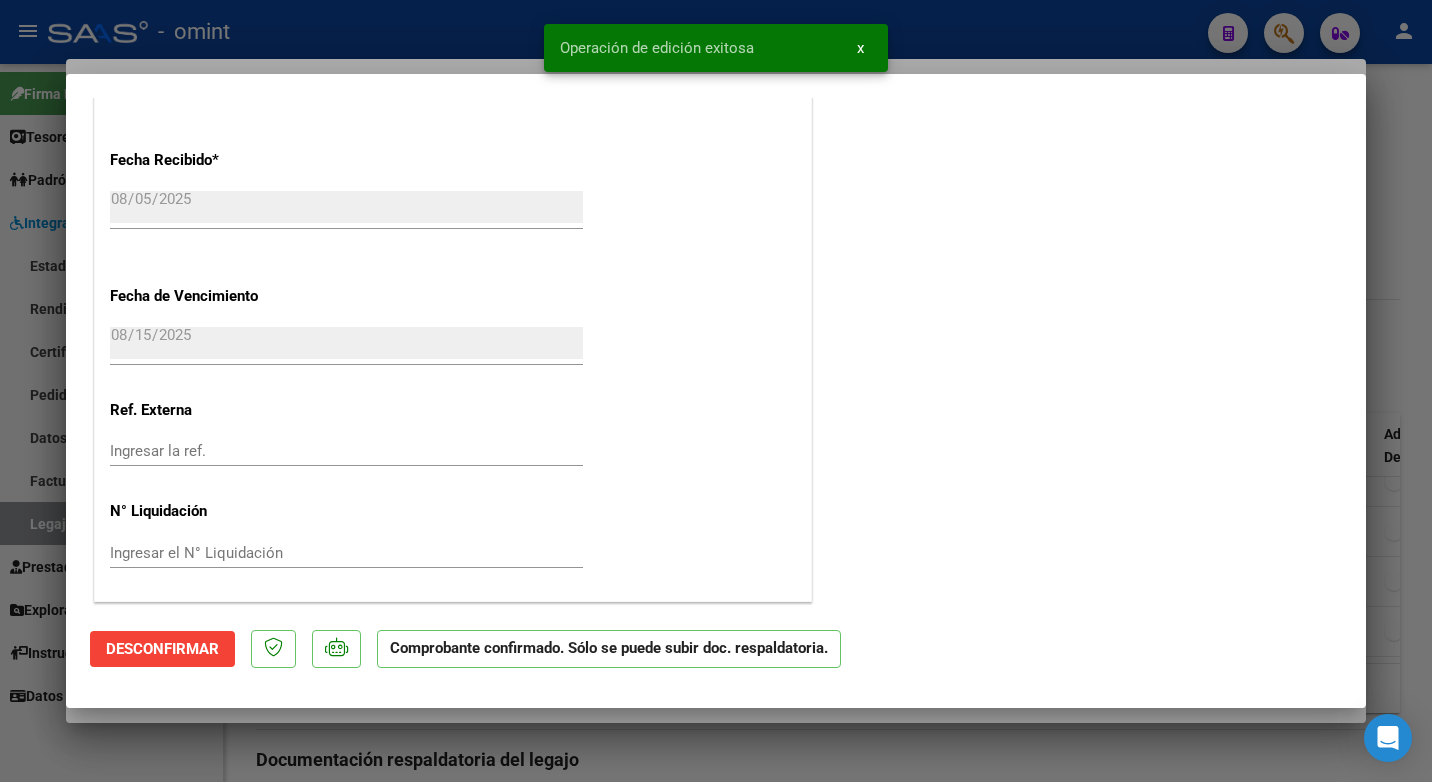click at bounding box center [716, 391] 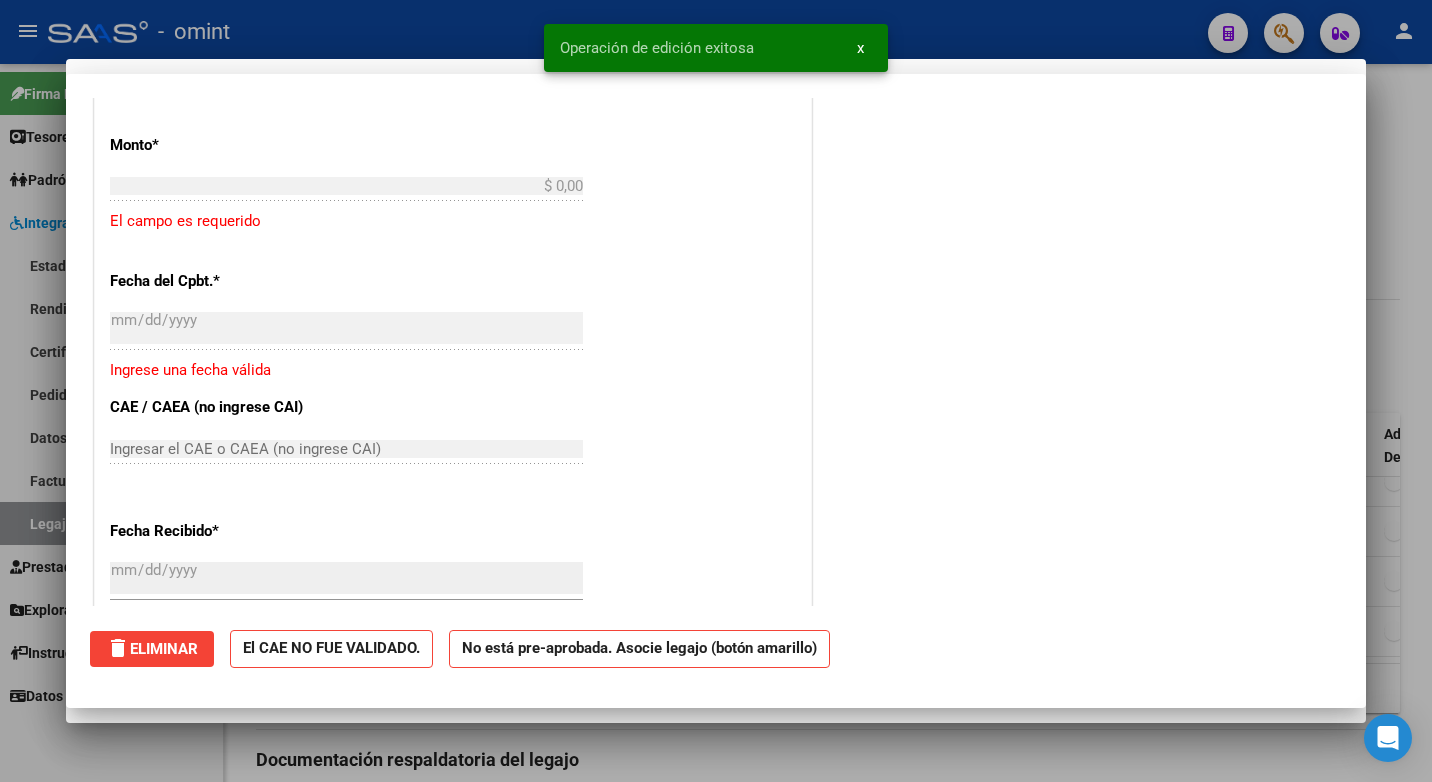 scroll, scrollTop: 1671, scrollLeft: 0, axis: vertical 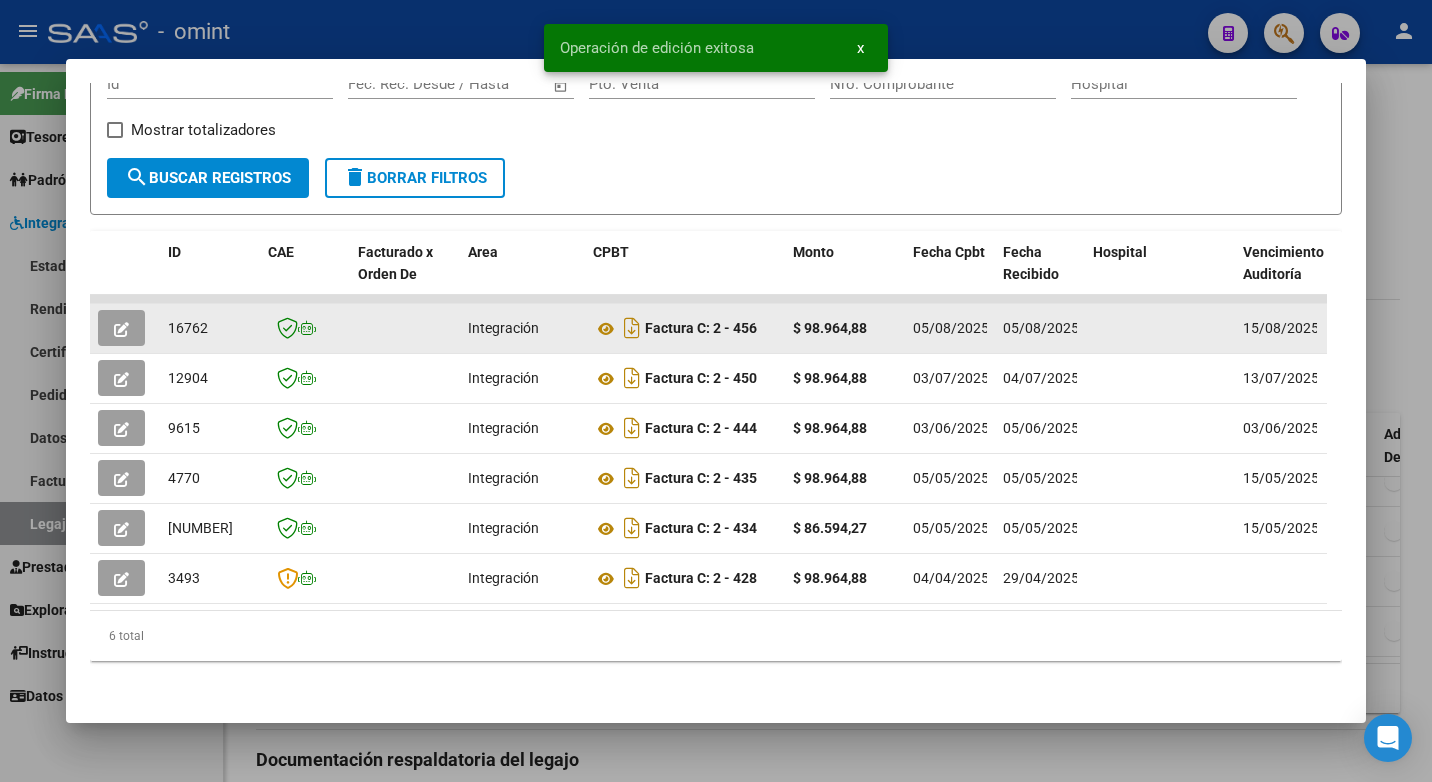 click on "16762" 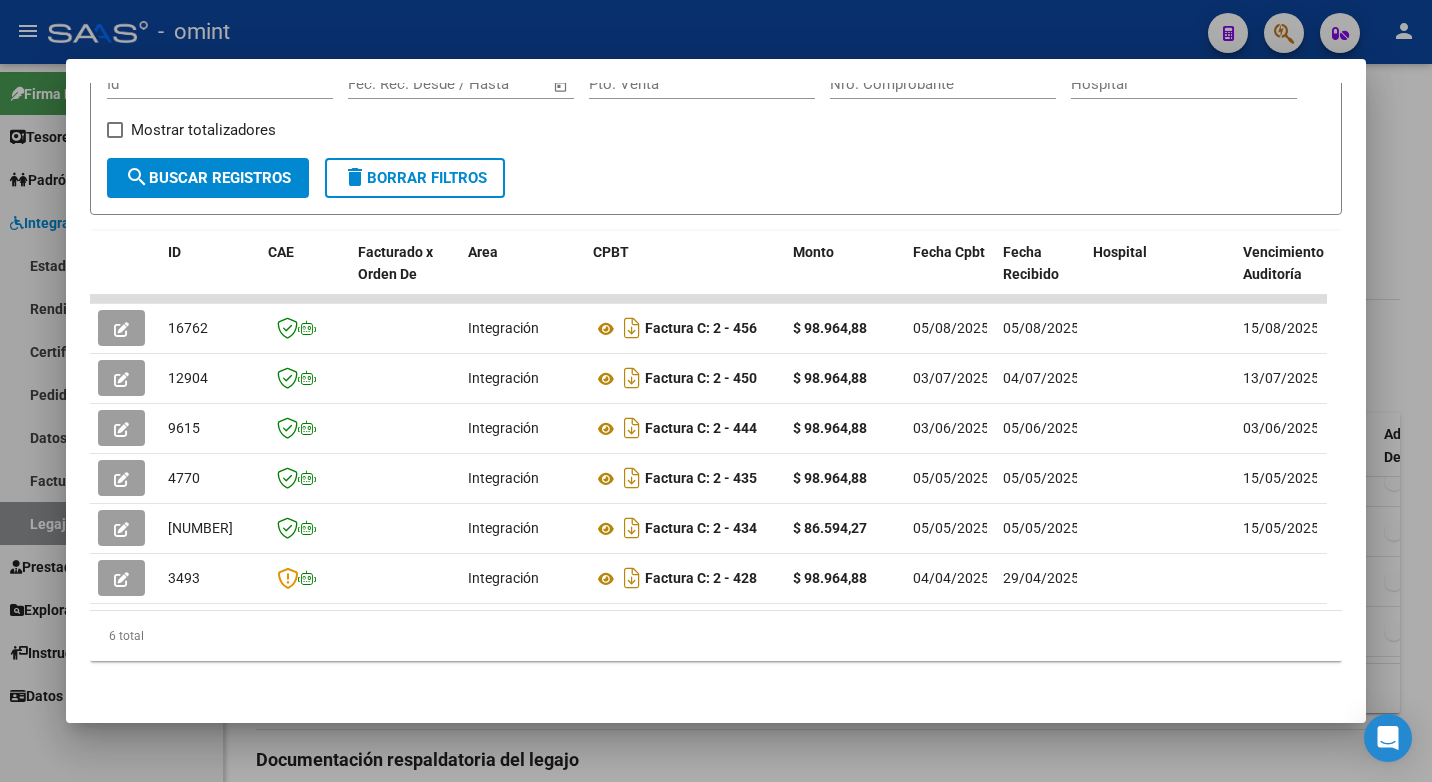 click at bounding box center (716, 391) 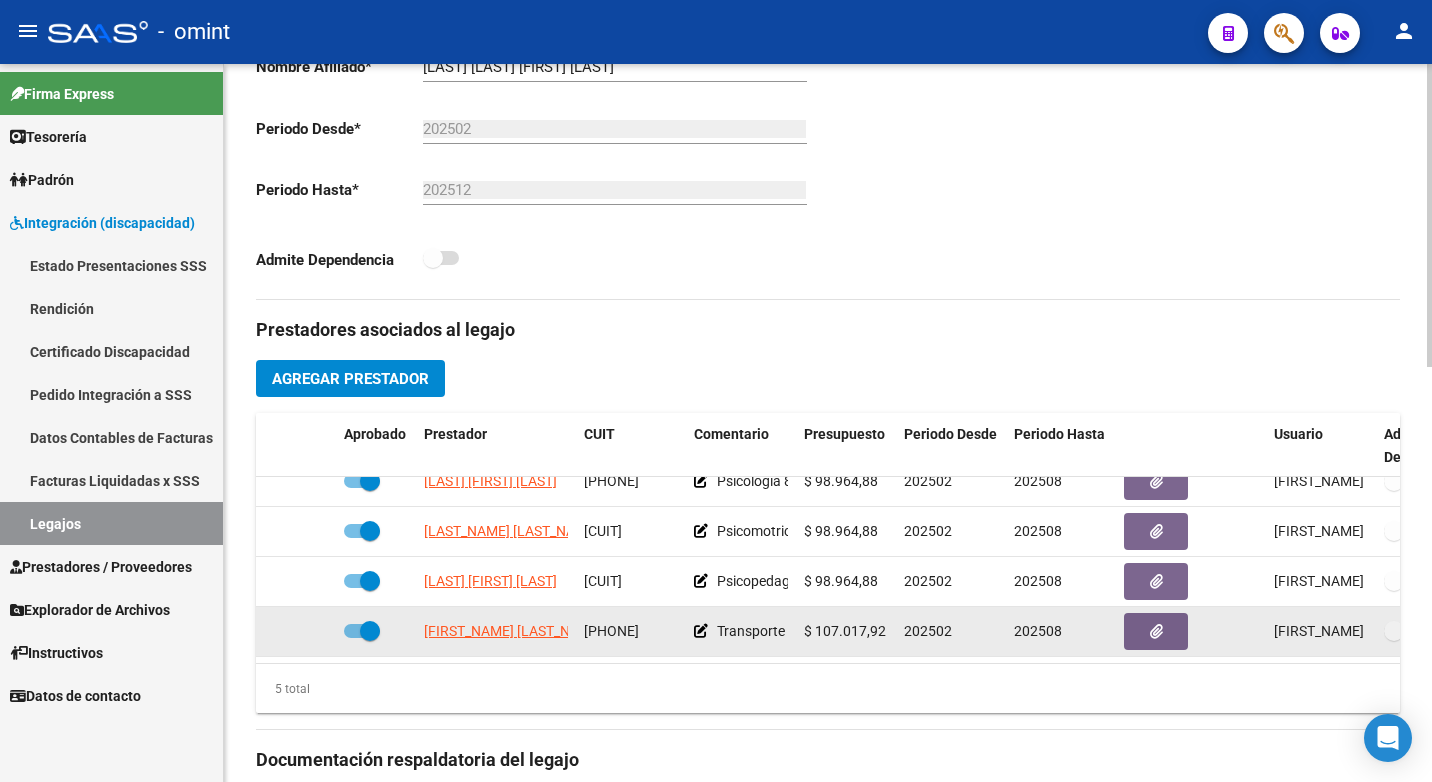 scroll, scrollTop: 600, scrollLeft: 0, axis: vertical 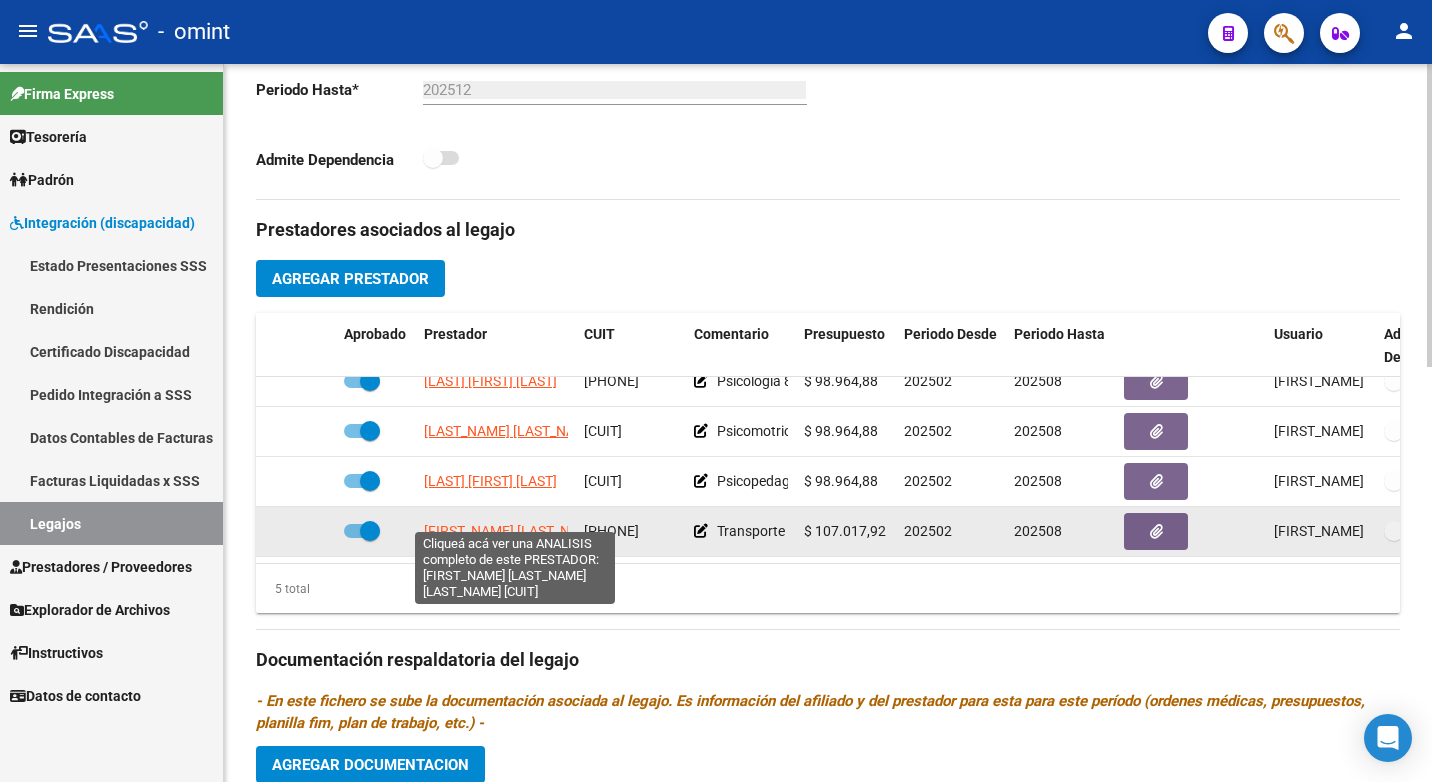 click on "DOMINGUEZ SILVIA BEATRIZ" 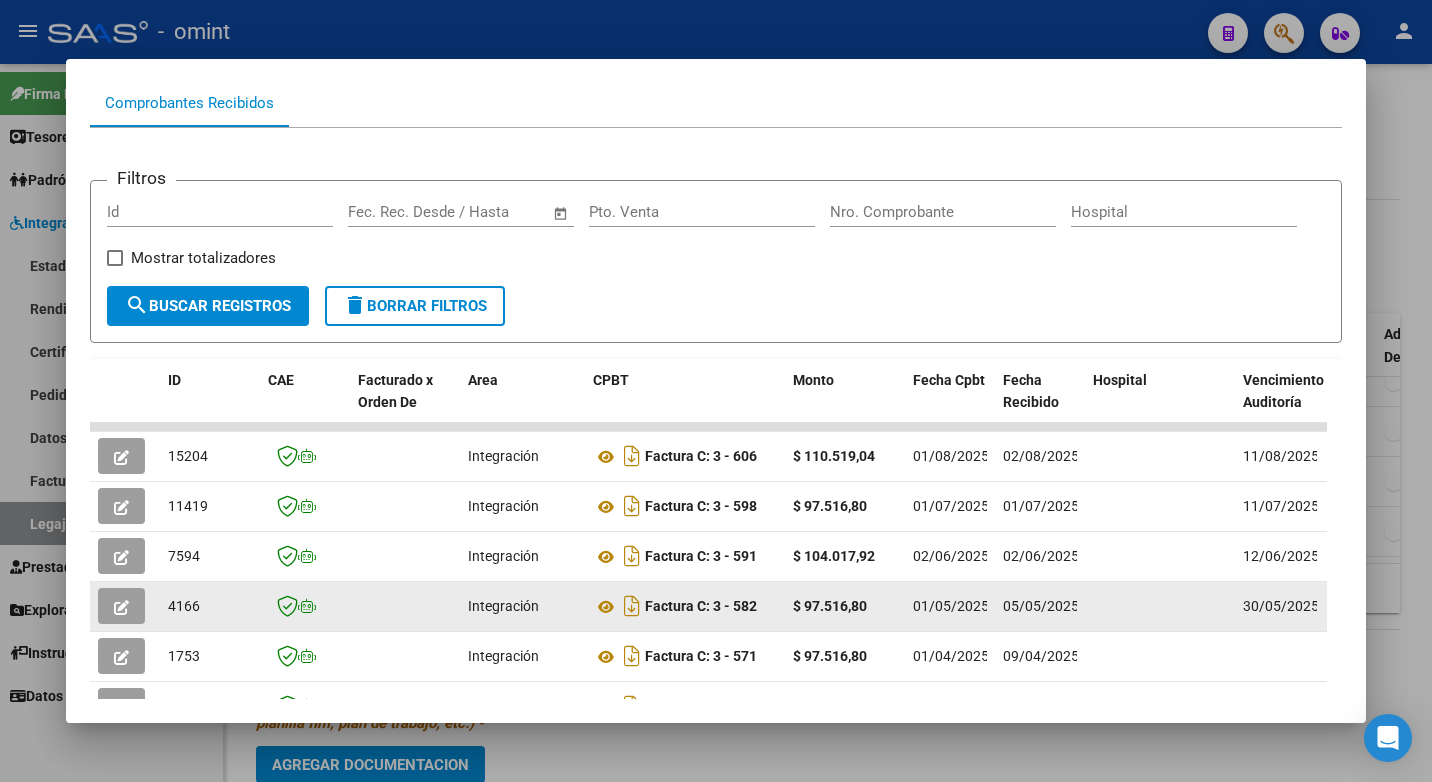 scroll, scrollTop: 352, scrollLeft: 0, axis: vertical 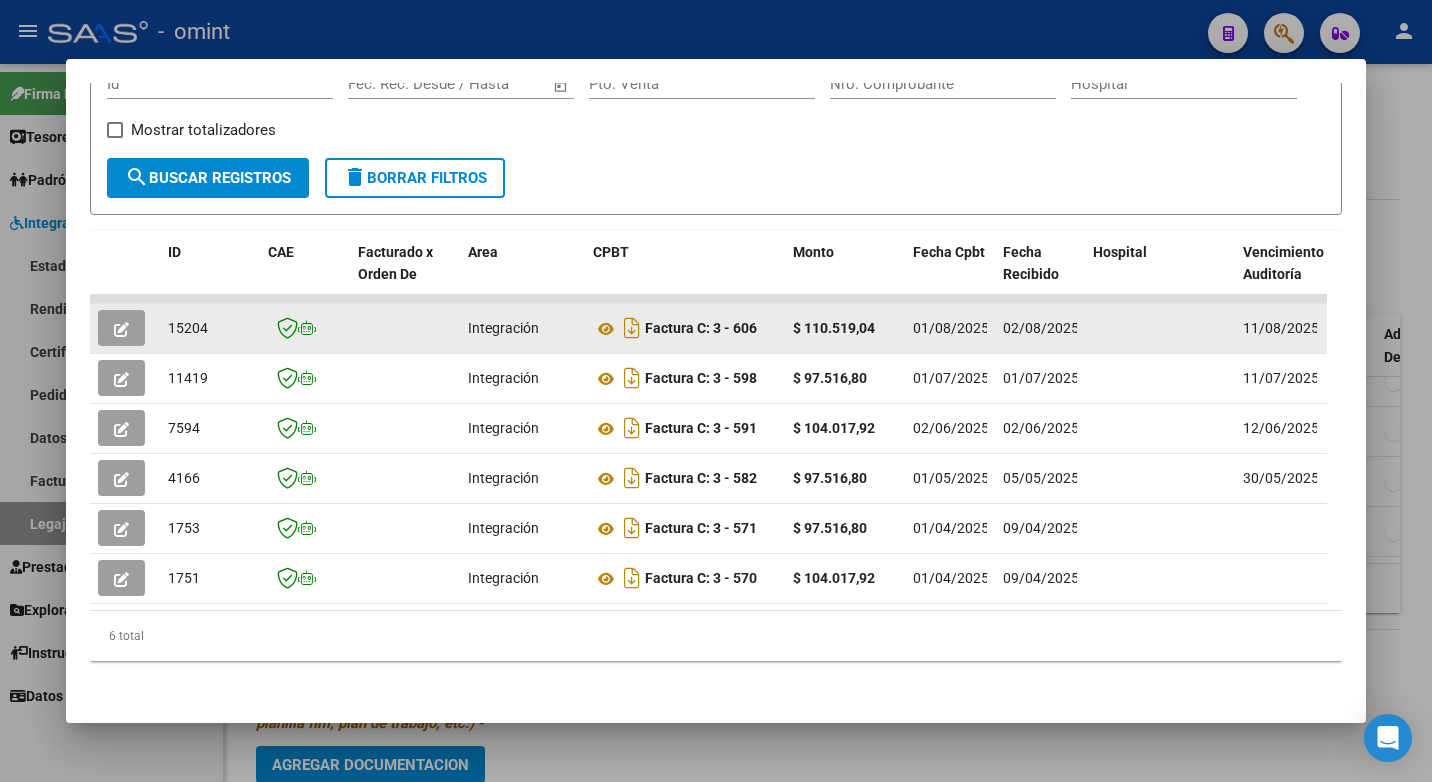 click 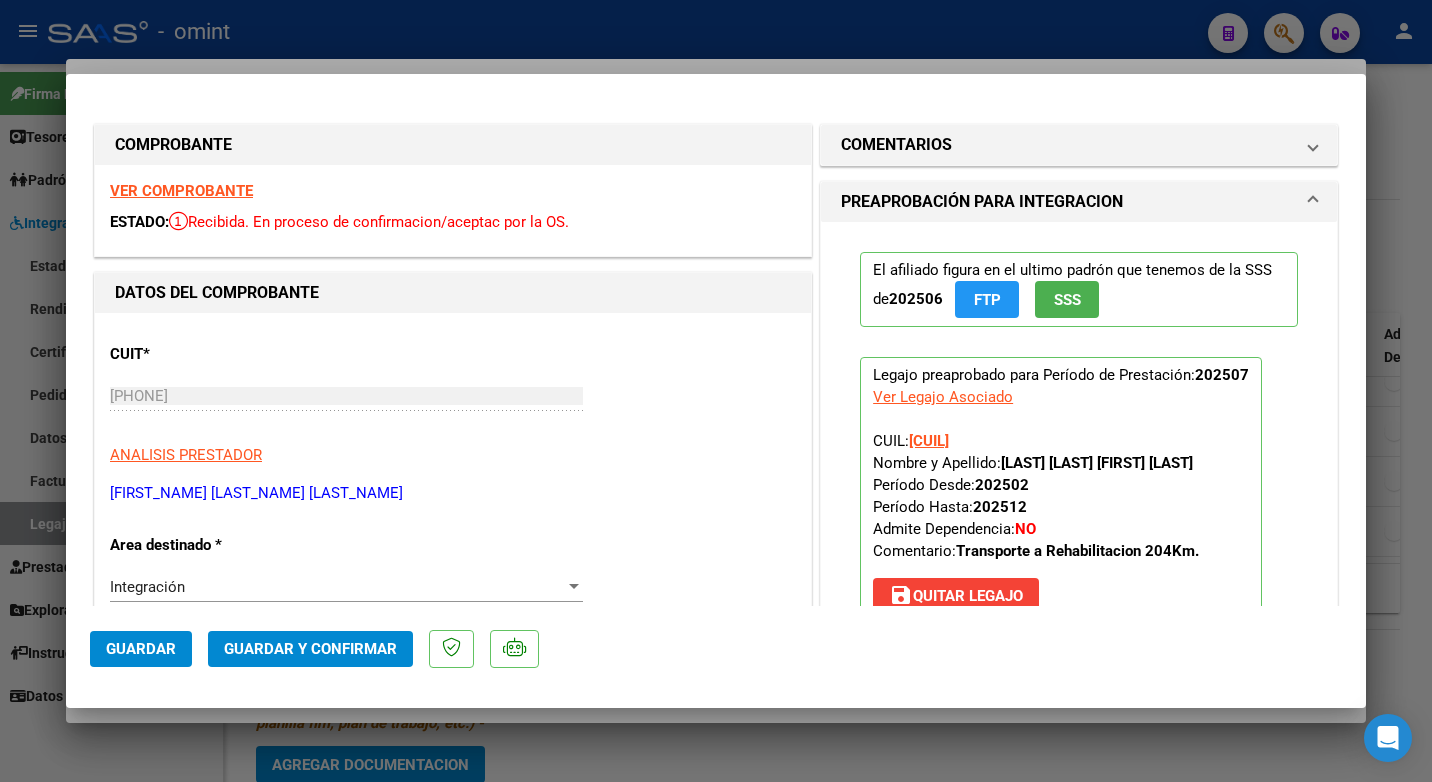 click on "VER COMPROBANTE" at bounding box center (181, 191) 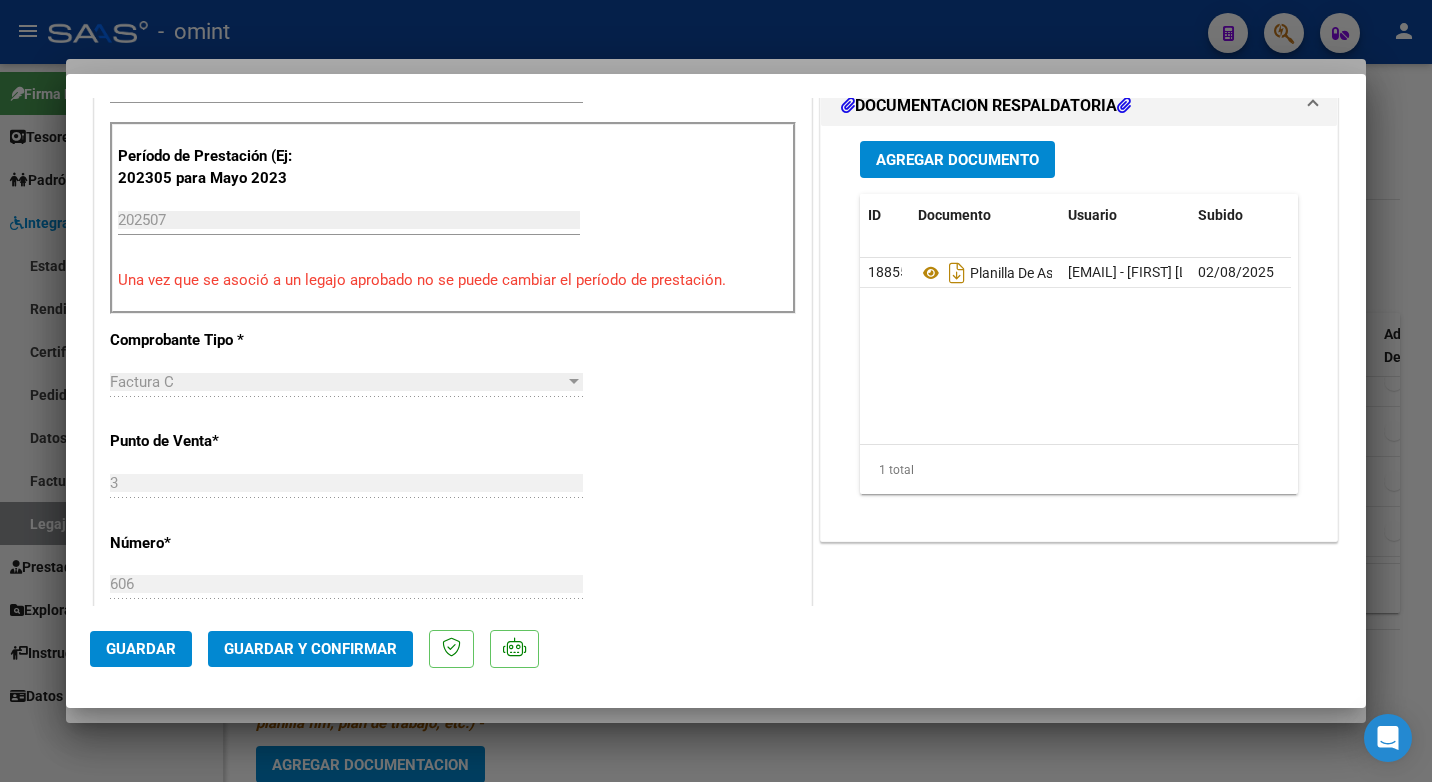 scroll, scrollTop: 700, scrollLeft: 0, axis: vertical 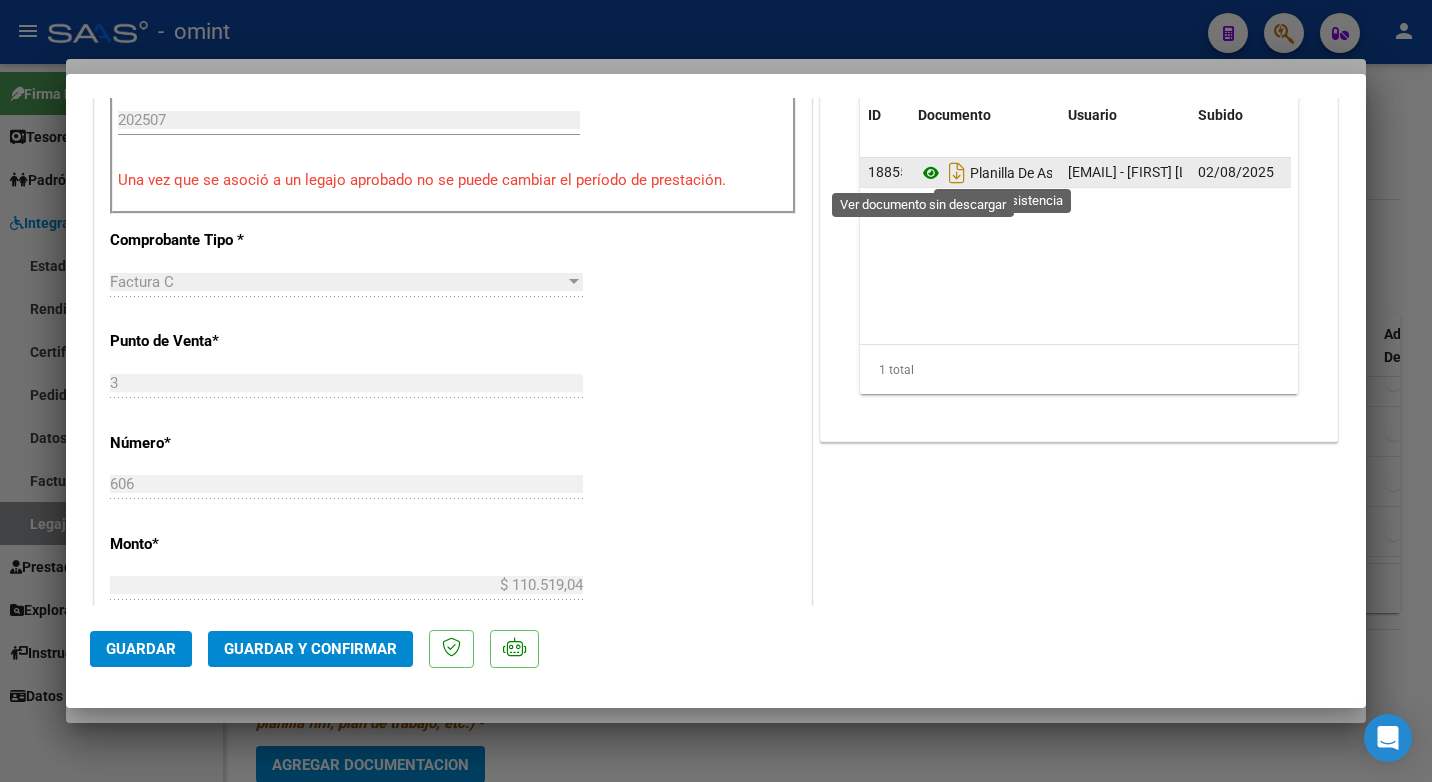 click 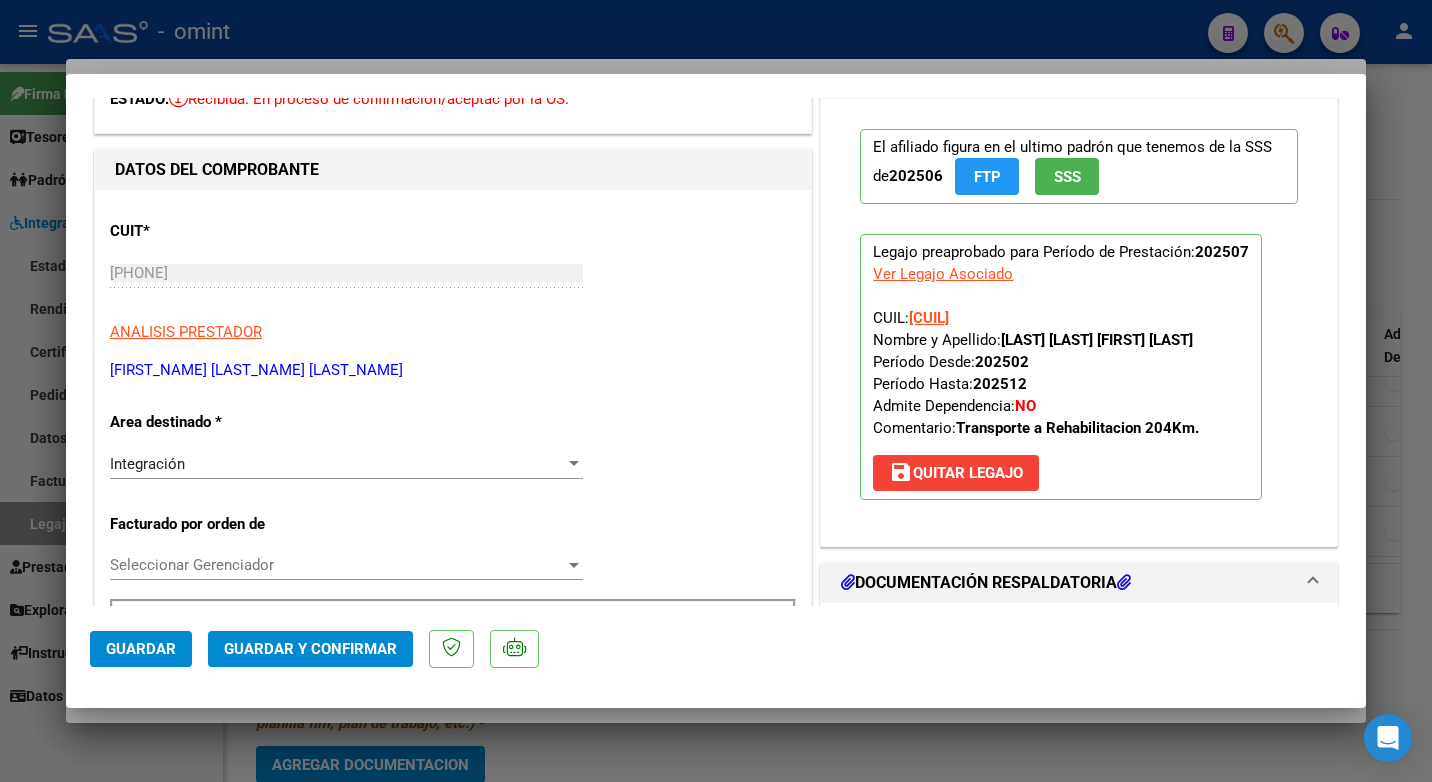 scroll, scrollTop: 23, scrollLeft: 0, axis: vertical 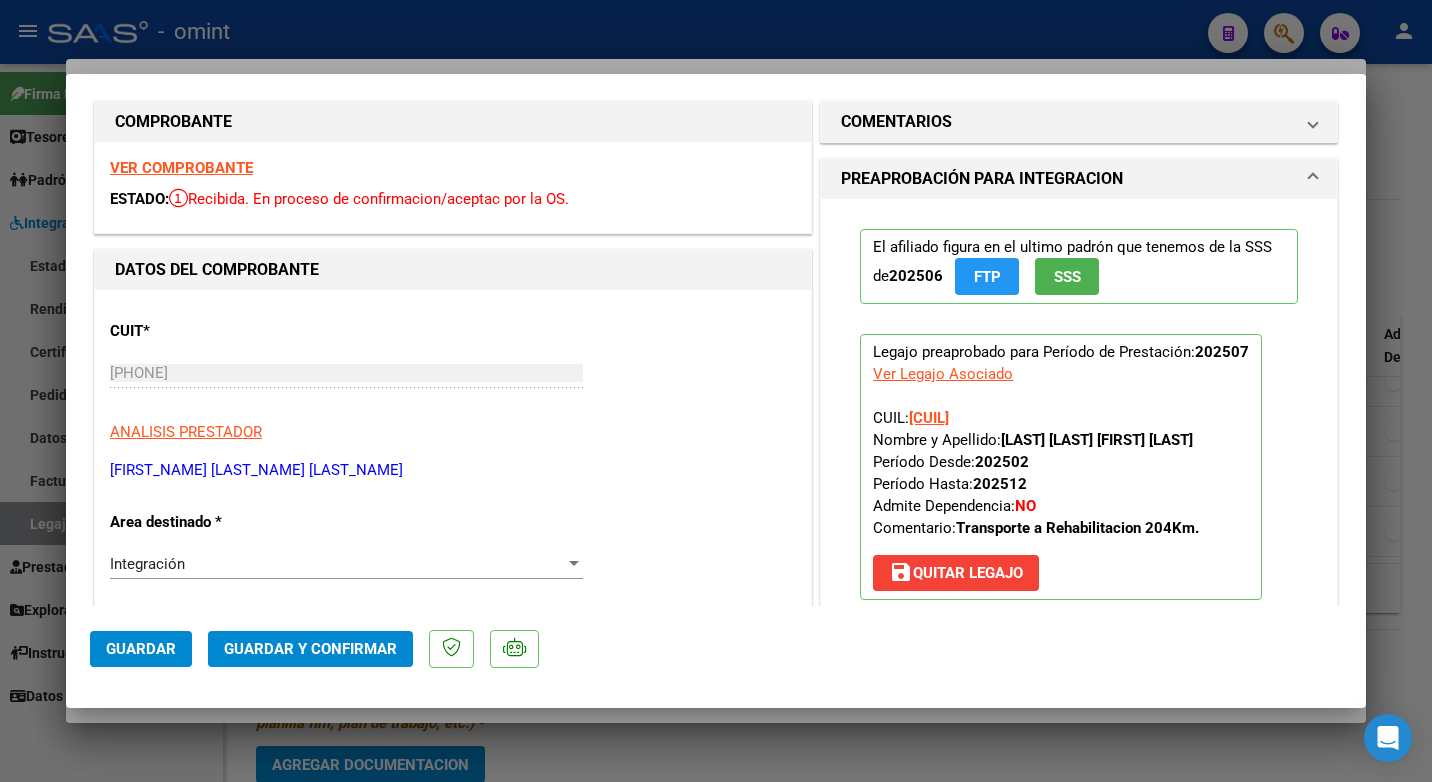 click at bounding box center (716, 391) 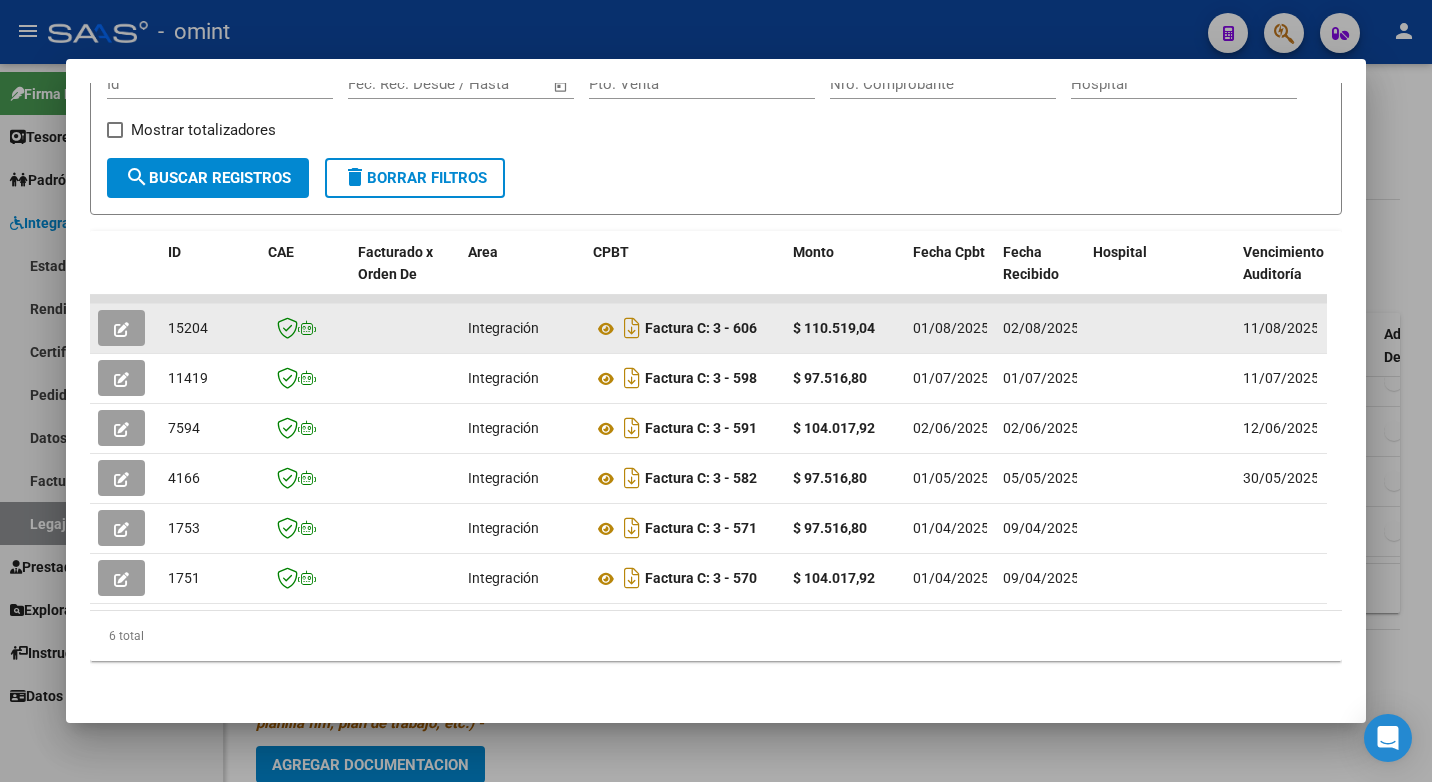 click 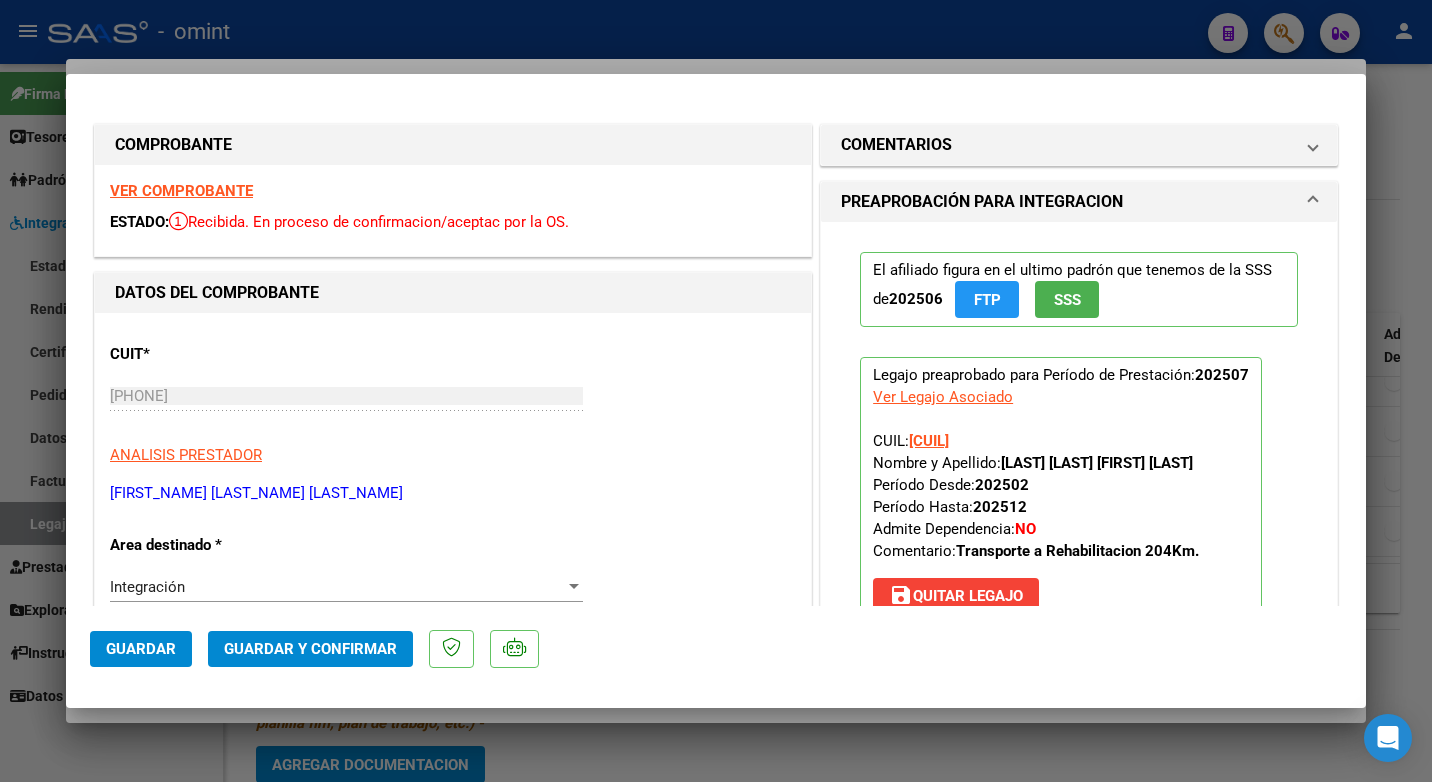 click on "VER COMPROBANTE" at bounding box center (181, 191) 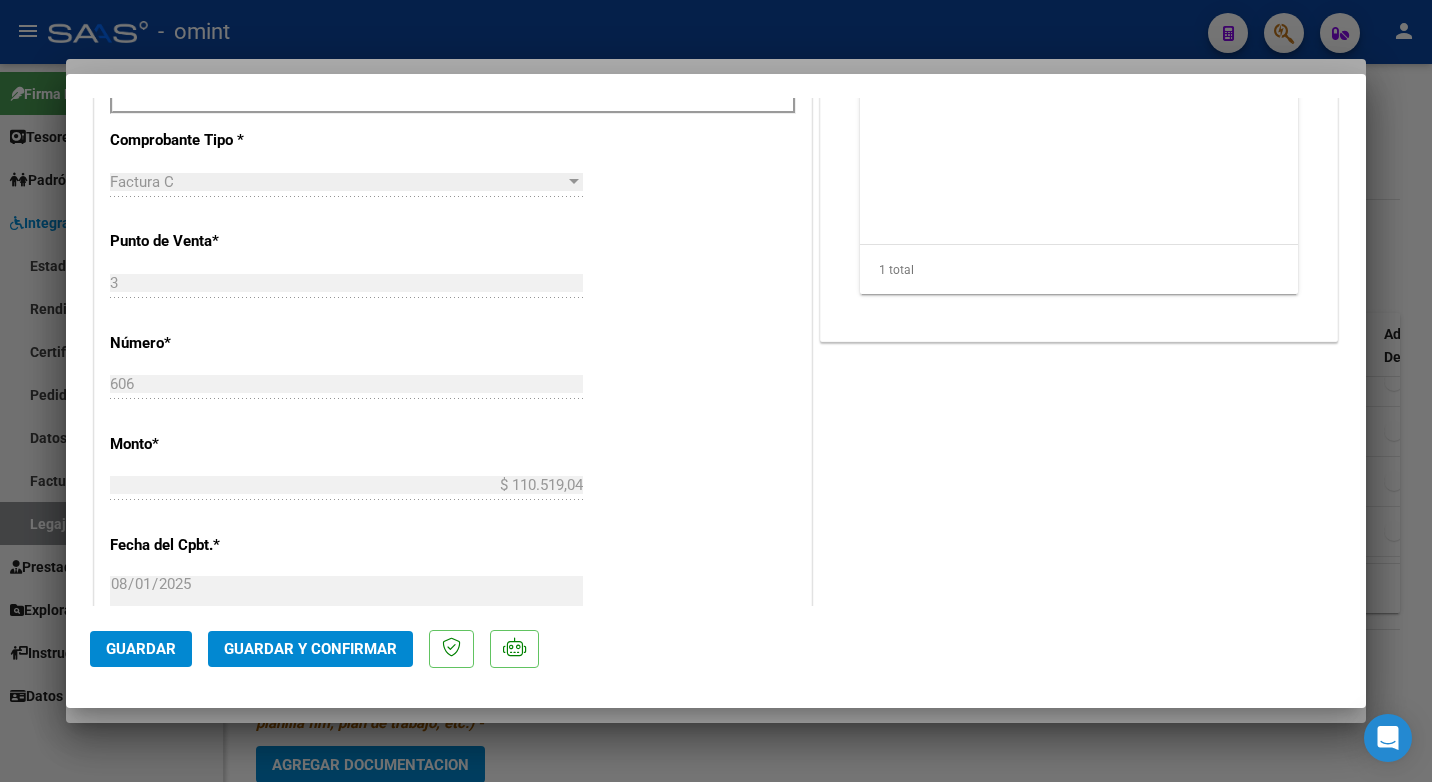scroll, scrollTop: 1200, scrollLeft: 0, axis: vertical 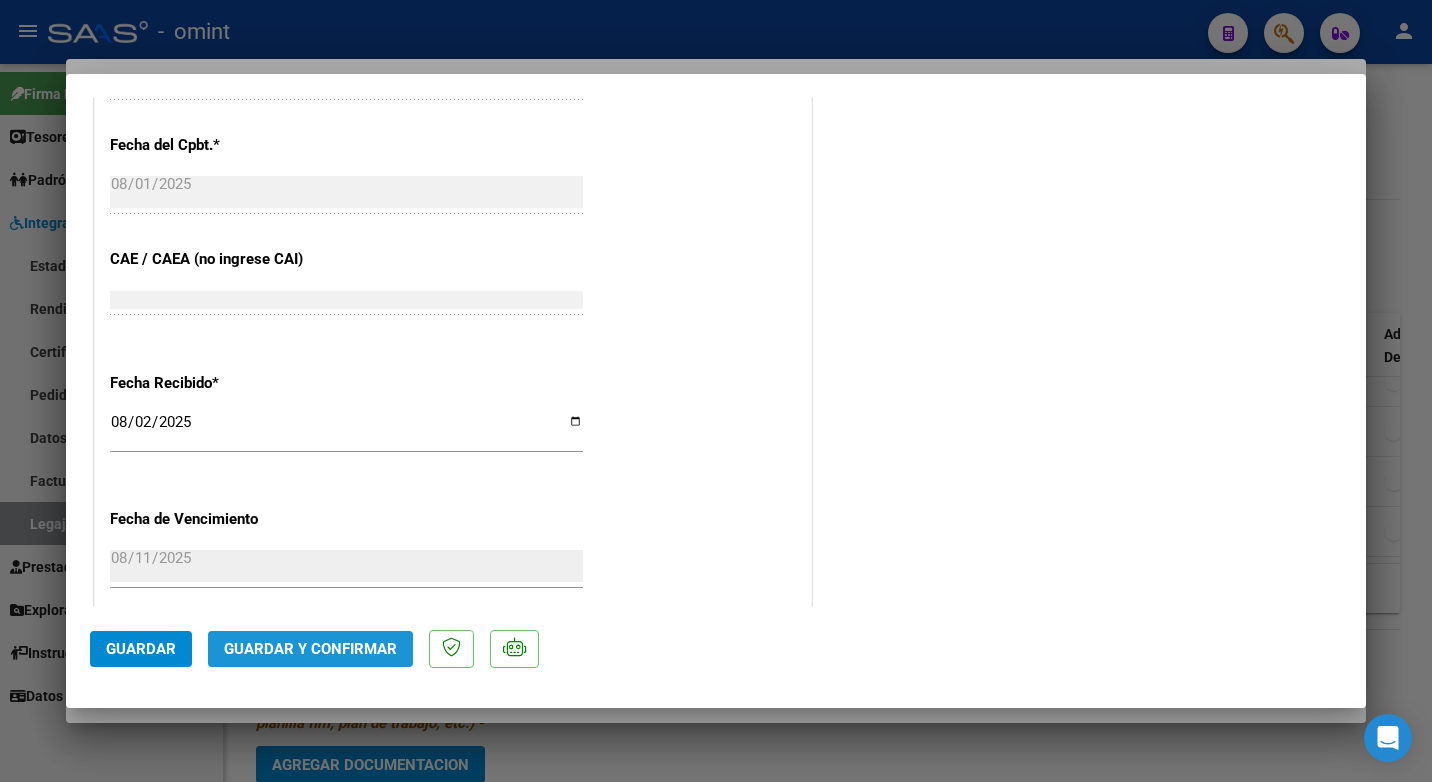 click on "Guardar y Confirmar" 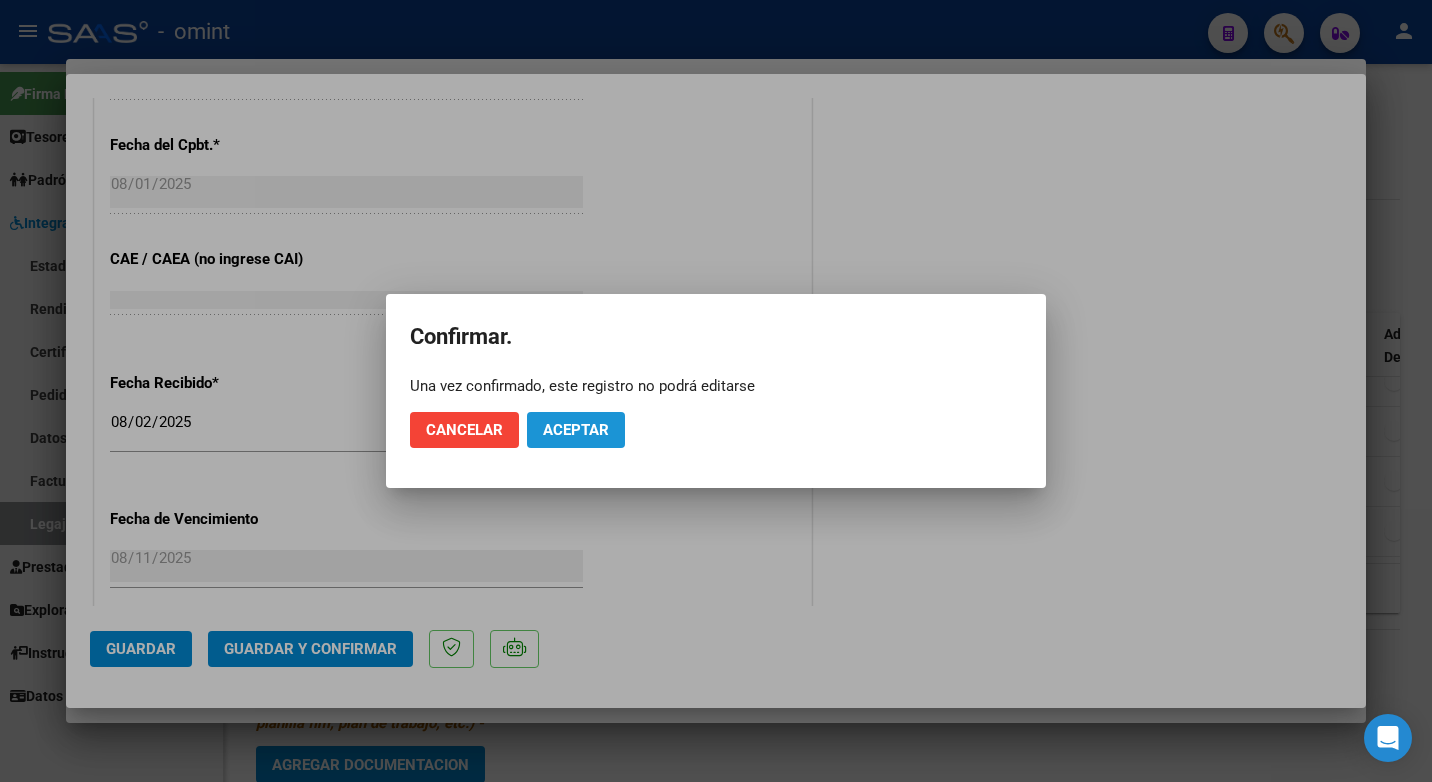 click on "Aceptar" 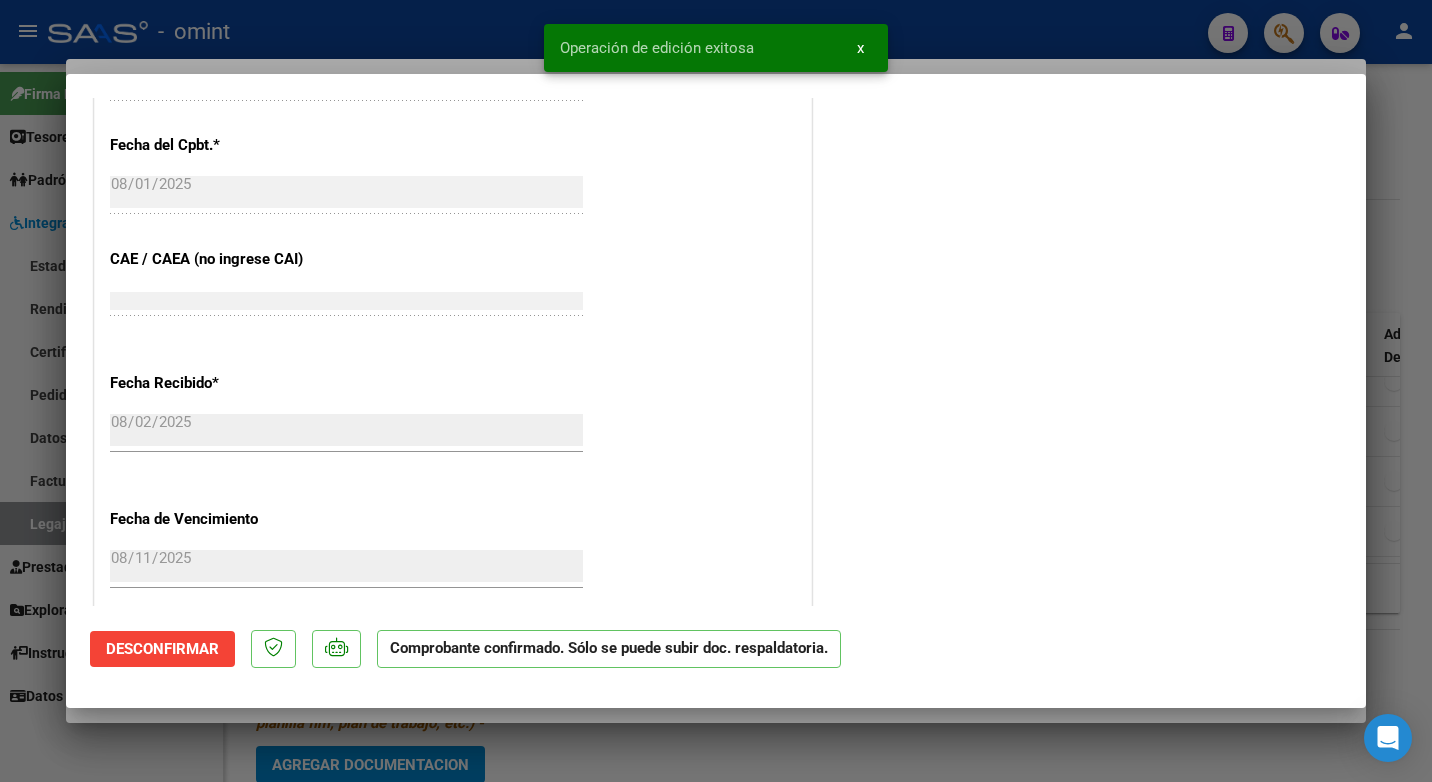 click at bounding box center (716, 391) 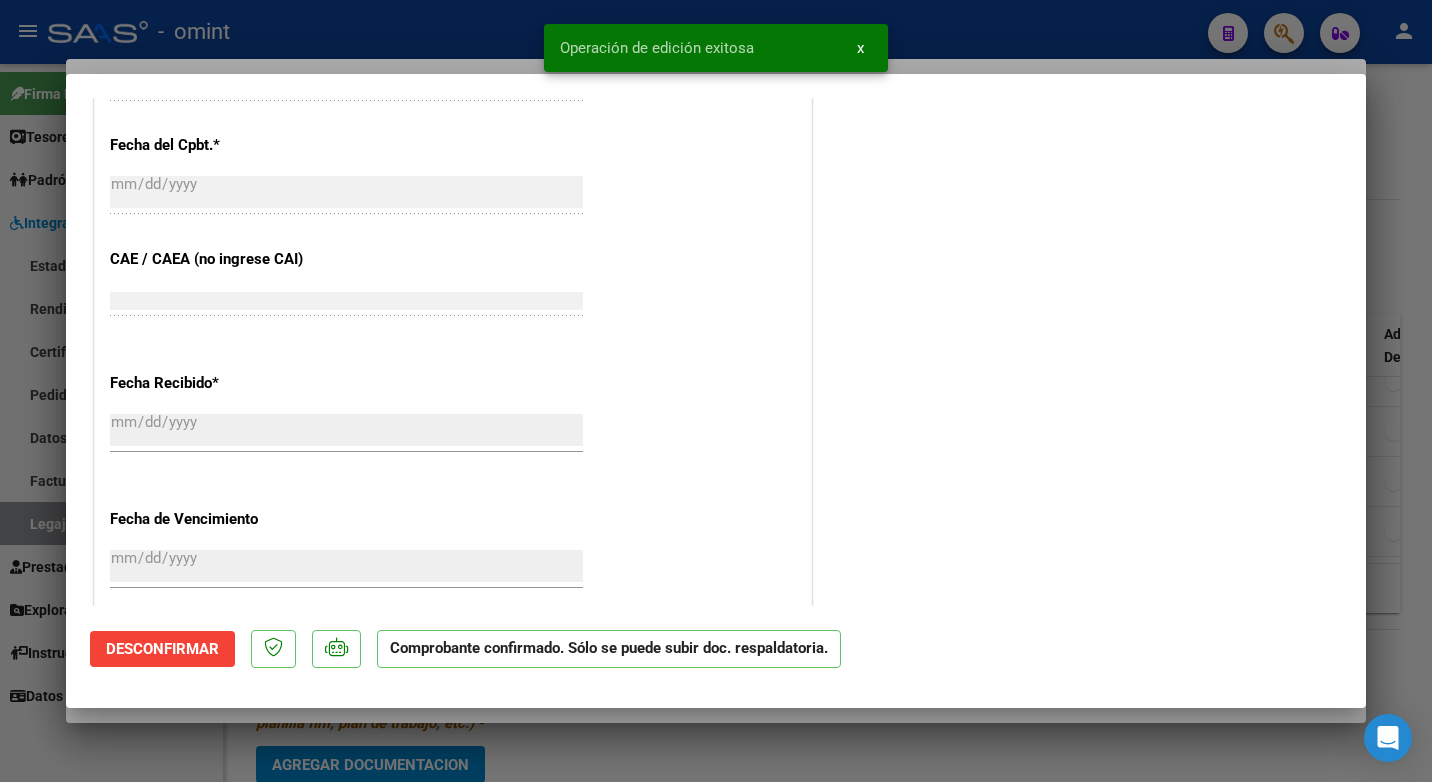 scroll, scrollTop: 1448, scrollLeft: 0, axis: vertical 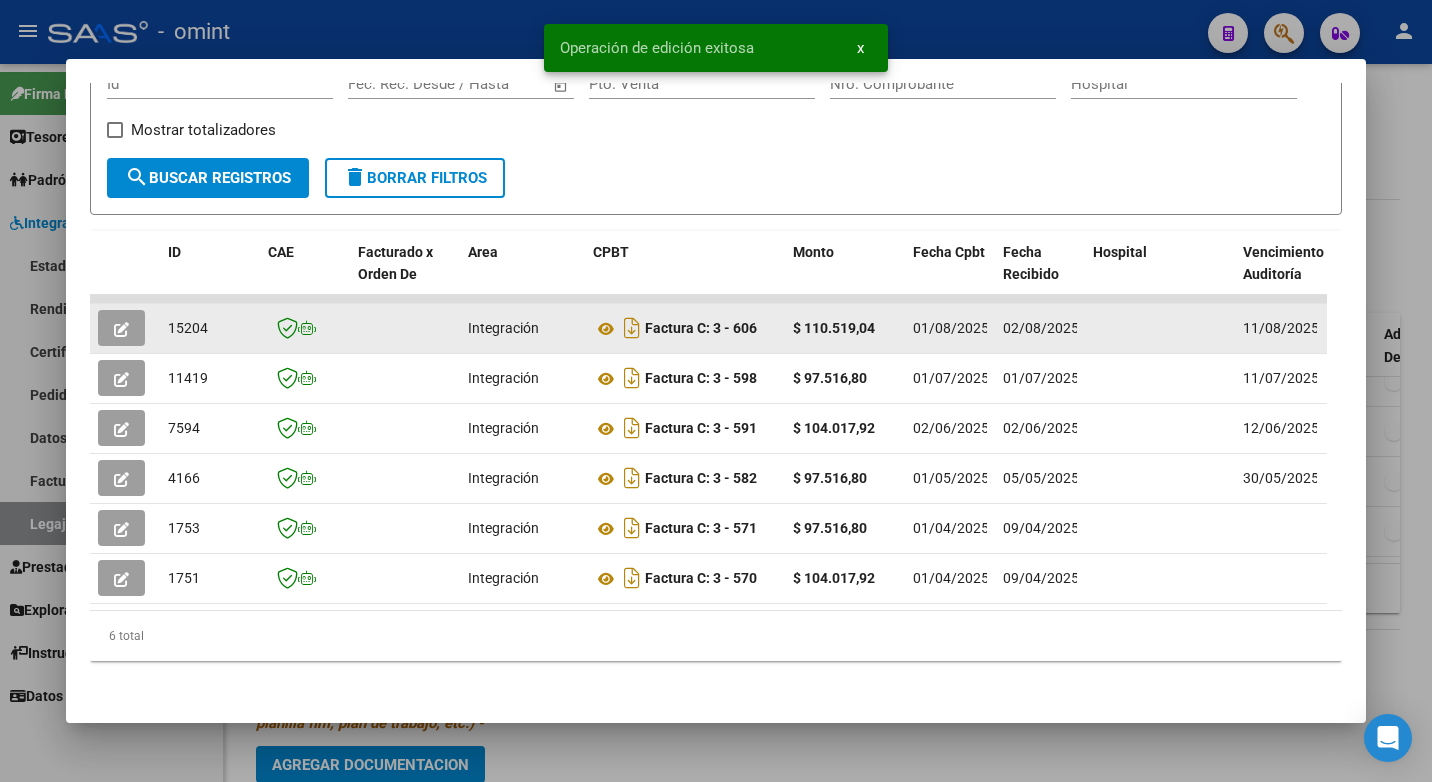 click on "15204" 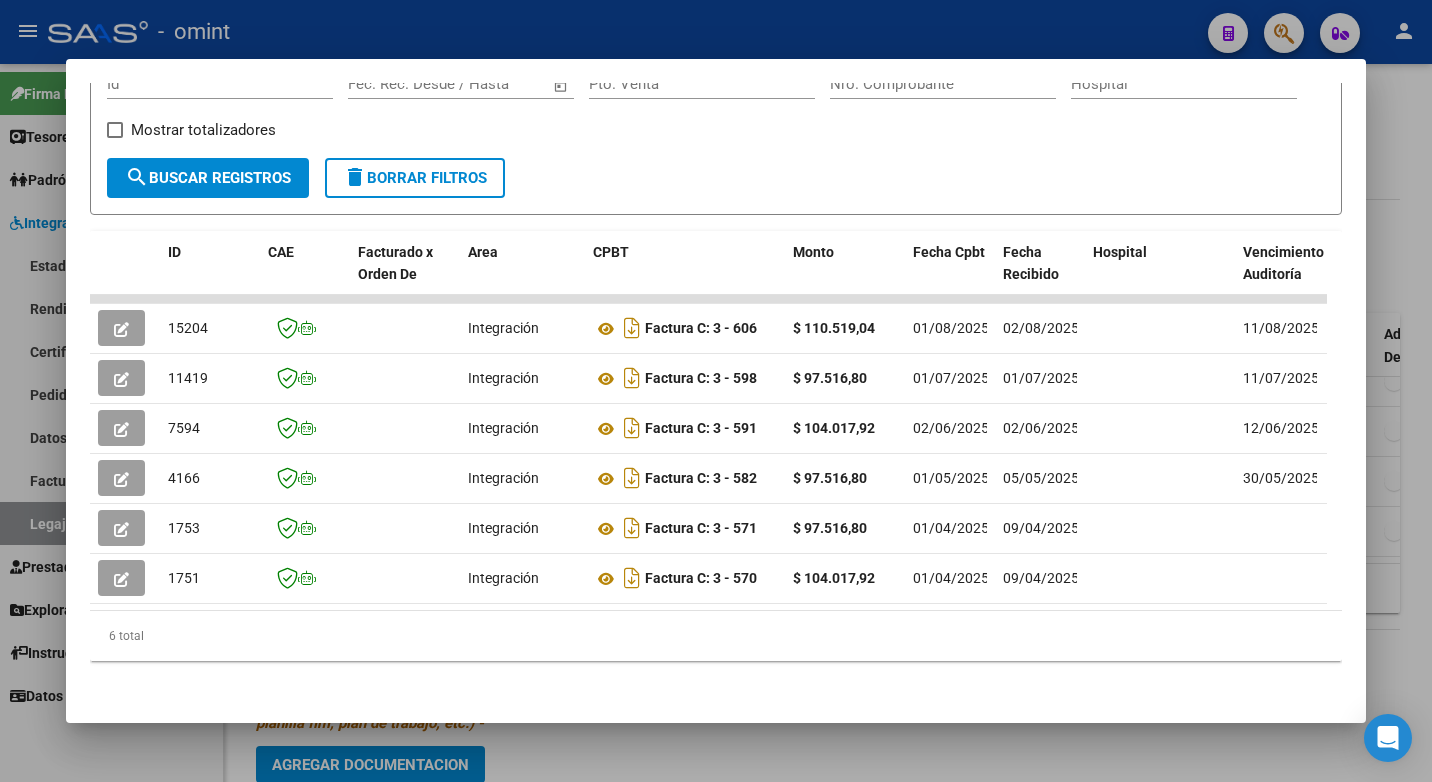click at bounding box center (716, 391) 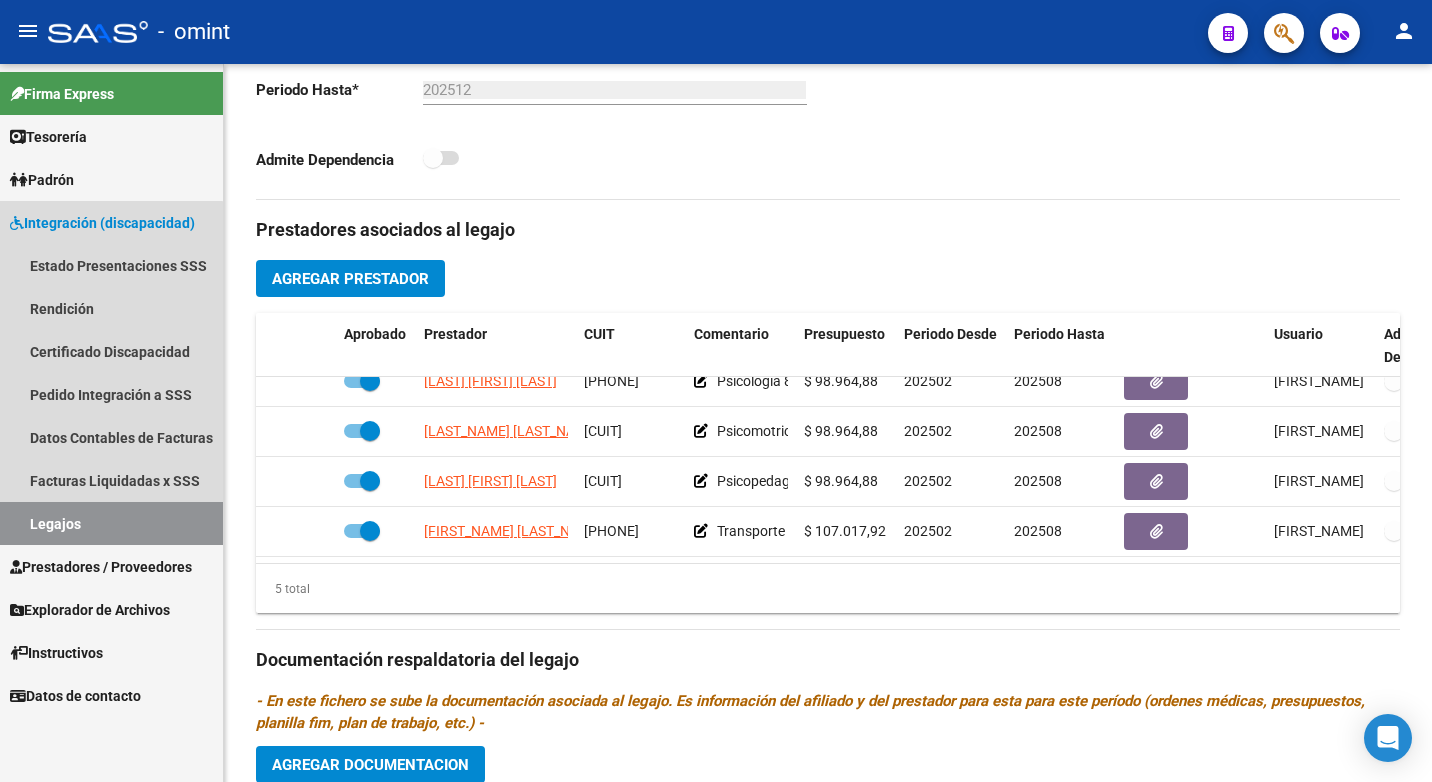 click on "Legajos" at bounding box center (111, 523) 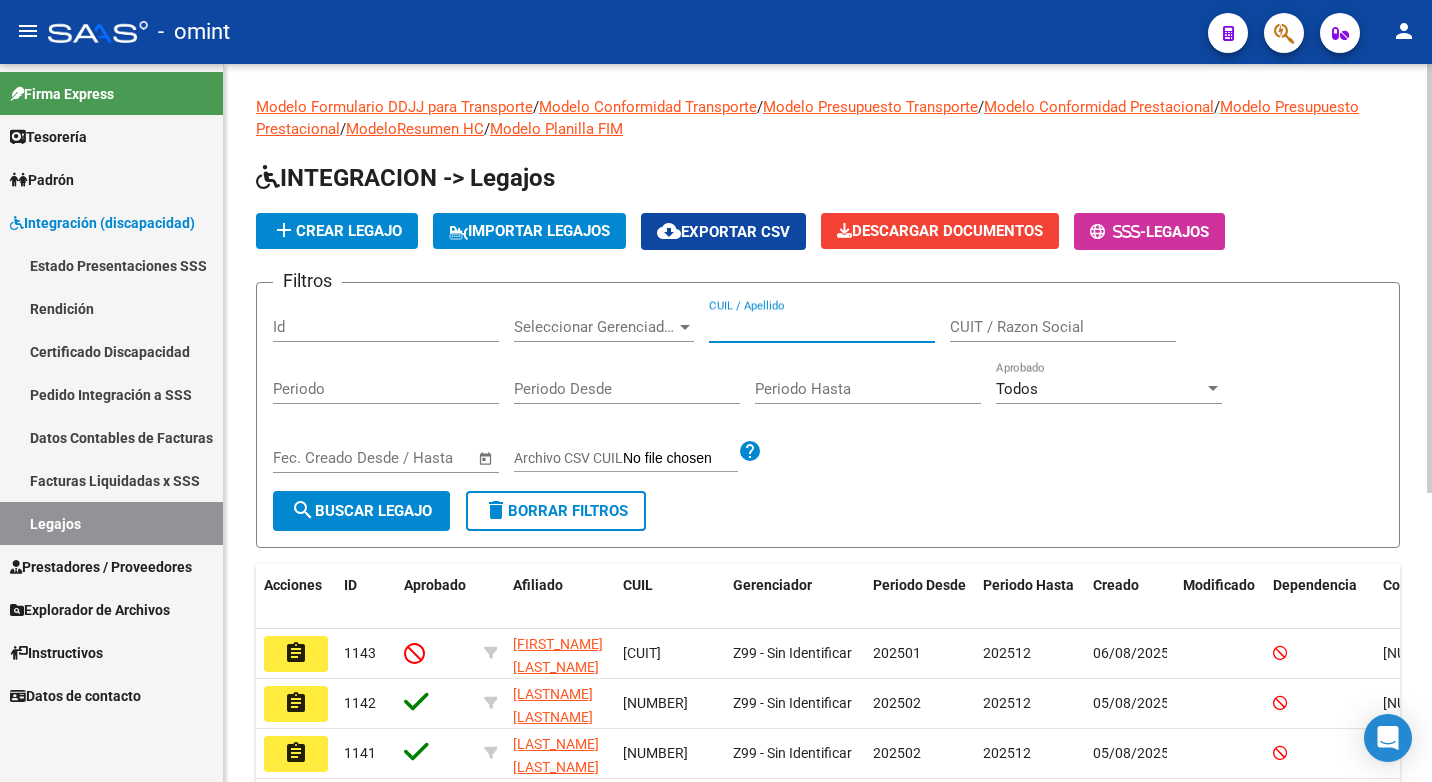 paste on "20507443169" 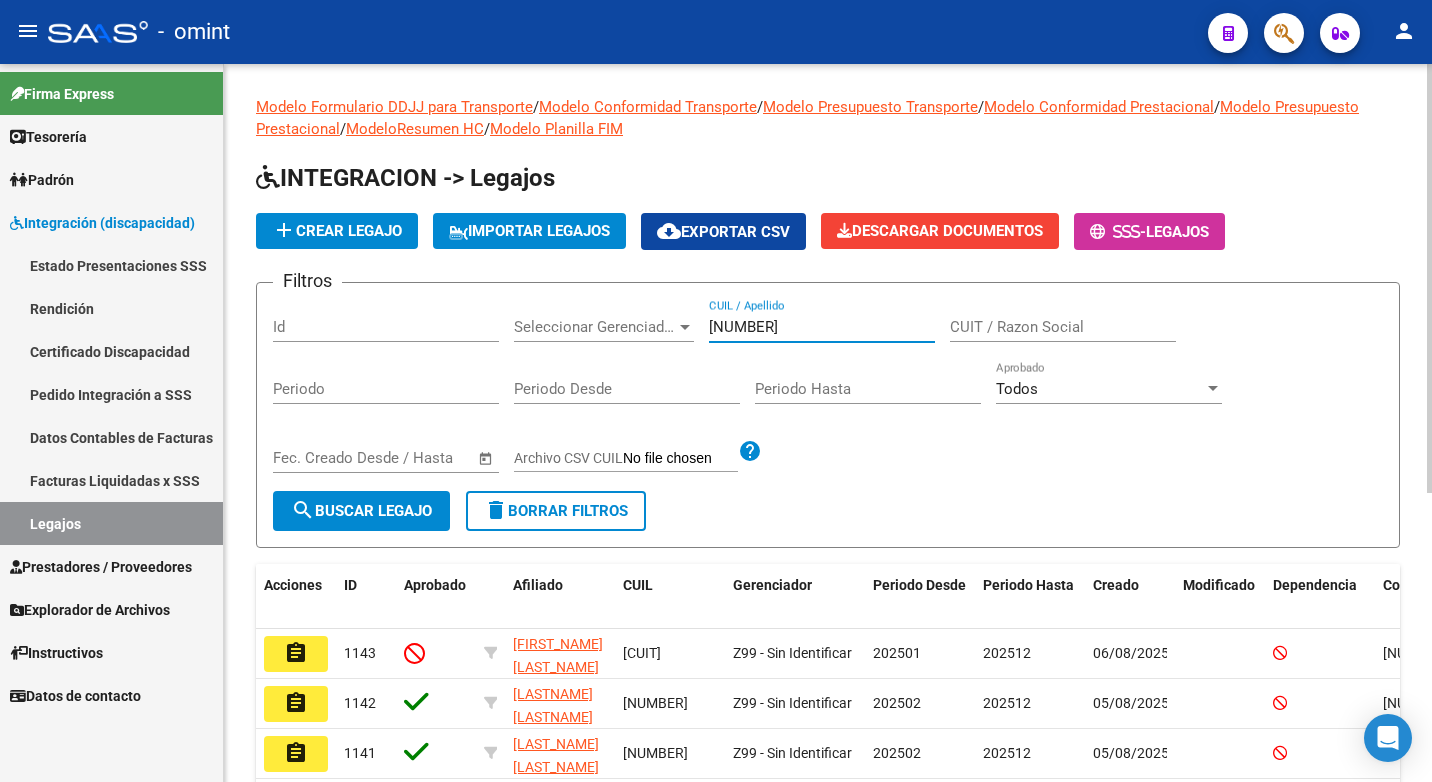 type on "20507443169" 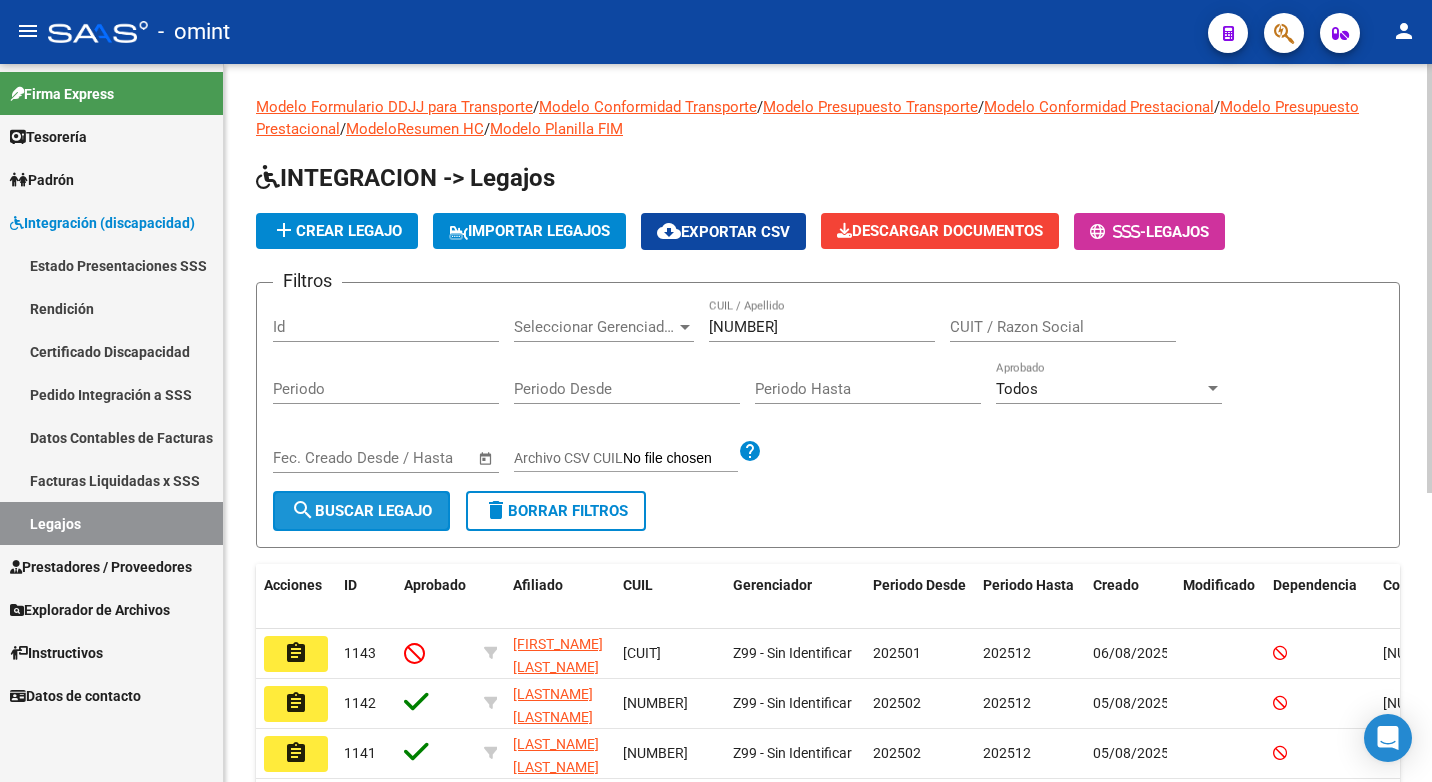 click on "search  Buscar Legajo" 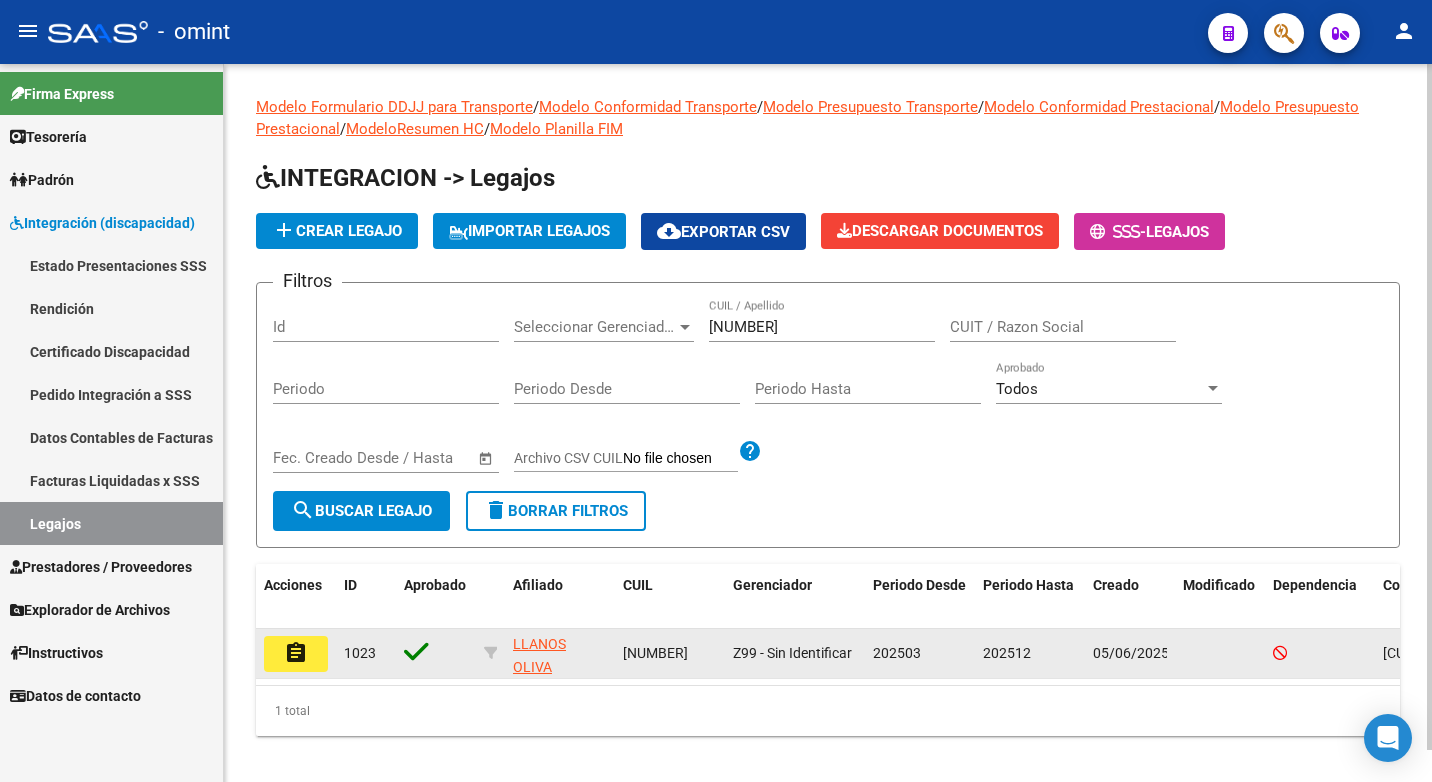 click on "assignment" 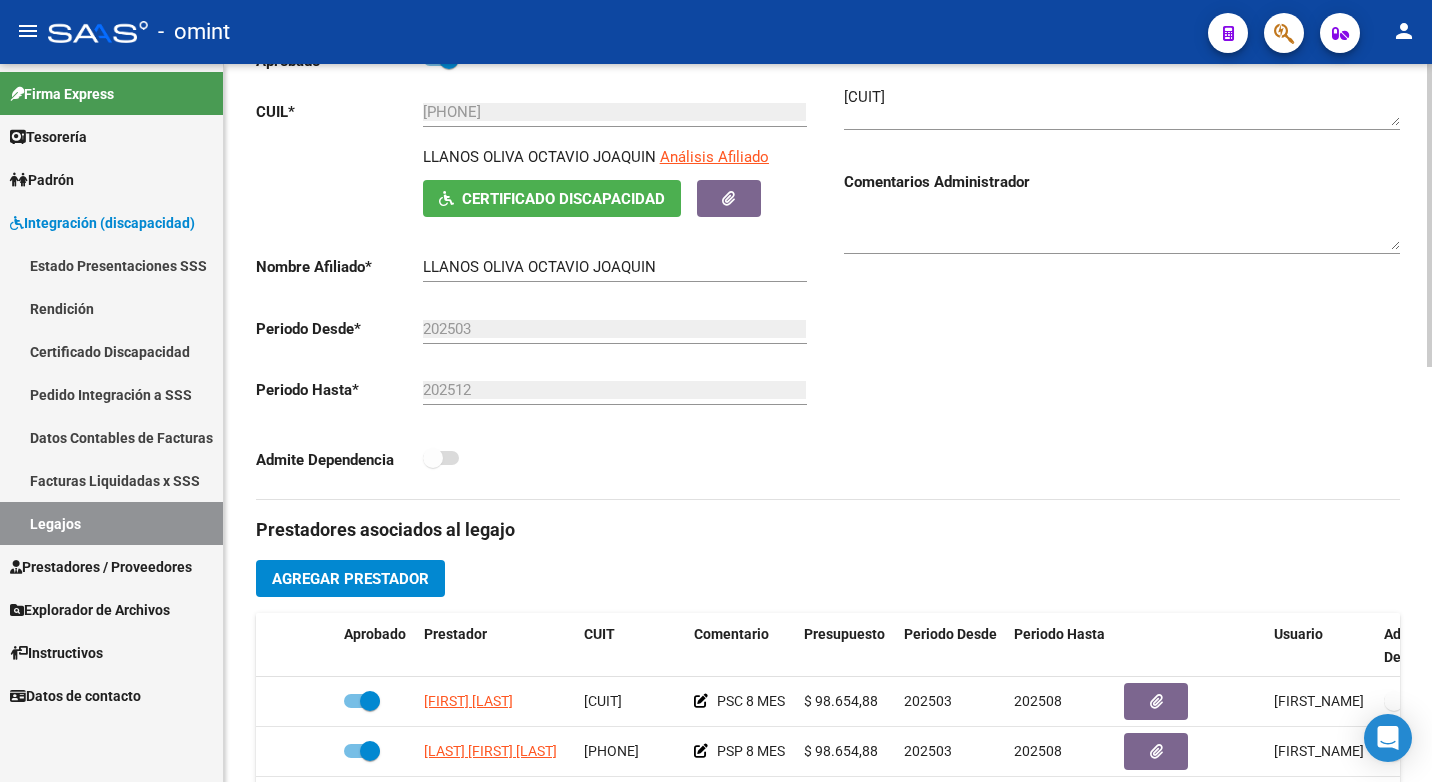 scroll, scrollTop: 500, scrollLeft: 0, axis: vertical 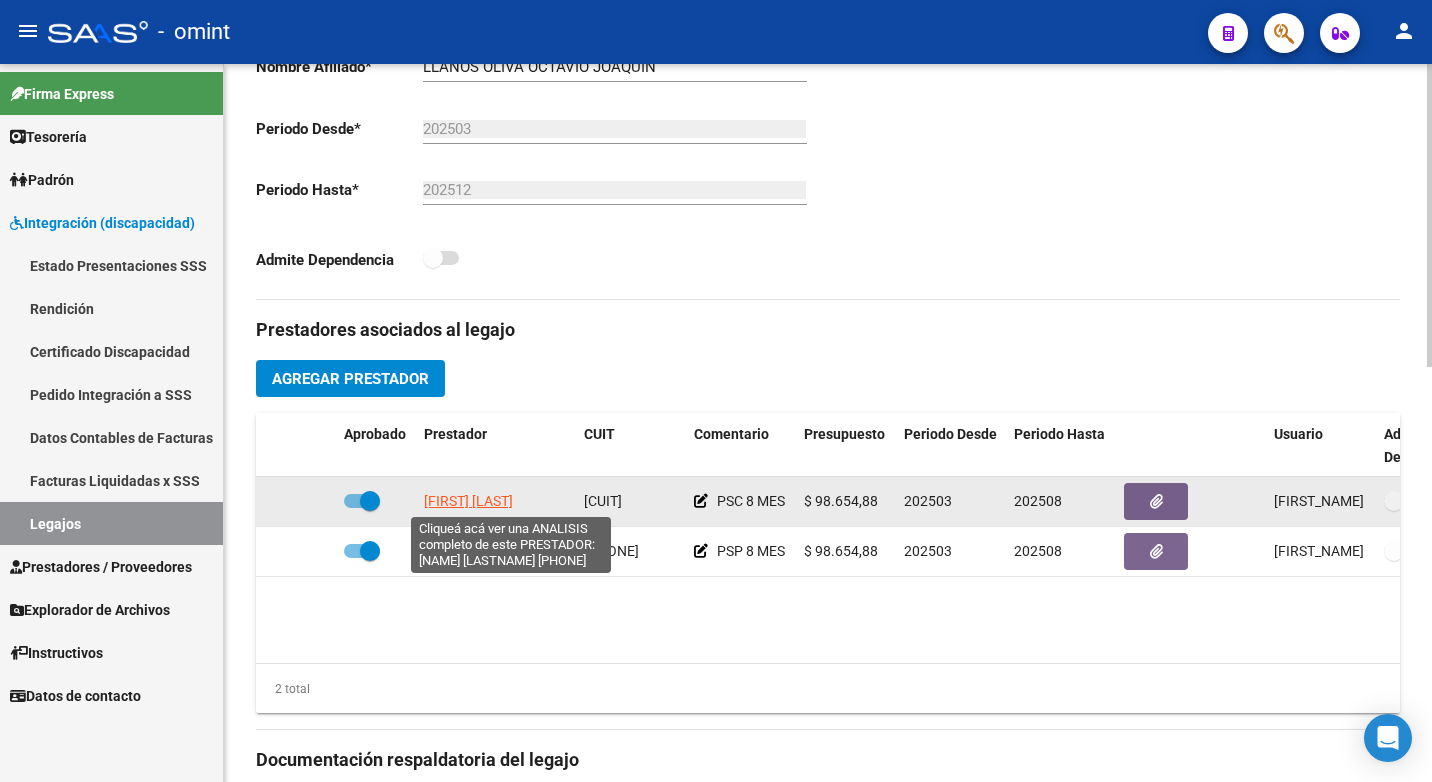 click on "CAPDEVILA MARIA AMALIA" 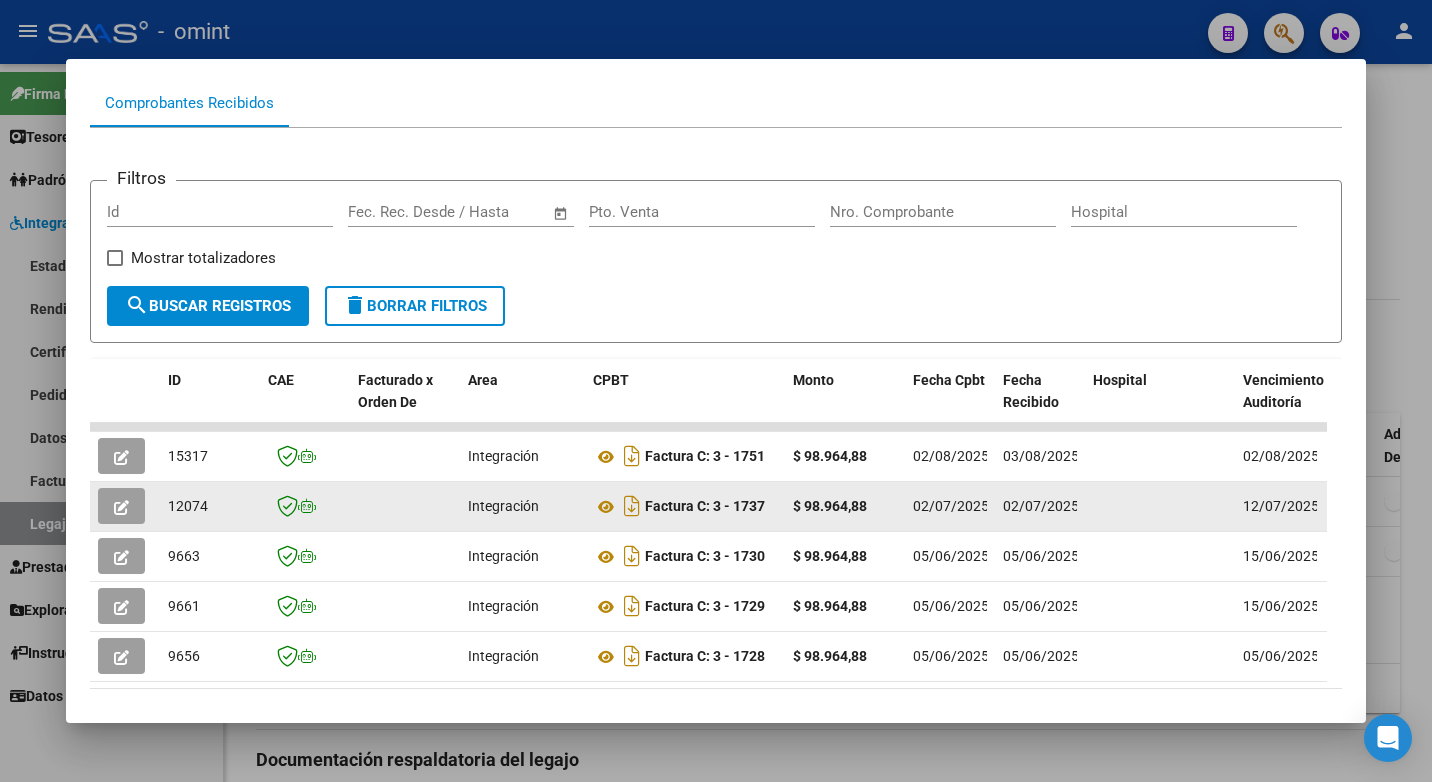 scroll, scrollTop: 300, scrollLeft: 0, axis: vertical 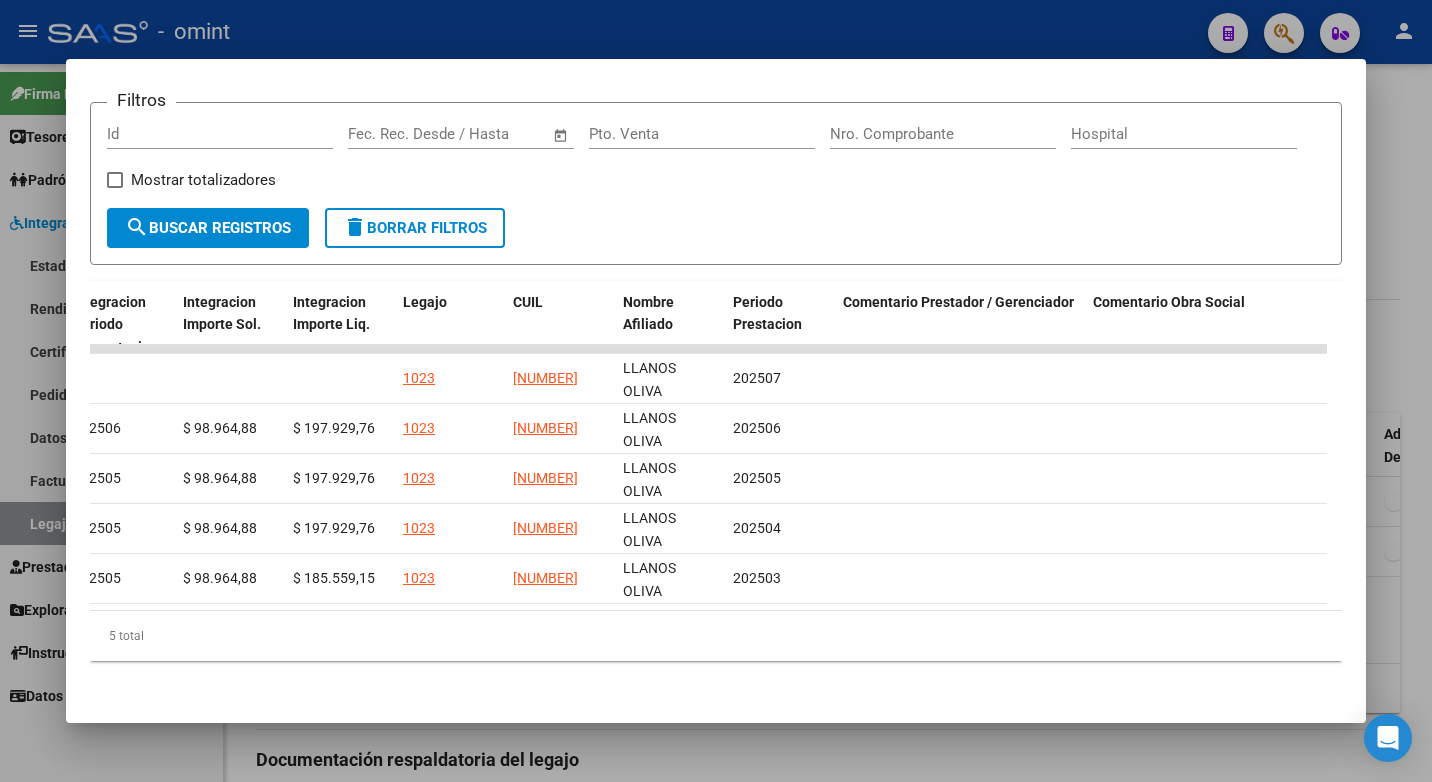 click on "5 total" 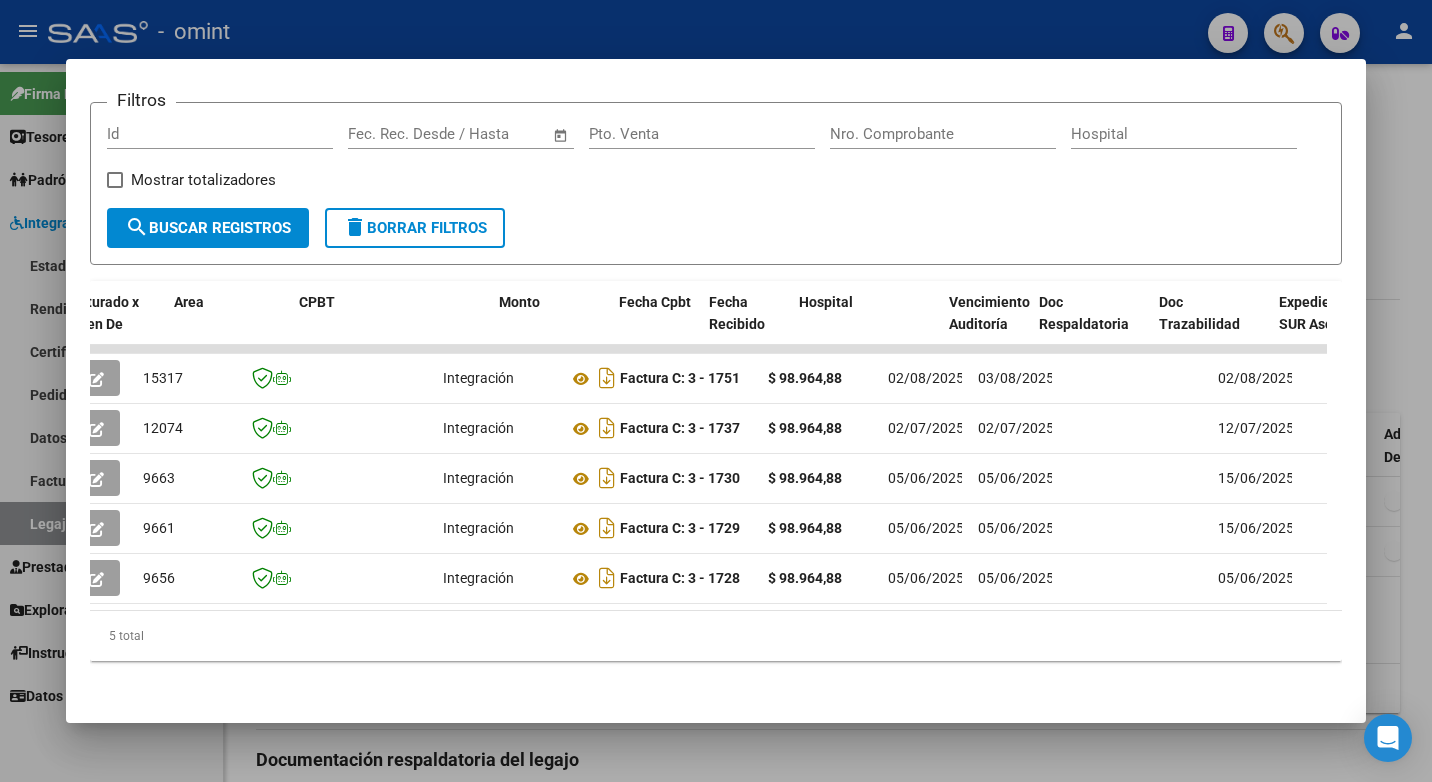 scroll, scrollTop: 0, scrollLeft: 0, axis: both 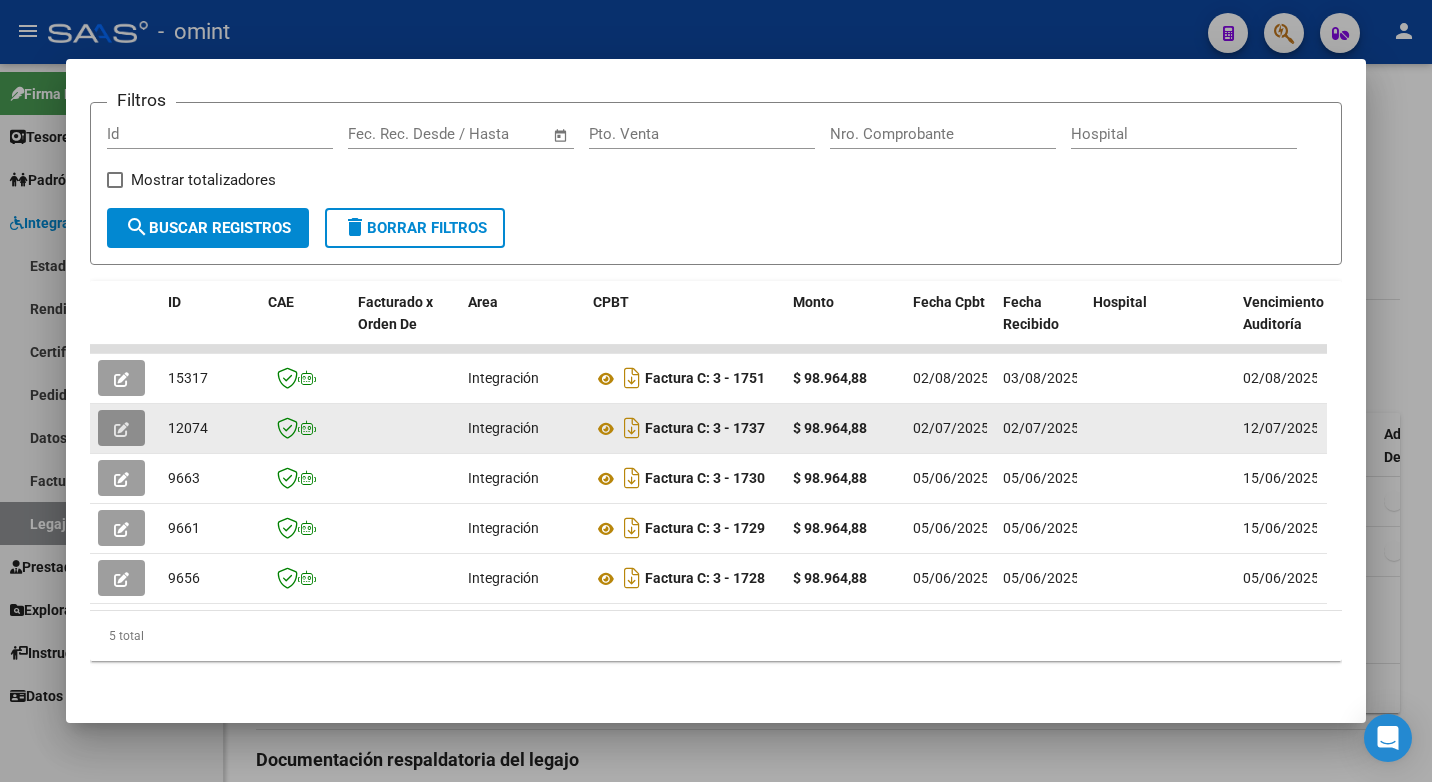 click 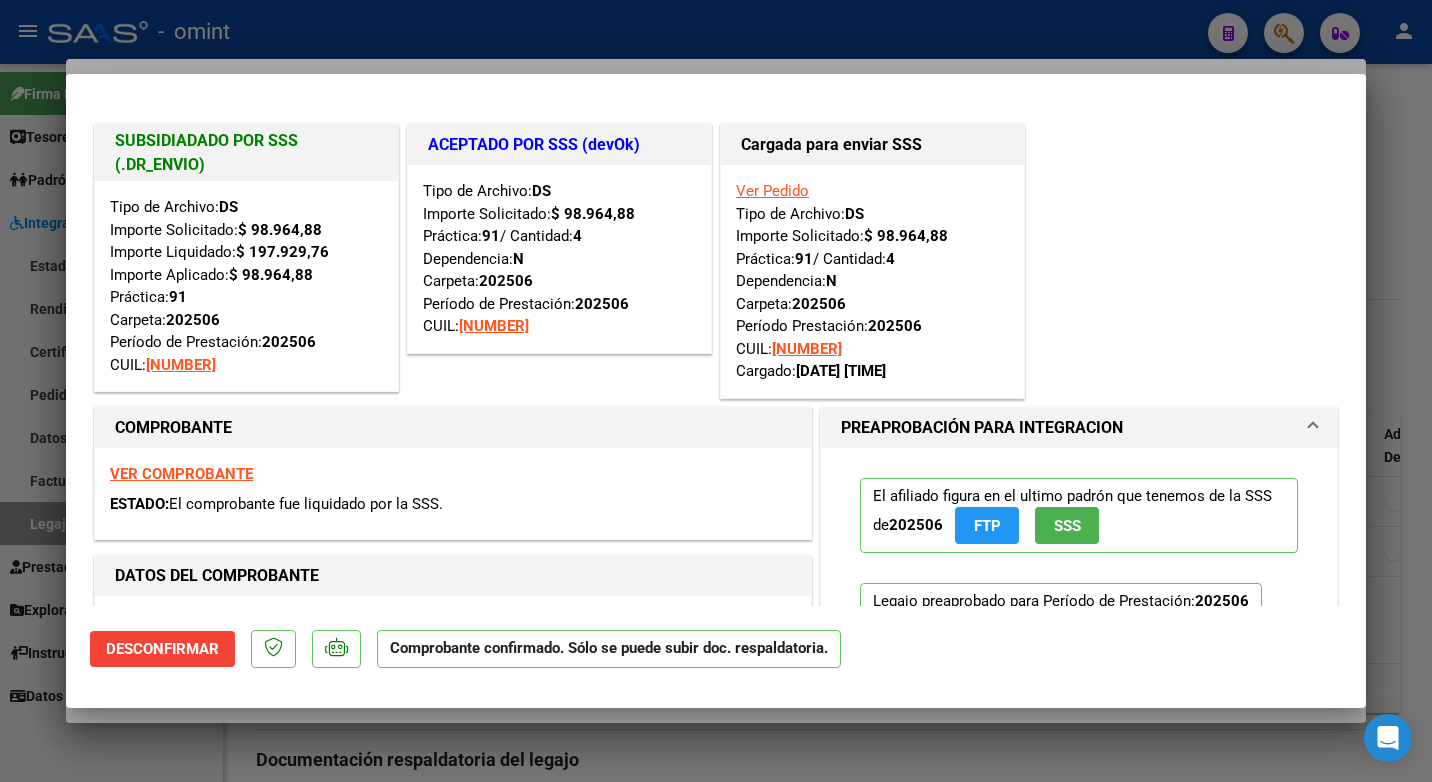 click at bounding box center [716, 391] 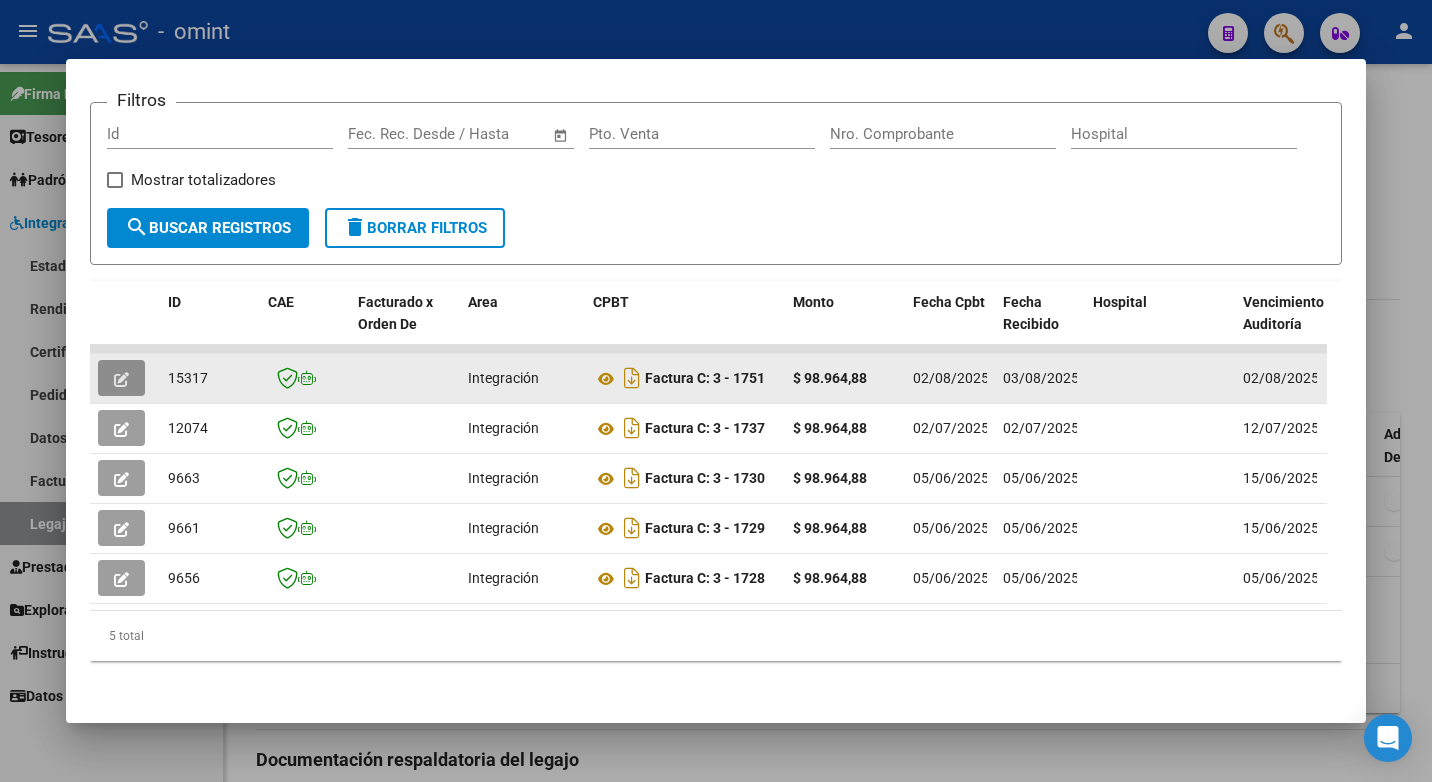 click 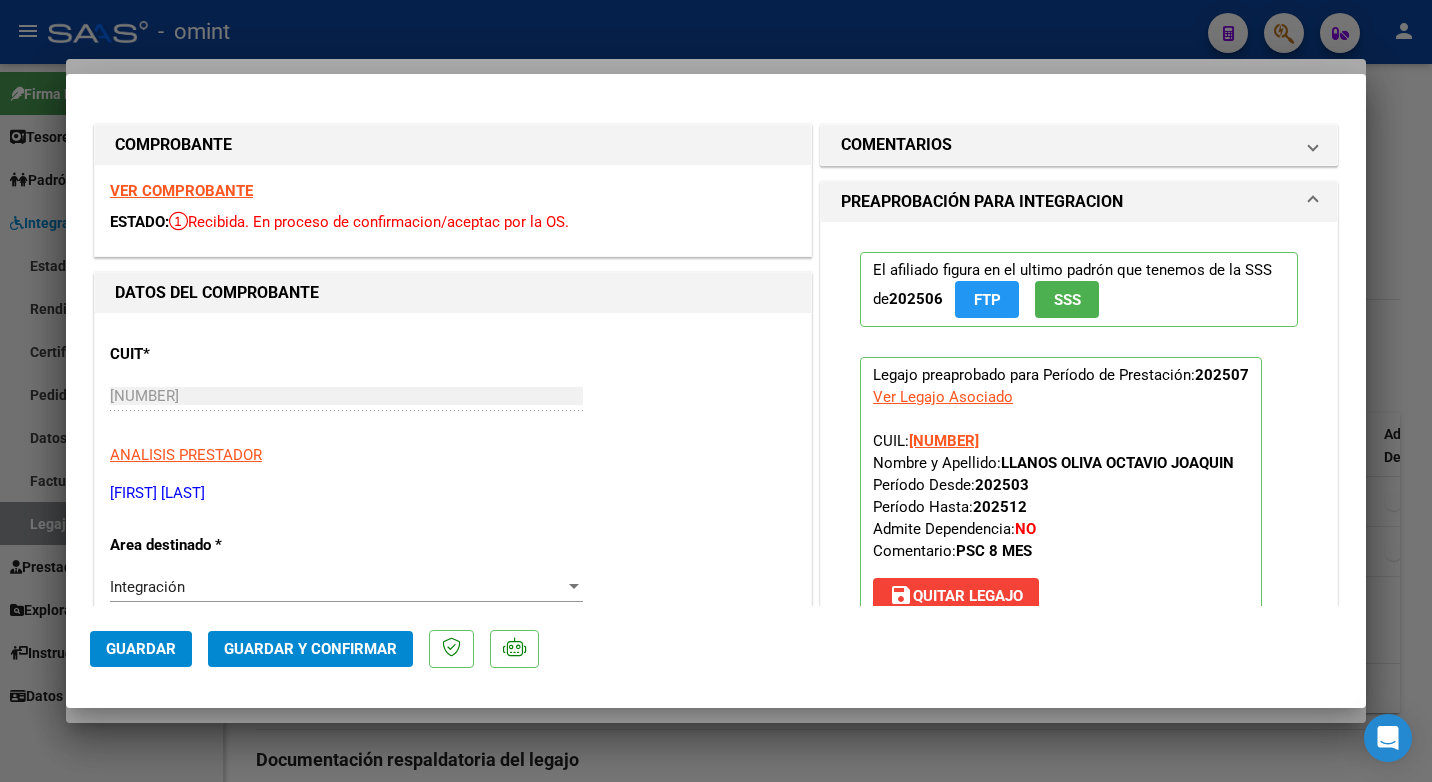 click on "VER COMPROBANTE" at bounding box center (181, 191) 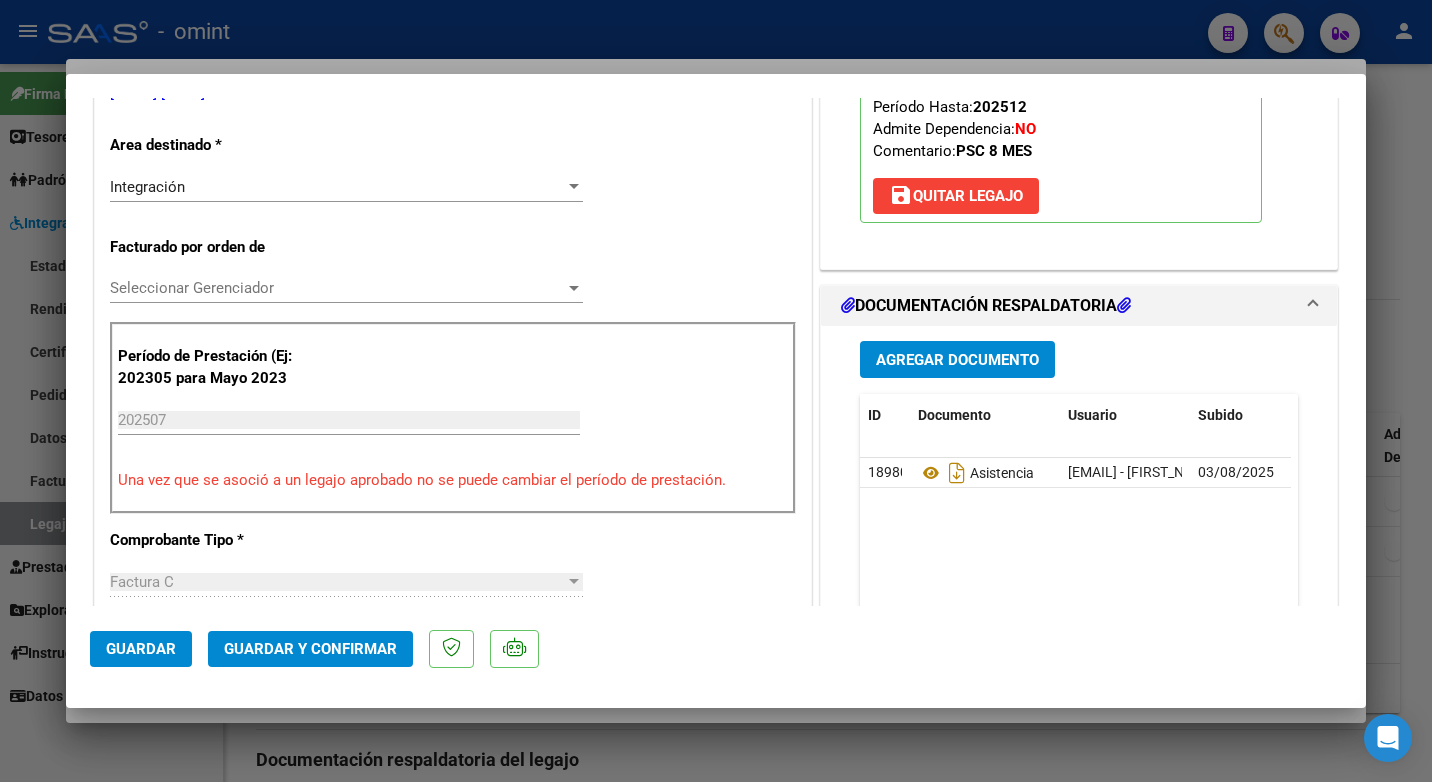 scroll, scrollTop: 500, scrollLeft: 0, axis: vertical 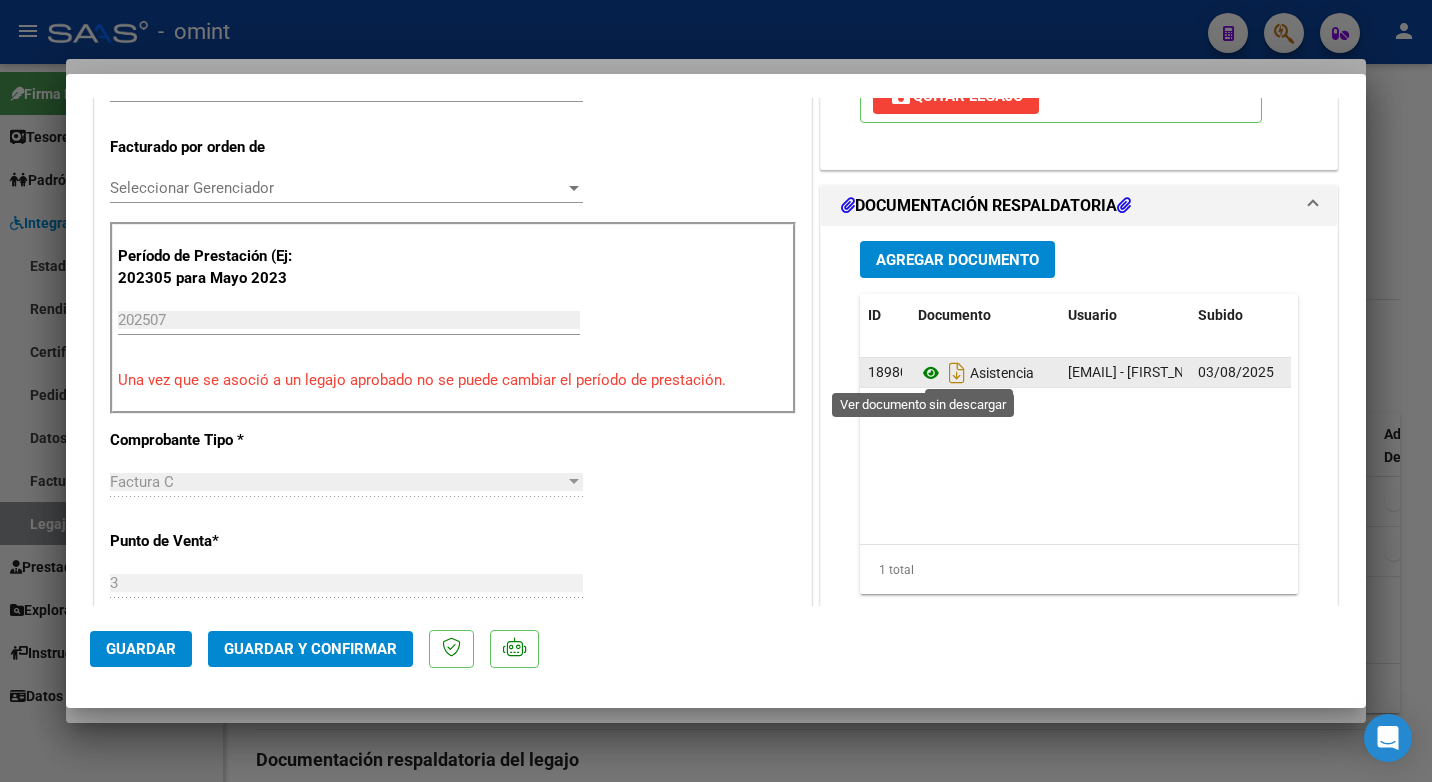 click 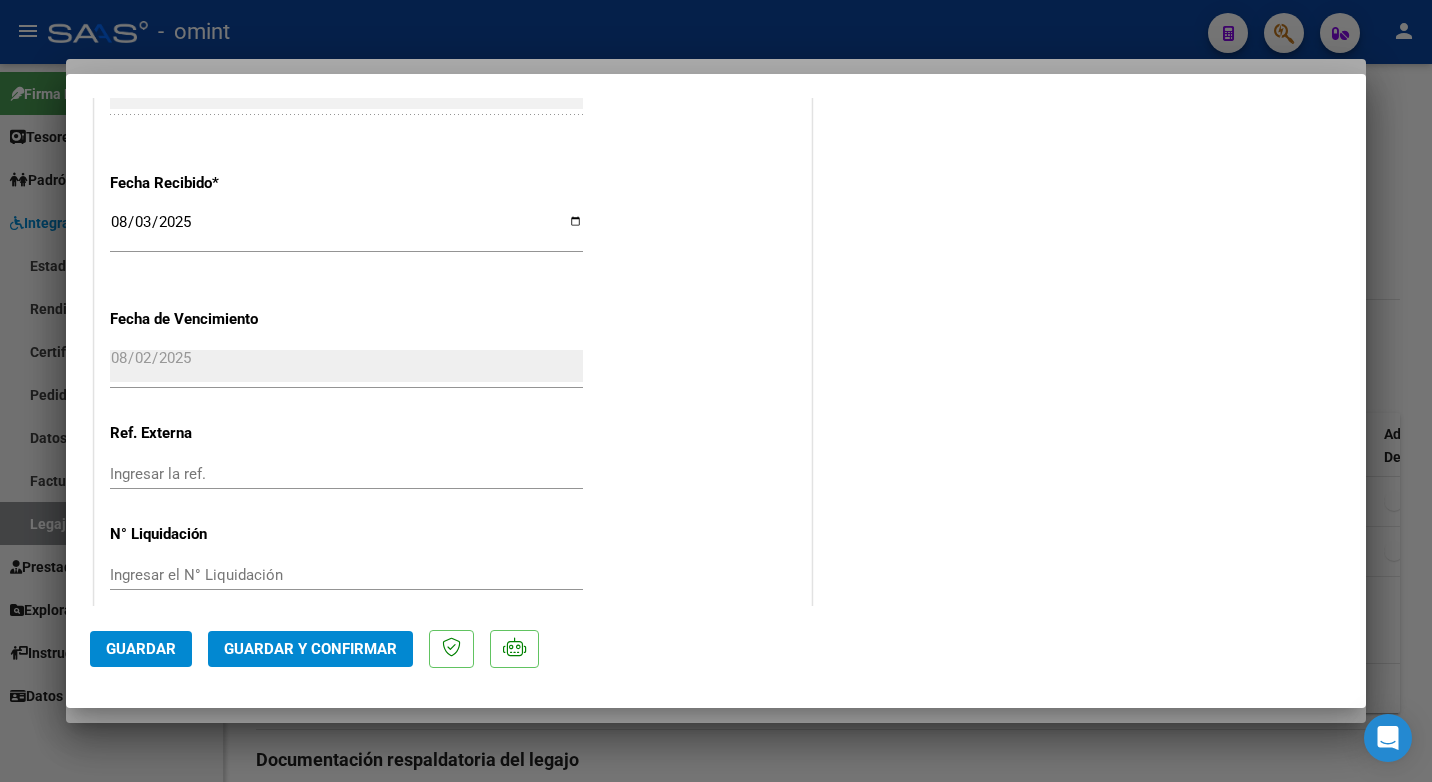 scroll, scrollTop: 1423, scrollLeft: 0, axis: vertical 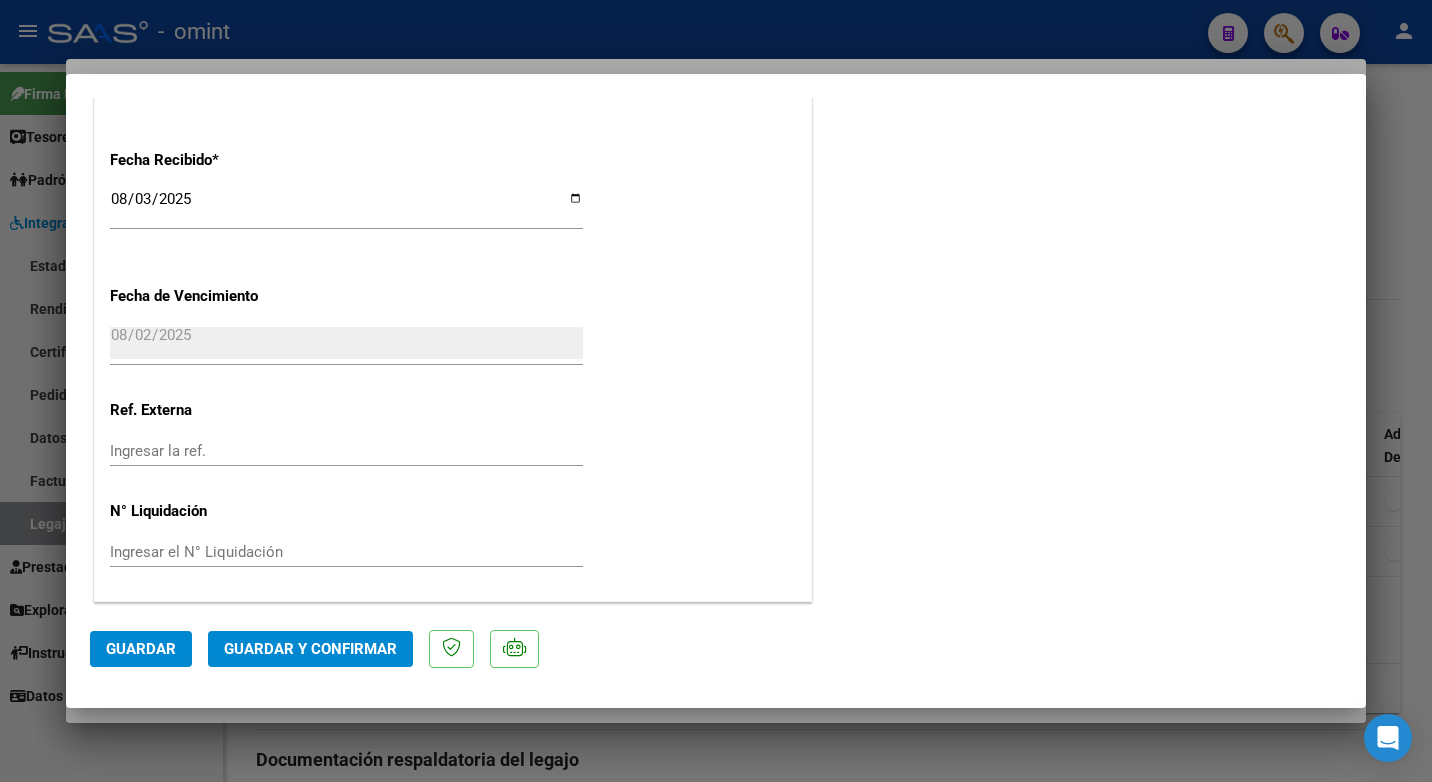 click on "Guardar y Confirmar" 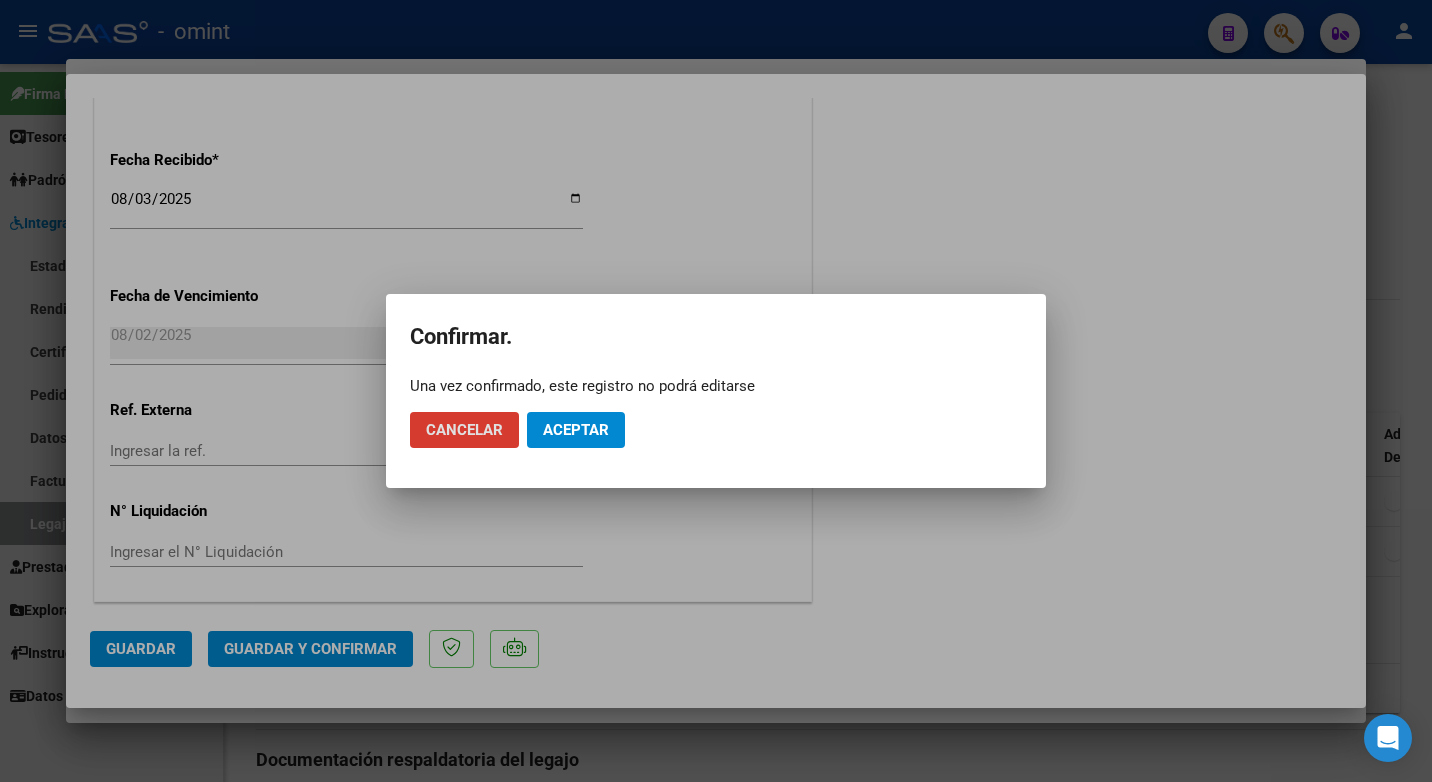 click on "Aceptar" 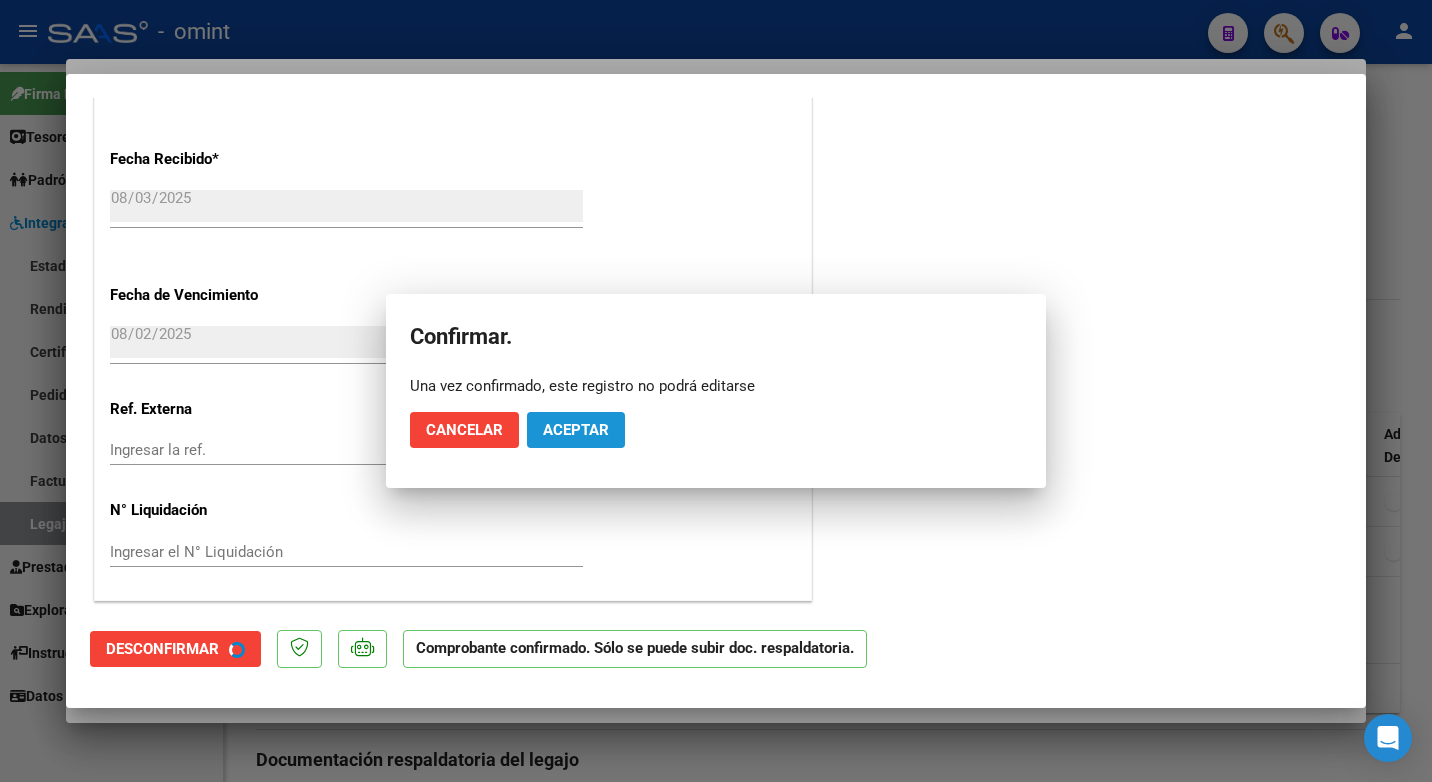 scroll, scrollTop: 1299, scrollLeft: 0, axis: vertical 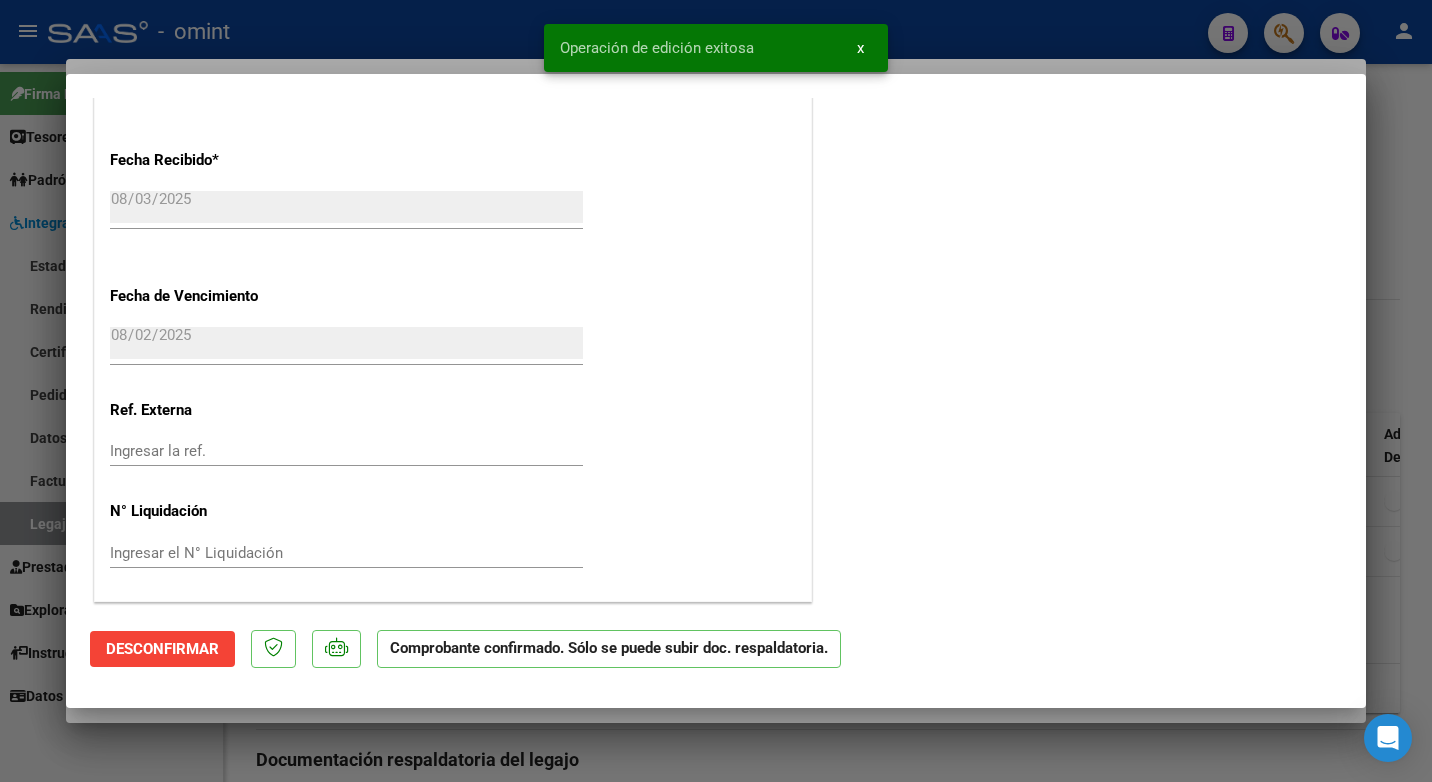 click at bounding box center [716, 391] 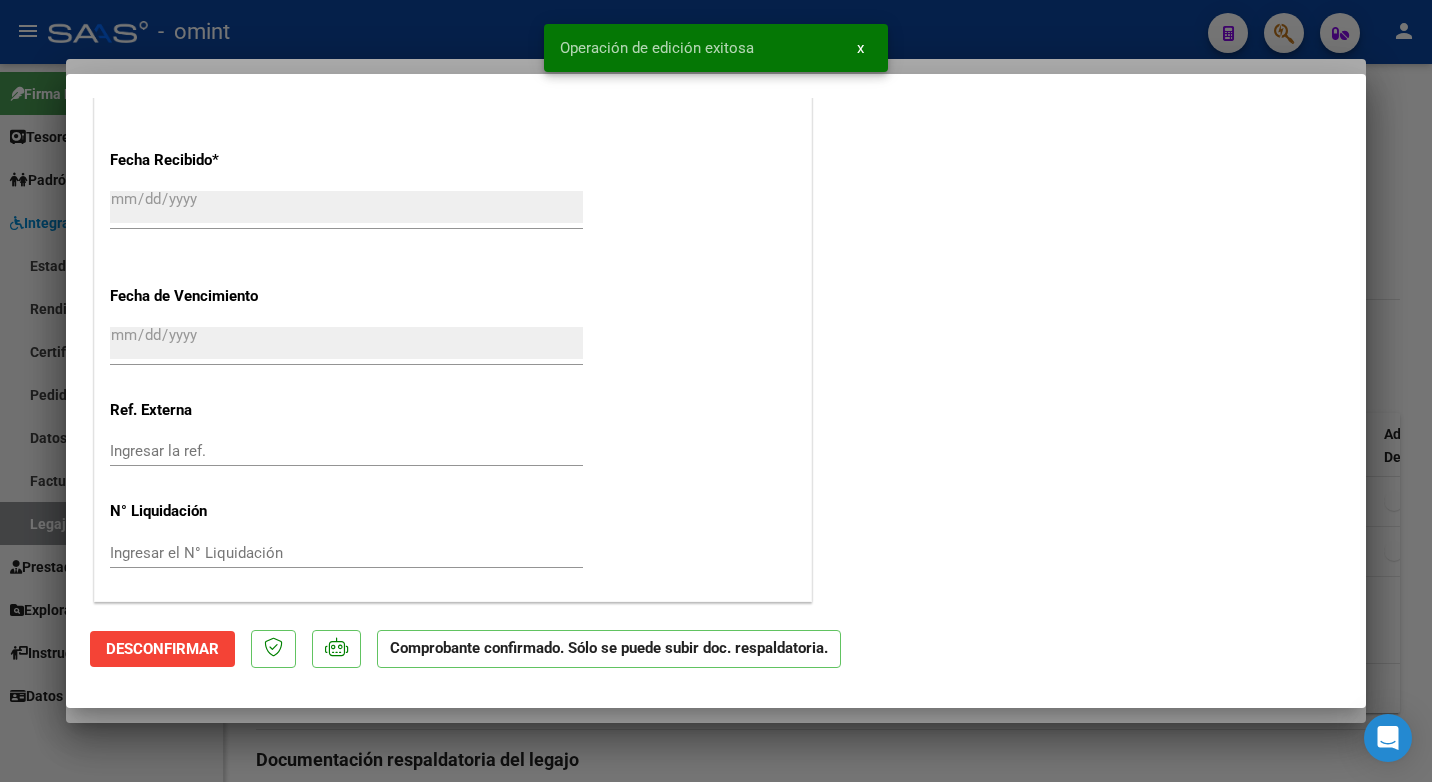 scroll, scrollTop: 0, scrollLeft: 0, axis: both 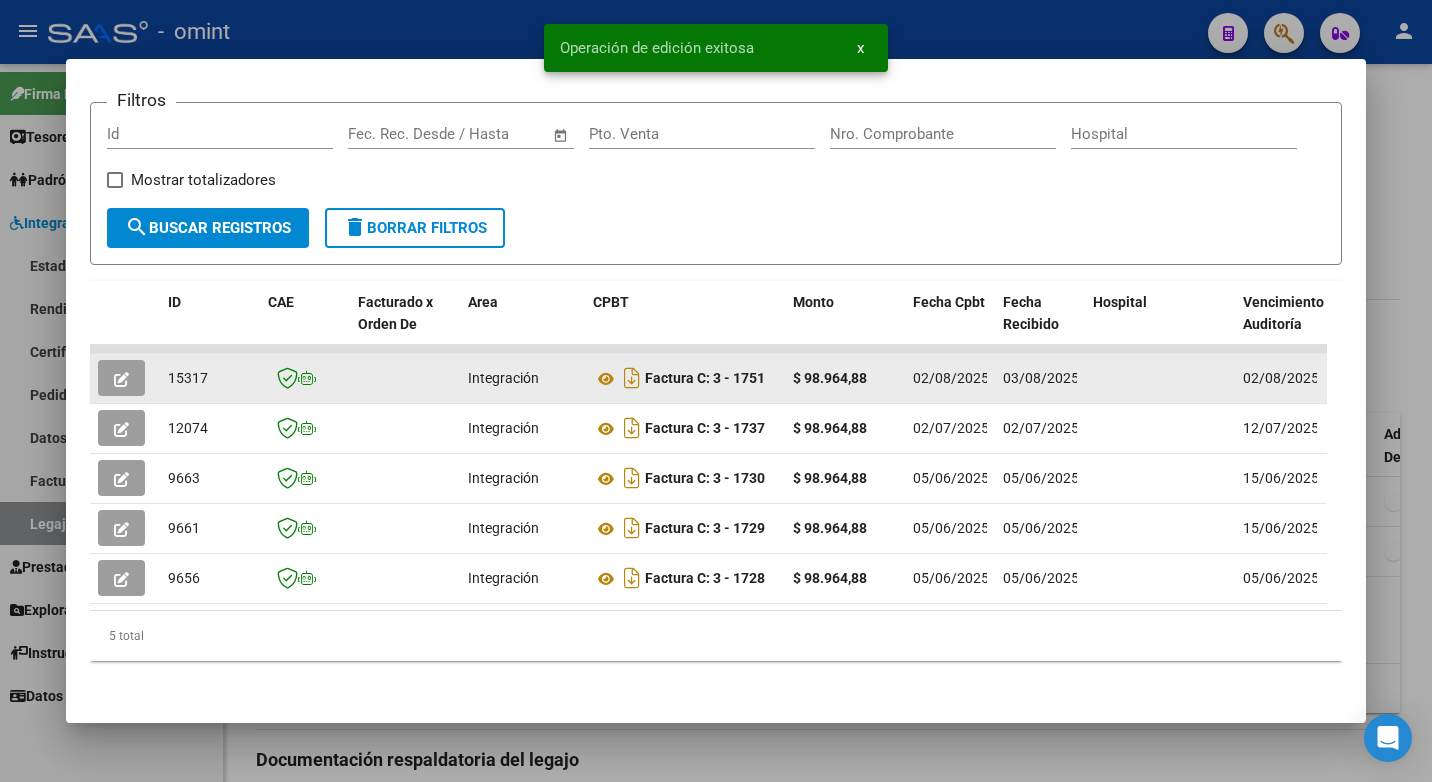 click on "15317" 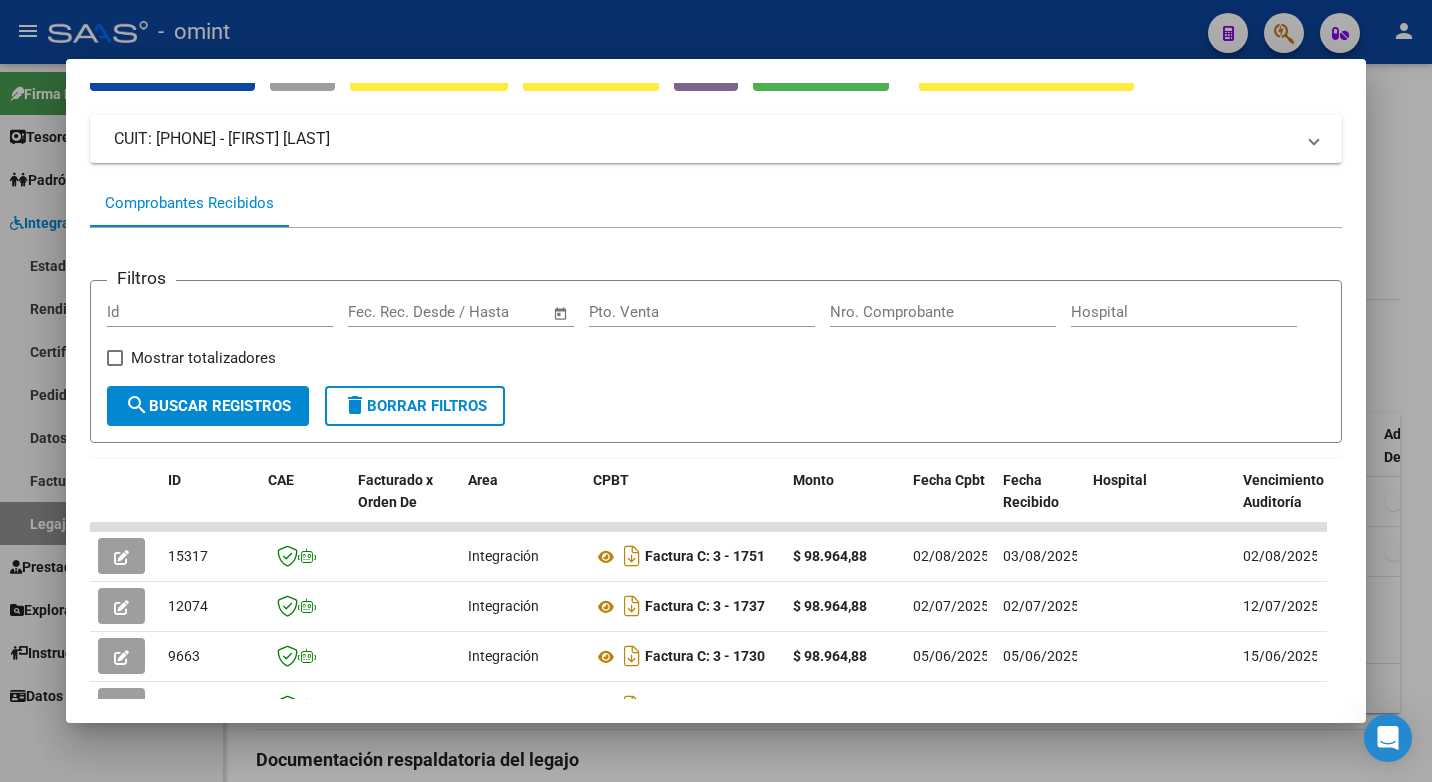 scroll, scrollTop: 200, scrollLeft: 0, axis: vertical 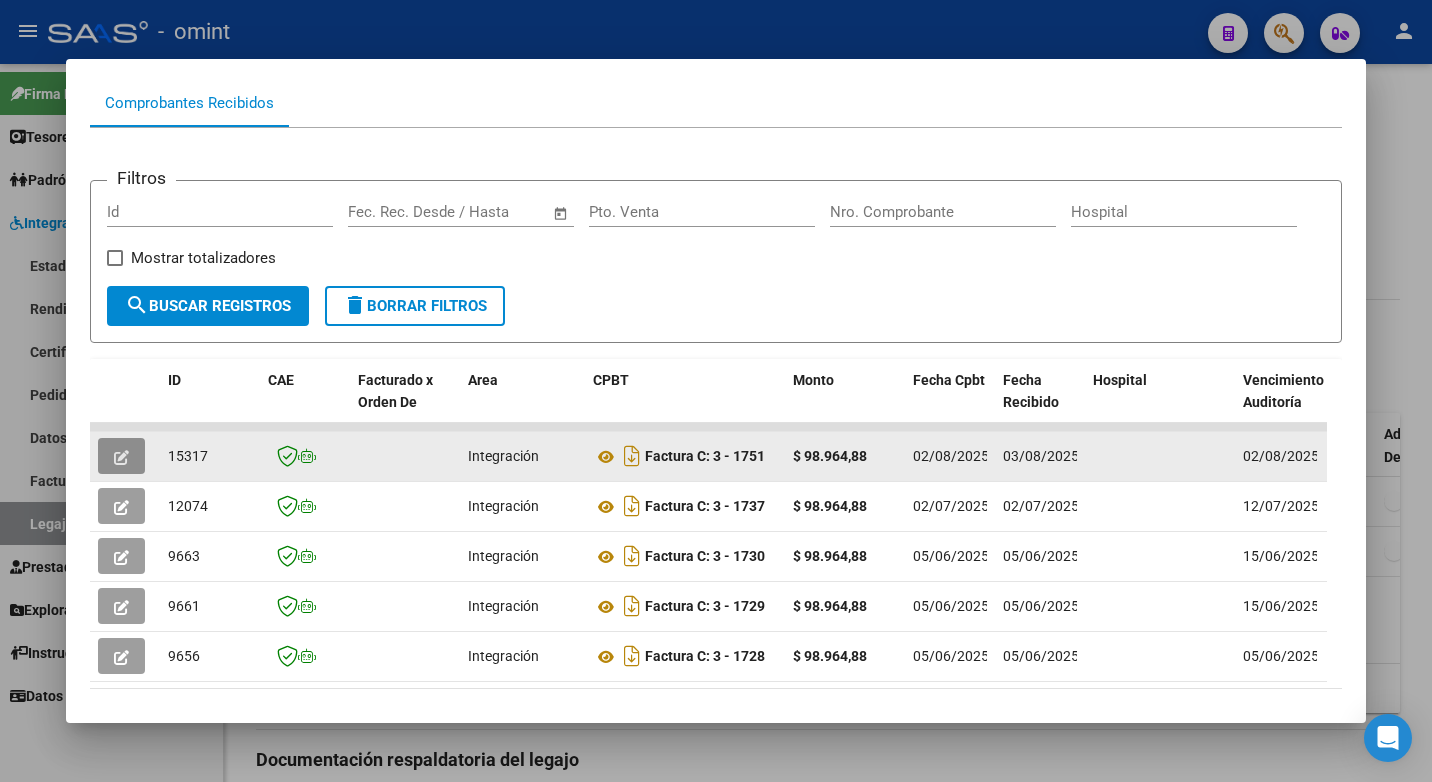 click 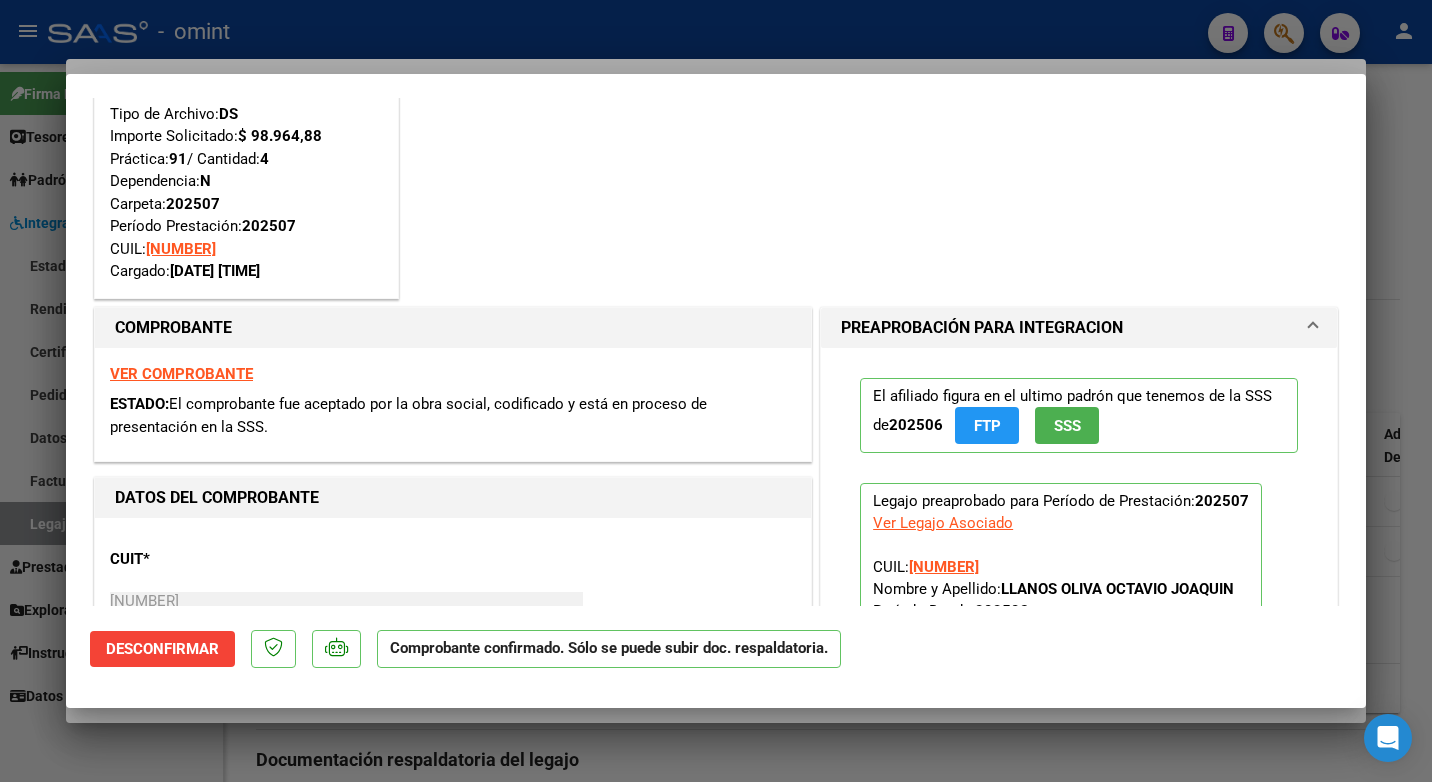 scroll, scrollTop: 200, scrollLeft: 0, axis: vertical 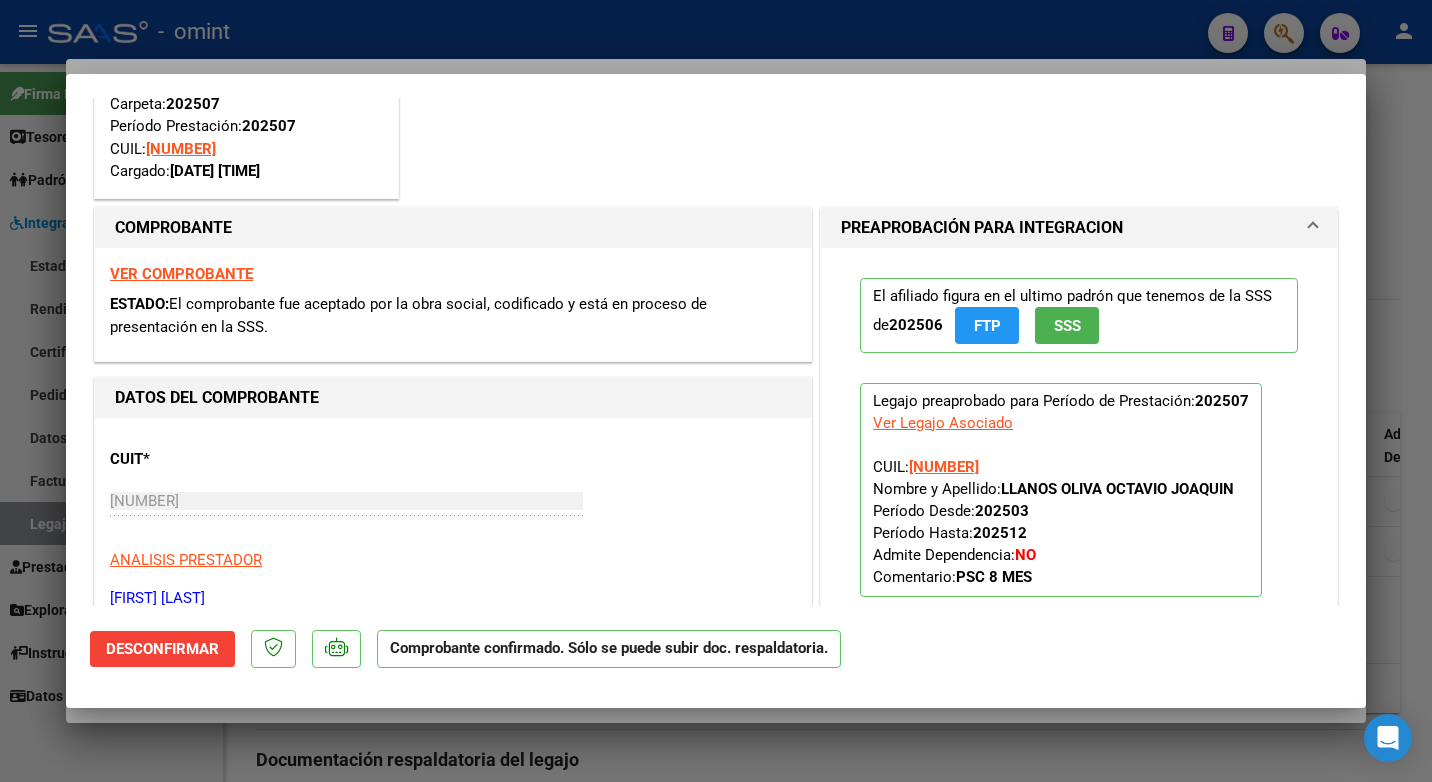 click at bounding box center [716, 391] 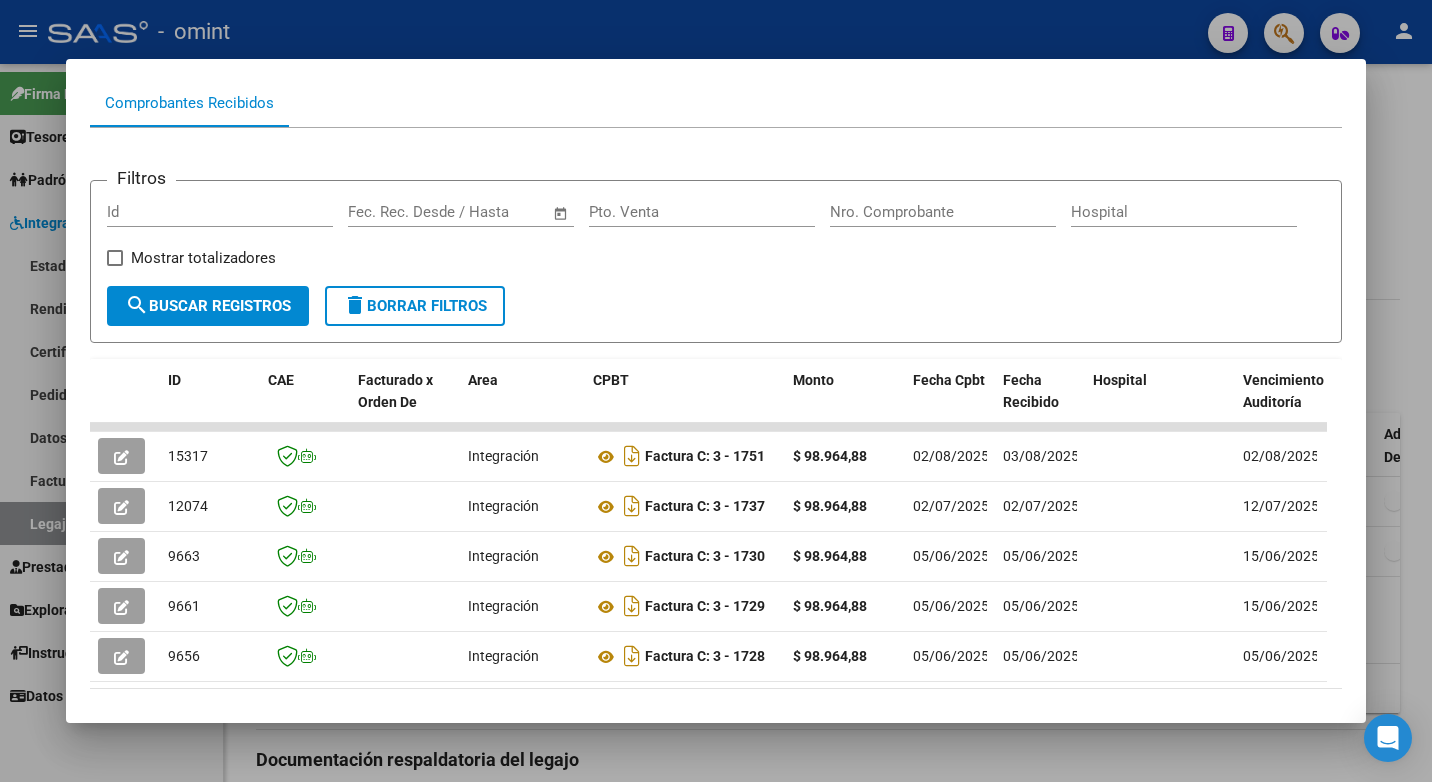 click at bounding box center (716, 391) 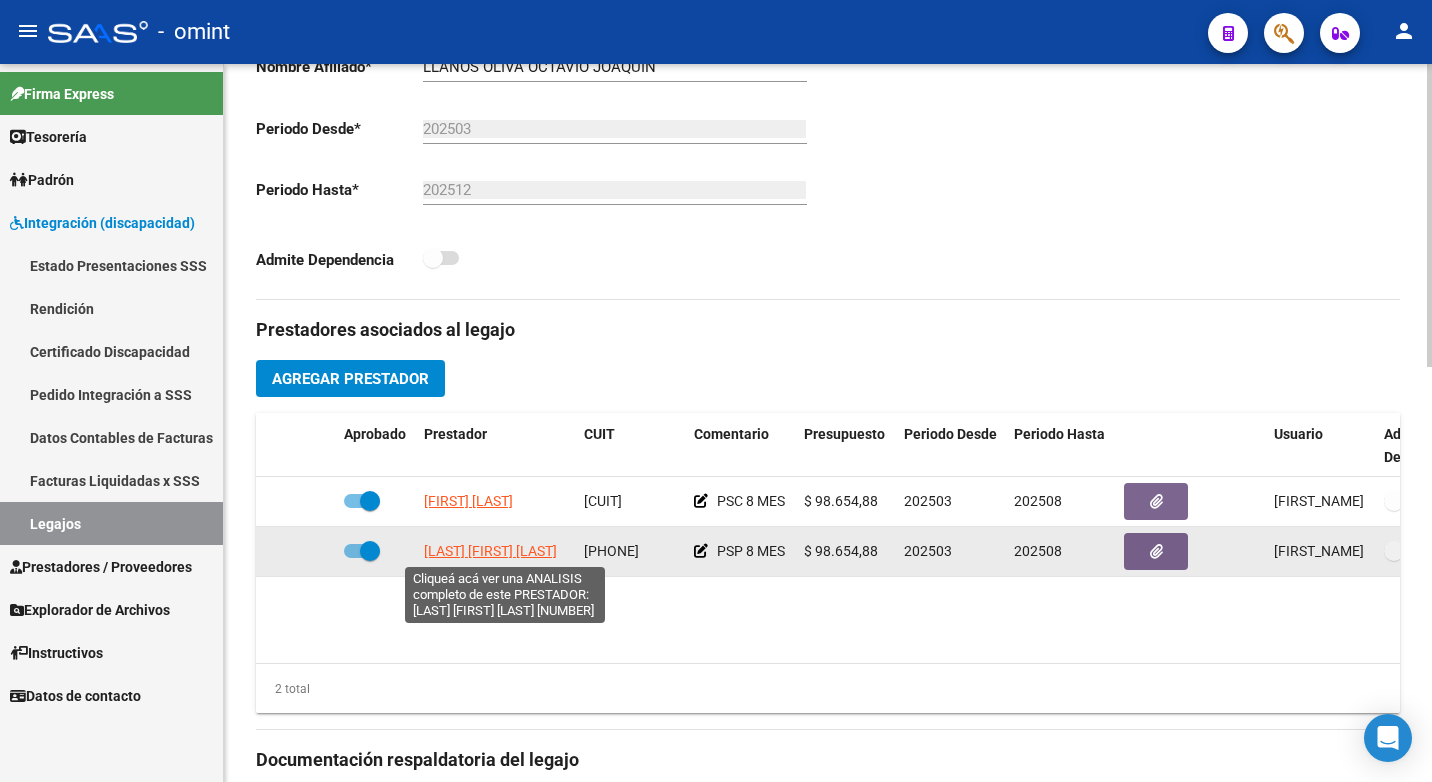 click on "TEJERINA SILVIA HAYDEE" 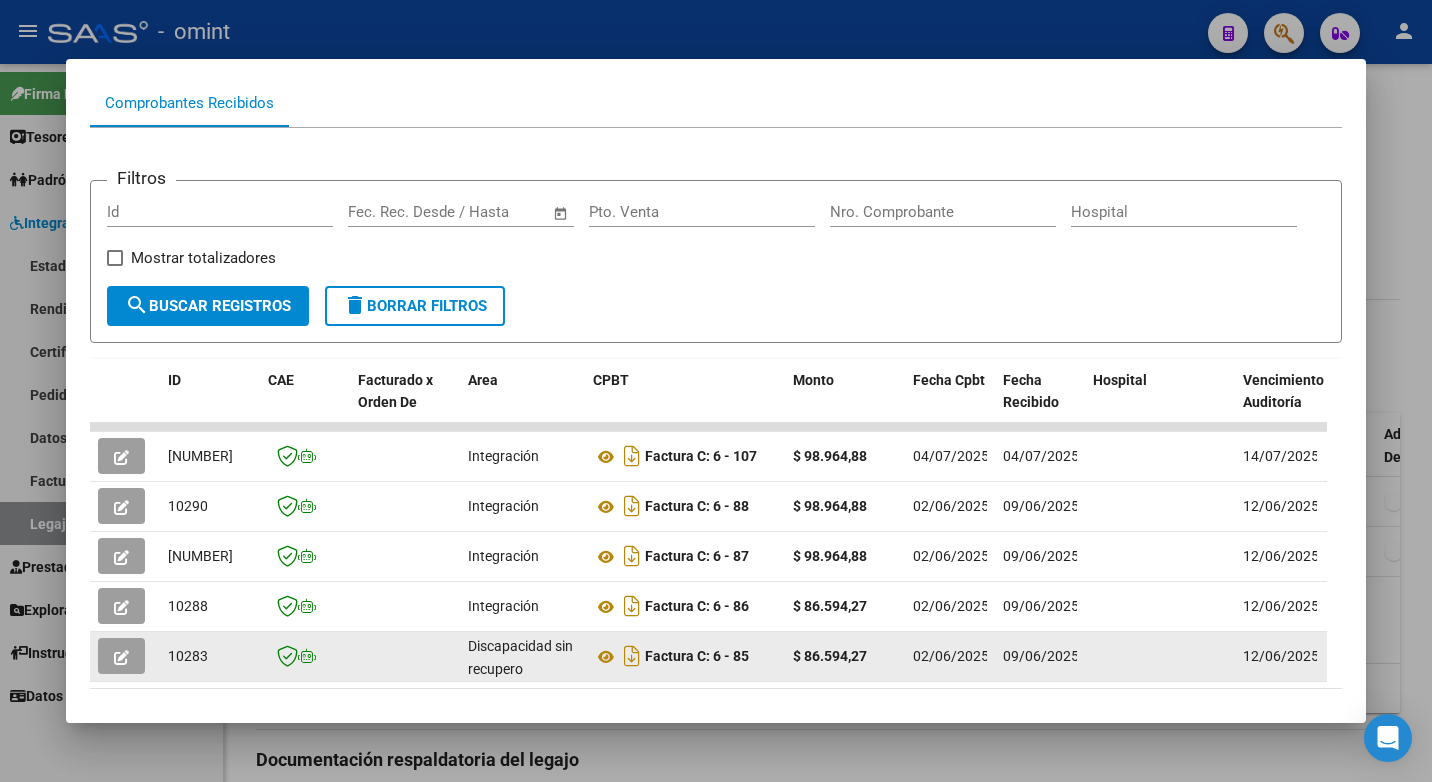 scroll, scrollTop: 300, scrollLeft: 0, axis: vertical 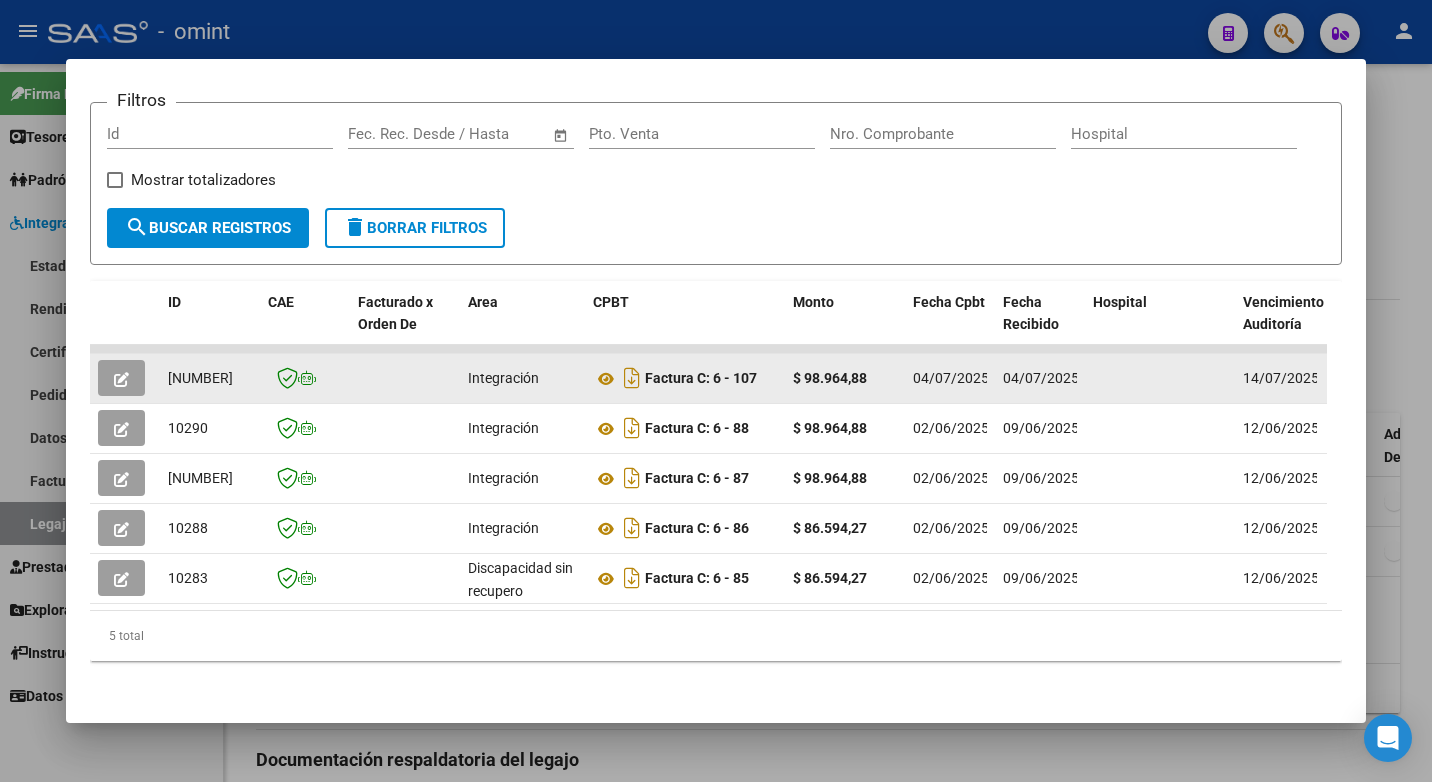 click 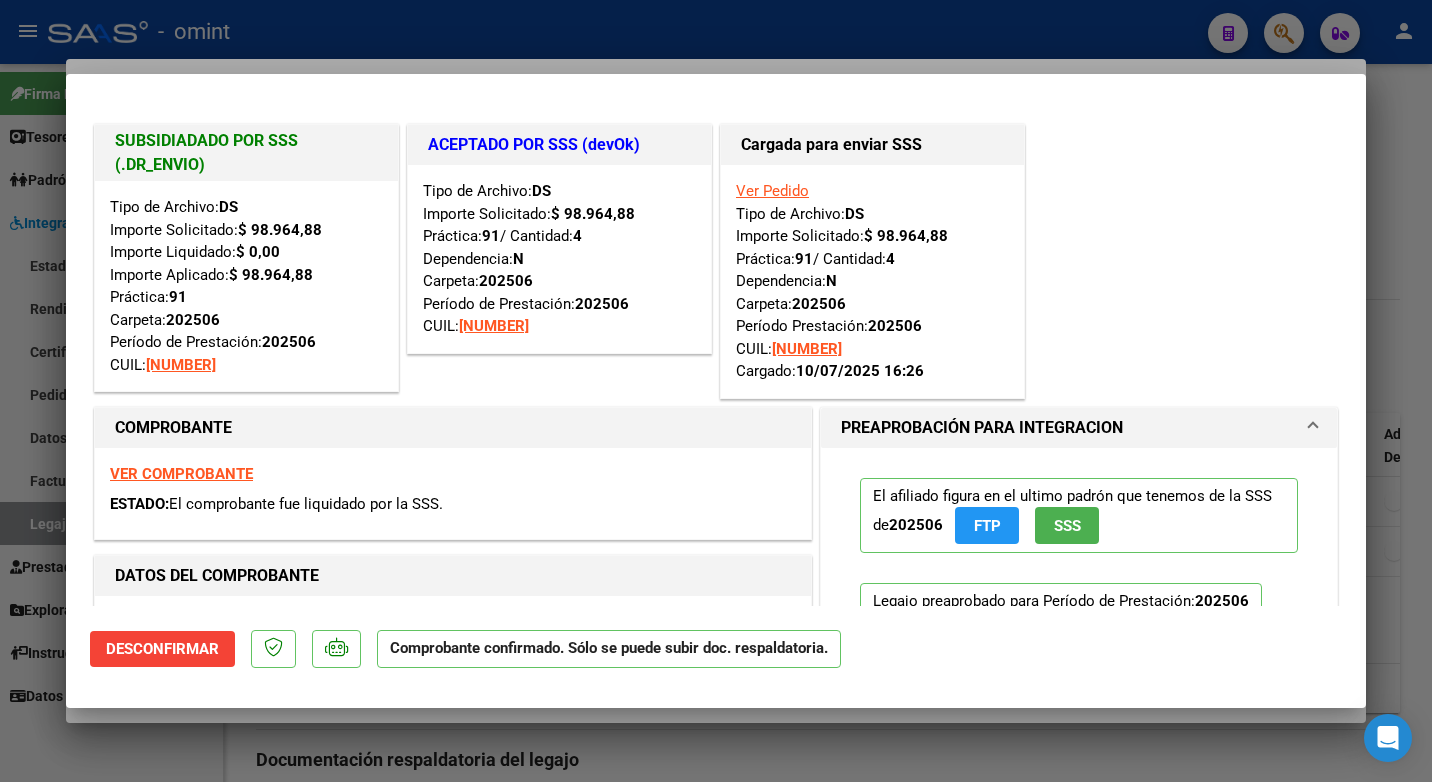 click at bounding box center [716, 391] 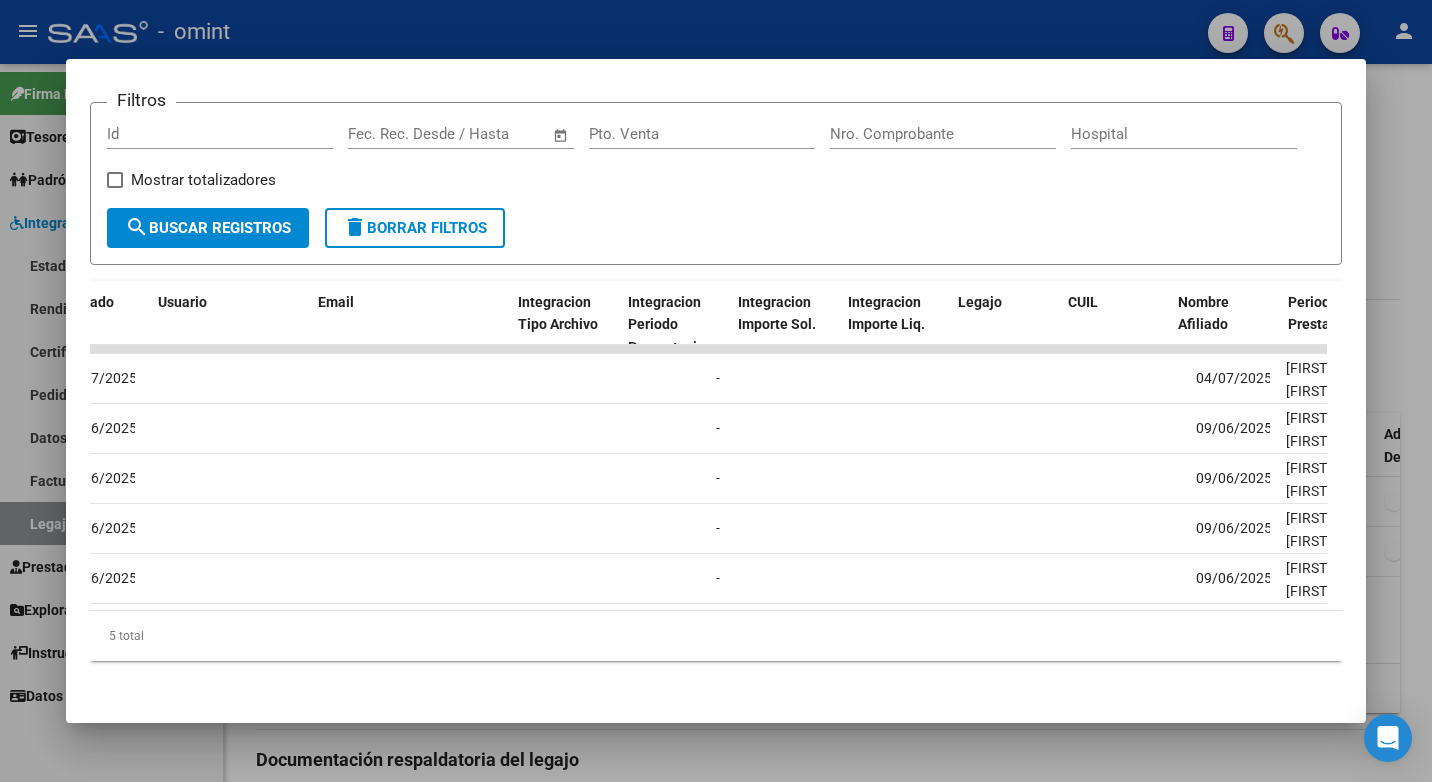 scroll, scrollTop: 0, scrollLeft: 0, axis: both 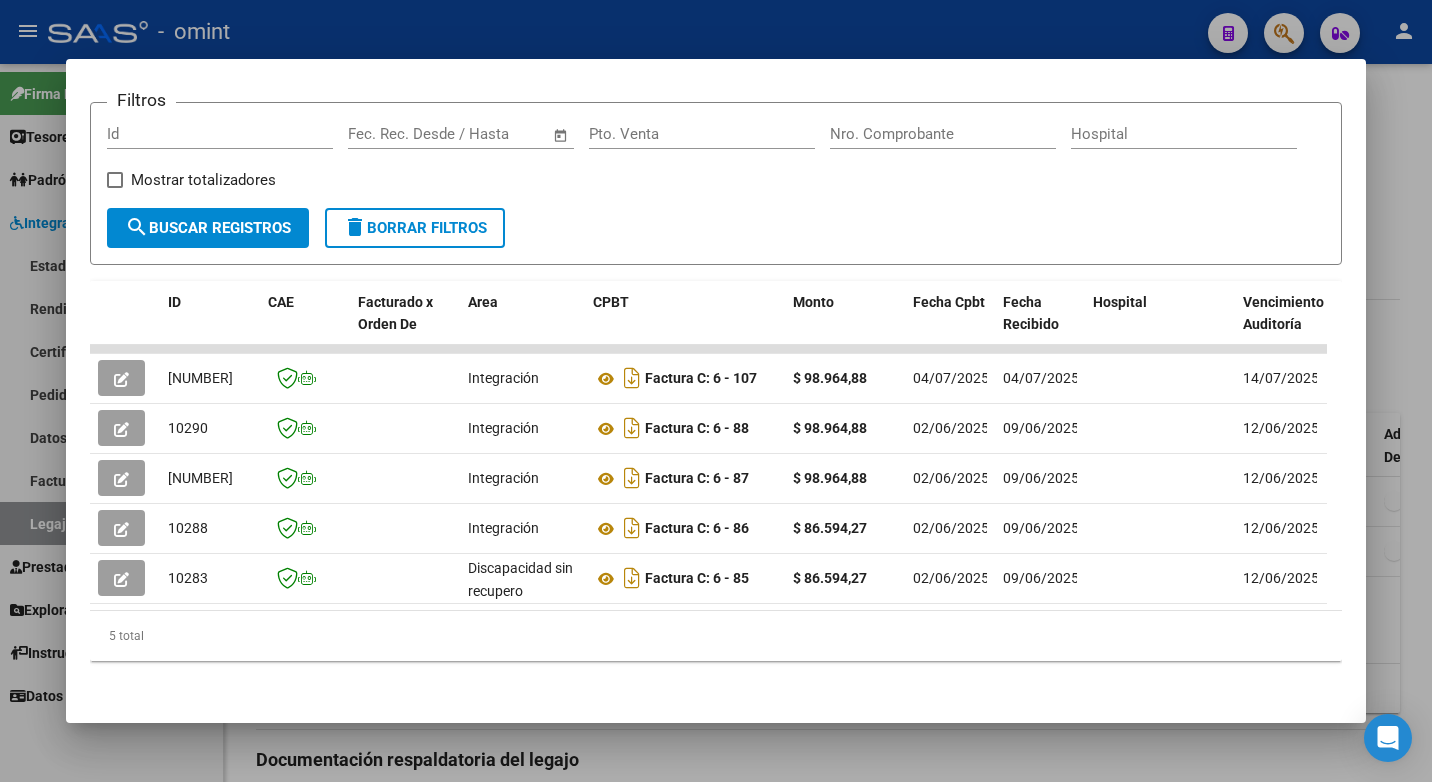 drag, startPoint x: 330, startPoint y: 31, endPoint x: 349, endPoint y: 35, distance: 19.416489 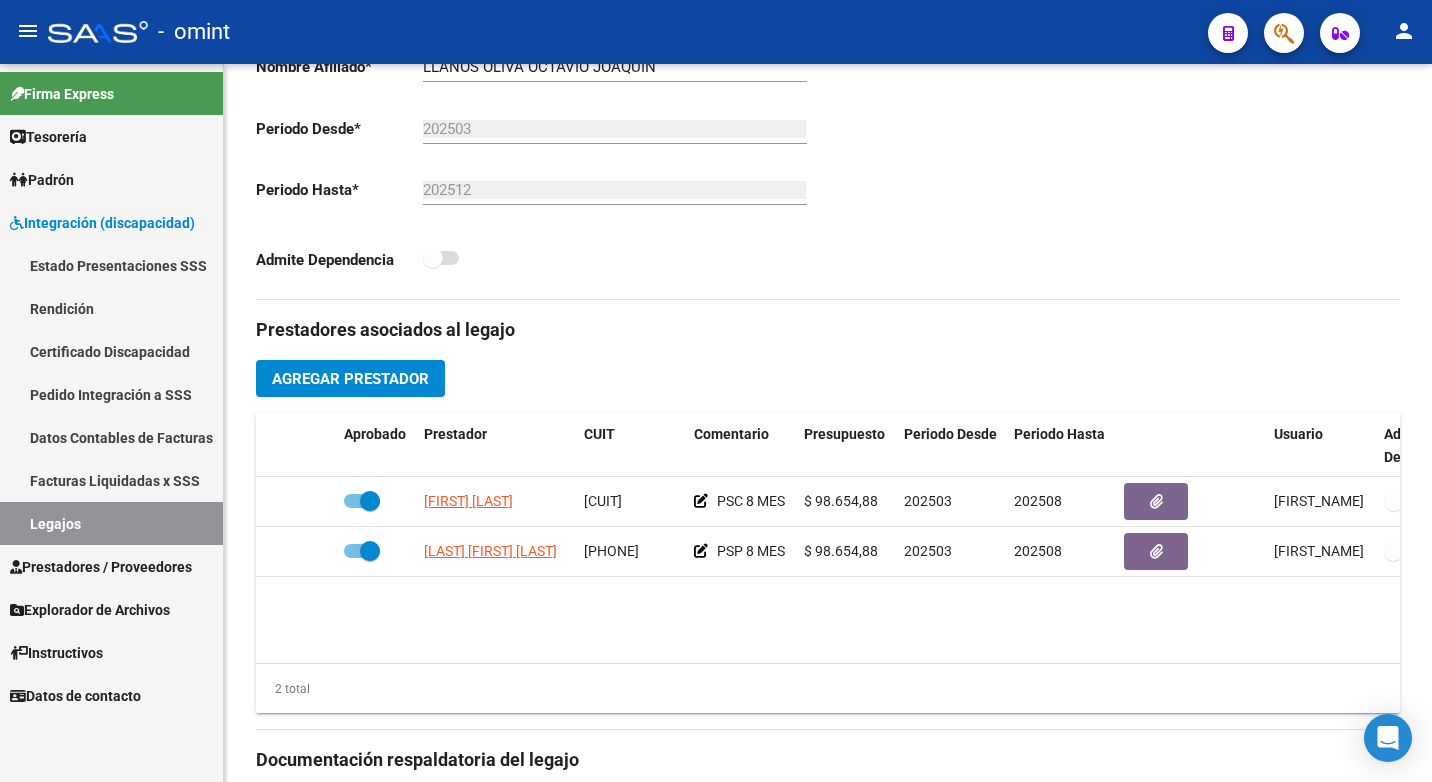 click on "Legajos" at bounding box center (111, 523) 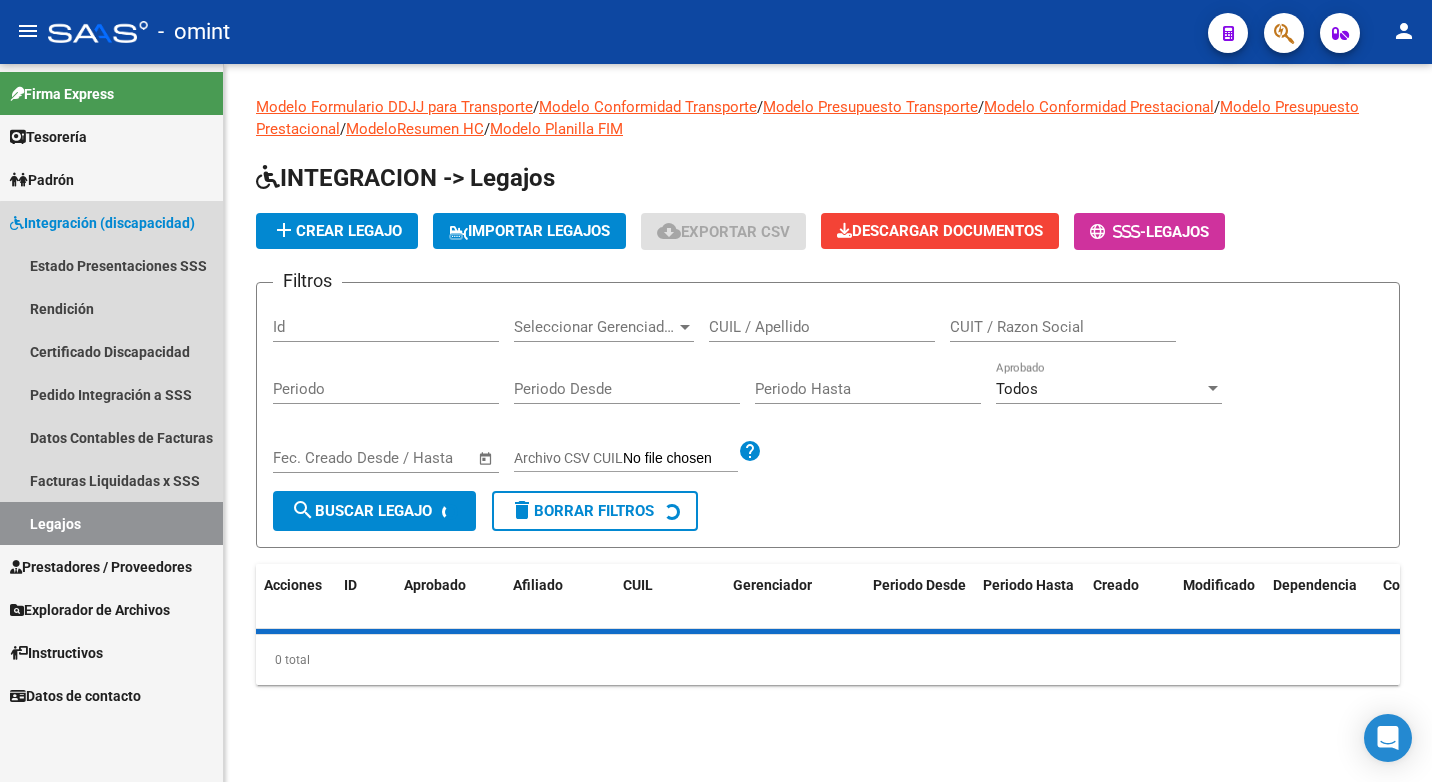 scroll, scrollTop: 0, scrollLeft: 0, axis: both 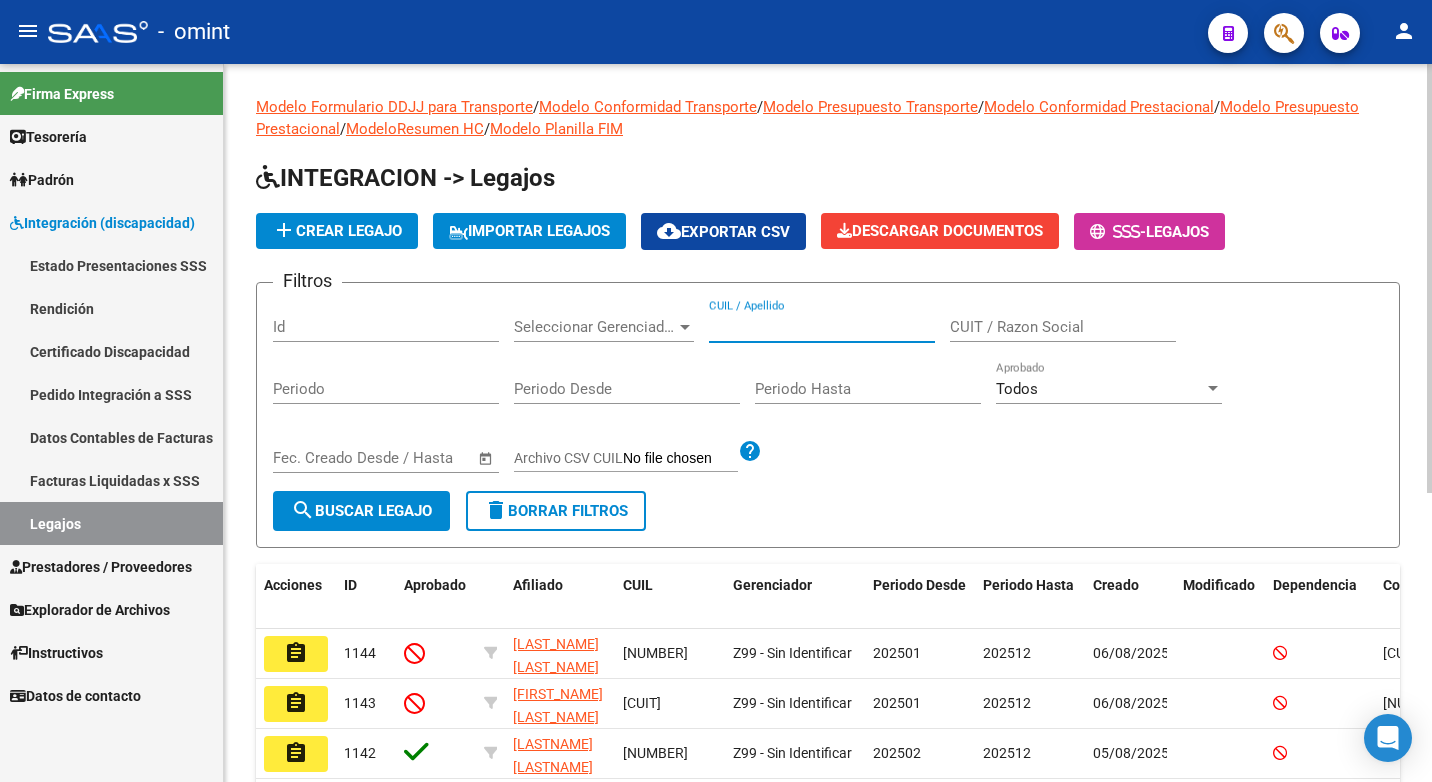paste on "20503289998" 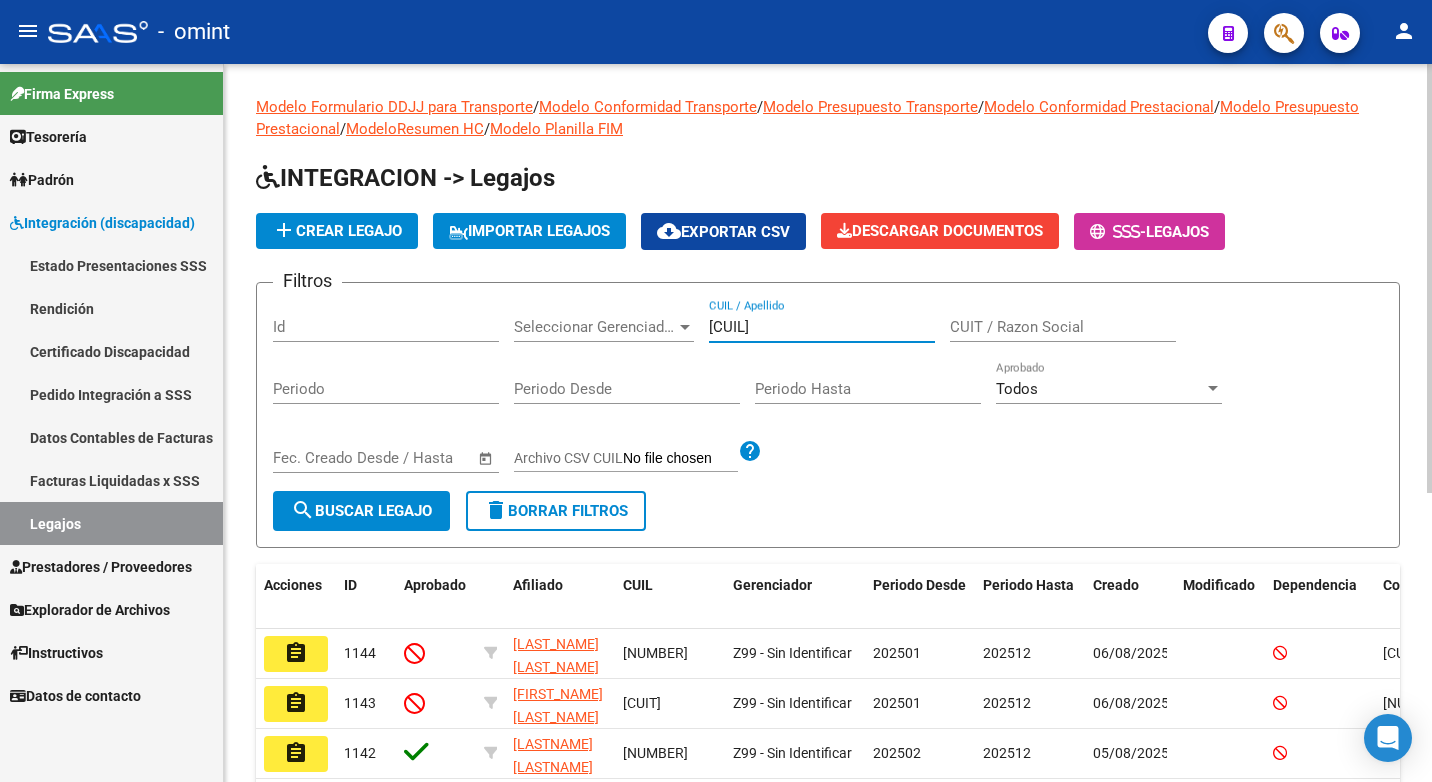 type on "20503289998" 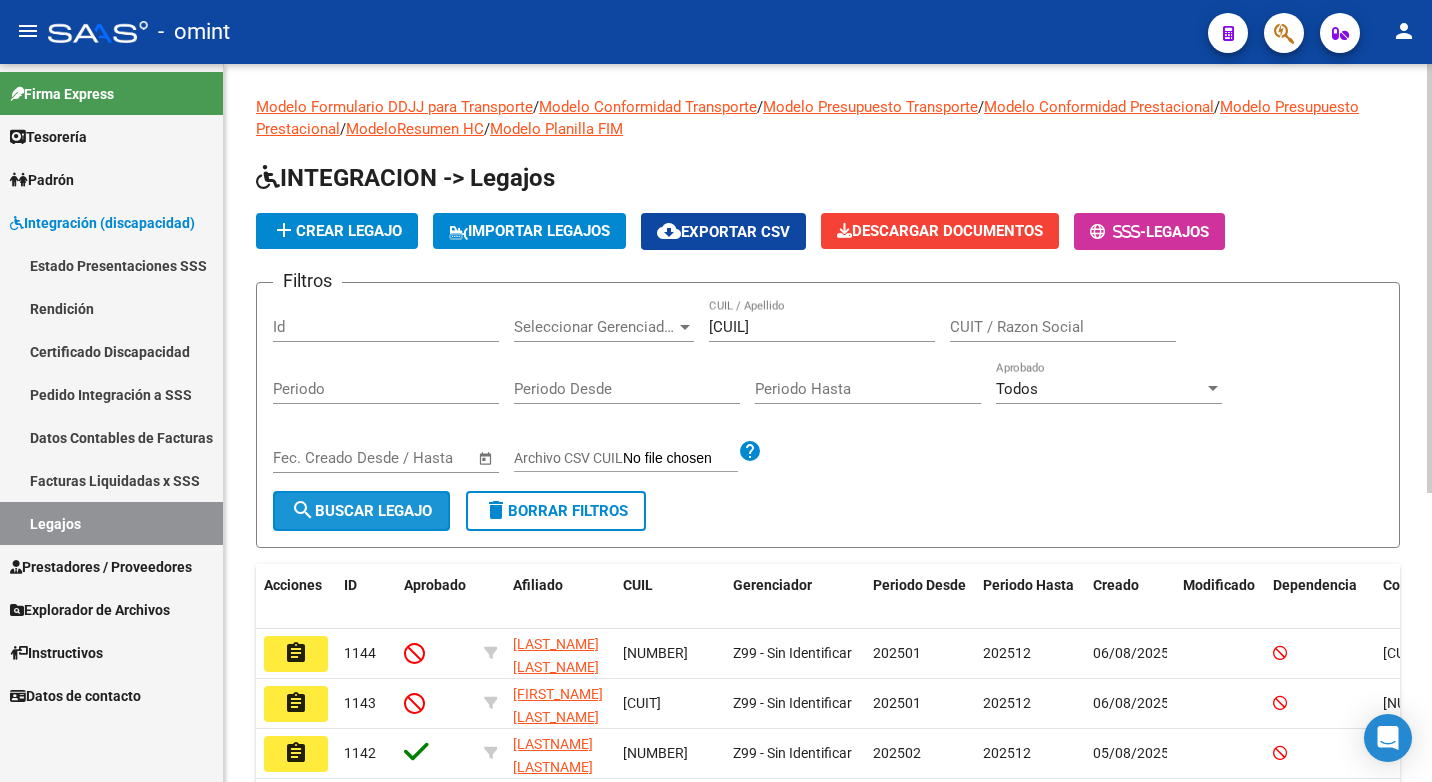 click on "search  Buscar Legajo" 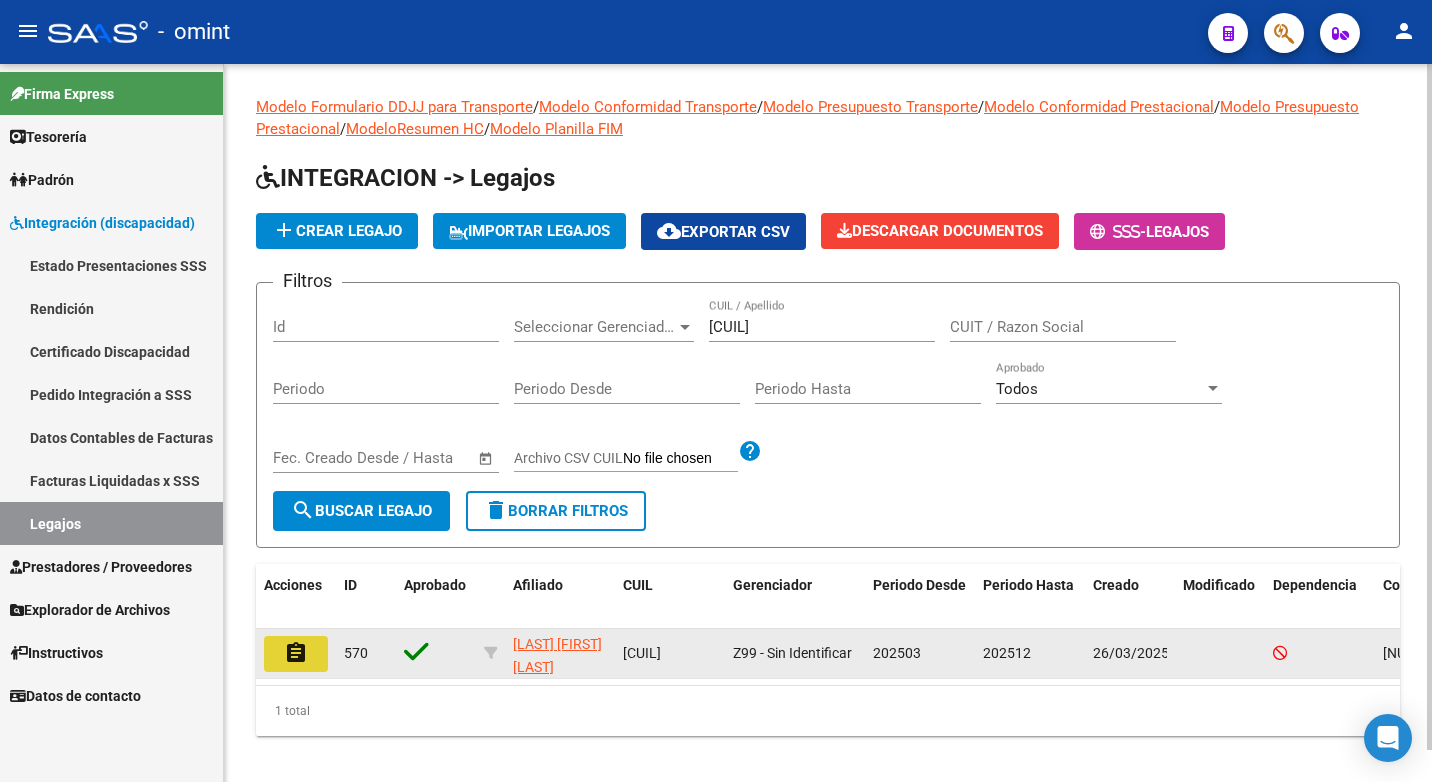 click on "assignment" 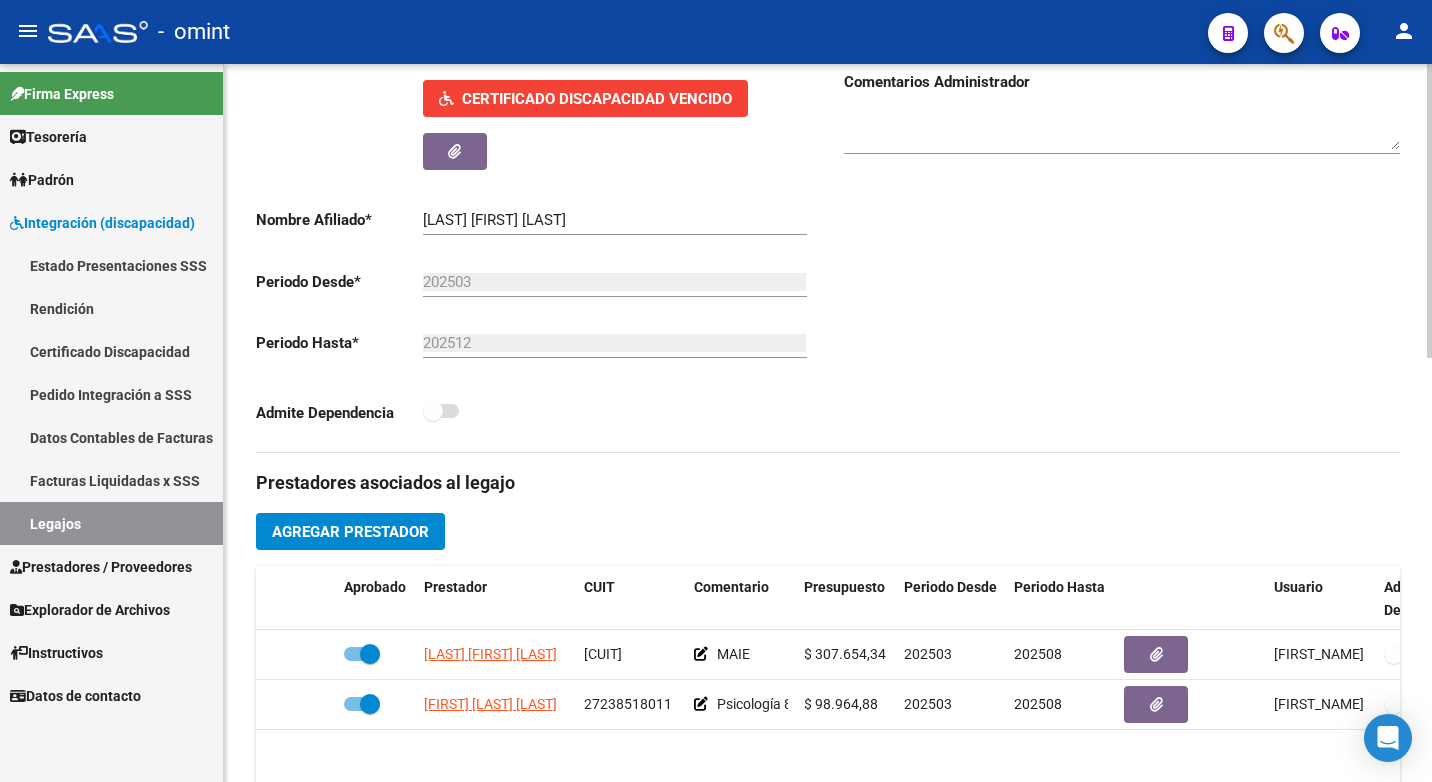 scroll, scrollTop: 500, scrollLeft: 0, axis: vertical 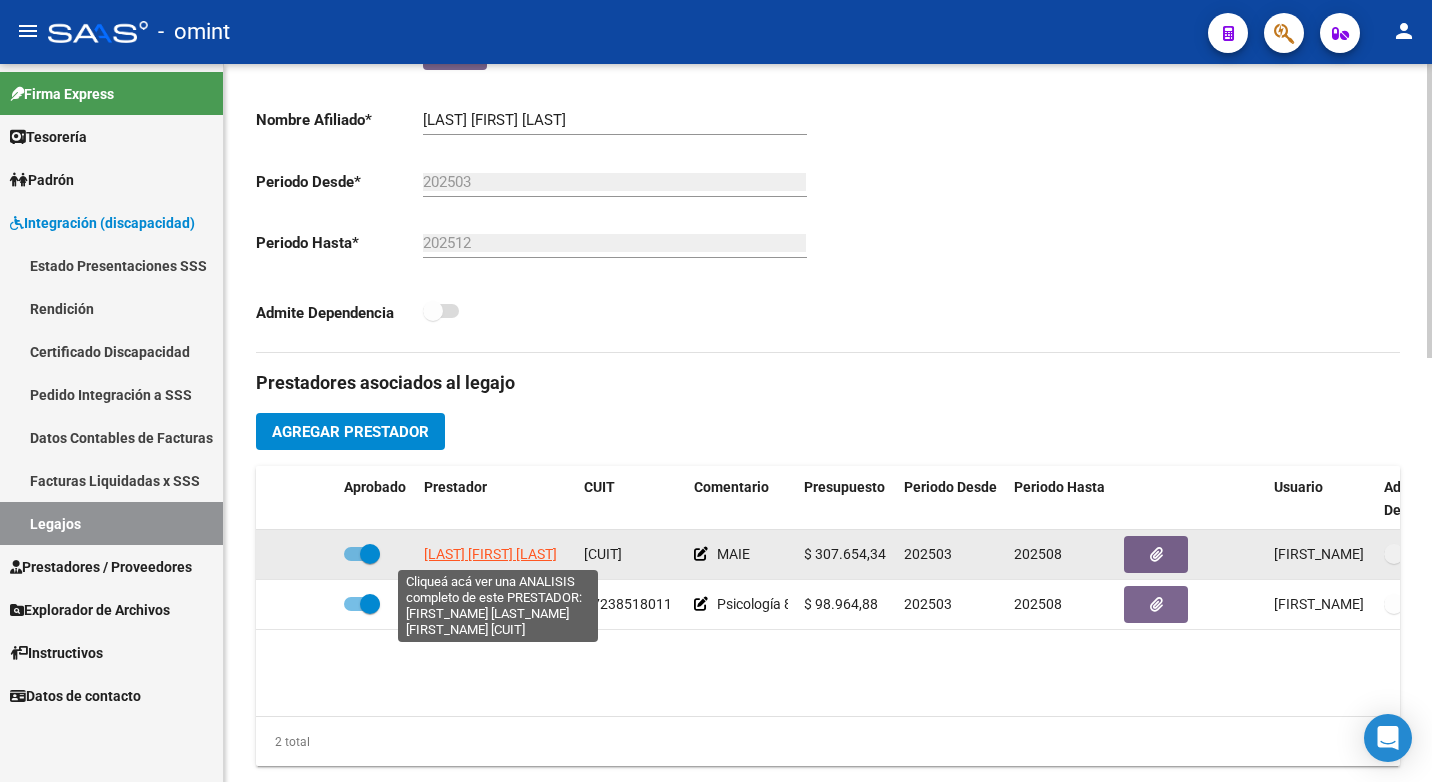 click on "GOMEZ MARIA ESTHER" 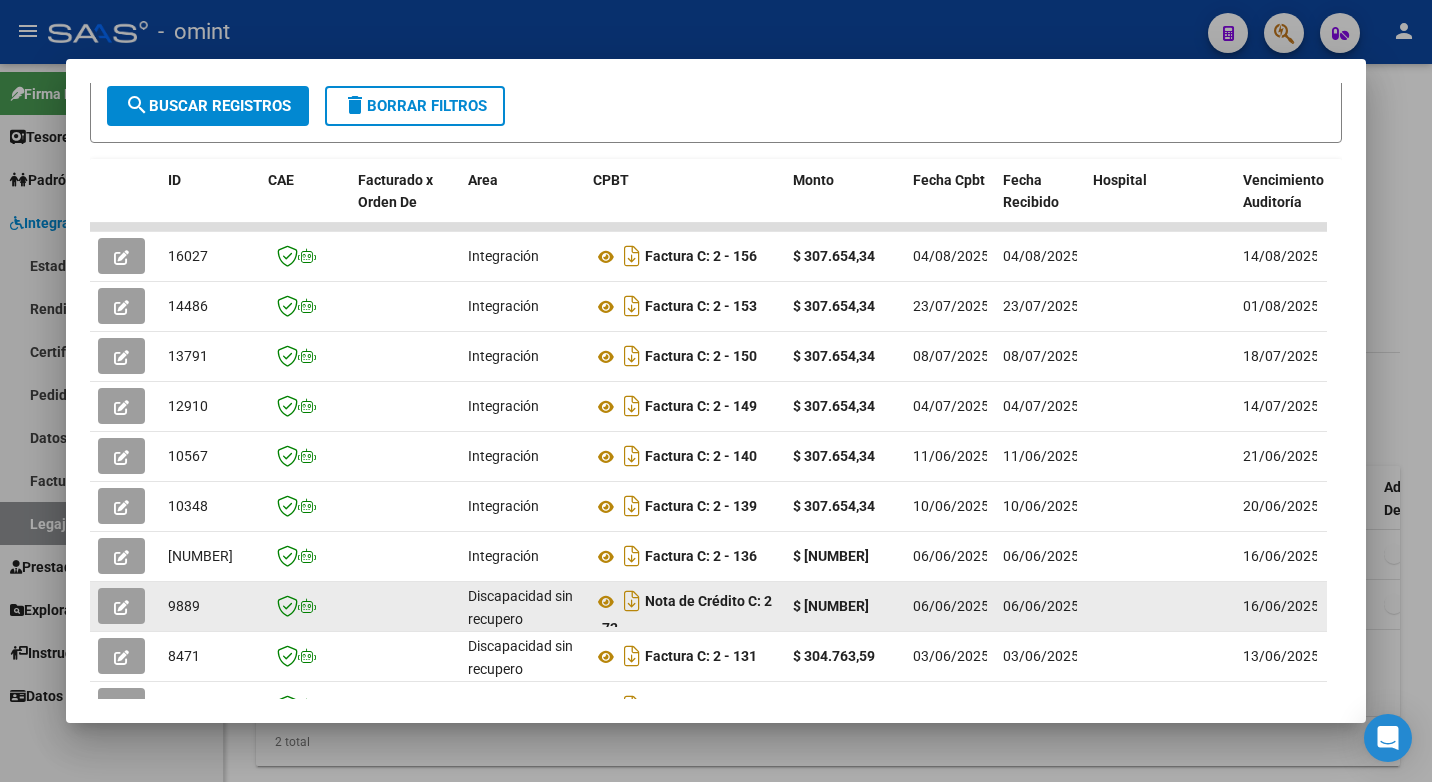 scroll, scrollTop: 552, scrollLeft: 0, axis: vertical 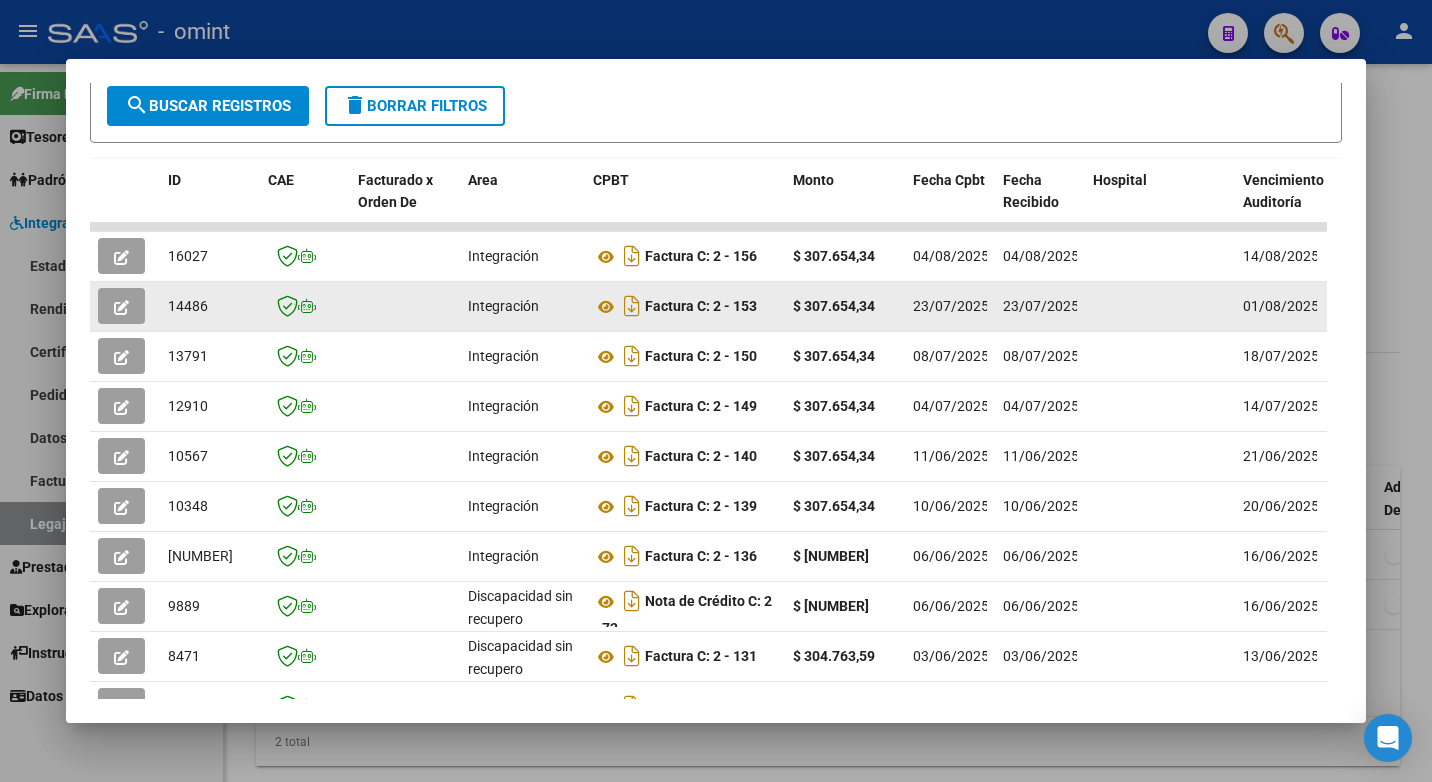 click 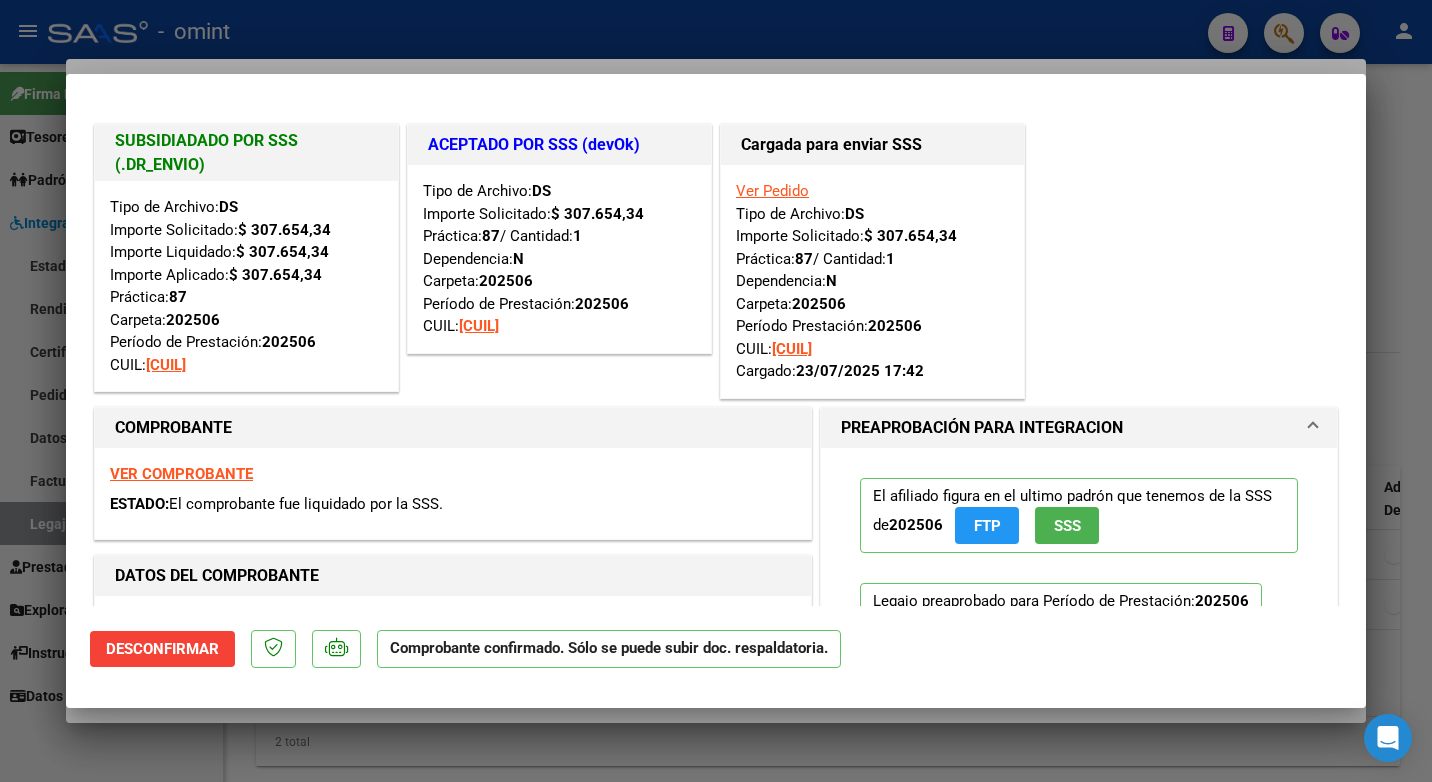 click at bounding box center [716, 391] 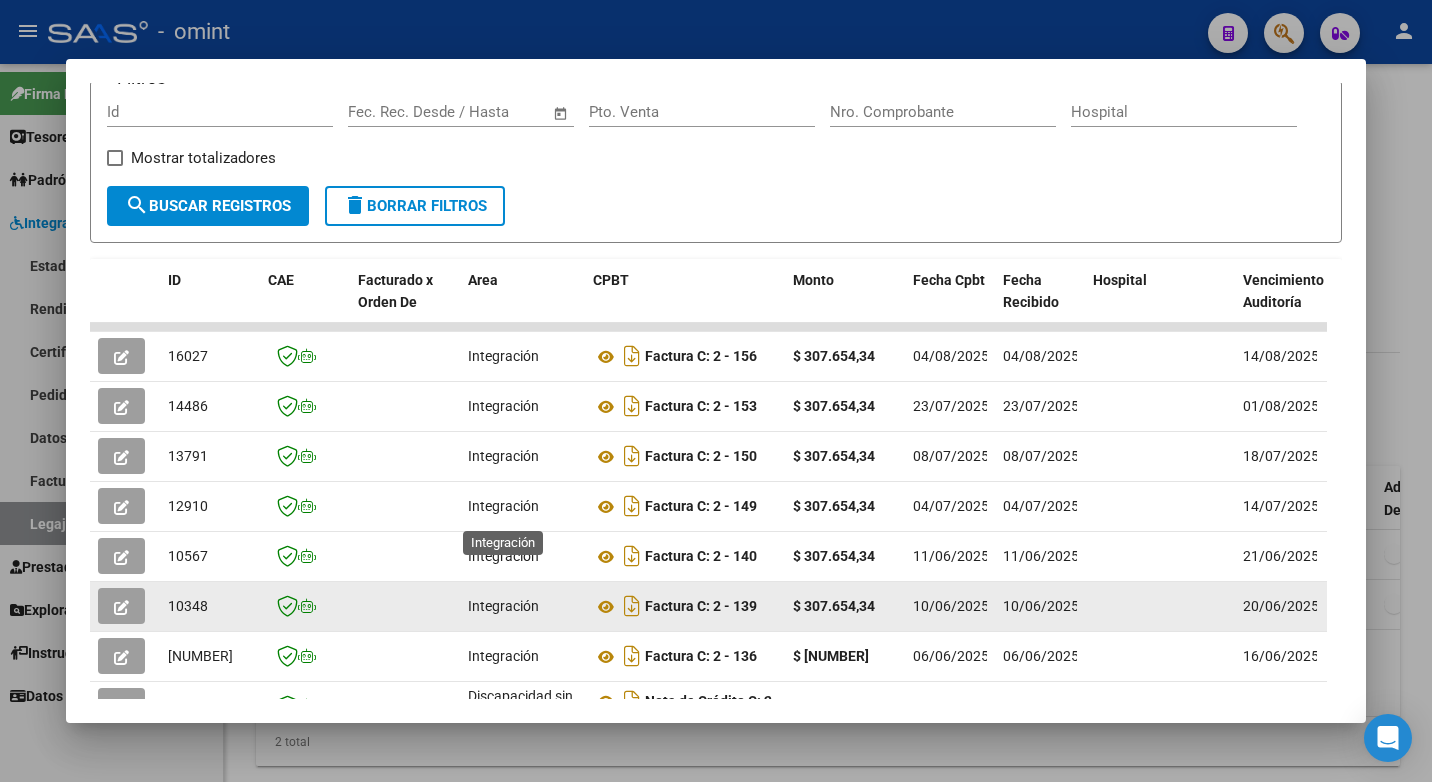 scroll, scrollTop: 200, scrollLeft: 0, axis: vertical 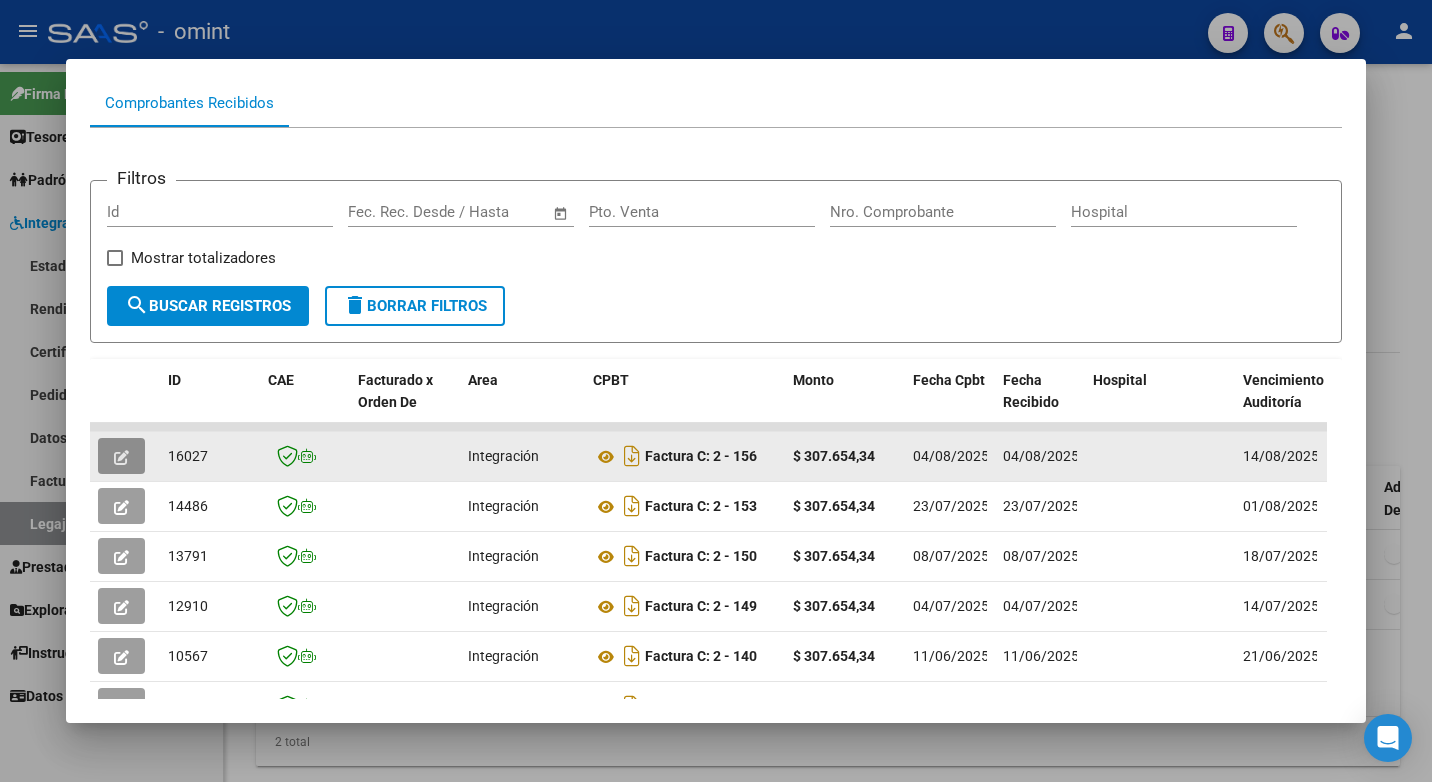 click 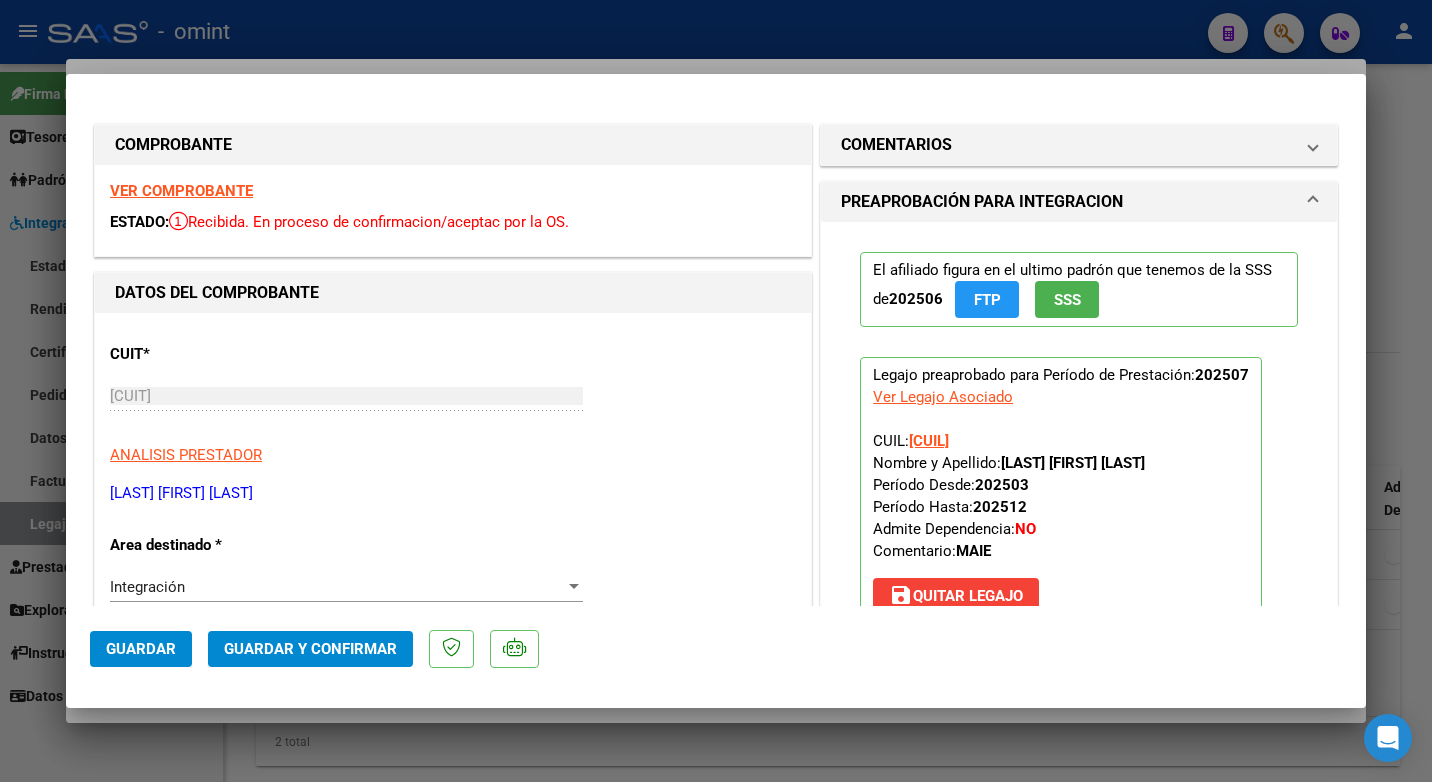 click on "VER COMPROBANTE" at bounding box center (181, 191) 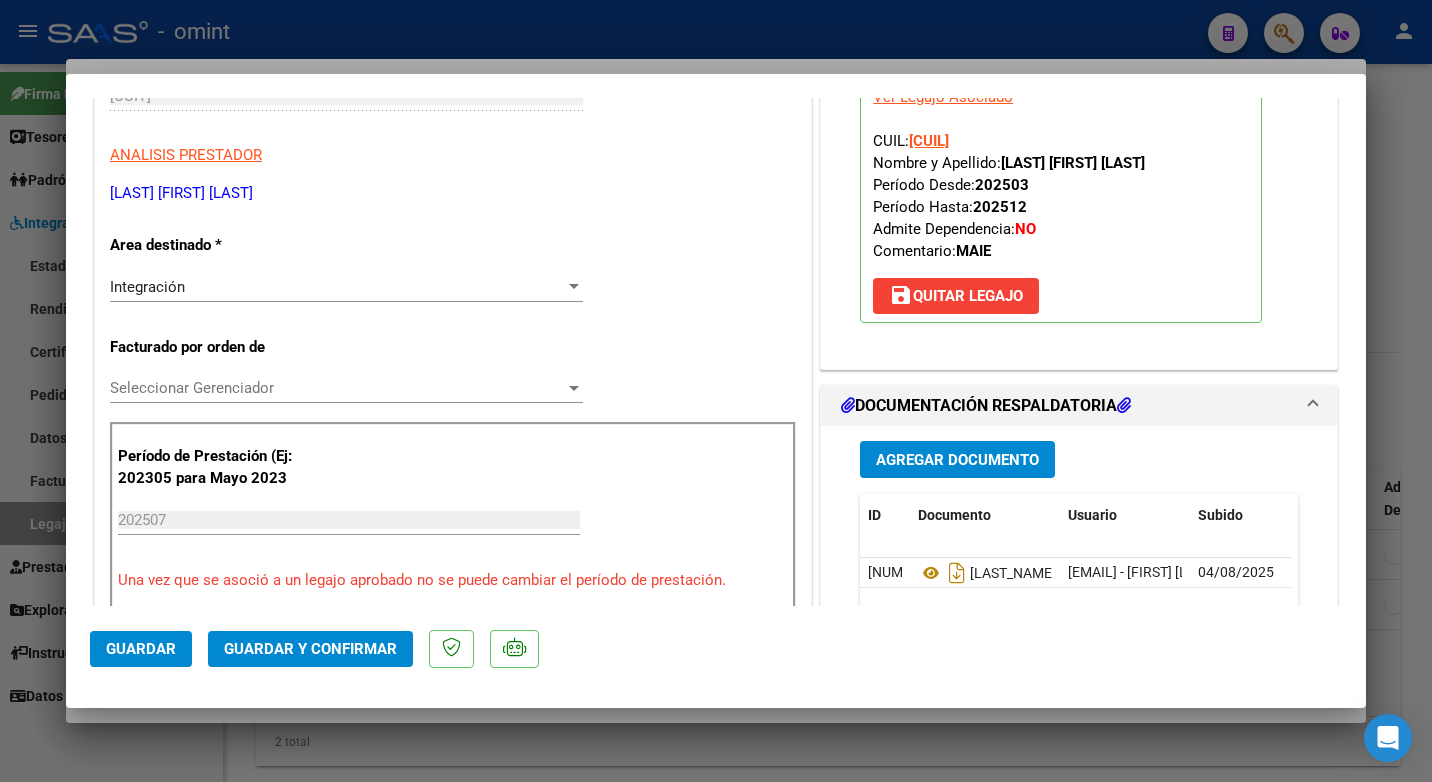 scroll, scrollTop: 600, scrollLeft: 0, axis: vertical 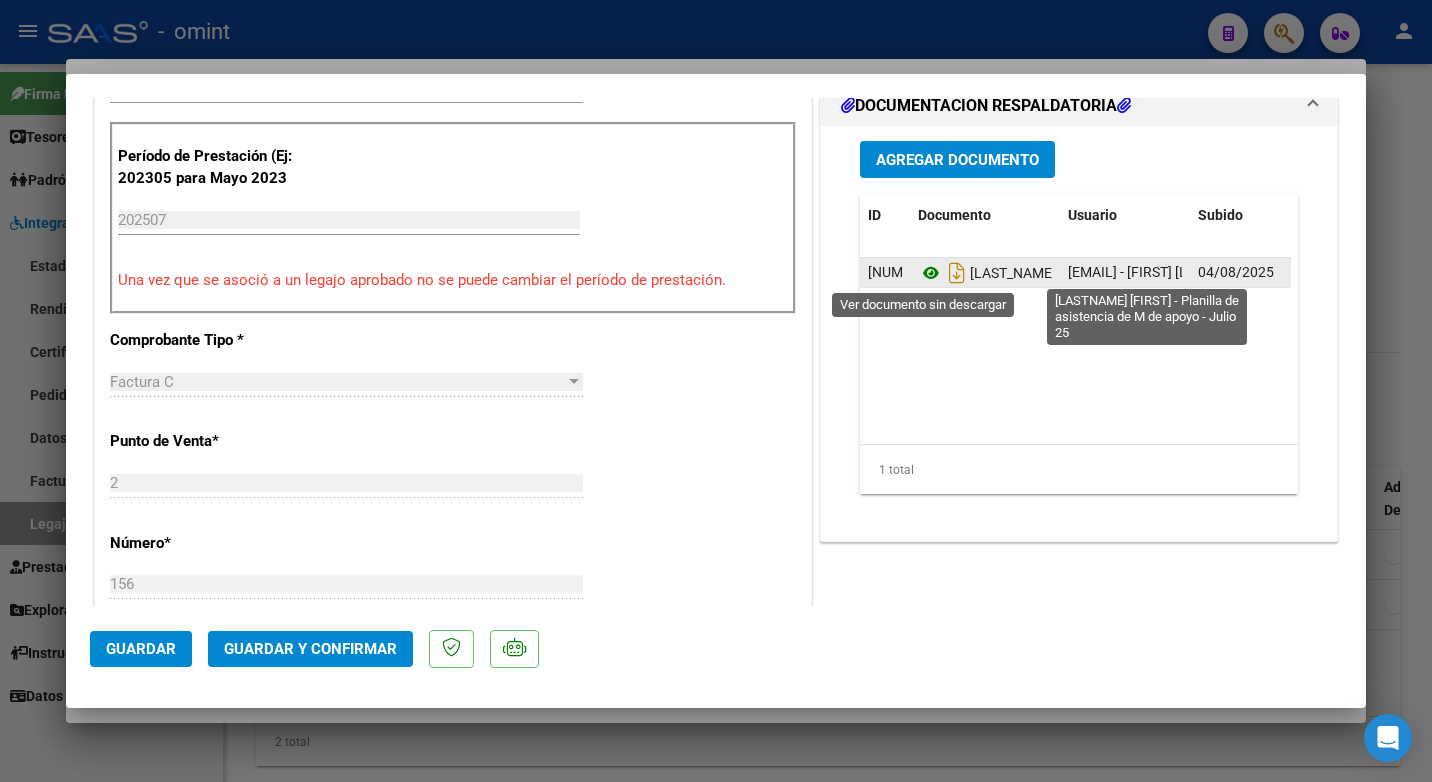 click 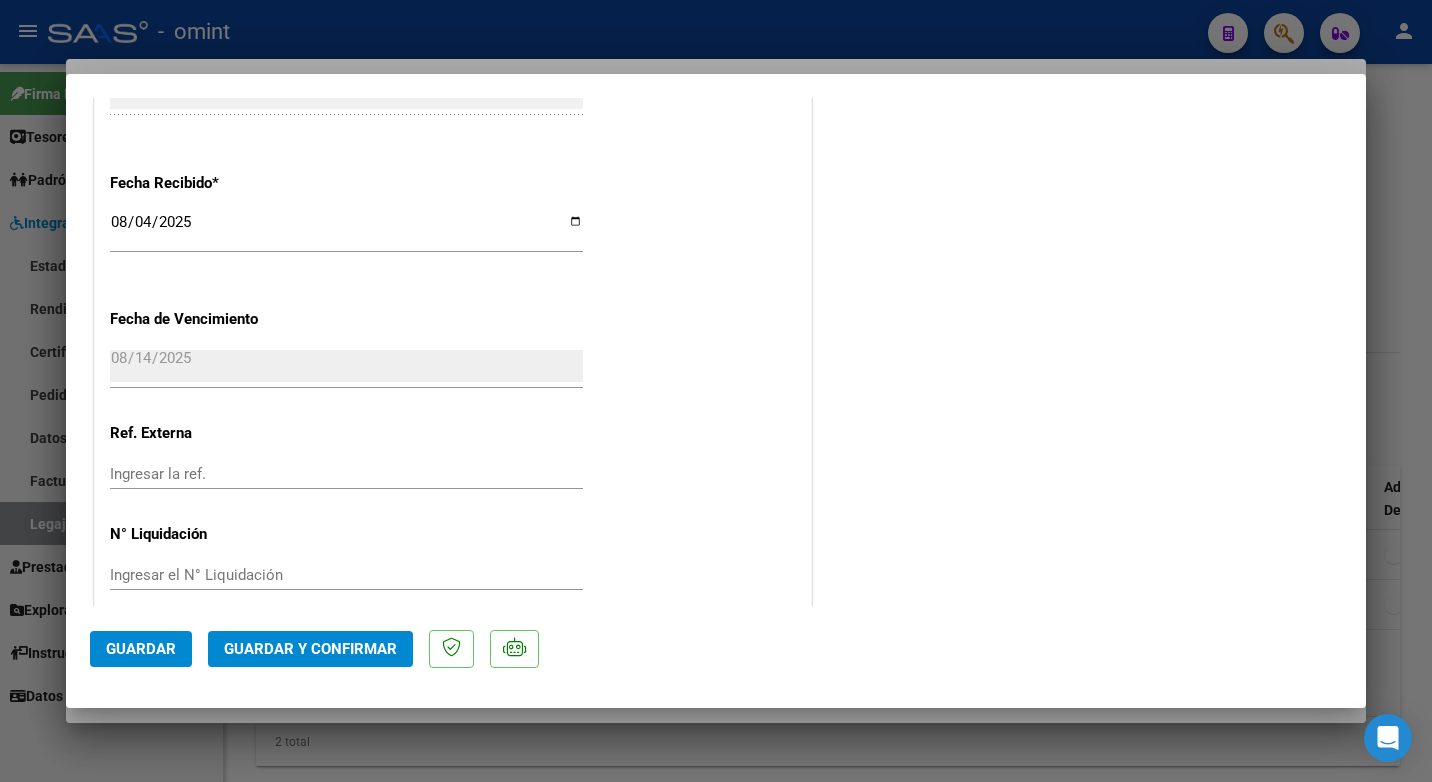scroll, scrollTop: 1423, scrollLeft: 0, axis: vertical 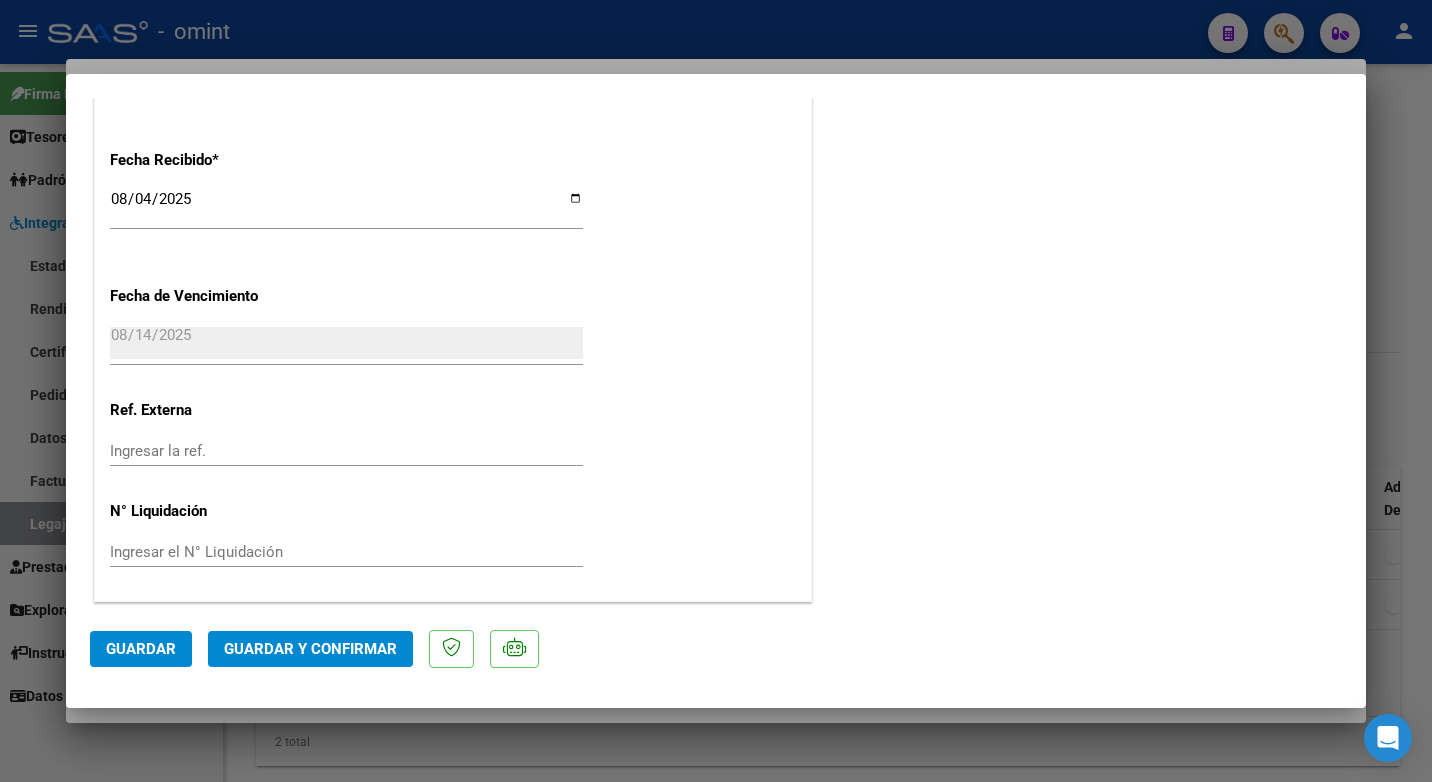 click on "Guardar y Confirmar" 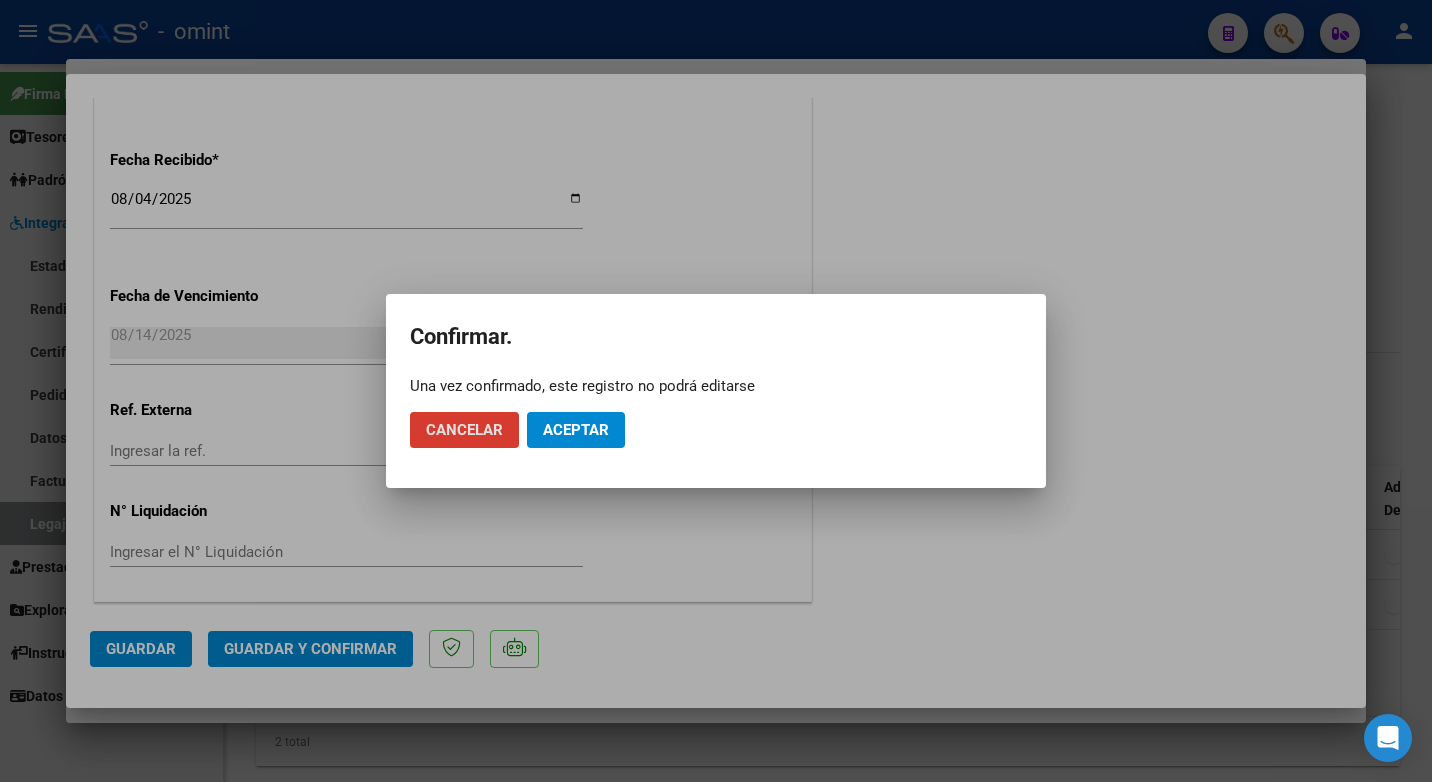 click on "Aceptar" 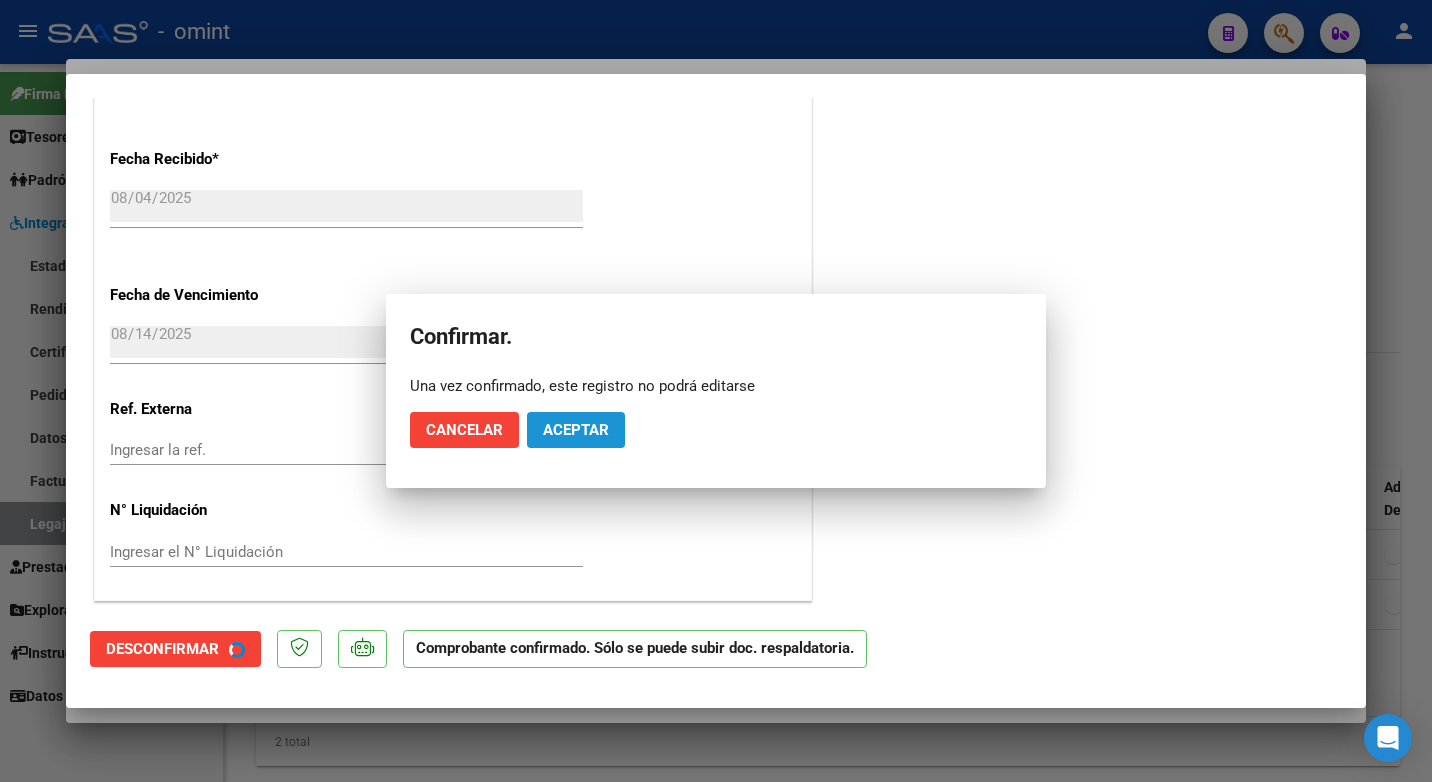 scroll, scrollTop: 1299, scrollLeft: 0, axis: vertical 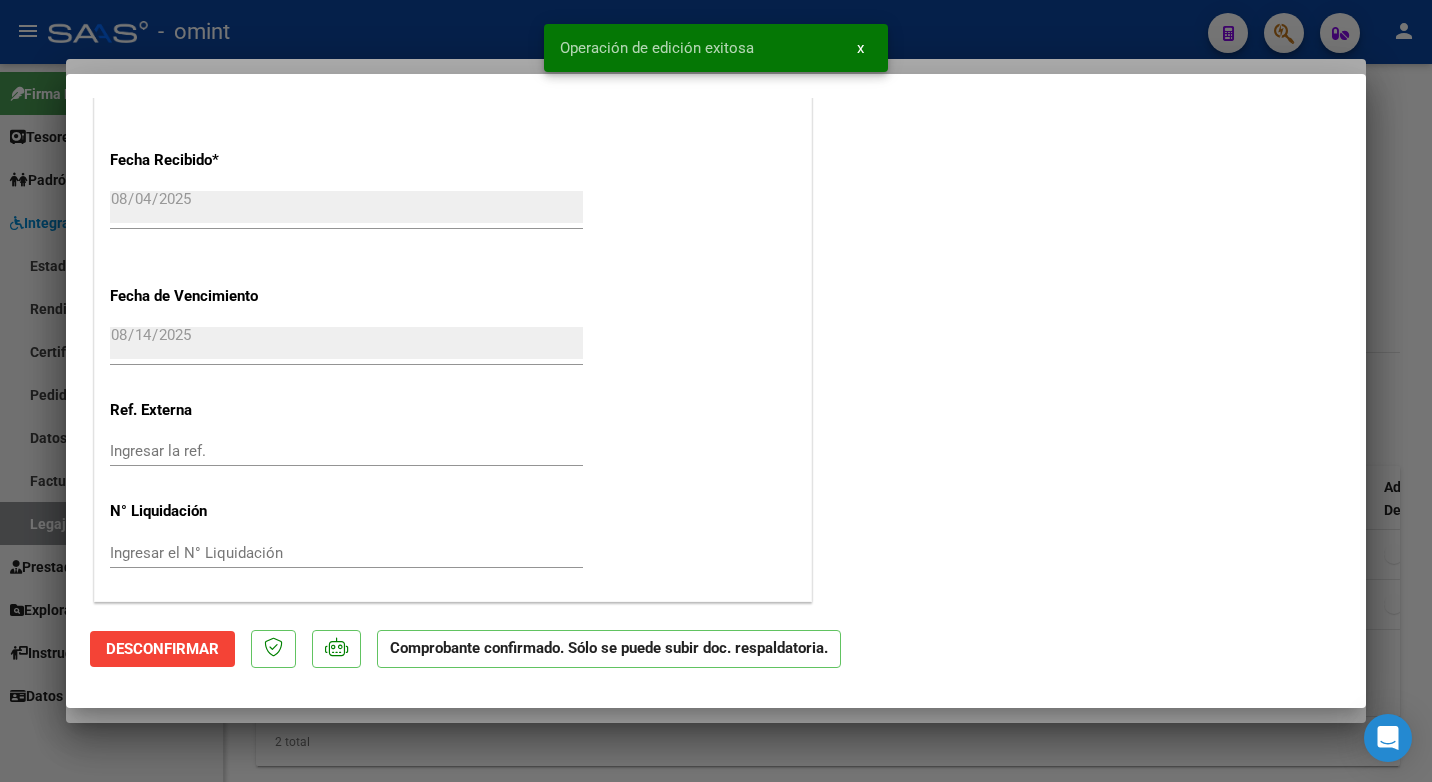 click at bounding box center [716, 391] 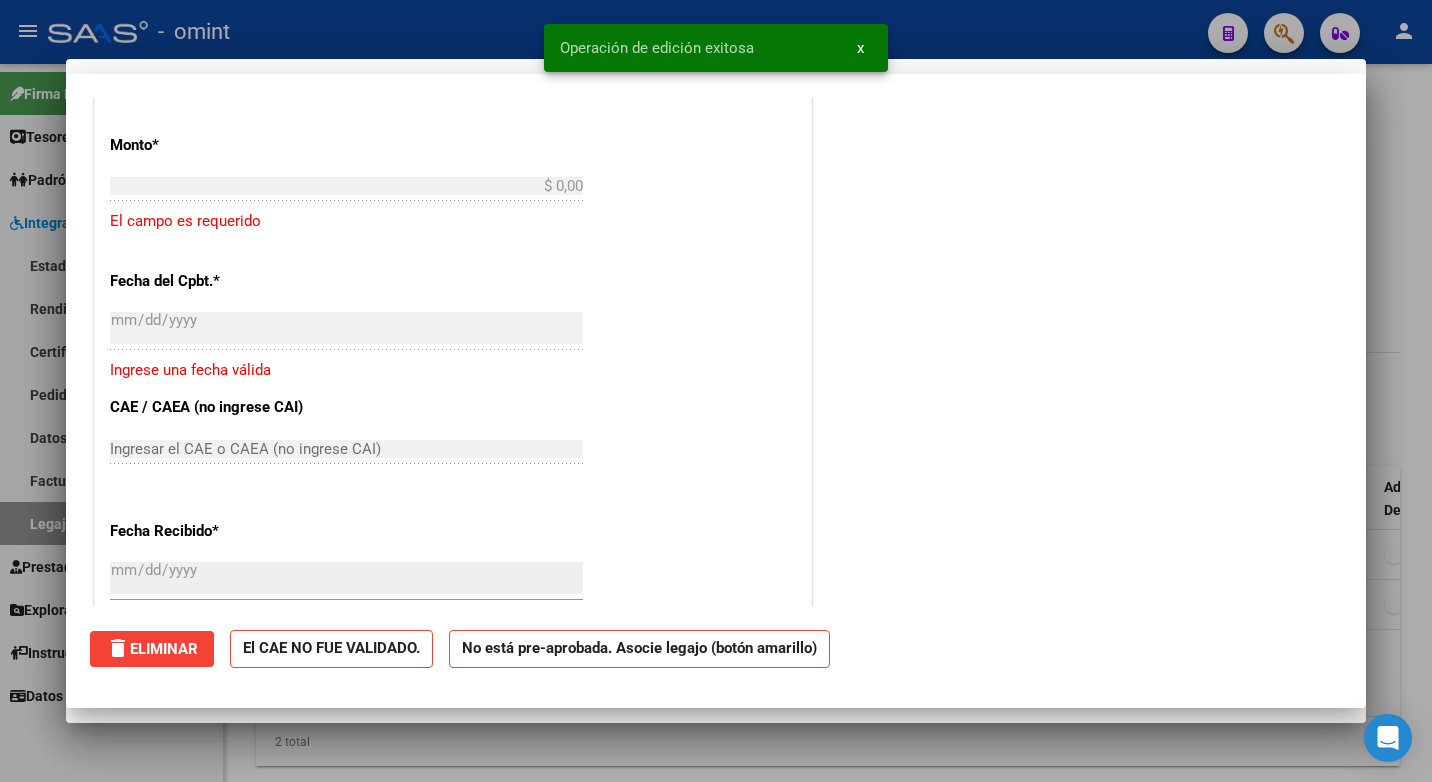 scroll, scrollTop: 1671, scrollLeft: 0, axis: vertical 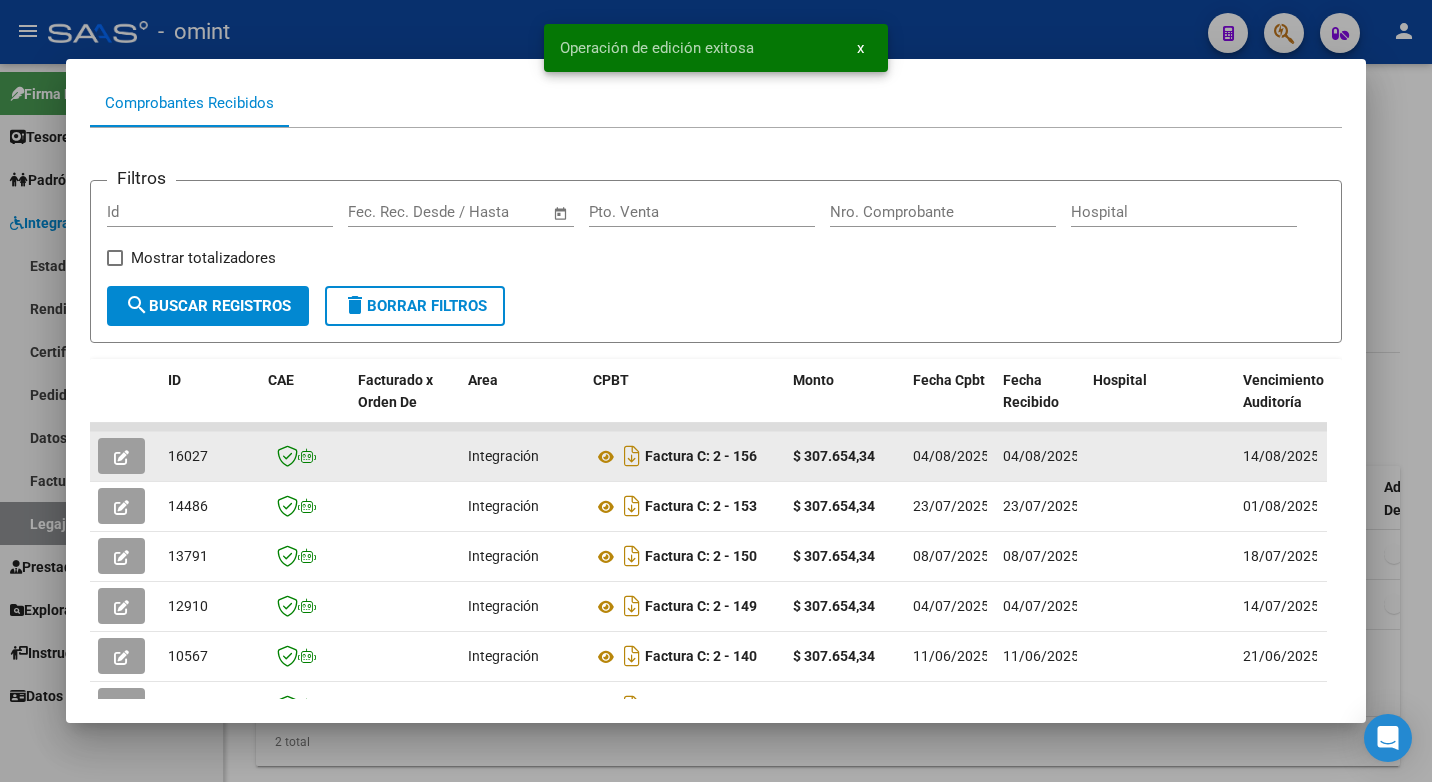 click on "16027" 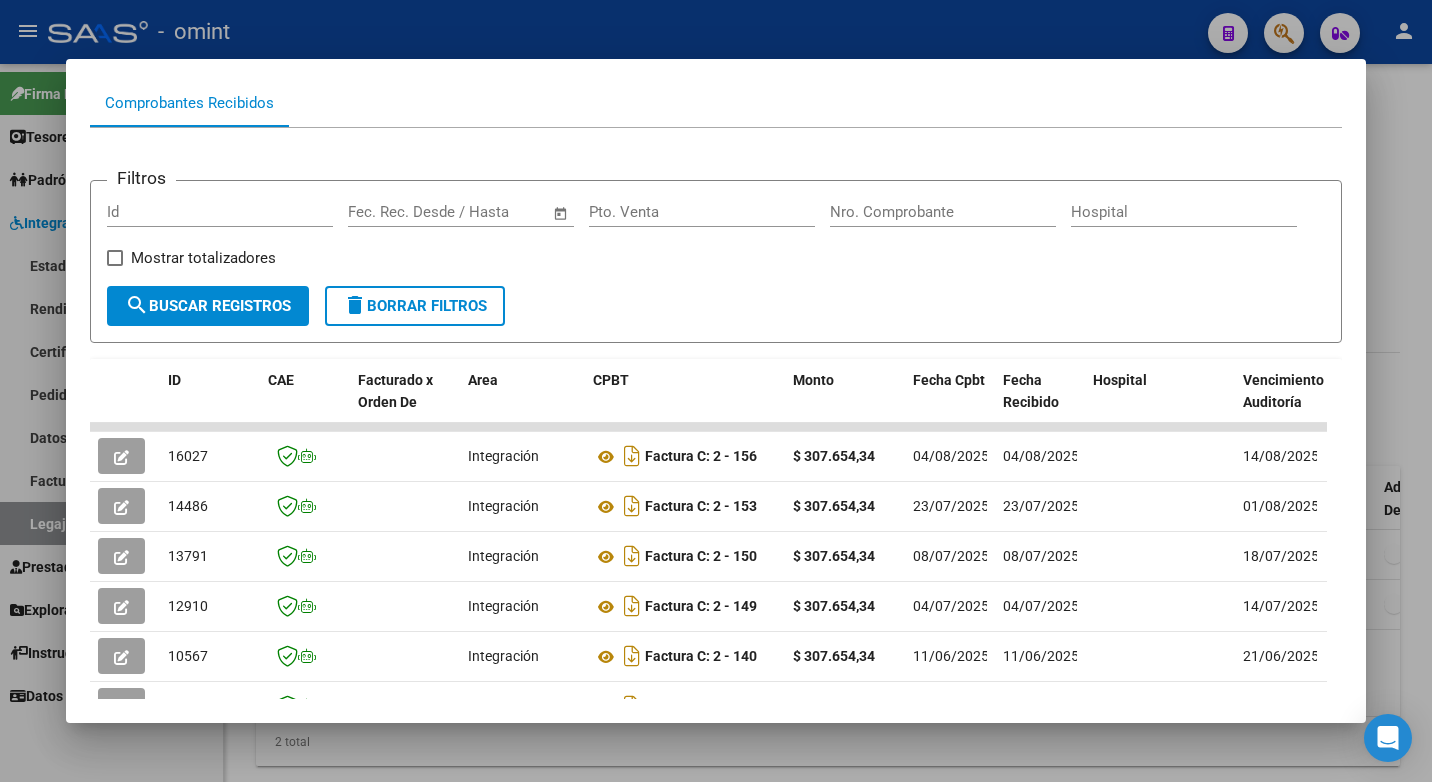 click at bounding box center (716, 391) 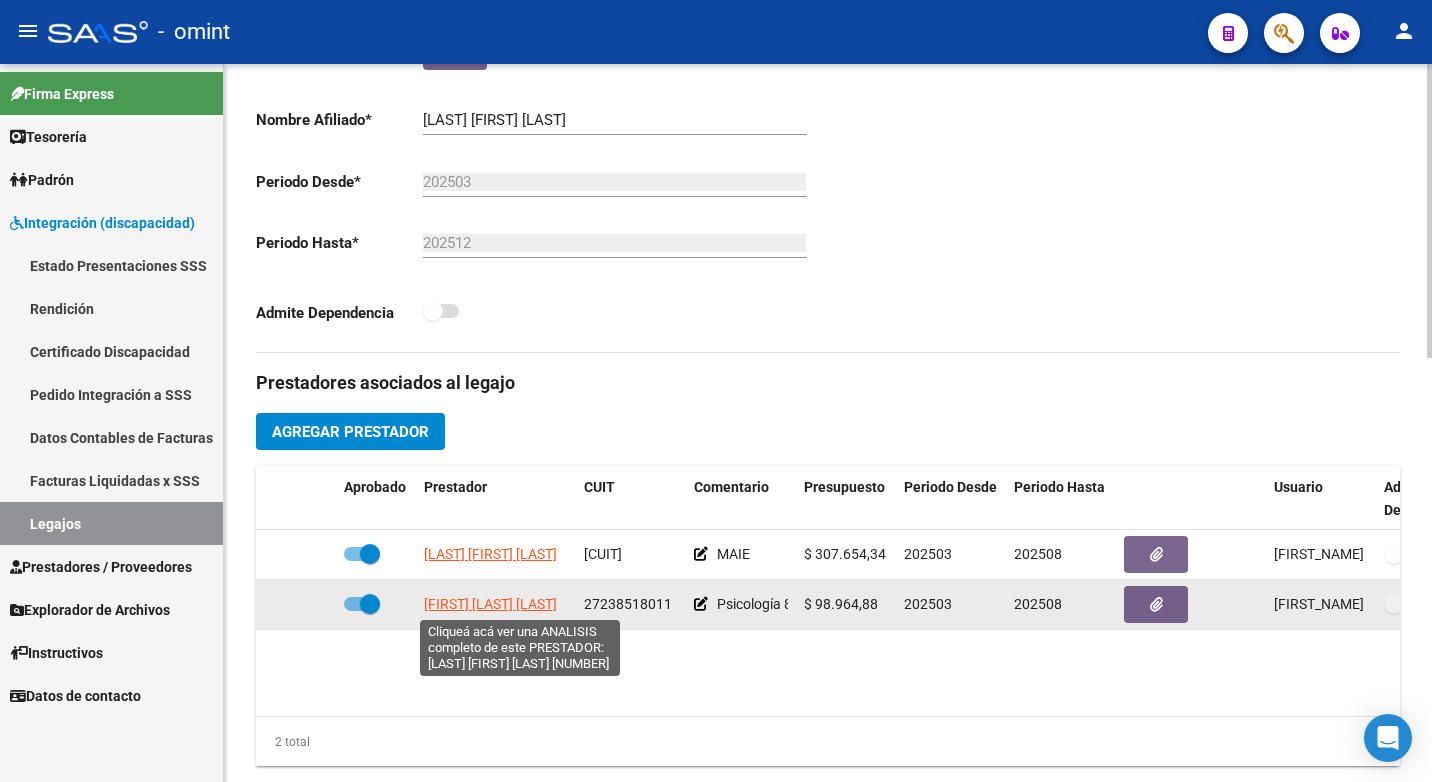 click on "CABRERA MARCELA PATRICIA" 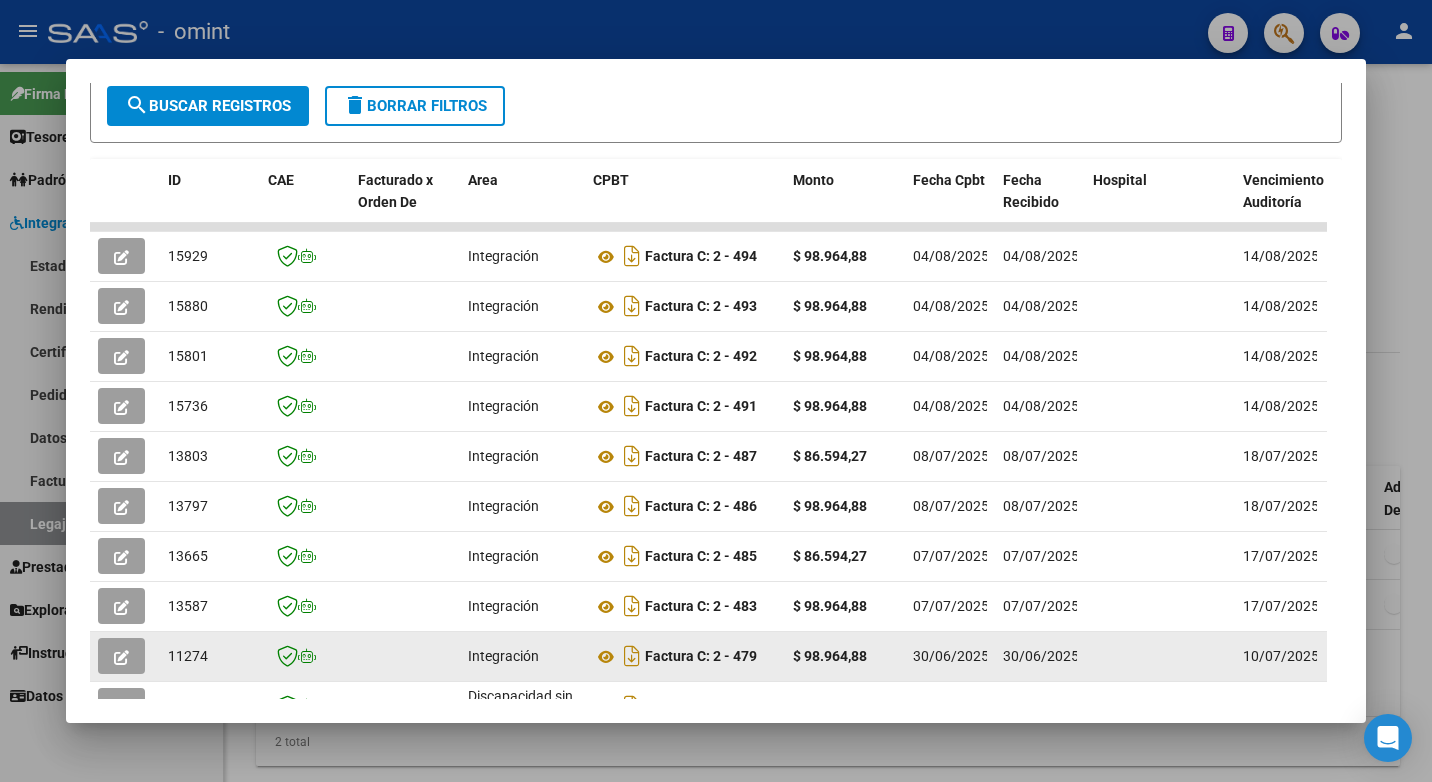 scroll, scrollTop: 552, scrollLeft: 0, axis: vertical 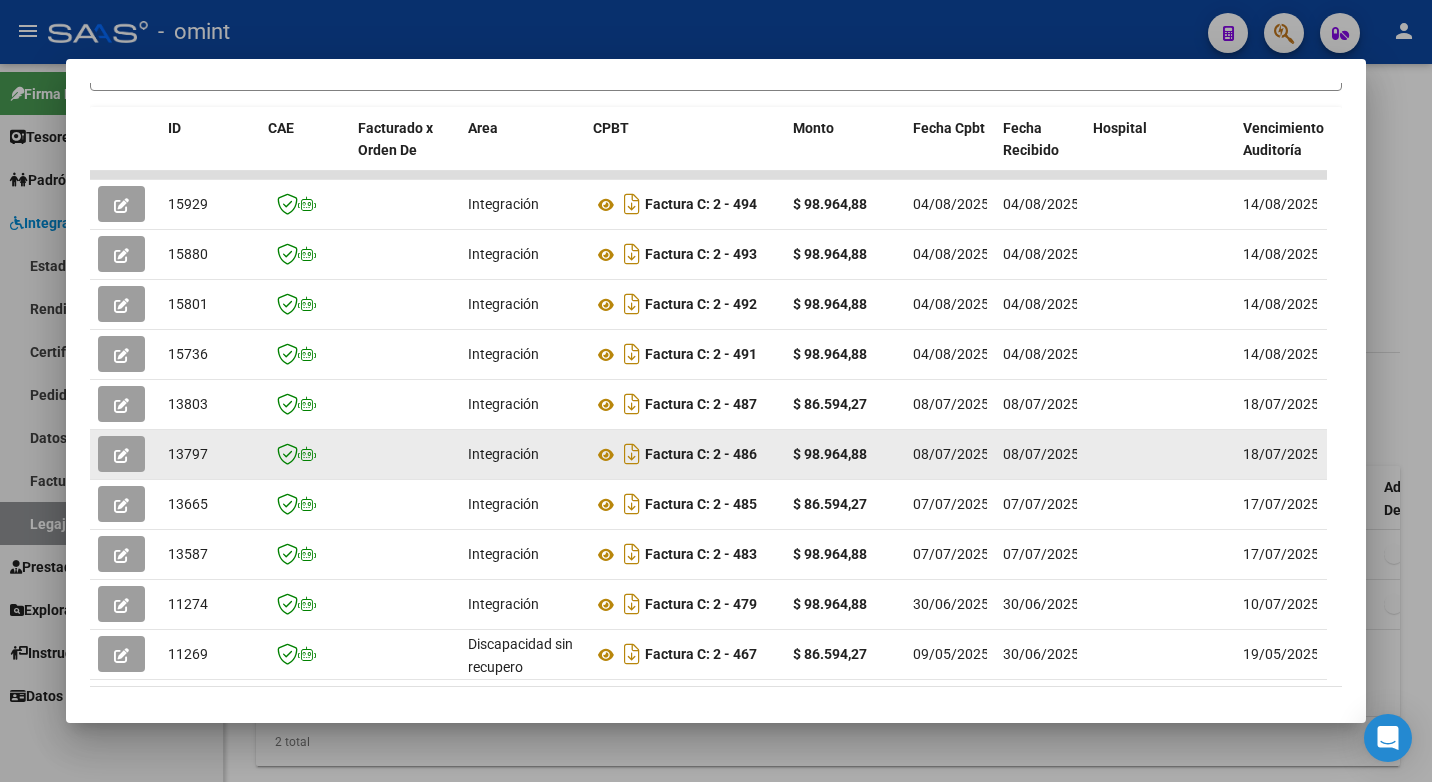 drag, startPoint x: 773, startPoint y: 460, endPoint x: 124, endPoint y: 461, distance: 649.0008 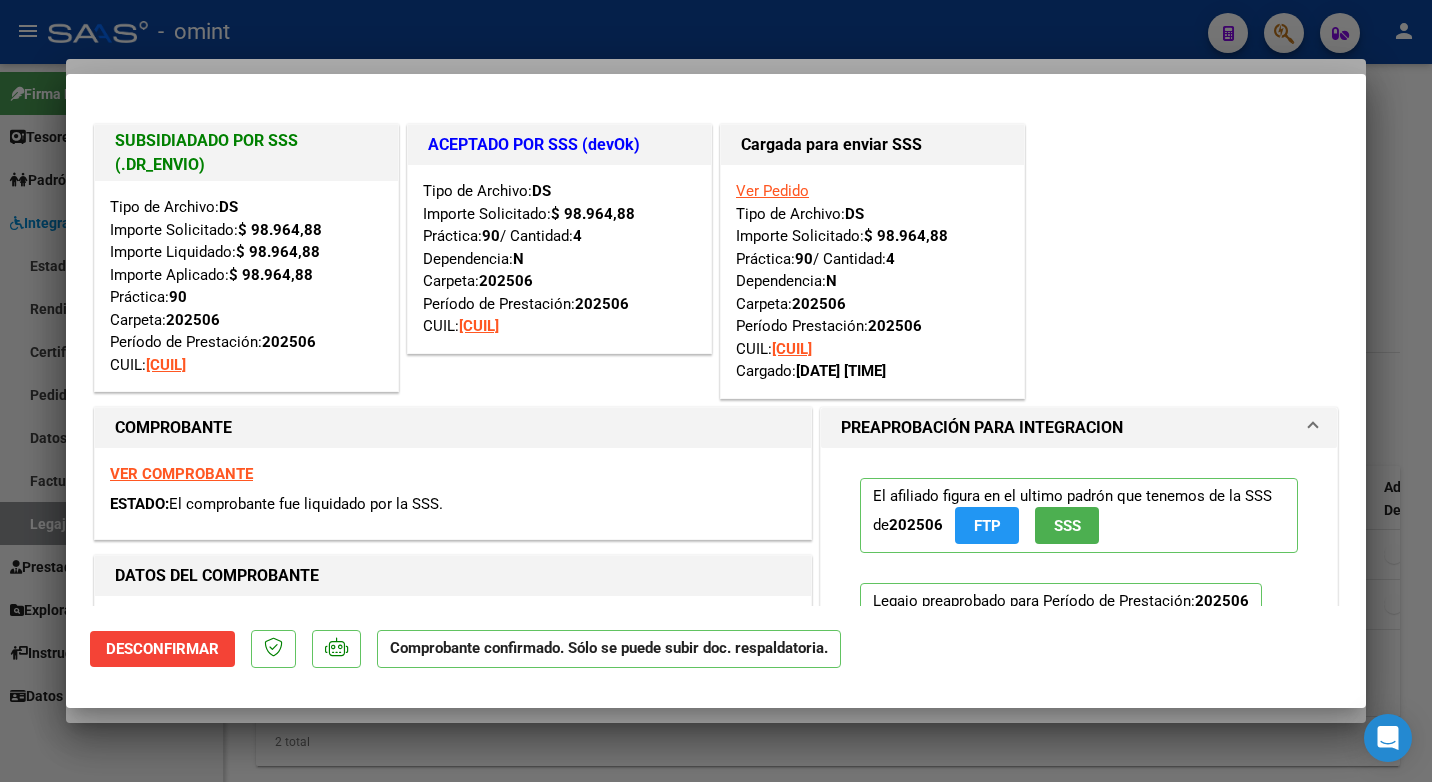 click at bounding box center (716, 391) 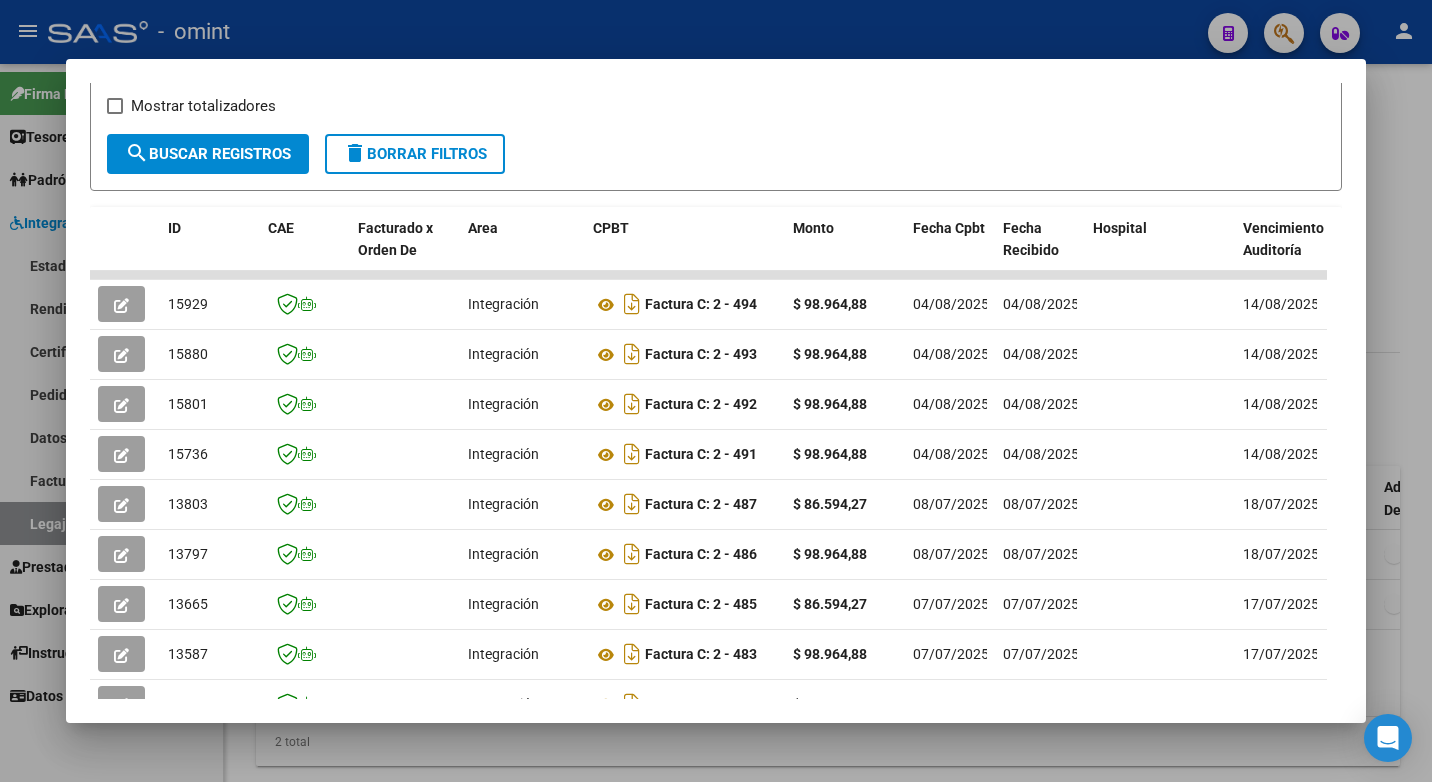 scroll, scrollTop: 552, scrollLeft: 0, axis: vertical 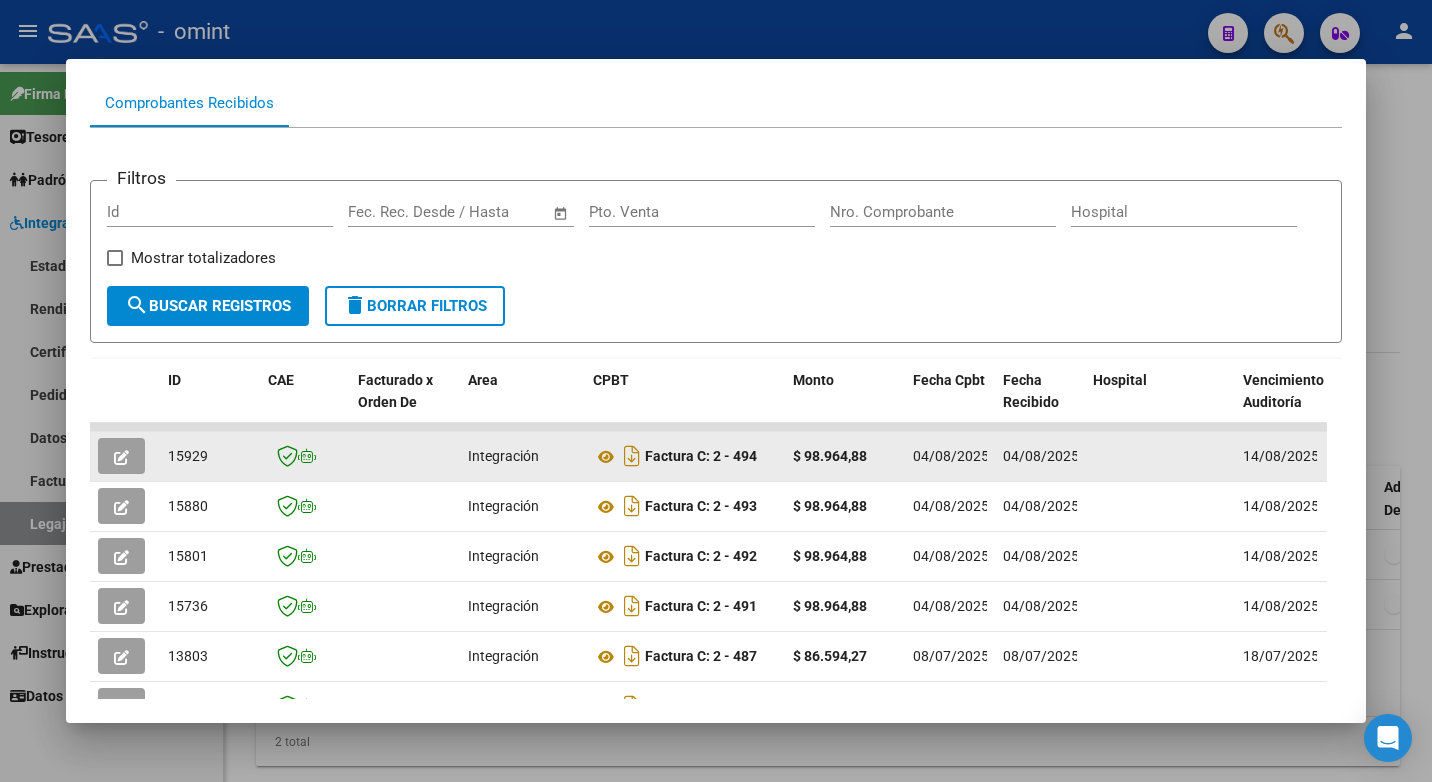 click 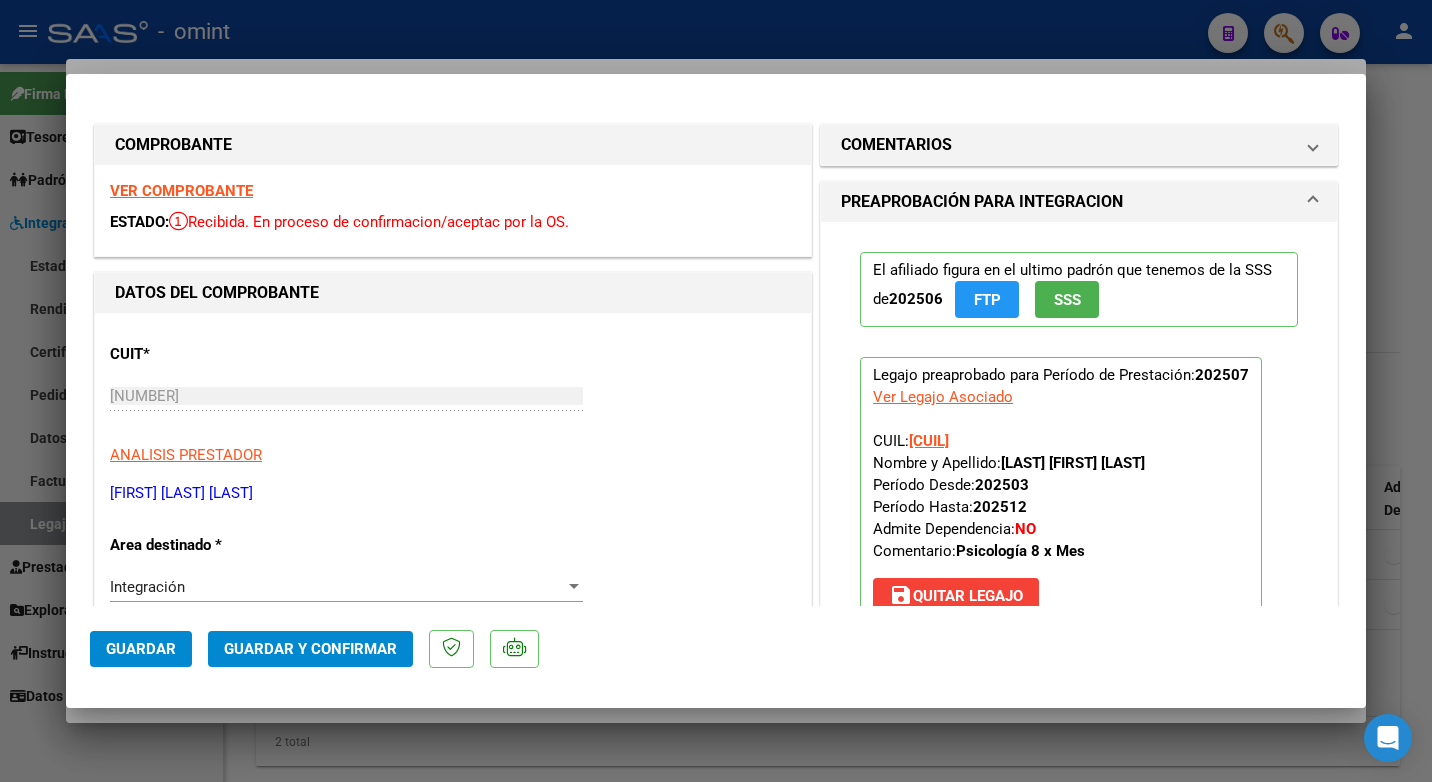 click on "VER COMPROBANTE" at bounding box center (181, 191) 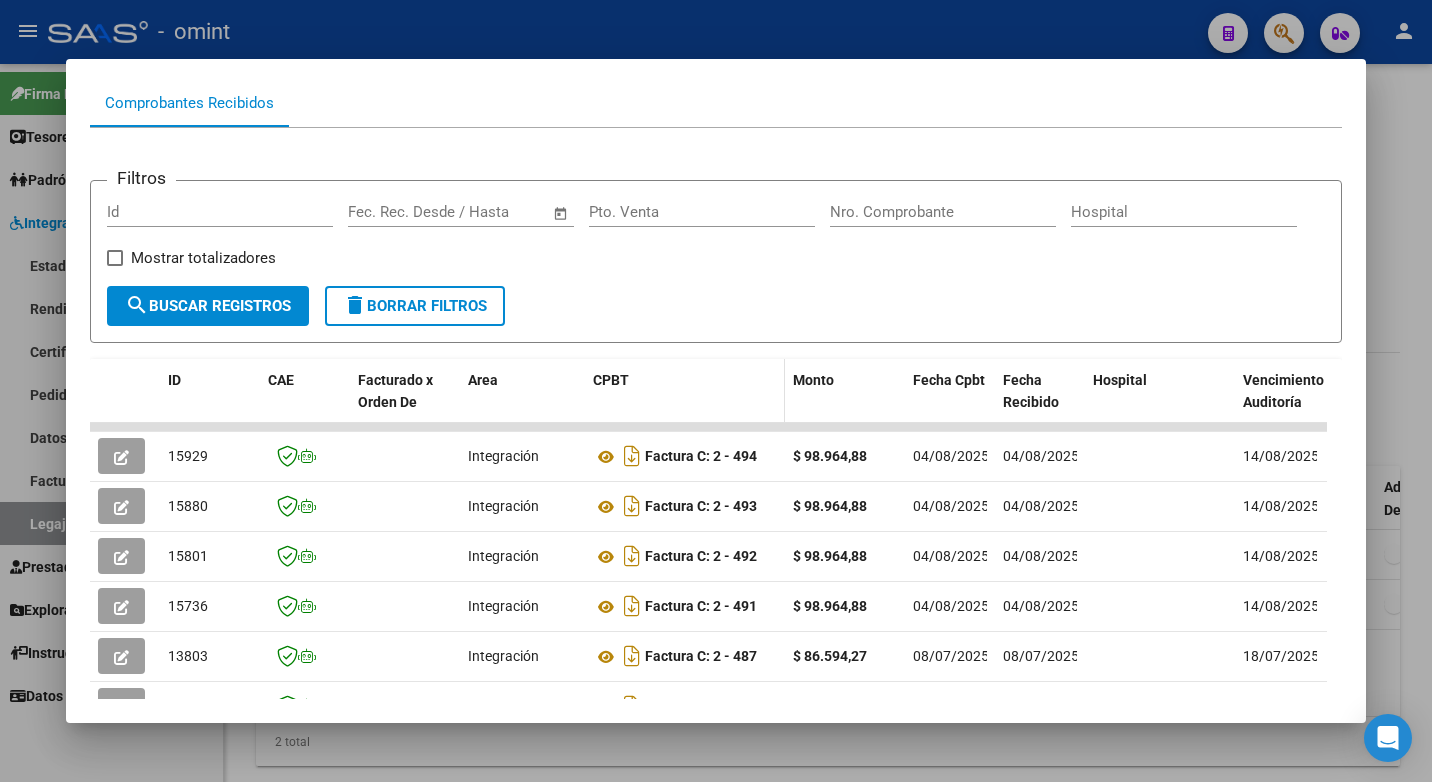 scroll, scrollTop: 0, scrollLeft: 0, axis: both 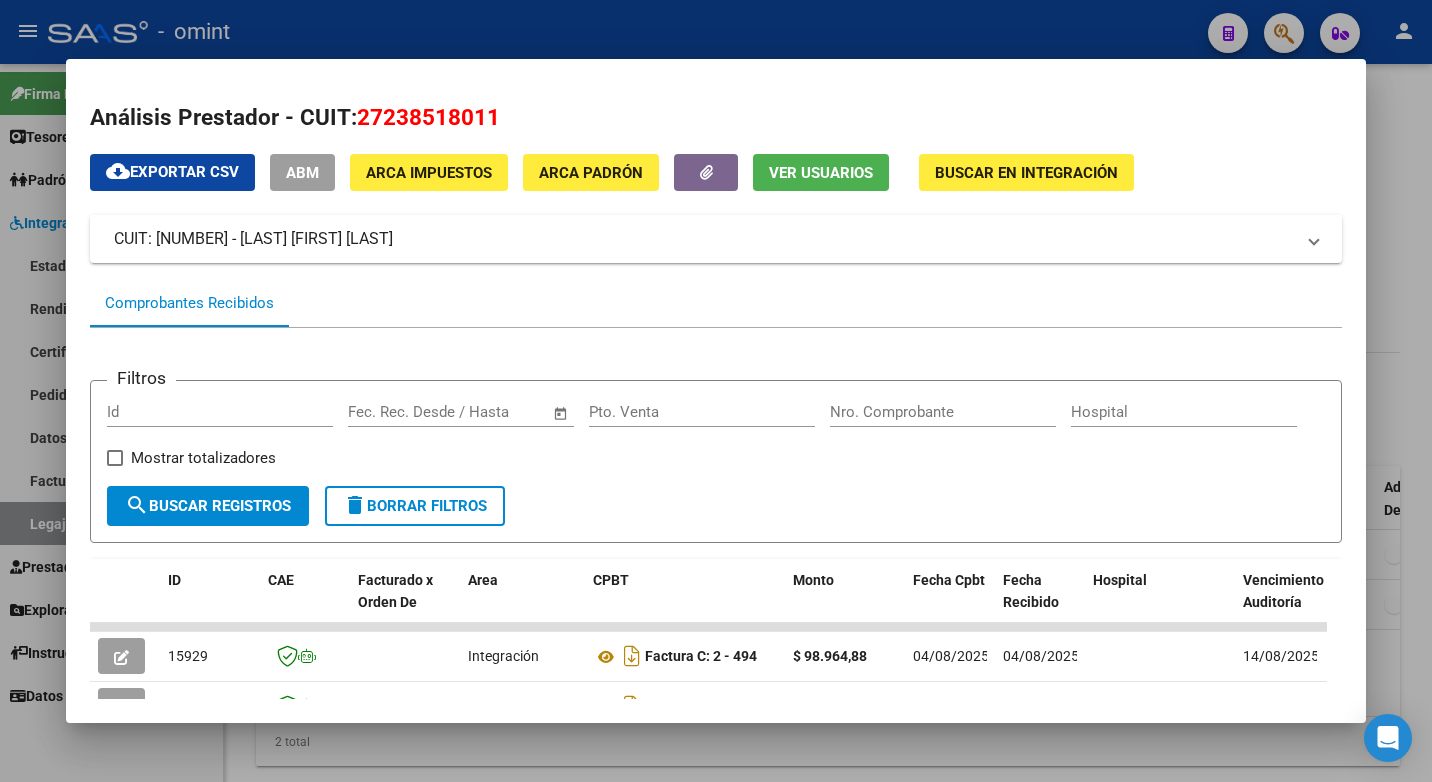 click at bounding box center [716, 391] 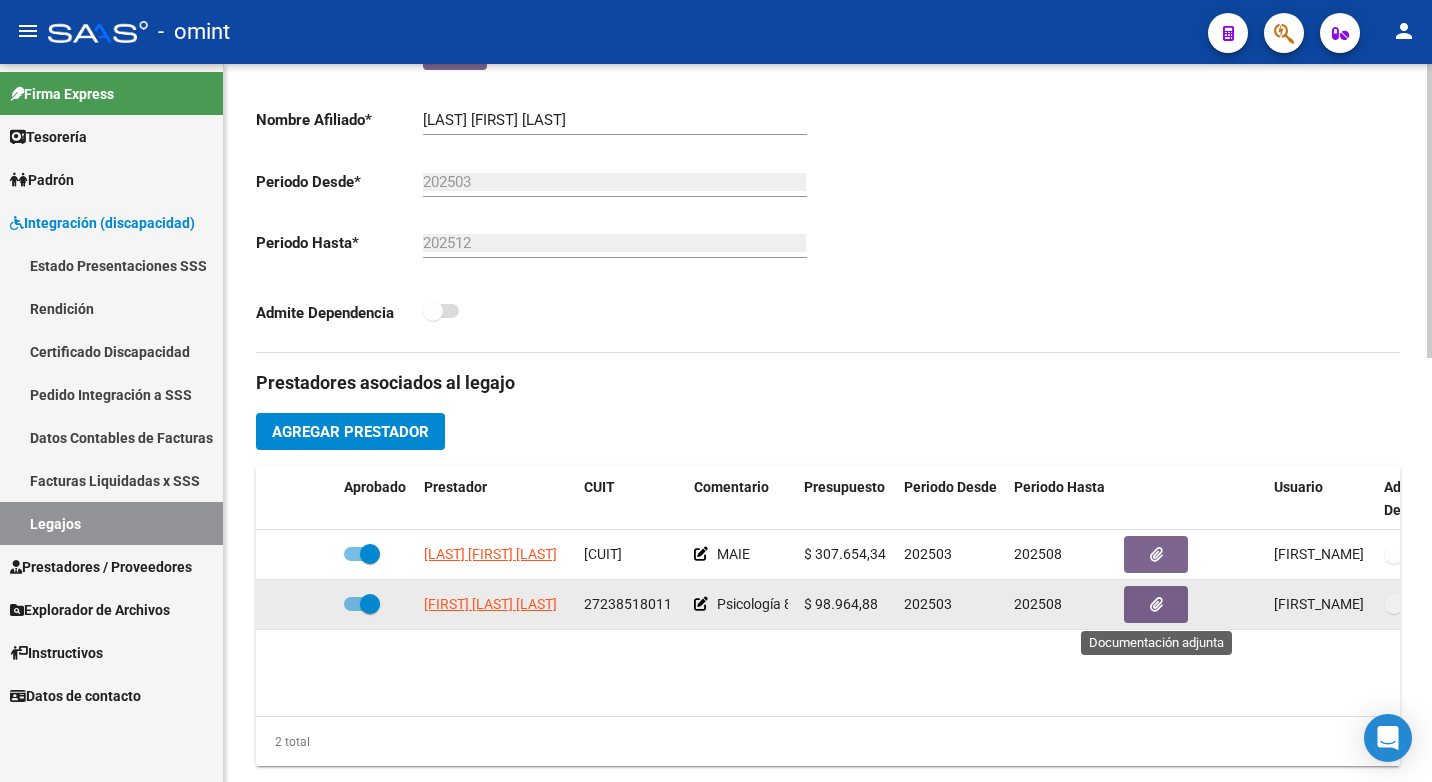 click 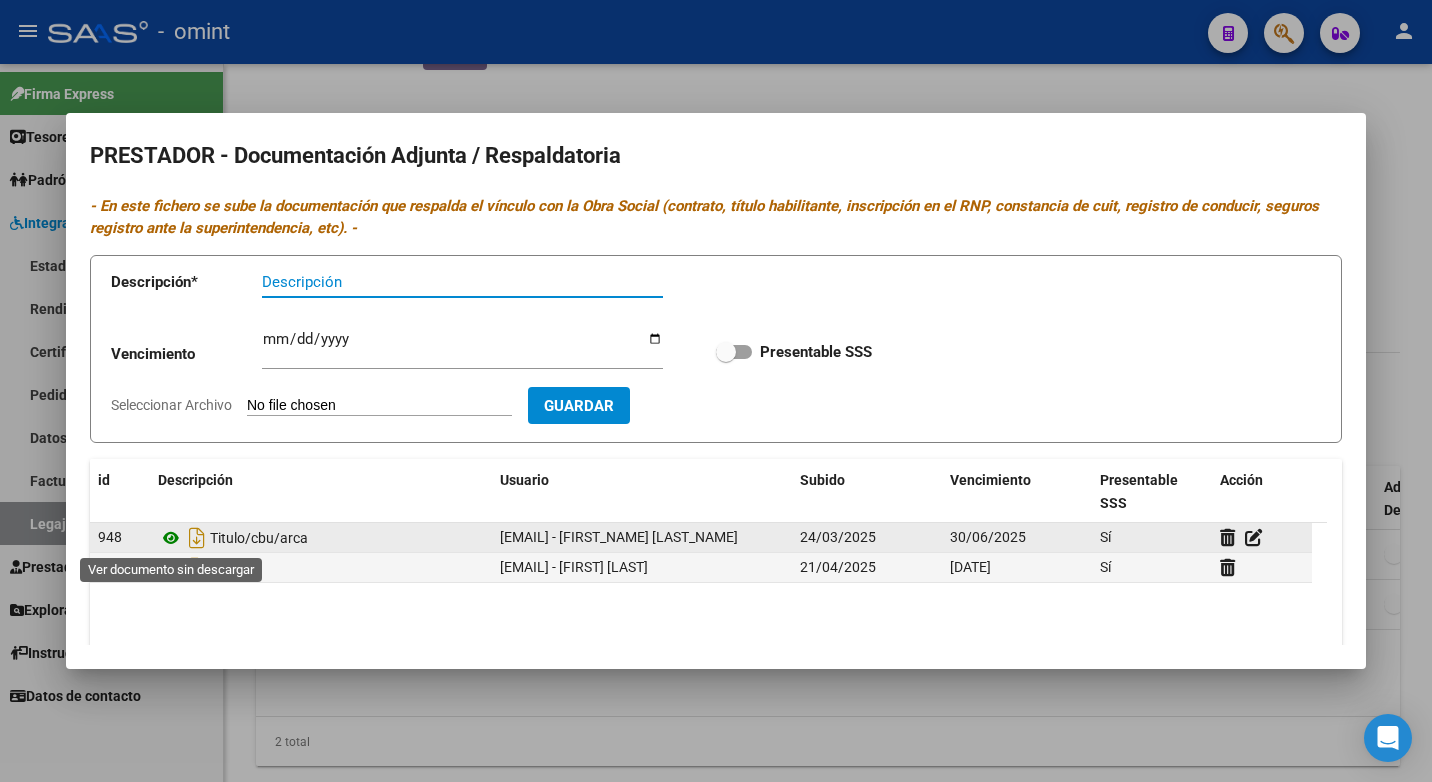 click 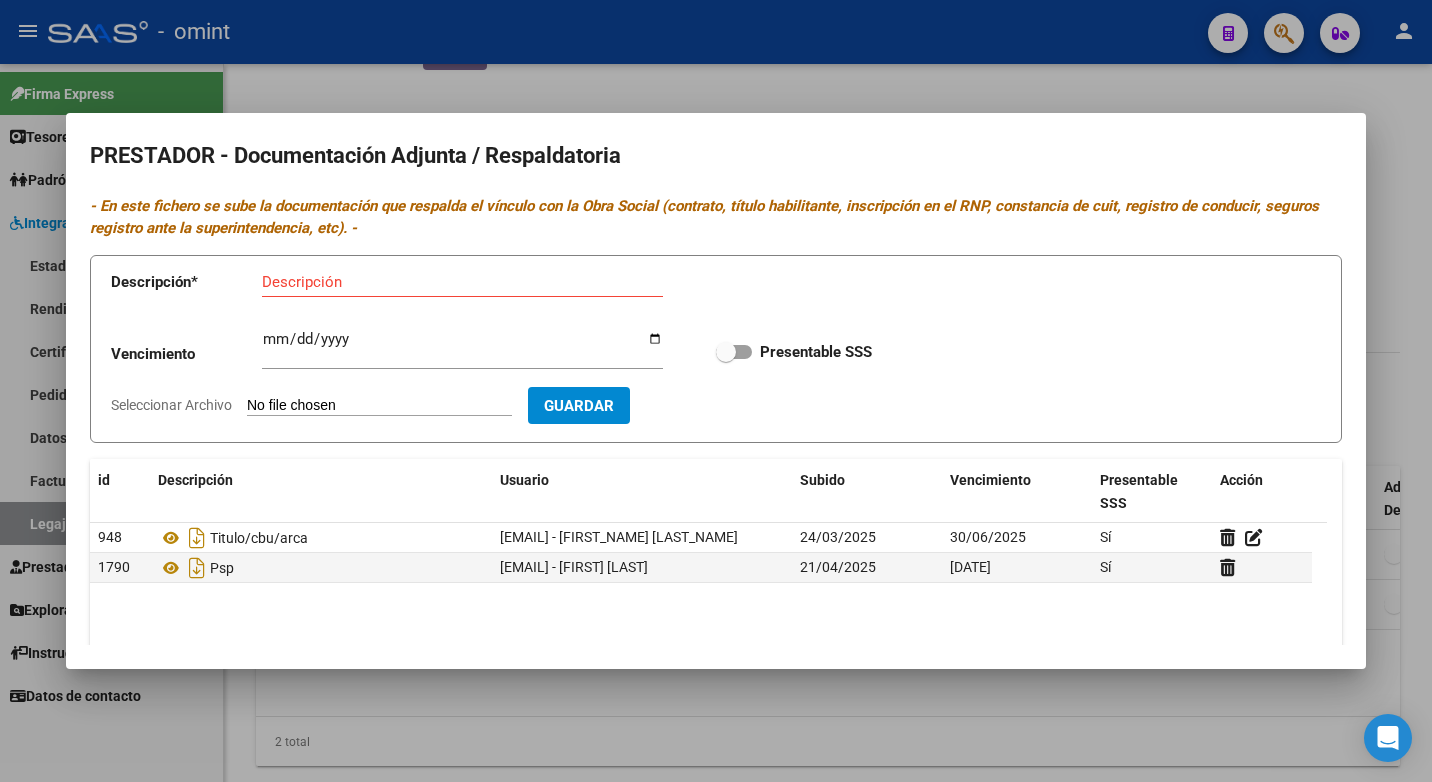 click at bounding box center [716, 391] 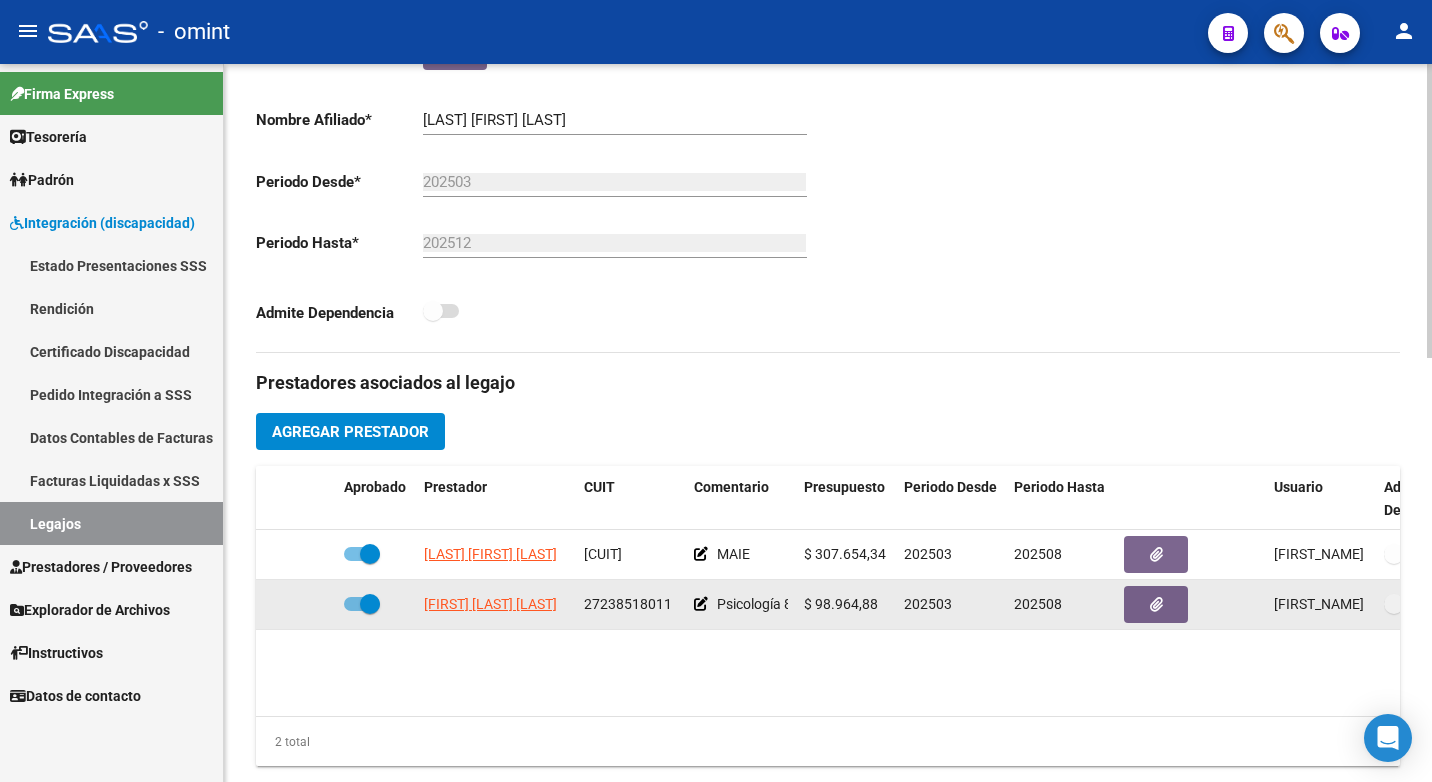 click at bounding box center [370, 604] 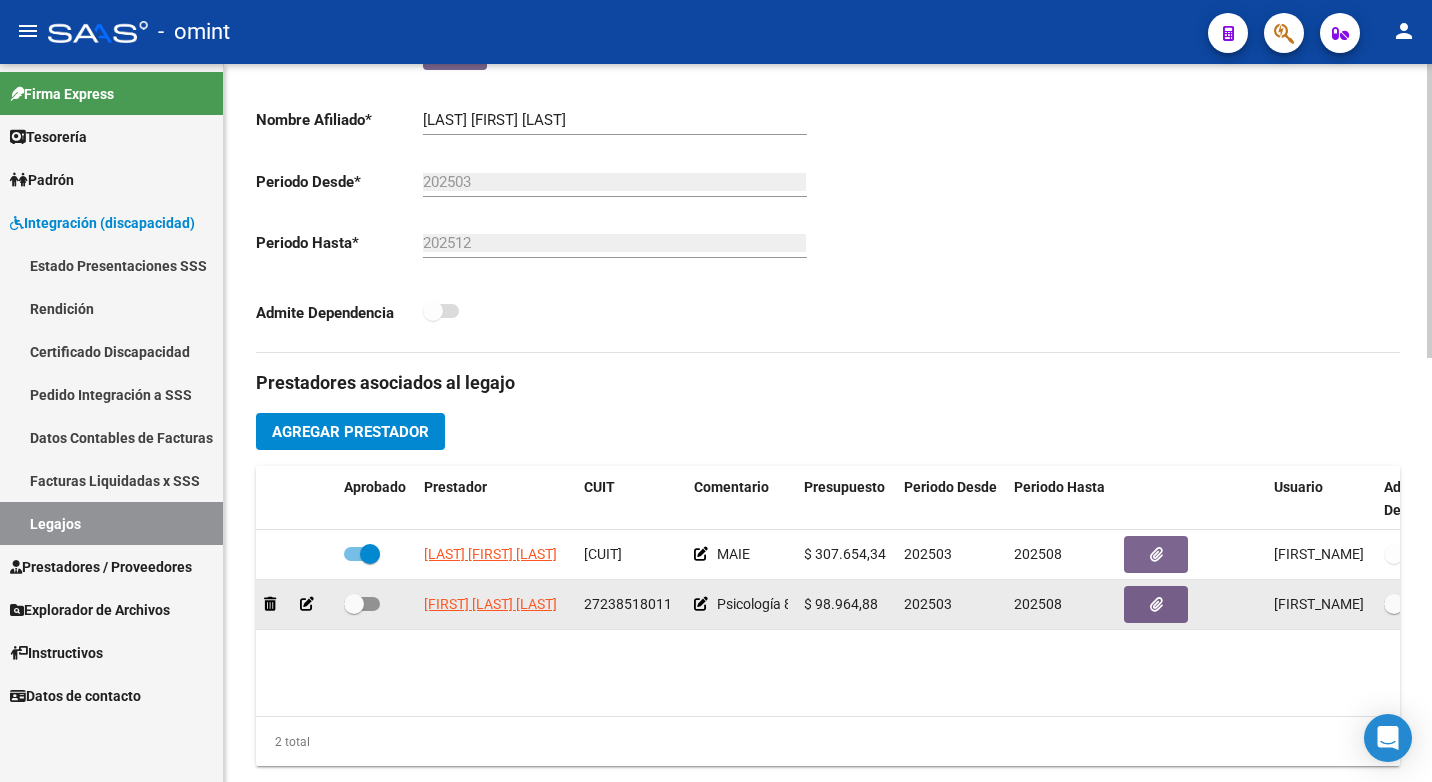 click 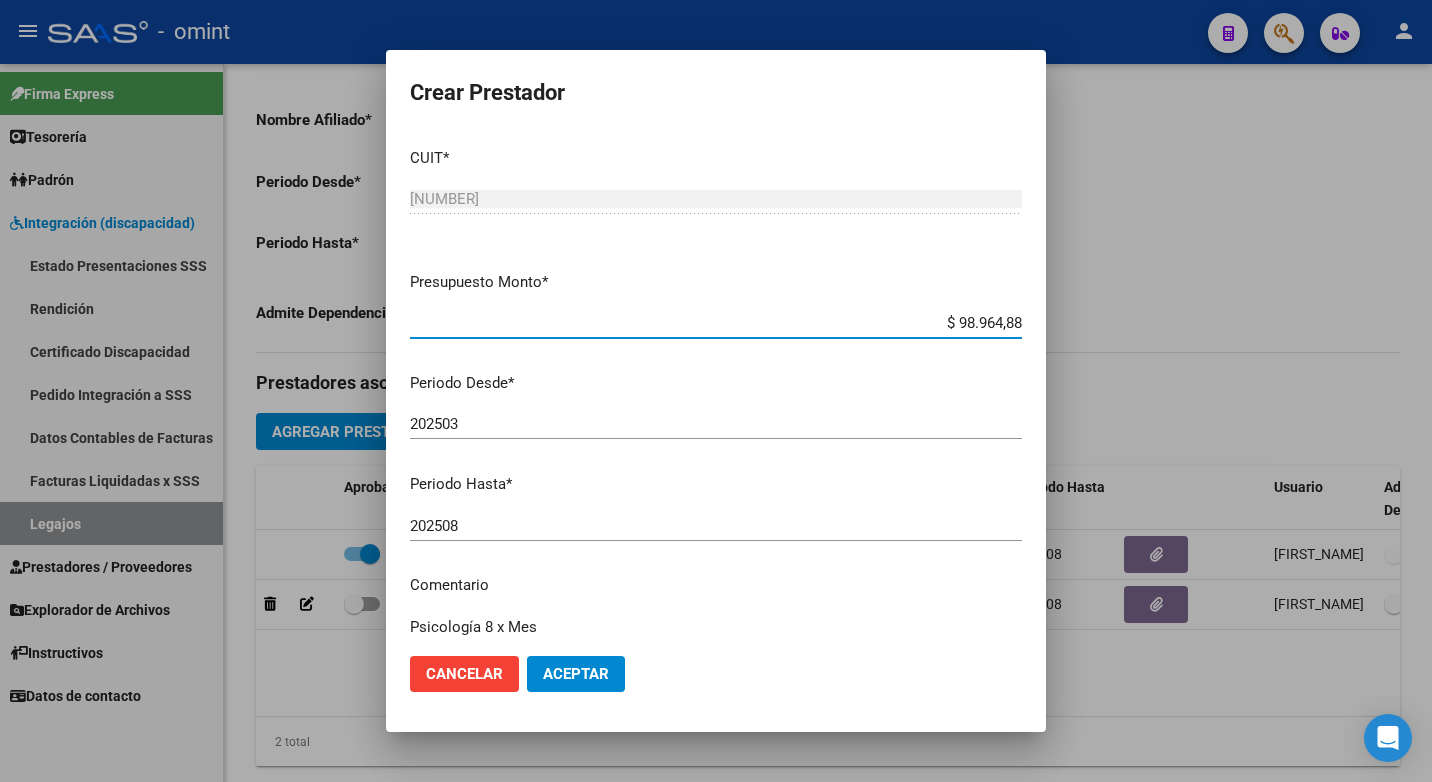 scroll, scrollTop: 177, scrollLeft: 0, axis: vertical 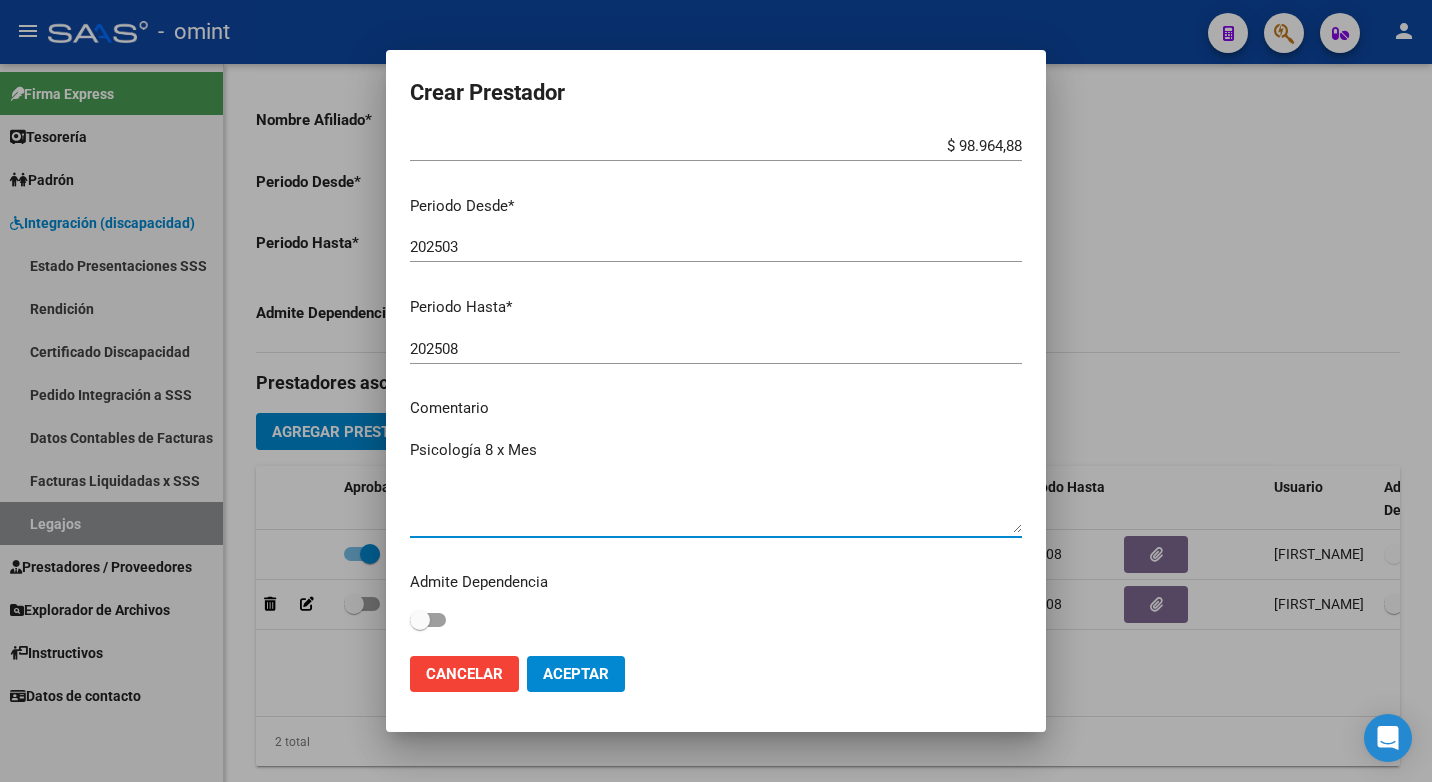 click on "Psicología 8 x Mes" at bounding box center (716, 486) 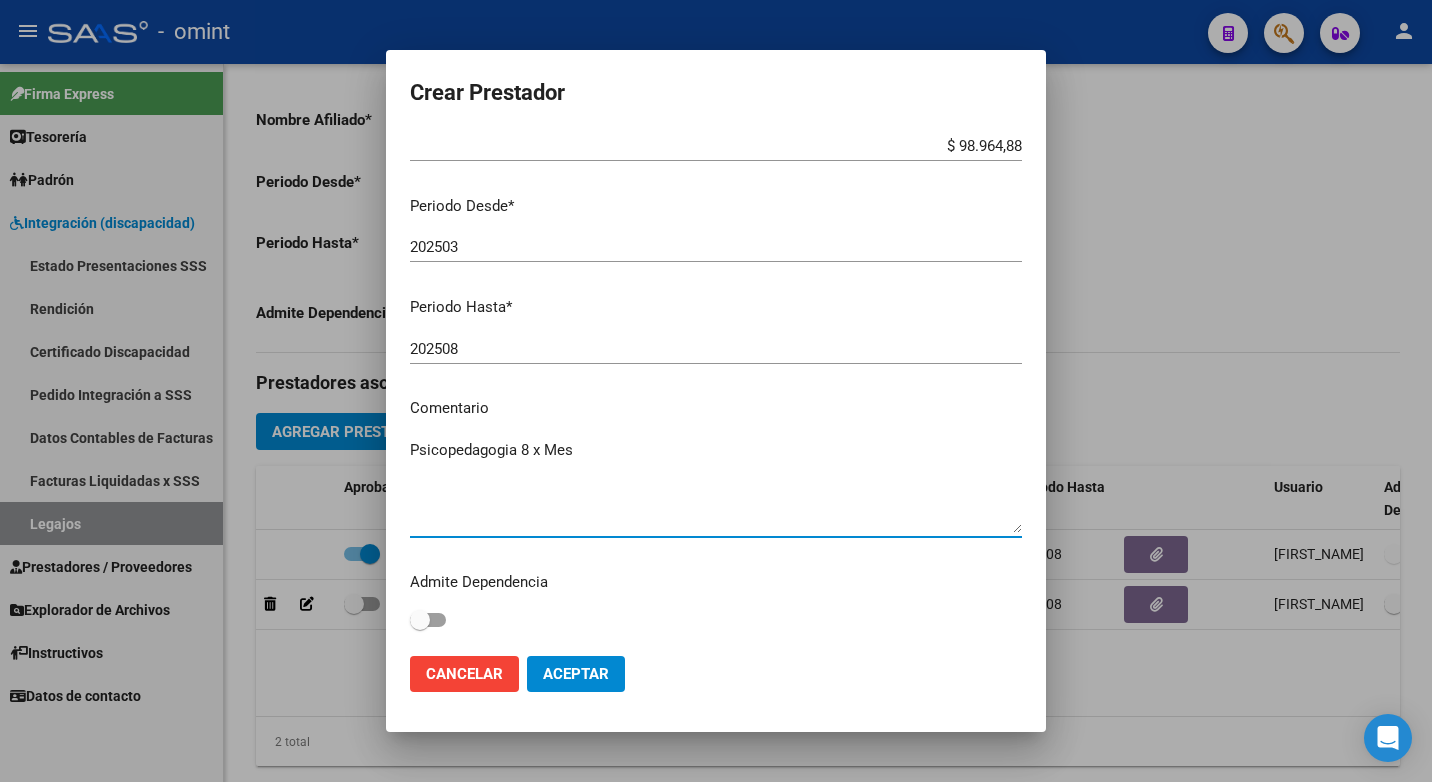 type on "Psicopedagogia 8 x Mes" 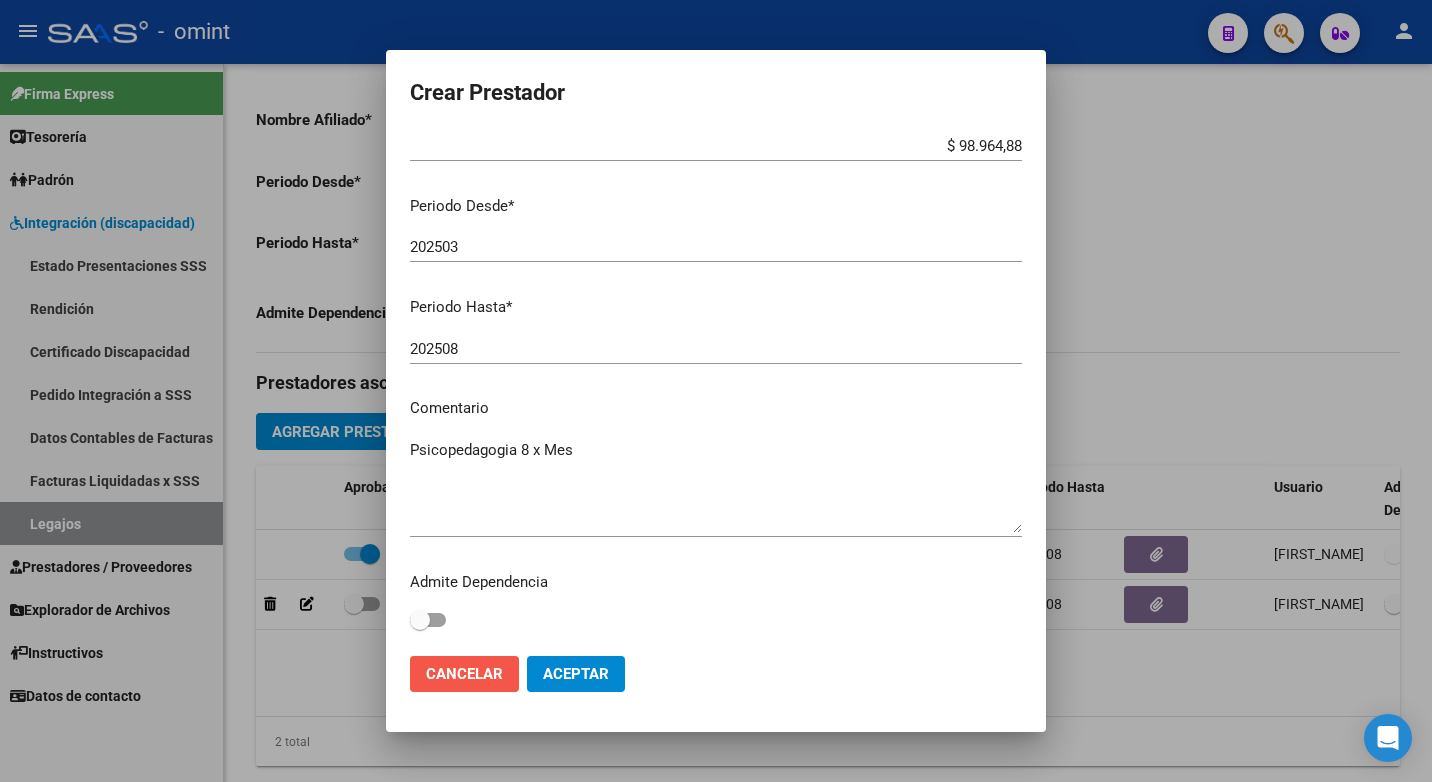 click on "Cancelar" 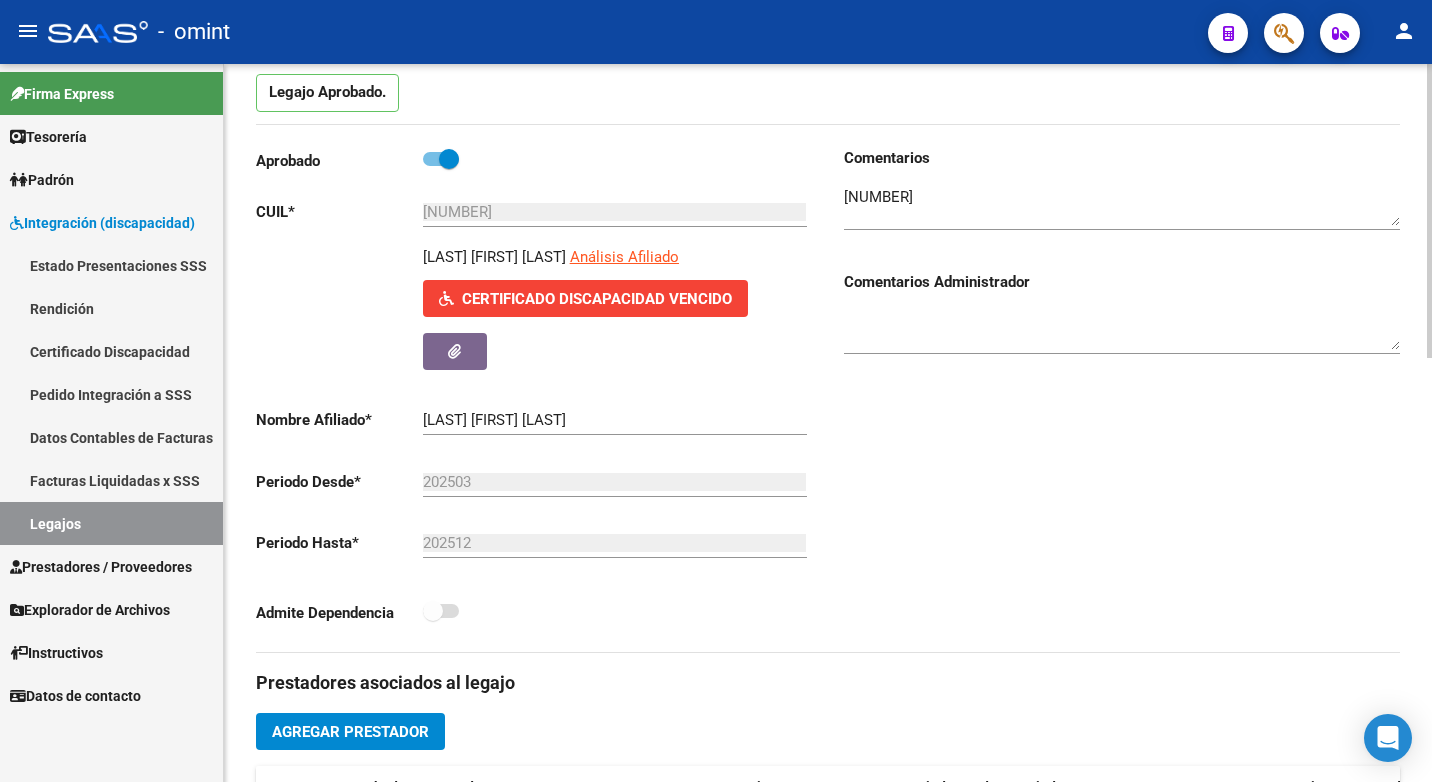 scroll, scrollTop: 100, scrollLeft: 0, axis: vertical 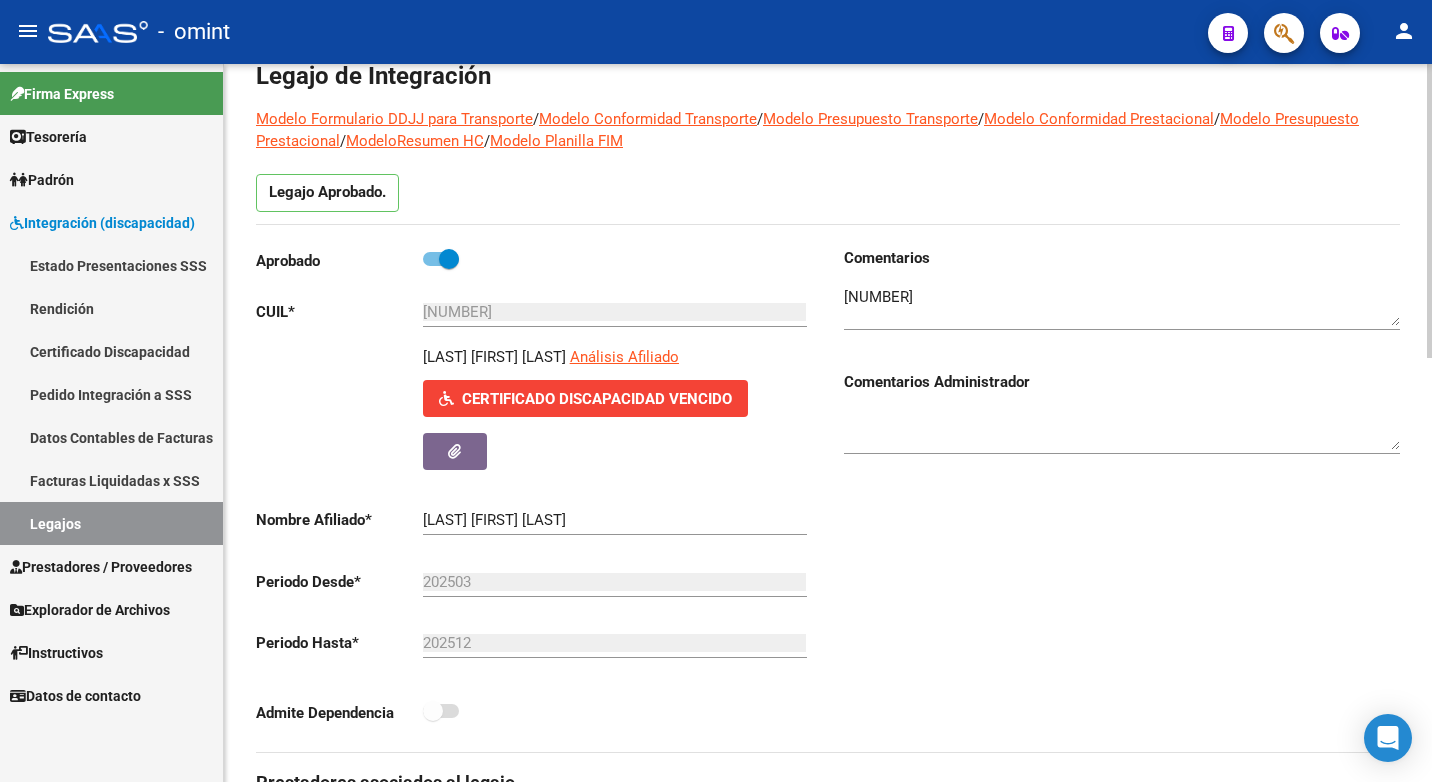 click at bounding box center (1122, 306) 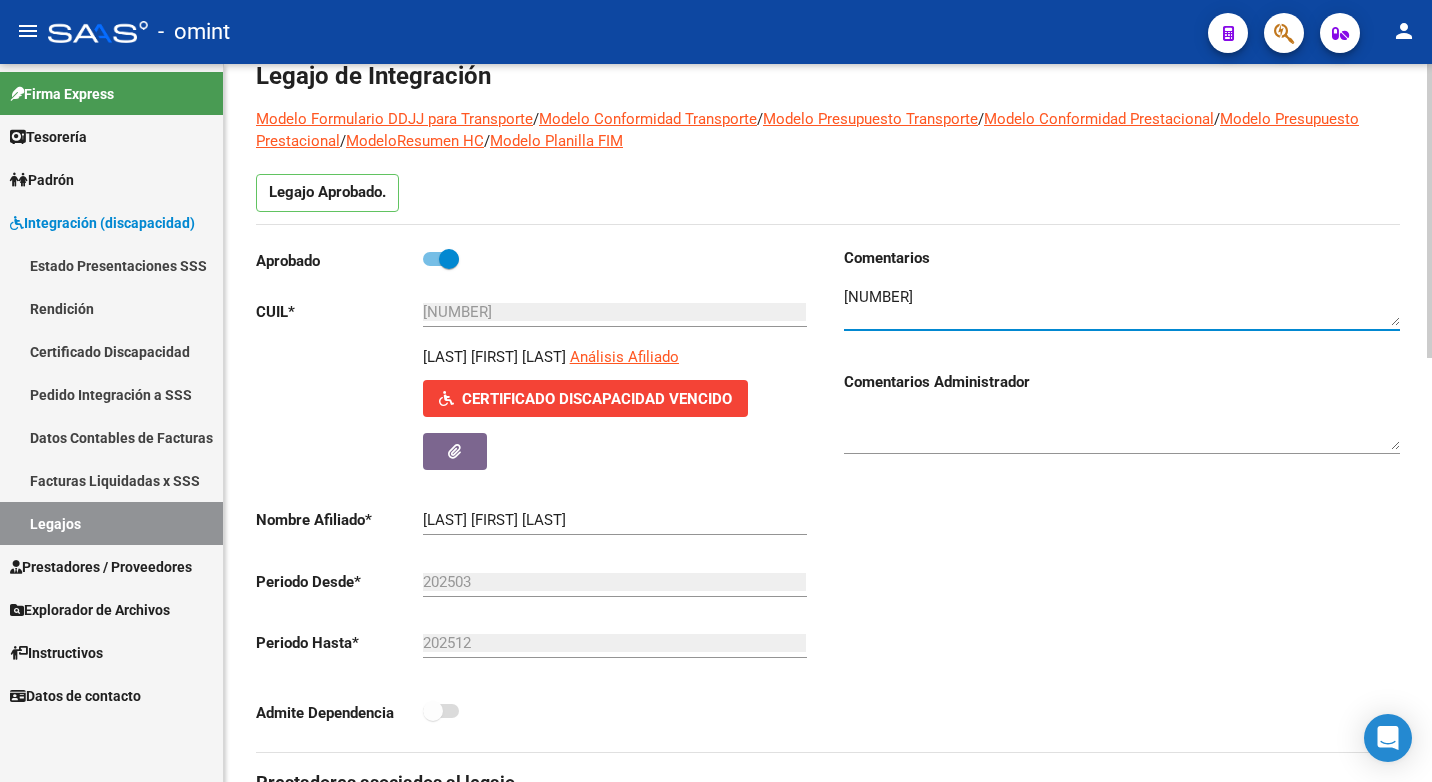 click at bounding box center (1122, 306) 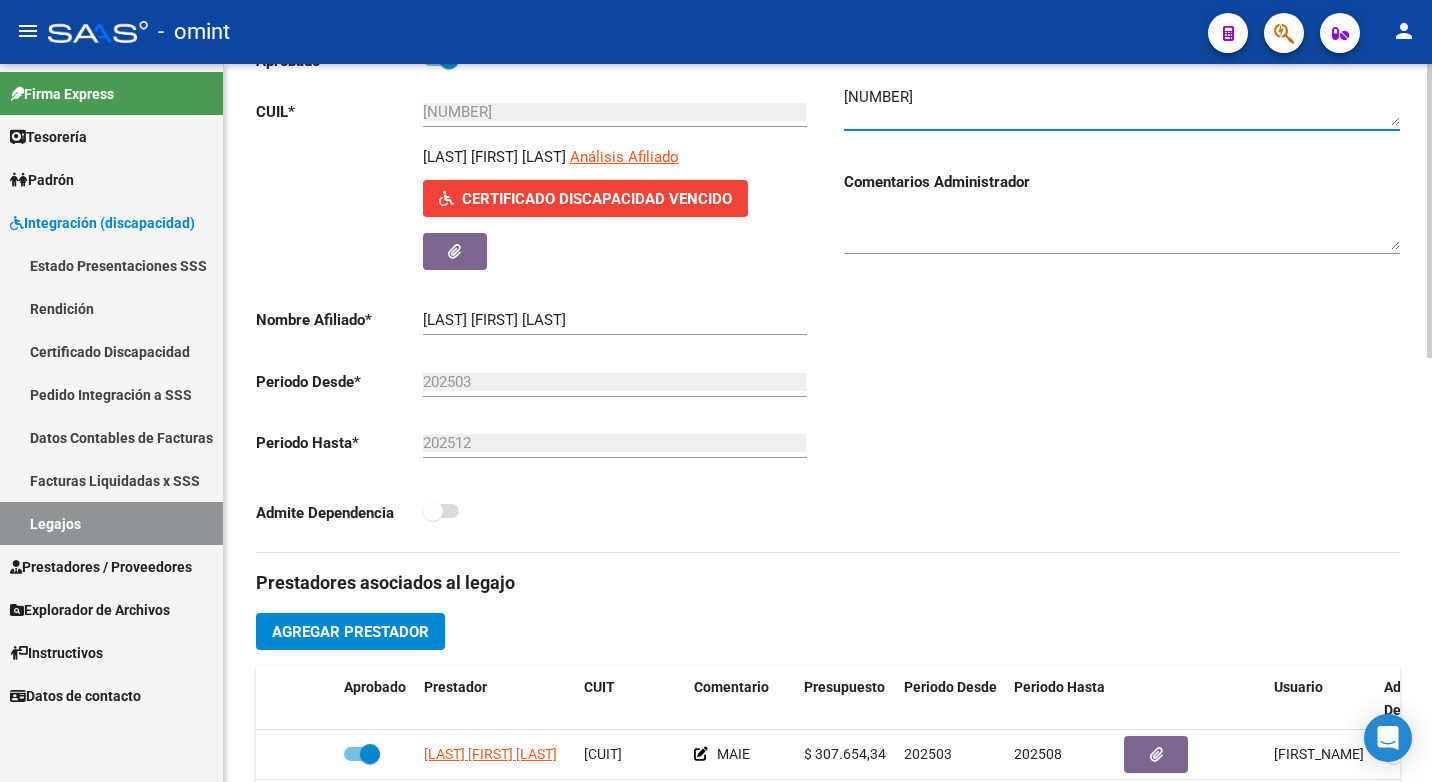 scroll, scrollTop: 400, scrollLeft: 0, axis: vertical 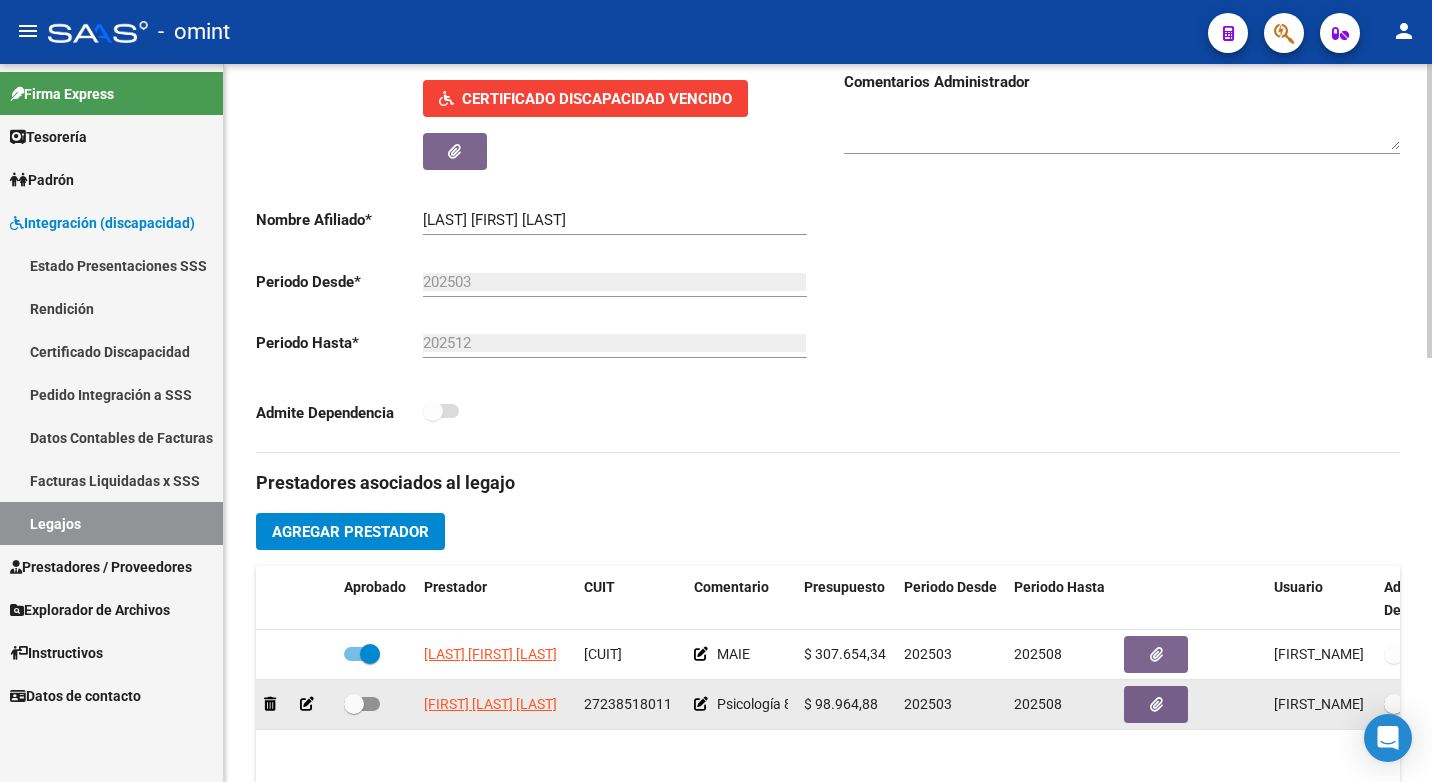 click 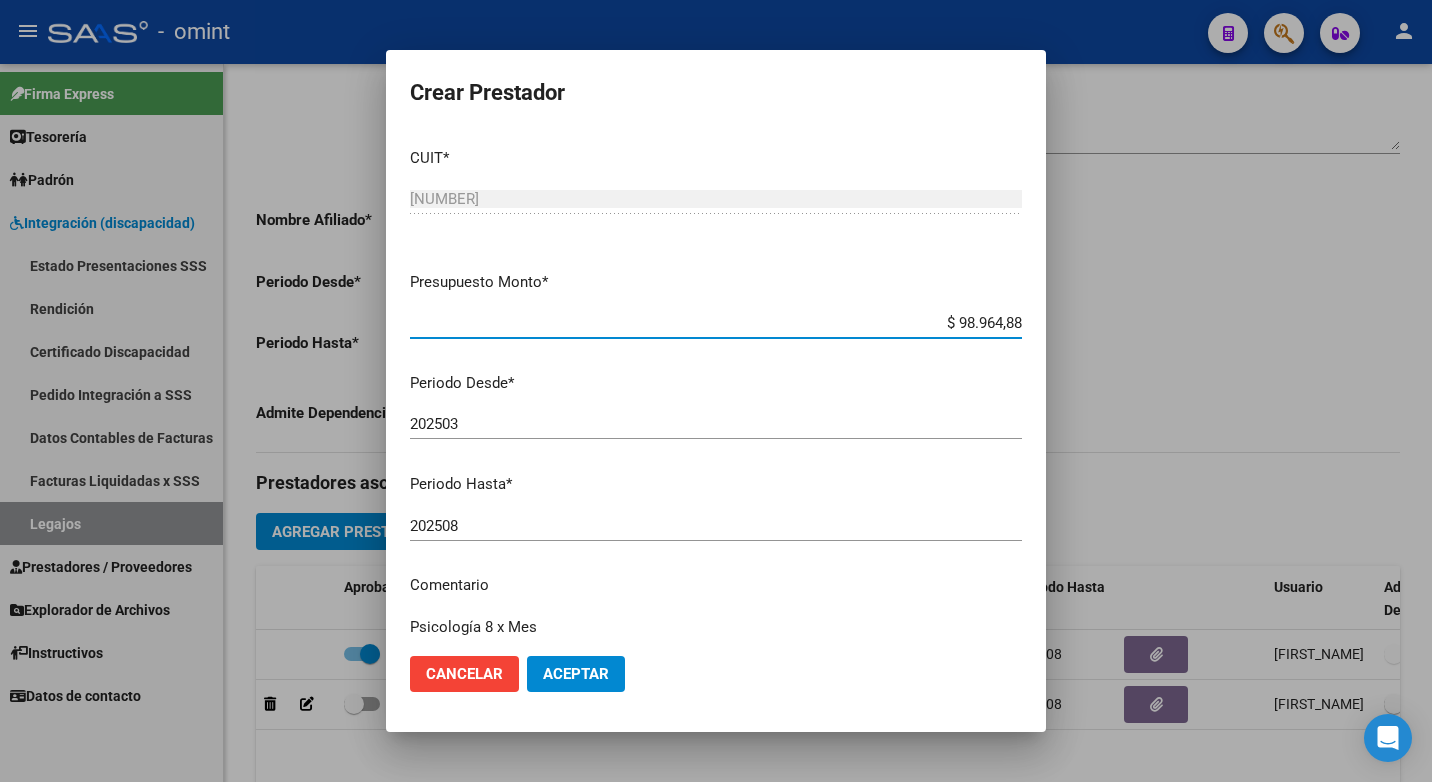 scroll, scrollTop: 177, scrollLeft: 0, axis: vertical 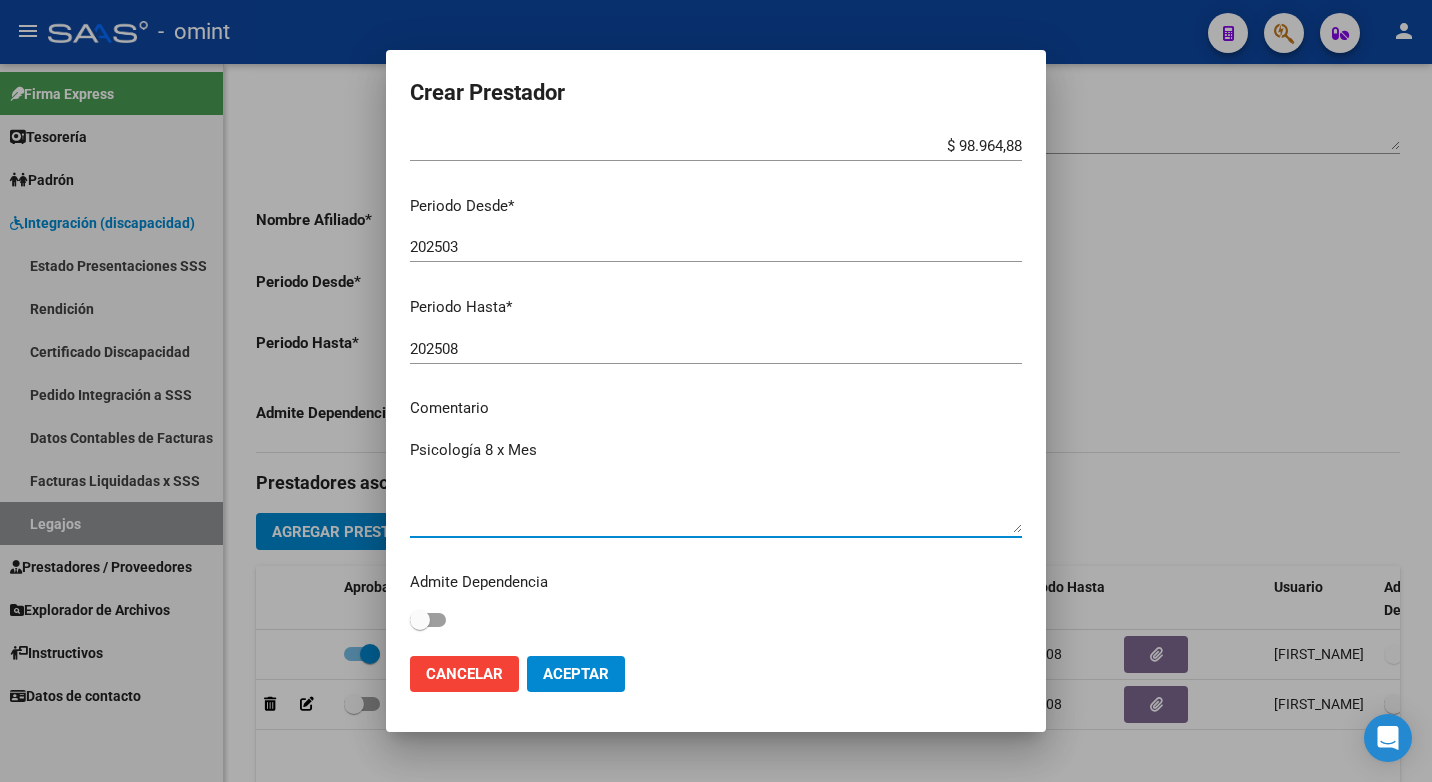 click on "Psicología 8 x Mes" at bounding box center (716, 486) 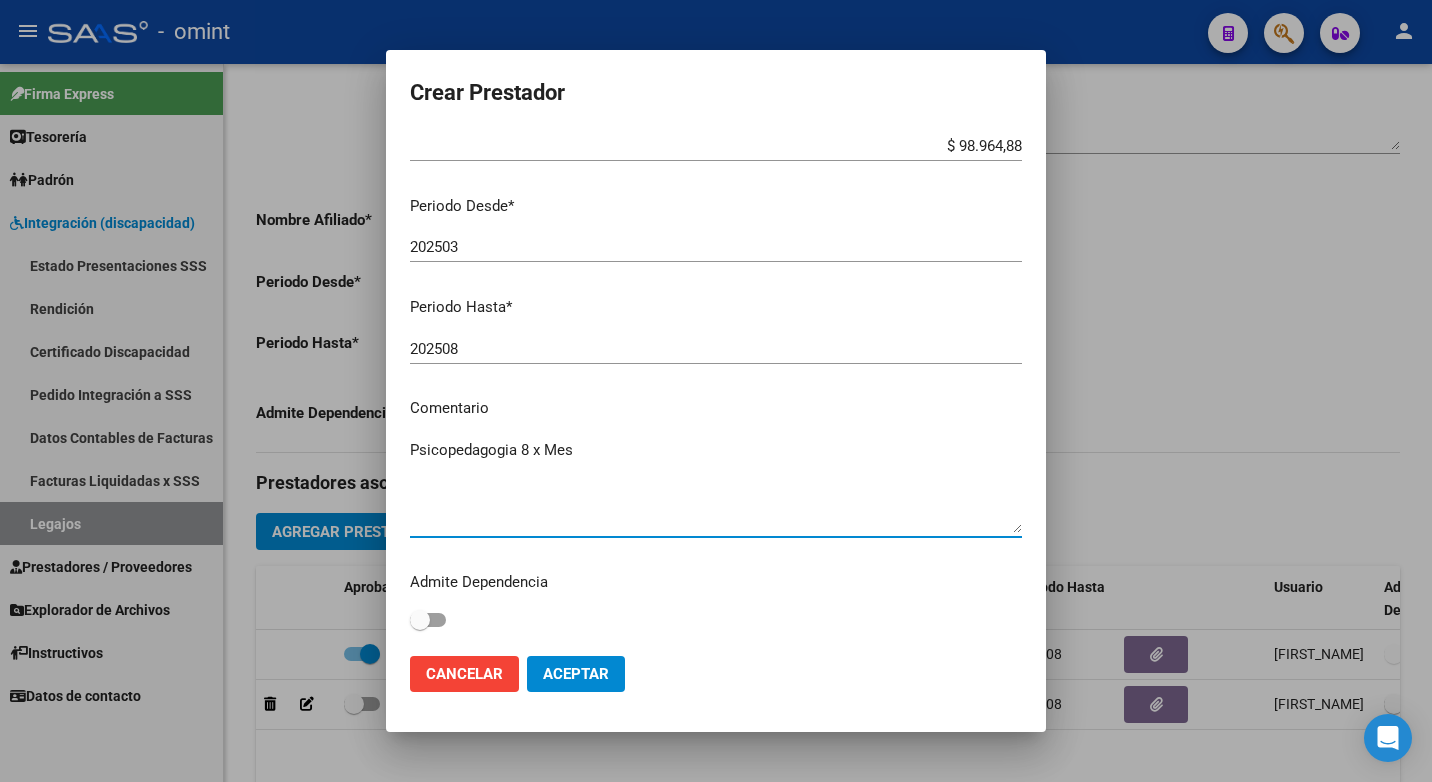 type on "Psicopedagogia 8 x Mes" 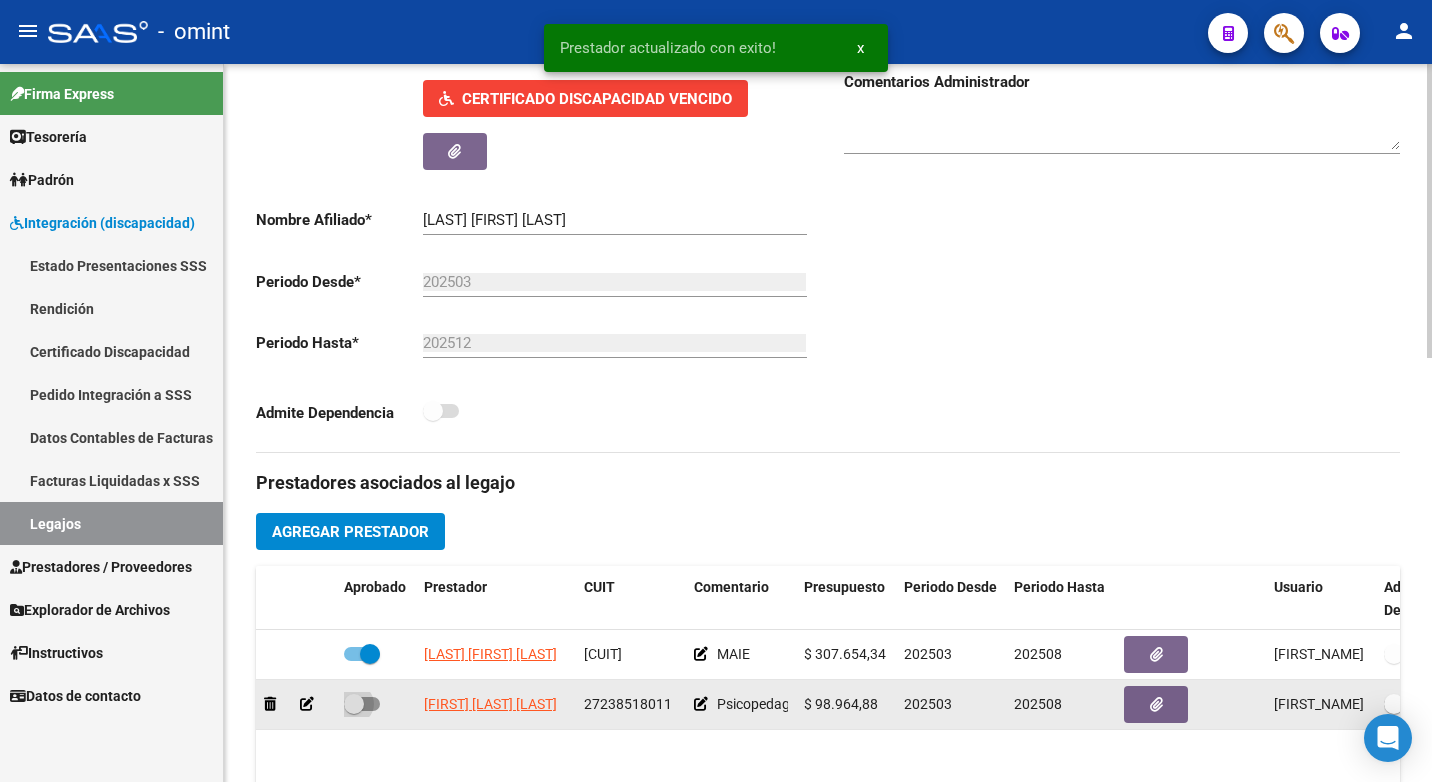 click at bounding box center (354, 704) 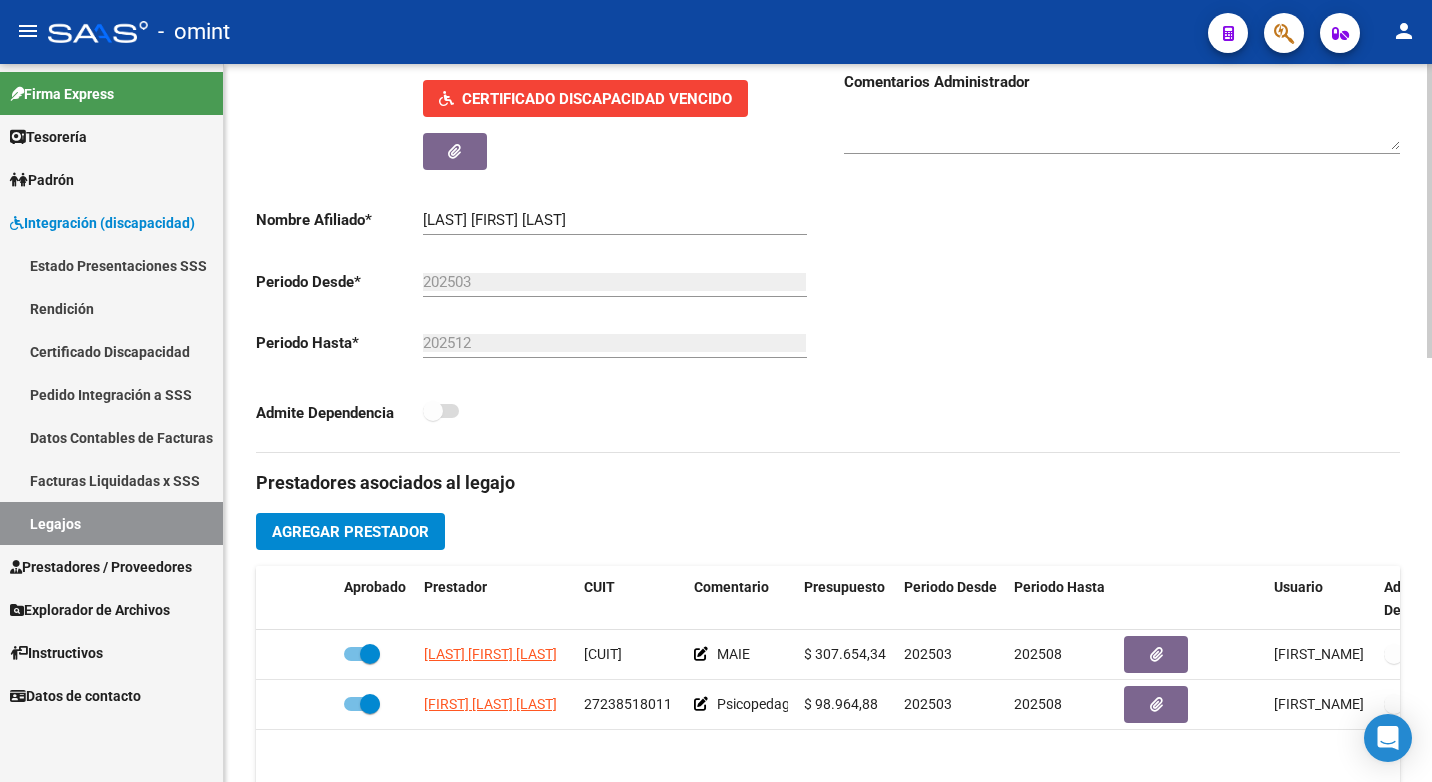 scroll, scrollTop: 500, scrollLeft: 0, axis: vertical 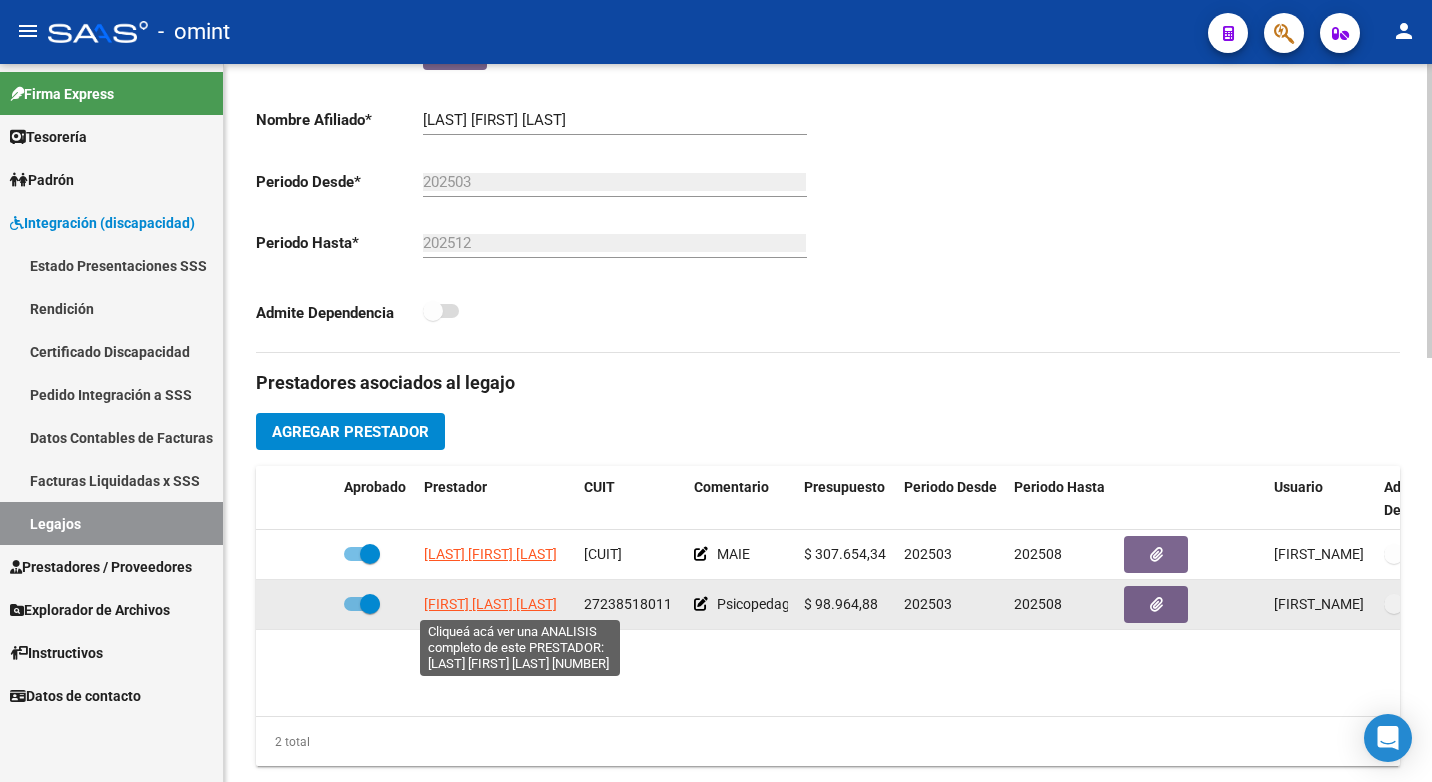 click on "CABRERA MARCELA PATRICIA" 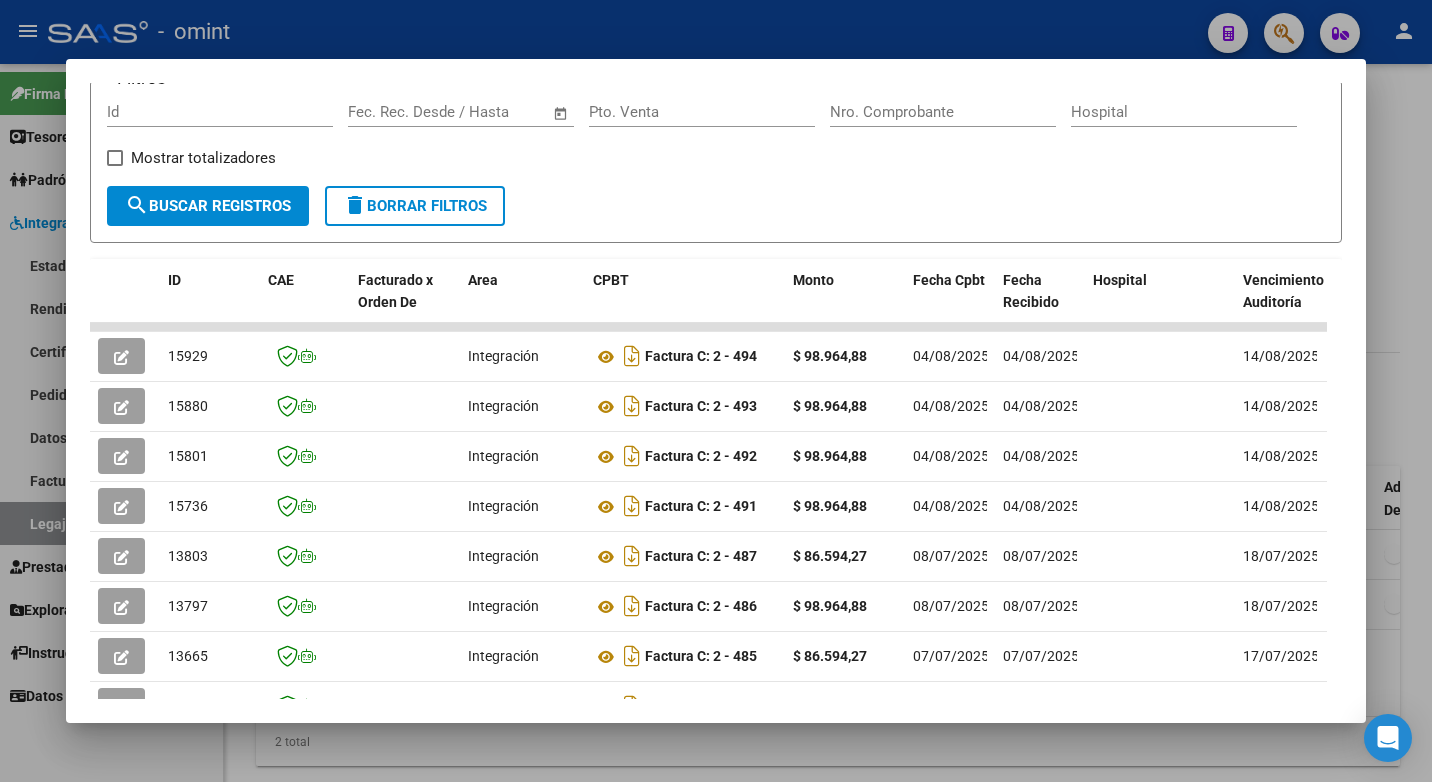 scroll, scrollTop: 552, scrollLeft: 0, axis: vertical 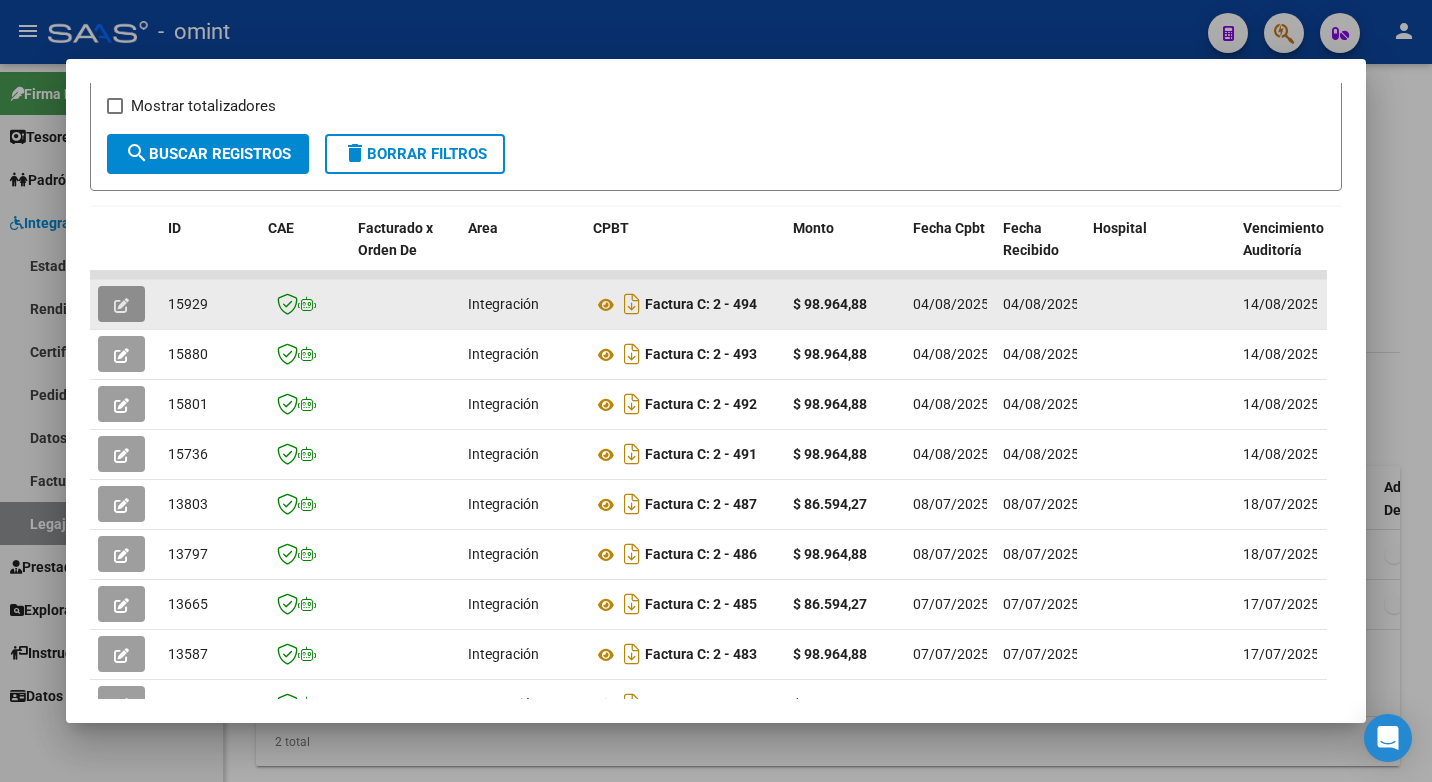 click 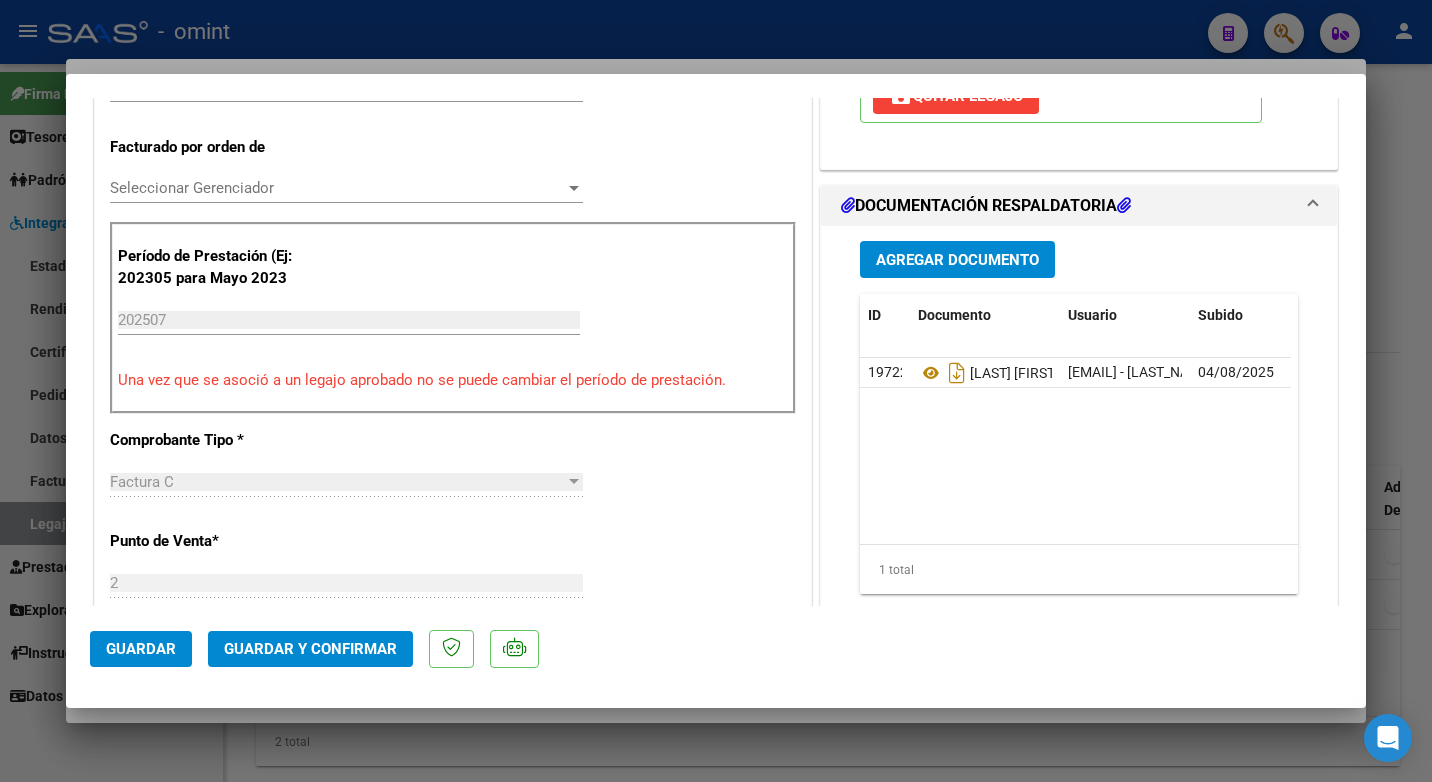scroll, scrollTop: 700, scrollLeft: 0, axis: vertical 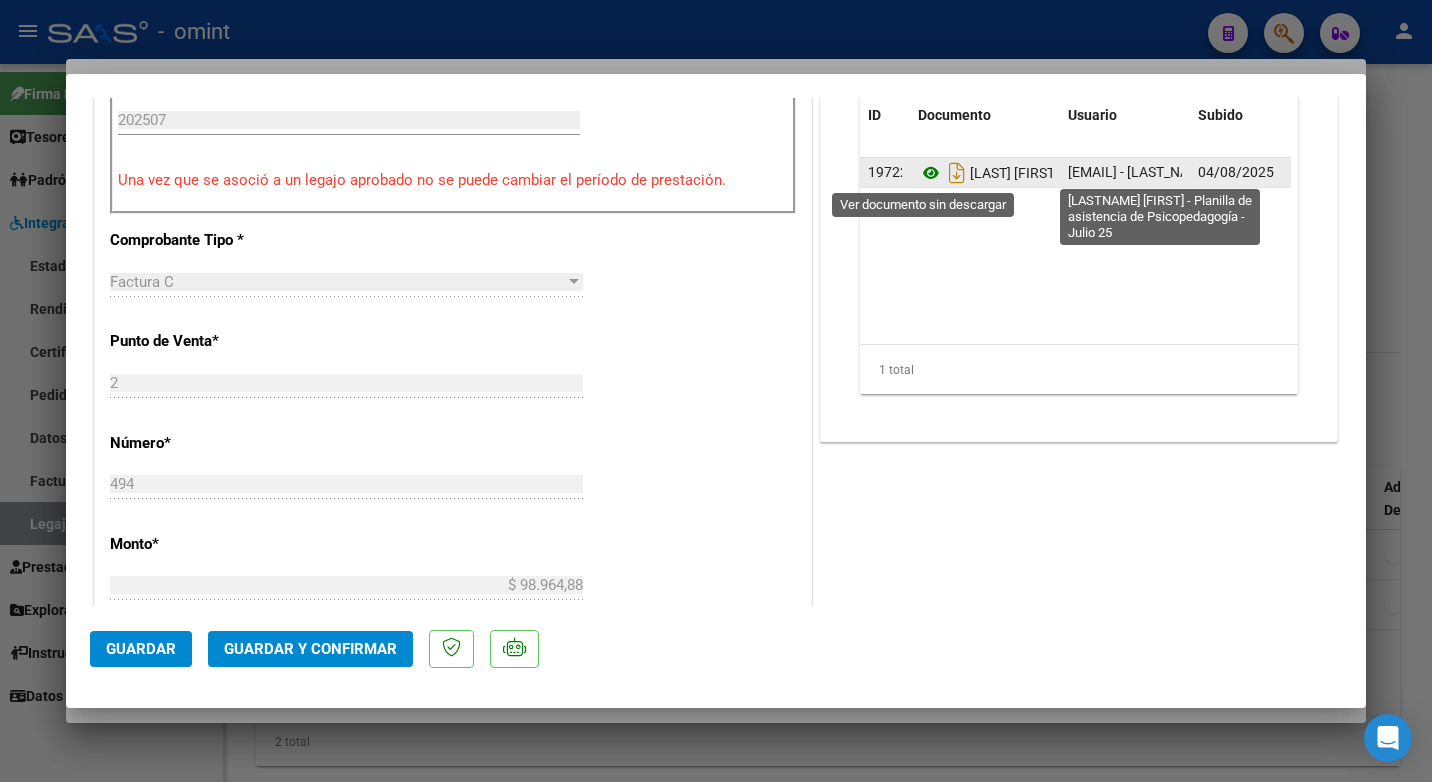 click 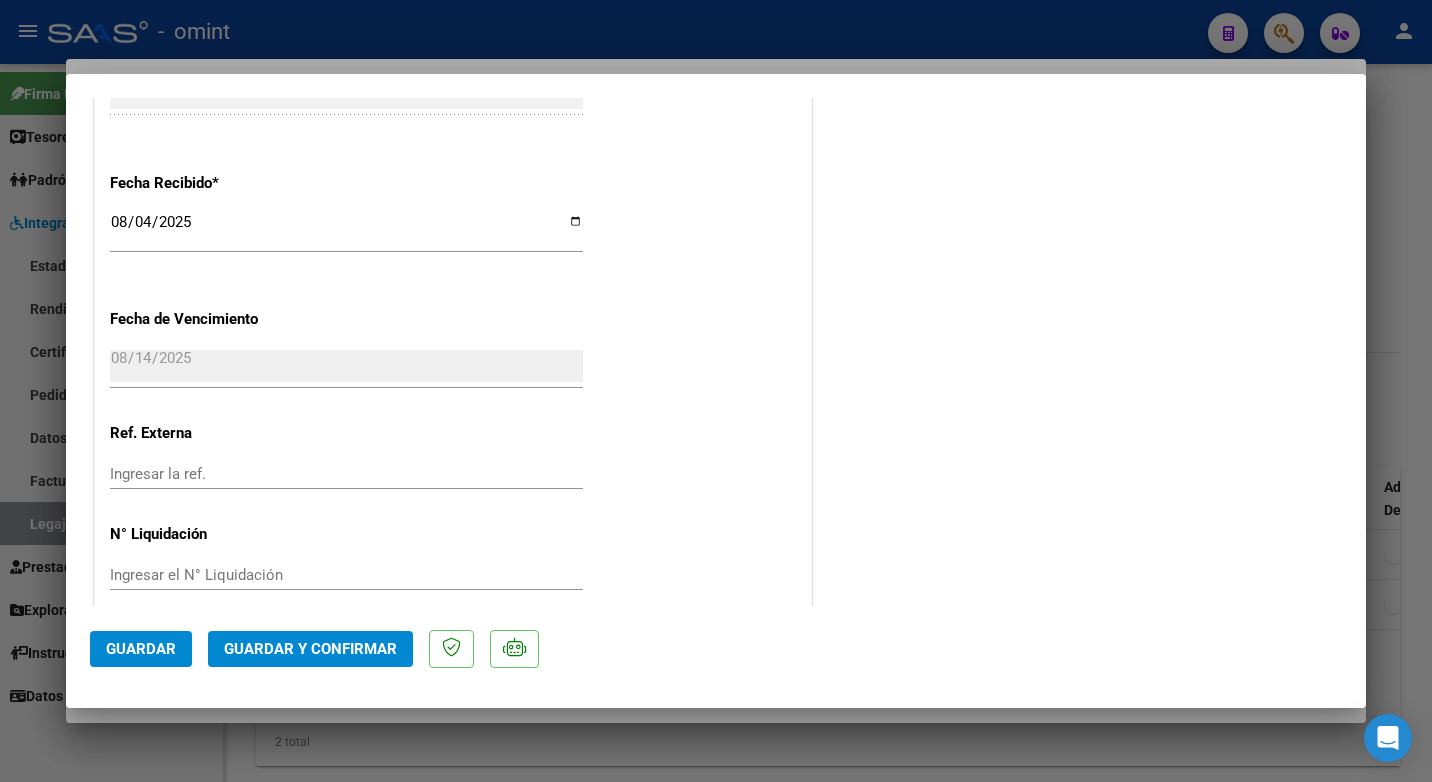 scroll, scrollTop: 1423, scrollLeft: 0, axis: vertical 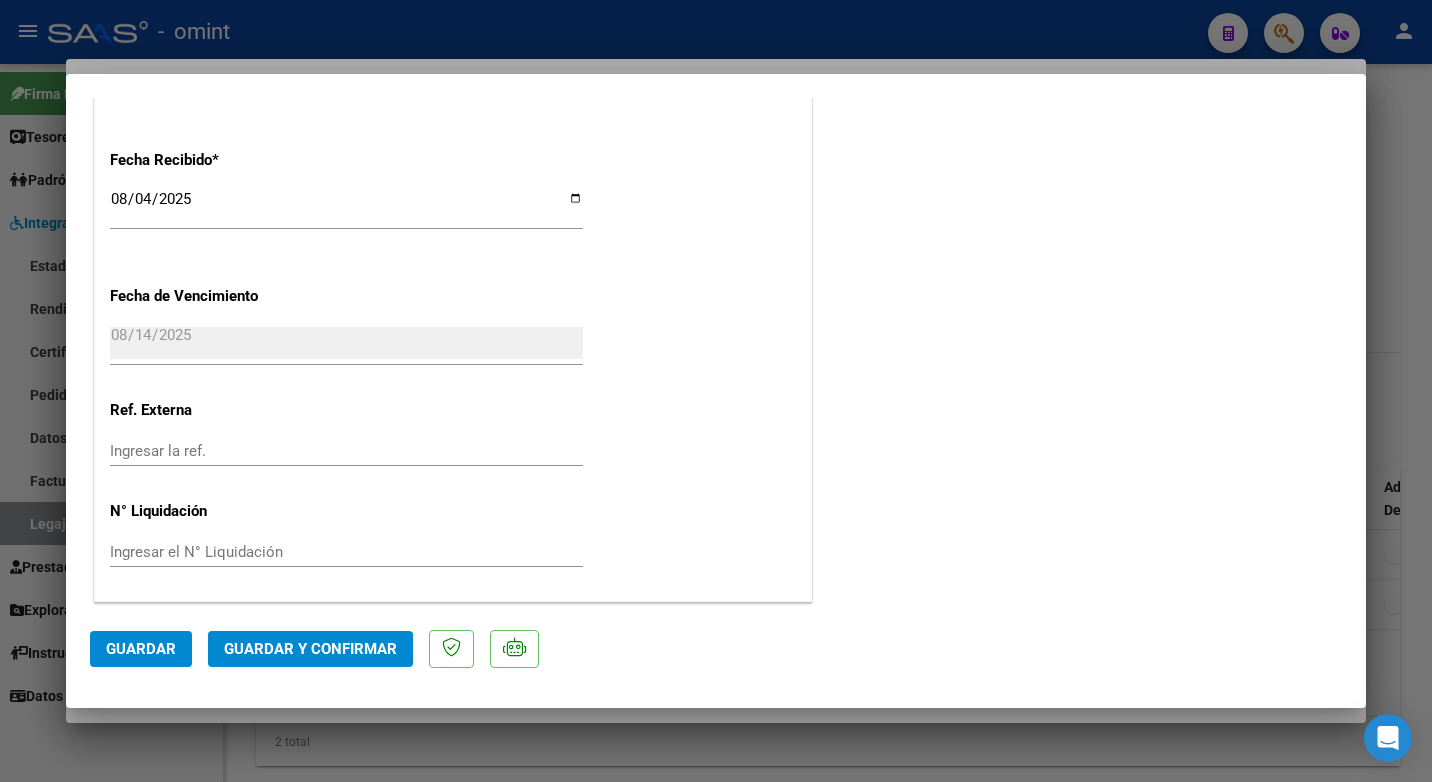 click on "Guardar y Confirmar" 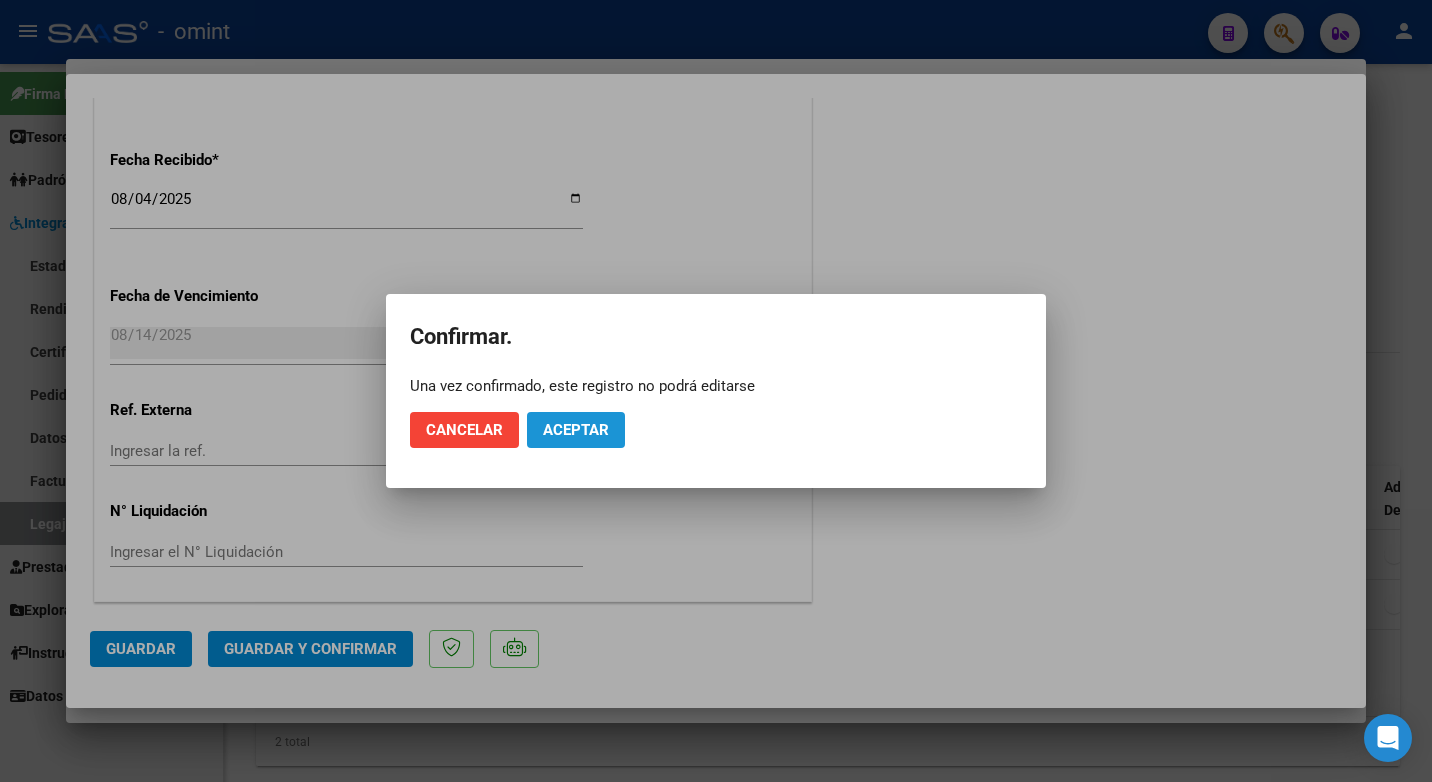 click on "Aceptar" 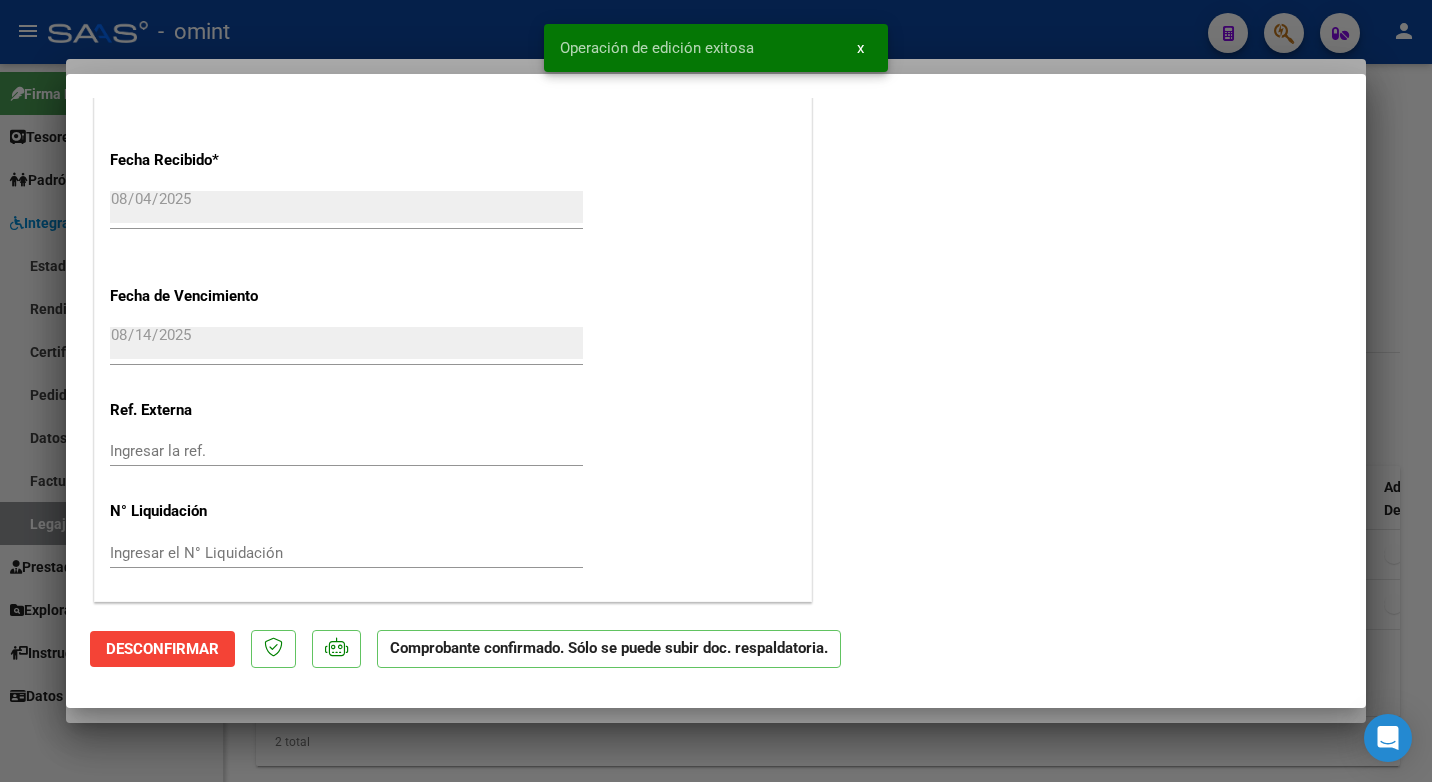 click at bounding box center [716, 391] 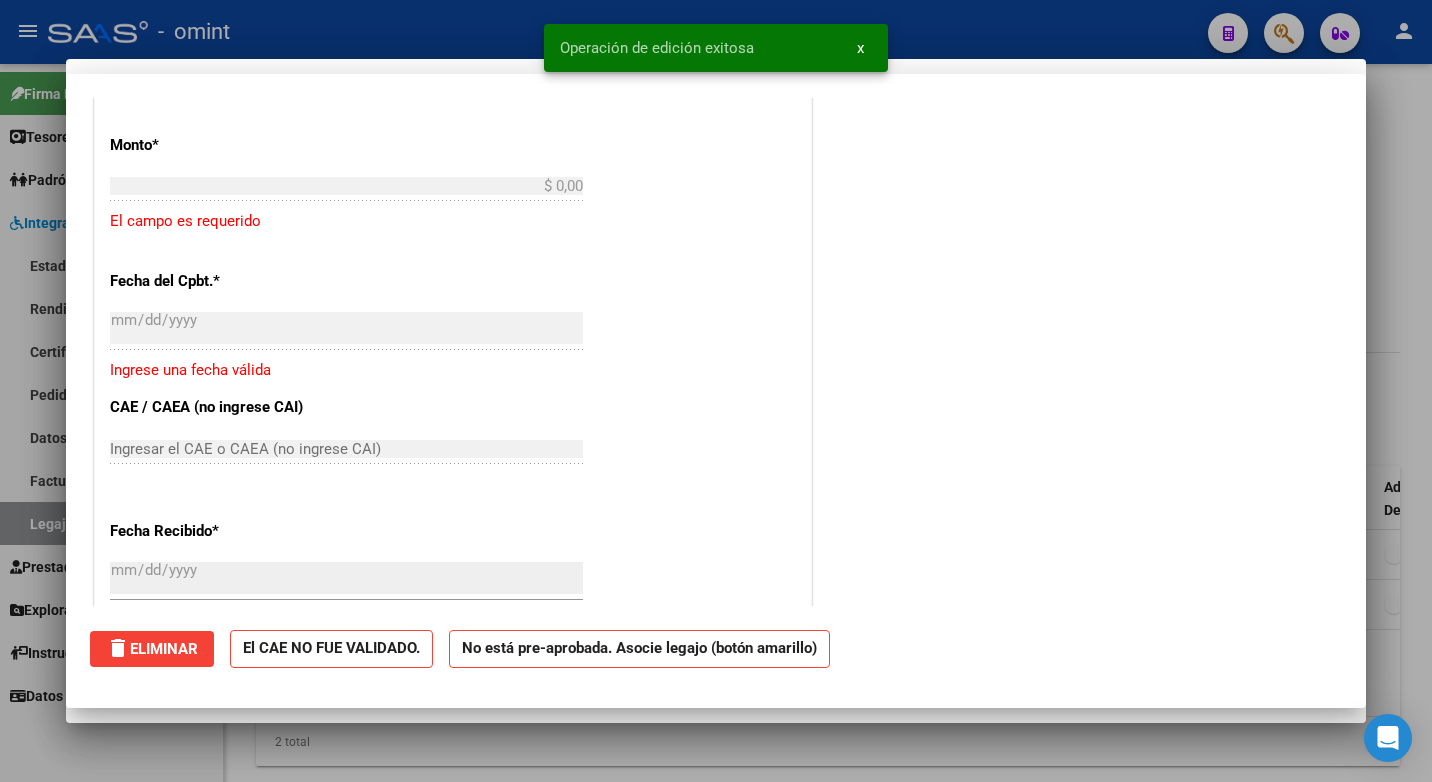 scroll, scrollTop: 1671, scrollLeft: 0, axis: vertical 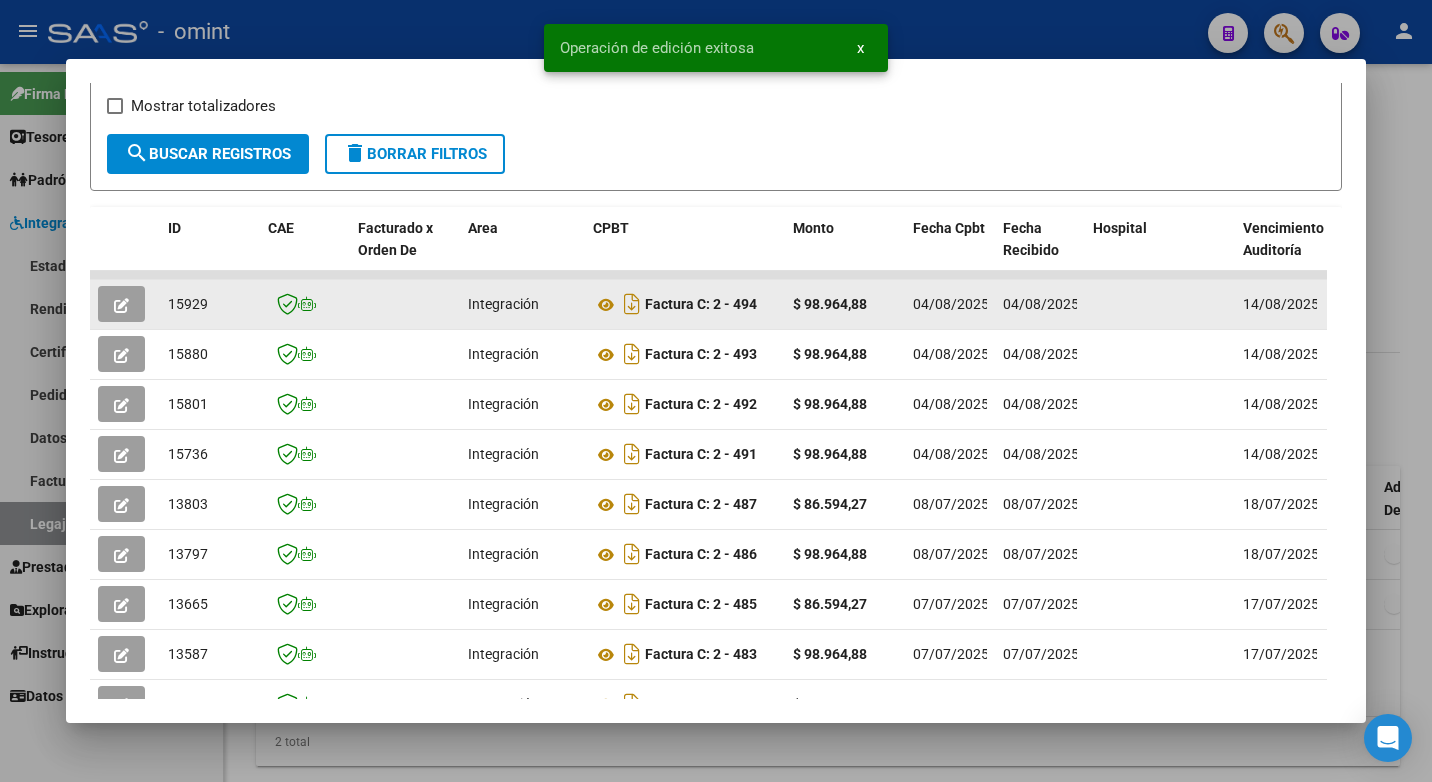 click on "15929" 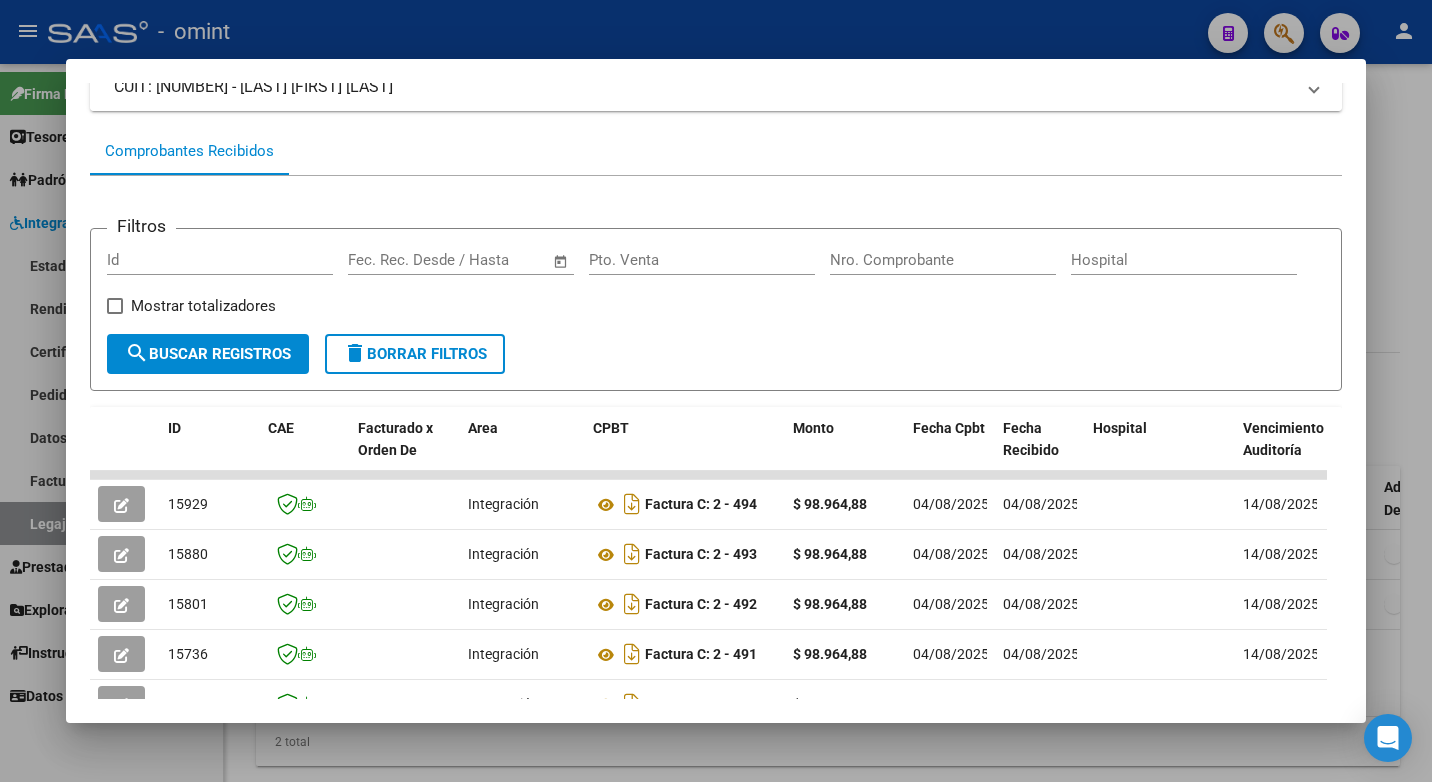 scroll, scrollTop: 0, scrollLeft: 0, axis: both 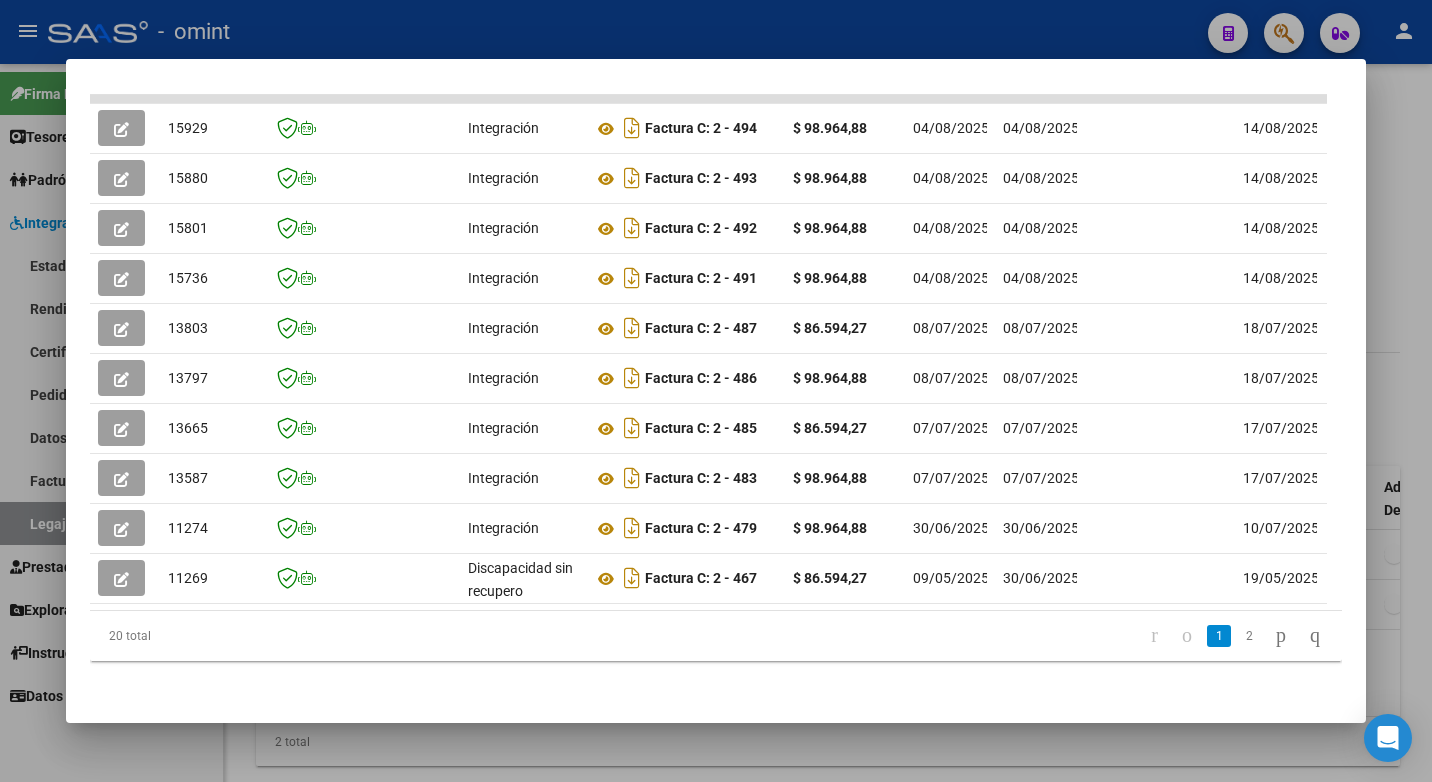 click at bounding box center [716, 391] 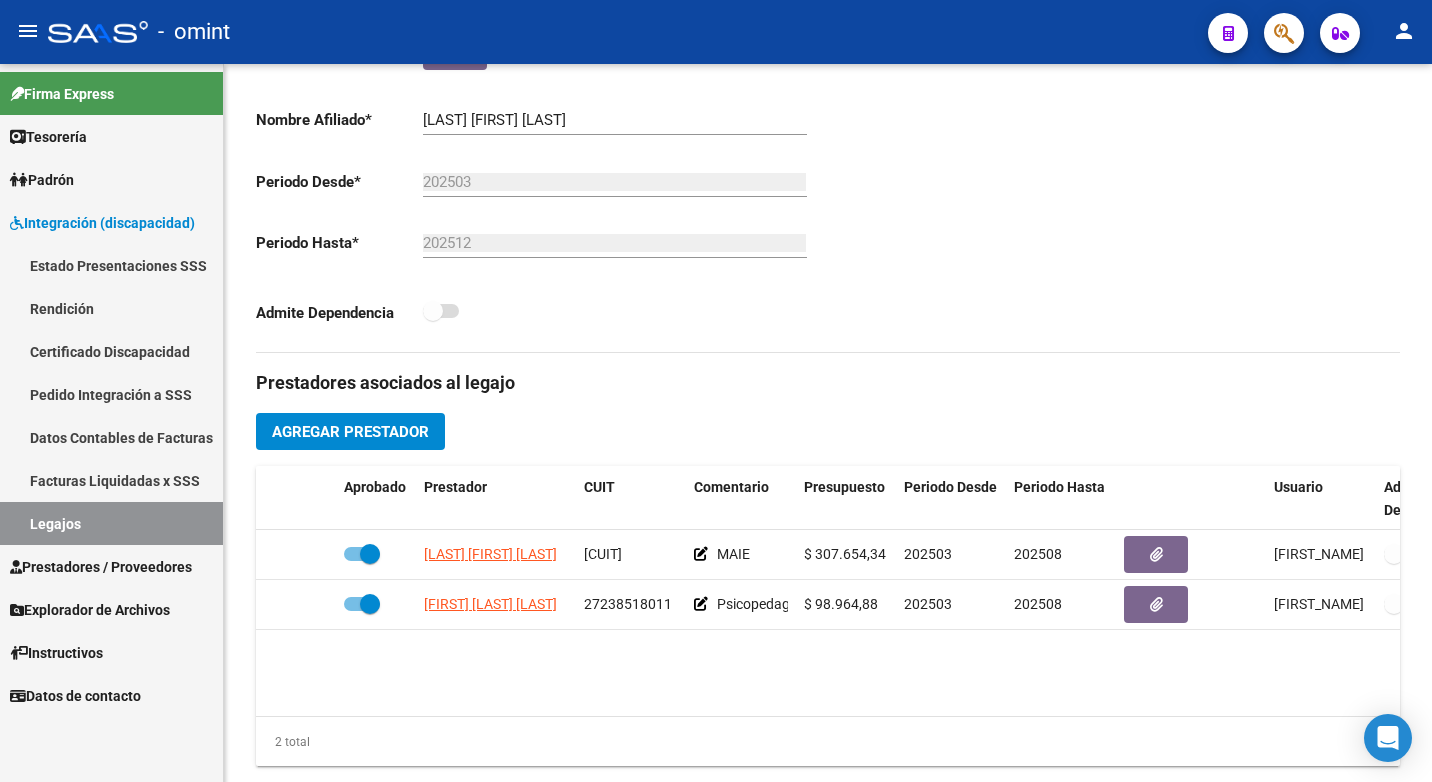 click on "Legajos" at bounding box center (111, 523) 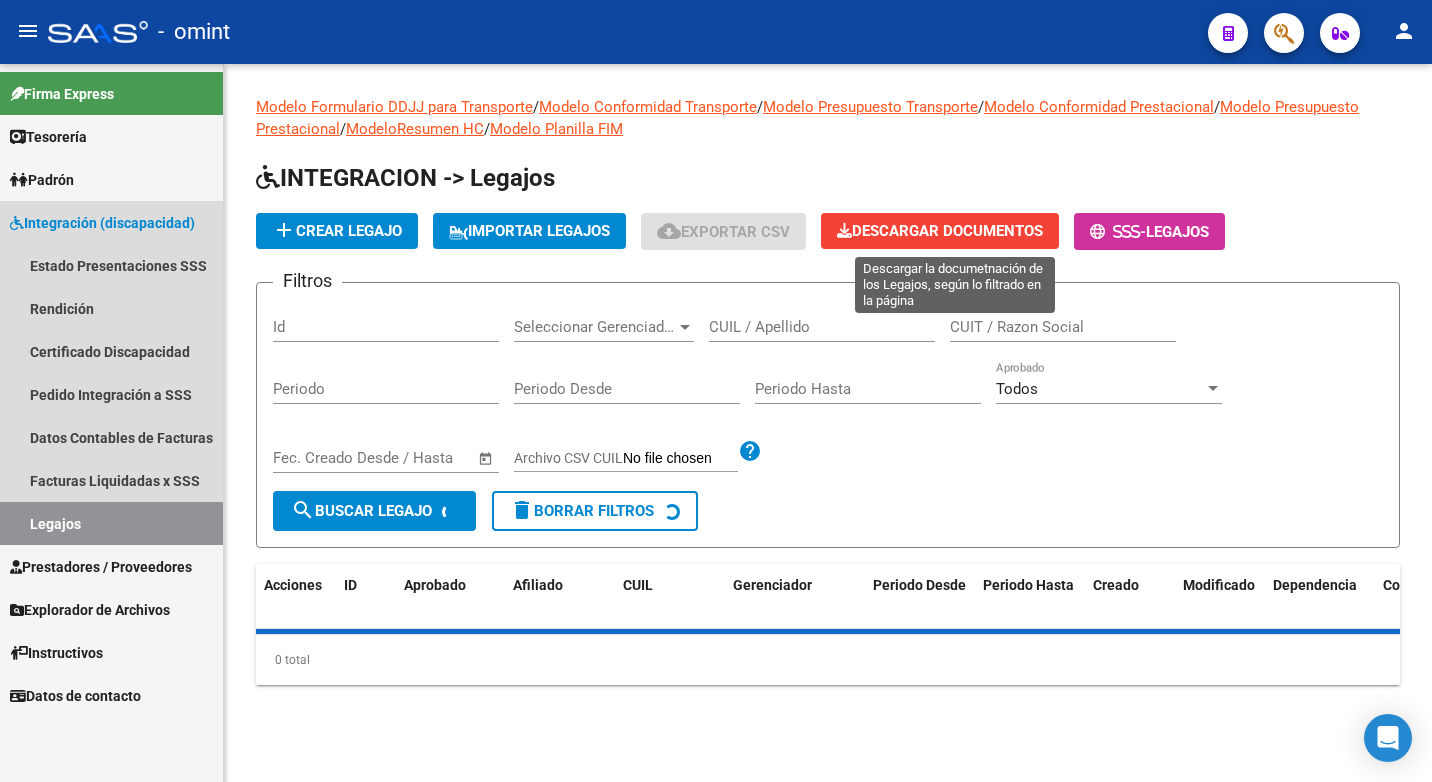 scroll, scrollTop: 0, scrollLeft: 0, axis: both 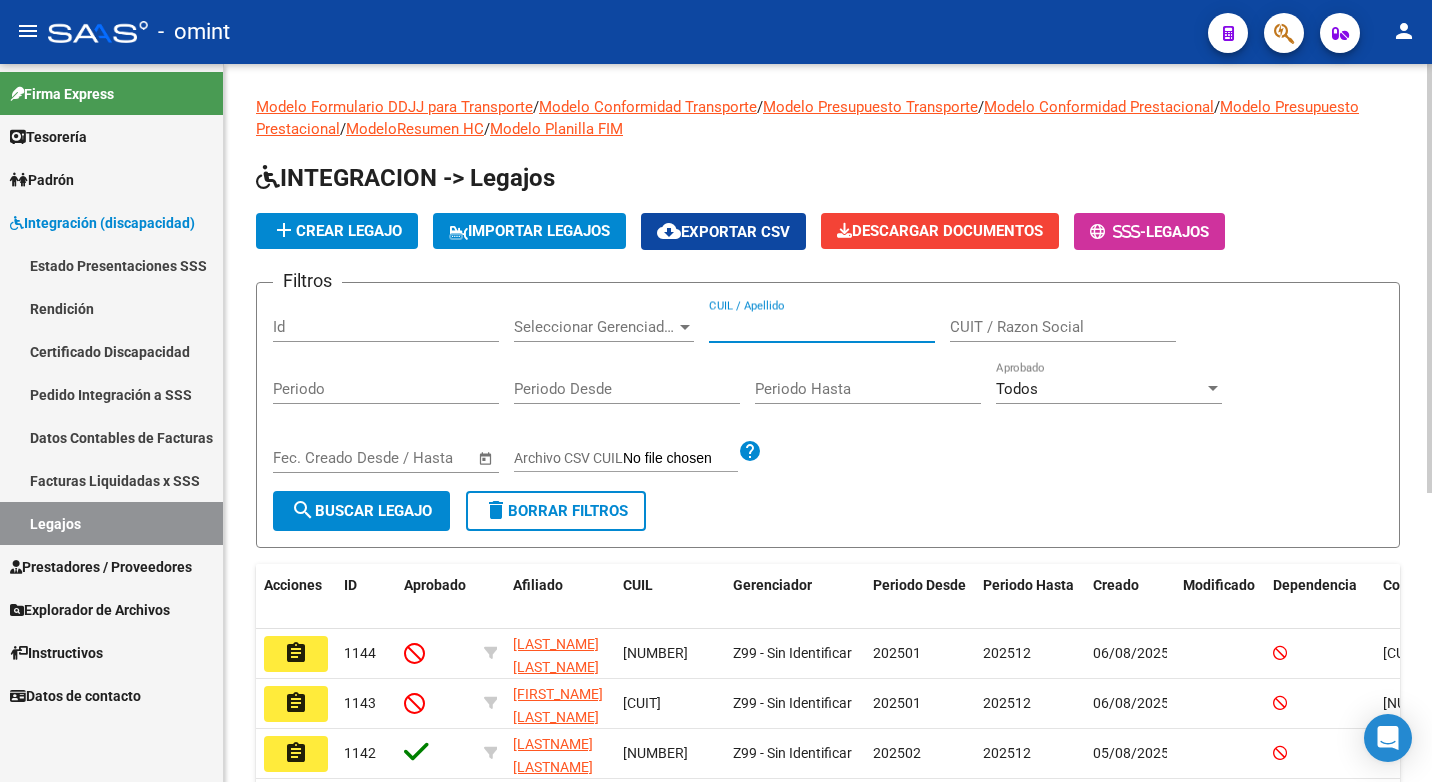 paste on "[DOCUMENT_ID]" 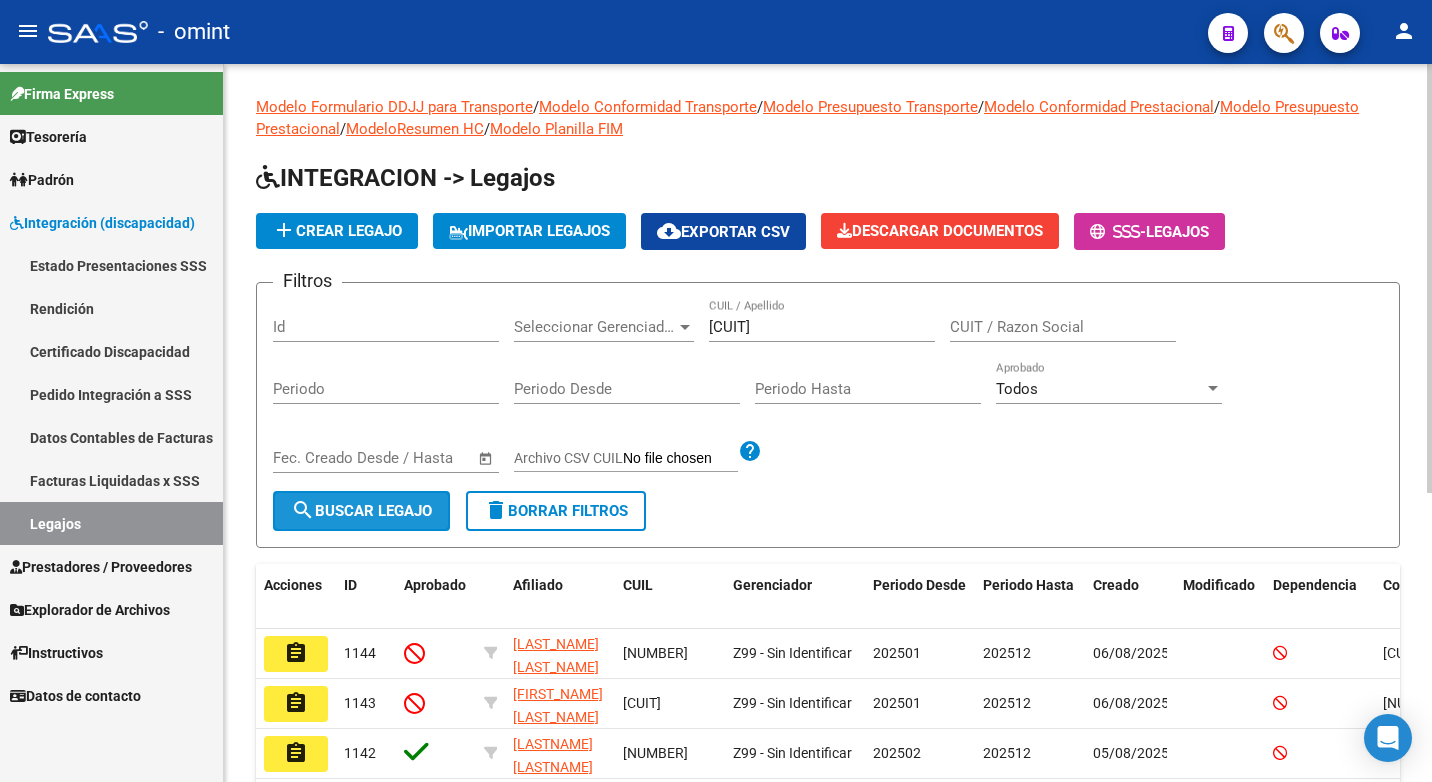 click on "search  Buscar Legajo" 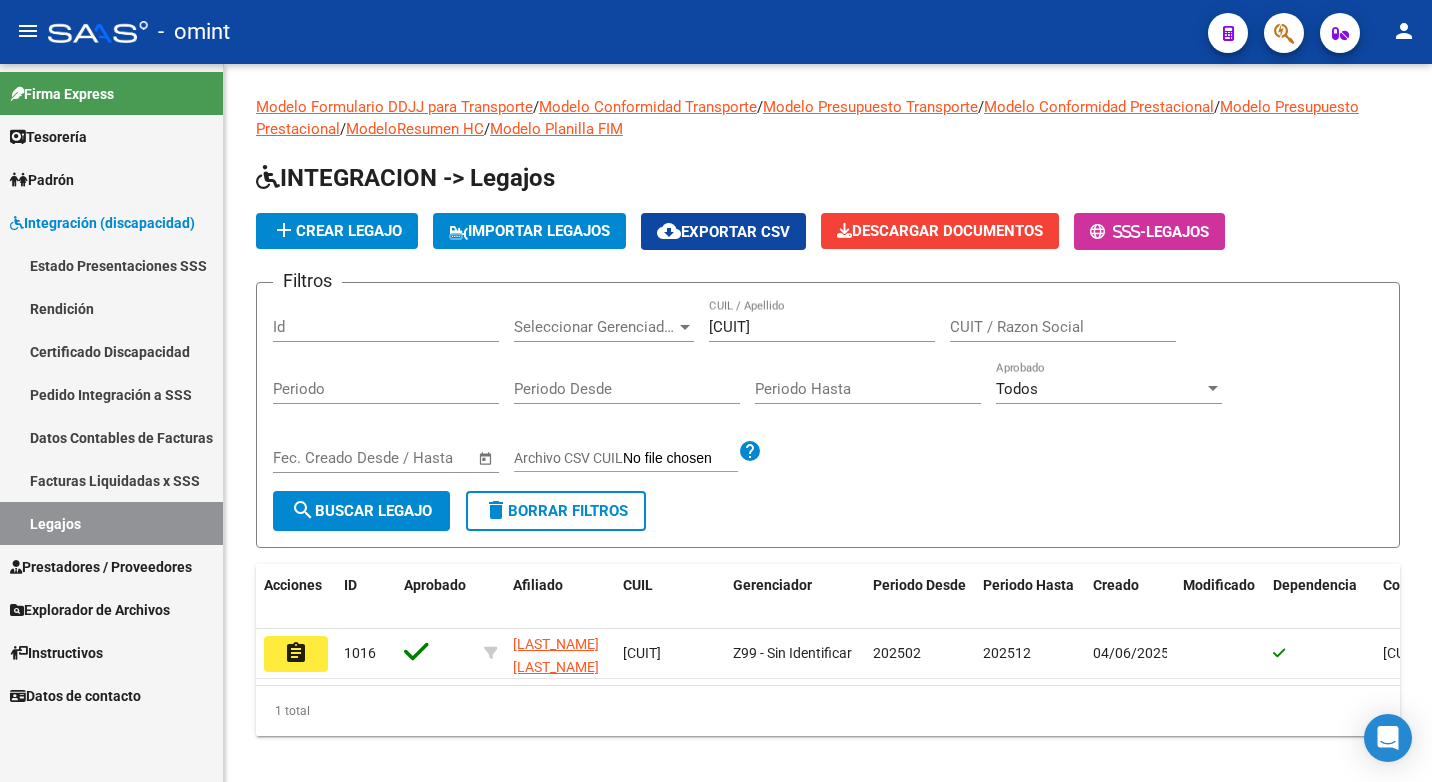 click on "assignment" 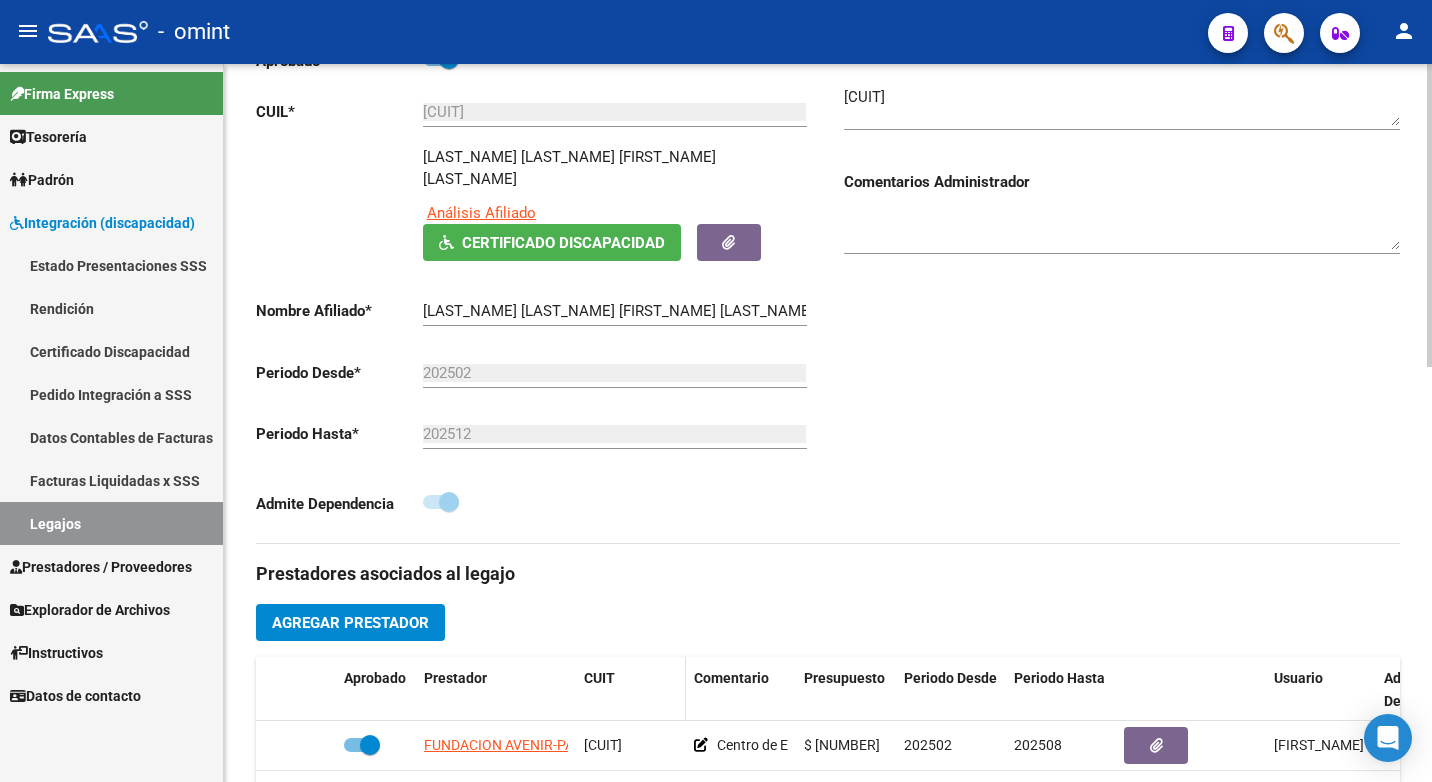 scroll, scrollTop: 500, scrollLeft: 0, axis: vertical 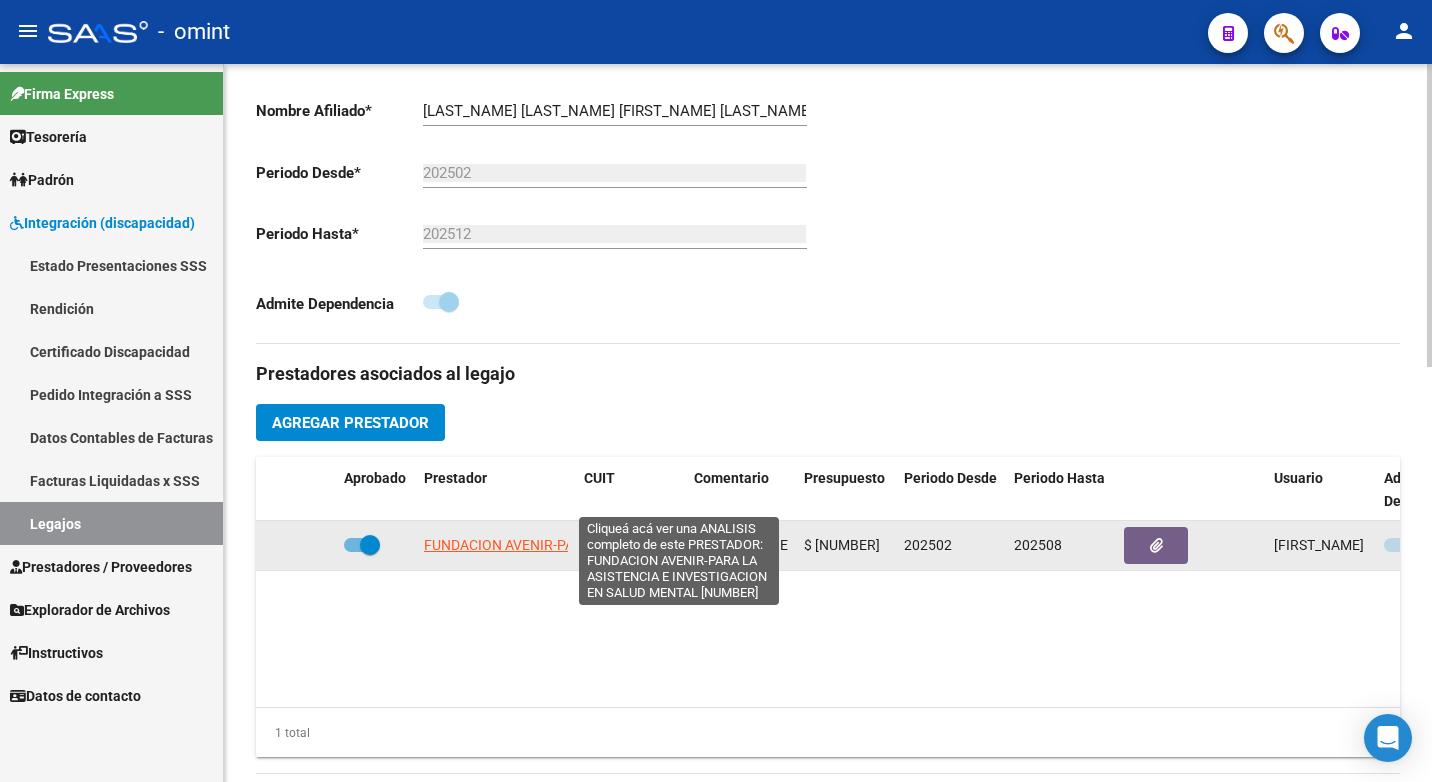 click on "[ORGANIZATION_NAME]" 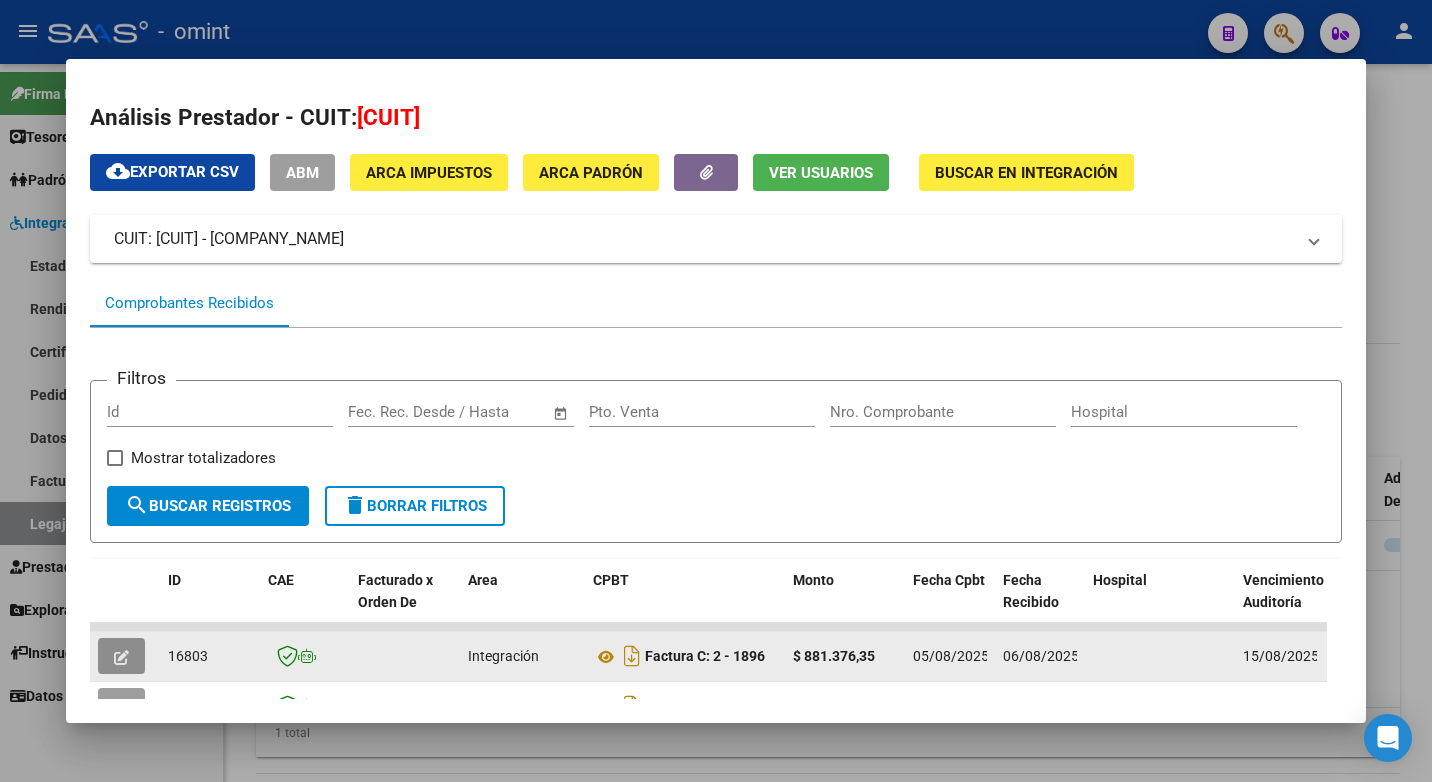 click 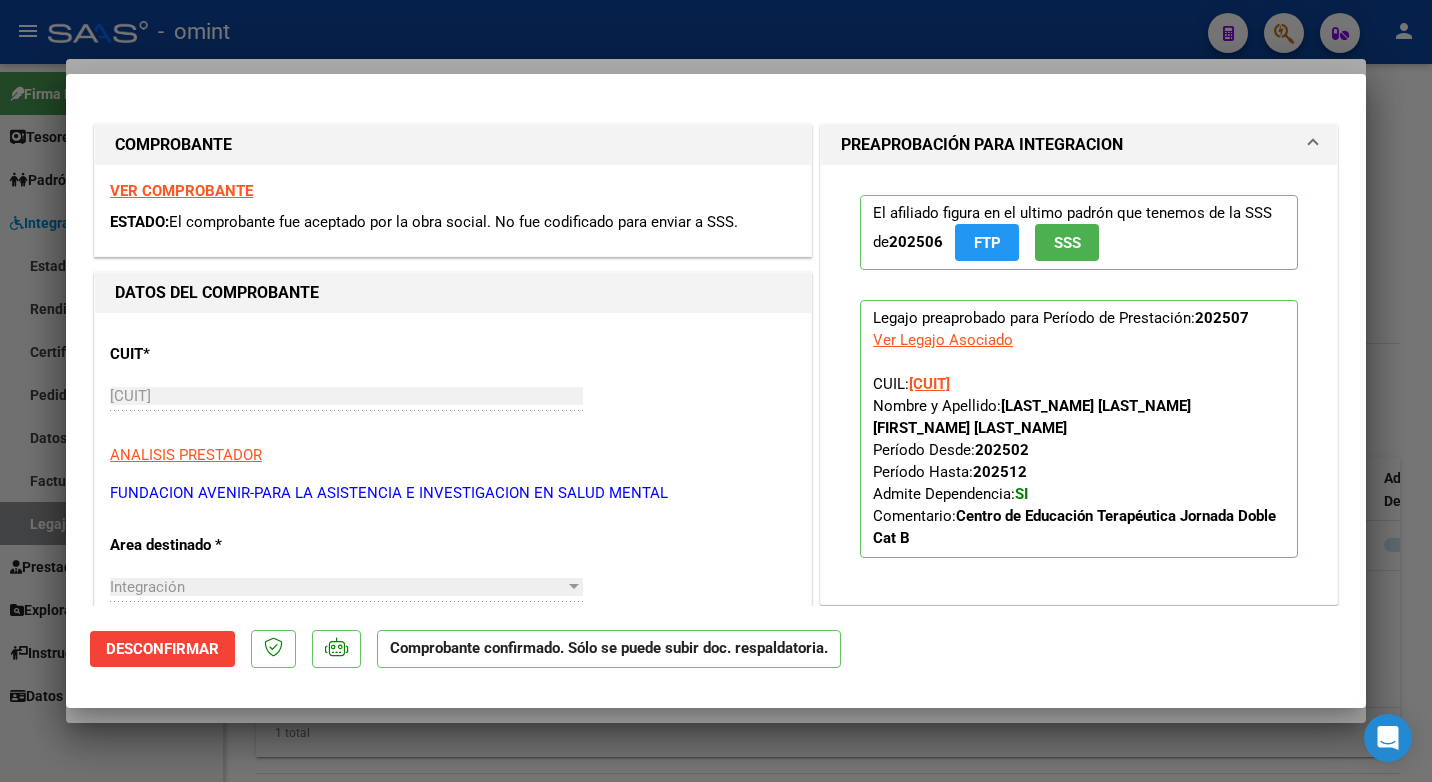 click on "VER COMPROBANTE" at bounding box center (181, 191) 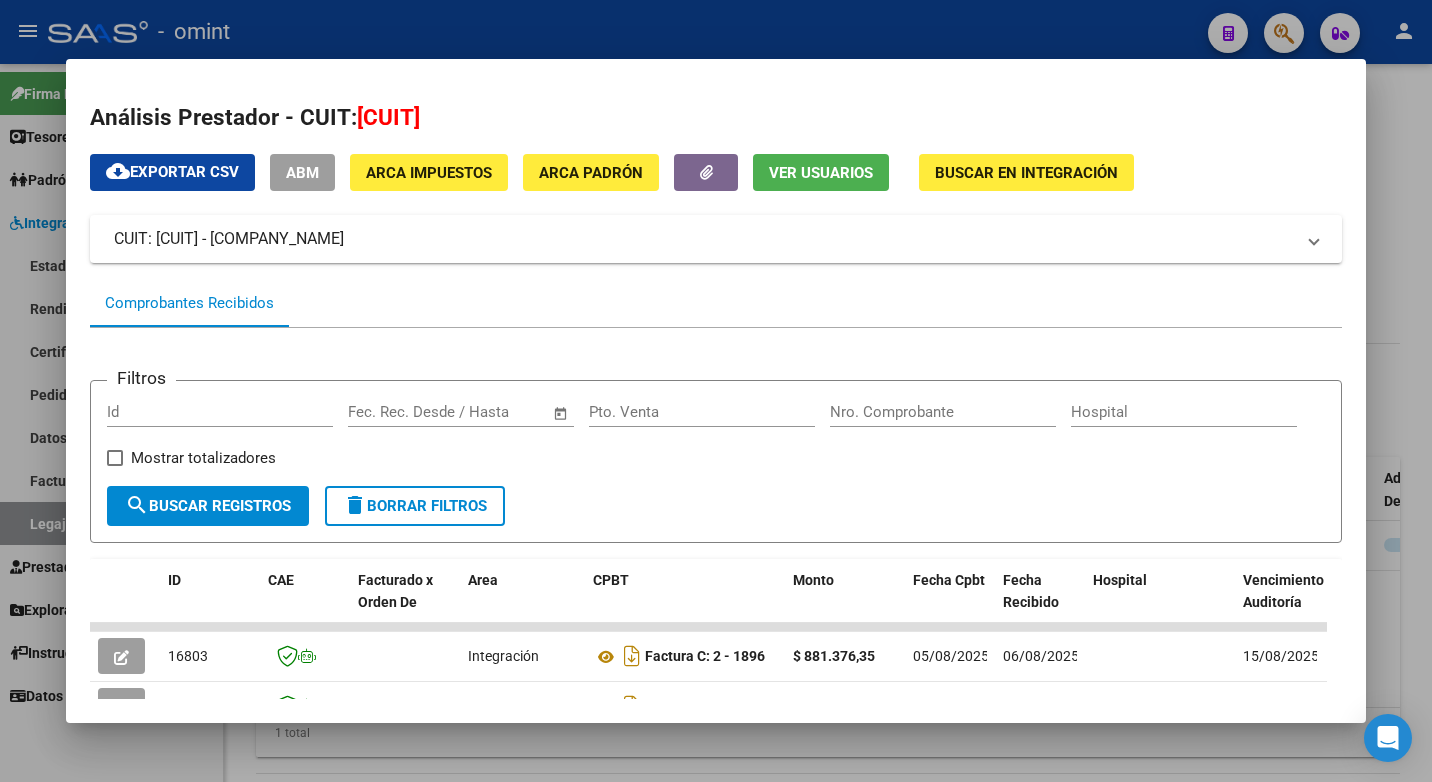 click at bounding box center [716, 391] 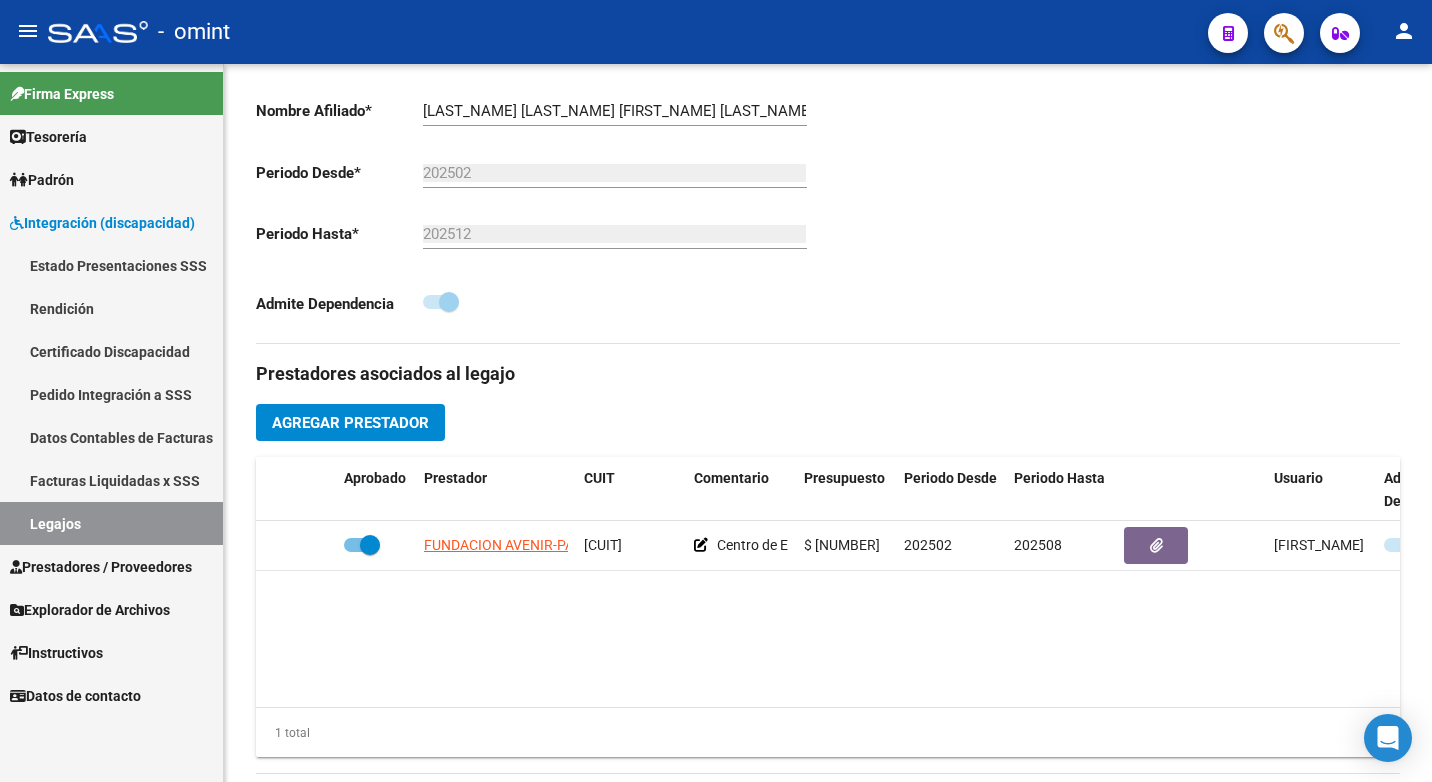 click on "Legajos" at bounding box center [111, 523] 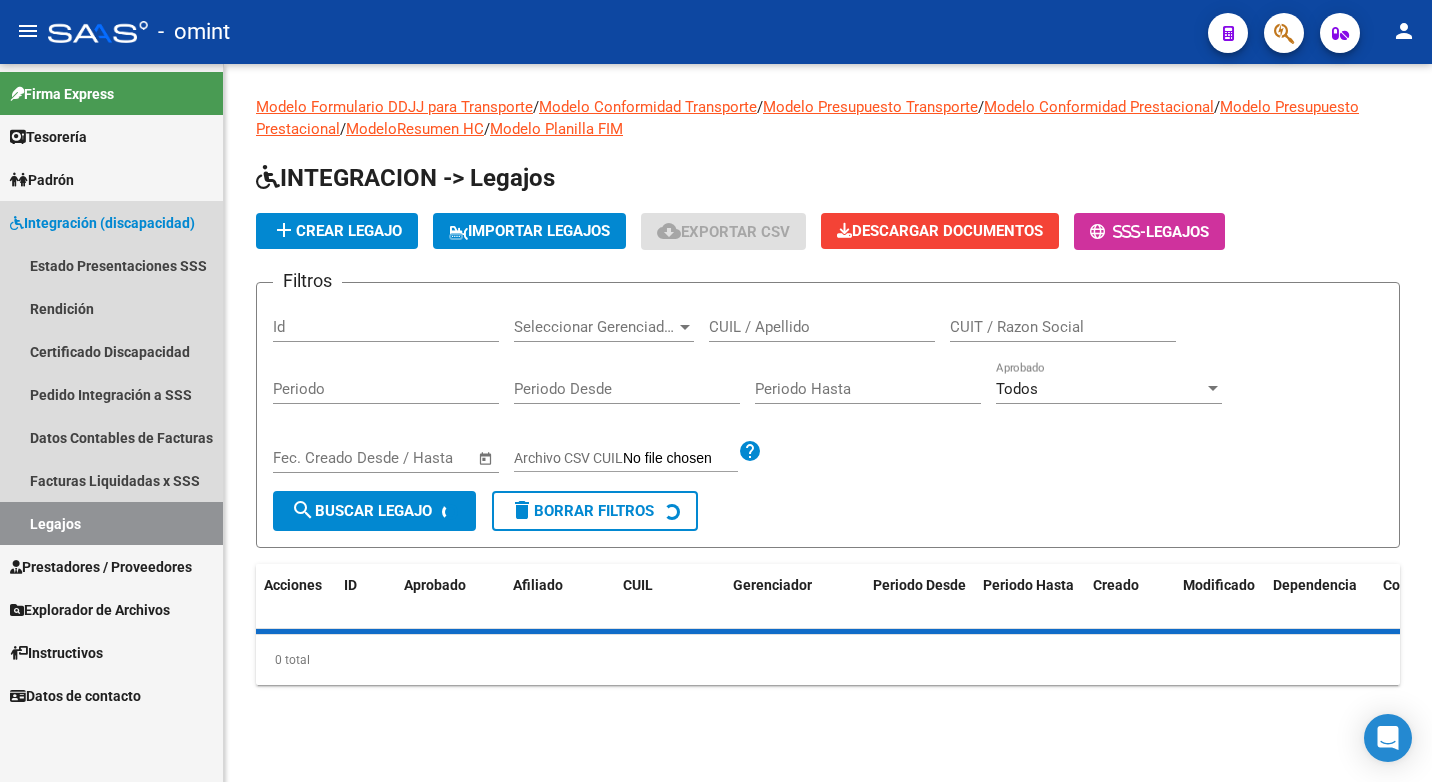 scroll, scrollTop: 0, scrollLeft: 0, axis: both 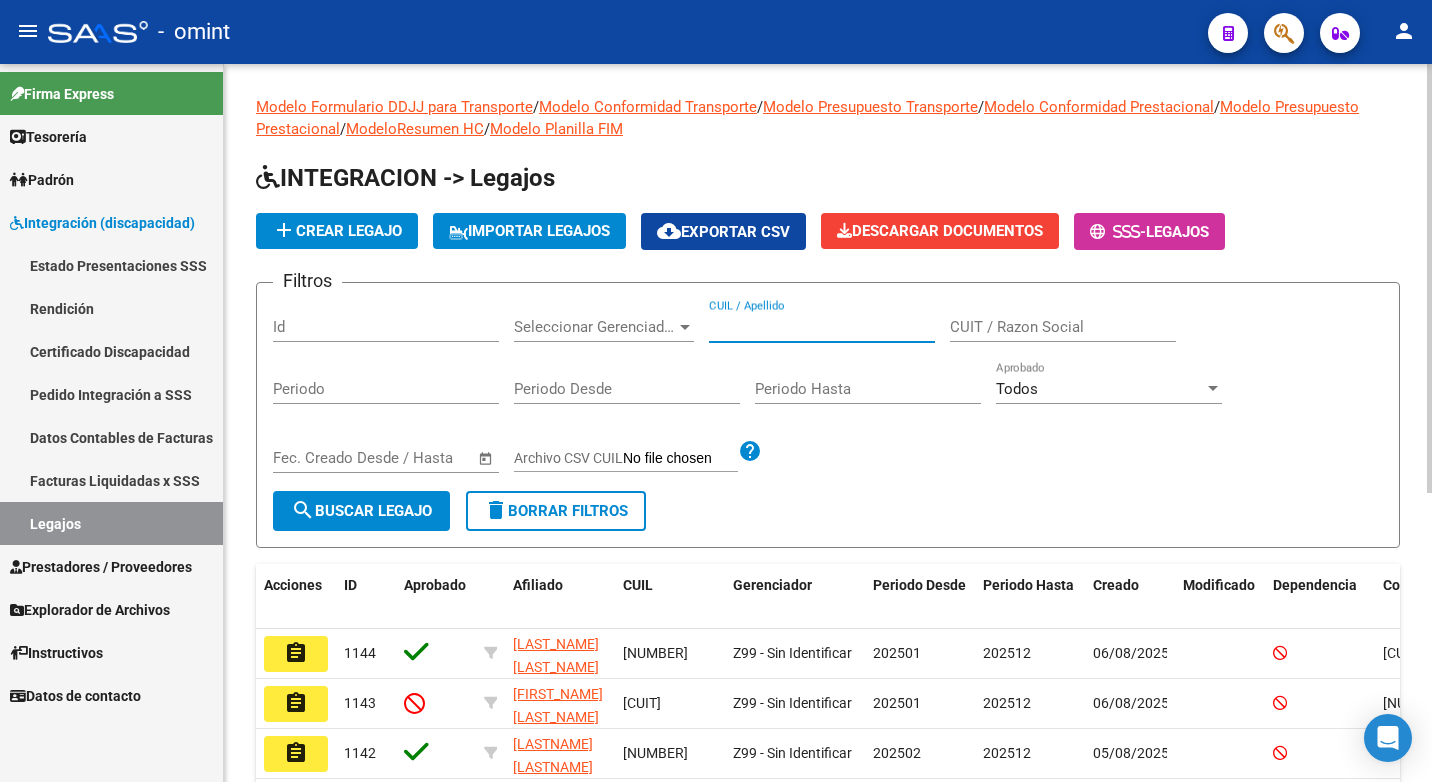paste on "20523574508" 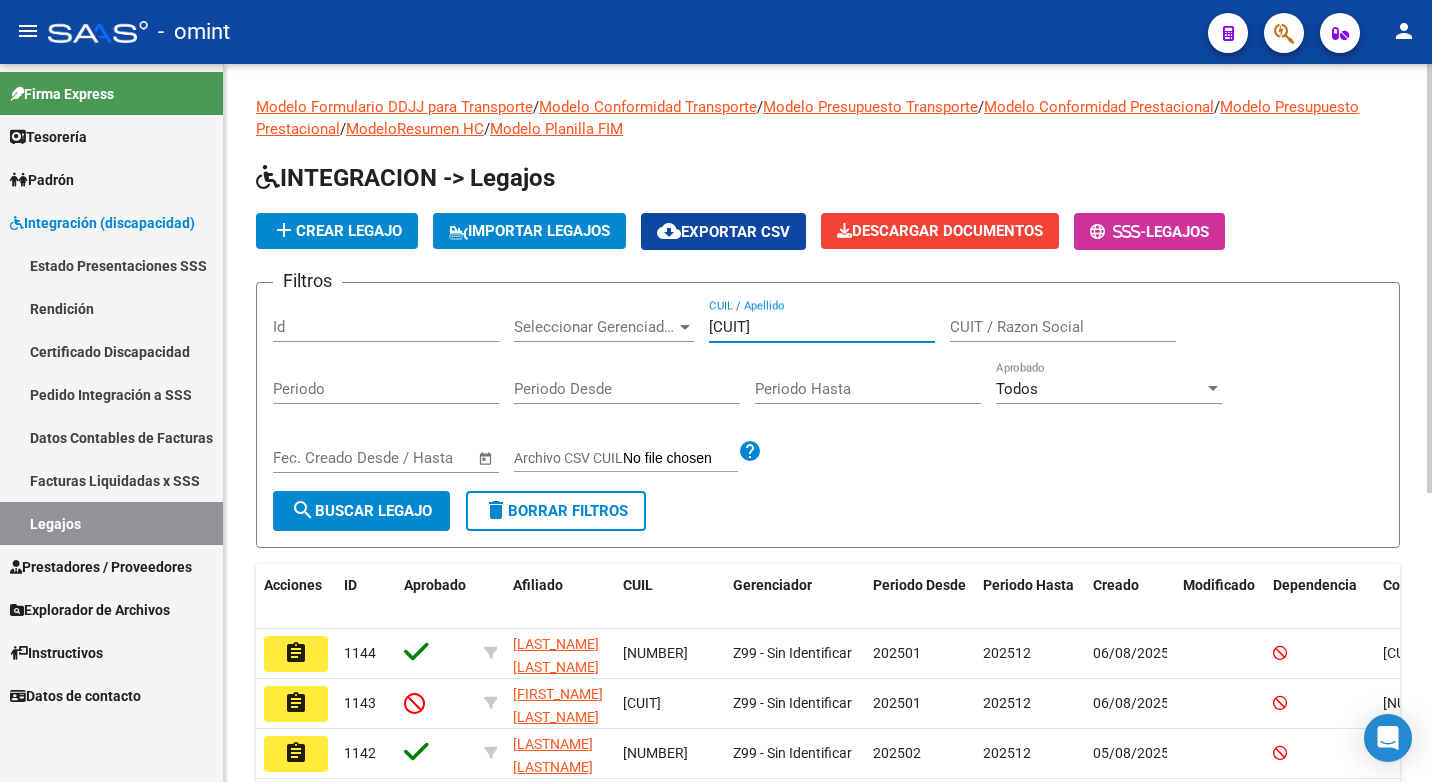 click on "search  Buscar Legajo" 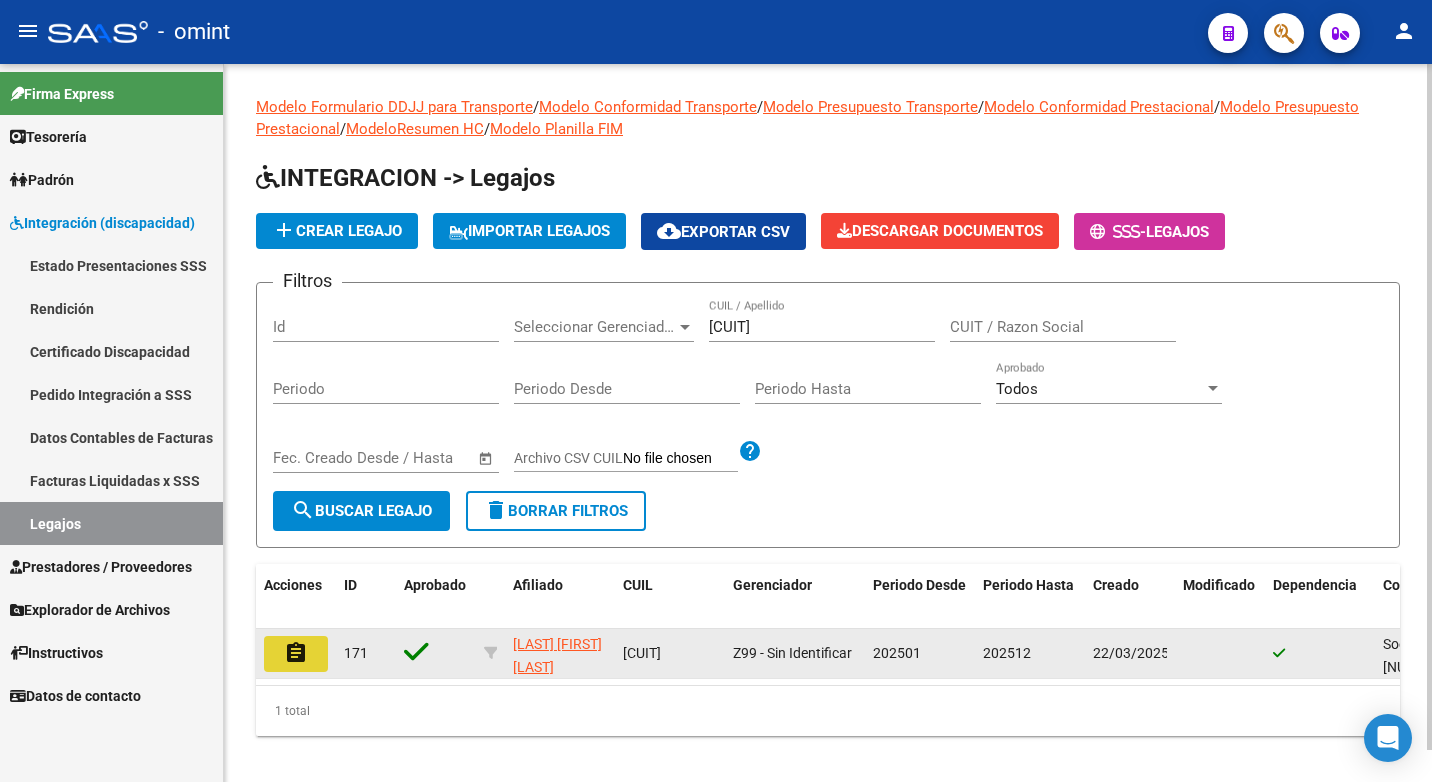 click on "assignment" 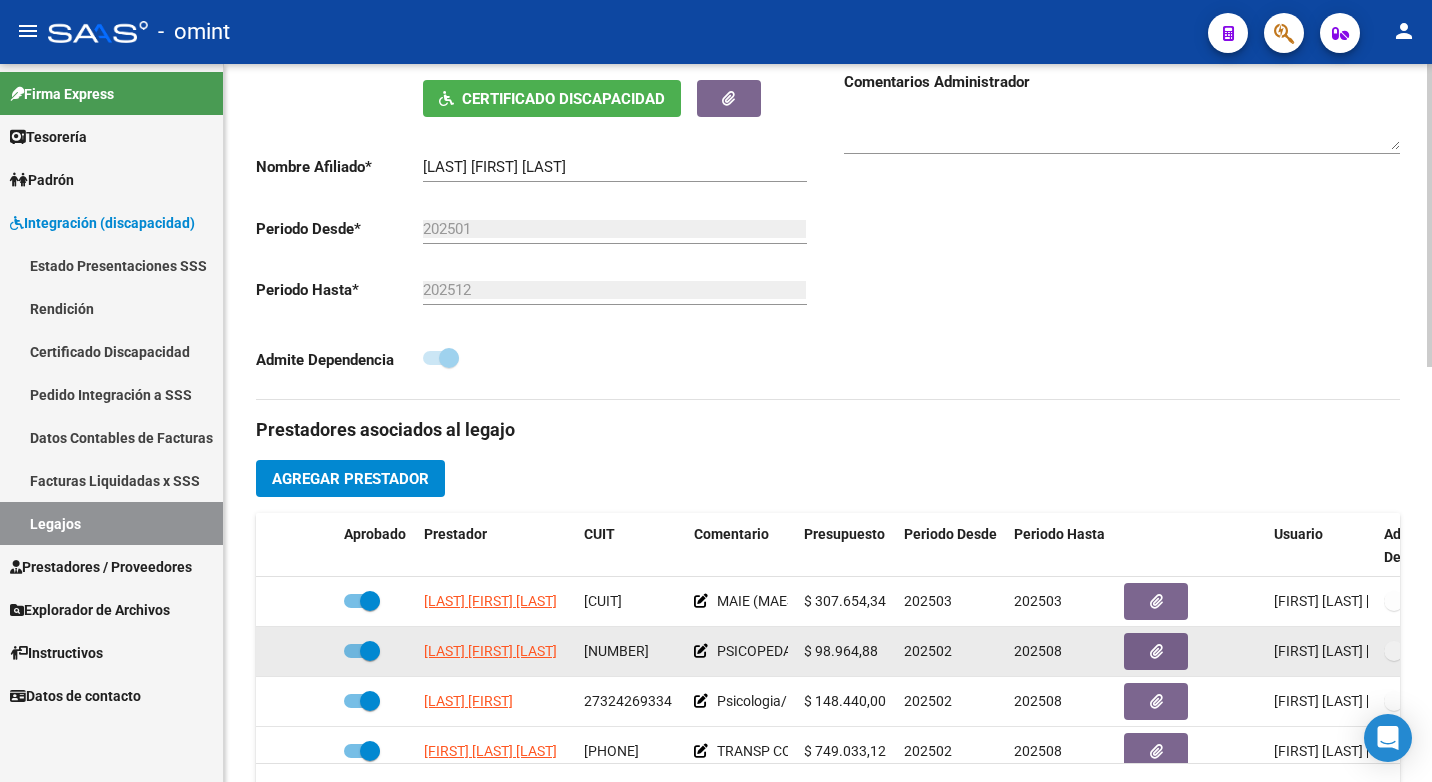 scroll, scrollTop: 500, scrollLeft: 0, axis: vertical 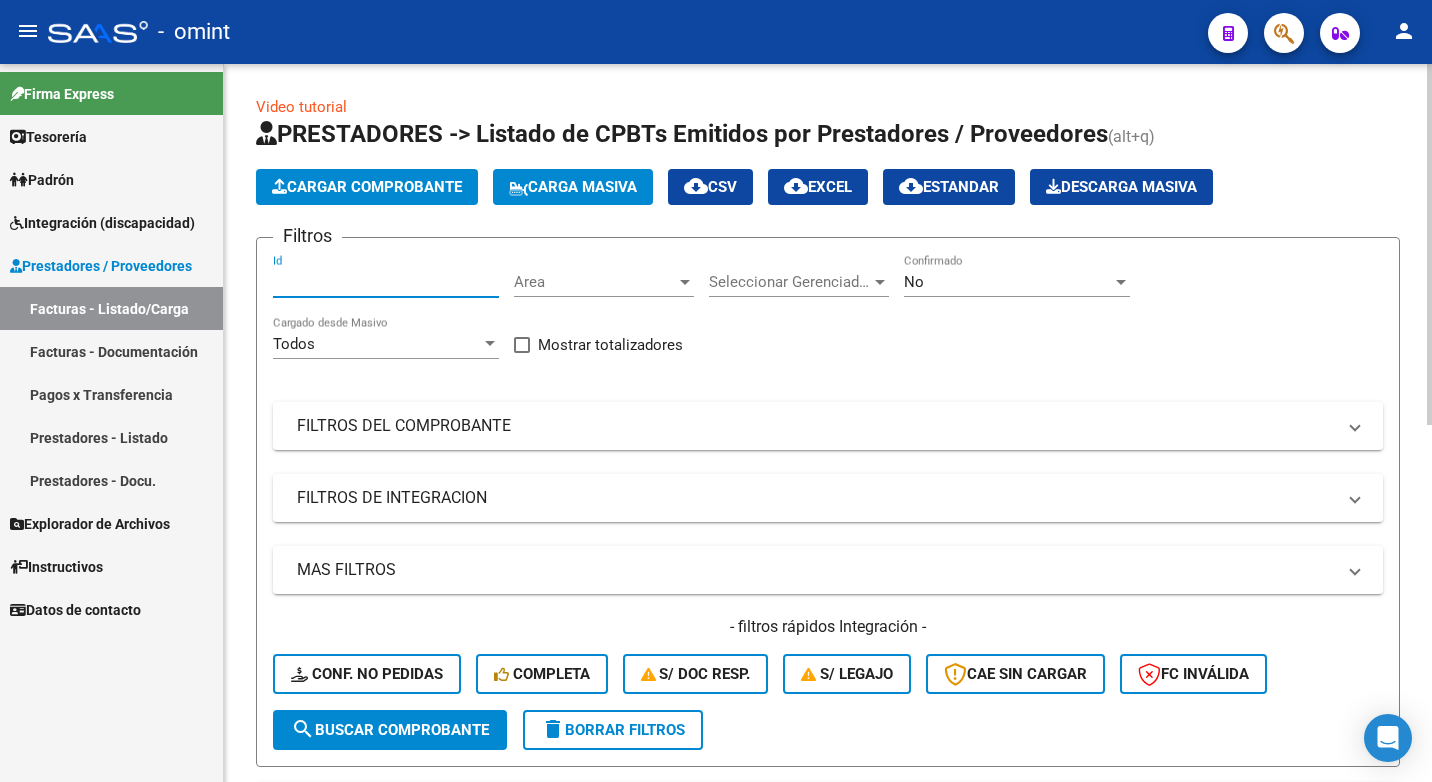 paste on "16803" 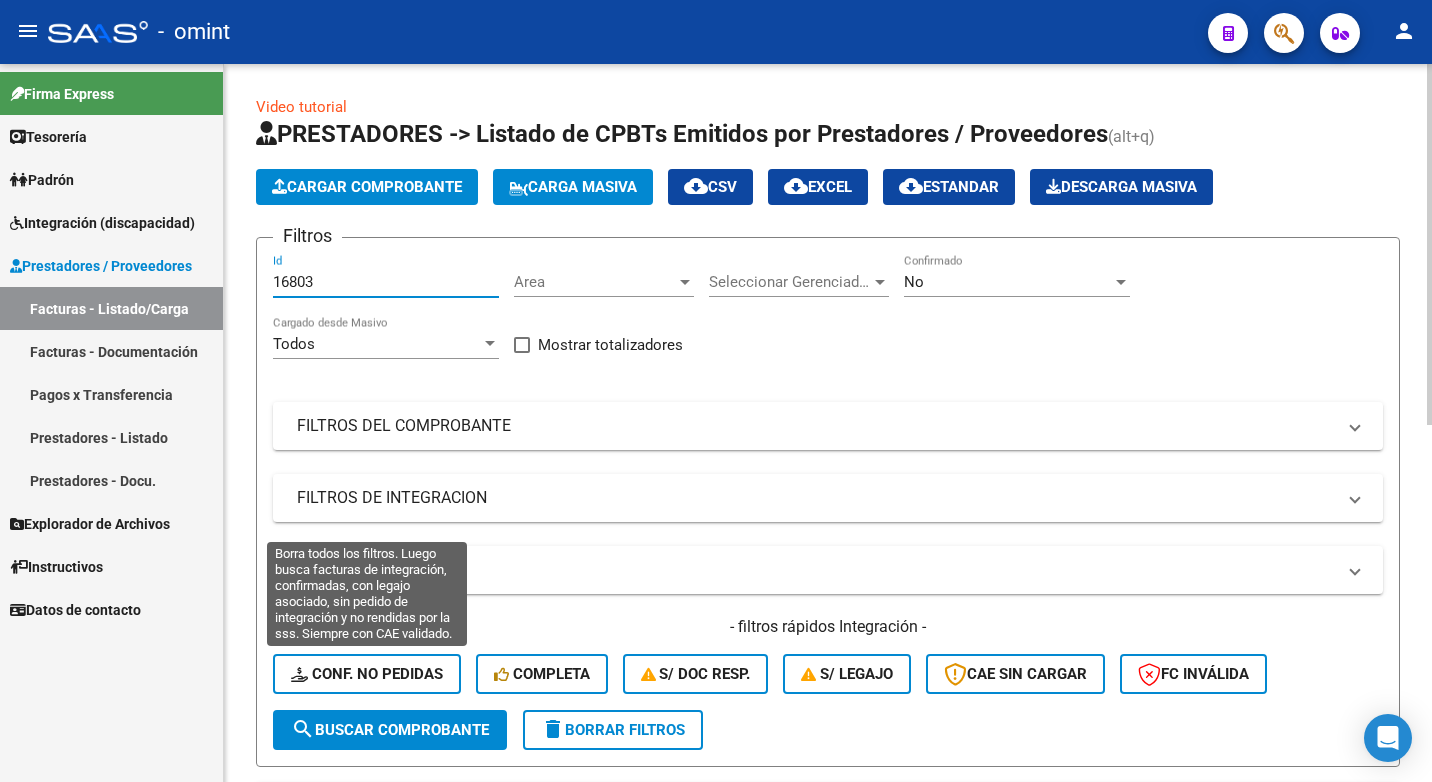 type on "16803" 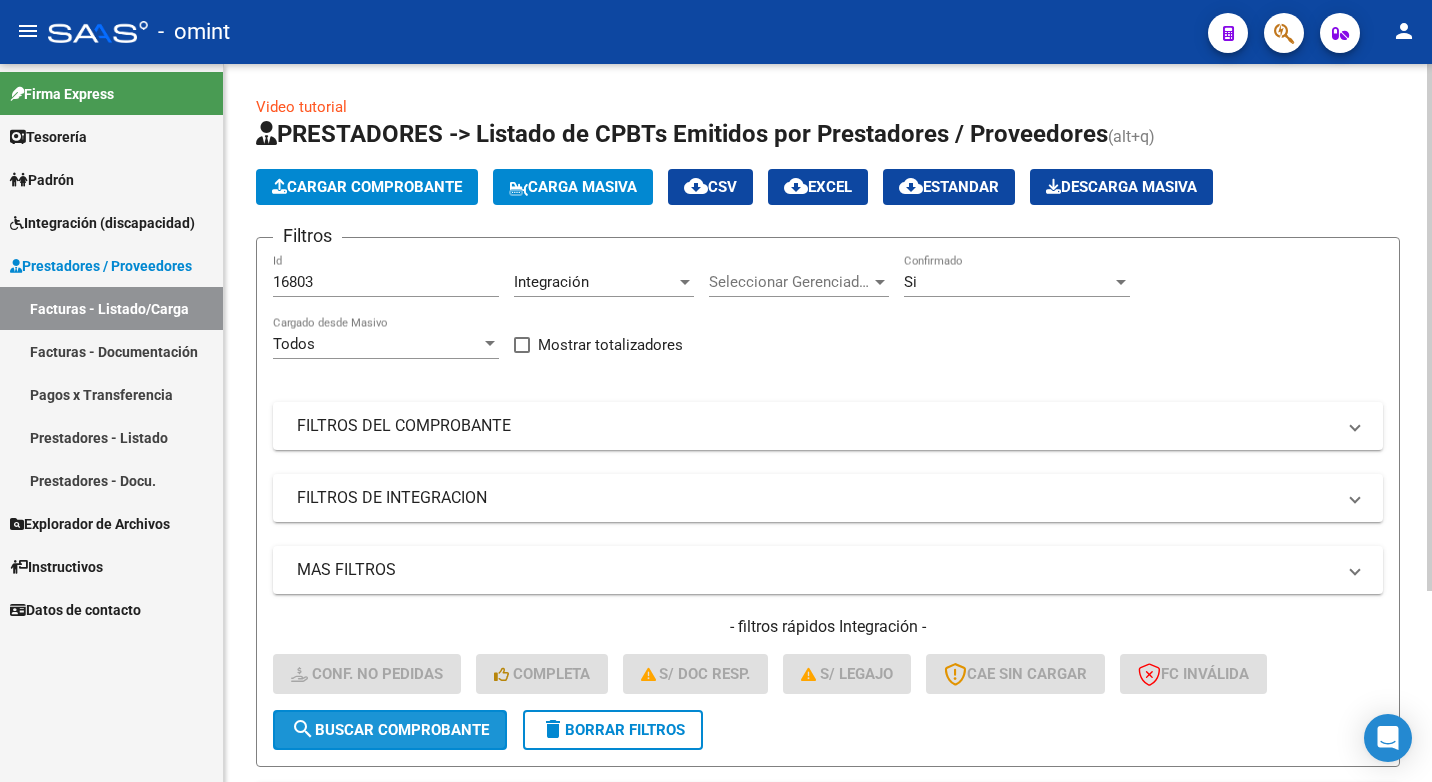 click on "search  Buscar Comprobante" 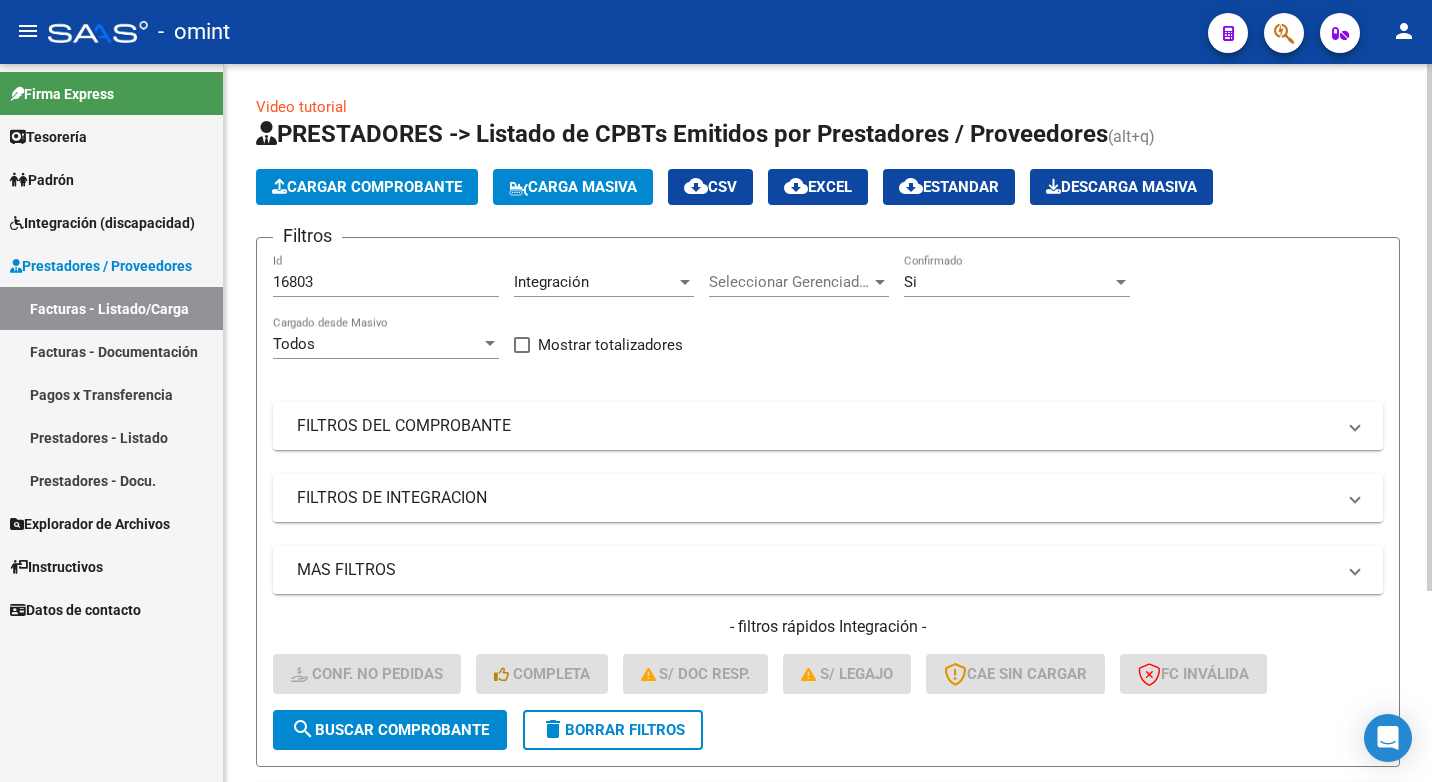scroll, scrollTop: 260, scrollLeft: 0, axis: vertical 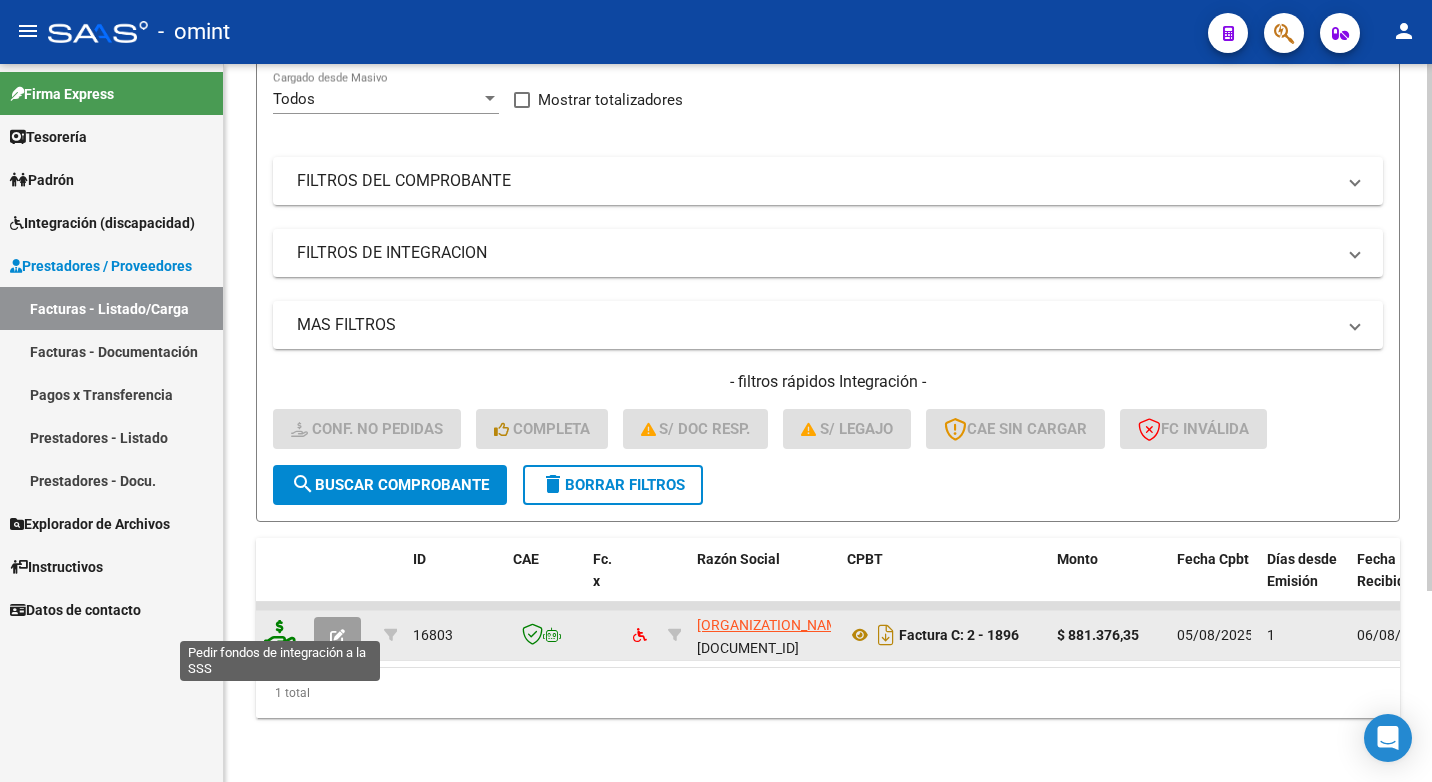 click 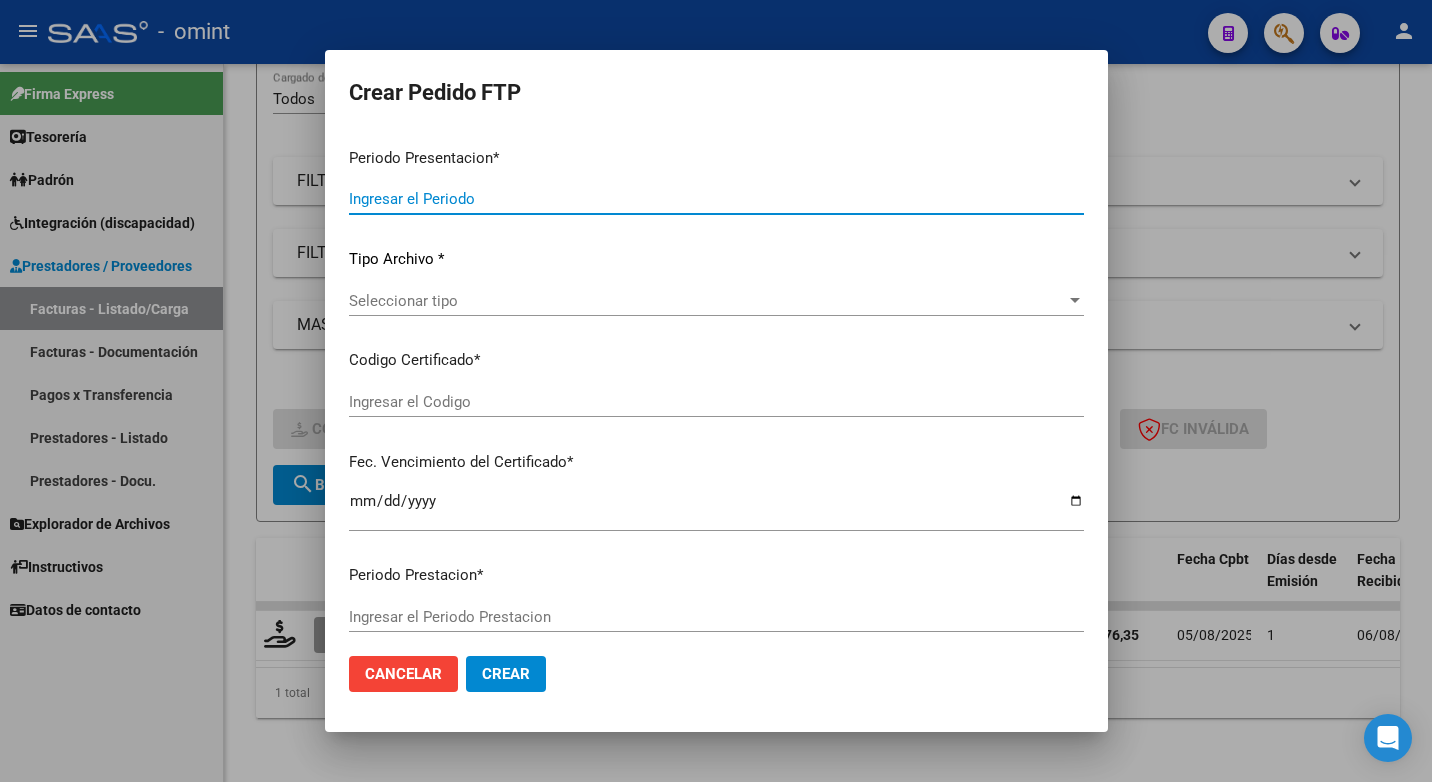 type on "202507" 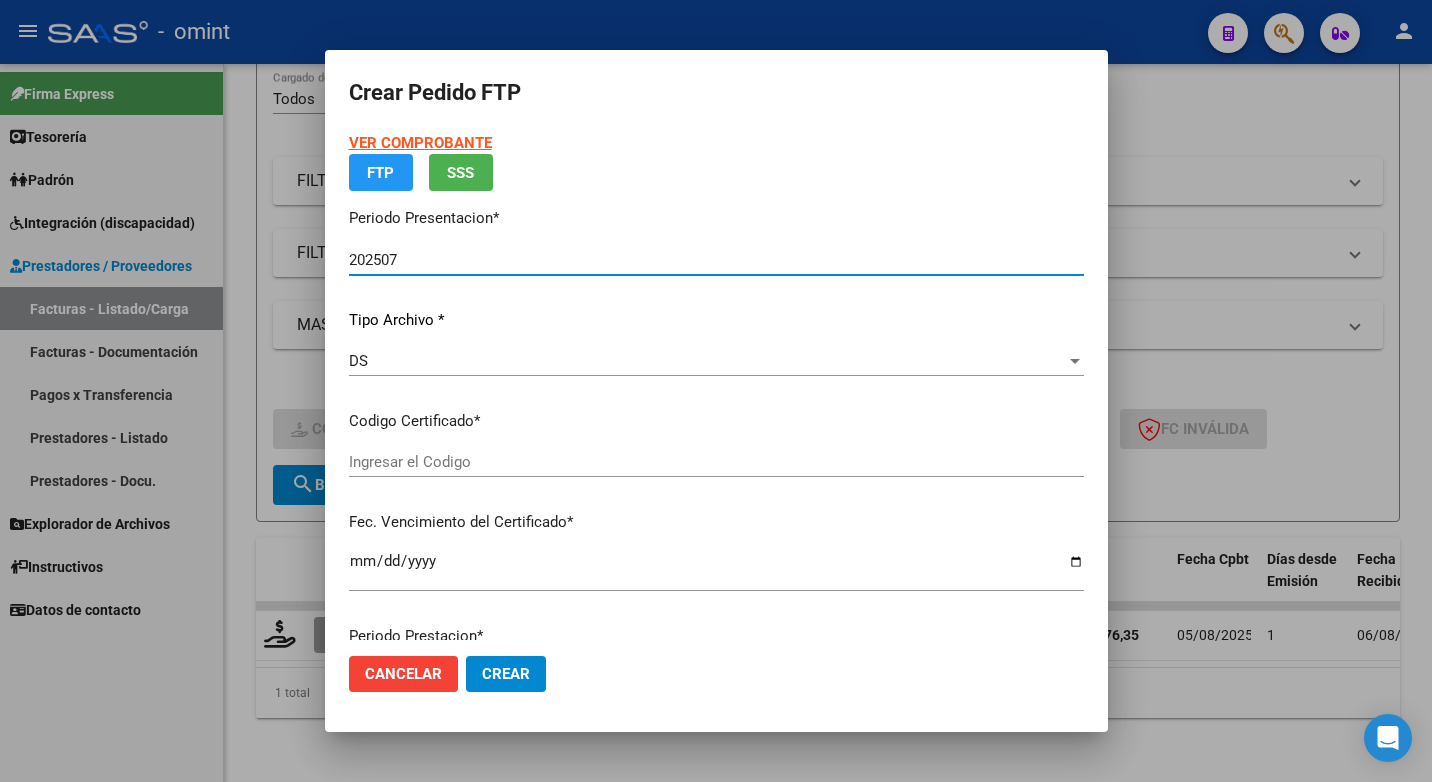 type on "[PHONE]" 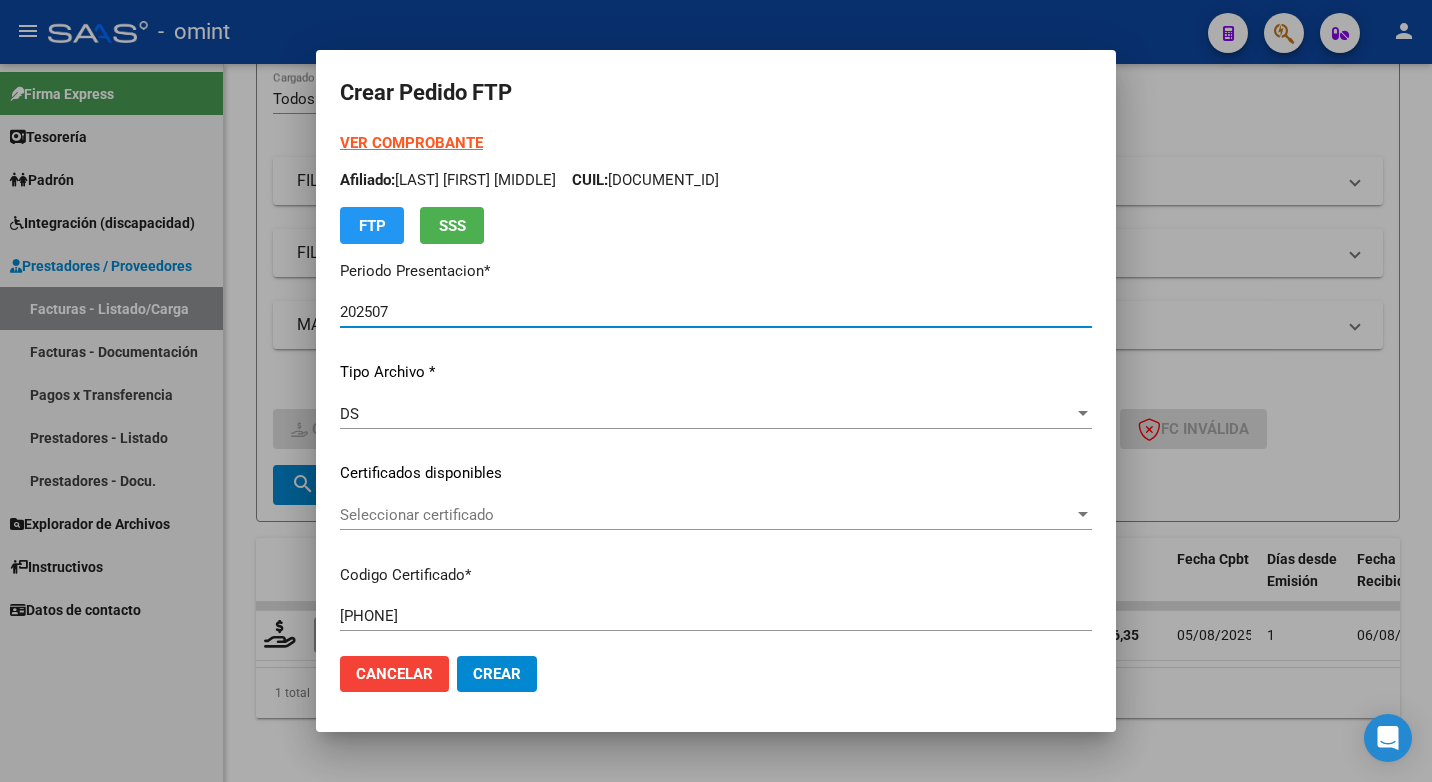 click at bounding box center [1083, 515] 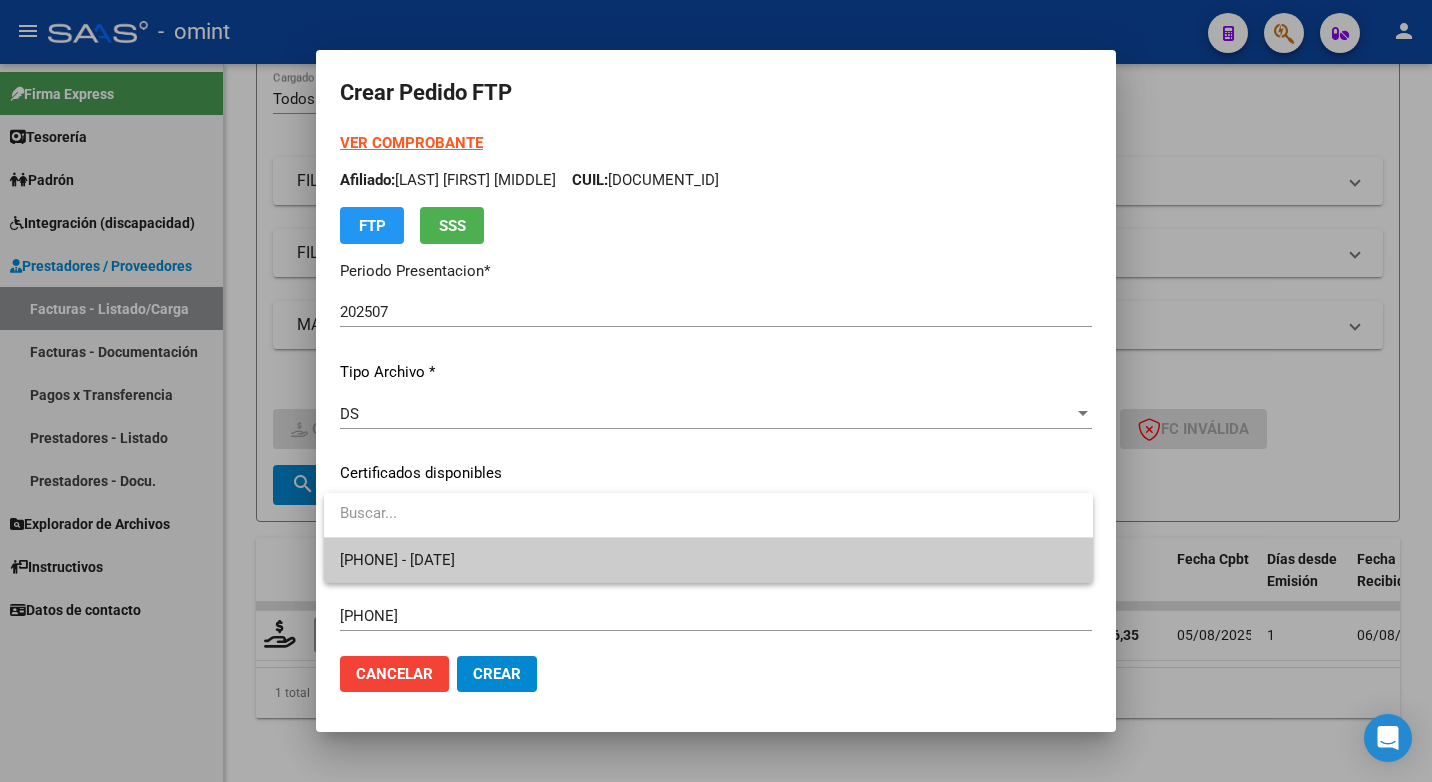 click on "[PHONE] - [DATE]" at bounding box center (708, 560) 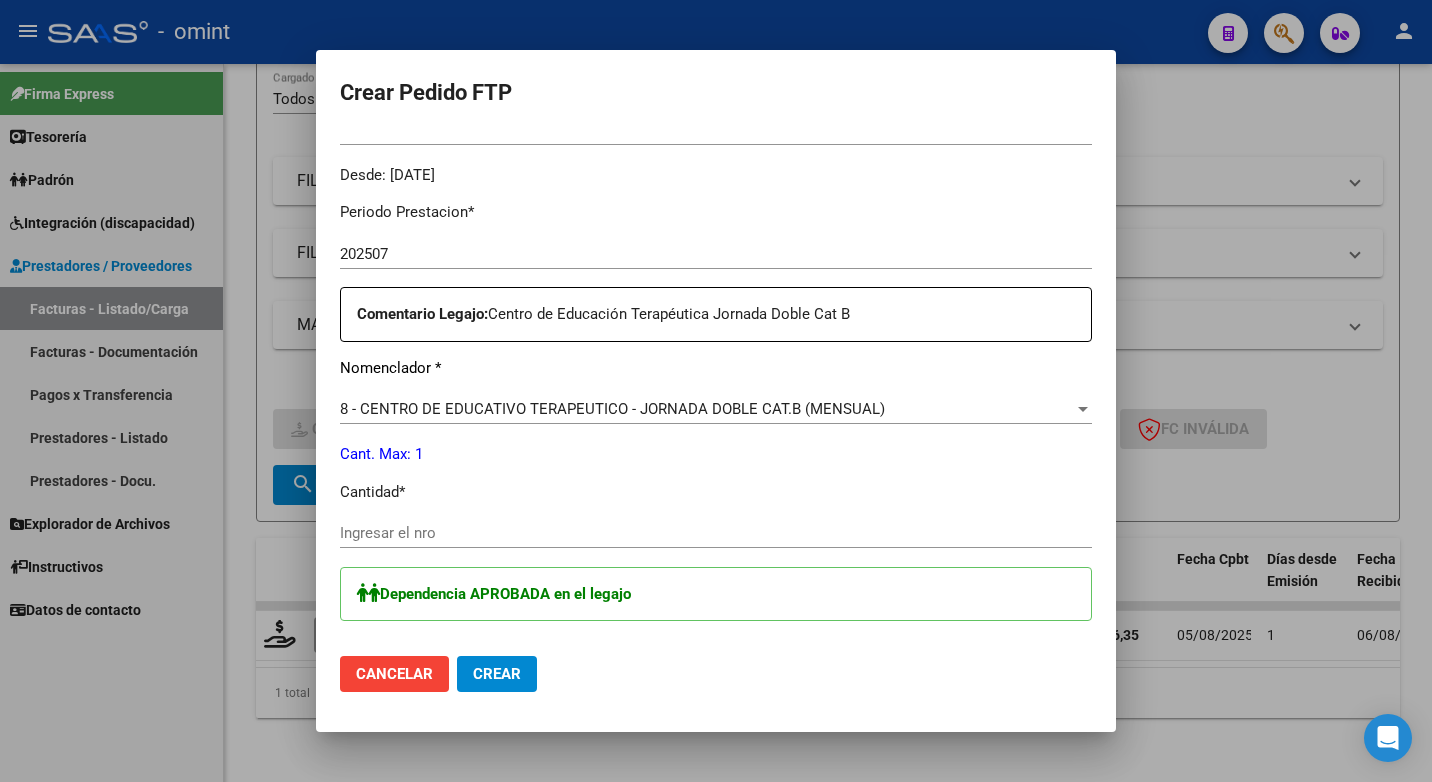 scroll, scrollTop: 700, scrollLeft: 0, axis: vertical 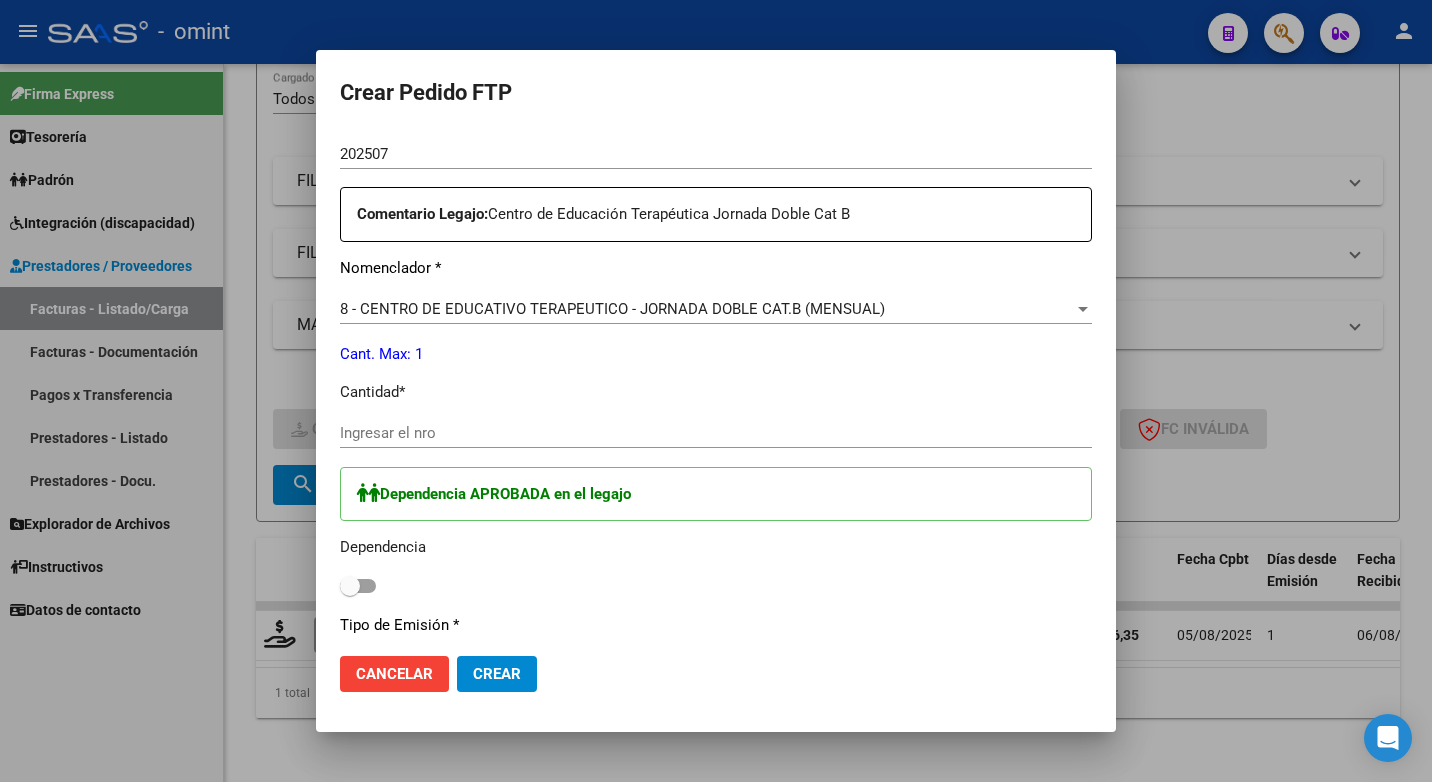 click on "Ingresar el nro" at bounding box center (716, 433) 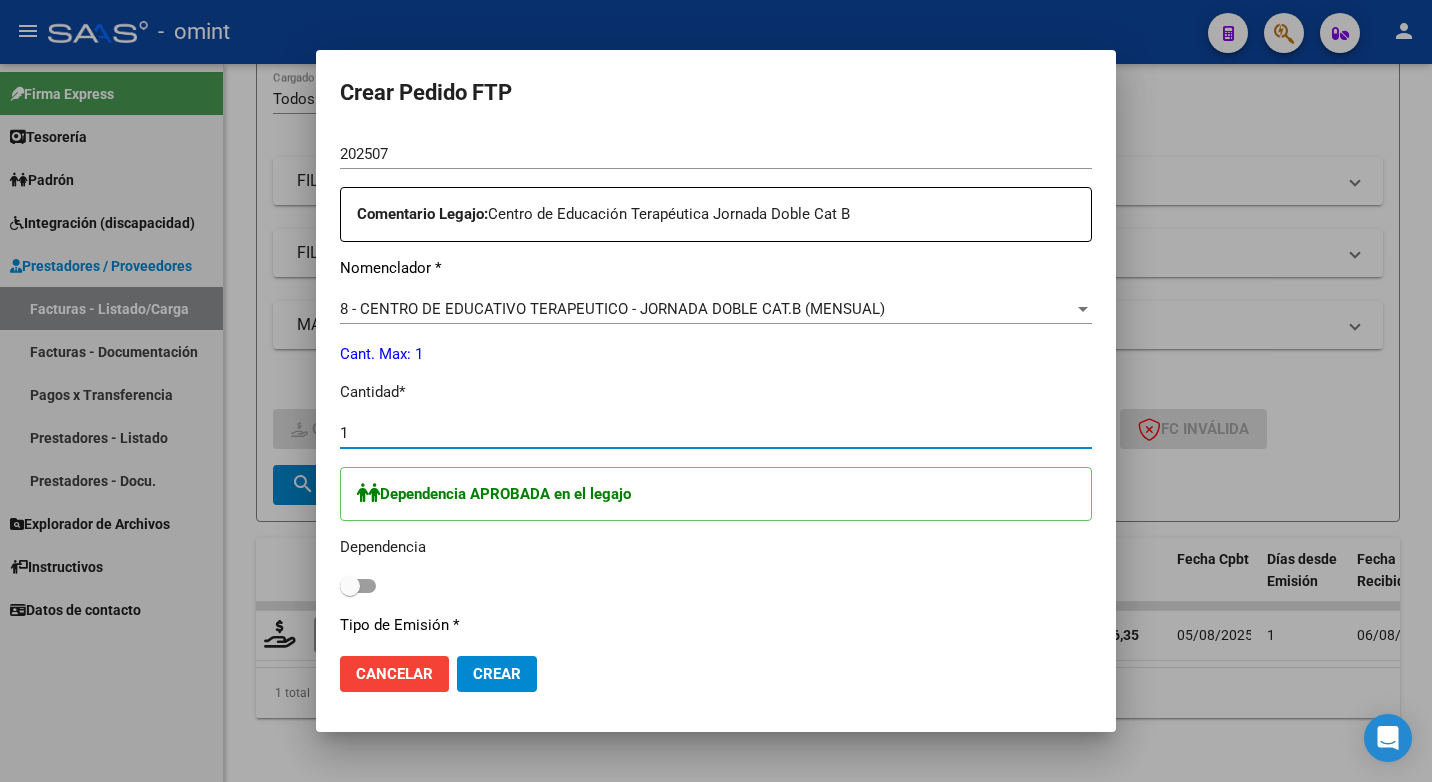 type on "1" 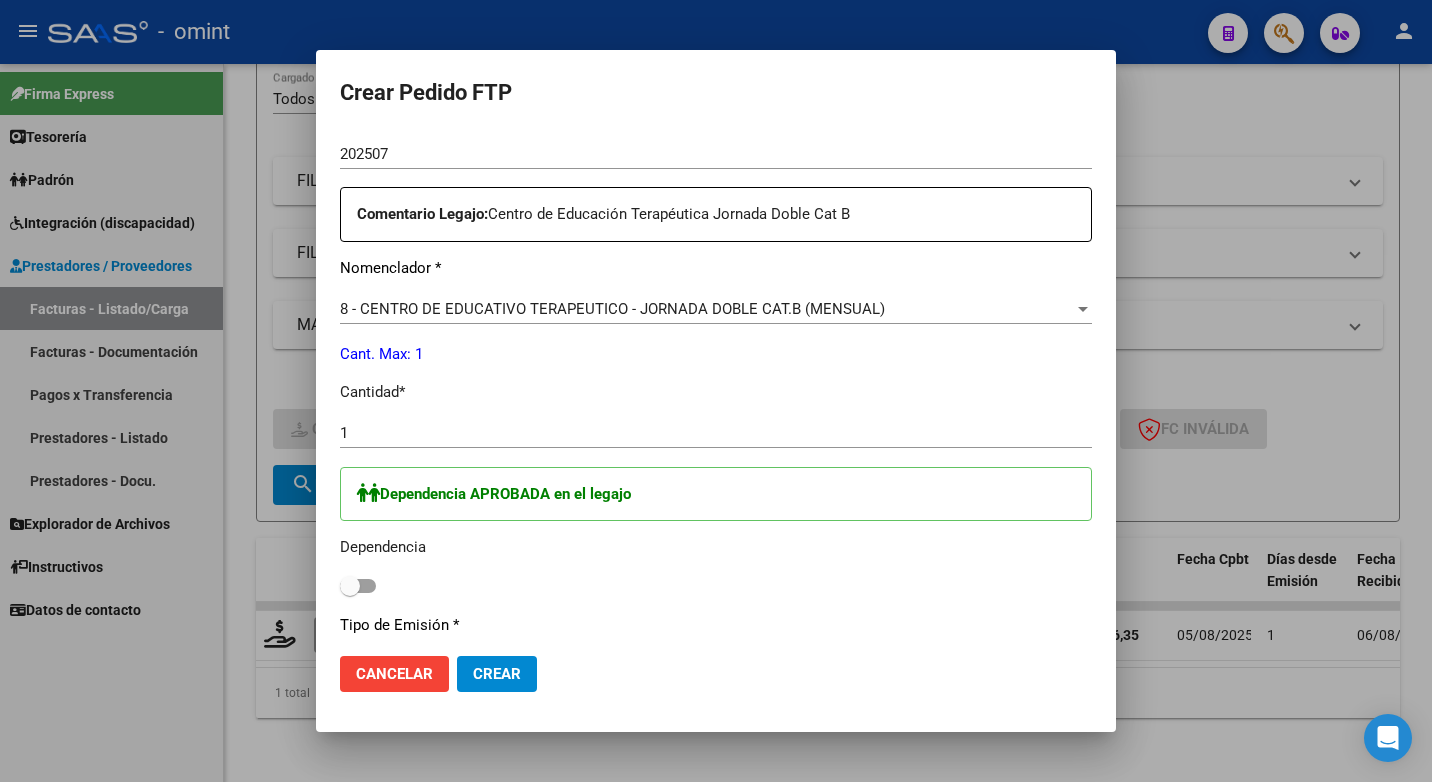 click on "Dependencia APROBADA en el legajo Dependencia" at bounding box center (716, 533) 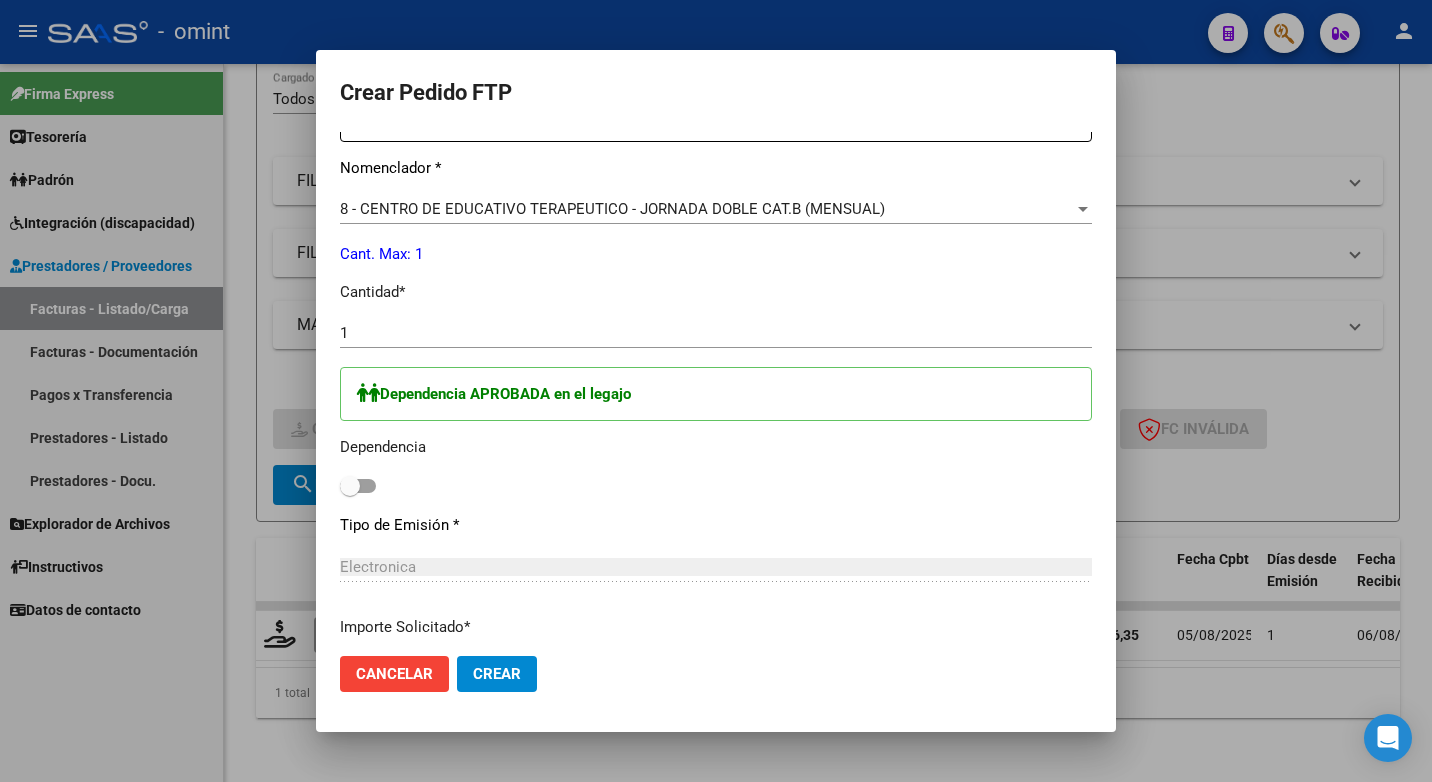 scroll, scrollTop: 900, scrollLeft: 0, axis: vertical 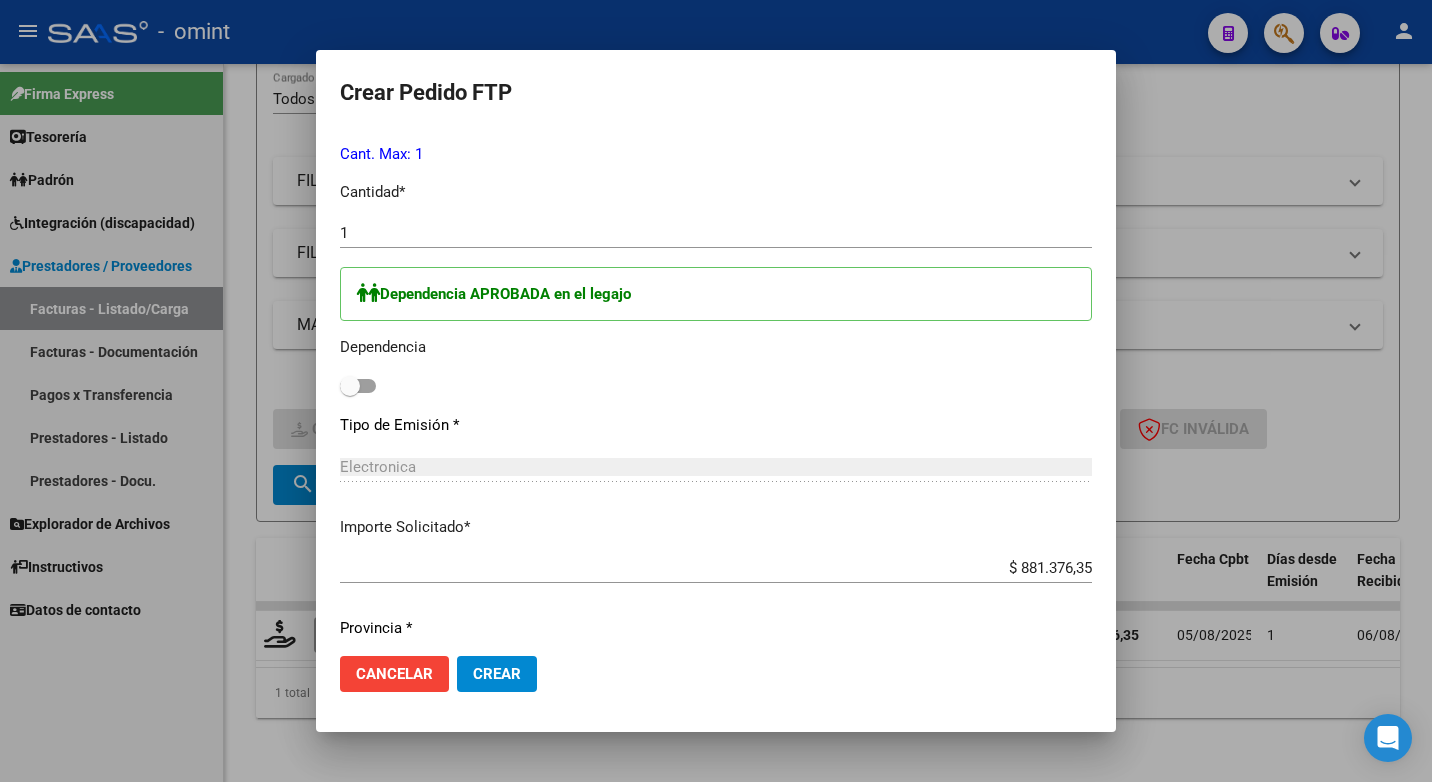 click at bounding box center [350, 386] 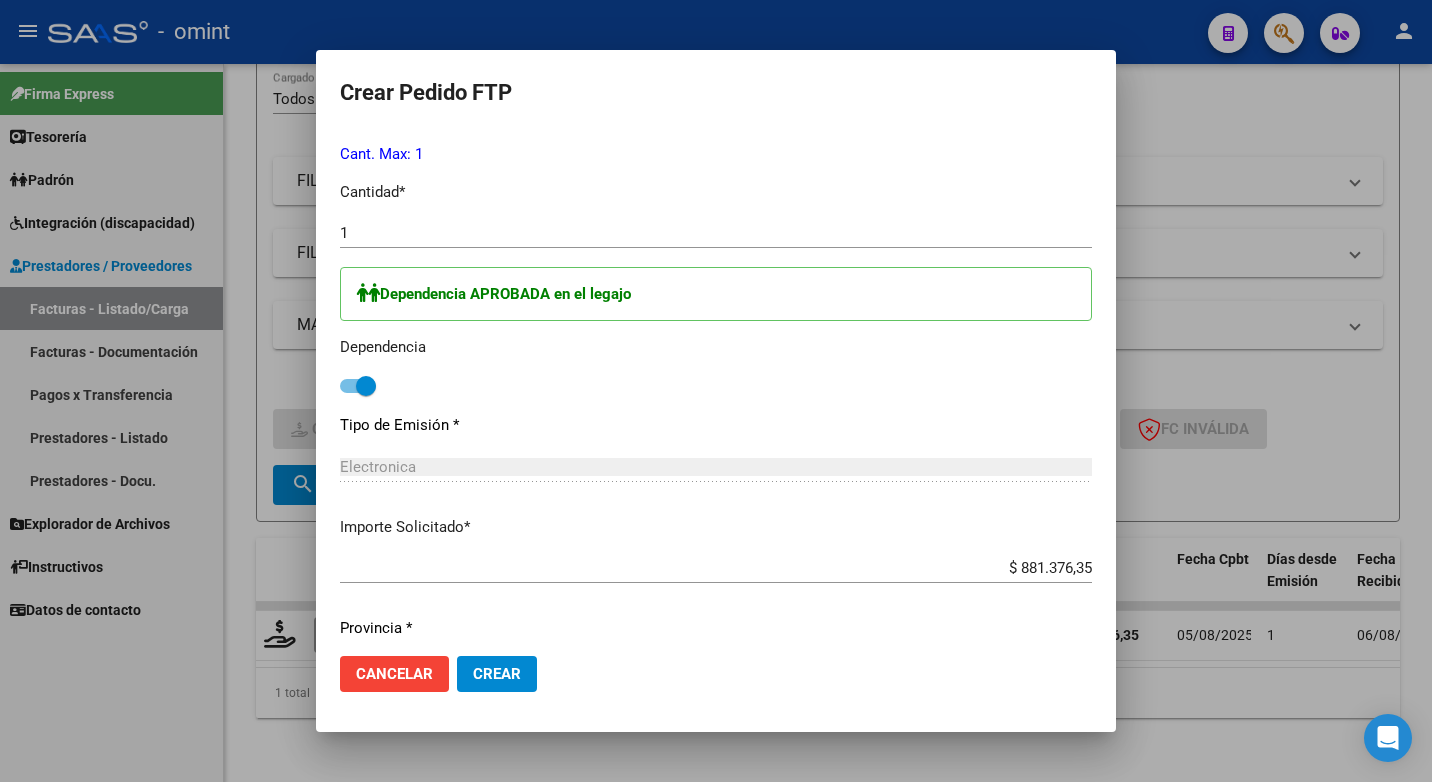 scroll, scrollTop: 963, scrollLeft: 0, axis: vertical 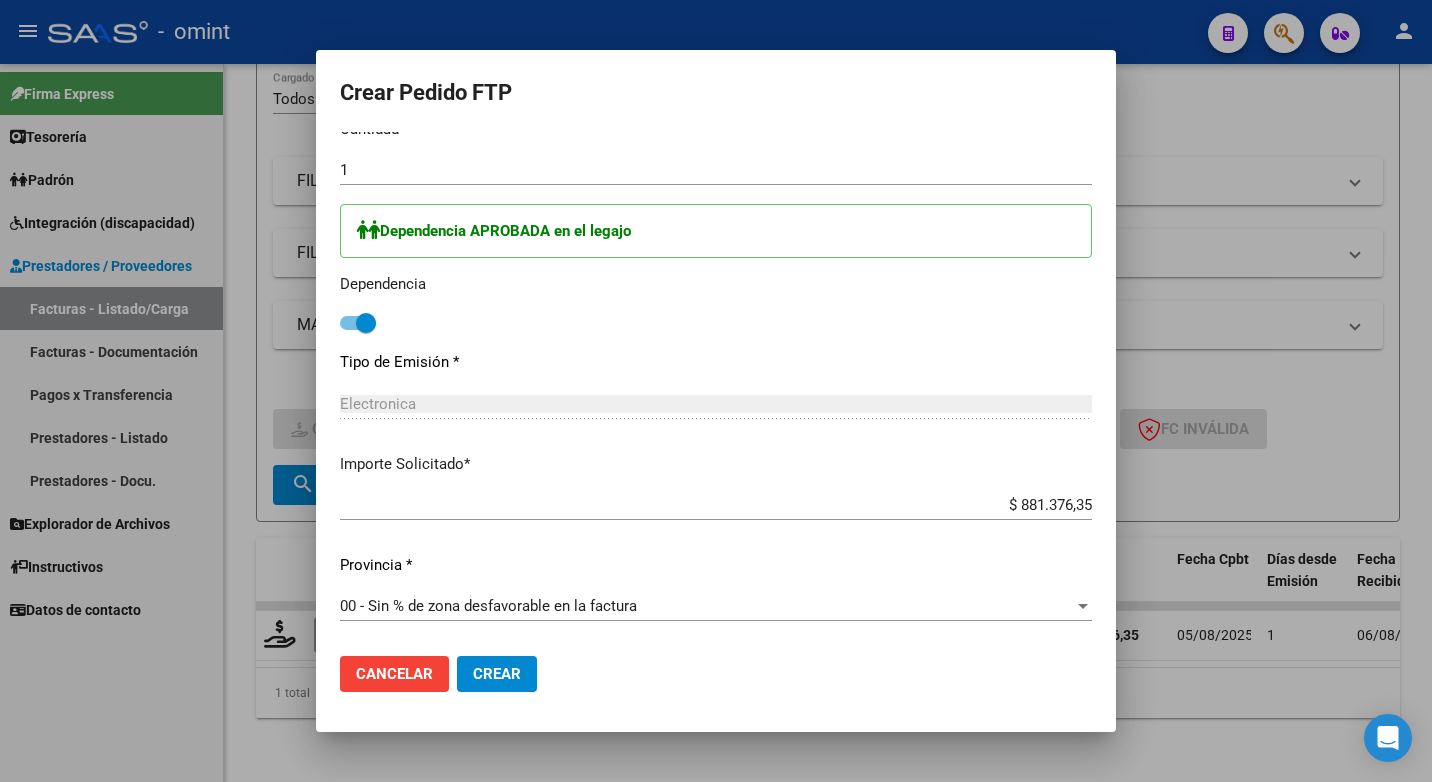 click on "Crear" 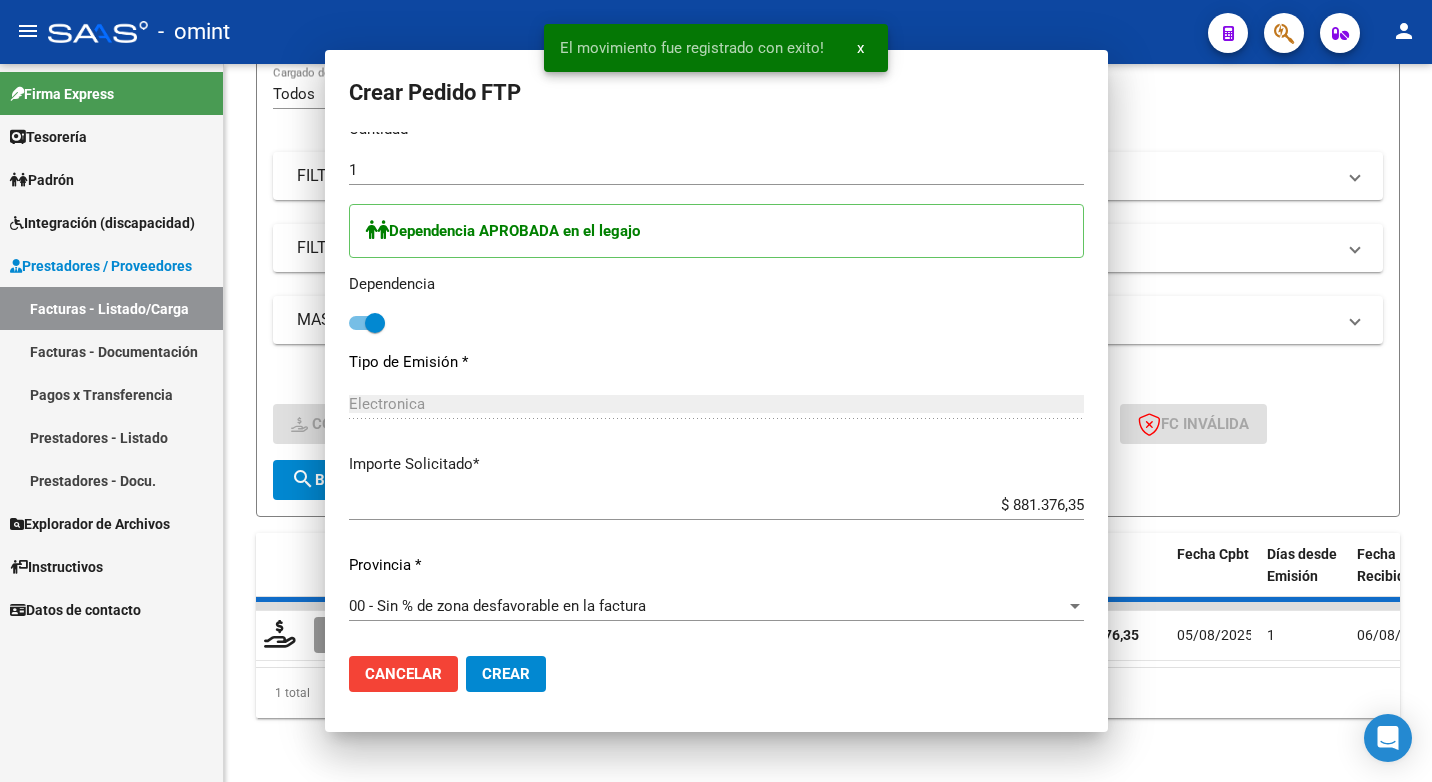 scroll, scrollTop: 0, scrollLeft: 0, axis: both 